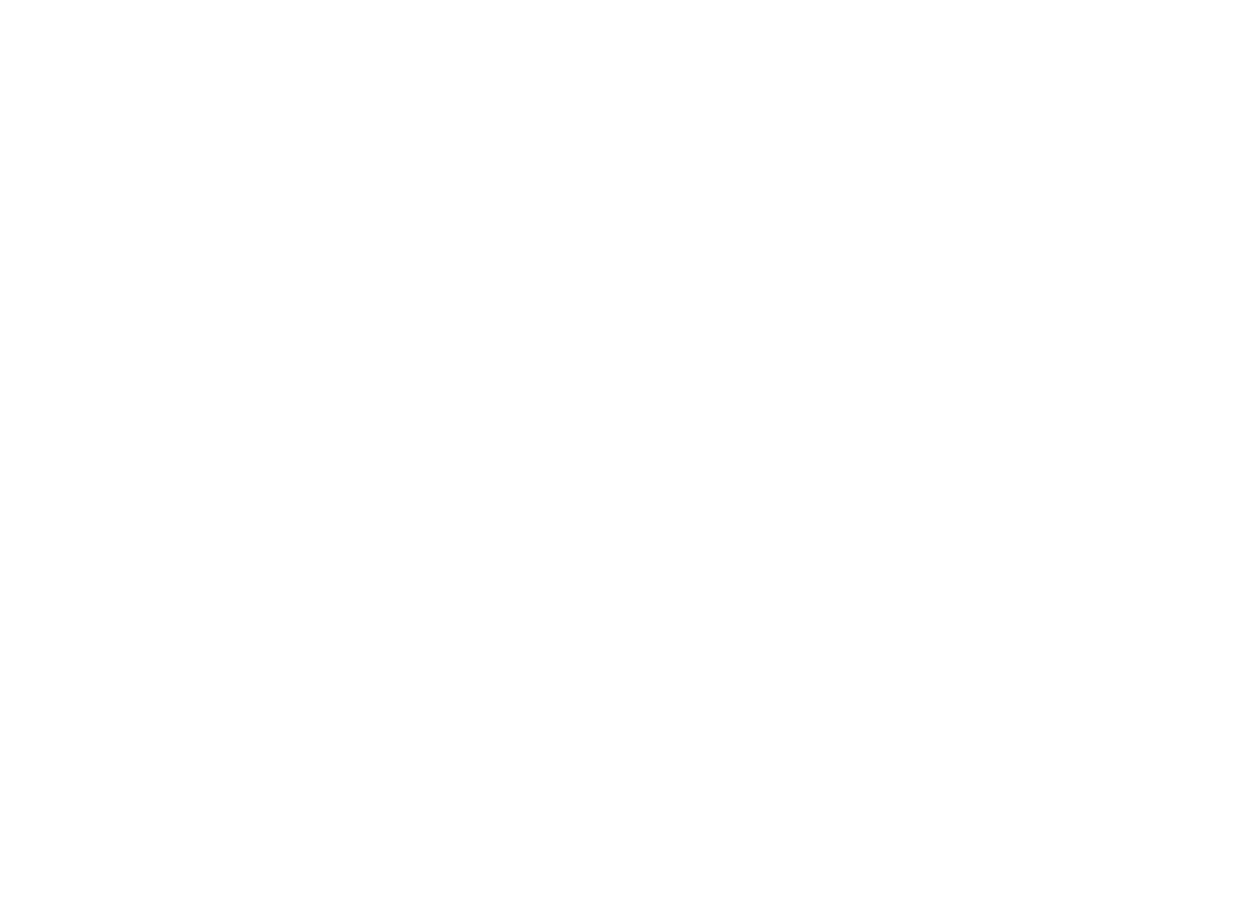 scroll, scrollTop: 0, scrollLeft: 0, axis: both 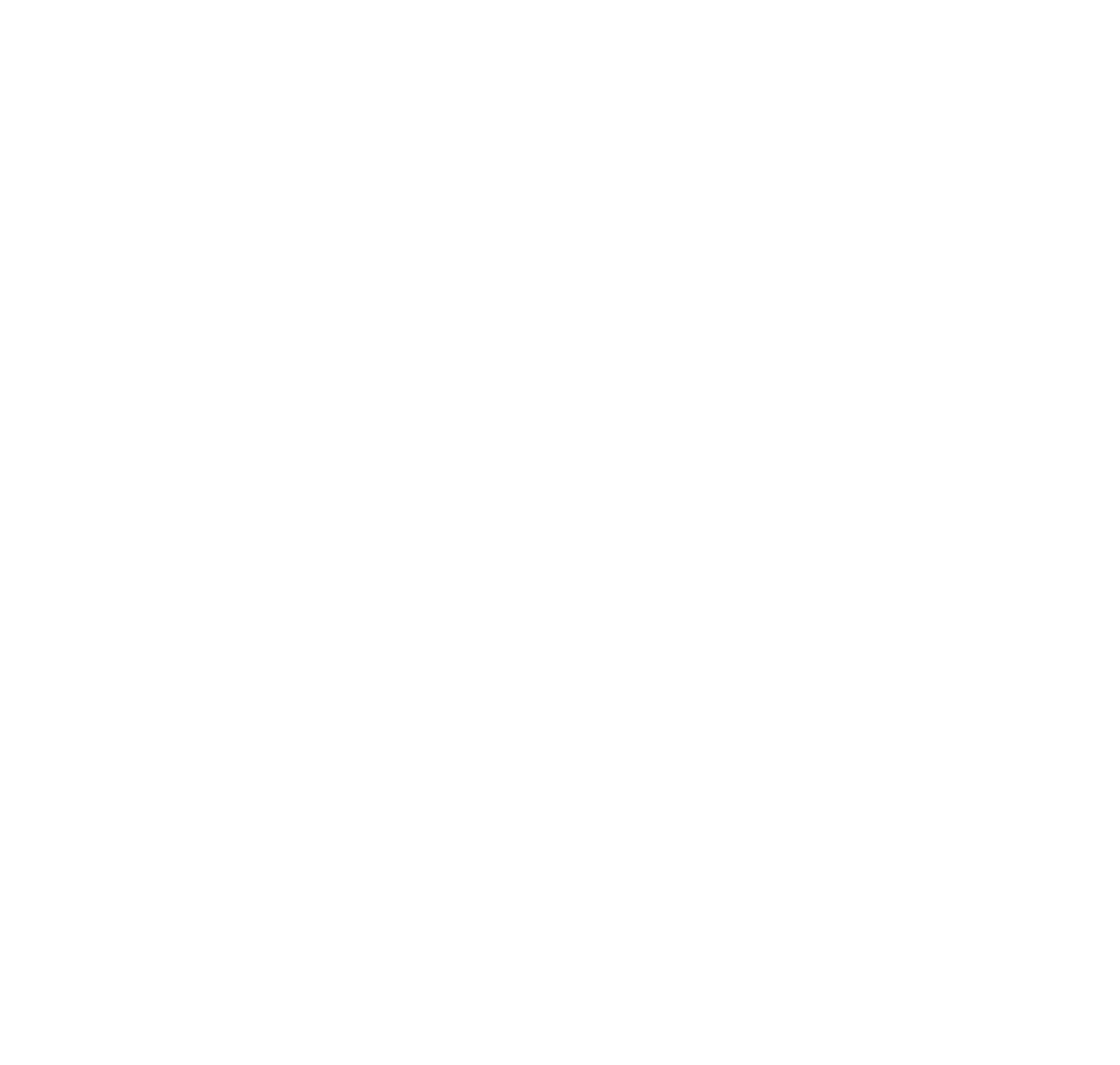 click at bounding box center [560, 532] 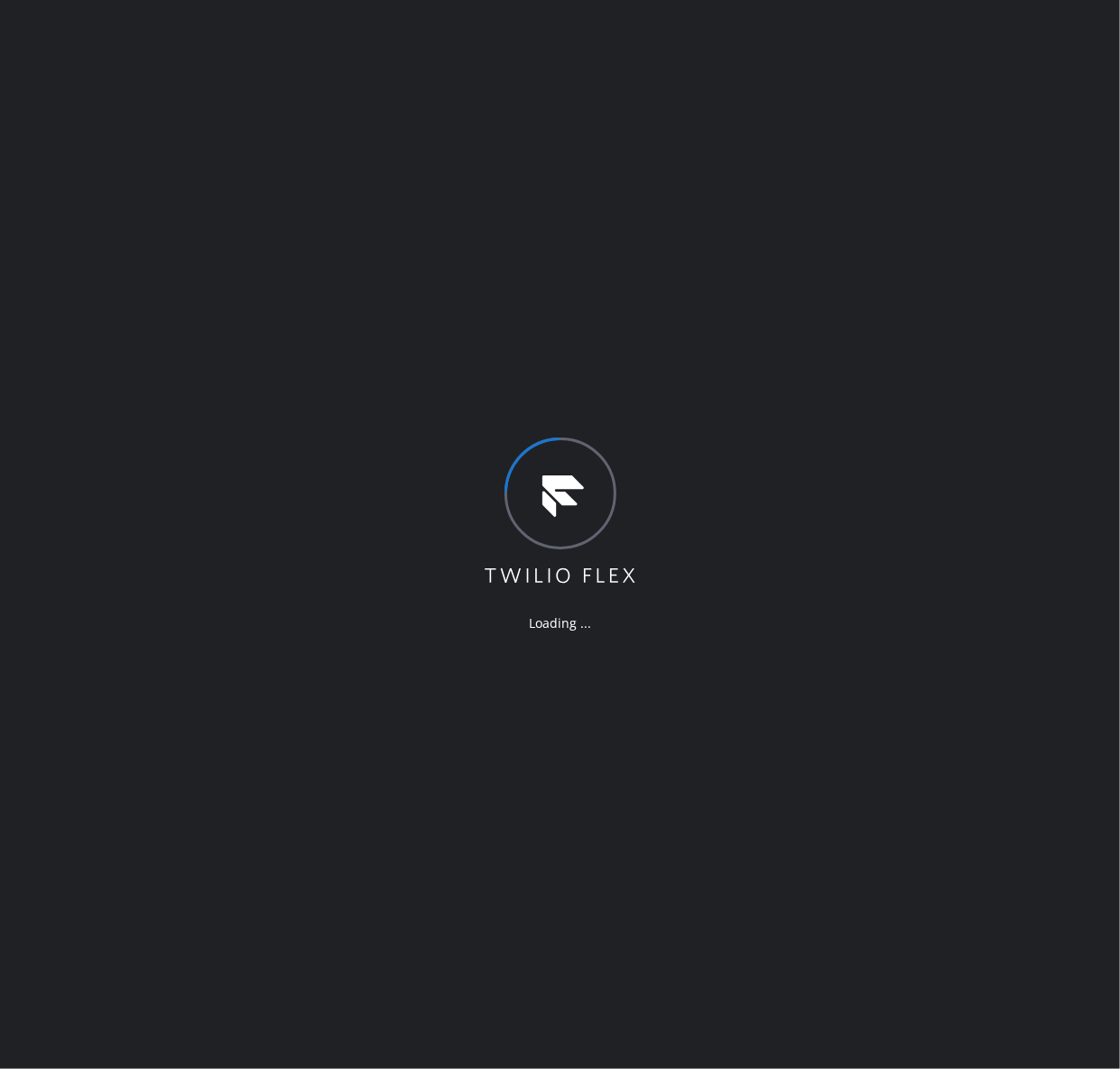 click on "Loading ..." at bounding box center (560, 534) 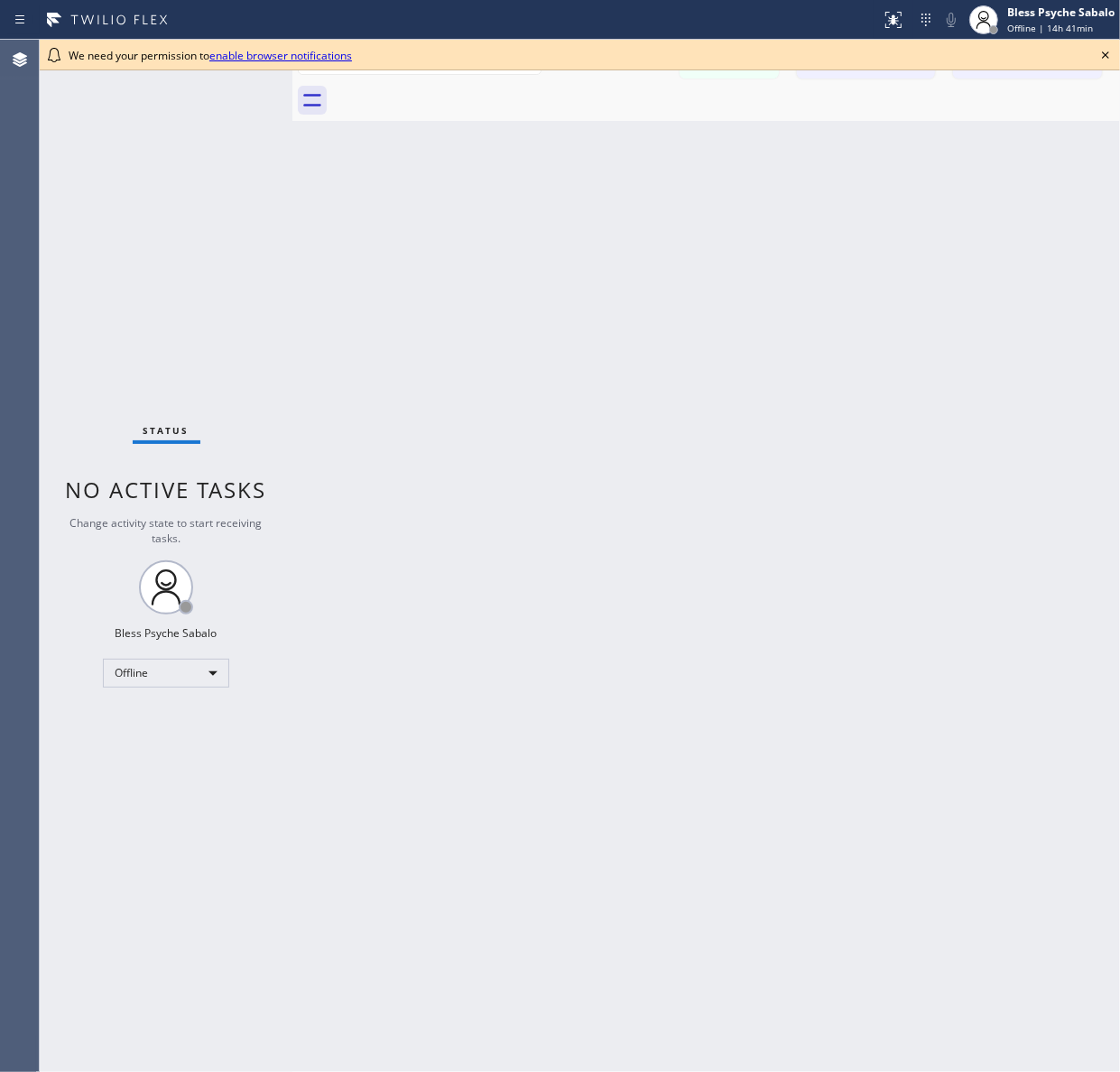 click on "Back to Dashboard Change Sender ID Customers Technicians Select a contact Outbound call Technician Search Technician Your caller id phone number Your caller id phone number +[COUNTRYCODE][PHONE] Call Technician info Name Phone none Address none Change Sender ID Electricians +[COUNTRYCODE][PHONE] Personal +[COUNTRYCODE][PHONE] HVAC +[COUNTRYCODE][PHONE] 5 Star Appliance +[COUNTRYCODE][PHONE] Appliance Repair +[COUNTRYCODE][PHONE] Plumbing +[COUNTRYCODE][PHONE] Air Duct Cleaning +[COUNTRYCODE][PHONE] Cancel Change Check personal SMS Reset Change No tabs Messages Call to Customer Call to Technicians Outbound call Location Search location Your caller id phone number Customer number Call Outbound call Technician Search Technician Your caller id phone number Your caller id phone number +[COUNTRYCODE][PHONE] Call" at bounding box center [706, 556] 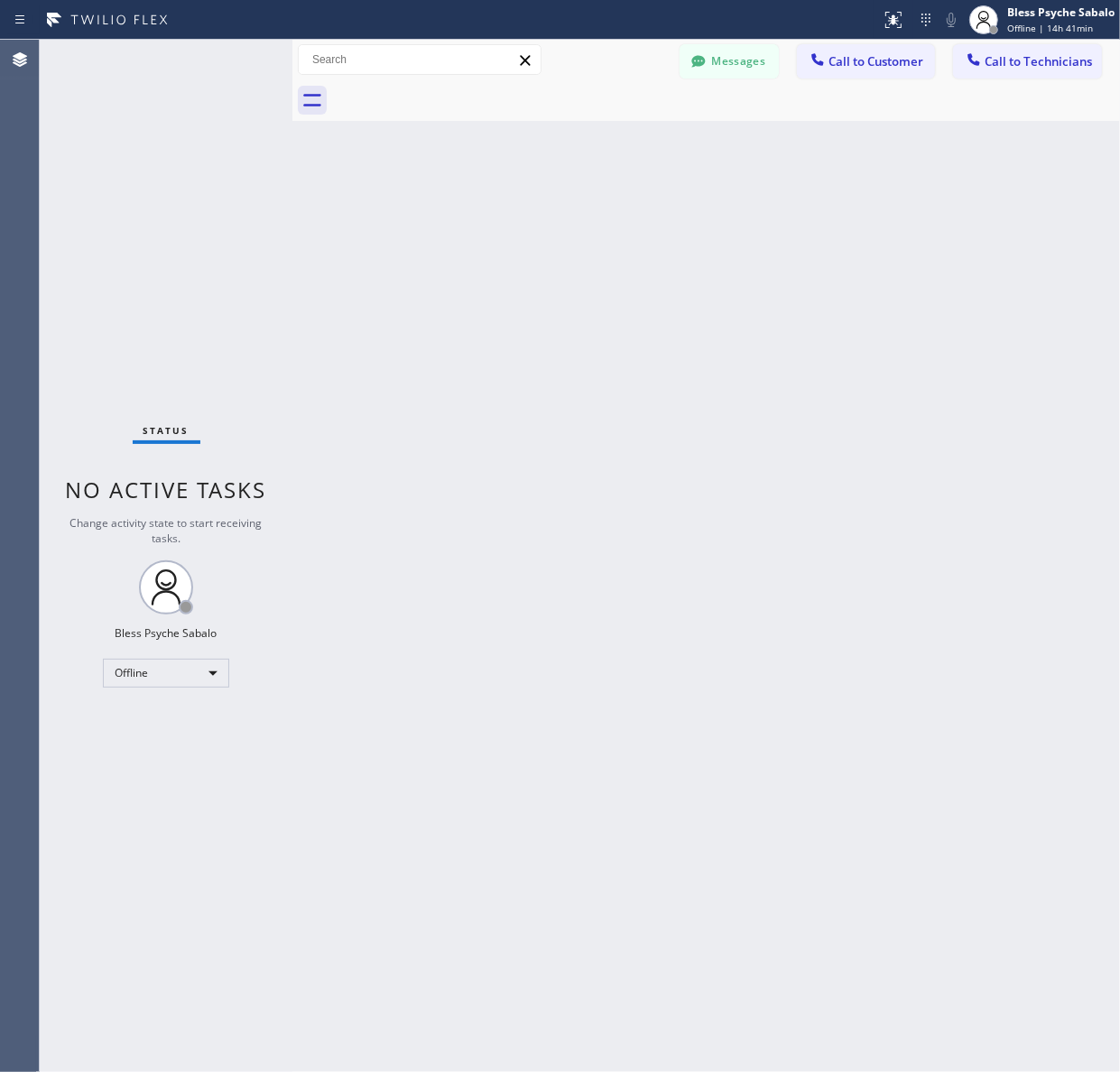 click on "Back to Dashboard Change Sender ID Customers Technicians MM Maria Mendoza [DATE] [TIME] It's fine .. NP
We don't need it anymore JW Josh Warner [DATE] [TIME] Hi Josh-this is Red, one of the dispatch managers here at 5 Star Plumbing. I’m reaching out to follow up on the estimate provided by our technician, Vache, during his visit on [DATE] regarding the (Installation of In-Home Water Filtration System). We just wanted to check in and see if you had any questions about the estimate or if there’s anything we can assist you with as you consider moving forward with the project. Feel free to reach out at your convenience—we’re here to help!
BS Brett Schmitt [DATE] [TIME] LC Le Chen [DATE] [TIME] Tech advised me to just book an appointment and they'll gonna check the property together with you or either the real estate agent, to see if there's any back-up problem. DM Duat Mai [DATE] [TIME] BD Becky Dee [DATE] [TIME] No problem. IB Ivan Brooks [DATE] [TIME] Sorry I missed your call. J CD JL SN TJ" at bounding box center (706, 556) 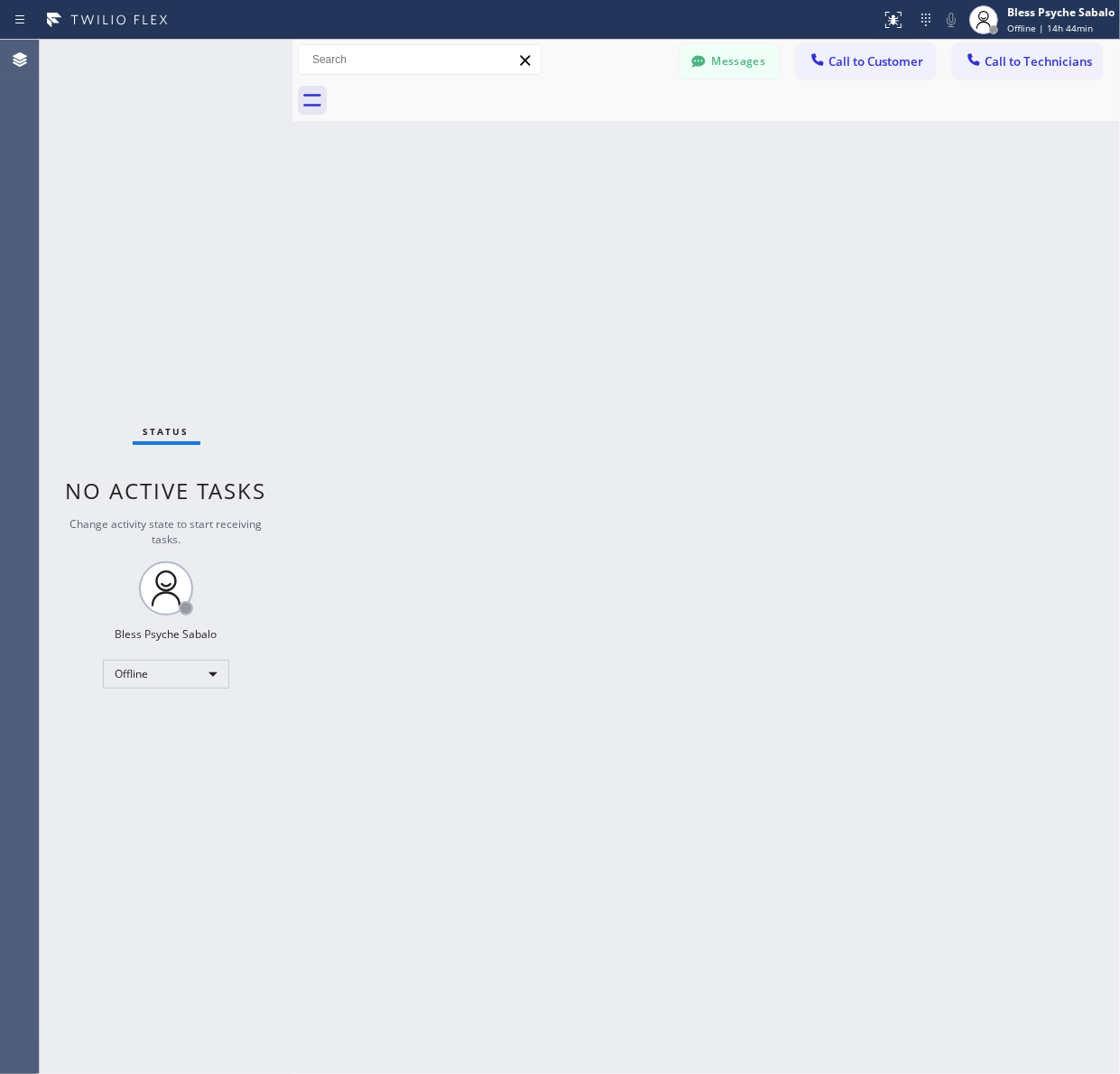 click on "Back to Dashboard Change Sender ID Customers Technicians MM Maria Mendoza [DATE] [TIME] It's fine .. NP
We don't need it anymore JW Josh Warner [DATE] [TIME] Hi Josh-this is Red, one of the dispatch managers here at 5 Star Plumbing. I’m reaching out to follow up on the estimate provided by our technician, Vache, during his visit on [DATE] regarding the (Installation of In-Home Water Filtration System). We just wanted to check in and see if you had any questions about the estimate or if there’s anything we can assist you with as you consider moving forward with the project. Feel free to reach out at your convenience—we’re here to help!
BS Brett Schmitt [DATE] [TIME] LC Le Chen [DATE] [TIME] Tech advised me to just book an appointment and they'll gonna check the property together with you or either the real estate agent, to see if there's any back-up problem. DM Duat Mai [DATE] [TIME] BD Becky Dee [DATE] [TIME] No problem. IB Ivan Brooks [DATE] [TIME] Sorry I missed your call. J CD JL SN TJ" at bounding box center (706, 557) 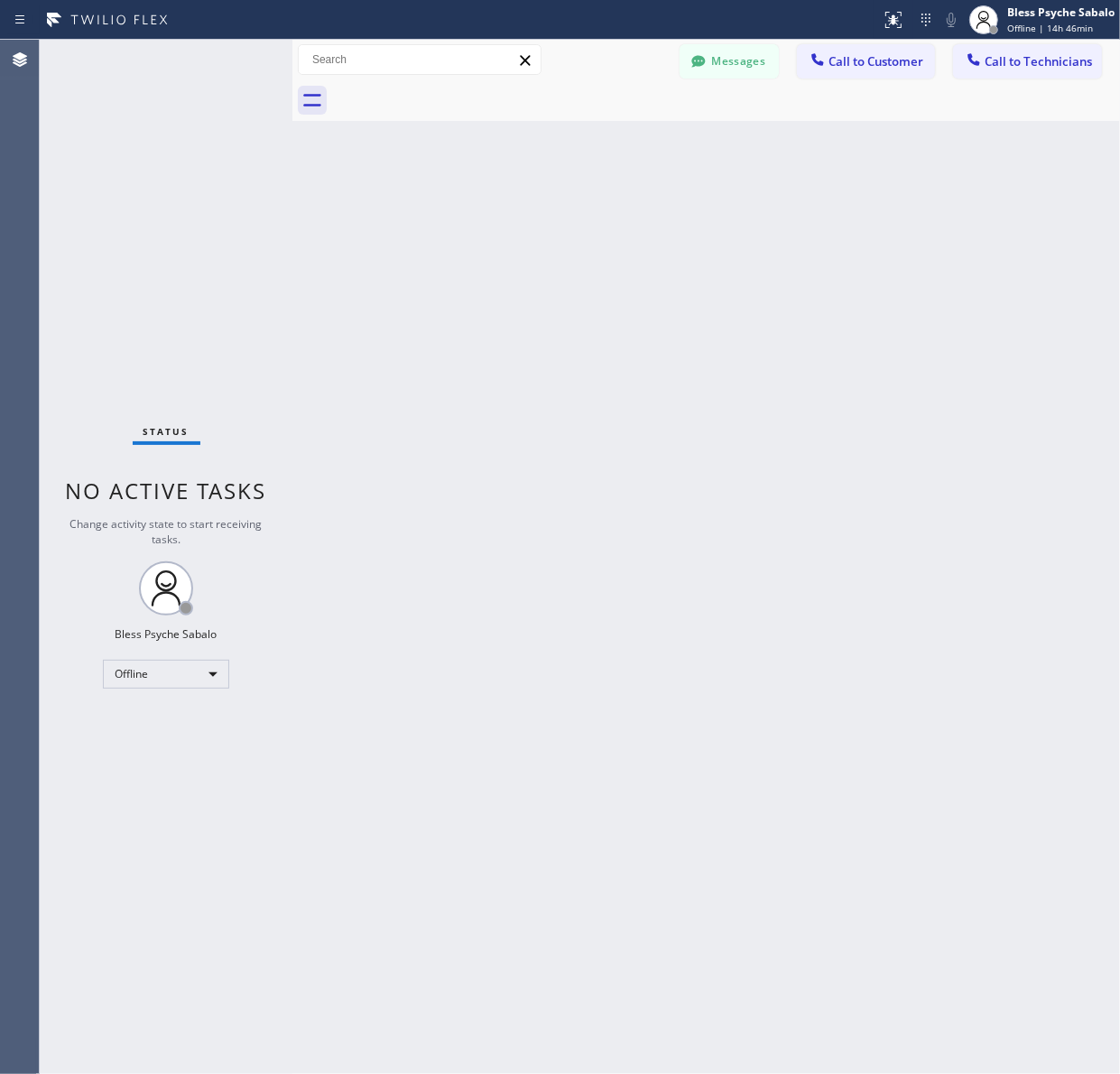 click on "Back to Dashboard Change Sender ID Customers Technicians MM Maria Mendoza [DATE] [TIME] It's fine .. NP
We don't need it anymore JW Josh Warner [DATE] [TIME] Hi Josh-this is Red, one of the dispatch managers here at 5 Star Plumbing. I’m reaching out to follow up on the estimate provided by our technician, Vache, during his visit on [DATE] regarding the (Installation of In-Home Water Filtration System). We just wanted to check in and see if you had any questions about the estimate or if there’s anything we can assist you with as you consider moving forward with the project. Feel free to reach out at your convenience—we’re here to help!
BS Brett Schmitt [DATE] [TIME] LC Le Chen [DATE] [TIME] Tech advised me to just book an appointment and they'll gonna check the property together with you or either the real estate agent, to see if there's any back-up problem. DM Duat Mai [DATE] [TIME] BD Becky Dee [DATE] [TIME] No problem. IB Ivan Brooks [DATE] [TIME] Sorry I missed your call. J CD JL SN TJ" at bounding box center [706, 557] 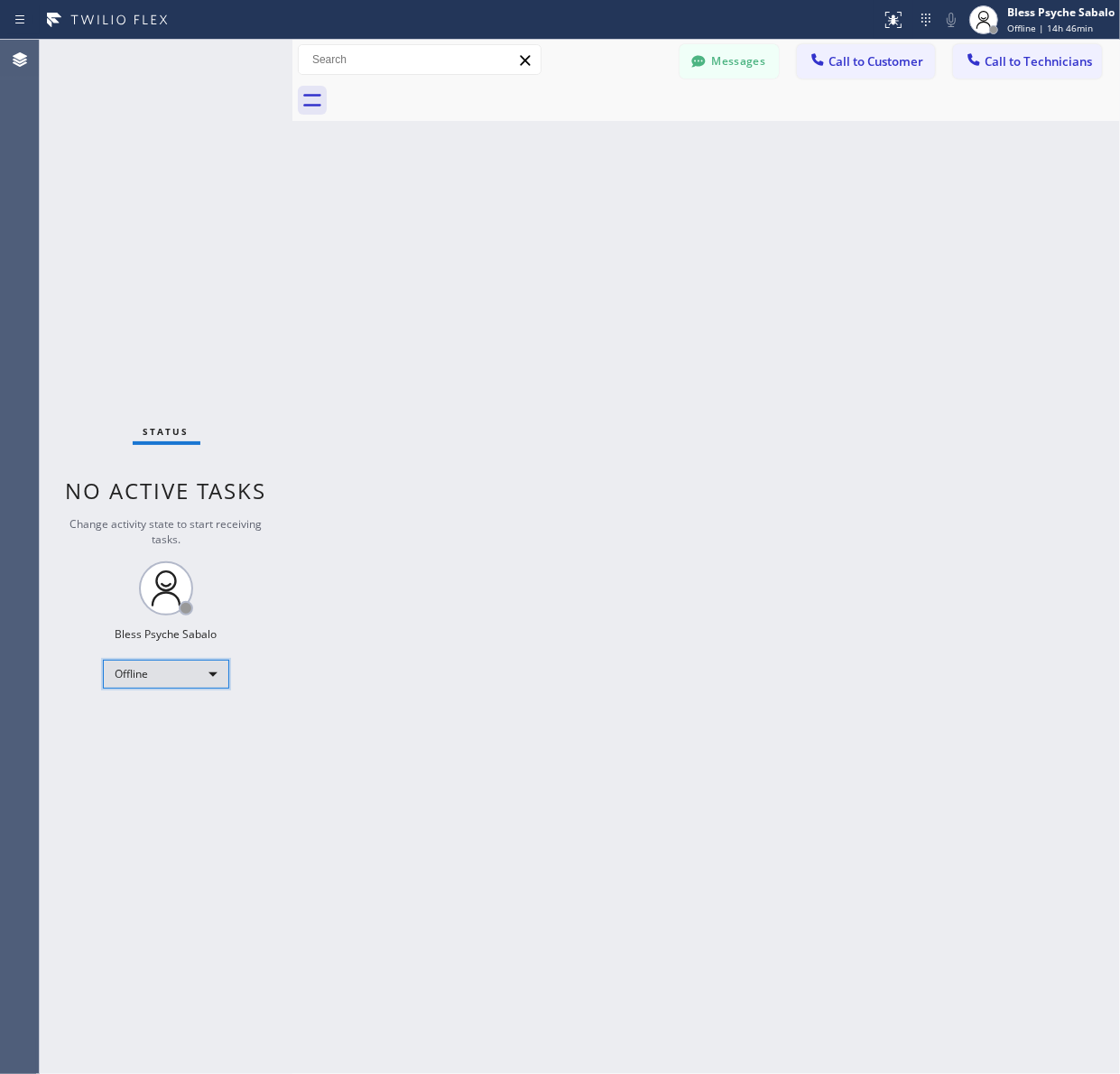 click on "Offline" at bounding box center (166, 674) 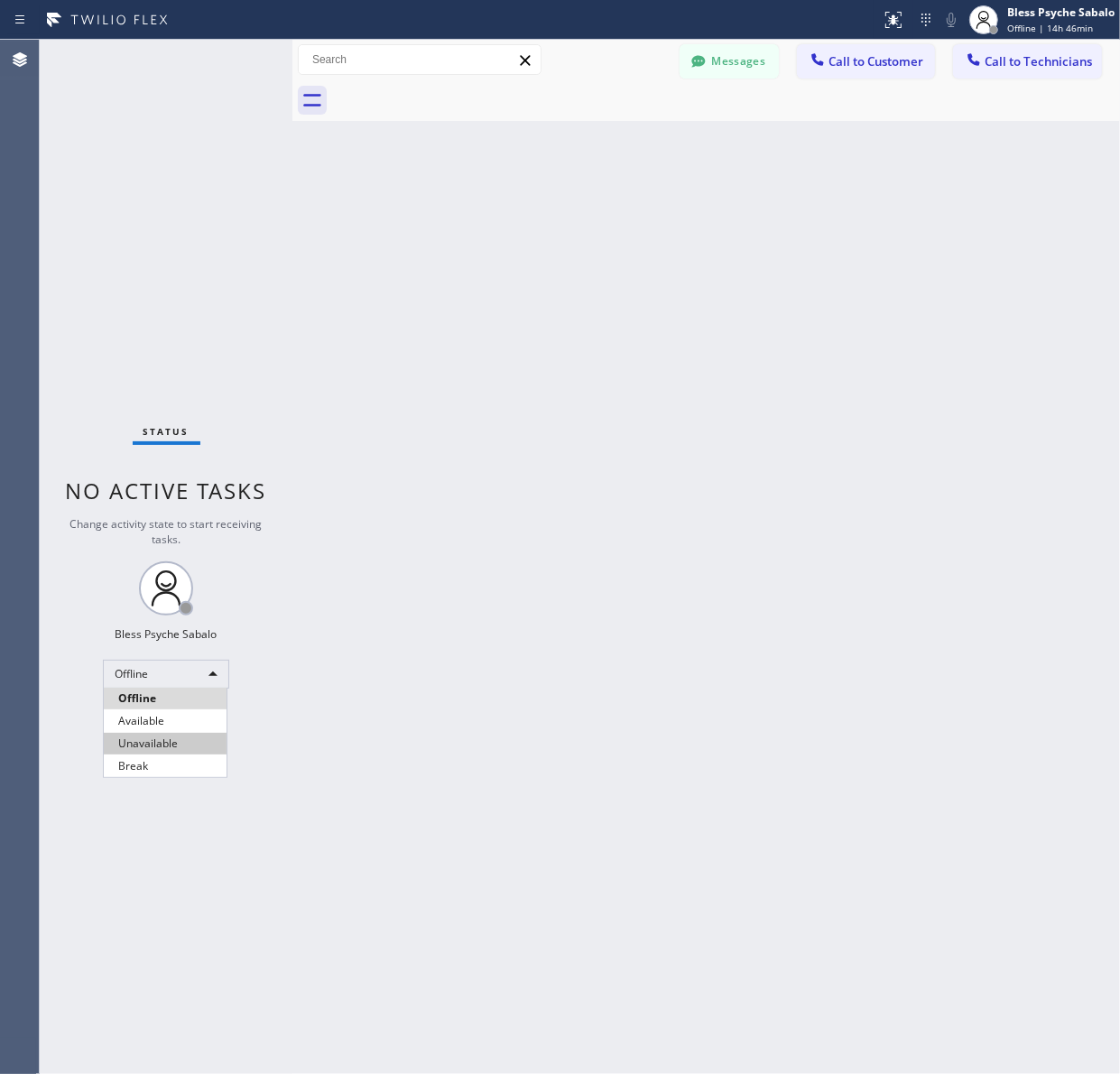 click on "Unavailable" at bounding box center (165, 744) 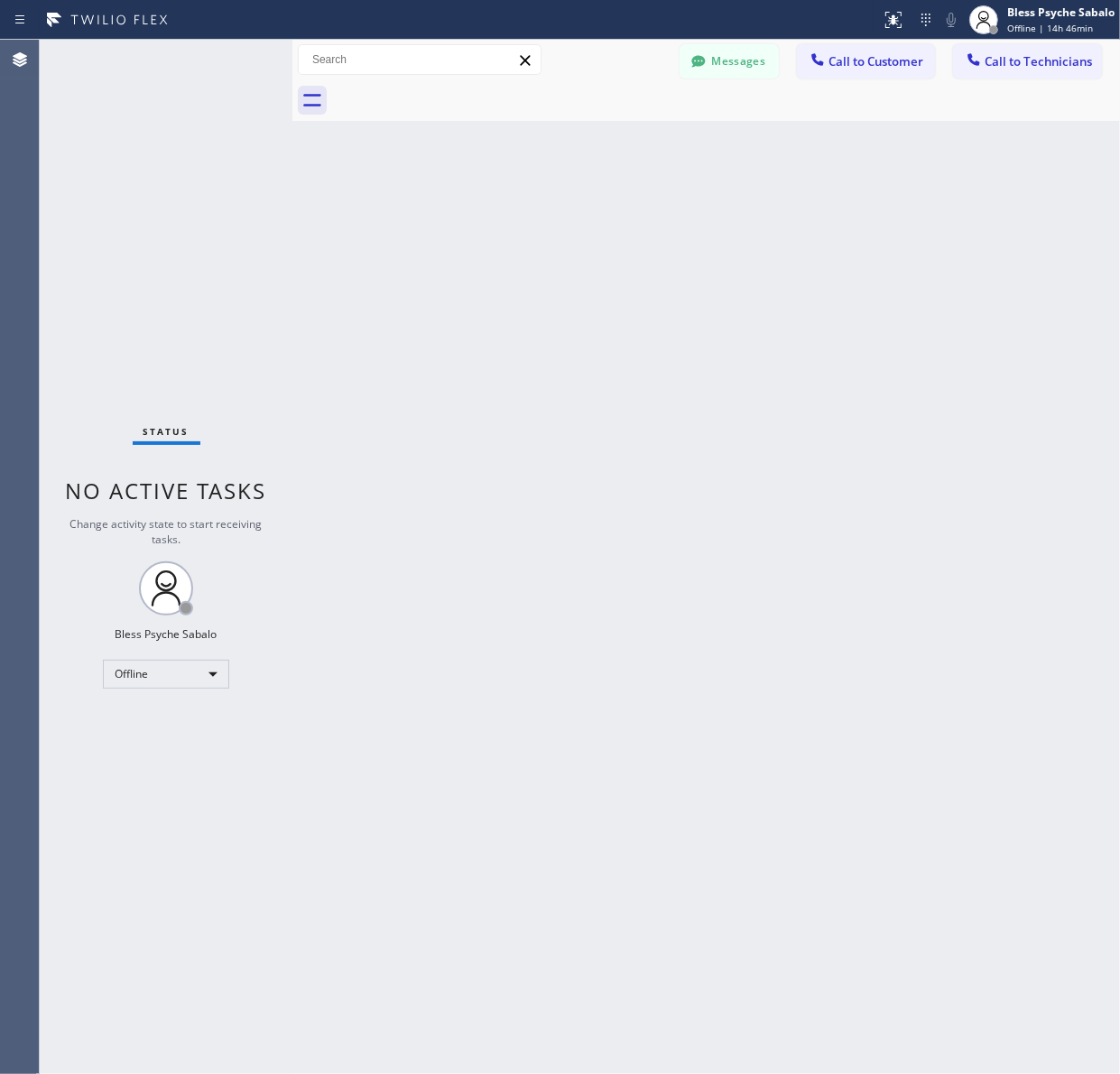 drag, startPoint x: 711, startPoint y: 732, endPoint x: 727, endPoint y: 681, distance: 53.450912 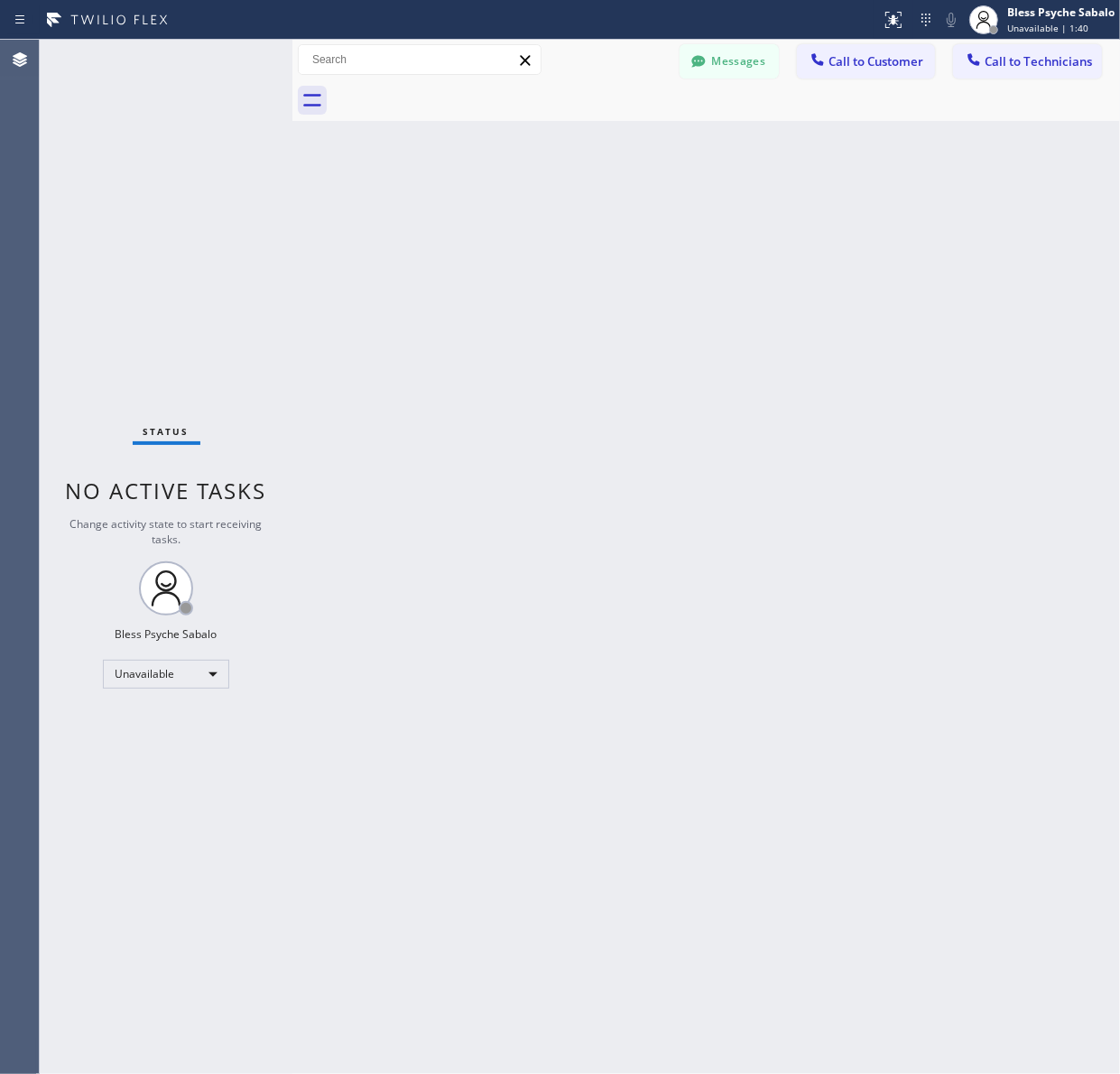 drag, startPoint x: 729, startPoint y: 350, endPoint x: 792, endPoint y: 304, distance: 78.00641 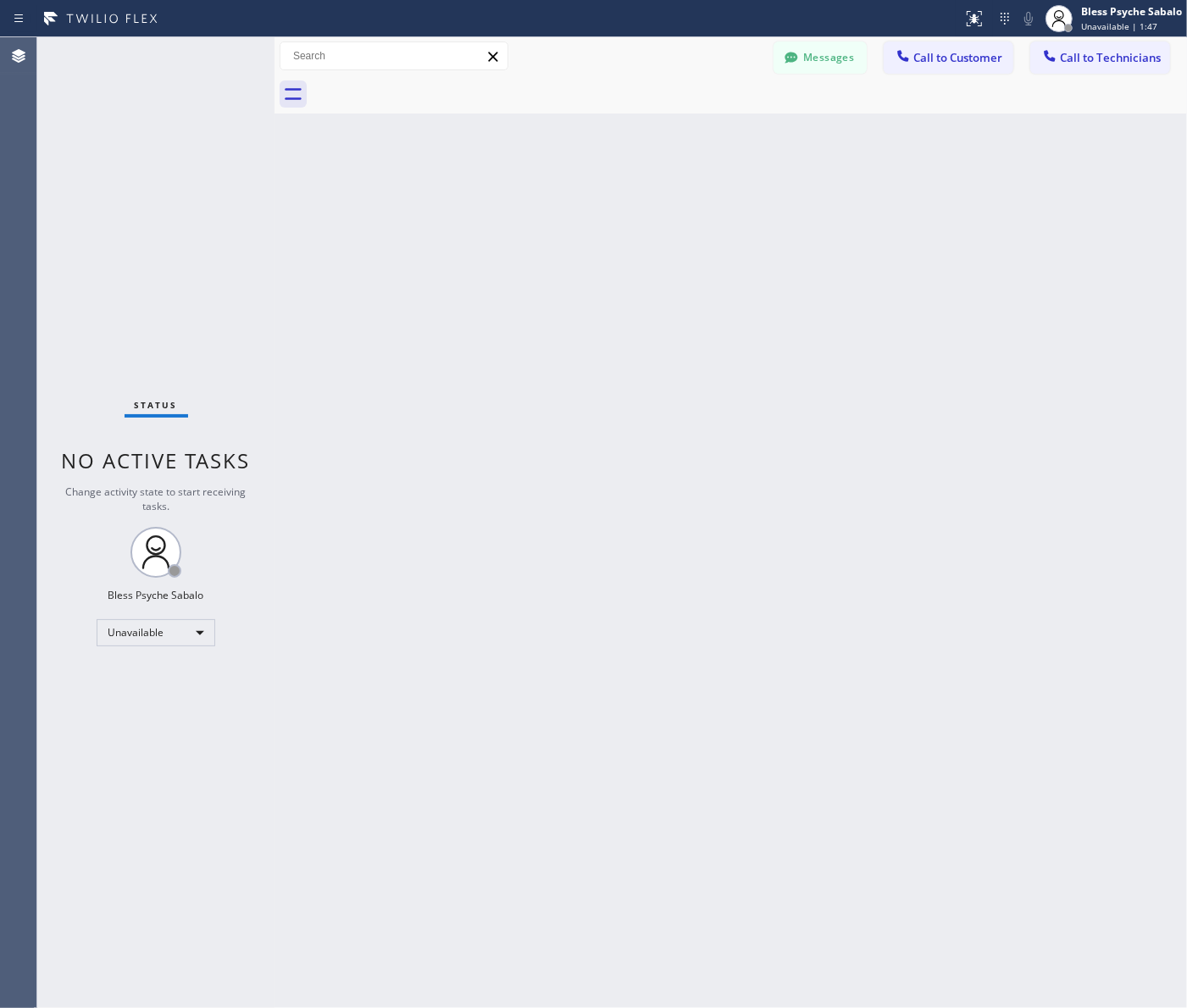 click on "Back to Dashboard Change Sender ID Customers Technicians MM Maria Mendoza [DATE] [TIME] It's fine .. NP
We don't need it anymore JW Josh Warner [DATE] [TIME] Hi Josh-this is Red, one of the dispatch managers here at 5 Star Plumbing. I’m reaching out to follow up on the estimate provided by our technician, Vache, during his visit on [DATE] regarding the (Installation of In-Home Water Filtration System). We just wanted to check in and see if you had any questions about the estimate or if there’s anything we can assist you with as you consider moving forward with the project. Feel free to reach out at your convenience—we’re here to help!
BS Brett Schmitt [DATE] [TIME] LC Le Chen [DATE] [TIME] Tech advised me to just book an appointment and they'll gonna check the property together with you or either the real estate agent, to see if there's any back-up problem. DM Duat Mai [DATE] [TIME] BD Becky Dee [DATE] [TIME] No problem. IB Ivan Brooks [DATE] [TIME] Sorry I missed your call. J CD JL SN TJ" at bounding box center [730, 523] 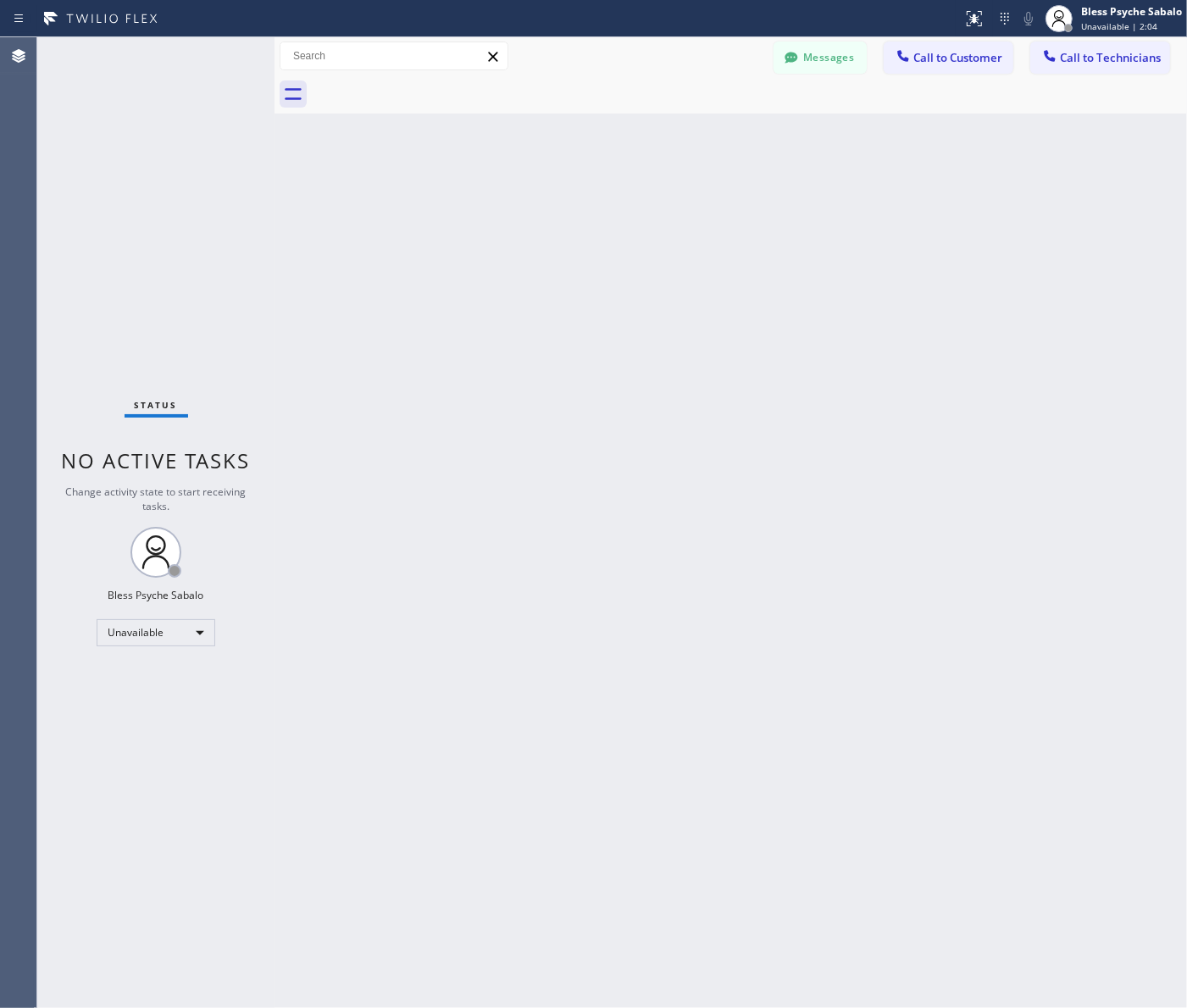 click on "Back to Dashboard Change Sender ID Customers Technicians MM Maria Mendoza [DATE] [TIME] It's fine .. NP
We don't need it anymore JW Josh Warner [DATE] [TIME] Hi Josh-this is Red, one of the dispatch managers here at 5 Star Plumbing. I’m reaching out to follow up on the estimate provided by our technician, Vache, during his visit on [DATE] regarding the (Installation of In-Home Water Filtration System). We just wanted to check in and see if you had any questions about the estimate or if there’s anything we can assist you with as you consider moving forward with the project. Feel free to reach out at your convenience—we’re here to help!
BS Brett Schmitt [DATE] [TIME] LC Le Chen [DATE] [TIME] Tech advised me to just book an appointment and they'll gonna check the property together with you or either the real estate agent, to see if there's any back-up problem. DM Duat Mai [DATE] [TIME] BD Becky Dee [DATE] [TIME] No problem. IB Ivan Brooks [DATE] [TIME] Sorry I missed your call. J CD JL SN TJ" at bounding box center (730, 523) 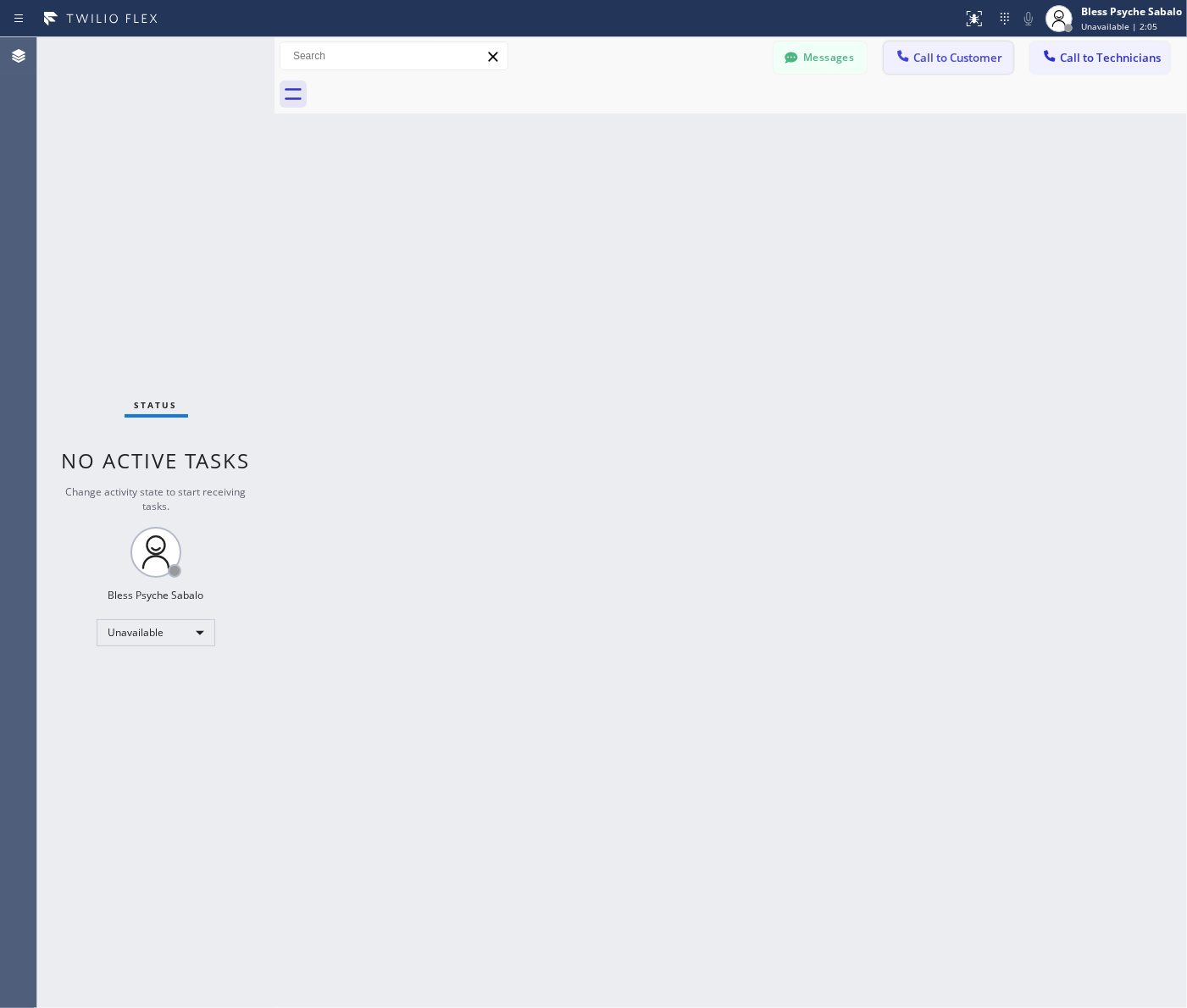 click on "Call to Customer" at bounding box center (957, 58) 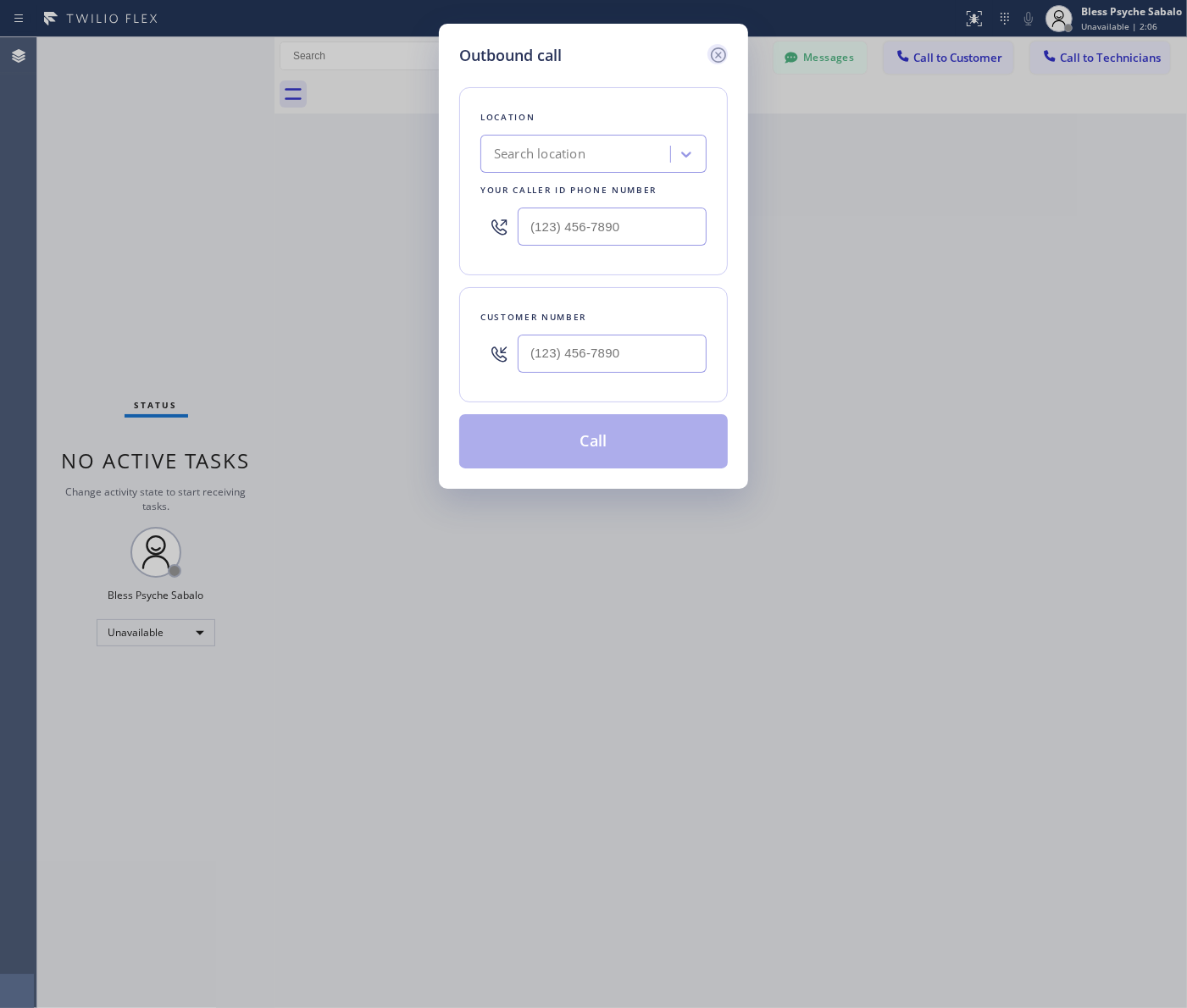 click 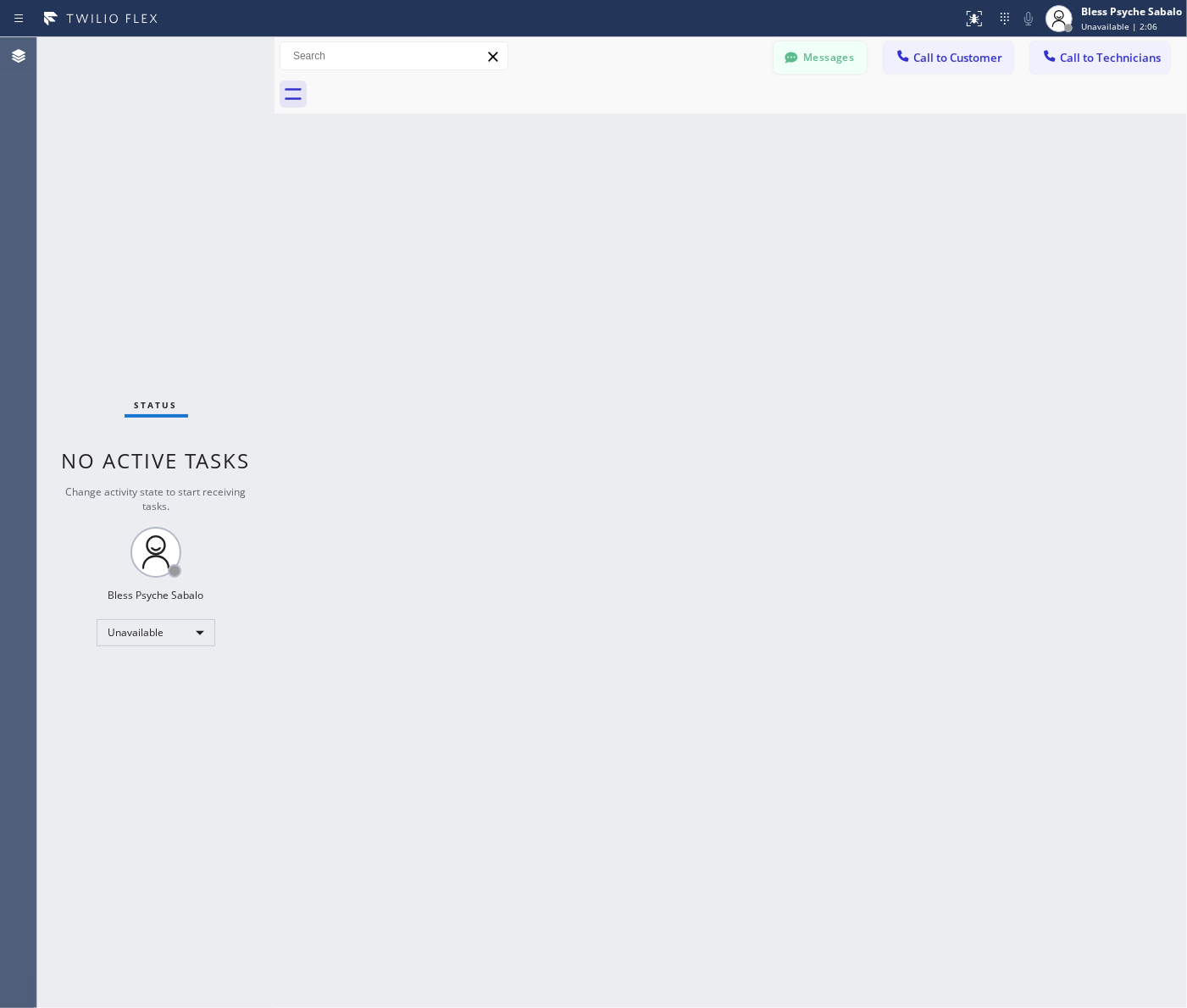 drag, startPoint x: 768, startPoint y: 108, endPoint x: 832, endPoint y: 69, distance: 74.94665 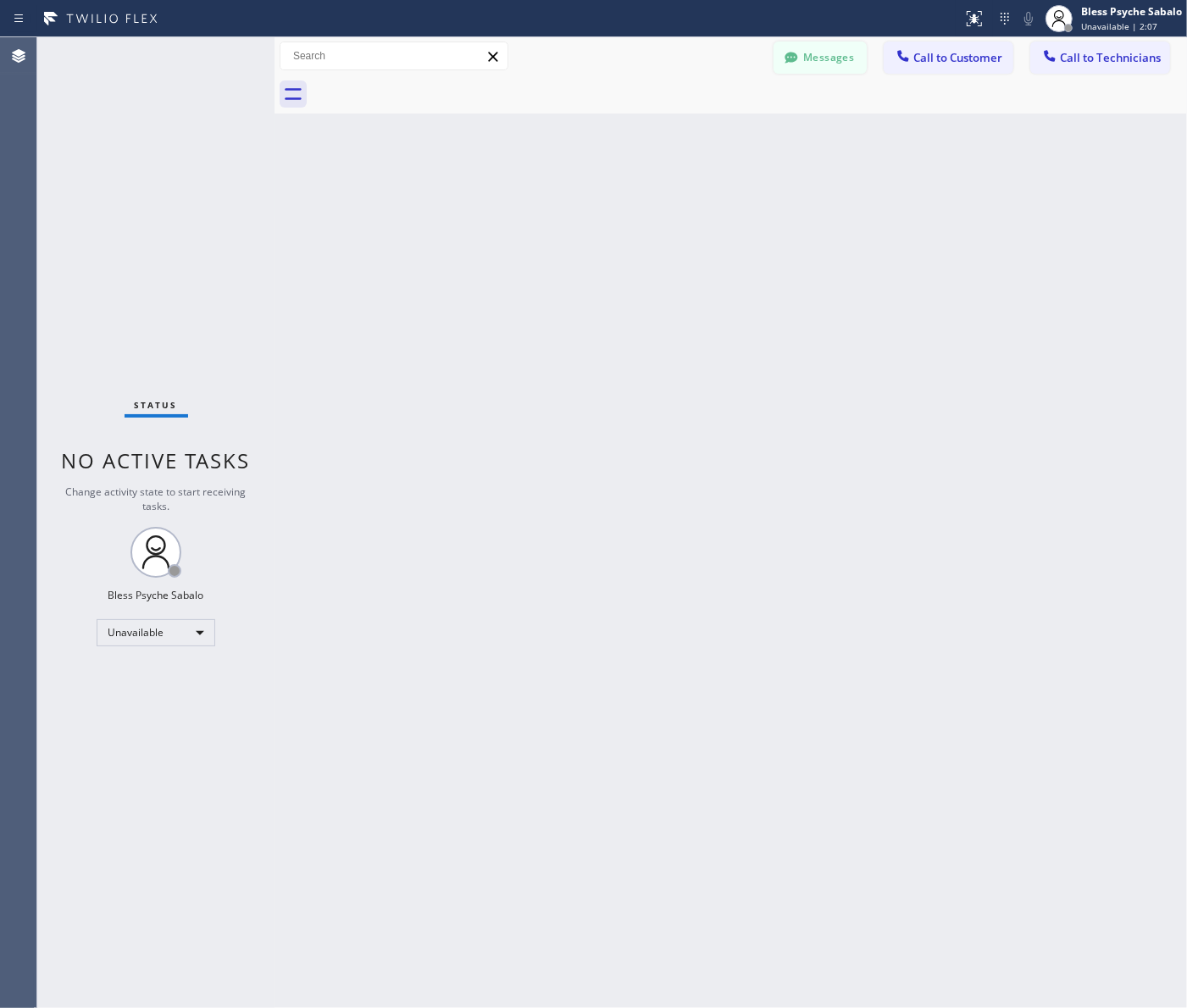 click on "Messages" at bounding box center (820, 58) 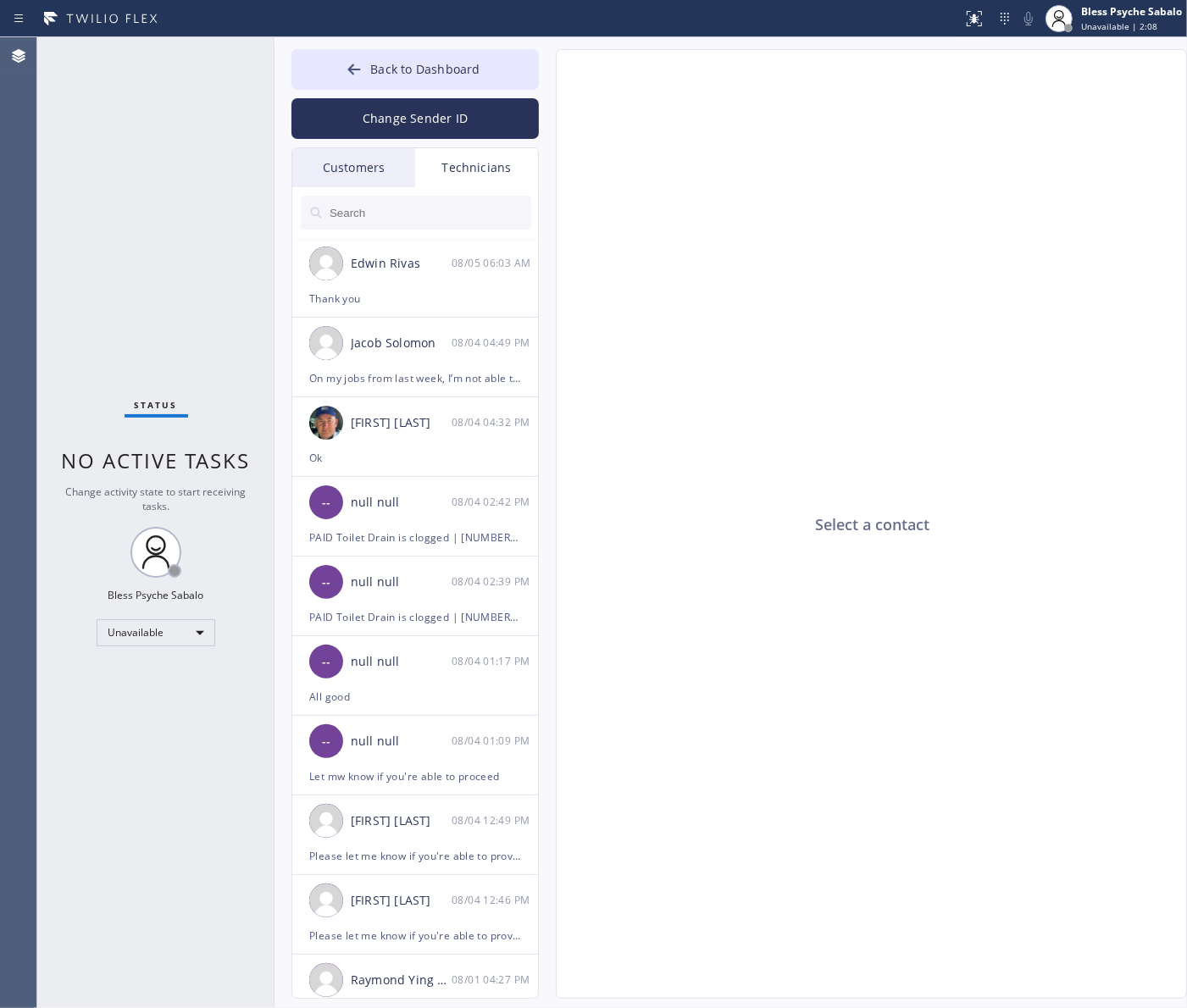 click on "Technicians" at bounding box center (476, 168) 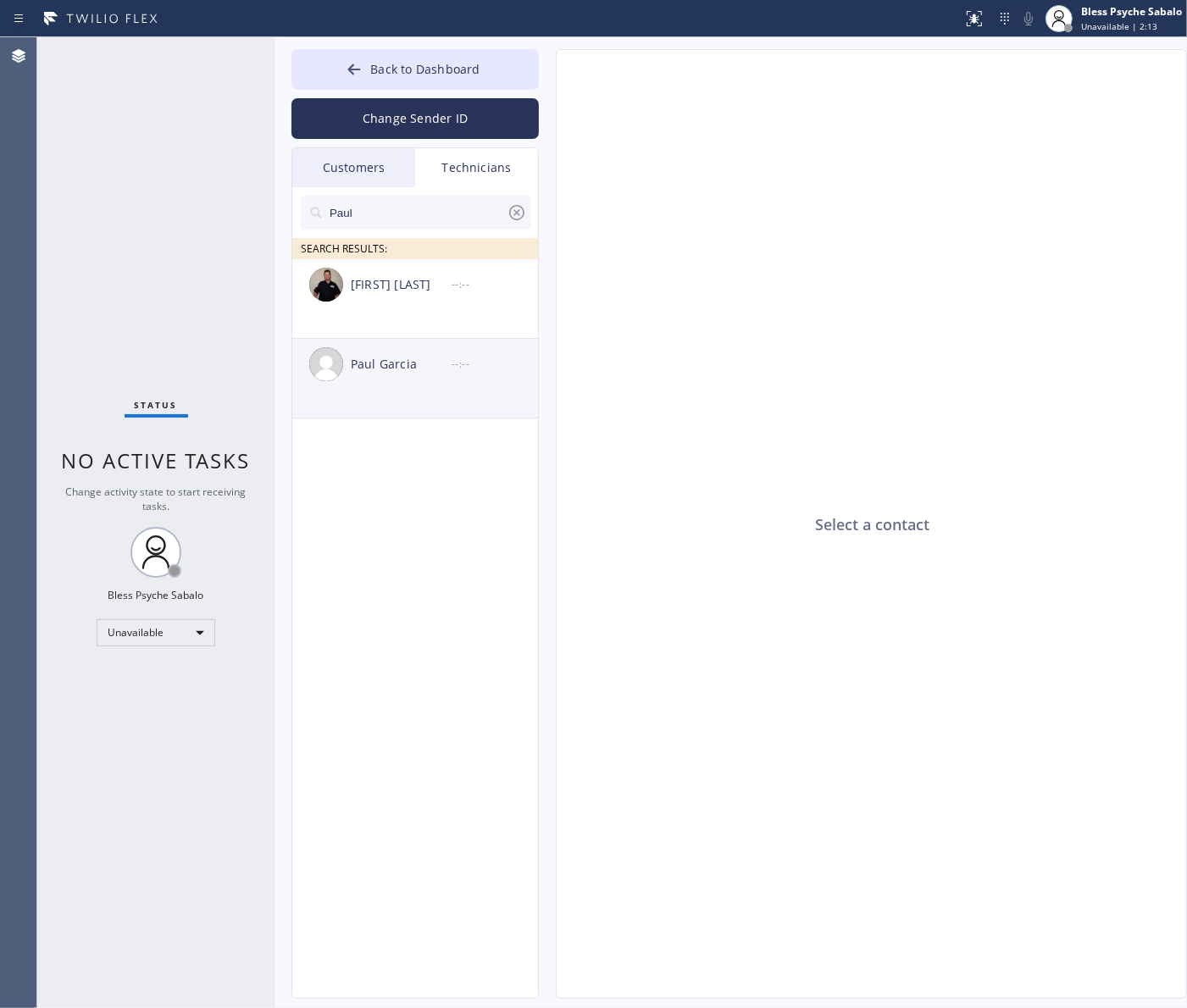 type on "Paul" 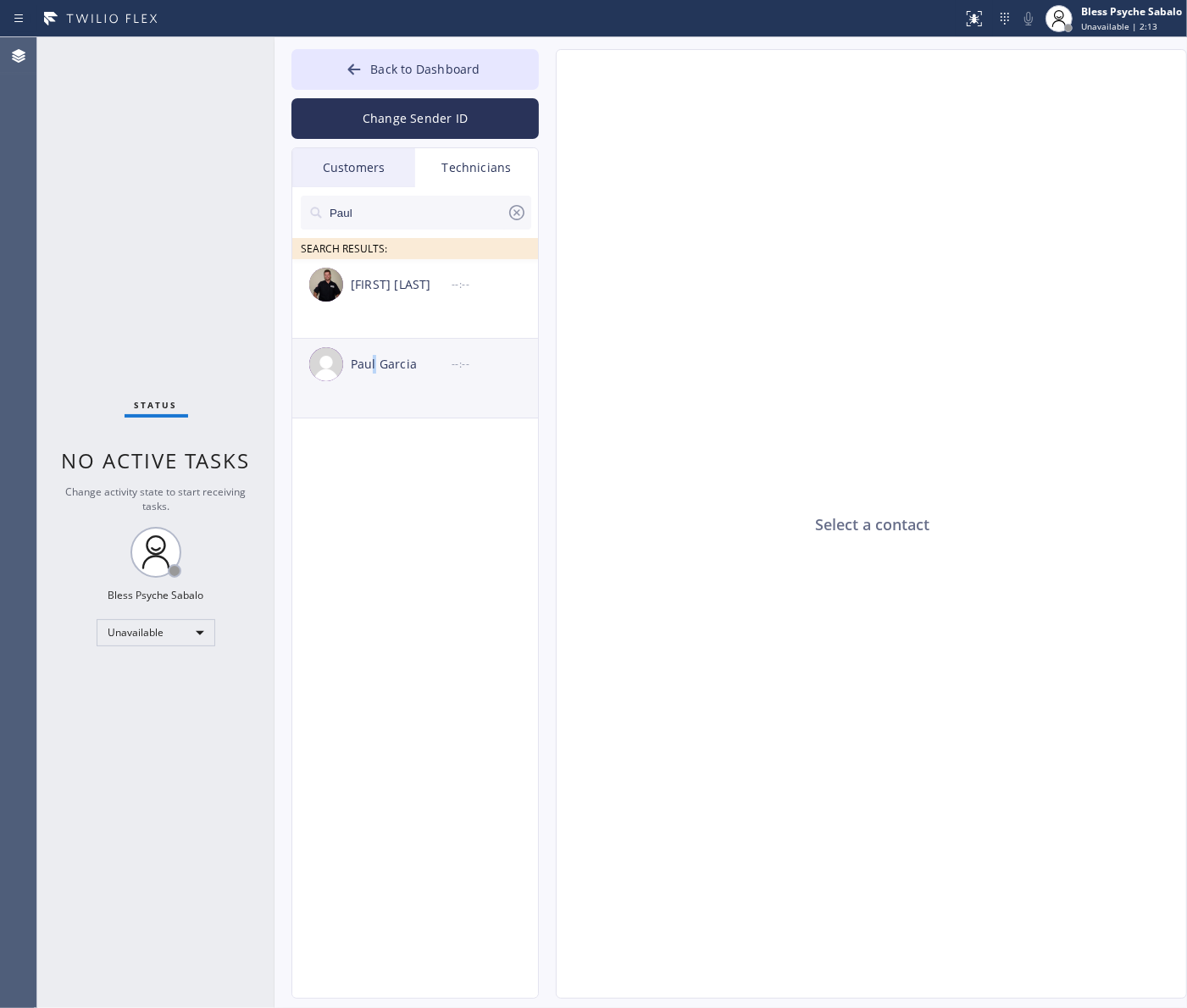 click on "Paul Garcia --:--" at bounding box center [416, 364] 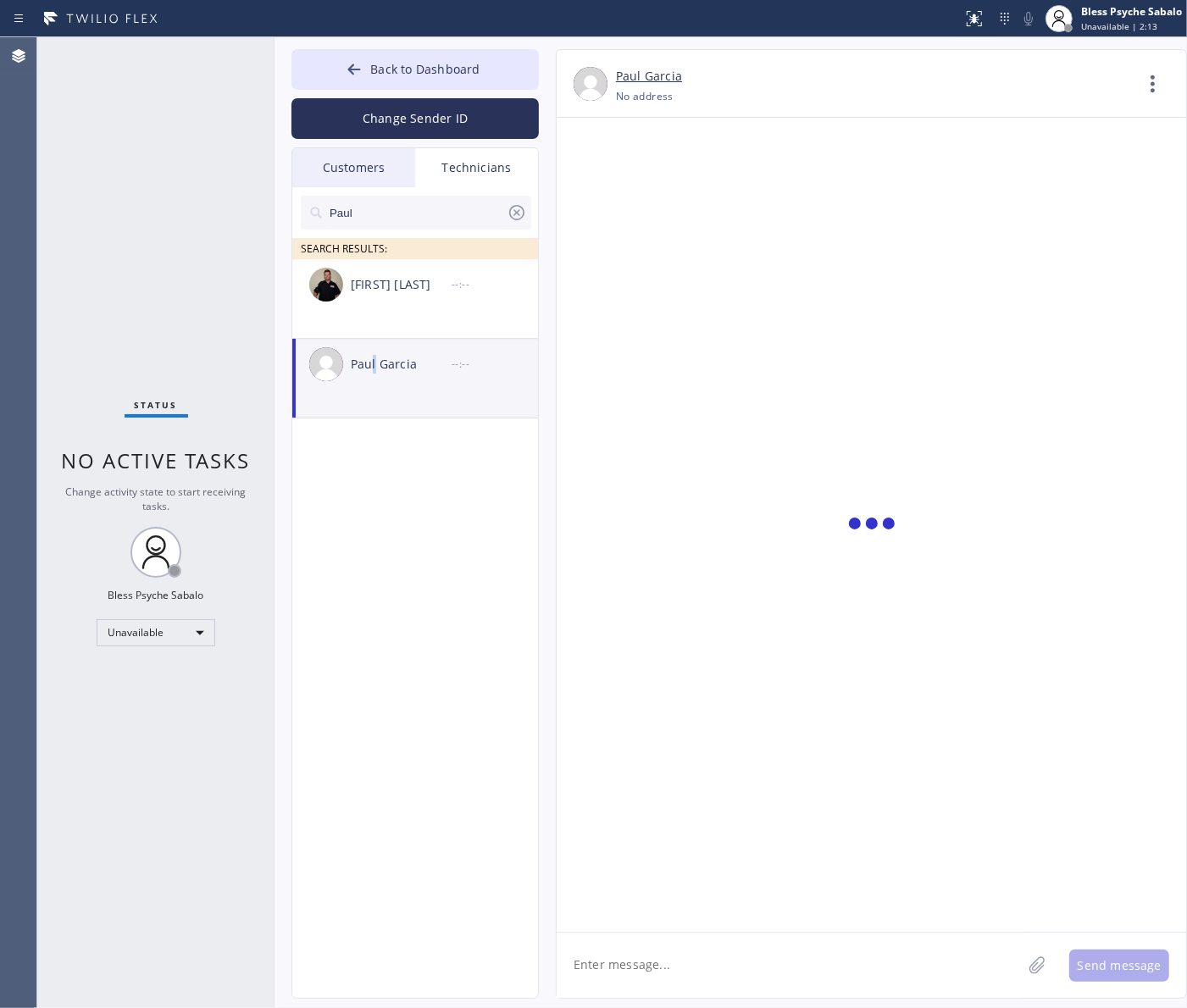 scroll, scrollTop: 475, scrollLeft: 0, axis: vertical 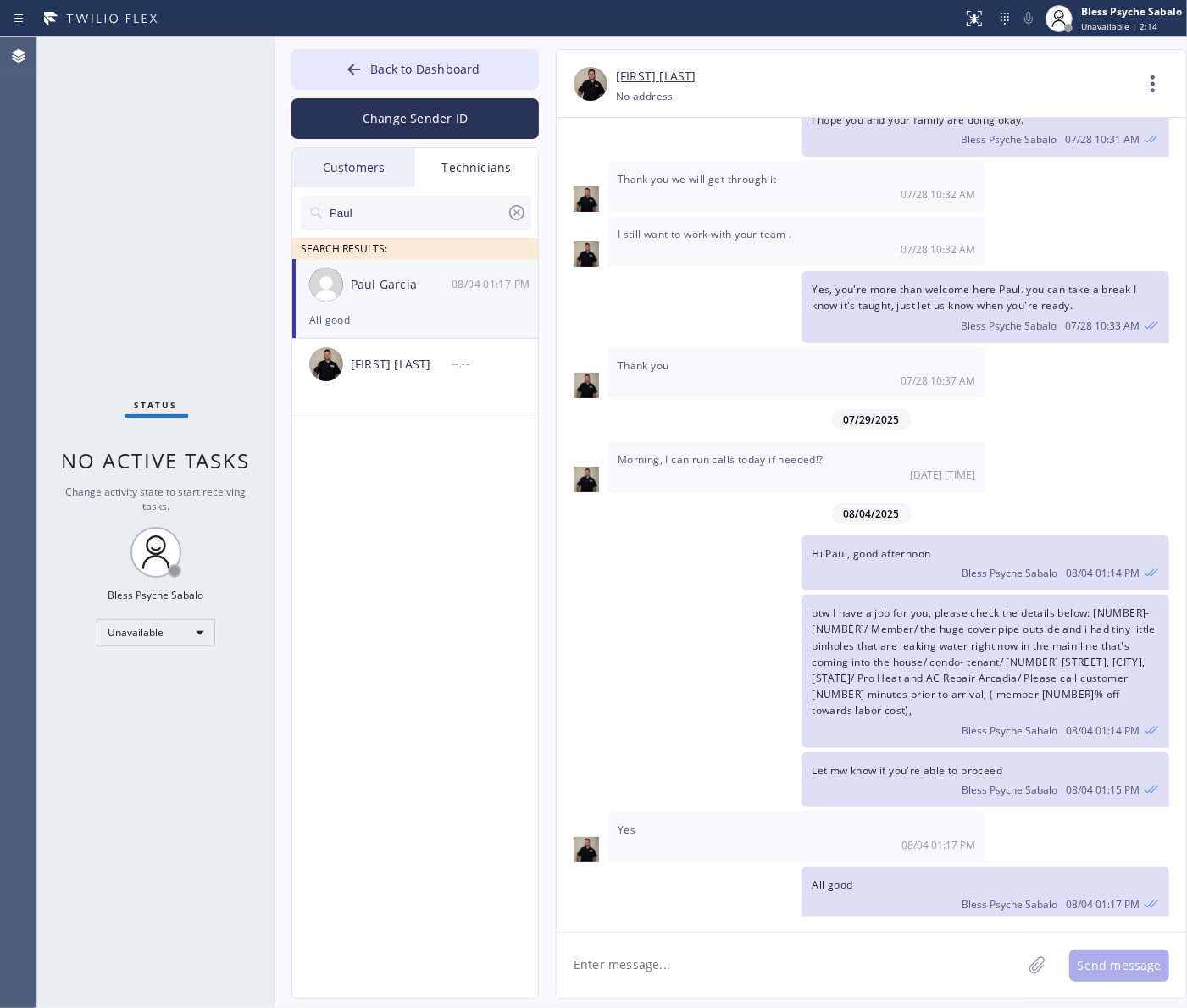 click on "Paul Garcia" at bounding box center [401, 285] 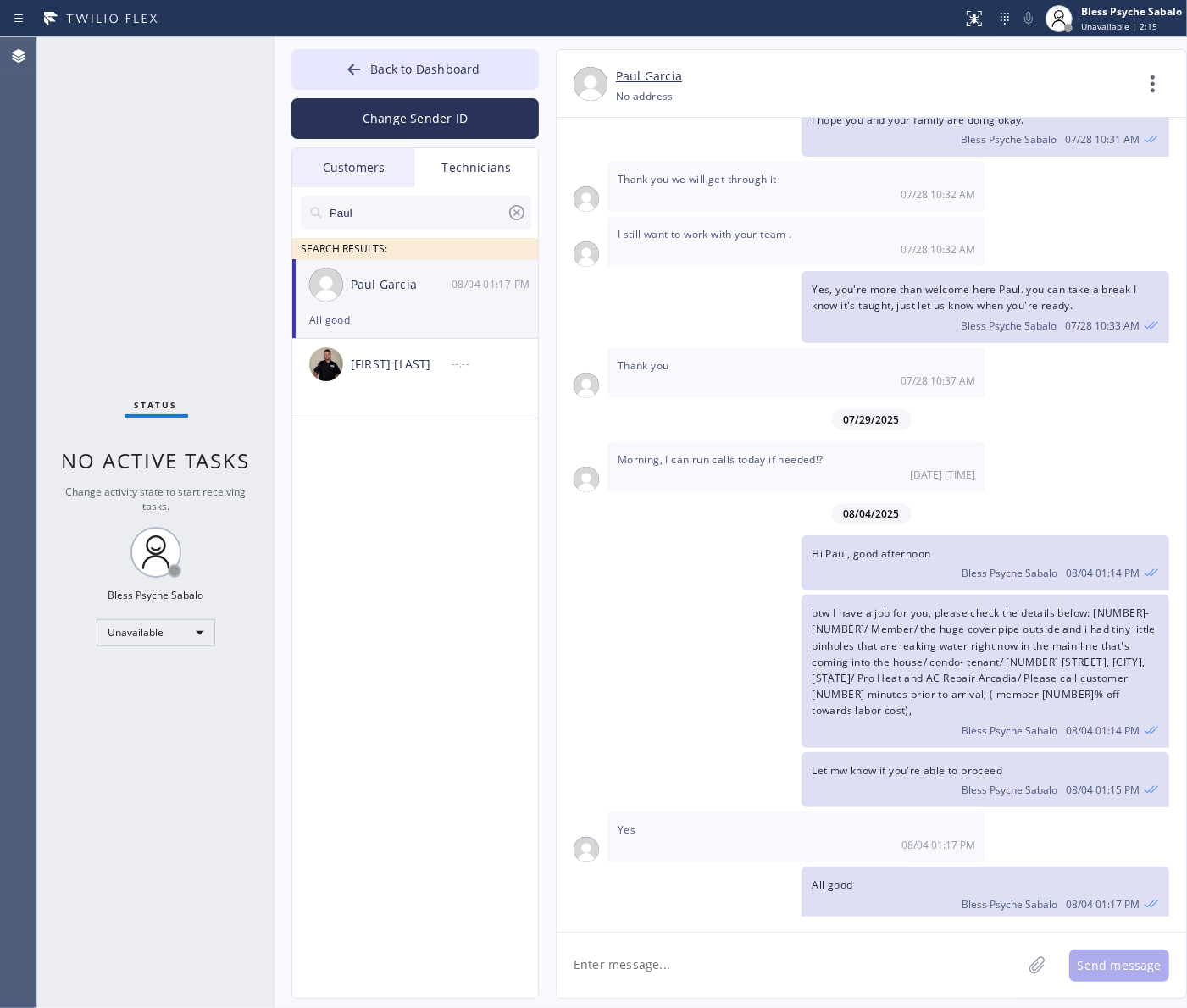 type on "[PHONE]" 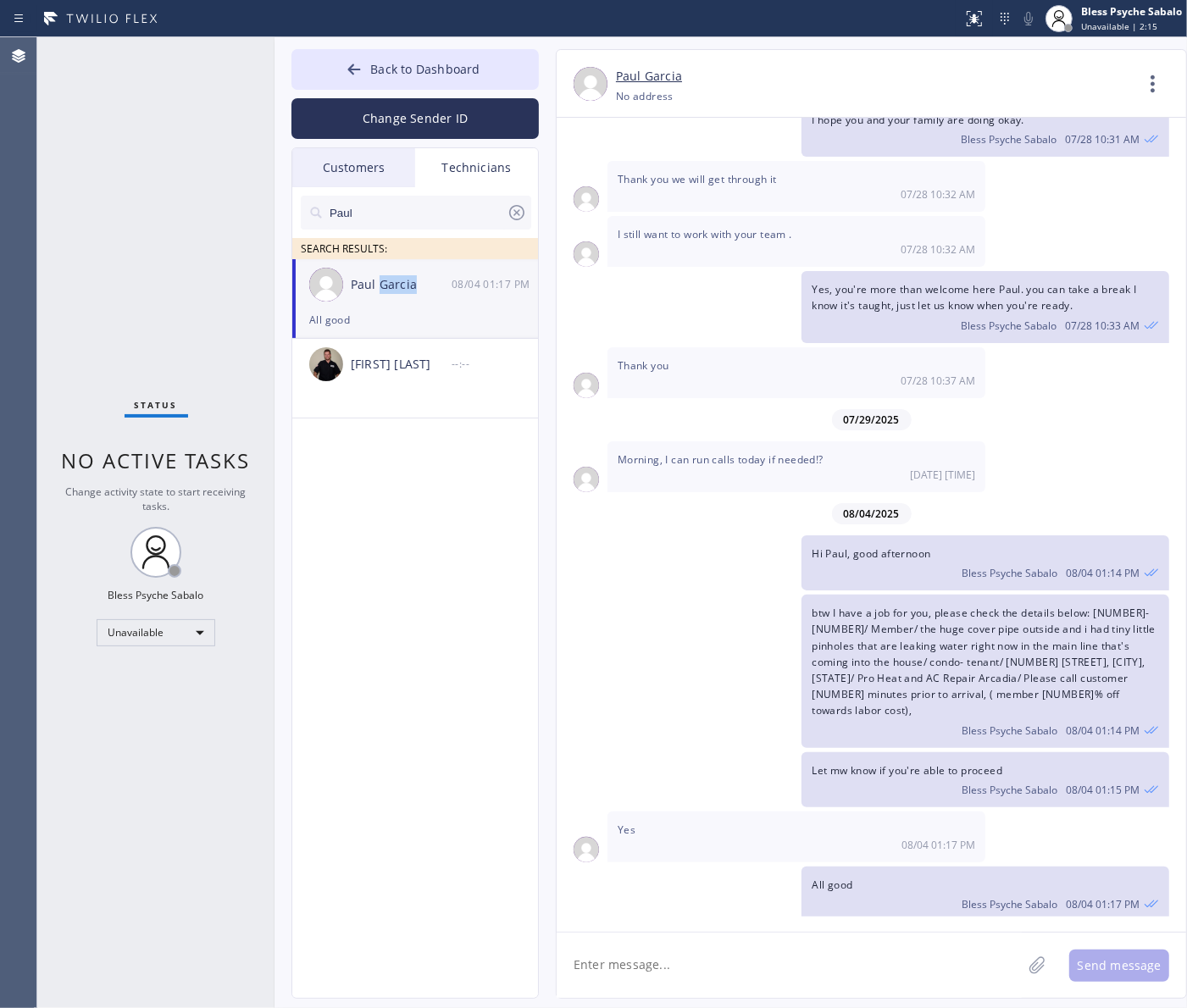 click on "Paul Garcia" at bounding box center [401, 285] 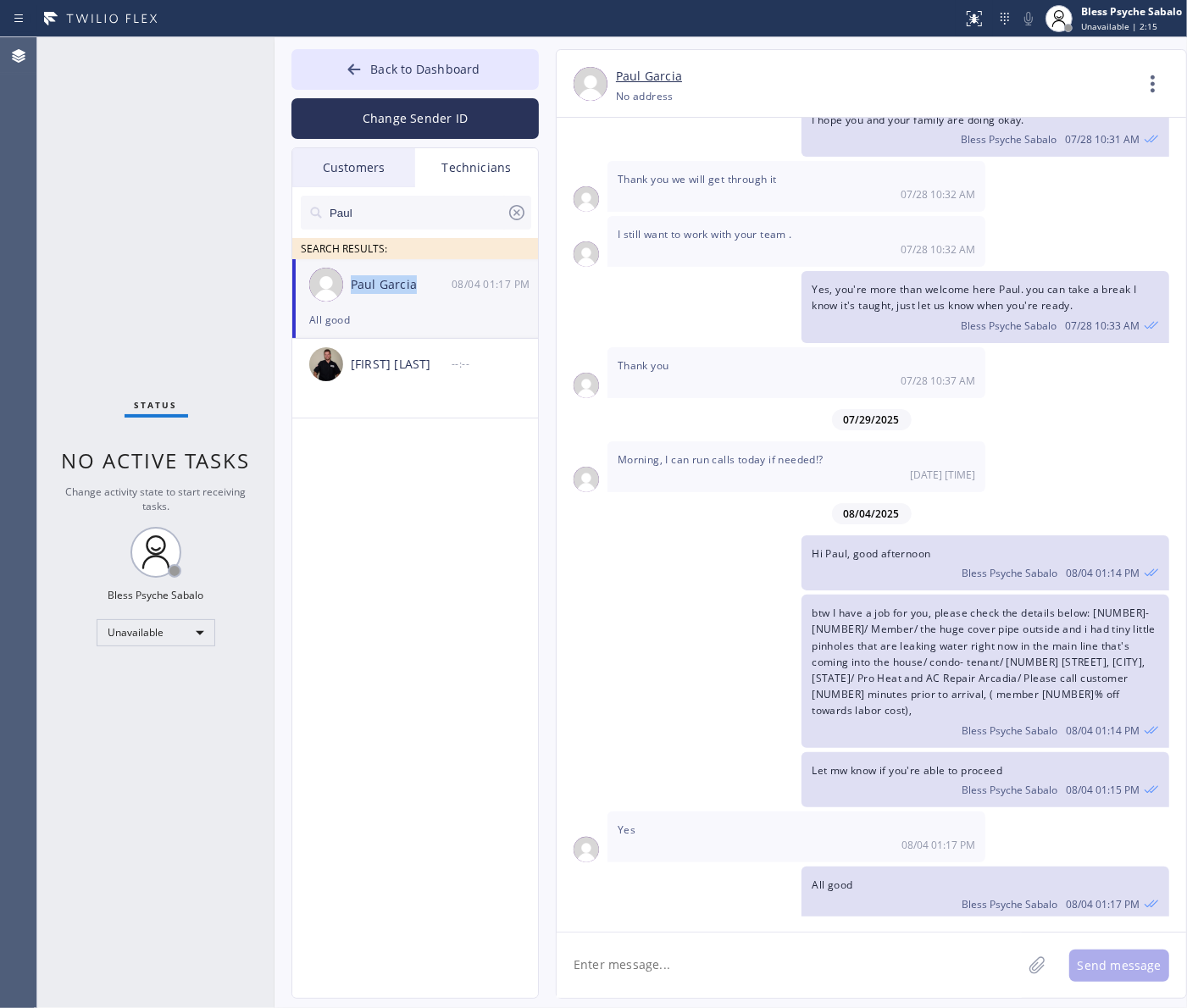 click on "Paul Garcia" at bounding box center (401, 285) 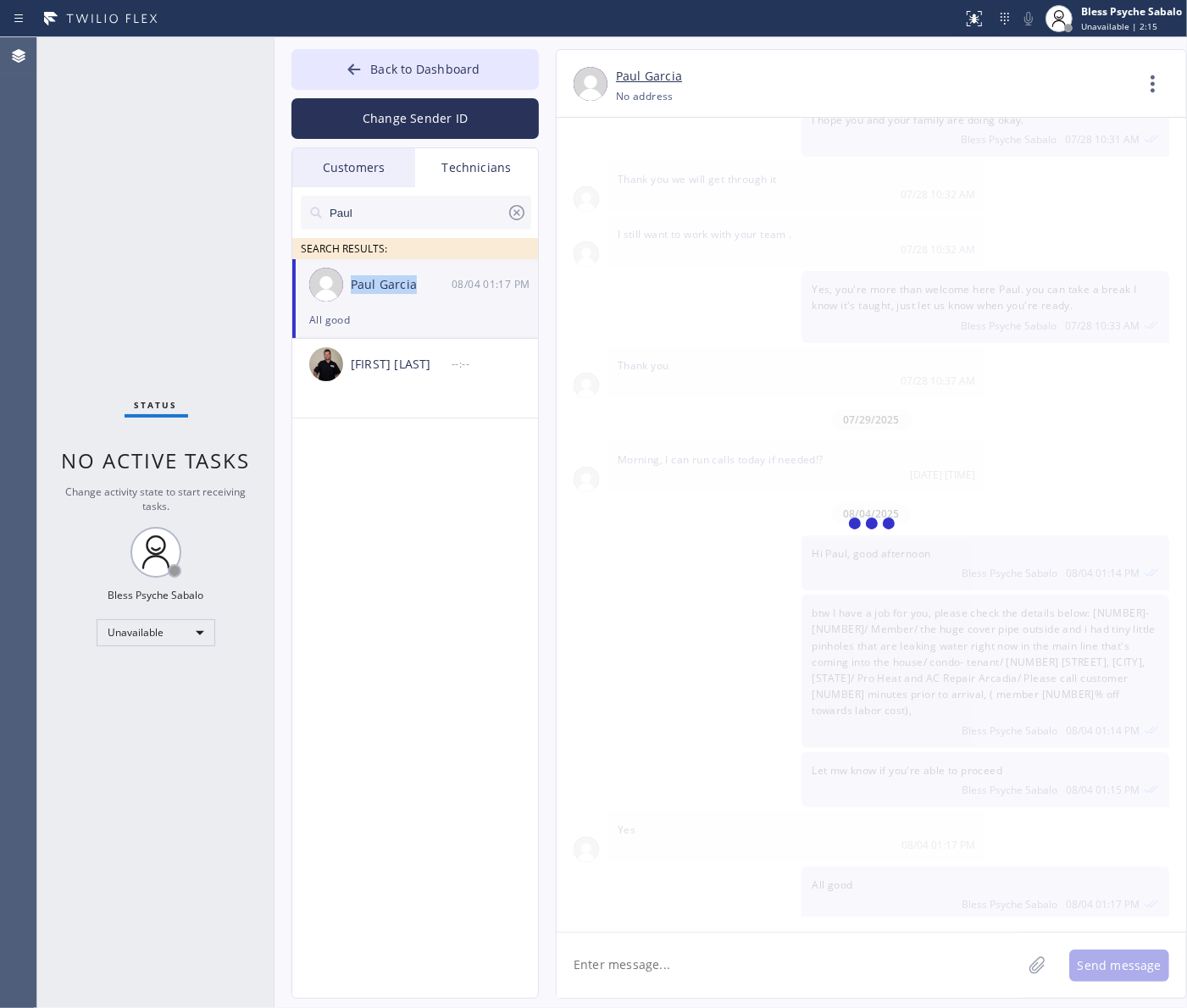 click on "Paul Garcia" at bounding box center (401, 285) 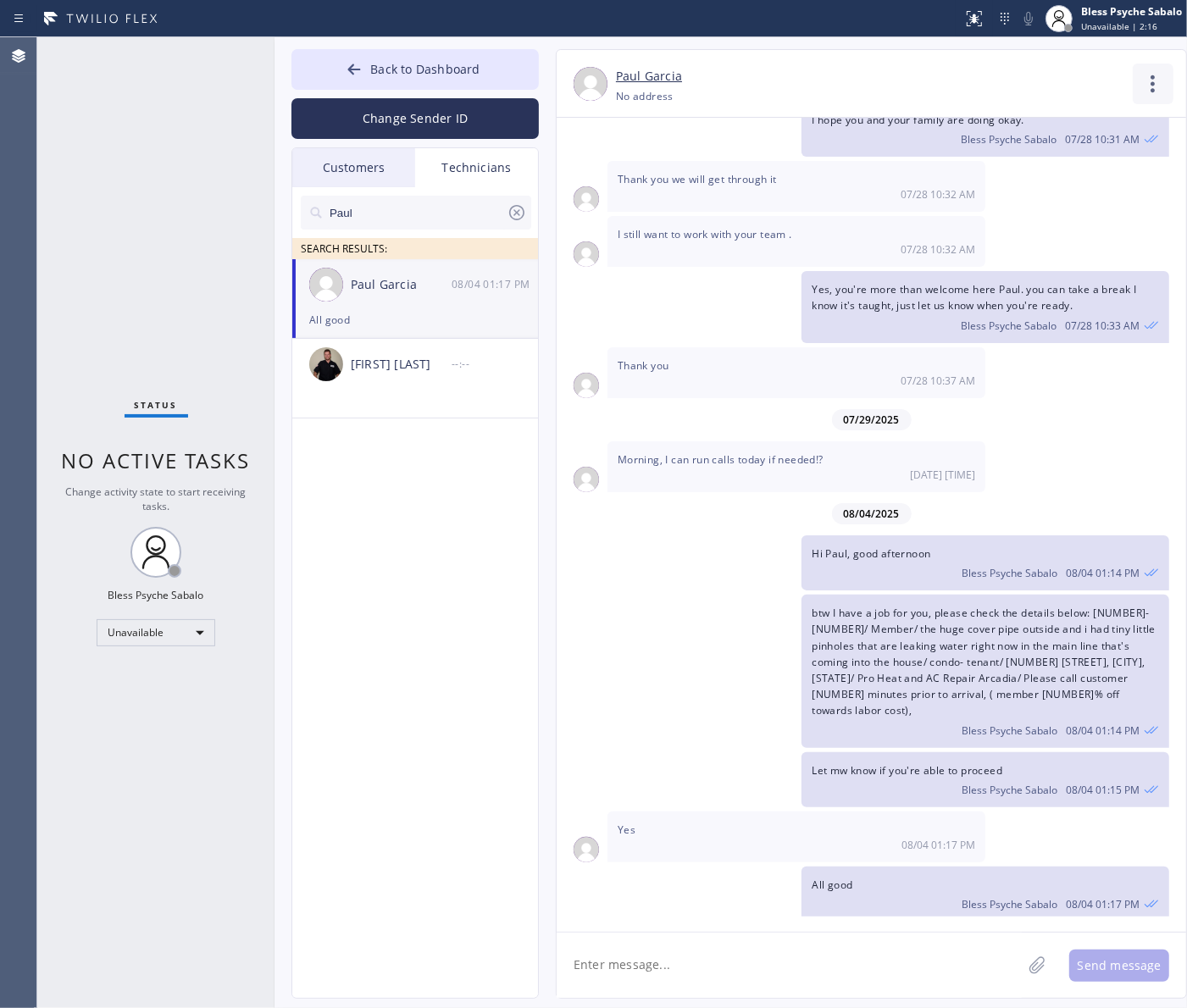 click 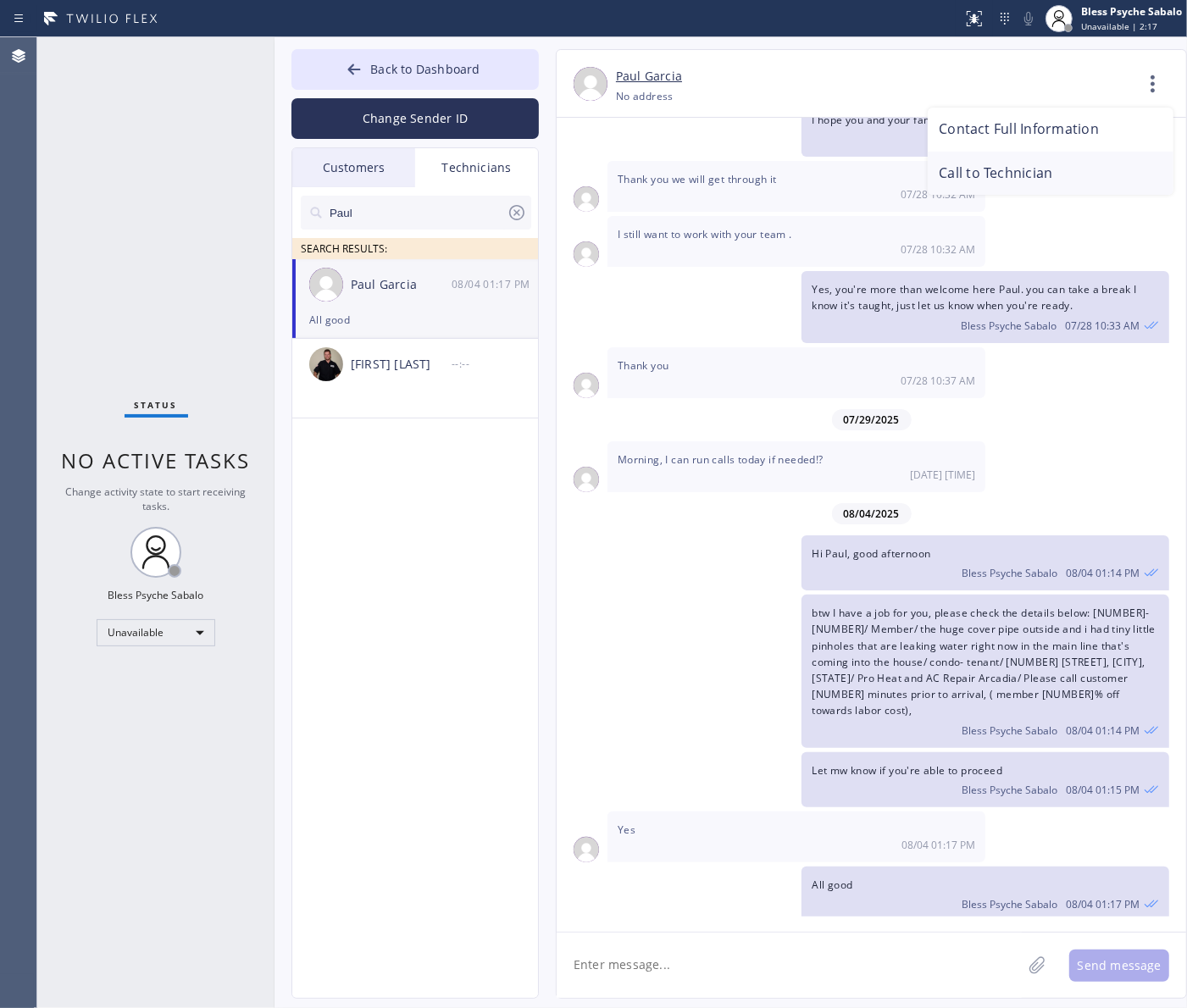 click on "Call to Technician" at bounding box center (1051, 174) 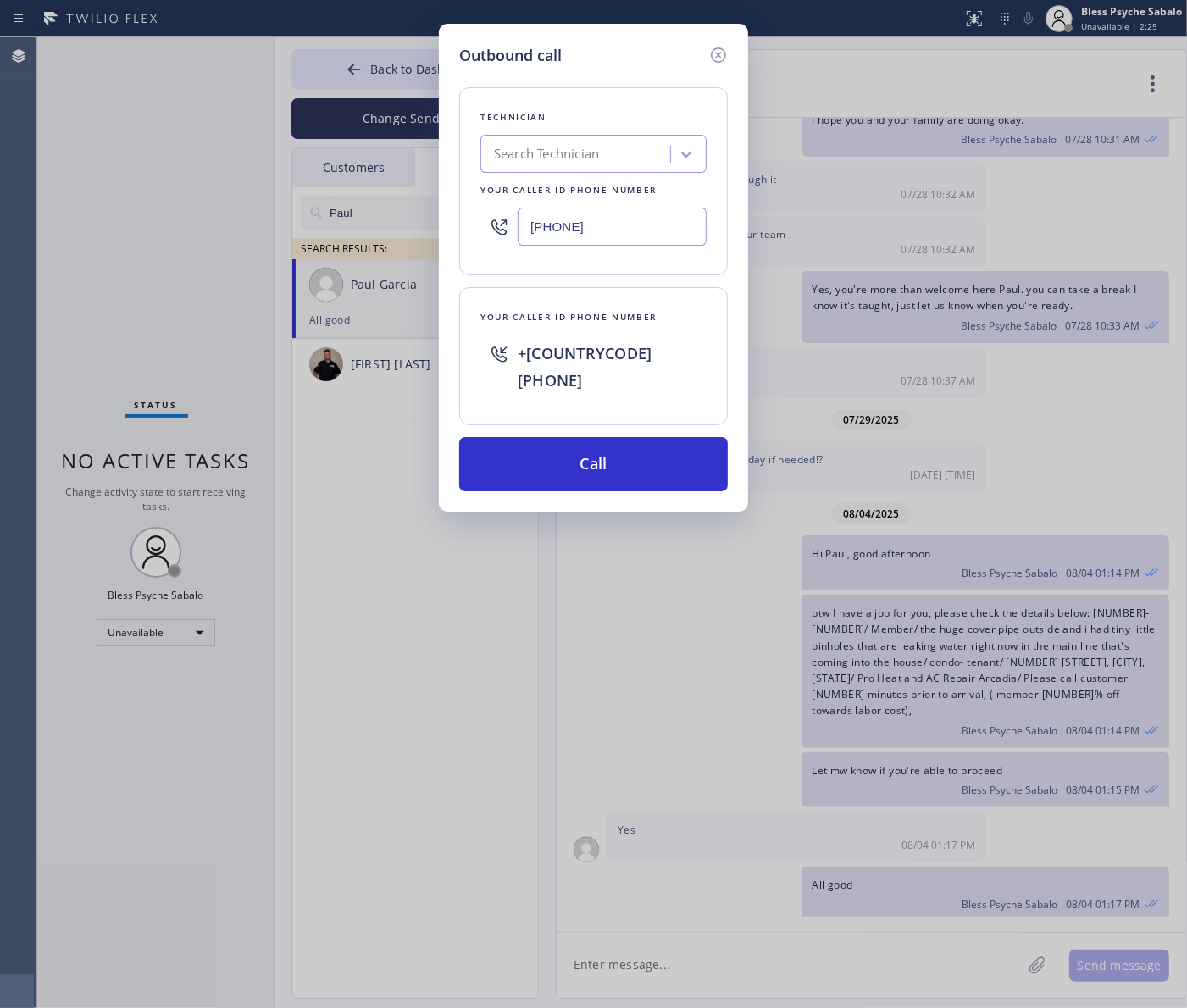 drag, startPoint x: 574, startPoint y: 439, endPoint x: 578, endPoint y: 409, distance: 30.26549 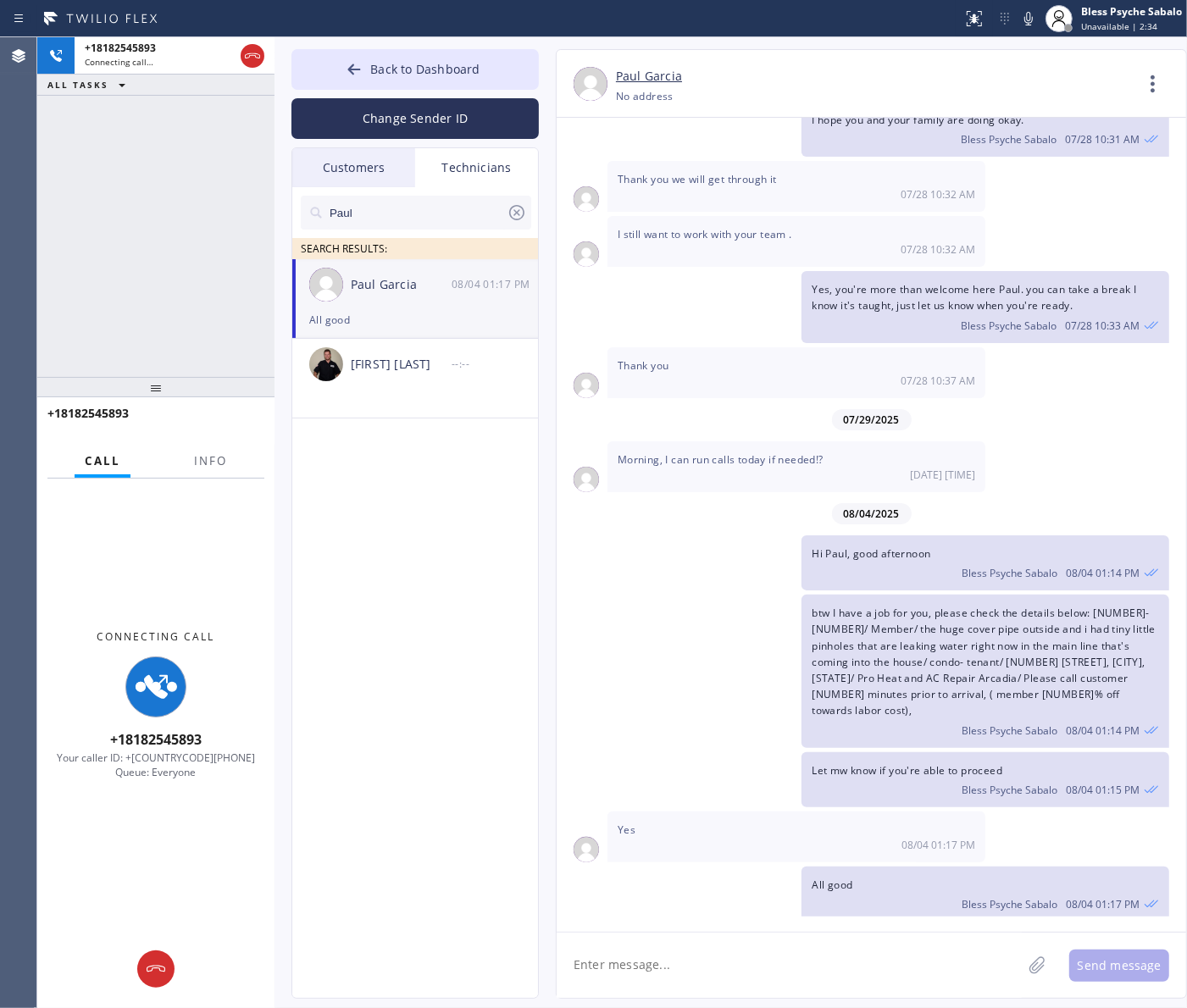 click on "Paul SEARCH RESULTS: Paul Garcia [DATE] [TIME] All good Pavel Morozov --:--" at bounding box center [416, 612] 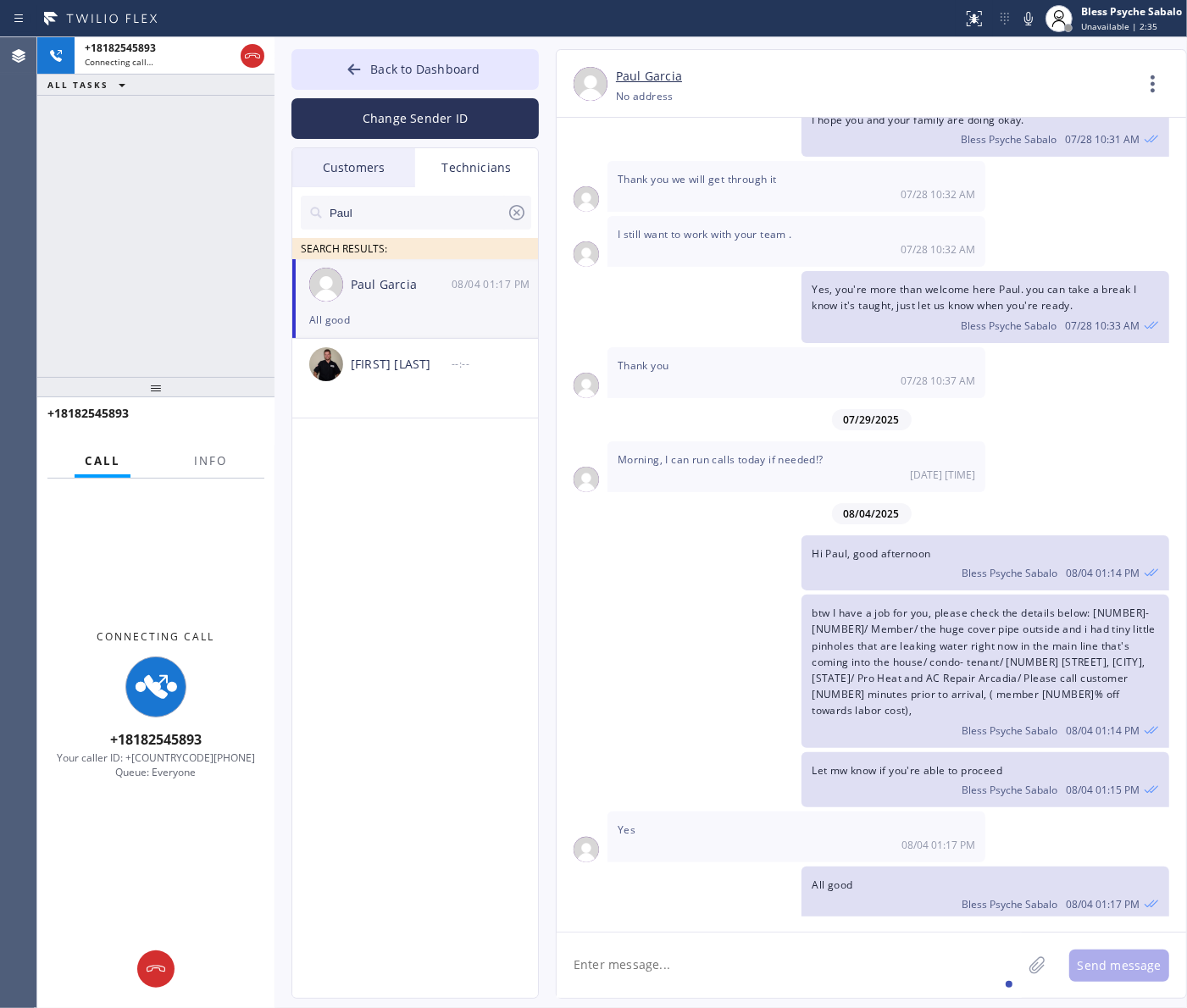 click 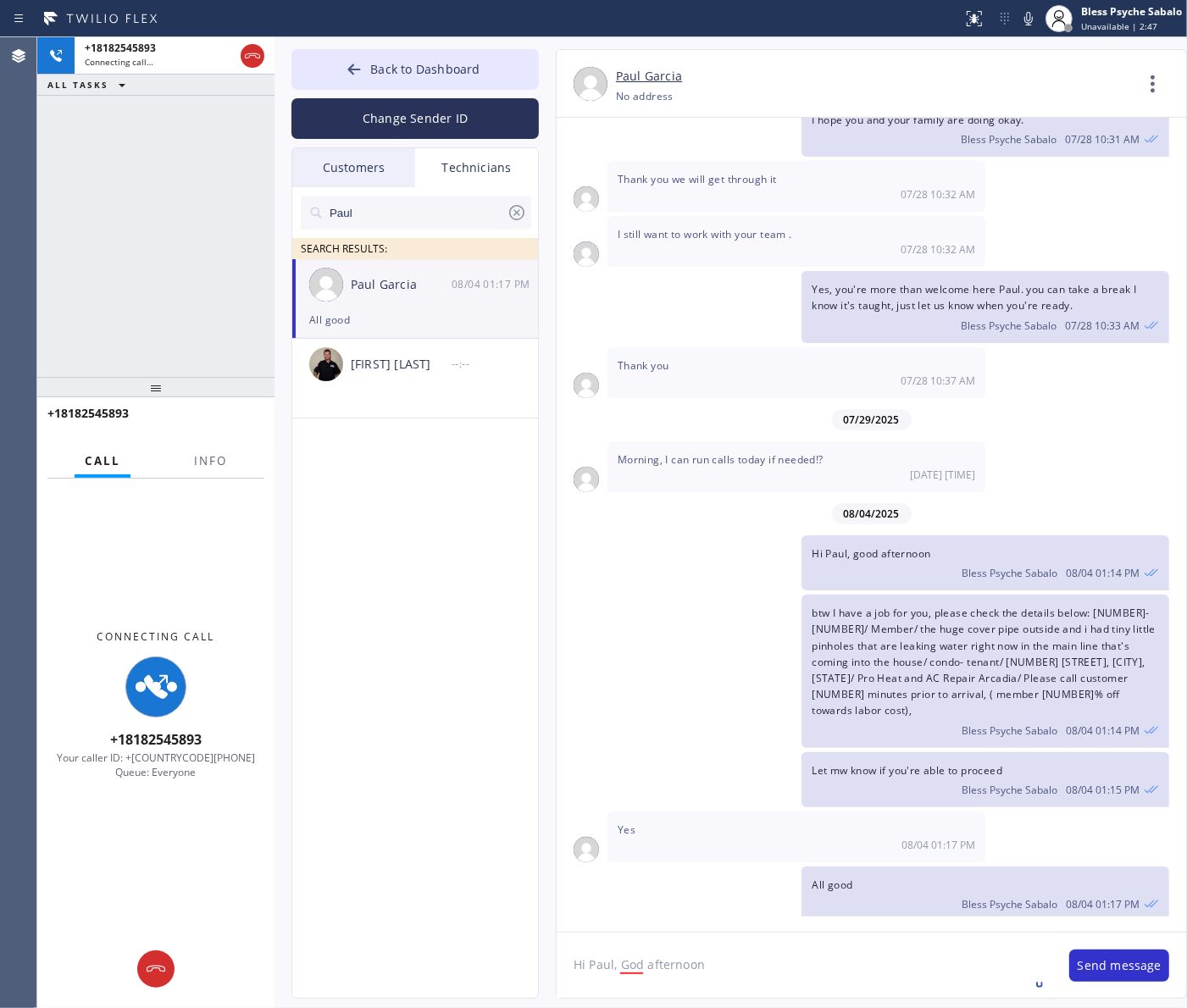 type on "Hi Paul, God afternoon." 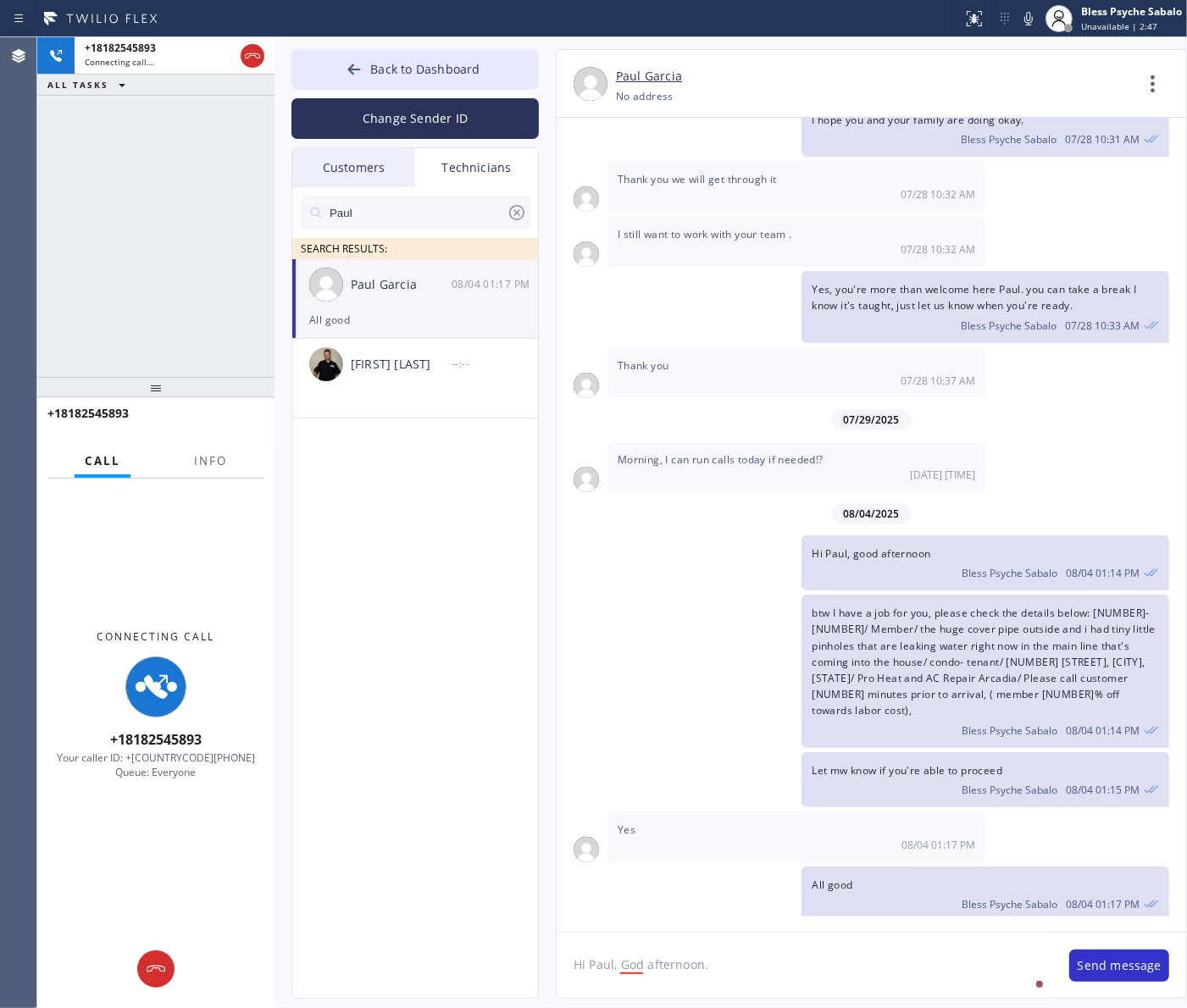 type 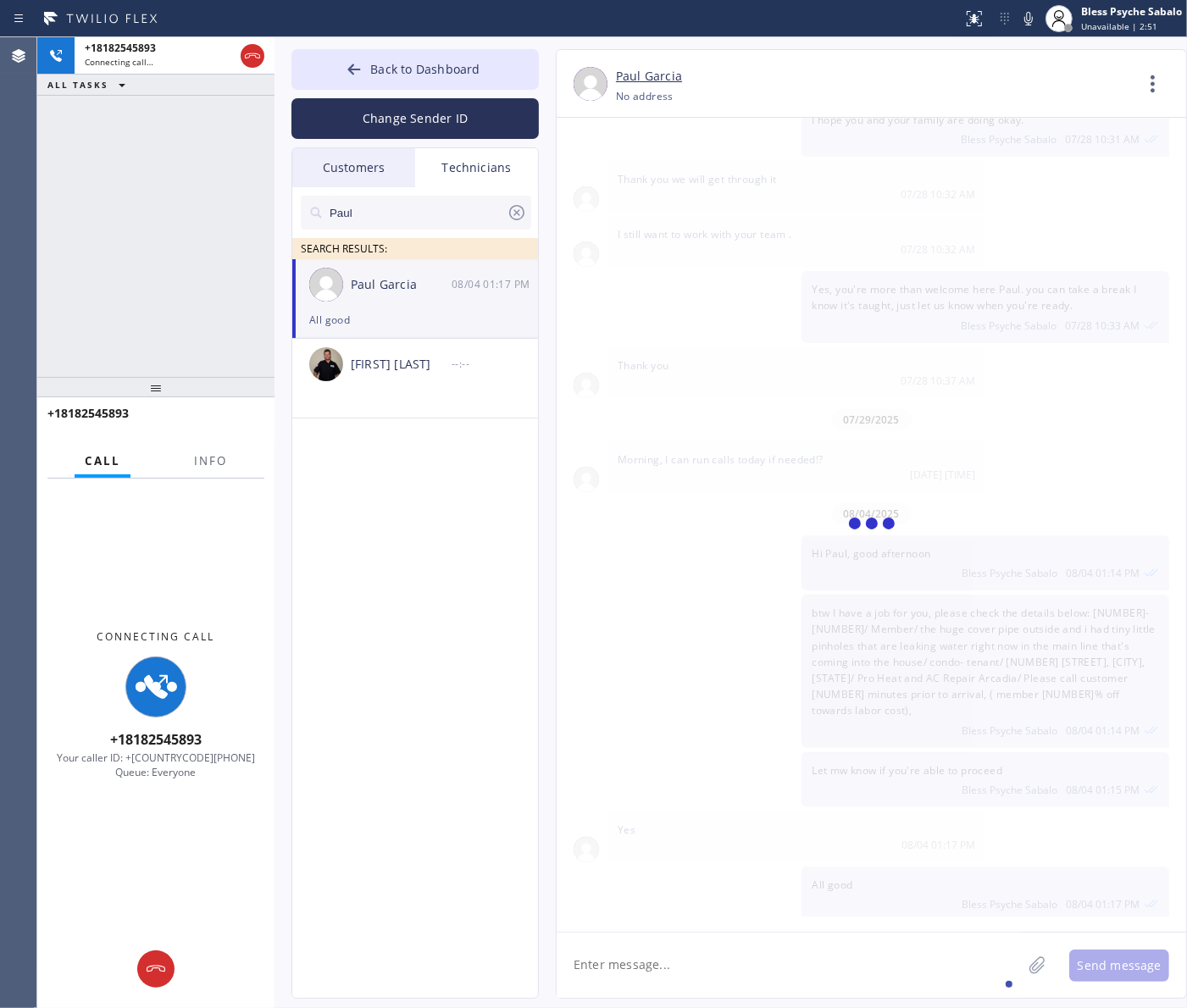 click on "Customers" at bounding box center [353, 168] 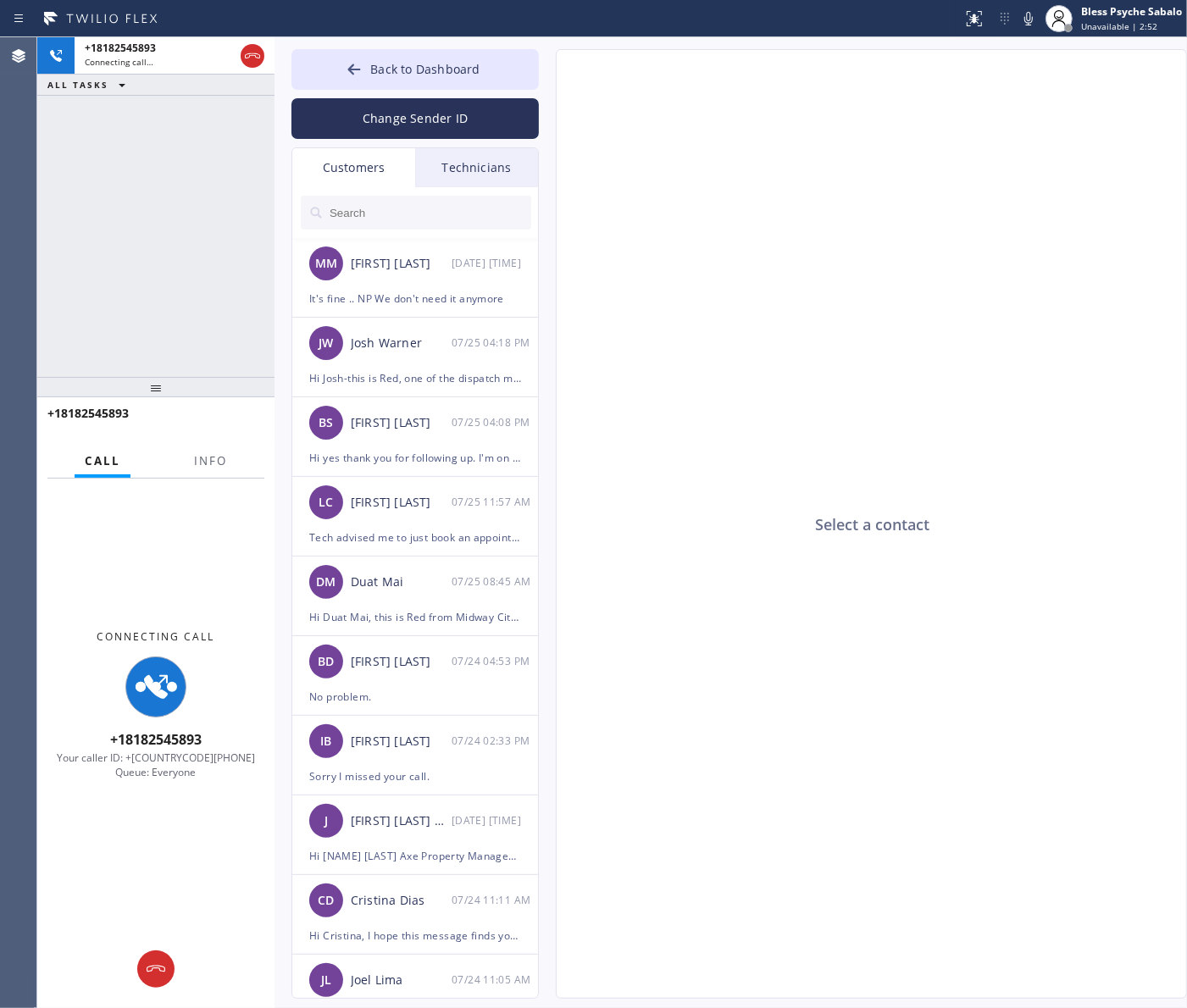click on "Technicians" at bounding box center (476, 168) 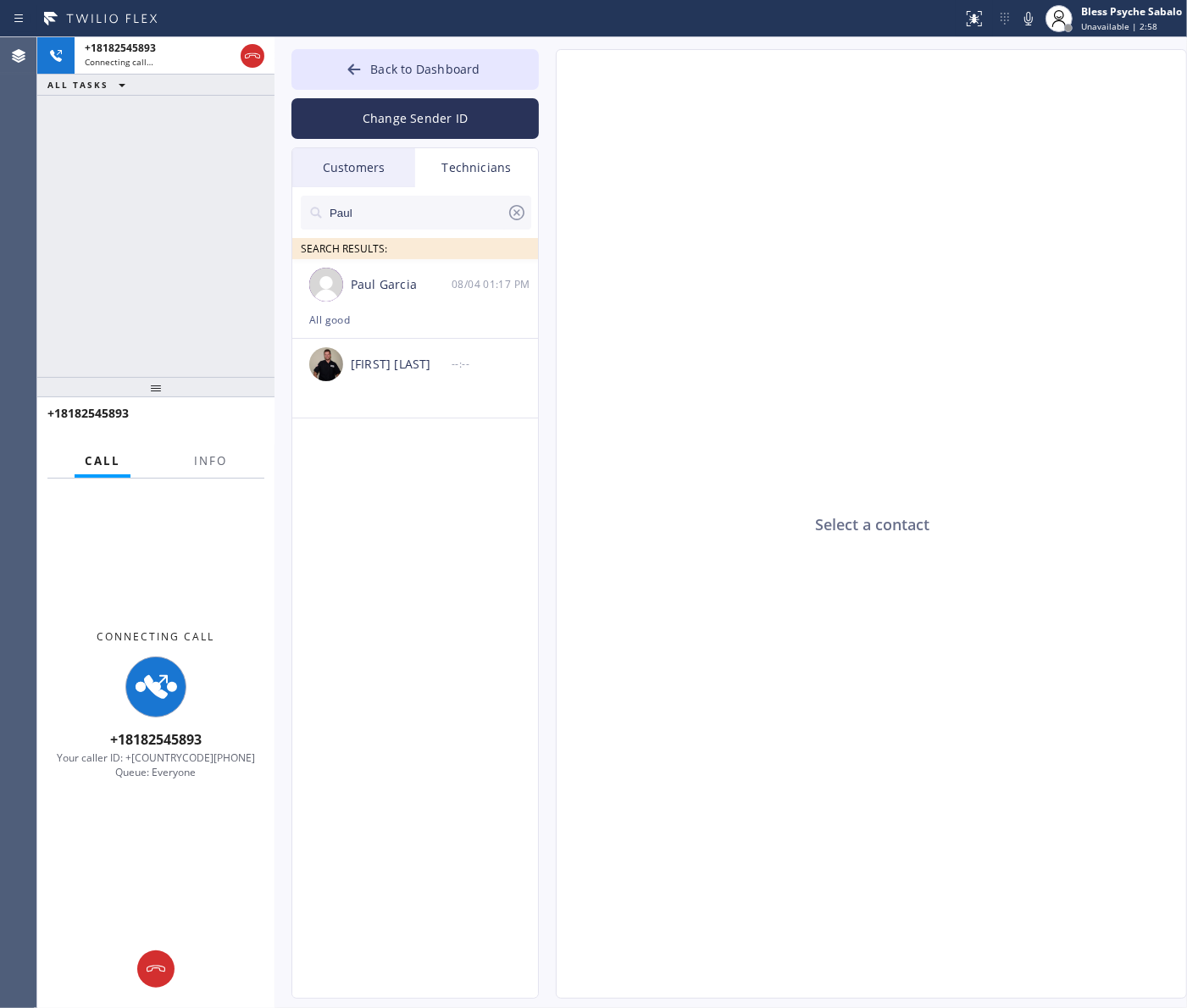 drag, startPoint x: 1051, startPoint y: 684, endPoint x: 768, endPoint y: 598, distance: 295.77863 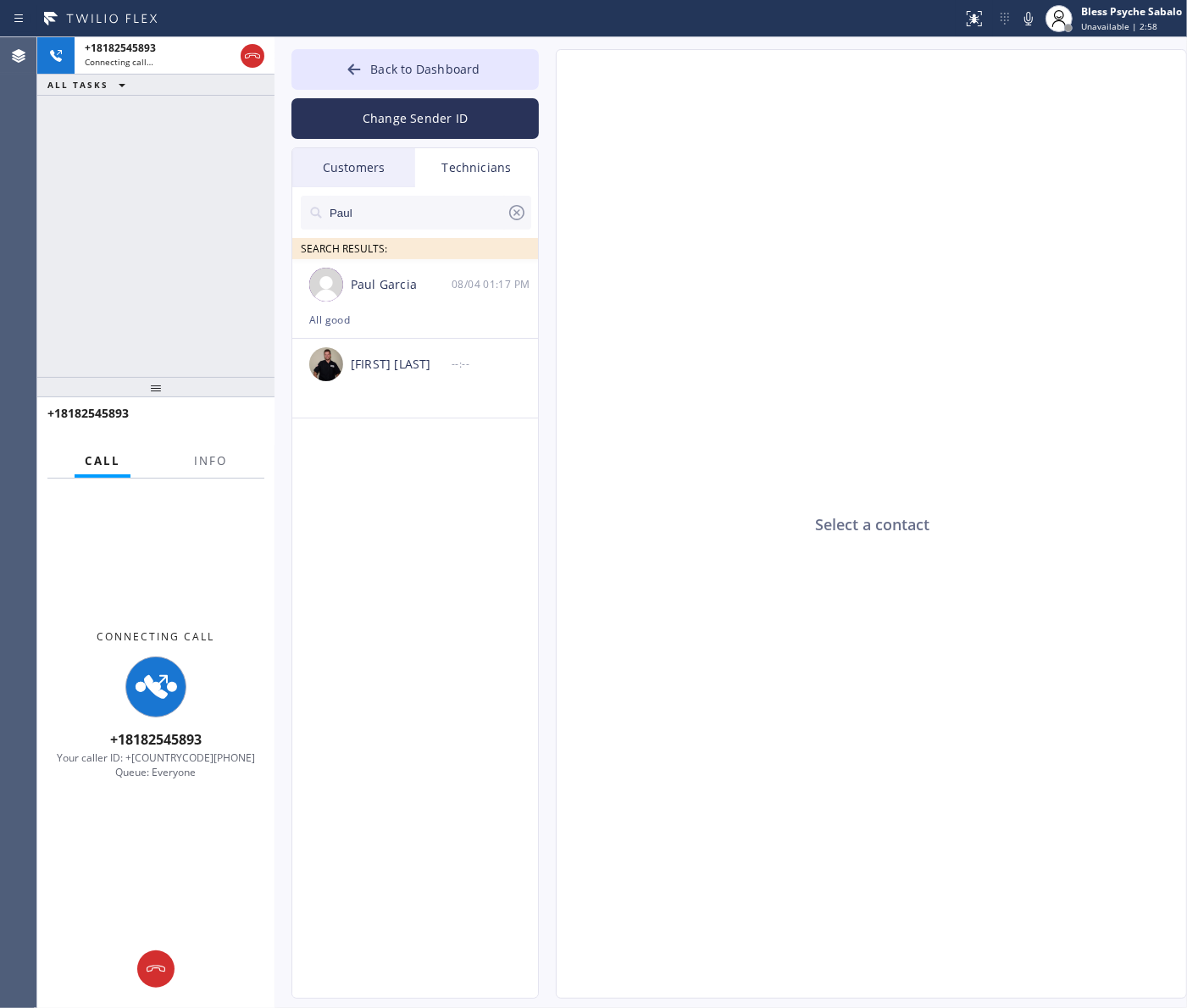 click on "Select a contact" 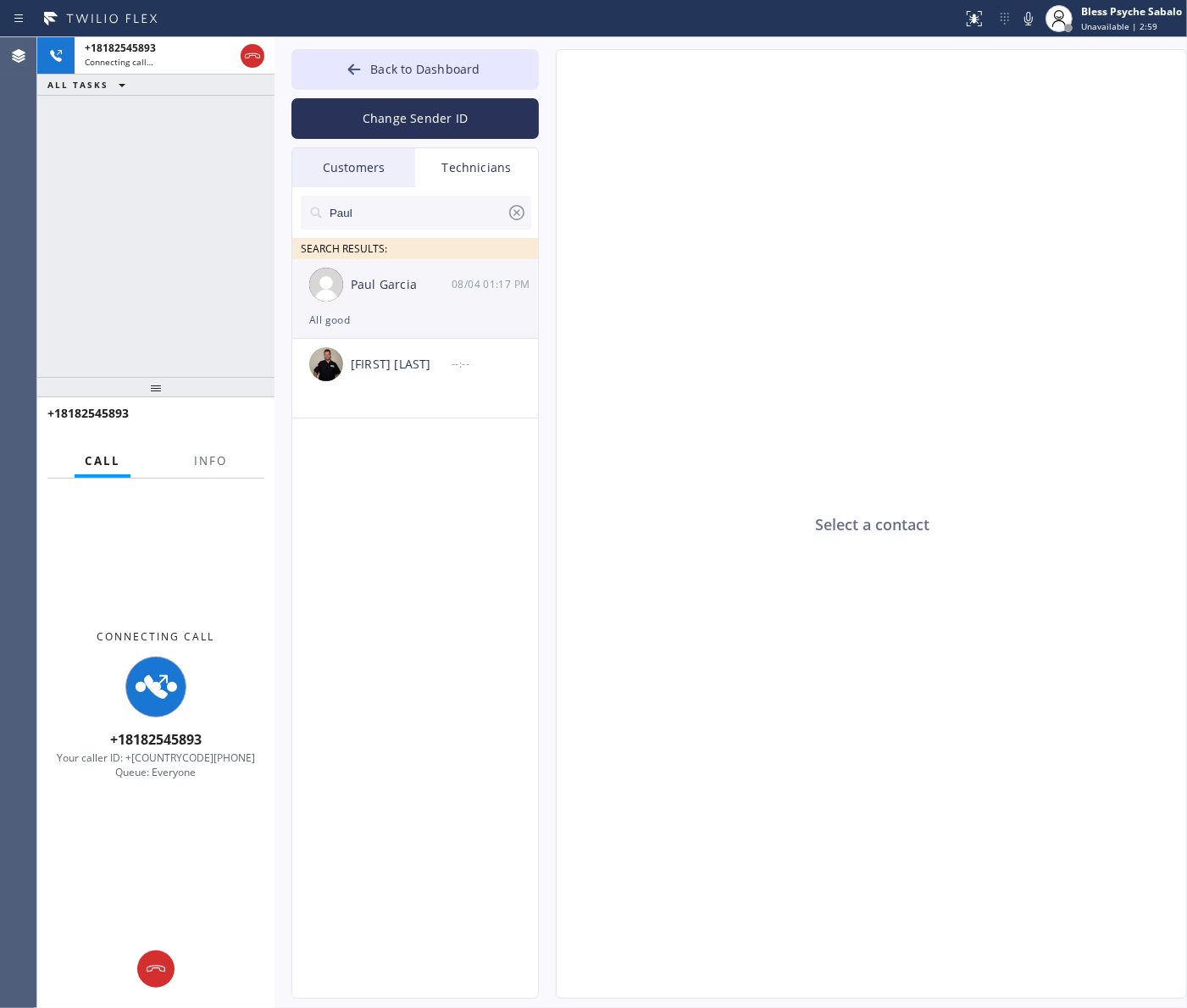 click on "Paul Garcia [DATE] [TIME]" at bounding box center (416, 285) 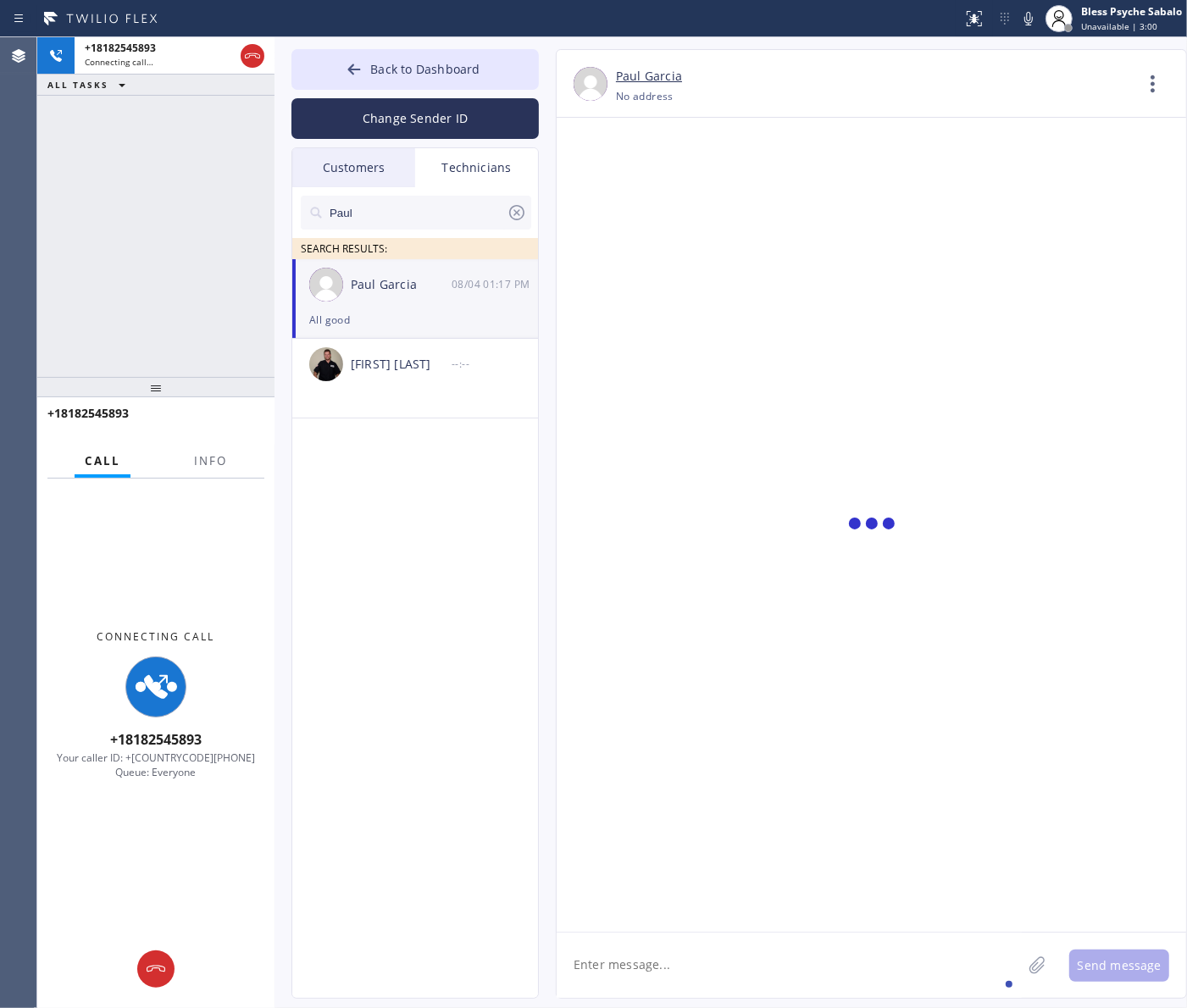drag, startPoint x: 712, startPoint y: 955, endPoint x: 702, endPoint y: 654, distance: 301.16607 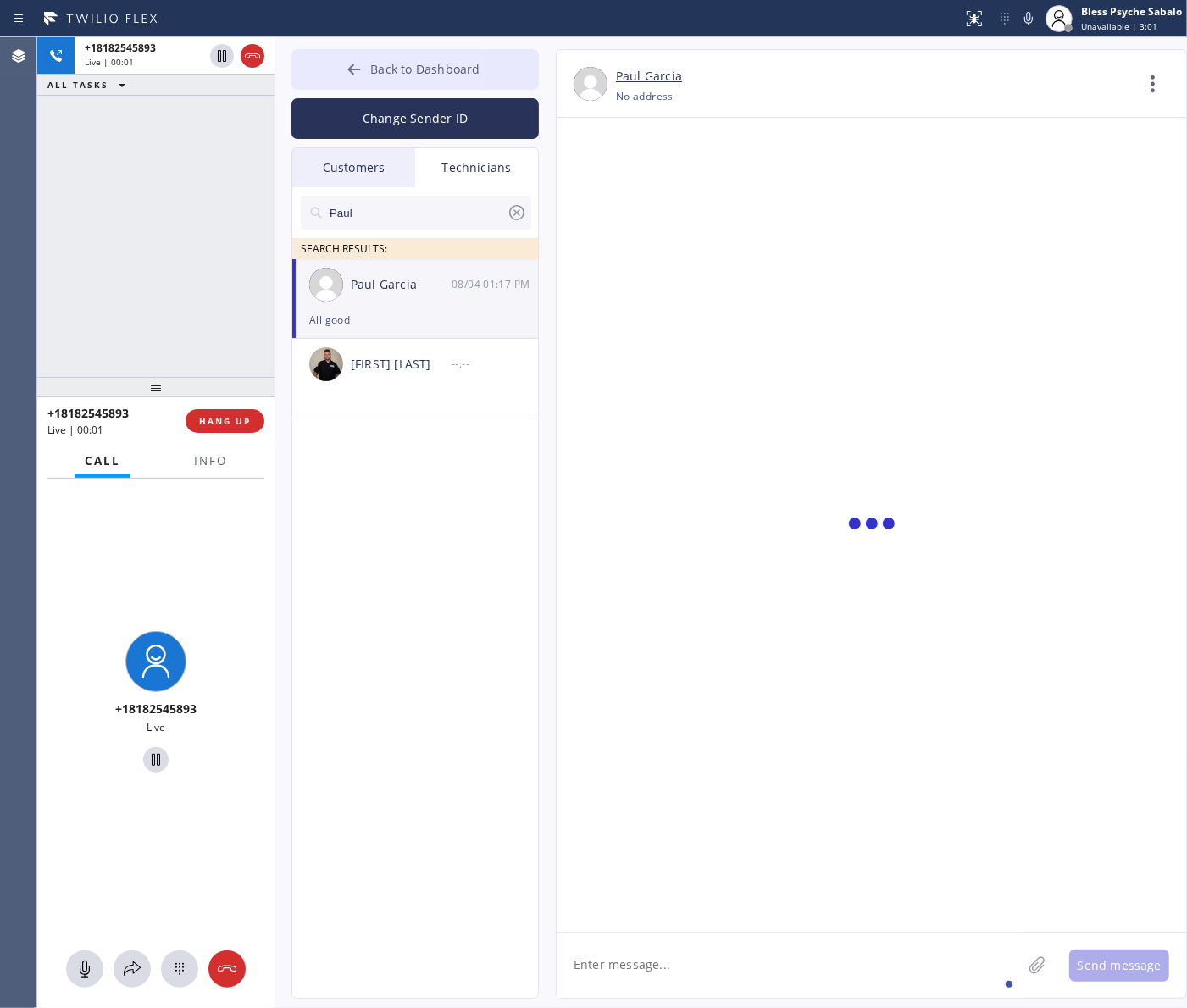 click on "Back to Dashboard" at bounding box center (415, 69) 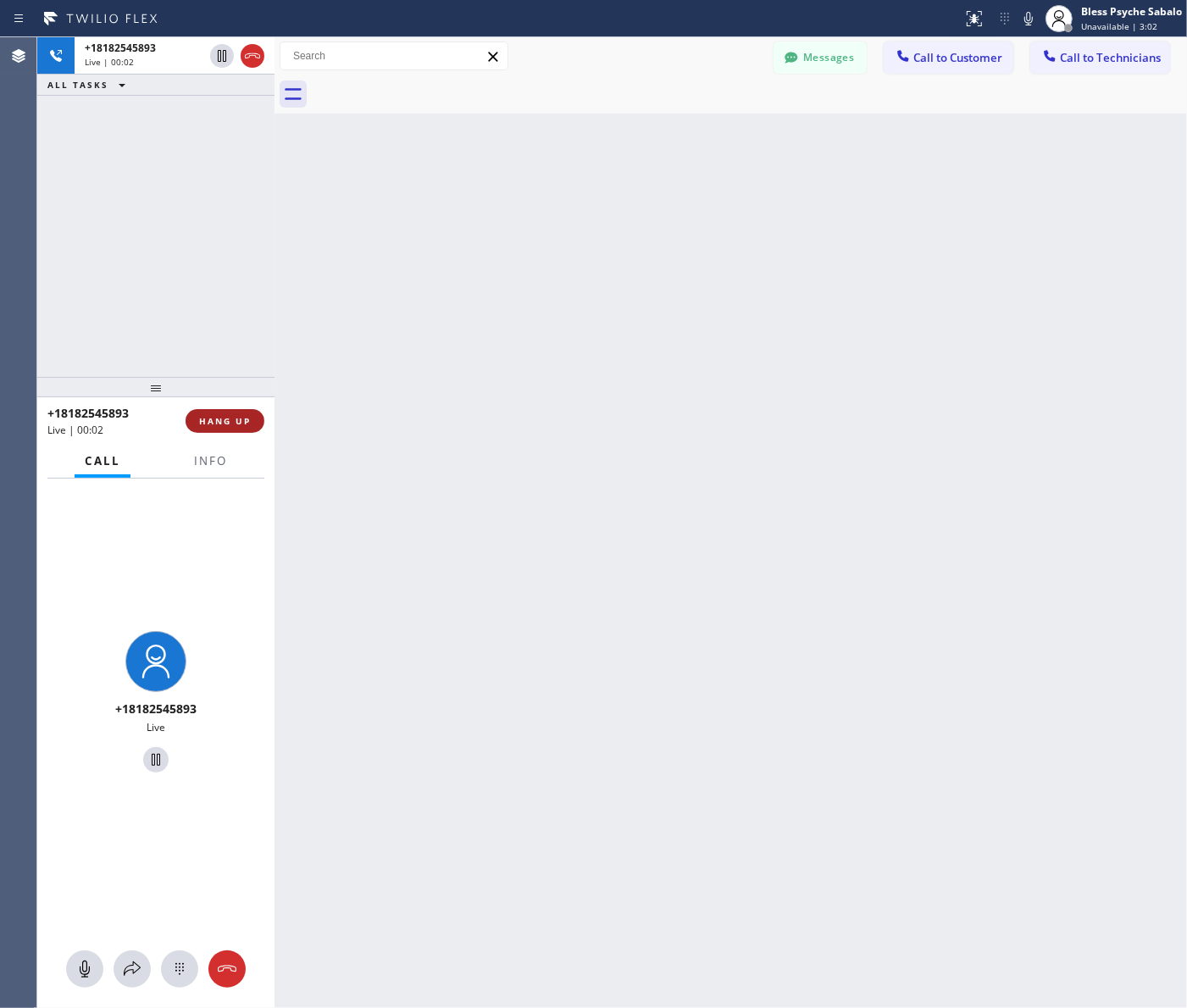 click on "HANG UP" at bounding box center [225, 421] 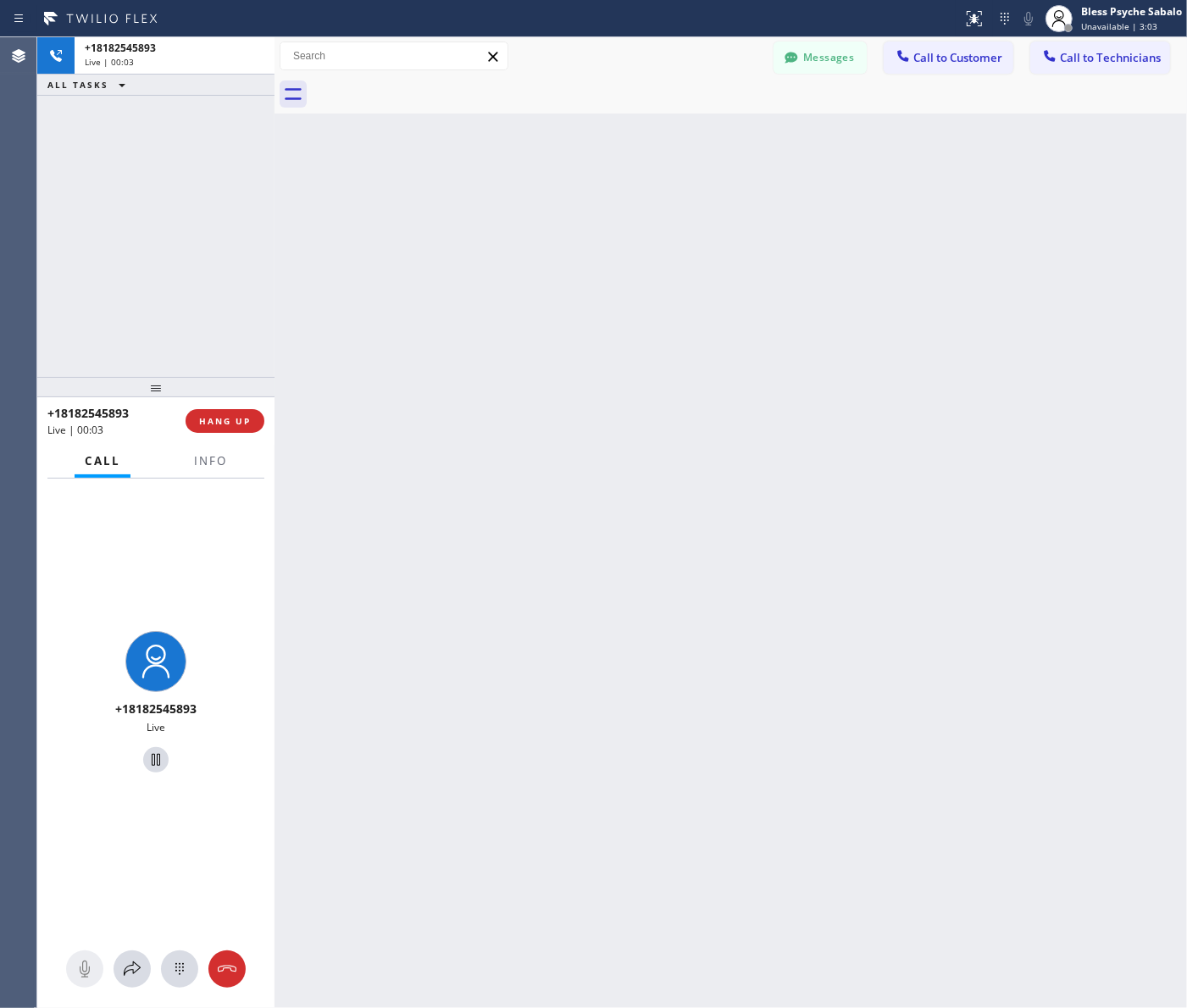 drag, startPoint x: 480, startPoint y: 454, endPoint x: 522, endPoint y: 441, distance: 43.965896 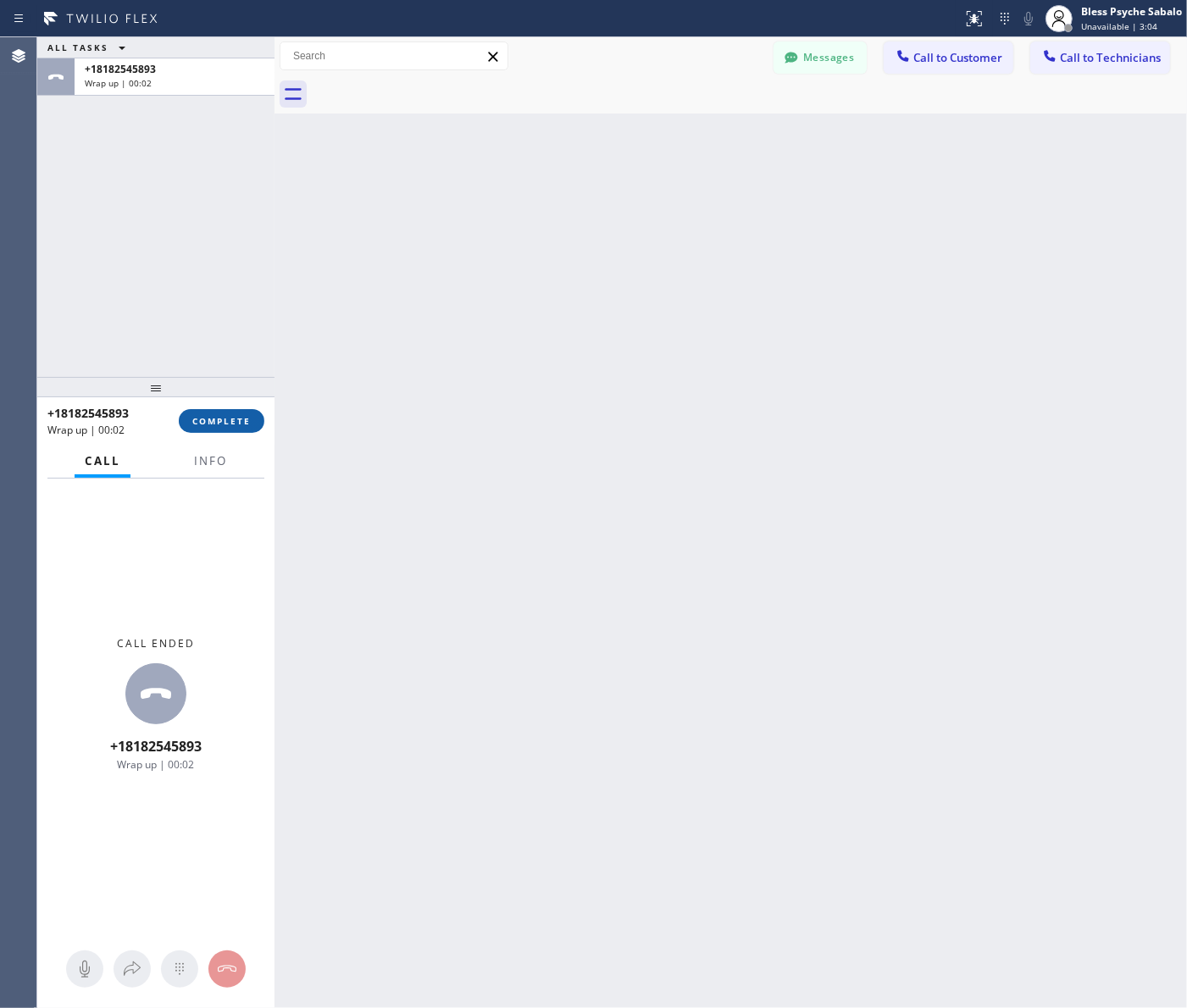 click on "COMPLETE" at bounding box center [221, 421] 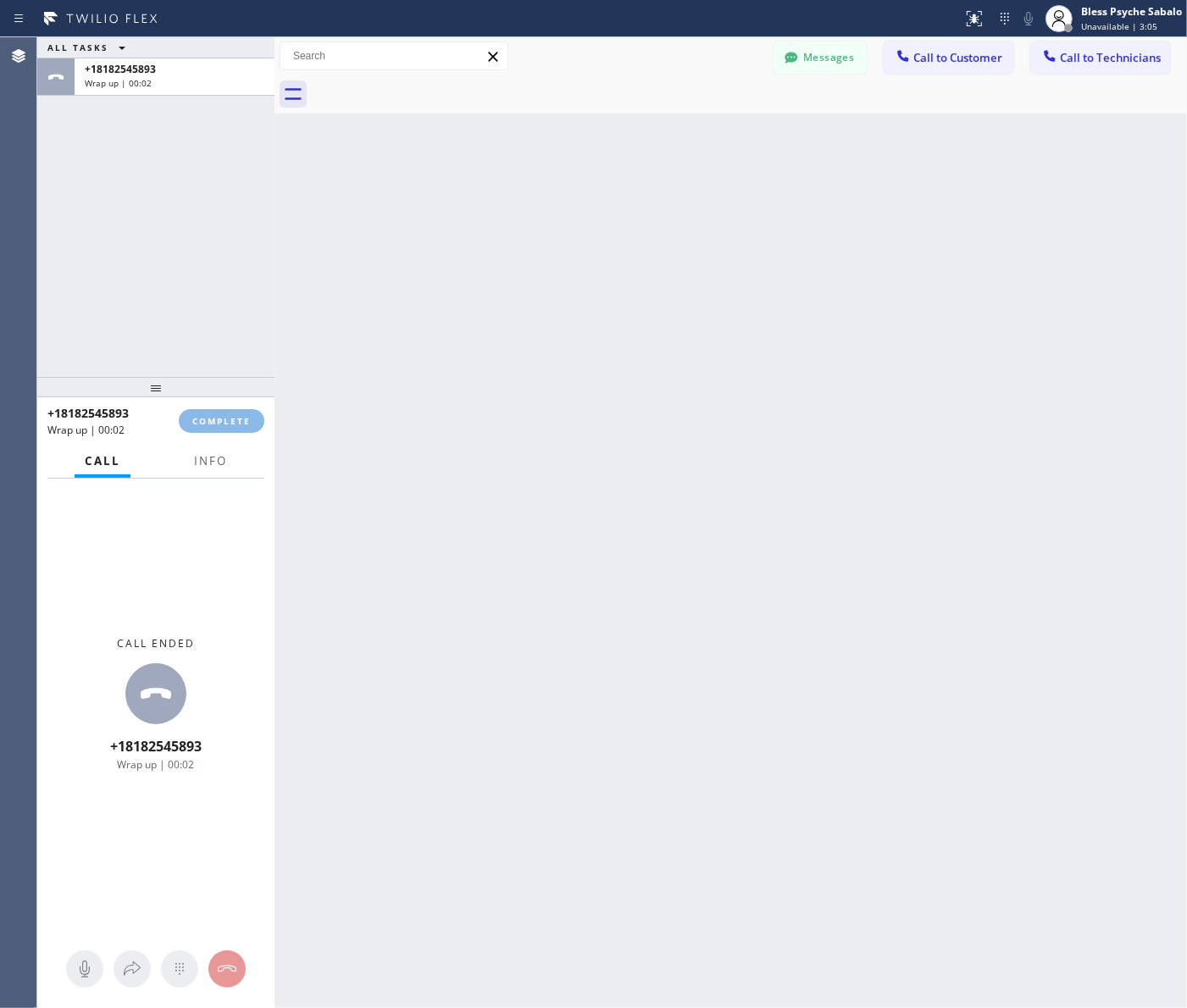 click on "Back to Dashboard Change Sender ID Customers Technicians MM Maria Mendoza [DATE] [TIME] It's fine .. NP
We don't need it anymore JW Josh Warner [DATE] [TIME] Hi Josh-this is Red, one of the dispatch managers here at 5 Star Plumbing. I’m reaching out to follow up on the estimate provided by our technician, Vache, during his visit on [DATE] regarding the (Installation of In-Home Water Filtration System). We just wanted to check in and see if you had any questions about the estimate or if there’s anything we can assist you with as you consider moving forward with the project. Feel free to reach out at your convenience—we’re here to help!
BS Brett Schmitt [DATE] [TIME] LC Le Chen [DATE] [TIME] Tech advised me to just book an appointment and they'll gonna check the property together with you or either the real estate agent, to see if there's any back-up problem. DM Duat Mai [DATE] [TIME] BD Becky Dee [DATE] [TIME] No problem. IB Ivan Brooks [DATE] [TIME] Sorry I missed your call. J CD JL SN TJ" at bounding box center [730, 523] 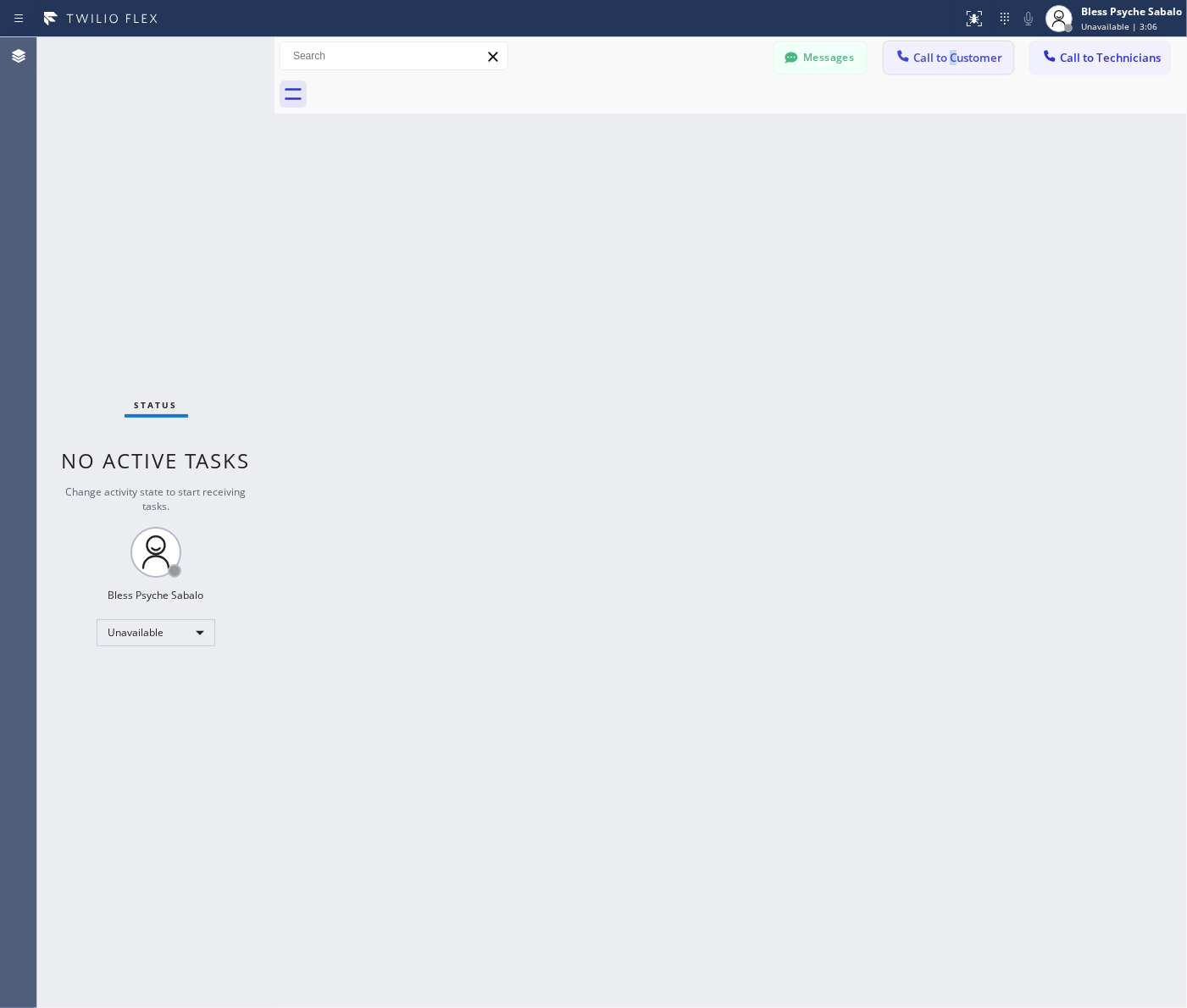 click on "Messages Call to Customer Call to Technicians Outbound call Location Search location Your caller id phone number Customer number Call Outbound call Technician Search Technician Your caller id phone number Your caller id phone number [PHONE] Call" at bounding box center (730, 56) 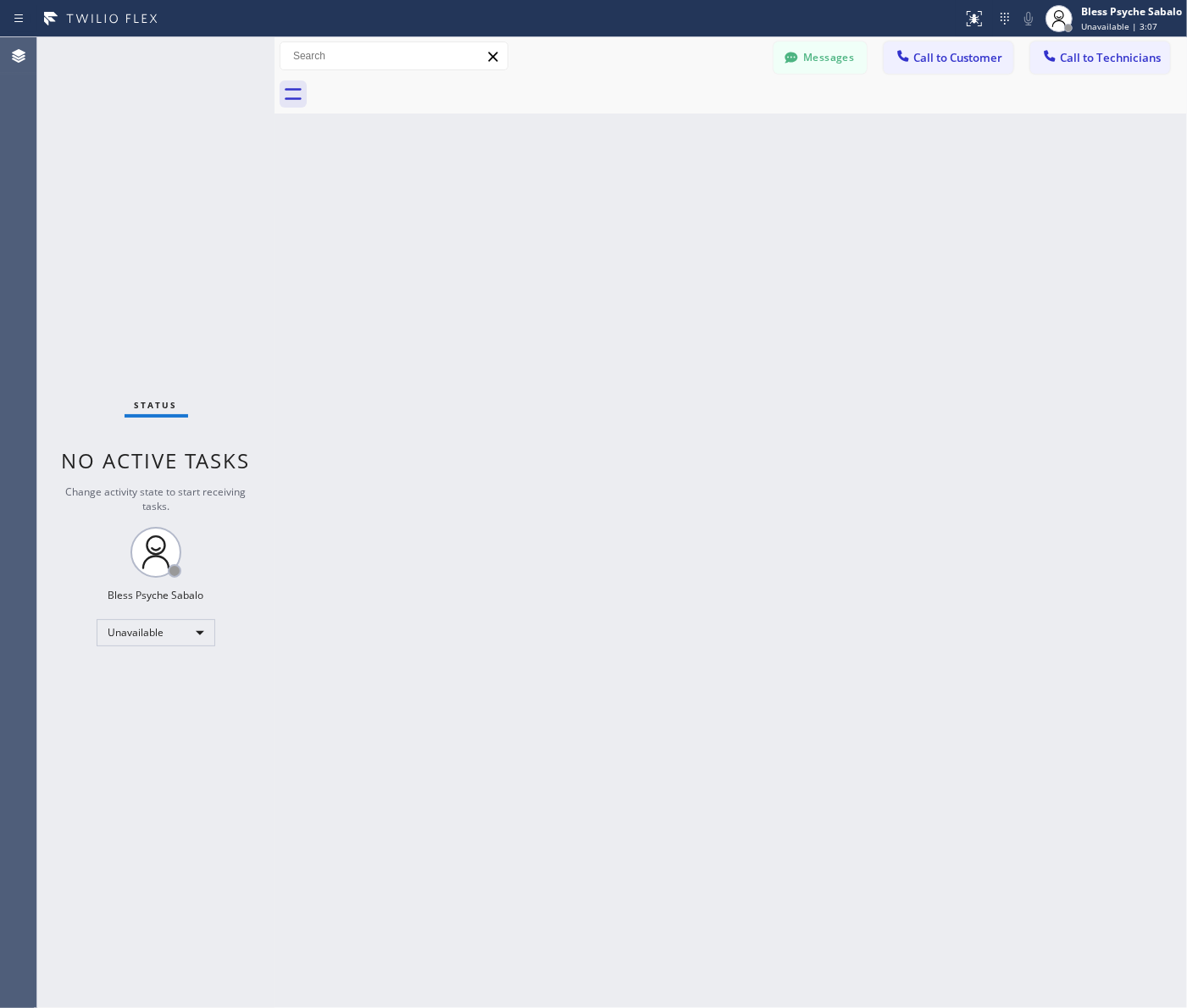 click on "Messages Call to Customer Call to Technicians Outbound call Location Search location Your caller id phone number Customer number Call Outbound call Technician Search Technician Your caller id phone number Your caller id phone number [PHONE] Call" at bounding box center [730, 56] 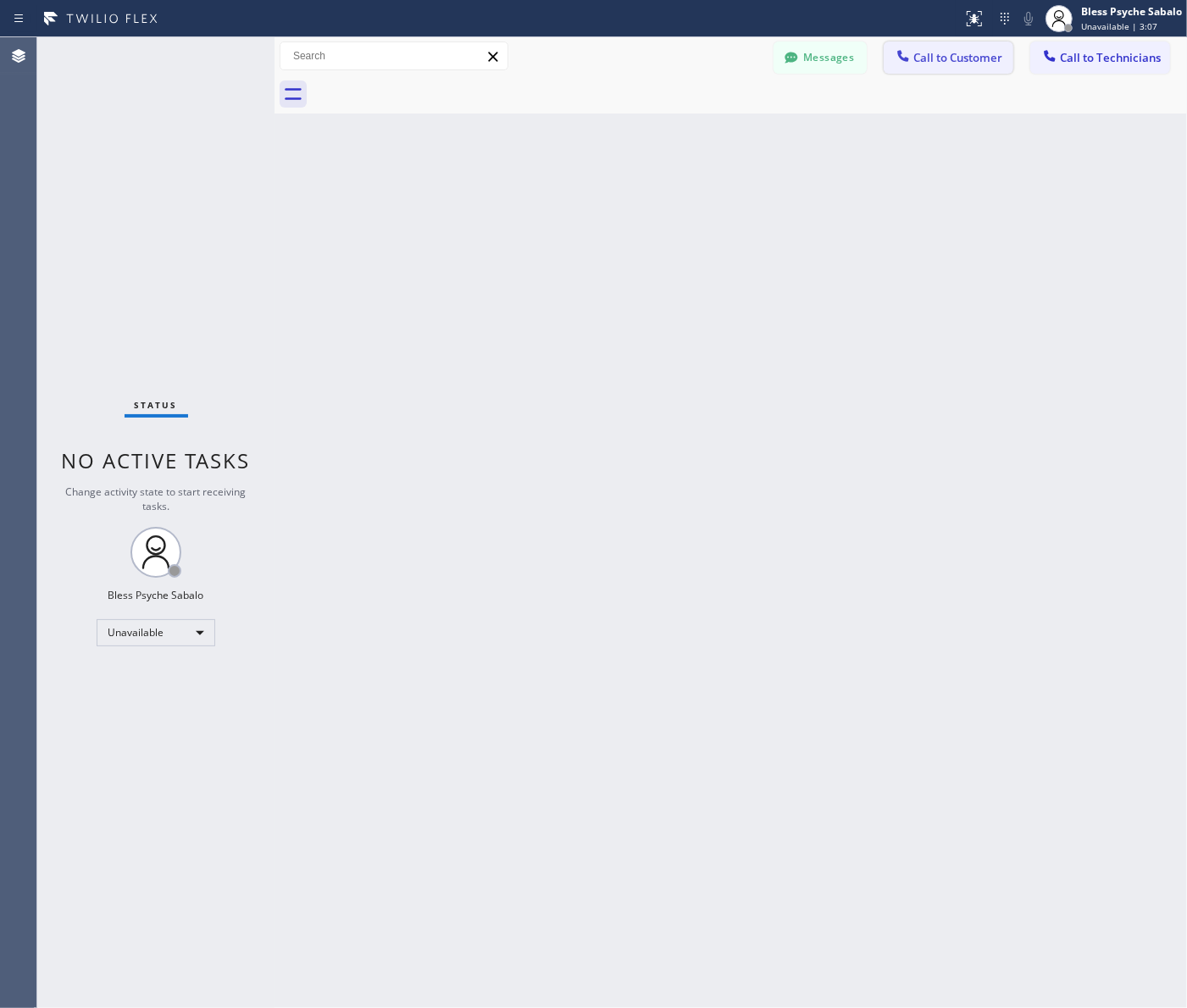 click on "Call to Customer" at bounding box center (948, 58) 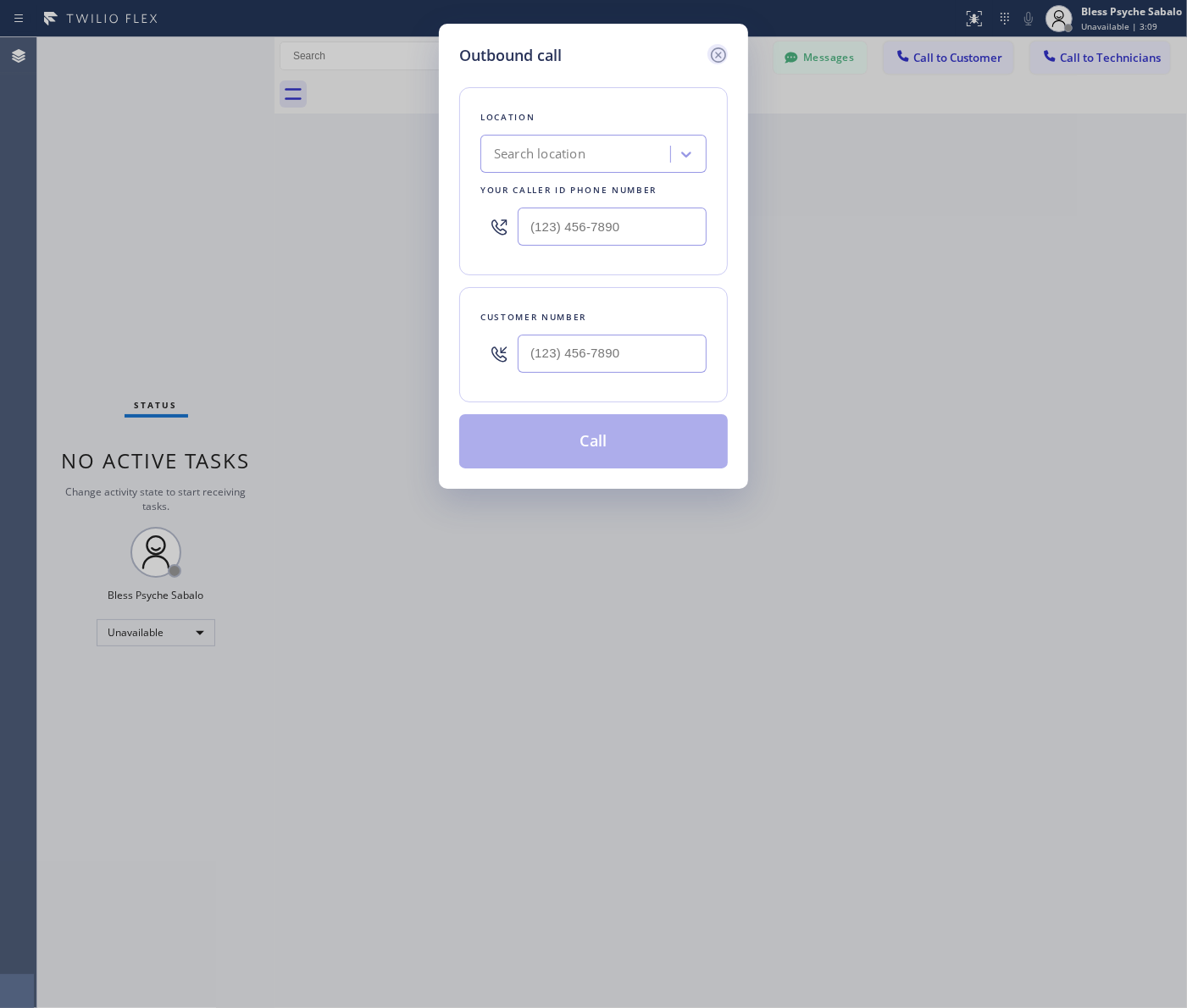 click 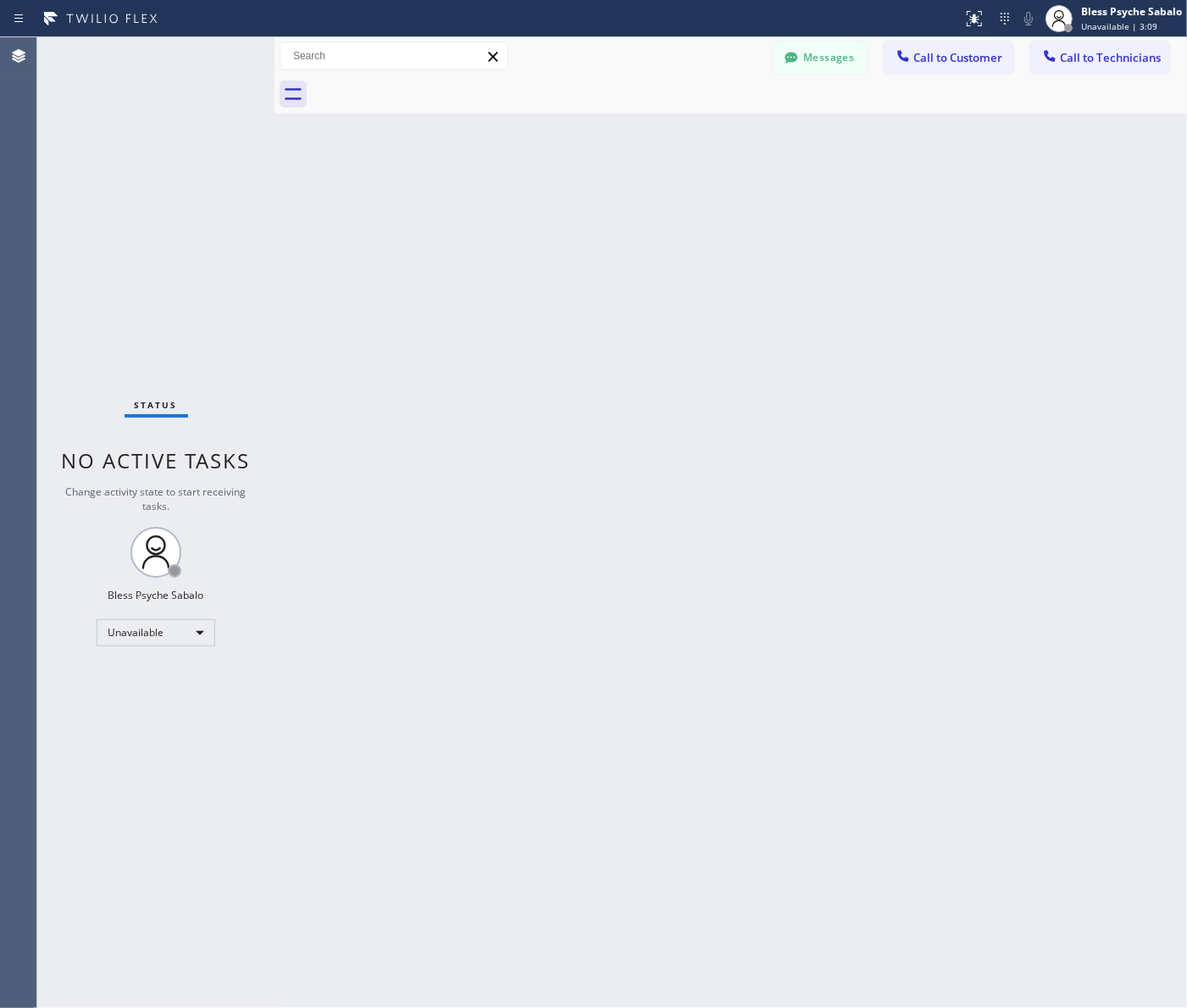 click at bounding box center (749, 94) 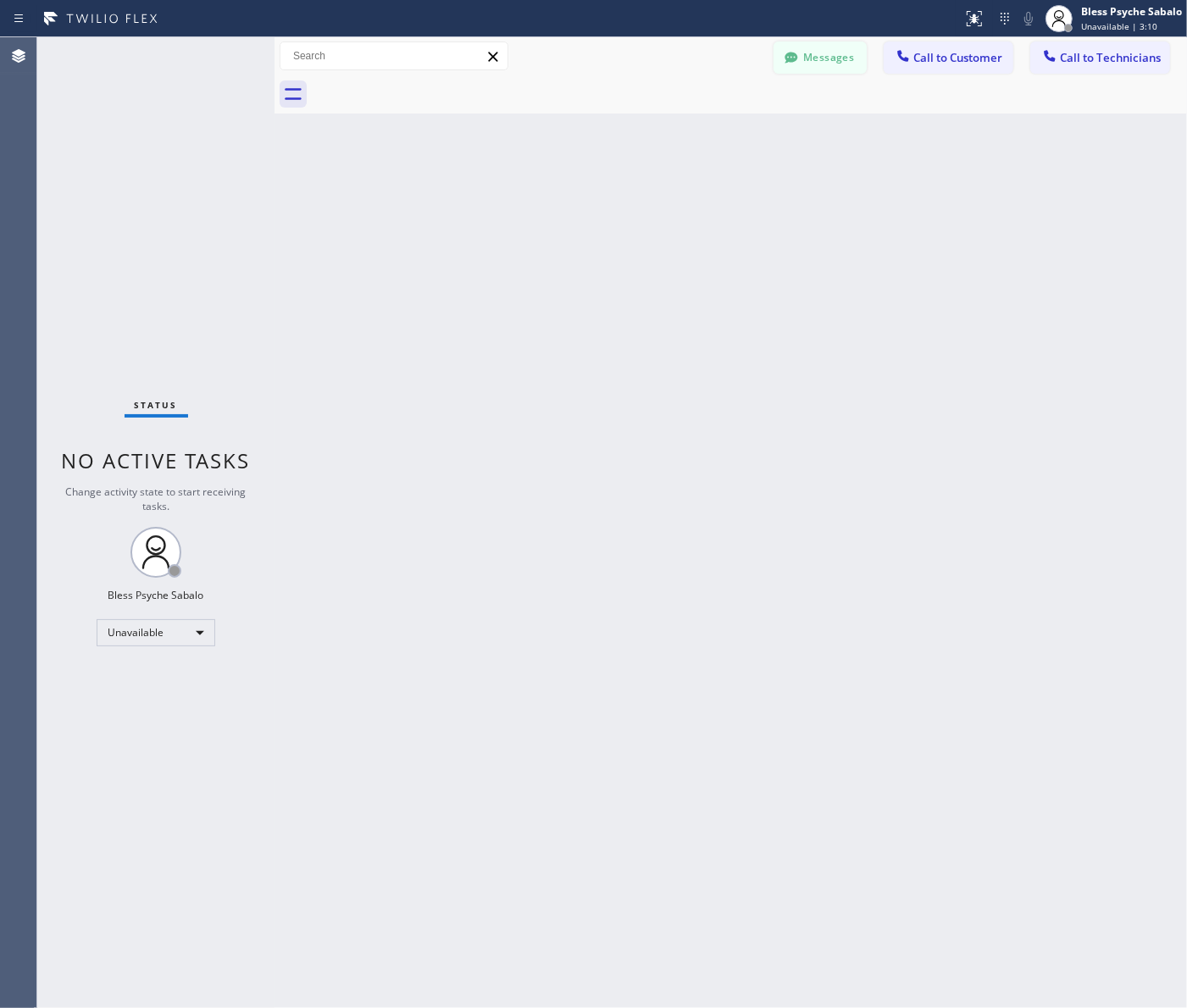 click at bounding box center (791, 59) 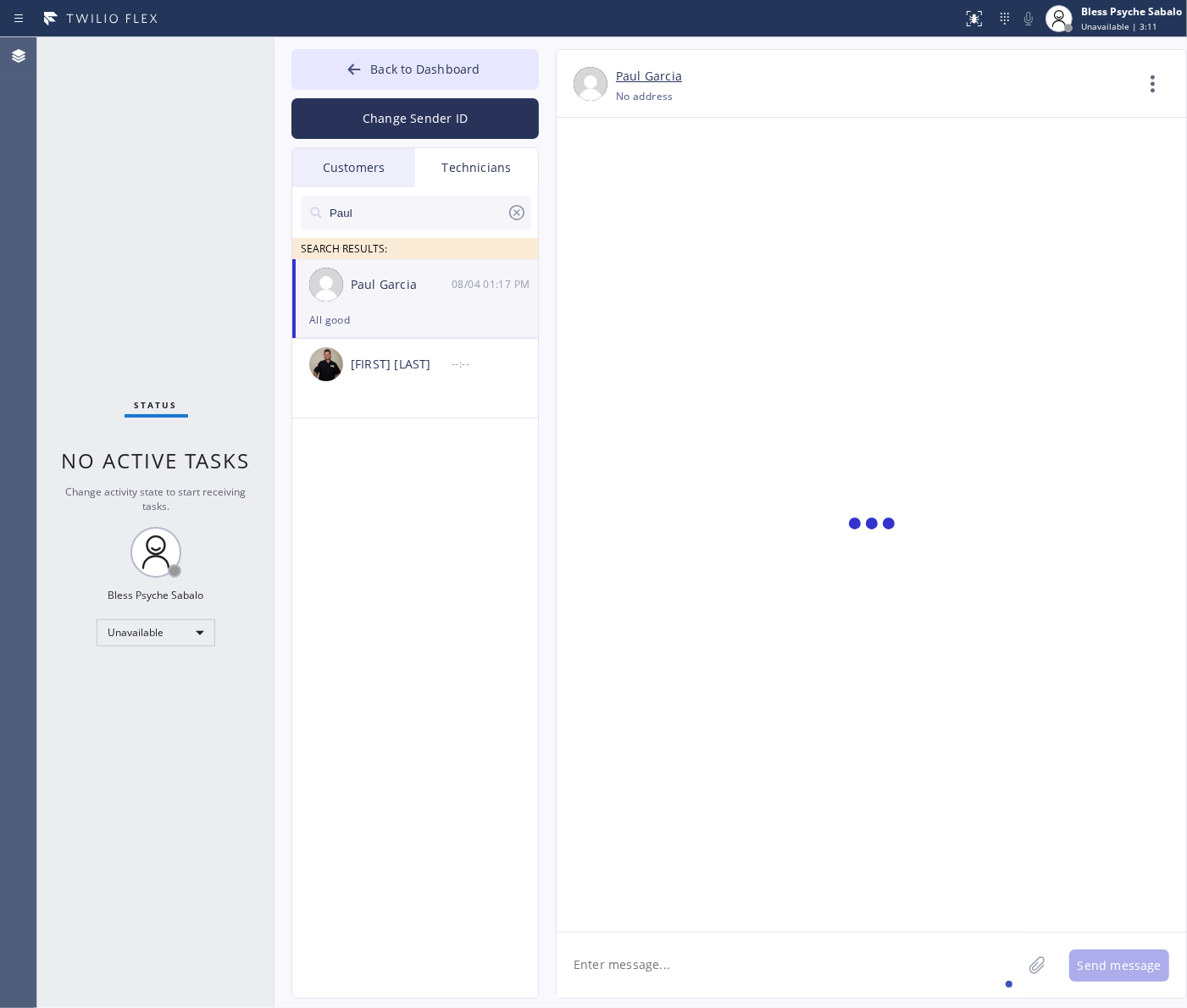 click on "Paul Garcia [DATE] [TIME]" at bounding box center (416, 285) 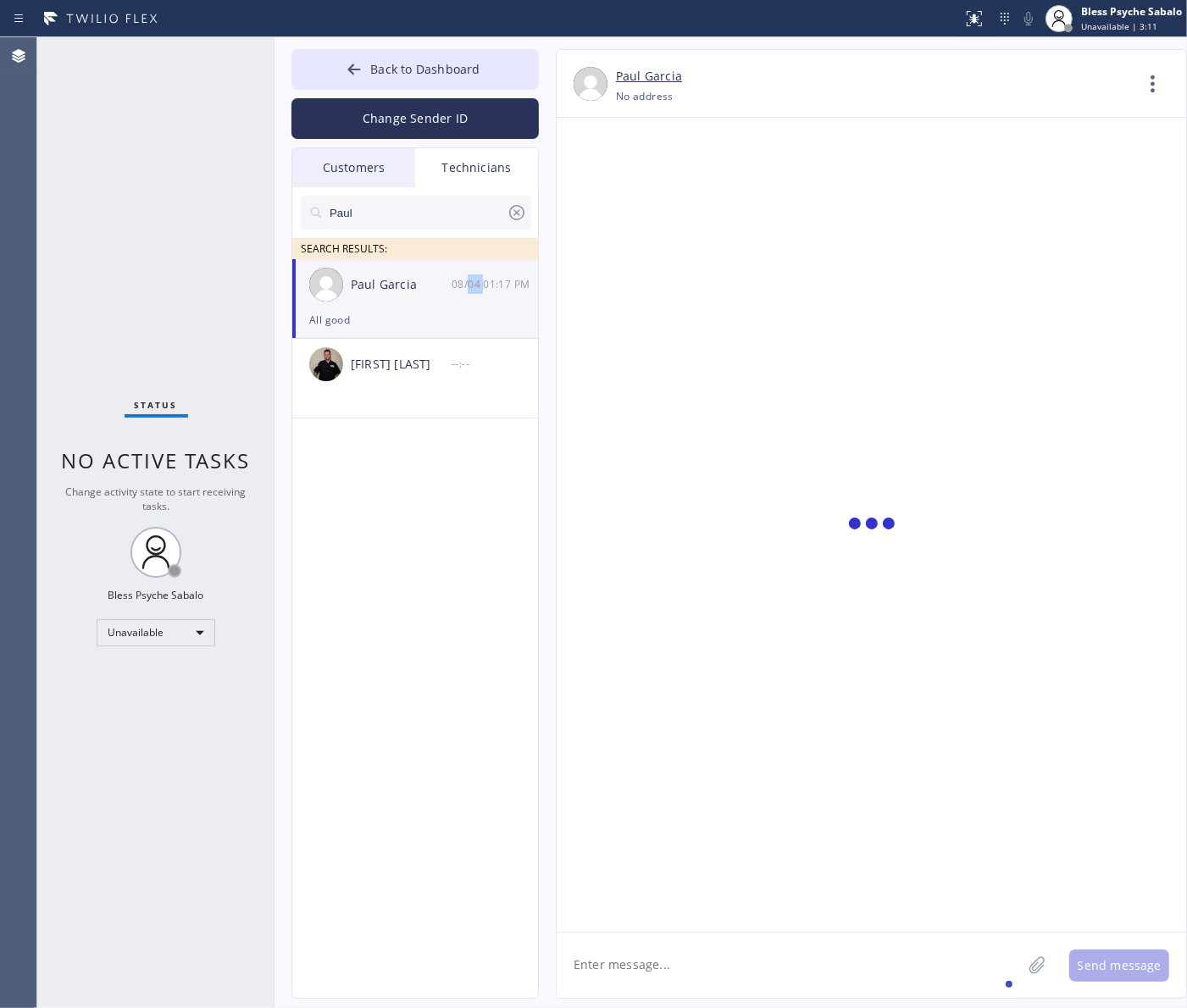 click on "Paul Garcia [DATE] [TIME]" at bounding box center (416, 285) 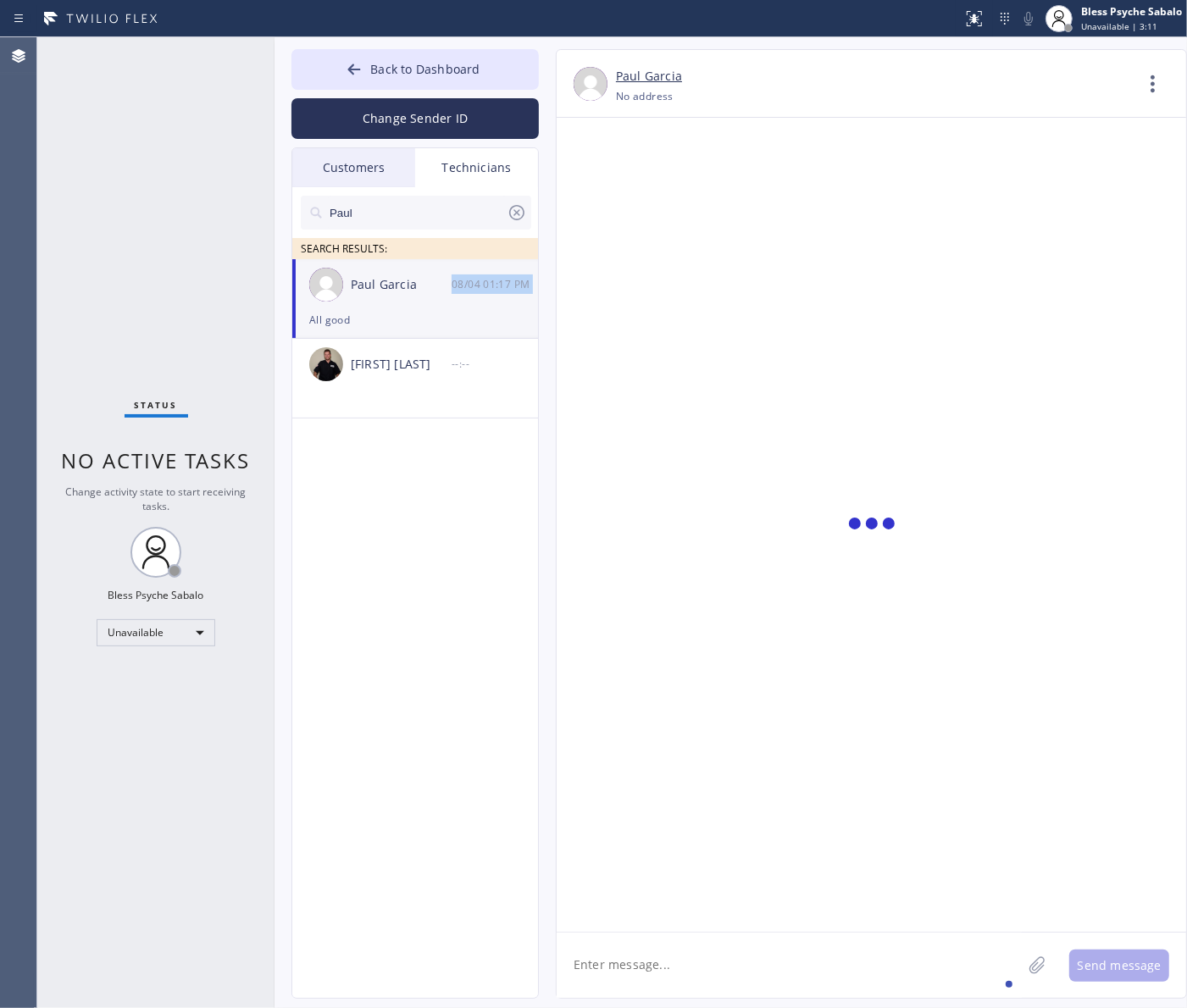 click on "Paul Garcia [DATE] [TIME]" at bounding box center (416, 285) 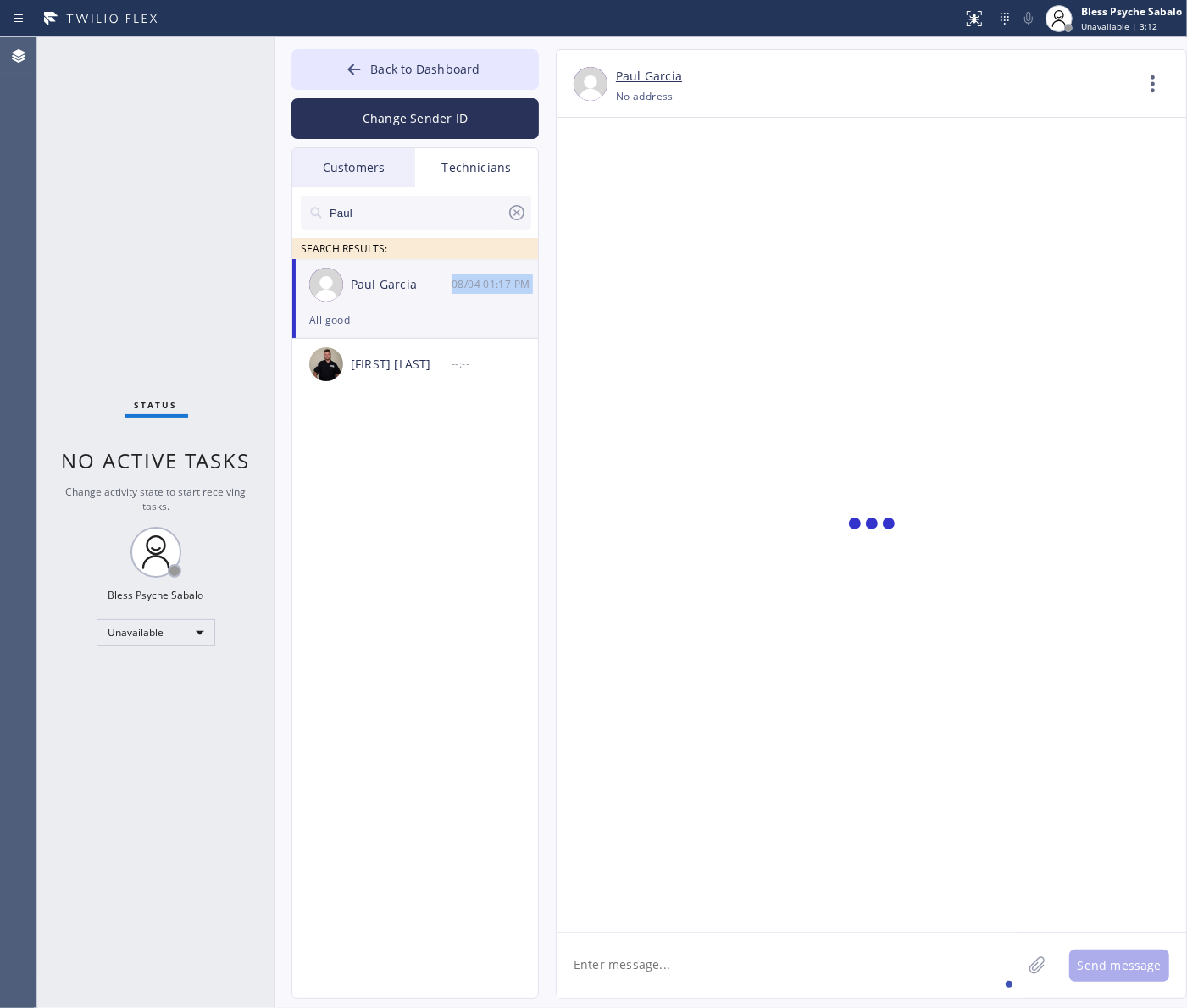 click on "Paul Garcia [DATE] [TIME]" at bounding box center (416, 285) 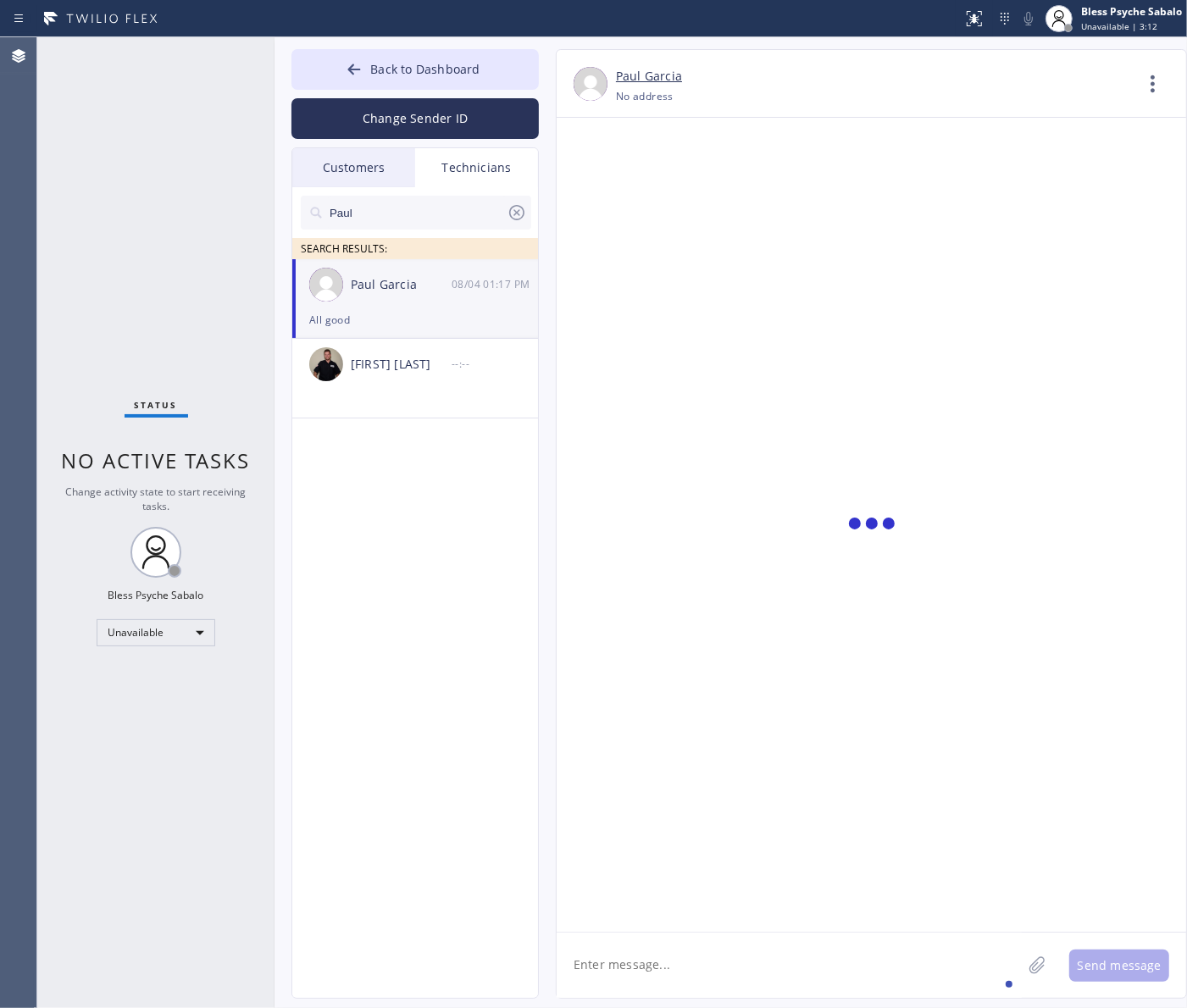 click at bounding box center [871, 524] 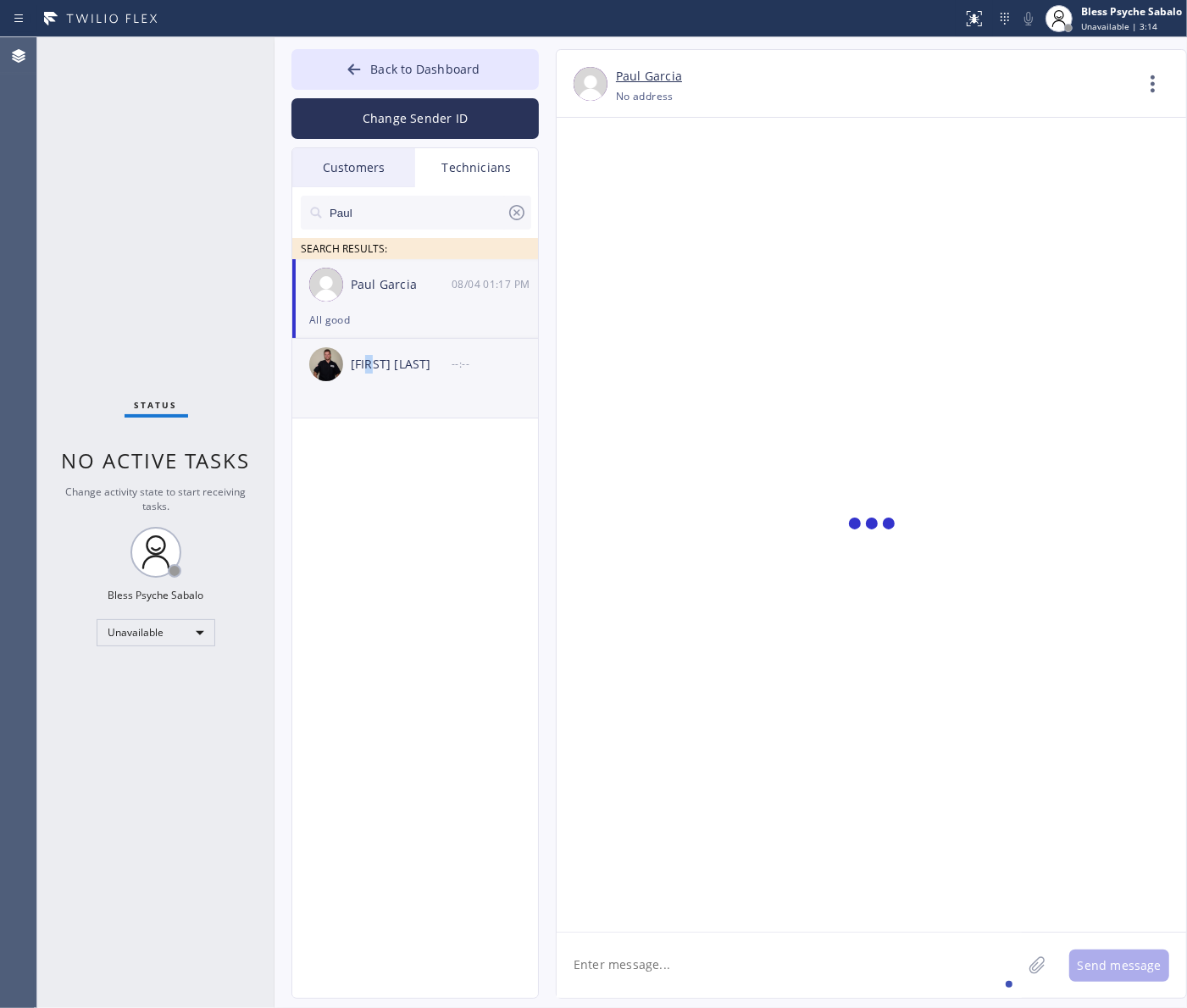 click on "[FIRST] [LAST]" at bounding box center [401, 364] 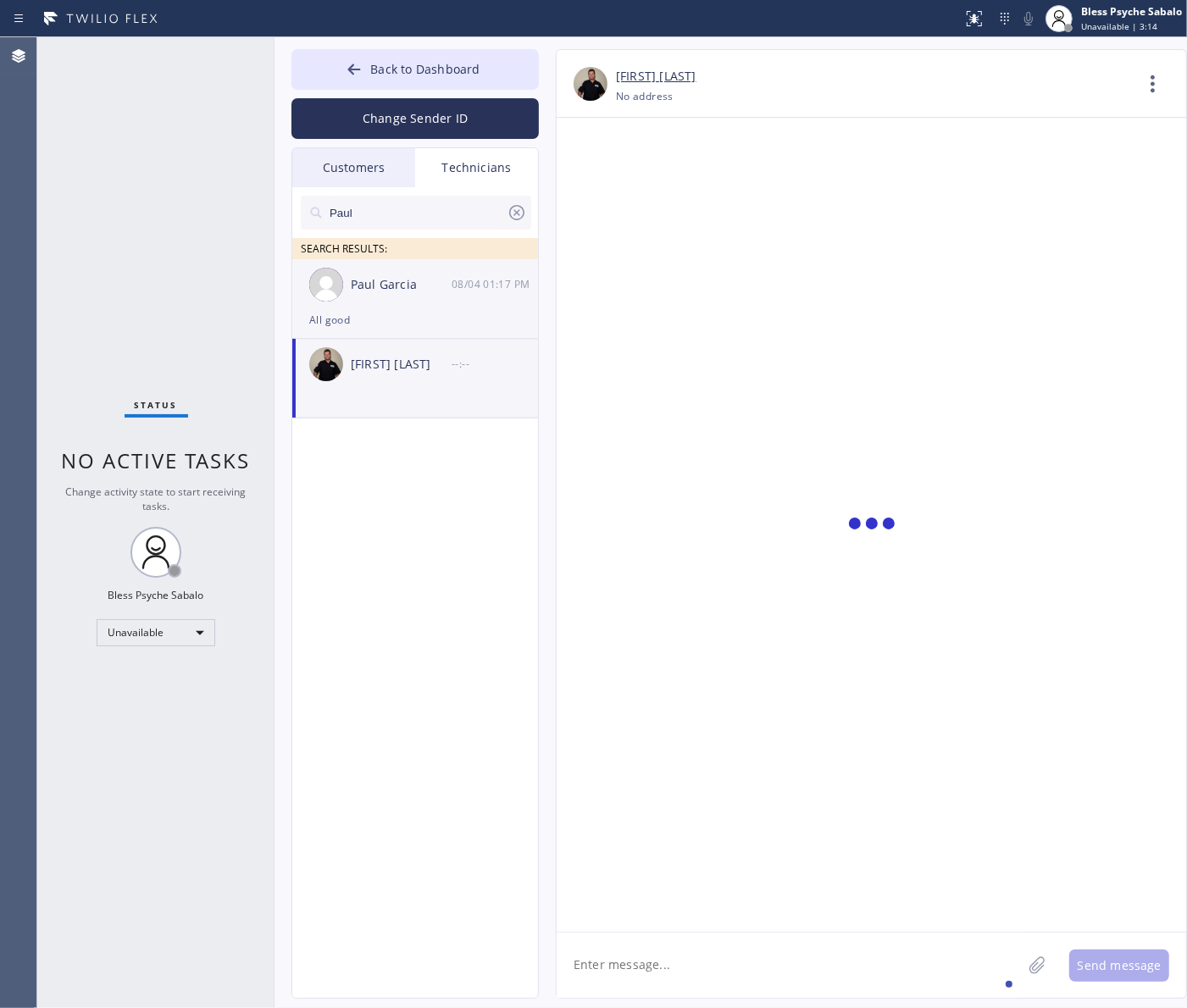 click on "Paul Garcia" at bounding box center (401, 285) 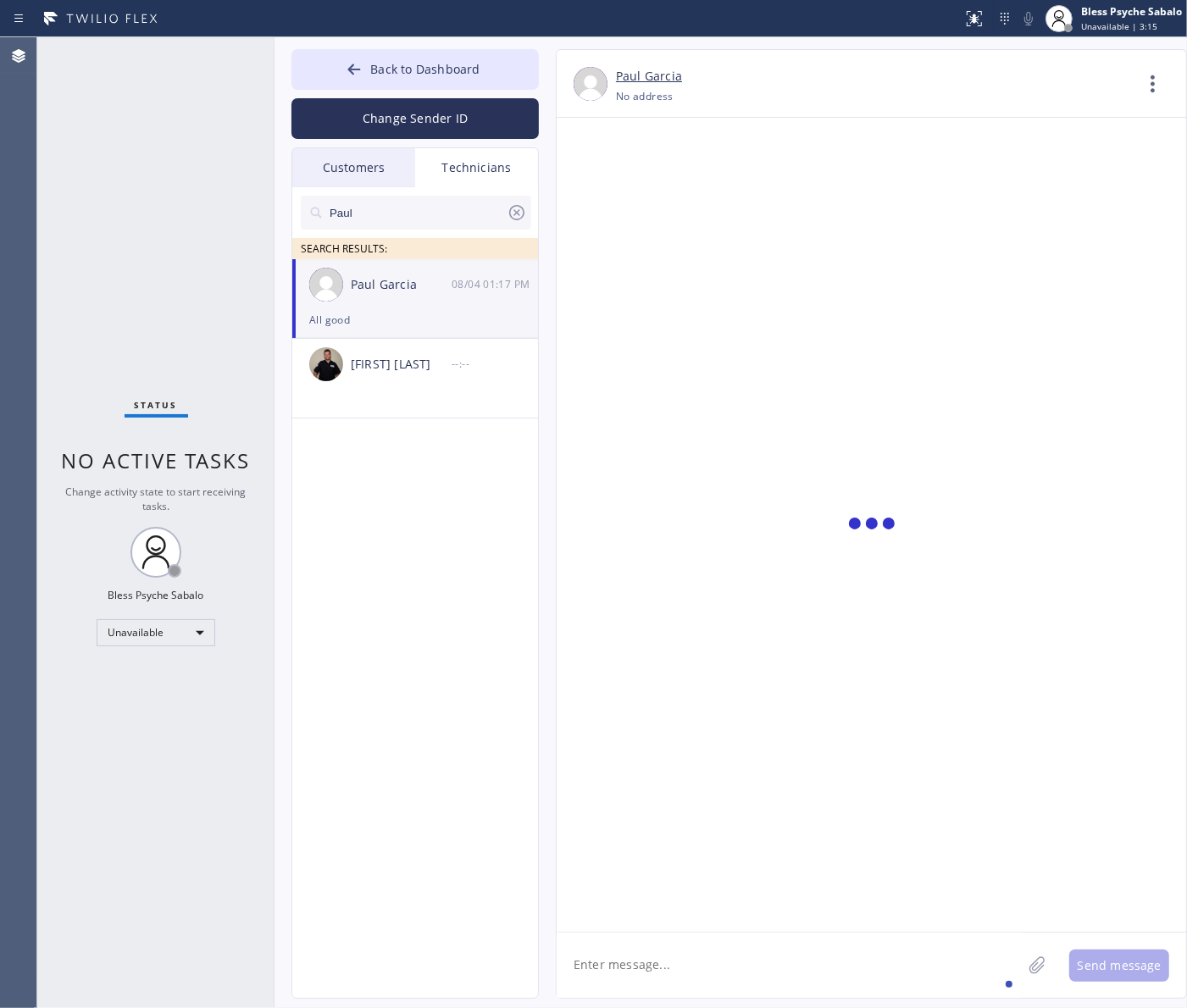 click on "Paul Garcia" at bounding box center (401, 285) 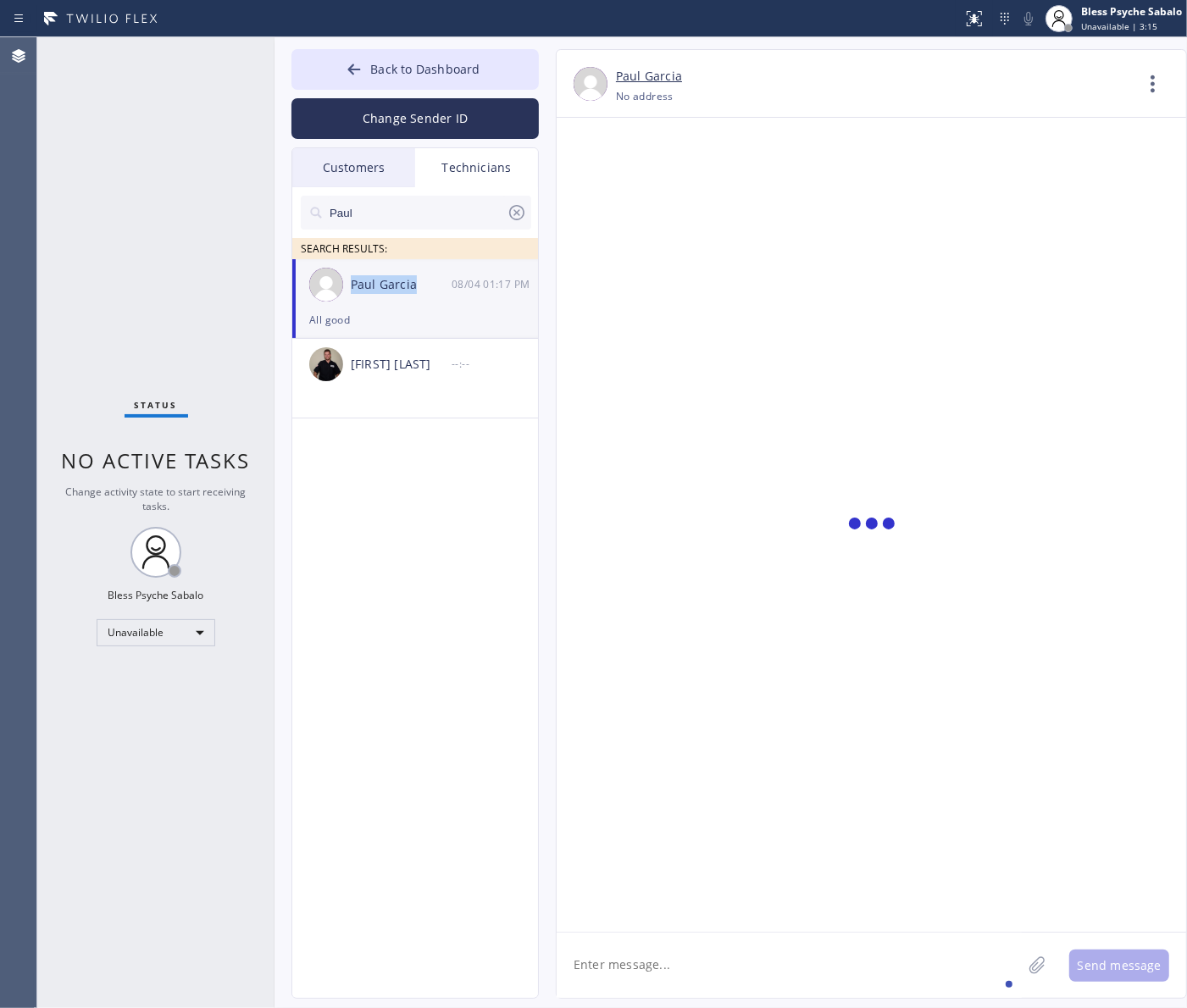 click on "Paul Garcia" at bounding box center [401, 285] 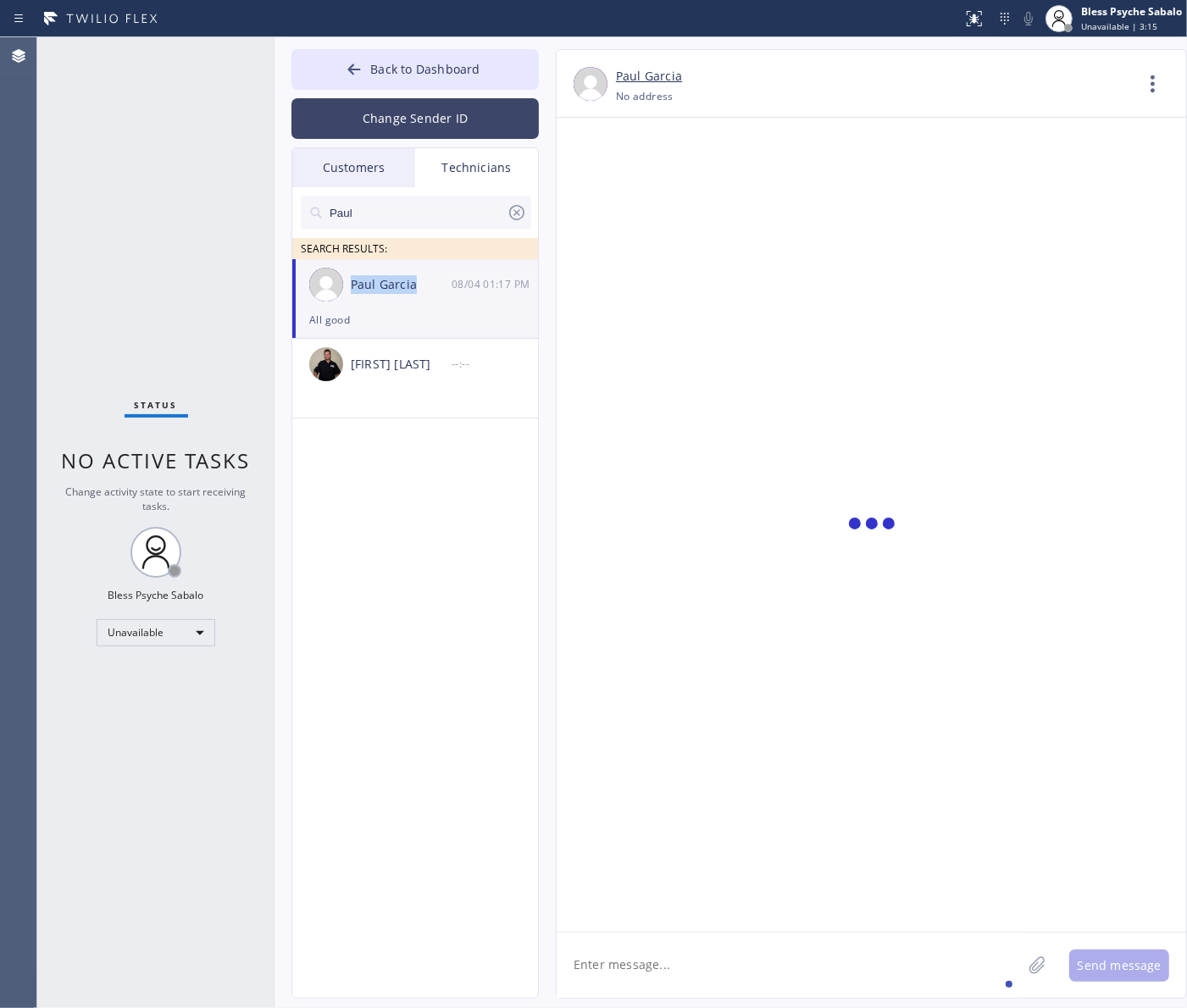 click on "Change Sender ID" at bounding box center [415, 119] 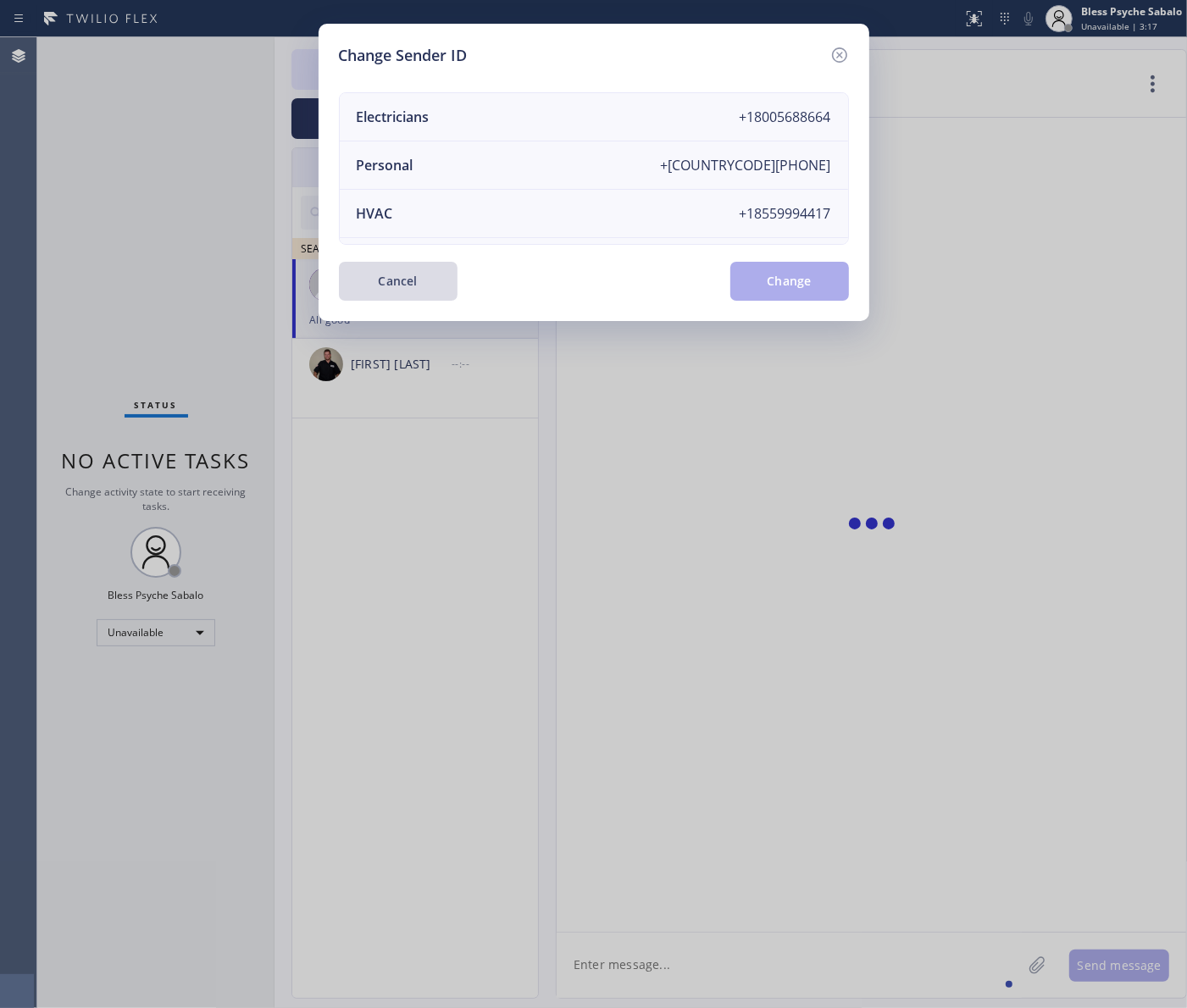 click on "Cancel" at bounding box center [398, 281] 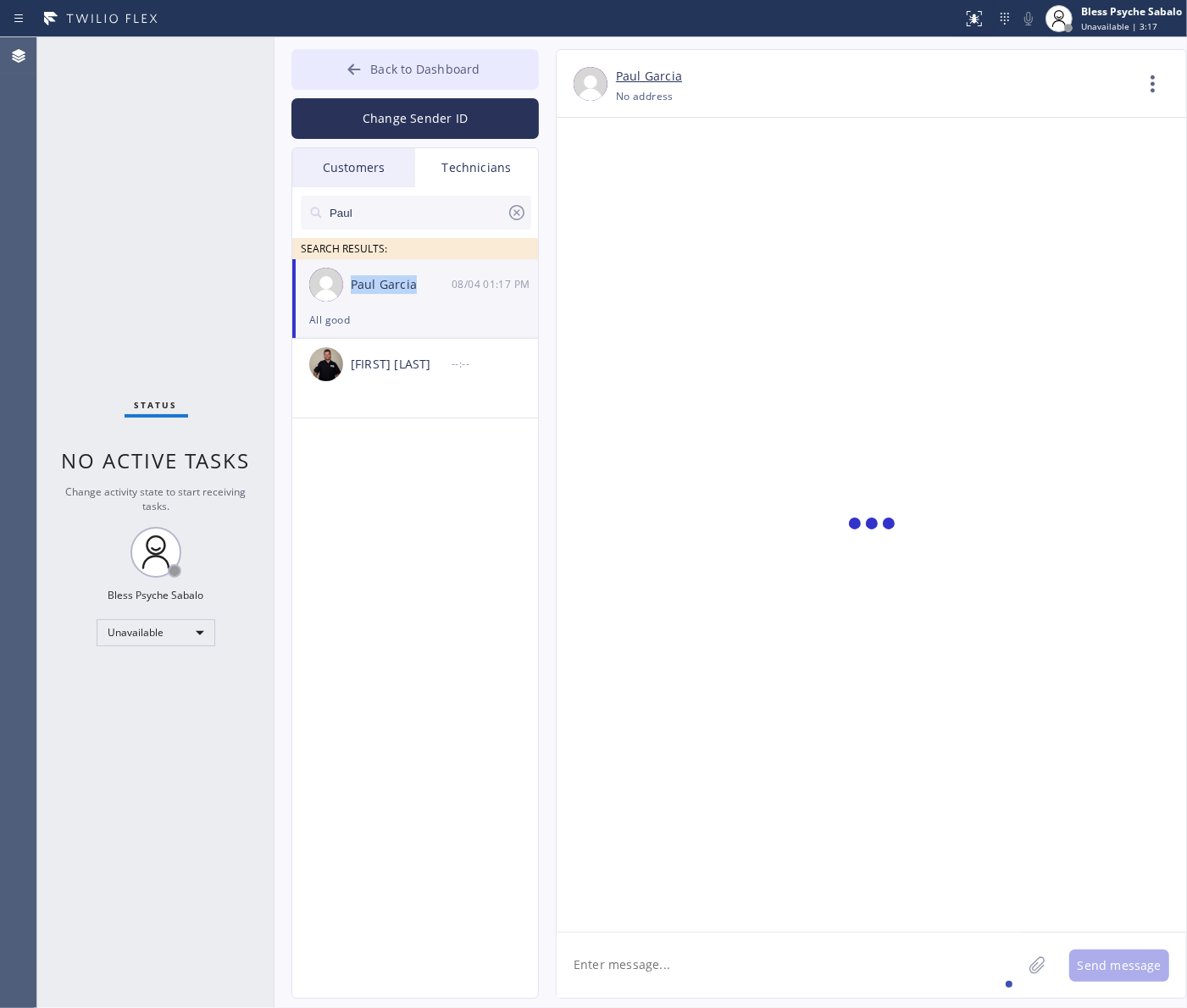 click on "Back to Dashboard" at bounding box center [415, 69] 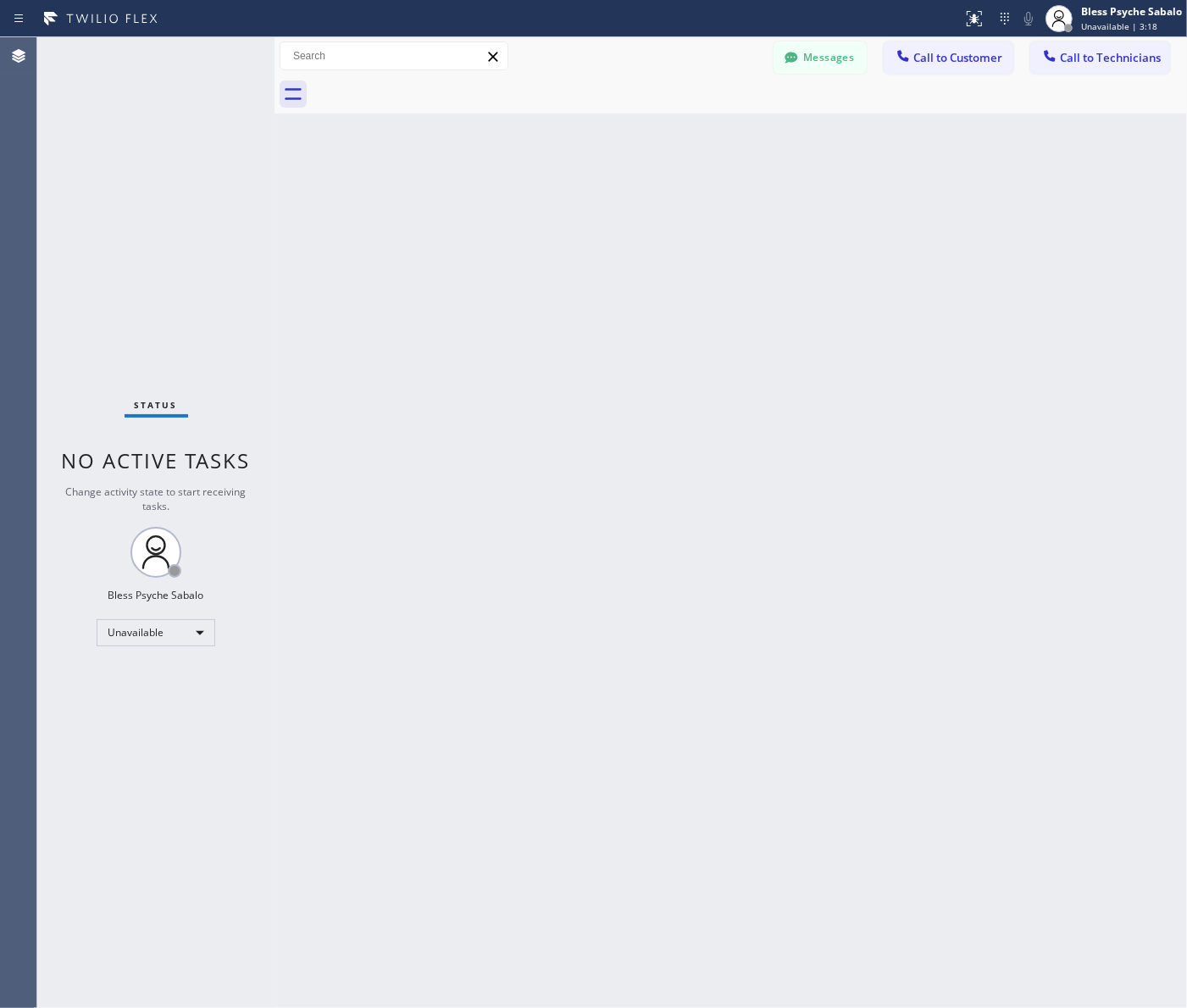 click on "Back to Dashboard Change Sender ID Customers Technicians MM Maria Mendoza [DATE] [TIME] It's fine .. NP
We don't need it anymore JW Josh Warner [DATE] [TIME] Hi Josh-this is Red, one of the dispatch managers here at 5 Star Plumbing. I’m reaching out to follow up on the estimate provided by our technician, Vache, during his visit on [DATE] regarding the (Installation of In-Home Water Filtration System). We just wanted to check in and see if you had any questions about the estimate or if there’s anything we can assist you with as you consider moving forward with the project. Feel free to reach out at your convenience—we’re here to help!
BS Brett Schmitt [DATE] [TIME] LC Le Chen [DATE] [TIME] Tech advised me to just book an appointment and they'll gonna check the property together with you or either the real estate agent, to see if there's any back-up problem. DM Duat Mai [DATE] [TIME] BD Becky Dee [DATE] [TIME] No problem. IB Ivan Brooks [DATE] [TIME] Sorry I missed your call. J CD JL SN TJ" at bounding box center (730, 523) 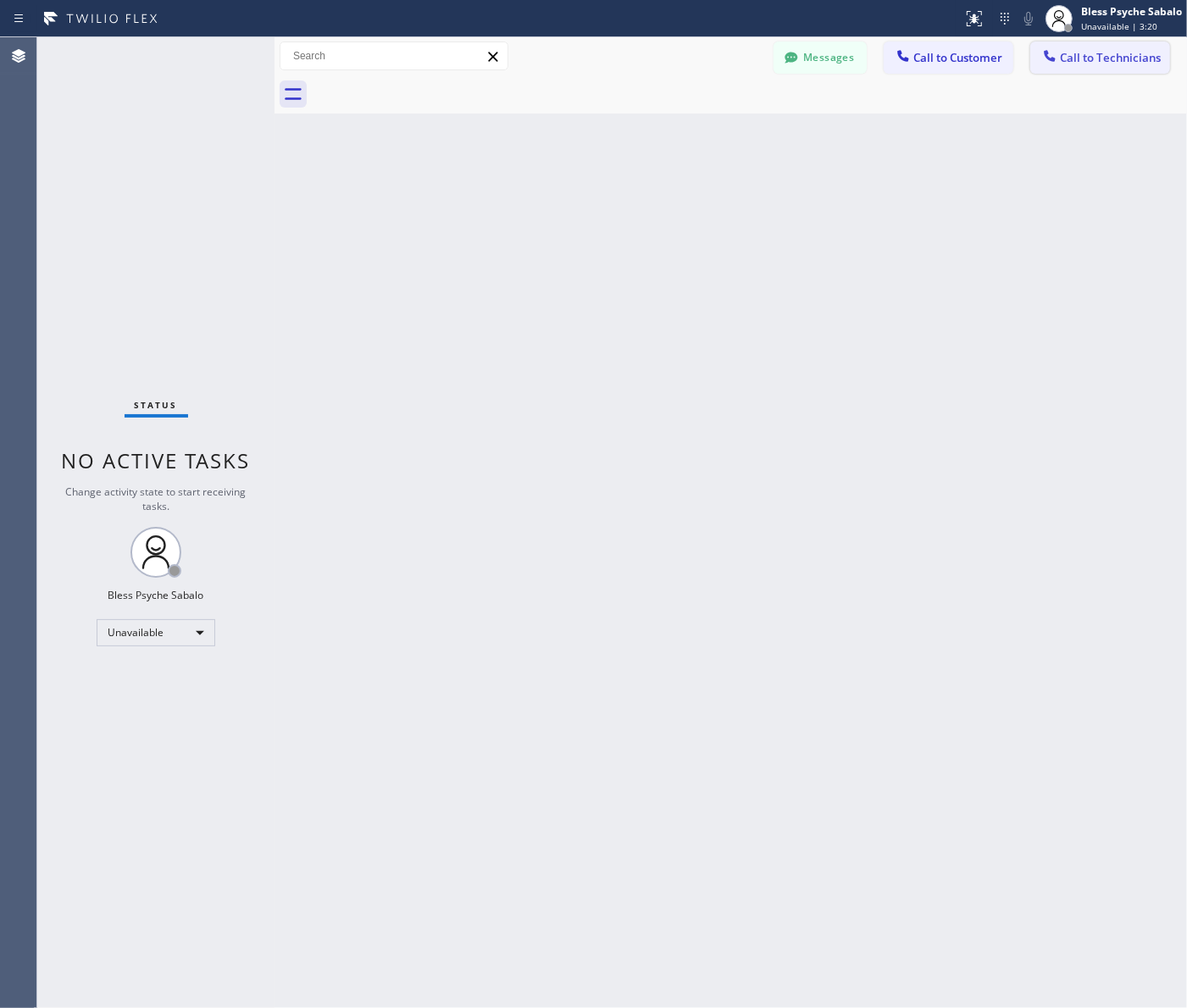 click on "Call to Technicians" at bounding box center [1100, 58] 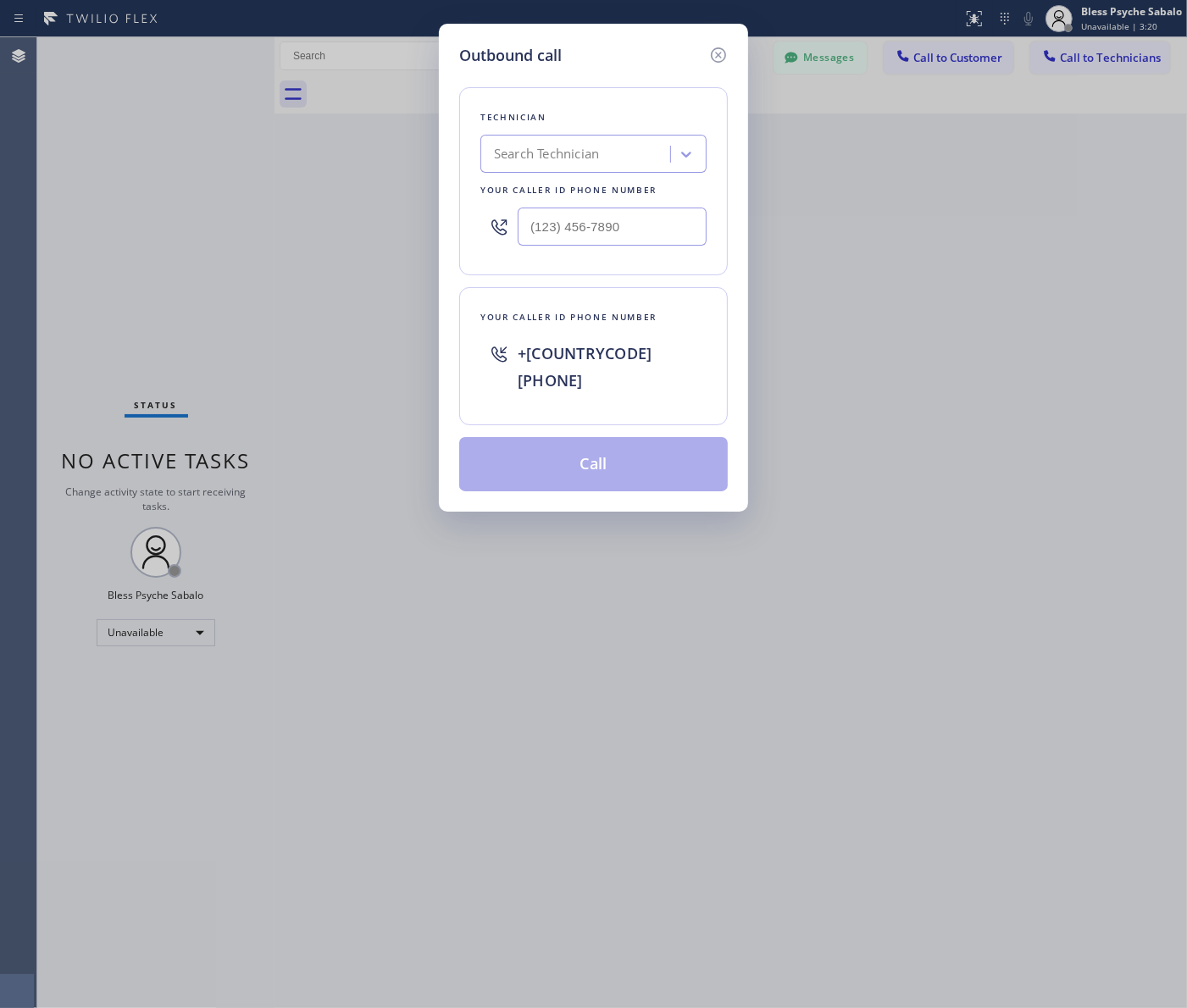 click on "Search Technician" at bounding box center [546, 154] 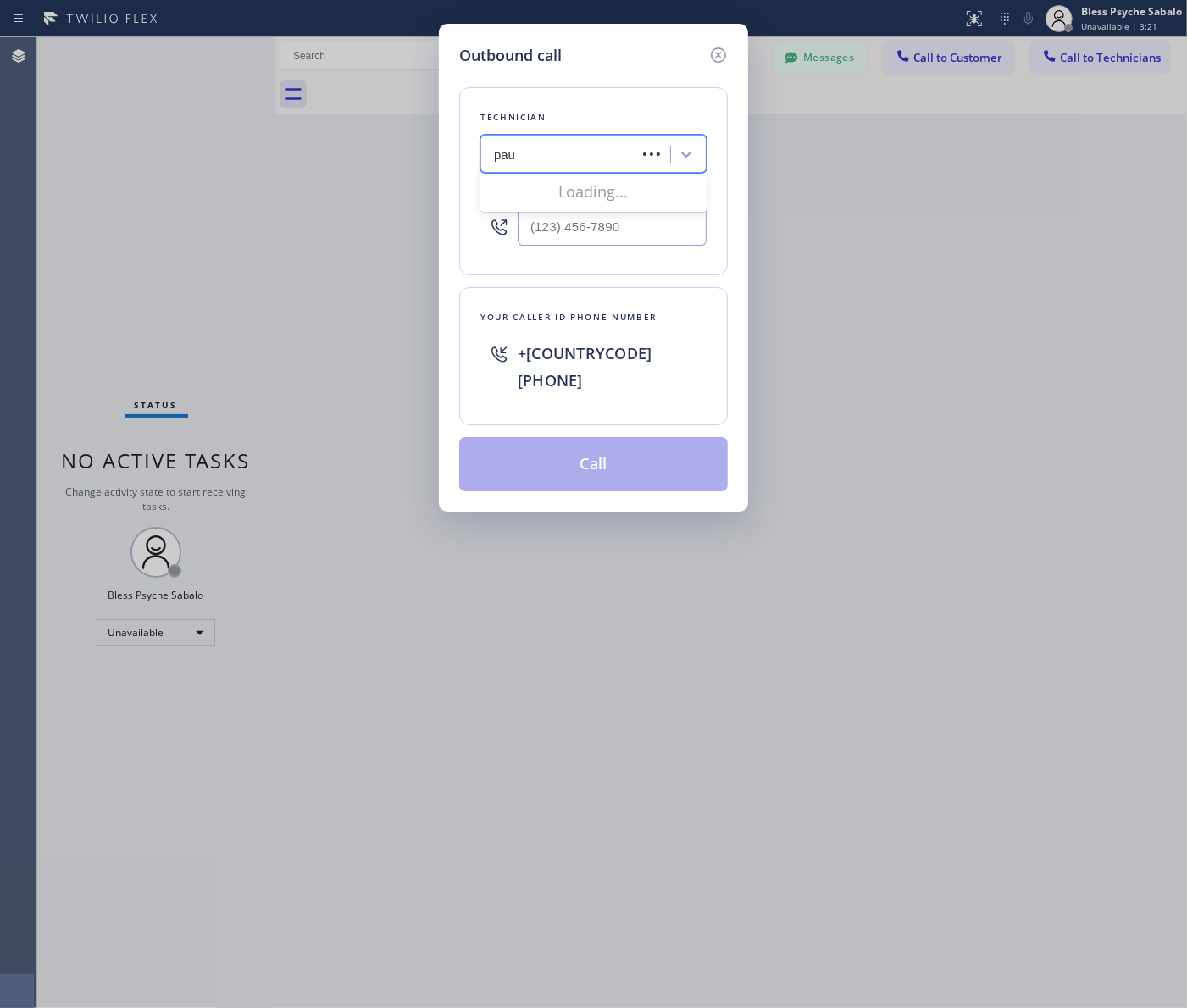 type on "paul" 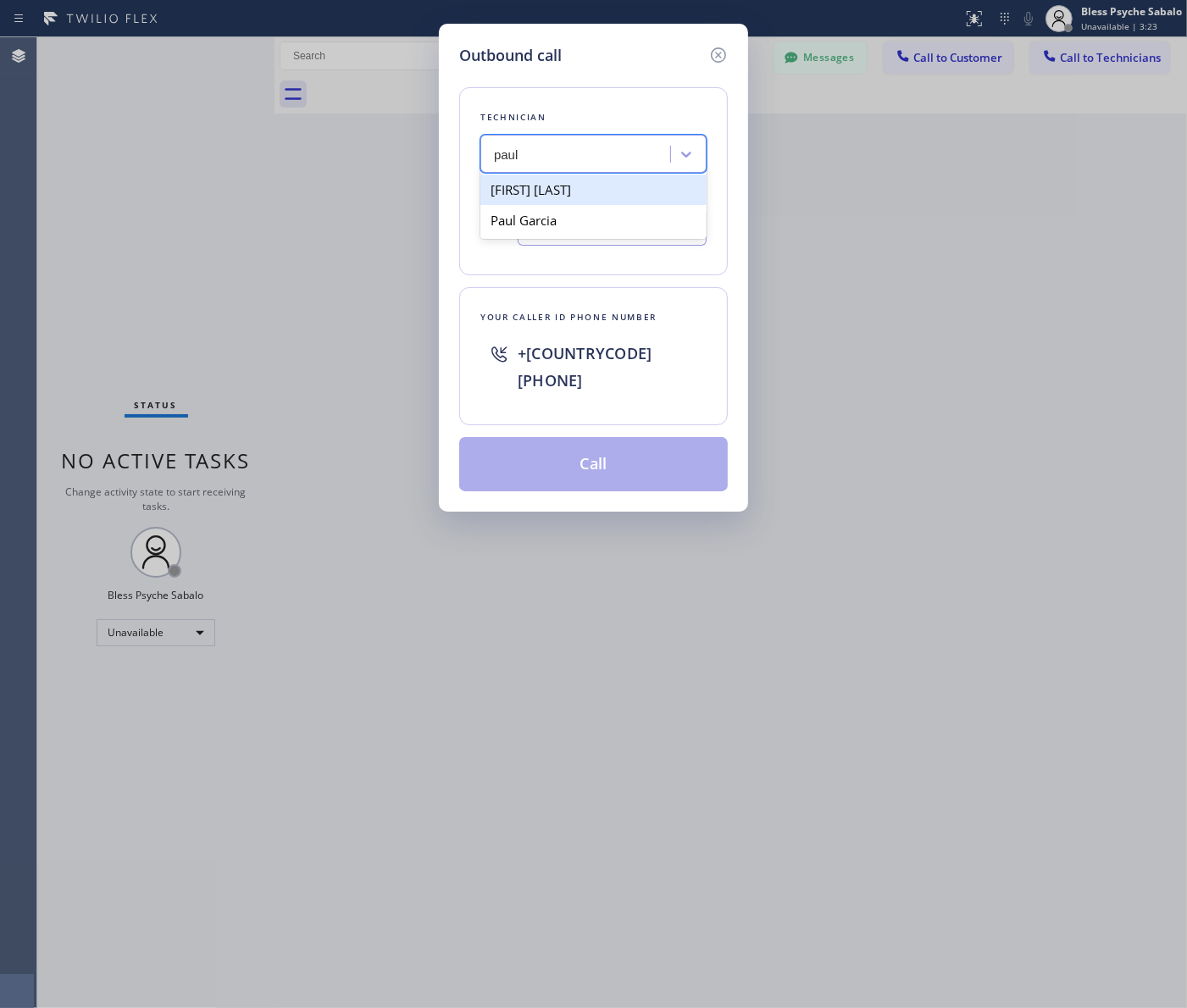 click on "Paul Garcia" at bounding box center [593, 220] 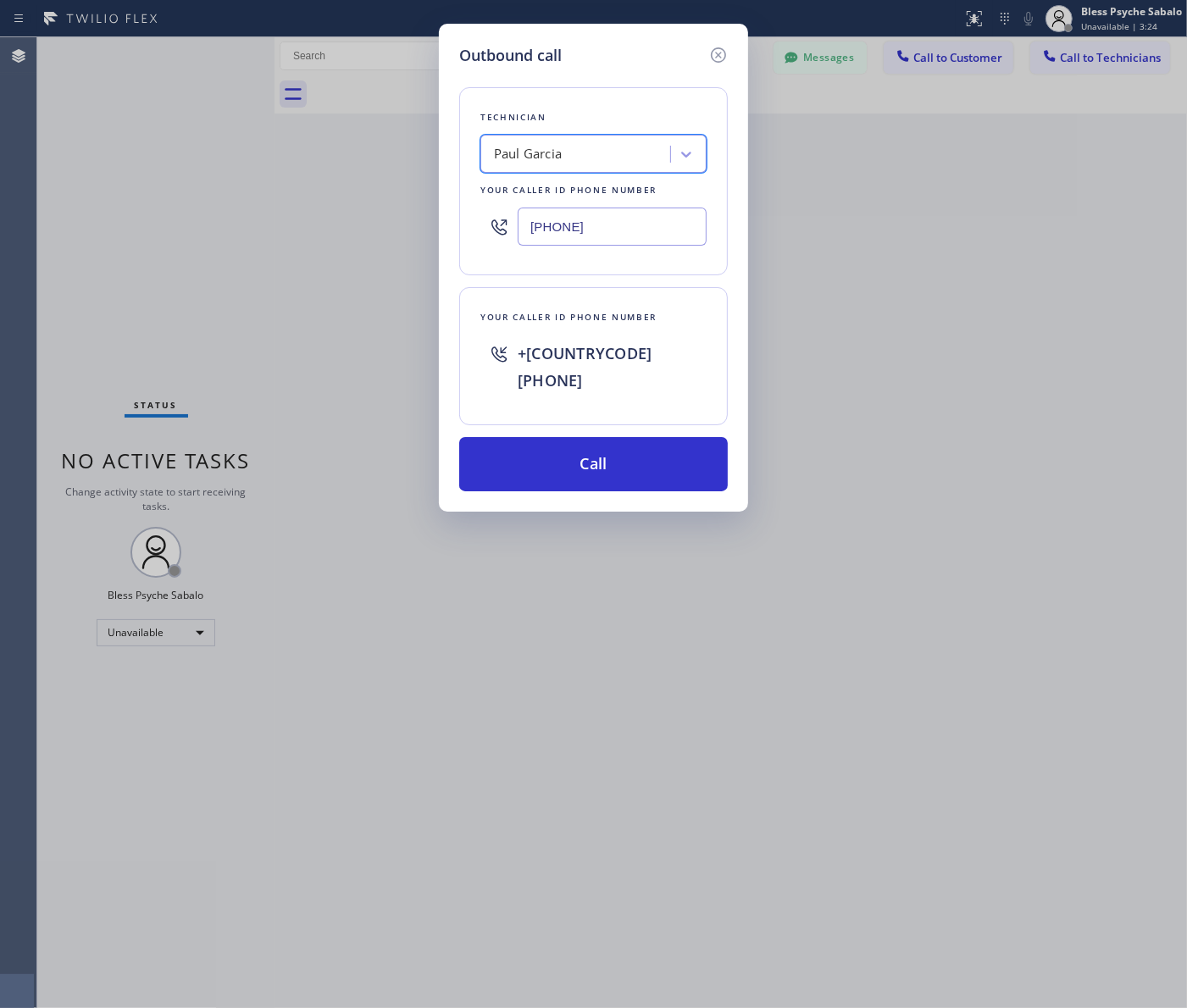 type 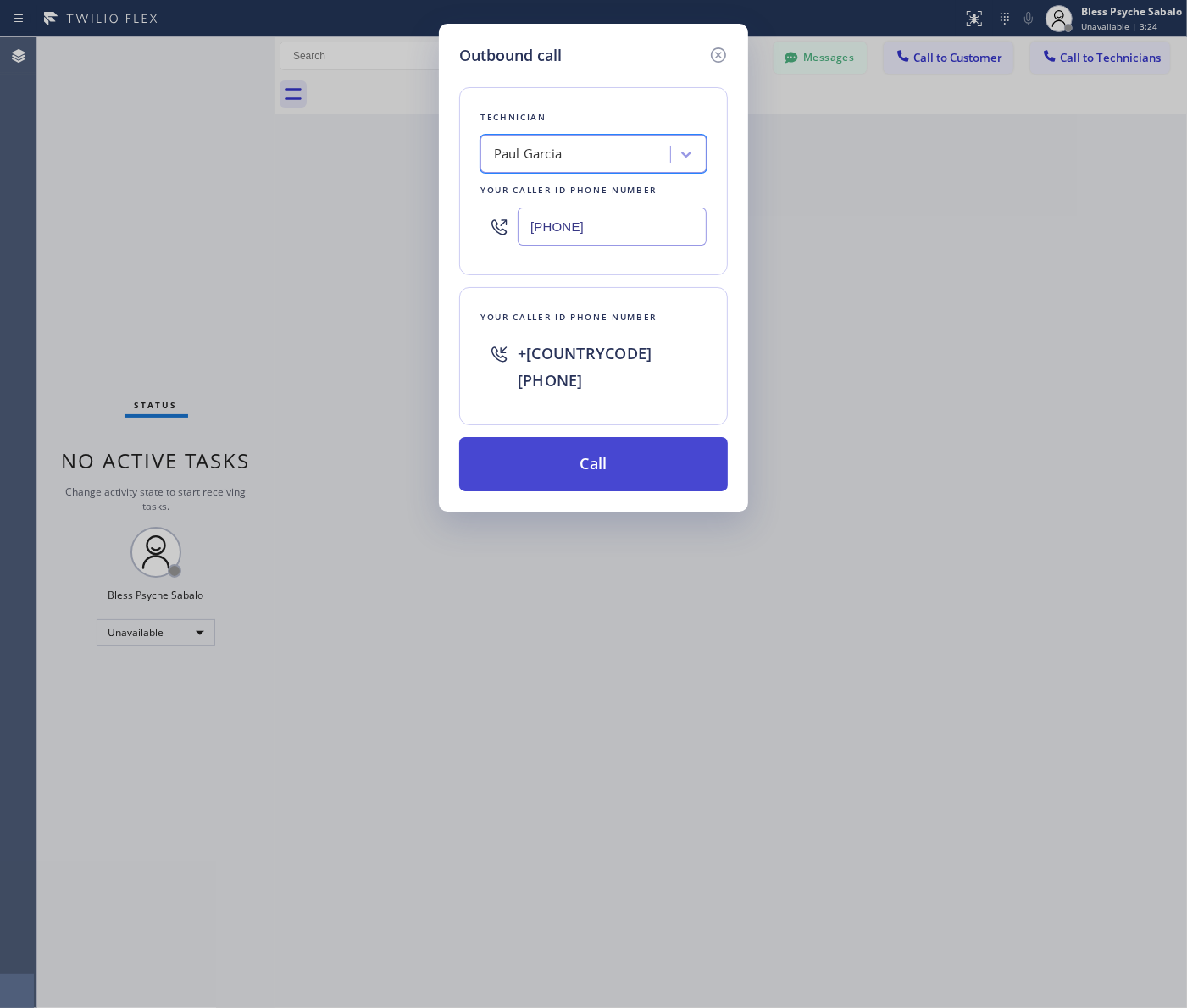 click on "Call" at bounding box center [593, 464] 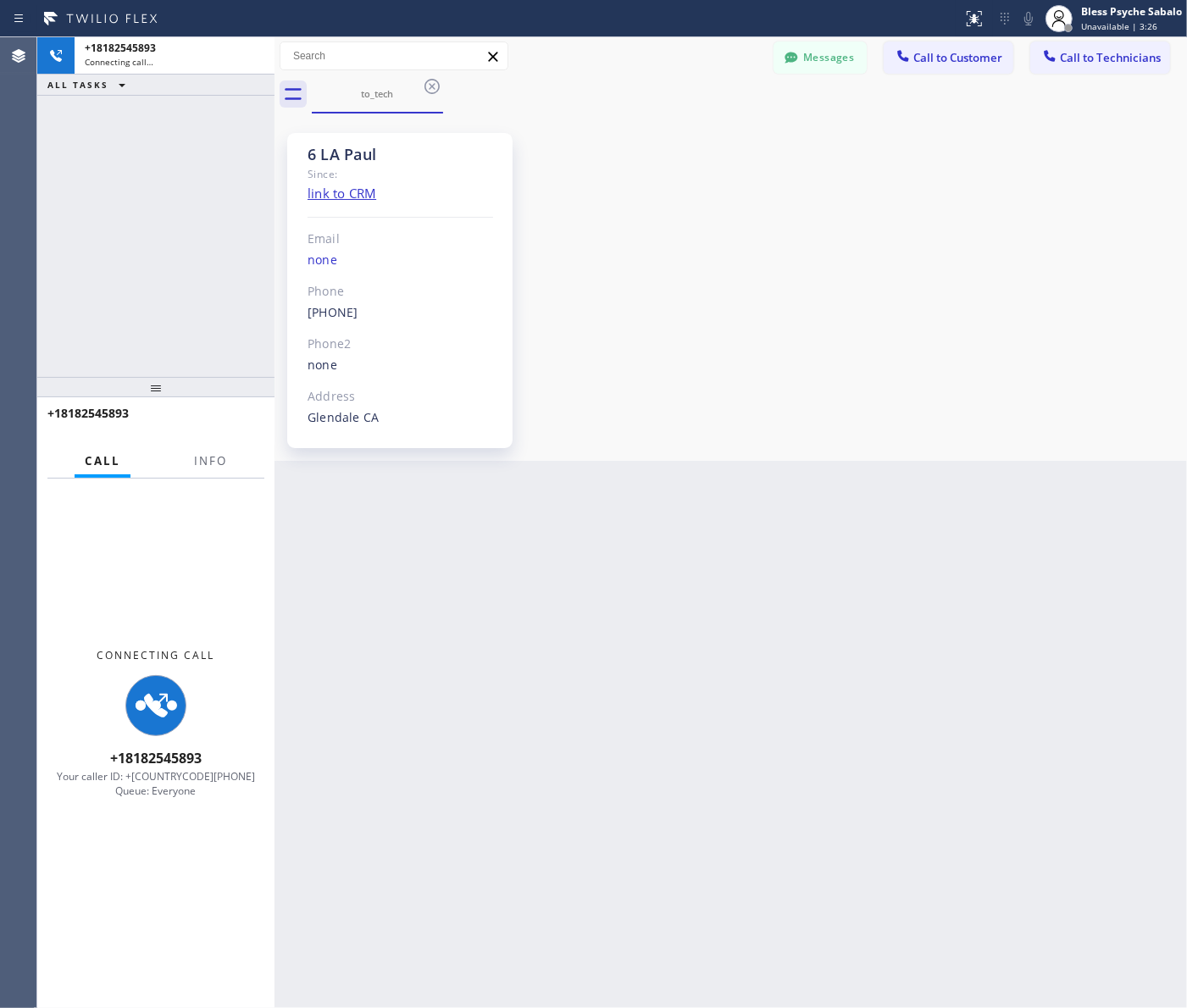 drag, startPoint x: 862, startPoint y: 371, endPoint x: 814, endPoint y: 357, distance: 50 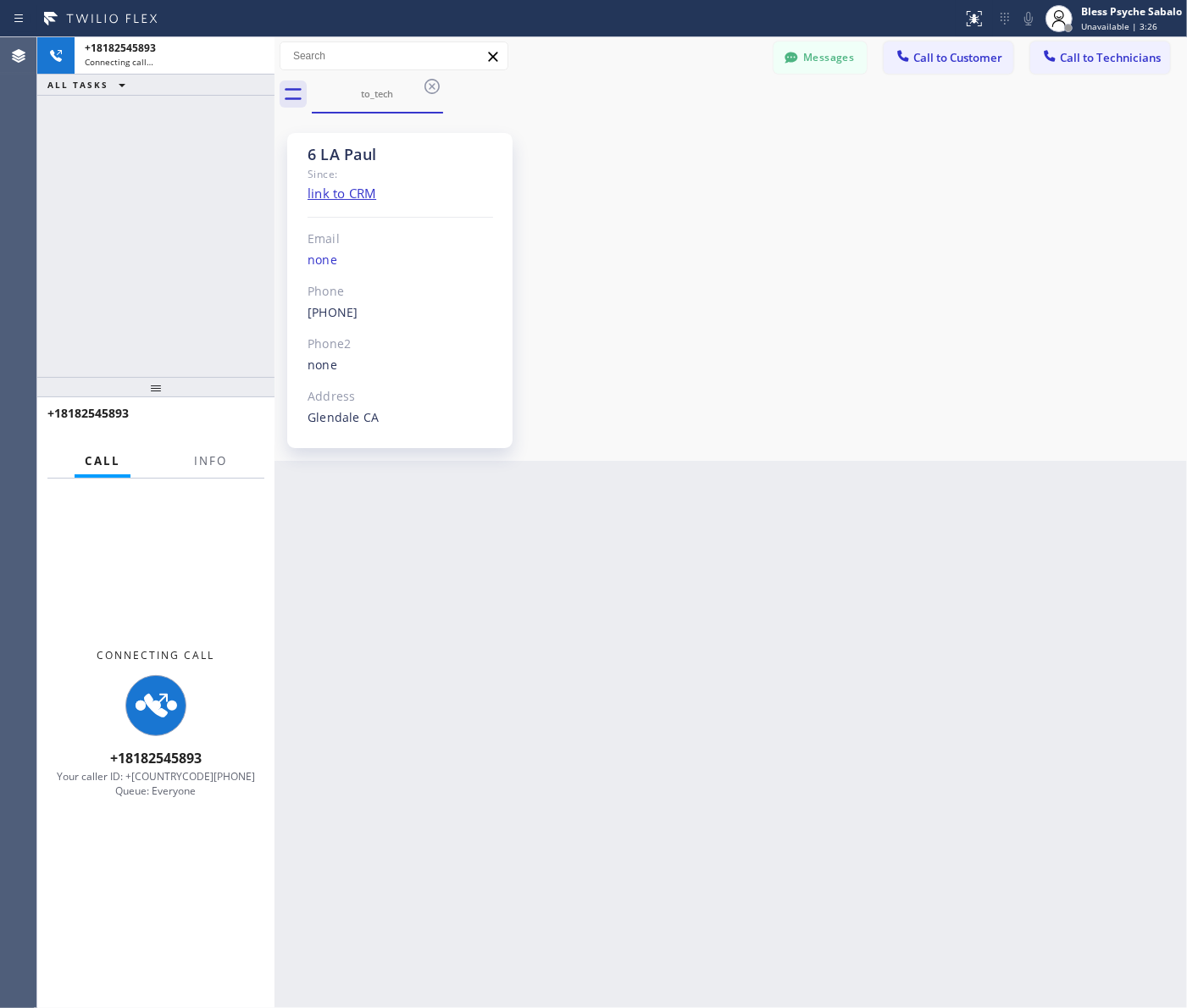 click on "PAul SEARCH RESULTS: Paul Garcia [DATE] [TIME] All good Pavel Morozov --:--" at bounding box center [730, 287] 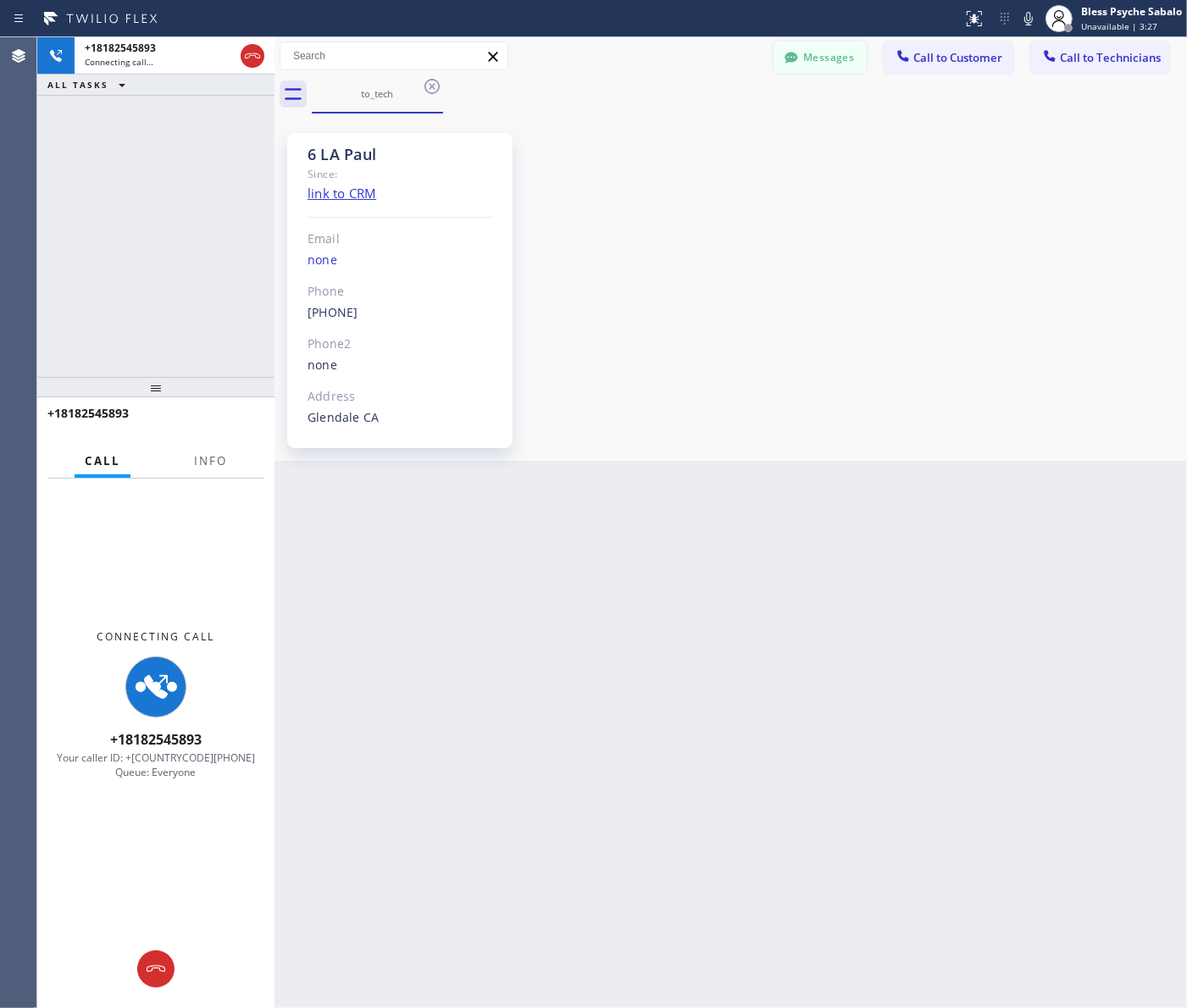 click on "Messages" at bounding box center [820, 58] 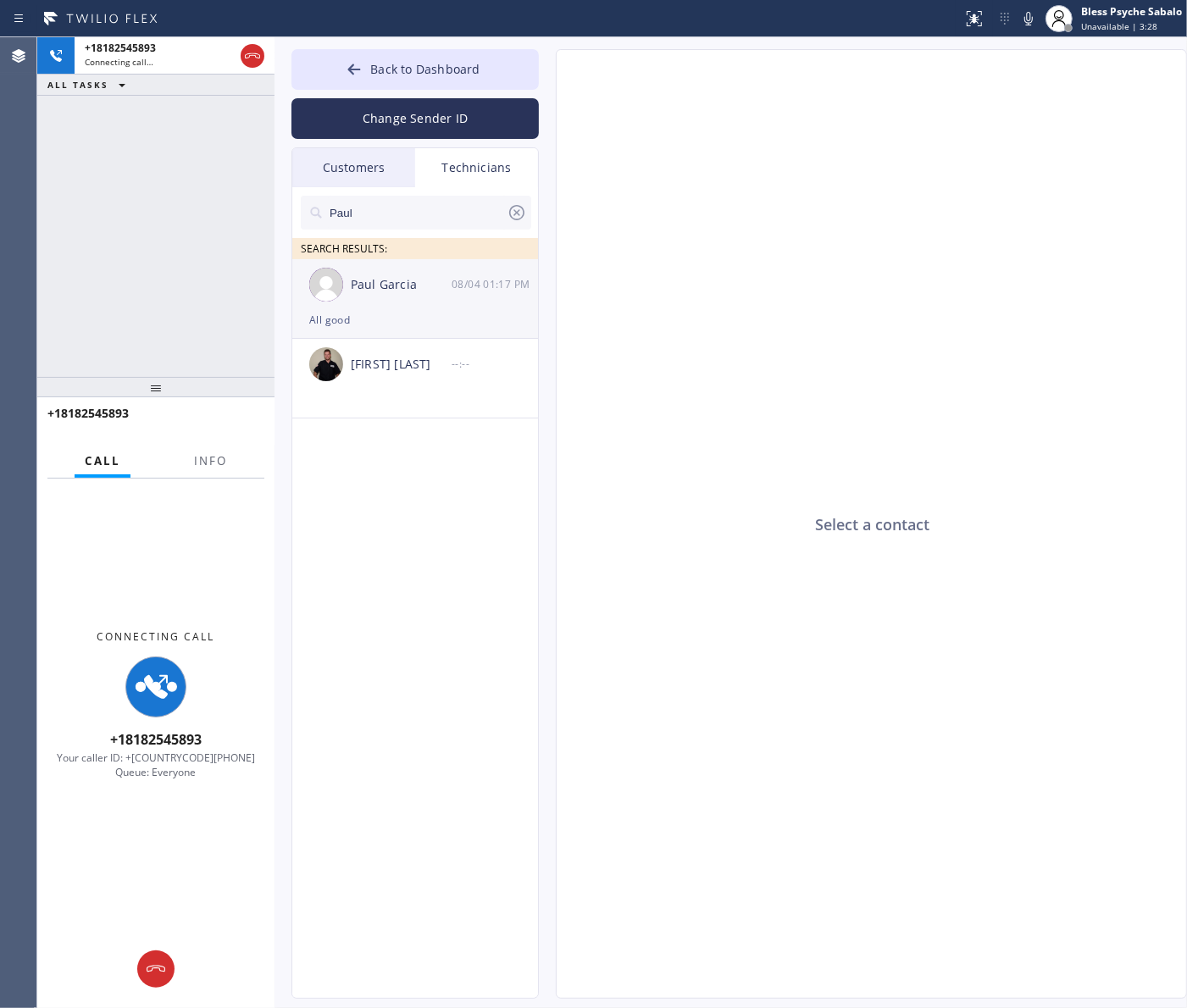 click on "All good" at bounding box center (415, 319) 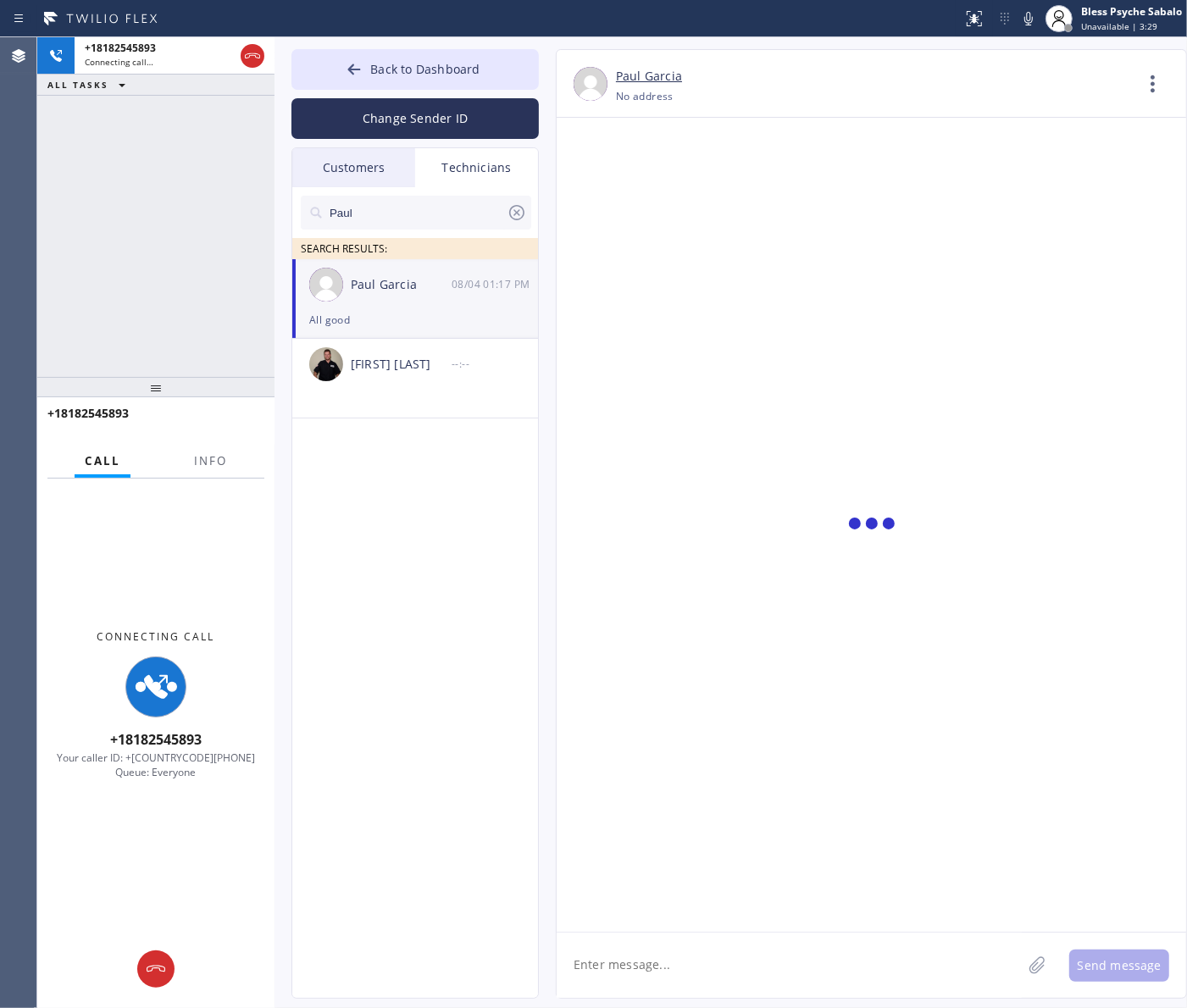 click 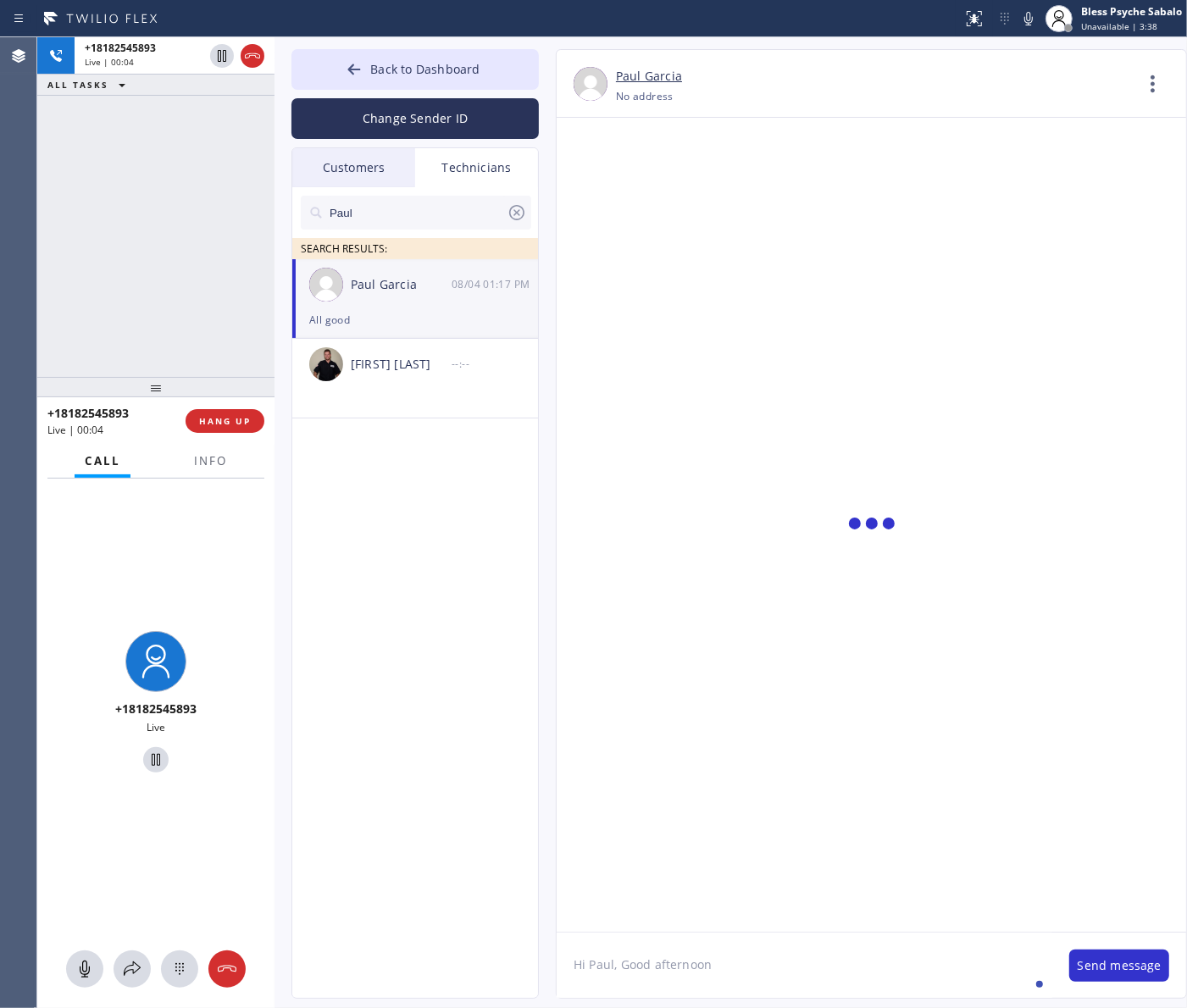 click on "Hi Paul, Good afternoon" 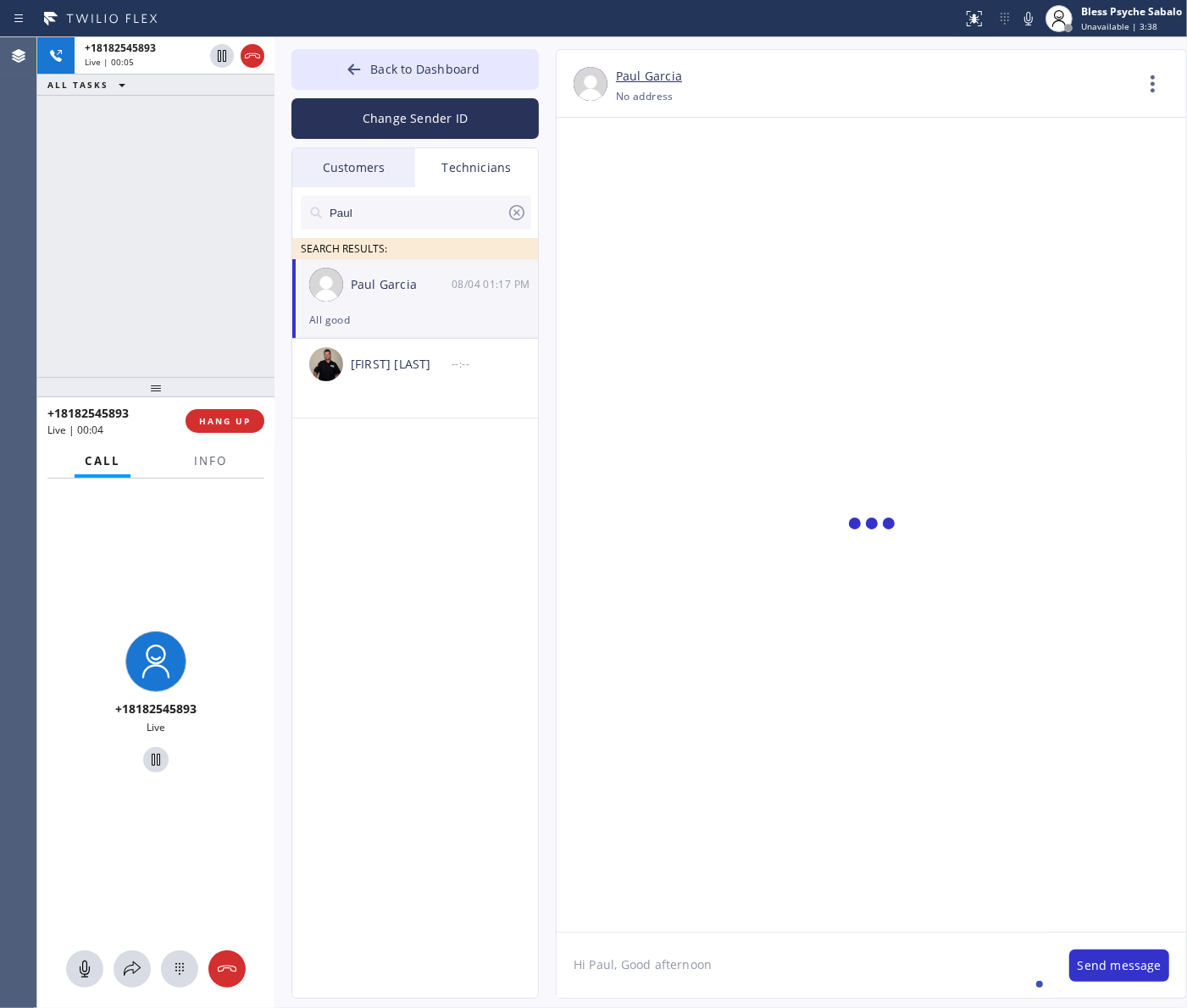 click on "Hi Paul, Good afternoon" 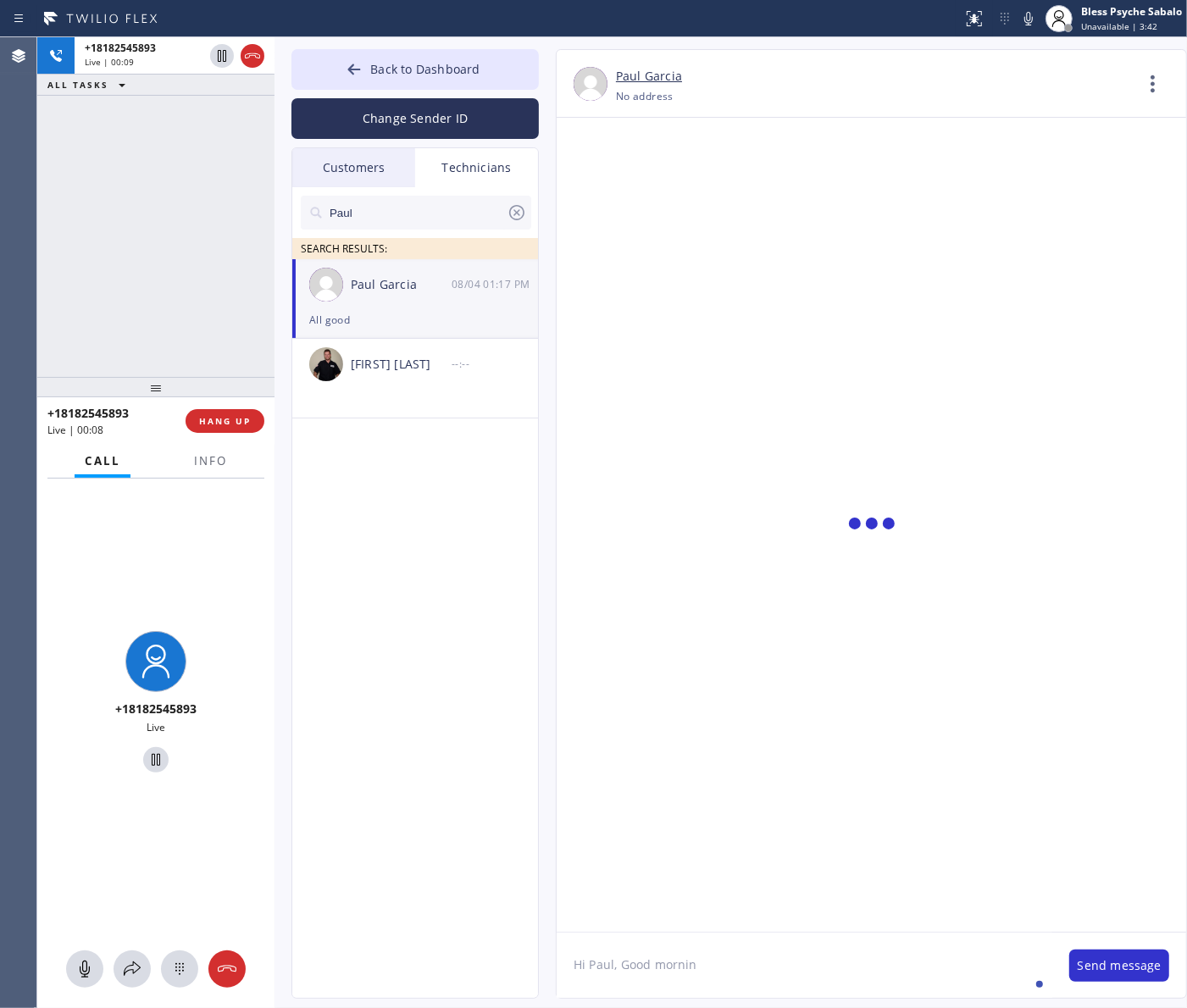 type on "Hi Paul, Good morning" 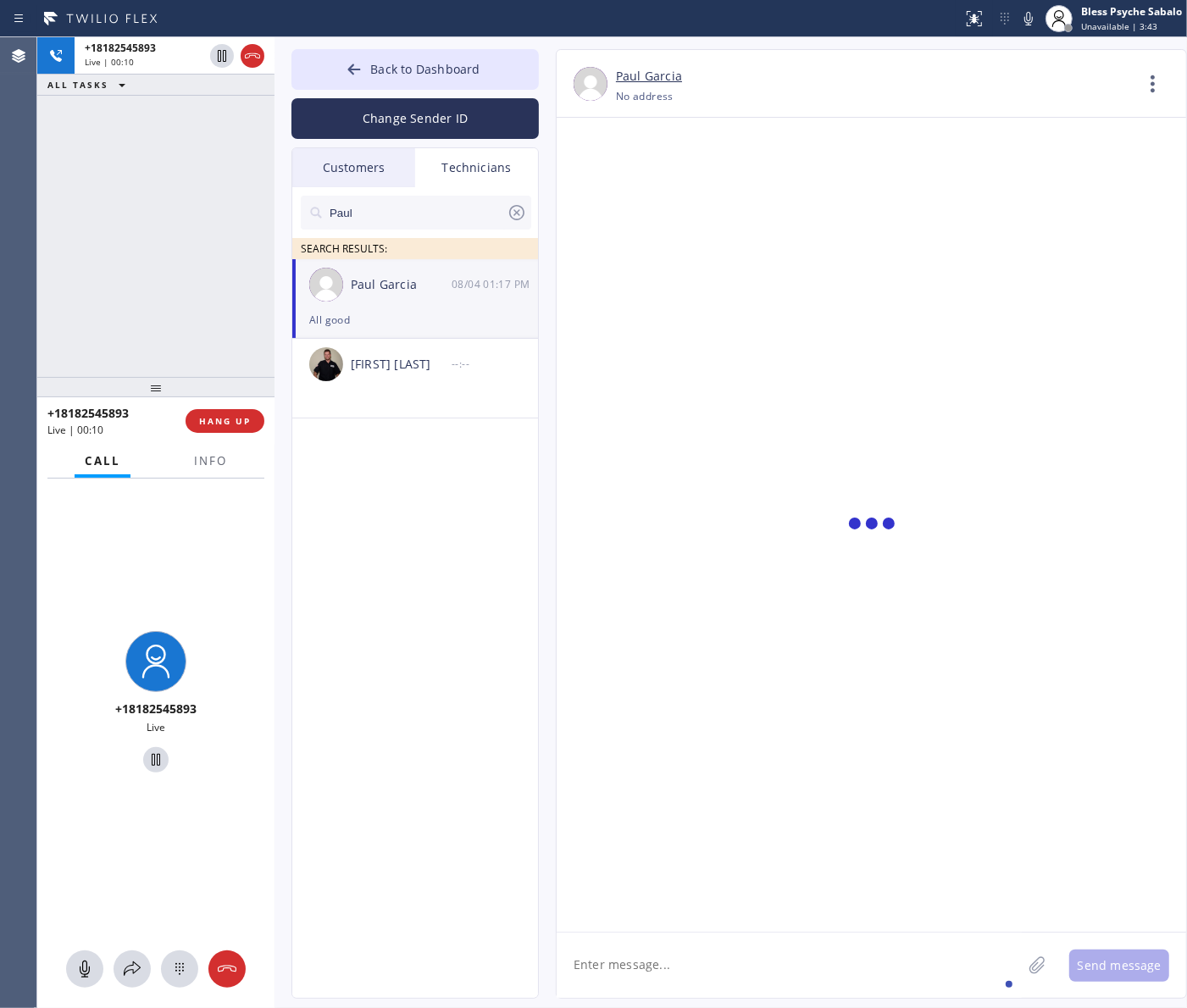 type 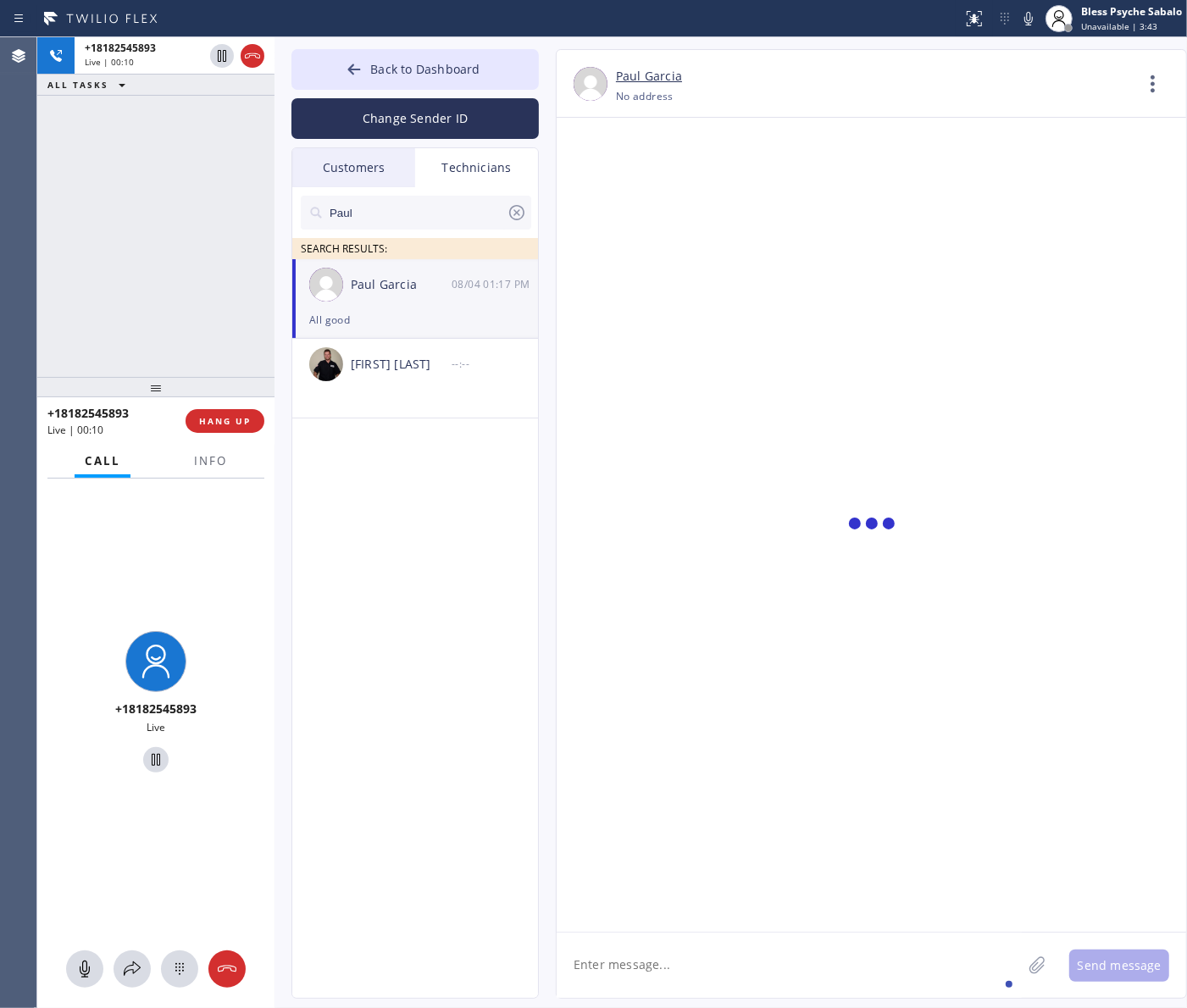click at bounding box center [871, 524] 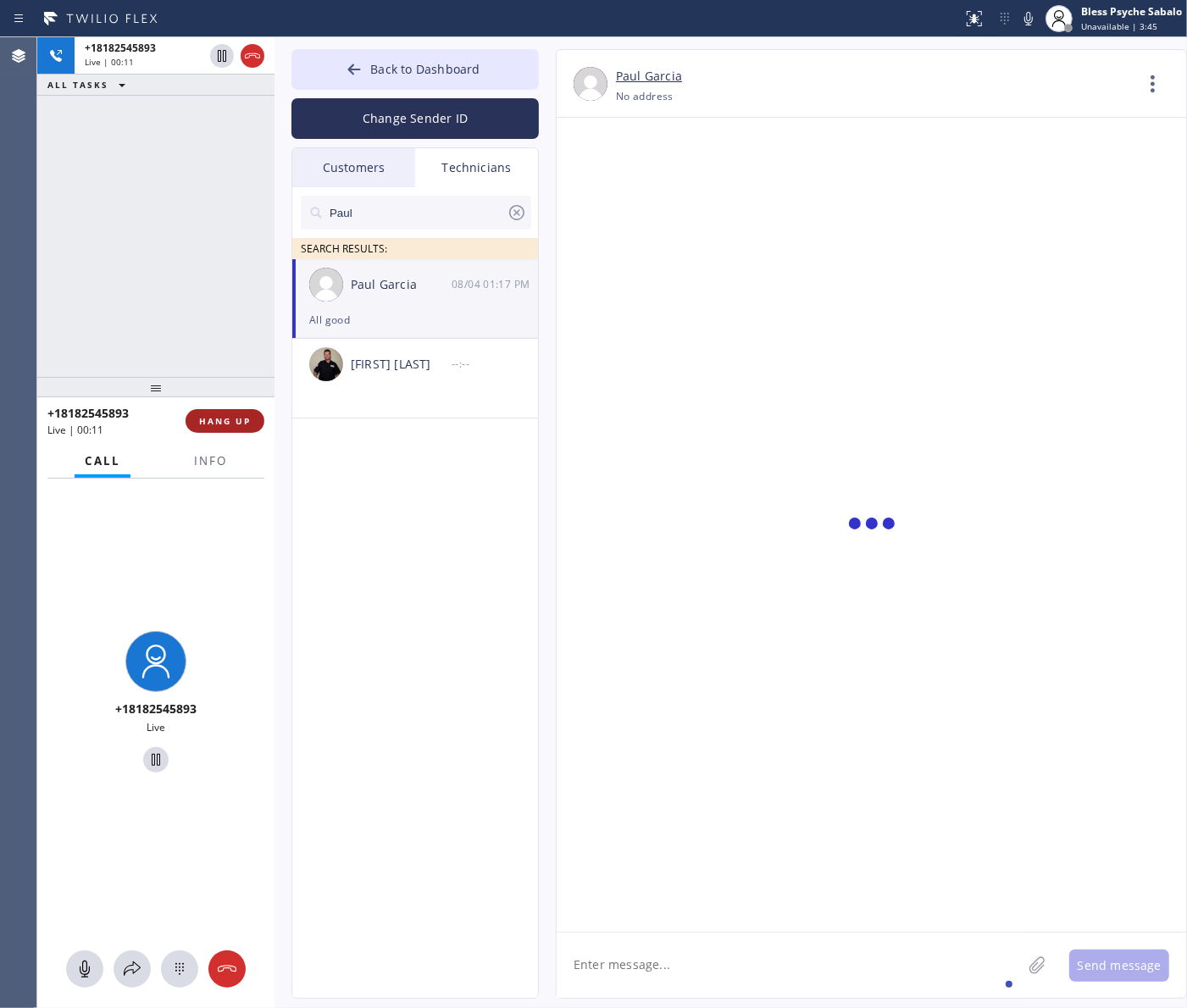 click on "HANG UP" at bounding box center [225, 421] 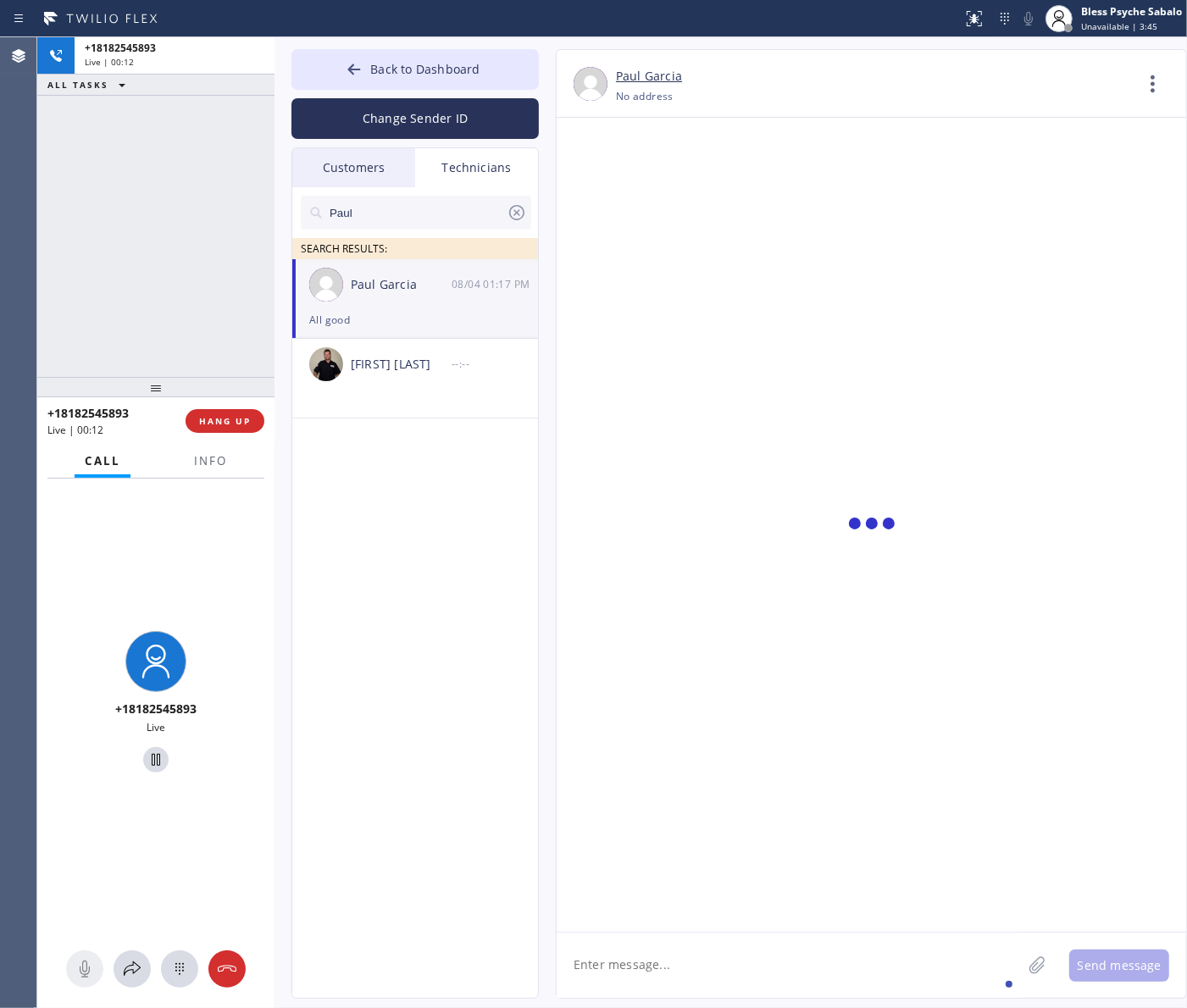 drag, startPoint x: 603, startPoint y: 484, endPoint x: 1184, endPoint y: 741, distance: 635.3031 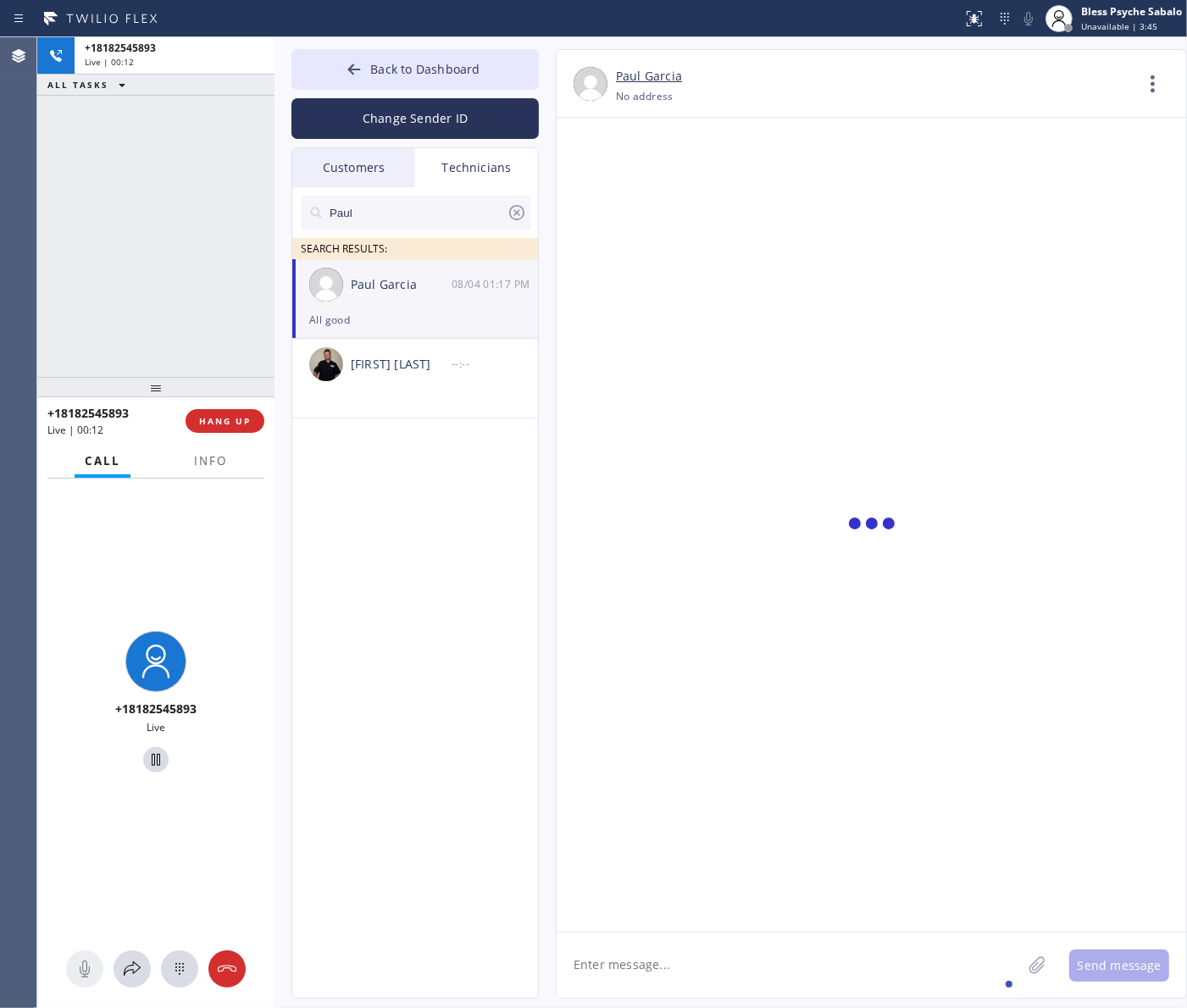 click at bounding box center [871, 524] 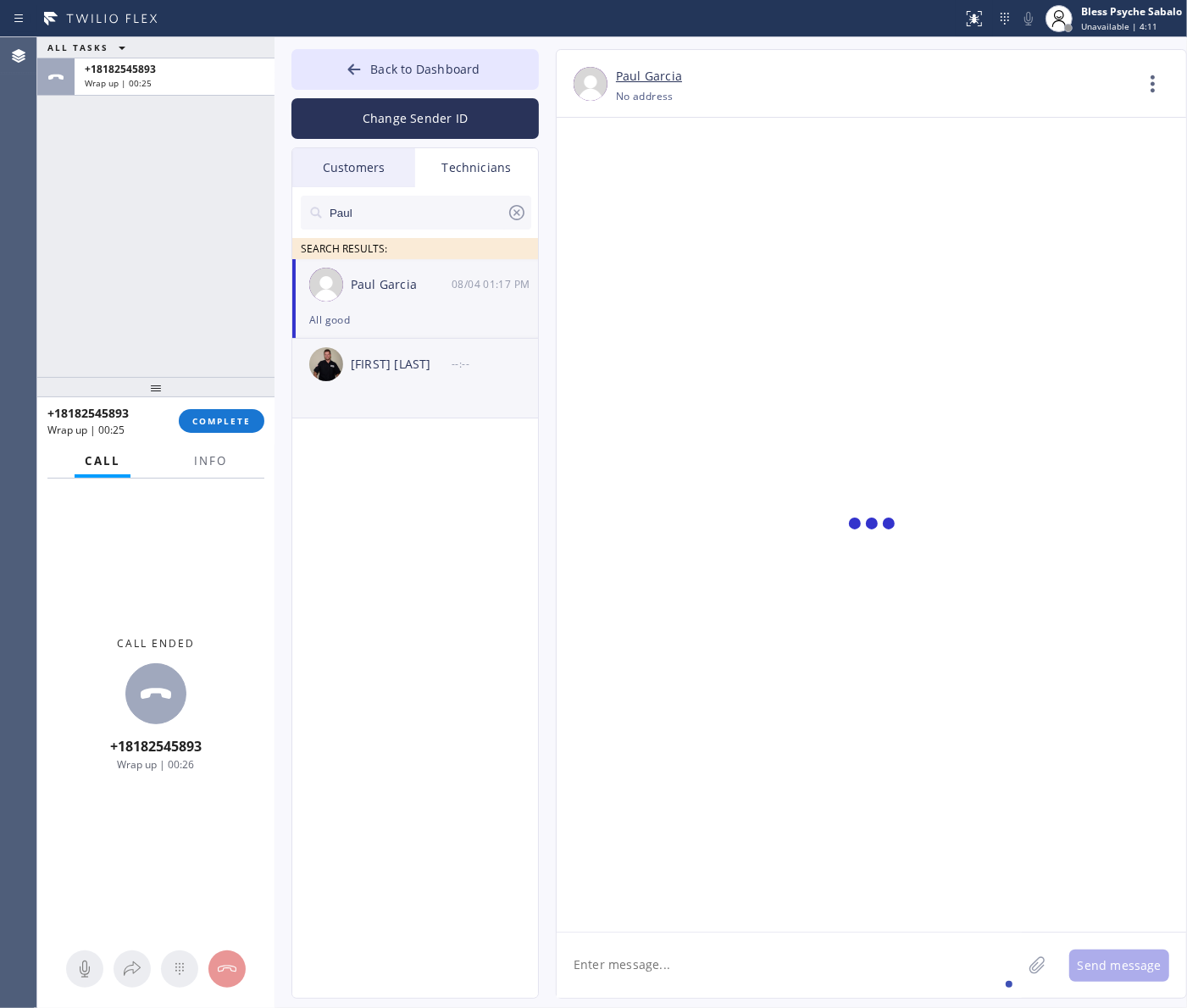 click on "Pavel Morozov" at bounding box center (401, 364) 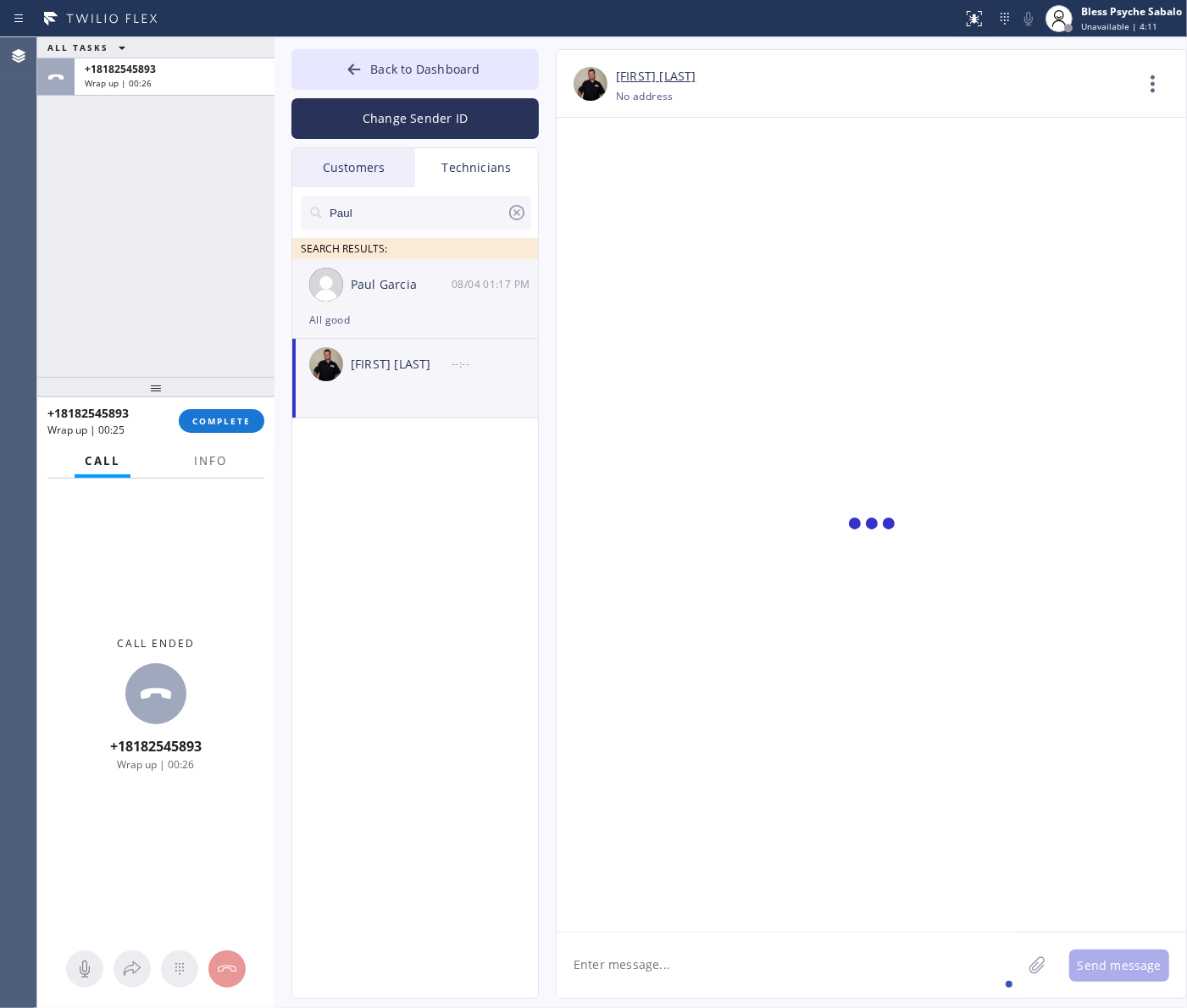 click on "[NAME] [LAST]" at bounding box center (401, 285) 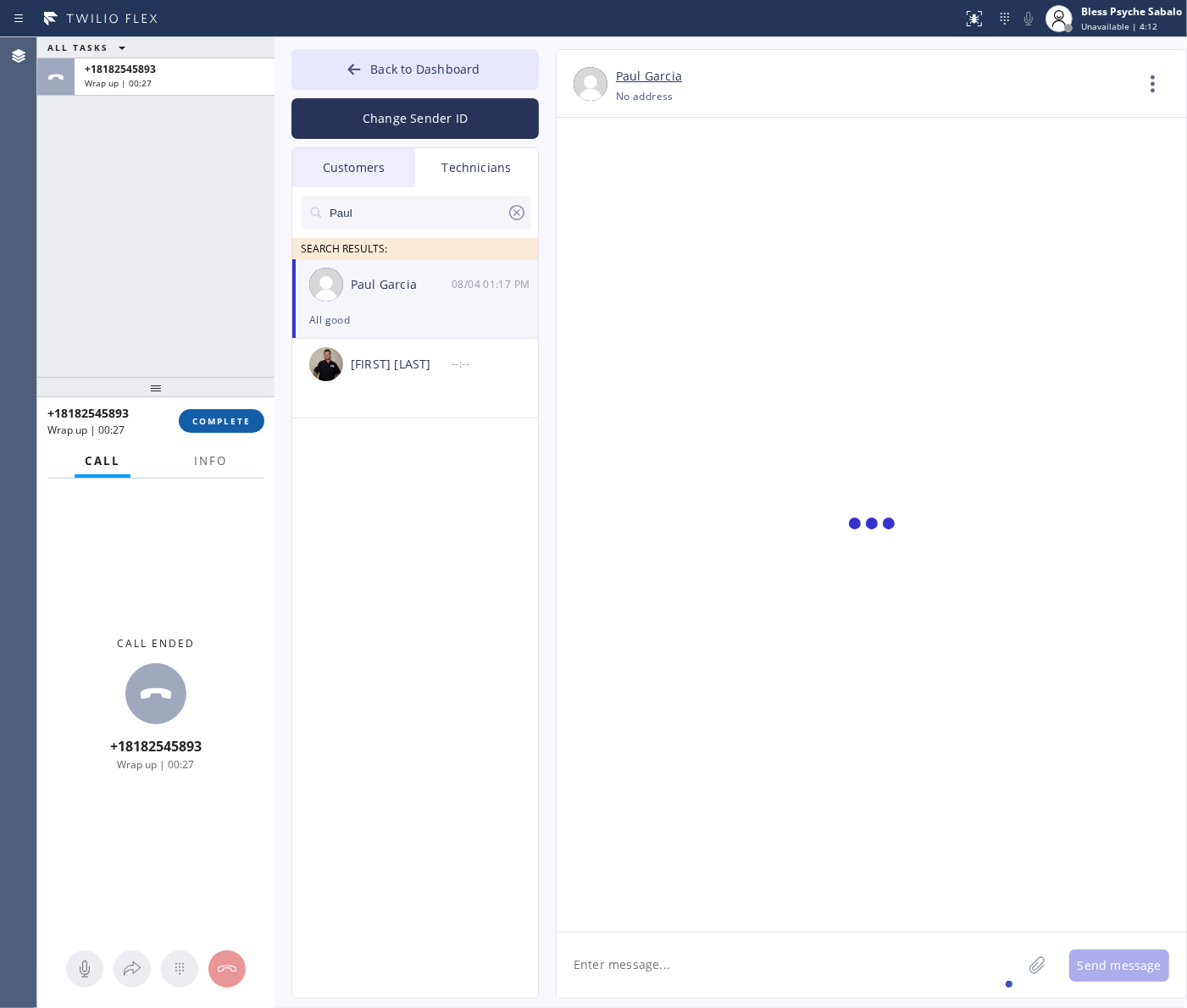 click on "COMPLETE" at bounding box center [221, 421] 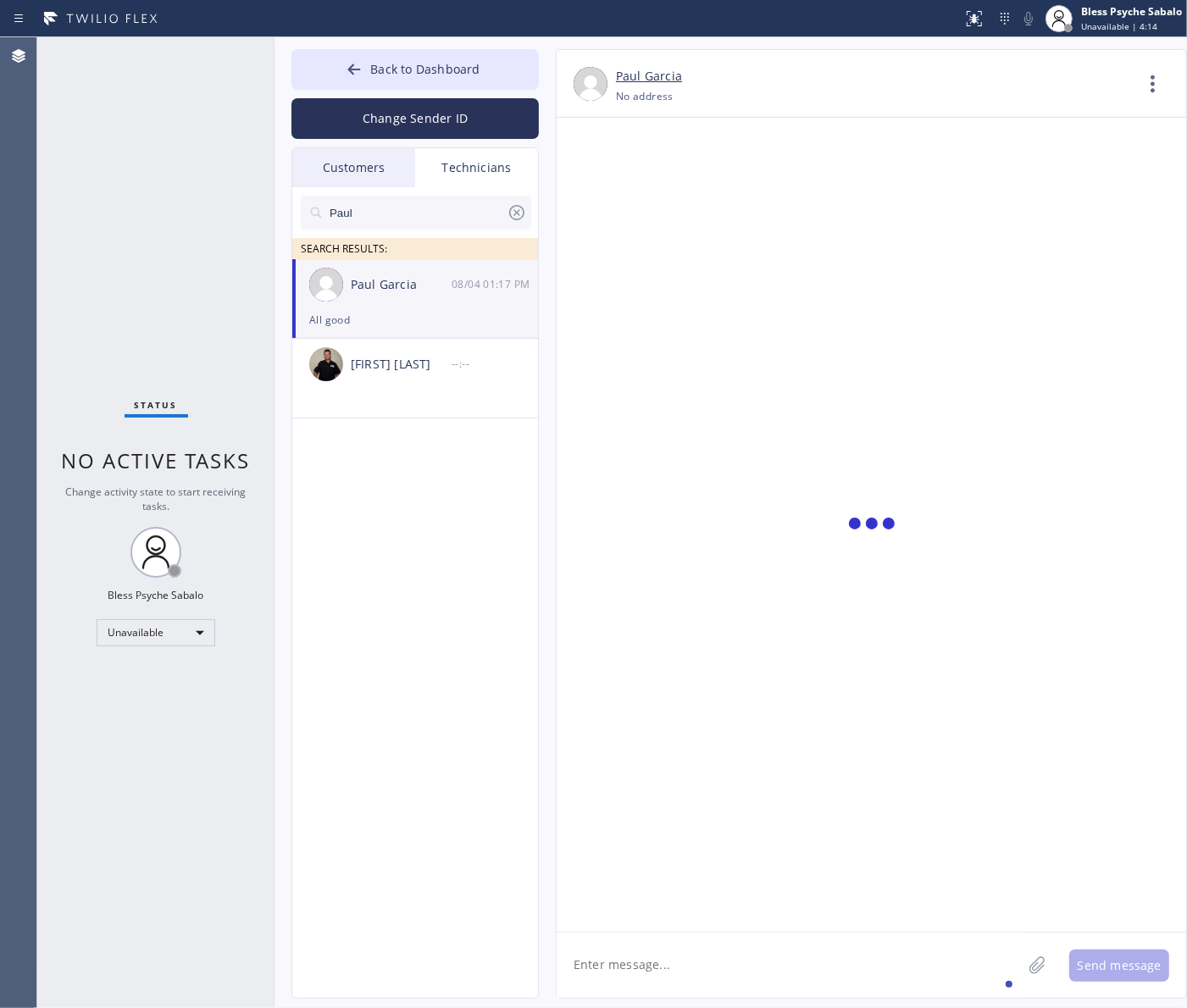 click on "Technicians" at bounding box center (476, 168) 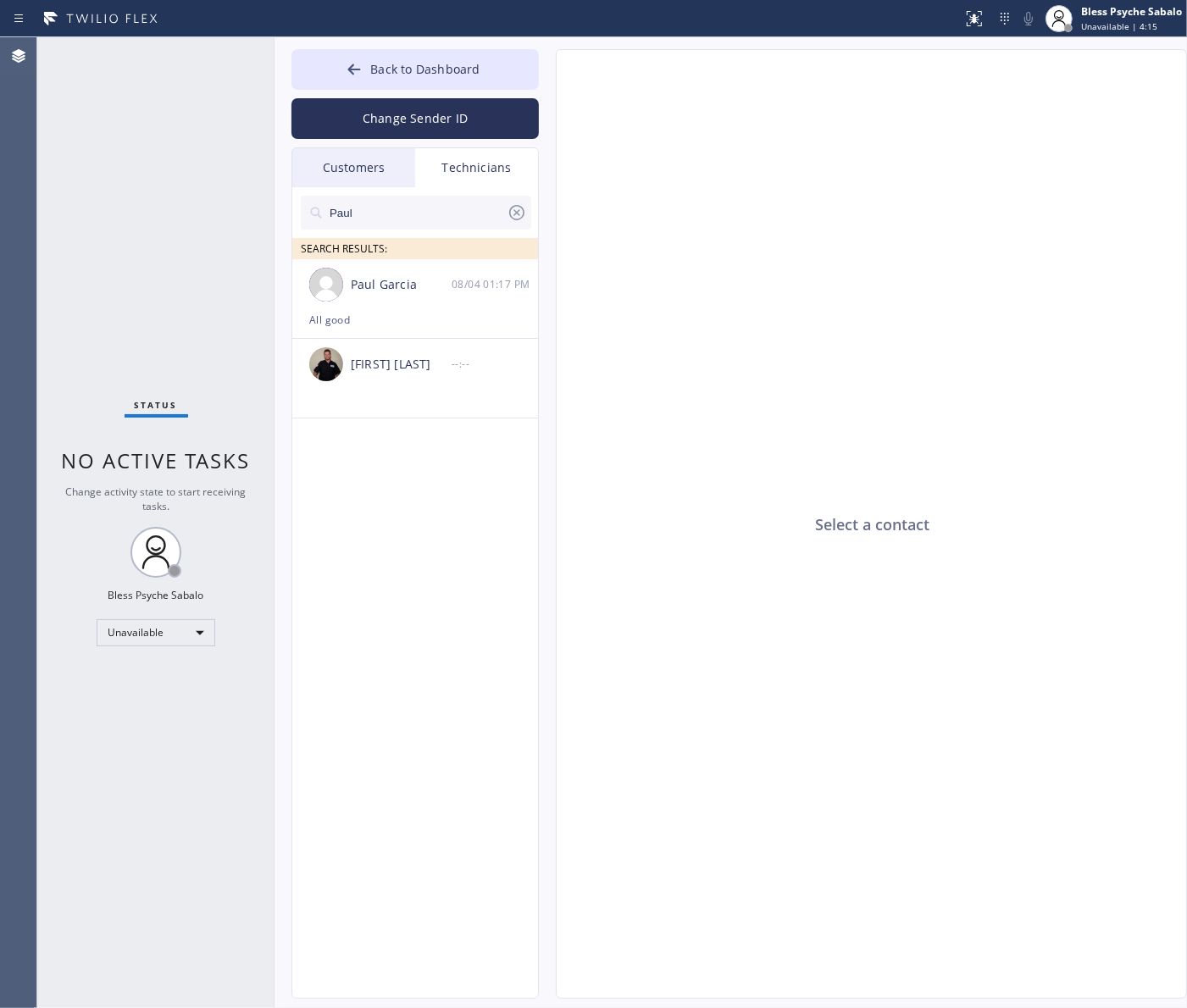 click on "Customers" at bounding box center [353, 168] 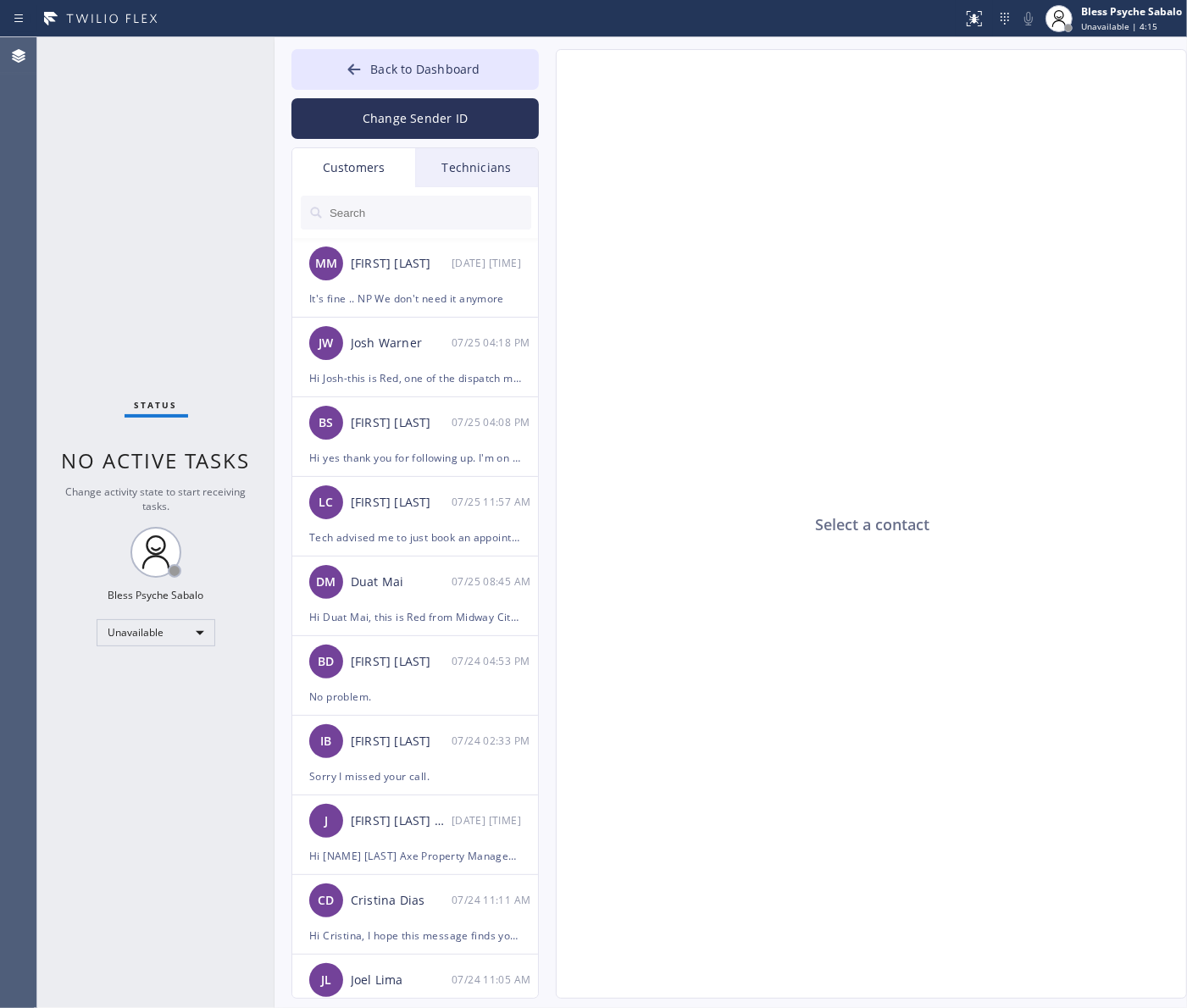 click on "Customers" at bounding box center [353, 168] 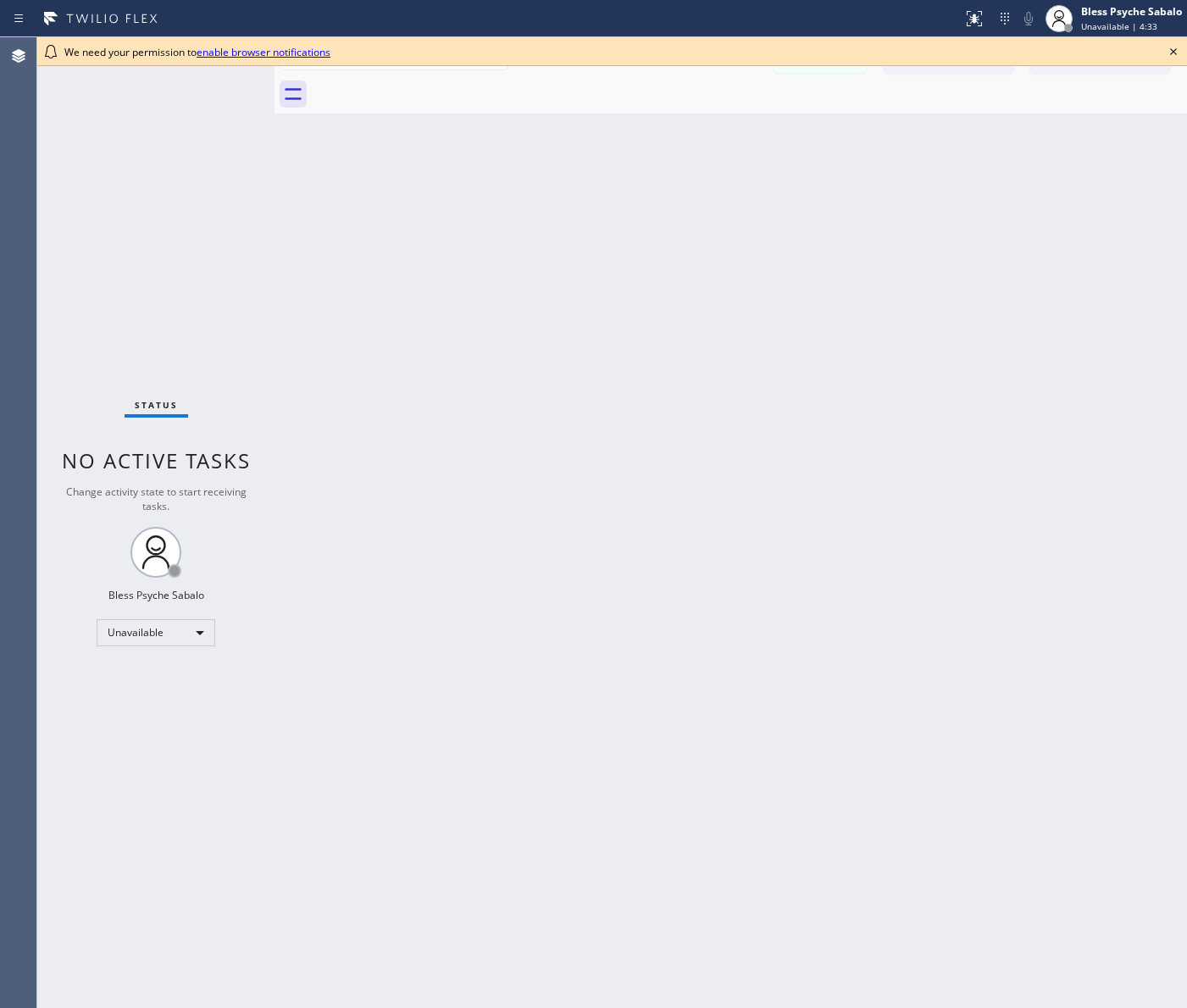 scroll, scrollTop: 0, scrollLeft: 0, axis: both 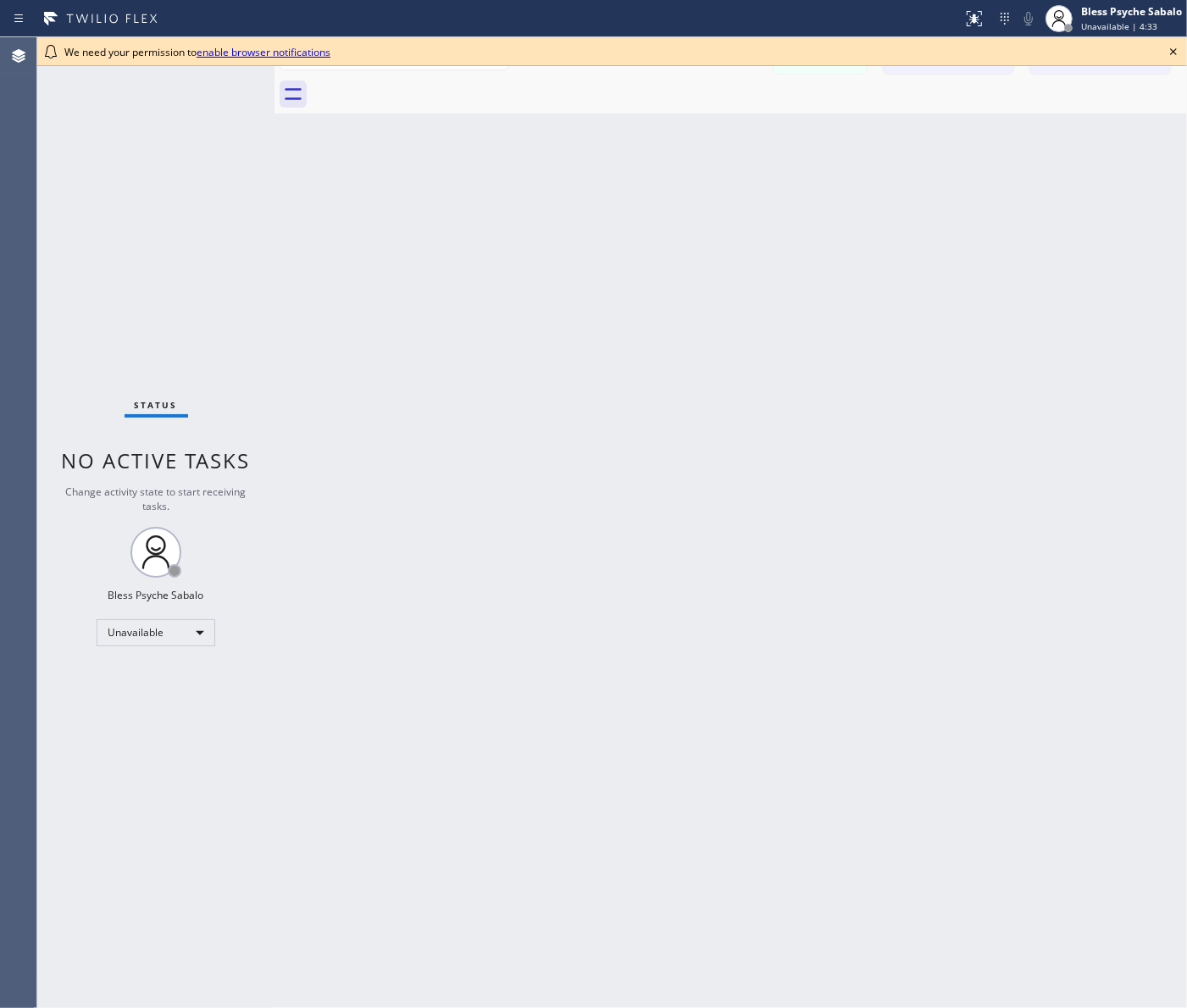 drag, startPoint x: 565, startPoint y: 187, endPoint x: 870, endPoint y: 94, distance: 318.8636 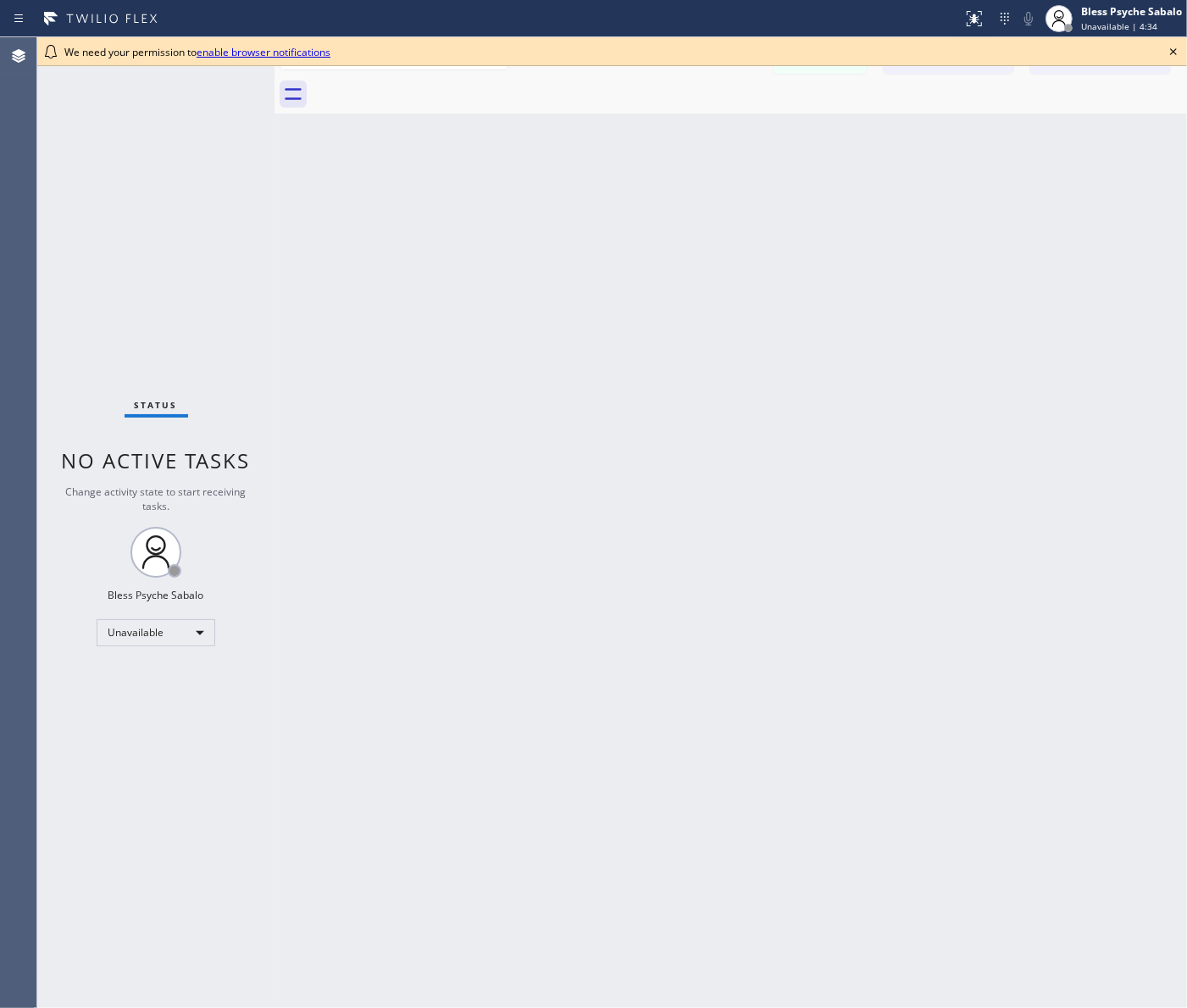 click 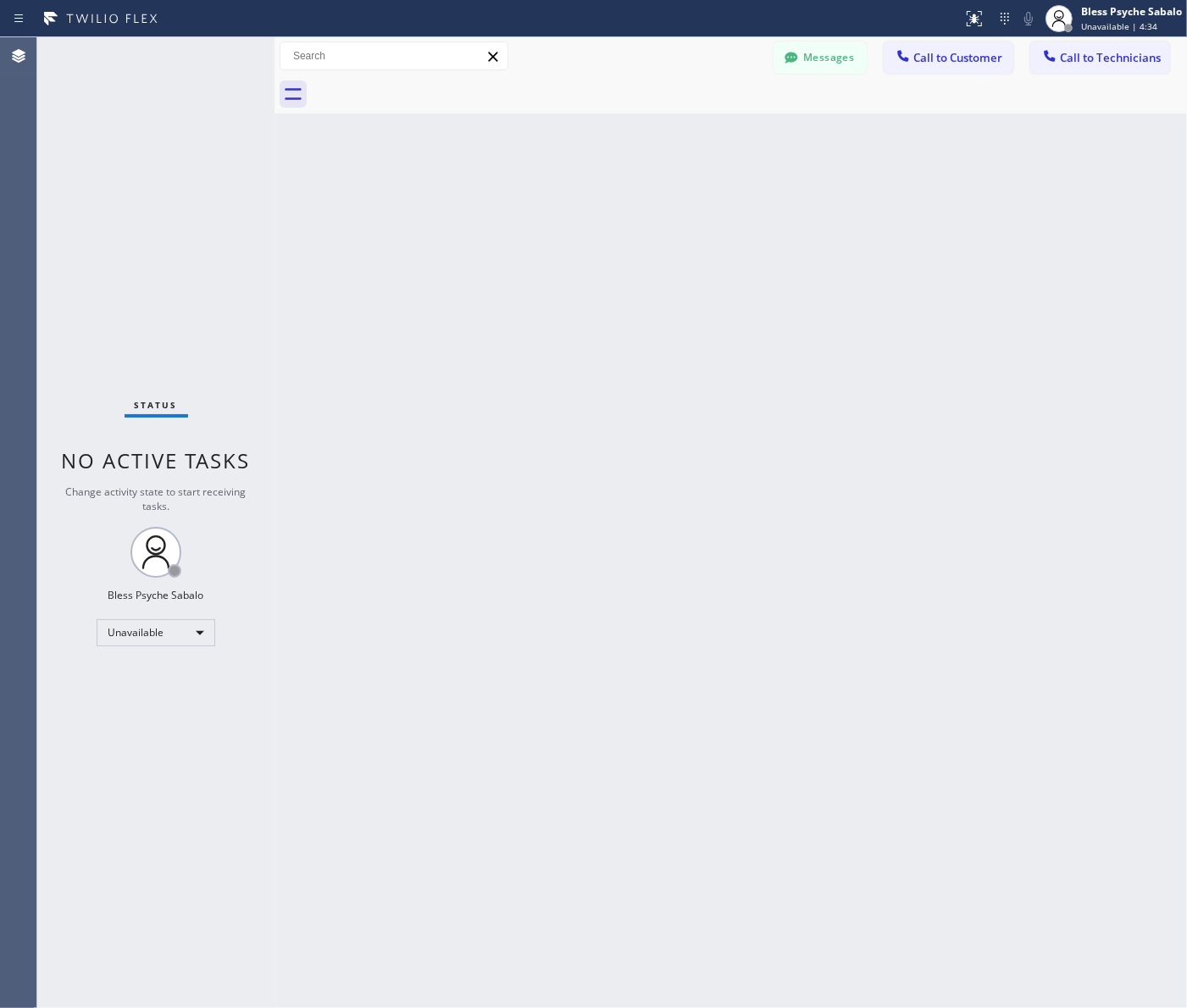 click at bounding box center [749, 94] 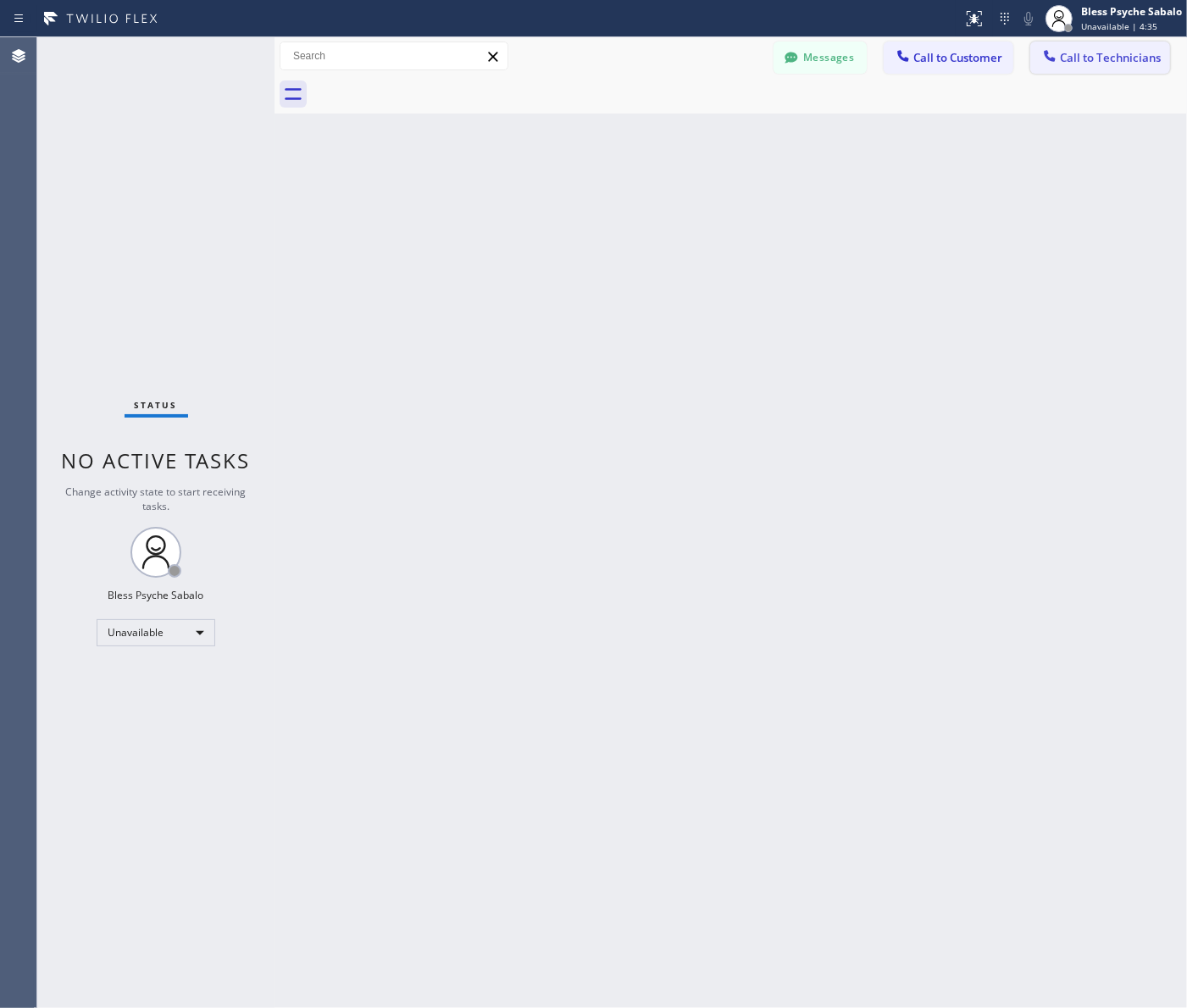 click on "Call to Technicians" at bounding box center (1100, 58) 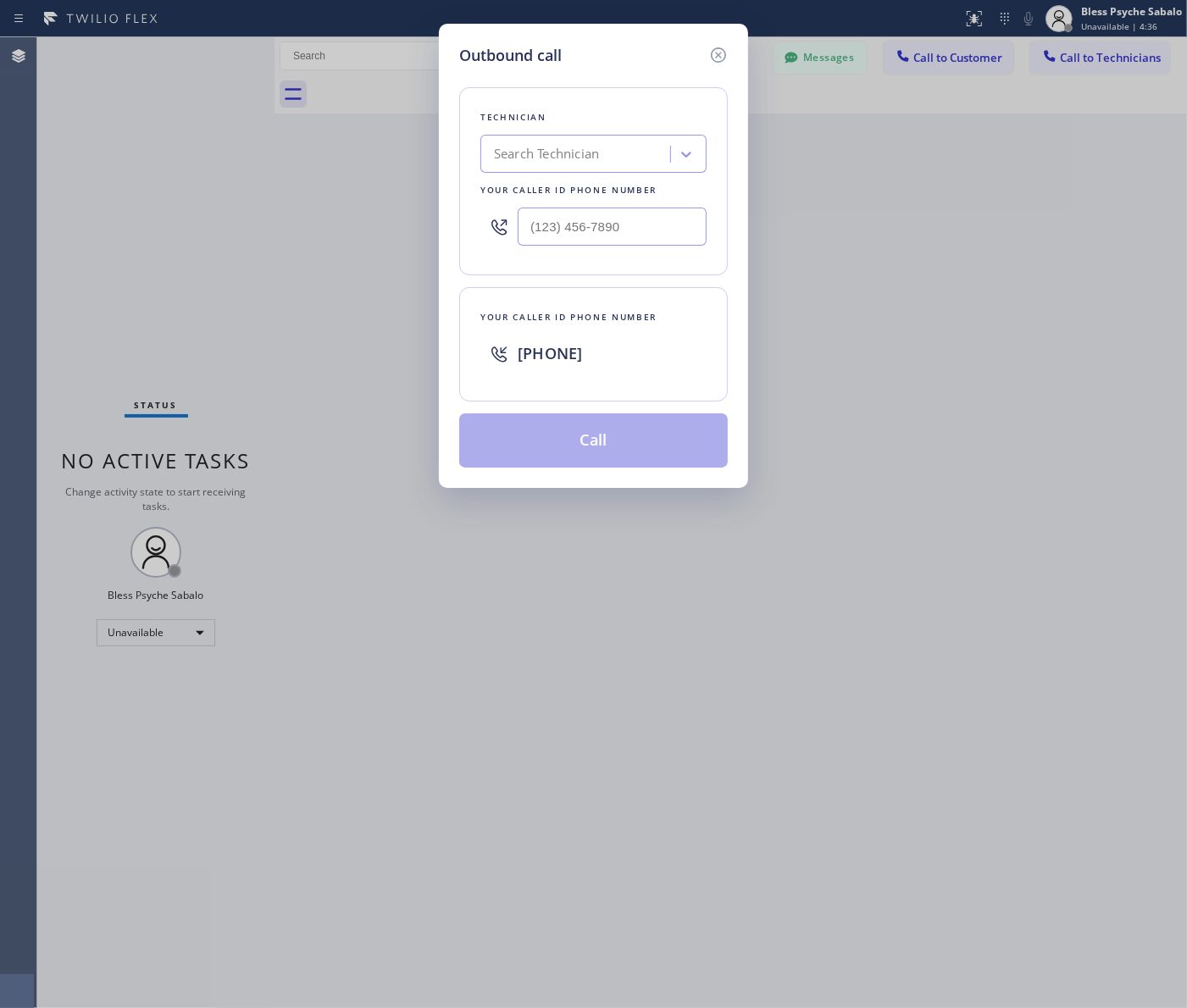 click 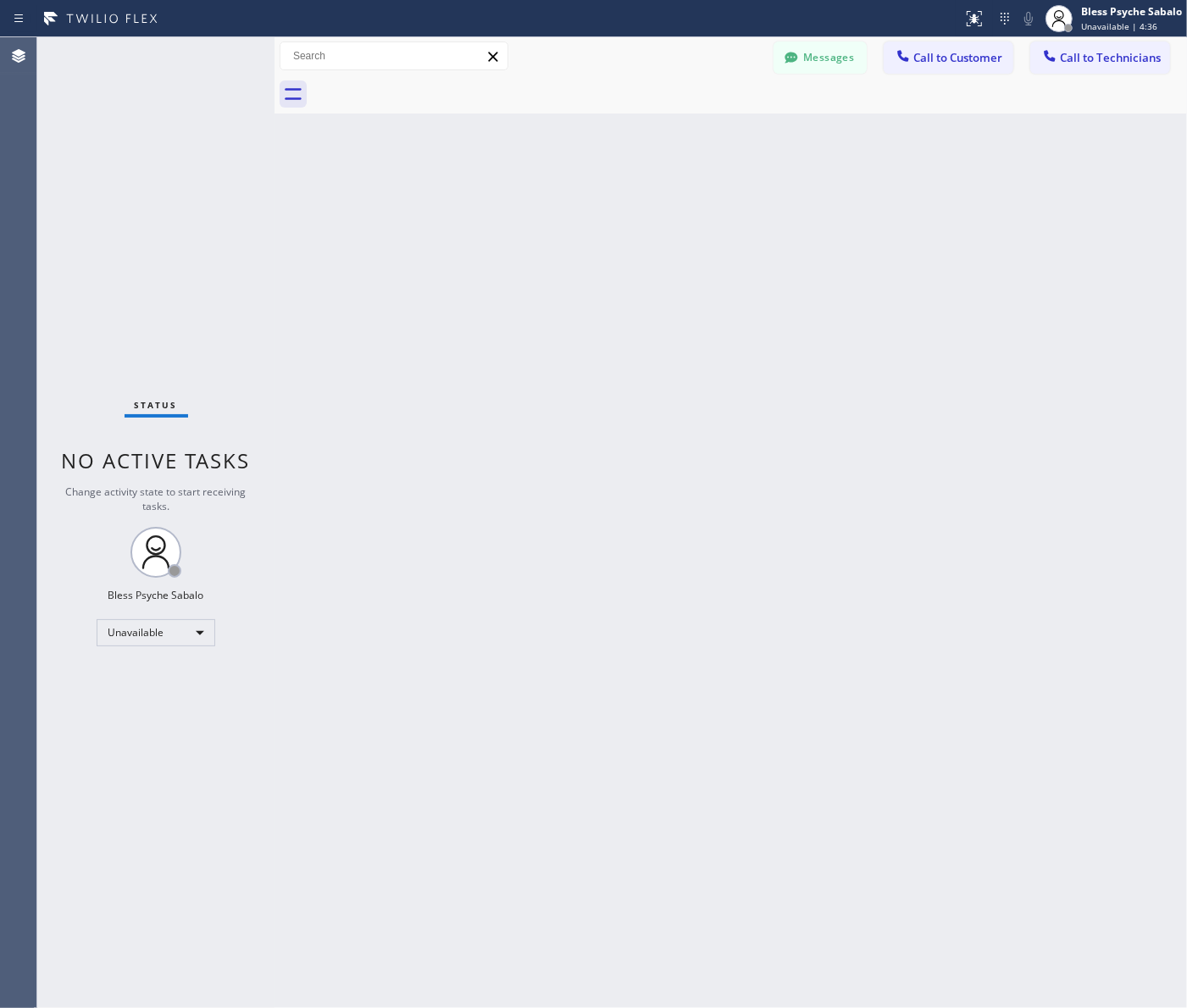drag, startPoint x: 714, startPoint y: 133, endPoint x: 805, endPoint y: 94, distance: 99.00505 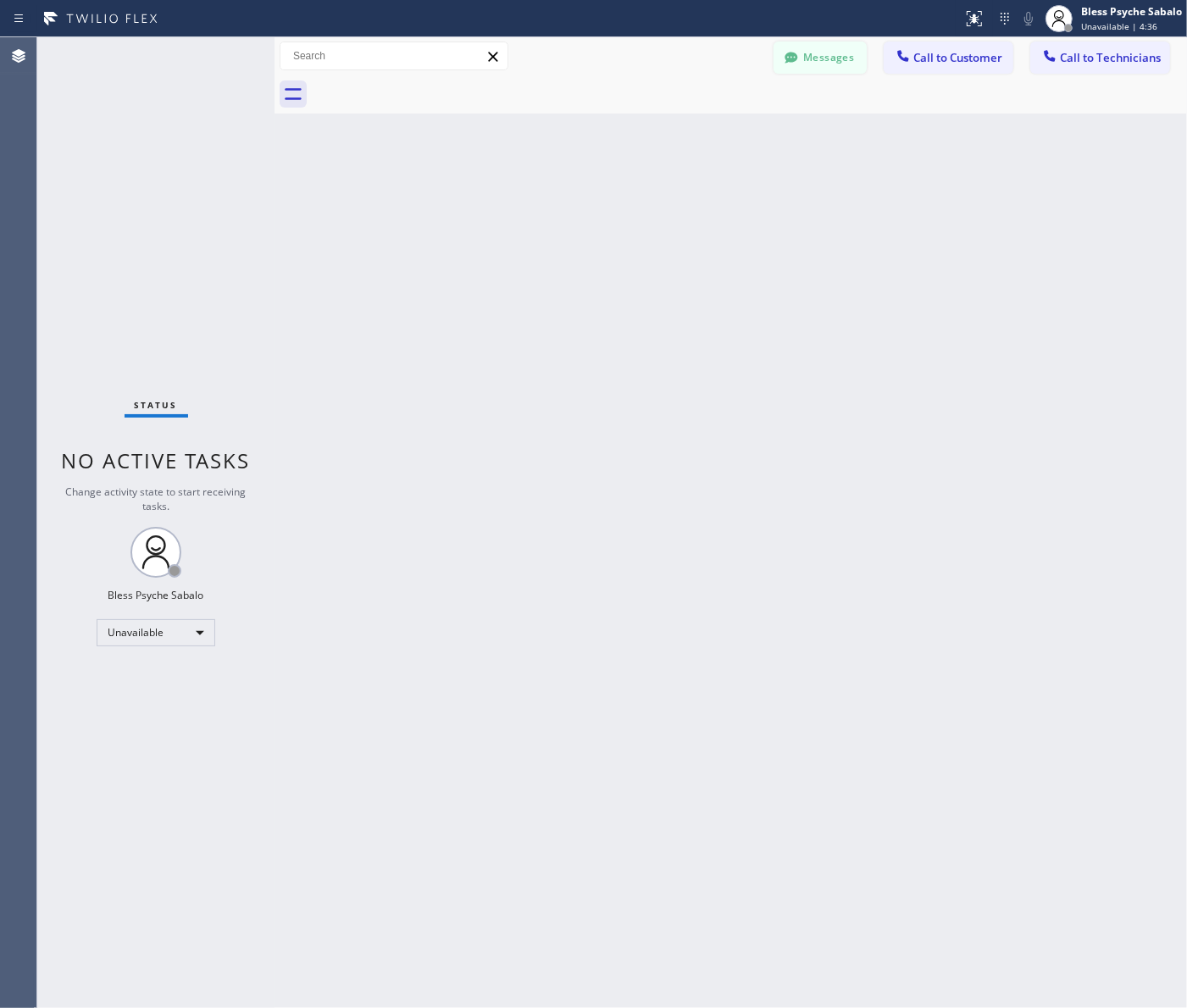 click on "Messages" at bounding box center [820, 58] 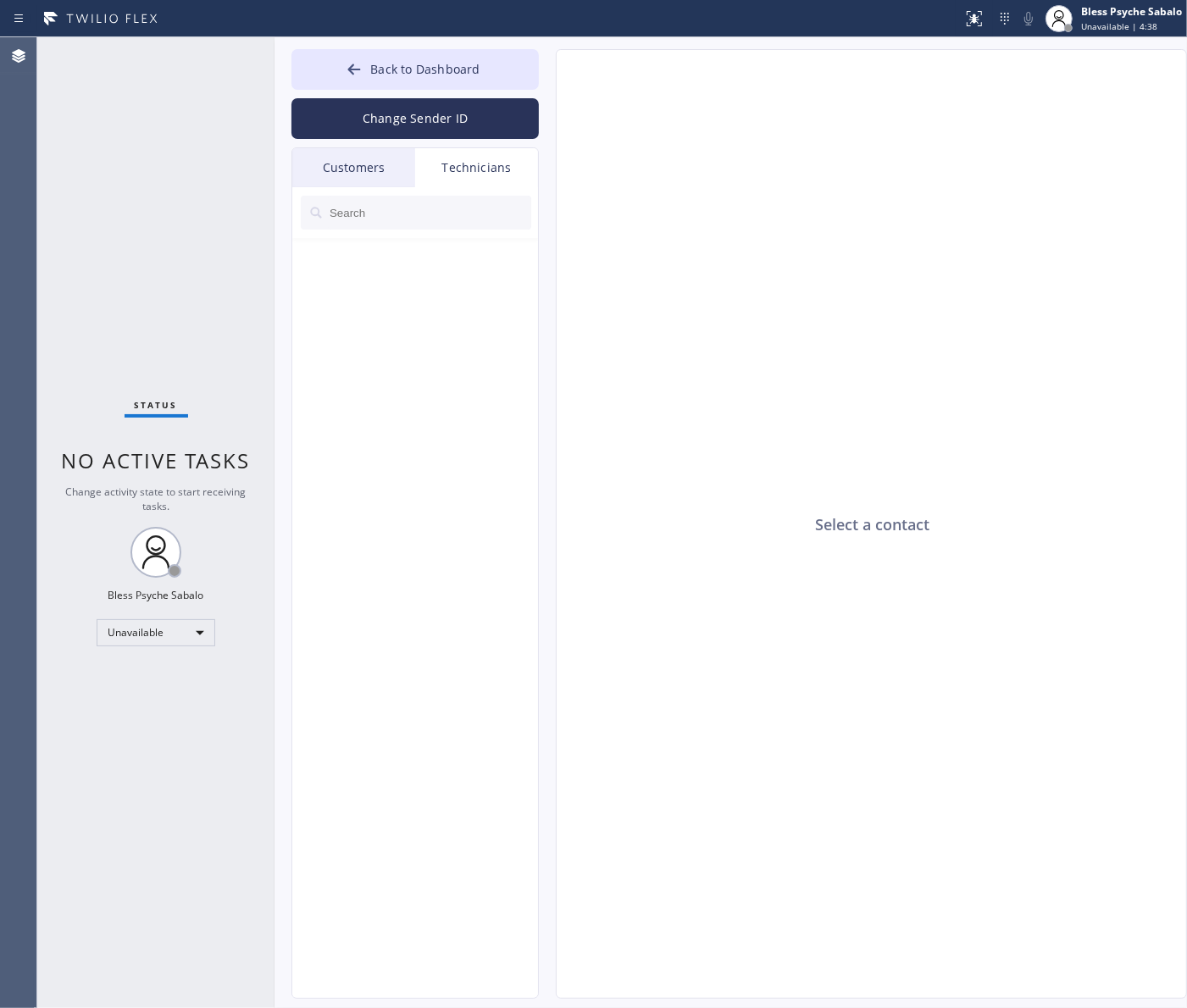 click at bounding box center [430, 213] 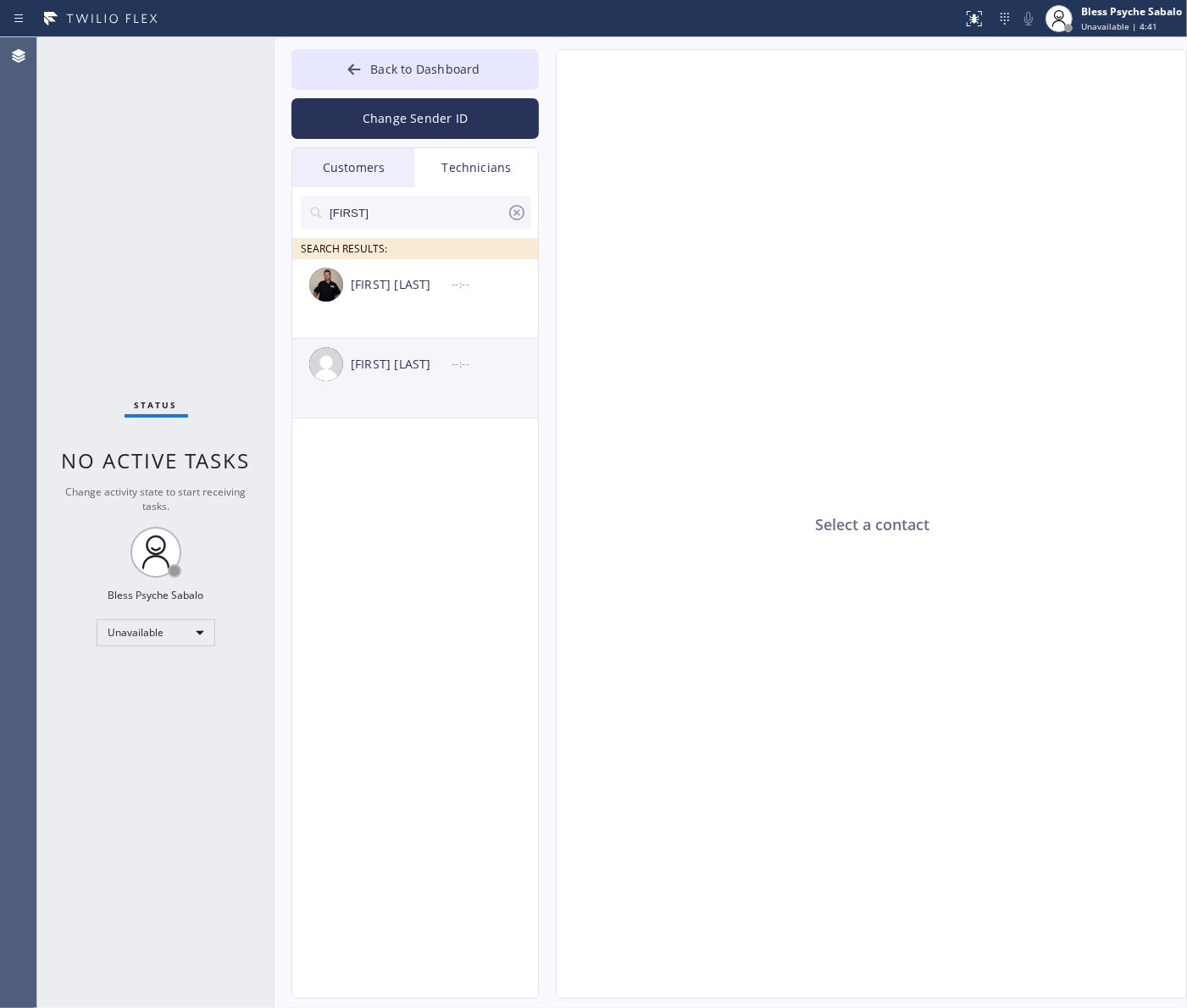 type on "[FIRST]" 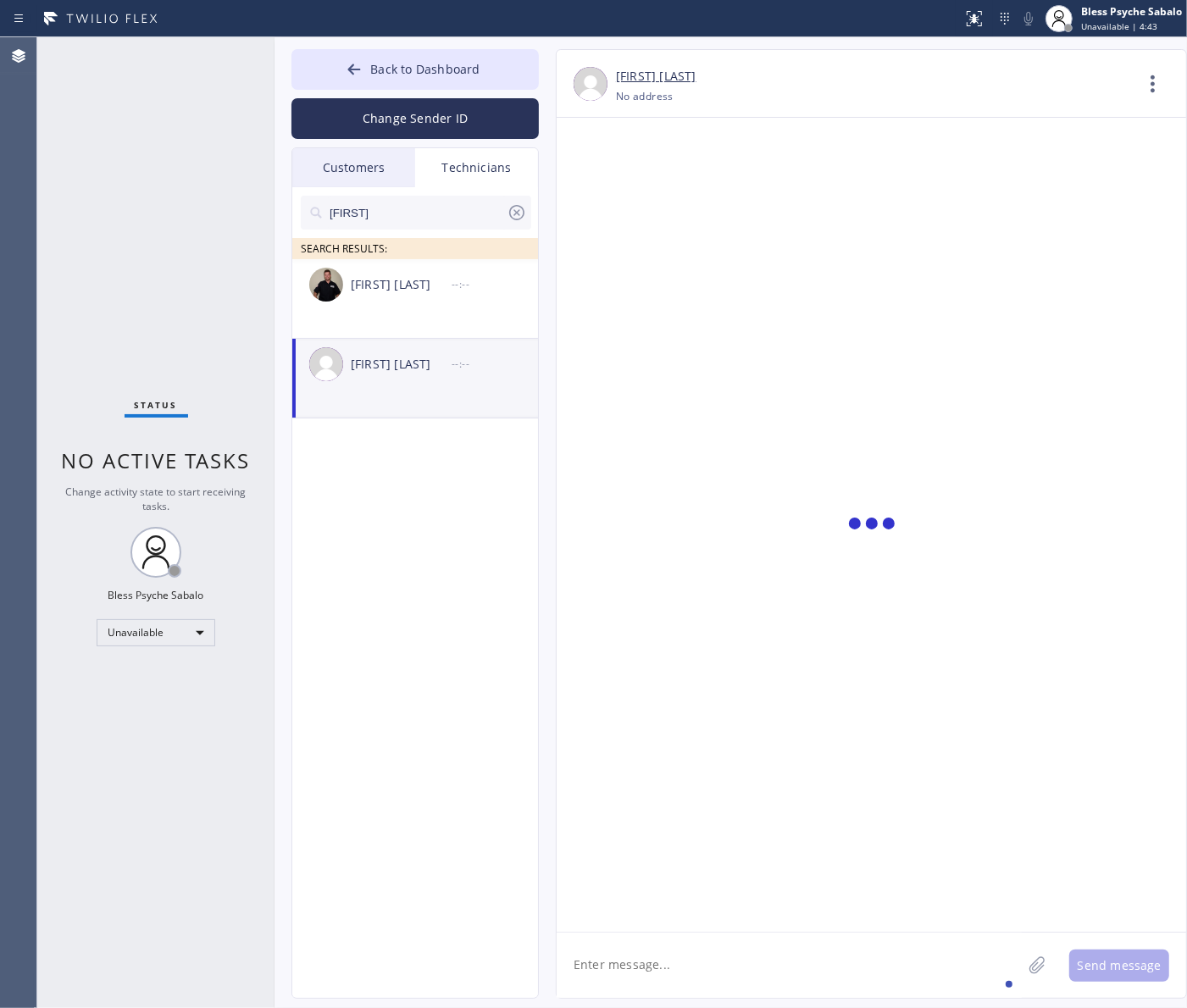 drag, startPoint x: 811, startPoint y: 947, endPoint x: 792, endPoint y: 966, distance: 26.870058 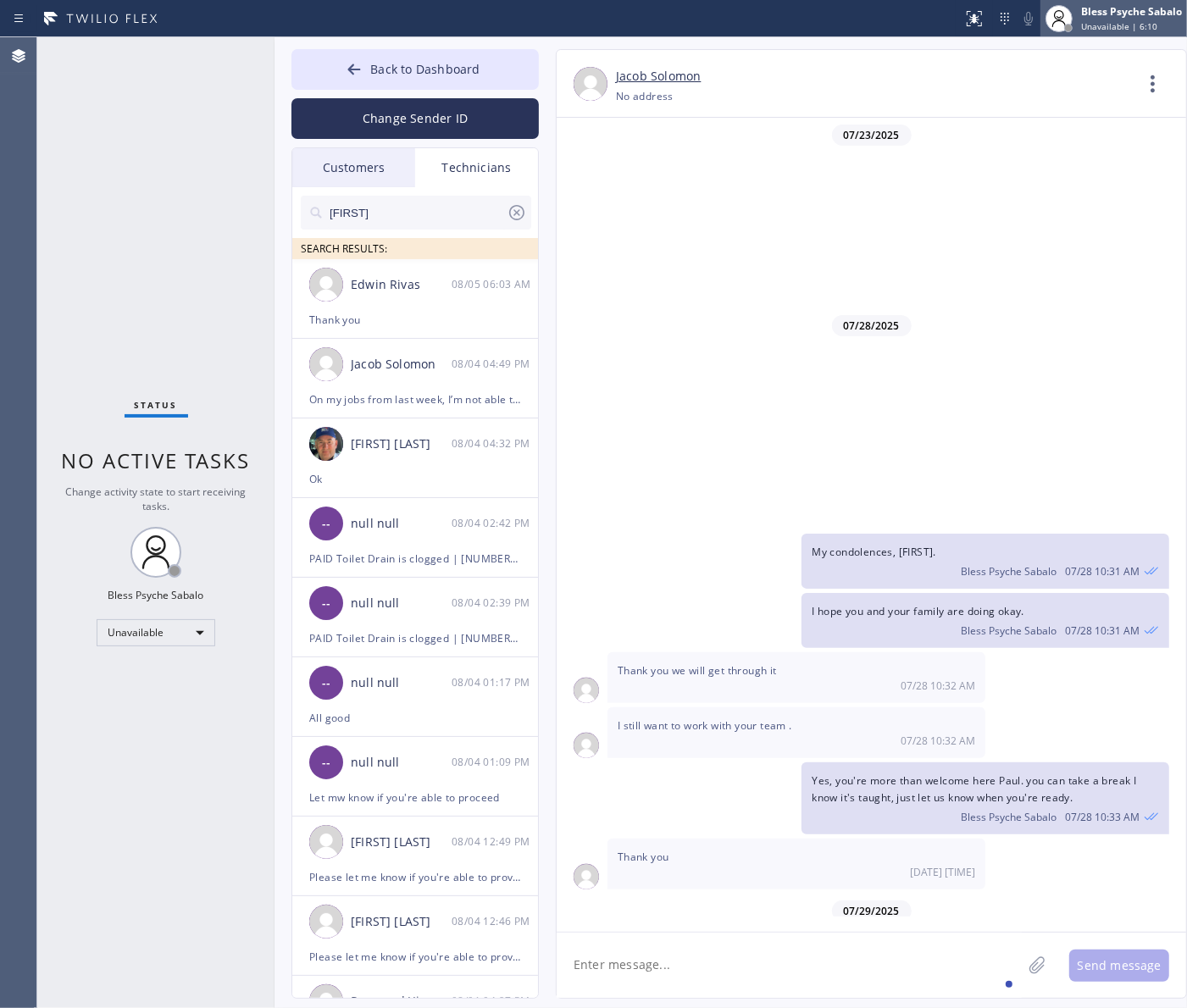 scroll, scrollTop: 475, scrollLeft: 0, axis: vertical 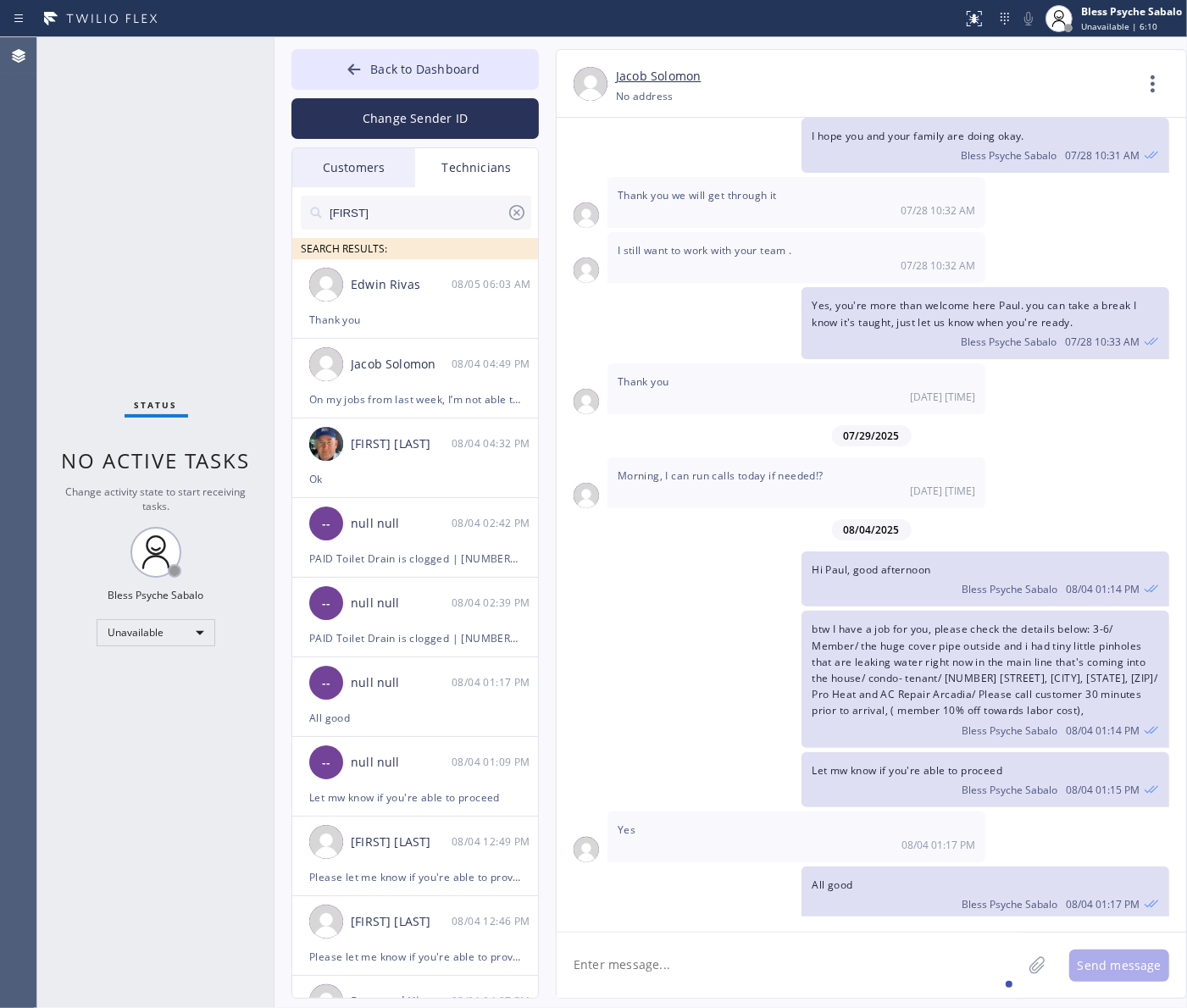 click on "07/29/2025" at bounding box center (871, 435) 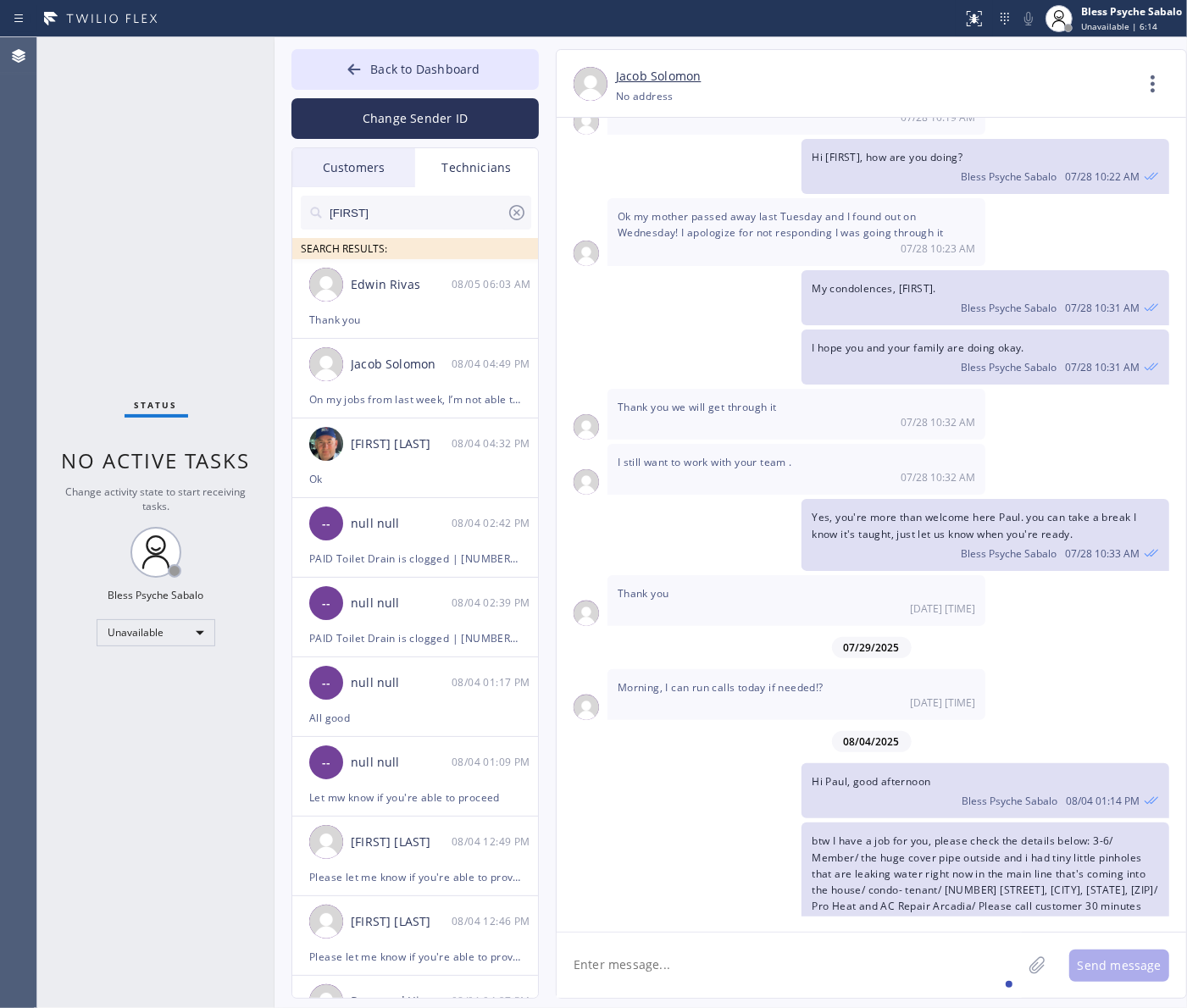 scroll, scrollTop: 475, scrollLeft: 0, axis: vertical 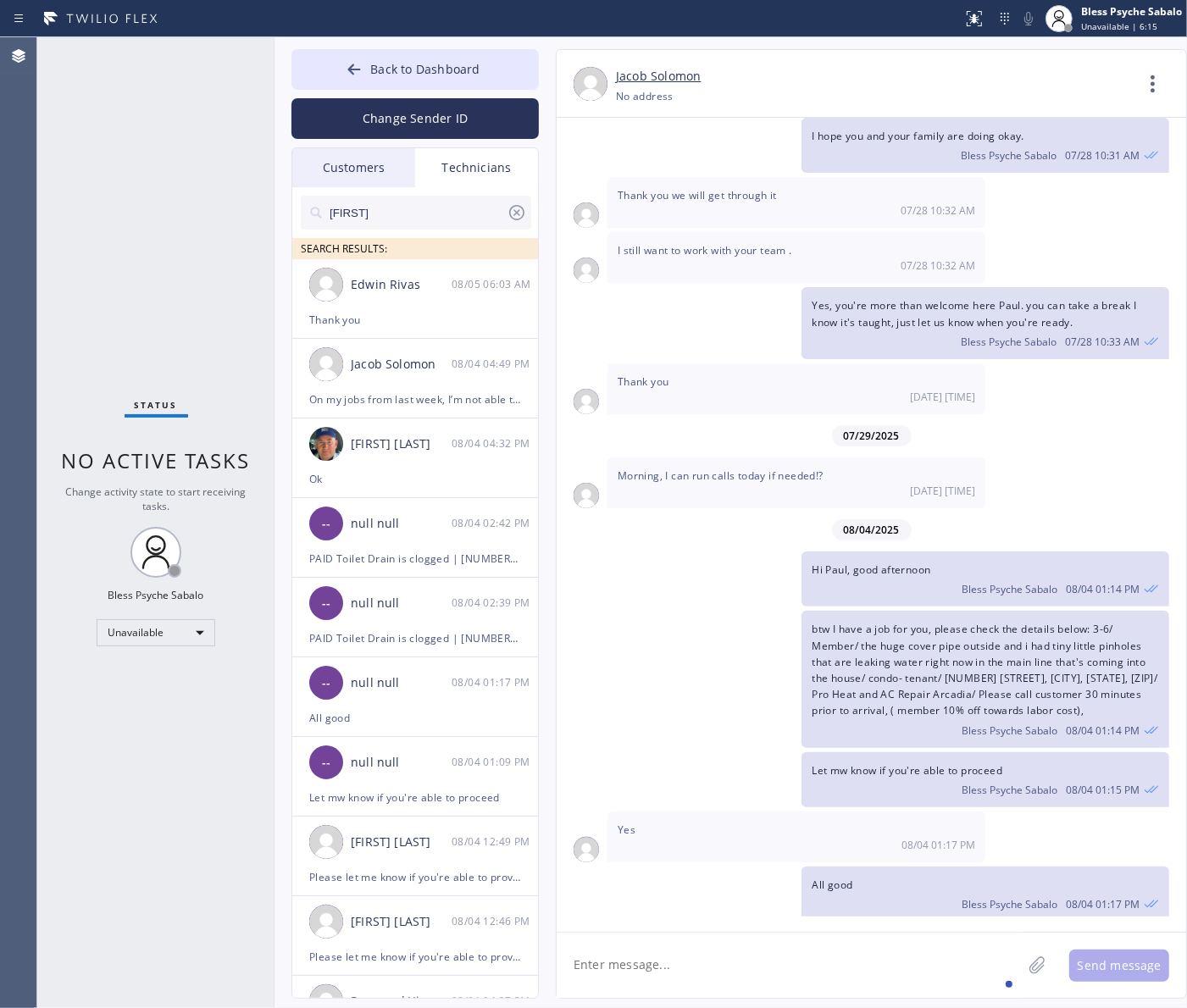 click 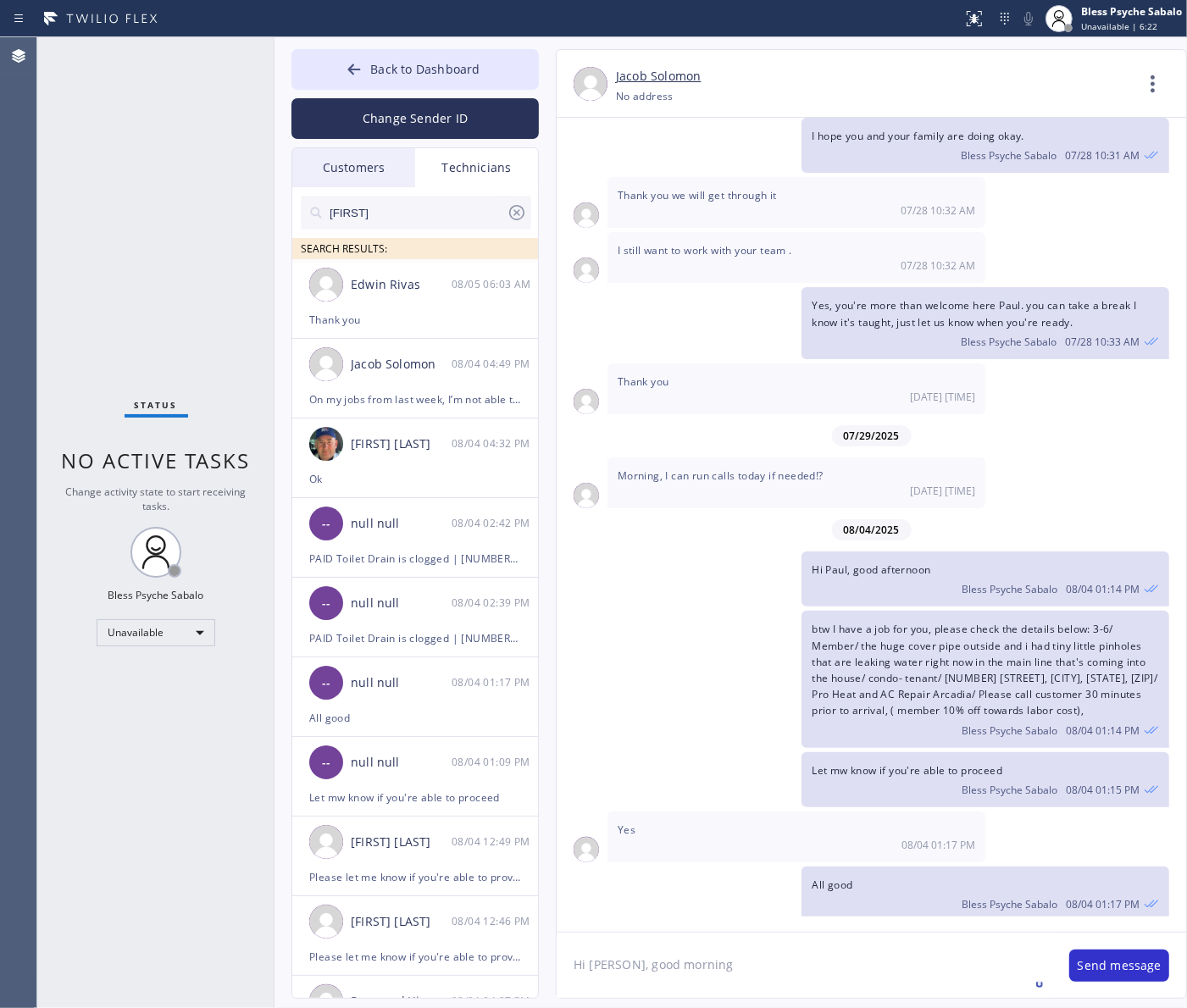 type on "Hi Paul, good morning." 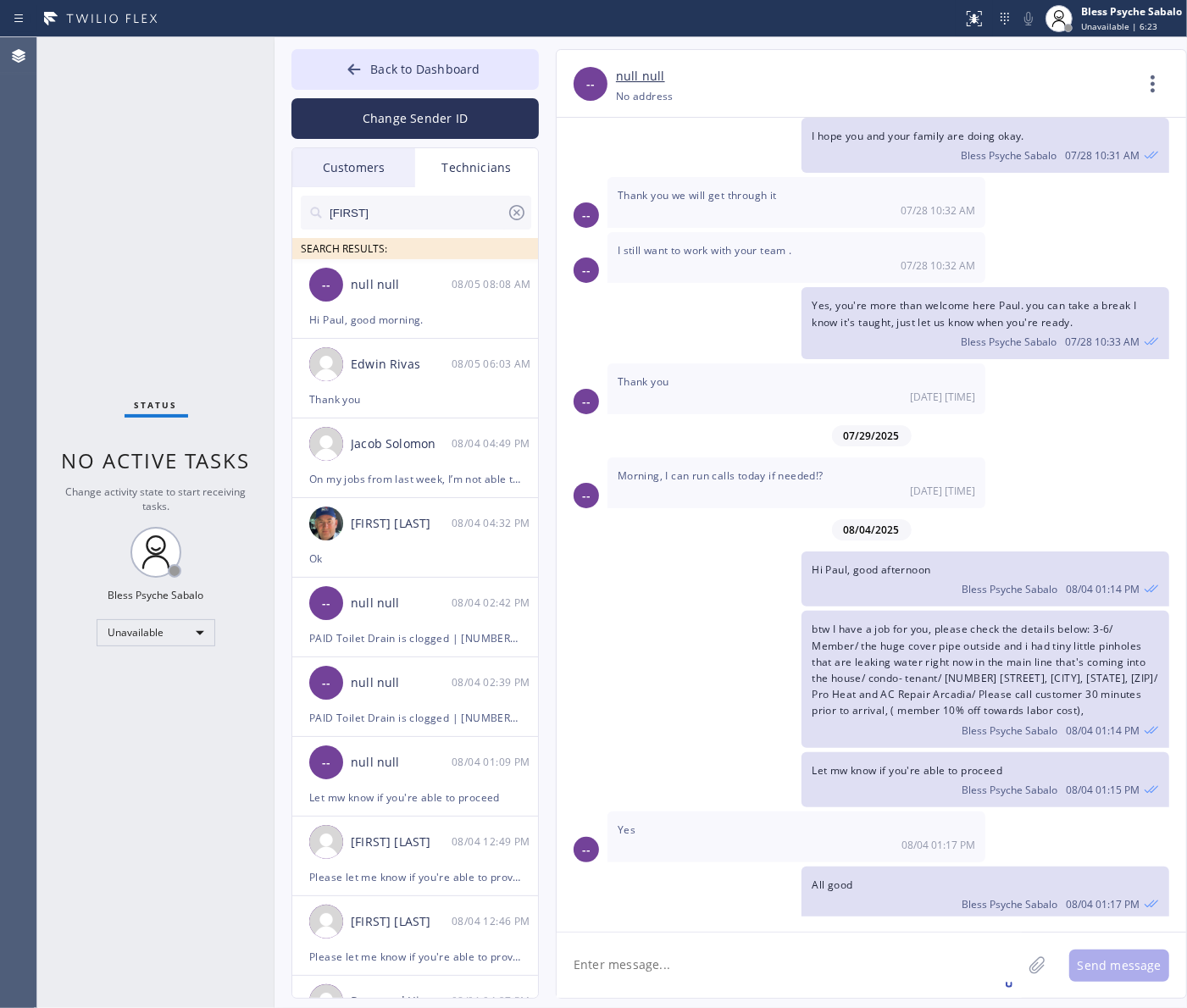 scroll, scrollTop: 573, scrollLeft: 0, axis: vertical 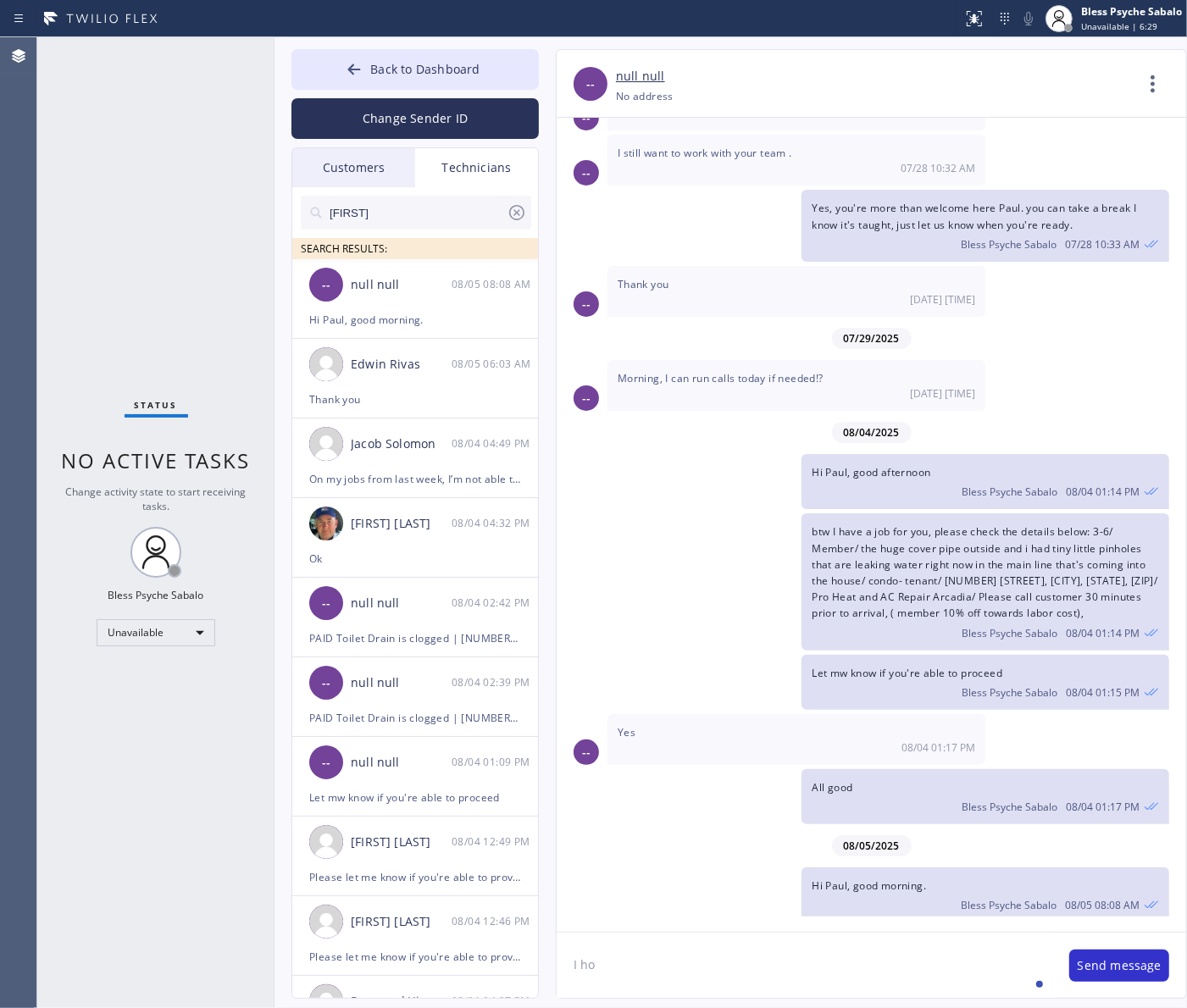 click on "I ho" 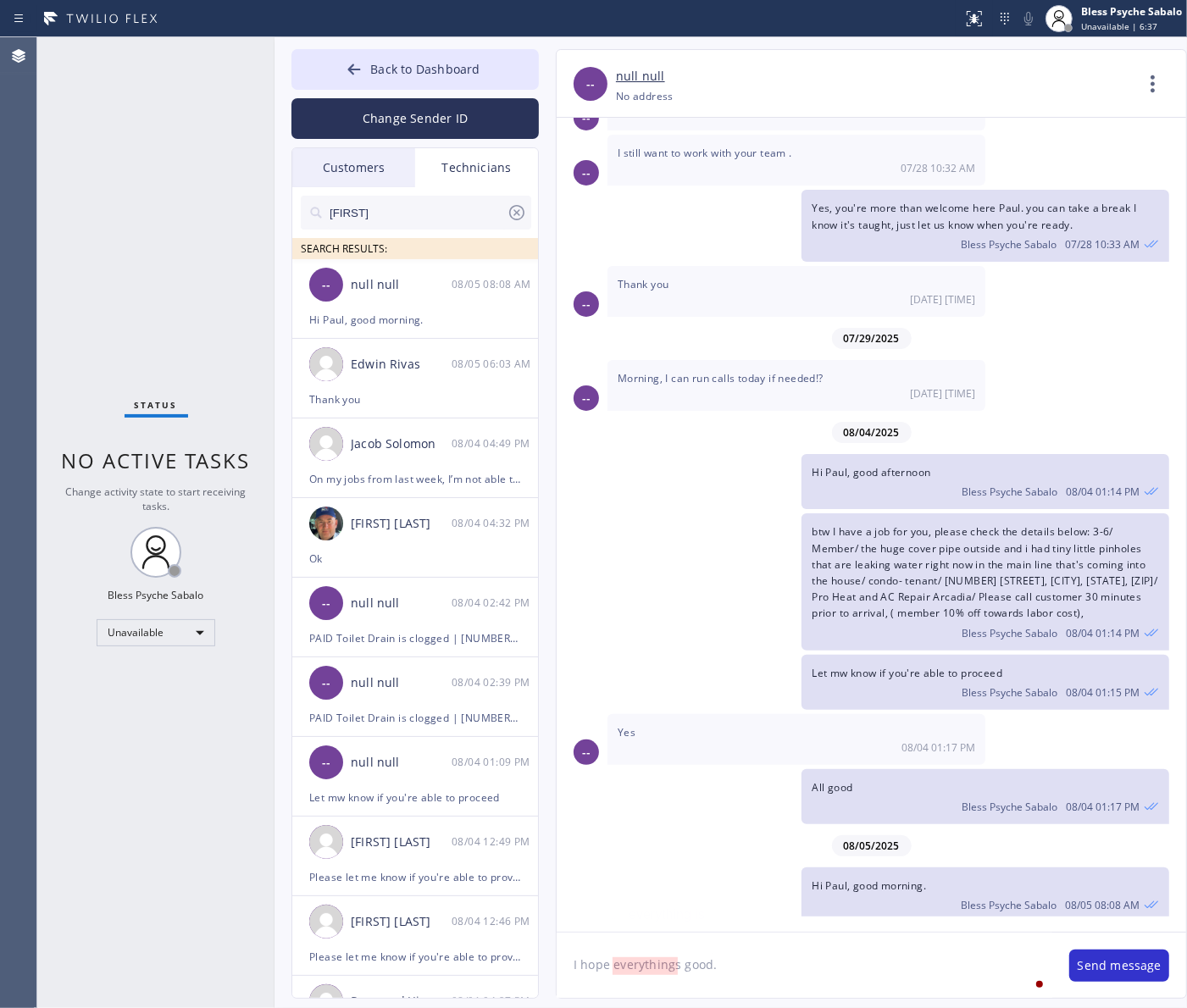 click on "I hope everythings good." 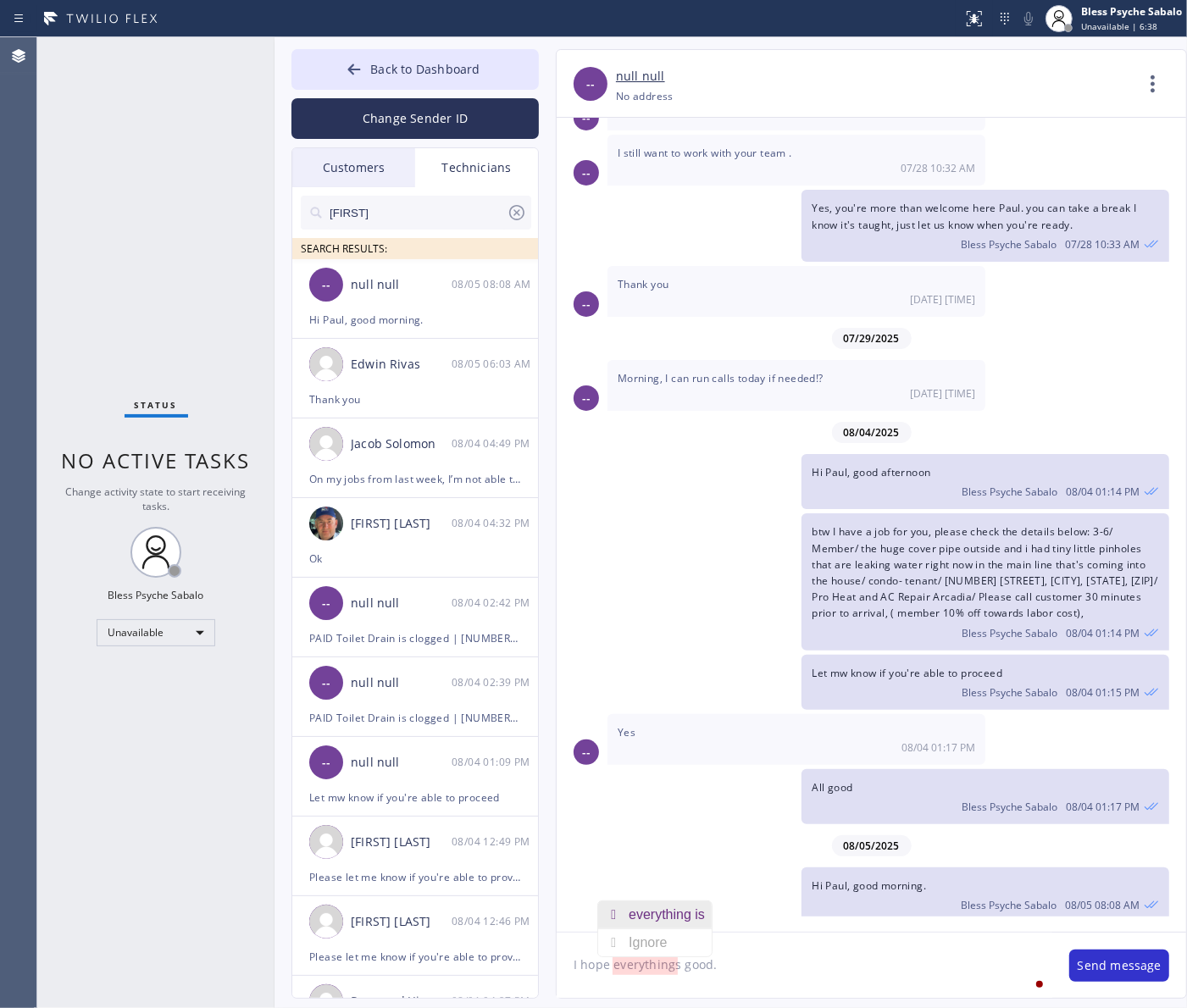 drag, startPoint x: 636, startPoint y: 964, endPoint x: 617, endPoint y: 911, distance: 56.30275 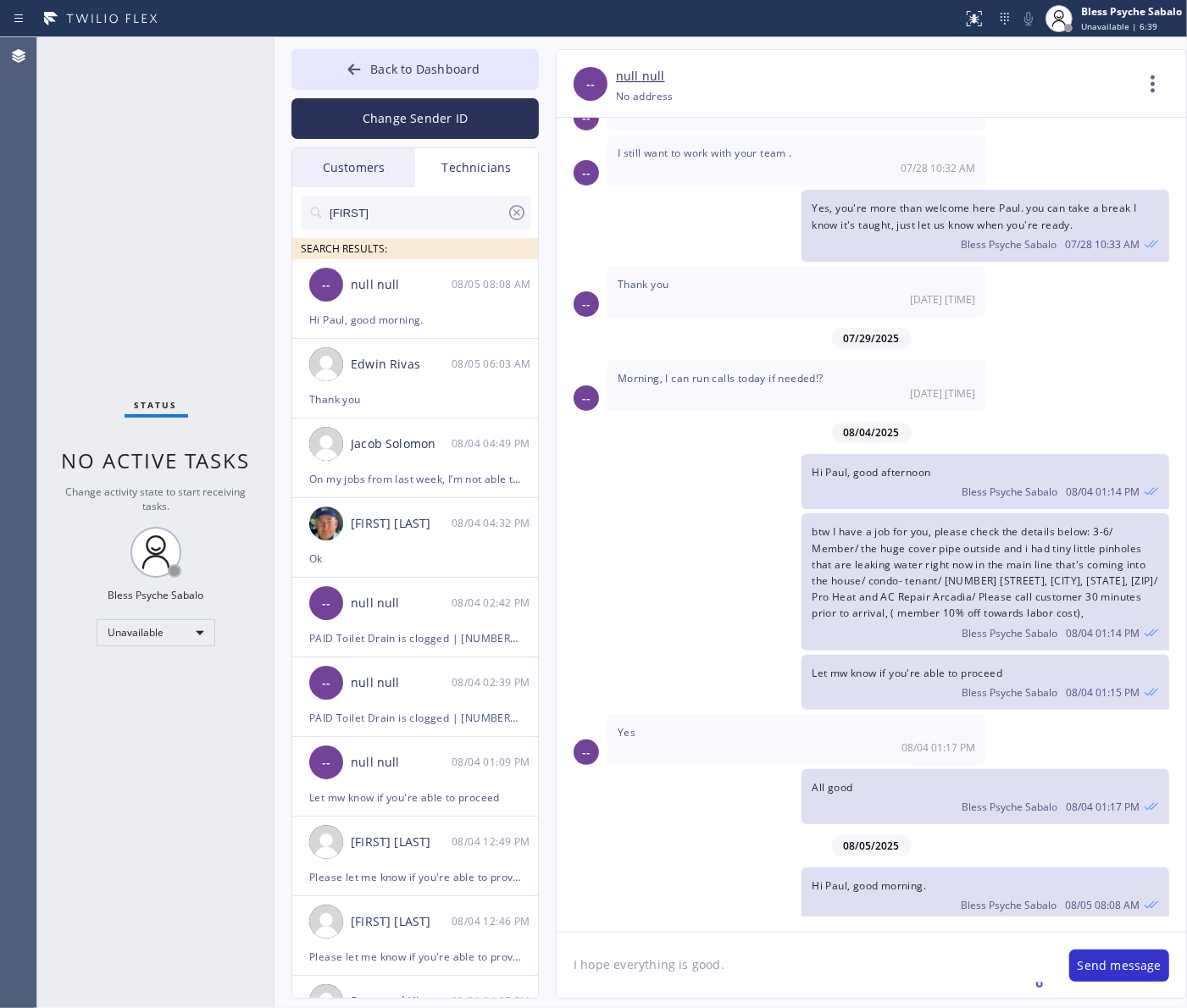 drag, startPoint x: 750, startPoint y: 959, endPoint x: 759, endPoint y: 960, distance: 9.055385 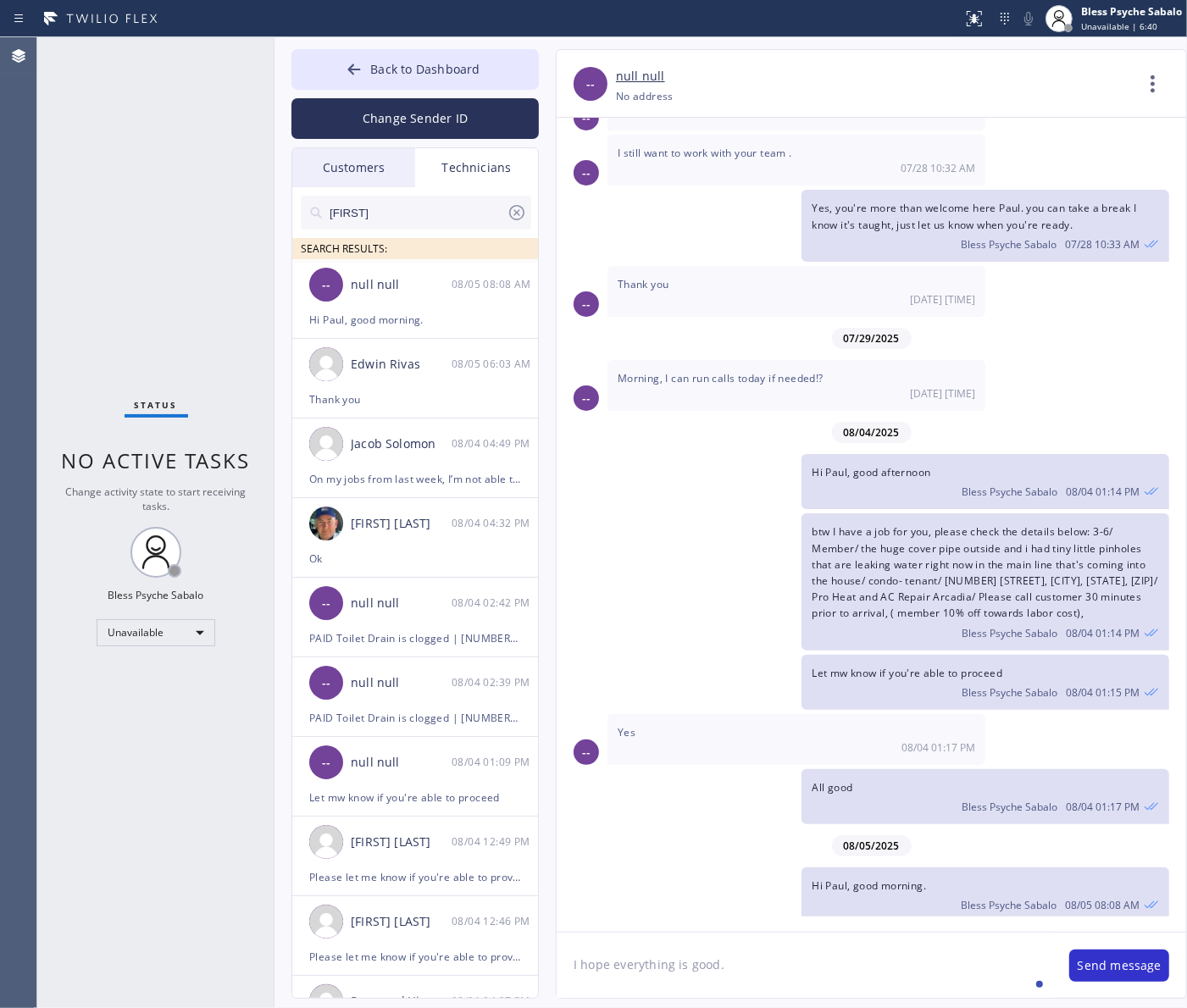 type on "I hope everything is good." 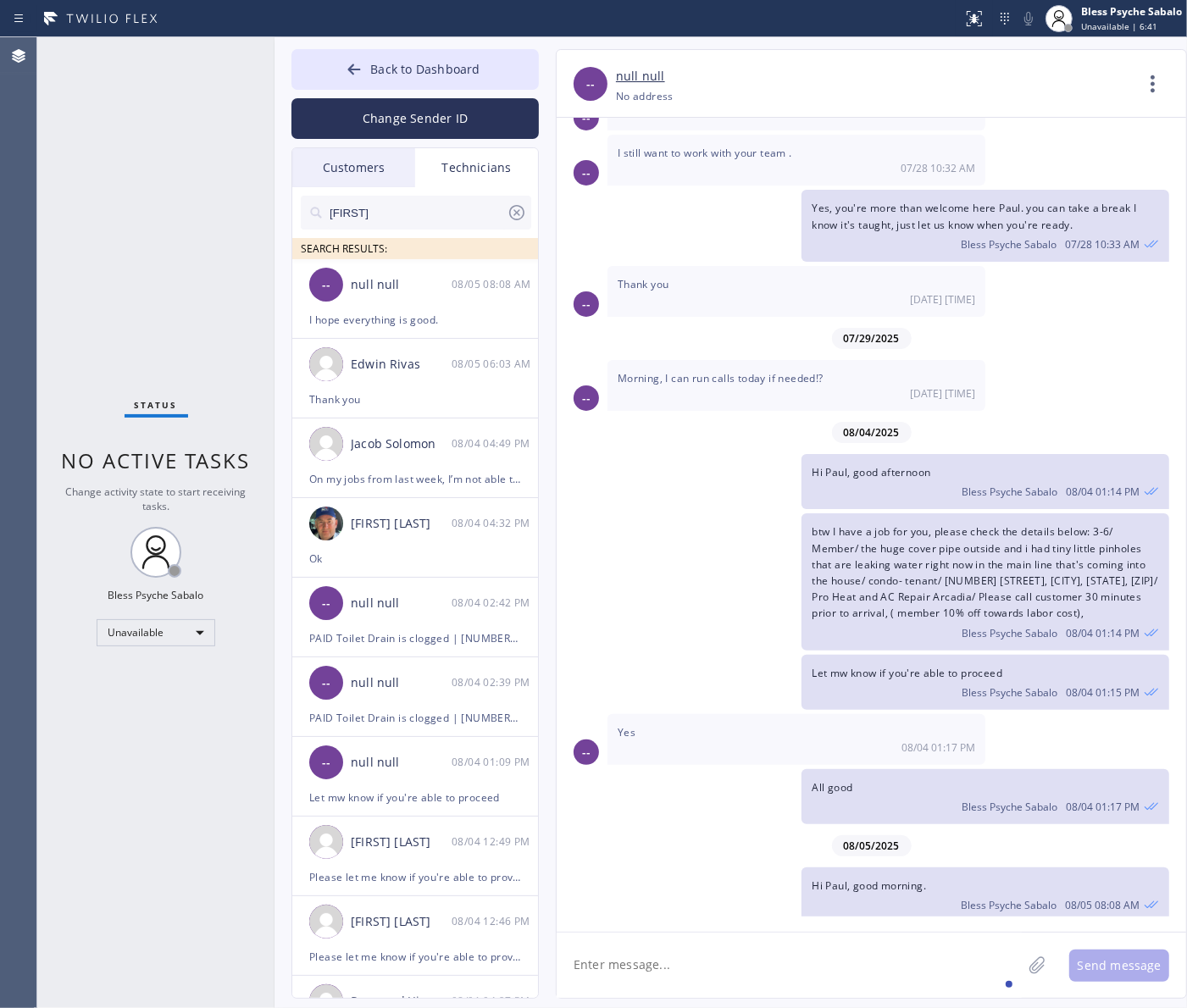 scroll, scrollTop: 632, scrollLeft: 0, axis: vertical 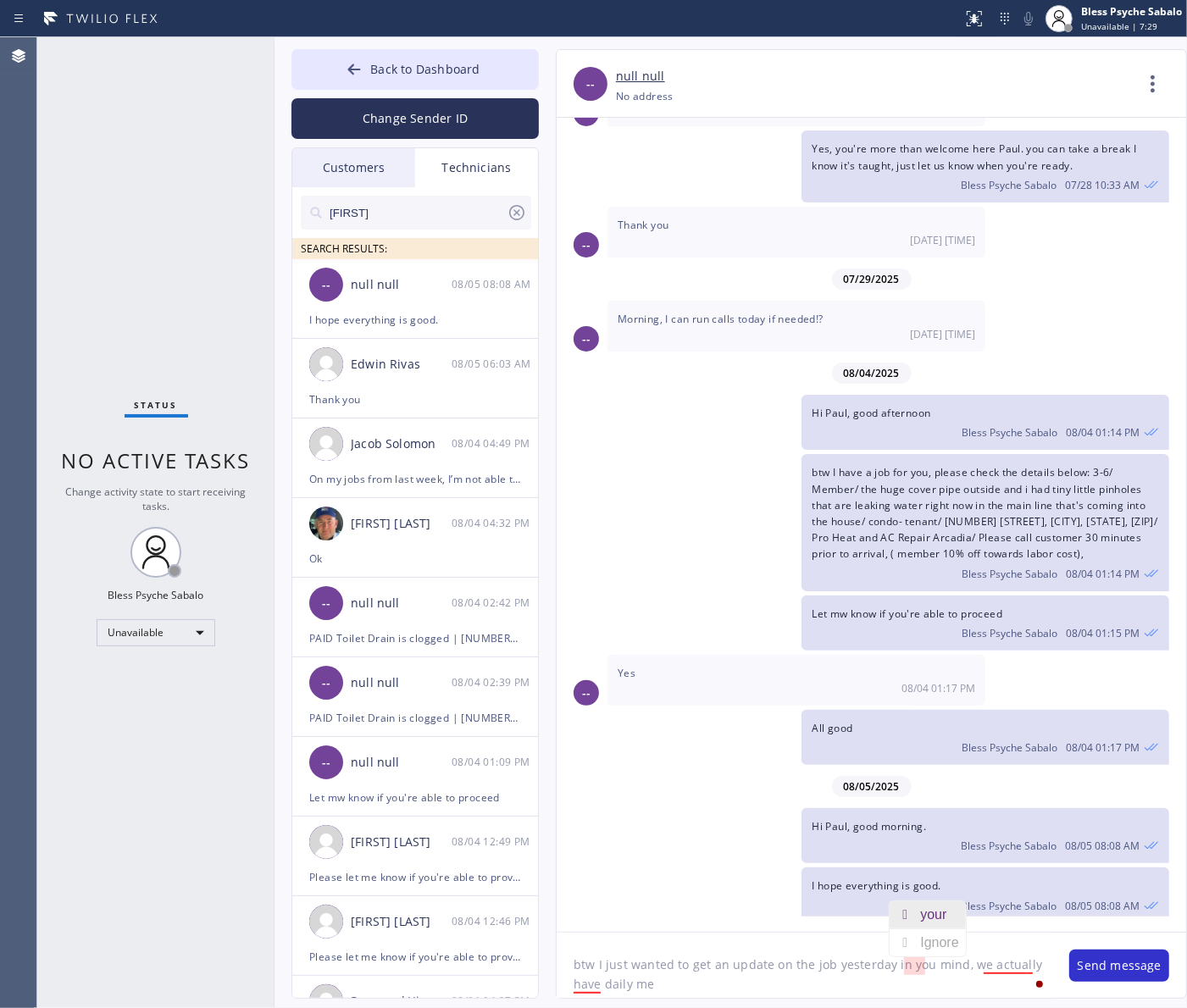 click on "your" at bounding box center [936, 915] 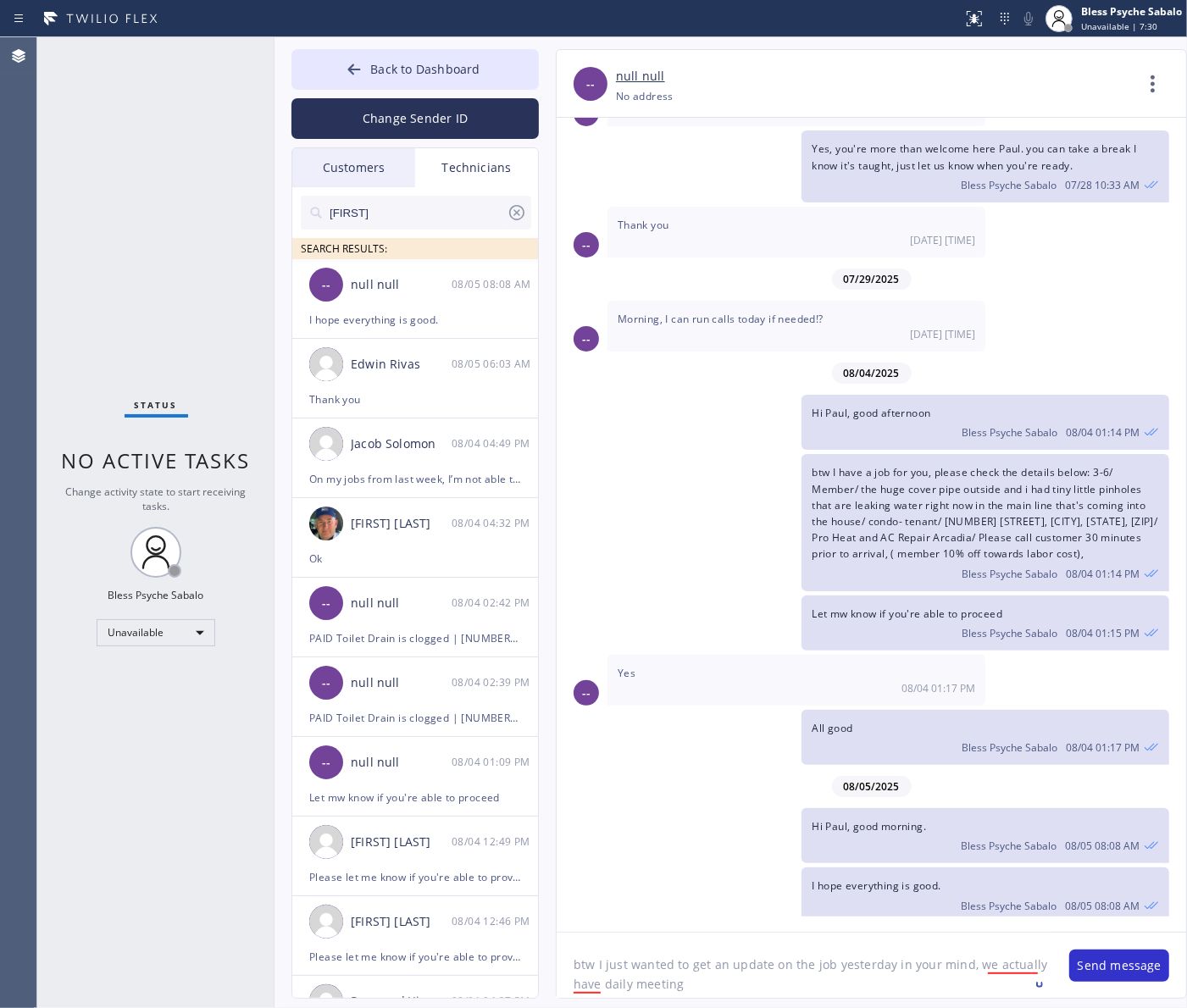 click on "btw I just wanted to get an update on the job yesterday in your mind, we actually have daily meeting" 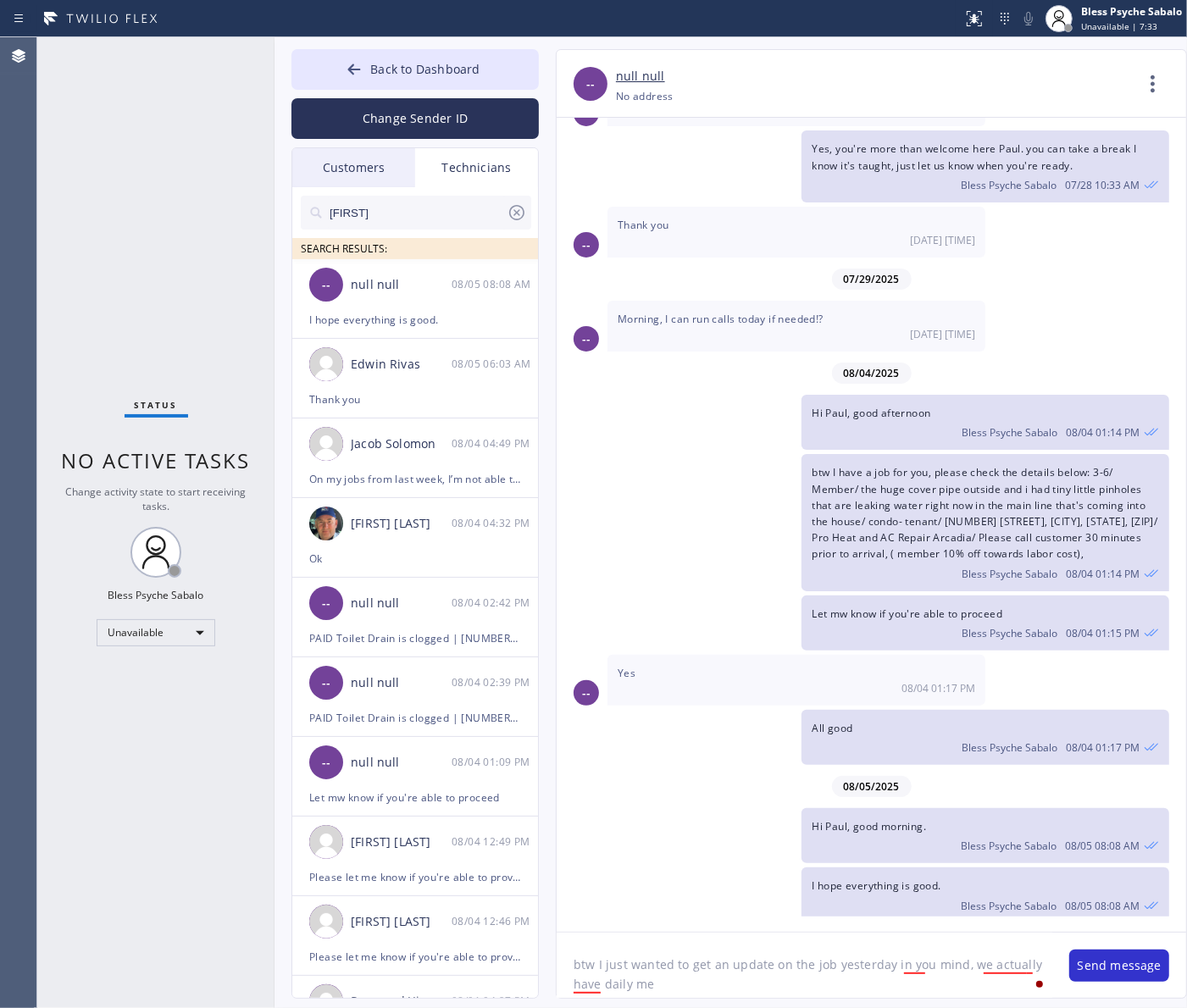 click on "btw I just wanted to get an update on the job yesterday in you mind, we actually have daily me" 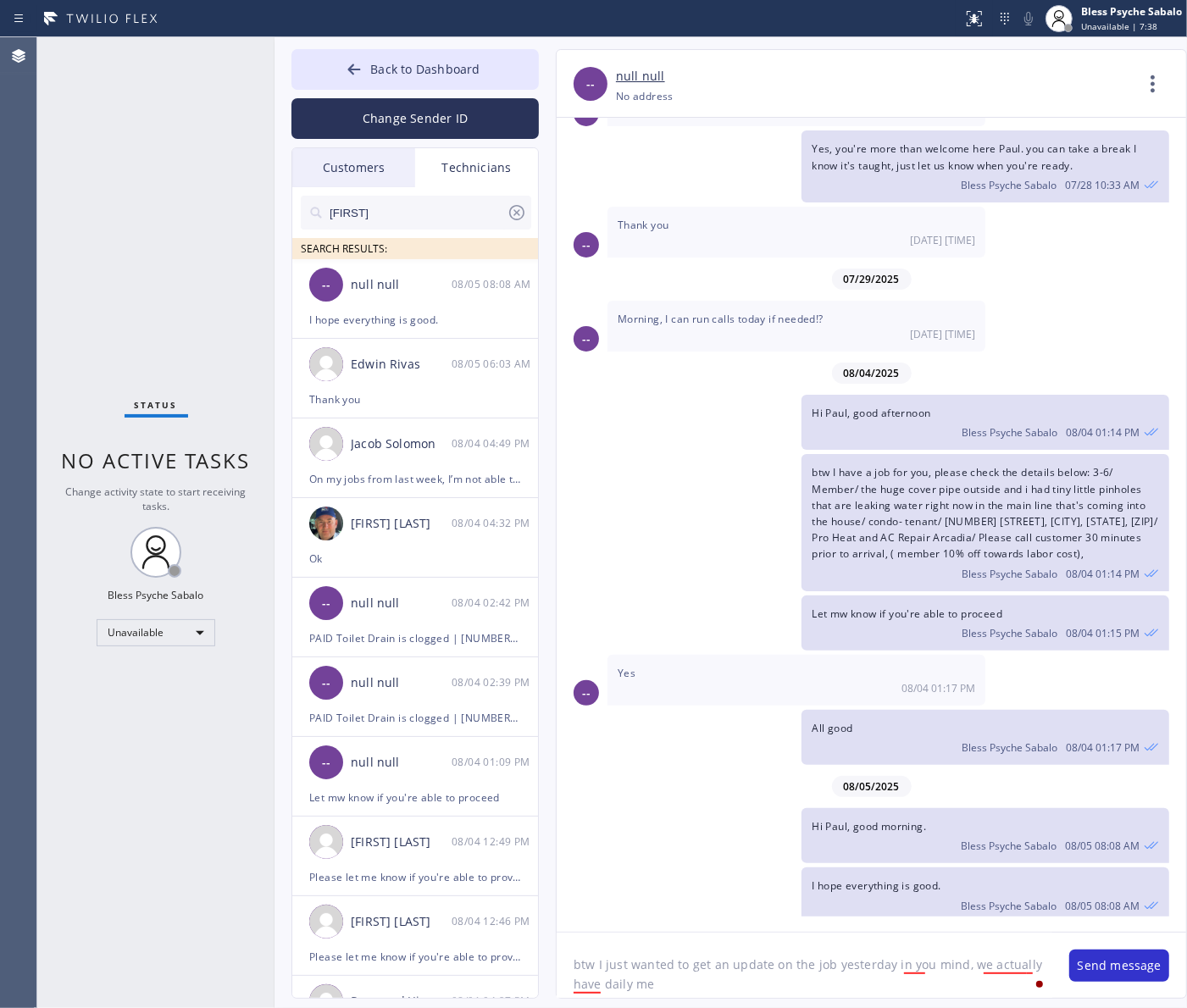 drag, startPoint x: 882, startPoint y: 963, endPoint x: 955, endPoint y: 961, distance: 73.027392 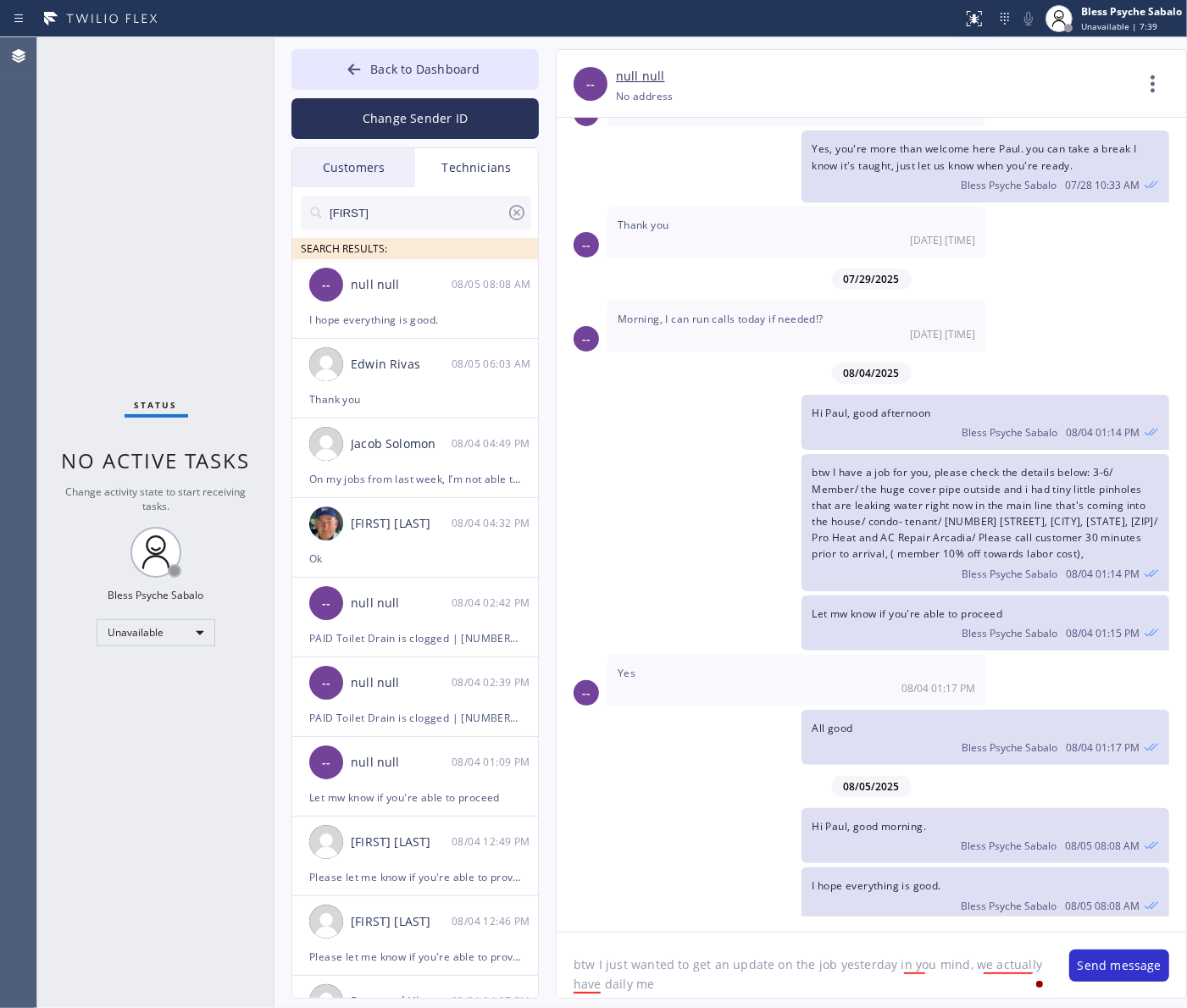 click on "btw I just wanted to get an update on the job yesterday in you mind, we actually have daily me" 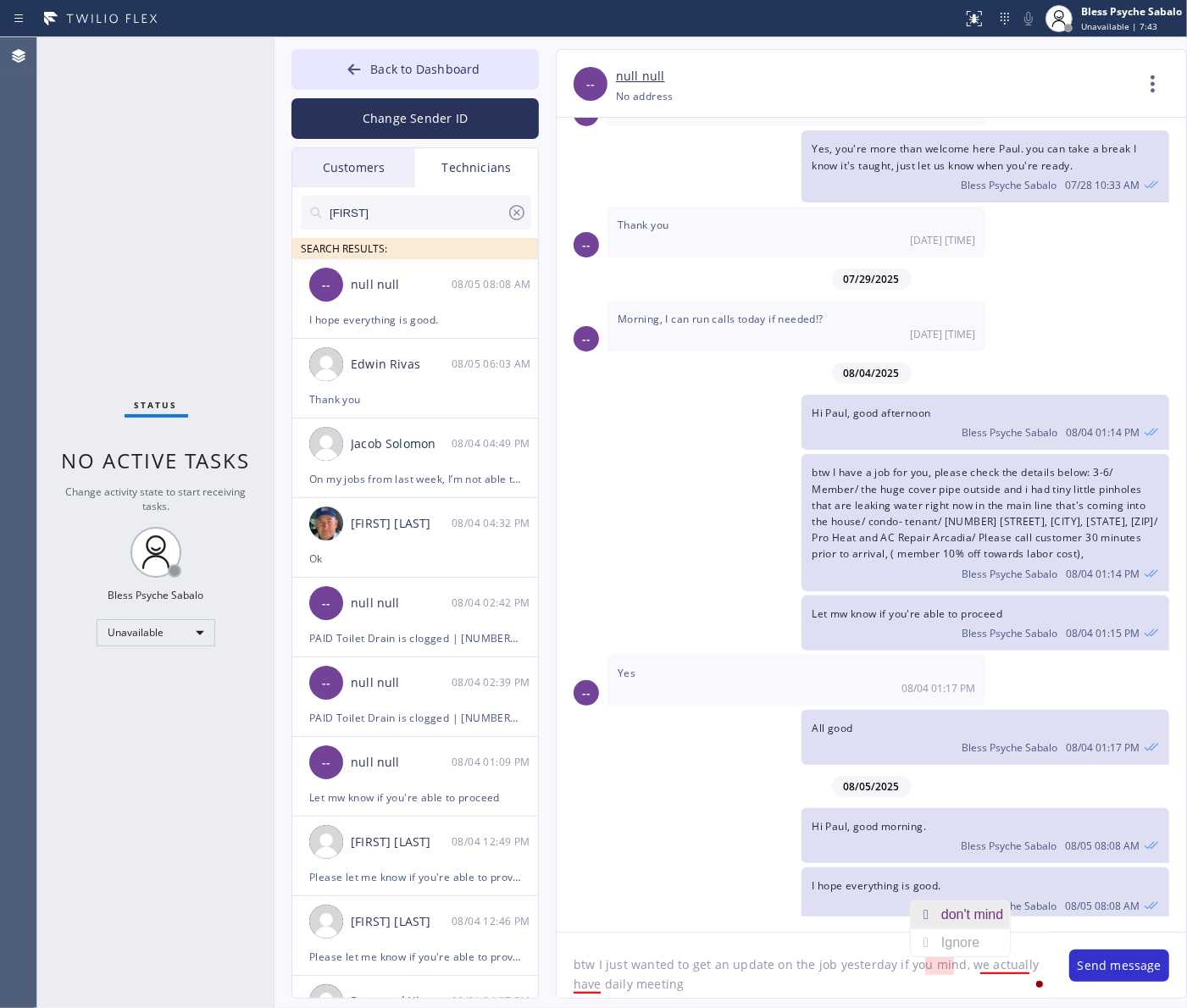 click on "don't mind" at bounding box center (975, 915) 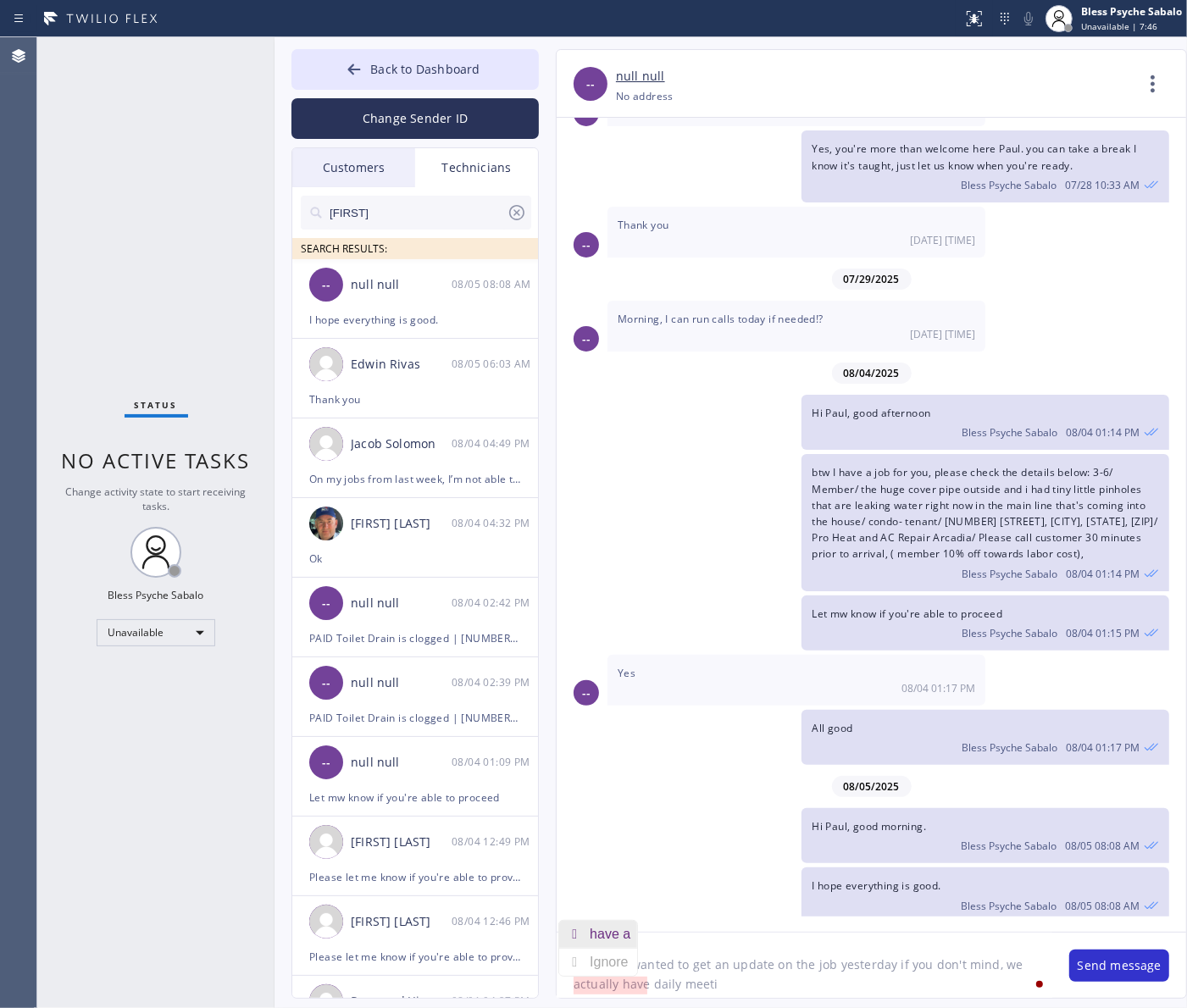 click on "have a" at bounding box center [613, 934] 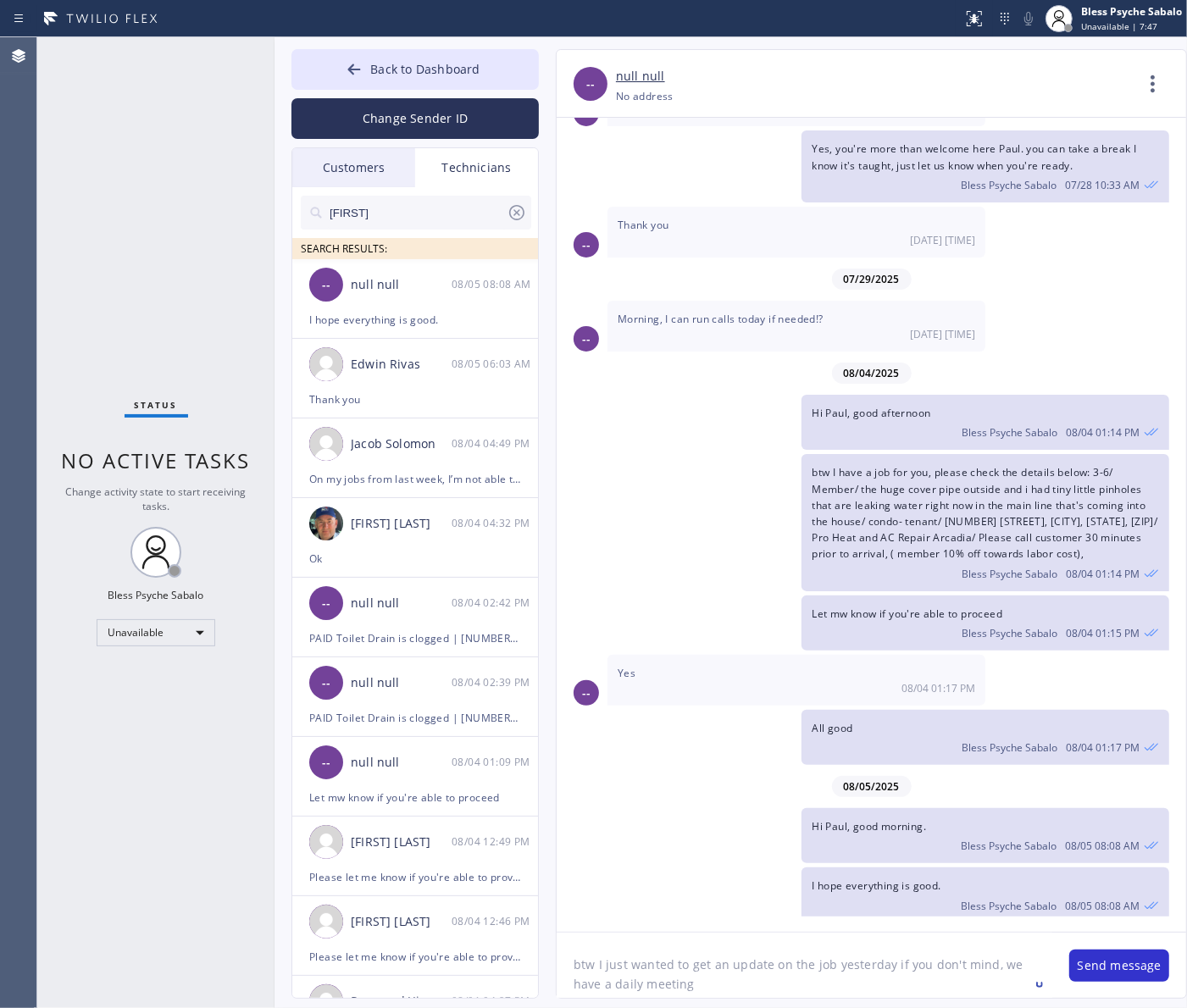 click on "btw I just wanted to get an update on the job yesterday if you don't mind, we have a daily meeting" 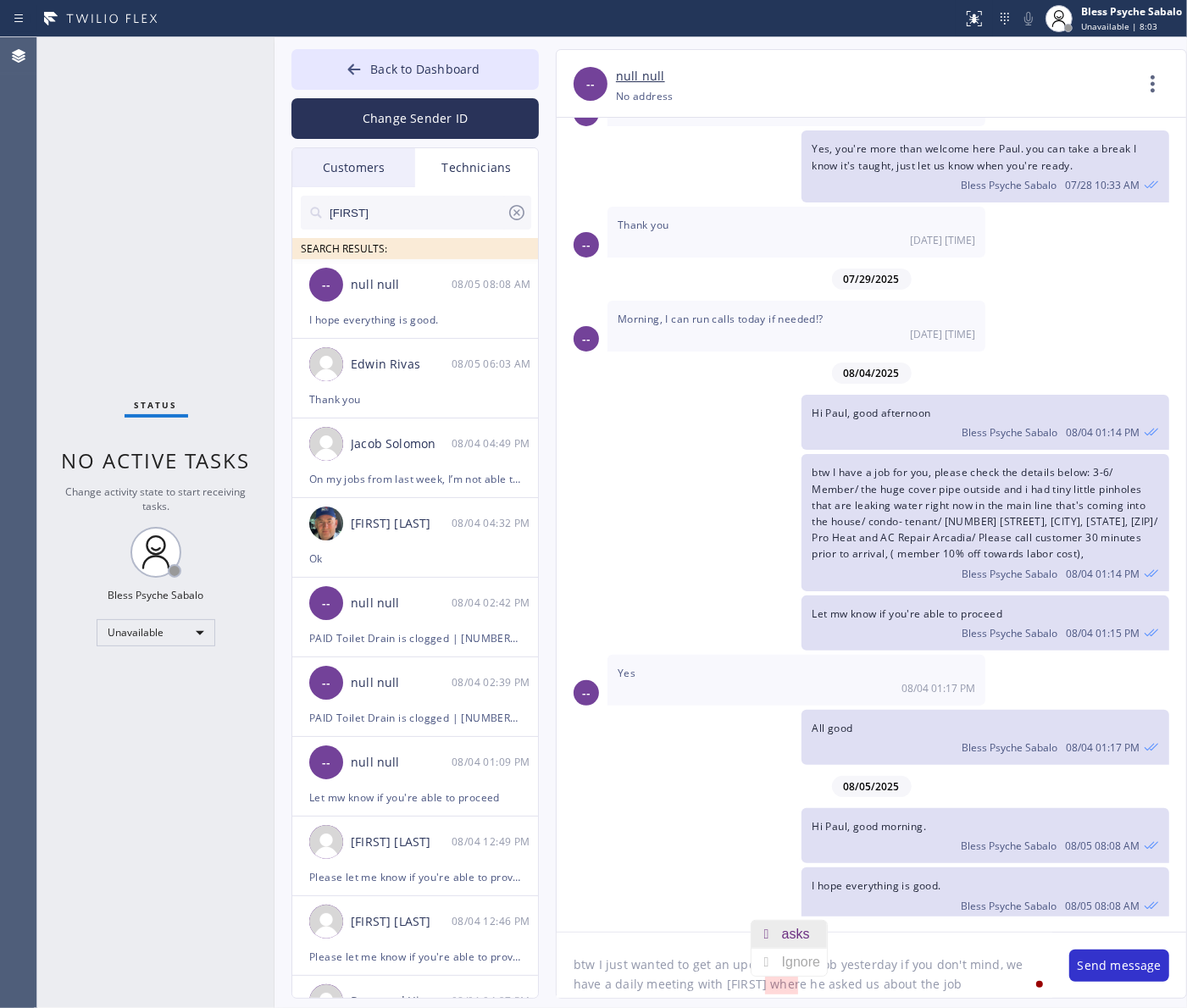 click on "asks" at bounding box center [799, 934] 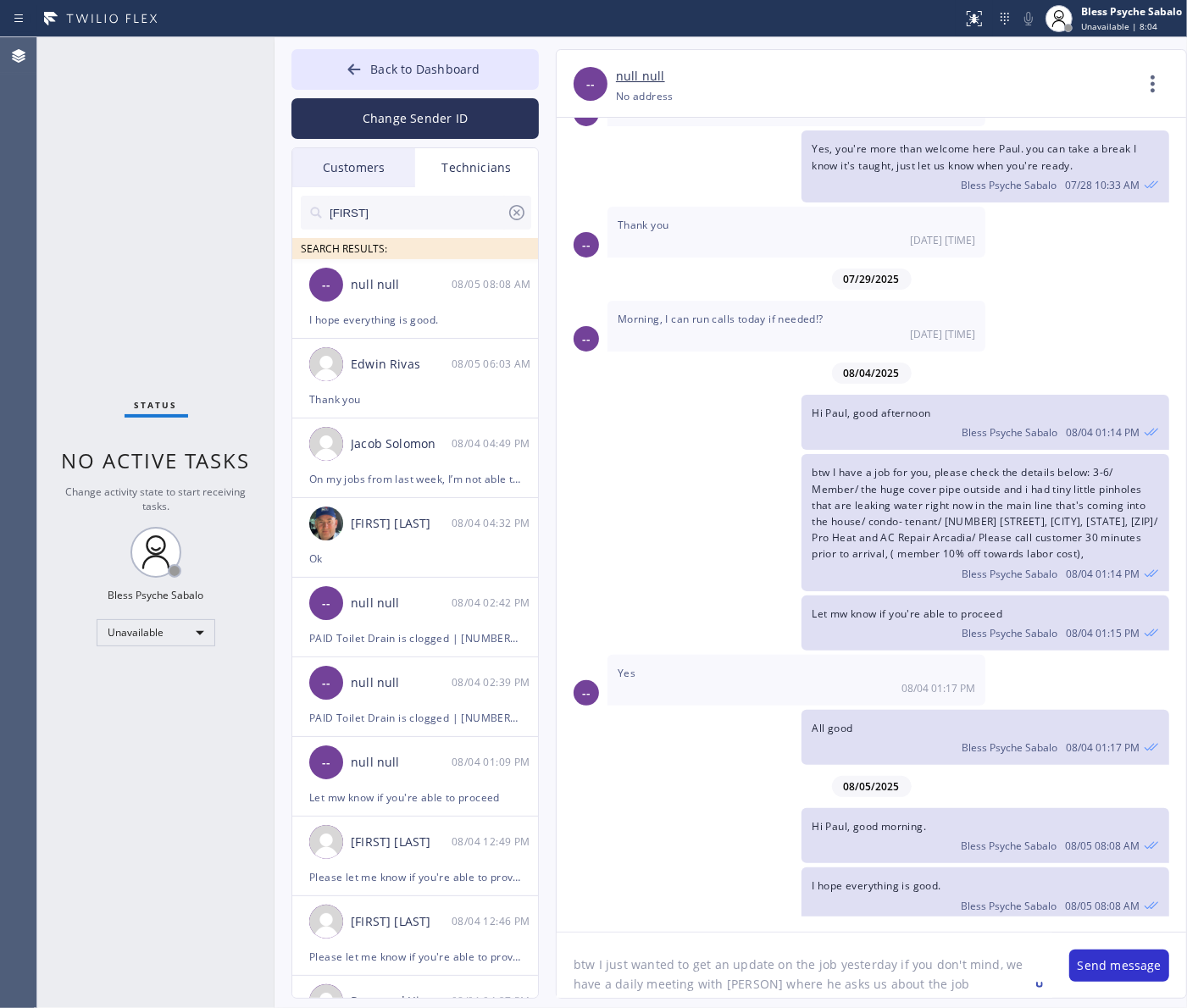 drag, startPoint x: 887, startPoint y: 975, endPoint x: 917, endPoint y: 1002, distance: 40.360872 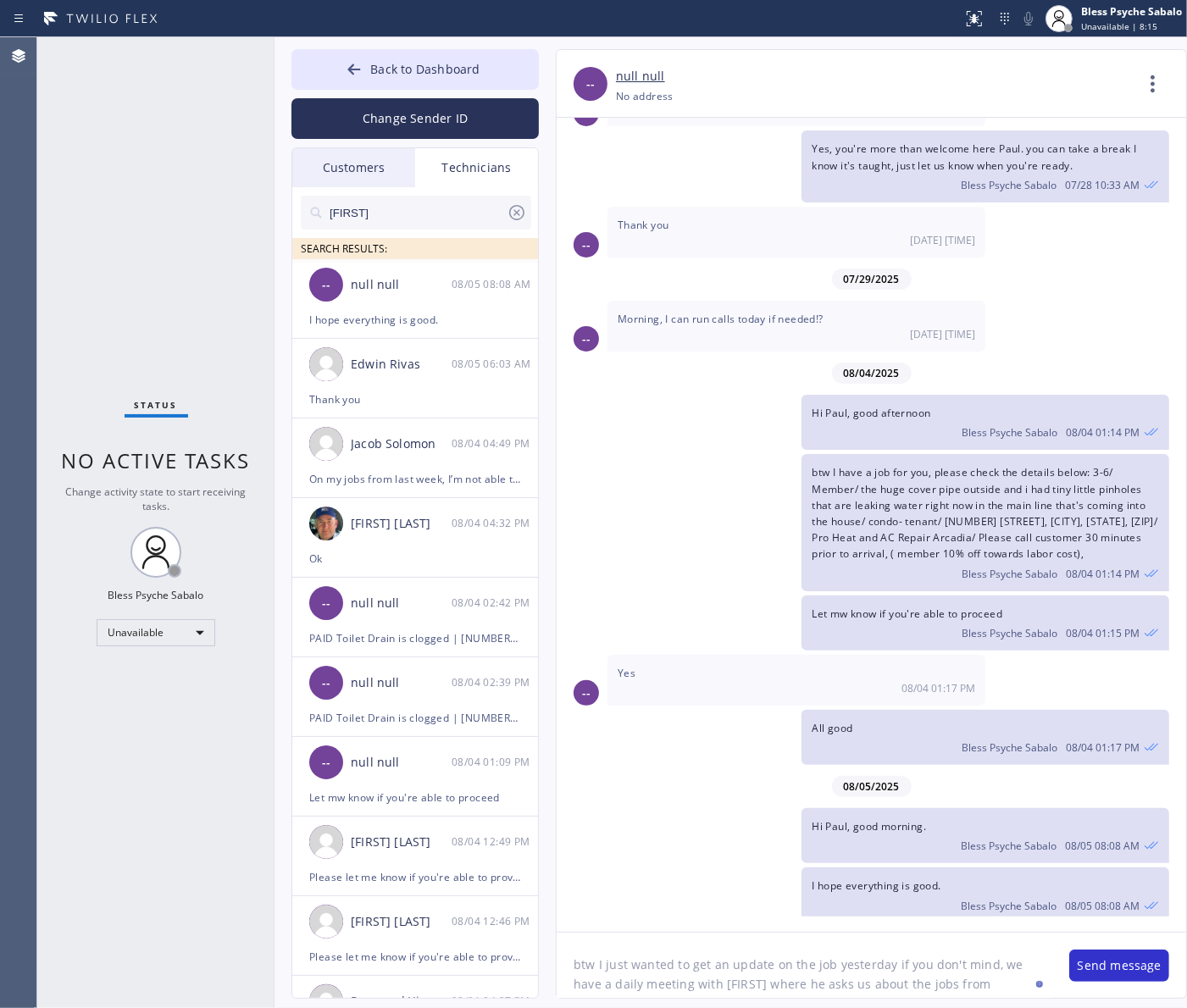 scroll, scrollTop: 14, scrollLeft: 0, axis: vertical 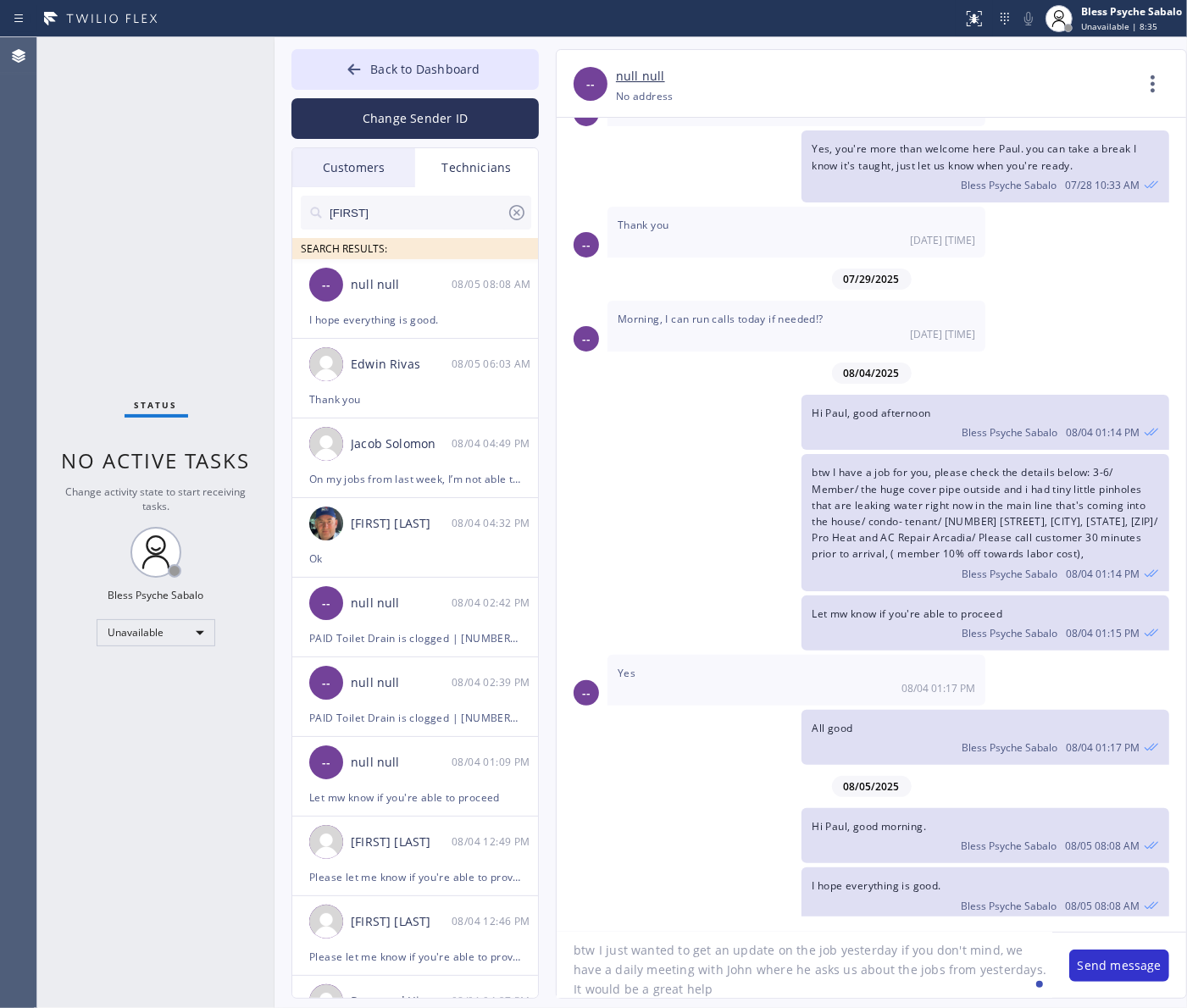 click on "btw I just wanted to get an update on the job yesterday if you don't mind, we have a daily meeting with John where he asks us about the jobs from yesterdays.
It would be a great help" 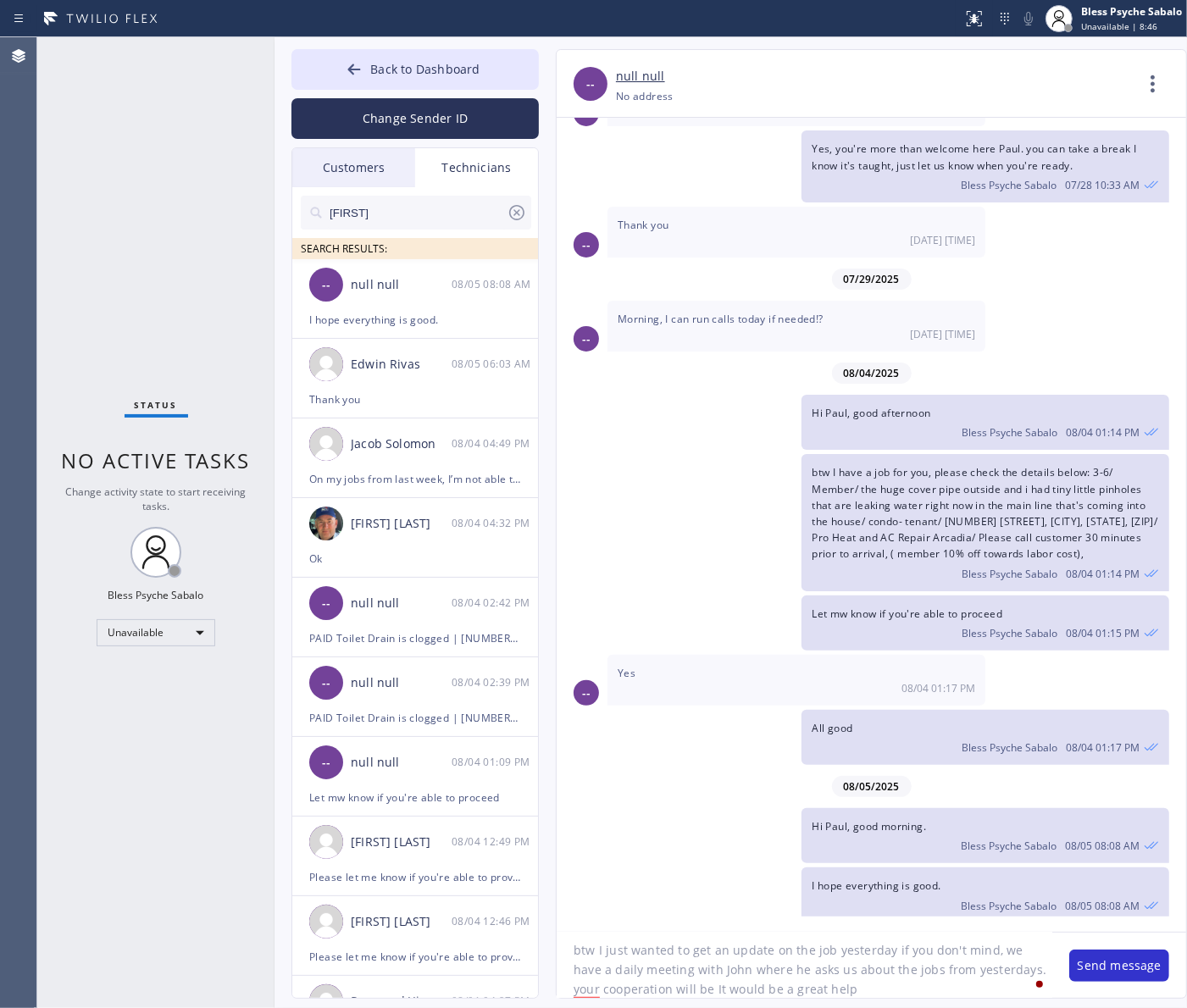 scroll, scrollTop: 17, scrollLeft: 0, axis: vertical 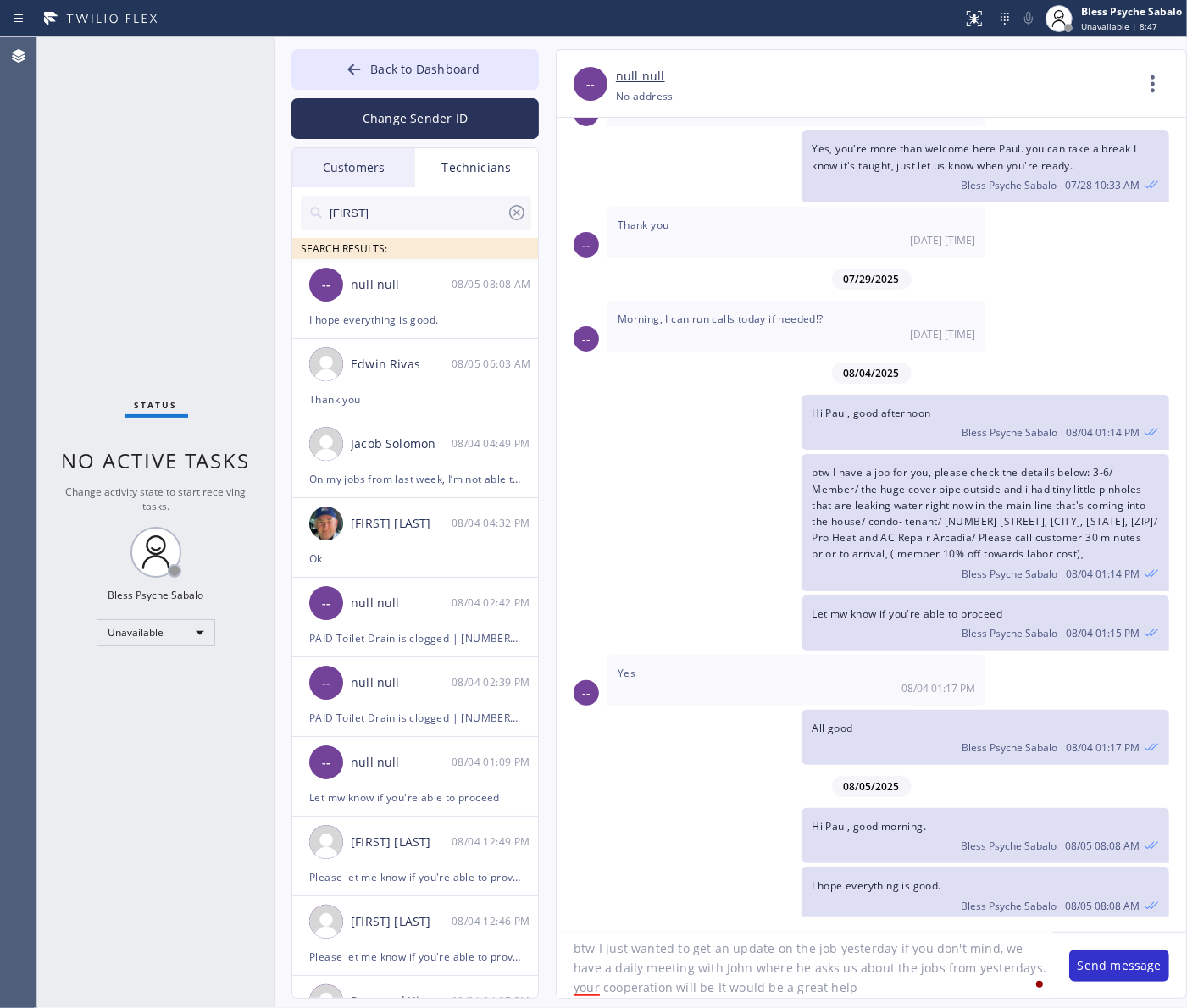 drag, startPoint x: 710, startPoint y: 992, endPoint x: 779, endPoint y: 989, distance: 69.06519 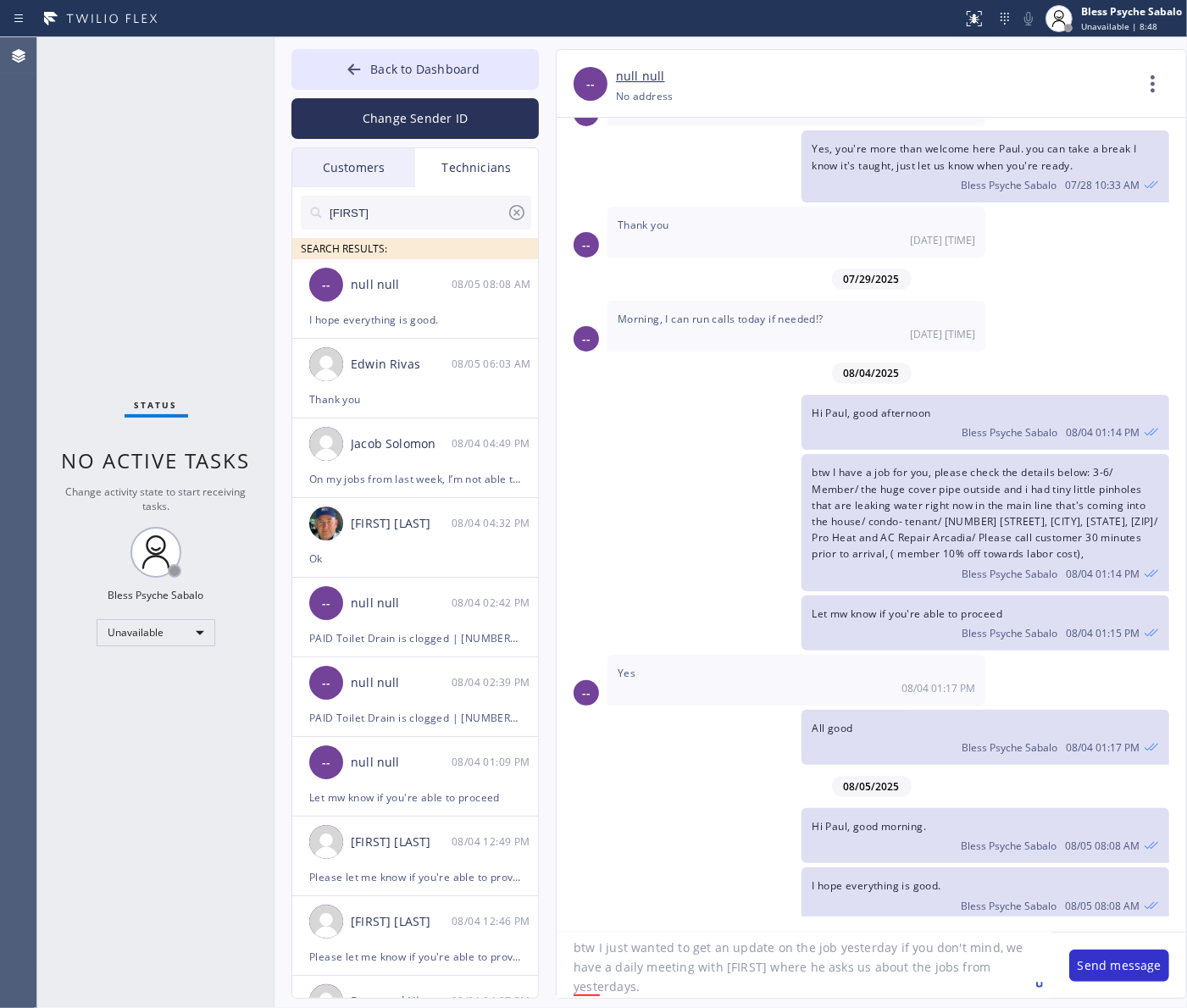 type on "btw I just wanted to get an update on the job yesterday if you don't mind, we have a daily meeting with John where he asks us about the jobs from yesterdays.
your cooperation will be a great help" 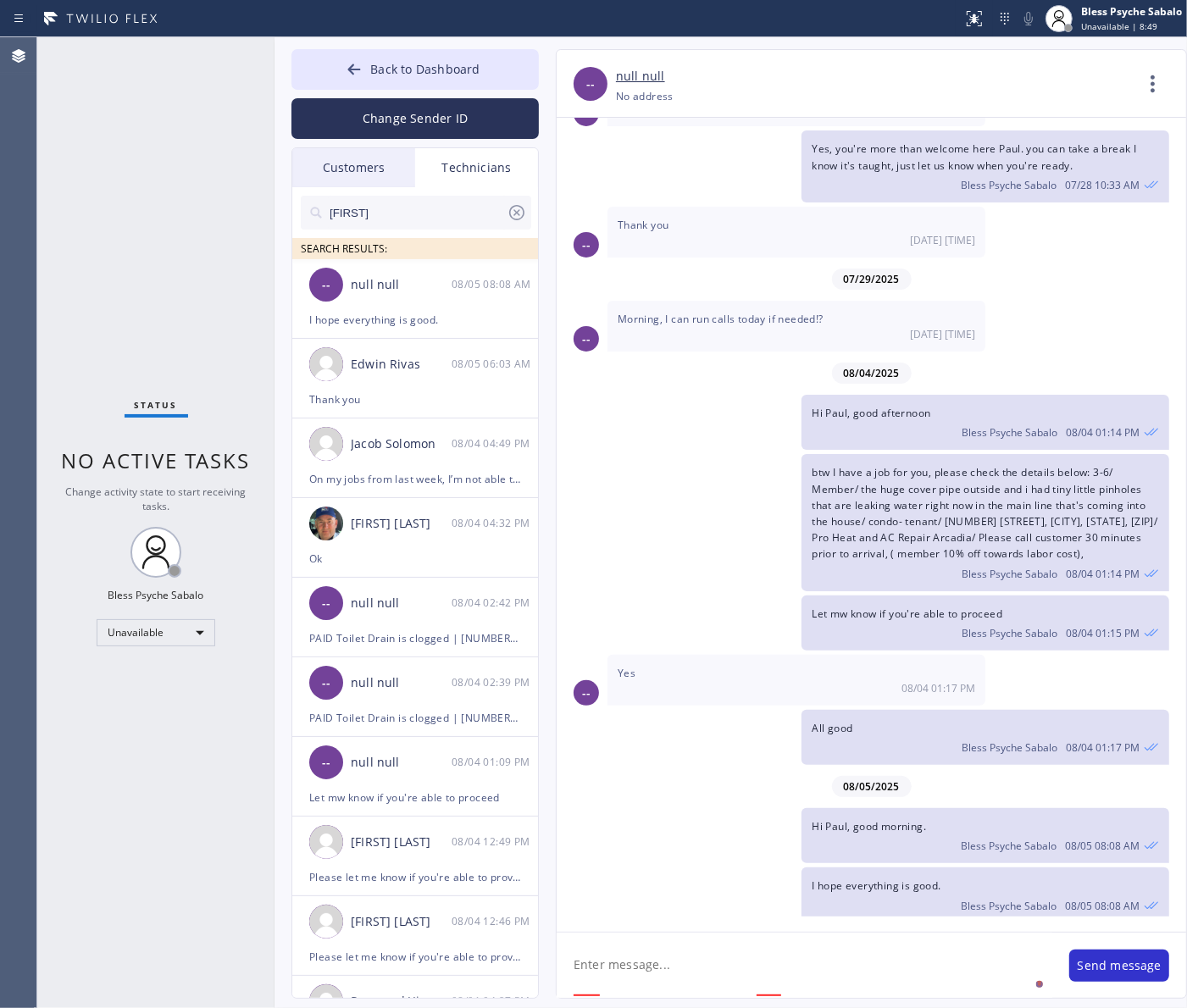 scroll, scrollTop: 0, scrollLeft: 0, axis: both 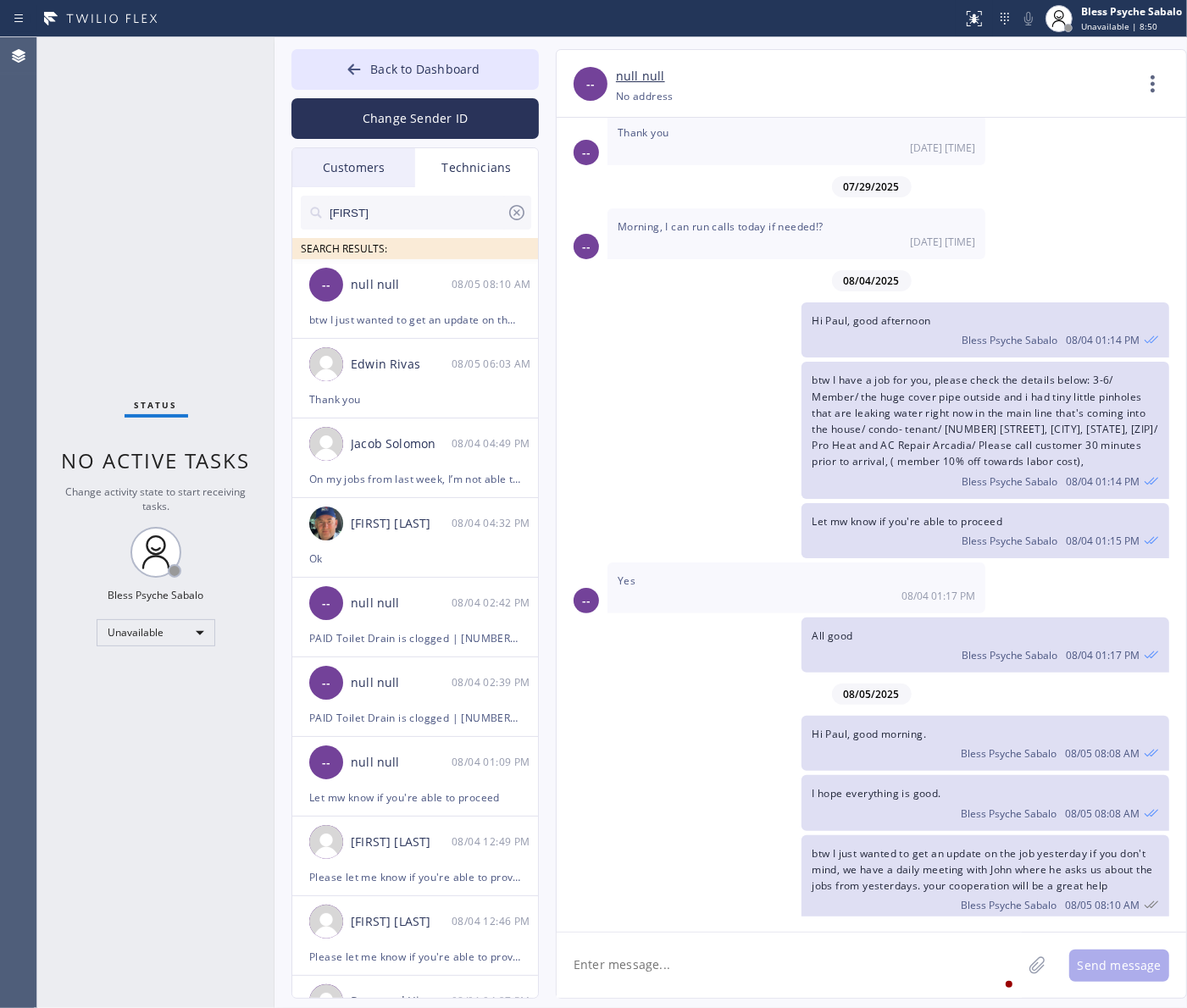 click on "I hope everything is good.
[FIRST] [LAST] 08/05 08:08 AM" 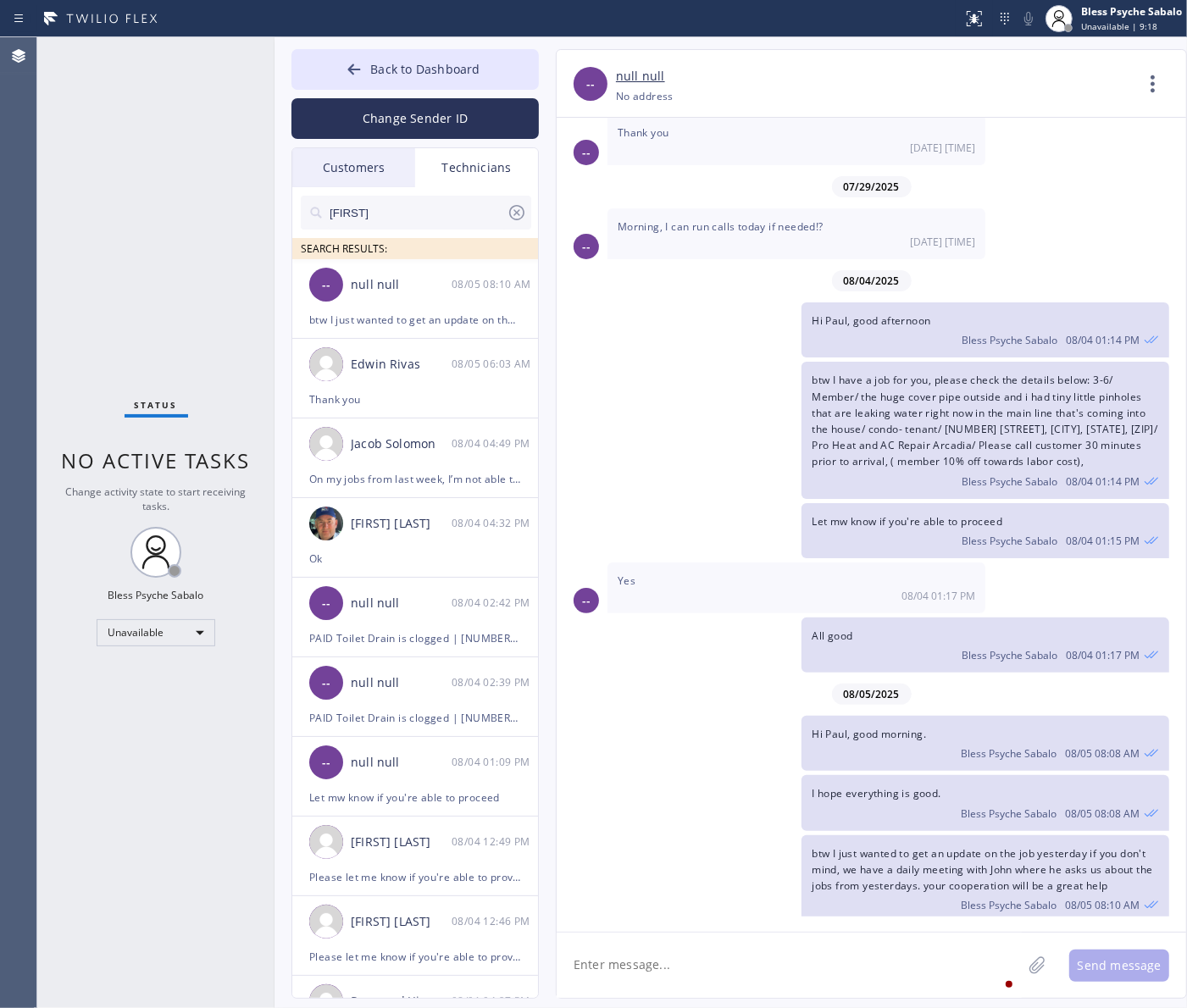 click on "08/04/2025" at bounding box center [871, 280] 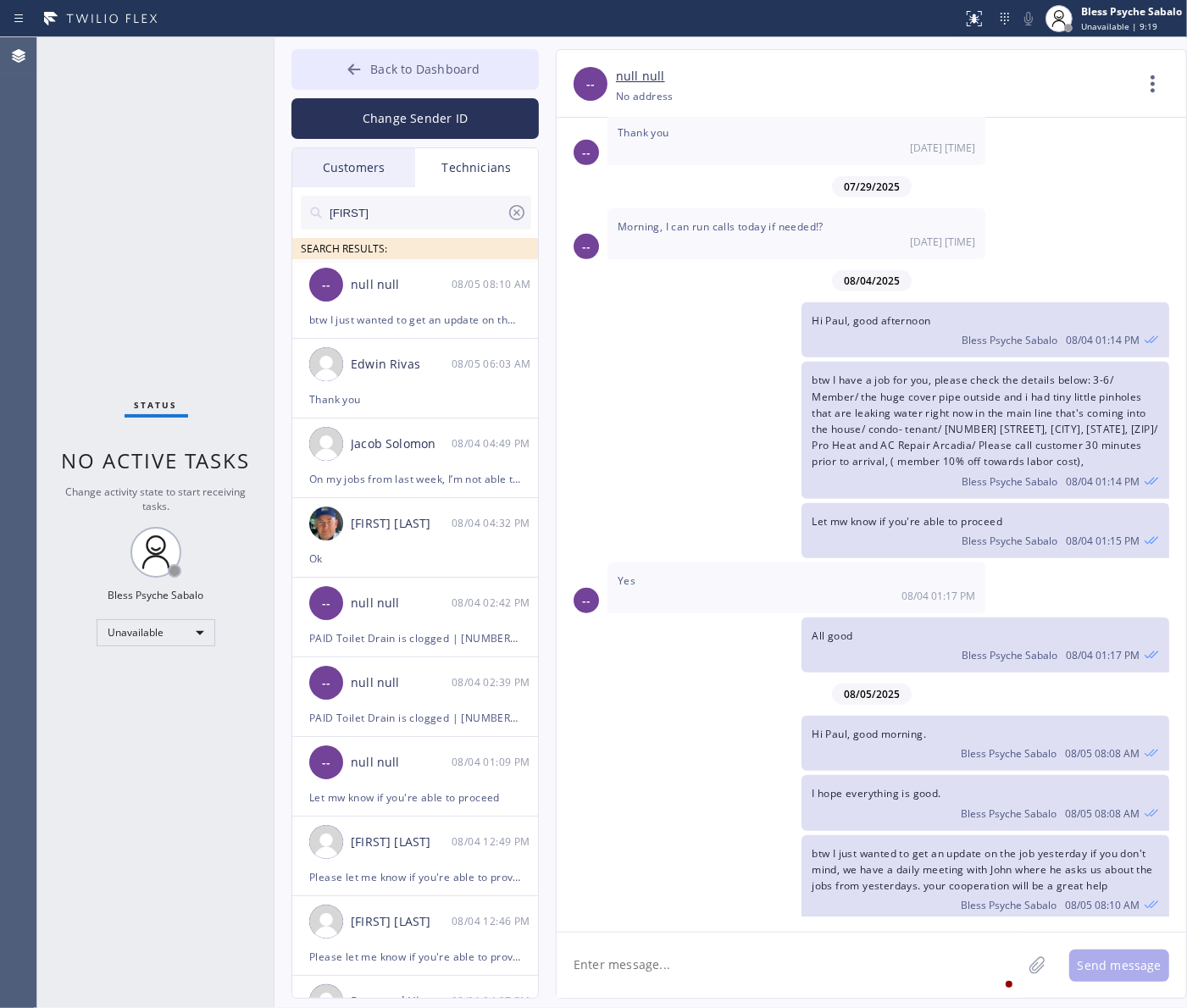 click on "Back to Dashboard" at bounding box center (424, 69) 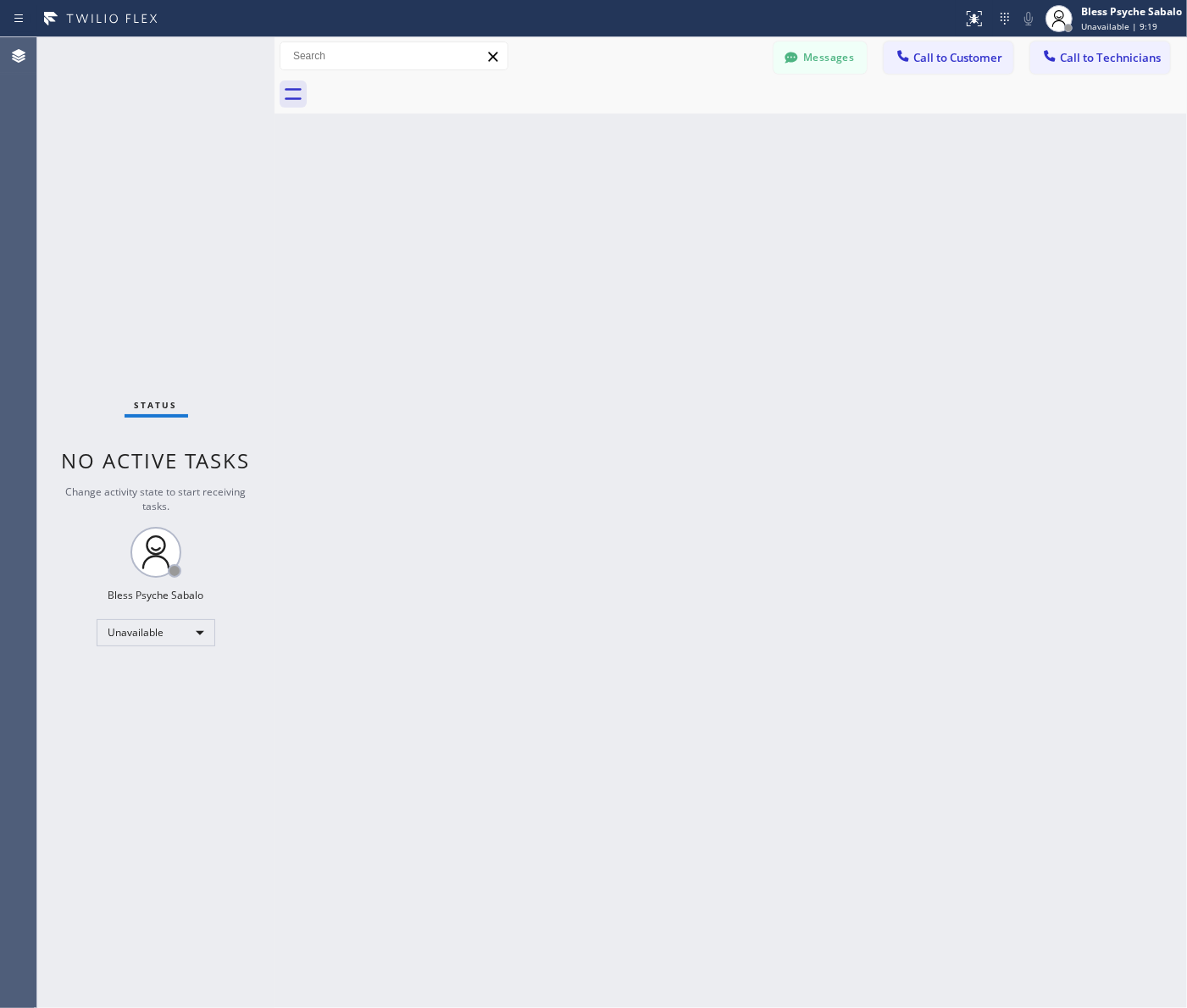 drag, startPoint x: 738, startPoint y: 252, endPoint x: 742, endPoint y: 208, distance: 44.181444 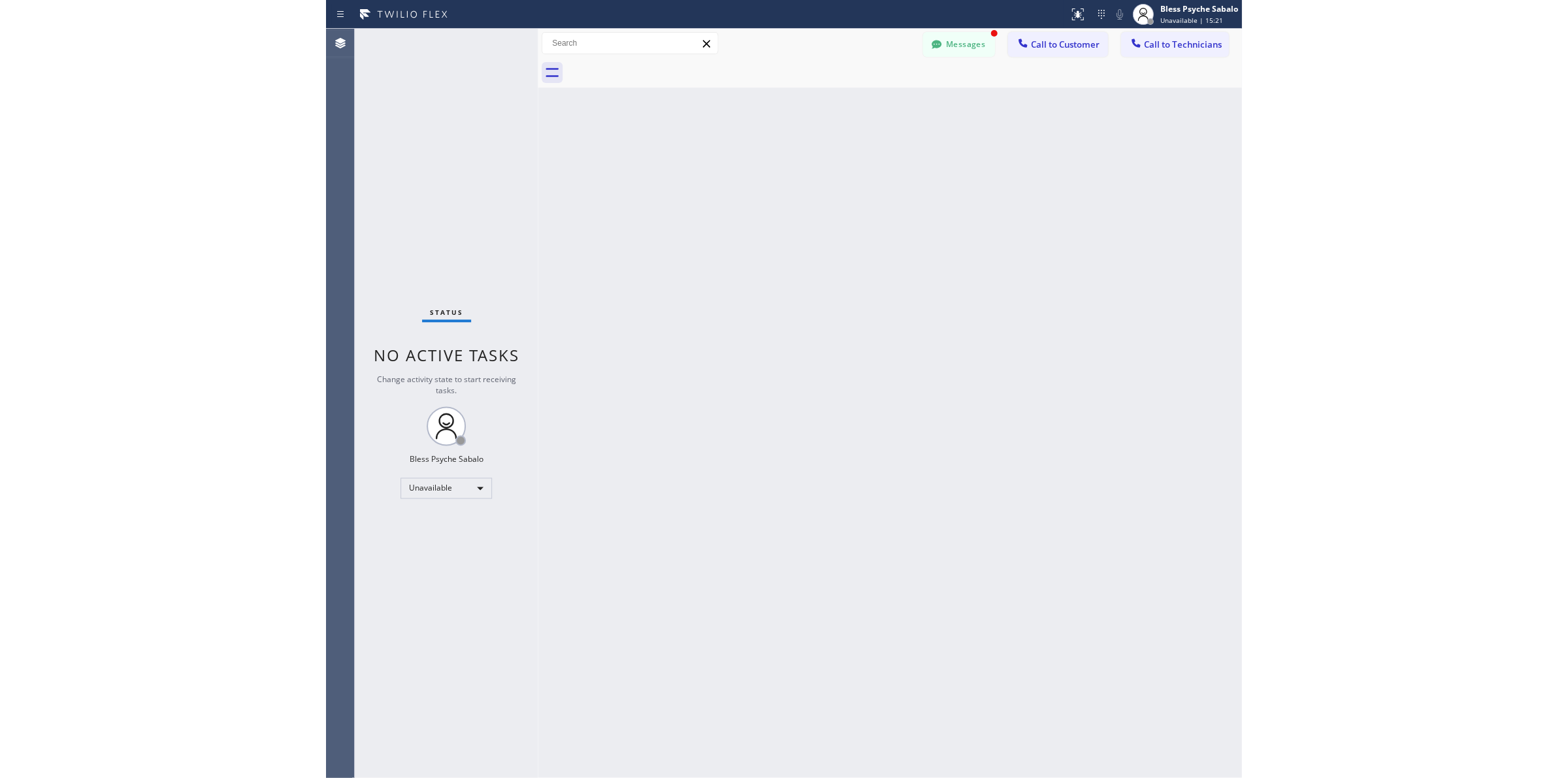scroll, scrollTop: 668, scrollLeft: 0, axis: vertical 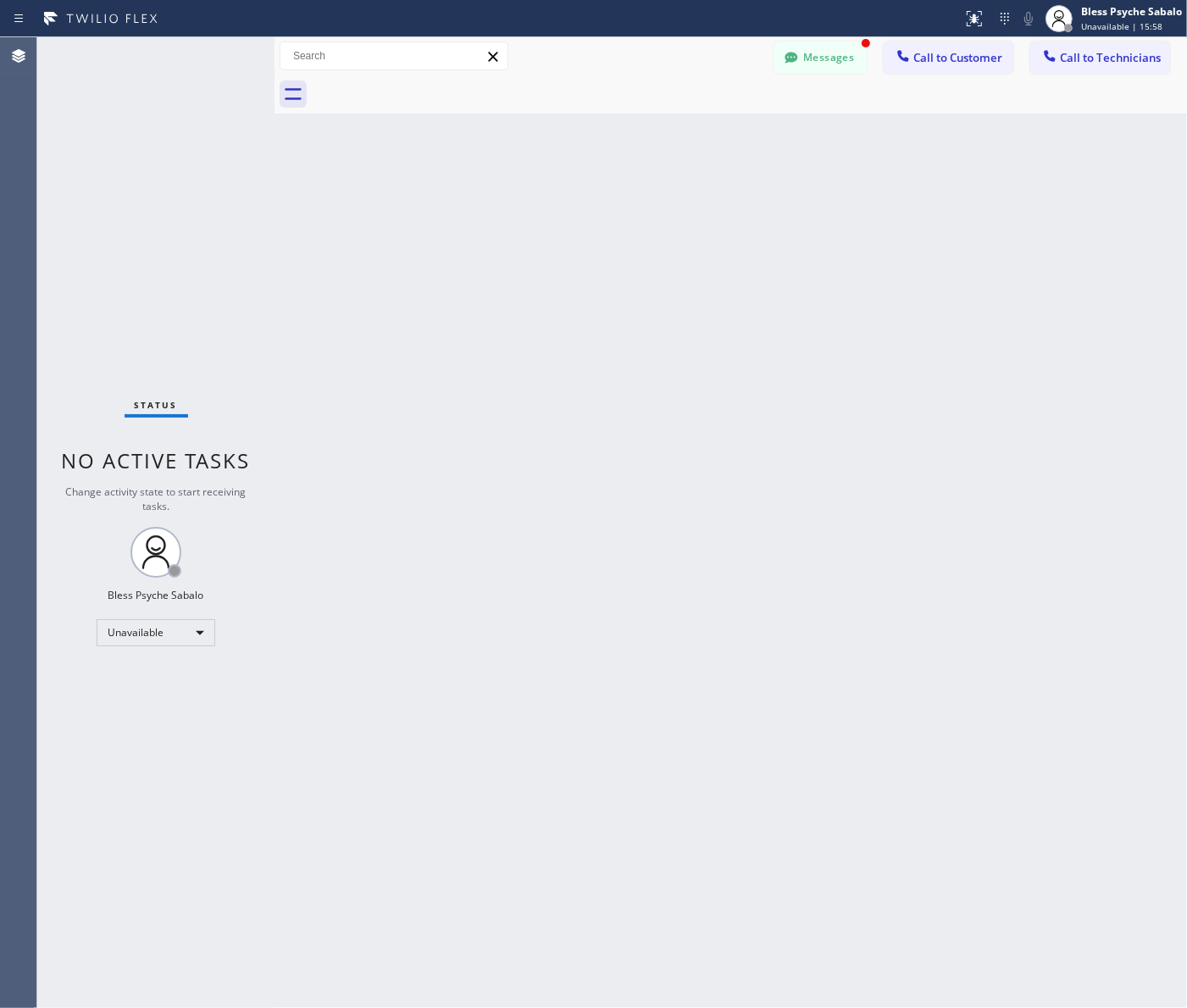 click on "Back to Dashboard Change Sender ID Customers Technicians MM [FIRST] [LAST] 07/28 03:53 PM It's fine .. NP
We don't need it anymore JW [FIRST] [LAST] 07/25 04:18 PM Hi [FIRST]-this is [FIRST], one of the dispatch managers here at 5 Star Plumbing. I’m reaching out to follow up on the estimate provided by our technician, [FIRST], during his visit on 07/02 regarding the (Installation of In-Home Water Filtration System). We just wanted to check in and see if you had any questions about the estimate or if there’s anything we can assist you with as you consider moving forward with the project. Feel free to reach out at your convenience—we’re here to help!
BS [FIRST] [LAST] 07/25 04:08 PM LC [FIRST] [LAST] 07/25 11:57 AM Tech advised me to just book an appointment and they'll gonna check the property together with you or either the real estate agent, to see if there's any back-up problem. DM [FIRST] [LAST] 07/25 08:45 AM BD [FIRST] [LAST] 07/24 04:53 PM No problem. IB [FIRST] [LAST] 07/24 02:33 PM Sorry I missed your call.  J  CD JL SN TJ" at bounding box center [730, 523] 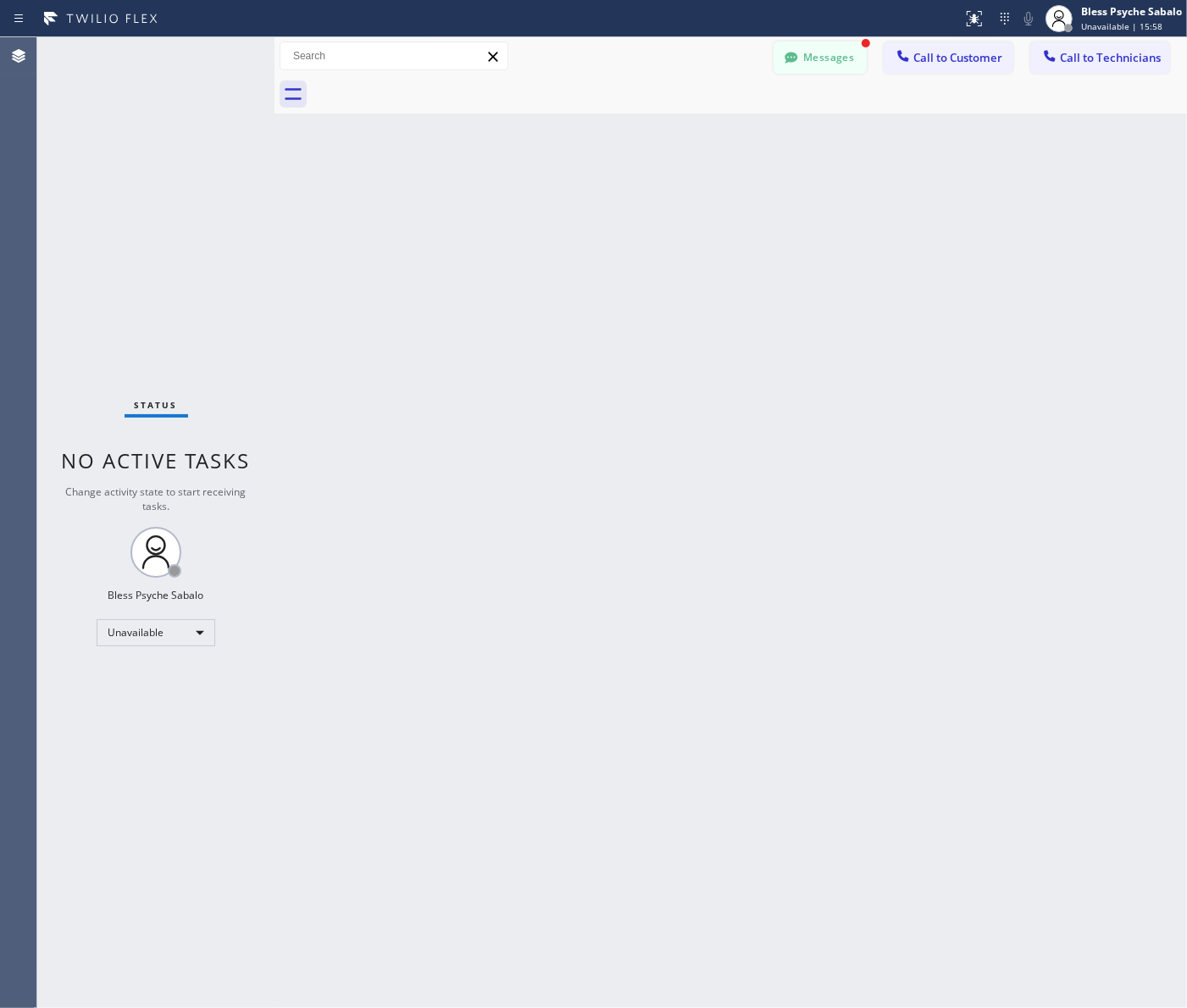 click on "Messages" at bounding box center (820, 58) 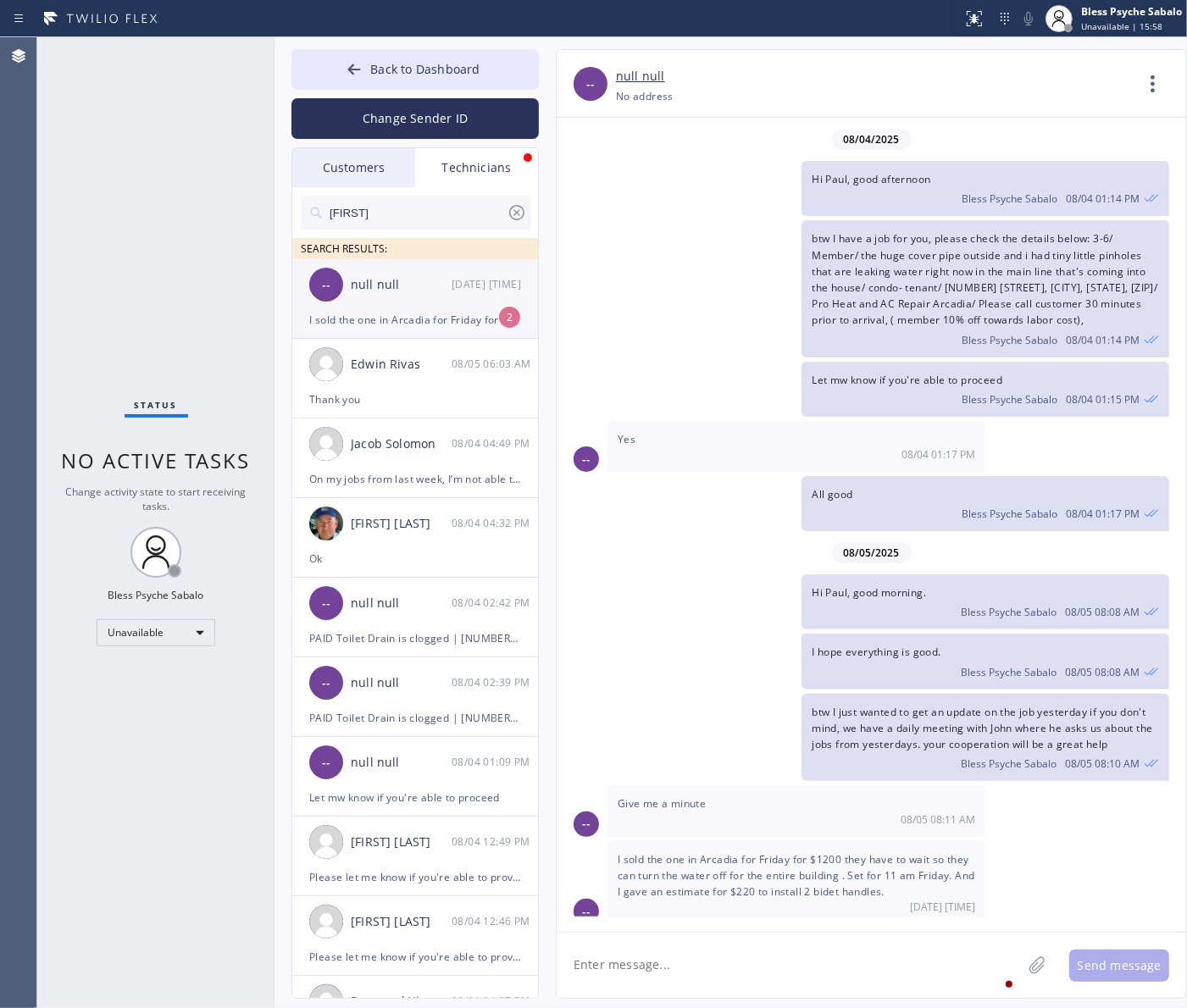 click on "-- null null [DATE] [TIME]" at bounding box center [416, 285] 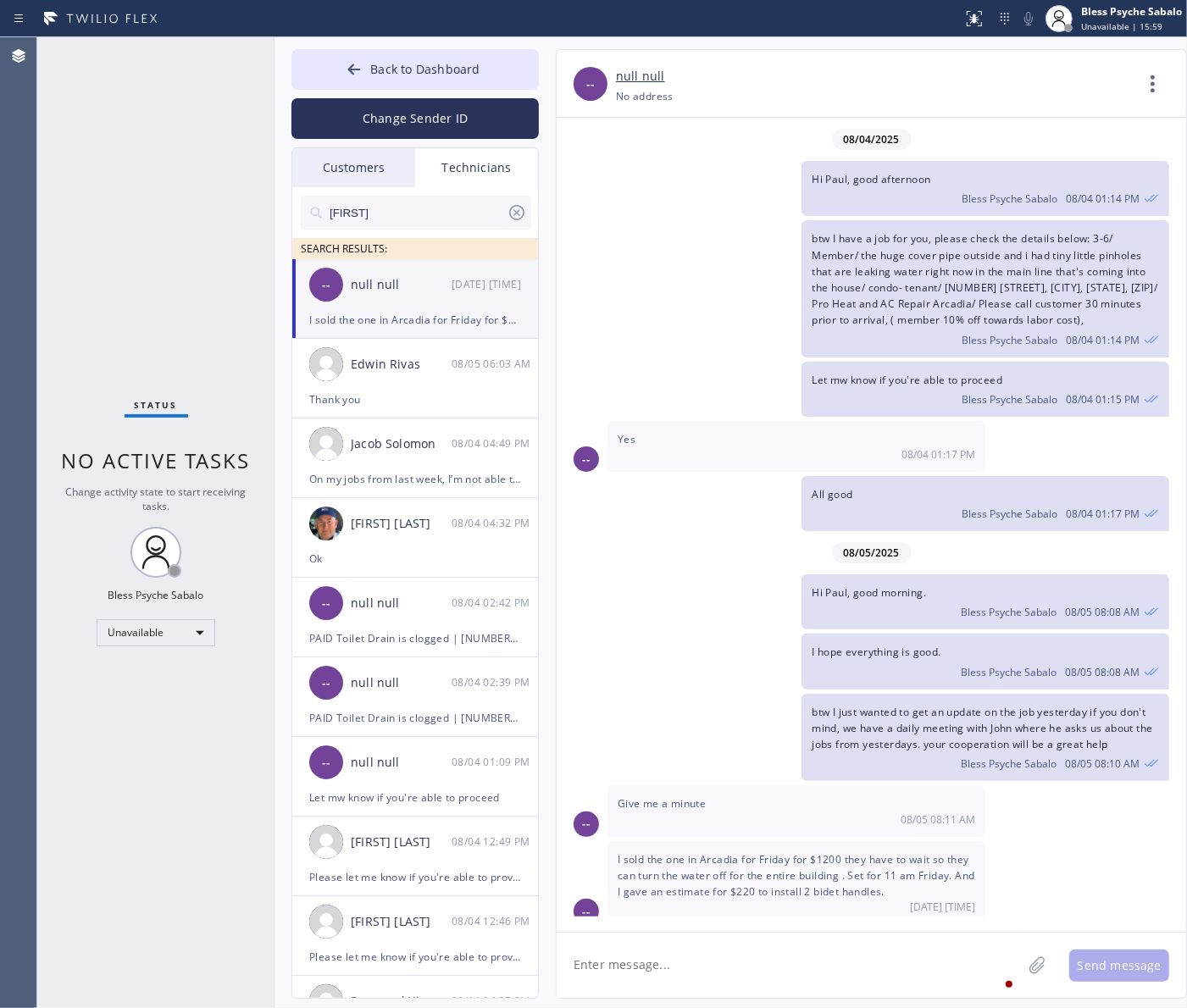 click on "08/05/2025" at bounding box center [871, 552] 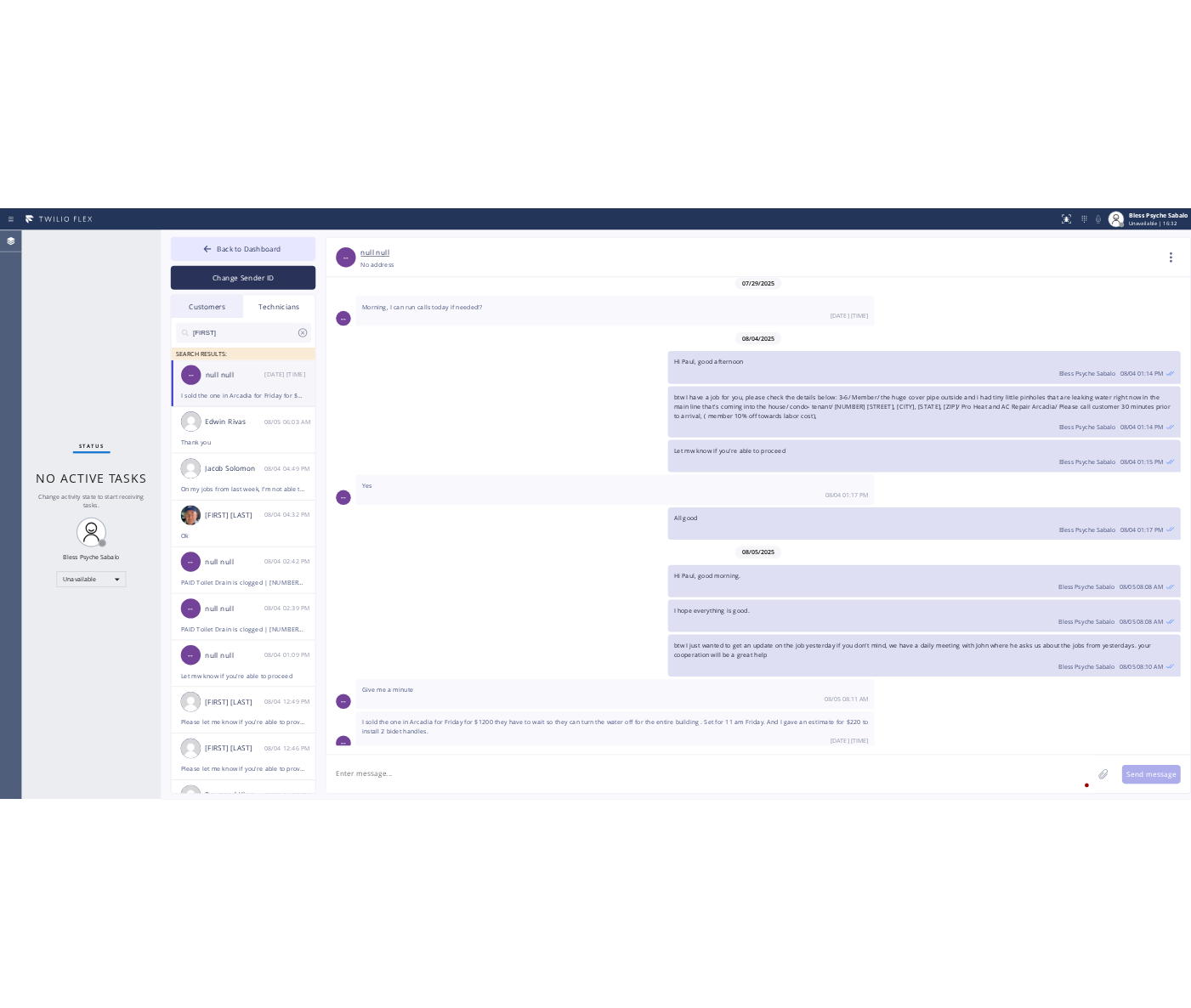 scroll, scrollTop: 869, scrollLeft: 0, axis: vertical 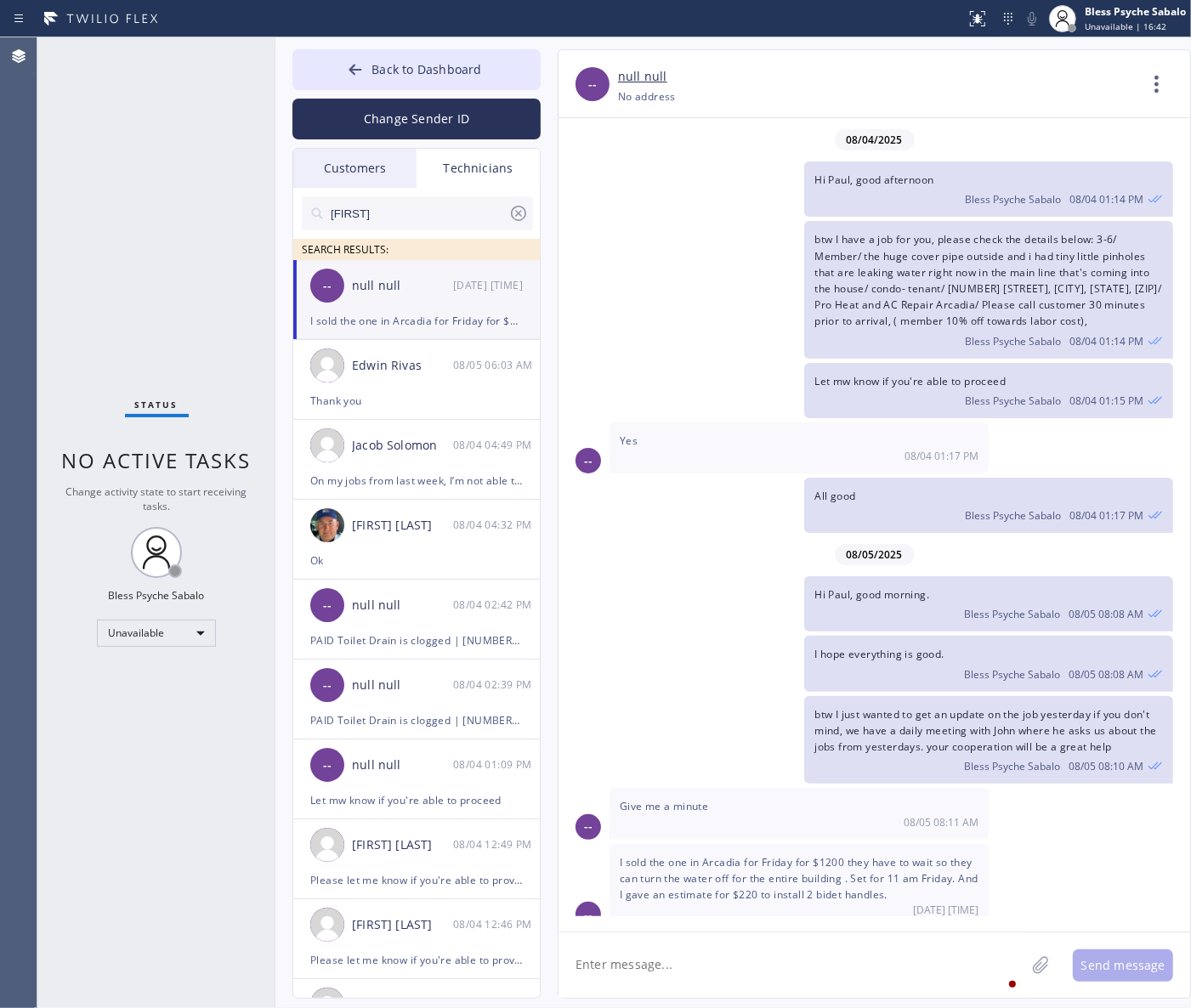 drag, startPoint x: 635, startPoint y: 586, endPoint x: 587, endPoint y: 548, distance: 61.2209 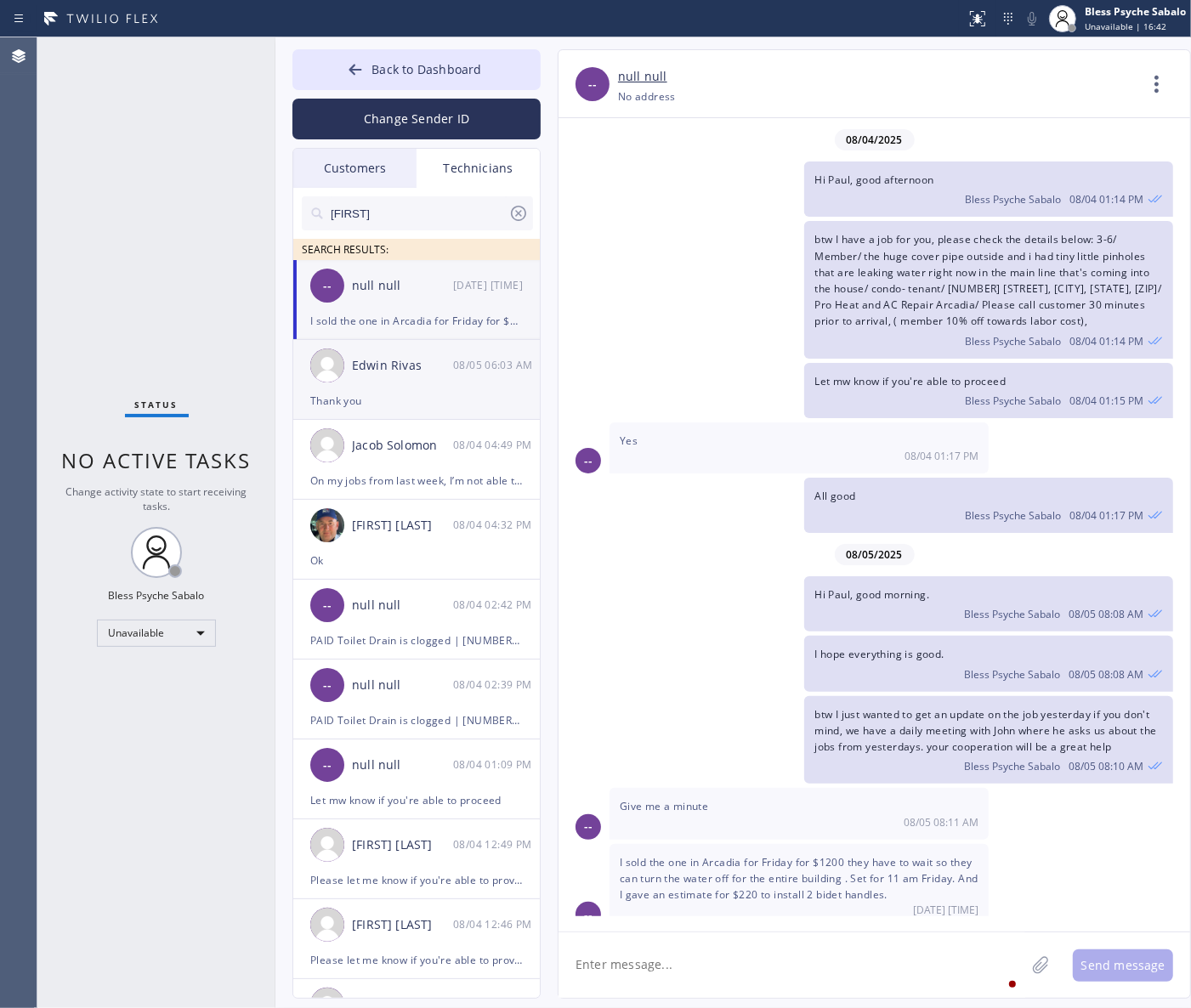 click on "Edwin Rivas" at bounding box center (402, 365) 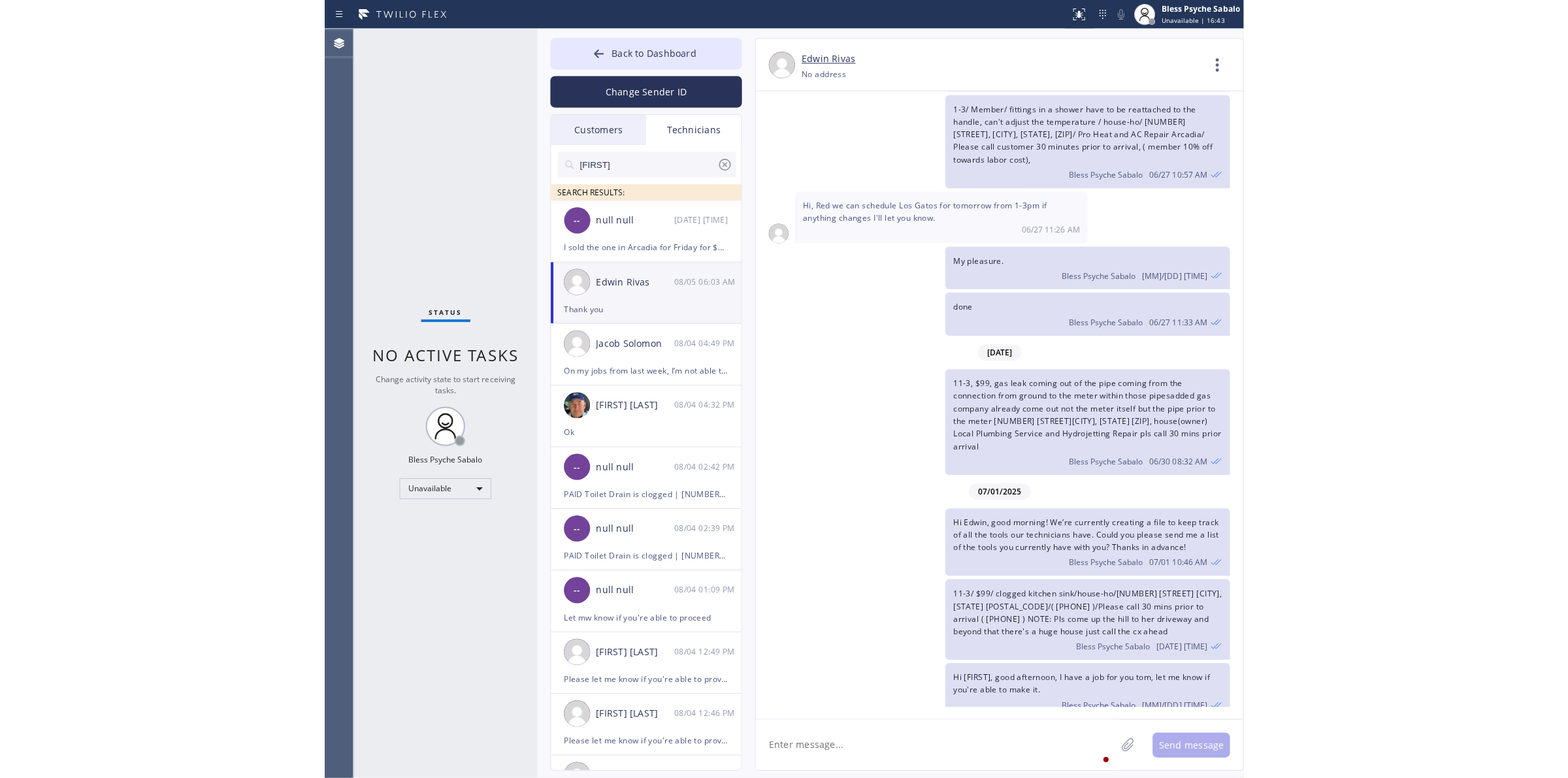 scroll, scrollTop: 5389, scrollLeft: 0, axis: vertical 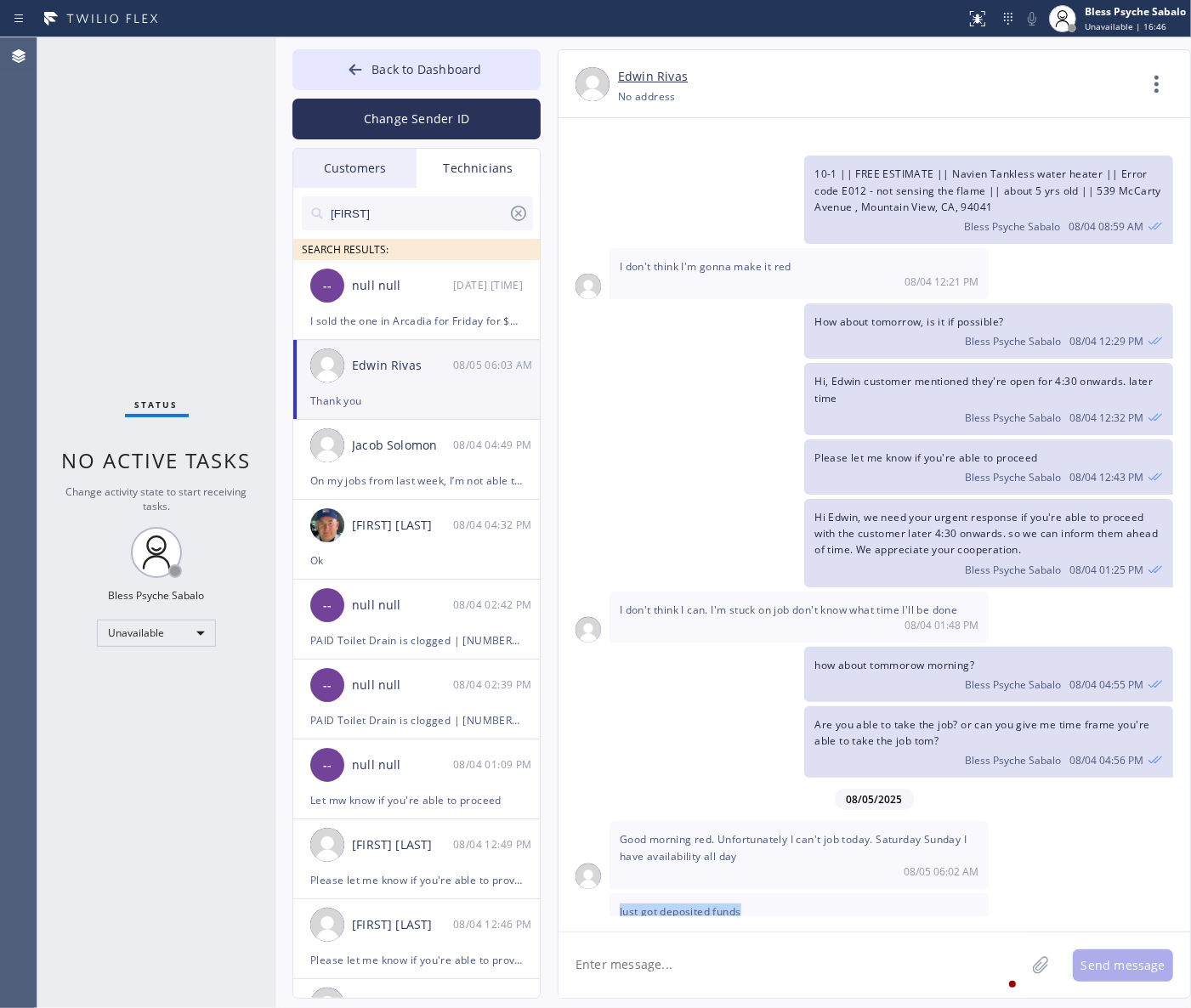 click on "[DATE] Hi [FIRST],
Just a quick reminder that our training sessions are held every Monday and Thursday at 6:00 PM via Zoom, and attending at least one session per week is mandatory:
🗓 When: Mondays & Thursdays, 6:00 PM
📌 Zoom Link: https://us06web.zoom.us/j/82395834267?...
Meeting ID: 823 9583 4267
Passcode: 953860
These trainings keep us sharp, aligned, and ready for whatever comes next.
Thanks for being part of it!
Best,
[FIRST] [LAST] [DATE] [TIME] [DATE] [TIME] 10-12 | Member | Gas water heater - Leaking water from the bottom - it is located outside of the condo unit, easily accessible, and the building is also accessible. Address: [NUMBER] [STREET] Unit [UNIT_NUMBER], , [CITY], [STATE], [ZIP_CODE] | 10% off labor [FIRST] [LAST] [DATE] [TIME] [FIRST] [LAST] [DATE] [TIME] 2-5 | $99 | Kitchen Sink | it's clogged | not sure of the age | 1 [STREET] [CITY], [STATE] | house-tnt | Green Garden Plumbers [CITY] | pls call 30 mins prior [FIRST] [LAST] [DATE] [TIME] Job" 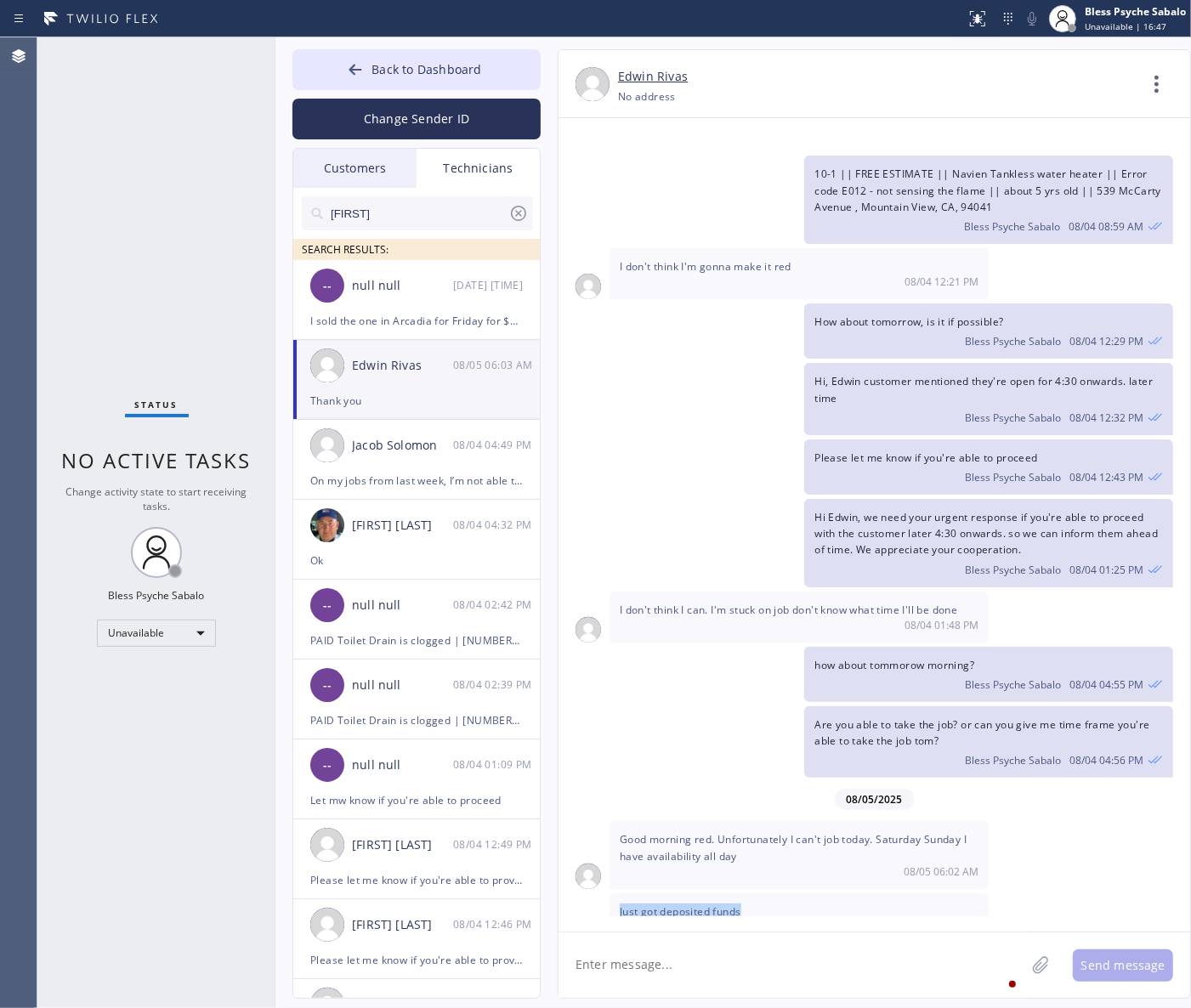 click on "Good morning [PERSON]. Unfortunately I can't job today. Saturday Sunday I have availability all day [DATE] [TIME]" at bounding box center (874, 854) 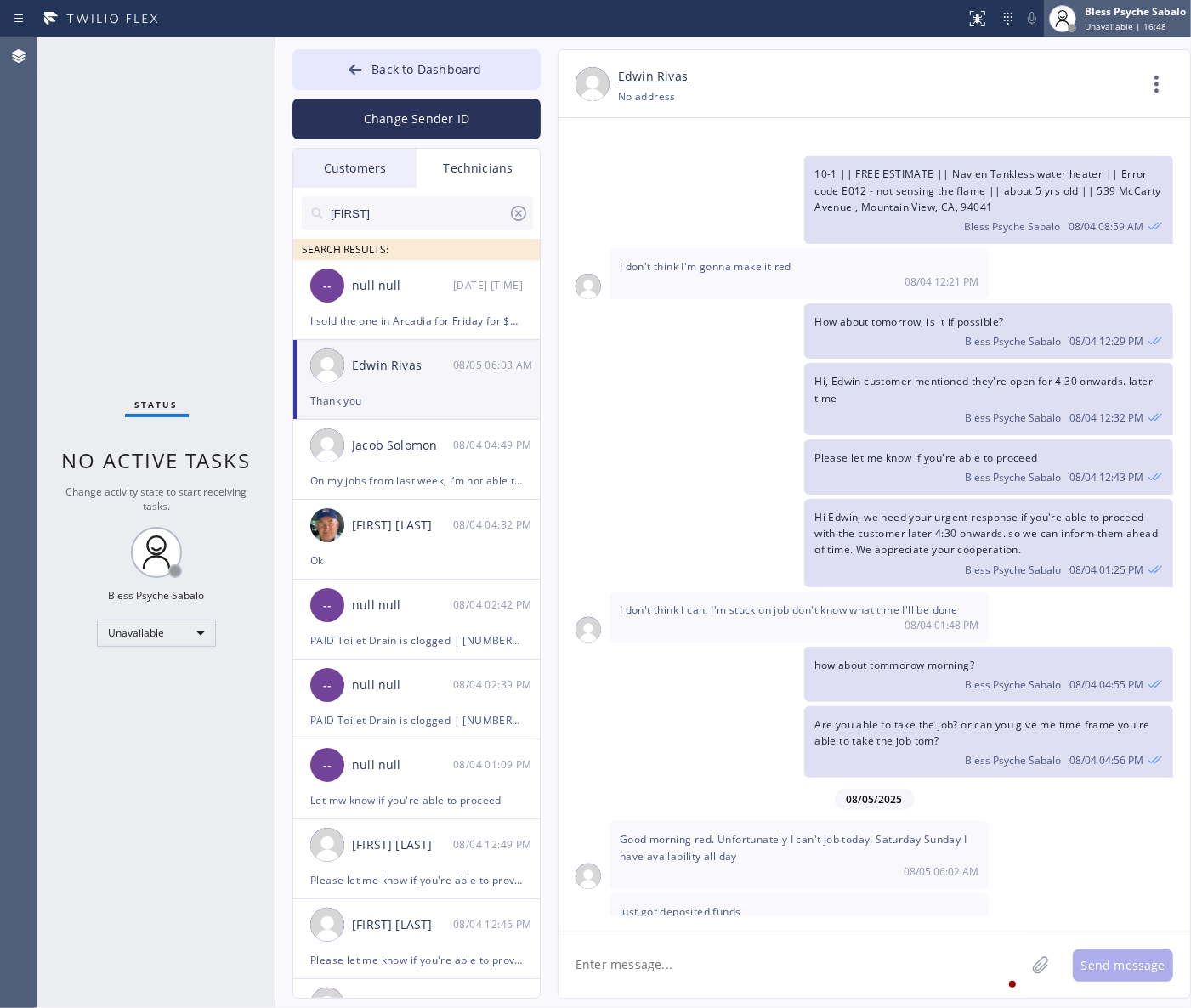 scroll, scrollTop: 6028, scrollLeft: 0, axis: vertical 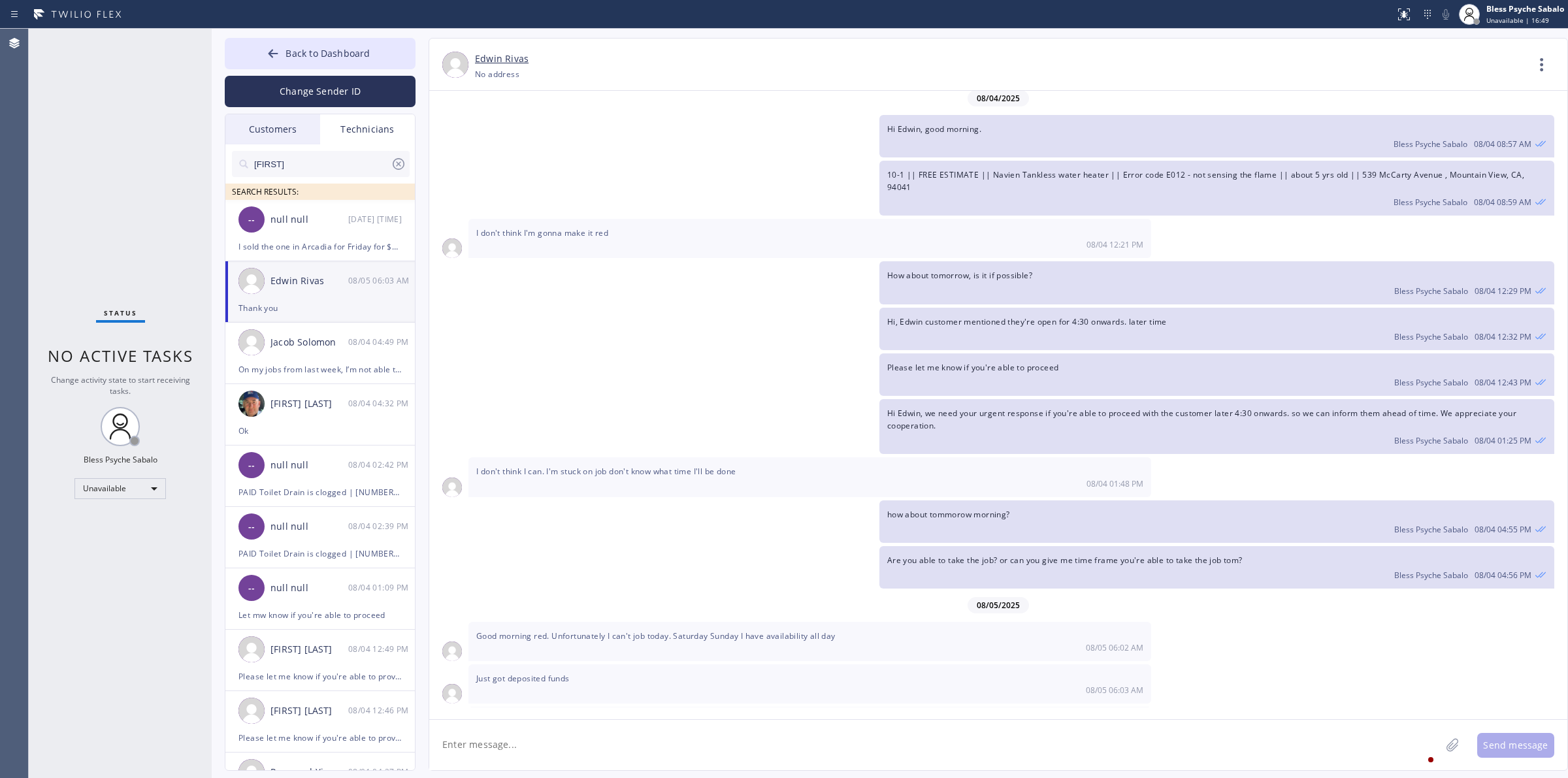 drag, startPoint x: 821, startPoint y: 400, endPoint x: 819, endPoint y: 390, distance: 10.198039 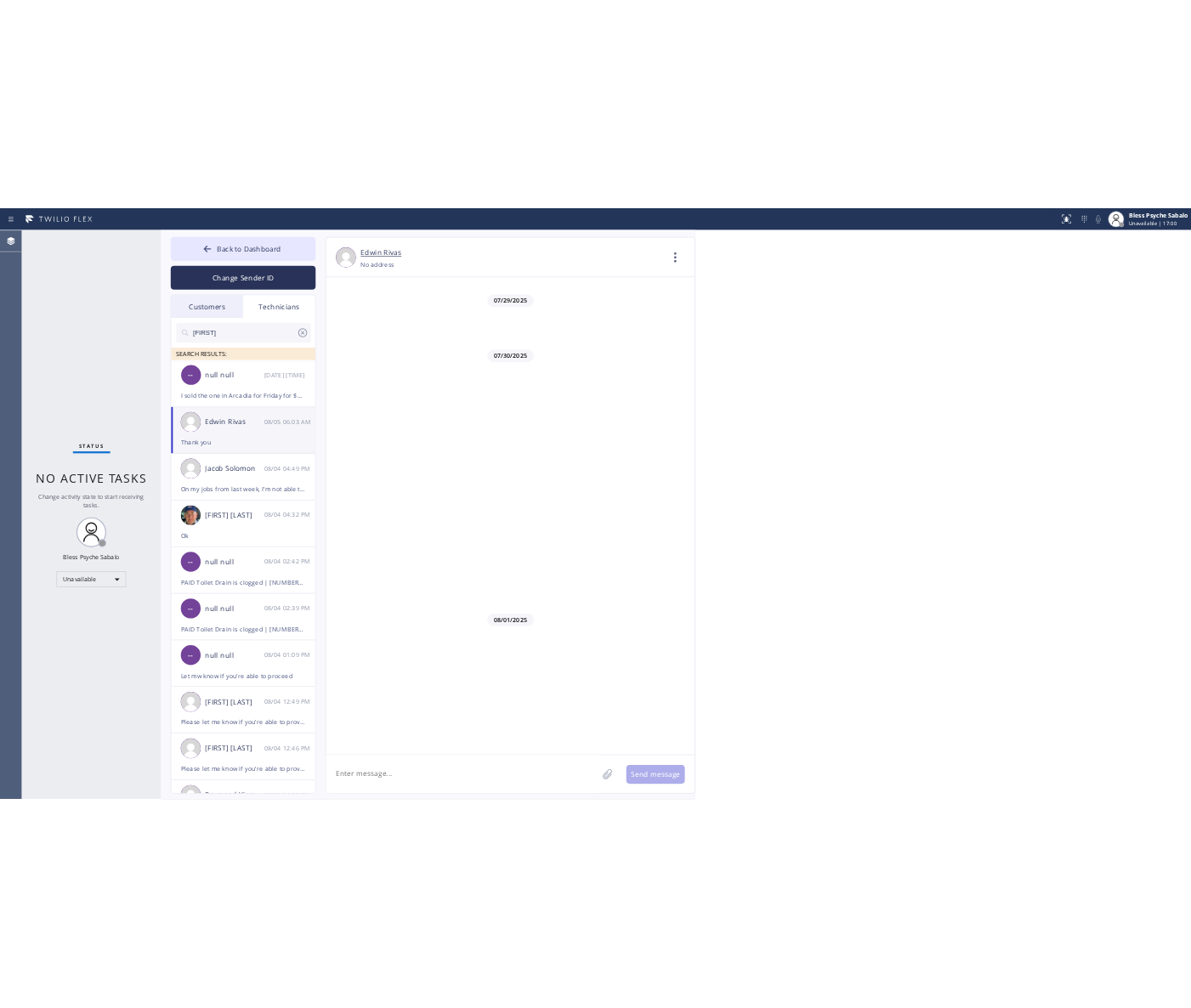 scroll, scrollTop: 7012, scrollLeft: 0, axis: vertical 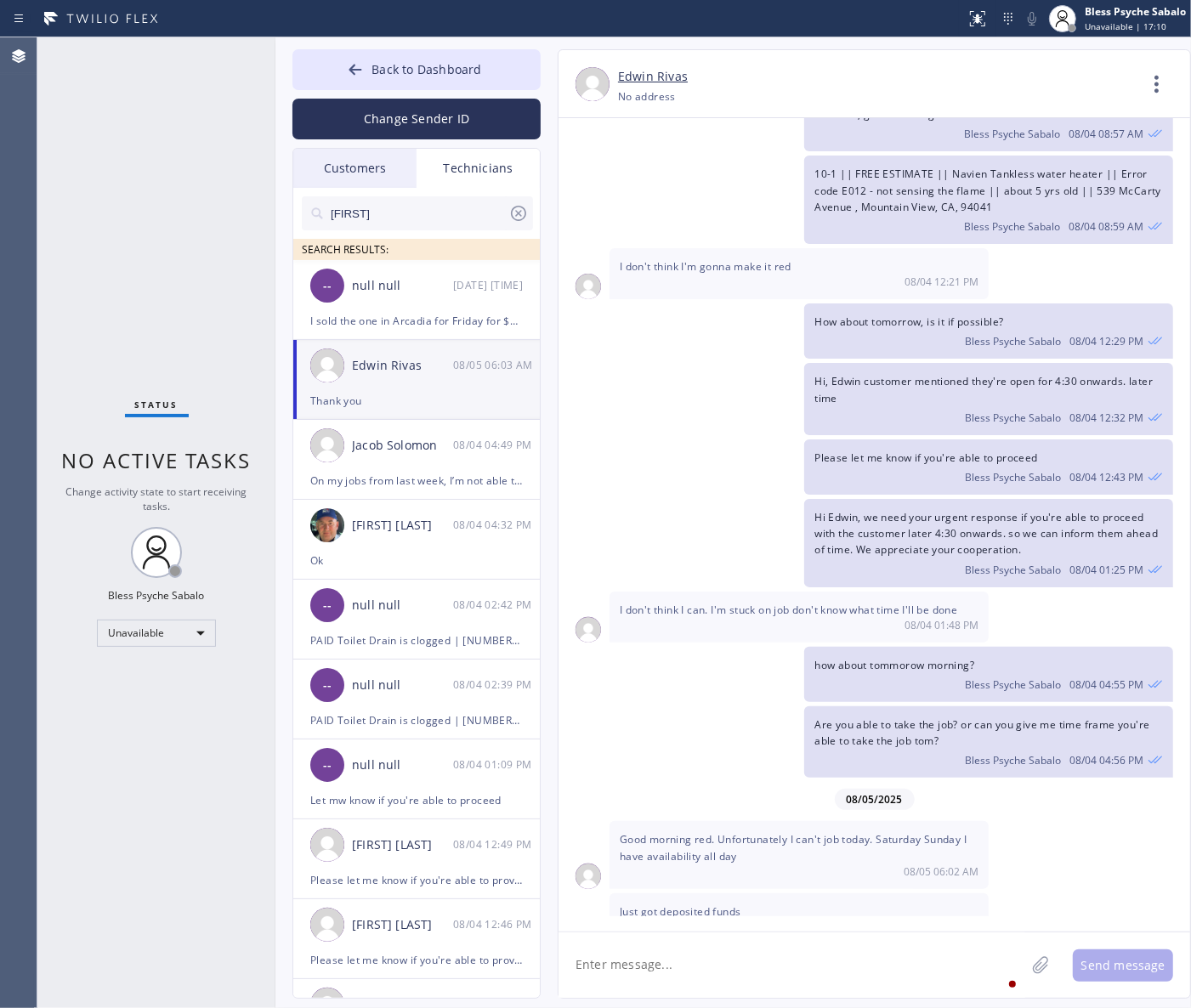 click on "Just got deposited funds  08/05 06:03 AM" at bounding box center [874, 919] 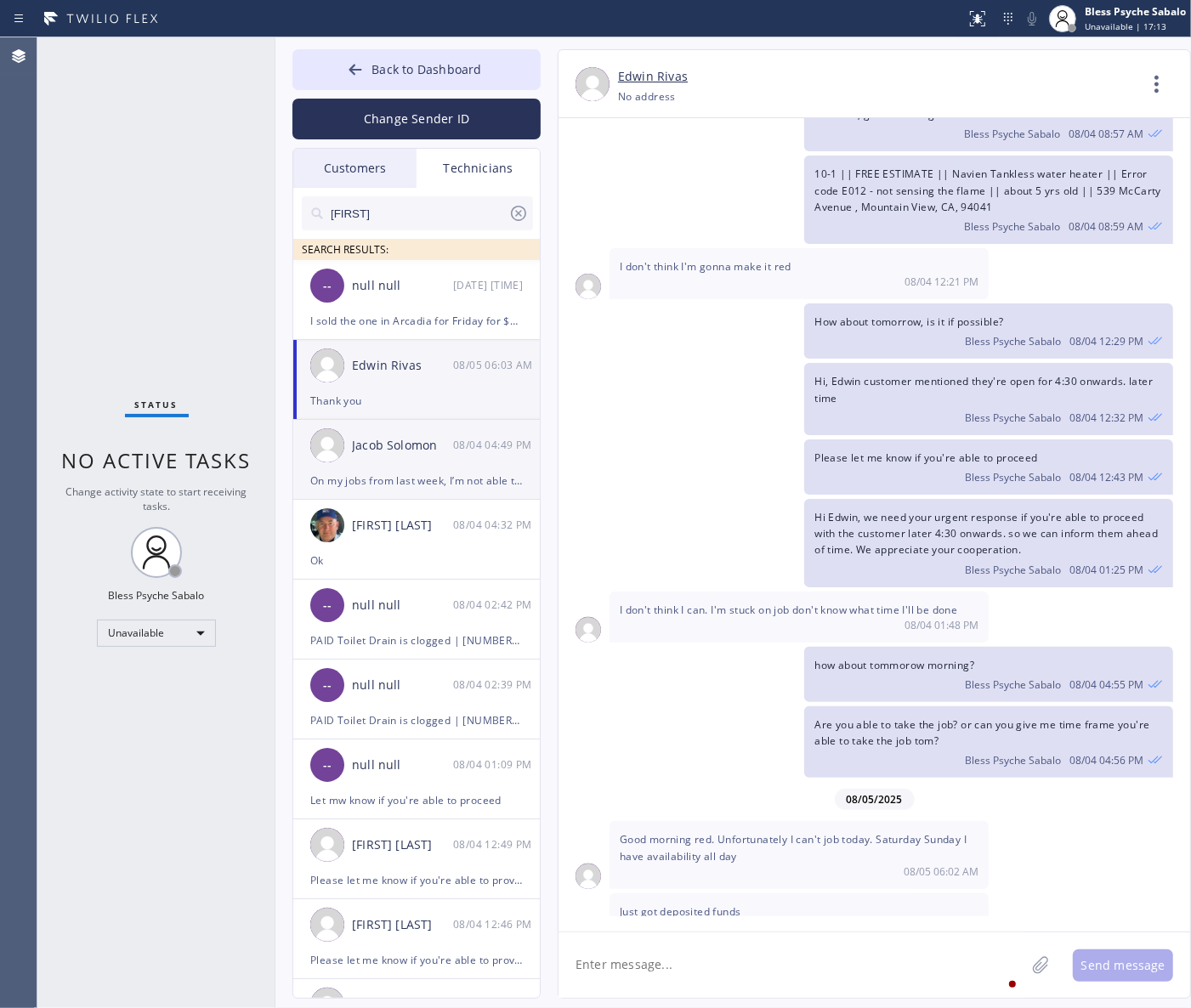 click on "On my jobs from last week, I’m not able to close the job on my end." at bounding box center [417, 480] 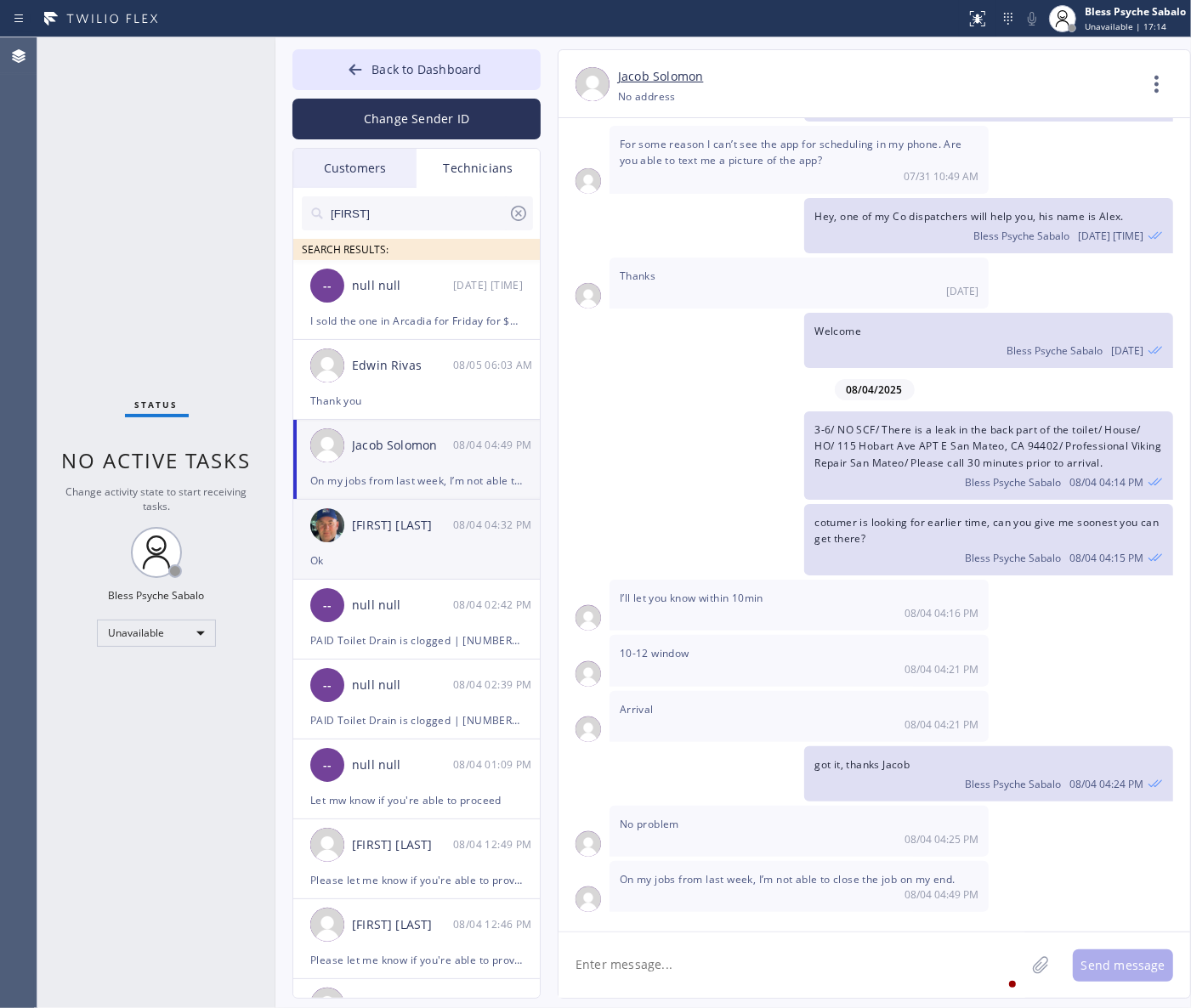 scroll, scrollTop: 3013, scrollLeft: 0, axis: vertical 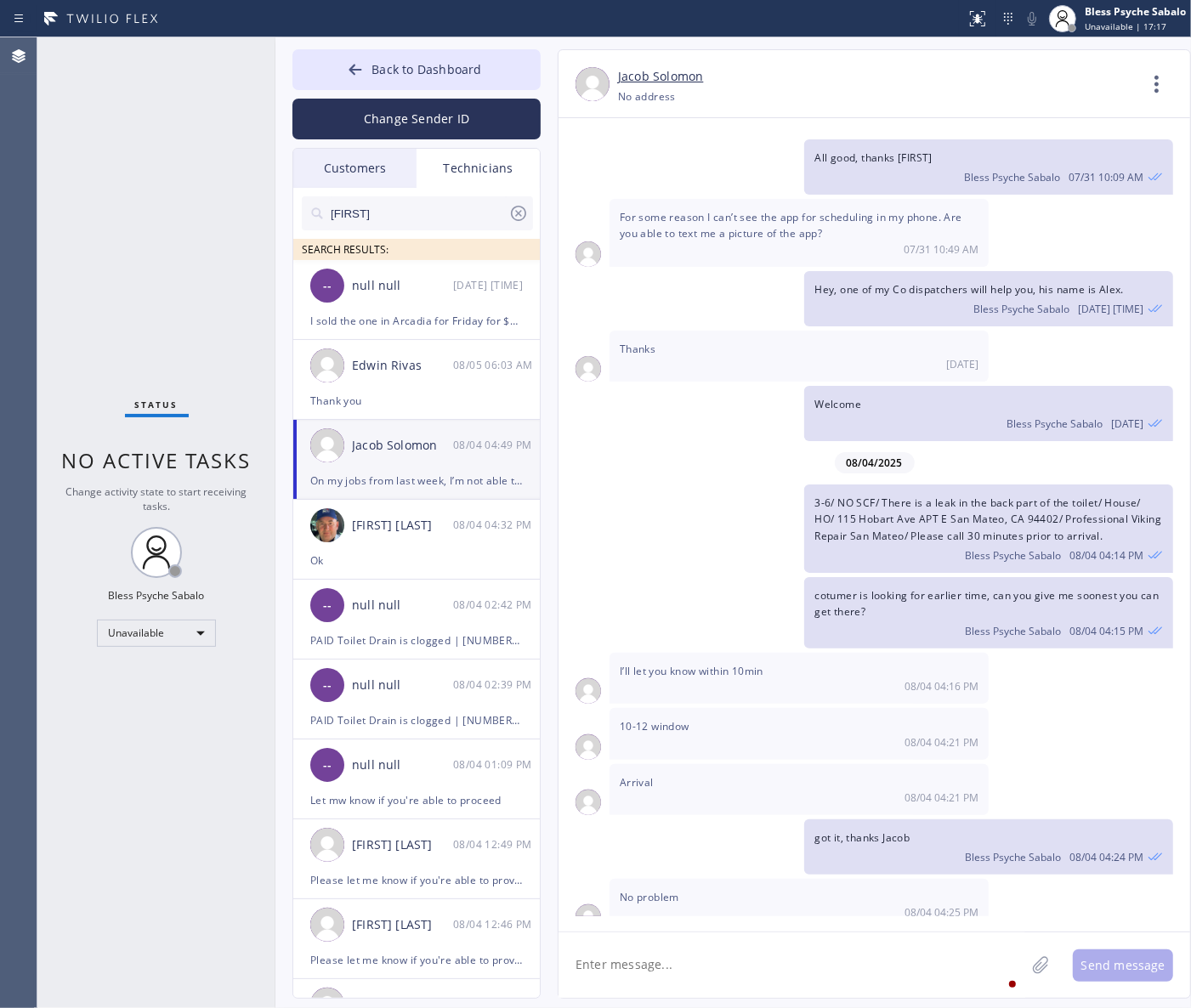 click 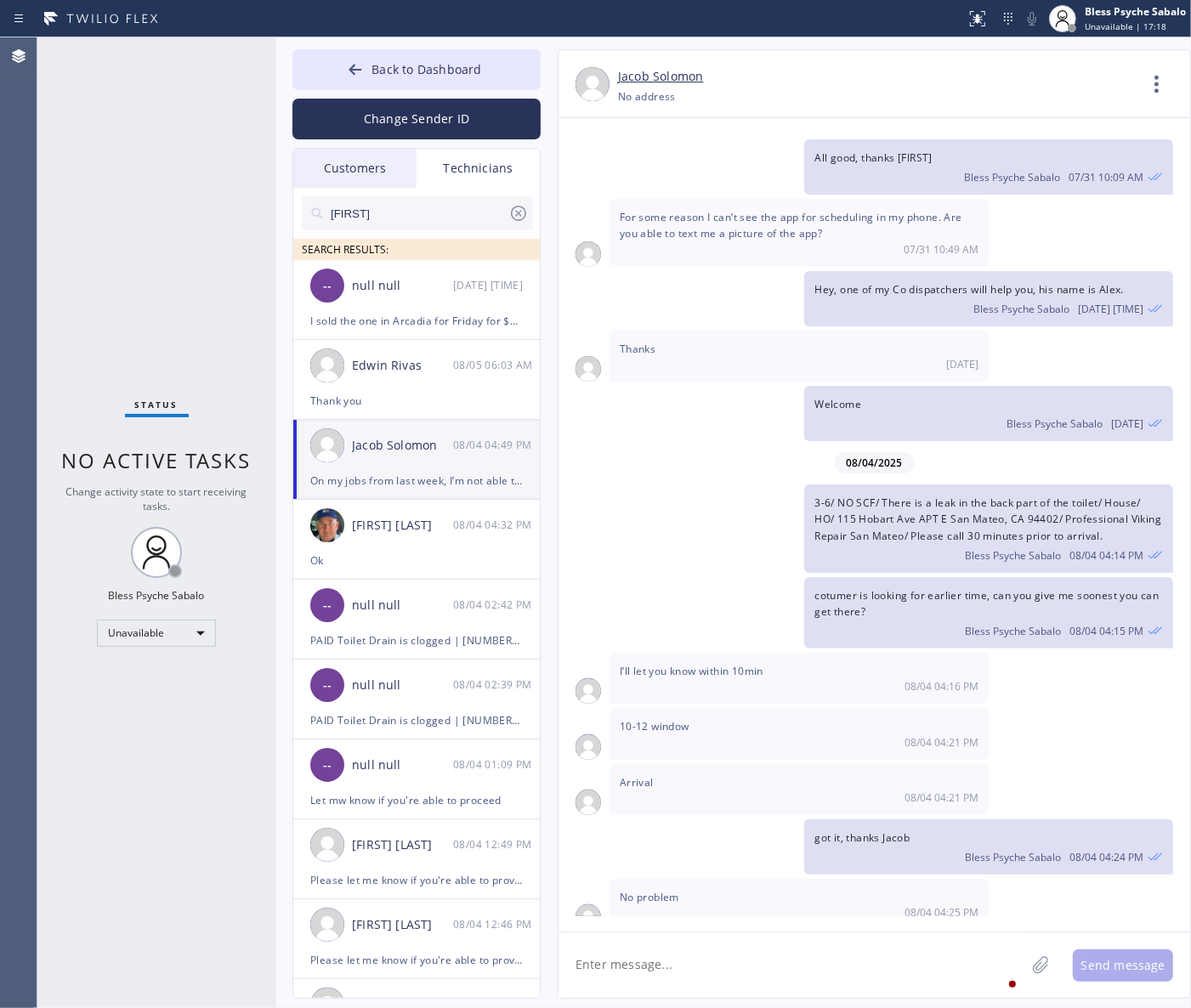 click on "On my jobs from last week, I’m not able to close the job on my end. [DATE] [TIME]" at bounding box center (799, 960) 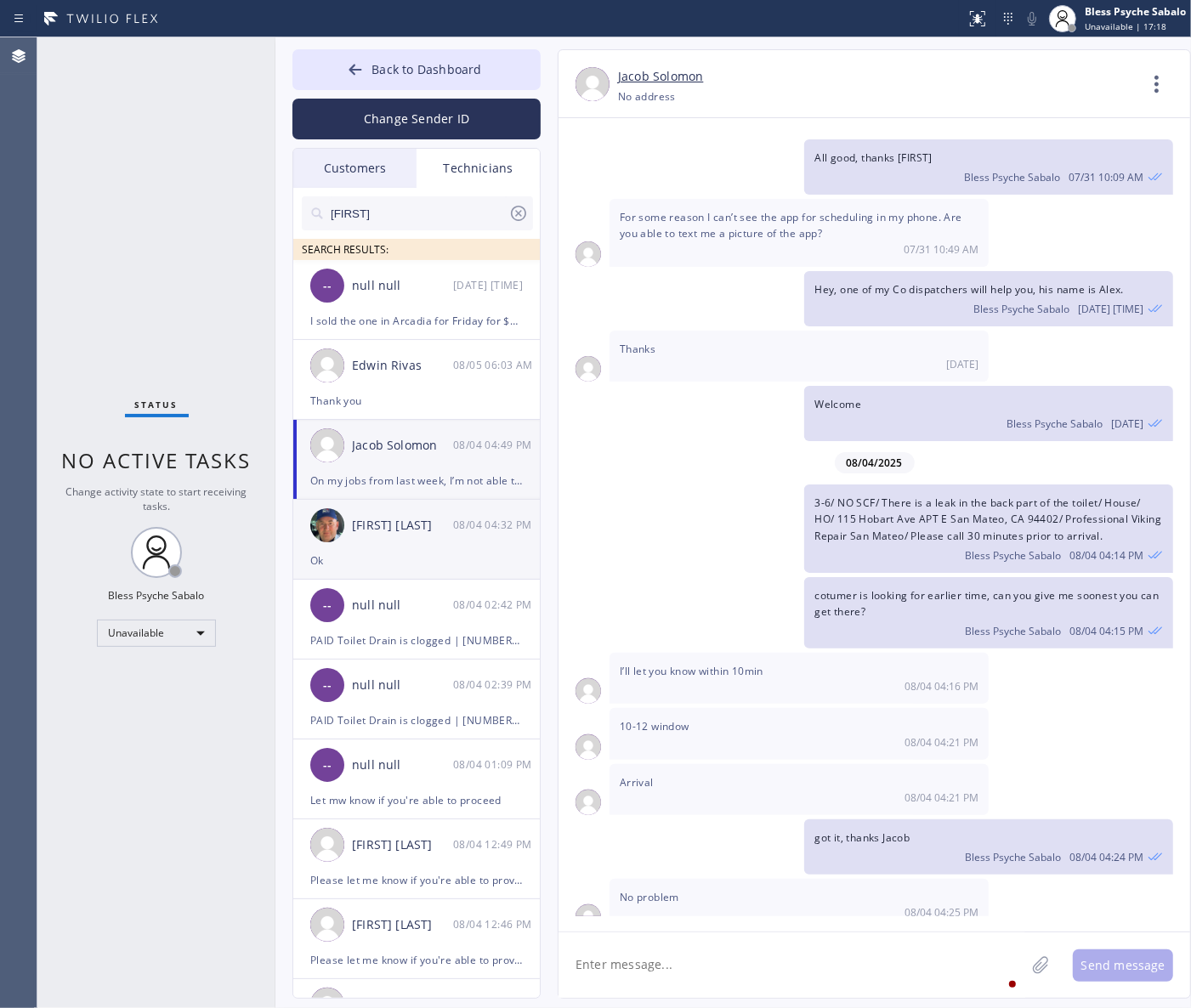 click on "[FIRST] [LAST] 08/04 04:32 PM Ok" 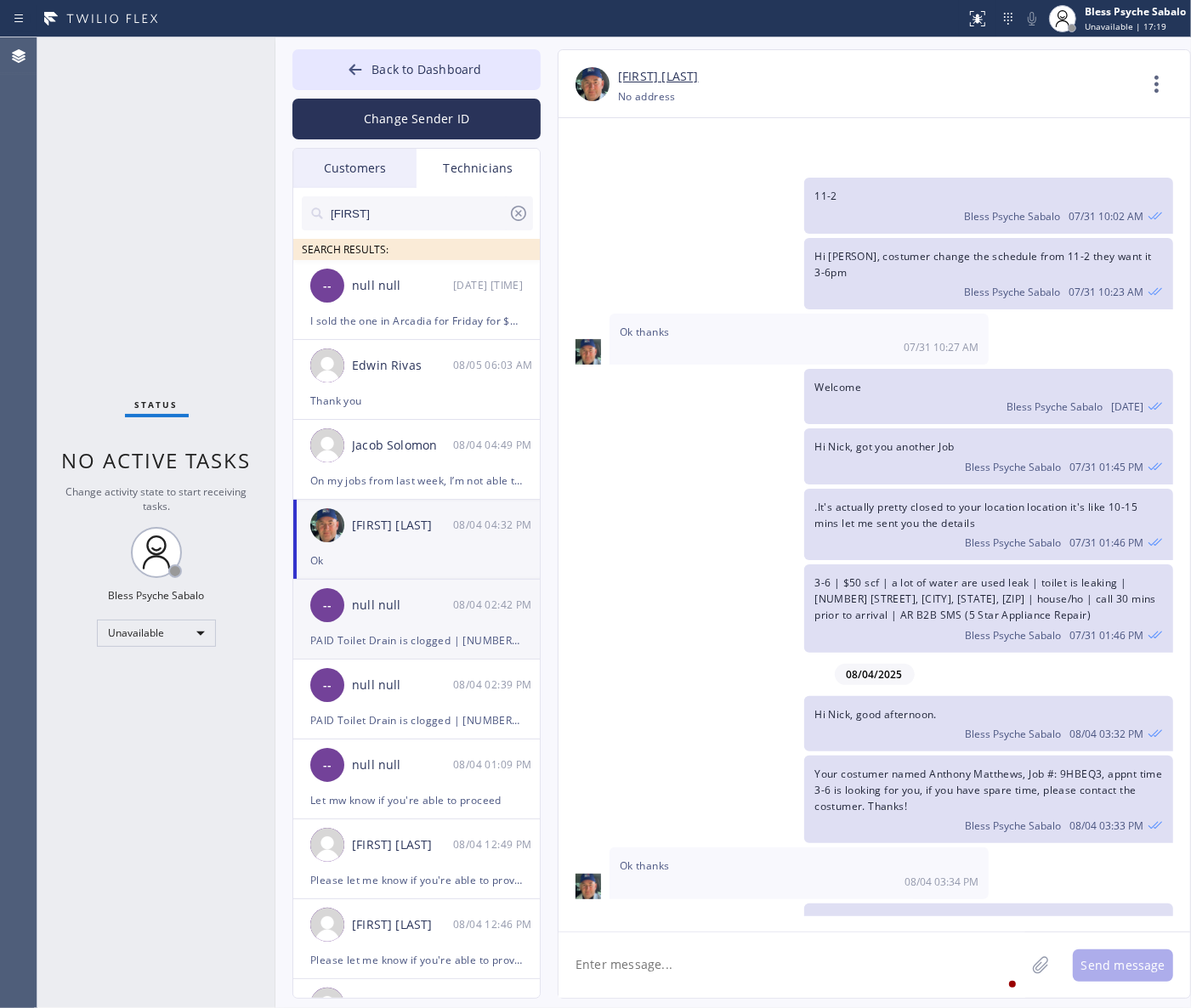 click on "null null" at bounding box center (402, 605) 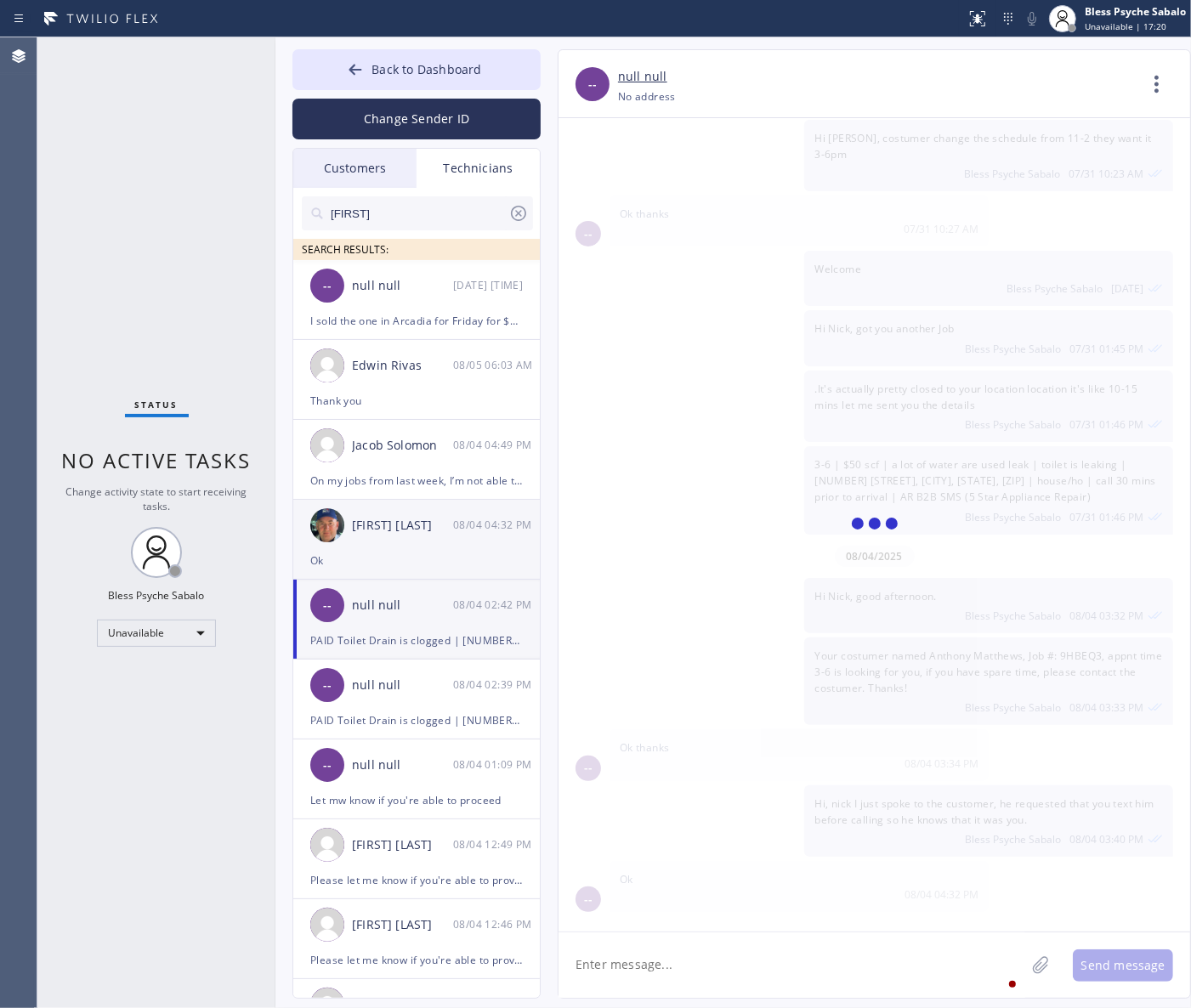 click on "[FIRST] [LAST] 08/04 04:32 PM" at bounding box center [417, 525] 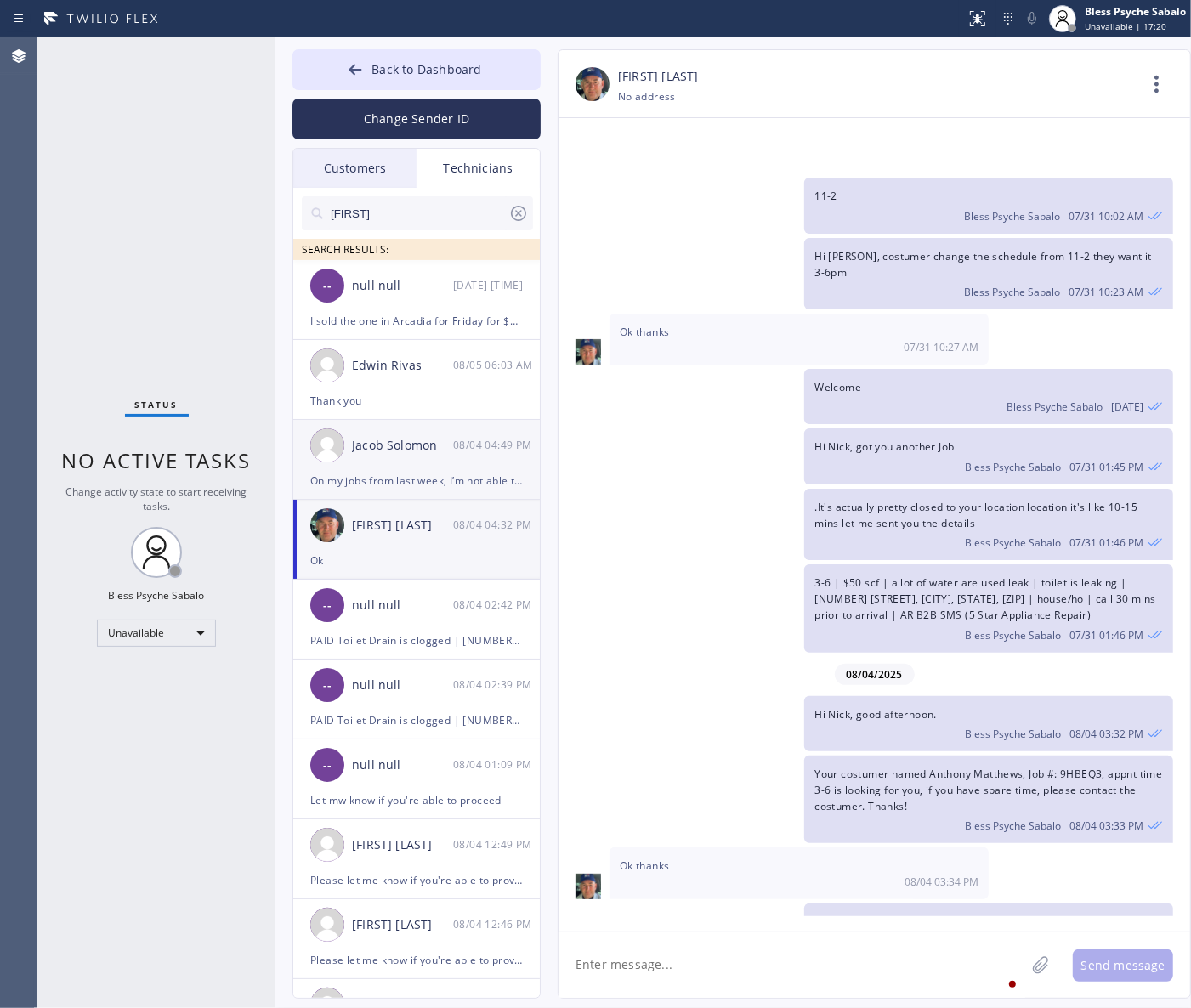 click on "[FIRST] [LAST] [DATE] [TIME]" at bounding box center [417, 445] 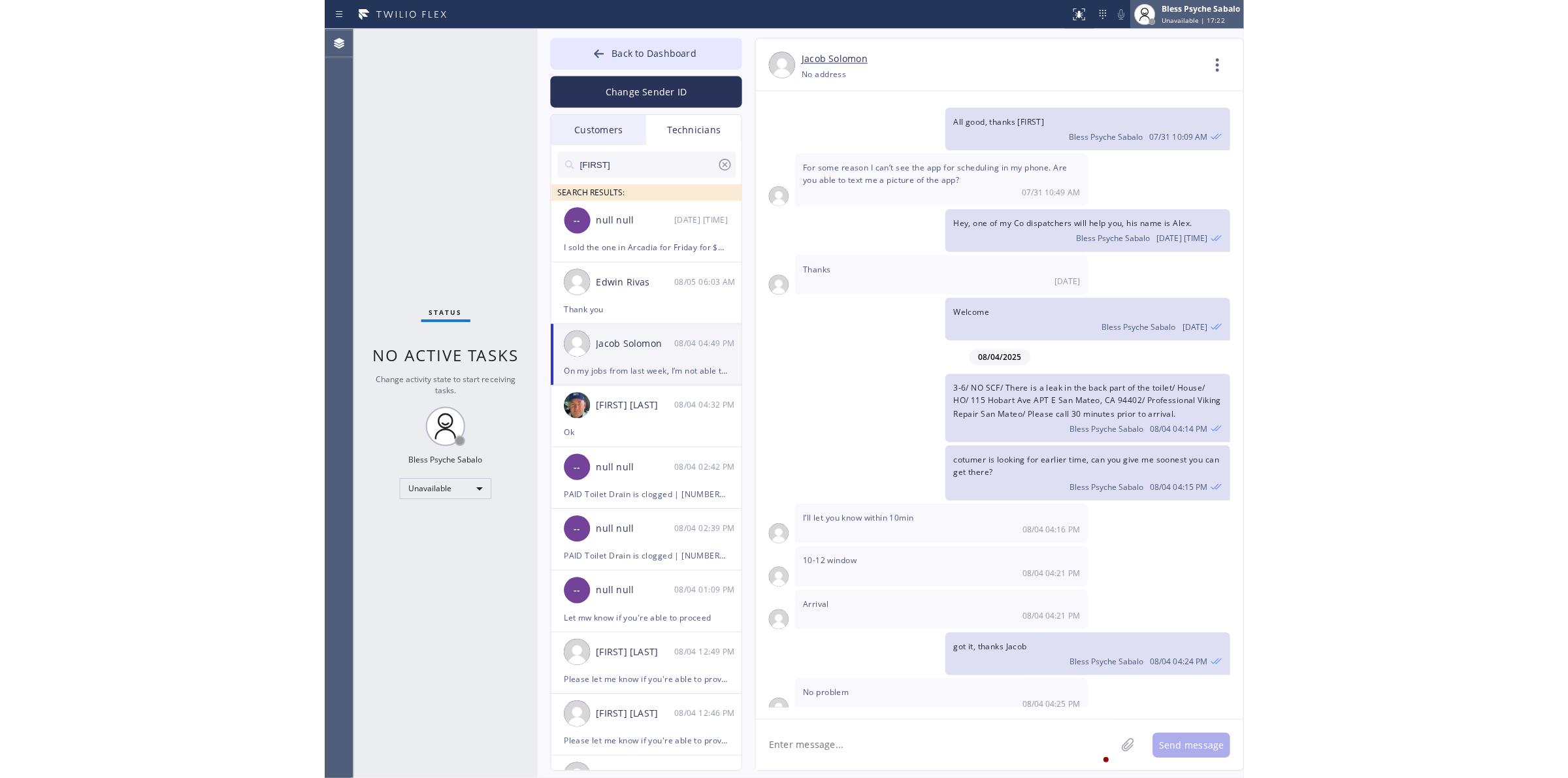 scroll, scrollTop: 1922, scrollLeft: 0, axis: vertical 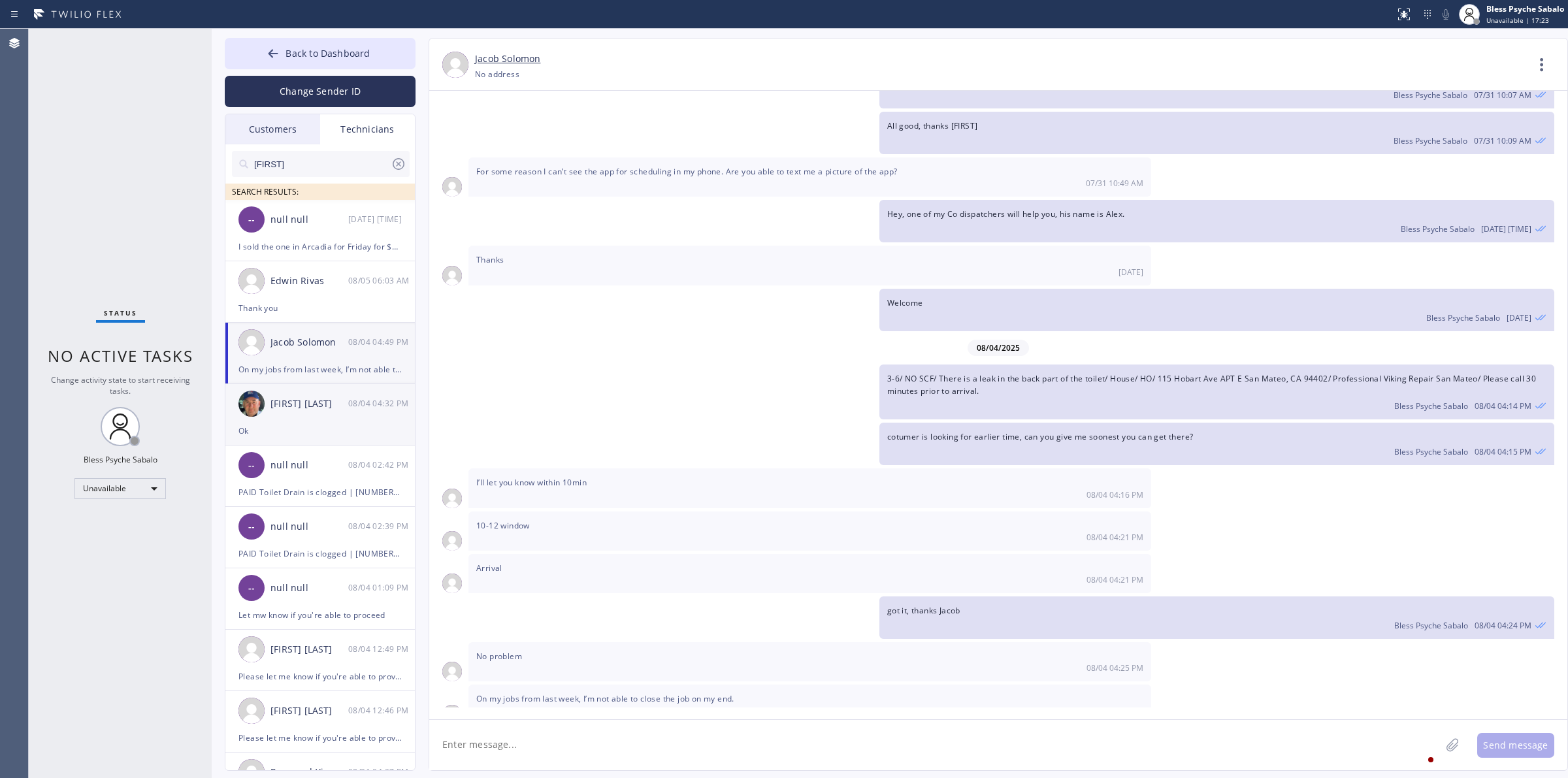 click on "[FIRST] [LAST] 08/04 04:32 PM Ok" 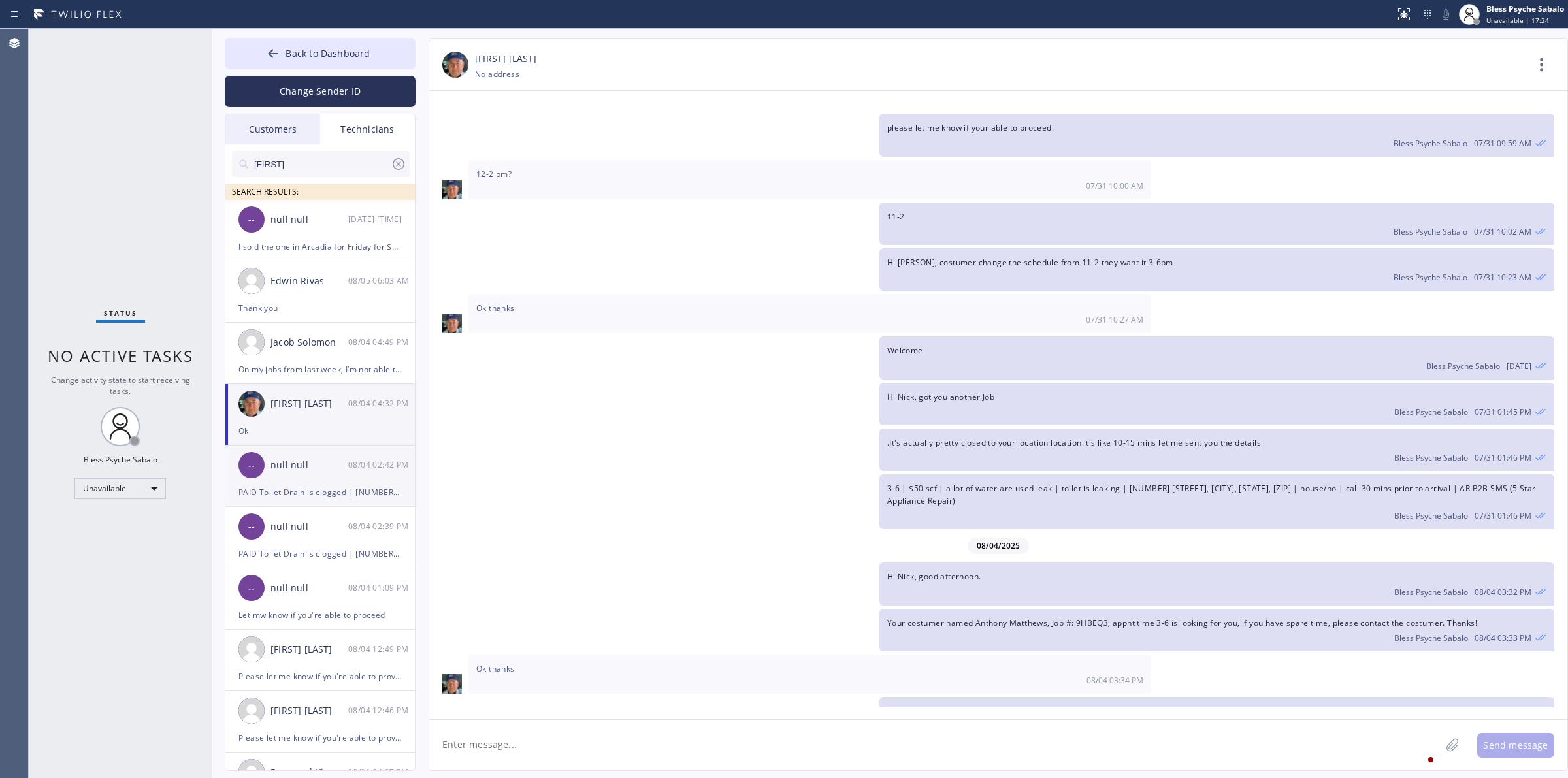 click on "PAID Toilet Drain is clogged | [NUMBER] [STREET][CITY], [STATE] [ZIP] | House-ho" at bounding box center [320, 492] 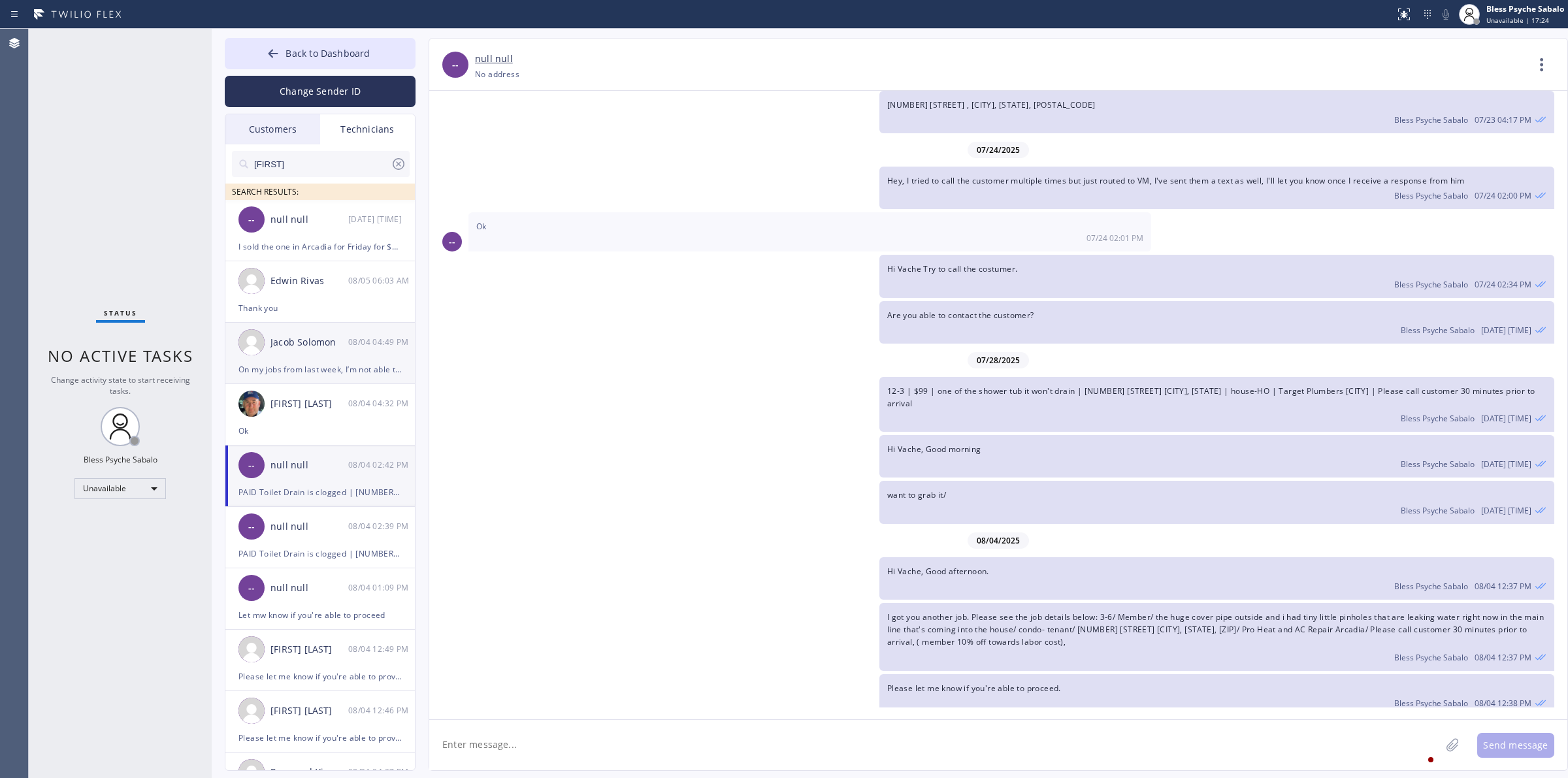 click on "On my jobs from last week, I’m not able to close the job on my end." at bounding box center [320, 369] 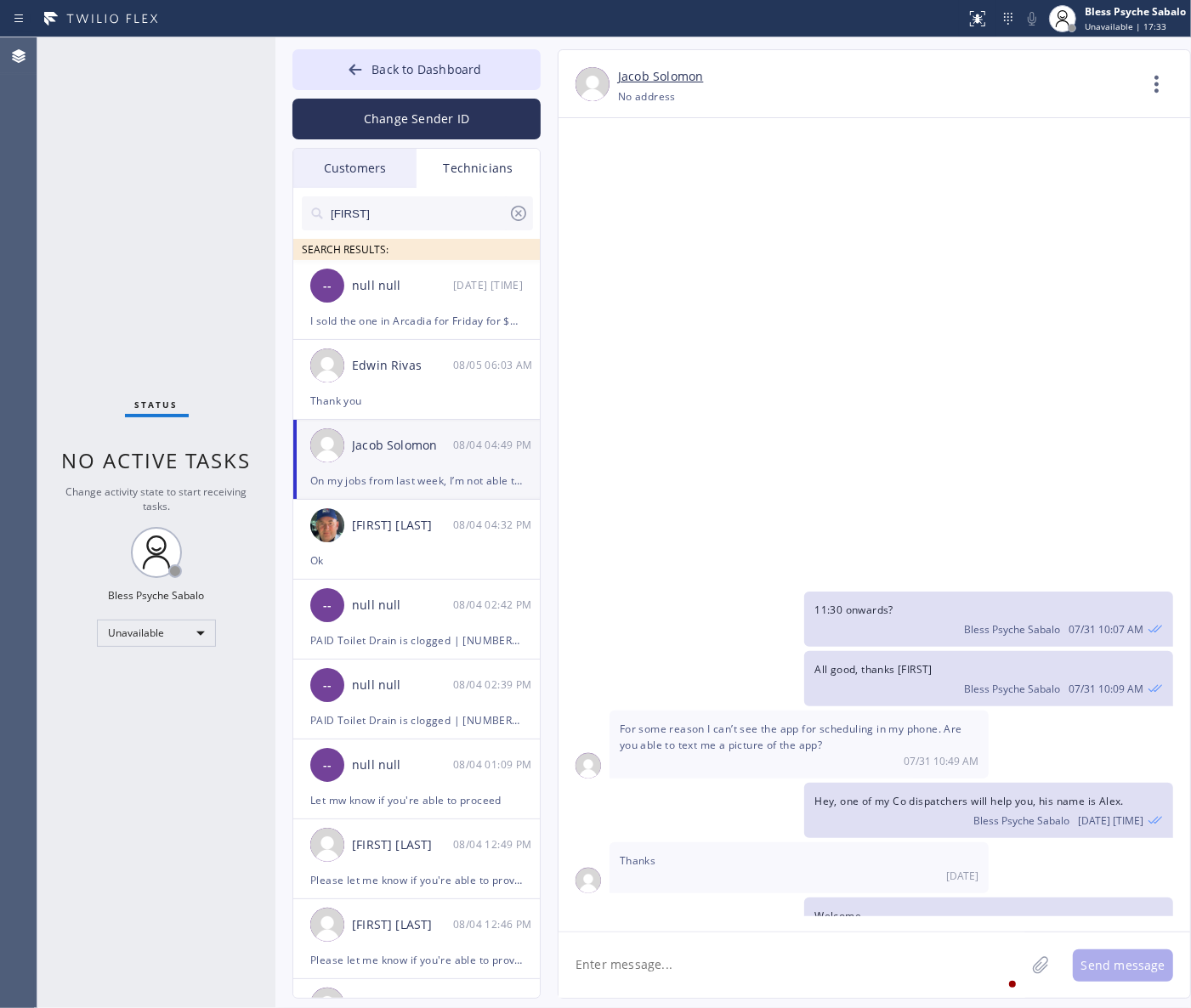 scroll, scrollTop: 2959, scrollLeft: 0, axis: vertical 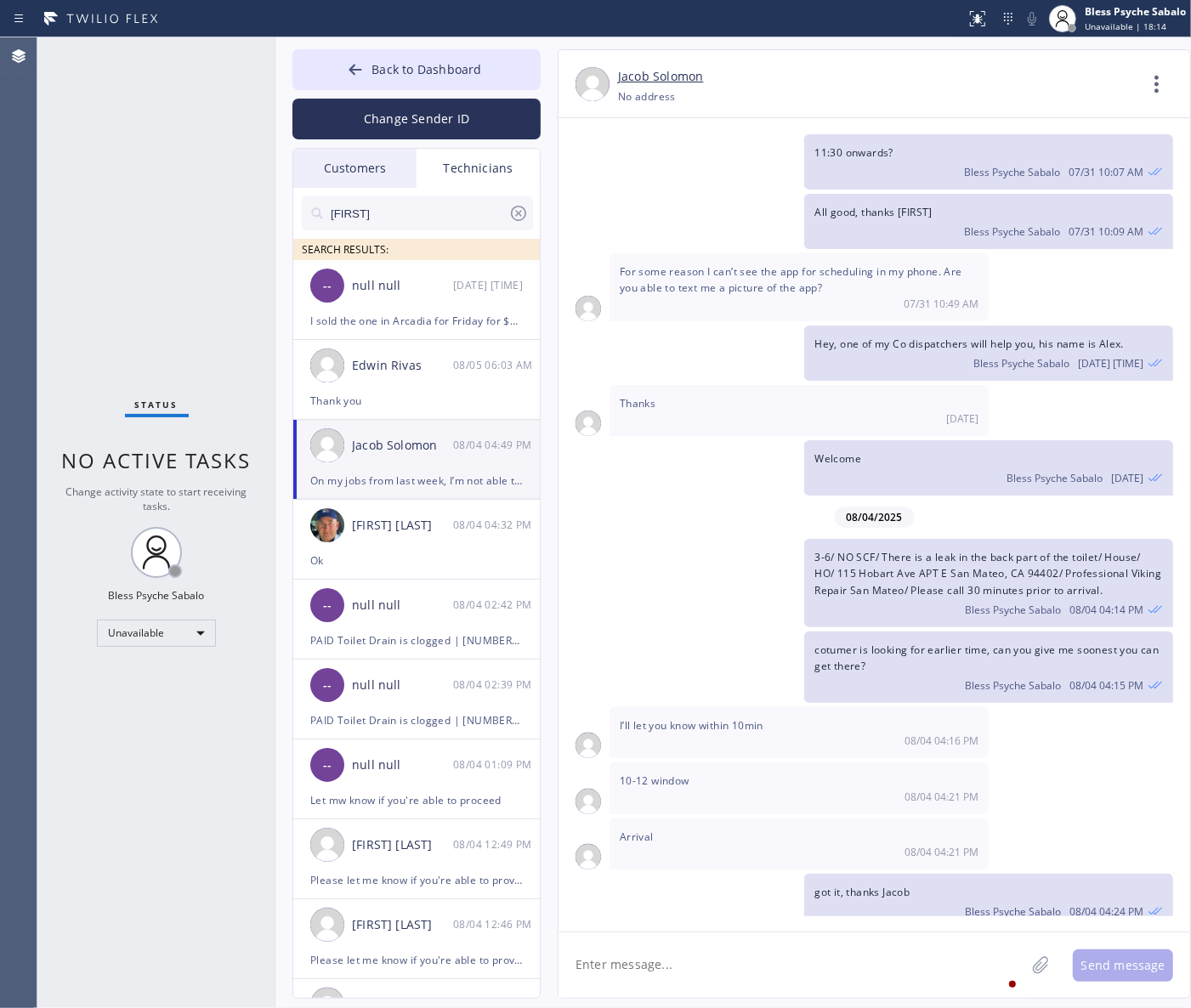 drag, startPoint x: 840, startPoint y: 629, endPoint x: 670, endPoint y: 486, distance: 222.14635 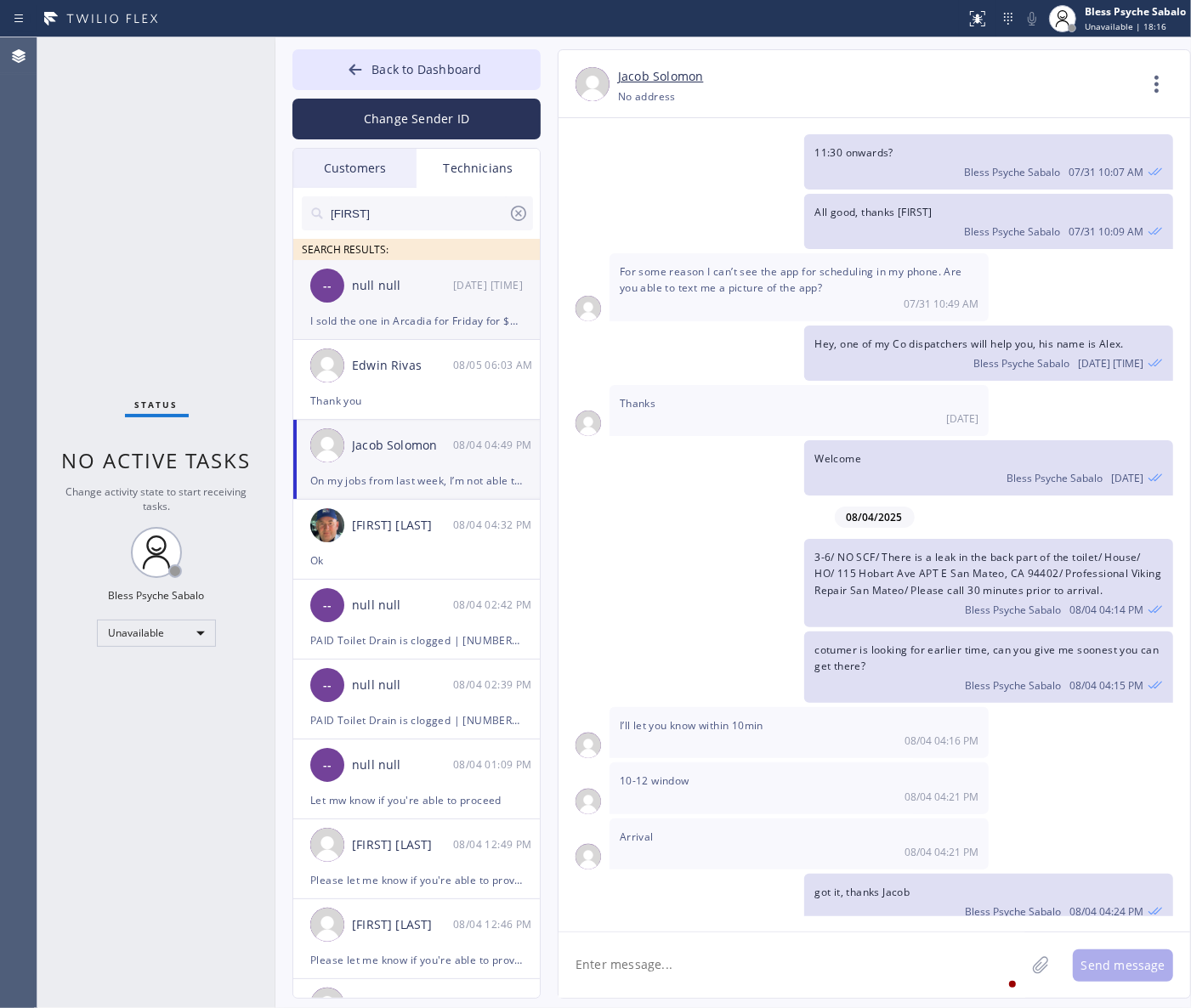 click on "-- null null [DATE] [TIME]" at bounding box center (417, 286) 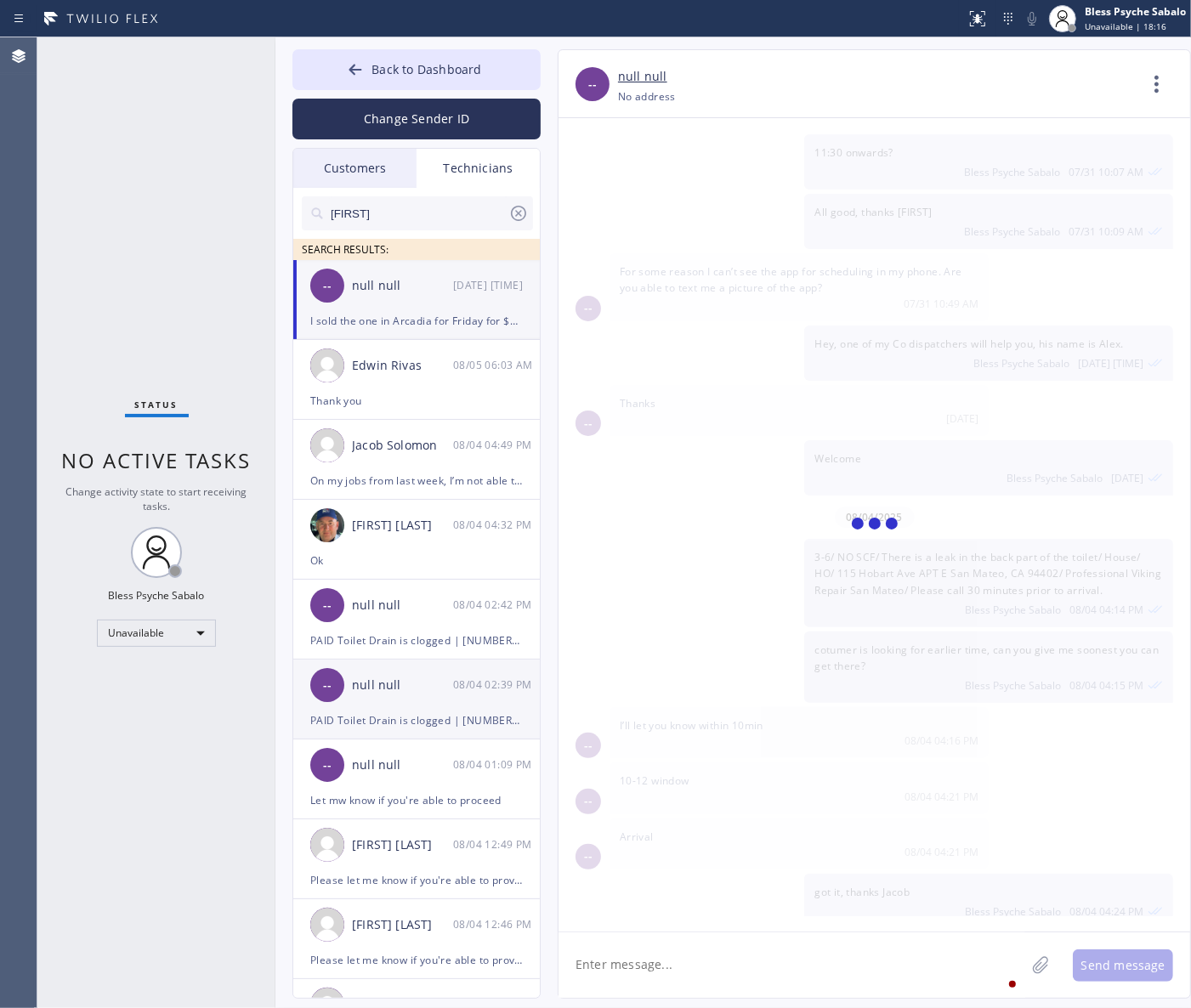 scroll, scrollTop: 872, scrollLeft: 0, axis: vertical 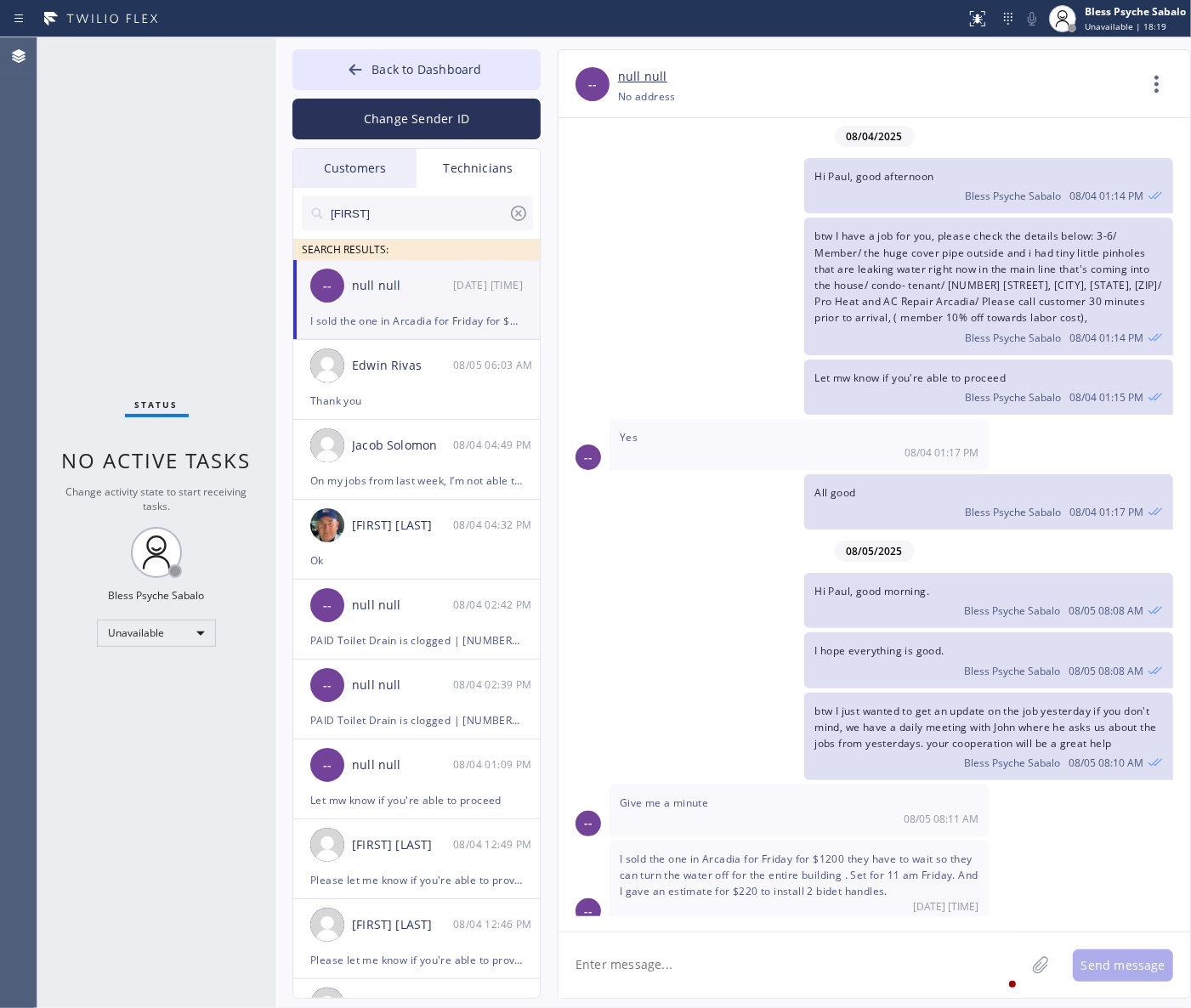 click 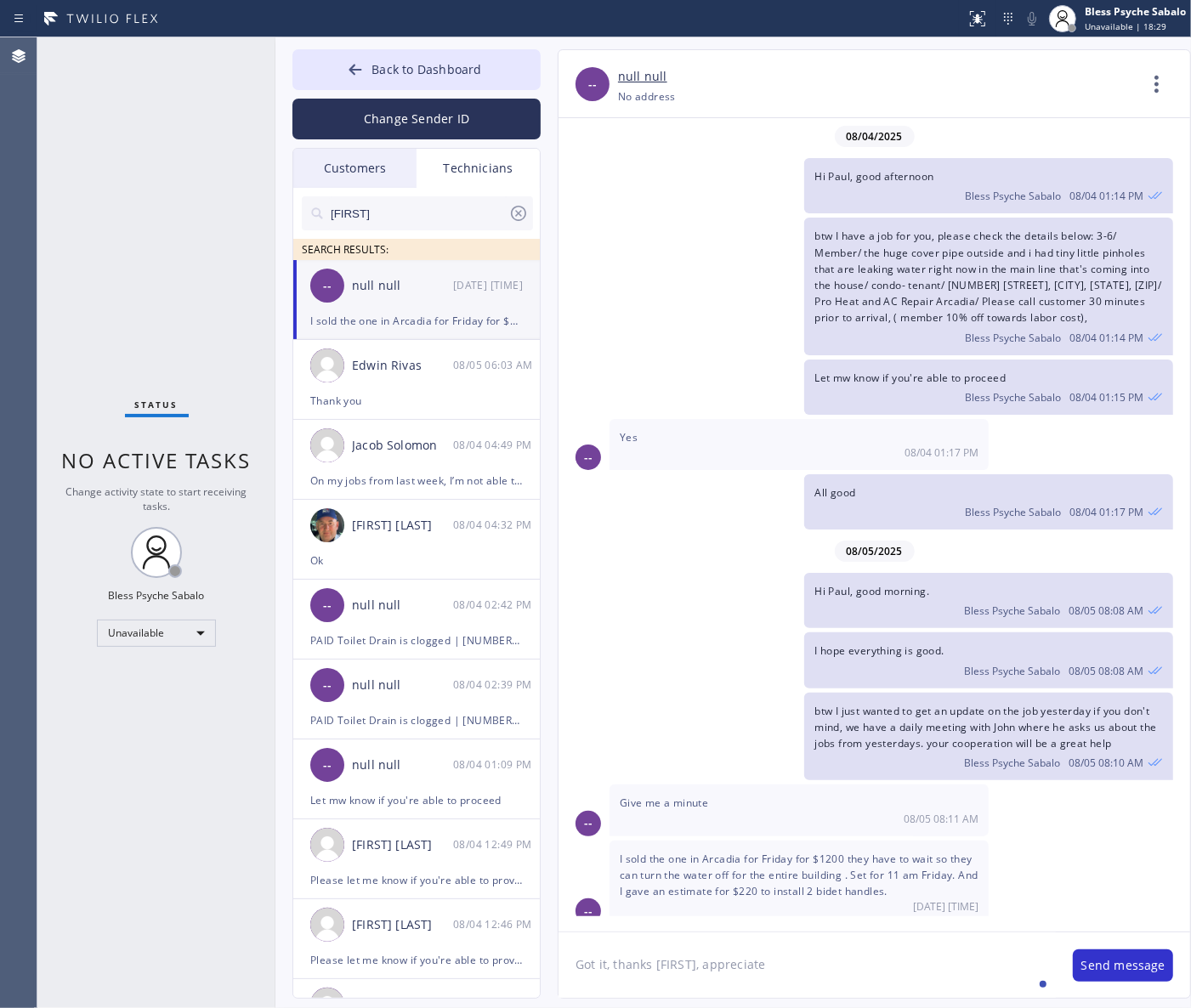 type on "Got it, thanks [FIRST], appreciated" 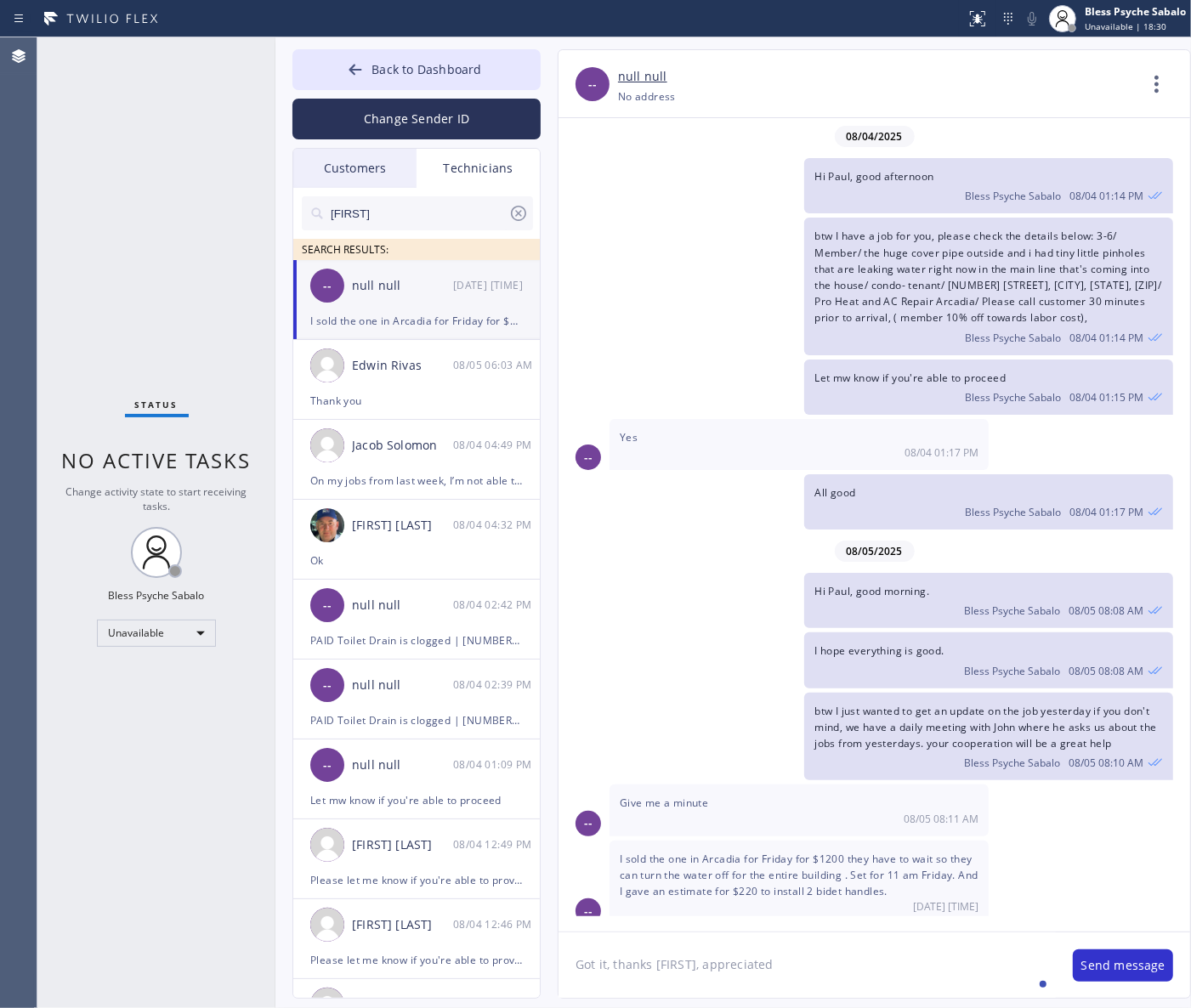 click on "Got it, thanks [FIRST], appreciated" 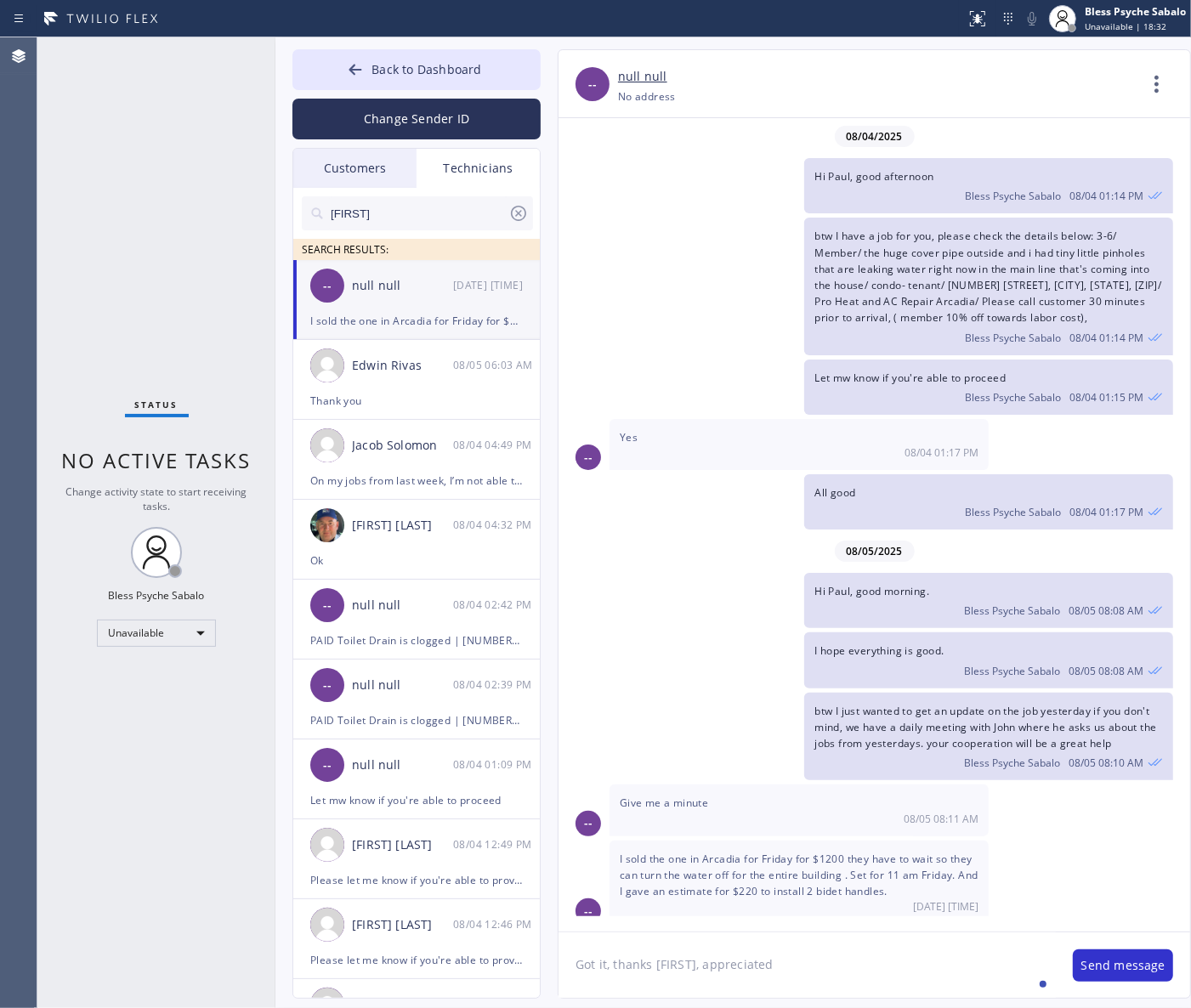 click on "Got it, thanks [FIRST], appreciated" 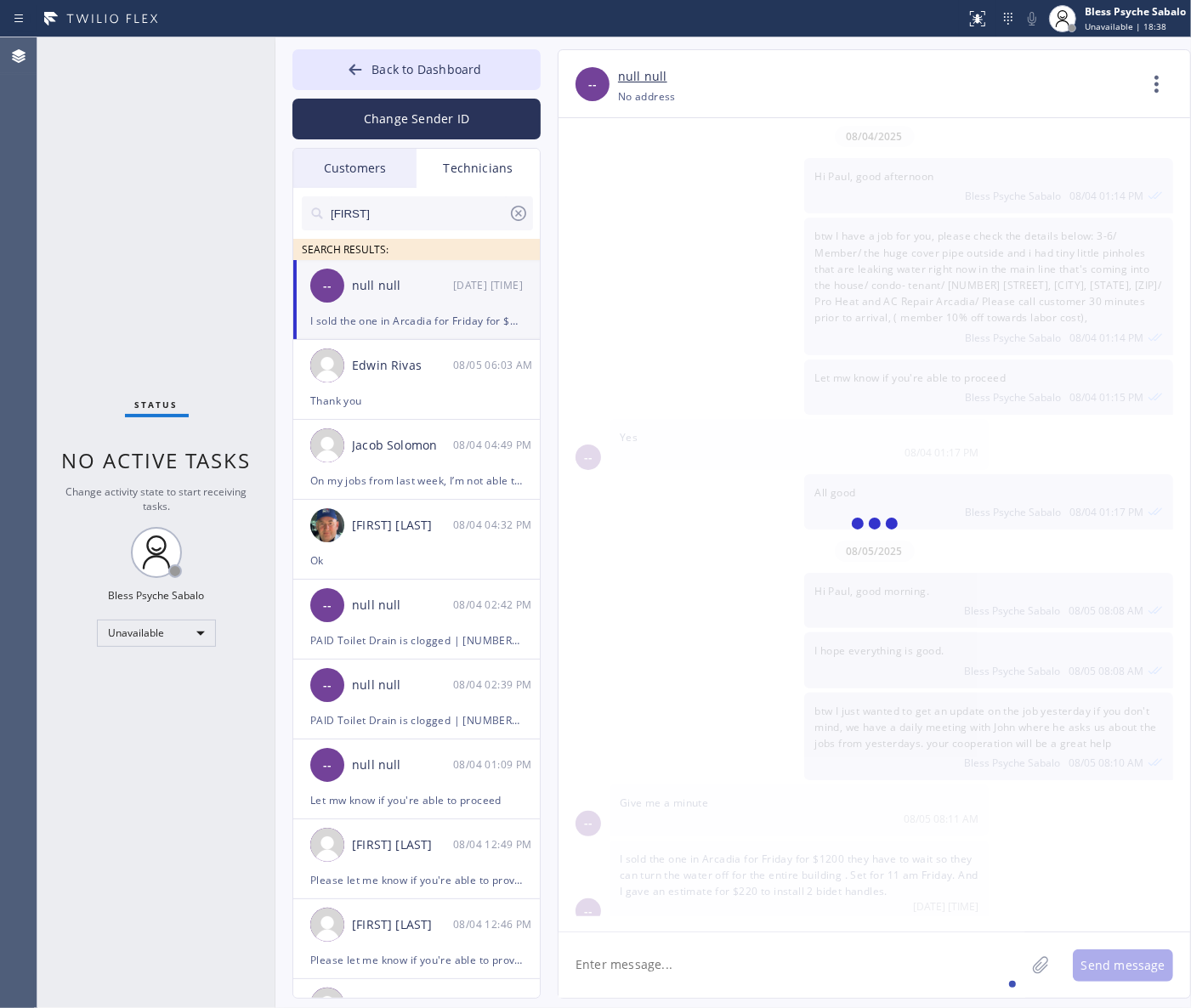 scroll, scrollTop: 932, scrollLeft: 0, axis: vertical 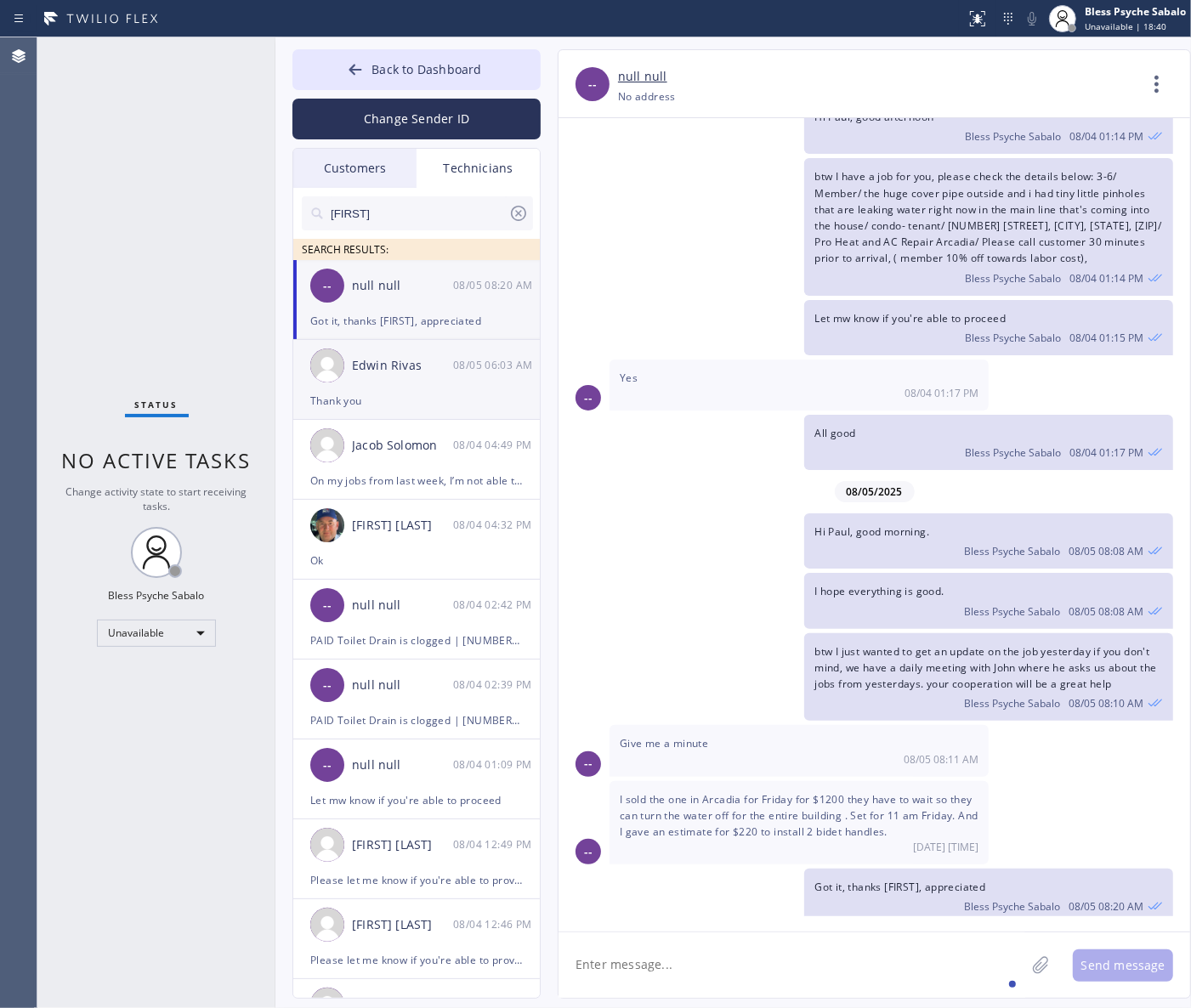 click on "[FIRST] [LAST] 08/05 06:03 AM" at bounding box center (417, 365) 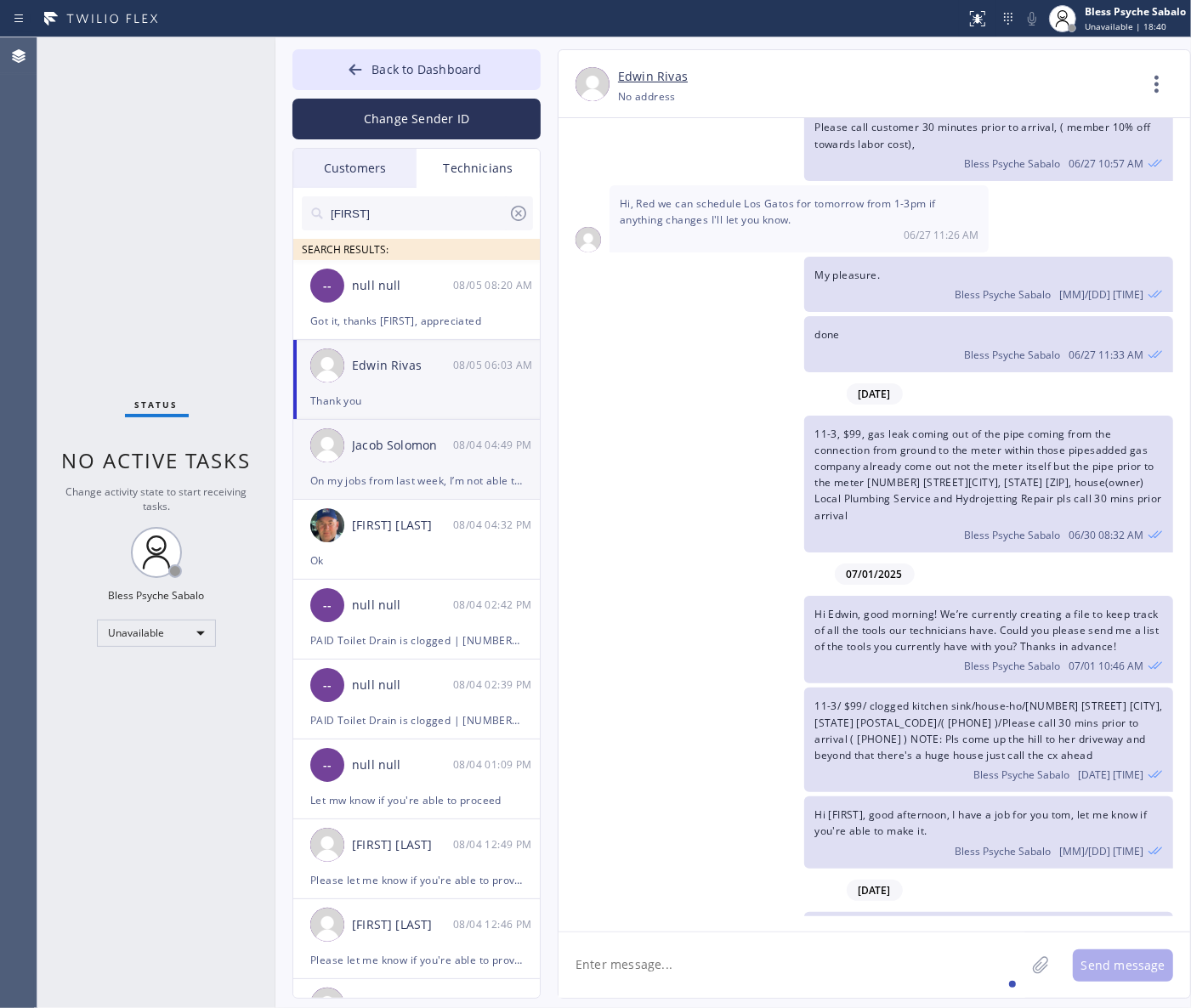 scroll, scrollTop: 7012, scrollLeft: 0, axis: vertical 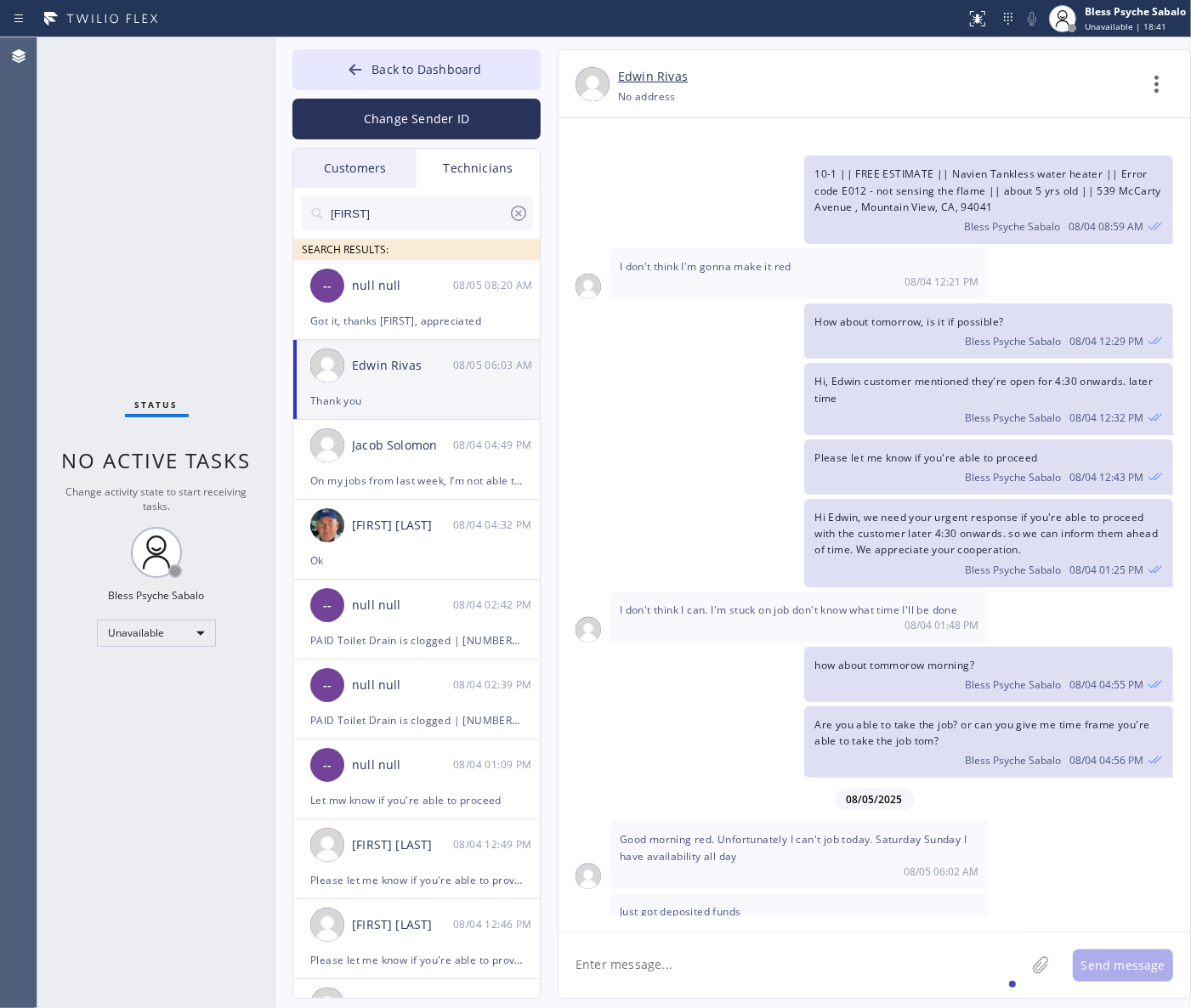 drag, startPoint x: 745, startPoint y: 1004, endPoint x: 745, endPoint y: 993, distance: 11 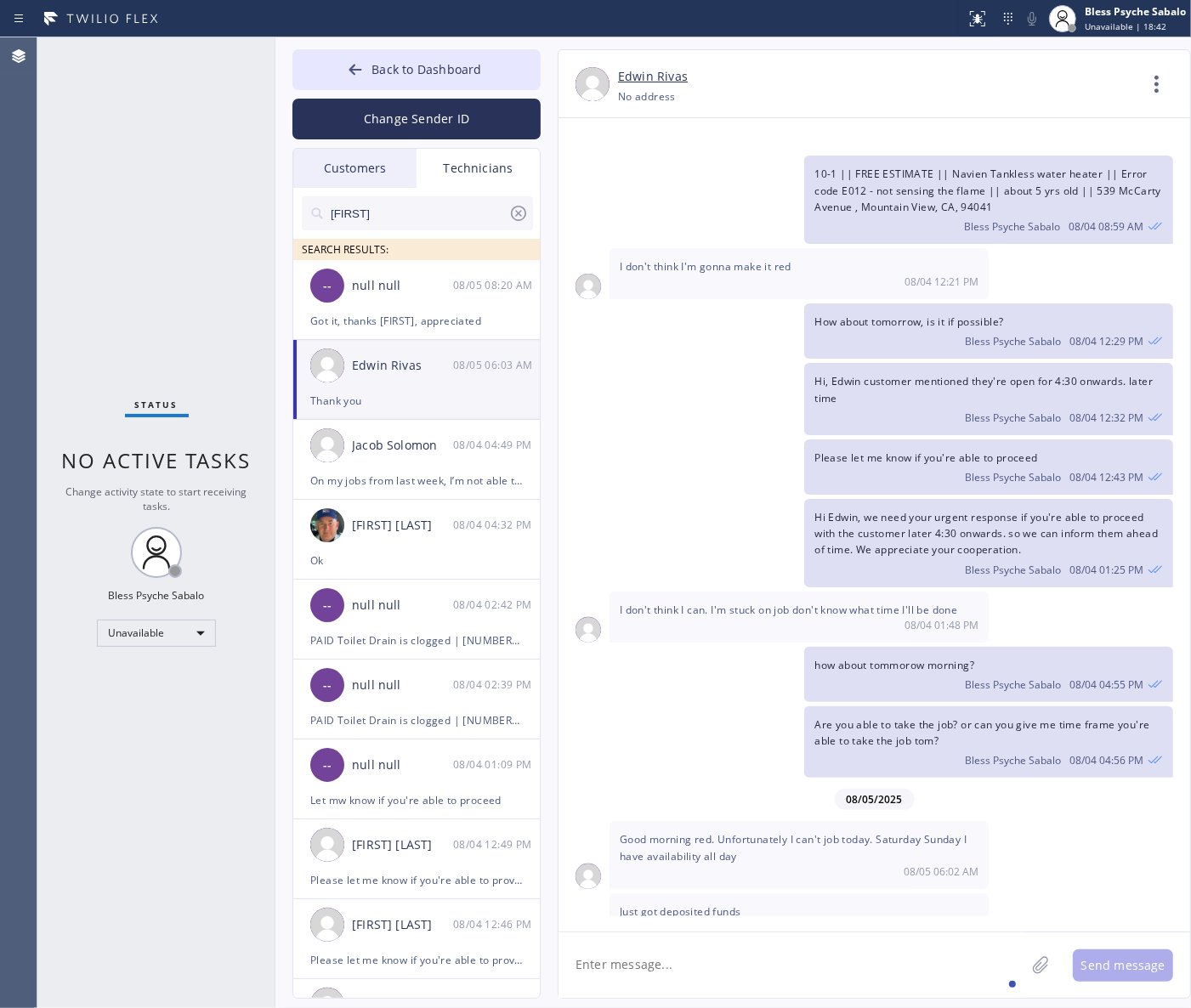 click 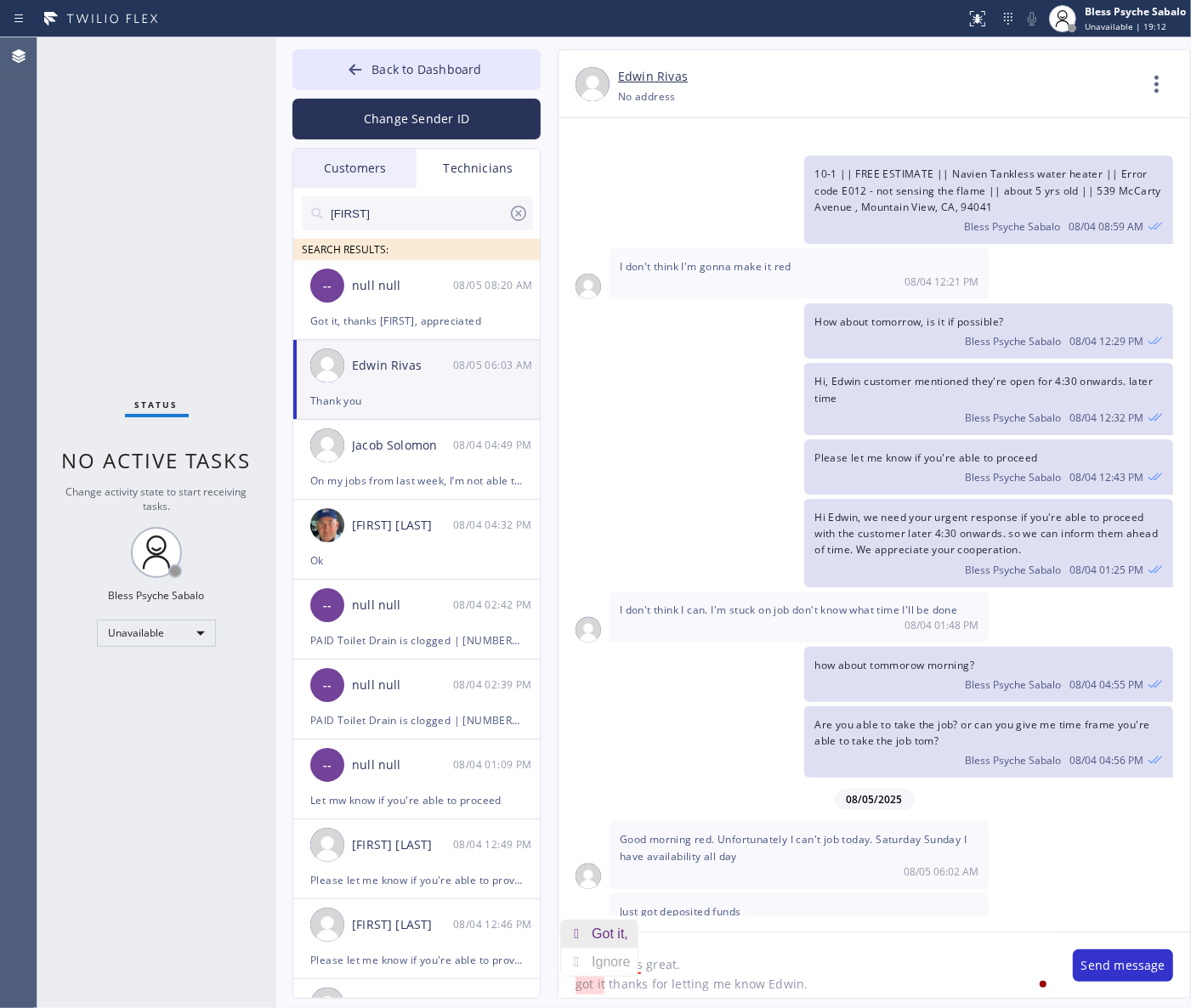 click on "Got it," at bounding box center (613, 934) 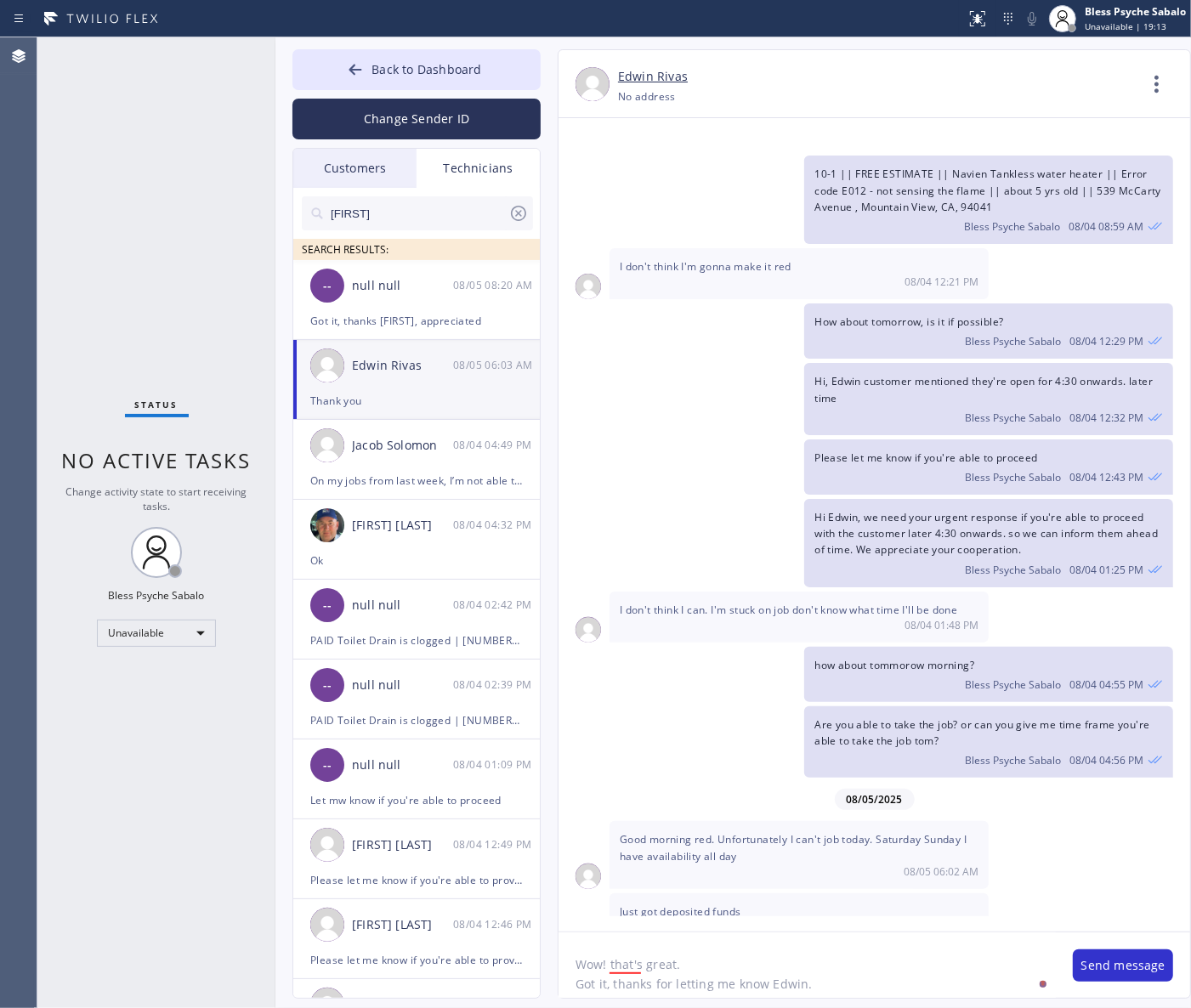type on "Wow! that's great.
Got it, thanks for letting me know Edwin." 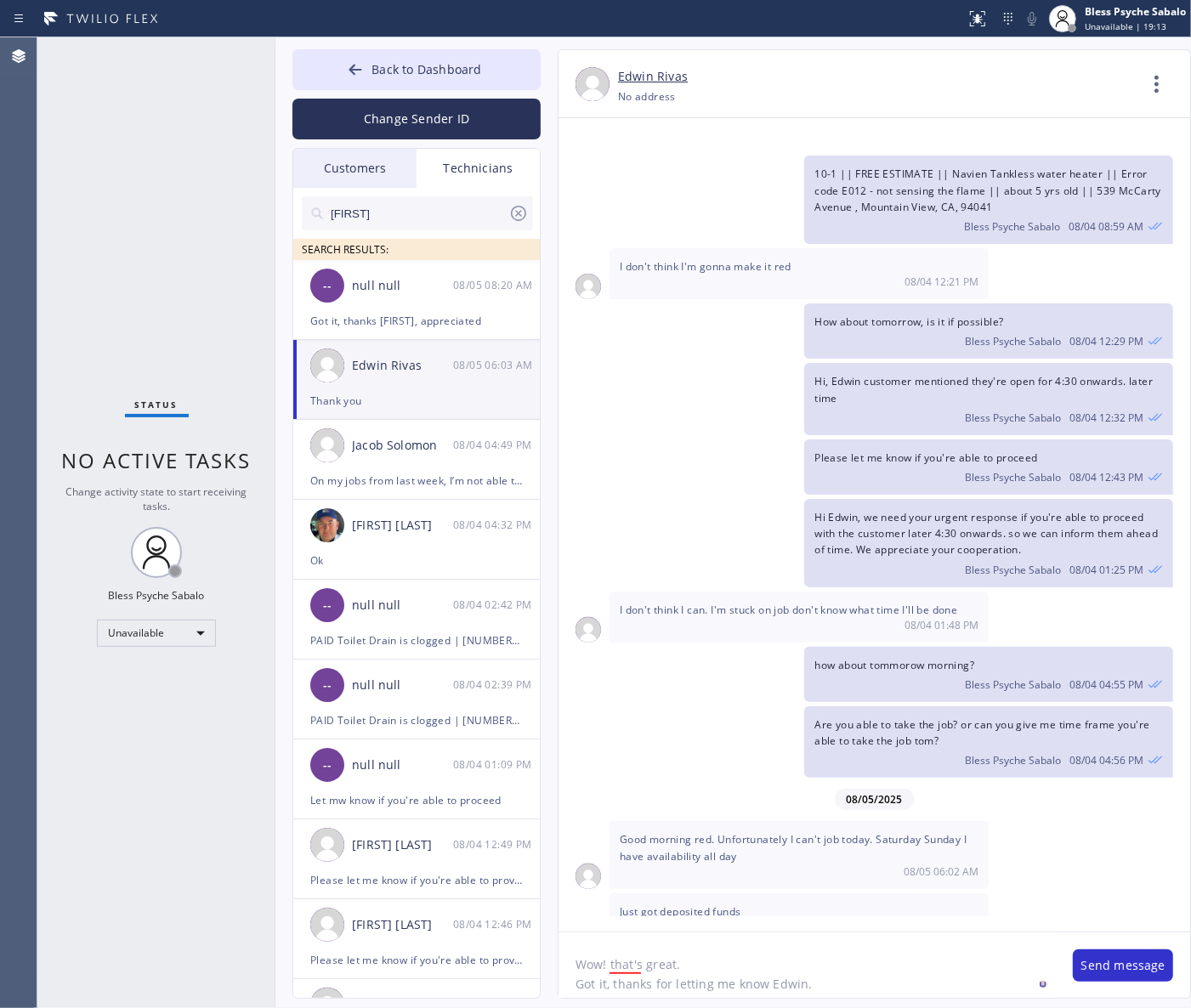 click on "Wow! that's great.
Got it, thanks for letting me know Edwin." 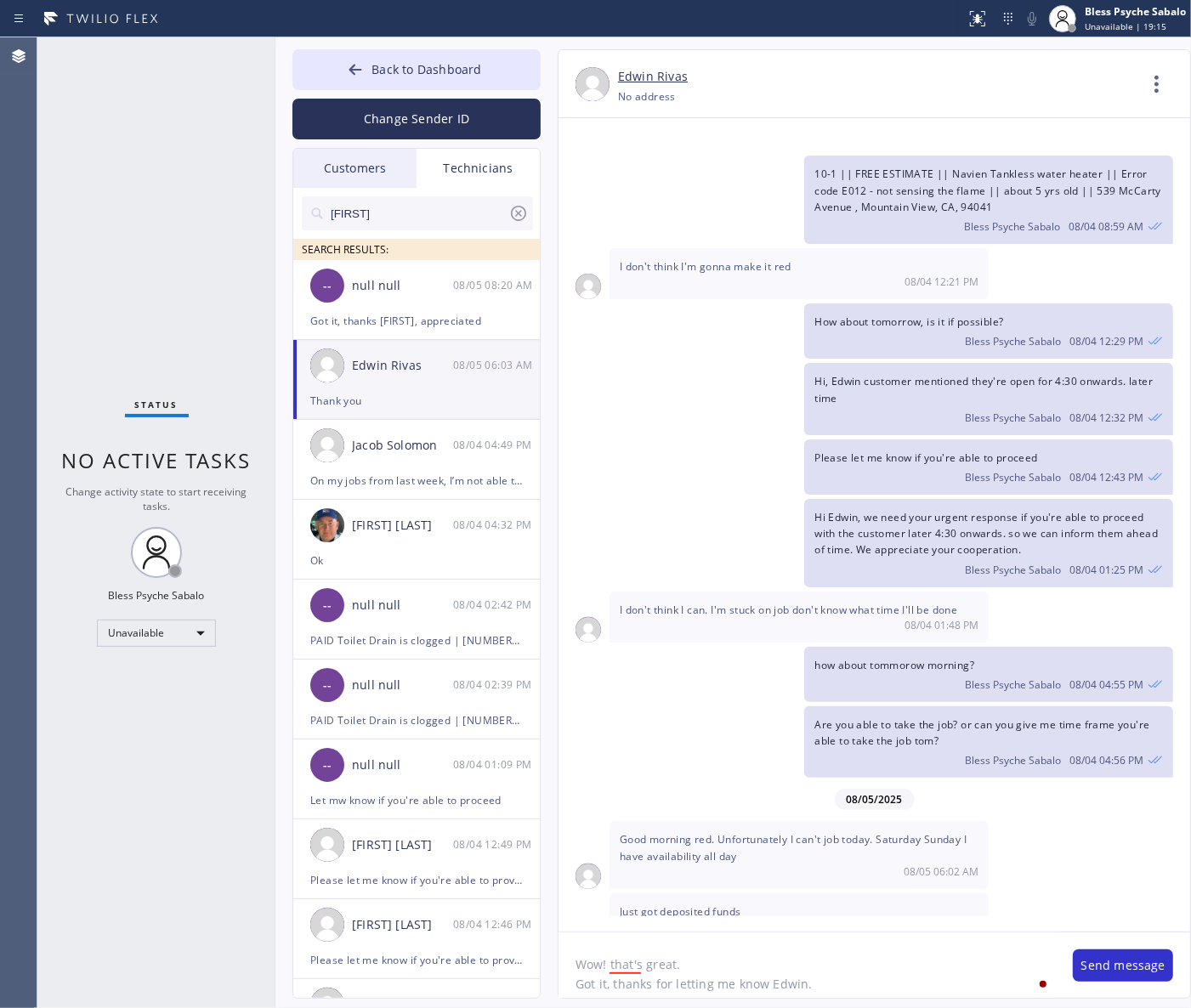 type 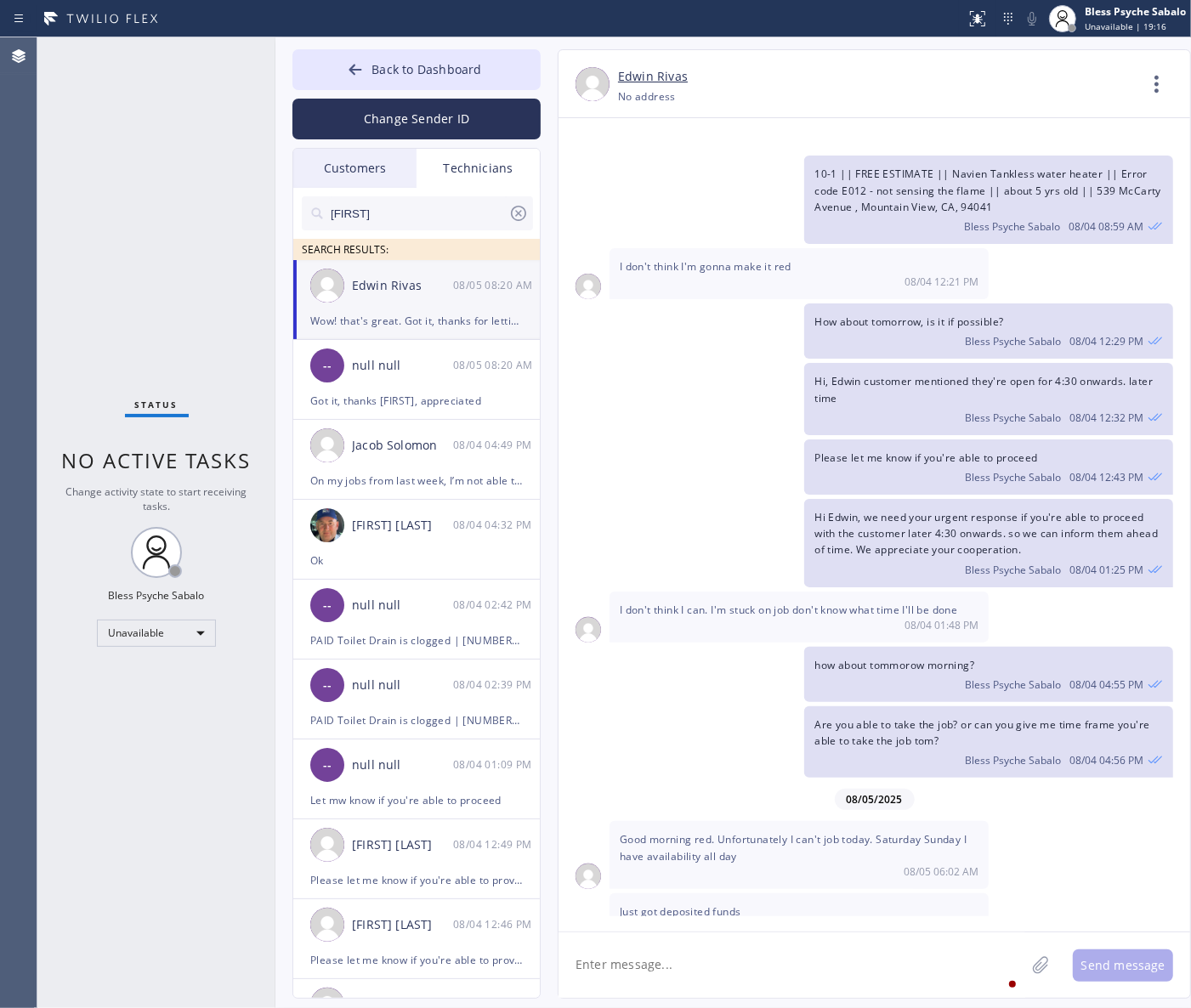 scroll, scrollTop: 7071, scrollLeft: 0, axis: vertical 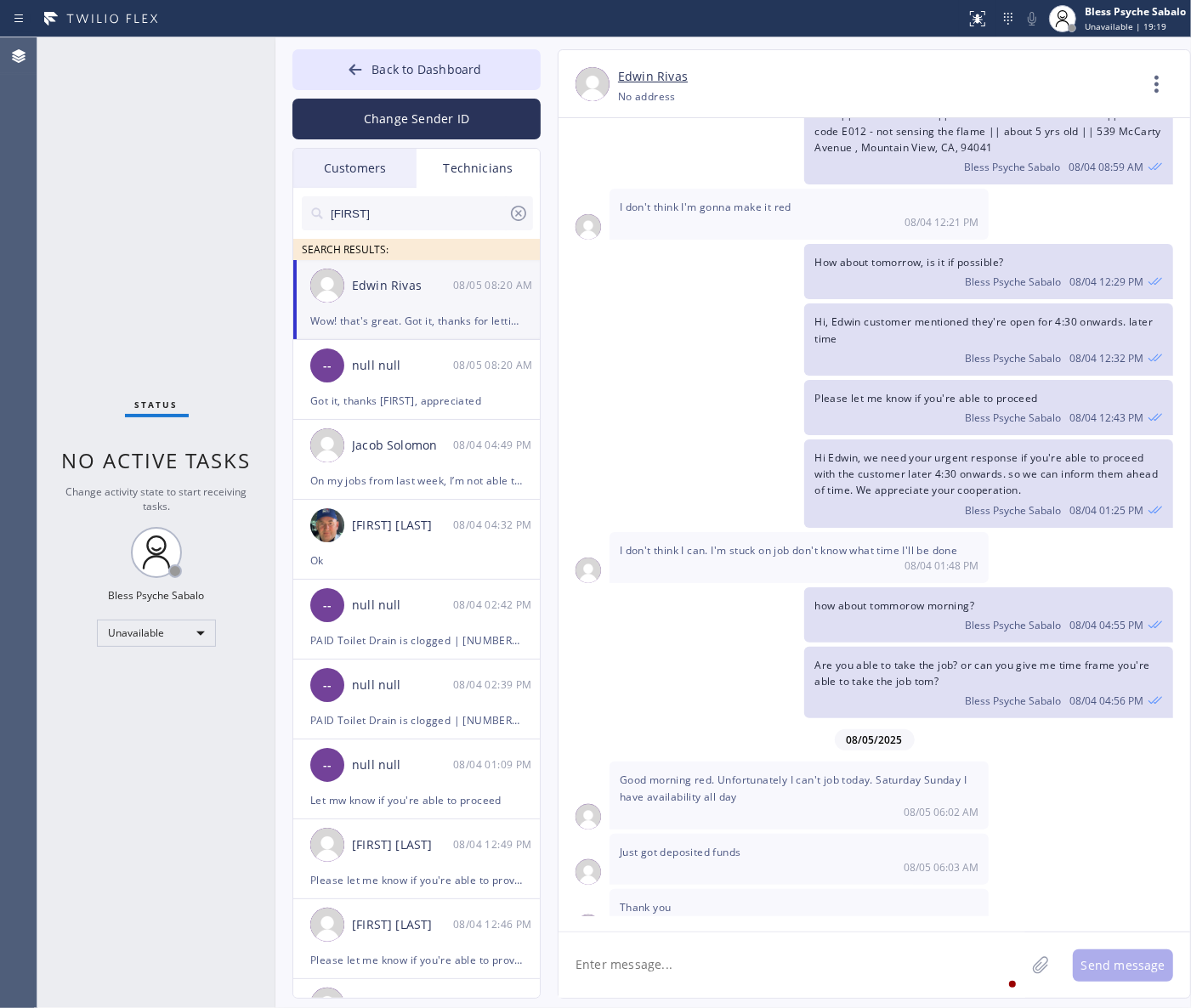 click 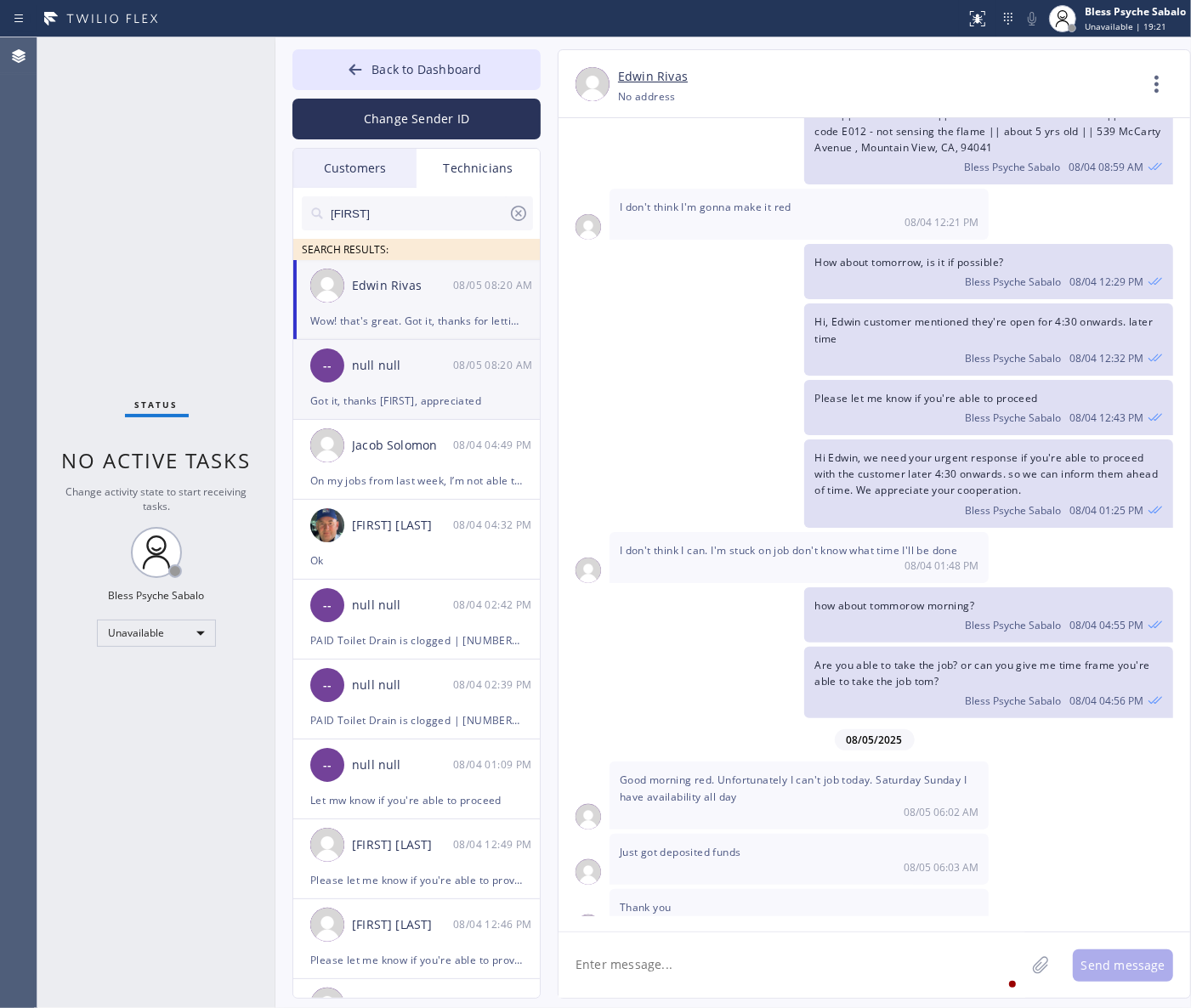 click on "08/05 08:20 AM" at bounding box center [497, 365] 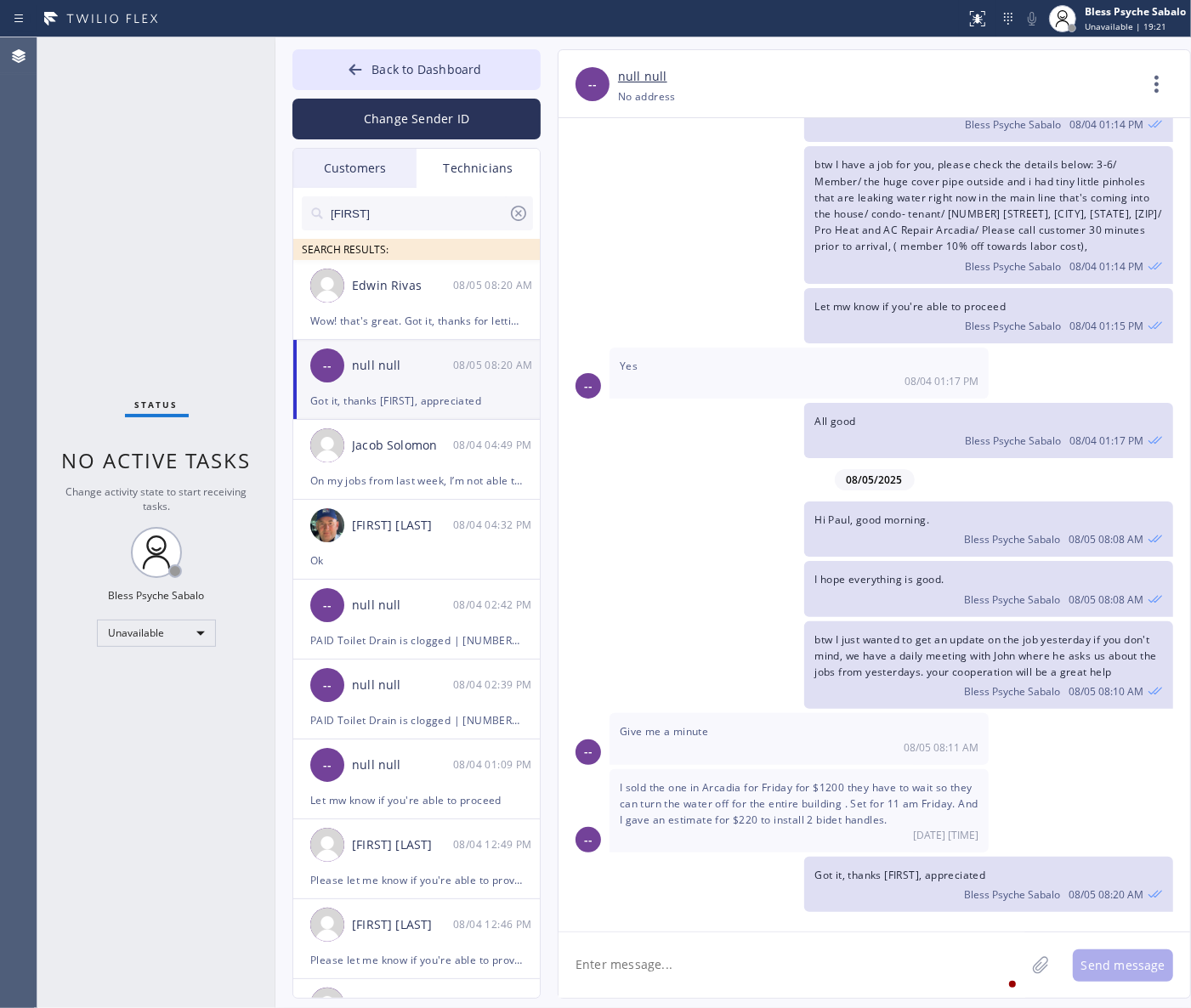 scroll, scrollTop: 932, scrollLeft: 0, axis: vertical 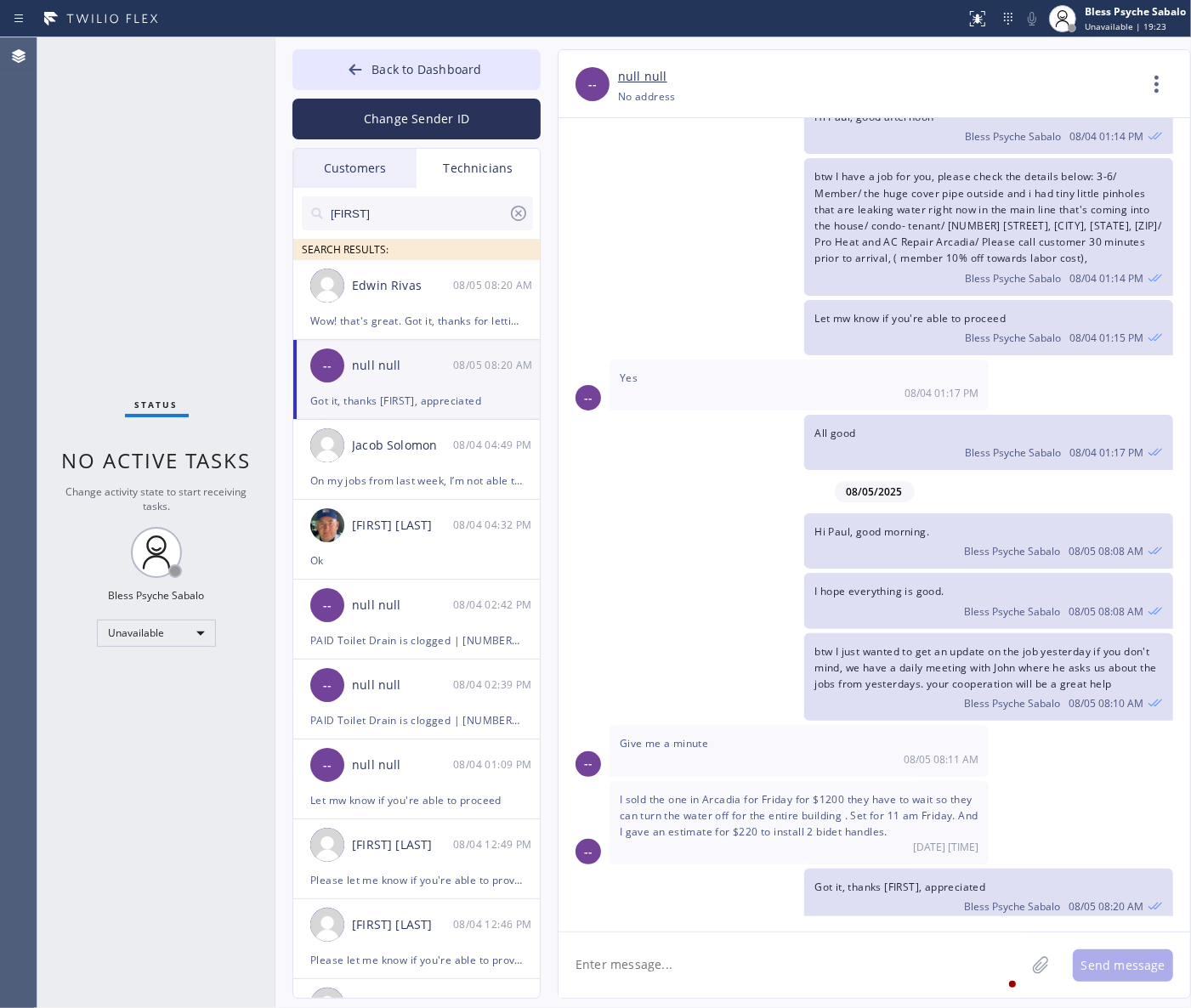 click on "I hope everything is good.
[FIRST] [LAST] 08/05 08:08 AM" at bounding box center (865, 600) 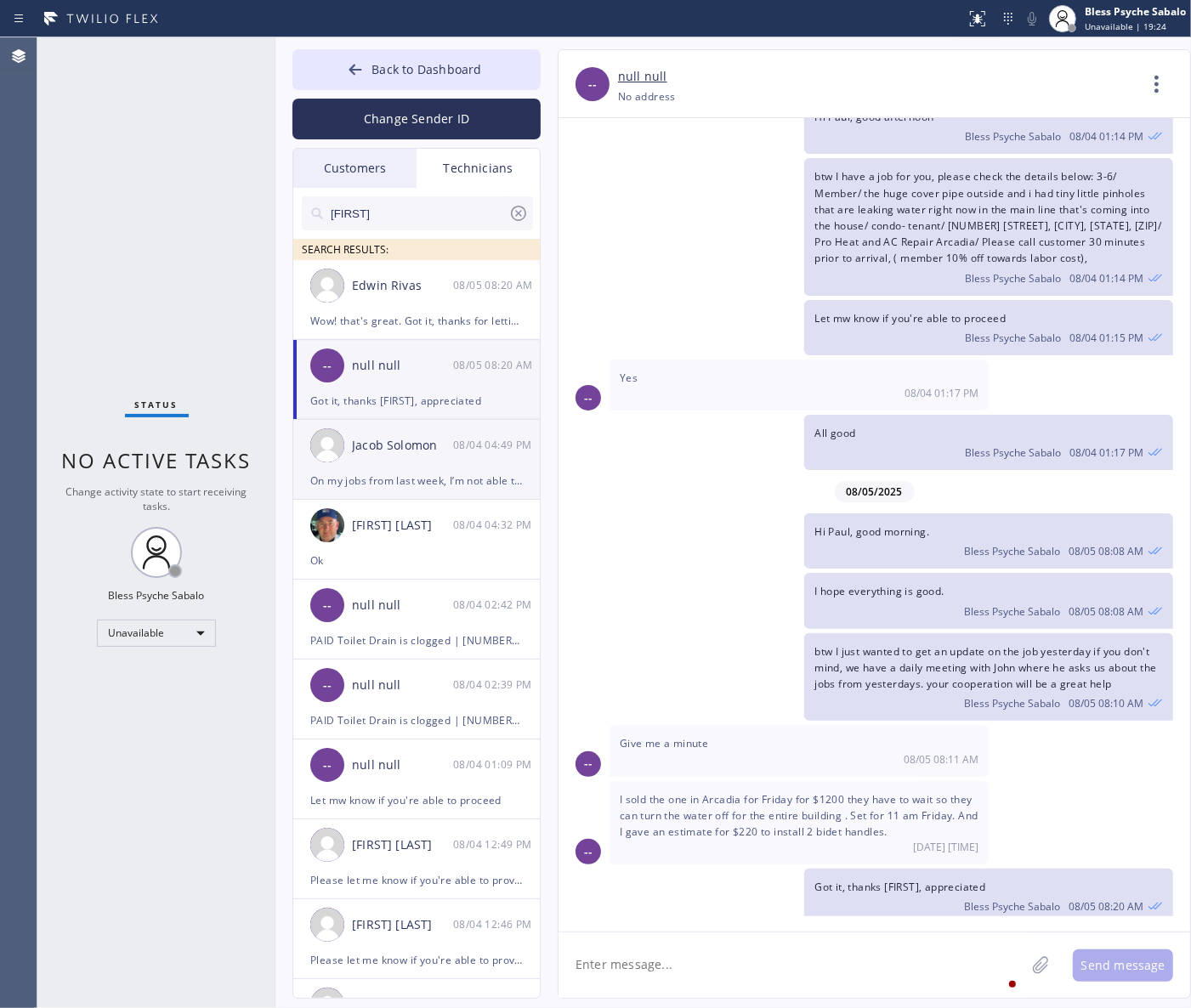 click on "[FIRST] [LAST] [DATE] [TIME]" at bounding box center (417, 445) 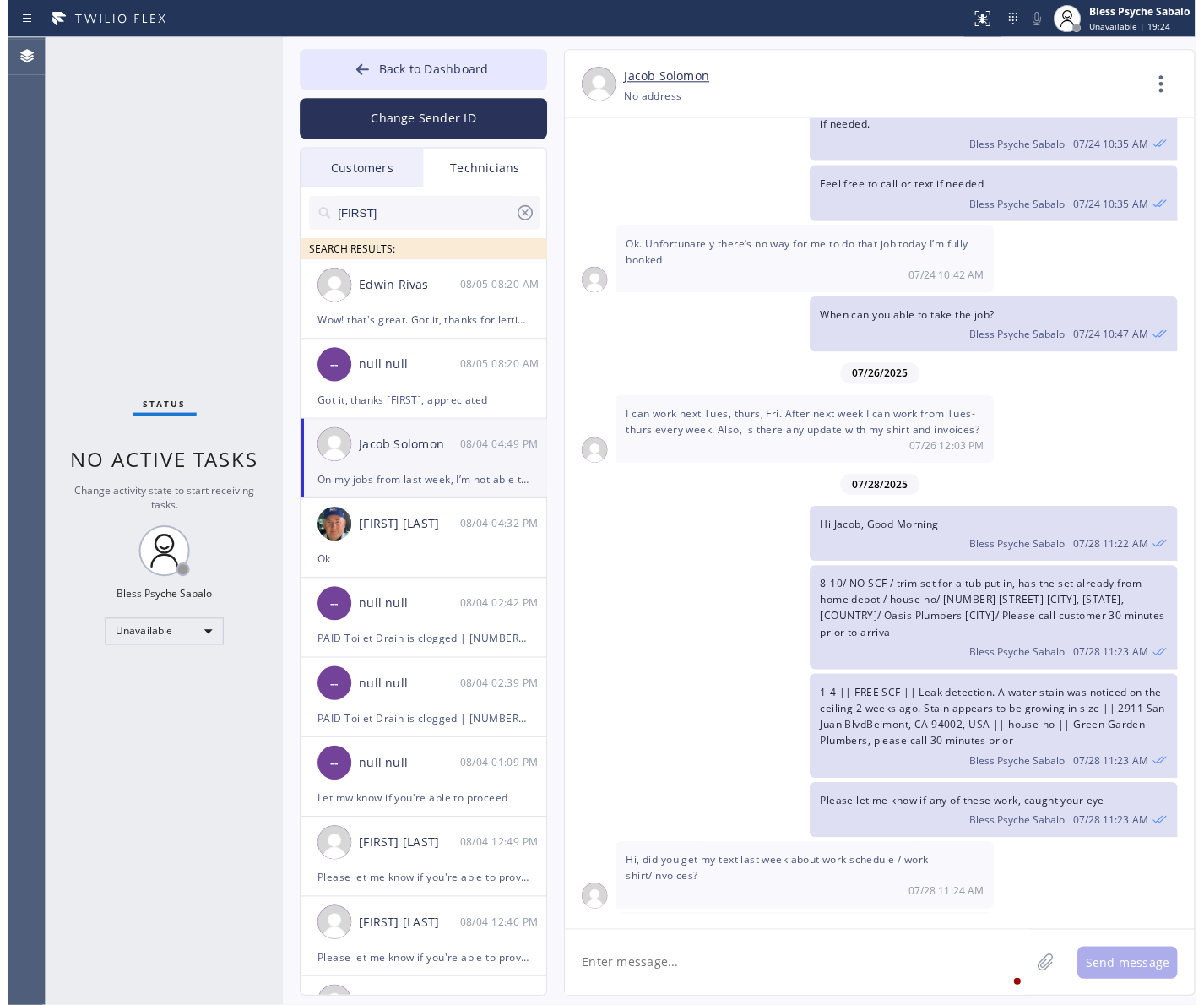 scroll, scrollTop: 2994, scrollLeft: 0, axis: vertical 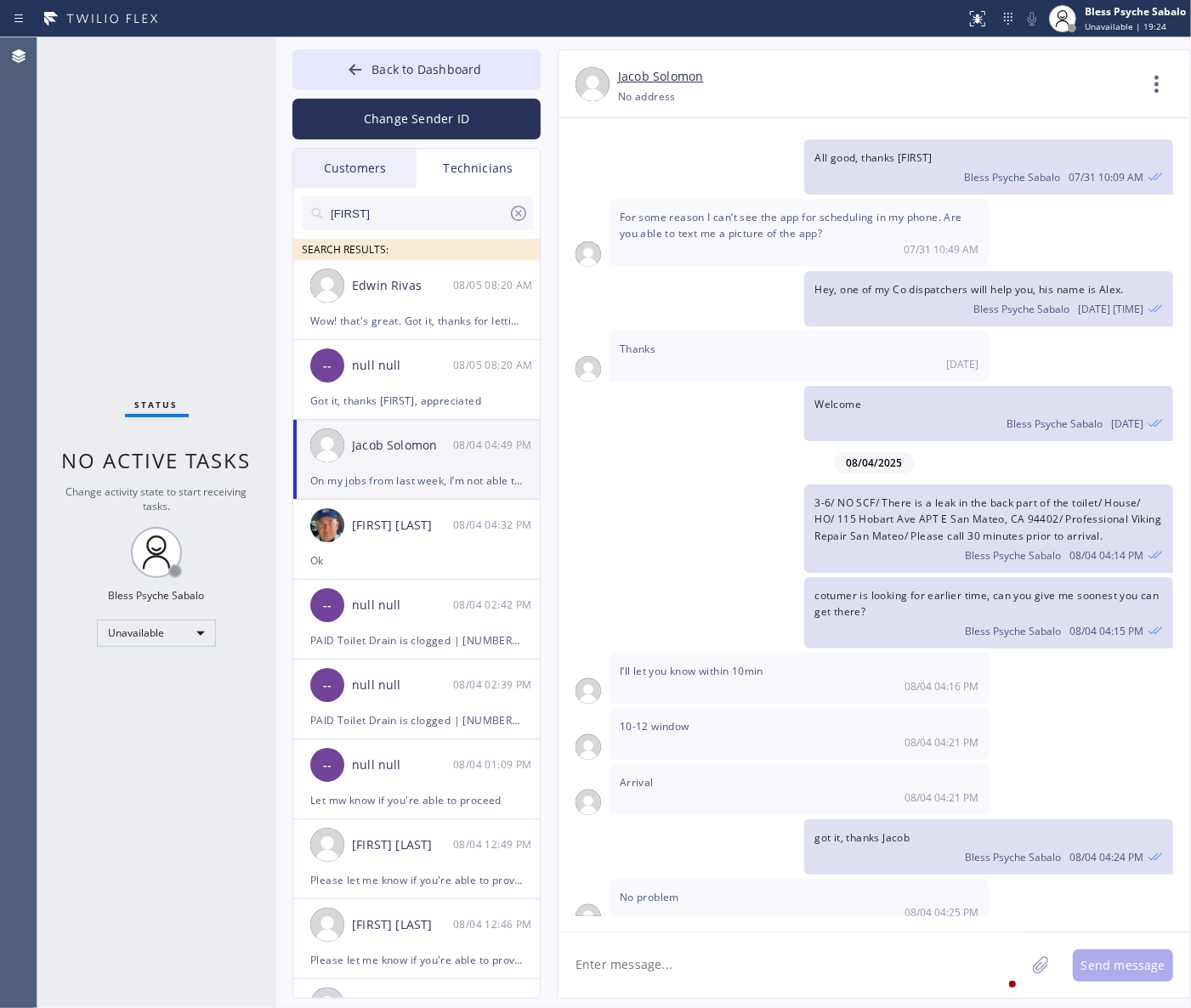click on "cotumer is looking for earlier time, can you give me soonest you can get there? Bless Psyche Sabalo 08/04 04:15 PM" at bounding box center (865, 613) 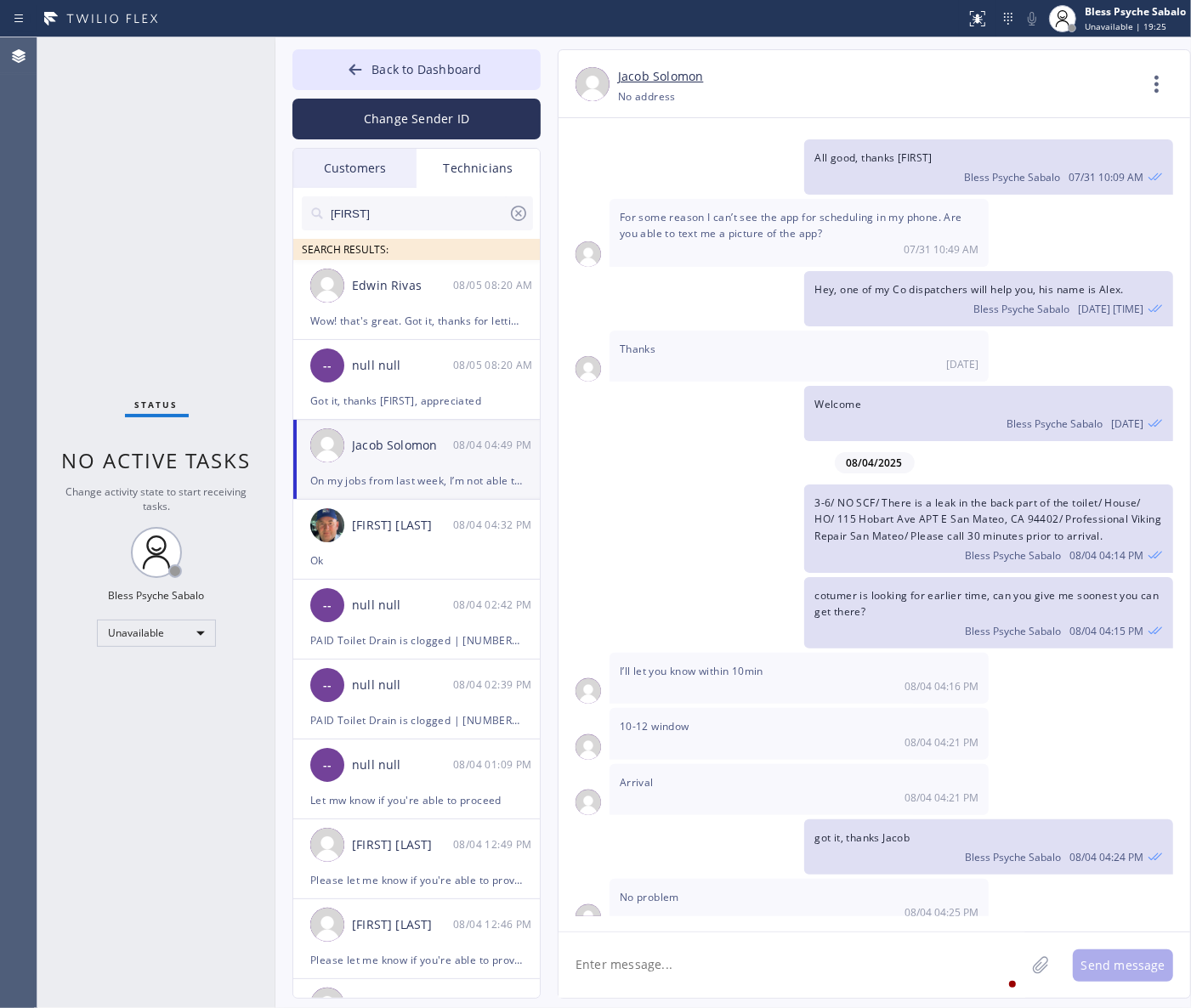 click 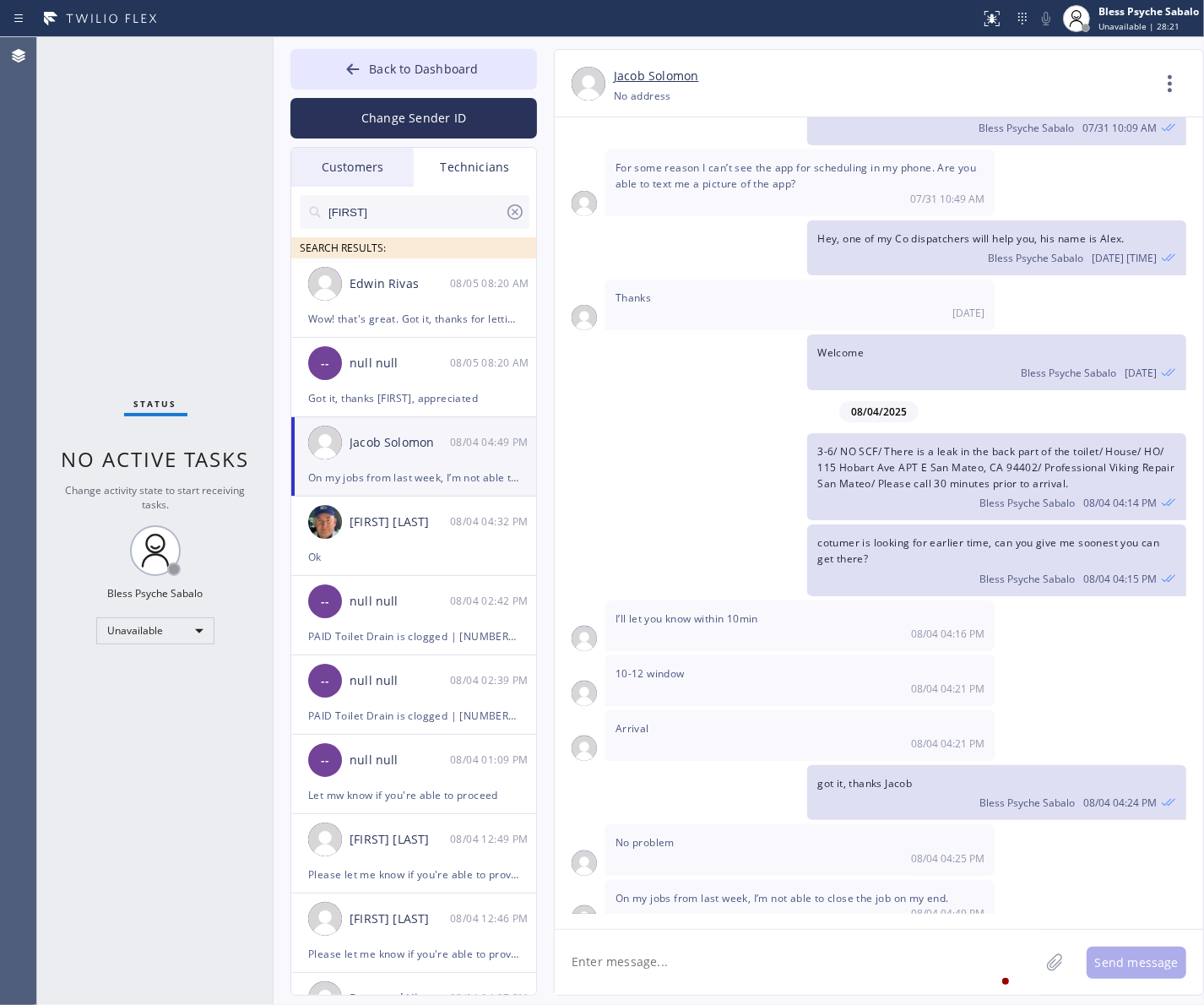 scroll, scrollTop: 2974, scrollLeft: 0, axis: vertical 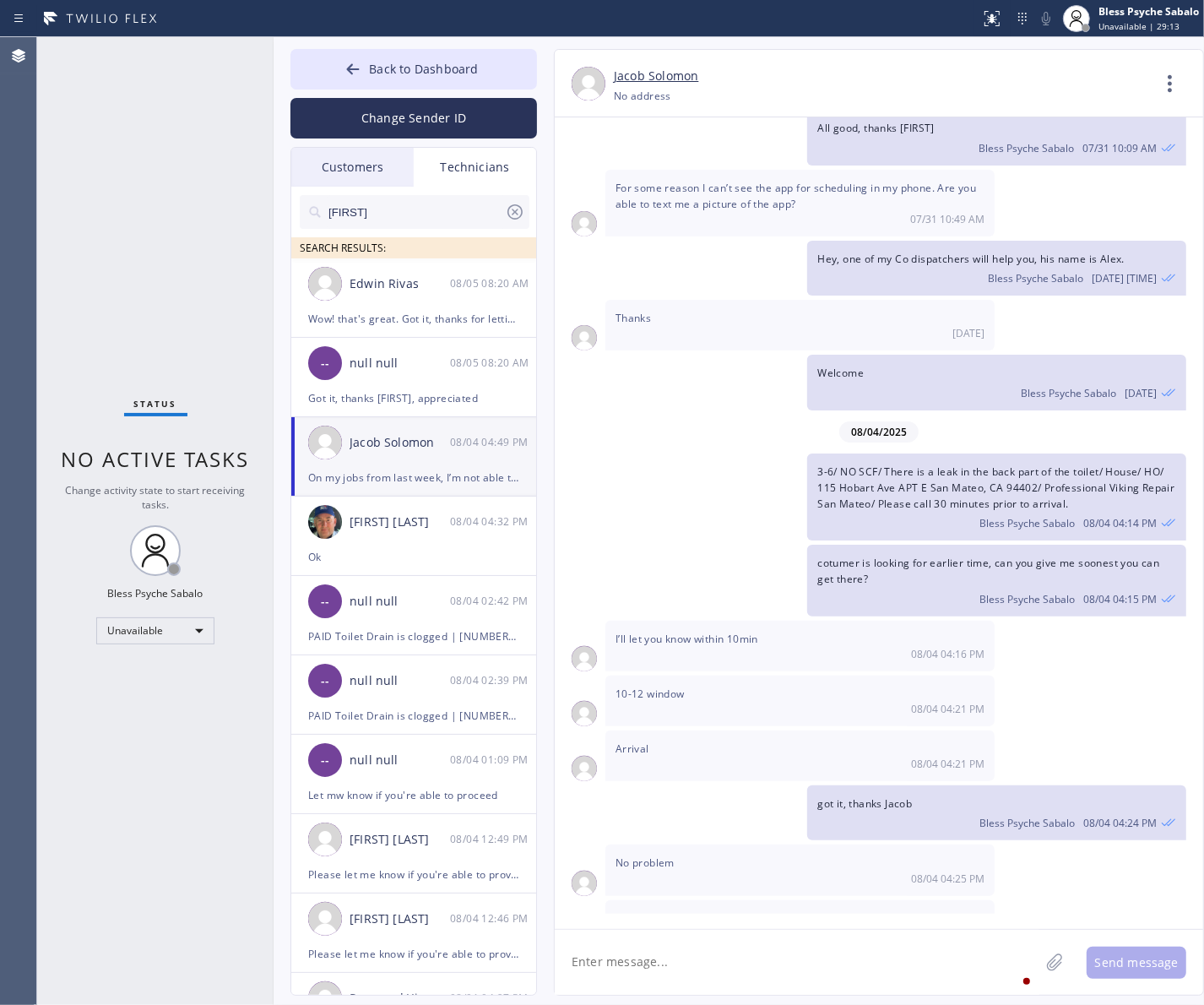click 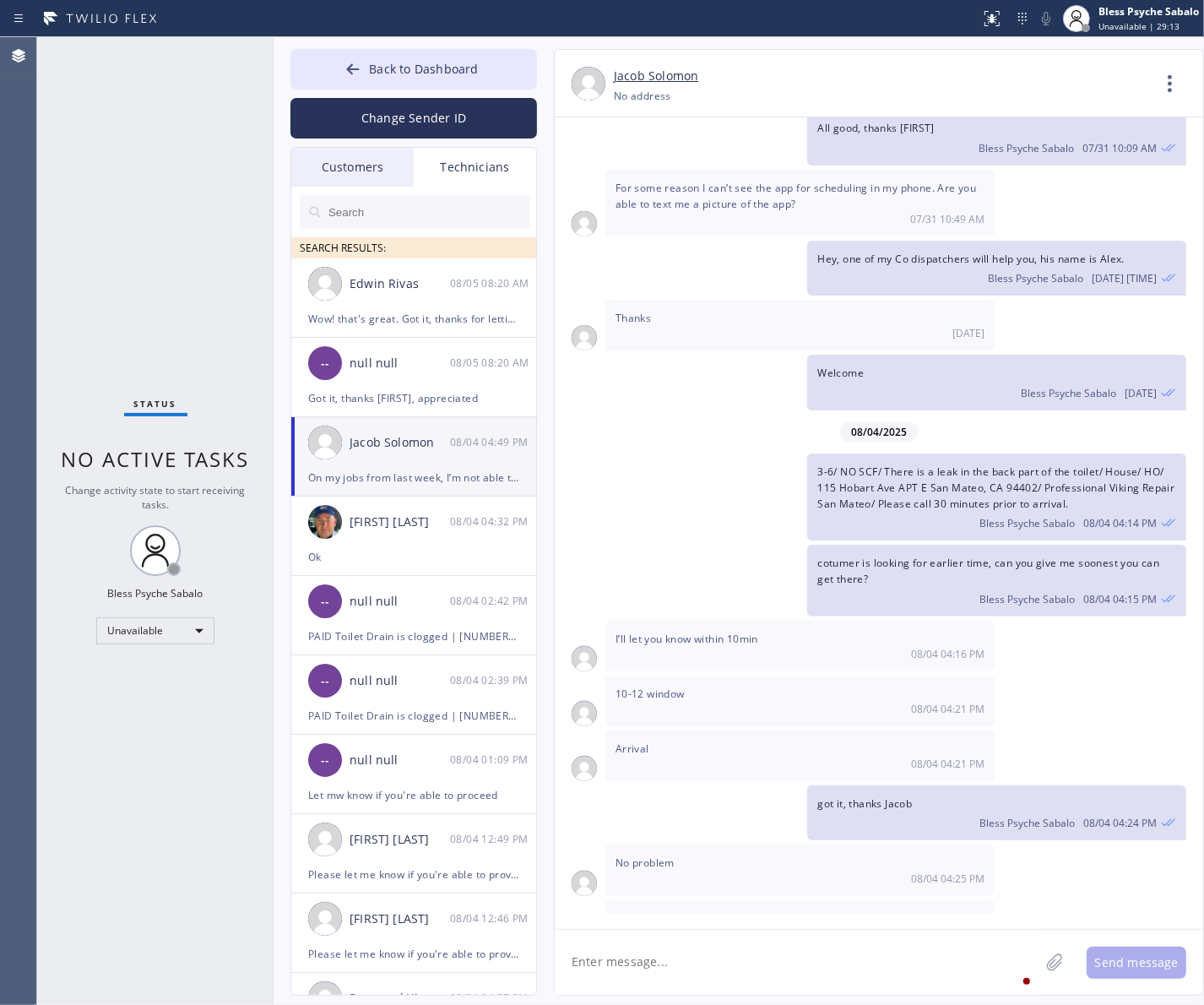 click on "Customers" at bounding box center (352, 167) 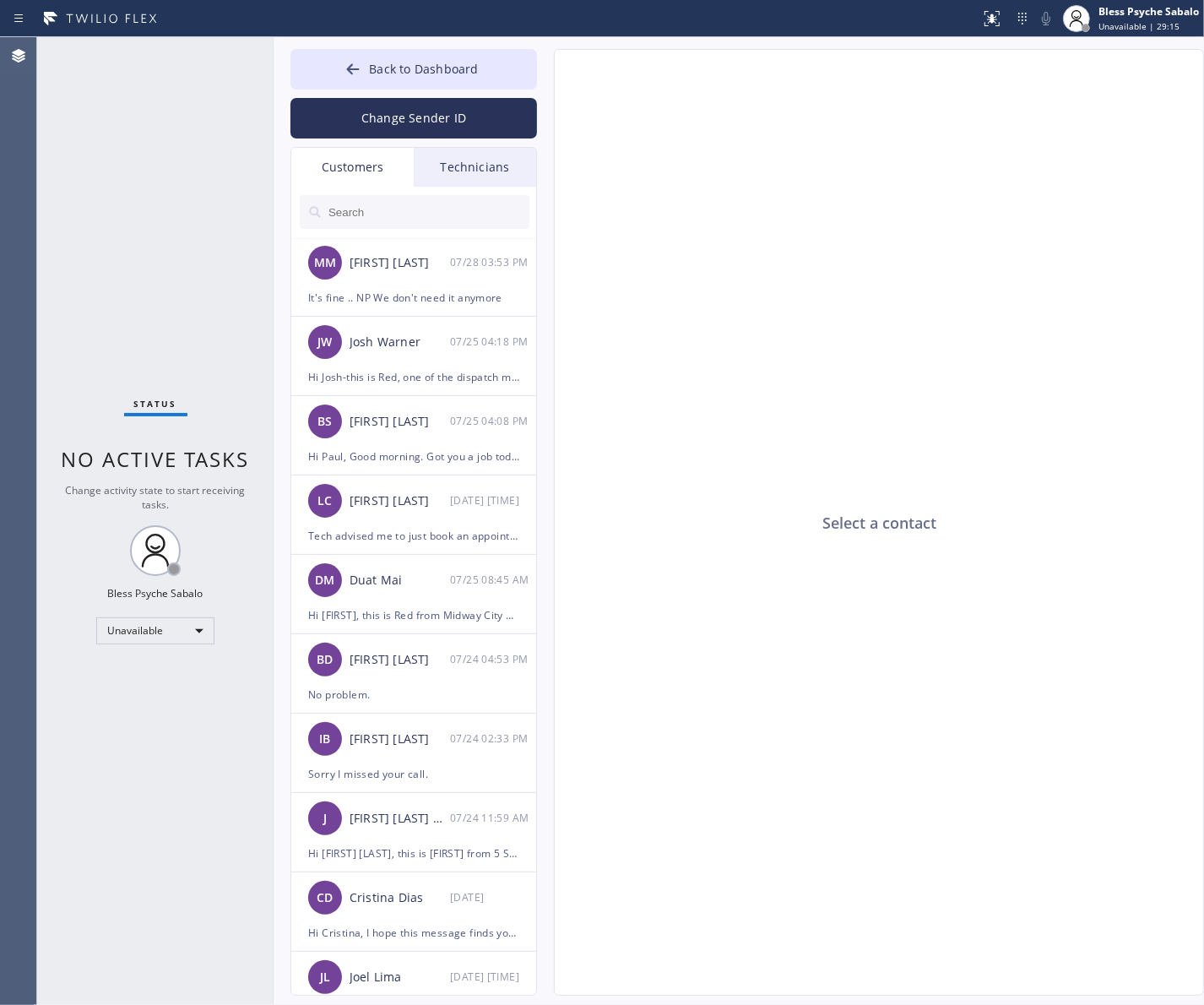 click on "Technicians" at bounding box center (475, 167) 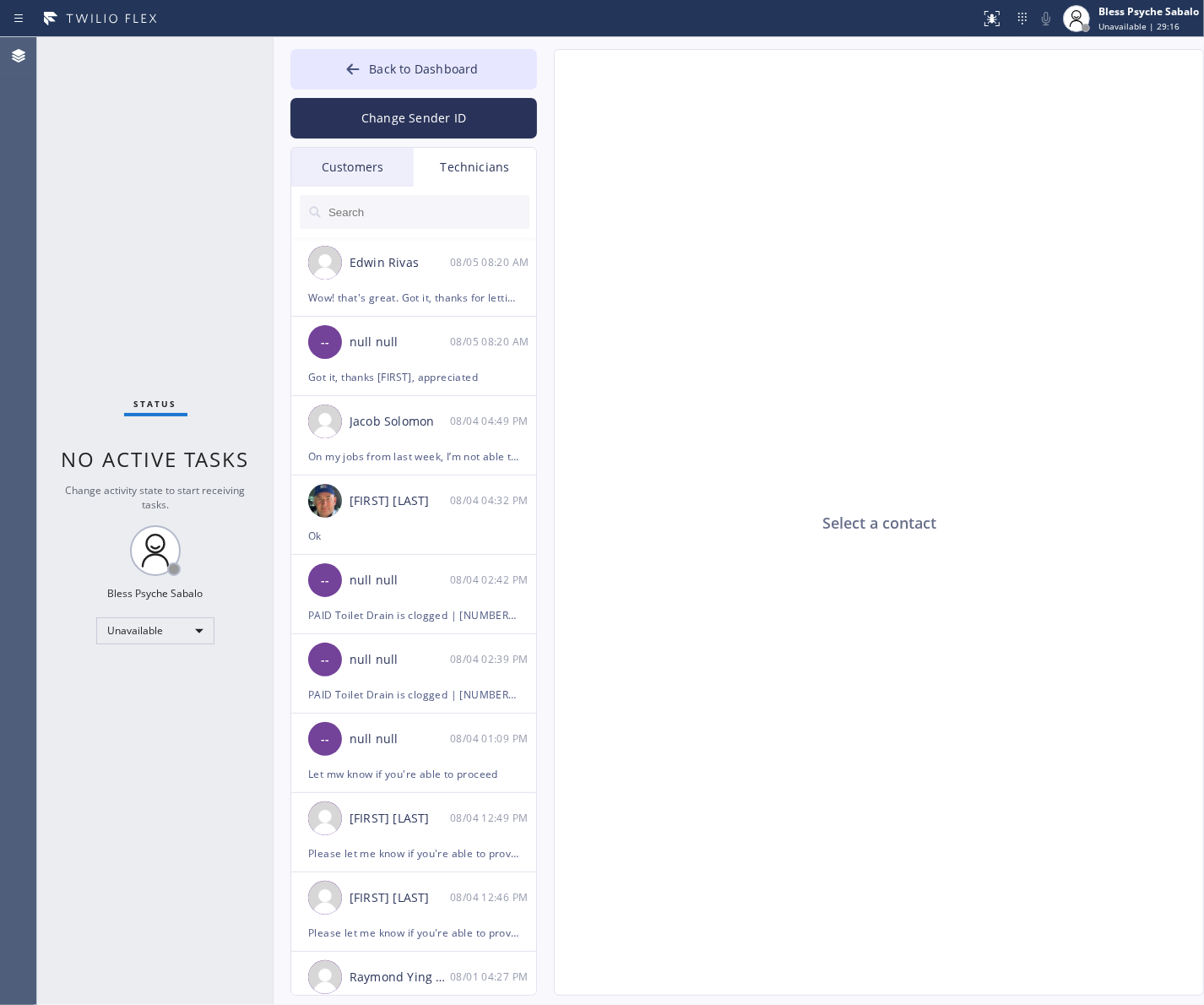 click on "Select a contact" 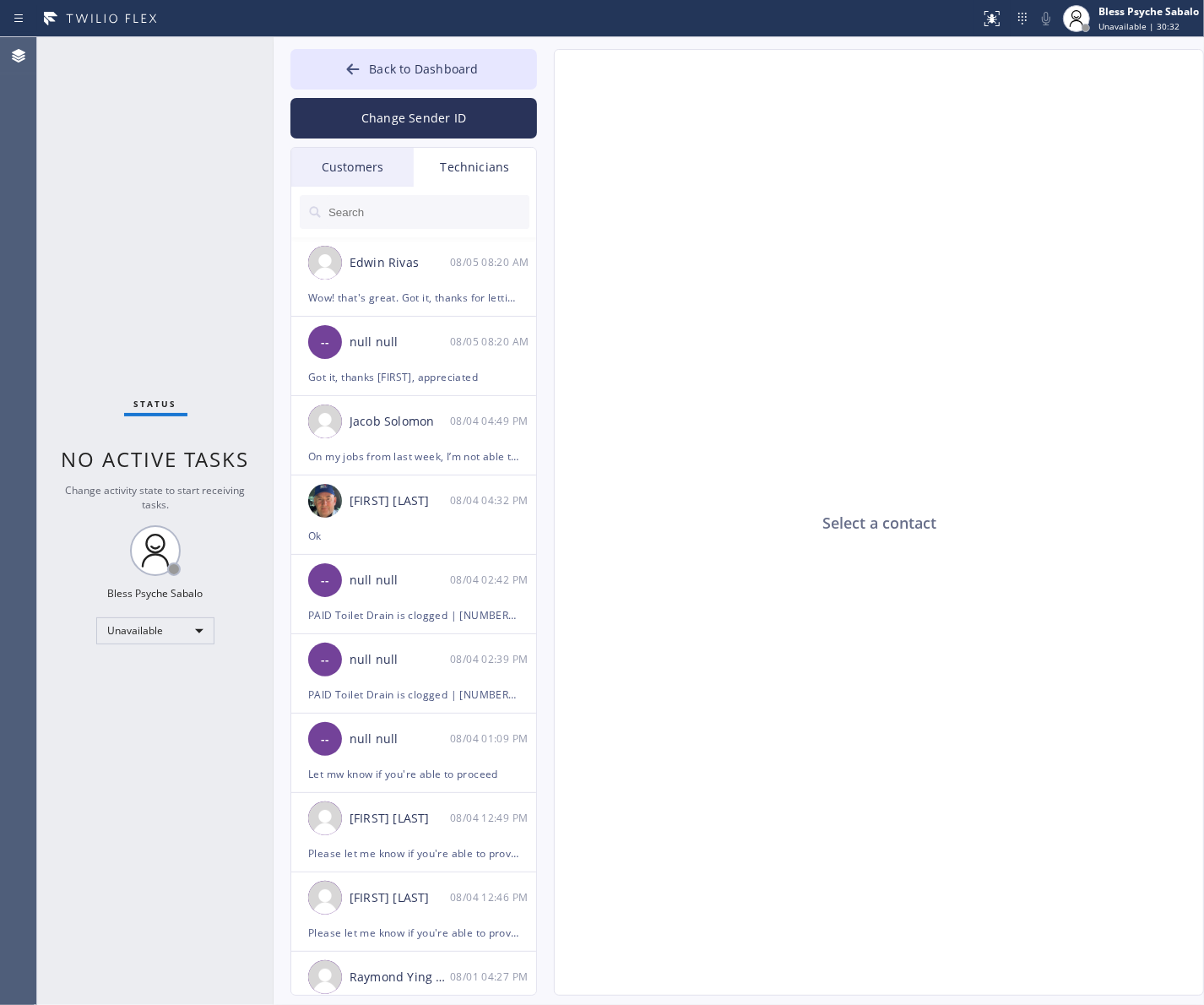 drag, startPoint x: 908, startPoint y: 714, endPoint x: 861, endPoint y: 676, distance: 60.44005 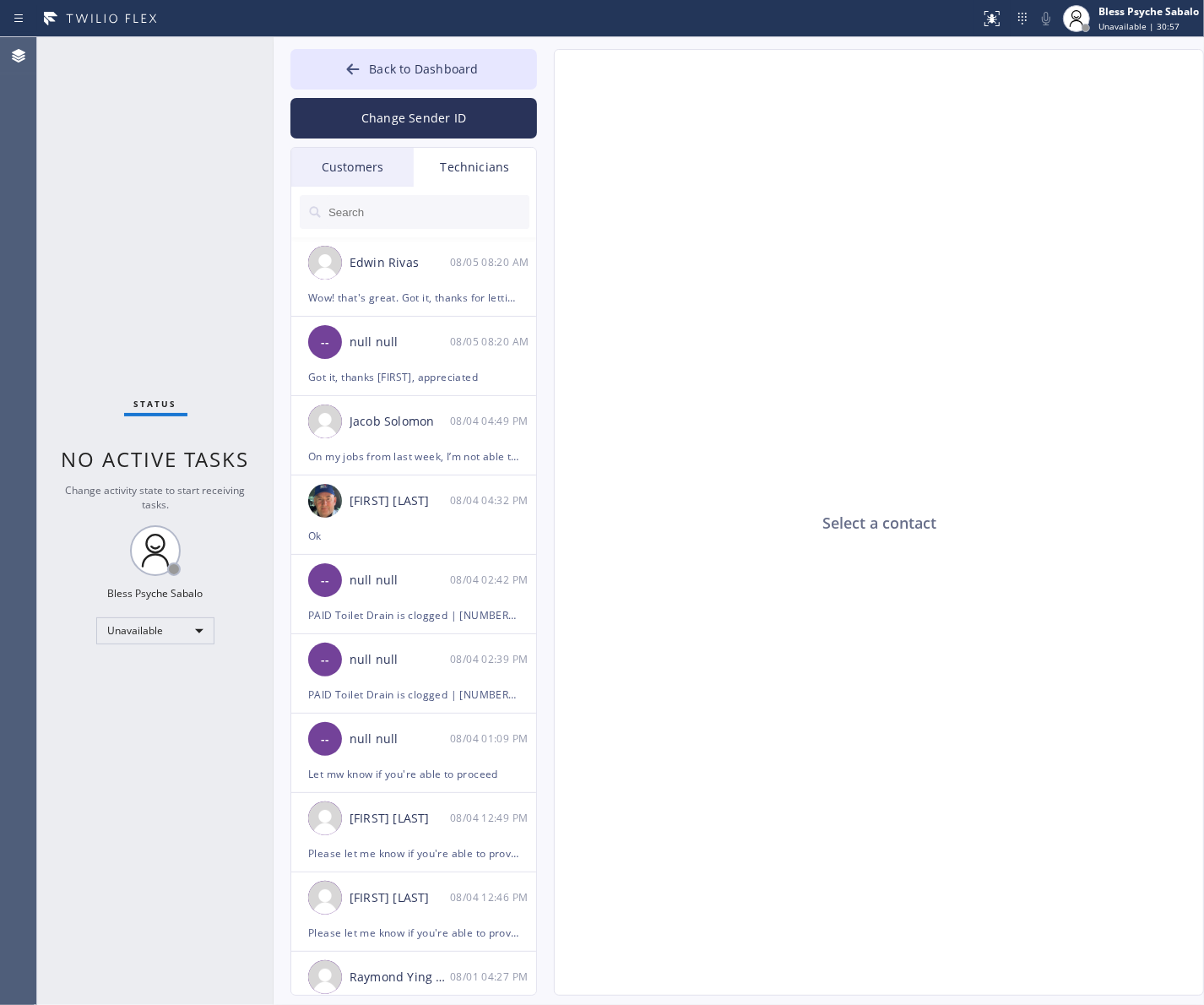 click on "Select a contact" 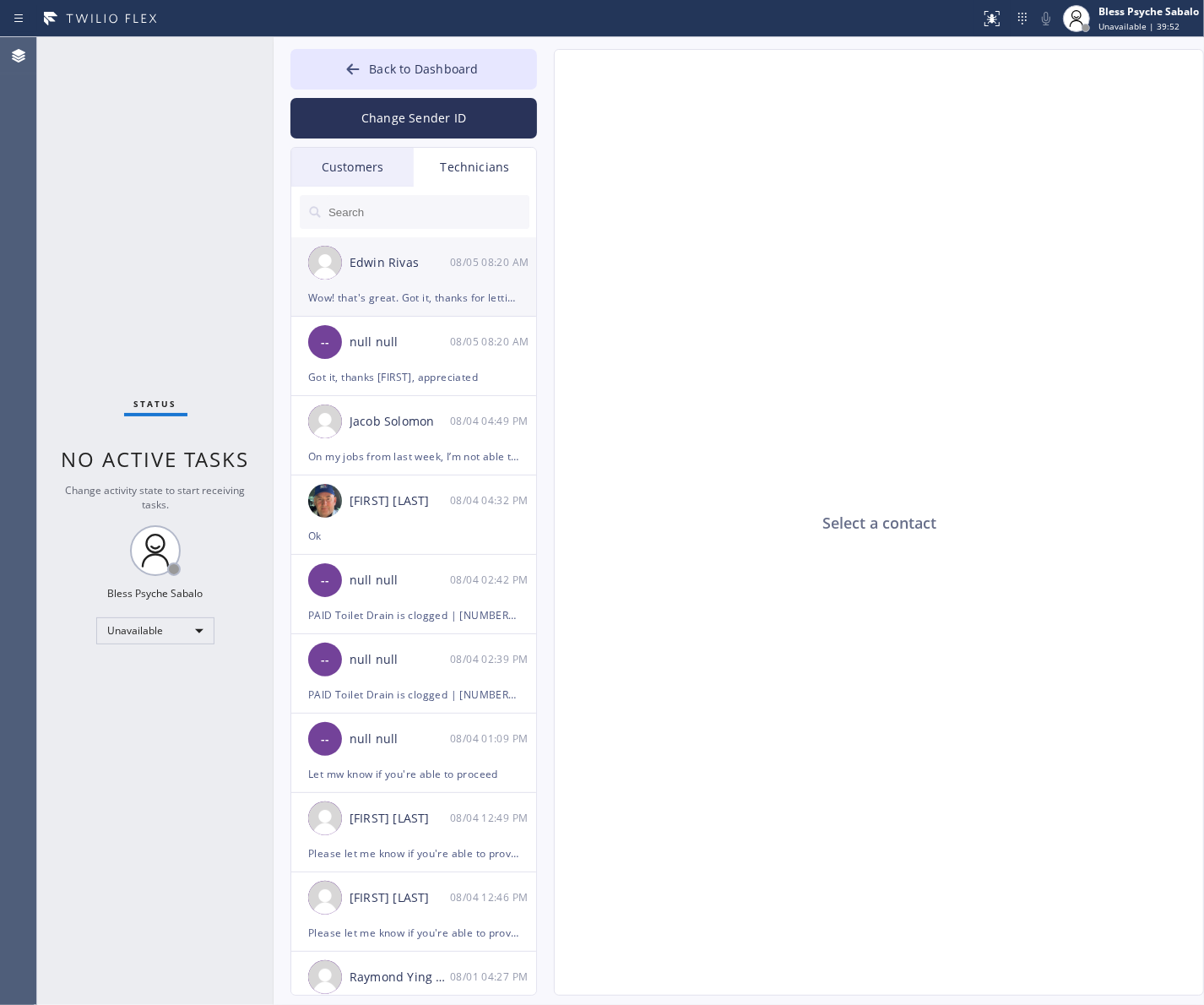 click on "Wow! that's great.
Got it, thanks for letting me know Edwin." at bounding box center (414, 297) 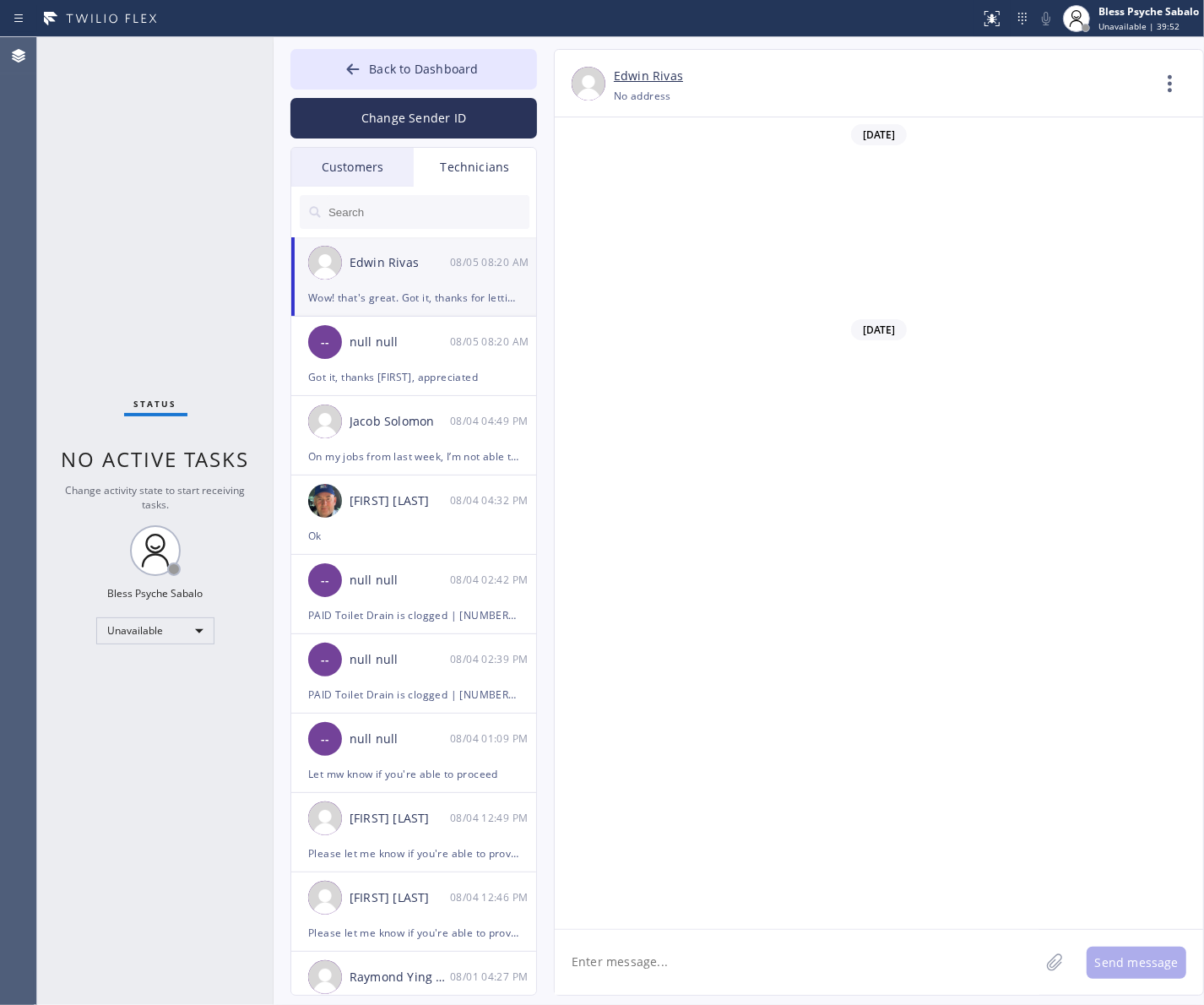 scroll, scrollTop: 6926, scrollLeft: 0, axis: vertical 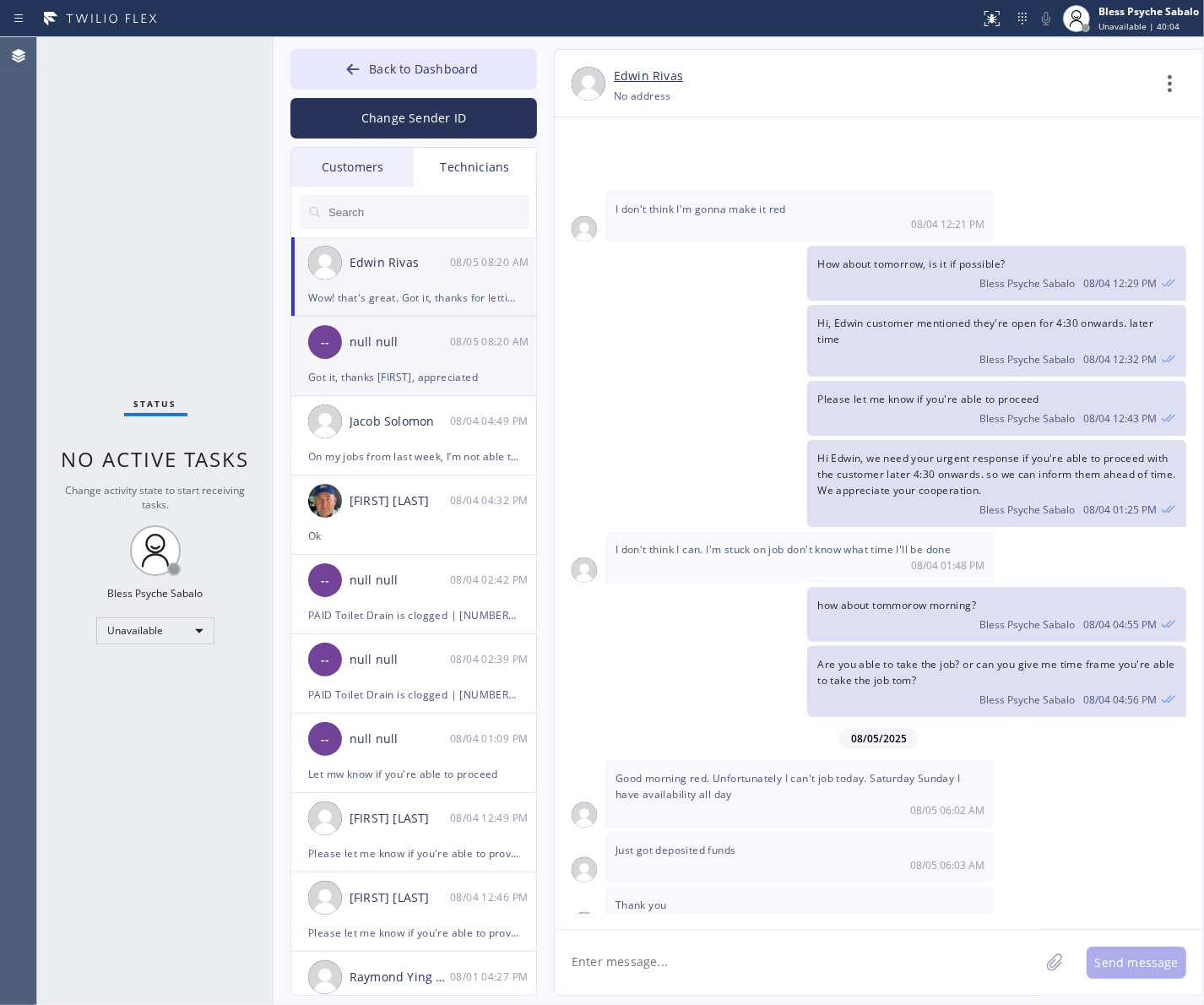 click on "-- null [LAST] 08/05 08:20 AM" at bounding box center (415, 342) 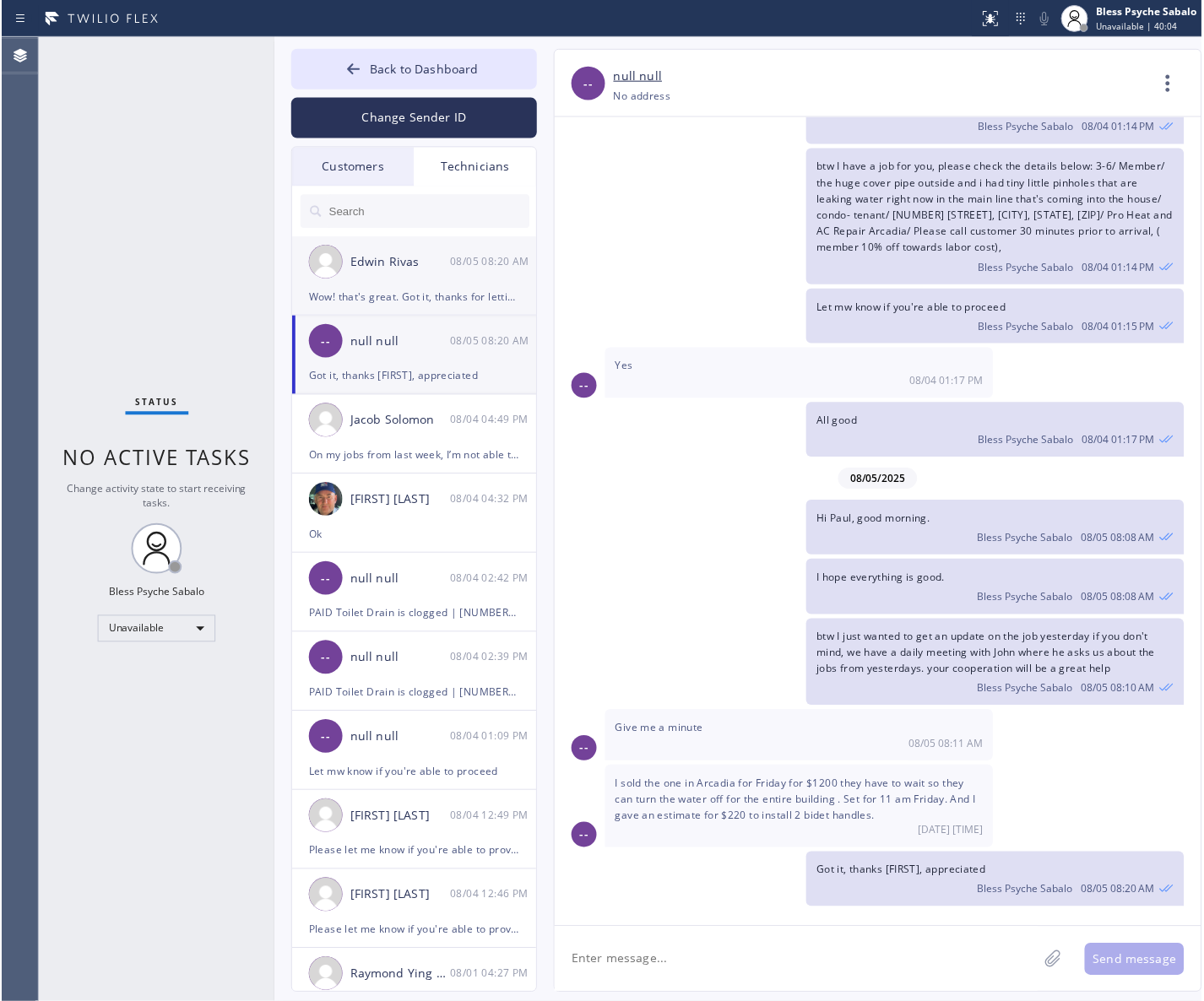 scroll, scrollTop: 922, scrollLeft: 0, axis: vertical 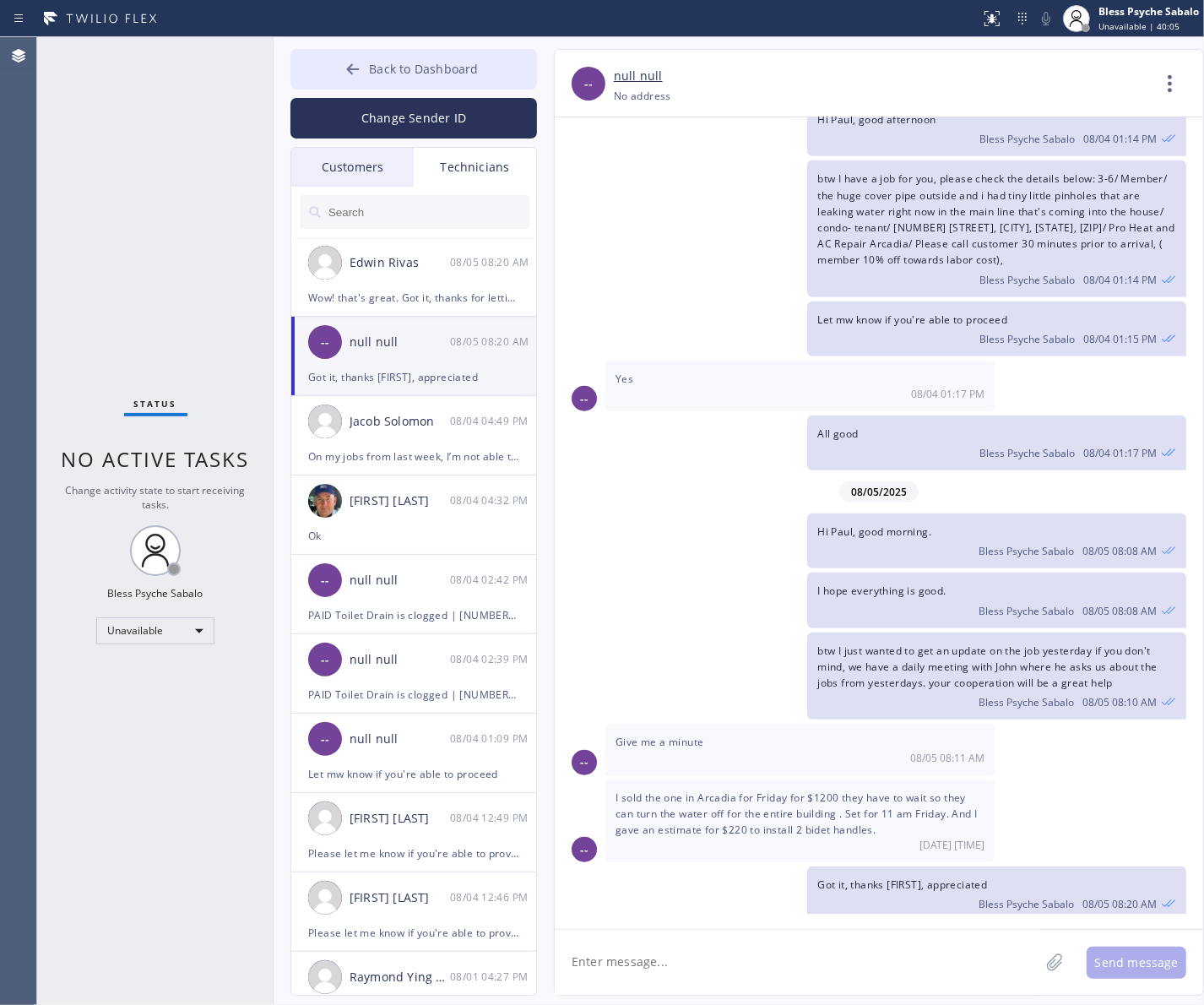 click on "Back to Dashboard" at bounding box center [423, 68] 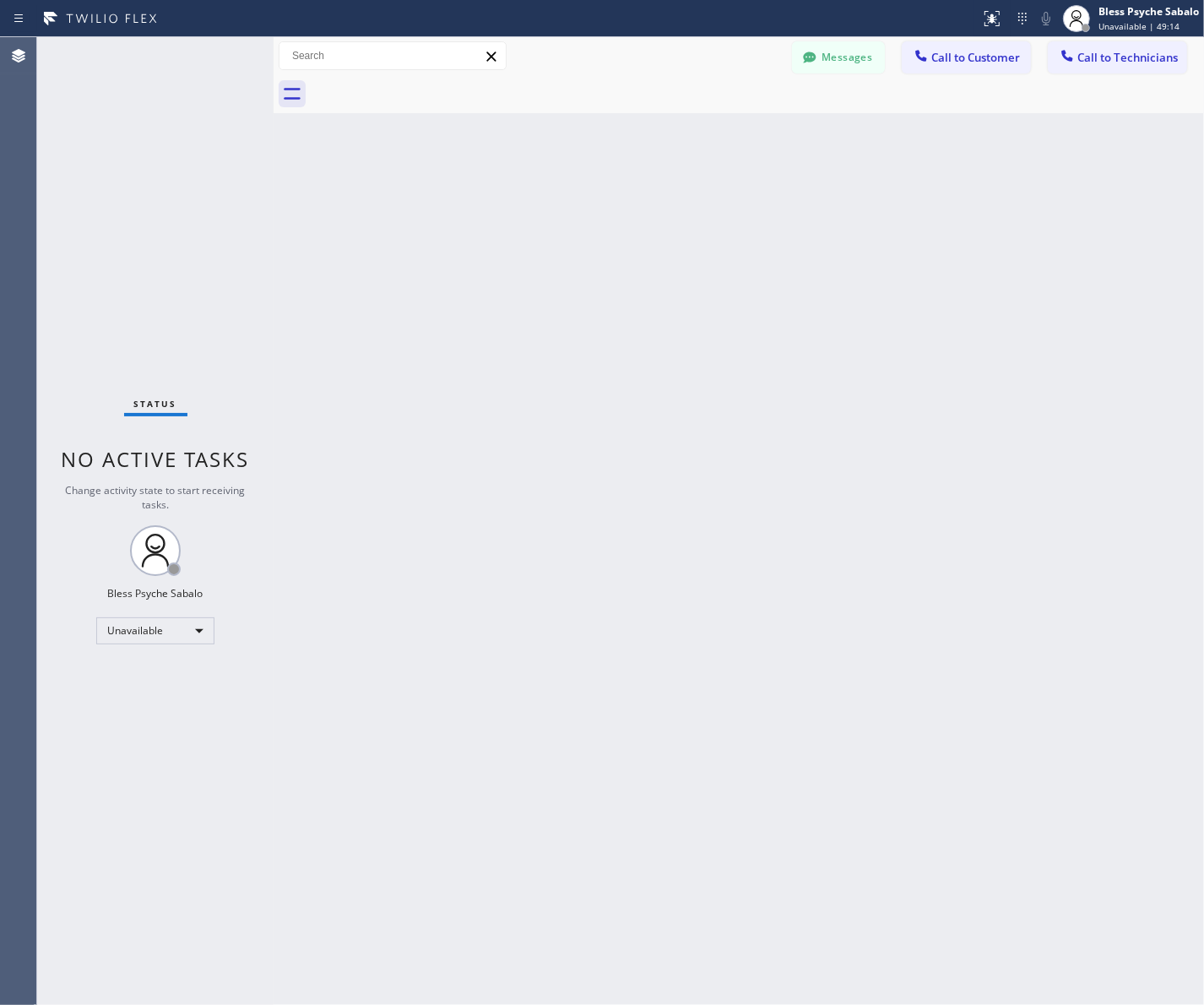 click on "Back to Dashboard Change Sender ID Customers Technicians MM [FIRST] [LAST] 07/28 03:53 PM It's fine .. NP
We don't need it anymore JW [FIRST] [LAST] 07/25 04:18 PM Hi [FIRST]-this is [FIRST], one of the dispatch managers here at 5 Star Plumbing. I’m reaching out to follow up on the estimate provided by our technician, [FIRST], during his visit on 07/02 regarding the (Installation of In-Home Water Filtration System). We just wanted to check in and see if you had any questions about the estimate or if there’s anything we can assist you with as you consider moving forward with the project. Feel free to reach out at your convenience—we’re here to help!
BS [FIRST] [LAST] 07/25 04:08 PM LC [FIRST] [LAST] 07/25 11:57 AM Tech advised me to just book an appointment and they'll gonna check the property together with you or either the real estate agent, to see if there's any back-up problem. DM [FIRST] [LAST] 07/25 08:45 AM BD [FIRST] [LAST] 07/24 04:53 PM No problem. IB [FIRST] [LAST] 07/24 02:33 PM Sorry I missed your call.  J  CD JL SN TJ" at bounding box center (739, 521) 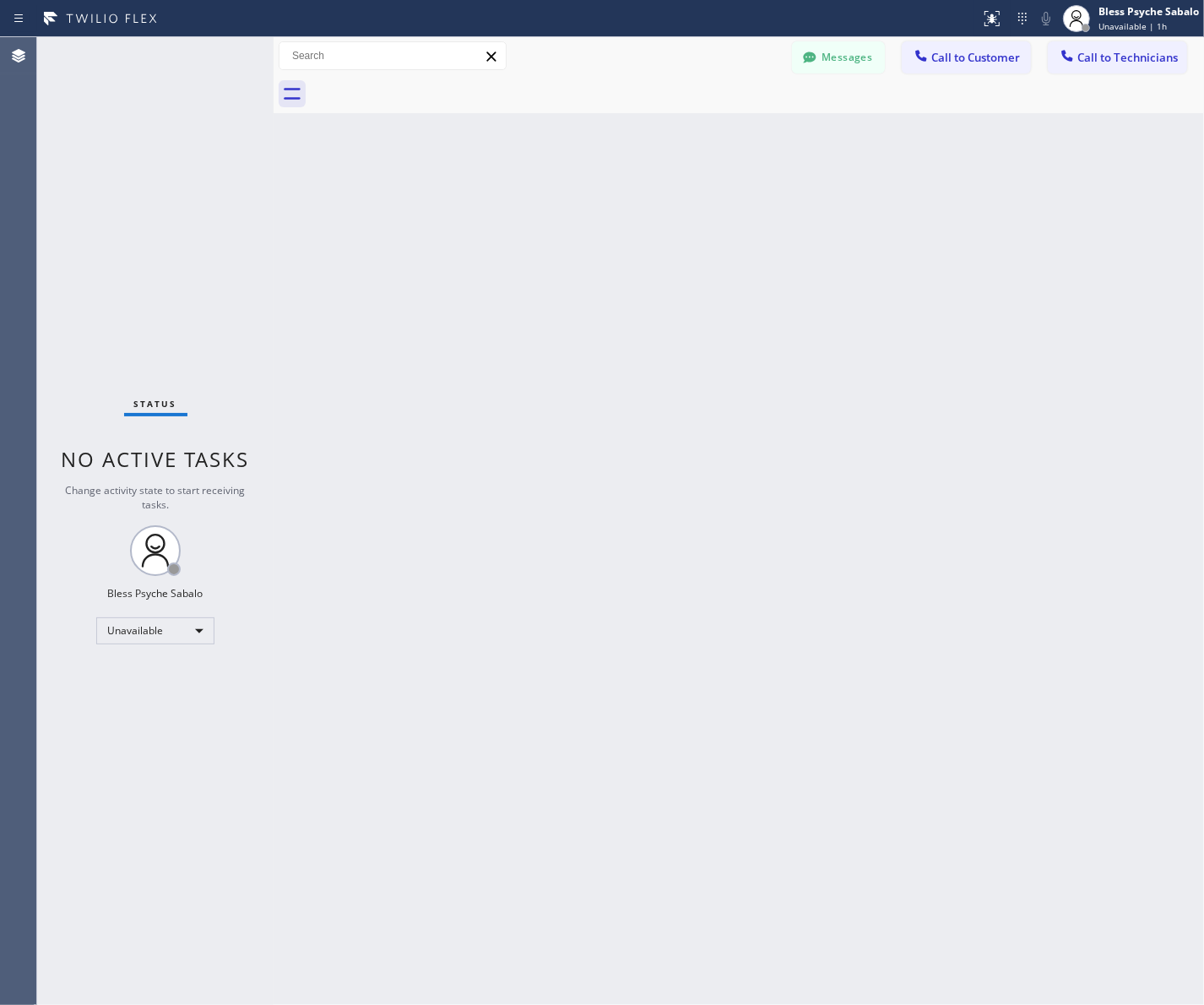 click on "Back to Dashboard Change Sender ID Customers Technicians MM [FIRST] [LAST] 07/28 03:53 PM It's fine .. NP
We don't need it anymore JW [FIRST] [LAST] 07/25 04:18 PM Hi [FIRST]-this is [FIRST], one of the dispatch managers here at 5 Star Plumbing. I’m reaching out to follow up on the estimate provided by our technician, [FIRST], during his visit on 07/02 regarding the (Installation of In-Home Water Filtration System). We just wanted to check in and see if you had any questions about the estimate or if there’s anything we can assist you with as you consider moving forward with the project. Feel free to reach out at your convenience—we’re here to help!
BS [FIRST] [LAST] 07/25 04:08 PM LC [FIRST] [LAST] 07/25 11:57 AM Tech advised me to just book an appointment and they'll gonna check the property together with you or either the real estate agent, to see if there's any back-up problem. DM [FIRST] [LAST] 07/25 08:45 AM BD [FIRST] [LAST] 07/24 04:53 PM No problem. IB [FIRST] [LAST] 07/24 02:33 PM Sorry I missed your call.  J  CD JL SN TJ" at bounding box center (739, 521) 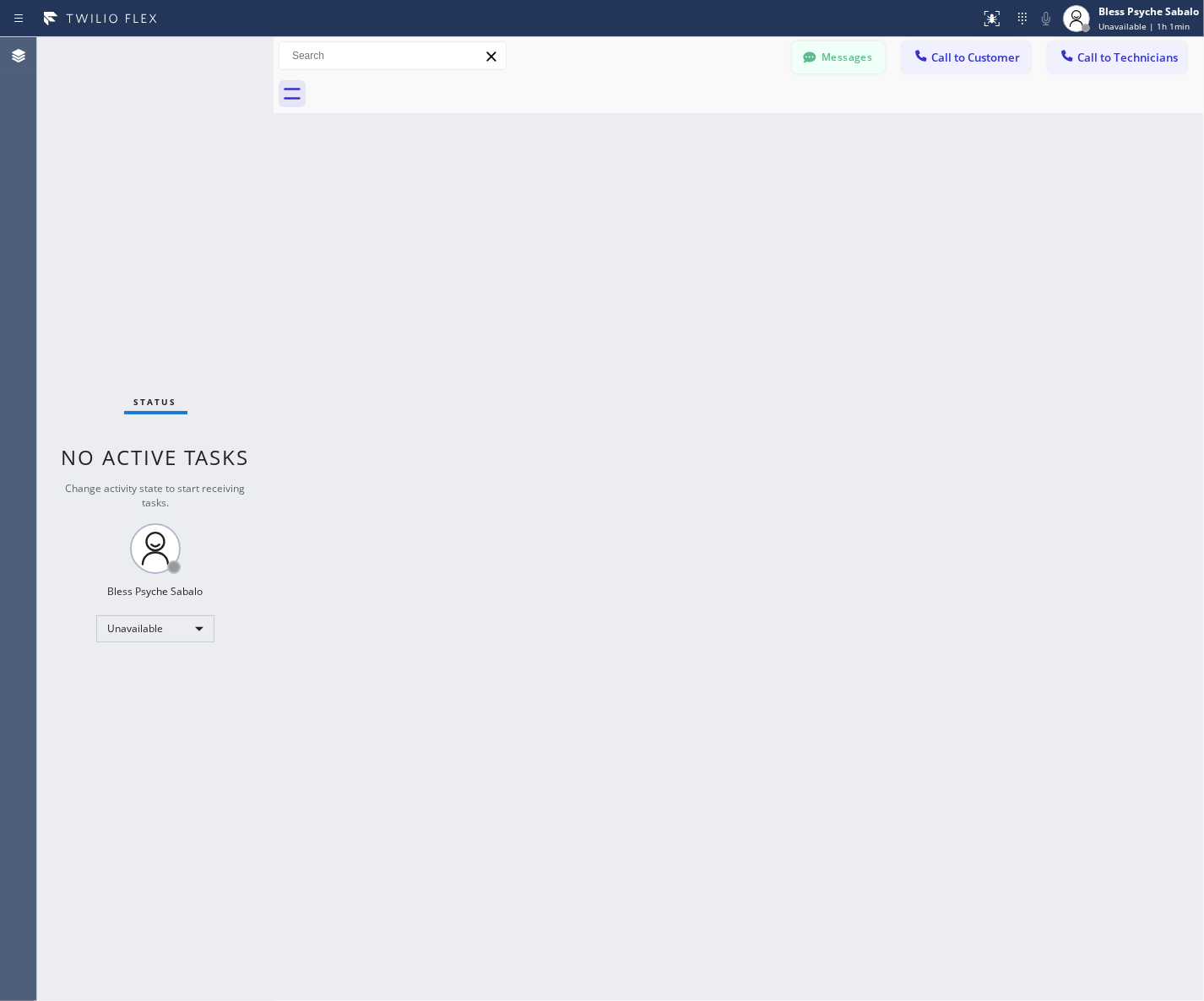 click 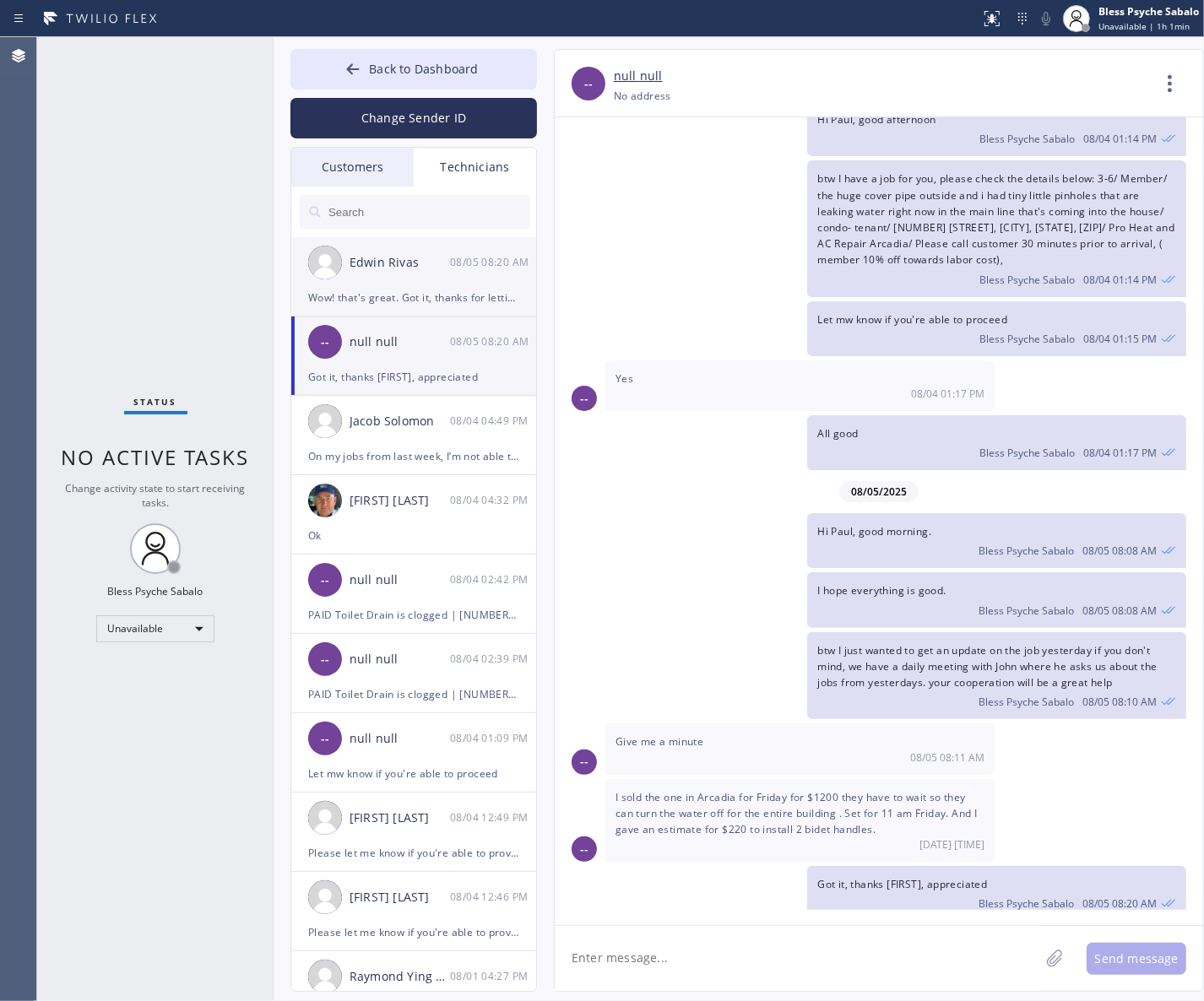 click on "[FIRST] [LAST] 08/05 08:20 AM" at bounding box center (415, 262) 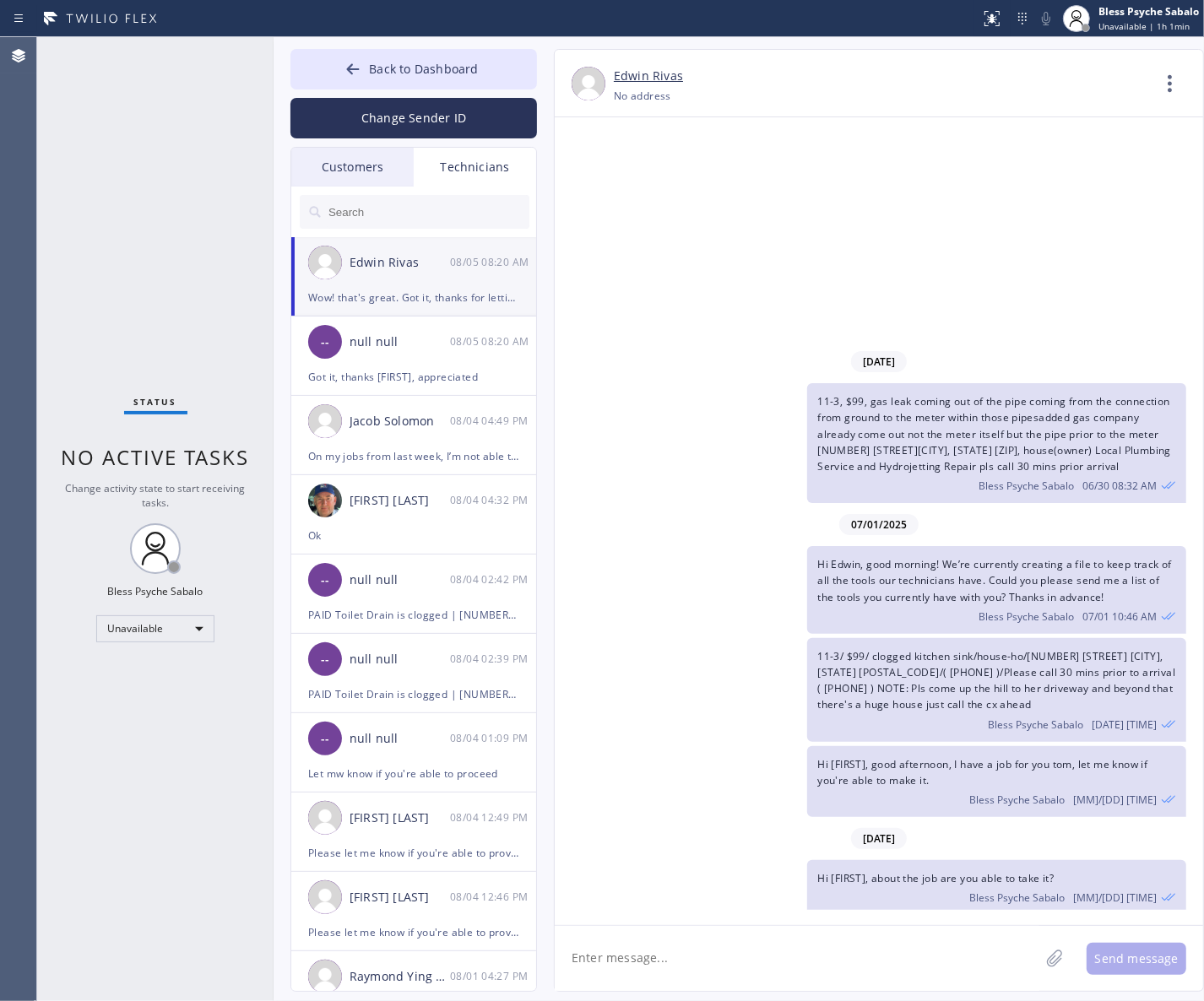 click on "Technicians" at bounding box center [475, 167] 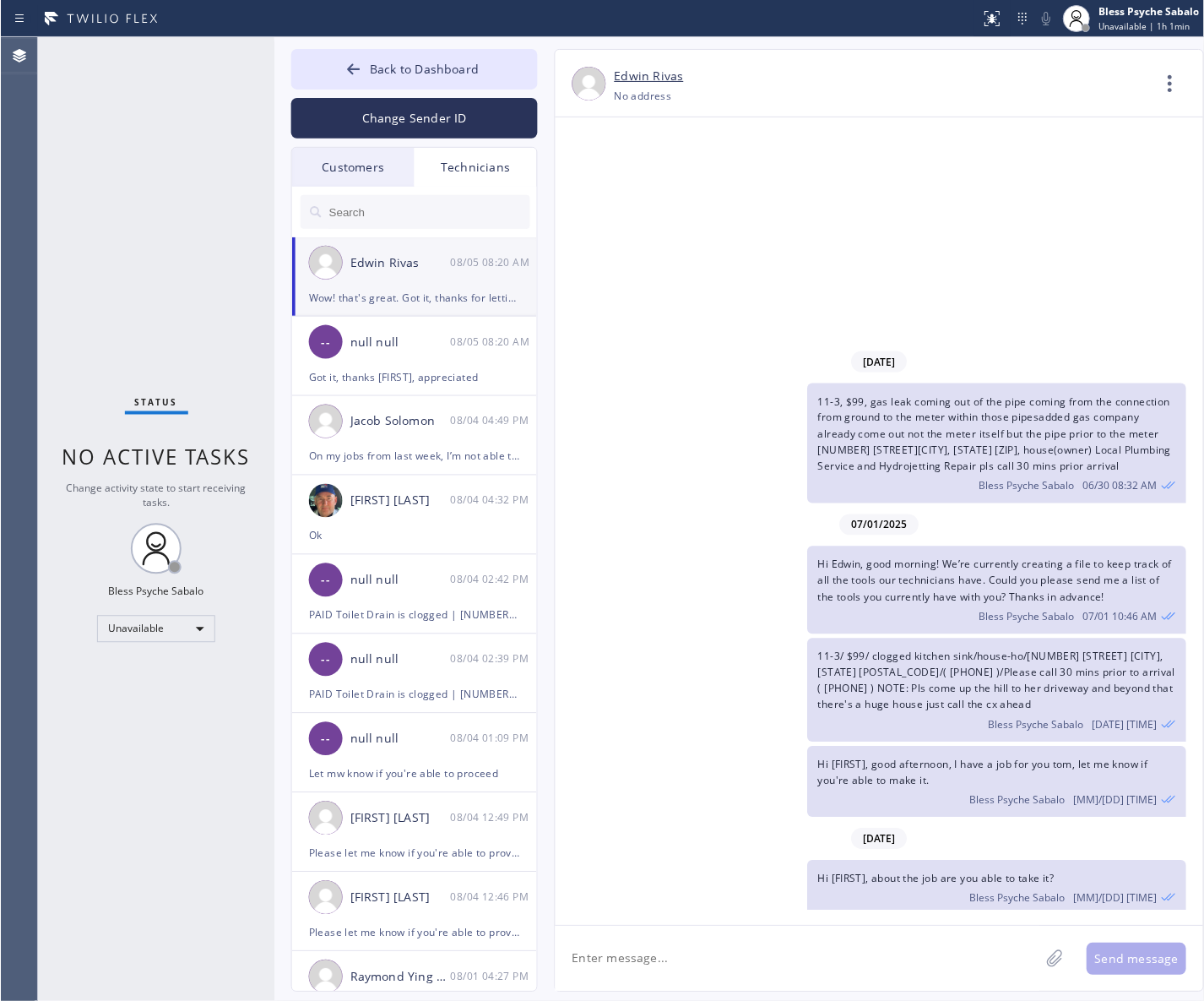 scroll, scrollTop: 0, scrollLeft: 0, axis: both 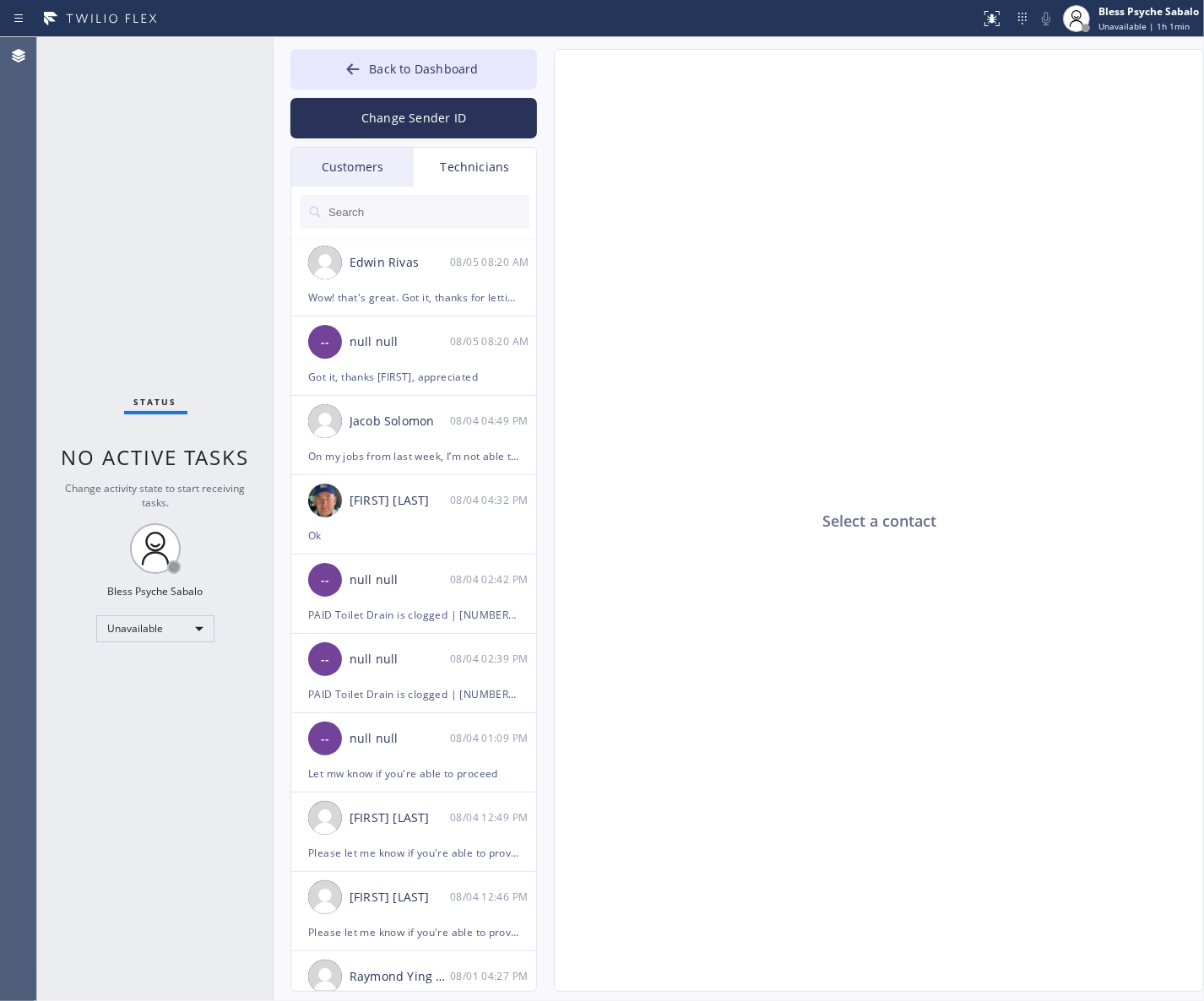 click on "Technicians" at bounding box center (475, 167) 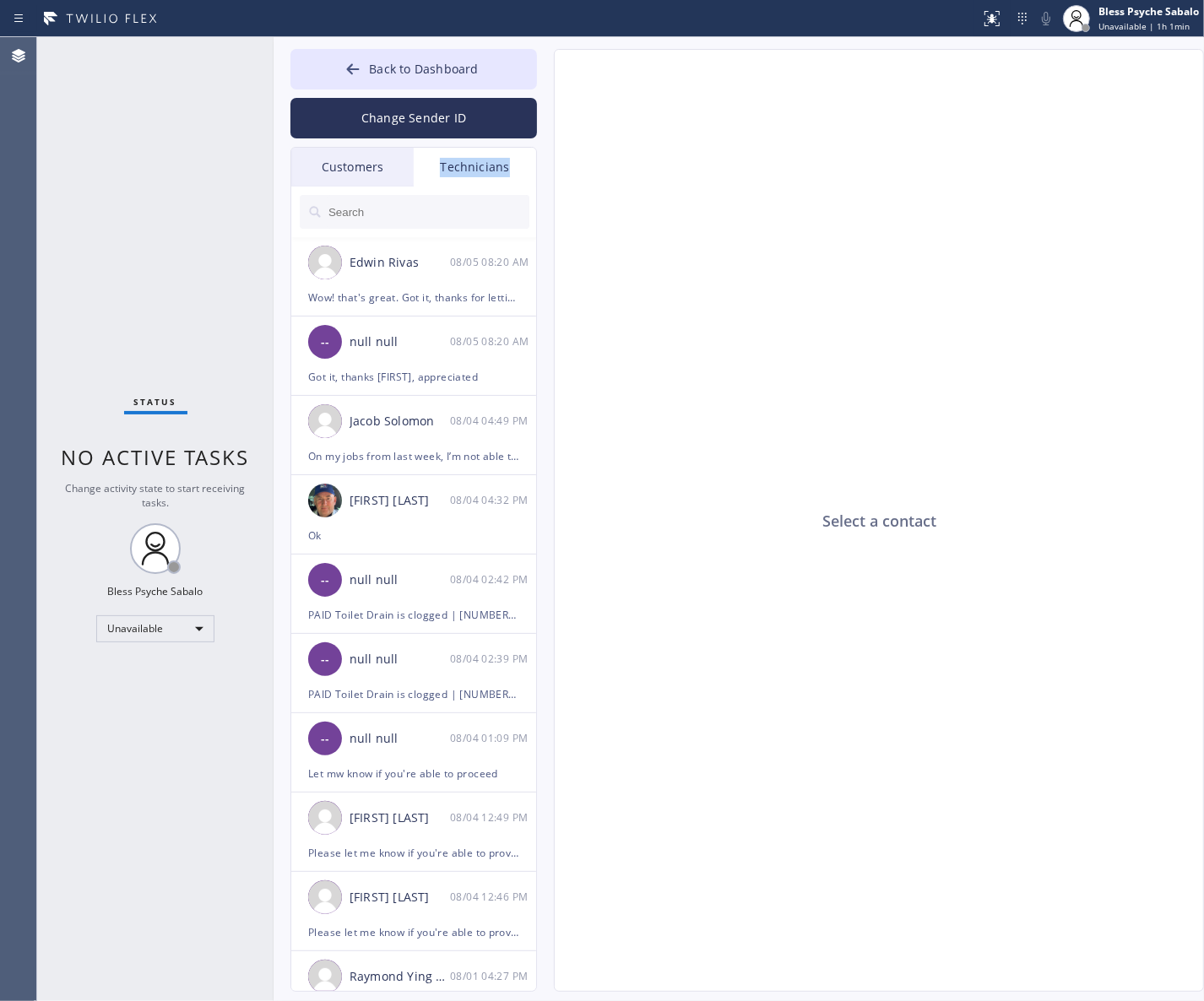 click on "Technicians" at bounding box center (475, 167) 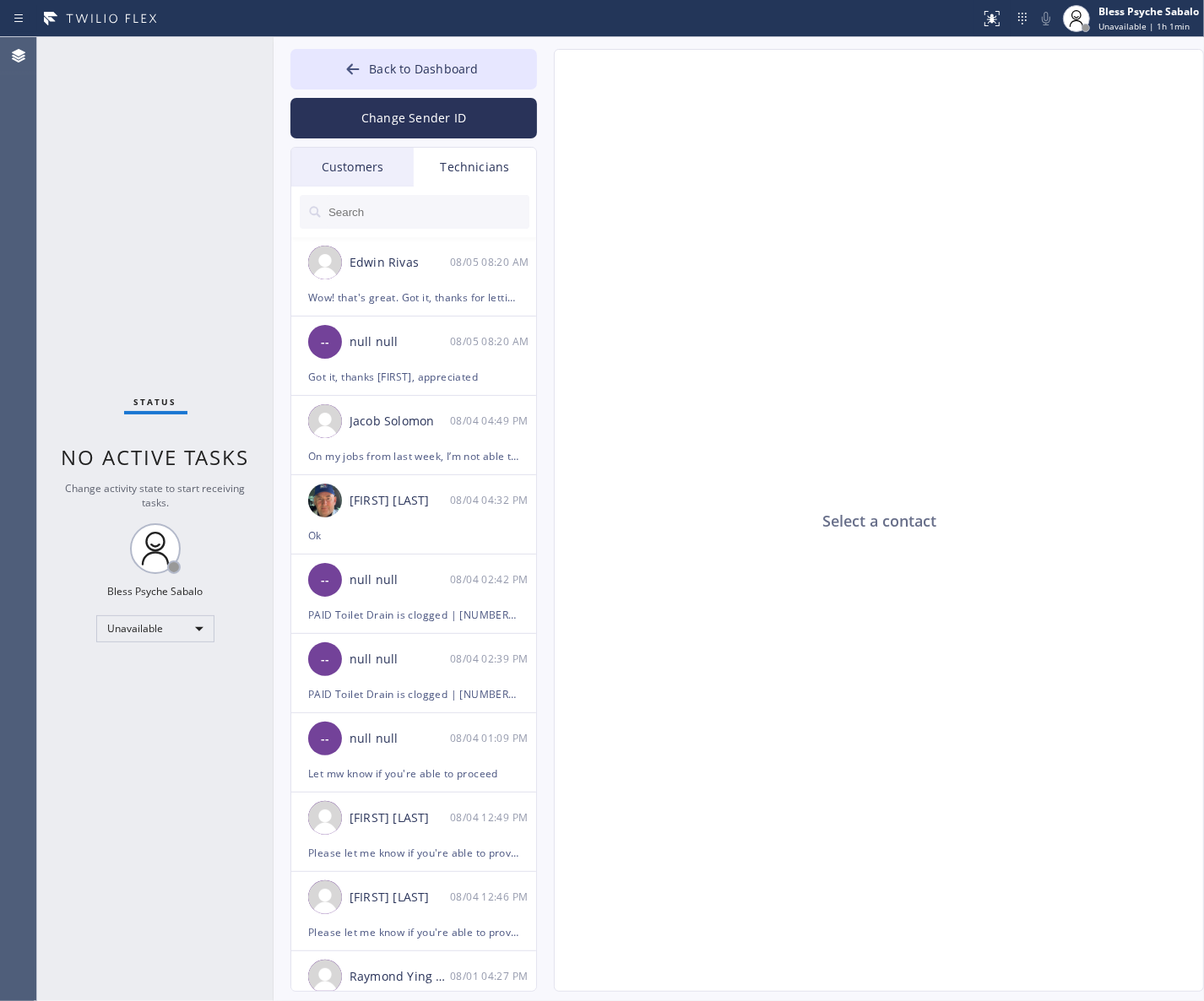 click on "Select a contact" 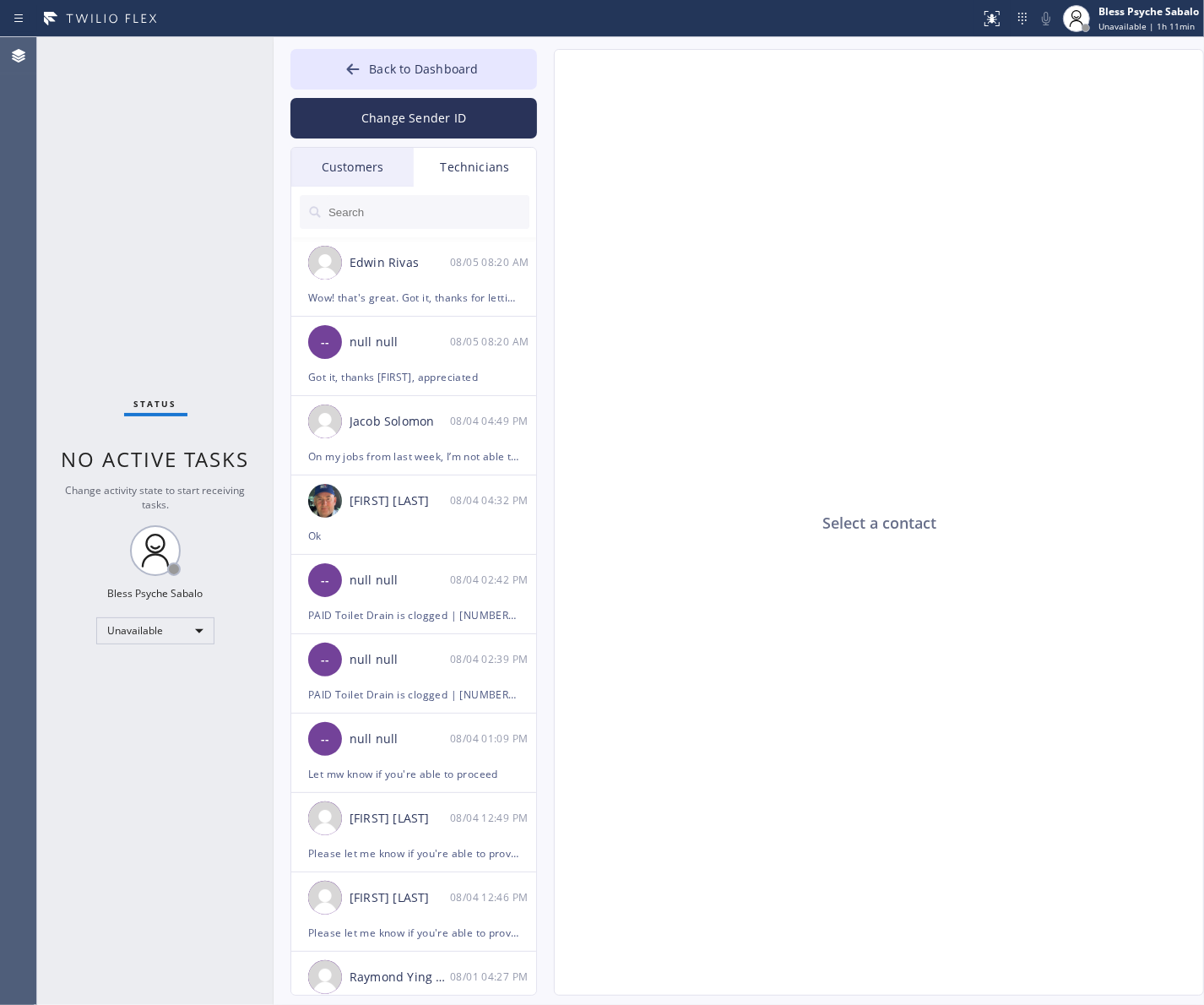click on "Select a contact" 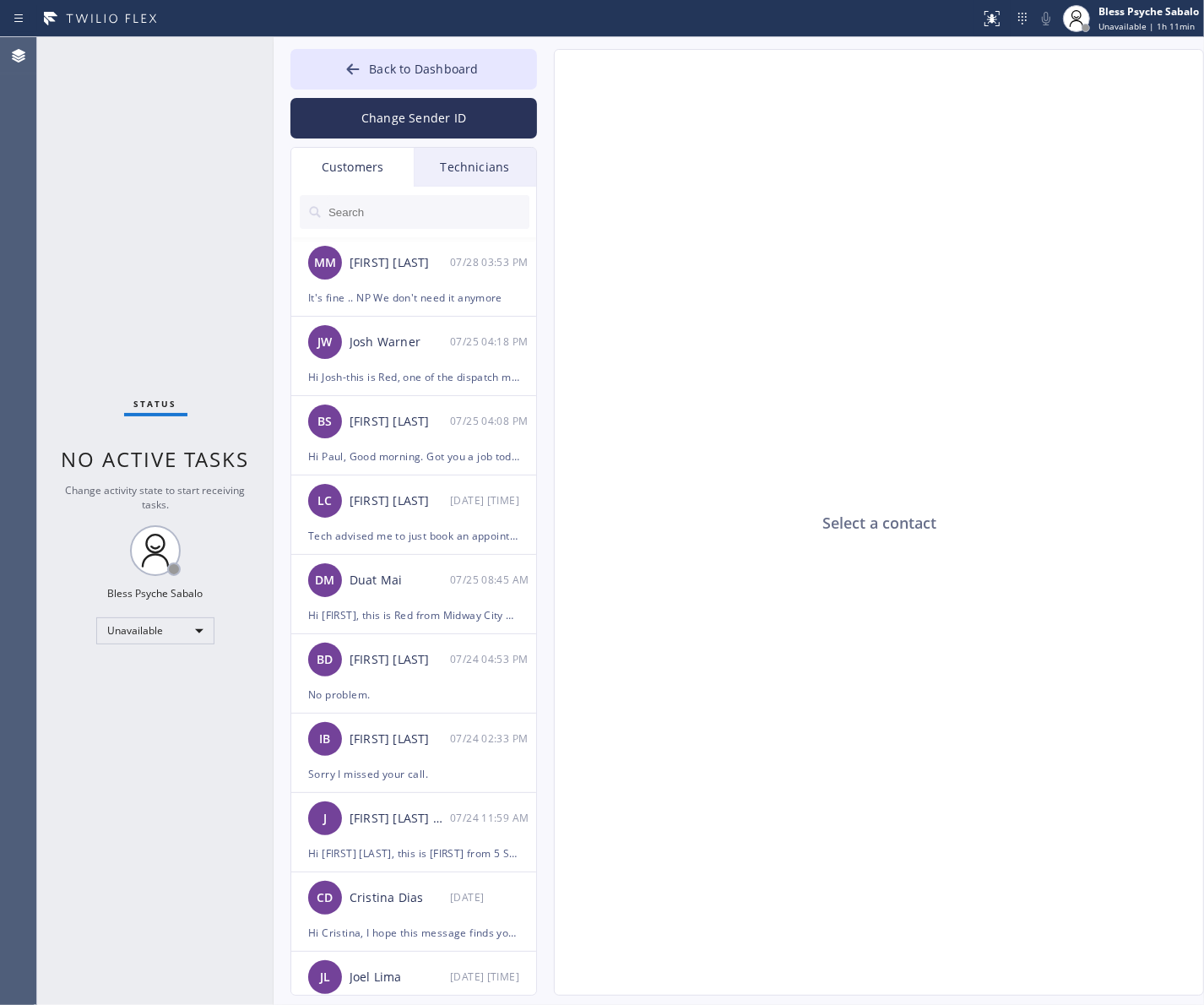 click on "Technicians" at bounding box center (475, 167) 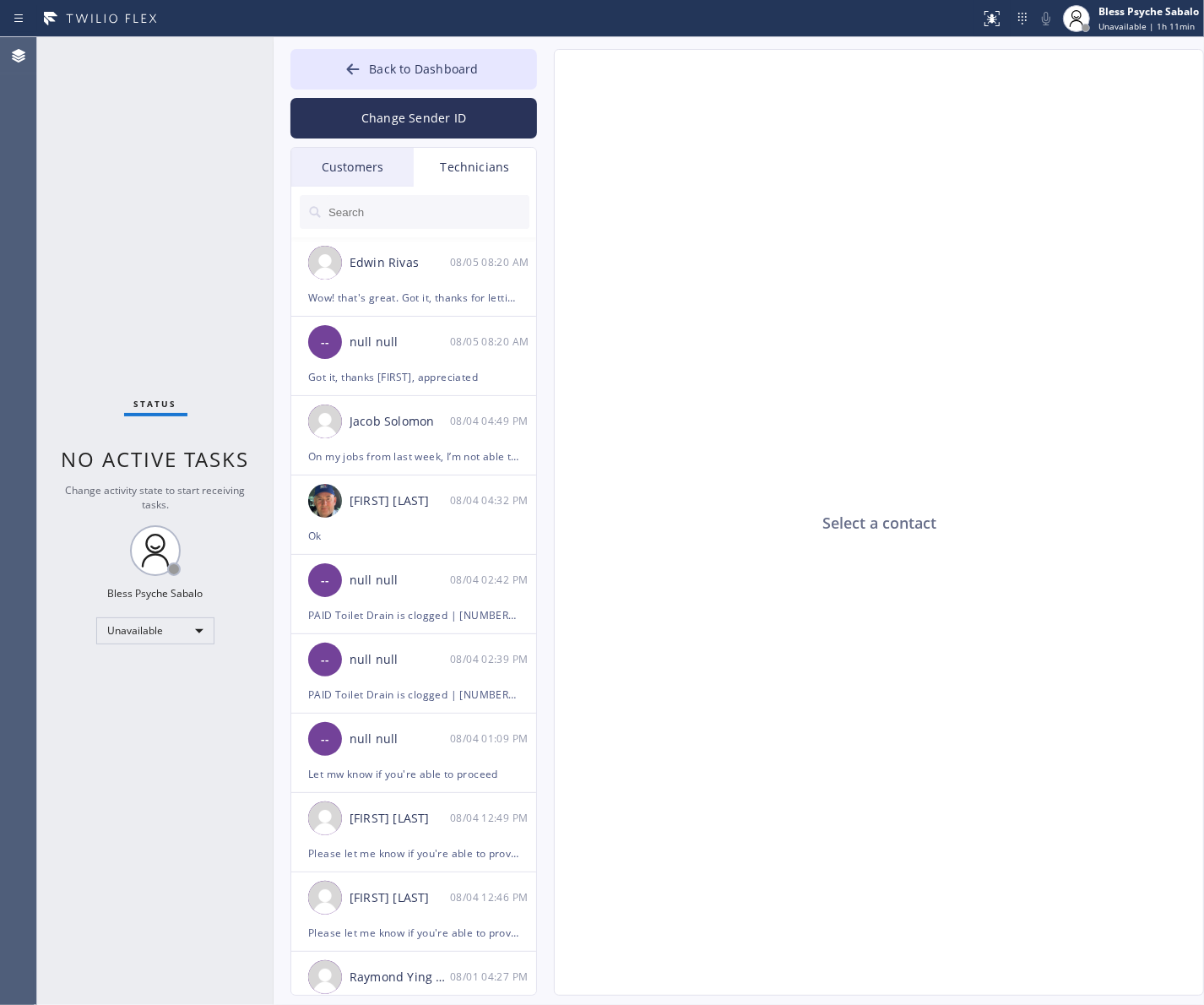 click at bounding box center [428, 212] 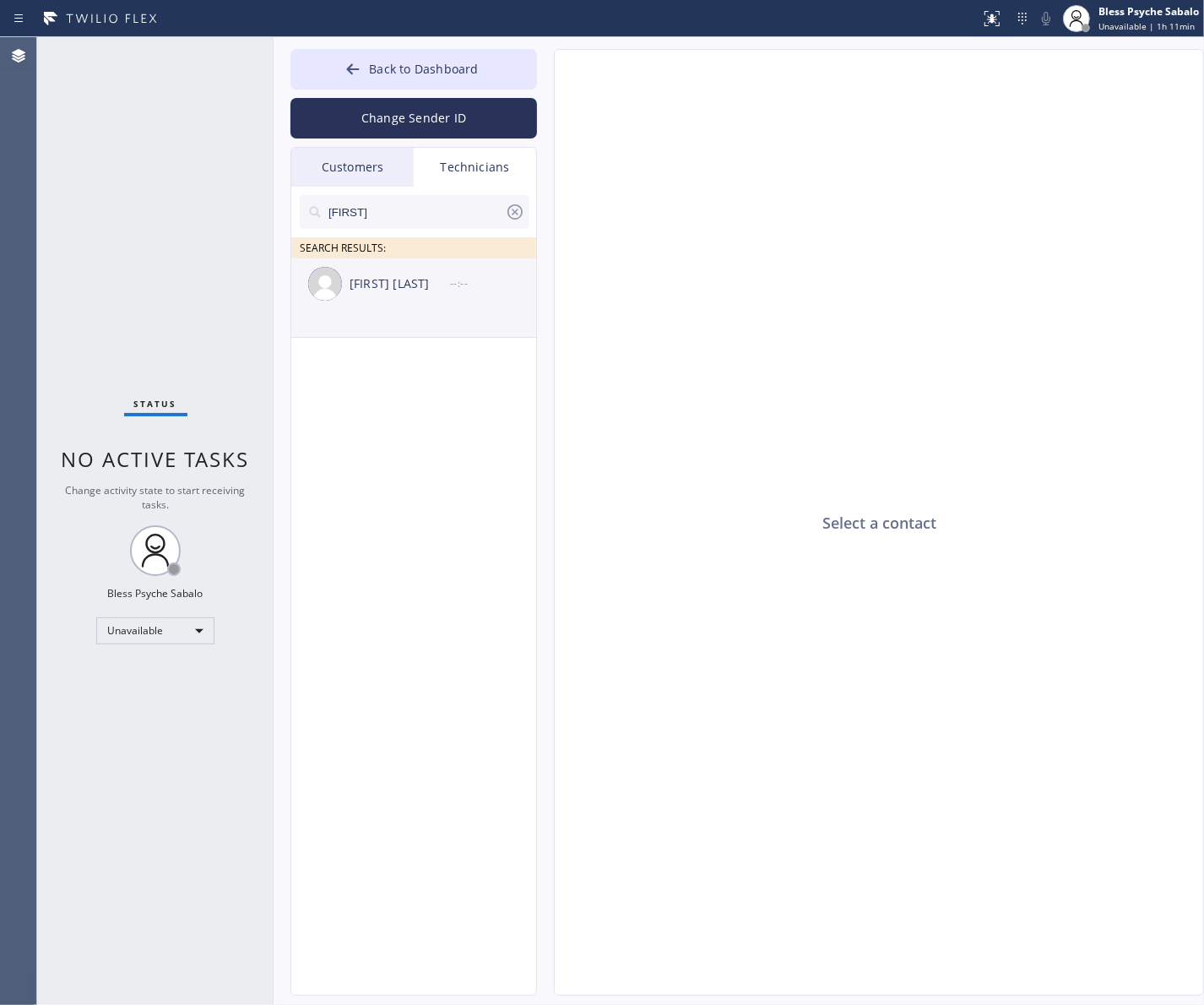 type on "[FIRST]" 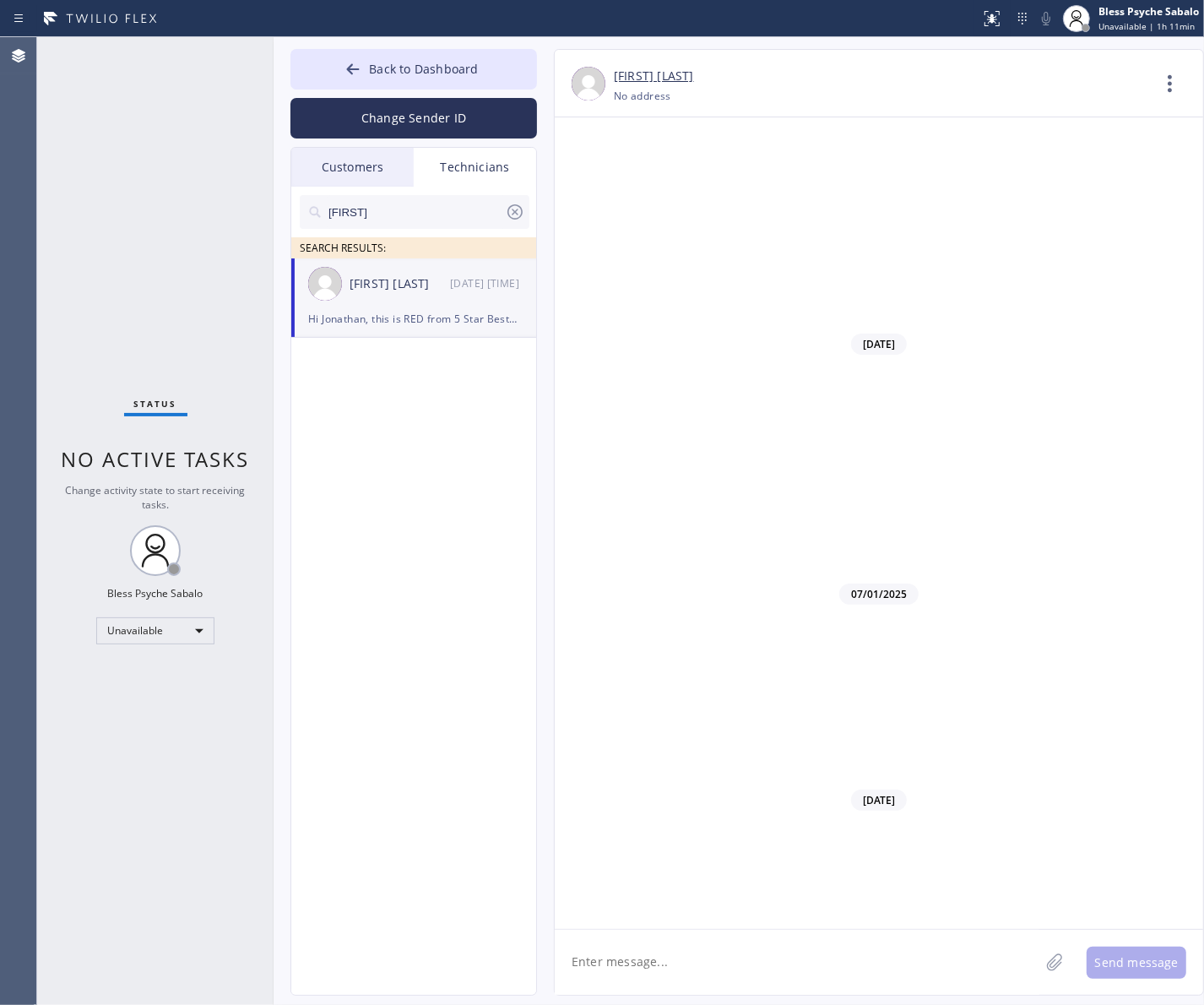click on "Hi [FIRST], my name is RED one of the dispatcher of 5 Star Best Plumbing, you may save my number for reference. Nice to meet you [FIRST]. Bless [NAME] [DATE] [TIME] Hey red I'm sorry I didn't answer. I had a family emergency where I lost a family member so I'm sorry I didn't answer .i told them on on boarding that I'd be available this Sunday too but I won't be due to me coming to Arizona for my aunts passing. I will be back Monday though and ready to go. I do apologize for not answering [DATE] [TIME] On behalf of the entire team, I want to extend our deepest condolences to you and your family during this difficult time. We were heartbroken to hear about your loss, and please know that our thoughts and prayers are with you. Bless [NAME] [DATE] [TIME] Sorry for the late reply, it's been quite busy lately. Bless [NAME] [DATE] [TIME] [DATE] Bless [NAME] [DATE] [TIME]" at bounding box center [879, 523] 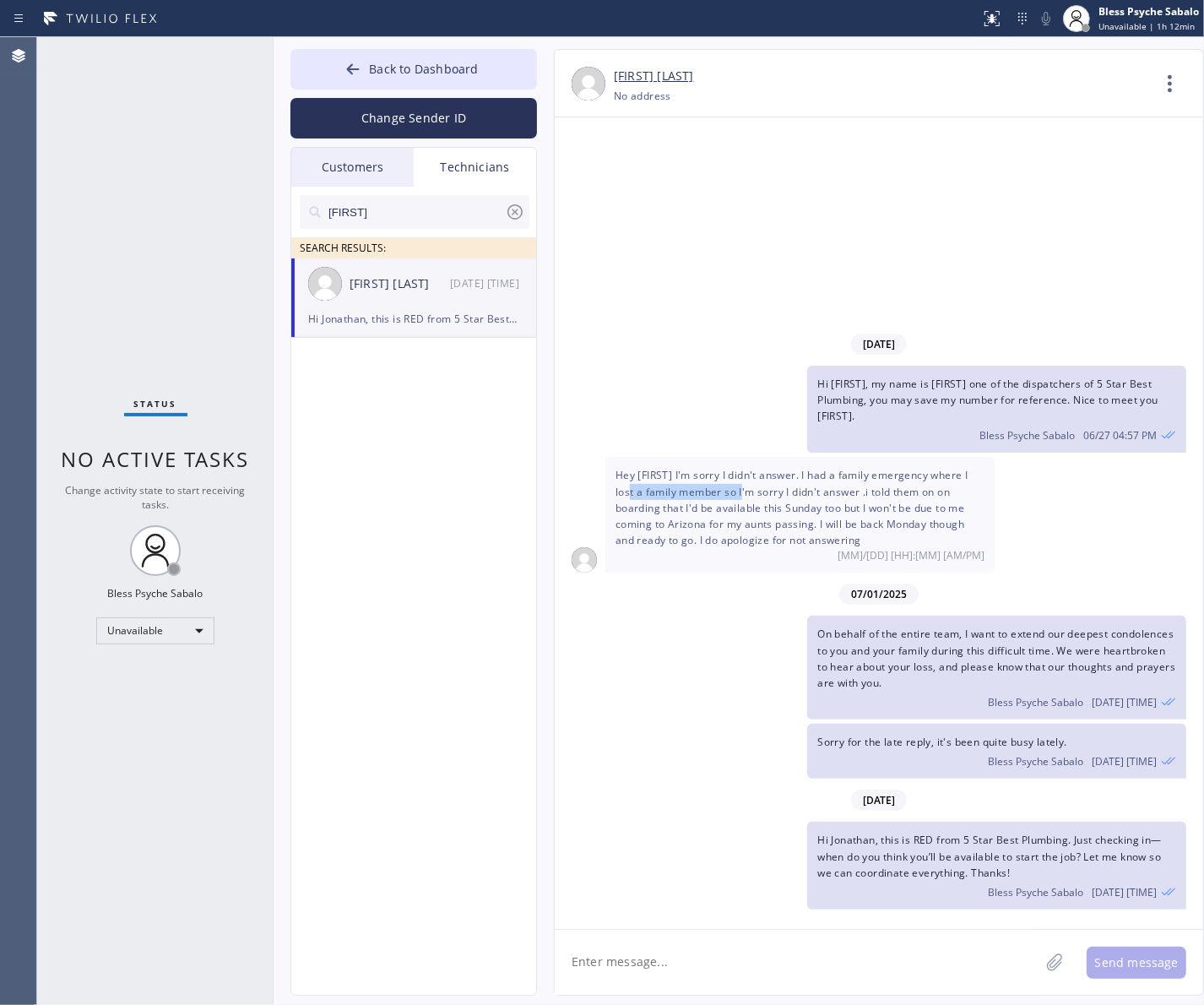 drag, startPoint x: 655, startPoint y: 505, endPoint x: 809, endPoint y: 520, distance: 154.72879 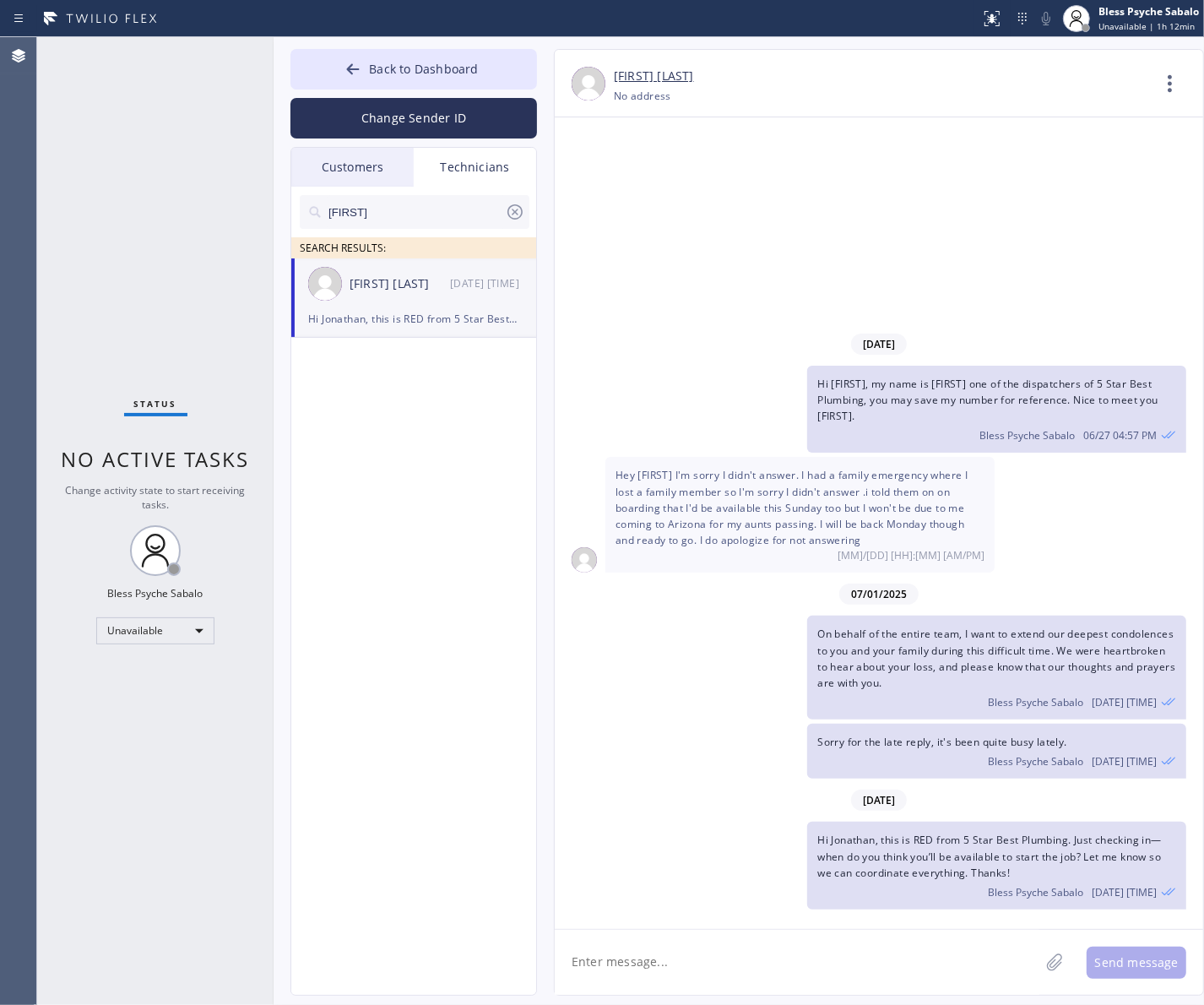click on "[MM]/[DD] [HH]:[MM] [AM/PM]" at bounding box center [800, 555] 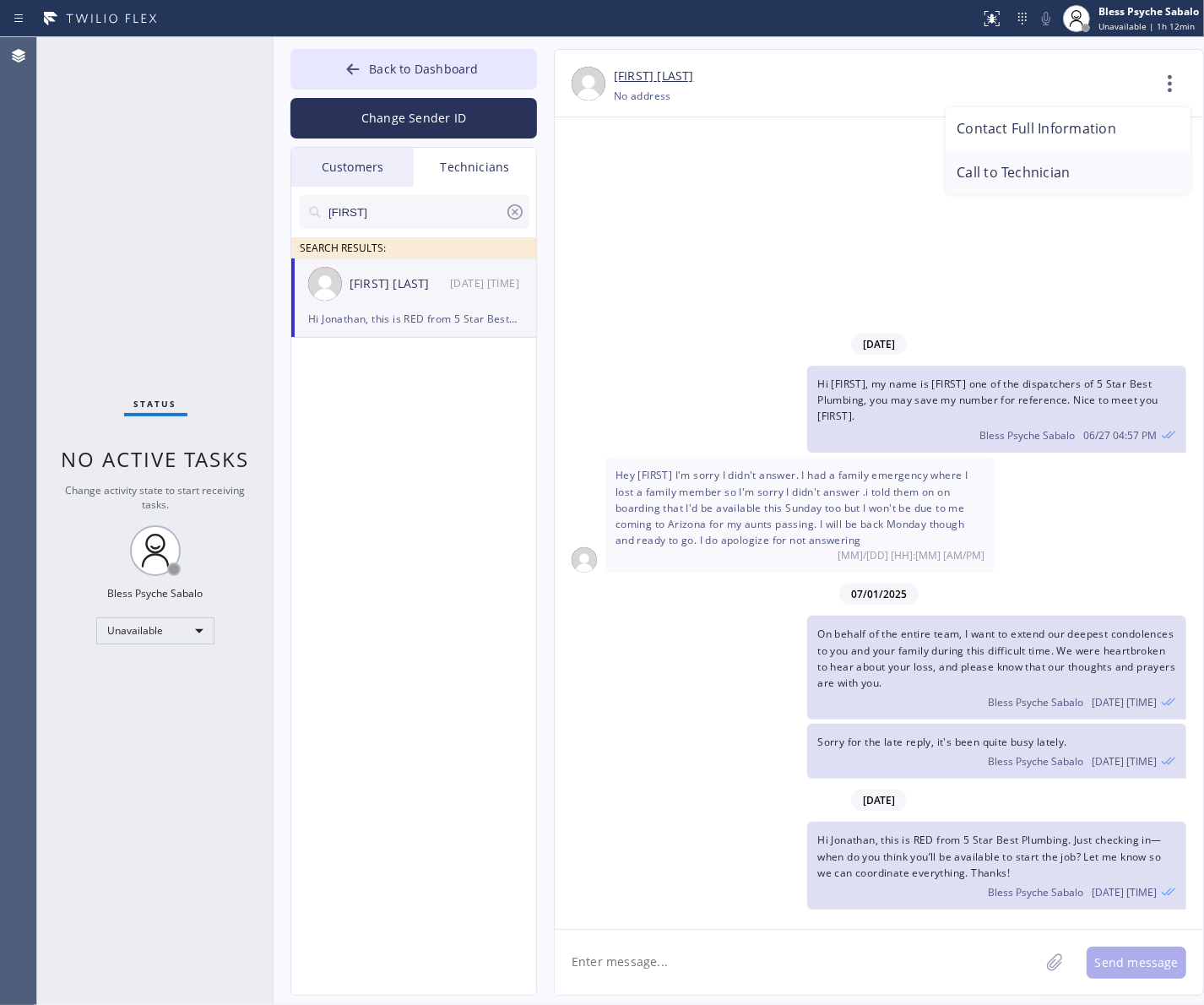 click on "Call to Technician" at bounding box center [1068, 173] 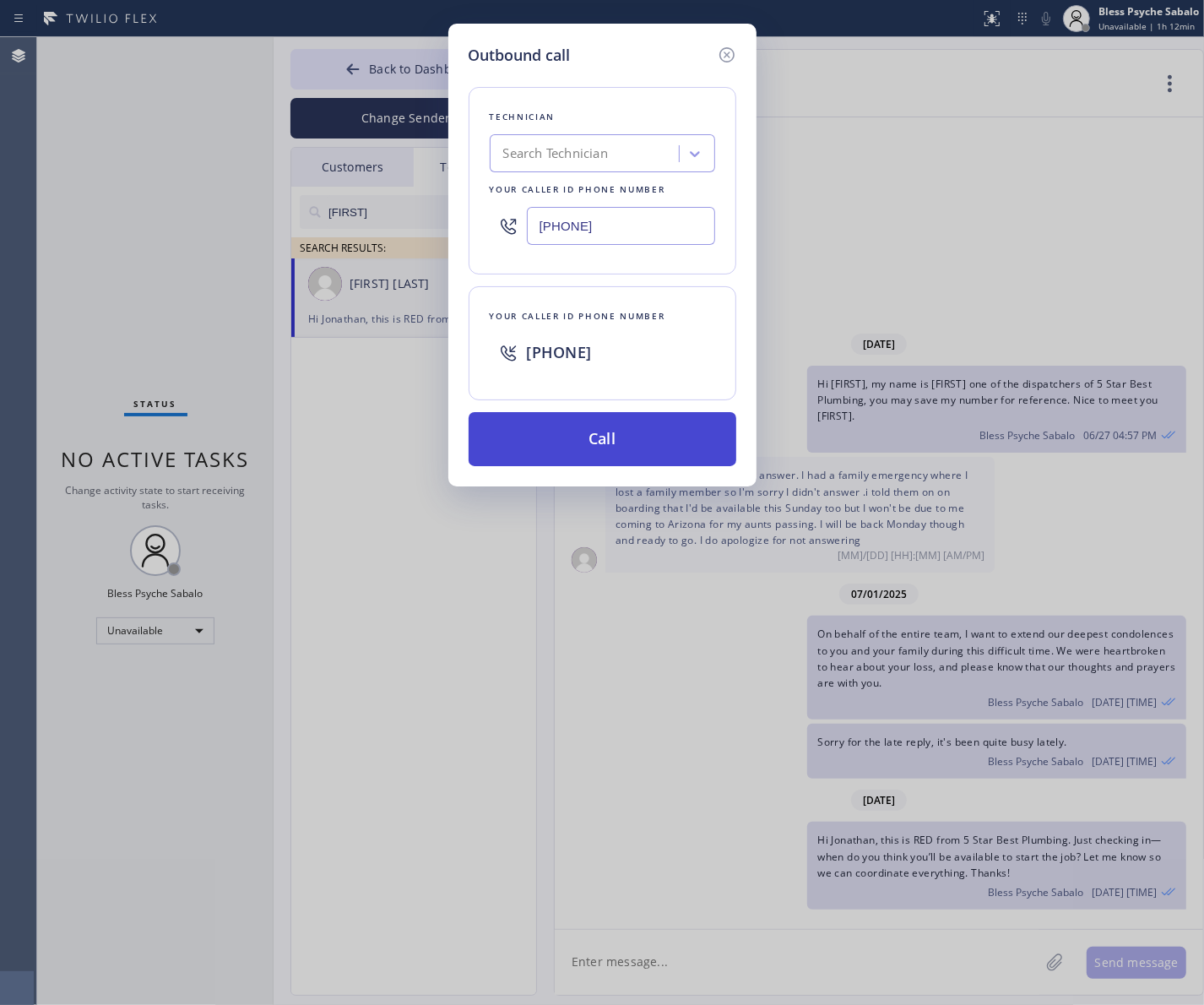 click on "Call" at bounding box center (602, 439) 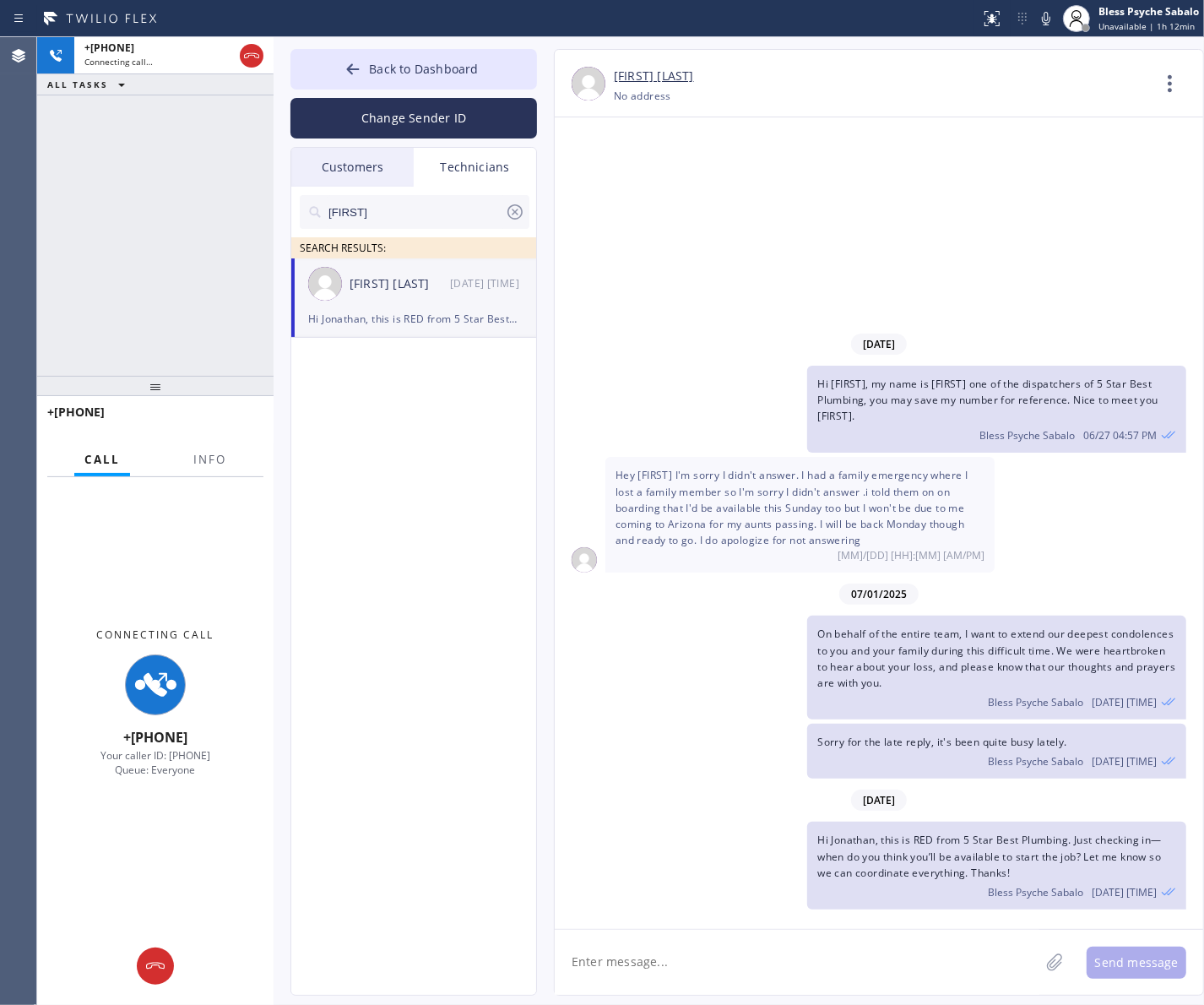 click 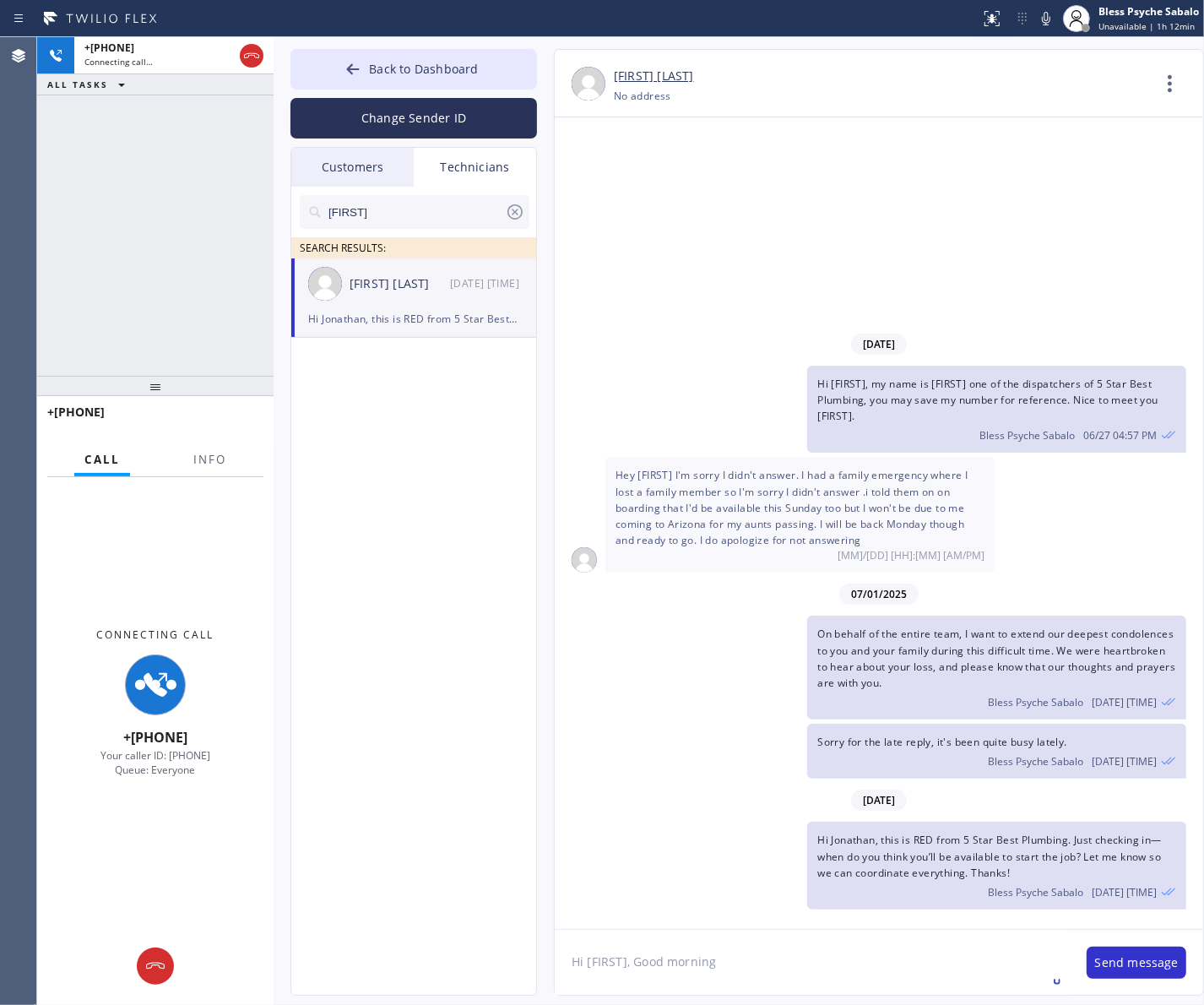 type on "Hi [FIRST], Good morning." 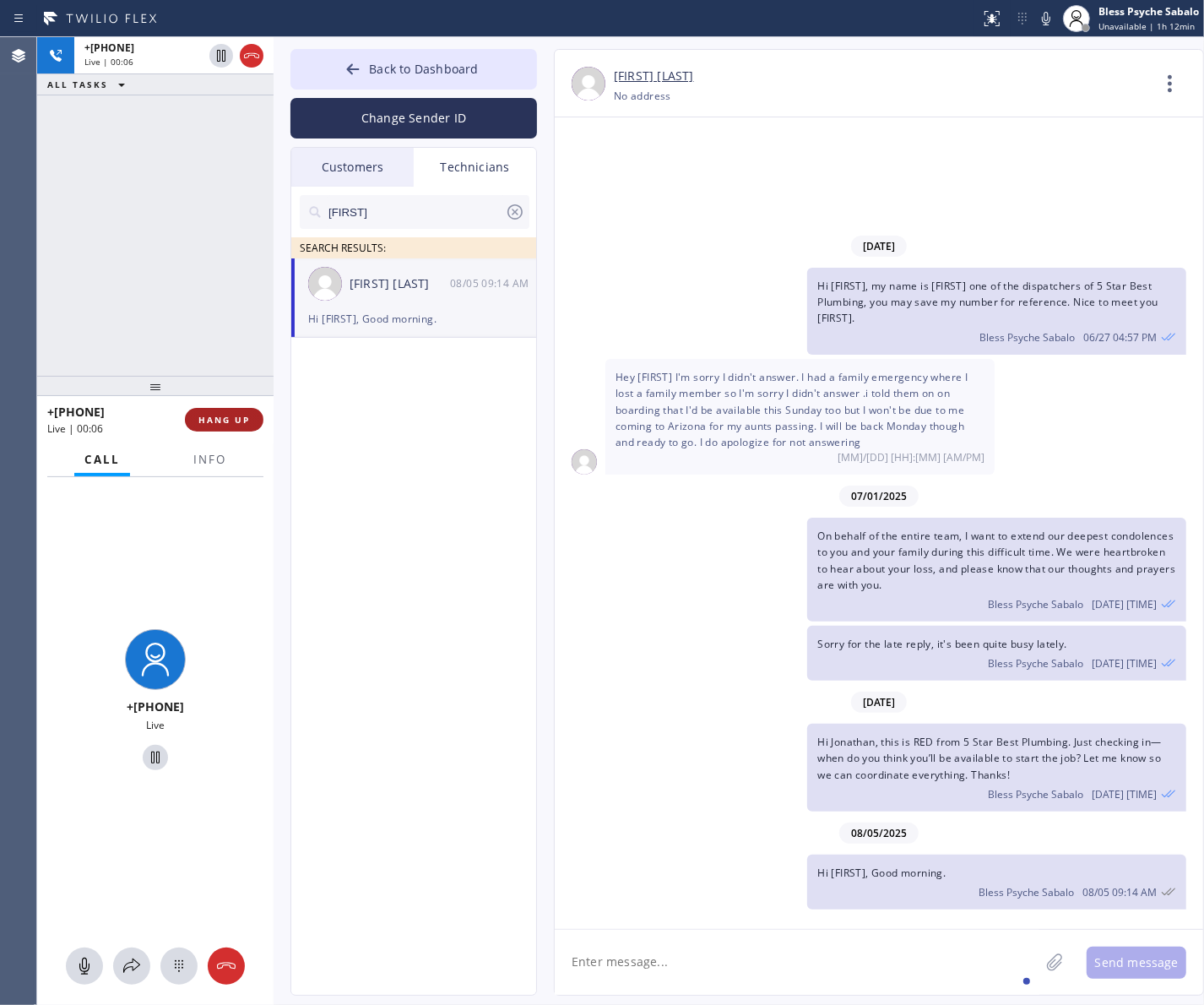 click on "HANG UP" at bounding box center [224, 420] 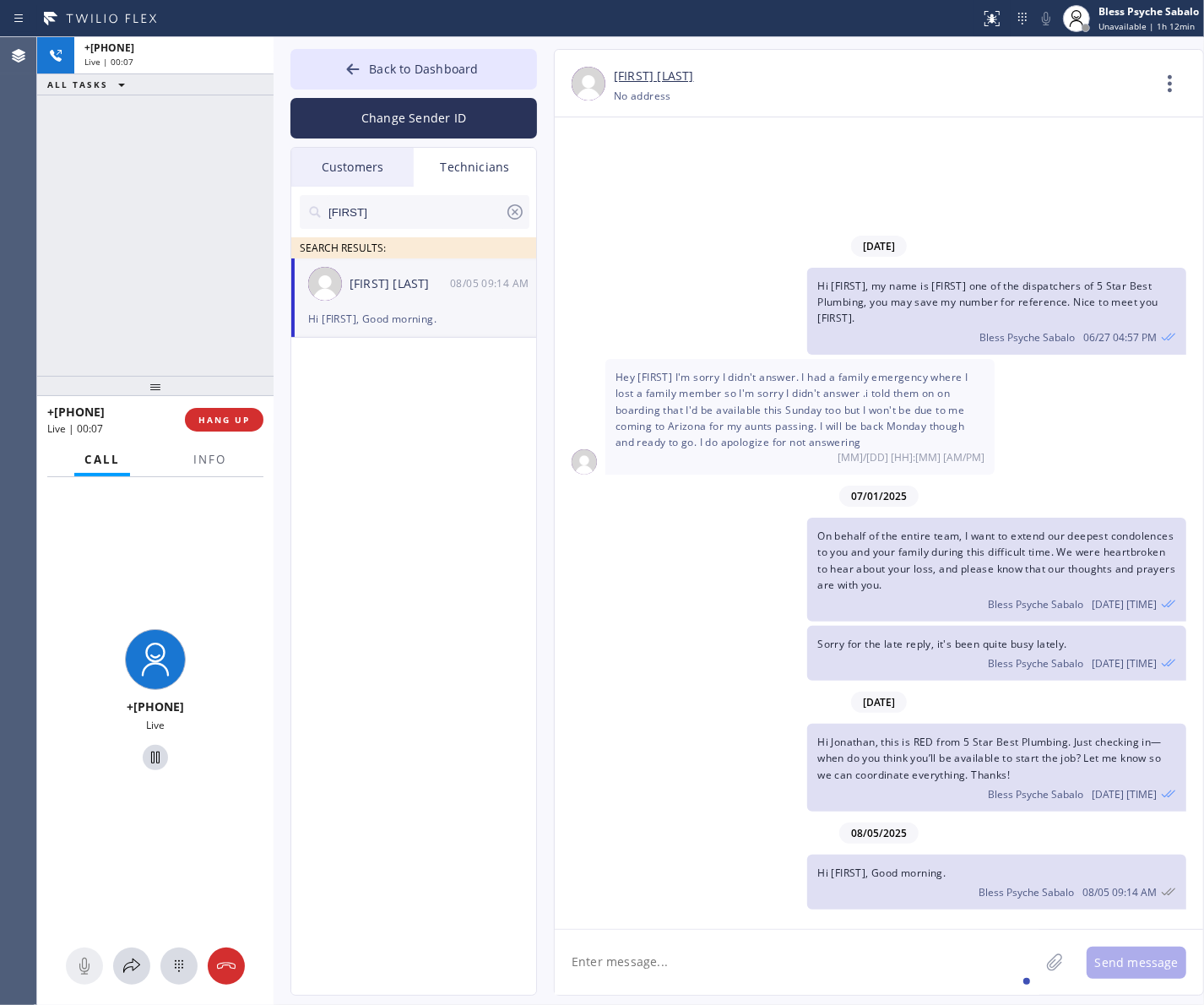 click on "jonathan SEARCH RESULTS: [FIRST] [LAST] 08/05 09:14 AM Hi [NAME], Good morning." at bounding box center (415, 610) 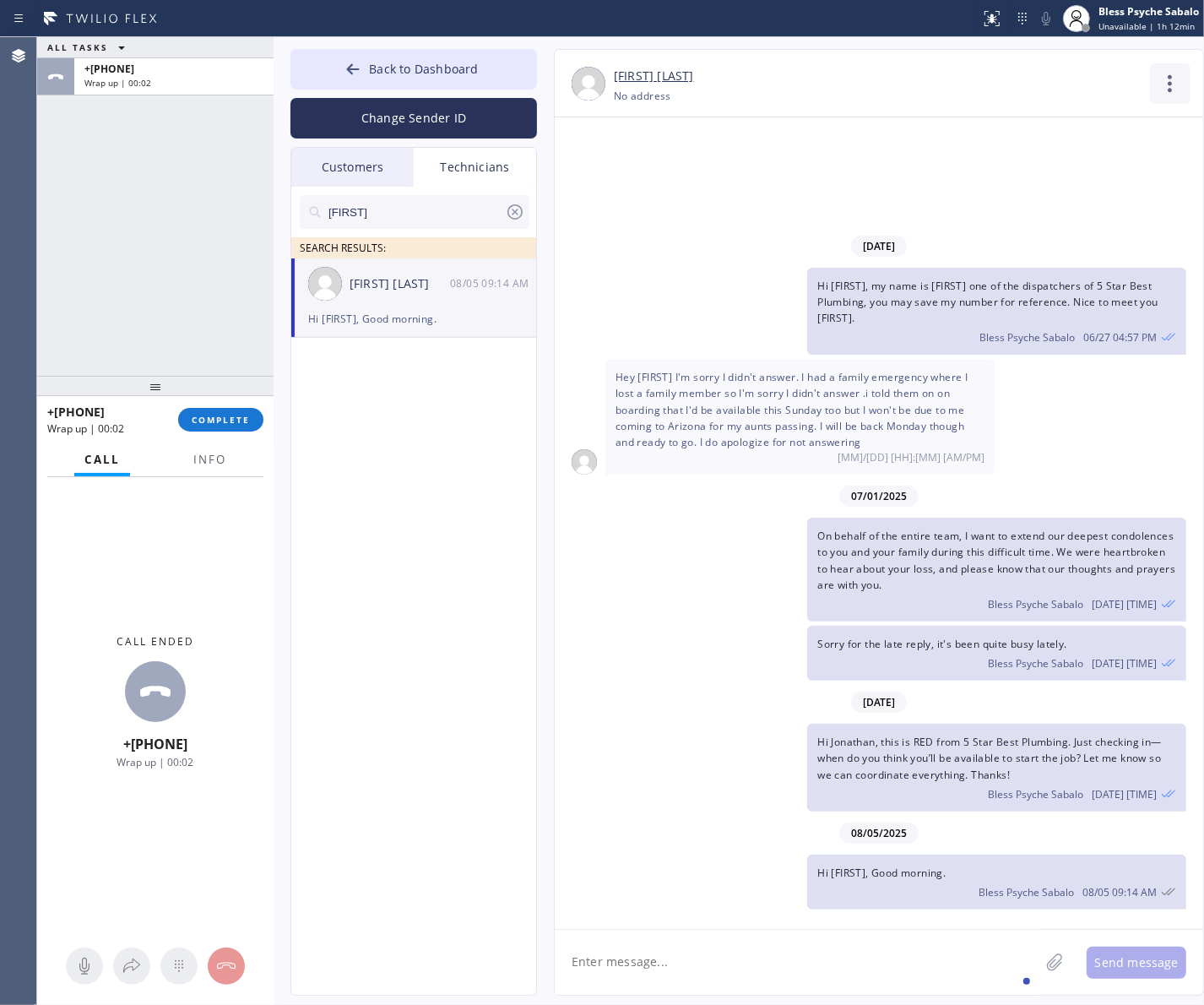 click 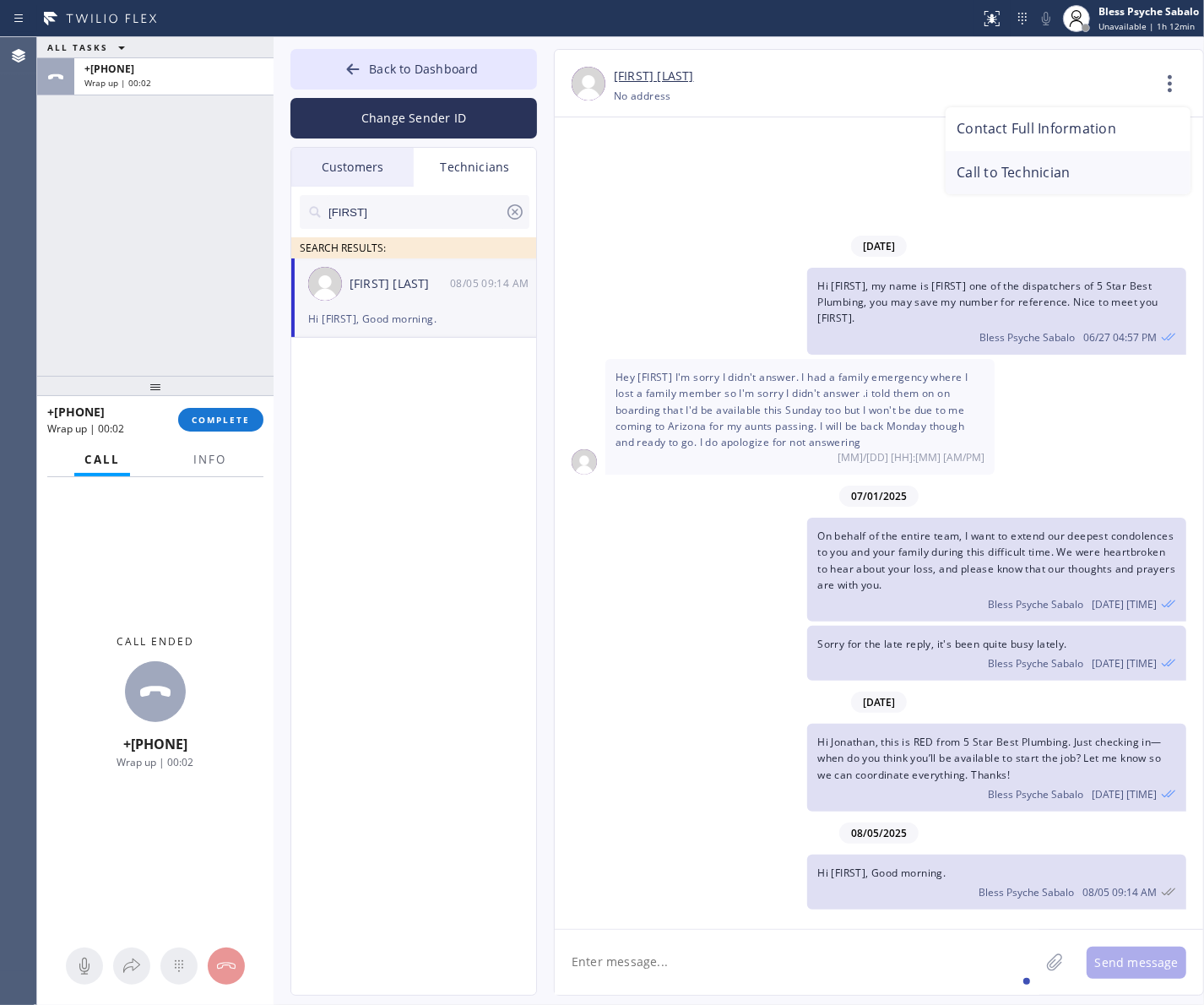 click on "Call to Technician" at bounding box center [1068, 173] 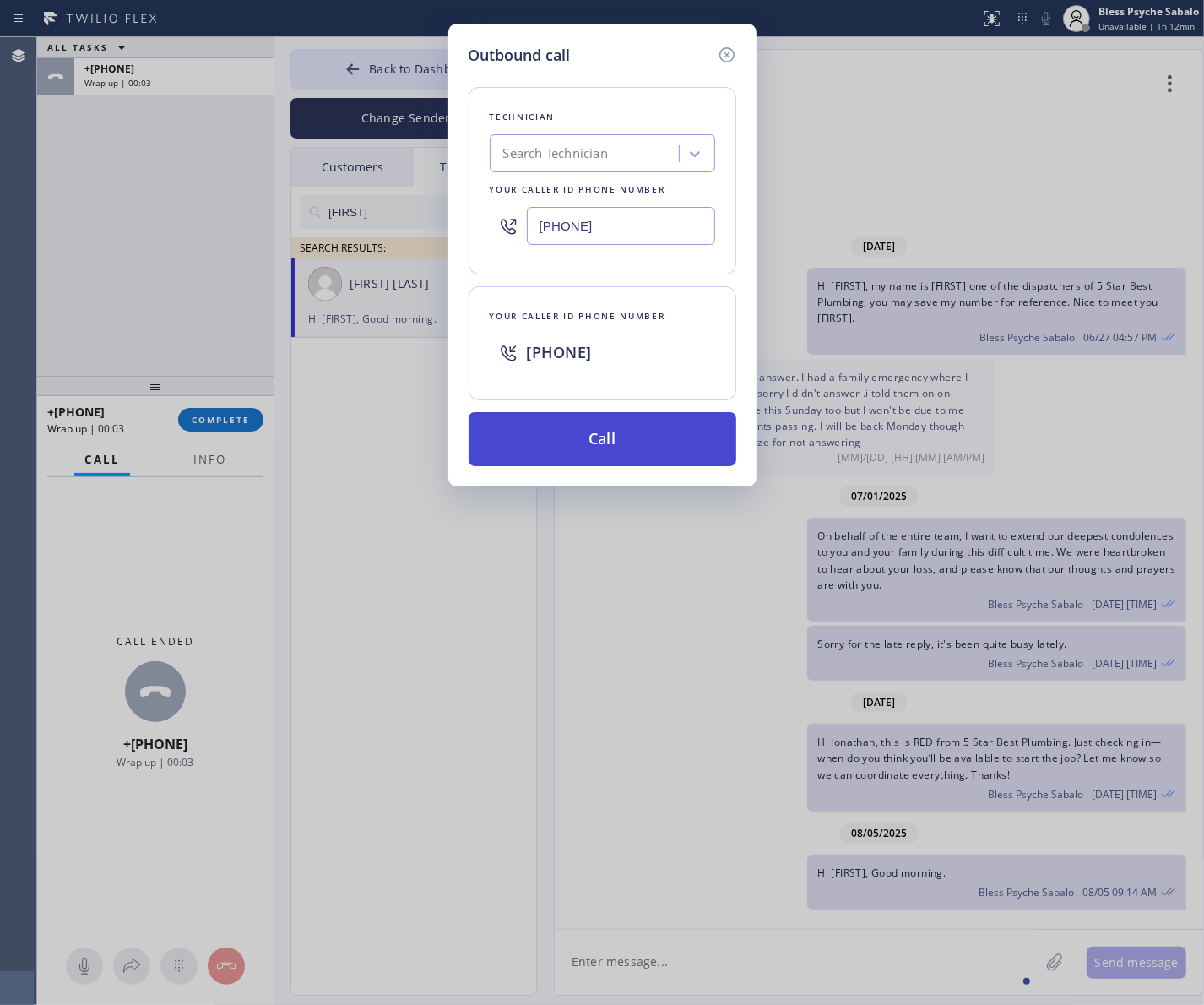 click on "Call" at bounding box center [602, 439] 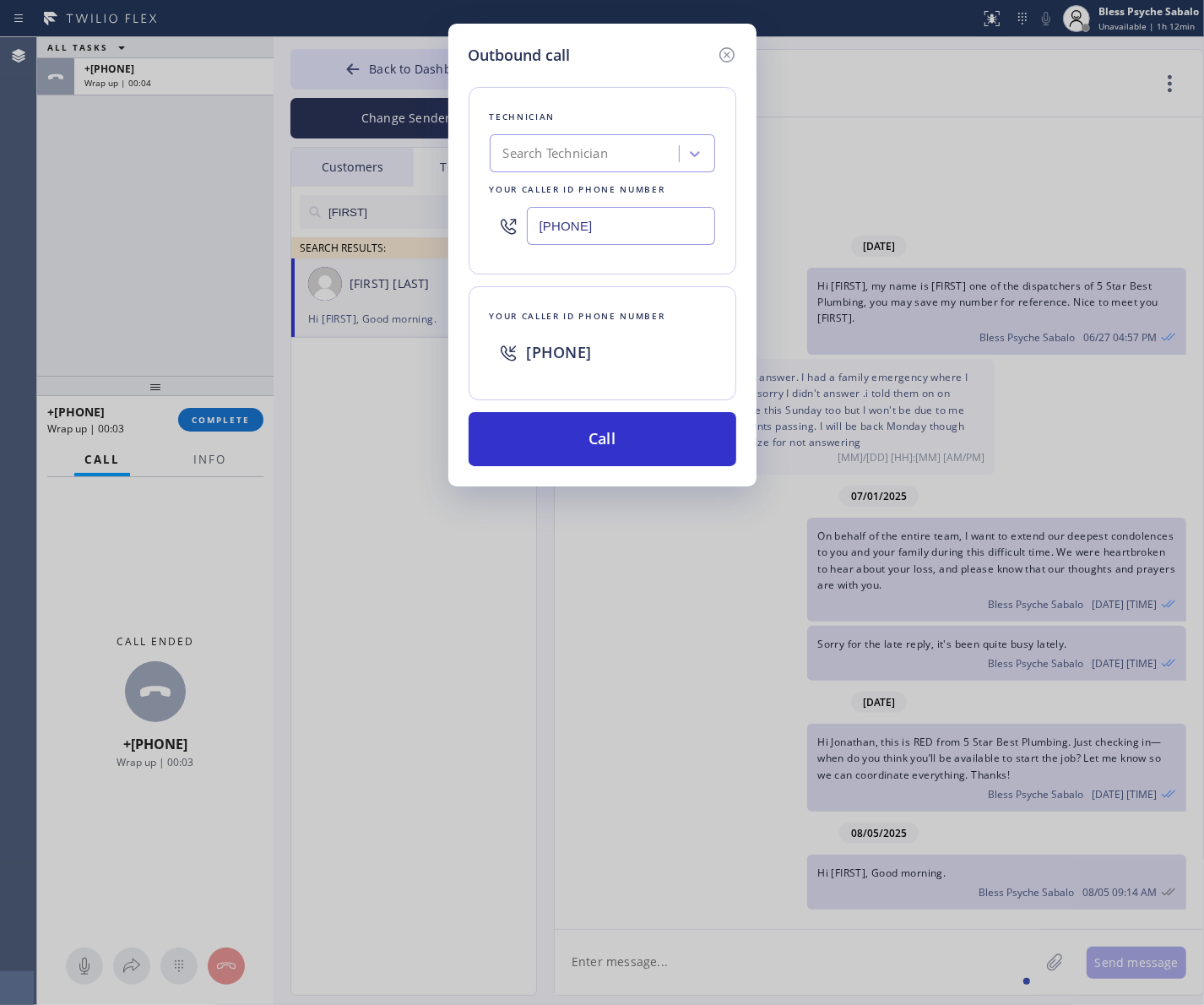 click on "Outbound call Technician Search Technician Your caller id phone number ([PHONE]) Your caller id phone number ([PHONE]) Call" at bounding box center (602, 502) 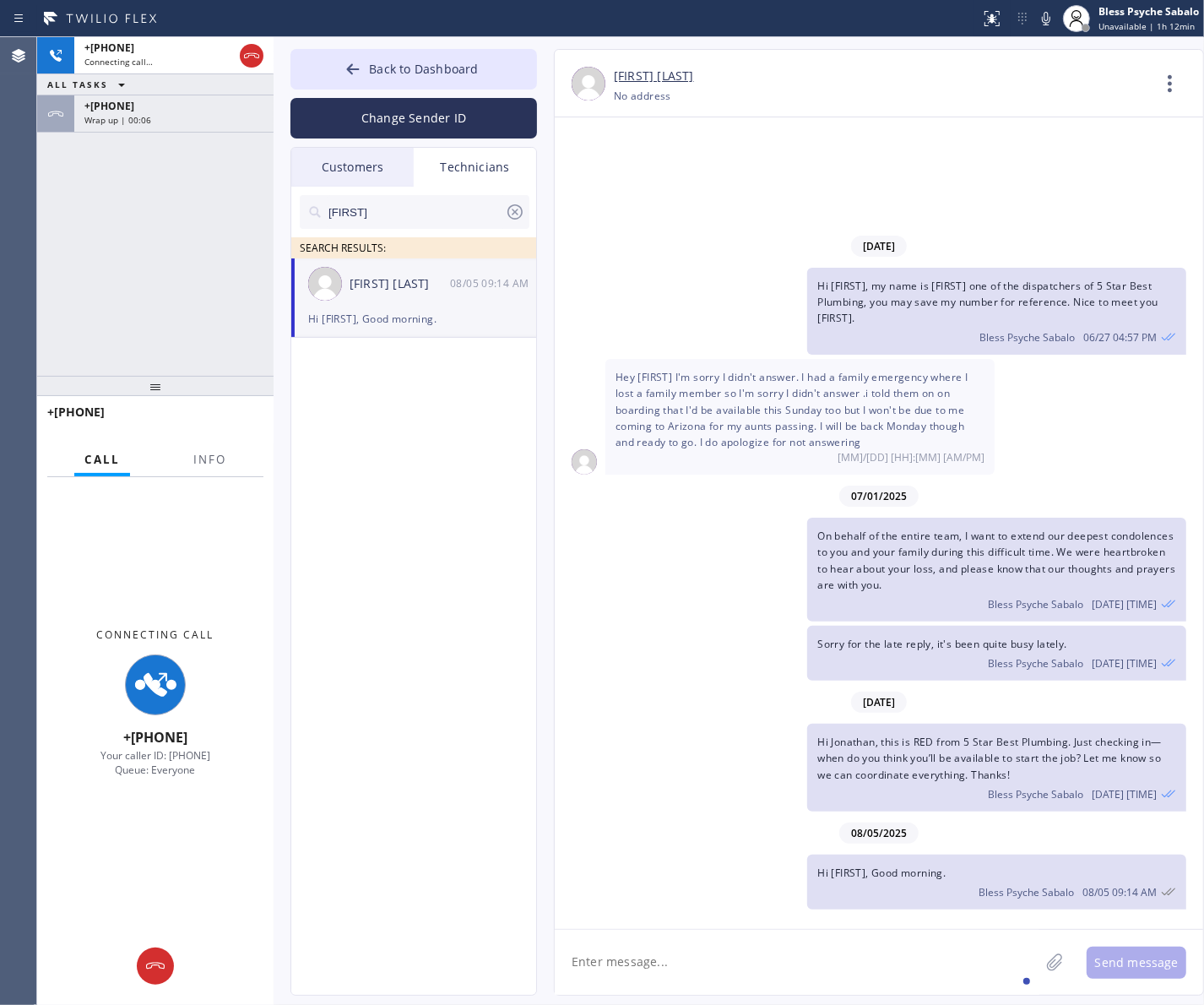 drag, startPoint x: 918, startPoint y: 791, endPoint x: 969, endPoint y: 767, distance: 56.36488 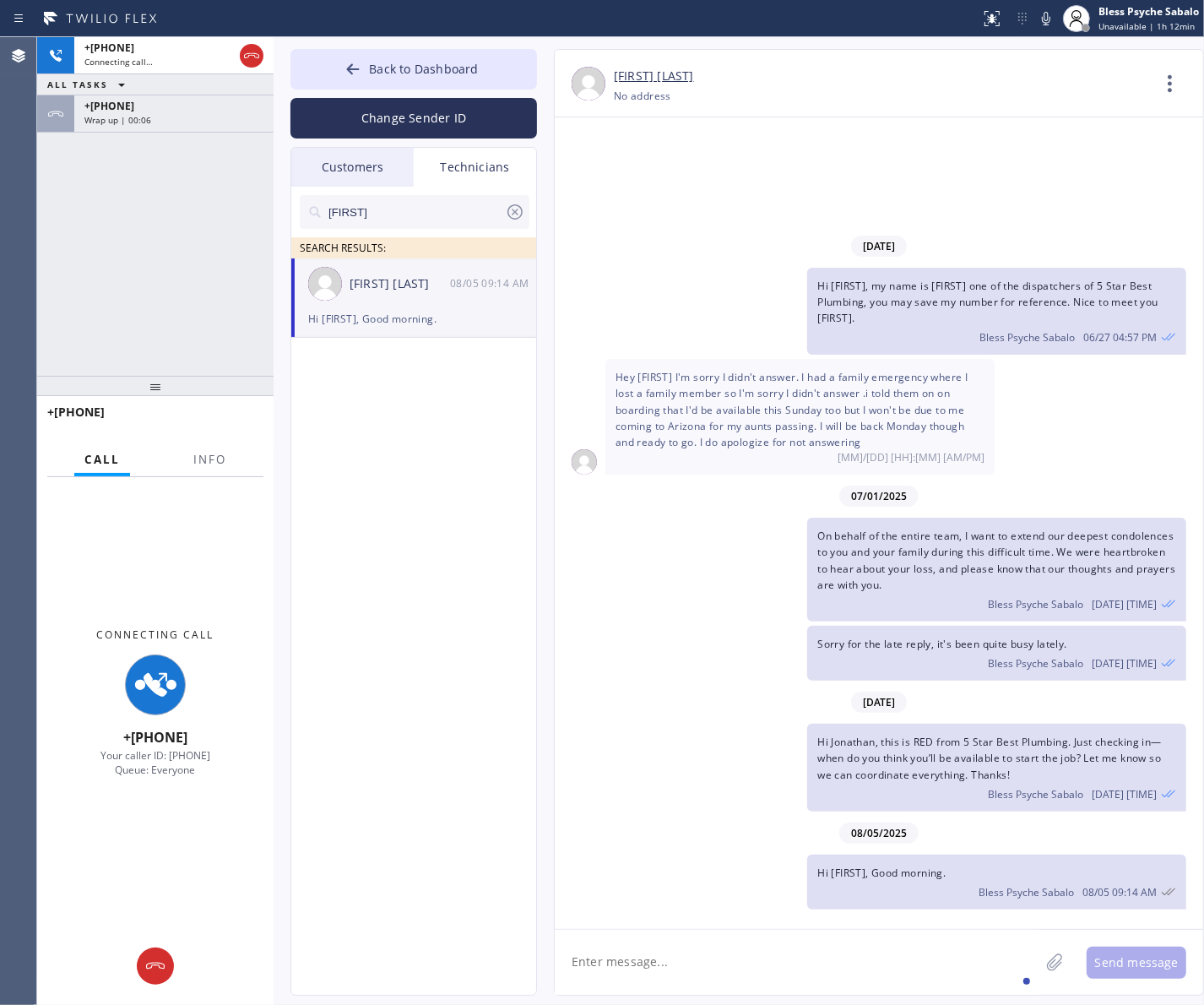 click on "[NAME] 07/07 10:07 AM" at bounding box center (996, 792) 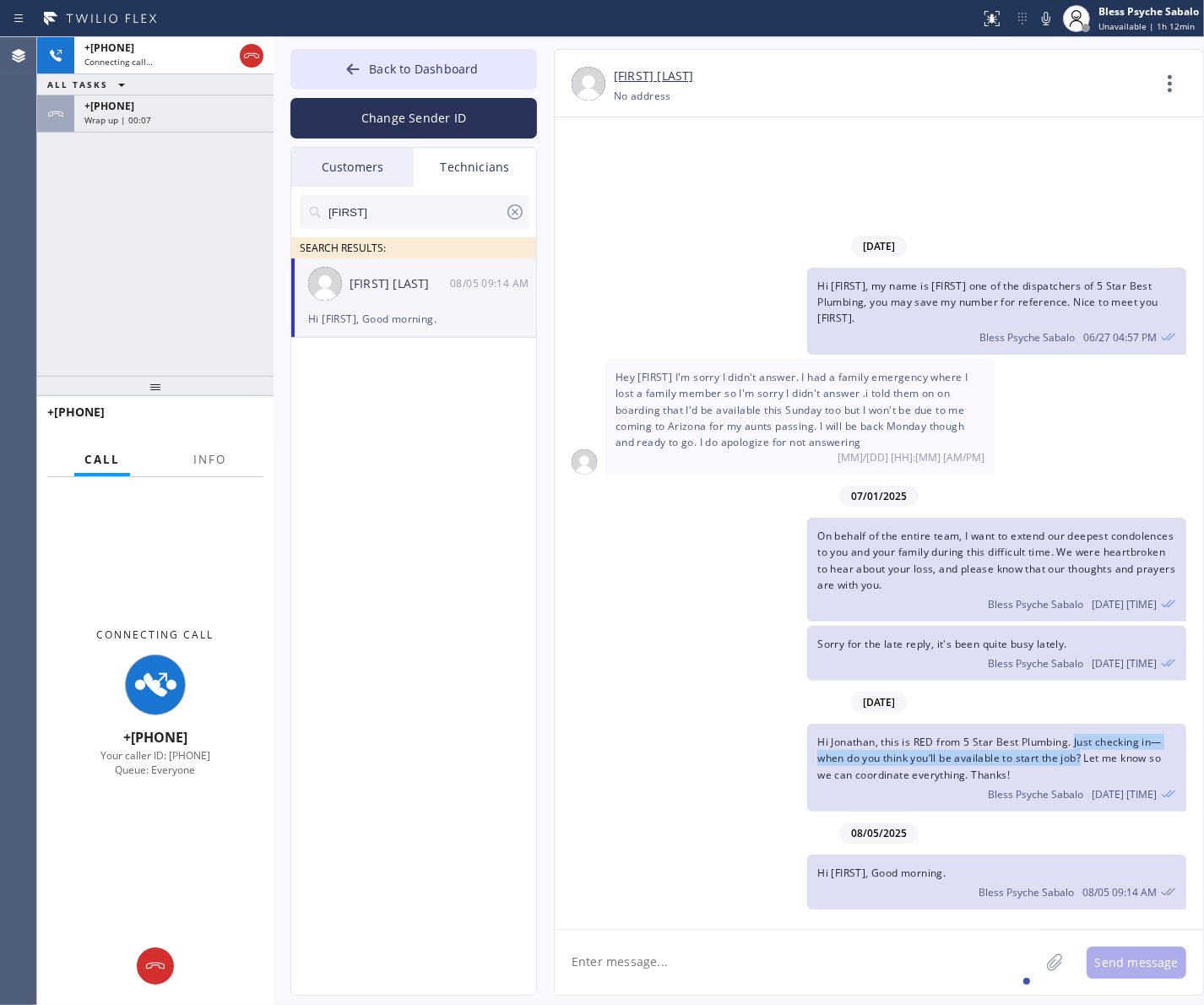 drag, startPoint x: 1077, startPoint y: 744, endPoint x: 1087, endPoint y: 765, distance: 23.259407 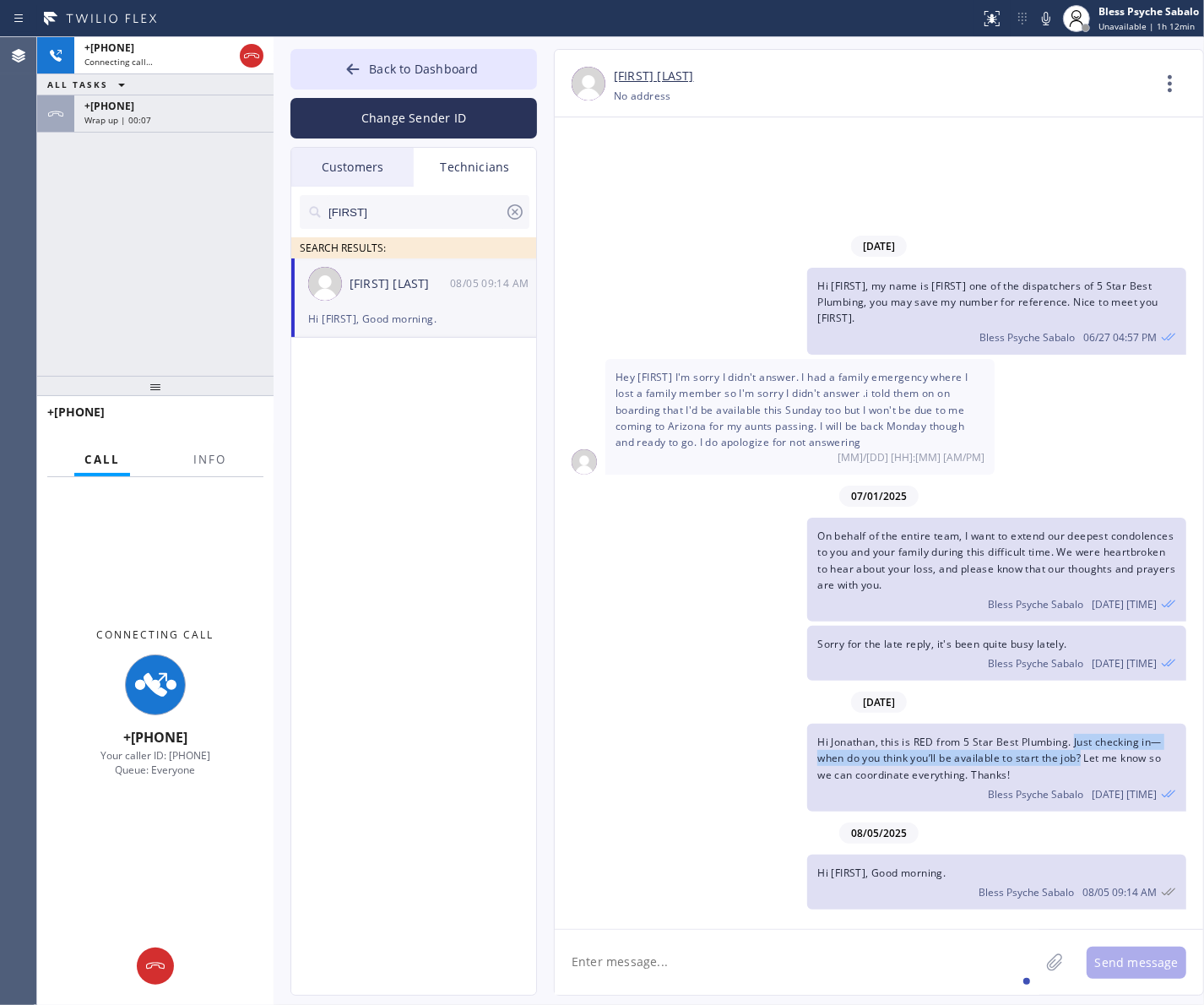 click on "Hi Jonathan, this is RED from 5 Star Best Plumbing. Just checking in—when do you think you’ll be available to start the job? Let me know so we can coordinate everything. Thanks!" at bounding box center [990, 758] 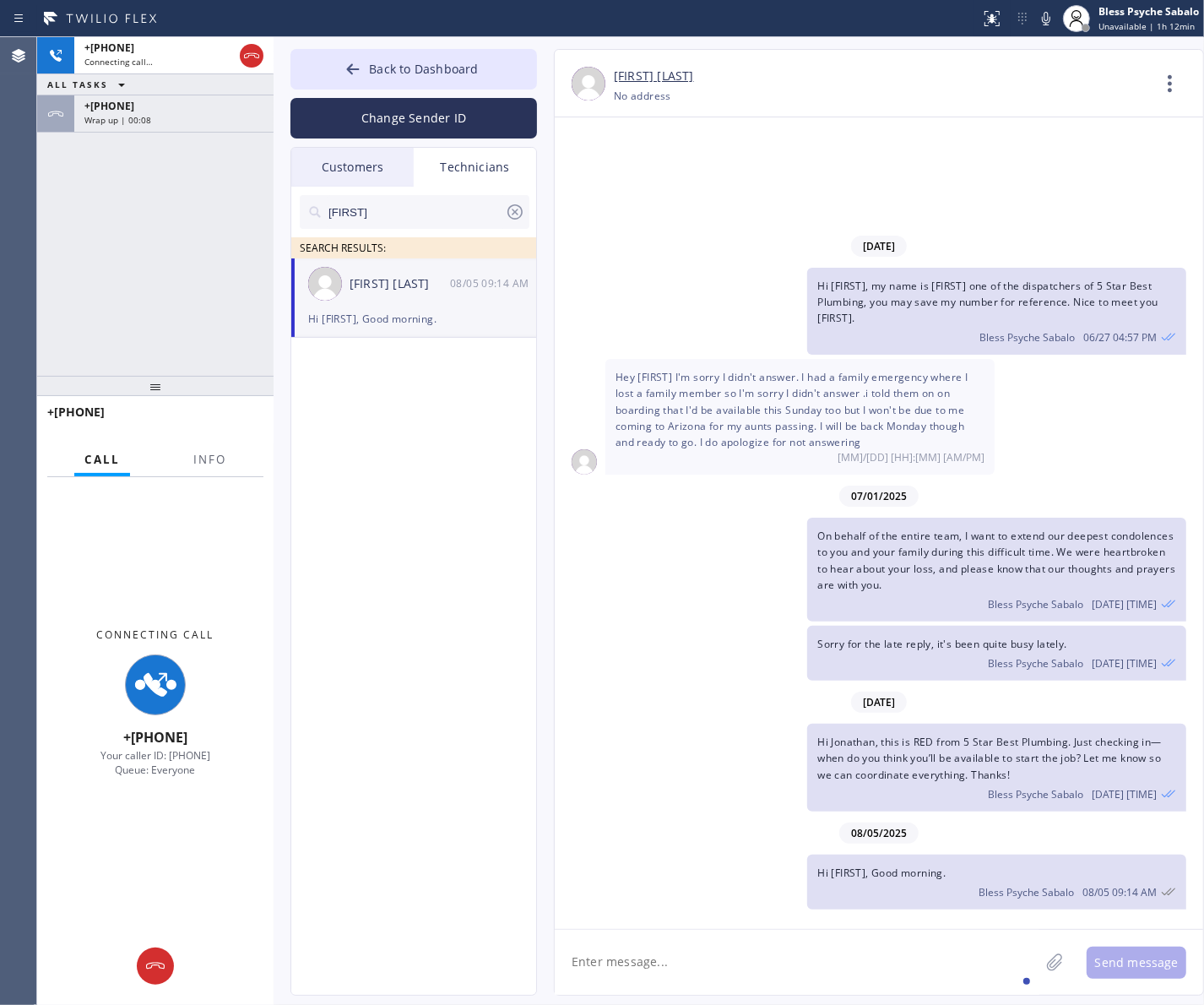 click on "Hi [PERSON], this is [PERSON] from 5 Star Best Plumbing. Just checking in—when do you think you’ll be available to start the job? Let me know so we can coordinate everything. Thanks! [PERSON] [DATE] [TIME]" 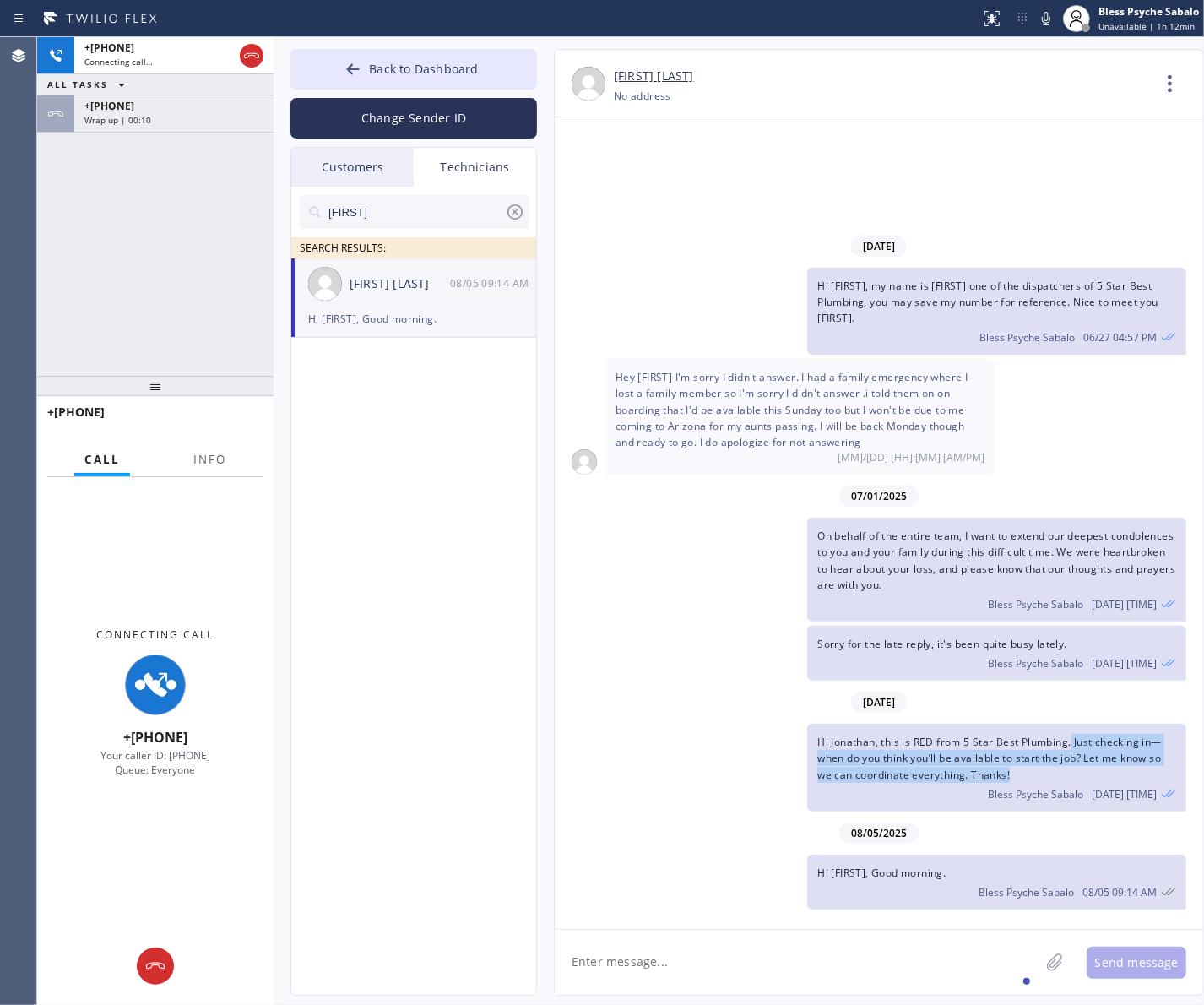 drag, startPoint x: 1073, startPoint y: 744, endPoint x: 1081, endPoint y: 771, distance: 28.16026 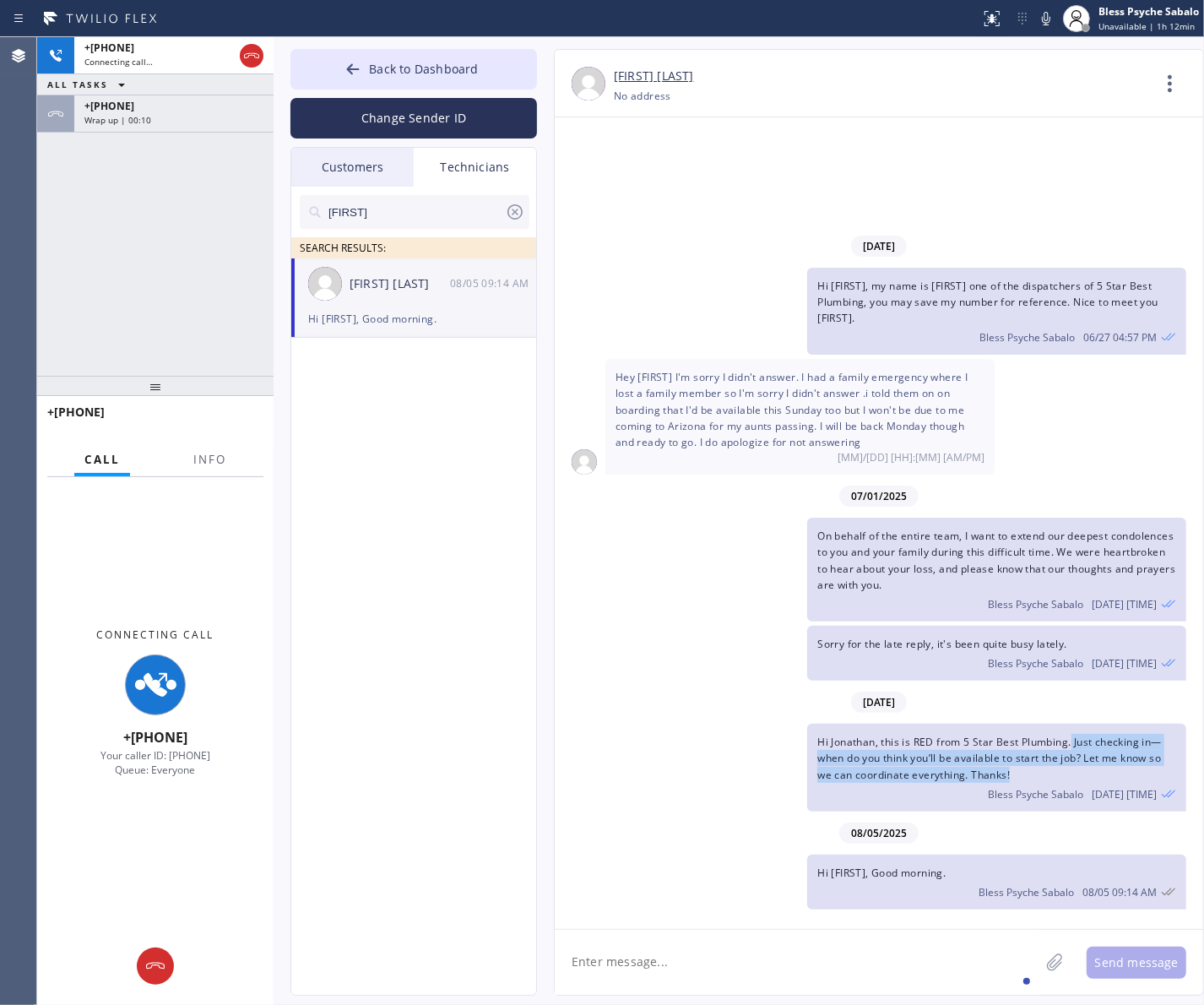 click on "Hi [PERSON], this is [PERSON] from 5 Star Best Plumbing. Just checking in—when do you think you’ll be available to start the job? Let me know so we can coordinate everything. Thanks! [PERSON] [DATE] [TIME]" 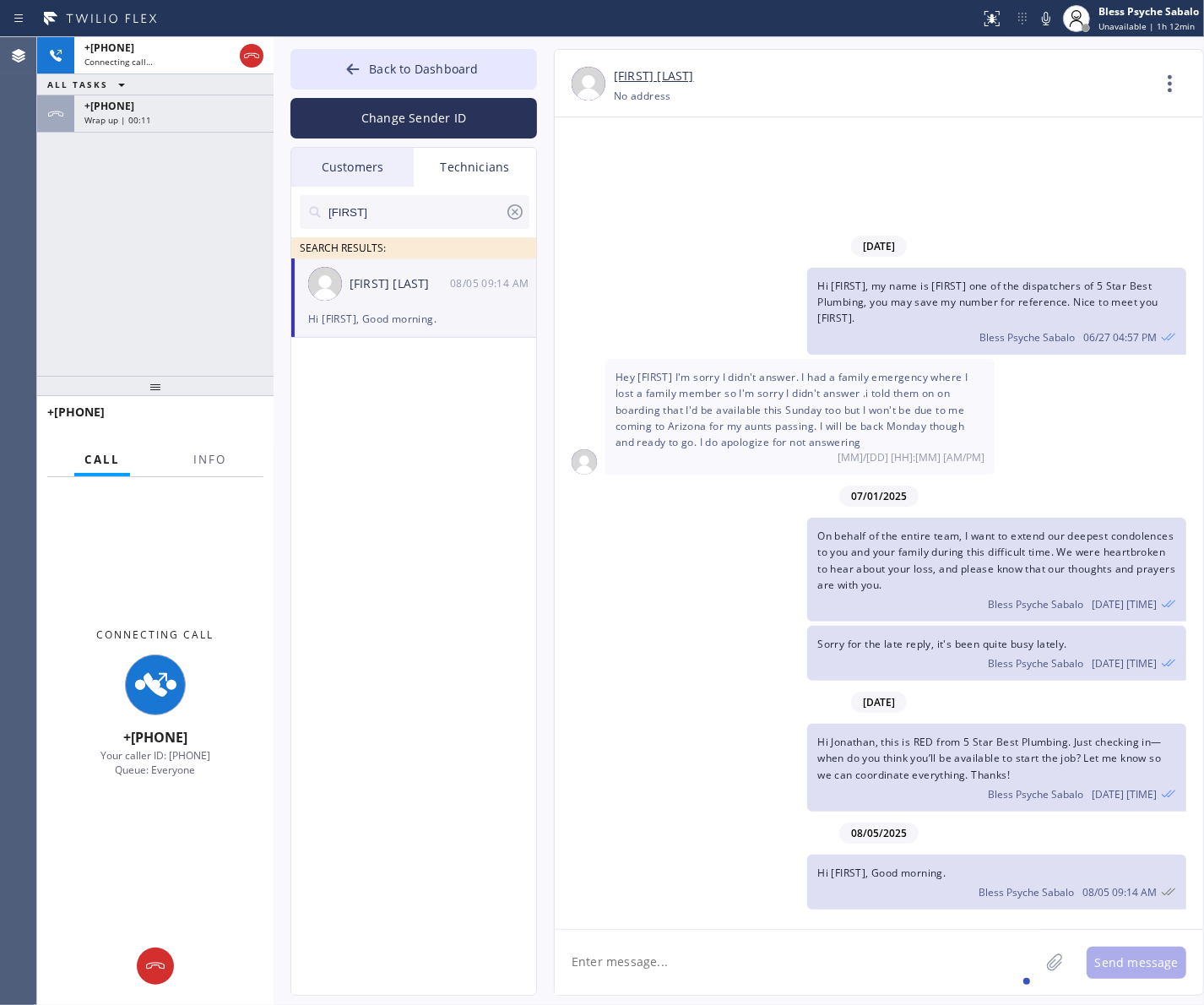 click 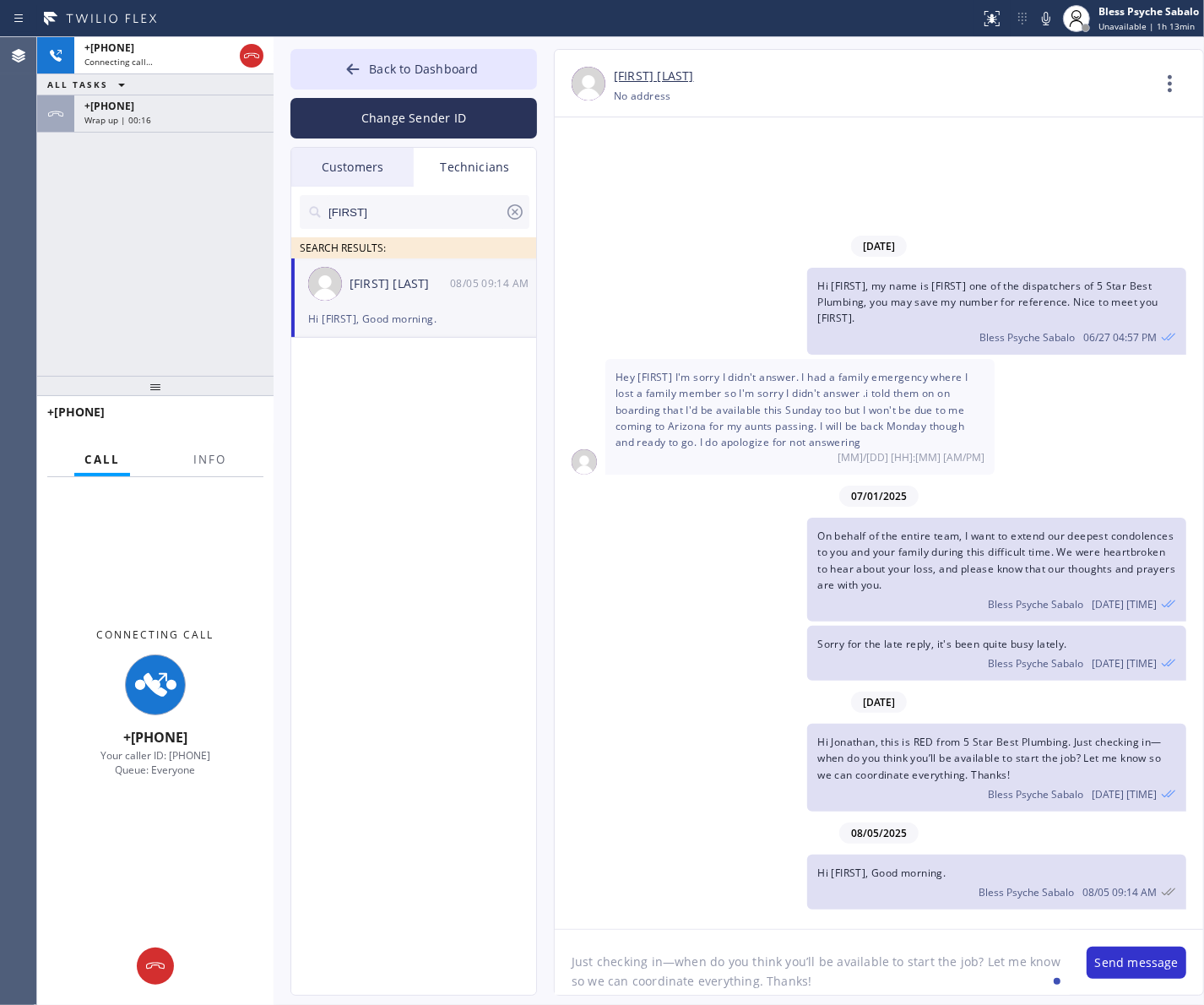 drag, startPoint x: 812, startPoint y: 976, endPoint x: 815, endPoint y: 965, distance: 11.401754 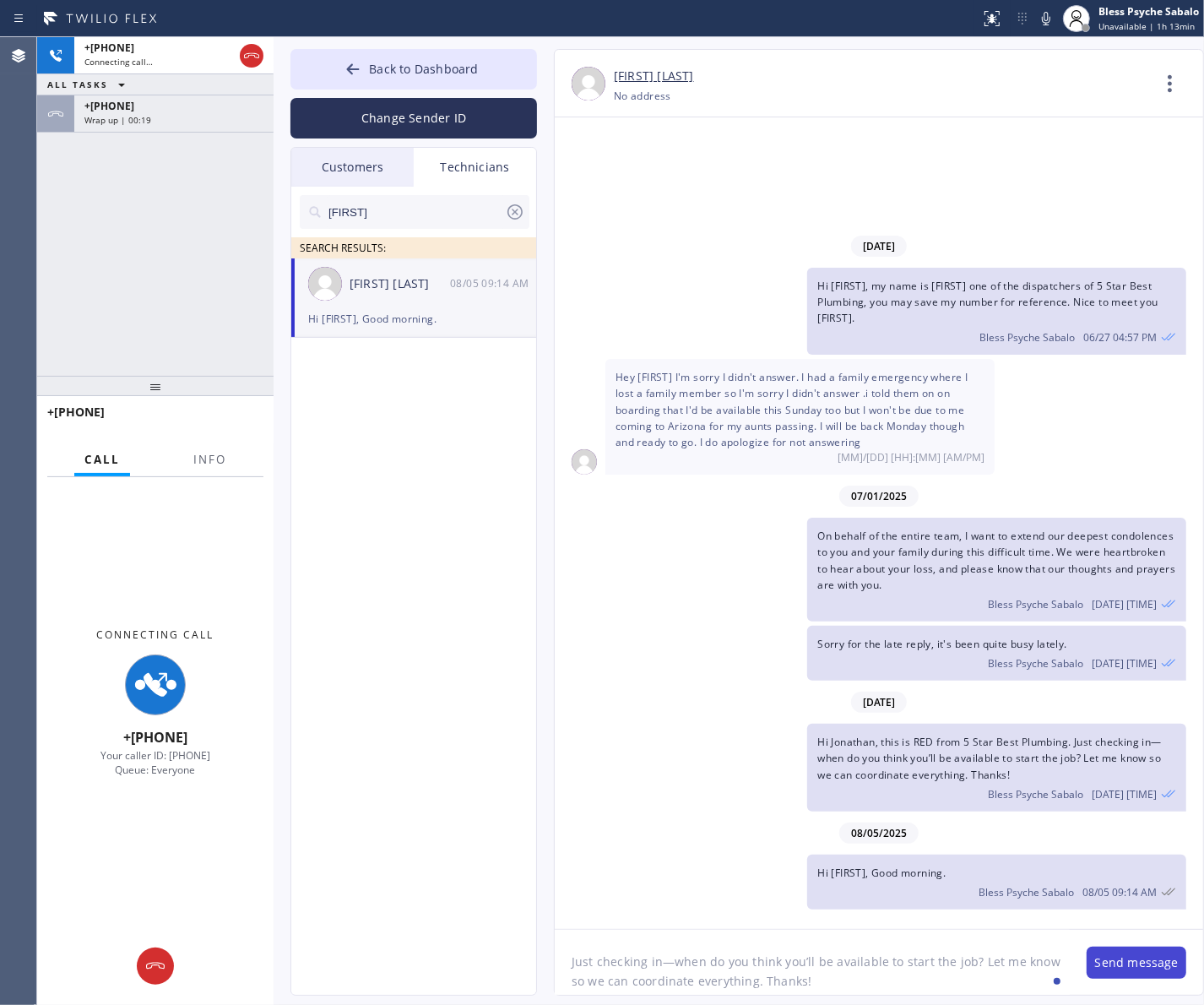 type on "Just checking in—when do you think you’ll be available to start the job? Let me know so we can coordinate everything. Thanks!" 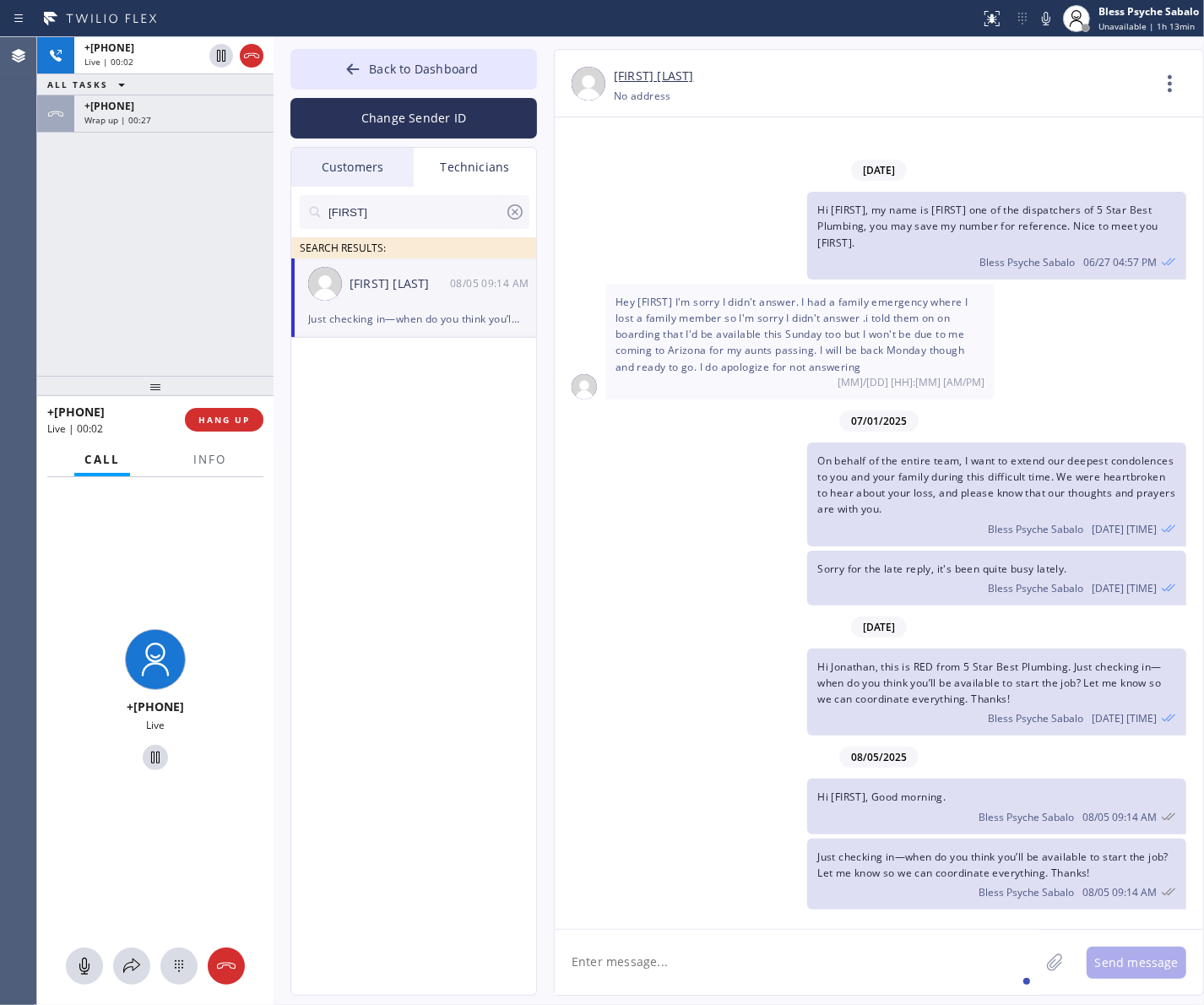 click on "SEARCH RESULTS: [FIRST] [LAST] [DATE] [TIME]  Just checking in—when do you think you’ll be available to start the job? Let me know so we can coordinate everything. Thanks!" at bounding box center (415, 610) 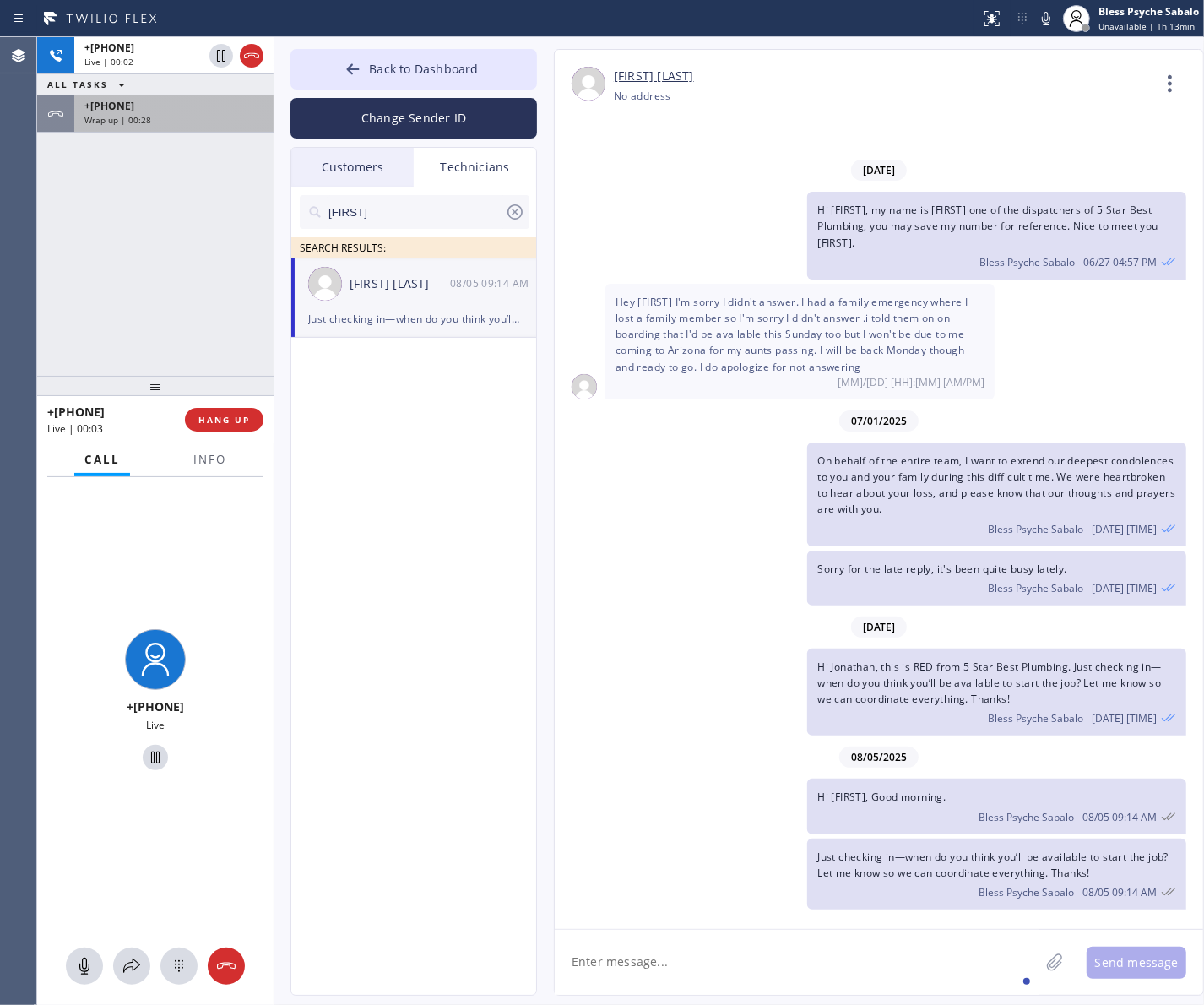 click on "+[COUNTRY][PHONE] Wrap up | 00:28" at bounding box center (171, 114) 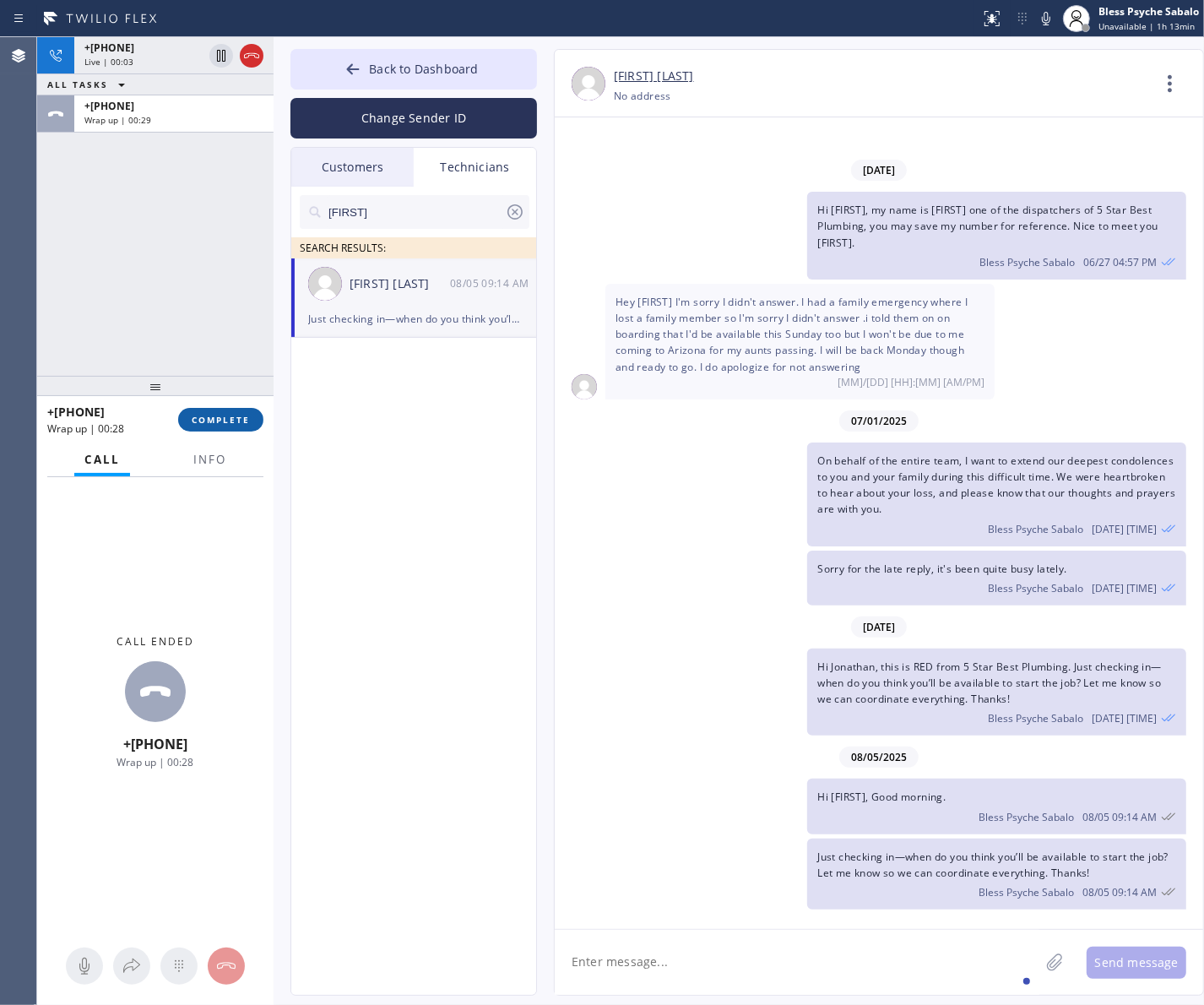 click on "COMPLETE" at bounding box center (220, 420) 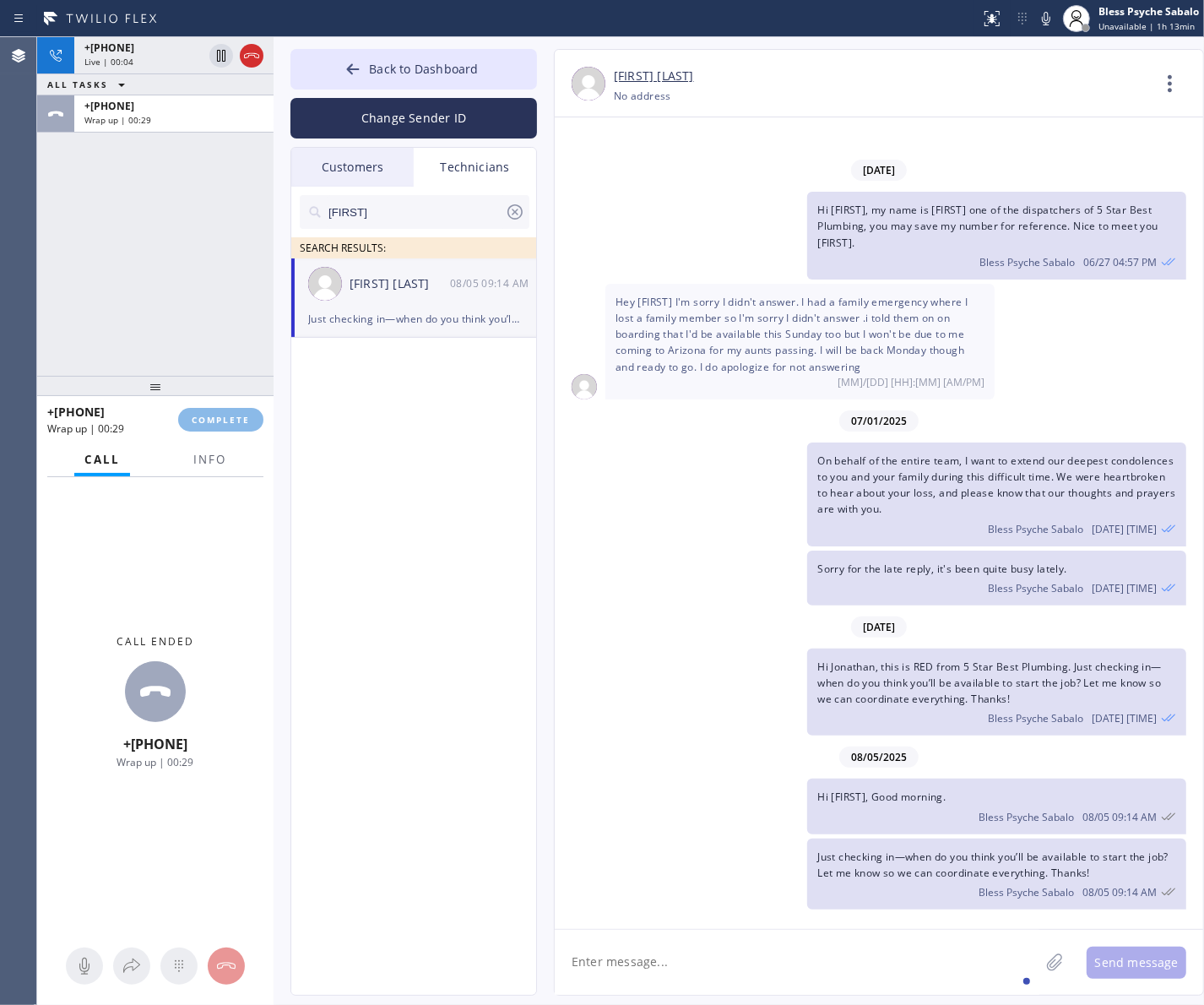 click on "[PHONE] Live | 00:04 ALL TASKS ALL TASKS ACTIVE TASKS TASKS IN WRAP UP [PHONE] Wrap up | 00:29" at bounding box center [155, 206] 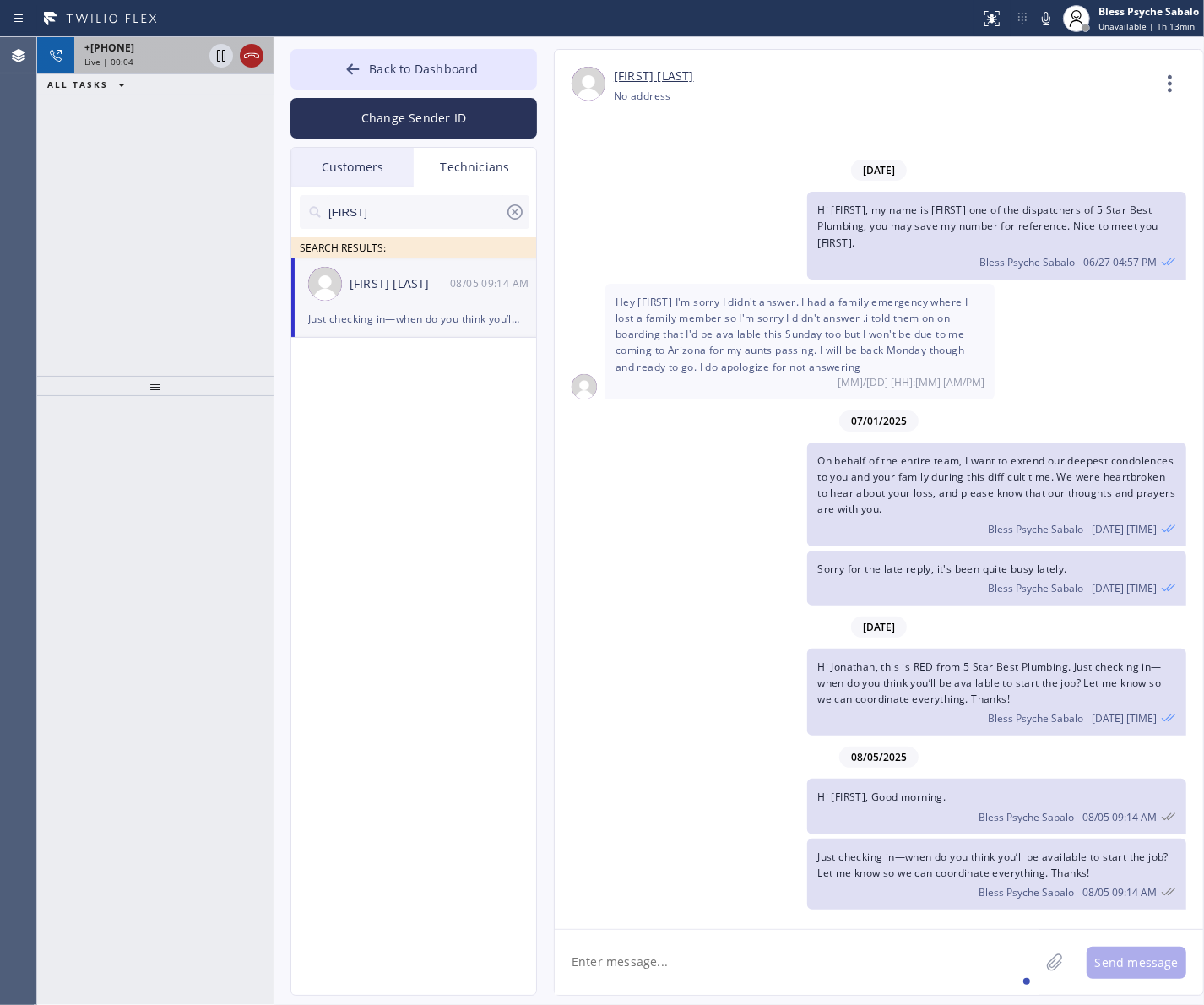 click 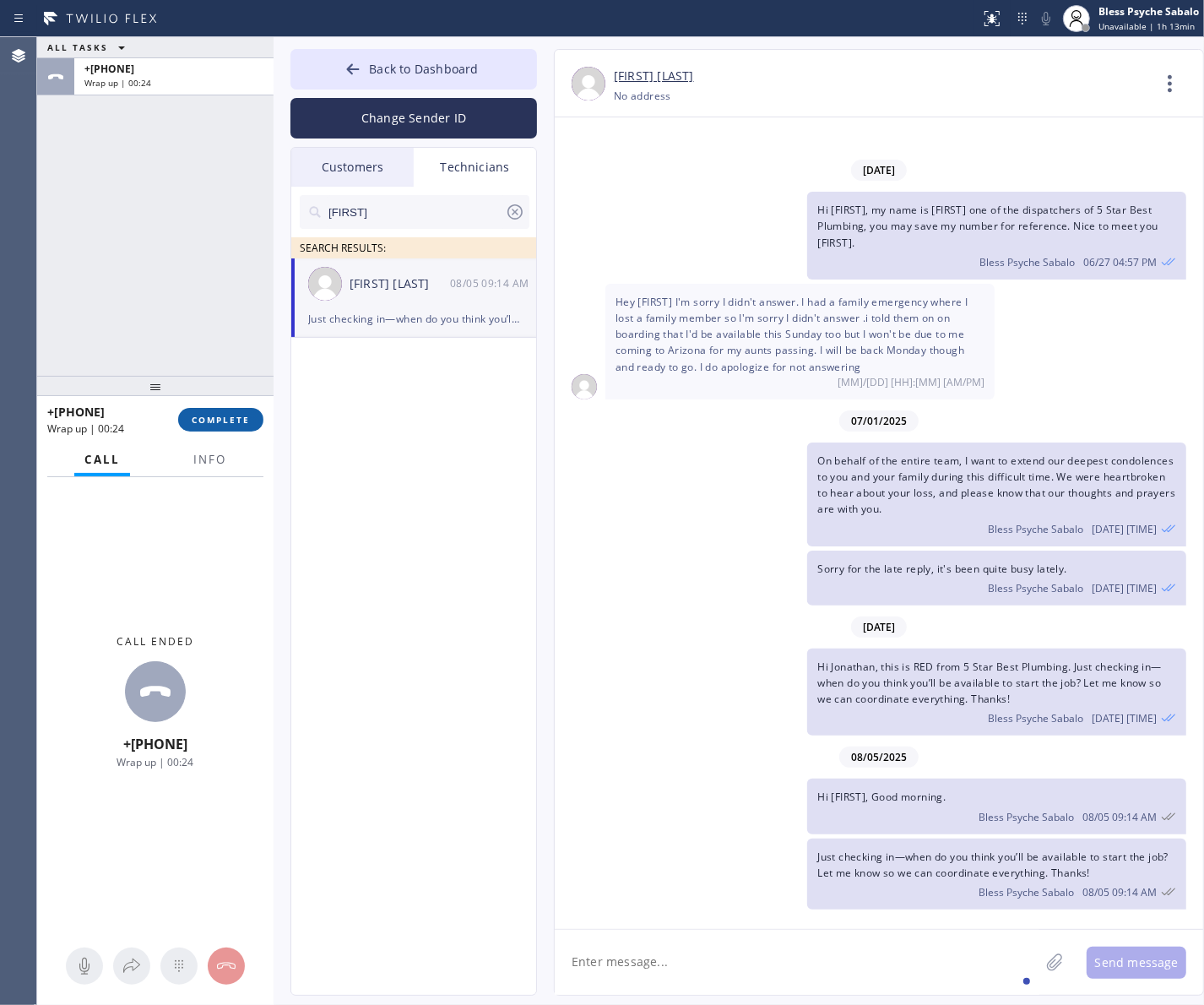 click on "COMPLETE" at bounding box center [220, 420] 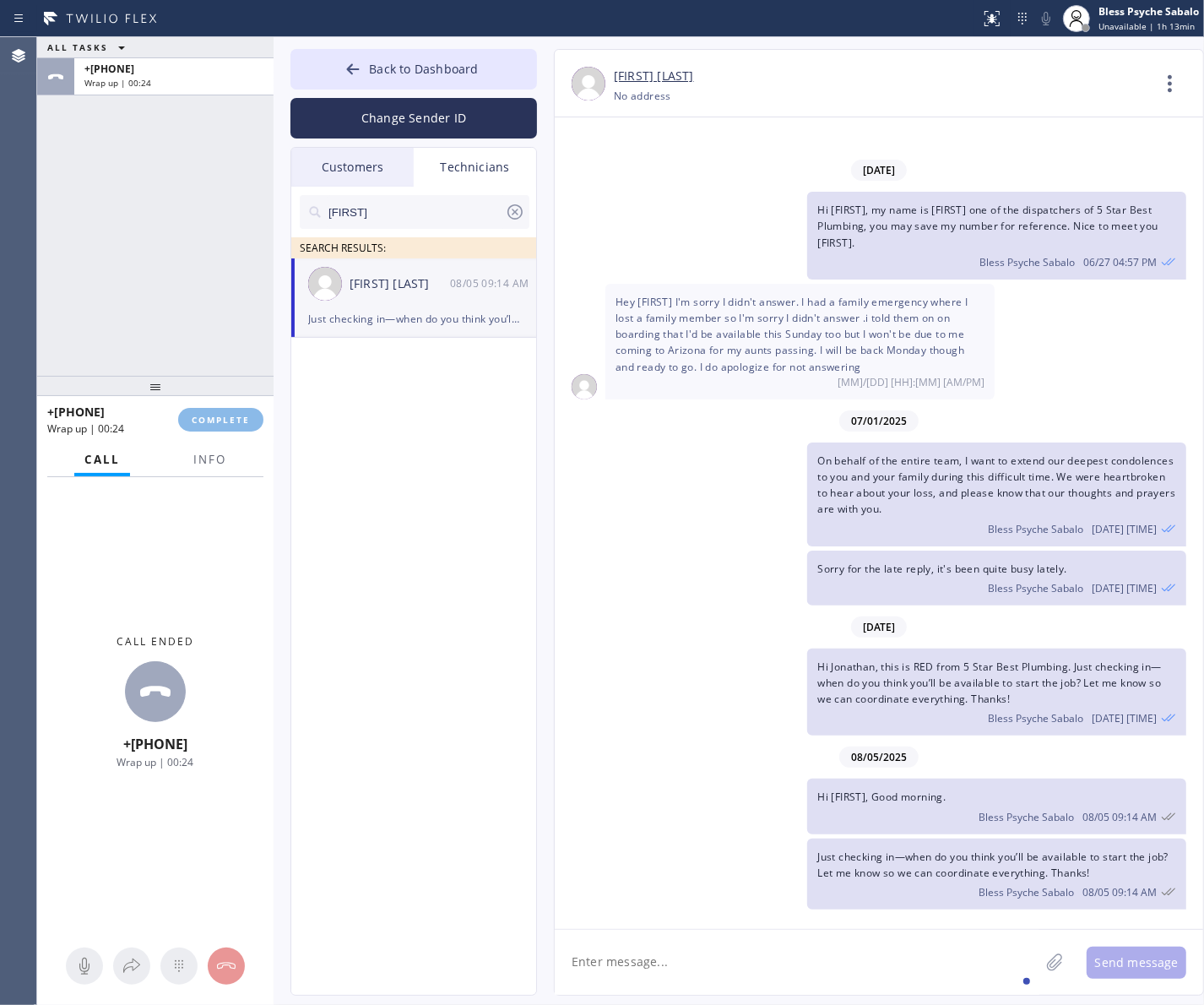 click on "ALL TASKS ALL TASKS ACTIVE TASKS TASKS IN WRAP UP [PHONE] Wrap up | 00:24" at bounding box center [155, 206] 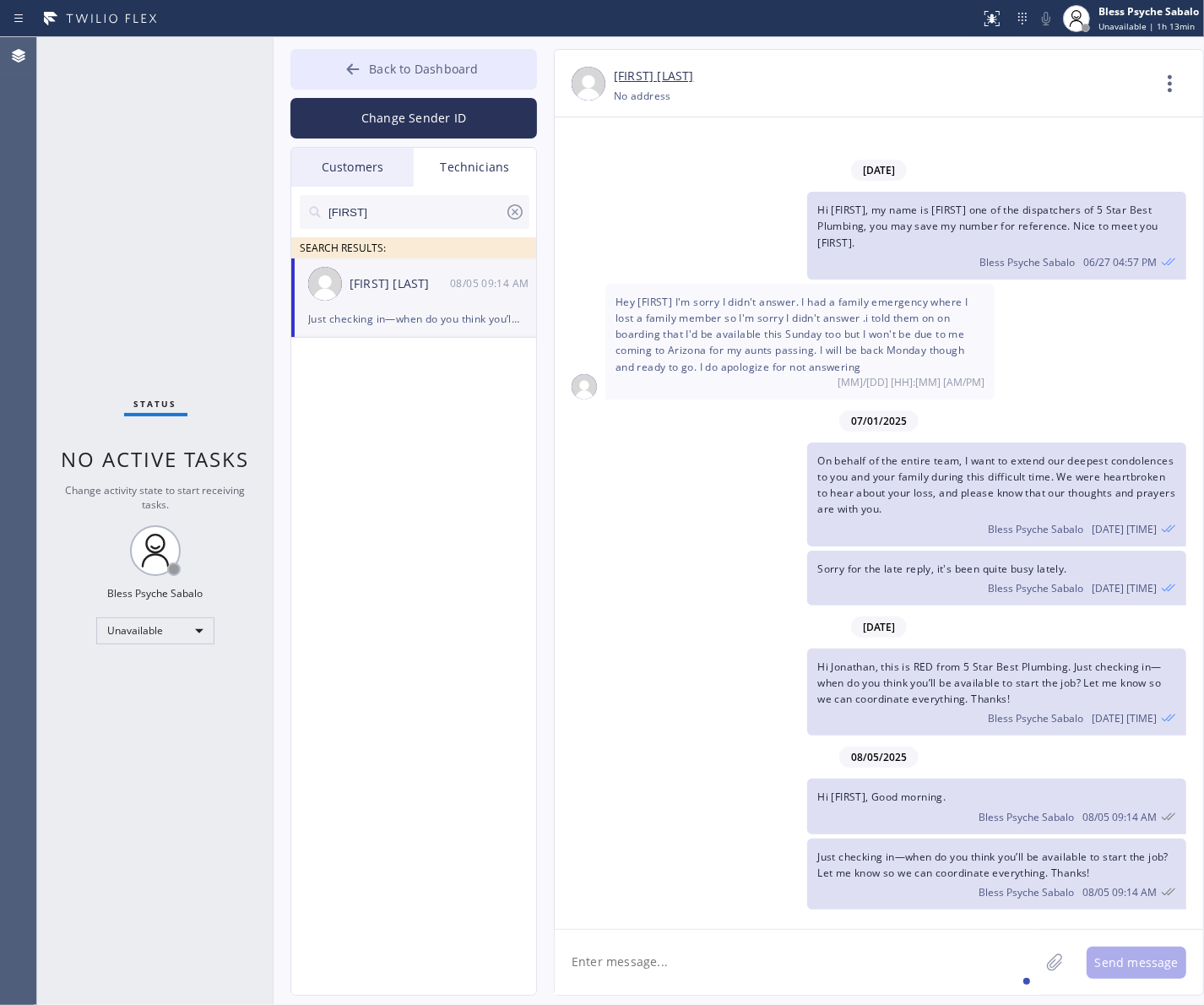click on "Back to Dashboard" at bounding box center [414, 69] 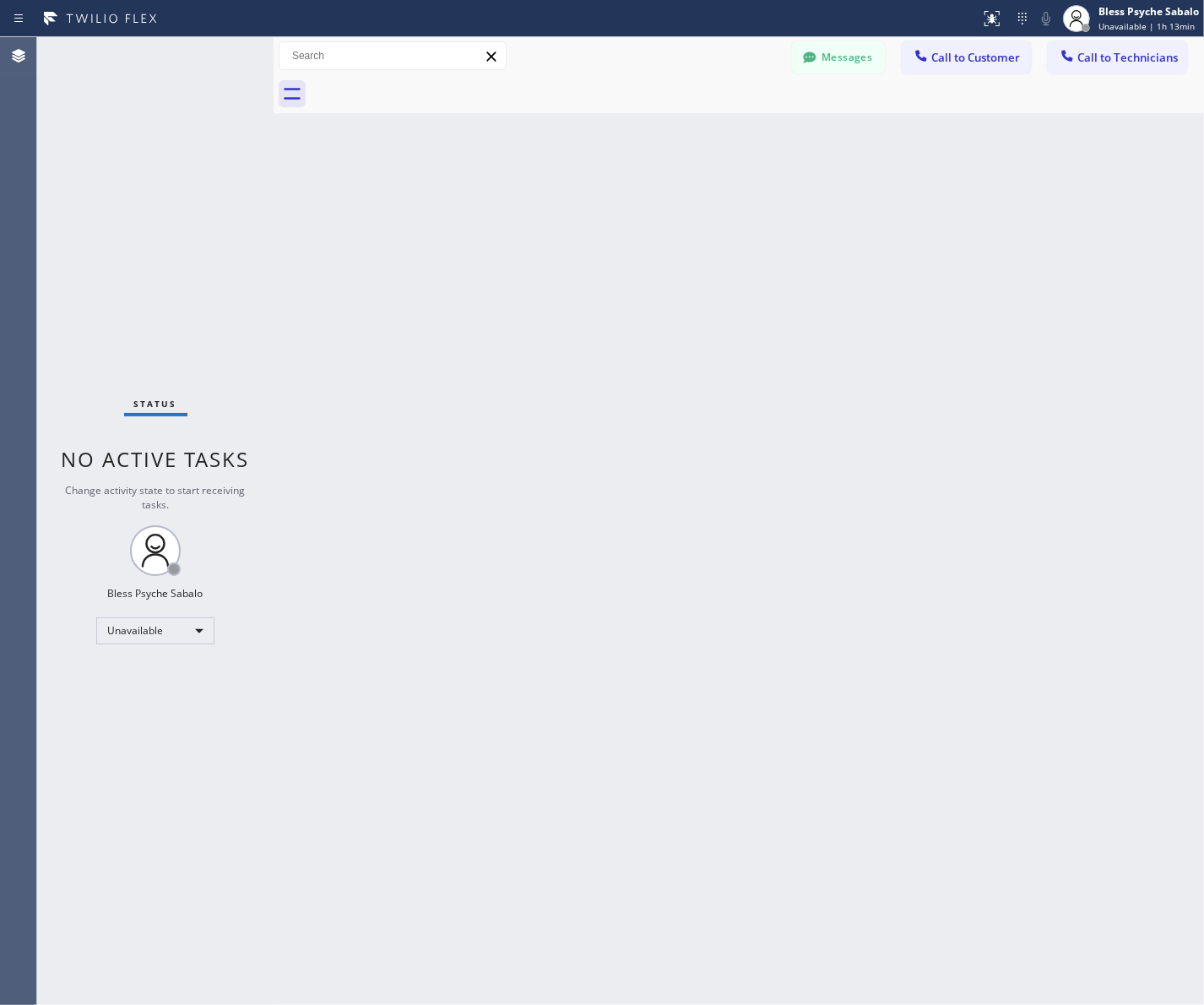 click on "Back to Dashboard Change Sender ID Customers Technicians MM [FIRST] [LAST] 07/28 03:53 PM It's fine .. NP
We don't need it anymore JW [FIRST] [LAST] 07/25 04:18 PM Hi [FIRST]-this is [FIRST], one of the dispatch managers here at 5 Star Plumbing. I’m reaching out to follow up on the estimate provided by our technician, [FIRST], during his visit on 07/02 regarding the (Installation of In-Home Water Filtration System). We just wanted to check in and see if you had any questions about the estimate or if there’s anything we can assist you with as you consider moving forward with the project. Feel free to reach out at your convenience—we’re here to help!
BS [FIRST] [LAST] 07/25 04:08 PM LC [FIRST] [LAST] 07/25 11:57 AM Tech advised me to just book an appointment and they'll gonna check the property together with you or either the real estate agent, to see if there's any back-up problem. DM [FIRST] [LAST] 07/25 08:45 AM BD [FIRST] [LAST] 07/24 04:53 PM No problem. IB [FIRST] [LAST] 07/24 02:33 PM Sorry I missed your call.  J  CD JL SN TJ" at bounding box center [739, 521] 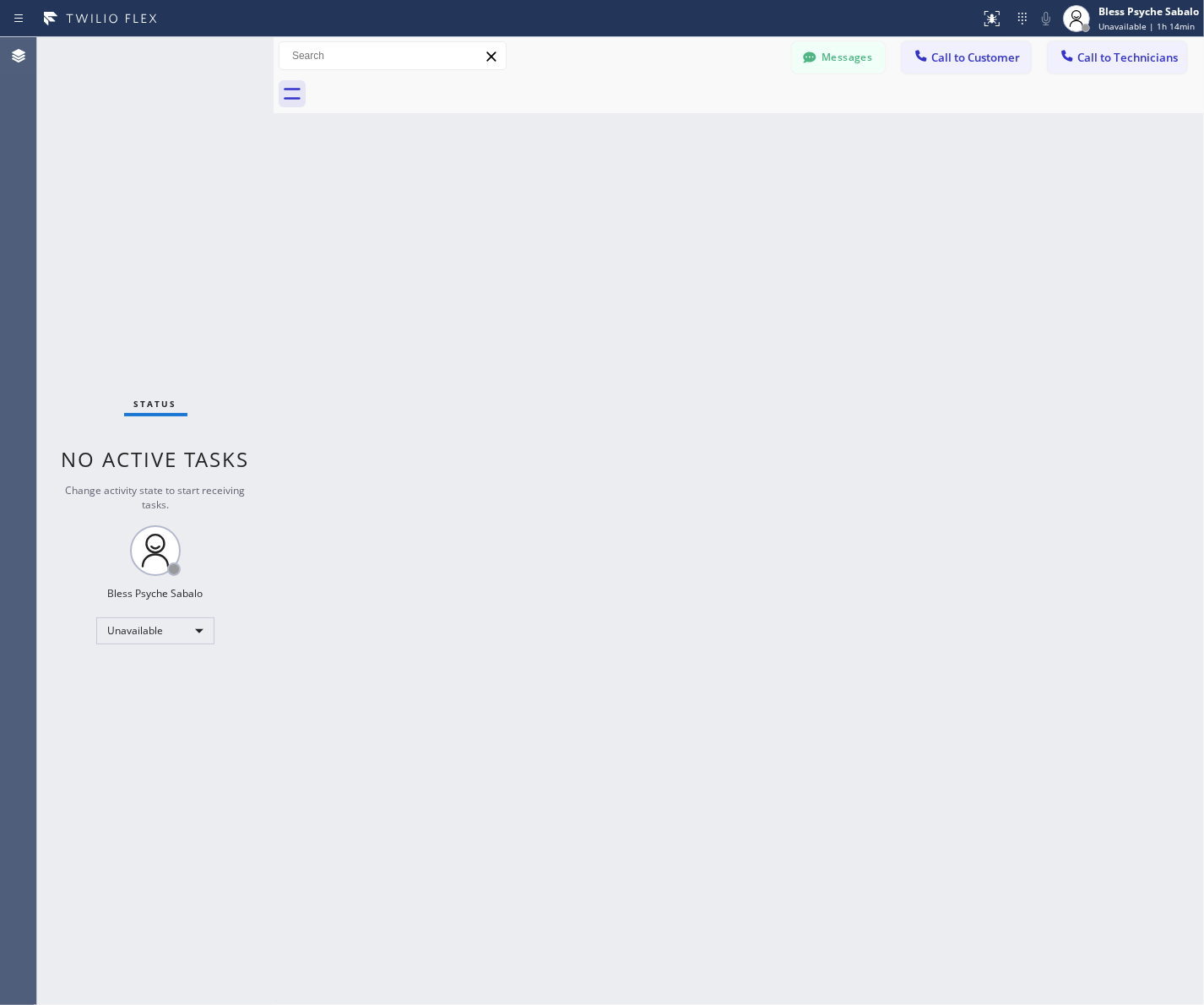 click on "Back to Dashboard Change Sender ID Customers Technicians MM [FIRST] [LAST] 07/28 03:53 PM It's fine .. NP
We don't need it anymore JW [FIRST] [LAST] 07/25 04:18 PM Hi [FIRST]-this is [FIRST], one of the dispatch managers here at 5 Star Plumbing. I’m reaching out to follow up on the estimate provided by our technician, [FIRST], during his visit on 07/02 regarding the (Installation of In-Home Water Filtration System). We just wanted to check in and see if you had any questions about the estimate or if there’s anything we can assist you with as you consider moving forward with the project. Feel free to reach out at your convenience—we’re here to help!
BS [FIRST] [LAST] 07/25 04:08 PM LC [FIRST] [LAST] 07/25 11:57 AM Tech advised me to just book an appointment and they'll gonna check the property together with you or either the real estate agent, to see if there's any back-up problem. DM [FIRST] [LAST] 07/25 08:45 AM BD [FIRST] [LAST] 07/24 04:53 PM No problem. IB [FIRST] [LAST] 07/24 02:33 PM Sorry I missed your call.  J  CD JL SN TJ" at bounding box center [739, 521] 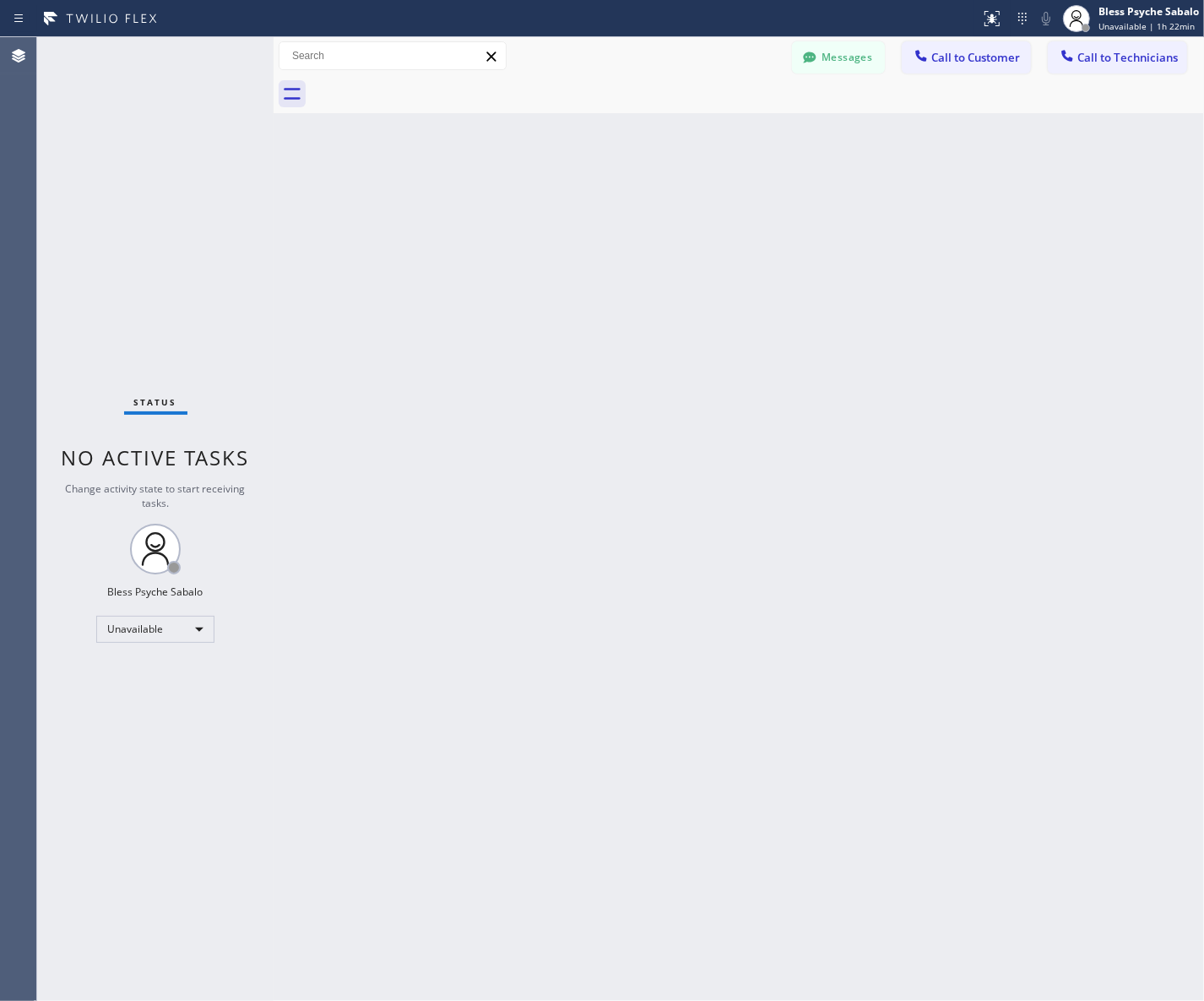 click on "Back to Dashboard Change Sender ID Customers Technicians MM [FIRST] [LAST] 07/28 03:53 PM It's fine .. NP
We don't need it anymore JW [FIRST] [LAST] 07/25 04:18 PM Hi [FIRST]-this is [FIRST], one of the dispatch managers here at 5 Star Plumbing. I’m reaching out to follow up on the estimate provided by our technician, [FIRST], during his visit on 07/02 regarding the (Installation of In-Home Water Filtration System). We just wanted to check in and see if you had any questions about the estimate or if there’s anything we can assist you with as you consider moving forward with the project. Feel free to reach out at your convenience—we’re here to help!
BS [FIRST] [LAST] 07/25 04:08 PM LC [FIRST] [LAST] 07/25 11:57 AM Tech advised me to just book an appointment and they'll gonna check the property together with you or either the real estate agent, to see if there's any back-up problem. DM [FIRST] [LAST] 07/25 08:45 AM BD [FIRST] [LAST] 07/24 04:53 PM No problem. IB [FIRST] [LAST] 07/24 02:33 PM Sorry I missed your call.  J  CD JL SN TJ" at bounding box center (739, 519) 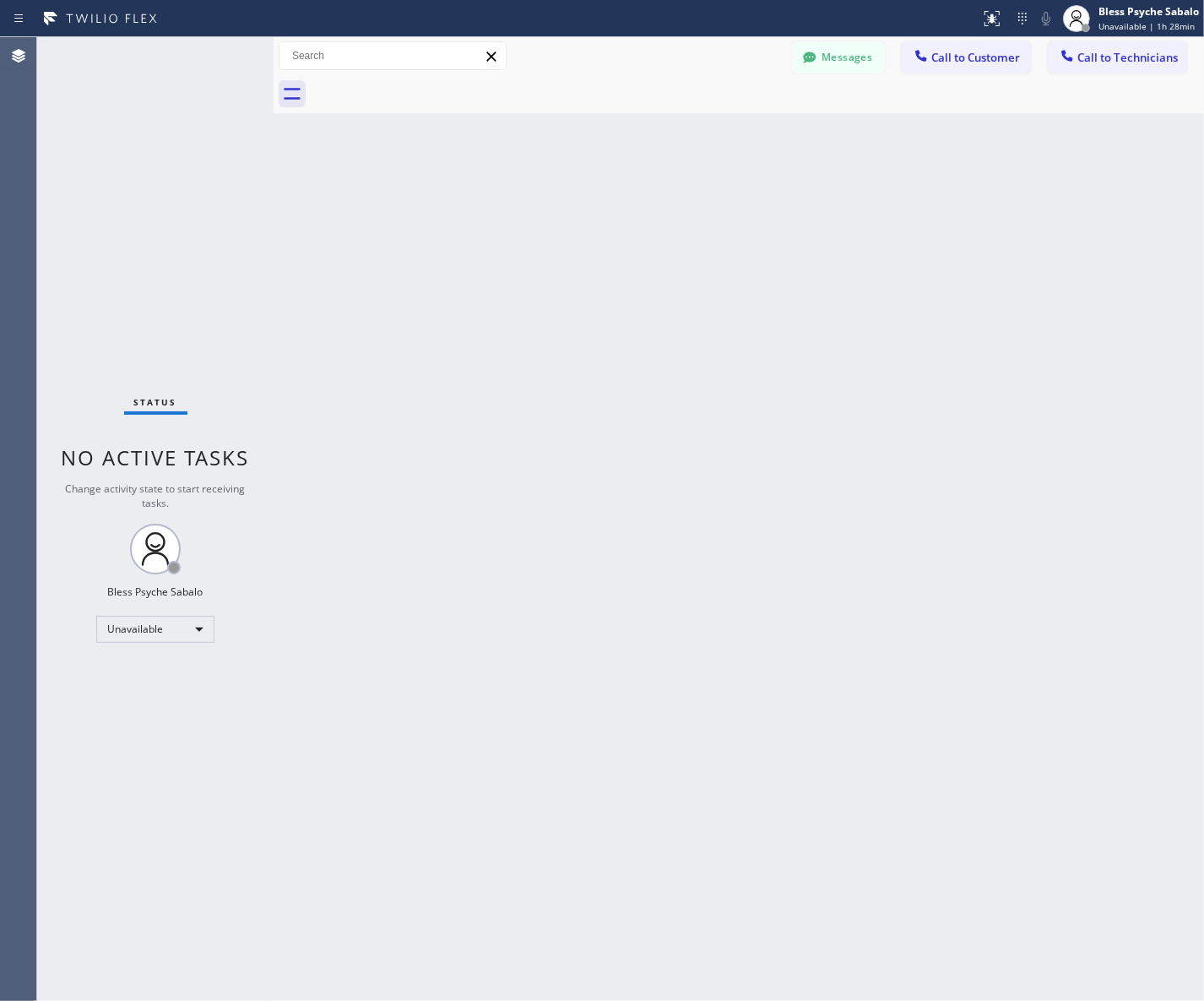 drag, startPoint x: 518, startPoint y: 142, endPoint x: 376, endPoint y: 27, distance: 182.7266 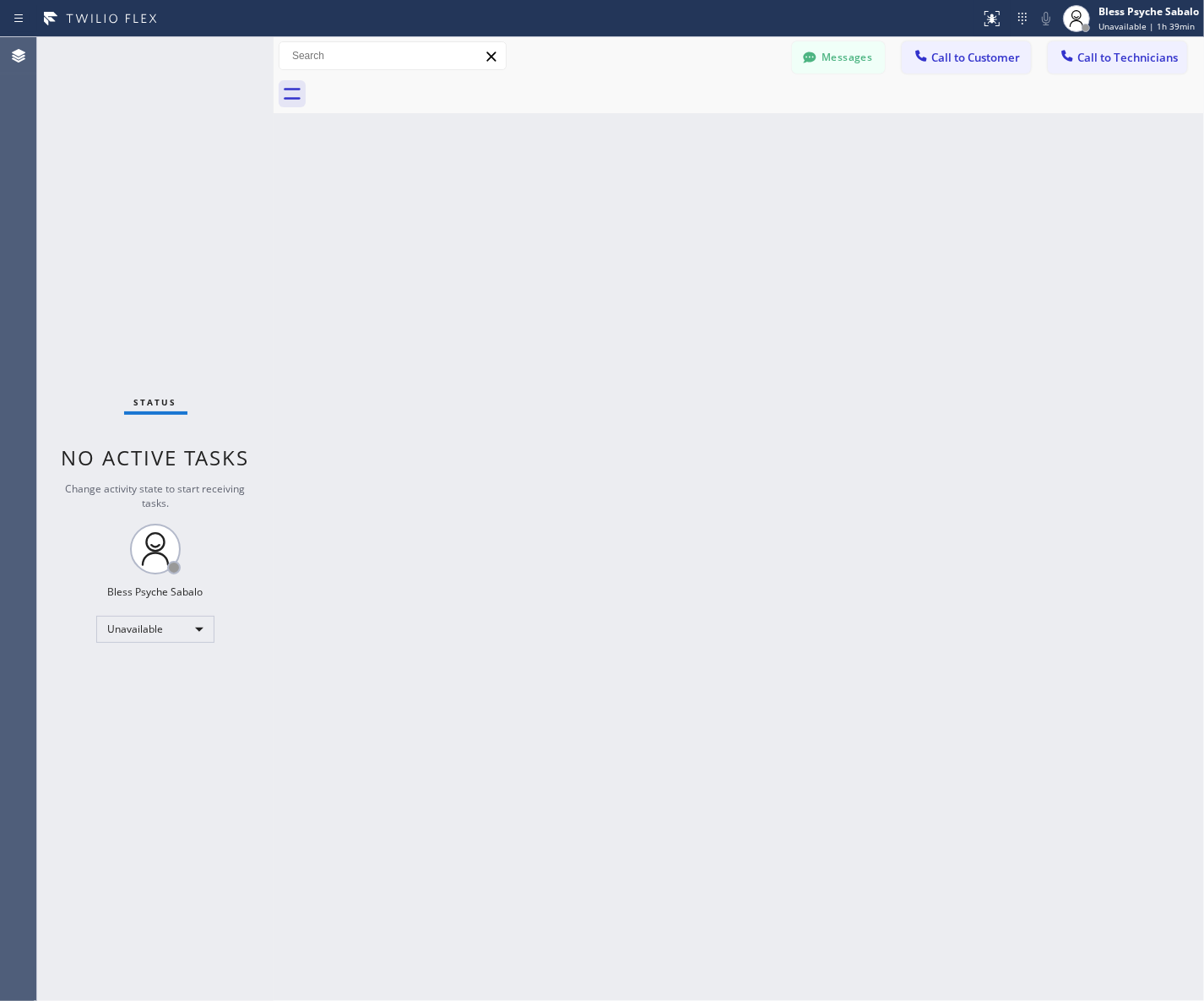 click on "Back to Dashboard Change Sender ID Customers Technicians MM [FIRST] [LAST] 07/28 03:53 PM It's fine .. NP
We don't need it anymore JW [FIRST] [LAST] 07/25 04:18 PM Hi [FIRST]-this is [FIRST], one of the dispatch managers here at 5 Star Plumbing. I’m reaching out to follow up on the estimate provided by our technician, [FIRST], during his visit on 07/02 regarding the (Installation of In-Home Water Filtration System). We just wanted to check in and see if you had any questions about the estimate or if there’s anything we can assist you with as you consider moving forward with the project. Feel free to reach out at your convenience—we’re here to help!
BS [FIRST] [LAST] 07/25 04:08 PM LC [FIRST] [LAST] 07/25 11:57 AM Tech advised me to just book an appointment and they'll gonna check the property together with you or either the real estate agent, to see if there's any back-up problem. DM [FIRST] [LAST] 07/25 08:45 AM BD [FIRST] [LAST] 07/24 04:53 PM No problem. IB [FIRST] [LAST] 07/24 02:33 PM Sorry I missed your call.  J  CD JL SN TJ" at bounding box center (739, 519) 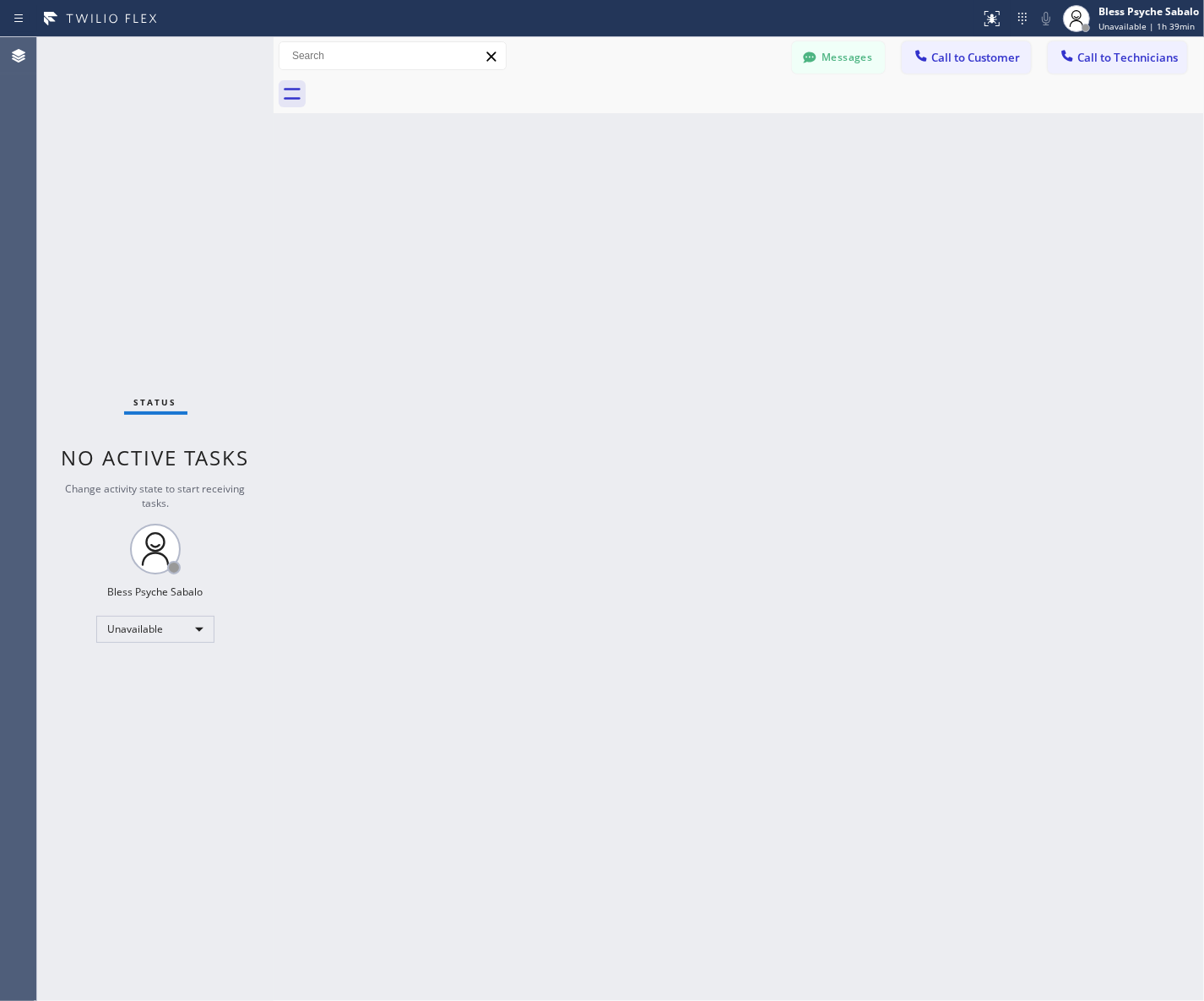 drag, startPoint x: 837, startPoint y: 44, endPoint x: 830, endPoint y: 56, distance: 13.892444 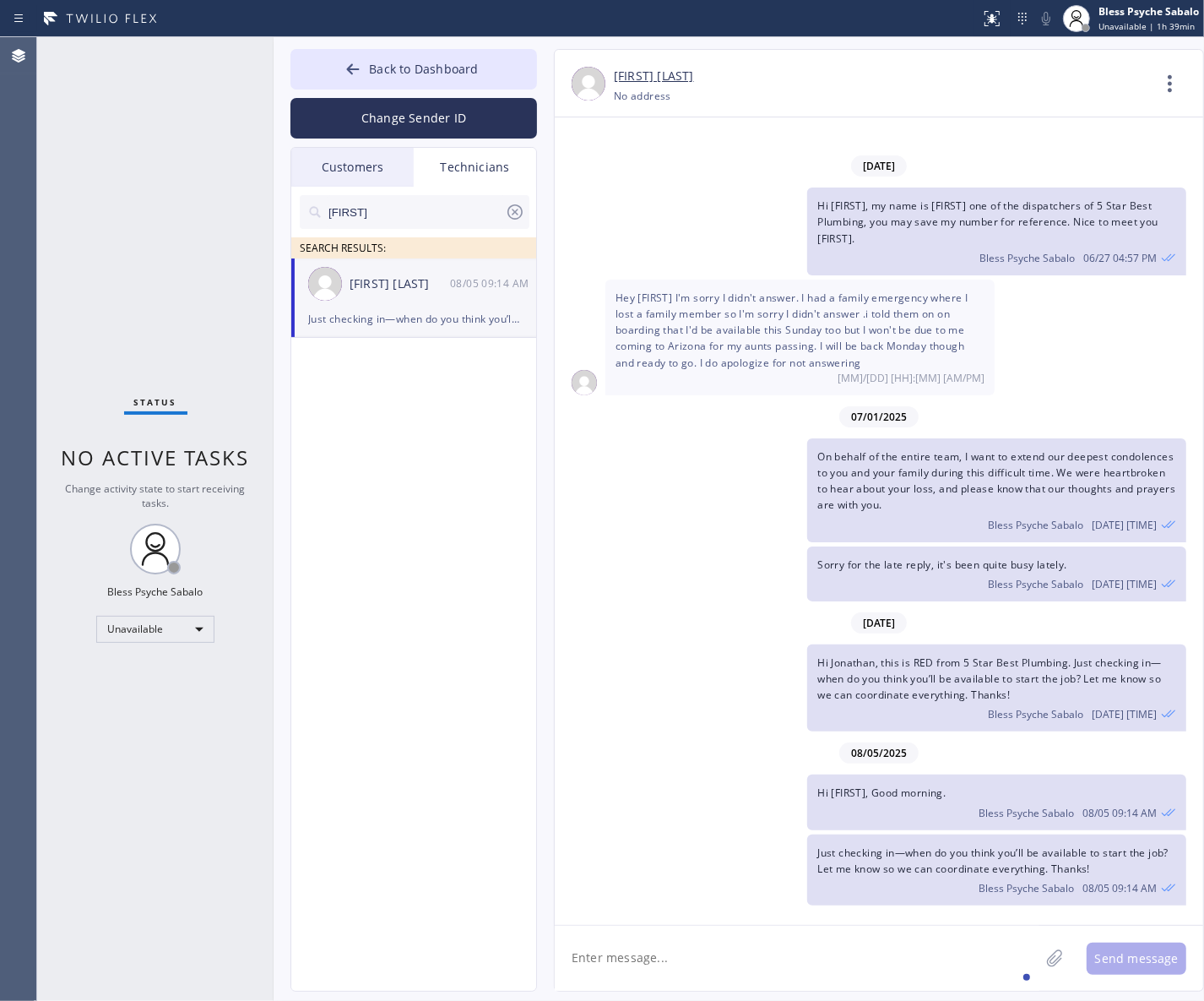 click 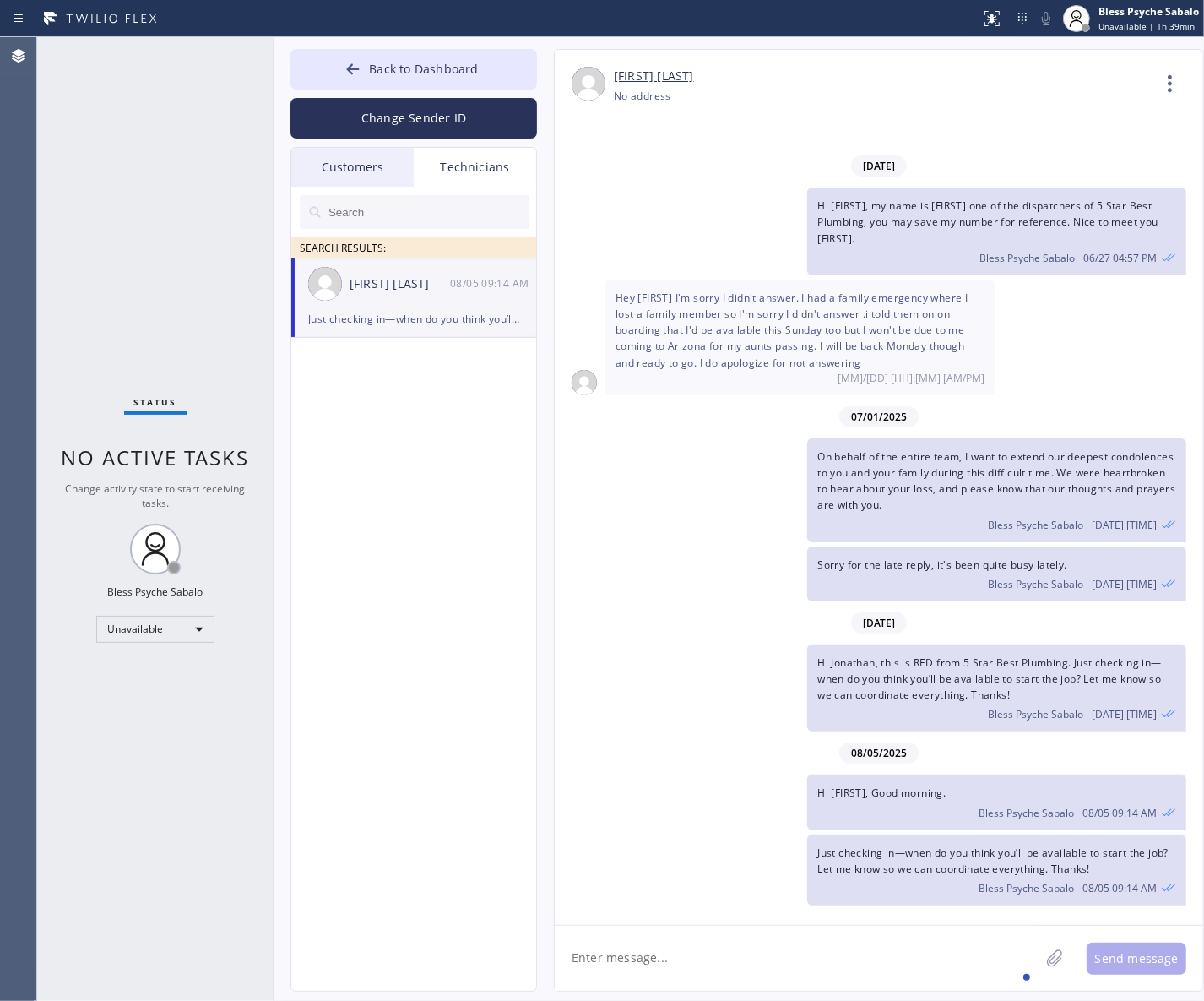 click on "Technicians" at bounding box center (475, 167) 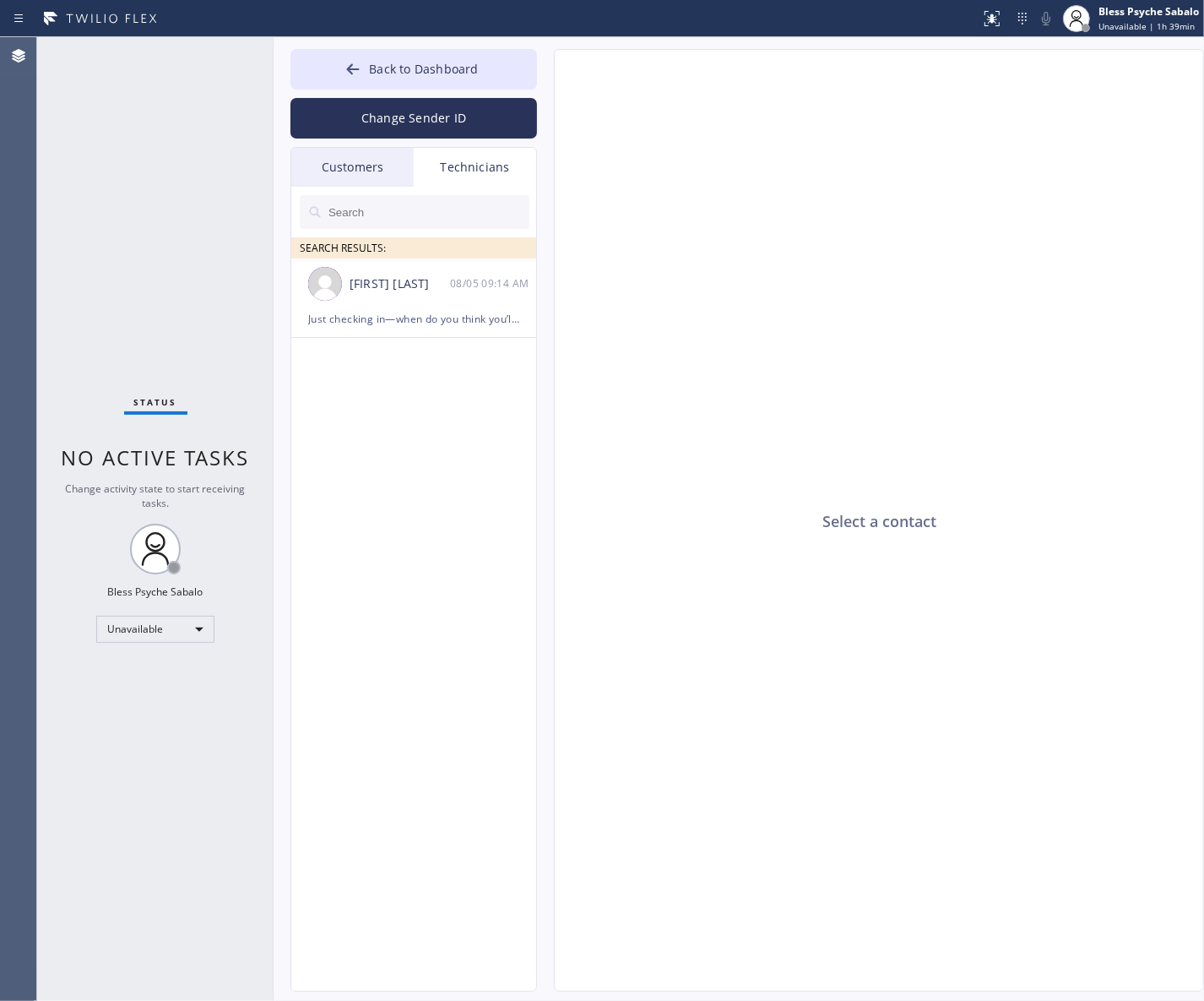 click on "Customers" at bounding box center (352, 167) 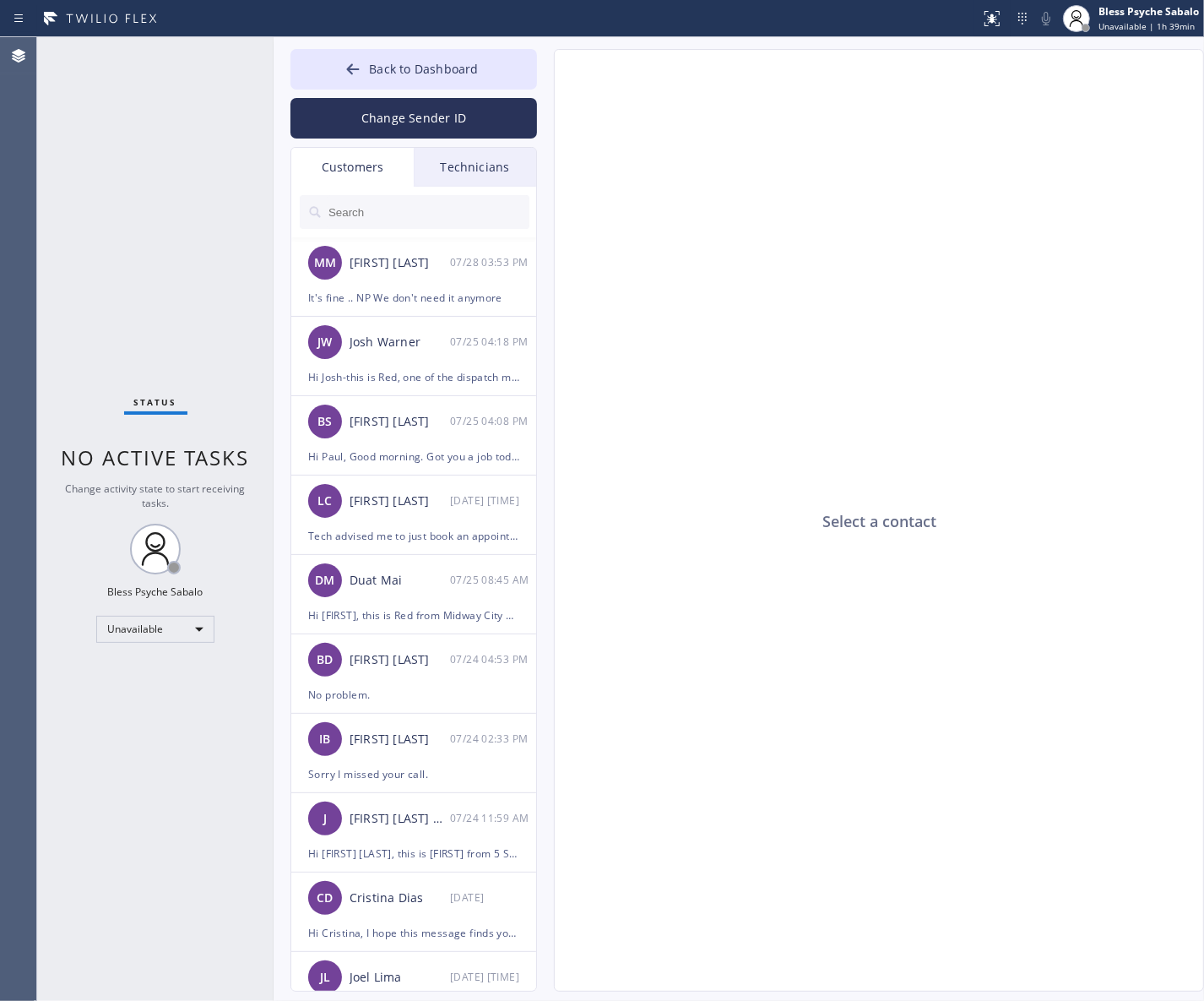 click on "Technicians" at bounding box center [475, 167] 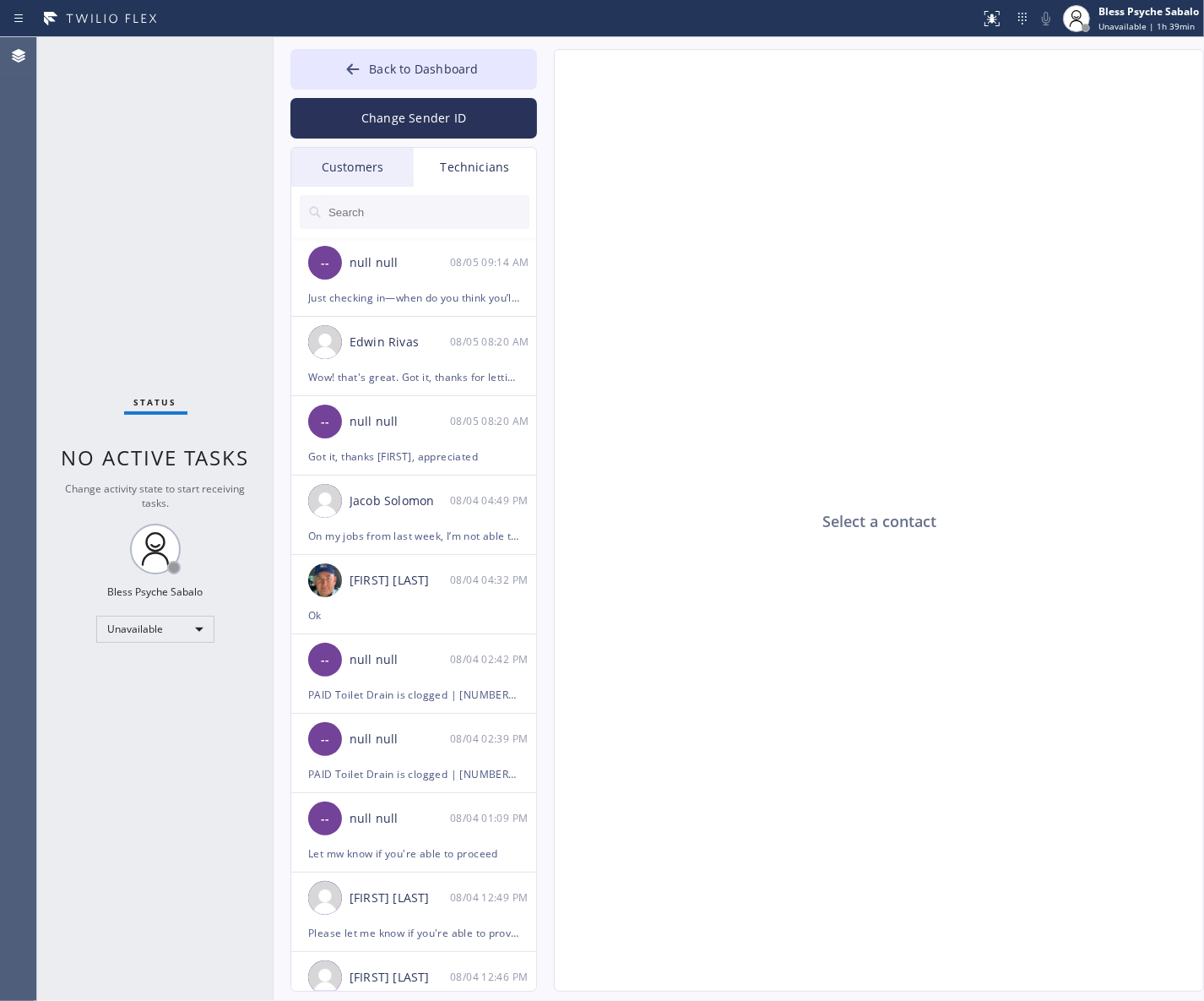 click on "Select a contact" 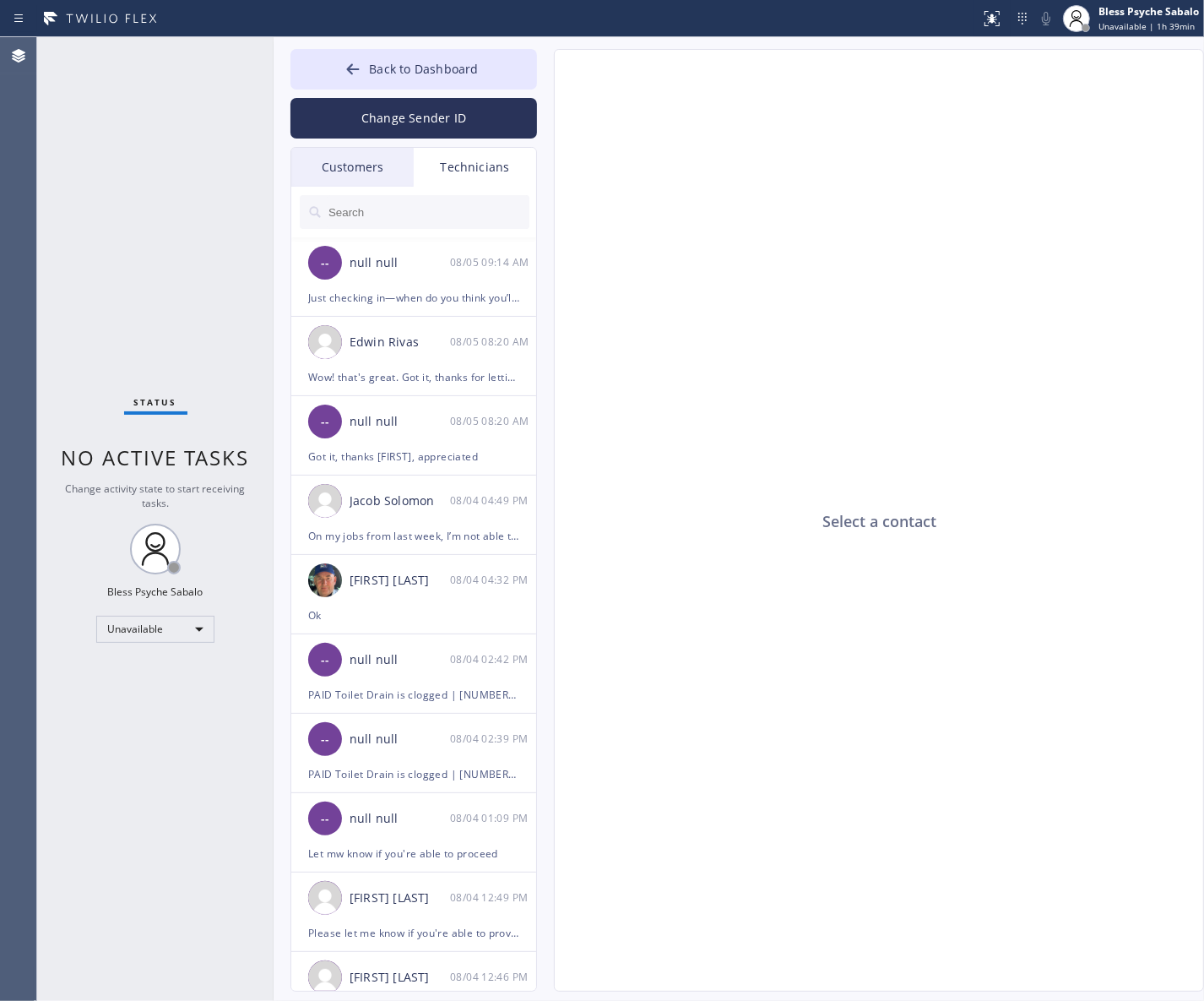 click on "Select a contact" 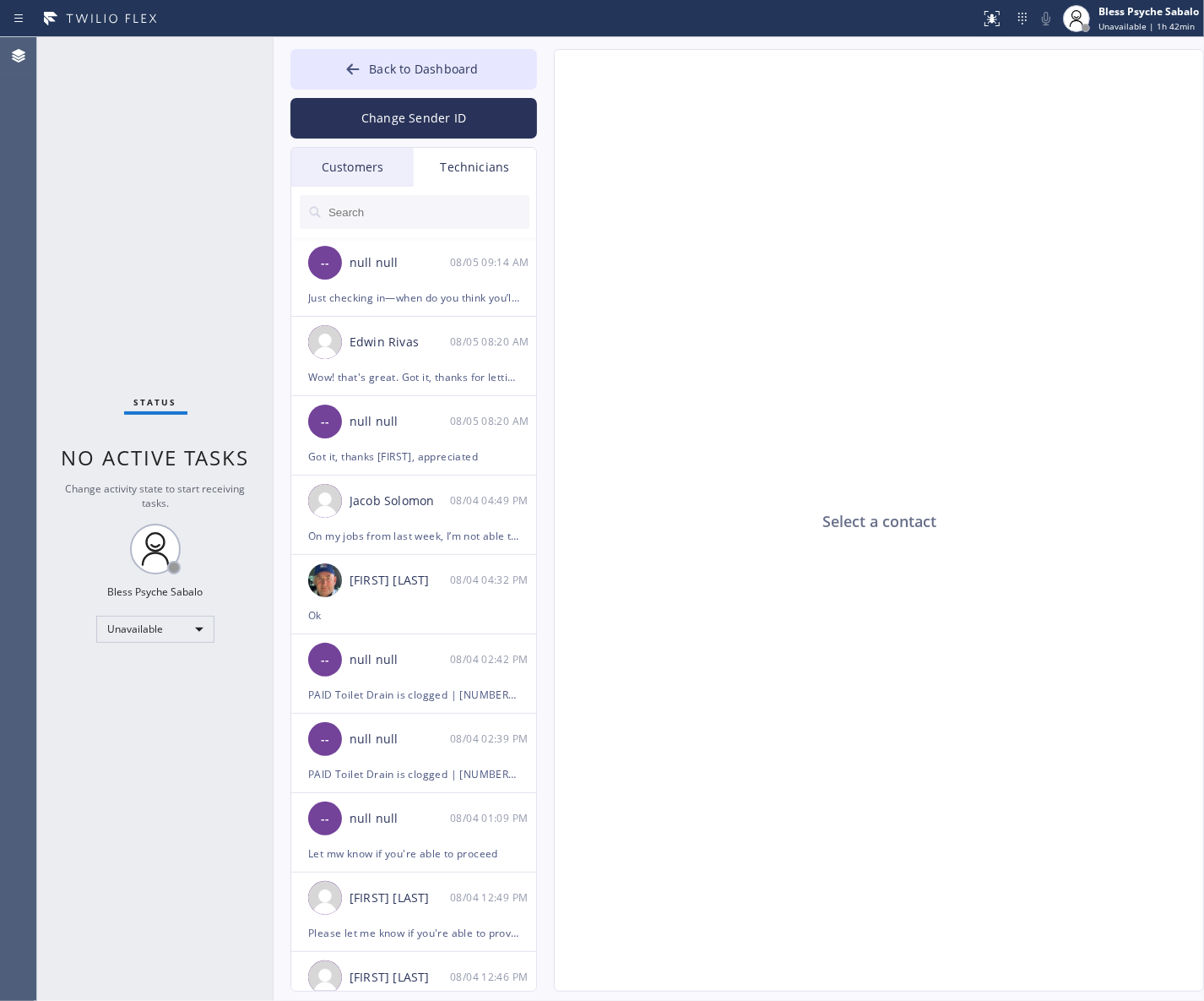 click on "Select a contact" 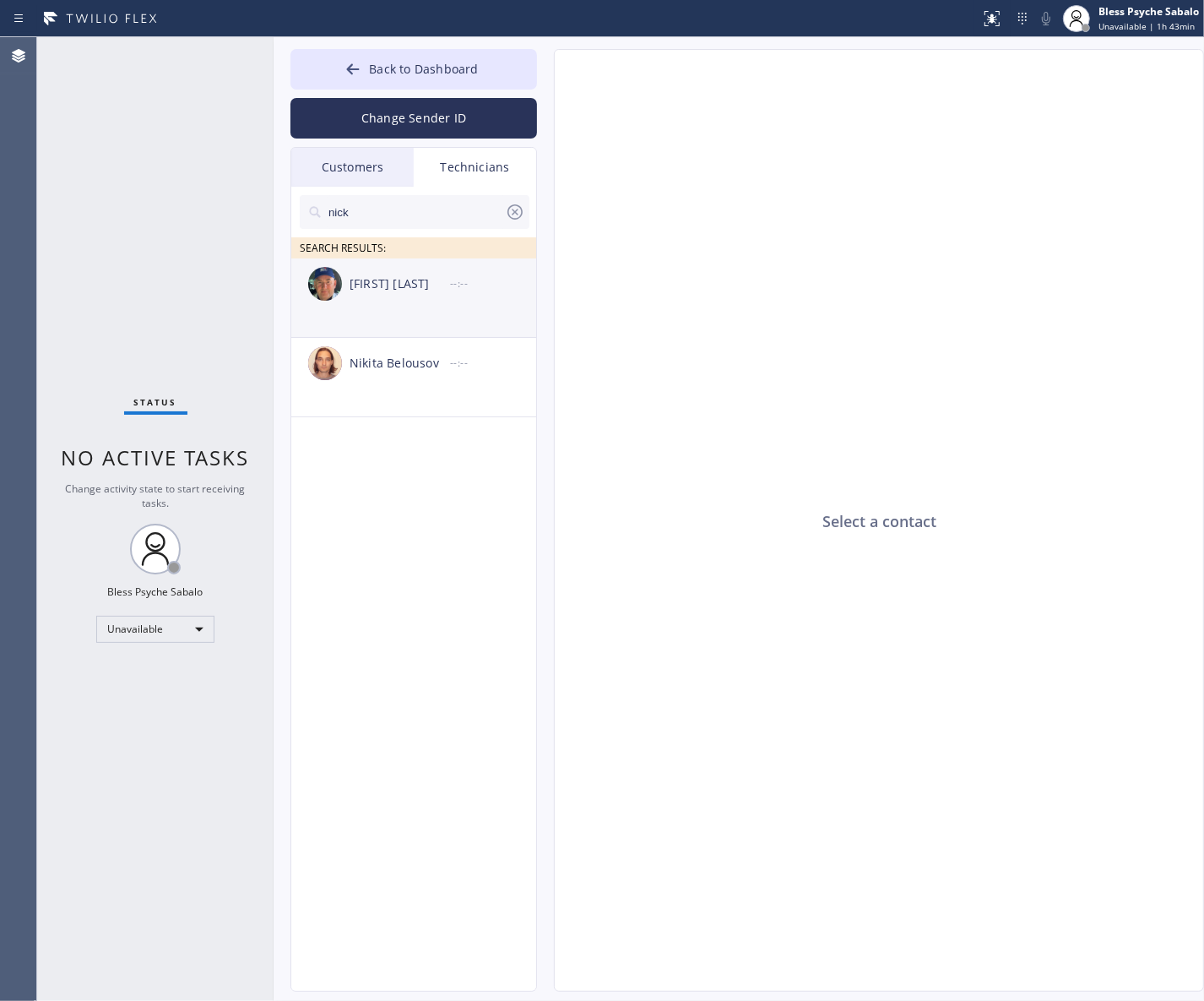 type on "nick" 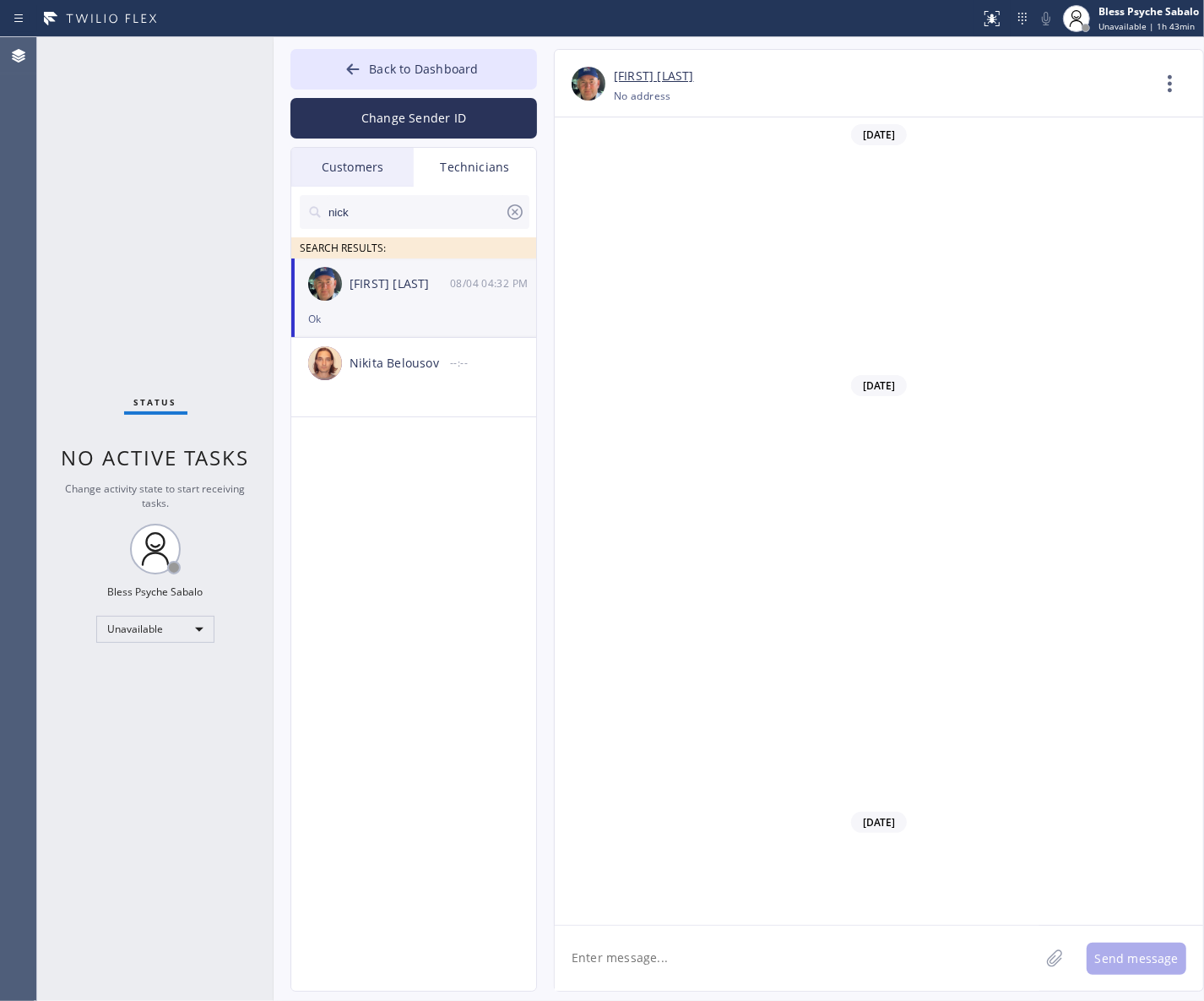 scroll, scrollTop: 8724, scrollLeft: 0, axis: vertical 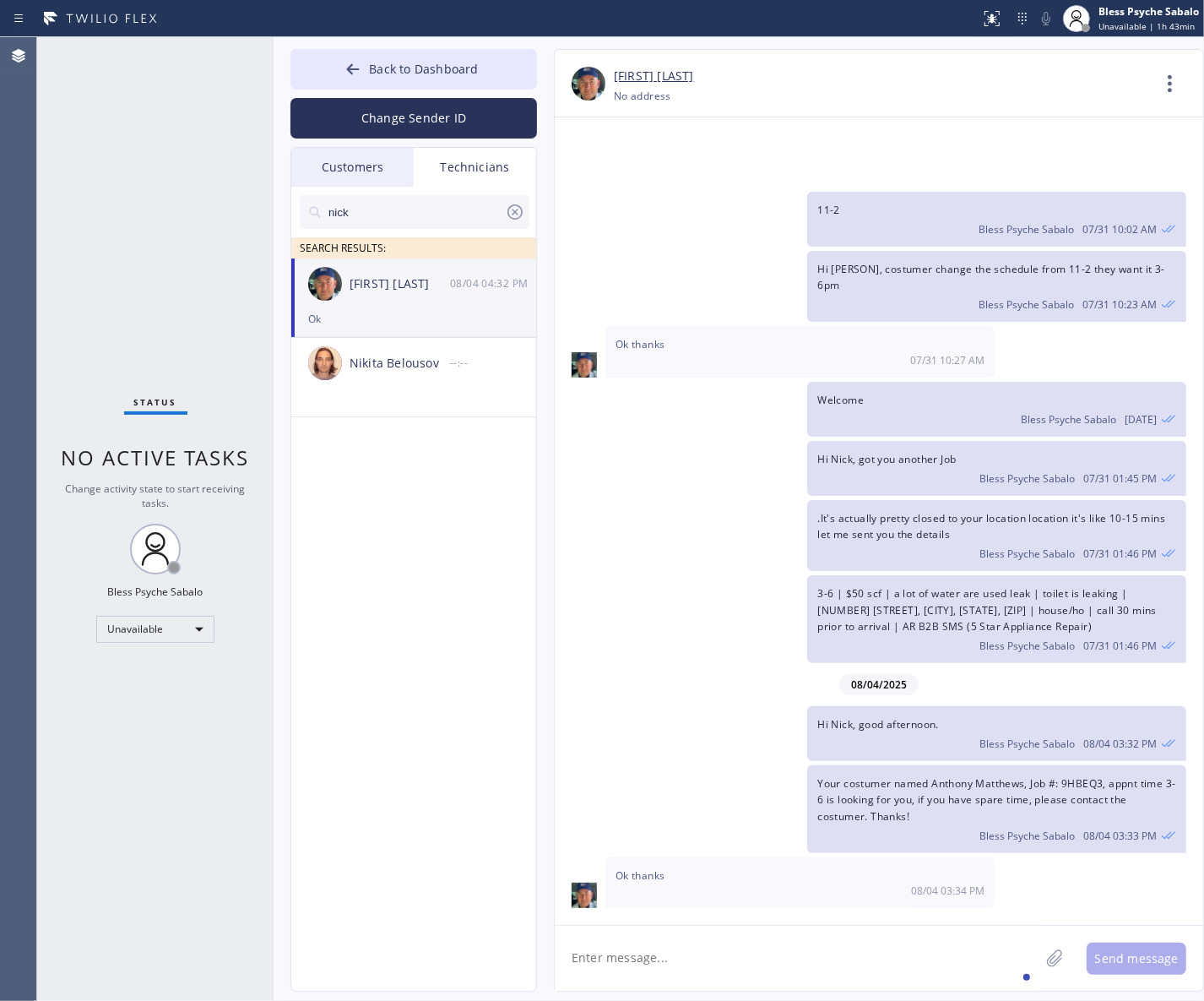 click 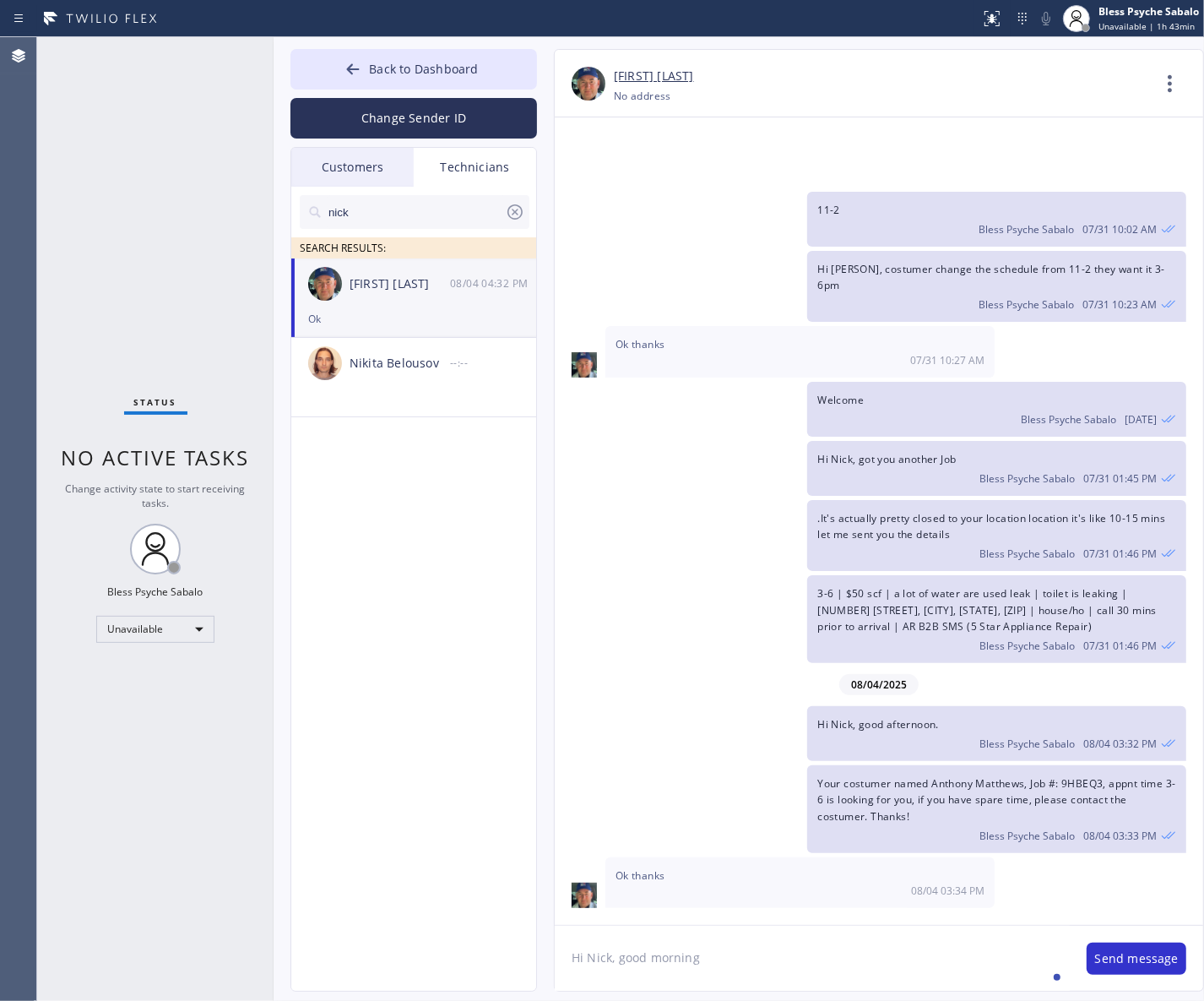 type on "Hi Nick, good morning" 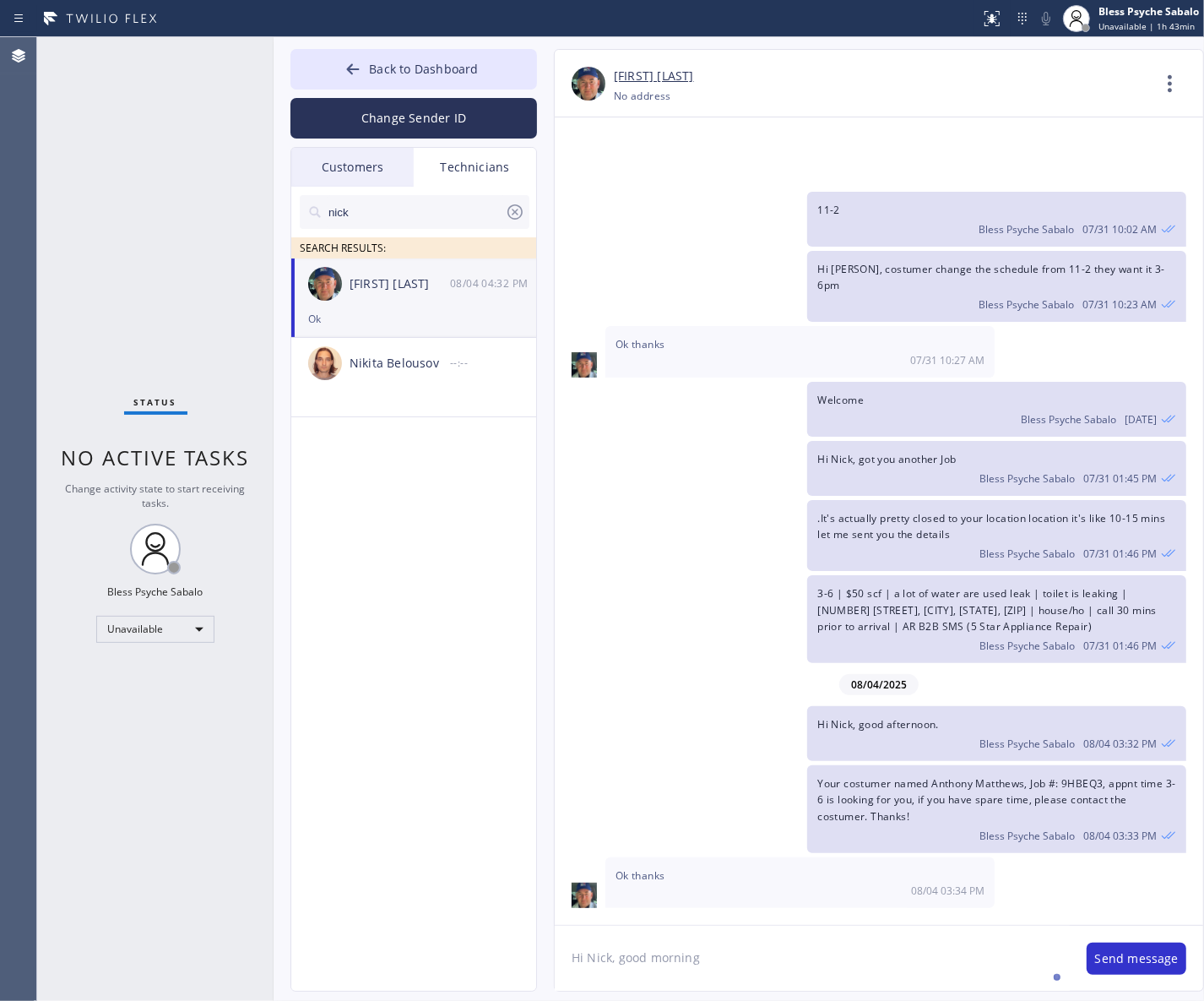 type 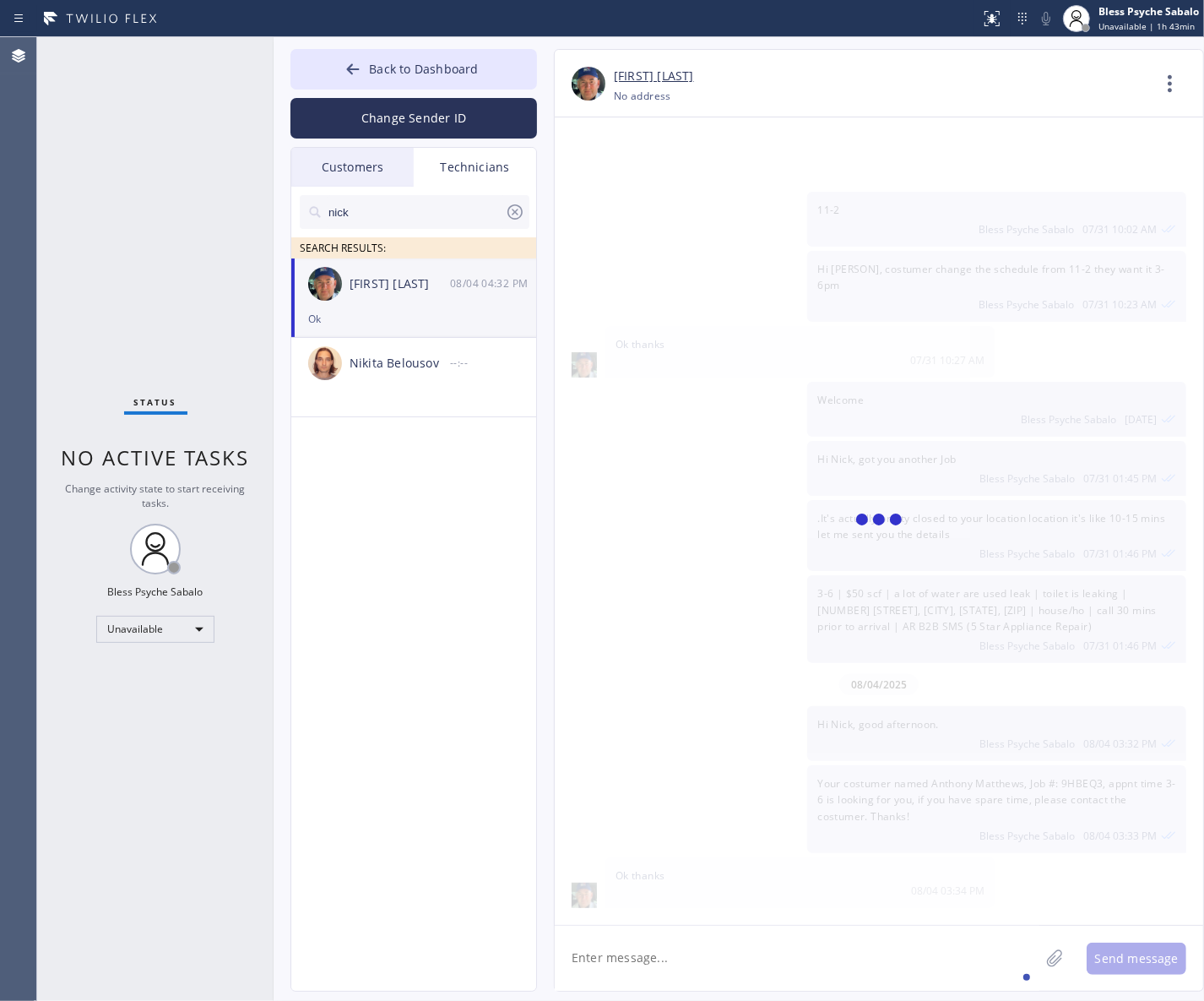 scroll, scrollTop: 8821, scrollLeft: 0, axis: vertical 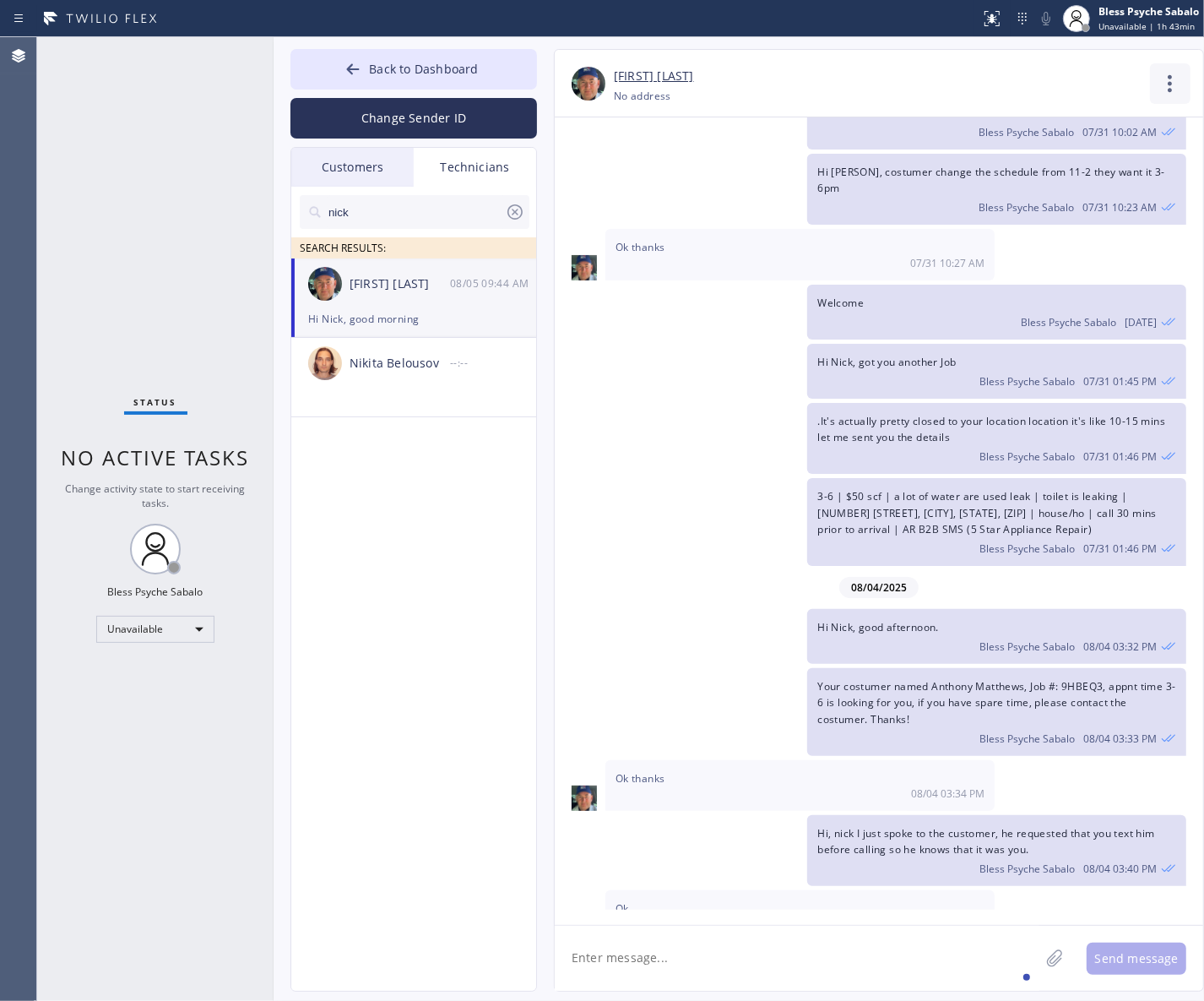 click 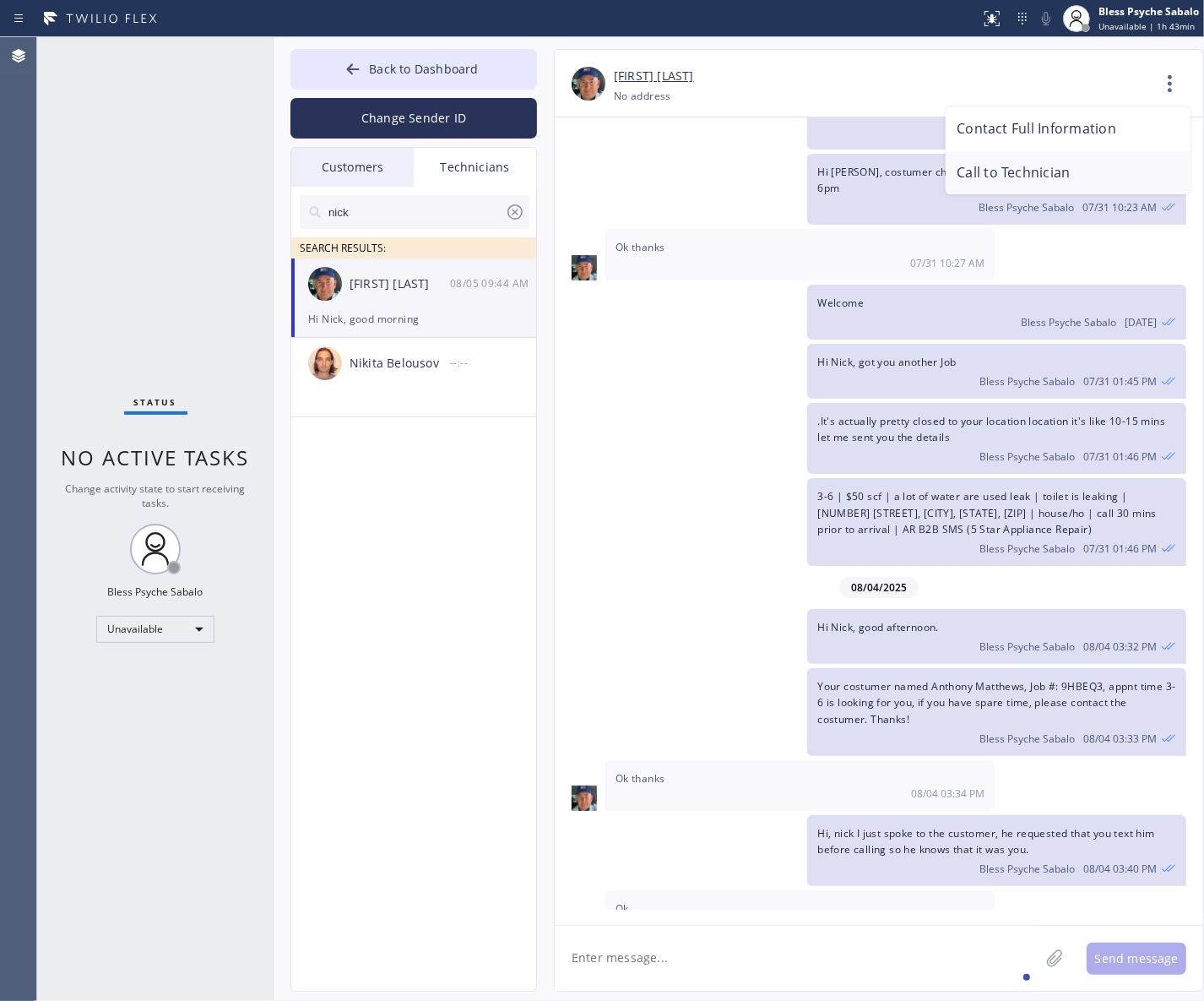 click on "Call to Technician" at bounding box center [1068, 173] 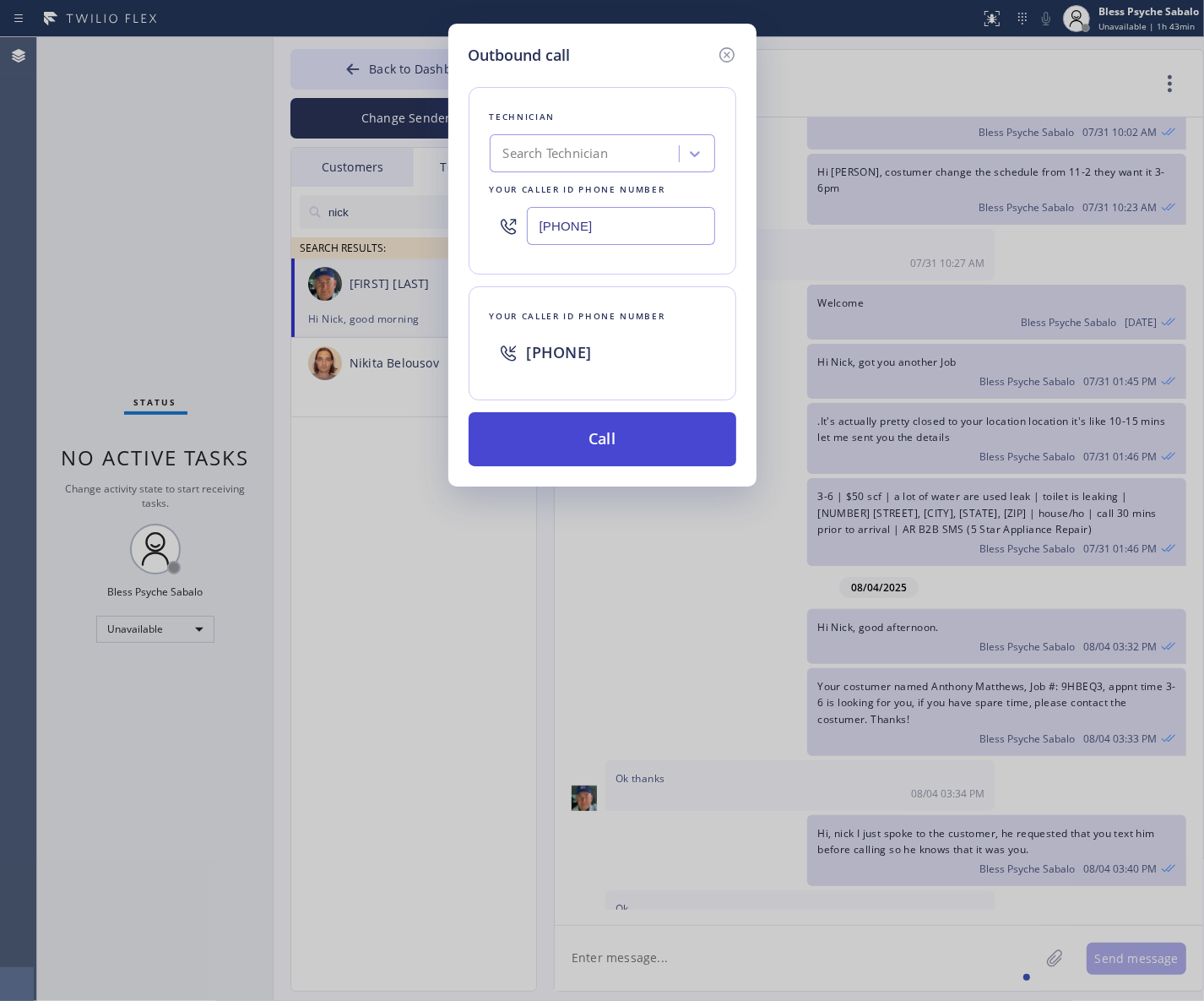 click on "Call" at bounding box center (602, 439) 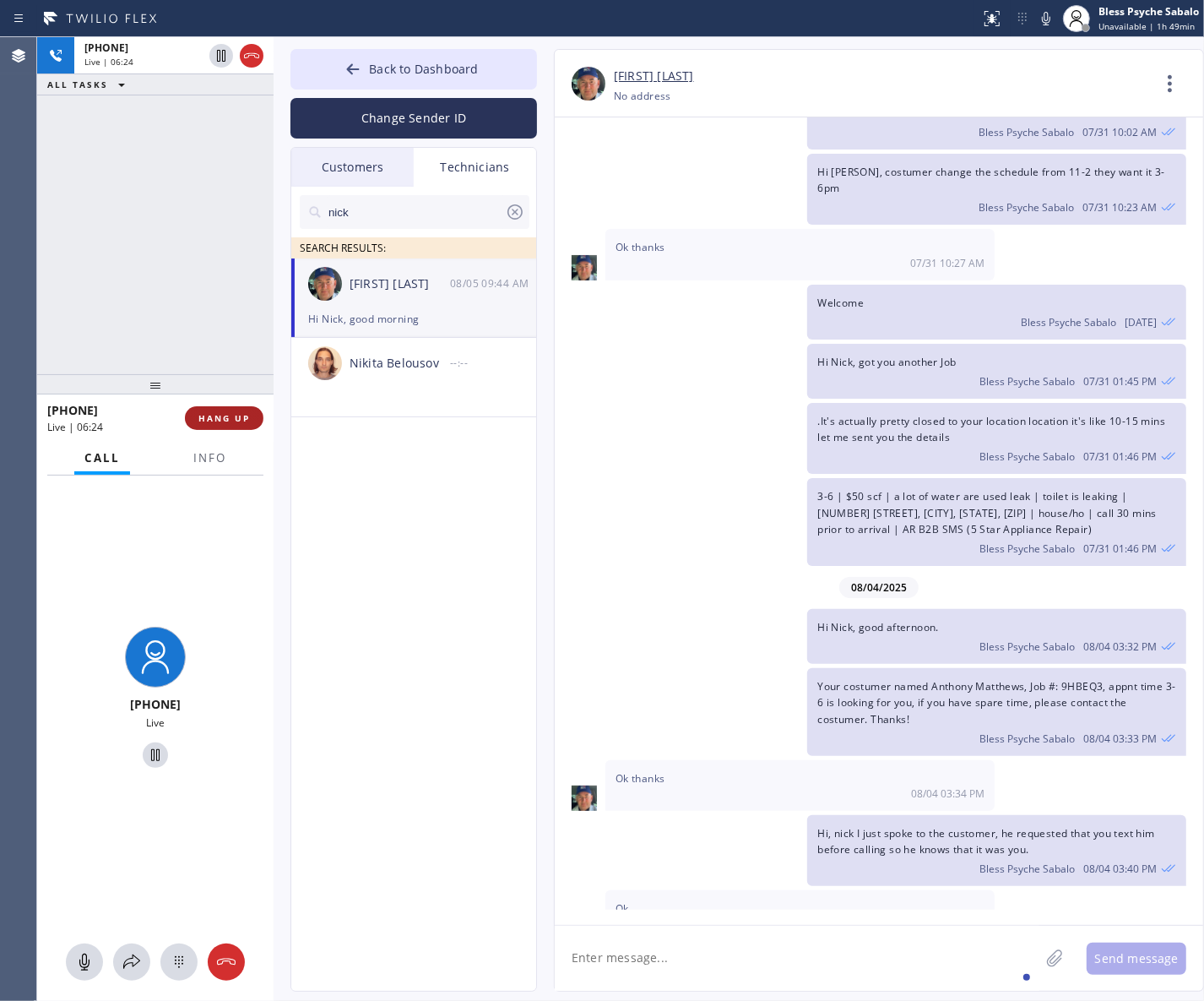 click on "HANG UP" at bounding box center [224, 418] 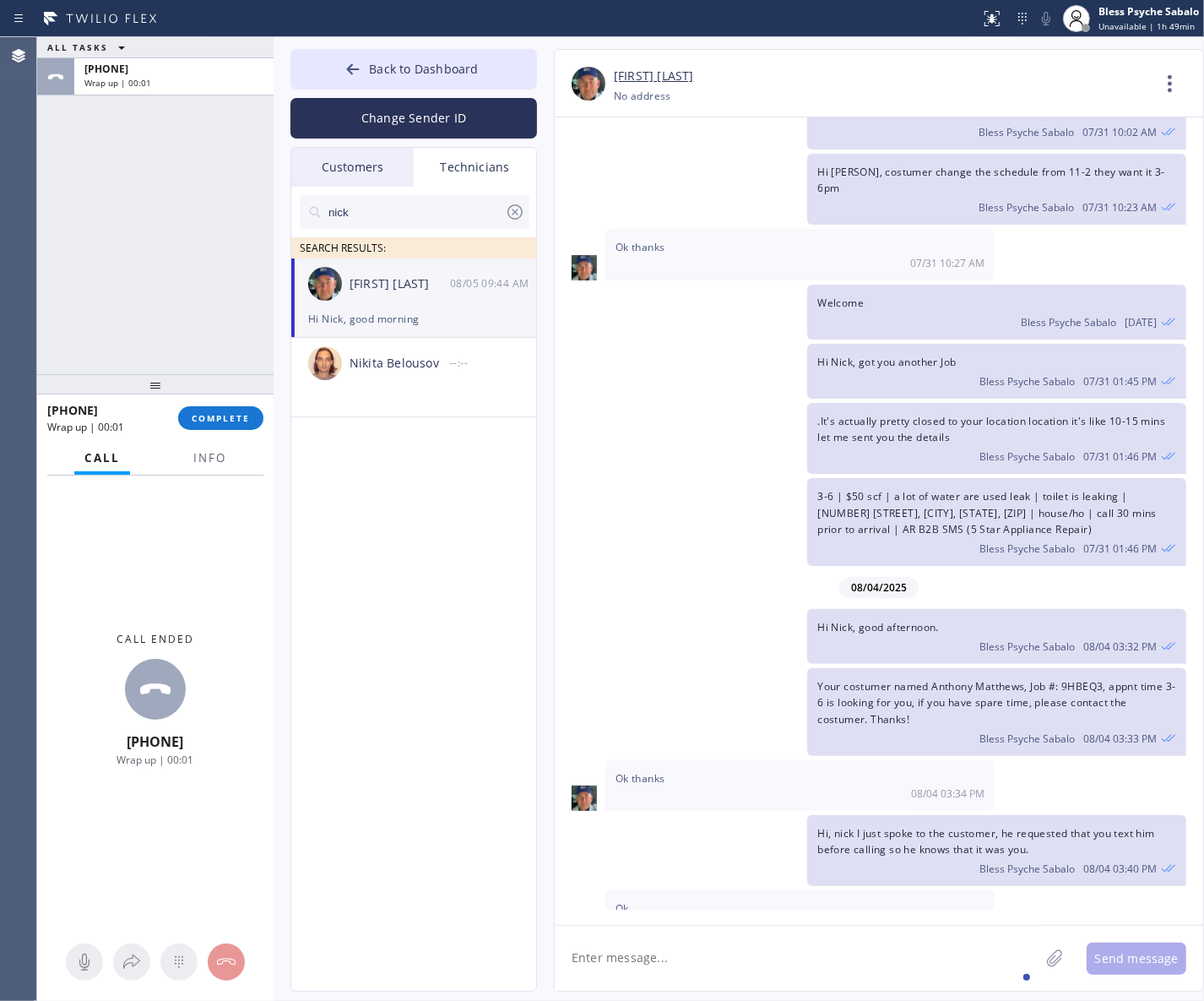 click on "[FIRST] SEARCH RESULTS: [FIRST] [LAST] 08/05 09:44 AM Hi [FIRST], good morning [FIRST] [LAST] --:--" at bounding box center (415, 608) 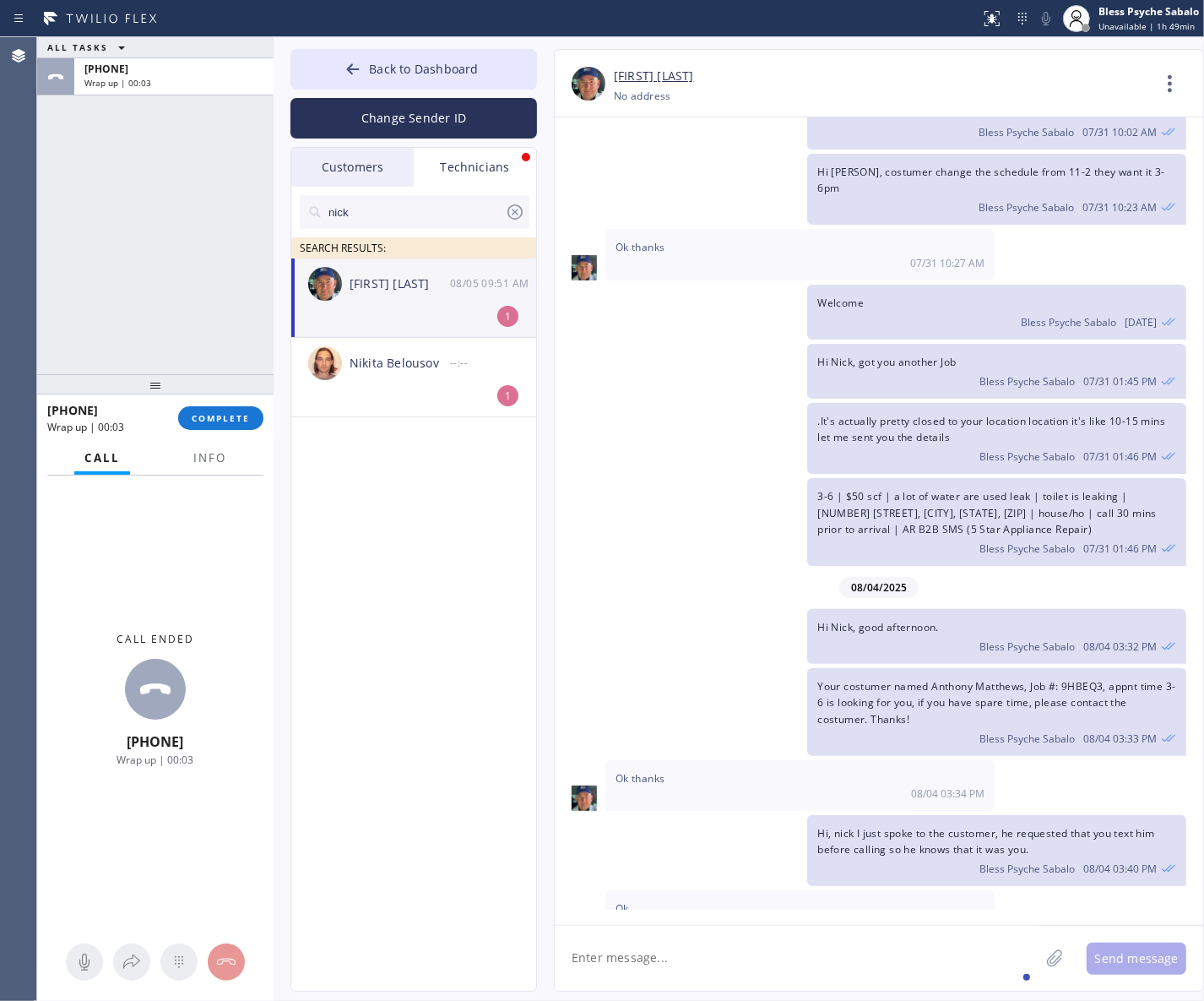 scroll, scrollTop: 8961, scrollLeft: 0, axis: vertical 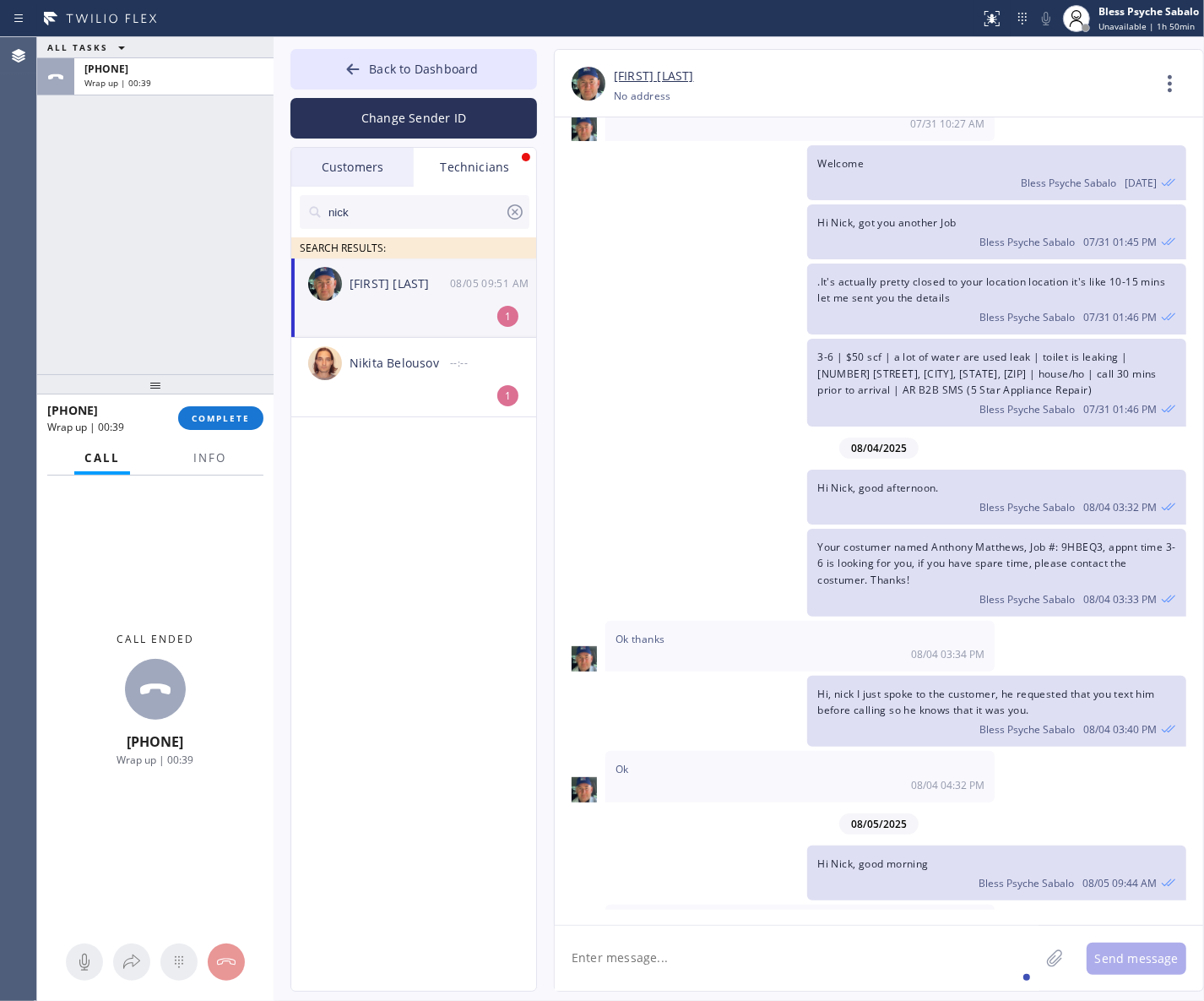 click on "[FIRST] [LAST] 08/05 09:51 AM 1" 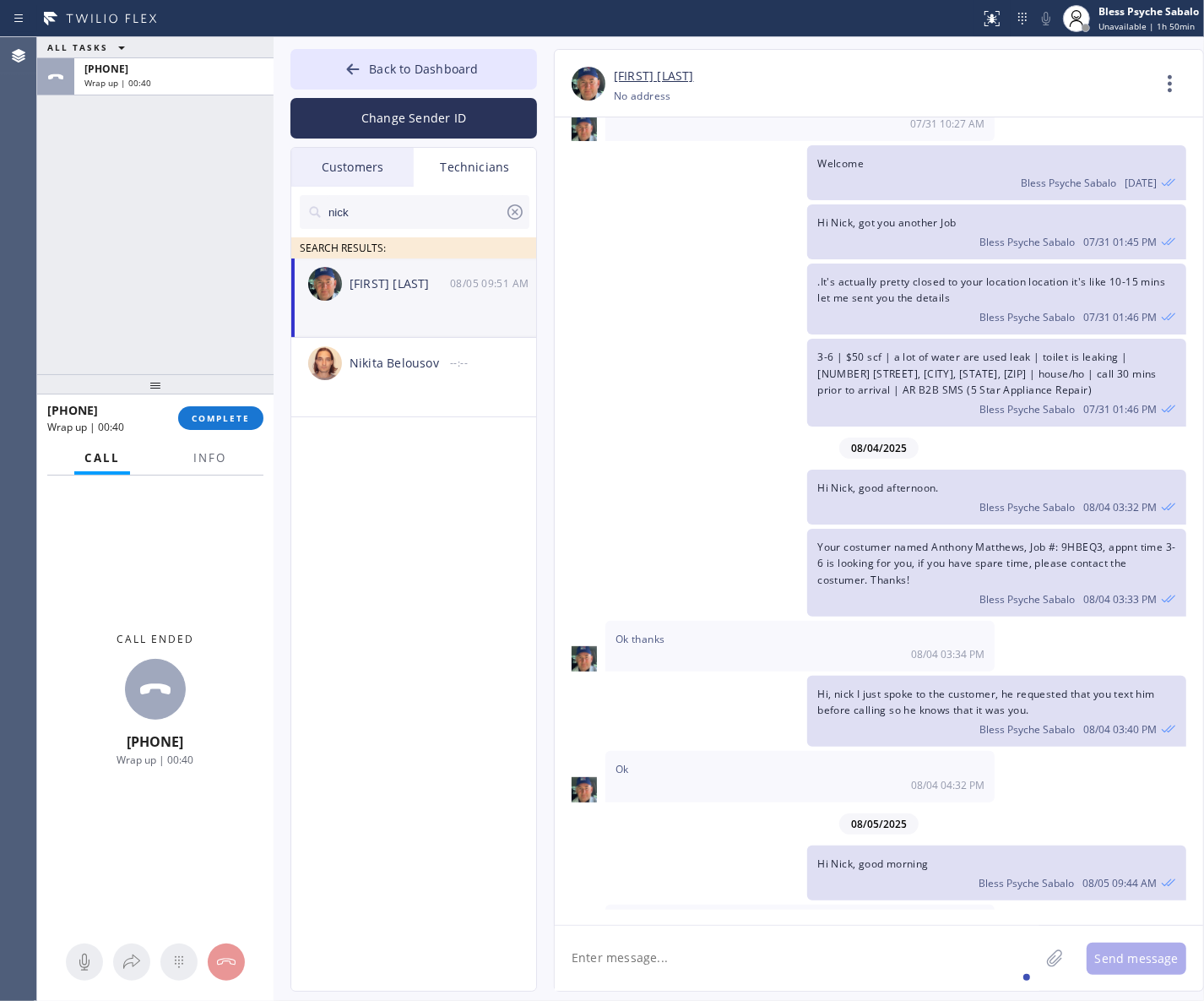 click at bounding box center [666, 971] 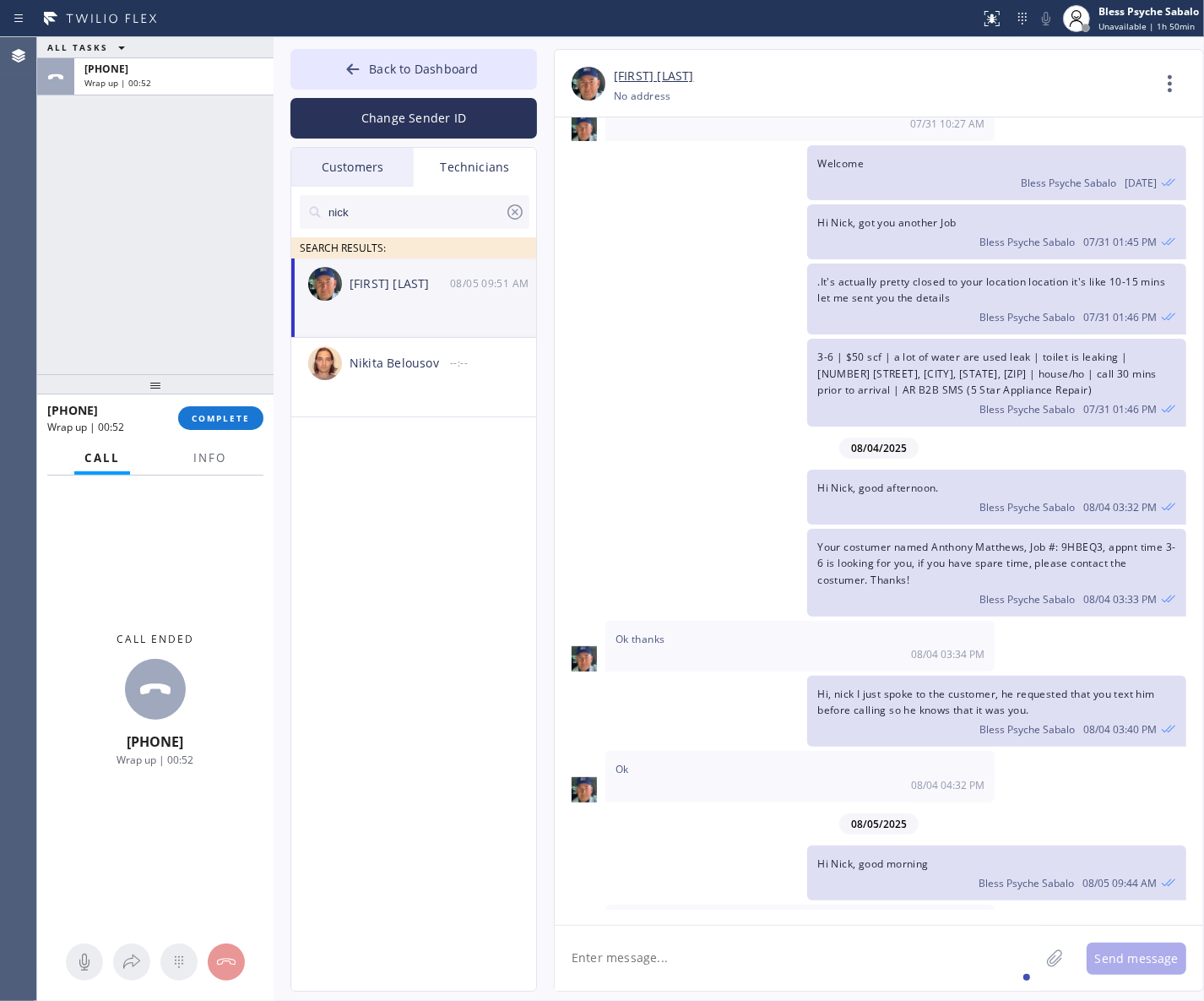 click on "nick SEARCH RESULTS: [FIRST] [LAST] 08/05 09:51 AM [FIRST] [LAST] --:--" at bounding box center (415, 608) 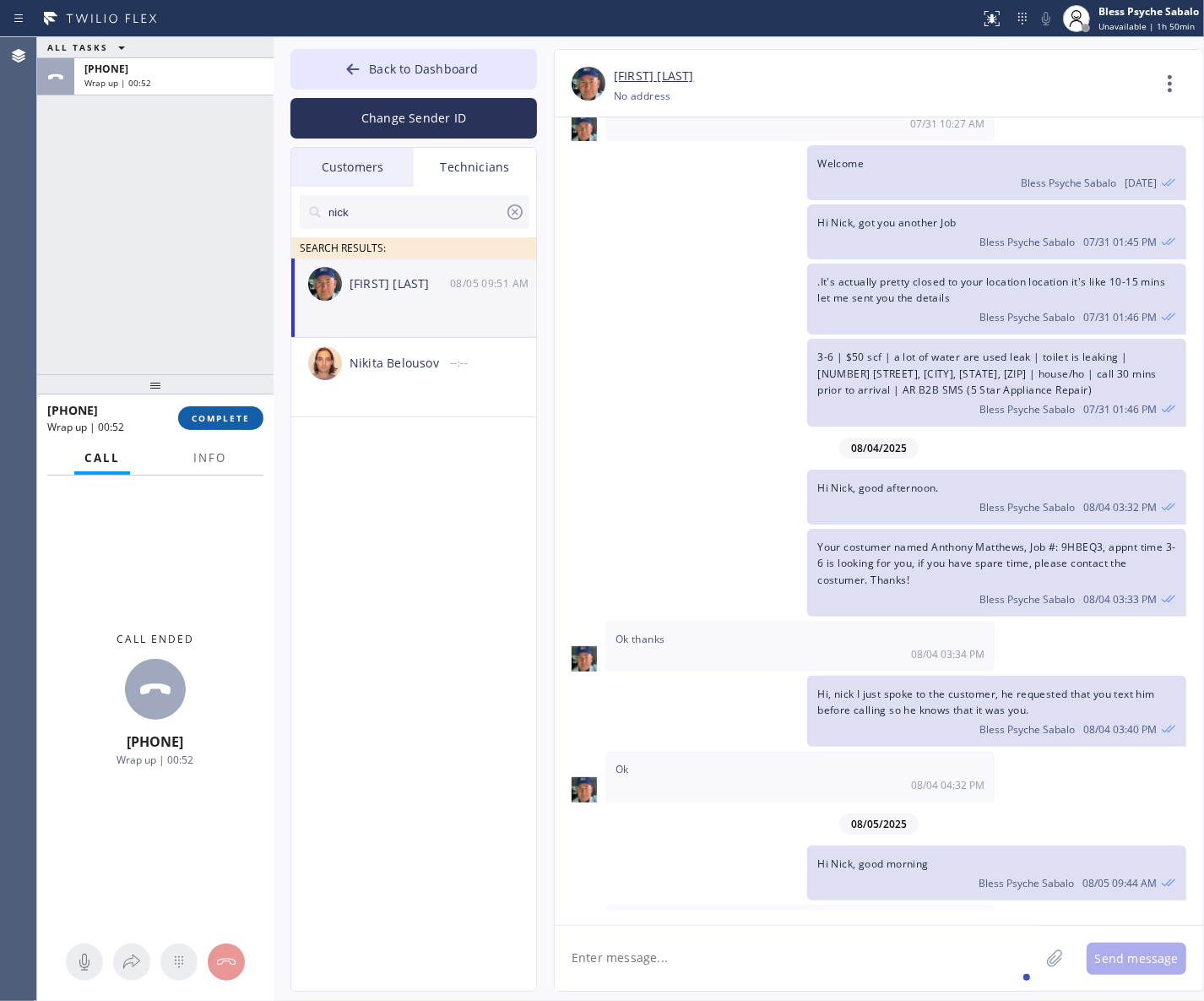 click on "COMPLETE" at bounding box center (220, 418) 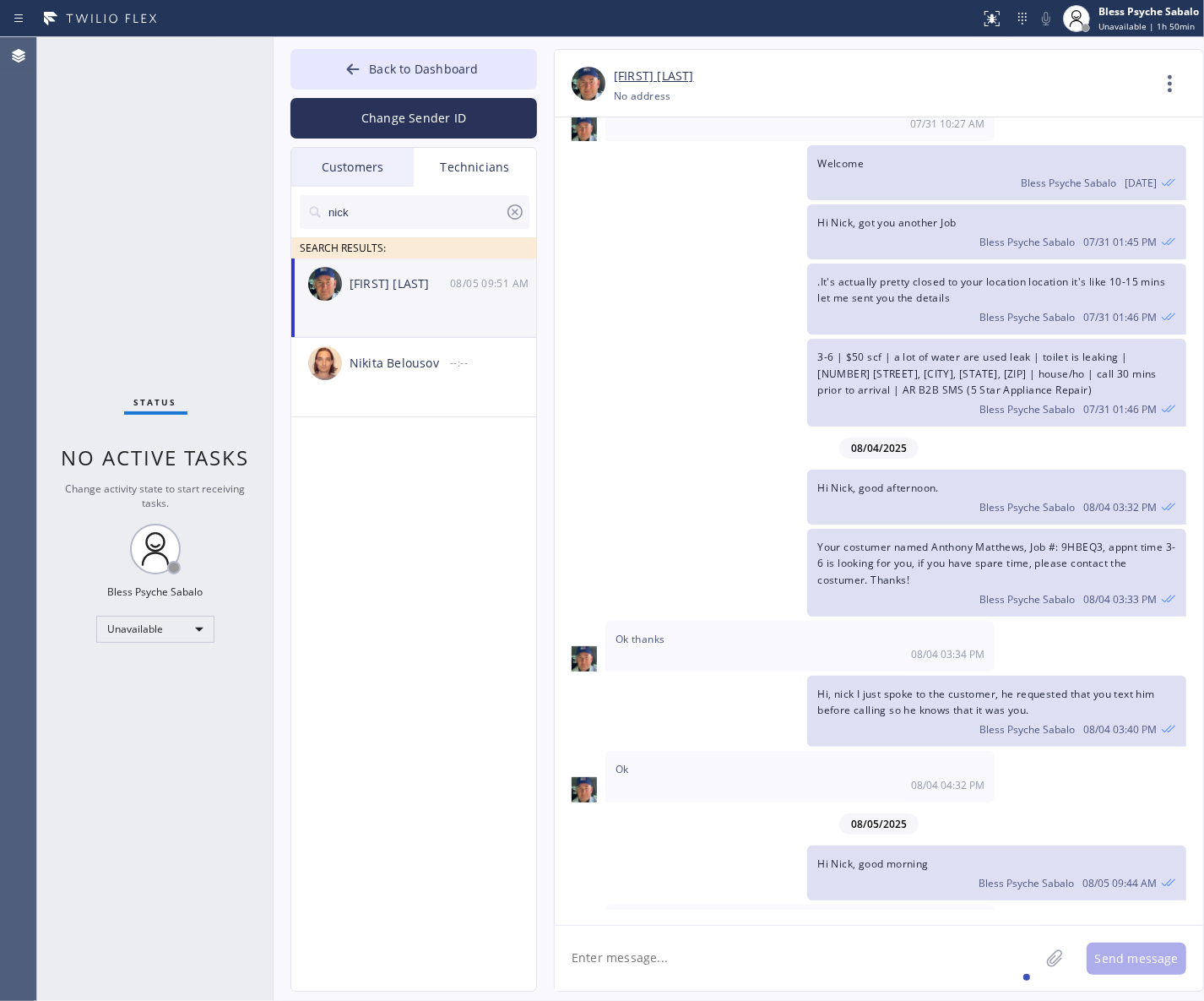 click on "Status   No active tasks     Change activity state to start receiving tasks.   Bless Psyche Sabalo Unavailable" at bounding box center [155, 519] 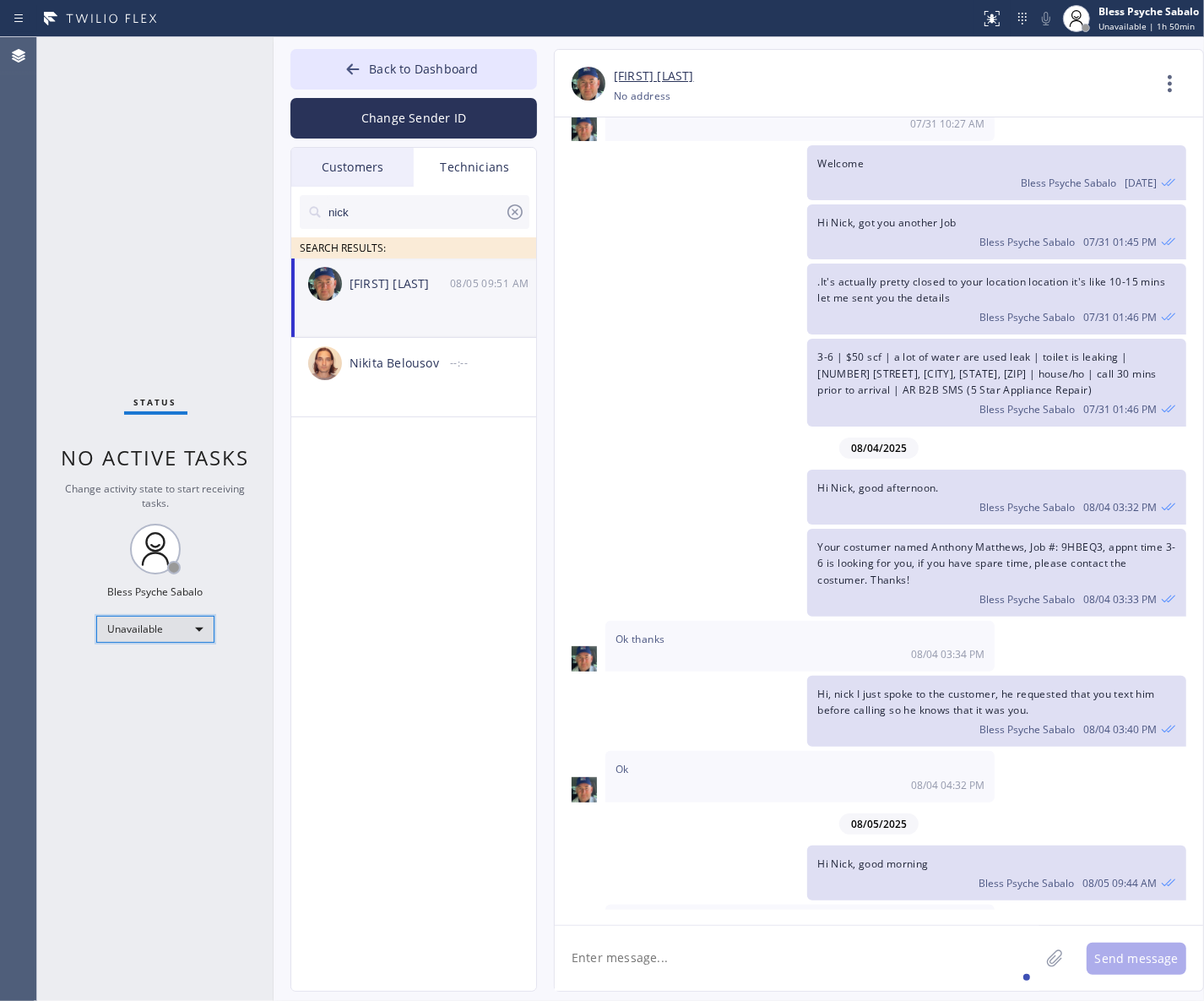 click on "Unavailable" at bounding box center [155, 629] 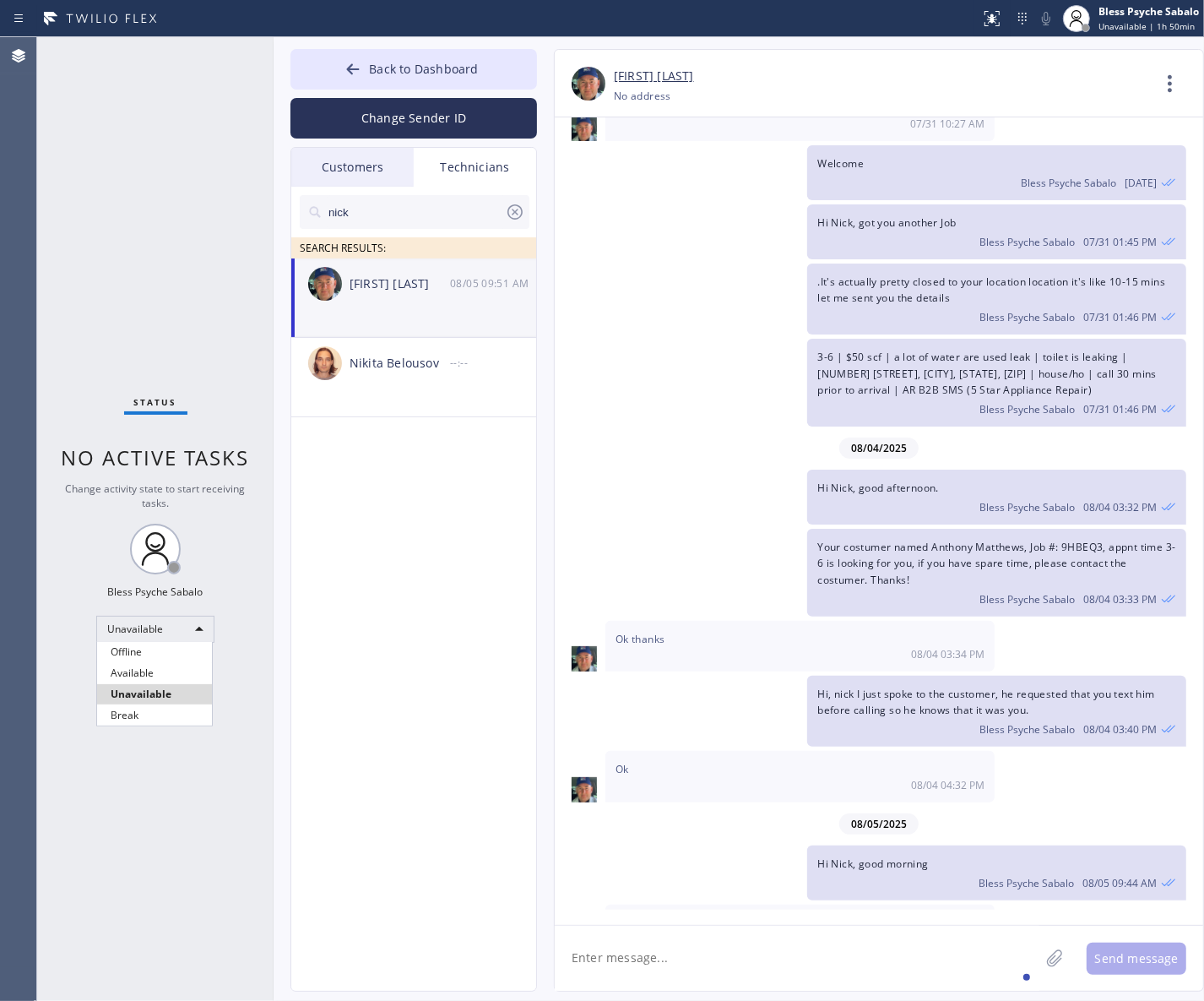 drag, startPoint x: 167, startPoint y: 458, endPoint x: 245, endPoint y: 408, distance: 92.64988 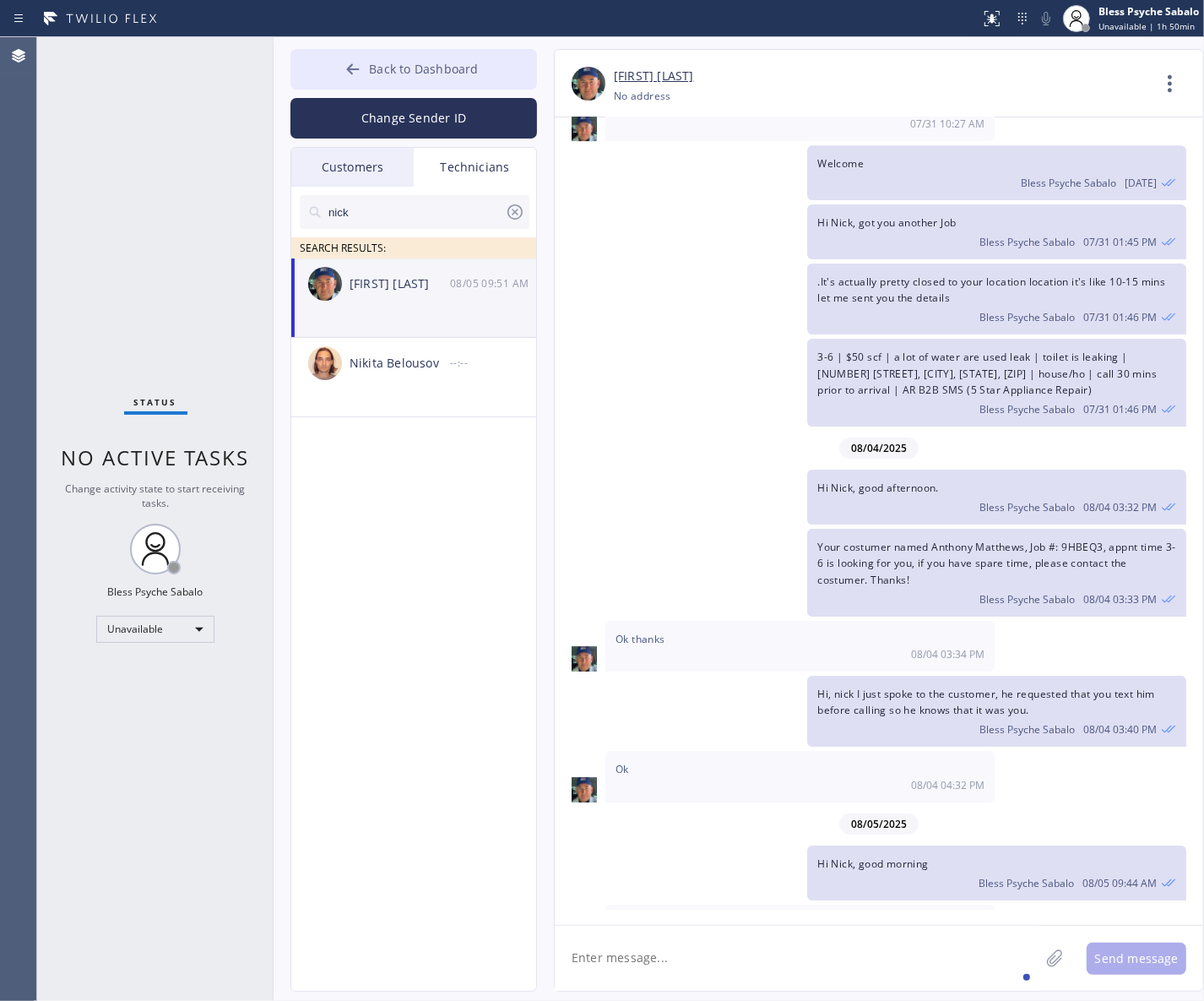 click on "Back to Dashboard" at bounding box center [414, 69] 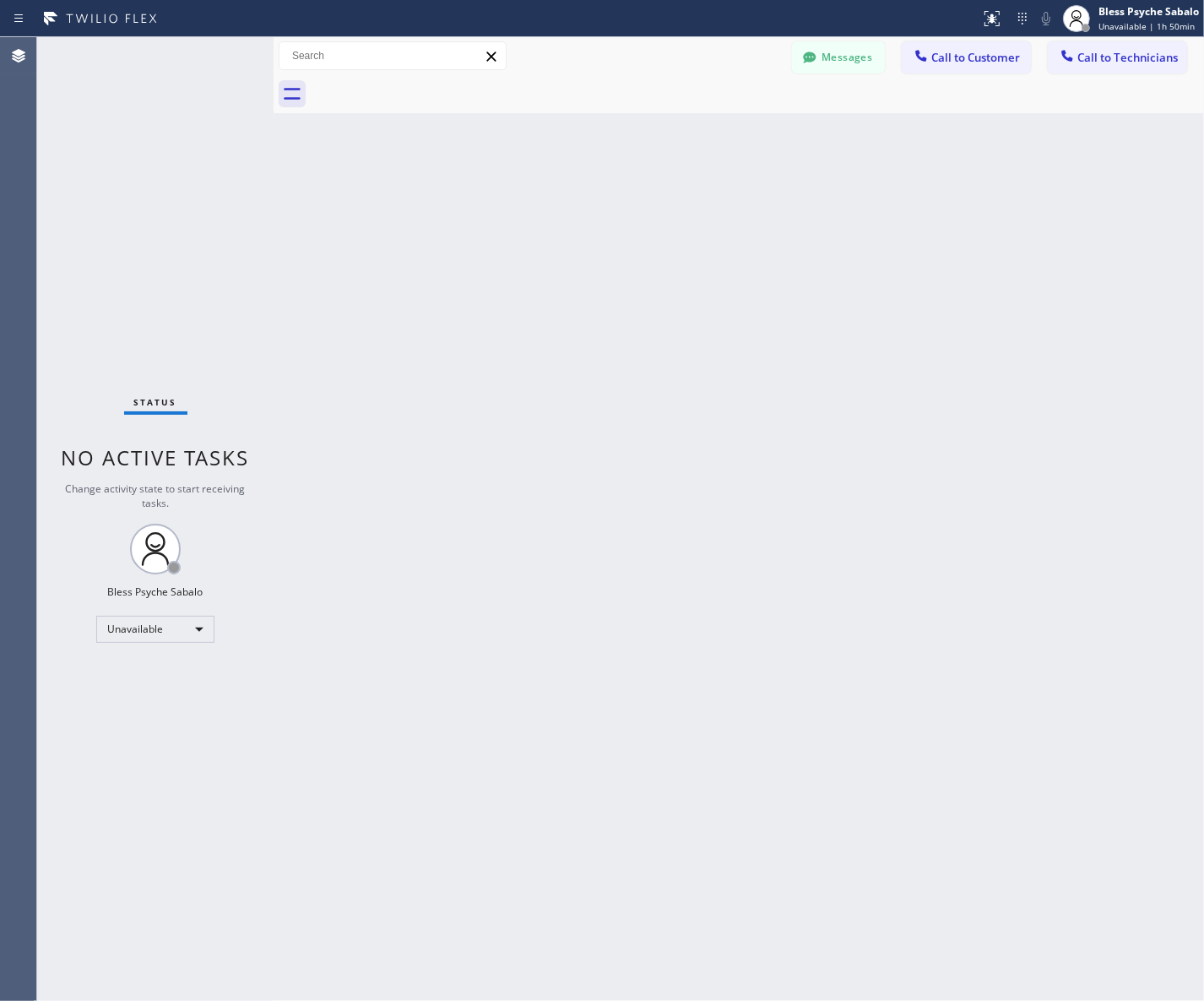 click on "Back to Dashboard Change Sender ID Customers Technicians MM [FIRST] [LAST] 07/28 03:53 PM It's fine .. NP
We don't need it anymore JW [FIRST] [LAST] 07/25 04:18 PM Hi [FIRST]-this is [FIRST], one of the dispatch managers here at 5 Star Plumbing. I’m reaching out to follow up on the estimate provided by our technician, [FIRST], during his visit on 07/02 regarding the (Installation of In-Home Water Filtration System). We just wanted to check in and see if you had any questions about the estimate or if there’s anything we can assist you with as you consider moving forward with the project. Feel free to reach out at your convenience—we’re here to help!
BS [FIRST] [LAST] 07/25 04:08 PM LC [FIRST] [LAST] 07/25 11:57 AM Tech advised me to just book an appointment and they'll gonna check the property together with you or either the real estate agent, to see if there's any back-up problem. DM [FIRST] [LAST] 07/25 08:45 AM BD [FIRST] [LAST] 07/24 04:53 PM No problem. IB [FIRST] [LAST] 07/24 02:33 PM Sorry I missed your call.  J  CD JL SN TJ" at bounding box center [739, 519] 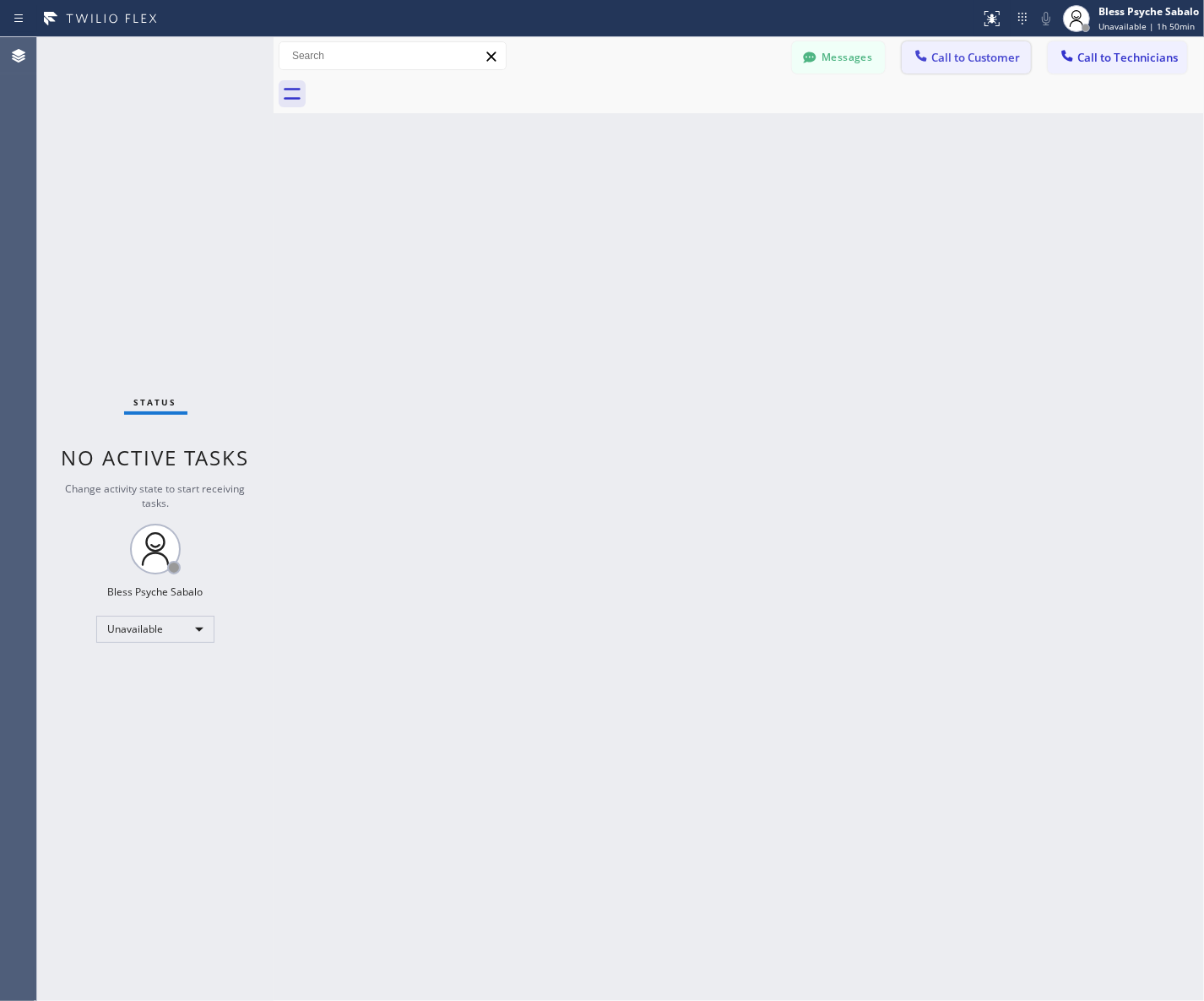 click on "Call to Customer" at bounding box center [975, 57] 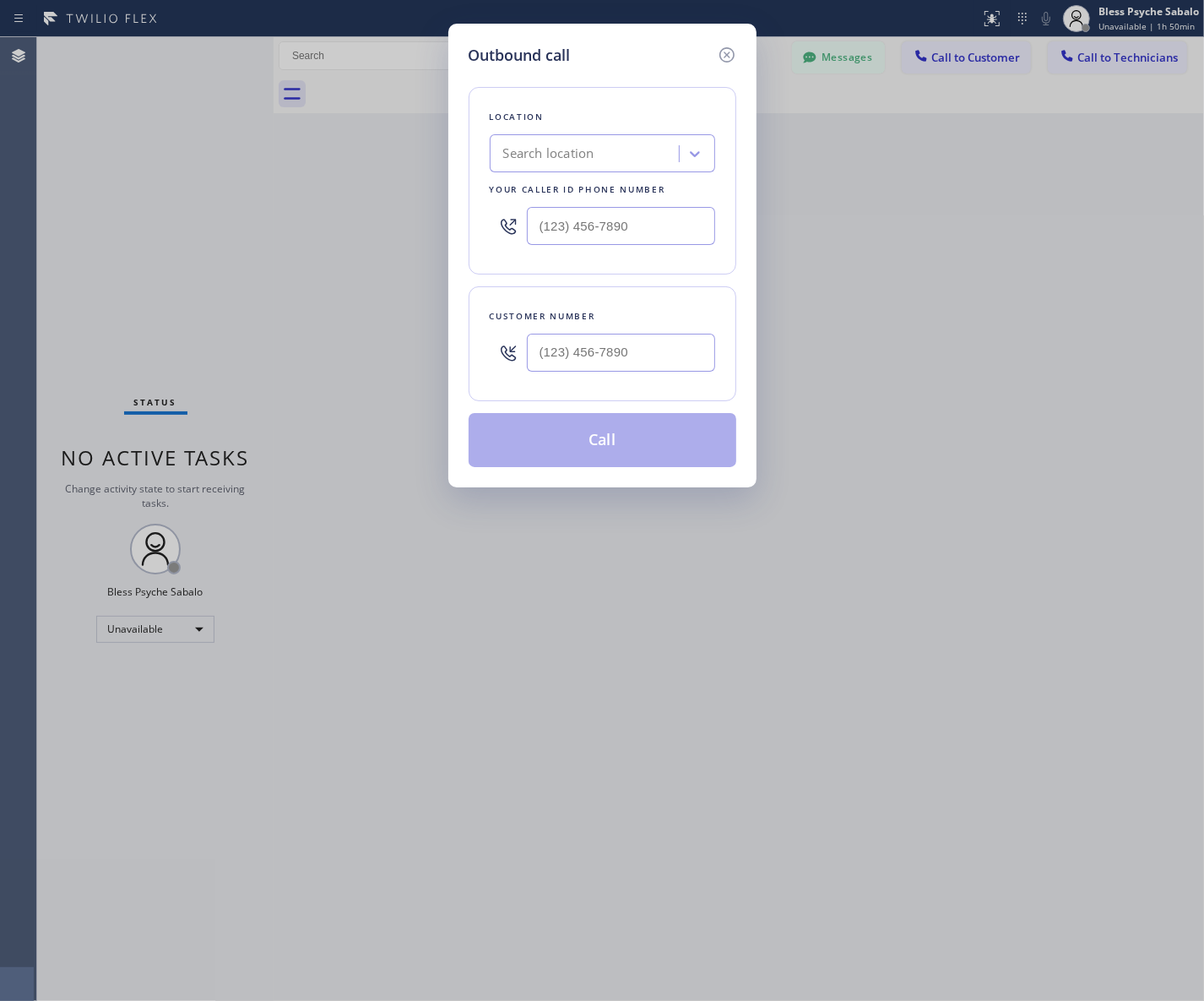 click on "Location Search location Your caller id phone number" at bounding box center [602, 181] 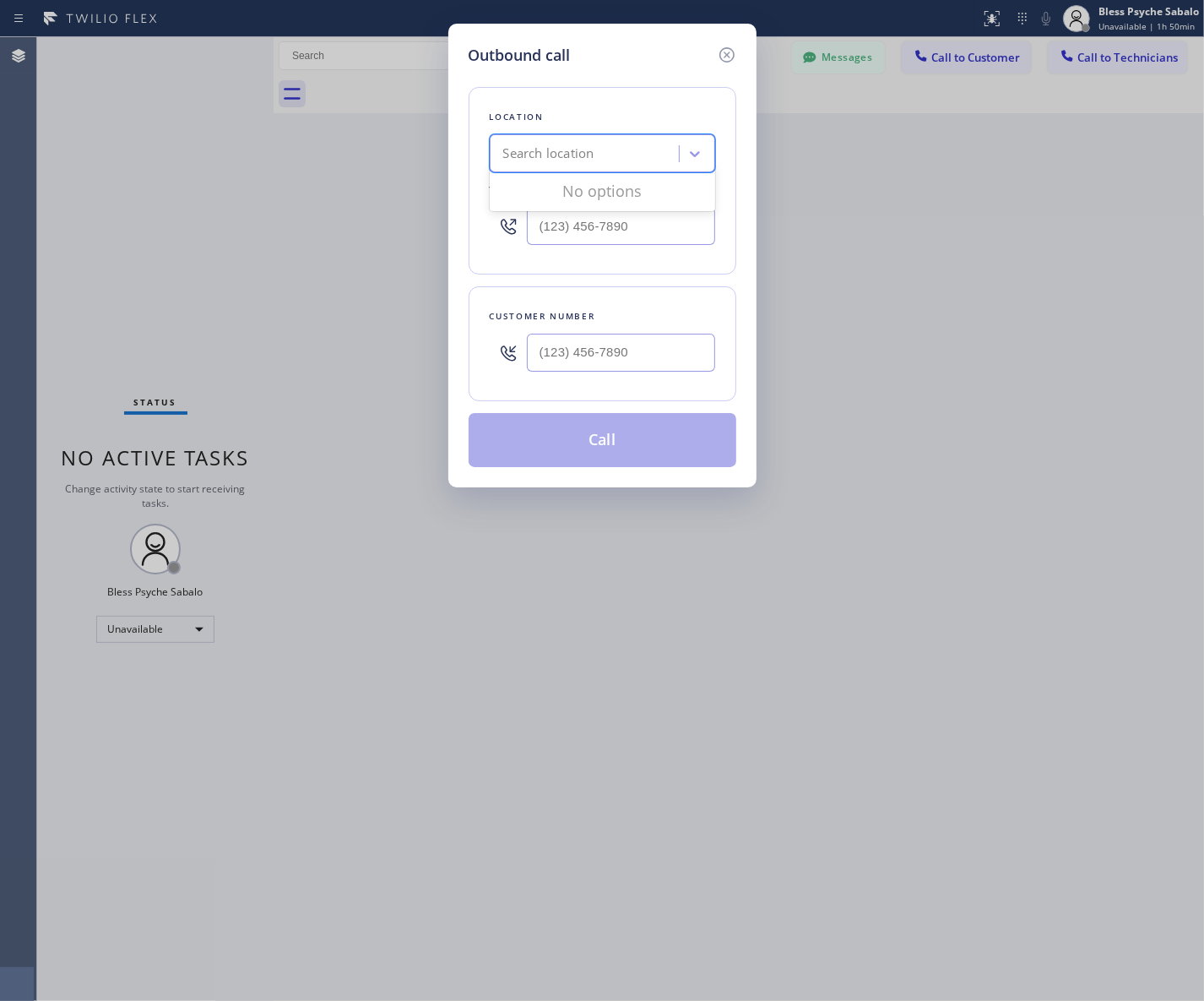 click on "Search location" at bounding box center (549, 154) 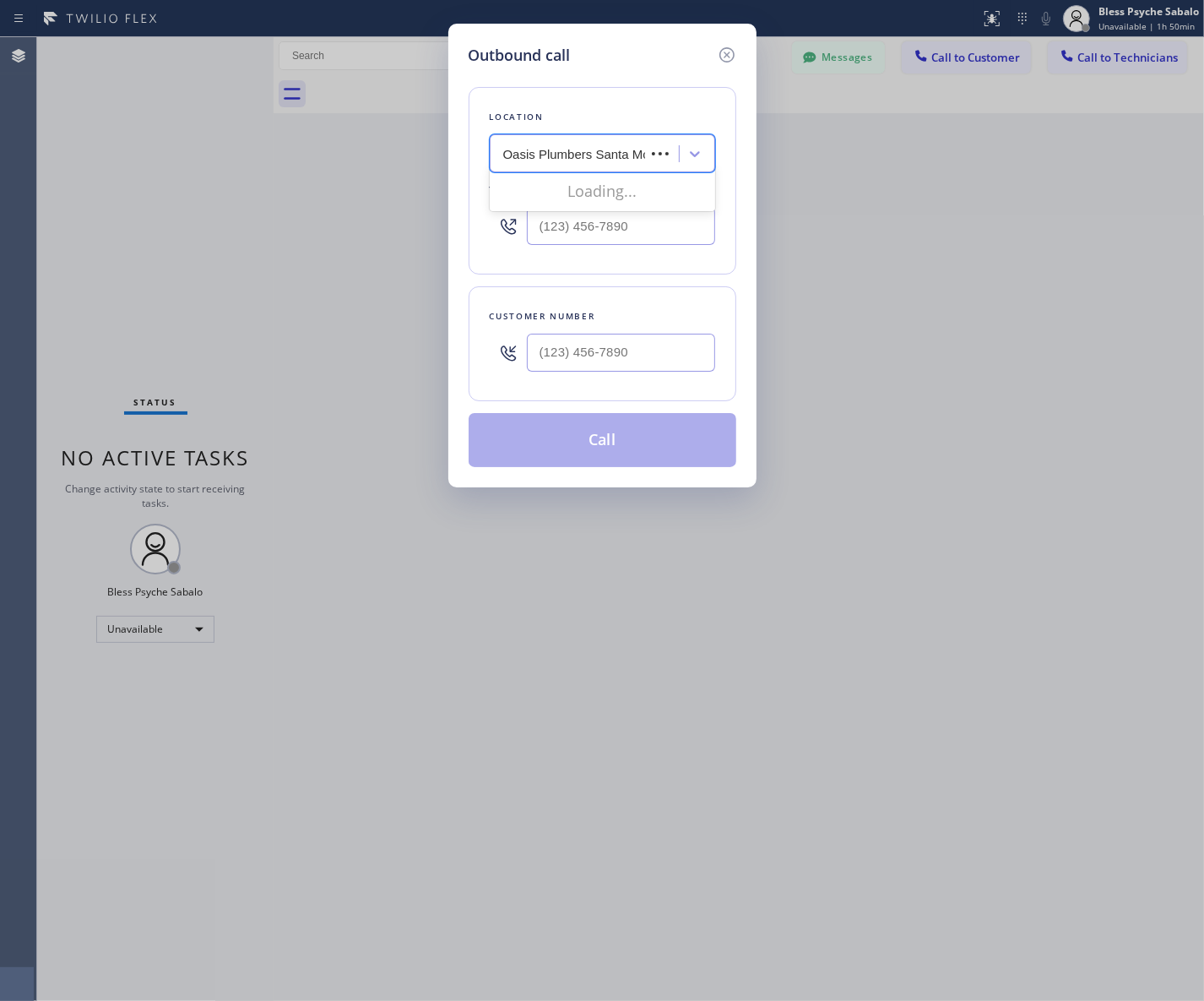 type on "Oasis Plumbers Santa Monica" 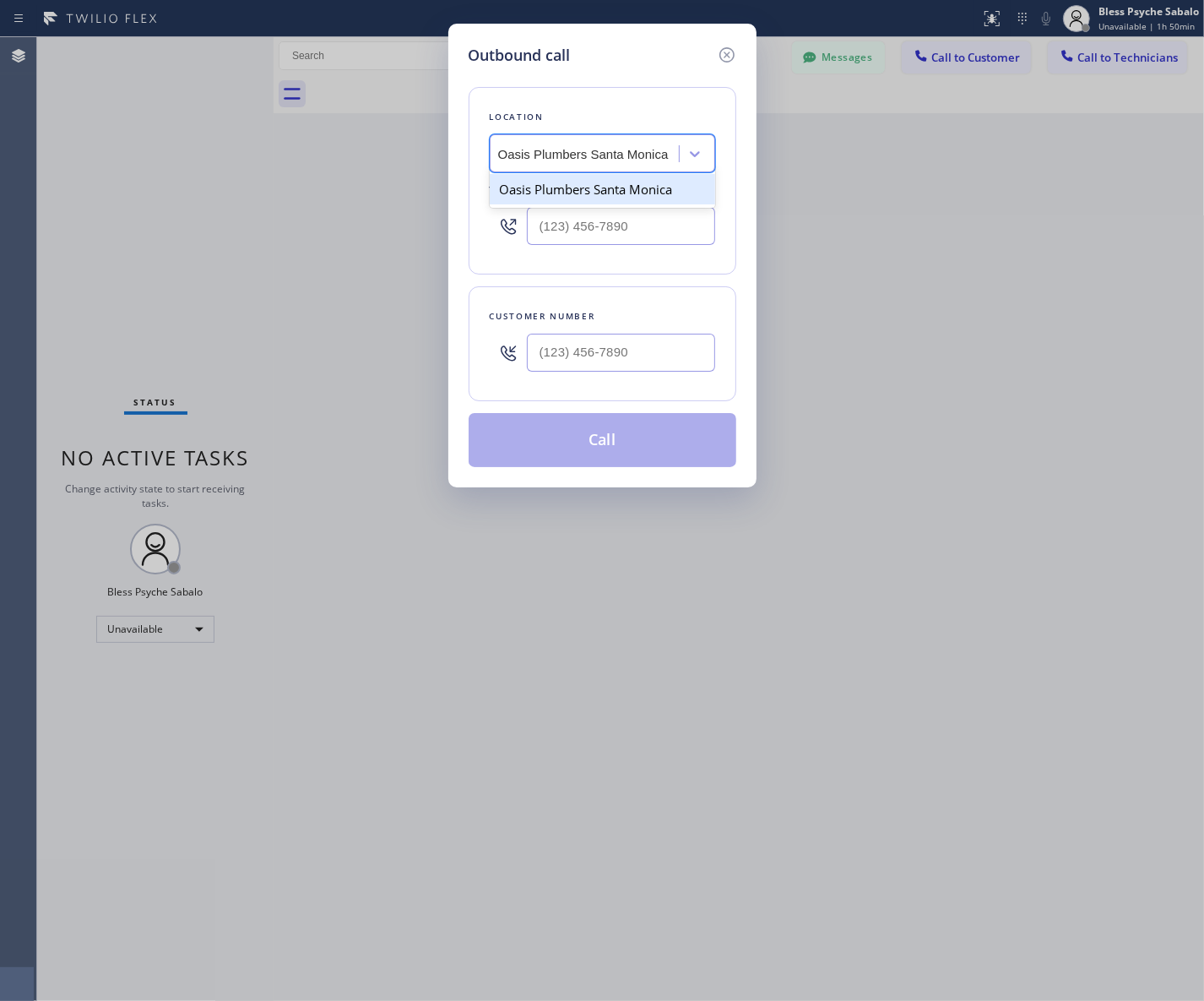 click on "Oasis Plumbers Santa Monica" at bounding box center (602, 189) 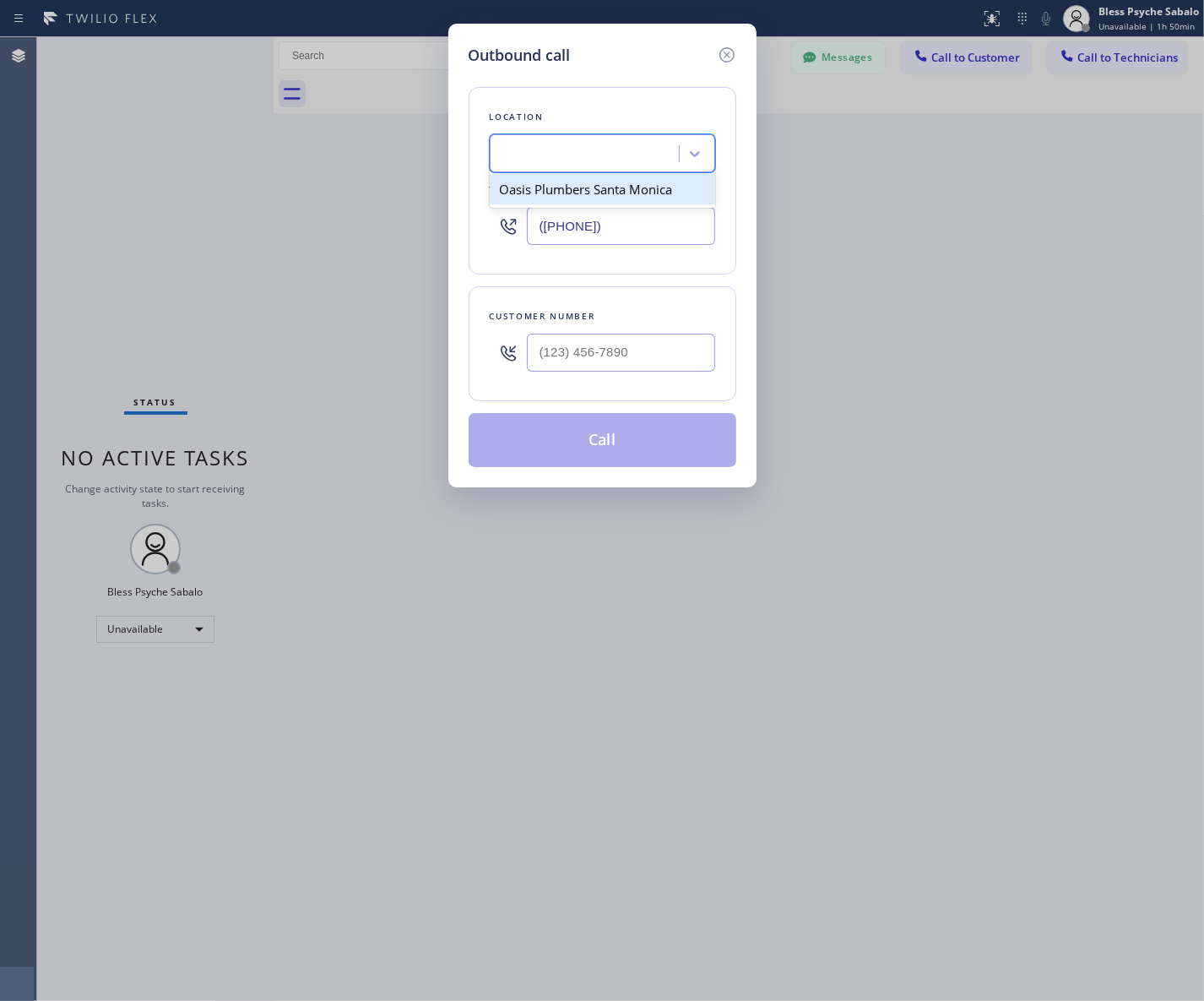 scroll, scrollTop: 0, scrollLeft: 1, axis: horizontal 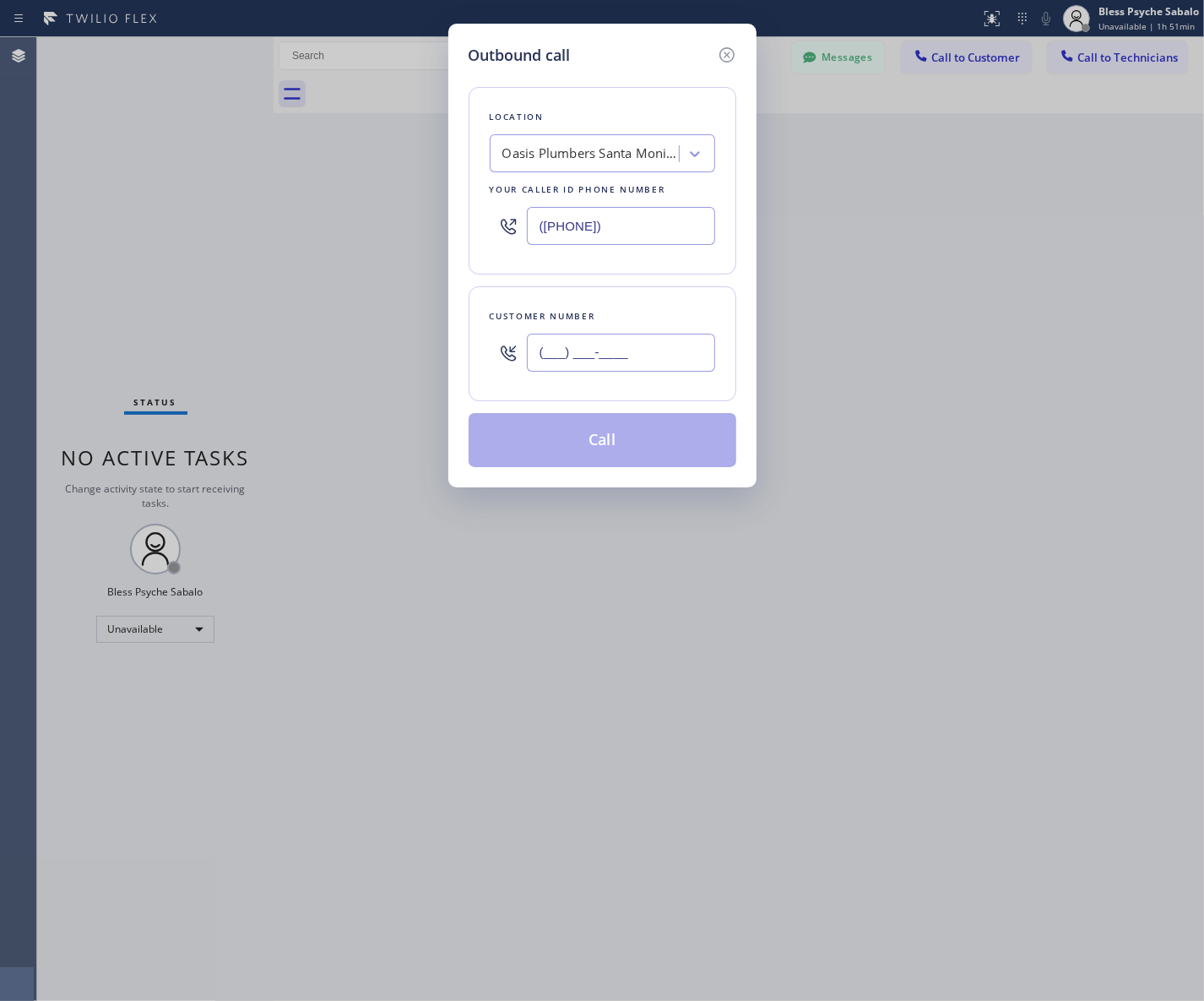 click on "(___) ___-____" at bounding box center [621, 352] 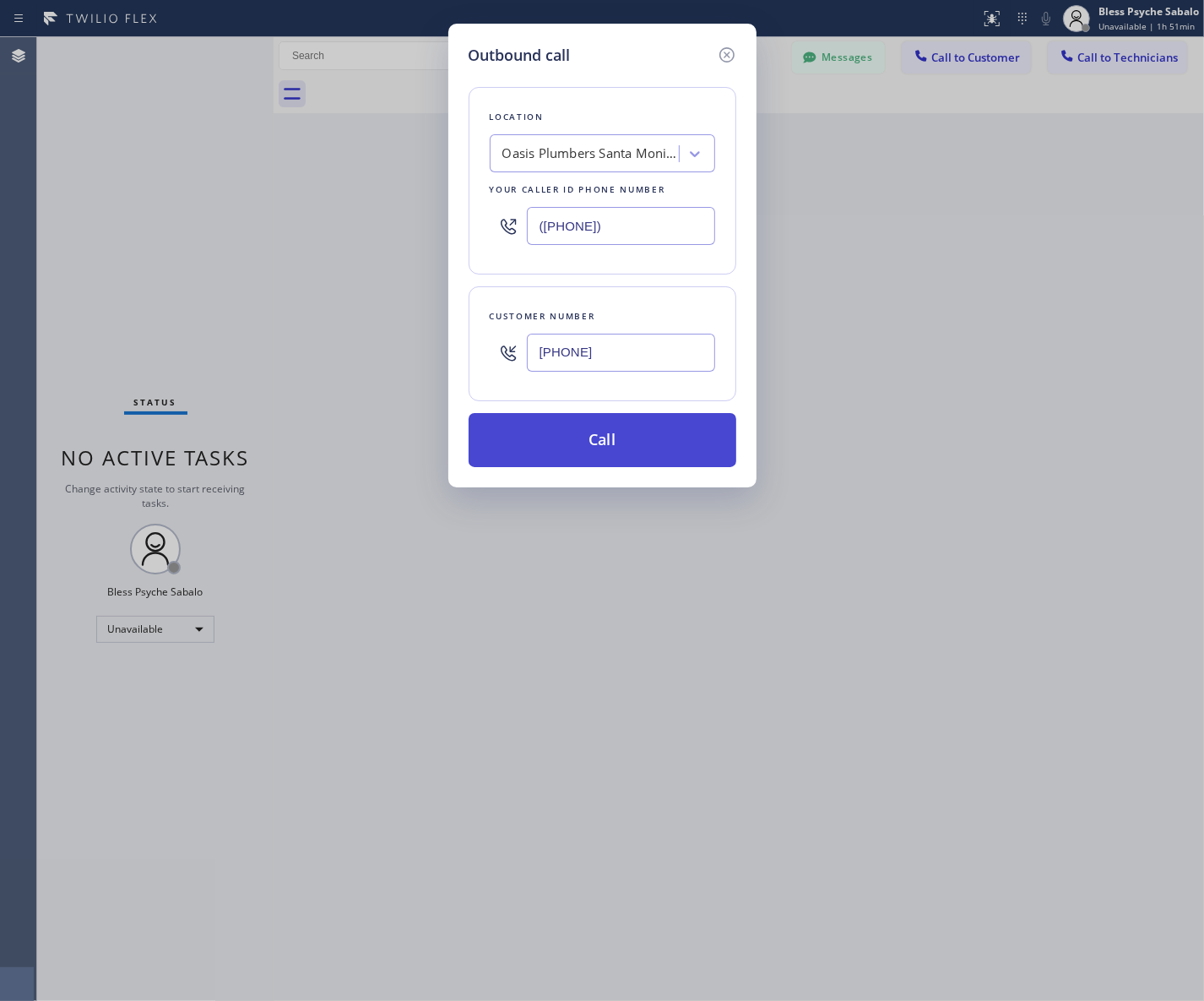 type on "[PHONE]" 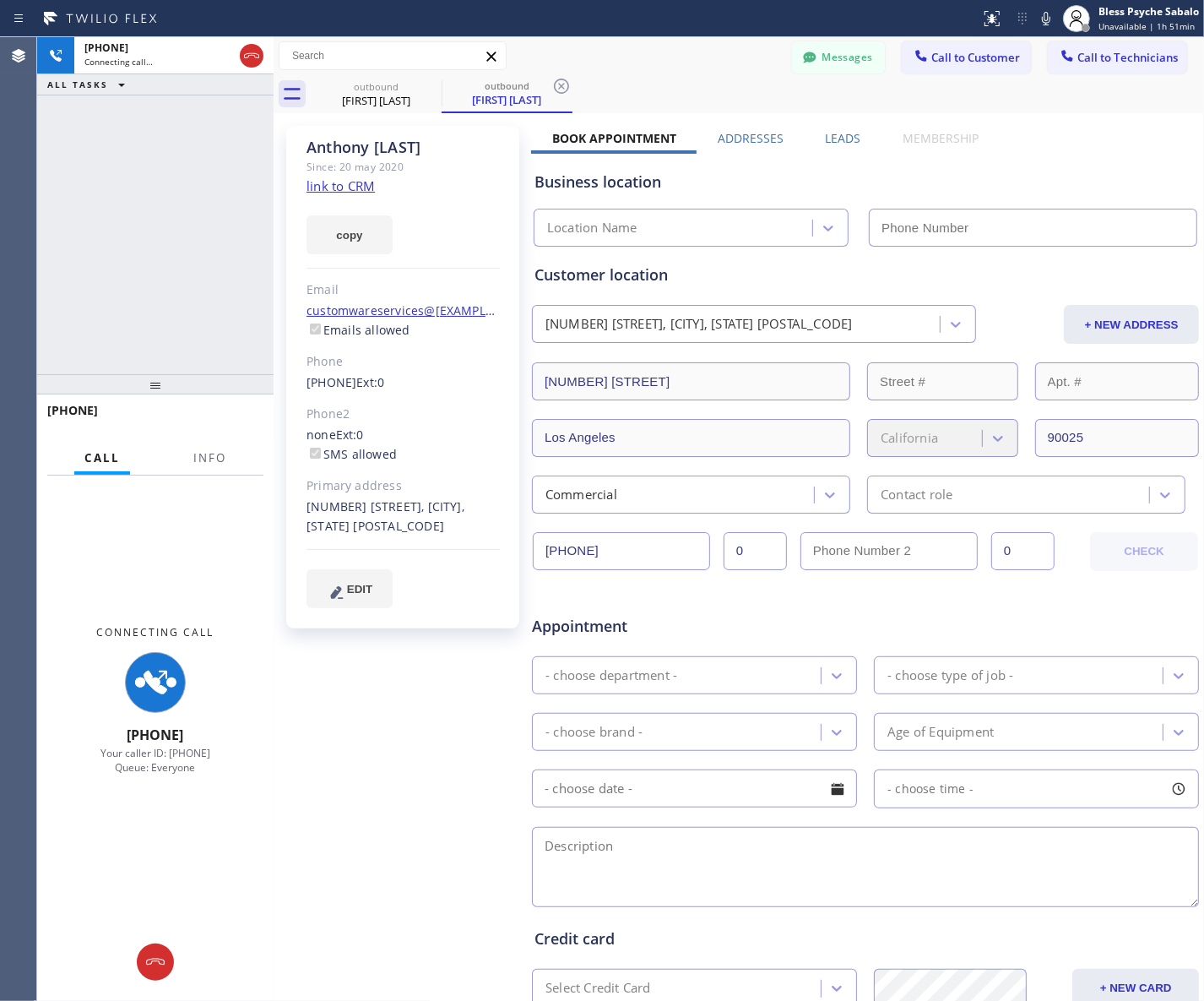 type on "([PHONE])" 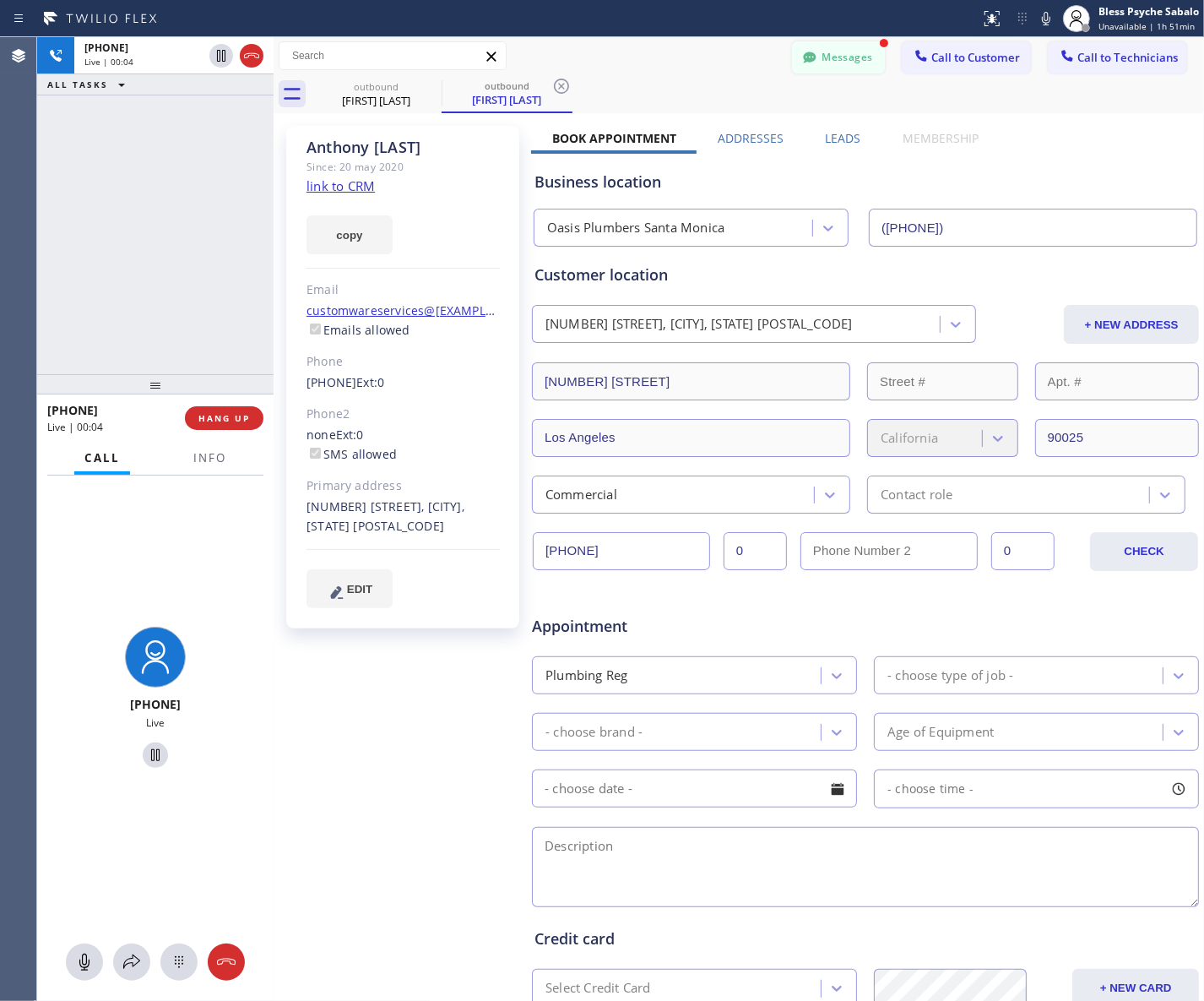 click 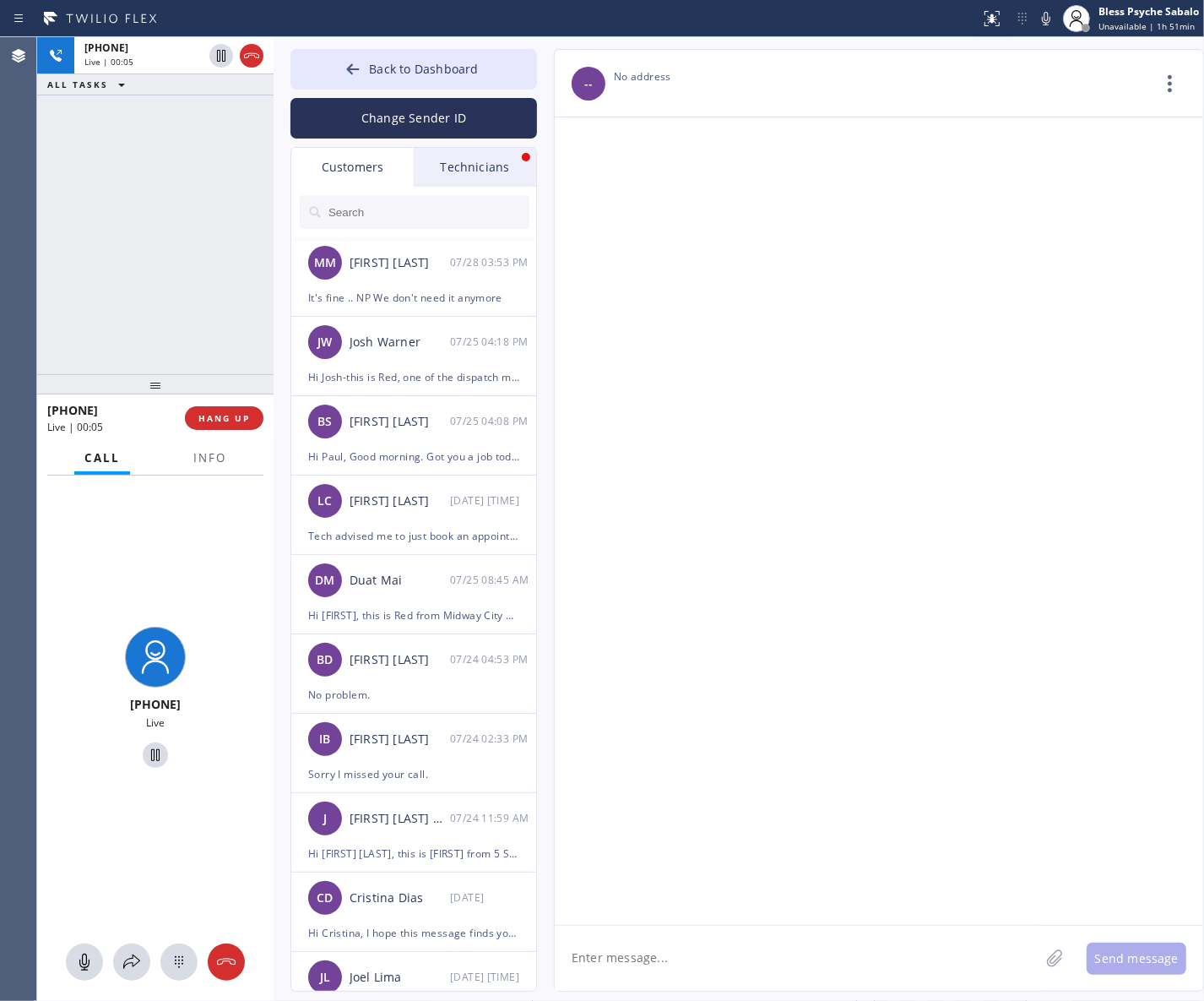 click on "Technicians" at bounding box center [475, 167] 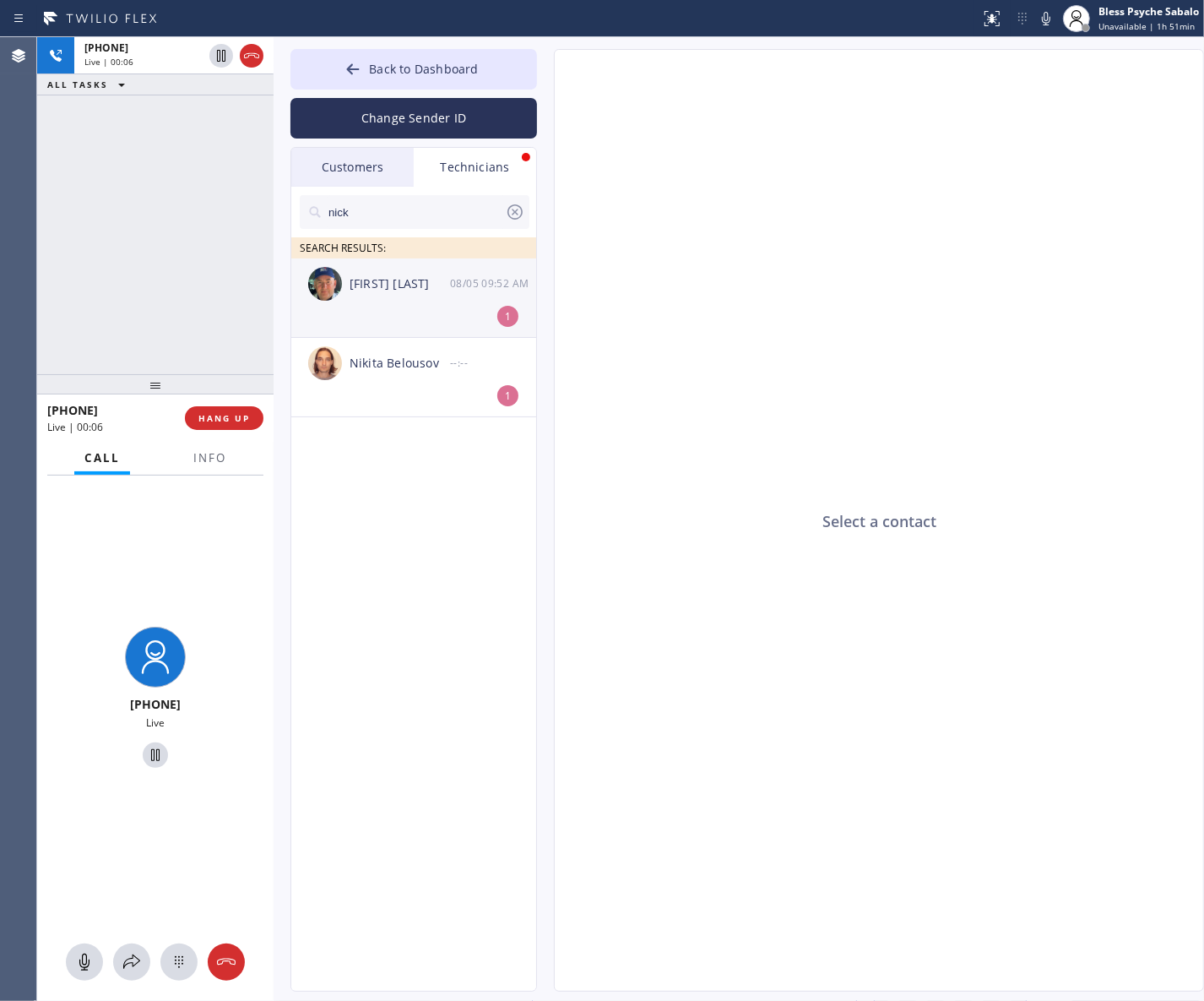 click on "[FIRST] [LAST] [DATE] [TIME] 1" 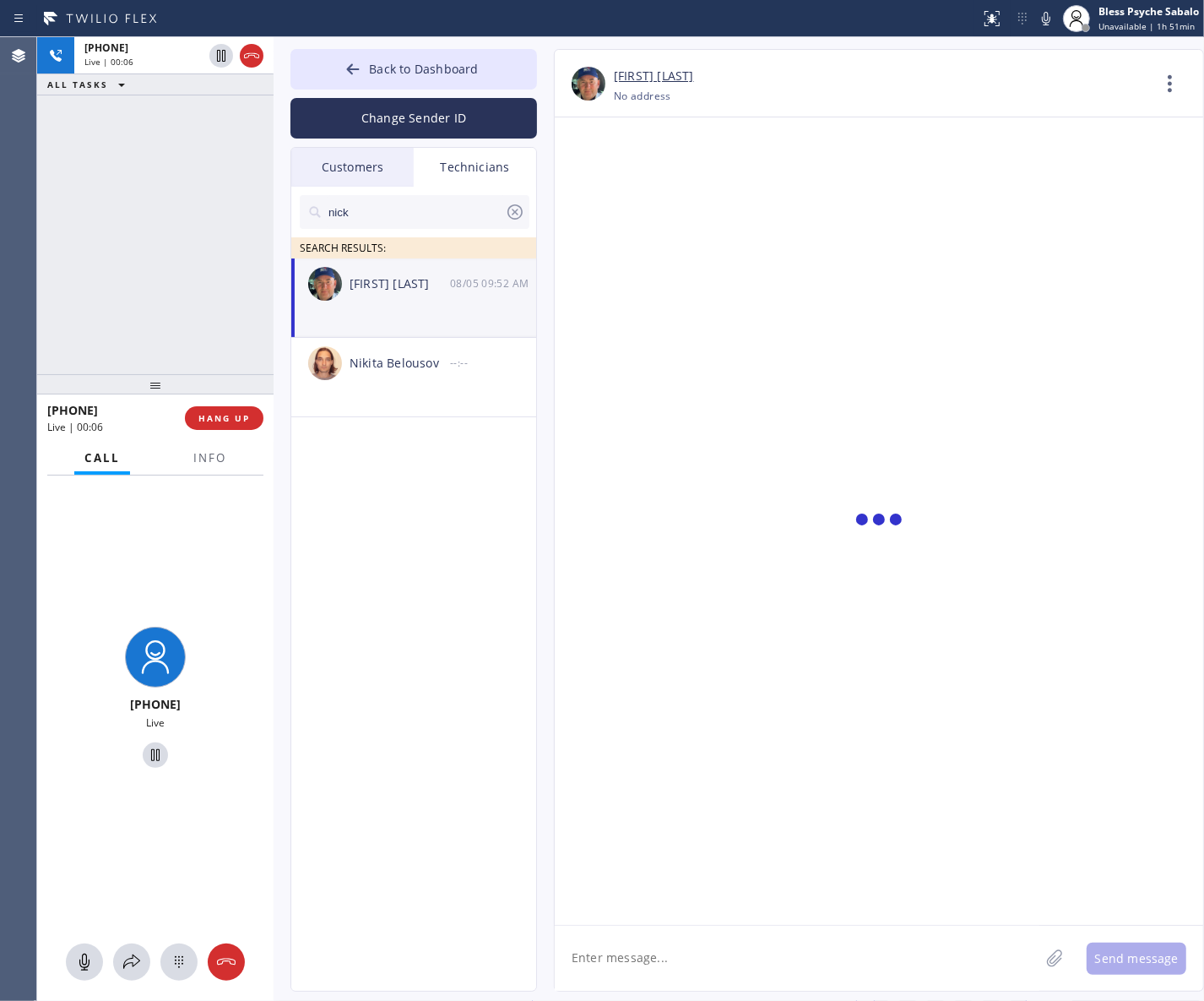 scroll, scrollTop: 9240, scrollLeft: 0, axis: vertical 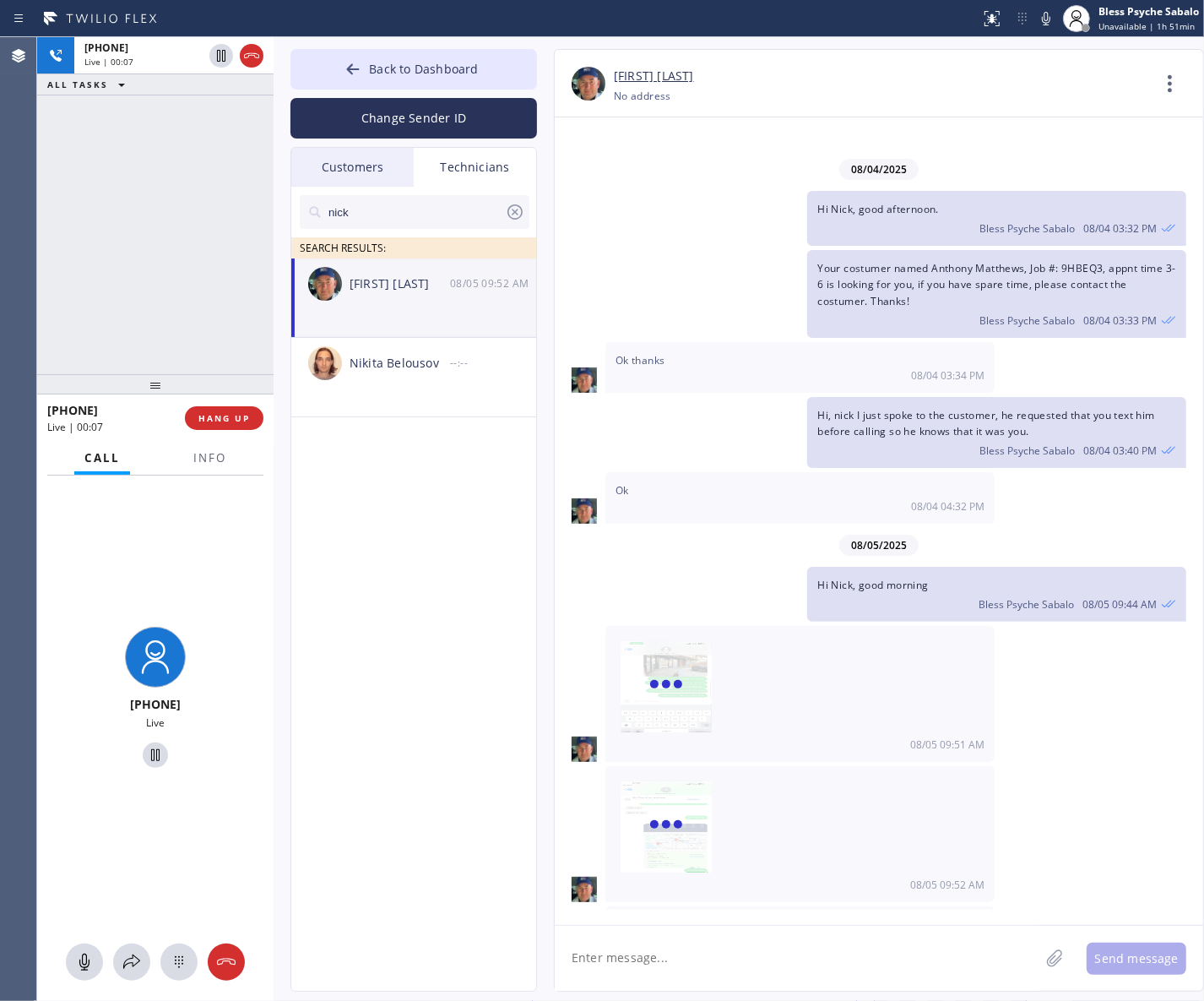 click on "[LAST] [LAST] 08/05 09:52 AM" 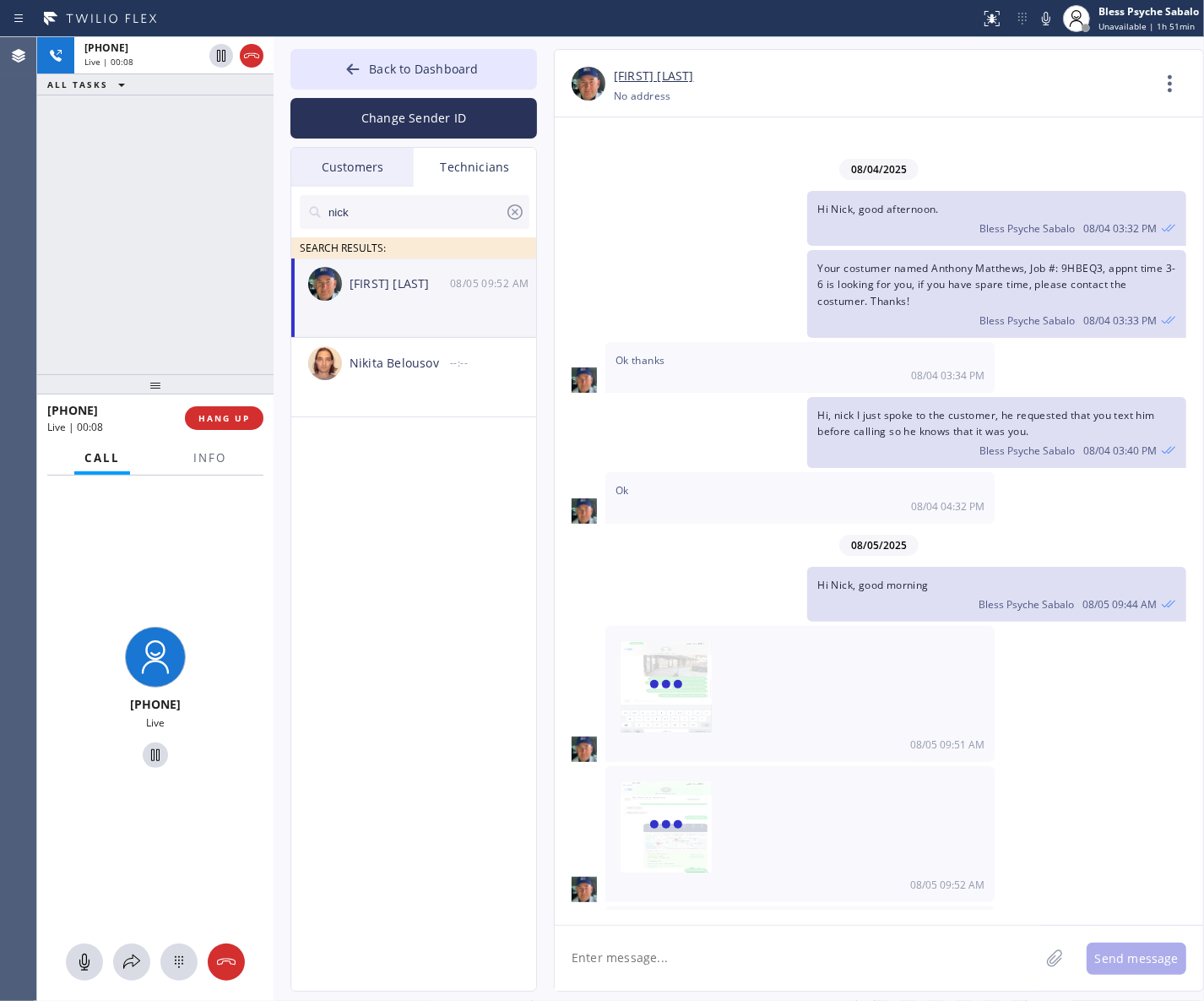 click on "Hi [FIRST] SEARCH RESULTS: [FIRST] [LAST] [MM]/[DD] [HH]:[MM] [AM/PM] [FIRST] [LAST] --:--" at bounding box center [415, 608] 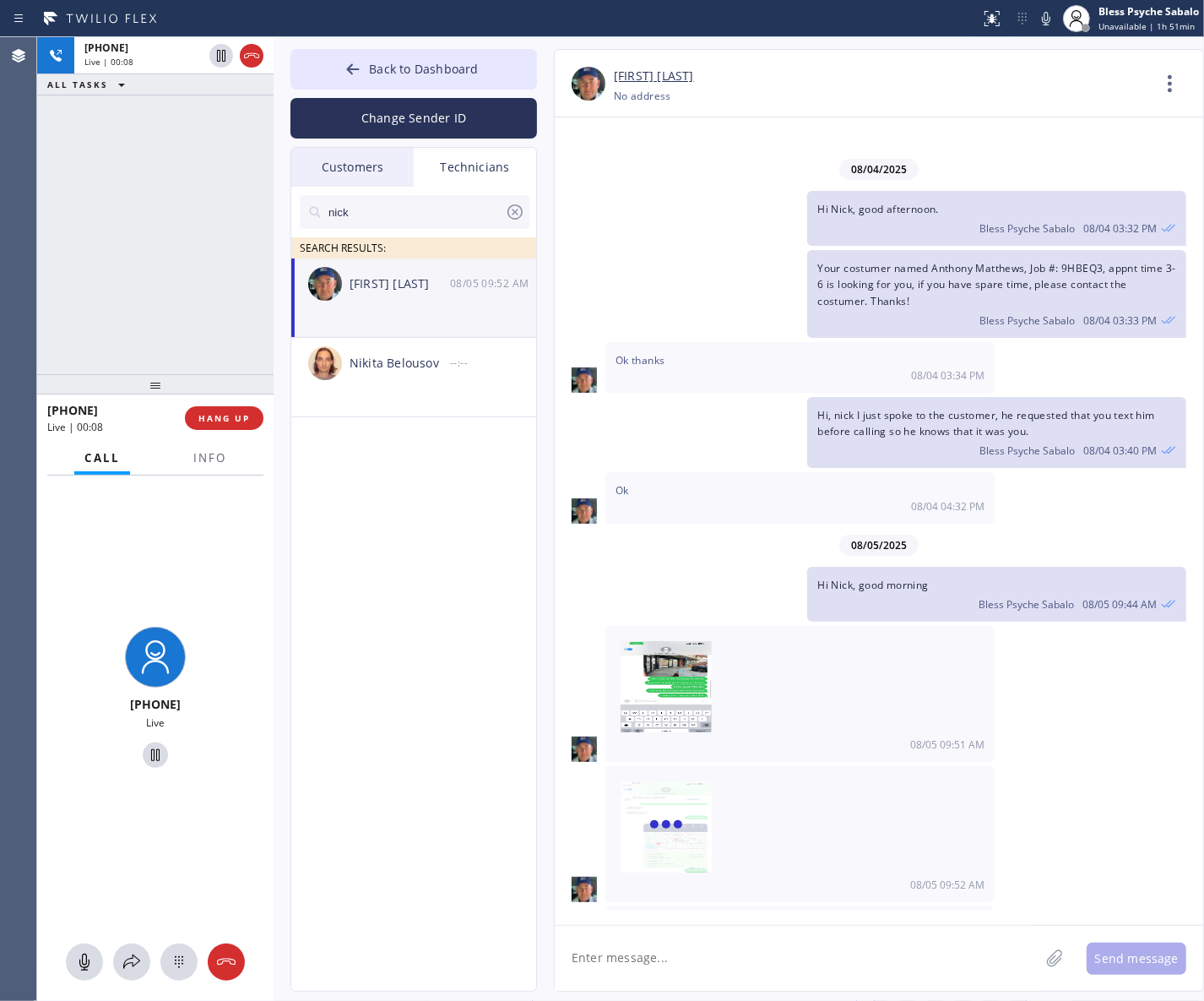 click on "[PHONE] Live | [TIME] ALL TASKS ALL TASKS ACTIVE TASKS TASKS IN WRAP UP" at bounding box center [155, 205] 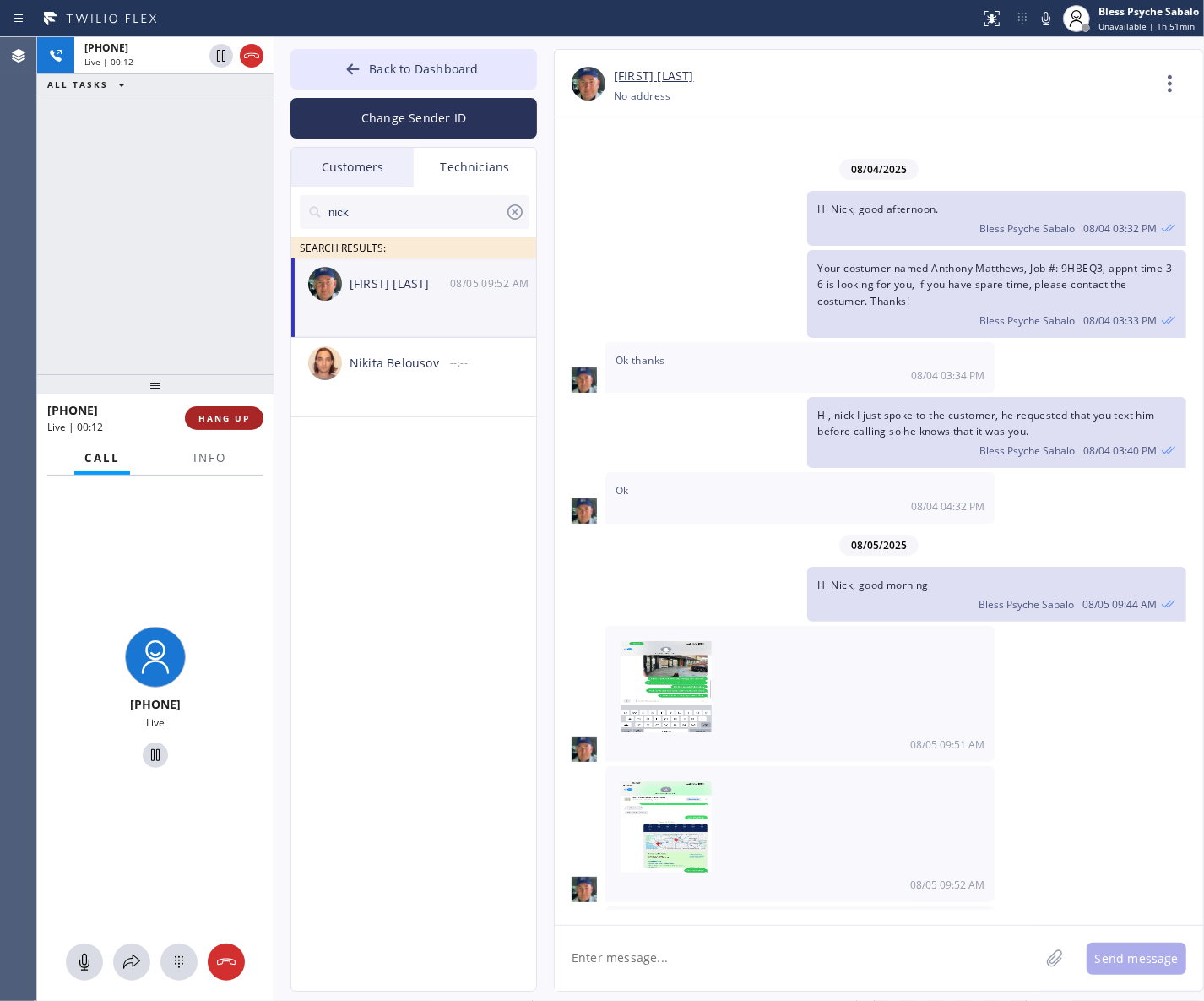 click on "HANG UP" at bounding box center (224, 418) 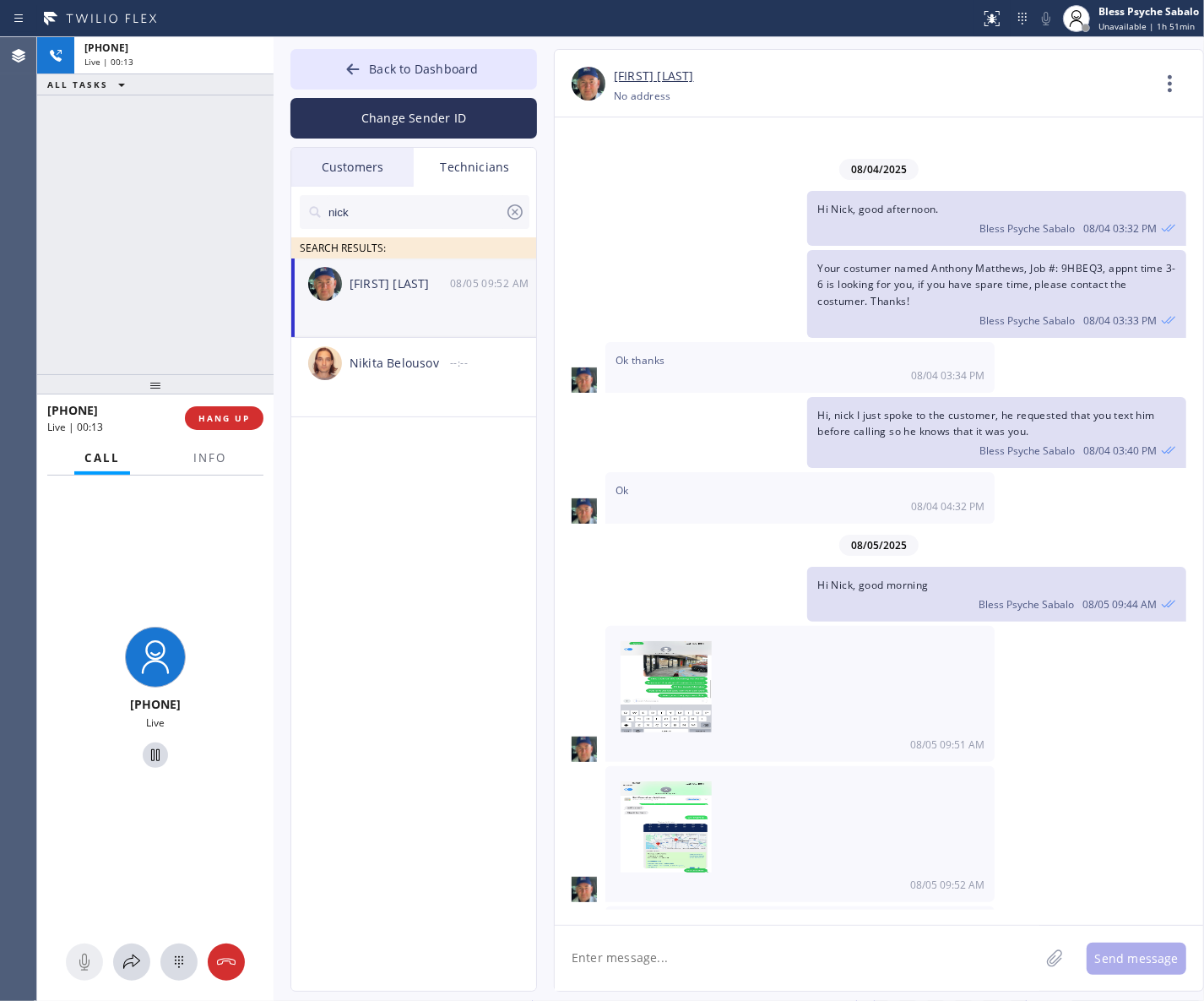 click on "[PHONE] Live | 00:13 ALL TASKS ALL TASKS ACTIVE TASKS TASKS IN WRAP UP" at bounding box center [155, 205] 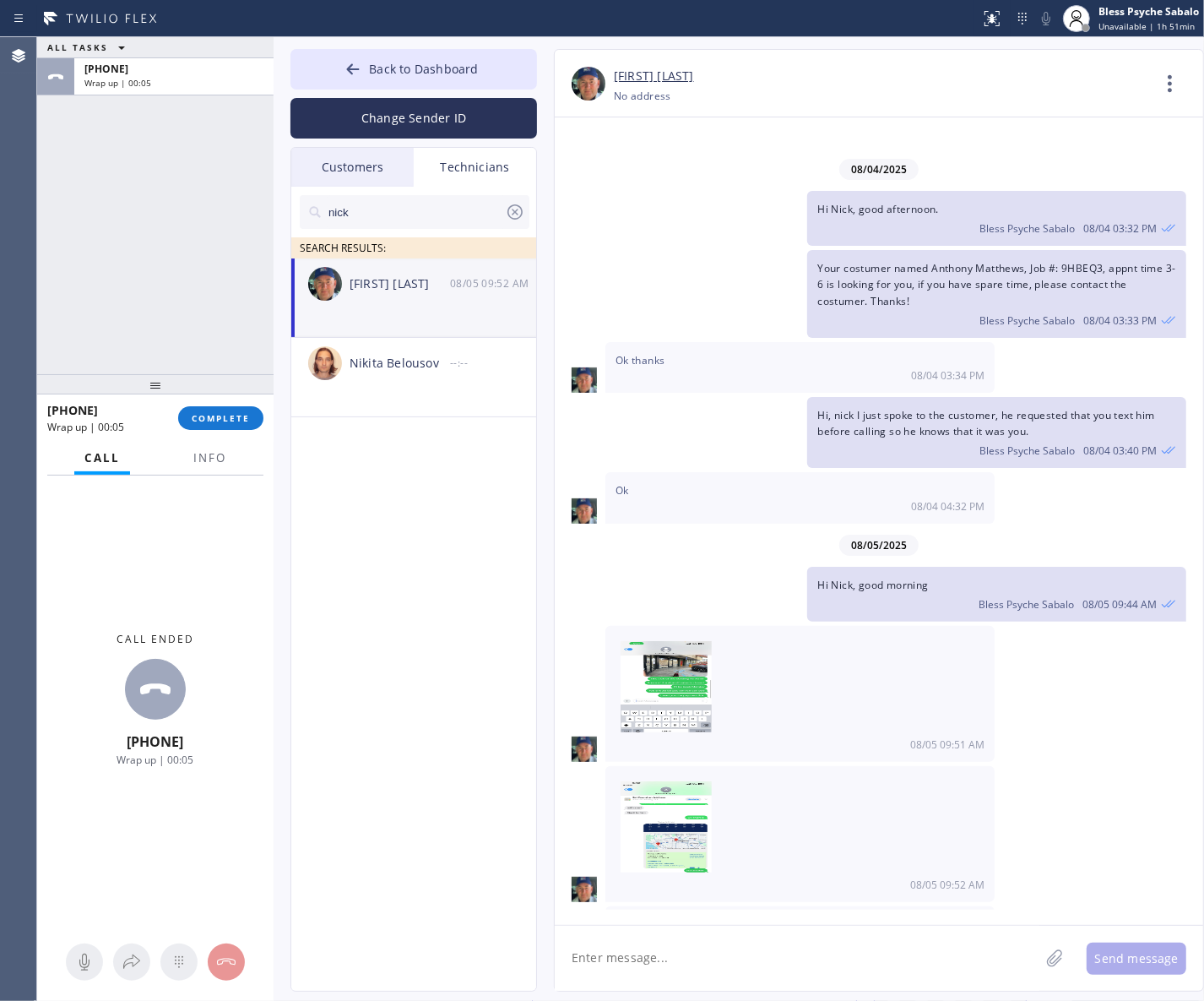 click on "ALL TASKS ALL TASKS ACTIVE TASKS TASKS IN WRAP UP +[PHONE] Wrap up | 00:05" at bounding box center (155, 205) 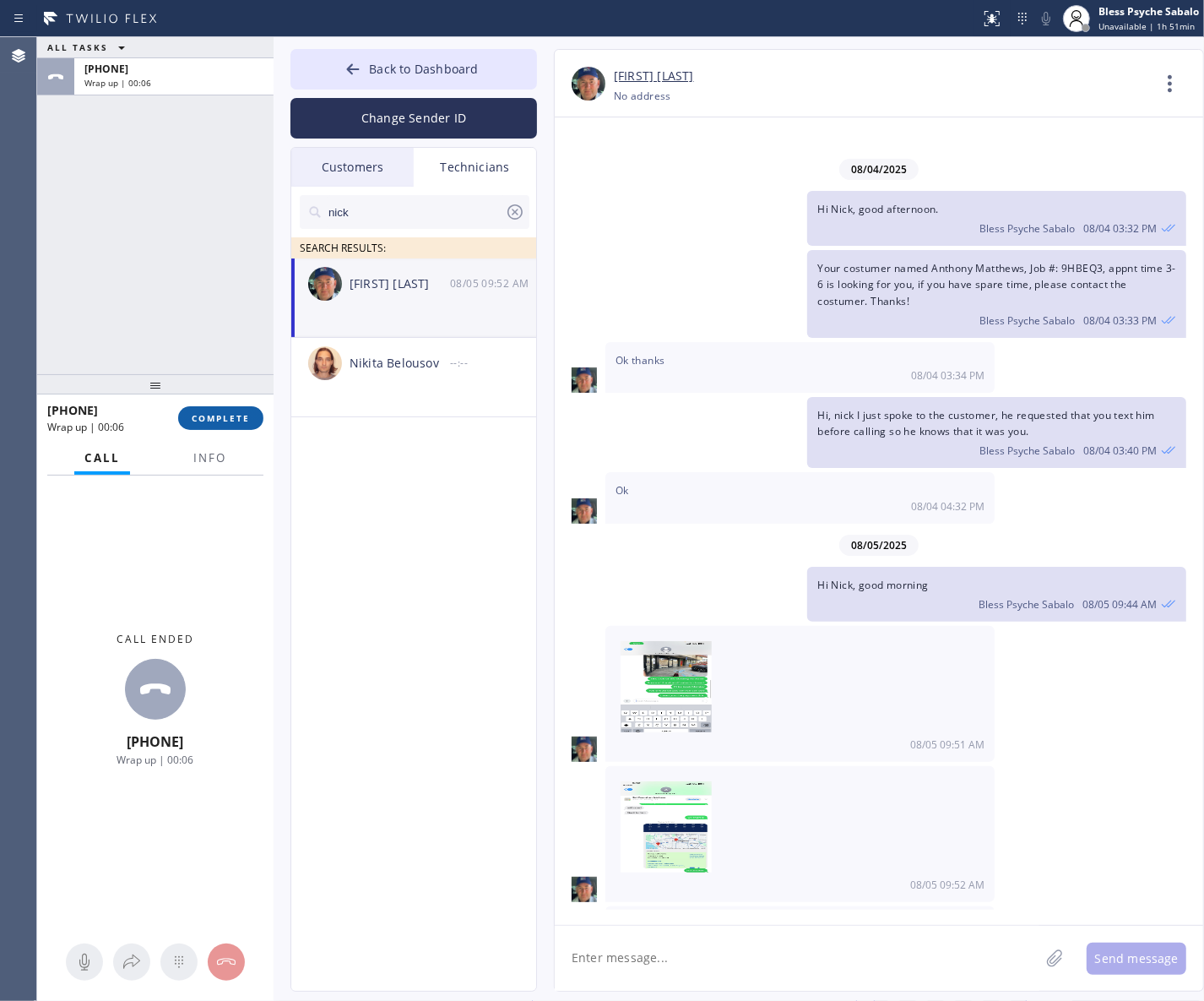 click on "COMPLETE" at bounding box center (220, 418) 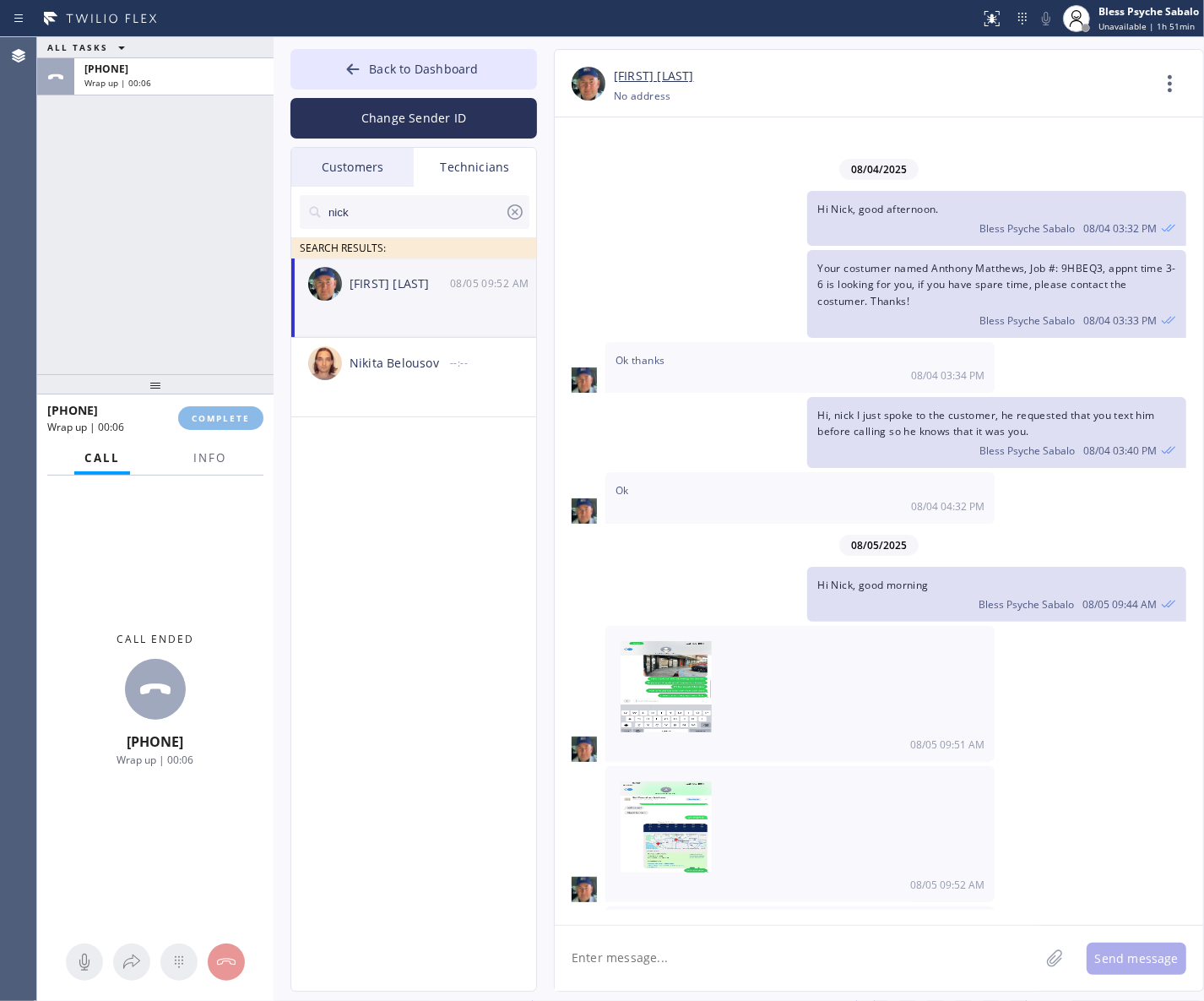 click on "ALL TASKS ALL TASKS ACTIVE TASKS TASKS IN WRAP UP +[PHONE] Wrap up | 00:06" at bounding box center (155, 205) 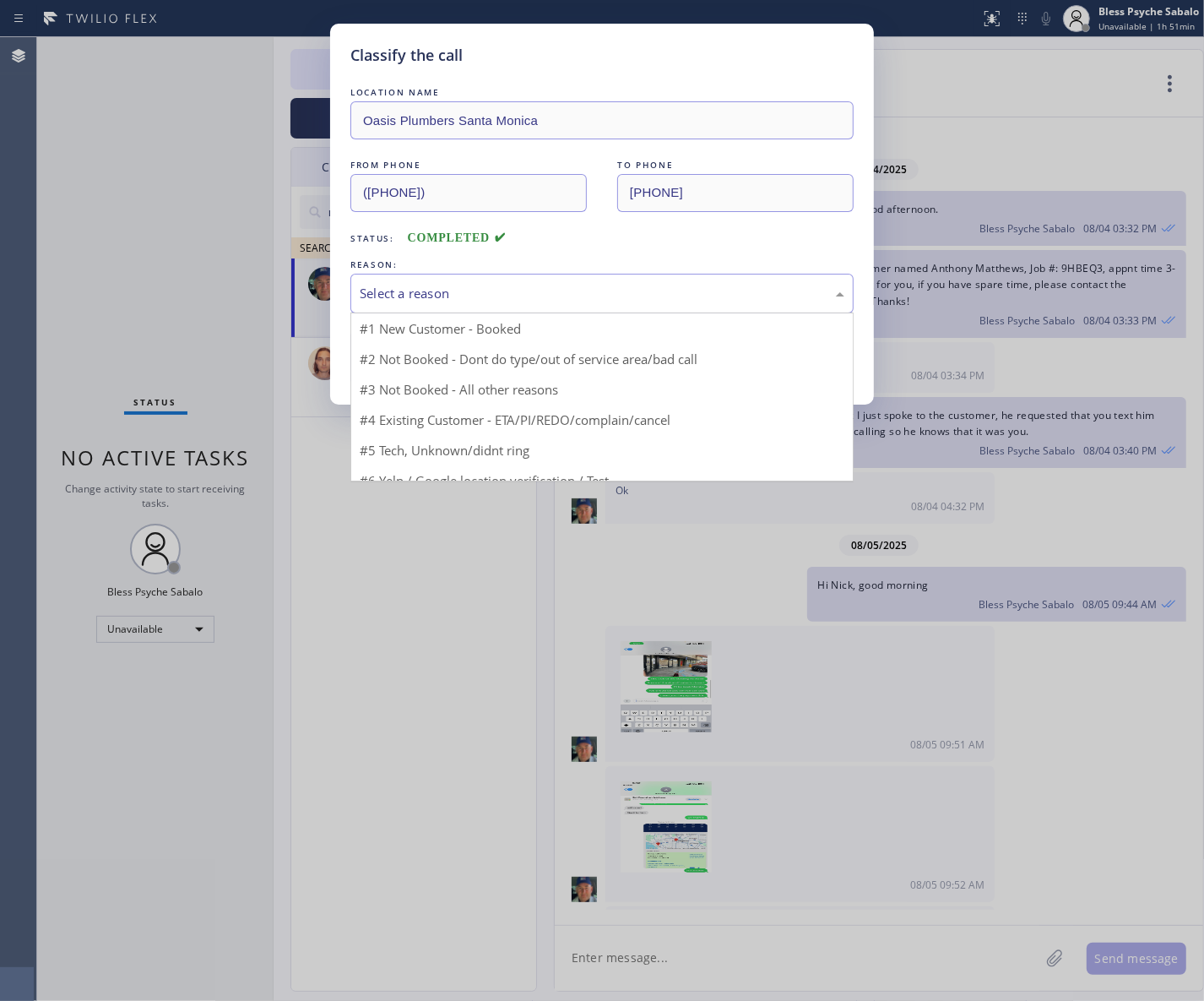 click on "Select a reason" at bounding box center [602, 293] 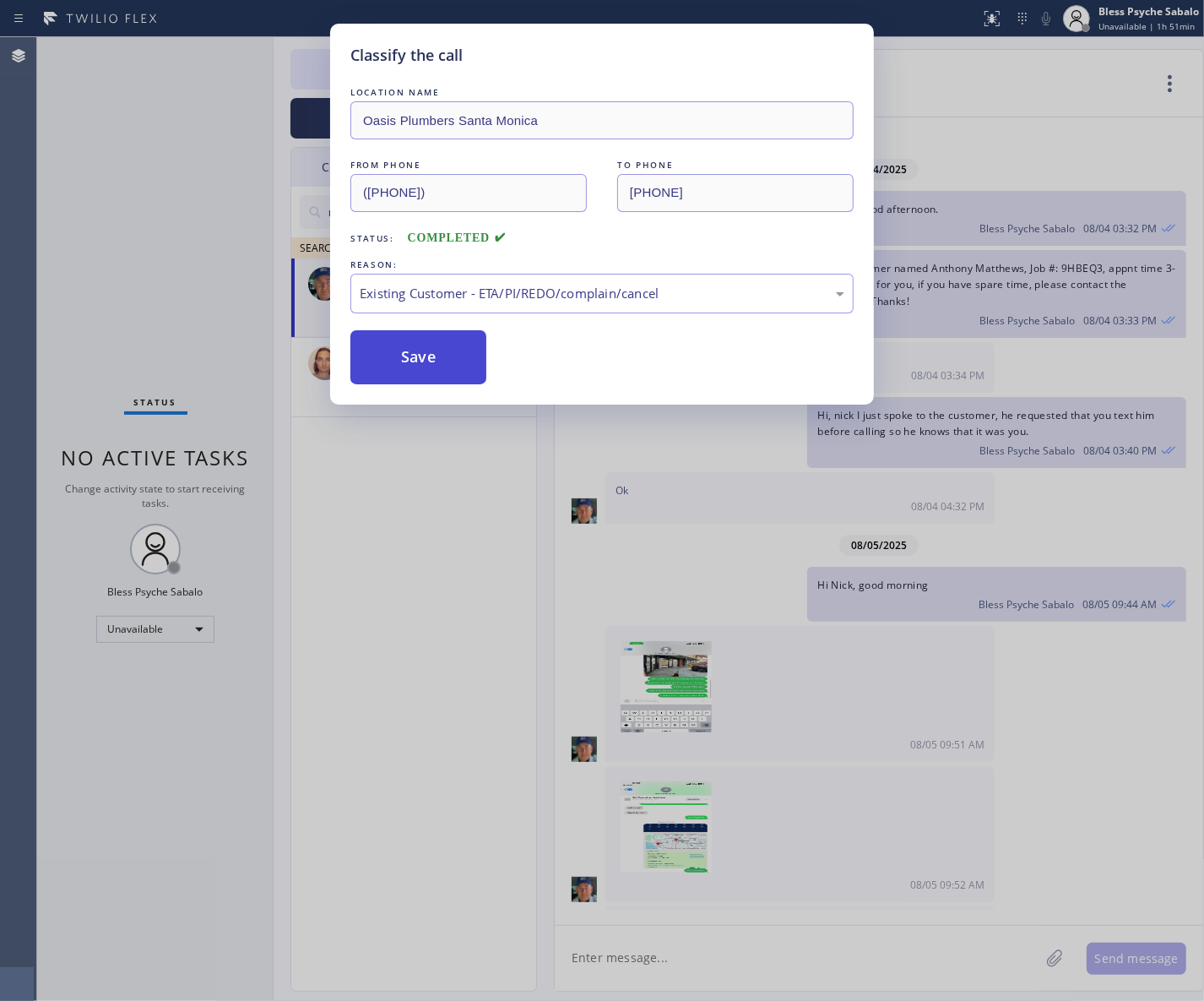 click on "Save" at bounding box center [418, 357] 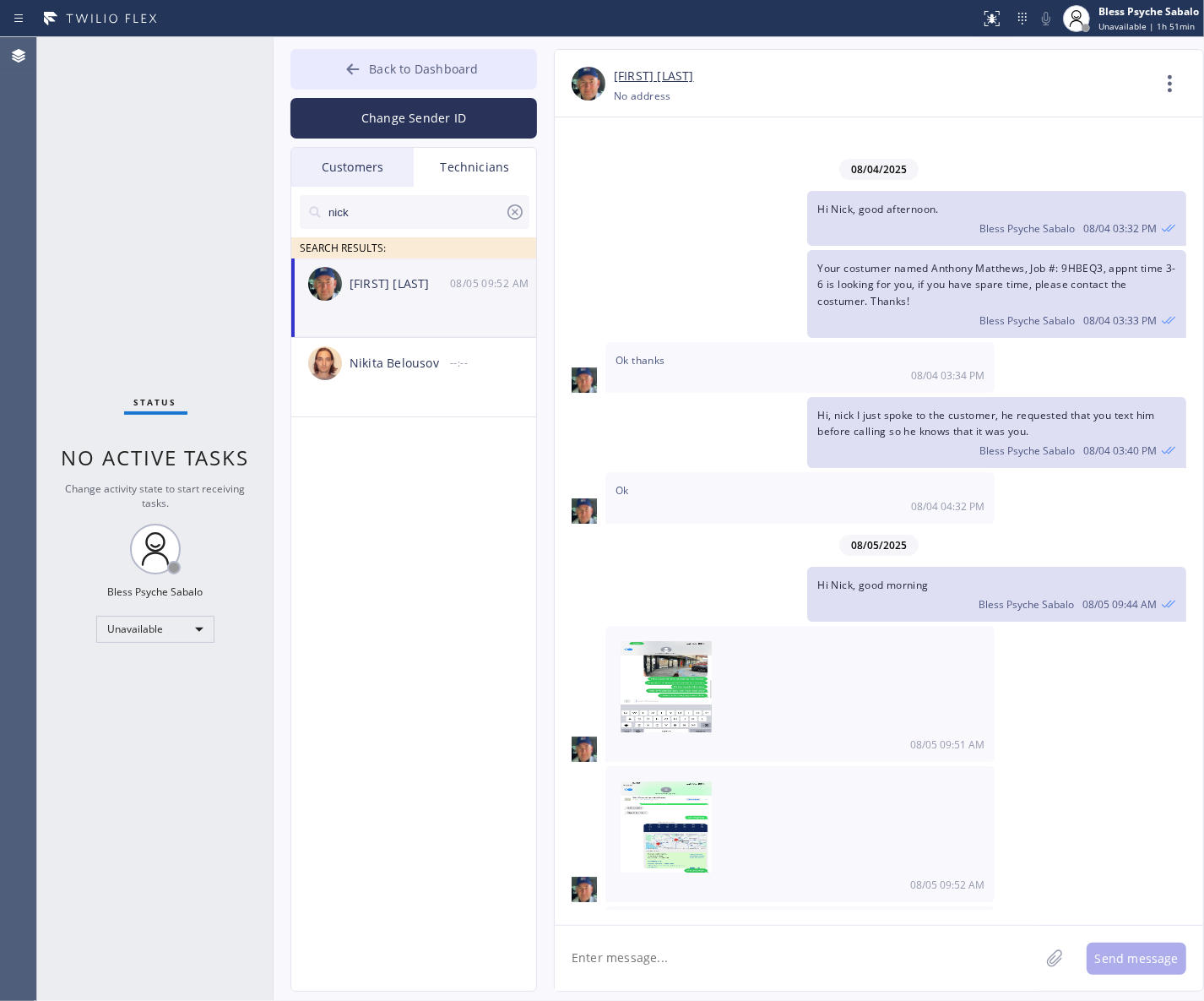 click on "Back to Dashboard" at bounding box center (423, 68) 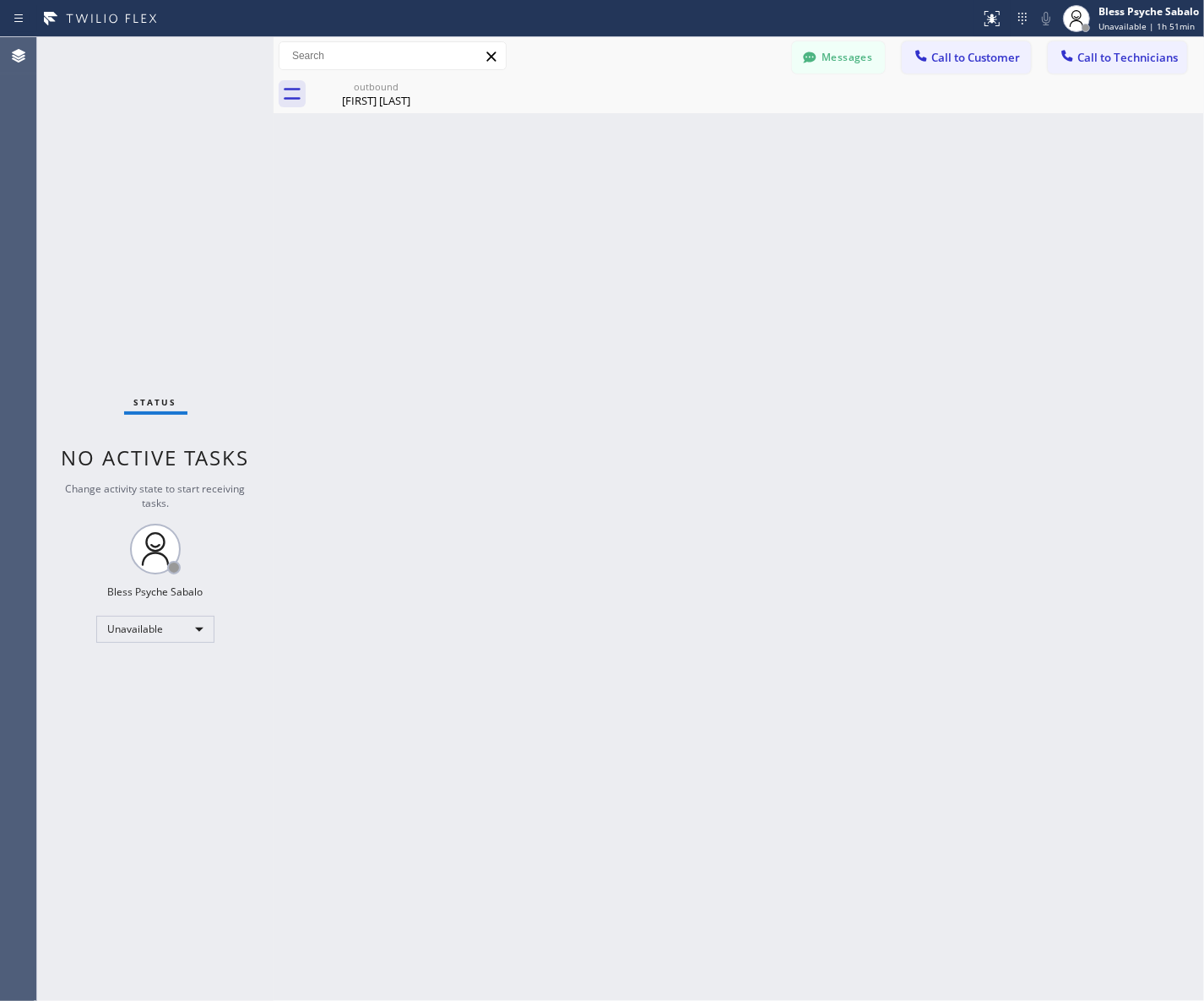 click on "Messages" at bounding box center [847, 56] 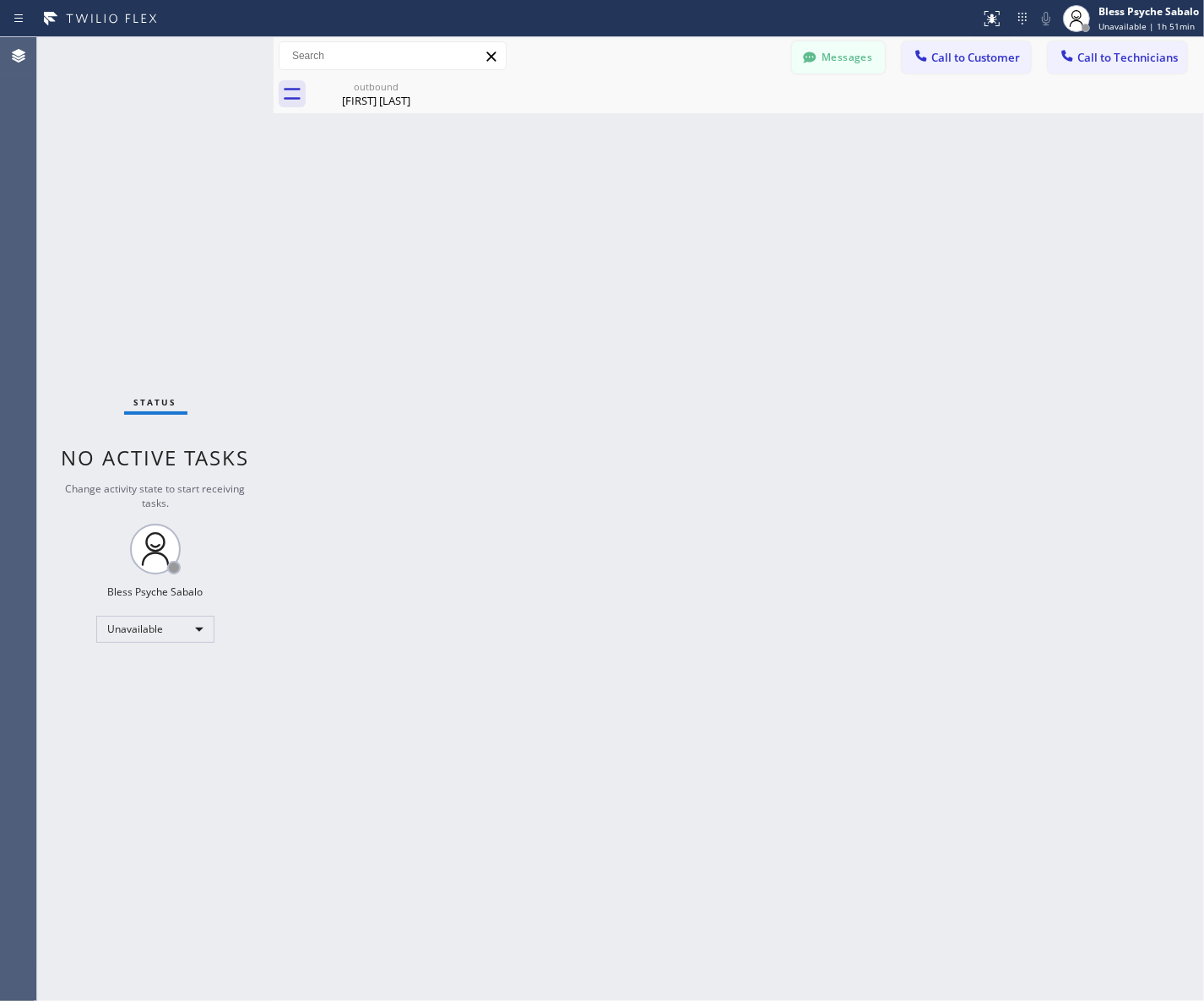 click on "Messages" at bounding box center [838, 57] 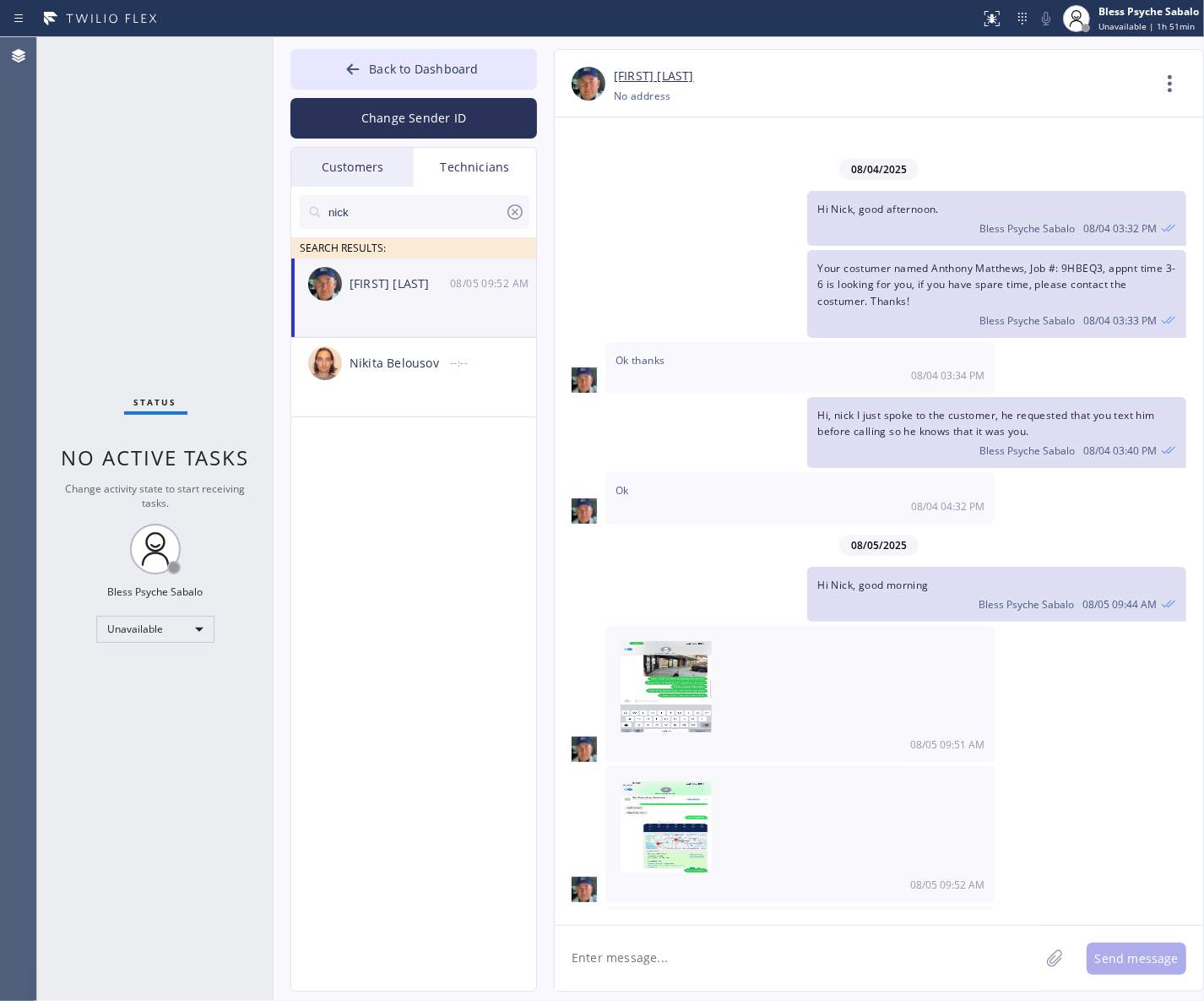 click at bounding box center (666, 972) 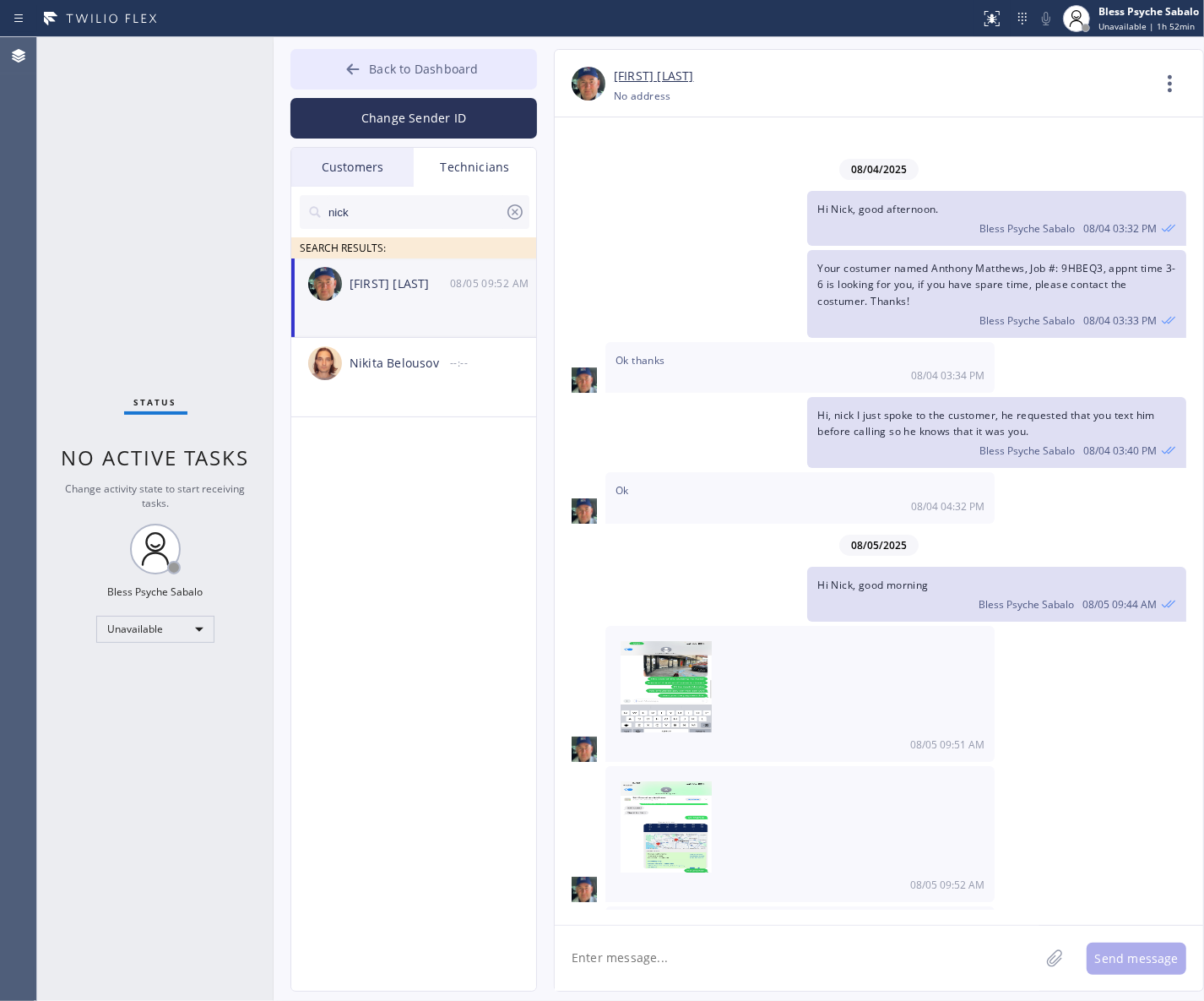 click on "Back to Dashboard" at bounding box center (414, 69) 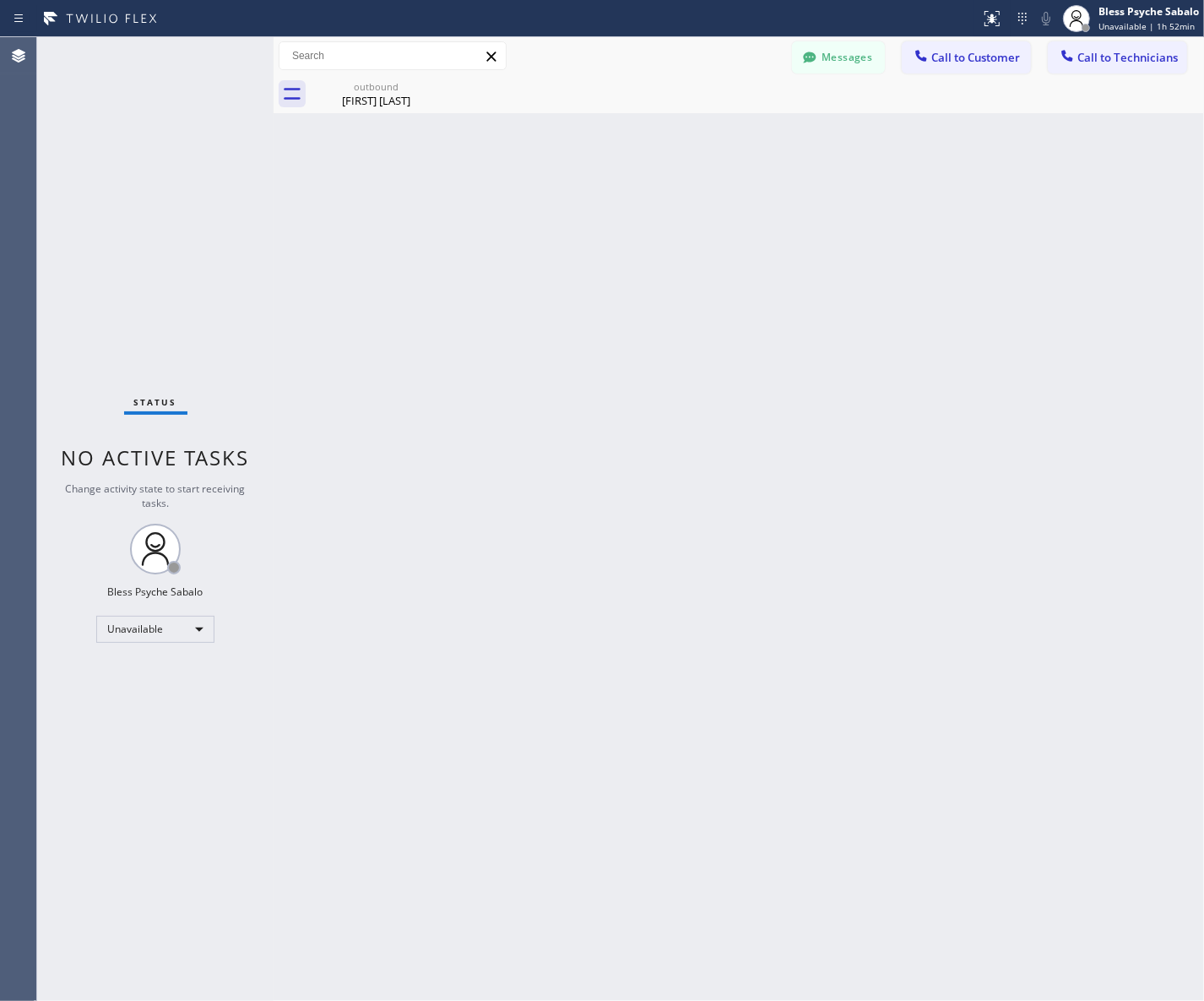 drag, startPoint x: 771, startPoint y: 160, endPoint x: 884, endPoint y: 120, distance: 119.87076 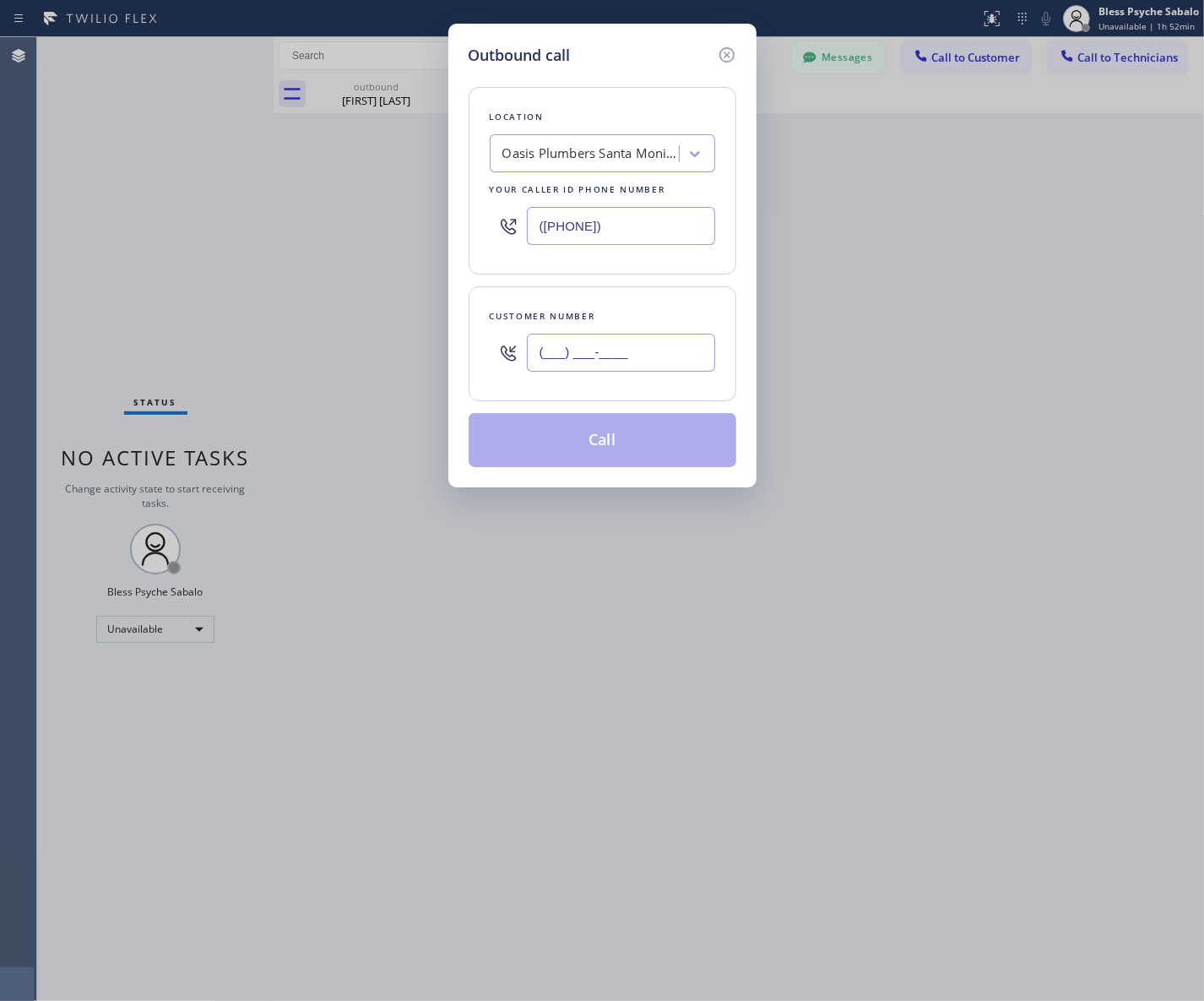 click on "(___) ___-____" at bounding box center [621, 352] 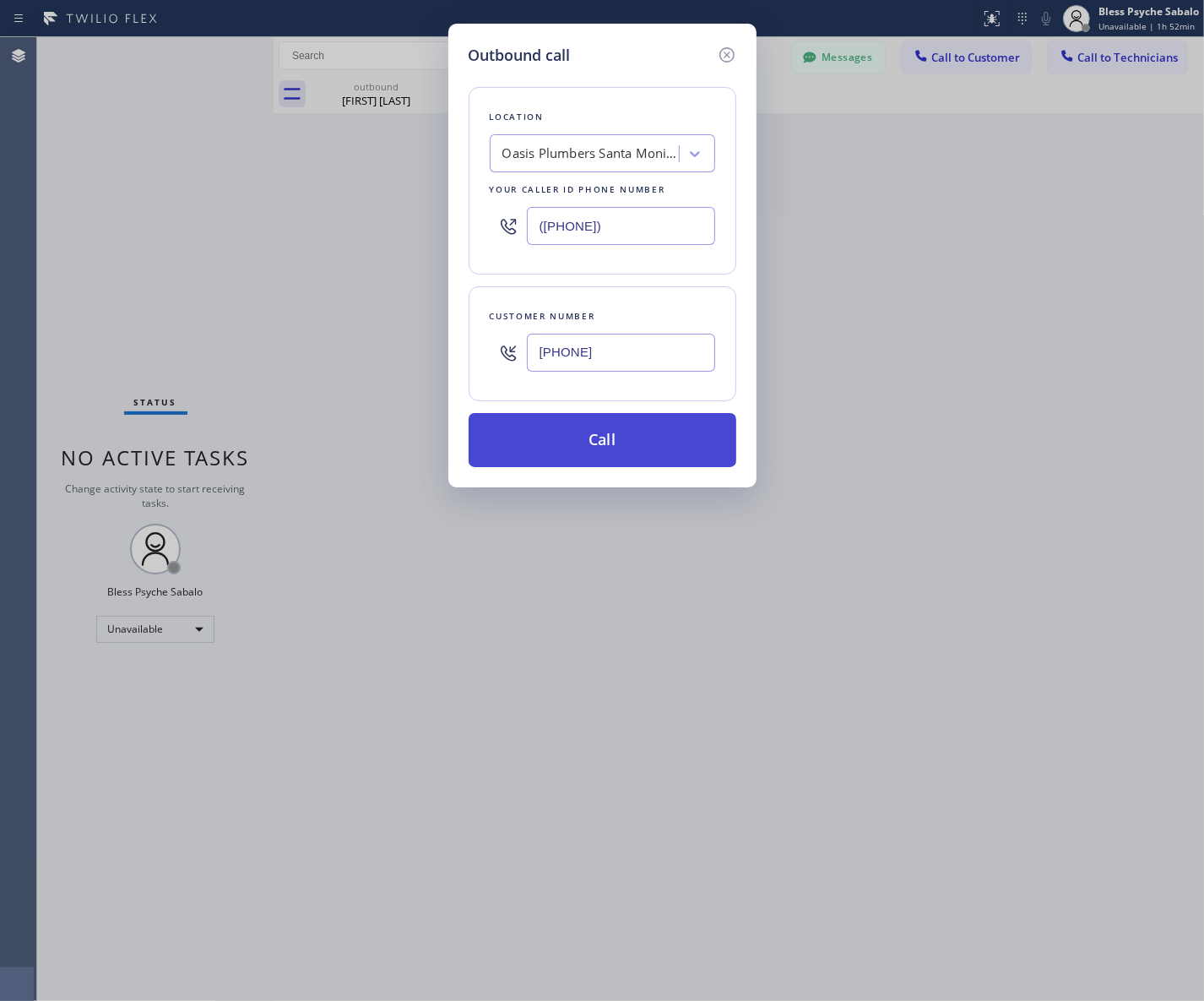 type on "[PHONE]" 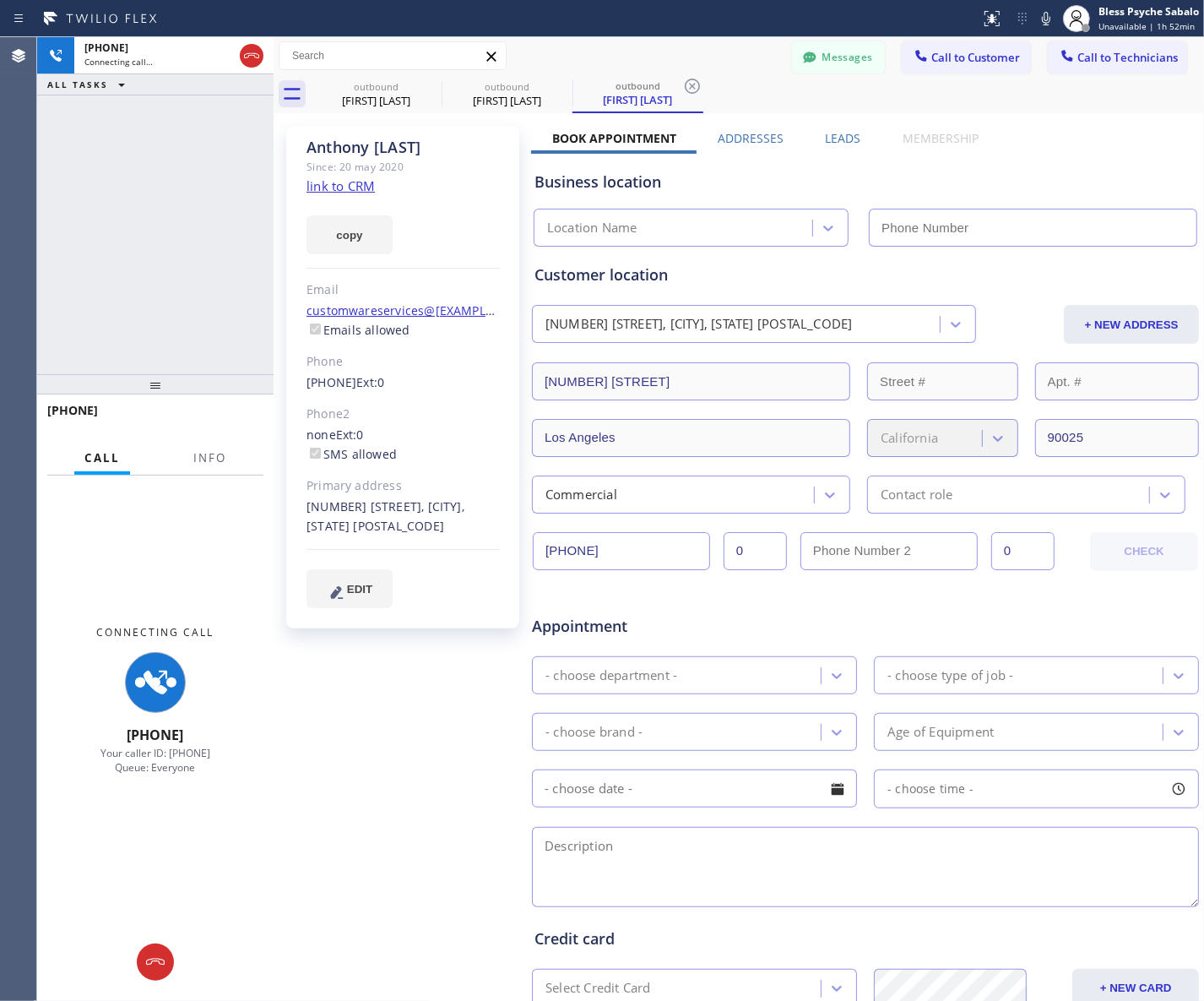type on "([PHONE])" 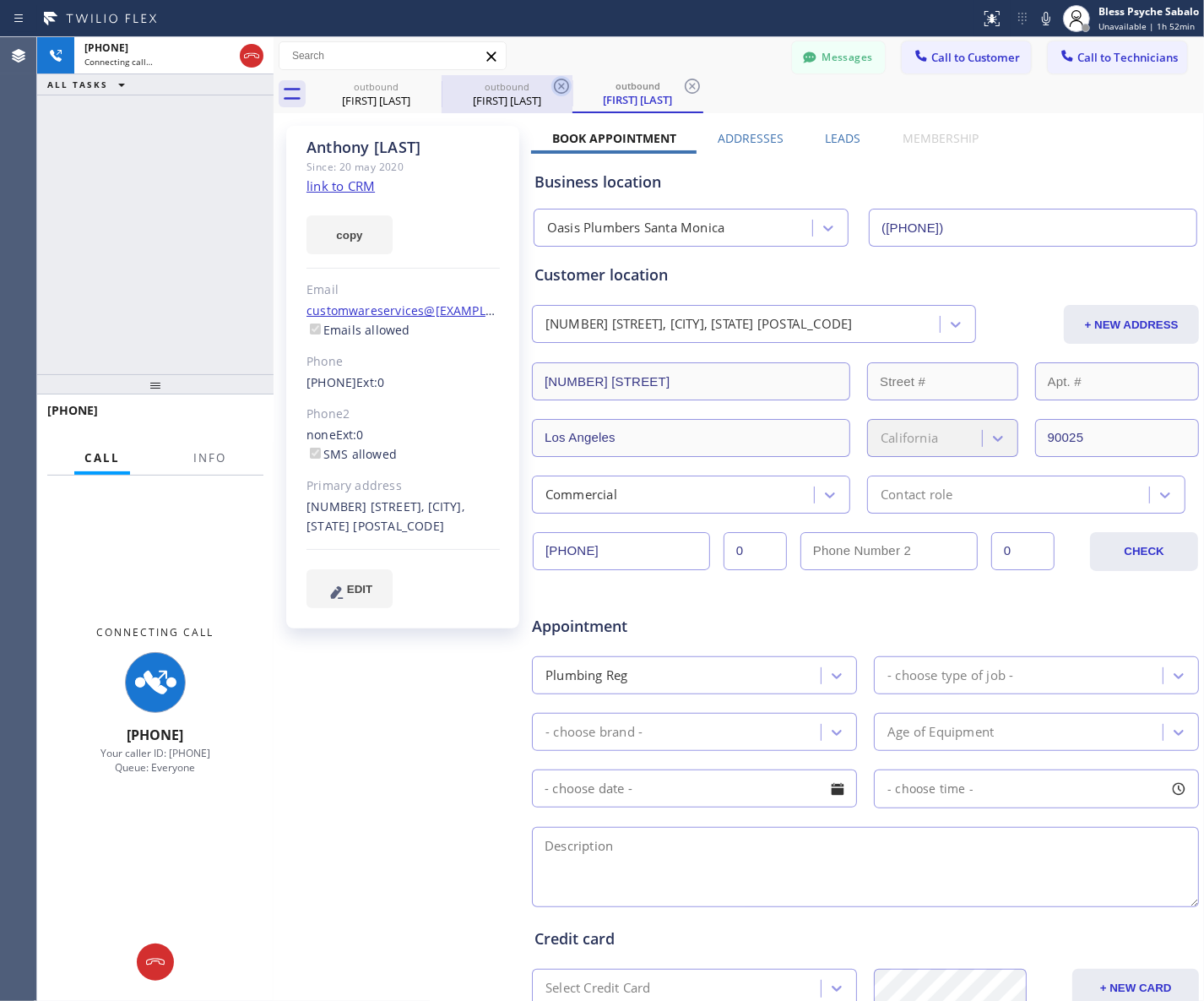 click 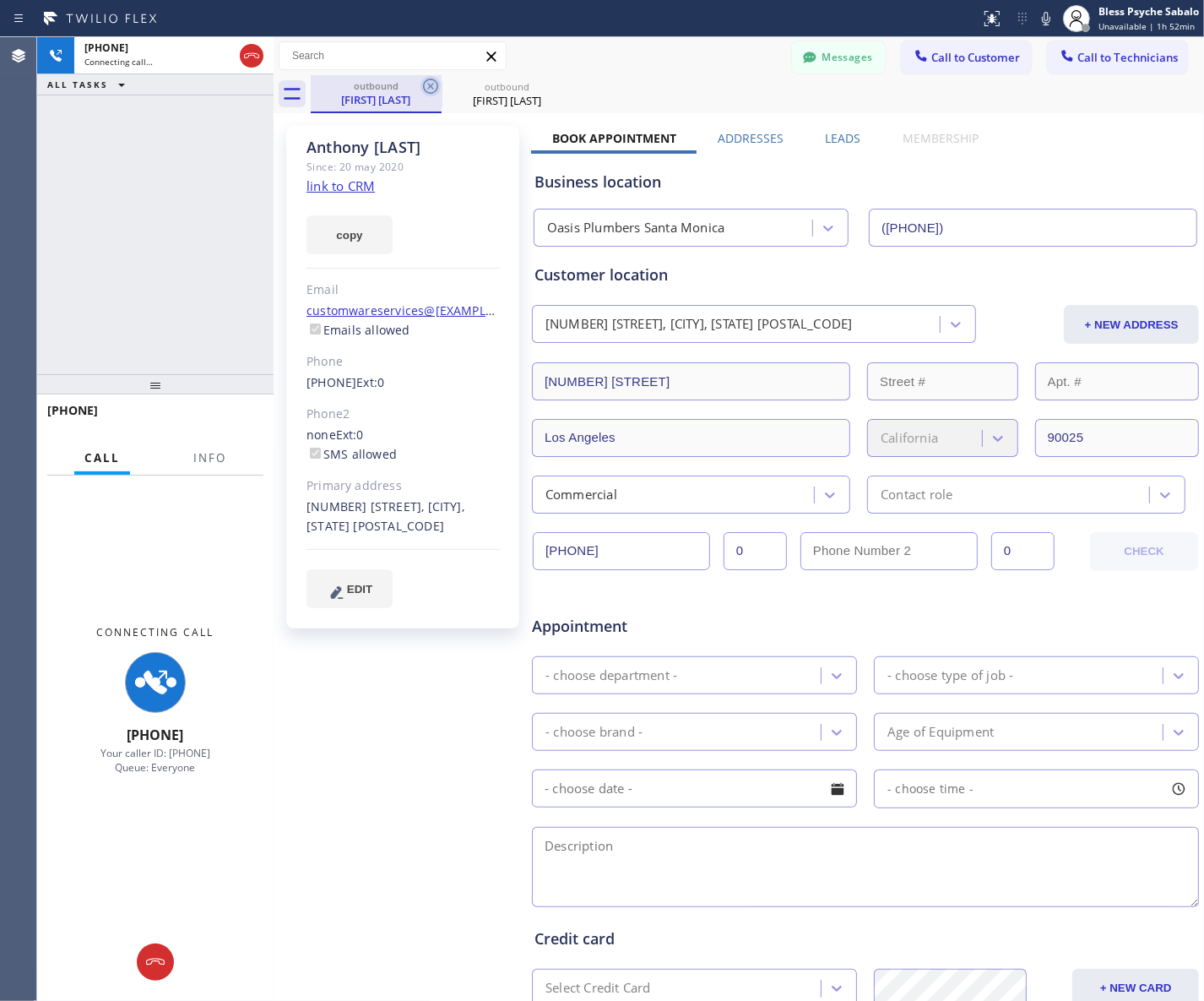 click 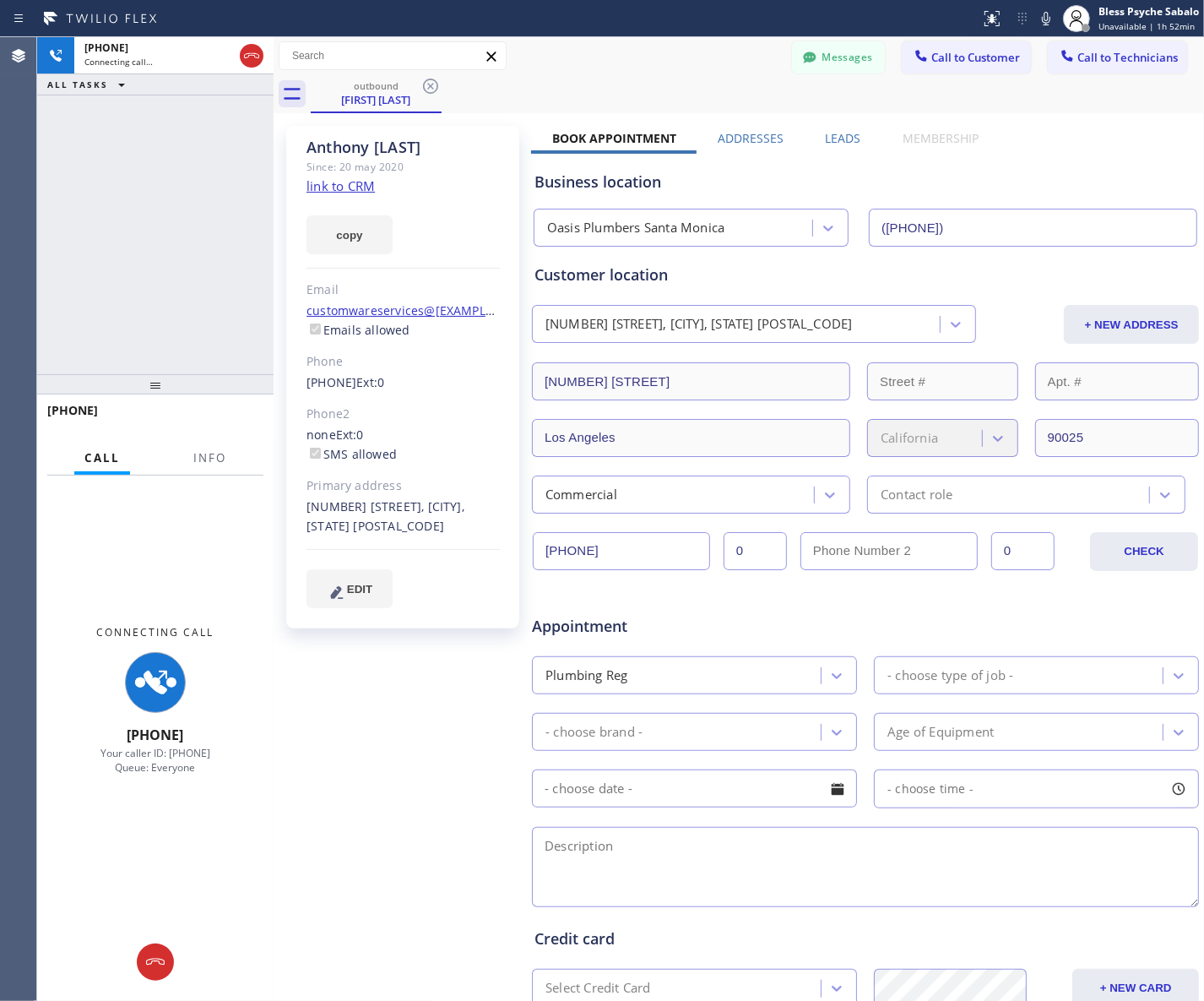 click on "Usage limit exceeded" 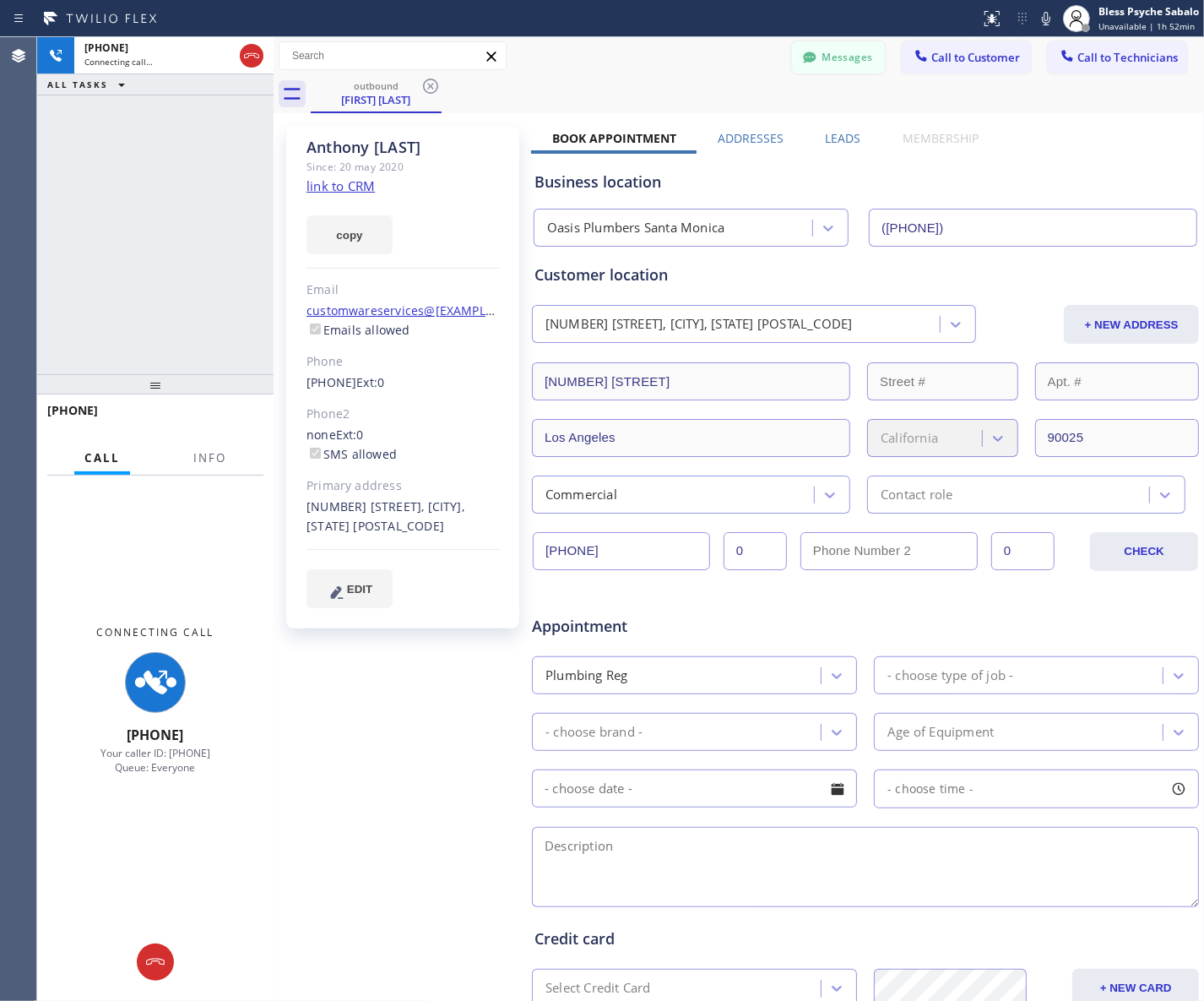 click on "Messages" at bounding box center (838, 57) 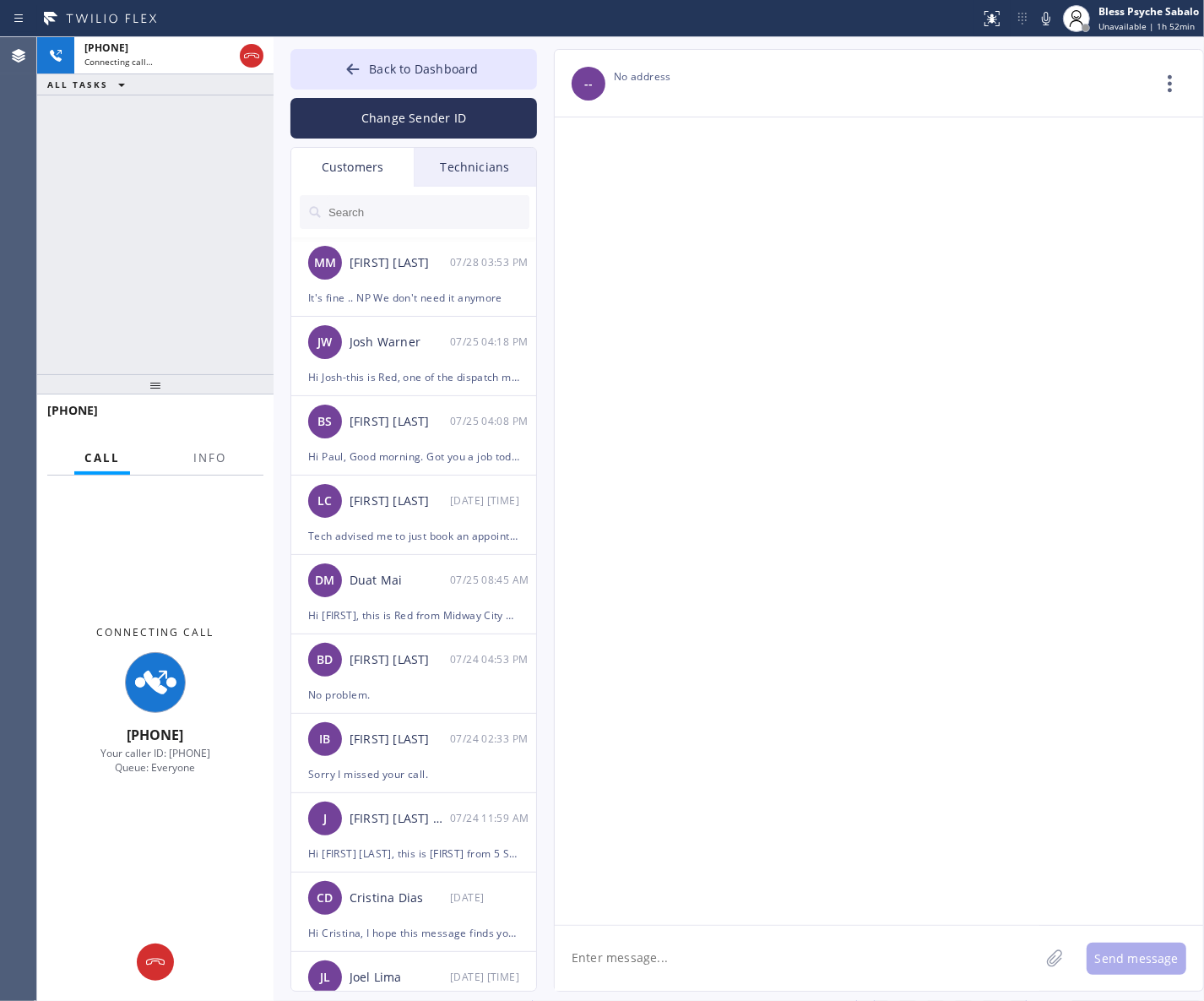click on "Technicians" at bounding box center [475, 167] 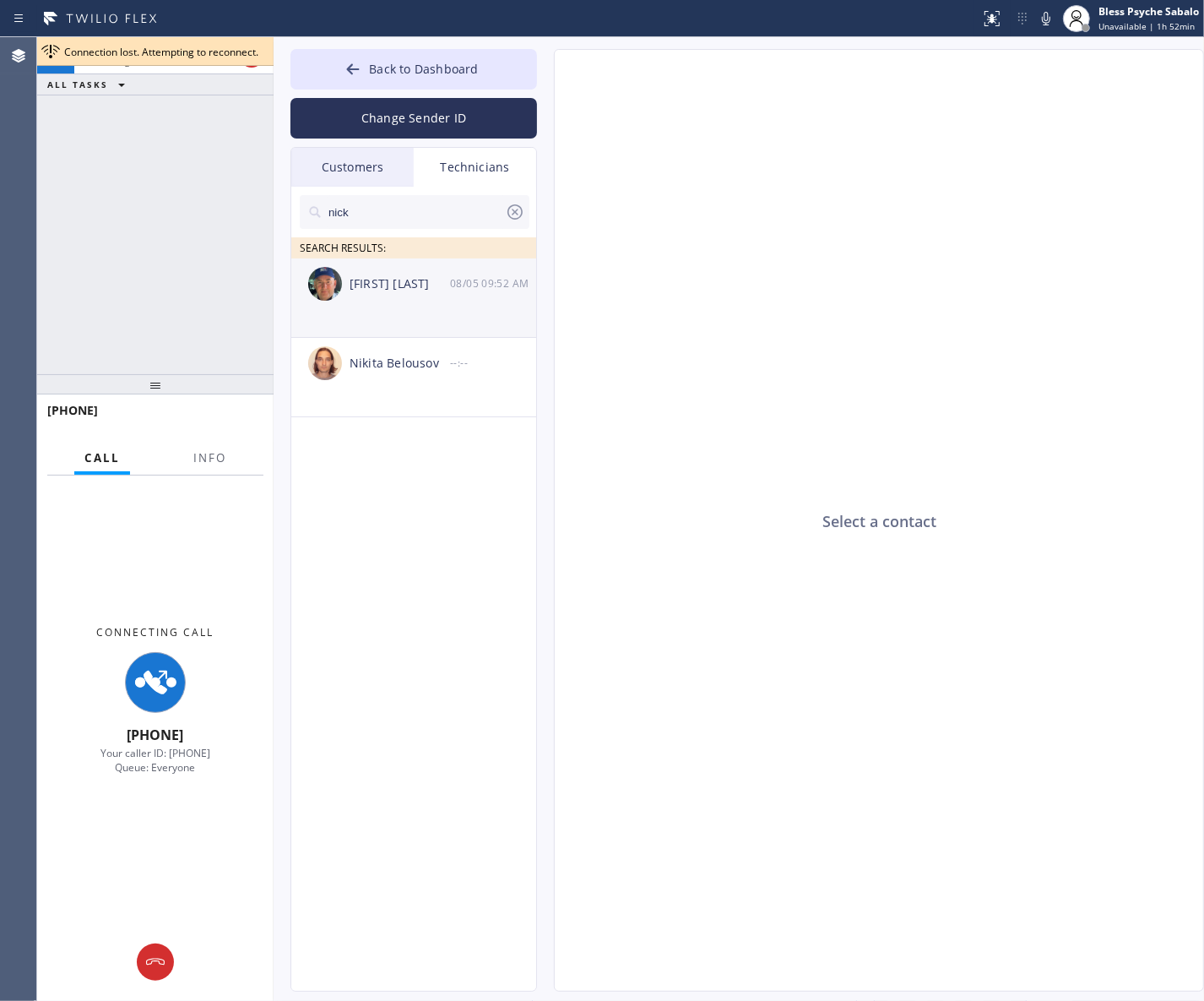 click on "[FIRST] [LAST]" at bounding box center (399, 284) 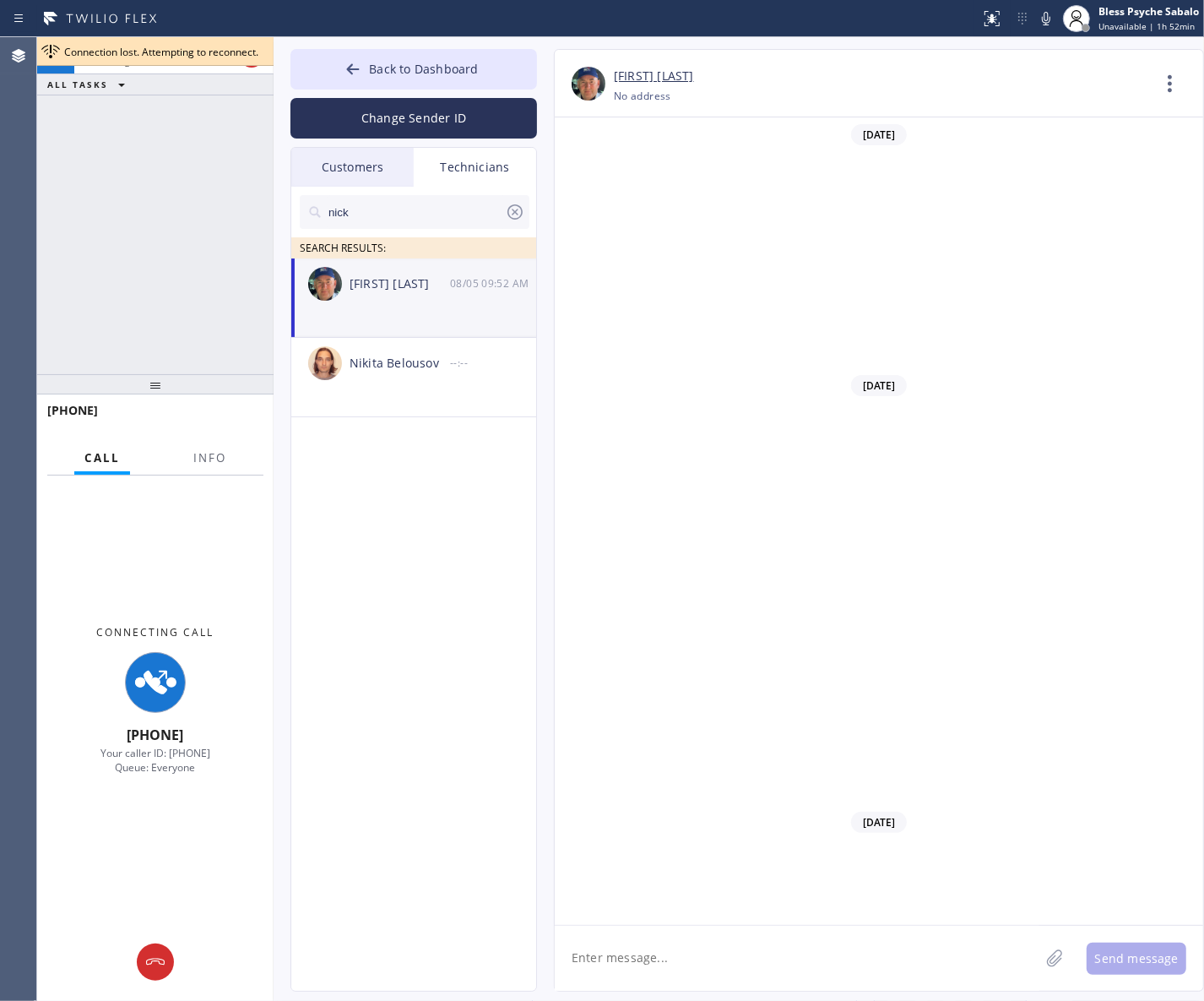scroll, scrollTop: 9240, scrollLeft: 0, axis: vertical 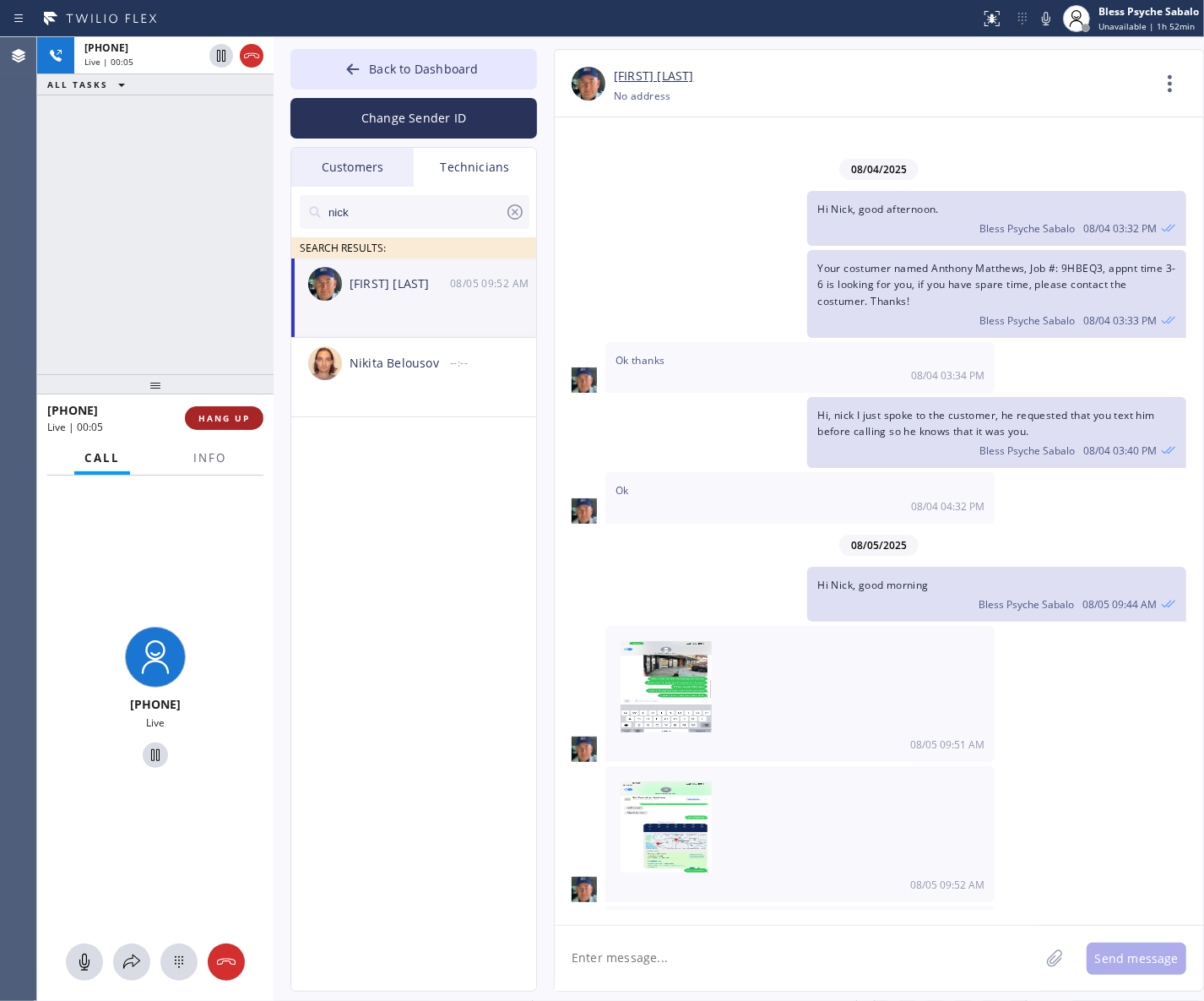 click on "HANG UP" at bounding box center [224, 418] 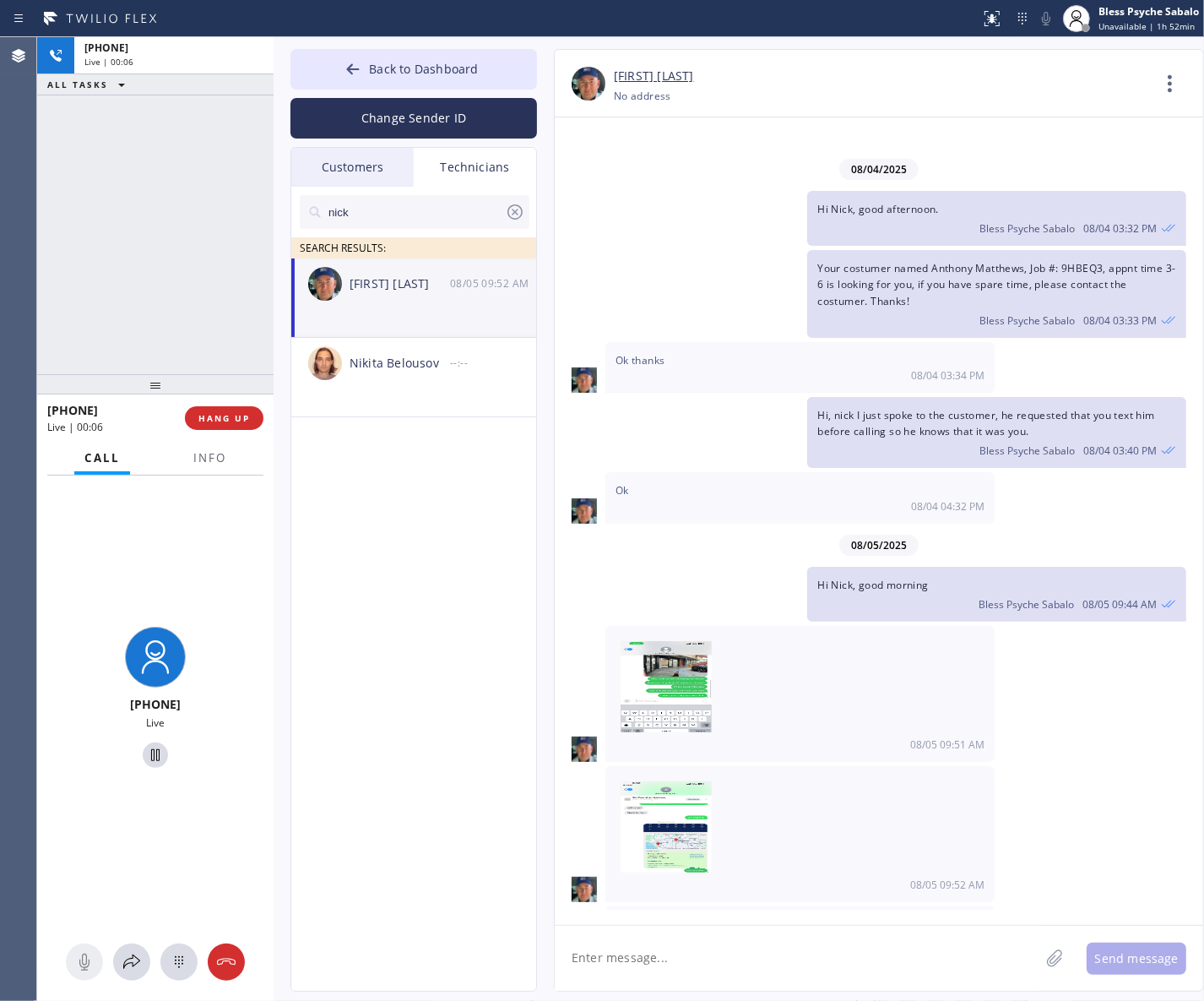 click on "[PHONE] Live | 00:06 ALL TASKS ALL TASKS ACTIVE TASKS TASKS IN WRAP UP" at bounding box center (155, 205) 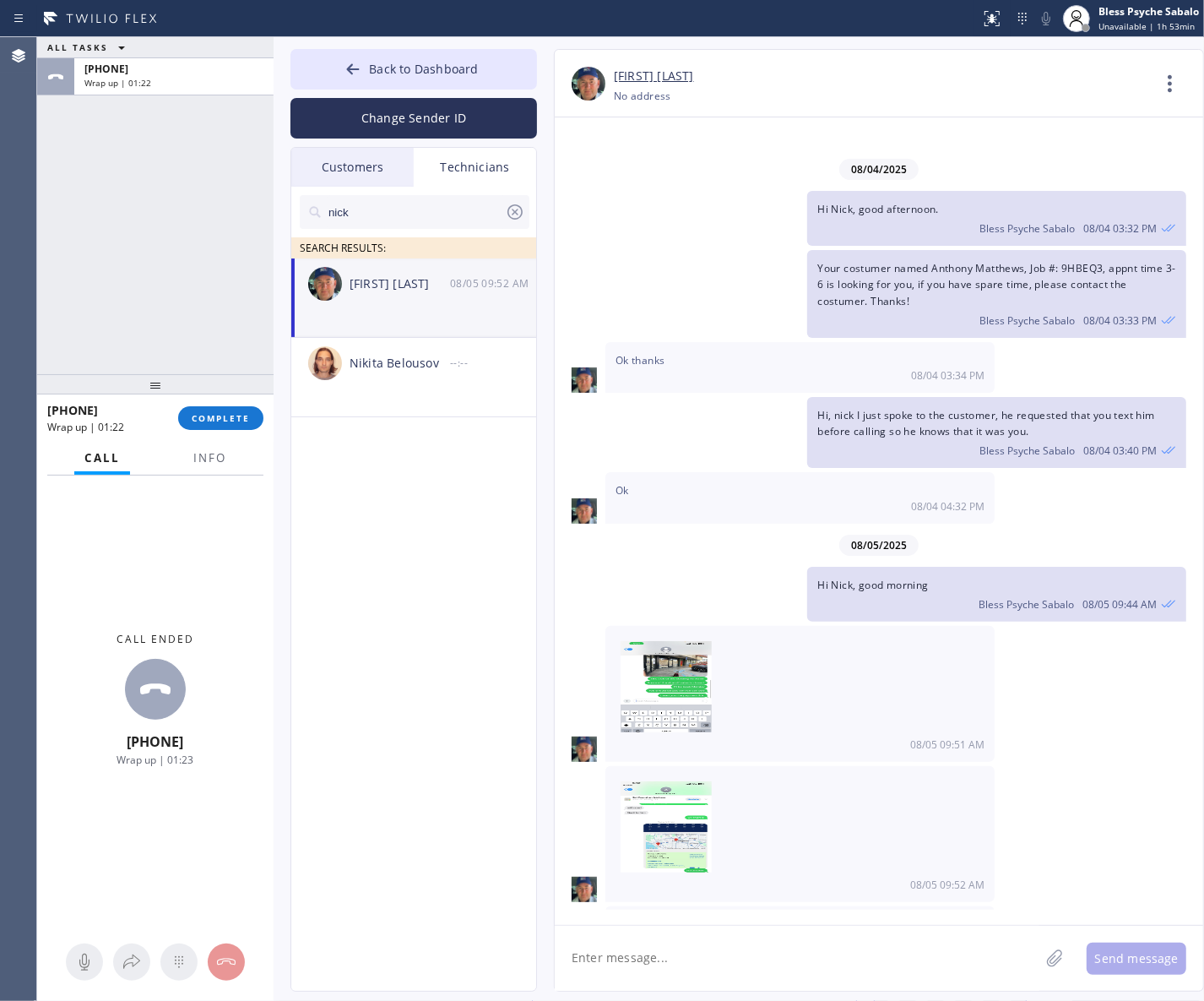 click on "Hi [FIRST] SEARCH RESULTS: [FIRST] [LAST] [MM]/[DD] [HH]:[MM] [AM/PM] [FIRST] [LAST] --:--" at bounding box center [415, 608] 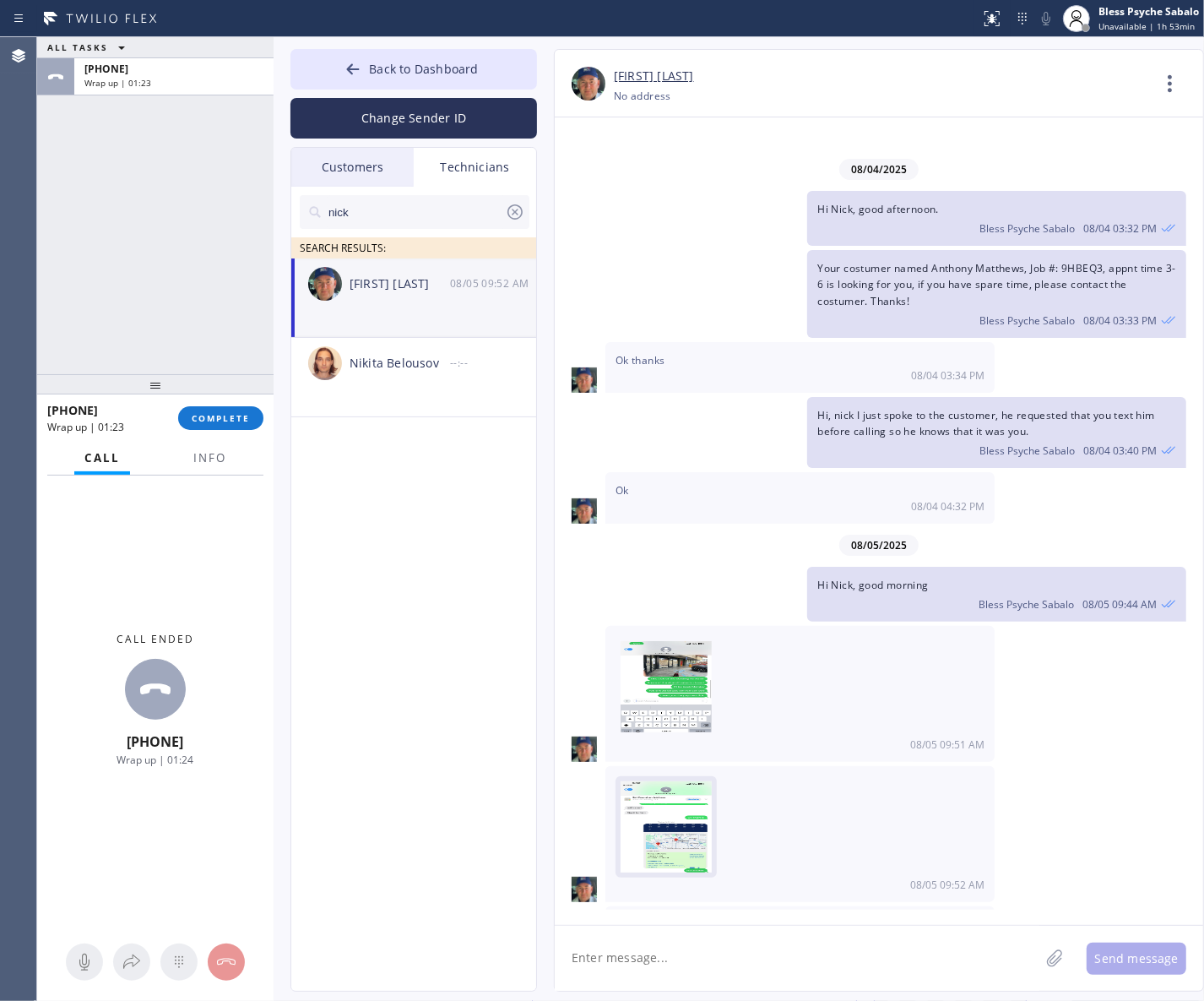 click at bounding box center [666, 832] 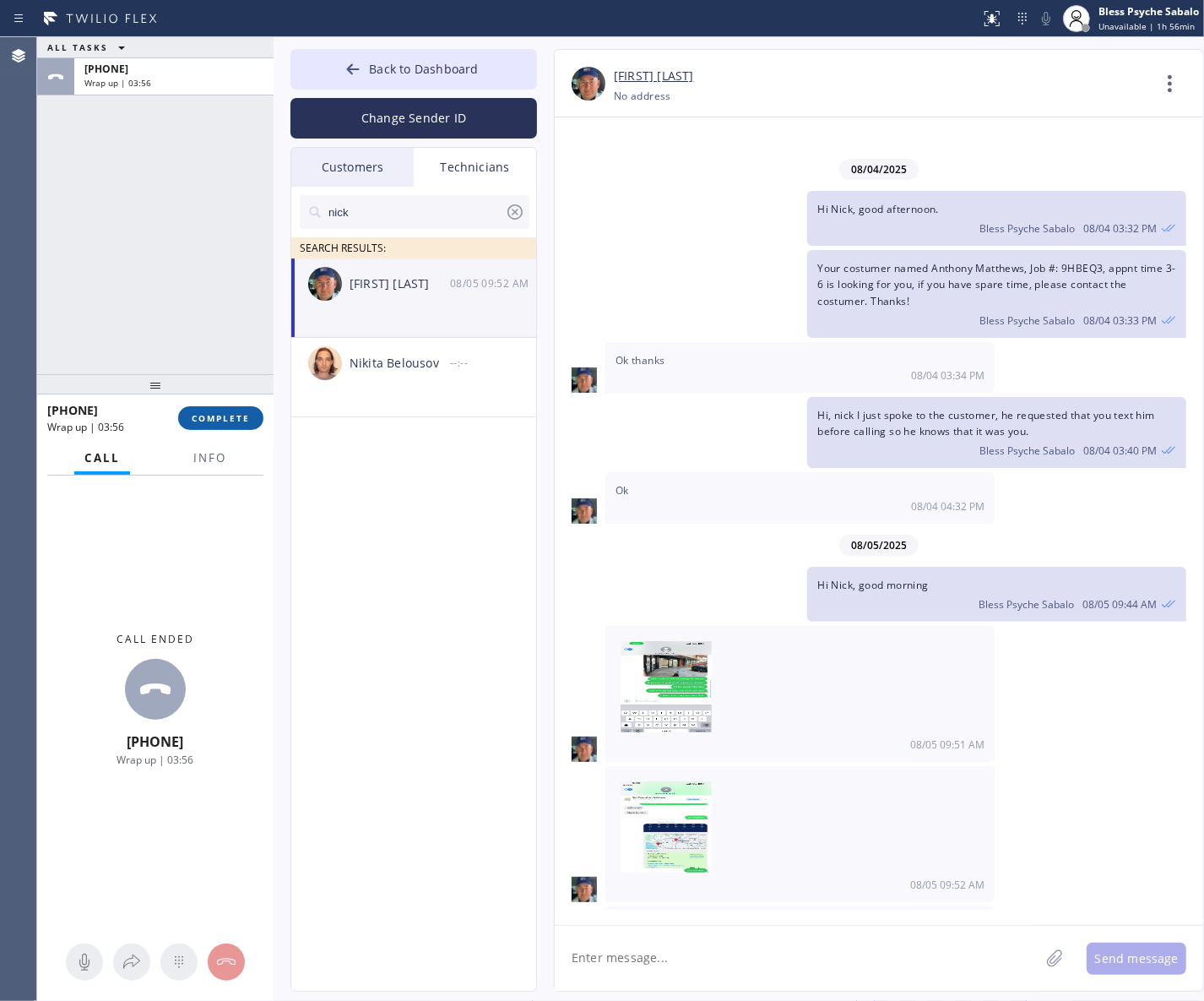 click on "COMPLETE" at bounding box center [220, 418] 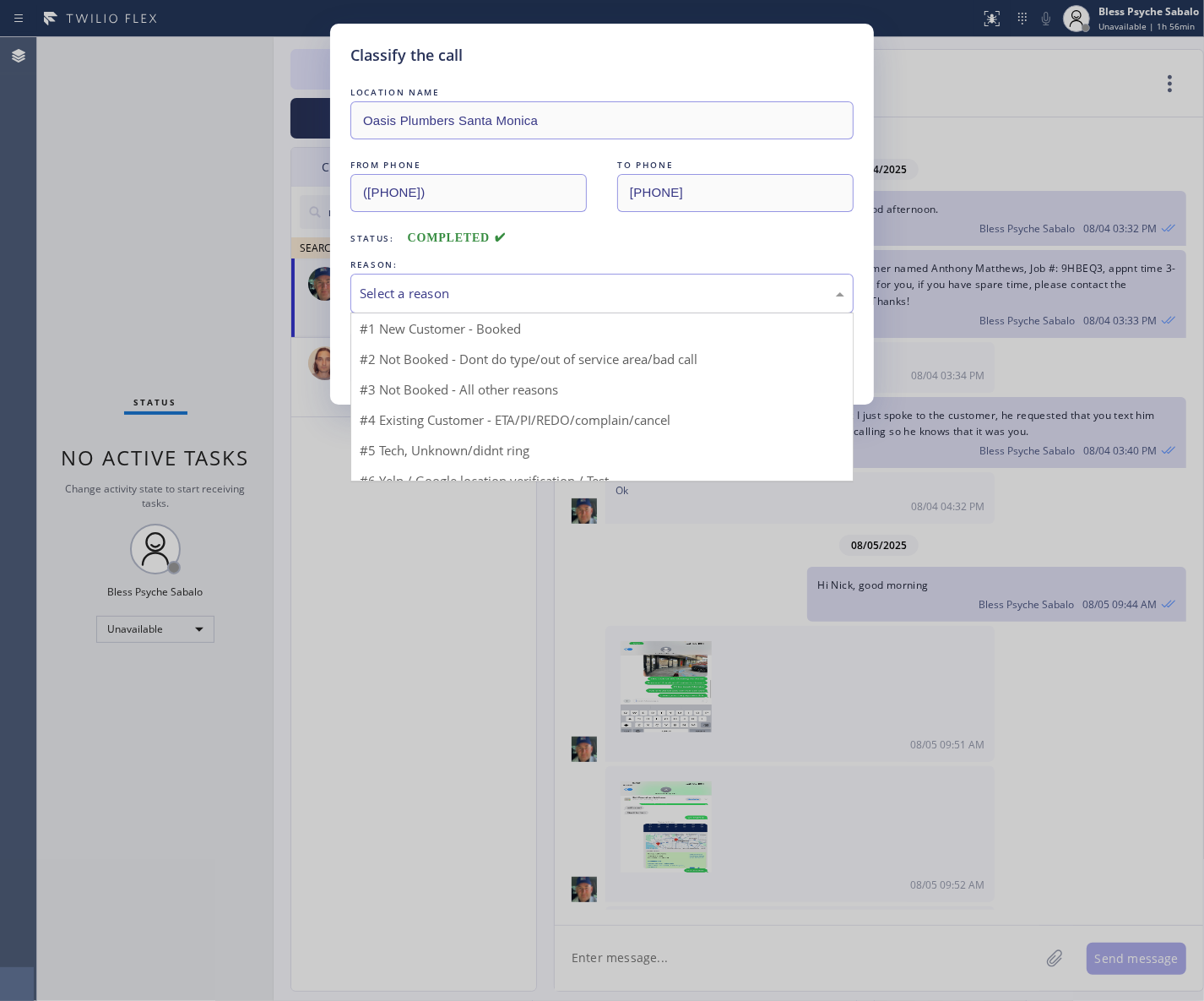 click on "Select a reason" at bounding box center (602, 293) 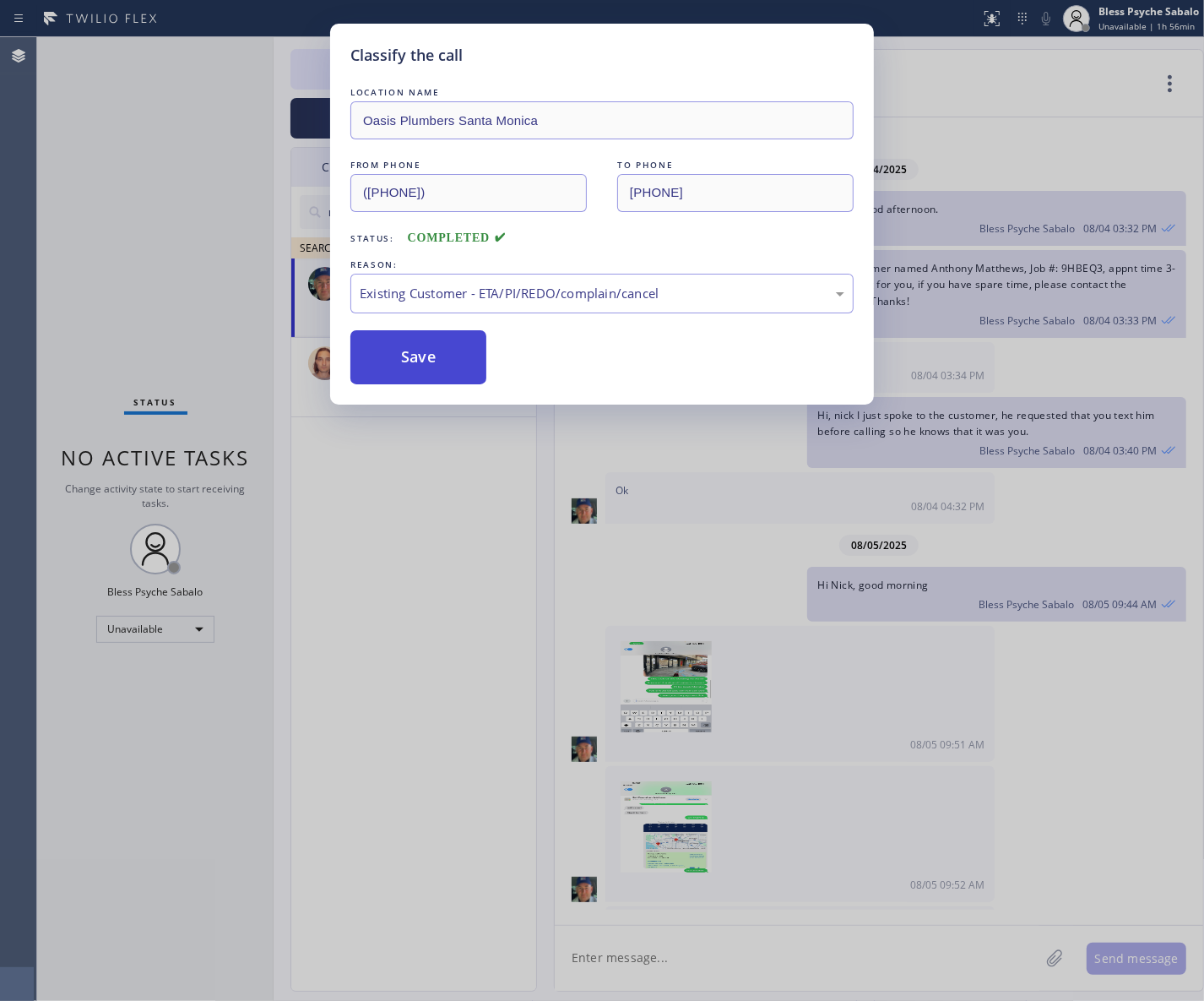 click on "Save" at bounding box center (418, 357) 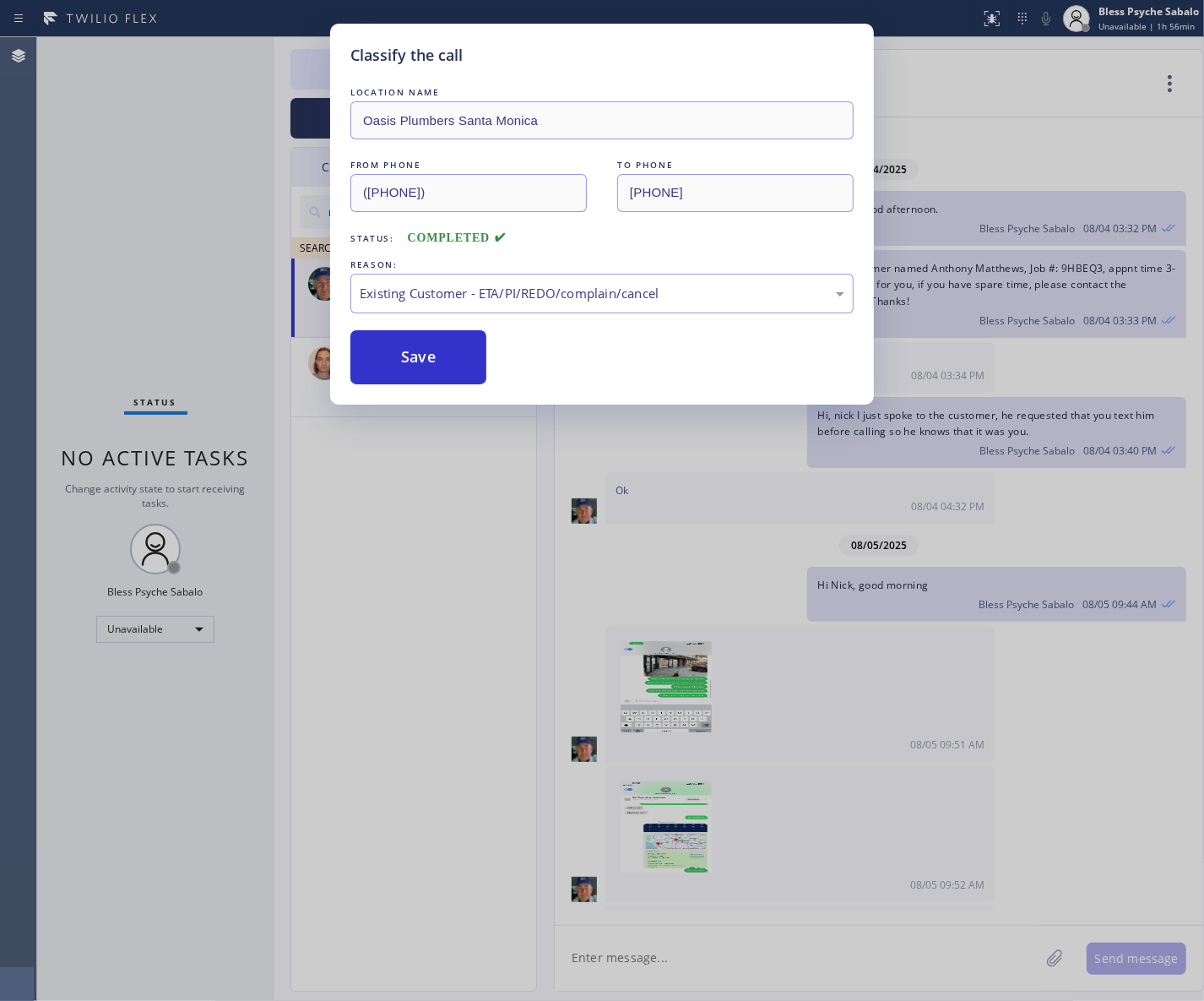 click on "Classify the call LOCATION NAME Oasis Plumbers Santa Monica FROM PHONE [PHONE] TO PHONE [PHONE] Status: COMPLETED REASON: Existing Customer - ETA/PI/REDO/complain/cancel Save" at bounding box center (602, 500) 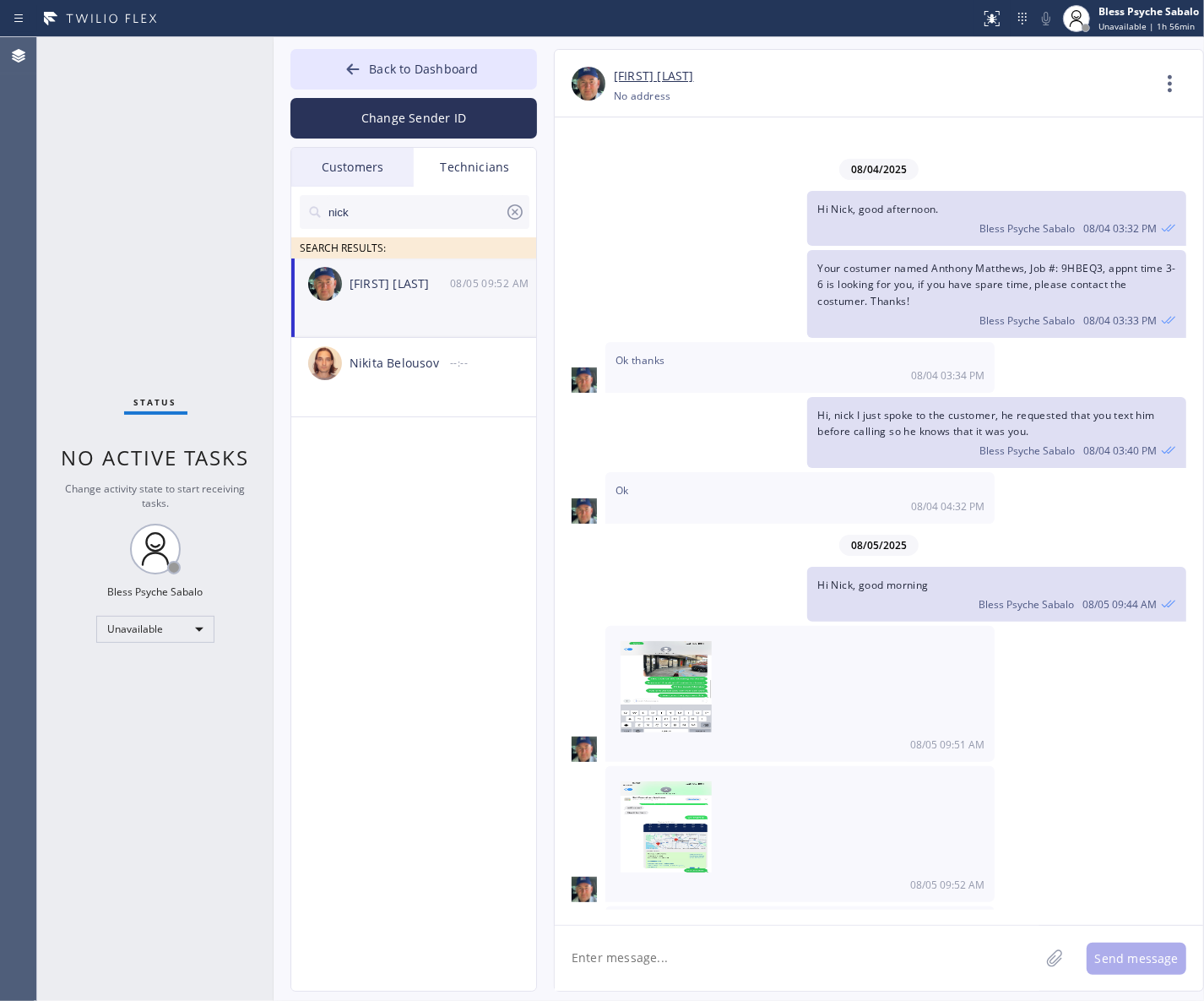 click 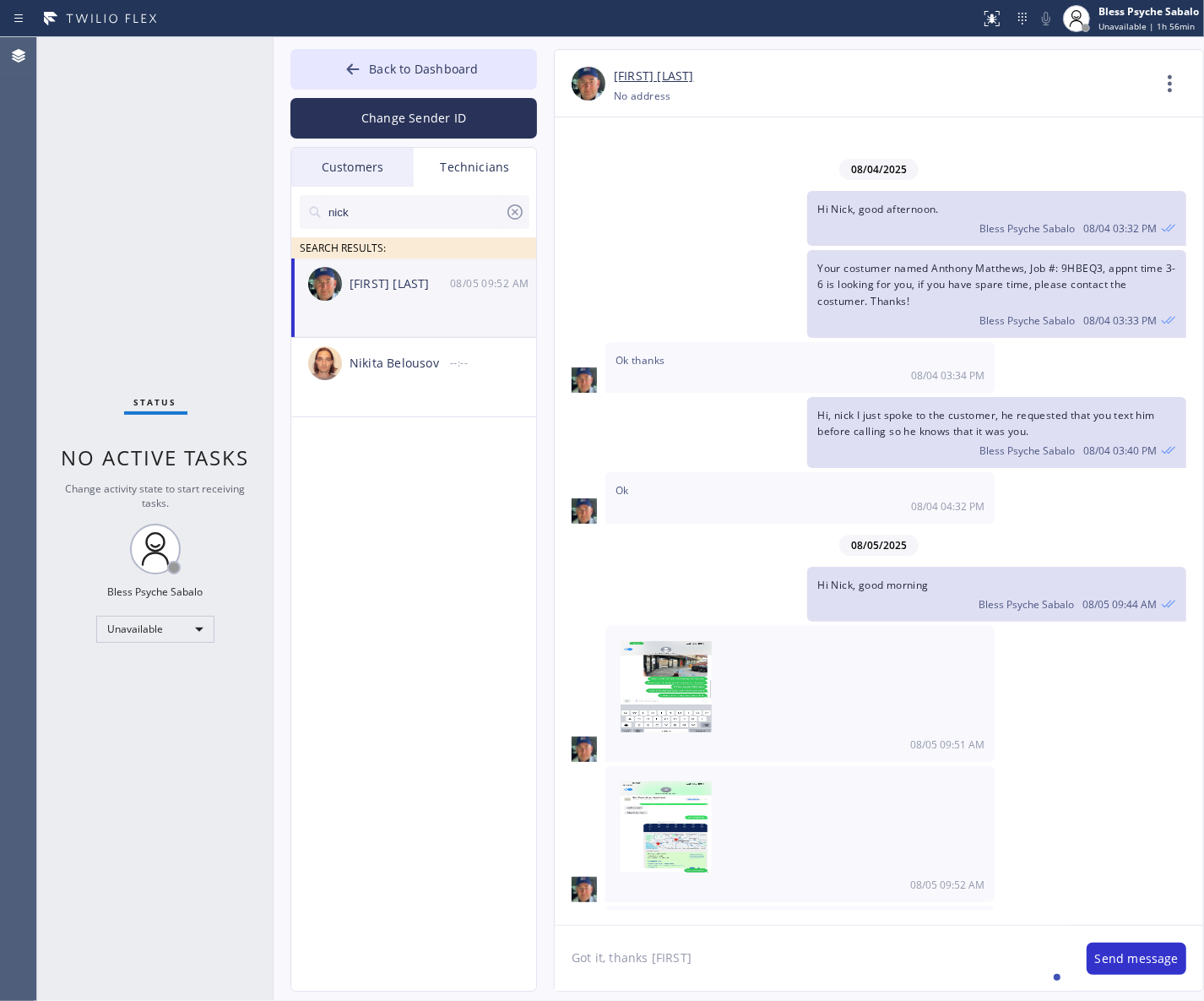 type on "Got it, thanks Nick" 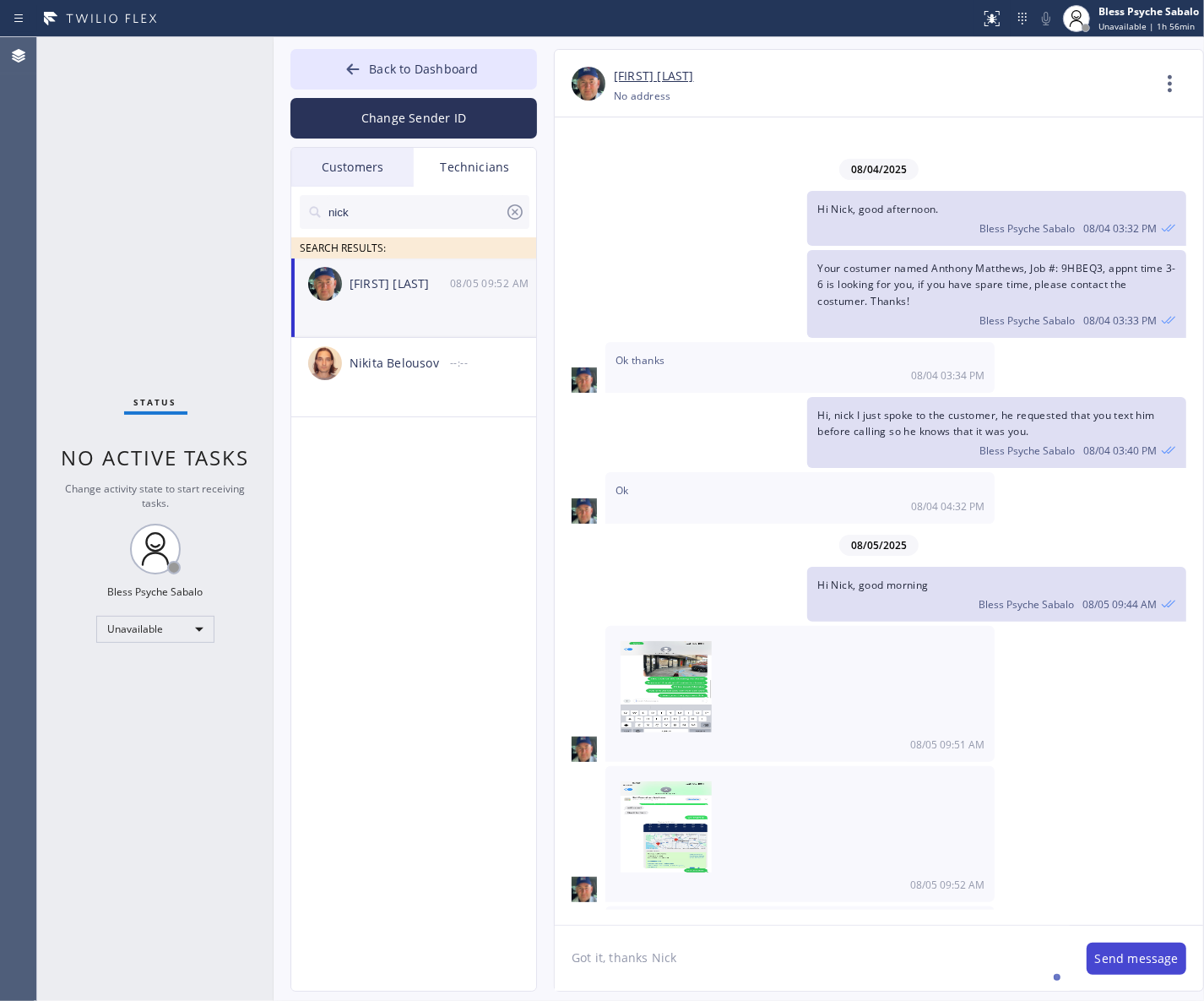 type 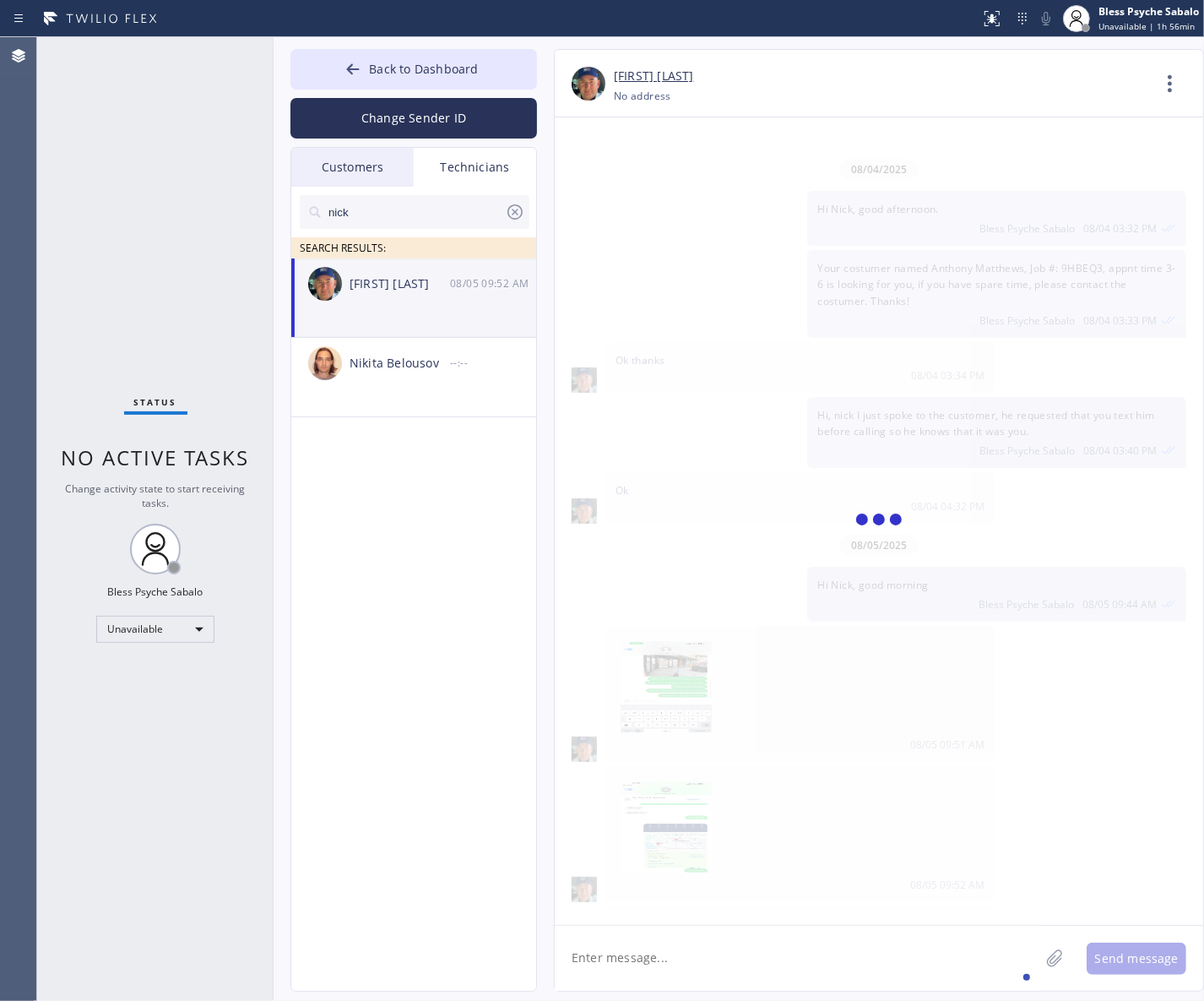 scroll, scrollTop: 9299, scrollLeft: 0, axis: vertical 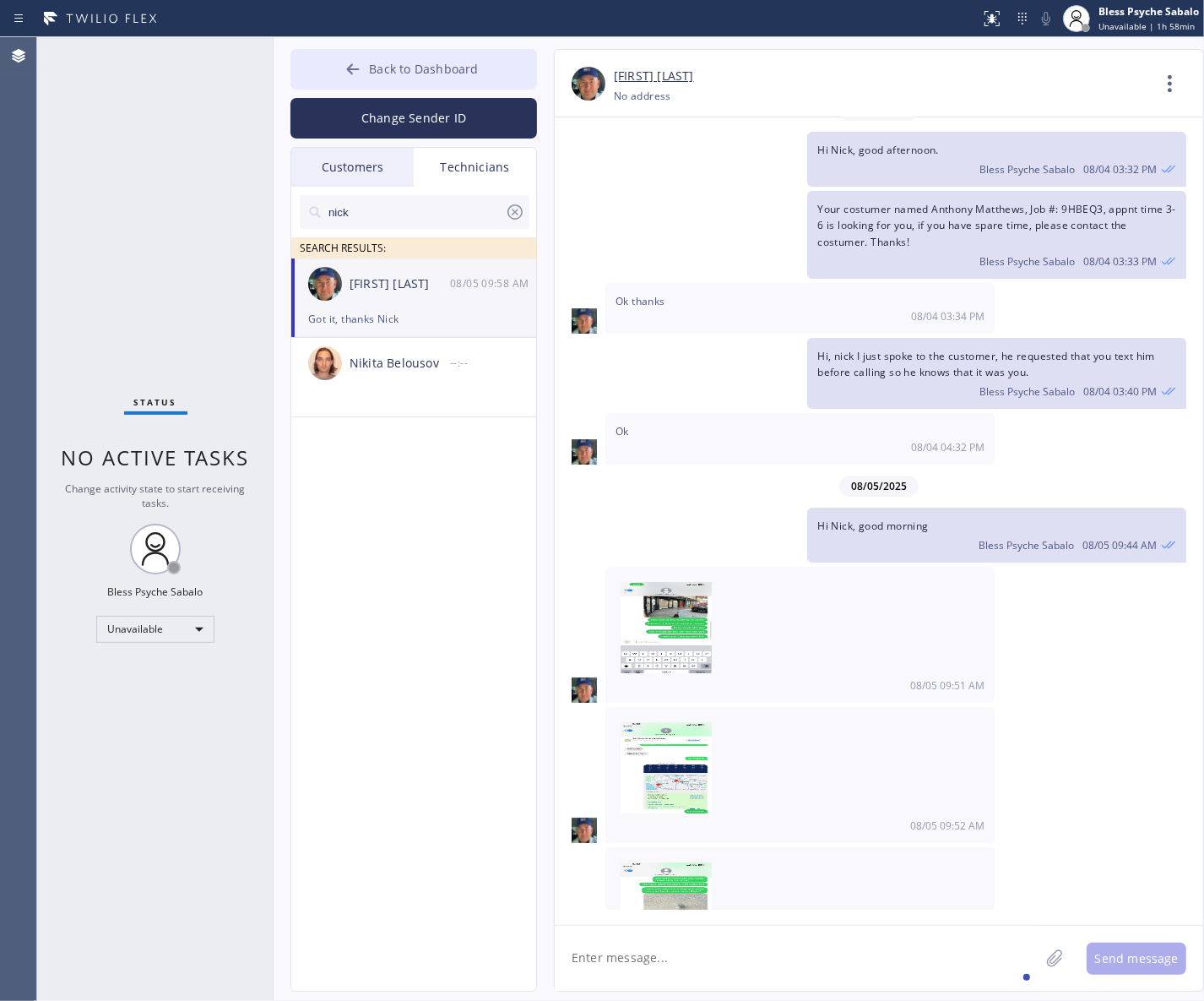 click on "Back to Dashboard" at bounding box center (423, 68) 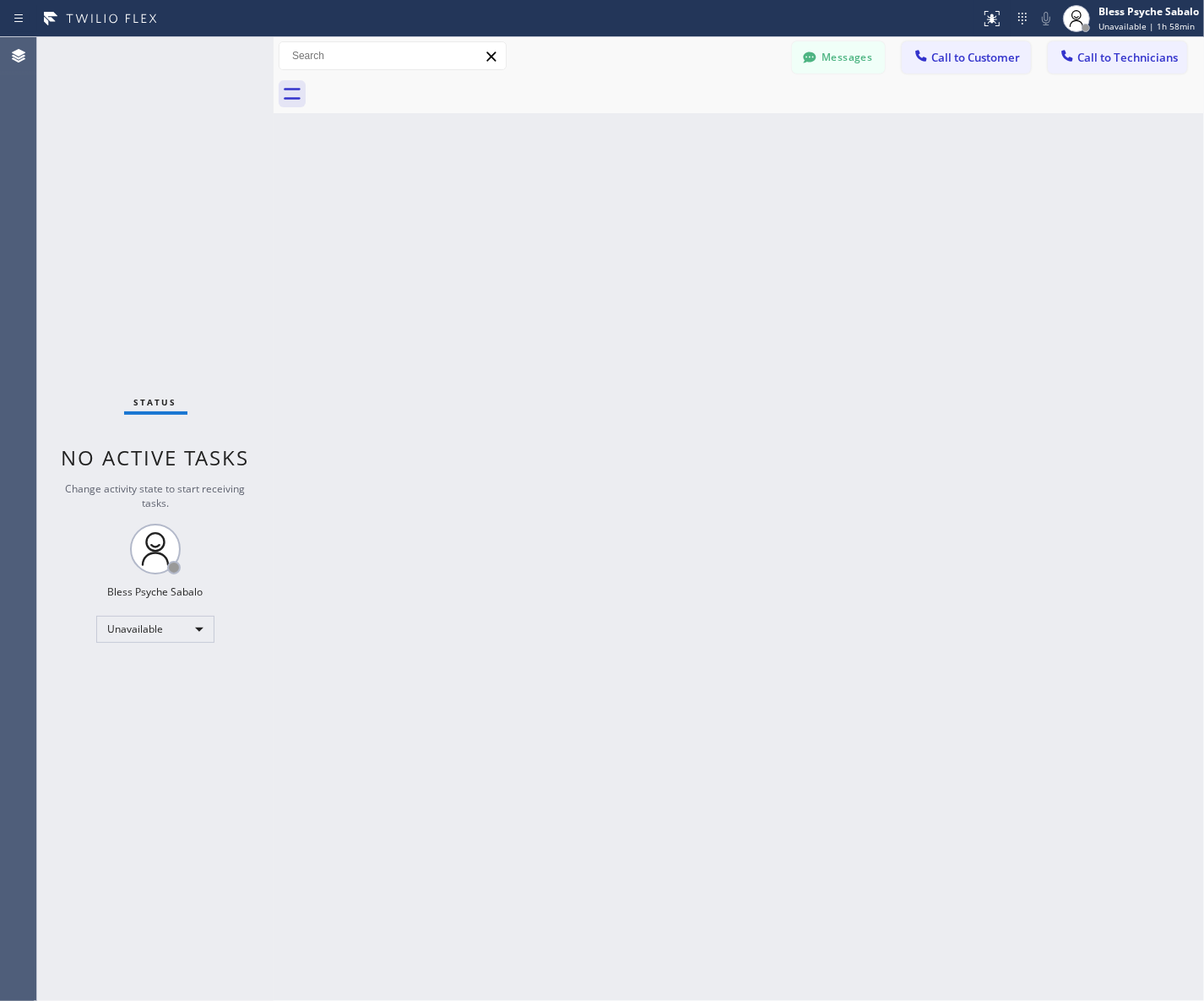 click on "Back to Dashboard Change Sender ID Customers Technicians MM [FIRST] [LAST] 07/28 03:53 PM It's fine .. NP
We don't need it anymore JW [FIRST] [LAST] 07/25 04:18 PM Hi [FIRST]-this is [FIRST], one of the dispatch managers here at 5 Star Plumbing. I’m reaching out to follow up on the estimate provided by our technician, [FIRST], during his visit on 07/02 regarding the (Installation of In-Home Water Filtration System). We just wanted to check in and see if you had any questions about the estimate or if there’s anything we can assist you with as you consider moving forward with the project. Feel free to reach out at your convenience—we’re here to help!
BS [FIRST] [LAST] 07/25 04:08 PM LC [FIRST] [LAST] 07/25 11:57 AM Tech advised me to just book an appointment and they'll gonna check the property together with you or either the real estate agent, to see if there's any back-up problem. DM [FIRST] [LAST] 07/25 08:45 AM BD [FIRST] [LAST] 07/24 04:53 PM No problem. IB [FIRST] [LAST] 07/24 02:33 PM Sorry I missed your call.  J  CD JL SN TJ" at bounding box center (739, 519) 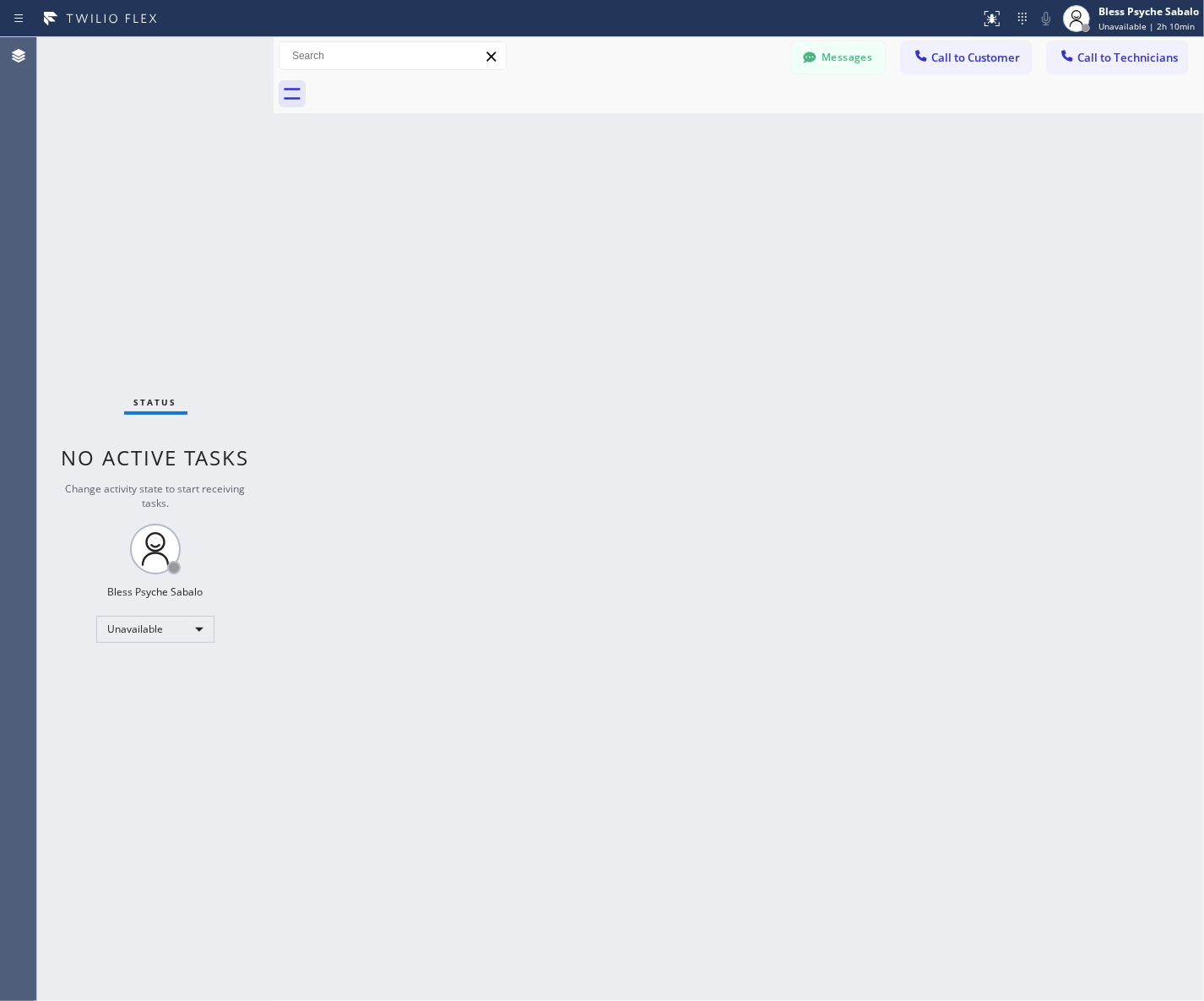 drag, startPoint x: 836, startPoint y: 302, endPoint x: 789, endPoint y: 137, distance: 171.563 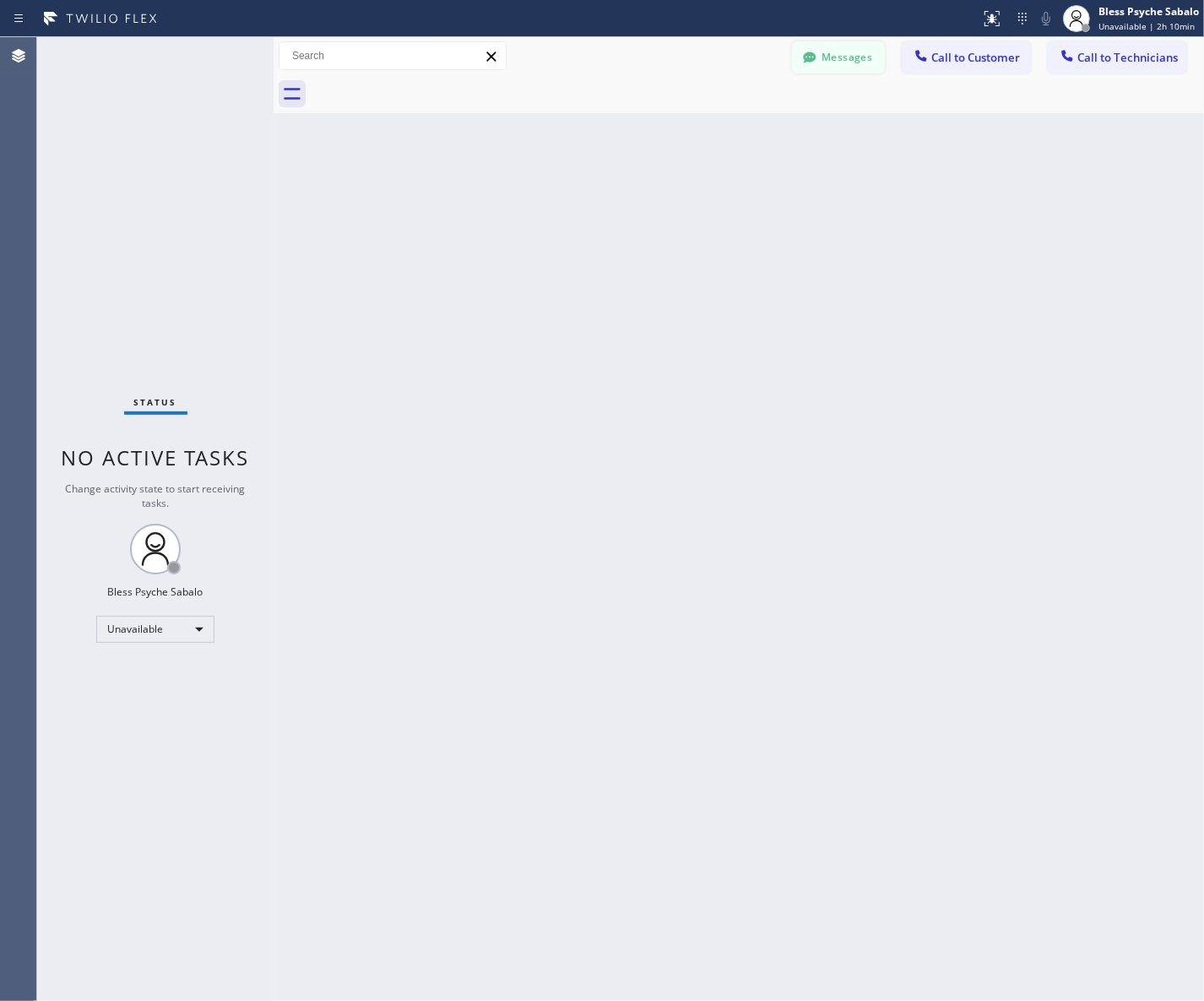 click on "Messages" at bounding box center [838, 57] 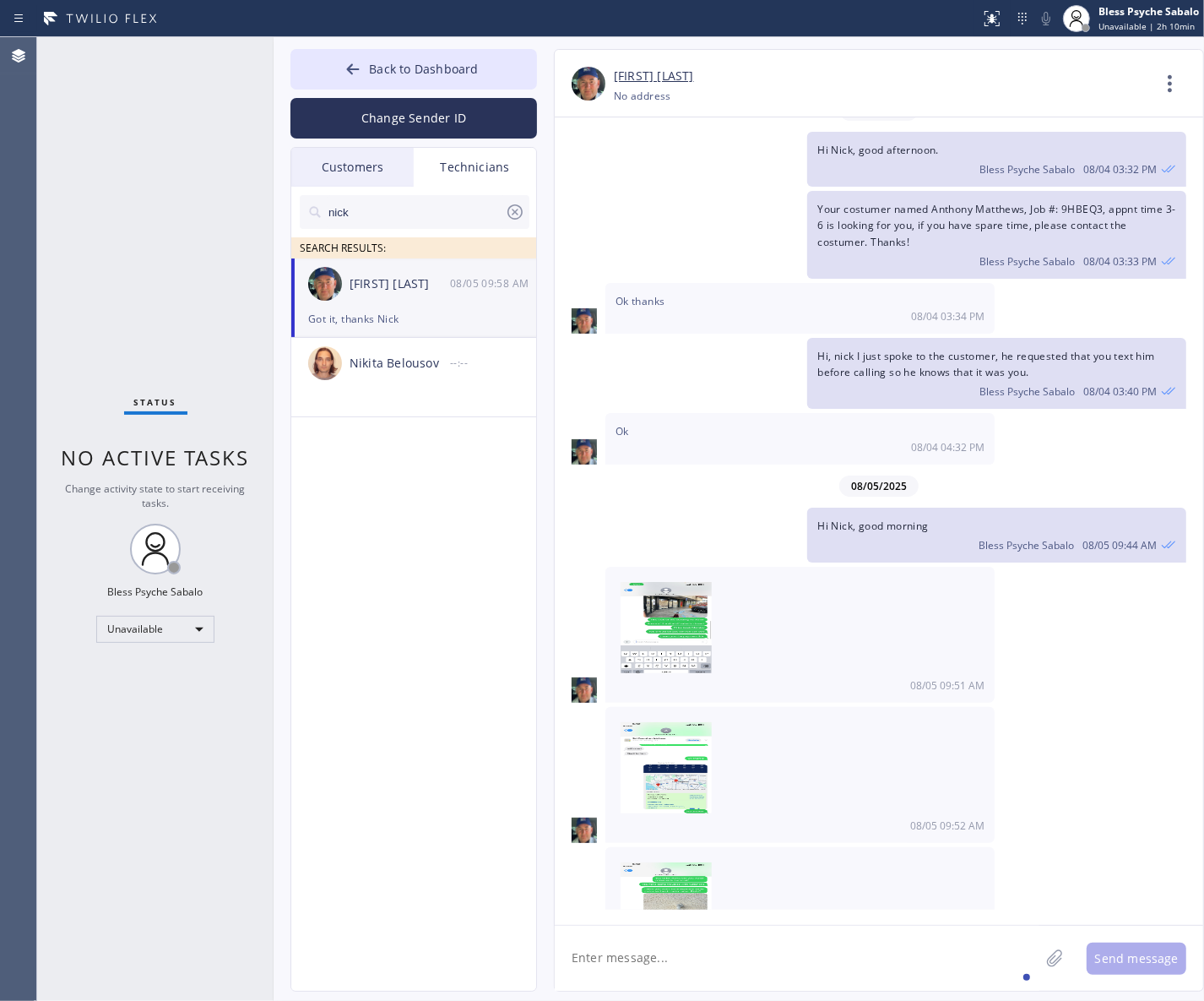click 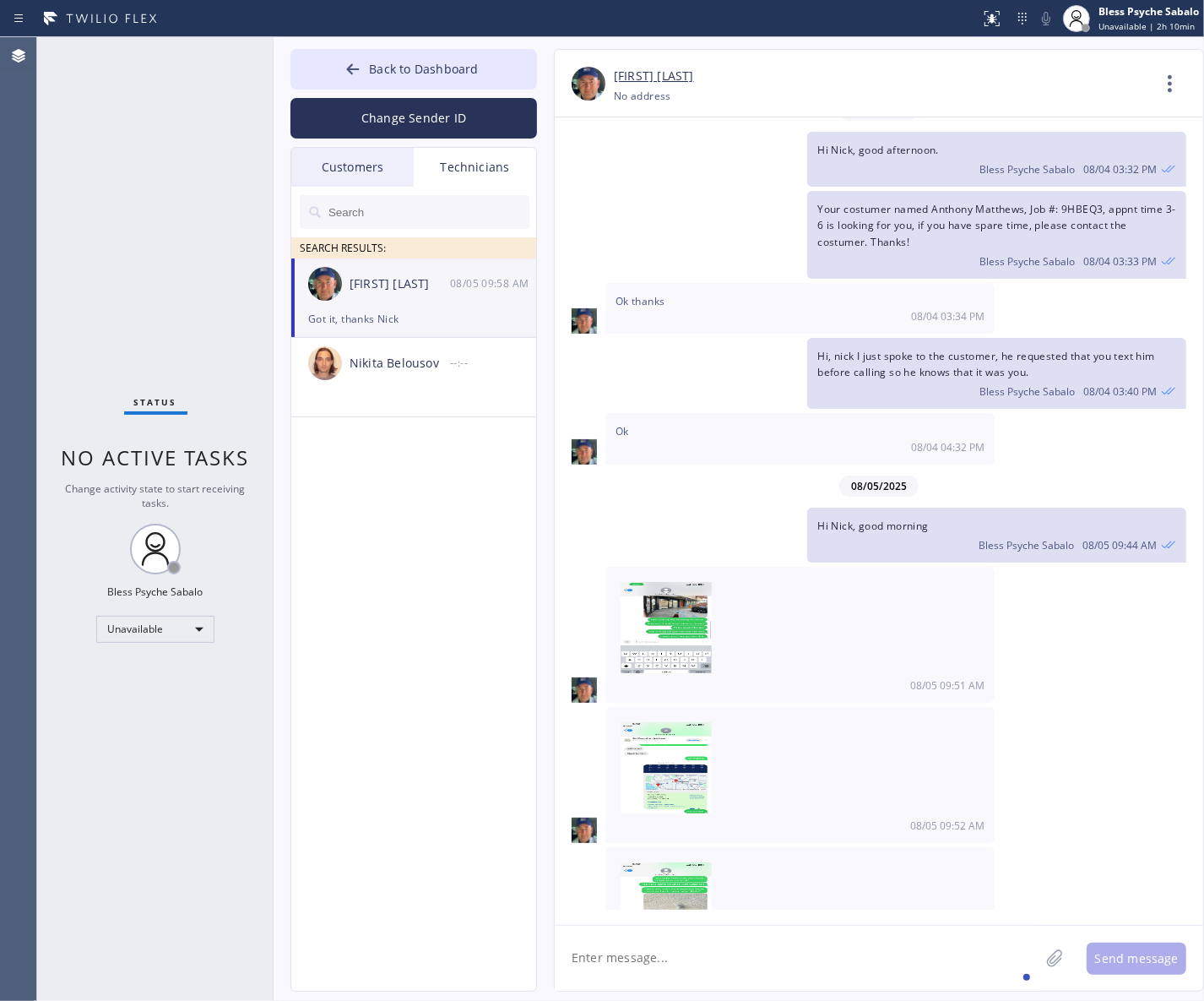 click at bounding box center (428, 212) 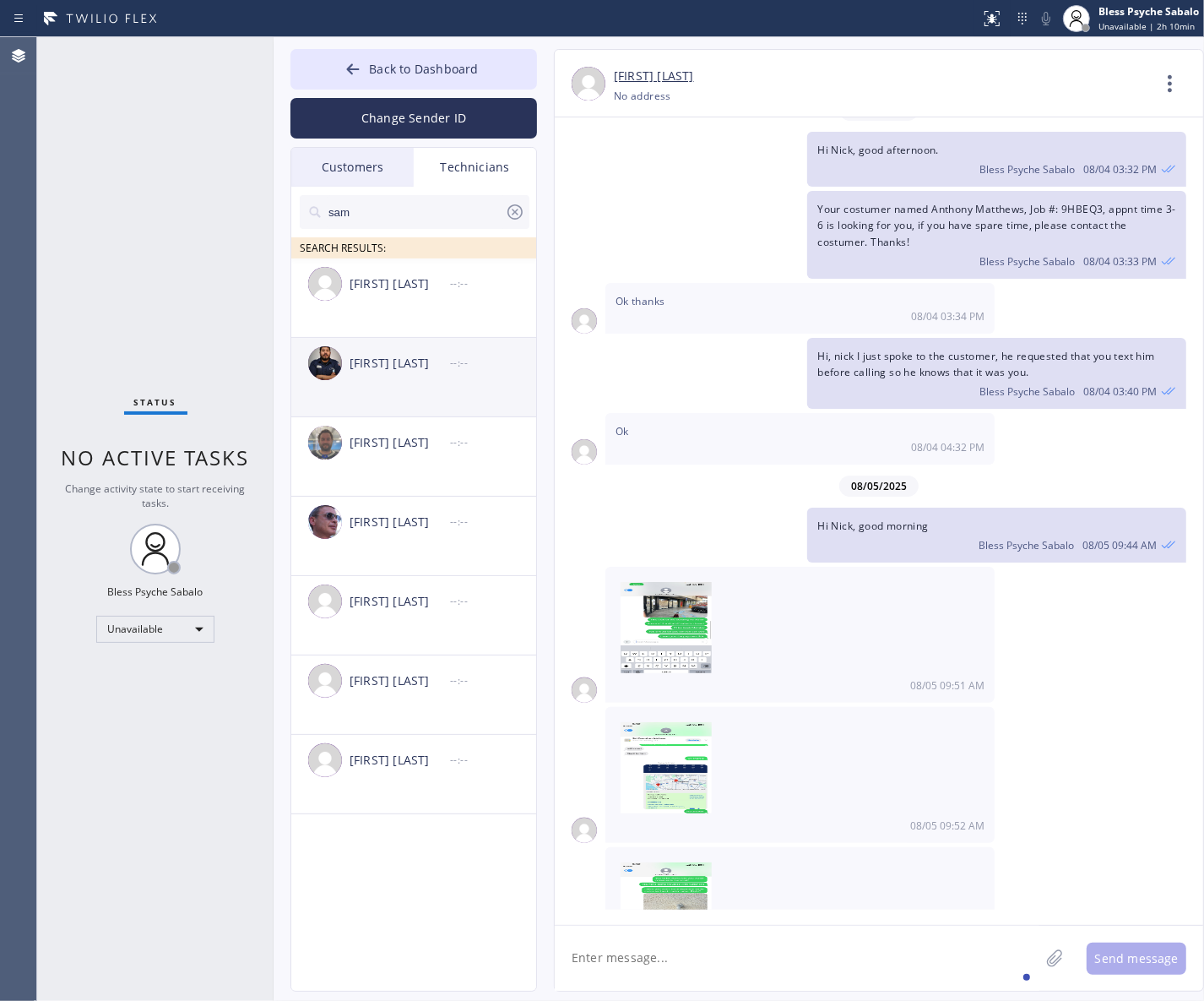 type on "sam" 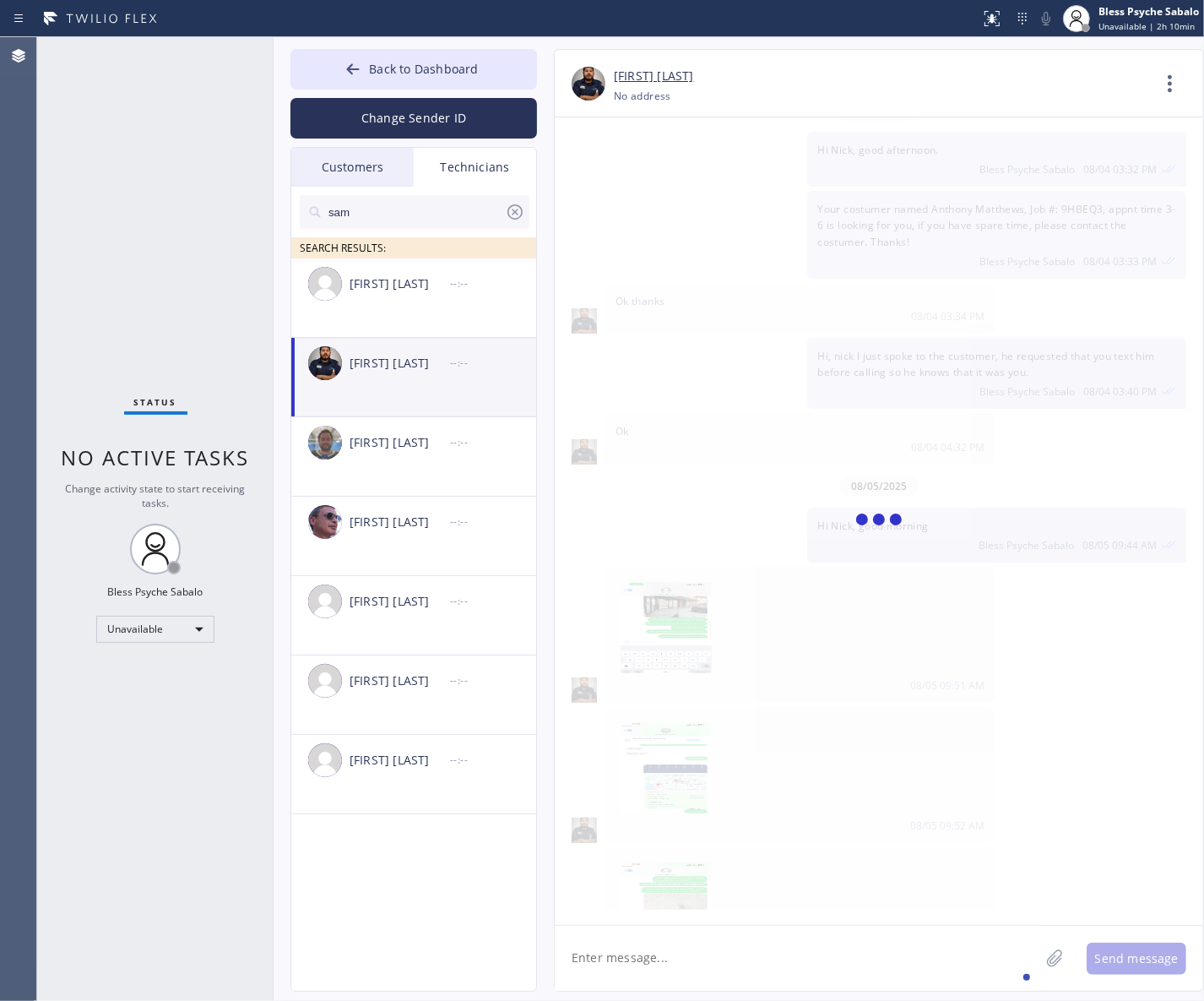 scroll, scrollTop: 0, scrollLeft: 0, axis: both 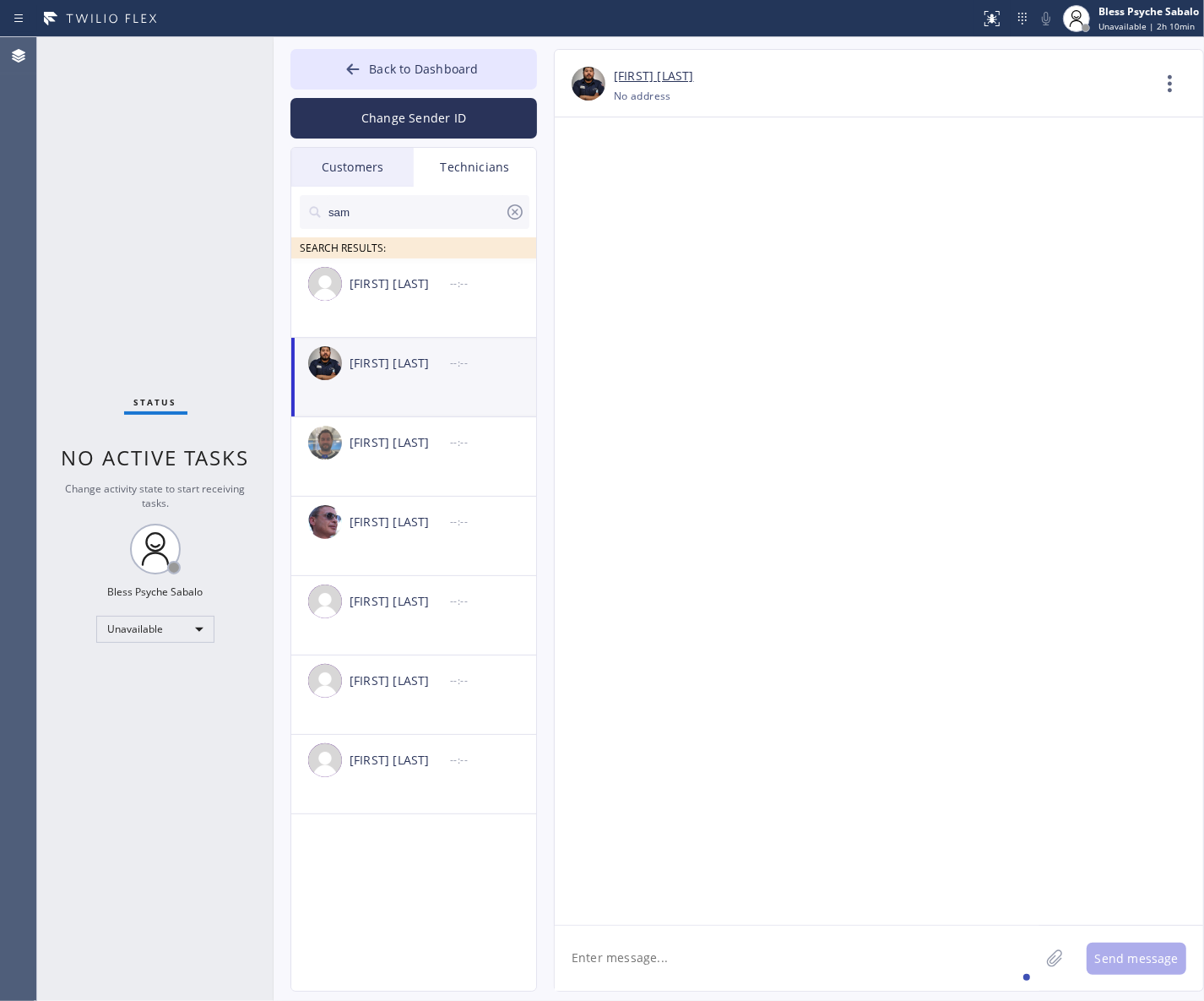 click on "[FIRST] [LAST]" at bounding box center [654, 76] 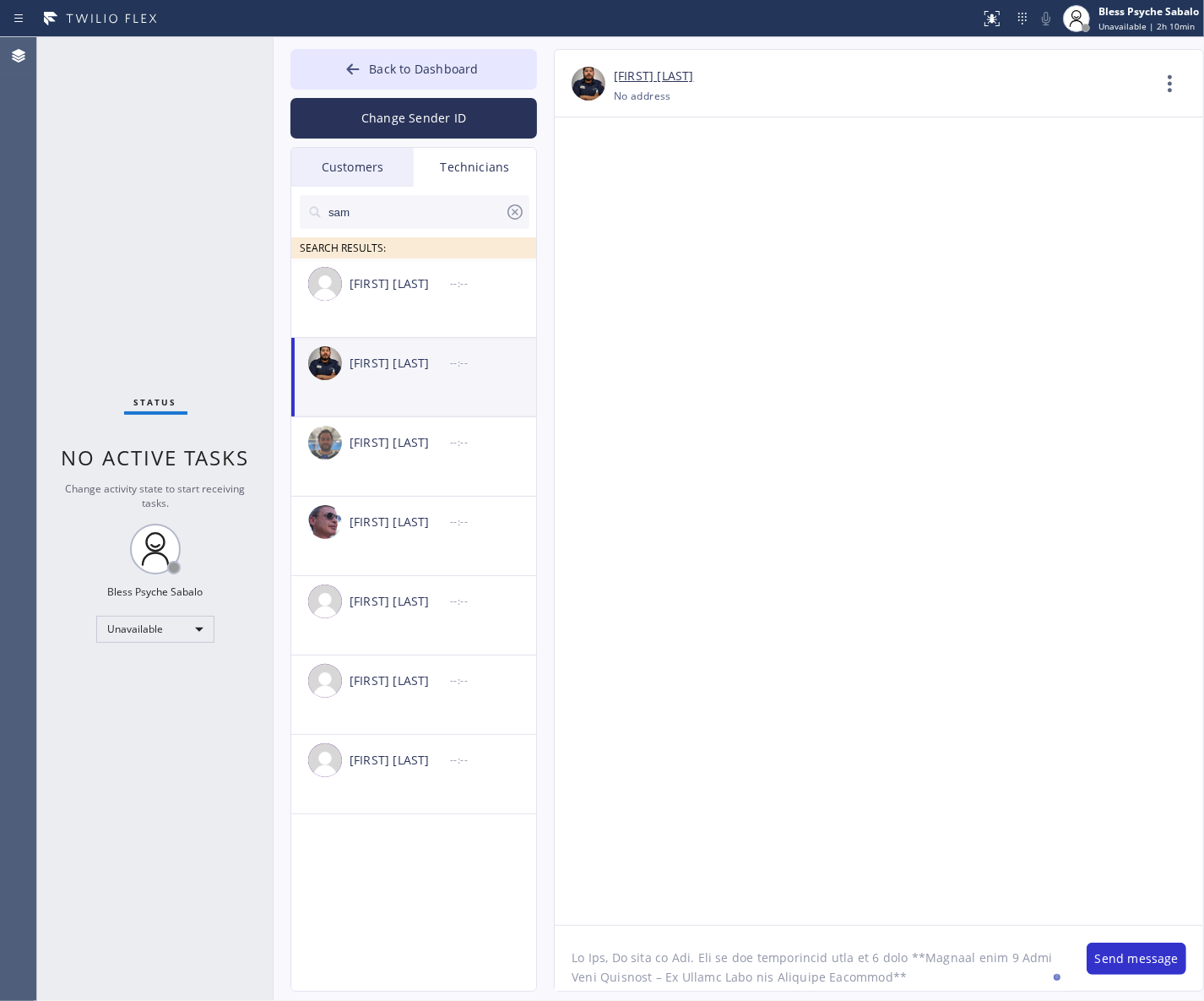 scroll, scrollTop: 673, scrollLeft: 0, axis: vertical 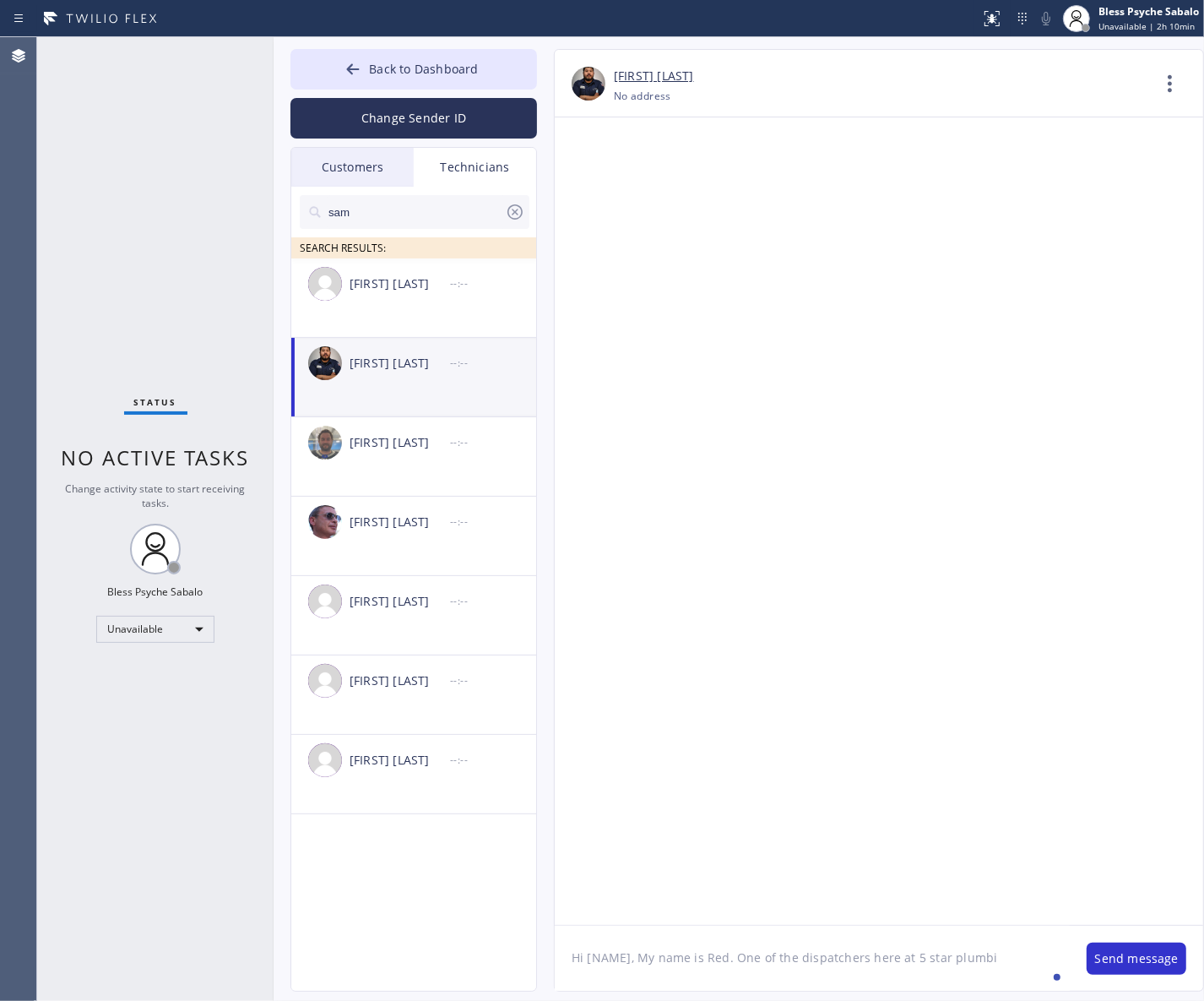 click on "Hi [NAME], My name is Red. One of the dispatchers here at 5 star plumbi" 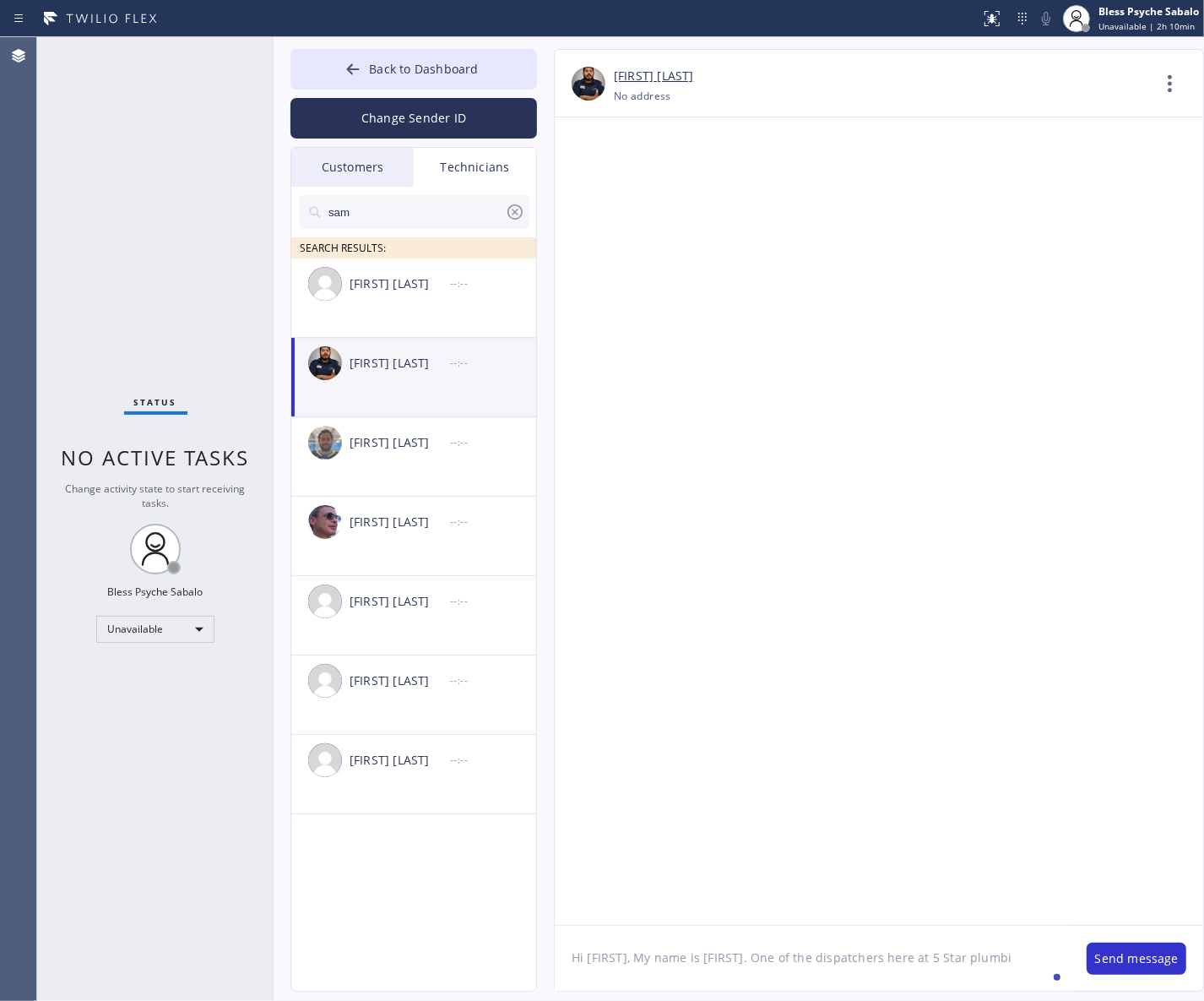 click on "Hi [FIRST], My name is [FIRST]. One of the dispatchers here at 5 Star plumbi" 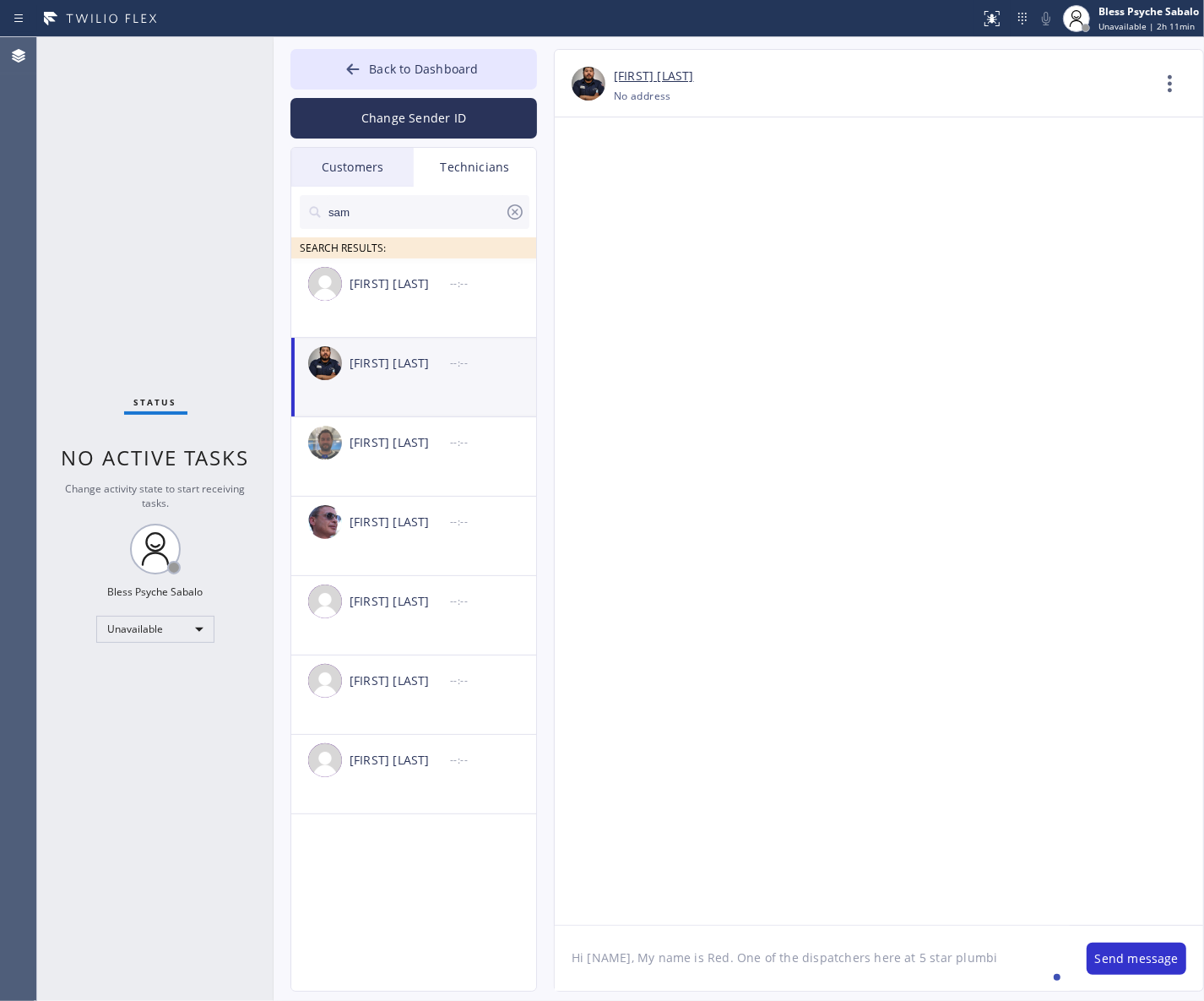 click at bounding box center (879, 521) 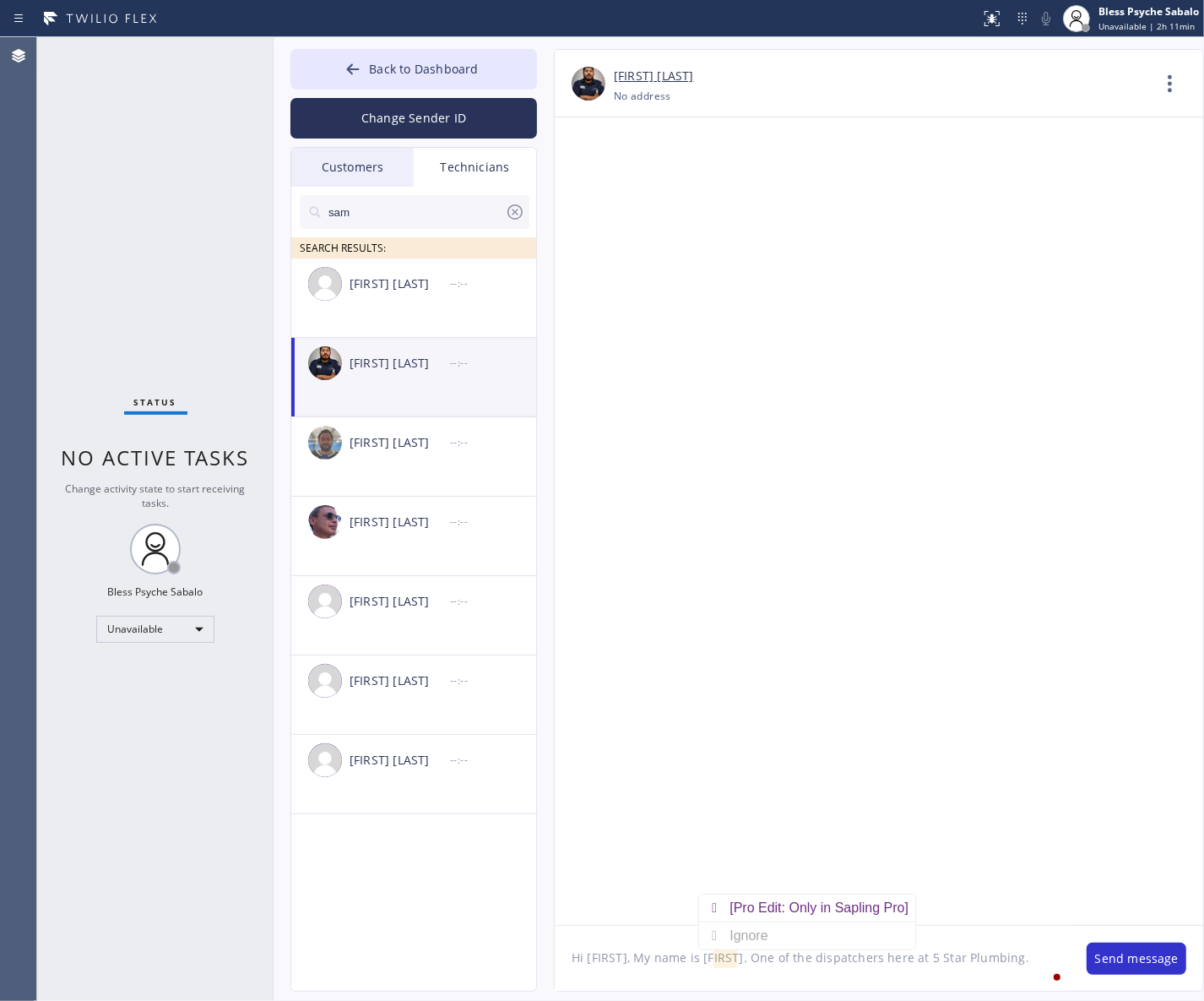 click on "Hi [FIRST], My name is [FIRST]. One of the dispatchers here at 5 Star Plumbing." 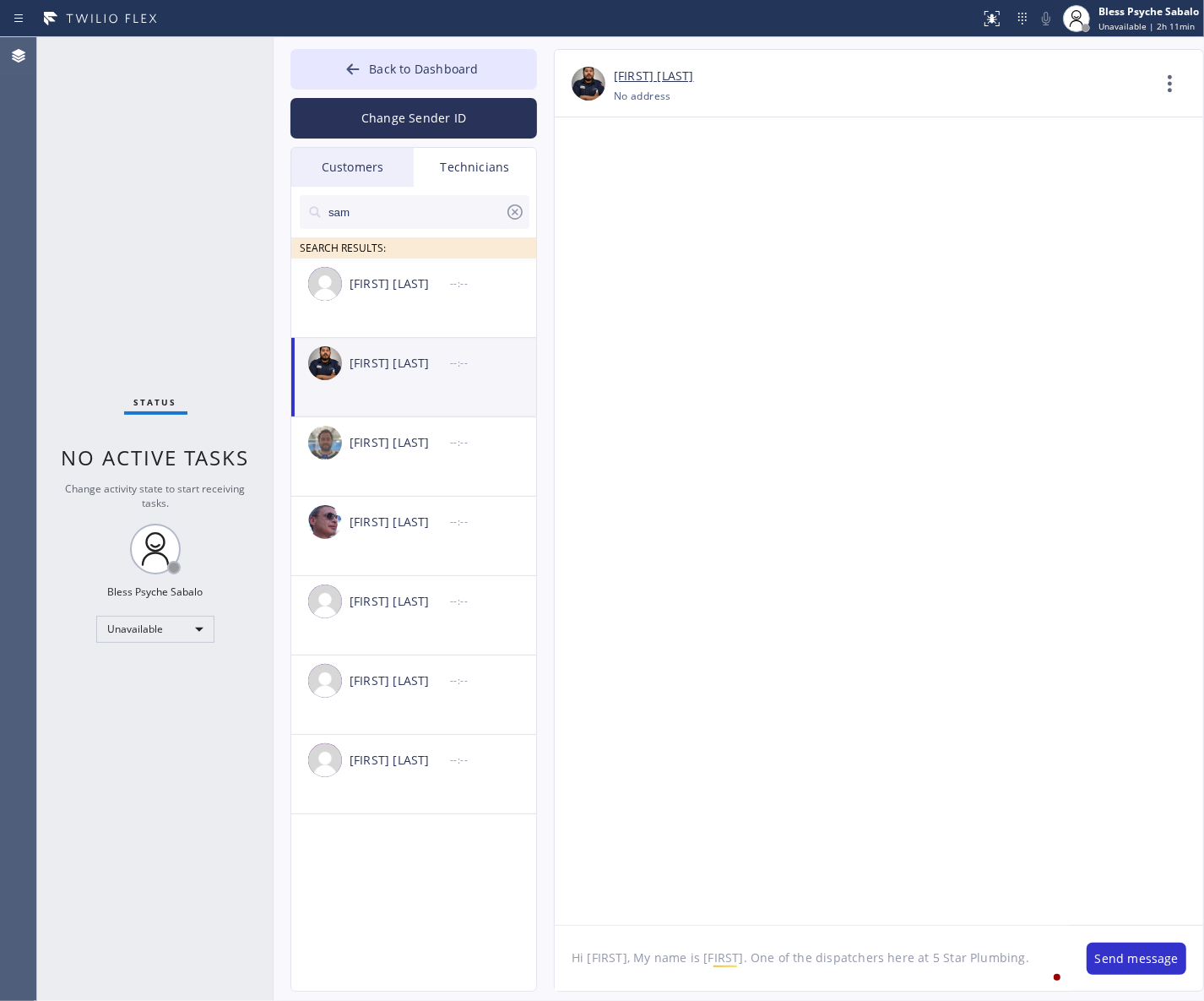 click on "Hi [FIRST], My name is [FIRST]. One of the dispatchers here at 5 Star Plumbing." 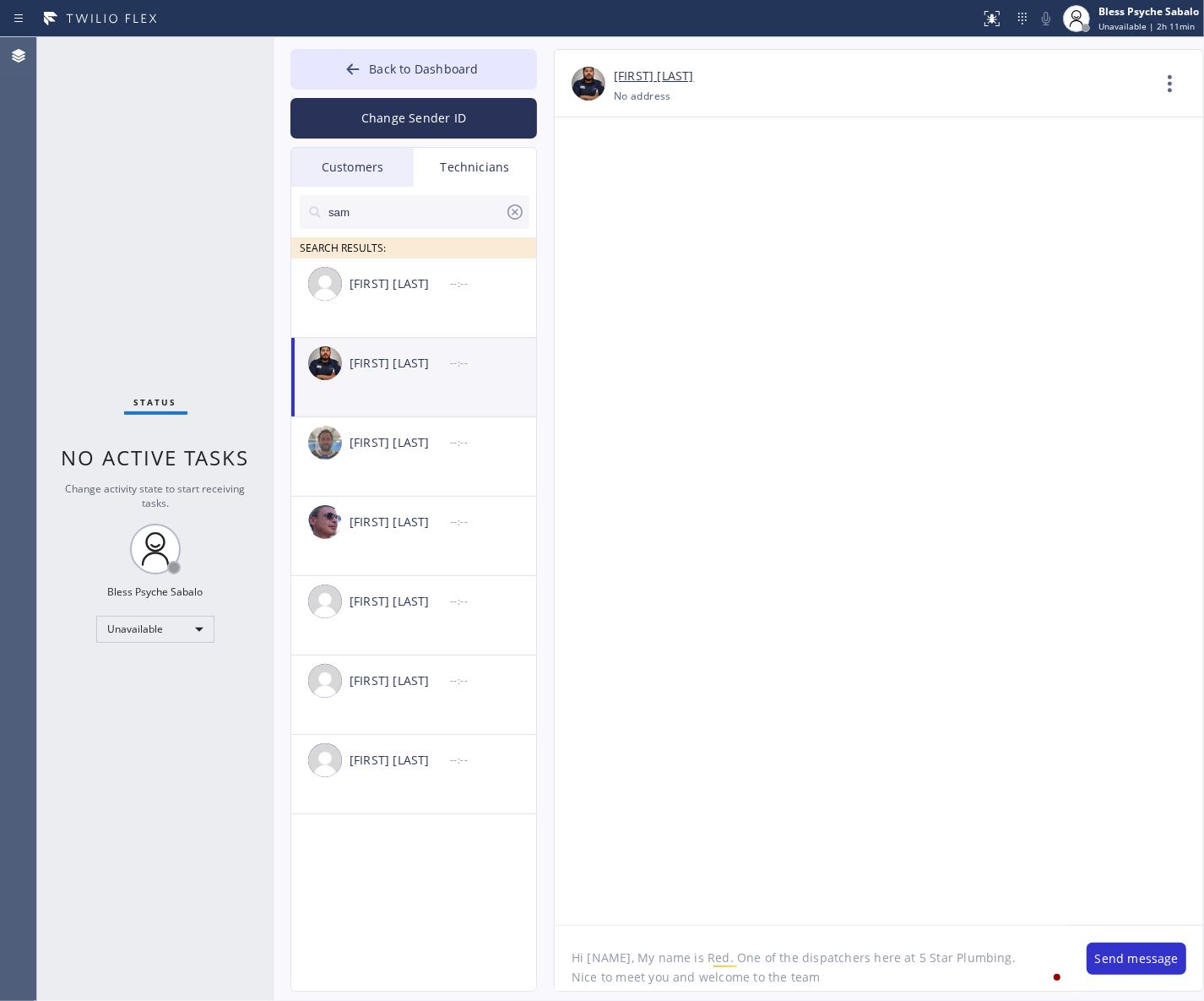 type on "Hi Sam, My name is Red. One of the dispatchers here at 5 Star Plumbing.
Nice to meet you and welcome to the team." 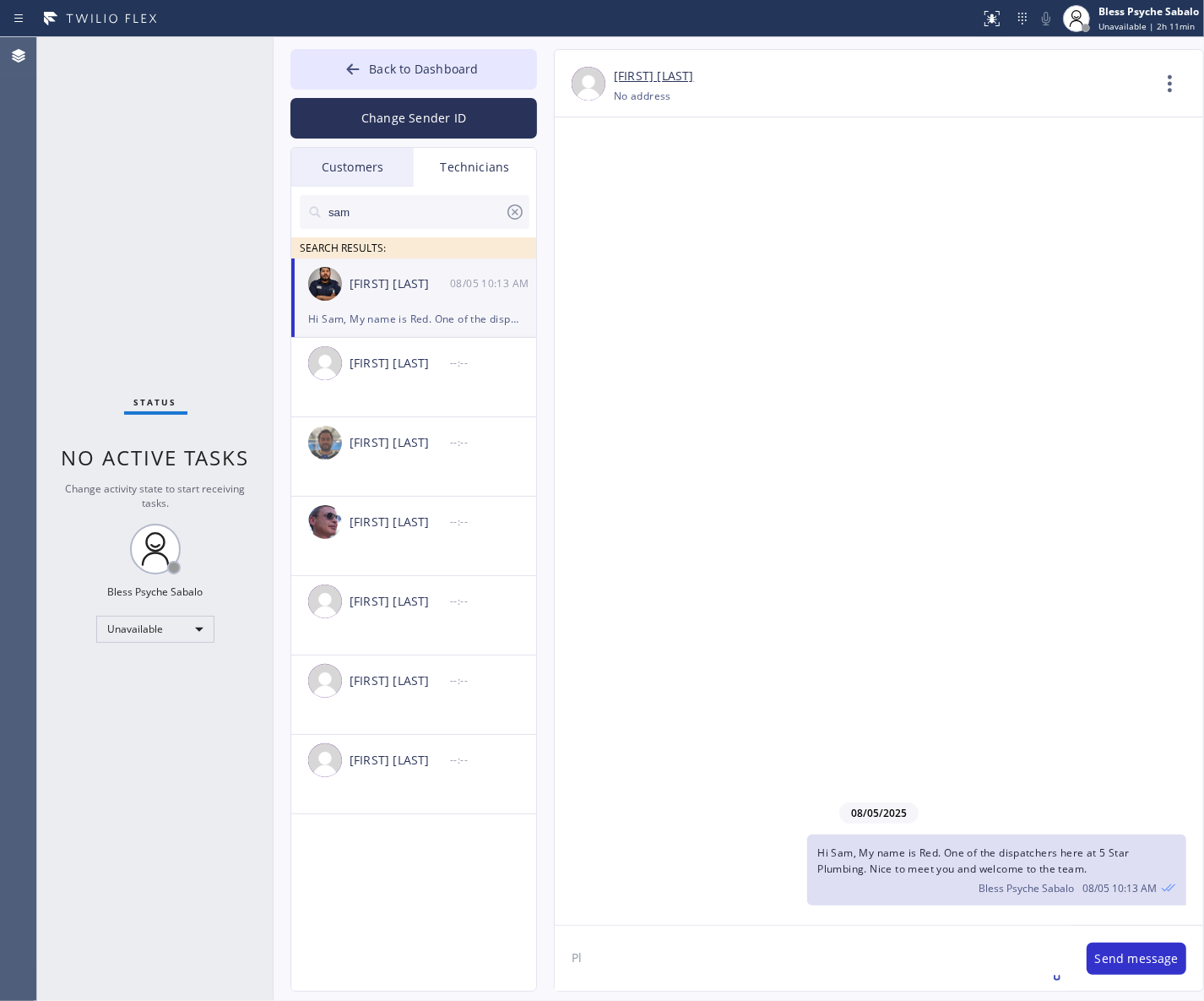type on "P" 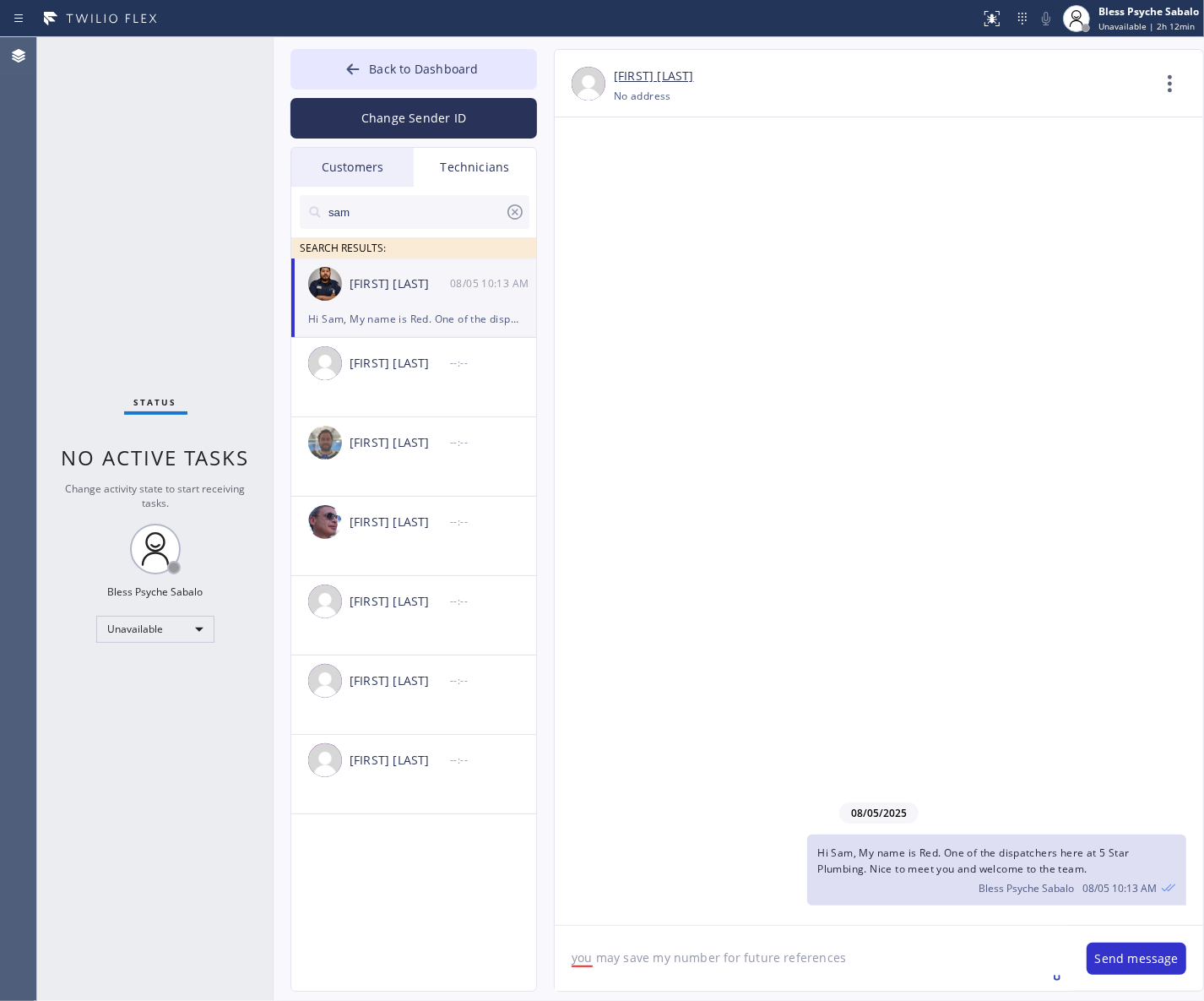 type on "you may save my number for future references." 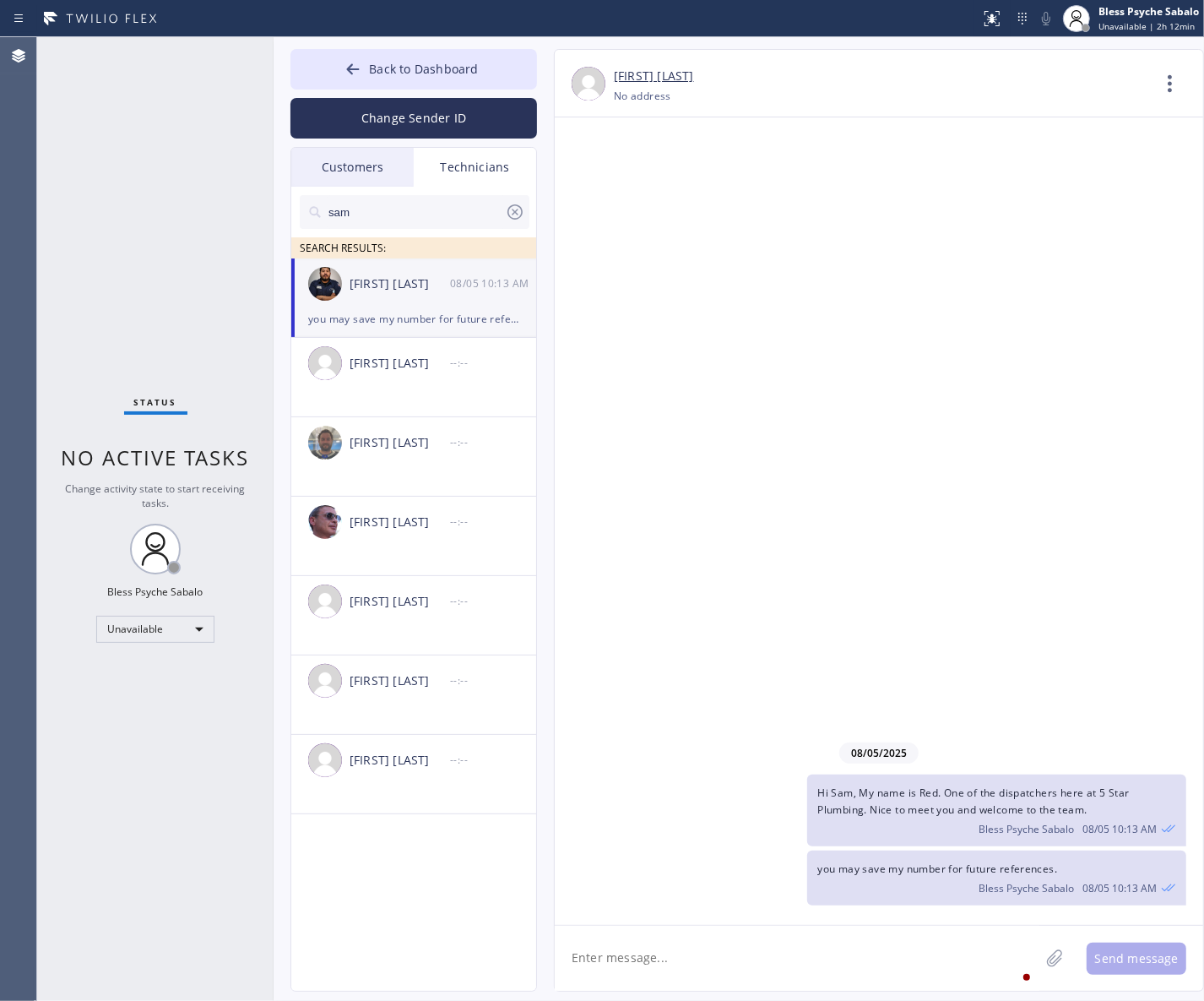 click on "08/05/2025 Hi [FIRST], My name is [FIRST]. One of the dispatchers here at 5 Star Plumbing.
Nice to meet you and welcome to the team. [FIRST] [LAST] 08/05 10:13 AM you may save my number for future references. [FIRST] [LAST] 08/05 10:13 AM" at bounding box center [879, 521] 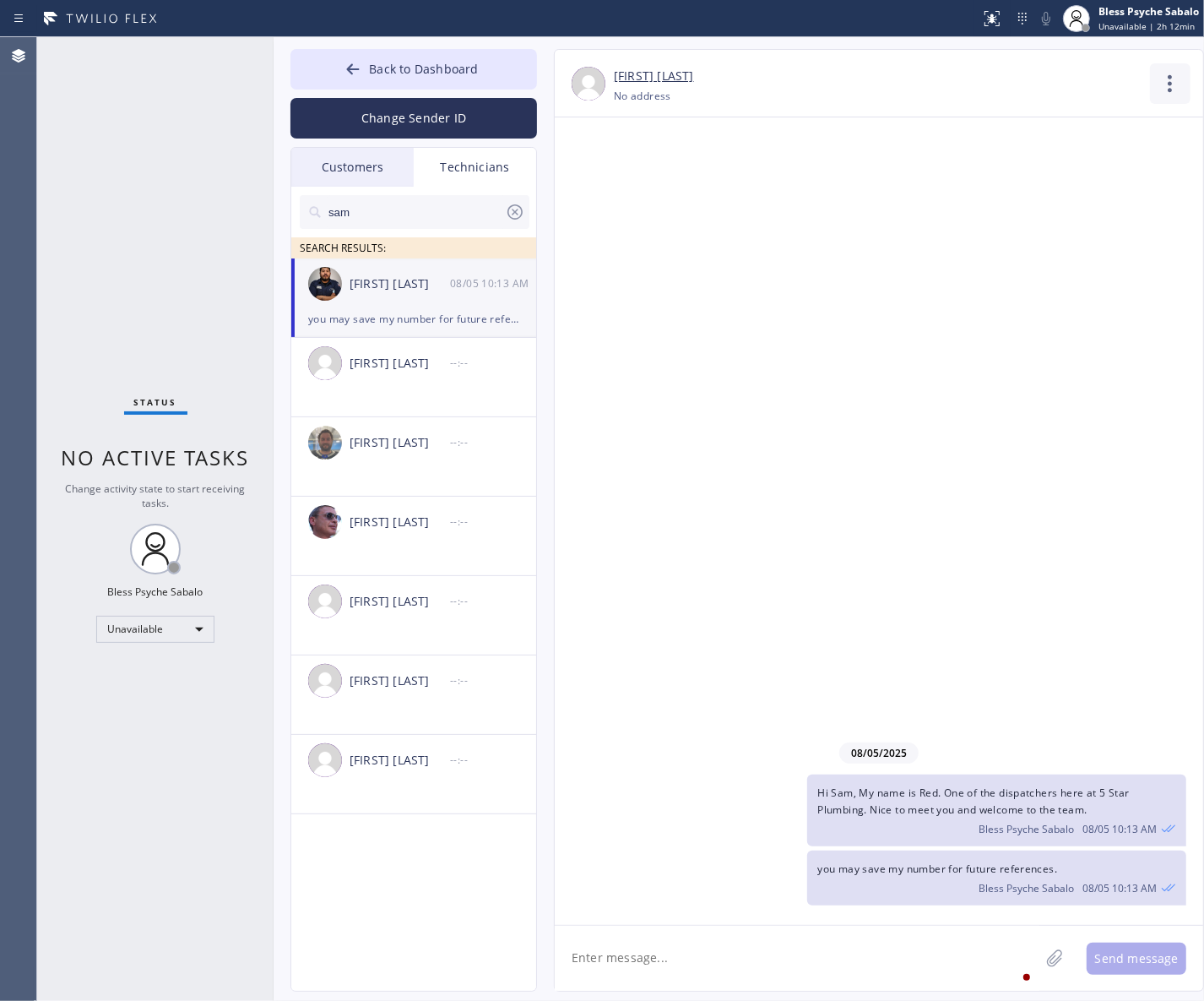 click 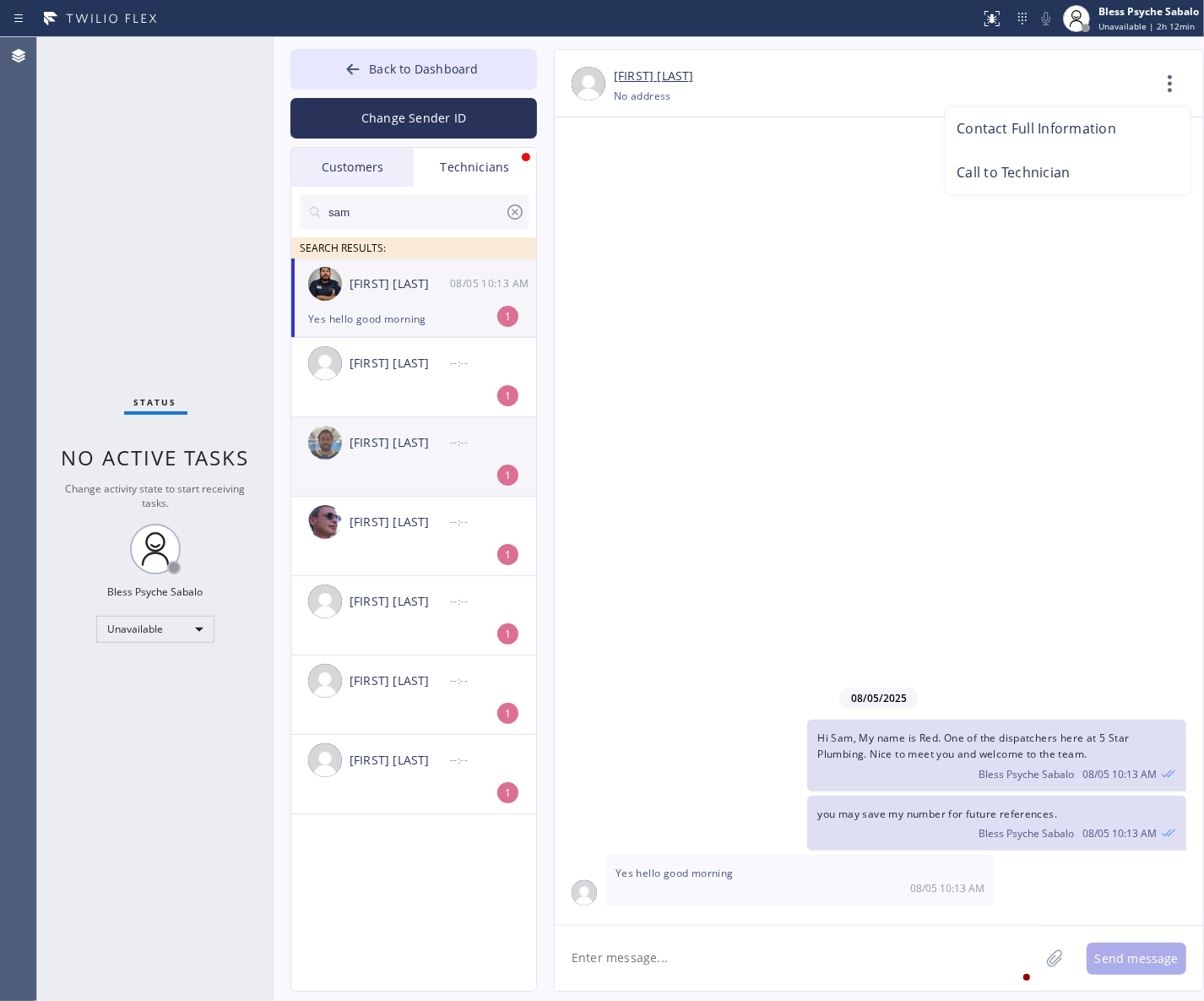 drag, startPoint x: 920, startPoint y: 484, endPoint x: 463, endPoint y: 418, distance: 461.7413 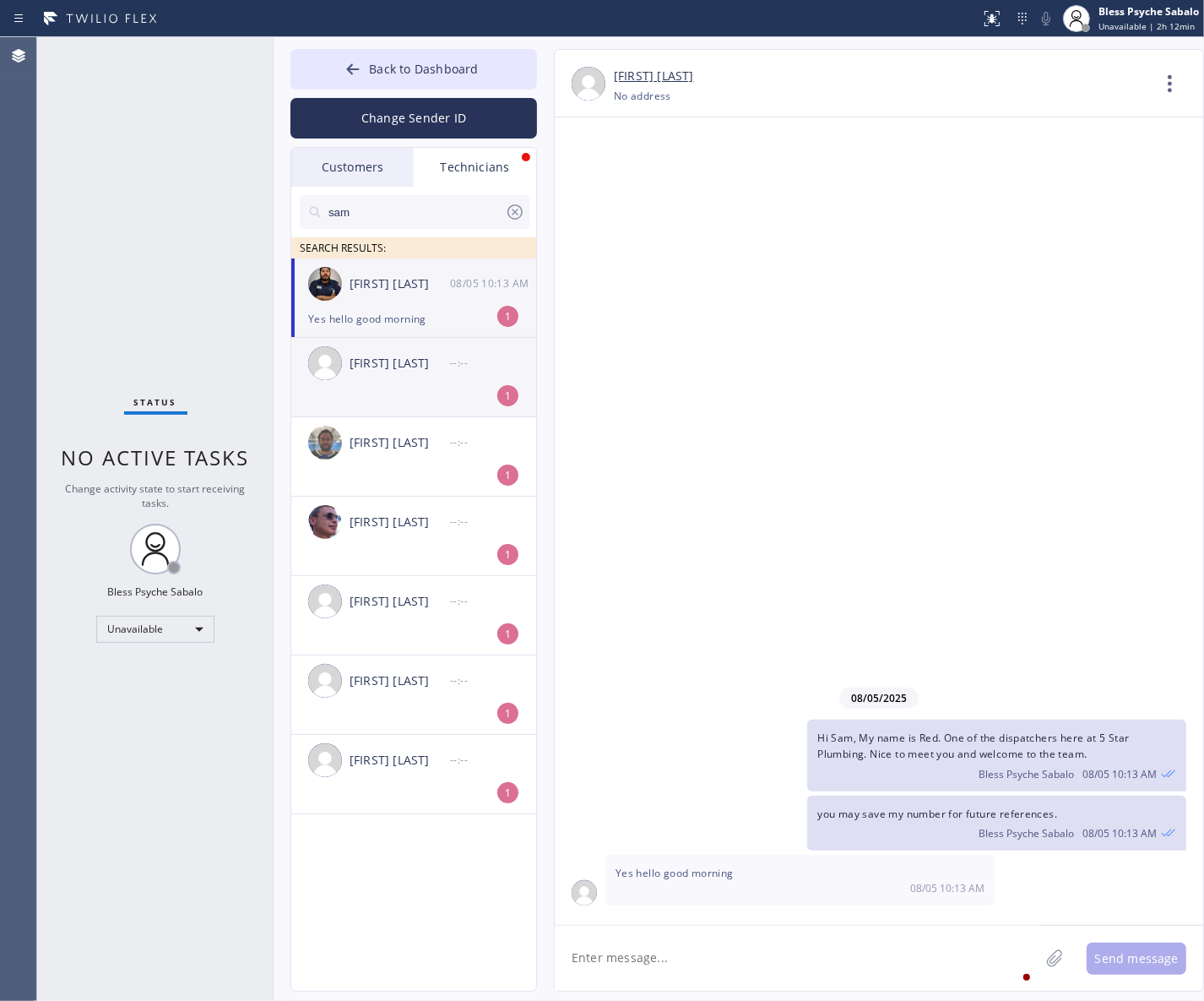 click on "[FIRST] [LAST] --:-- 1" 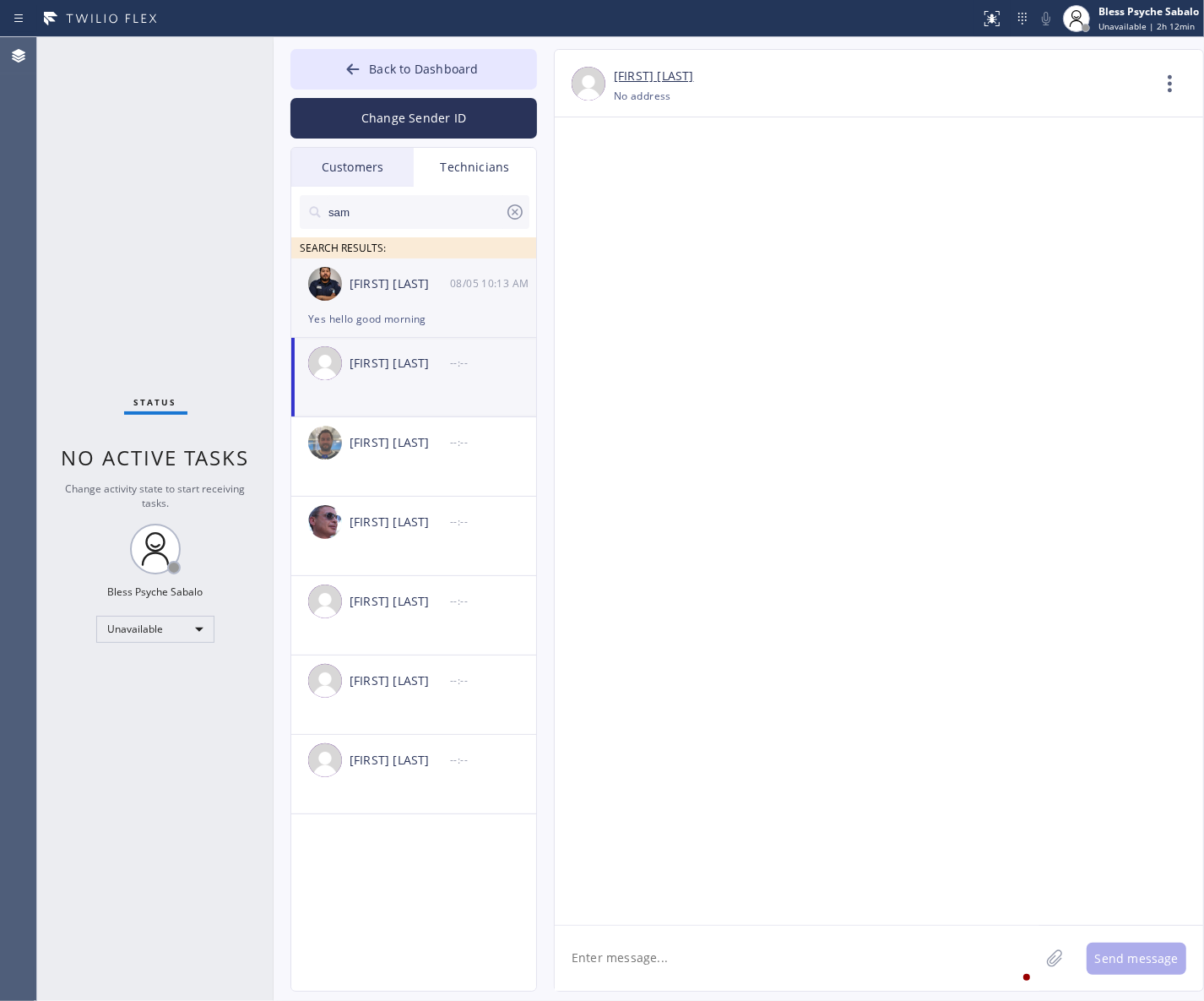 click on "[FIRST] [LAST] [MM]/[DD] [TIME]" at bounding box center (415, 284) 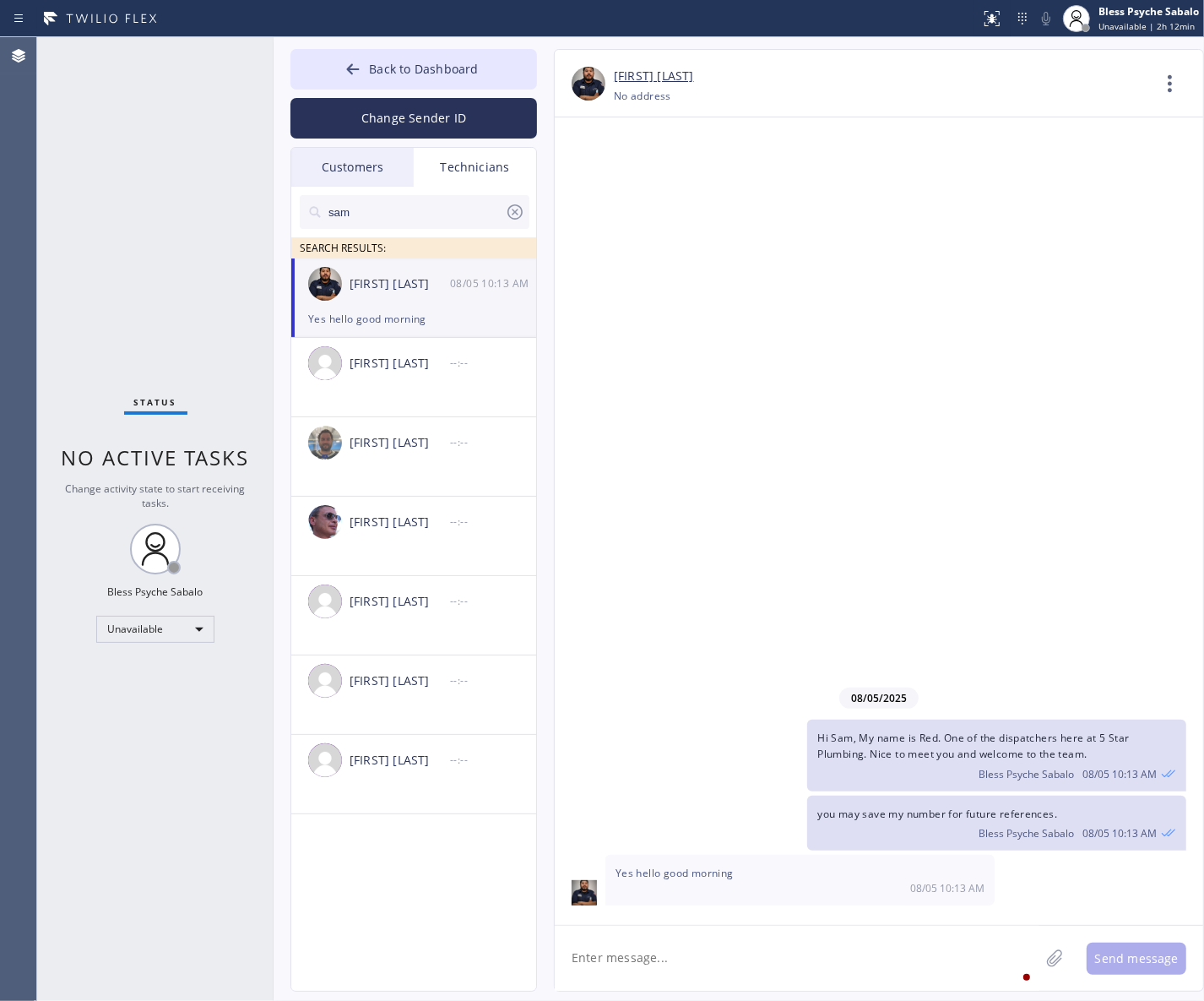drag, startPoint x: 992, startPoint y: 441, endPoint x: 1043, endPoint y: 288, distance: 161.27616 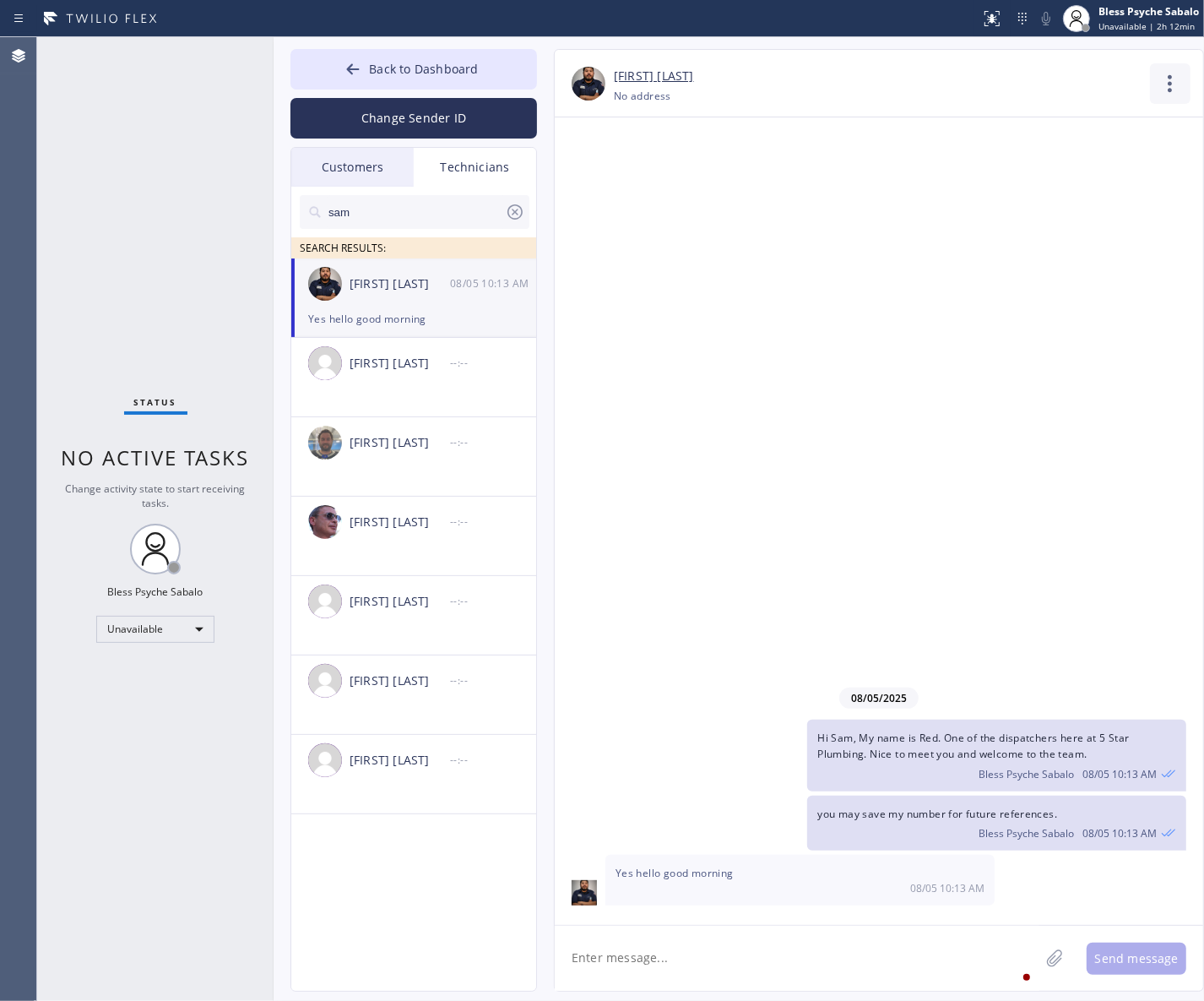 click 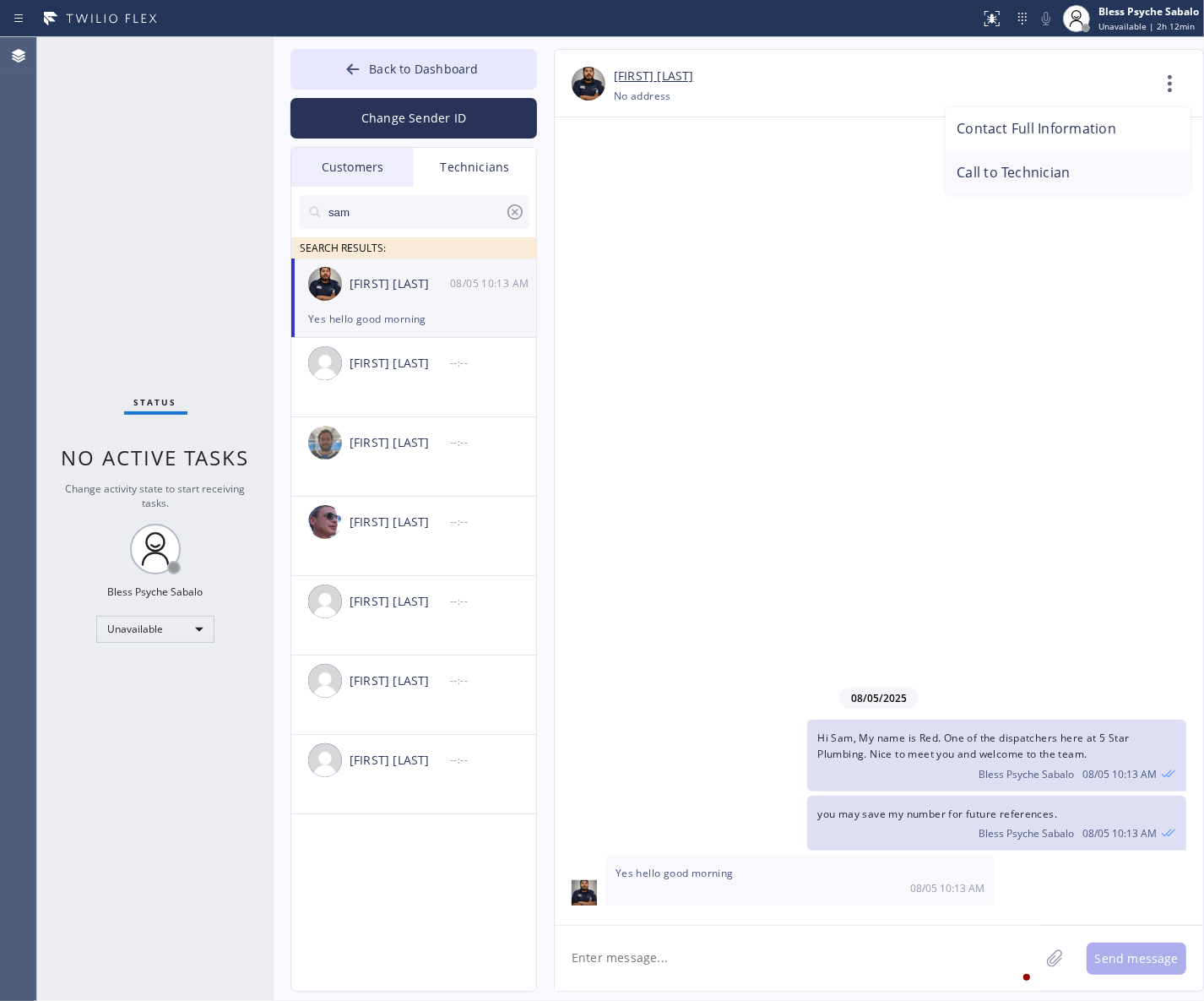 click on "Call to Technician" at bounding box center [1068, 173] 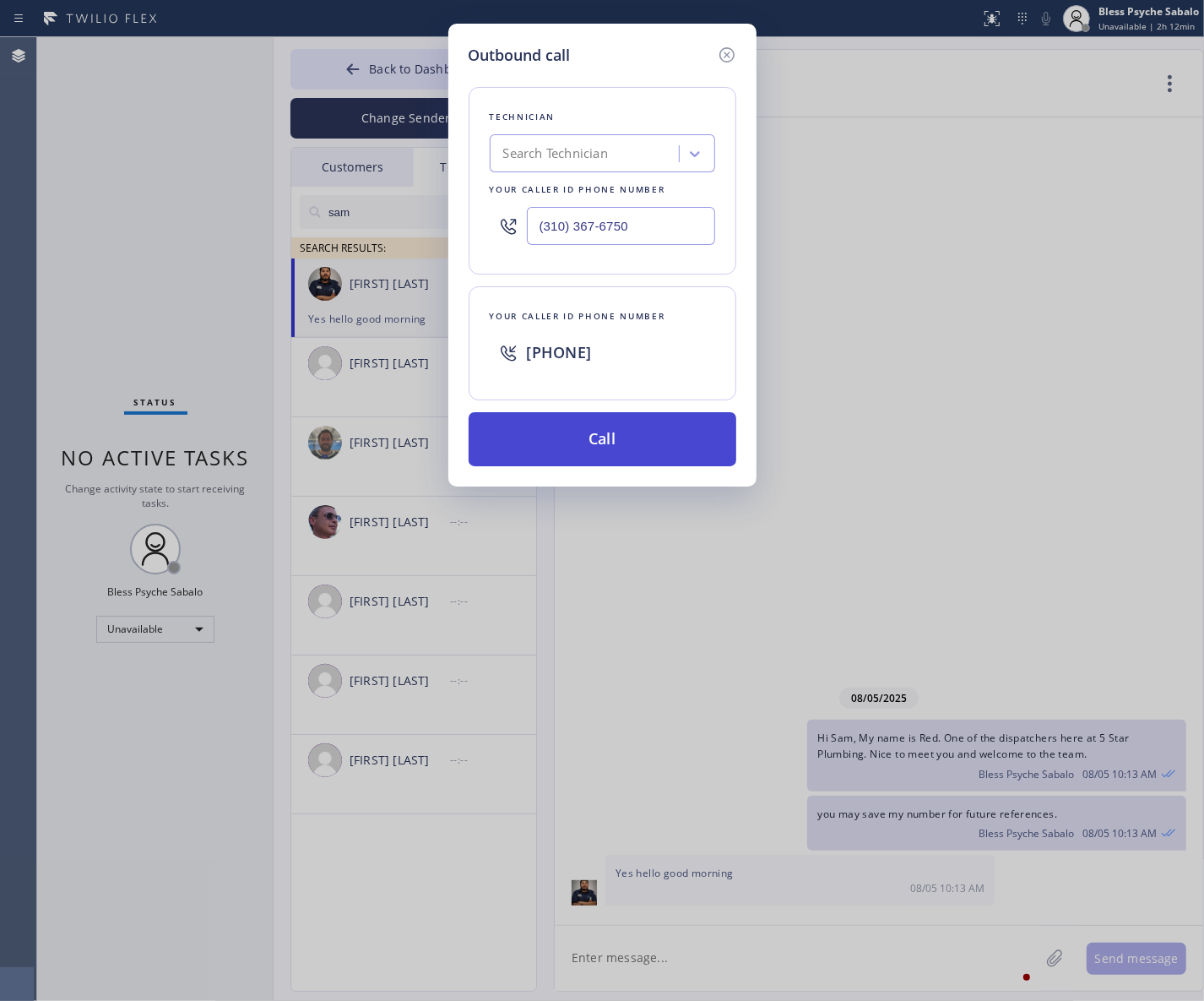 click on "Call" at bounding box center [602, 439] 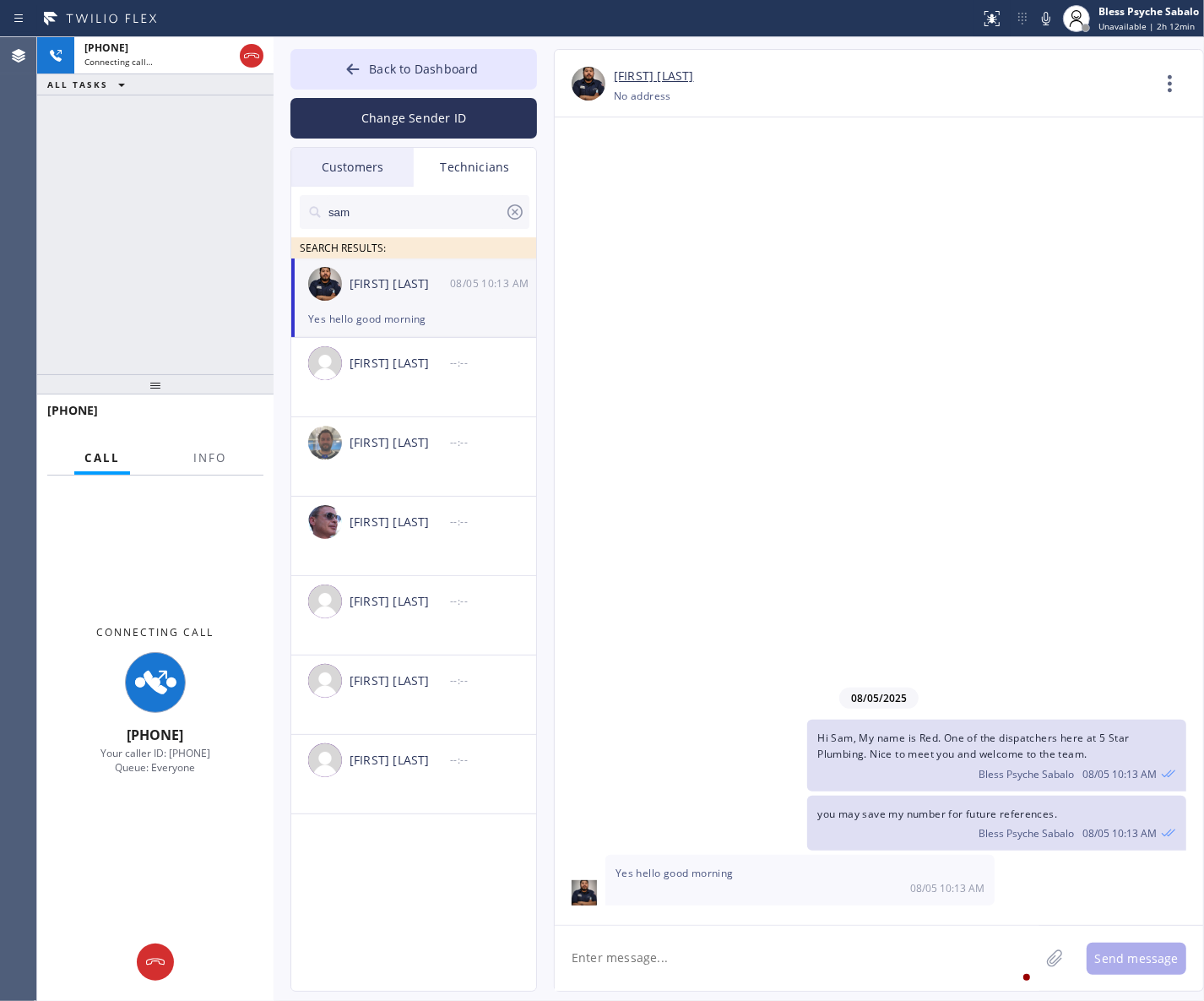 click on "[DATE] Hi [FIRST], My name is Red. One of the dispatchers here at 5 Star Plumbing.
Nice to meet you and welcome to the team. [FIRST] [LAST] [DATE] [TIME] you may save my number for future references. [FIRST] [LAST] [DATE] [TIME] Yes hello good morning [DATE] [TIME]" at bounding box center [879, 521] 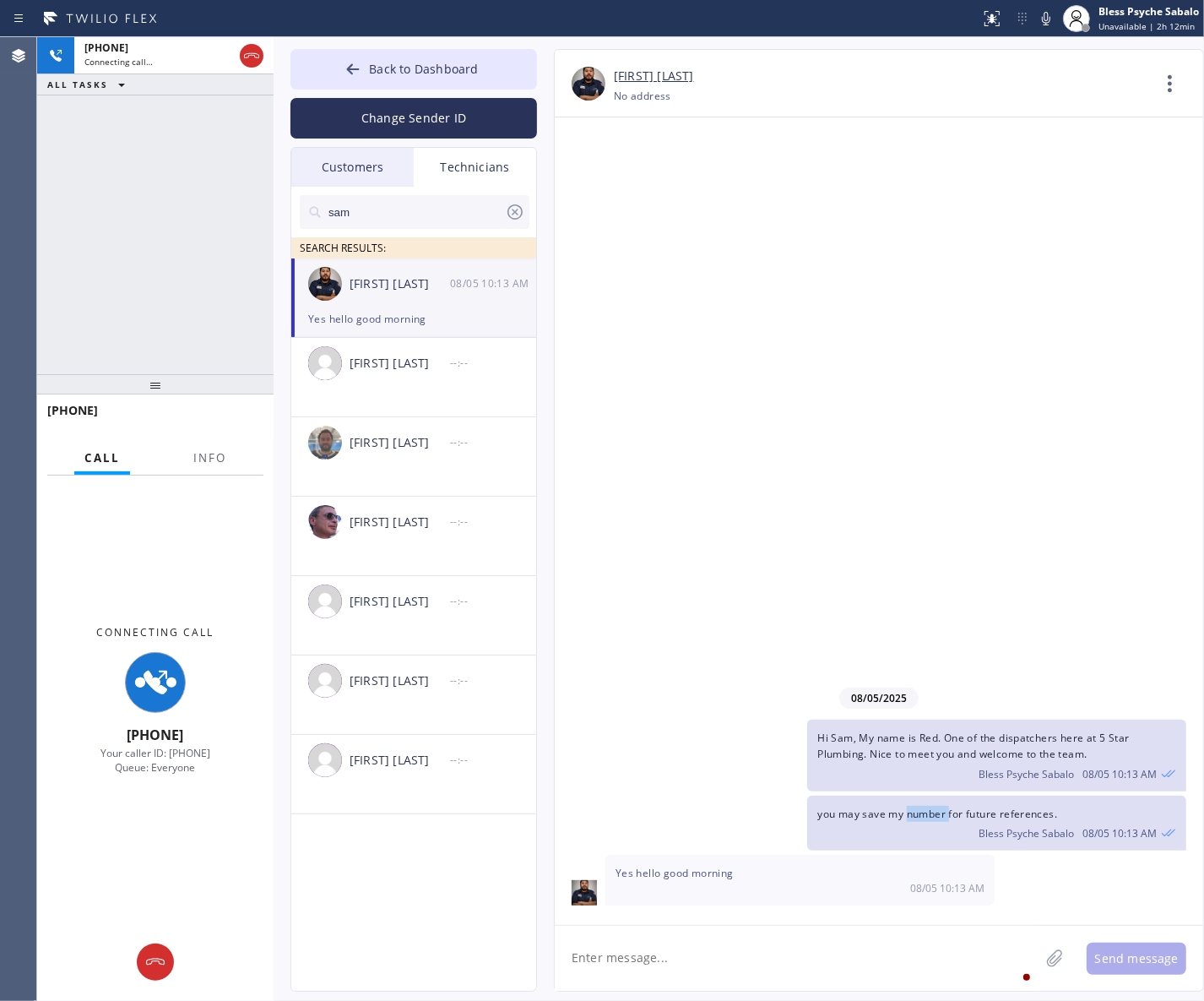 click on "you may save my number for future references." at bounding box center [937, 813] 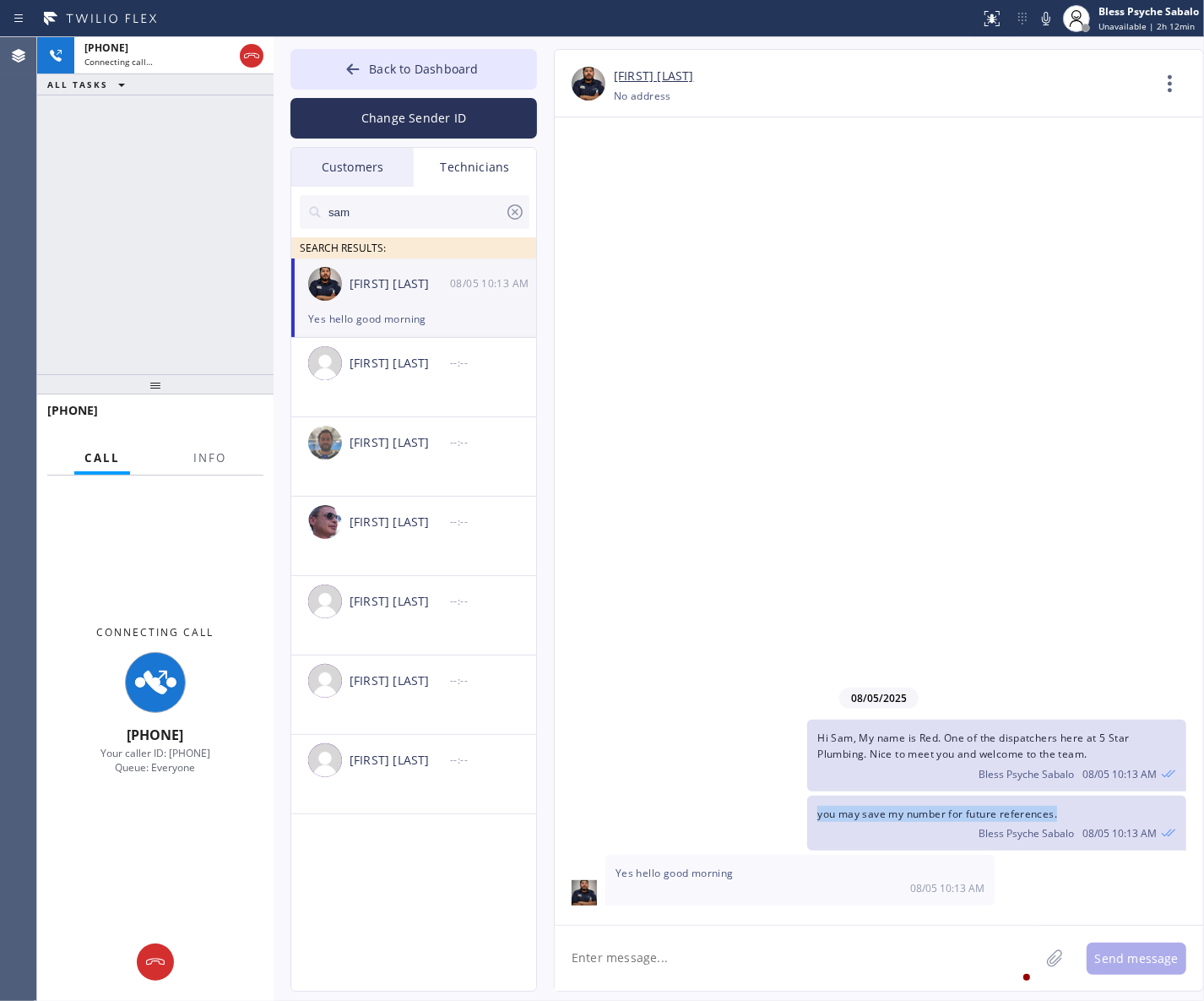 click on "you may save my number for future references." at bounding box center (937, 813) 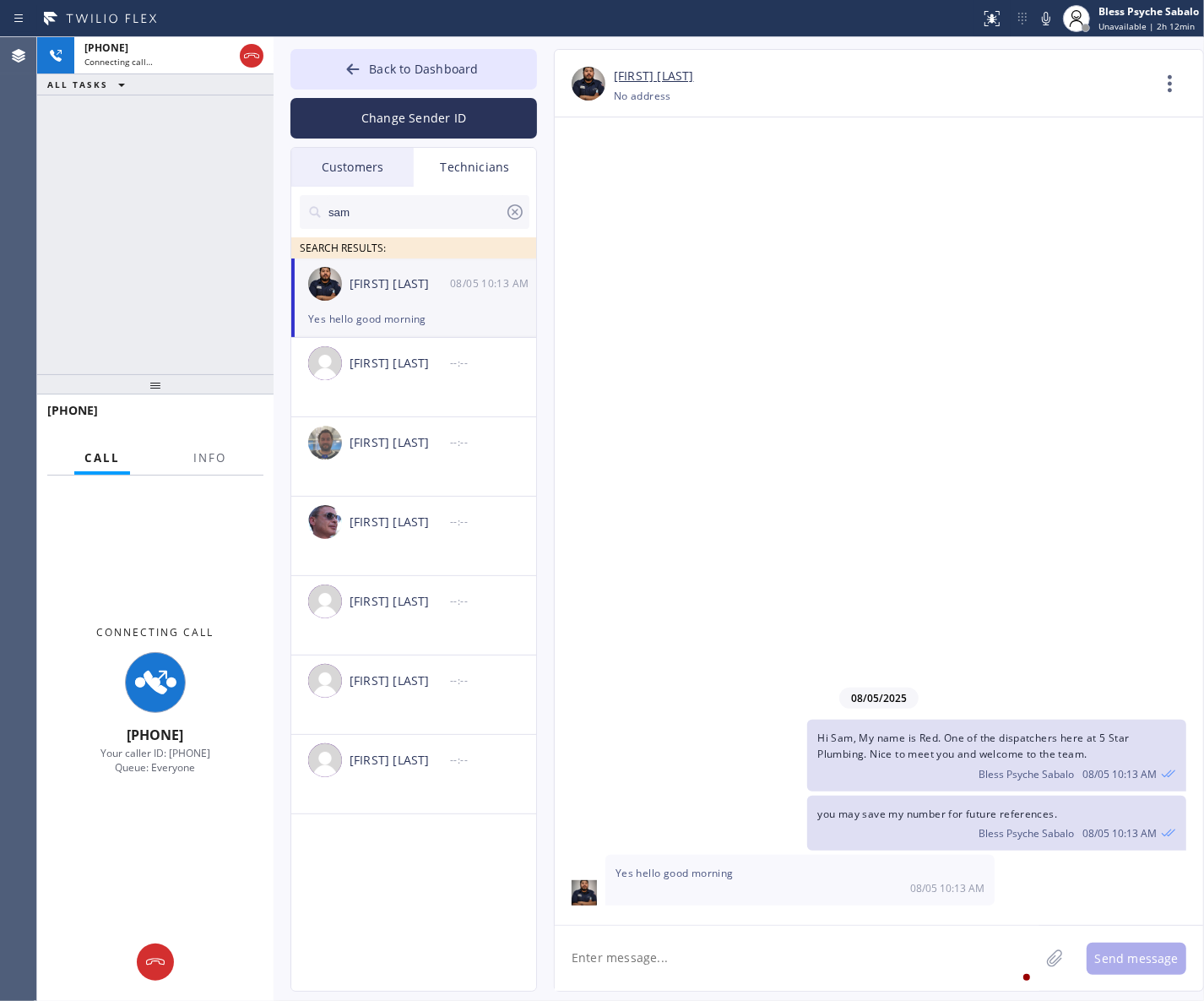 click on "[DATE] Hi [FIRST], My name is Red. One of the dispatchers here at 5 Star Plumbing.
Nice to meet you and welcome to the team. [FIRST] [LAST] [DATE] [TIME] you may save my number for future references. [FIRST] [LAST] [DATE] [TIME] Yes hello good morning [DATE] [TIME]" at bounding box center [879, 521] 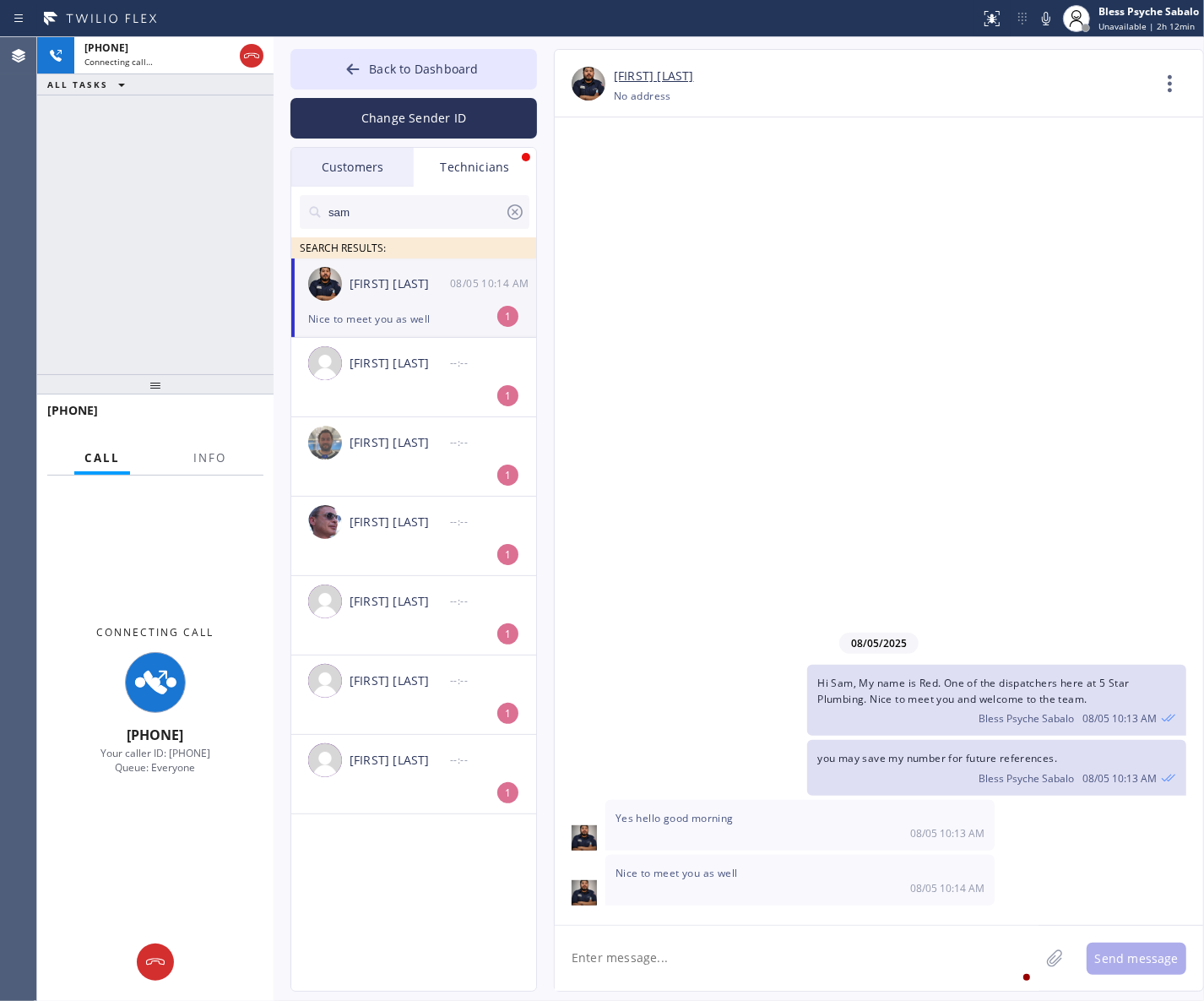 click 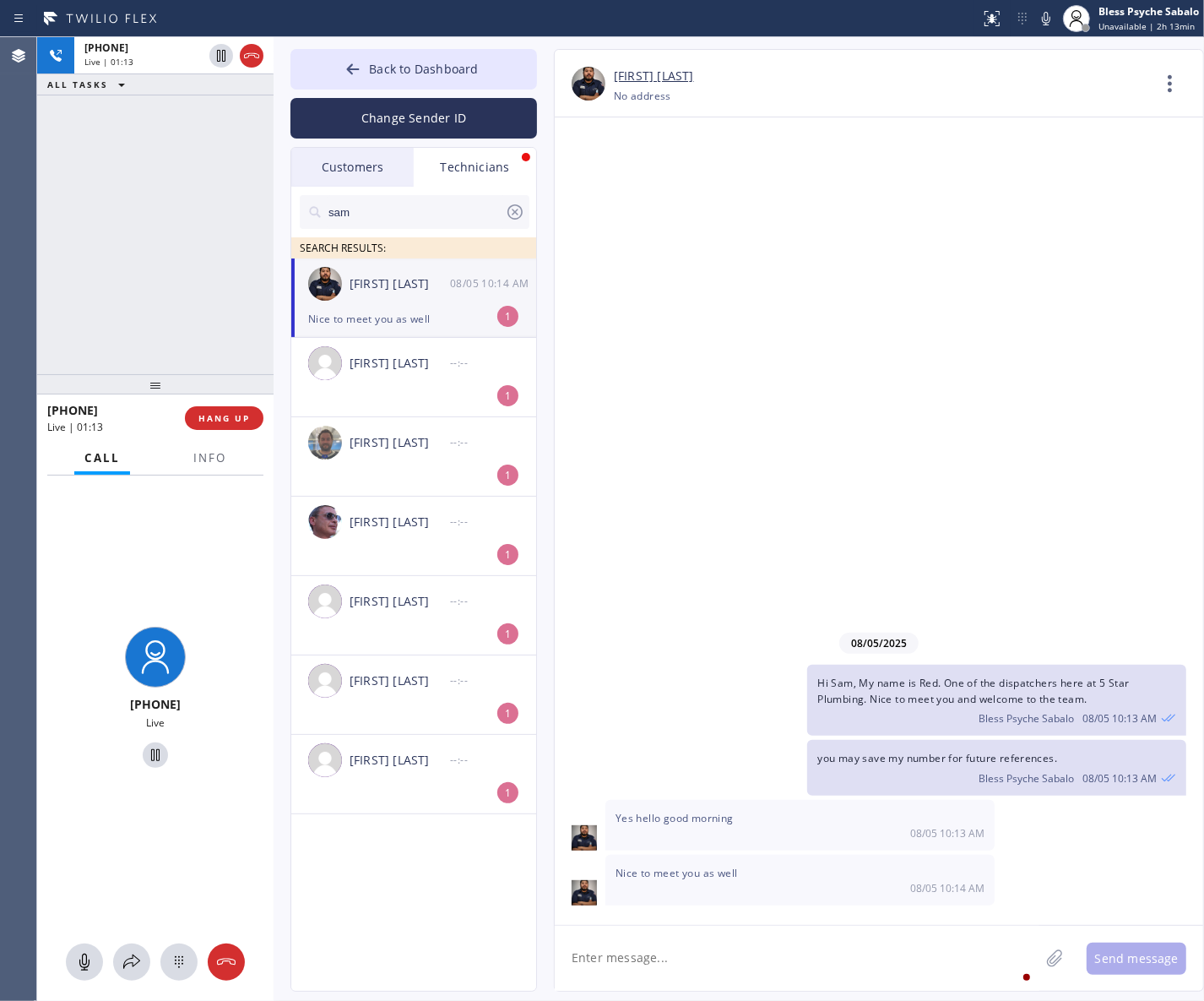 click 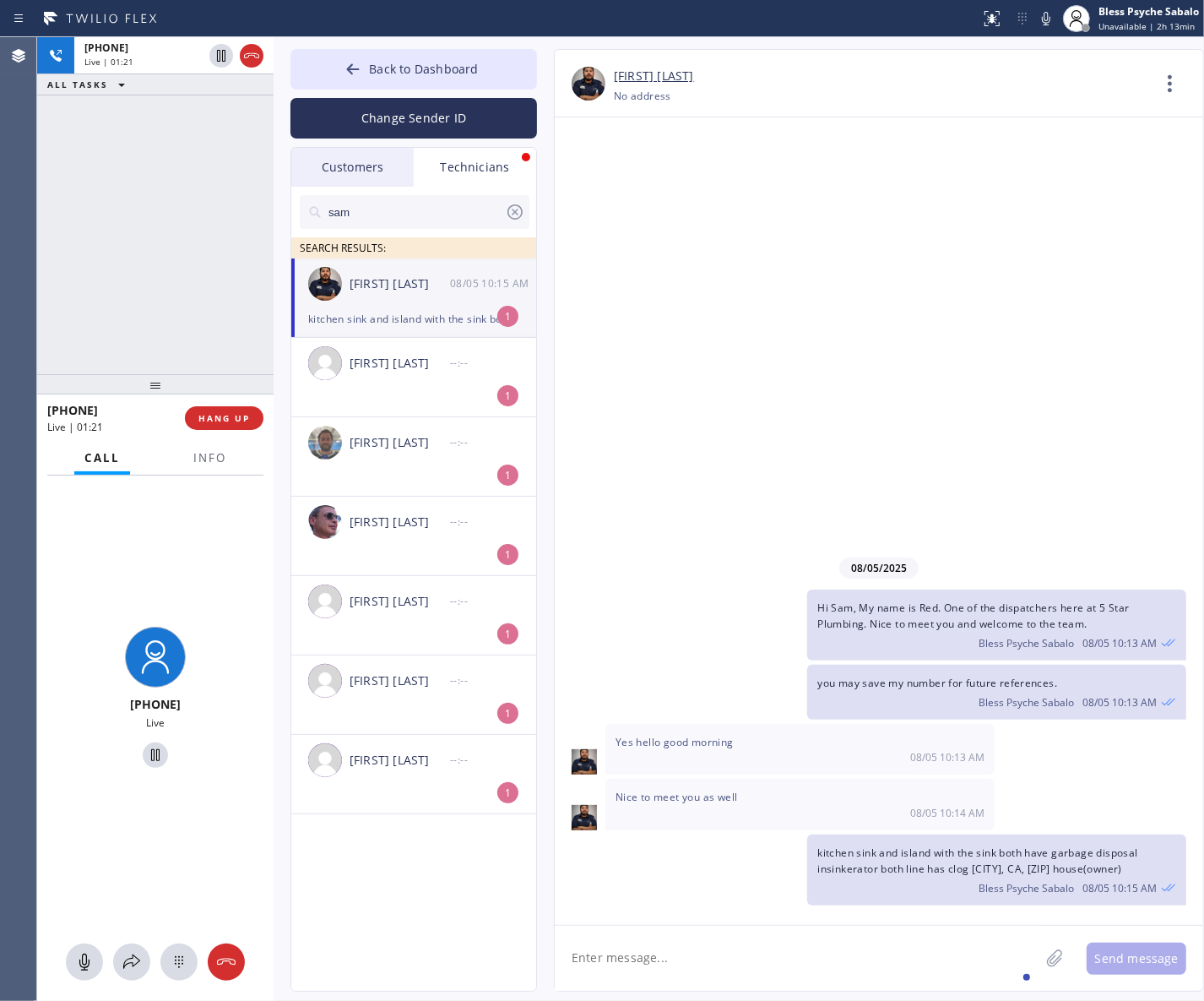 click 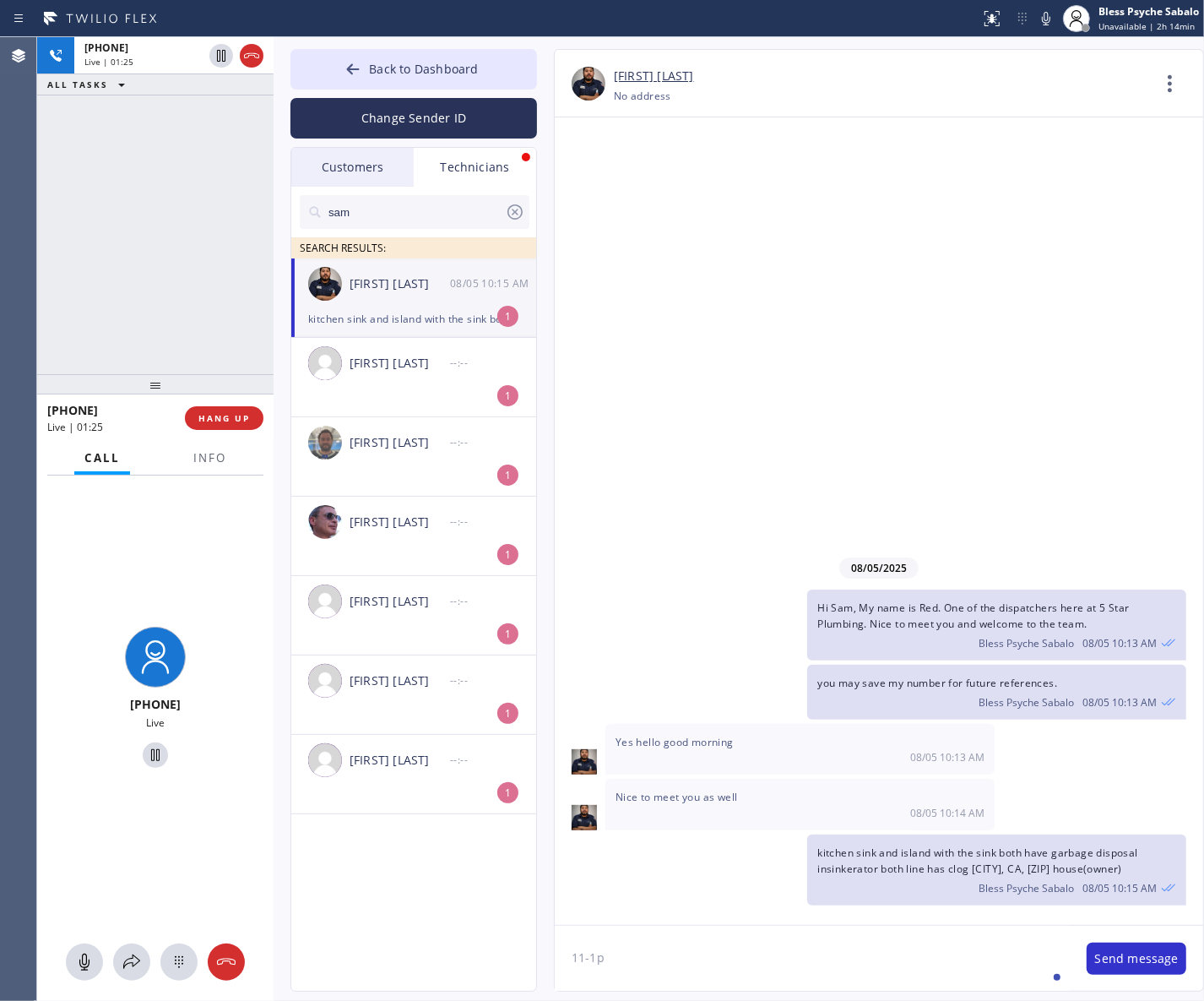 type on "11-1pm" 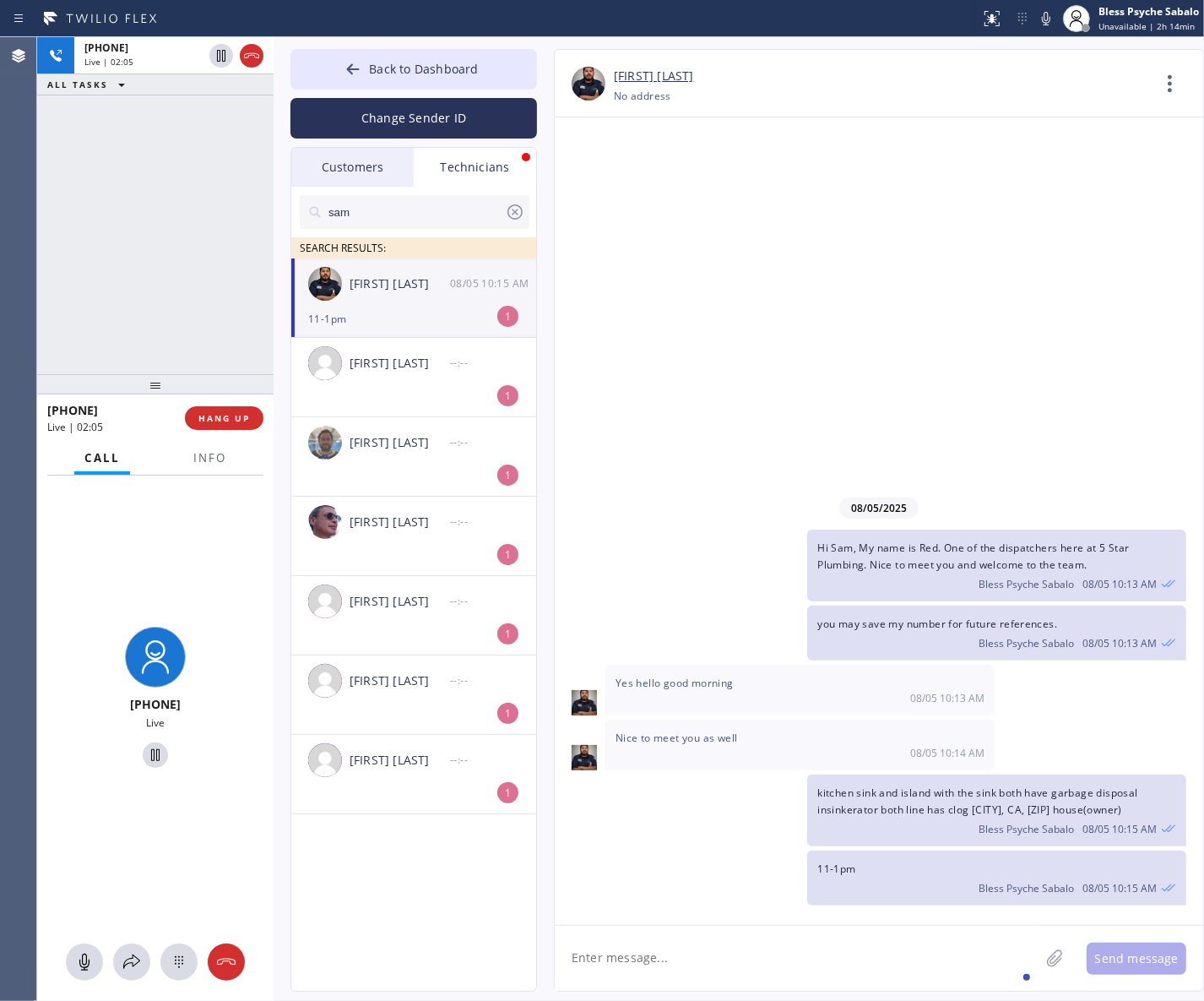 click on "[PHONE] Live | [TIME] ALL TASKS ALL TASKS ACTIVE TASKS TASKS IN WRAP UP" at bounding box center (155, 205) 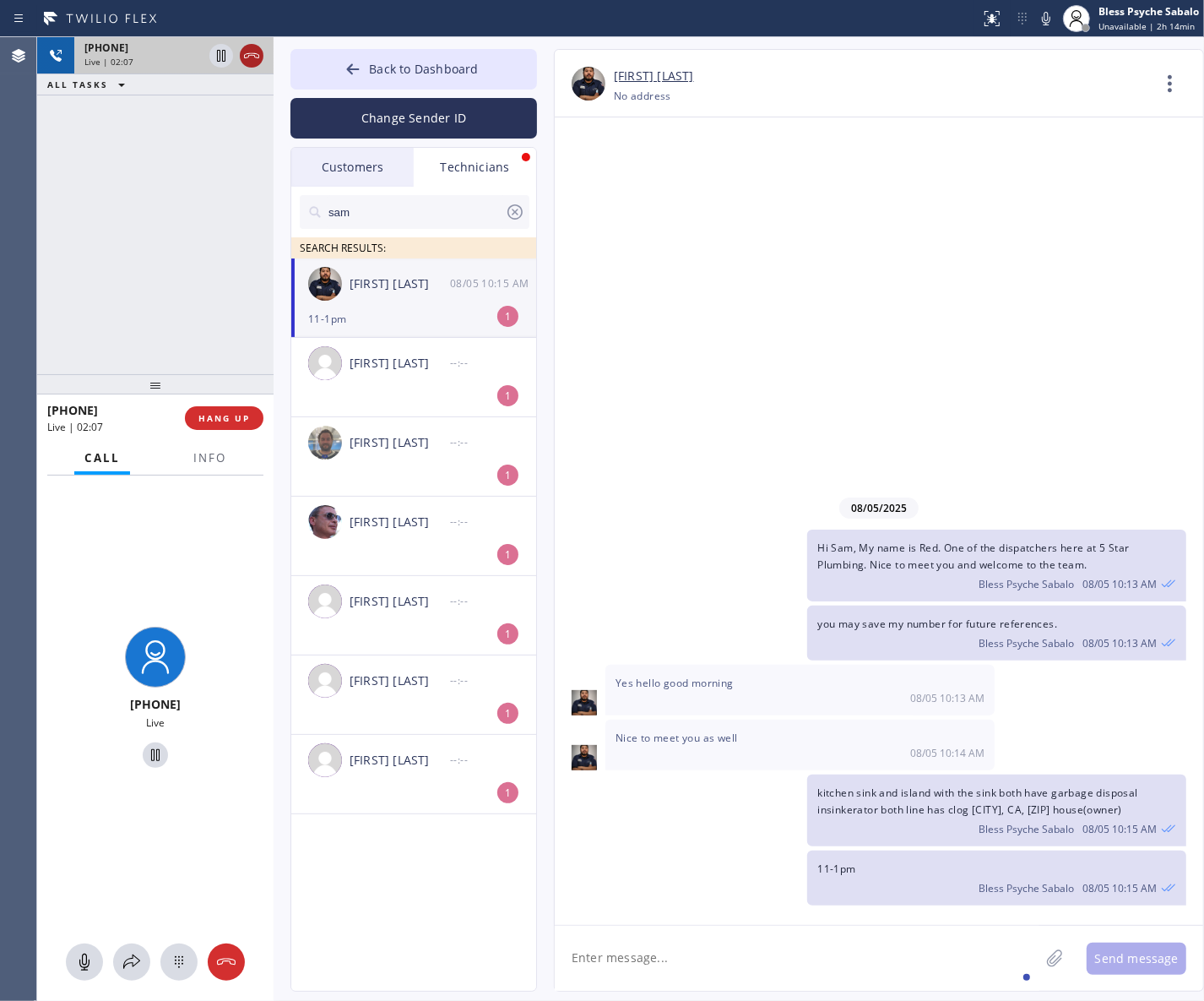 click 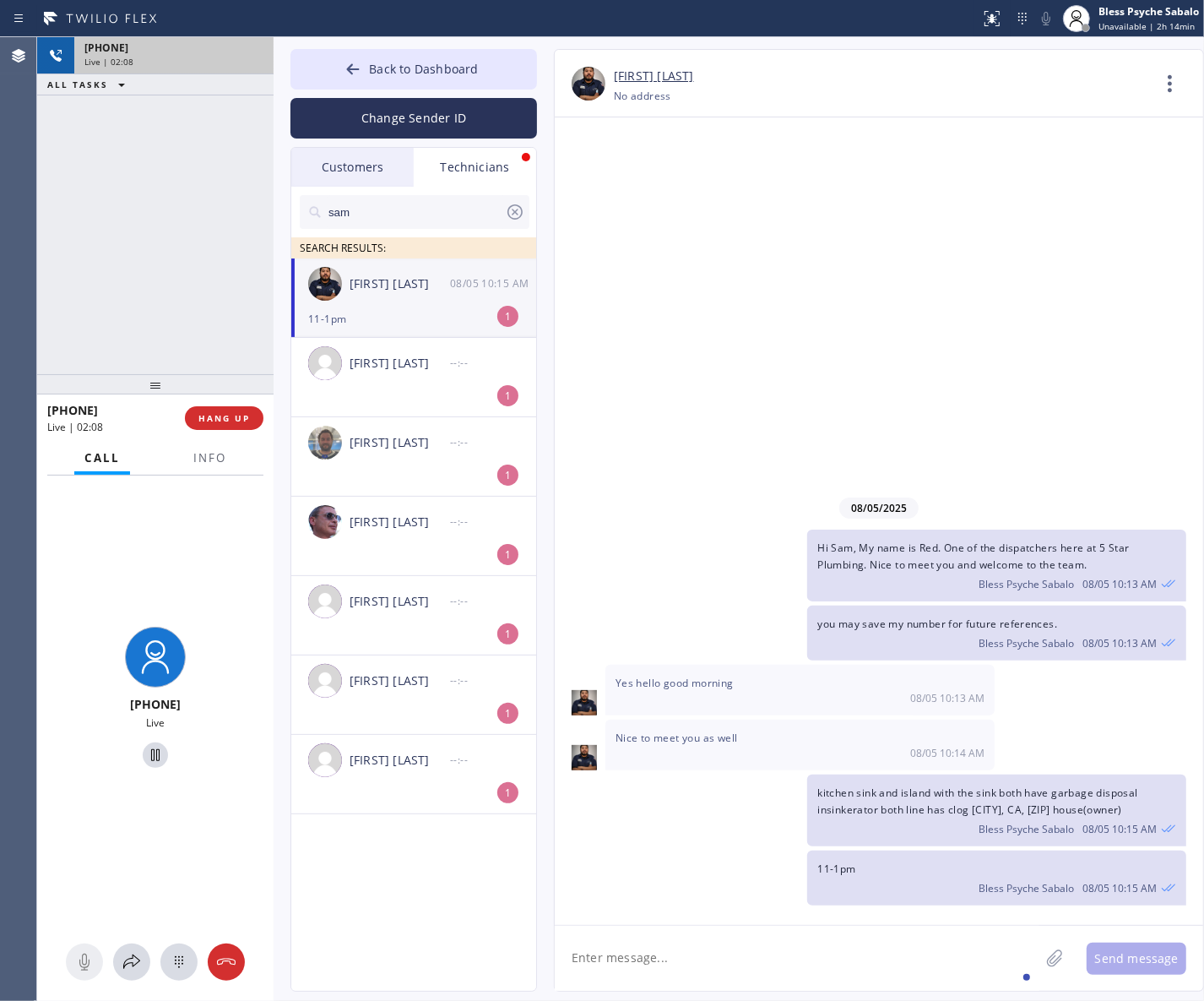 click on "+[COUNTRY][PHONE] Live | 02:08 ALL TASKS ALL TASKS ACTIVE TASKS TASKS IN WRAP UP" at bounding box center (155, 205) 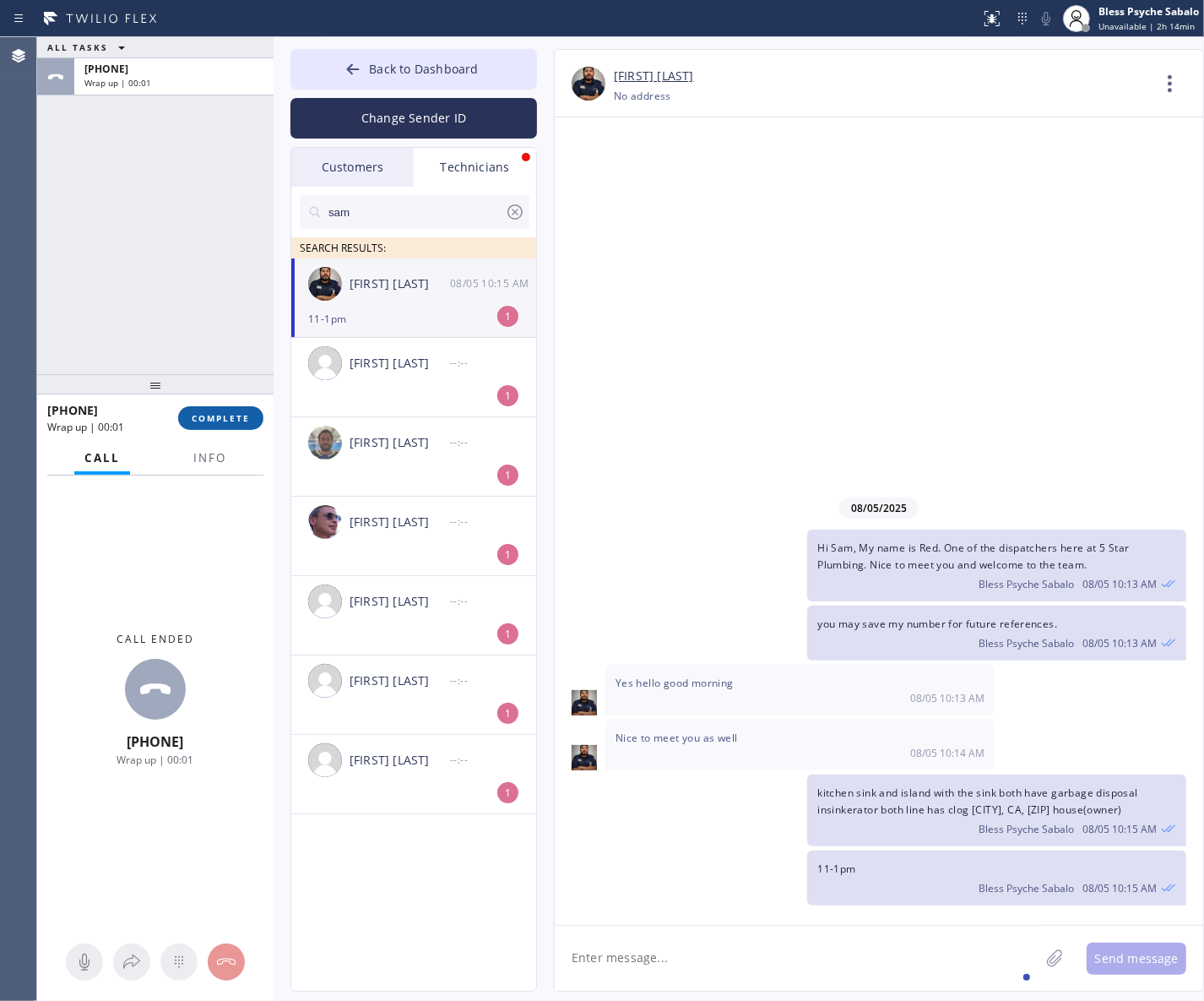 click on "COMPLETE" at bounding box center (220, 418) 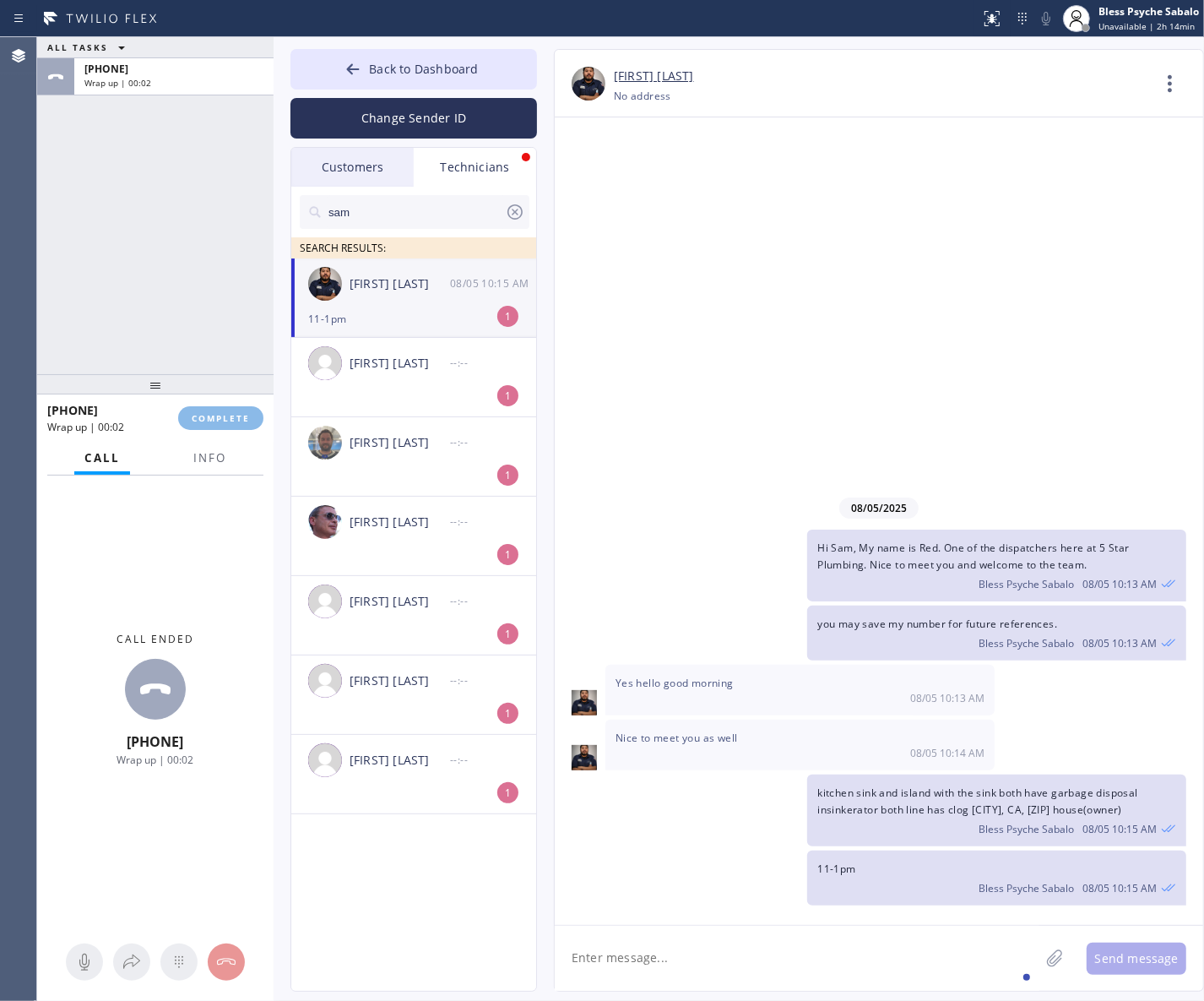 click on "ALL TASKS ALL TASKS ACTIVE TASKS TASKS IN WRAP UP [PHONE] Wrap up | 00:02" at bounding box center [155, 205] 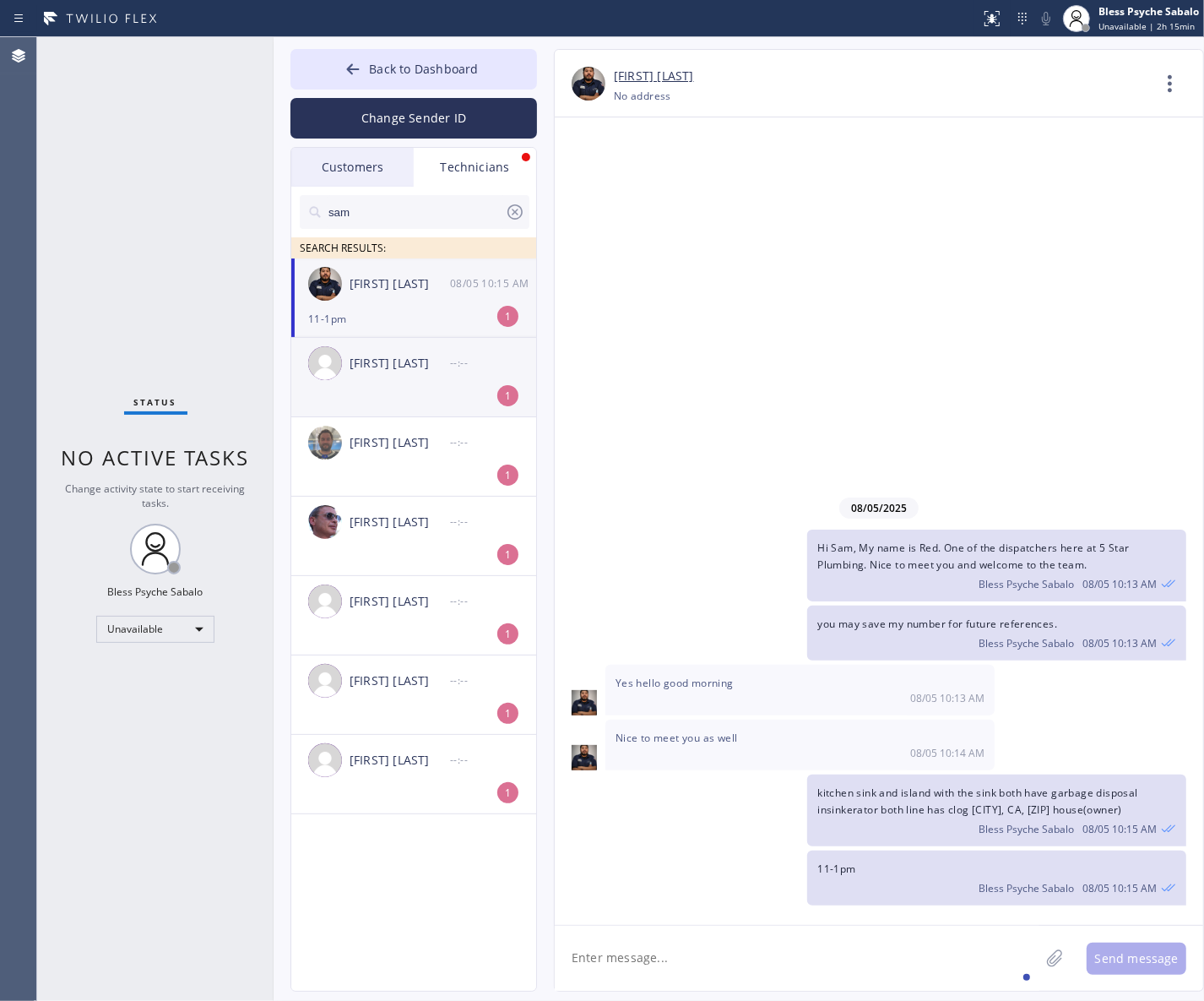click on "[FIRST] [LAST]" at bounding box center [399, 363] 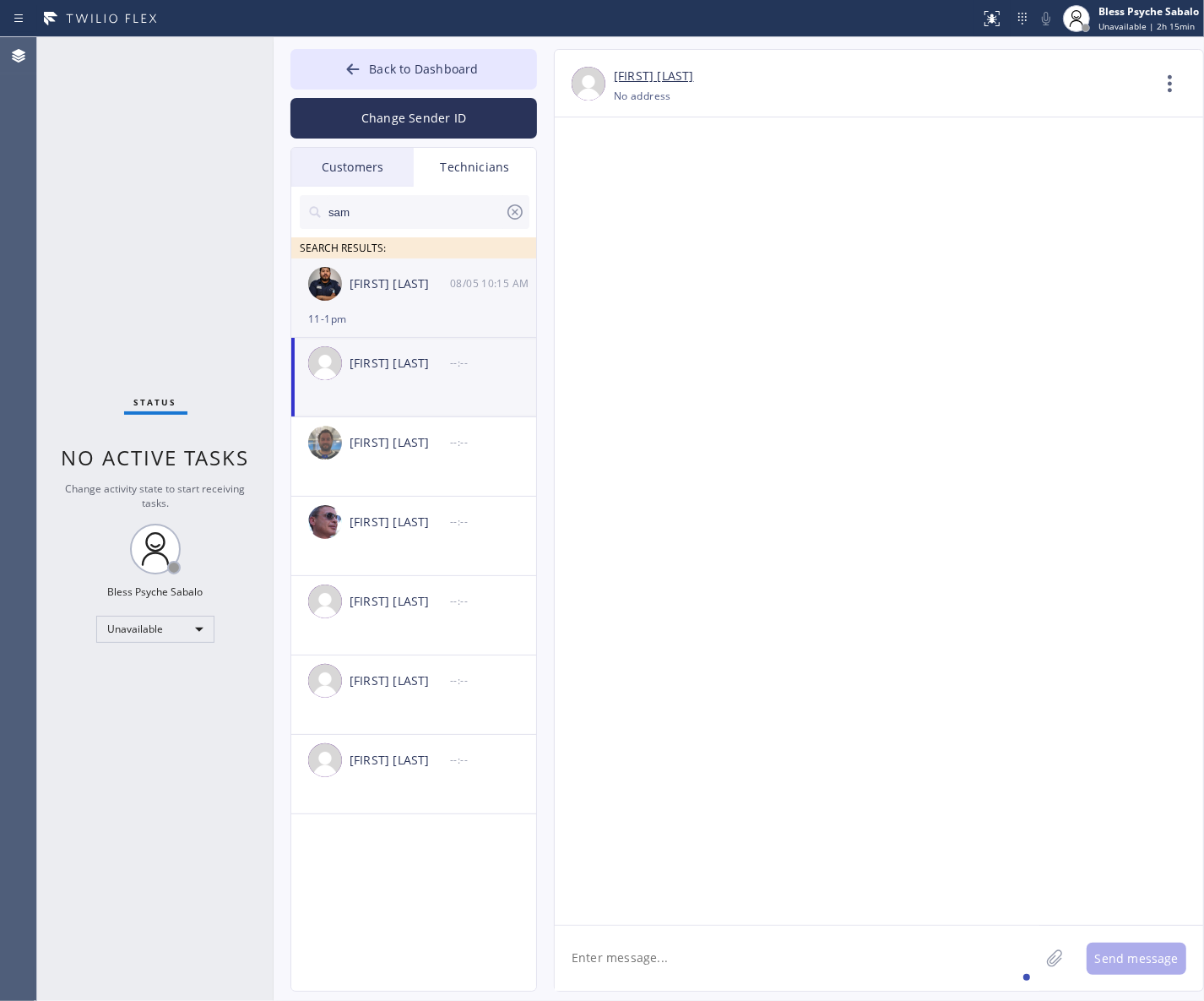 click on "11-1pm" at bounding box center (414, 318) 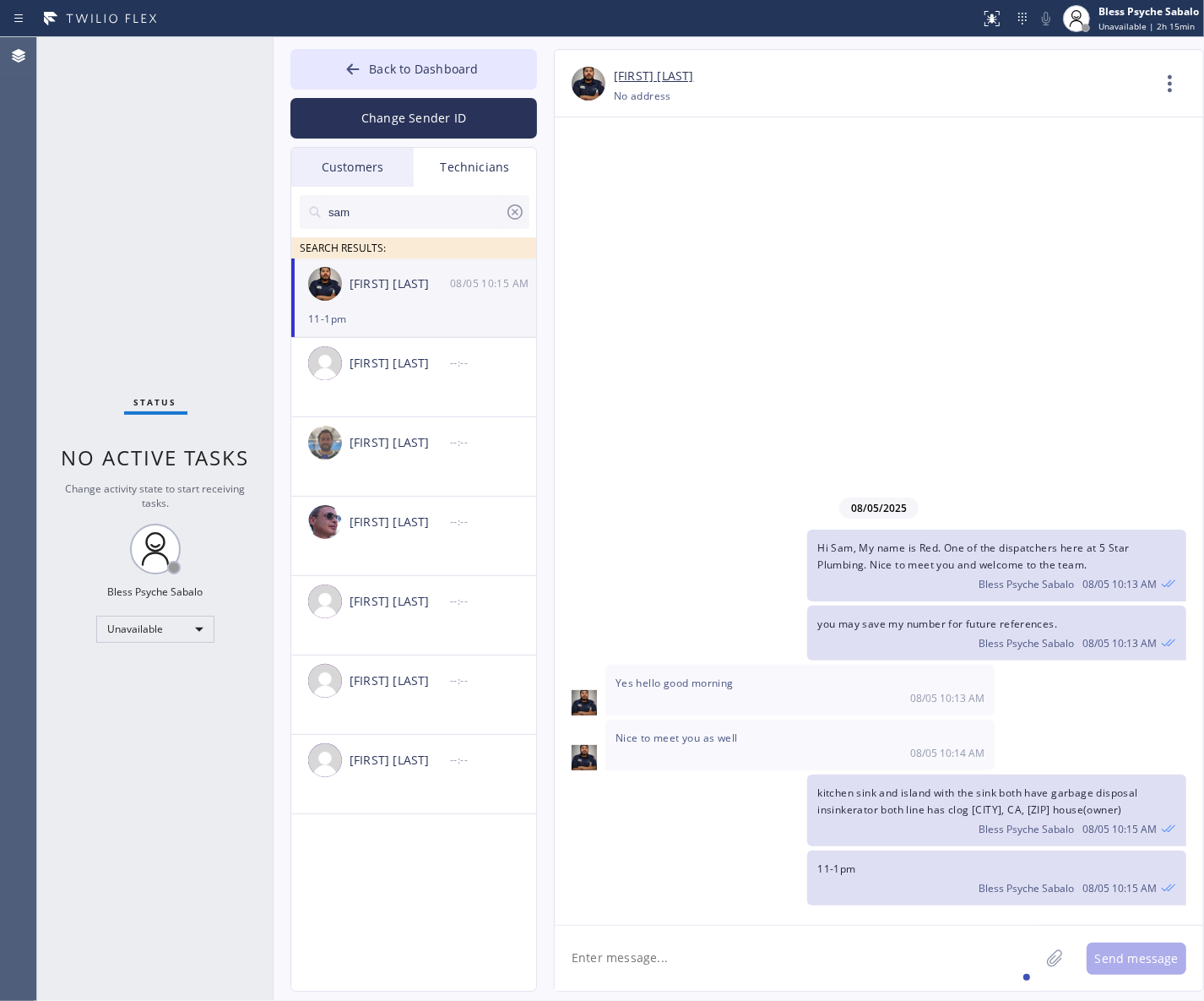 click 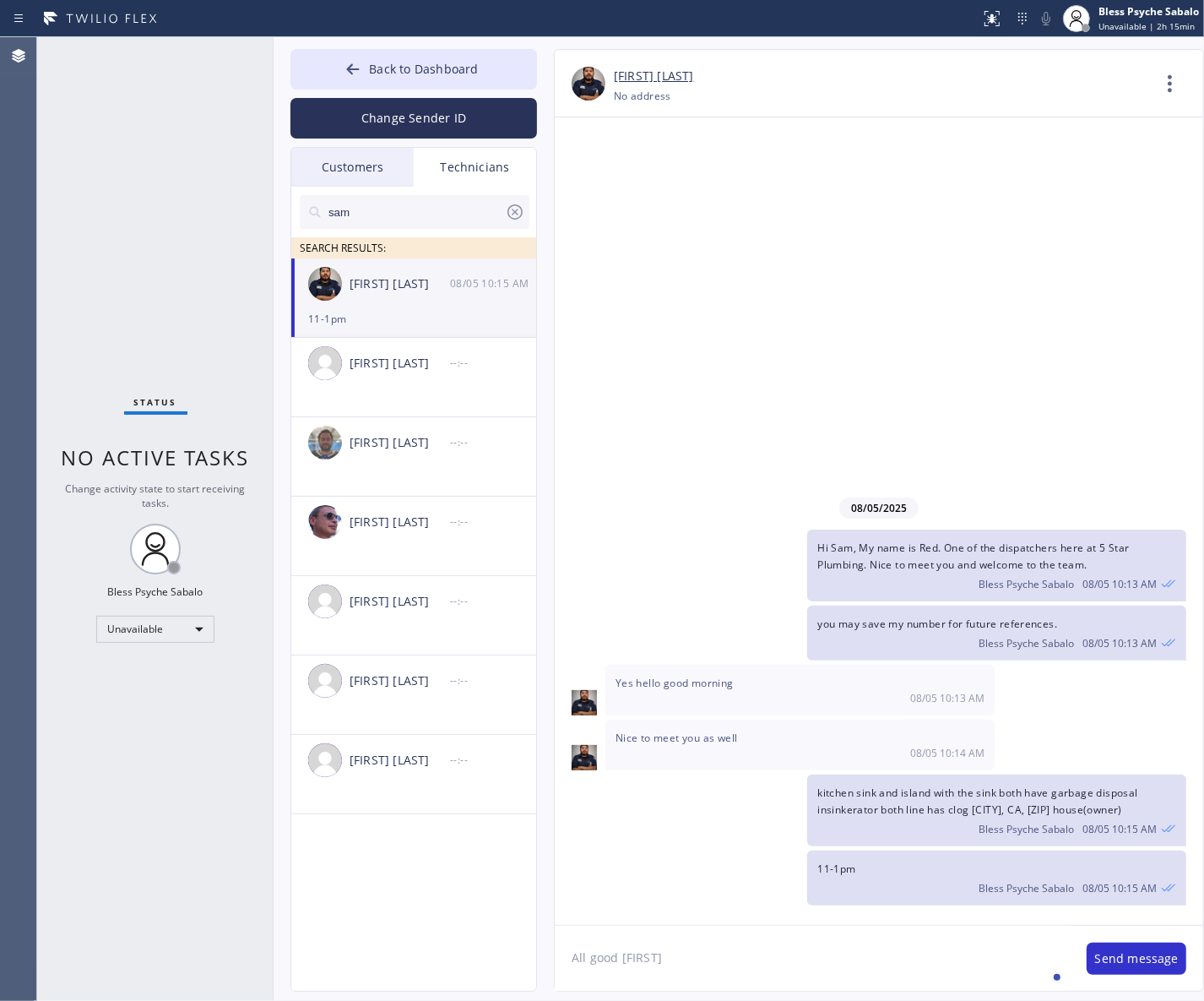 type on "All good Sam" 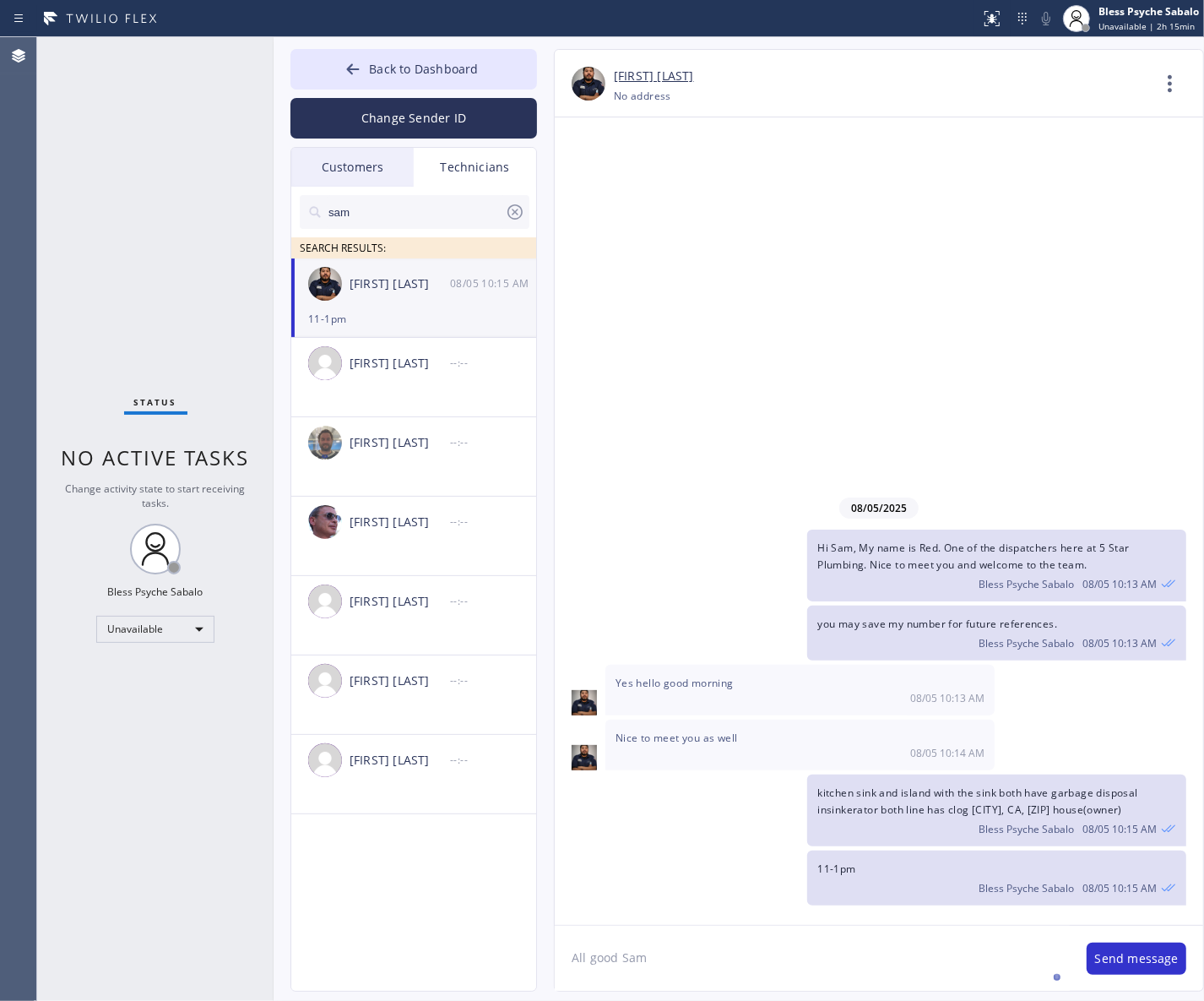 type 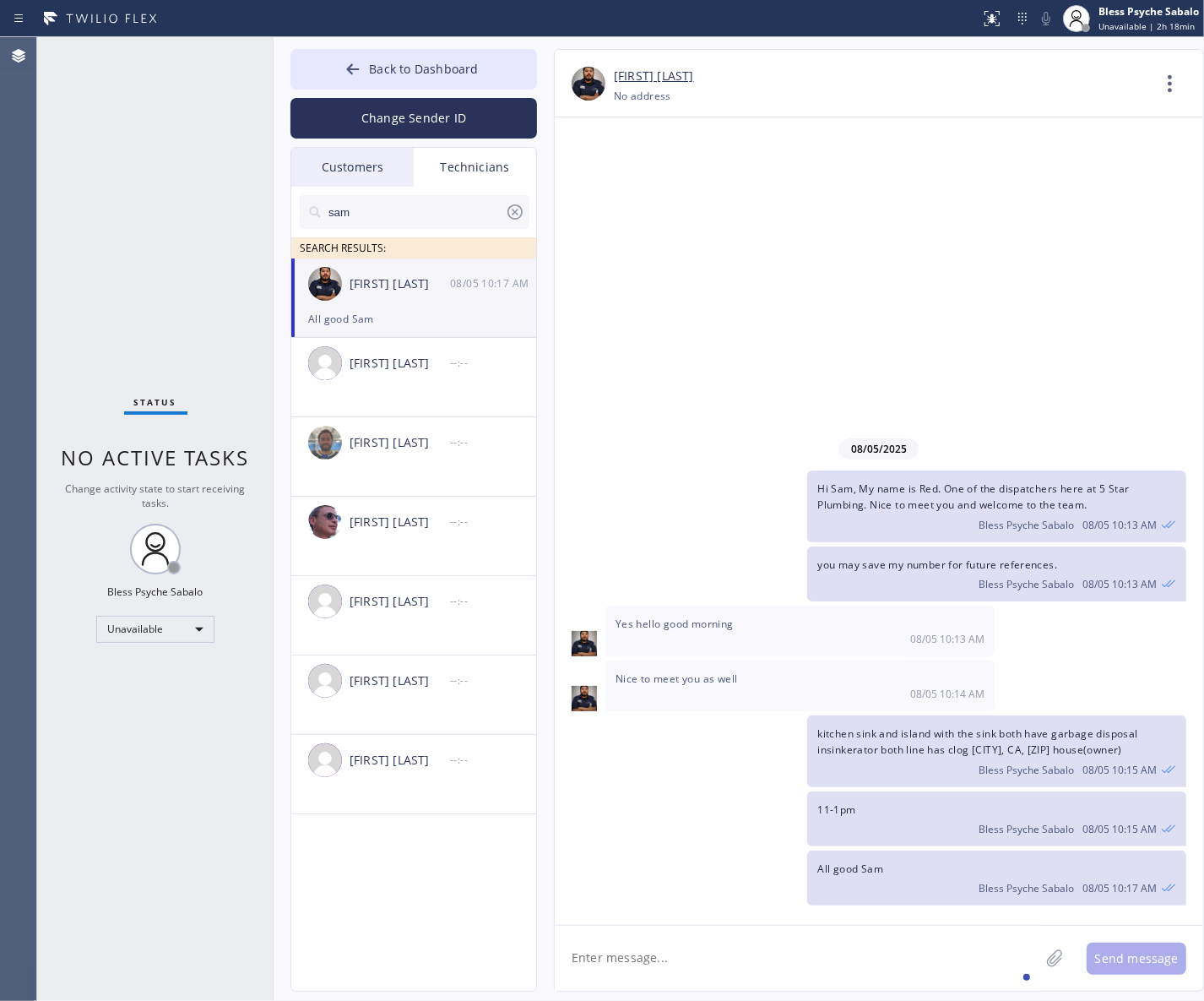 drag, startPoint x: 702, startPoint y: 226, endPoint x: 559, endPoint y: 127, distance: 173.9253 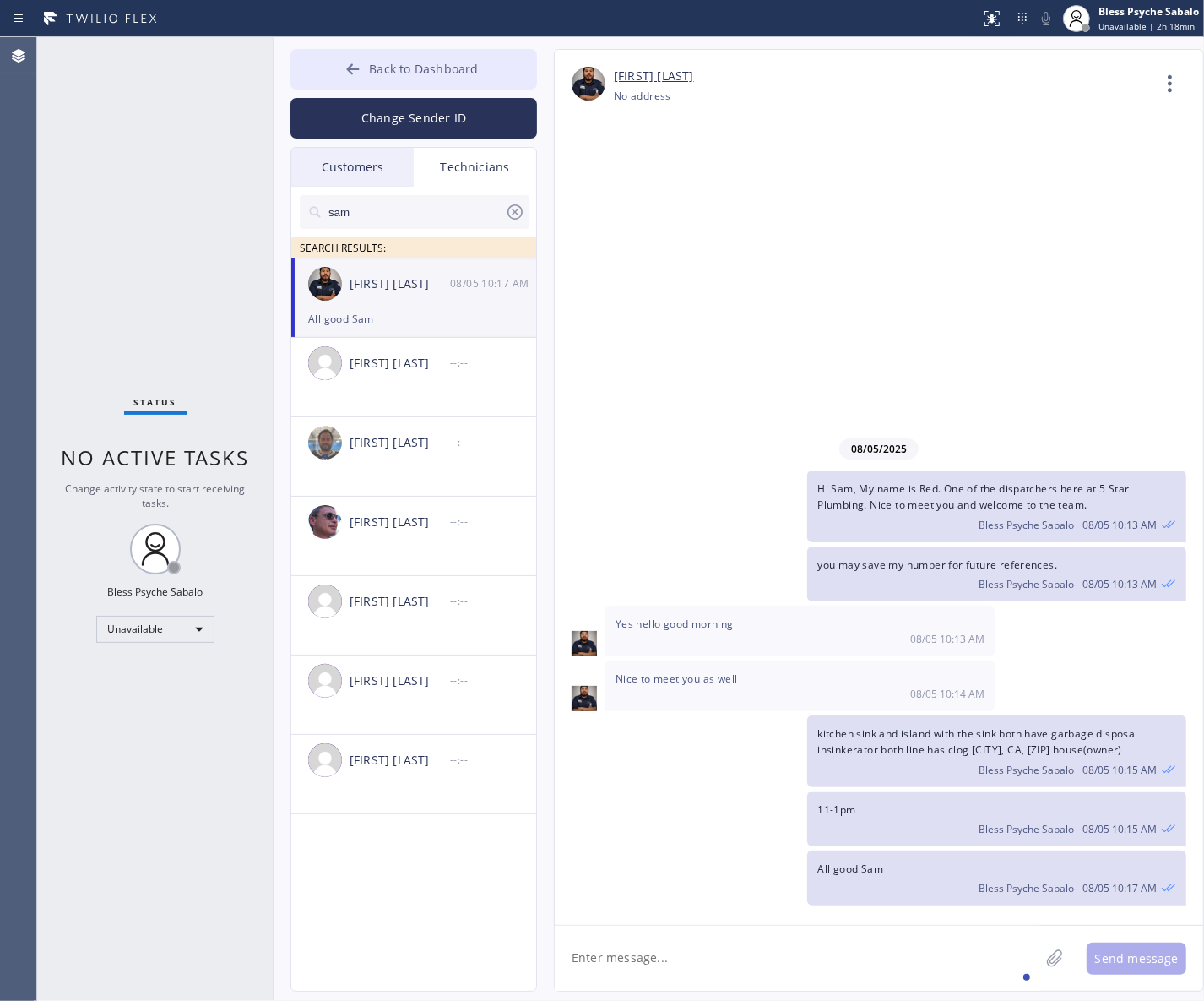click on "Back to Dashboard" at bounding box center [423, 68] 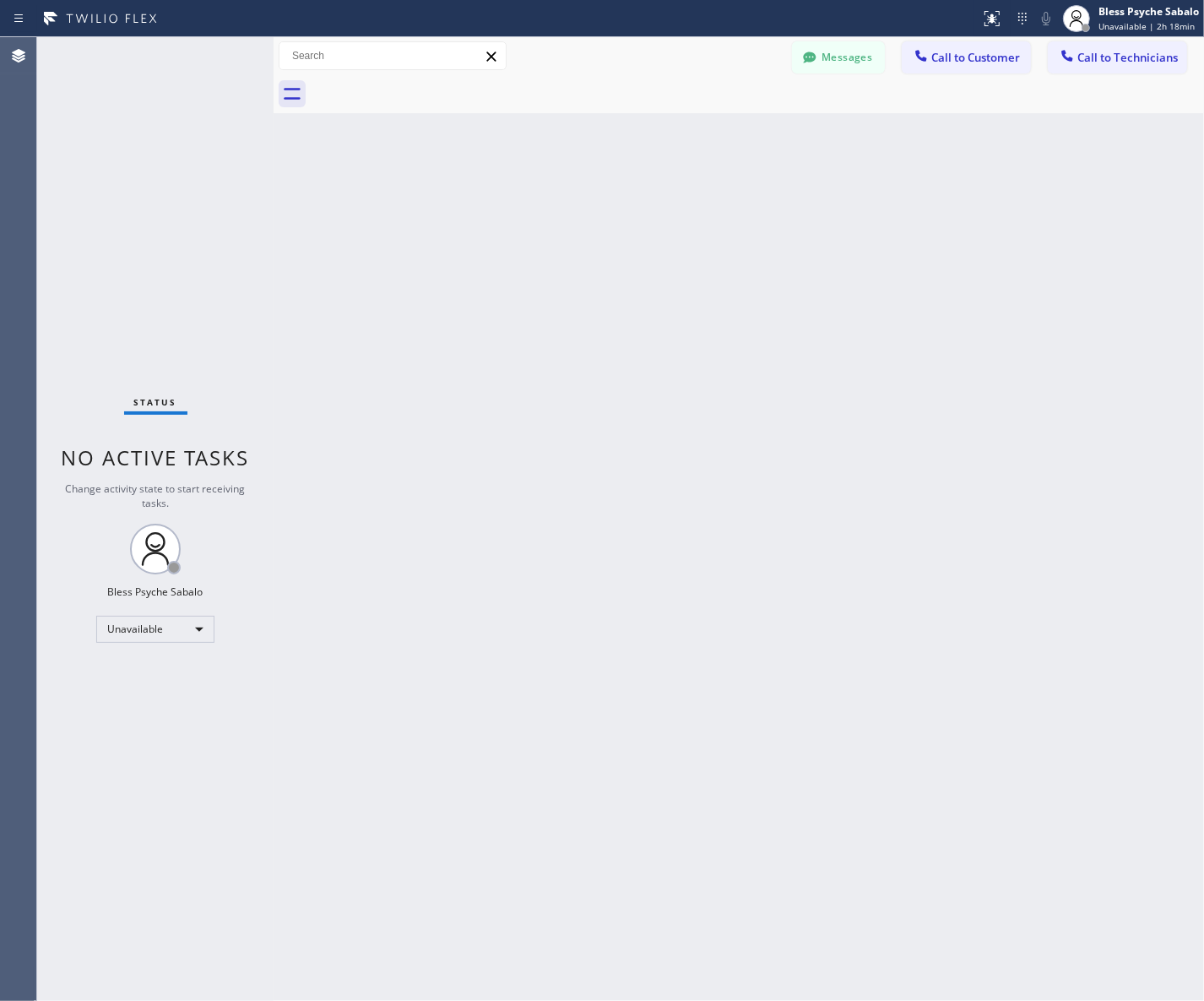 drag, startPoint x: 664, startPoint y: 235, endPoint x: 849, endPoint y: 107, distance: 224.9644 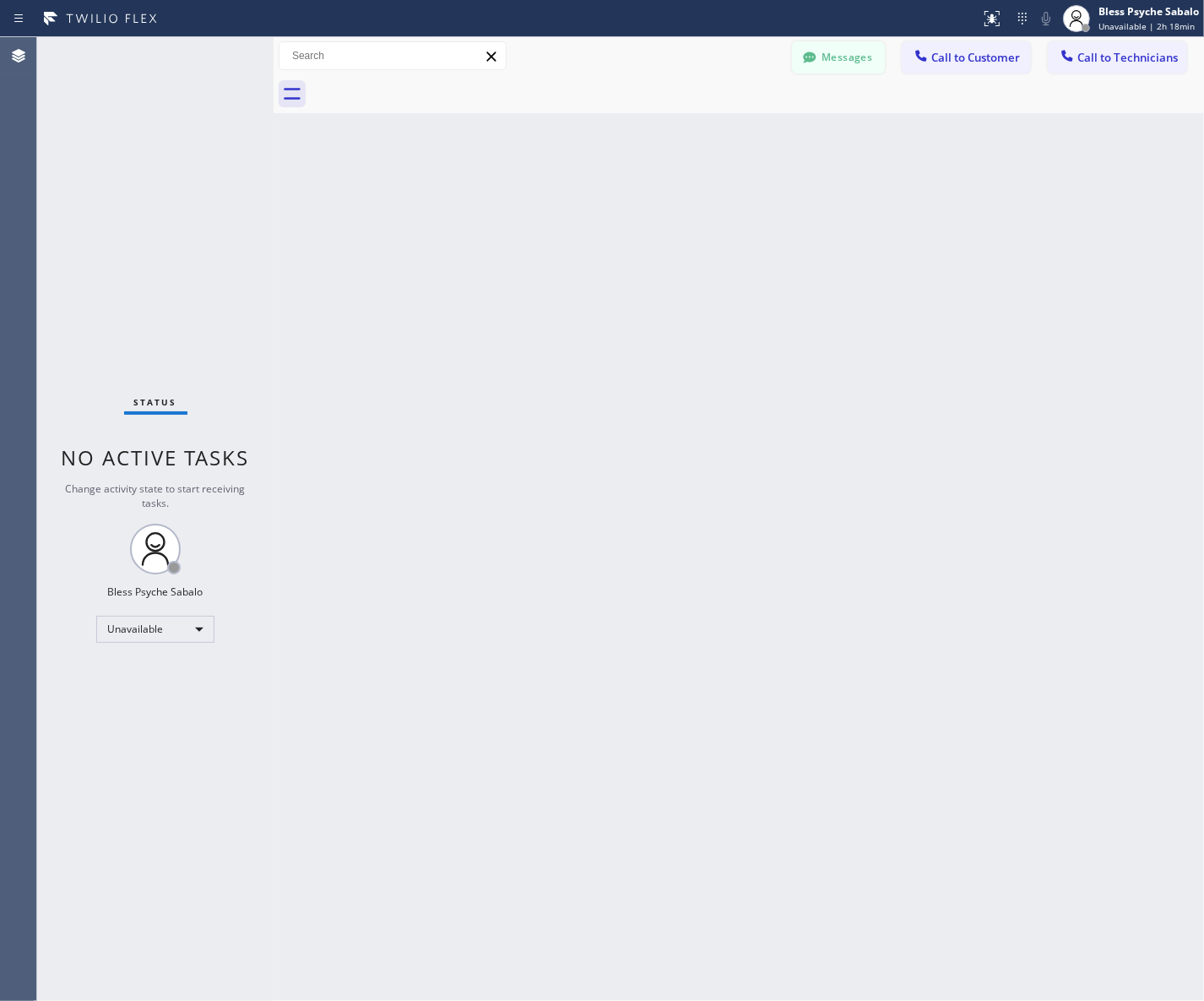 click on "Messages" at bounding box center (838, 57) 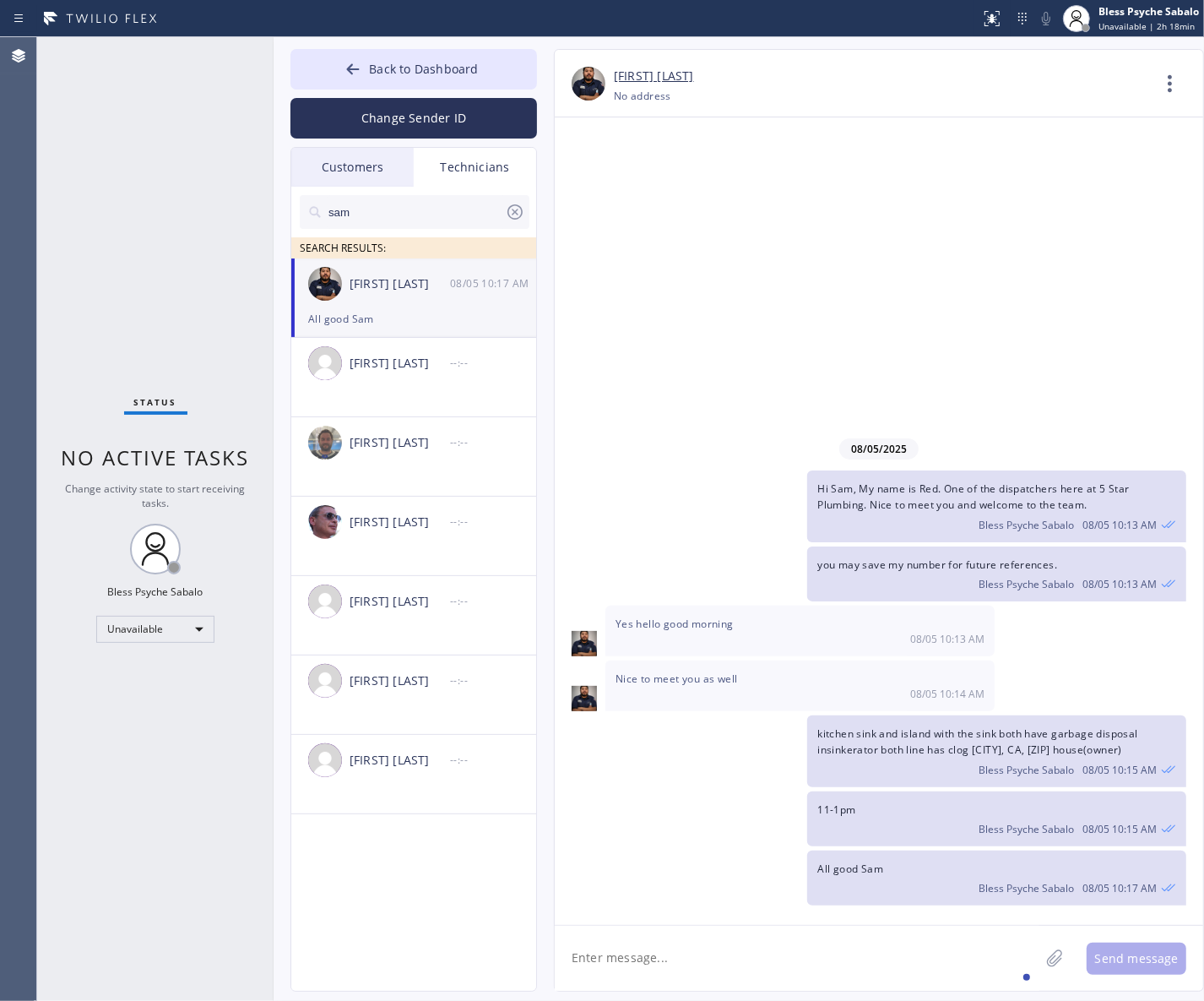 click 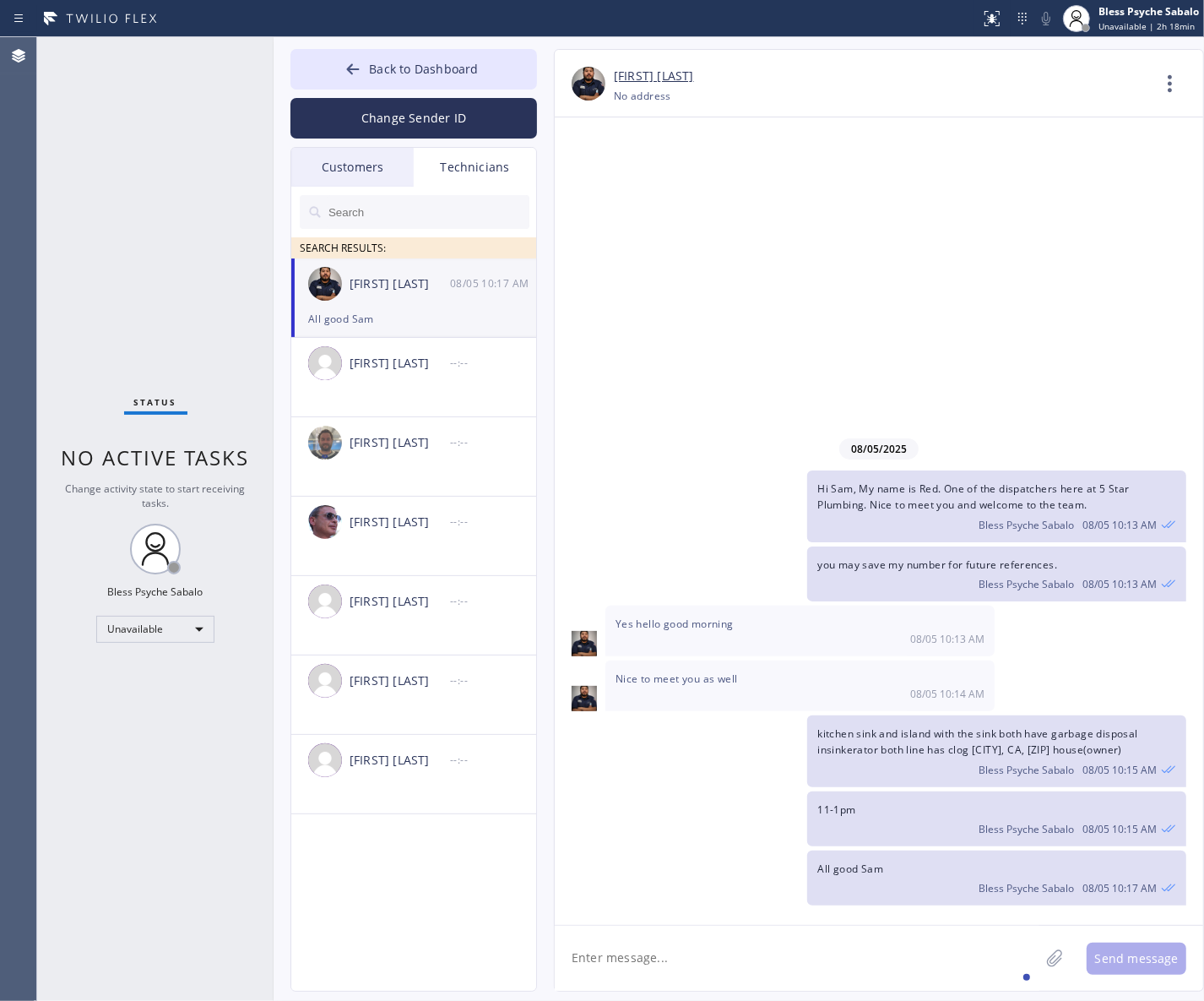 click on "[DATE] Hi Sam, My name is Red. One of the dispatchers here at 5 Star Plumbing.
Nice to meet you and welcome to the team. Bless [FIRST] [LAST] 08/05 10:13 AM you may save my number for future references. Bless [FIRST] [LAST] 08/05 10:13 AM Yes hello good morning  08/05 10:13 AM Nice to meet you as well  08/05 10:14 AM kitchen sink and island with the sink both have garbage disposal insinkerator both line has clog Palos Verdes Estates, CA, 90274 house(owner)  Bless [FIRST] [LAST] 08/05 10:15 AM 11-1pm Bless [FIRST] [LAST] 08/05 10:15 AM All good Sam Bless [FIRST] [LAST] 08/05 10:17 AM" at bounding box center [879, 521] 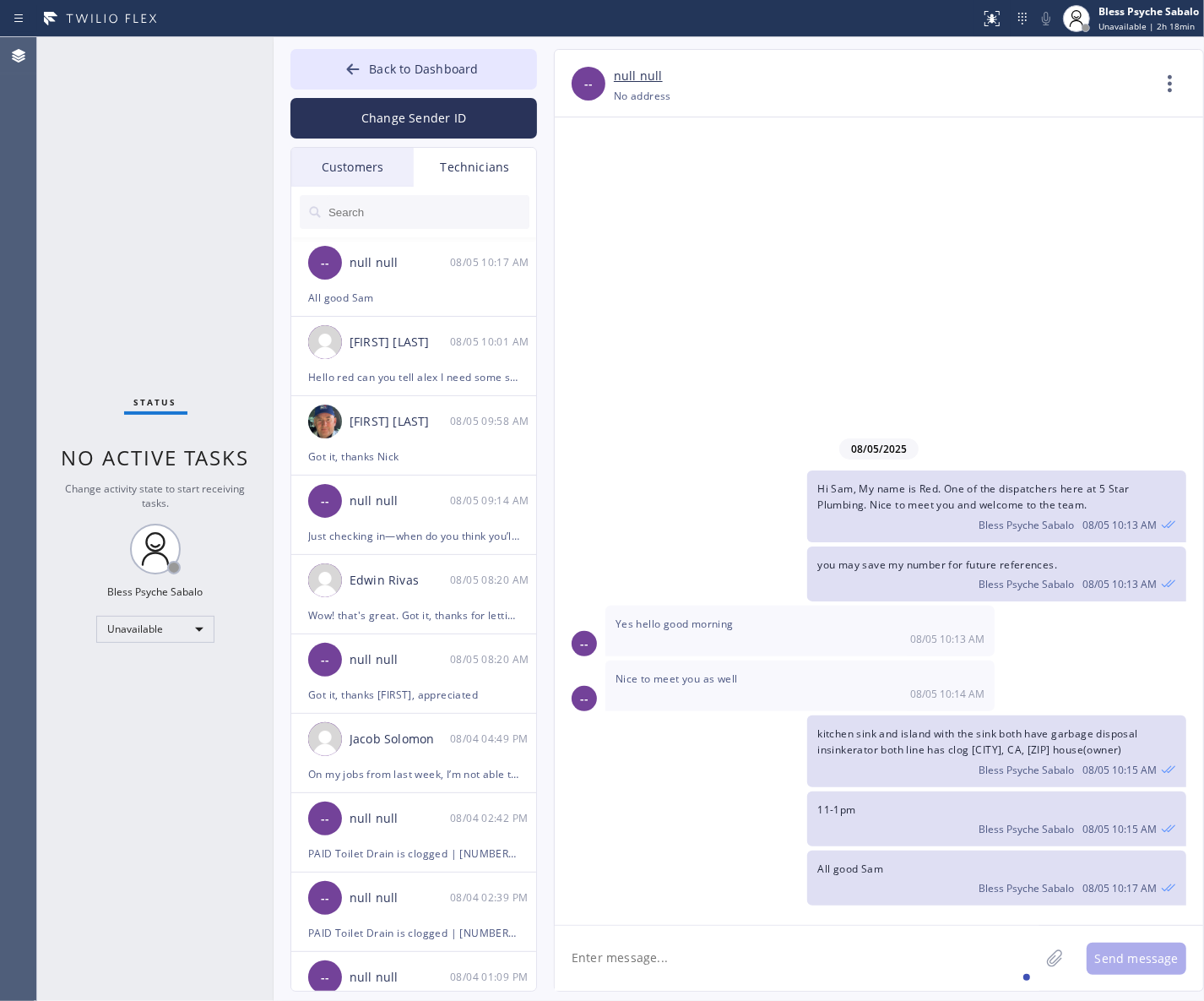 click at bounding box center [428, 212] 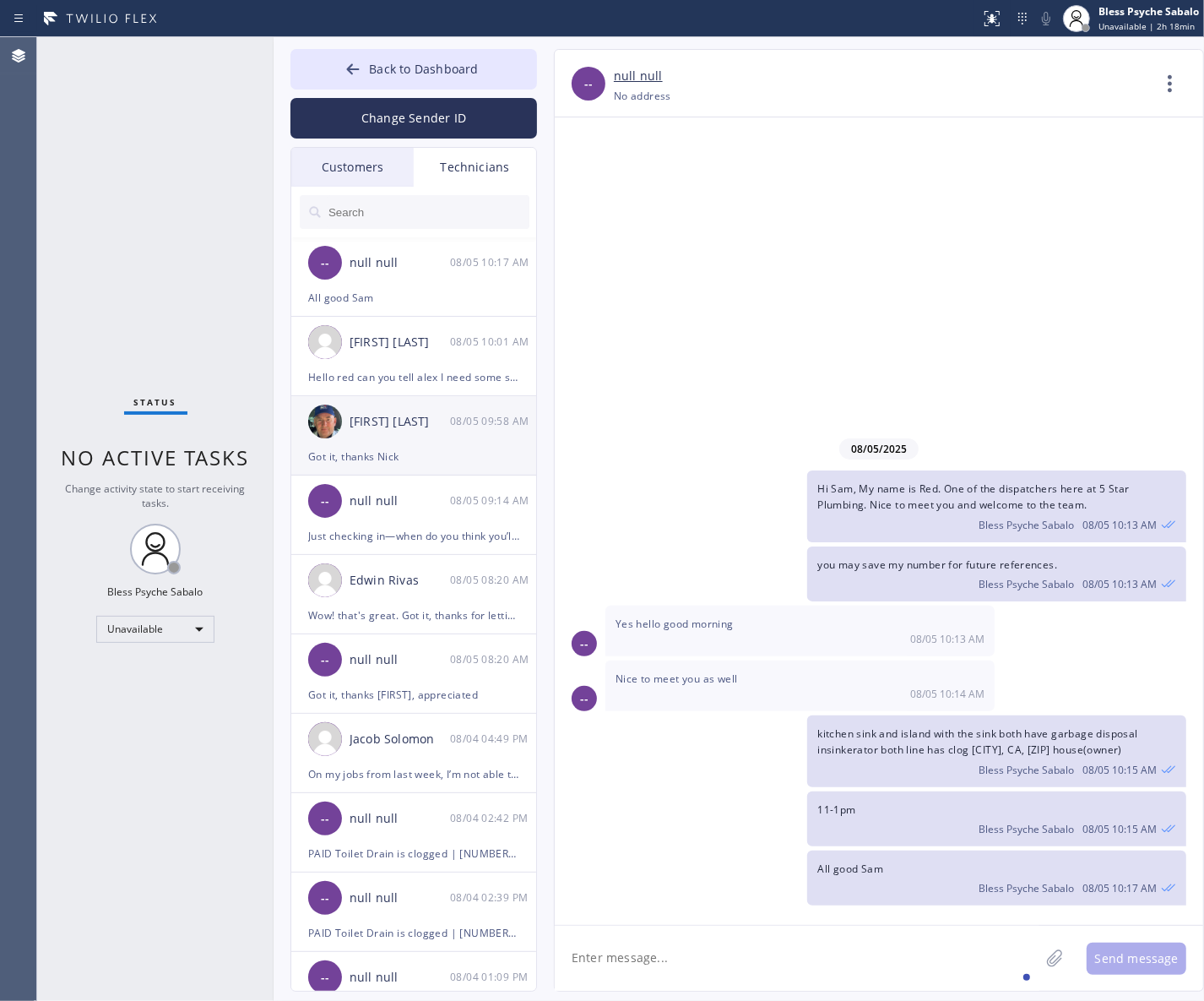 drag, startPoint x: 442, startPoint y: 433, endPoint x: 440, endPoint y: 418, distance: 15.132746 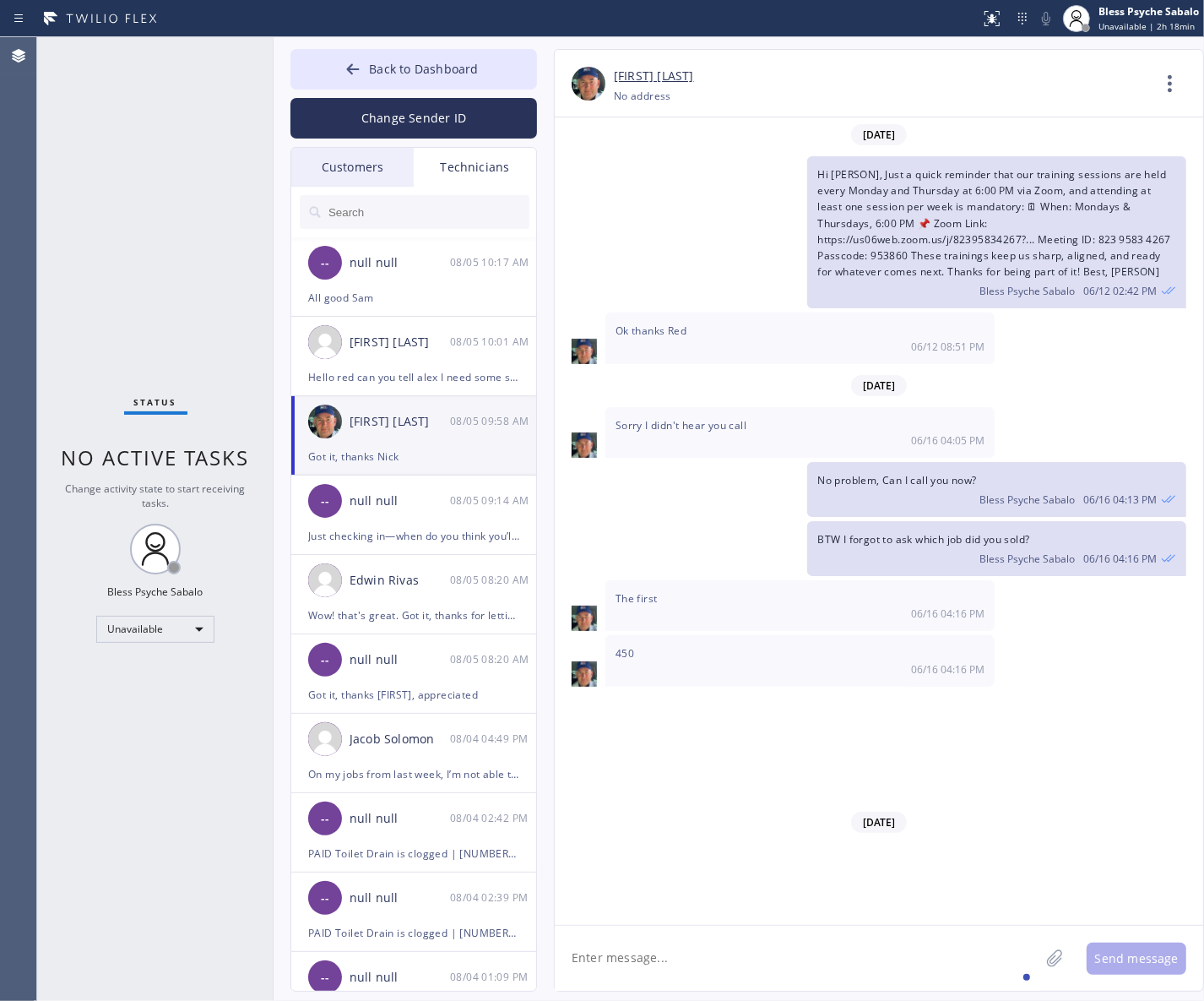 scroll, scrollTop: 9299, scrollLeft: 0, axis: vertical 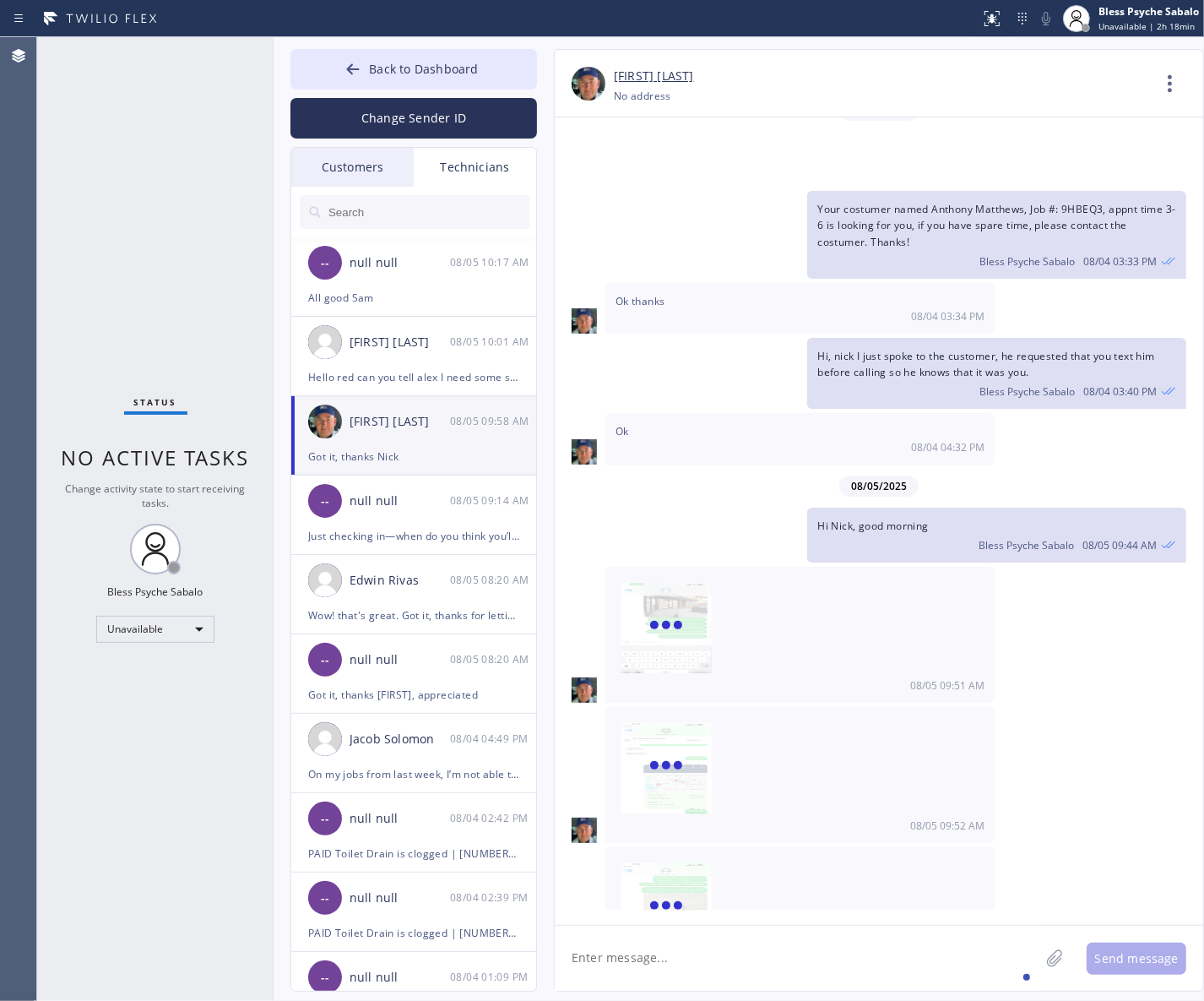 click 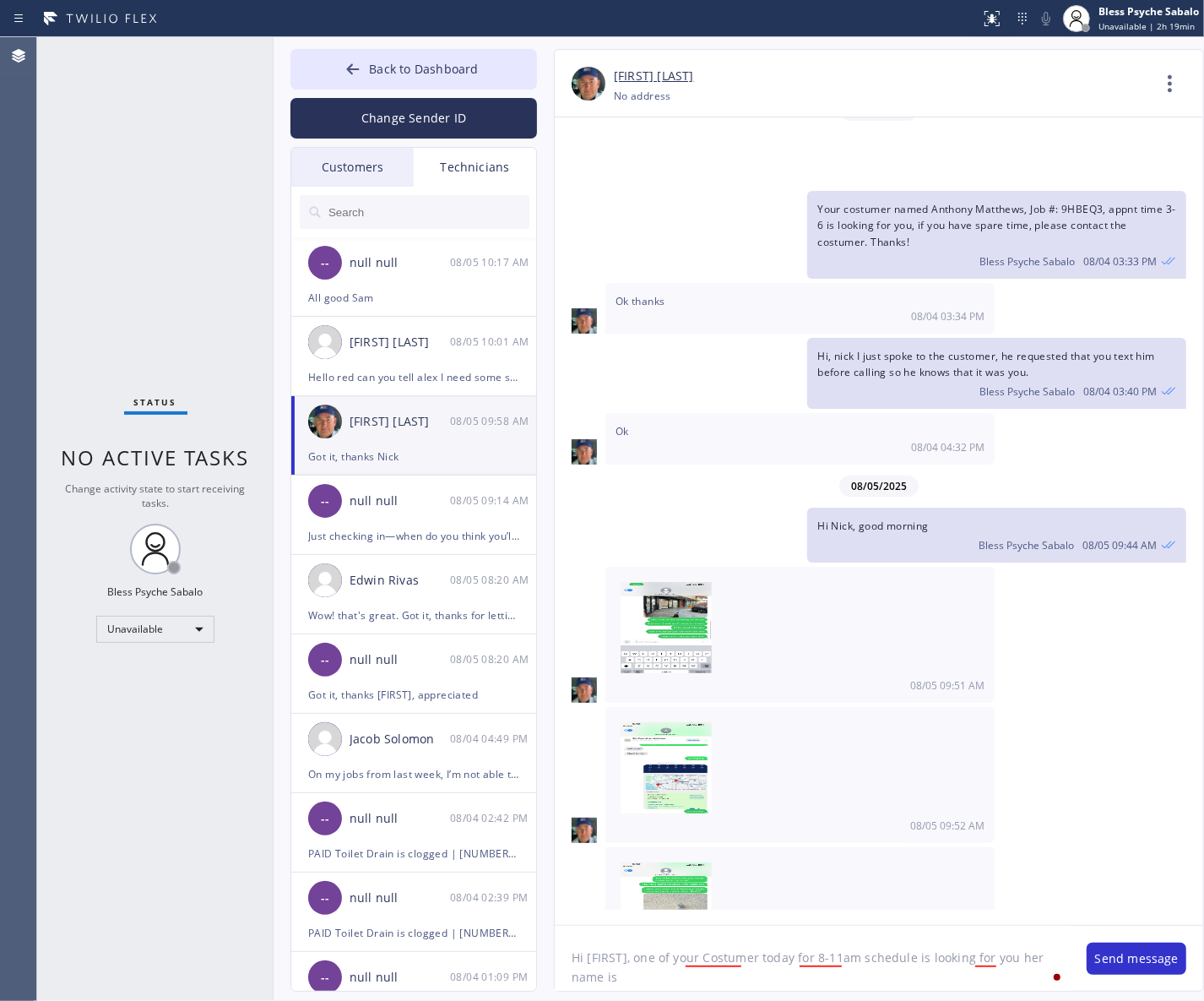 click on "Hi [FIRST], one of your Costumer today for 8-11am schedule is looking for you her name is Hi [FIRST], one of your Costumer today for 8-11am schedule is looking for you her name is
Send message" at bounding box center [879, 958] 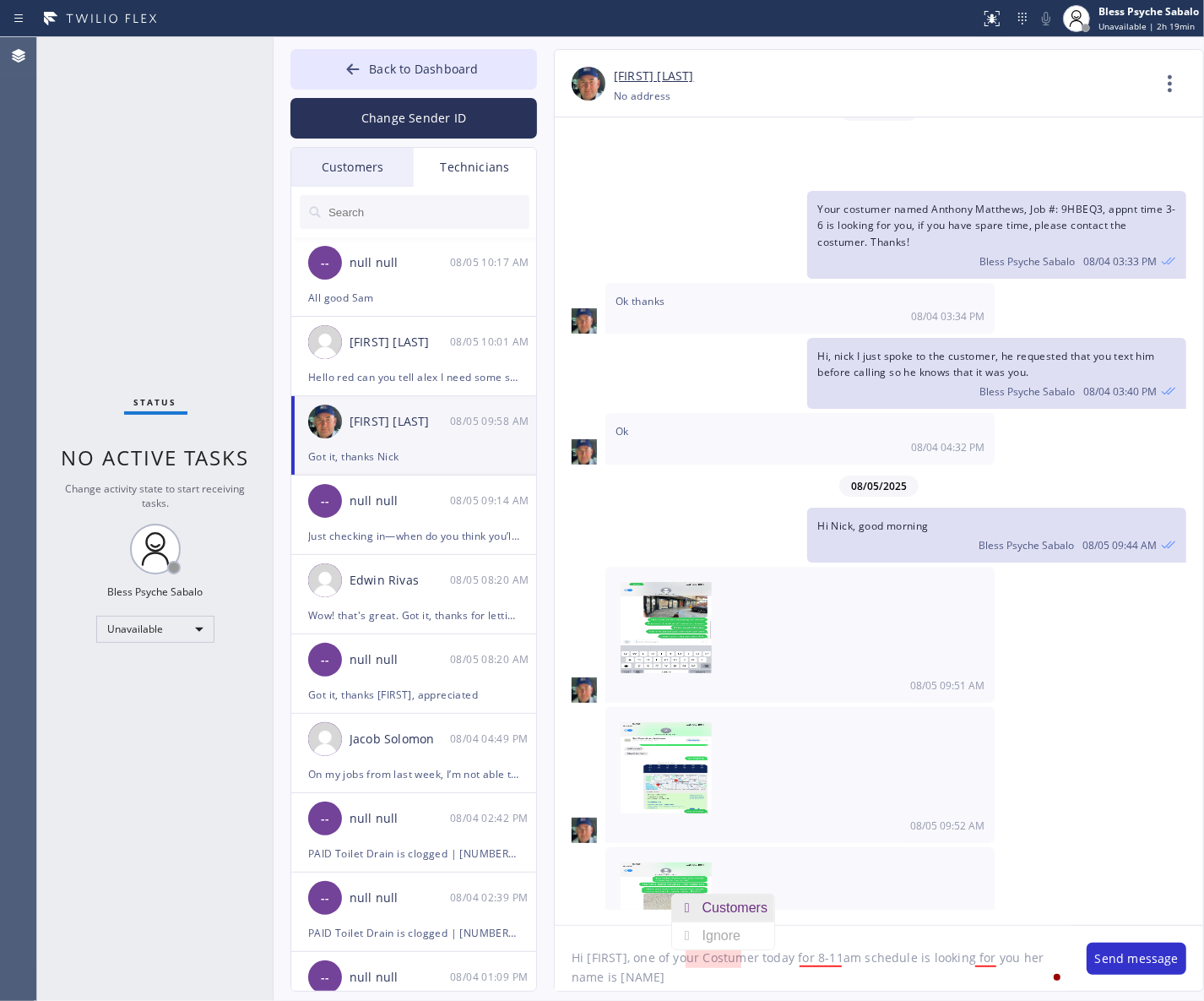 click on "Customers" at bounding box center [738, 908] 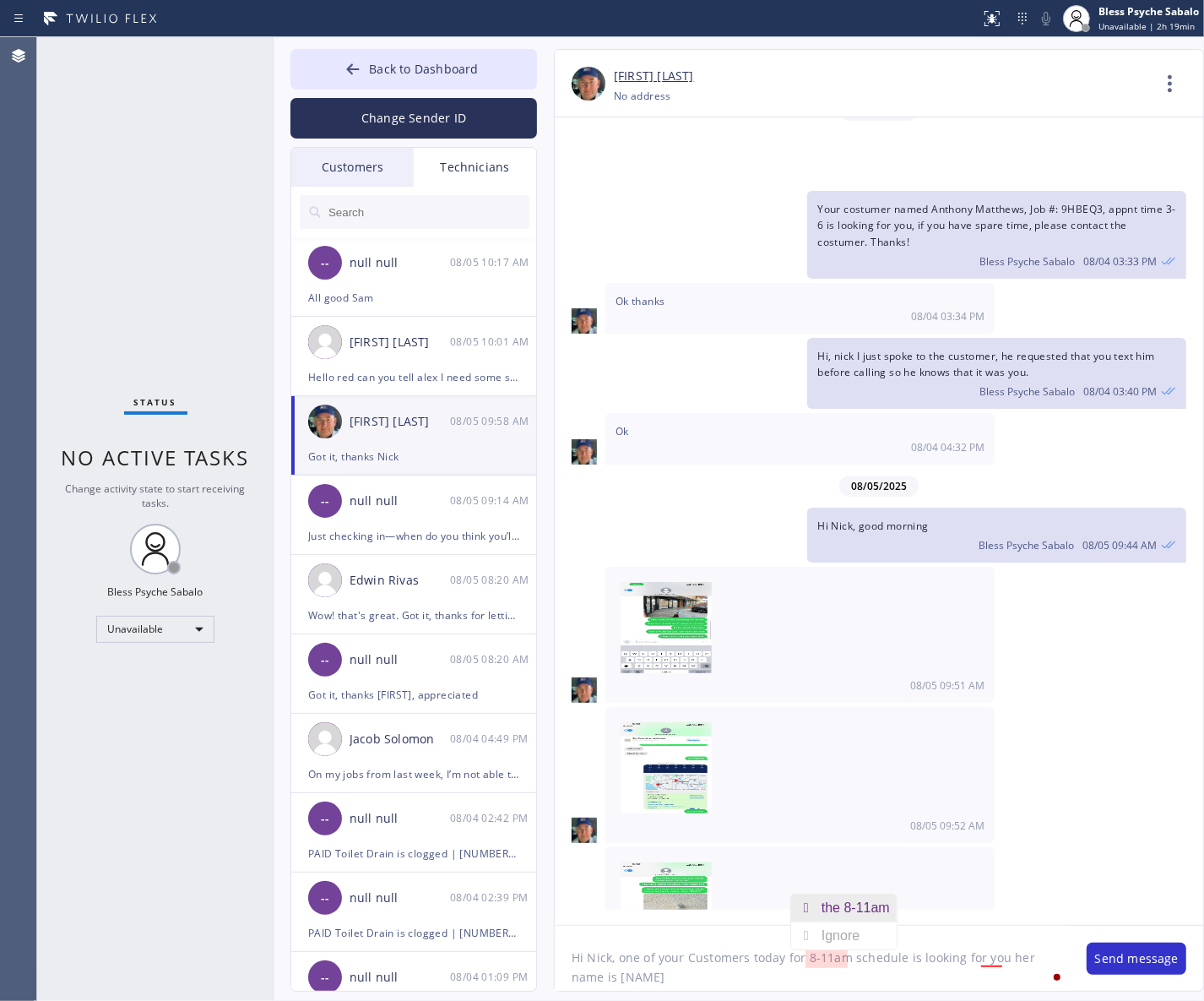 click on "the 8-11am" at bounding box center (859, 908) 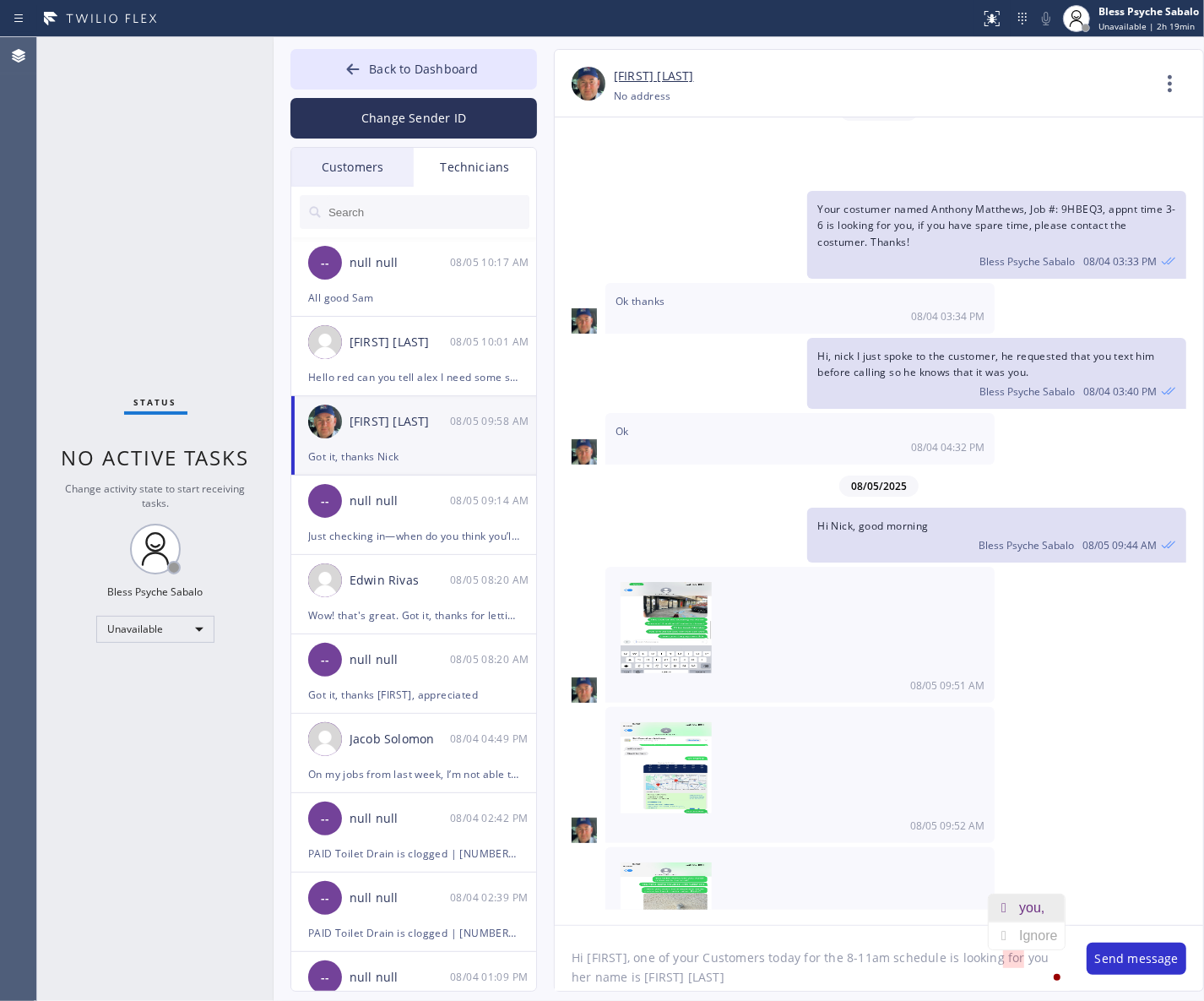 click on "you," at bounding box center [1035, 908] 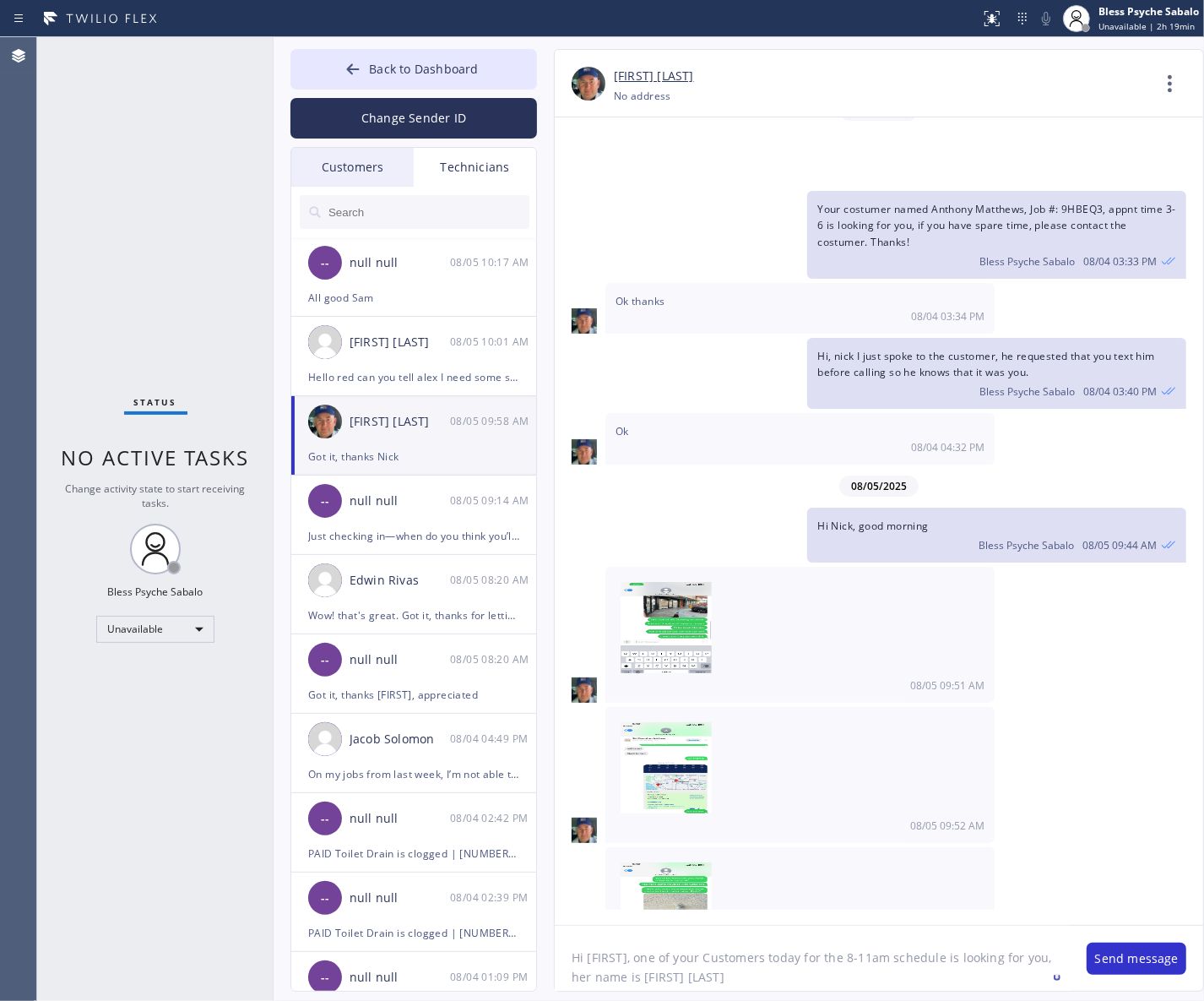 click on "Hi [FIRST], one of your Customers today for the 8-11am schedule is looking for you, her name is [FIRST] [LAST]" 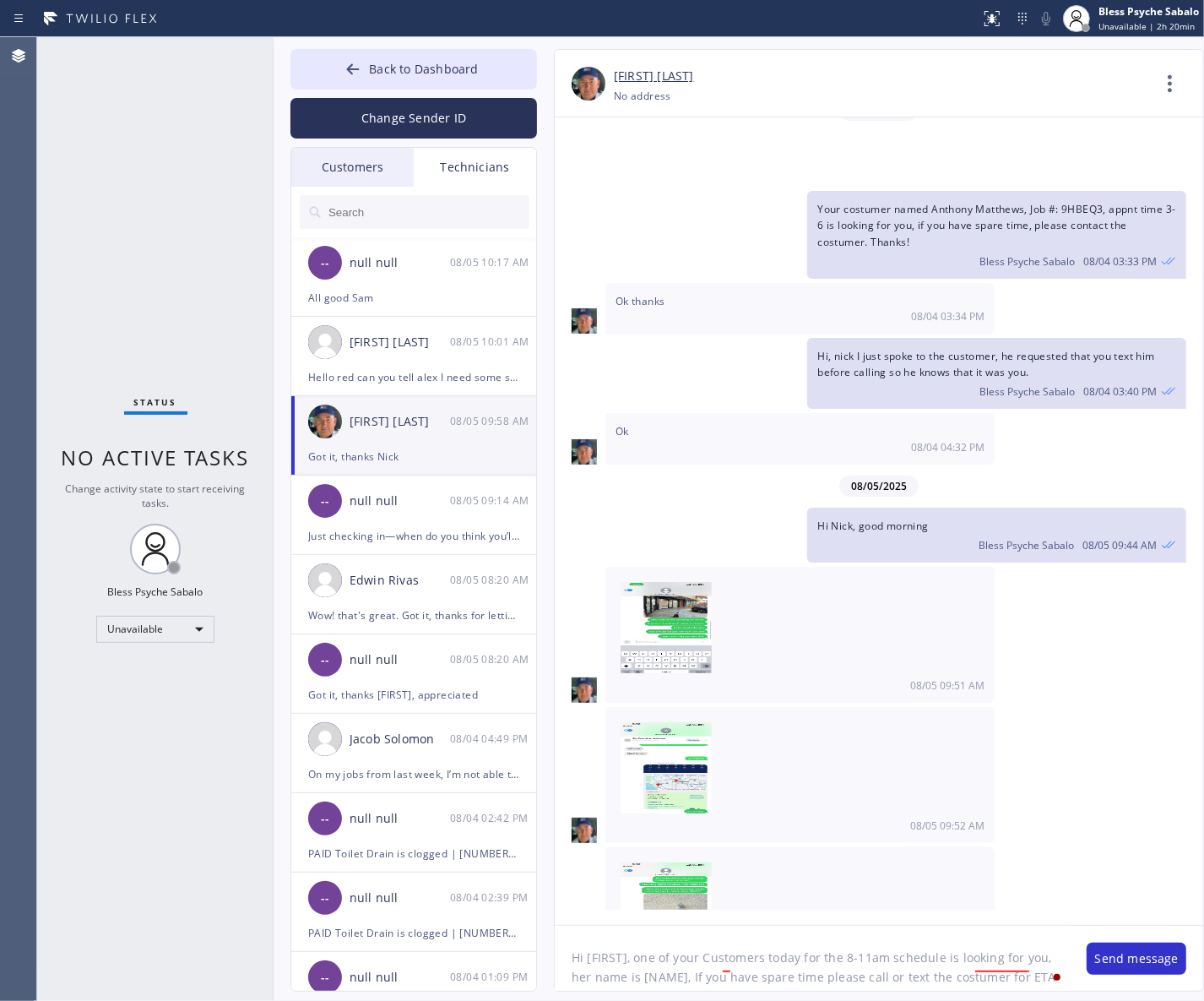 scroll, scrollTop: 14, scrollLeft: 0, axis: vertical 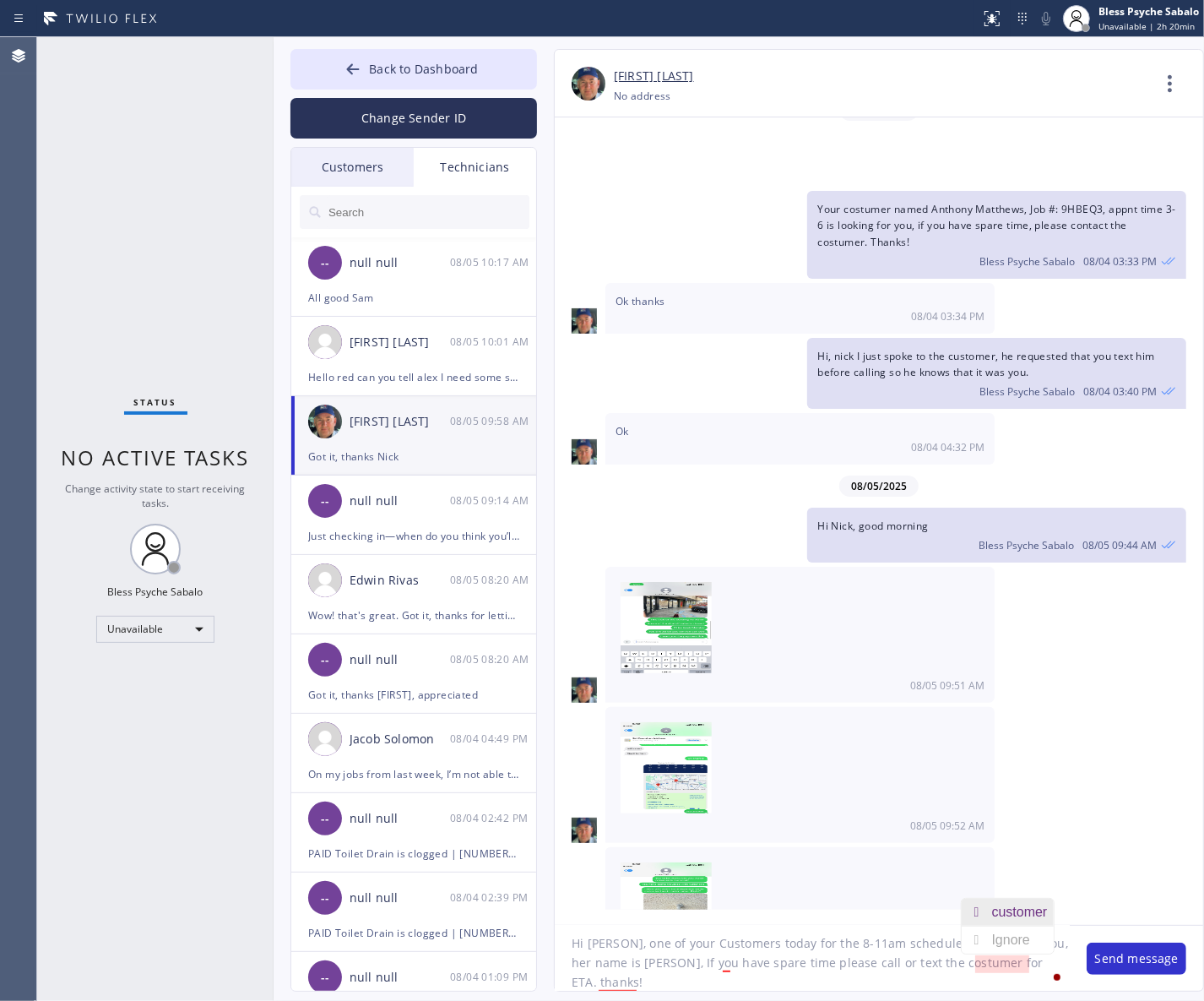 click on "customer" at bounding box center (1023, 912) 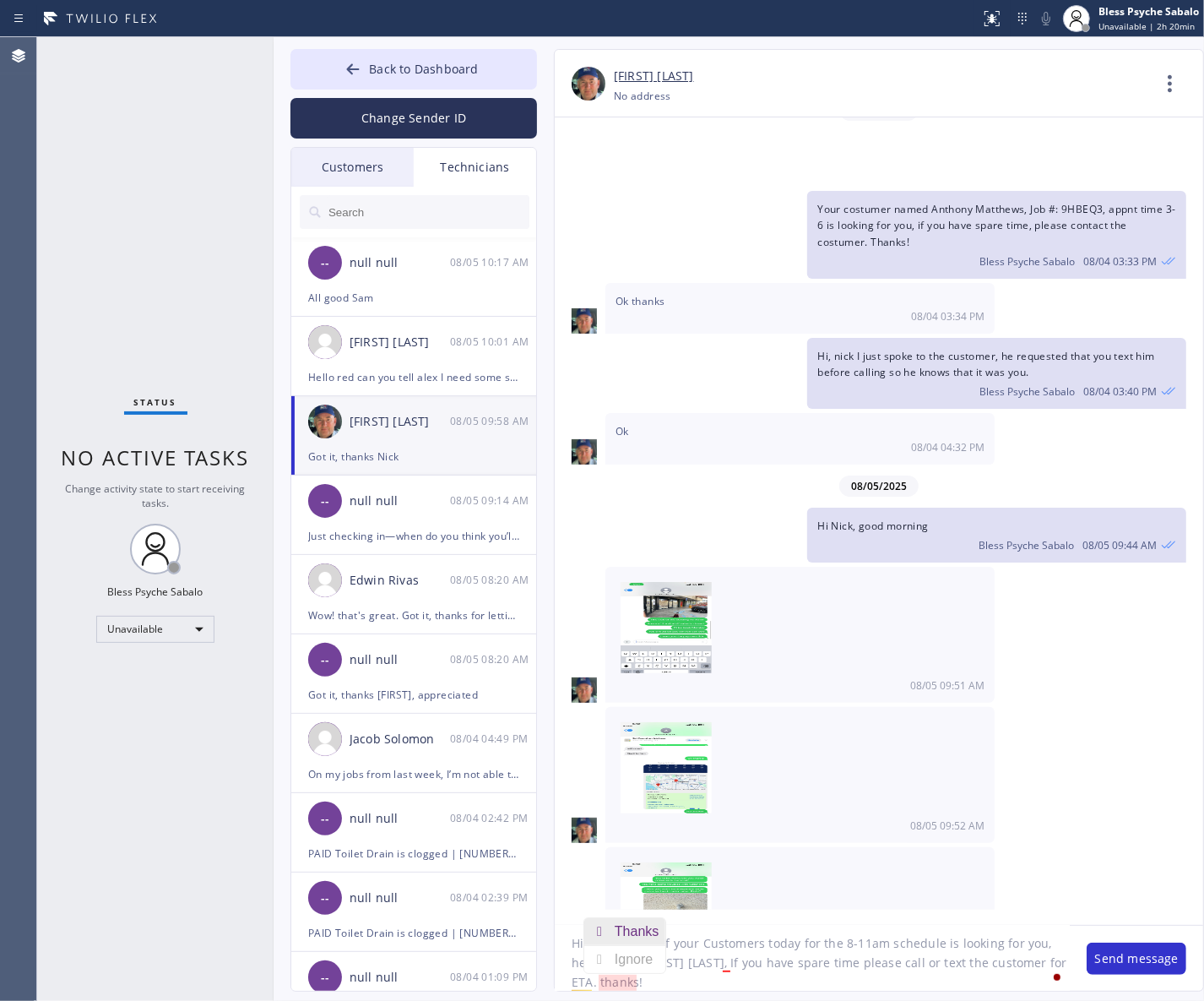 click on "Thanks" at bounding box center [640, 932] 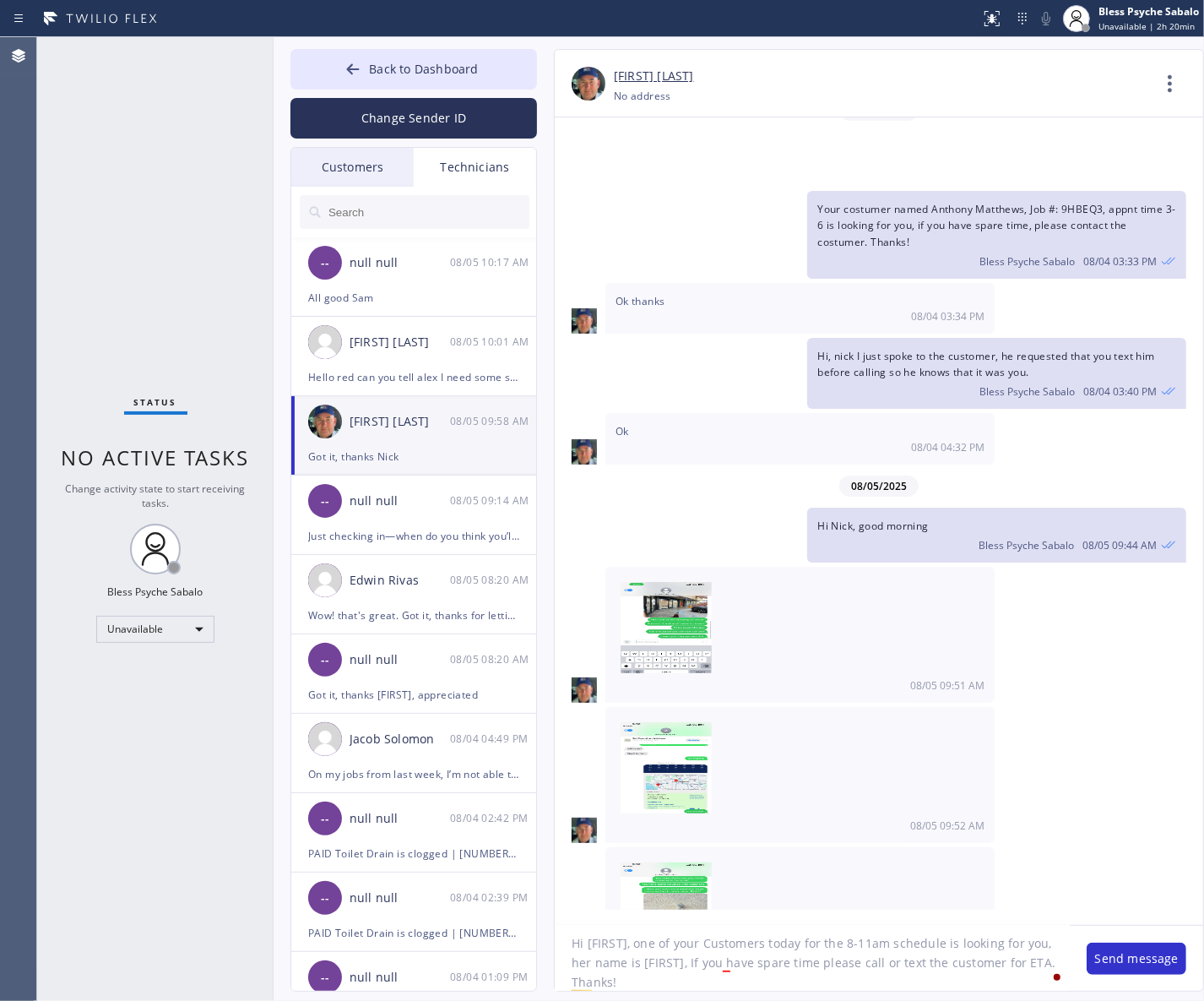 click on "Hi [FIRST], one of your Customers today for the 8-11am schedule is looking for you, her name is [FIRST], If you have spare time please call or text the customer for ETA. Thanks!" 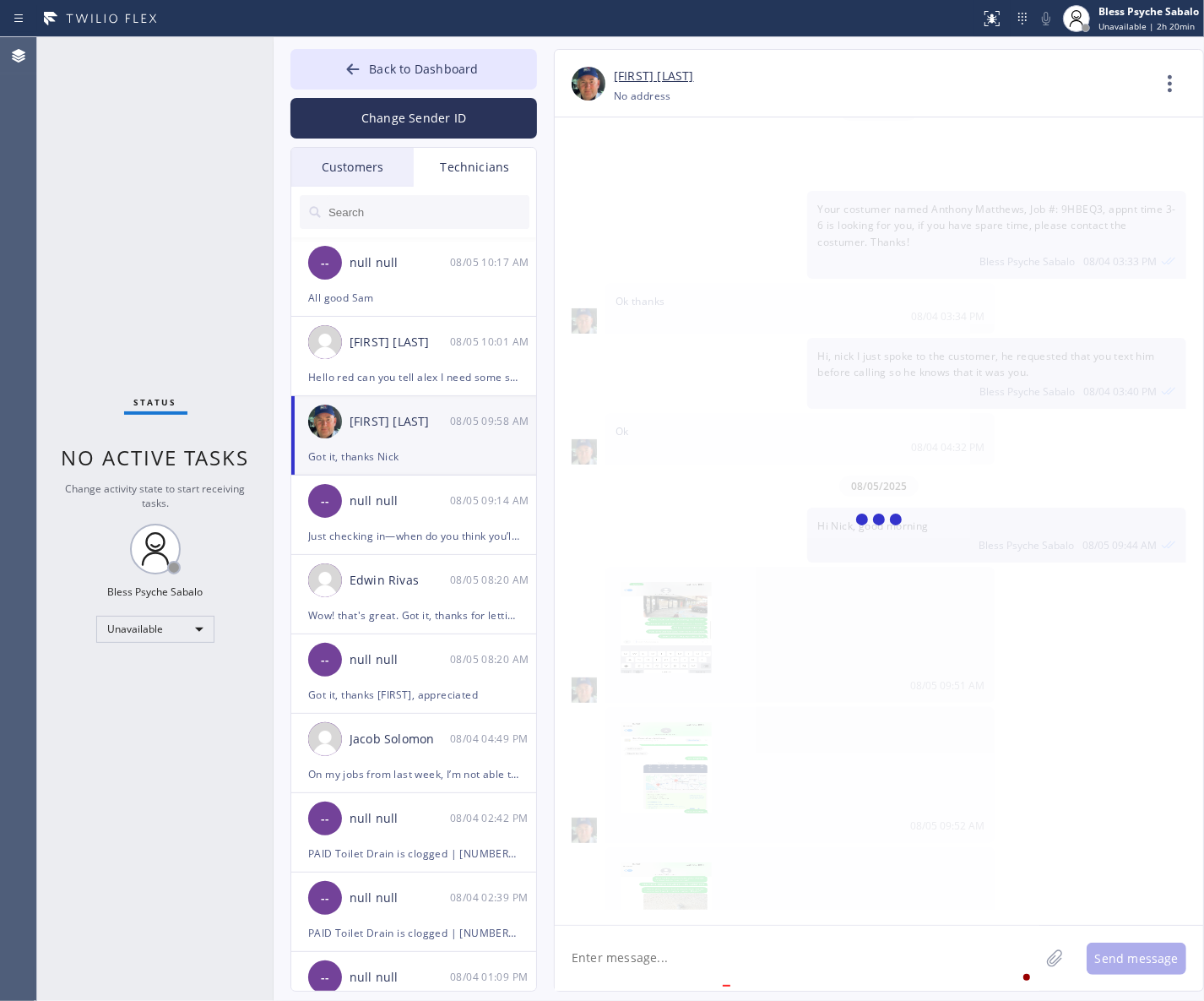 scroll, scrollTop: 0, scrollLeft: 0, axis: both 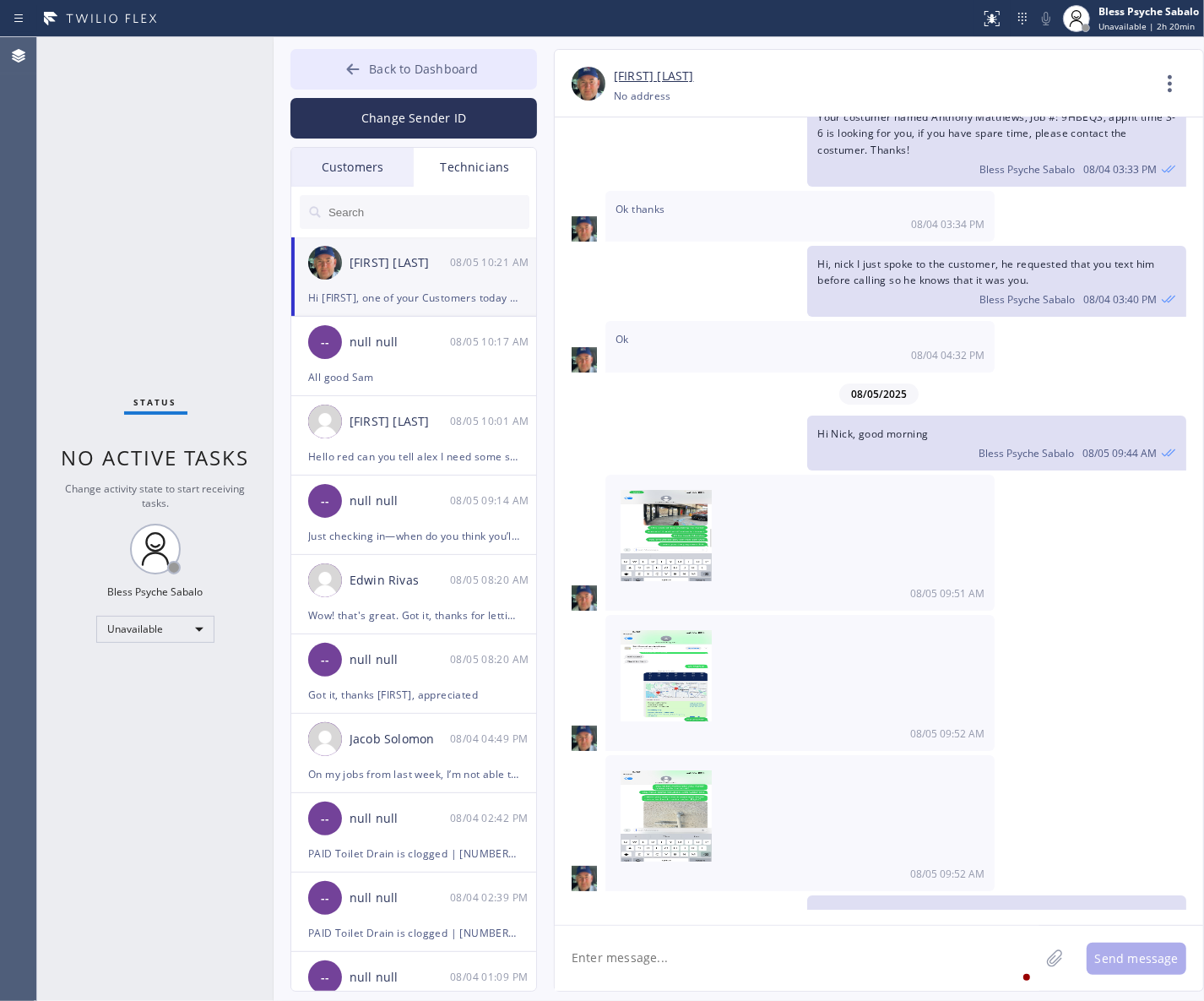 type 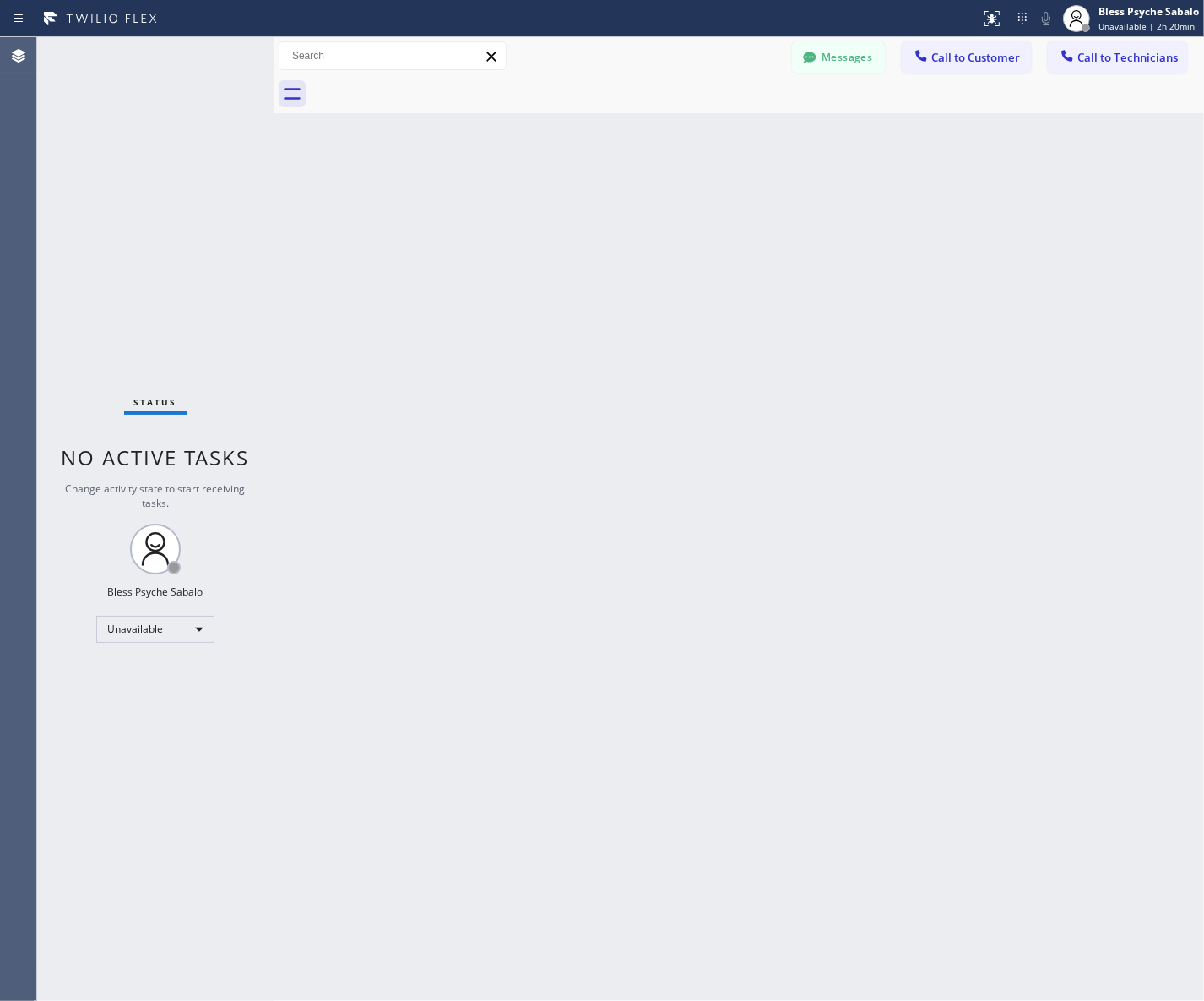 click on "Back to Dashboard Change Sender ID Customers Technicians MM [FIRST] [LAST] 07/28 03:53 PM It's fine .. NP
We don't need it anymore JW [FIRST] [LAST] 07/25 04:18 PM Hi [FIRST]-this is [FIRST], one of the dispatch managers here at 5 Star Plumbing. I’m reaching out to follow up on the estimate provided by our technician, [FIRST], during his visit on 07/02 regarding the (Installation of In-Home Water Filtration System). We just wanted to check in and see if you had any questions about the estimate or if there’s anything we can assist you with as you consider moving forward with the project. Feel free to reach out at your convenience—we’re here to help!
BS [FIRST] [LAST] 07/25 04:08 PM LC [FIRST] [LAST] 07/25 11:57 AM Tech advised me to just book an appointment and they'll gonna check the property together with you or either the real estate agent, to see if there's any back-up problem. DM [FIRST] [LAST] 07/25 08:45 AM BD [FIRST] [LAST] 07/24 04:53 PM No problem. IB [FIRST] [LAST] 07/24 02:33 PM Sorry I missed your call.  J  CD JL SN TJ" at bounding box center [739, 519] 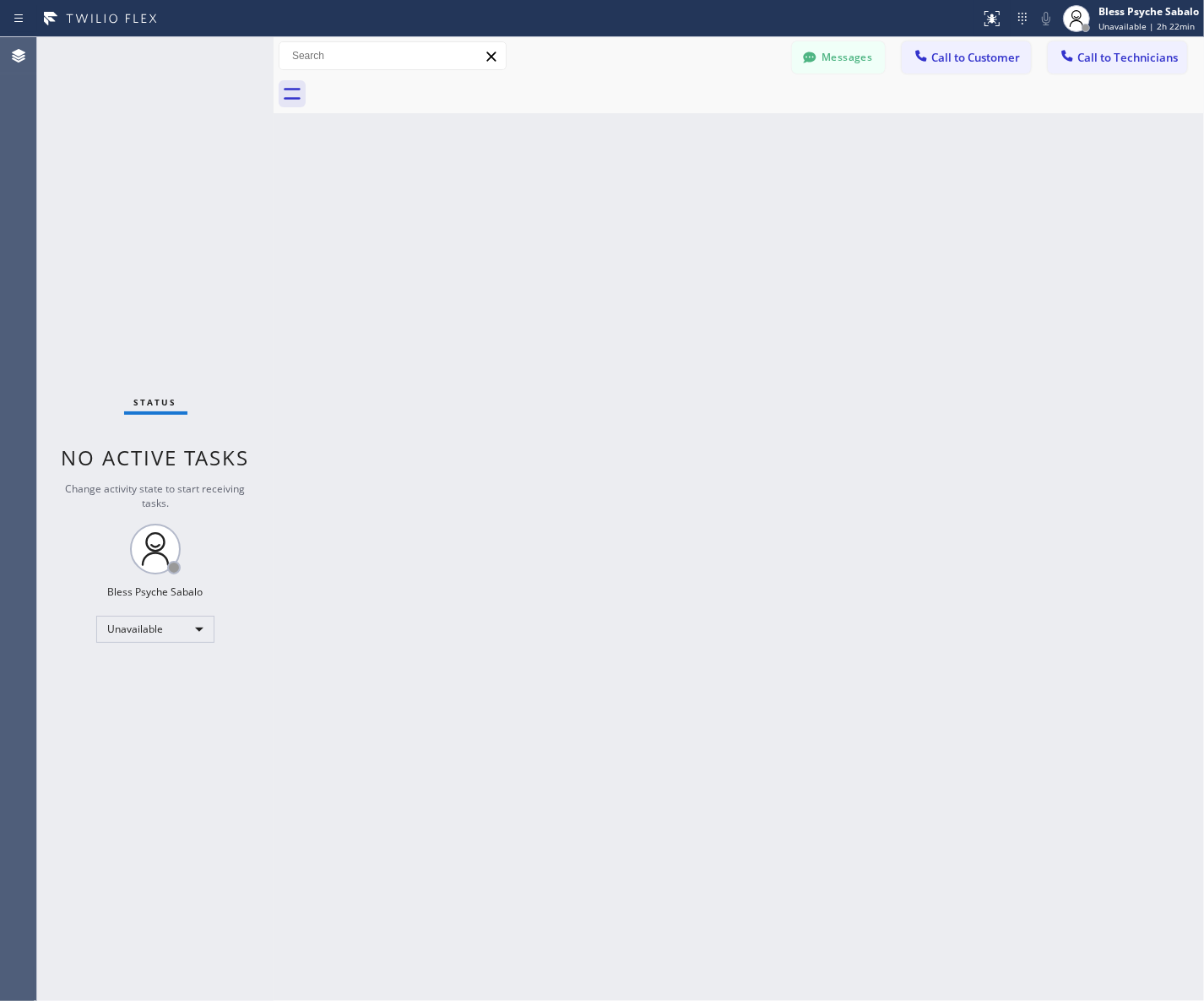 click on "Back to Dashboard Change Sender ID Customers Technicians MM [FIRST] [LAST] 07/28 03:53 PM It's fine .. NP
We don't need it anymore JW [FIRST] [LAST] 07/25 04:18 PM Hi [FIRST]-this is [FIRST], one of the dispatch managers here at 5 Star Plumbing. I’m reaching out to follow up on the estimate provided by our technician, [FIRST], during his visit on 07/02 regarding the (Installation of In-Home Water Filtration System). We just wanted to check in and see if you had any questions about the estimate or if there’s anything we can assist you with as you consider moving forward with the project. Feel free to reach out at your convenience—we’re here to help!
BS [FIRST] [LAST] 07/25 04:08 PM LC [FIRST] [LAST] 07/25 11:57 AM Tech advised me to just book an appointment and they'll gonna check the property together with you or either the real estate agent, to see if there's any back-up problem. DM [FIRST] [LAST] 07/25 08:45 AM BD [FIRST] [LAST] 07/24 04:53 PM No problem. IB [FIRST] [LAST] 07/24 02:33 PM Sorry I missed your call.  J  CD JL SN TJ" at bounding box center [739, 519] 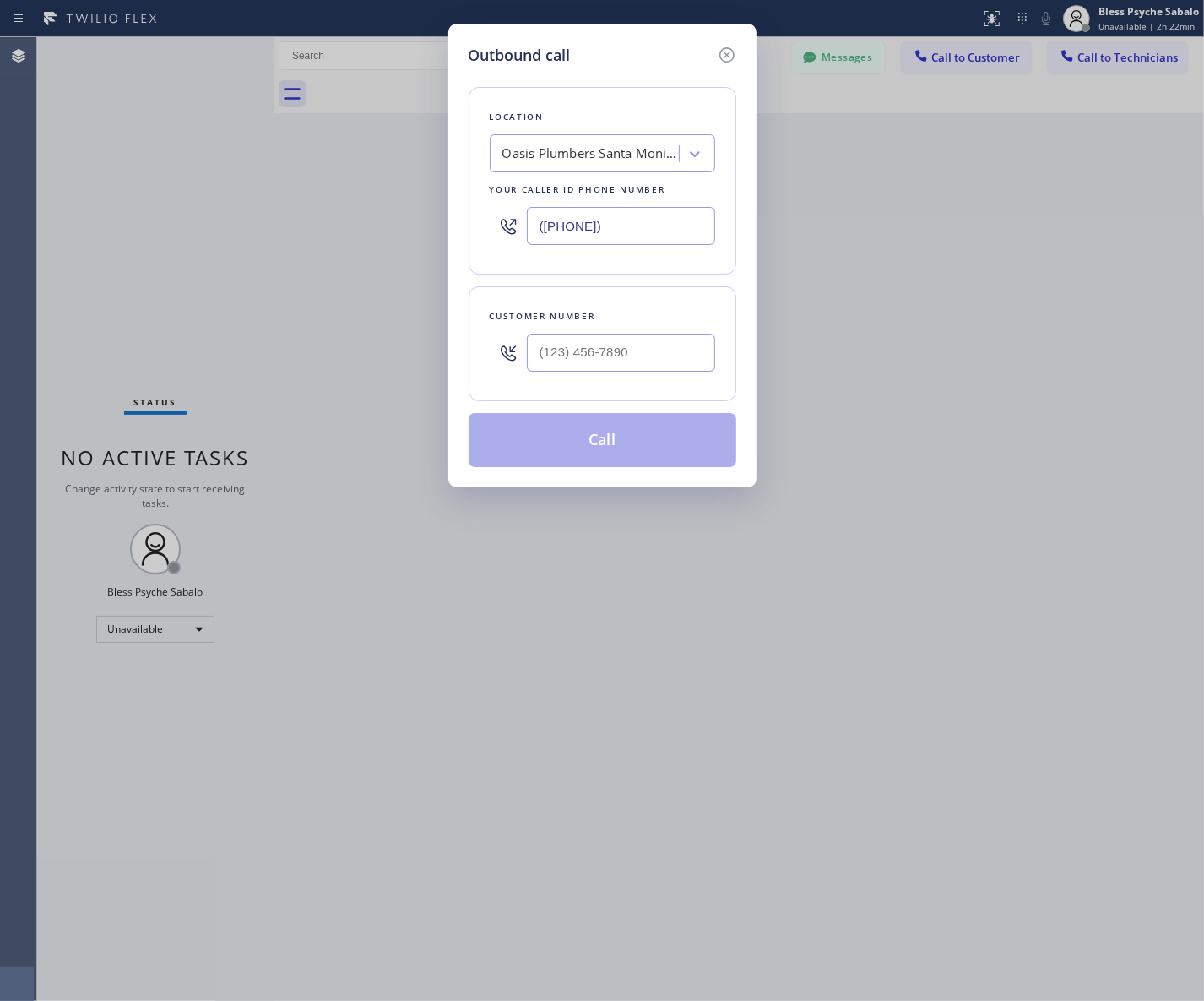 click on "Outbound call Location Oasis Plumbers [CITY] Your caller id phone number ([PHONE]) Customer number Call" at bounding box center [602, 255] 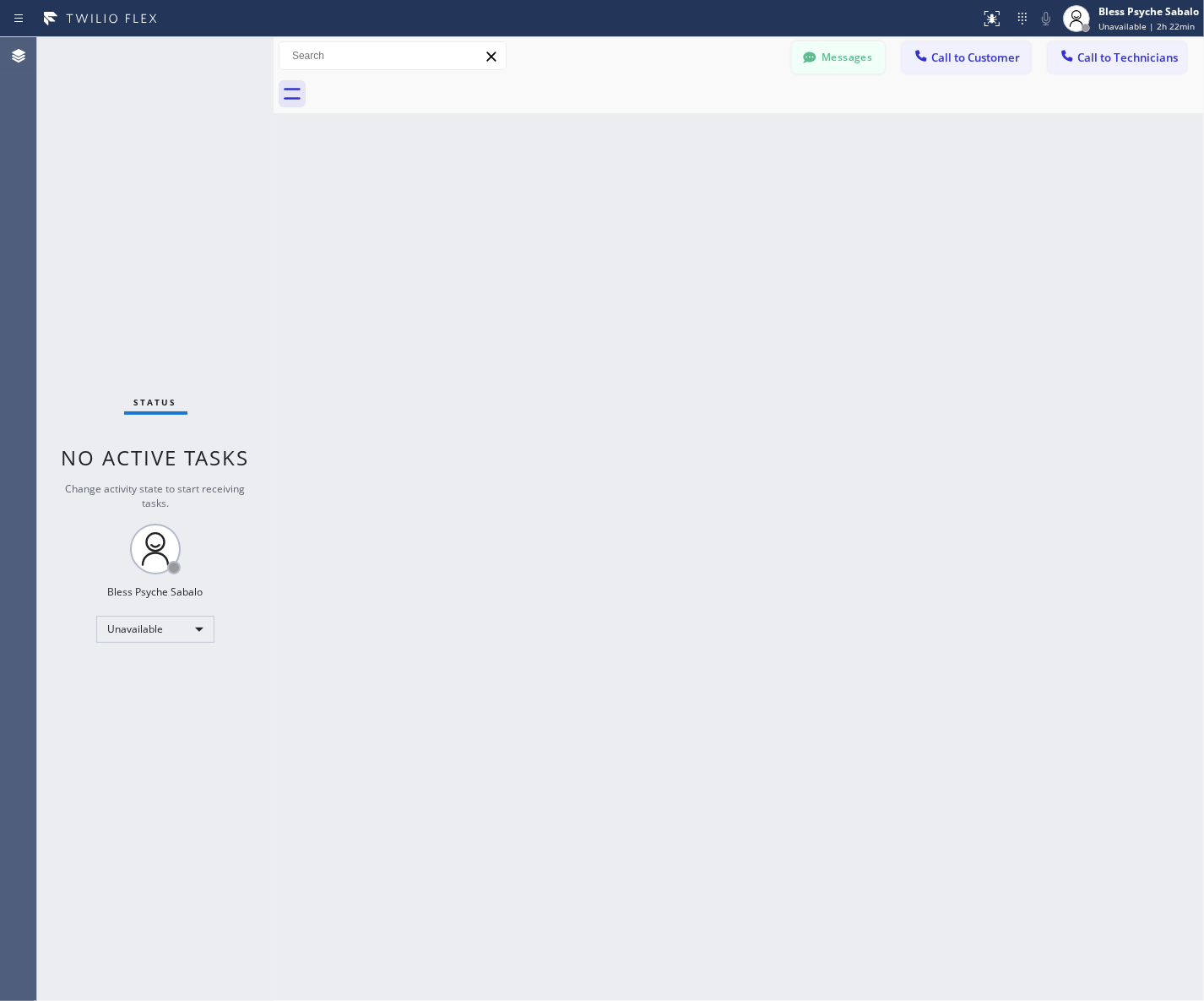 drag, startPoint x: 837, startPoint y: 145, endPoint x: 853, endPoint y: 73, distance: 73.75636 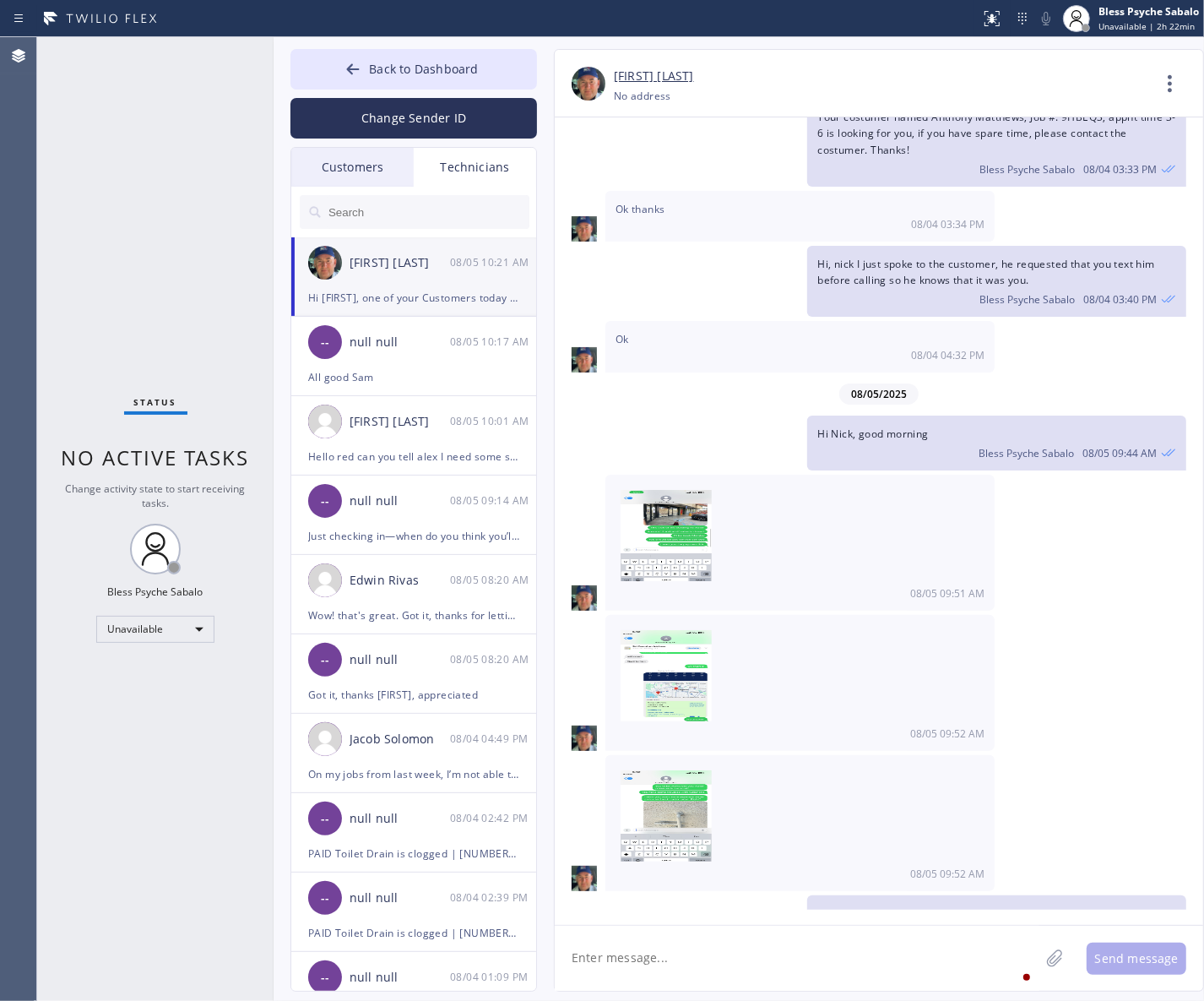 click on "Technicians" at bounding box center (475, 167) 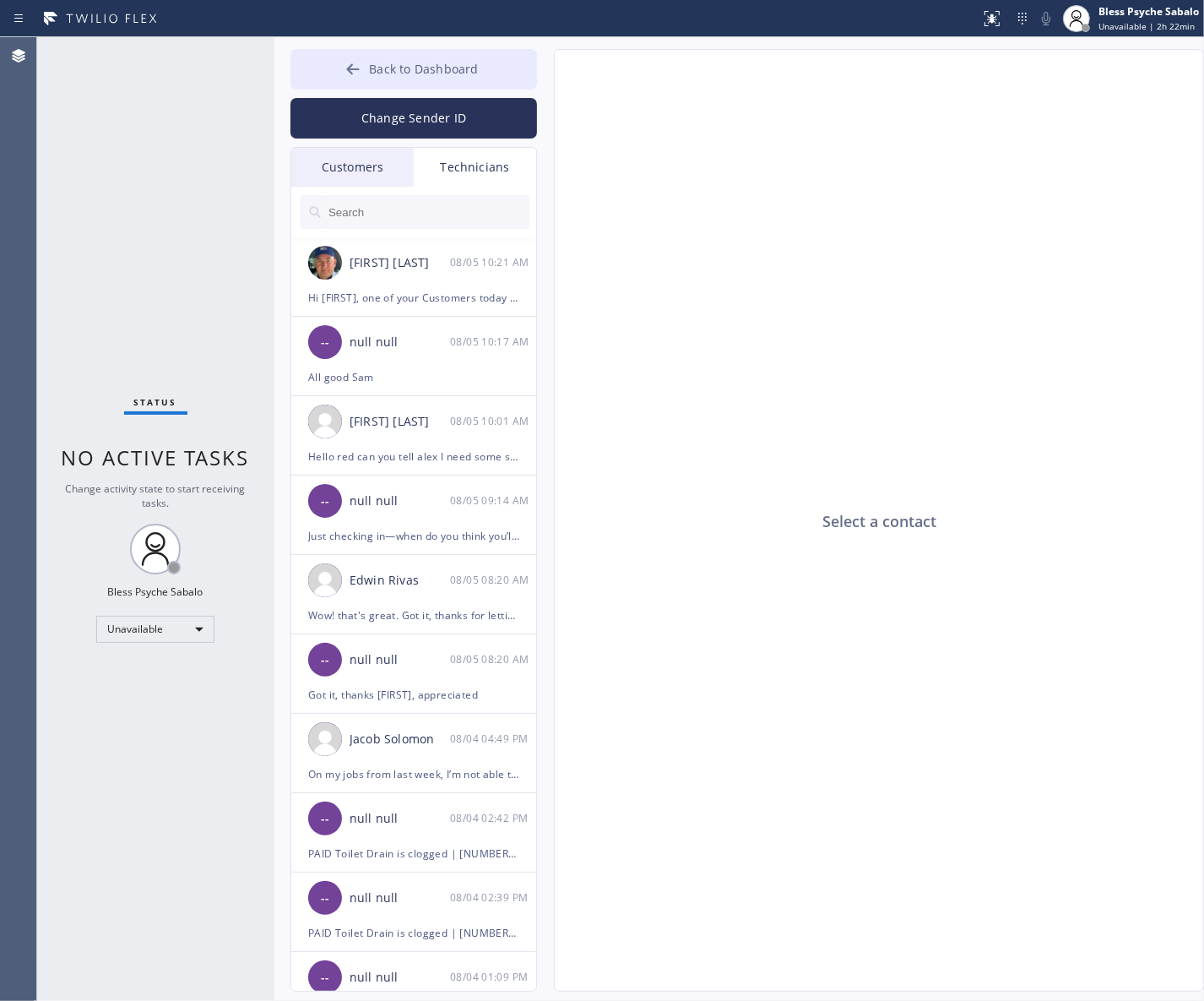 click on "Back to Dashboard" at bounding box center (423, 68) 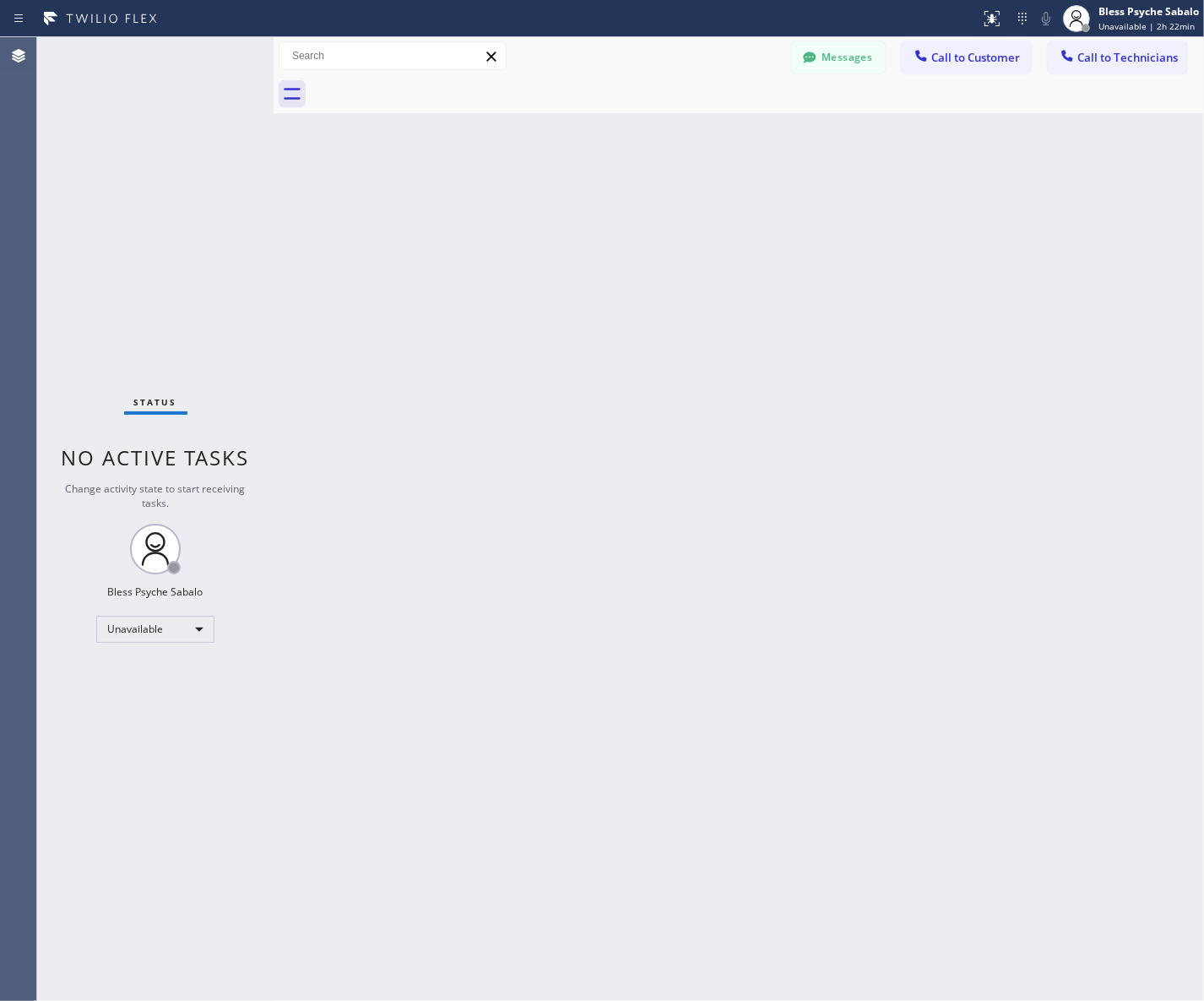click on "Back to Dashboard Change Sender ID Customers Technicians MM [FIRST] [LAST] 07/28 03:53 PM It's fine .. NP
We don't need it anymore JW [FIRST] [LAST] 07/25 04:18 PM Hi [FIRST]-this is [FIRST], one of the dispatch managers here at 5 Star Plumbing. I’m reaching out to follow up on the estimate provided by our technician, [FIRST], during his visit on 07/02 regarding the (Installation of In-Home Water Filtration System). We just wanted to check in and see if you had any questions about the estimate or if there’s anything we can assist you with as you consider moving forward with the project. Feel free to reach out at your convenience—we’re here to help!
BS [FIRST] [LAST] 07/25 04:08 PM LC [FIRST] [LAST] 07/25 11:57 AM Tech advised me to just book an appointment and they'll gonna check the property together with you or either the real estate agent, to see if there's any back-up problem. DM [FIRST] [LAST] 07/25 08:45 AM BD [FIRST] [LAST] 07/24 04:53 PM No problem. IB [FIRST] [LAST] 07/24 02:33 PM Sorry I missed your call.  J  CD JL SN TJ" at bounding box center [739, 519] 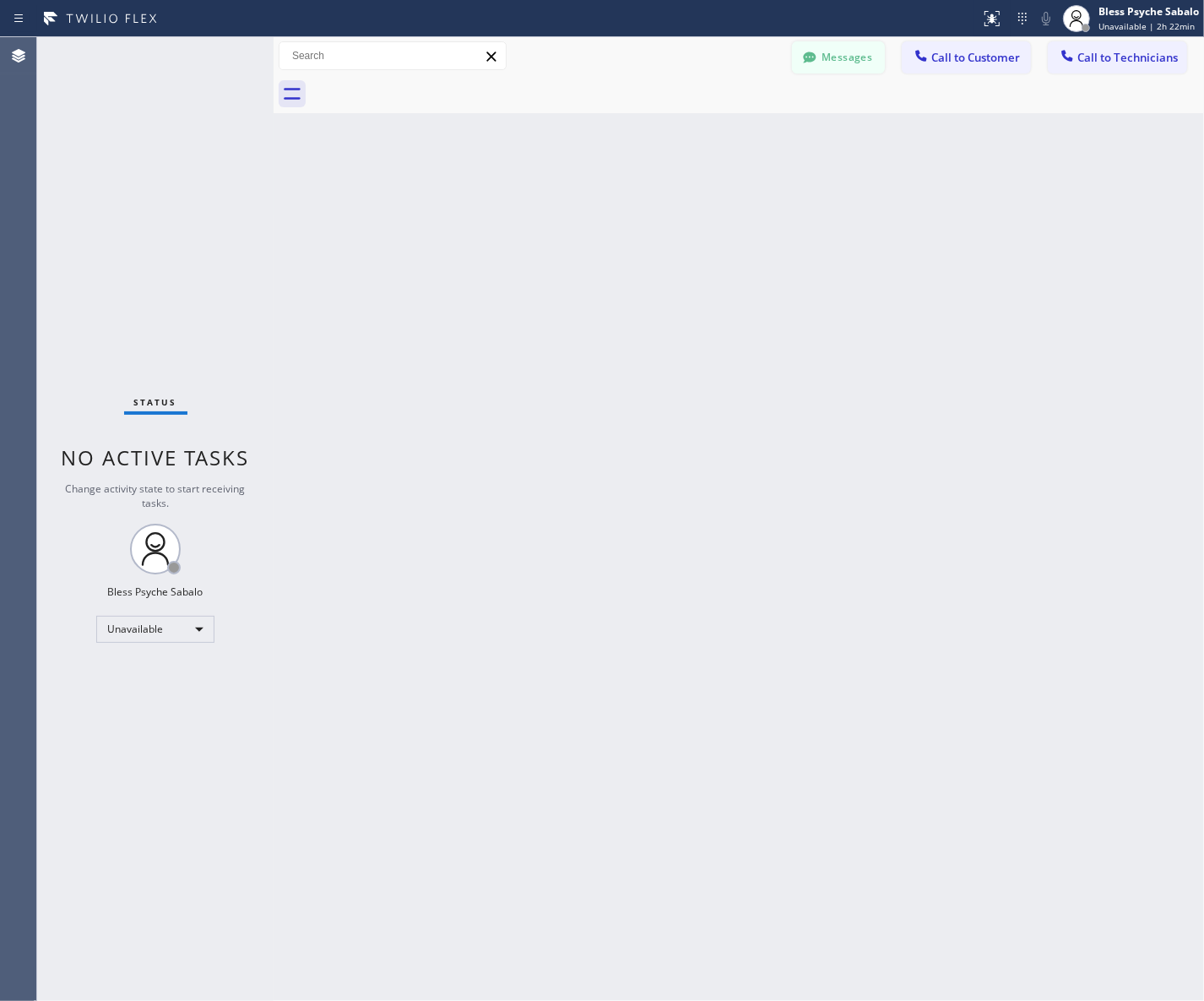click on "Messages" at bounding box center [838, 57] 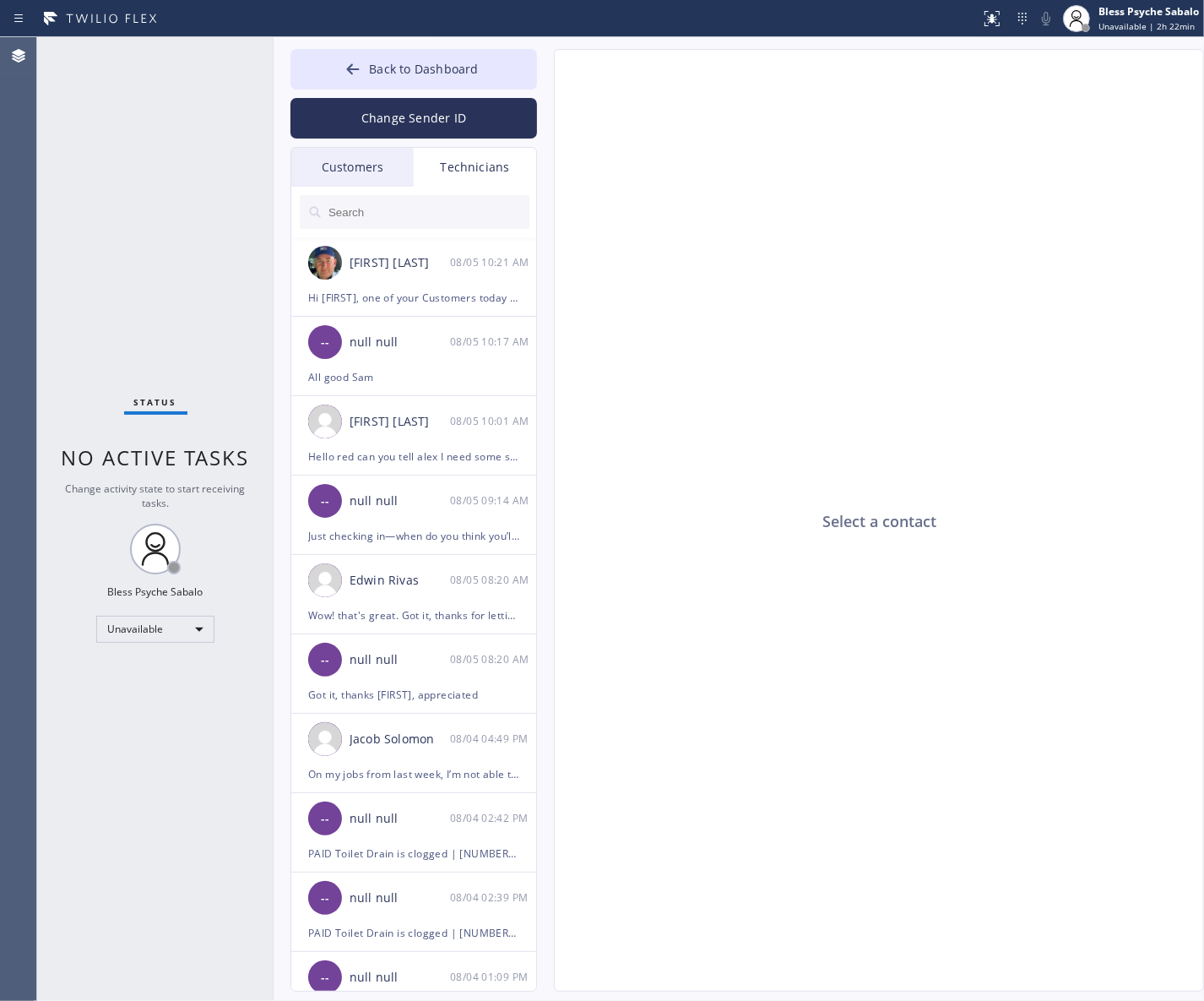 click on "Technicians" at bounding box center [475, 167] 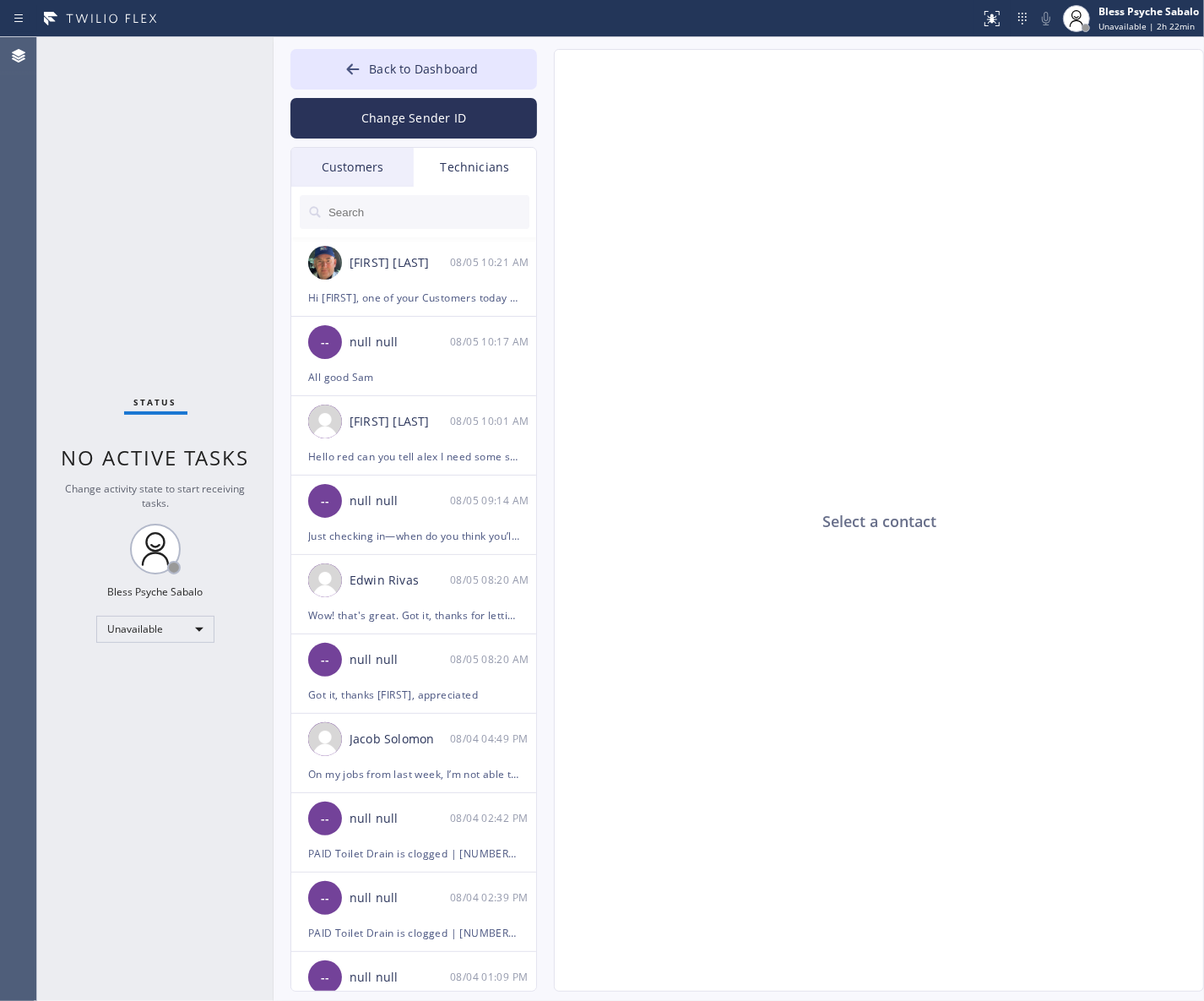 drag, startPoint x: 795, startPoint y: 220, endPoint x: 787, endPoint y: 213, distance: 10.630146 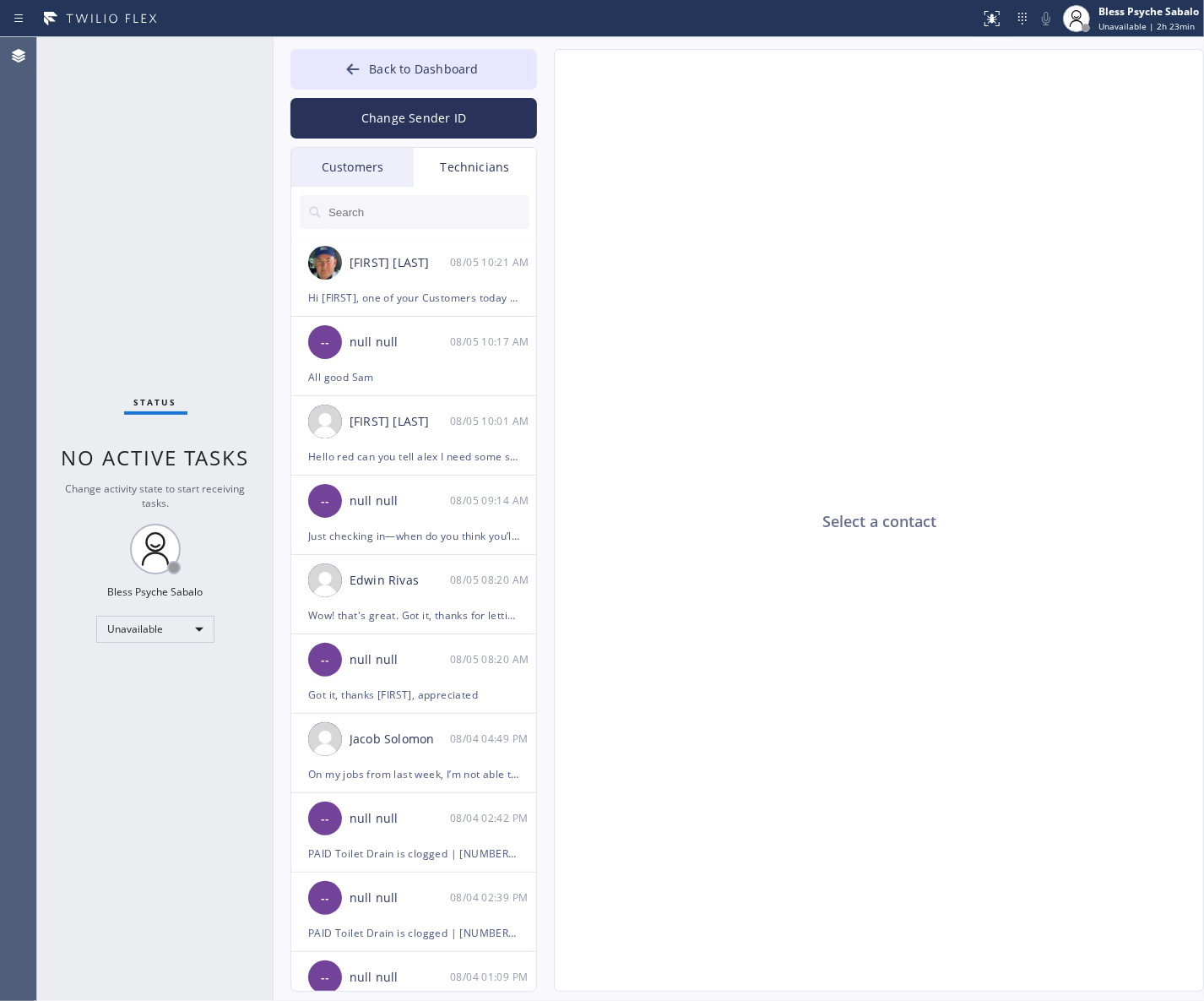 click on "Select a contact" 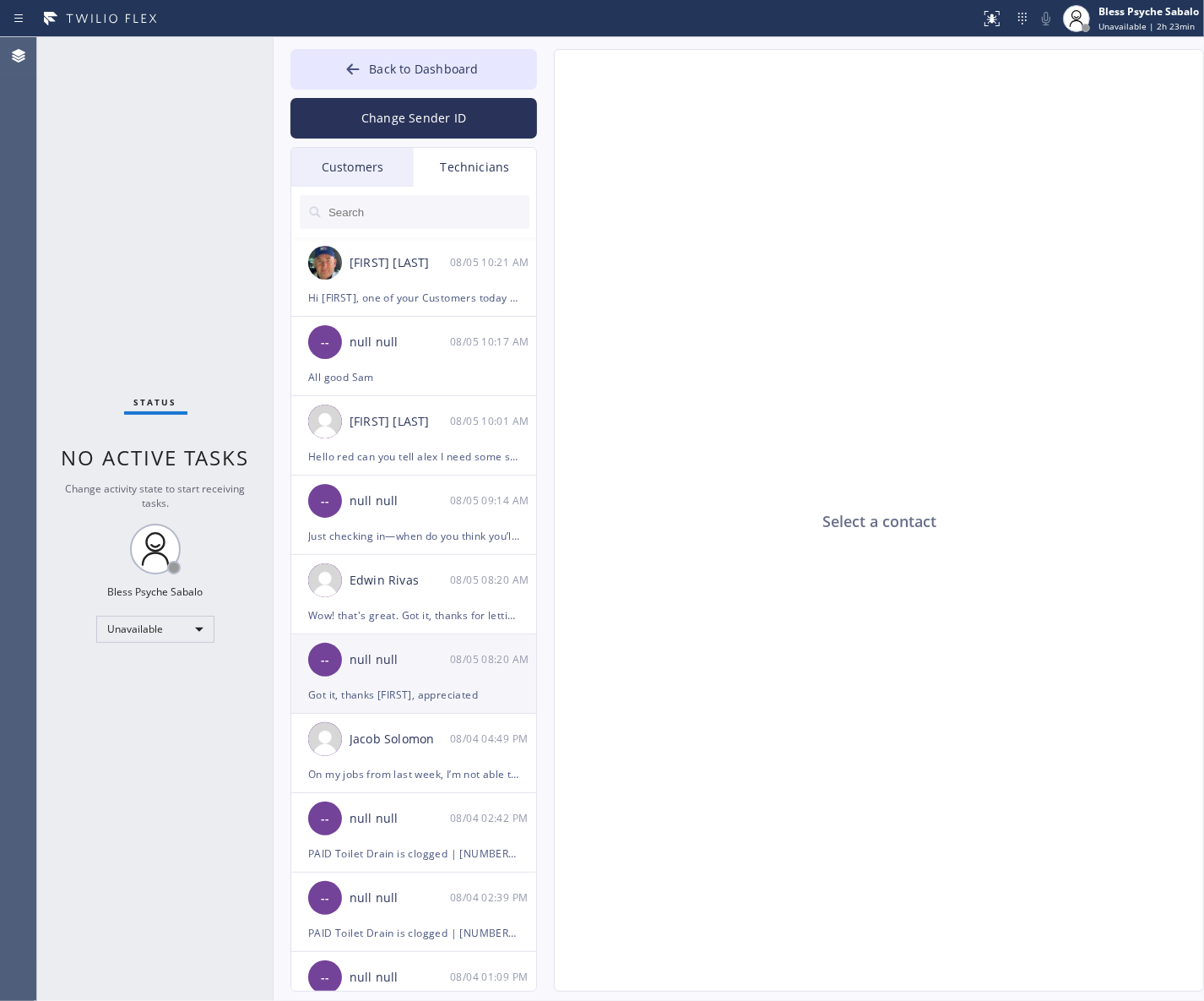 click on "-- null [LAST] 08/05 08:20 AM" at bounding box center (415, 660) 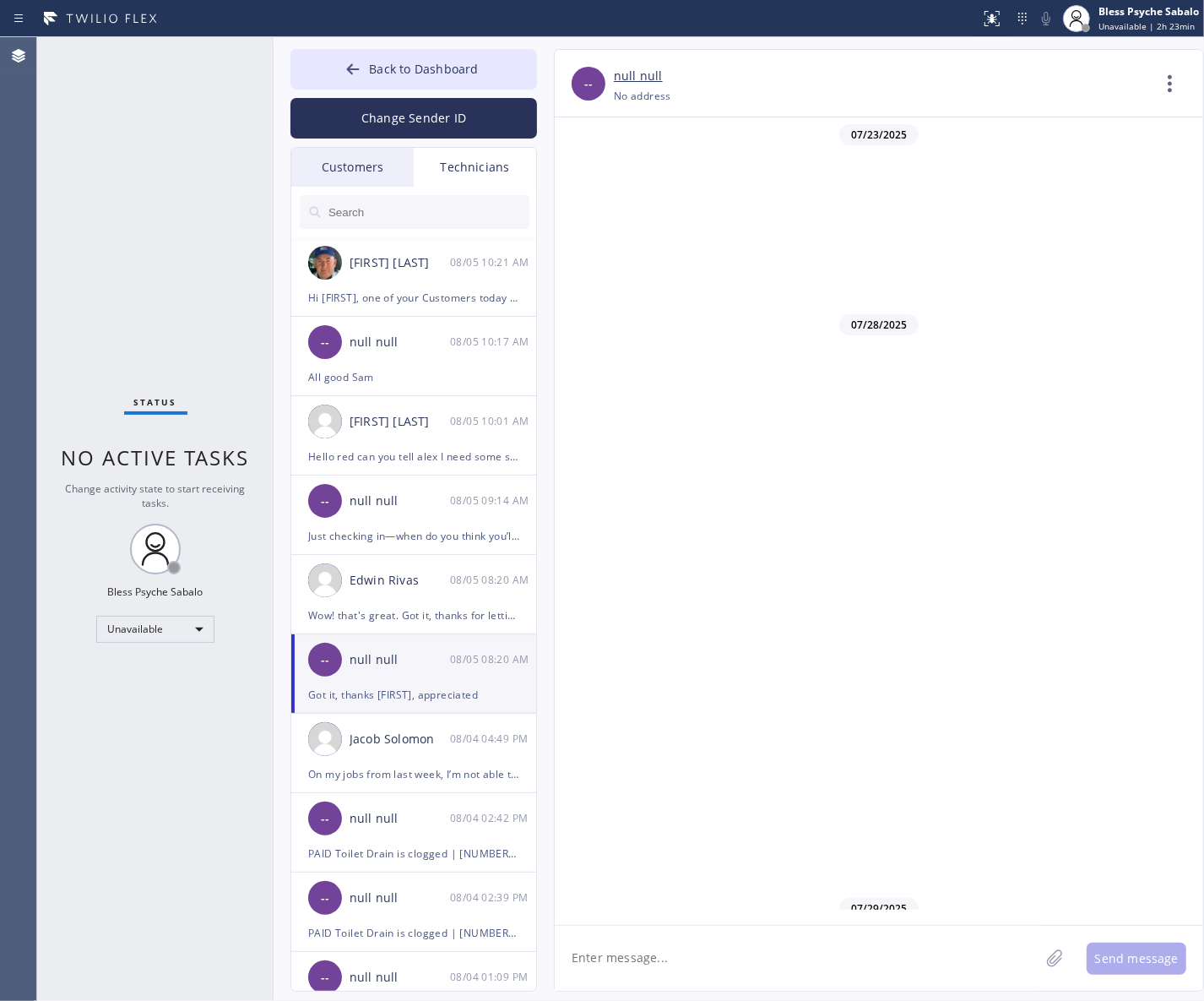scroll, scrollTop: 927, scrollLeft: 0, axis: vertical 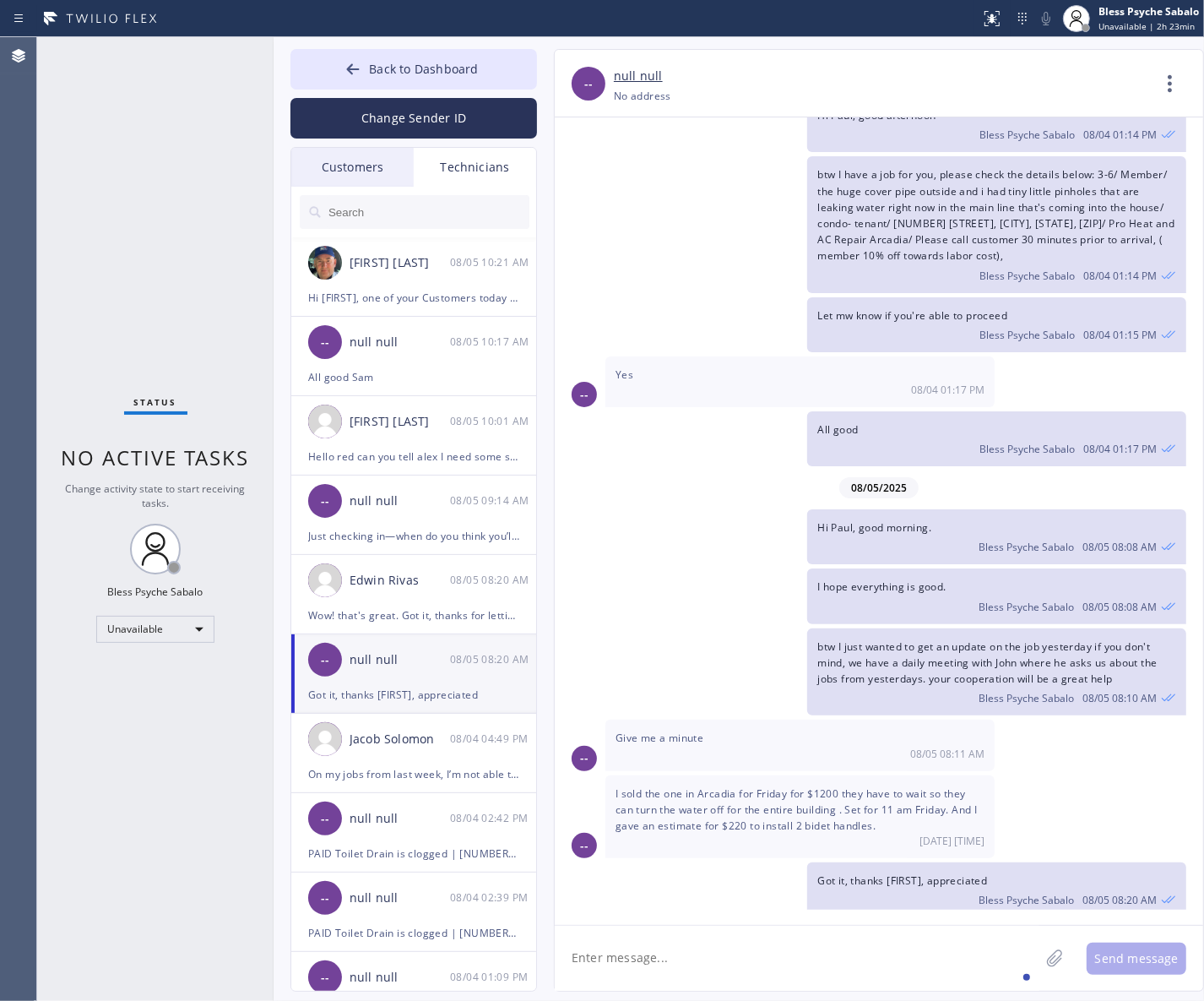 click 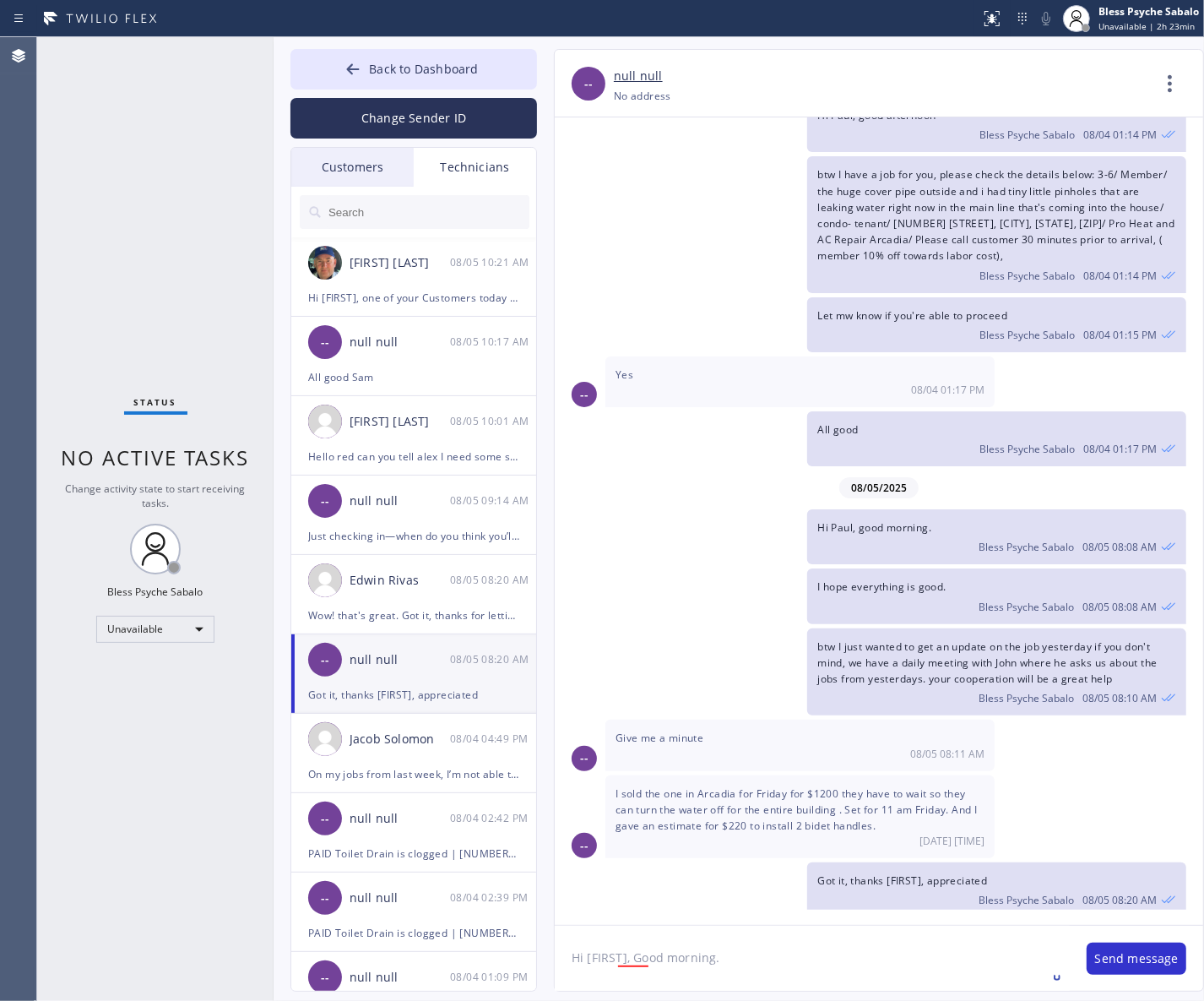 scroll, scrollTop: 14, scrollLeft: 0, axis: vertical 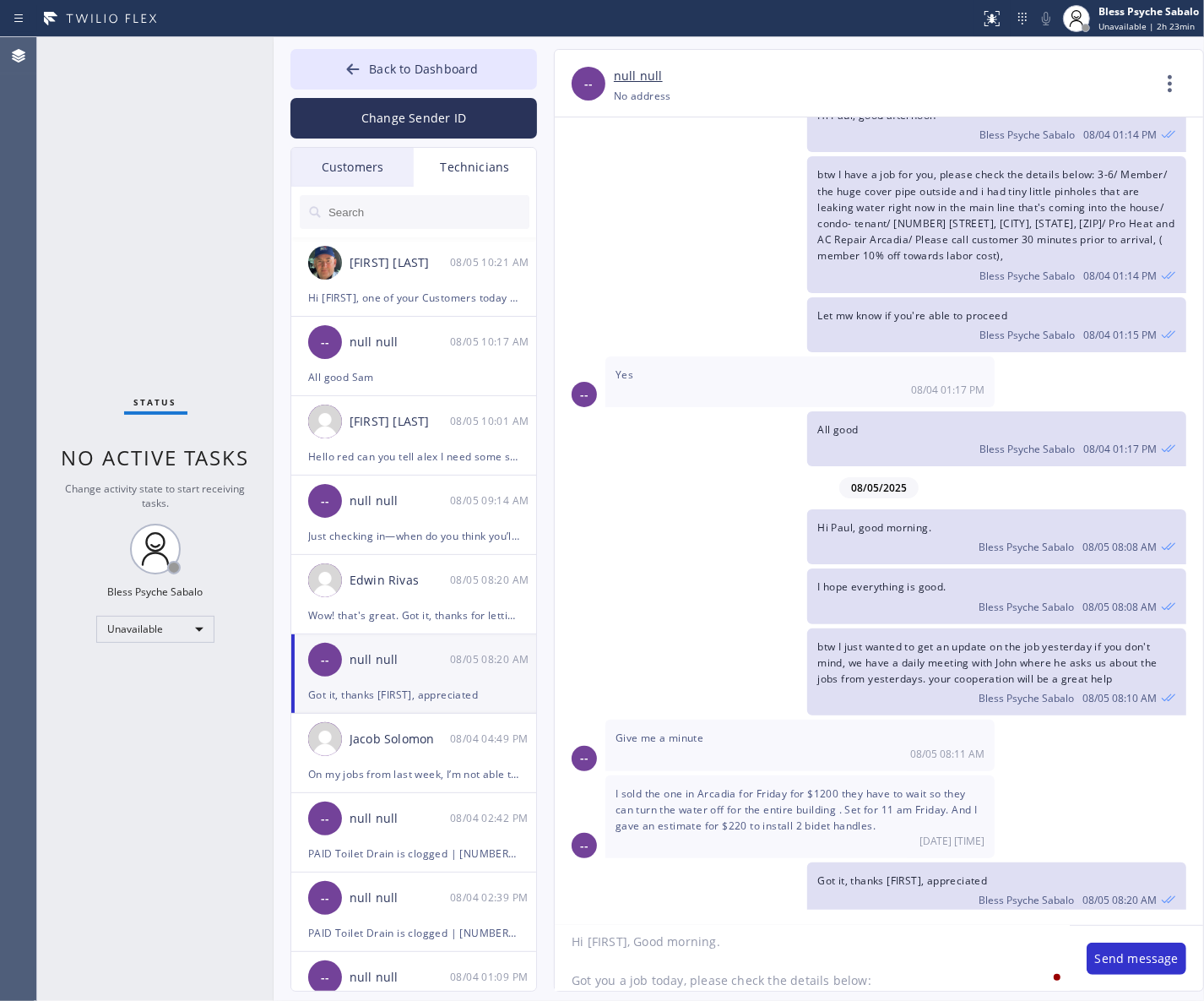 click on "Hi [FIRST], Good morning.
Got you a job today, please check the details below:" 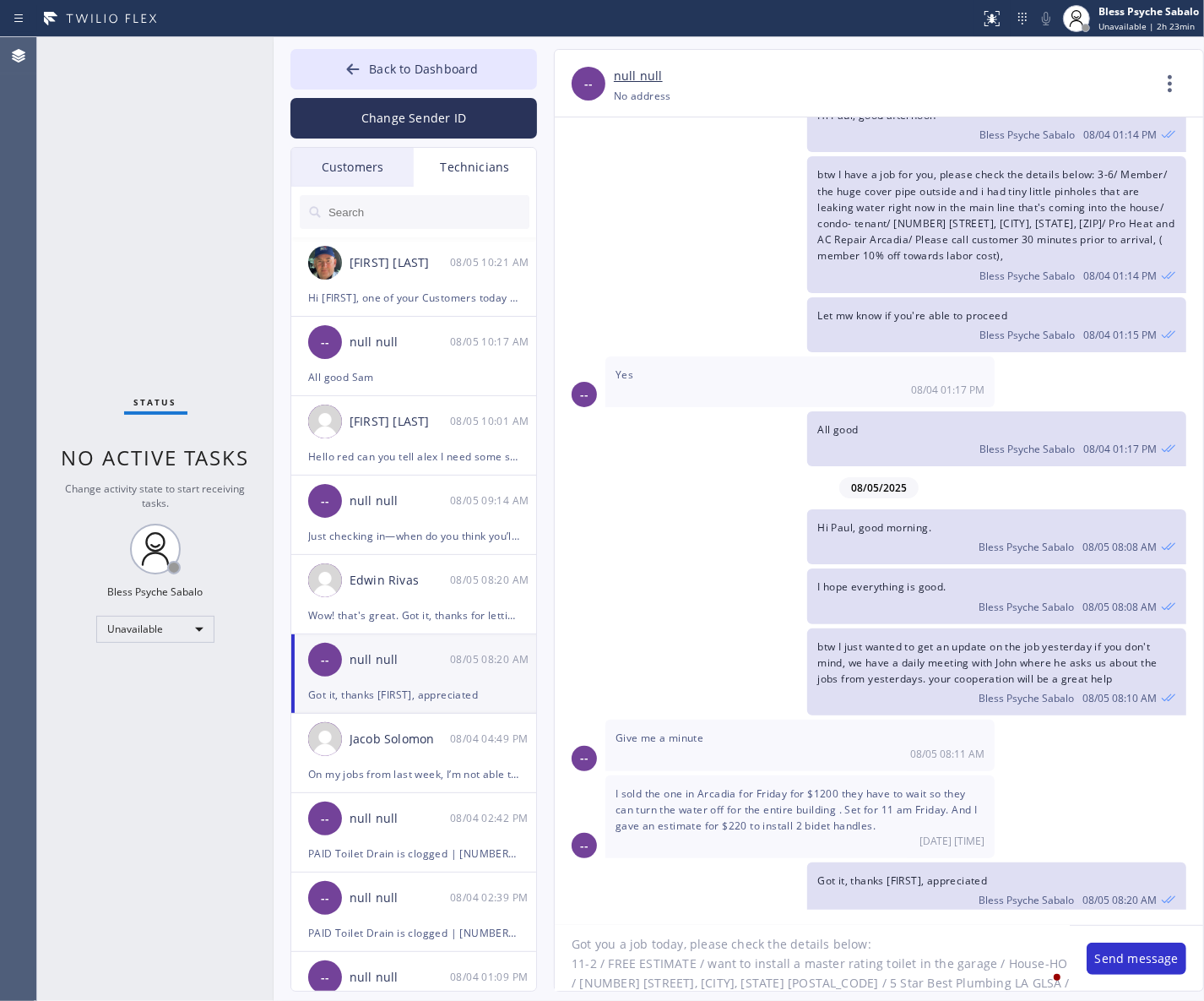 scroll, scrollTop: 73, scrollLeft: 0, axis: vertical 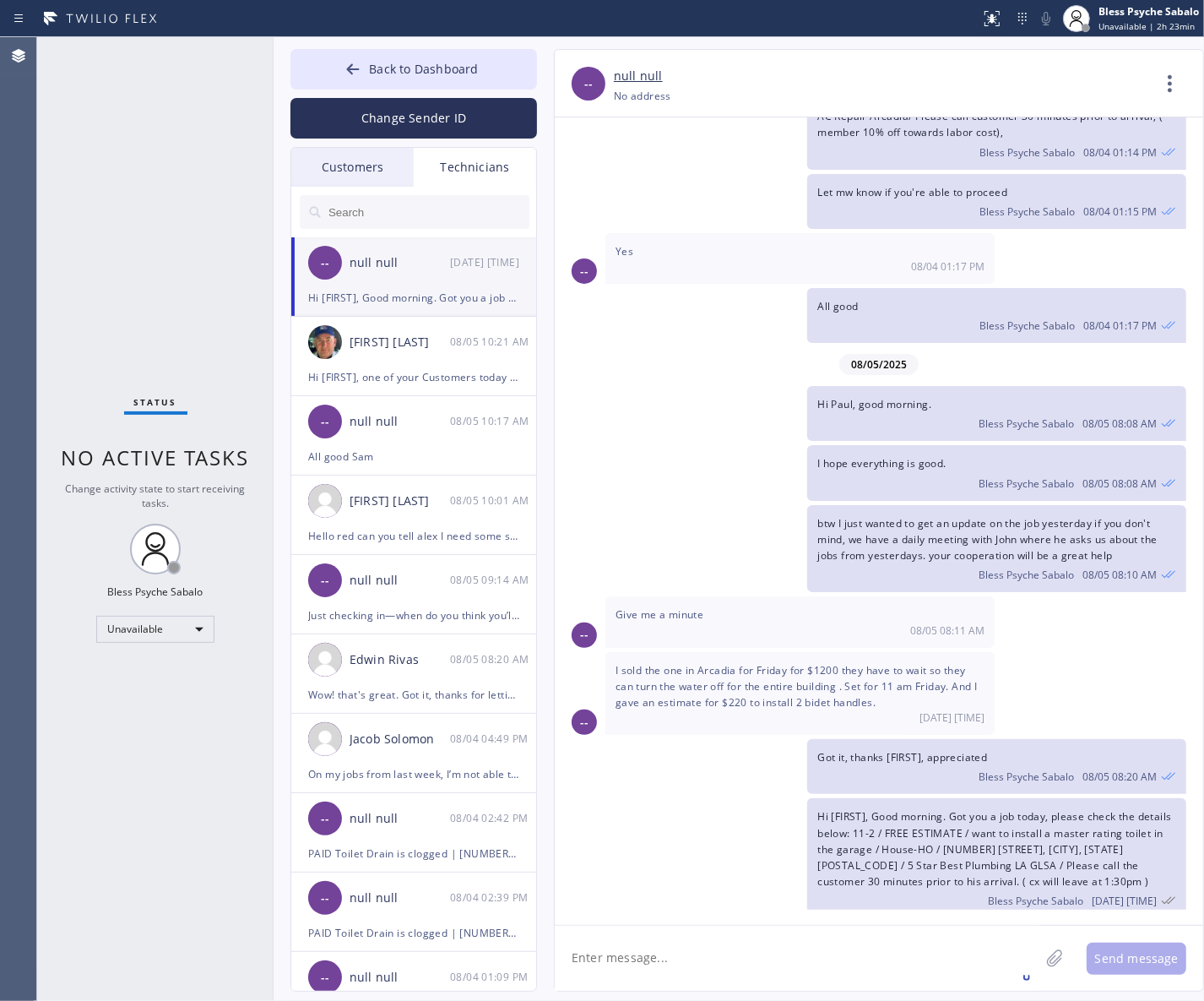 click on "Hi [FIRST], Good morning.
Got you a job today, please check the details below:
11-2 / FREE ESTIMATE / want to install a master rating toilet in the garage / House-HO / [NUMBER] [STREET], [CITY], [STATE] [POSTAL_CODE] / 5 Star Best Plumbing LA GLSA / Please call the customer 30 minutes prior to his  arrival. ( cx will leave at 1:30pm )" at bounding box center [994, 849] 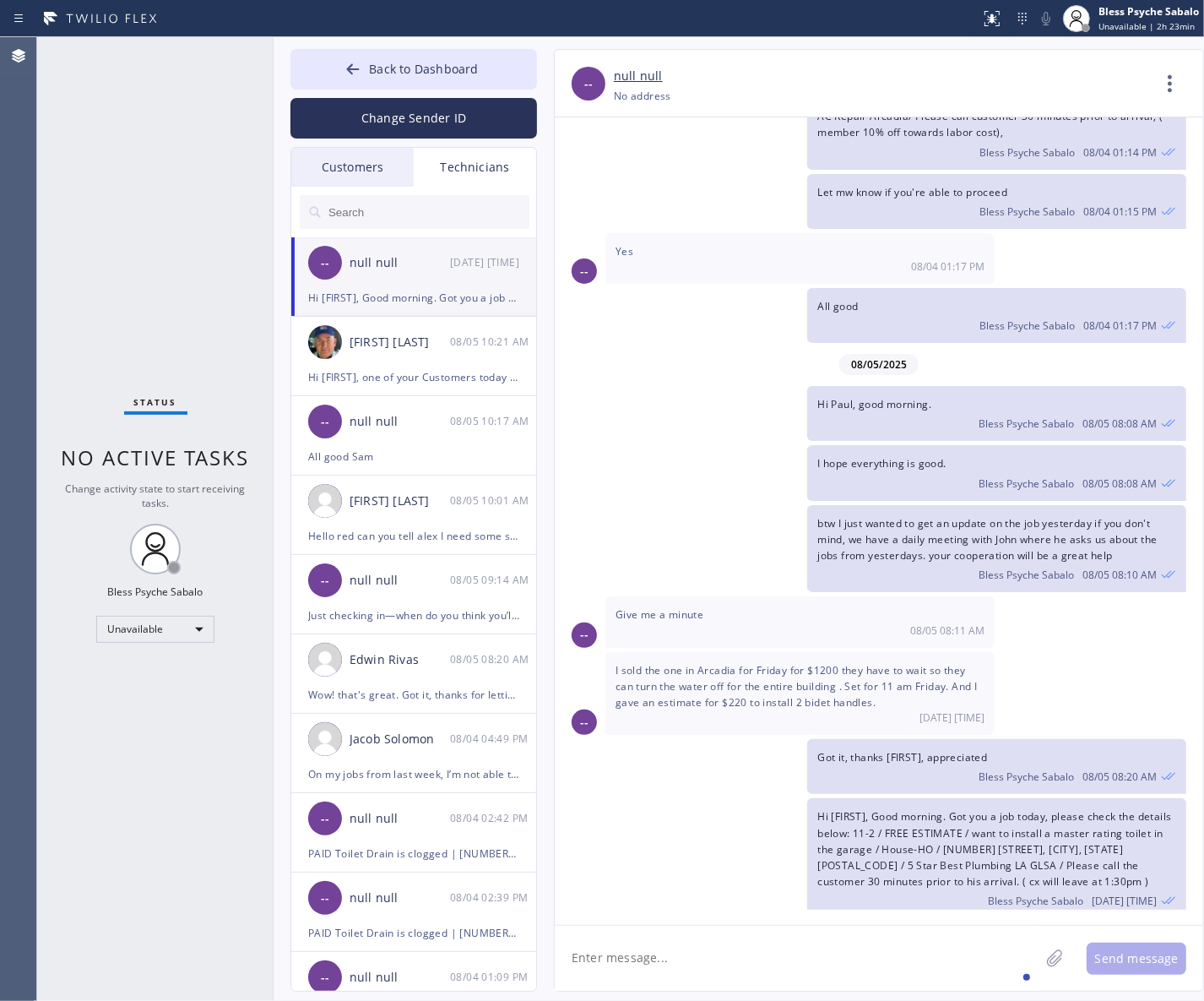 click 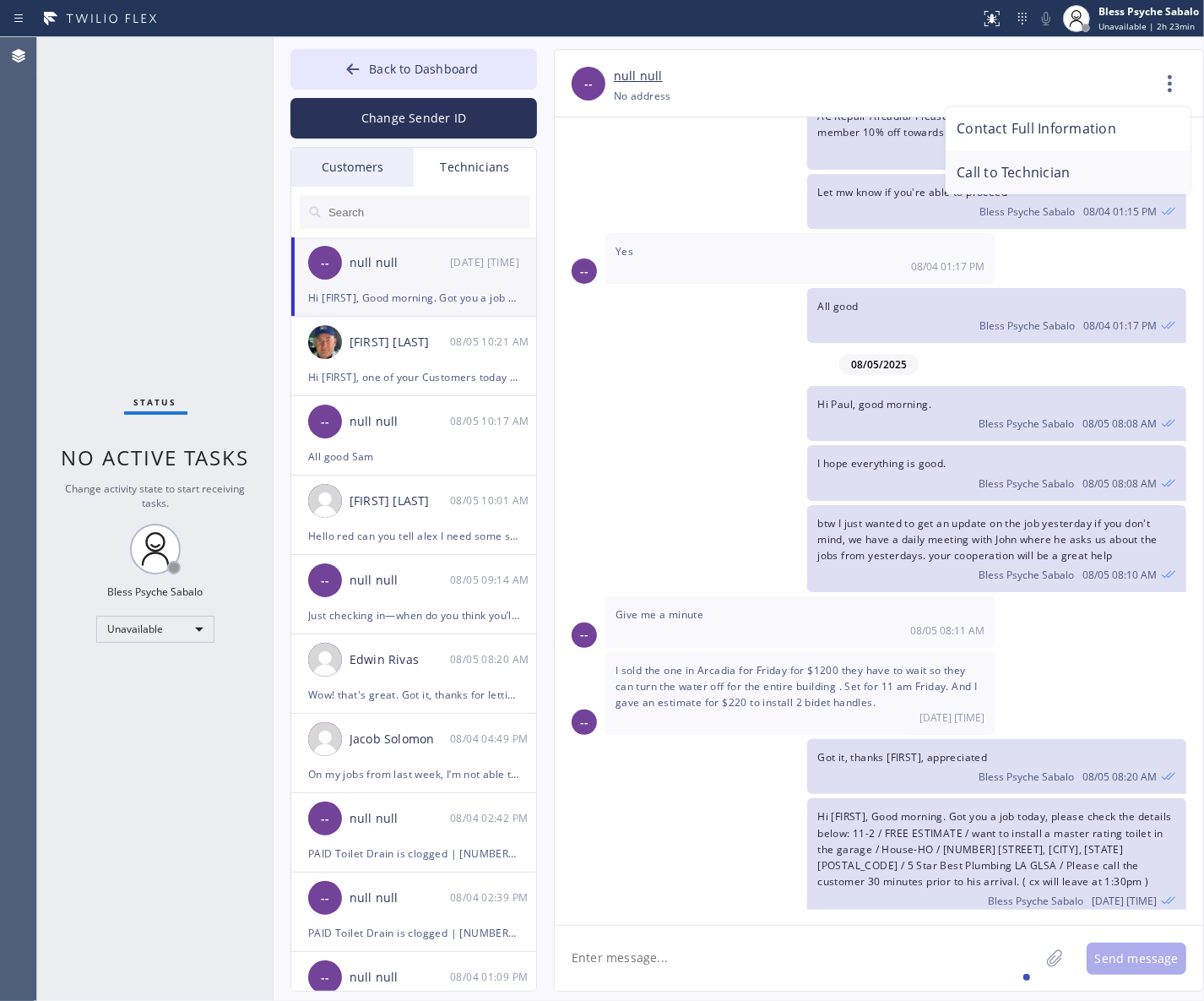 click on "Call to Technician" at bounding box center (1068, 173) 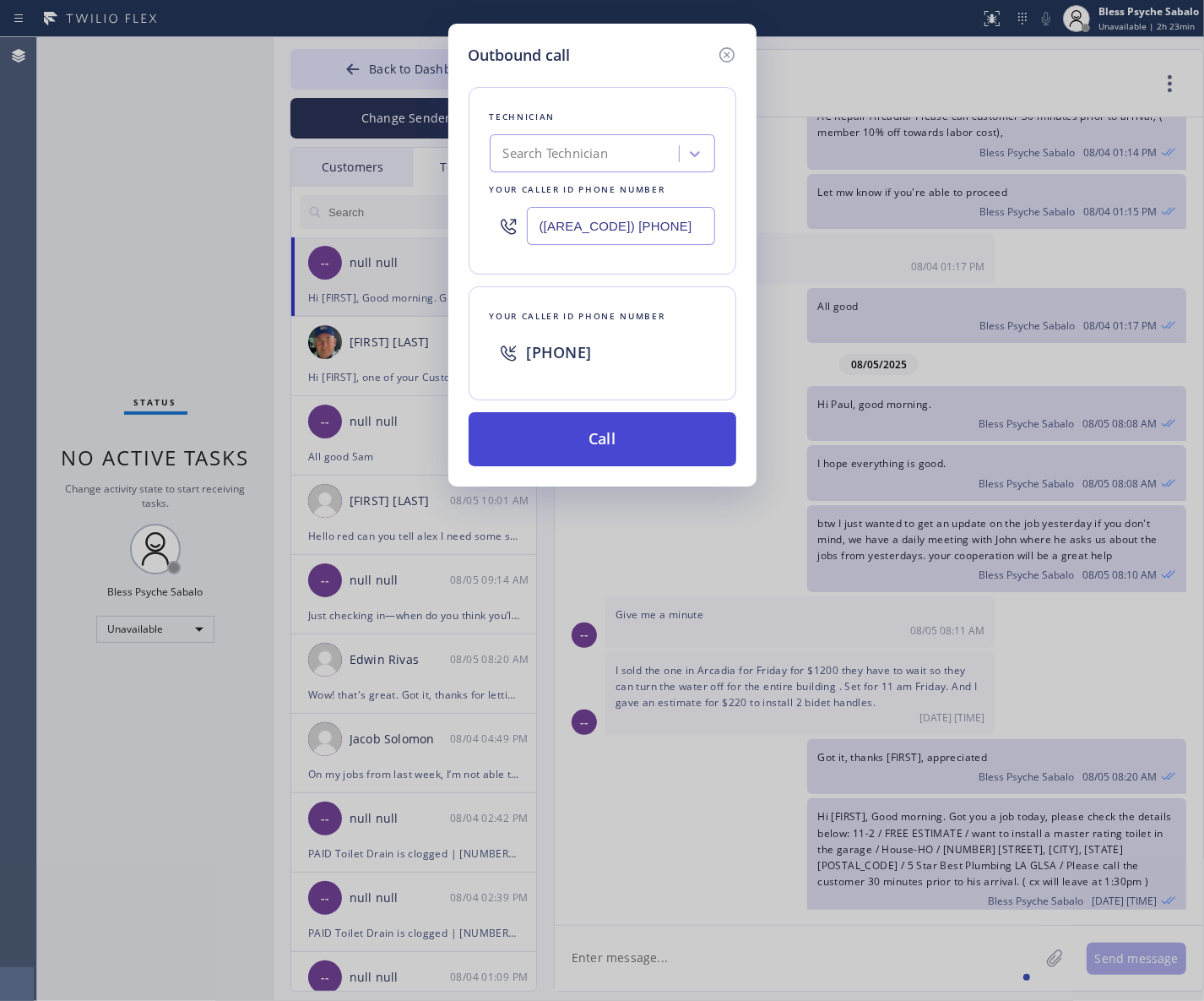 click on "Call" at bounding box center [602, 439] 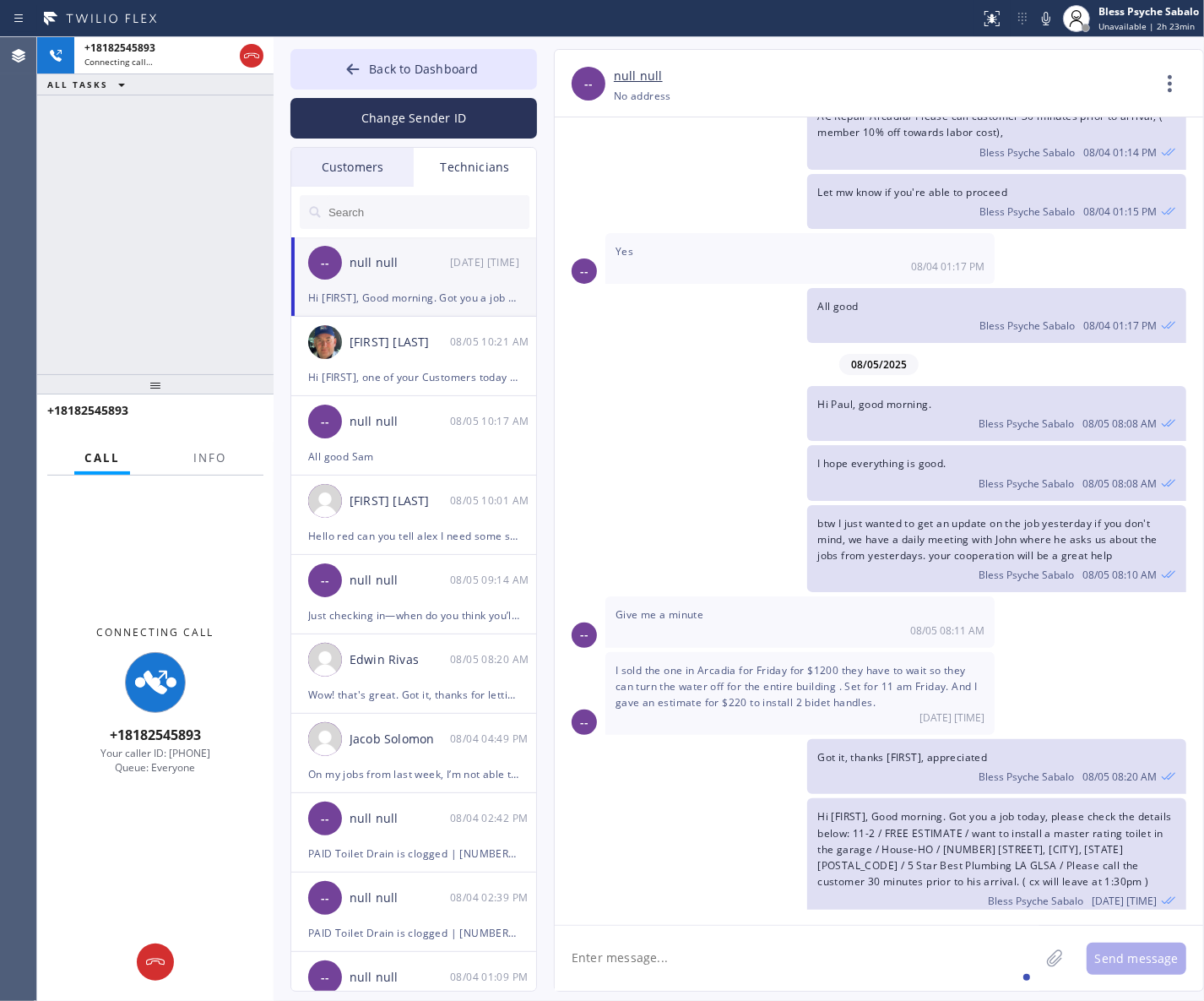 click on "I hope everything is good.
[FIRST] [LAST] 08/05 08:08 AM" at bounding box center [870, 472] 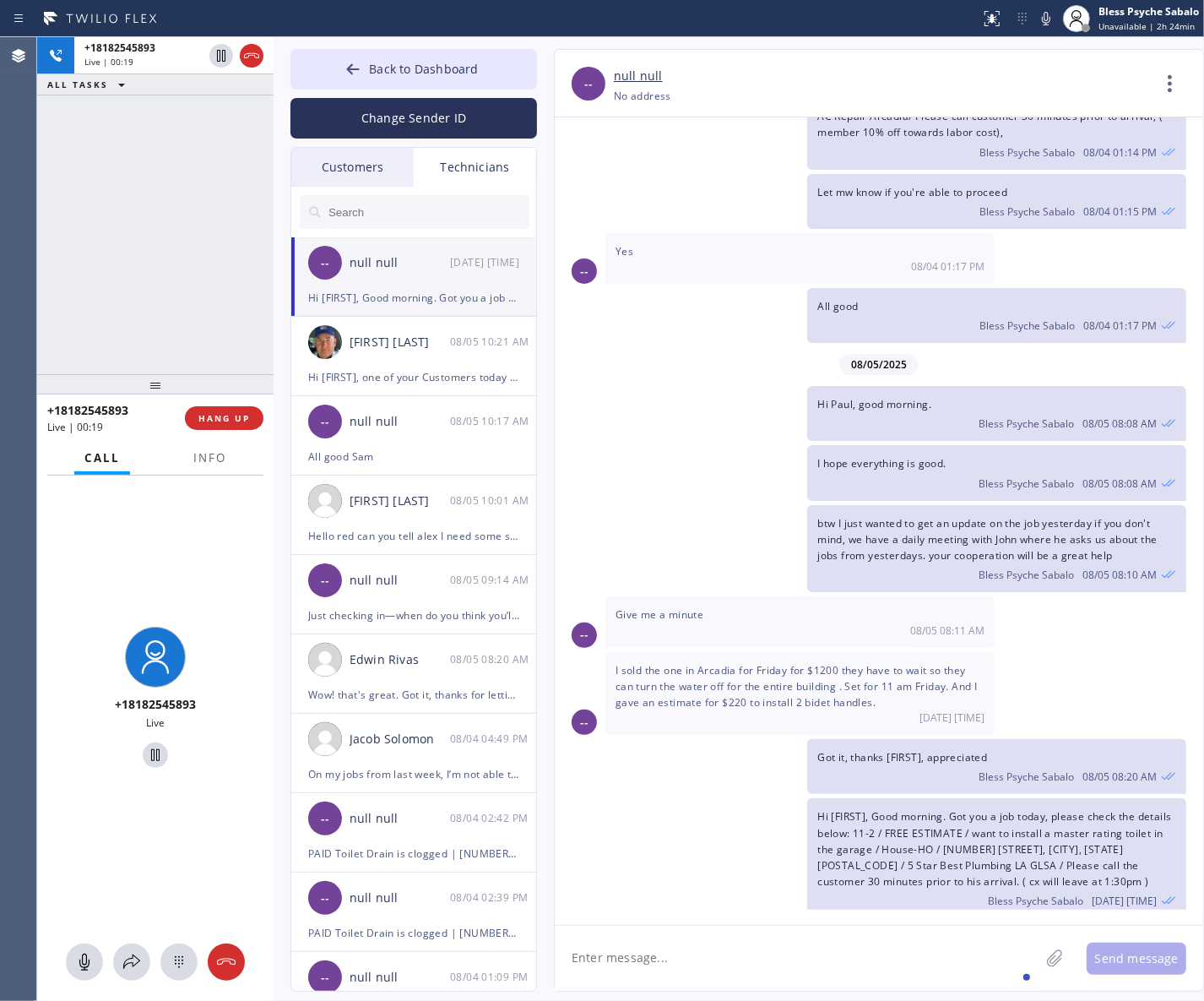 click 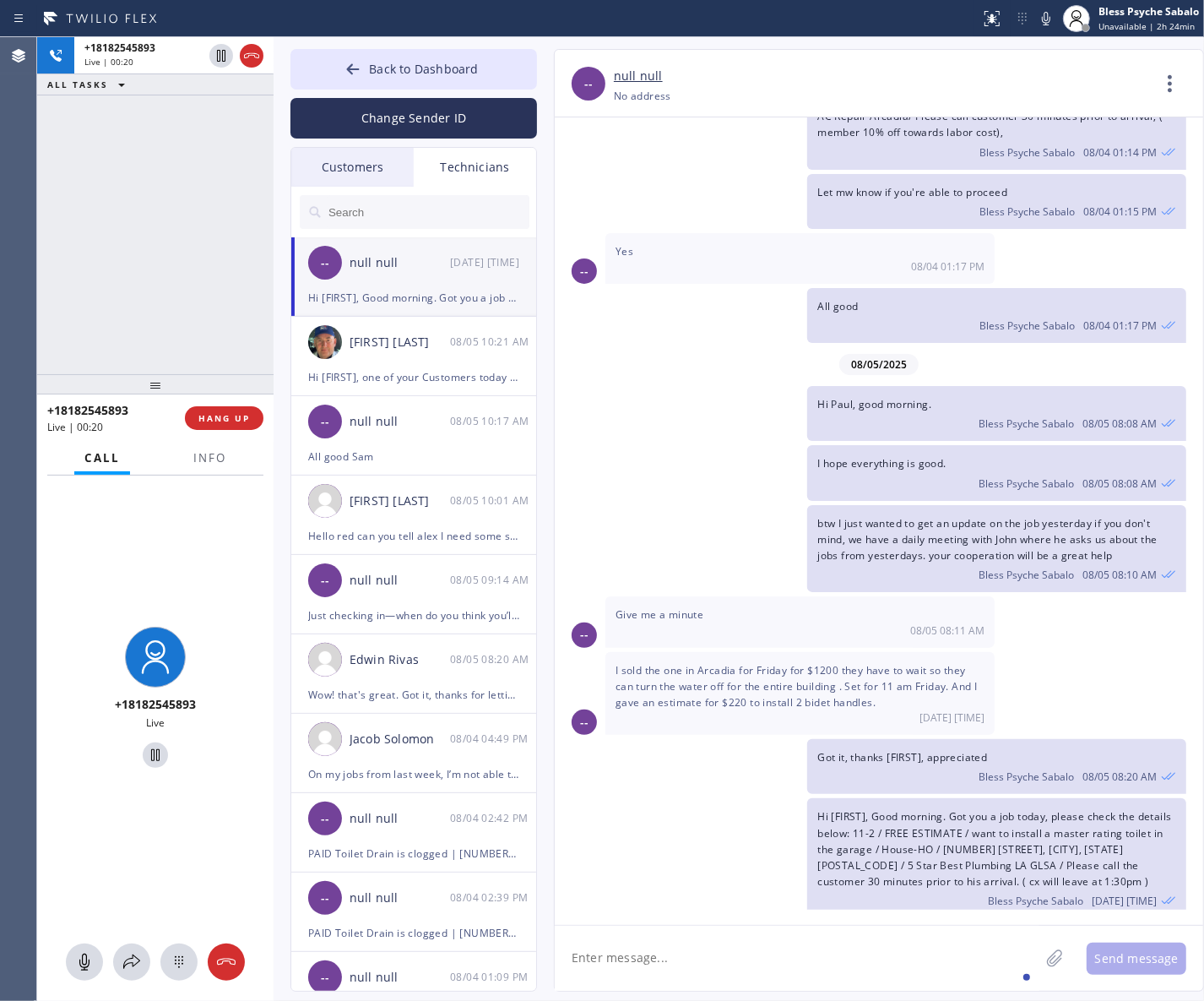 click 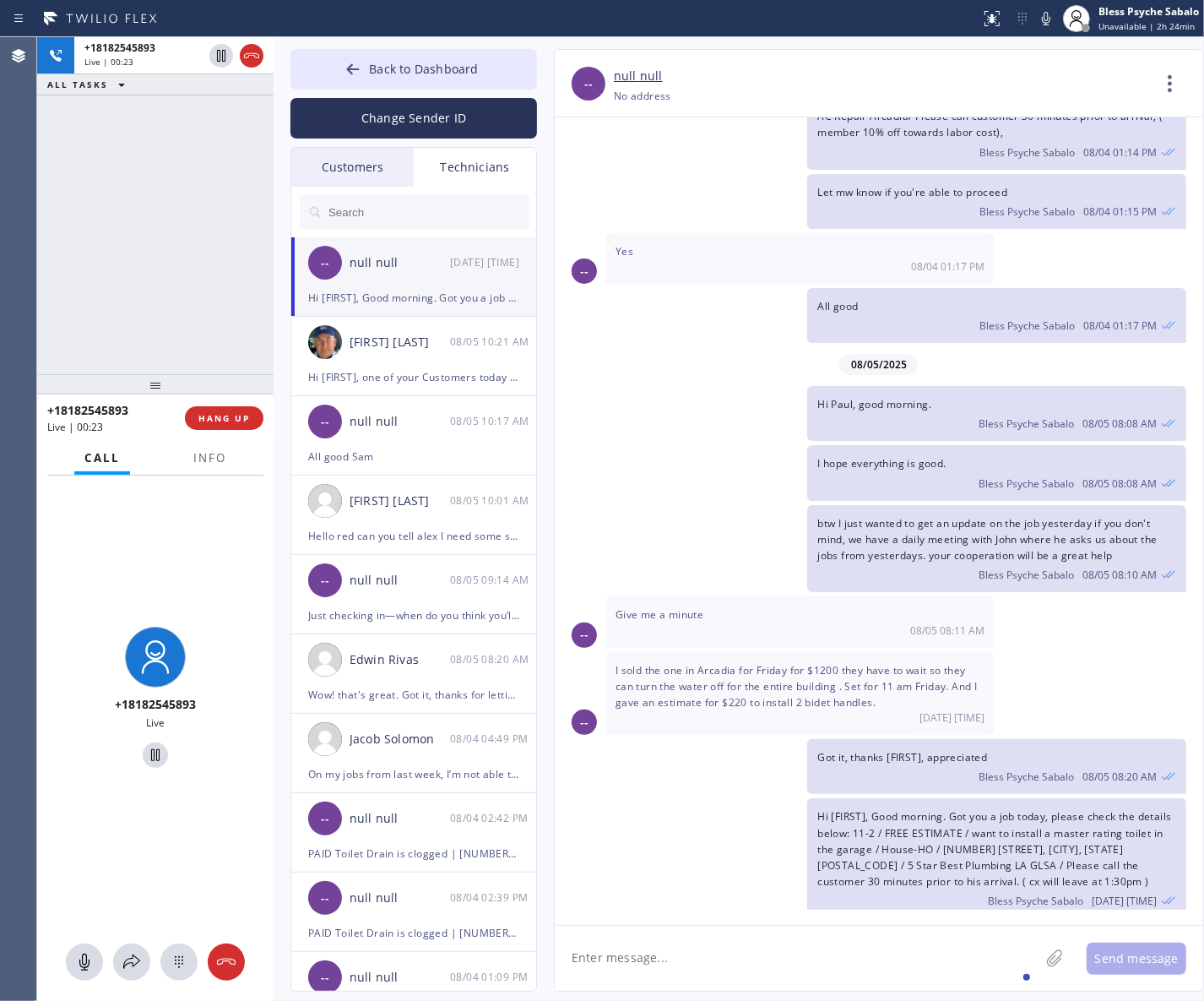 click 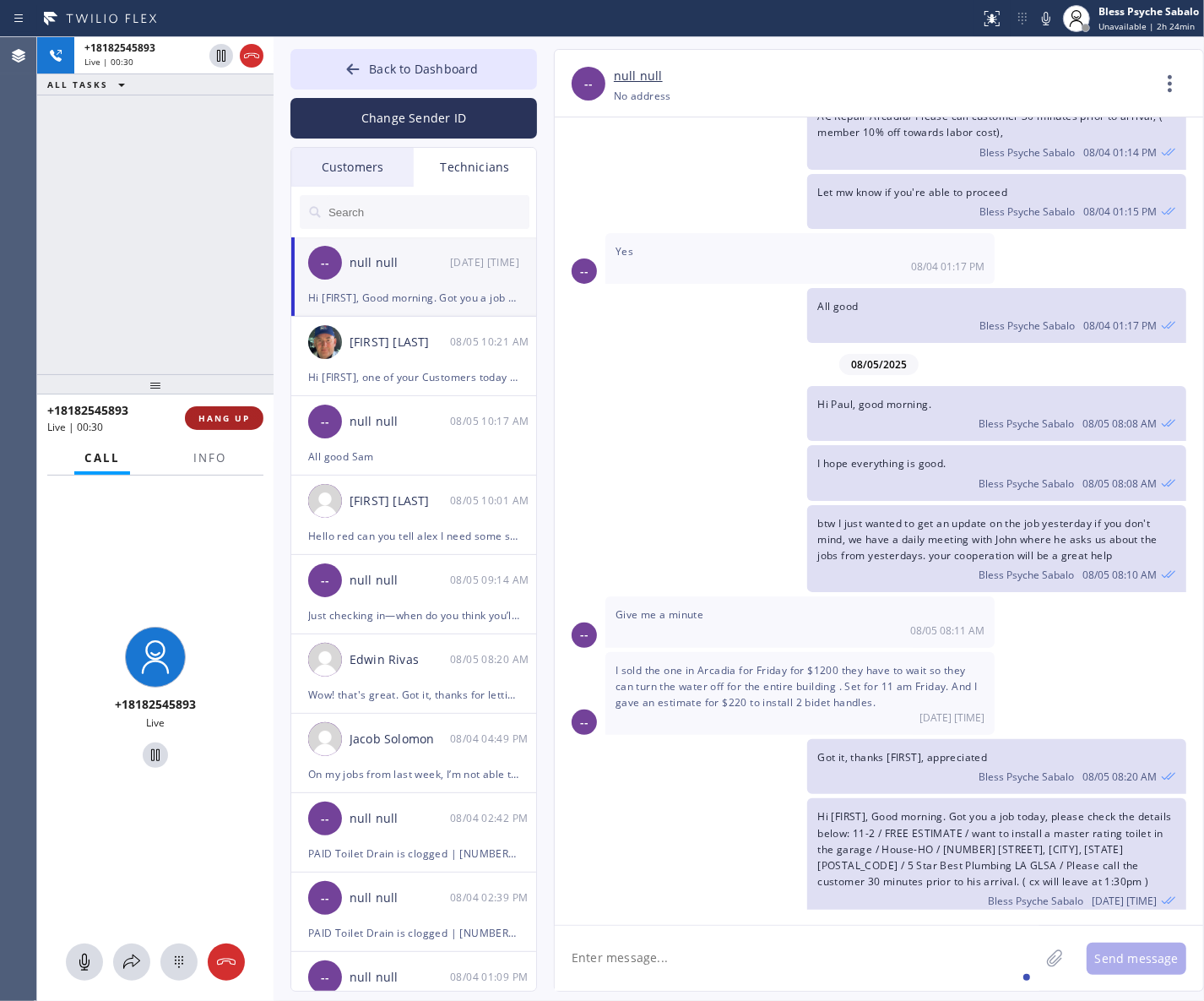 click on "HANG UP" at bounding box center [224, 418] 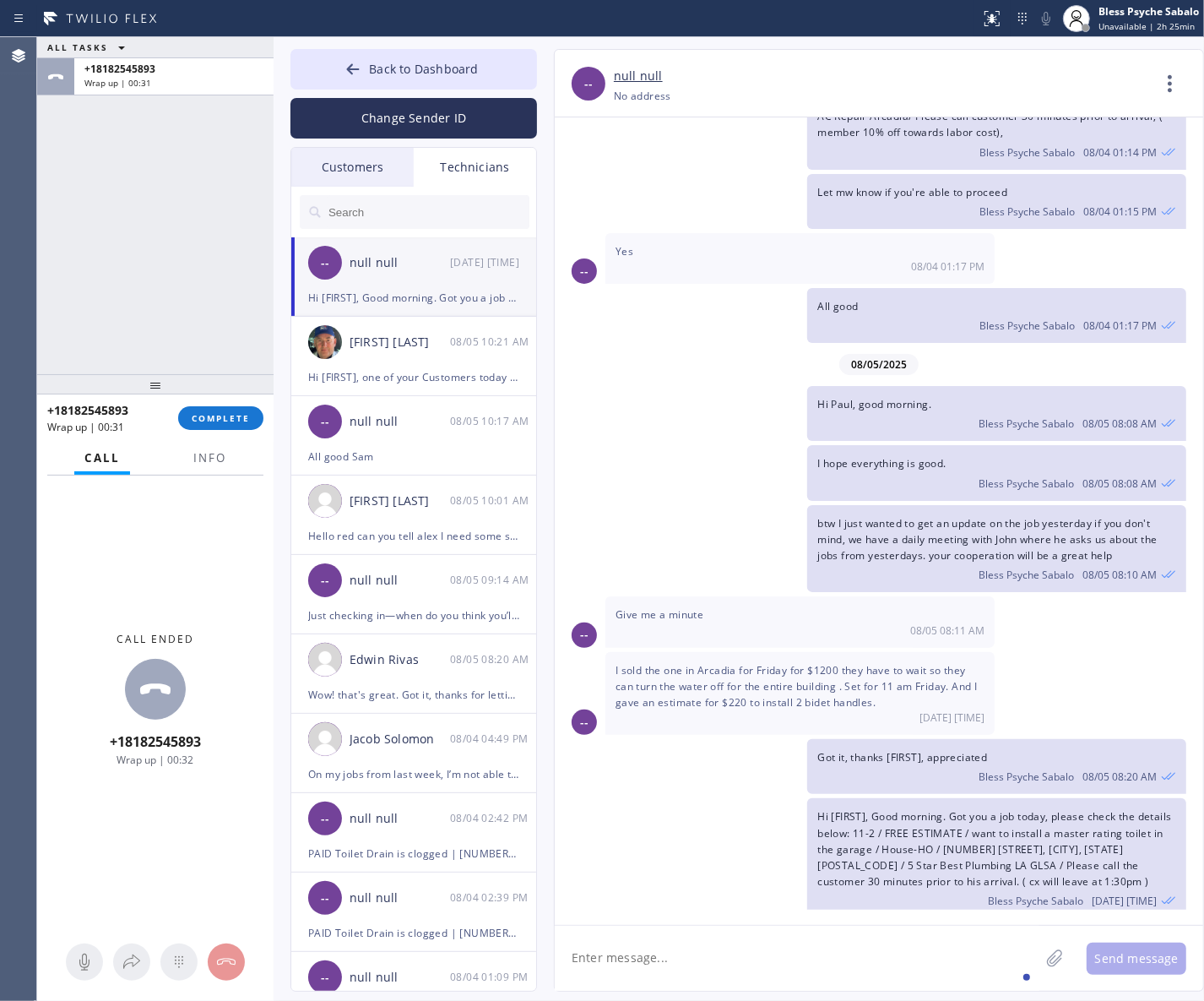 drag, startPoint x: 741, startPoint y: 445, endPoint x: 659, endPoint y: 427, distance: 83.95237 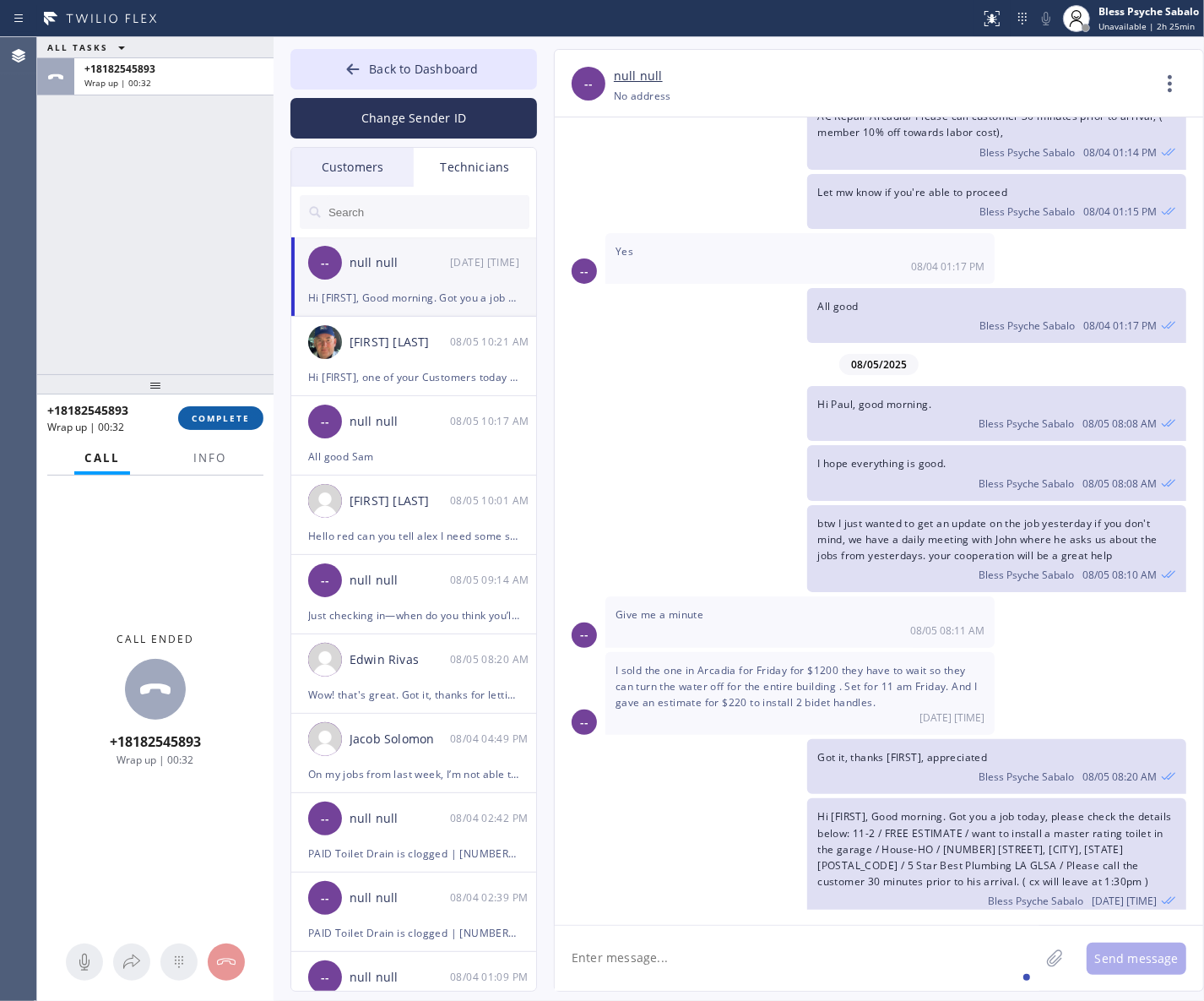 click on "COMPLETE" at bounding box center [220, 418] 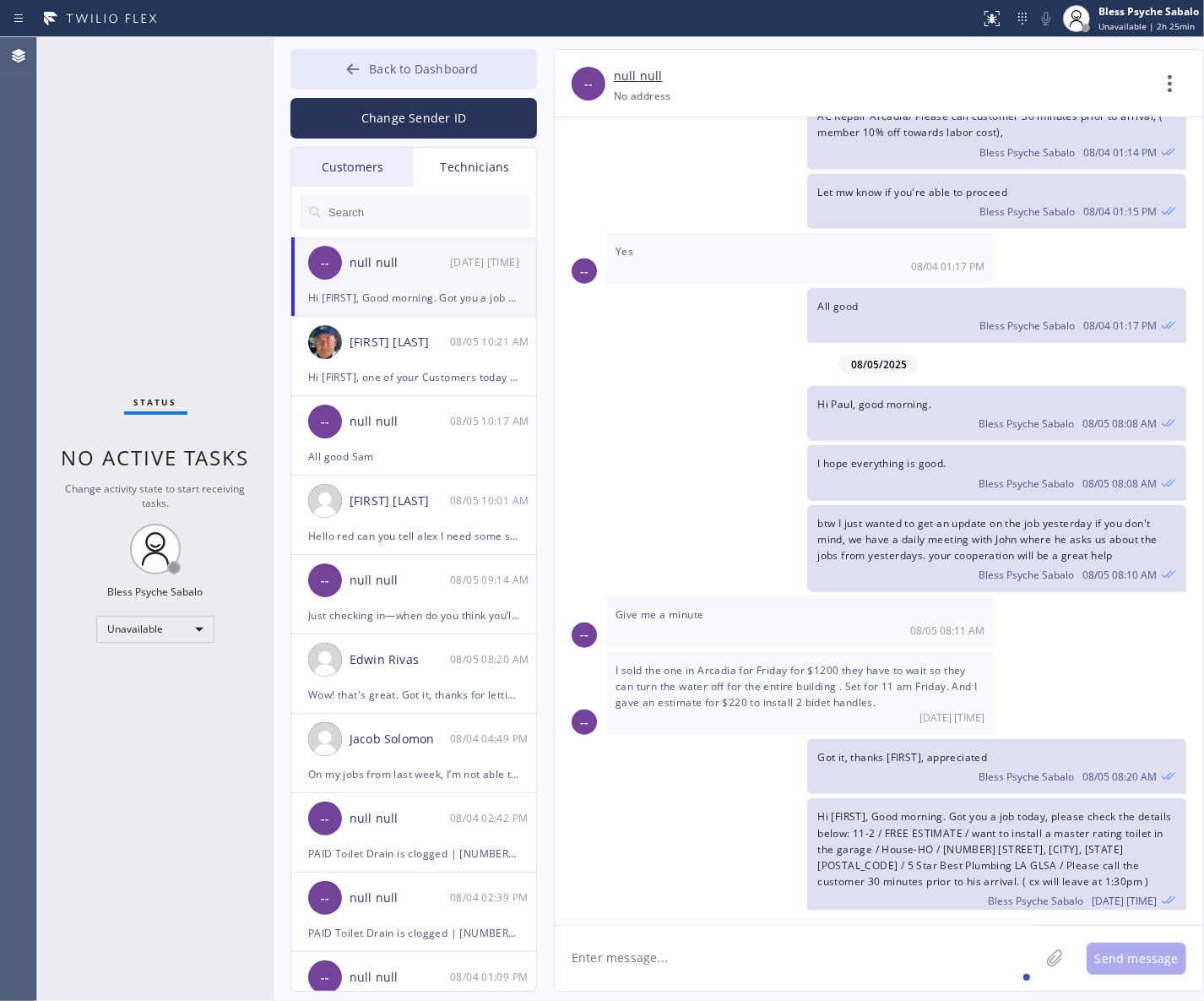 click on "Back to Dashboard" at bounding box center (423, 68) 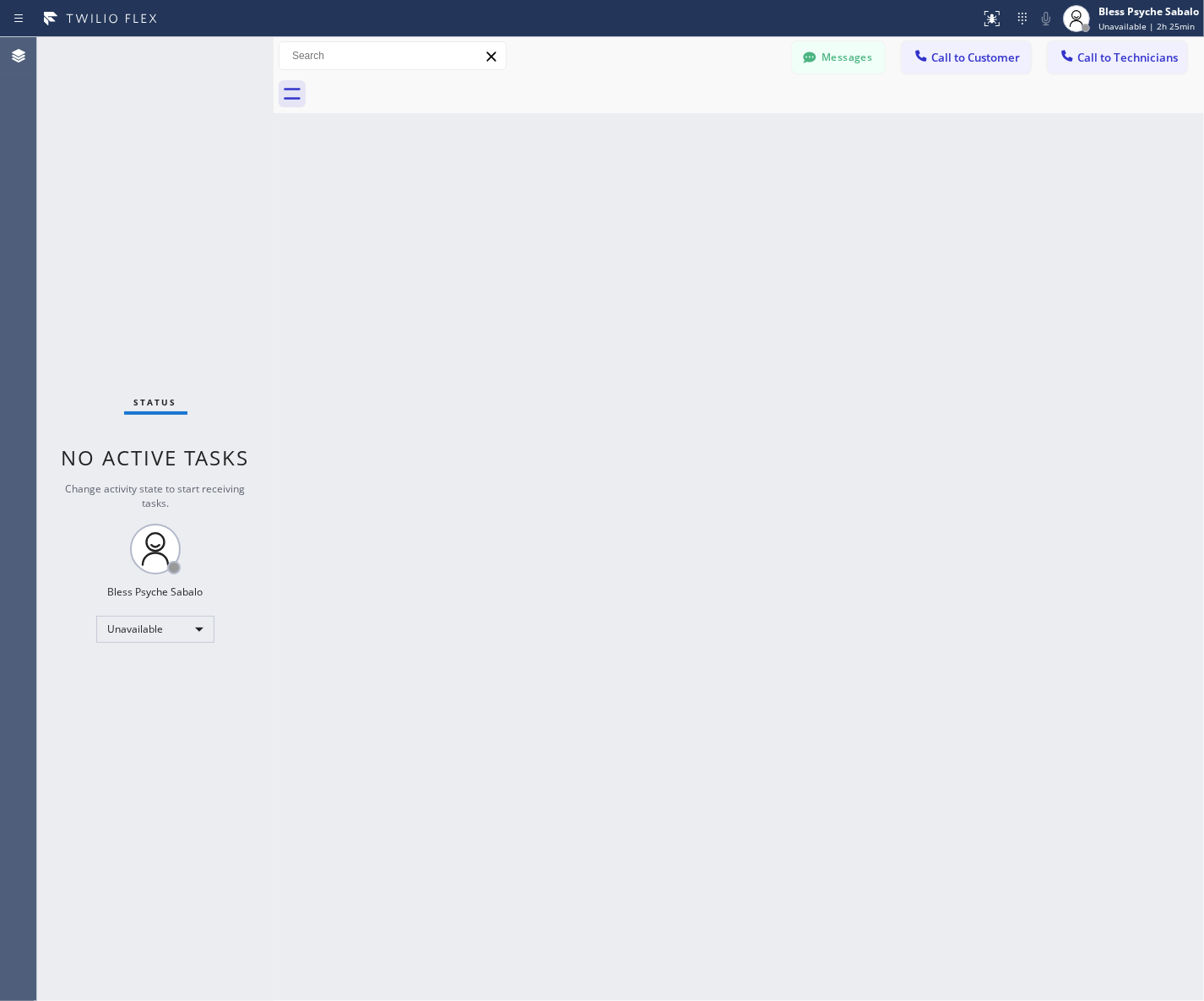click on "Back to Dashboard Change Sender ID Customers Technicians MM [FIRST] [LAST] 07/28 03:53 PM It's fine .. NP
We don't need it anymore JW [FIRST] [LAST] 07/25 04:18 PM Hi [FIRST]-this is [FIRST], one of the dispatch managers here at 5 Star Plumbing. I’m reaching out to follow up on the estimate provided by our technician, [FIRST], during his visit on 07/02 regarding the (Installation of In-Home Water Filtration System). We just wanted to check in and see if you had any questions about the estimate or if there’s anything we can assist you with as you consider moving forward with the project. Feel free to reach out at your convenience—we’re here to help!
BS [FIRST] [LAST] 07/25 04:08 PM LC [FIRST] [LAST] 07/25 11:57 AM Tech advised me to just book an appointment and they'll gonna check the property together with you or either the real estate agent, to see if there's any back-up problem. DM [FIRST] [LAST] 07/25 08:45 AM BD [FIRST] [LAST] 07/24 04:53 PM No problem. IB [FIRST] [LAST] 07/24 02:33 PM Sorry I missed your call.  J  CD JL SN TJ" at bounding box center [739, 519] 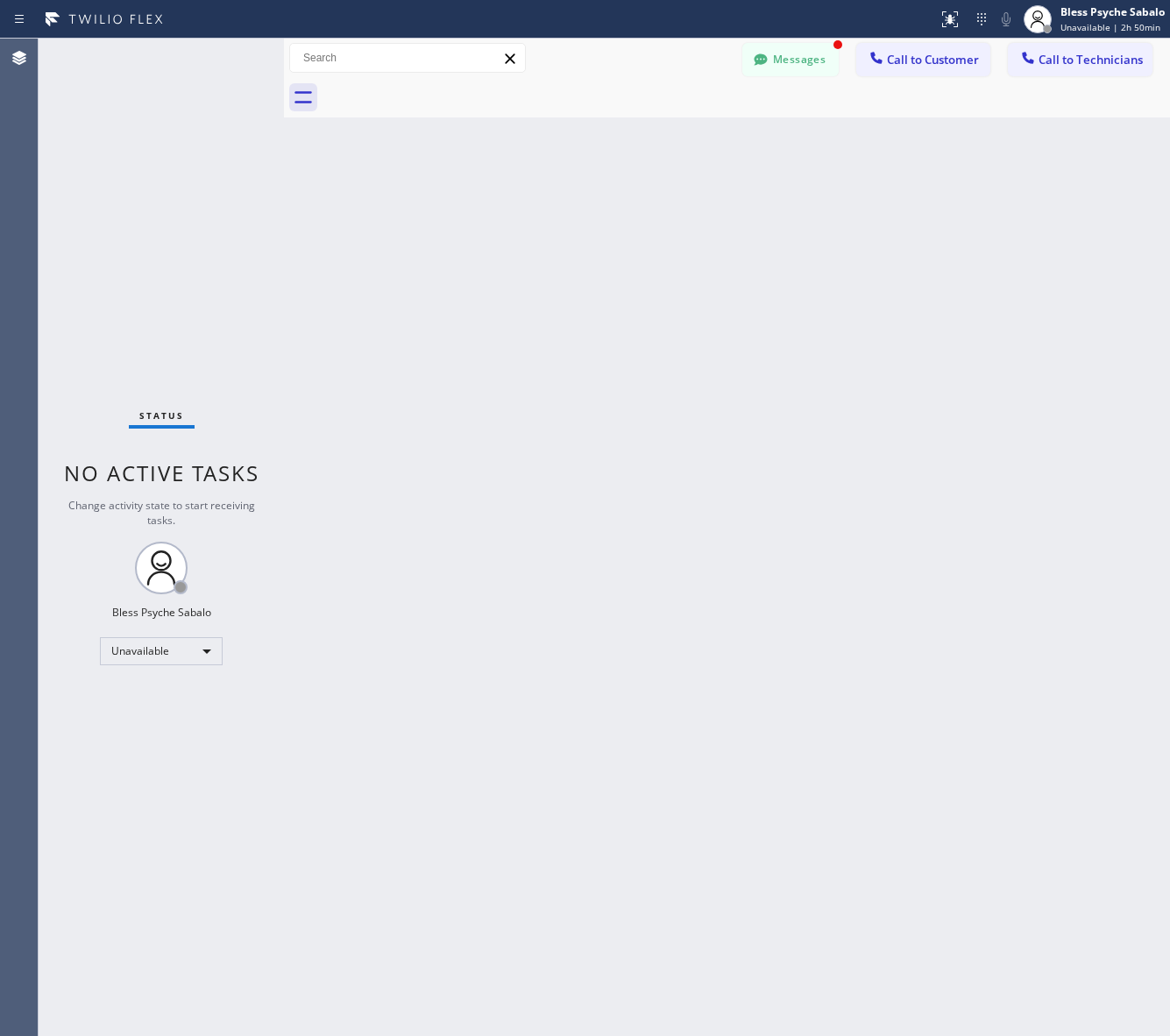scroll, scrollTop: 1123, scrollLeft: 0, axis: vertical 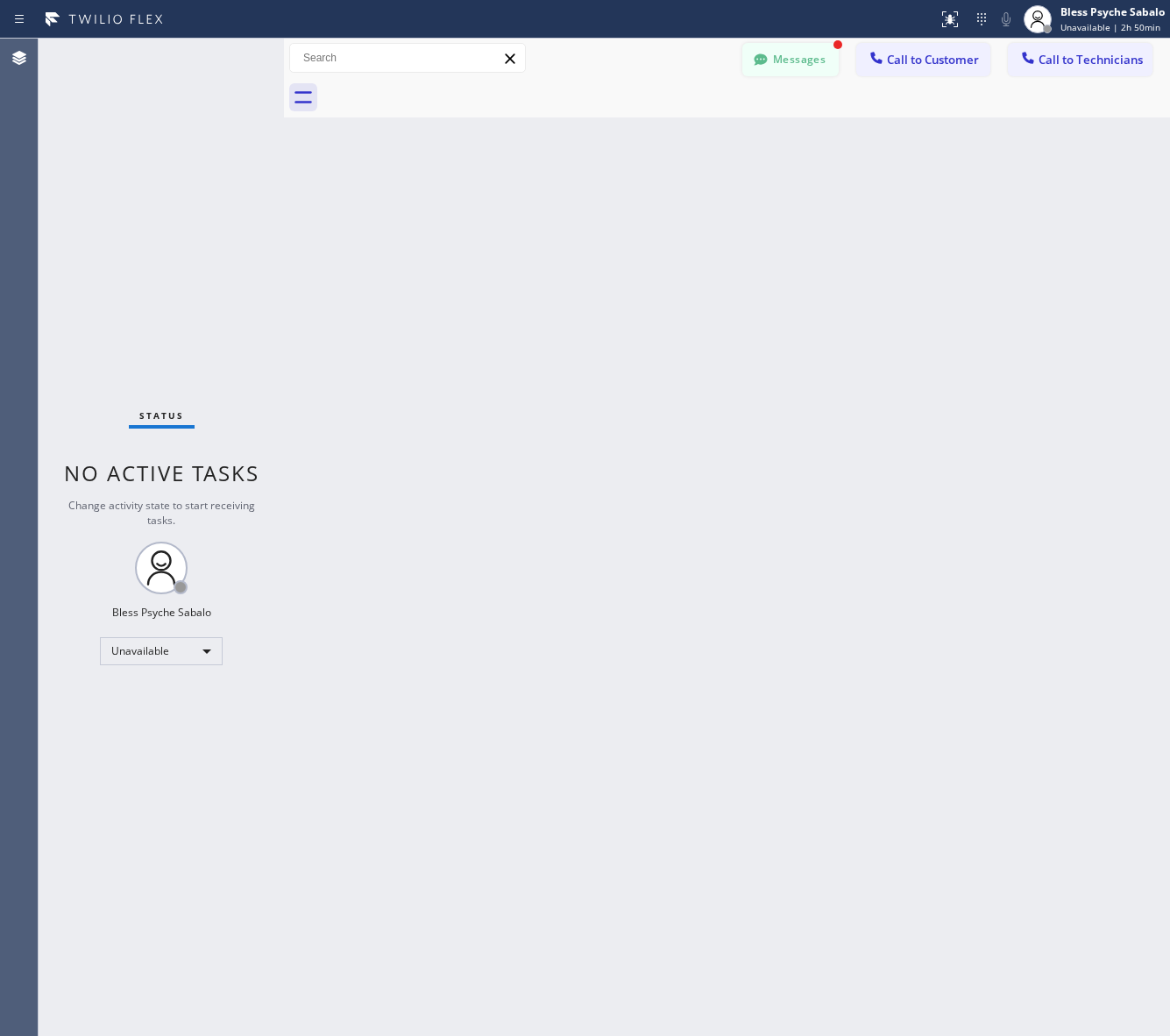 click on "Messages" at bounding box center (791, 60) 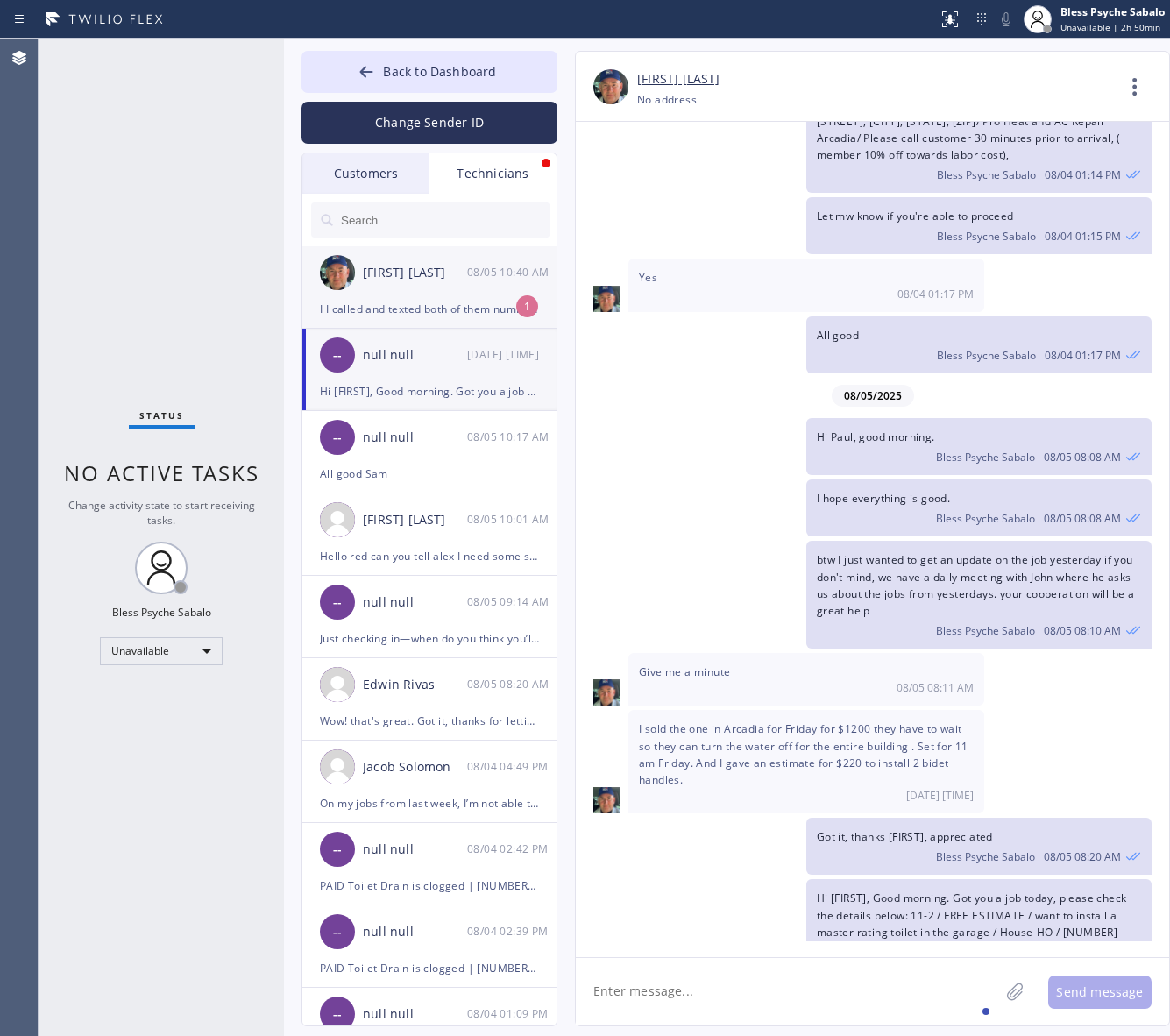 click on "[FIRST] [LAST]" at bounding box center [415, 273] 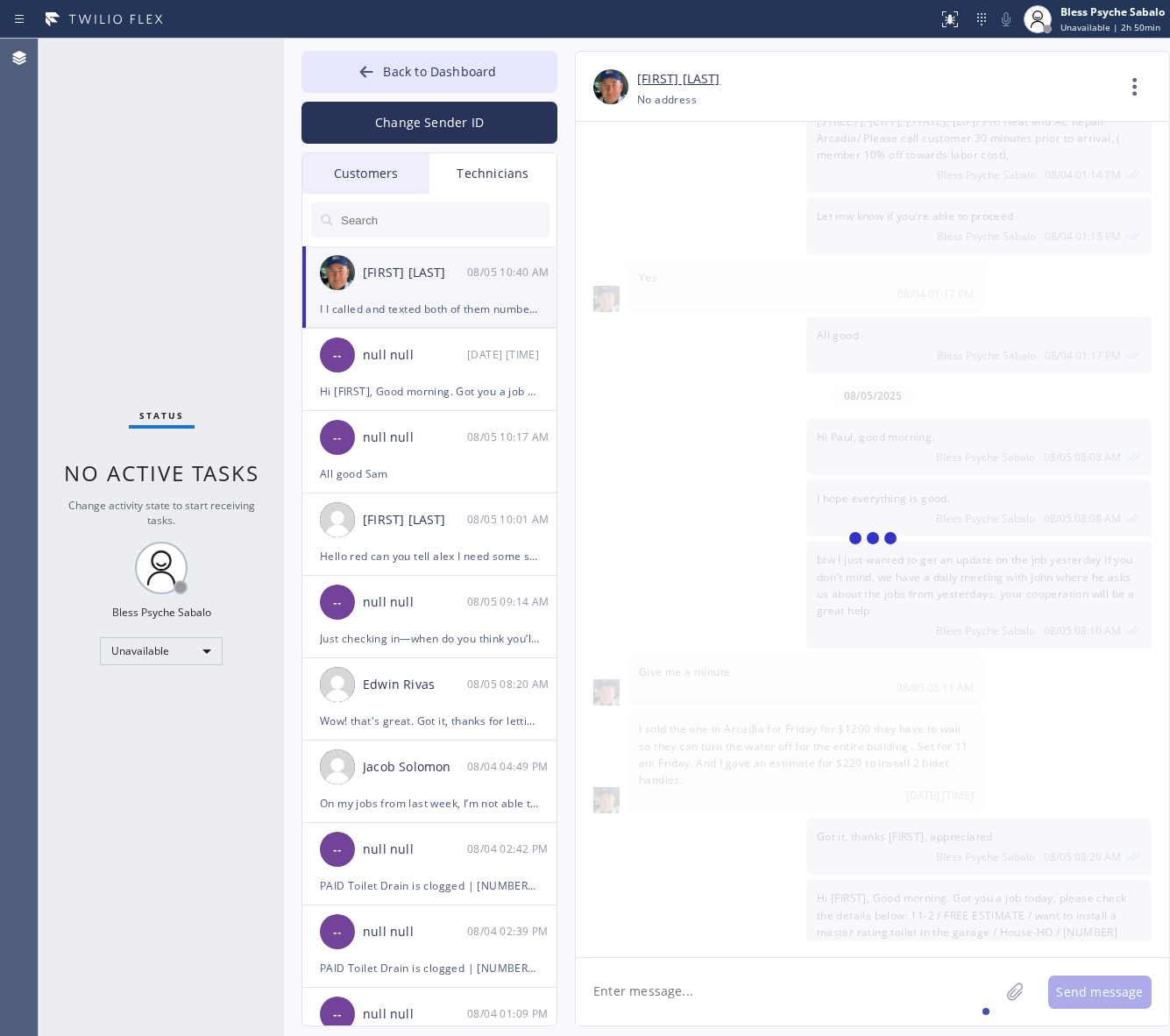 scroll, scrollTop: 10106, scrollLeft: 0, axis: vertical 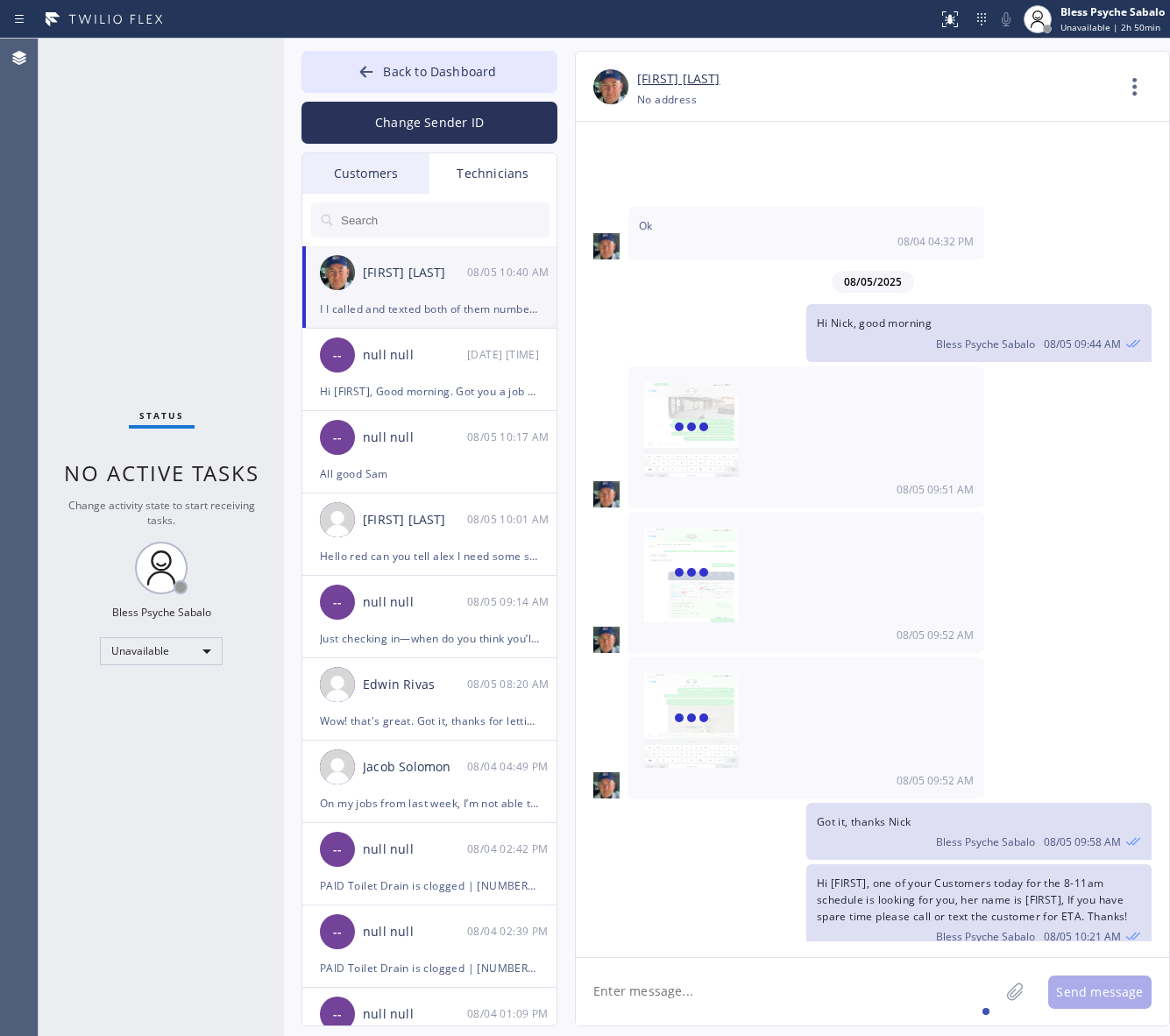 click 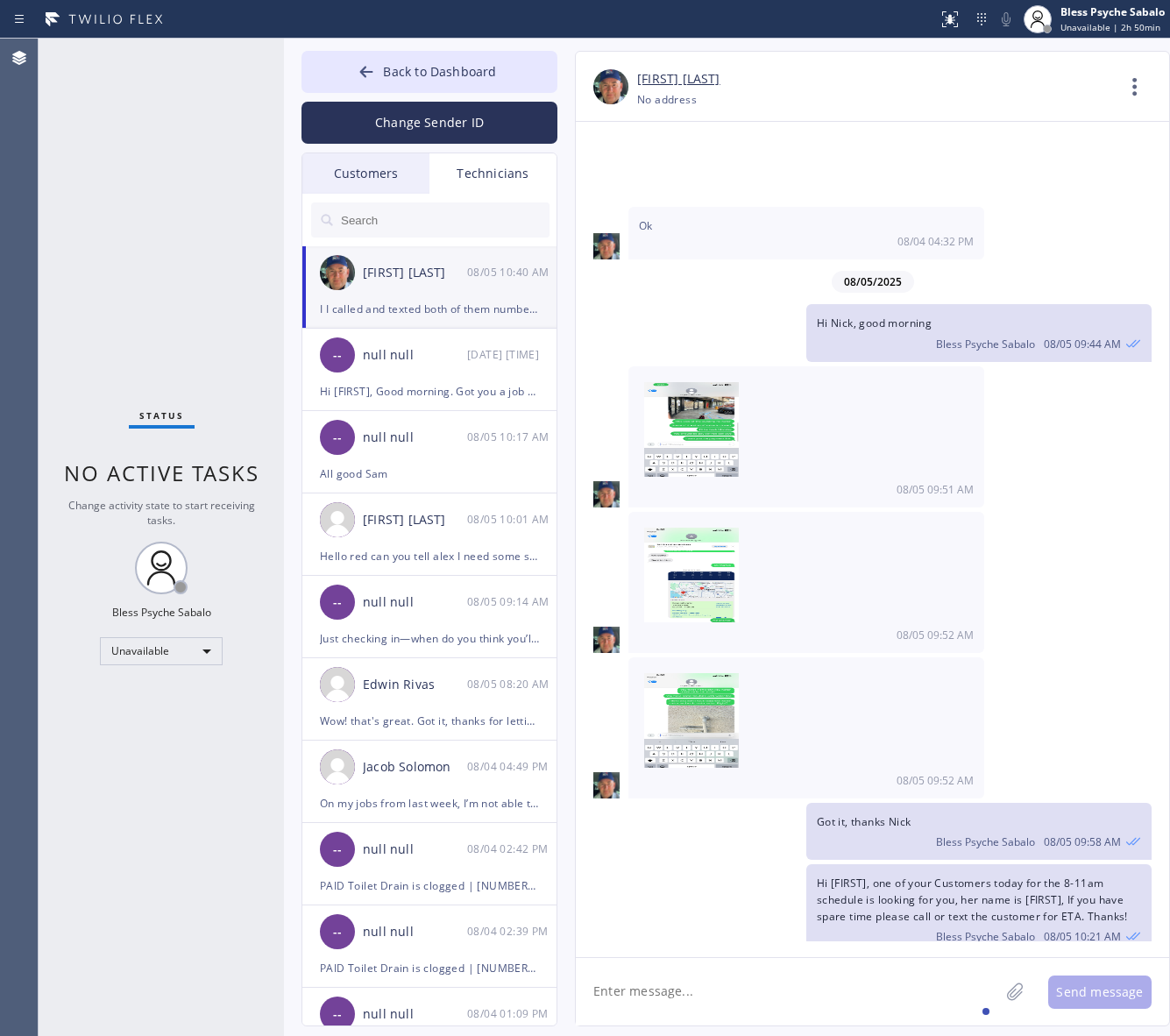 click 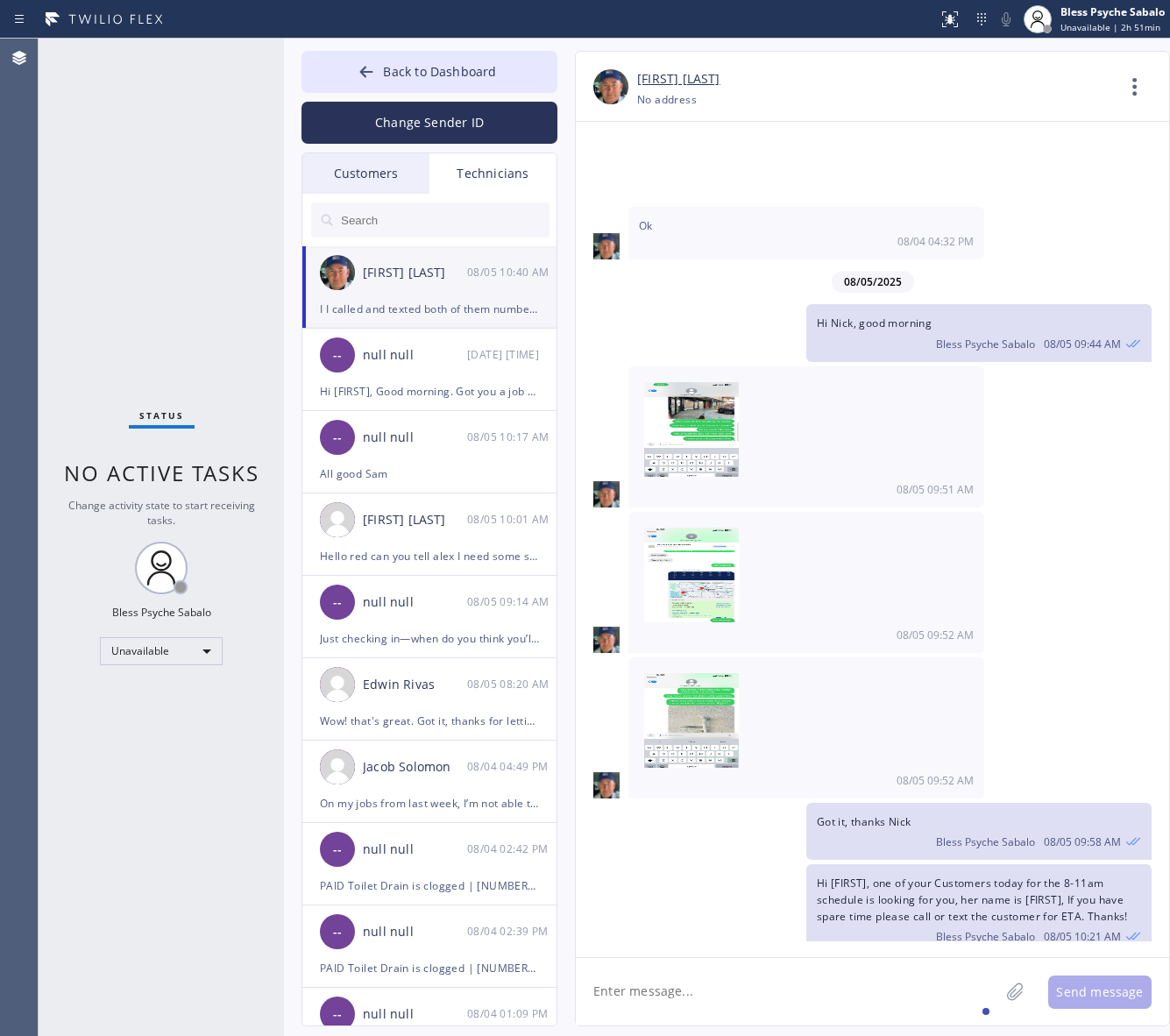 click on "Hi [FIRST], one of your Customers today for the 8-11am schedule is looking for you, her name is [FIRST] [LAST], If you have spare time please call or text the customer for ETA. Thanks! Bless [FIRST] [LAST] 08/05 10:21 AM" 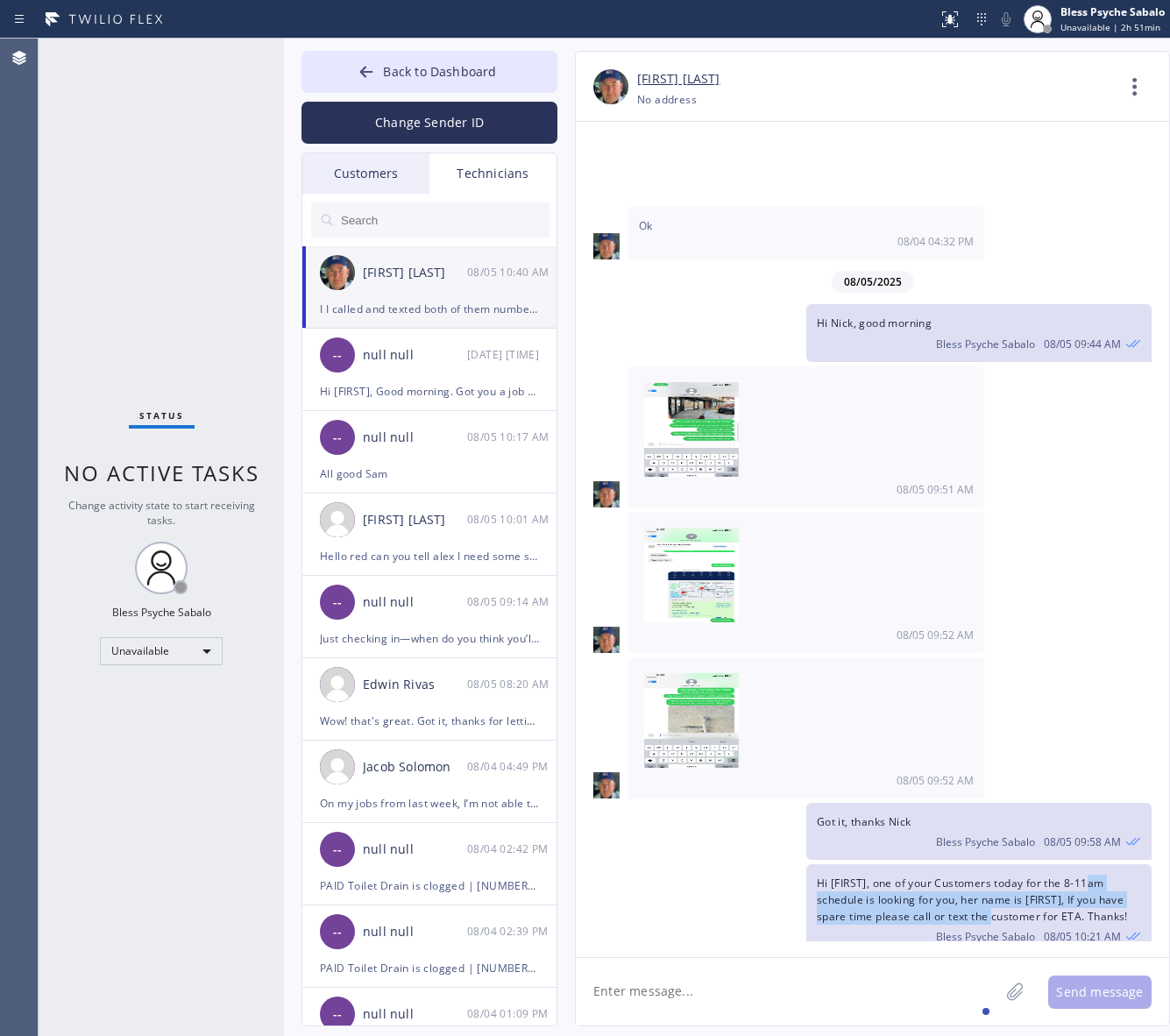 drag, startPoint x: 1012, startPoint y: 833, endPoint x: 776, endPoint y: 800, distance: 238.29603 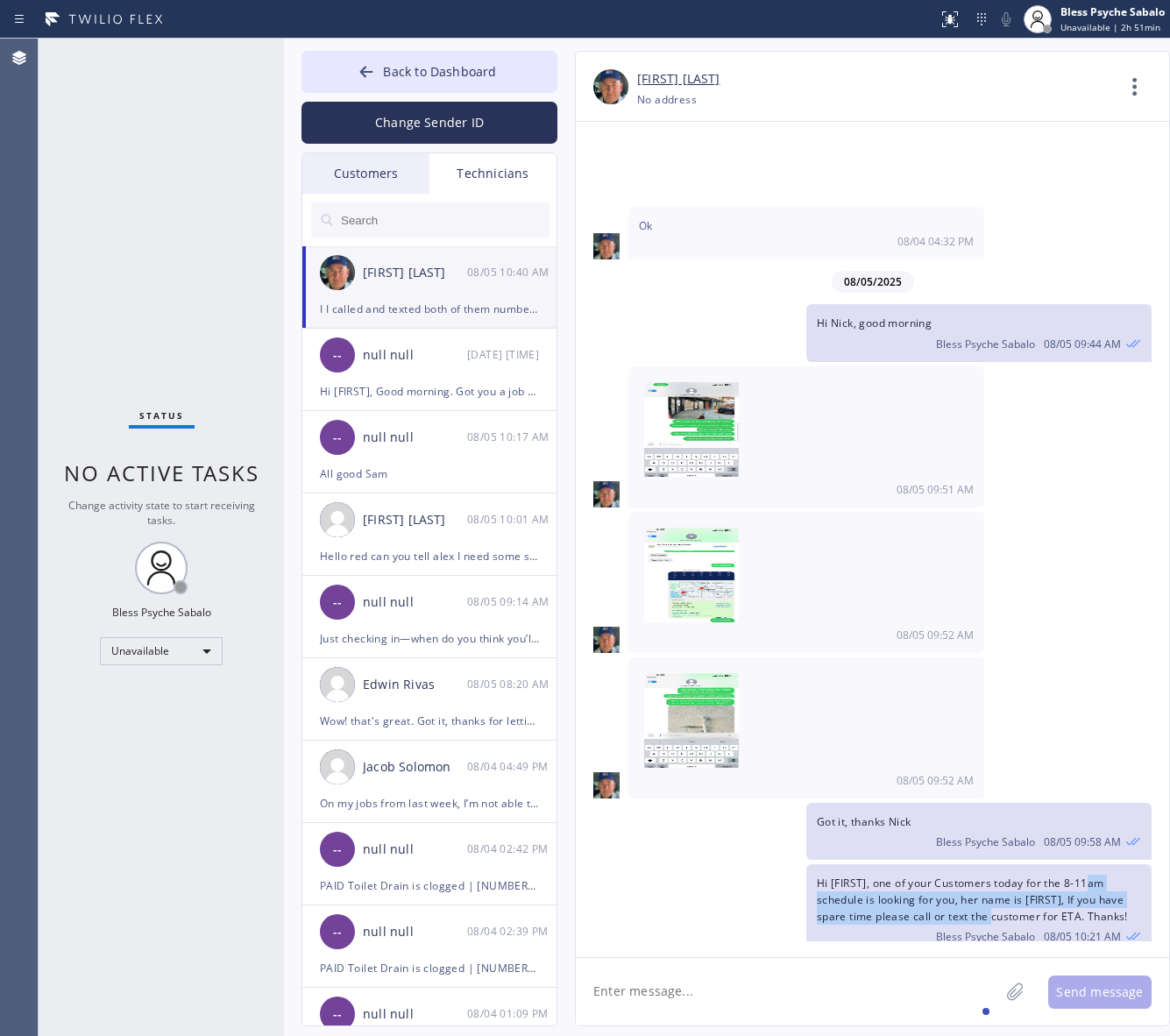 click on "Hi [FIRST], one of your Customers today for the 8-11am schedule is looking for you, her name is [FIRST] [LAST], If you have spare time please call or text the customer for ETA. Thanks! Bless [FIRST] [LAST] 08/05 10:21 AM" at bounding box center [863, 910] 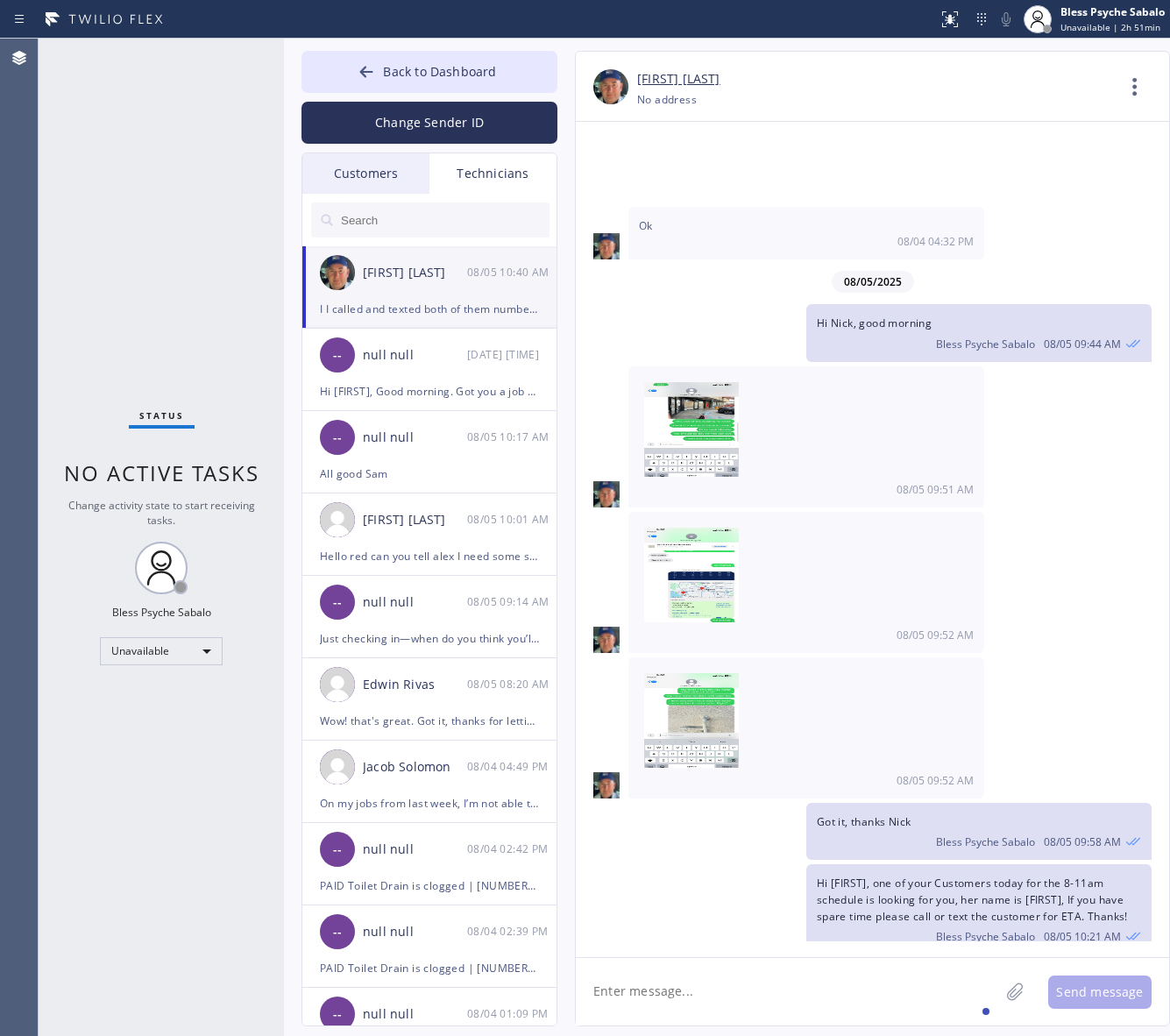 click on "[NAME] 08/05 10:21 AM" at bounding box center (979, 934) 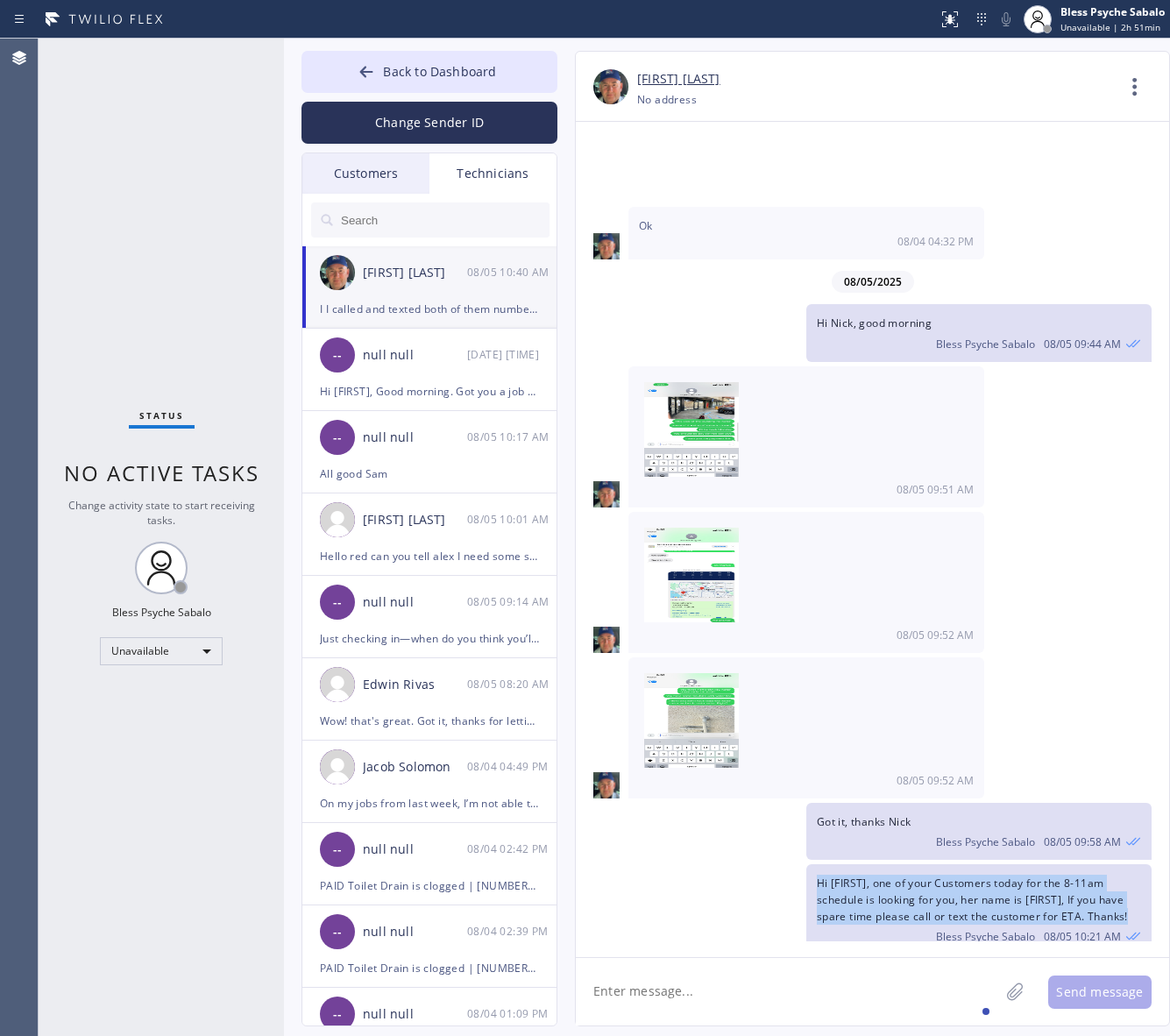 drag, startPoint x: 885, startPoint y: 853, endPoint x: 793, endPoint y: 776, distance: 120 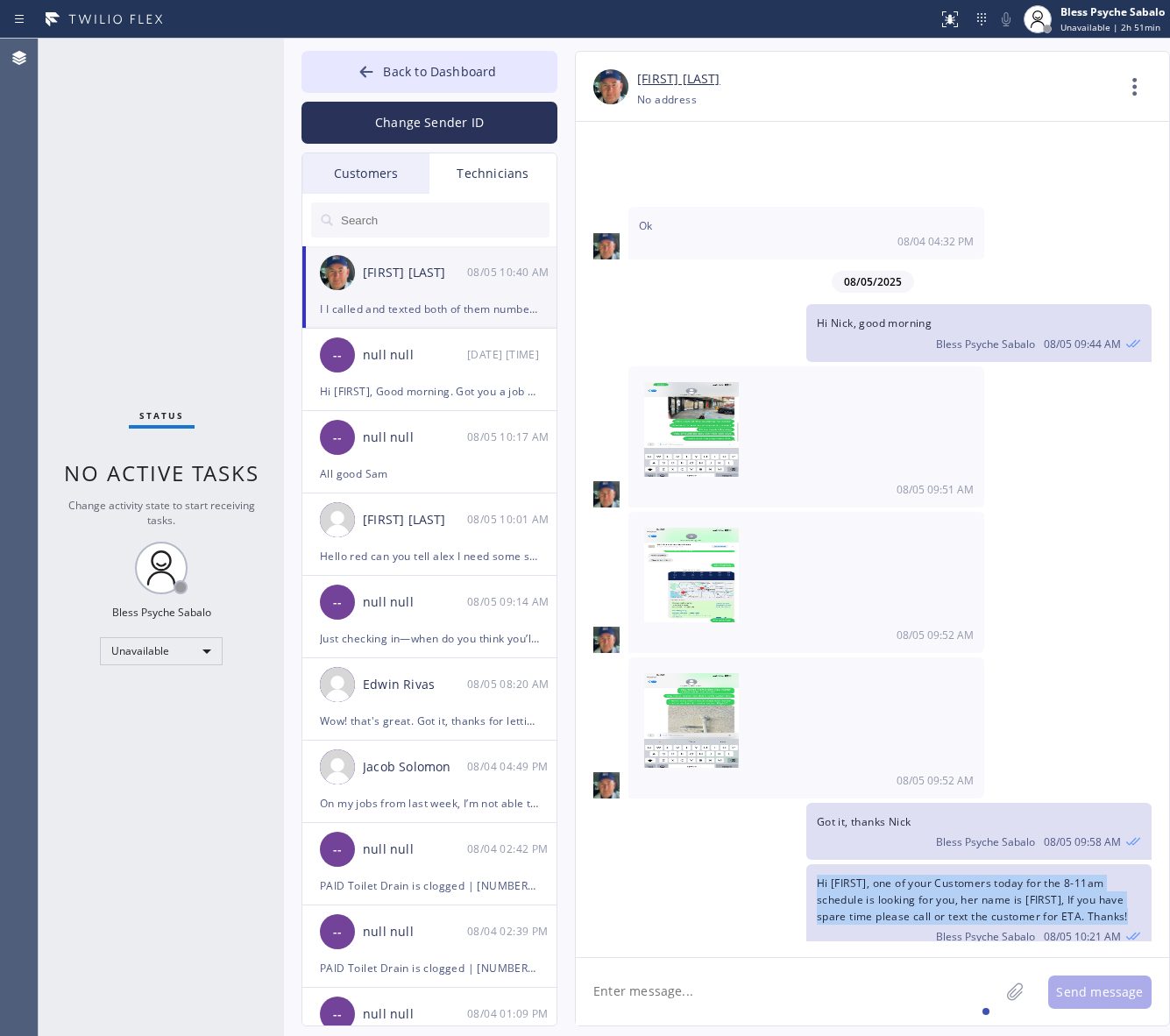 click on "06/12/2025 Hi Nik,
Just a quick reminder that our training sessions are held every Monday and Thursday at 6:00 PM via Zoom, and attending at least one session per week is mandatory:
🗓 When: Mondays & Thursdays, 6:00 PM
📌 Zoom Link: https://us06web.zoom.us/j/82395834267?...
Meeting ID: 823 9583 4267
Passcode: 953860
These trainings keep us sharp, aligned, and ready for whatever comes next.
Thanks for being part of it!
Best,
Red Bless Psyche Sabalo 06/12 02:42 PM Ok thanks Red  06/12 08:51 PM 06/16/2025 Sorry I didn't hear you call  06/16 04:05 PM No problem, Can I call you now? Bless Psyche Sabalo 06/16 04:13 PM BTW I forgot to ask which job did you sold? Bless Psyche Sabalo 06/16 04:16 PM The first  06/16 04:16 PM 450 06/16 04:16 PM Thanks Nik, Appreciated Bless Psyche Sabalo 06/16 04:17 PM Loved “Thanks Nik, Appreciated” 06/16 04:24 PM 06/23/2025 Hi Nick Bless Psyche Sabalo 06/23 09:31 AM Hi Red  06/23 09:32 AM Bless Psyche Sabalo 06/23 09:33 AM Ok thanks  06/23 09:35 AM 06/26/2025" 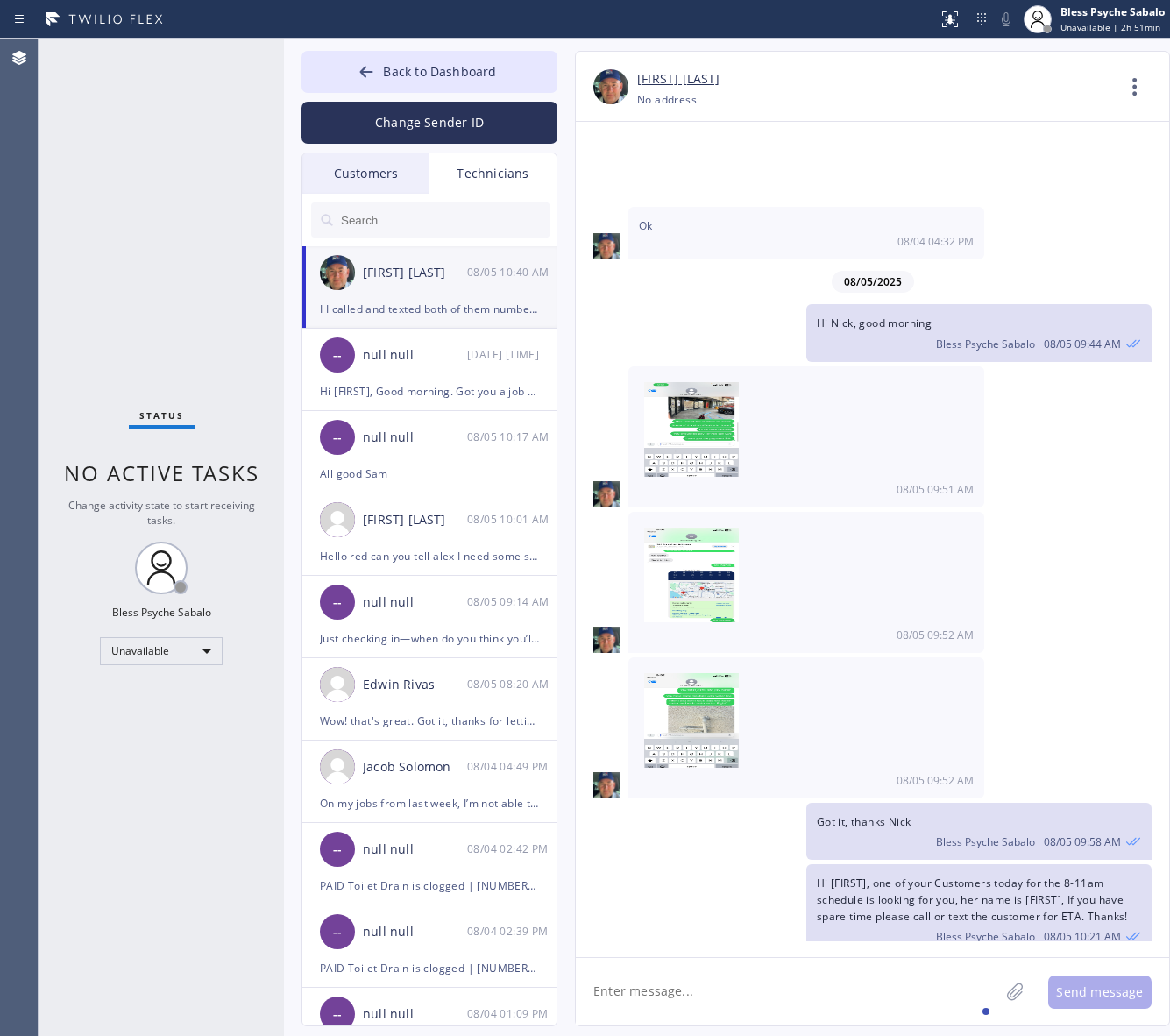 click 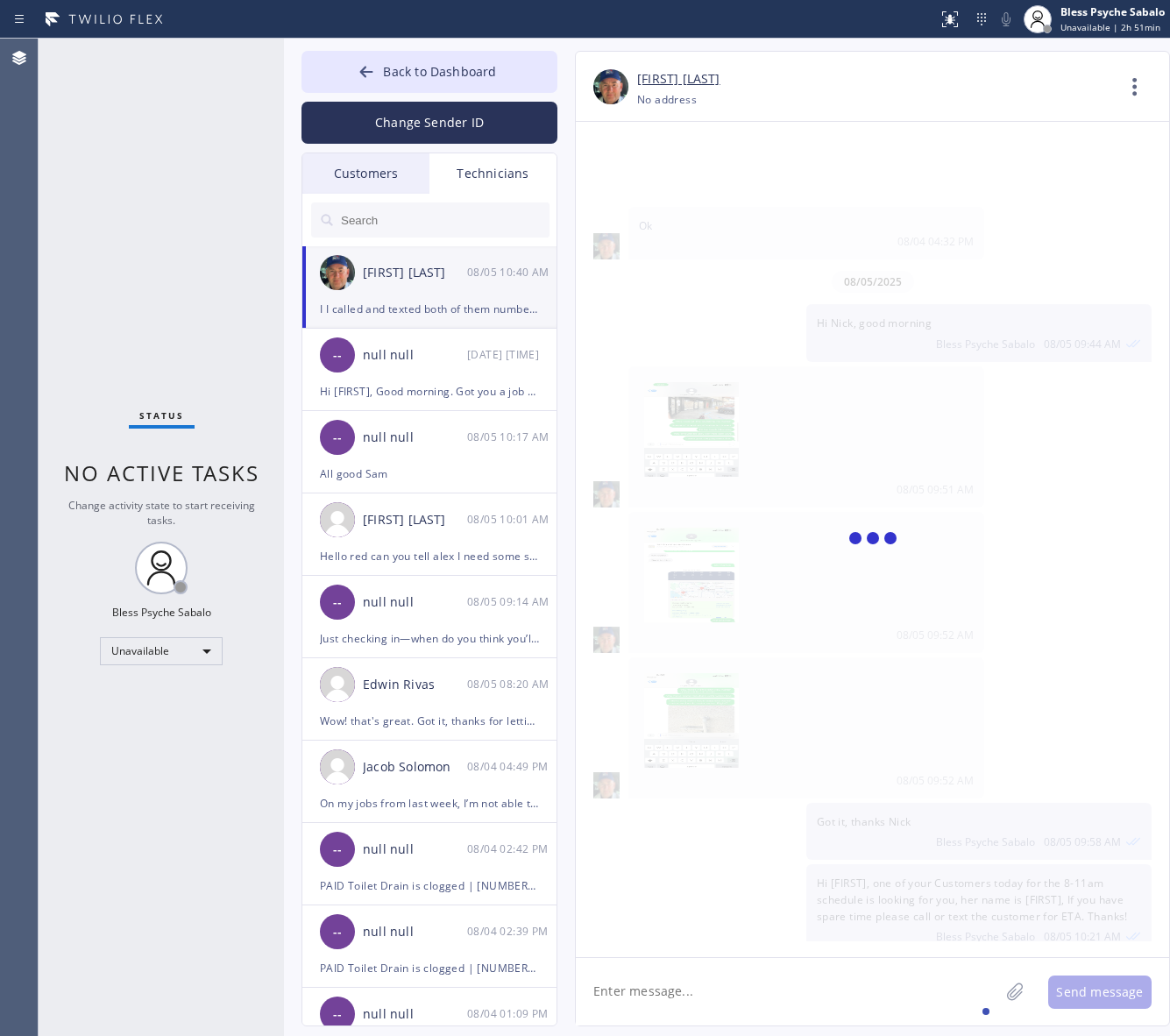 scroll, scrollTop: 10167, scrollLeft: 0, axis: vertical 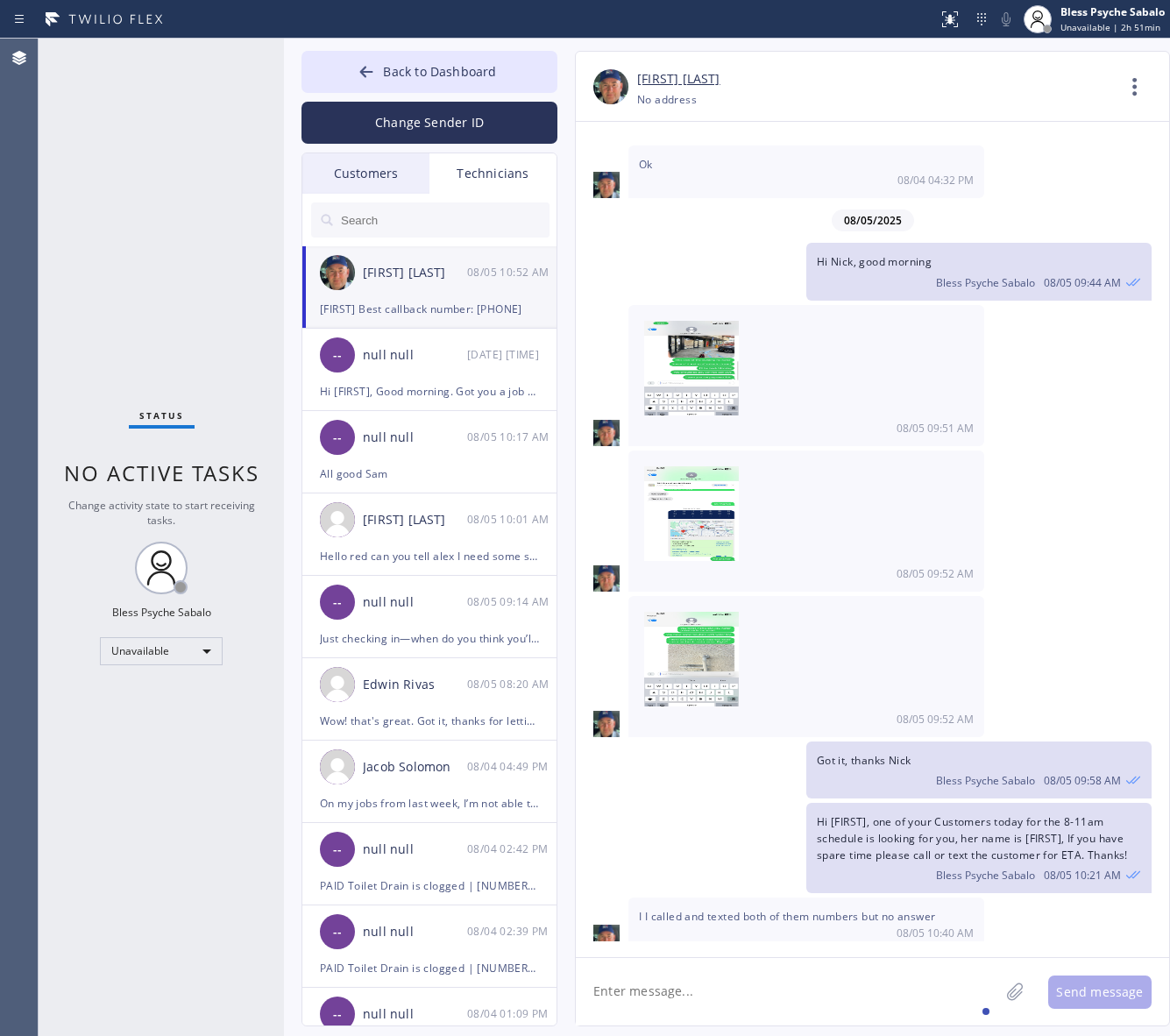 click 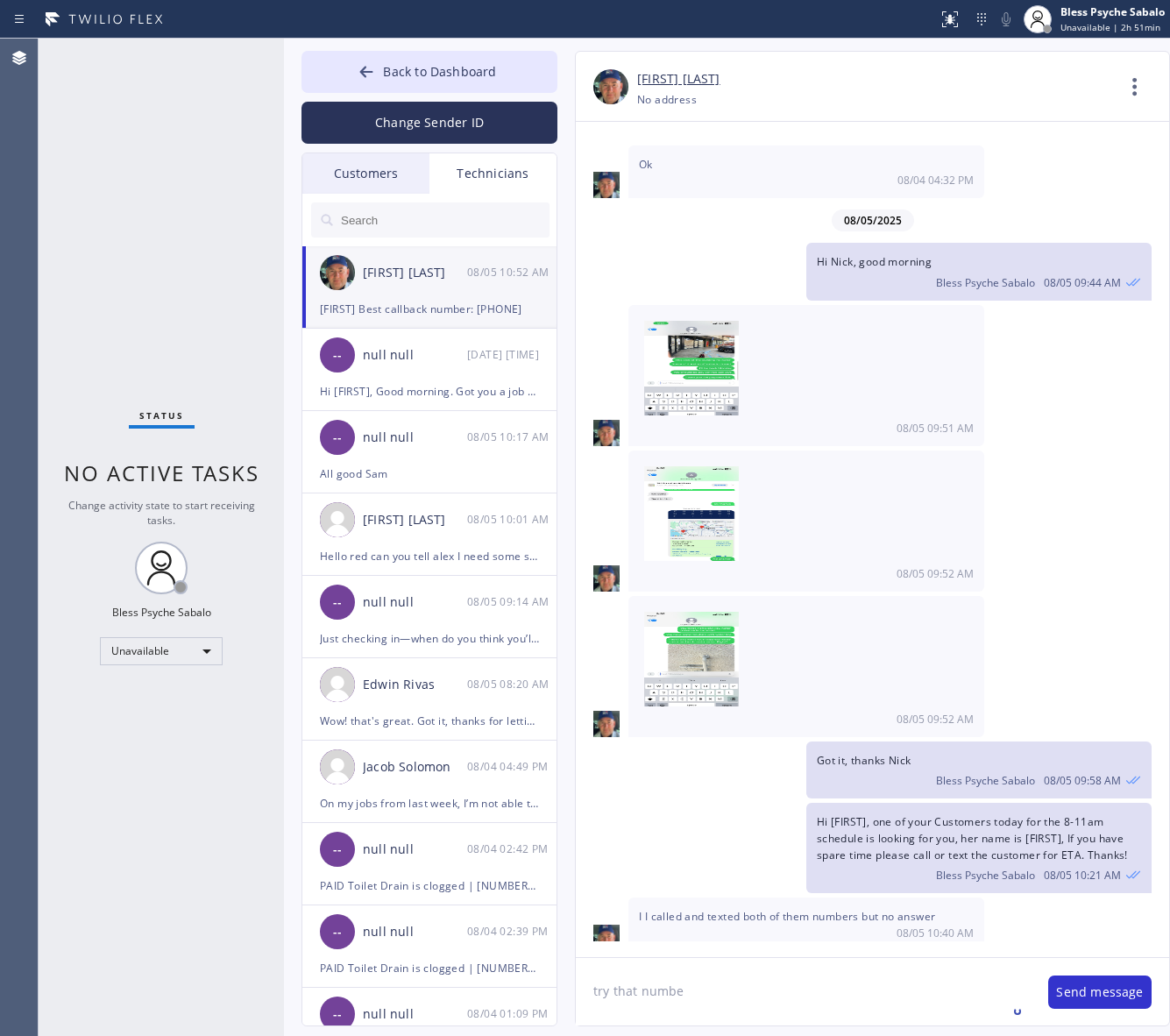 type on "try that number" 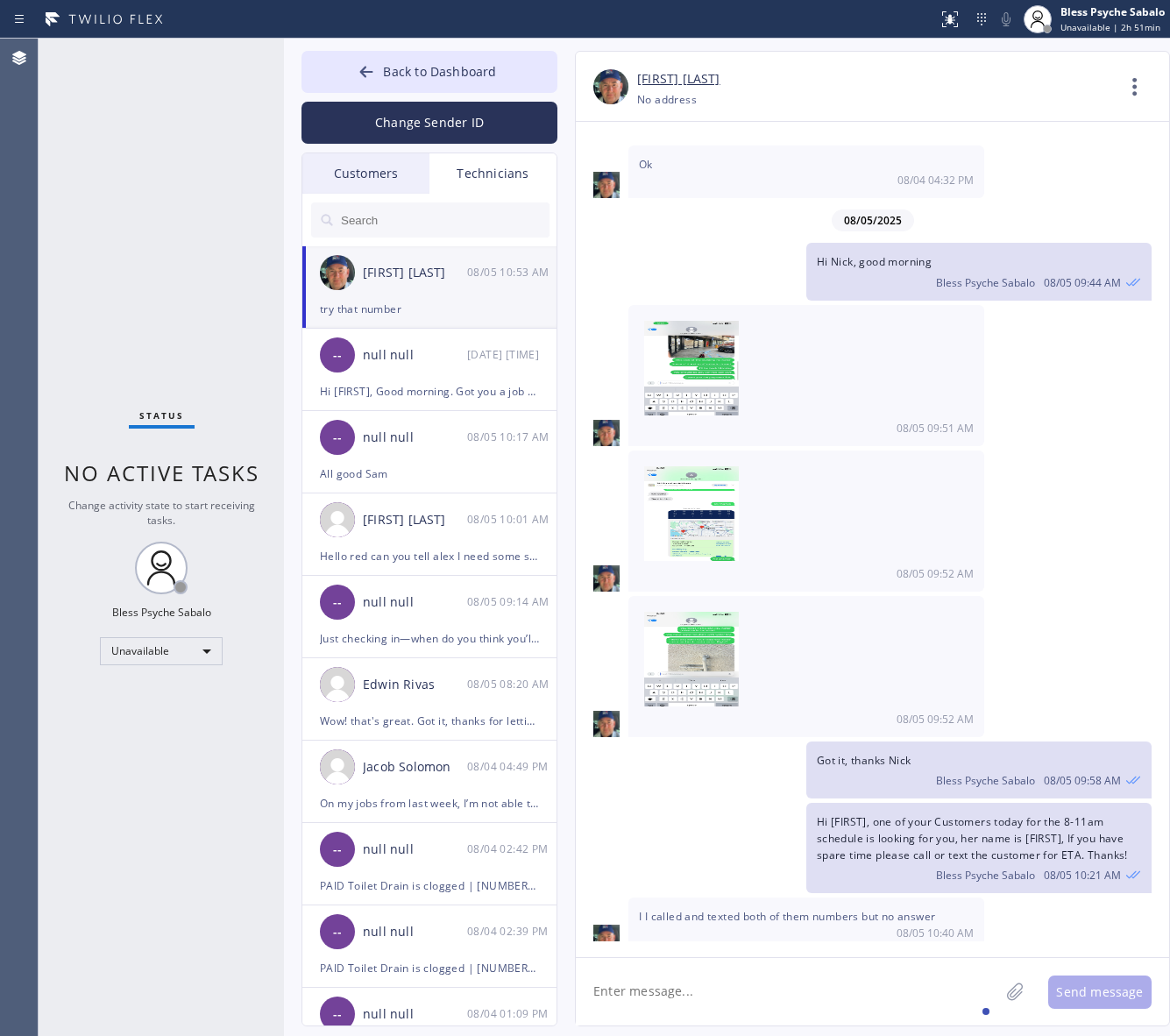 scroll, scrollTop: 10229, scrollLeft: 0, axis: vertical 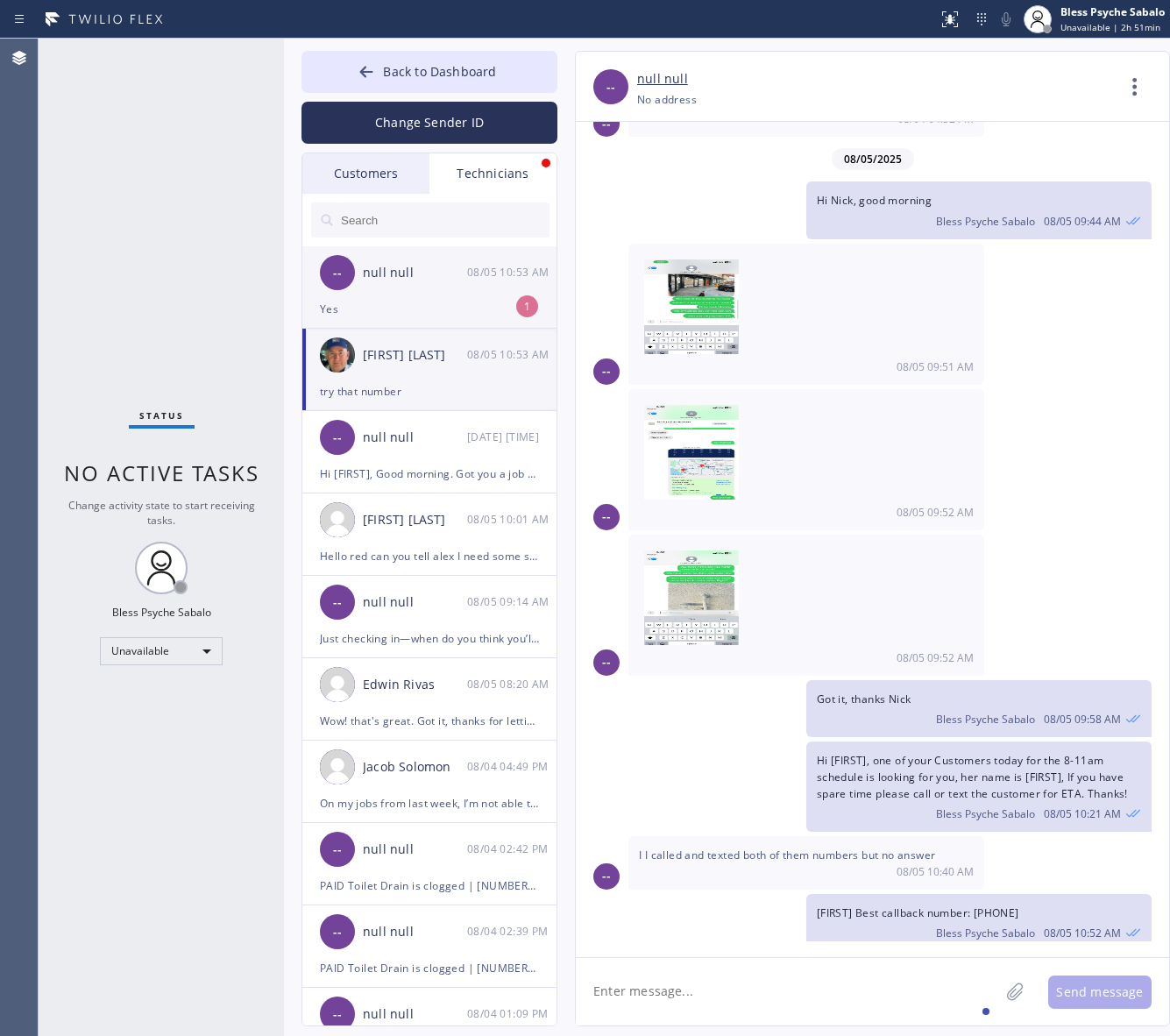 click on "Yes" at bounding box center (429, 309) 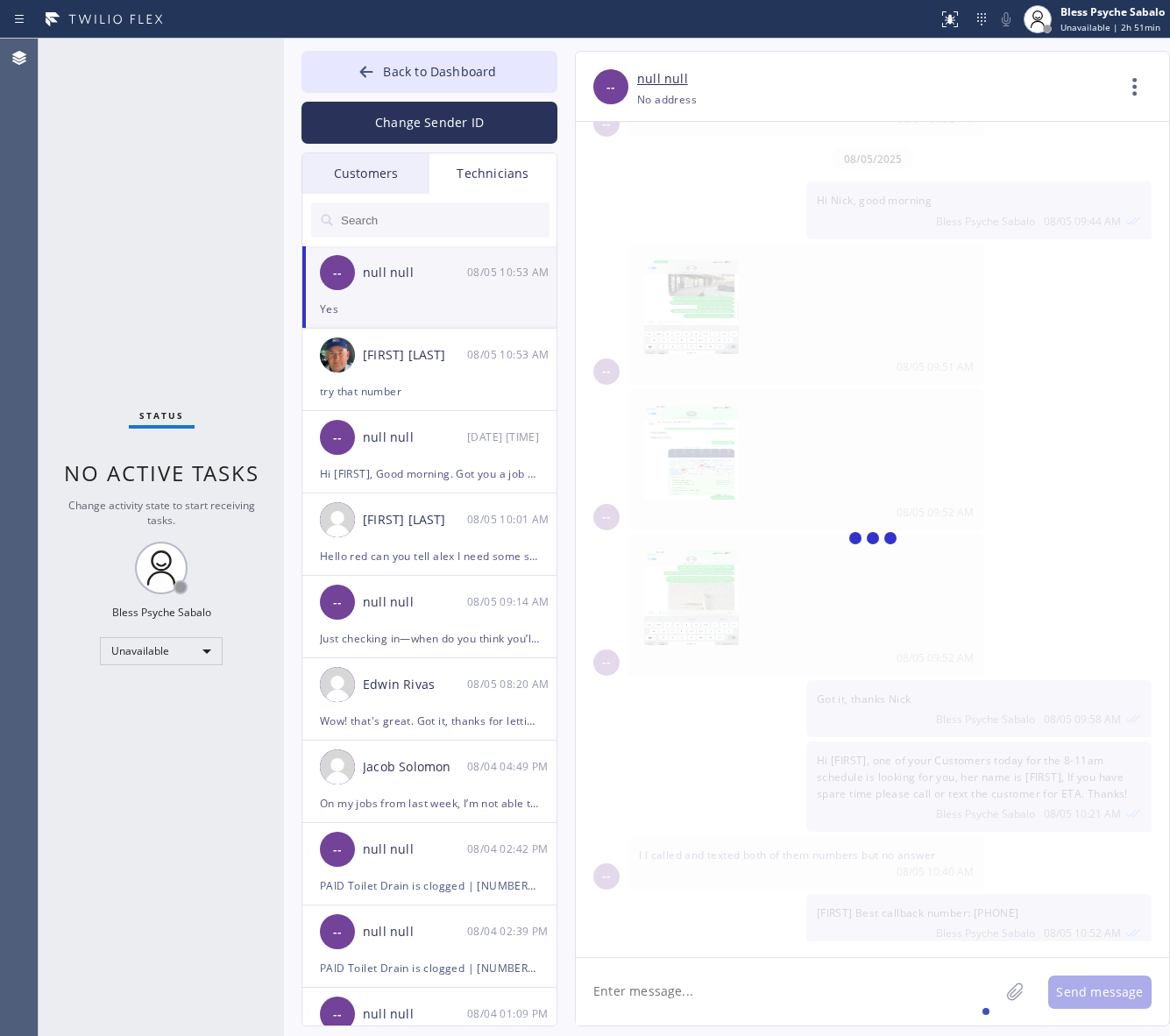 scroll, scrollTop: 0, scrollLeft: 0, axis: both 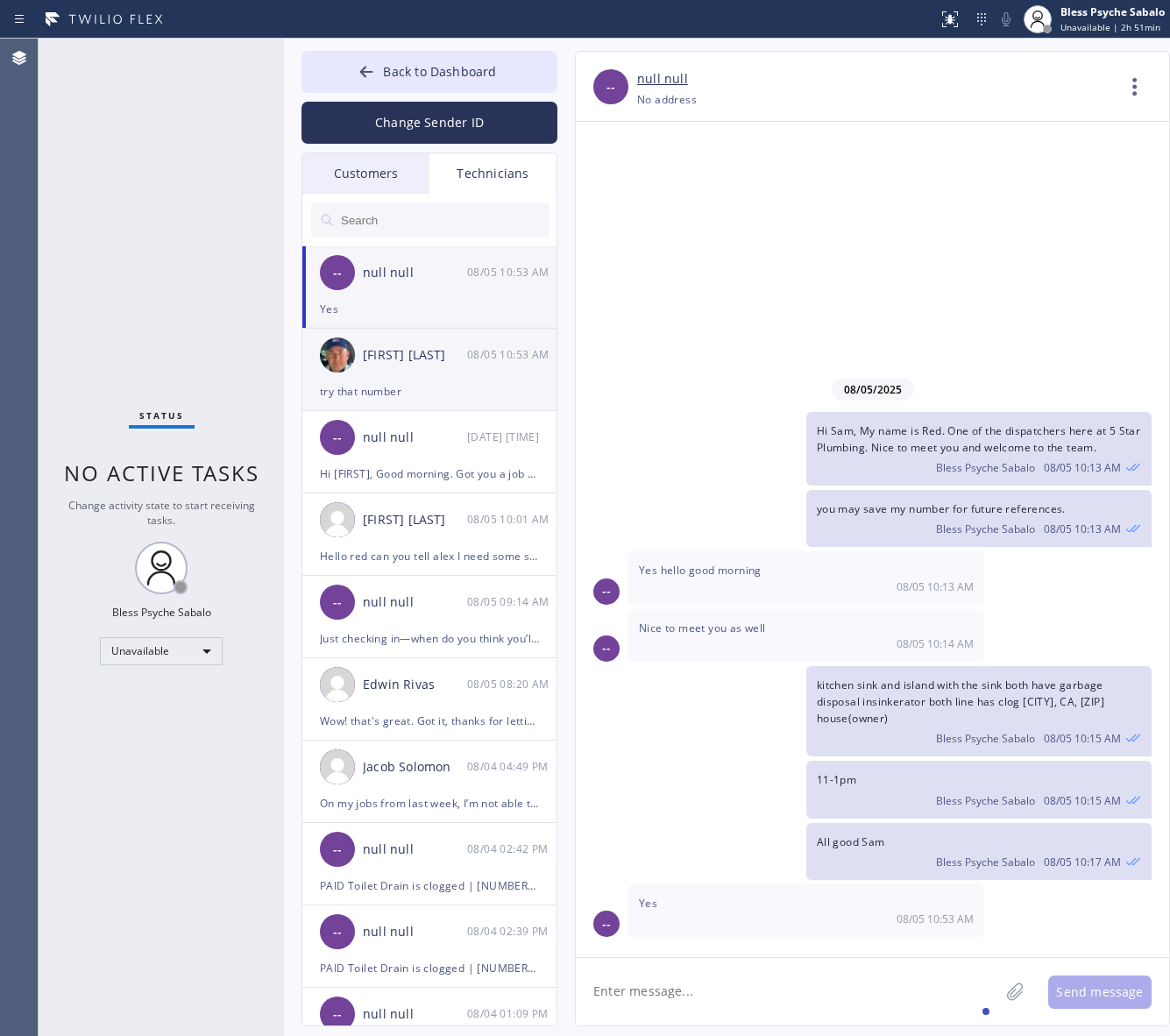 click on "[PERSON] [LAST] [DATE] [TIME]" at bounding box center [430, 355] 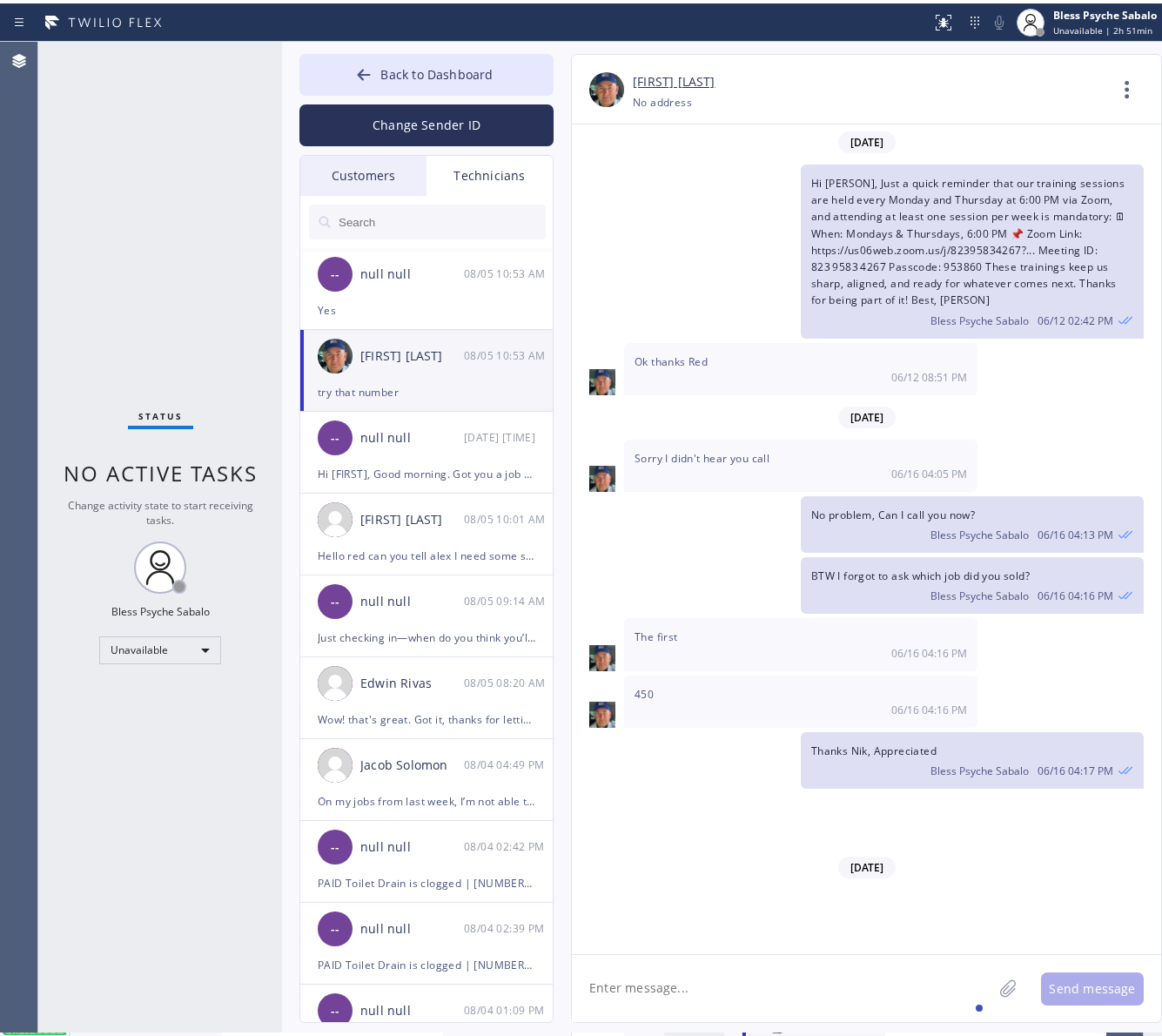 scroll, scrollTop: 10160, scrollLeft: 0, axis: vertical 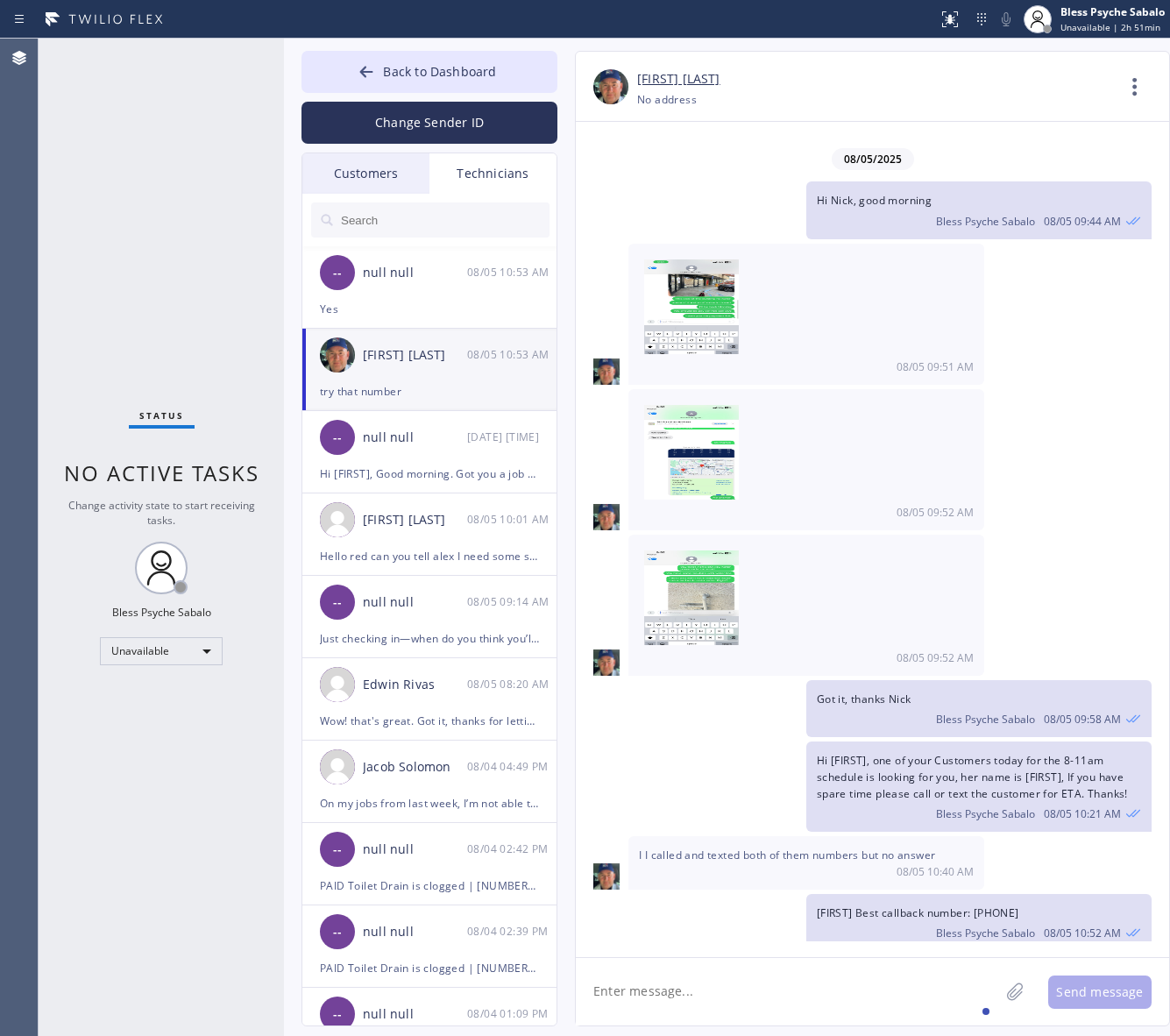 click on "06/12/2025 Hi Nik,
Just a quick reminder that our training sessions are held every Monday and Thursday at 6:00 PM via Zoom, and attending at least one session per week is mandatory:
🗓 When: Mondays & Thursdays, 6:00 PM
📌 Zoom Link: https://us06web.zoom.us/j/82395834267?...
Meeting ID: 823 9583 4267
Passcode: 953860
These trainings keep us sharp, aligned, and ready for whatever comes next.
Thanks for being part of it!
Best,
Red Bless Psyche Sabalo 06/12 02:42 PM Ok thanks Red  06/12 08:51 PM 06/16/2025 Sorry I didn't hear you call  06/16 04:05 PM No problem, Can I call you now? Bless Psyche Sabalo 06/16 04:13 PM BTW I forgot to ask which job did you sold? Bless Psyche Sabalo 06/16 04:16 PM The first  06/16 04:16 PM 450 06/16 04:16 PM Thanks Nik, Appreciated Bless Psyche Sabalo 06/16 04:17 PM Loved “Thanks Nik, Appreciated” 06/16 04:24 PM 06/23/2025 Hi Nick Bless Psyche Sabalo 06/23 09:31 AM Hi Red  06/23 09:32 AM Bless Psyche Sabalo 06/23 09:33 AM Ok thanks  06/23 09:35 AM 06/26/2025" 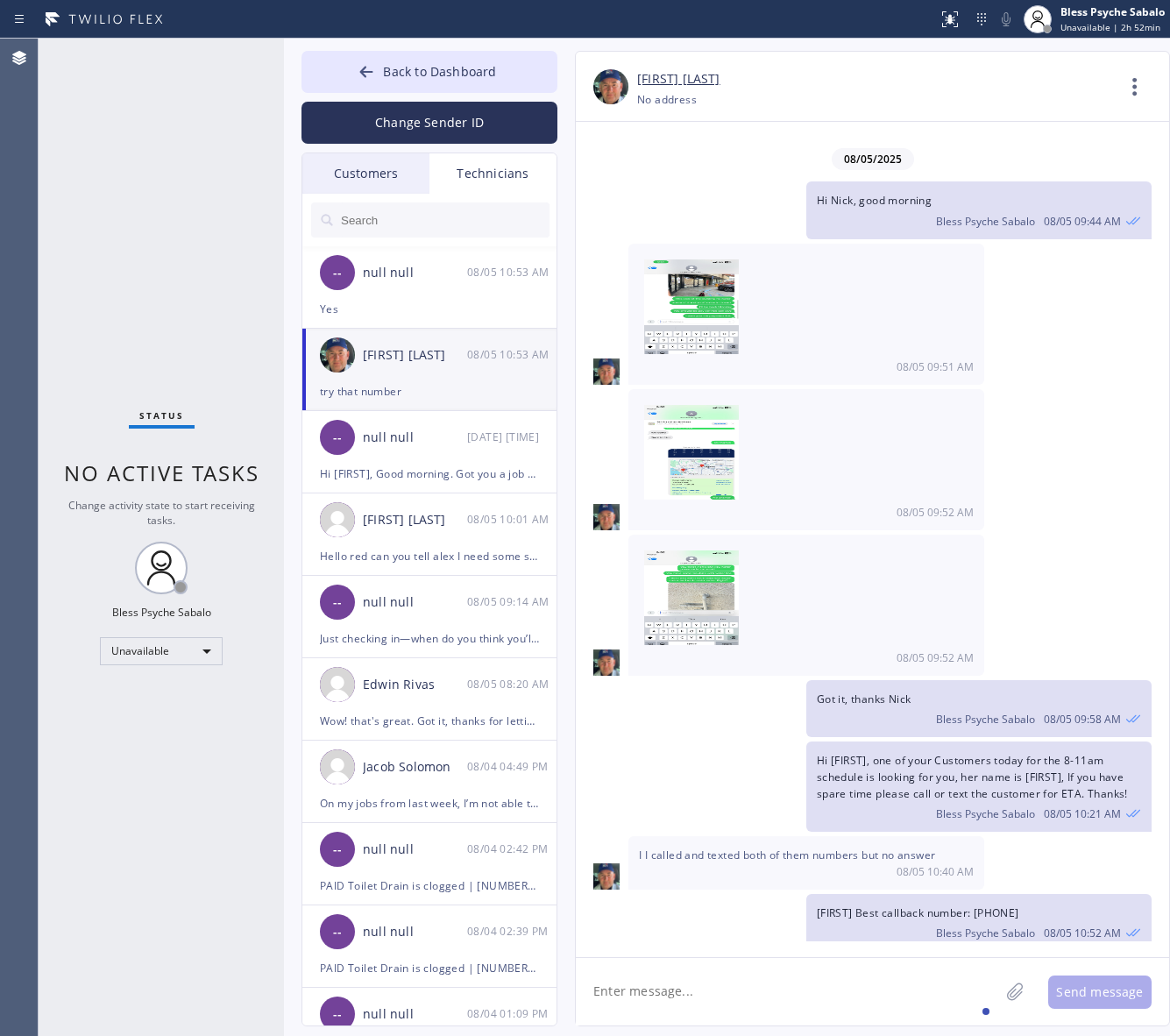 click on "[FIRST]
Best callback number: [PHONE]" at bounding box center [918, 912] 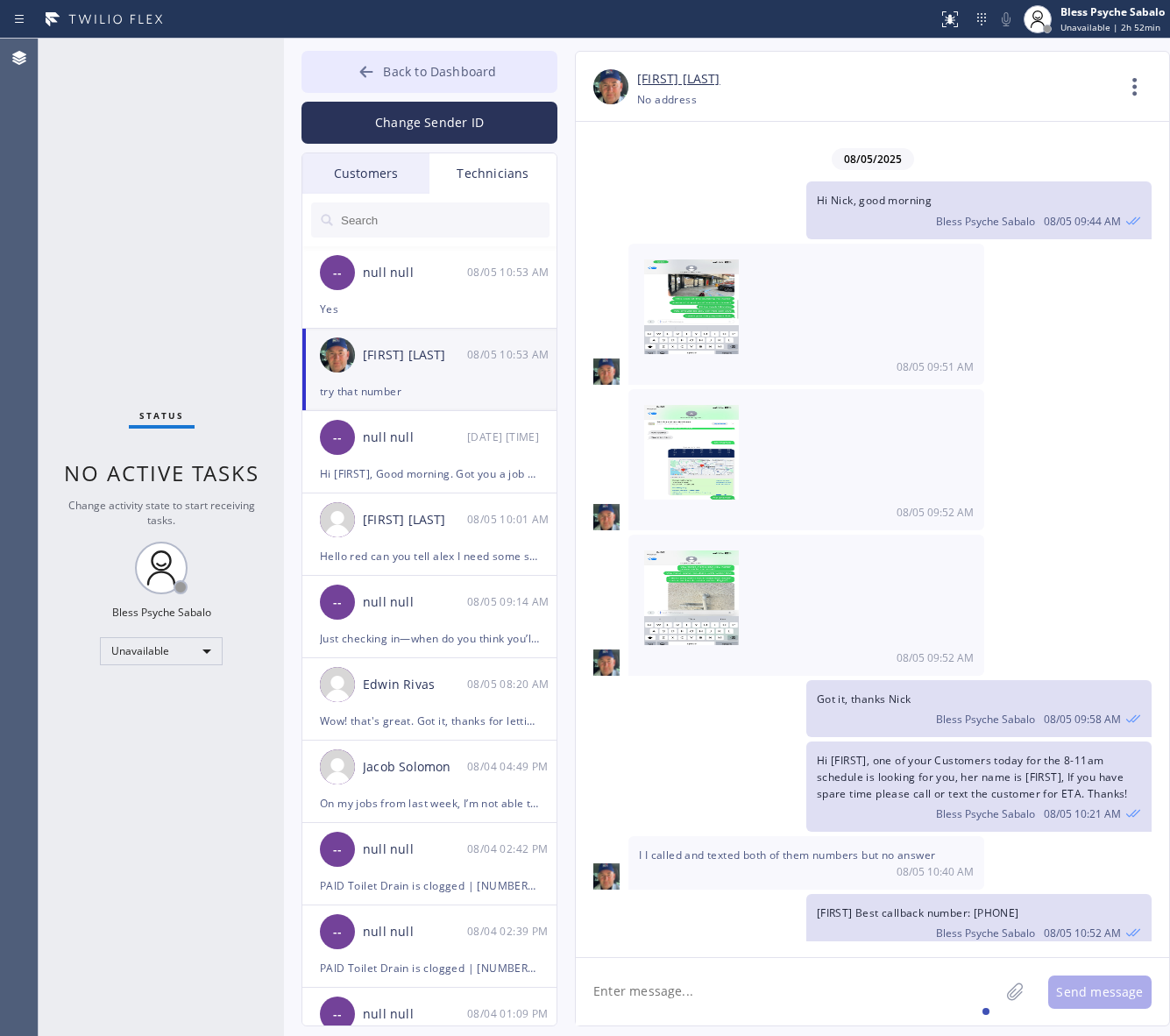 click on "Back to Dashboard" at bounding box center [439, 71] 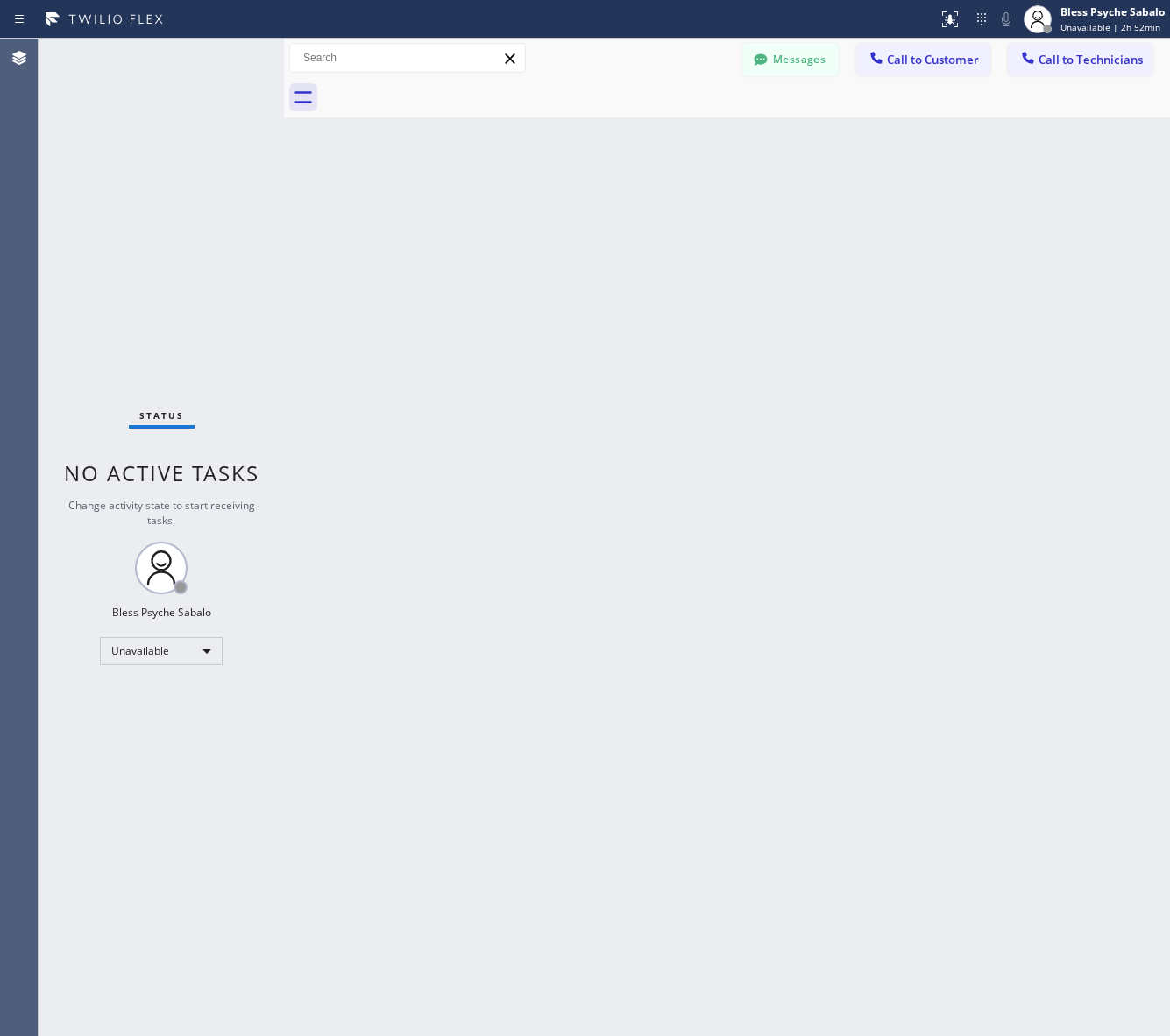 click on "Back to Dashboard Change Sender ID Customers Technicians MM [FIRST] [LAST] 07/28 03:53 PM It's fine .. NP
We don't need it anymore JW [FIRST] [LAST] 07/25 04:18 PM Hi [FIRST]-this is [FIRST], one of the dispatch managers here at 5 Star Plumbing. I’m reaching out to follow up on the estimate provided by our technician, [FIRST], during his visit on 07/02 regarding the (Installation of In-Home Water Filtration System). We just wanted to check in and see if you had any questions about the estimate or if there’s anything we can assist you with as you consider moving forward with the project. Feel free to reach out at your convenience—we’re here to help!
BS [FIRST] [LAST] 07/25 04:08 PM LC [FIRST] [LAST] 07/25 11:57 AM Tech advised me to just book an appointment and they'll gonna check the property together with you or either the real estate agent, to see if there's any back-up problem. DM [FIRST] [LAST] 07/25 08:45 AM BD [FIRST] [LAST] 07/24 04:53 PM No problem. IB [FIRST] [LAST] 07/24 02:33 PM Sorry I missed your call.  J  CD JL SN TJ" at bounding box center (727, 537) 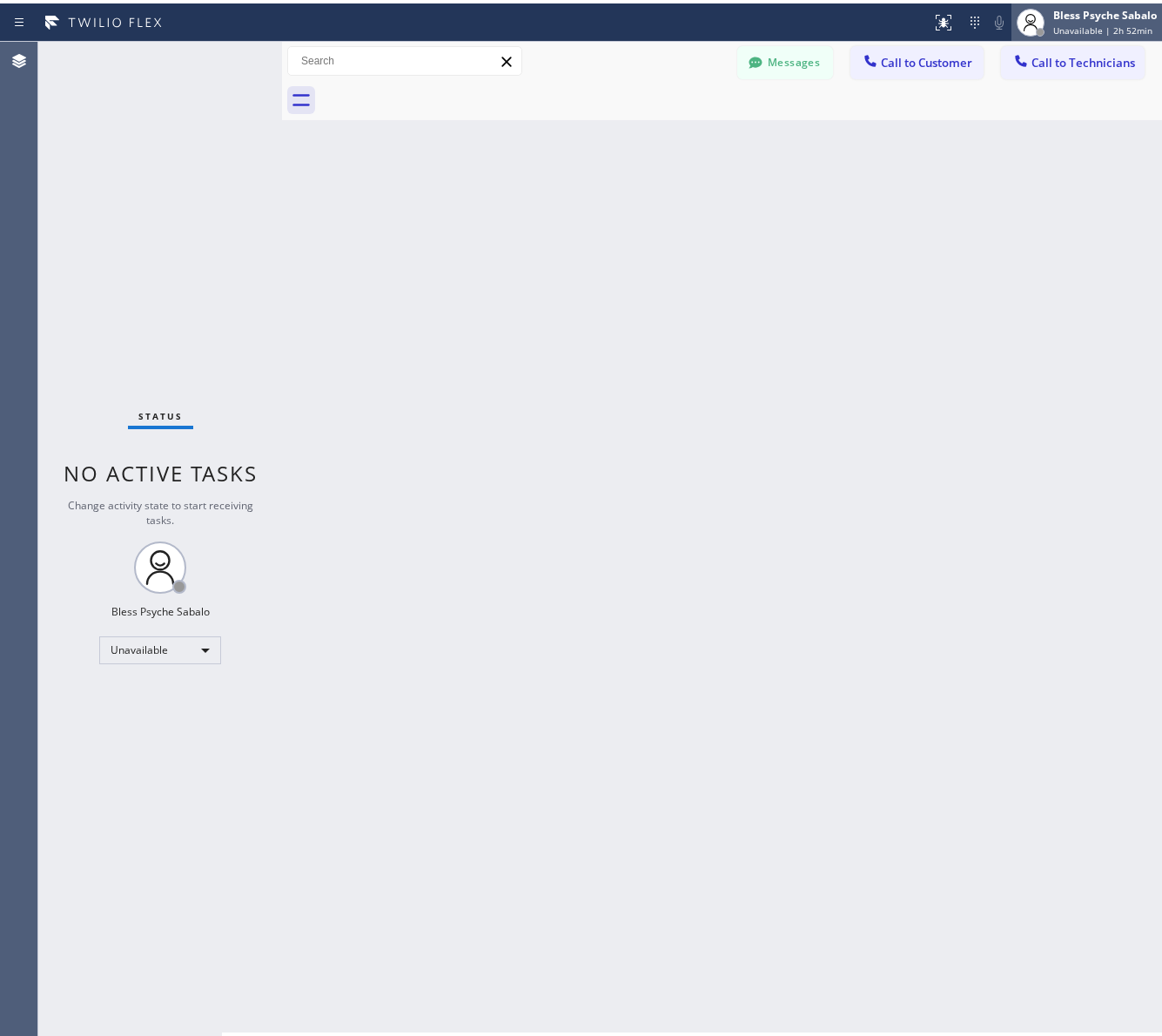 scroll, scrollTop: 10153, scrollLeft: 0, axis: vertical 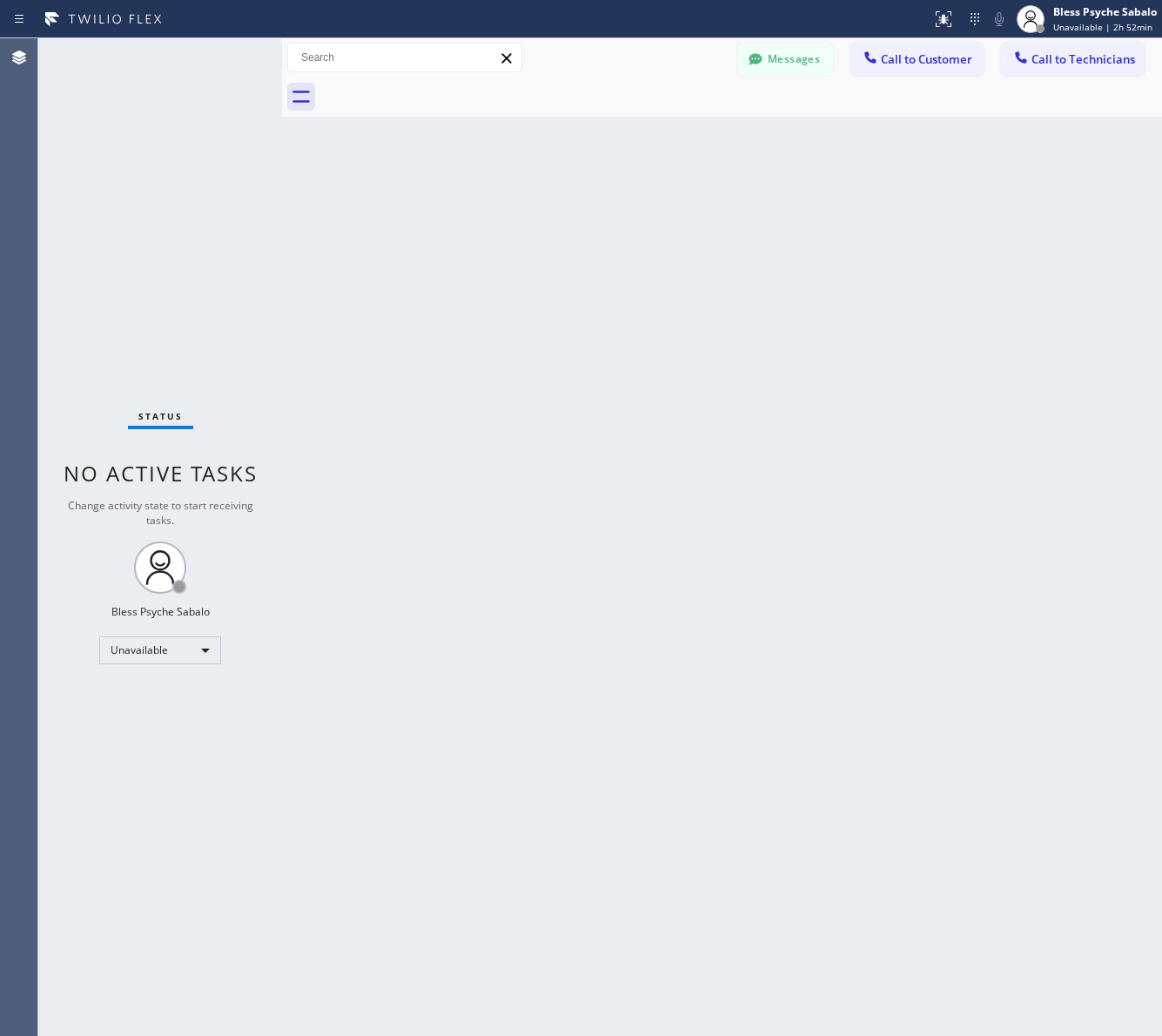 click on "Messages" at bounding box center (785, 59) 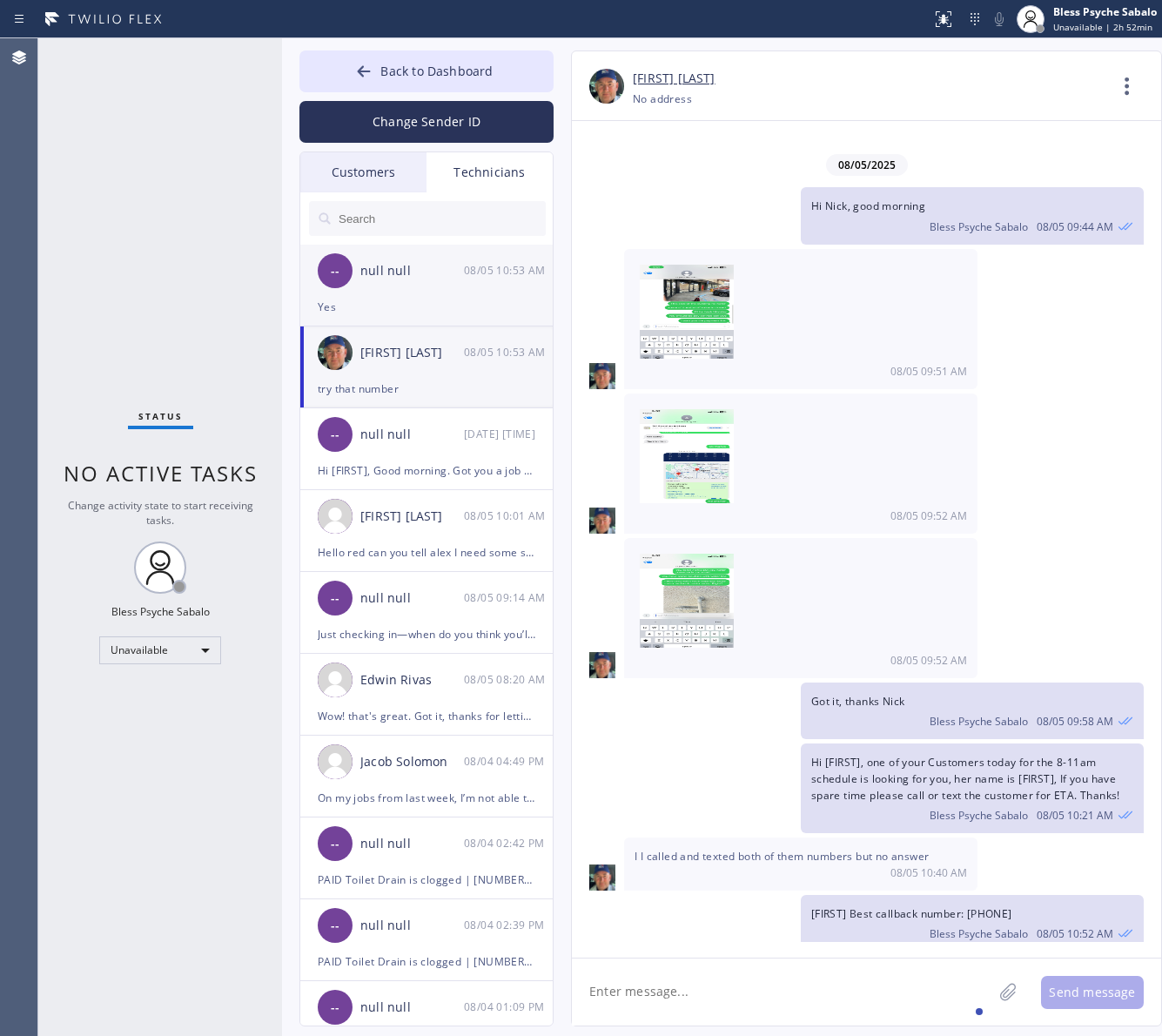 click on "null null" at bounding box center (412, 271) 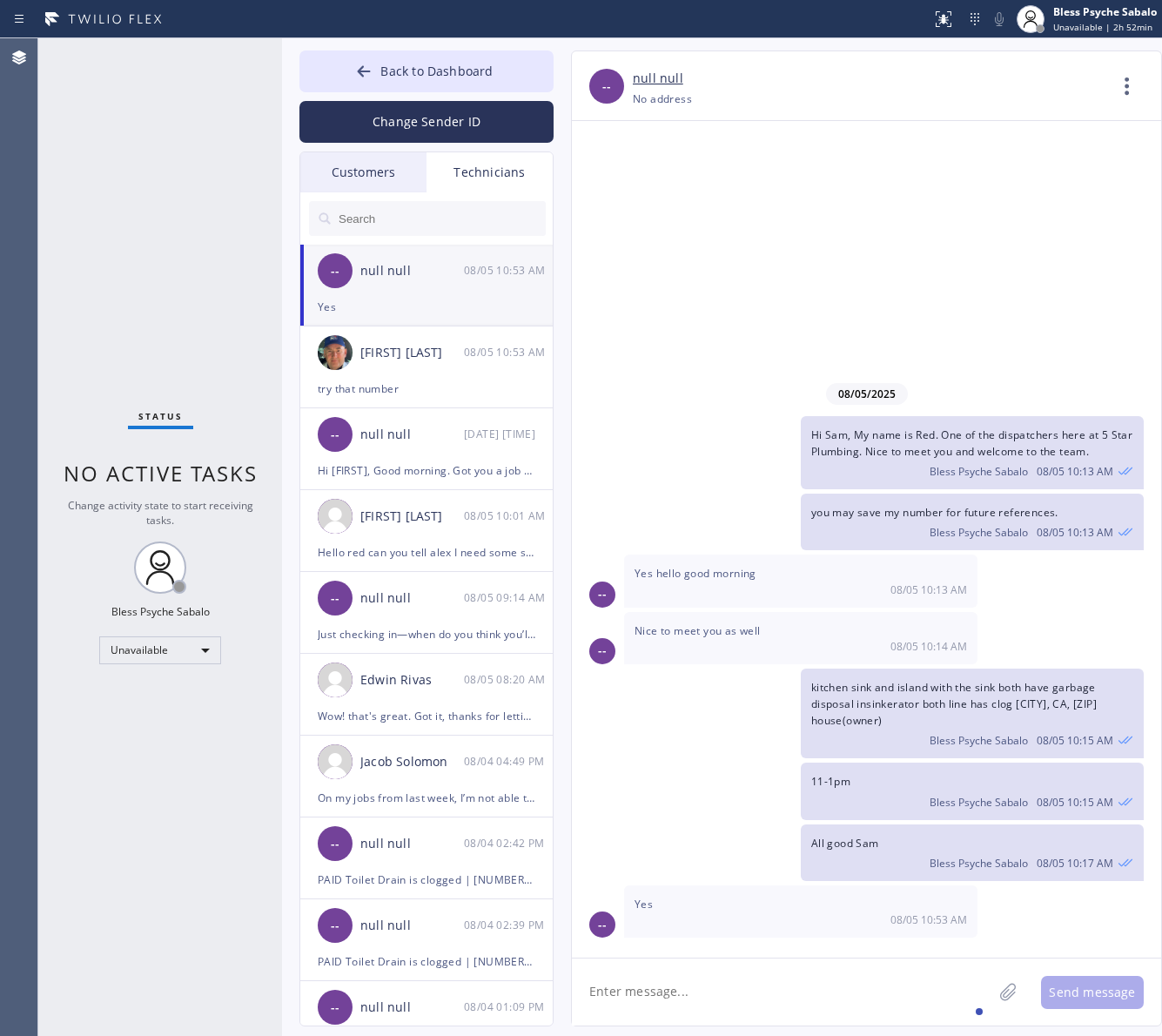 scroll, scrollTop: 0, scrollLeft: 0, axis: both 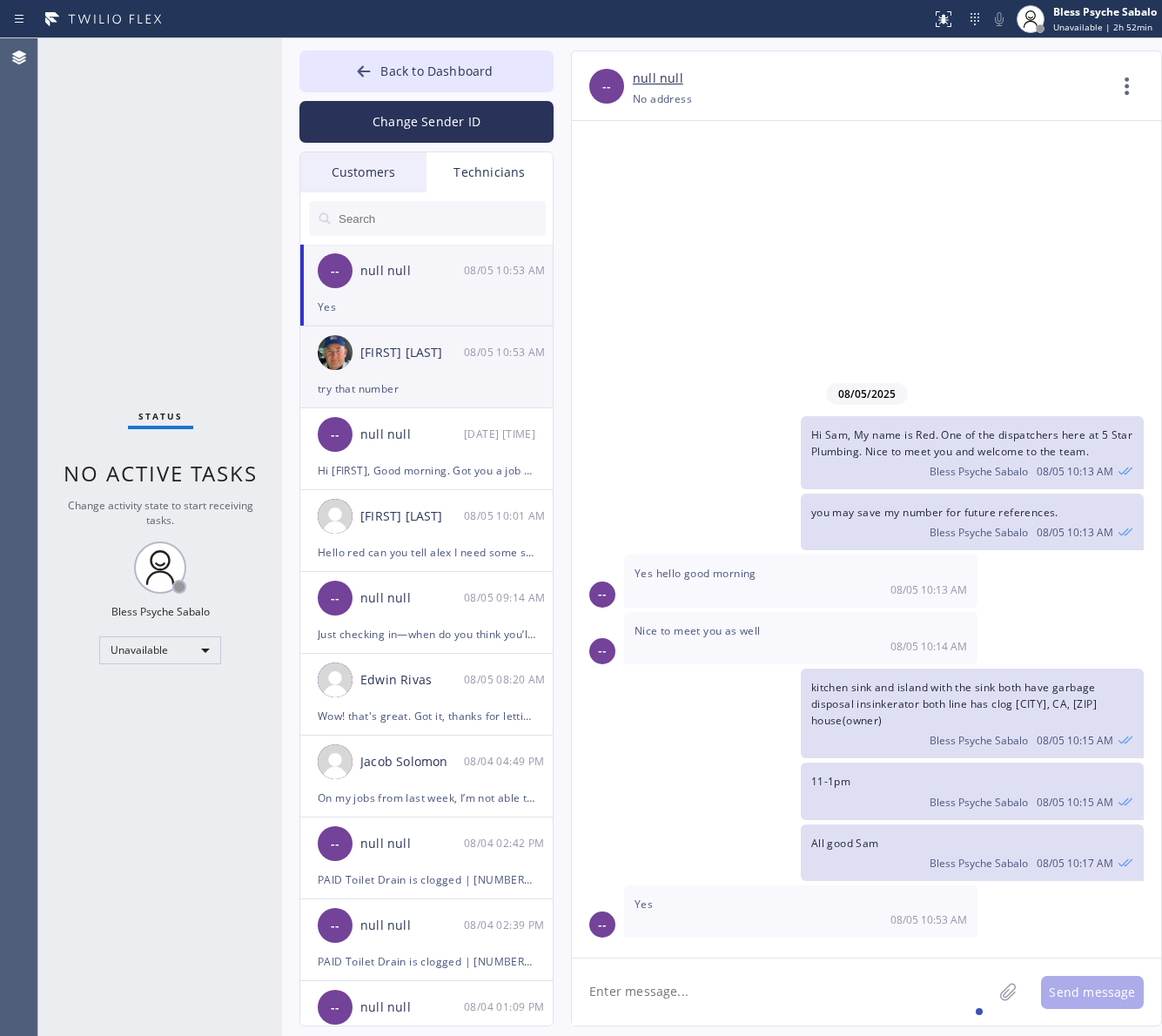 click on "[PERSON] [LAST] [DATE] [TIME]" at bounding box center (427, 353) 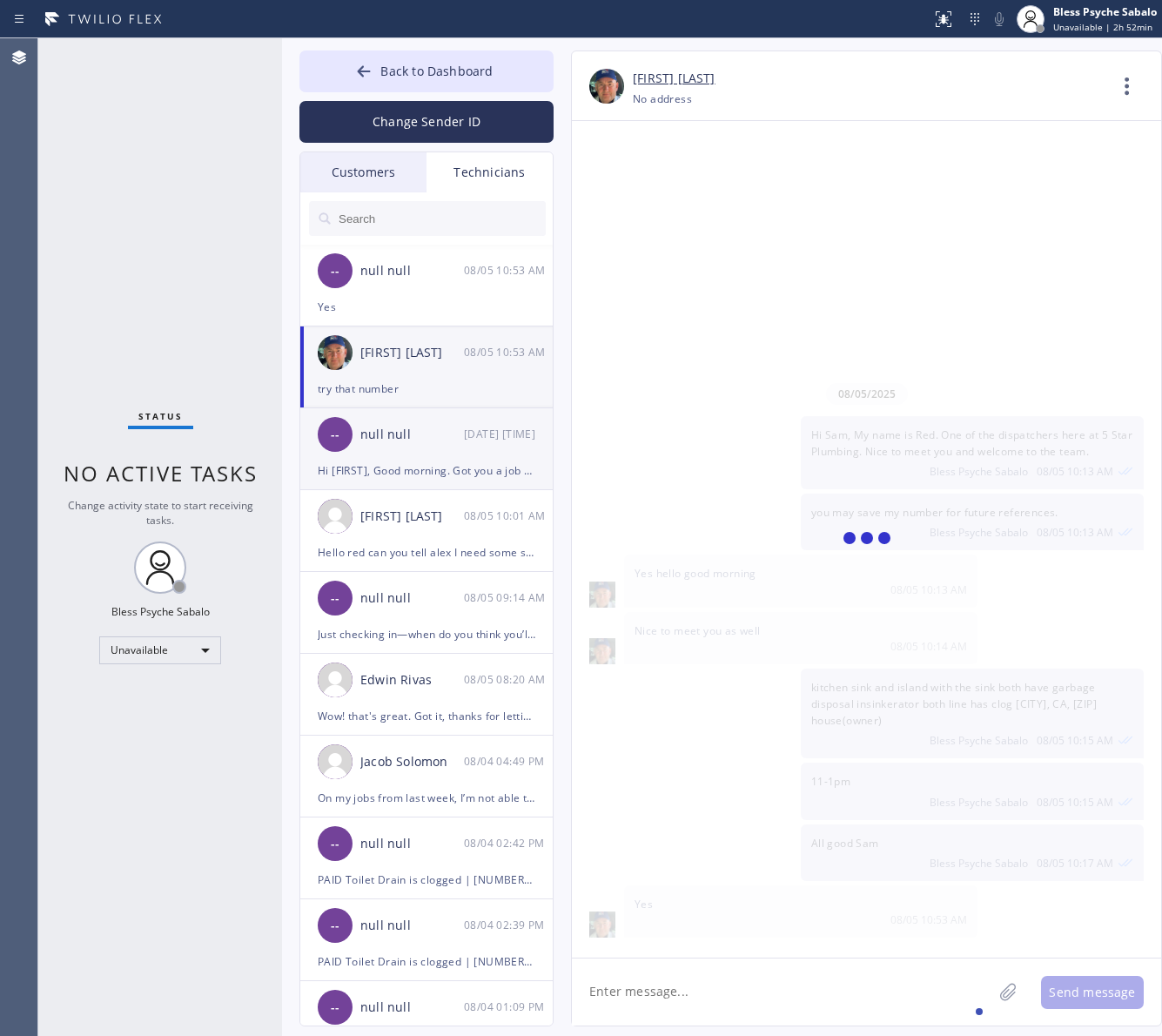 click on "null null" at bounding box center (412, 434) 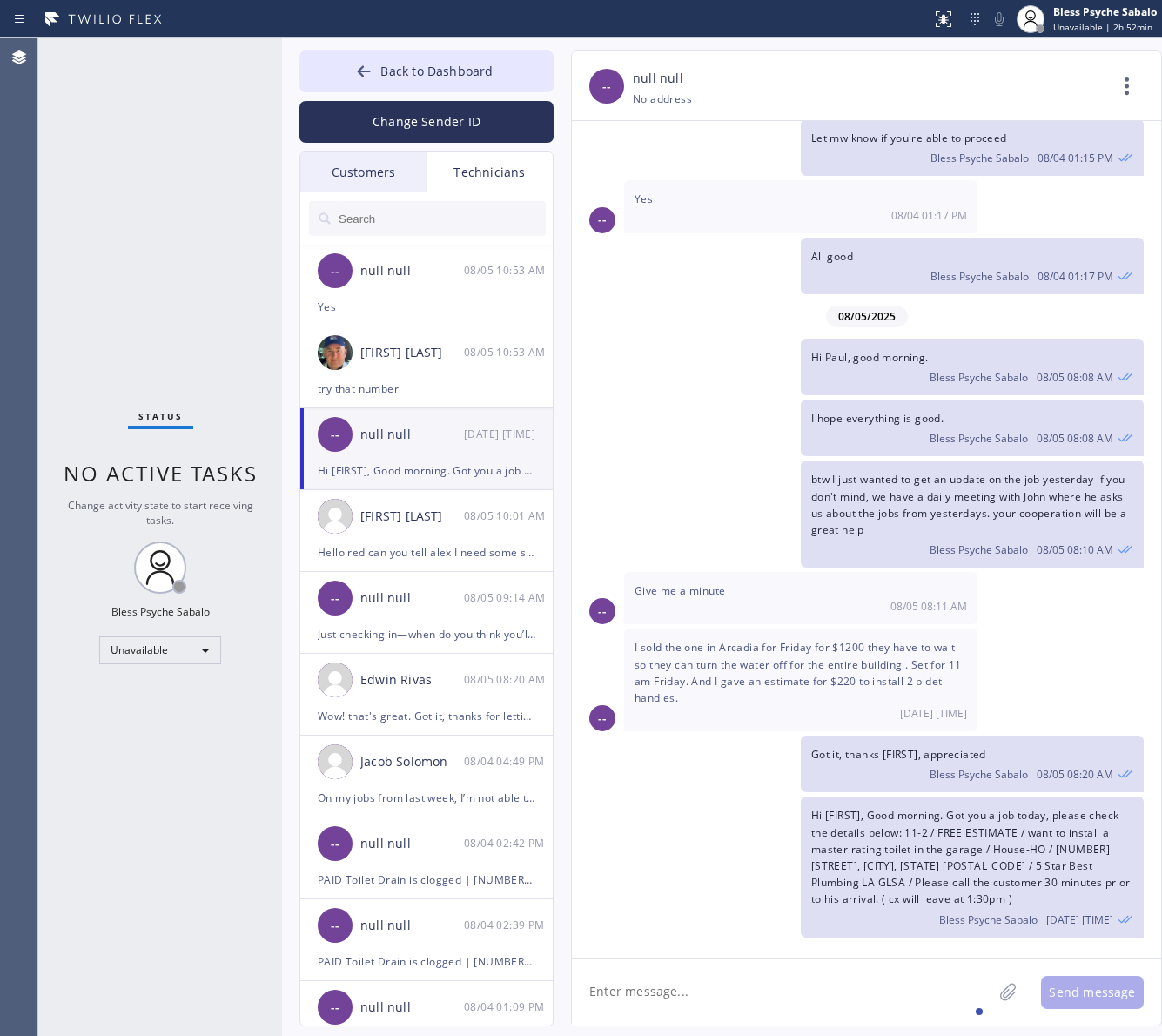 scroll, scrollTop: 1178, scrollLeft: 0, axis: vertical 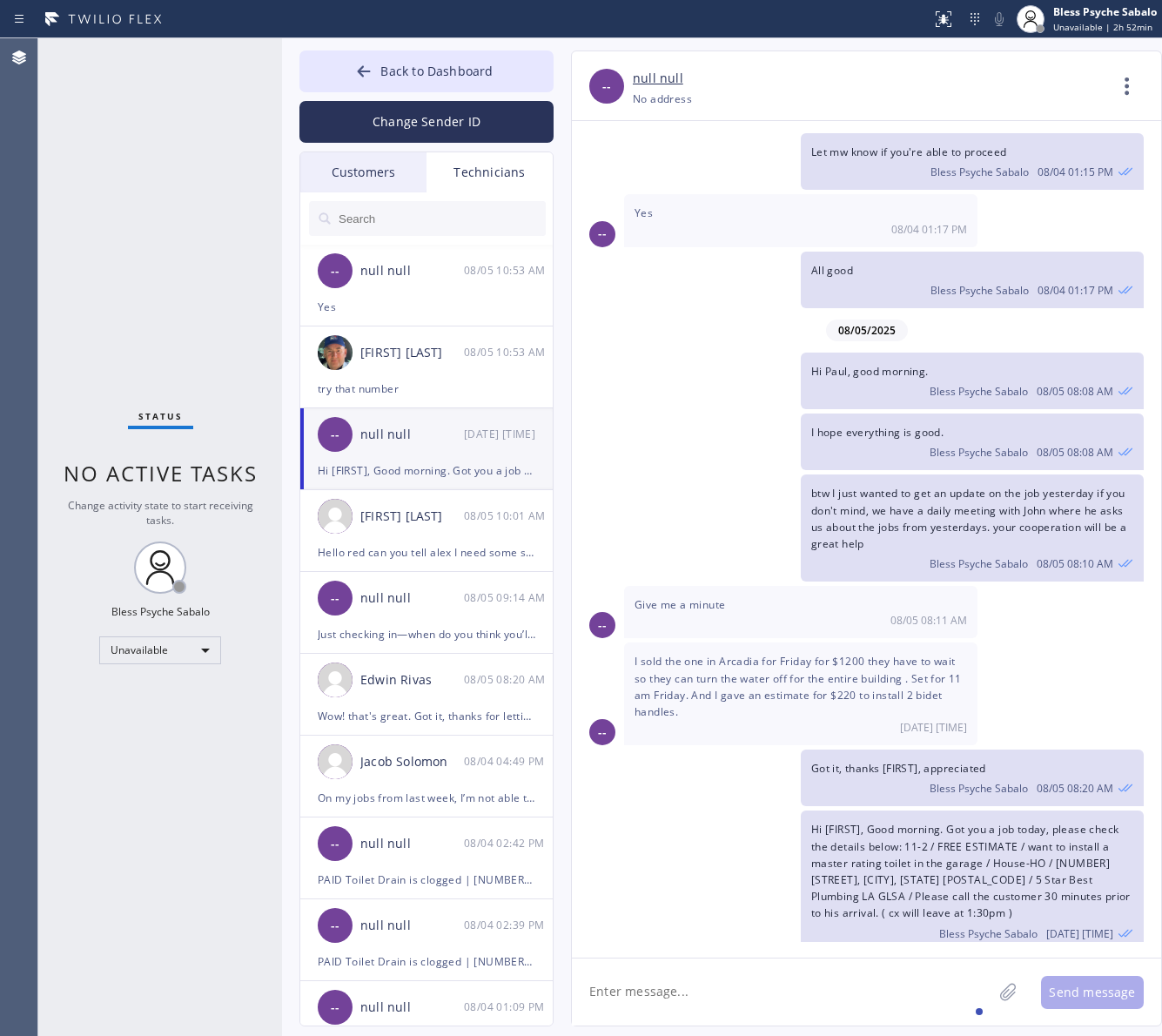 click on "Change Sender ID" at bounding box center [427, 118] 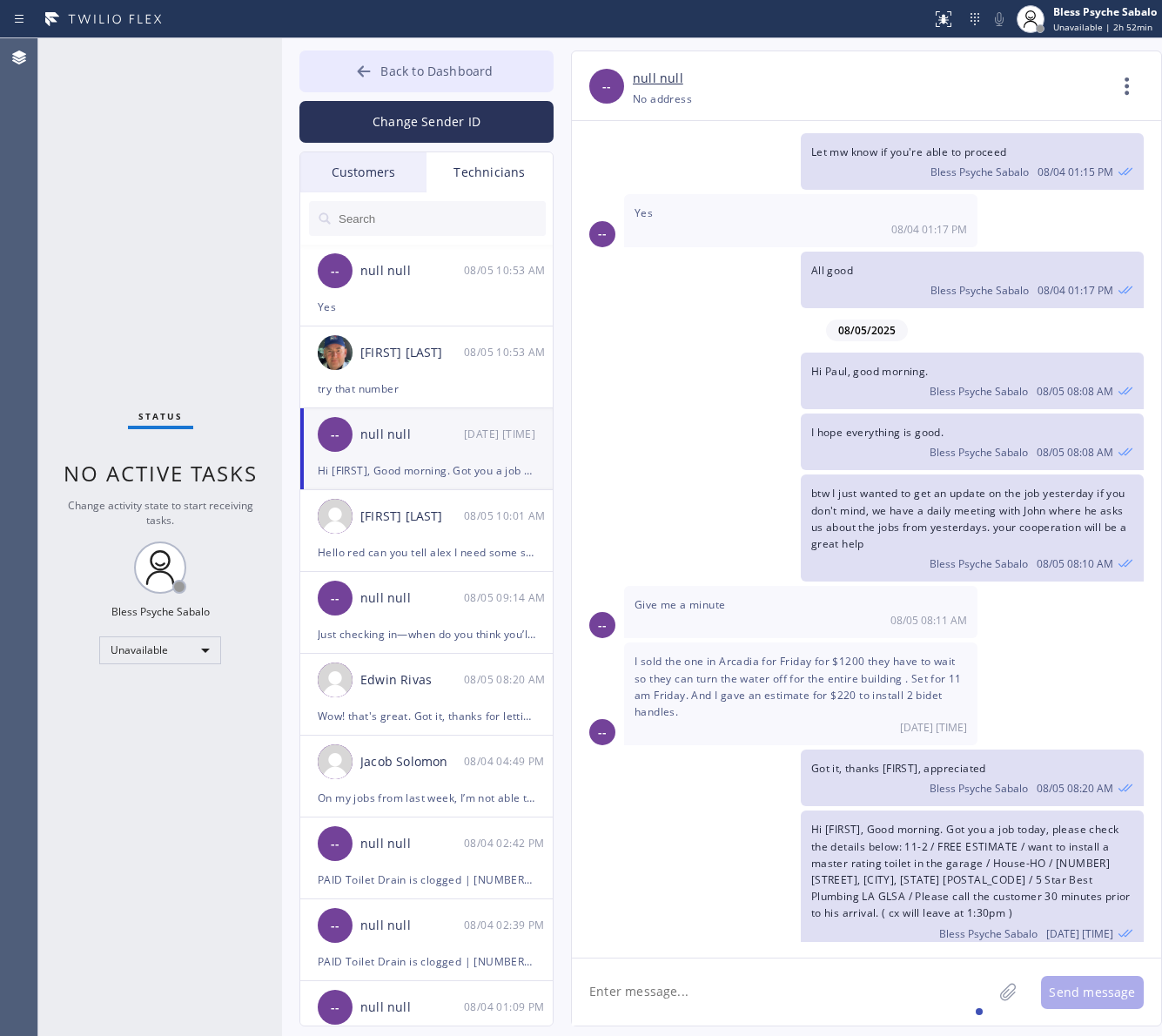 click on "Back to Dashboard" at bounding box center [427, 71] 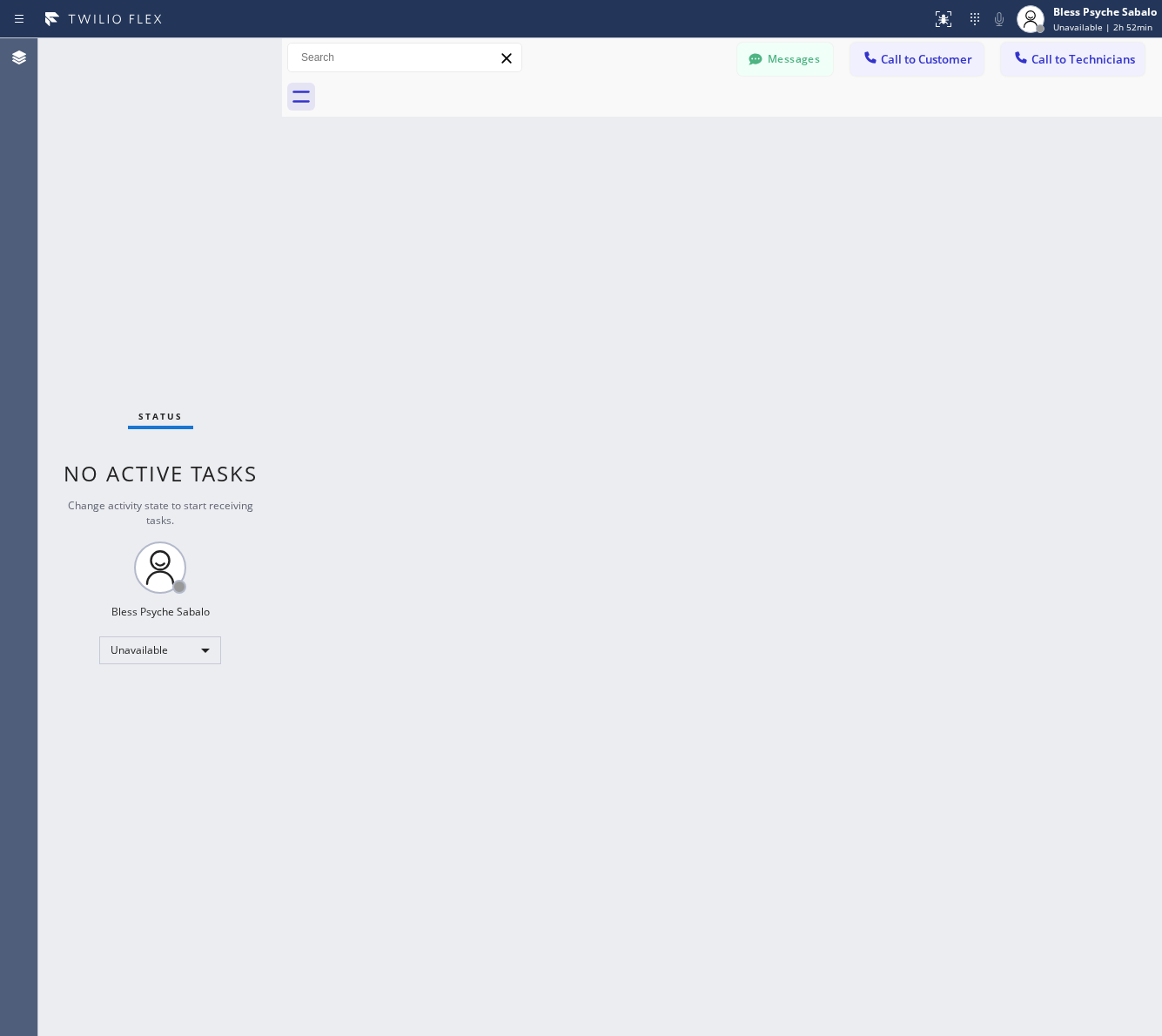 drag, startPoint x: 631, startPoint y: 305, endPoint x: 1137, endPoint y: 141, distance: 531.9135 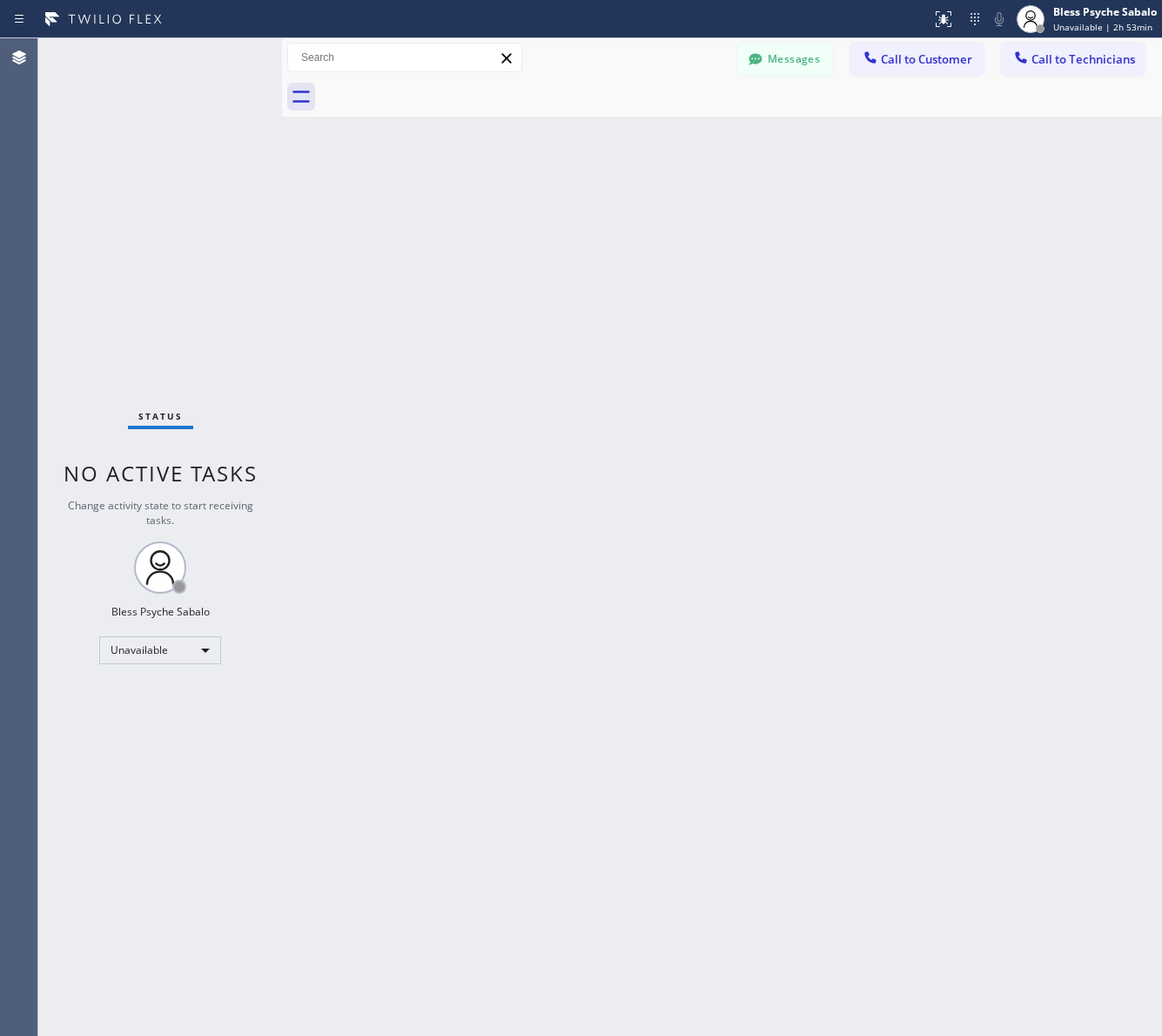 drag, startPoint x: 387, startPoint y: 272, endPoint x: 405, endPoint y: 213, distance: 61.68468 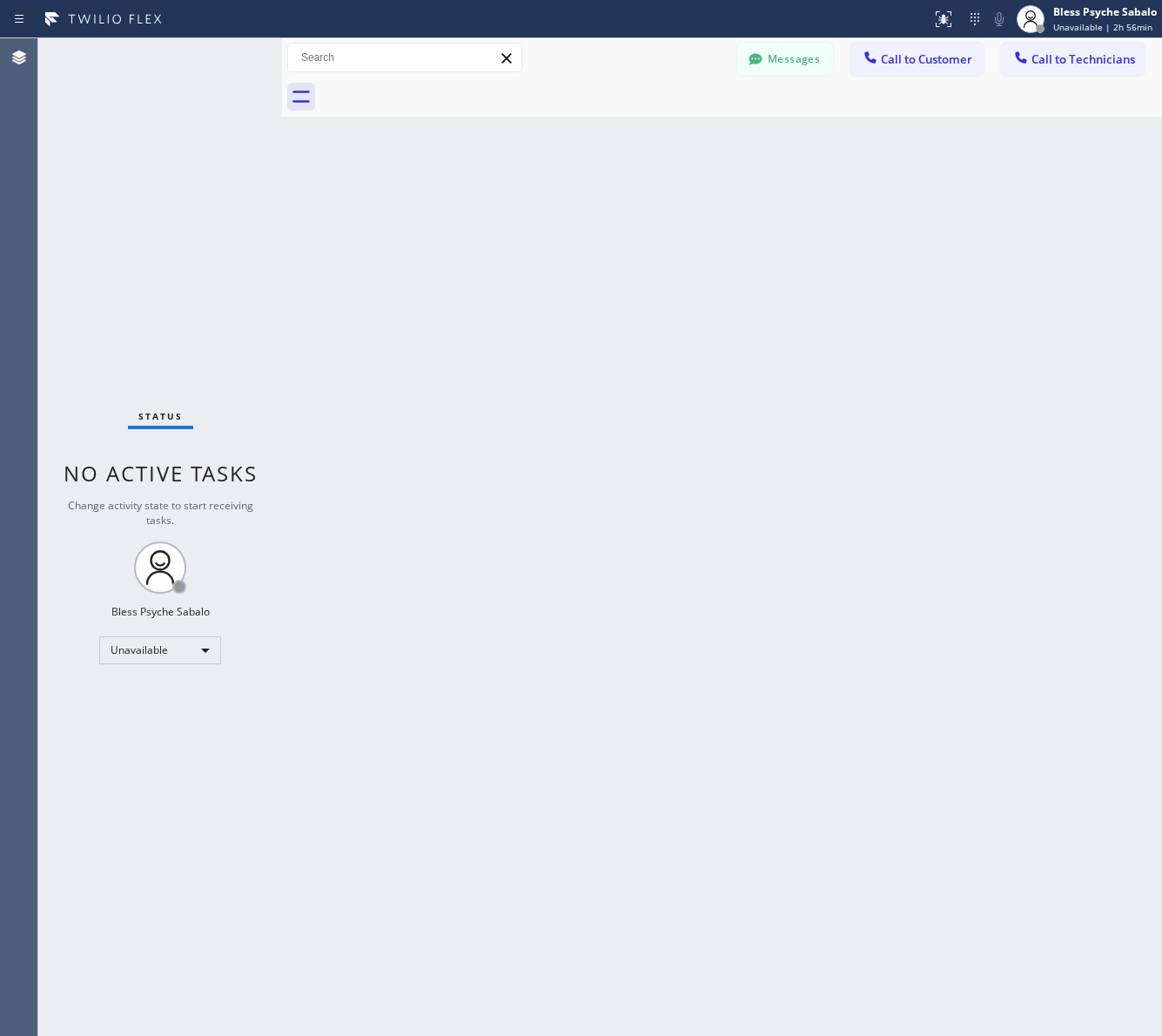 click on "Back to Dashboard Change Sender ID Customers Technicians MM [FIRST] [LAST] 07/28 03:53 PM It's fine .. NP
We don't need it anymore JW [FIRST] [LAST] 07/25 04:18 PM Hi [FIRST]-this is [FIRST], one of the dispatch managers here at 5 Star Plumbing. I’m reaching out to follow up on the estimate provided by our technician, [FIRST], during his visit on 07/02 regarding the (Installation of In-Home Water Filtration System). We just wanted to check in and see if you had any questions about the estimate or if there’s anything we can assist you with as you consider moving forward with the project. Feel free to reach out at your convenience—we’re here to help!
BS [FIRST] [LAST] 07/25 04:08 PM LC [FIRST] [LAST] 07/25 11:57 AM Tech advised me to just book an appointment and they'll gonna check the property together with you or either the real estate agent, to see if there's any back-up problem. DM [FIRST] [LAST] 07/25 08:45 AM BD [FIRST] [LAST] 07/24 04:53 PM No problem. IB [FIRST] [LAST] 07/24 02:33 PM Sorry I missed your call.  J  CD JL SN TJ" at bounding box center [722, 537] 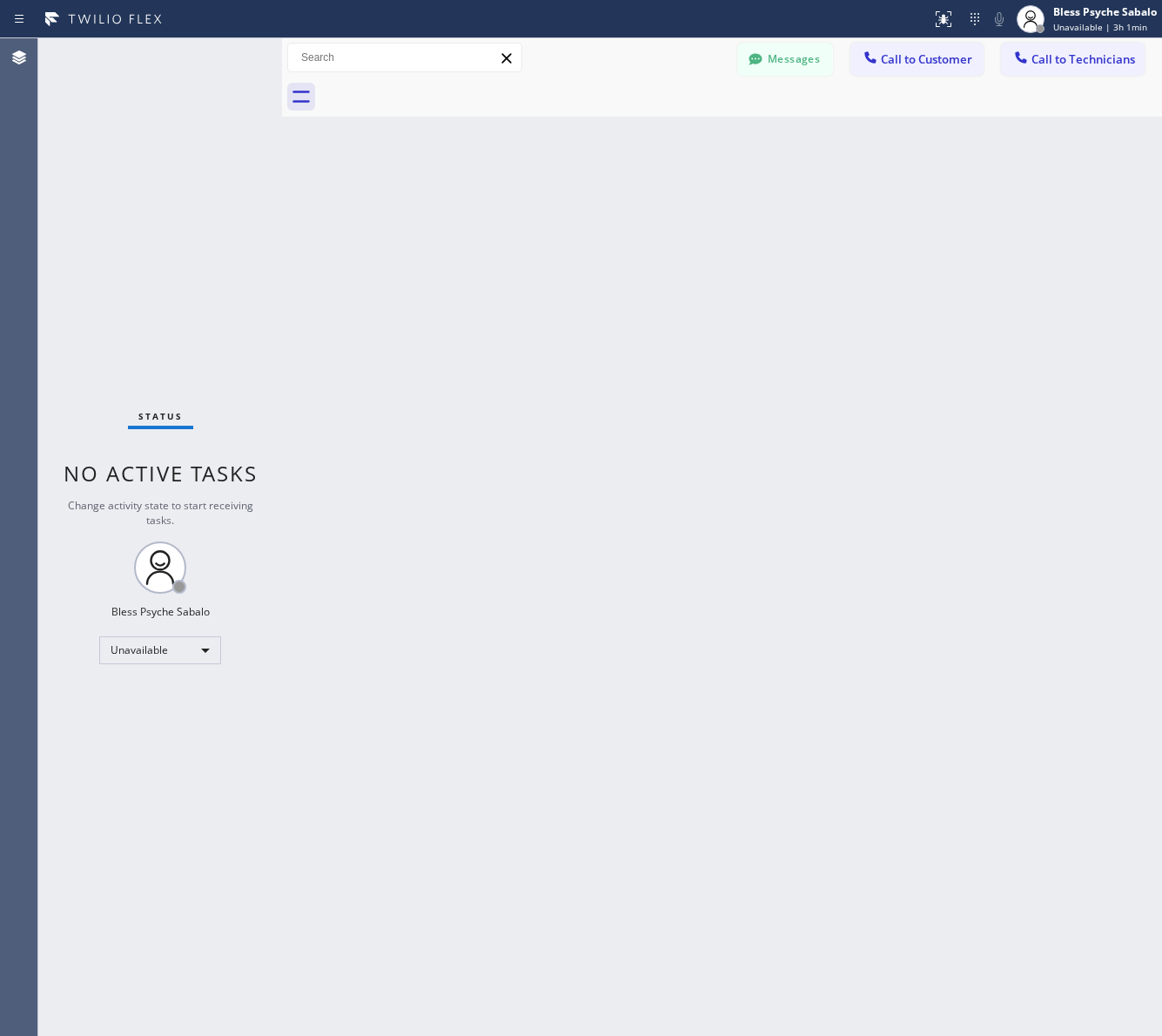 click on "Back to Dashboard Change Sender ID Customers Technicians MM [FIRST] [LAST] 07/28 03:53 PM It's fine .. NP
We don't need it anymore JW [FIRST] [LAST] 07/25 04:18 PM Hi [FIRST]-this is [FIRST], one of the dispatch managers here at 5 Star Plumbing. I’m reaching out to follow up on the estimate provided by our technician, [FIRST], during his visit on 07/02 regarding the (Installation of In-Home Water Filtration System). We just wanted to check in and see if you had any questions about the estimate or if there’s anything we can assist you with as you consider moving forward with the project. Feel free to reach out at your convenience—we’re here to help!
BS [FIRST] [LAST] 07/25 04:08 PM LC [FIRST] [LAST] 07/25 11:57 AM Tech advised me to just book an appointment and they'll gonna check the property together with you or either the real estate agent, to see if there's any back-up problem. DM [FIRST] [LAST] 07/25 08:45 AM BD [FIRST] [LAST] 07/24 04:53 PM No problem. IB [FIRST] [LAST] 07/24 02:33 PM Sorry I missed your call.  J  CD JL SN TJ" at bounding box center (722, 537) 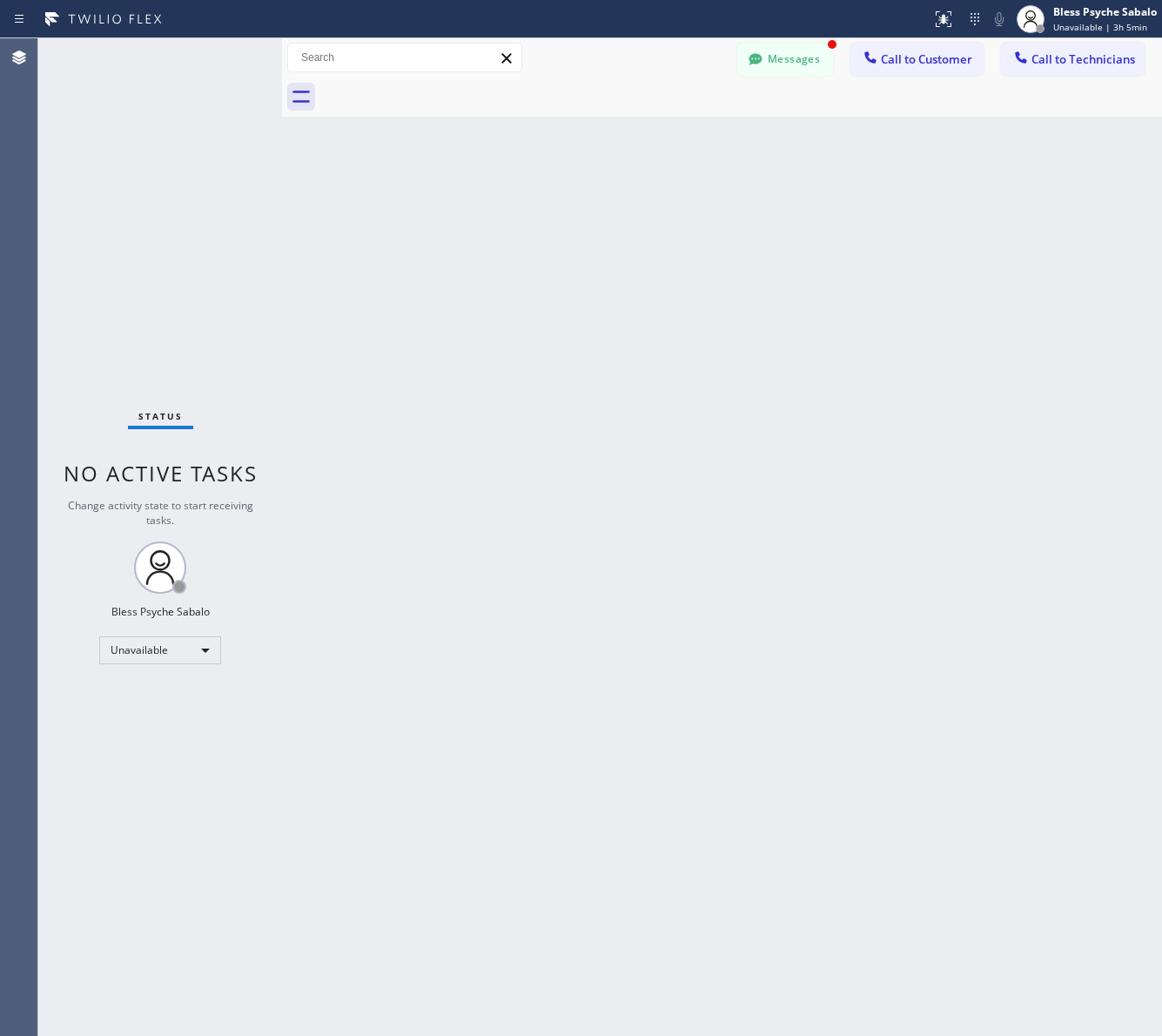 click at bounding box center [741, 97] 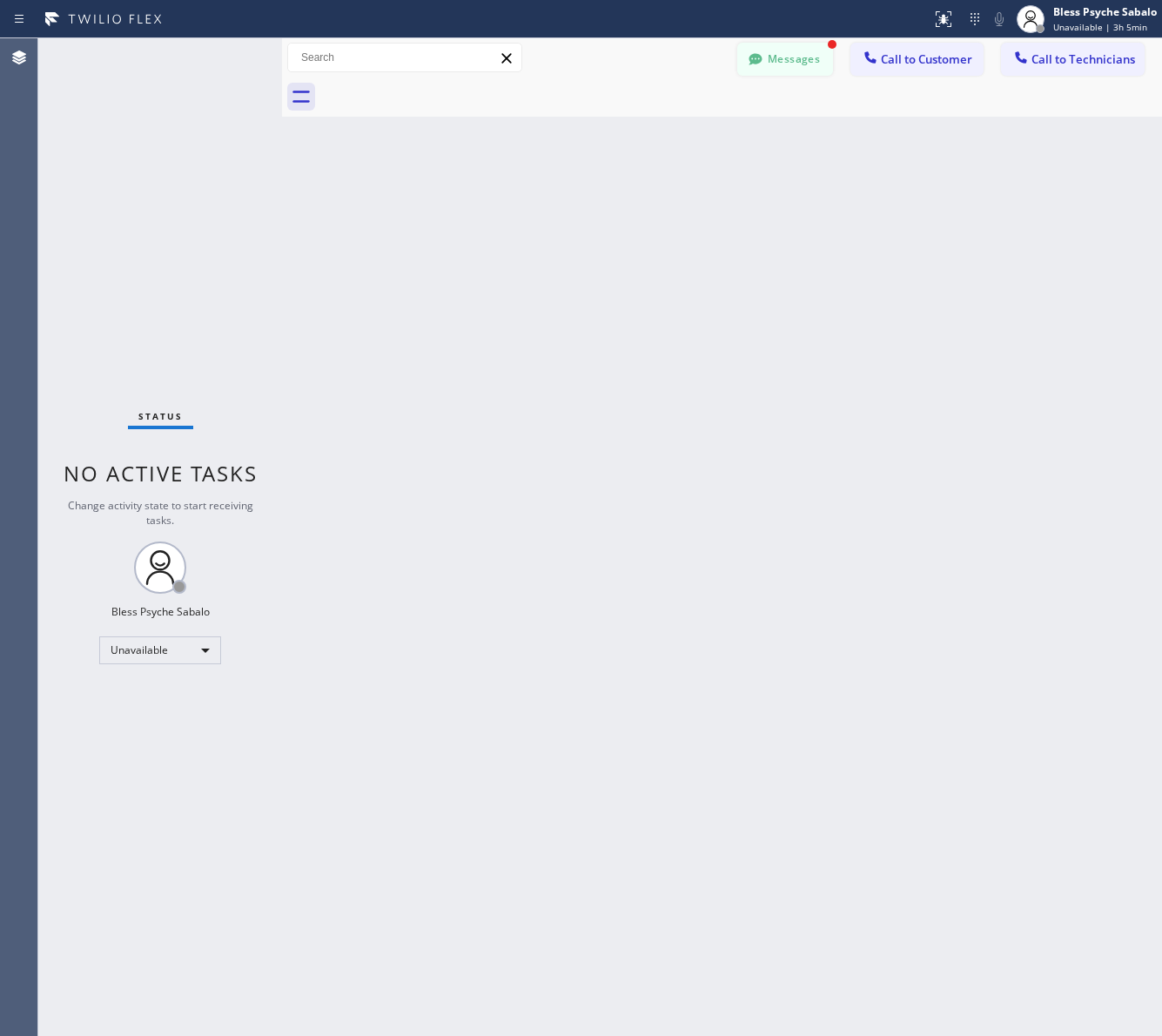 click on "Messages" at bounding box center (785, 59) 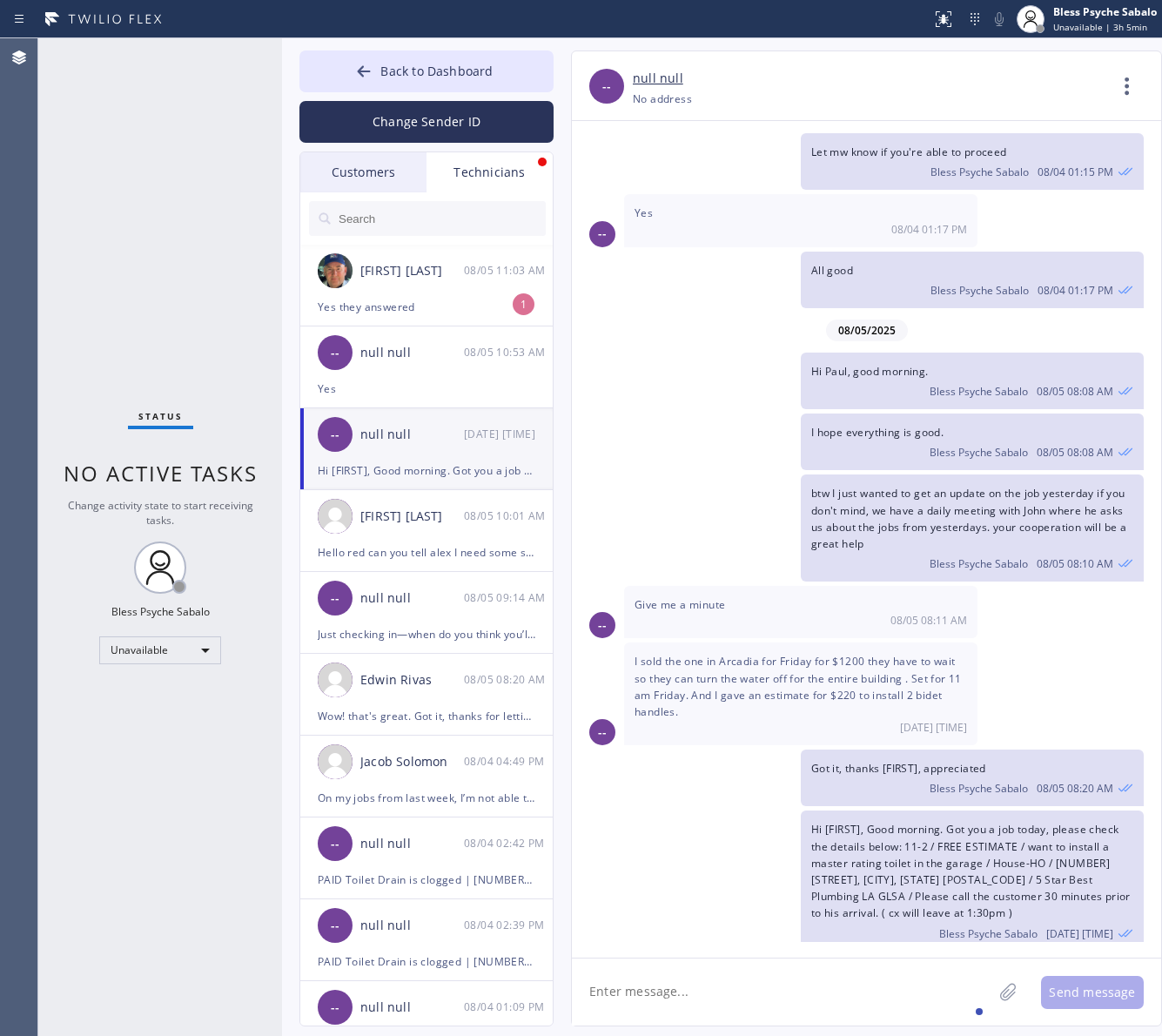 click on "08/05/2025" at bounding box center (866, 330) 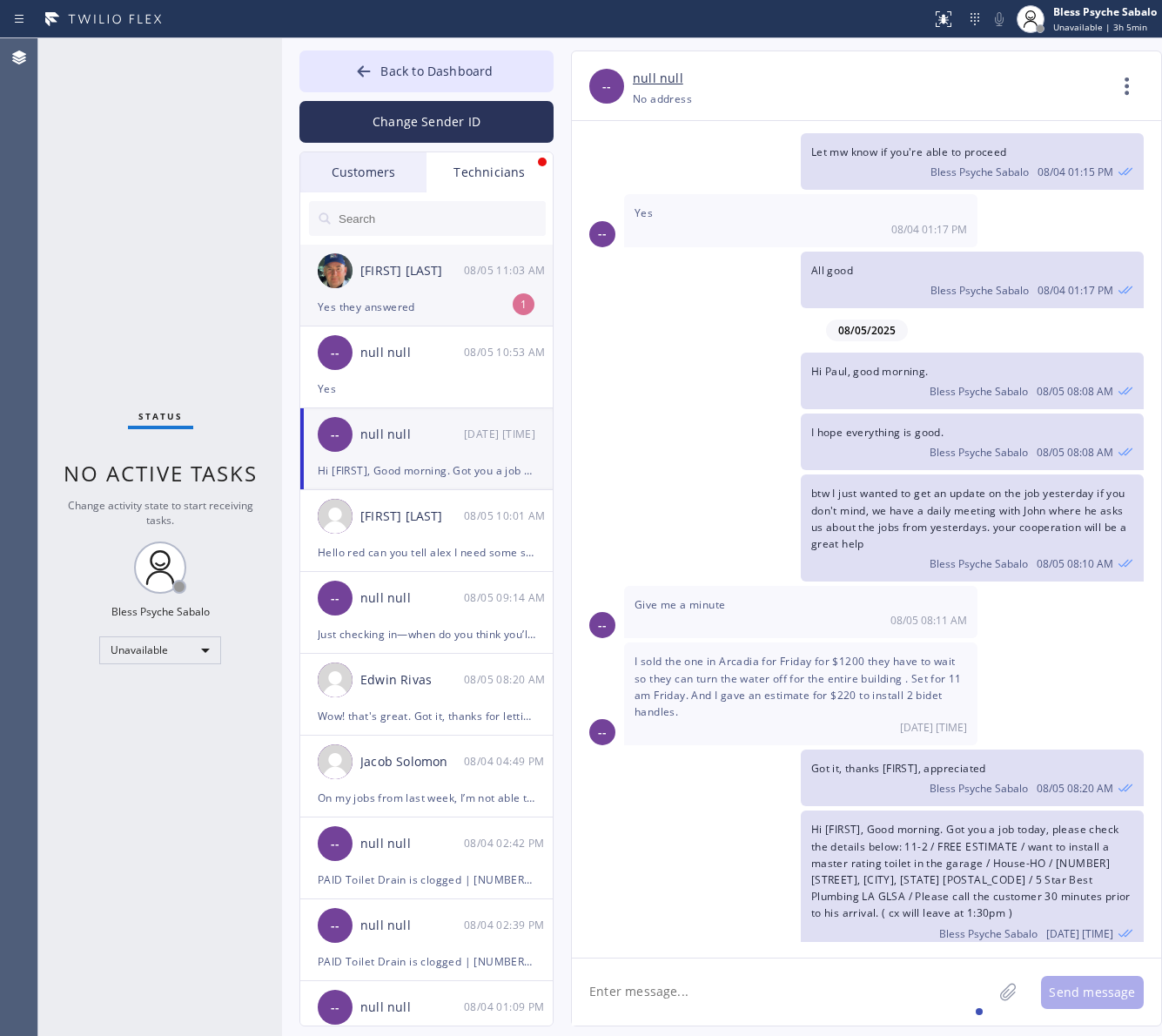 click on "Yes they answered" at bounding box center [427, 306] 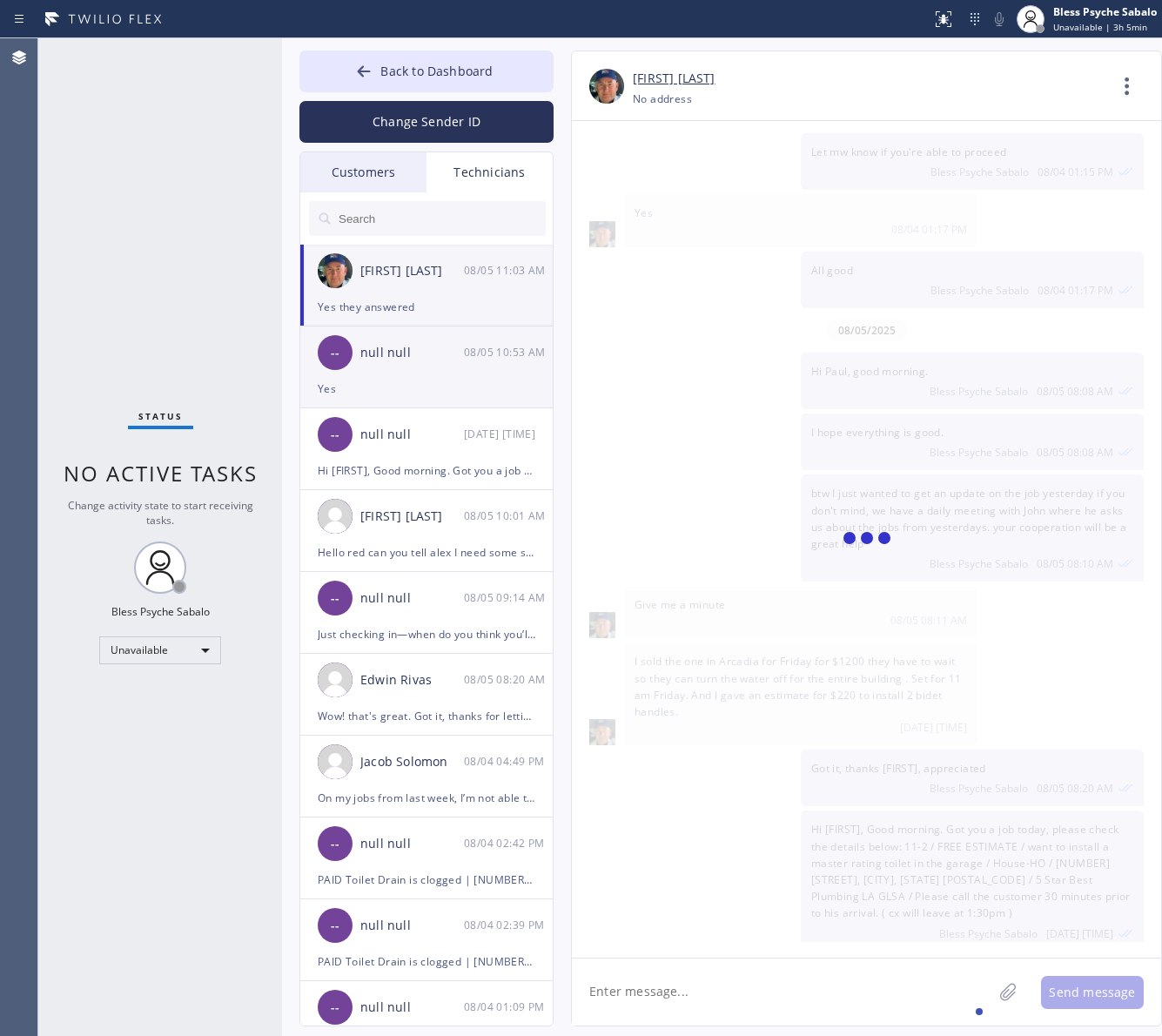 scroll, scrollTop: 10209, scrollLeft: 0, axis: vertical 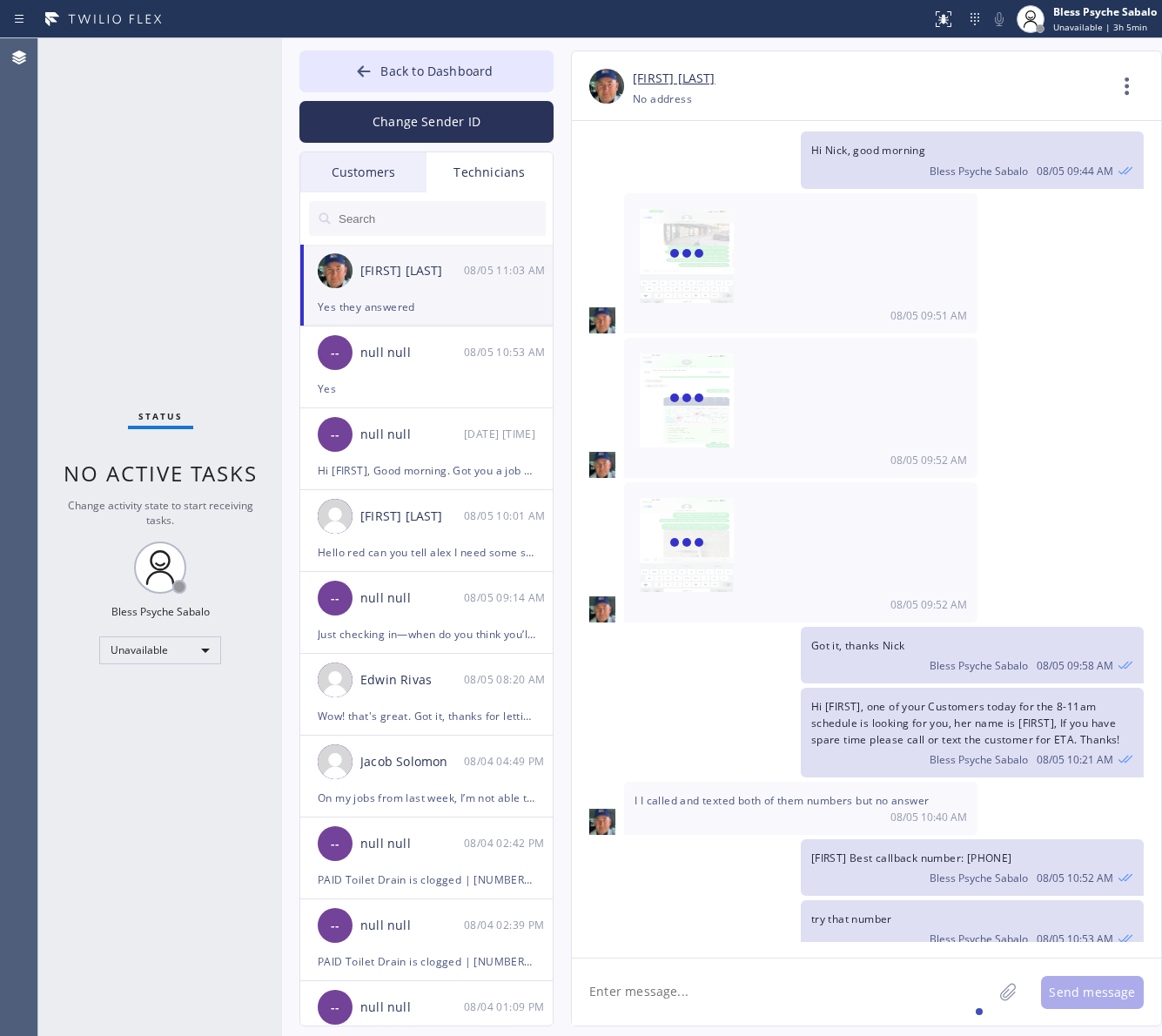 click 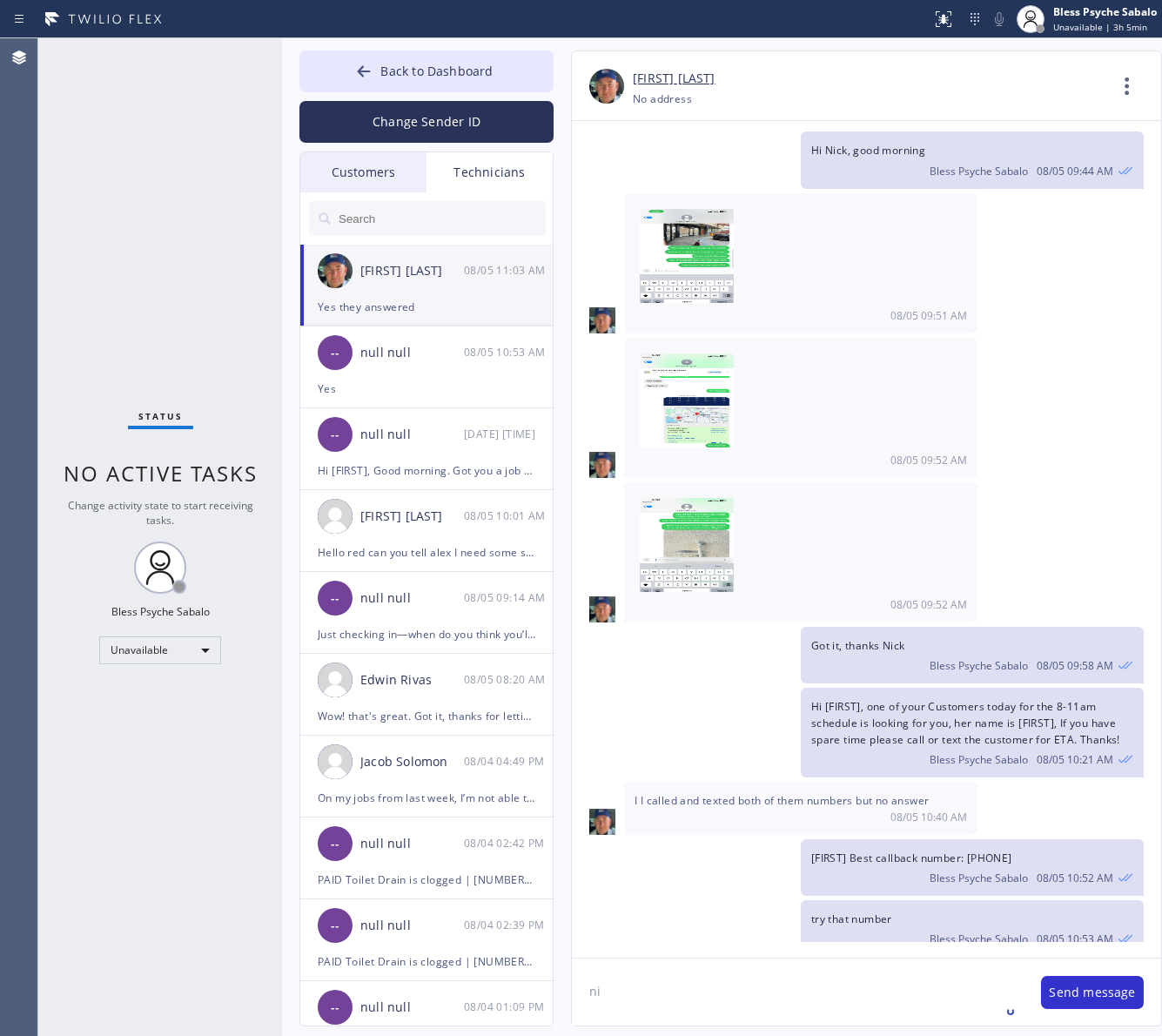 type on "n" 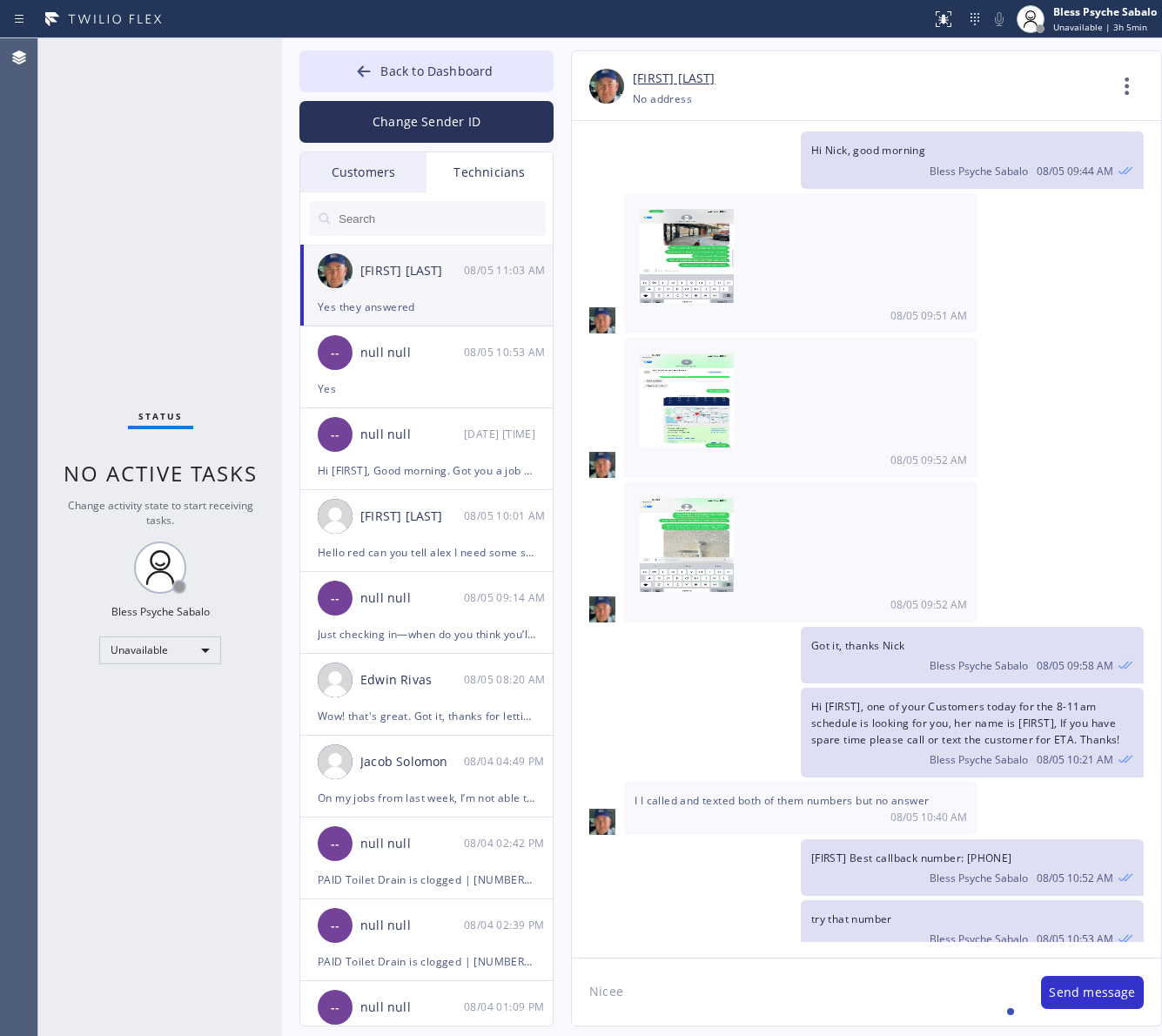 type on "Nicee!" 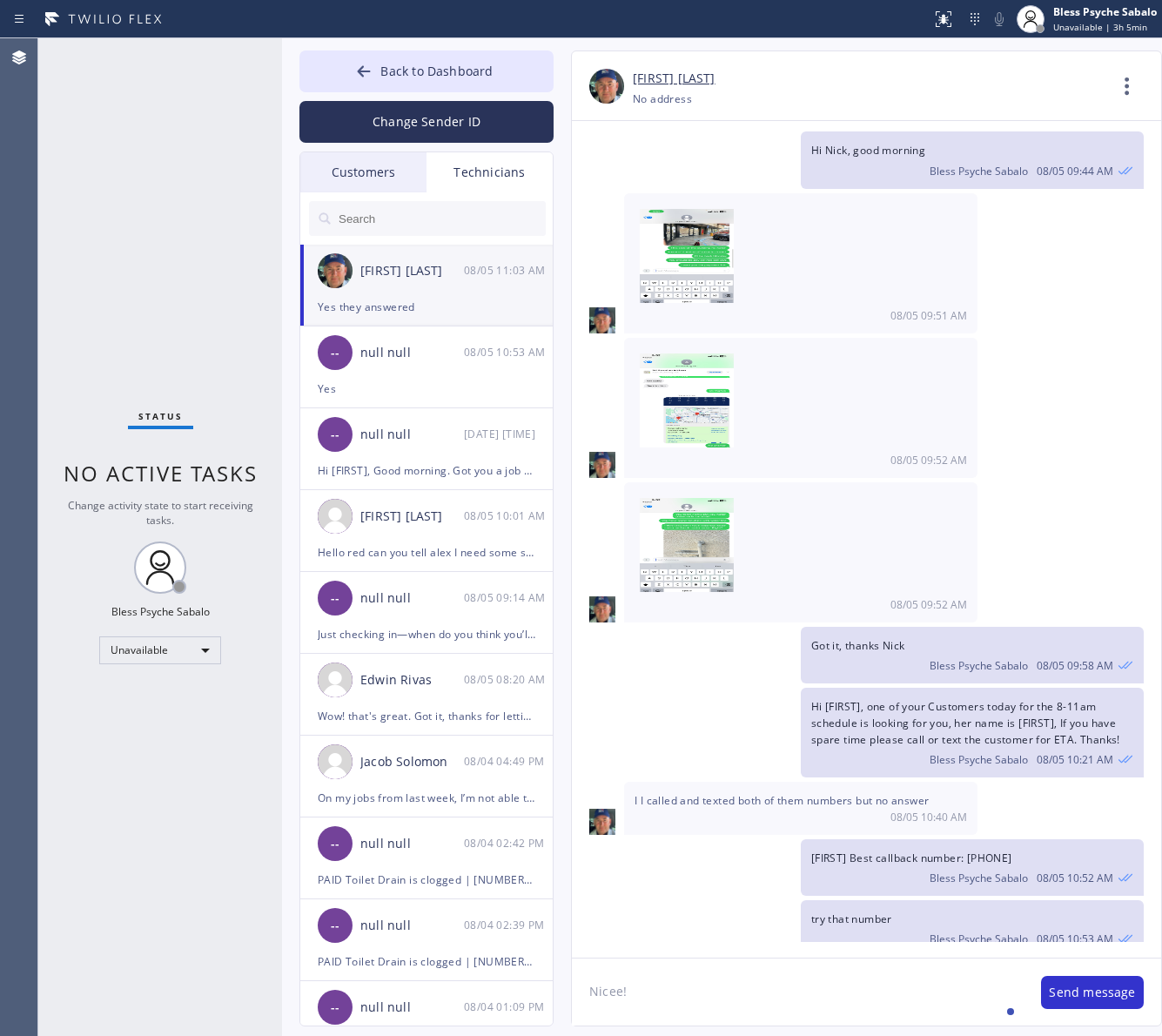 type 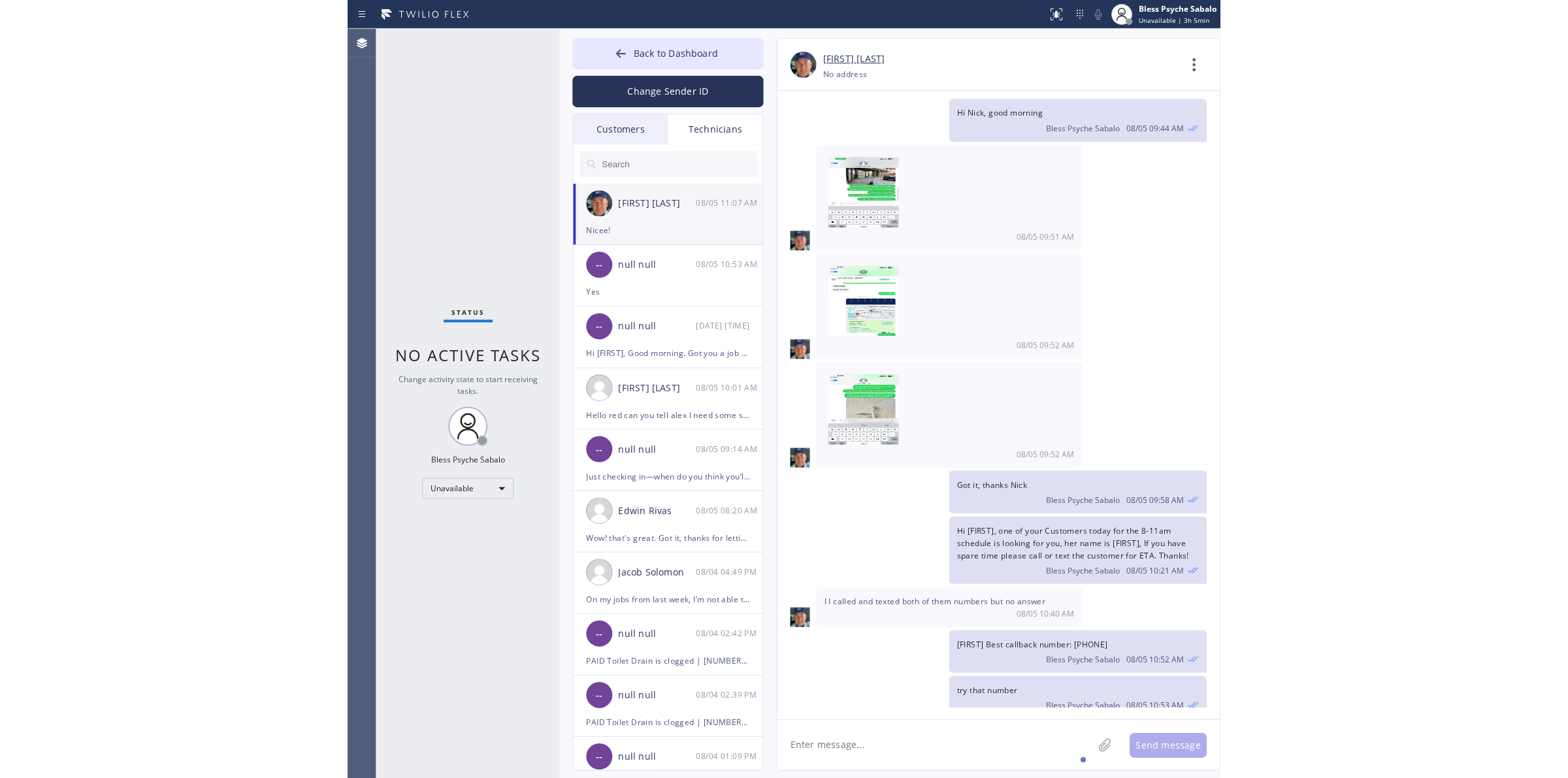 scroll, scrollTop: 7706, scrollLeft: 0, axis: vertical 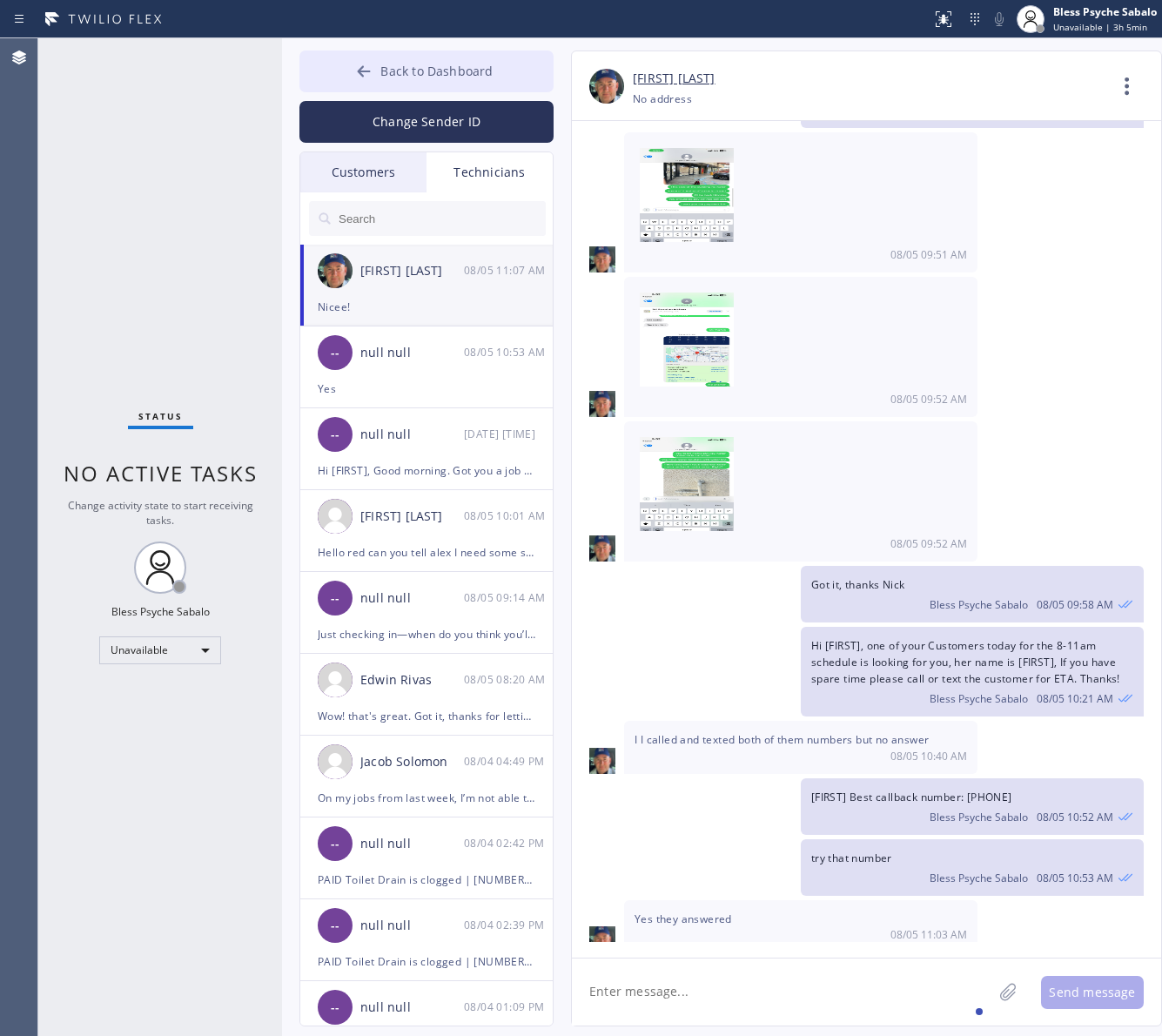 click on "Back to Dashboard" at bounding box center (427, 71) 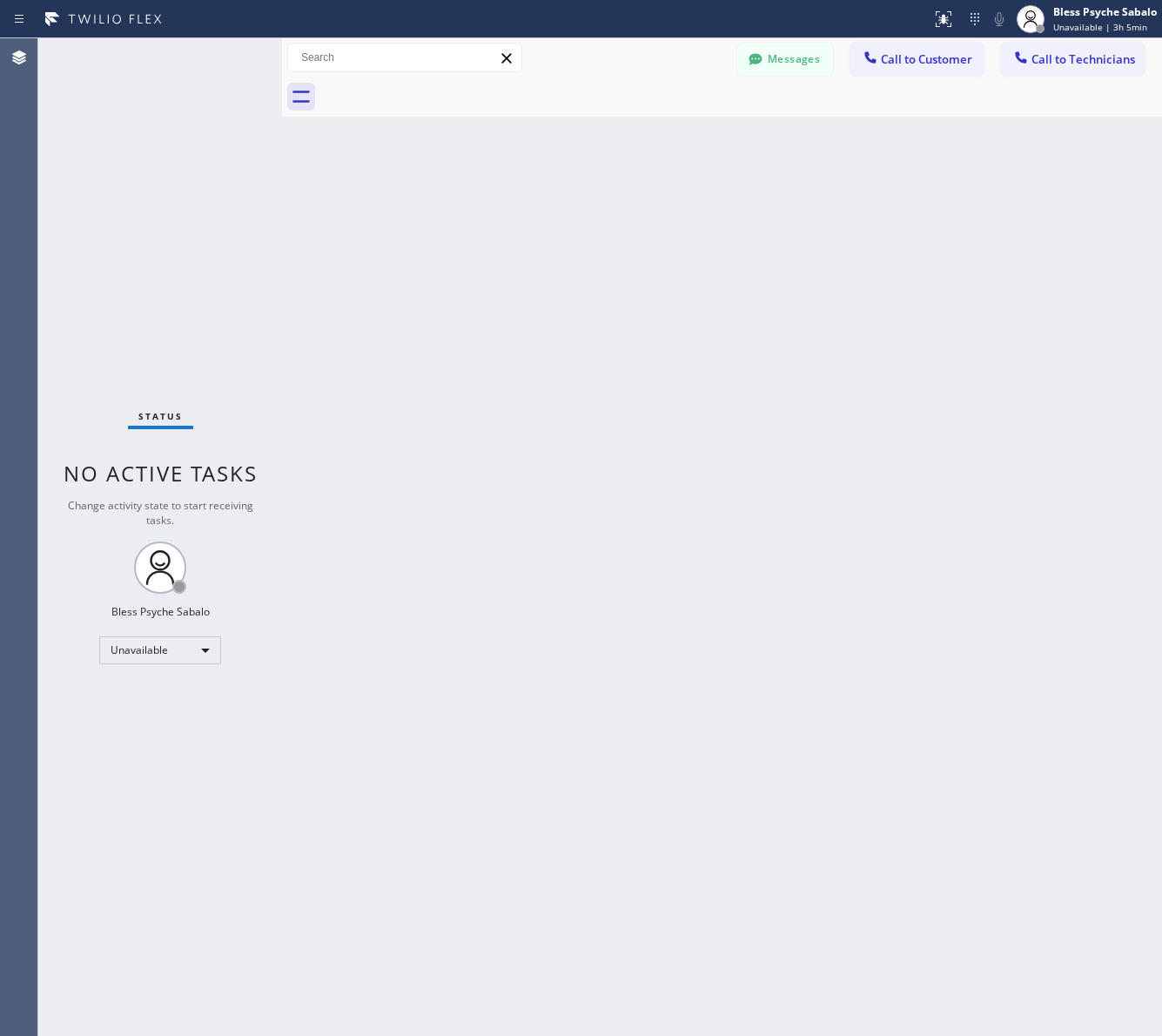 drag, startPoint x: 850, startPoint y: 320, endPoint x: 859, endPoint y: 318, distance: 9.219544 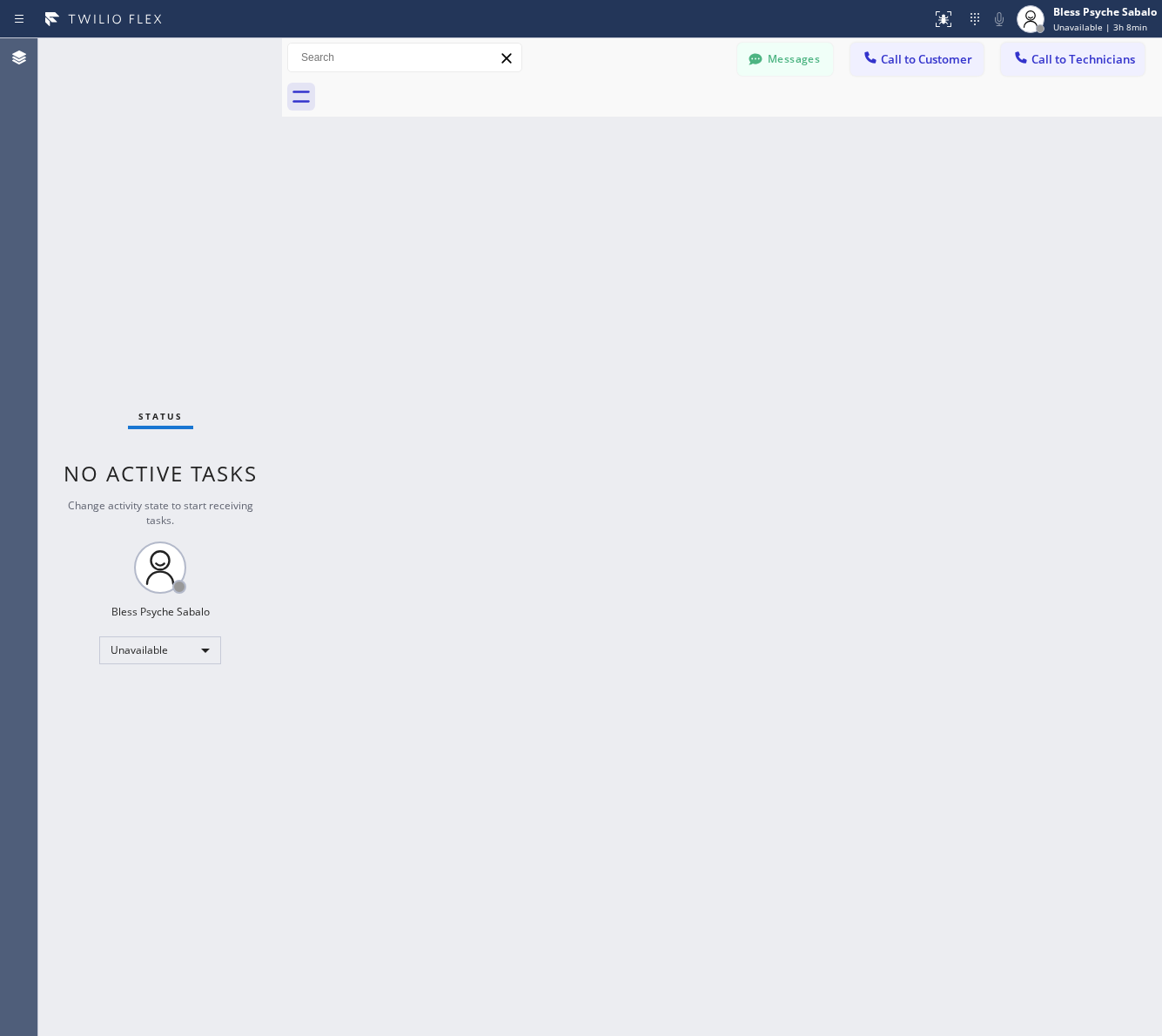 click on "Back to Dashboard Change Sender ID Customers Technicians MM [FIRST] [LAST] 07/28 03:53 PM It's fine .. NP
We don't need it anymore JW [FIRST] [LAST] 07/25 04:18 PM Hi [FIRST]-this is [FIRST], one of the dispatch managers here at 5 Star Plumbing. I’m reaching out to follow up on the estimate provided by our technician, [FIRST], during his visit on 07/02 regarding the (Installation of In-Home Water Filtration System). We just wanted to check in and see if you had any questions about the estimate or if there’s anything we can assist you with as you consider moving forward with the project. Feel free to reach out at your convenience—we’re here to help!
BS [FIRST] [LAST] 07/25 04:08 PM LC [FIRST] [LAST] 07/25 11:57 AM Tech advised me to just book an appointment and they'll gonna check the property together with you or either the real estate agent, to see if there's any back-up problem. DM [FIRST] [LAST] 07/25 08:45 AM BD [FIRST] [LAST] 07/24 04:53 PM No problem. IB [FIRST] [LAST] 07/24 02:33 PM Sorry I missed your call.  J  CD JL SN TJ" at bounding box center (722, 537) 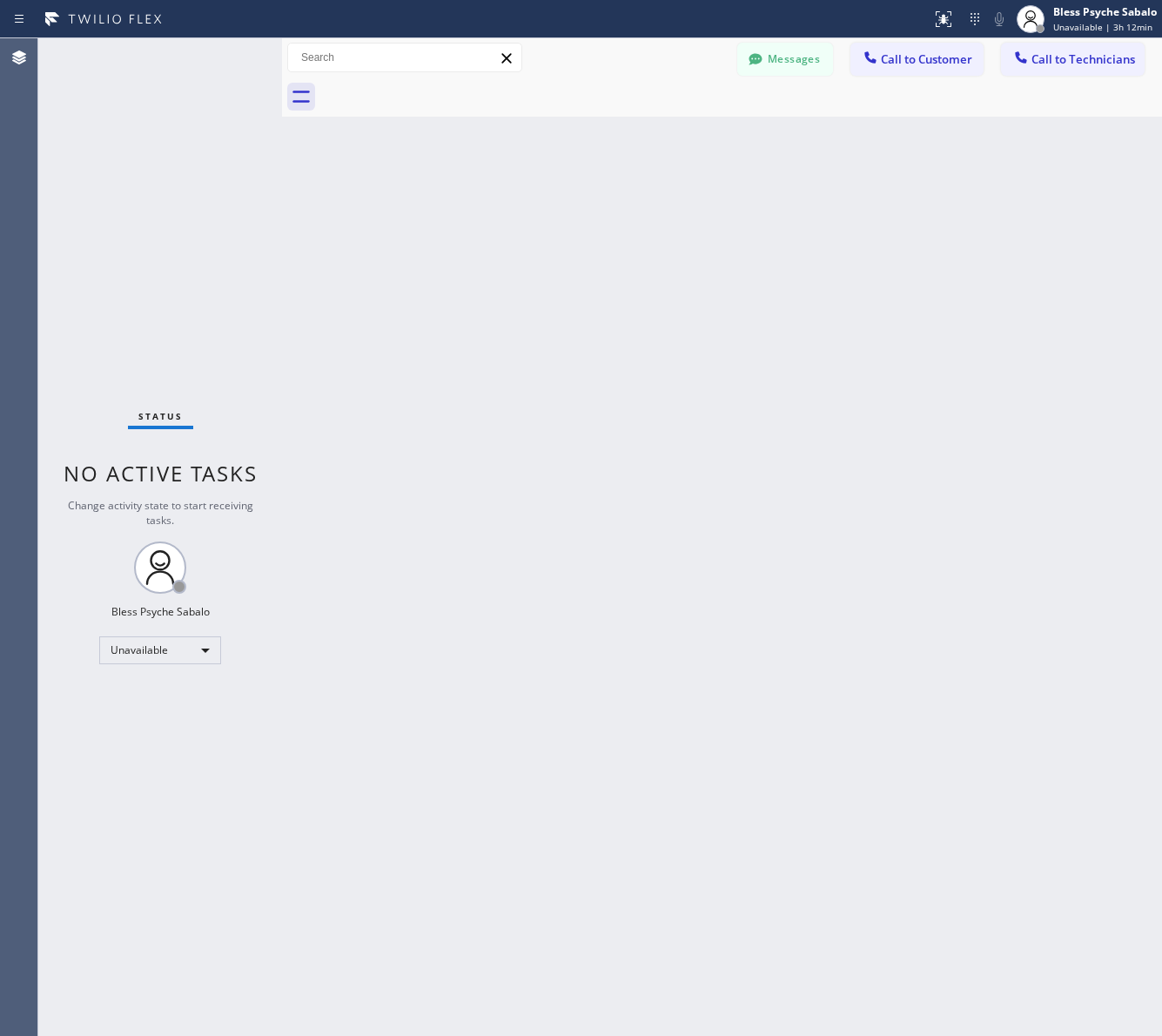 click on "Back to Dashboard Change Sender ID Customers Technicians MM [FIRST] [LAST] 07/28 03:53 PM It's fine .. NP
We don't need it anymore JW [FIRST] [LAST] 07/25 04:18 PM Hi [FIRST]-this is [FIRST], one of the dispatch managers here at 5 Star Plumbing. I’m reaching out to follow up on the estimate provided by our technician, [FIRST], during his visit on 07/02 regarding the (Installation of In-Home Water Filtration System). We just wanted to check in and see if you had any questions about the estimate or if there’s anything we can assist you with as you consider moving forward with the project. Feel free to reach out at your convenience—we’re here to help!
BS [FIRST] [LAST] 07/25 04:08 PM LC [FIRST] [LAST] 07/25 11:57 AM Tech advised me to just book an appointment and they'll gonna check the property together with you or either the real estate agent, to see if there's any back-up problem. DM [FIRST] [LAST] 07/25 08:45 AM BD [FIRST] [LAST] 07/24 04:53 PM No problem. IB [FIRST] [LAST] 07/24 02:33 PM Sorry I missed your call.  J  CD JL SN TJ" at bounding box center [722, 537] 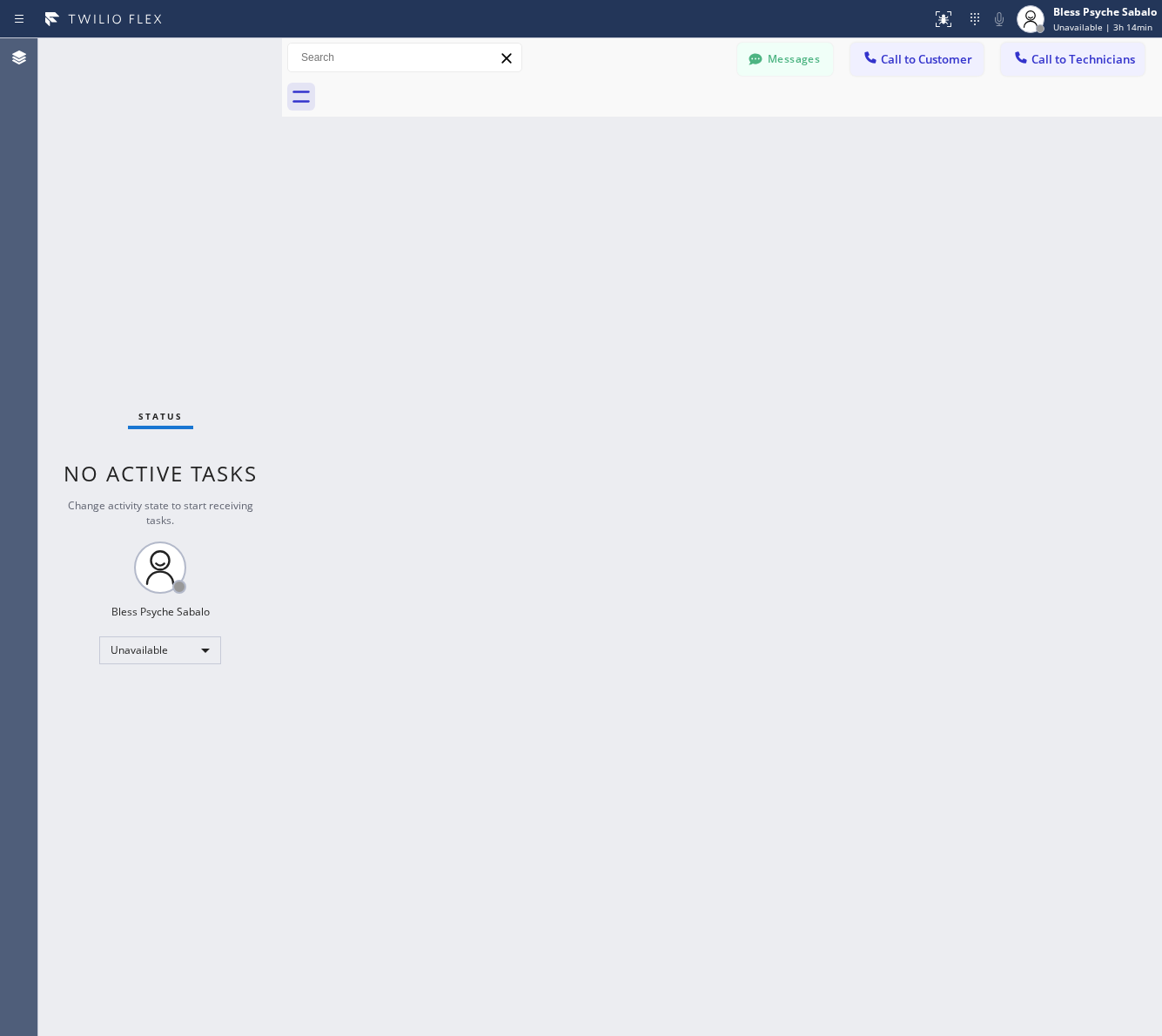 drag, startPoint x: 1011, startPoint y: 124, endPoint x: 988, endPoint y: 0, distance: 126.11503 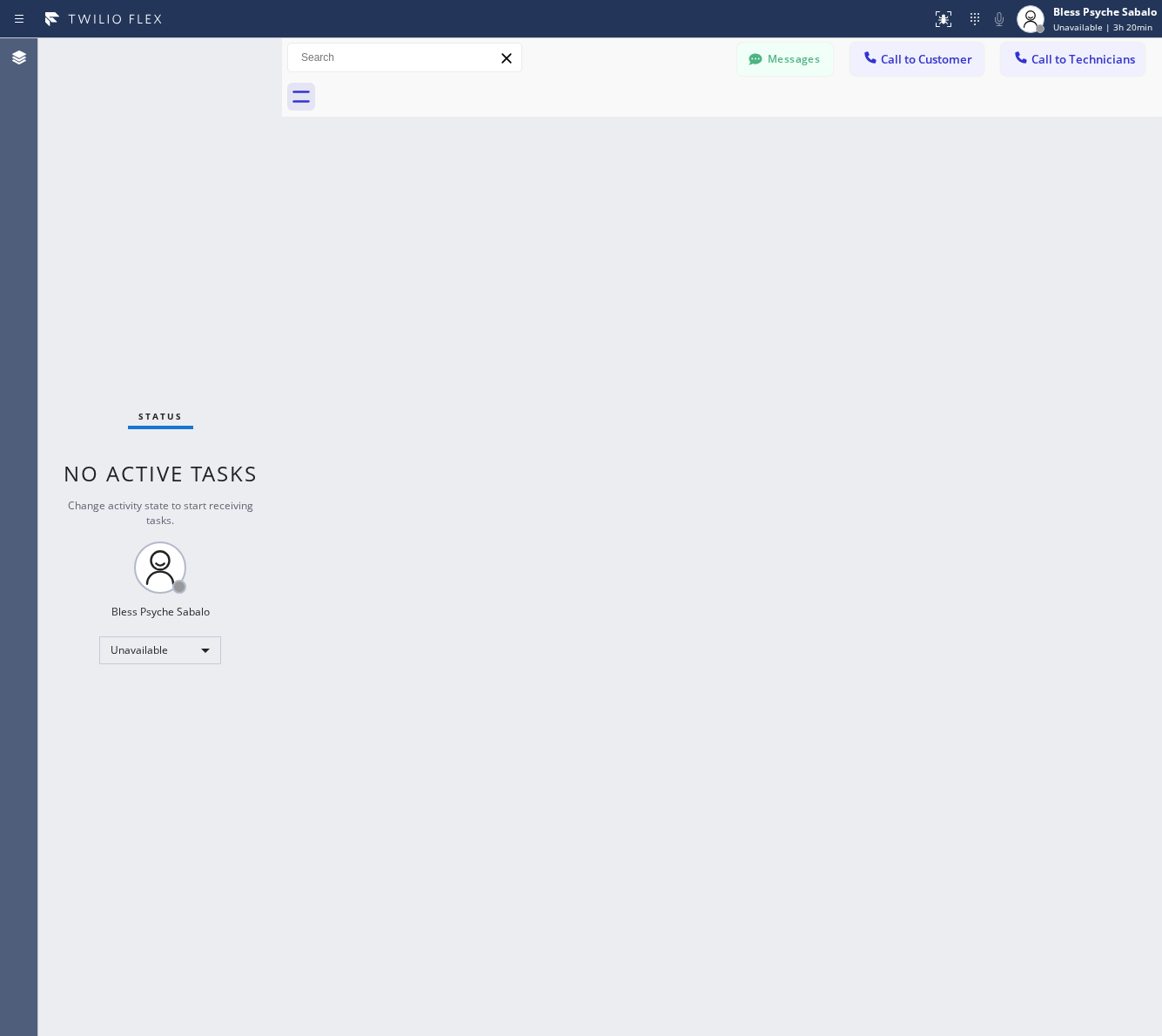 click on "Back to Dashboard Change Sender ID Customers Technicians MM [FIRST] [LAST] 07/28 03:53 PM It's fine .. NP
We don't need it anymore JW [FIRST] [LAST] 07/25 04:18 PM Hi [FIRST]-this is [FIRST], one of the dispatch managers here at 5 Star Plumbing. I’m reaching out to follow up on the estimate provided by our technician, [FIRST], during his visit on 07/02 regarding the (Installation of In-Home Water Filtration System). We just wanted to check in and see if you had any questions about the estimate or if there’s anything we can assist you with as you consider moving forward with the project. Feel free to reach out at your convenience—we’re here to help!
BS [FIRST] [LAST] 07/25 04:08 PM LC [FIRST] [LAST] 07/25 11:57 AM Tech advised me to just book an appointment and they'll gonna check the property together with you or either the real estate agent, to see if there's any back-up problem. DM [FIRST] [LAST] 07/25 08:45 AM BD [FIRST] [LAST] 07/24 04:53 PM No problem. IB [FIRST] [LAST] 07/24 02:33 PM Sorry I missed your call.  J  CD JL SN TJ" at bounding box center [722, 537] 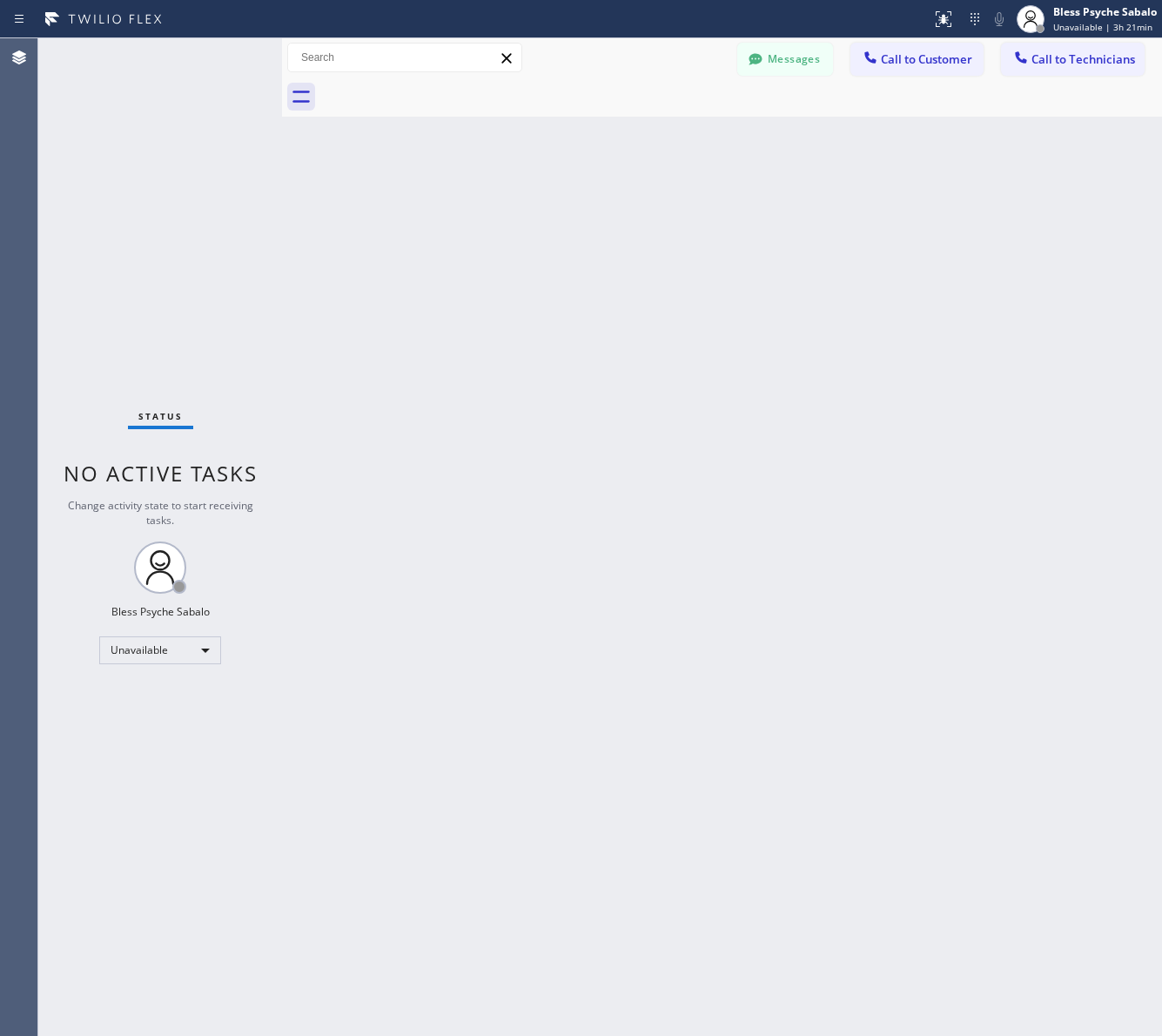 click on "Back to Dashboard Change Sender ID Customers Technicians MM [FIRST] [LAST] 07/28 03:53 PM It's fine .. NP
We don't need it anymore JW [FIRST] [LAST] 07/25 04:18 PM Hi [FIRST]-this is [FIRST], one of the dispatch managers here at 5 Star Plumbing. I’m reaching out to follow up on the estimate provided by our technician, [FIRST], during his visit on 07/02 regarding the (Installation of In-Home Water Filtration System). We just wanted to check in and see if you had any questions about the estimate or if there’s anything we can assist you with as you consider moving forward with the project. Feel free to reach out at your convenience—we’re here to help!
BS [FIRST] [LAST] 07/25 04:08 PM LC [FIRST] [LAST] 07/25 11:57 AM Tech advised me to just book an appointment and they'll gonna check the property together with you or either the real estate agent, to see if there's any back-up problem. DM [FIRST] [LAST] 07/25 08:45 AM BD [FIRST] [LAST] 07/24 04:53 PM No problem. IB [FIRST] [LAST] 07/24 02:33 PM Sorry I missed your call.  J  CD JL SN TJ" at bounding box center (722, 537) 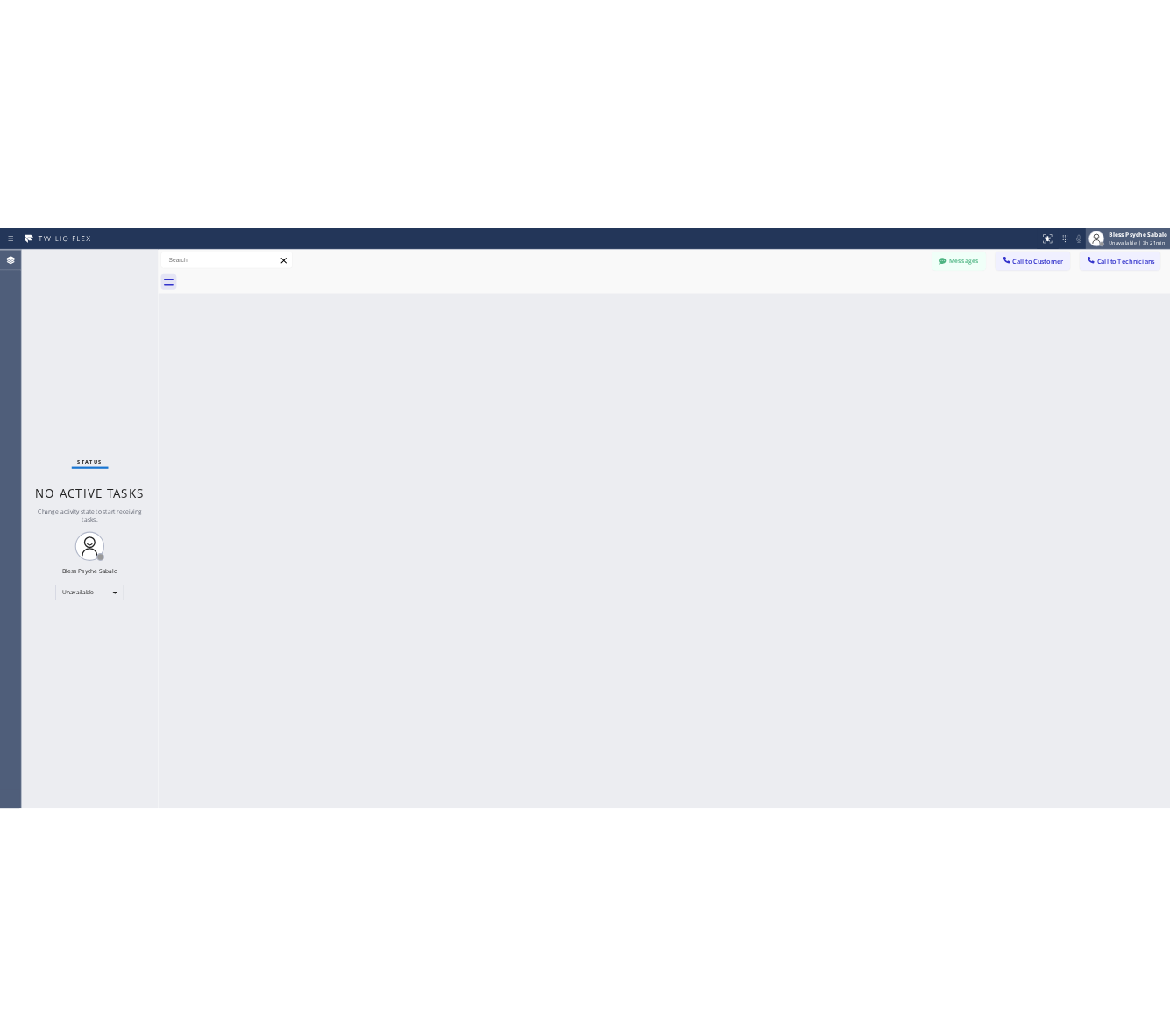 scroll, scrollTop: 9210, scrollLeft: 0, axis: vertical 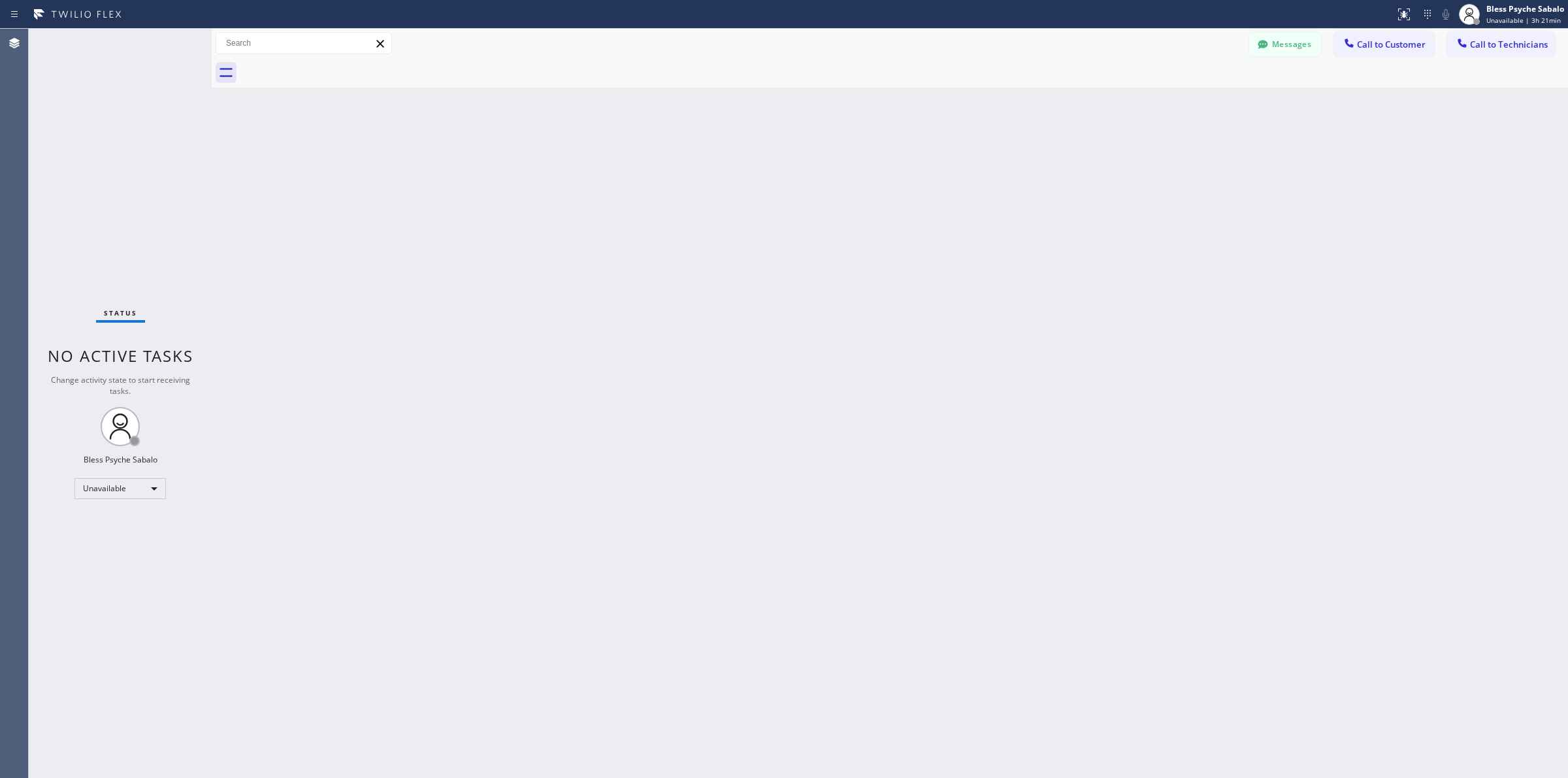 drag, startPoint x: 471, startPoint y: 160, endPoint x: 566, endPoint y: 131, distance: 99.32774 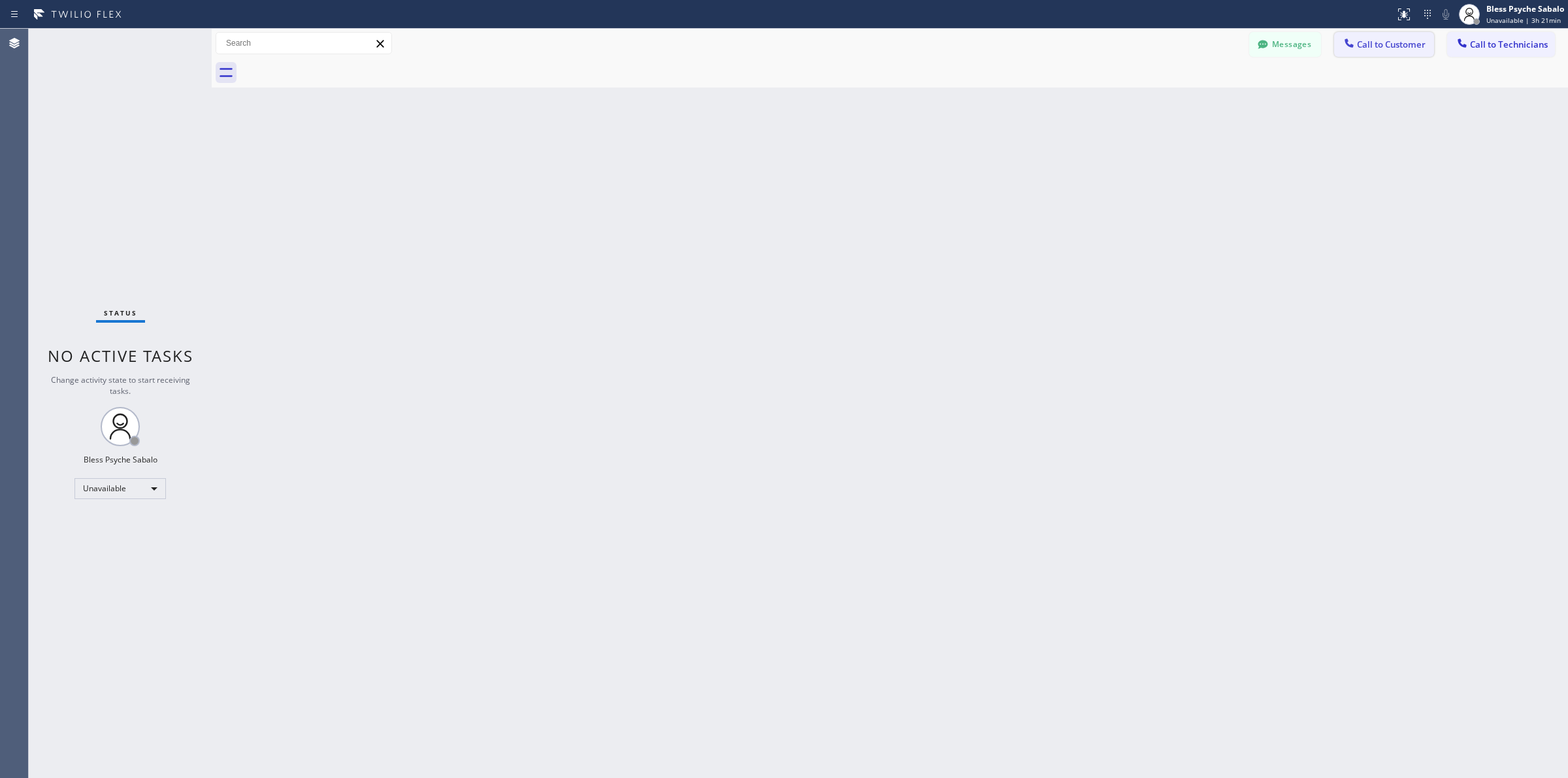 click on "Call to Customer" at bounding box center [1391, 44] 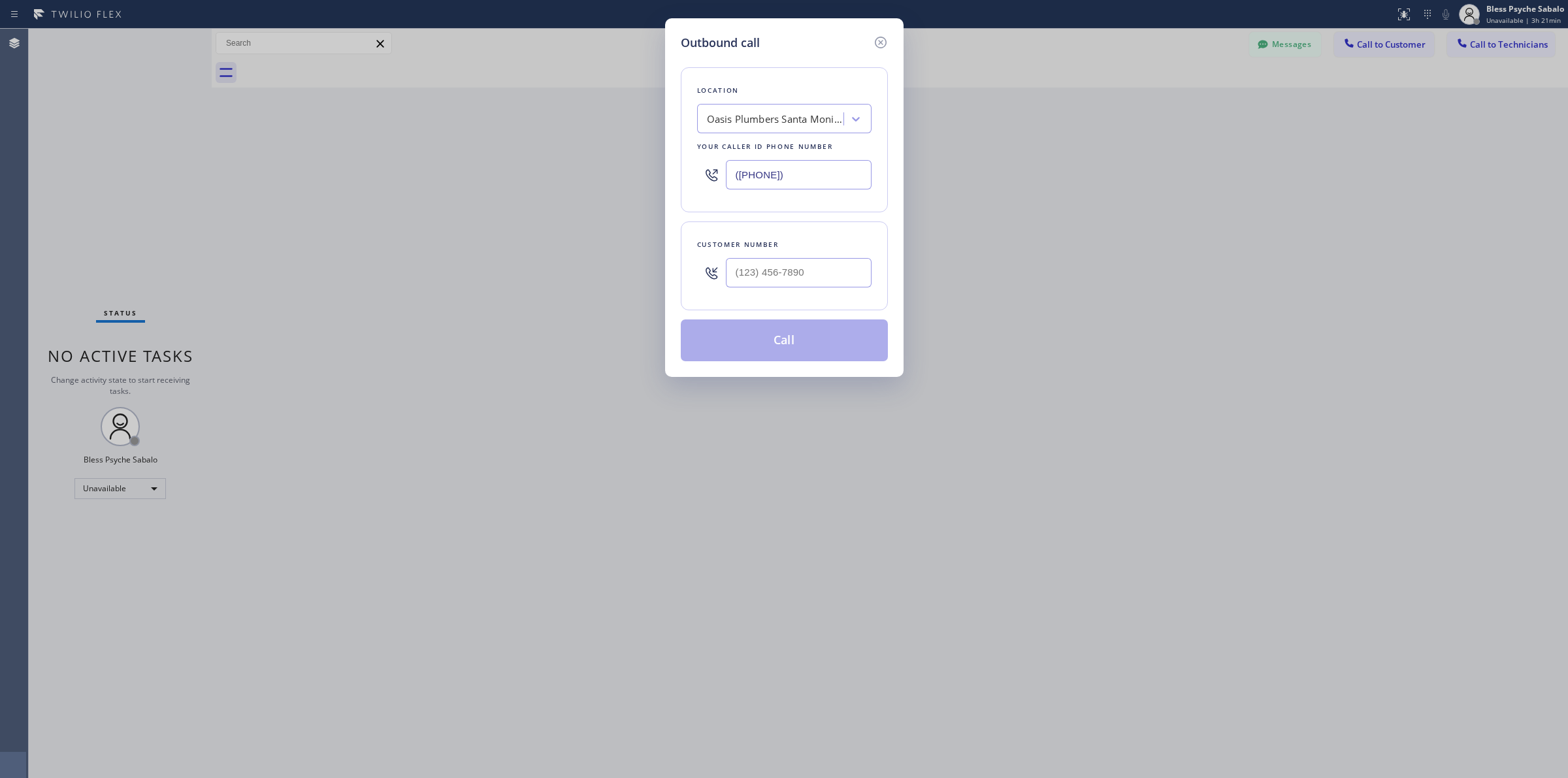click on "Oasis Plumbers Santa Monica" at bounding box center [776, 119] 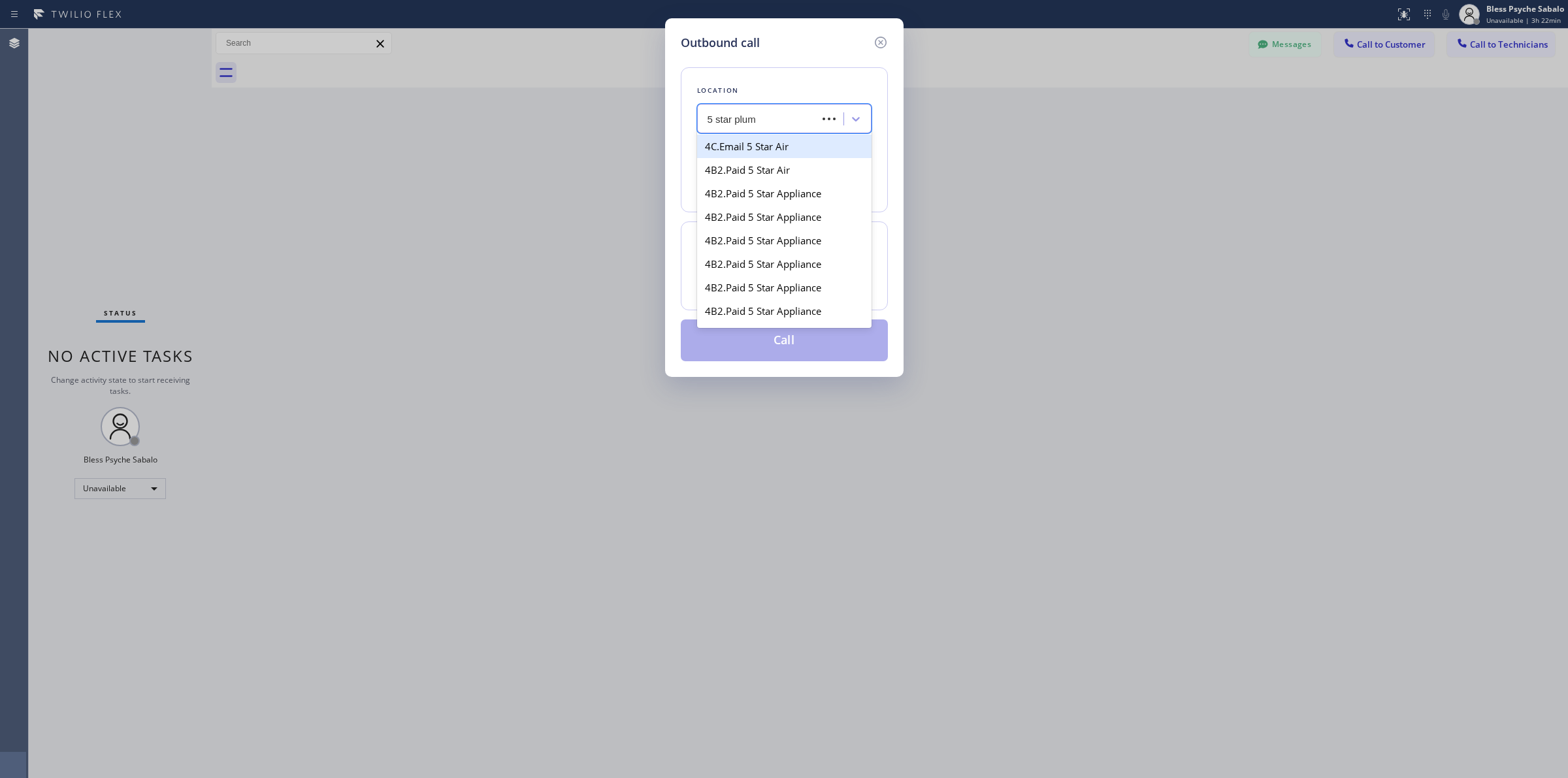type on "5 star plumb" 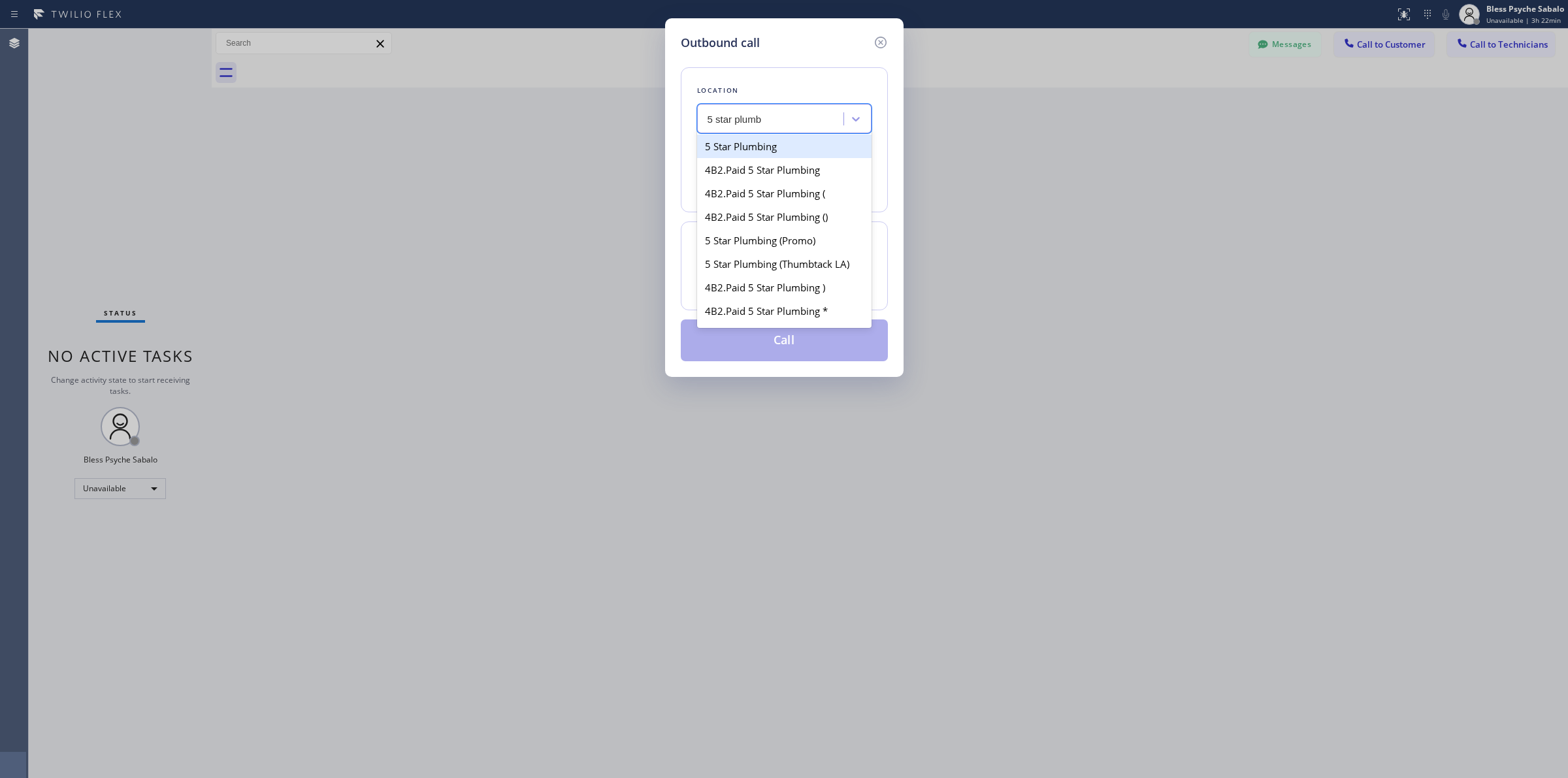 click on "5 Star Plumbing" at bounding box center [784, 146] 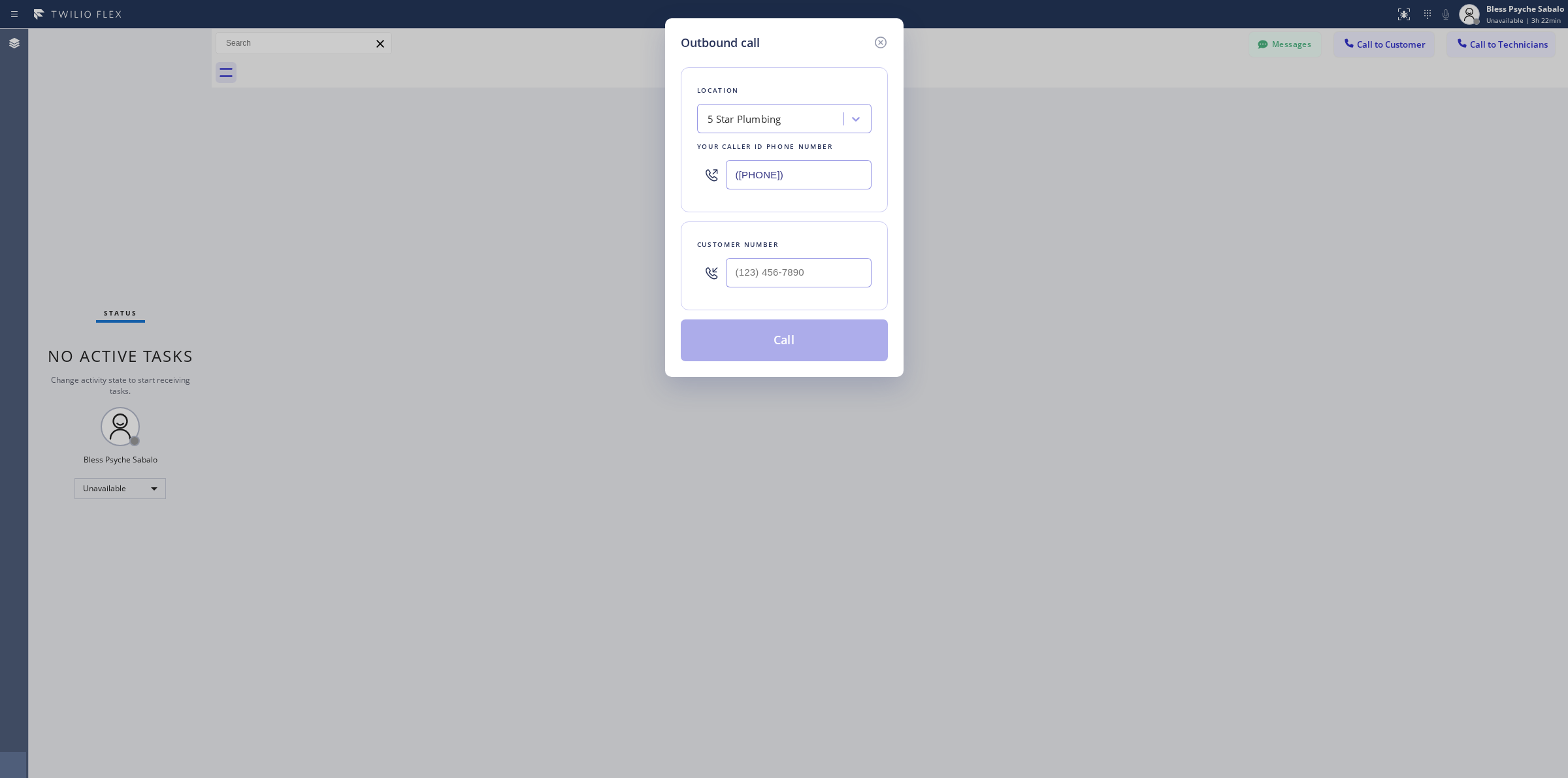 click on "Outbound call Location 5 Star Plumbing Your caller id phone number (888) 909-0120 Customer number Call" at bounding box center (784, 389) 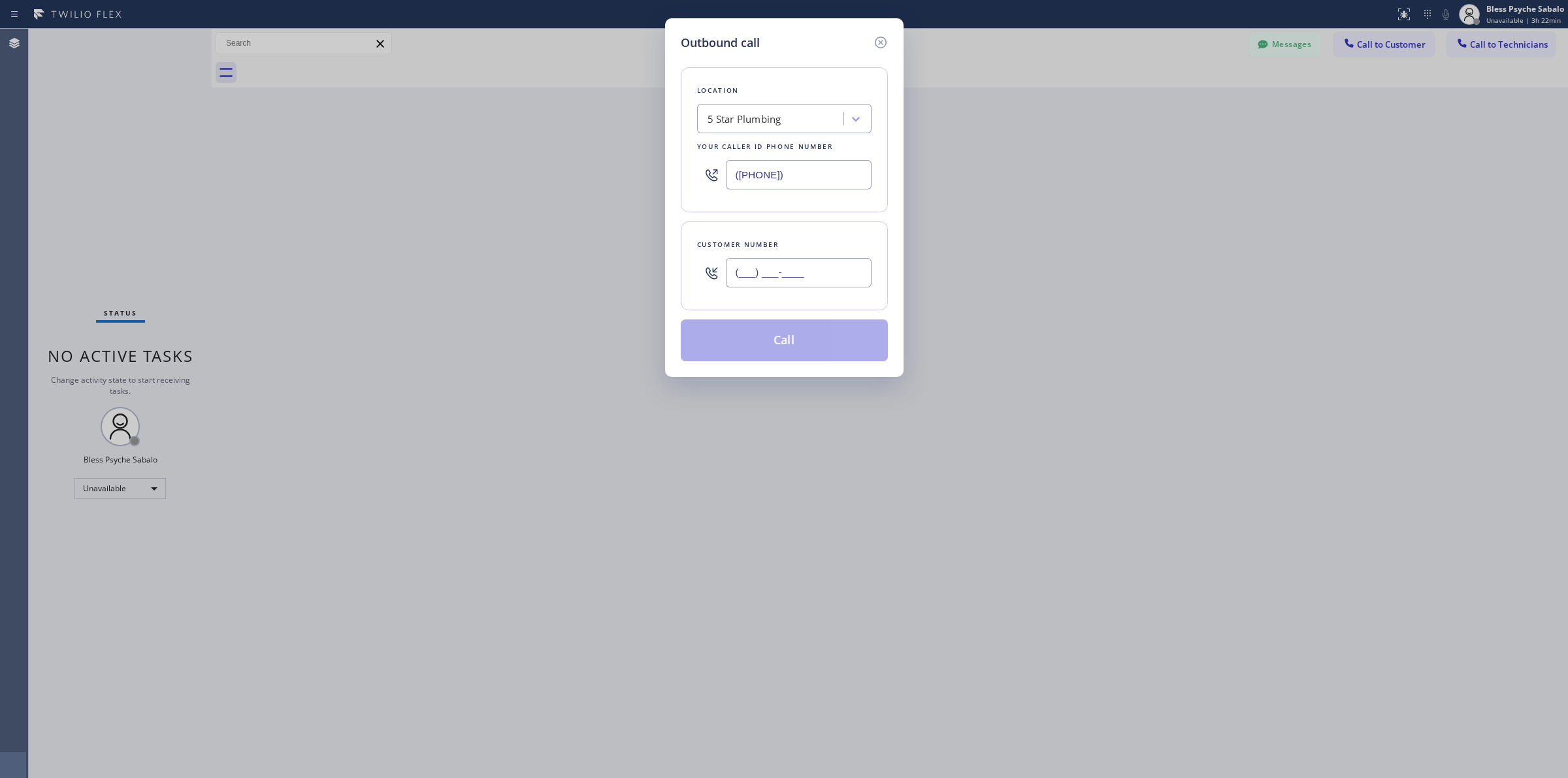 click on "(___) ___-____" at bounding box center (798, 272) 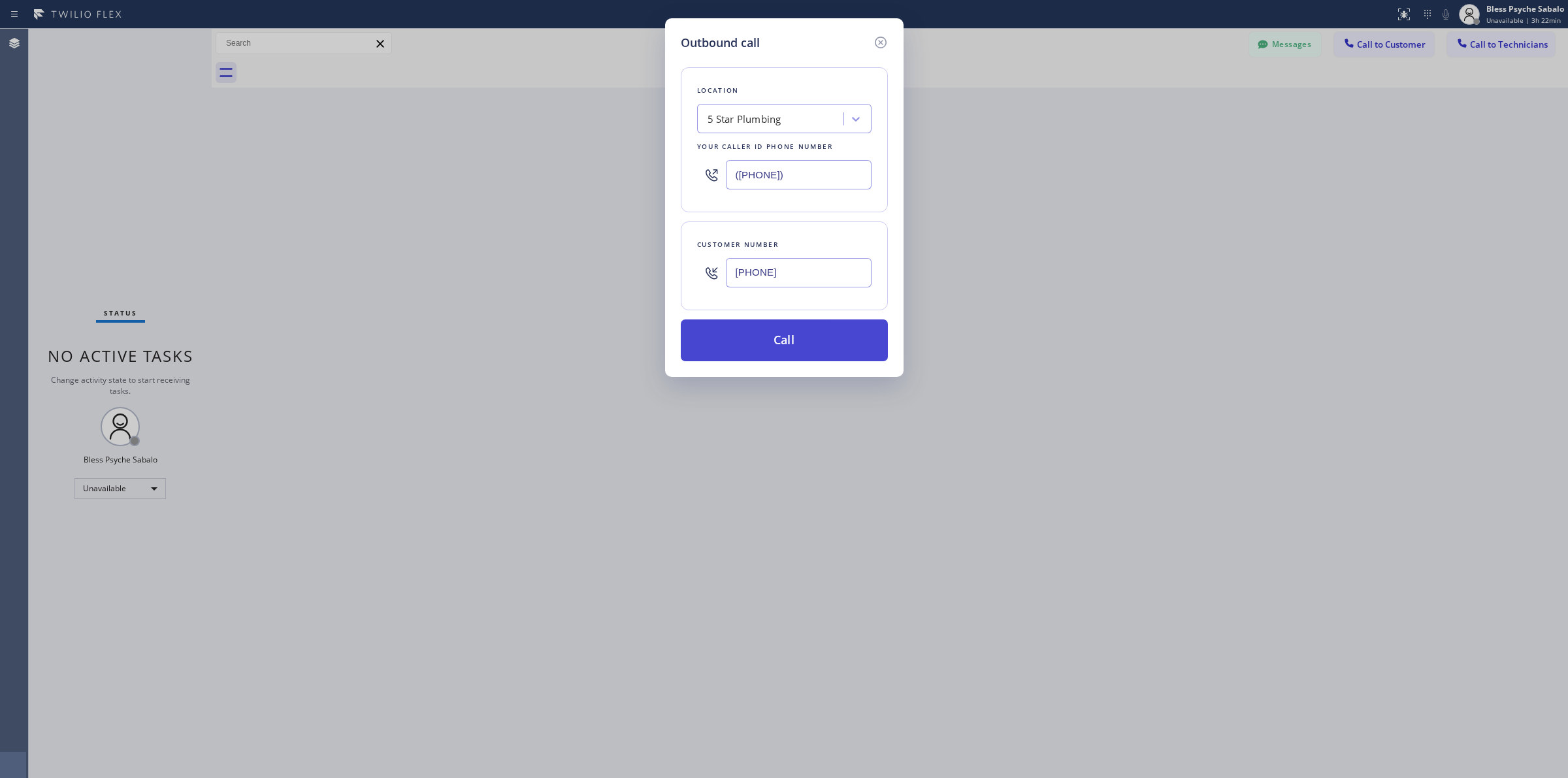 type on "[PHONE]" 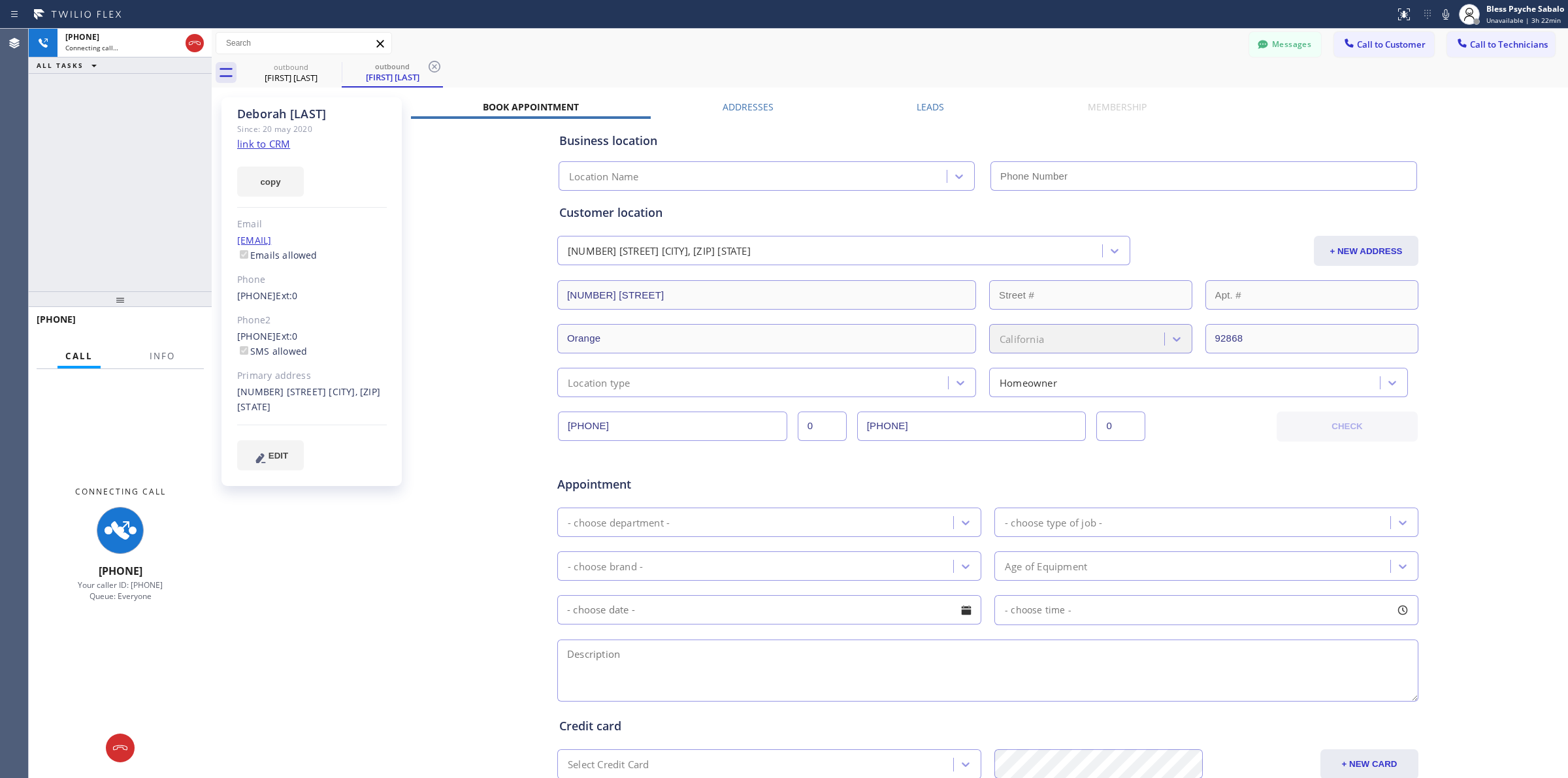 type on "([PHONE])" 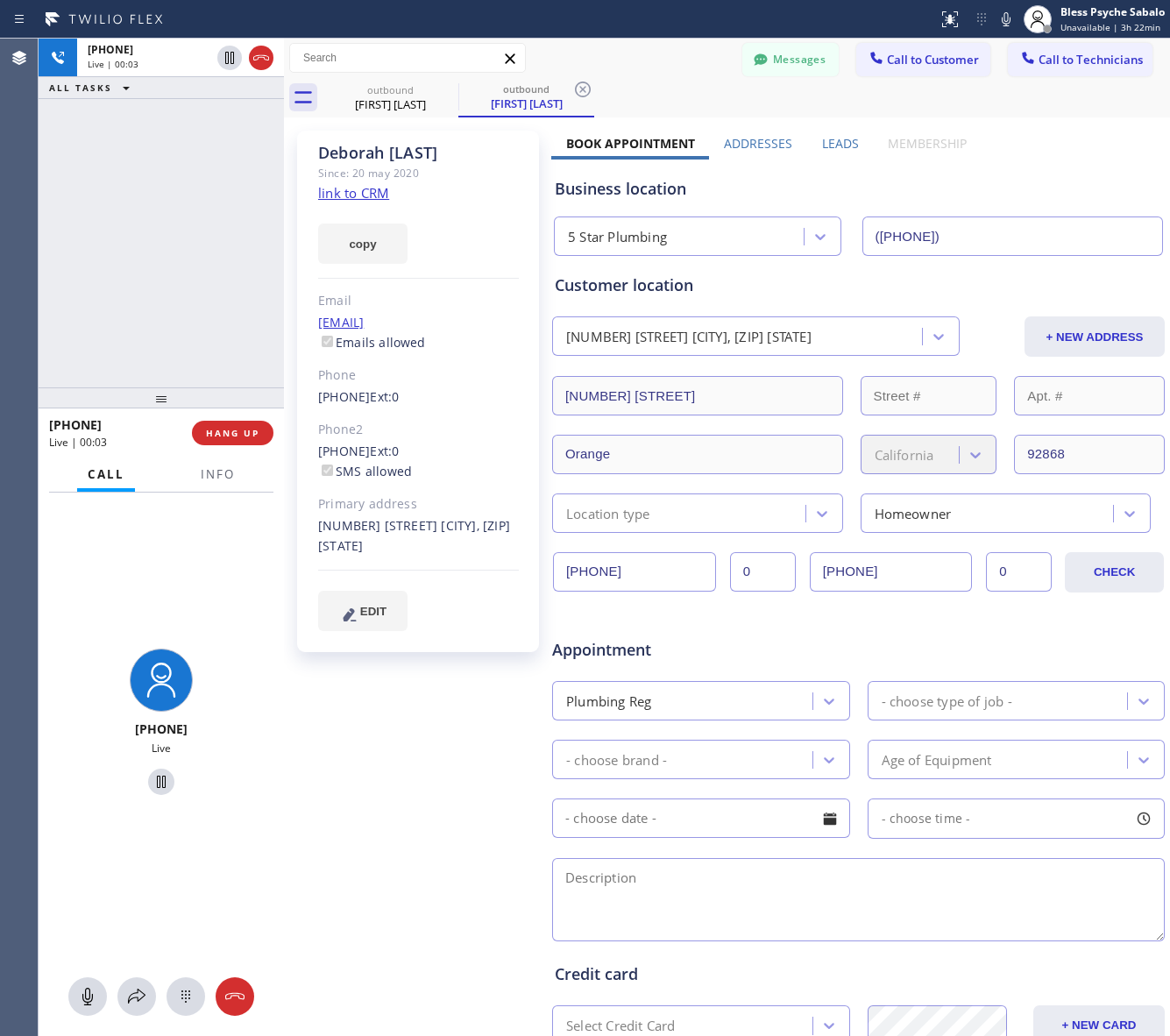 click on "[FIRST] [LAST] Since: 20 may 2020 link to CRM copy Email [EMAIL]  Emails allowed Phone [PHONE]  Ext:  0 Phone2 [PHONE]  Ext:  0  SMS allowed Primary address  [NUMBER] [STREET] [CITY], [ZIP_CODE] [STATE] EDIT Outbound call Location 5 Star Plumbing Your caller id phone number [PHONE] Customer number Call Benefits" at bounding box center [420, 690] 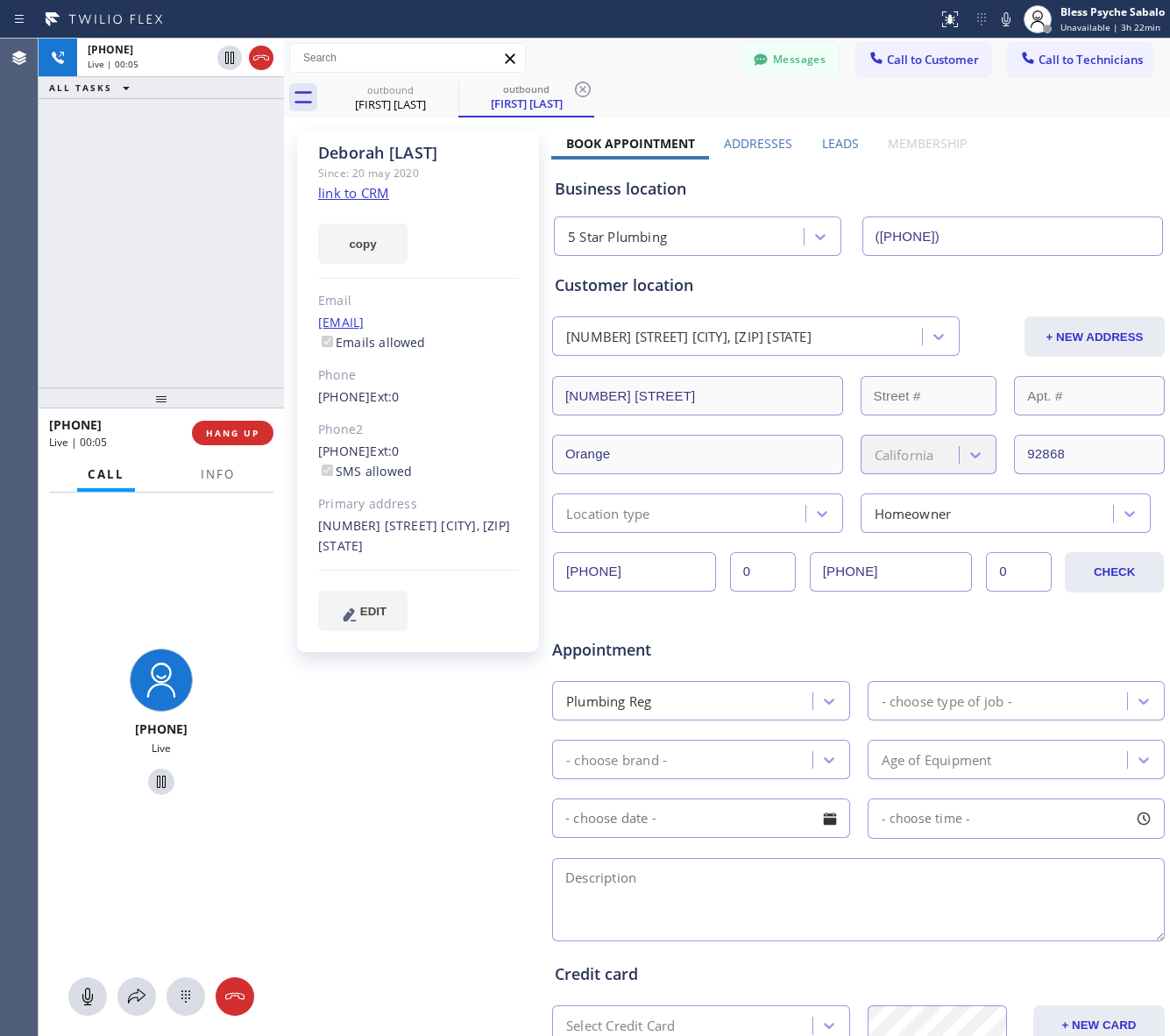 click on "[FIRST] [LAST] Since: 20 may 2020 link to CRM copy Email [EMAIL]  Emails allowed Phone [PHONE]  Ext:  0 Phone2 [PHONE]  Ext:  0  SMS allowed Primary address  [NUMBER] [STREET] [CITY], [ZIP_CODE] [STATE] EDIT Outbound call Location 5 Star Plumbing Your caller id phone number [PHONE] Customer number Call Benefits" at bounding box center (420, 690) 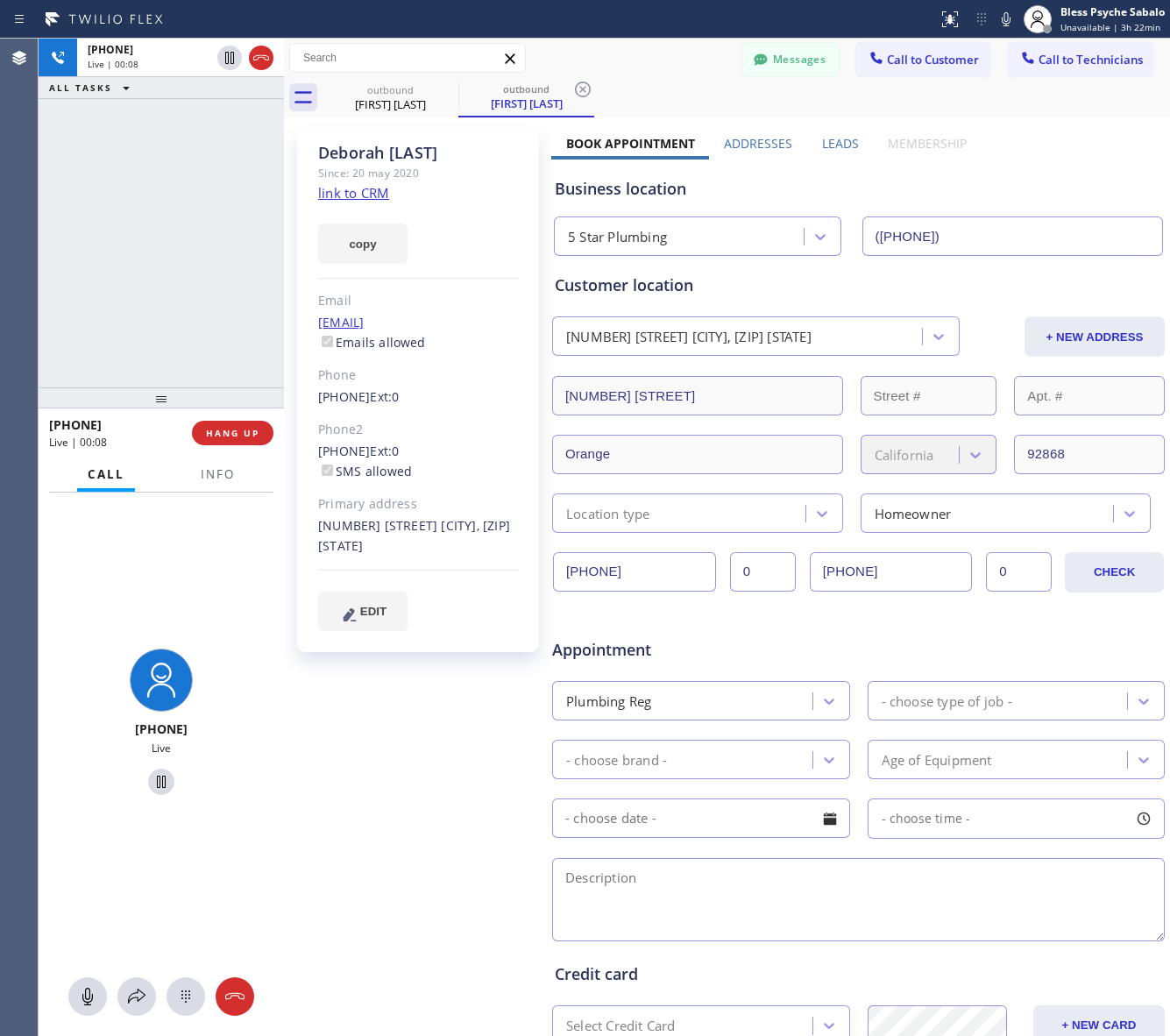 drag, startPoint x: 414, startPoint y: 720, endPoint x: 387, endPoint y: 479, distance: 242.50773 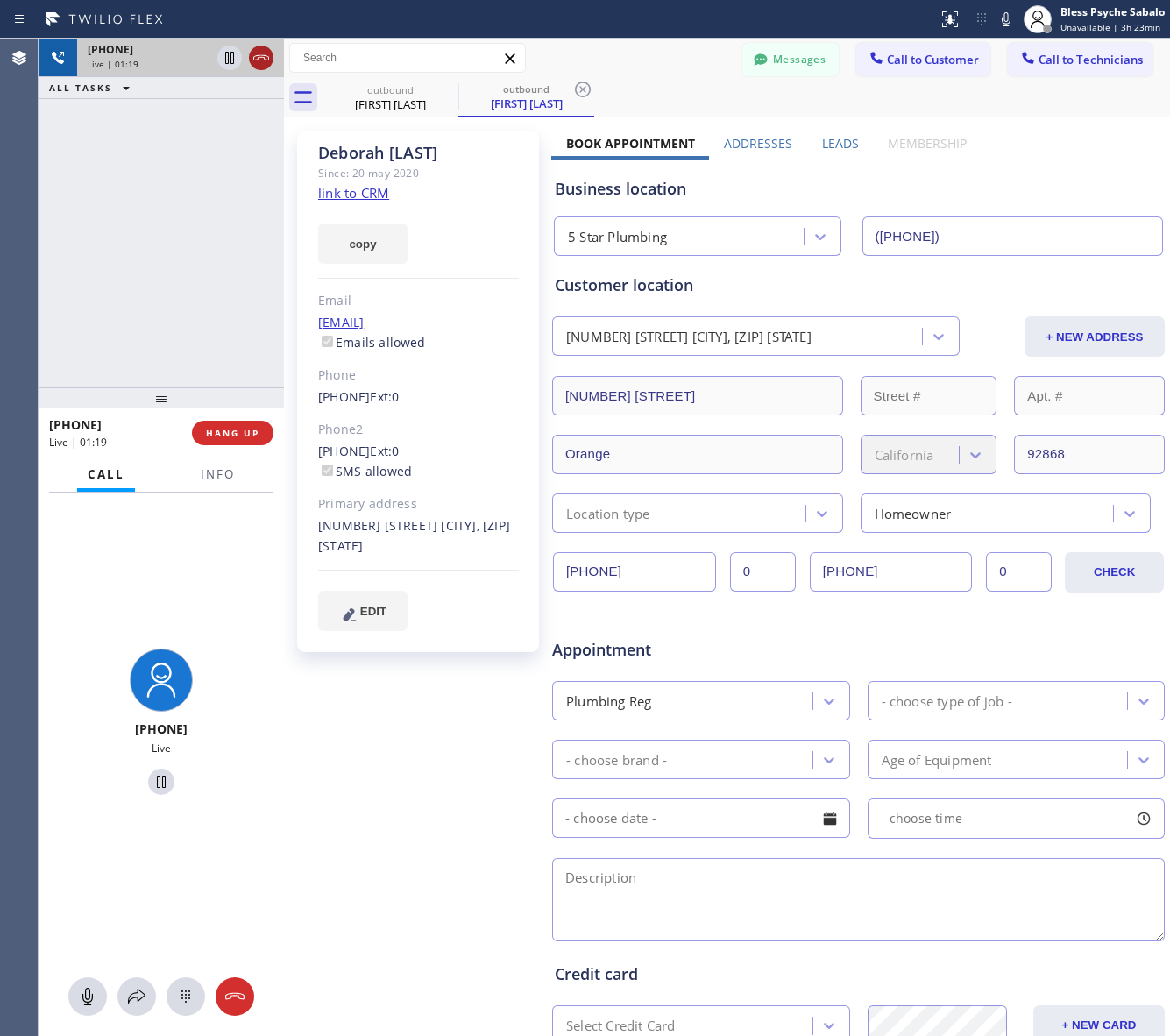 click 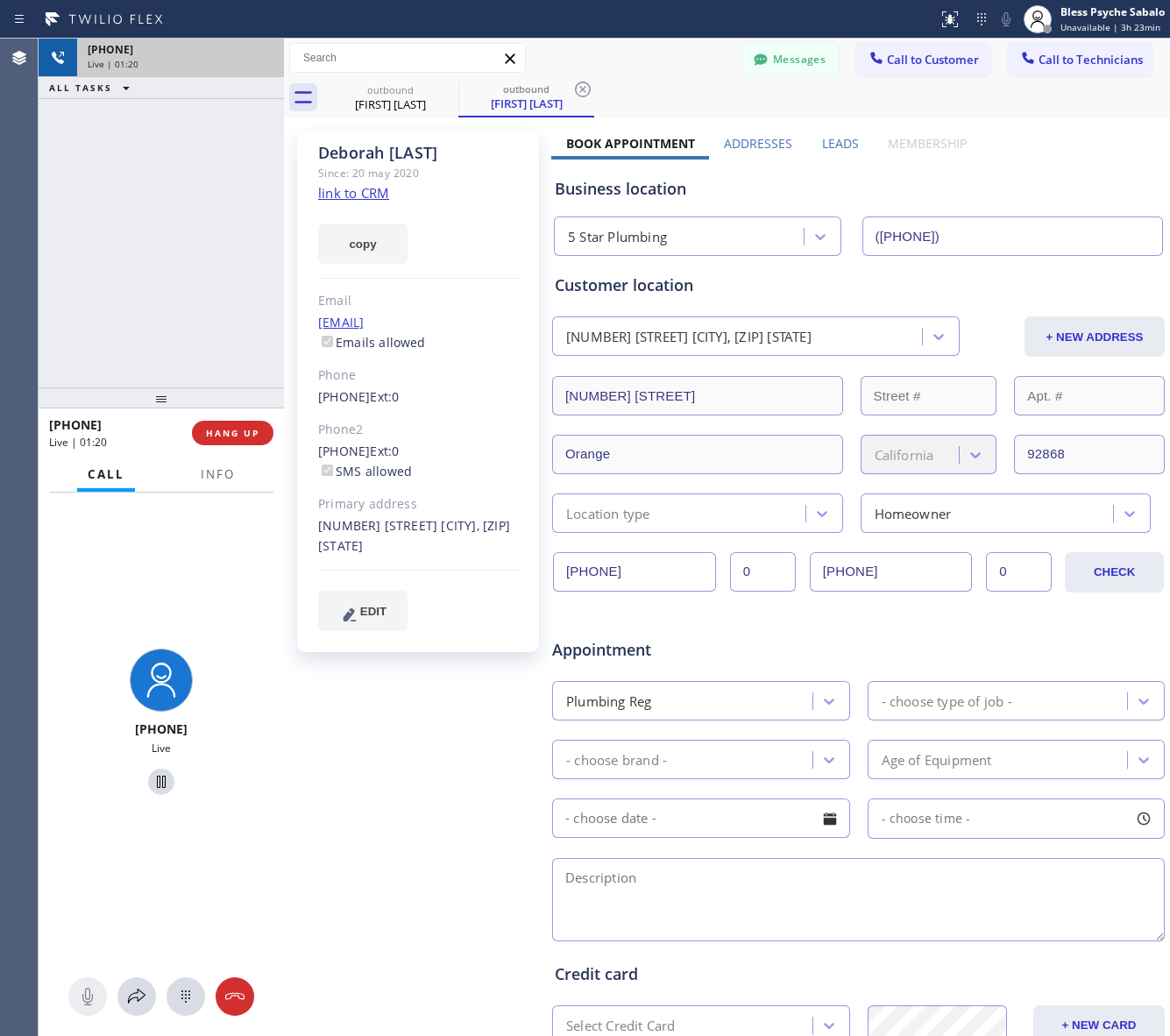 click on "+[PHONE] Live | 01:20 ALL TASKS ALL TASKS ACTIVE TASKS TASKS IN WRAP UP" at bounding box center (161, 213) 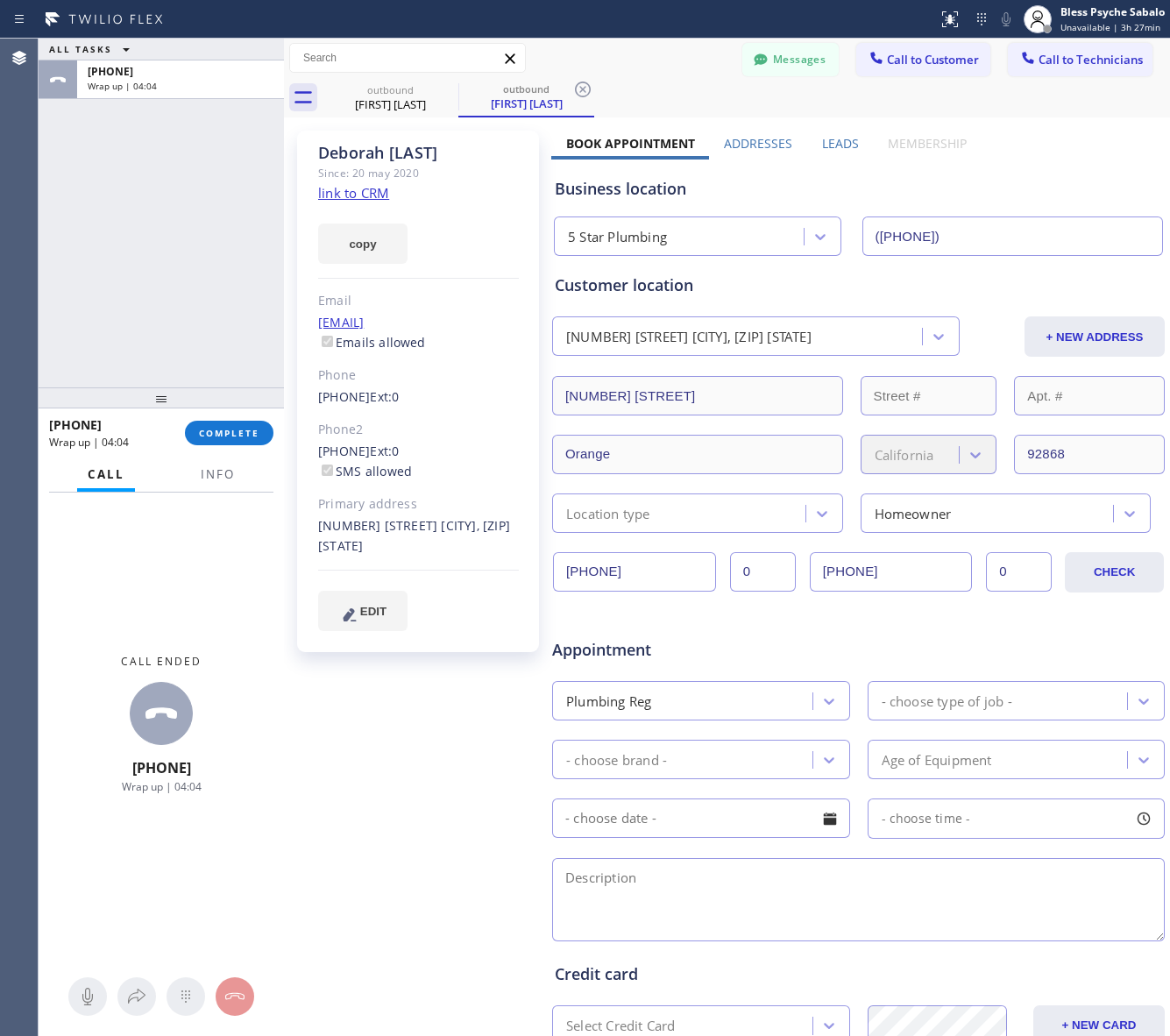 click on "outbound [LAST] outbound [LAST]" at bounding box center [746, 97] 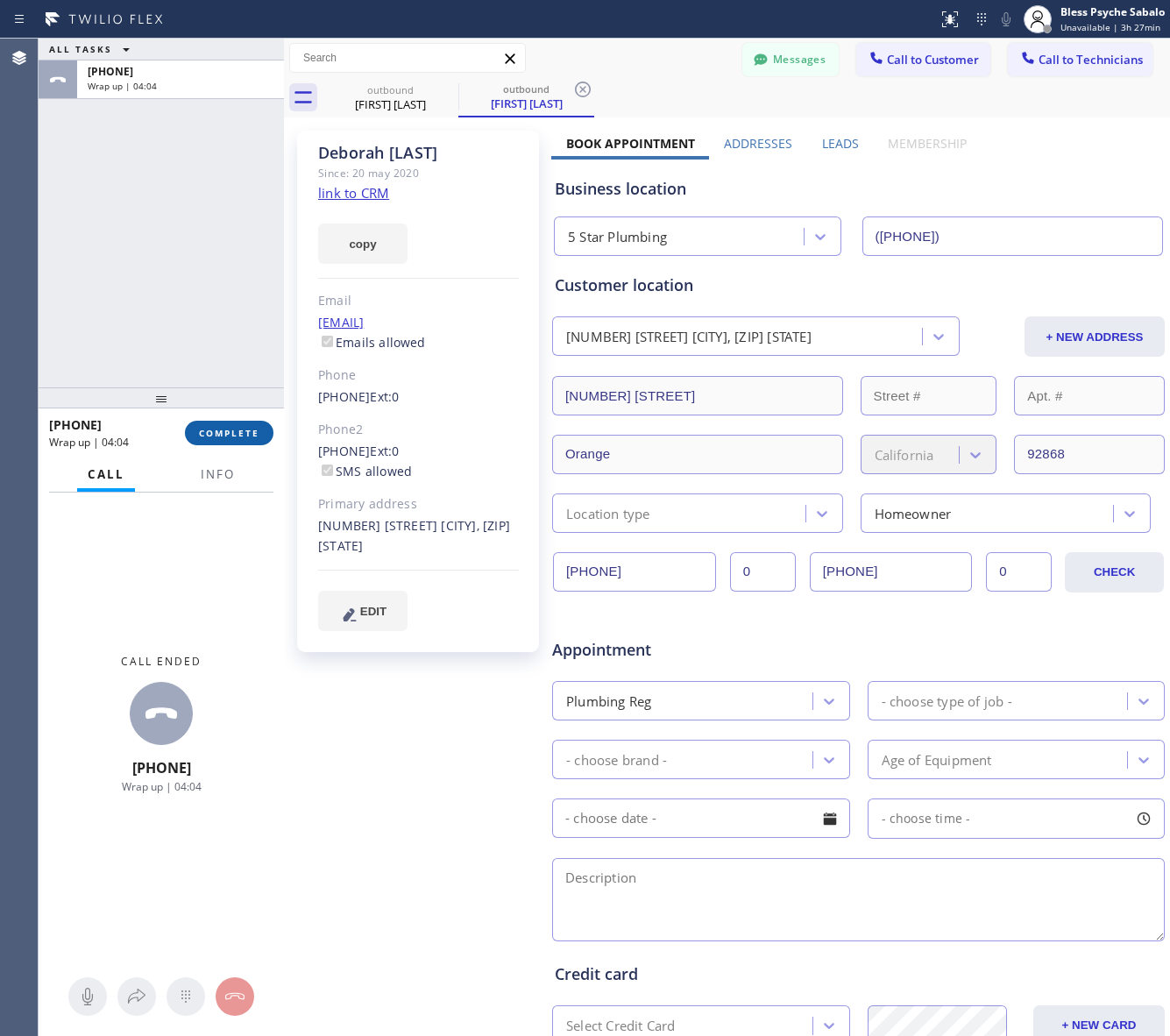 click on "COMPLETE" at bounding box center (229, 433) 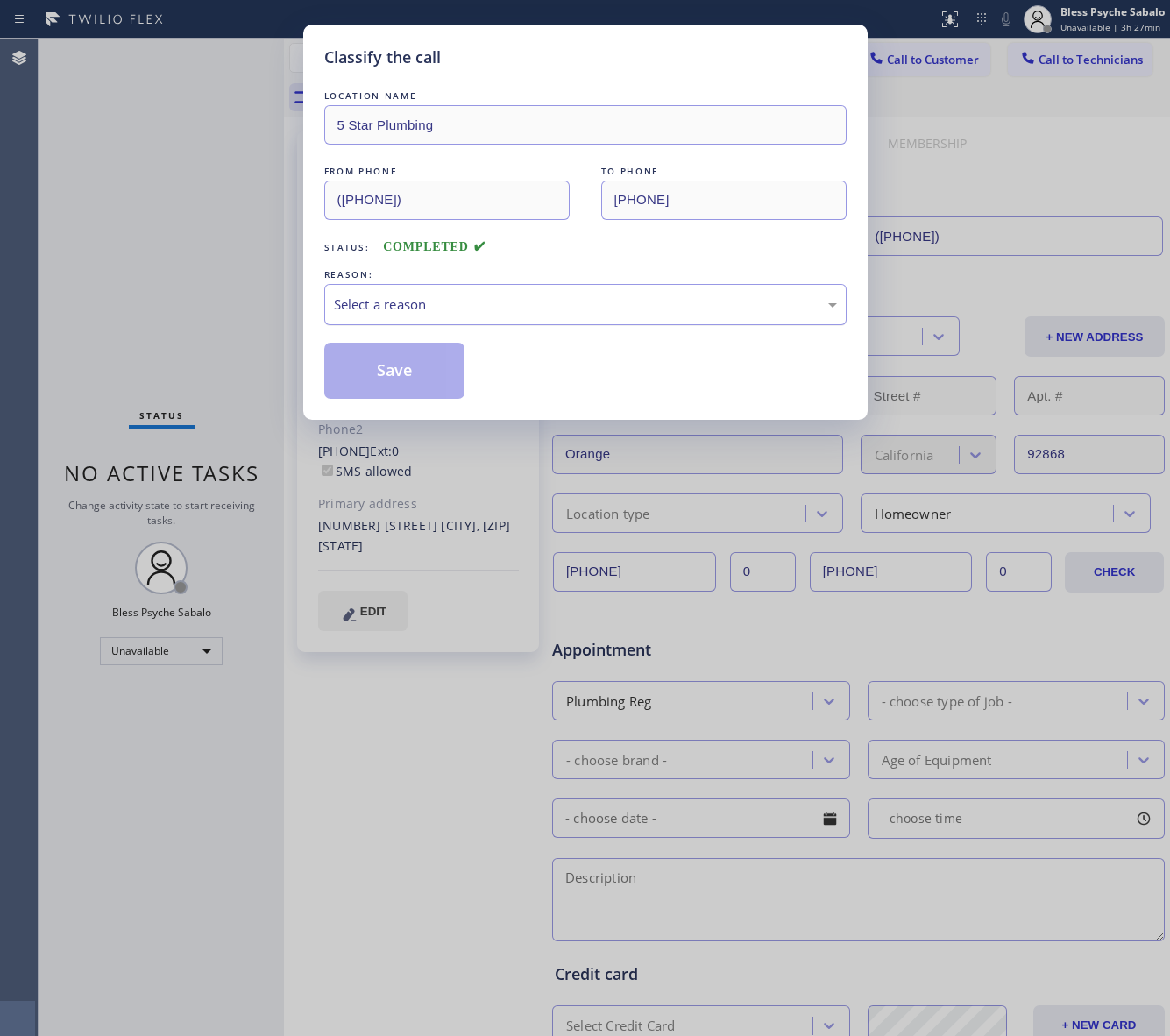 click on "Select a reason" at bounding box center (585, 304) 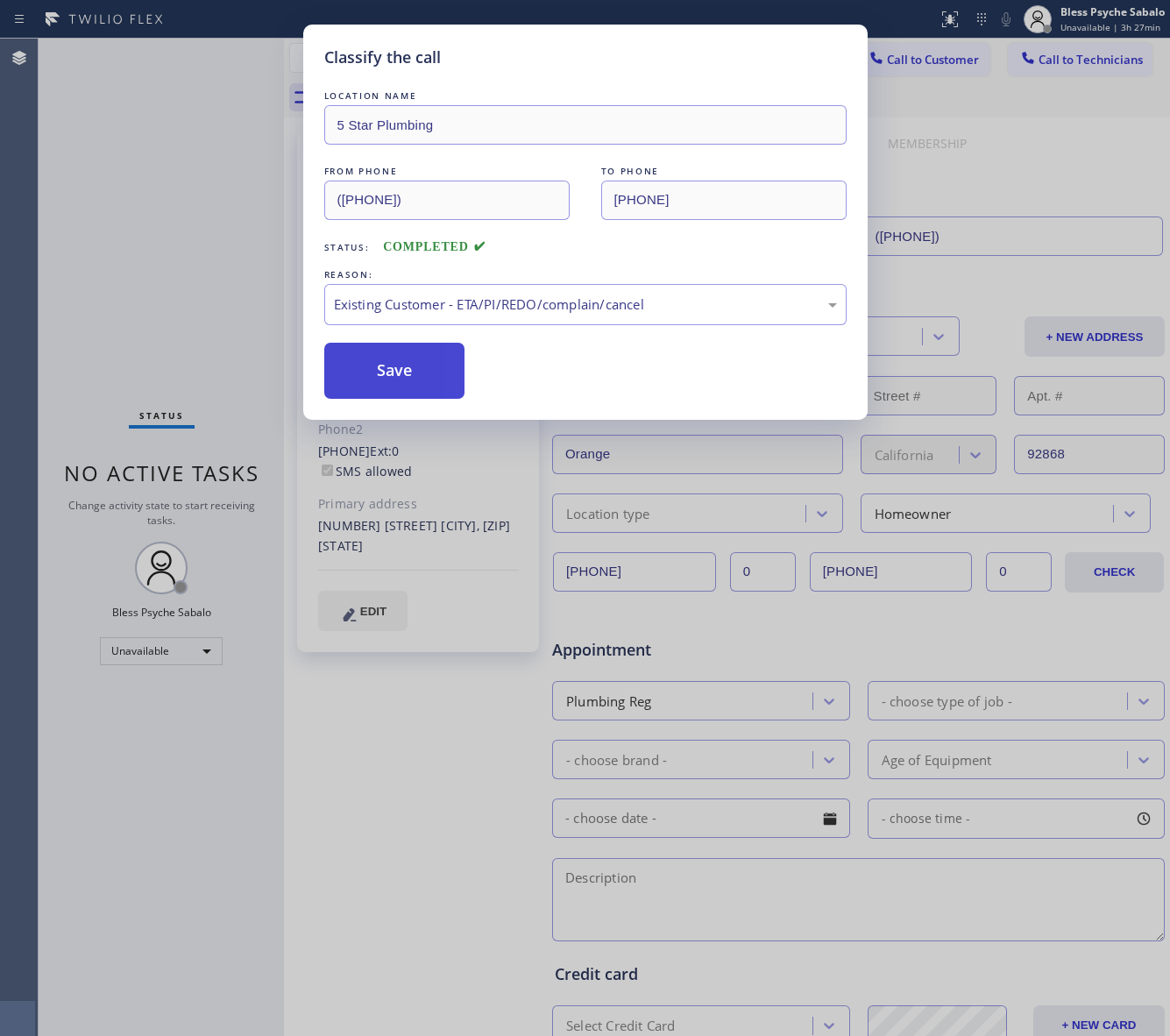 click on "Save" at bounding box center [394, 371] 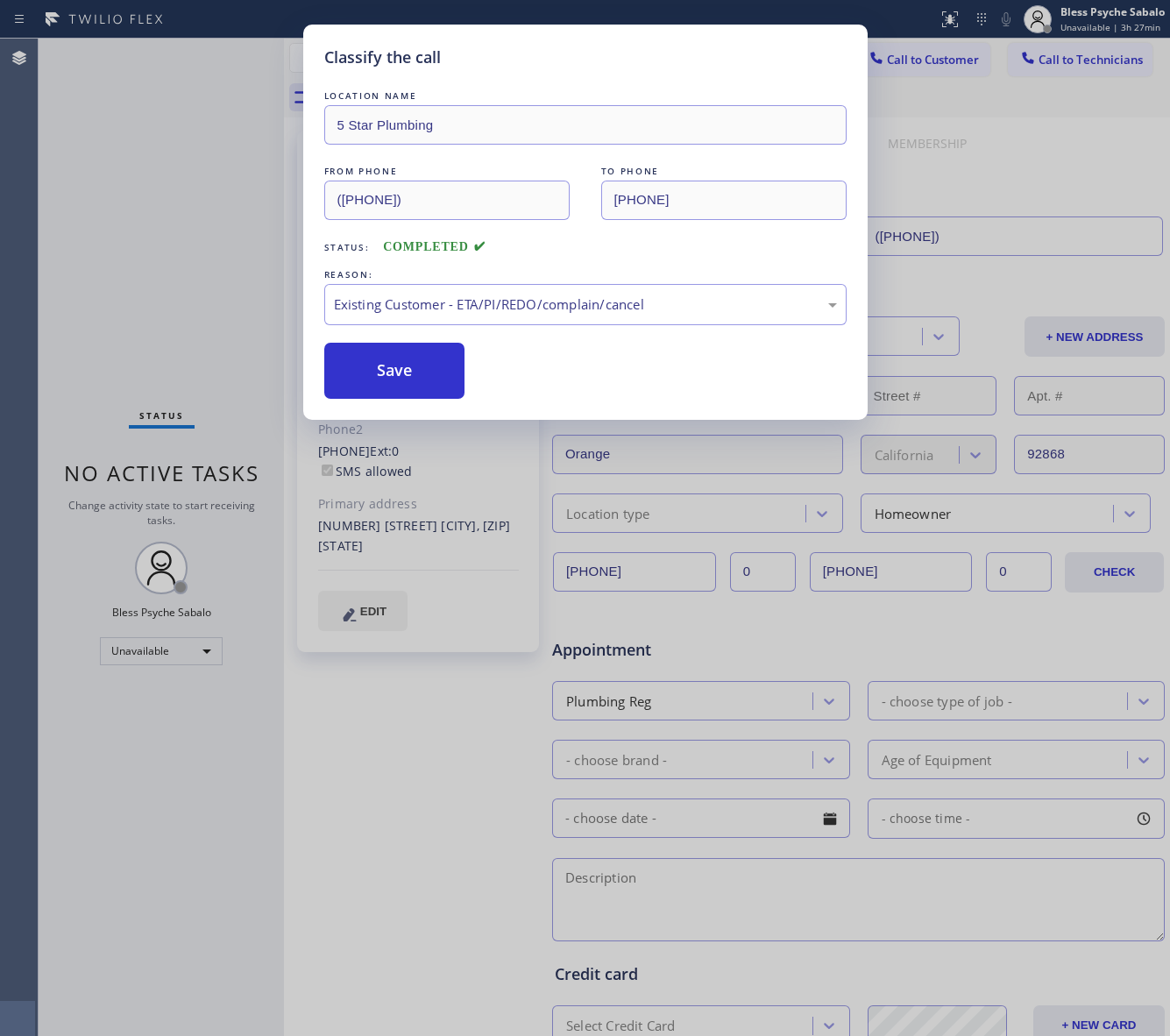 click on "Back to Dashboard Change Sender ID Customers Technicians MM [FIRST] [LAST] 07/28 03:53 PM It's fine .. NP
We don't need it anymore JW [FIRST] [LAST] 07/25 04:18 PM Hi [FIRST]-this is [FIRST], one of the dispatch managers here at 5 Star Plumbing. I’m reaching out to follow up on the estimate provided by our technician, [FIRST], during his visit on 07/02 regarding the (Installation of In-Home Water Filtration System). We just wanted to check in and see if you had any questions about the estimate or if there’s anything we can assist you with as you consider moving forward with the project. Feel free to reach out at your convenience—we’re here to help!
BS [FIRST] [LAST] 07/25 04:08 PM LC [FIRST] [LAST] 07/25 11:57 AM Tech advised me to just book an appointment and they'll gonna check the property together with you or either the real estate agent, to see if there's any back-up problem. DM [FIRST] [LAST] 07/25 08:45 AM BD [FIRST] [LAST] 07/24 04:53 PM No problem. IB [FIRST] [LAST] 07/24 02:33 PM Sorry I missed your call.  J  CD JL SN TJ" at bounding box center (727, 537) 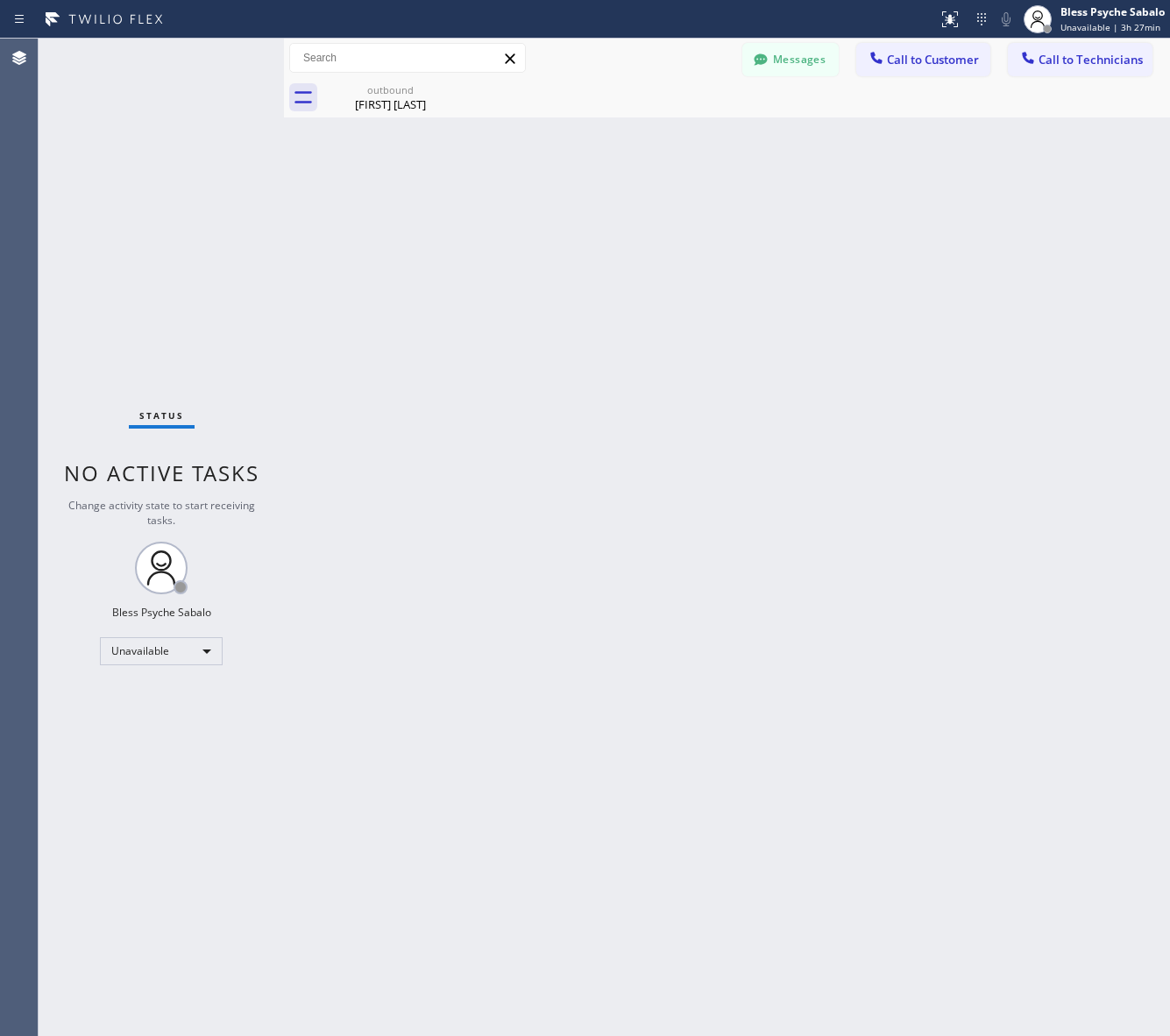 drag, startPoint x: 670, startPoint y: 291, endPoint x: 673, endPoint y: 282, distance: 9.486833 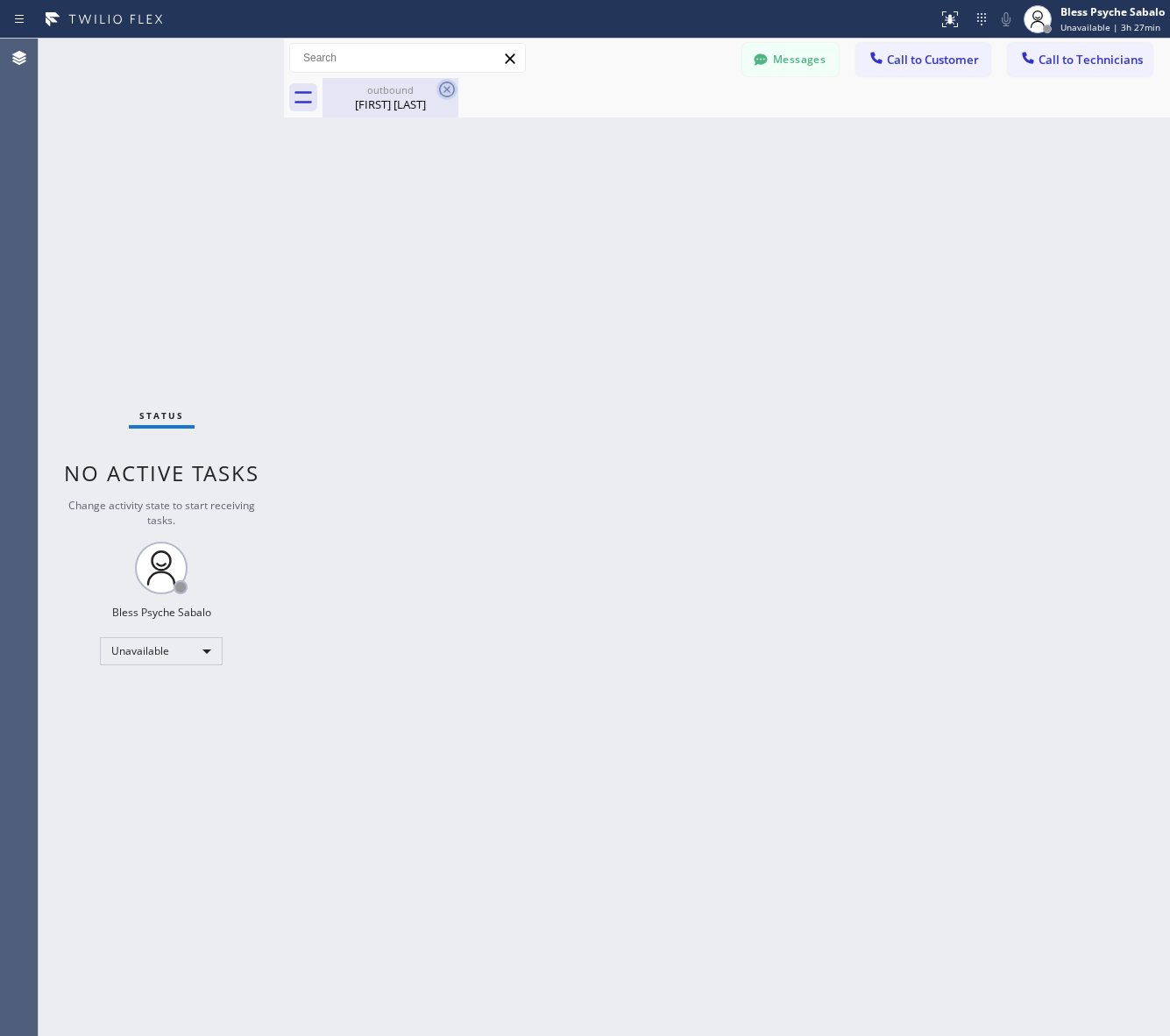 click 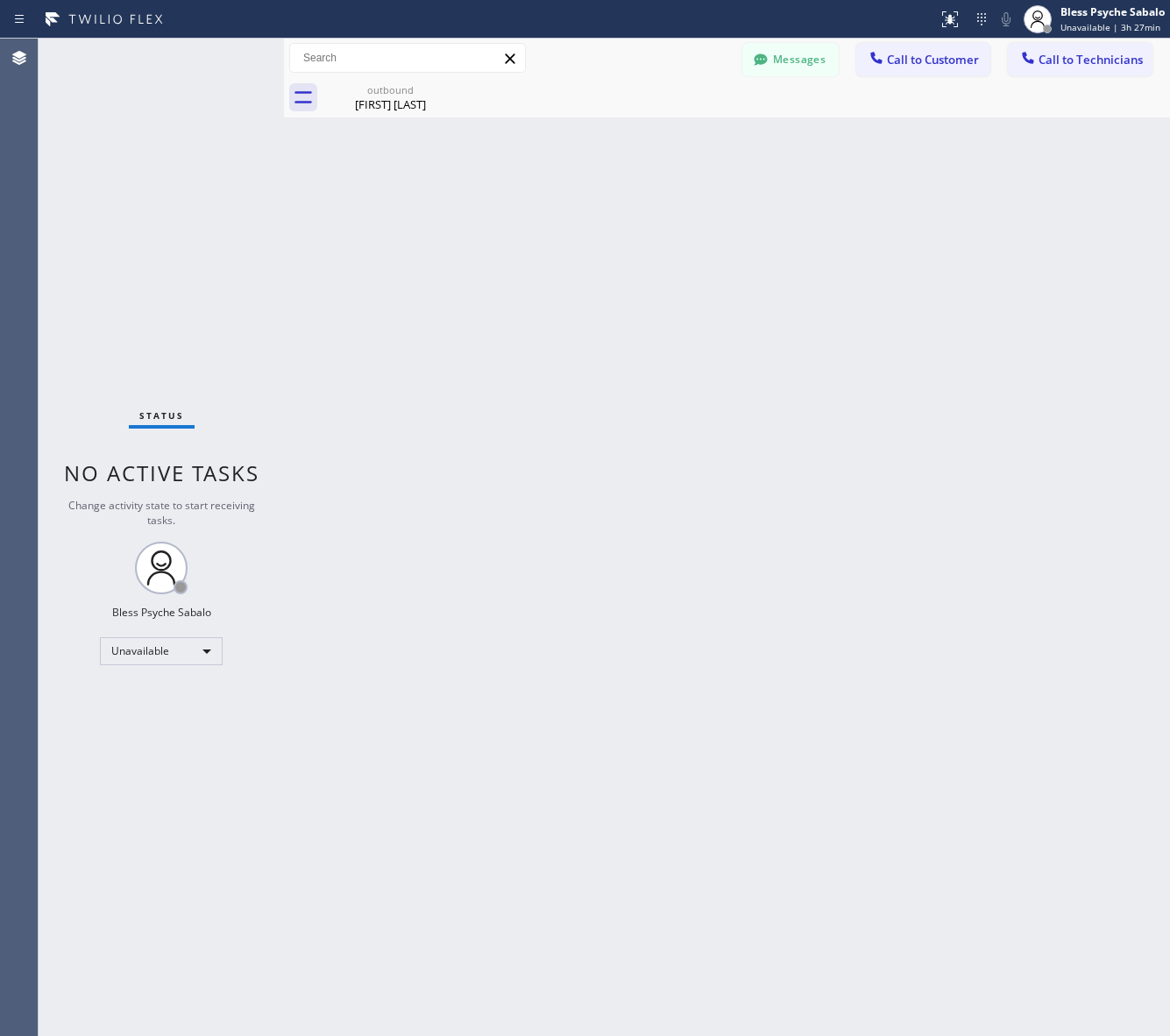 drag, startPoint x: 485, startPoint y: 215, endPoint x: 602, endPoint y: 173, distance: 124.3101 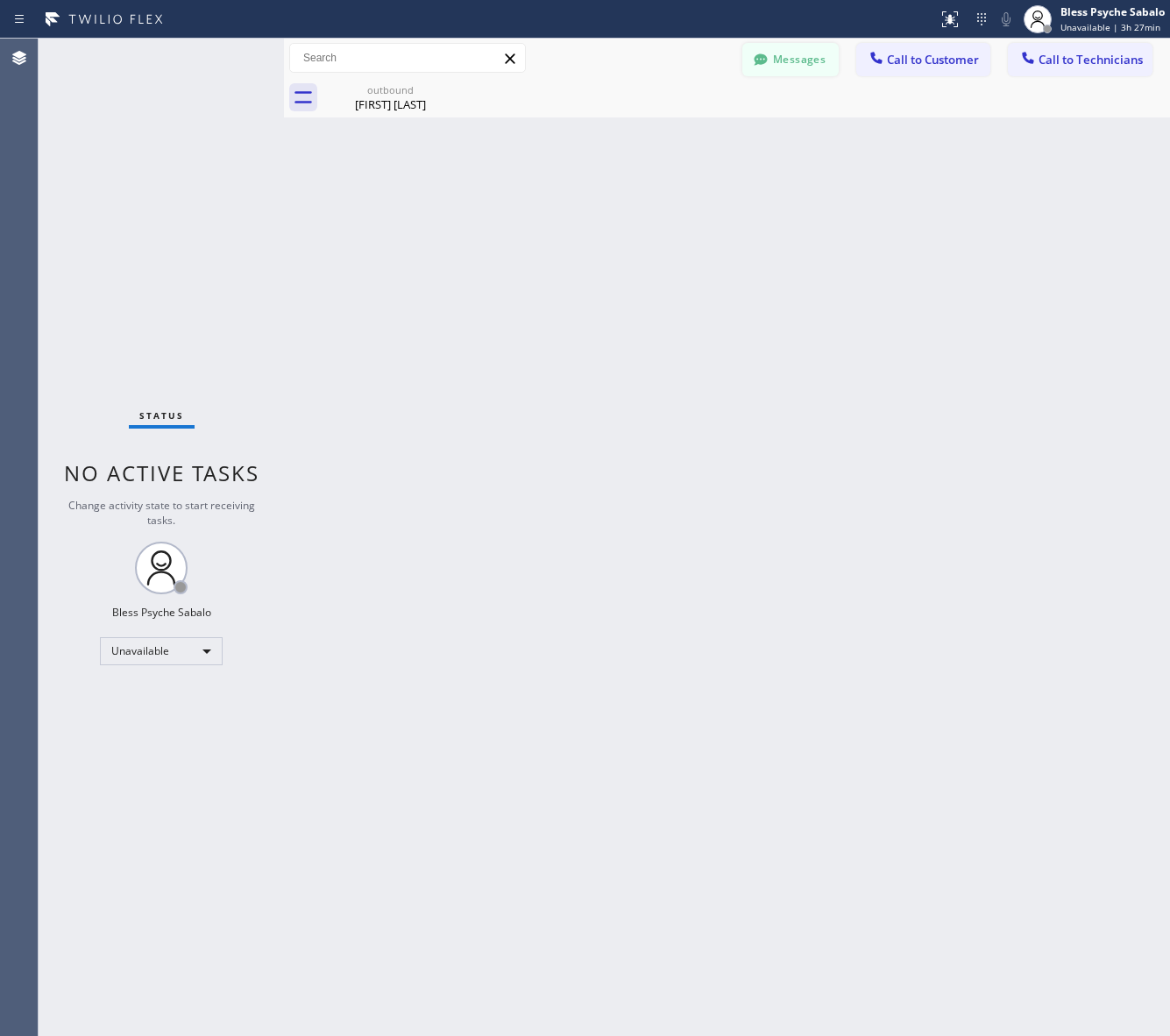 click on "Messages" at bounding box center (791, 60) 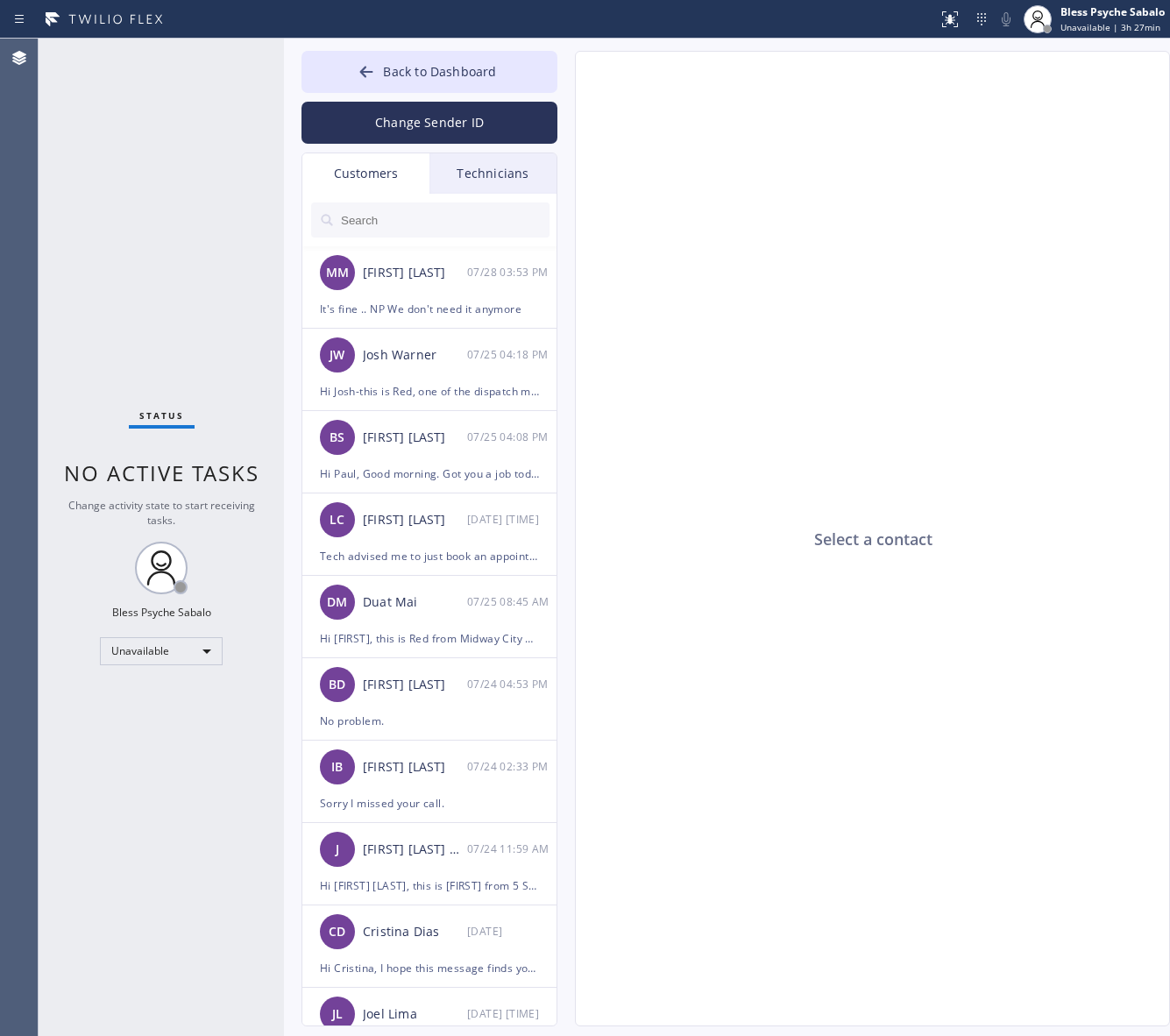 drag, startPoint x: 663, startPoint y: 219, endPoint x: 613, endPoint y: 208, distance: 51.195703 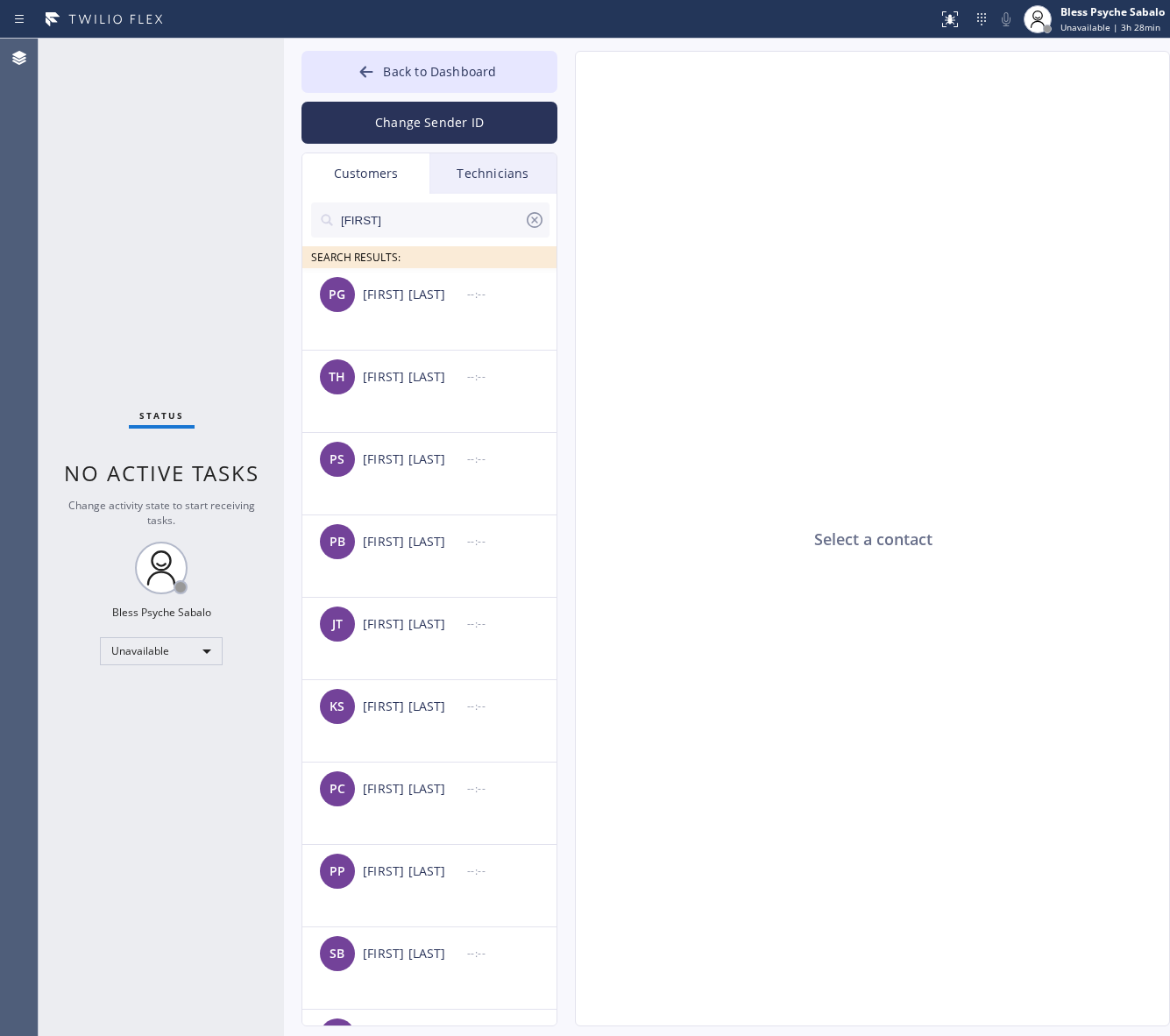 type on "[FIRST]" 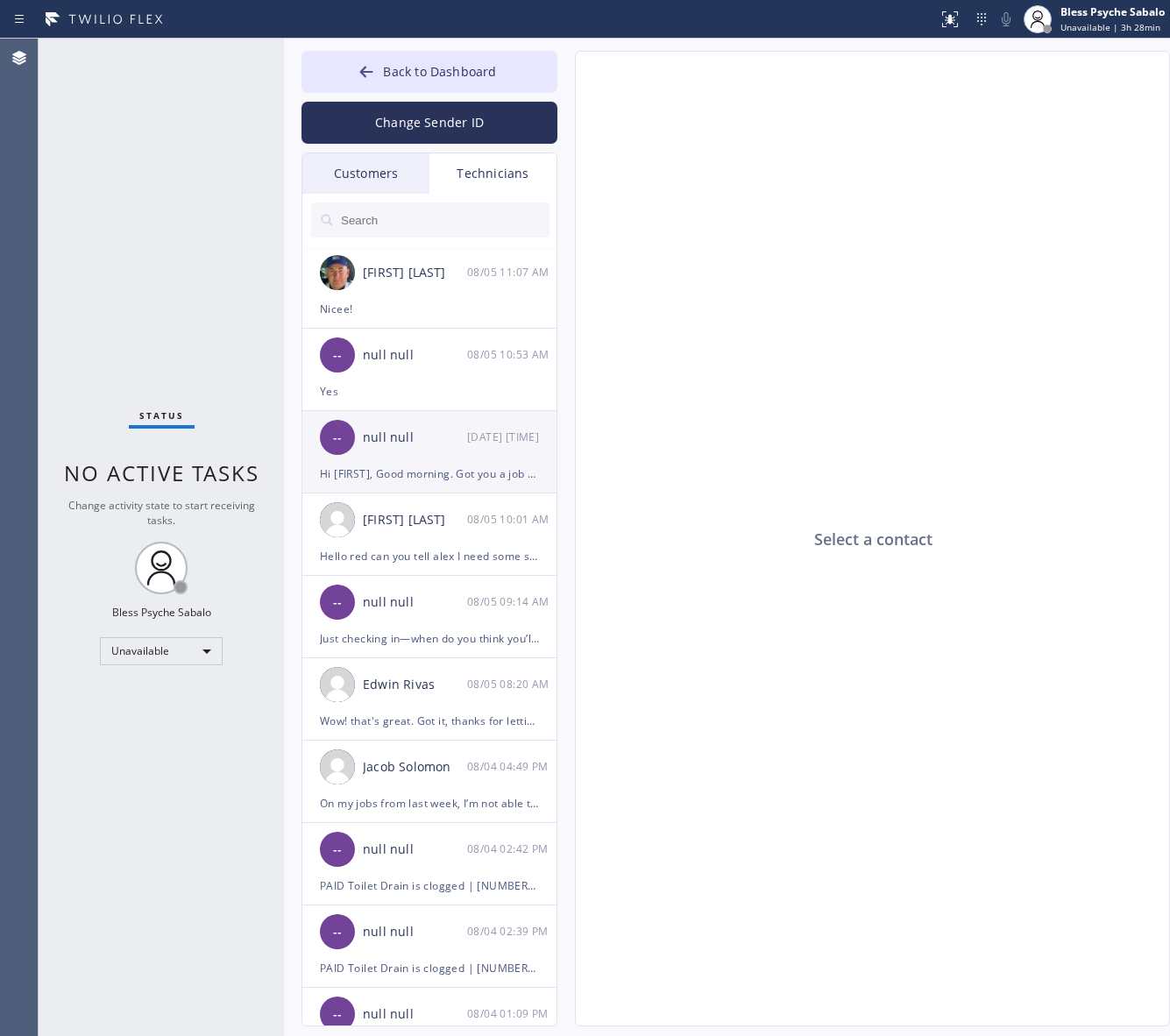 click on "-- null null [DATE] [TIME]" at bounding box center (430, 437) 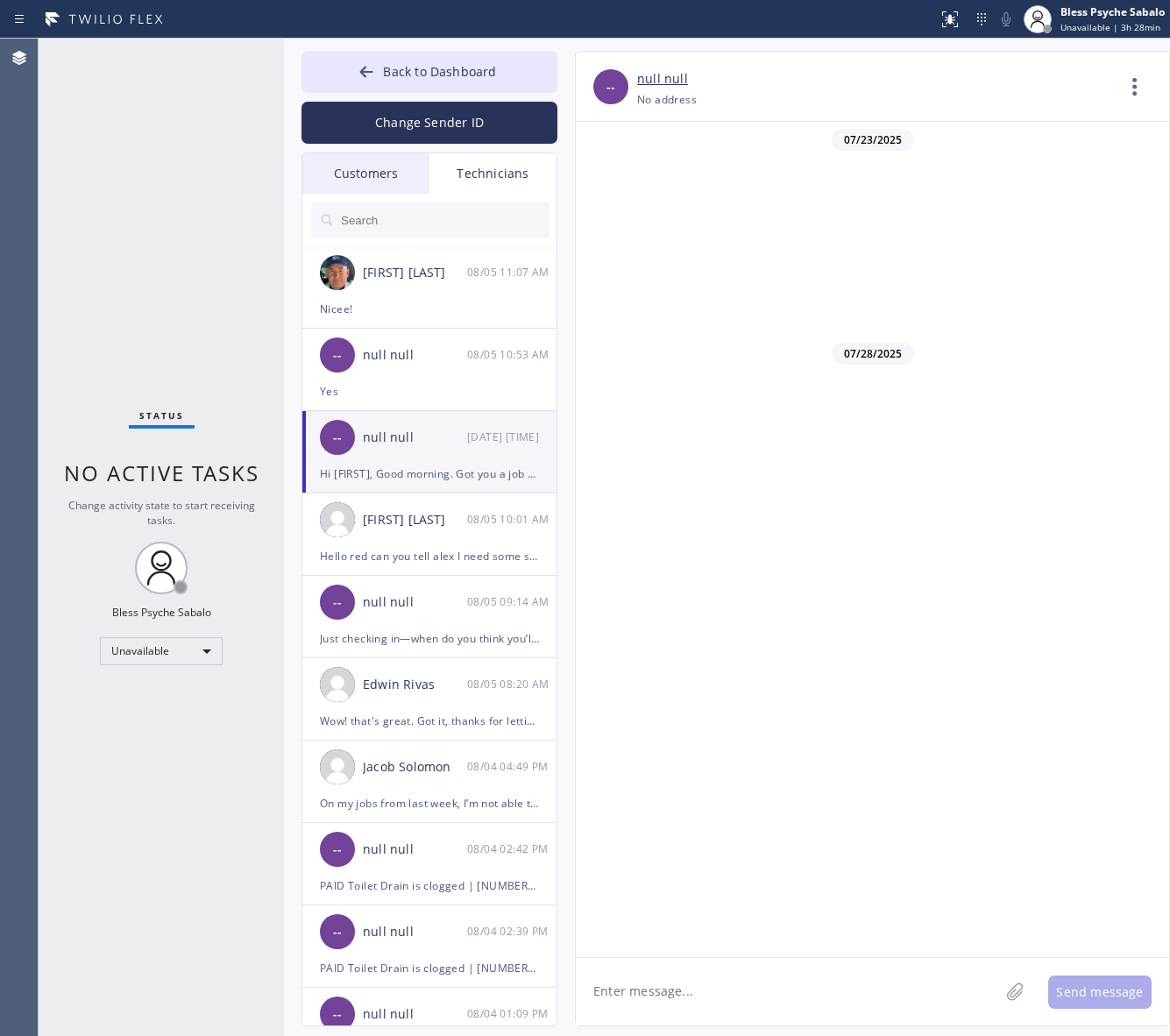 scroll, scrollTop: 1193, scrollLeft: 0, axis: vertical 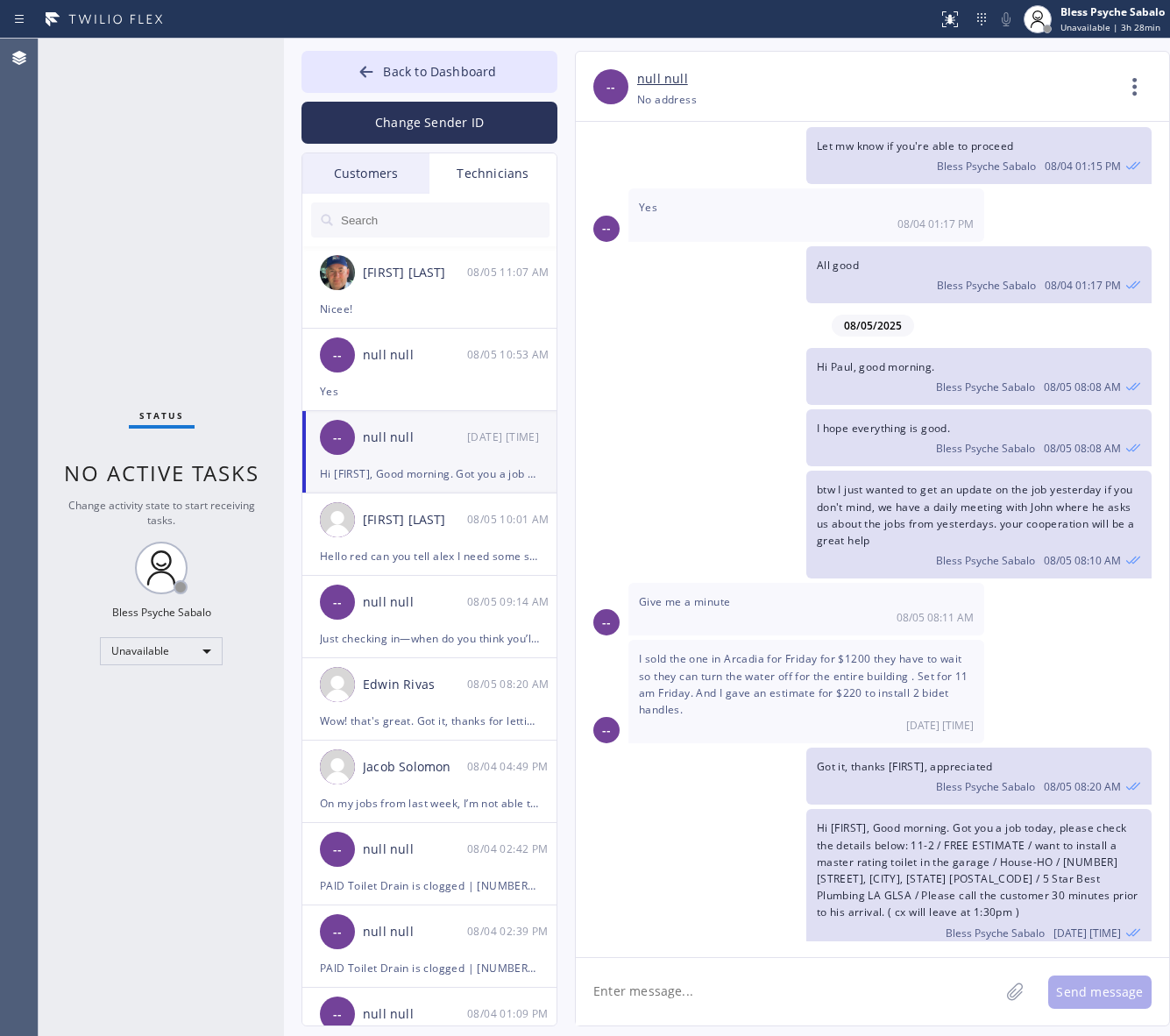 click on "btw I just wanted to get an update on the job yesterday if you don't mind, we have a daily meeting with [FIRST] where he asks us about the jobs from yesterdays.
your cooperation will be a great help [FIRST] [LAST] [DATE] [TIME]" at bounding box center (863, 524) 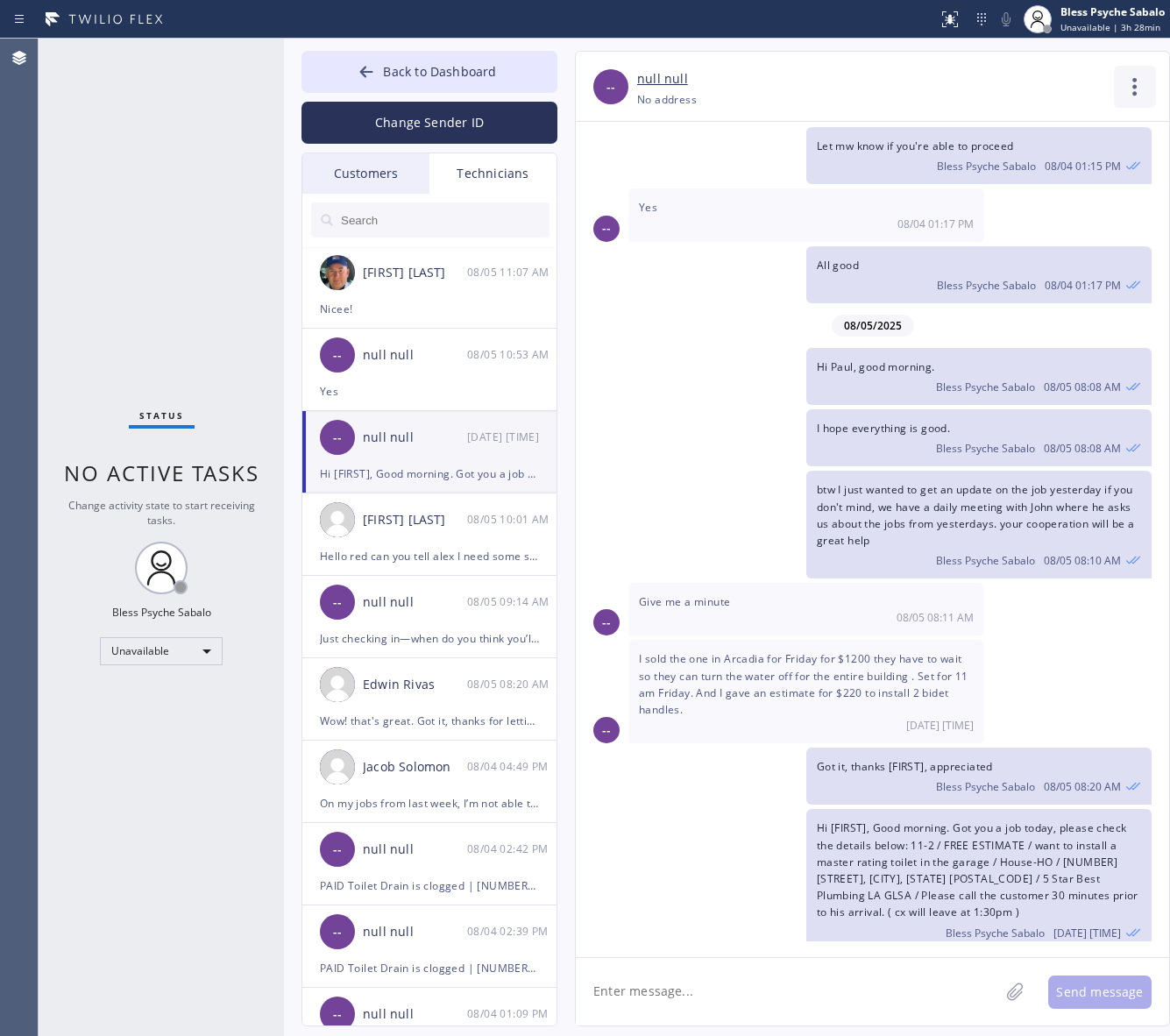 click 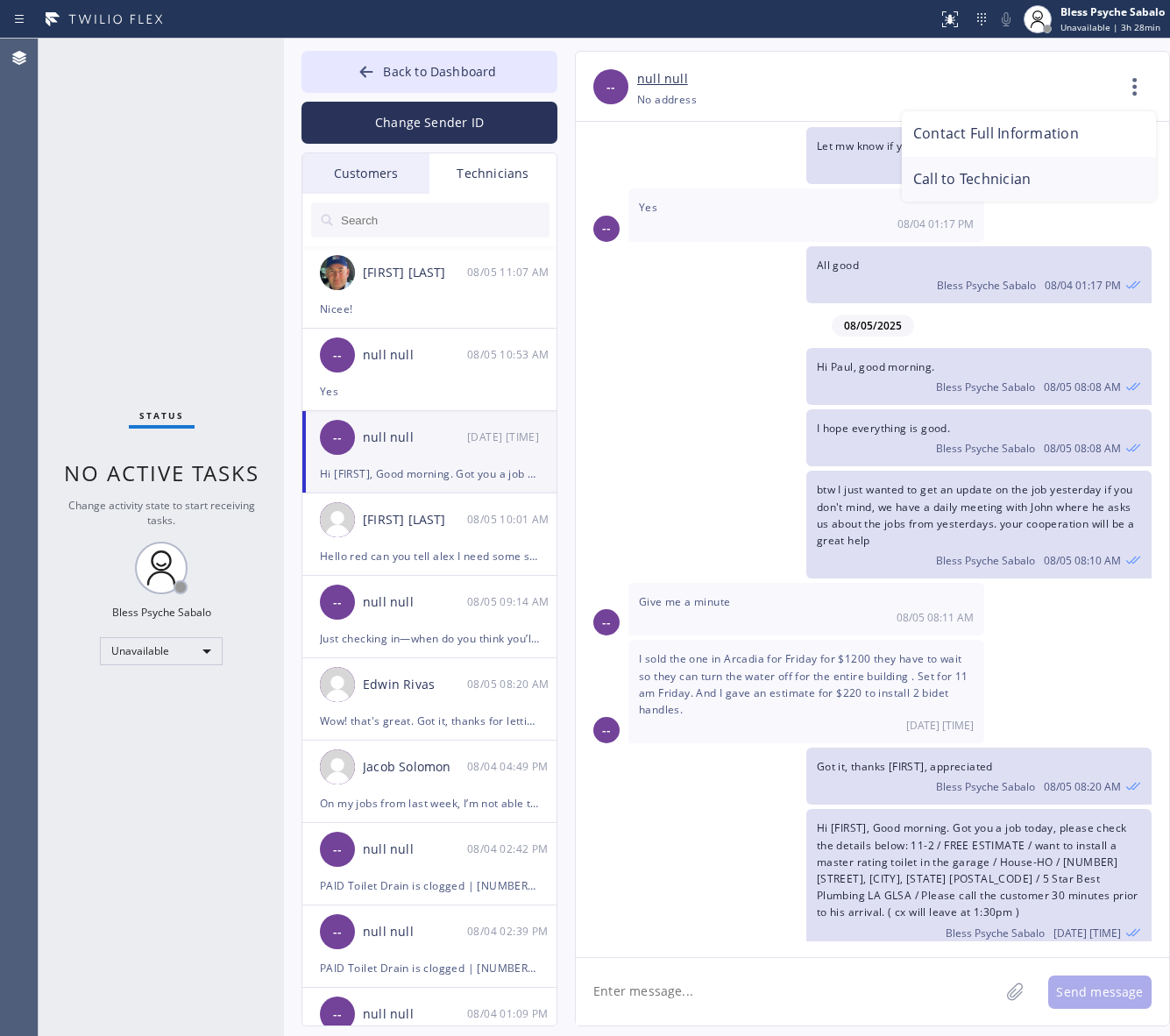 click on "Call to Technician" at bounding box center [1029, 180] 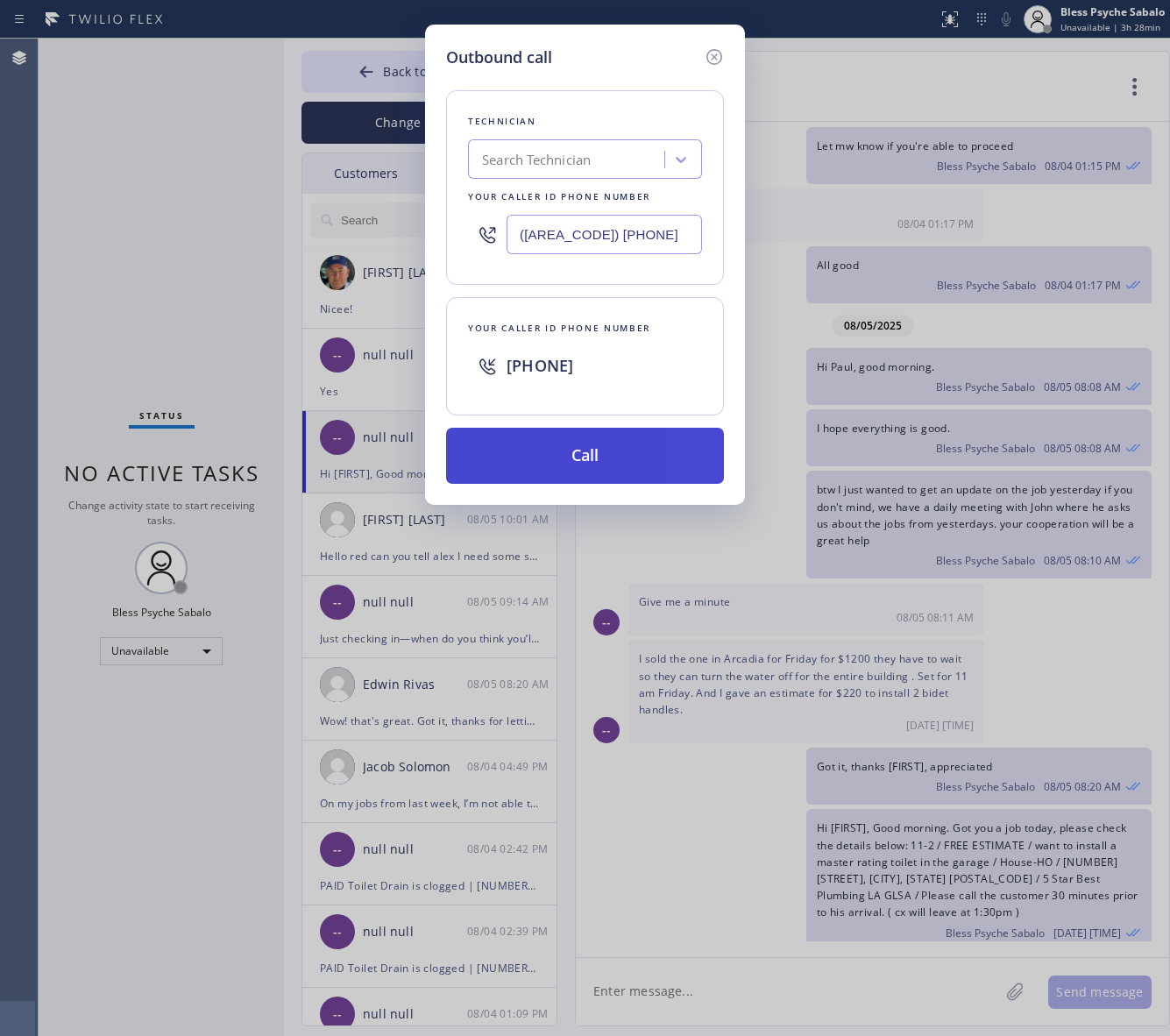 click on "Call" at bounding box center (585, 456) 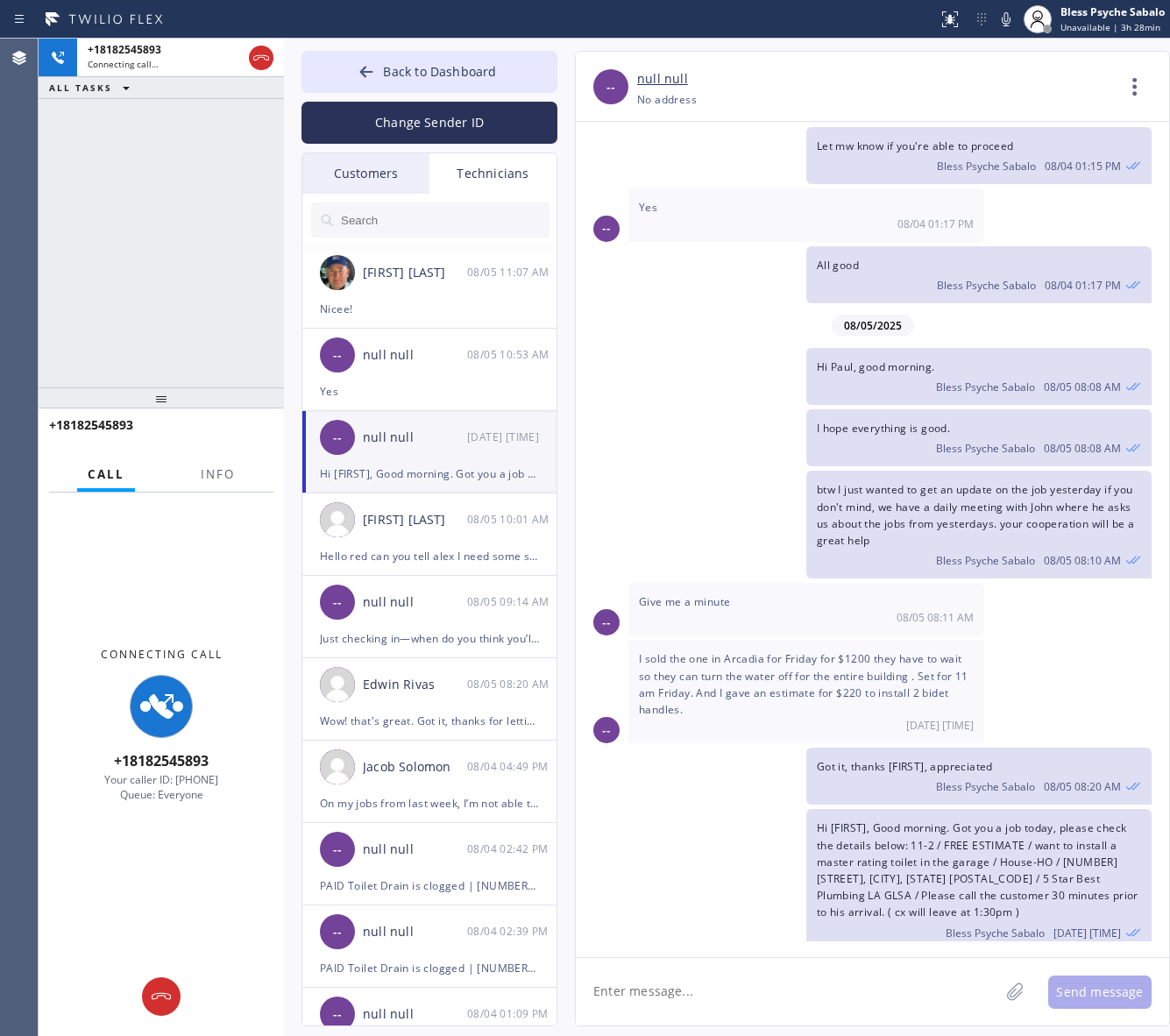 click on "Hi [FIRST], Good morning. Bless Psyche Sabalo [DATE] [TIME]" at bounding box center (863, 376) 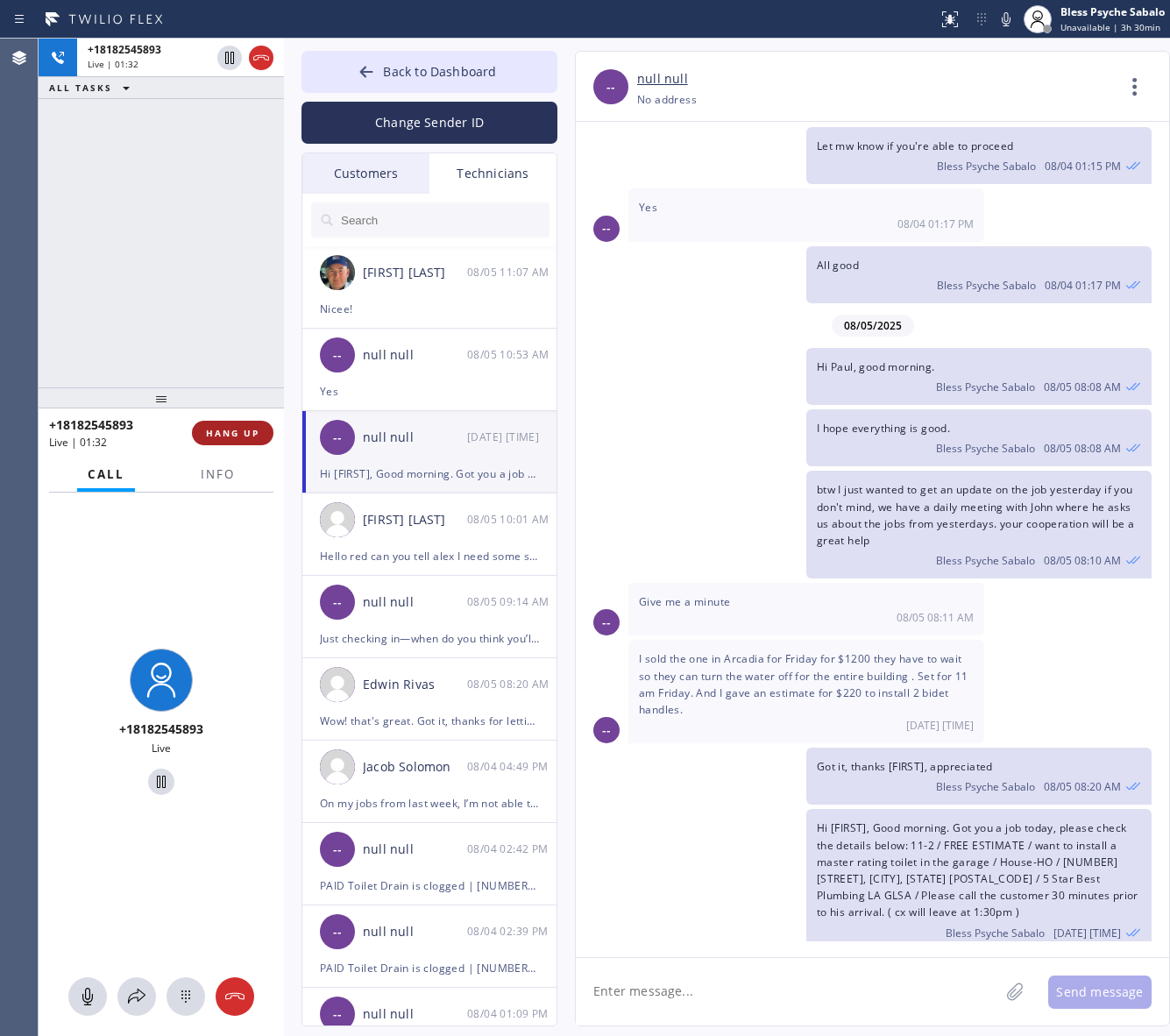 click on "HANG UP" at bounding box center [232, 433] 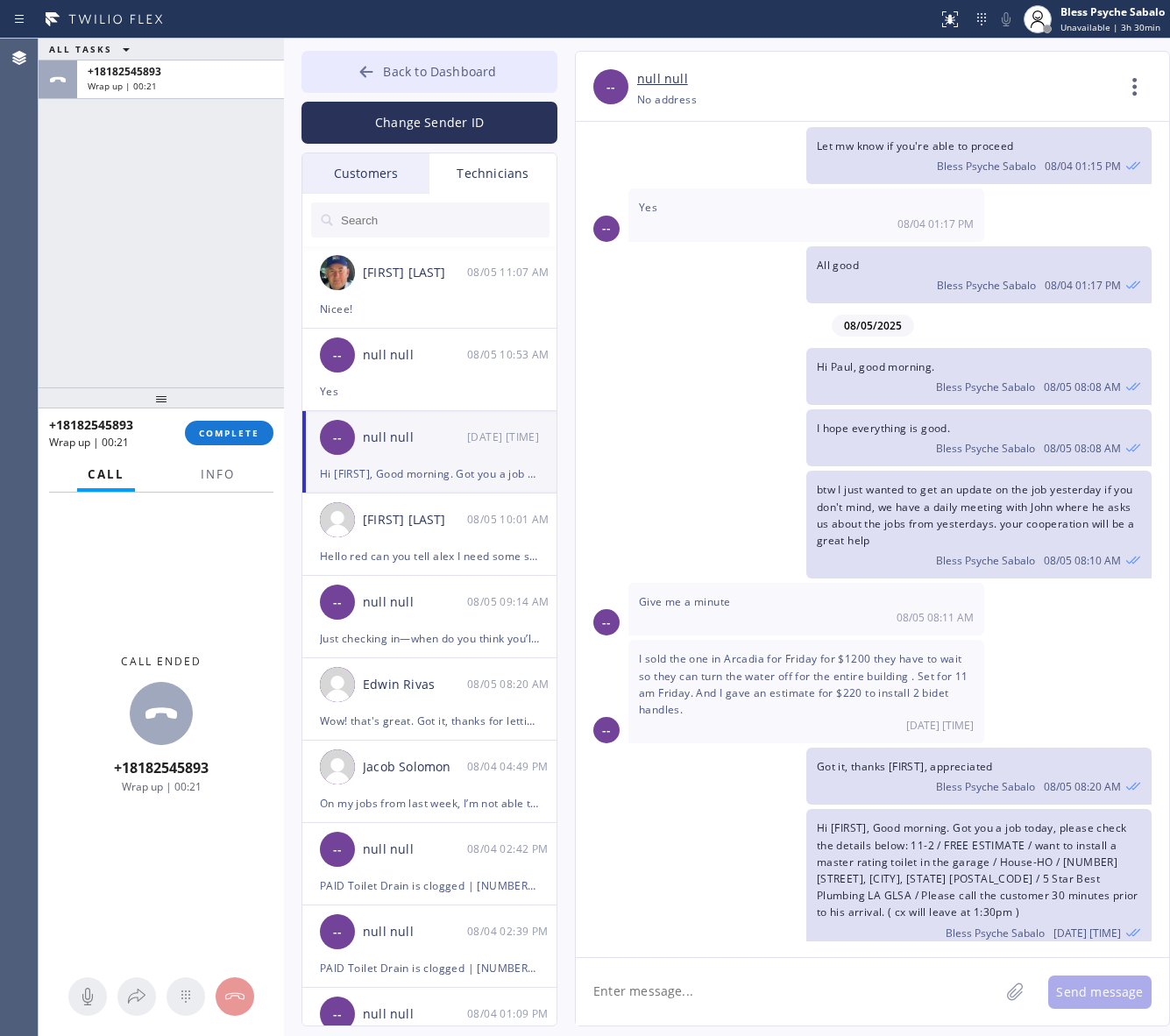 click on "Back to Dashboard" at bounding box center [439, 71] 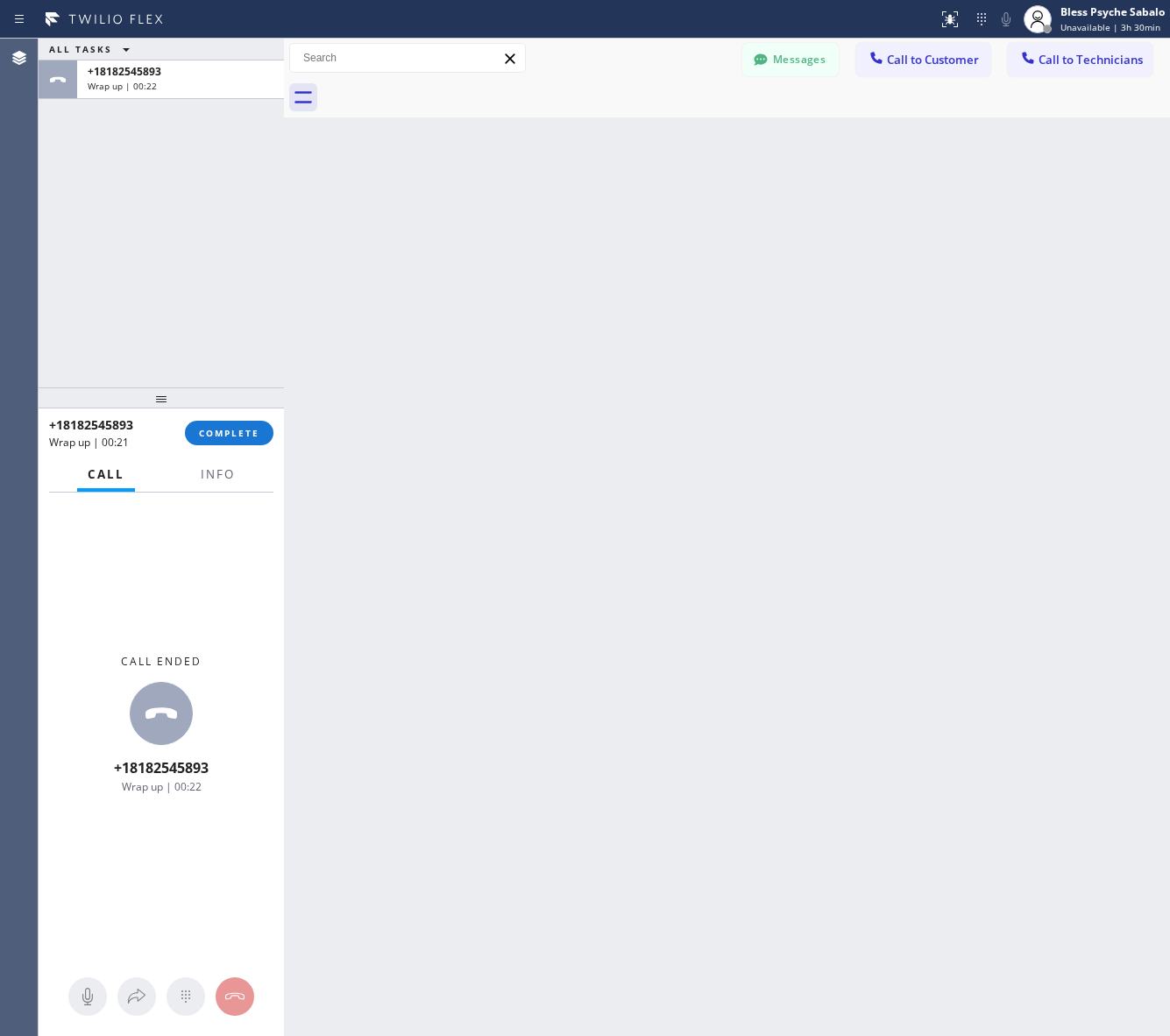 click on "[PHONE] Wrap up | 00:21 COMPLETE" at bounding box center (161, 433) 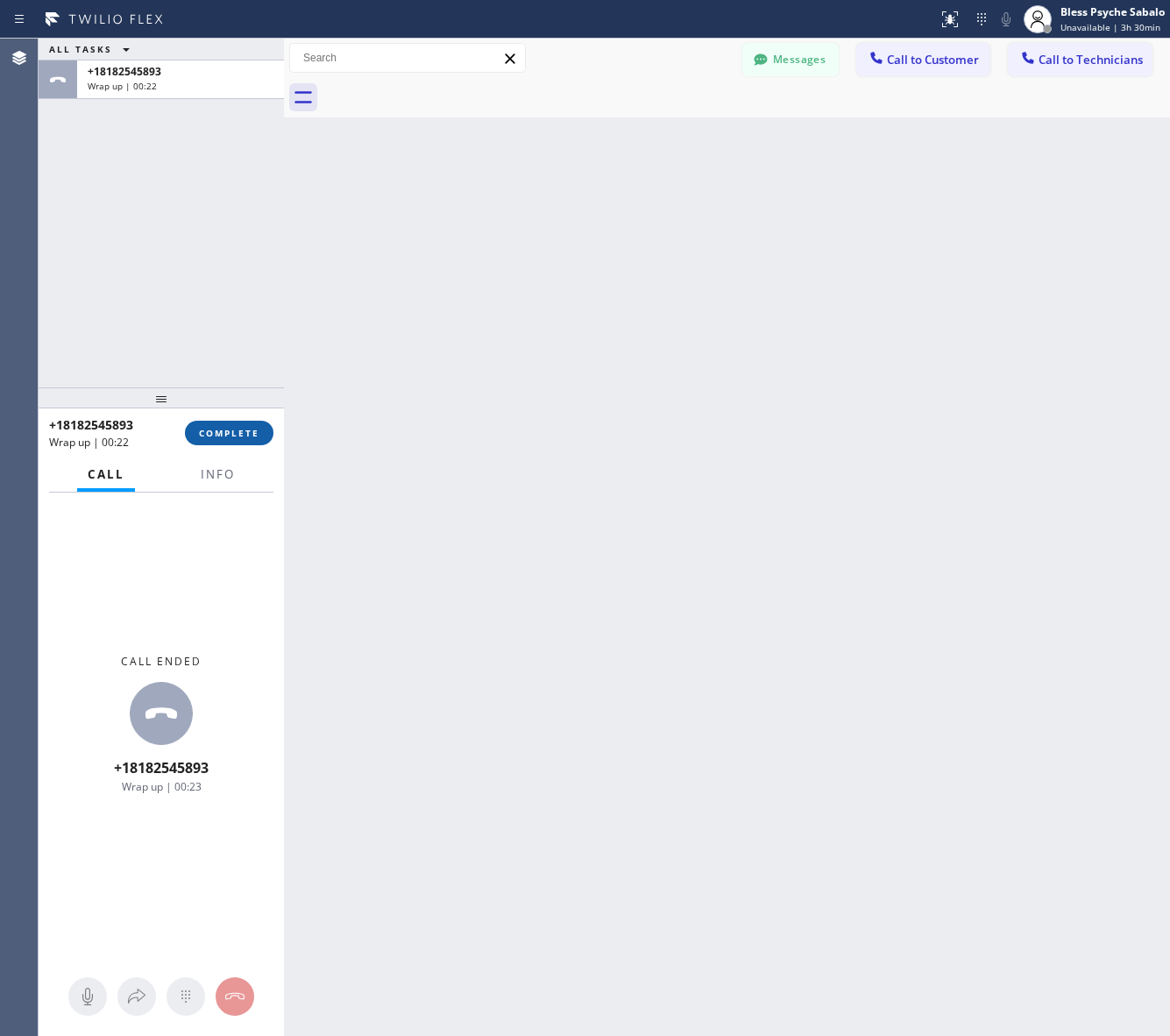 click on "COMPLETE" at bounding box center (229, 433) 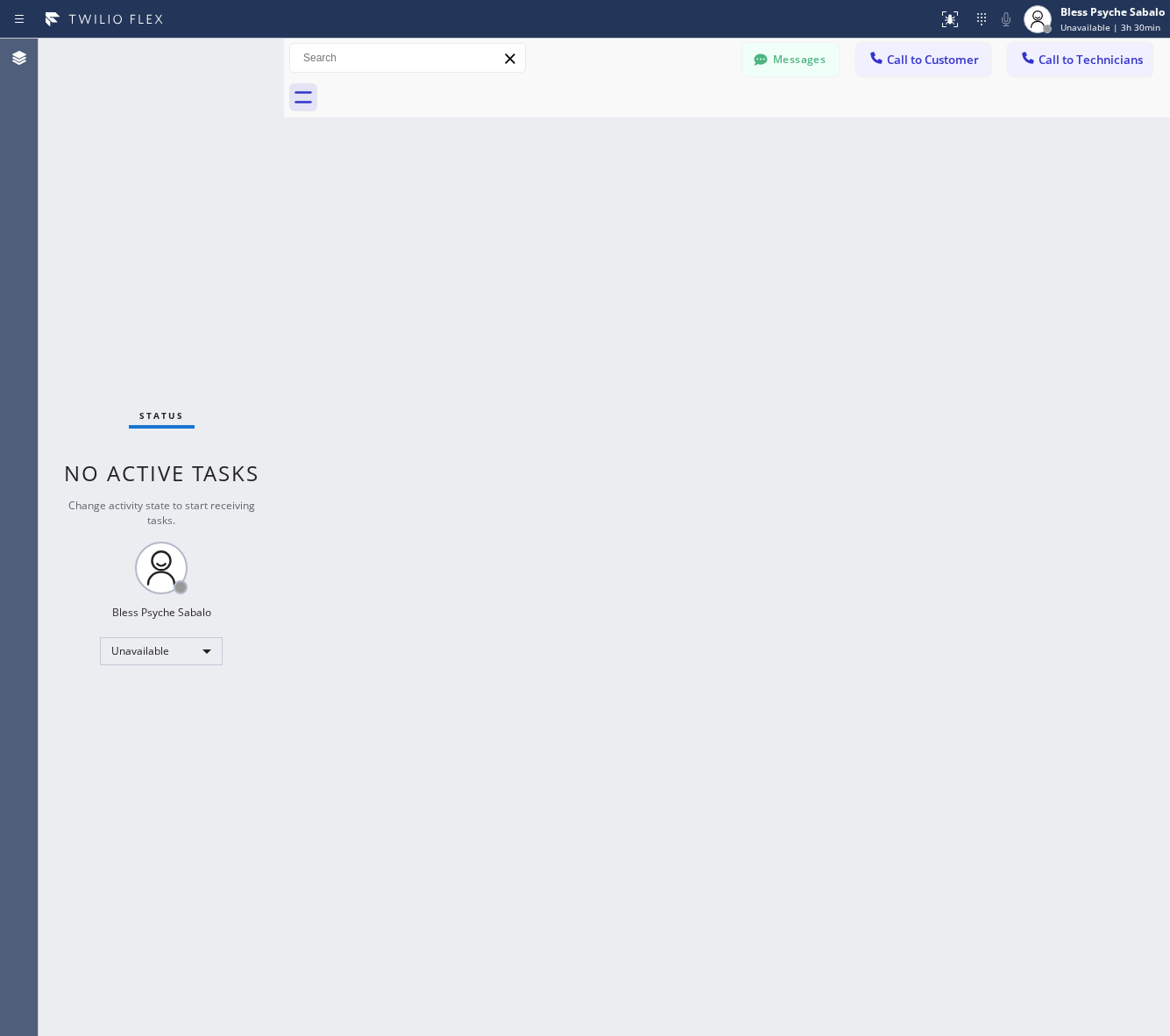 click on "Back to Dashboard Change Sender ID Customers Technicians [FIRST] SEARCH RESULTS: PG [FIRST] [LAST] --:-- TH [FIRST] [LAST] --:-- PS [FIRST] [LAST] --:-- PB [FIRST] [LAST] --:-- JT [FIRST] [LAST] --:-- KS [FIRST] [LAST] --:-- PC [FIRST] [LAST] --:-- PP [FIRST] [LAST] --:-- SB [FIRST] [LAST] --:-- TC [FIRST] [LAST] --:-- 1J 17 Jobs --:-- LL [FIRST] [LAST] --:-- PL [FIRST] [LAST] --:-- PF [FIRST] [LAST] --:-- PL [FIRST] [LAST] --:-- PS [FIRST] [LAST] --:-- PR [FIRST] [LAST] --:-- PA [FIRST] [LAST] --:-- PO [FIRST] [LAST] --:-- PP [FIRST] [LAST] --:-- PS [FIRST] [LAST] --:-- PN [FIRST] [LAST] --:-- PS [FIRST] [LAST] --:-- PP [FIRST] [LAST] --:-- PG [FIRST] [LAST] --:-- EH [FIRST] [LAST] --:-- PH [FIRST] [LAST] --:-- PS [FIRST] [LAST] --:-- PG [FIRST] [LAST] --:-- PG [FIRST] [LAST] --:-- PC [FIRST] [LAST] --:-- PH [FIRST] [LAST] --:-- LT [FIRST] [LAST] --:-- PR [FIRST] [LAST] --:-- PL [FIRST] [LAST] --:-- JA [FIRST] [LAST] --:-- PK [FIRST] [LAST] --:-- PK [FIRST] [LAST] --:-- PL [FIRST] [LAST] --:-- PB [FIRST] [LAST] --:-- AA [FIRST] [LAST] --:-- PP [FIRST] [LAST] --:-- RC [FIRST] [LAST] --:-- JP [FIRST] [LAST] --:-- PR [FIRST] [LAST] --:" at bounding box center (727, 537) 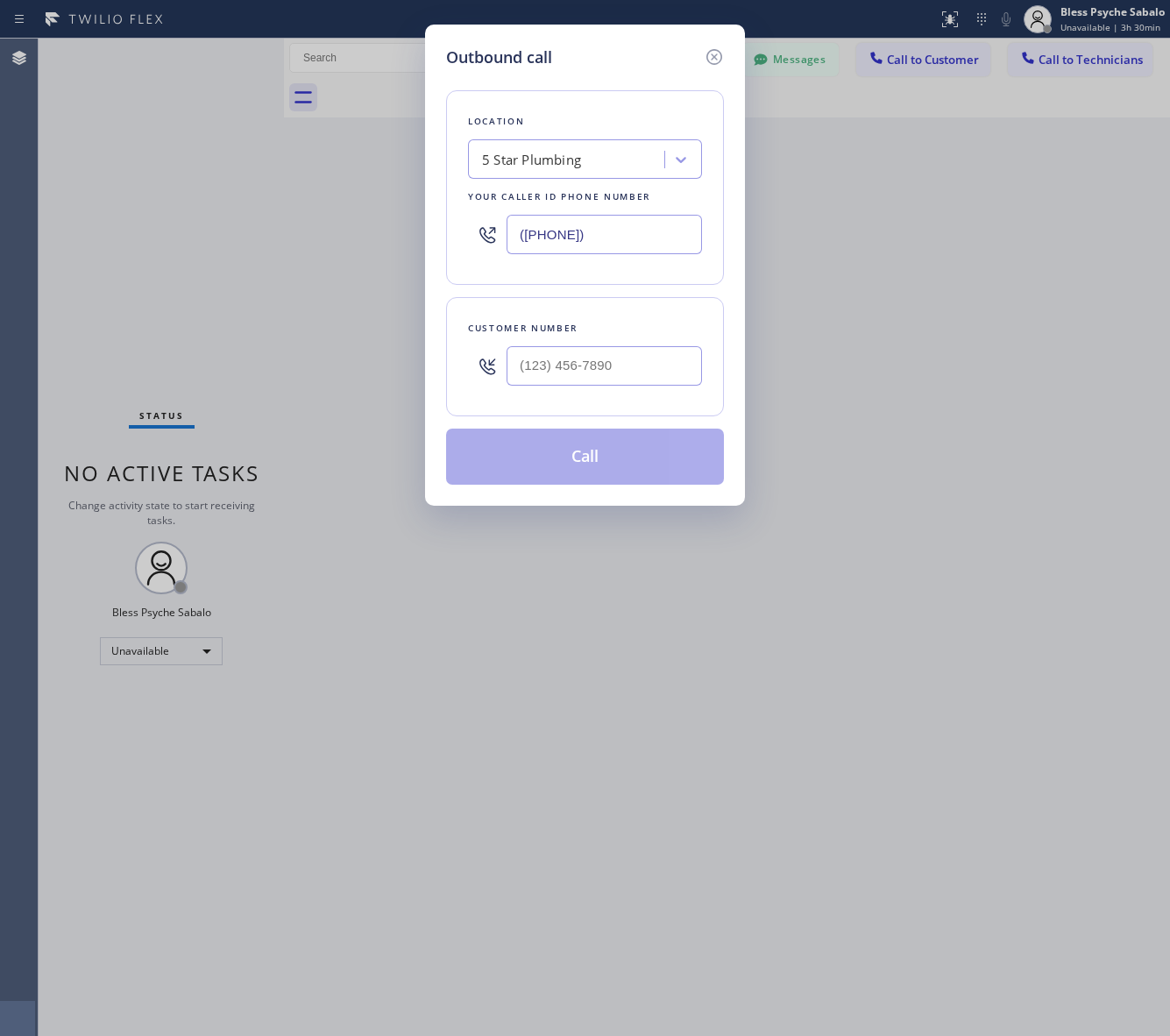 click on "Outbound call Location 5 Star Plumbing Your caller id phone number (888) 909-0120 Customer number Call" at bounding box center (585, 518) 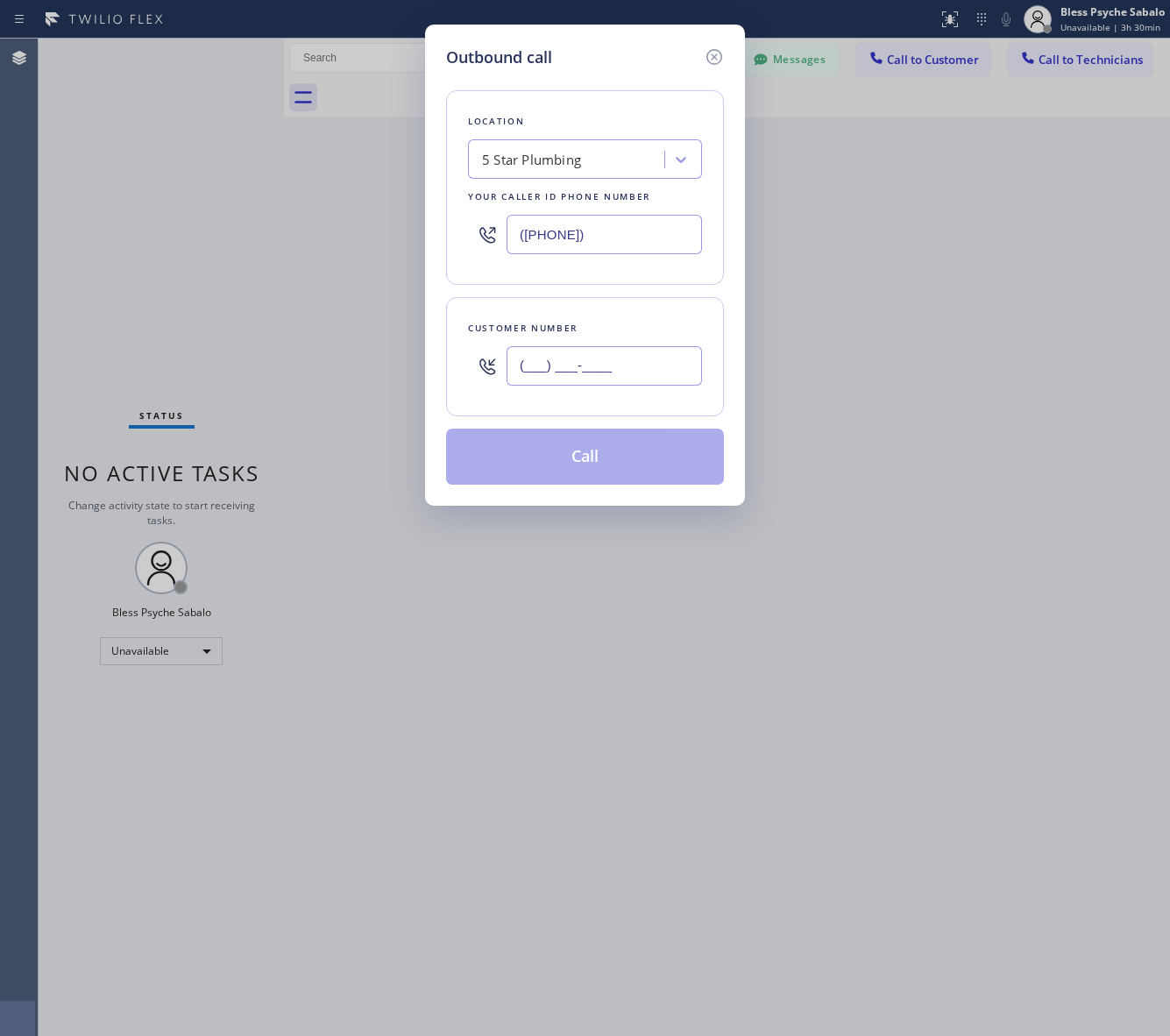 click on "(___) ___-____" at bounding box center (604, 365) 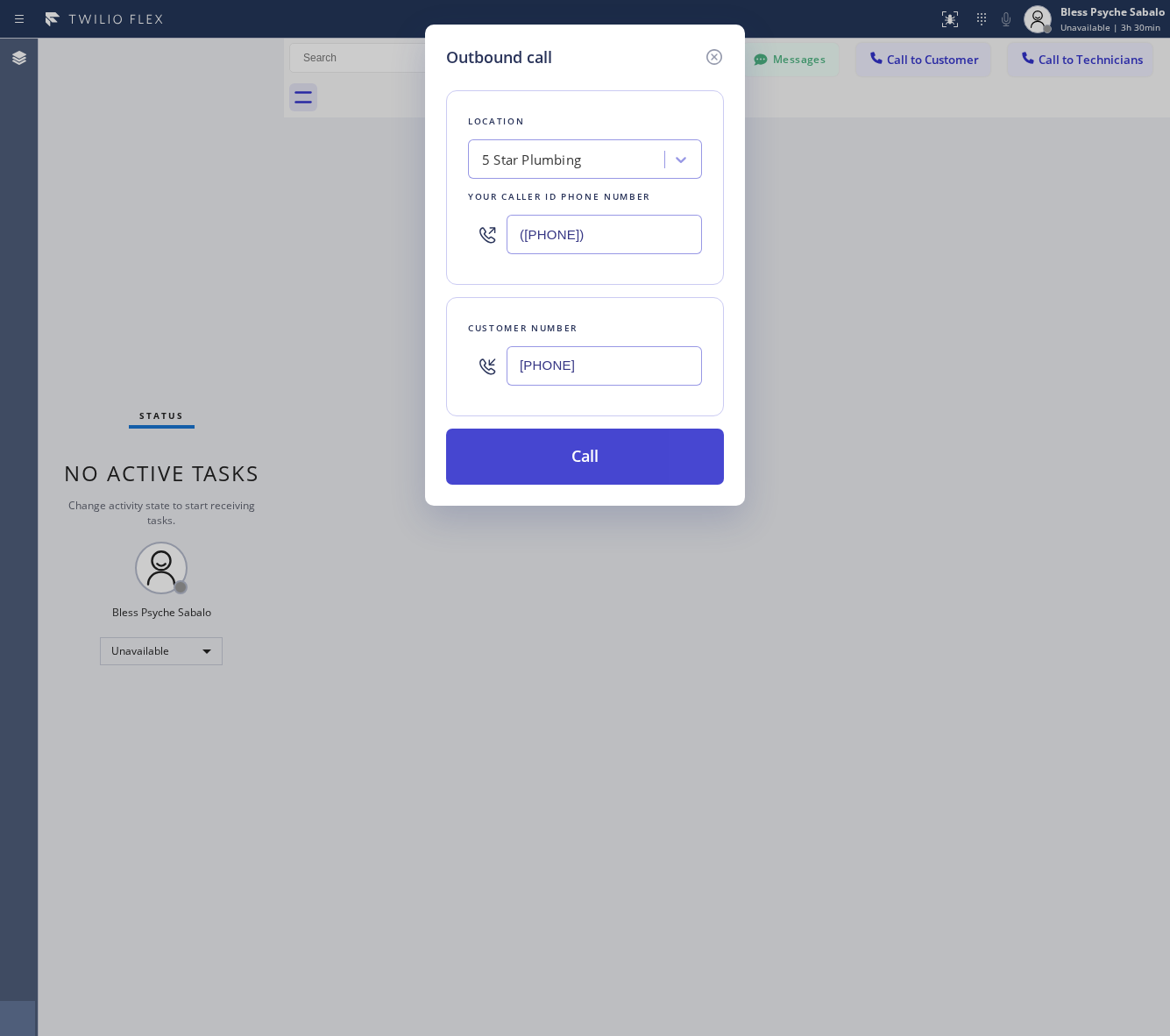 type on "[PHONE]" 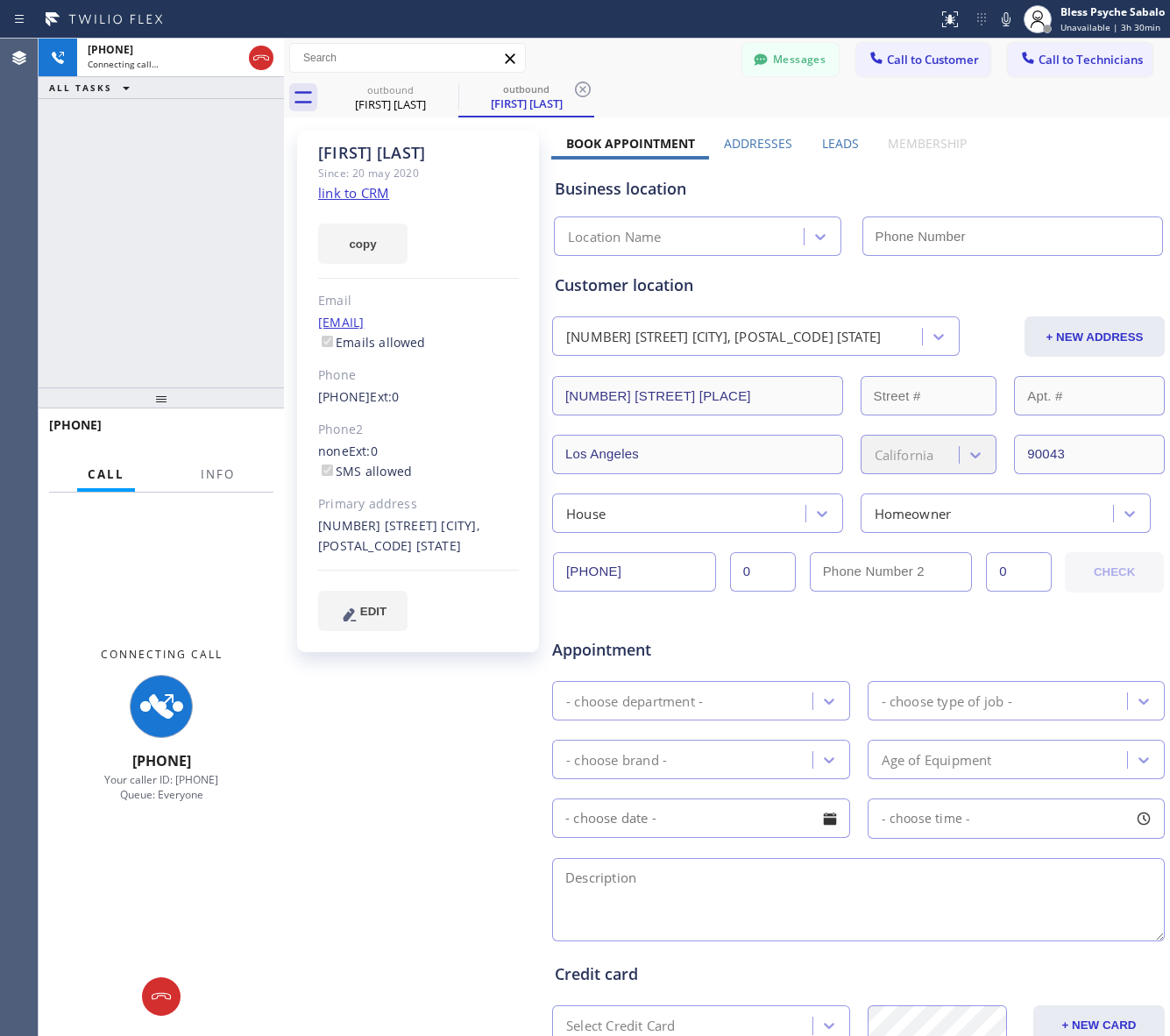 type on "([PHONE])" 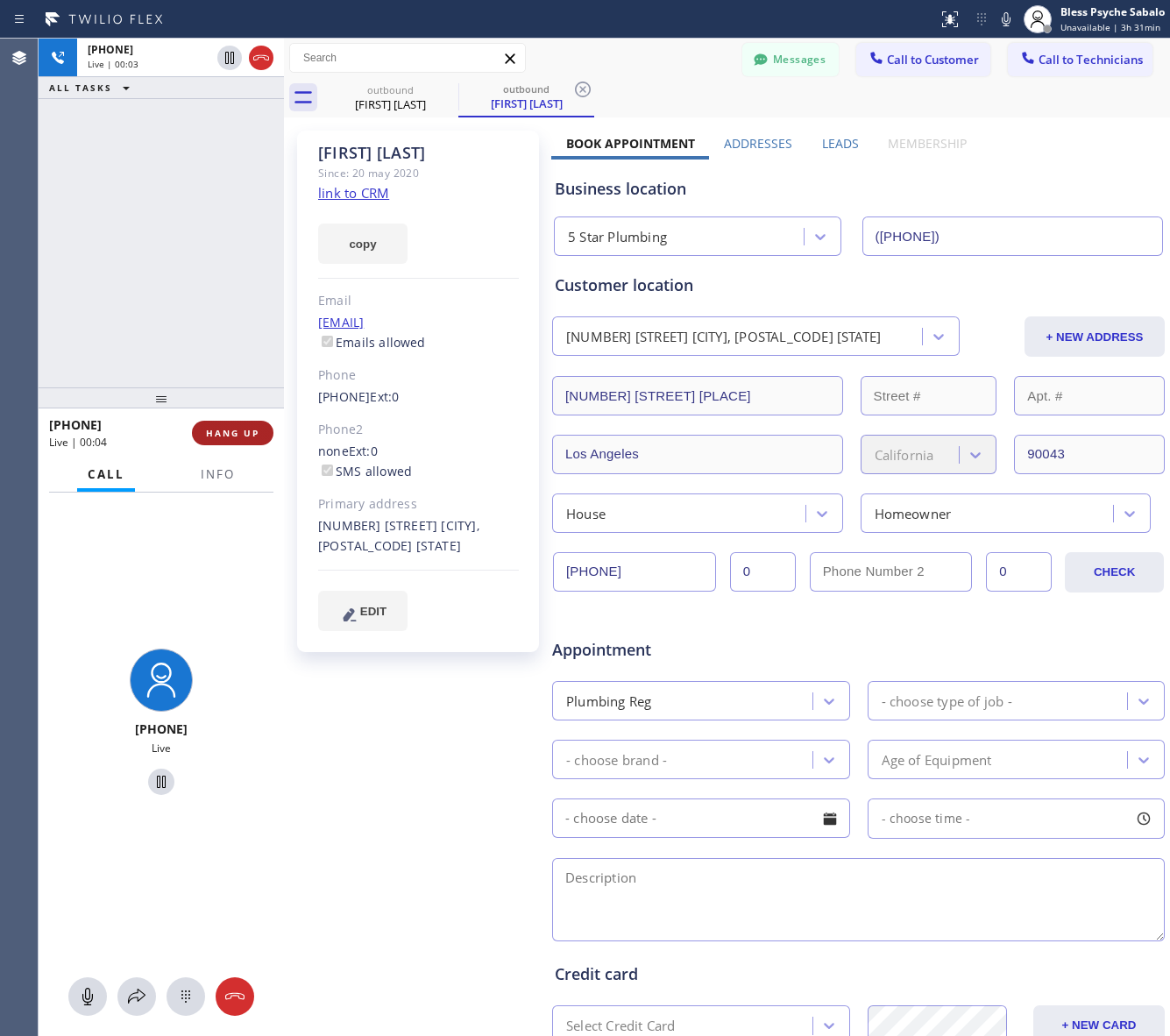 click on "HANG UP" at bounding box center [232, 433] 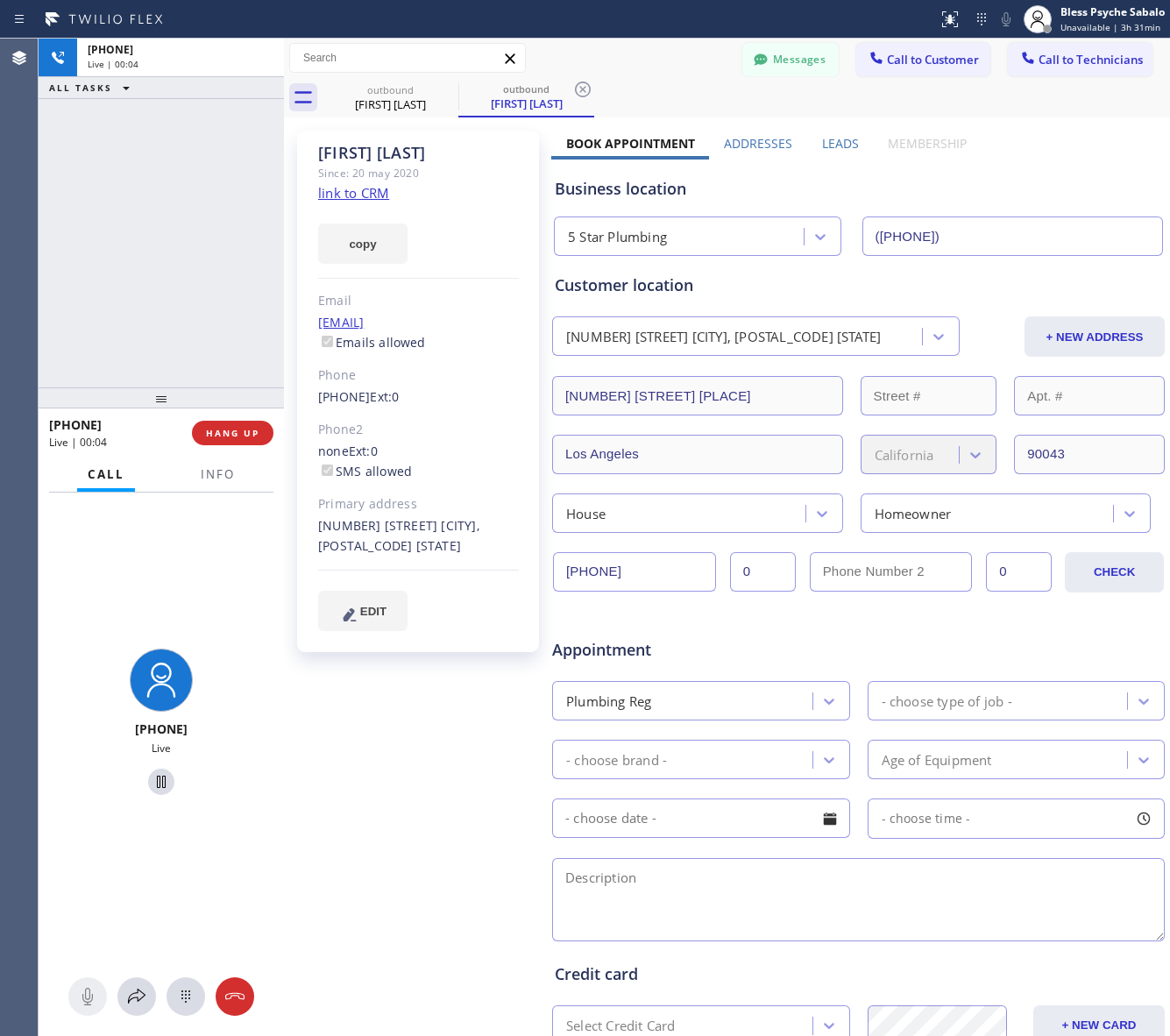drag, startPoint x: 188, startPoint y: 301, endPoint x: 189, endPoint y: 285, distance: 16.03122 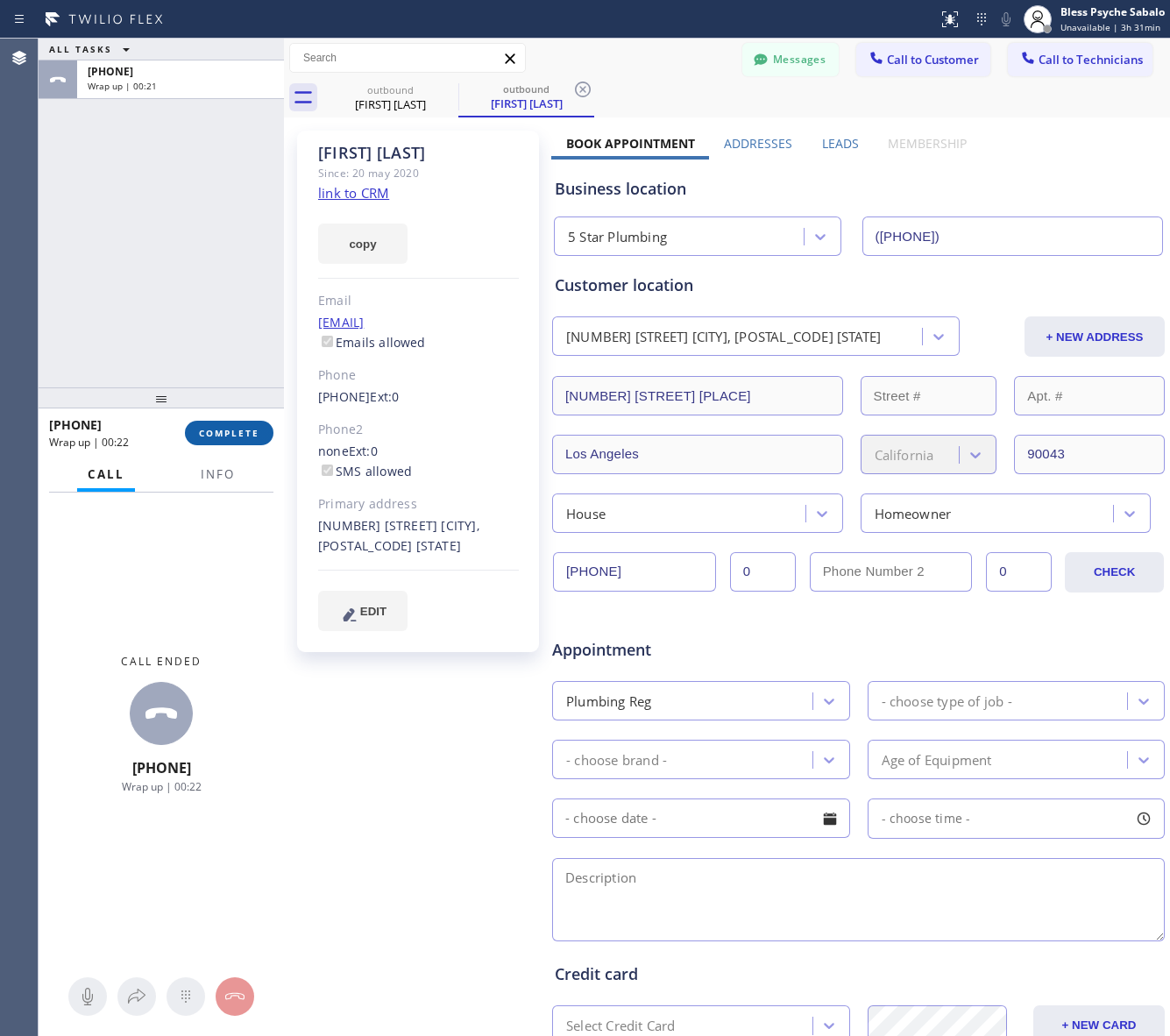 click on "COMPLETE" at bounding box center [229, 433] 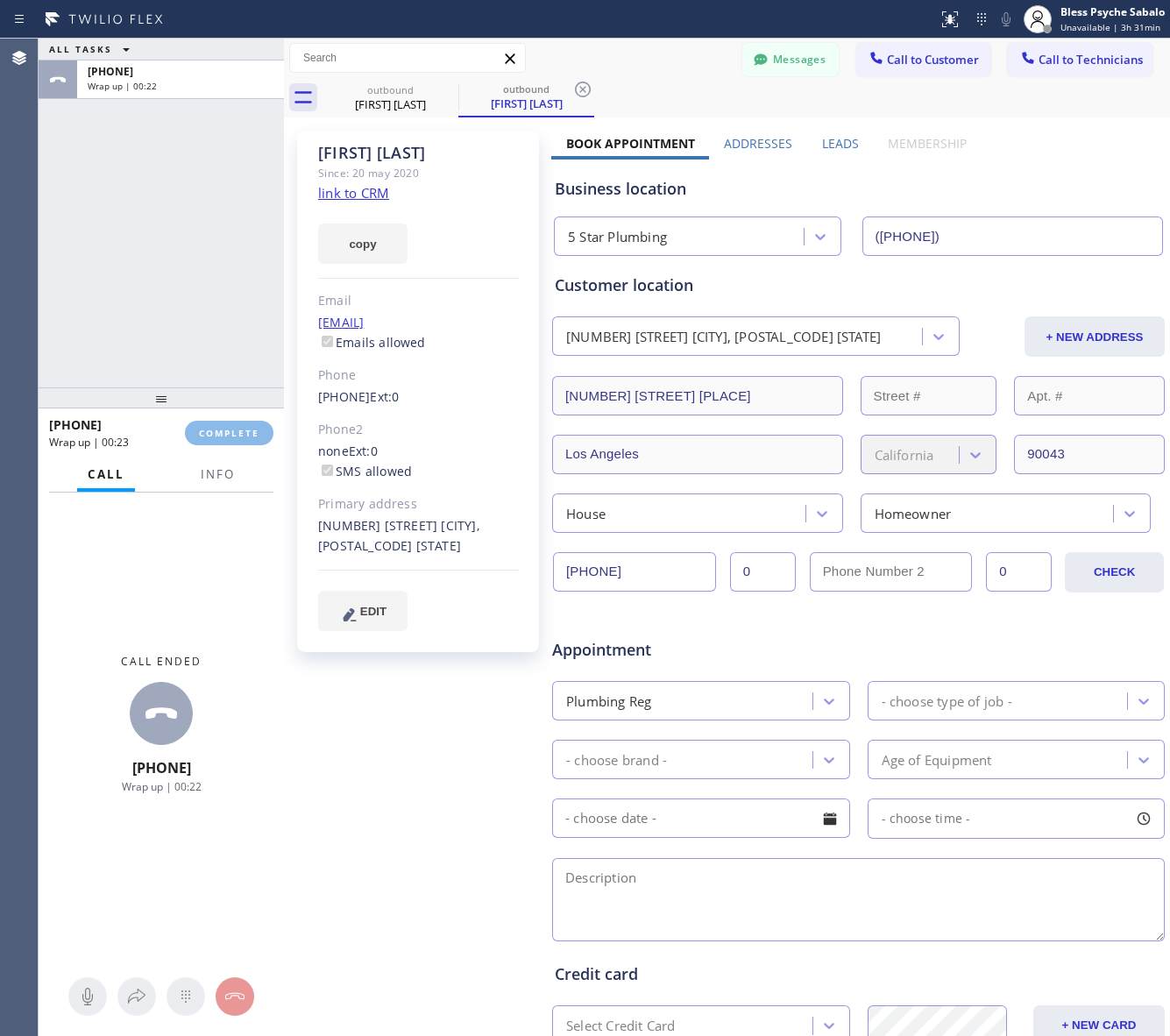 click on "ALL TASKS ALL TASKS ACTIVE TASKS TASKS IN WRAP UP [PHONE] Wrap up | 00:22" at bounding box center (161, 213) 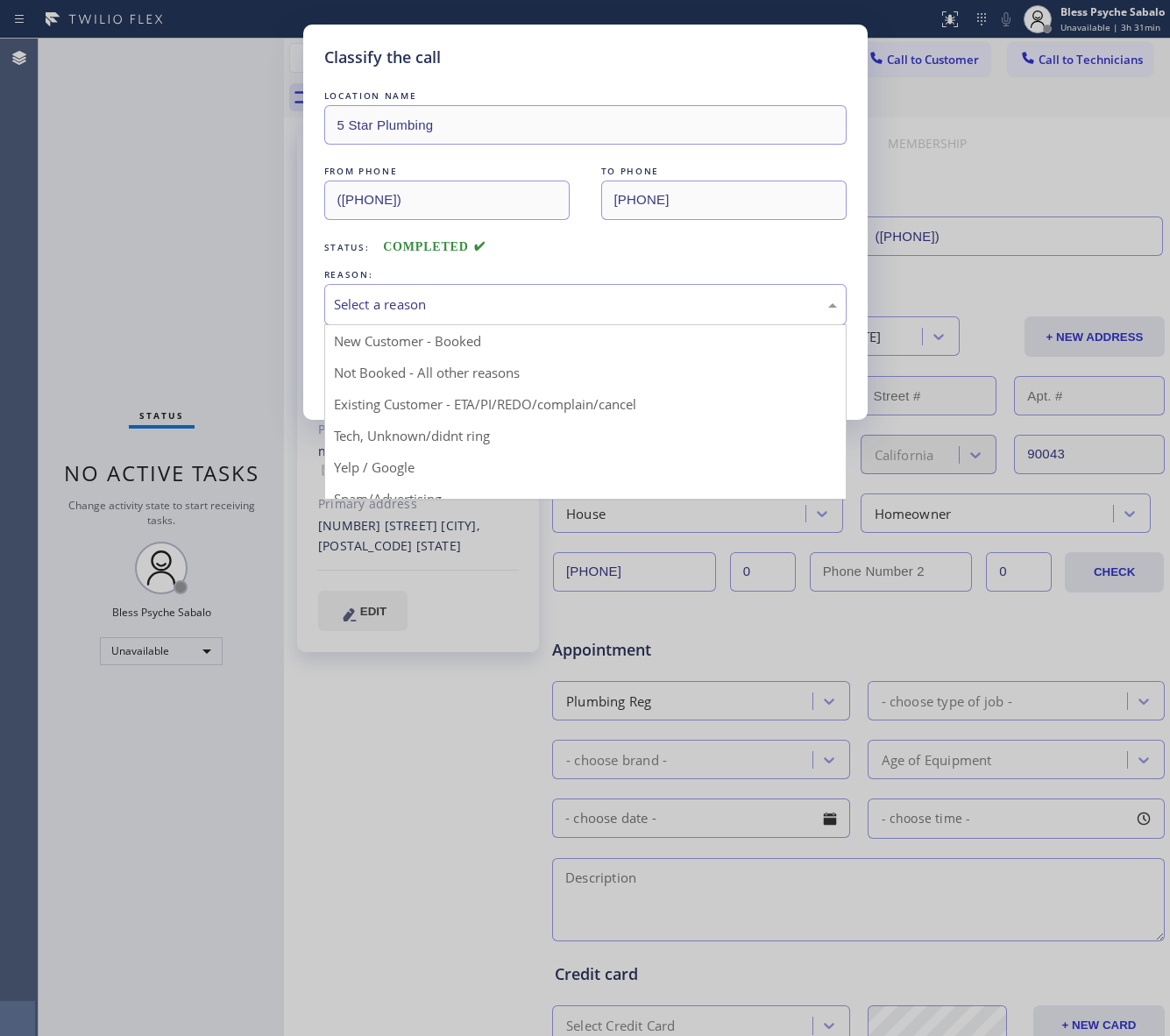 click on "Select a reason" at bounding box center (585, 304) 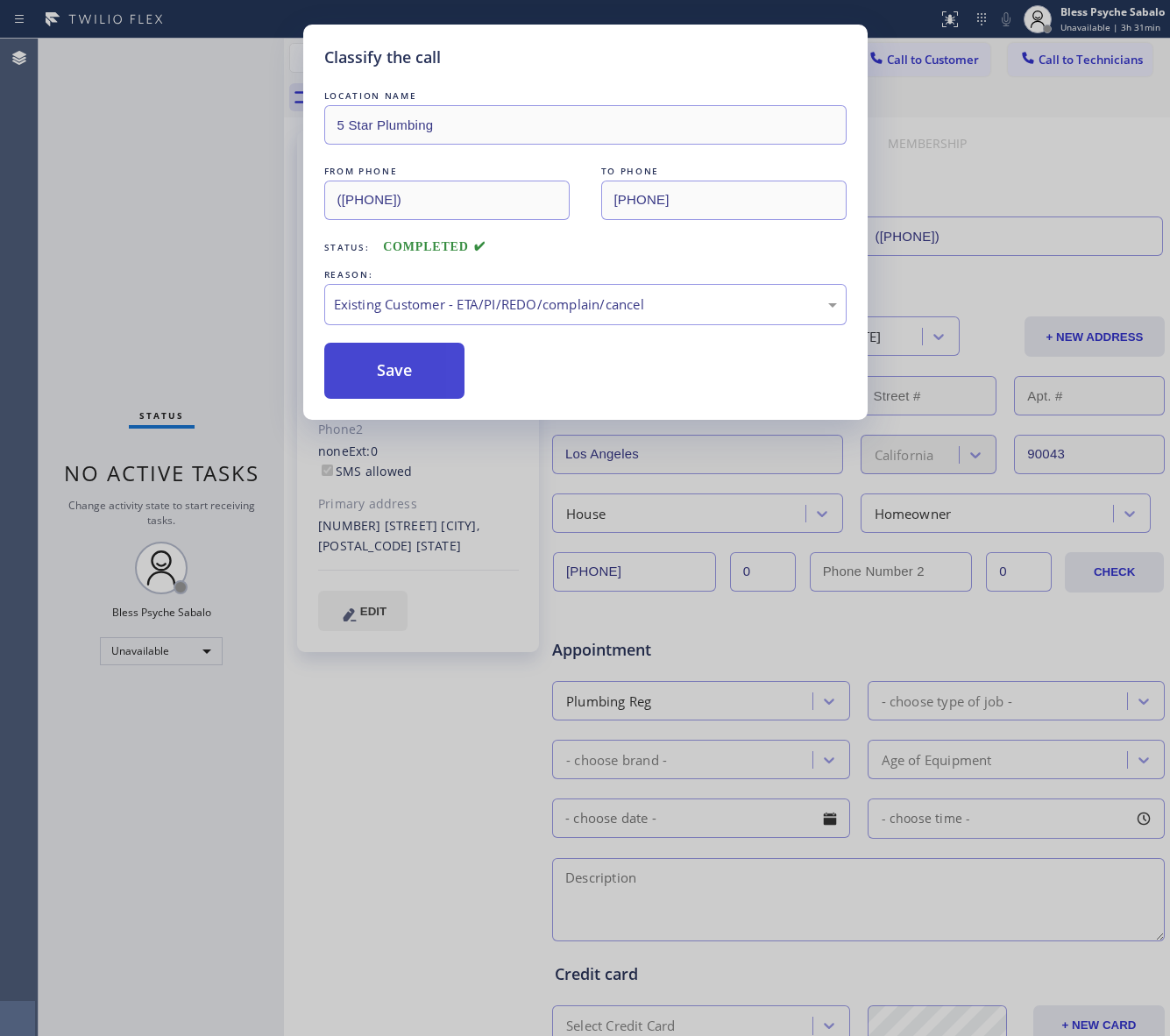 click on "Save" at bounding box center [394, 371] 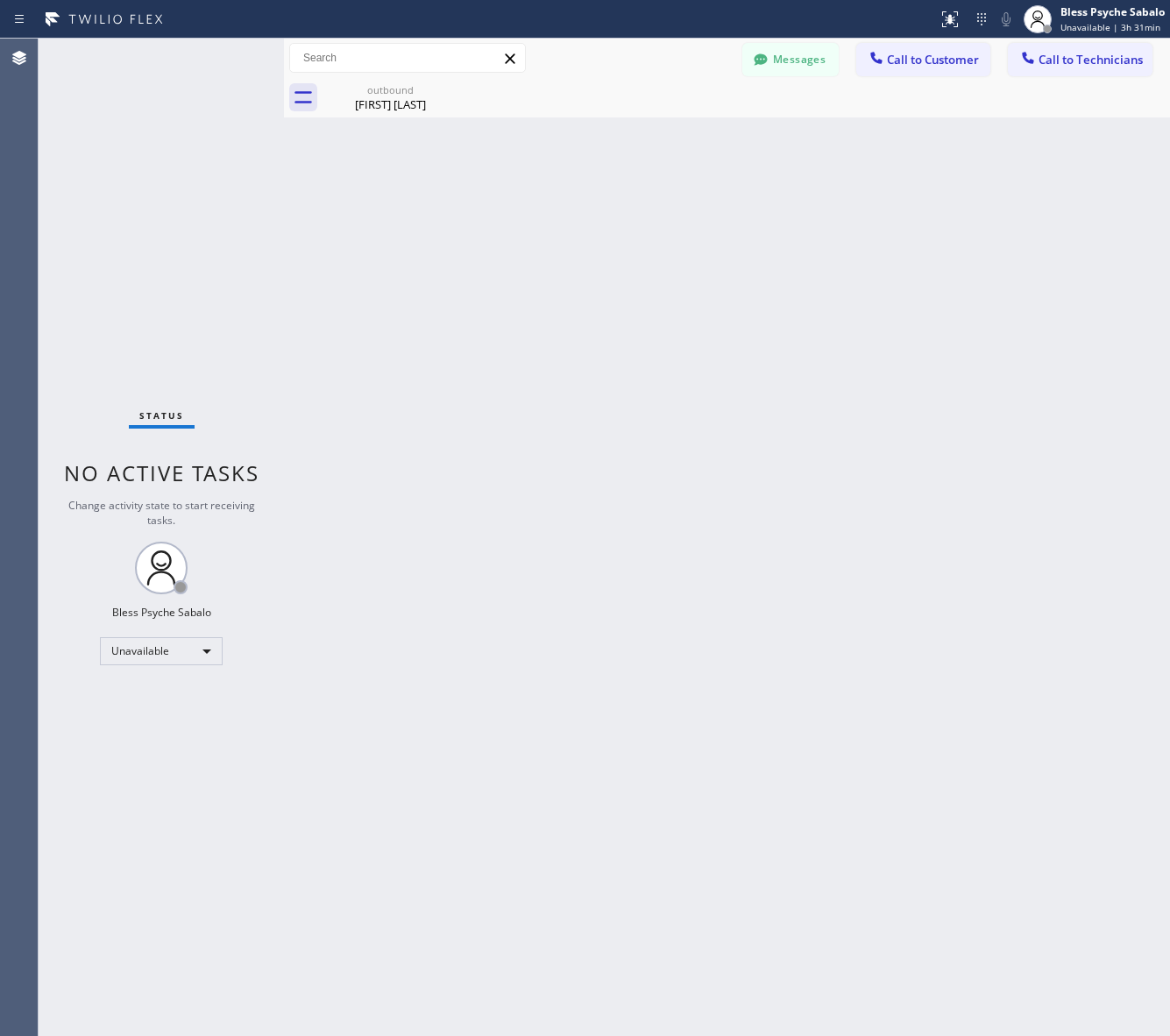 drag, startPoint x: 939, startPoint y: 602, endPoint x: 859, endPoint y: 454, distance: 168.2379 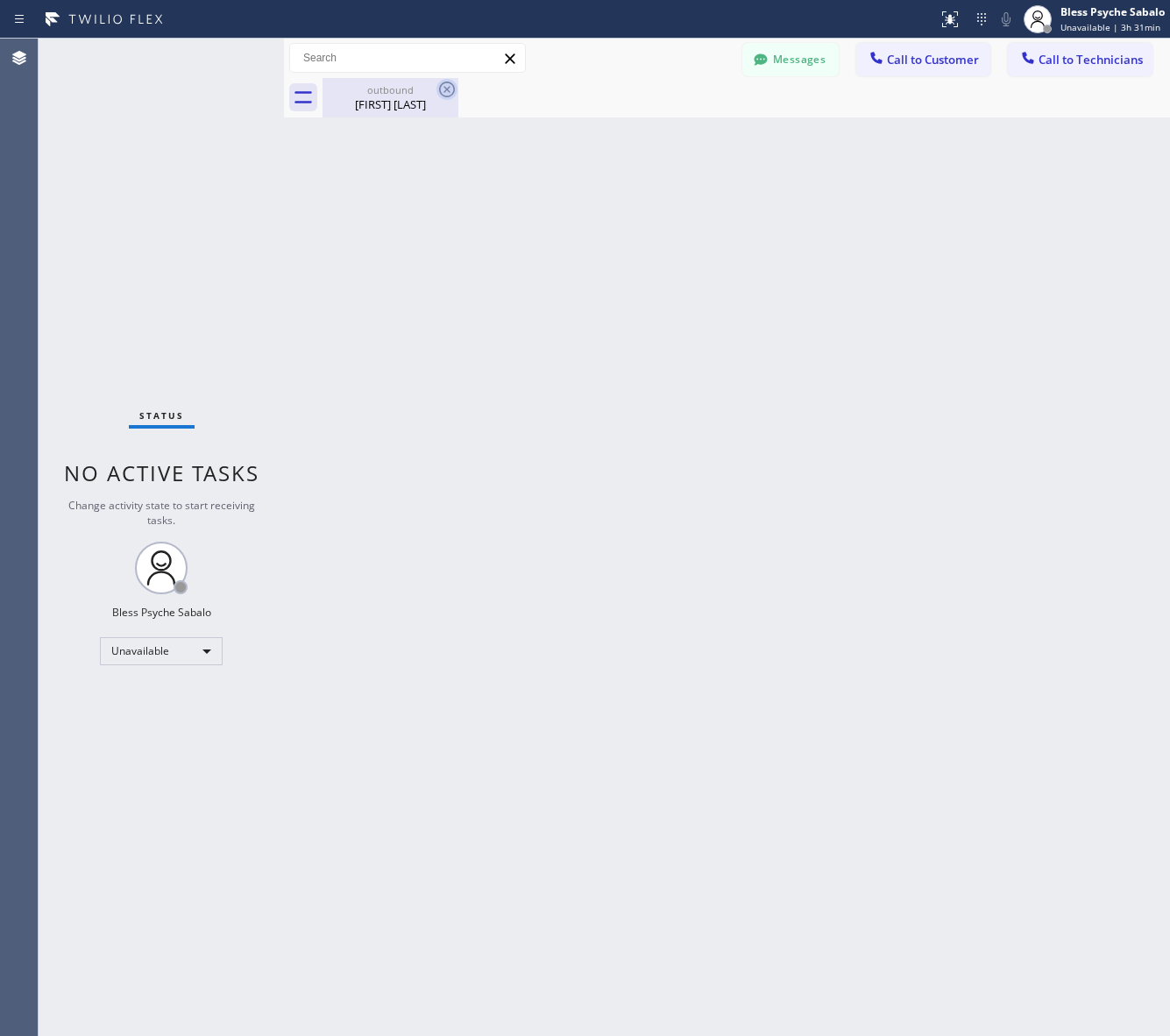 click 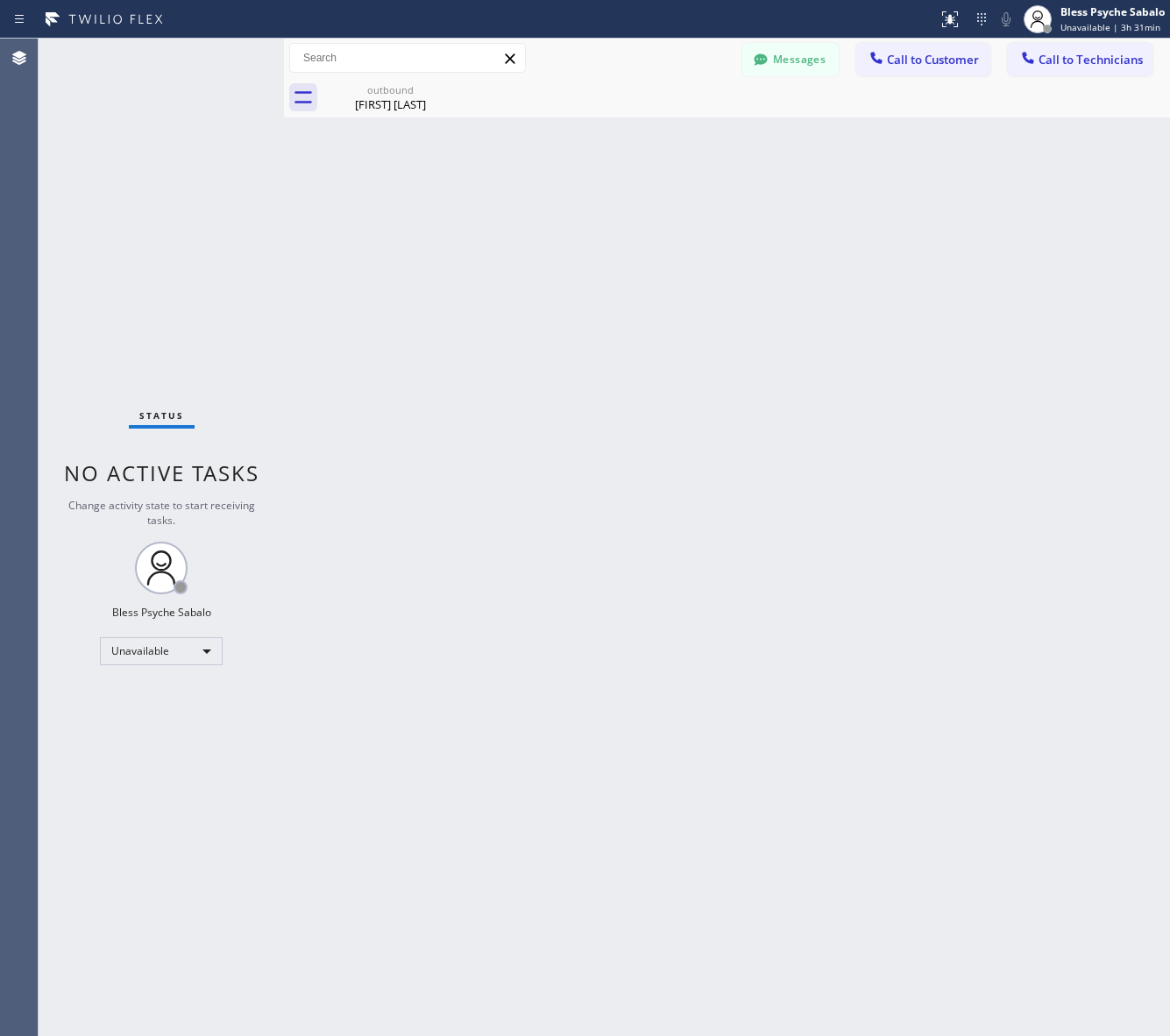 click on "Back to Dashboard Change Sender ID Customers Technicians paul SEARCH RESULTS: MM [FIRST] [LAST] [DATE] It's fine .. NP
We don't need it anymore  JW [FIRST]-this is Red, one of the dispatch managers here at 5 Star Plumbing. I’m reaching out to follow up on the estimate provided by our technician, Vache, during his visit on [DATE] regarding the (Installation of In-Home Water Filtration System). We just wanted to check in and see if you had any questions about the estimate or if there’s anything we can assist you with as you consider moving forward with the project. Feel free to reach out at your convenience—we’re here to help!
BS [FIRST] [LAST] [DATE] LC [FIRST] [LAST] [DATE] Tech advised me to just book an appointment and they'll gonna check the property together with you or either the real estate agent, to see if there's any back-up problem. DM [FIRST] [LAST] [DATE] BD [FIRST] [LAST] [DATE] No problem. IB [FIRST] [LAST] [DATE] J  [DATE] CD" at bounding box center [727, 537] 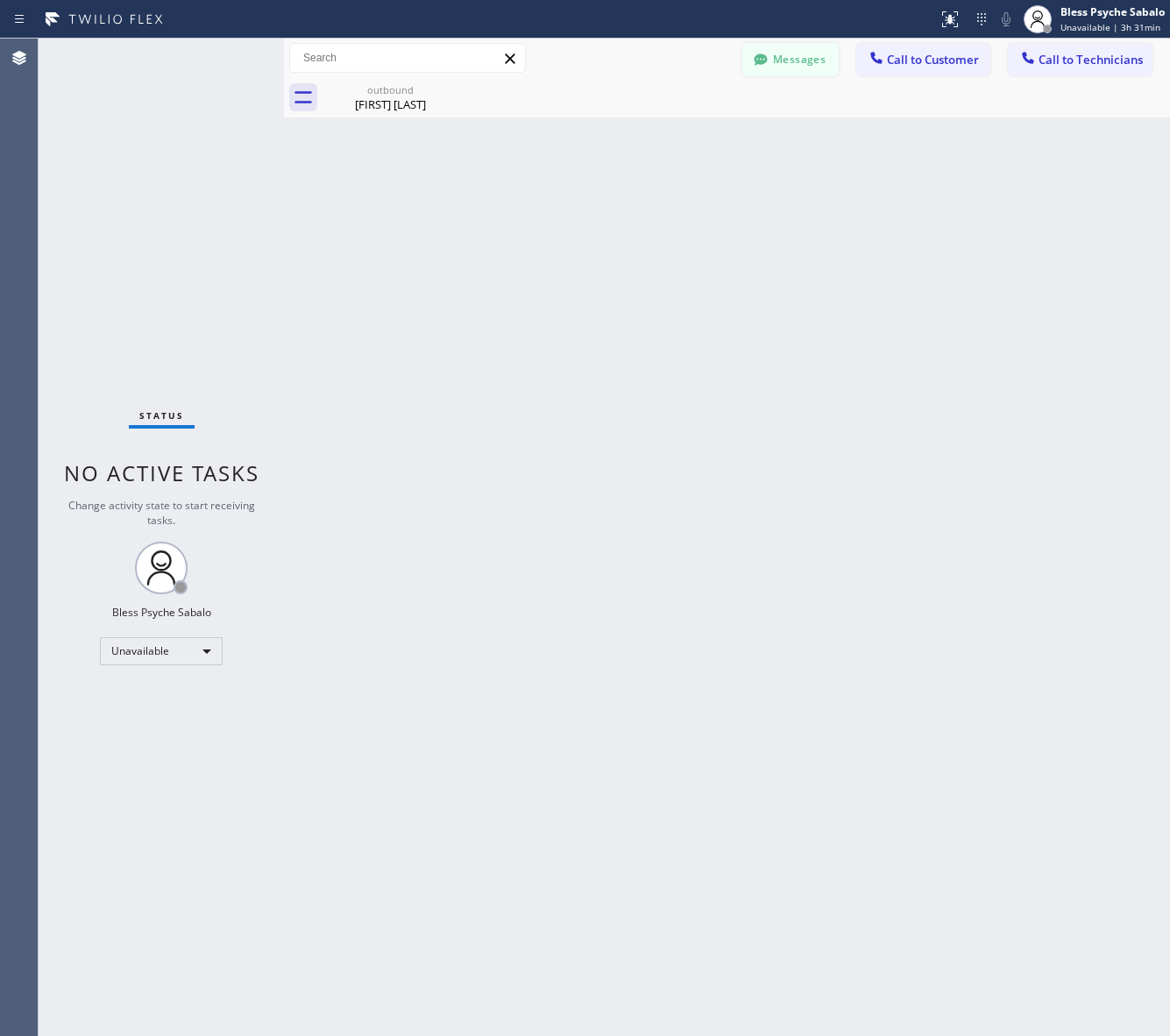 click on "Messages" at bounding box center [791, 60] 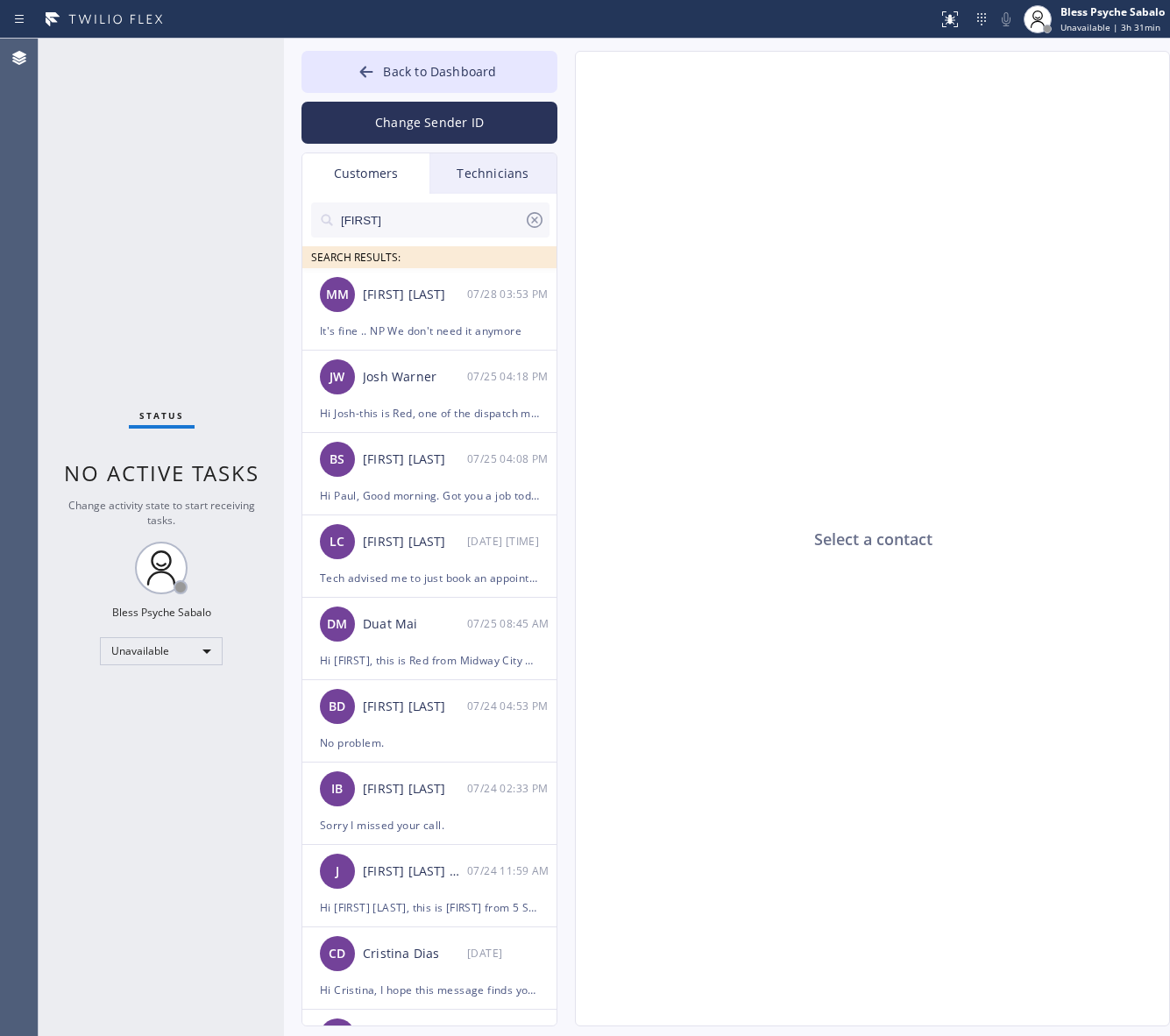 click on "Select a contact Outbound call Location Search location Your caller id phone number Customer number Call Customer info Name   Phone none Address none" at bounding box center [854, 538] 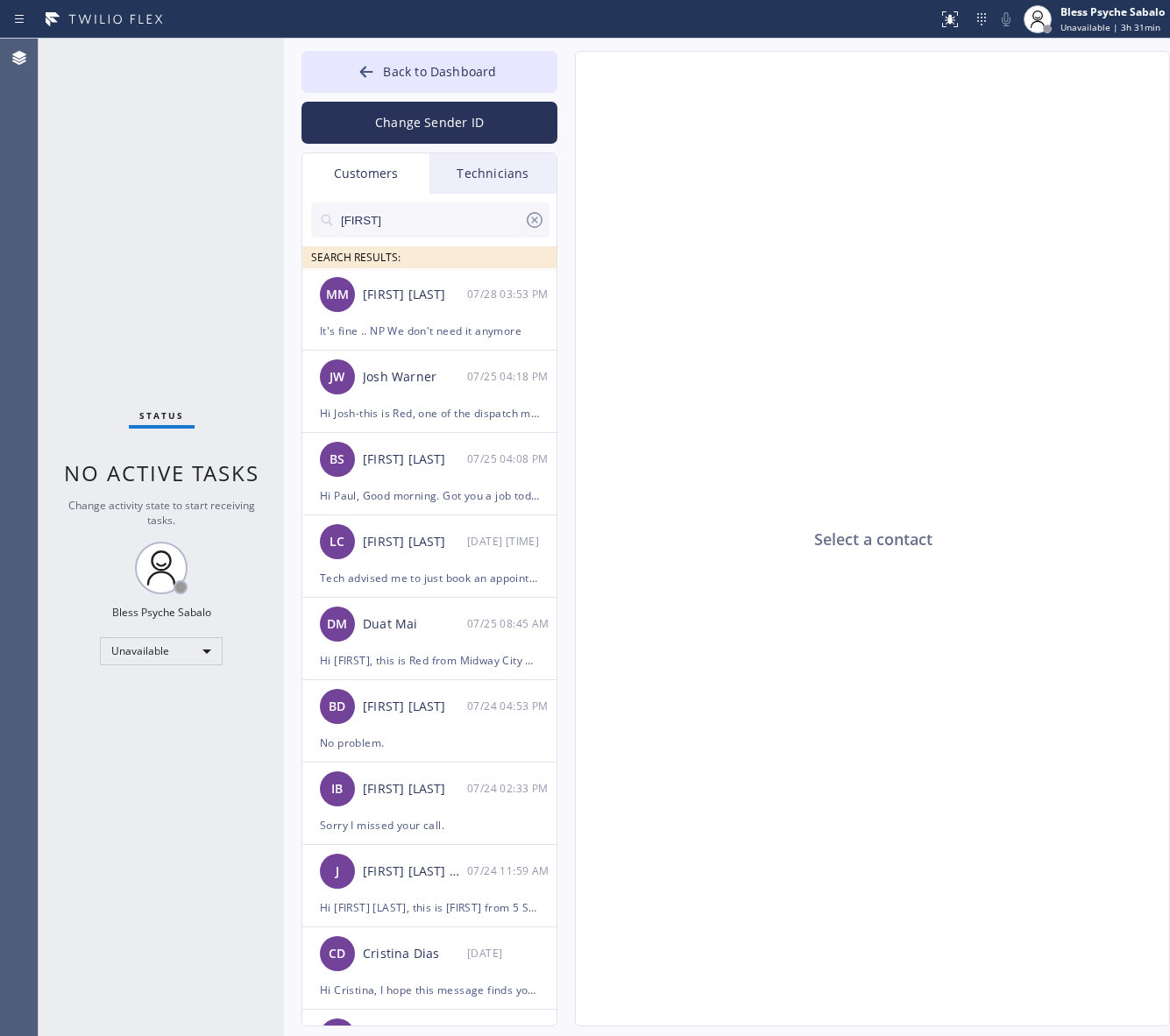 click on "Technicians" at bounding box center [493, 174] 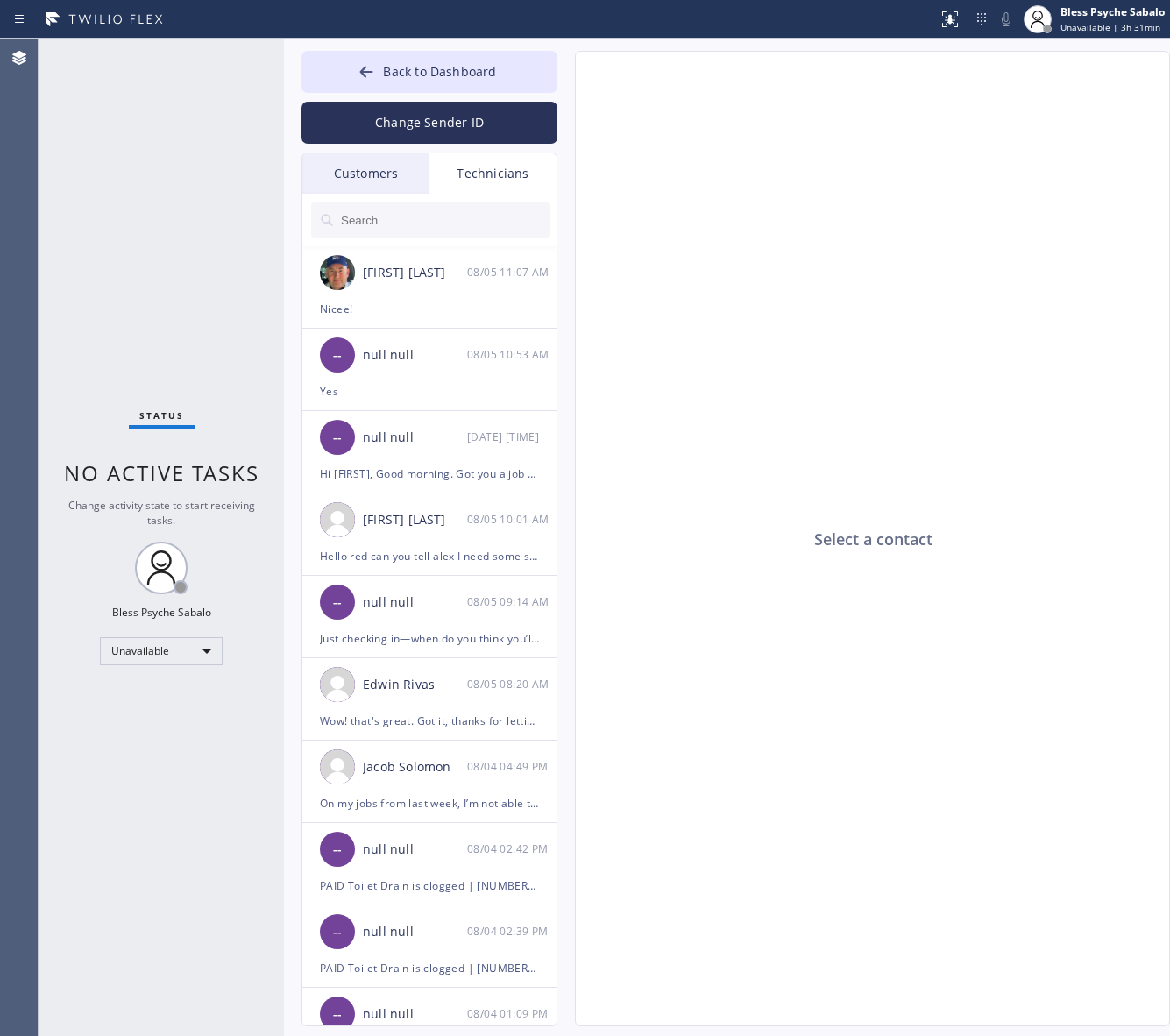 click on "Select a contact" 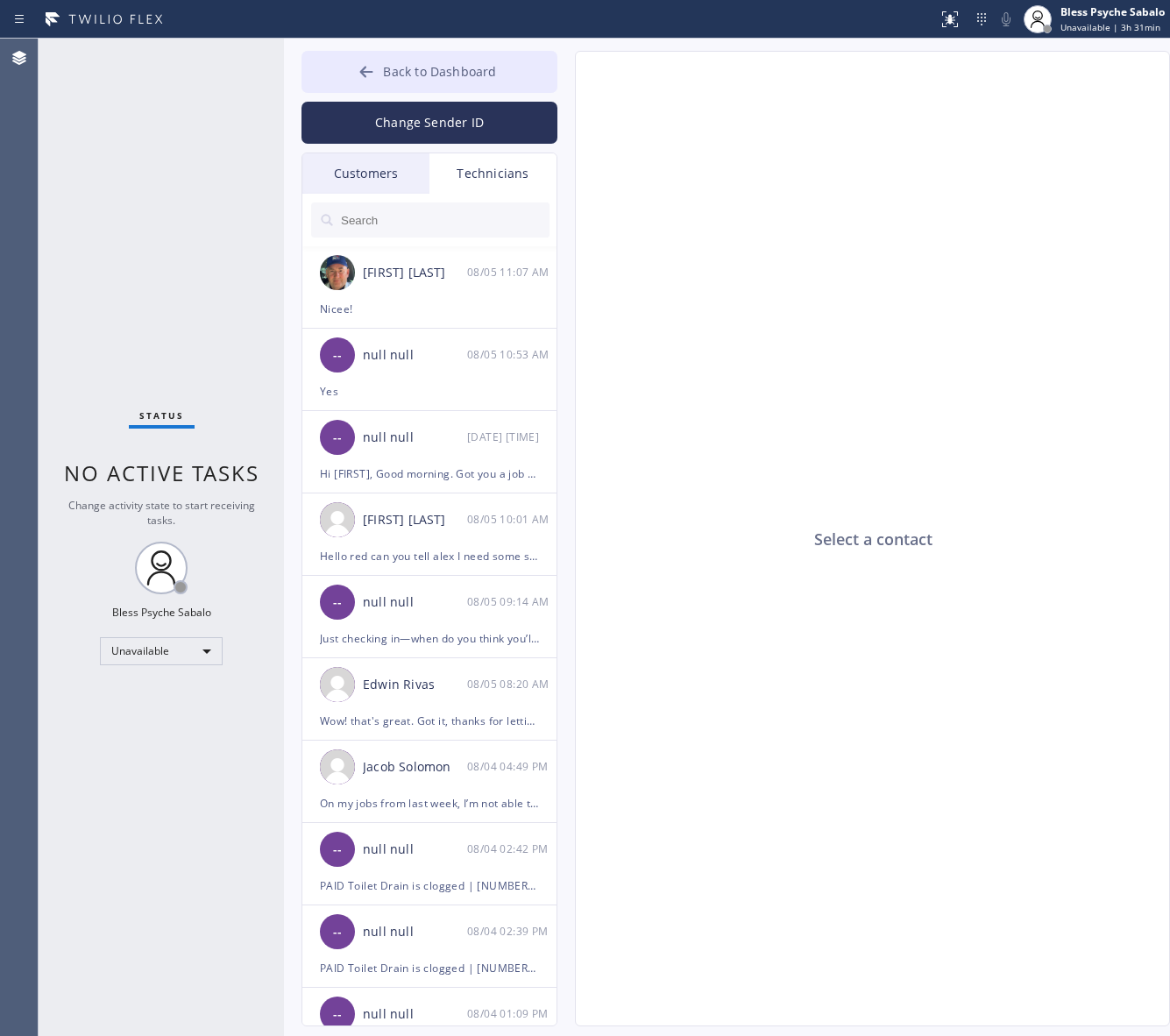 click 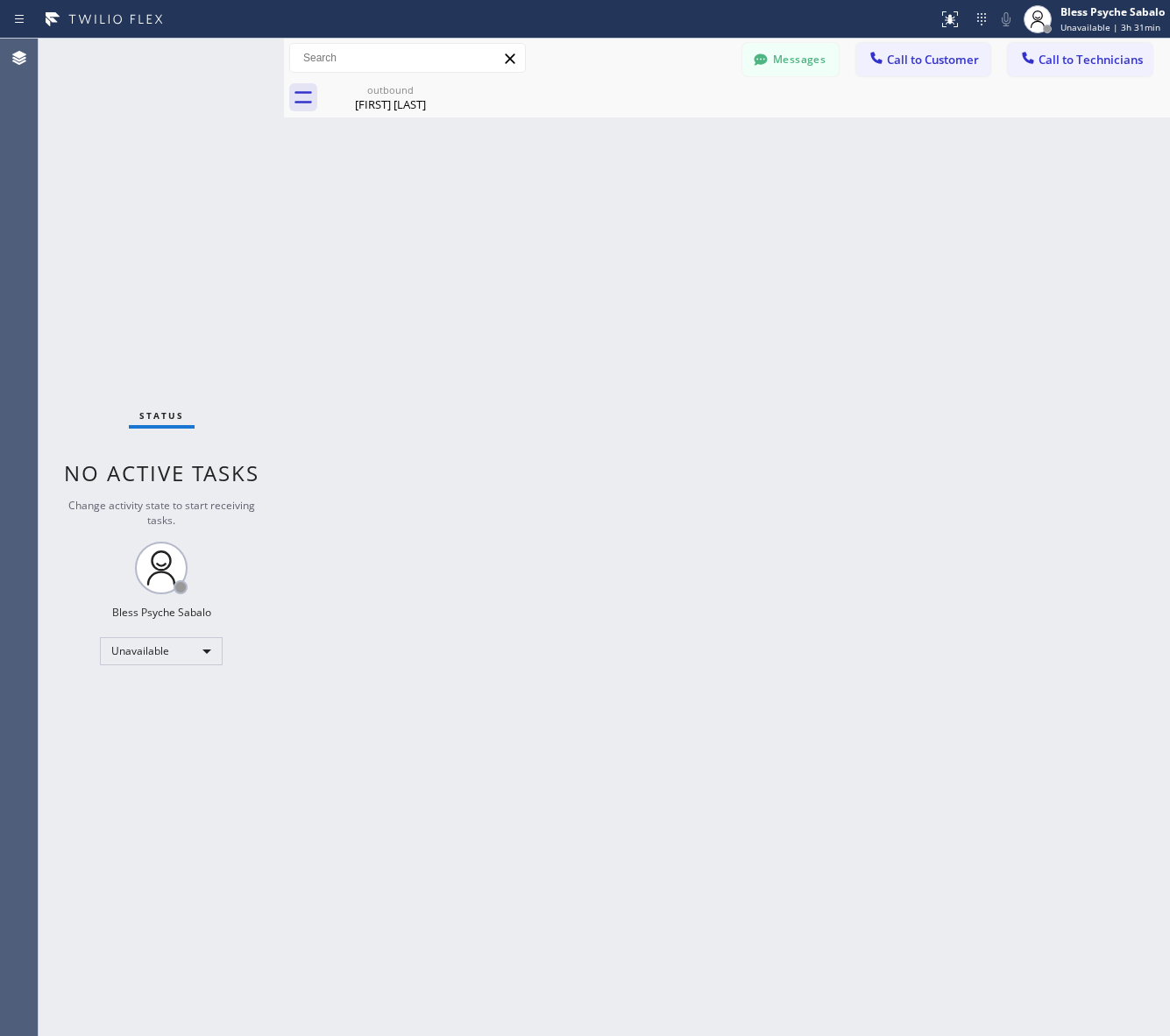 click on "Back to Dashboard Change Sender ID Customers Technicians paul SEARCH RESULTS: MM [FIRST] [LAST] [DATE] It's fine .. NP
We don't need it anymore  JW [FIRST]-this is Red, one of the dispatch managers here at 5 Star Plumbing. I’m reaching out to follow up on the estimate provided by our technician, Vache, during his visit on [DATE] regarding the (Installation of In-Home Water Filtration System). We just wanted to check in and see if you had any questions about the estimate or if there’s anything we can assist you with as you consider moving forward with the project. Feel free to reach out at your convenience—we’re here to help!
BS [FIRST] [LAST] [DATE] LC [FIRST] [LAST] [DATE] Tech advised me to just book an appointment and they'll gonna check the property together with you or either the real estate agent, to see if there's any back-up problem. DM [FIRST] [LAST] [DATE] BD [FIRST] [LAST] [DATE] No problem. IB [FIRST] [LAST] [DATE] J  [DATE] CD" at bounding box center (727, 537) 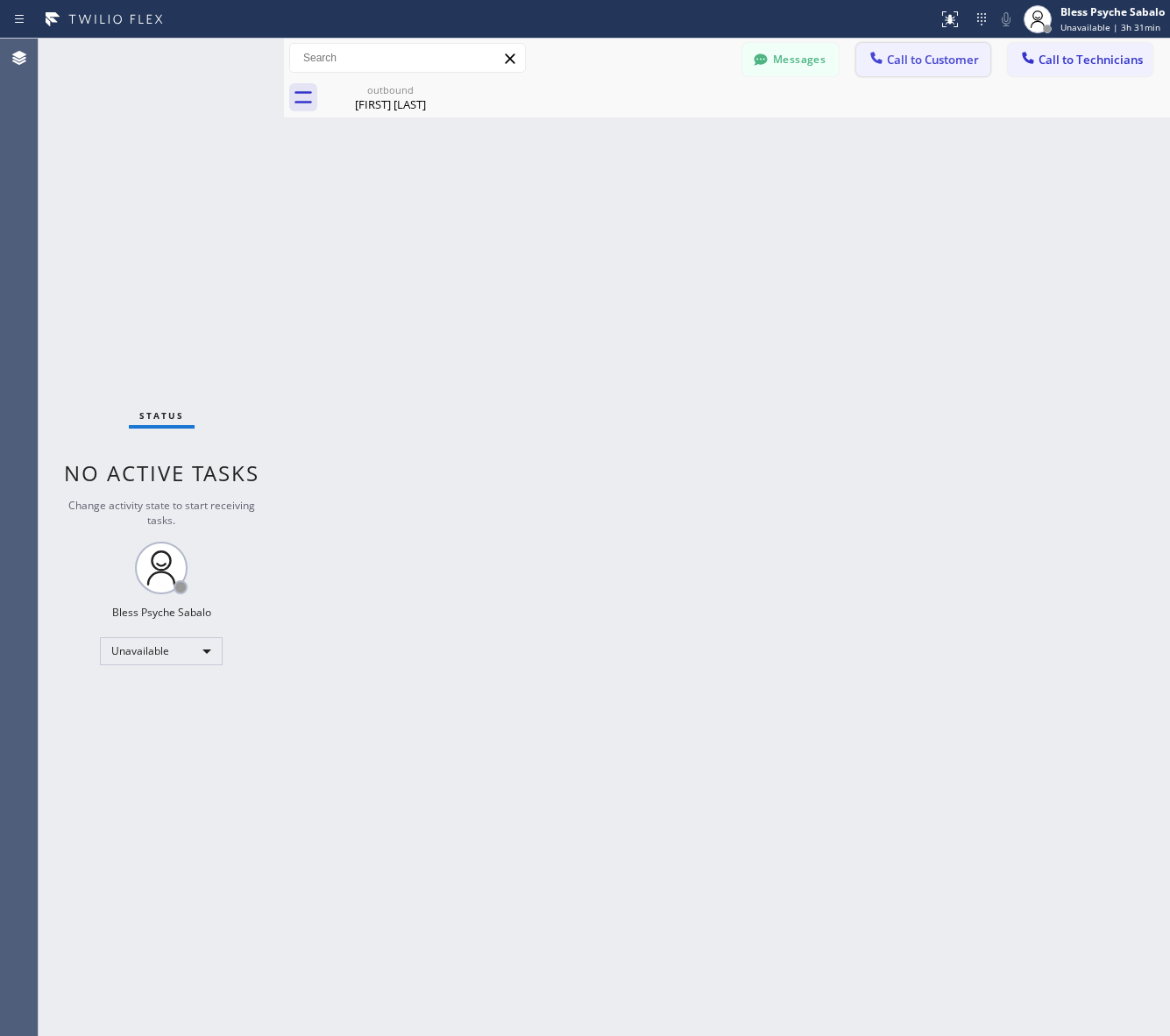 click on "Call to Customer" at bounding box center [923, 60] 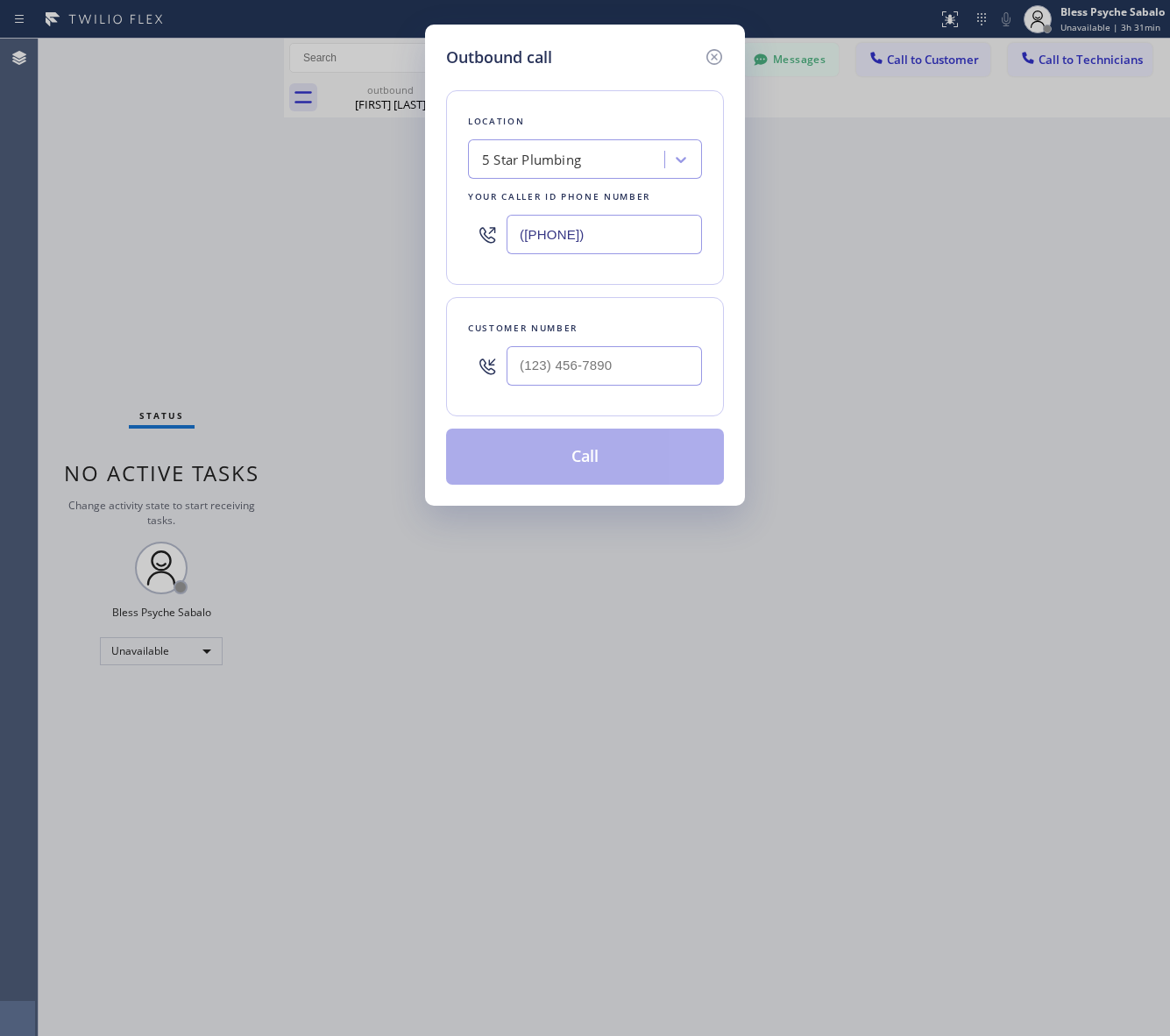 click on "Outbound call Location 5 Star Plumbing Your caller id phone number (888) 909-0120 Customer number Call" at bounding box center [585, 518] 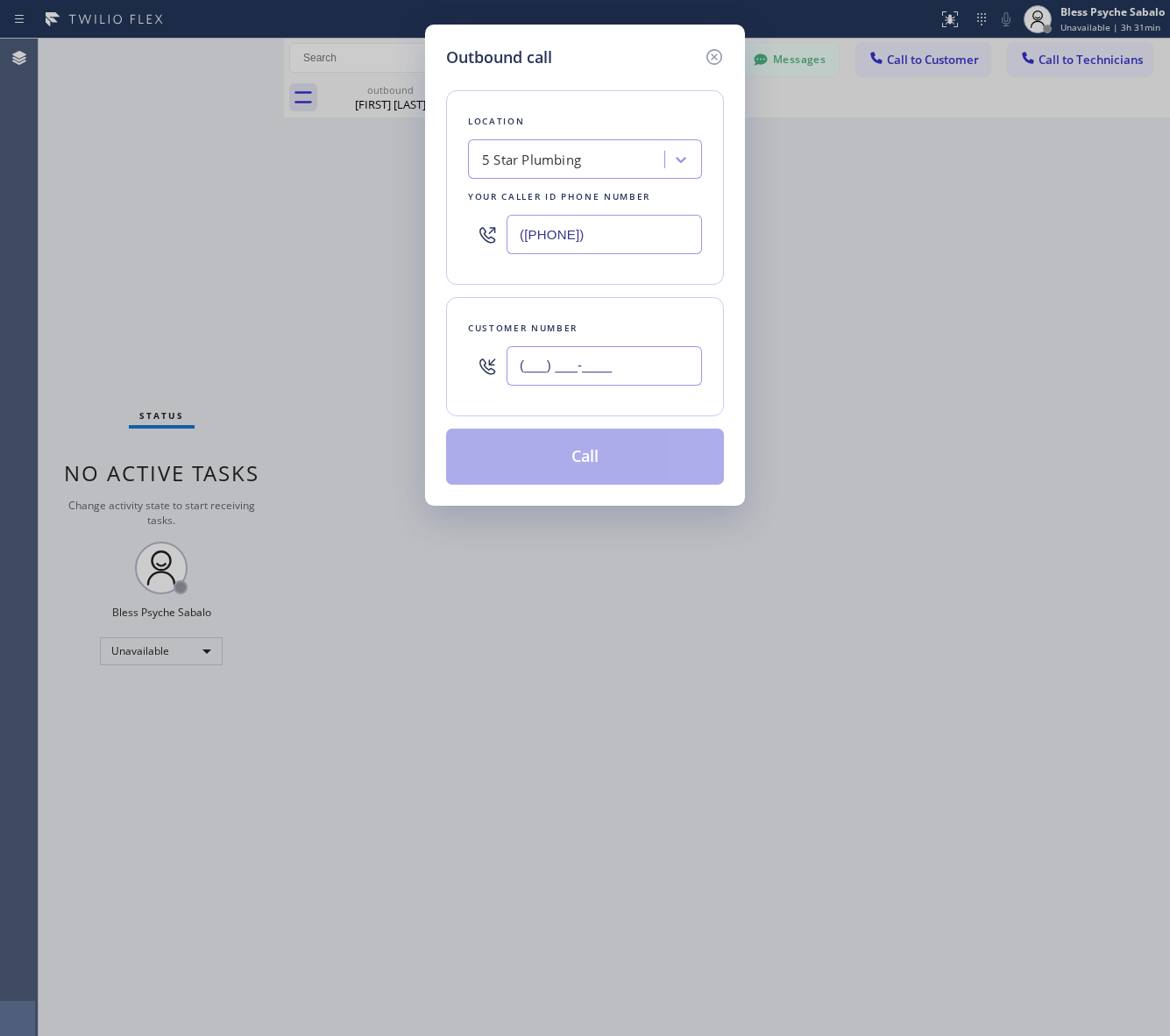 click on "(___) ___-____" at bounding box center (604, 365) 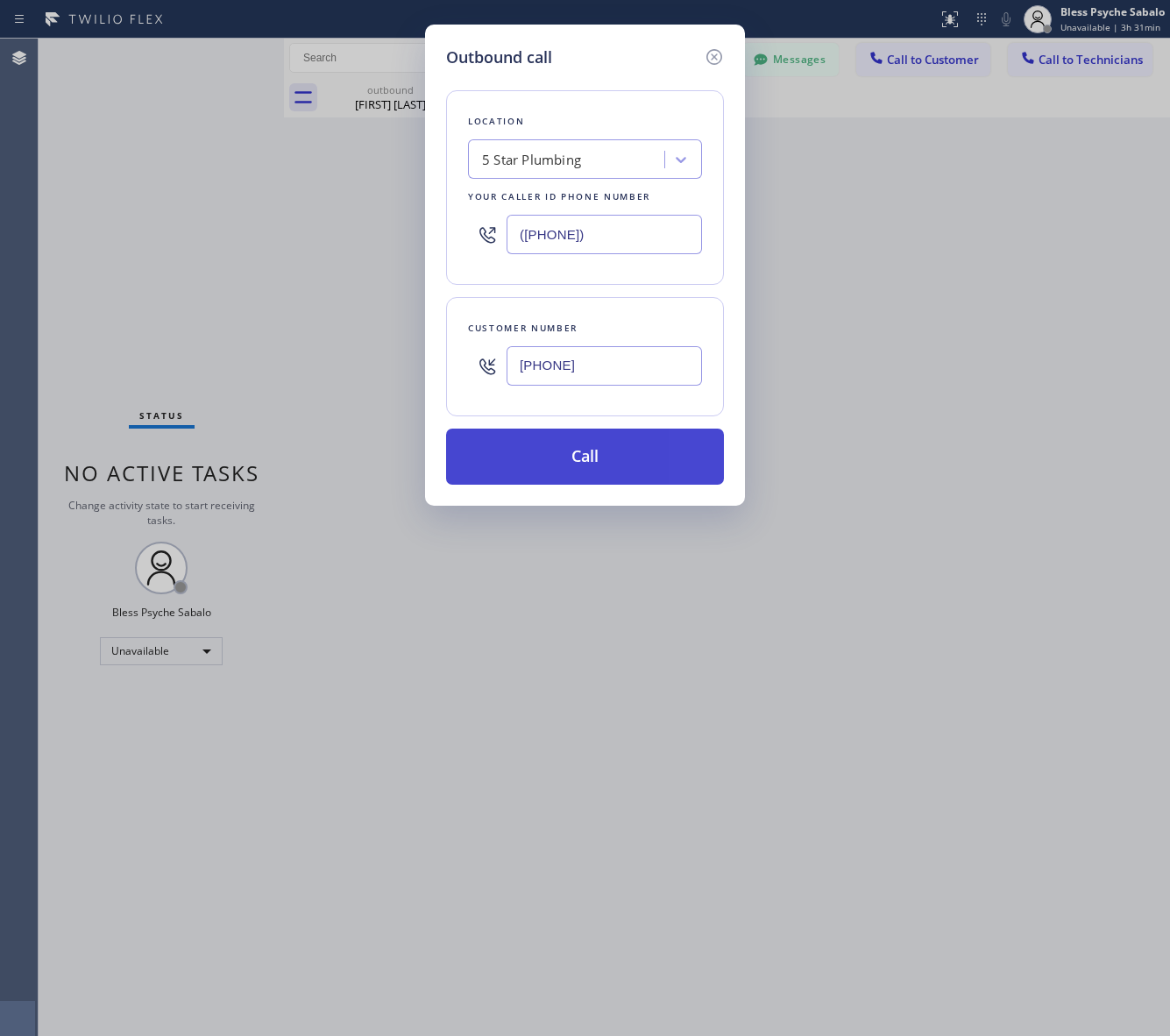 type on "[PHONE]" 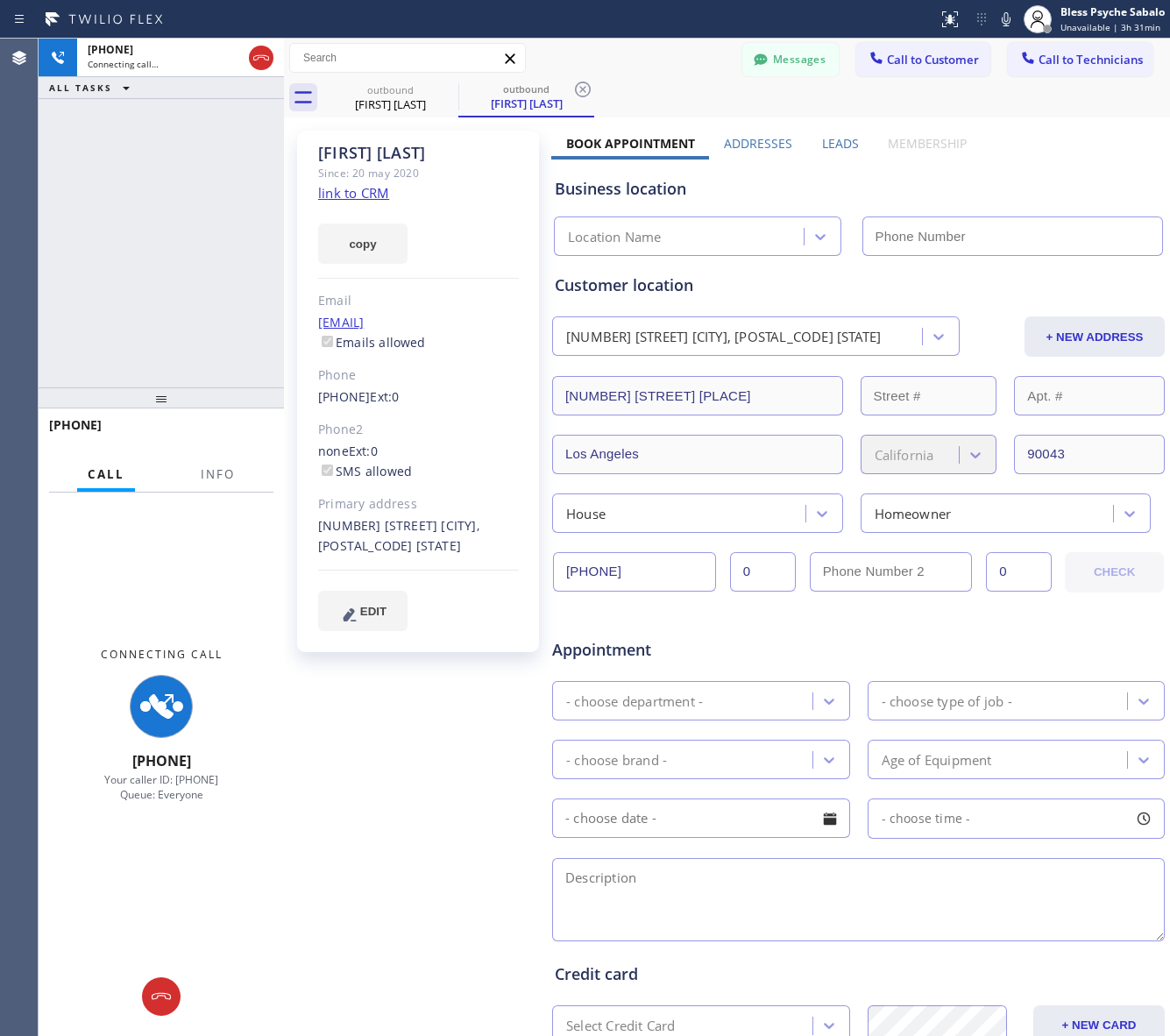 click on "[PHONE] Connecting call… ALL TASKS ALL TASKS ACTIVE TASKS TASKS IN WRAP UP" at bounding box center [161, 213] 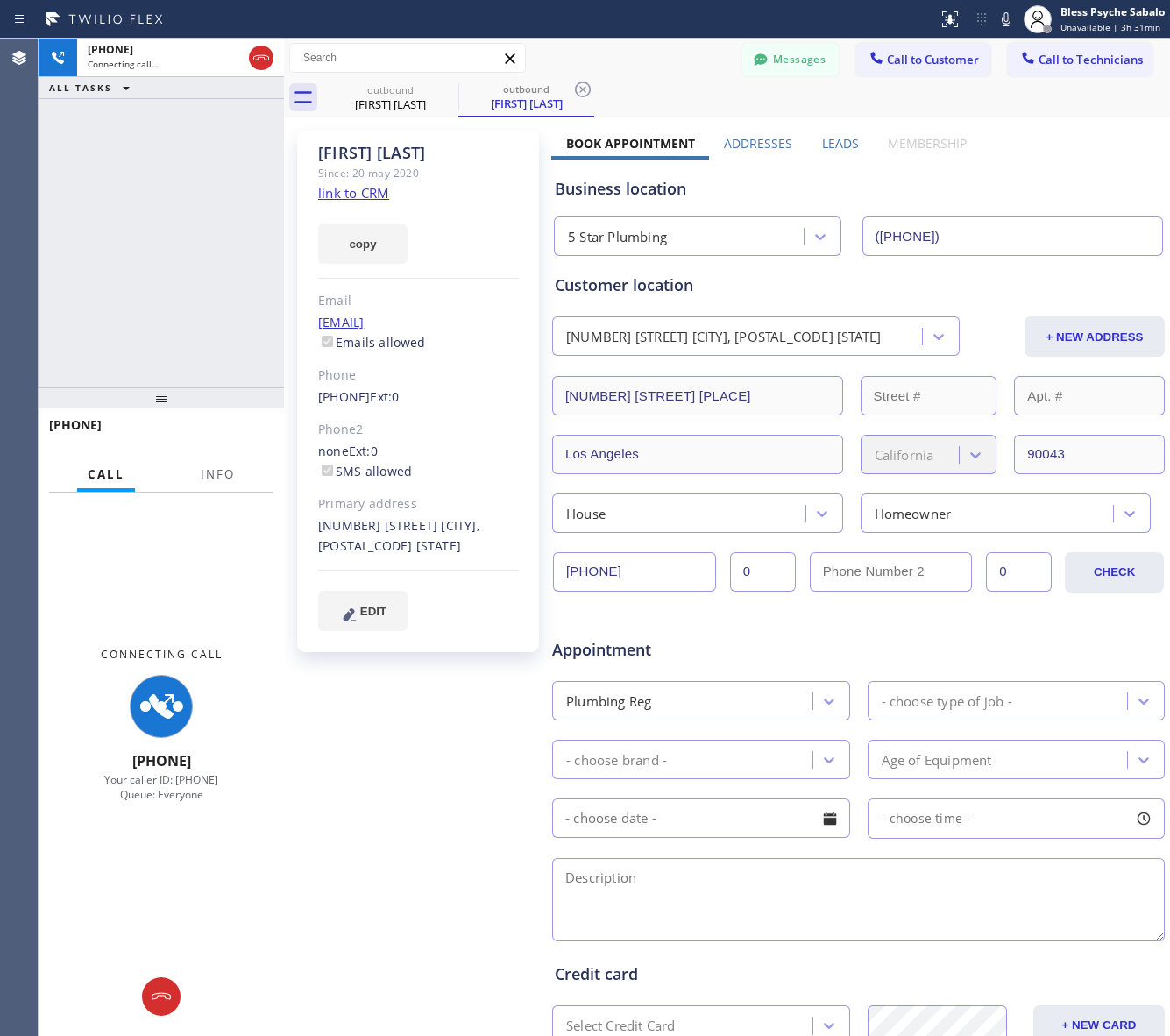 click on "Connecting Call [PHONE] Your caller ID: [PHONE] Queue: Everyone" at bounding box center [161, 724] 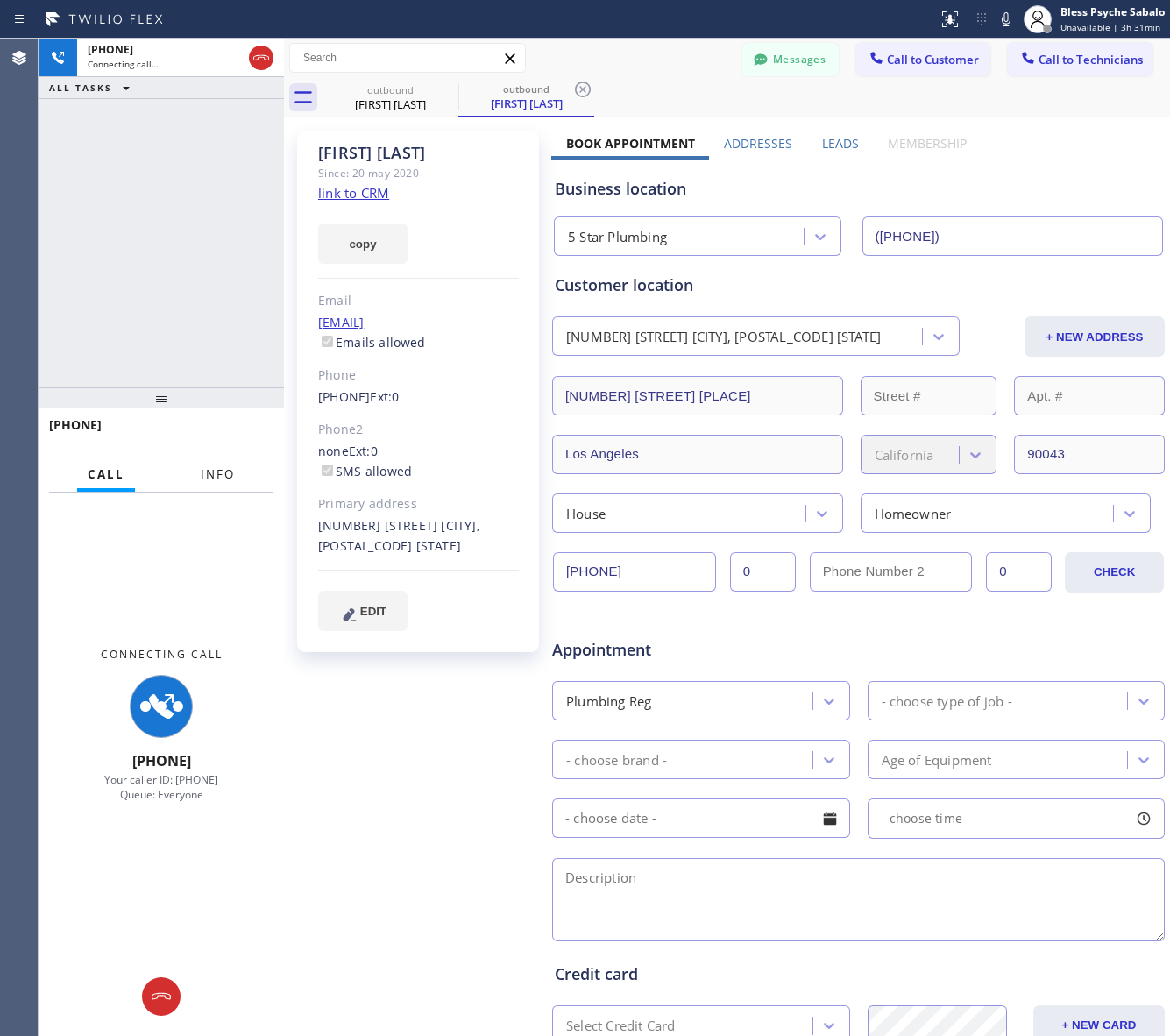 click on "Info" at bounding box center [217, 474] 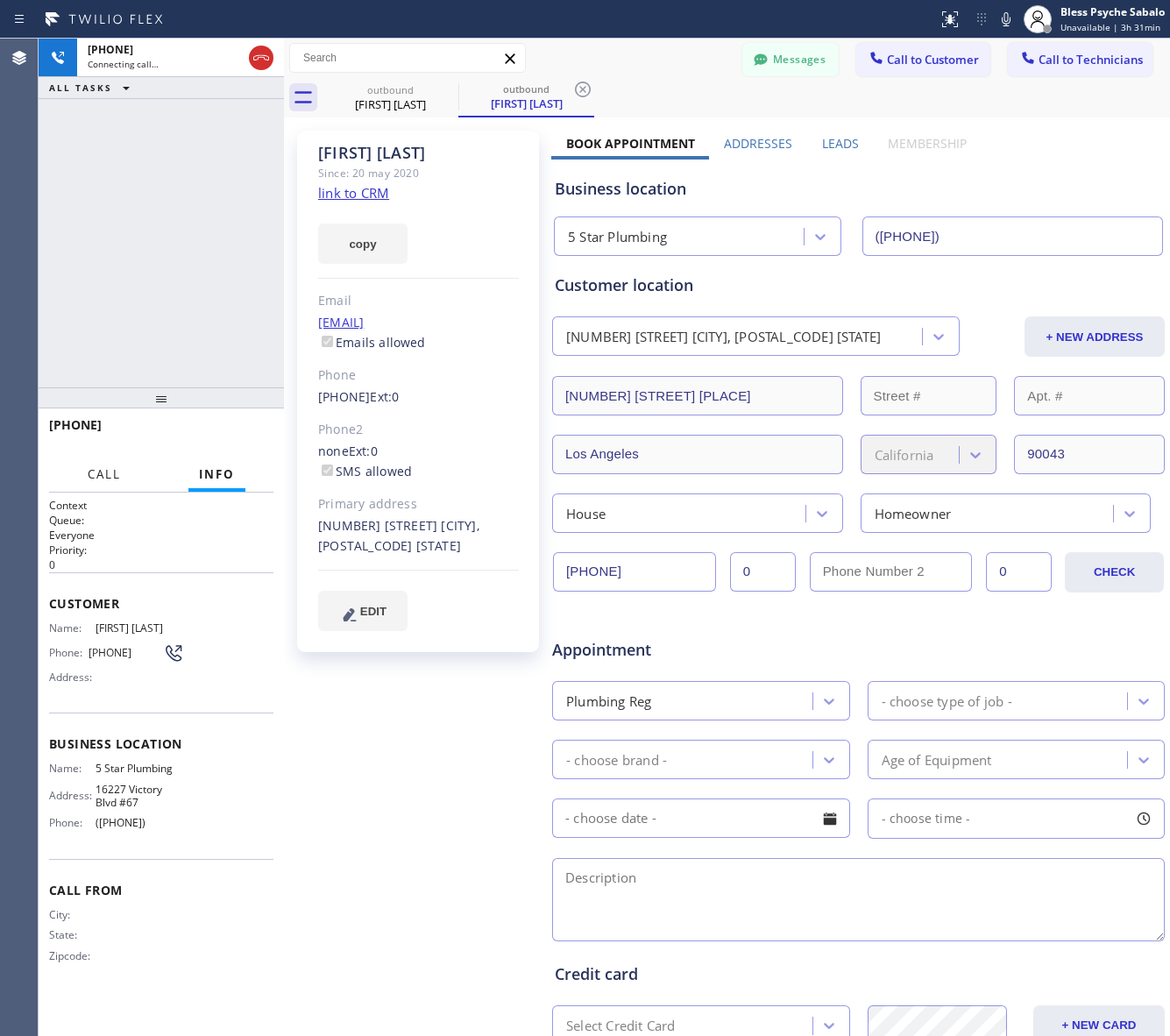drag, startPoint x: 103, startPoint y: 478, endPoint x: 116, endPoint y: 473, distance: 13.928388 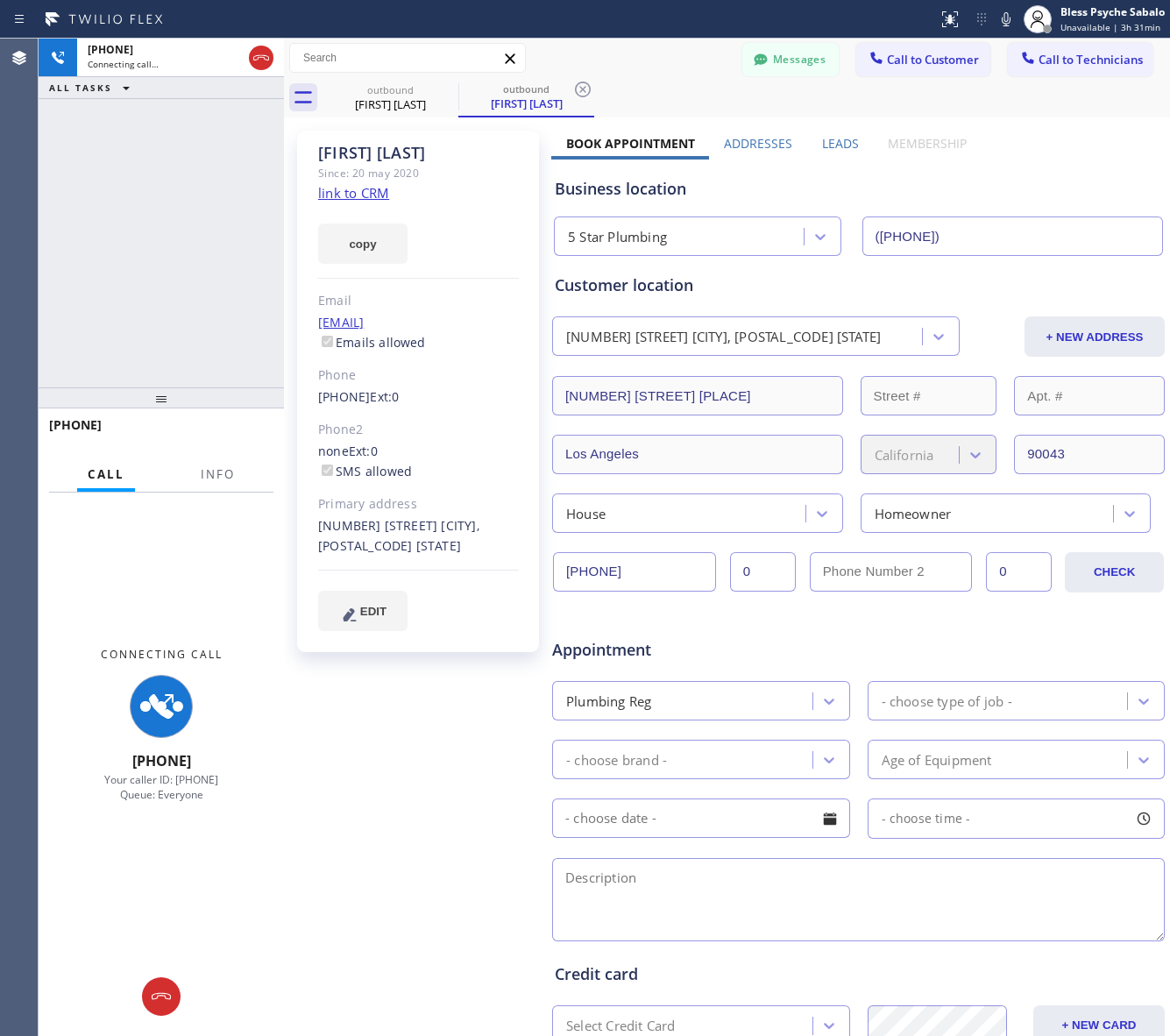drag, startPoint x: 178, startPoint y: 317, endPoint x: 184, endPoint y: 309, distance: 10 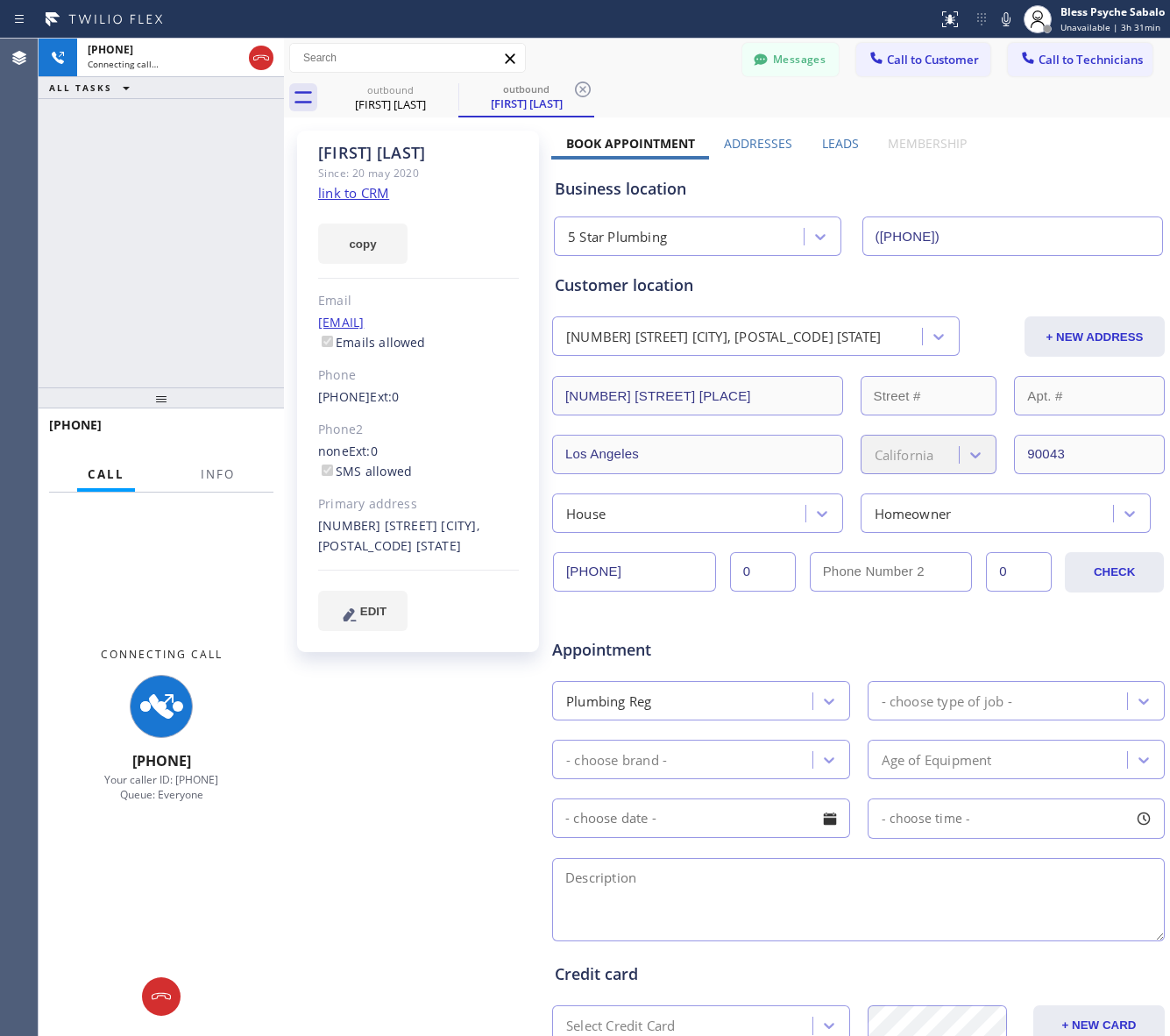 click on "[PHONE] Connecting call… ALL TASKS ALL TASKS ACTIVE TASKS TASKS IN WRAP UP" at bounding box center [161, 213] 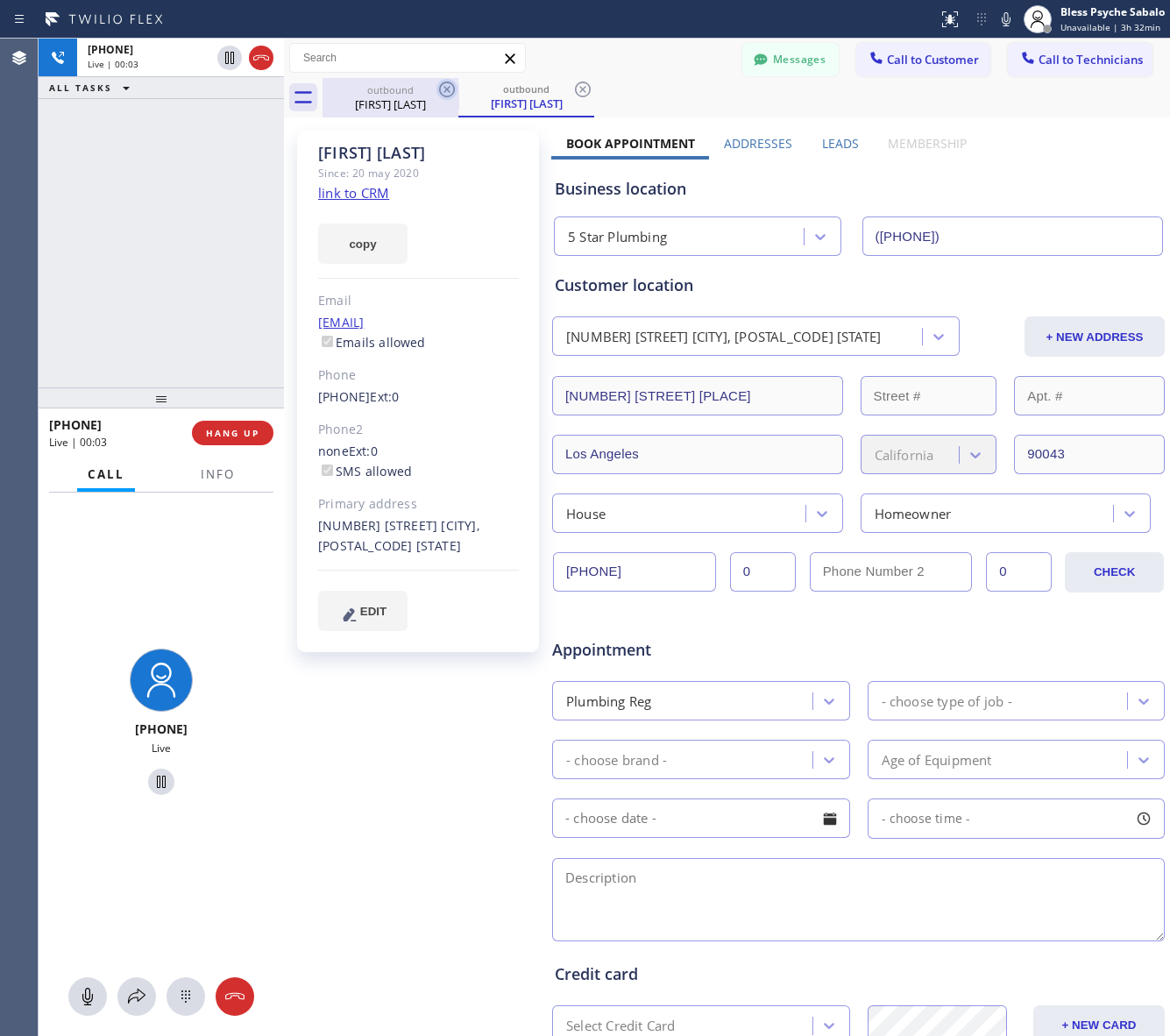 click 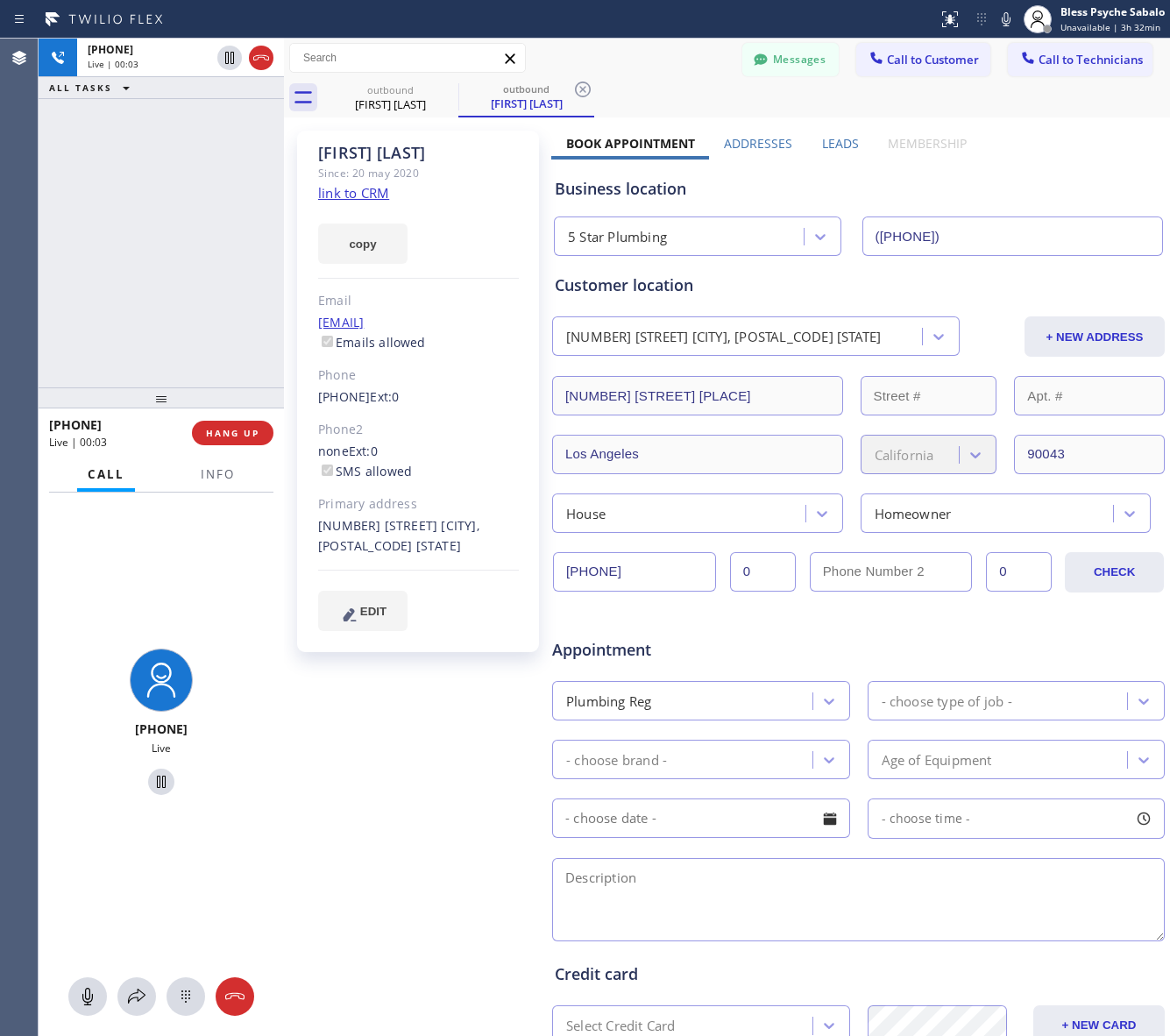 click on "Messages Call to Customer Call to Technicians Outbound call Location 5 Star Plumbing Your caller id phone number [PHONE] Customer number Call Outbound call Technician Search Technician Your caller id phone number Your caller id phone number [PHONE] Call" at bounding box center [727, 58] 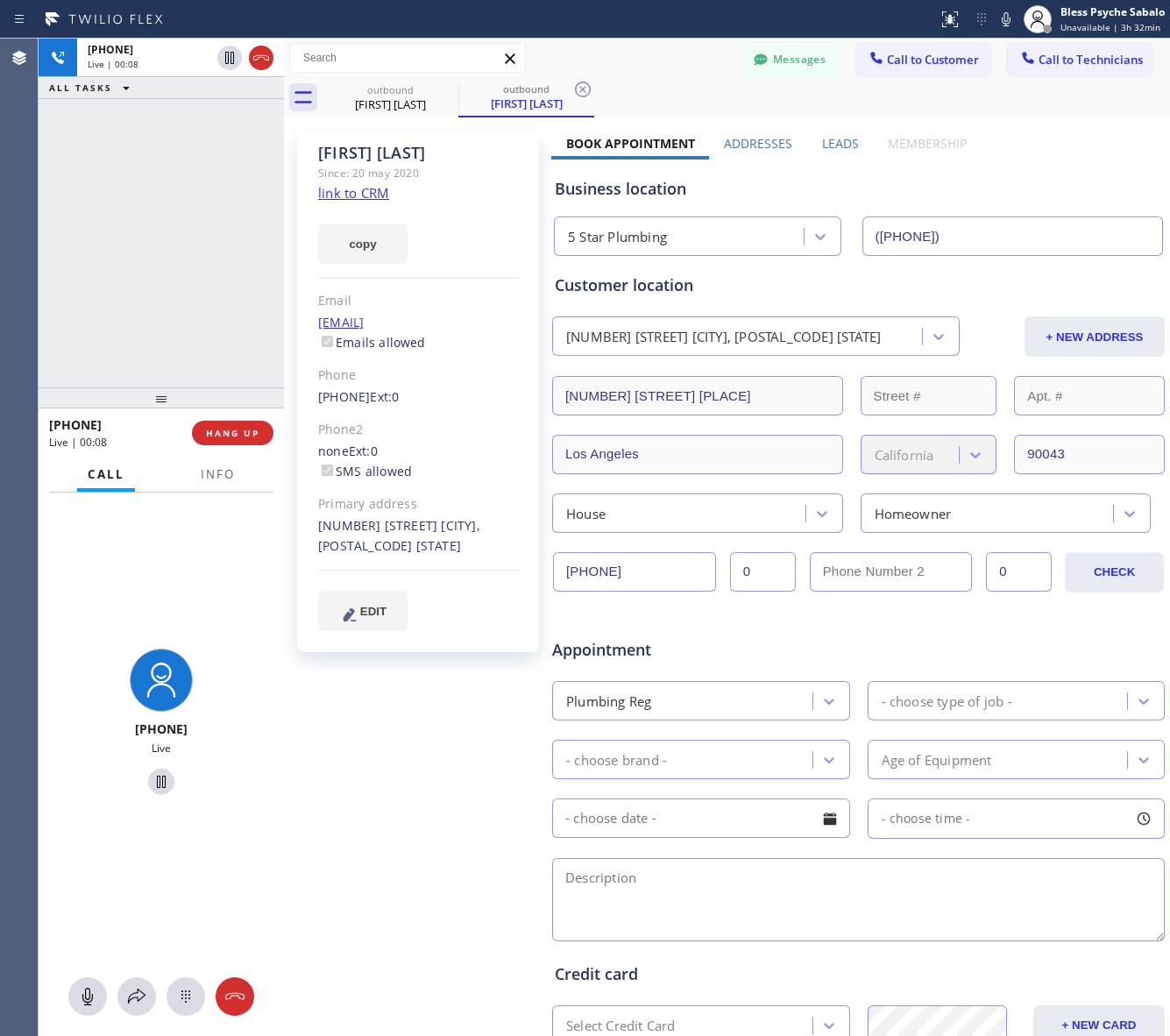 click on "[FIRST] [LAST] Since: 20 may 2020 link to CRM copy Email [EMAIL]  Emails allowed Phone ( [PHONE] )  Ext:  0  Phone2 none  Ext:  0  SMS allowed Primary address  [NUMBER] [STREET] [CITY], [STATE] EDIT Outbound call Location 5 Star Plumbing Your caller id phone number ( [PHONE] ) Customer number Call Benefits" at bounding box center (420, 690) 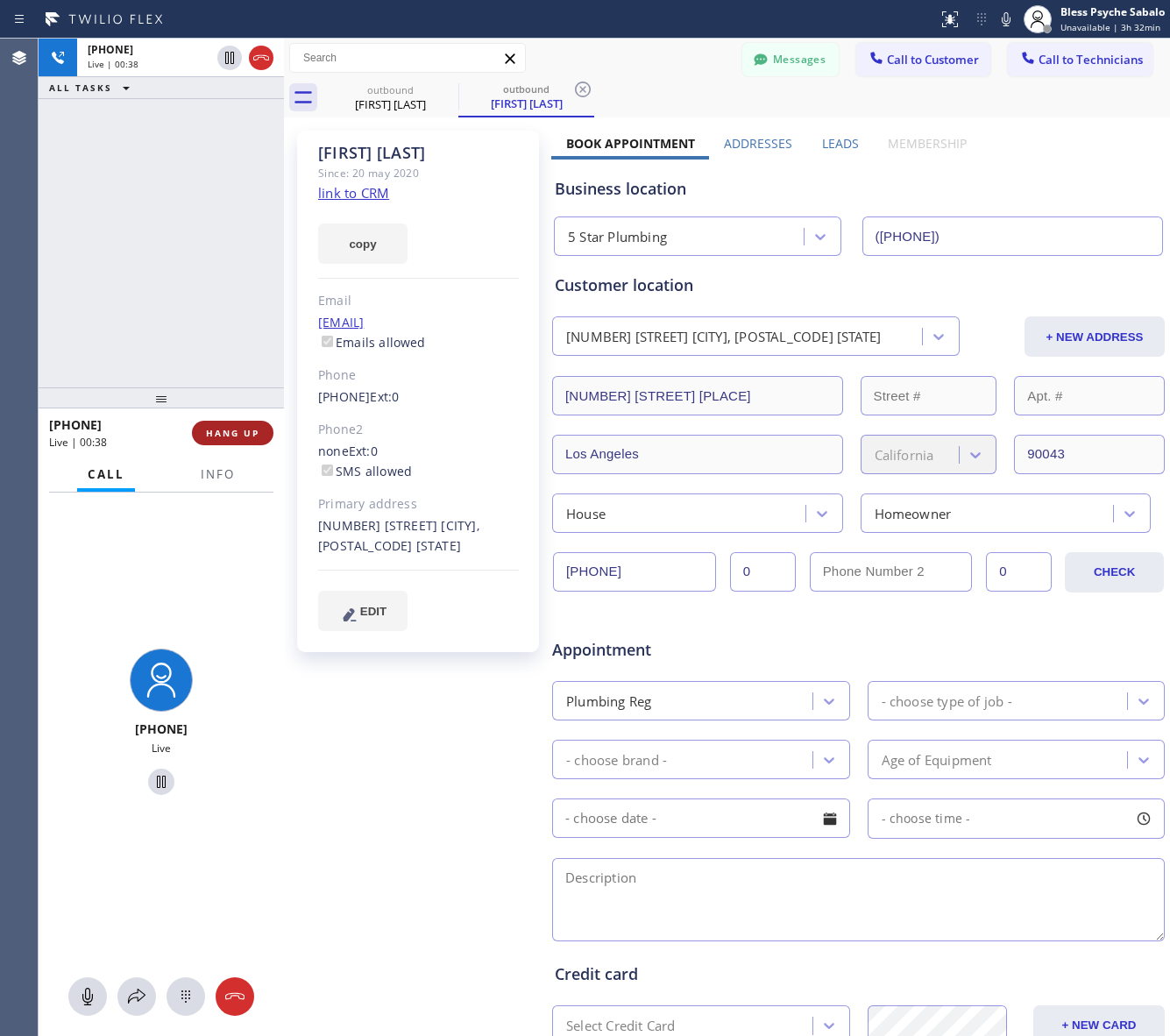click on "HANG UP" at bounding box center (232, 433) 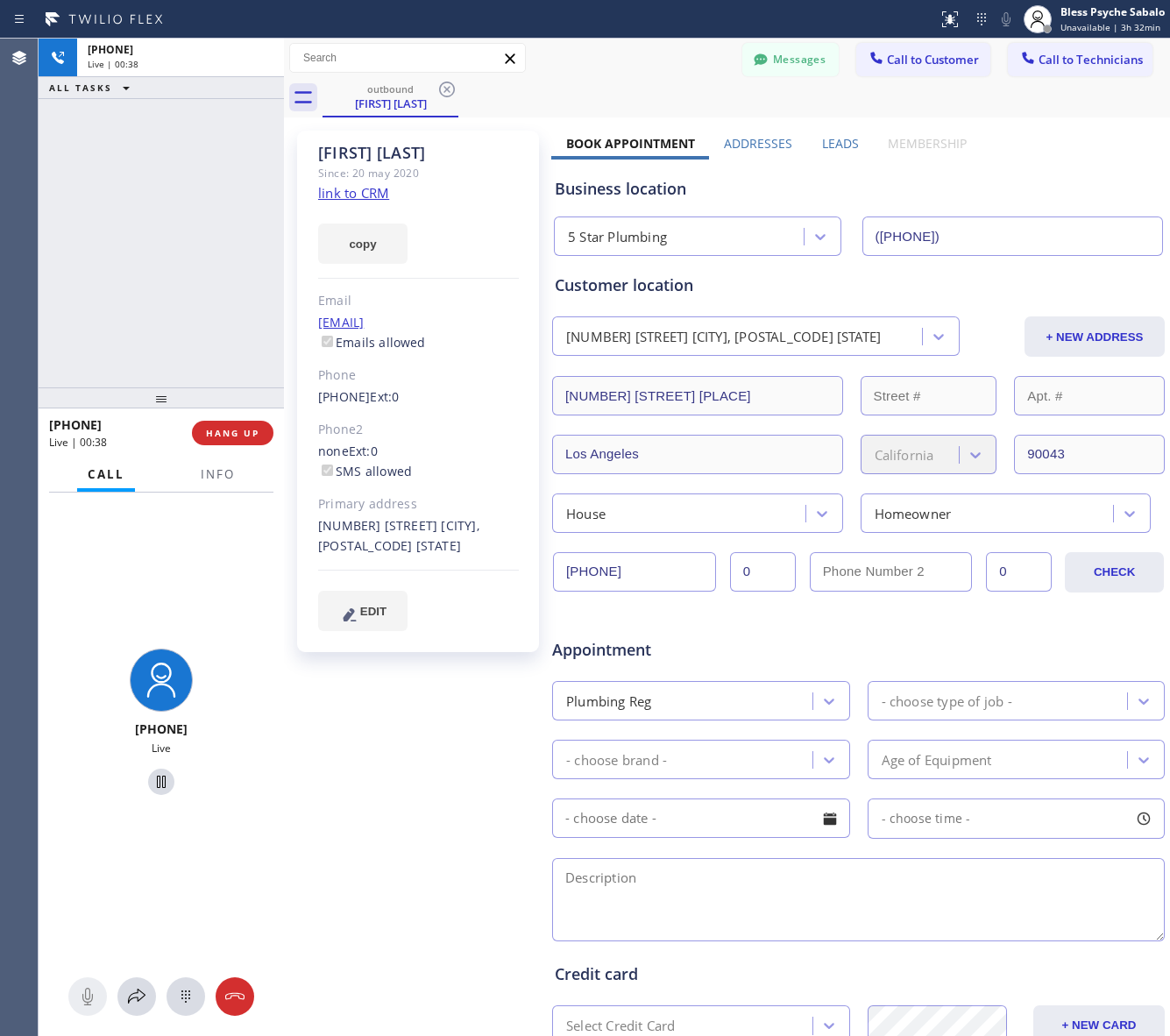 click on "+[PHONE] Live | 00:38 ALL TASKS ALL TASKS ACTIVE TASKS TASKS IN WRAP UP" at bounding box center [161, 213] 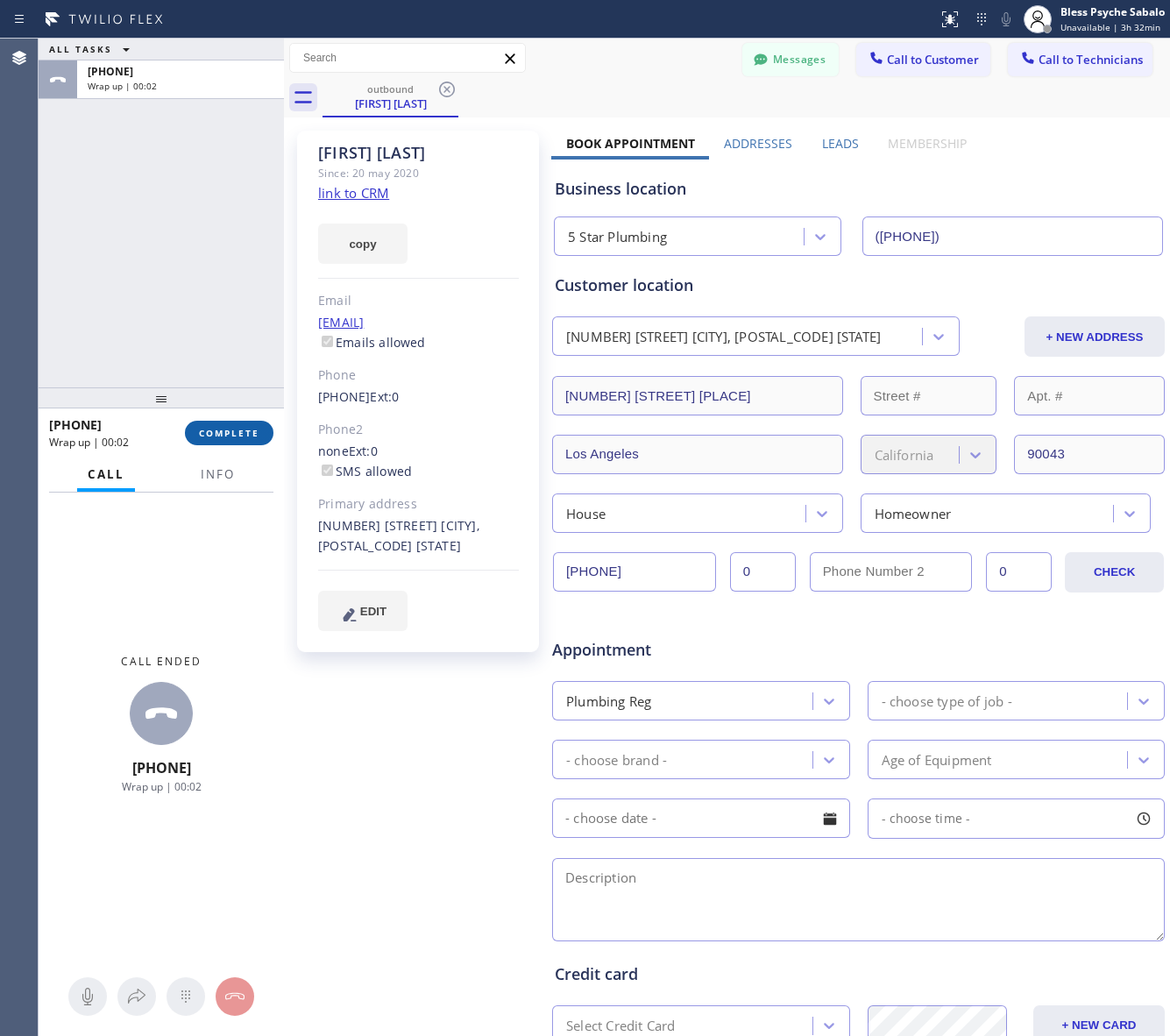 click on "COMPLETE" at bounding box center (229, 433) 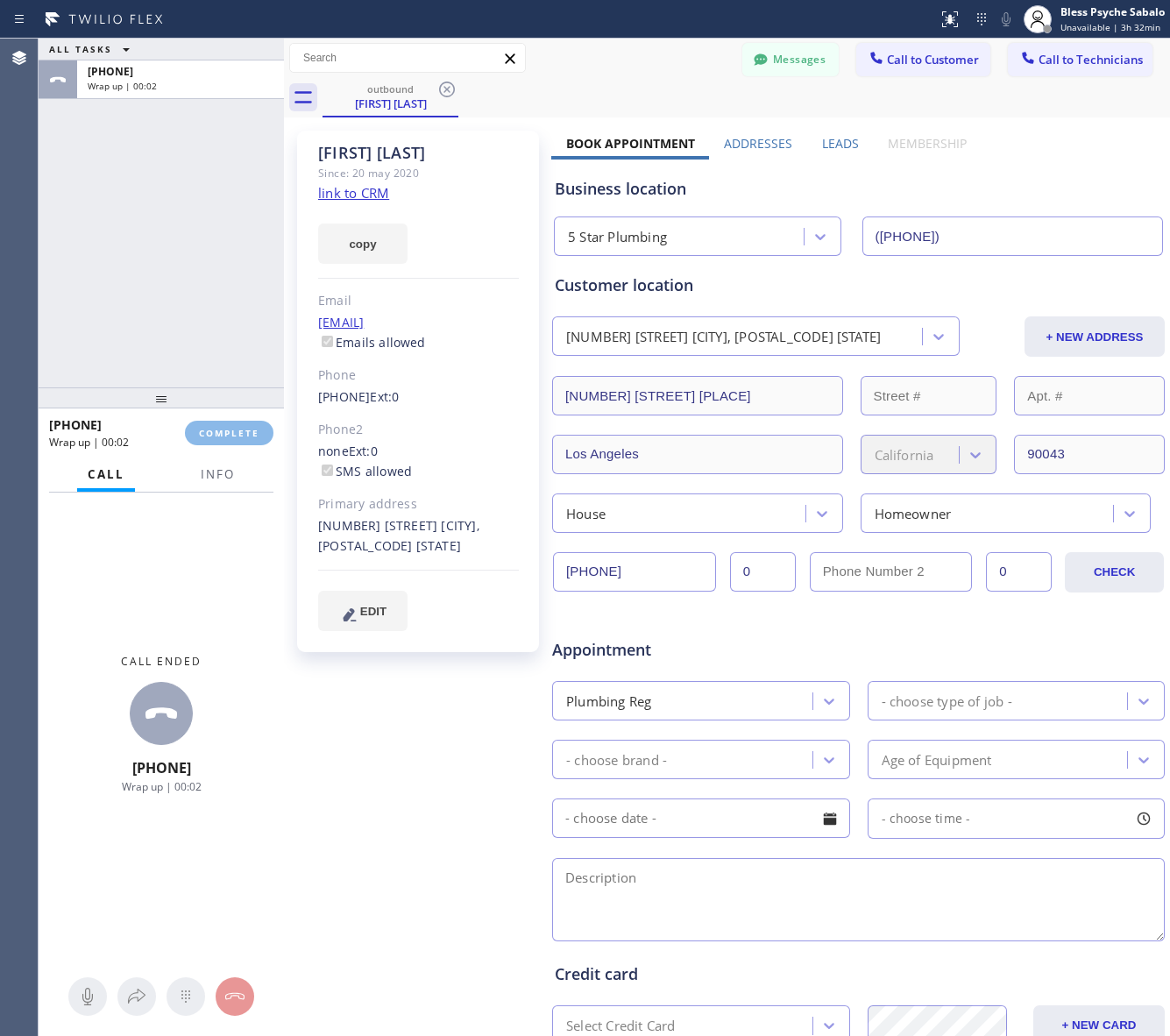 click on "ALL TASKS ALL TASKS ACTIVE TASKS TASKS IN WRAP UP [PHONE] Wrap up | [TIME]" at bounding box center (161, 213) 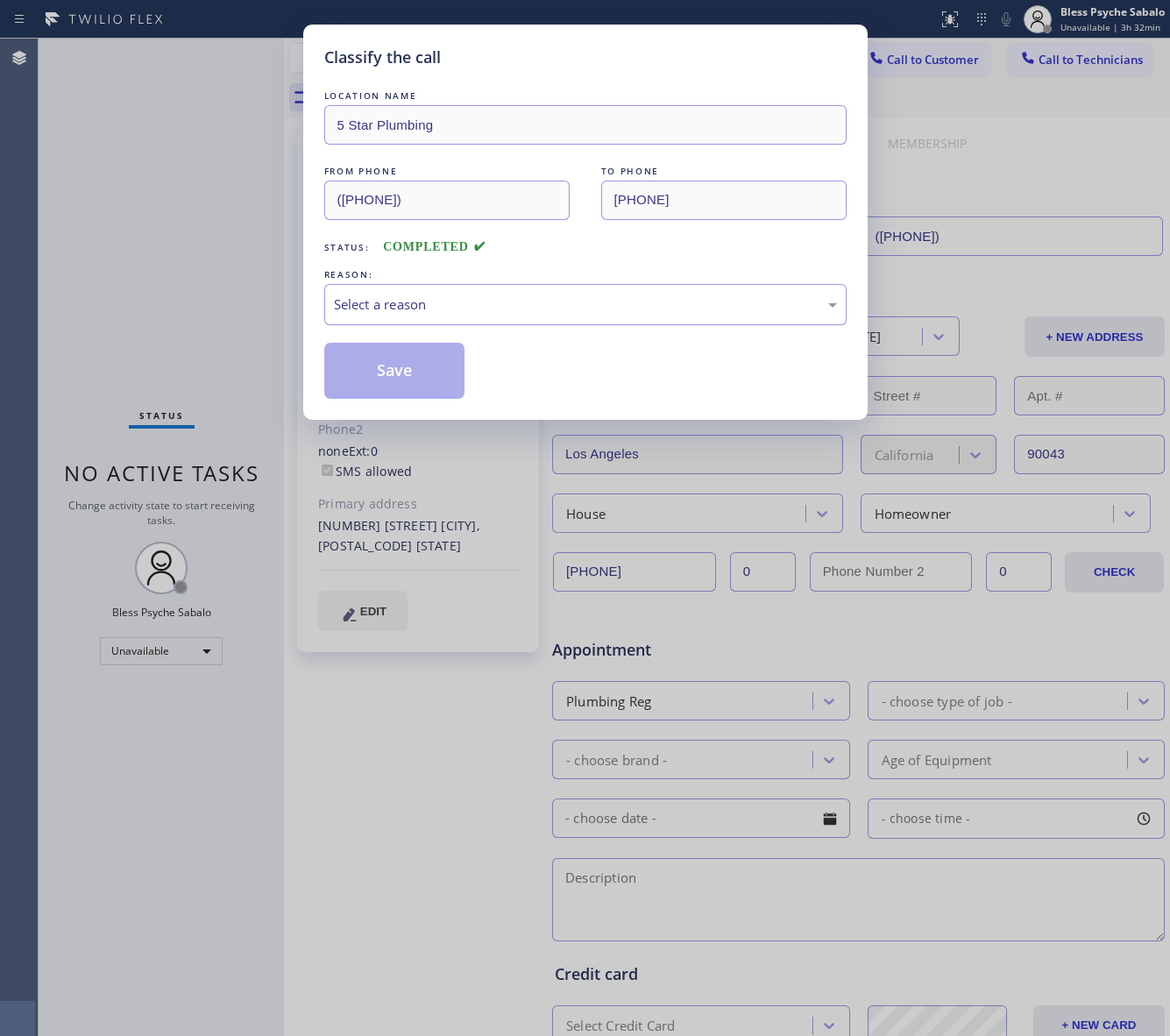 drag, startPoint x: 423, startPoint y: 308, endPoint x: 426, endPoint y: 318, distance: 10.440307 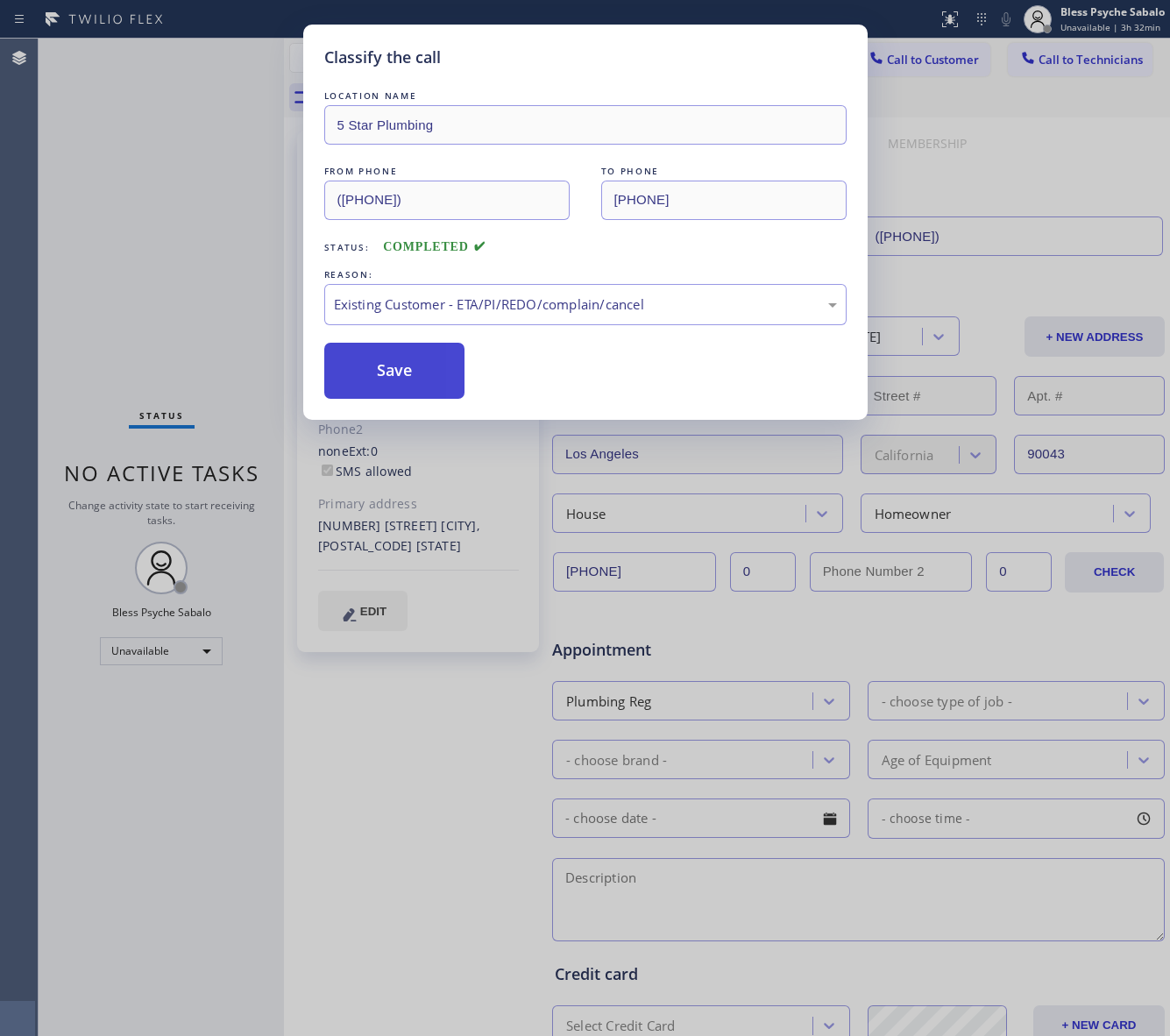 click on "Save" at bounding box center (394, 371) 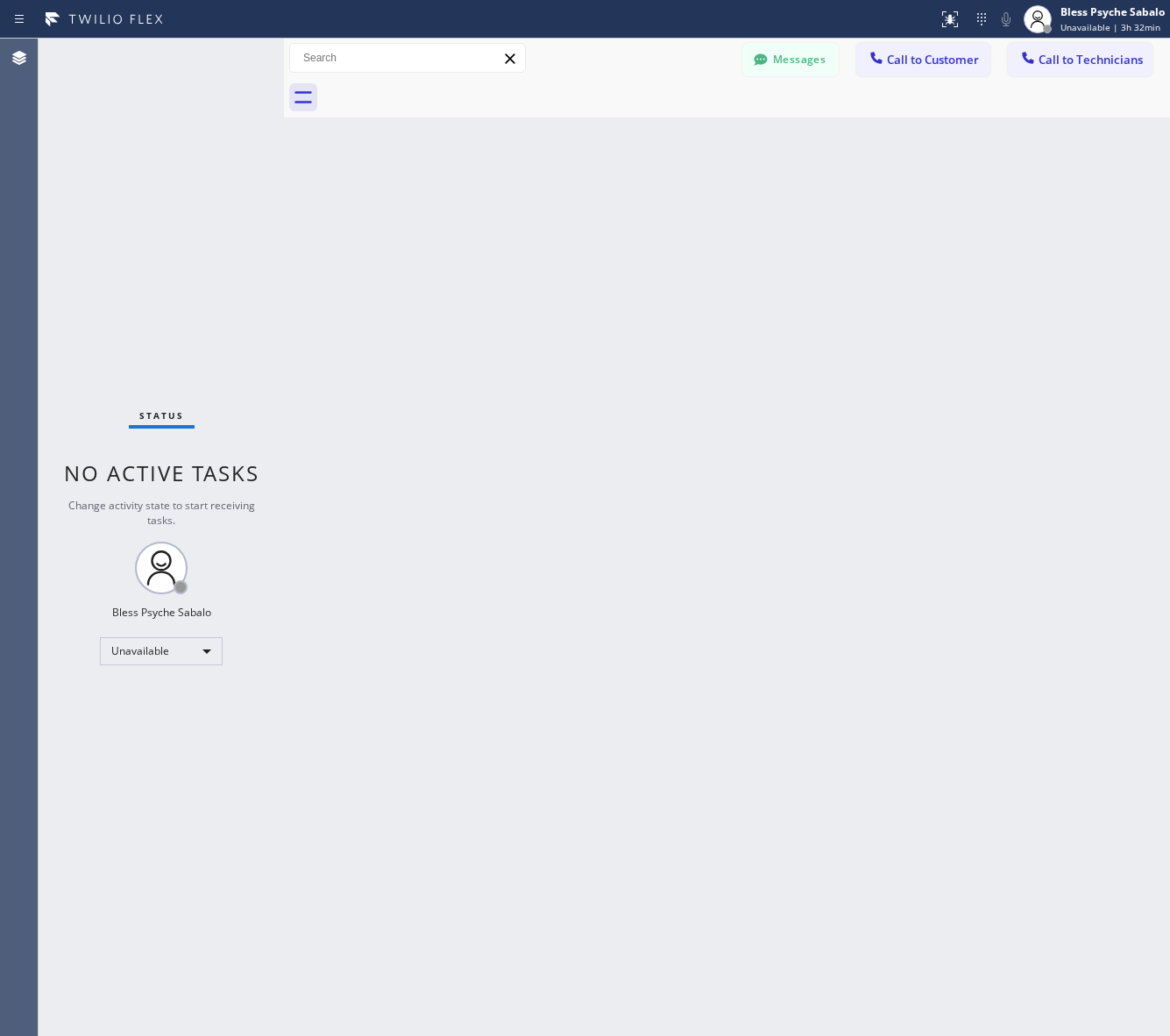 drag, startPoint x: 434, startPoint y: 406, endPoint x: 443, endPoint y: 401, distance: 10.29563 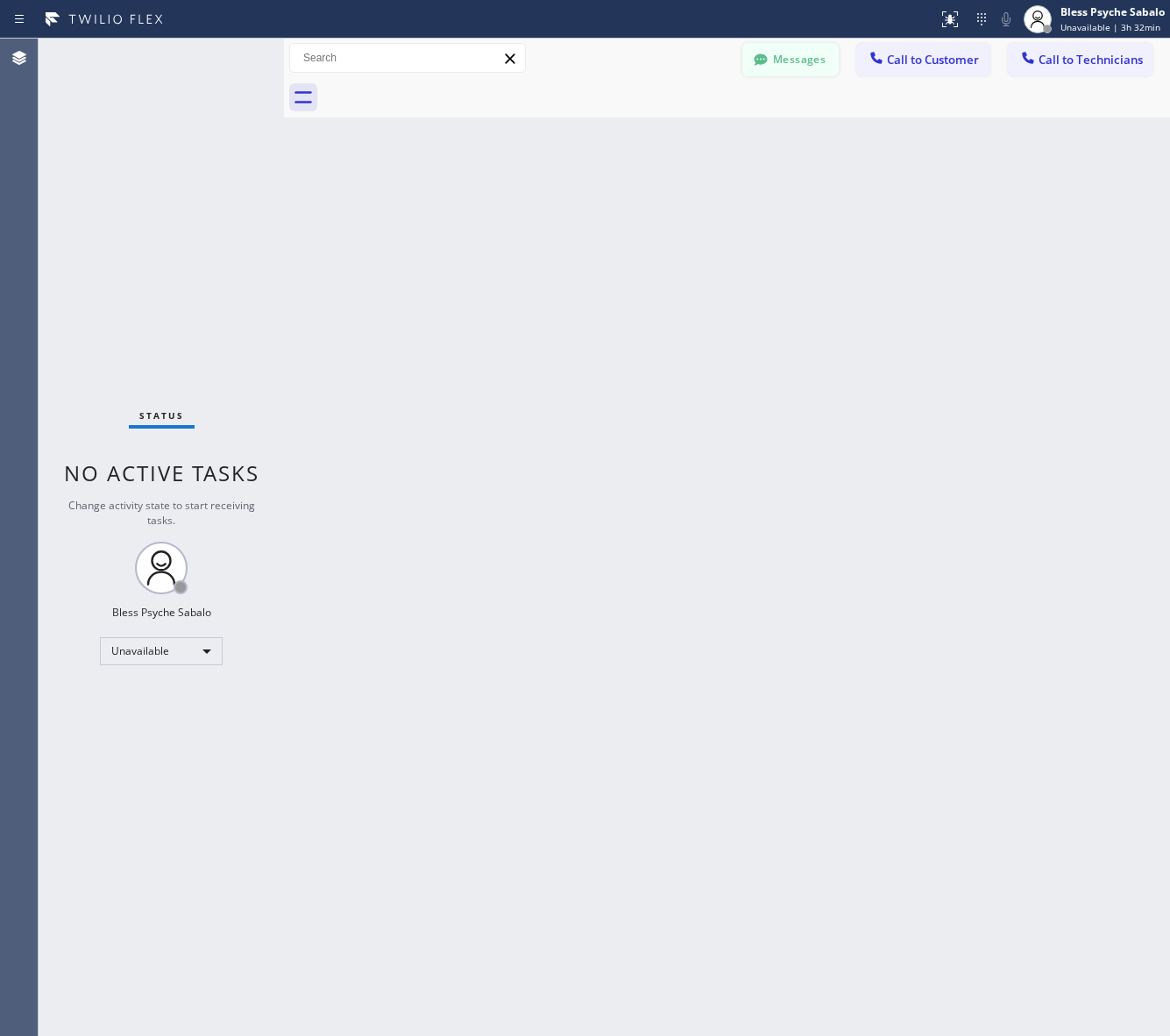 click on "Messages" at bounding box center (791, 60) 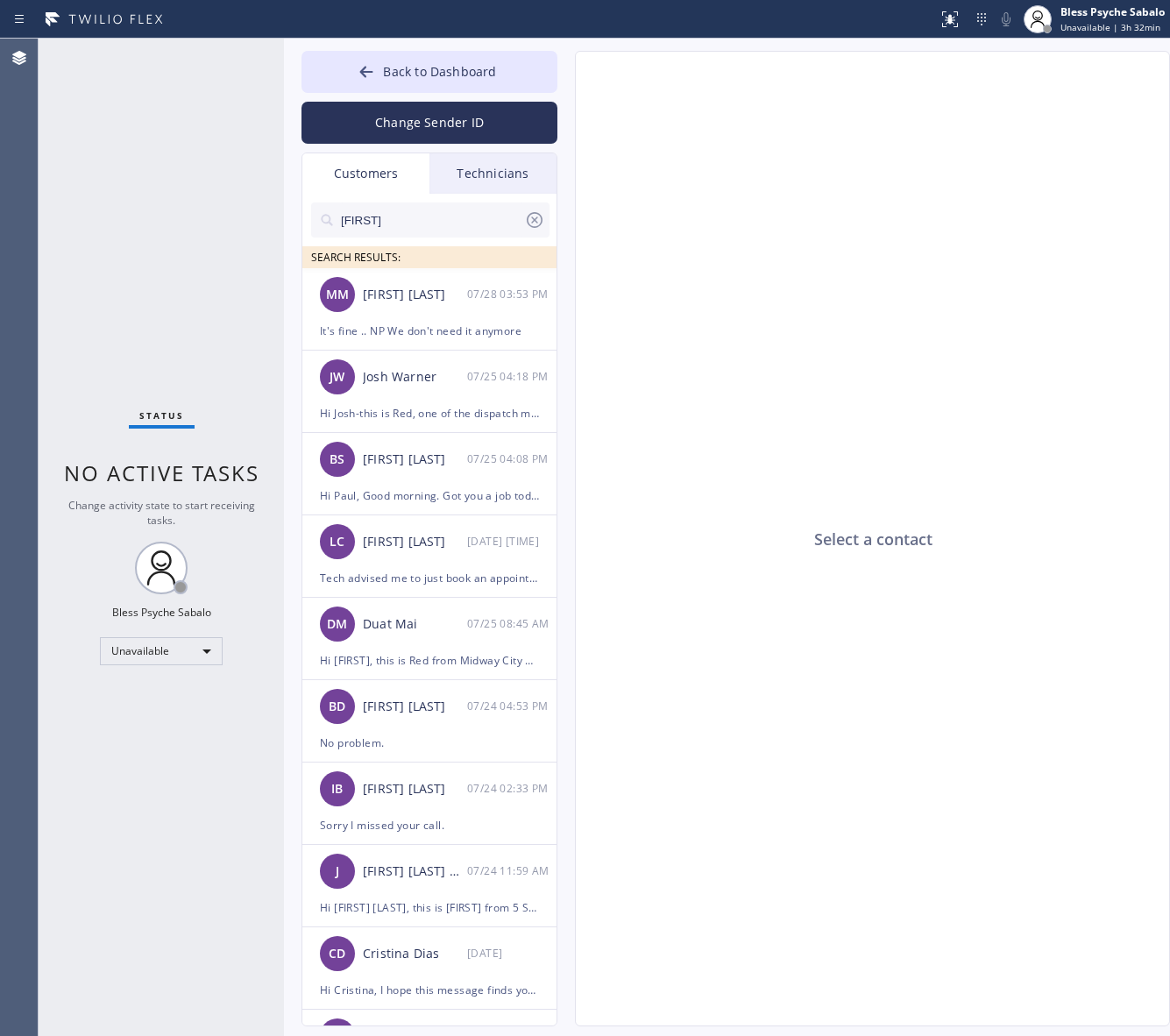 click on "Technicians" at bounding box center (493, 174) 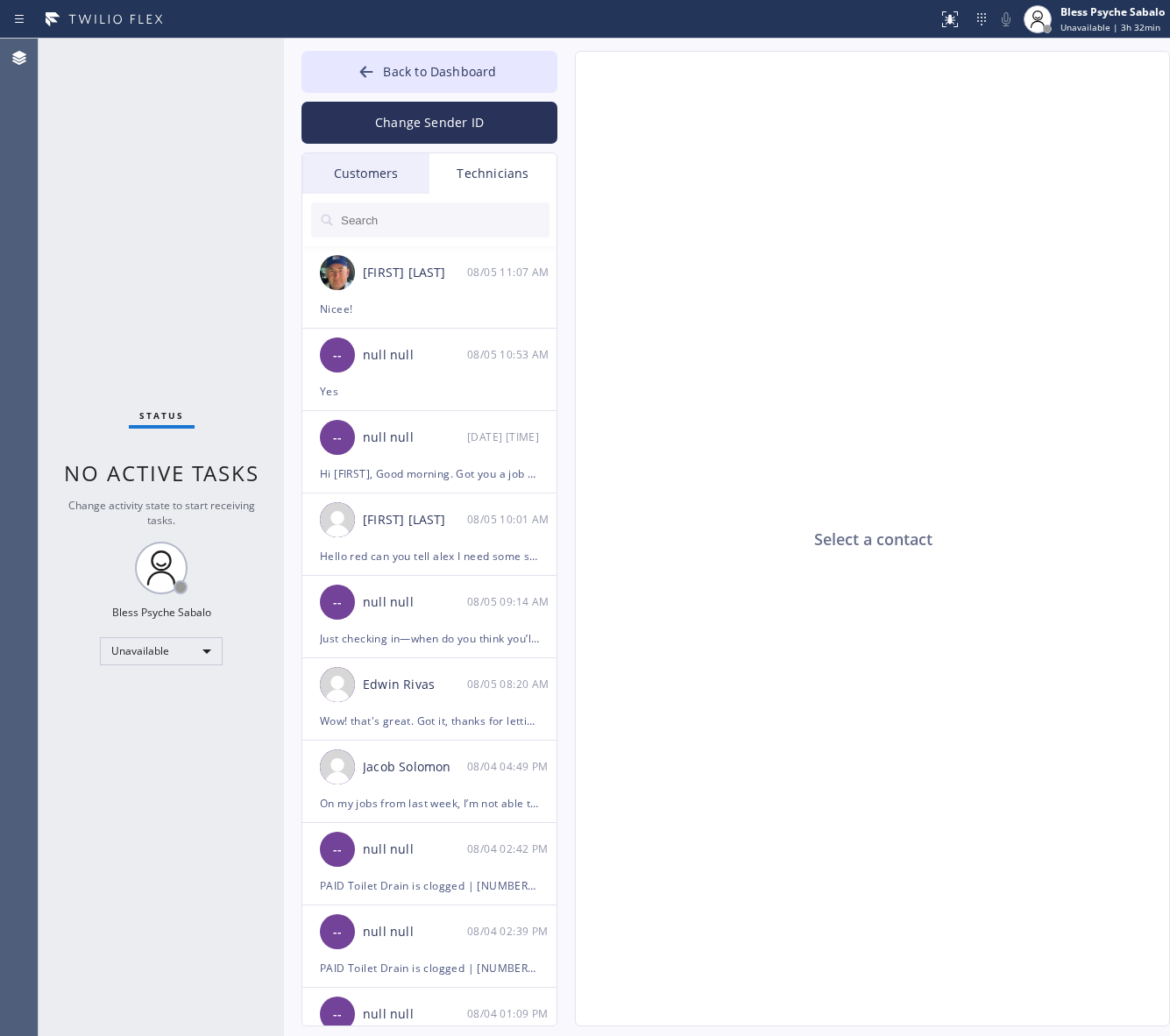 click on "Technicians" at bounding box center (493, 174) 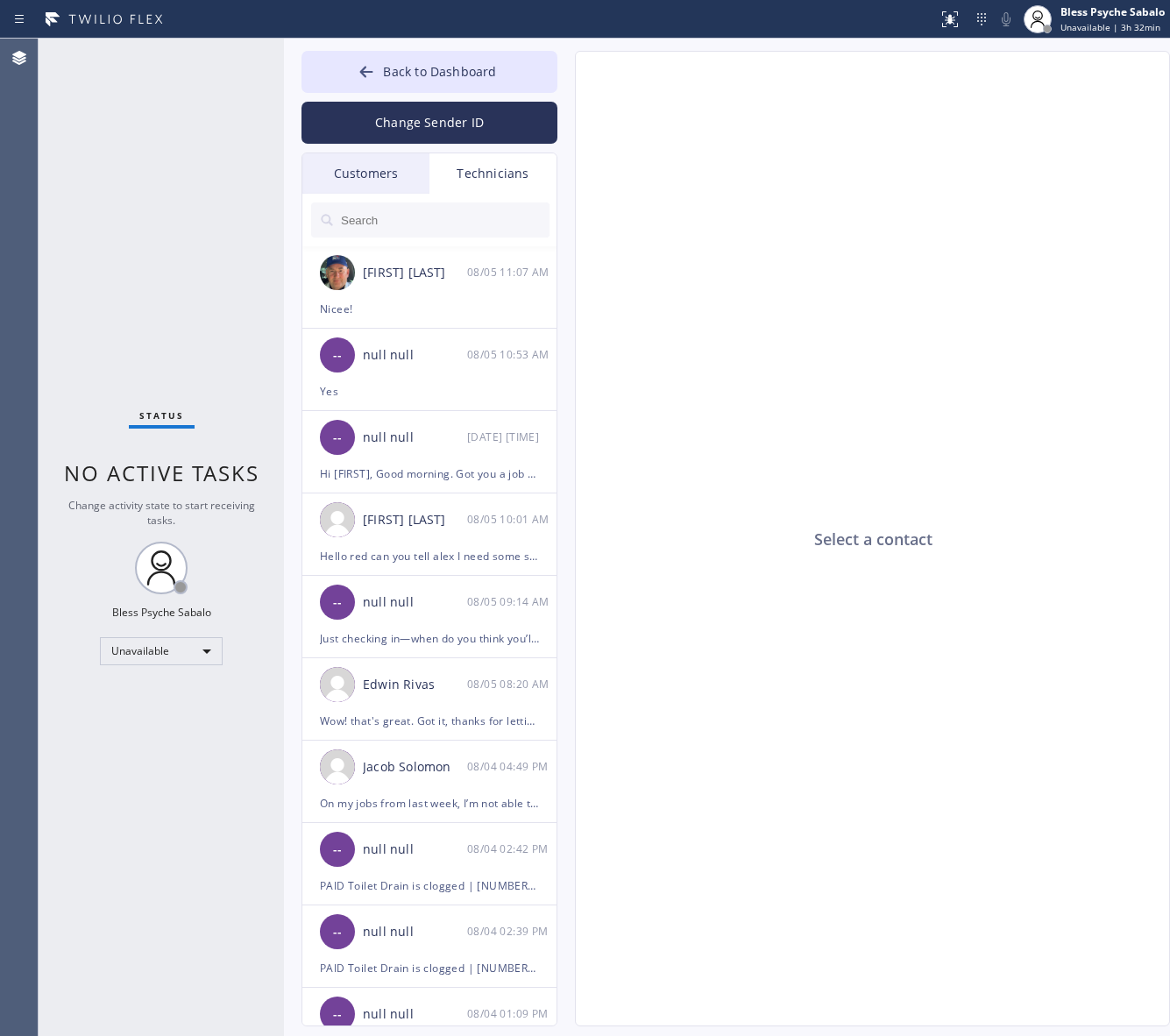 click on "Technicians" at bounding box center (493, 174) 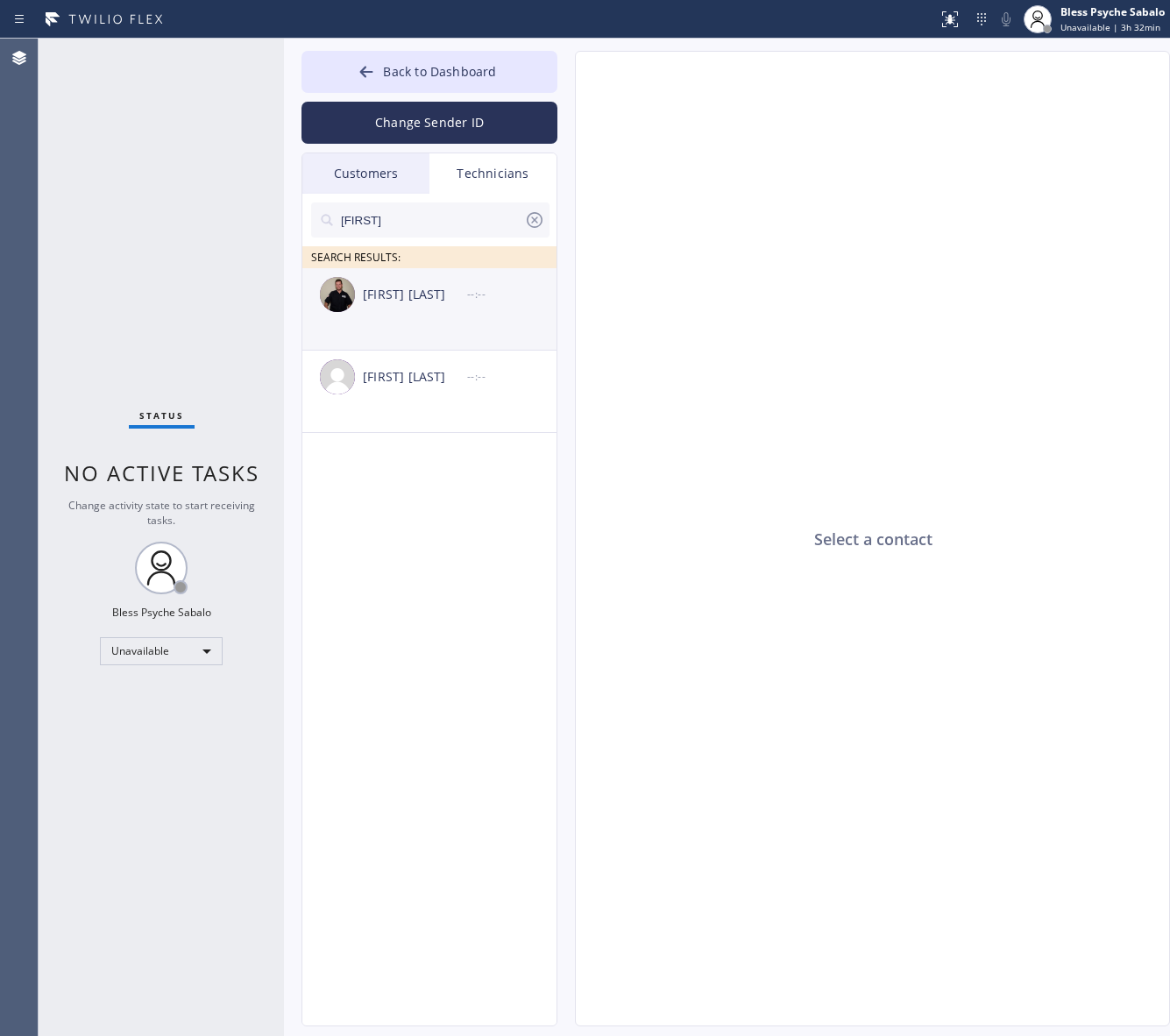 type on "[FIRST]" 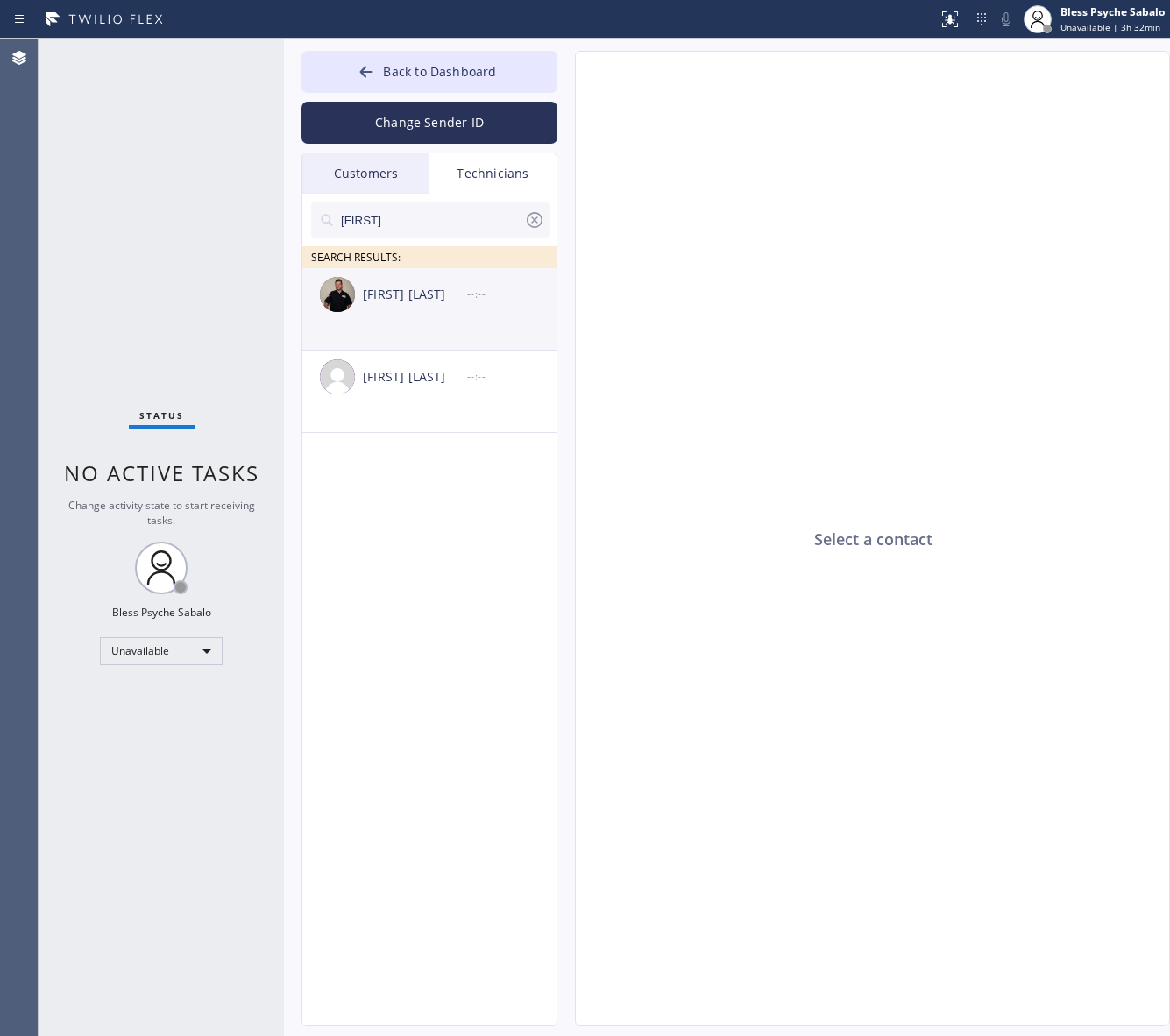 drag, startPoint x: 457, startPoint y: 322, endPoint x: 445, endPoint y: 343, distance: 24.186773 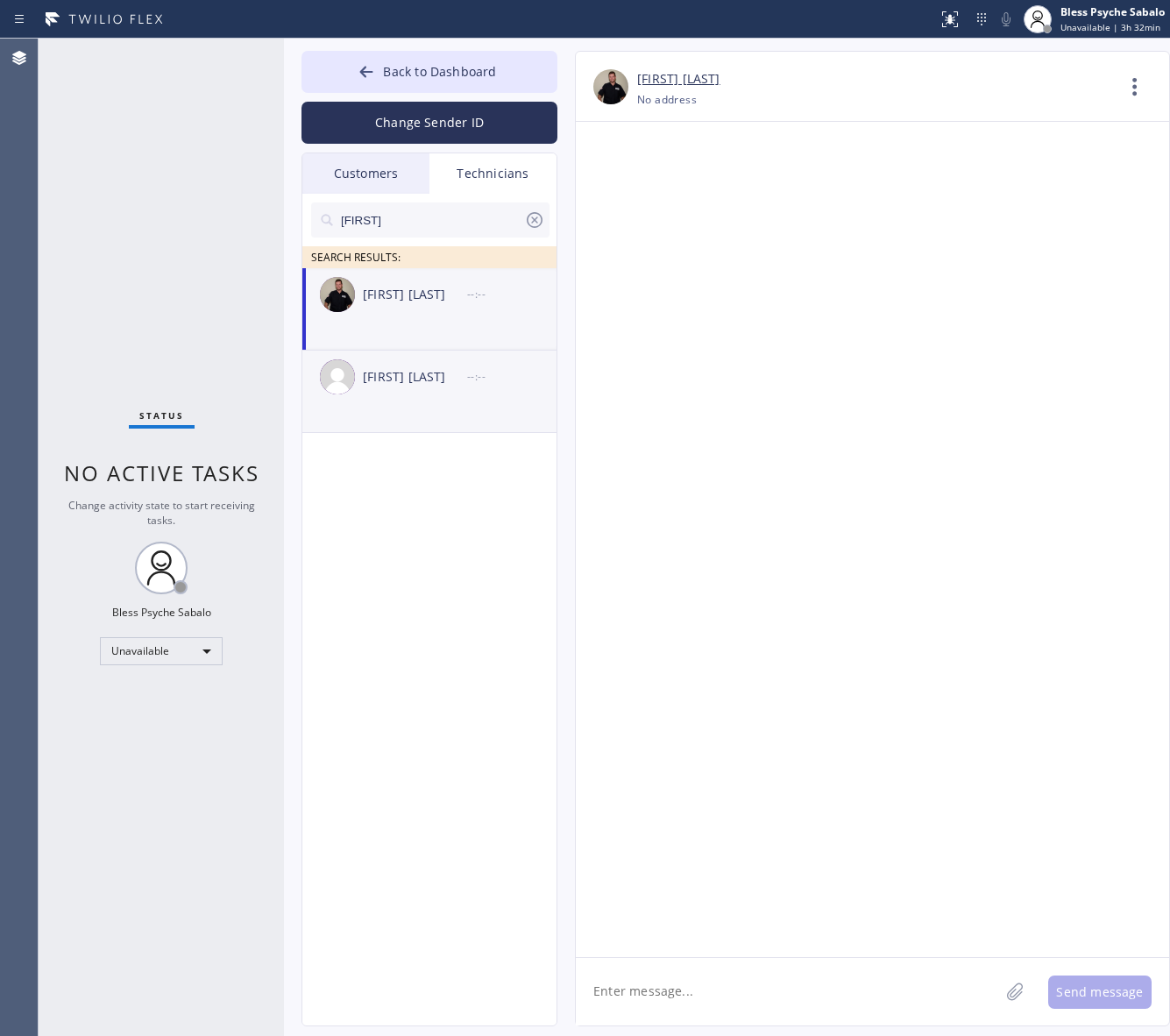 click on "[FIRST] [LAST] --:--" at bounding box center (430, 377) 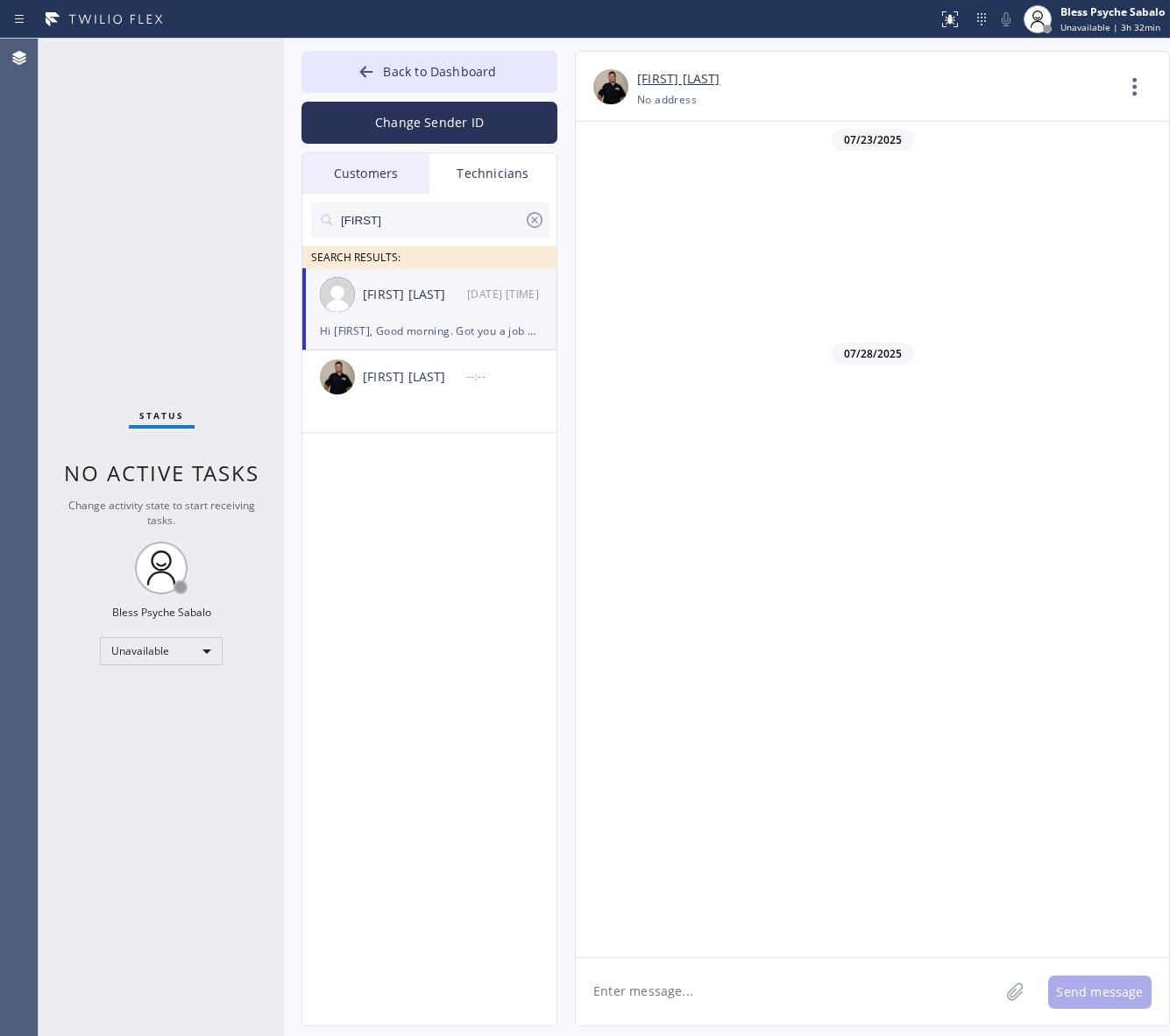 scroll, scrollTop: 1193, scrollLeft: 0, axis: vertical 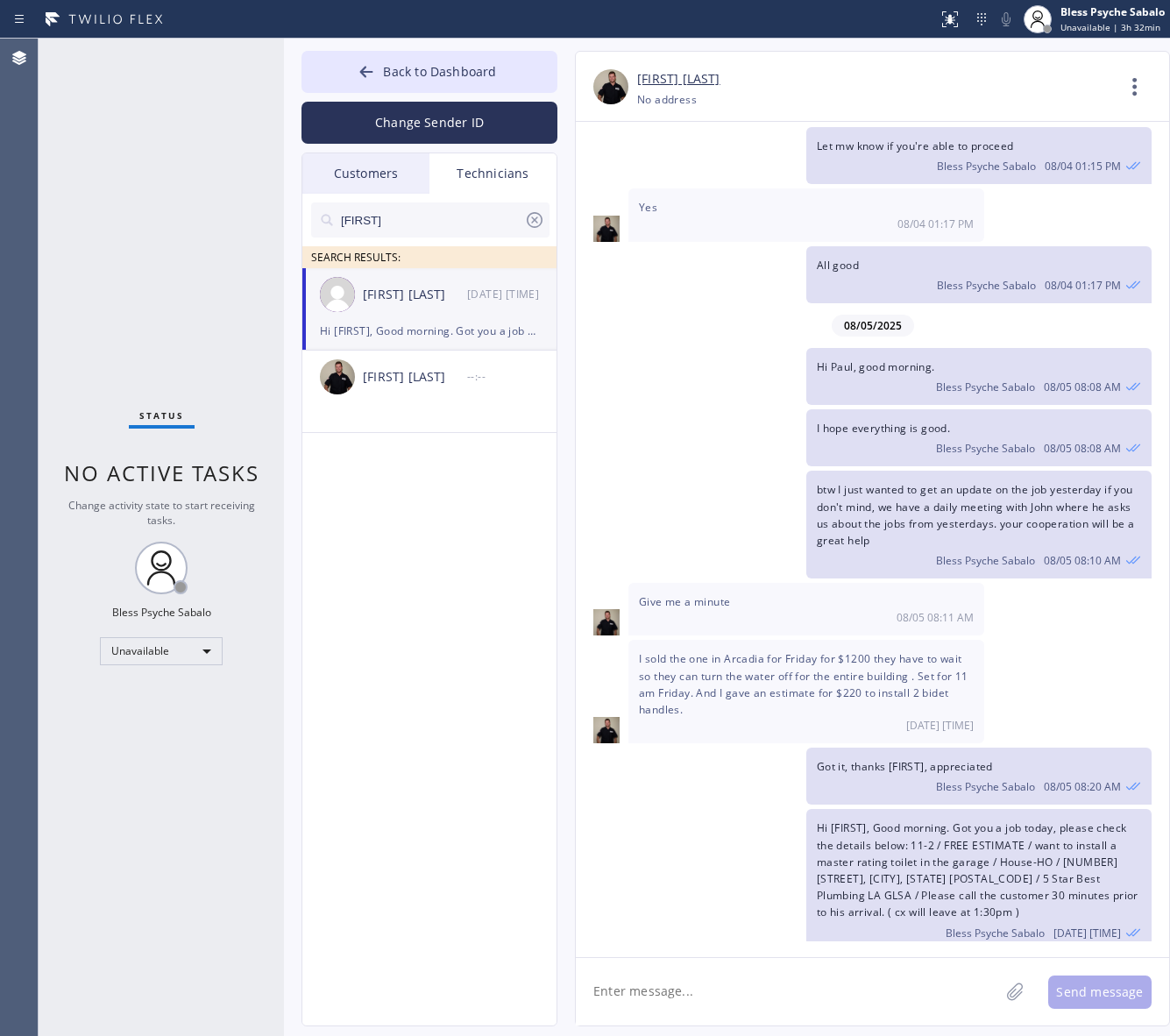 click 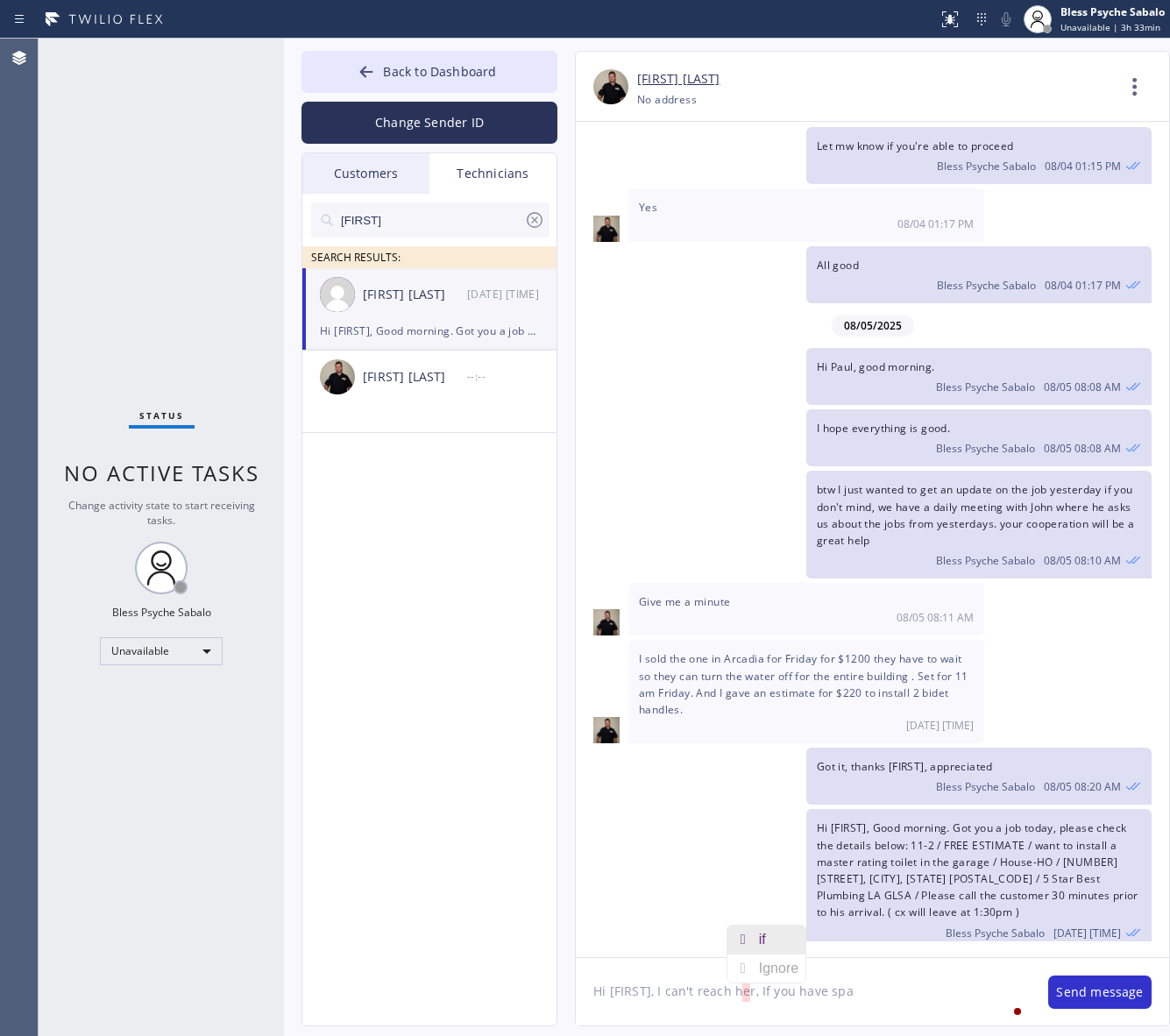 click at bounding box center [743, 940] 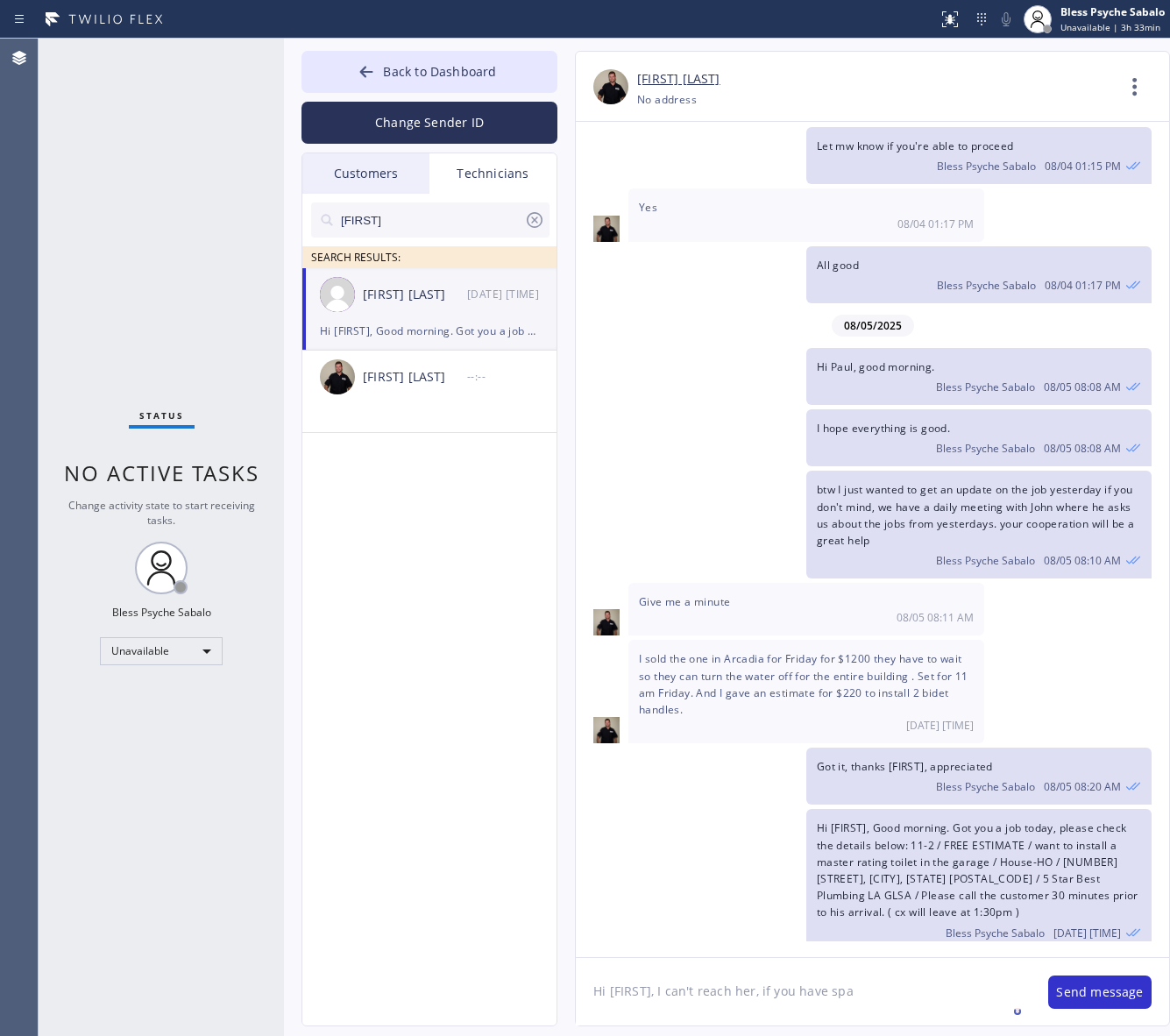 click on "Hi [FIRST], I can't reach her, if you have spa" 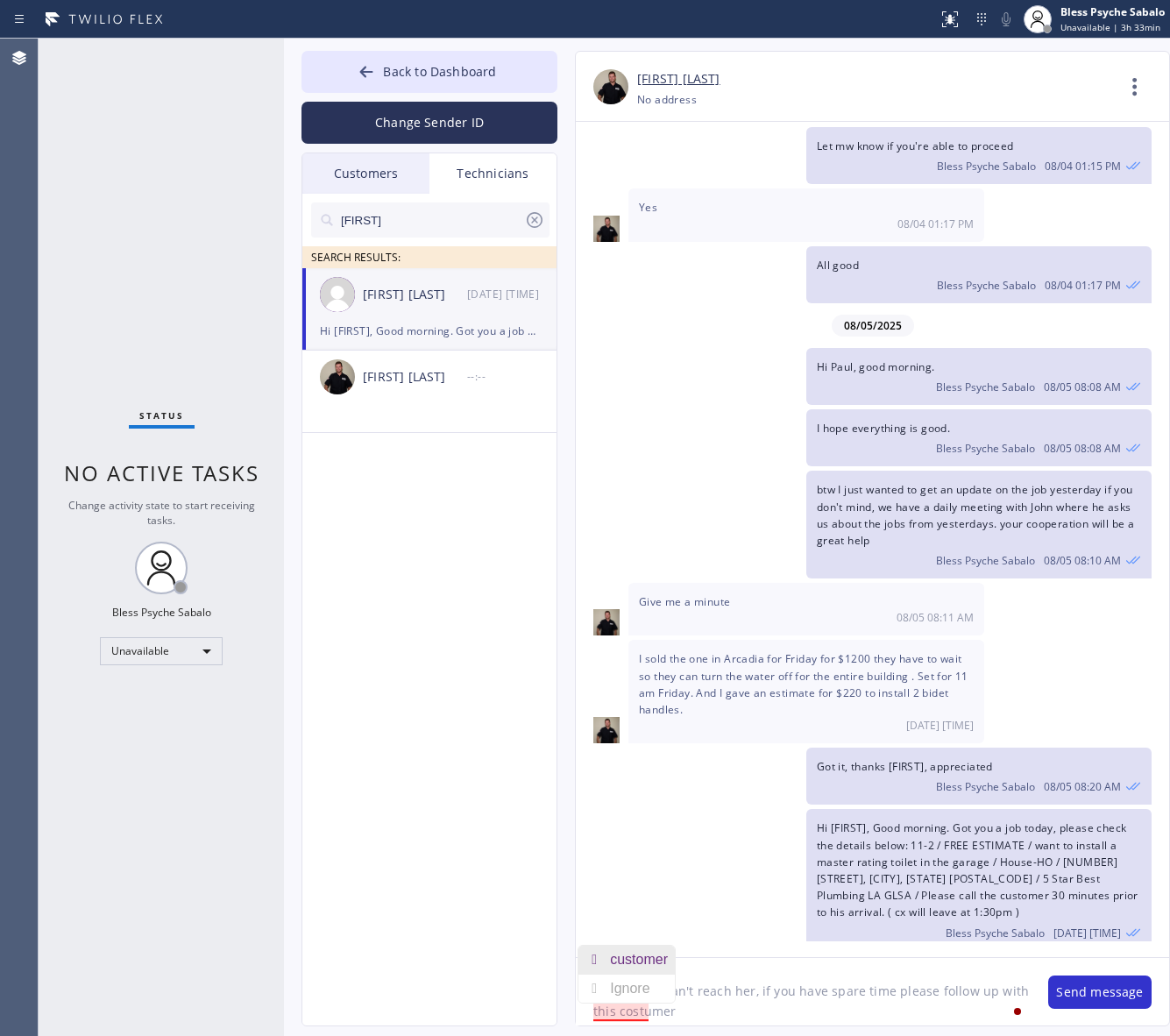 click on "customer" at bounding box center [642, 960] 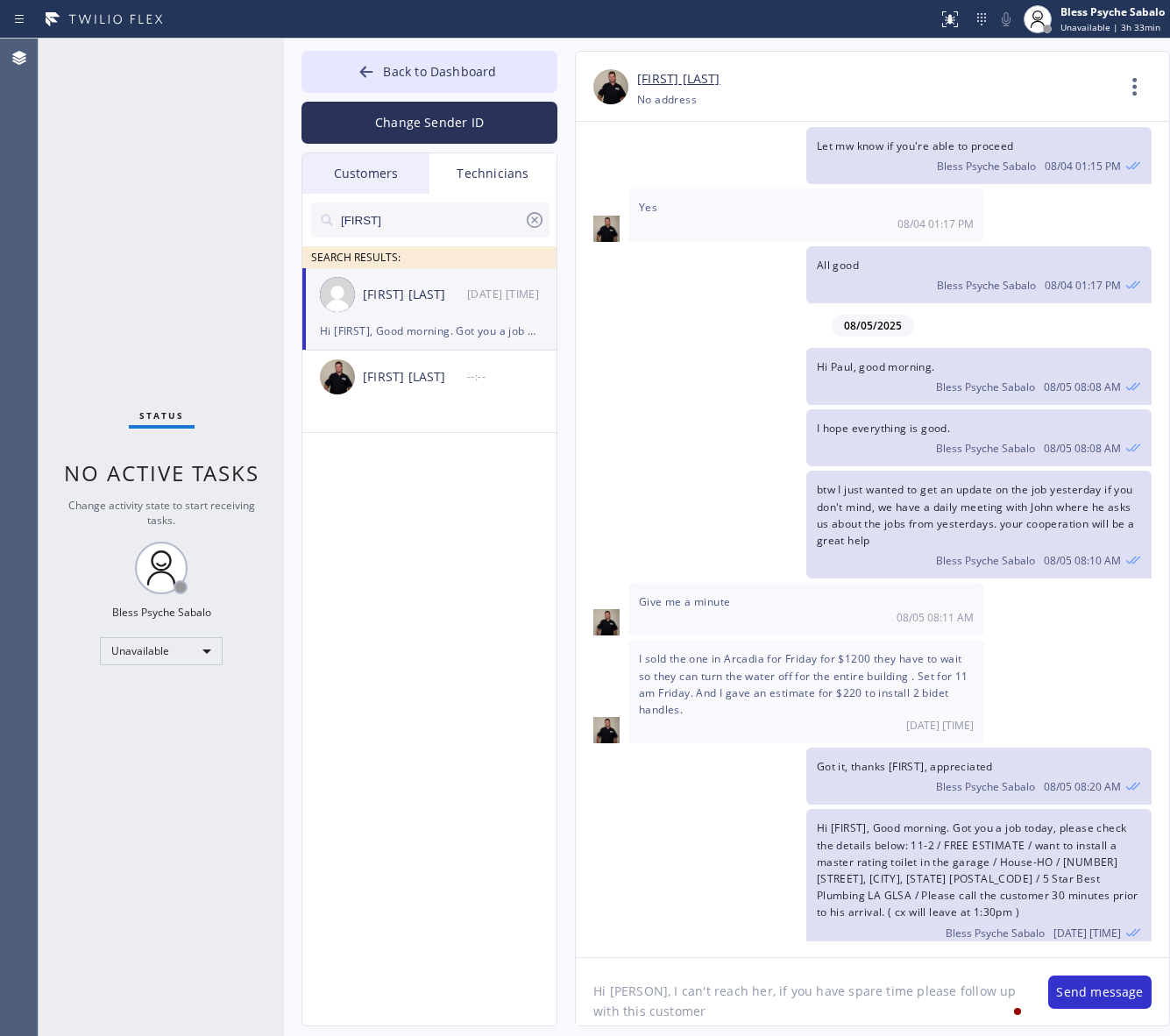 click on "Hi [PERSON], I can't reach her, if you have spare time please follow up with this customer" 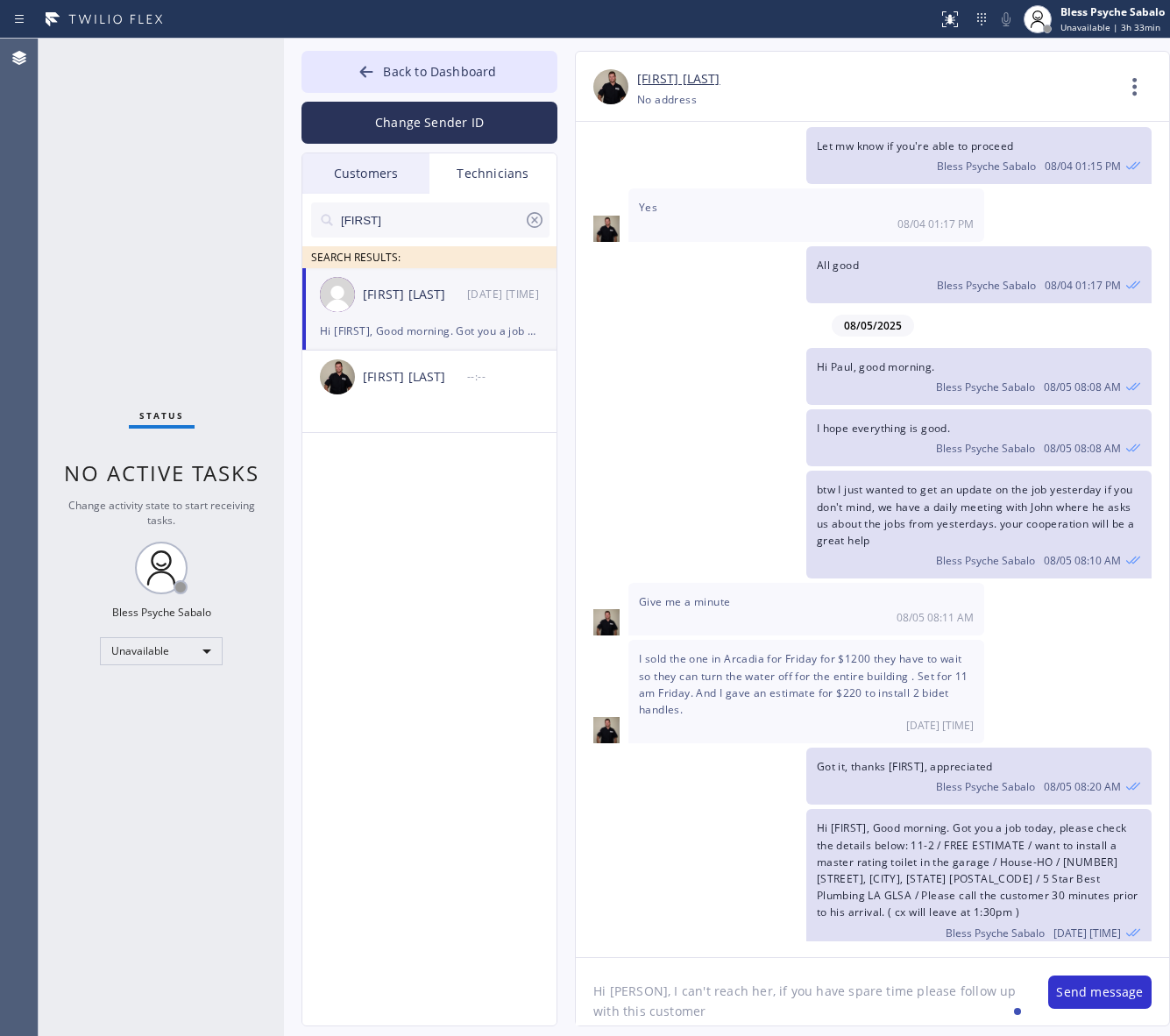 click on "Hi [PERSON], I can't reach her, if you have spare time please follow up with this customer" 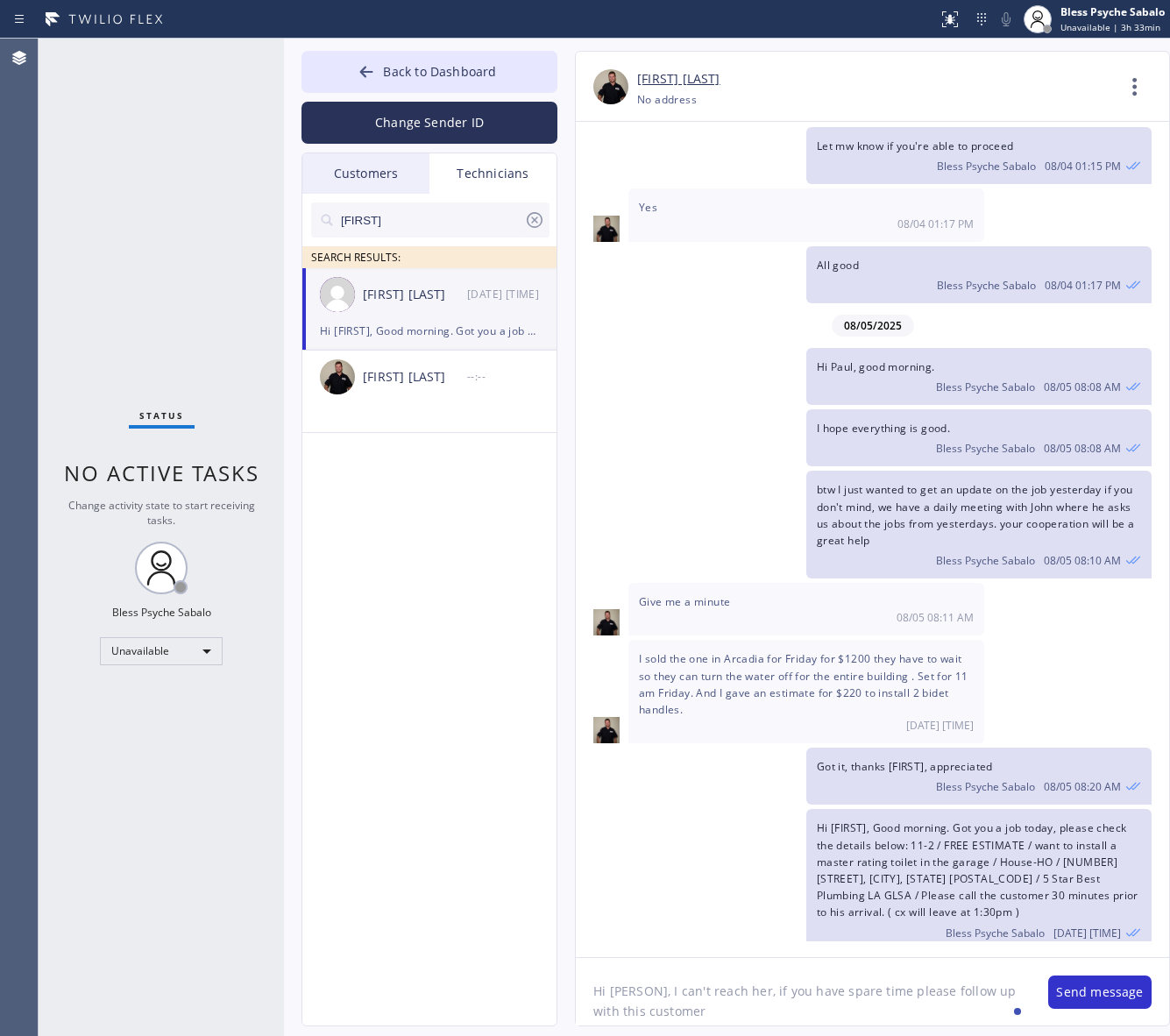 drag, startPoint x: 734, startPoint y: 997, endPoint x: 794, endPoint y: 1018, distance: 63.56886 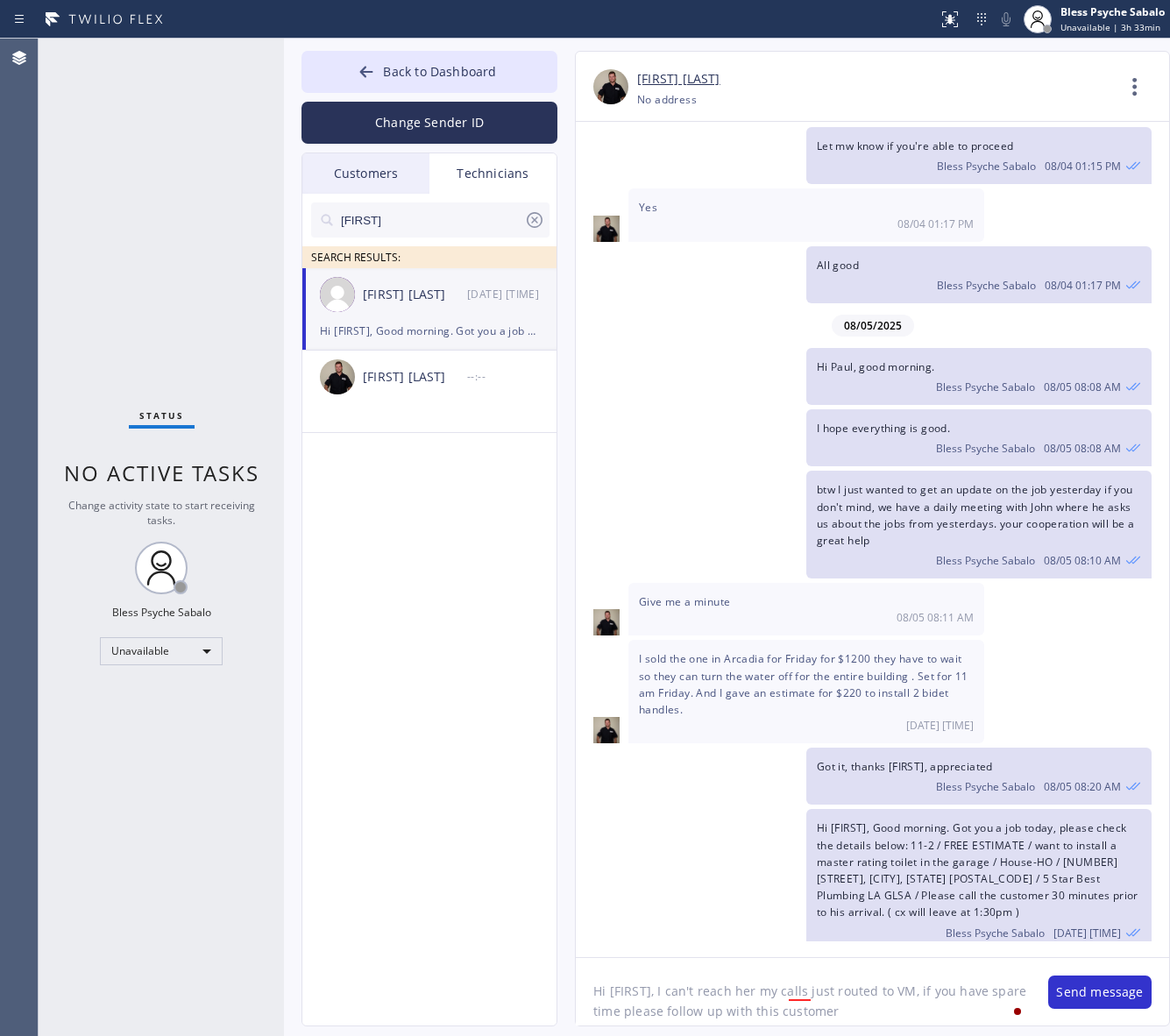 click on "Hi [FIRST], I can't reach her my calls just routed to VM, if you have spare time please follow up with this customer" 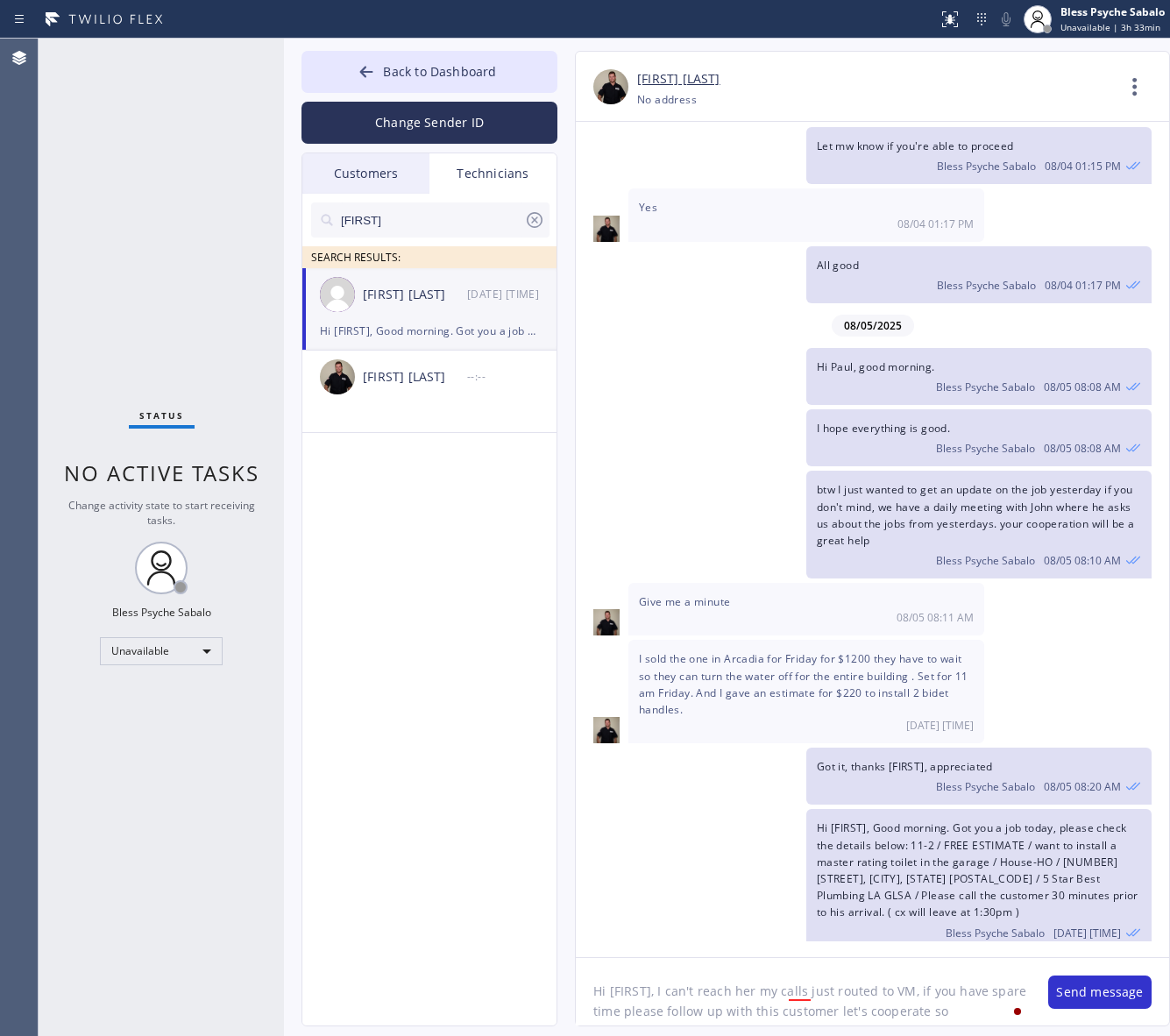 click on "Back to Dashboard Change Sender ID Customers Technicians paul SEARCH RESULTS: MM [FIRST] [LAST] [DATE] It's fine .. NP
We don't need it anymore  JW [FIRST]-this is Red, one of the dispatch managers here at 5 Star Plumbing. I’m reaching out to follow up on the estimate provided by our technician, Vache, during his visit on [DATE] regarding the (Installation of In-Home Water Filtration System). We just wanted to check in and see if you had any questions about the estimate or if there’s anything we can assist you with as you consider moving forward with the project. Feel free to reach out at your convenience—we’re here to help!
BS [FIRST] [LAST] [DATE] LC [FIRST] [LAST] [DATE] Tech advised me to just book an appointment and they'll gonna check the property together with you or either the real estate agent, to see if there's any back-up problem. DM [FIRST] [LAST] [DATE] BD [FIRST] [LAST] [DATE] No problem. IB [FIRST] [LAST] [DATE] J  [DATE] CD" at bounding box center (727, 537) 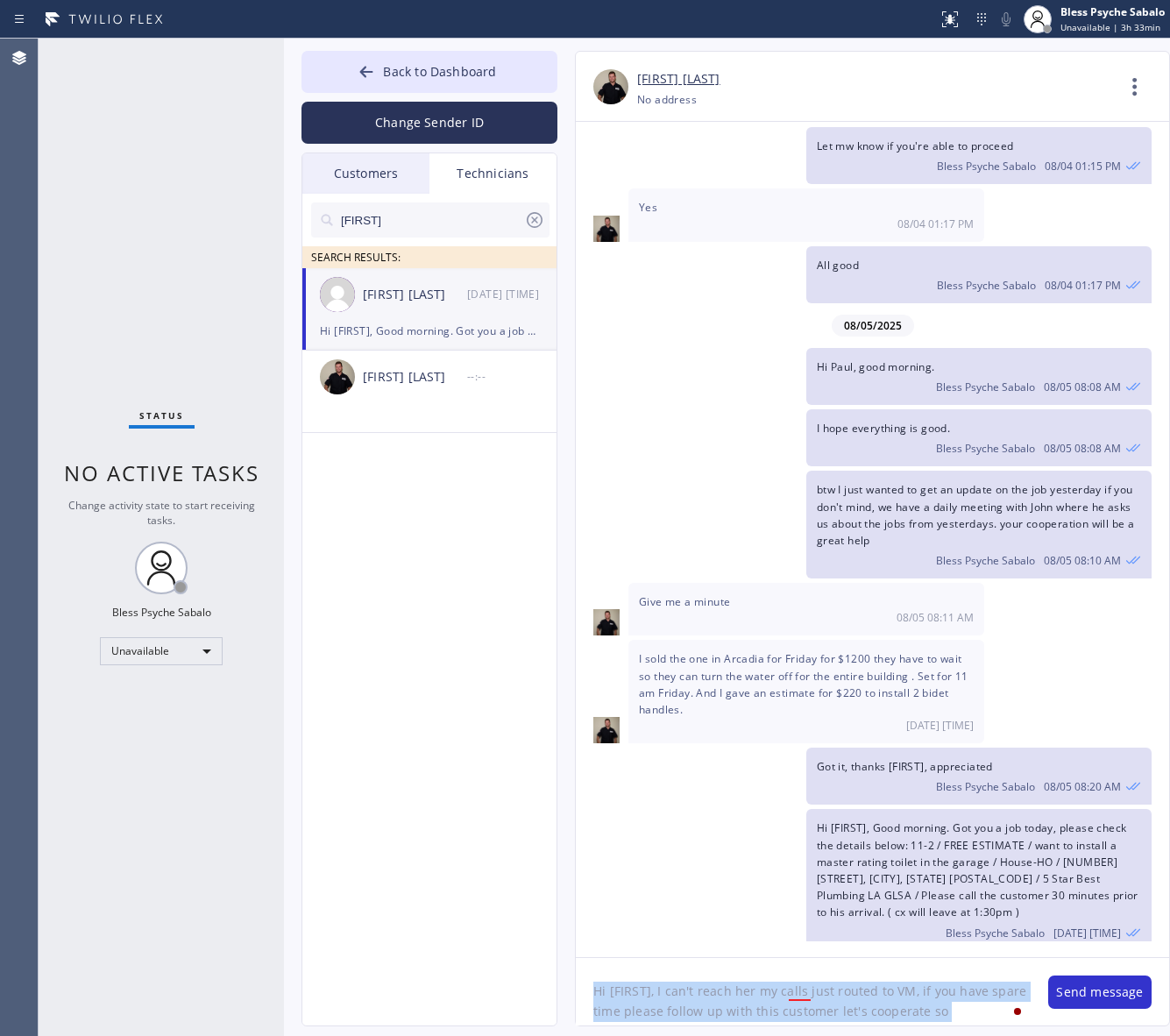 click on "[FIRST] [PHONE] Choose phone number No address Contact Full Information Call to Technician [DATE] Hi [FIRST], my name is RED one of the dispatchers of 5 Star Best Plumbing, you may save my number for reference. Nice to meet you [FIRST].
Bless [FIRST] [LAST] [DATE] btw [FIRST] I have another job for you, please send me a reply ASAP. Bless [FIRST] [LAST] [DATE] Good morning  [DATE] Hi [FIRST], how are you doing? Bless [FIRST] [LAST] [DATE] Ok my mother passed away last Tuesday and I found out on Wednesday! I apologize for not responding I was going through it [DATE] My condolences, [FIRST]. Bless [FIRST] [LAST] [DATE] I hope you and your family are doing okay. Bless [FIRST] [LAST] [DATE] Thank you we will get through it [DATE] I still want to work with your team .  [DATE] Yes, you're more than welcome here [FIRST].
you can take a break I know it's taught, just let us know when you're ready. Bless [FIRST] [LAST] [DATE] Thank you" at bounding box center (872, 538) 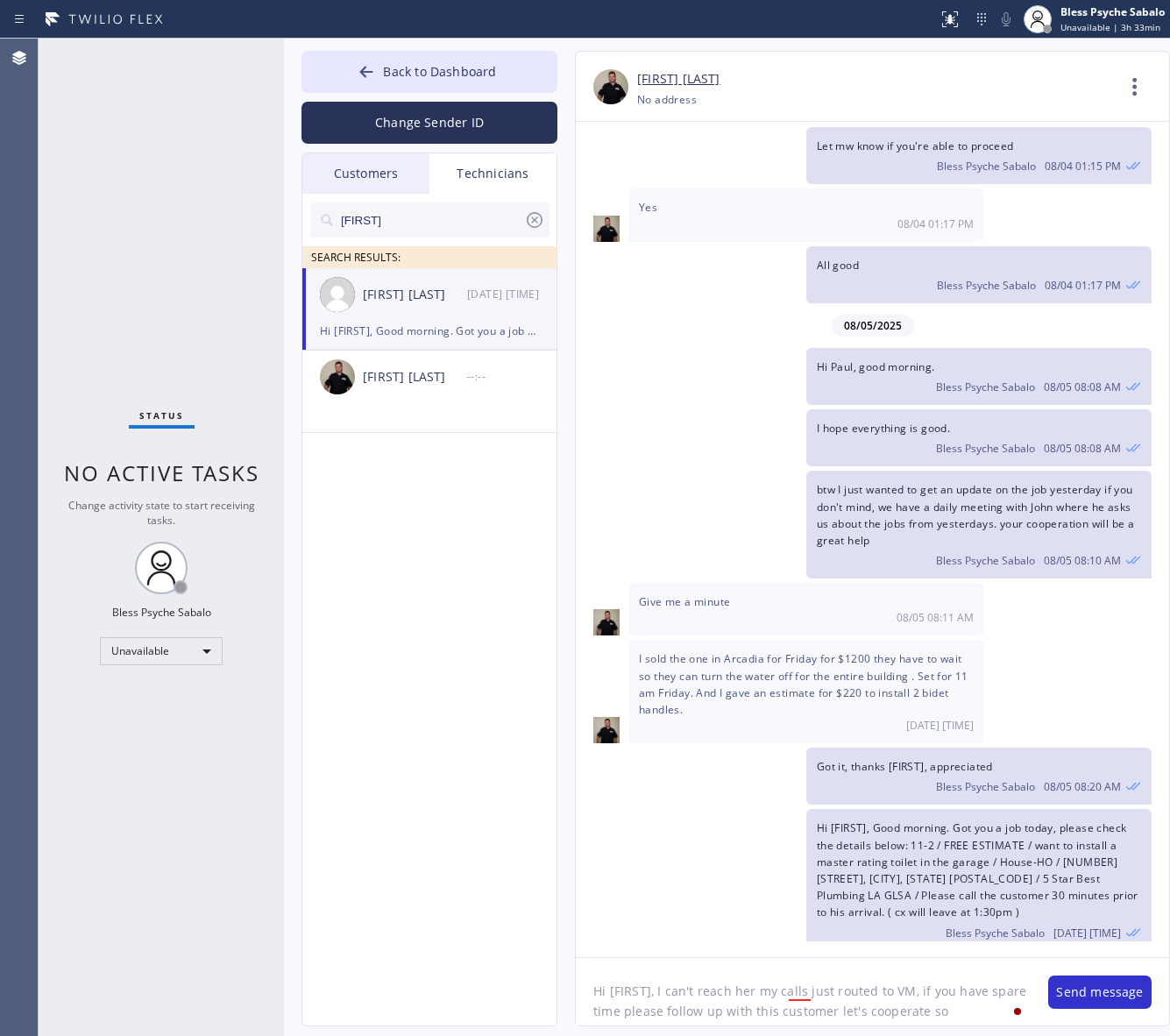 click on "Hi [FIRST], I can't reach her my calls just routed to VM, if you have spare time please follow up with this customer let's cooperate so" 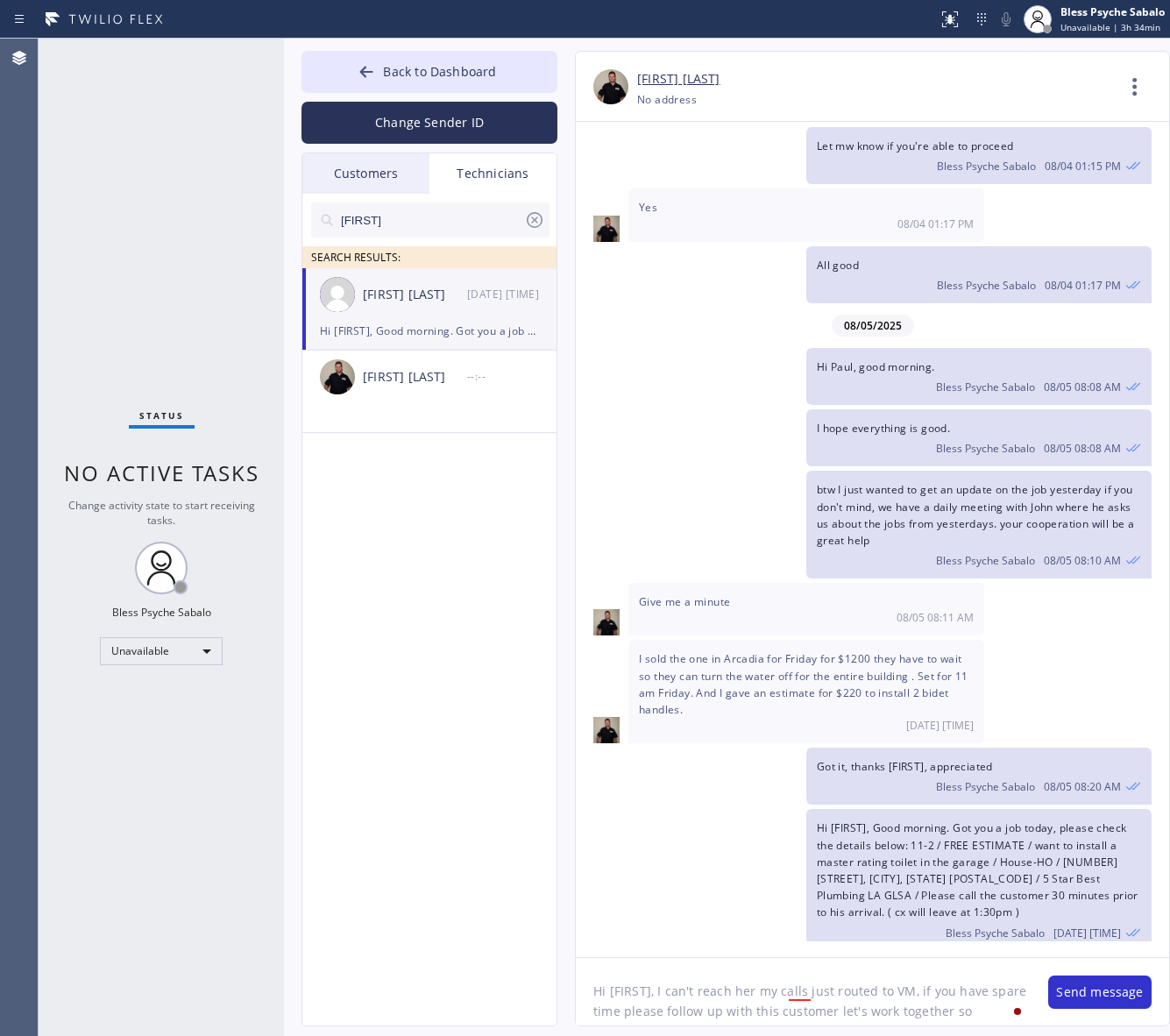 click on "Hi [FIRST], I can't reach her my calls just routed to VM, if you have spare time please follow up with this customer let's work together so" 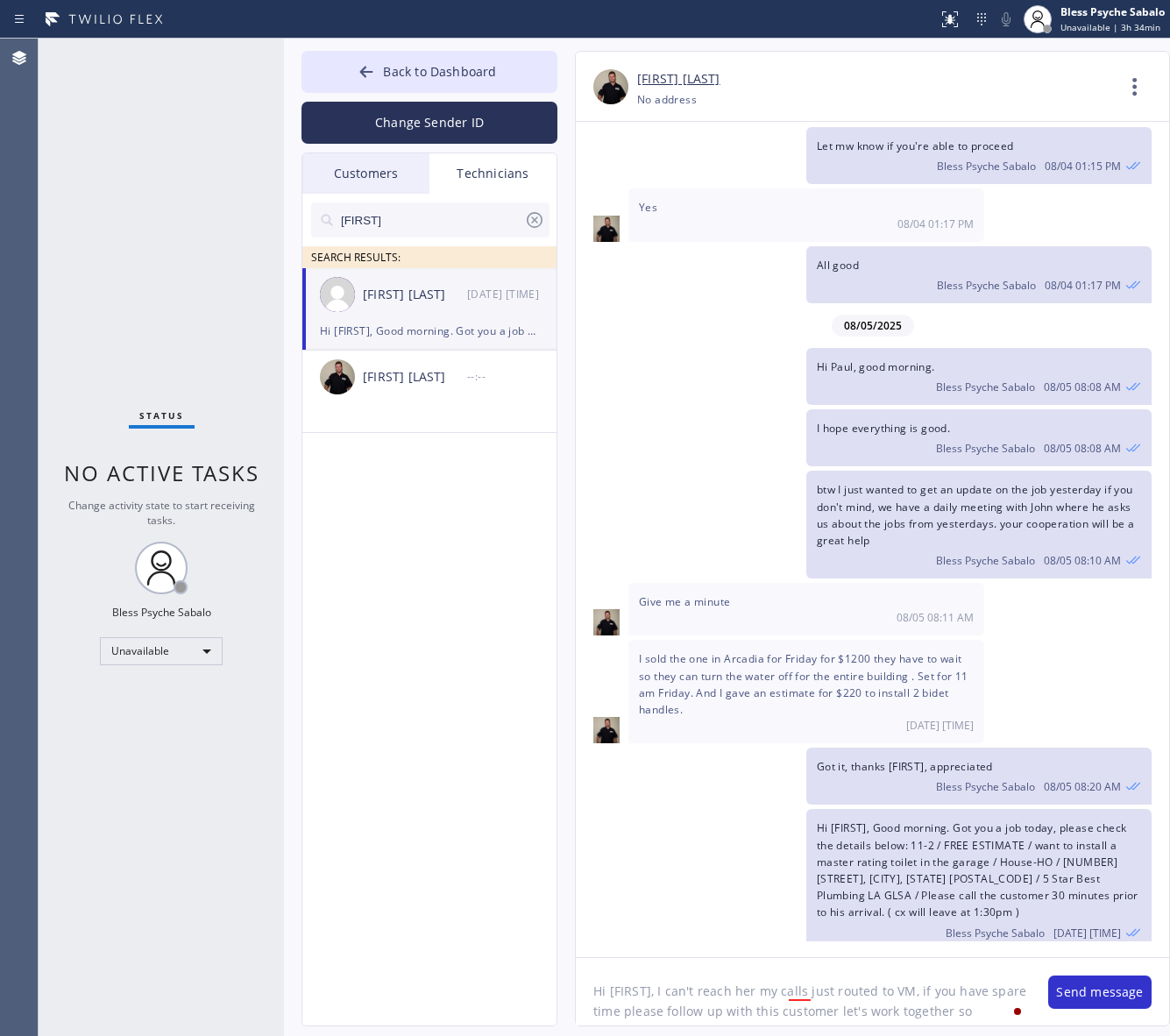 click on "Hi [FIRST], I can't reach her my calls just routed to VM, if you have spare time please follow up with this customer let's work together so" 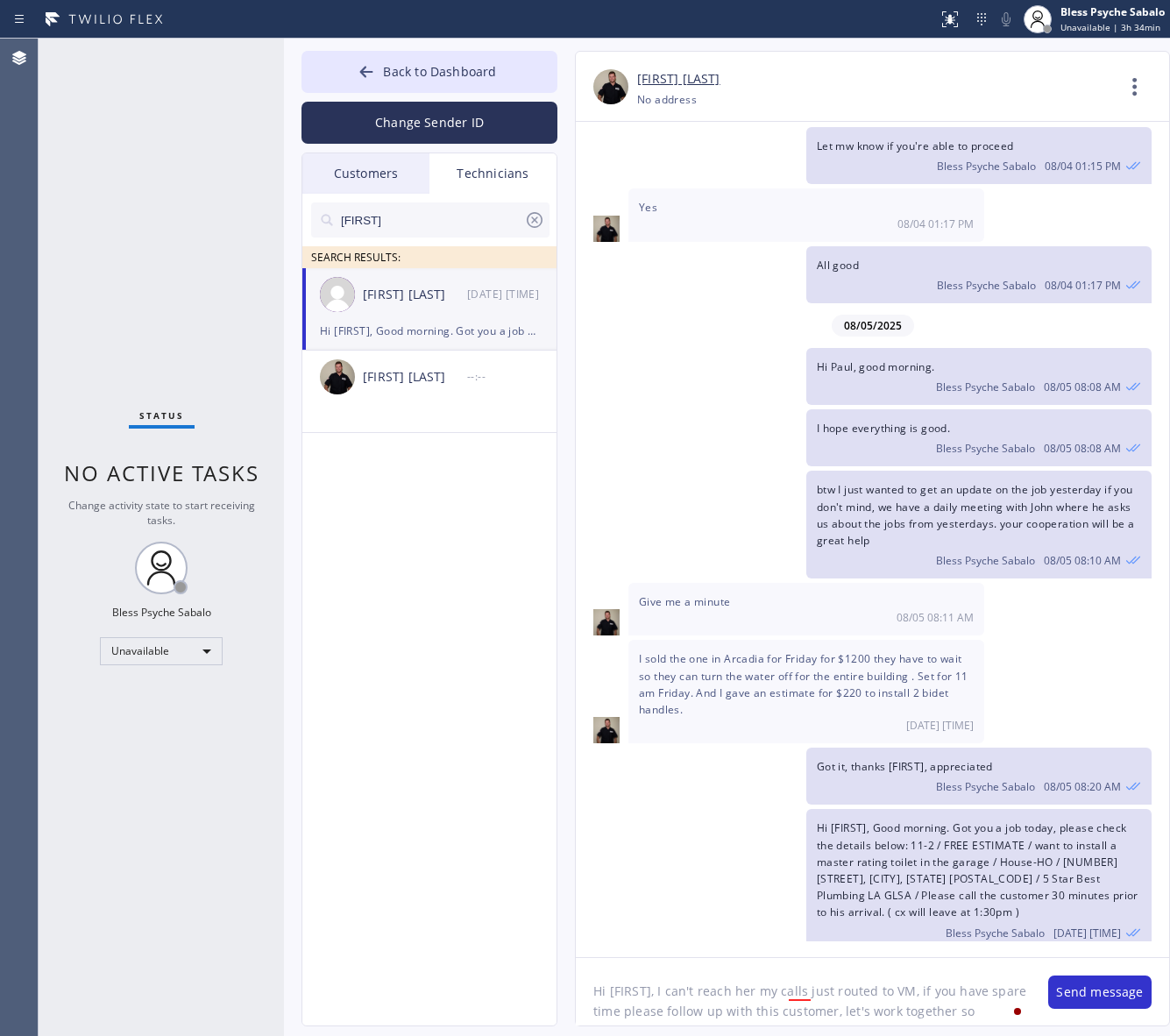 click on "Hi [FIRST], I can't reach her my calls just routed to VM, if you have spare time please follow up with this customer, let's work together so" 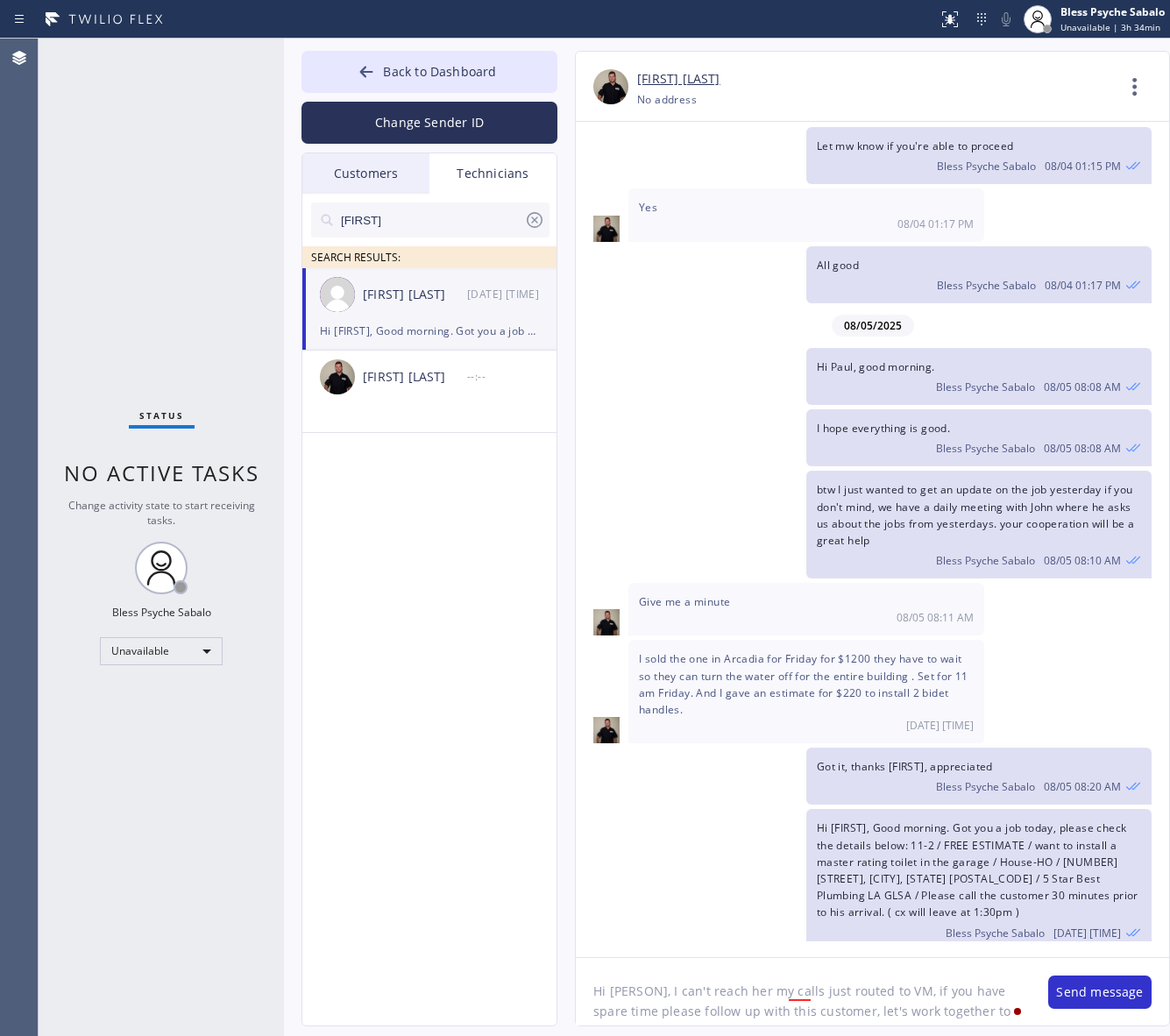 scroll, scrollTop: 15, scrollLeft: 0, axis: vertical 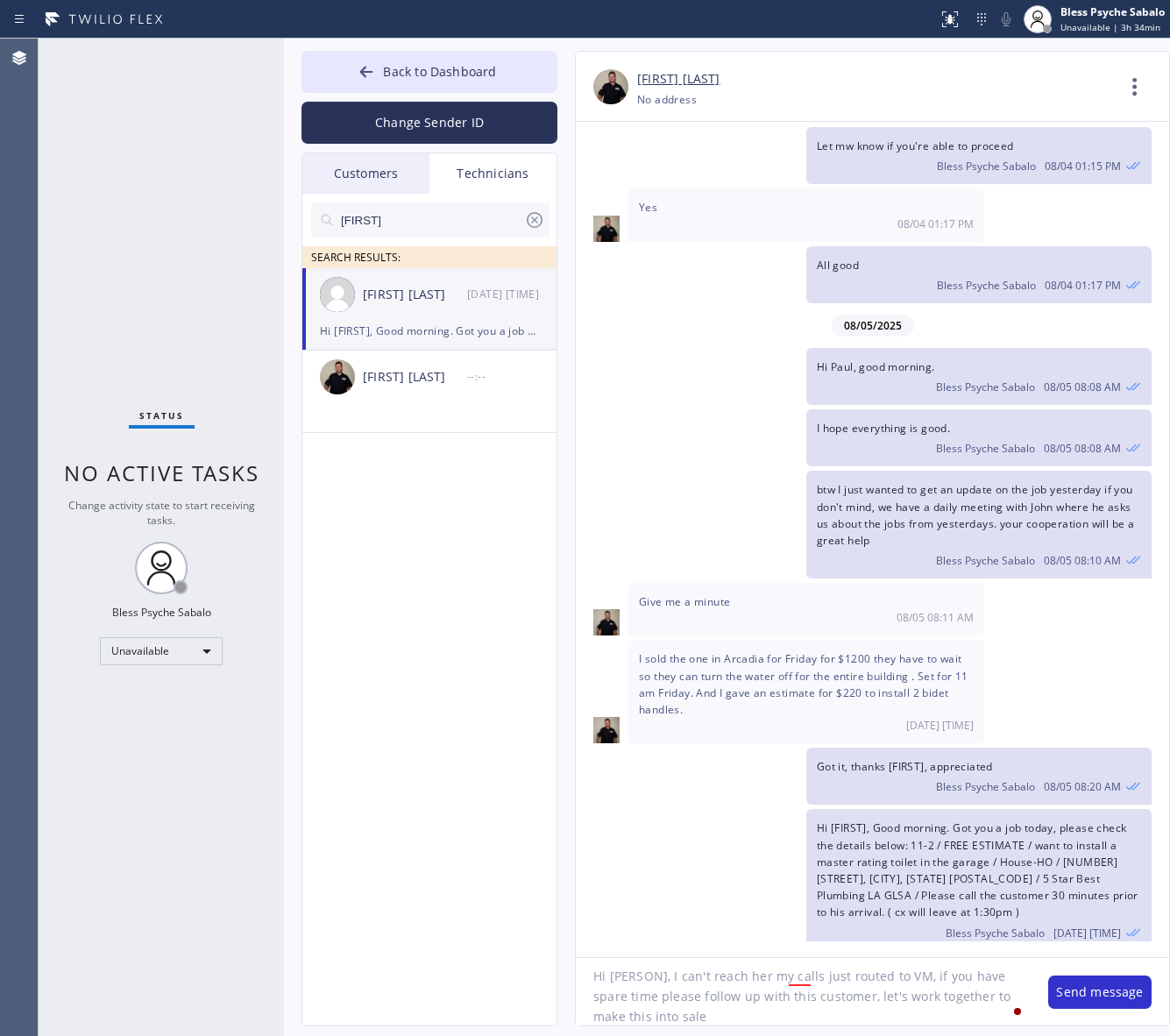 type on "Hi [PERSON], I can't reach her my calls just routed to VM, if you have spare time please follow up with this customer, let's work together to make this into sale." 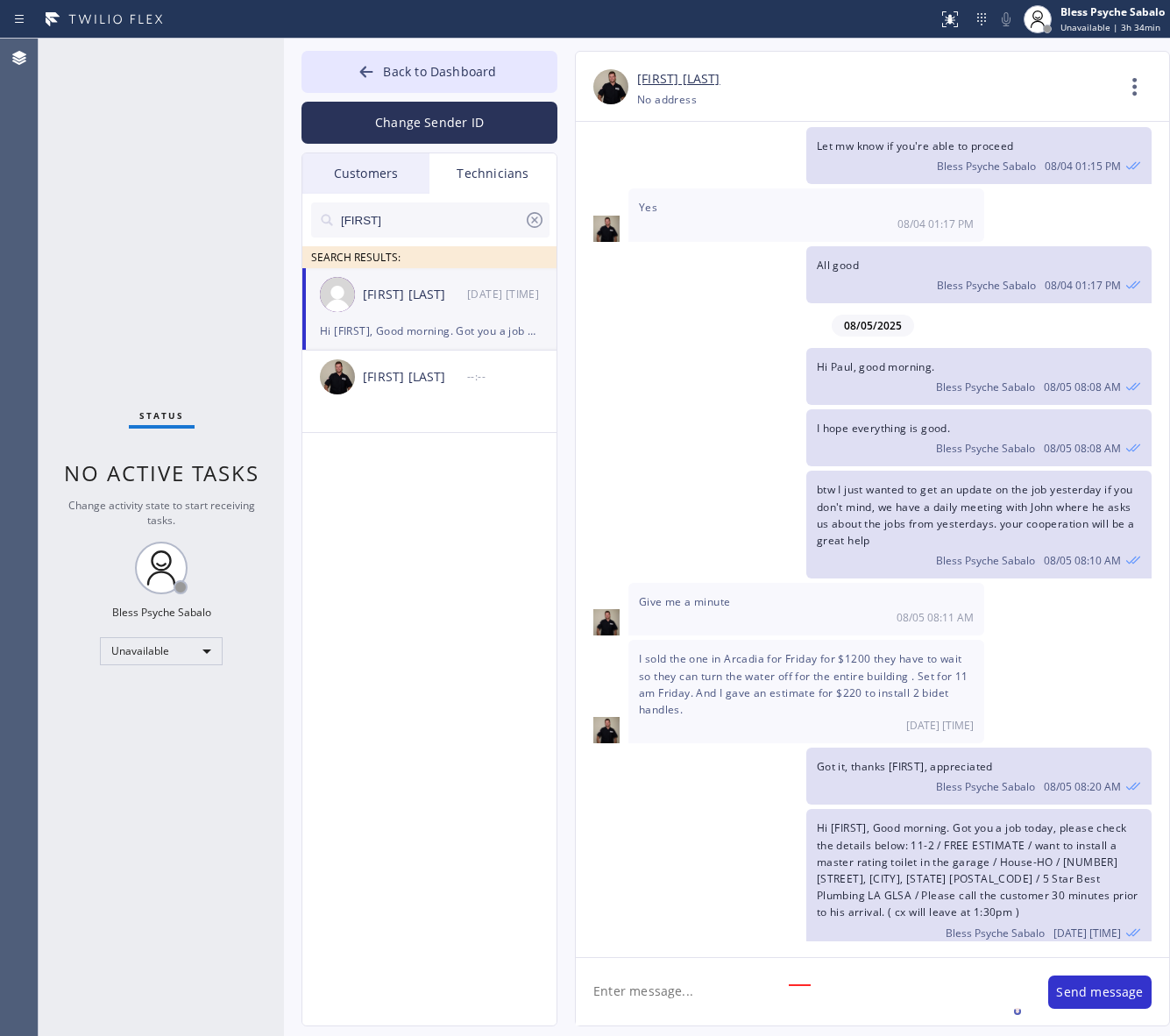 scroll, scrollTop: 0, scrollLeft: 0, axis: both 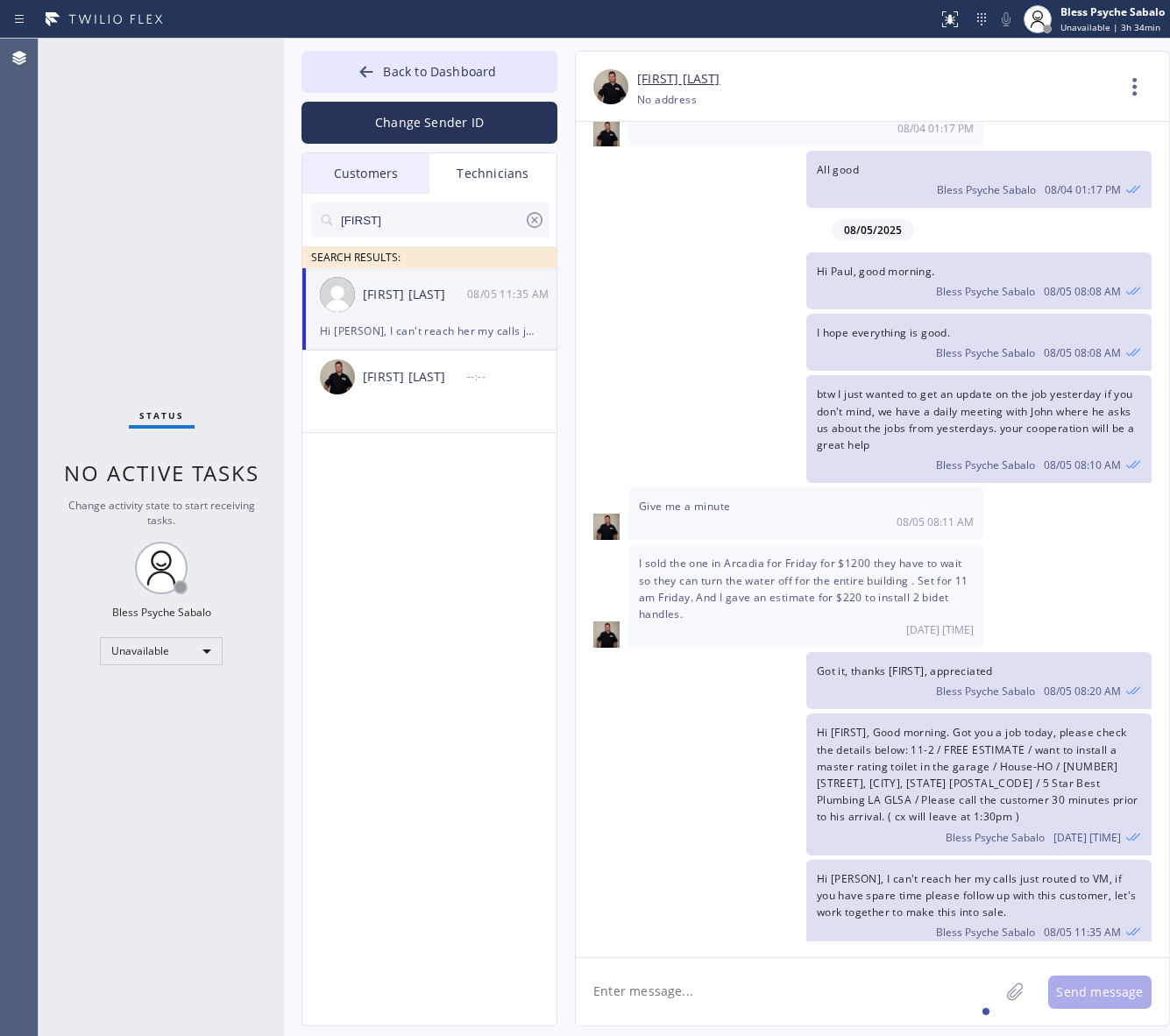 type 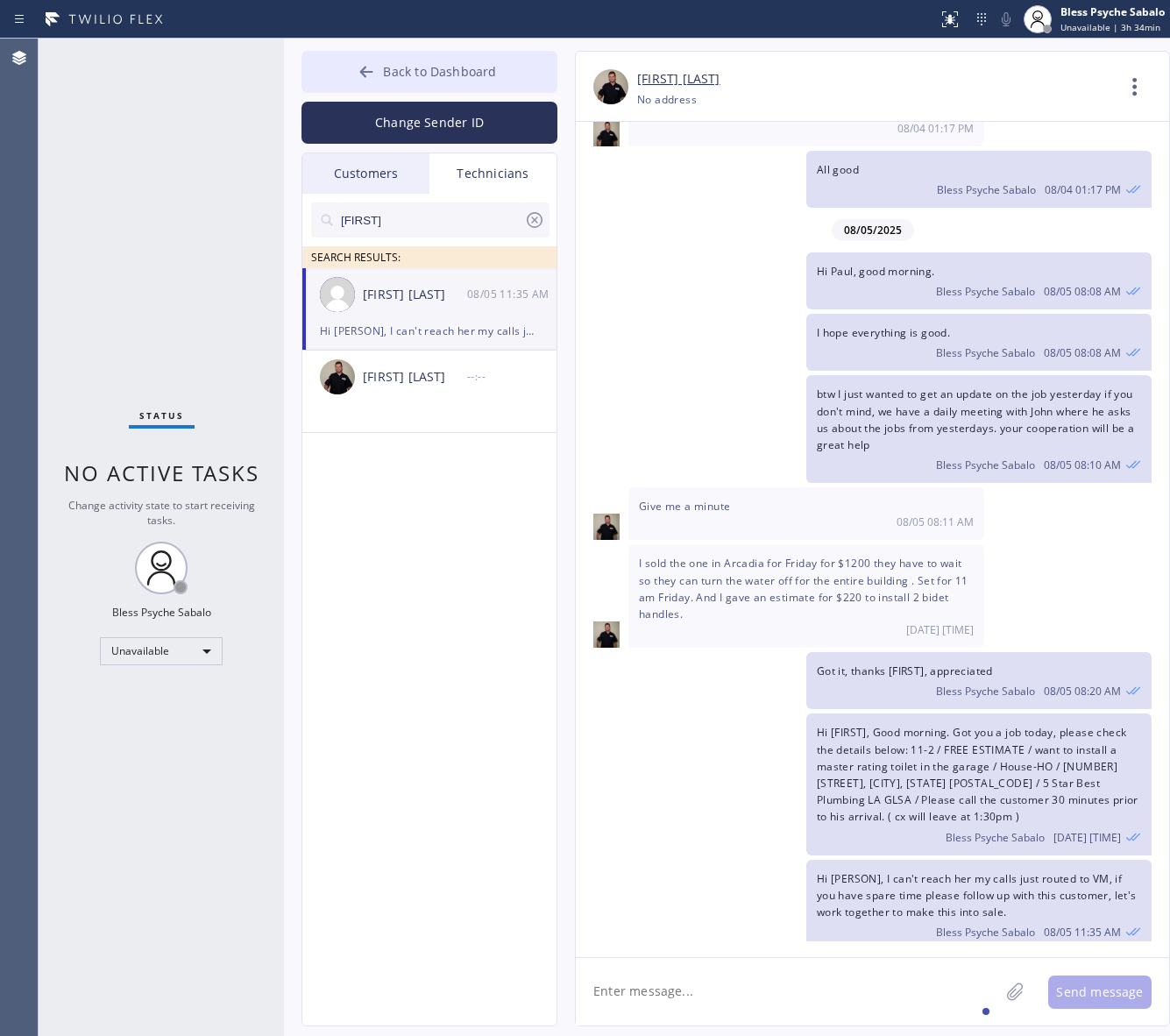 click on "Back to Dashboard" at bounding box center [439, 71] 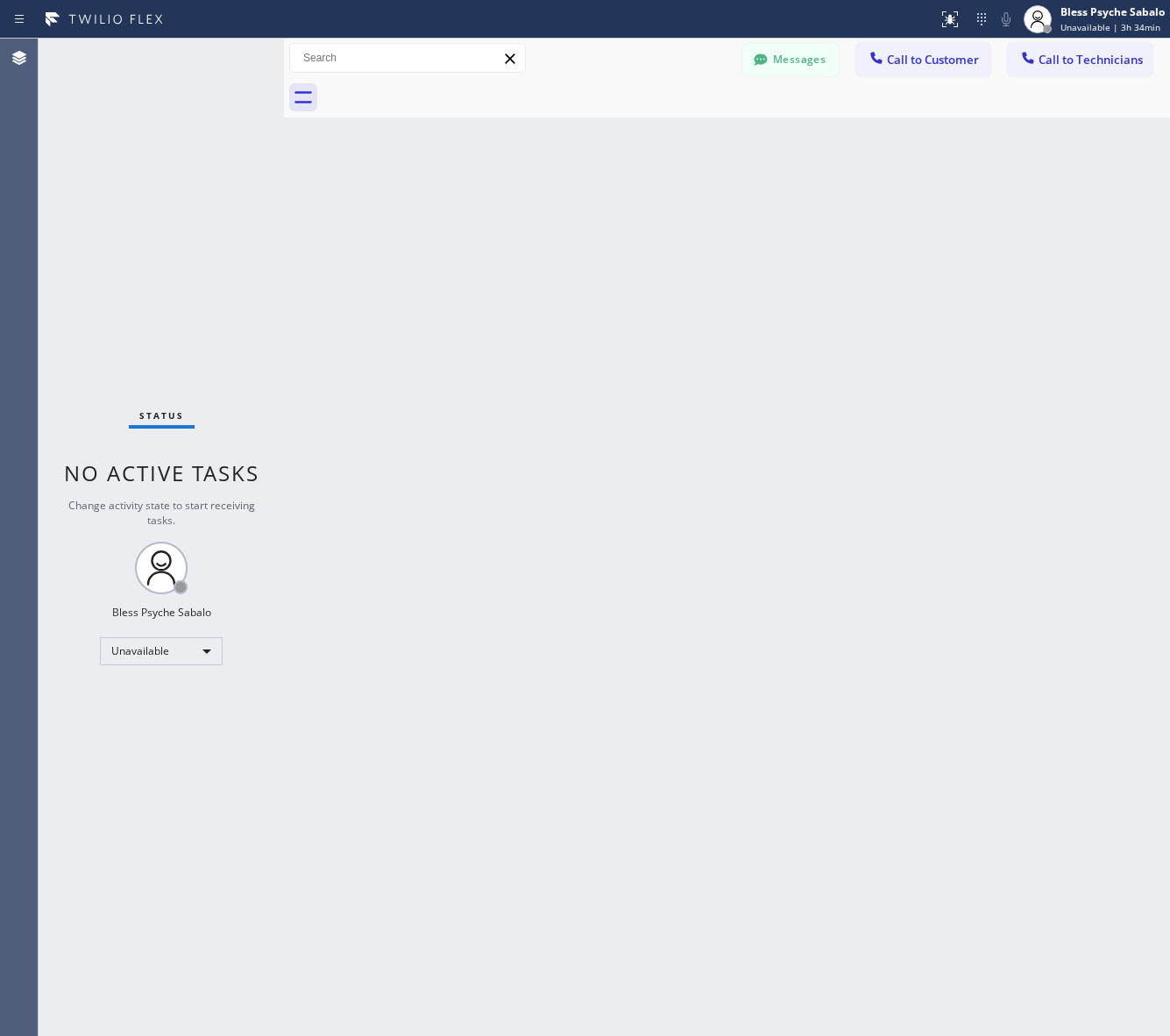 drag, startPoint x: 606, startPoint y: 229, endPoint x: 618, endPoint y: 176, distance: 54.341513 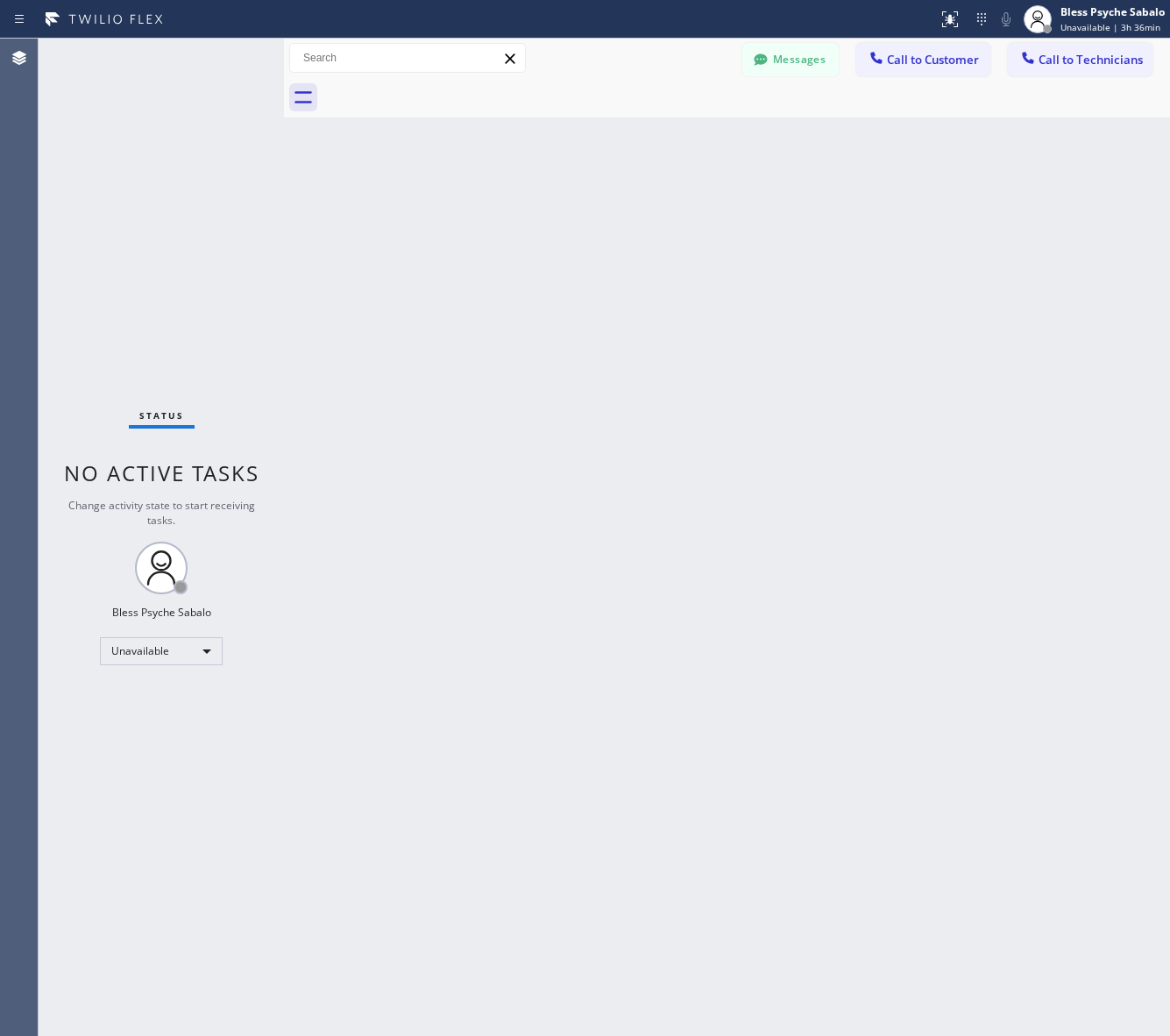 drag, startPoint x: 597, startPoint y: 279, endPoint x: 471, endPoint y: 152, distance: 178.89941 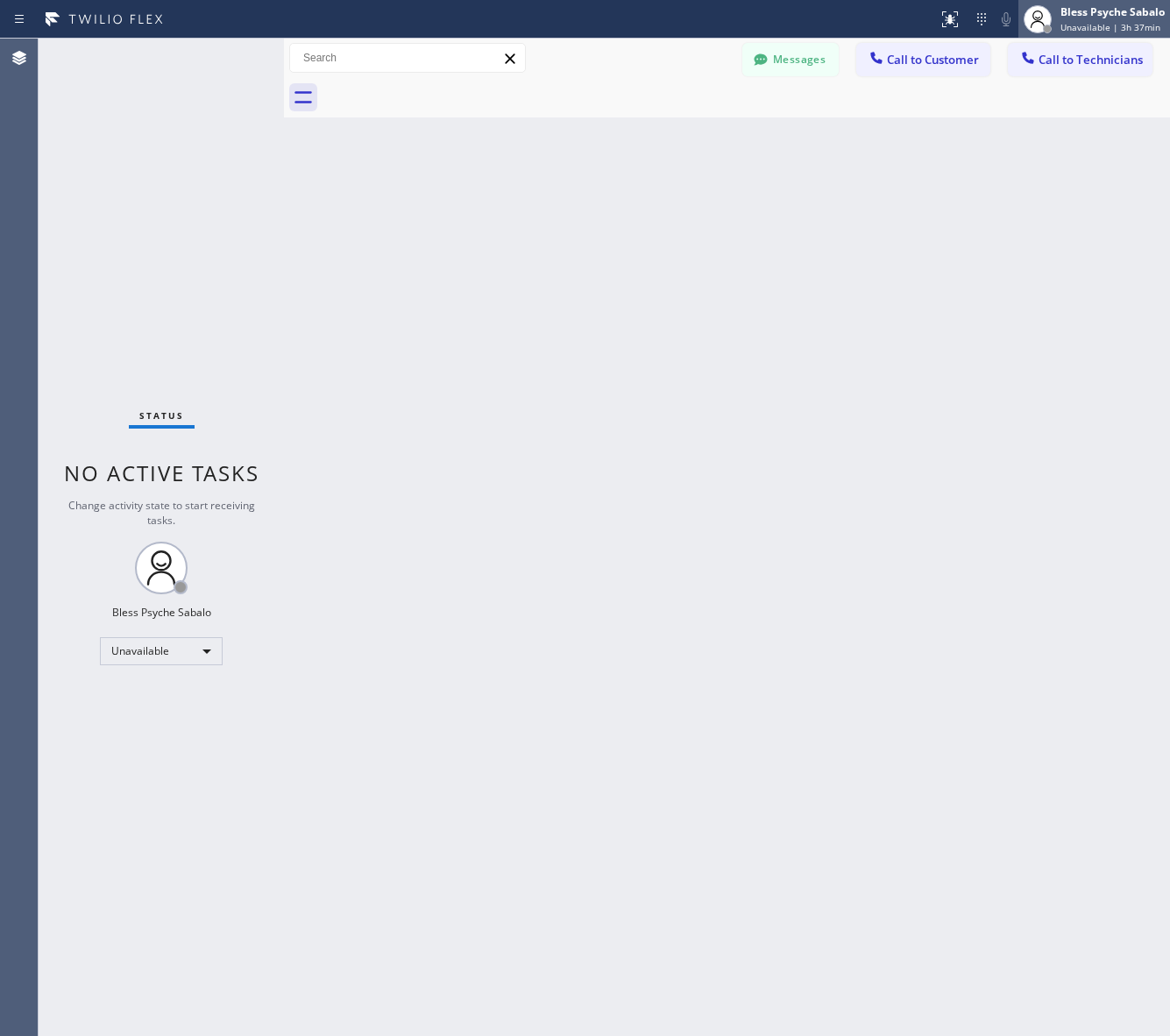 drag, startPoint x: 763, startPoint y: 235, endPoint x: 1076, endPoint y: 19, distance: 380.29594 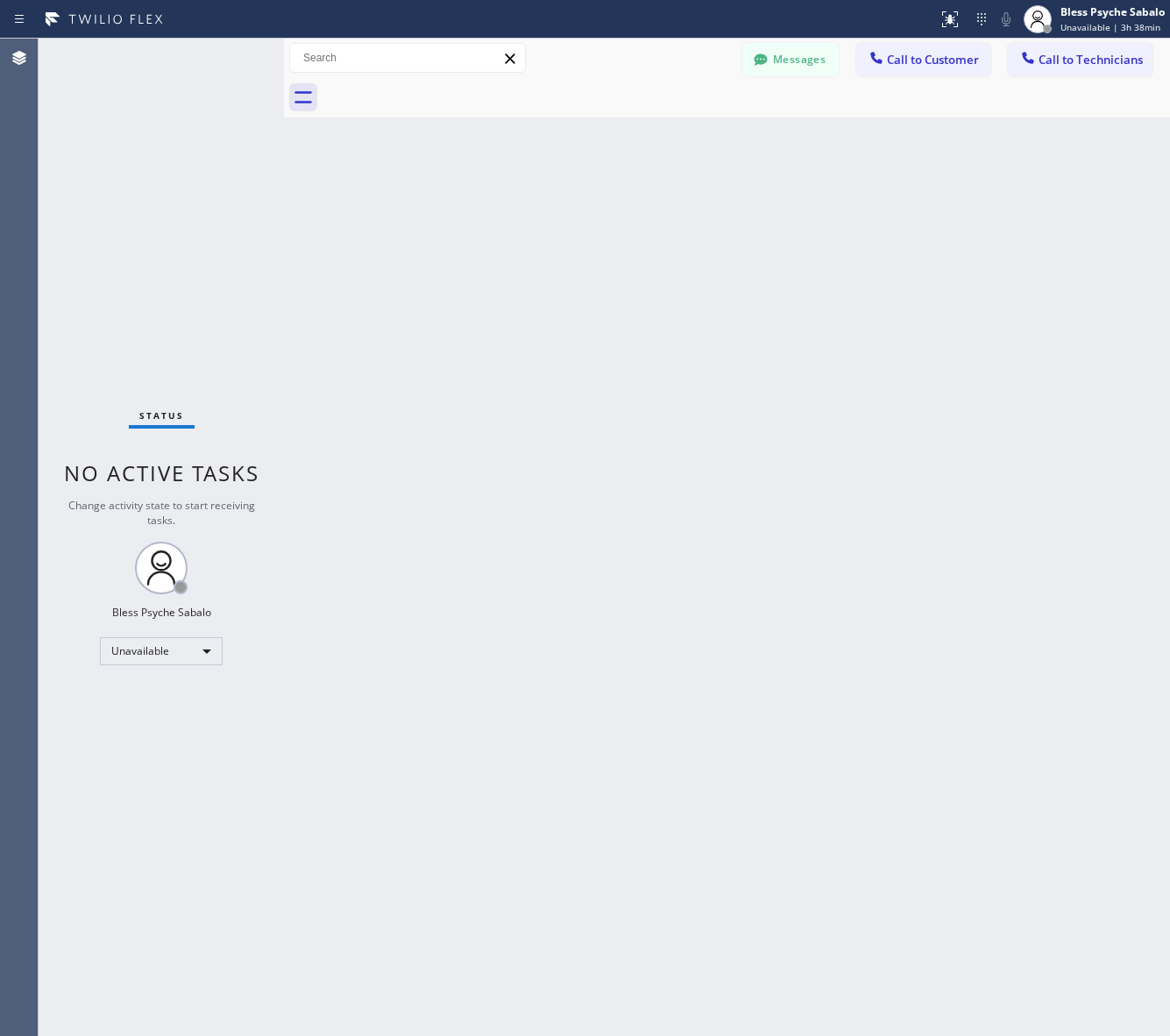 drag, startPoint x: 838, startPoint y: 387, endPoint x: 860, endPoint y: 331, distance: 60.16644 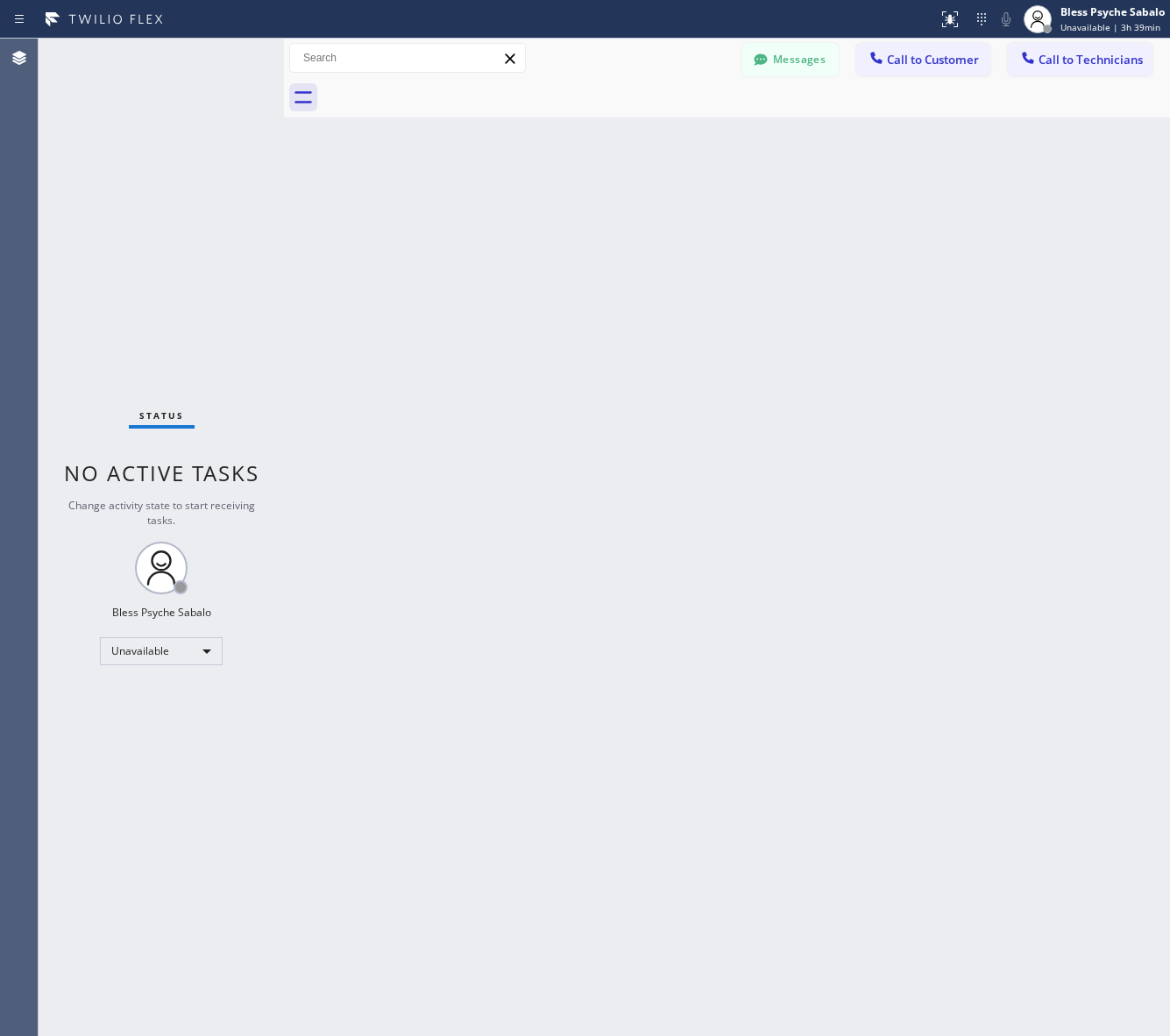 click on "Back to Dashboard Change Sender ID Customers Technicians paul SEARCH RESULTS: MM [FIRST] [LAST] [DATE] It's fine .. NP
We don't need it anymore  JW [FIRST]-this is Red, one of the dispatch managers here at 5 Star Plumbing. I’m reaching out to follow up on the estimate provided by our technician, Vache, during his visit on [DATE] regarding the (Installation of In-Home Water Filtration System). We just wanted to check in and see if you had any questions about the estimate or if there’s anything we can assist you with as you consider moving forward with the project. Feel free to reach out at your convenience—we’re here to help!
BS [FIRST] [LAST] [DATE] LC [FIRST] [LAST] [DATE] Tech advised me to just book an appointment and they'll gonna check the property together with you or either the real estate agent, to see if there's any back-up problem. DM [FIRST] [LAST] [DATE] BD [FIRST] [LAST] [DATE] No problem. IB [FIRST] [LAST] [DATE] J  [DATE] CD" at bounding box center (727, 537) 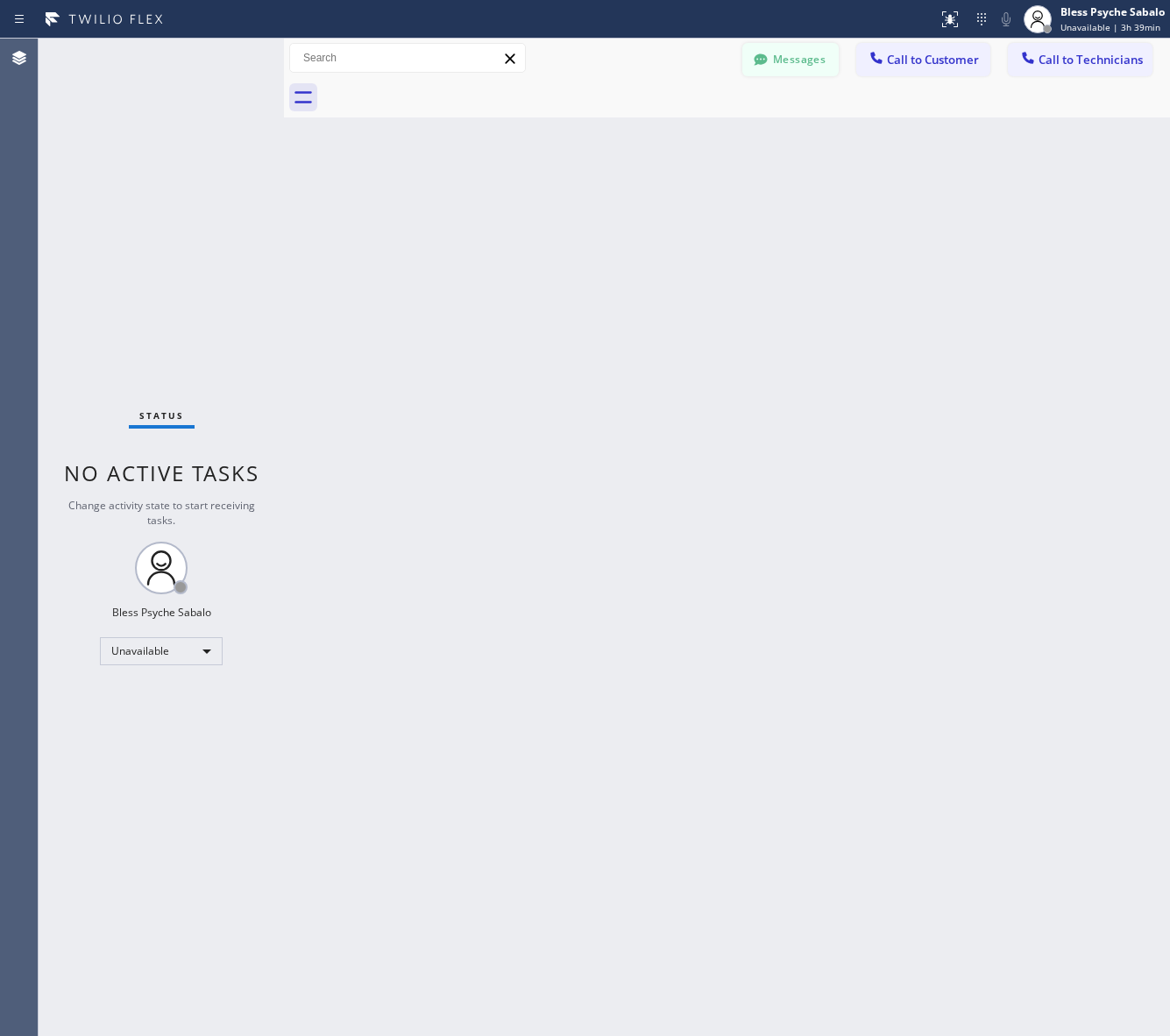 click on "Messages" at bounding box center (791, 60) 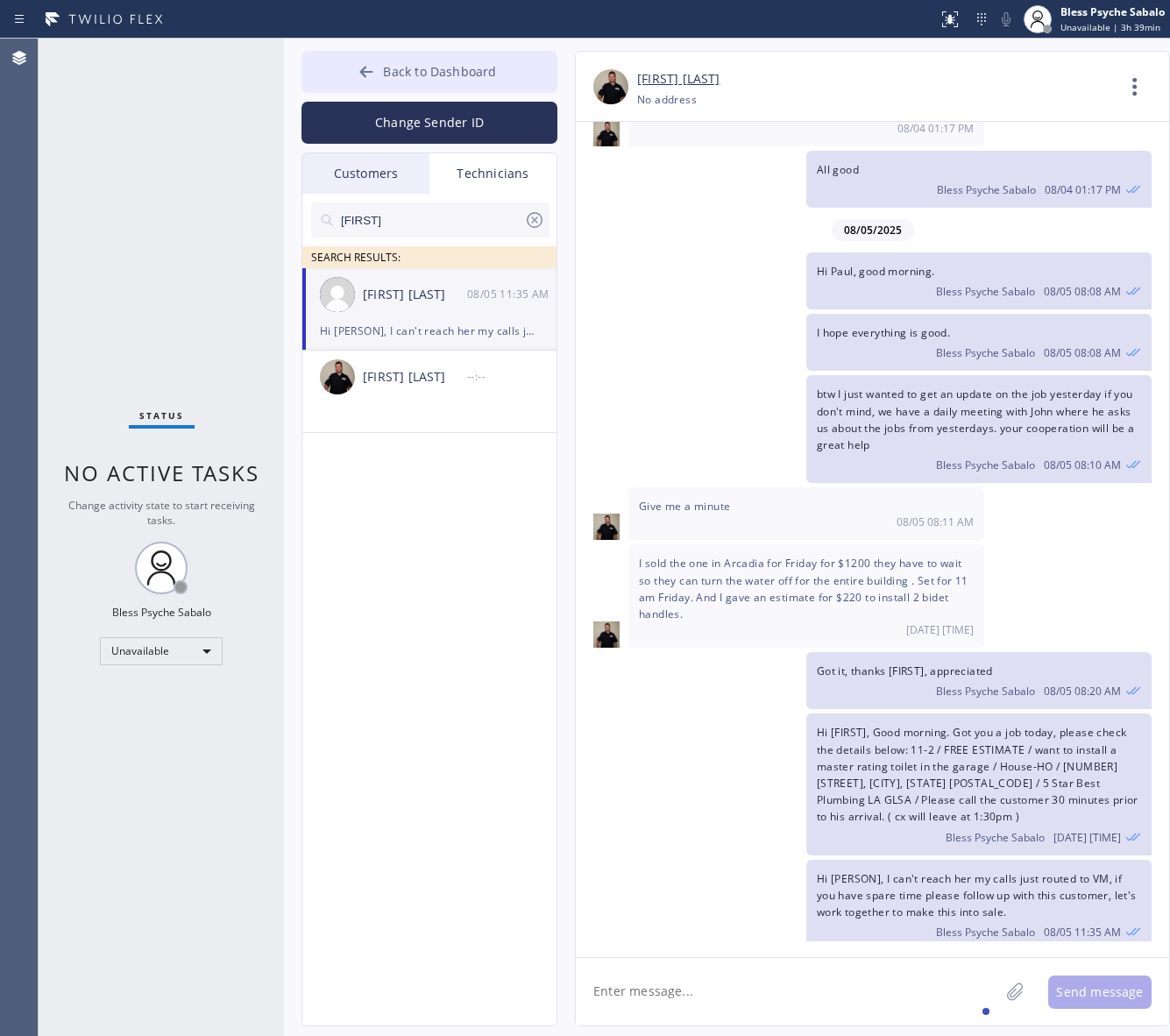 click on "Back to Dashboard" at bounding box center (439, 71) 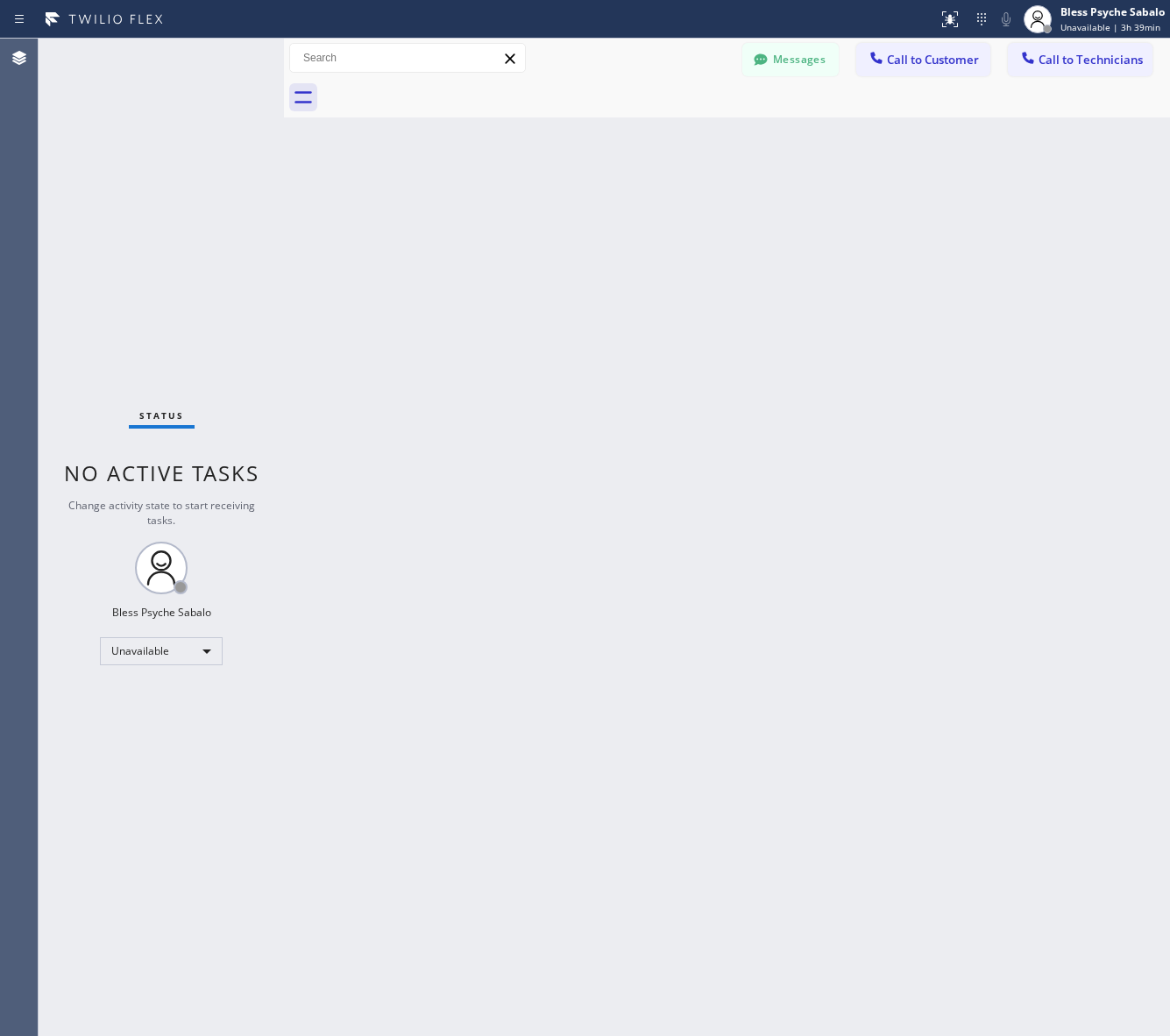 click on "Messages Call to Customer Call to Technicians Outbound call Location 5 Star Plumbing Your caller id phone number [PHONE] Customer number Call Outbound call Technician Search Technician Your caller id phone number Your caller id phone number [PHONE] Call" at bounding box center [727, 58] 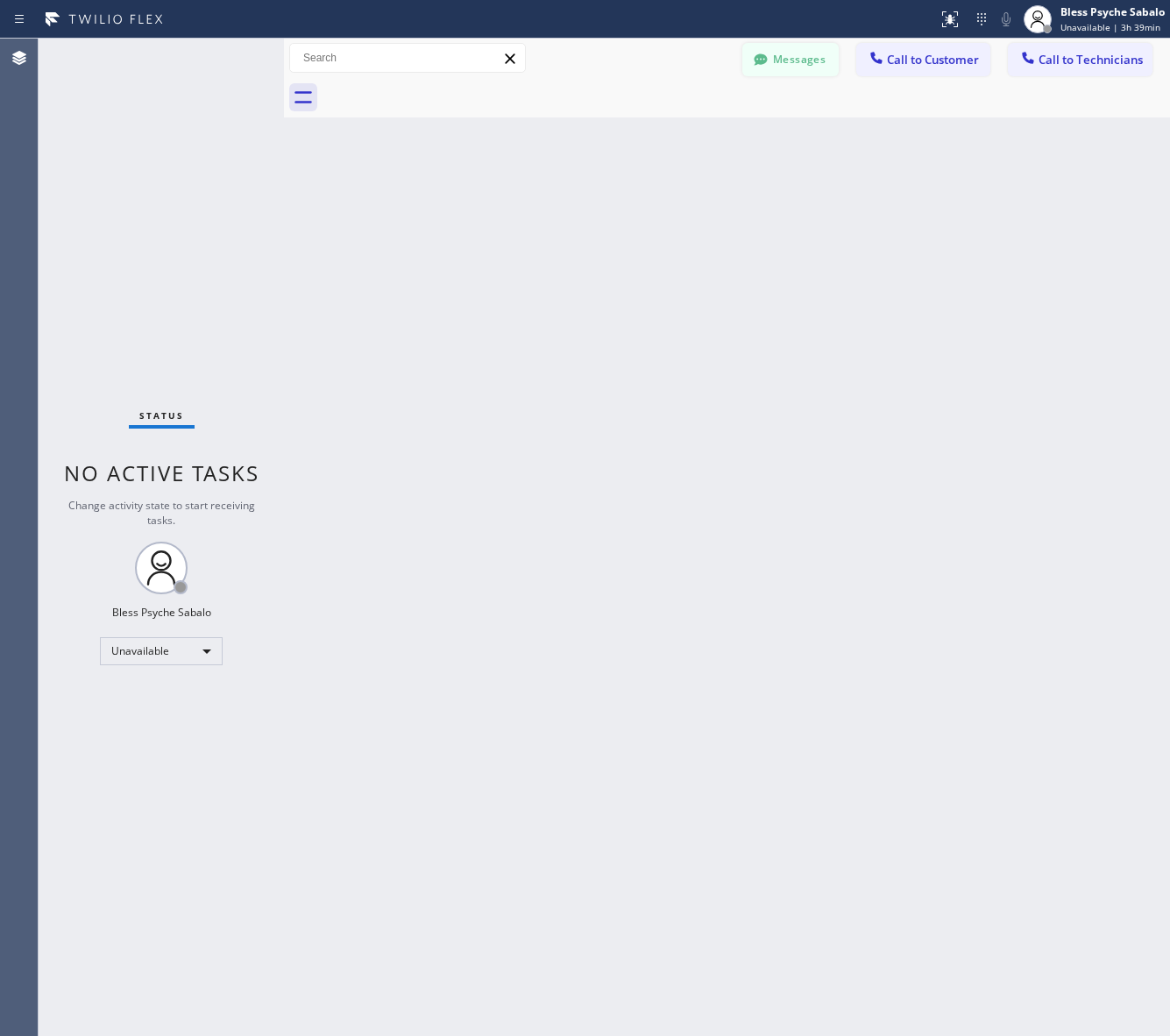click at bounding box center (761, 61) 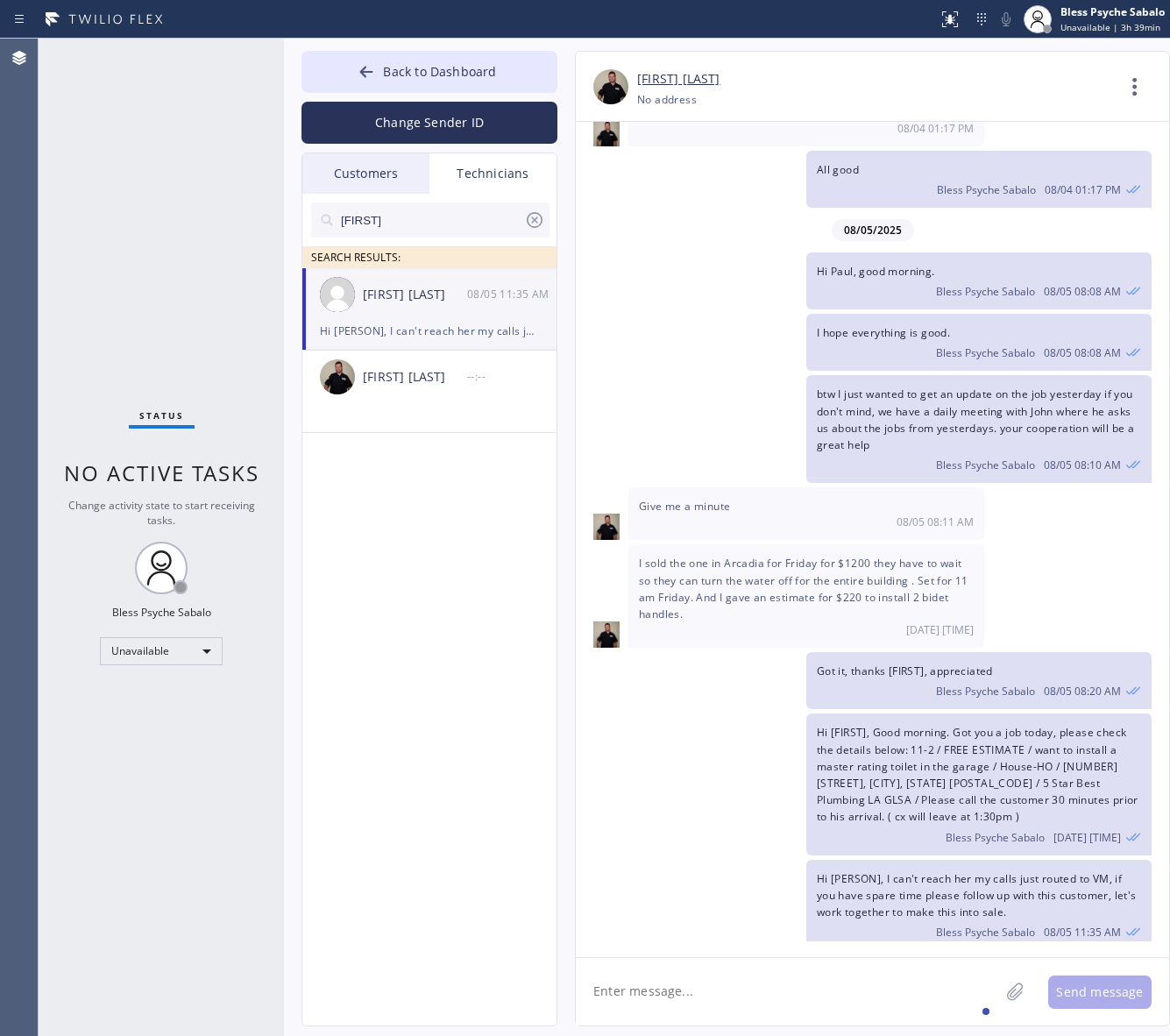 click on "Customers" at bounding box center [365, 174] 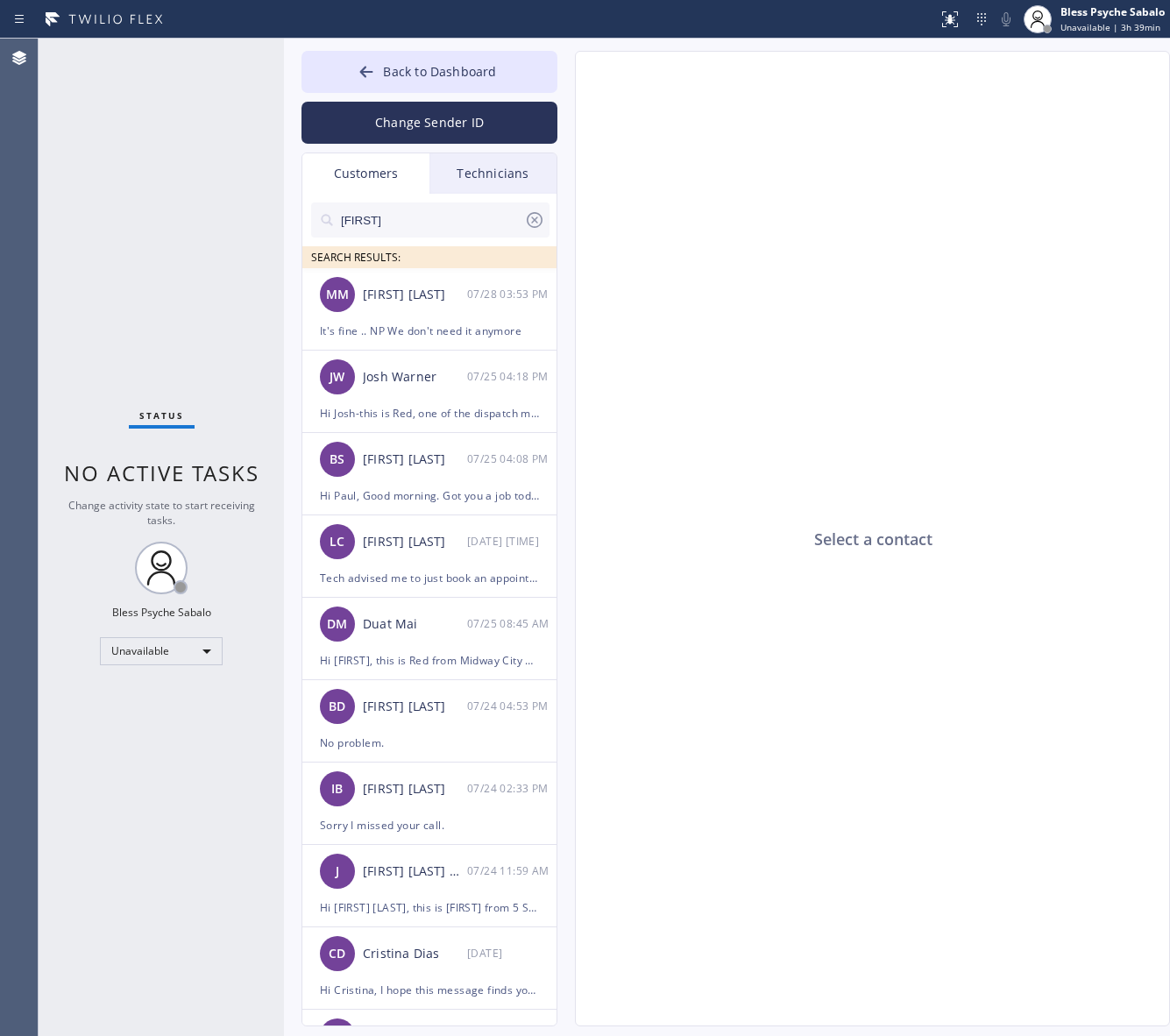 click on "Technicians" at bounding box center [493, 174] 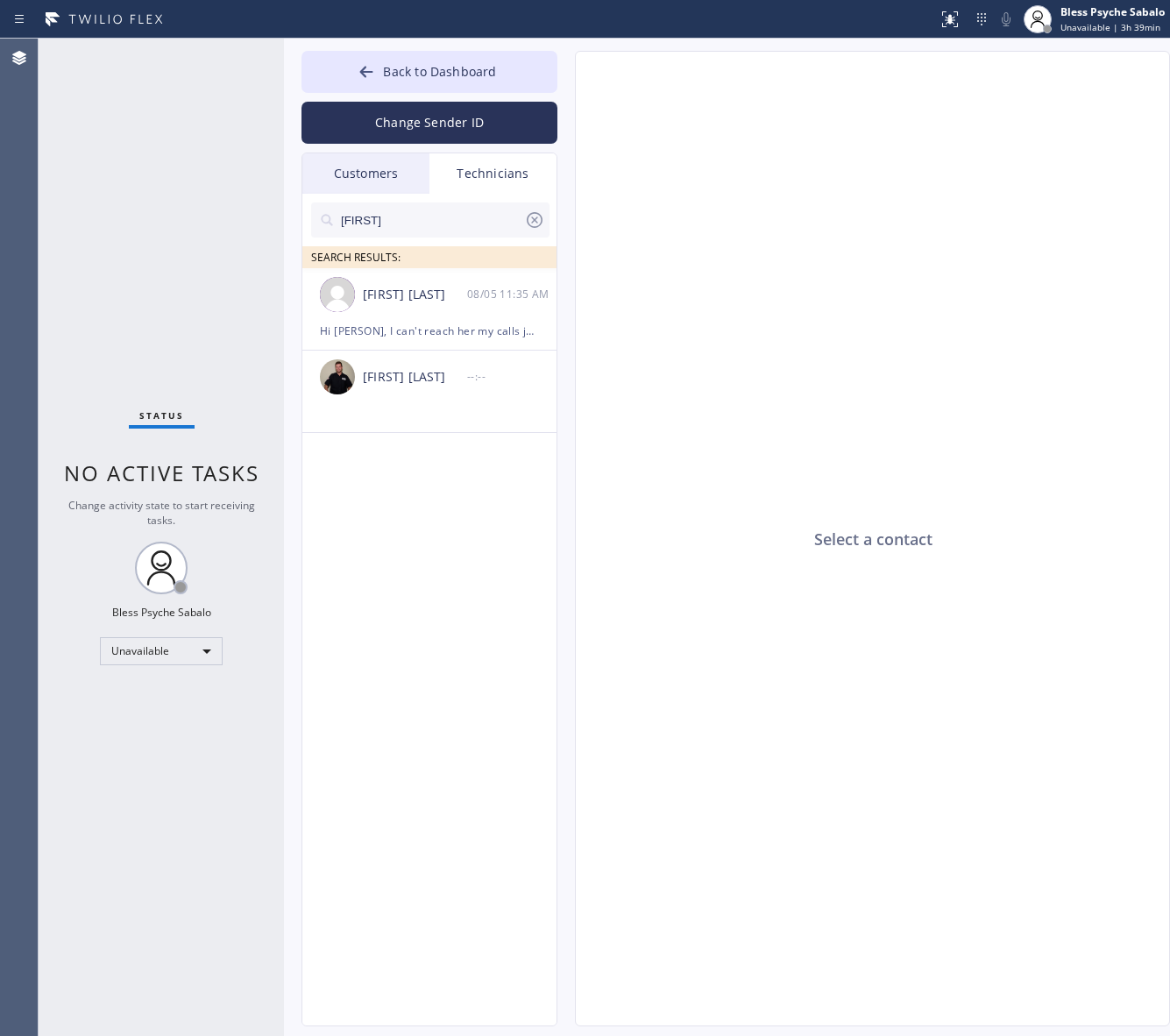 drag, startPoint x: 466, startPoint y: 229, endPoint x: 301, endPoint y: 224, distance: 165.07574 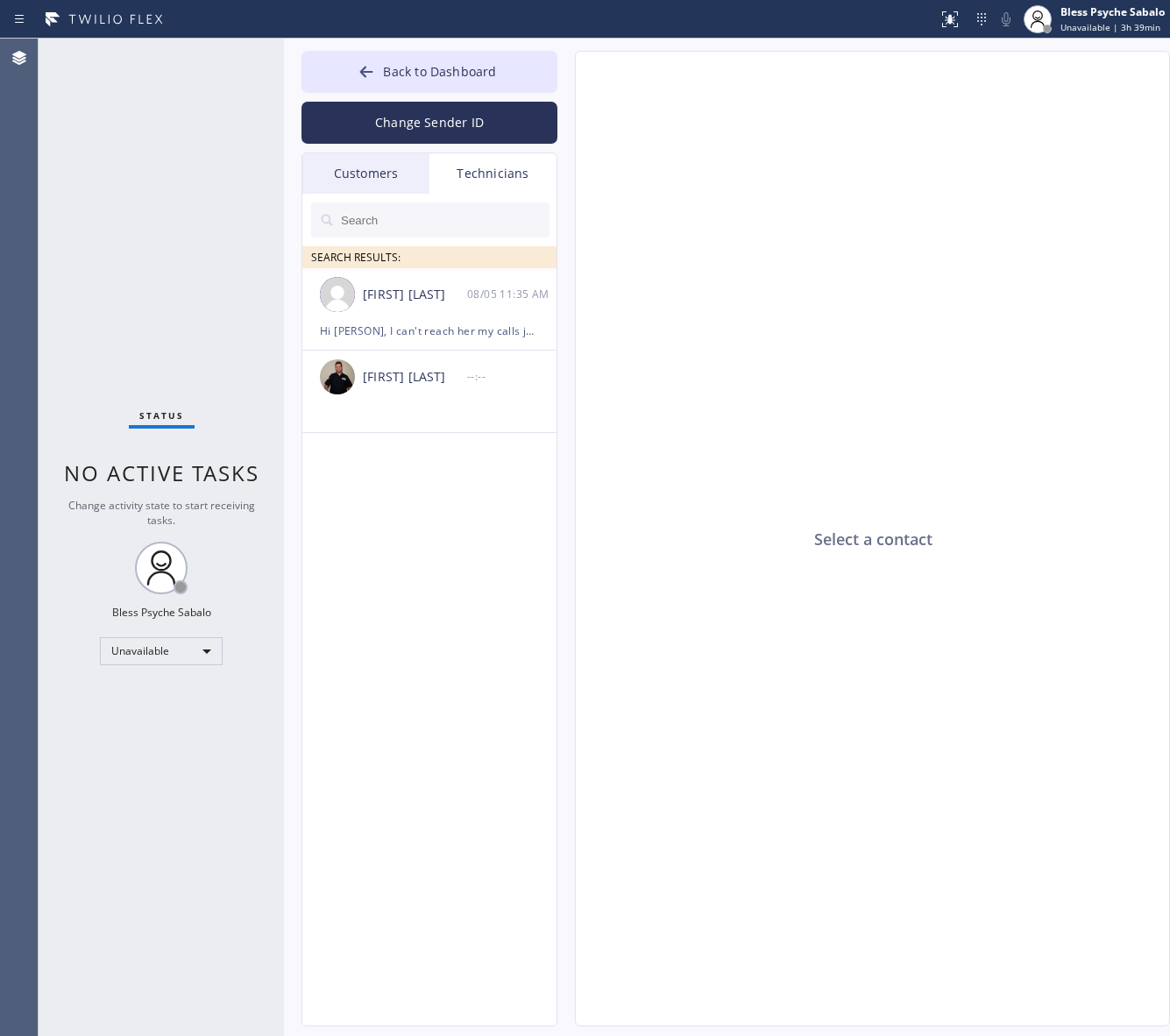 click on "Customers" at bounding box center (365, 174) 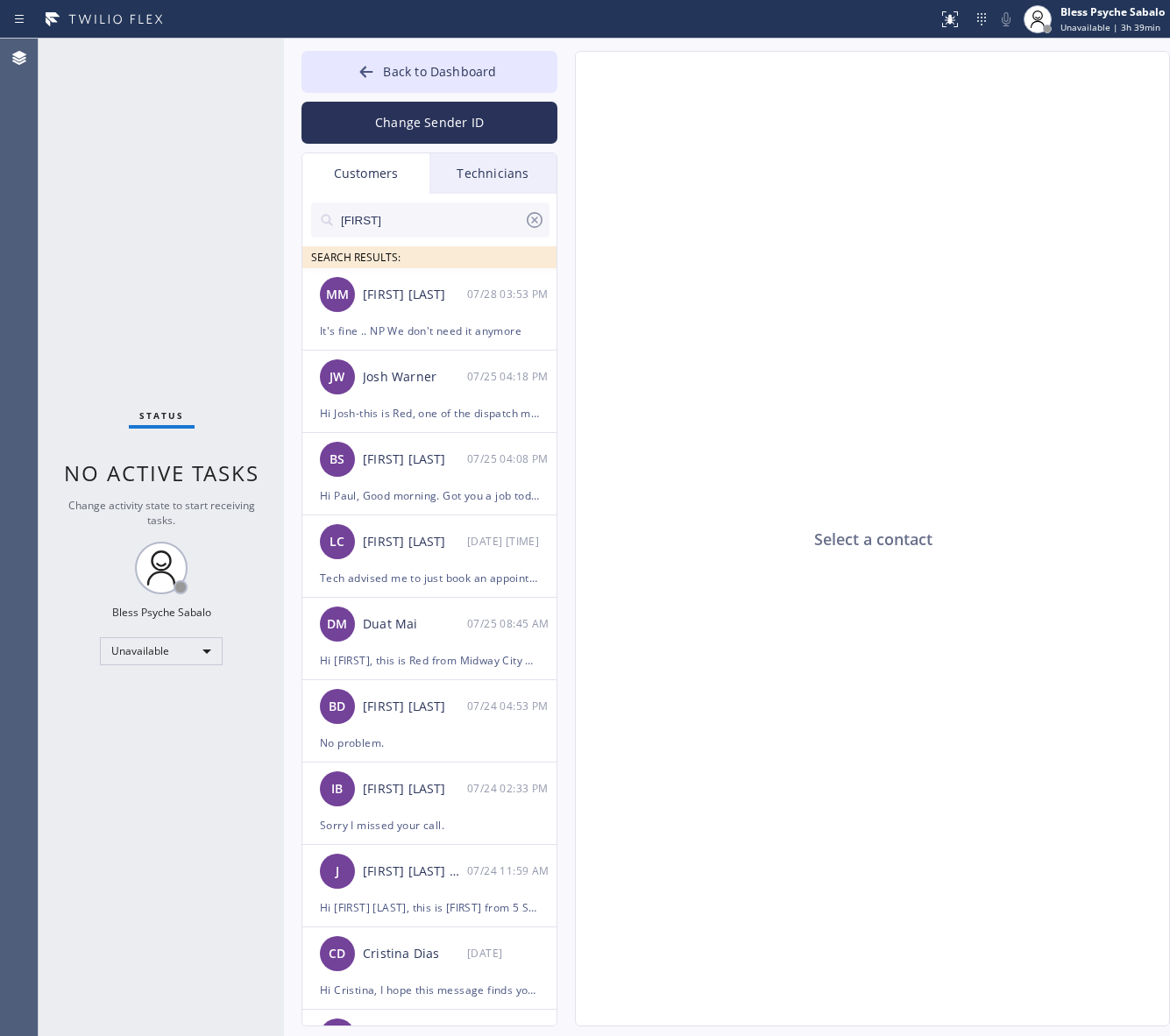 click on "Technicians" at bounding box center [493, 174] 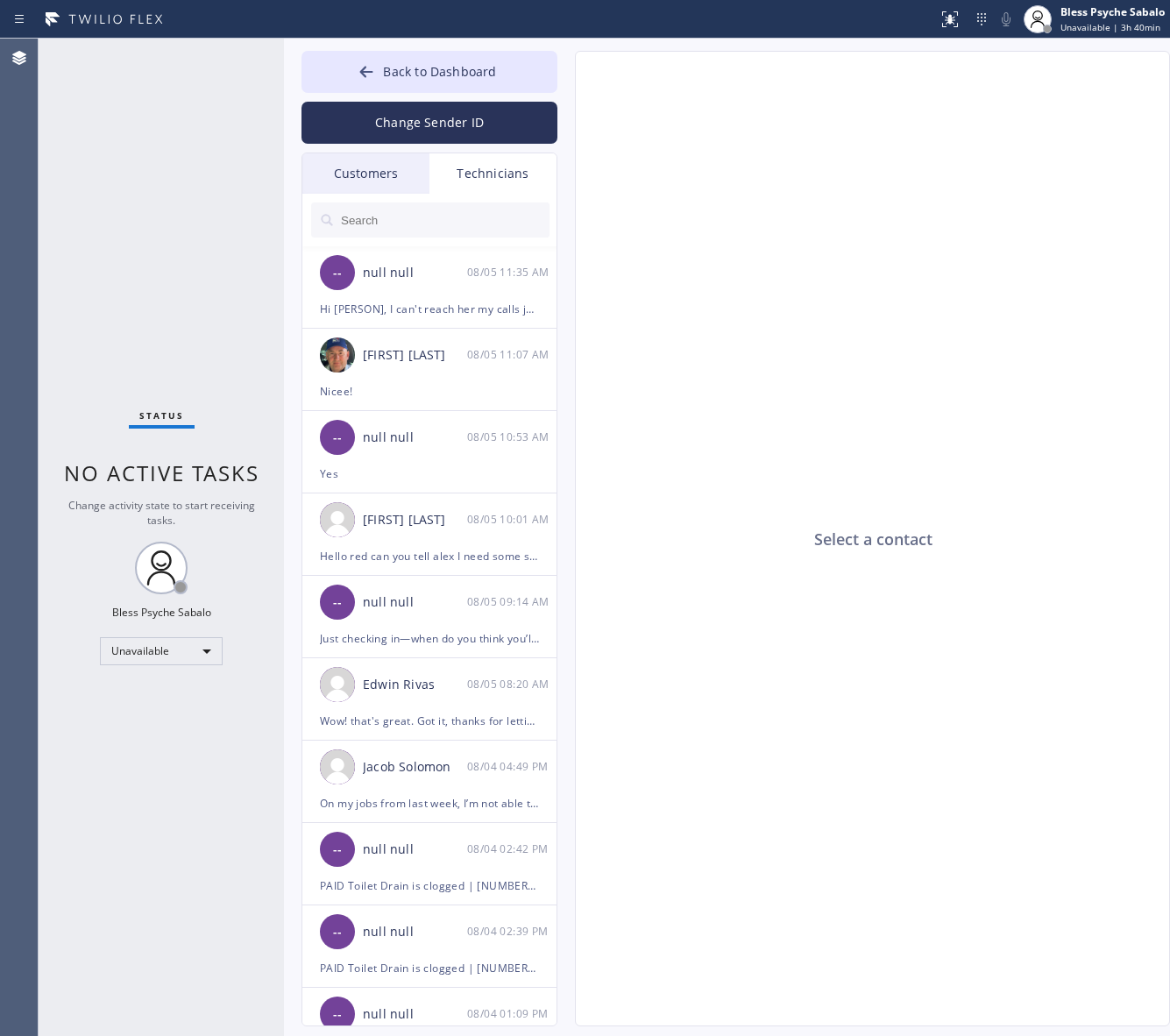 click on "Select a contact" 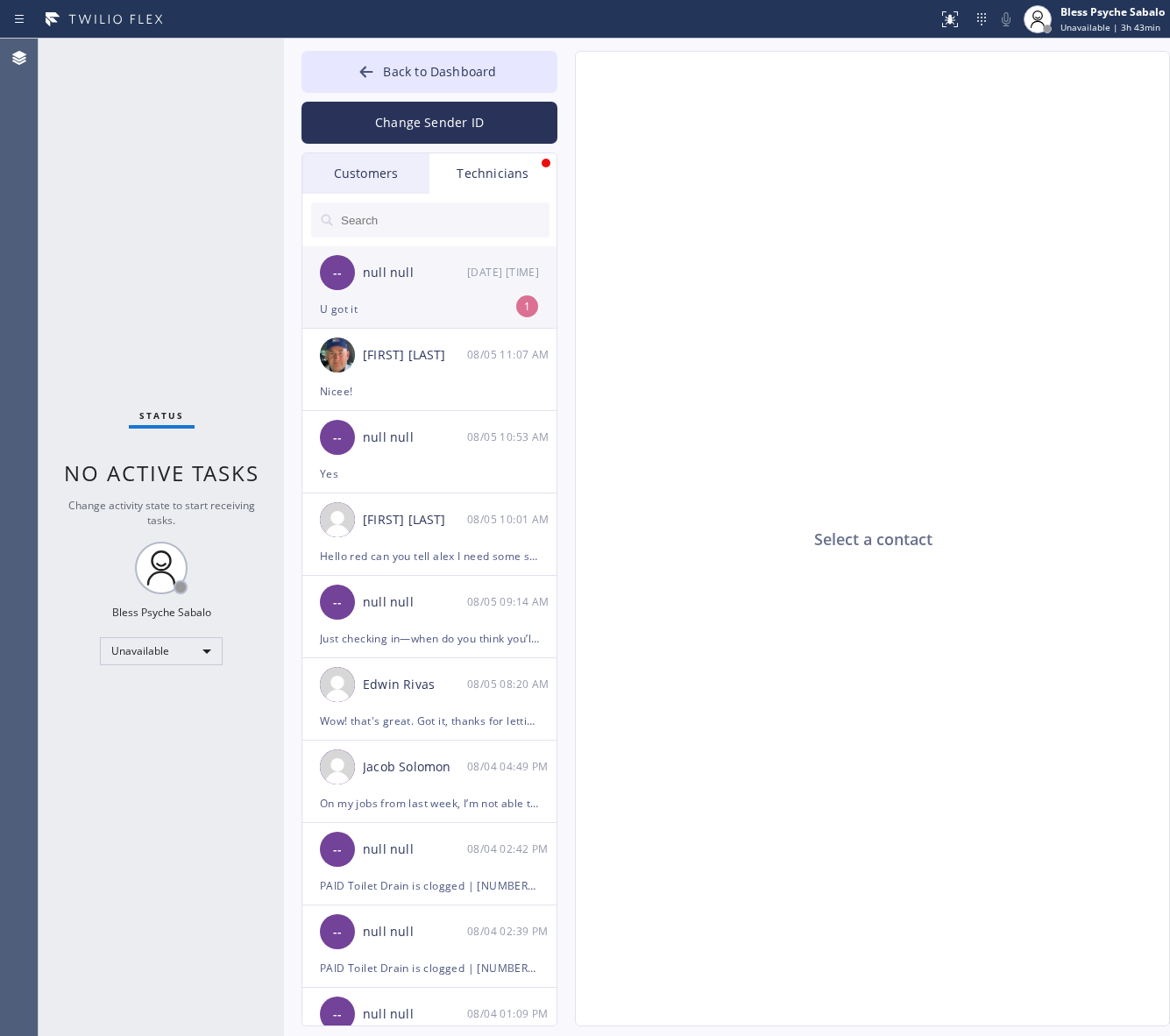 click on "-- null null [DATE] [TIME]" at bounding box center (430, 273) 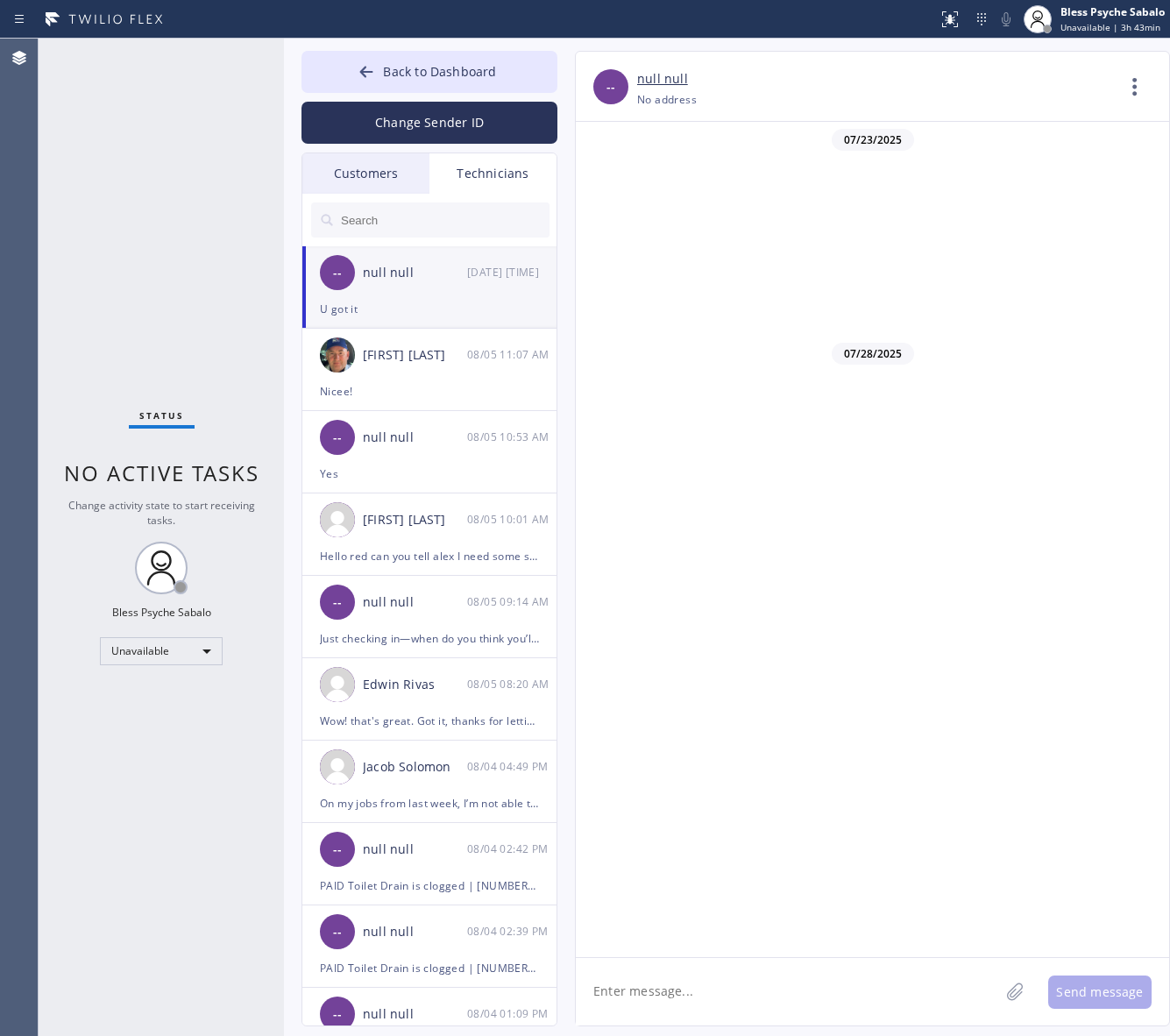 scroll, scrollTop: 1344, scrollLeft: 0, axis: vertical 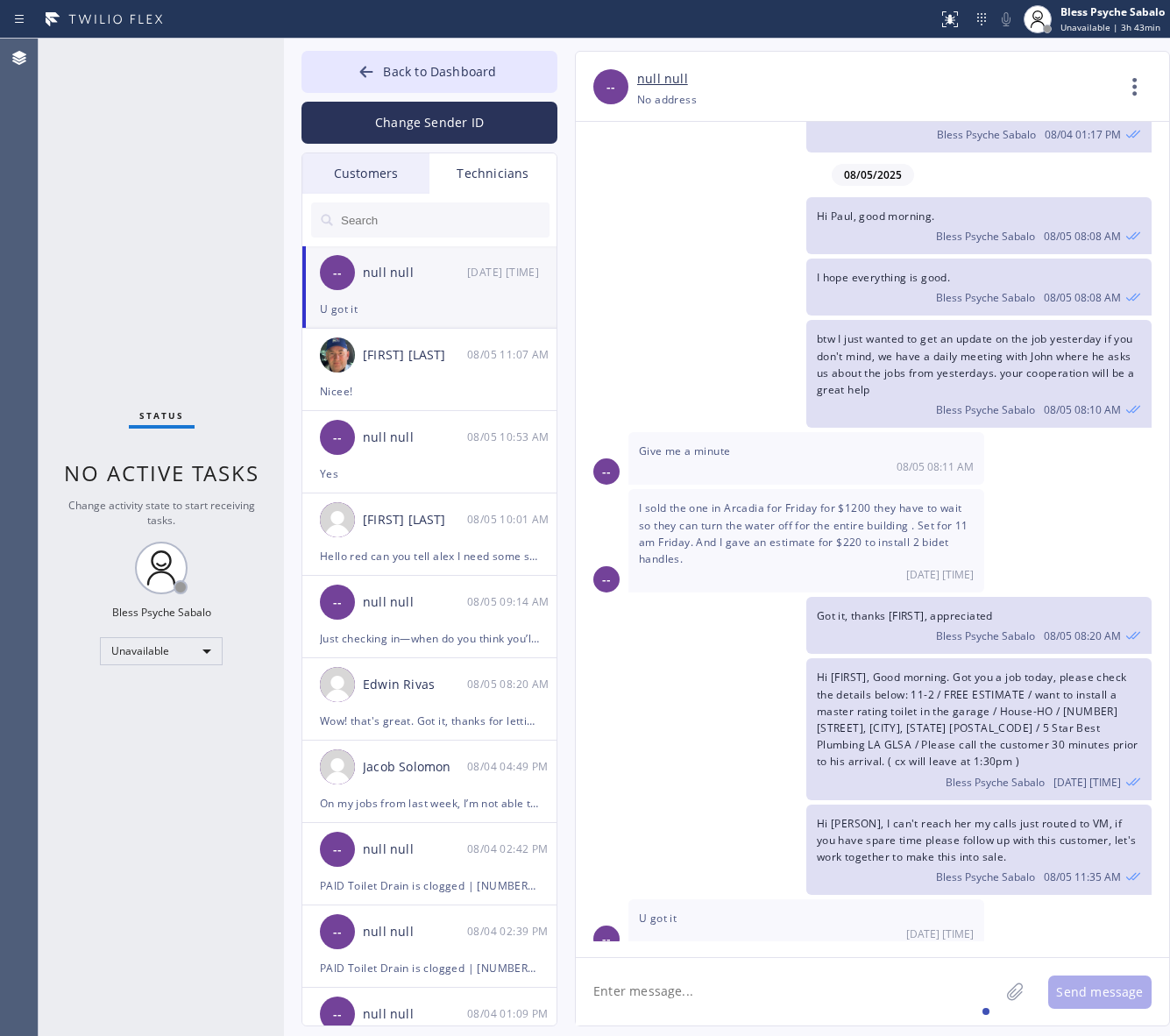 click 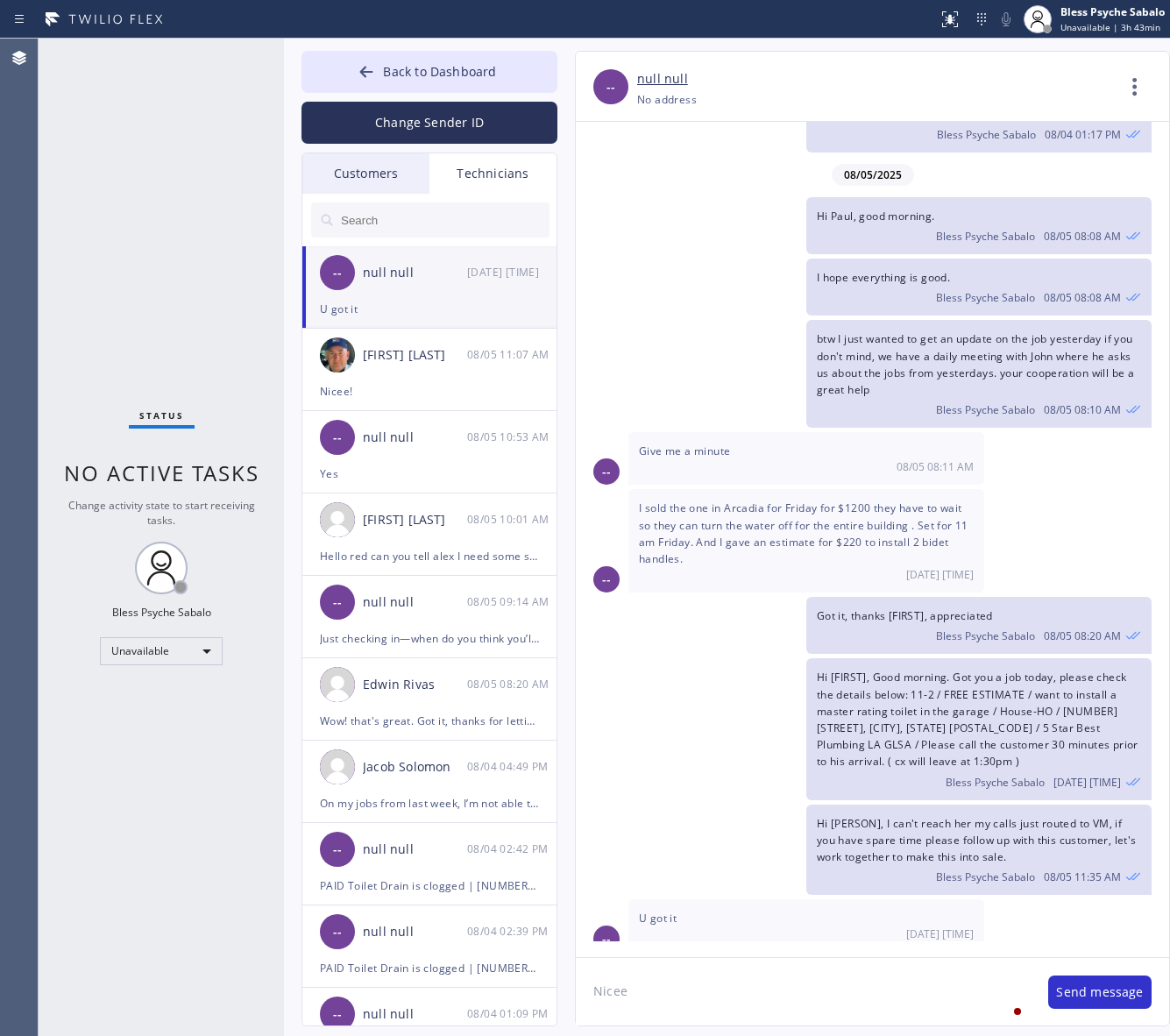 type on "Nicee!" 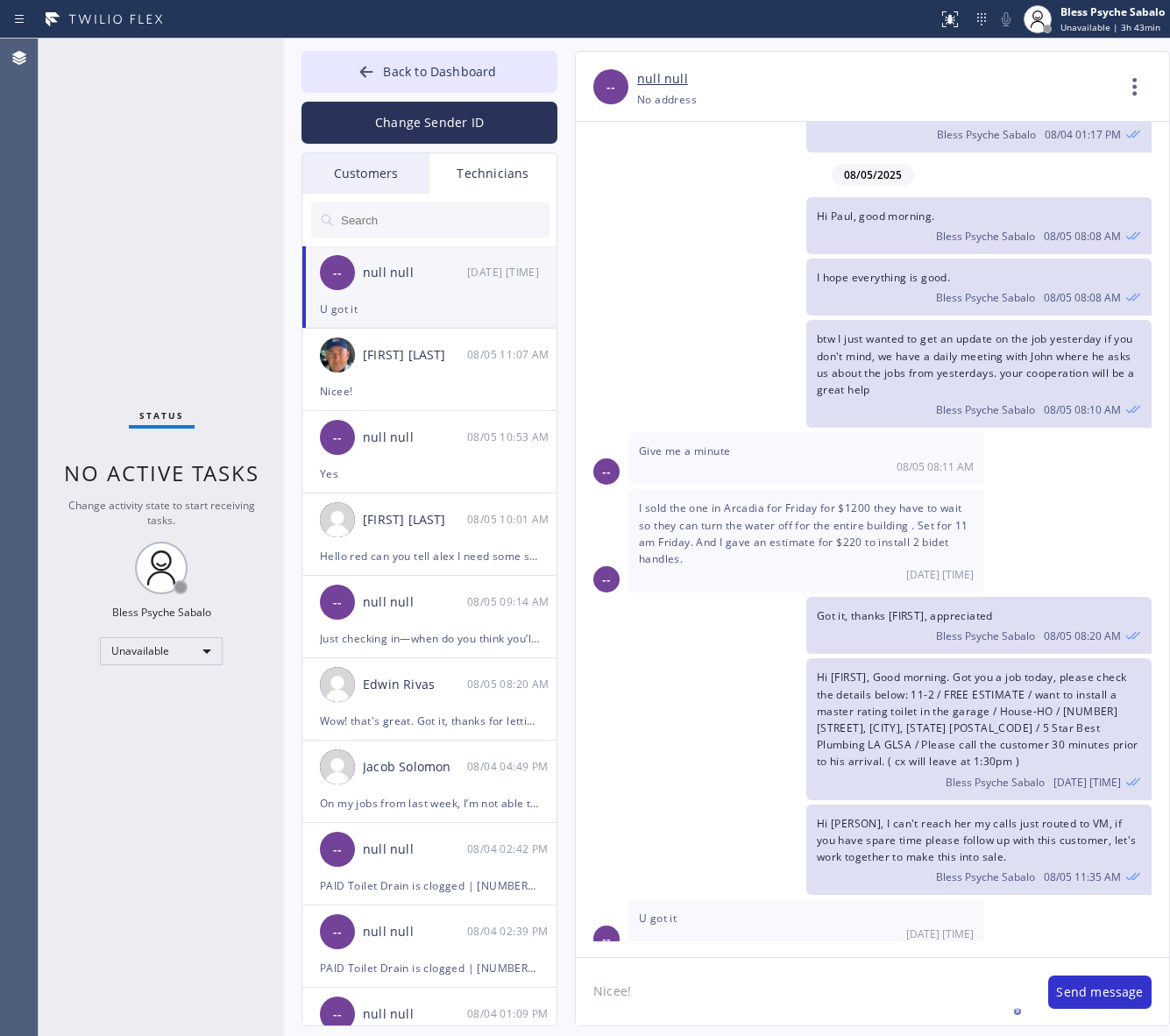 type 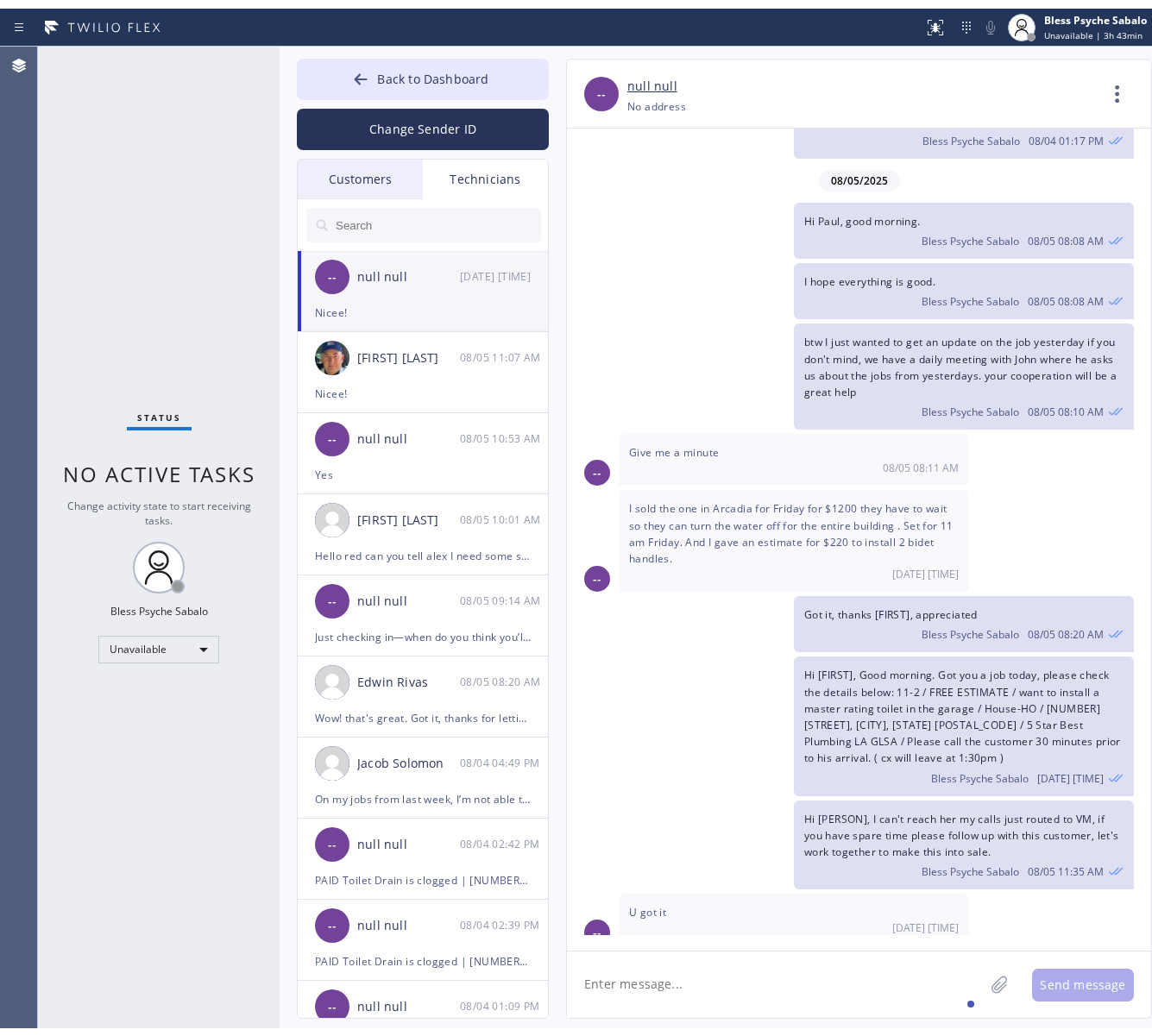 scroll, scrollTop: 1383, scrollLeft: 0, axis: vertical 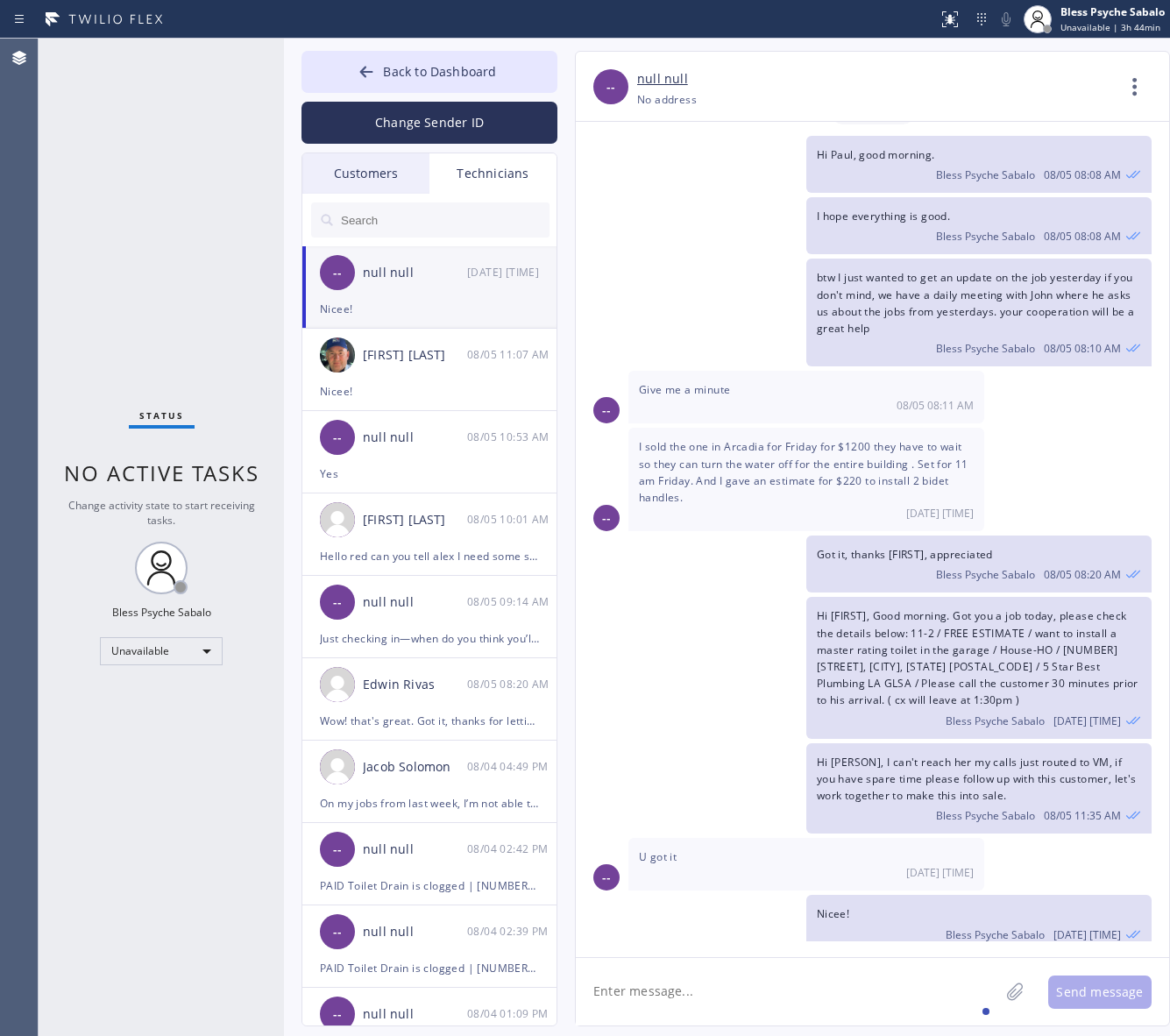 click on "Back to Dashboard Change Sender ID Customers Technicians paul SEARCH RESULTS: MM [FIRST] [LAST] [DATE] It's fine .. NP
We don't need it anymore  JW [FIRST]-this is Red, one of the dispatch managers here at 5 Star Plumbing. I’m reaching out to follow up on the estimate provided by our technician, Vache, during his visit on [DATE] regarding the (Installation of In-Home Water Filtration System). We just wanted to check in and see if you had any questions about the estimate or if there’s anything we can assist you with as you consider moving forward with the project. Feel free to reach out at your convenience—we’re here to help!
BS [FIRST] [LAST] [DATE] LC [FIRST] [LAST] [DATE] Tech advised me to just book an appointment and they'll gonna check the property together with you or either the real estate agent, to see if there's any back-up problem. DM [FIRST] [LAST] [DATE] BD [FIRST] [LAST] [DATE] No problem. IB [FIRST] [LAST] [DATE] J  [DATE] CD" at bounding box center [429, 538] 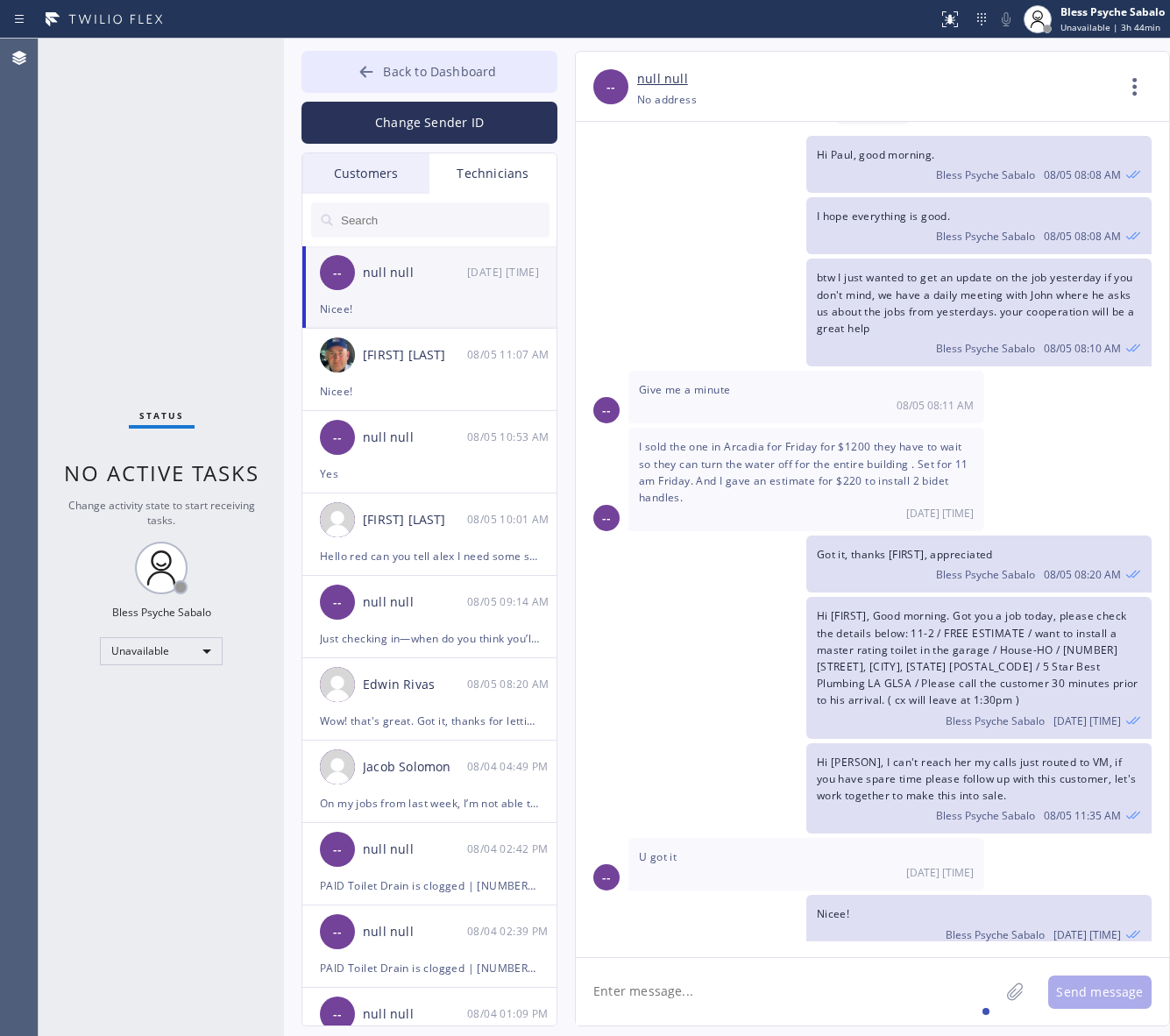 click on "Back to Dashboard" at bounding box center (439, 71) 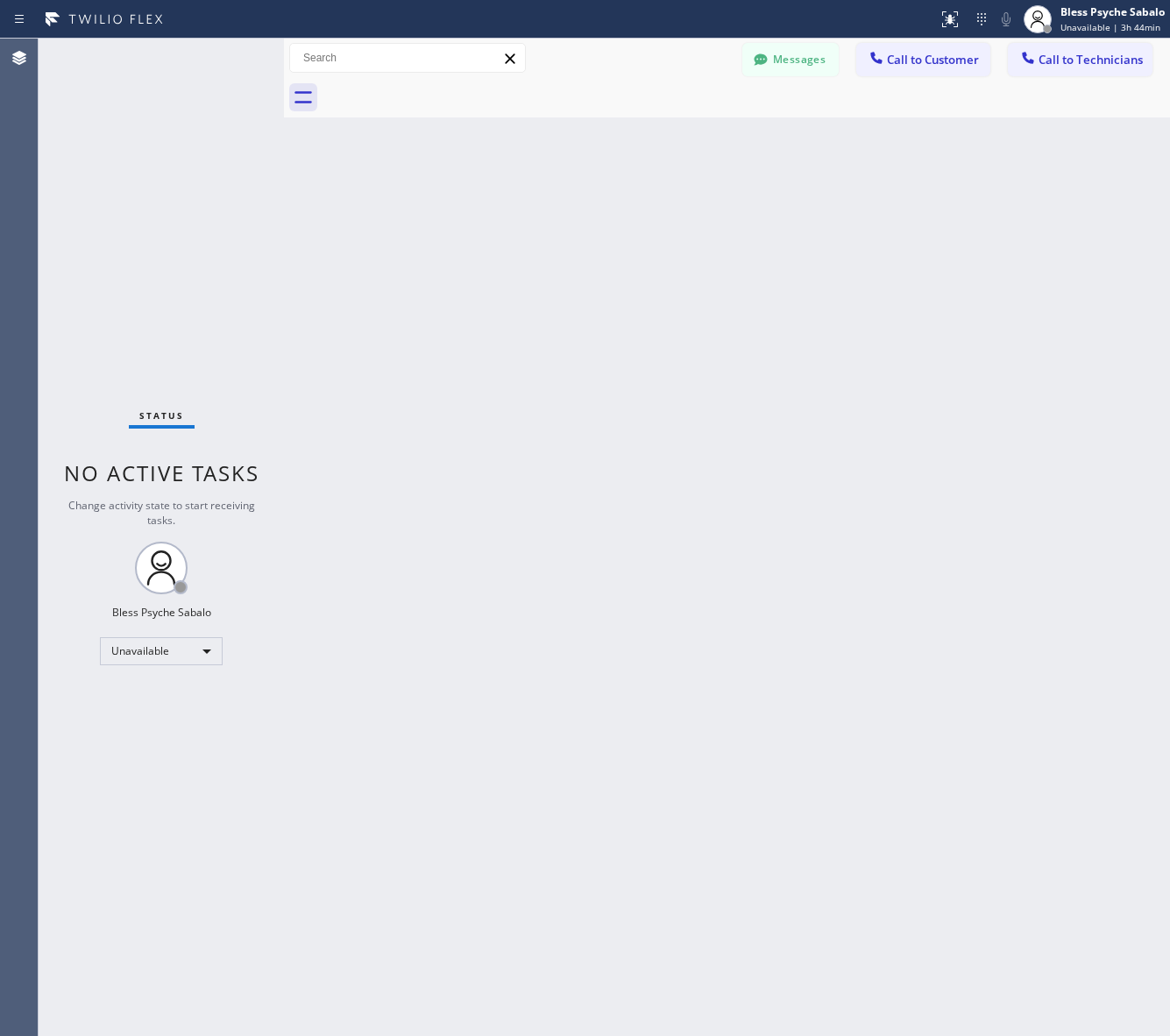 drag, startPoint x: 642, startPoint y: 491, endPoint x: 1162, endPoint y: 231, distance: 581.3777 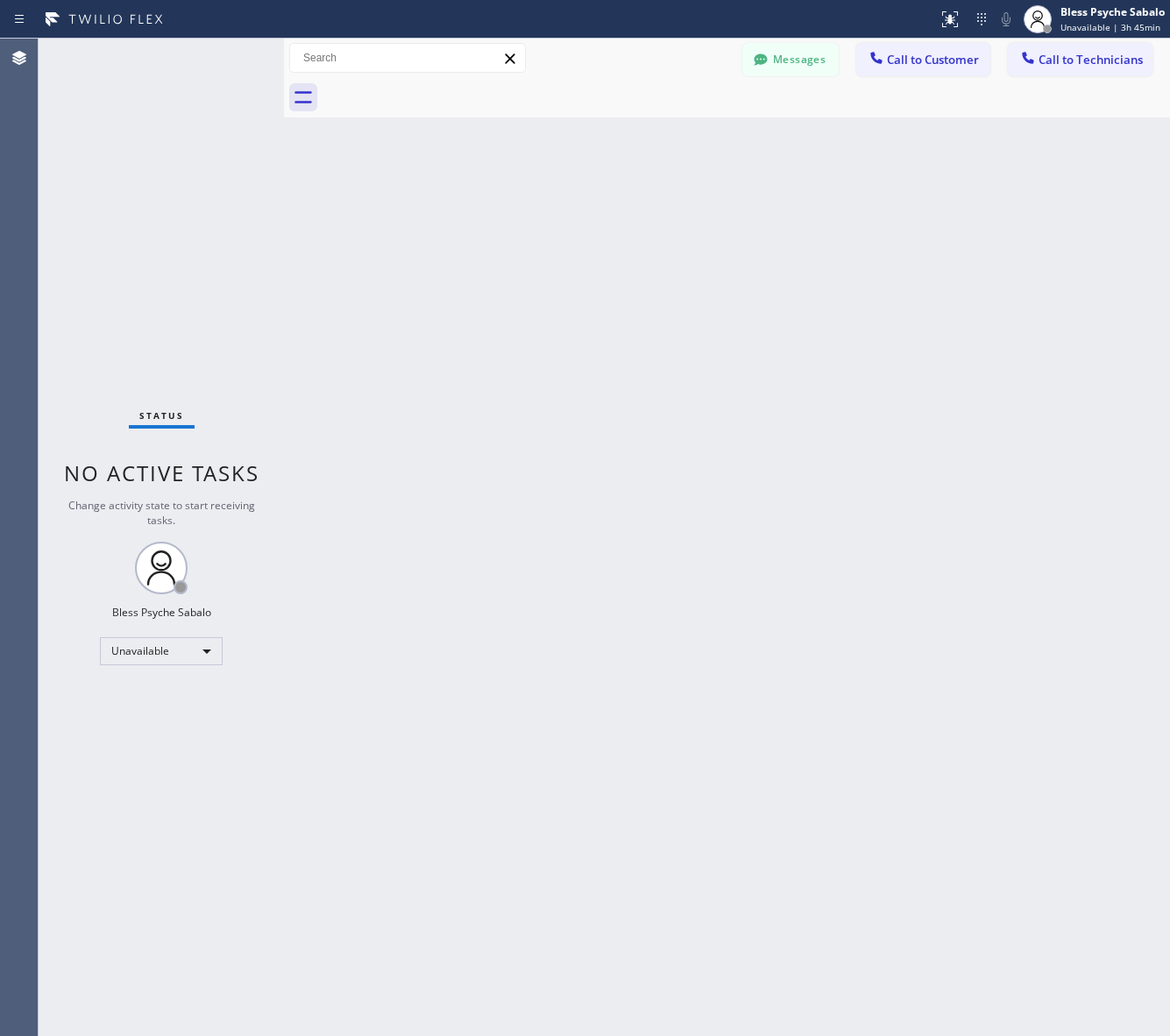 click on "Back to Dashboard Change Sender ID Customers Technicians paul SEARCH RESULTS: MM [FIRST] [LAST] [DATE] It's fine .. NP
We don't need it anymore  JW [FIRST]-this is Red, one of the dispatch managers here at 5 Star Plumbing. I’m reaching out to follow up on the estimate provided by our technician, Vache, during his visit on [DATE] regarding the (Installation of In-Home Water Filtration System). We just wanted to check in and see if you had any questions about the estimate or if there’s anything we can assist you with as you consider moving forward with the project. Feel free to reach out at your convenience—we’re here to help!
BS [FIRST] [LAST] [DATE] LC [FIRST] [LAST] [DATE] Tech advised me to just book an appointment and they'll gonna check the property together with you or either the real estate agent, to see if there's any back-up problem. DM [FIRST] [LAST] [DATE] BD [FIRST] [LAST] [DATE] No problem. IB [FIRST] [LAST] [DATE] J  [DATE] CD" at bounding box center [727, 537] 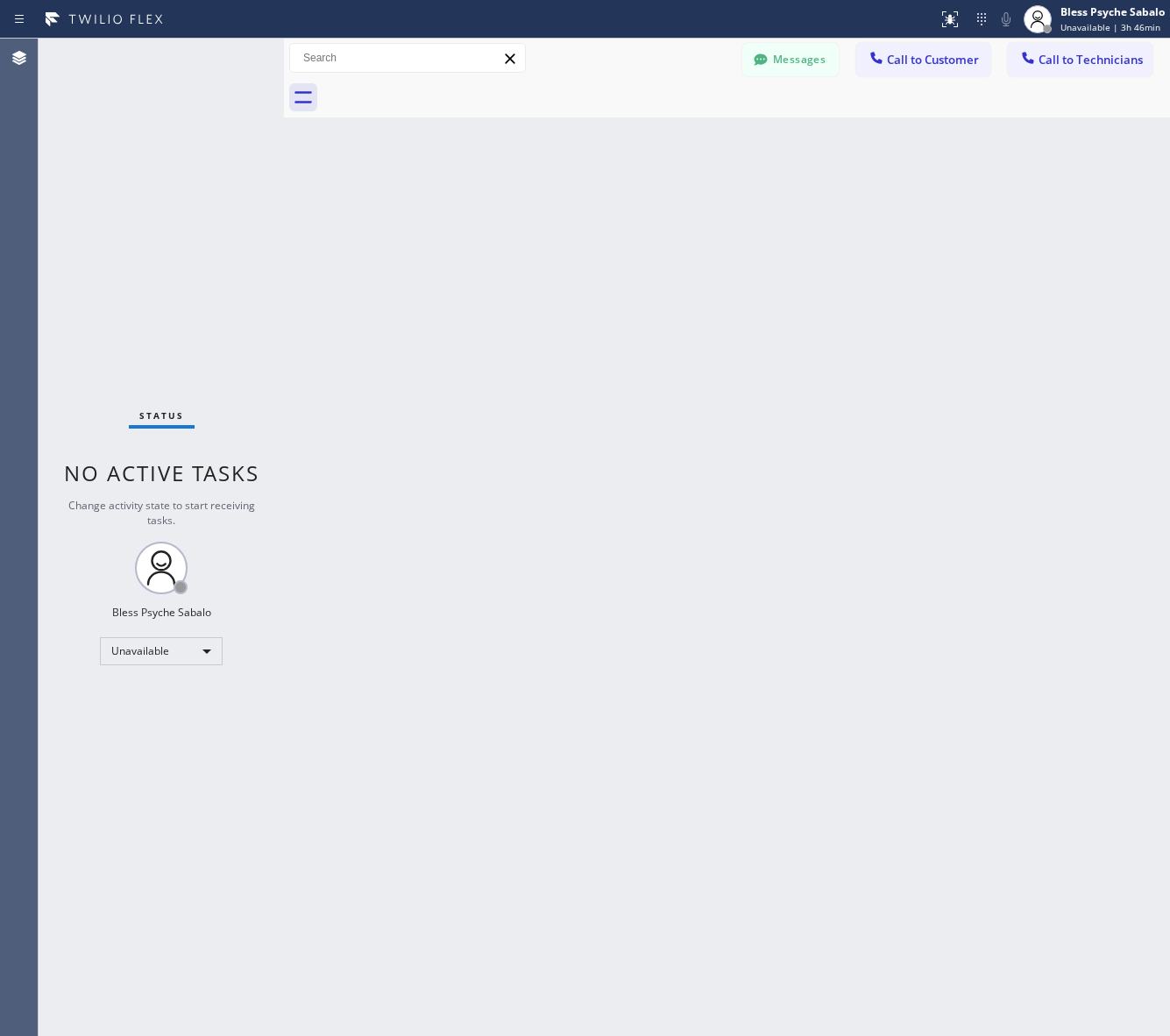 click on "Back to Dashboard Change Sender ID Customers Technicians paul SEARCH RESULTS: MM [FIRST] [LAST] [DATE] It's fine .. NP
We don't need it anymore  JW [FIRST]-this is Red, one of the dispatch managers here at 5 Star Plumbing. I’m reaching out to follow up on the estimate provided by our technician, Vache, during his visit on [DATE] regarding the (Installation of In-Home Water Filtration System). We just wanted to check in and see if you had any questions about the estimate or if there’s anything we can assist you with as you consider moving forward with the project. Feel free to reach out at your convenience—we’re here to help!
BS [FIRST] [LAST] [DATE] LC [FIRST] [LAST] [DATE] Tech advised me to just book an appointment and they'll gonna check the property together with you or either the real estate agent, to see if there's any back-up problem. DM [FIRST] [LAST] [DATE] BD [FIRST] [LAST] [DATE] No problem. IB [FIRST] [LAST] [DATE] J  [DATE] CD" at bounding box center [727, 537] 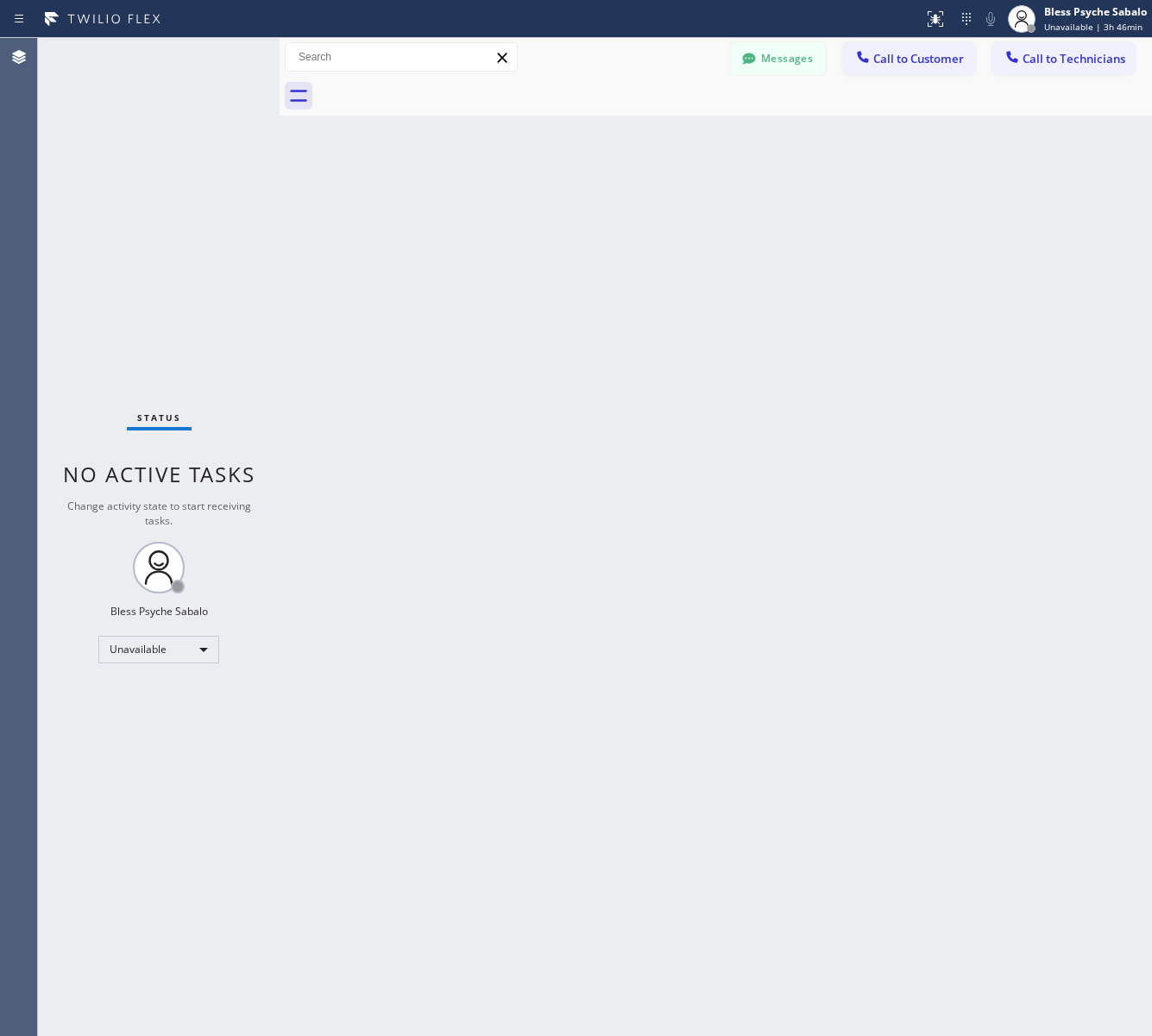 scroll, scrollTop: 1367, scrollLeft: 0, axis: vertical 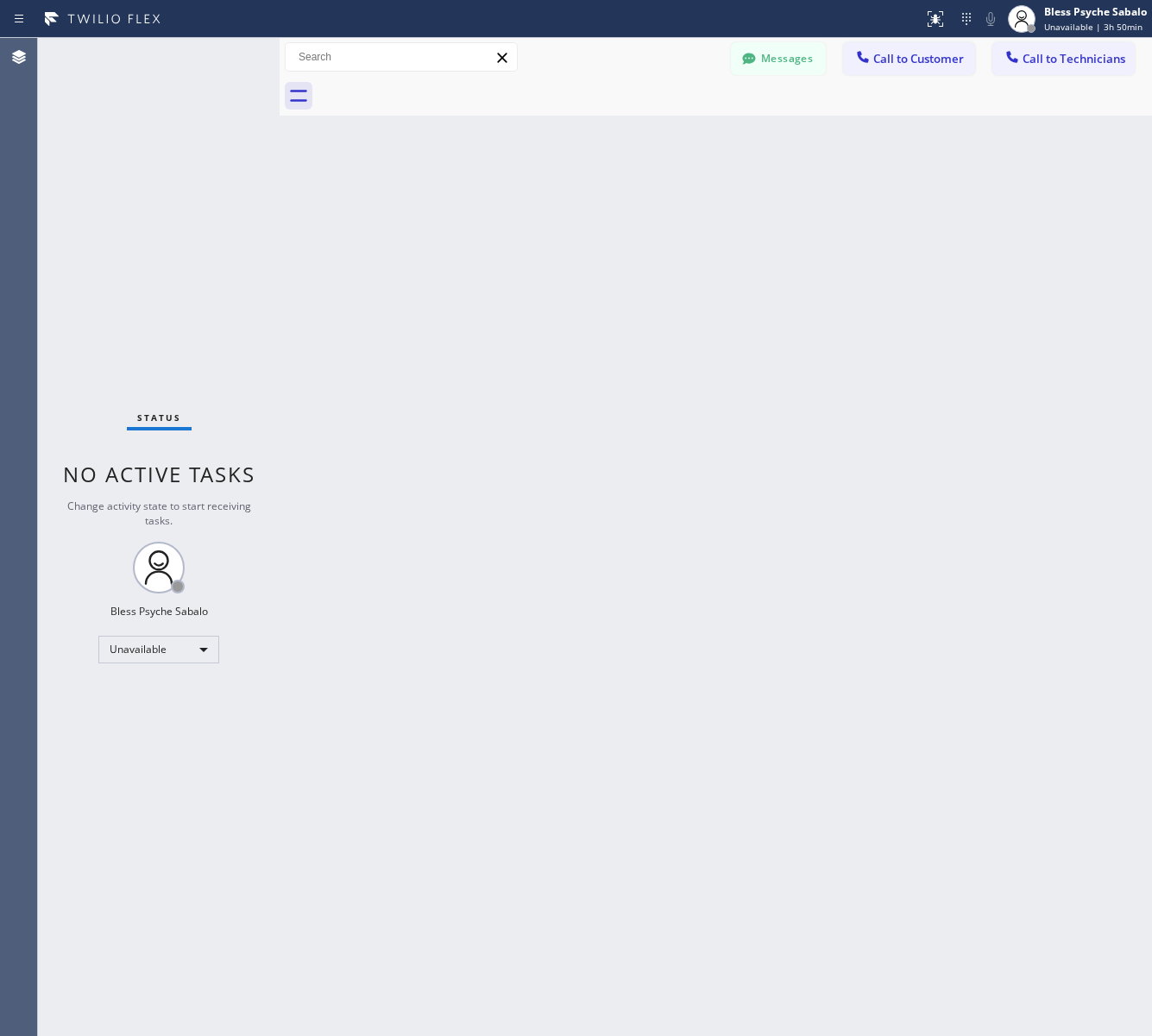 click on "Back to Dashboard Change Sender ID Customers Technicians paul SEARCH RESULTS: MM [FIRST] [LAST] [DATE] It's fine .. NP
We don't need it anymore  JW [FIRST]-this is Red, one of the dispatch managers here at 5 Star Plumbing. I’m reaching out to follow up on the estimate provided by our technician, Vache, during his visit on [DATE] regarding the (Installation of In-Home Water Filtration System). We just wanted to check in and see if you had any questions about the estimate or if there’s anything we can assist you with as you consider moving forward with the project. Feel free to reach out at your convenience—we’re here to help!
BS [FIRST] [LAST] [DATE] LC [FIRST] [LAST] [DATE] Tech advised me to just book an appointment and they'll gonna check the property together with you or either the real estate agent, to see if there's any back-up problem. DM [FIRST] [LAST] [DATE] BD [FIRST] [LAST] [DATE] No problem. IB [FIRST] [LAST] [DATE] J  [DATE] CD" at bounding box center [715, 537] 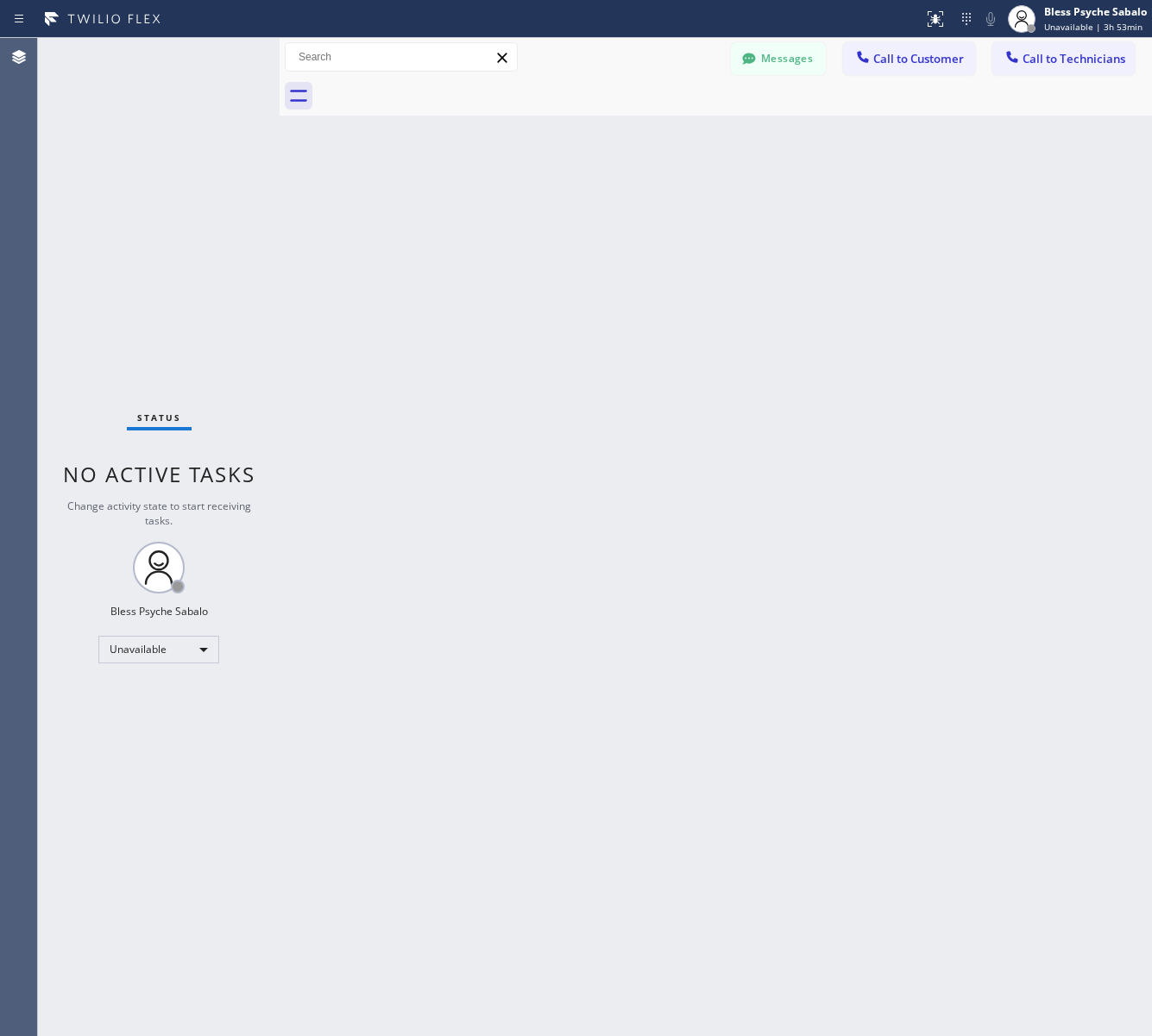 drag, startPoint x: 436, startPoint y: 175, endPoint x: 529, endPoint y: 46, distance: 159.0283 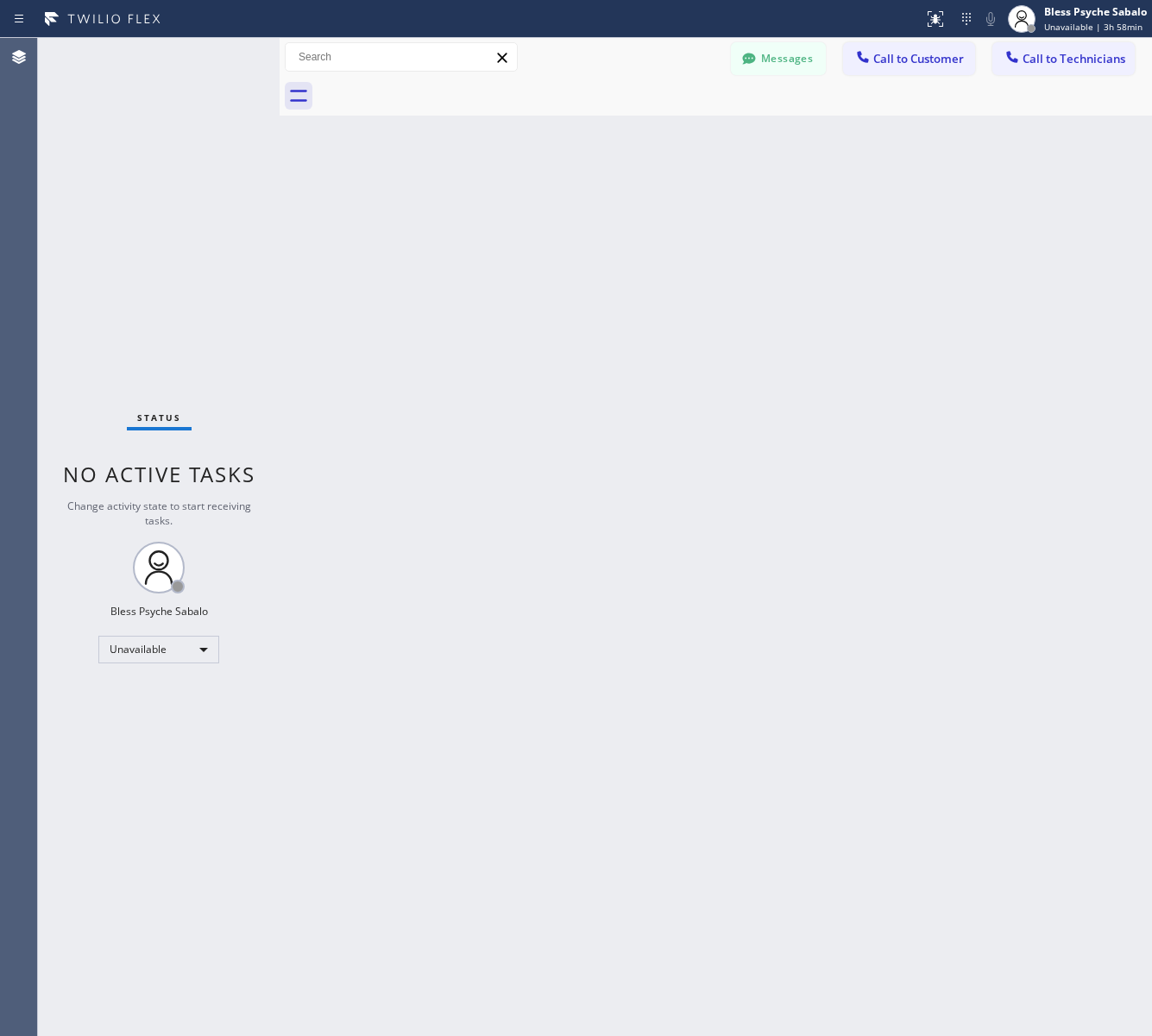 click on "Back to Dashboard Change Sender ID Customers Technicians paul SEARCH RESULTS: MM [FIRST] [LAST] [DATE] It's fine .. NP
We don't need it anymore  JW [FIRST]-this is Red, one of the dispatch managers here at 5 Star Plumbing. I’m reaching out to follow up on the estimate provided by our technician, Vache, during his visit on [DATE] regarding the (Installation of In-Home Water Filtration System). We just wanted to check in and see if you had any questions about the estimate or if there’s anything we can assist you with as you consider moving forward with the project. Feel free to reach out at your convenience—we’re here to help!
BS [FIRST] [LAST] [DATE] LC [FIRST] [LAST] [DATE] Tech advised me to just book an appointment and they'll gonna check the property together with you or either the real estate agent, to see if there's any back-up problem. DM [FIRST] [LAST] [DATE] BD [FIRST] [LAST] [DATE] No problem. IB [FIRST] [LAST] [DATE] J  [DATE] CD" at bounding box center (715, 537) 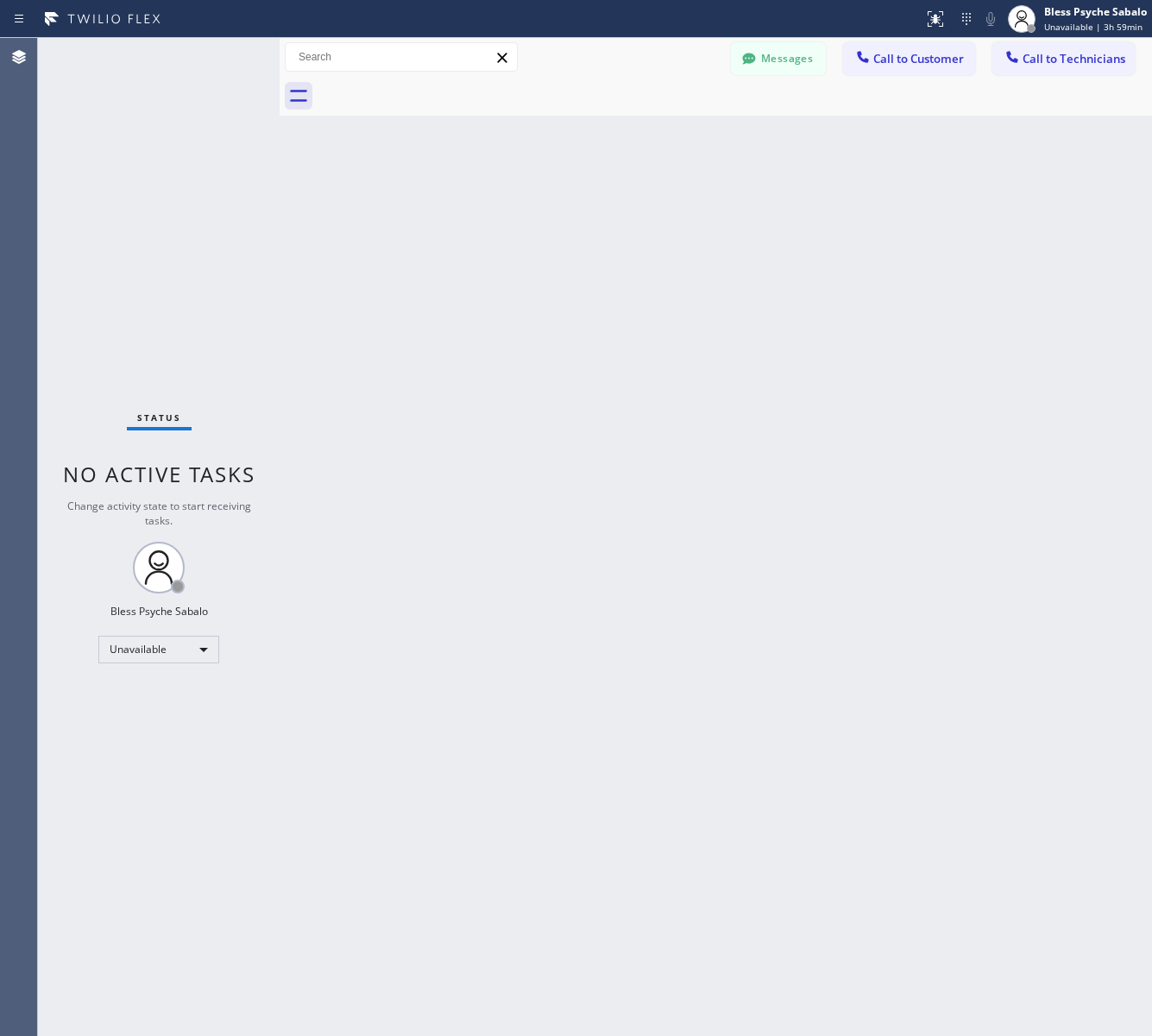 drag, startPoint x: 664, startPoint y: 466, endPoint x: 1150, endPoint y: 188, distance: 559.8928 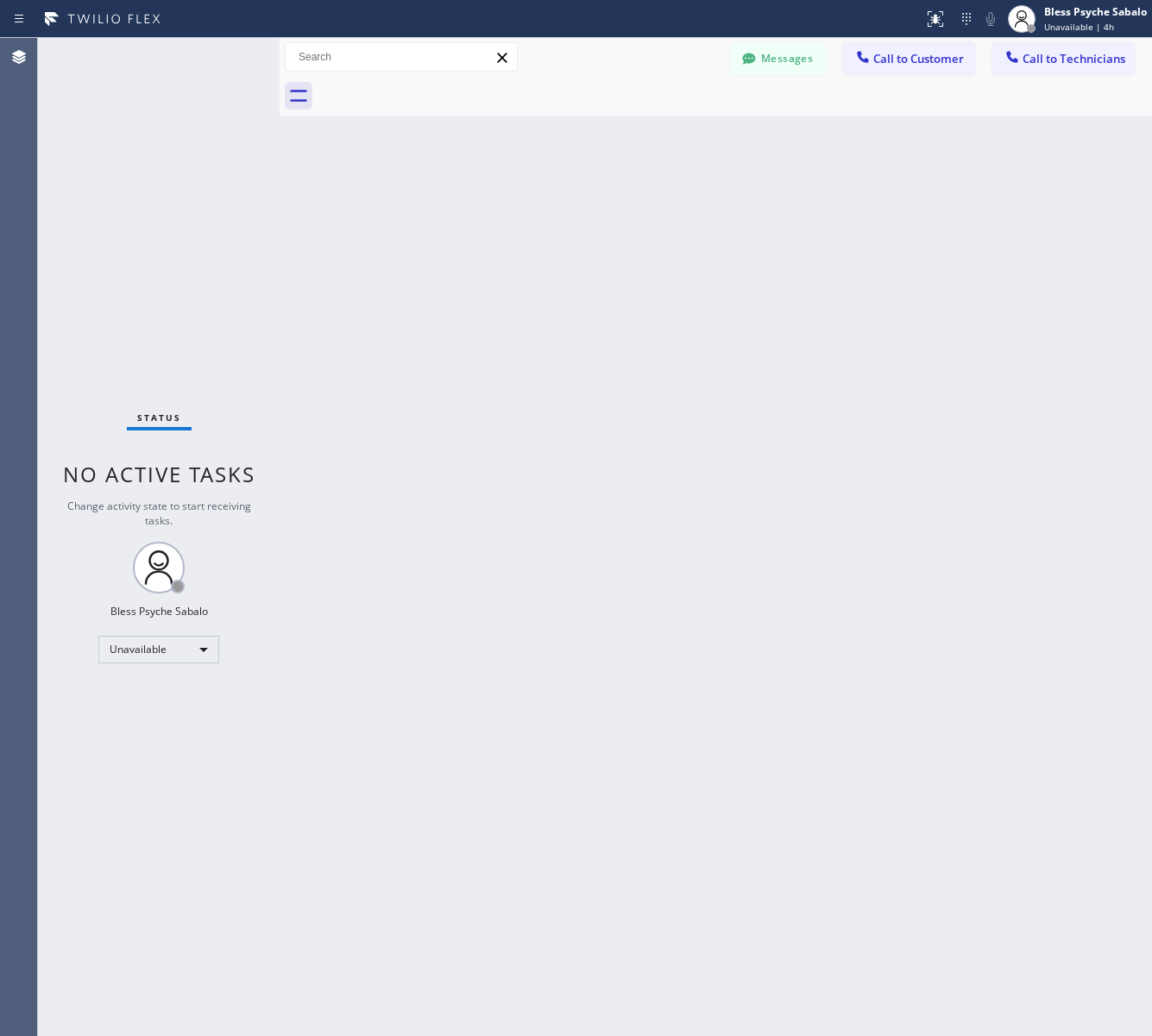 click on "Back to Dashboard Change Sender ID Customers Technicians paul SEARCH RESULTS: MM [FIRST] [LAST] [DATE] It's fine .. NP
We don't need it anymore  JW [FIRST]-this is Red, one of the dispatch managers here at 5 Star Plumbing. I’m reaching out to follow up on the estimate provided by our technician, Vache, during his visit on [DATE] regarding the (Installation of In-Home Water Filtration System). We just wanted to check in and see if you had any questions about the estimate or if there’s anything we can assist you with as you consider moving forward with the project. Feel free to reach out at your convenience—we’re here to help!
BS [FIRST] [LAST] [DATE] LC [FIRST] [LAST] [DATE] Tech advised me to just book an appointment and they'll gonna check the property together with you or either the real estate agent, to see if there's any back-up problem. DM [FIRST] [LAST] [DATE] BD [FIRST] [LAST] [DATE] No problem. IB [FIRST] [LAST] [DATE] J  [DATE] CD" at bounding box center (715, 537) 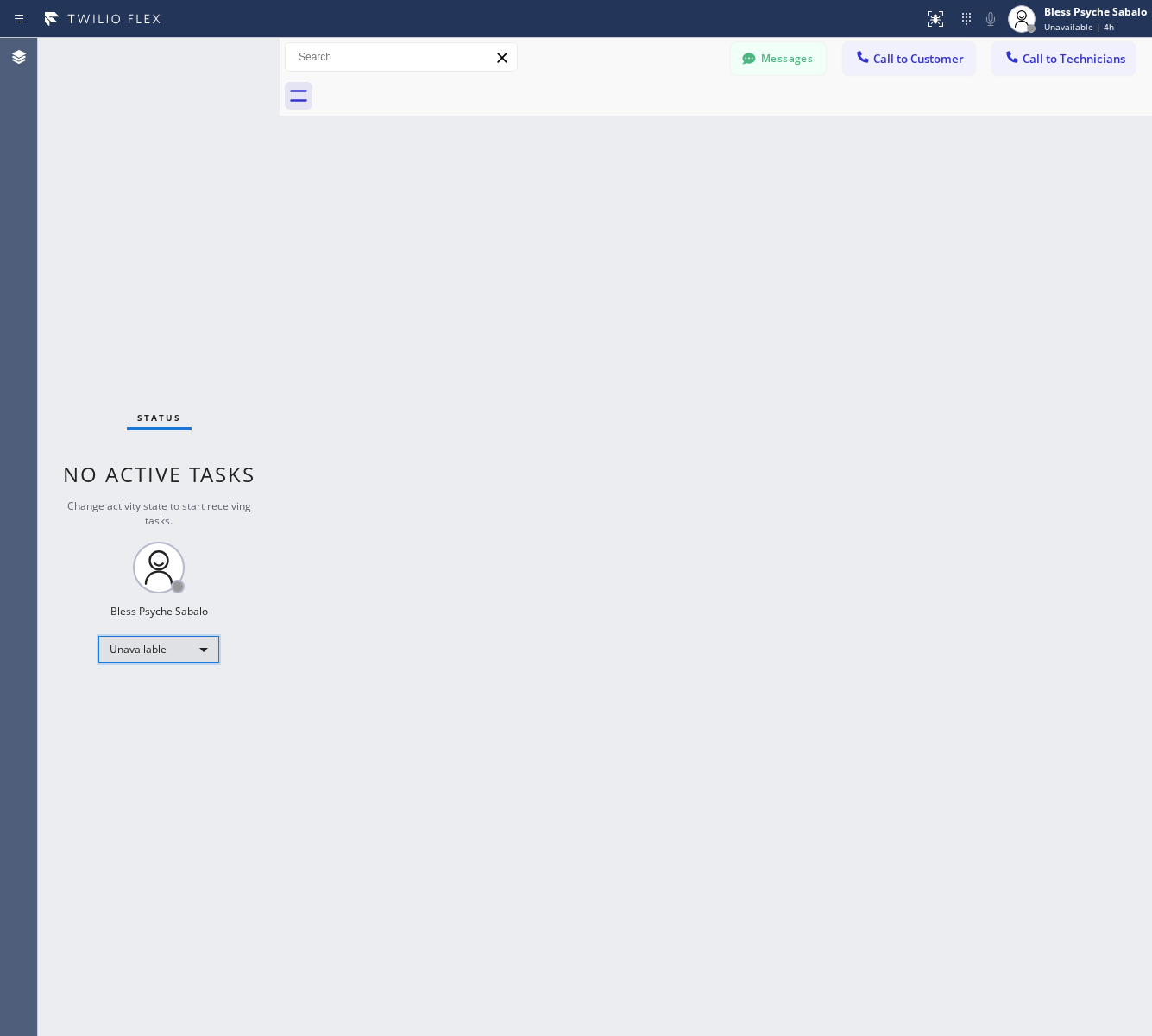 click on "Unavailable" at bounding box center (159, 650) 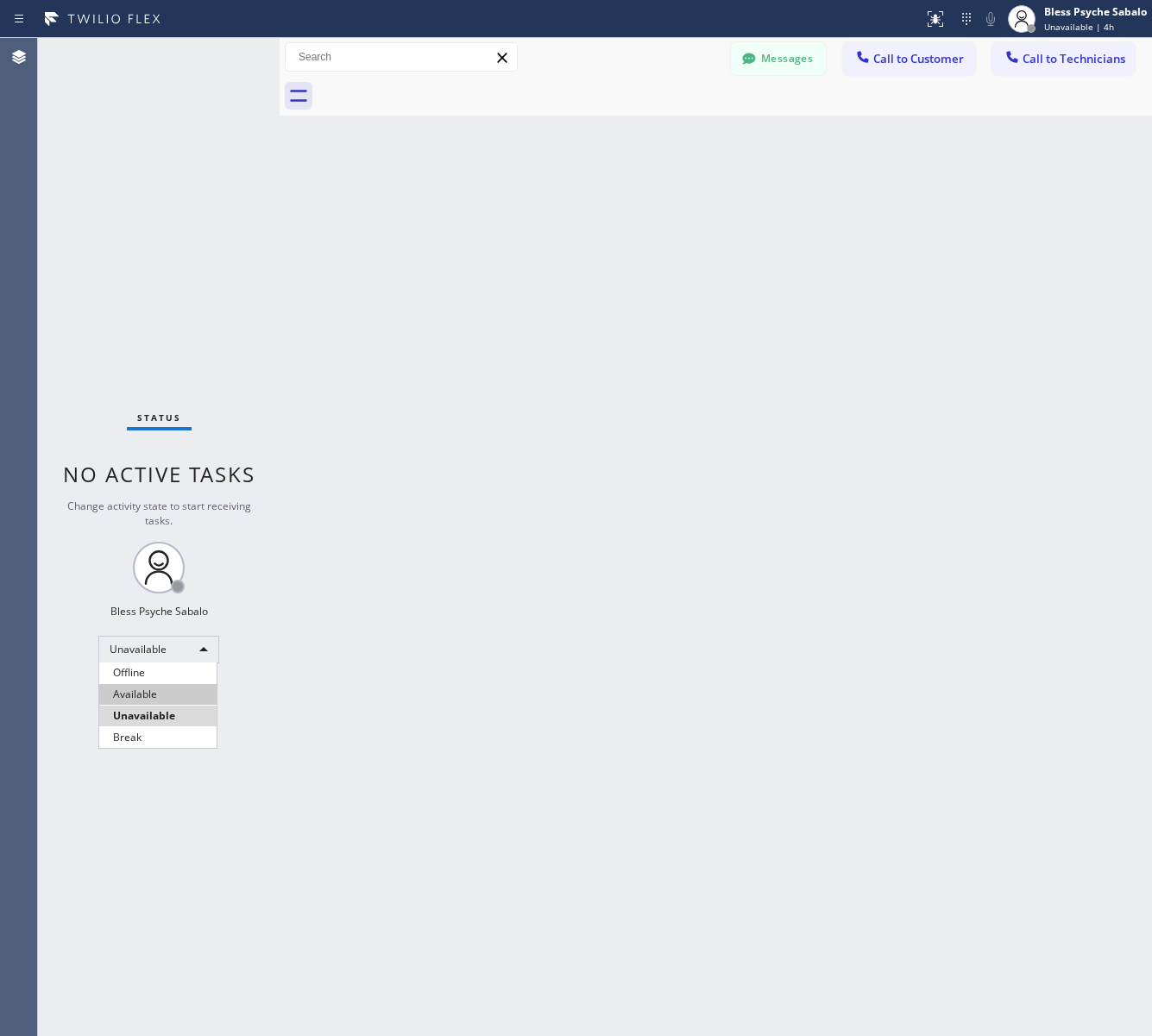click on "Available" at bounding box center (158, 694) 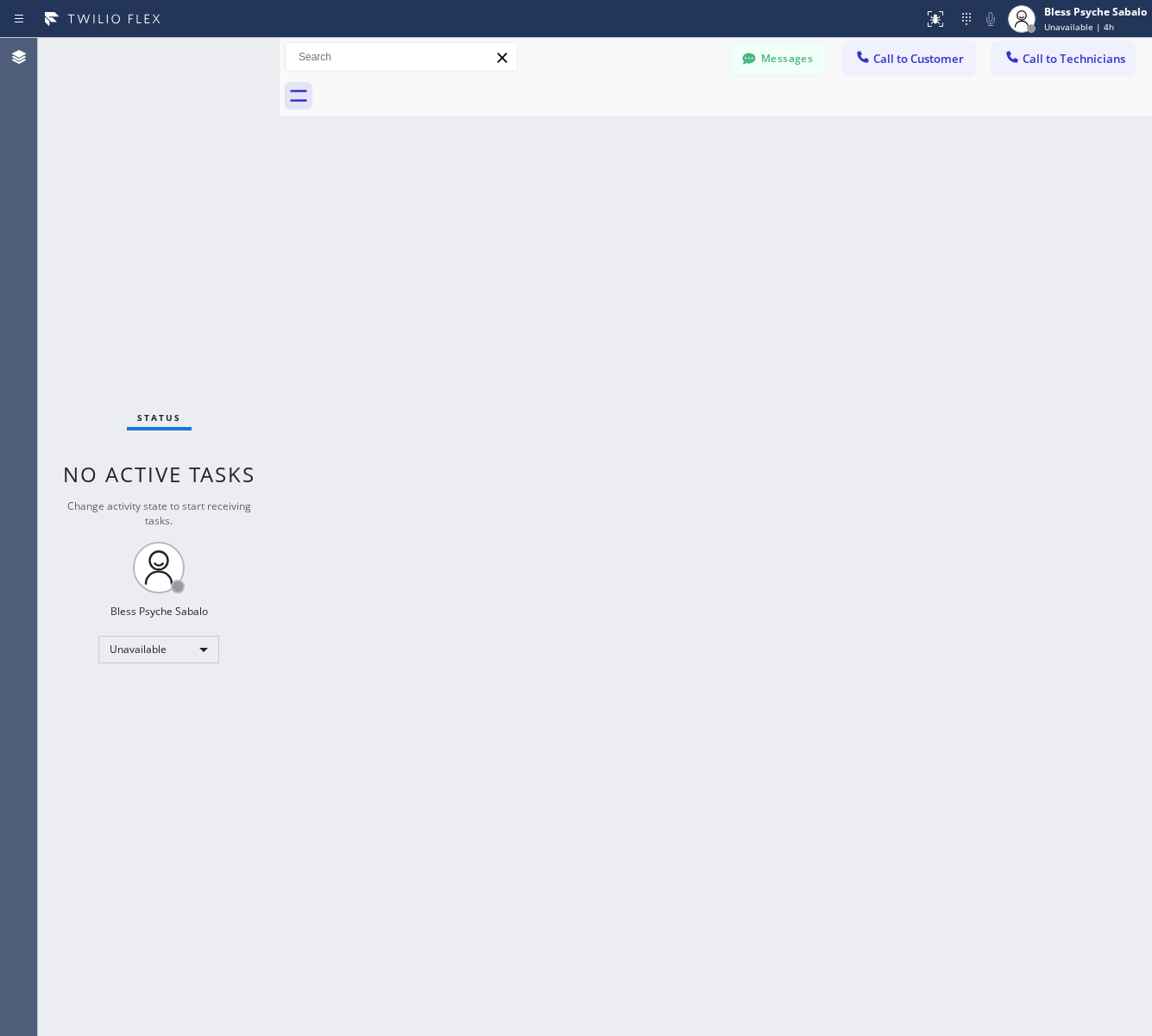 click on "Back to Dashboard Change Sender ID Customers Technicians paul SEARCH RESULTS: MM [FIRST] [LAST] [DATE] It's fine .. NP
We don't need it anymore  JW [FIRST]-this is Red, one of the dispatch managers here at 5 Star Plumbing. I’m reaching out to follow up on the estimate provided by our technician, Vache, during his visit on [DATE] regarding the (Installation of In-Home Water Filtration System). We just wanted to check in and see if you had any questions about the estimate or if there’s anything we can assist you with as you consider moving forward with the project. Feel free to reach out at your convenience—we’re here to help!
BS [FIRST] [LAST] [DATE] LC [FIRST] [LAST] [DATE] Tech advised me to just book an appointment and they'll gonna check the property together with you or either the real estate agent, to see if there's any back-up problem. DM [FIRST] [LAST] [DATE] BD [FIRST] [LAST] [DATE] No problem. IB [FIRST] [LAST] [DATE] J  [DATE] CD" at bounding box center (715, 537) 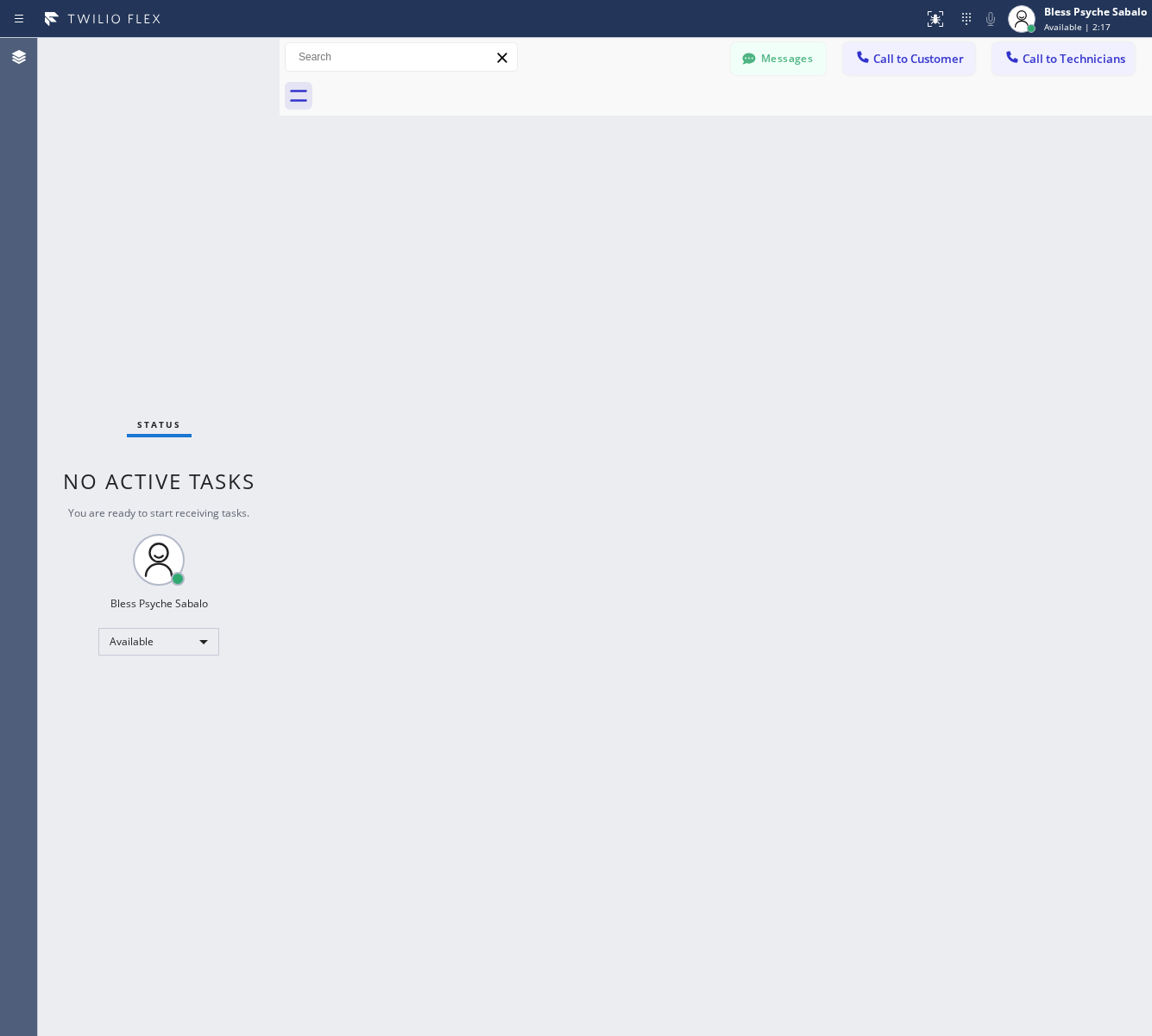 drag, startPoint x: 637, startPoint y: 705, endPoint x: 667, endPoint y: 674, distance: 43.13931 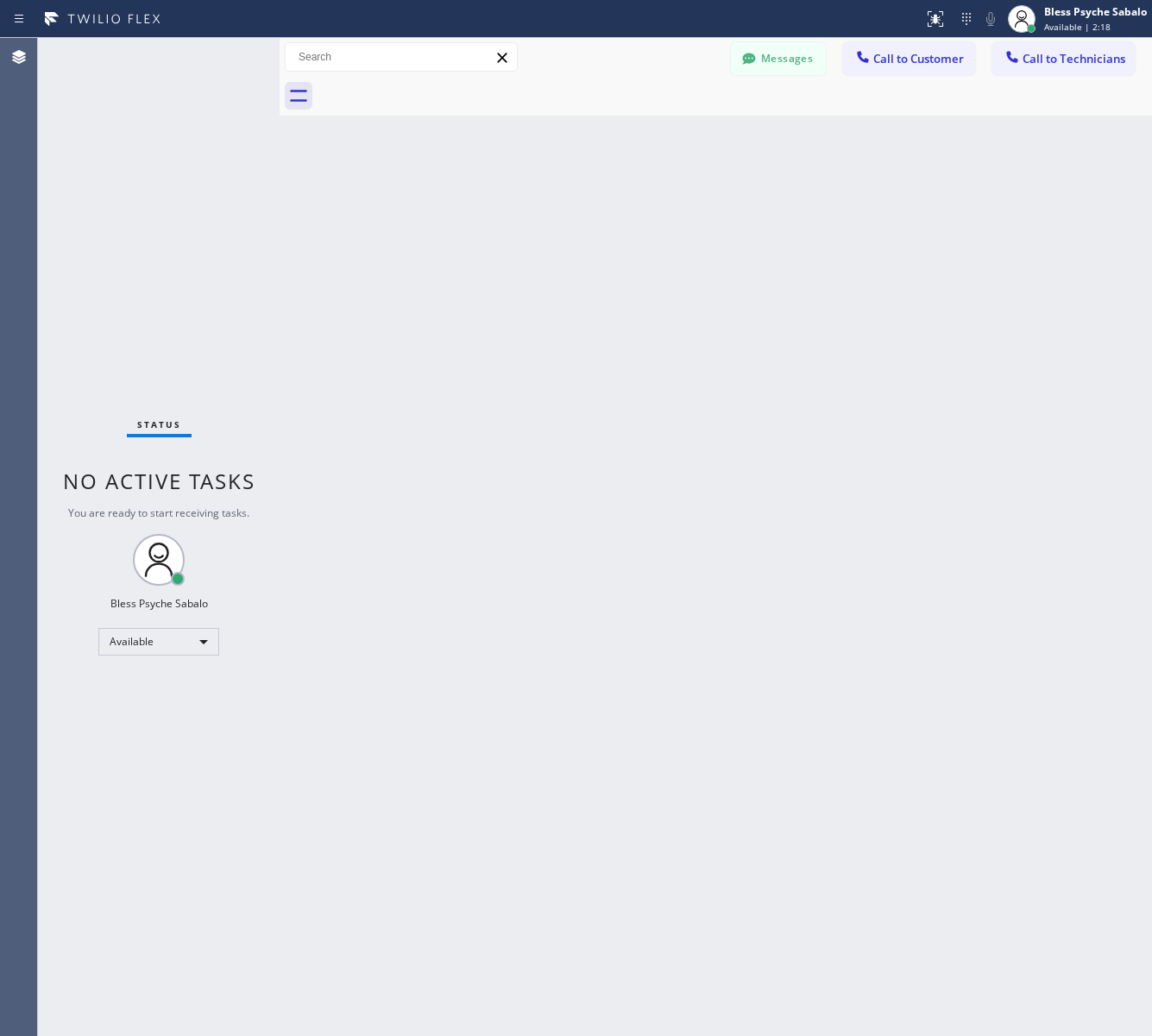 click on "Back to Dashboard Change Sender ID Customers Technicians paul SEARCH RESULTS: MM [FIRST] [LAST] [DATE] It's fine .. NP
We don't need it anymore  JW [FIRST]-this is Red, one of the dispatch managers here at 5 Star Plumbing. I’m reaching out to follow up on the estimate provided by our technician, Vache, during his visit on [DATE] regarding the (Installation of In-Home Water Filtration System). We just wanted to check in and see if you had any questions about the estimate or if there’s anything we can assist you with as you consider moving forward with the project. Feel free to reach out at your convenience—we’re here to help!
BS [FIRST] [LAST] [DATE] LC [FIRST] [LAST] [DATE] Tech advised me to just book an appointment and they'll gonna check the property together with you or either the real estate agent, to see if there's any back-up problem. DM [FIRST] [LAST] [DATE] BD [FIRST] [LAST] [DATE] No problem. IB [FIRST] [LAST] [DATE] J  [DATE] CD" at bounding box center (715, 537) 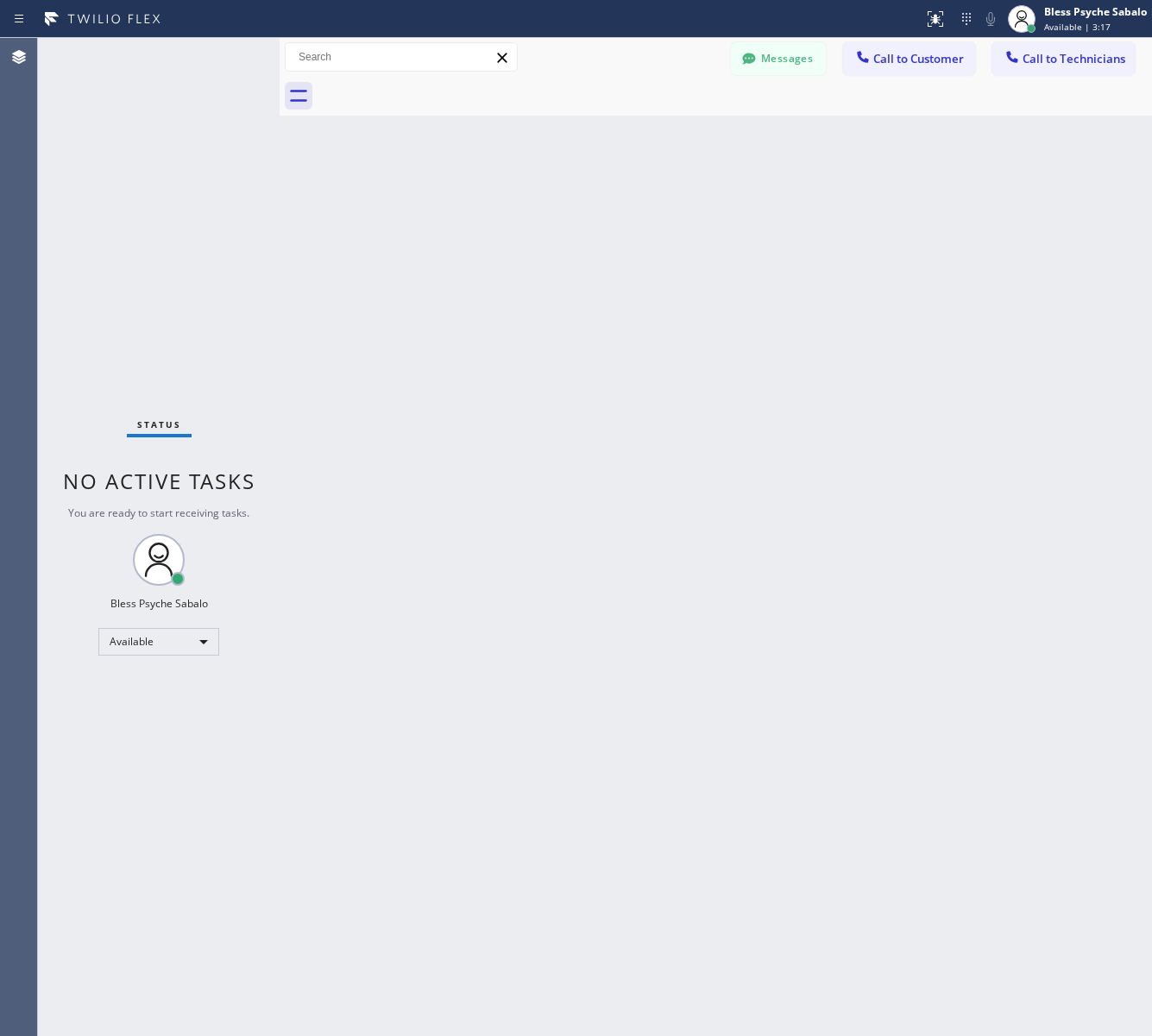 drag, startPoint x: 937, startPoint y: 254, endPoint x: 954, endPoint y: 218, distance: 39.81206 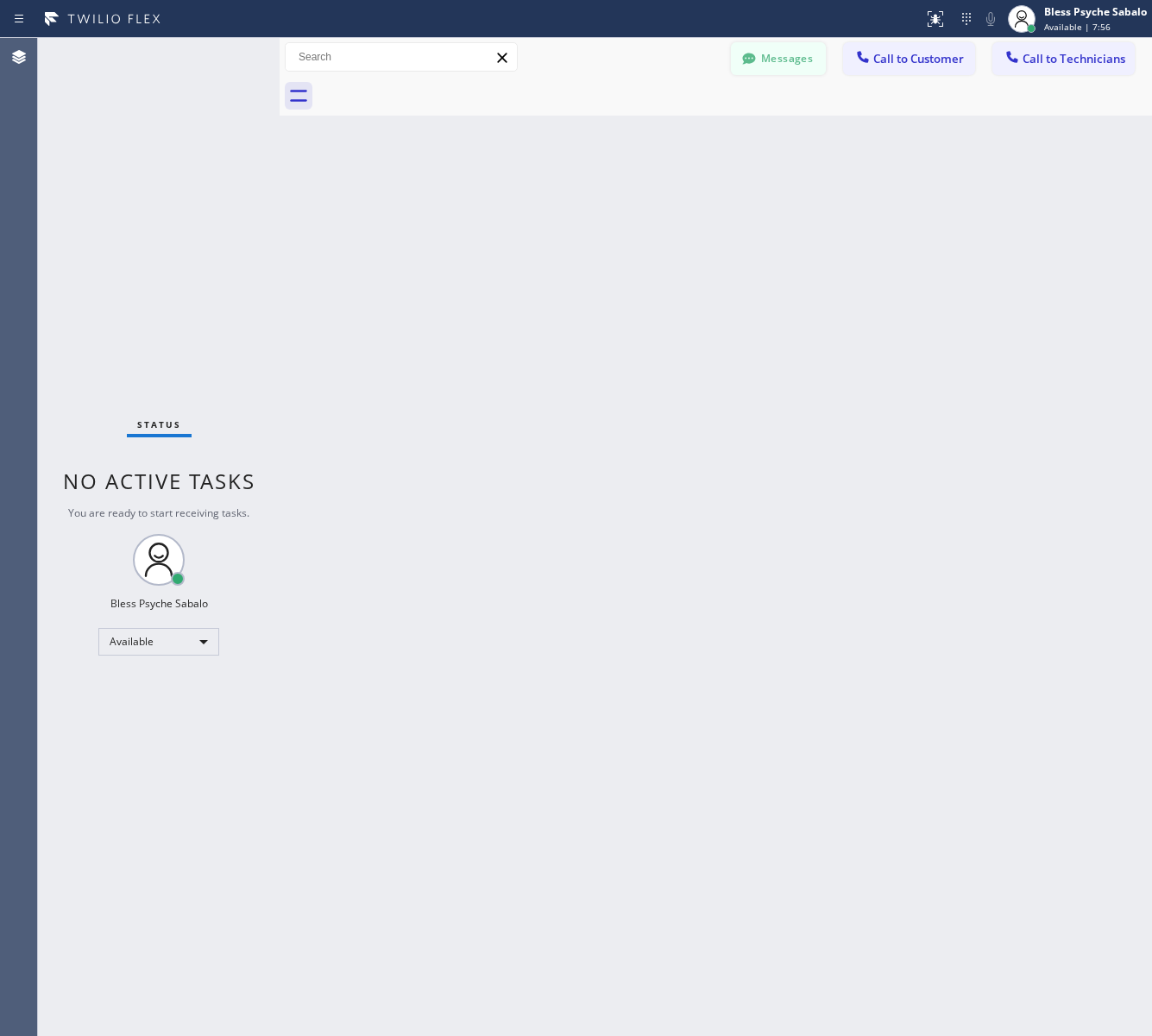 click on "Messages" at bounding box center [778, 59] 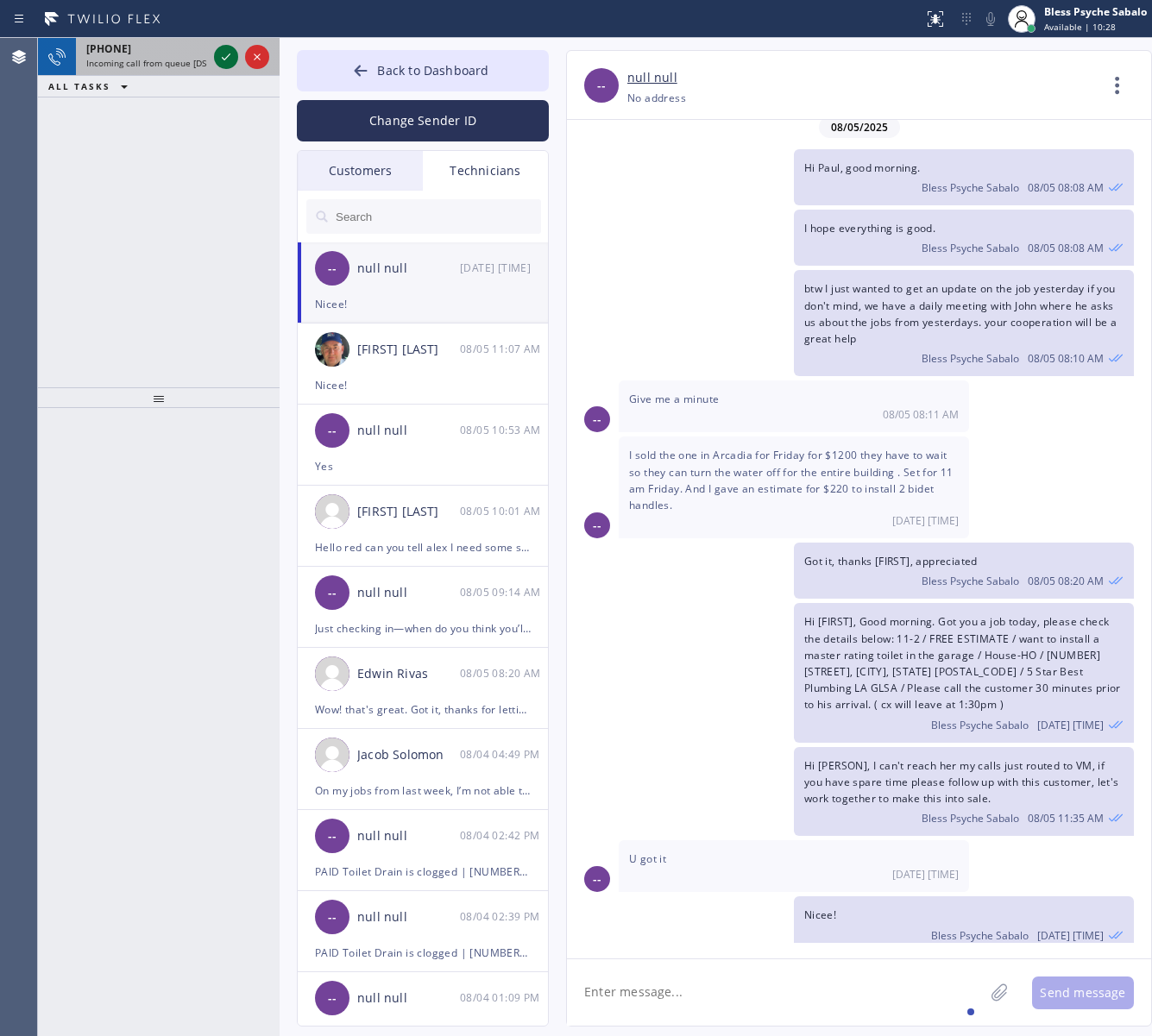 click 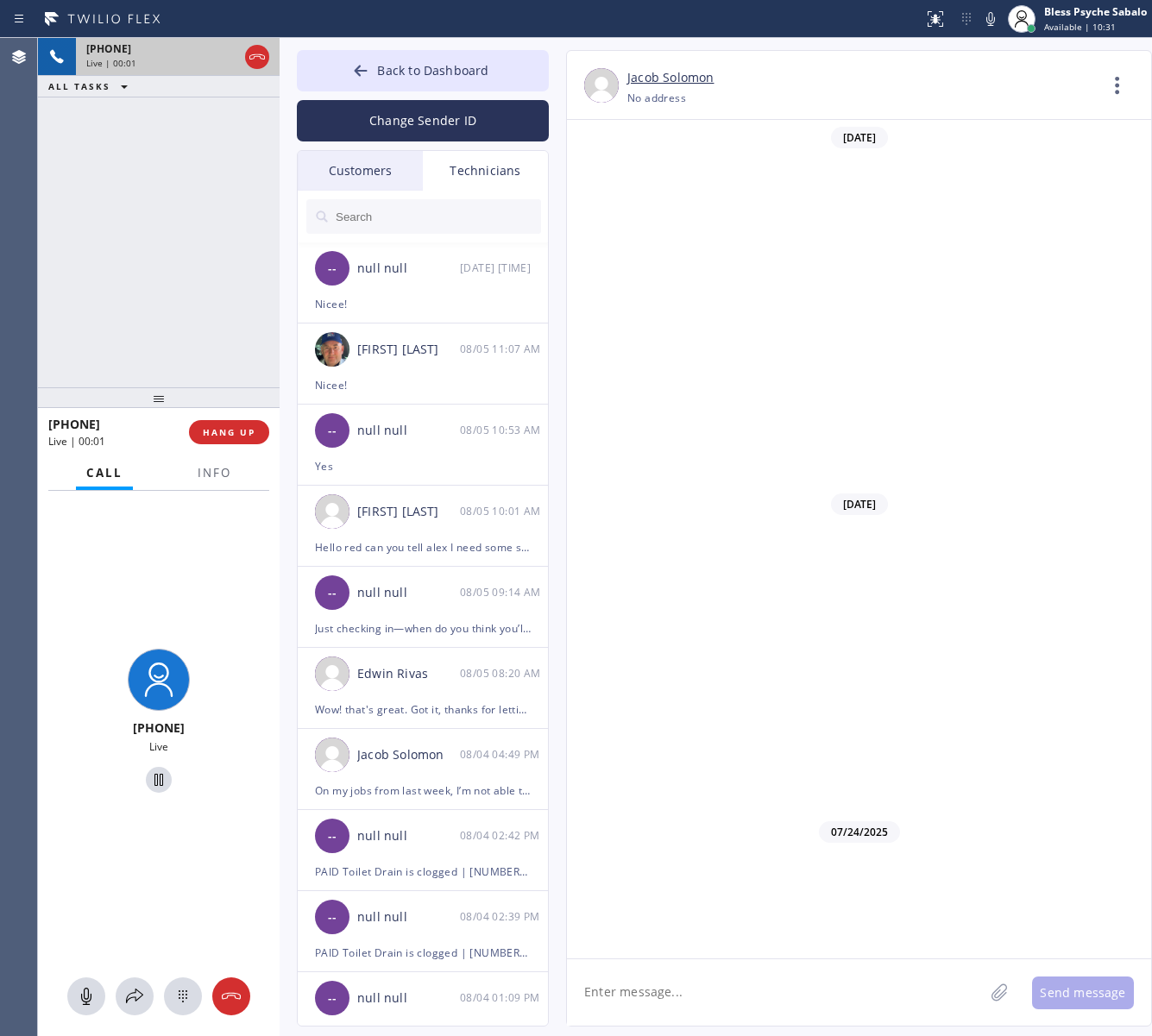 scroll, scrollTop: 3160, scrollLeft: 0, axis: vertical 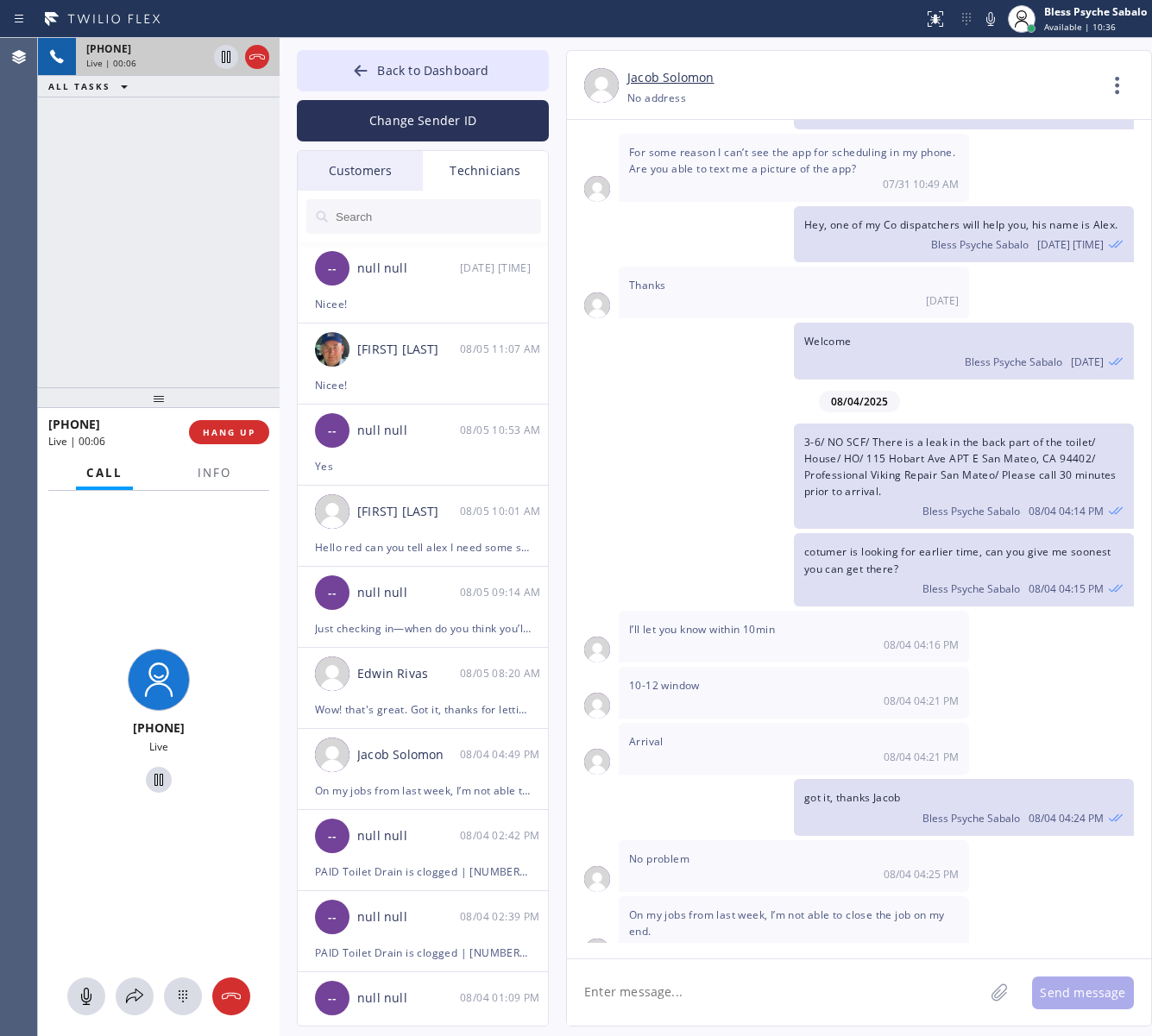 click on "[PHONE] Live | 00:06 HANG UP" at bounding box center (159, 432) 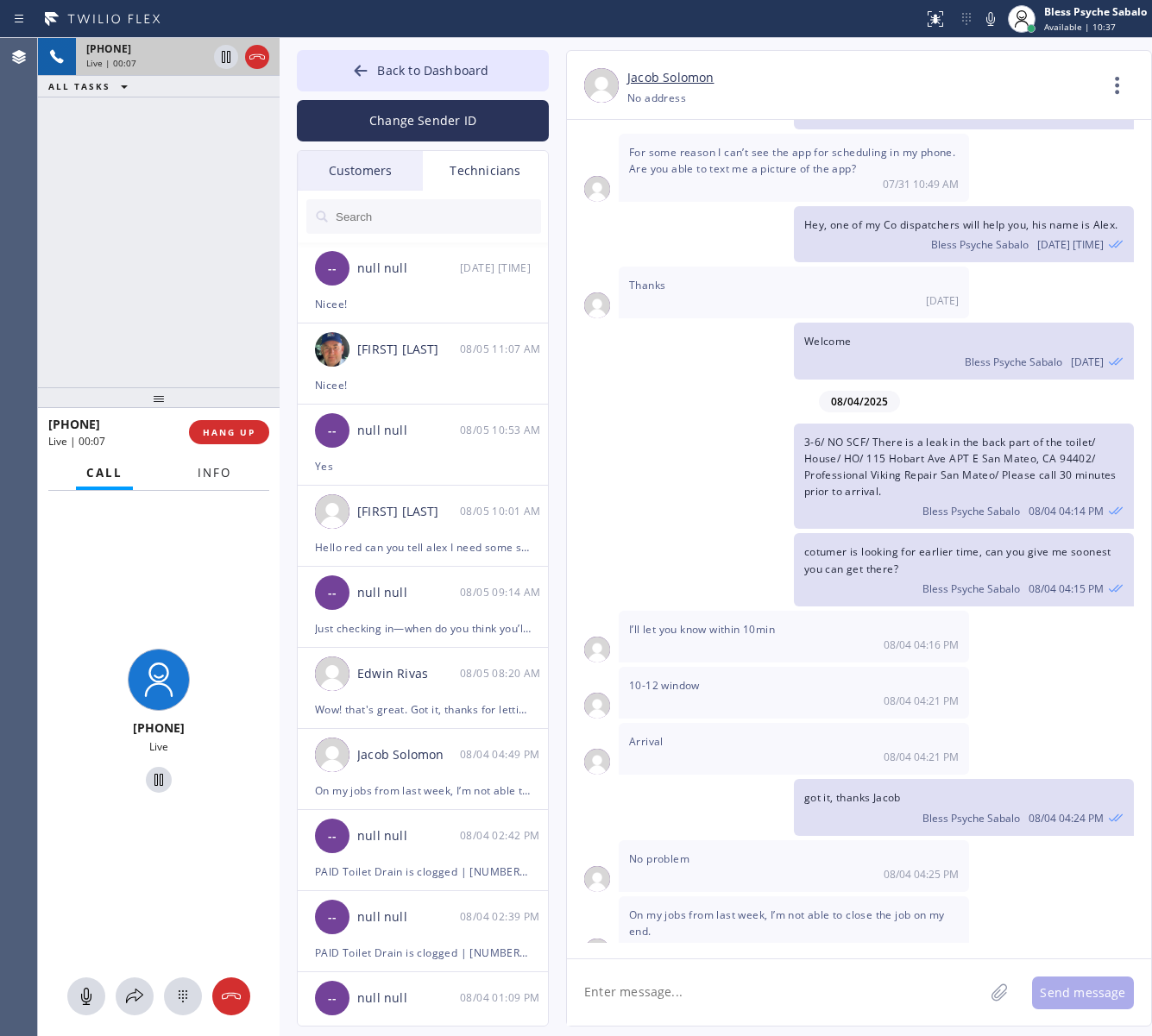 click on "Info" at bounding box center (214, 473) 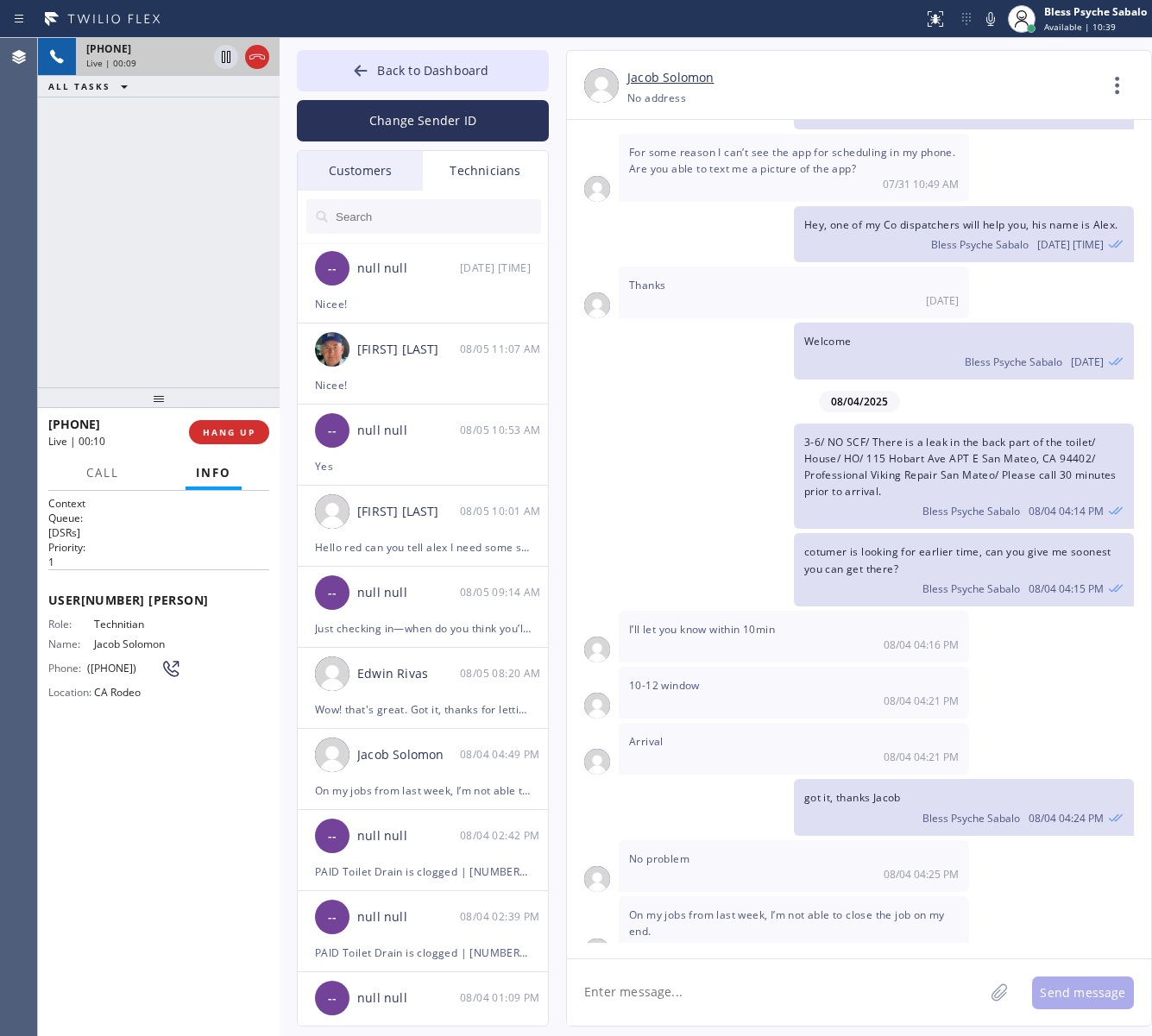 click on "Context Queue: [DSRs] Priority: 1 User 6 SF [FIRST] Role: Technitian Name: [FIRST] [LAST] Phone: [PHONE] Location: CA Rodeo Outbound call Technician Search Technician Your caller id phone number Your caller id phone number [PHONE] Call" at bounding box center [159, 763] 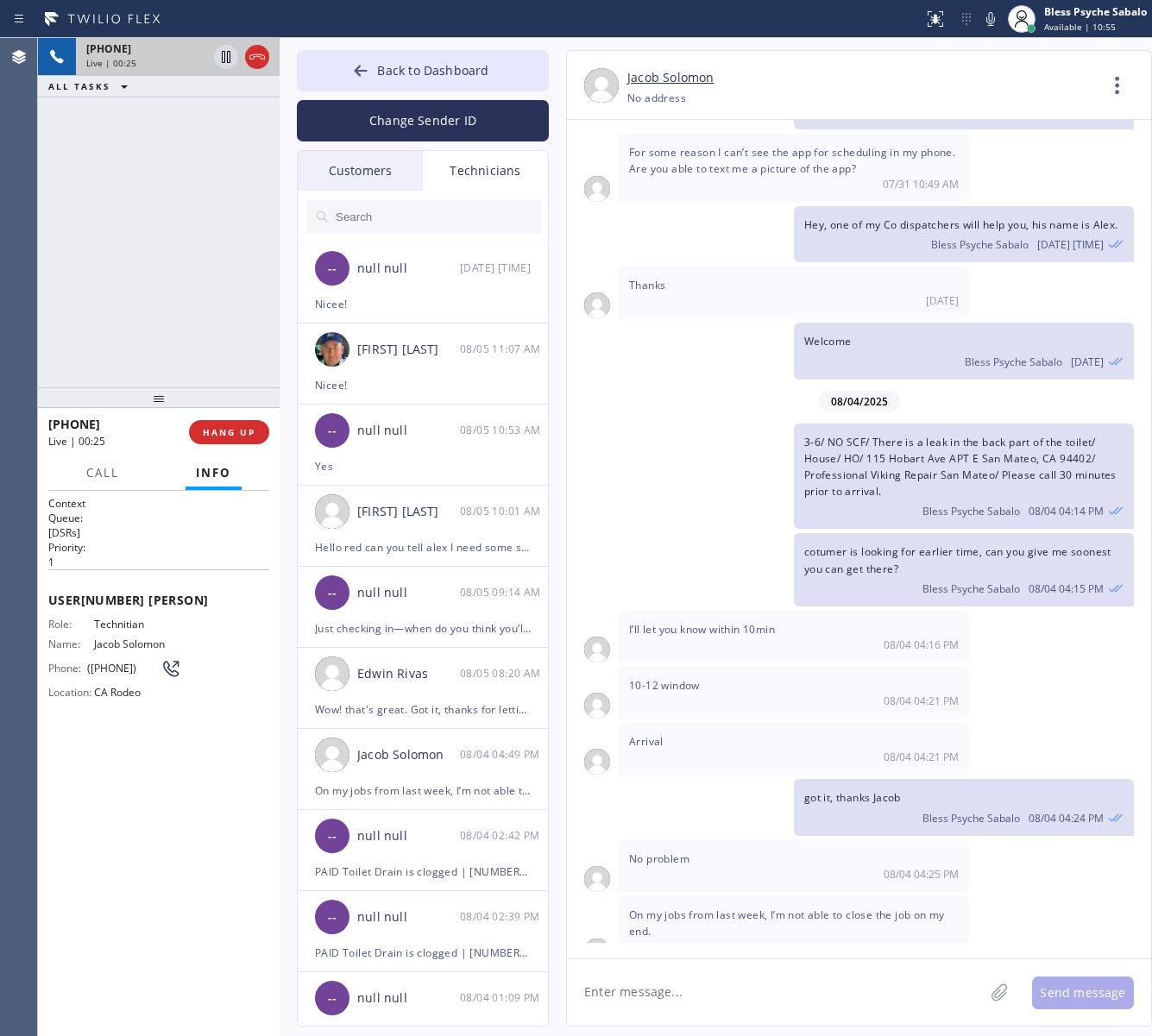 click on "[PHONE] Live | 00:25 ALL TASKS ALL TASKS ACTIVE TASKS TASKS IN WRAP UP" at bounding box center (159, 212) 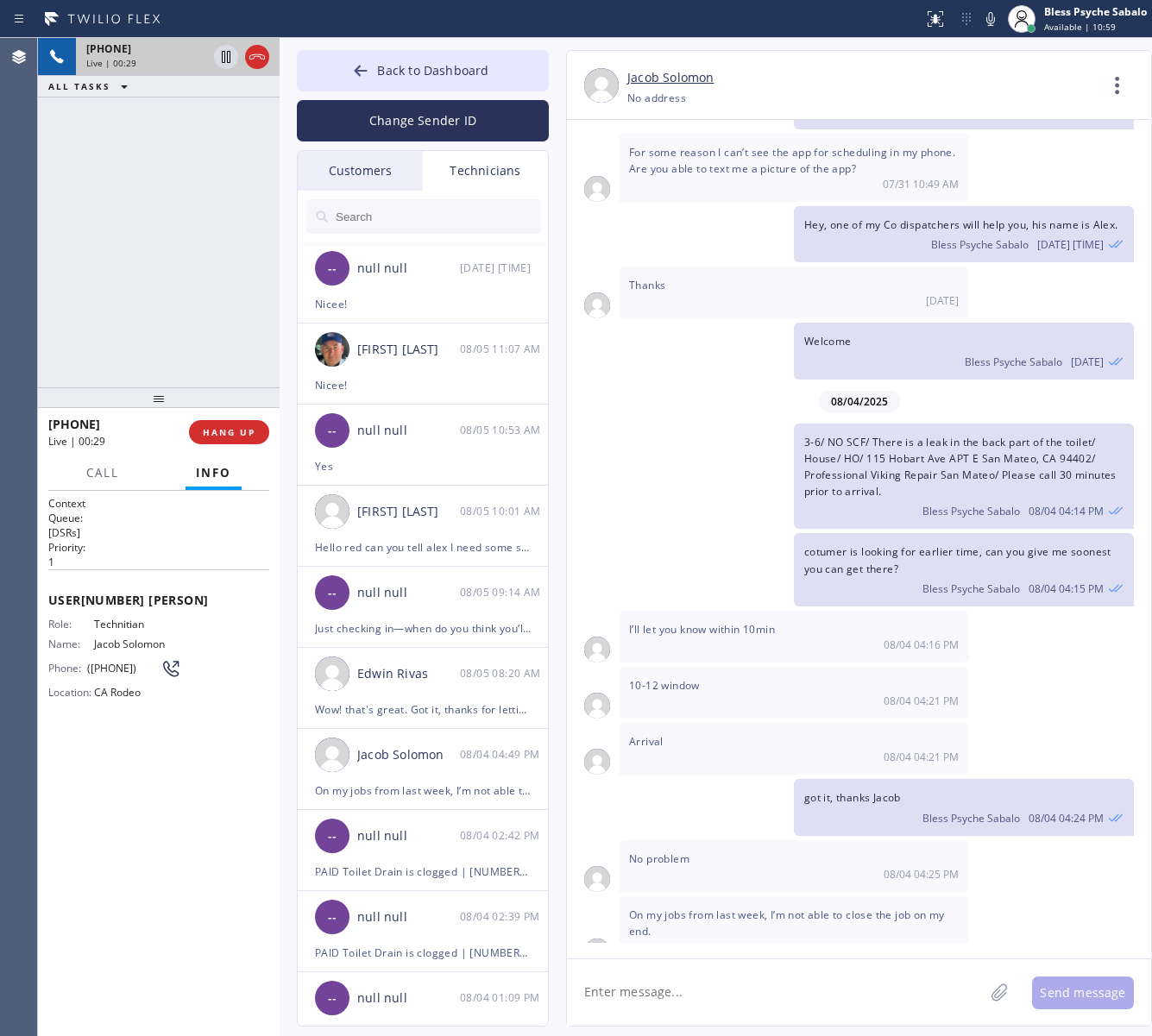 click on "3-6/ NO SCF/ There is a leak in the back part of the toilet/ House/ HO/ [NUMBER] [STREET] APT E [CITY], CA [ZIP]/ Professional Viking Repair [CITY]/ Please call 30 minutes prior to arrival. [FIRST] [LAST] [DATE] [TIME]" at bounding box center [850, 476] 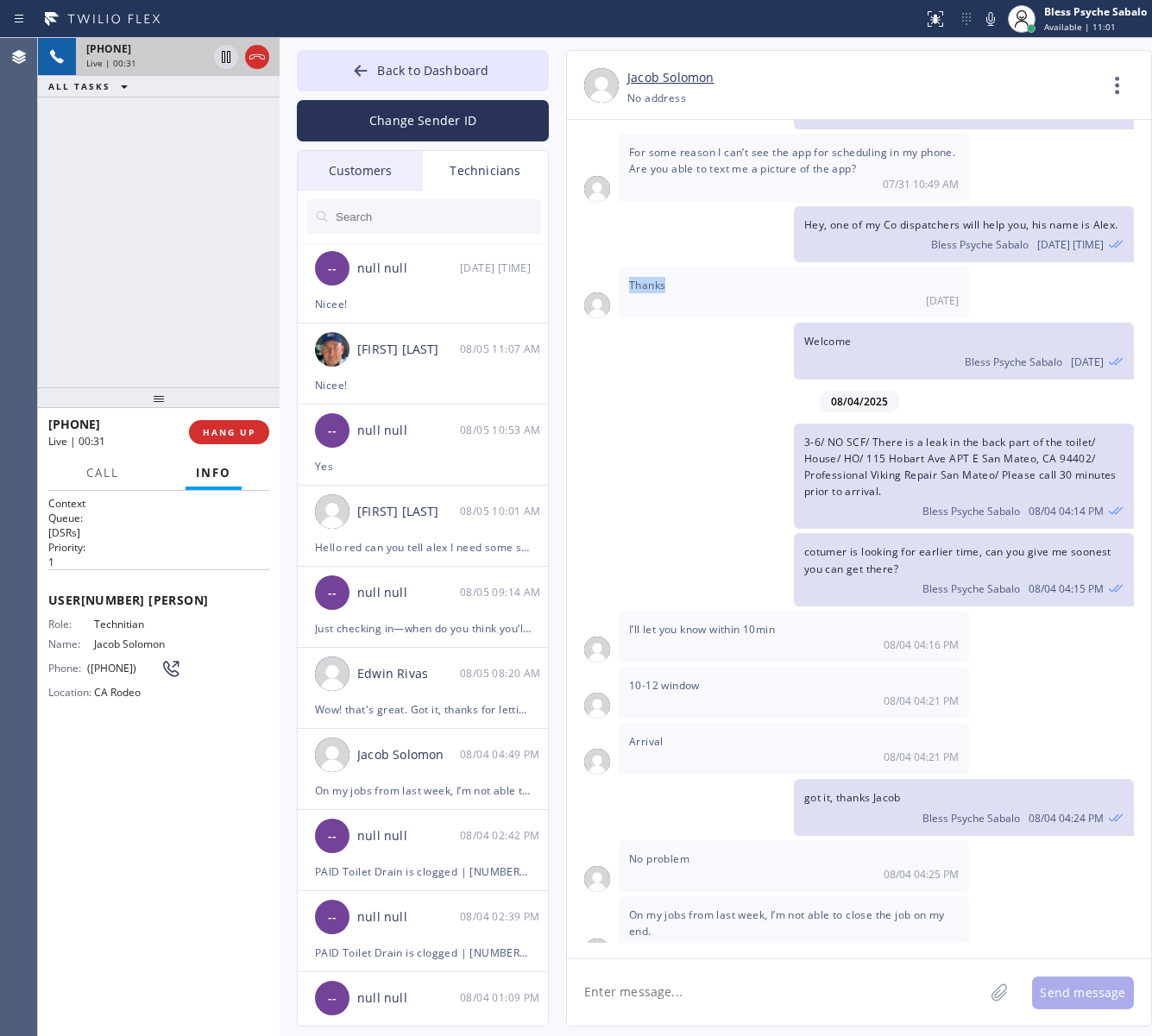 drag, startPoint x: 648, startPoint y: 259, endPoint x: 670, endPoint y: 261, distance: 22.090722 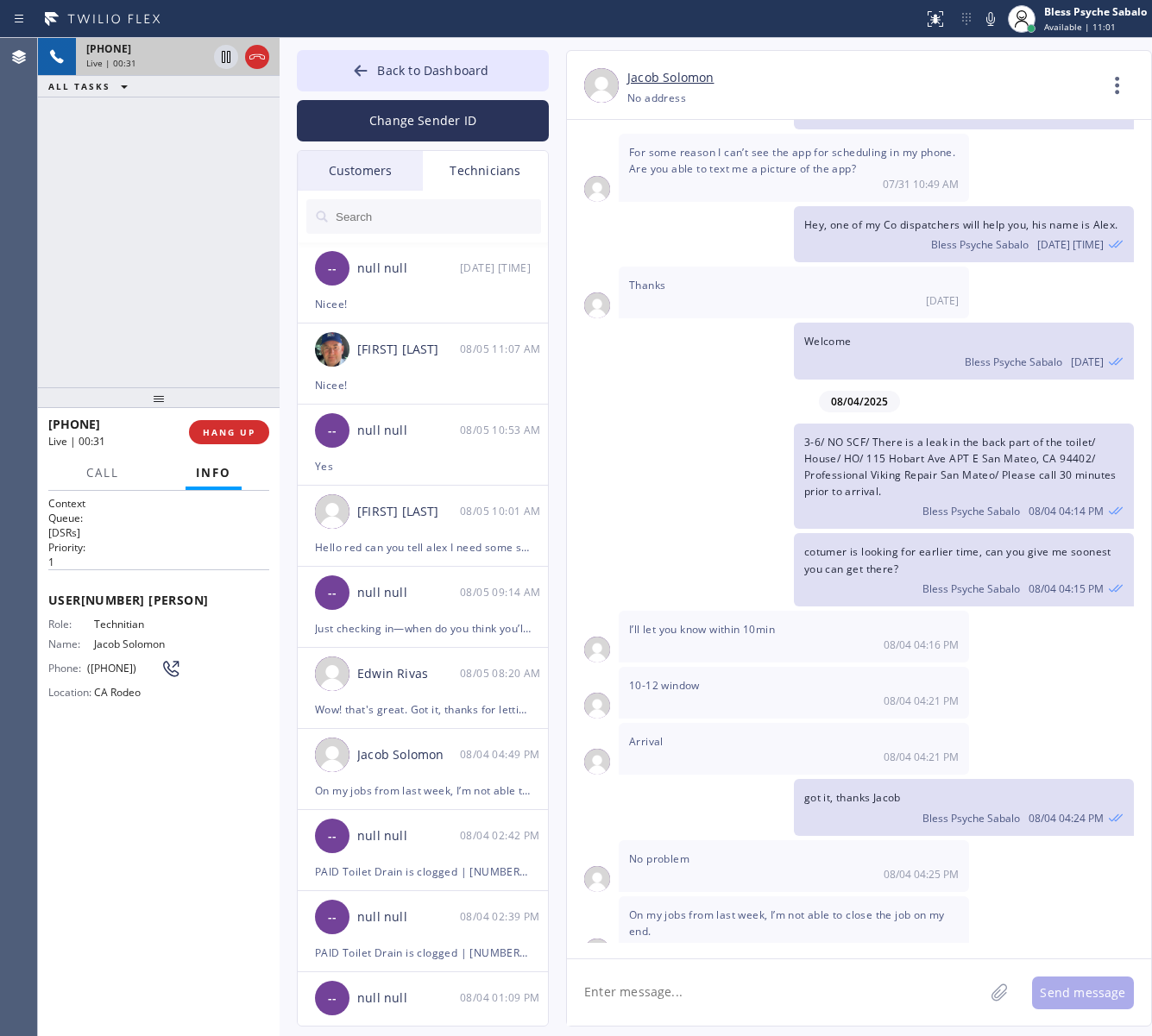 click on "[DATE]" at bounding box center [794, 300] 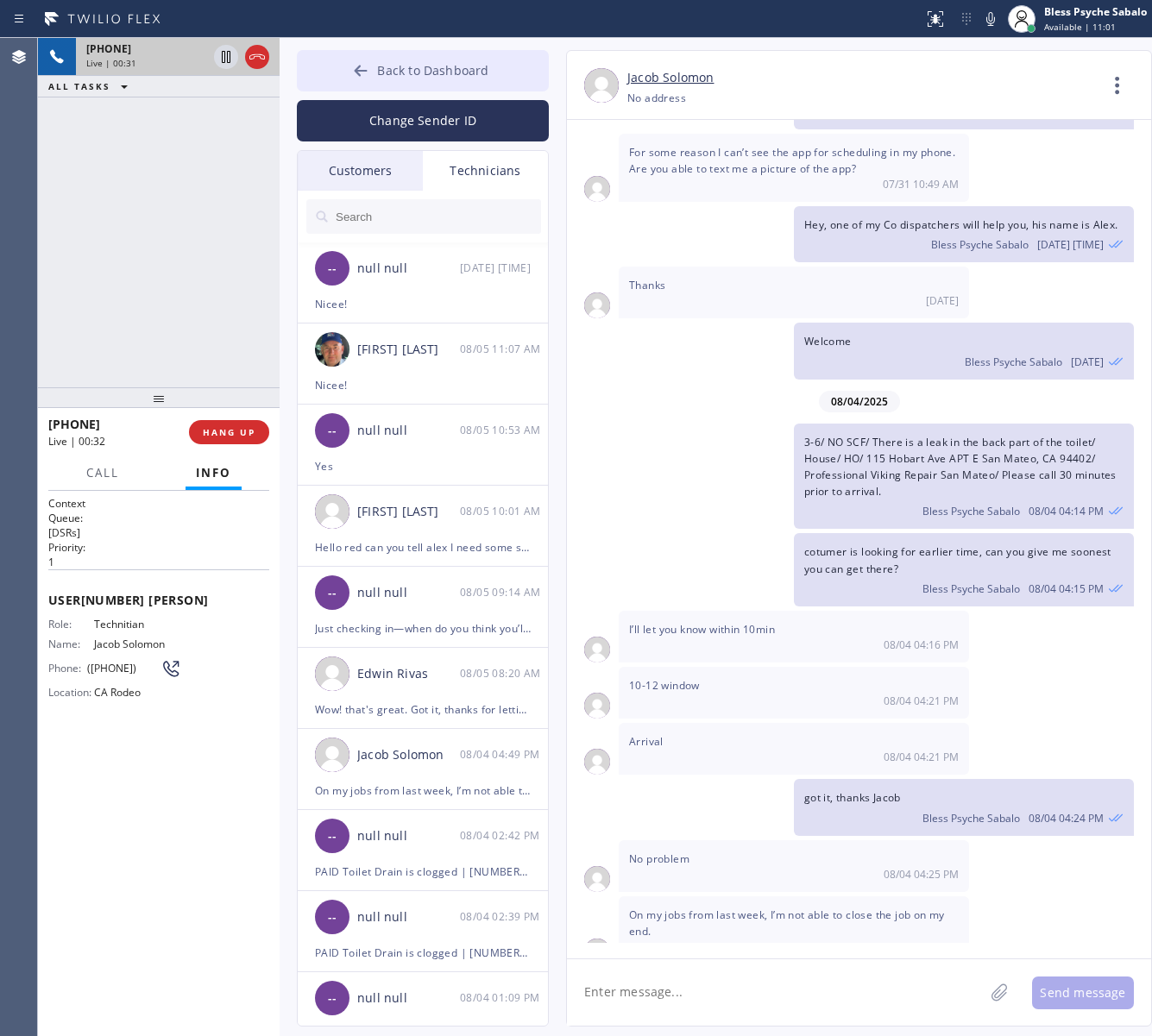 click on "Back to Dashboard" at bounding box center (423, 71) 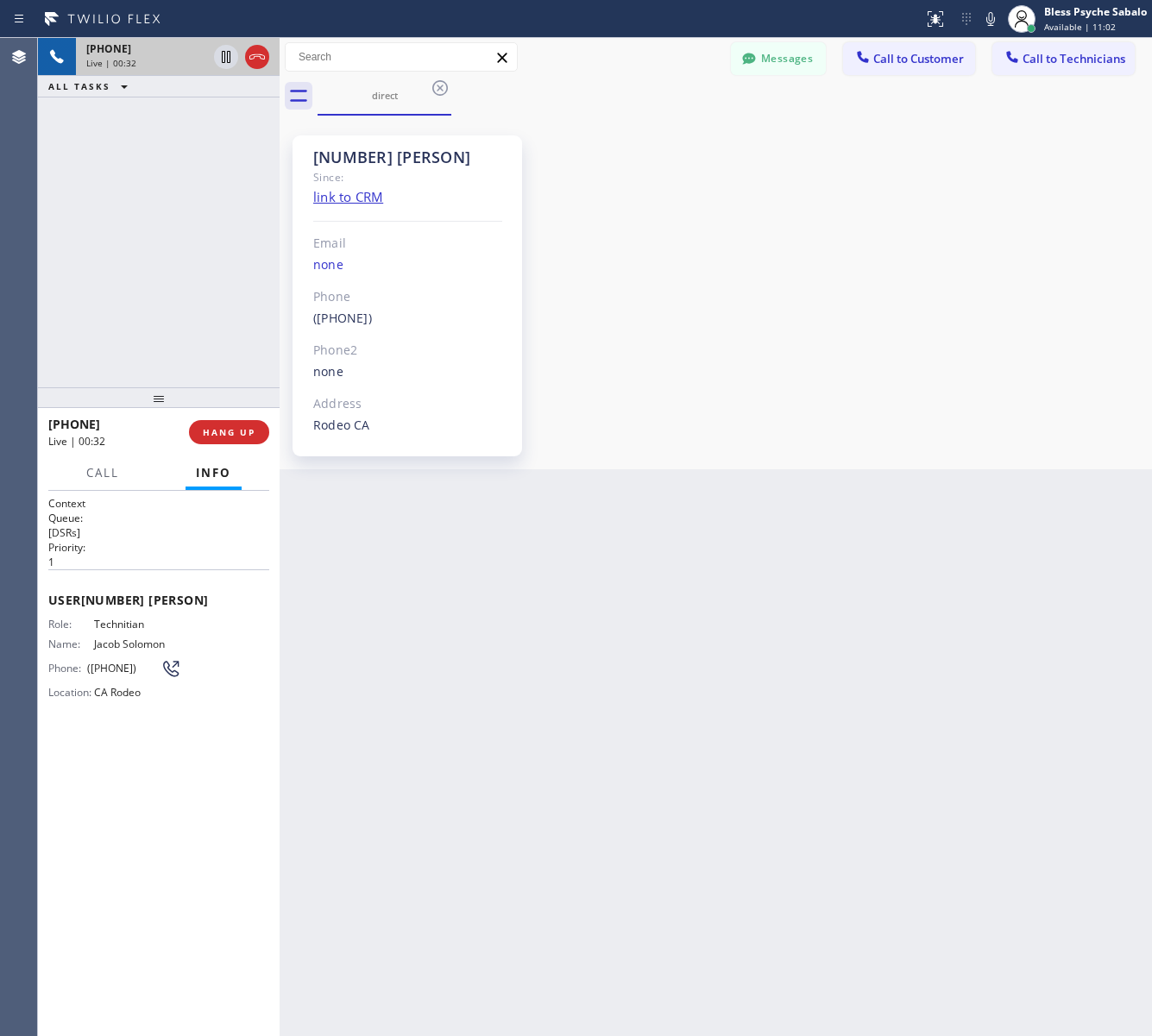 click on "6 SF [NAME] Since:  link to CRM Email none Phone ([PHONE]) Outbound call Technician Search Technician Your caller id phone number Your caller id phone number Call Phone2 none Address [CITY]   CA" at bounding box center [715, 292] 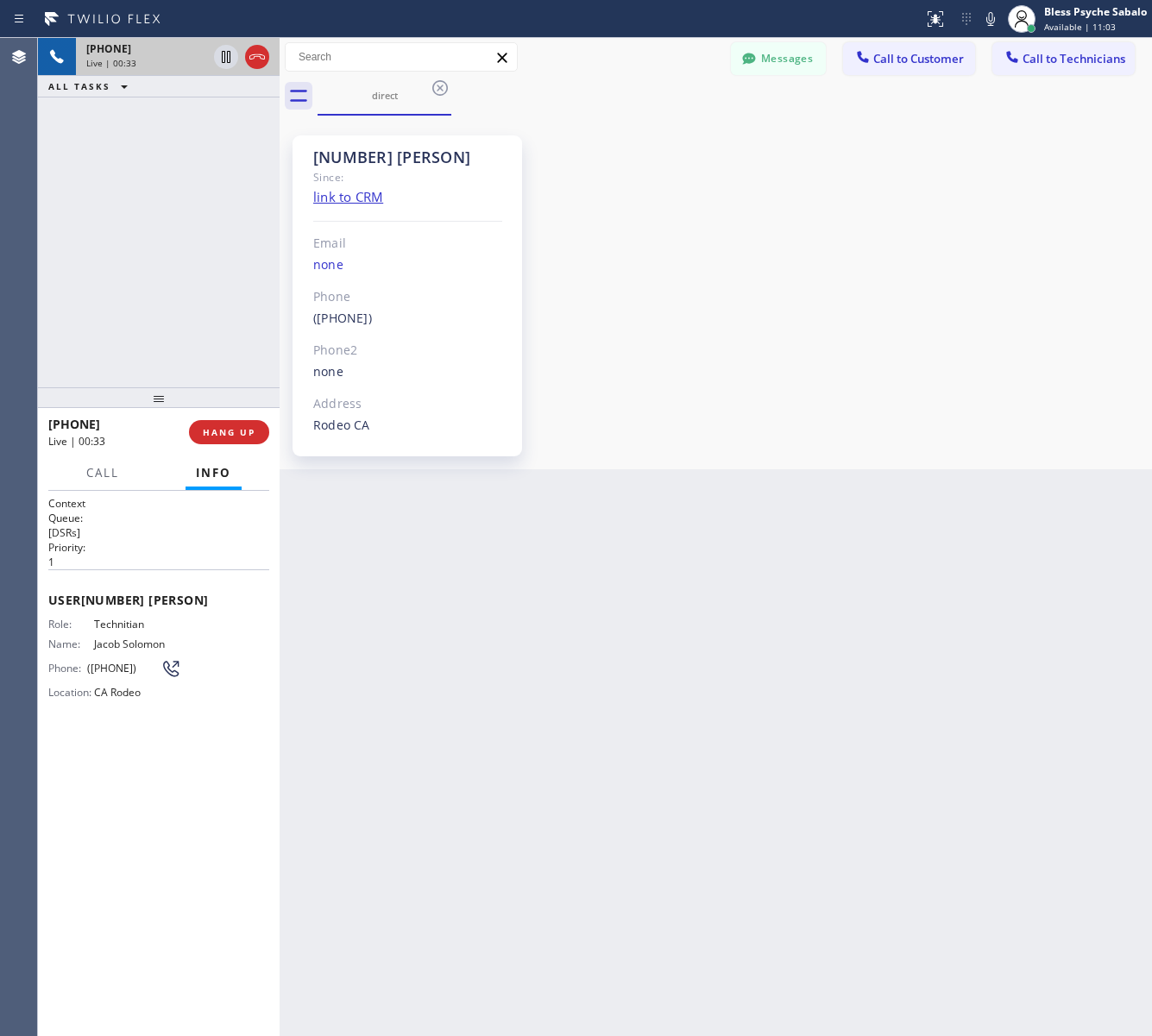 drag, startPoint x: 841, startPoint y: 166, endPoint x: 847, endPoint y: 156, distance: 11.661904 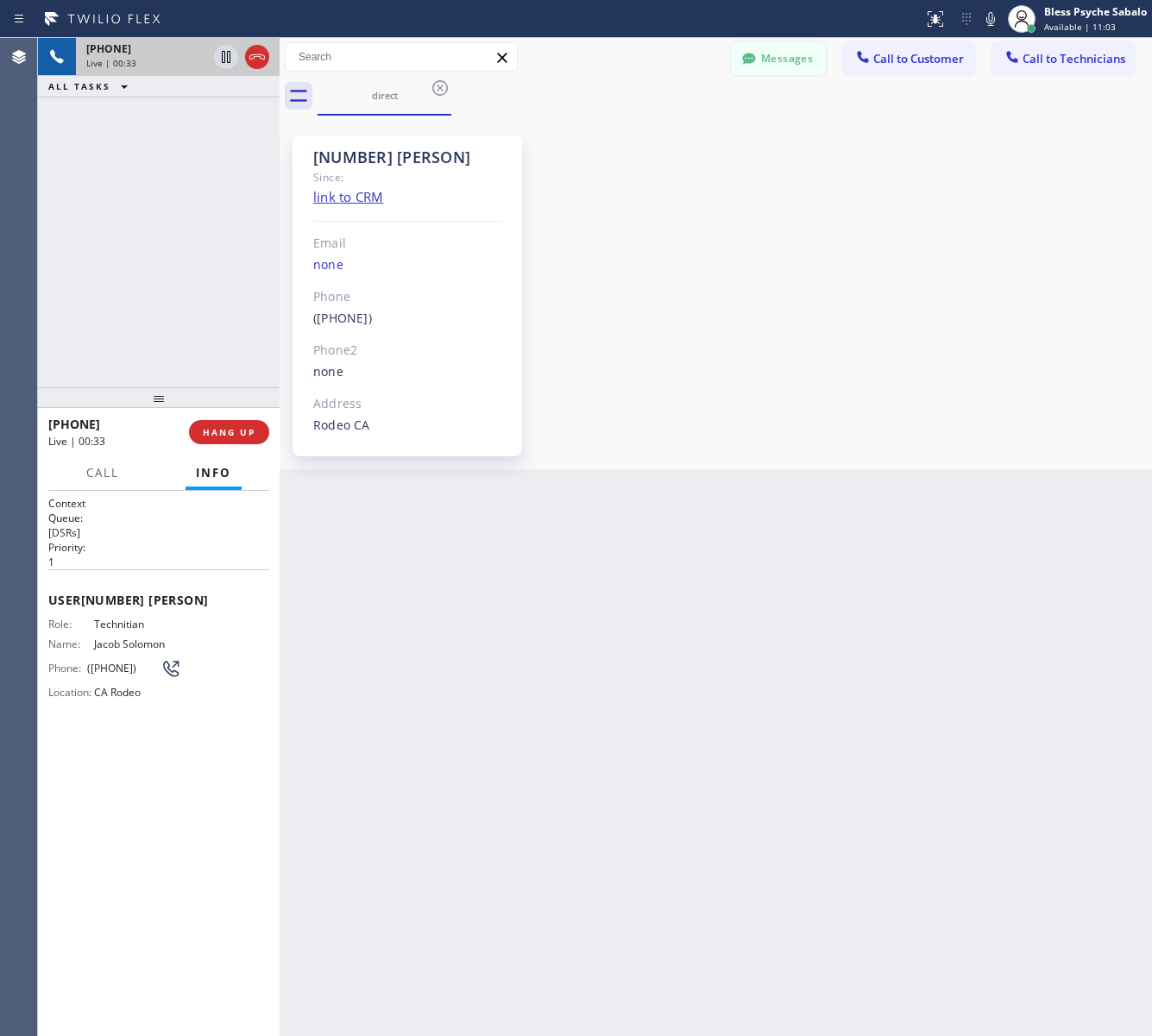 click on "Messages" at bounding box center (778, 59) 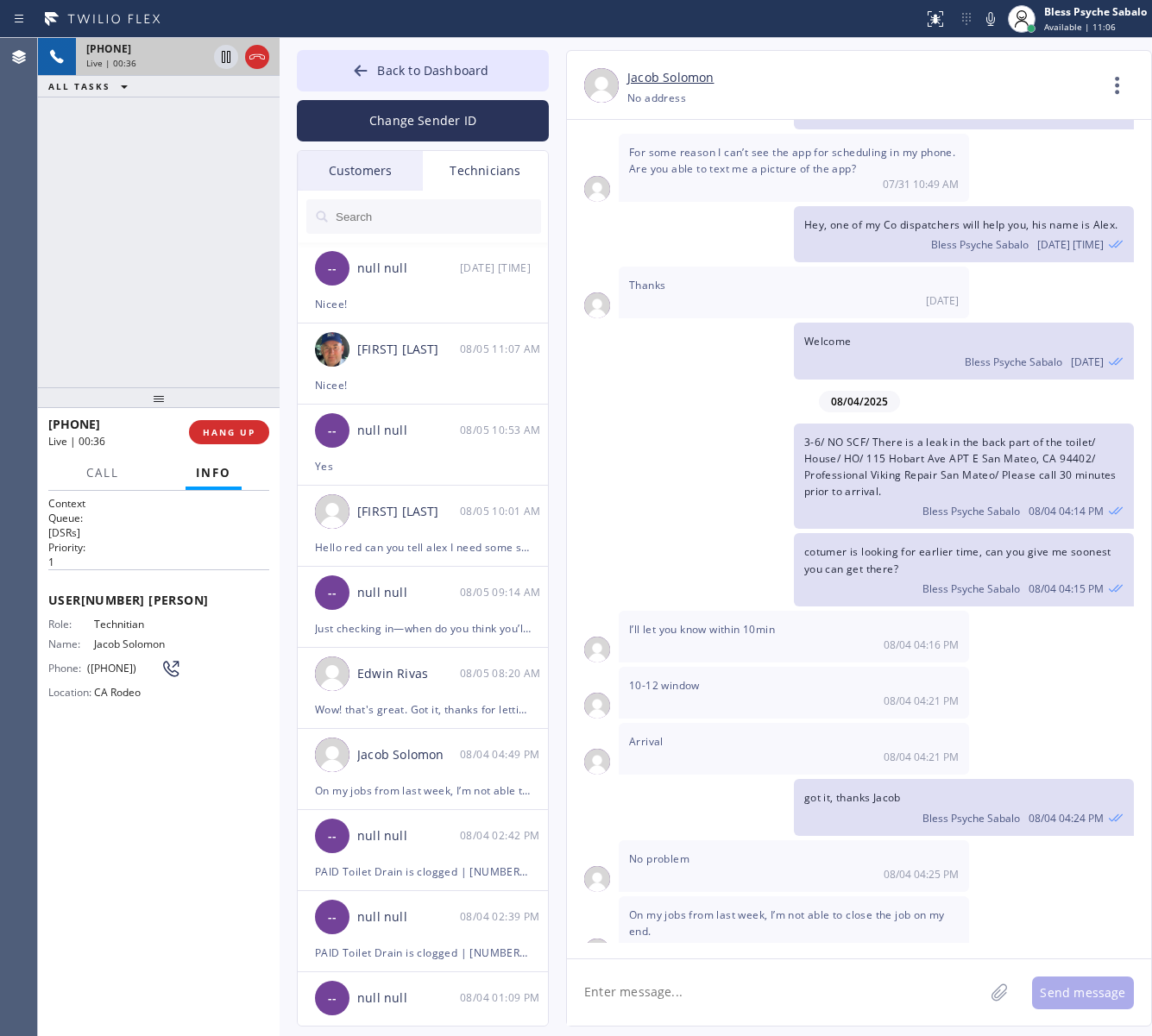 click on "Role: Technitian Name: [PERSON] [LAST] Phone: [PHONE] Location: [STATE] Rodeo" at bounding box center (115, 662) 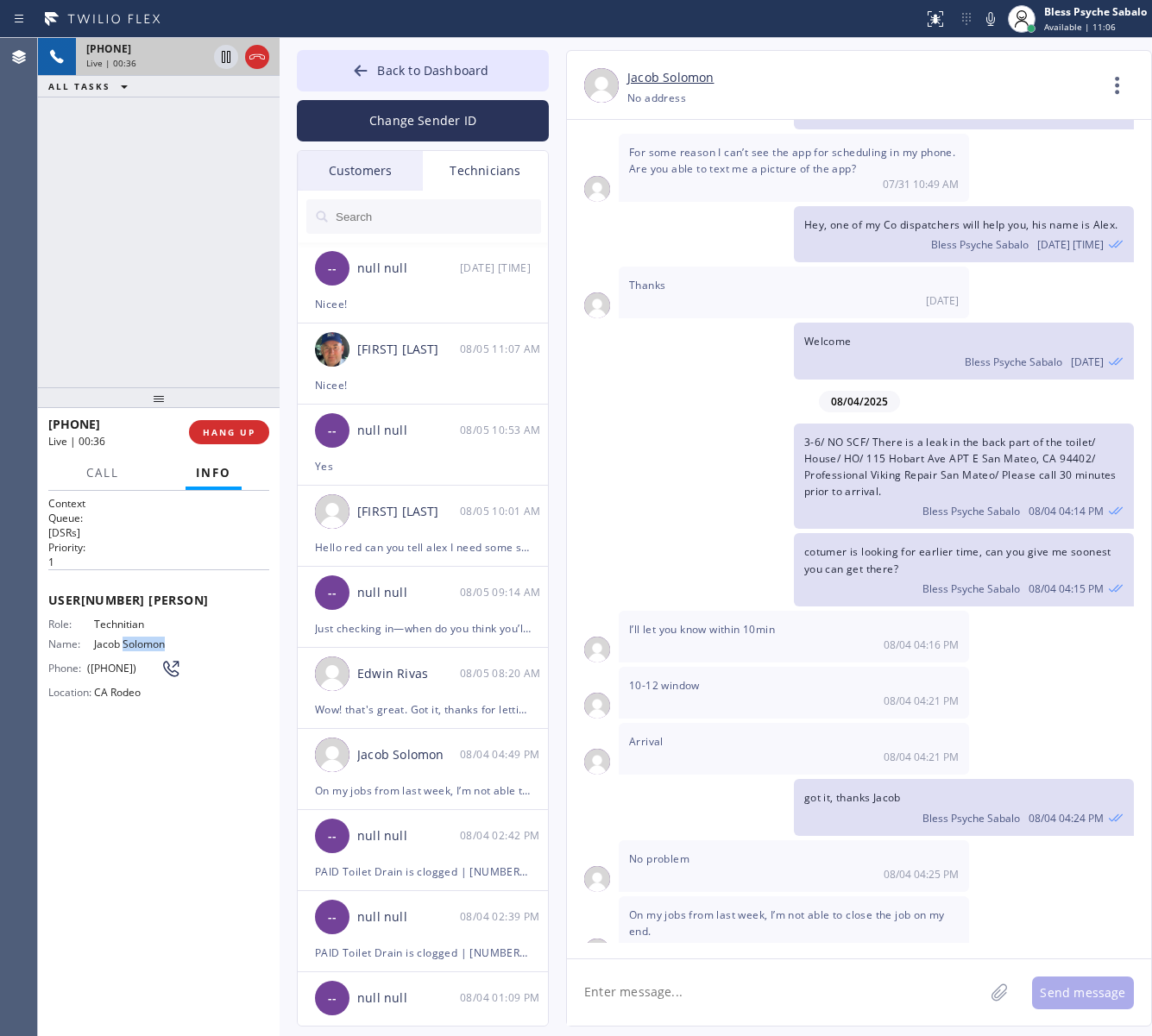 click on "Jacob Solomon" at bounding box center (137, 644) 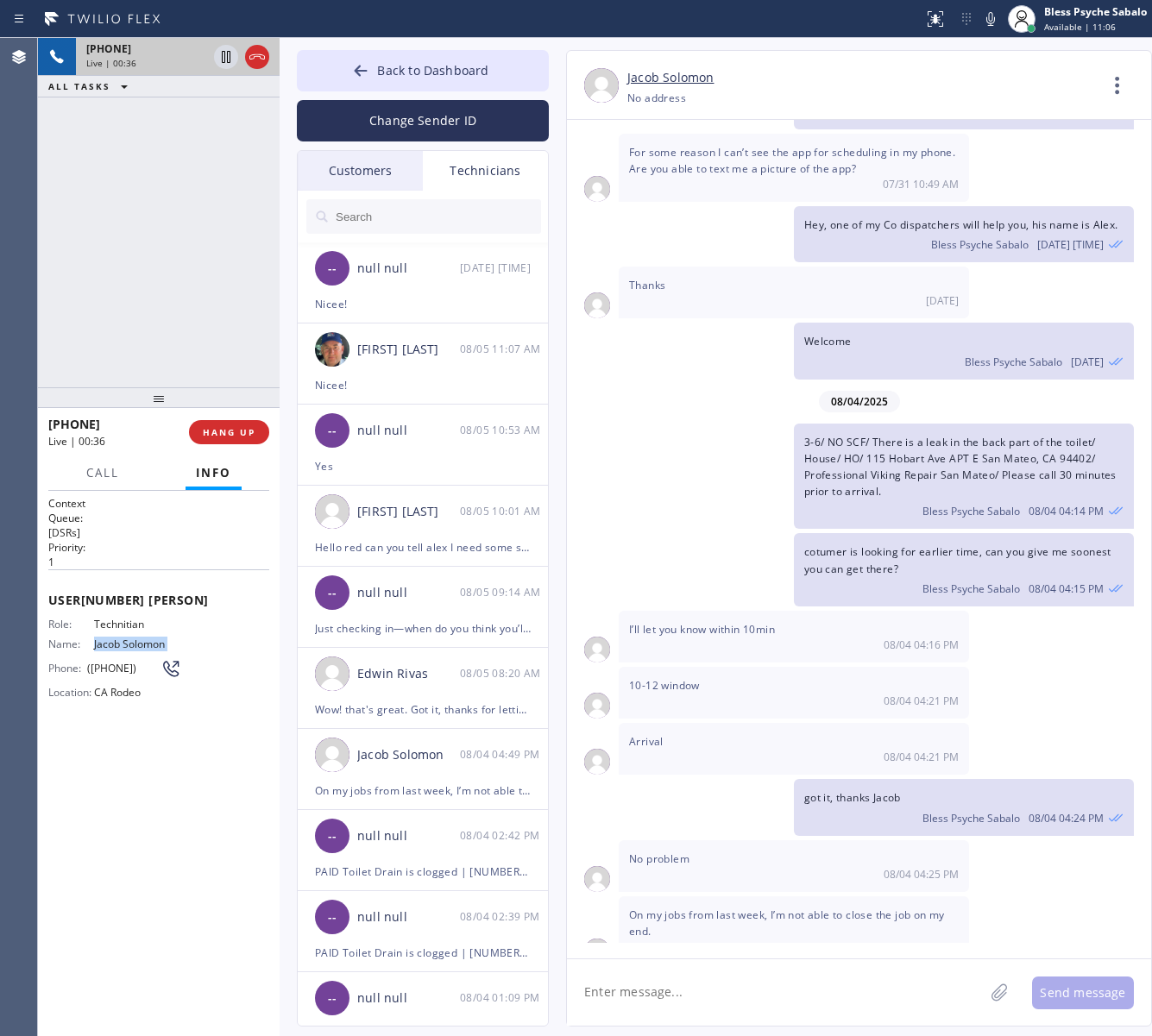 click on "Jacob Solomon" at bounding box center [137, 644] 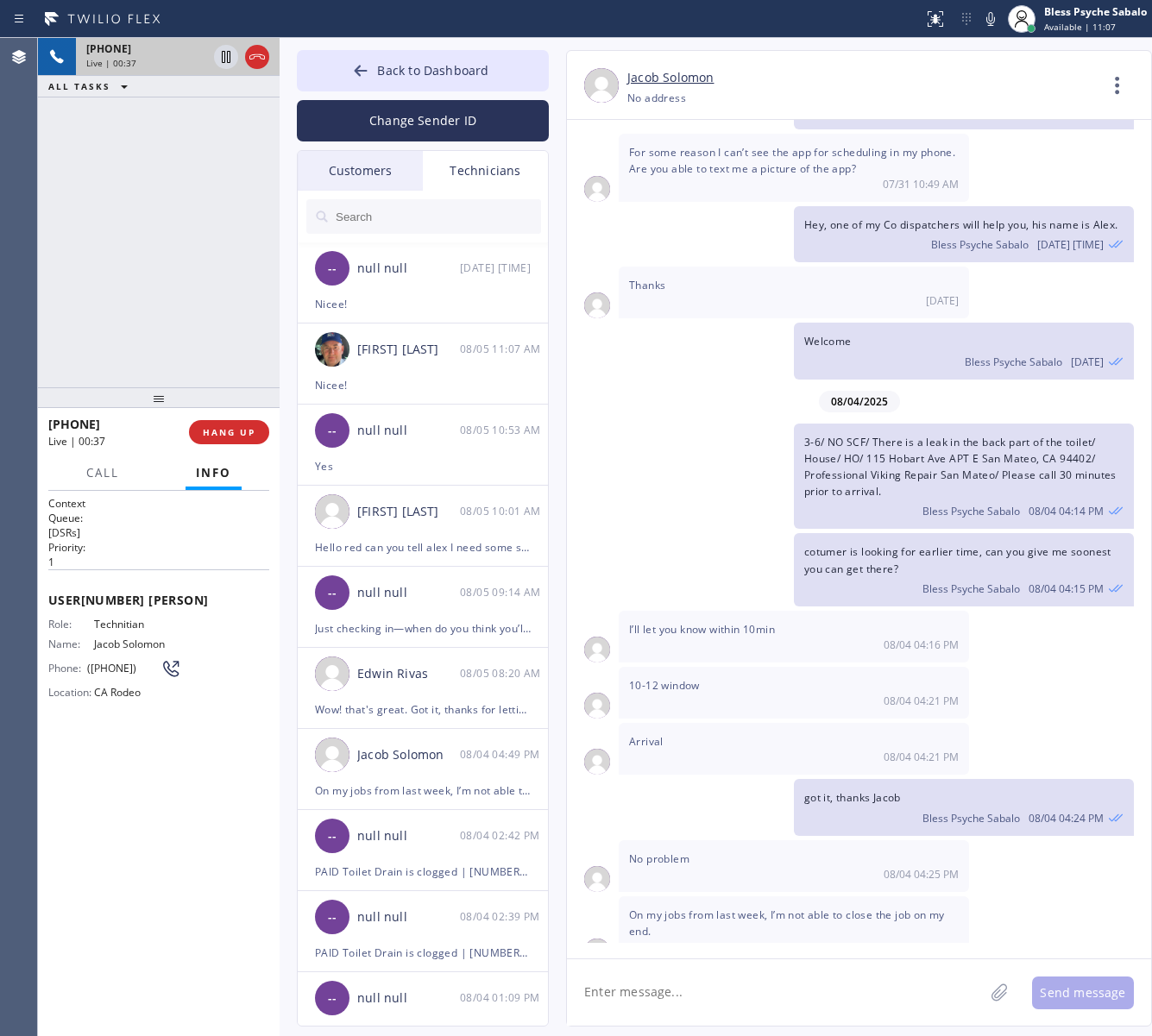click on "Technitian" at bounding box center (137, 624) 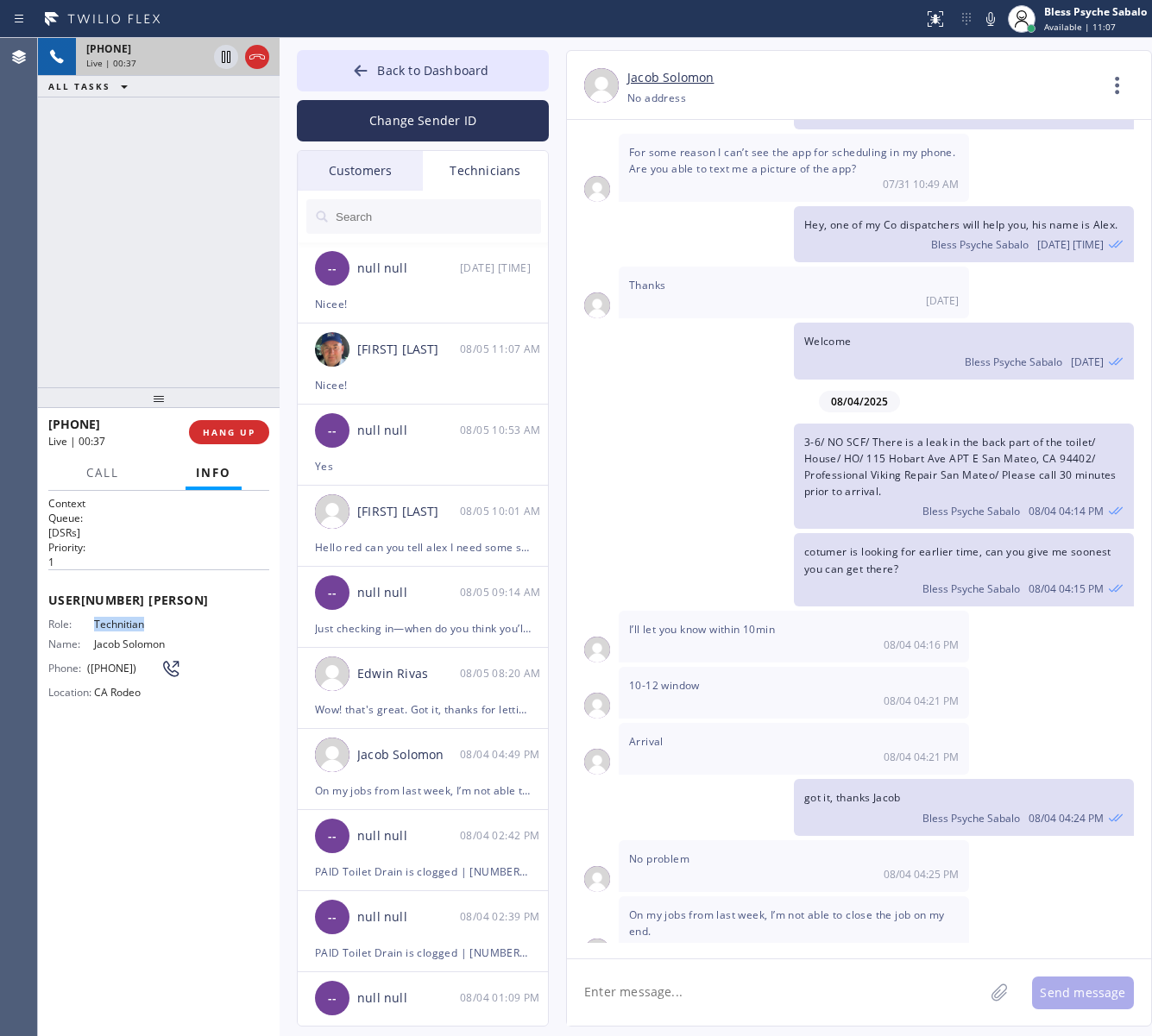 click on "Technitian" at bounding box center (137, 624) 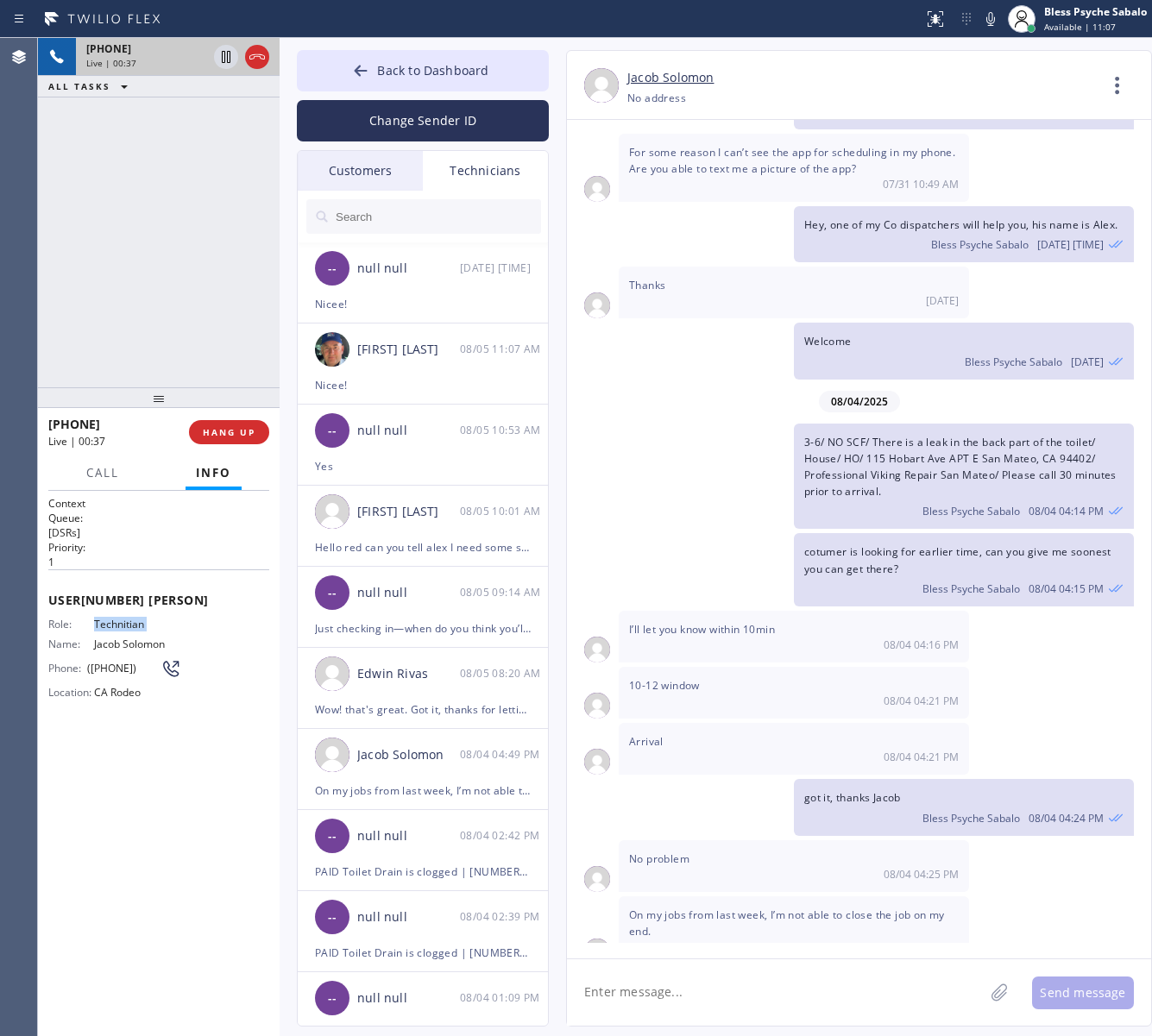 click on "Technitian" at bounding box center (137, 624) 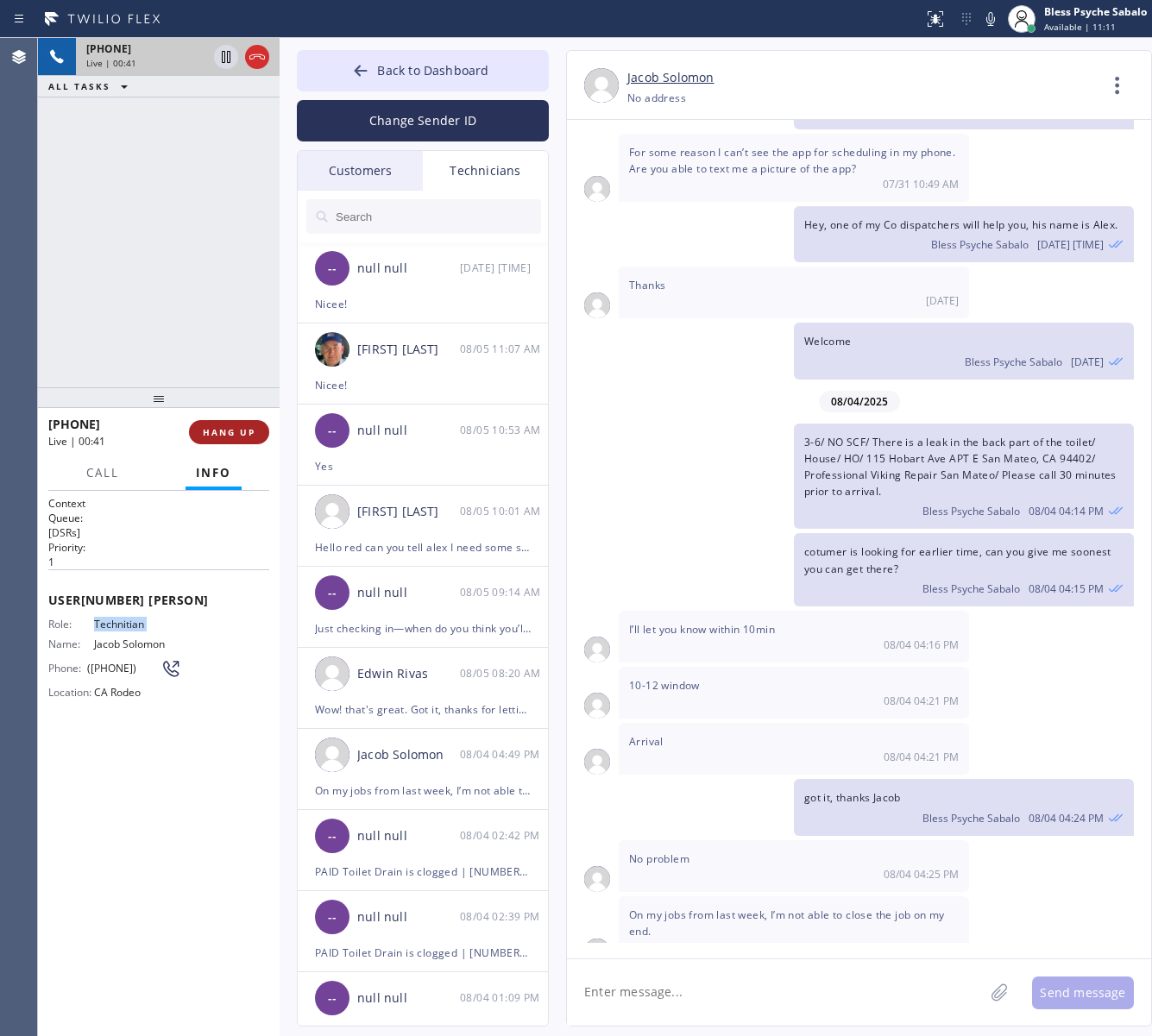 click on "HANG UP" at bounding box center (229, 432) 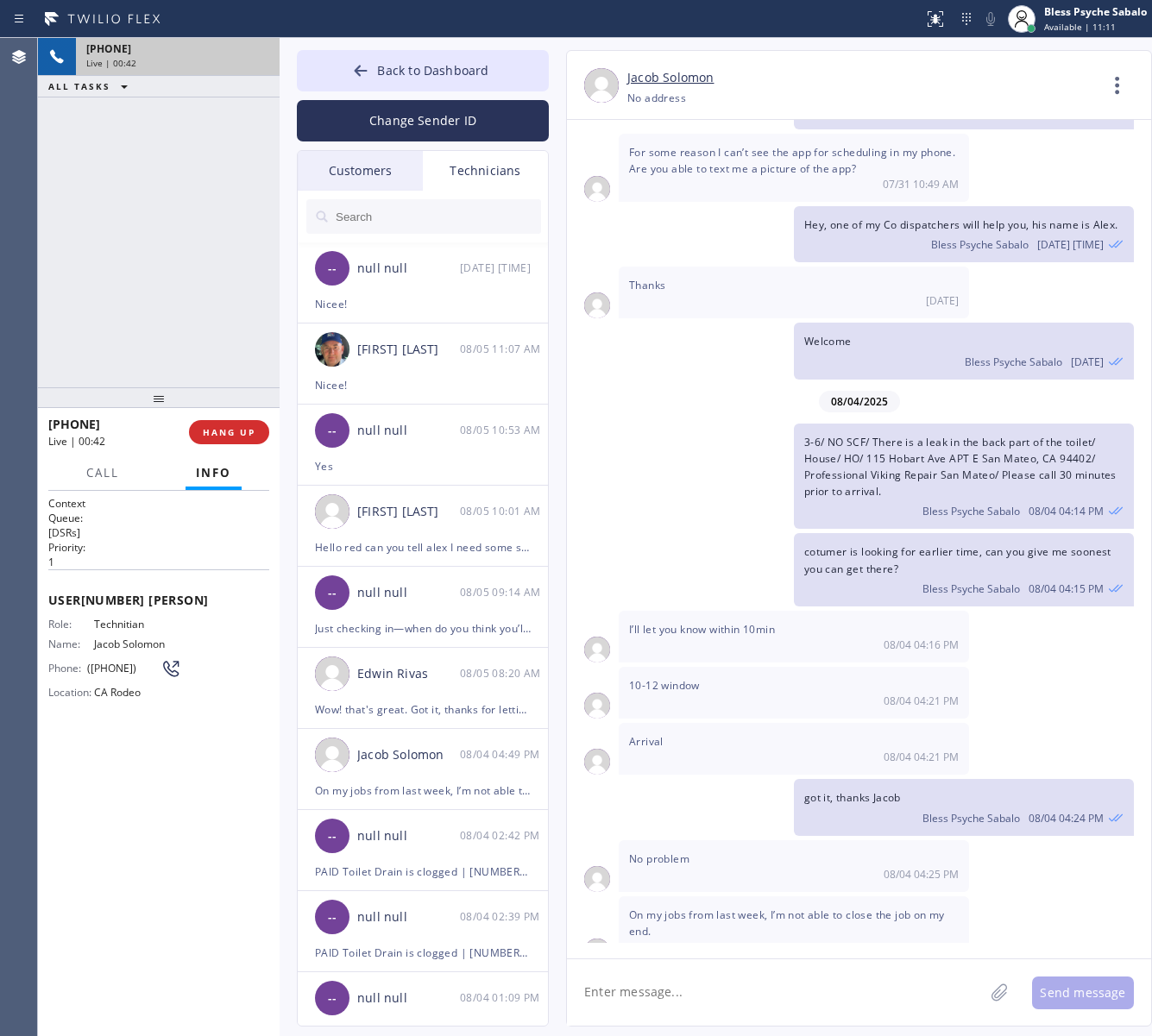 click on "[PHONE] Live | 00:42 ALL TASKS ALL TASKS ACTIVE TASKS TASKS IN WRAP UP" at bounding box center [159, 212] 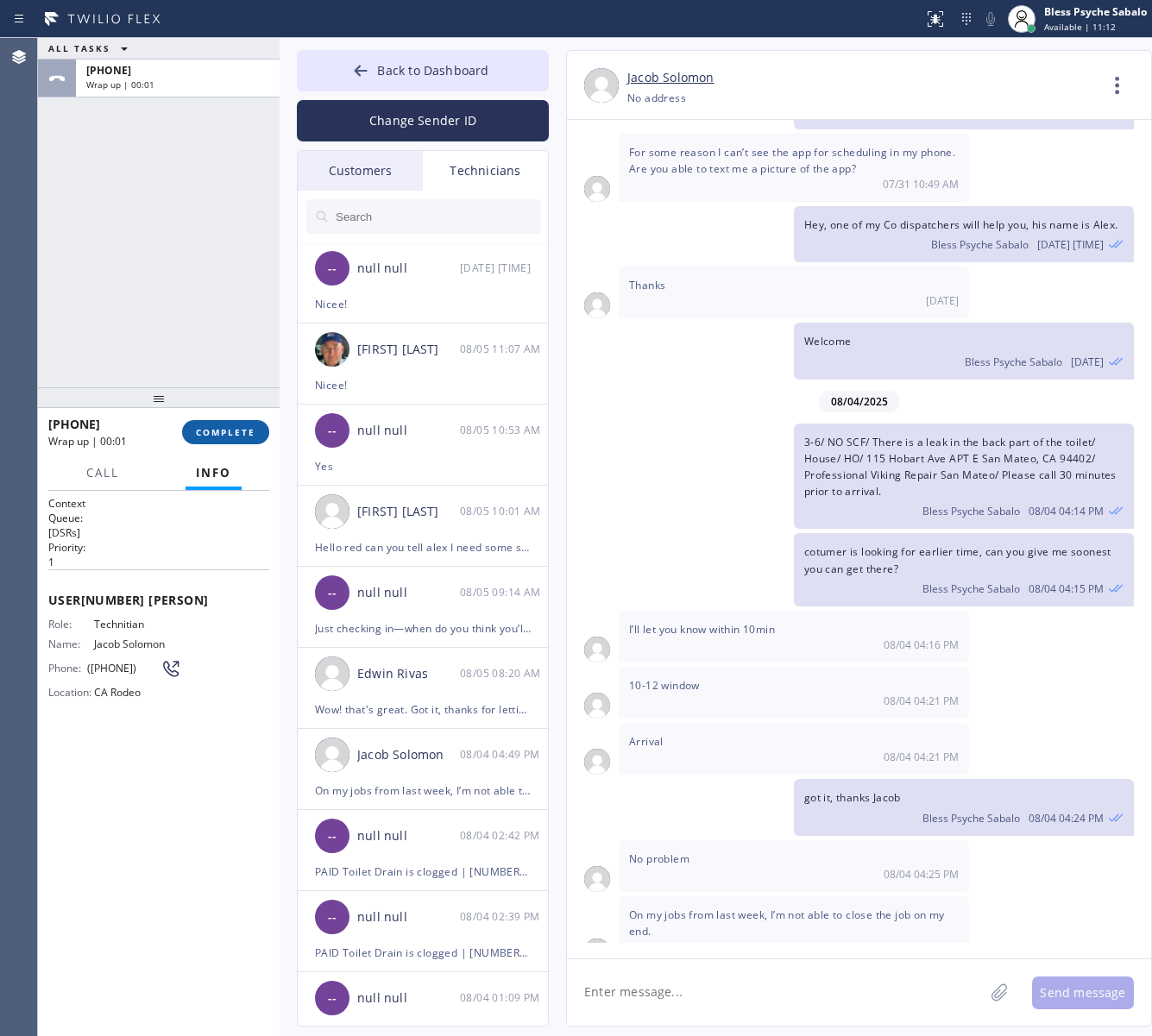 click on "COMPLETE" at bounding box center [225, 432] 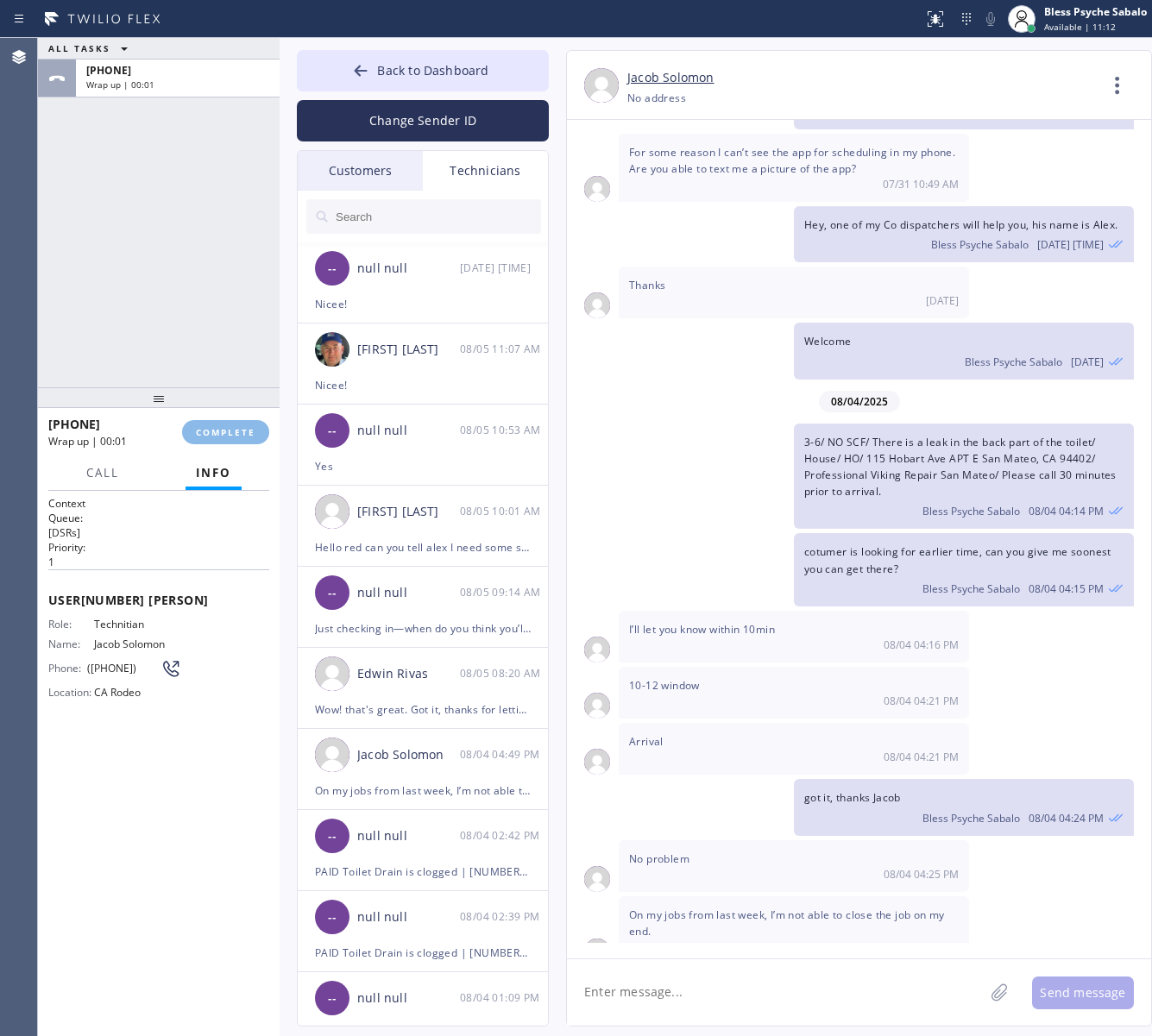 click on "ALL TASKS ALL TASKS ACTIVE TASKS TASKS IN WRAP UP [PHONE] Wrap up | 00:01" at bounding box center (159, 212) 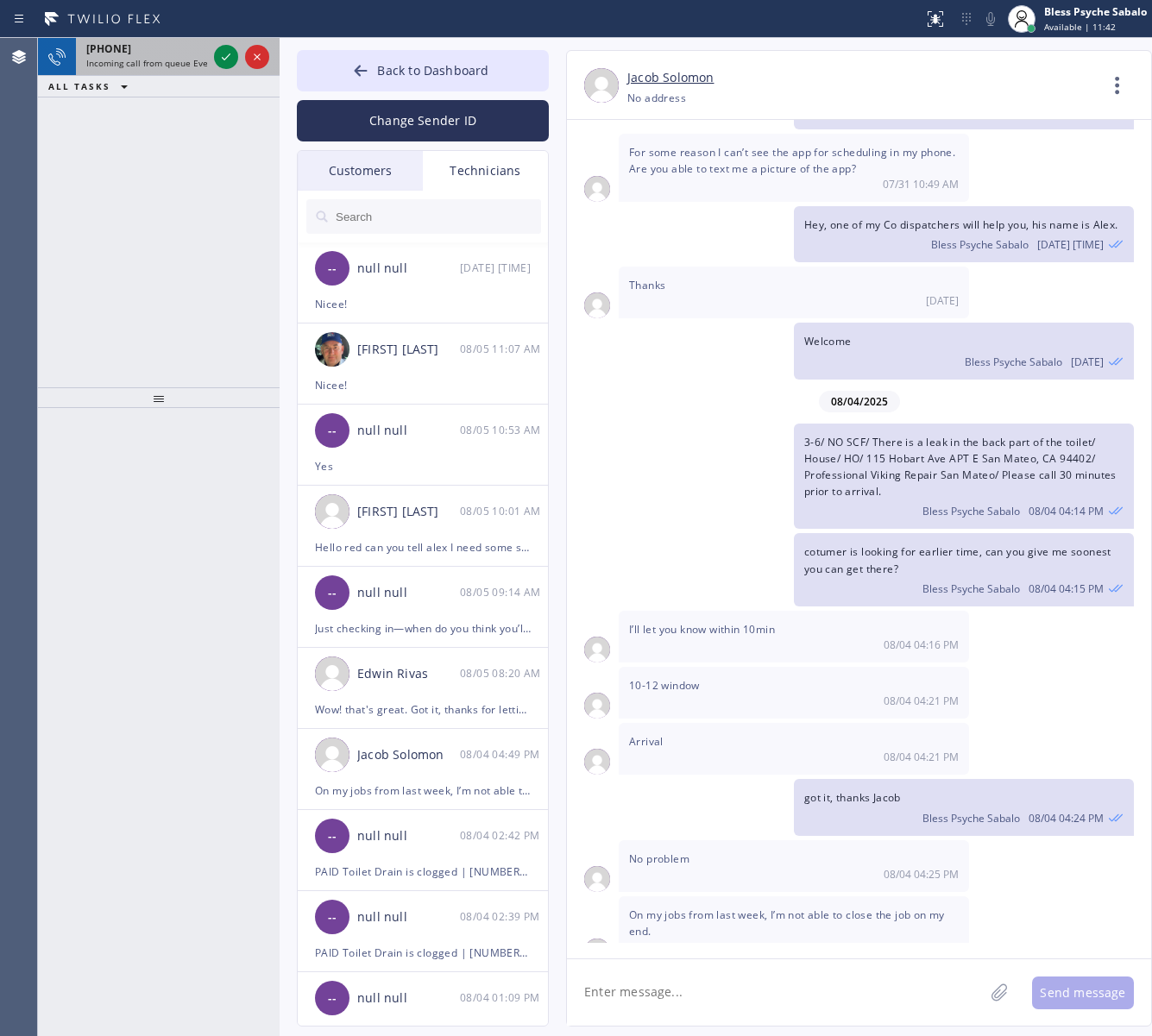 click on "Incoming call from queue Everybody" at bounding box center [161, 63] 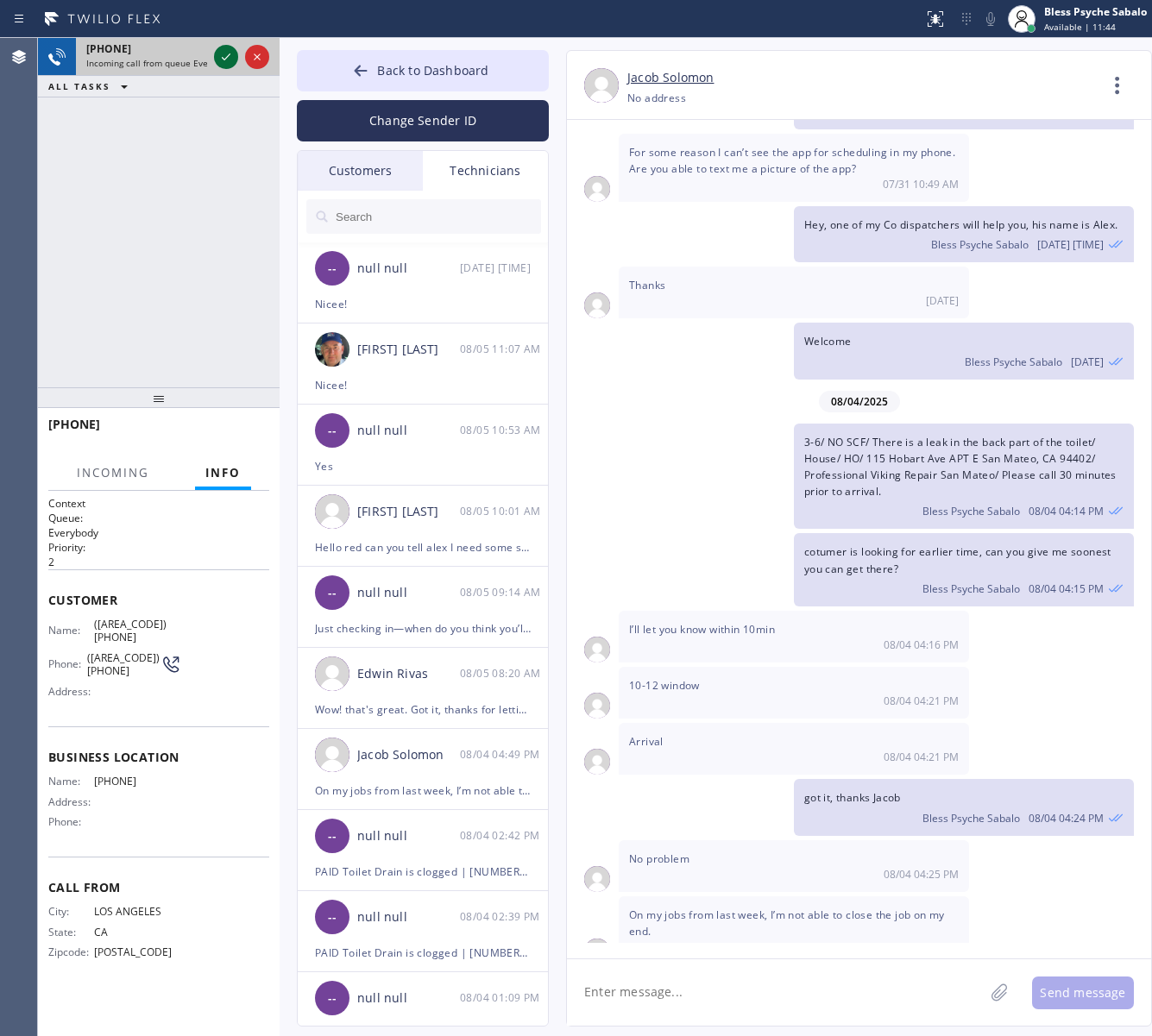 click 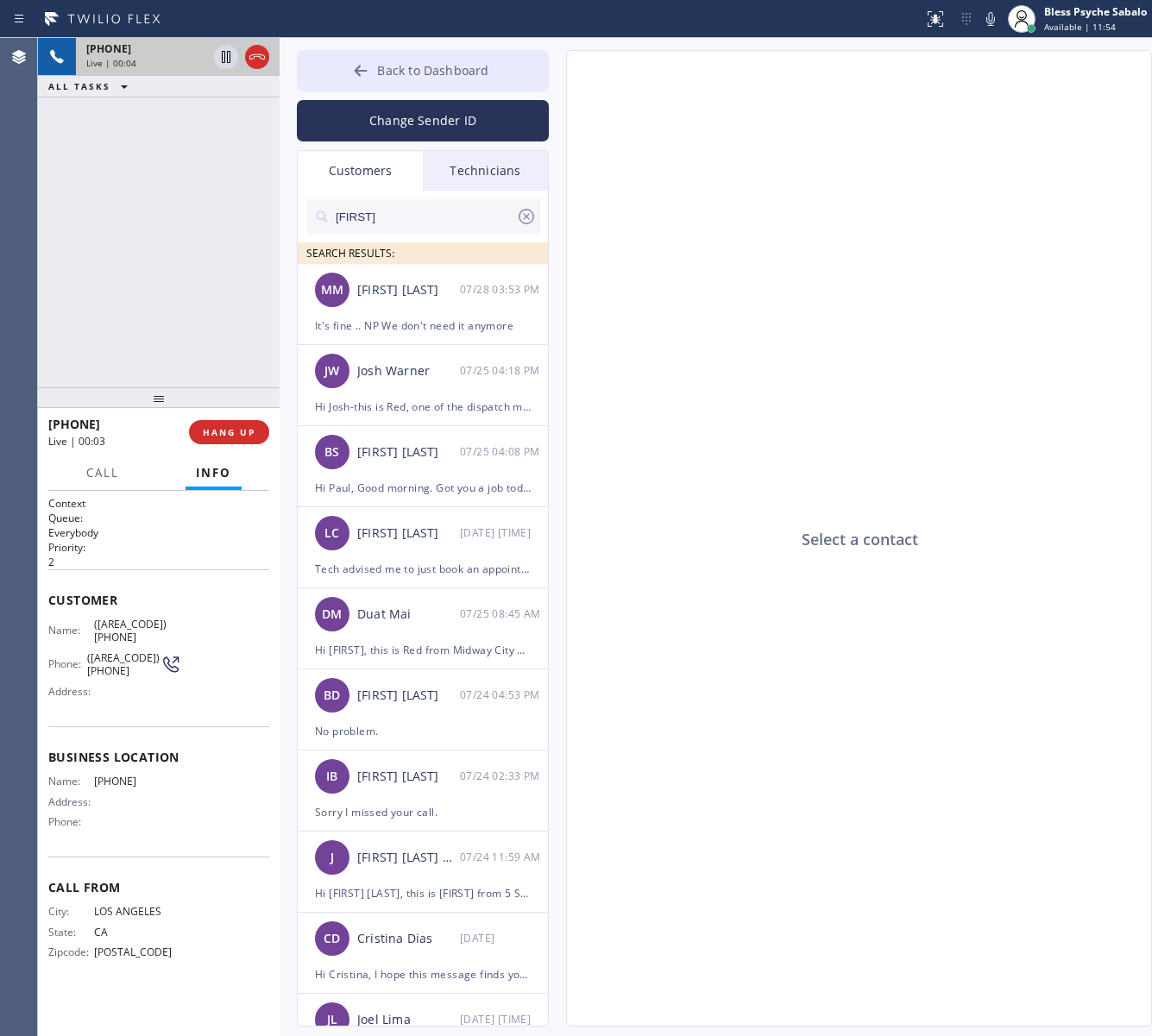 click on "Back to Dashboard" at bounding box center (423, 71) 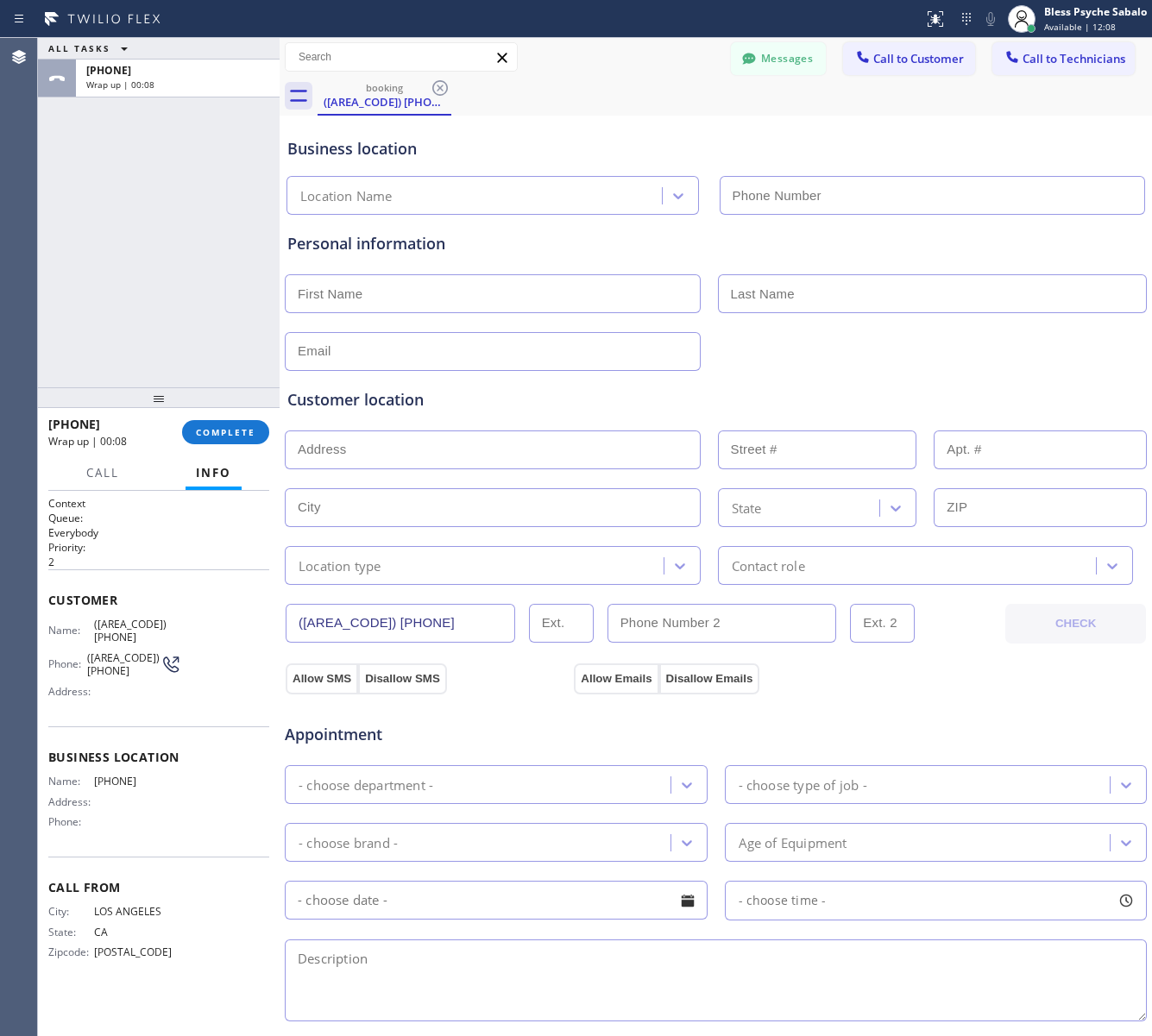 click on "+[PHONE] Wrap up | 00:08 COMPLETE" at bounding box center (159, 432) 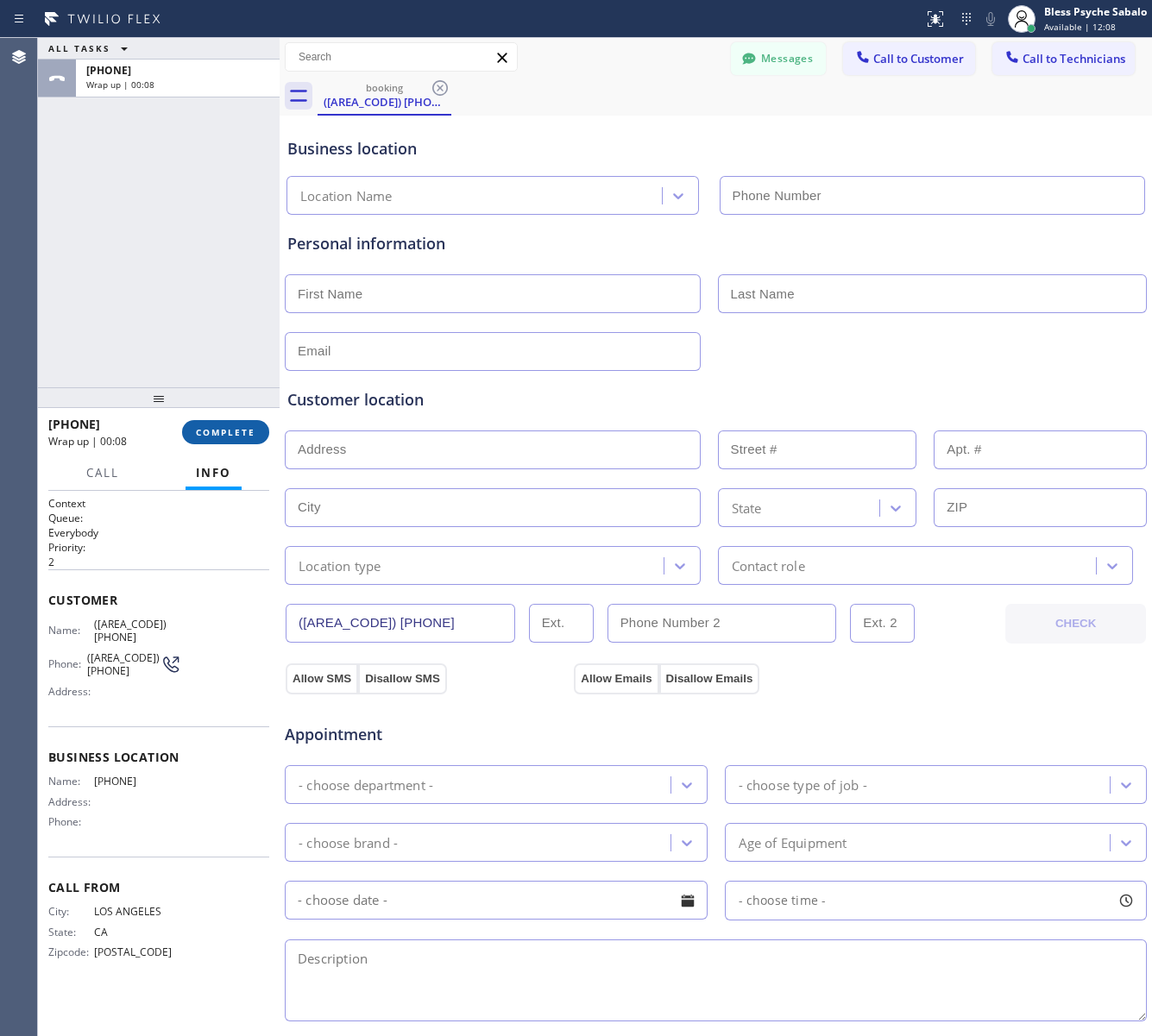 click on "COMPLETE" at bounding box center (225, 432) 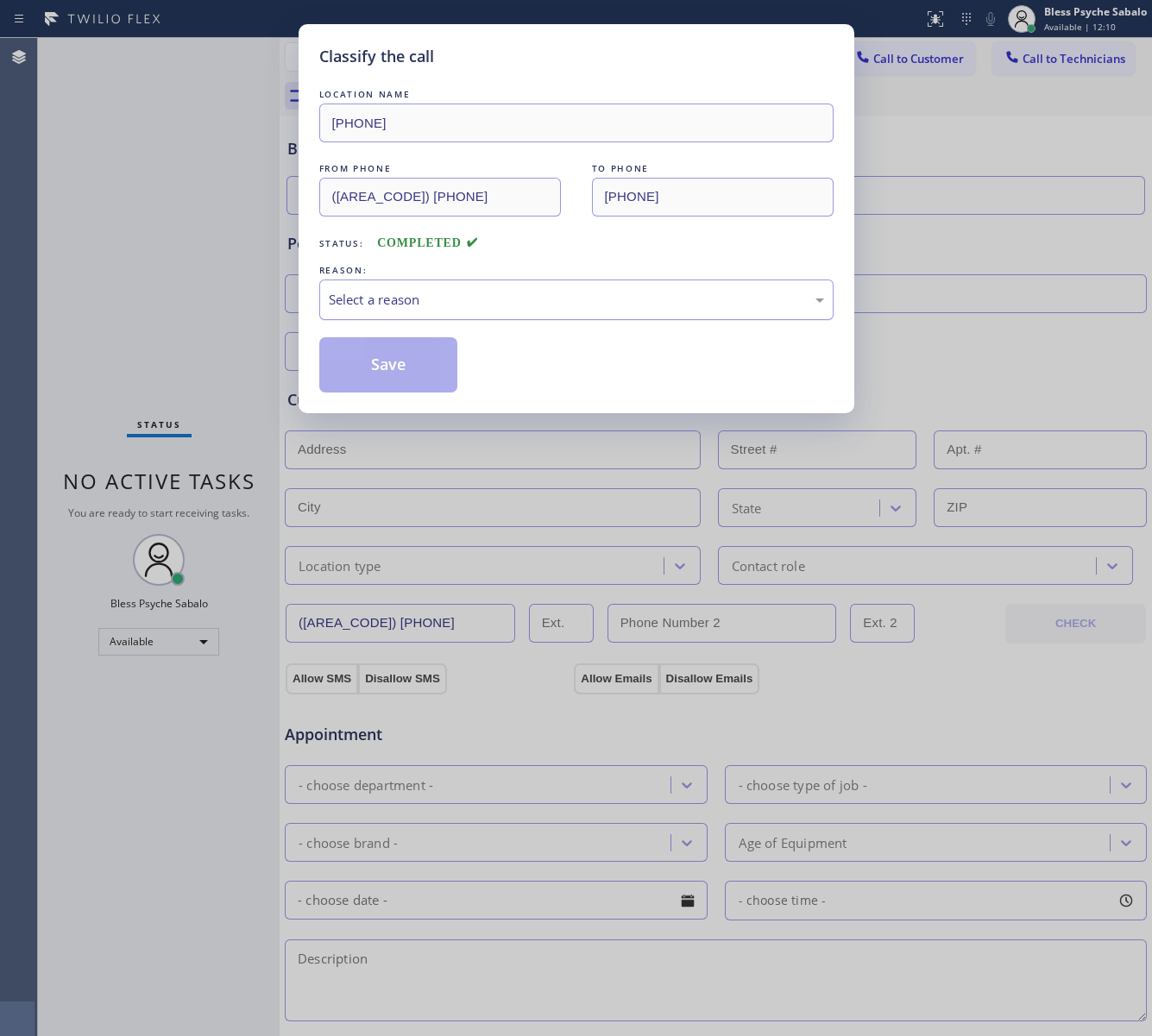 click on "Select a reason" at bounding box center [576, 299] 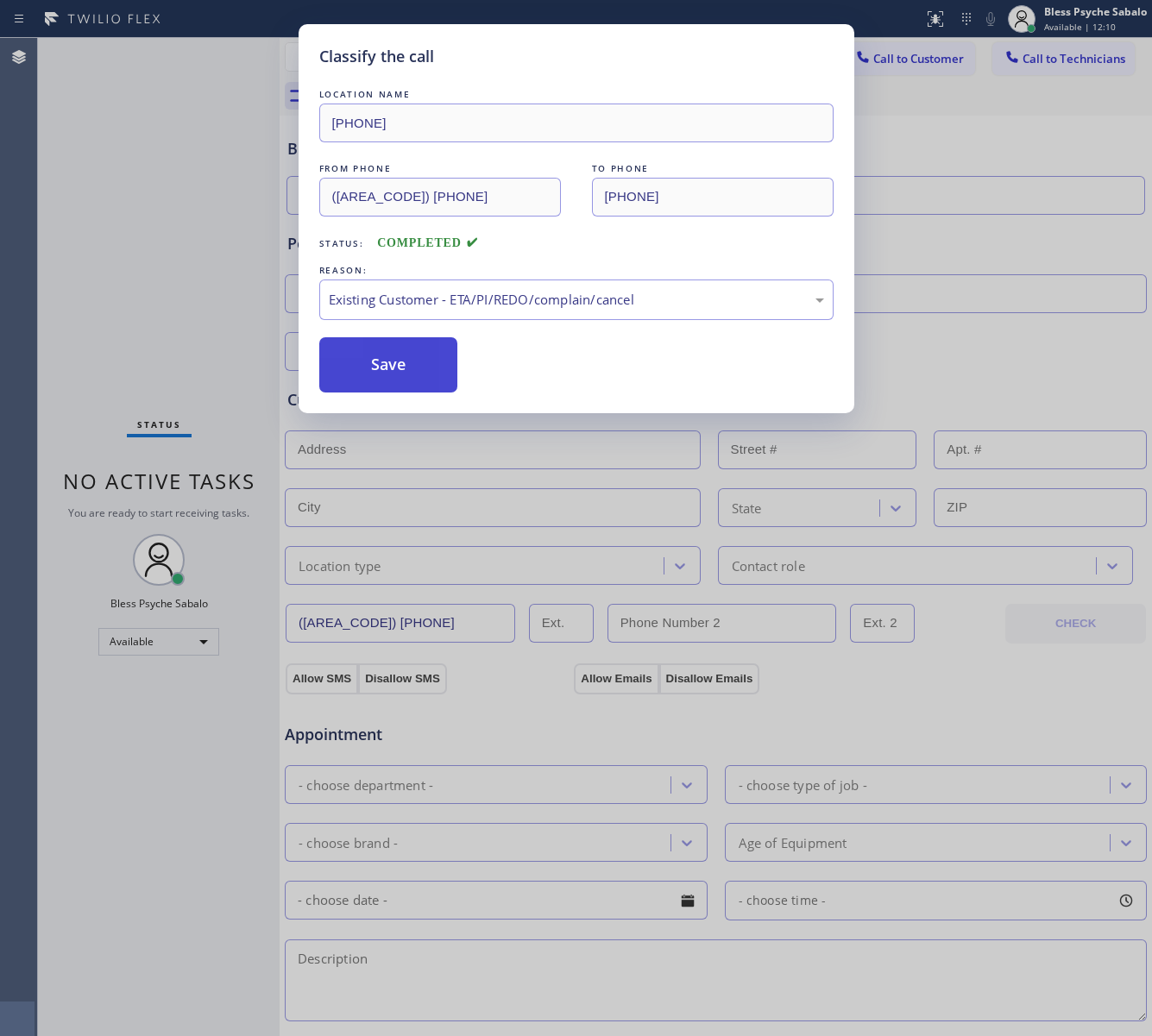 click on "Save" at bounding box center [388, 365] 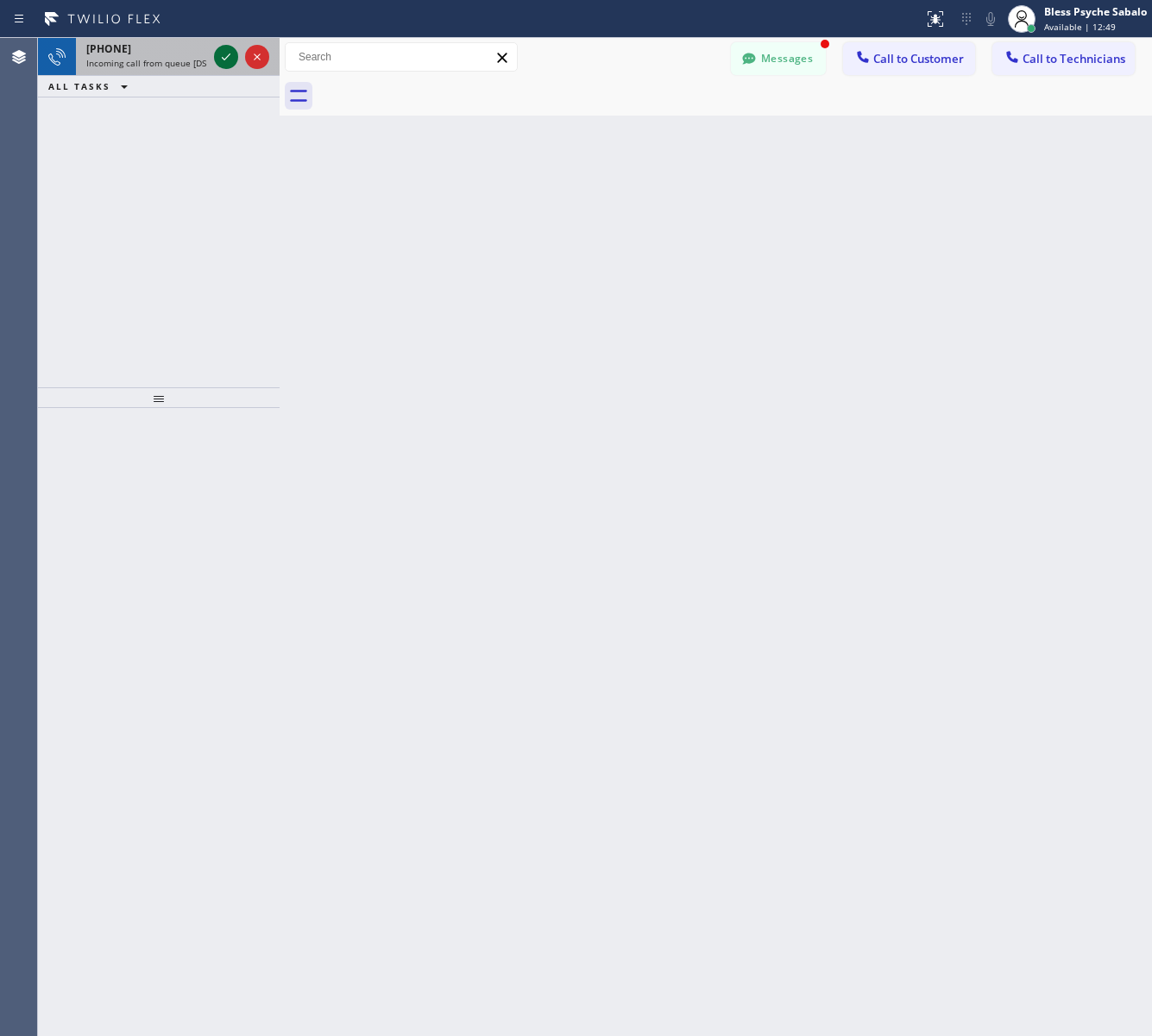 click at bounding box center (226, 57) 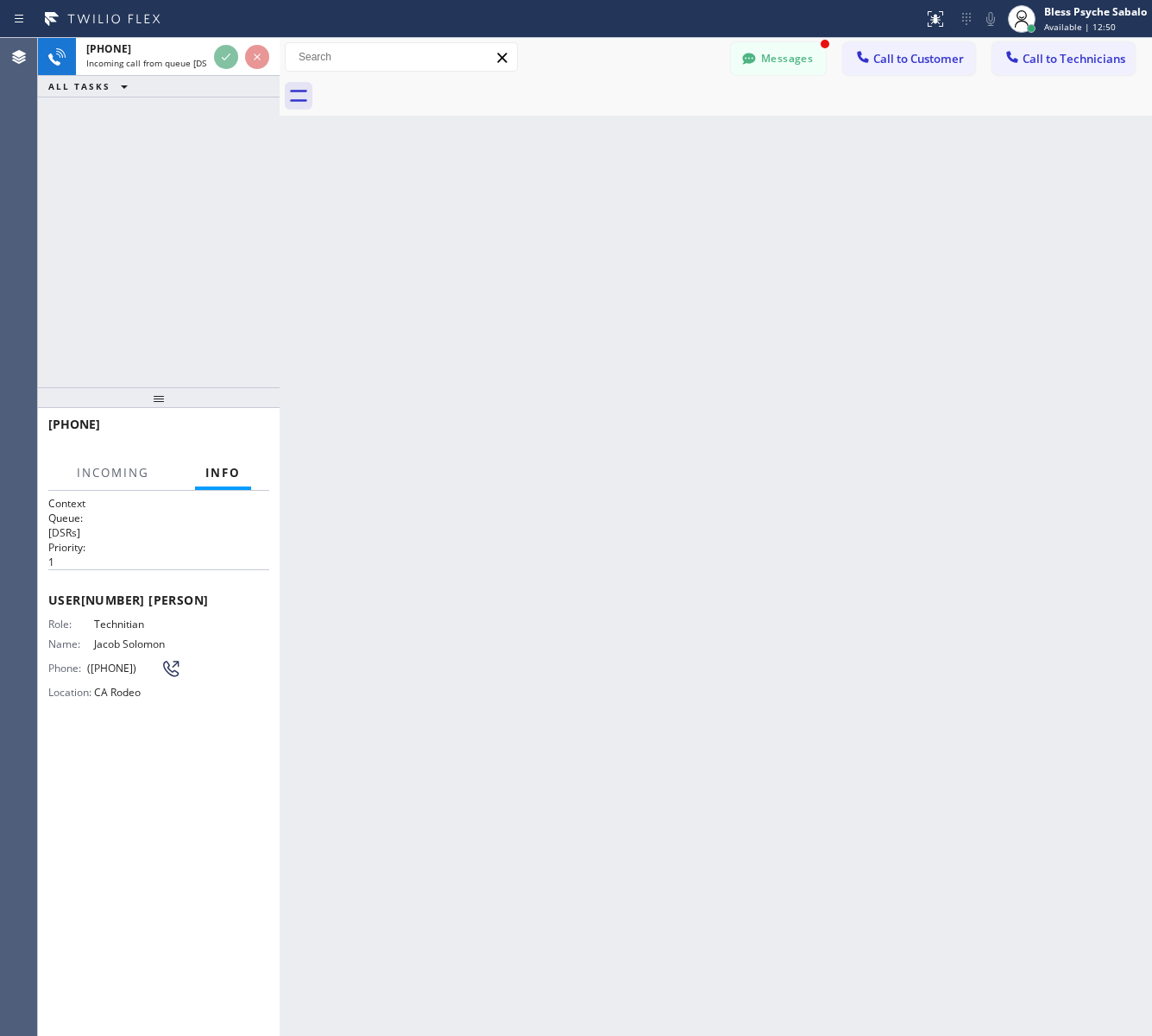 click on "Messages" at bounding box center (778, 59) 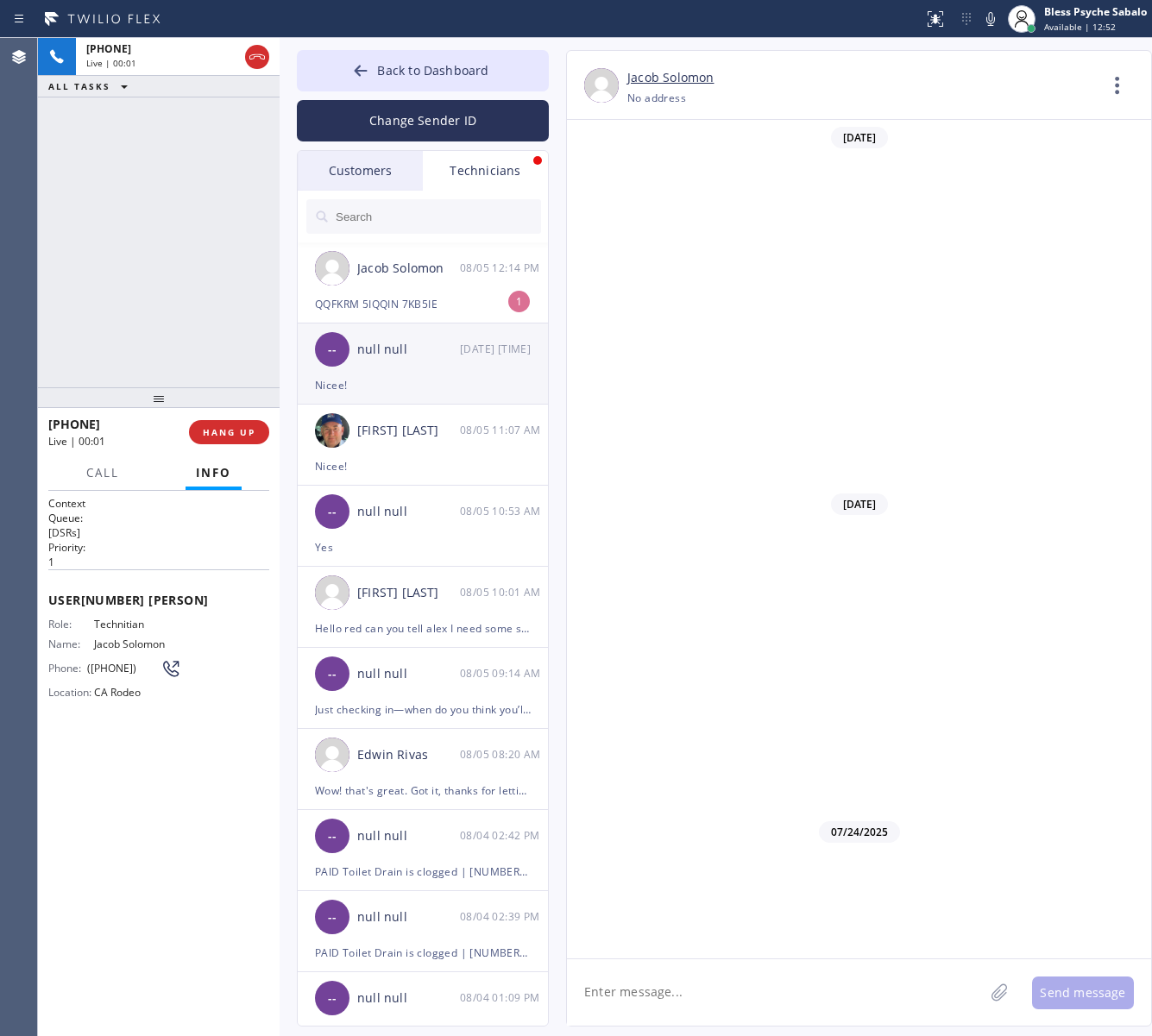 scroll, scrollTop: 3255, scrollLeft: 0, axis: vertical 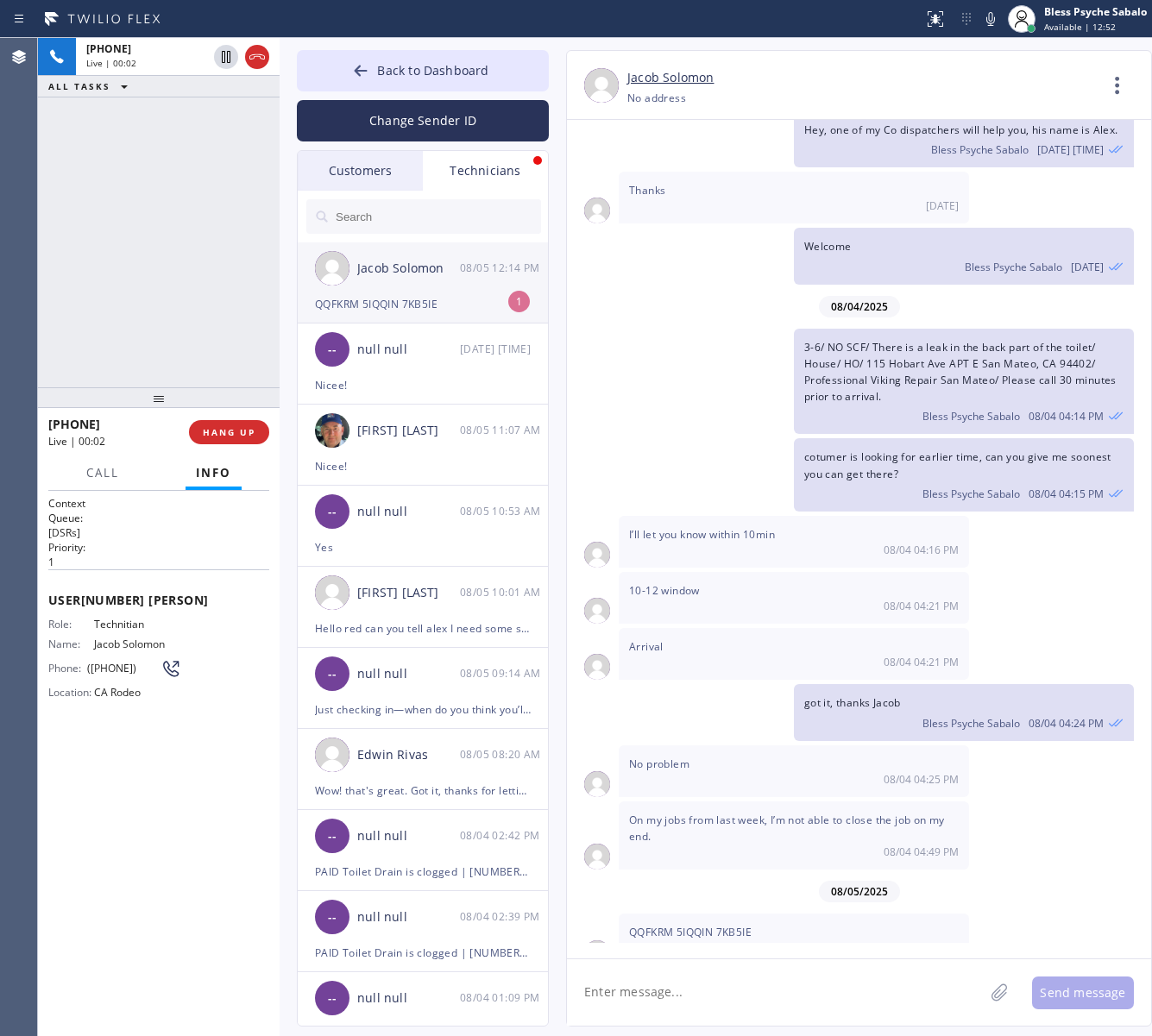click on "Jacob Solomon" at bounding box center [408, 268] 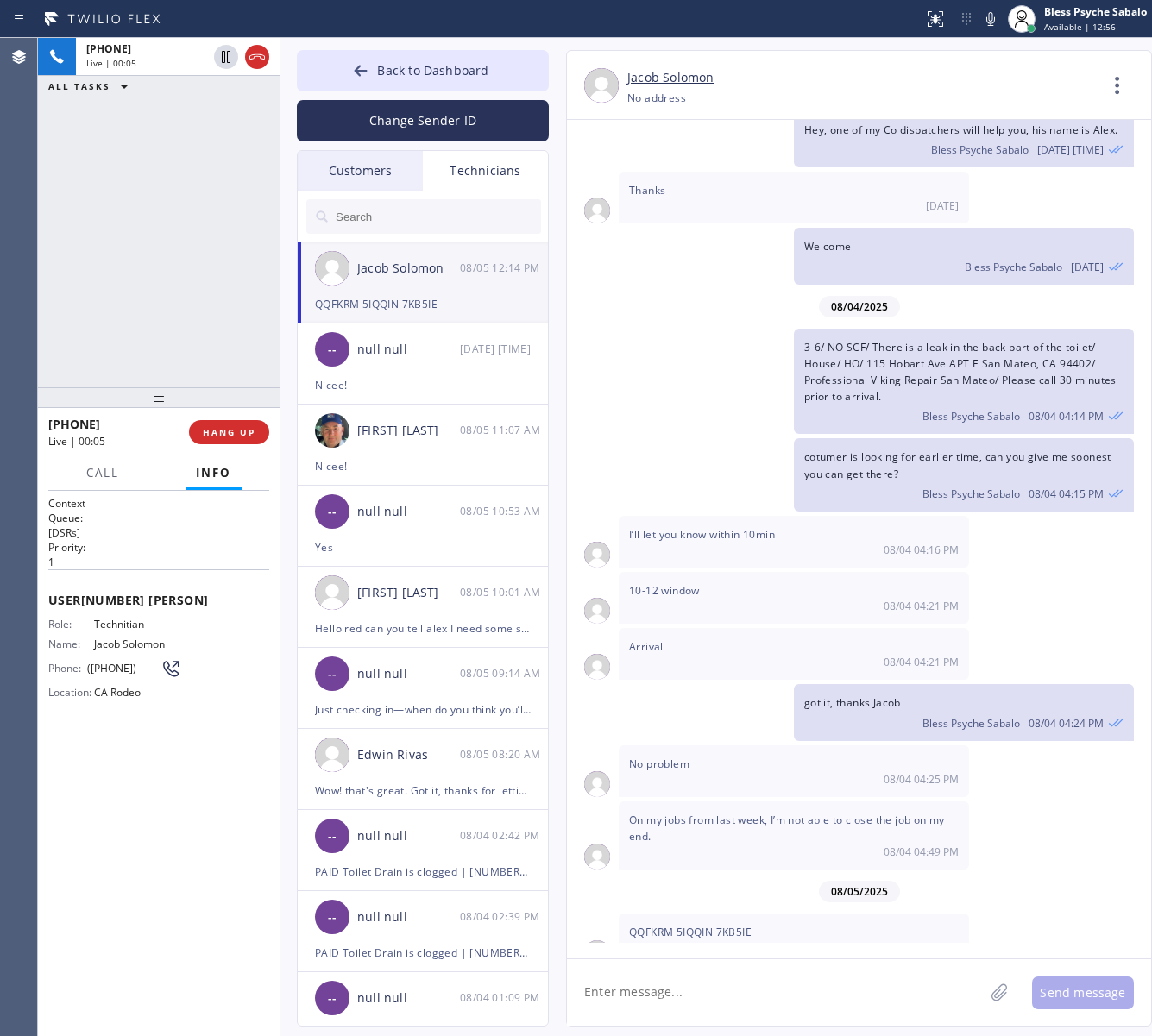 click on "QQFKRM
5IQQIN
7KB5IE" at bounding box center [690, 932] 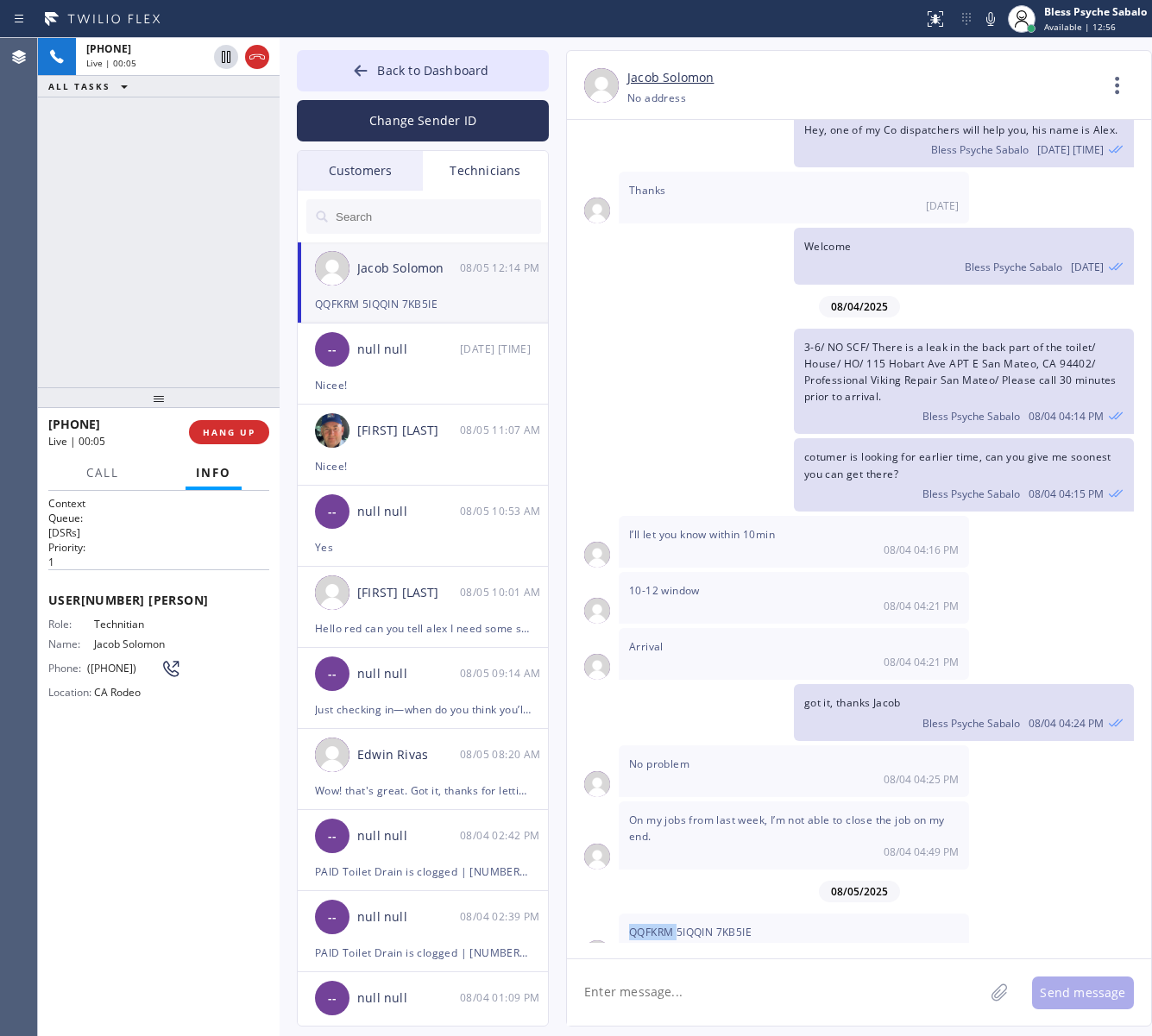click on "QQFKRM
5IQQIN
7KB5IE" at bounding box center [690, 932] 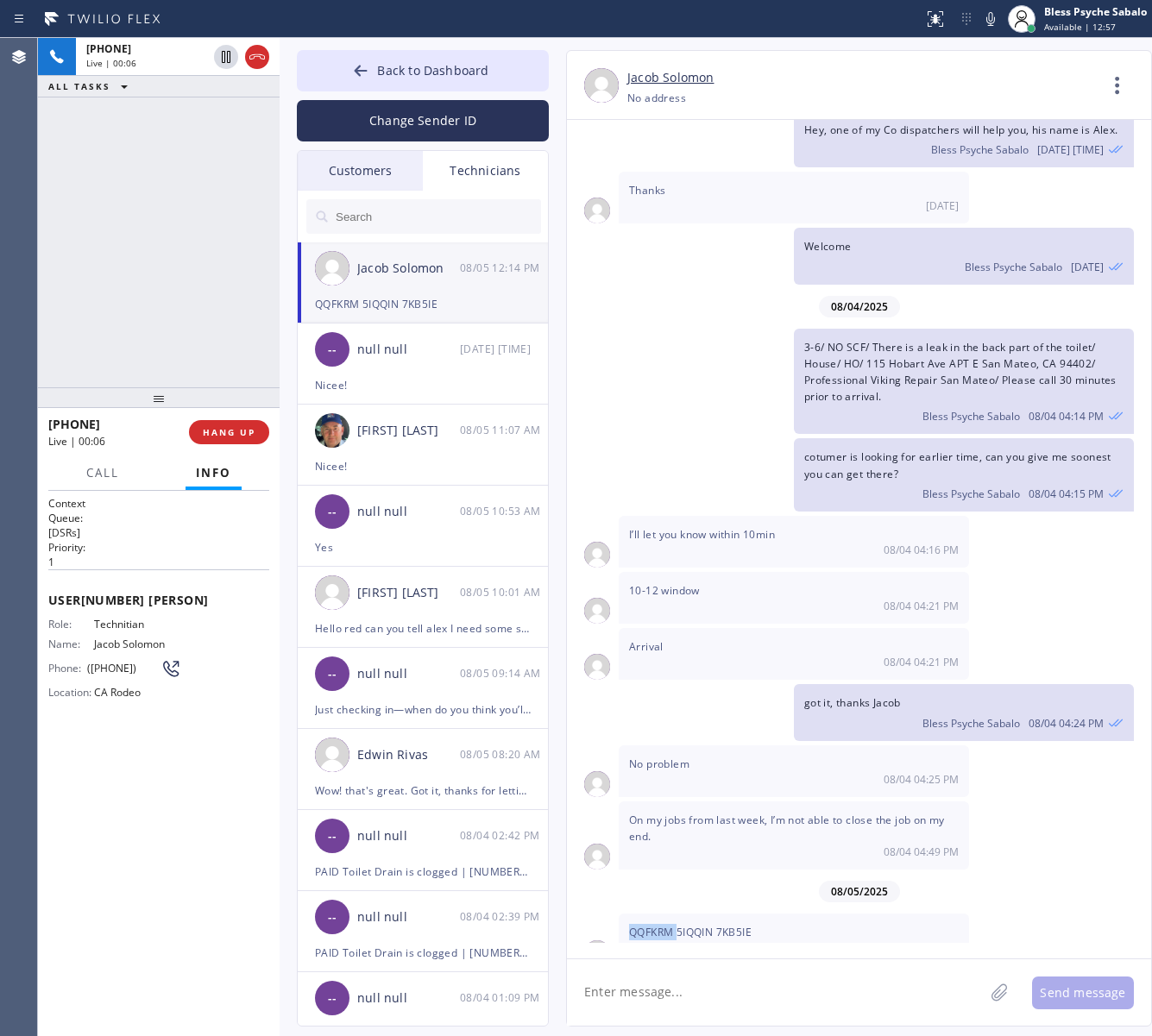 copy on "QQFKRM" 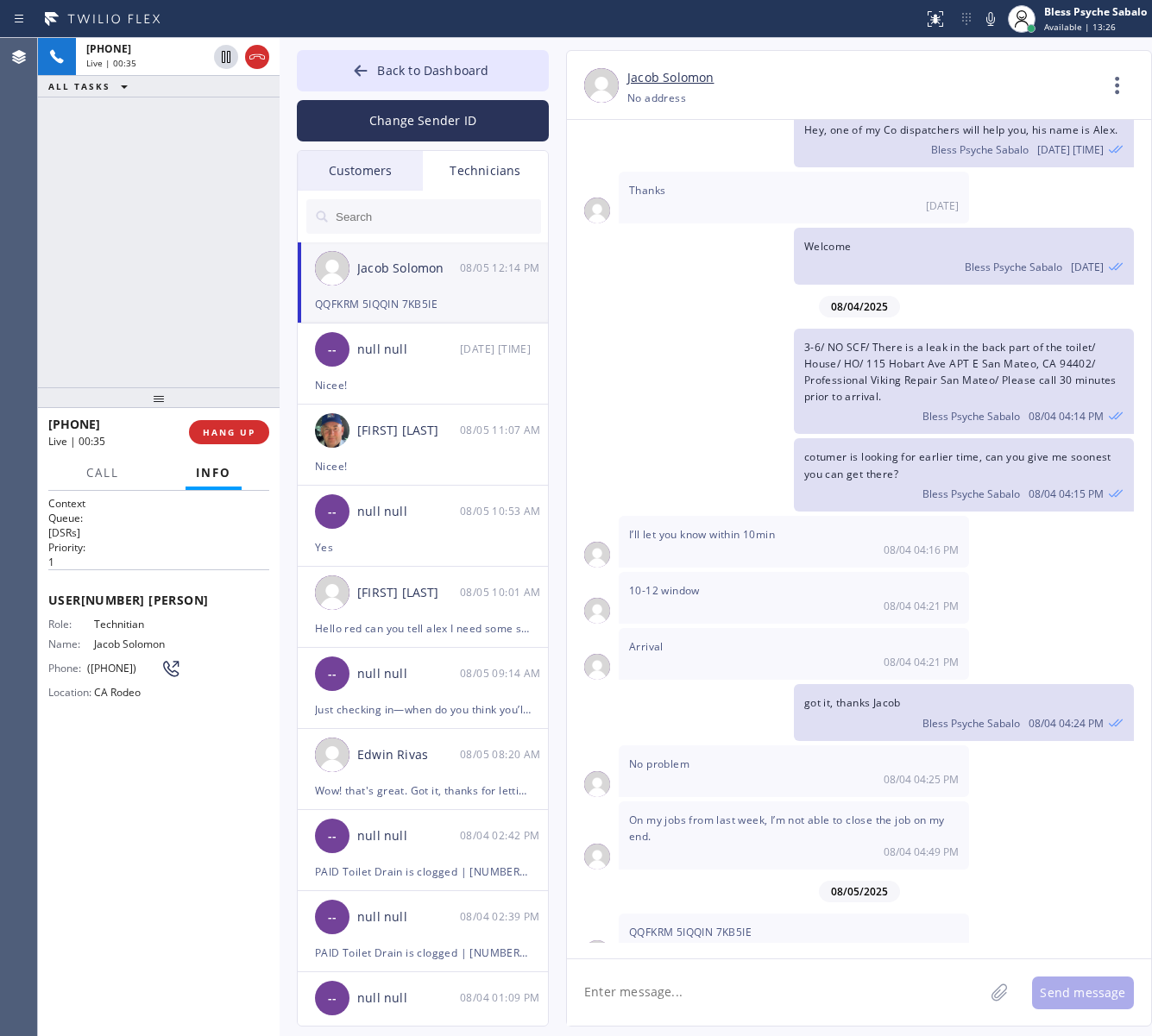 click on "QQFKRM
5IQQIN
7KB5IE" at bounding box center (690, 932) 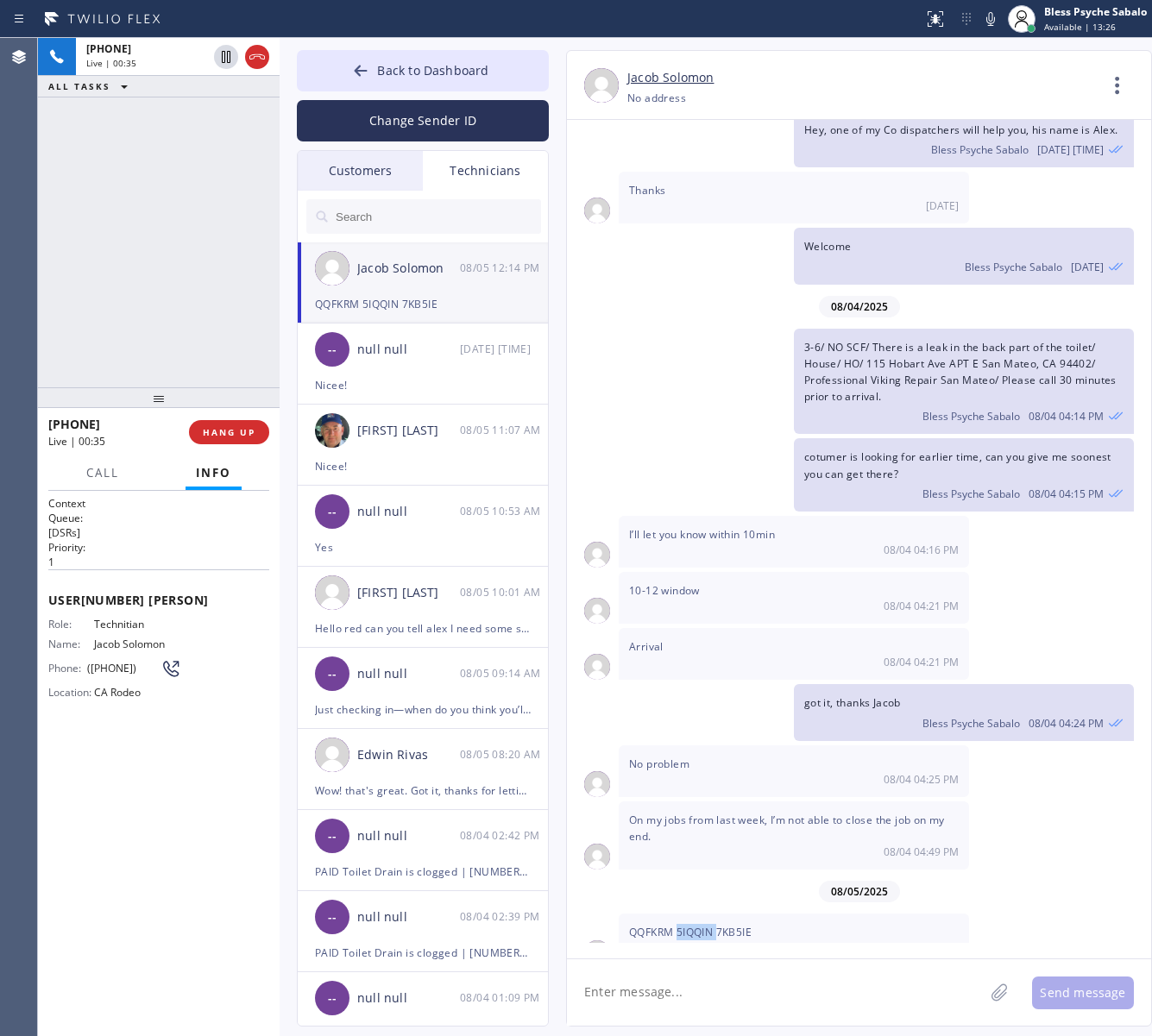click on "QQFKRM
5IQQIN
7KB5IE" at bounding box center [690, 932] 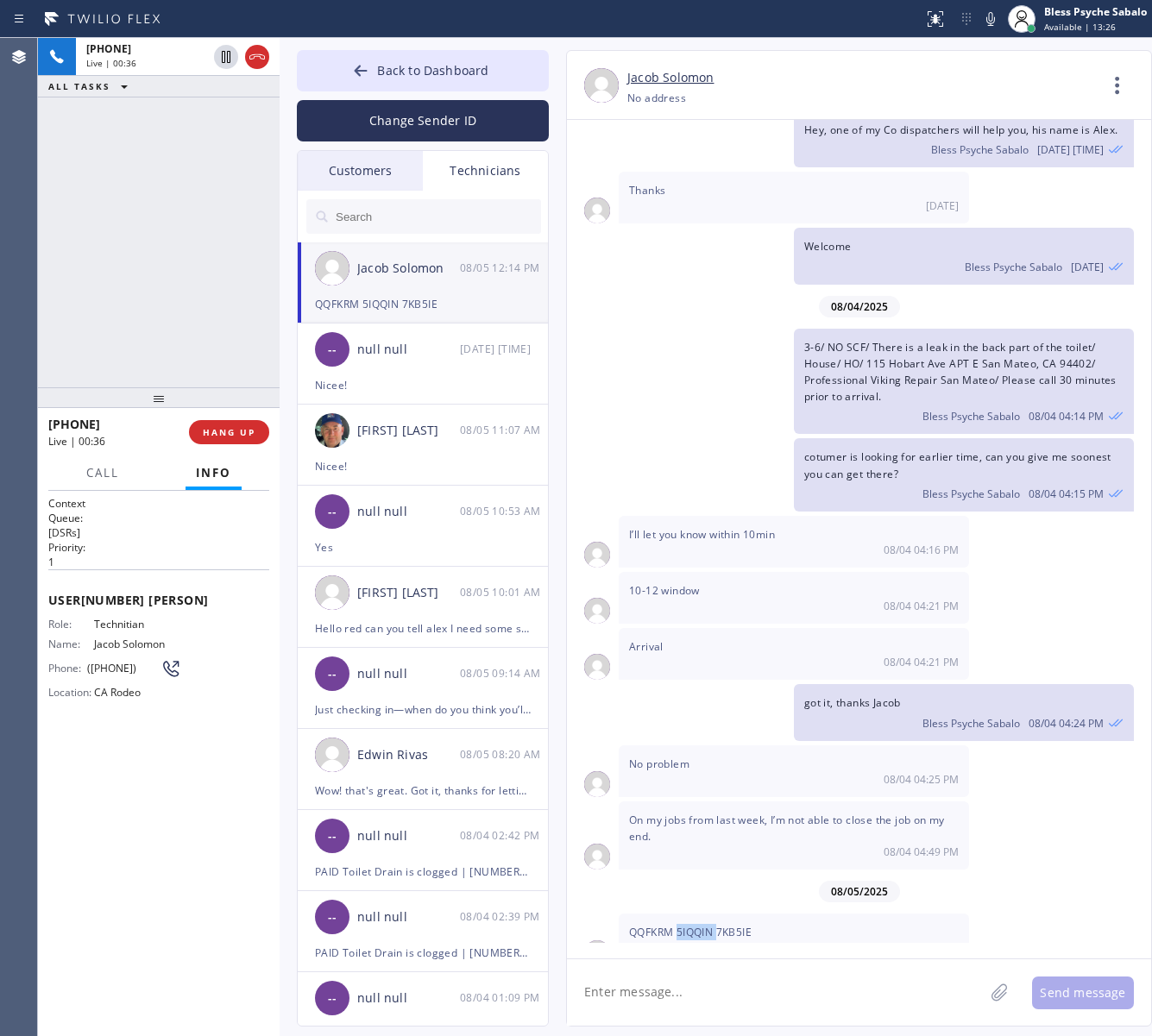 copy on "5IQQIN" 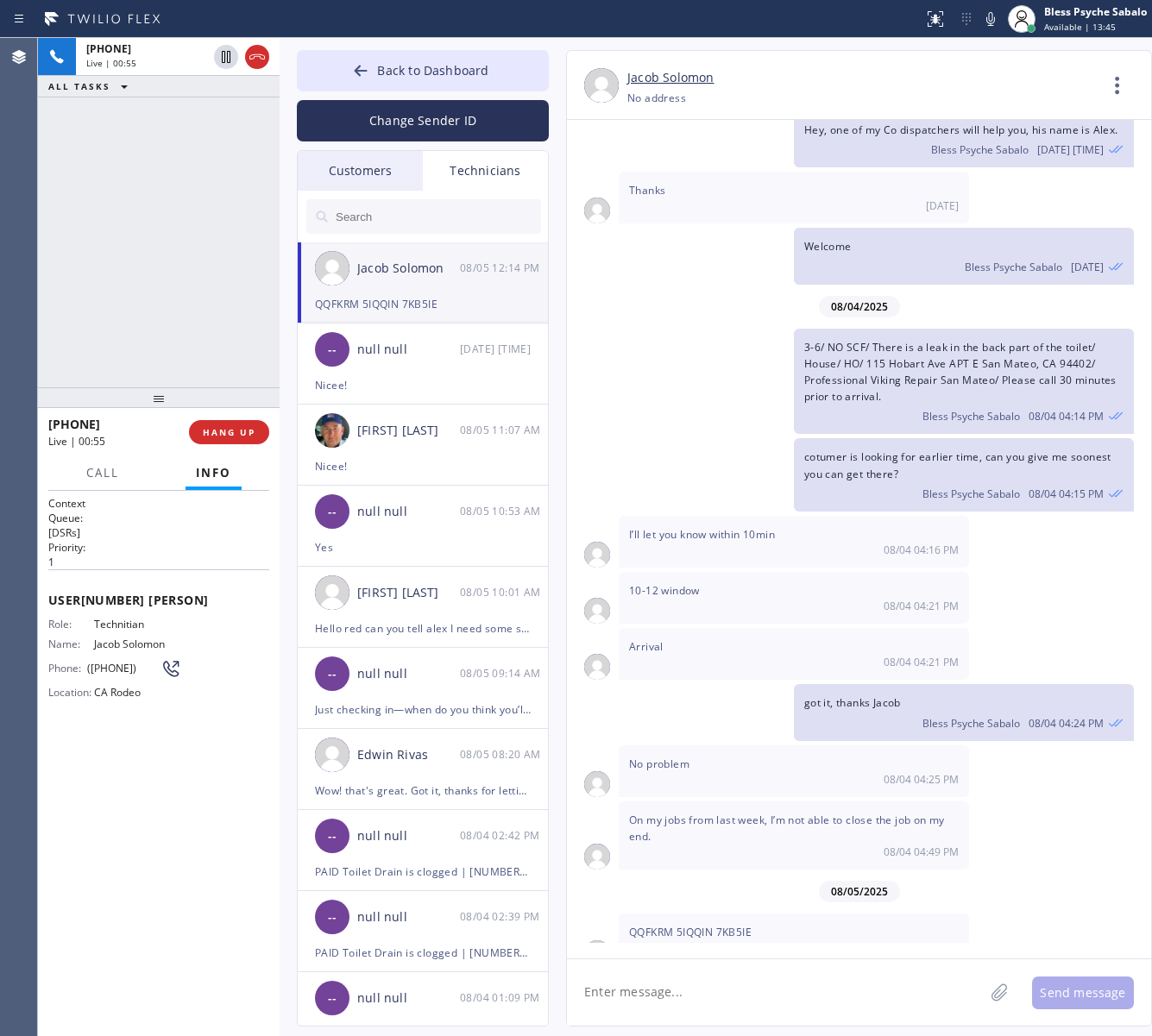 drag, startPoint x: 761, startPoint y: 915, endPoint x: 742, endPoint y: 901, distance: 23.600847 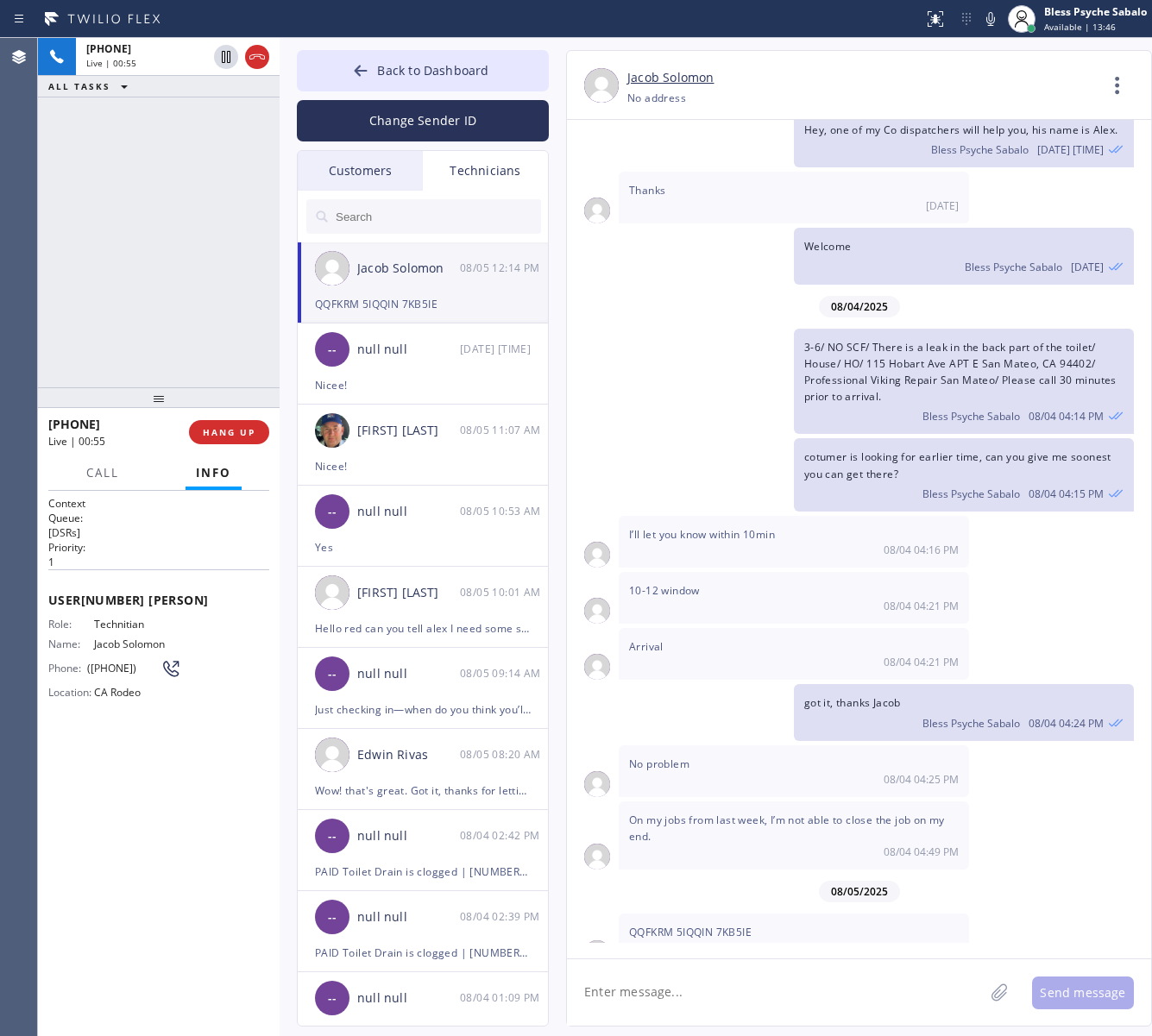 click on "QQFKRM
5IQQIN
7KB5IE" at bounding box center [690, 932] 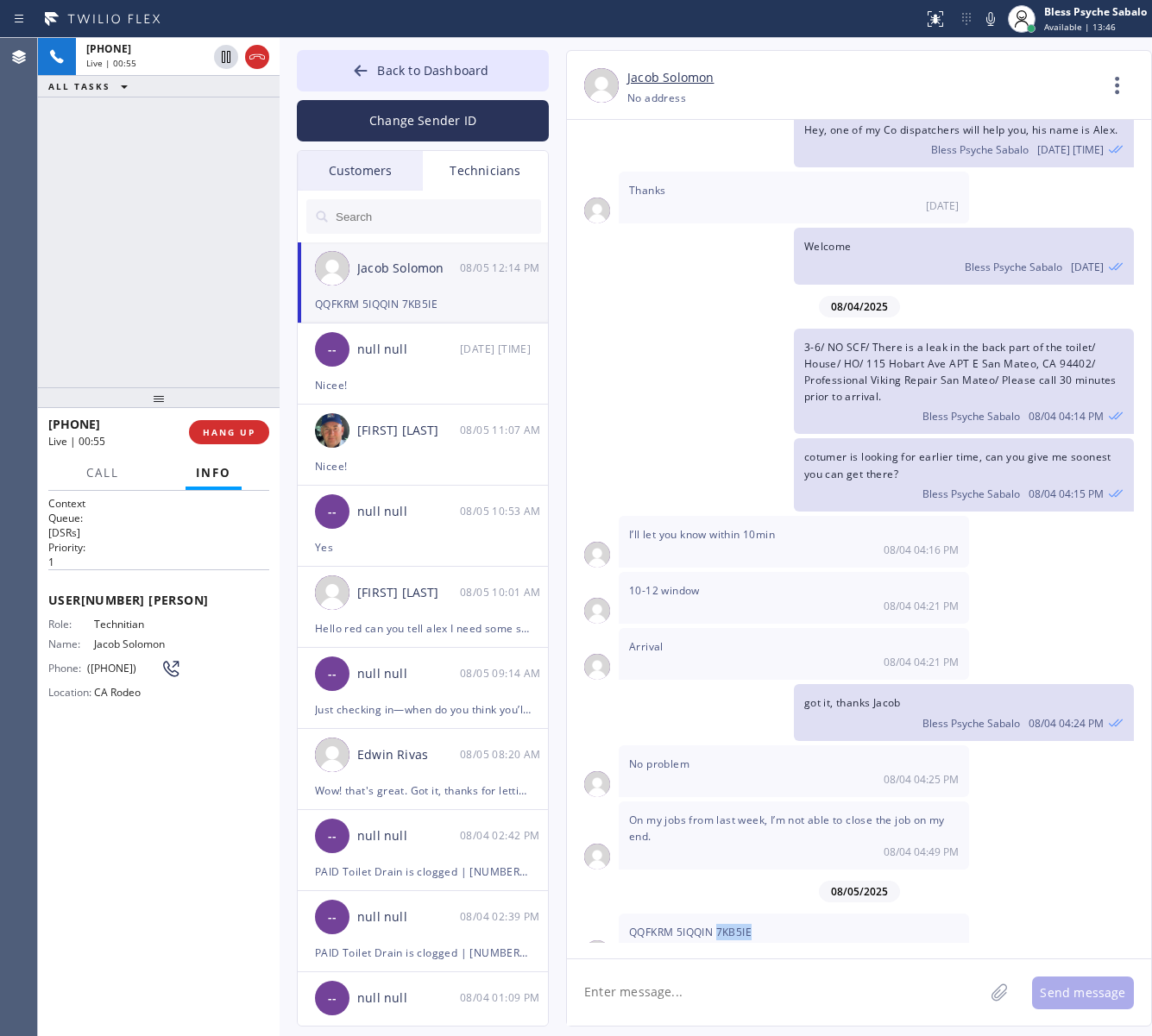 click on "QQFKRM
5IQQIN
7KB5IE" at bounding box center (690, 932) 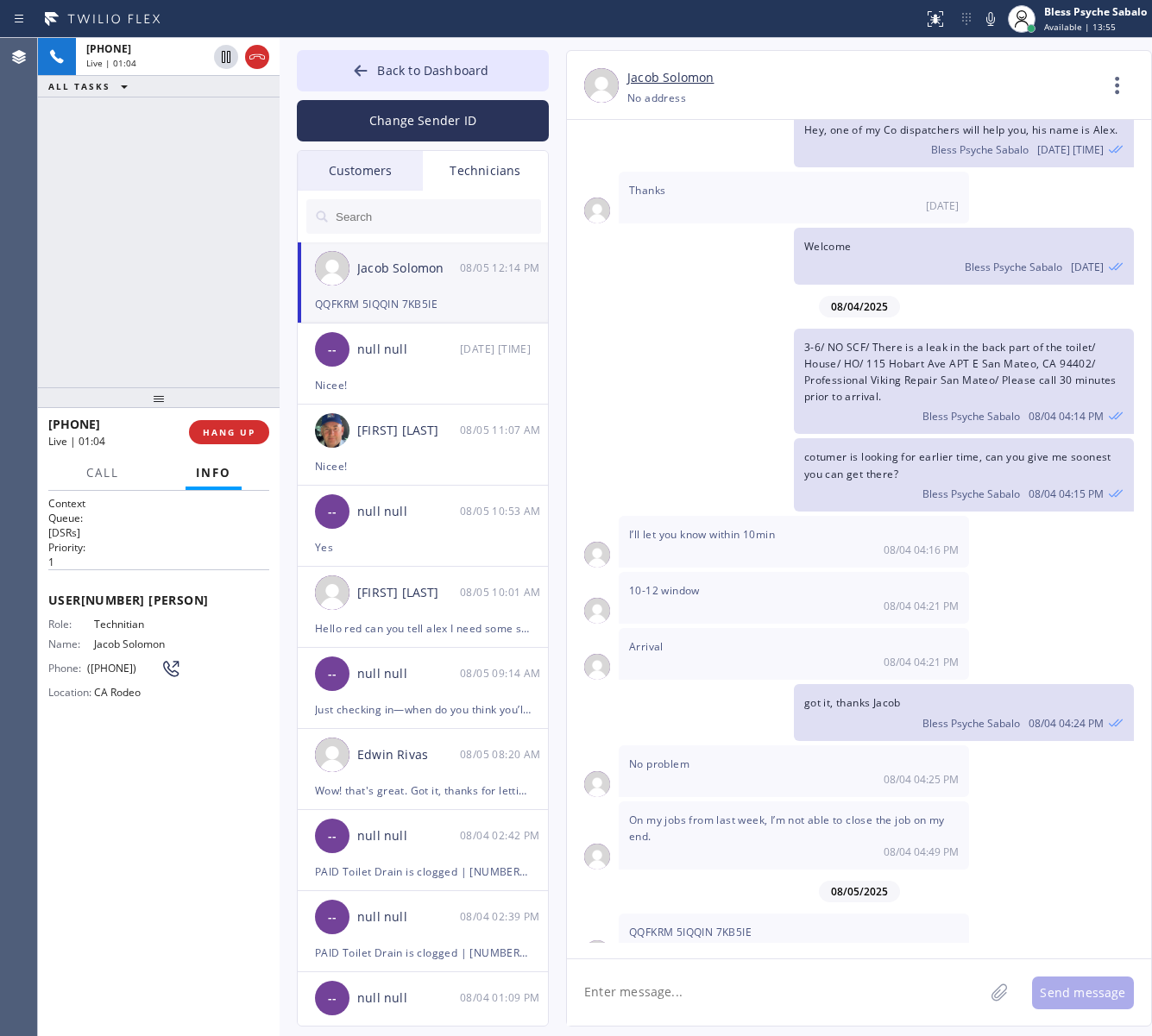 click on "08/05 12:14 PM" at bounding box center (794, 948) 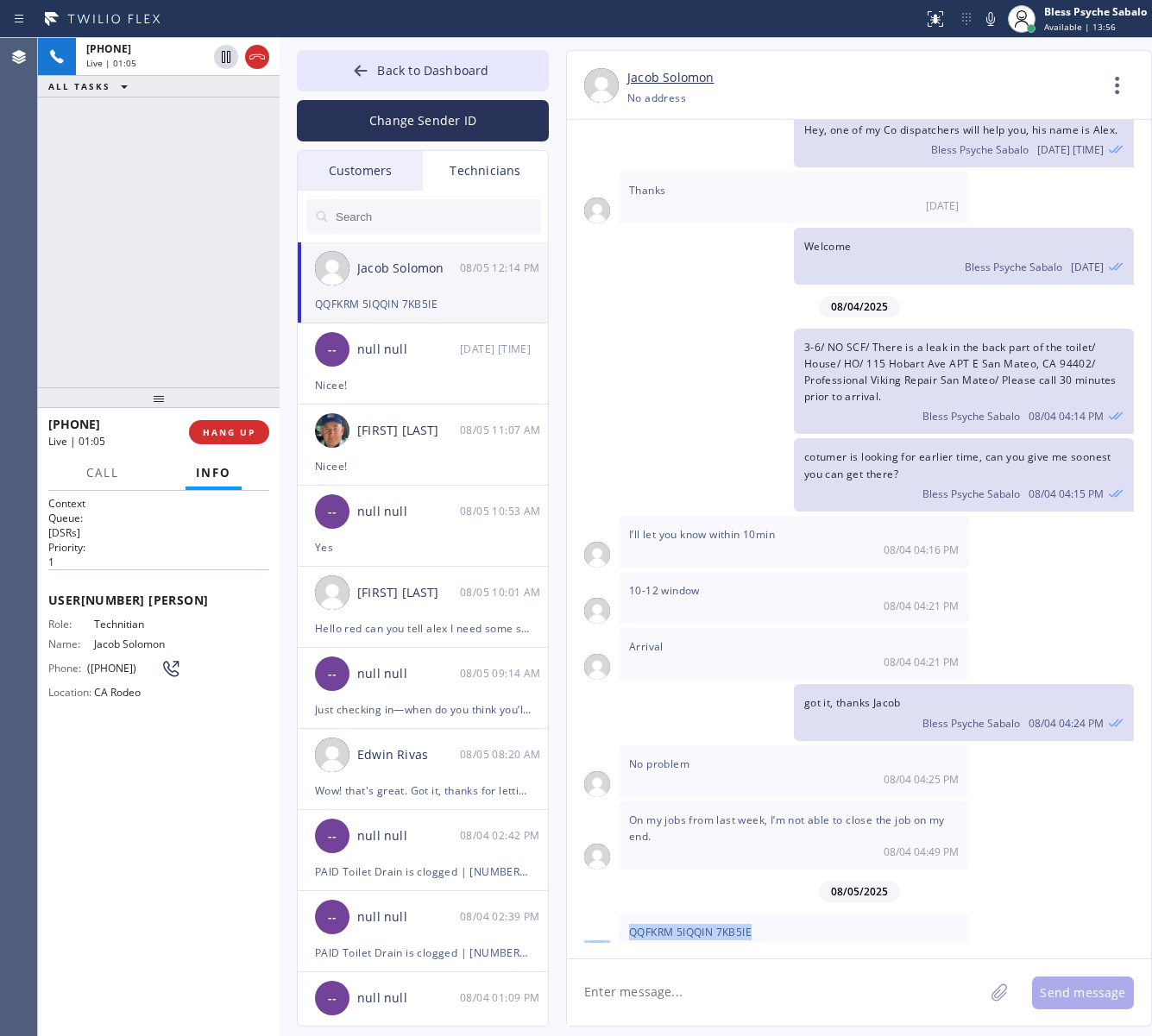 drag, startPoint x: 778, startPoint y: 902, endPoint x: 660, endPoint y: 912, distance: 118.423 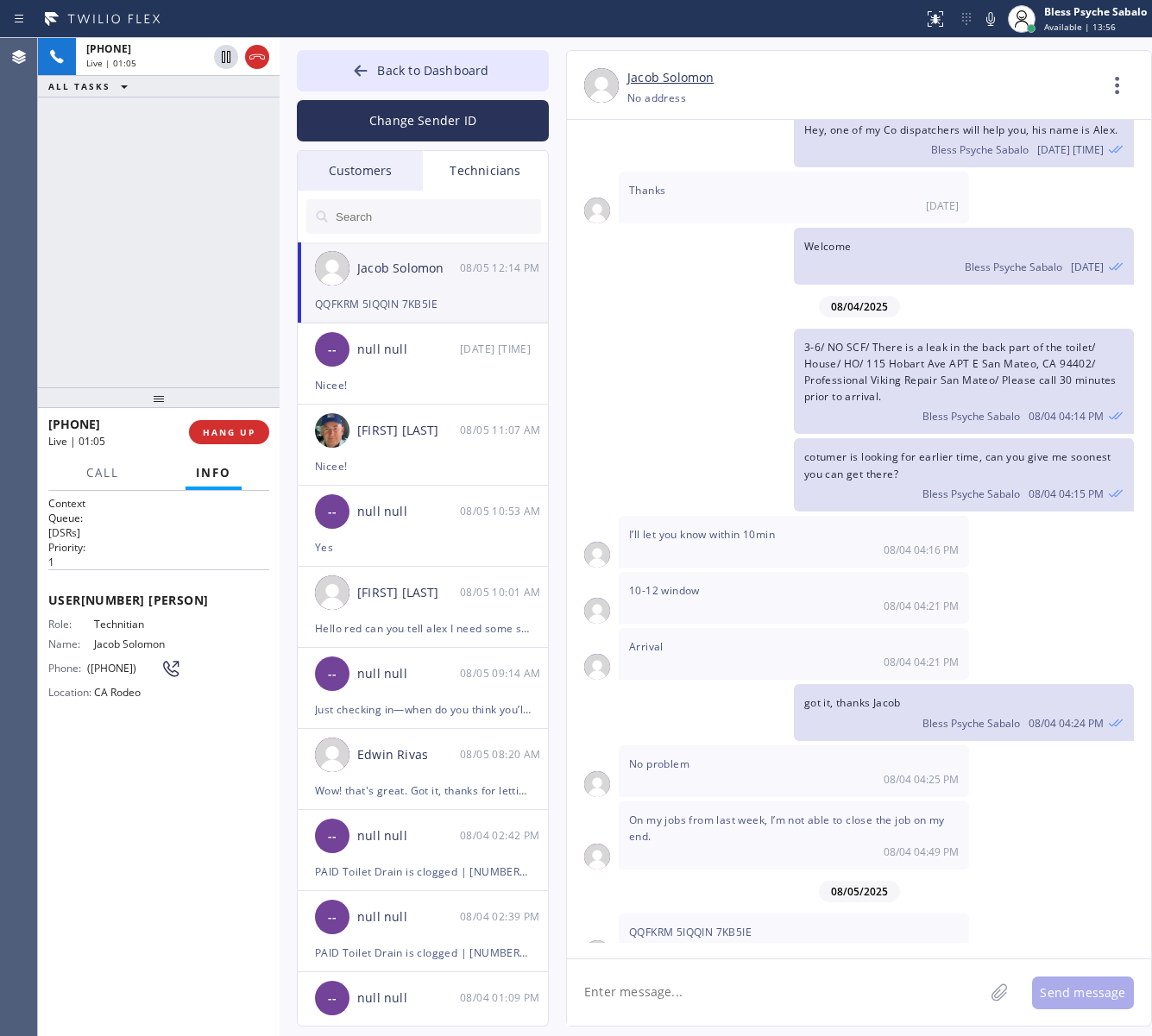 click on "08/05 12:14 PM" at bounding box center (794, 948) 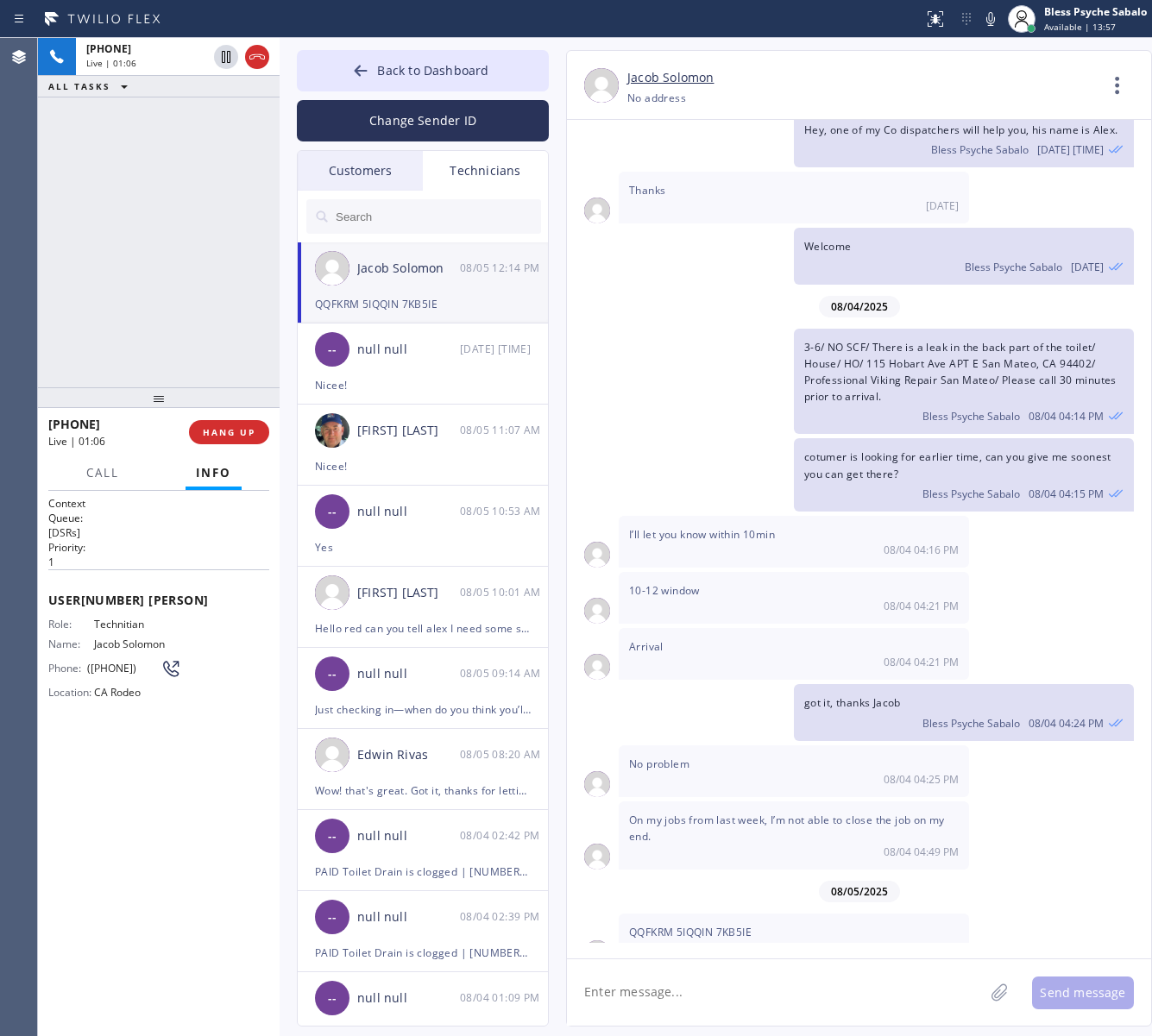 click on "QQFKRM
5IQQIN
7KB5IE" at bounding box center [690, 932] 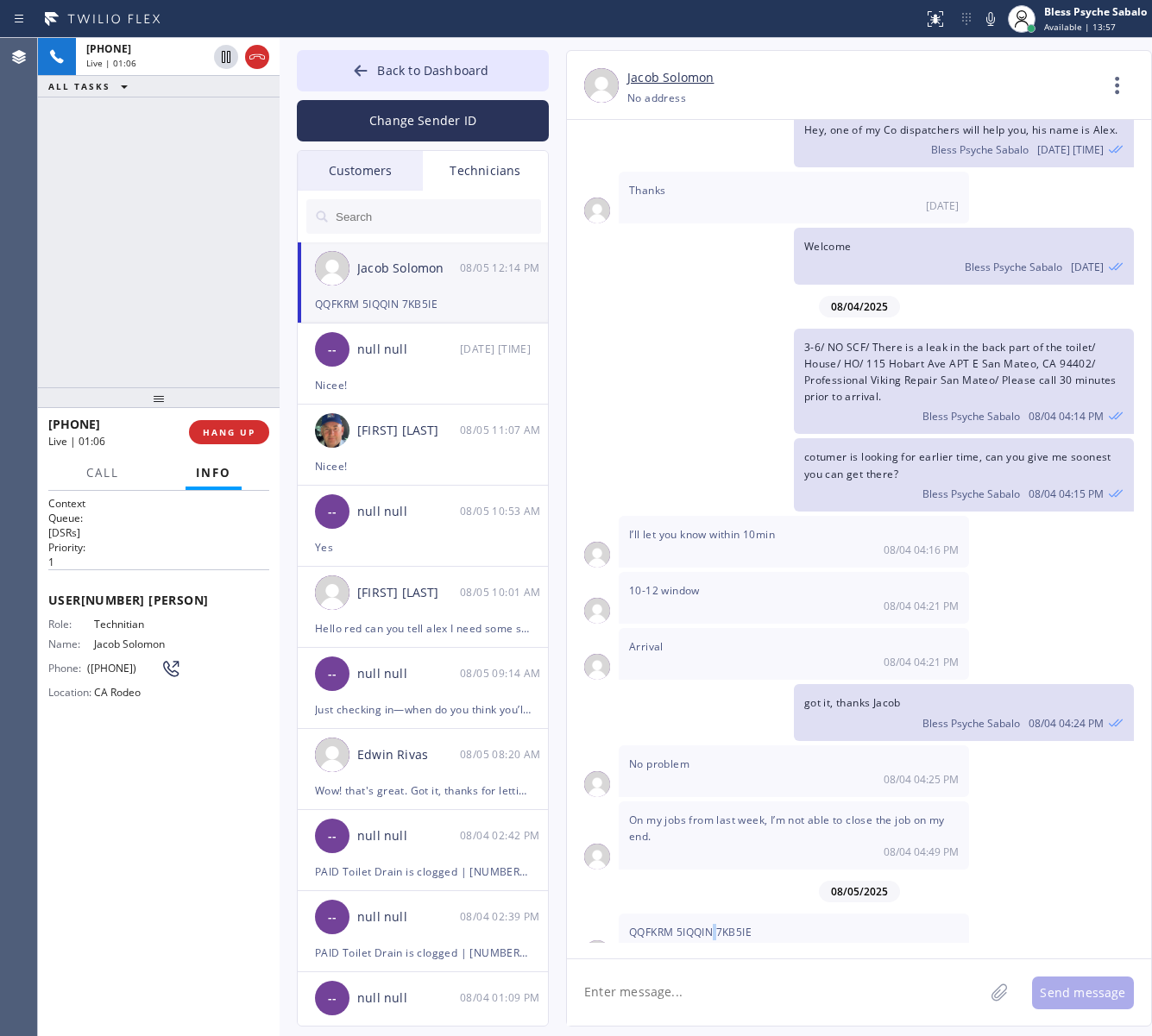 click on "QQFKRM
5IQQIN
7KB5IE" at bounding box center (690, 932) 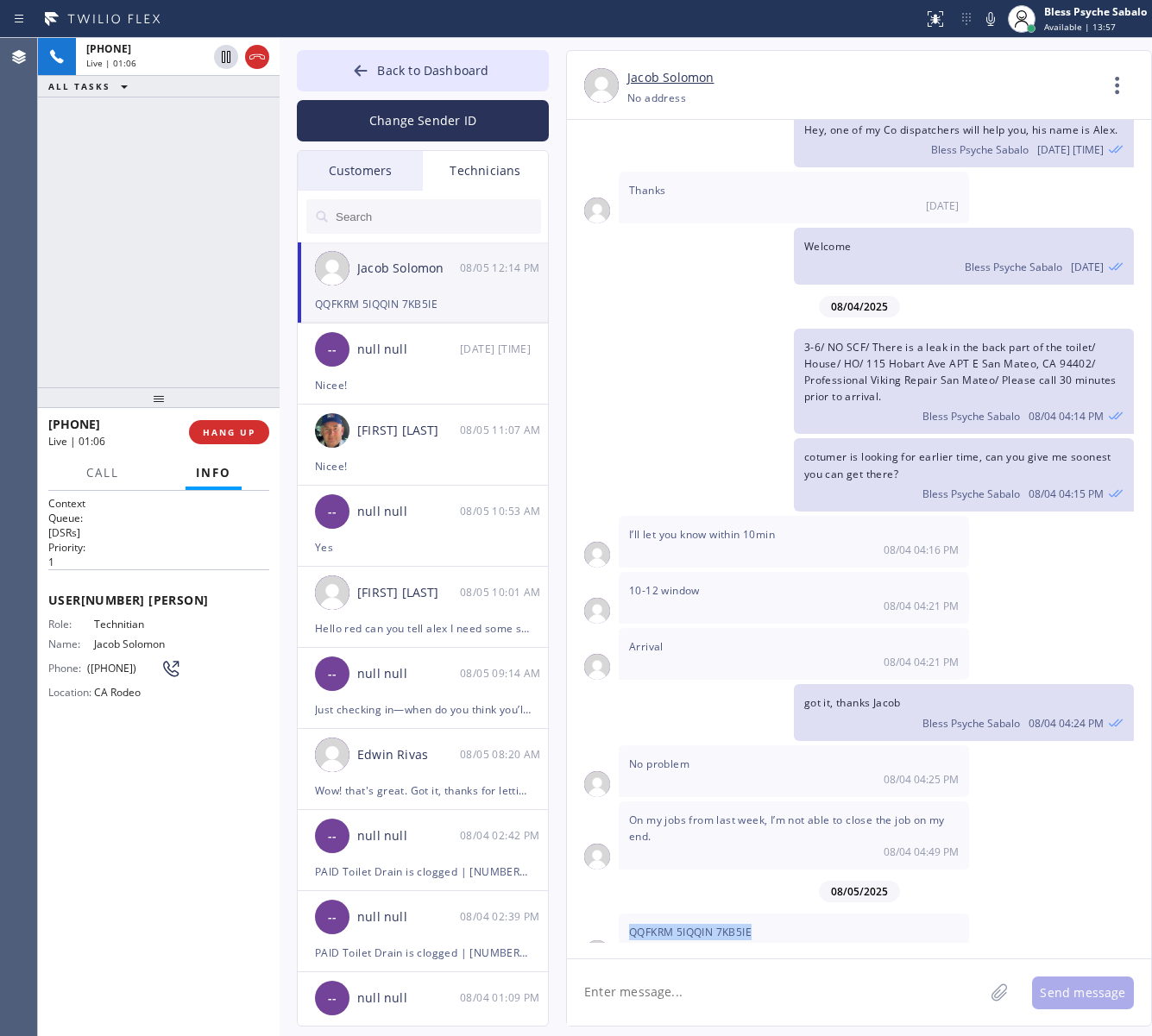 click on "QQFKRM
5IQQIN
7KB5IE" at bounding box center [690, 932] 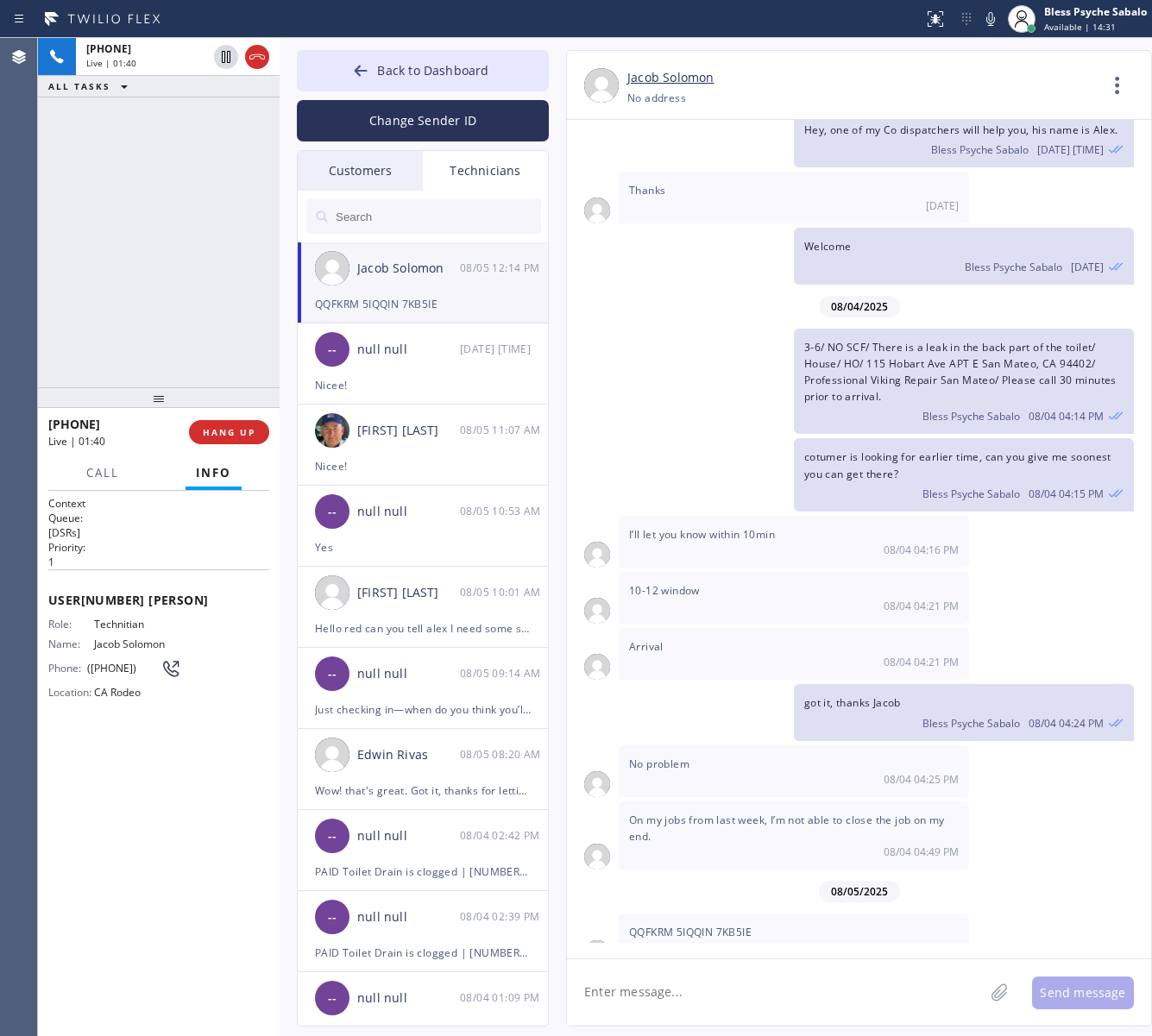 click on "Arrival 08/04 04:21 PM" at bounding box center (794, 654) 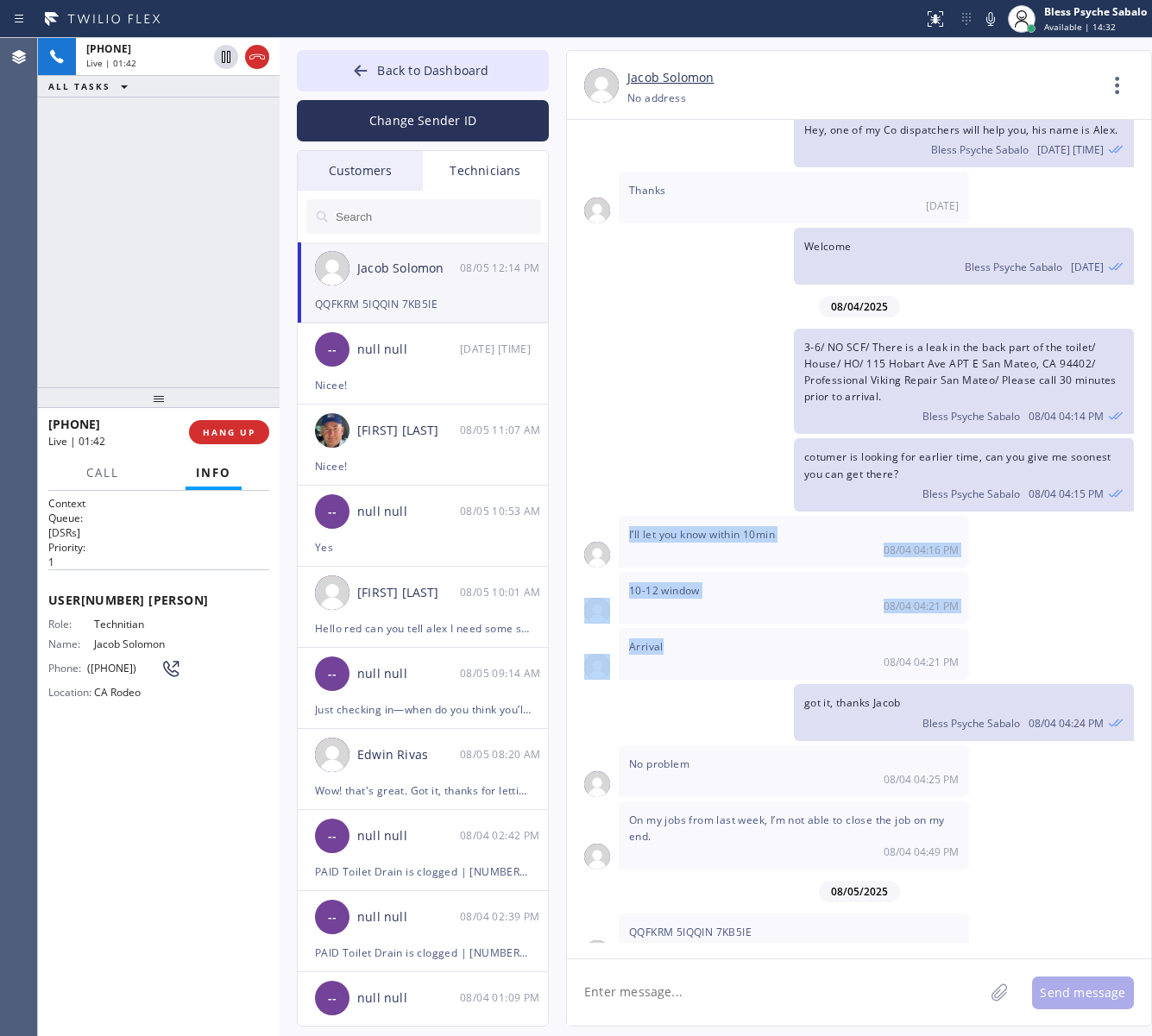 drag, startPoint x: 678, startPoint y: 608, endPoint x: 630, endPoint y: 510, distance: 109.12378 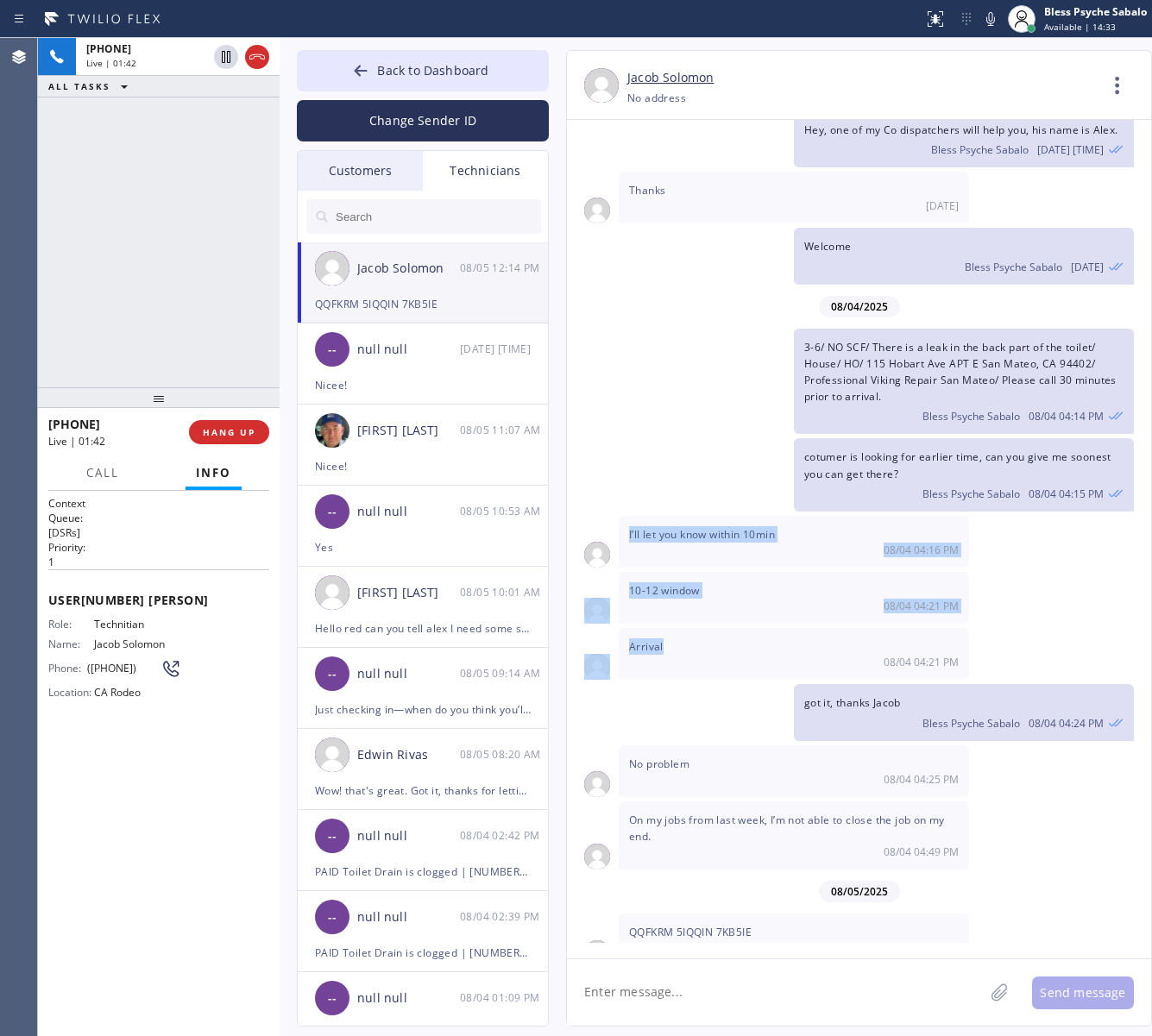 click on "I’ll let you know within 10min" at bounding box center (702, 534) 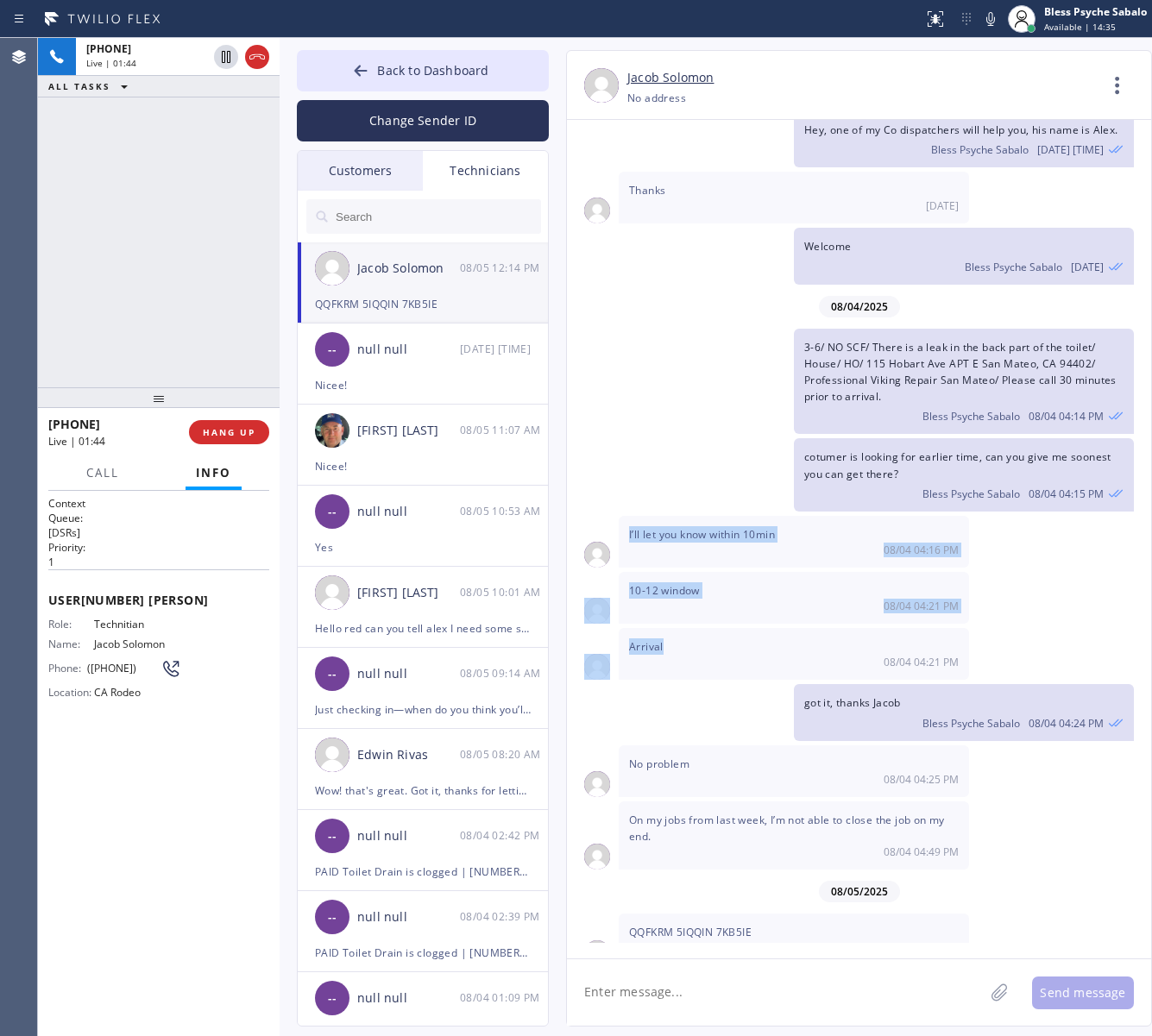 drag, startPoint x: 626, startPoint y: 506, endPoint x: 684, endPoint y: 626, distance: 133.28166 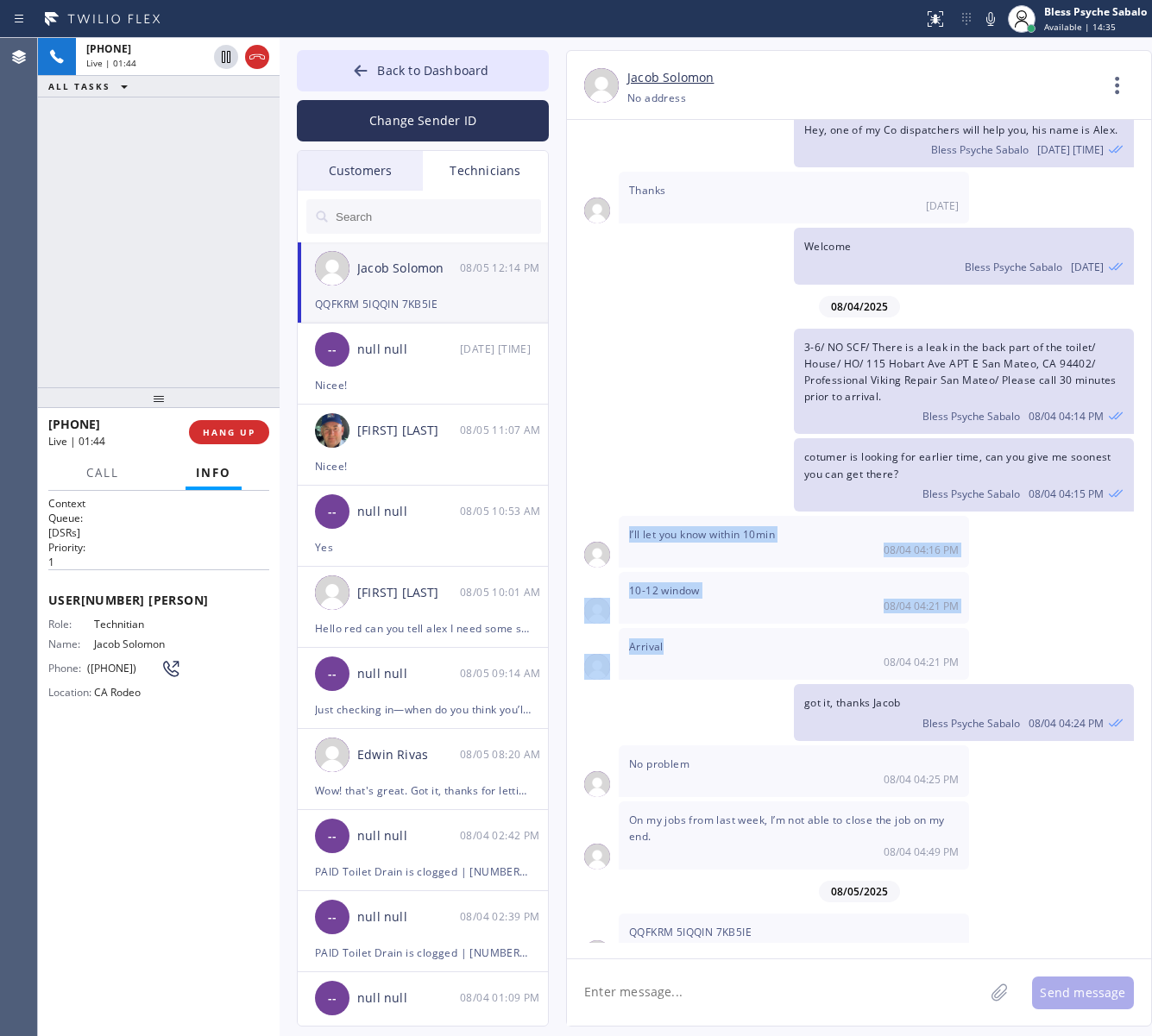 click on "07/21/2025 Hi [NAME], my name is RED one of the dispatcher of 5 Star Best Plumbing, you may save my number for reference. Nice to meet you [NAME]. [NAME] 07/21 05:06 PM Ok will do thanks you too! 07/21 05:07 PM can i call? [NAME] 07/21 05:07 PM Yes 07/21 05:07 PM Ssorry about that, my signal is bad [NAME] 07/21 05:09 PM 07/22/2025 Hi [NAME], Good morning. [NAME] 07/22 08:47 AM Hey [NAME], just a quick question, do we do this job?
(replace the steam heat boiler. drier assist fans on our roof, a Domestic Hot Water boiler. Maybe with Tankless? Install a vent assist fan for our boilers) [NAME] 07/22 08:47 AM Good morning! I got I don’t work on tankless or boilers.  07/22 08:56 AM got it, thanks [NAME] [NAME] 07/22 04:54 PM 07/24/2025 11-2/ NO SCF / trim set for a tub put in, has the set already from home depot / house-ho/ [NUMBER] [STREET], [CITY], [STATE], [POSTAL_CODE], USA/ Oasis Plumbers [CITY]/ Please call customer 30 minutes prior to arrival" 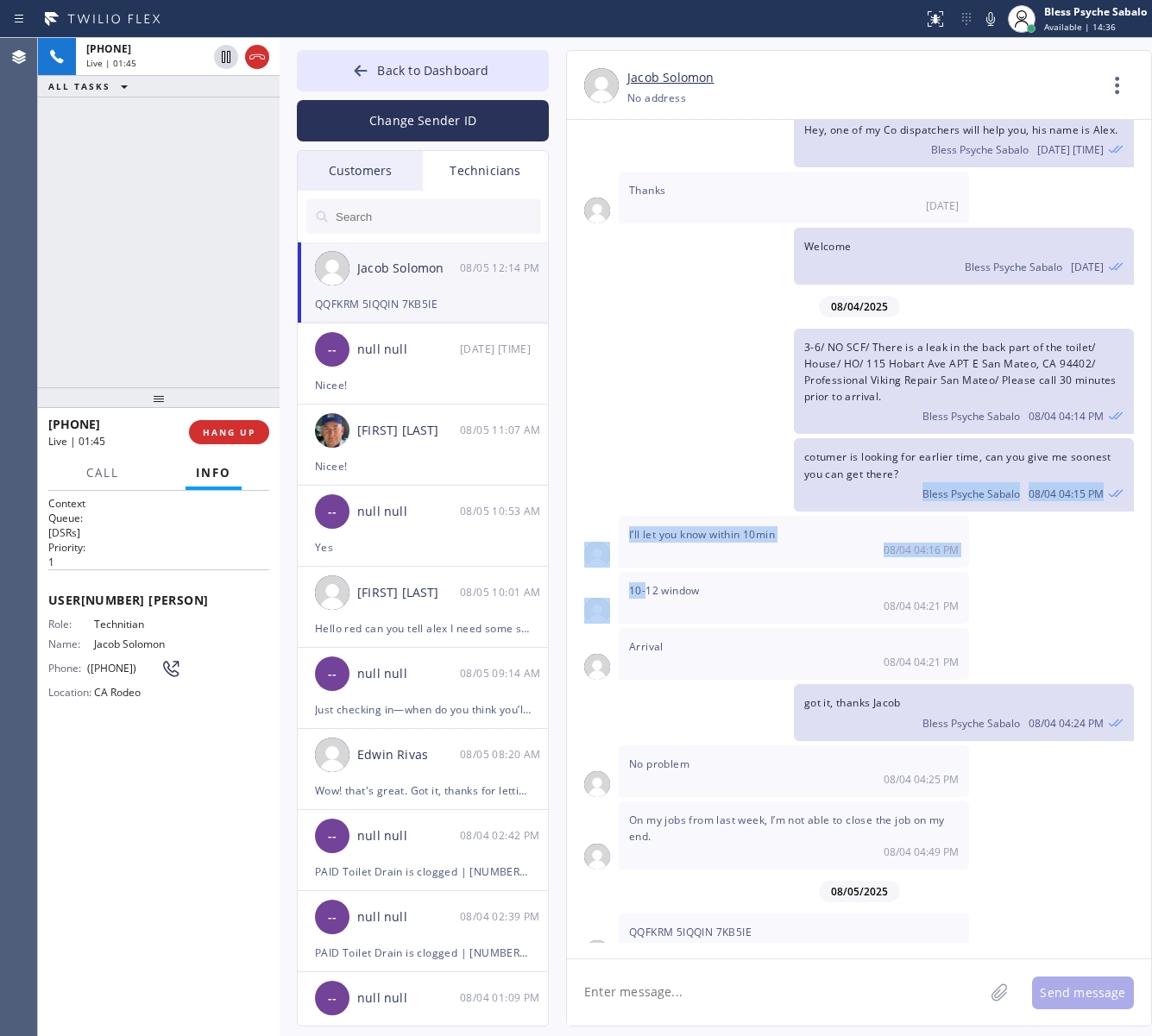 drag, startPoint x: 644, startPoint y: 549, endPoint x: 623, endPoint y: 488, distance: 64.51356 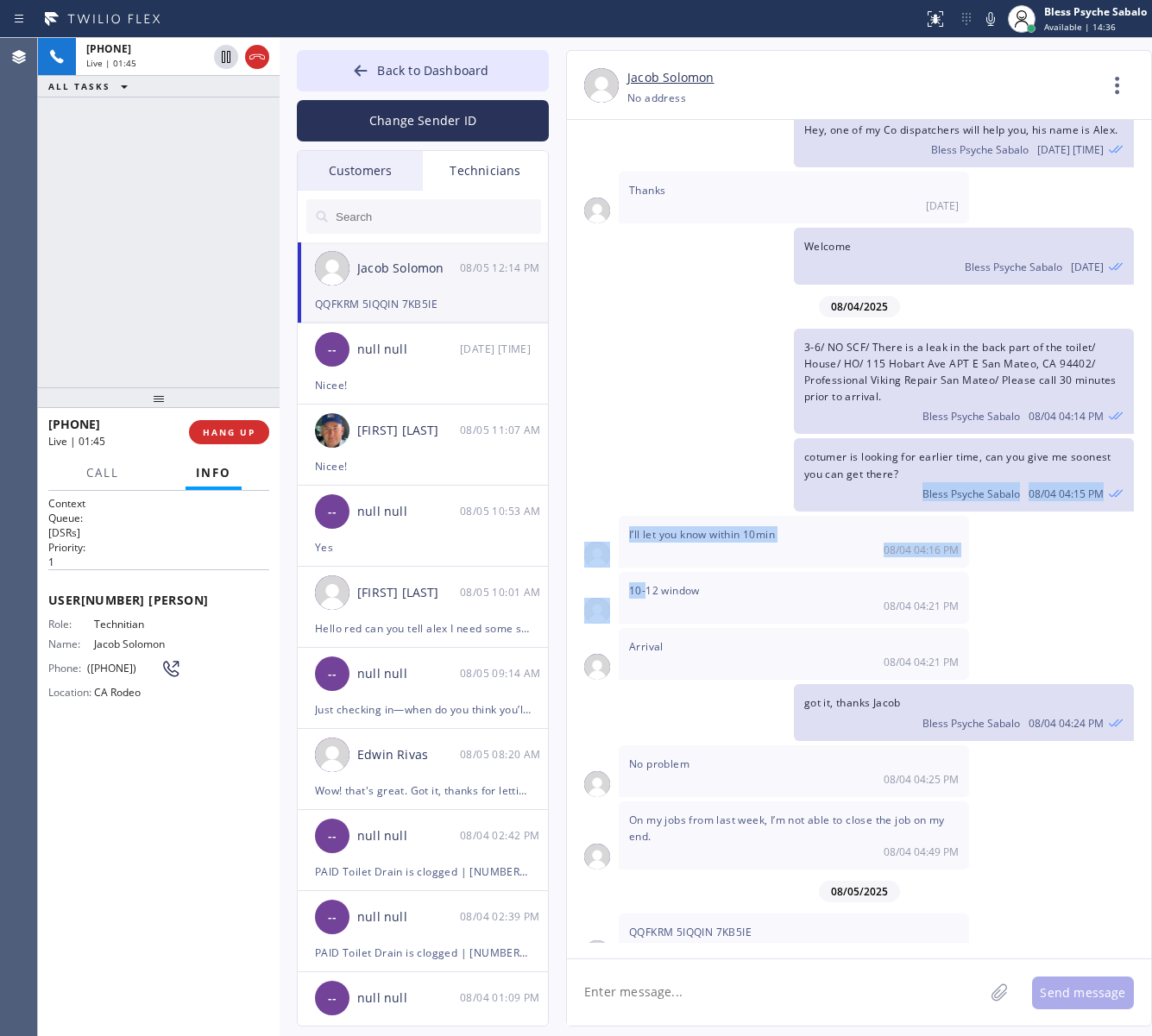 click on "07/21/2025 Hi [NAME], my name is RED one of the dispatcher of 5 Star Best Plumbing, you may save my number for reference. Nice to meet you [NAME]. [NAME] 07/21 05:06 PM Ok will do thanks you too! 07/21 05:07 PM can i call? [NAME] 07/21 05:07 PM Yes 07/21 05:07 PM Ssorry about that, my signal is bad [NAME] 07/21 05:09 PM 07/22/2025 Hi [NAME], Good morning. [NAME] 07/22 08:47 AM Hey [NAME], just a quick question, do we do this job?
(replace the steam heat boiler. drier assist fans on our roof, a Domestic Hot Water boiler. Maybe with Tankless? Install a vent assist fan for our boilers) [NAME] 07/22 08:47 AM Good morning! I got I don’t work on tankless or boilers.  07/22 08:56 AM got it, thanks [NAME] [NAME] 07/22 04:54 PM 07/24/2025 11-2/ NO SCF / trim set for a tub put in, has the set already from home depot / house-ho/ [NUMBER] [STREET], [CITY], [STATE], [POSTAL_CODE], USA/ Oasis Plumbers [CITY]/ Please call customer 30 minutes prior to arrival" 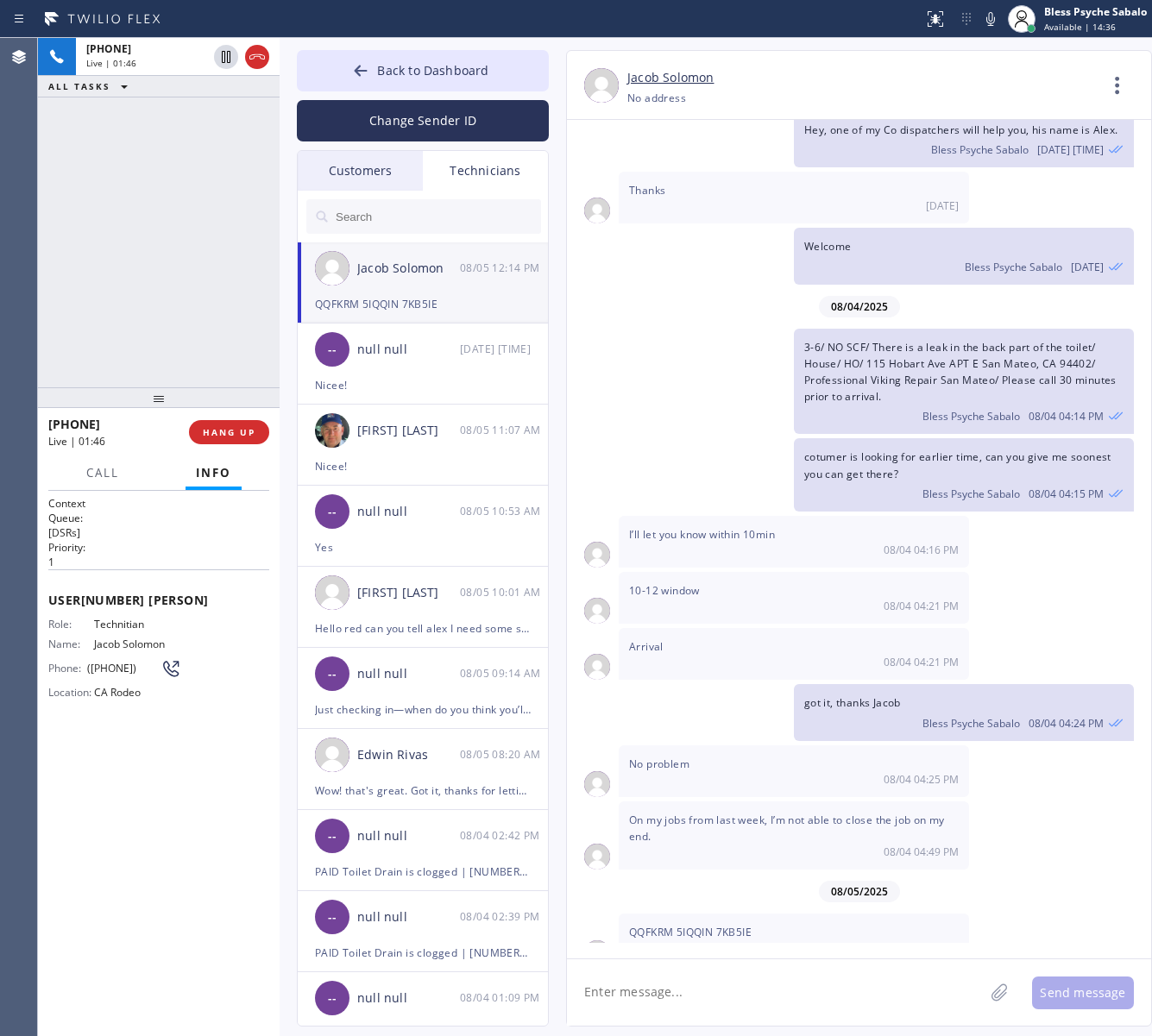 click on "Arrival 08/04 04:21 PM" at bounding box center (794, 654) 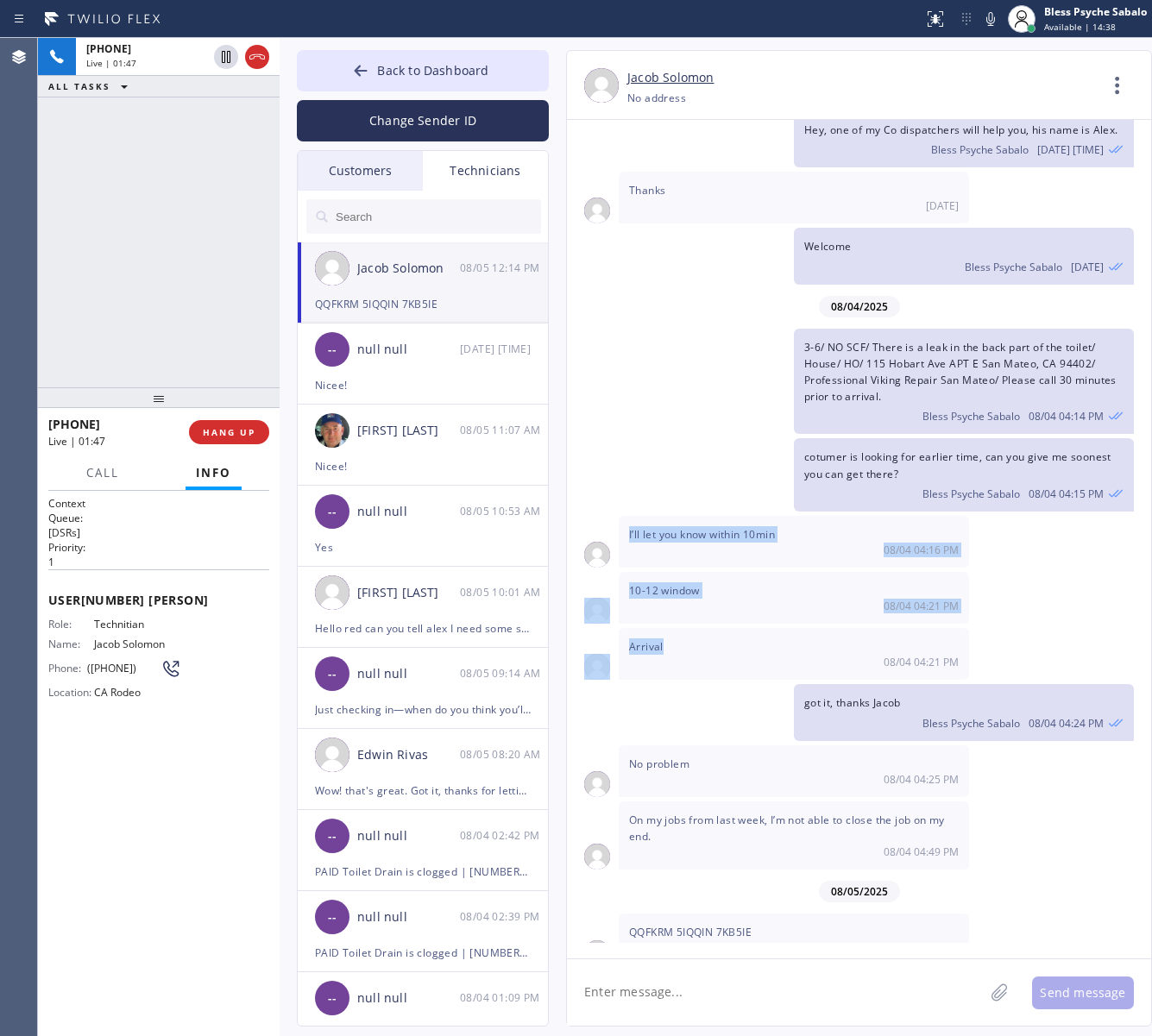 drag, startPoint x: 673, startPoint y: 626, endPoint x: 626, endPoint y: 505, distance: 129.80755 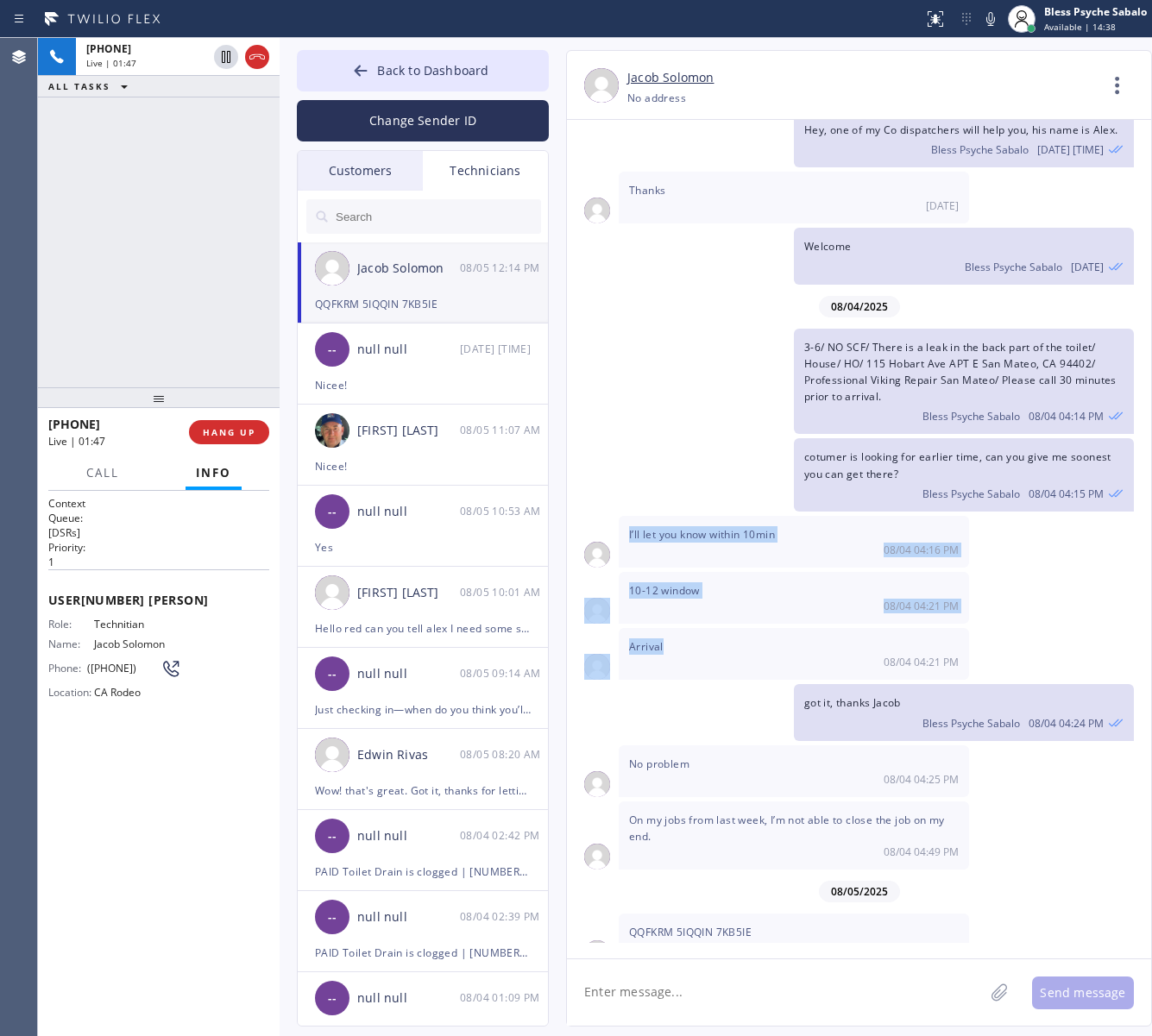 click on "07/21/2025 Hi [NAME], my name is RED one of the dispatcher of 5 Star Best Plumbing, you may save my number for reference. Nice to meet you [NAME]. [NAME] 07/21 05:06 PM Ok will do thanks you too! 07/21 05:07 PM can i call? [NAME] 07/21 05:07 PM Yes 07/21 05:07 PM Ssorry about that, my signal is bad [NAME] 07/21 05:09 PM 07/22/2025 Hi [NAME], Good morning. [NAME] 07/22 08:47 AM Hey [NAME], just a quick question, do we do this job?
(replace the steam heat boiler. drier assist fans on our roof, a Domestic Hot Water boiler. Maybe with Tankless? Install a vent assist fan for our boilers) [NAME] 07/22 08:47 AM Good morning! I got I don’t work on tankless or boilers.  07/22 08:56 AM got it, thanks [NAME] [NAME] 07/22 04:54 PM 07/24/2025 11-2/ NO SCF / trim set for a tub put in, has the set already from home depot / house-ho/ [NUMBER] [STREET], [CITY], [STATE], [POSTAL_CODE], USA/ Oasis Plumbers [CITY]/ Please call customer 30 minutes prior to arrival" 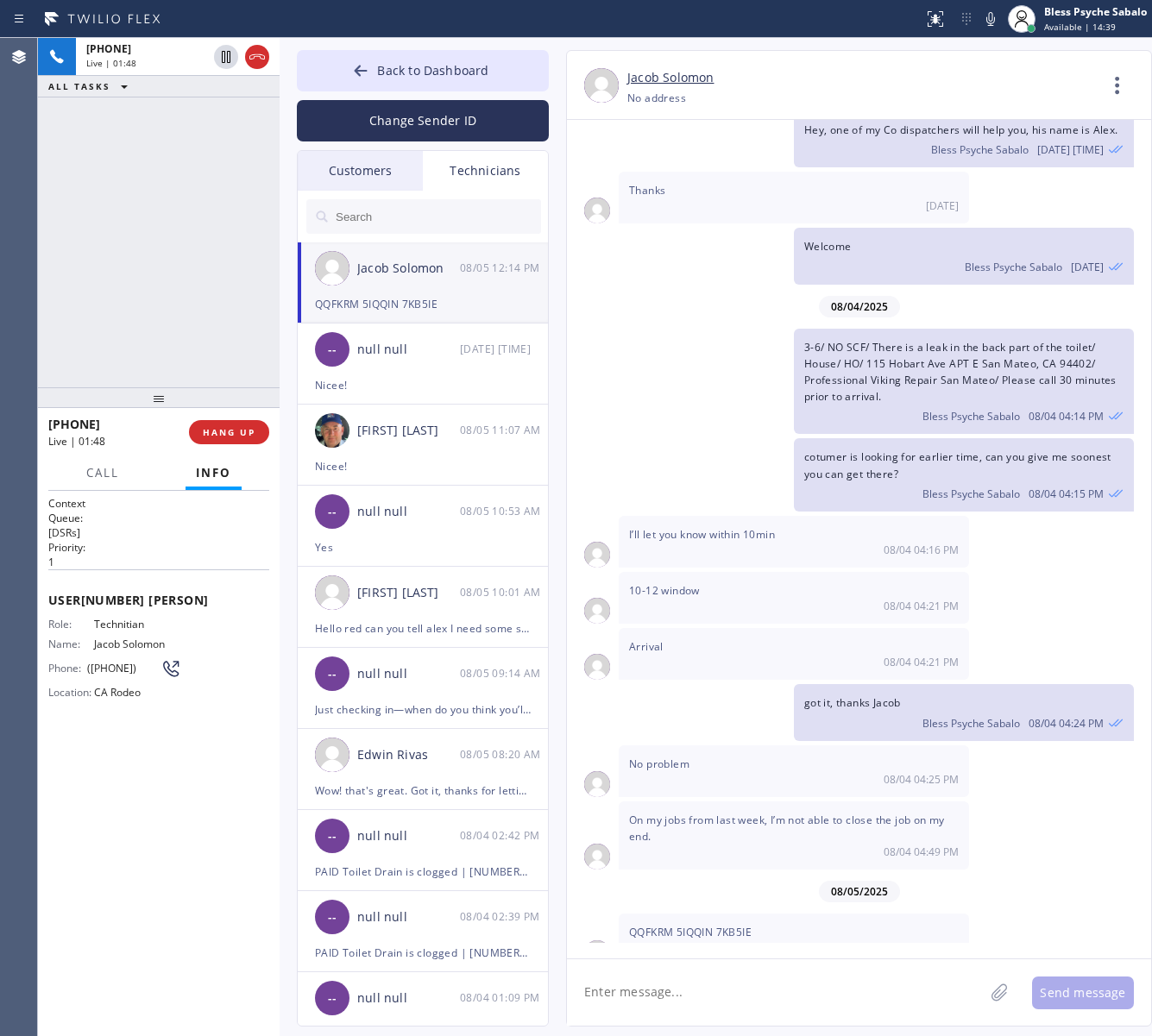 drag, startPoint x: 151, startPoint y: 218, endPoint x: 382, endPoint y: 0, distance: 317.624 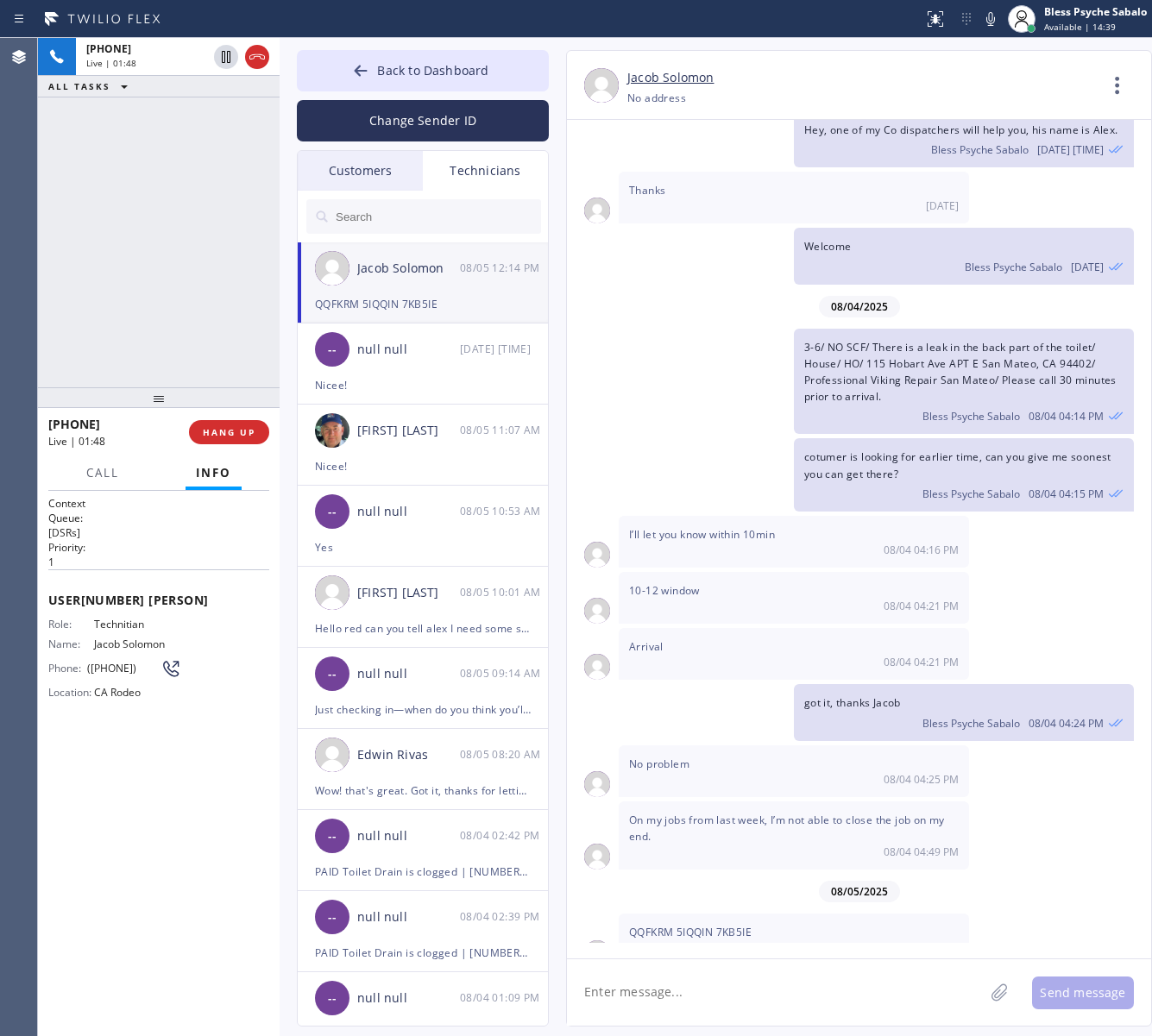 click on "[PHONE] Live | [TIME] ALL TASKS ALL TASKS ACTIVE TASKS TASKS IN WRAP UP" at bounding box center (159, 212) 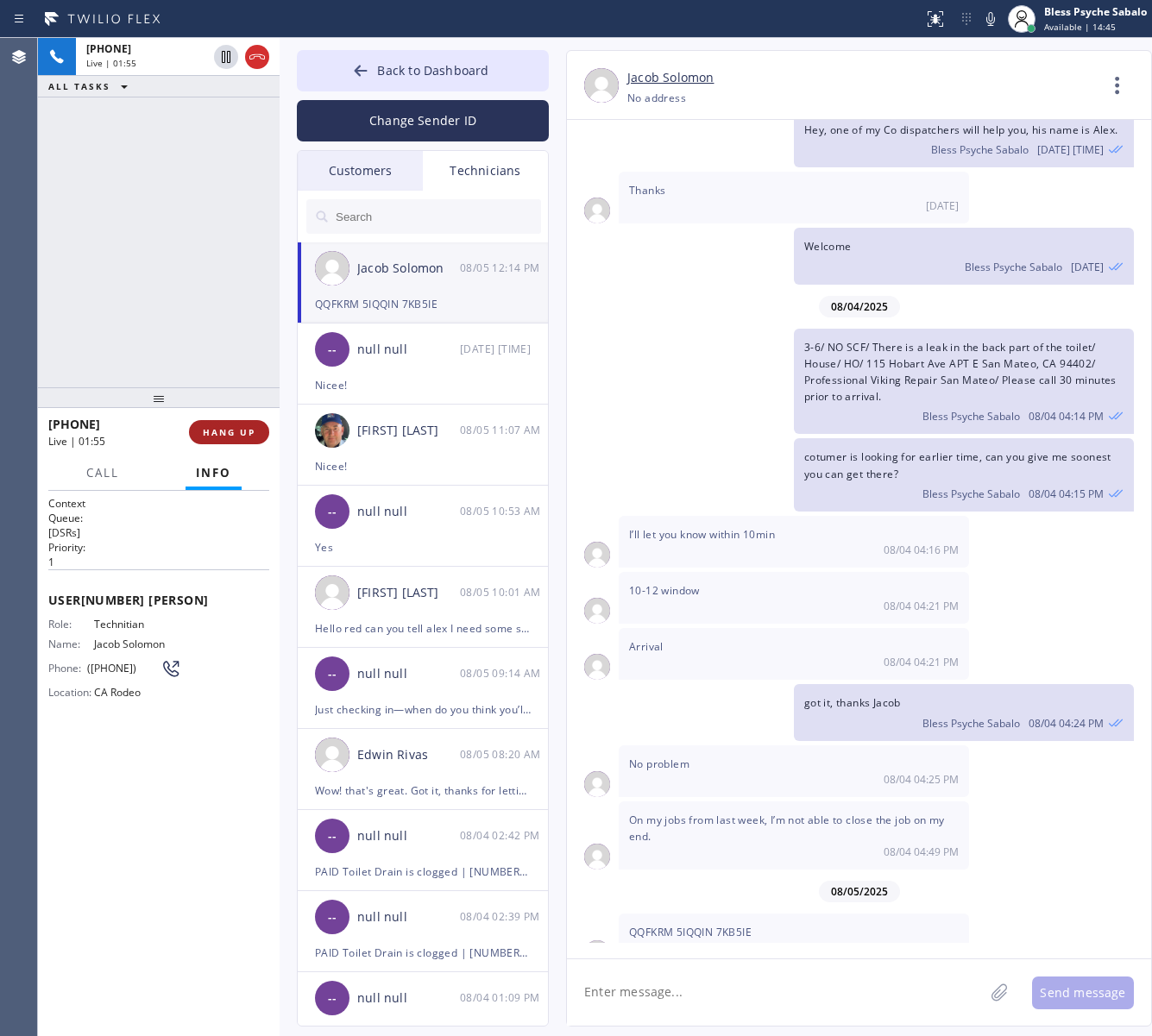 click on "HANG UP" at bounding box center [229, 432] 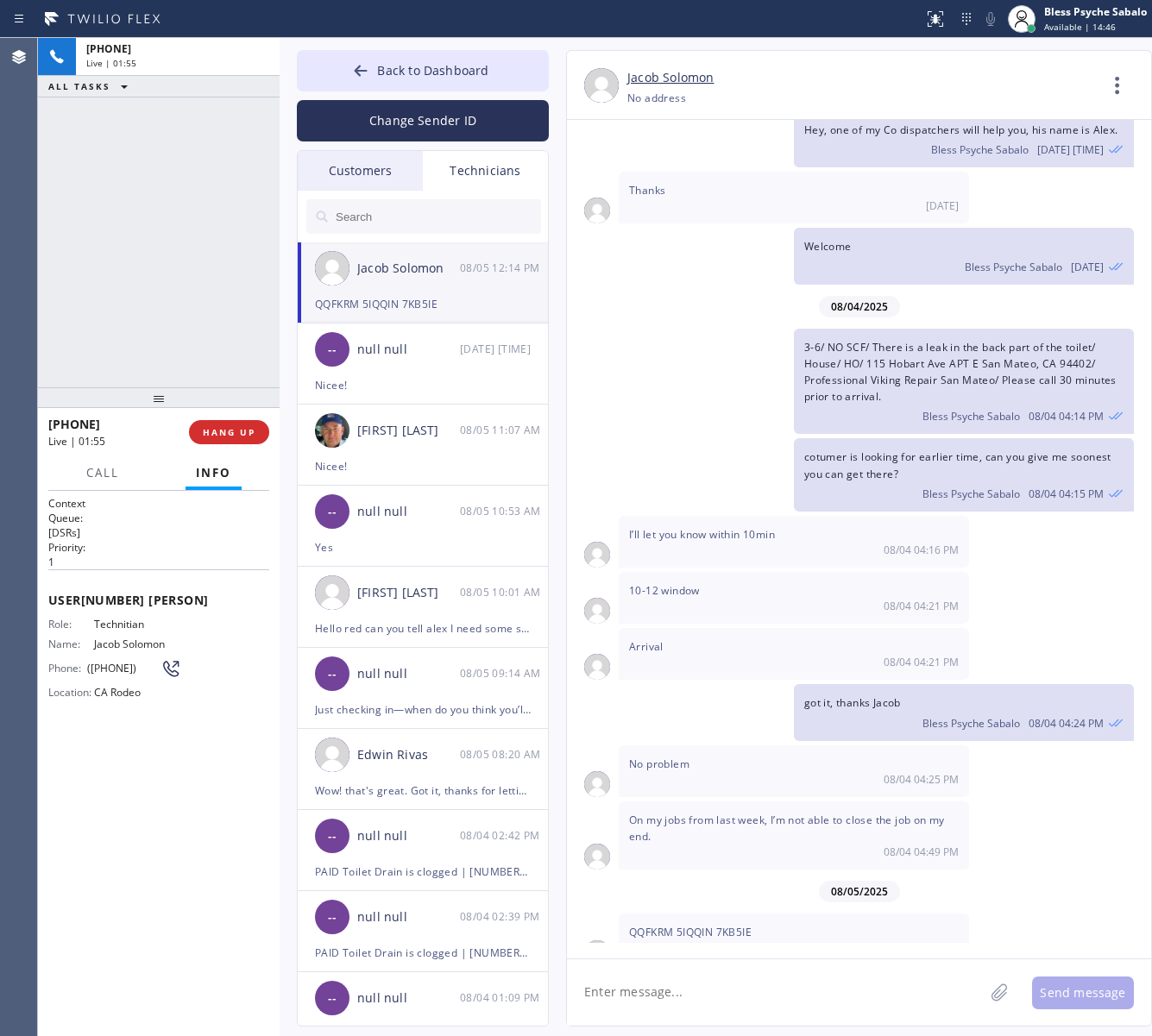 click on "[PHONE] Live | [TIME] ALL TASKS ALL TASKS ACTIVE TASKS TASKS IN WRAP UP" at bounding box center [159, 212] 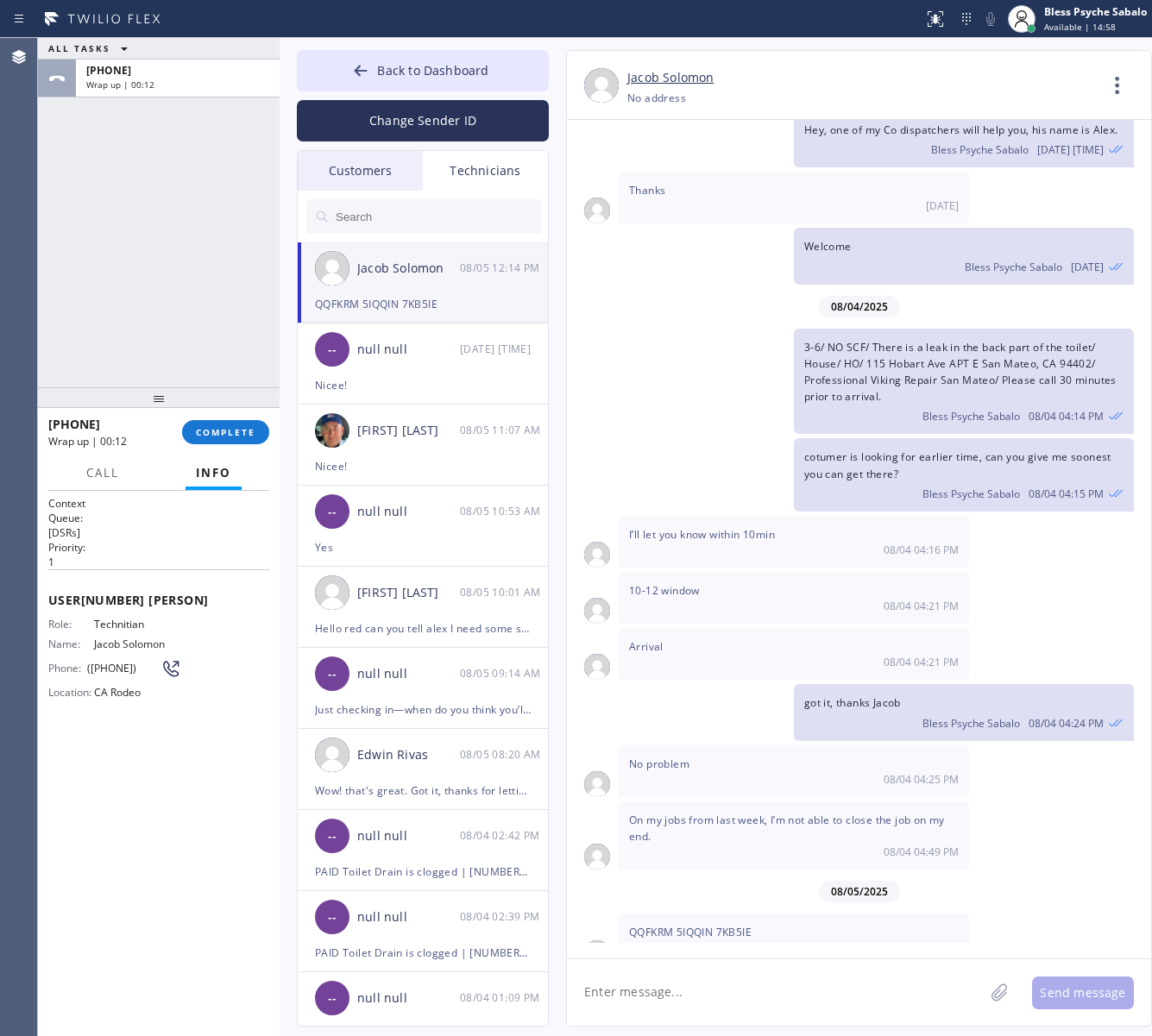 click on "I’ll let you know within 10min 08/04 04:16 PM" at bounding box center (794, 542) 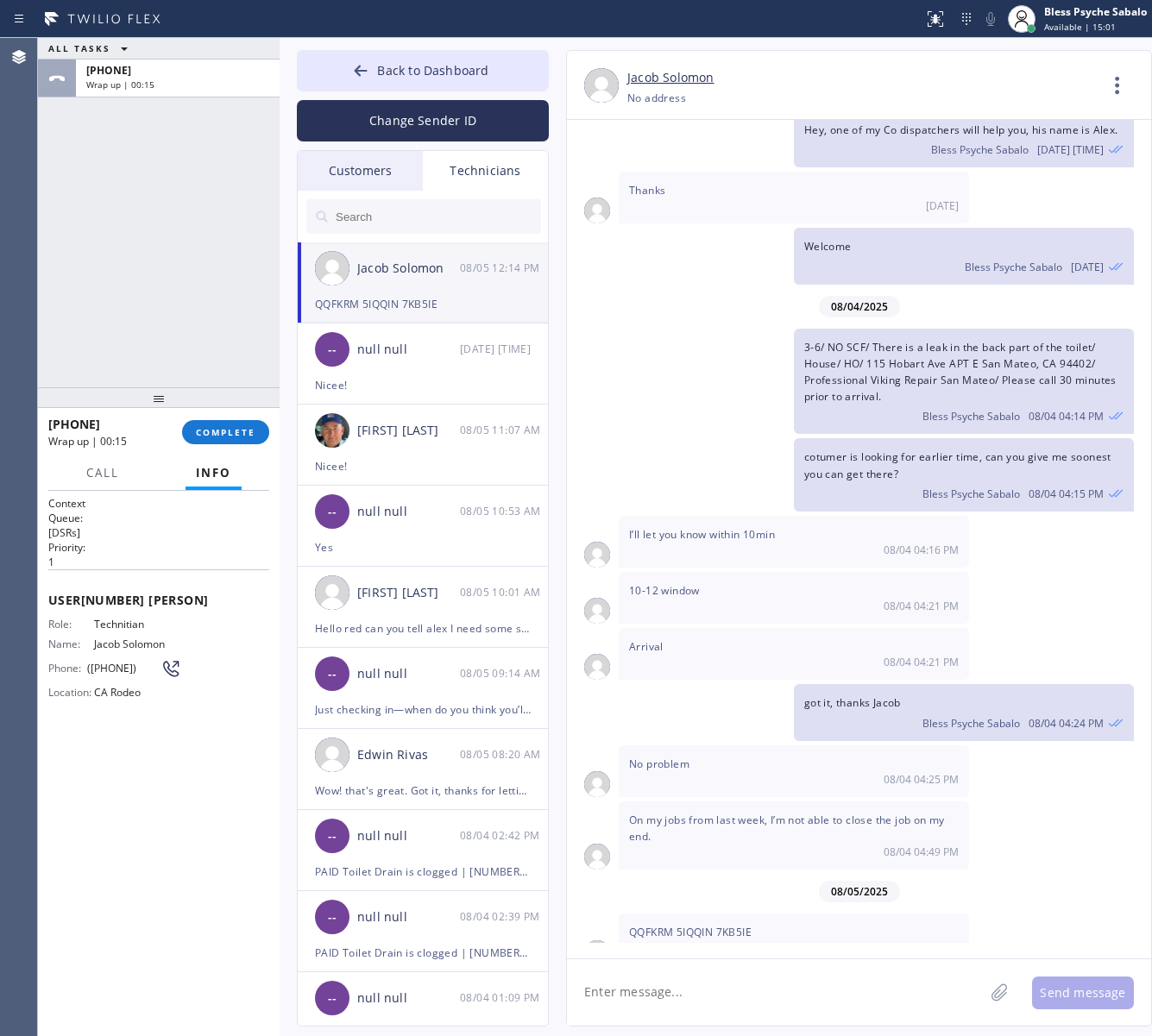 click on "[TIME] window [MM]/[DD] [HH]:[MM] [AM/PM]" at bounding box center [794, 598] 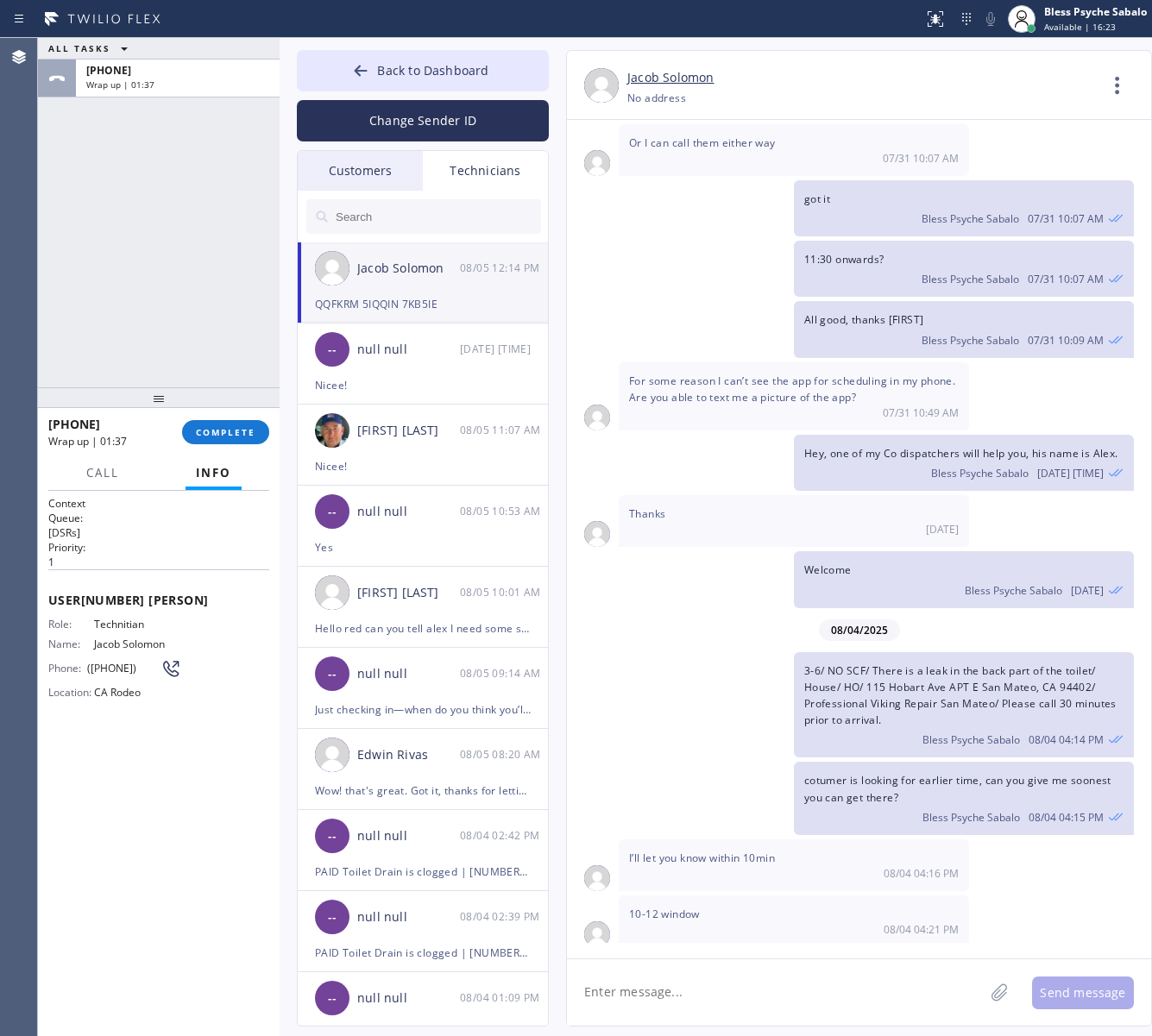 click on "cotumer is looking for earlier time, can you give me soonest you can get there? Bless Psyche Sabalo 08/04 04:15 PM" at bounding box center [850, 798] 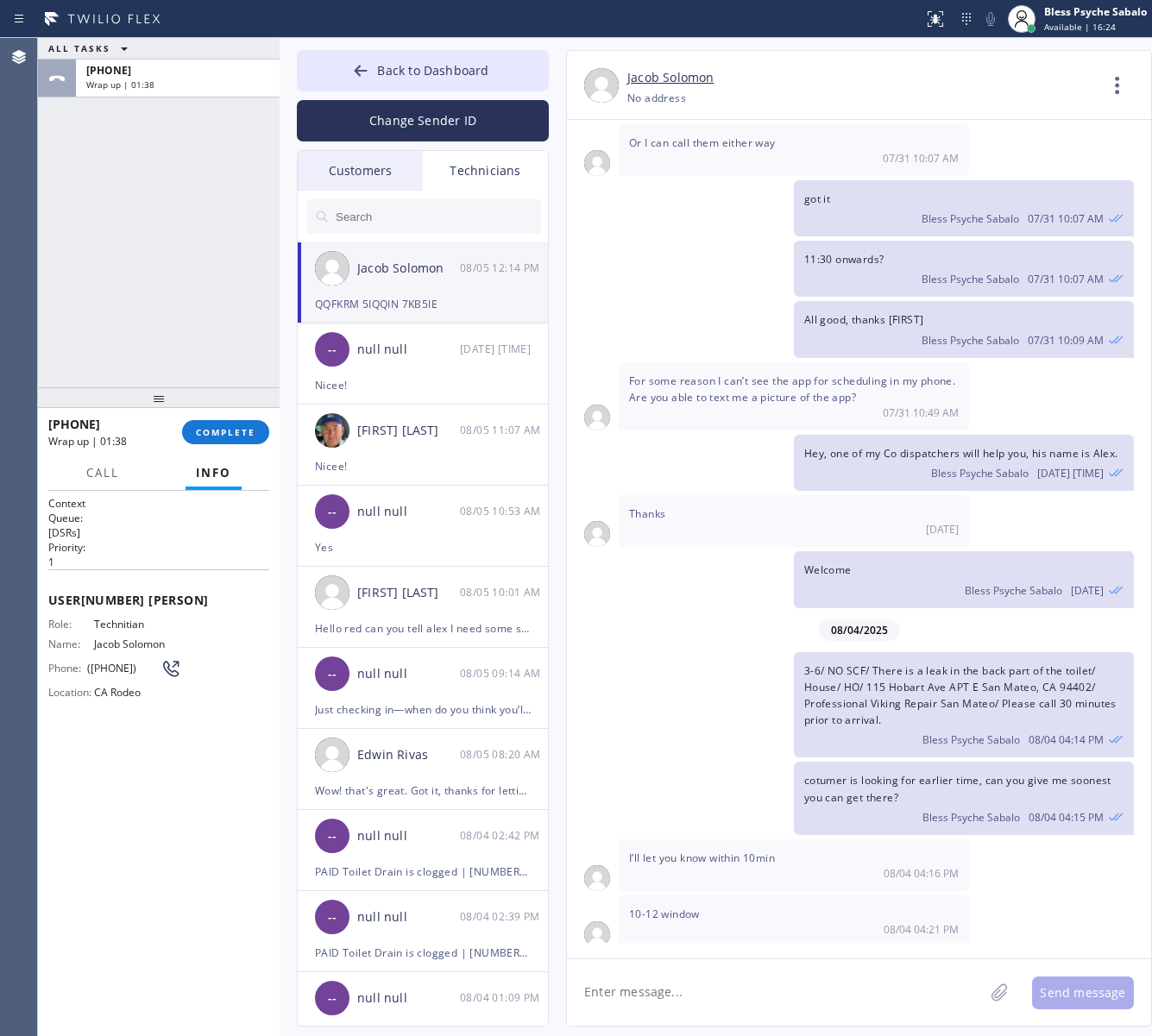 scroll, scrollTop: 3255, scrollLeft: 0, axis: vertical 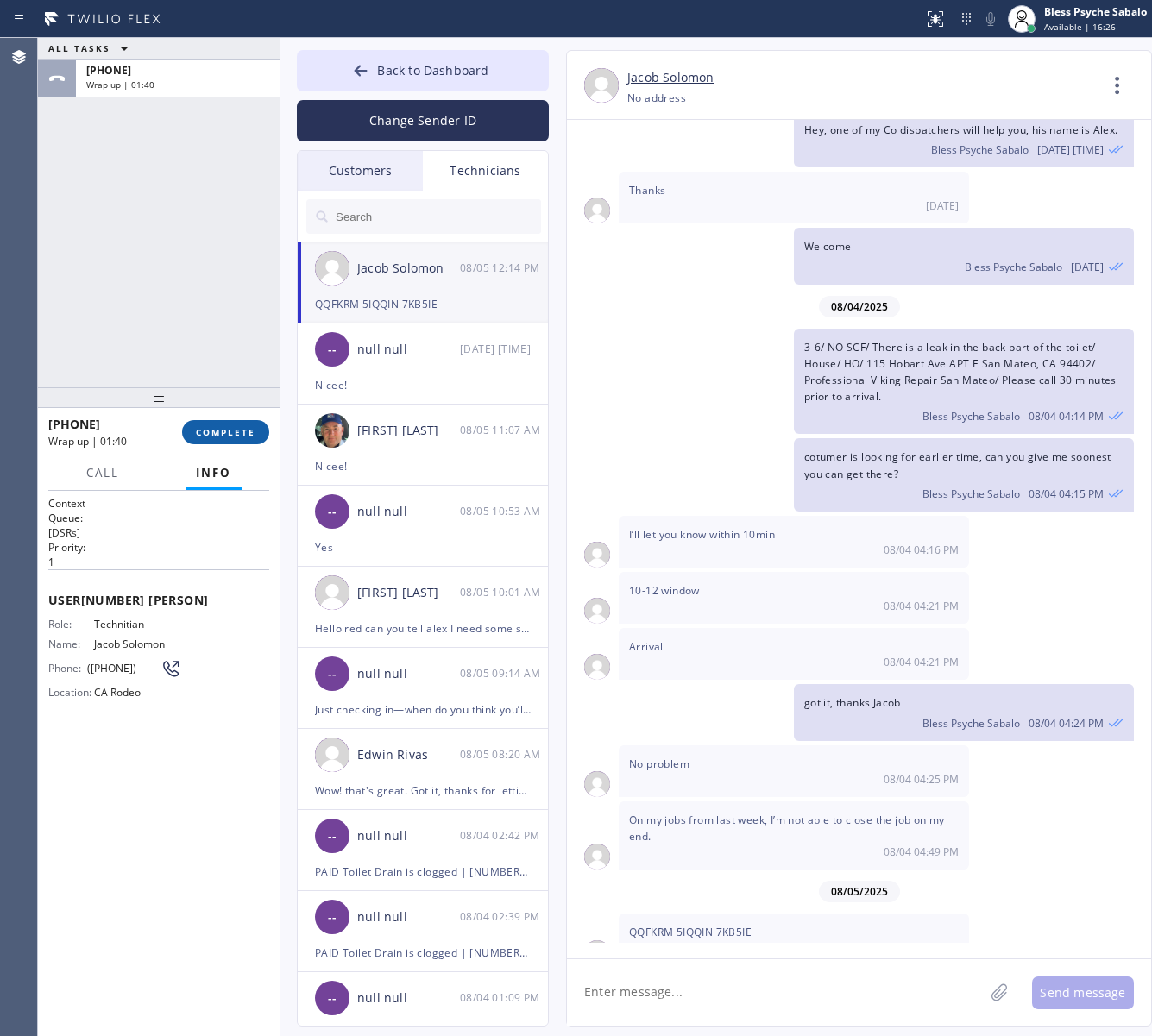 click on "COMPLETE" at bounding box center (225, 432) 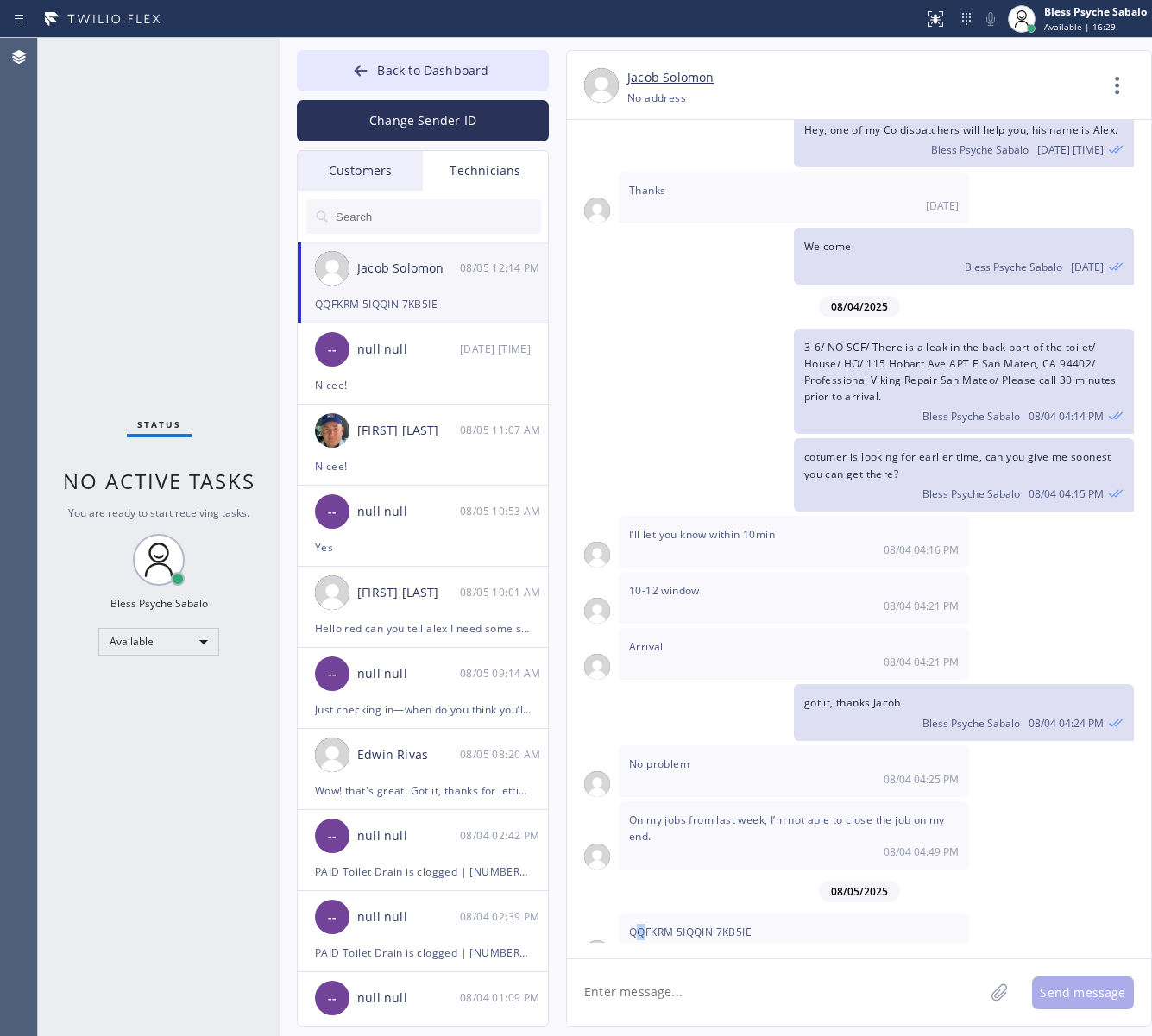 click on "QQFKRM
5IQQIN
7KB5IE" at bounding box center (690, 932) 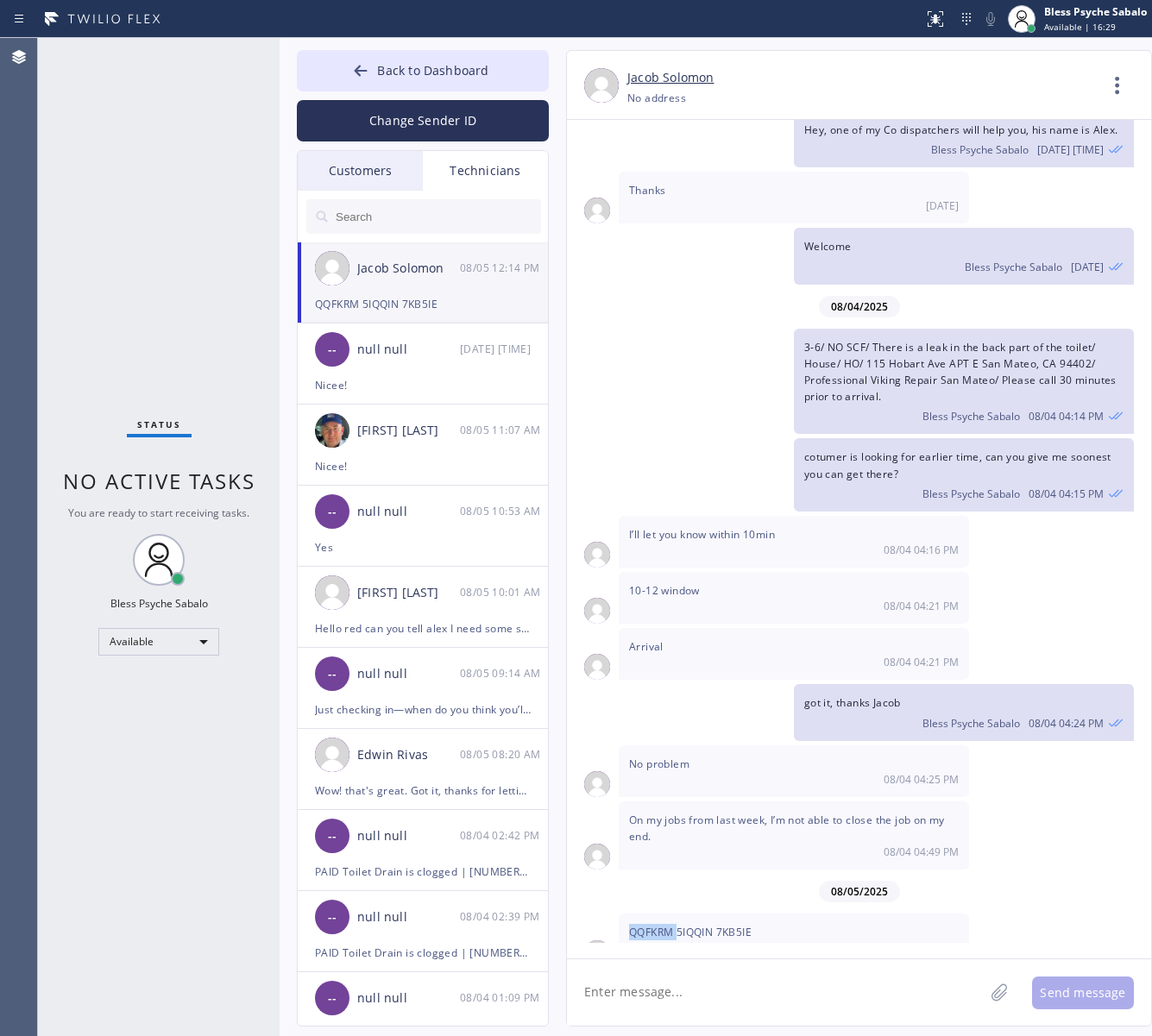 click on "QQFKRM
5IQQIN
7KB5IE" at bounding box center [690, 932] 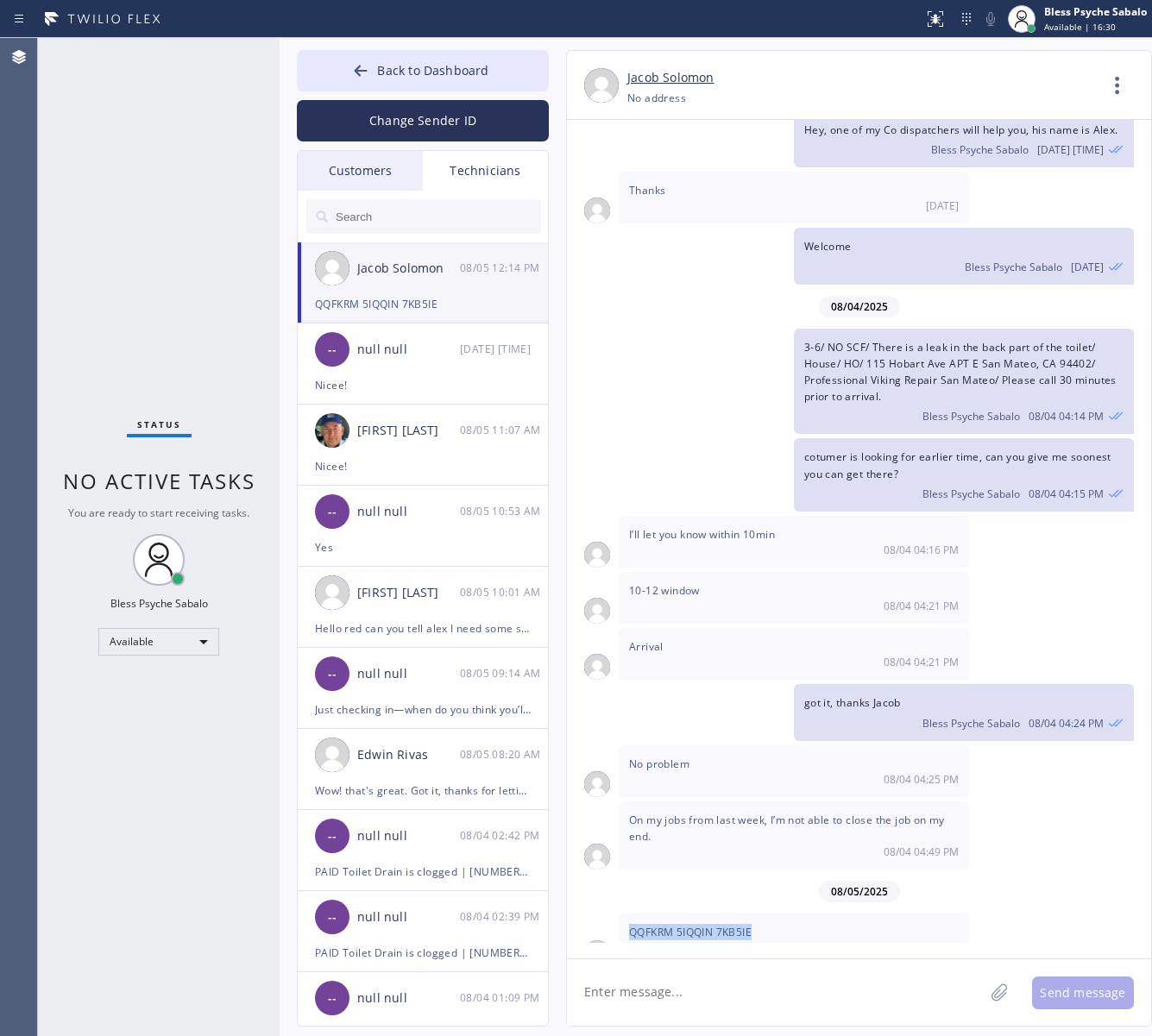 click on "QQFKRM
5IQQIN
7KB5IE" at bounding box center [690, 932] 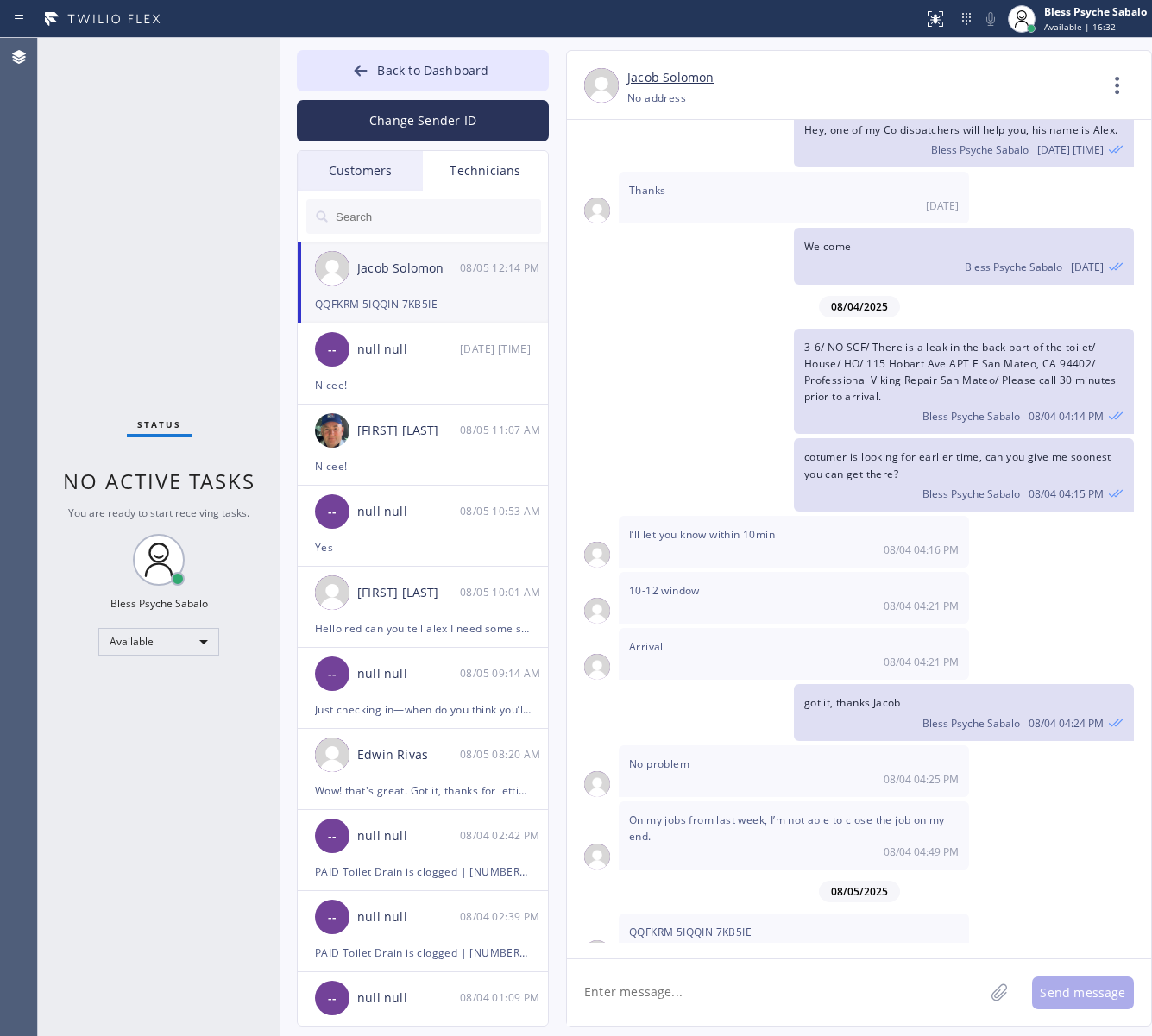 drag, startPoint x: 744, startPoint y: 927, endPoint x: 775, endPoint y: 921, distance: 31.57531 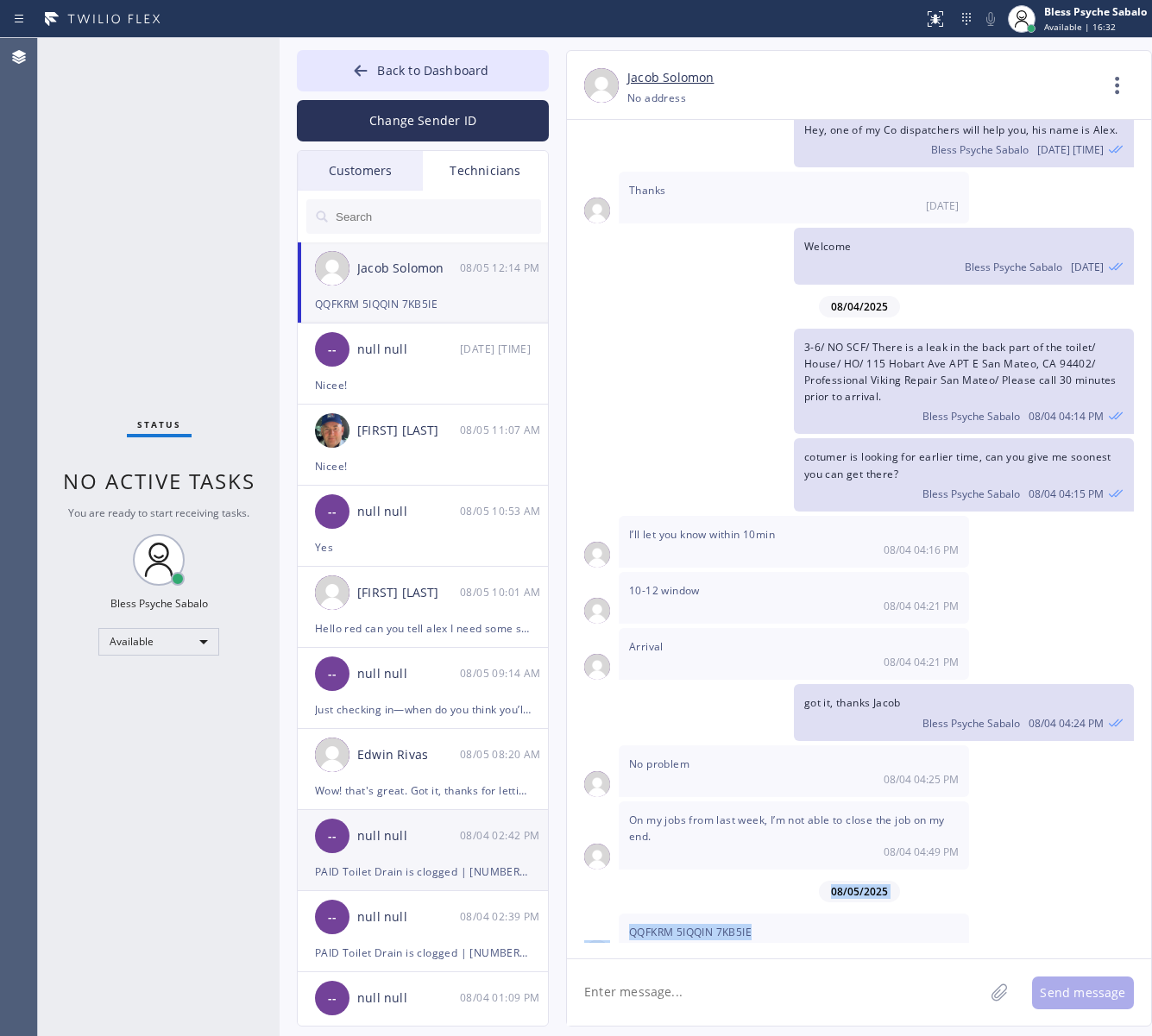 drag, startPoint x: 628, startPoint y: 886, endPoint x: 524, endPoint y: 871, distance: 105.07616 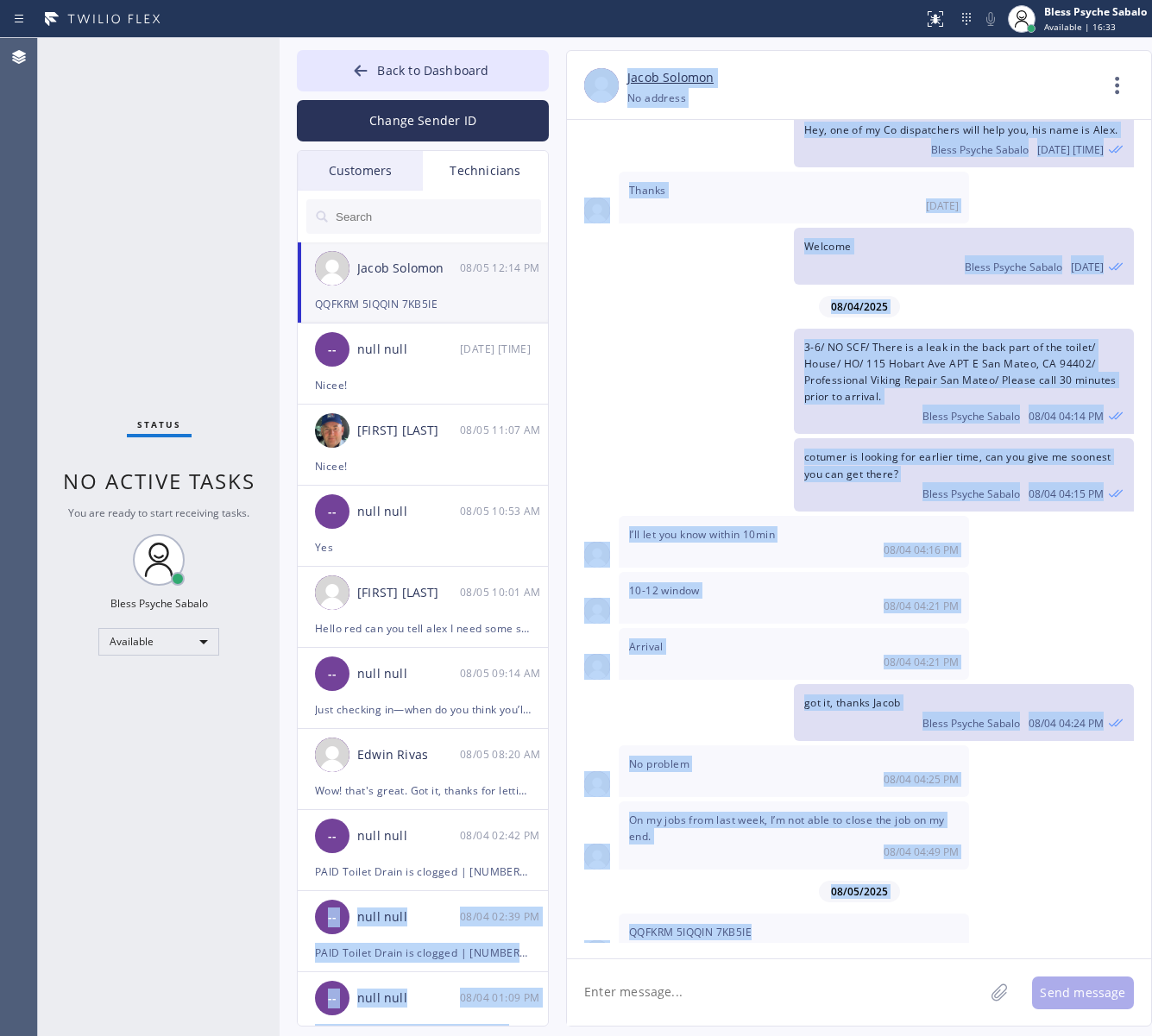click on "08/05 12:14 PM" at bounding box center [794, 948] 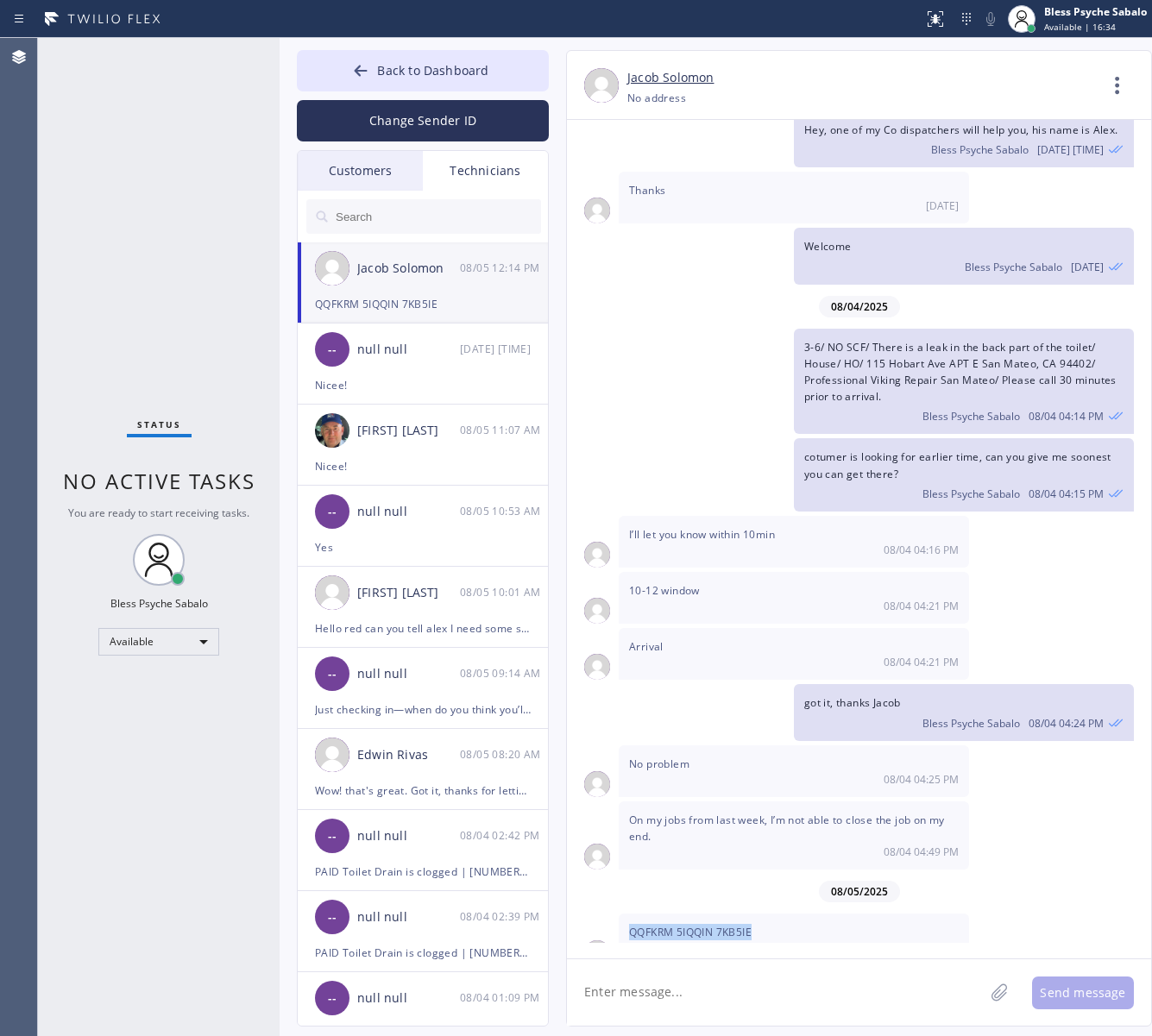 drag, startPoint x: 777, startPoint y: 900, endPoint x: 632, endPoint y: 912, distance: 145.4957 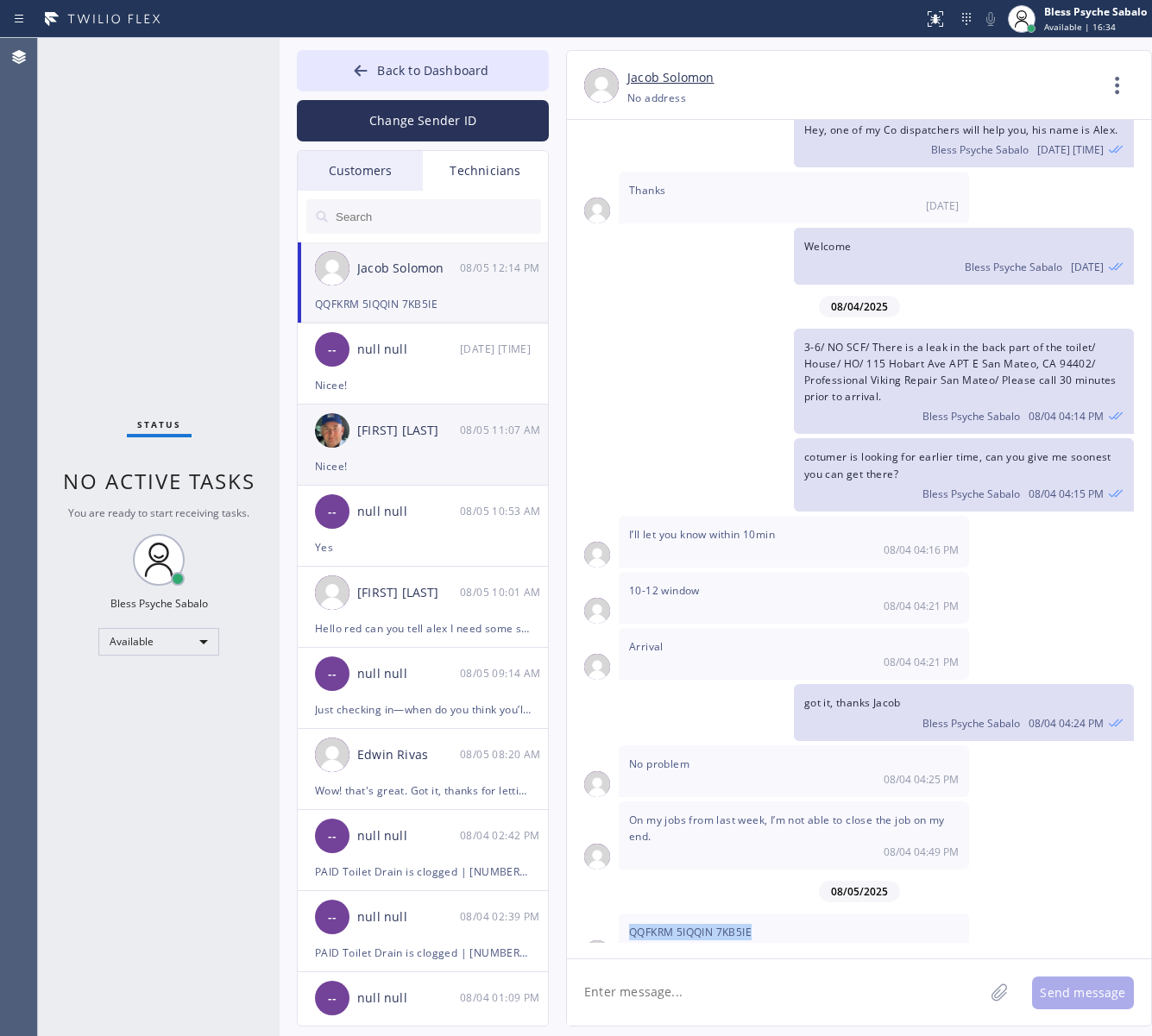 copy on "QQFKRM
5IQQIN
7KB5IE" 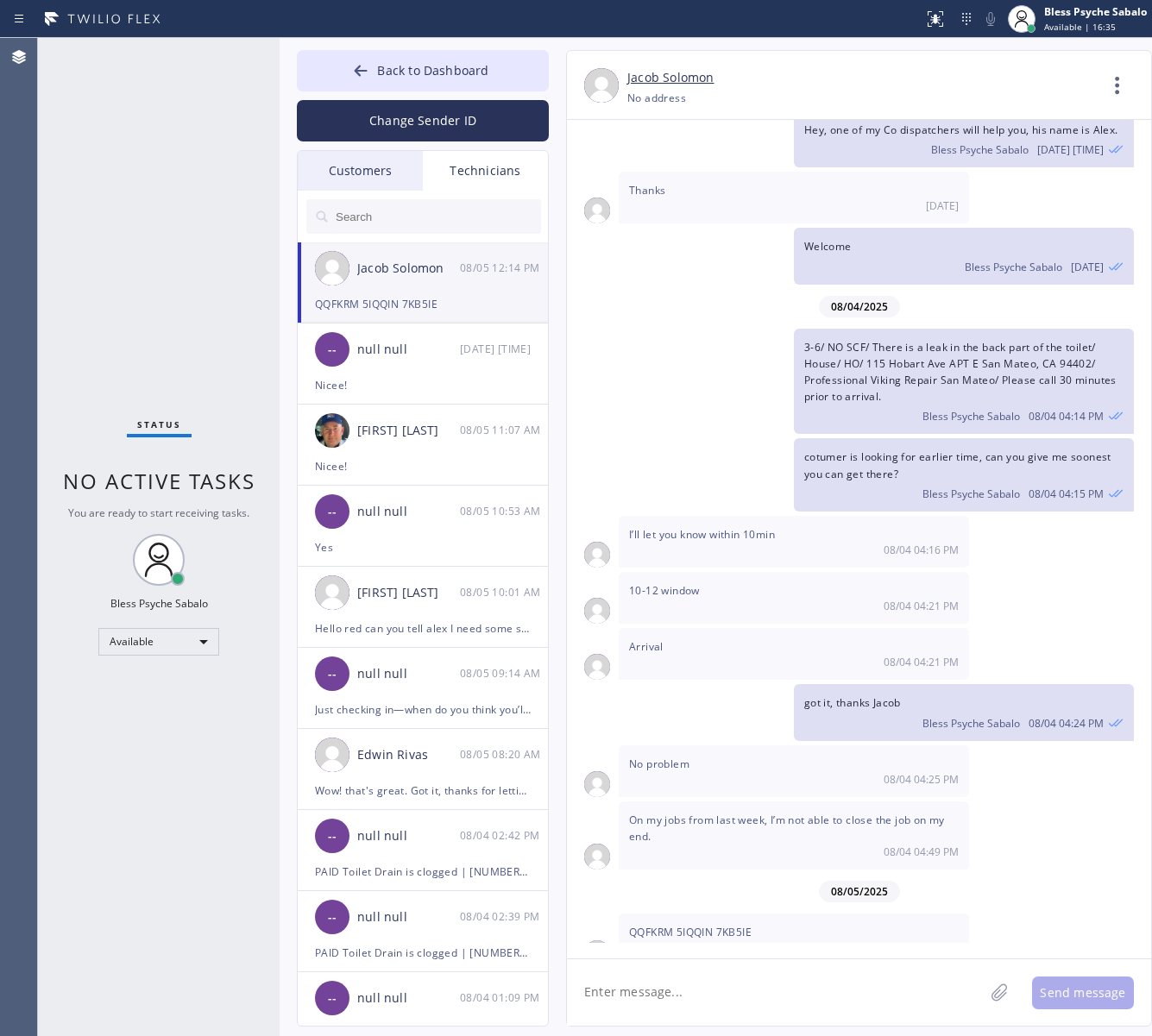 click on "Customers" at bounding box center [360, 171] 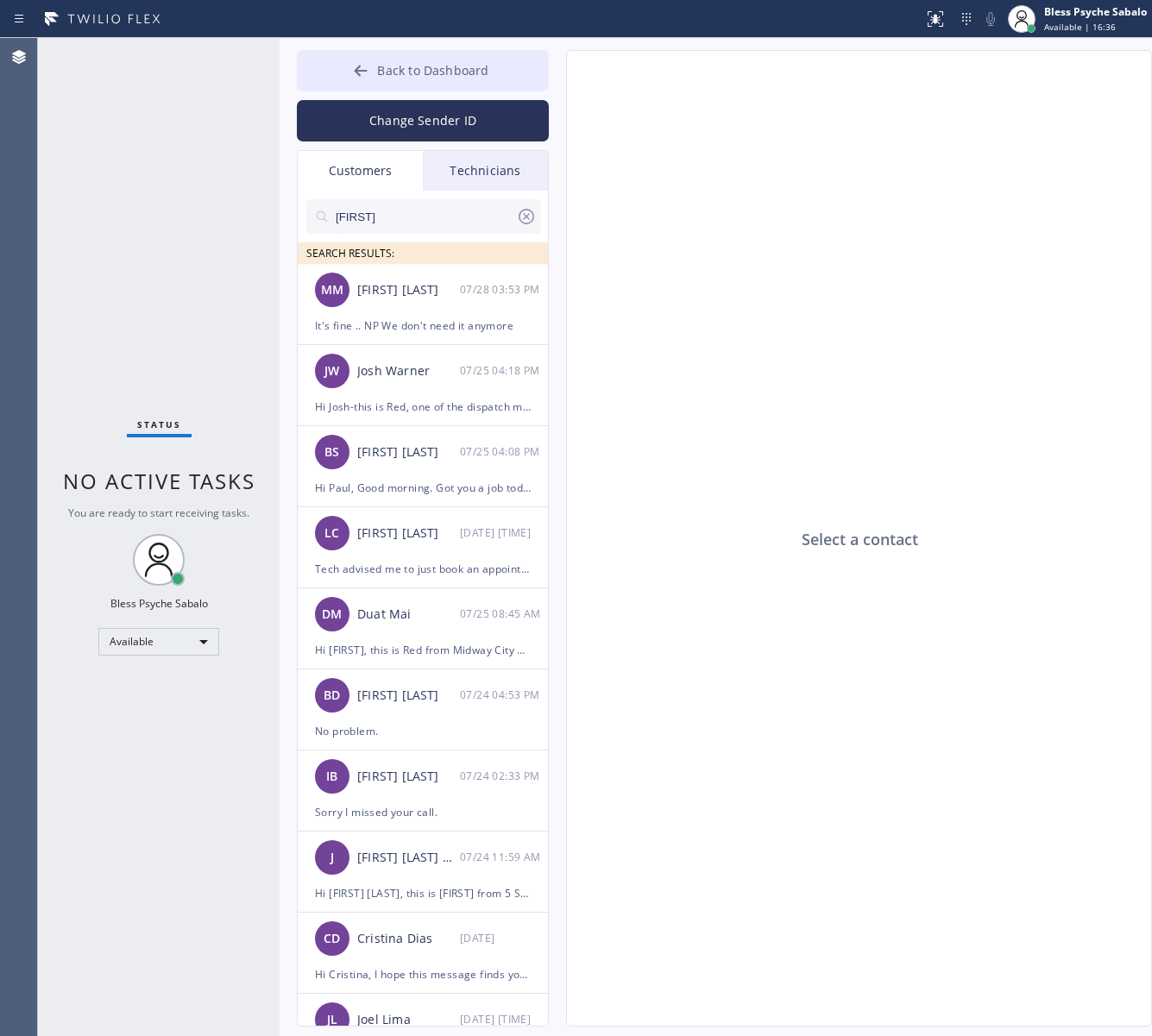 click on "Back to Dashboard" at bounding box center [423, 71] 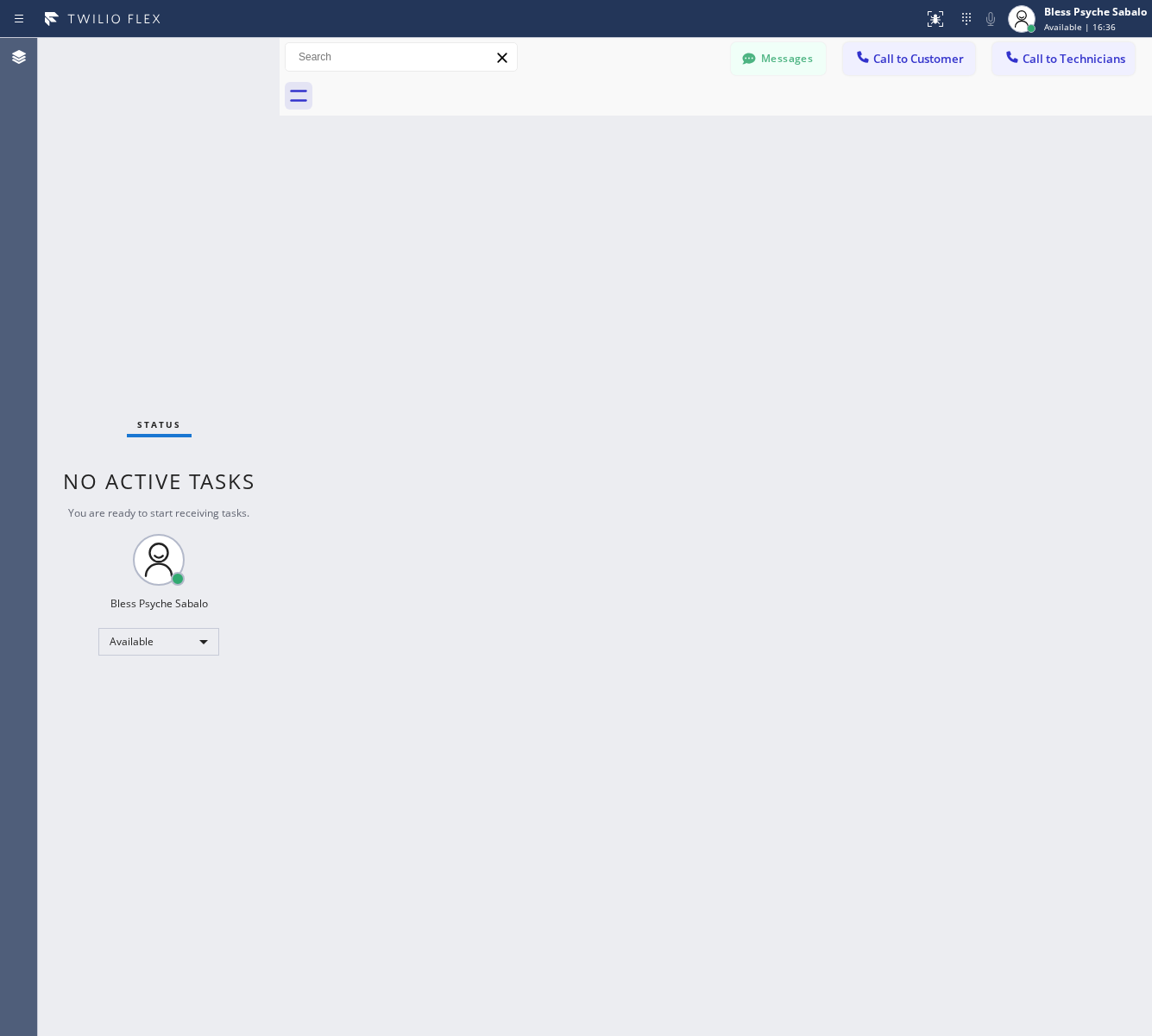 drag, startPoint x: 798, startPoint y: 216, endPoint x: 945, endPoint y: 173, distance: 153.16005 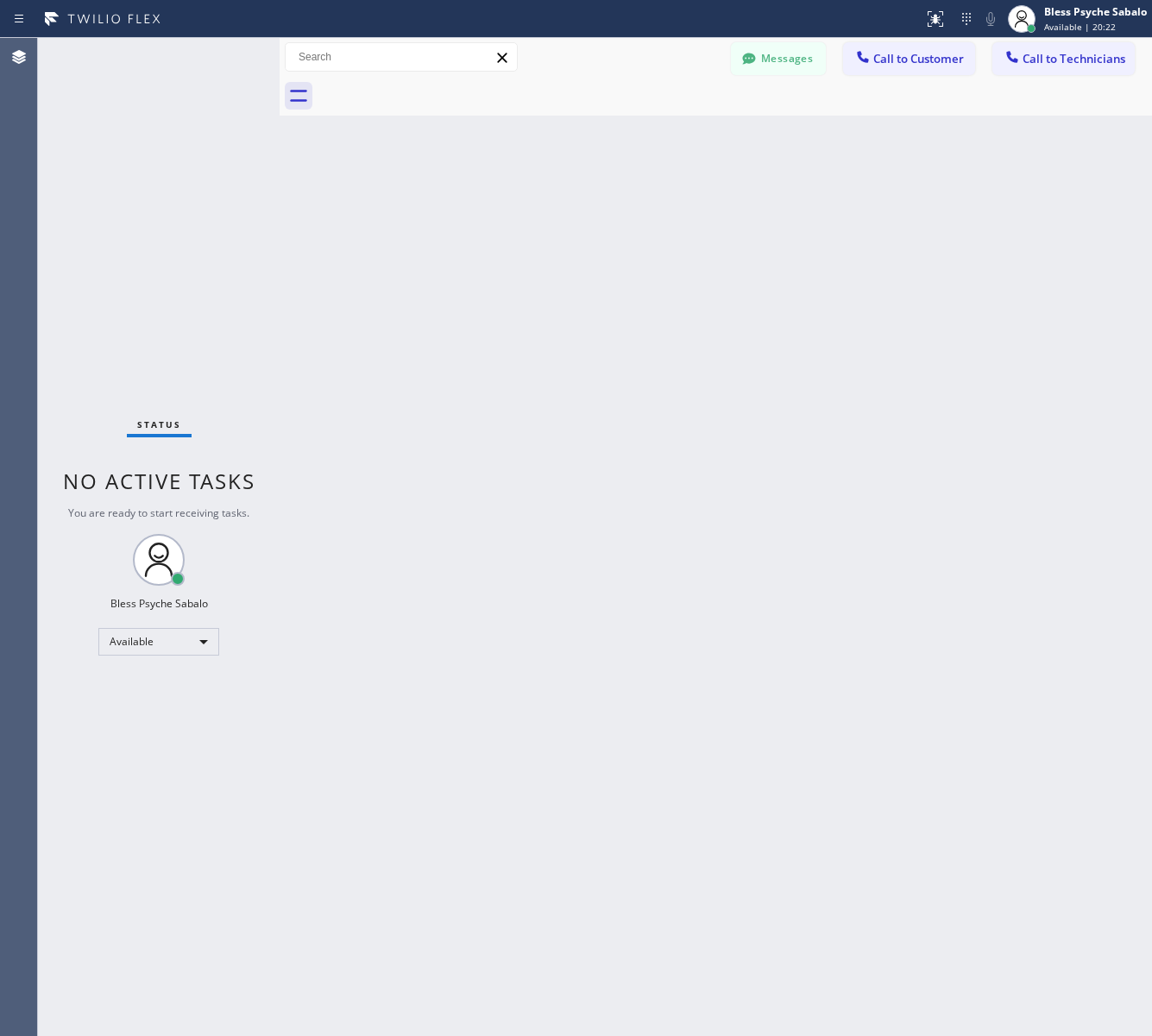 click on "Status   No active tasks     You are ready to start receiving tasks.   Bless [FIRST] [LAST] Available" at bounding box center (159, 537) 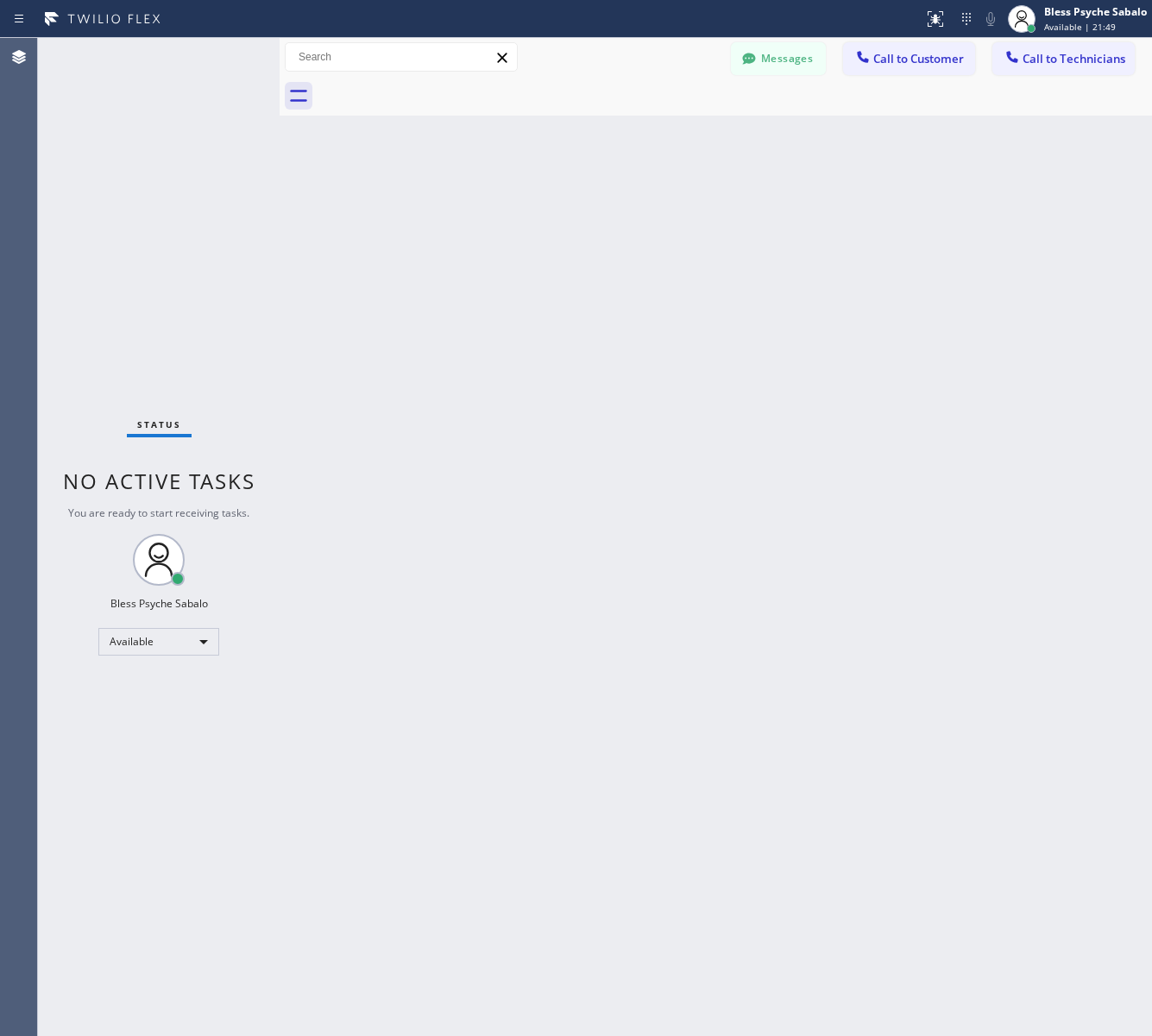 drag, startPoint x: 887, startPoint y: 671, endPoint x: 923, endPoint y: 533, distance: 142.61837 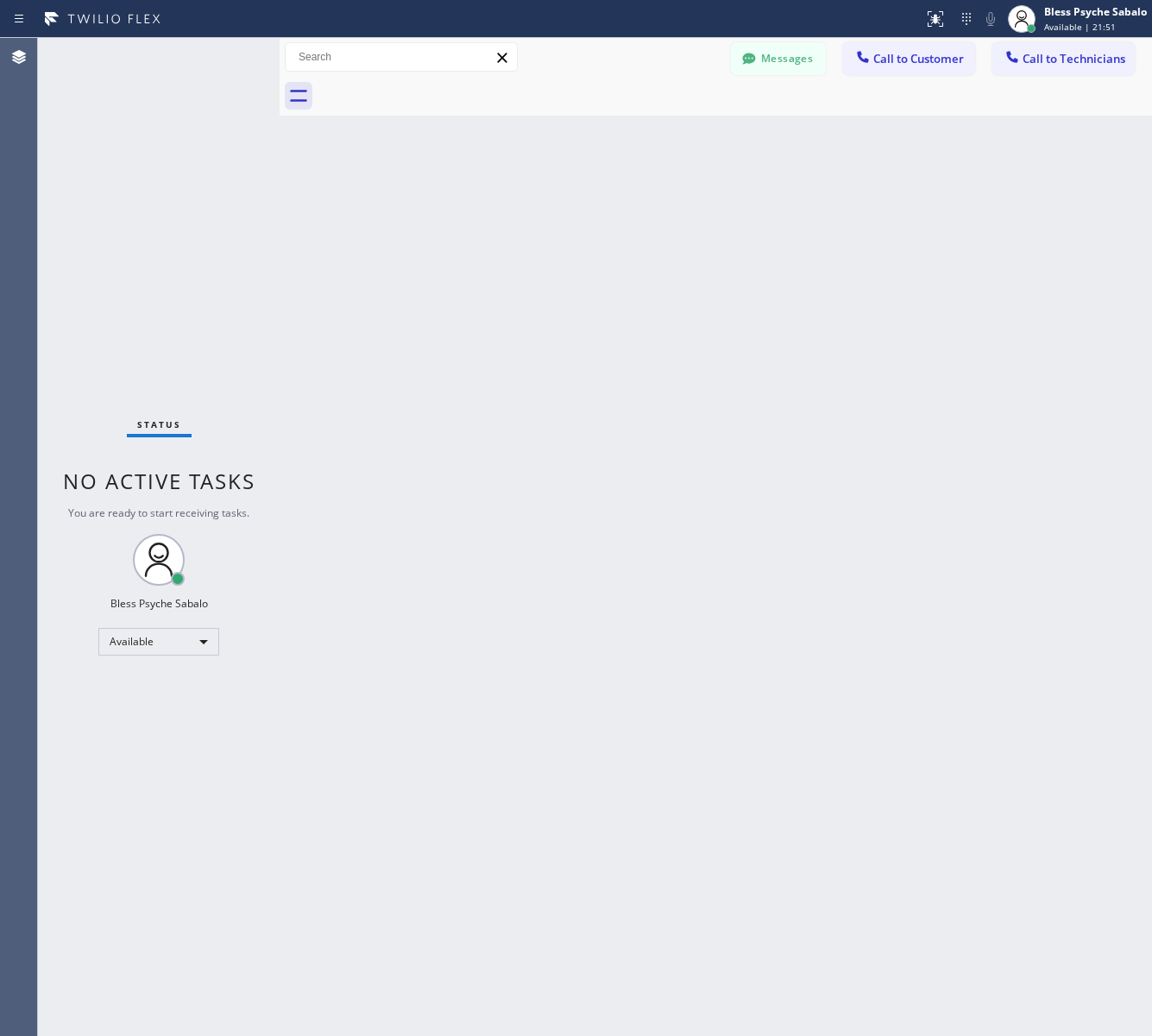 click at bounding box center (734, 96) 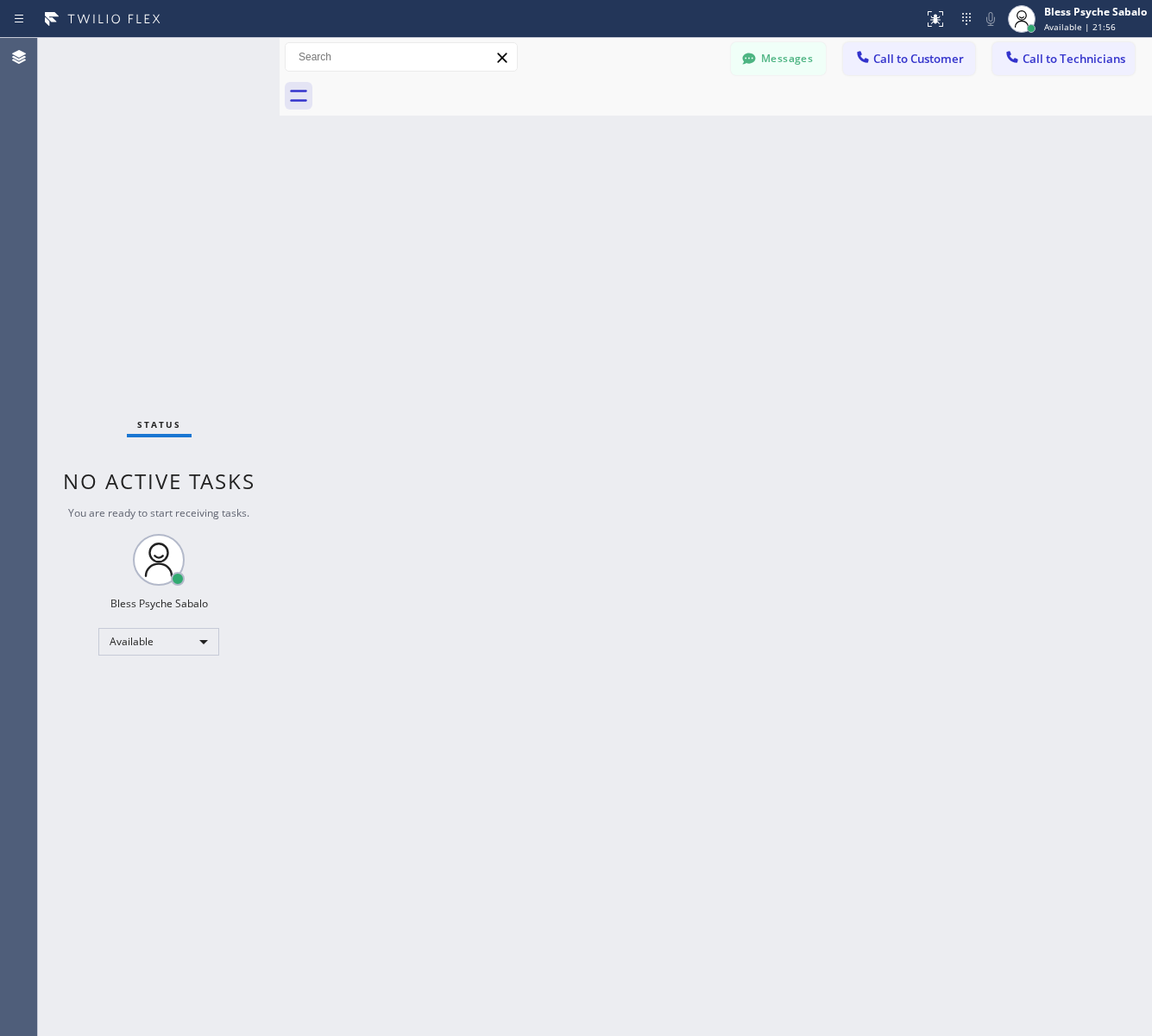 click on "Back to Dashboard Change Sender ID Customers Technicians paul SEARCH RESULTS: MM [FIRST] [LAST] [DATE] It's fine .. NP
We don't need it anymore  JW [FIRST]-this is Red, one of the dispatch managers here at 5 Star Plumbing. I’m reaching out to follow up on the estimate provided by our technician, Vache, during his visit on [DATE] regarding the (Installation of In-Home Water Filtration System). We just wanted to check in and see if you had any questions about the estimate or if there’s anything we can assist you with as you consider moving forward with the project. Feel free to reach out at your convenience—we’re here to help!
BS [FIRST] [LAST] [DATE] LC [FIRST] [LAST] [DATE] Tech advised me to just book an appointment and they'll gonna check the property together with you or either the real estate agent, to see if there's any back-up problem. DM [FIRST] [LAST] [DATE] BD [FIRST] [LAST] [DATE] No problem. IB [FIRST] [LAST] [DATE] J  [DATE] CD" at bounding box center [715, 537] 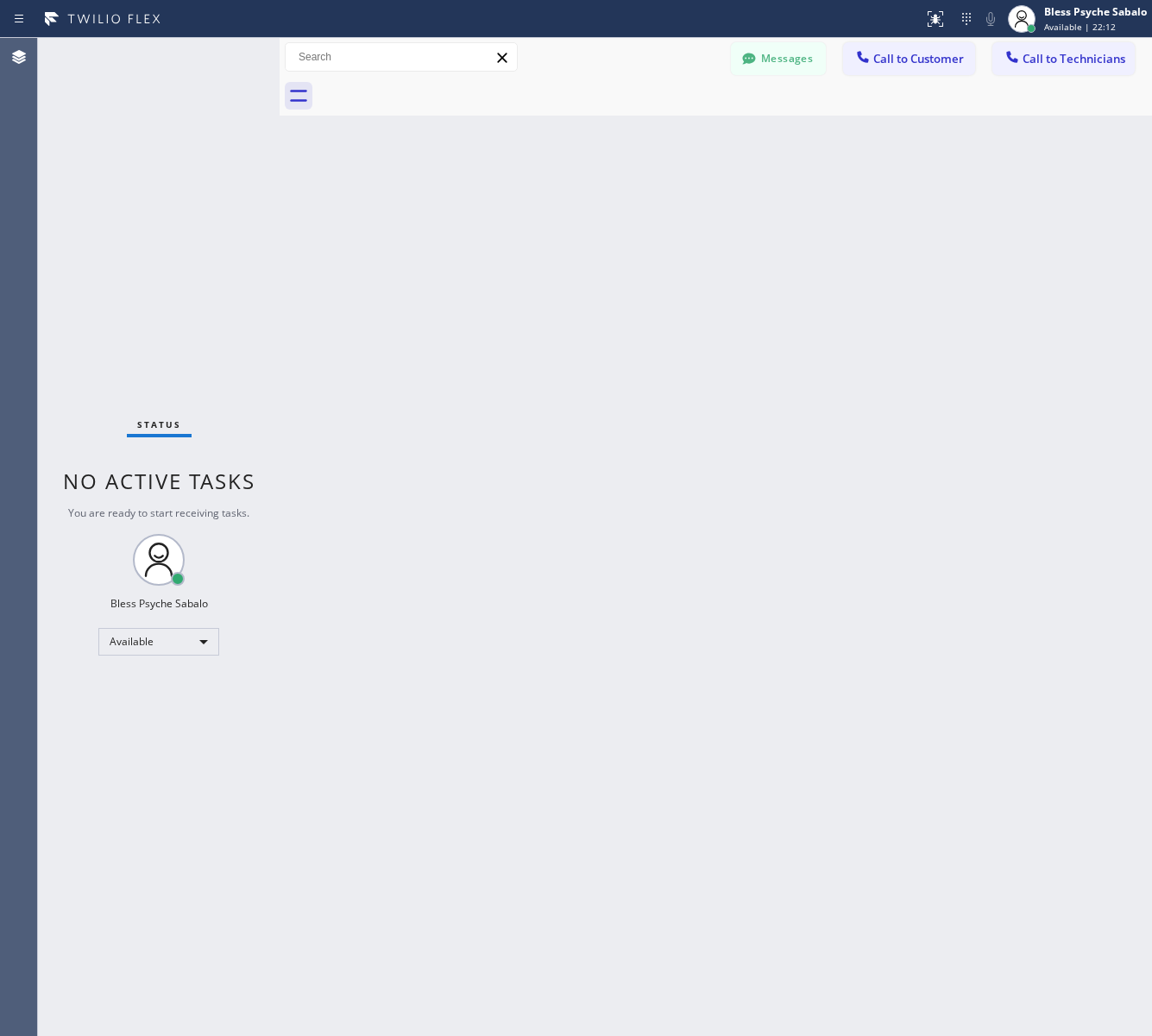 click on "Back to Dashboard Change Sender ID Customers Technicians paul SEARCH RESULTS: MM [FIRST] [LAST] [DATE] It's fine .. NP
We don't need it anymore  JW [FIRST]-this is Red, one of the dispatch managers here at 5 Star Plumbing. I’m reaching out to follow up on the estimate provided by our technician, Vache, during his visit on [DATE] regarding the (Installation of In-Home Water Filtration System). We just wanted to check in and see if you had any questions about the estimate or if there’s anything we can assist you with as you consider moving forward with the project. Feel free to reach out at your convenience—we’re here to help!
BS [FIRST] [LAST] [DATE] LC [FIRST] [LAST] [DATE] Tech advised me to just book an appointment and they'll gonna check the property together with you or either the real estate agent, to see if there's any back-up problem. DM [FIRST] [LAST] [DATE] BD [FIRST] [LAST] [DATE] No problem. IB [FIRST] [LAST] [DATE] J  [DATE] CD" at bounding box center (715, 537) 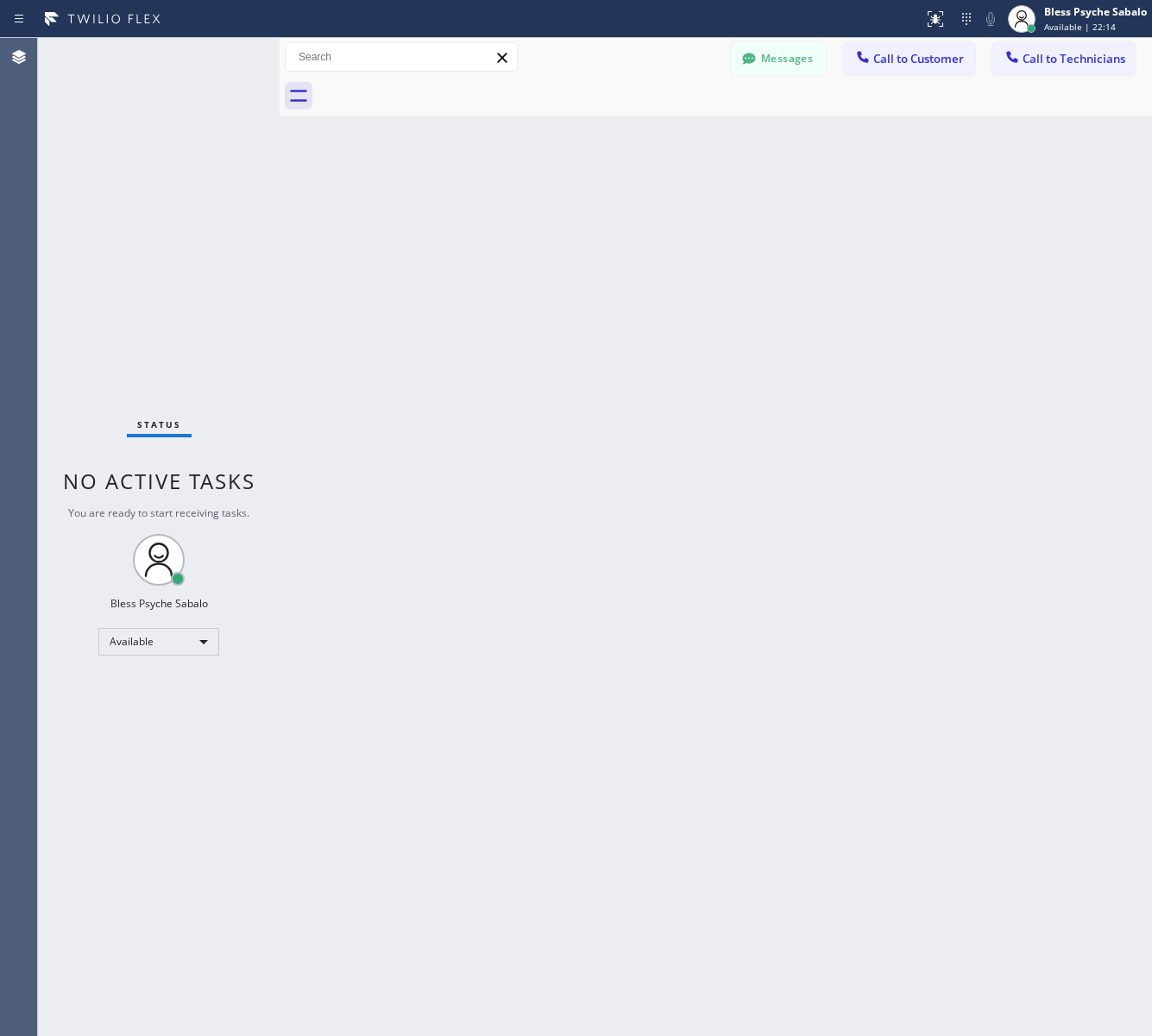 click on "Status   No active tasks     You are ready to start receiving tasks.   Bless [FIRST] [LAST] Available" at bounding box center [159, 537] 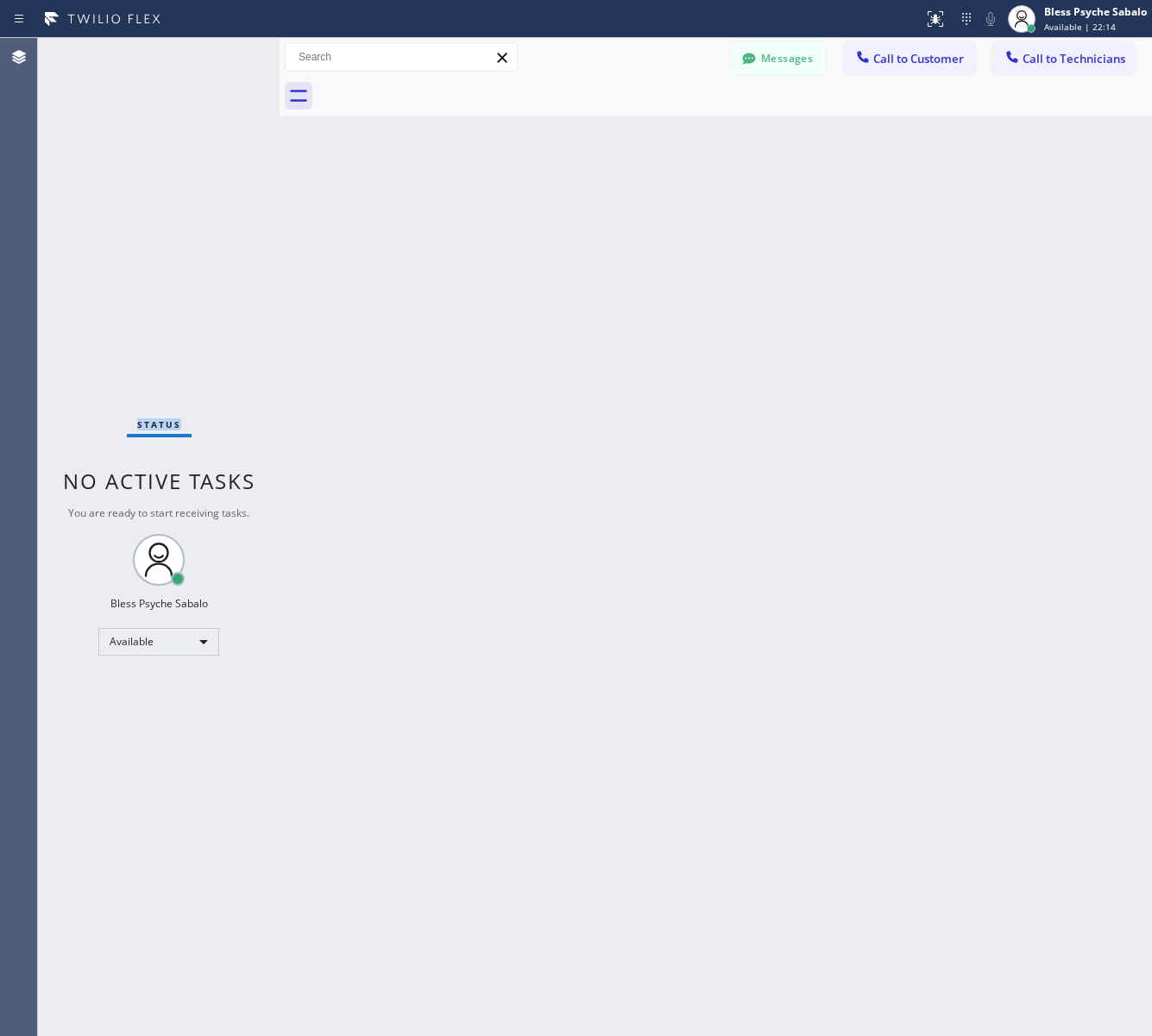 click on "Status   No active tasks     You are ready to start receiving tasks.   Bless [FIRST] [LAST] Available" at bounding box center (159, 537) 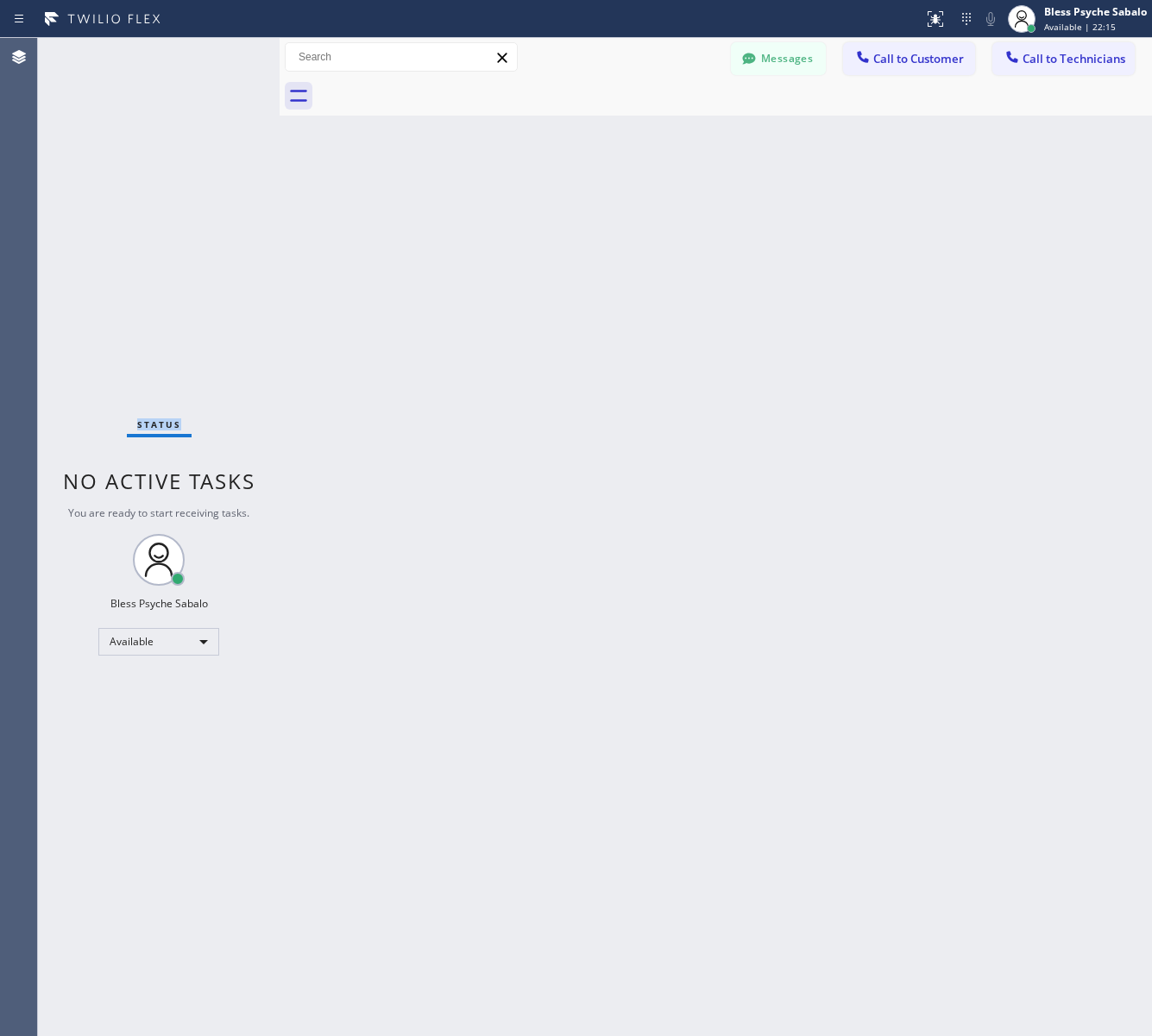click on "Status   No active tasks     You are ready to start receiving tasks.   Bless [FIRST] [LAST] Available" at bounding box center [159, 537] 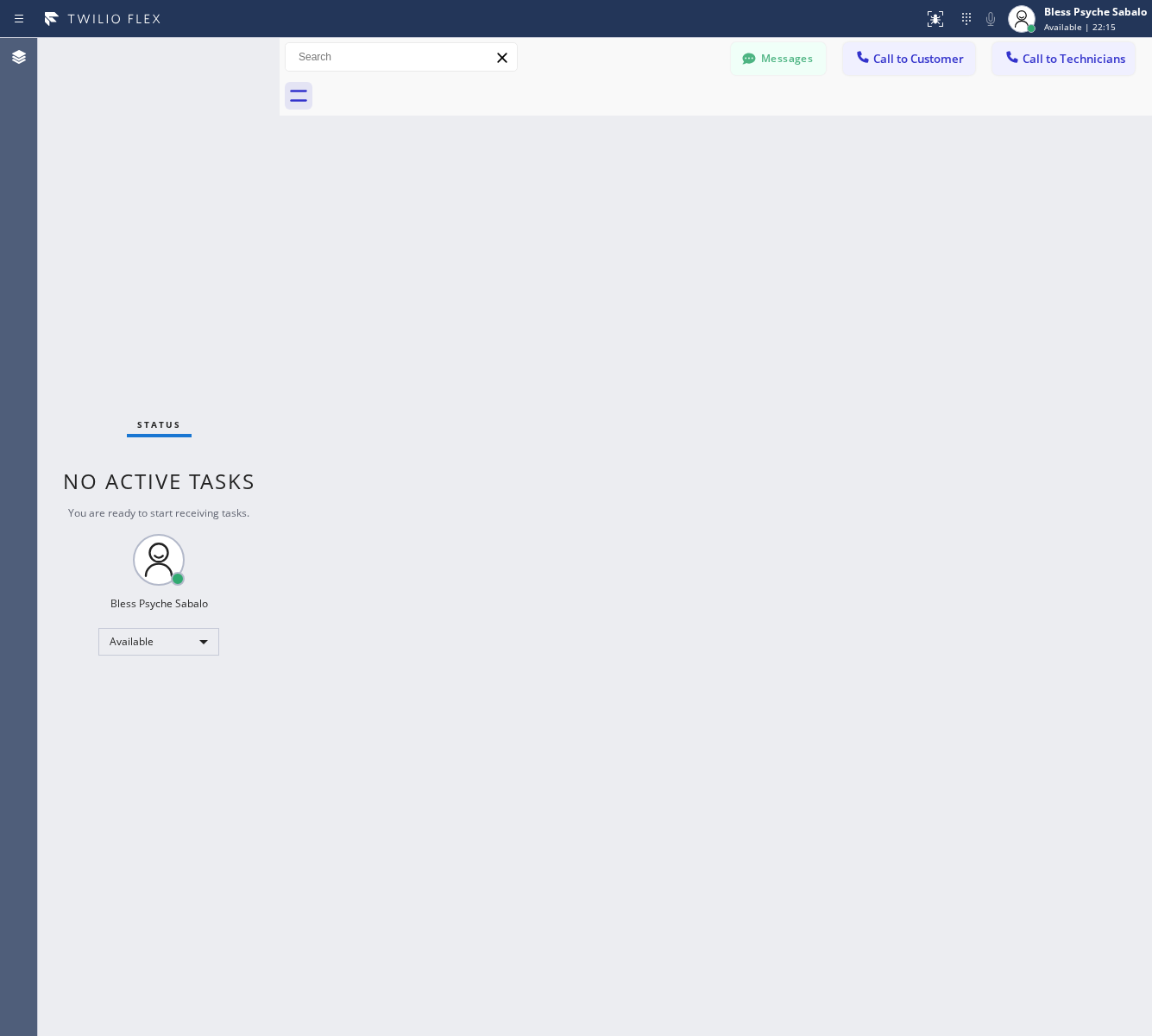 click on "Status   No active tasks     You are ready to start receiving tasks.   Bless [FIRST] [LAST] Available" at bounding box center (159, 537) 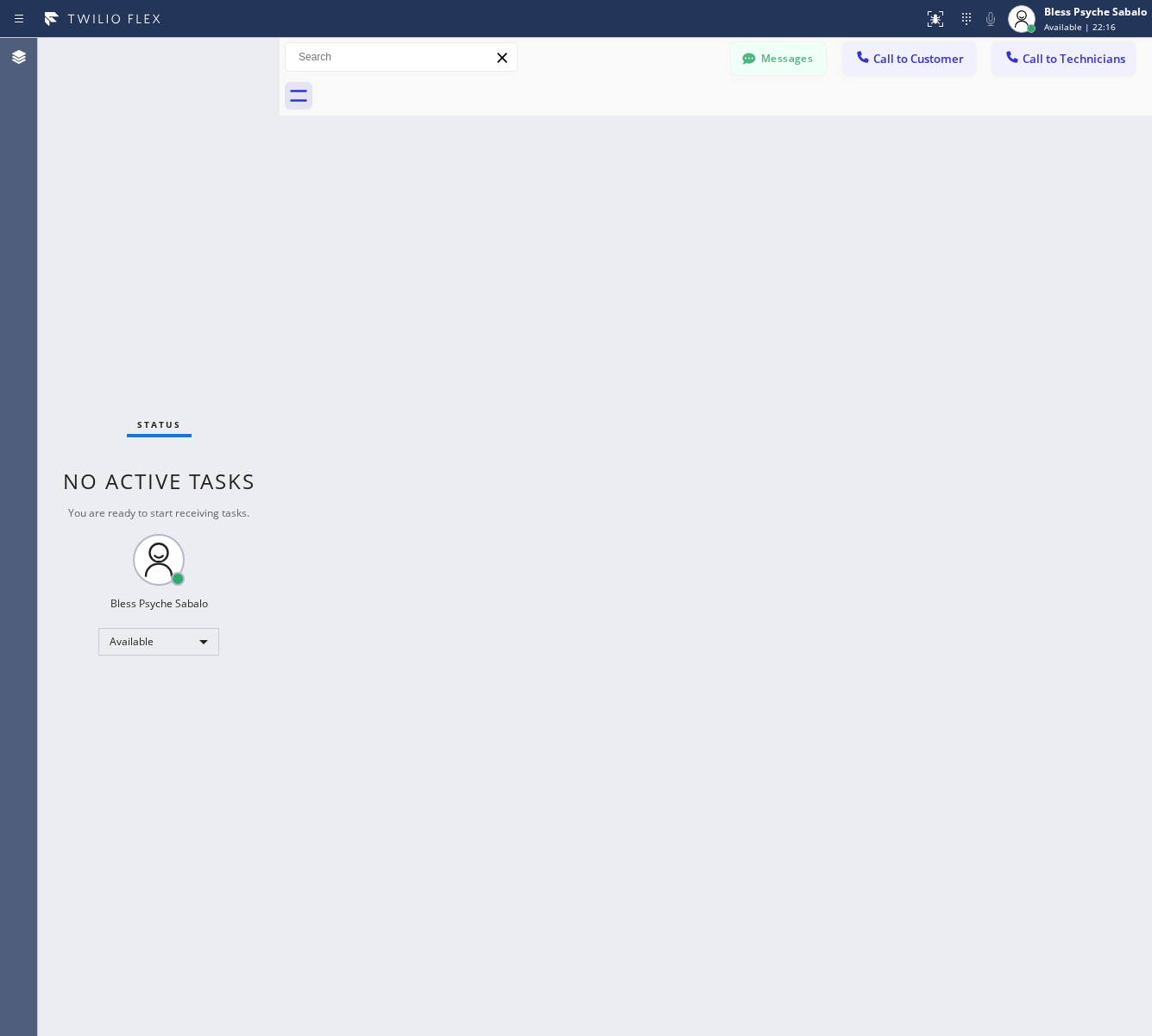 drag, startPoint x: 218, startPoint y: 58, endPoint x: 756, endPoint y: 306, distance: 592.4086 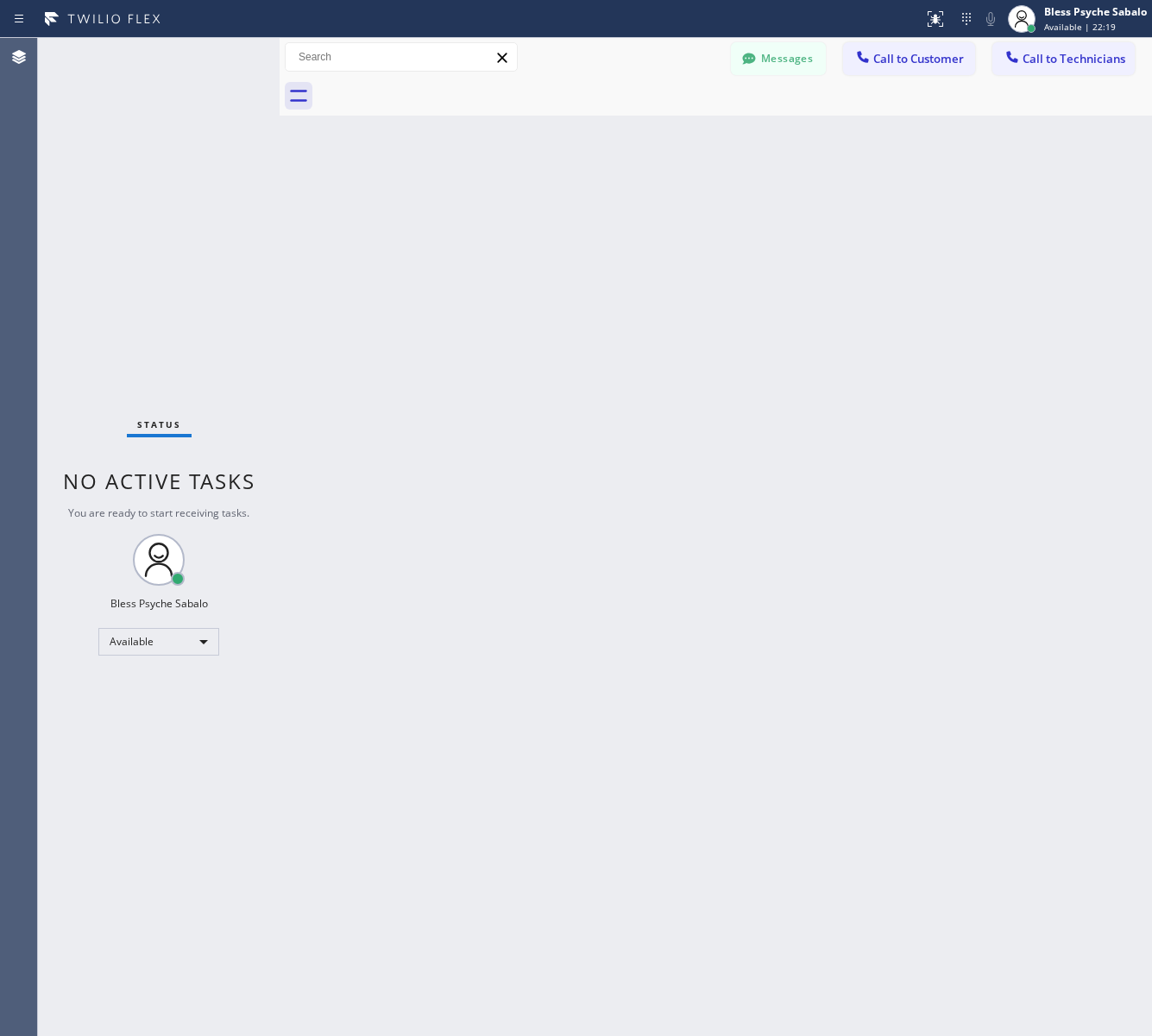click on "Back to Dashboard Change Sender ID Customers Technicians paul SEARCH RESULTS: MM [FIRST] [LAST] [DATE] It's fine .. NP
We don't need it anymore  JW [FIRST]-this is Red, one of the dispatch managers here at 5 Star Plumbing. I’m reaching out to follow up on the estimate provided by our technician, Vache, during his visit on [DATE] regarding the (Installation of In-Home Water Filtration System). We just wanted to check in and see if you had any questions about the estimate or if there’s anything we can assist you with as you consider moving forward with the project. Feel free to reach out at your convenience—we’re here to help!
BS [FIRST] [LAST] [DATE] LC [FIRST] [LAST] [DATE] Tech advised me to just book an appointment and they'll gonna check the property together with you or either the real estate agent, to see if there's any back-up problem. DM [FIRST] [LAST] [DATE] BD [FIRST] [LAST] [DATE] No problem. IB [FIRST] [LAST] [DATE] J  [DATE] CD" at bounding box center [715, 537] 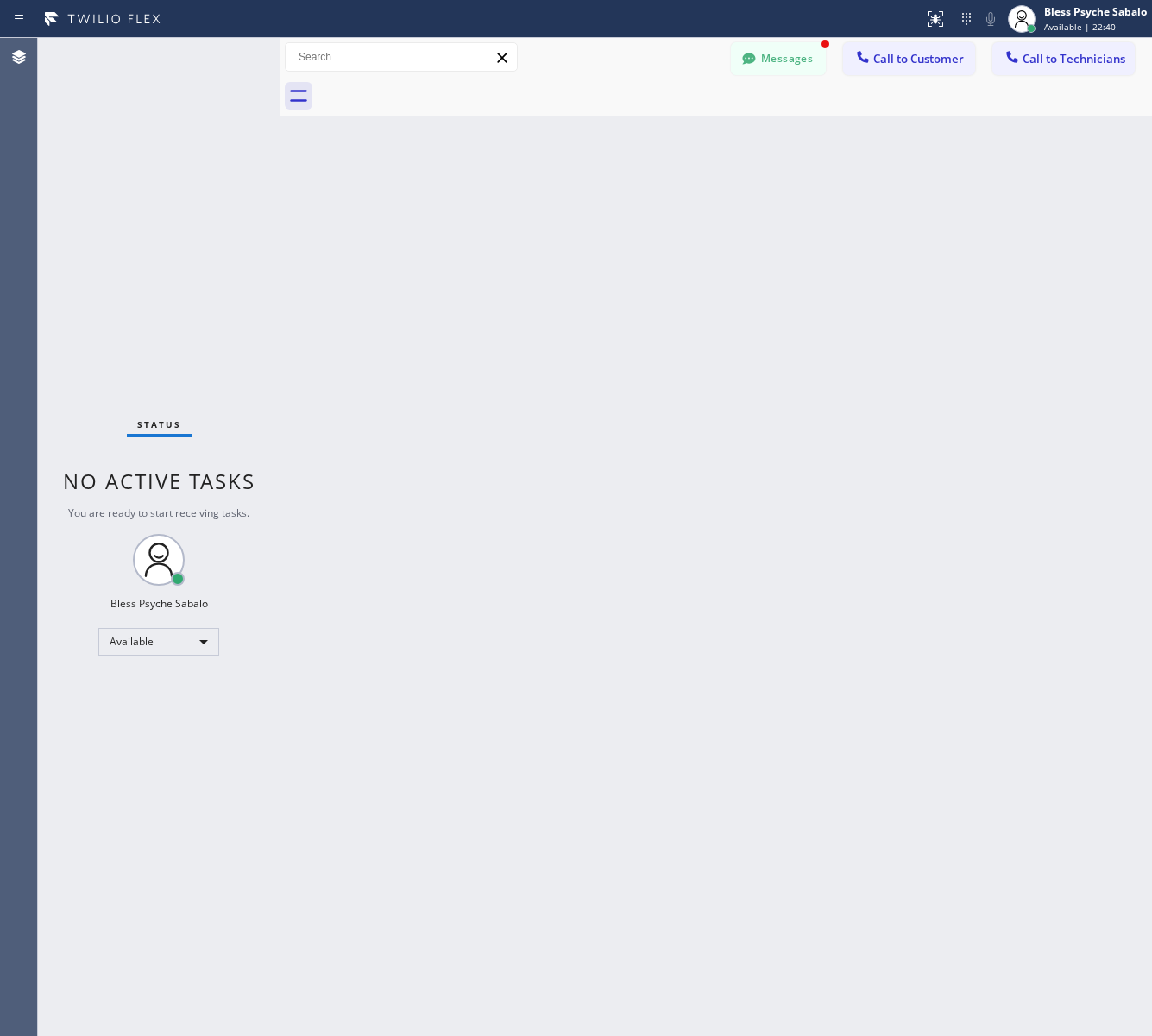 drag, startPoint x: 730, startPoint y: 80, endPoint x: 751, endPoint y: 76, distance: 21.3776 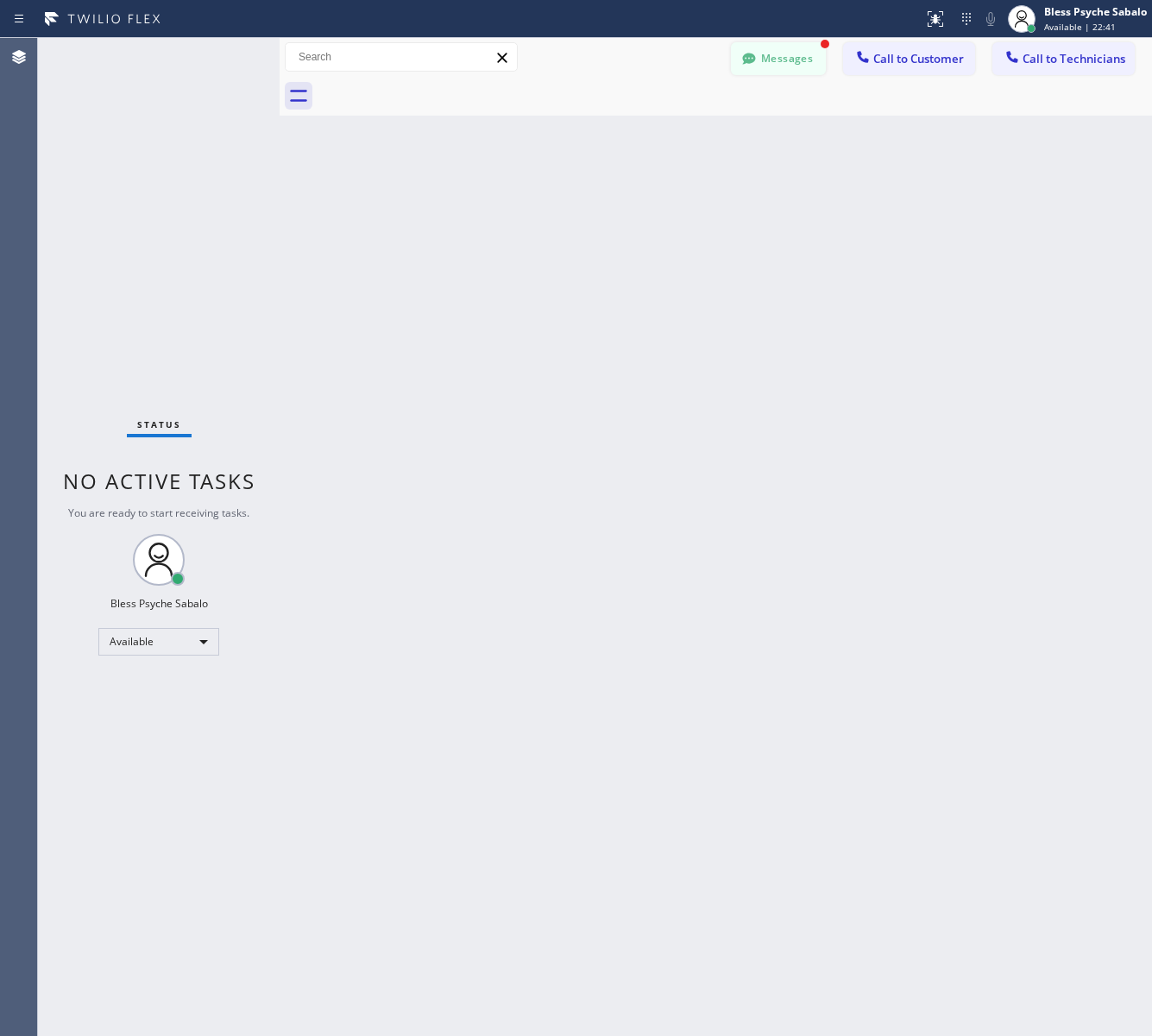 click on "Messages" at bounding box center (778, 59) 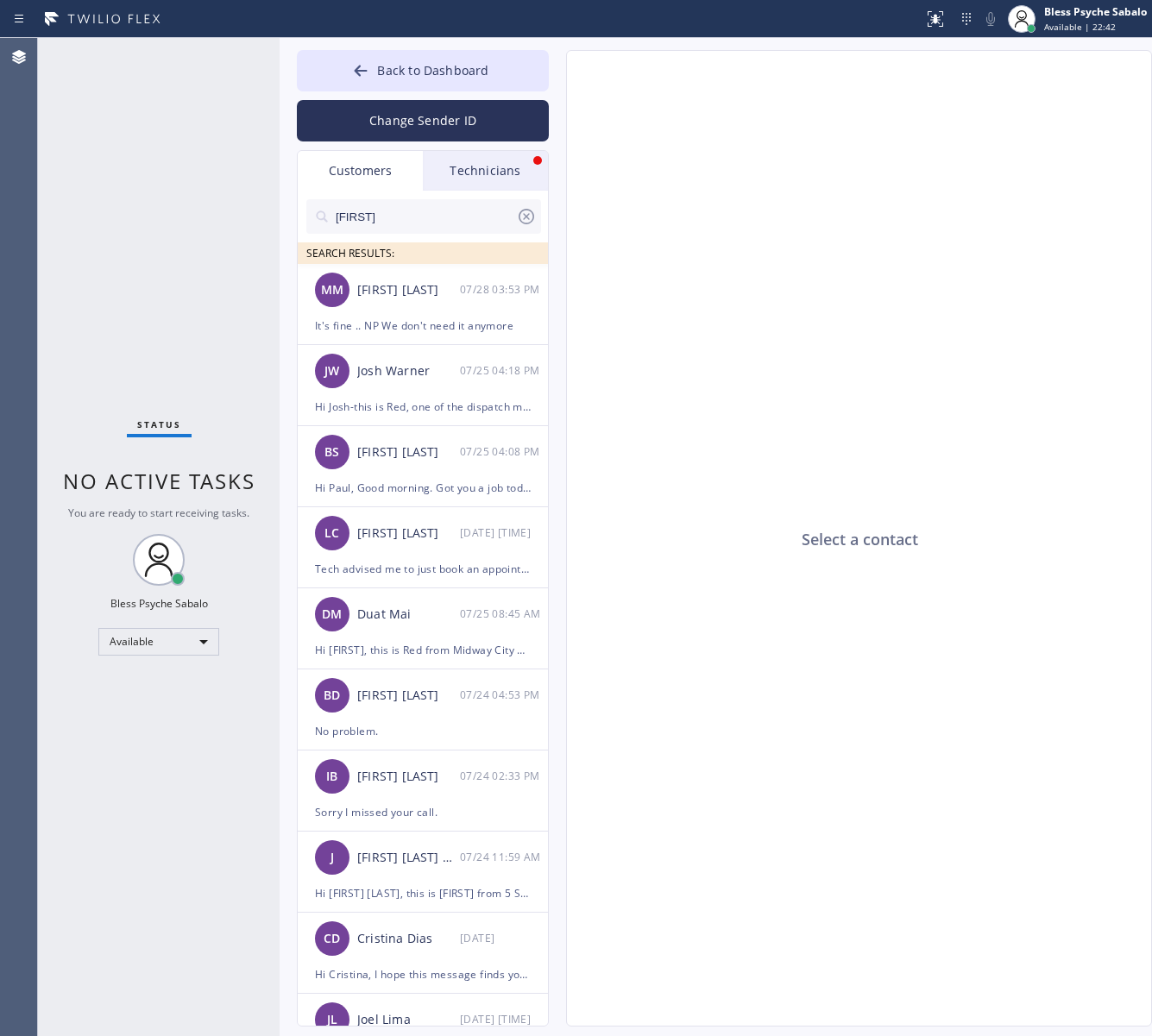 click on "Technicians" at bounding box center [485, 171] 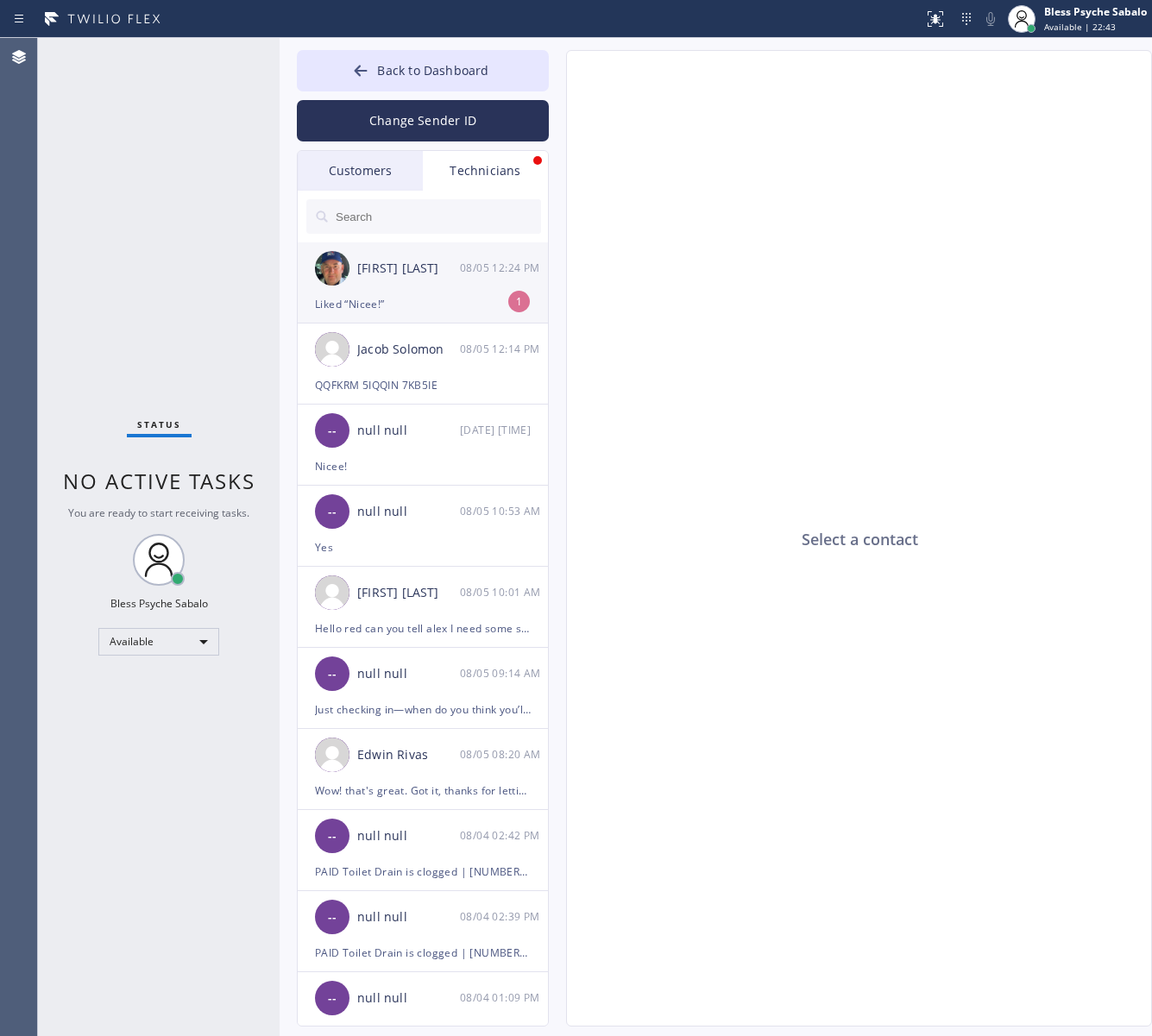 click on "1" at bounding box center [519, 301] 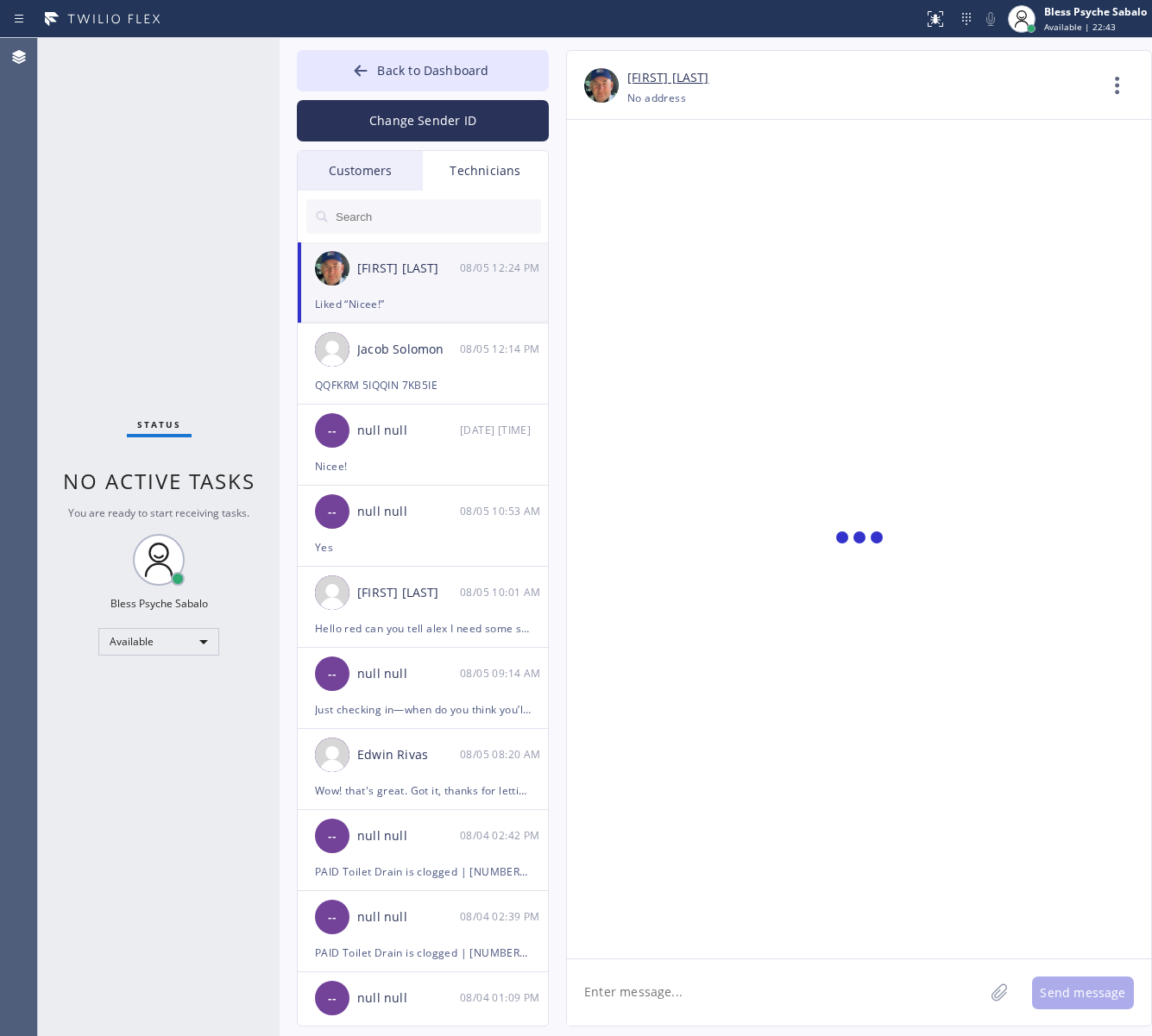 scroll, scrollTop: 10222, scrollLeft: 0, axis: vertical 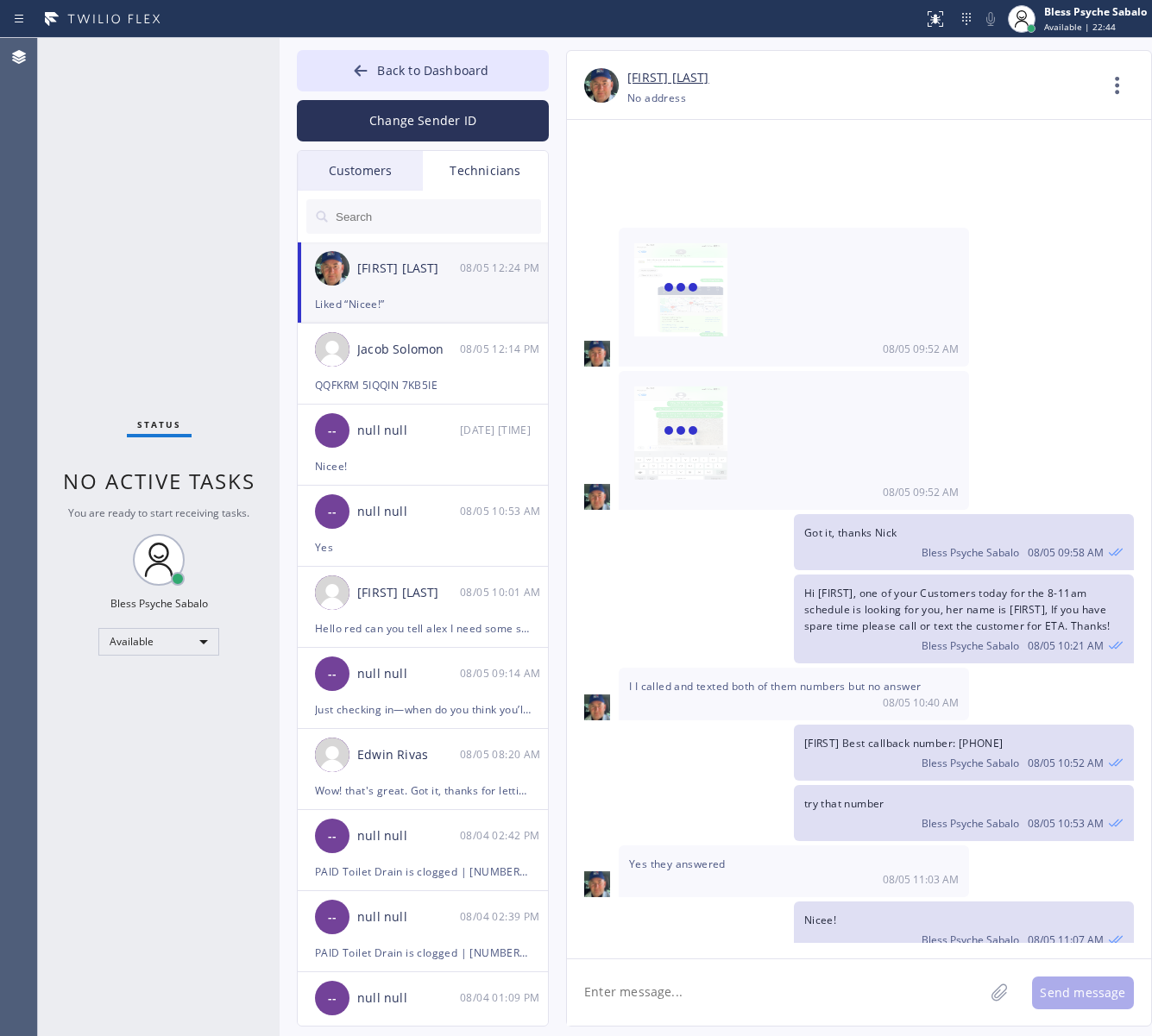 click on "Customers" at bounding box center [360, 171] 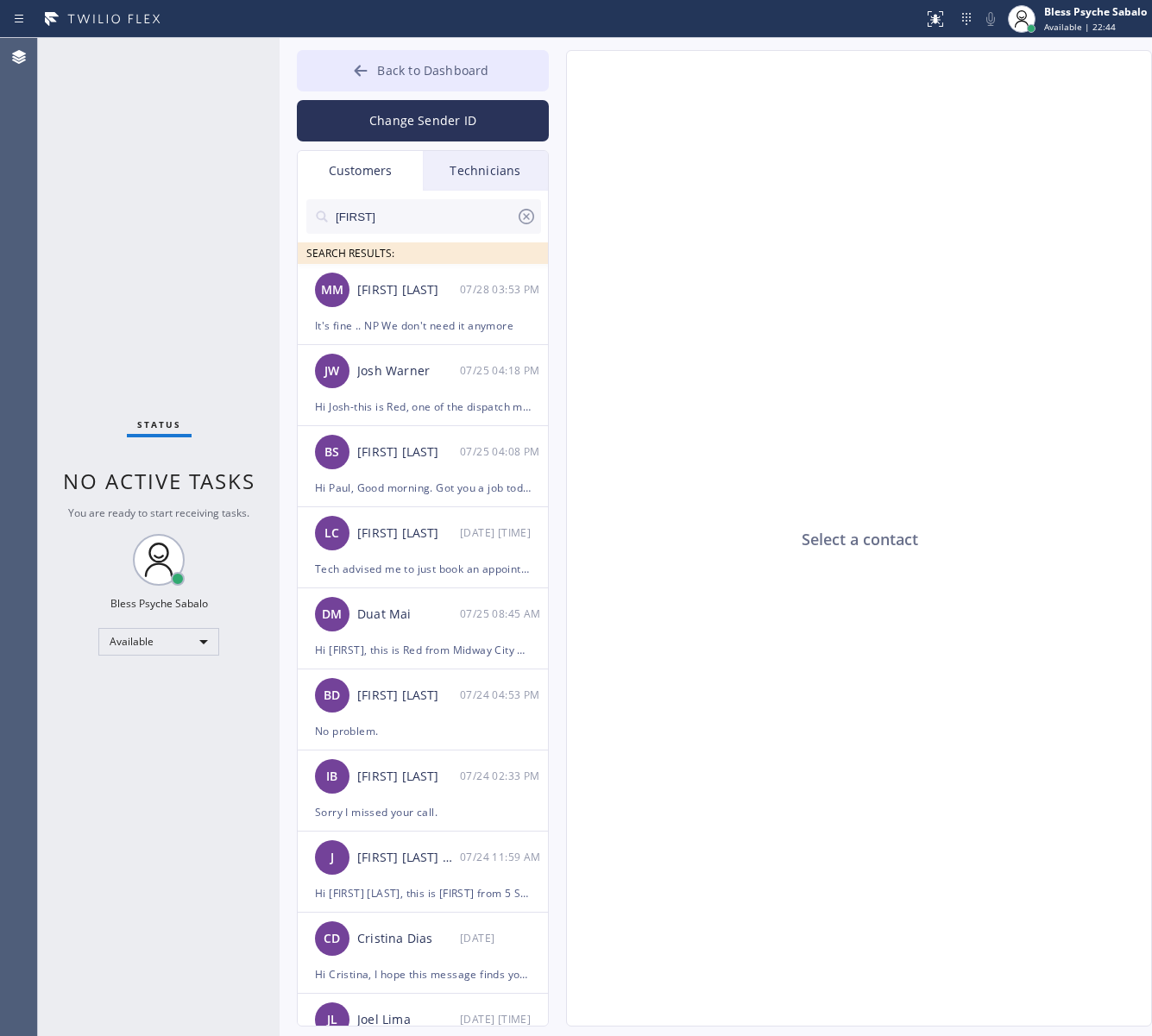 click on "Back to Dashboard" at bounding box center [423, 71] 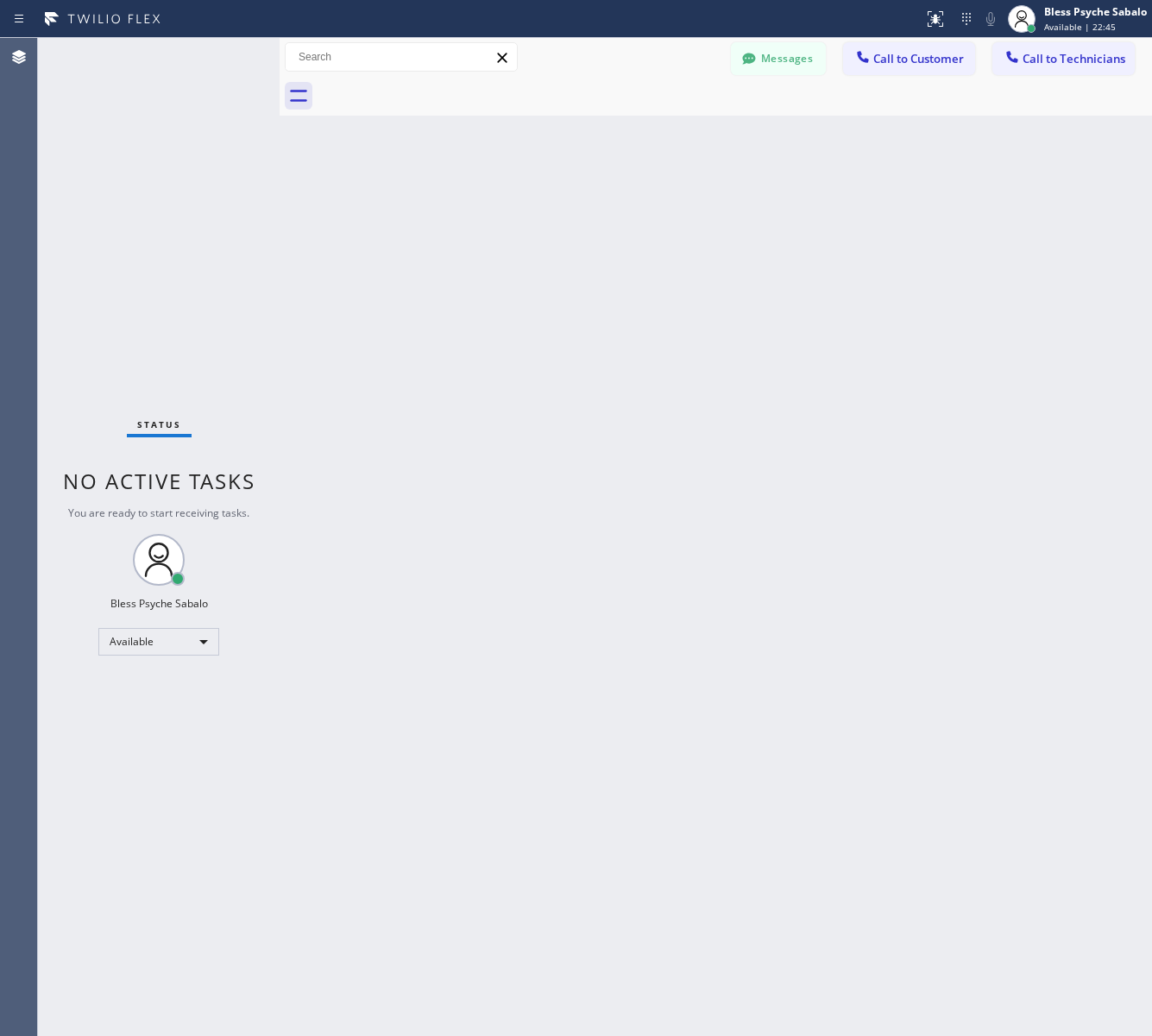 click on "Back to Dashboard Change Sender ID Customers Technicians paul SEARCH RESULTS: MM [FIRST] [LAST] [DATE] It's fine .. NP
We don't need it anymore  JW [FIRST]-this is Red, one of the dispatch managers here at 5 Star Plumbing. I’m reaching out to follow up on the estimate provided by our technician, Vache, during his visit on [DATE] regarding the (Installation of In-Home Water Filtration System). We just wanted to check in and see if you had any questions about the estimate or if there’s anything we can assist you with as you consider moving forward with the project. Feel free to reach out at your convenience—we’re here to help!
BS [FIRST] [LAST] [DATE] LC [FIRST] [LAST] [DATE] Tech advised me to just book an appointment and they'll gonna check the property together with you or either the real estate agent, to see if there's any back-up problem. DM [FIRST] [LAST] [DATE] BD [FIRST] [LAST] [DATE] No problem. IB [FIRST] [LAST] [DATE] J  [DATE] CD" at bounding box center [715, 537] 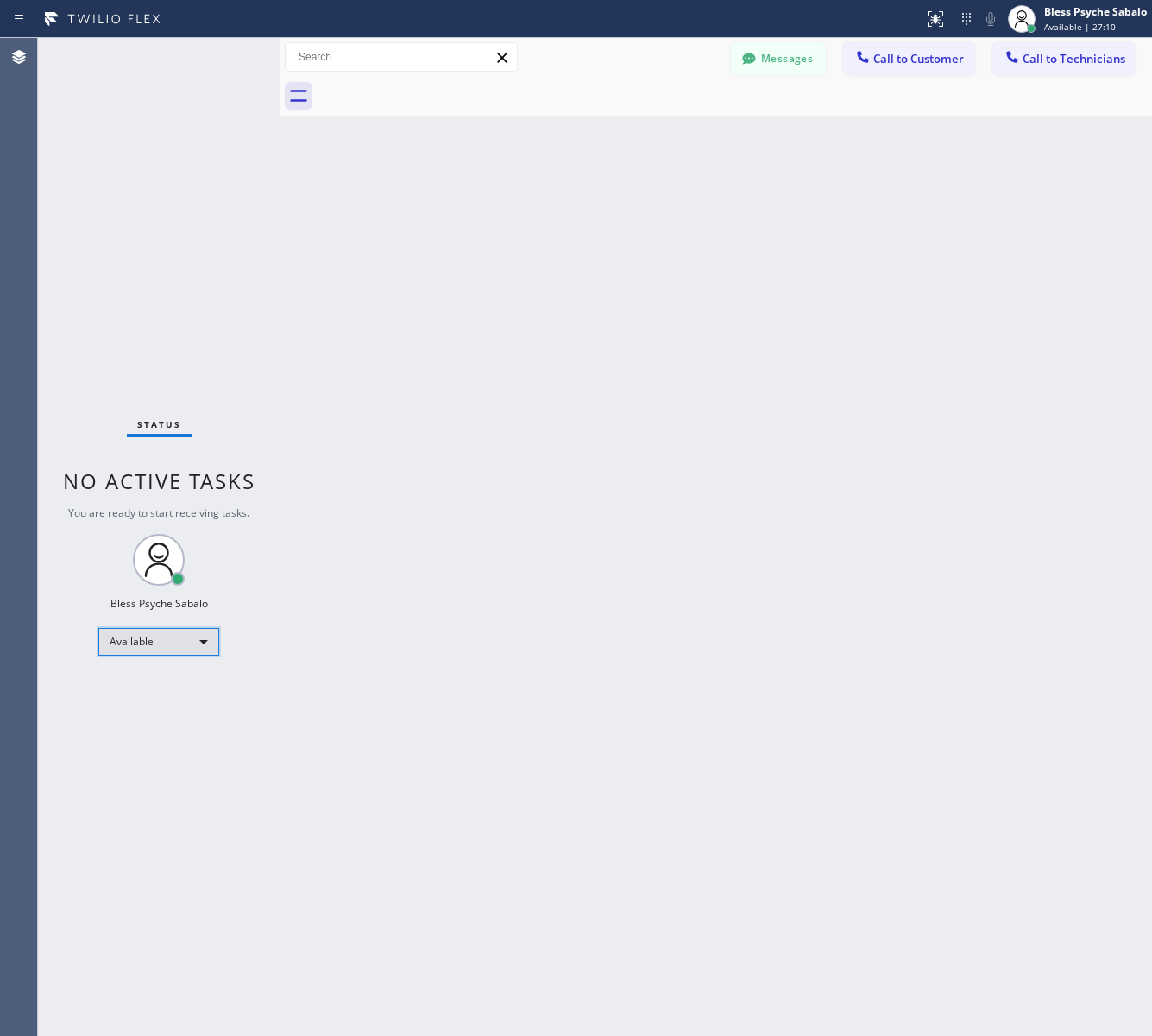 click on "Available" at bounding box center [159, 642] 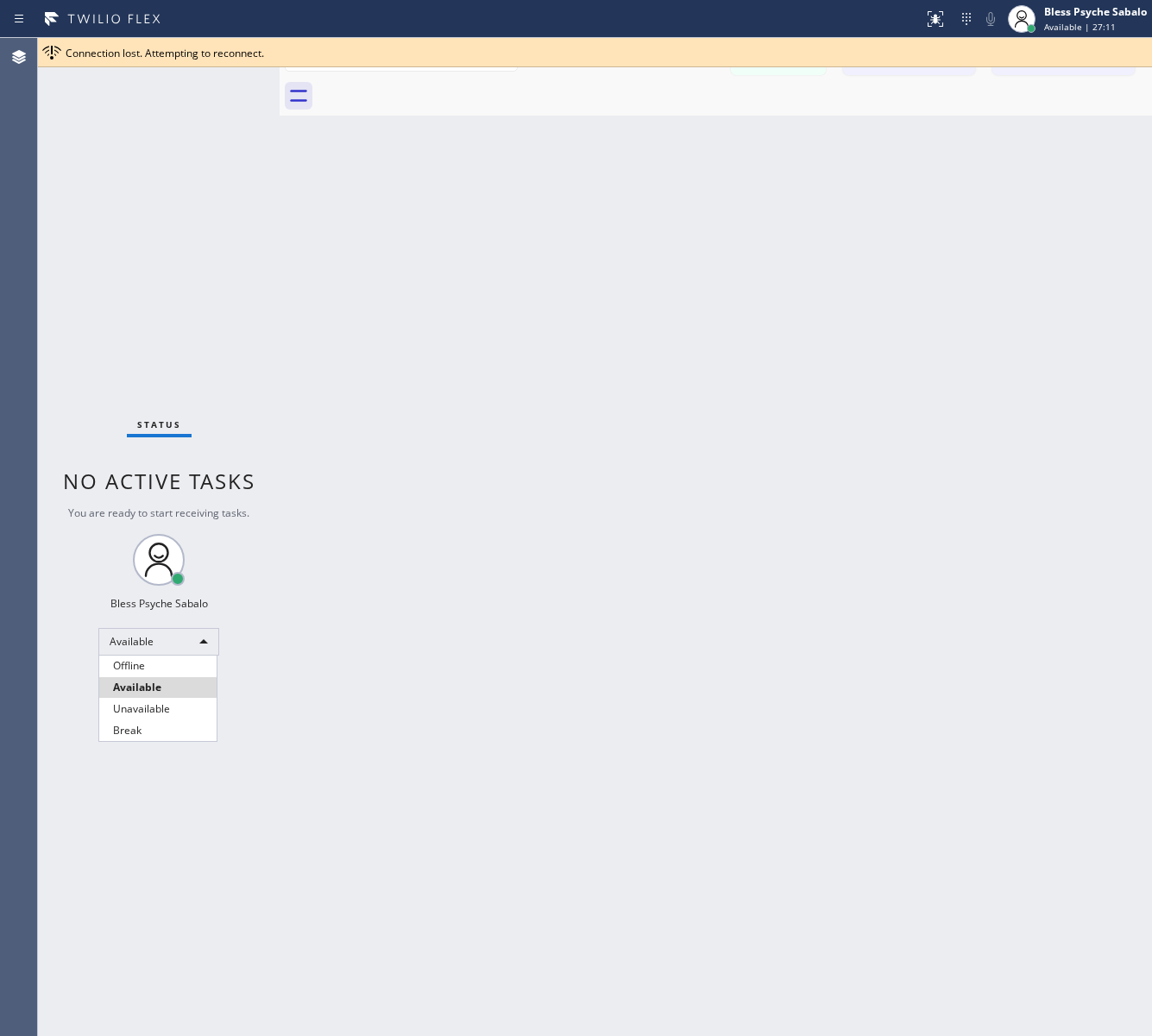 click on "Available" at bounding box center (158, 688) 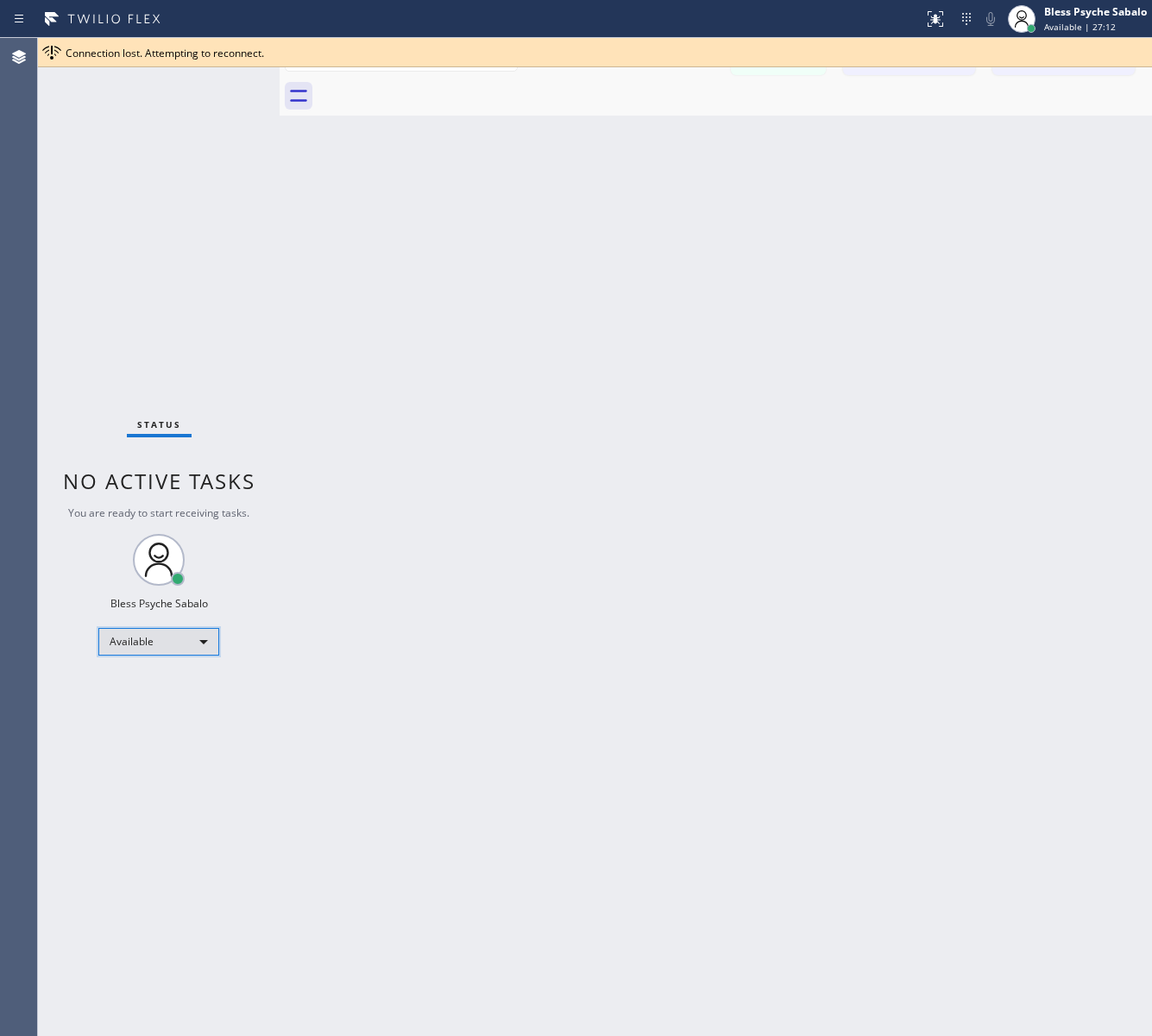 click on "Available" at bounding box center (159, 642) 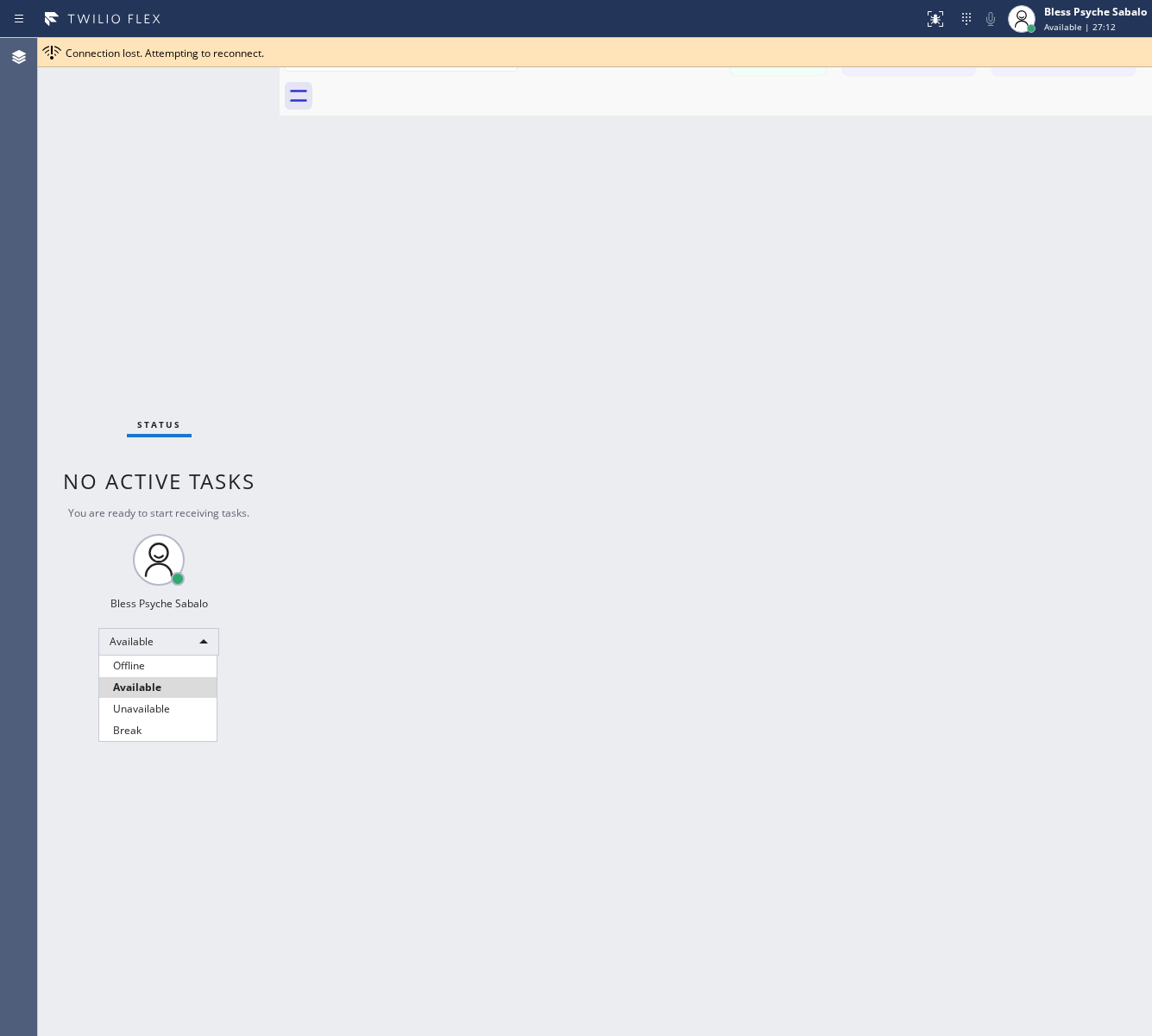 drag, startPoint x: 183, startPoint y: 716, endPoint x: 199, endPoint y: 705, distance: 19.416488 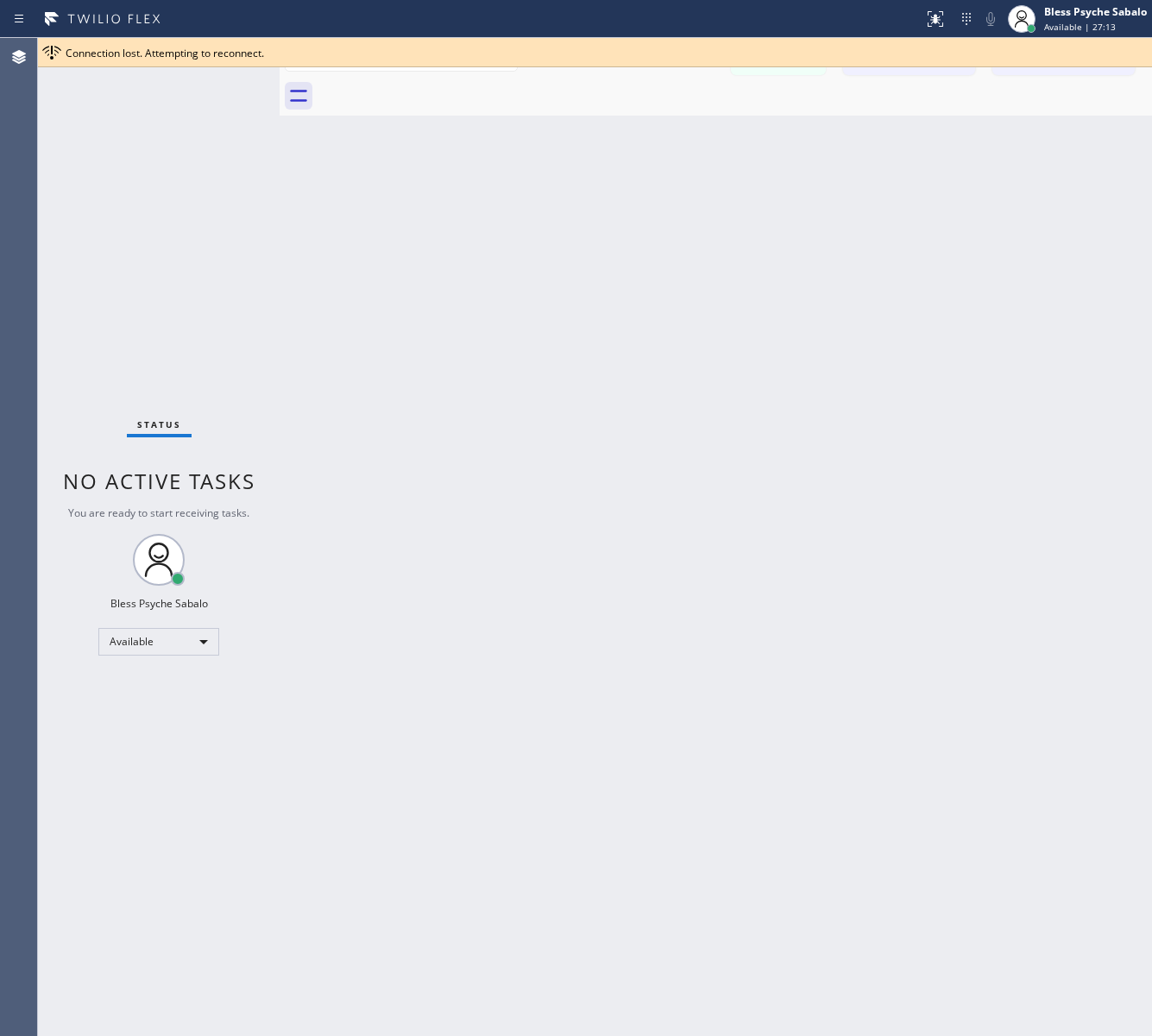 click on "Back to Dashboard Change Sender ID Customers Technicians paul SEARCH RESULTS: MM [FIRST] [LAST] [DATE] It's fine .. NP
We don't need it anymore  JW [FIRST]-this is Red, one of the dispatch managers here at 5 Star Plumbing. I’m reaching out to follow up on the estimate provided by our technician, Vache, during his visit on [DATE] regarding the (Installation of In-Home Water Filtration System). We just wanted to check in and see if you had any questions about the estimate or if there’s anything we can assist you with as you consider moving forward with the project. Feel free to reach out at your convenience—we’re here to help!
BS [FIRST] [LAST] [DATE] LC [FIRST] [LAST] [DATE] Tech advised me to just book an appointment and they'll gonna check the property together with you or either the real estate agent, to see if there's any back-up problem. DM [FIRST] [LAST] [DATE] BD [FIRST] [LAST] [DATE] No problem. IB [FIRST] [LAST] [DATE] J  [DATE] CD" at bounding box center [715, 537] 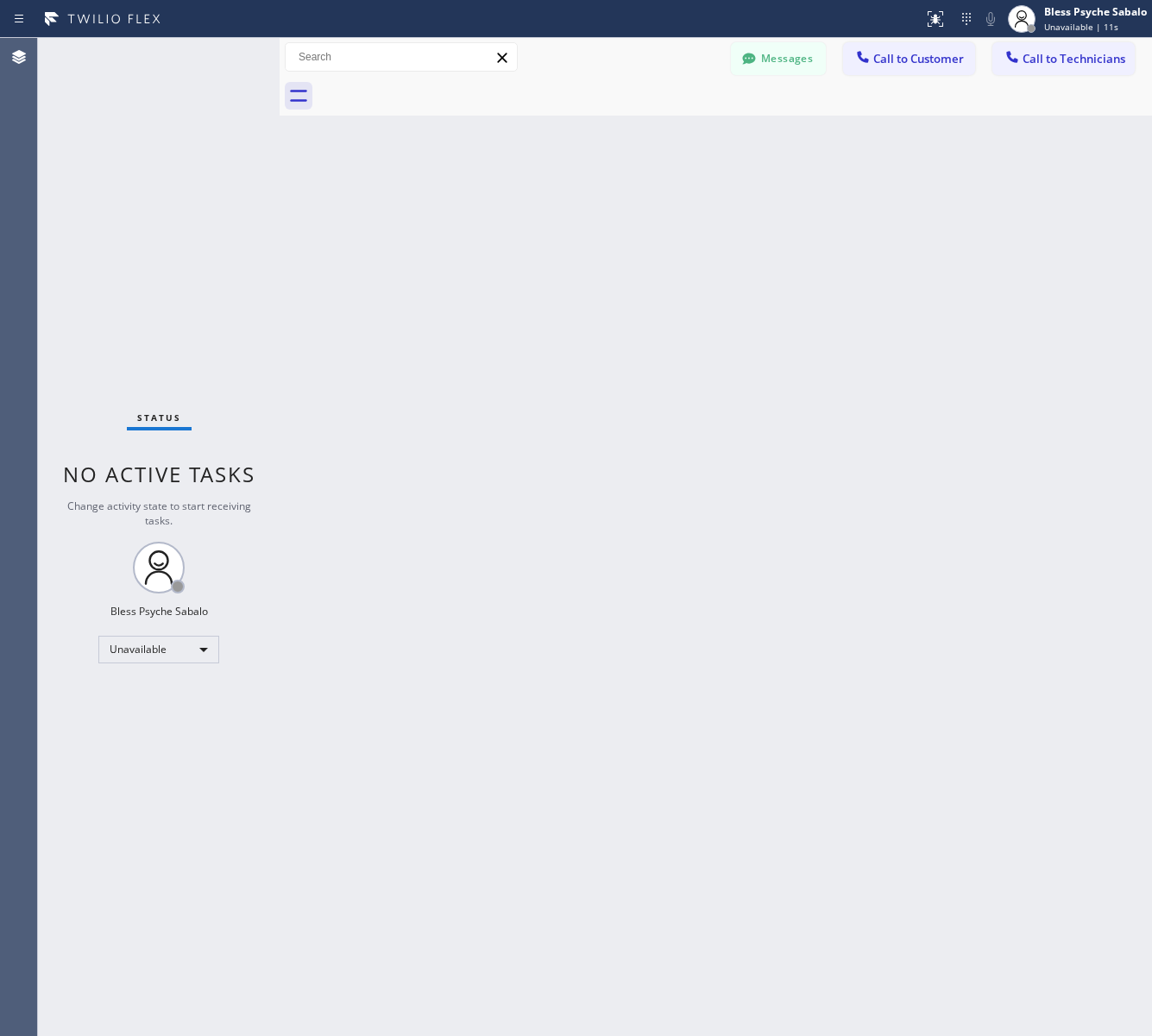 click on "Back to Dashboard Change Sender ID Customers Technicians paul SEARCH RESULTS: MM [FIRST] [LAST] [DATE] It's fine .. NP
We don't need it anymore  JW [FIRST]-this is Red, one of the dispatch managers here at 5 Star Plumbing. I’m reaching out to follow up on the estimate provided by our technician, Vache, during his visit on [DATE] regarding the (Installation of In-Home Water Filtration System). We just wanted to check in and see if you had any questions about the estimate or if there’s anything we can assist you with as you consider moving forward with the project. Feel free to reach out at your convenience—we’re here to help!
BS [FIRST] [LAST] [DATE] LC [FIRST] [LAST] [DATE] Tech advised me to just book an appointment and they'll gonna check the property together with you or either the real estate agent, to see if there's any back-up problem. DM [FIRST] [LAST] [DATE] BD [FIRST] [LAST] [DATE] No problem. IB [FIRST] [LAST] [DATE] J  [DATE] CD" at bounding box center (715, 537) 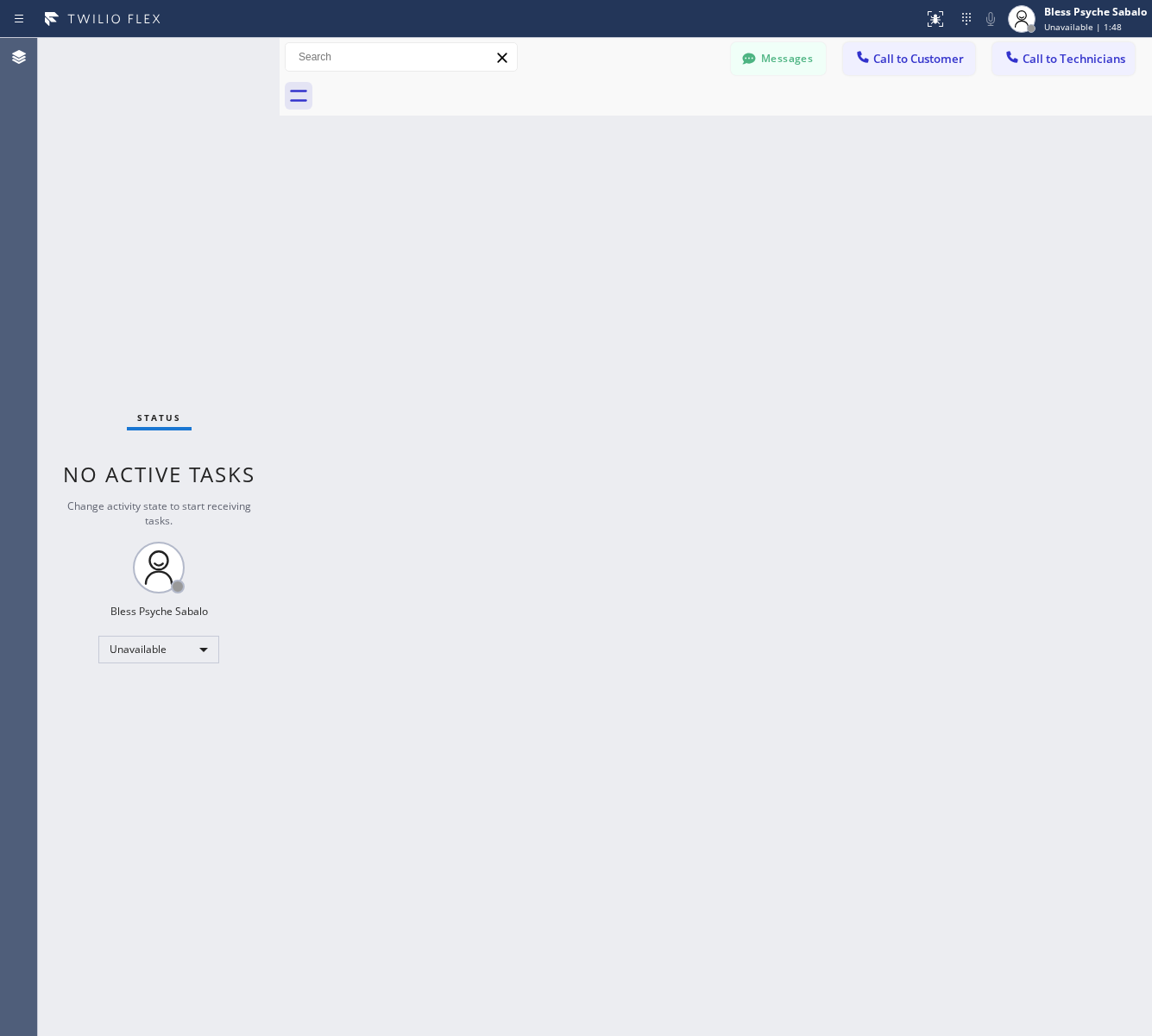 drag, startPoint x: 558, startPoint y: 185, endPoint x: 570, endPoint y: 174, distance: 16.278821 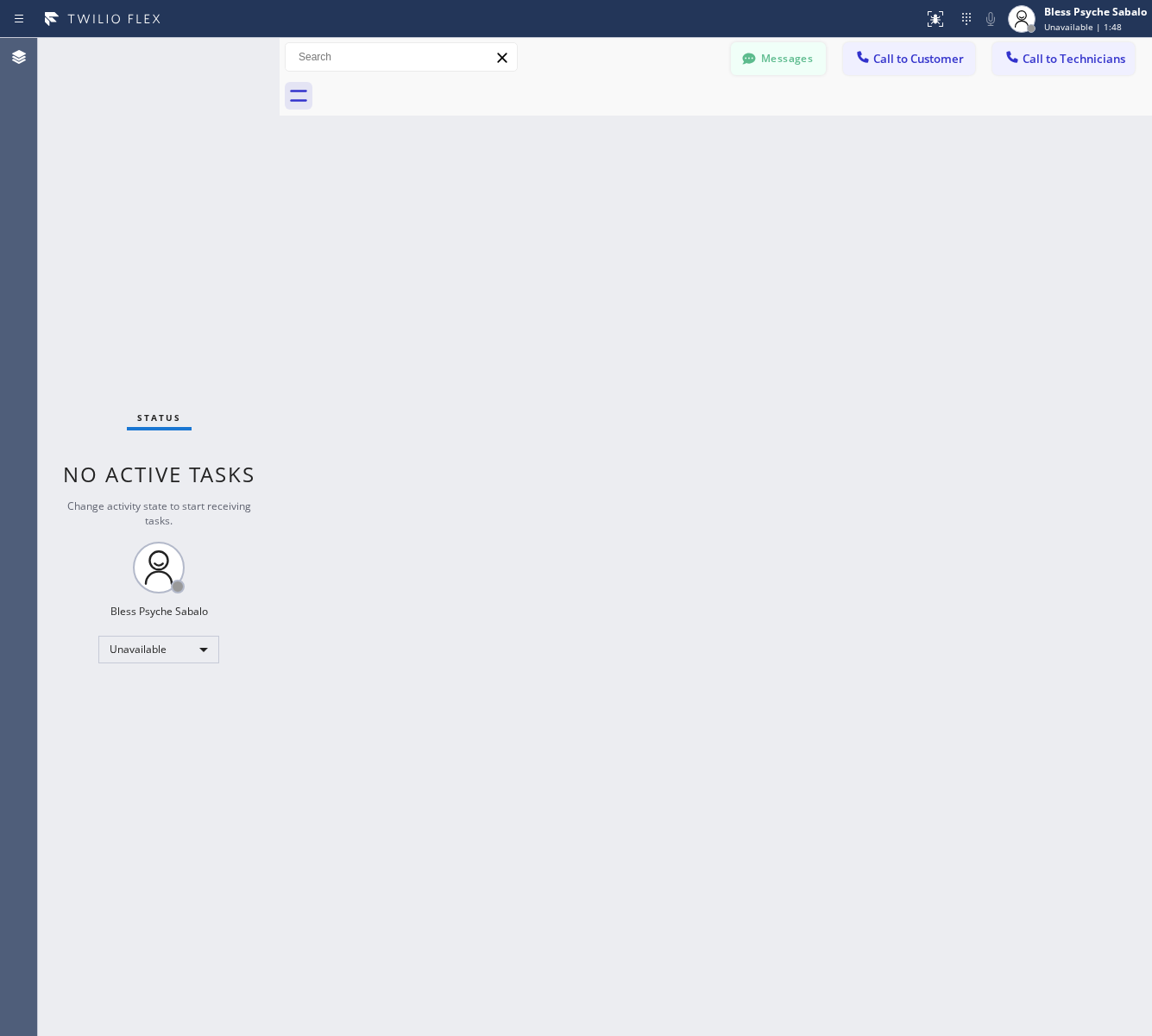 click on "Messages" at bounding box center [778, 59] 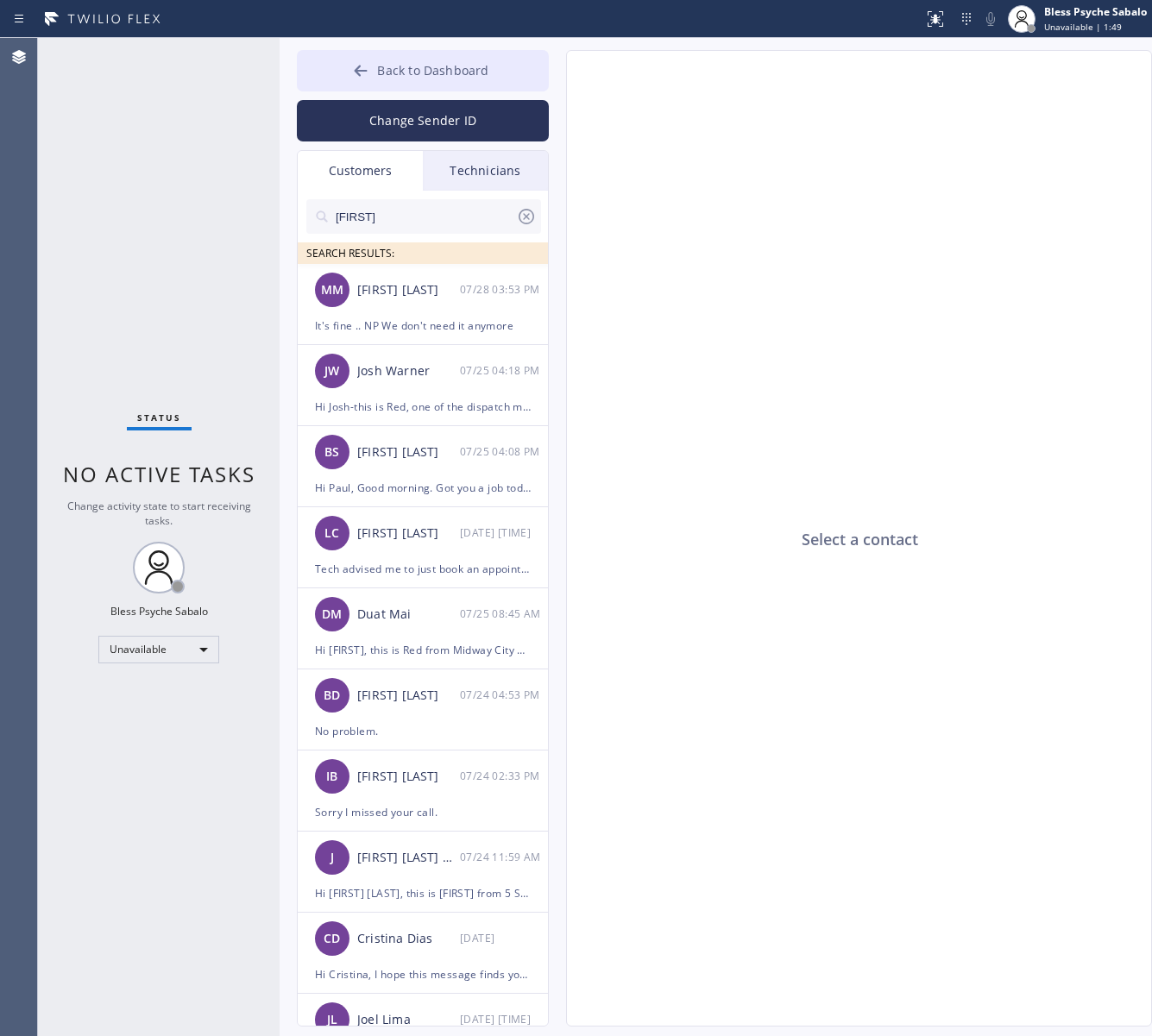 click on "Back to Dashboard" at bounding box center (423, 71) 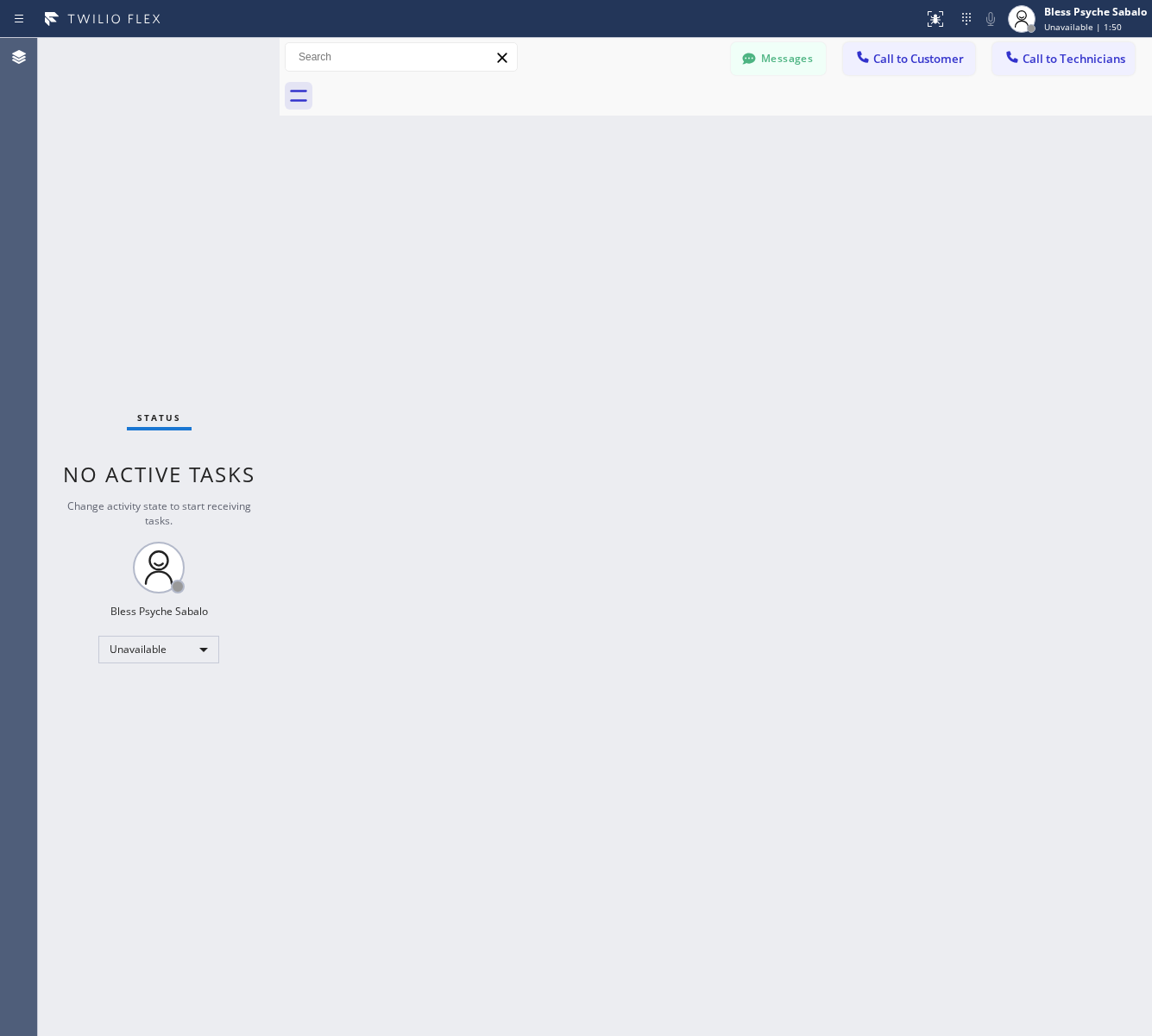 drag, startPoint x: 696, startPoint y: 139, endPoint x: 709, endPoint y: 125, distance: 19.104973 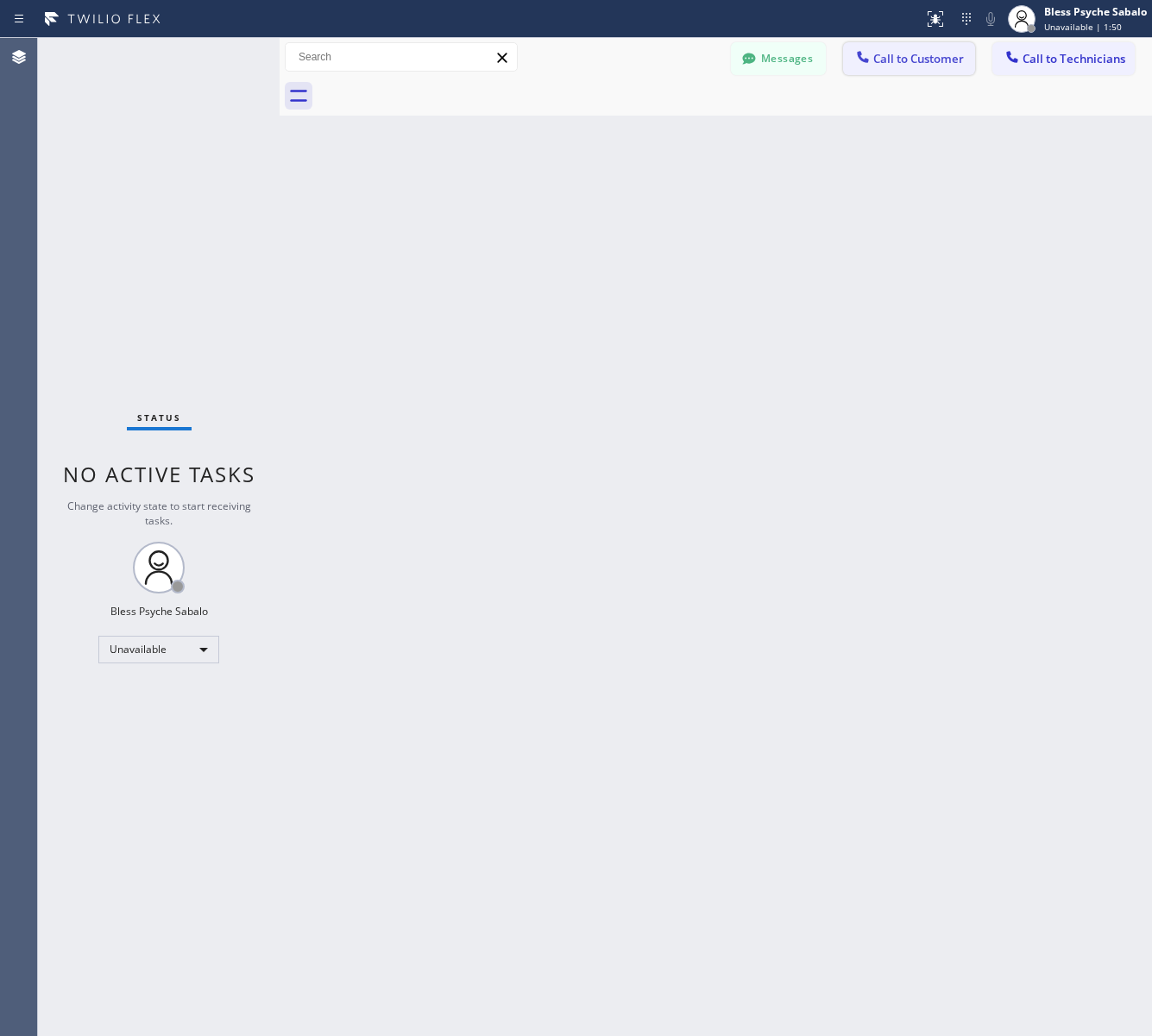 click on "Call to Customer" at bounding box center [918, 59] 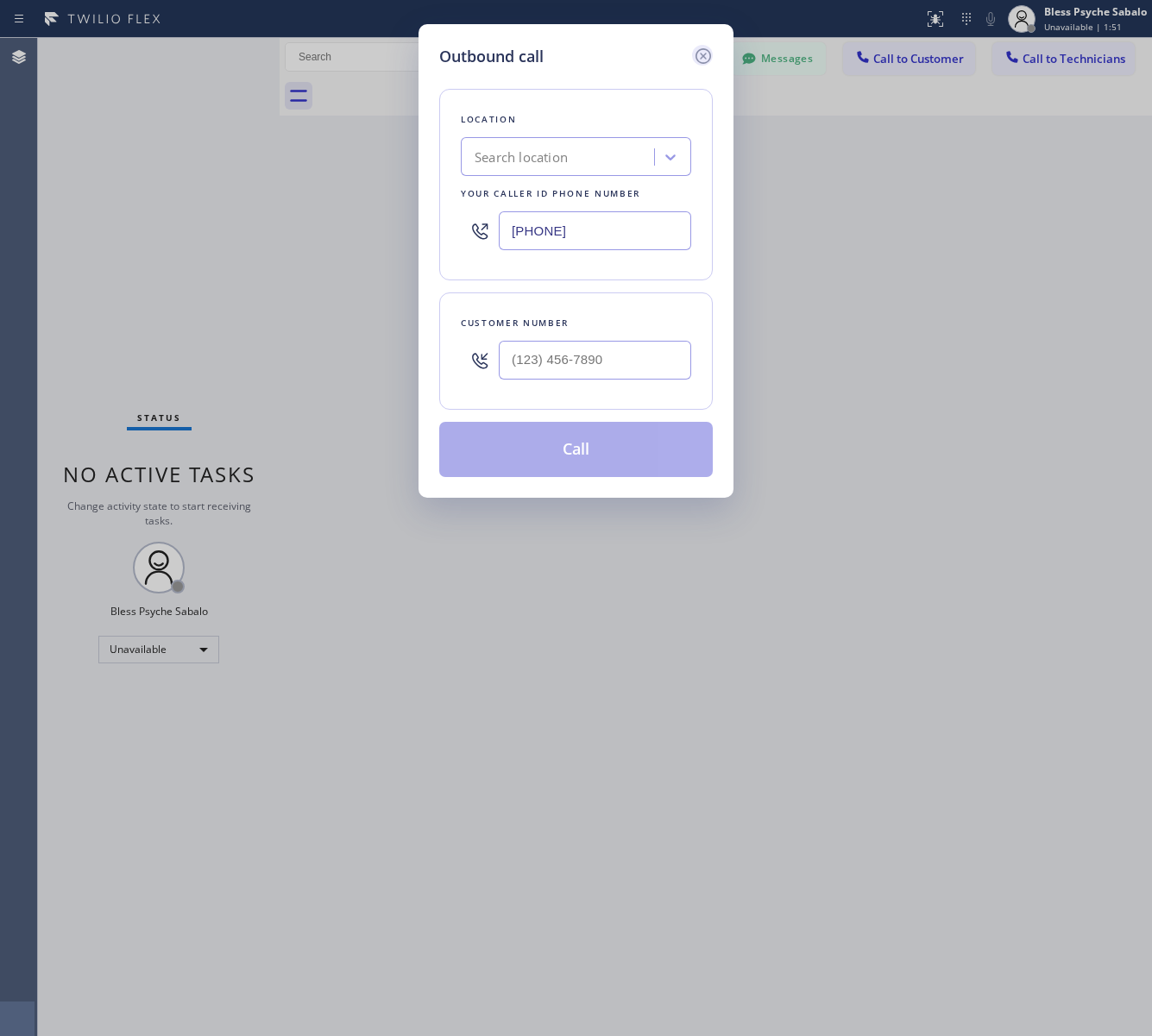 click 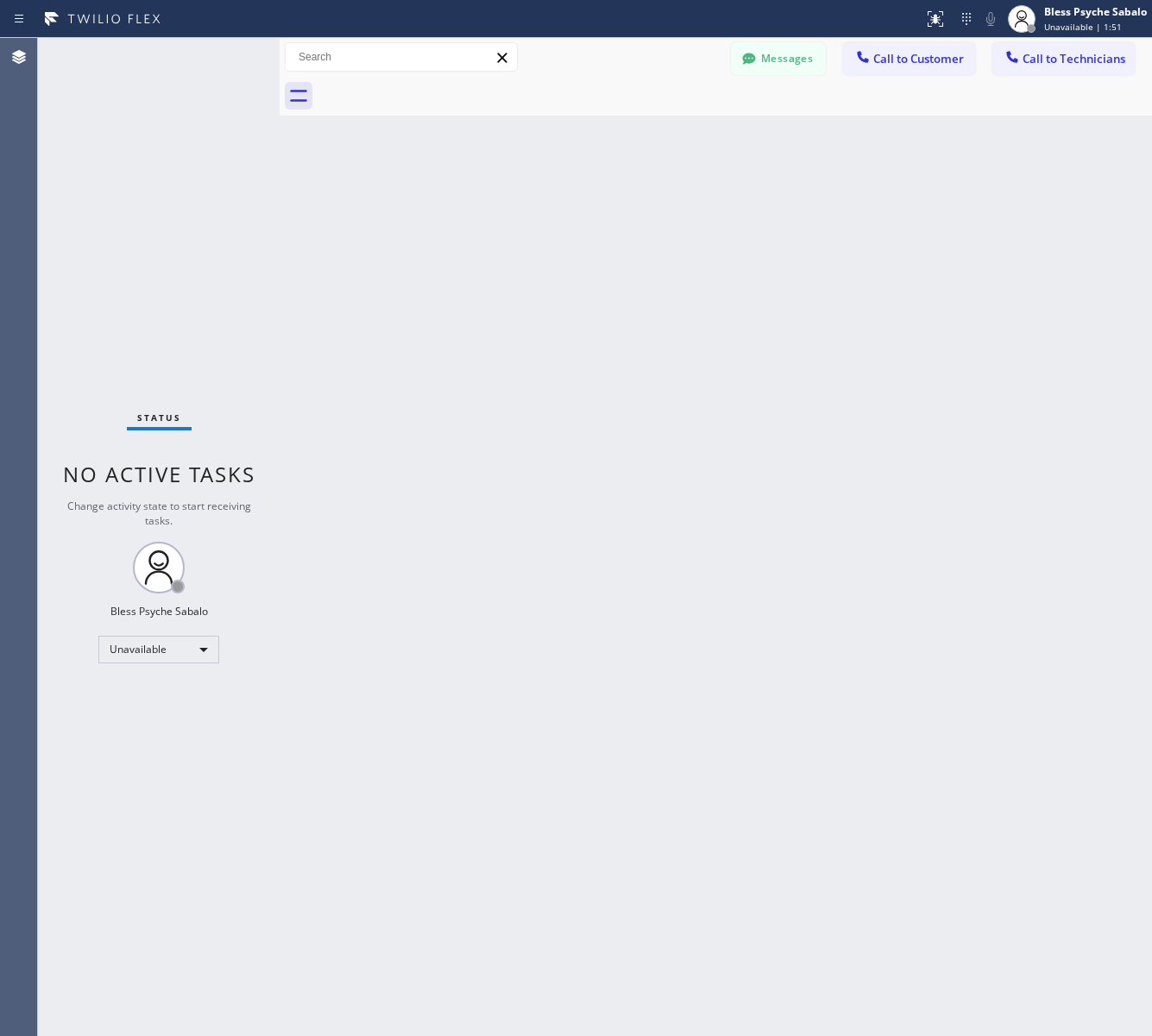 click on "Back to Dashboard Change Sender ID Customers Technicians paul SEARCH RESULTS: MM [FIRST] [LAST] [DATE] It's fine .. NP
We don't need it anymore  JW [FIRST]-this is Red, one of the dispatch managers here at 5 Star Plumbing. I’m reaching out to follow up on the estimate provided by our technician, Vache, during his visit on [DATE] regarding the (Installation of In-Home Water Filtration System). We just wanted to check in and see if you had any questions about the estimate or if there’s anything we can assist you with as you consider moving forward with the project. Feel free to reach out at your convenience—we’re here to help!
BS [FIRST] [LAST] [DATE] LC [FIRST] [LAST] [DATE] Tech advised me to just book an appointment and they'll gonna check the property together with you or either the real estate agent, to see if there's any back-up problem. DM [FIRST] [LAST] [DATE] BD [FIRST] [LAST] [DATE] No problem. IB [FIRST] [LAST] [DATE] J  [DATE] CD" at bounding box center [715, 537] 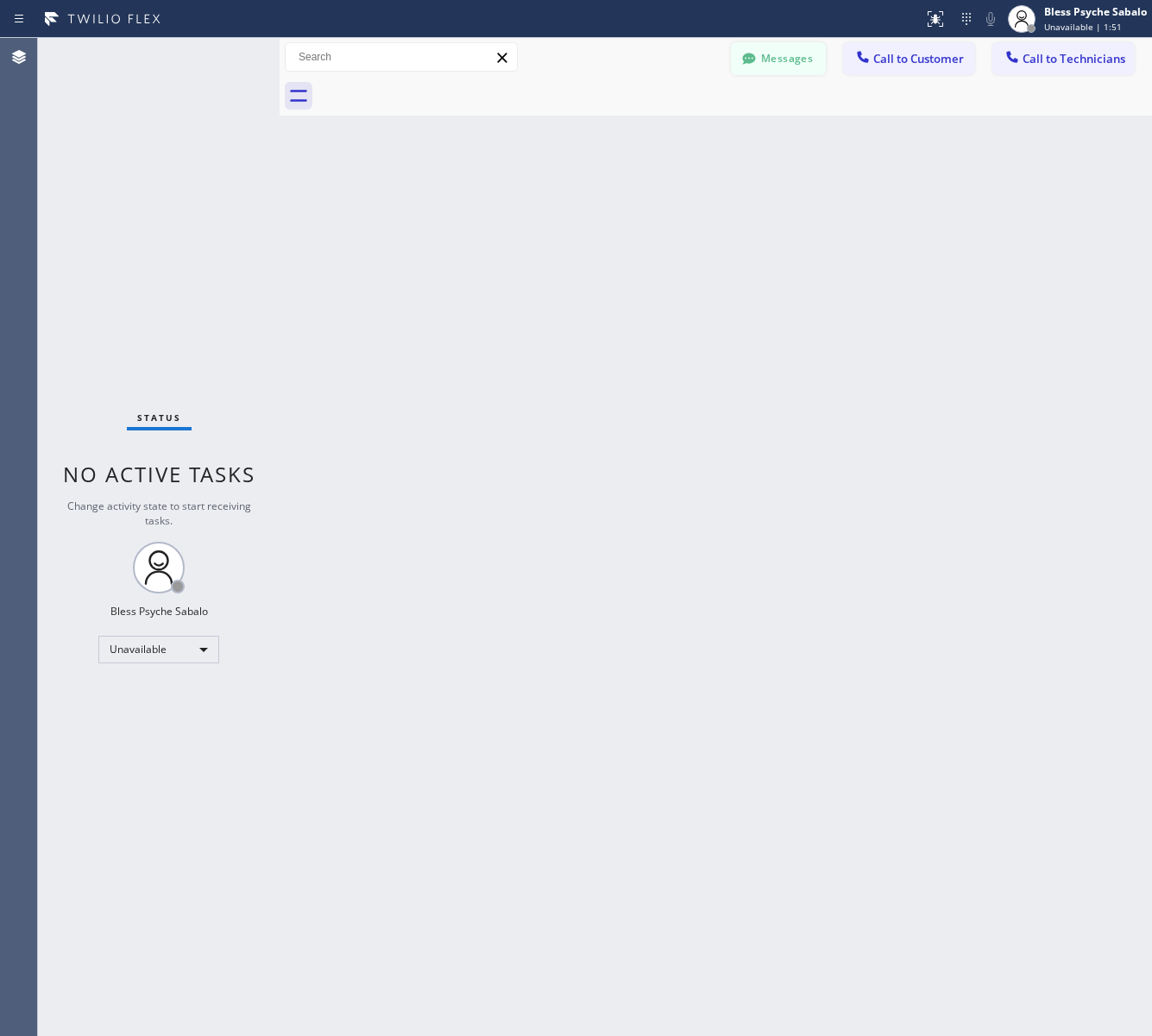 click on "Messages" at bounding box center [778, 59] 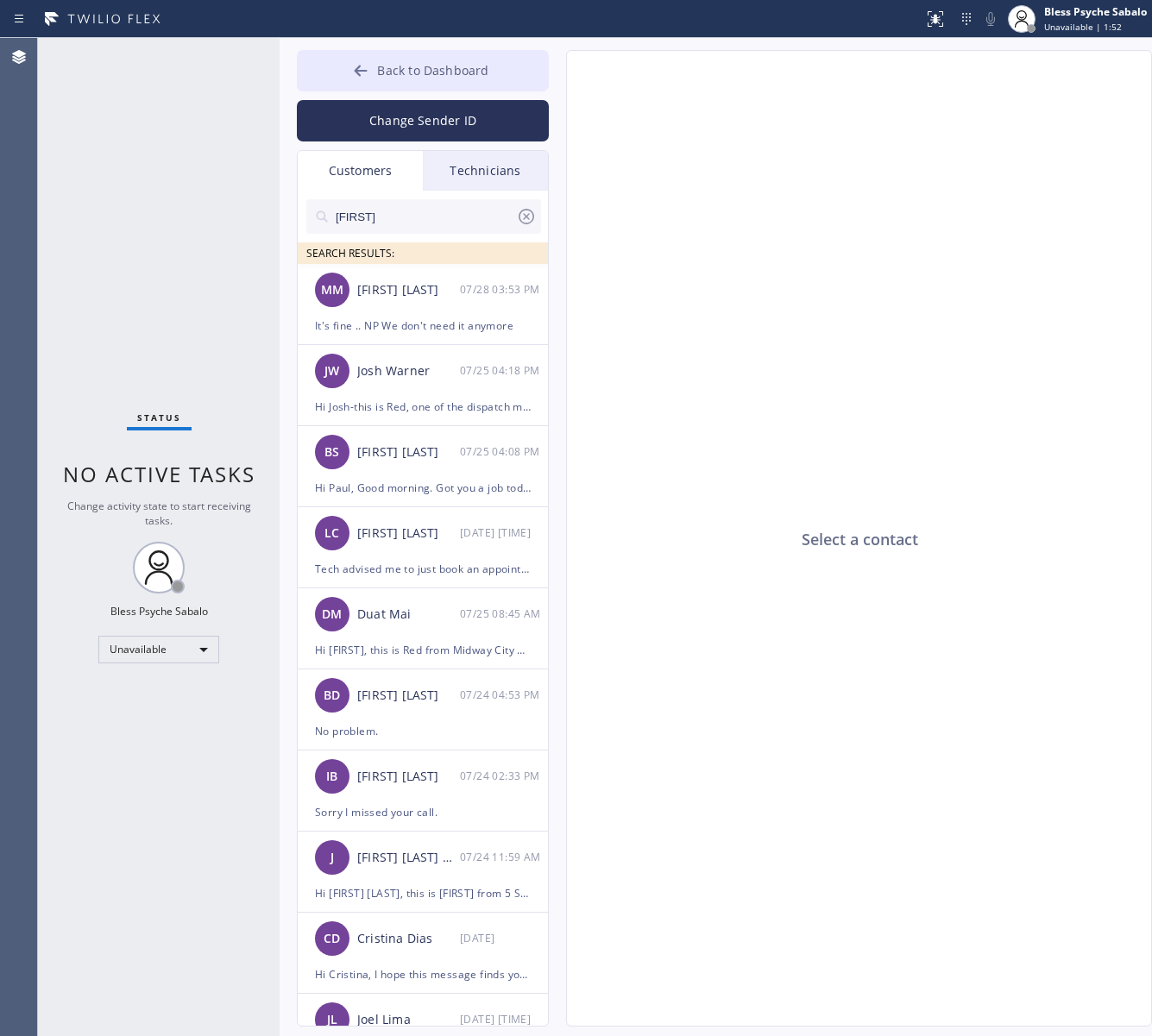 drag, startPoint x: 602, startPoint y: 89, endPoint x: 481, endPoint y: 74, distance: 121.92621 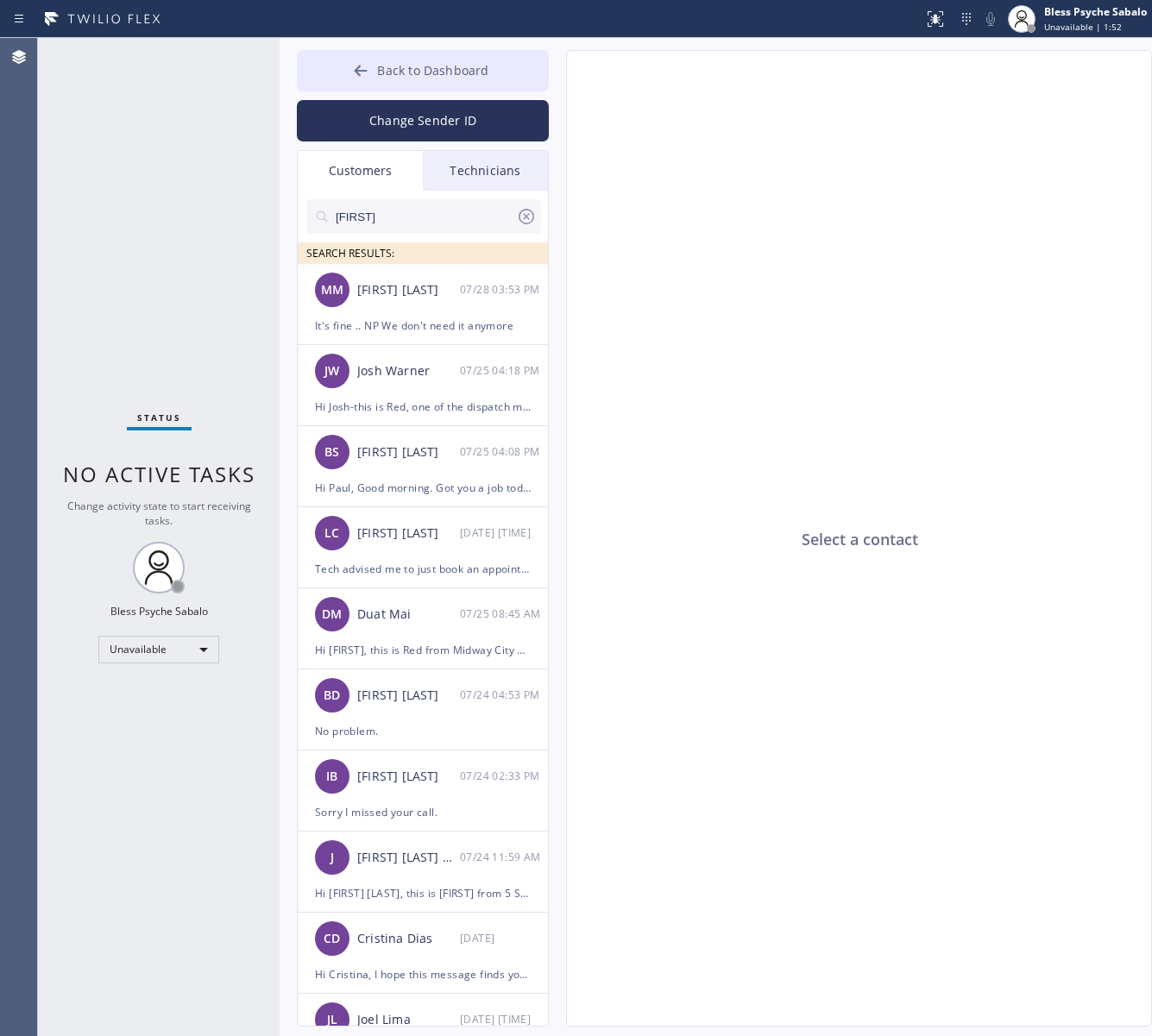 click on "Select a contact" 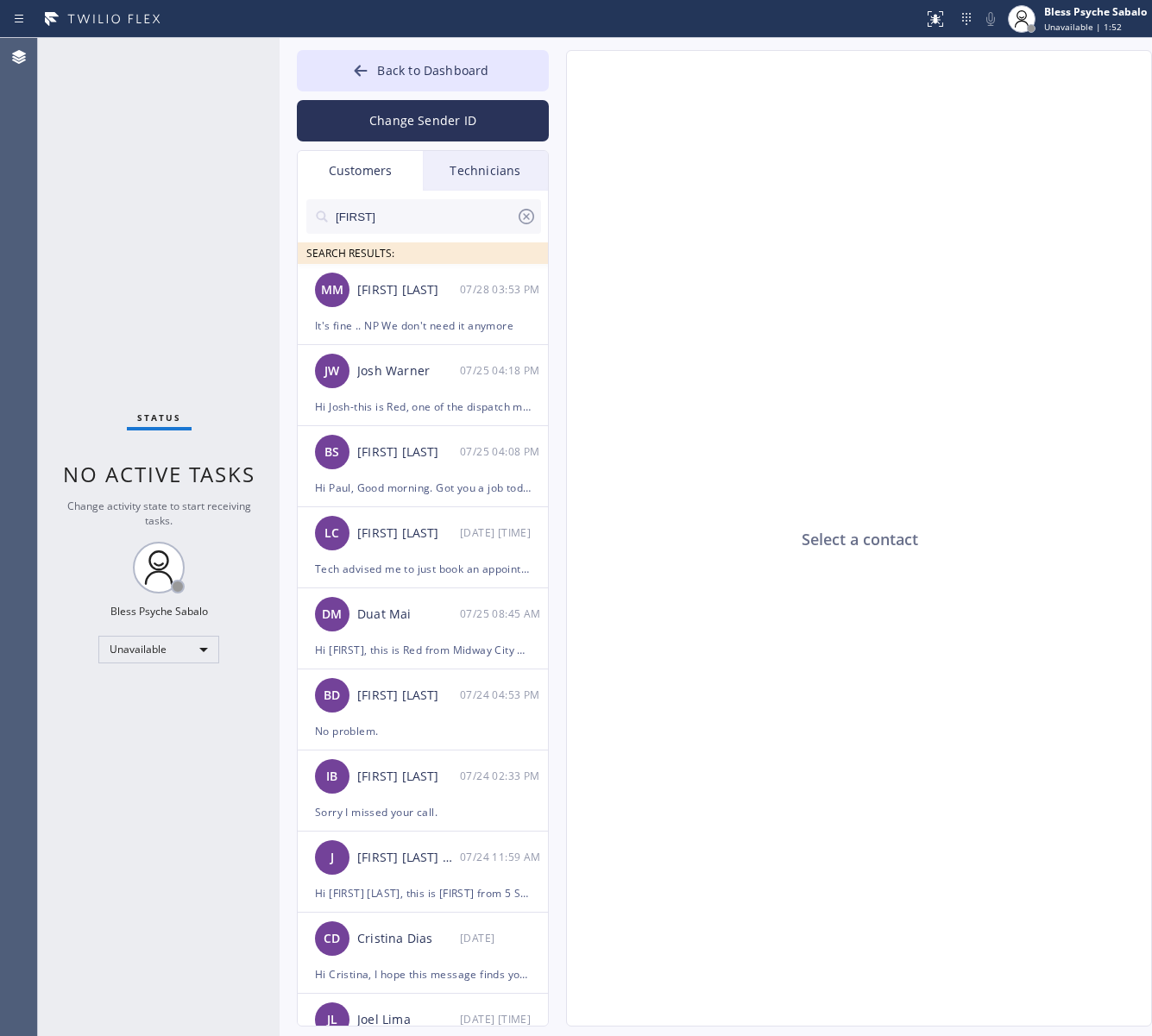 drag, startPoint x: 481, startPoint y: 74, endPoint x: 633, endPoint y: 105, distance: 155.12898 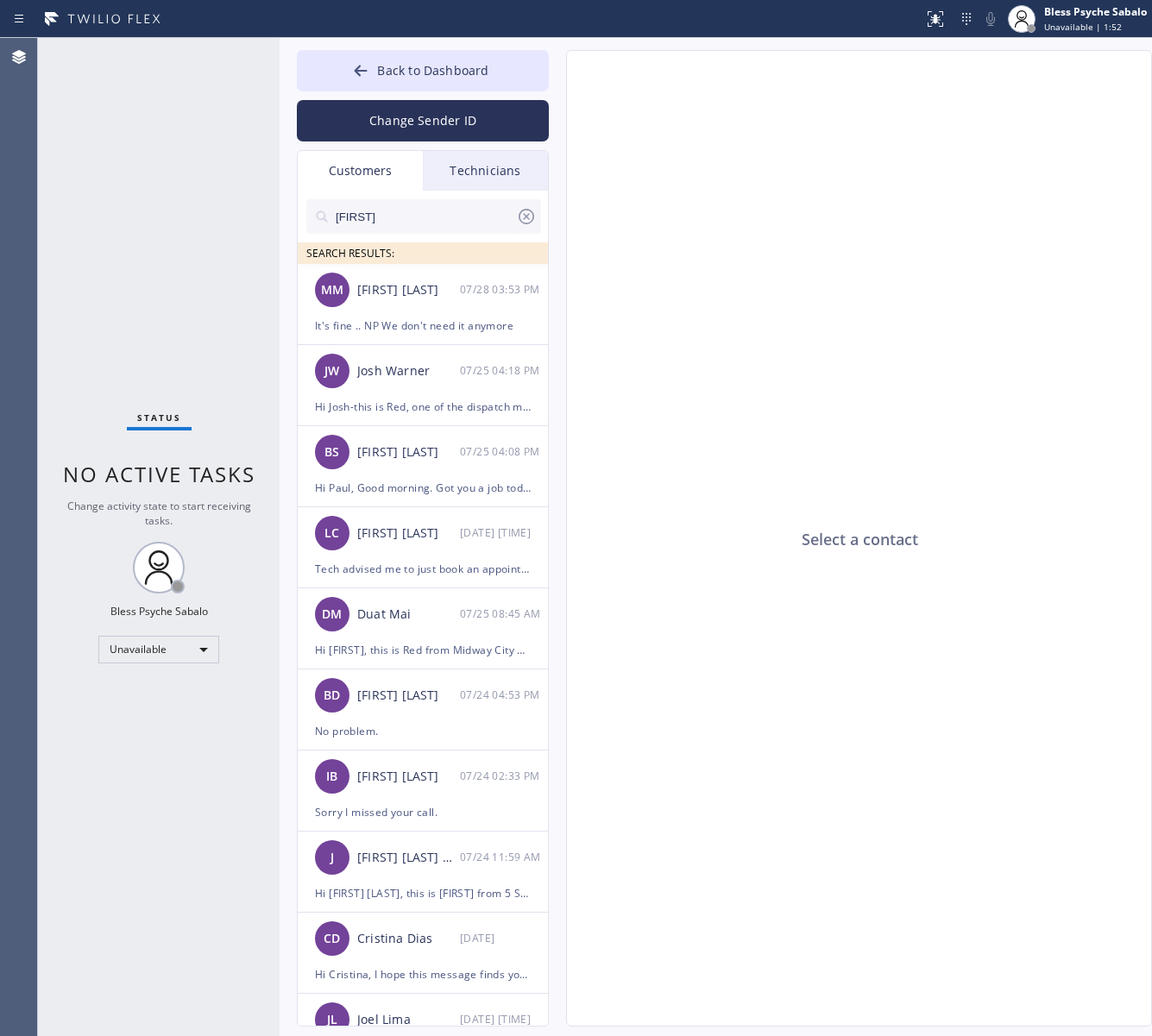 click on "Back to Dashboard" at bounding box center (432, 70) 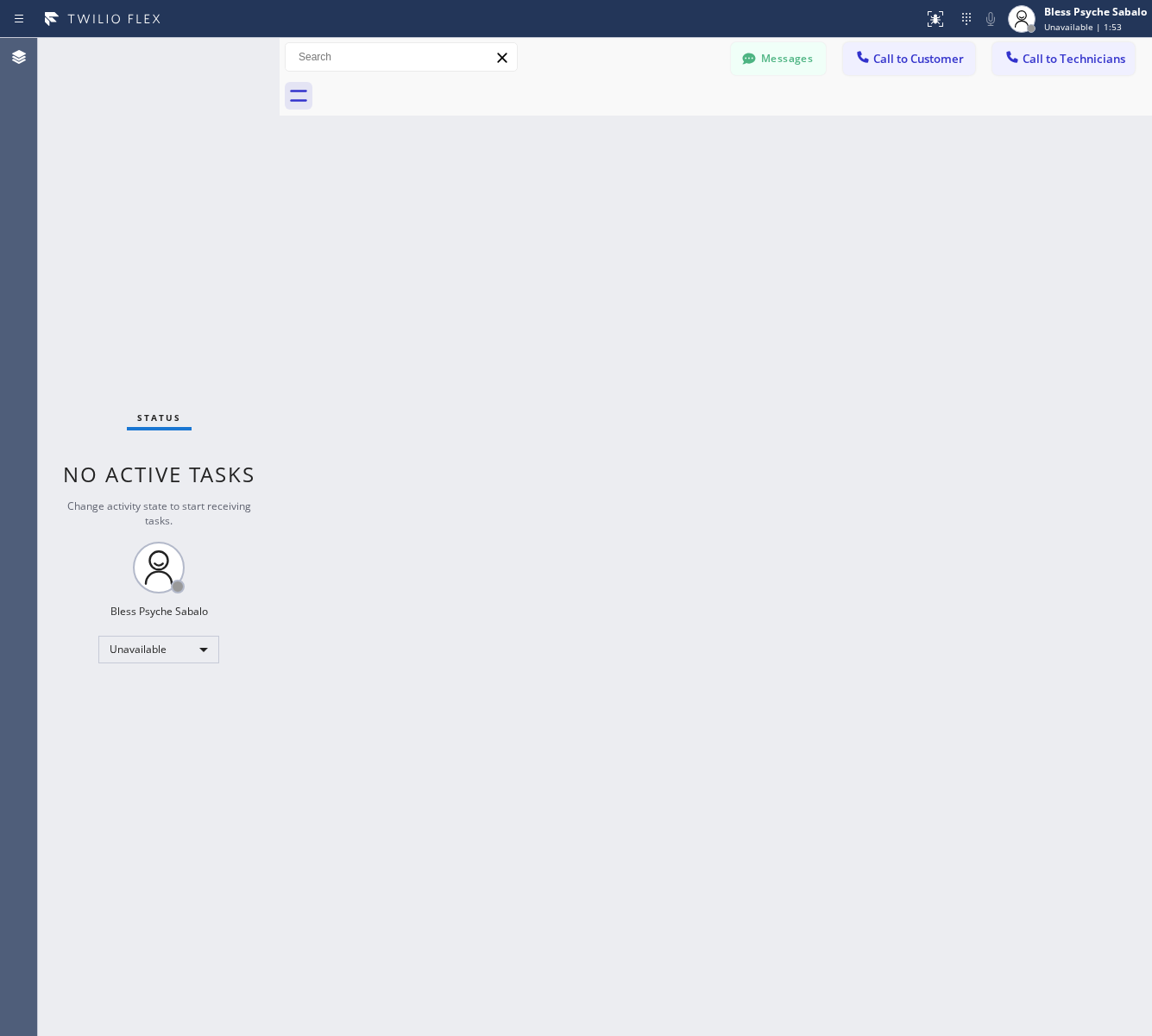 drag, startPoint x: 639, startPoint y: 110, endPoint x: 630, endPoint y: 101, distance: 12.727922 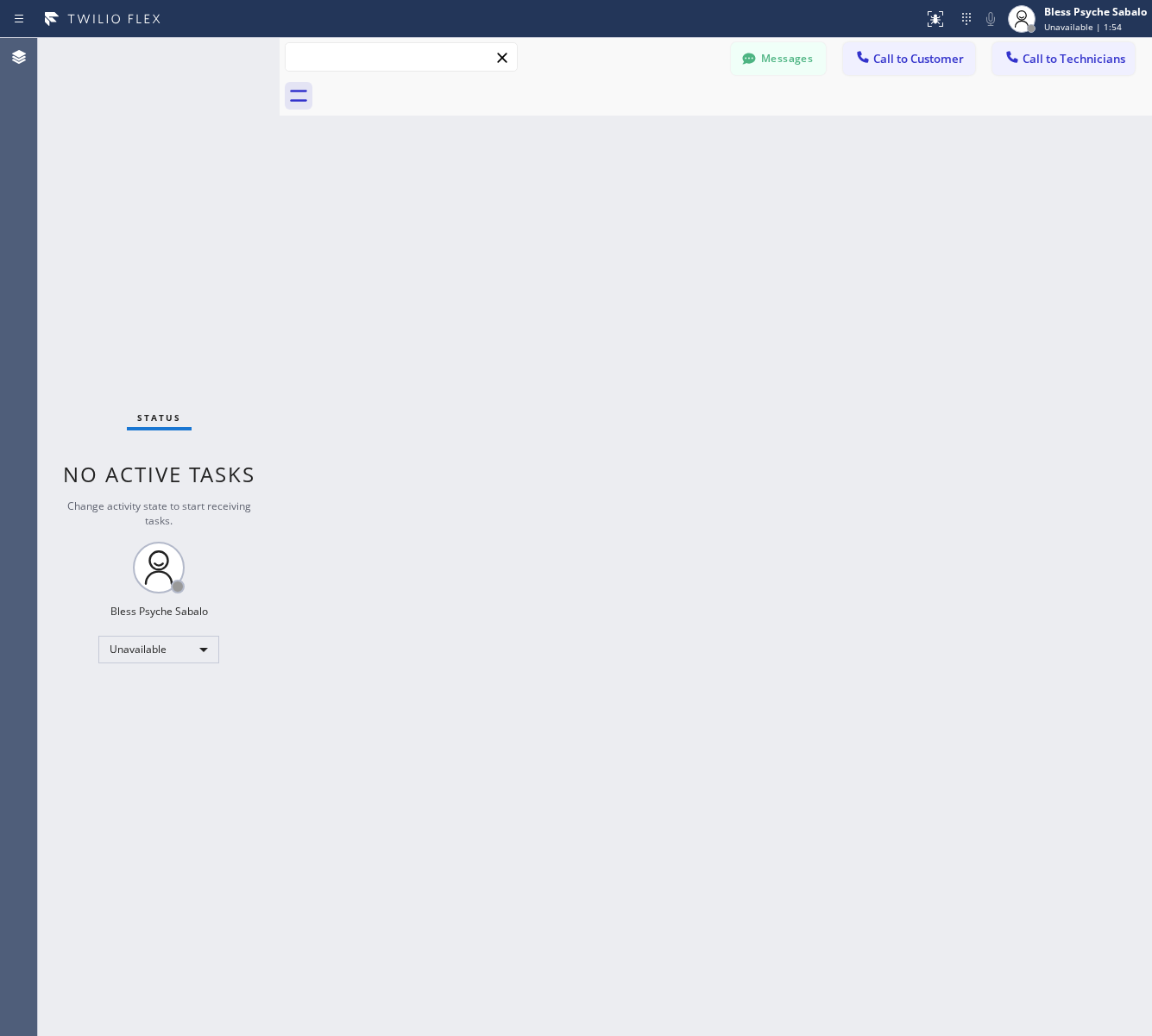 click at bounding box center [401, 57] 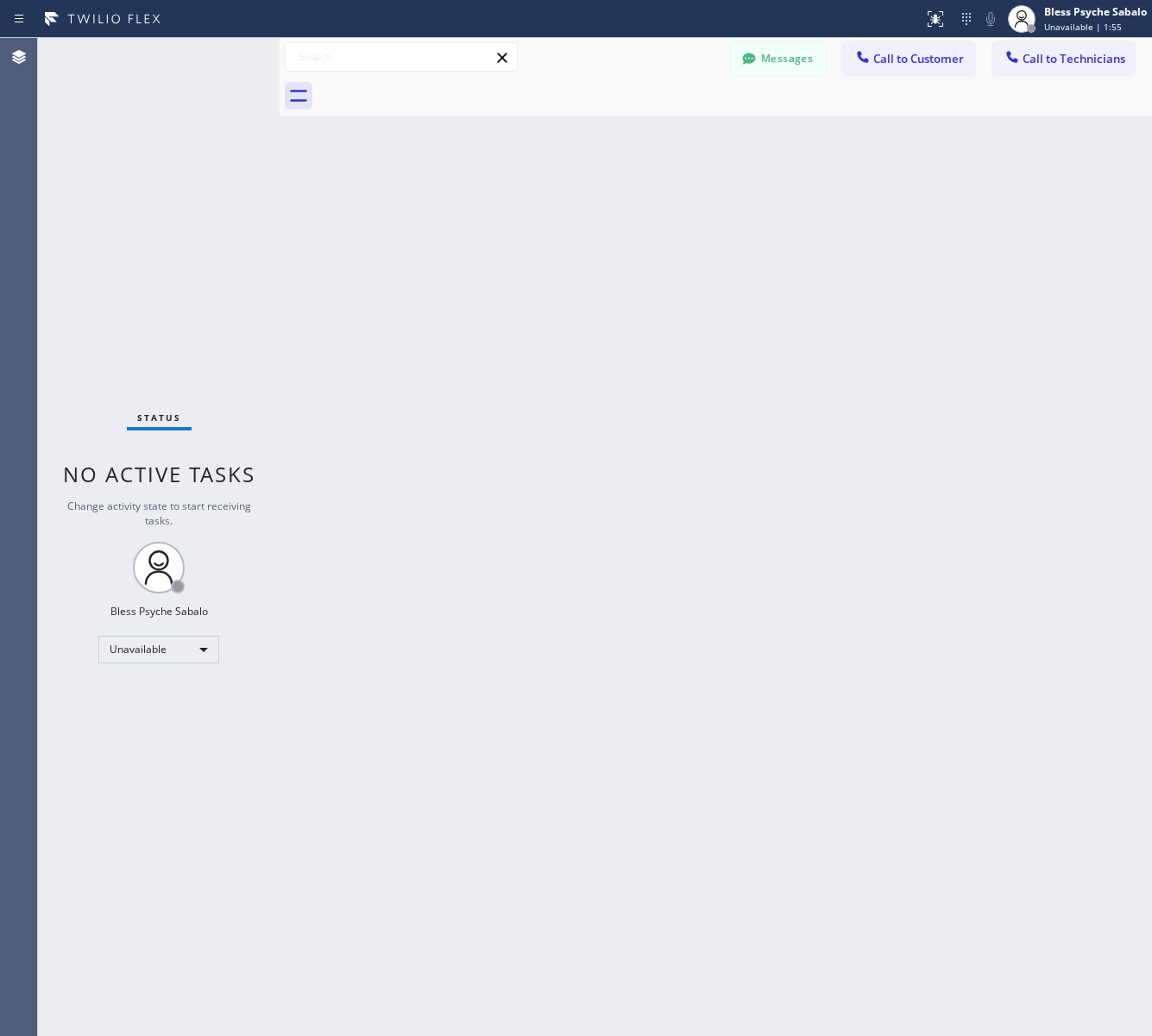 drag, startPoint x: 670, startPoint y: 112, endPoint x: 790, endPoint y: 80, distance: 124.1934 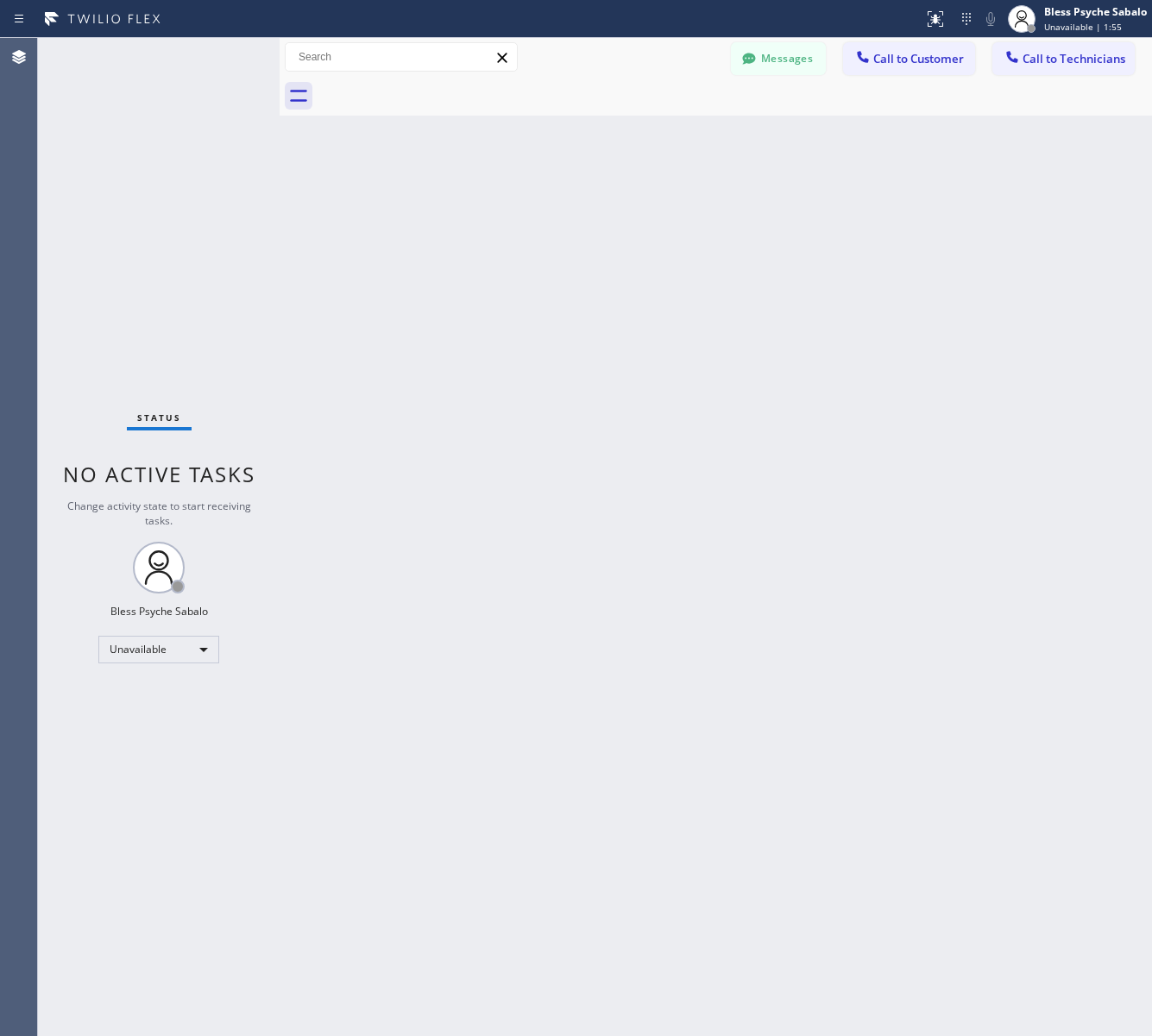click at bounding box center (734, 96) 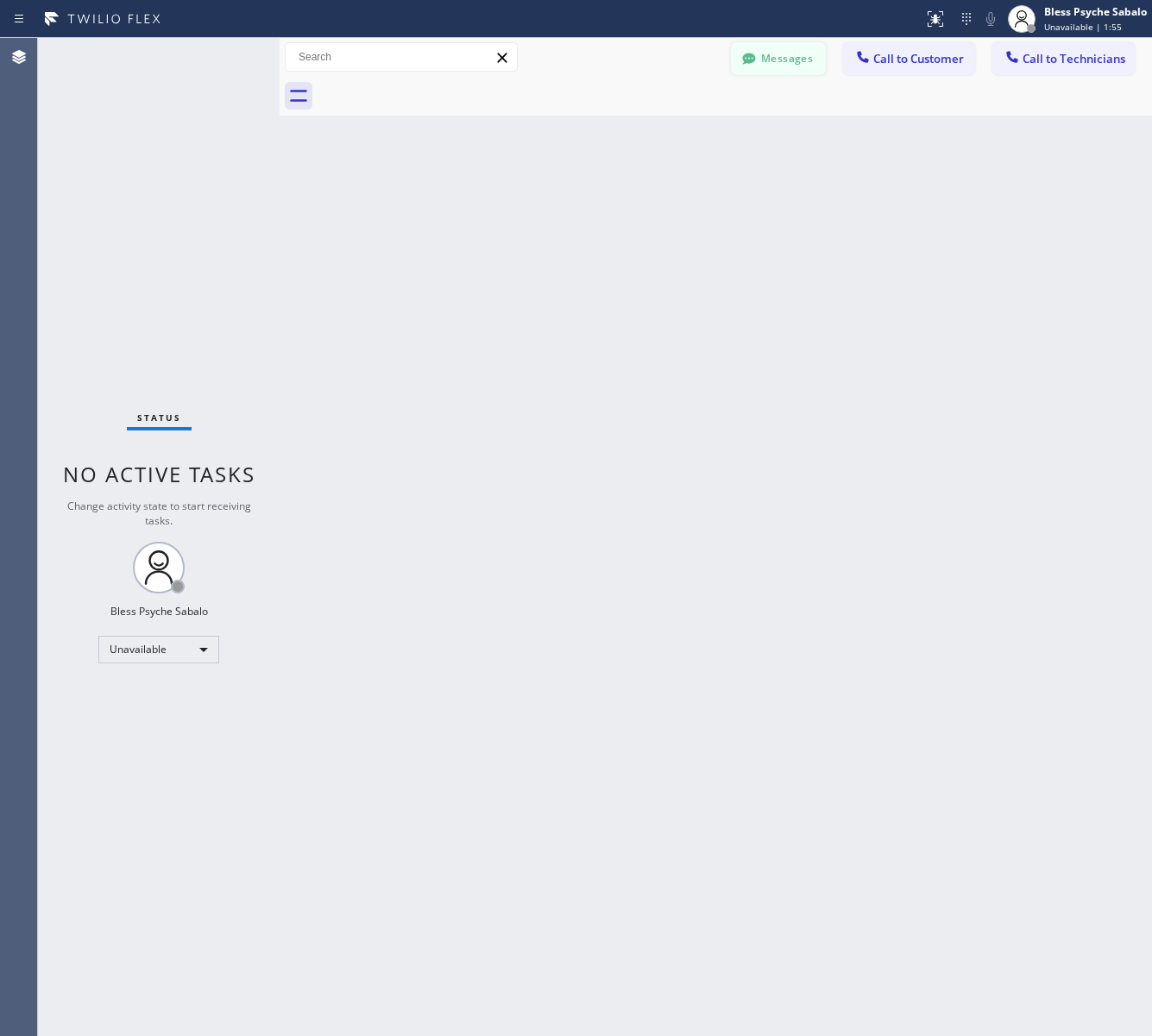 click on "Messages" at bounding box center [778, 59] 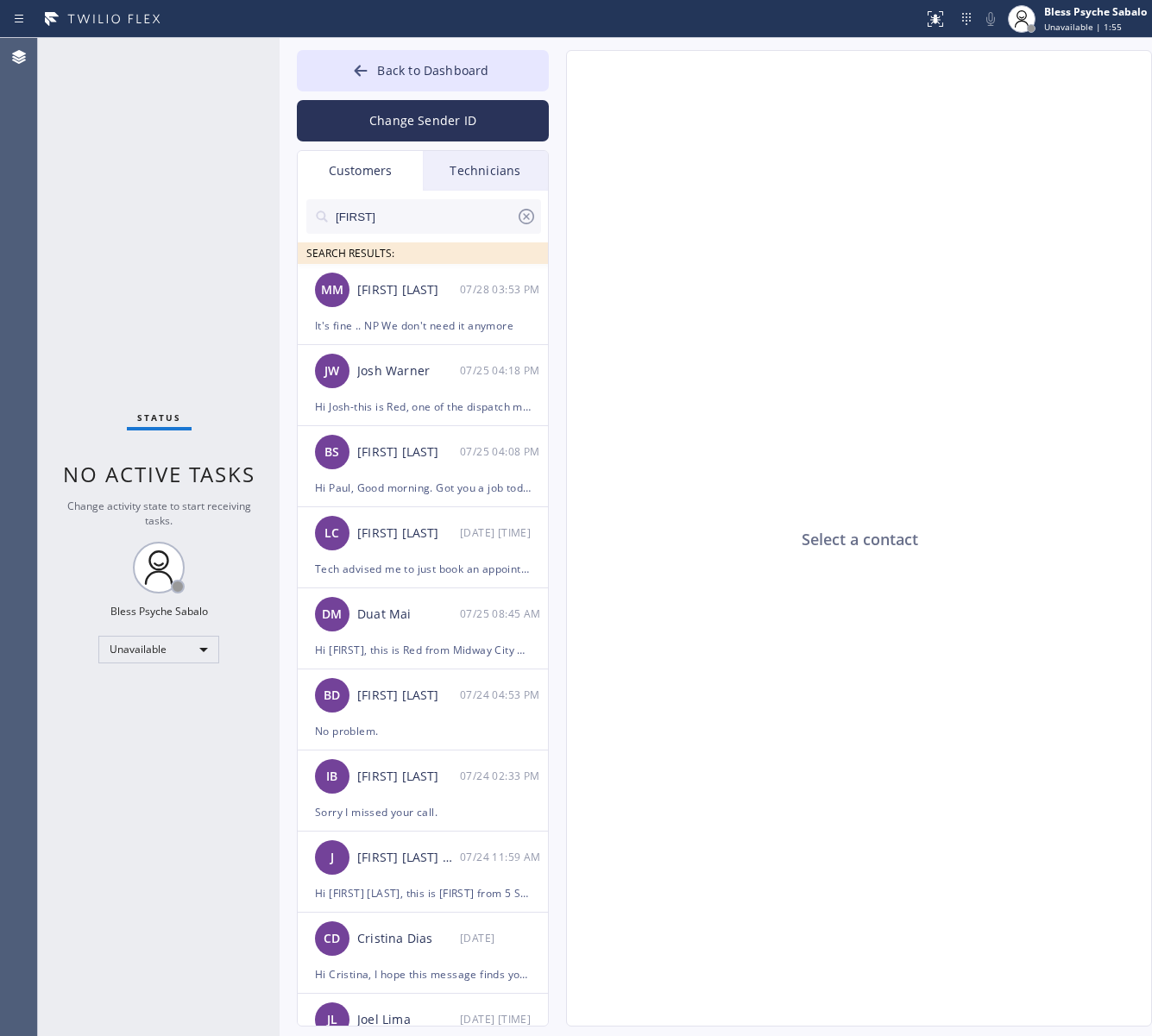drag, startPoint x: 610, startPoint y: 112, endPoint x: 595, endPoint y: 104, distance: 17 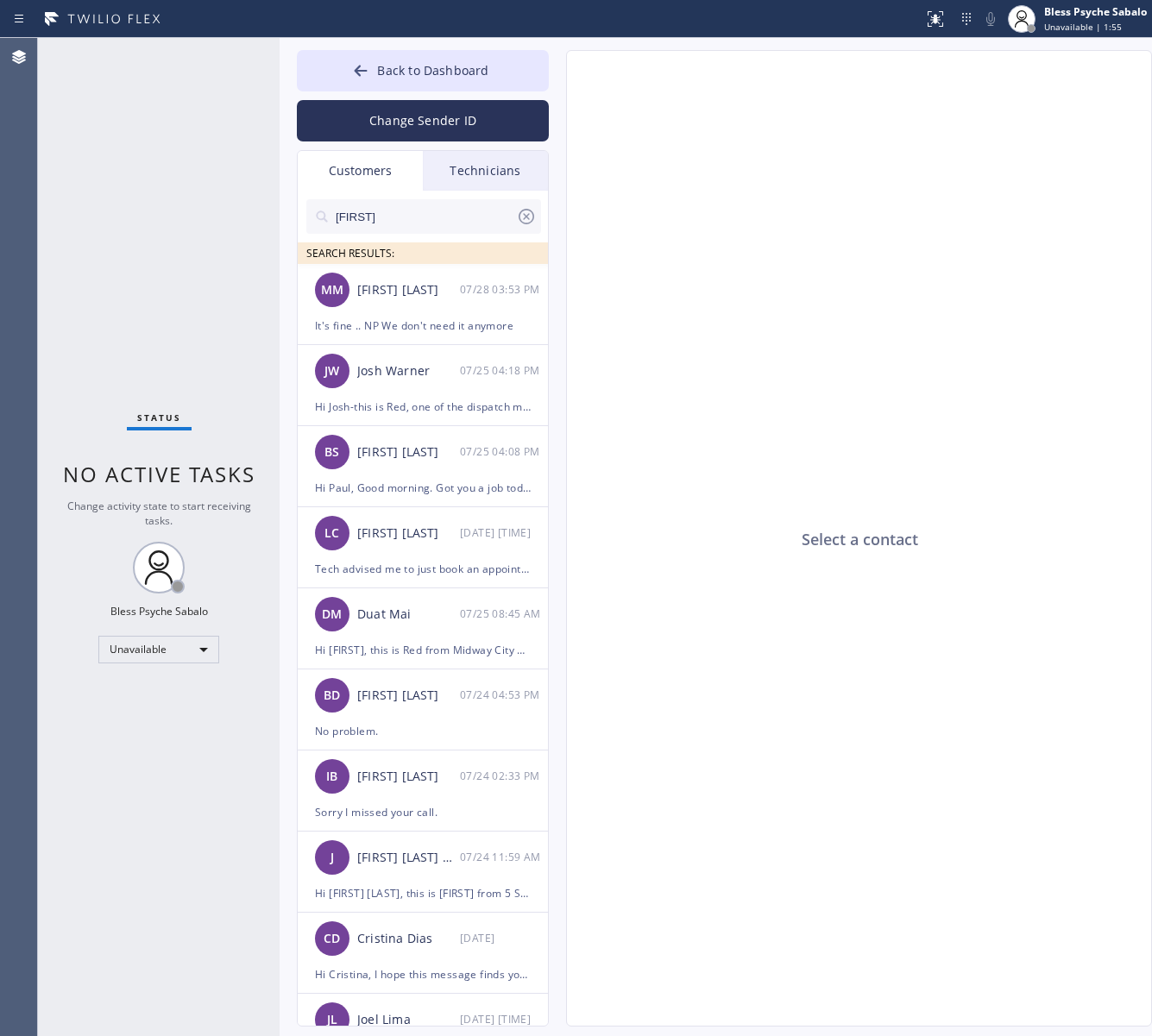 click on "Select a contact" 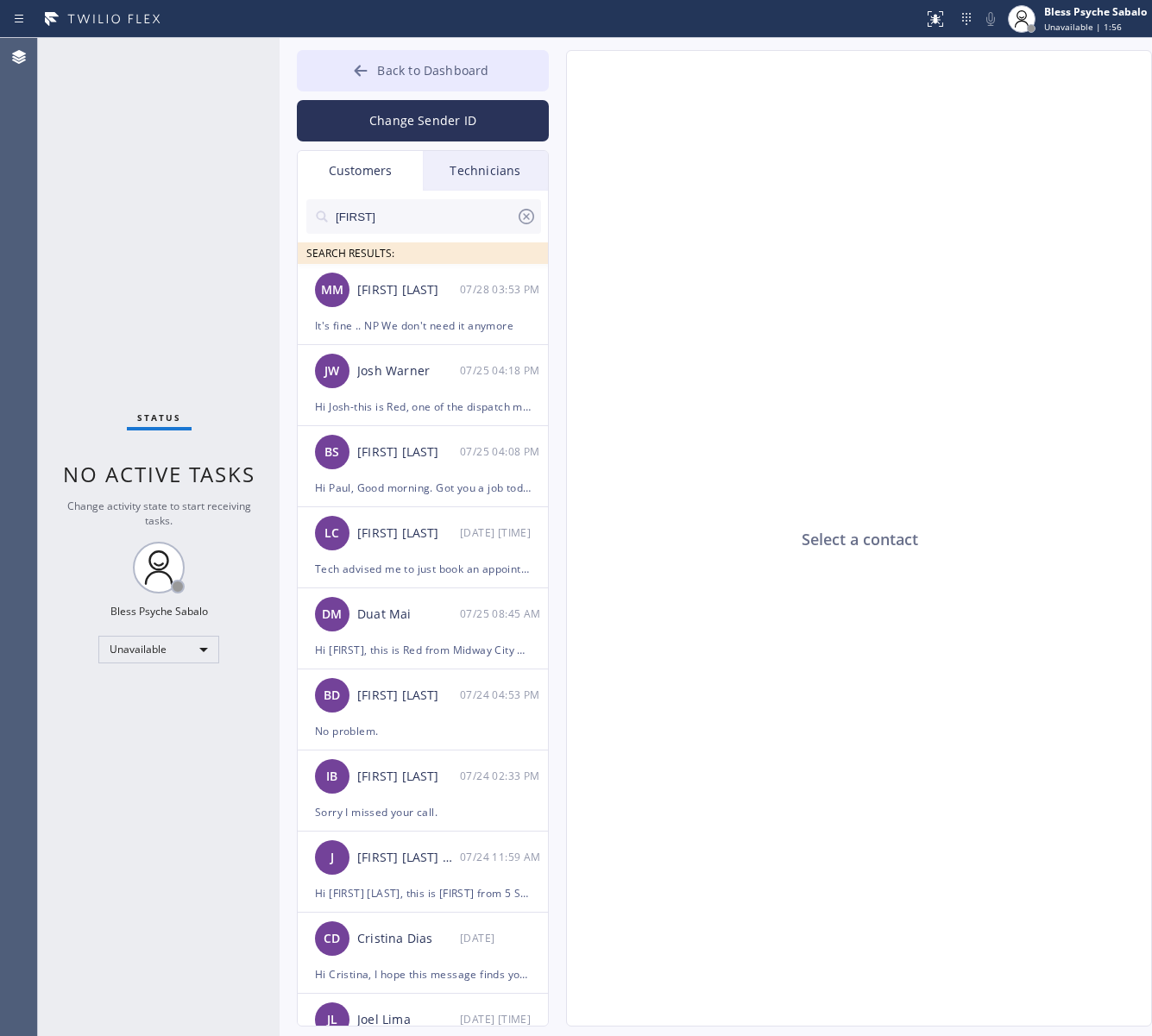 click on "Back to Dashboard" at bounding box center (432, 70) 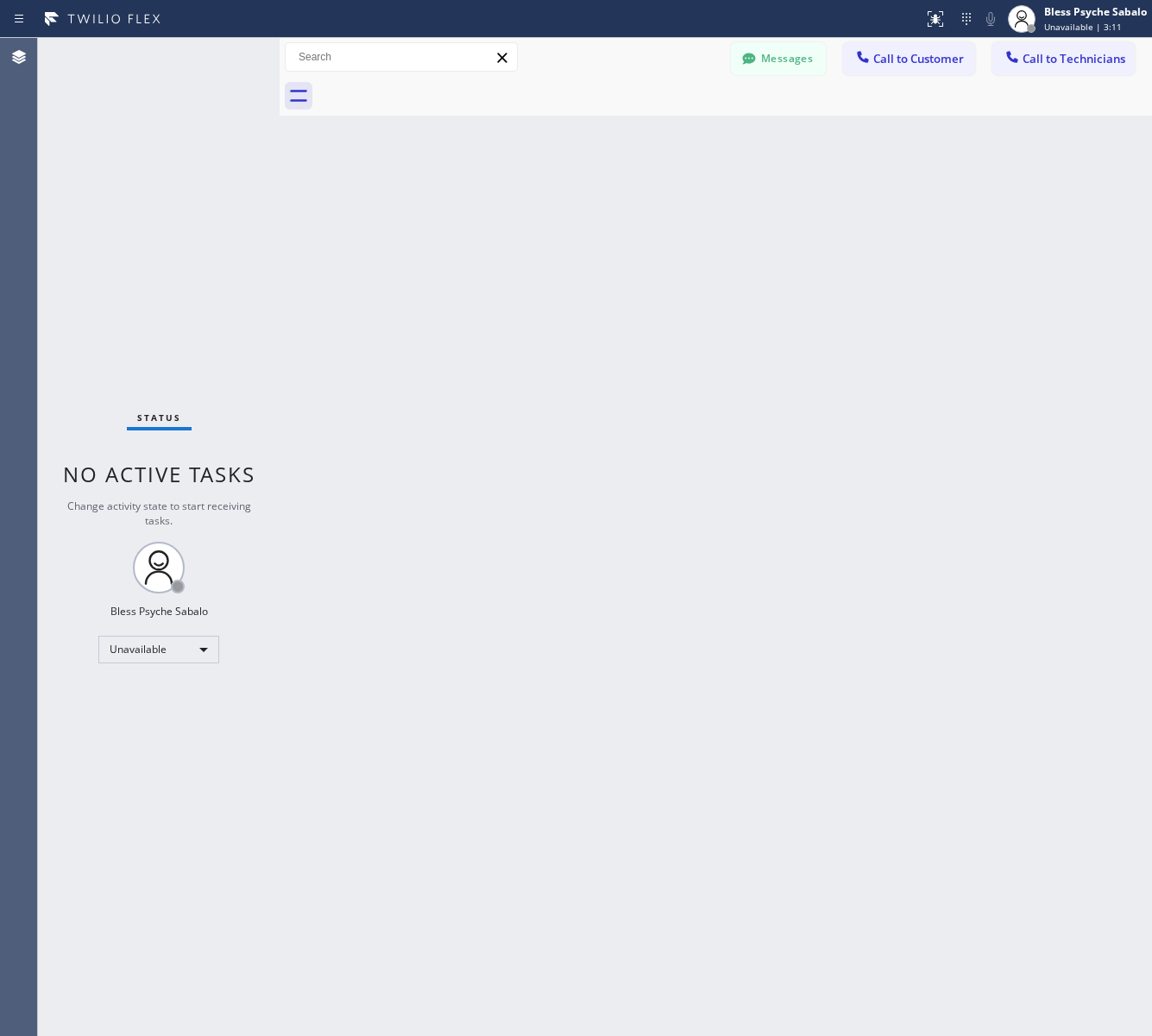 click on "Back to Dashboard Change Sender ID Customers Technicians paul SEARCH RESULTS: MM [FIRST] [LAST] [DATE] It's fine .. NP
We don't need it anymore  JW [FIRST]-this is Red, one of the dispatch managers here at 5 Star Plumbing. I’m reaching out to follow up on the estimate provided by our technician, Vache, during his visit on [DATE] regarding the (Installation of In-Home Water Filtration System). We just wanted to check in and see if you had any questions about the estimate or if there’s anything we can assist you with as you consider moving forward with the project. Feel free to reach out at your convenience—we’re here to help!
BS [FIRST] [LAST] [DATE] LC [FIRST] [LAST] [DATE] Tech advised me to just book an appointment and they'll gonna check the property together with you or either the real estate agent, to see if there's any back-up problem. DM [FIRST] [LAST] [DATE] BD [FIRST] [LAST] [DATE] No problem. IB [FIRST] [LAST] [DATE] J  [DATE] CD" at bounding box center (715, 537) 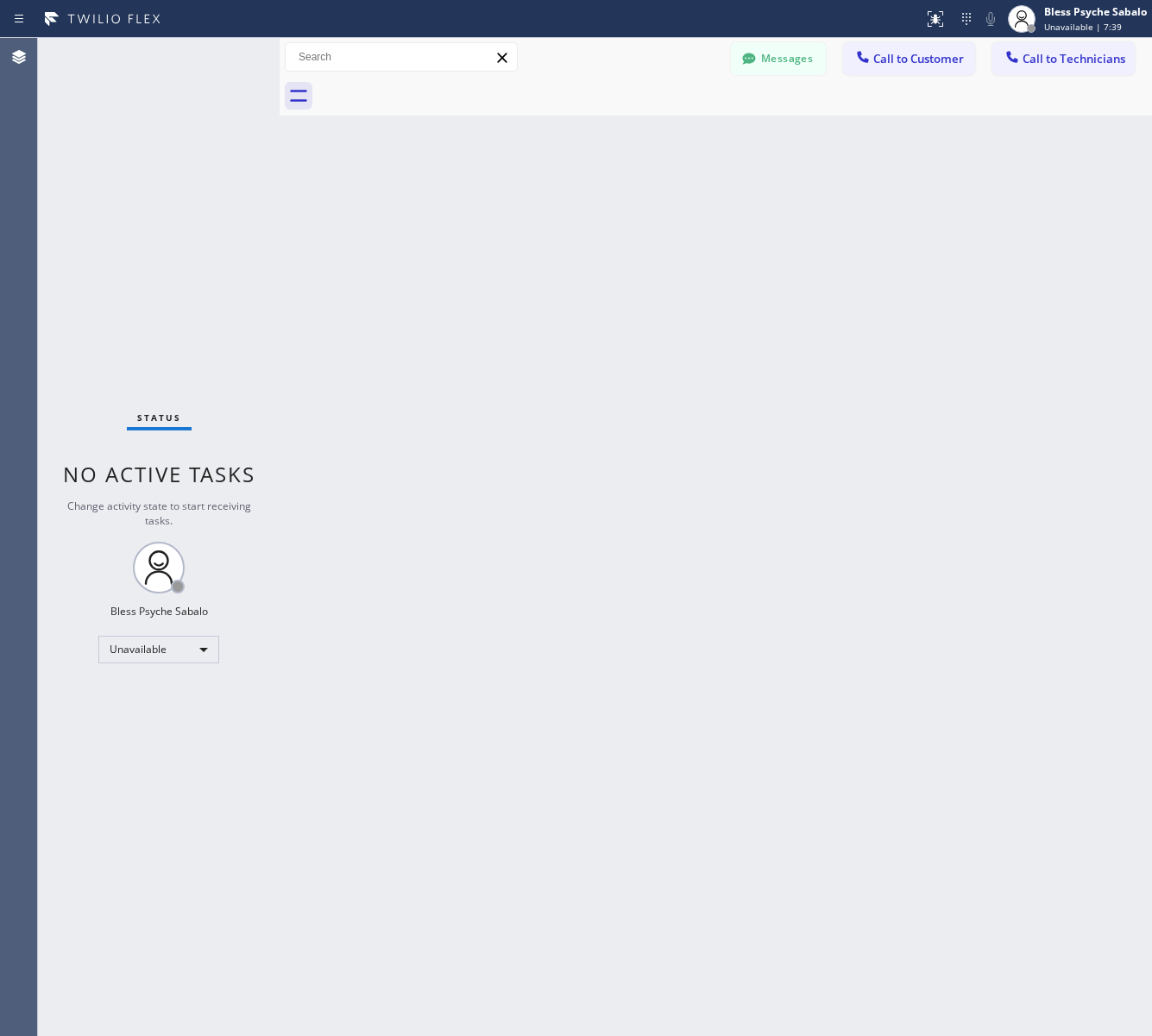 drag, startPoint x: 598, startPoint y: 182, endPoint x: 670, endPoint y: 95, distance: 112.9292 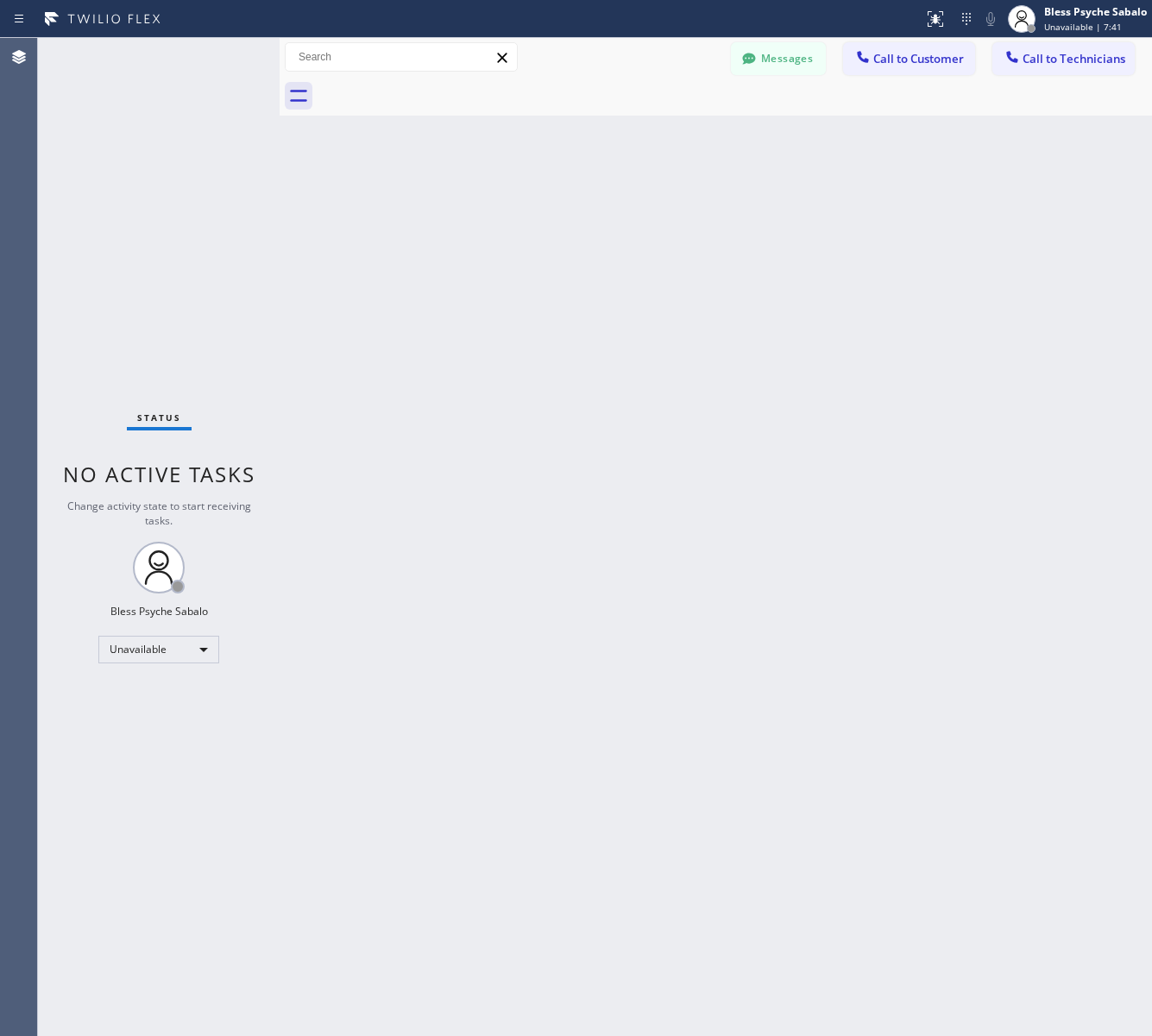 click 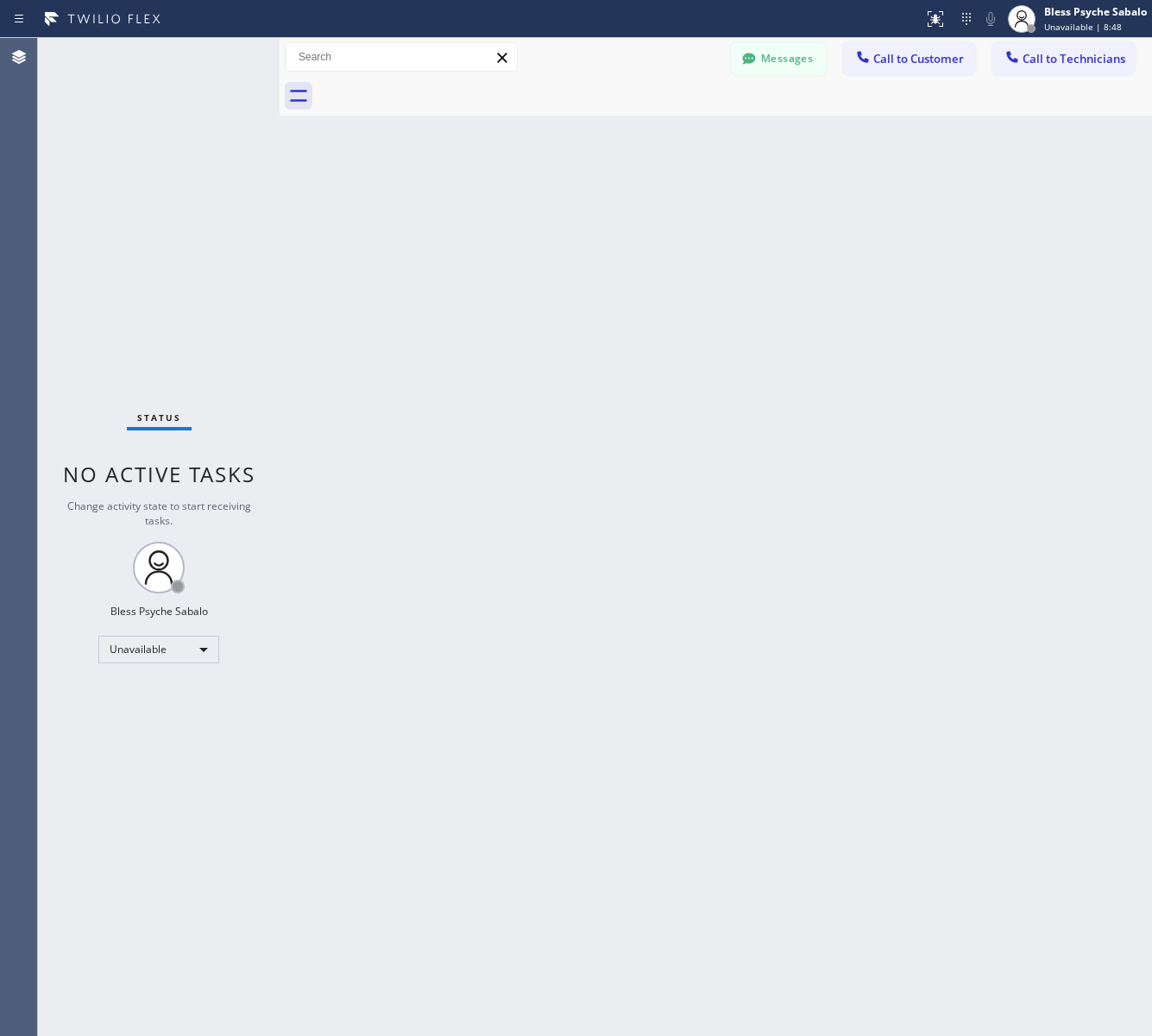 drag, startPoint x: 559, startPoint y: 214, endPoint x: 566, endPoint y: 177, distance: 37.656341 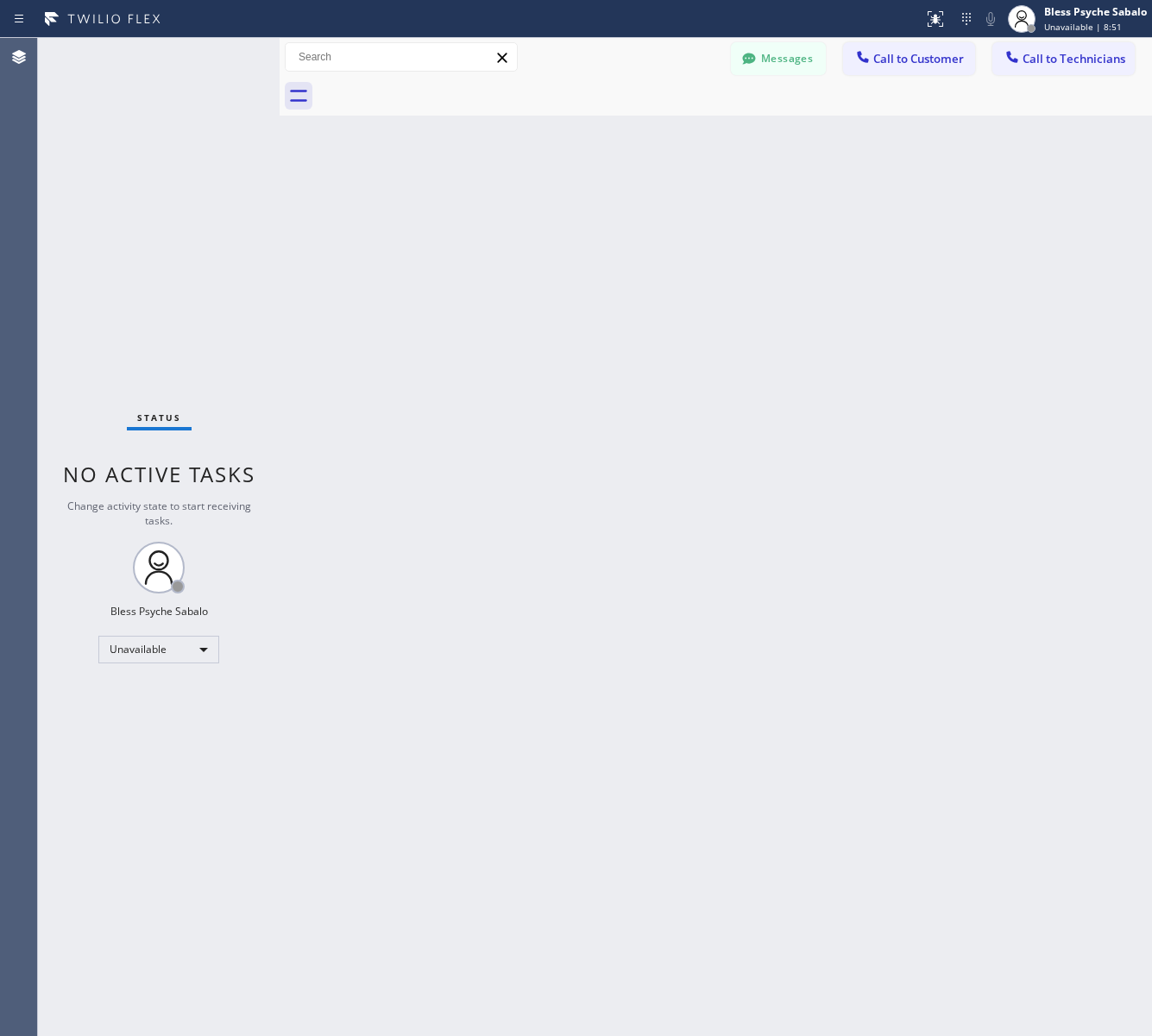 click on "Back to Dashboard Change Sender ID Customers Technicians paul SEARCH RESULTS: MM [FIRST] [LAST] [DATE] It's fine .. NP
We don't need it anymore  JW [FIRST]-this is Red, one of the dispatch managers here at 5 Star Plumbing. I’m reaching out to follow up on the estimate provided by our technician, Vache, during his visit on [DATE] regarding the (Installation of In-Home Water Filtration System). We just wanted to check in and see if you had any questions about the estimate or if there’s anything we can assist you with as you consider moving forward with the project. Feel free to reach out at your convenience—we’re here to help!
BS [FIRST] [LAST] [DATE] LC [FIRST] [LAST] [DATE] Tech advised me to just book an appointment and they'll gonna check the property together with you or either the real estate agent, to see if there's any back-up problem. DM [FIRST] [LAST] [DATE] BD [FIRST] [LAST] [DATE] No problem. IB [FIRST] [LAST] [DATE] J  [DATE] CD" at bounding box center [715, 537] 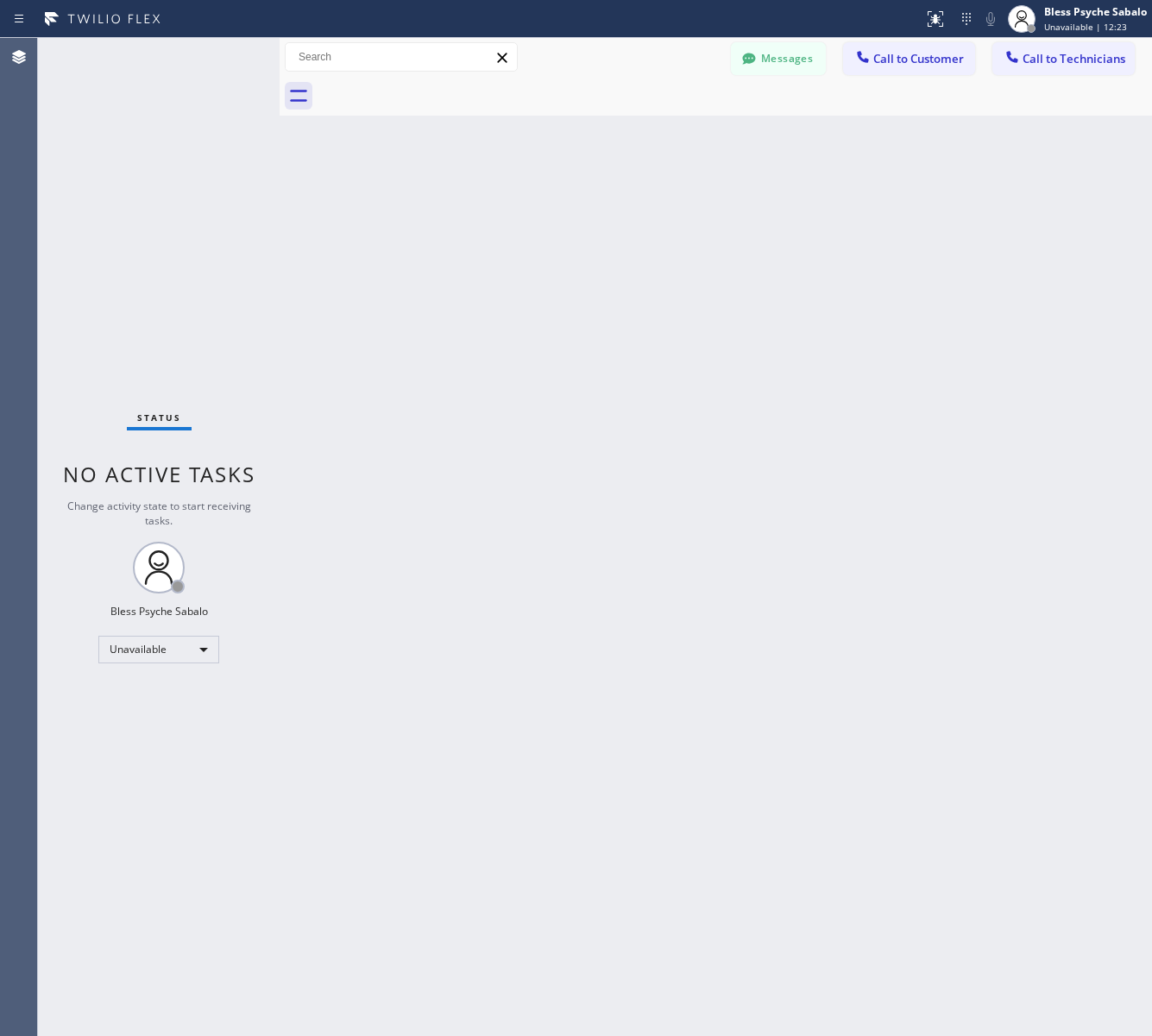 click on "Back to Dashboard Change Sender ID Customers Technicians paul SEARCH RESULTS: MM [FIRST] [LAST] [DATE] It's fine .. NP
We don't need it anymore  JW [FIRST]-this is Red, one of the dispatch managers here at 5 Star Plumbing. I’m reaching out to follow up on the estimate provided by our technician, Vache, during his visit on [DATE] regarding the (Installation of In-Home Water Filtration System). We just wanted to check in and see if you had any questions about the estimate or if there’s anything we can assist you with as you consider moving forward with the project. Feel free to reach out at your convenience—we’re here to help!
BS [FIRST] [LAST] [DATE] LC [FIRST] [LAST] [DATE] Tech advised me to just book an appointment and they'll gonna check the property together with you or either the real estate agent, to see if there's any back-up problem. DM [FIRST] [LAST] [DATE] BD [FIRST] [LAST] [DATE] No problem. IB [FIRST] [LAST] [DATE] J  [DATE] CD" at bounding box center (715, 537) 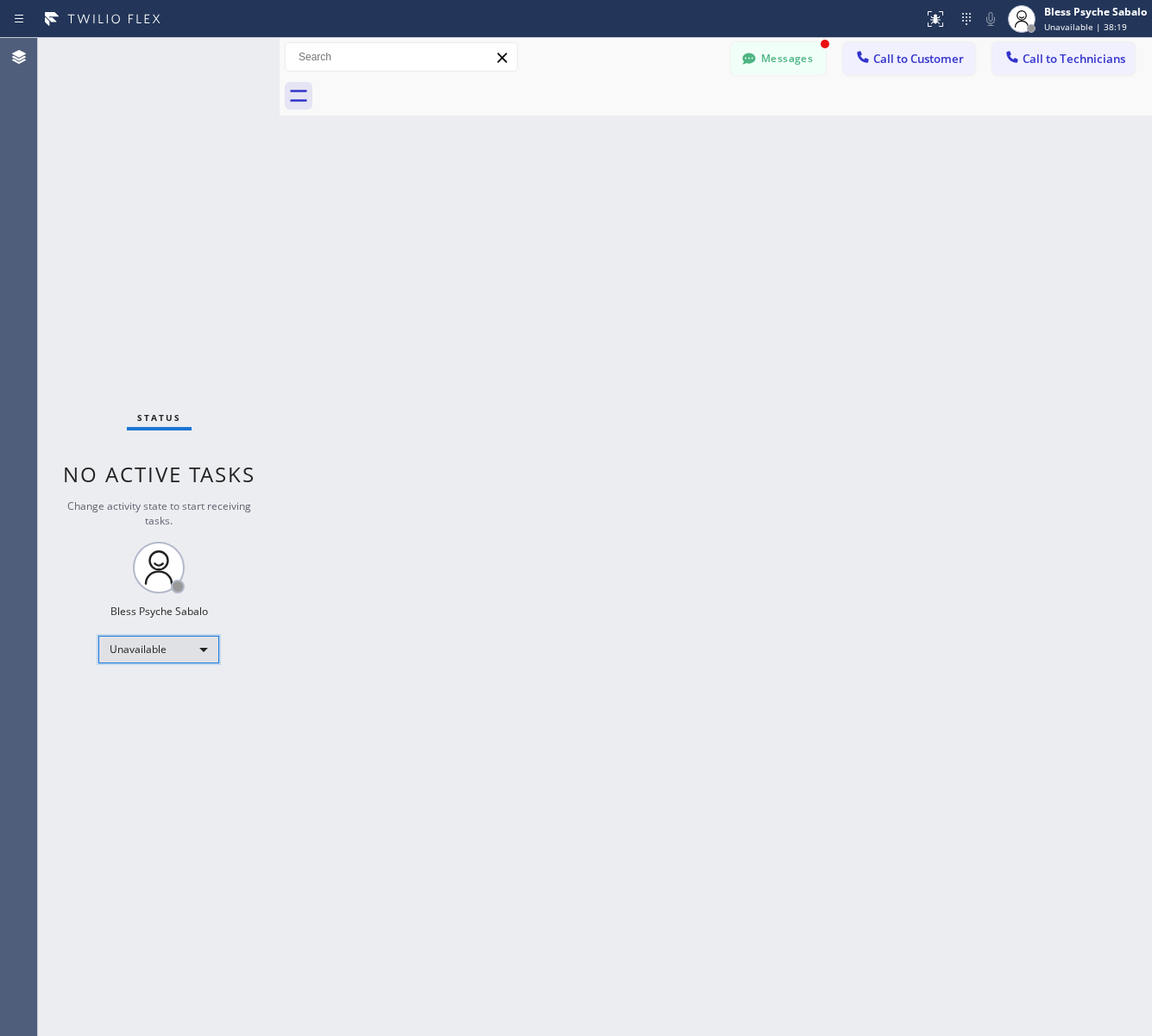 click on "Unavailable" at bounding box center (159, 650) 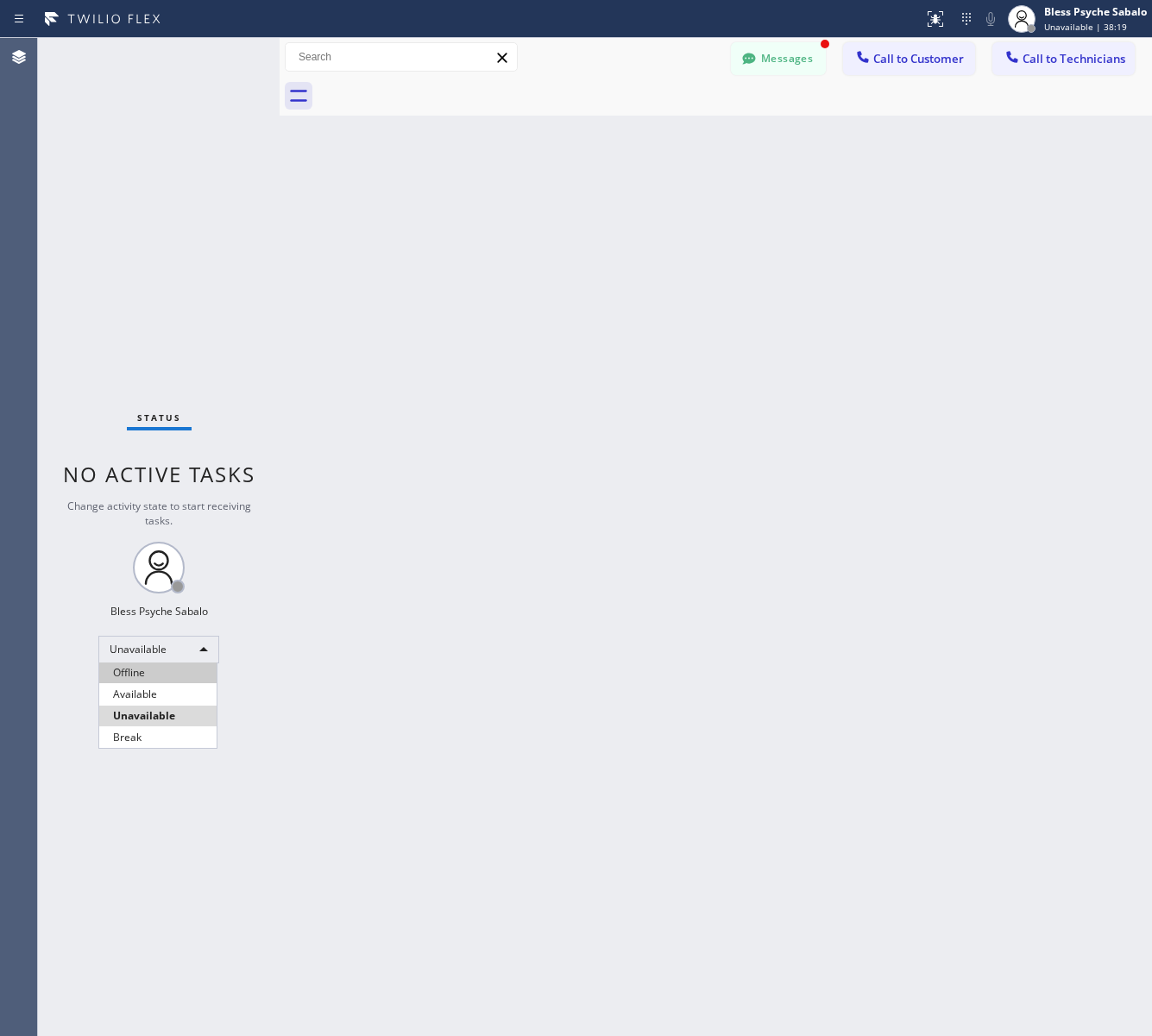 click on "Offline" at bounding box center [158, 673] 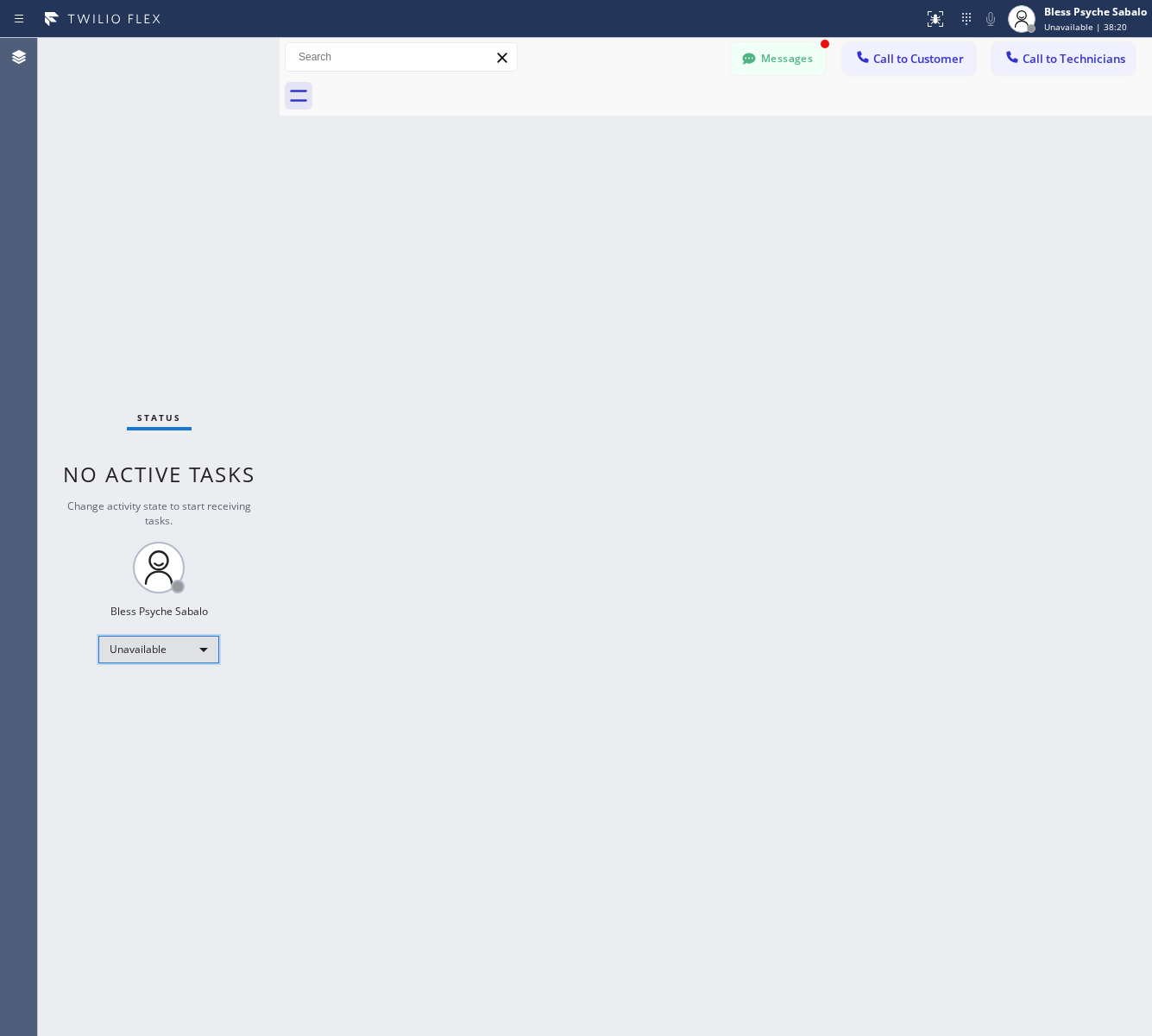 click on "Unavailable" at bounding box center [159, 650] 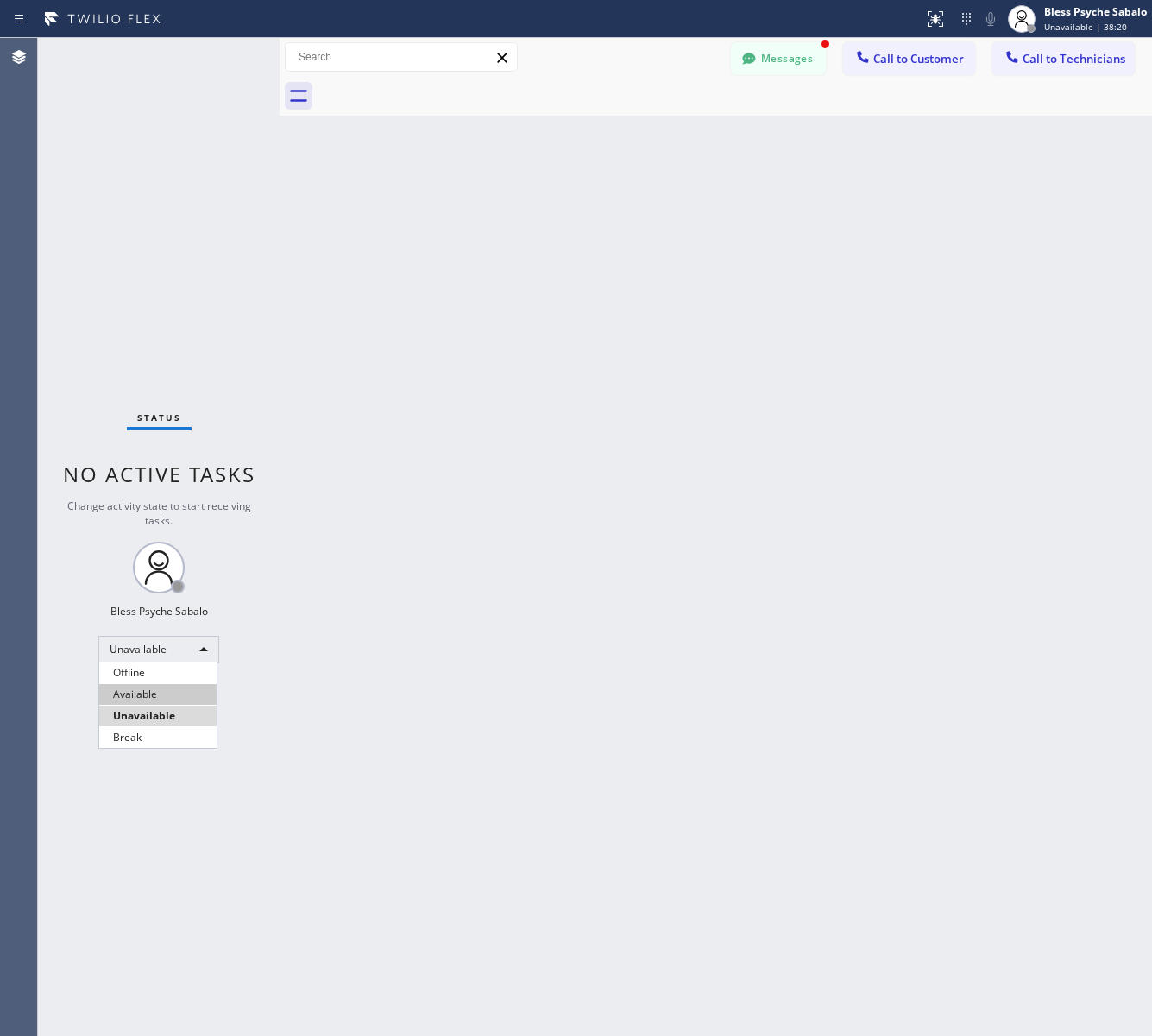 drag, startPoint x: 141, startPoint y: 700, endPoint x: 300, endPoint y: 681, distance: 160.1312 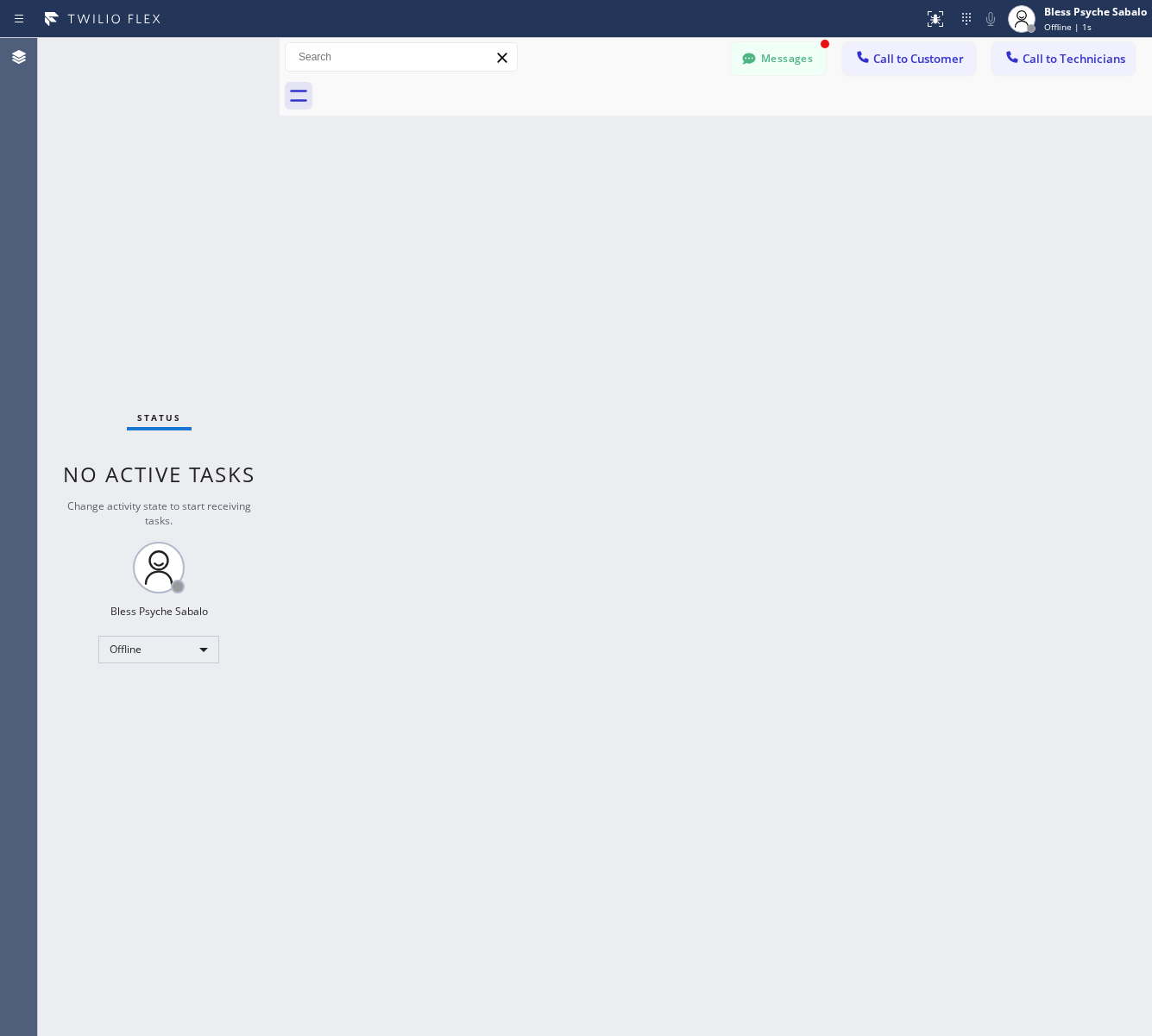 click on "Back to Dashboard Change Sender ID Customers Technicians paul SEARCH RESULTS: MM [FIRST] [LAST] [DATE] It's fine .. NP
We don't need it anymore  JW [FIRST]-this is Red, one of the dispatch managers here at 5 Star Plumbing. I’m reaching out to follow up on the estimate provided by our technician, Vache, during his visit on [DATE] regarding the (Installation of In-Home Water Filtration System). We just wanted to check in and see if you had any questions about the estimate or if there’s anything we can assist you with as you consider moving forward with the project. Feel free to reach out at your convenience—we’re here to help!
BS [FIRST] [LAST] [DATE] LC [FIRST] [LAST] [DATE] Tech advised me to just book an appointment and they'll gonna check the property together with you or either the real estate agent, to see if there's any back-up problem. DM [FIRST] [LAST] [DATE] BD [FIRST] [LAST] [DATE] No problem. IB [FIRST] [LAST] [DATE] J  [DATE] CD" at bounding box center [715, 537] 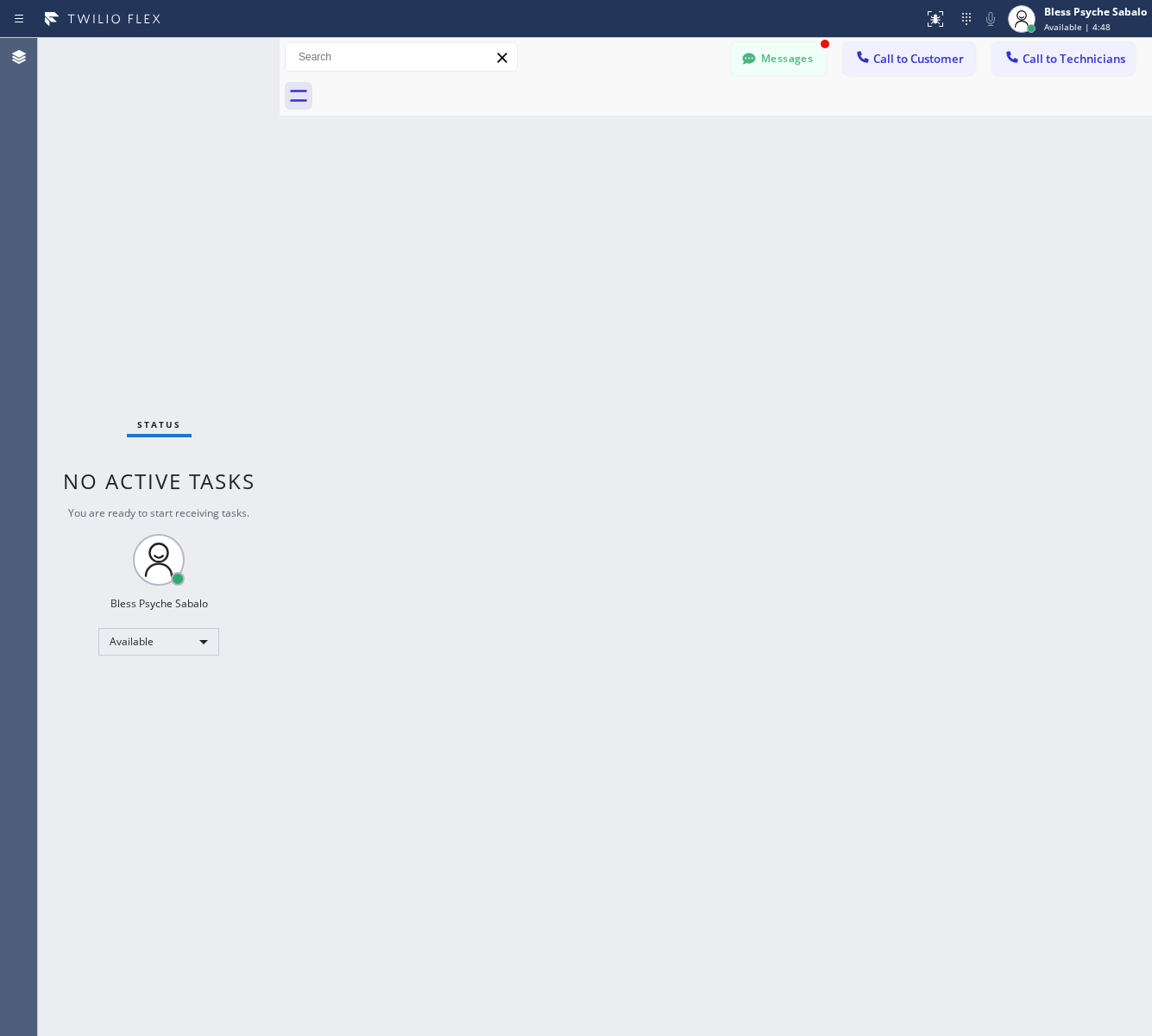 drag, startPoint x: 596, startPoint y: 226, endPoint x: 708, endPoint y: 138, distance: 142.43595 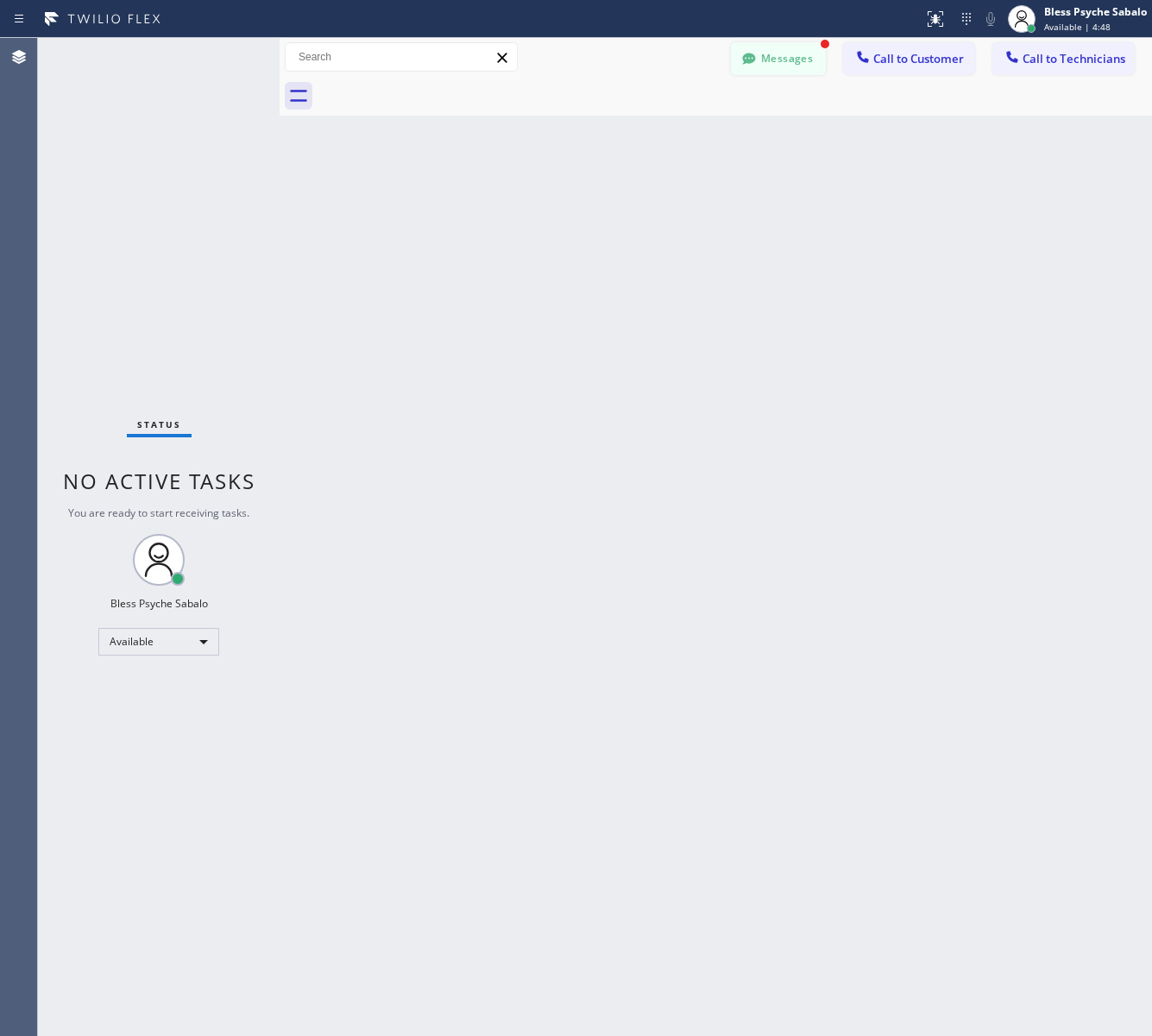 click on "Messages" at bounding box center [778, 59] 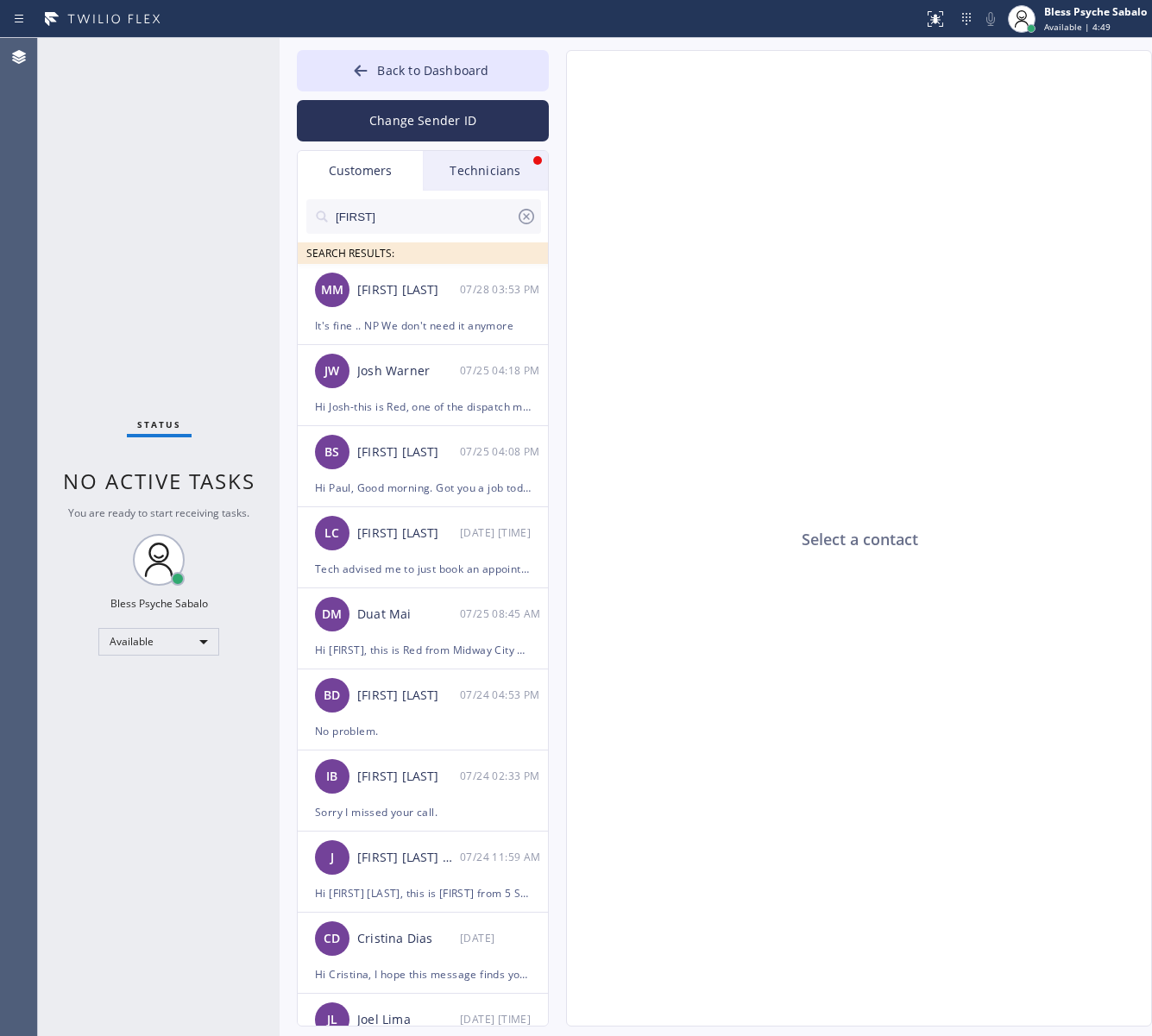 click on "Select a contact" 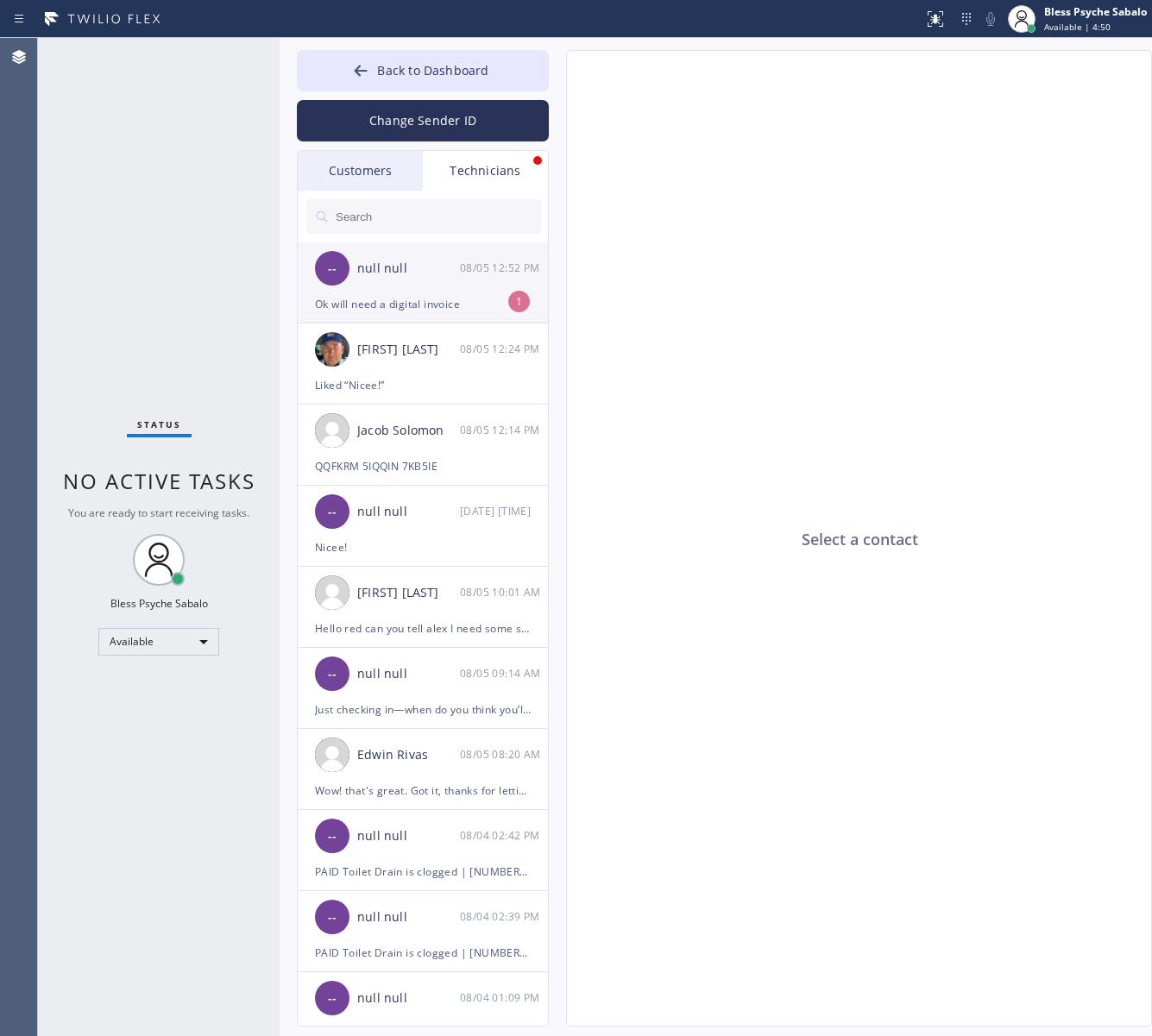 click on "Select a contact" 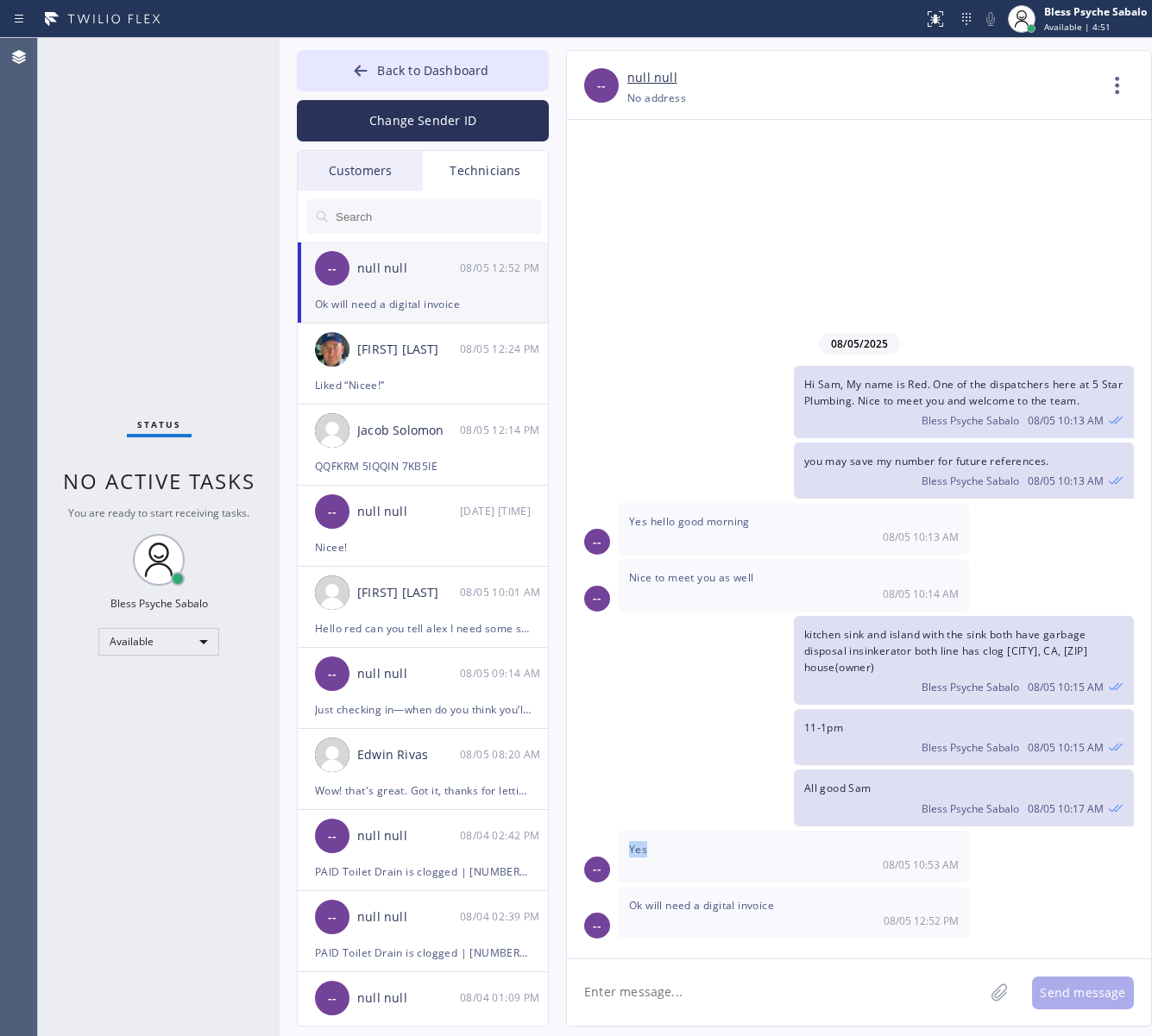 drag, startPoint x: 683, startPoint y: 846, endPoint x: 697, endPoint y: 856, distance: 17.204651 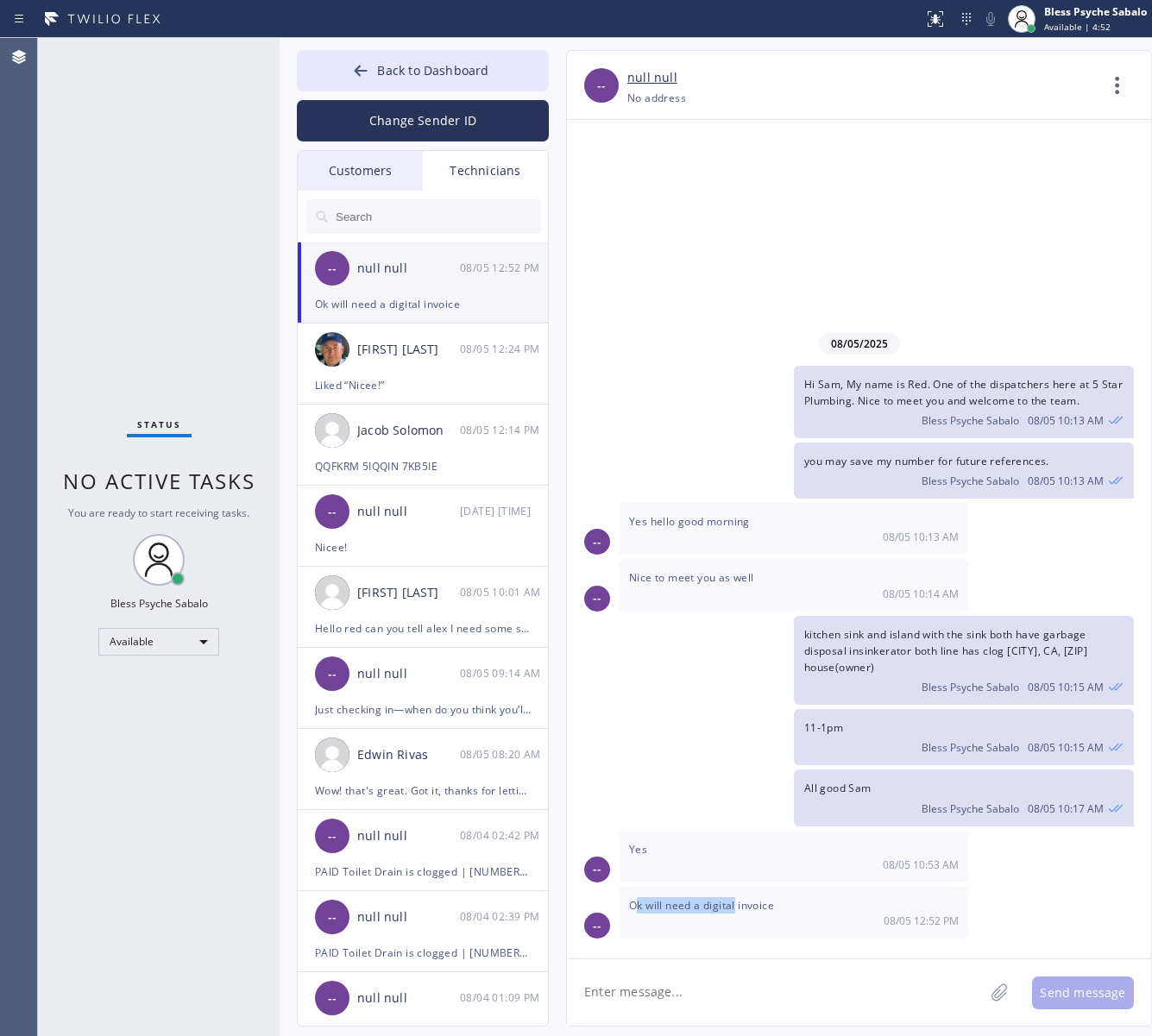 drag, startPoint x: 635, startPoint y: 900, endPoint x: 735, endPoint y: 900, distance: 100 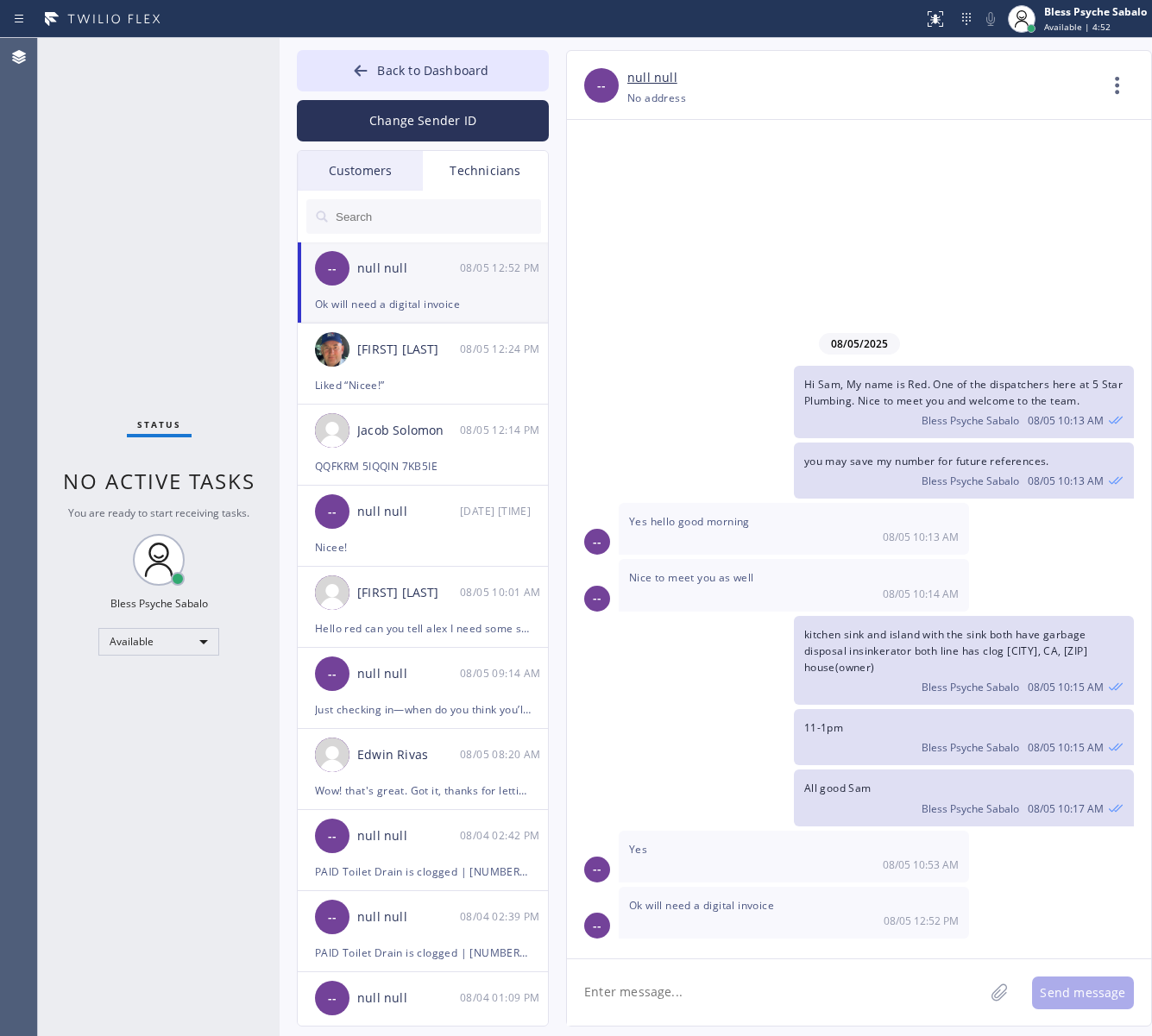 click on "Ok will need a digital invoice  08/05 12:52 PM" at bounding box center [794, 913] 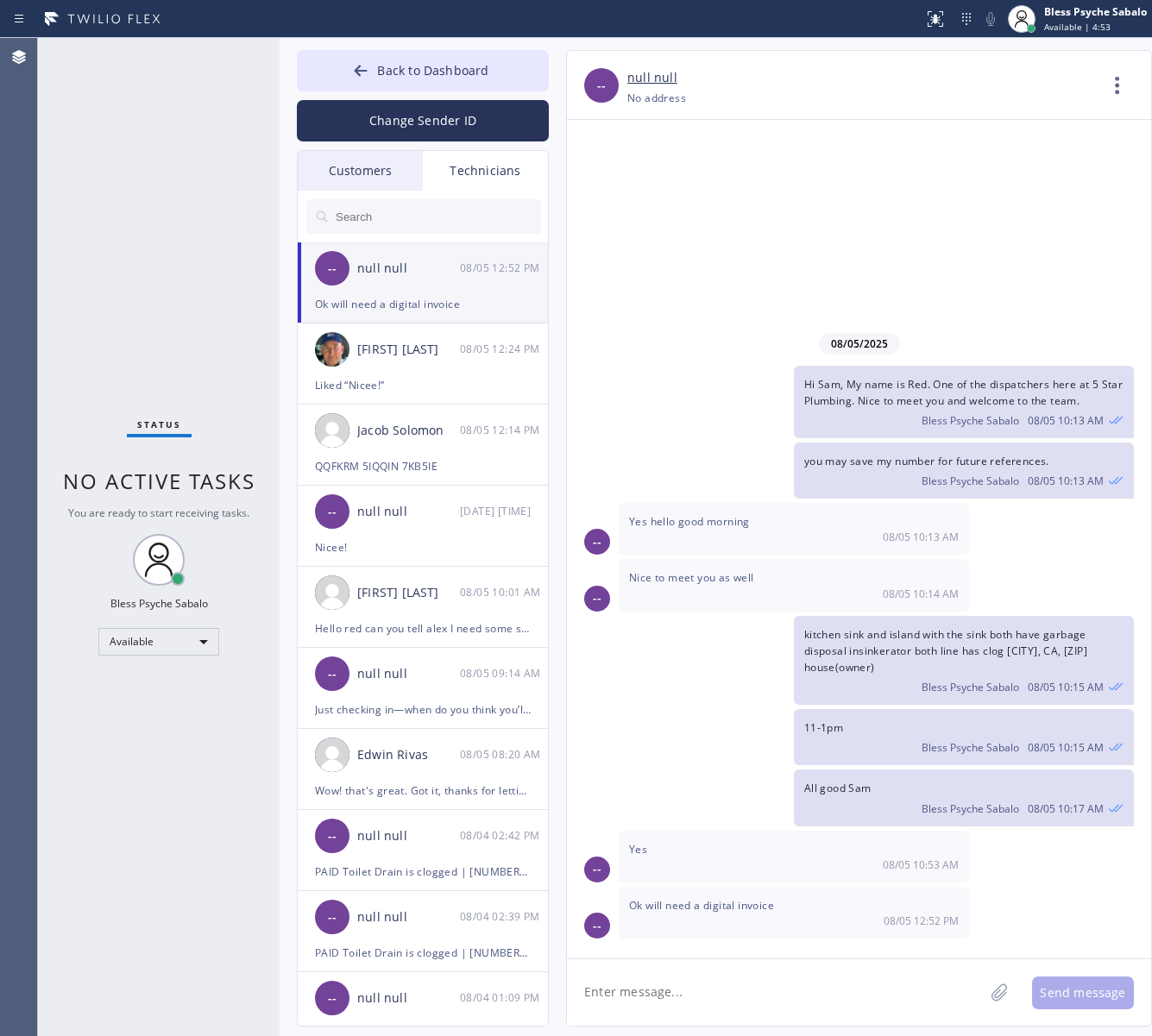 click on "Ok will need a digital invoice  08/05 12:52 PM" at bounding box center (794, 913) 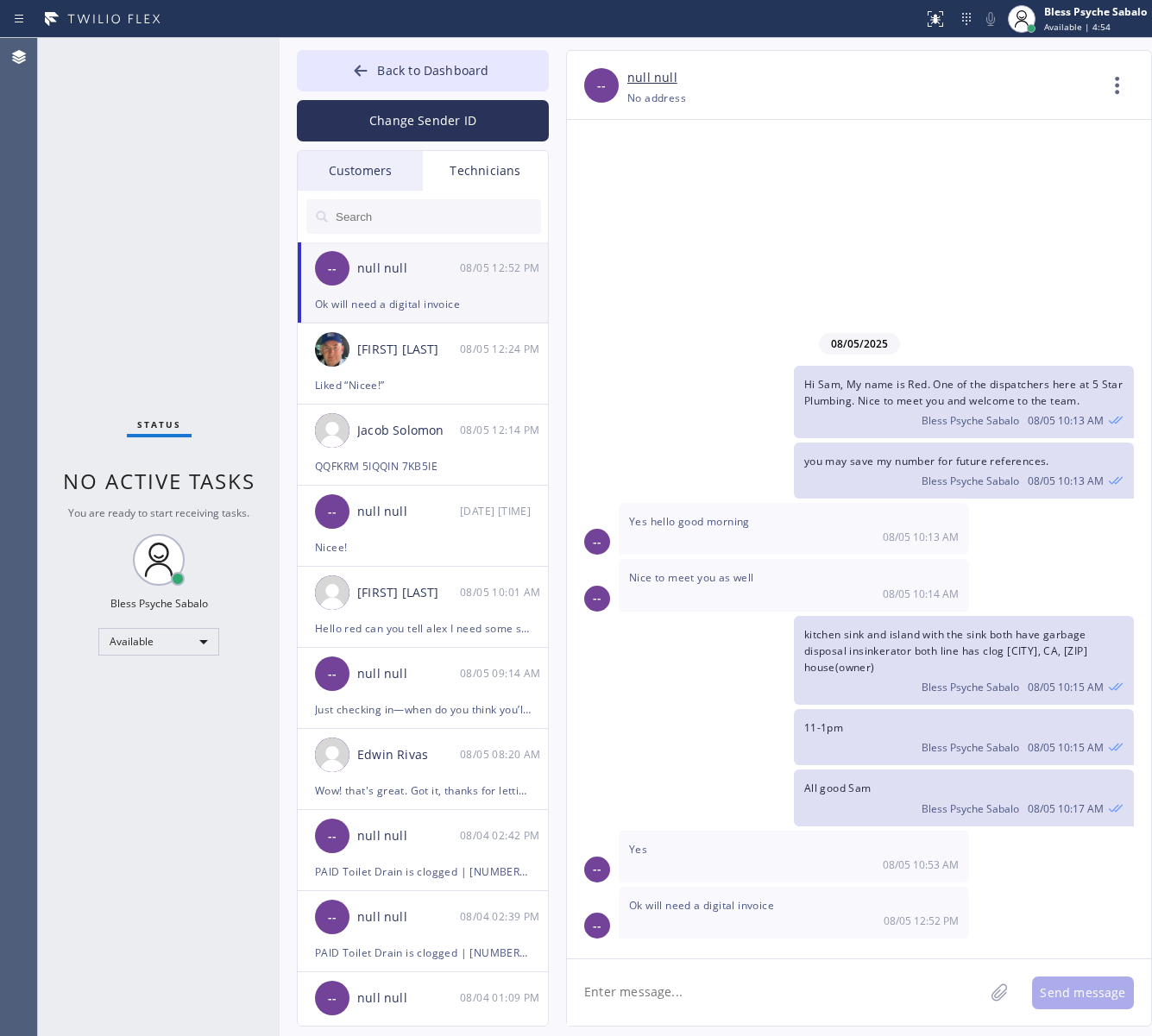 click on "Ok will need a digital invoice" at bounding box center [702, 905] 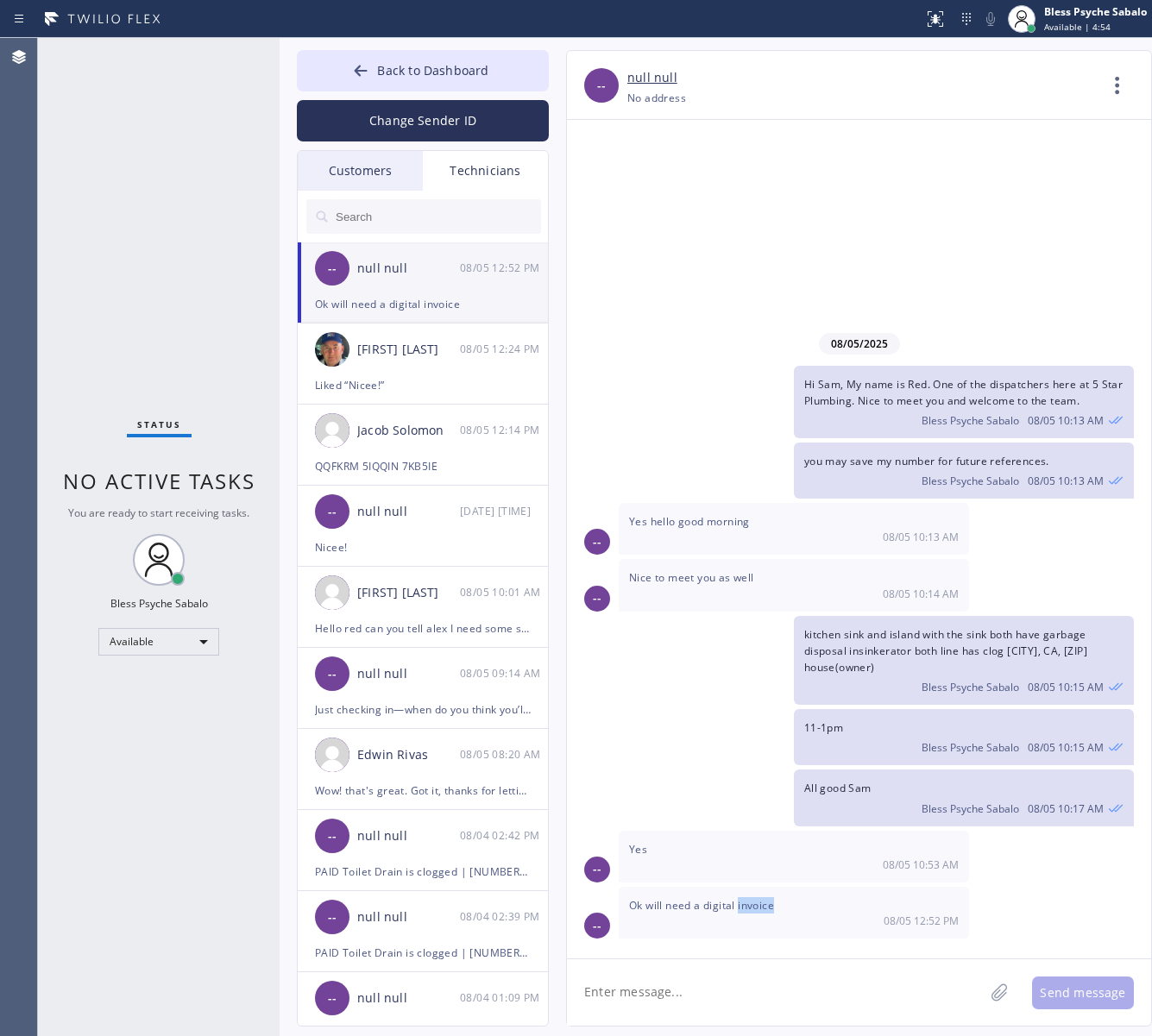 click on "Ok will need a digital invoice" at bounding box center [702, 905] 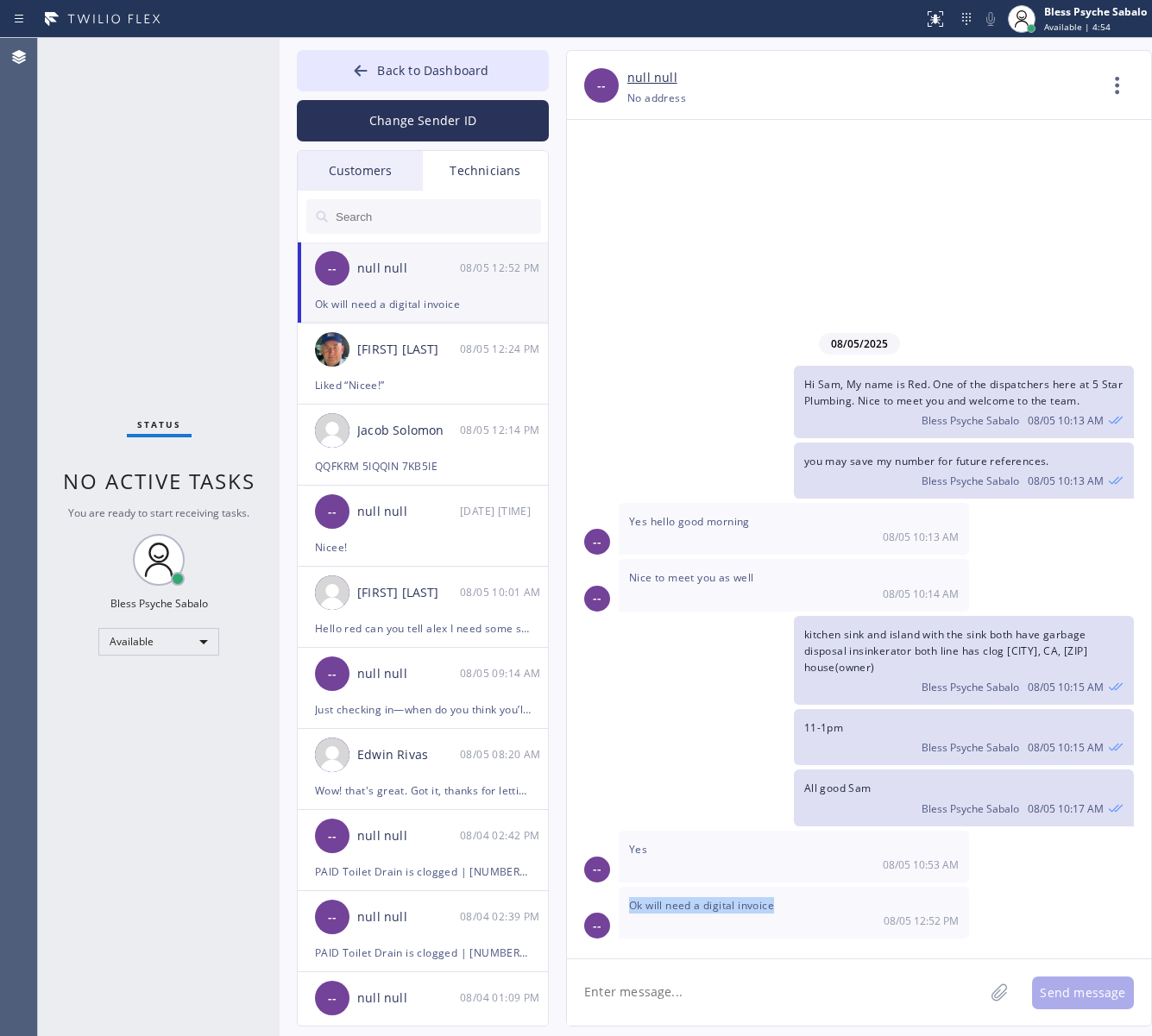 click on "Ok will need a digital invoice" at bounding box center [702, 905] 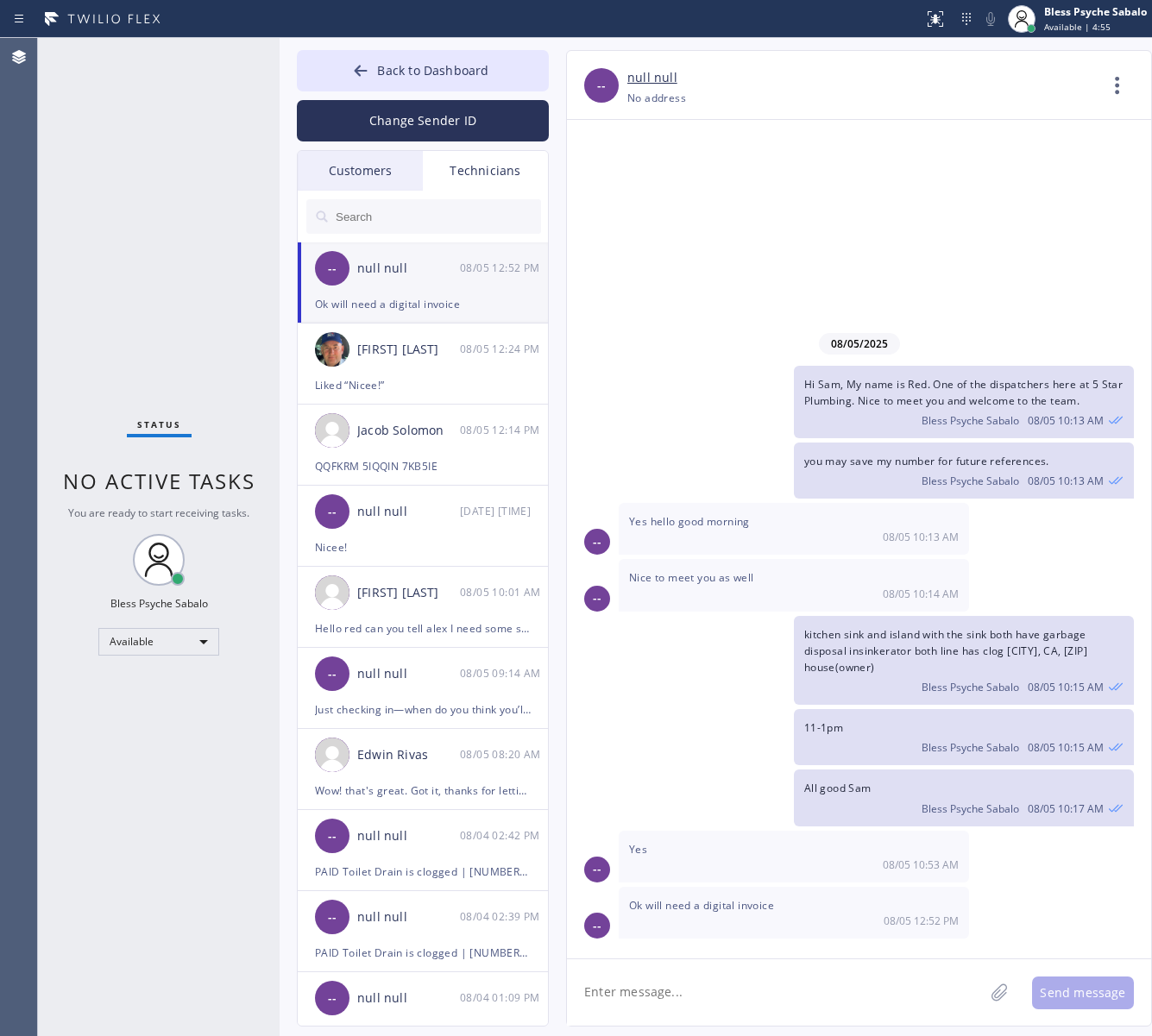 click on "Bless Psyche Sabalo" at bounding box center (970, 808) 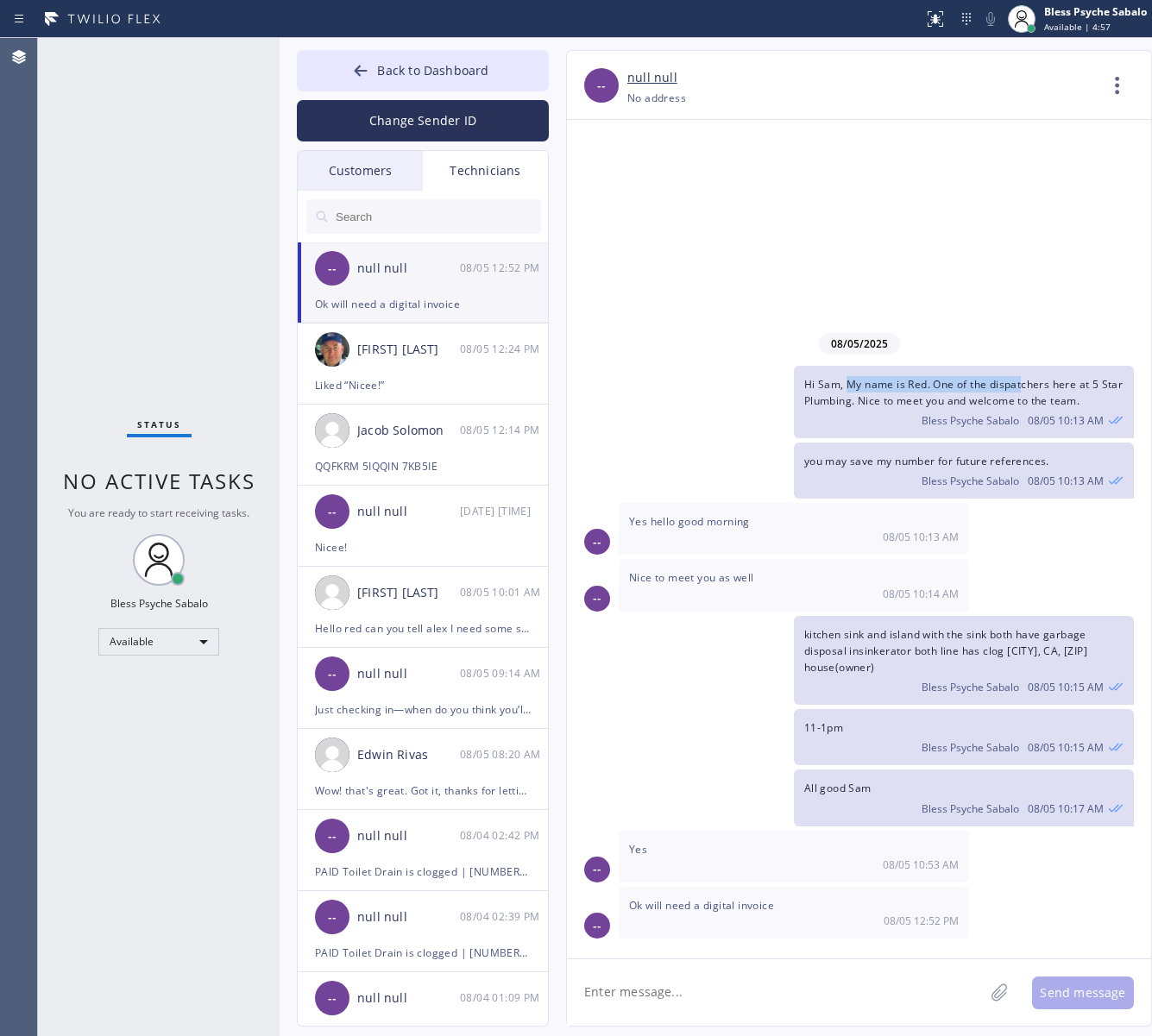 drag, startPoint x: 861, startPoint y: 391, endPoint x: 1007, endPoint y: 395, distance: 146.05478 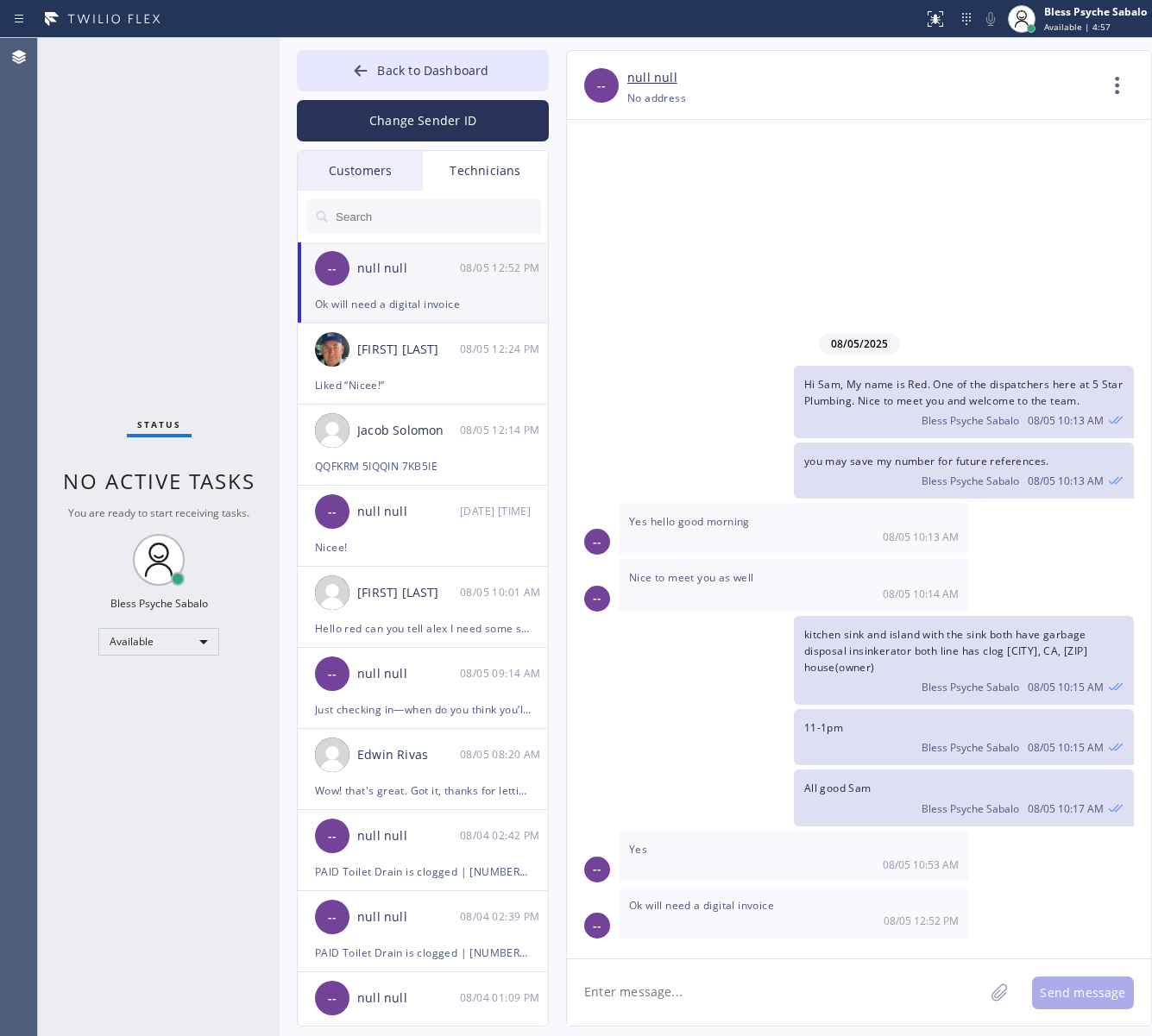 click on "Bless Psyche Sabalo" at bounding box center [970, 420] 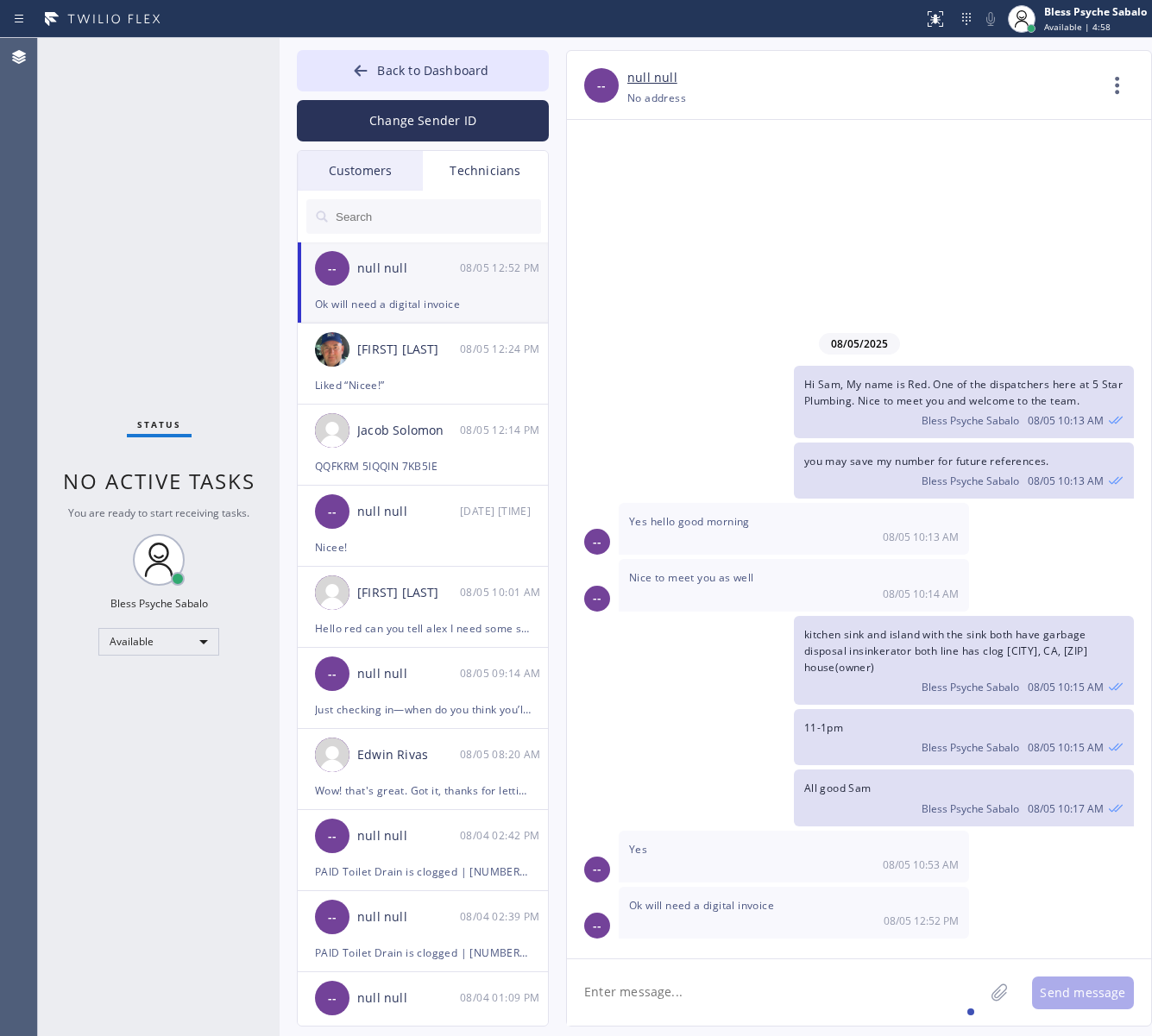 click 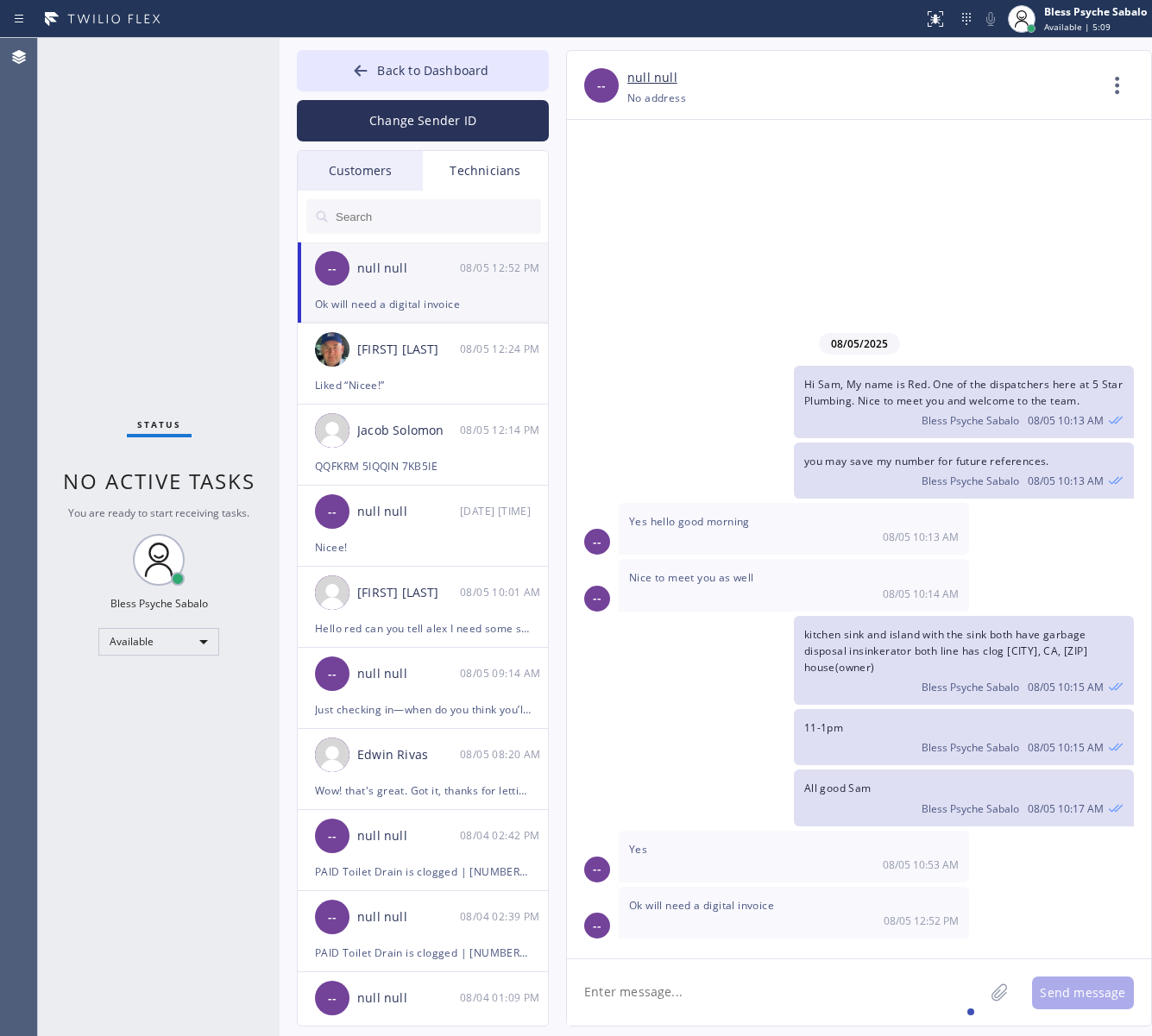 click on "[NAME] [MM]/[DD] [TIME]" at bounding box center [964, 745] 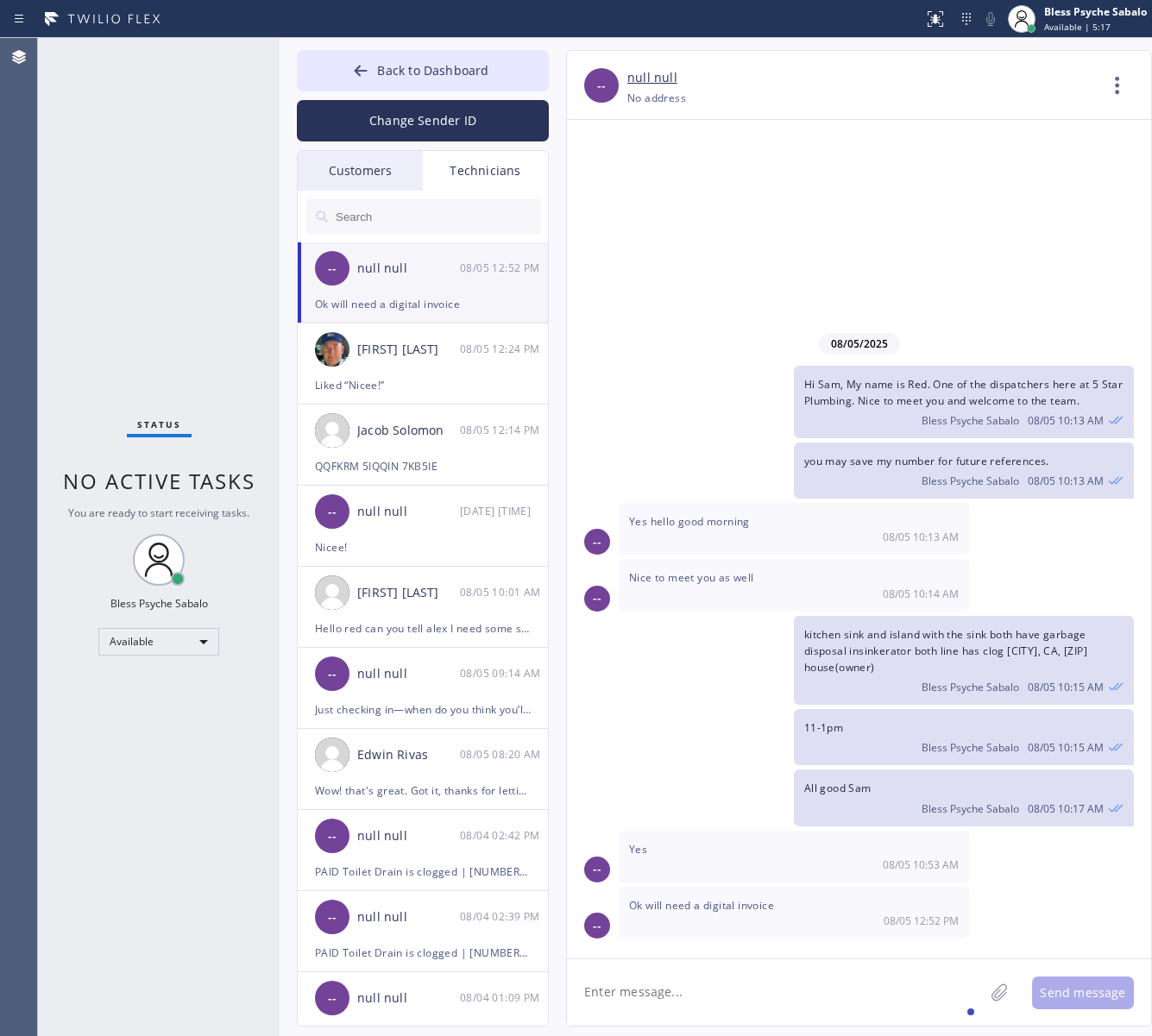 click on "Yes [DATE] [TIME]" at bounding box center (794, 857) 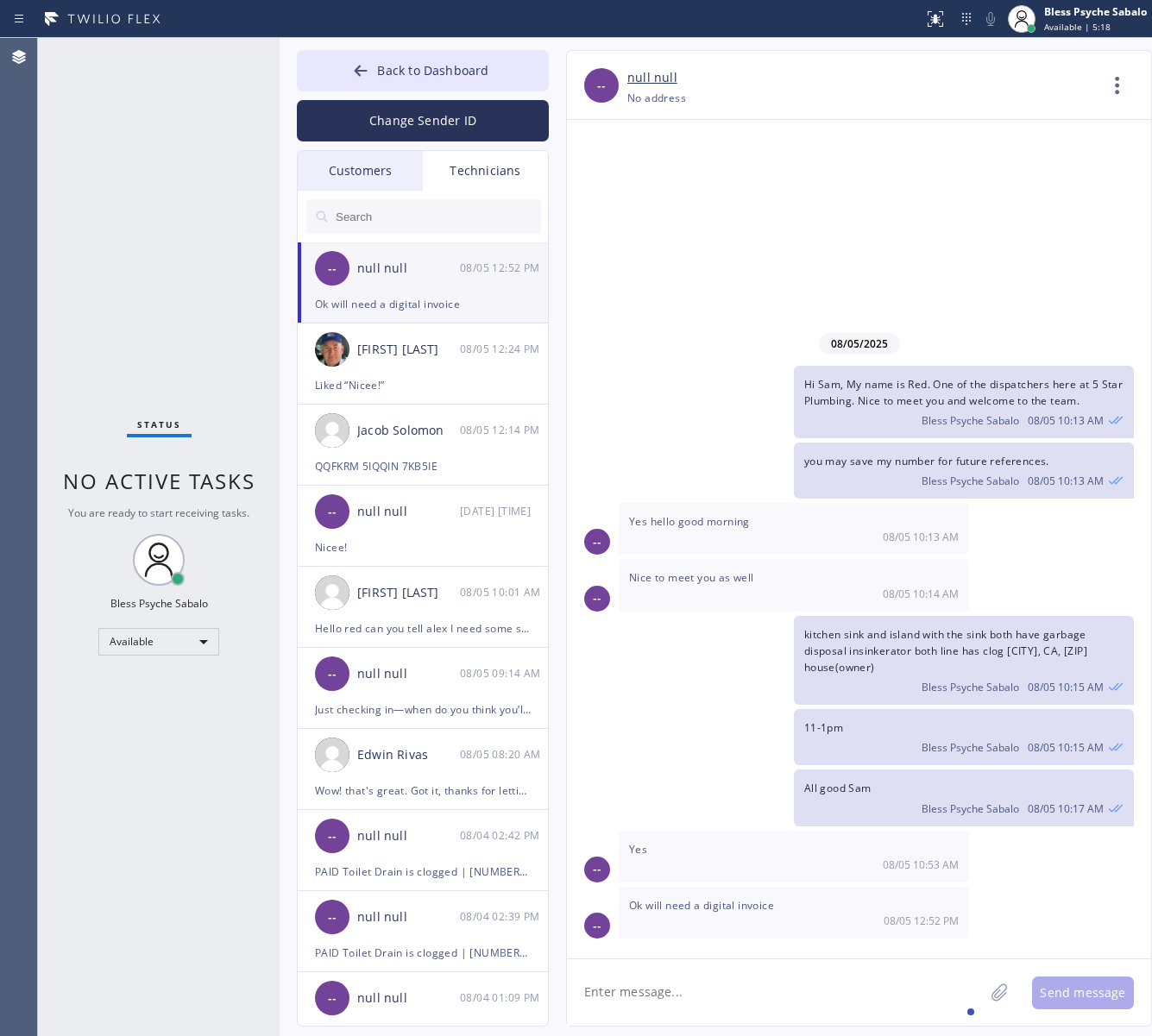 click 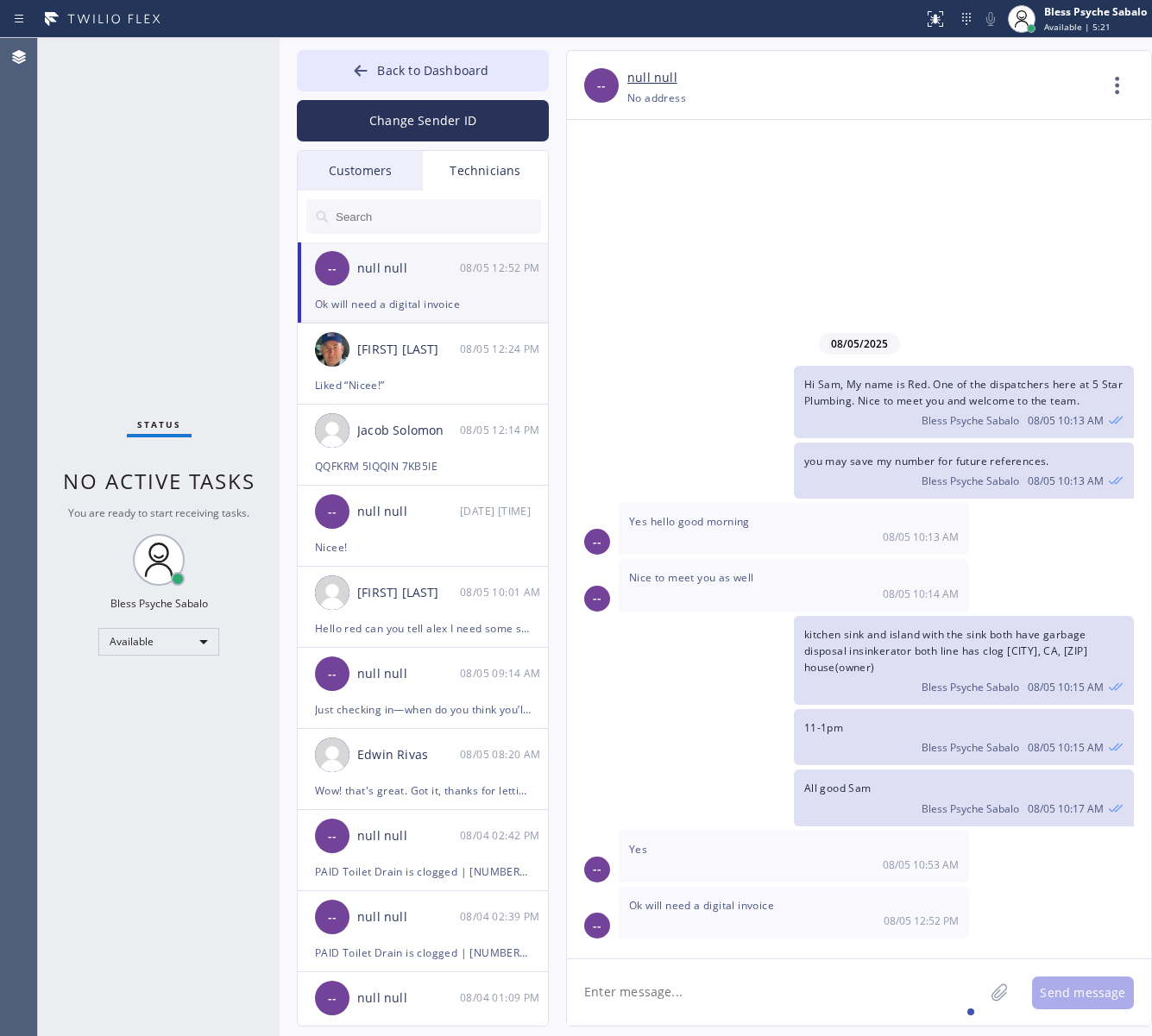 click 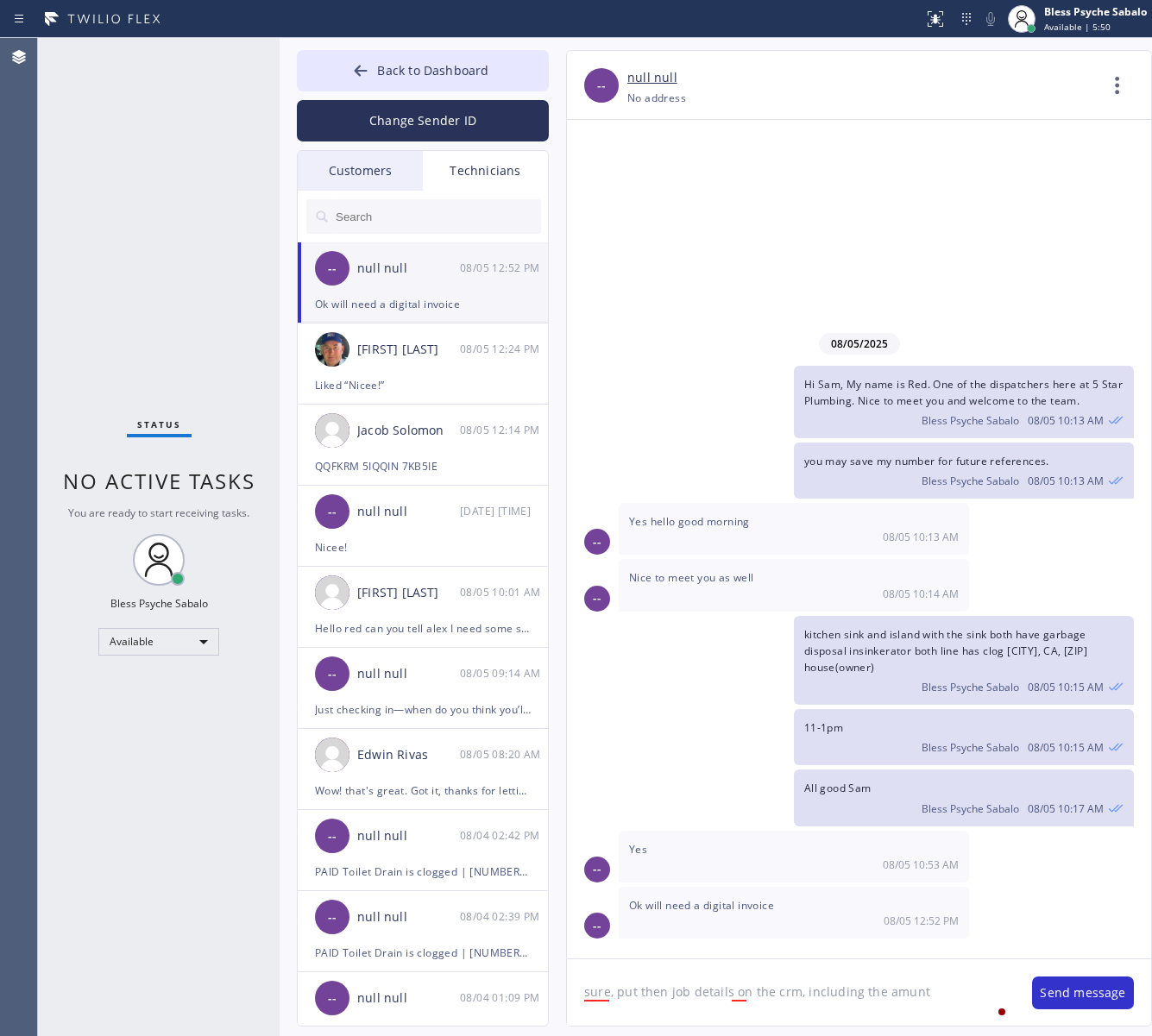 click on "sure, put then job details on the crm, including the amunt" 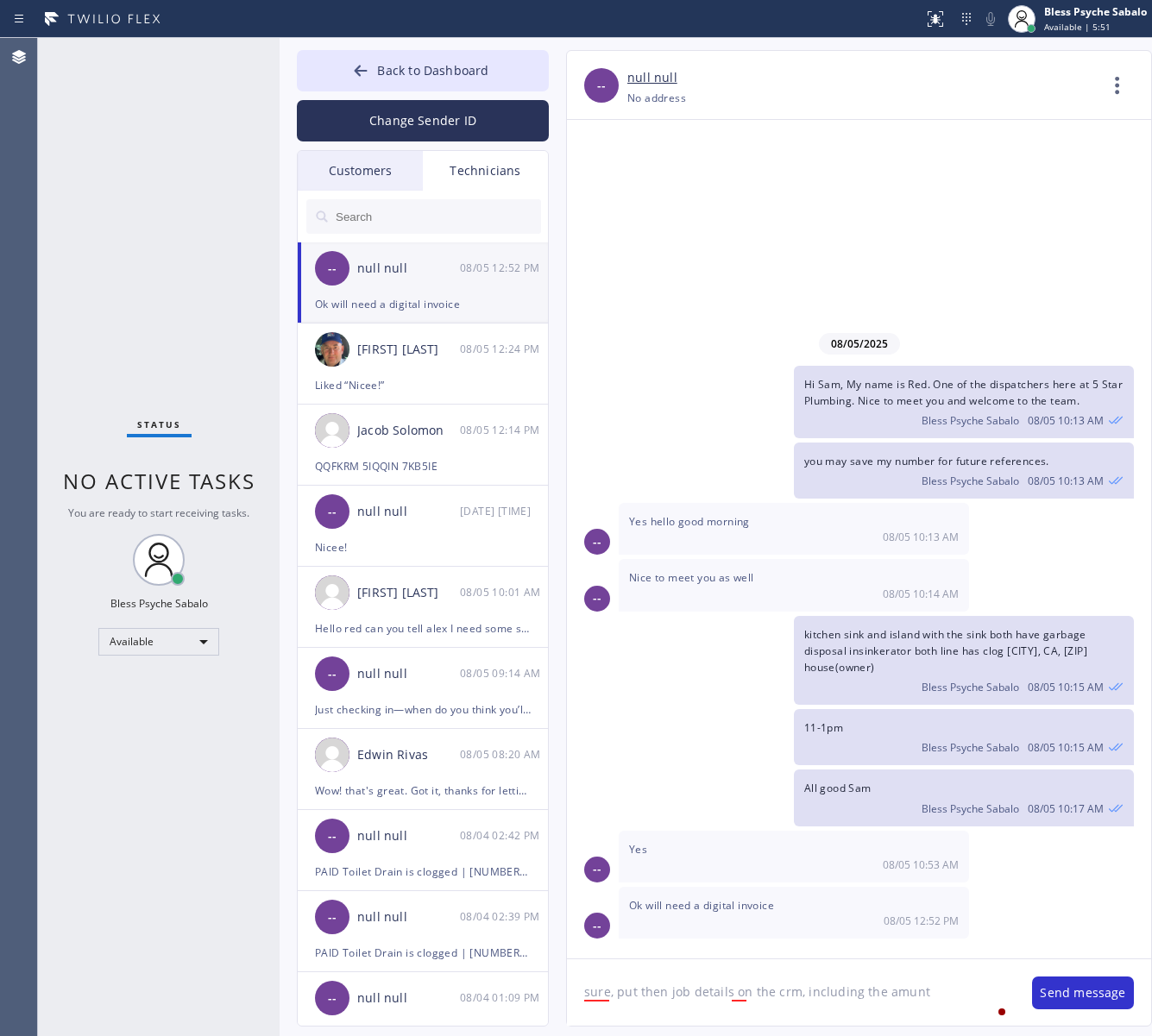 drag, startPoint x: 777, startPoint y: 997, endPoint x: 798, endPoint y: 795, distance: 203.08865 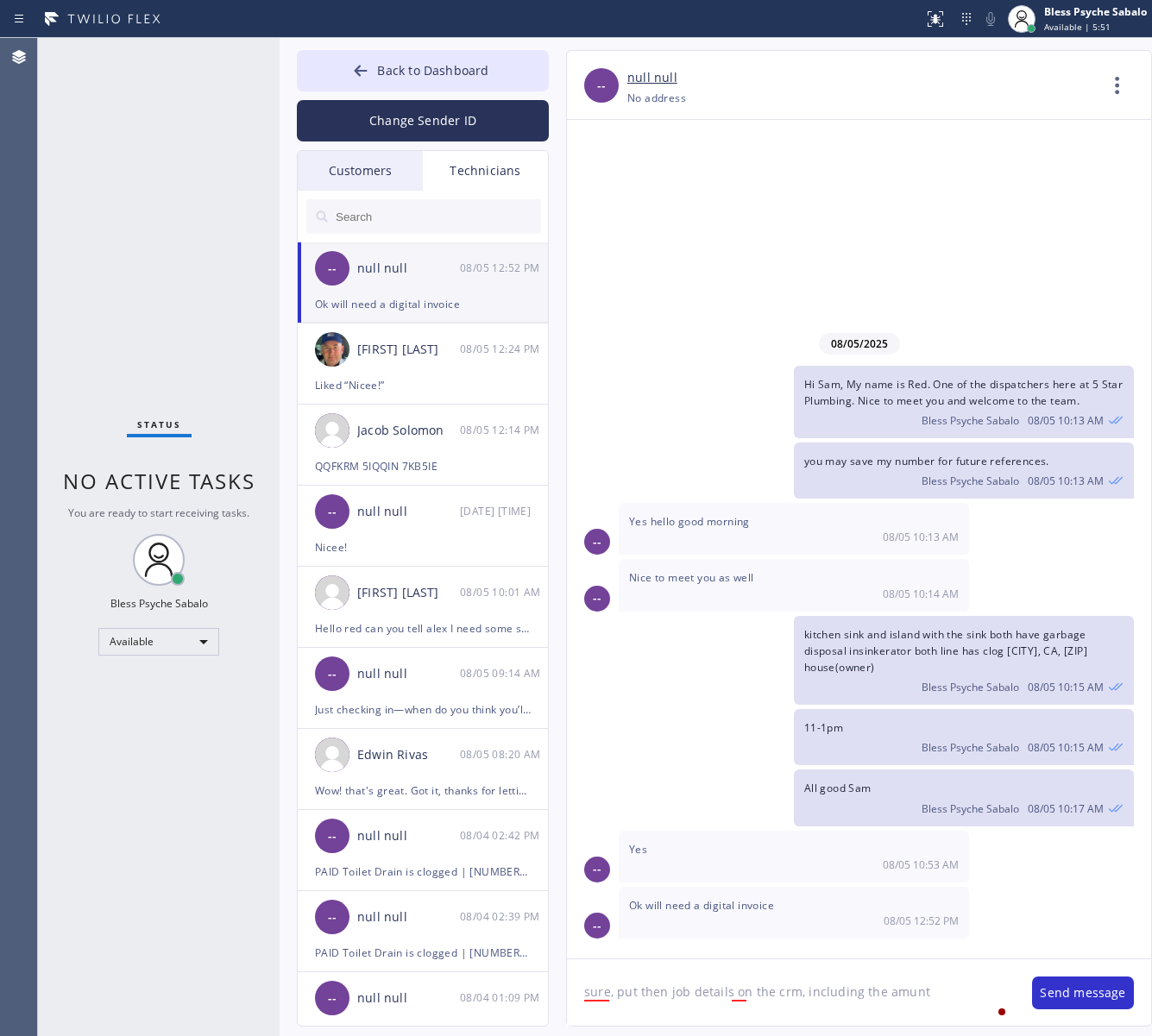 click on "11-1pm [NAME] 08/05 10:15 AM" at bounding box center (850, 737) 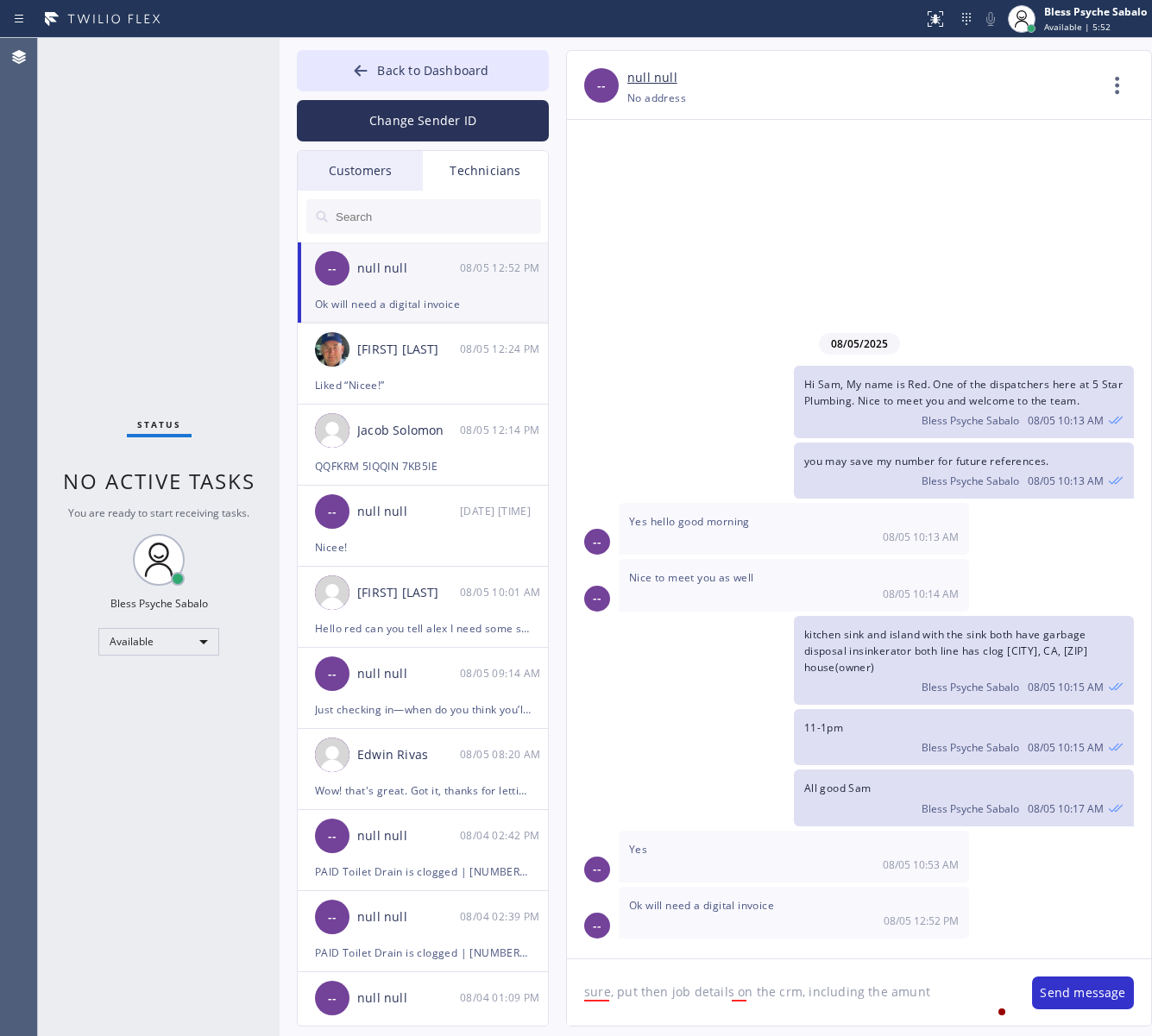 click on "sure, put then job details on the crm, including the amunt" 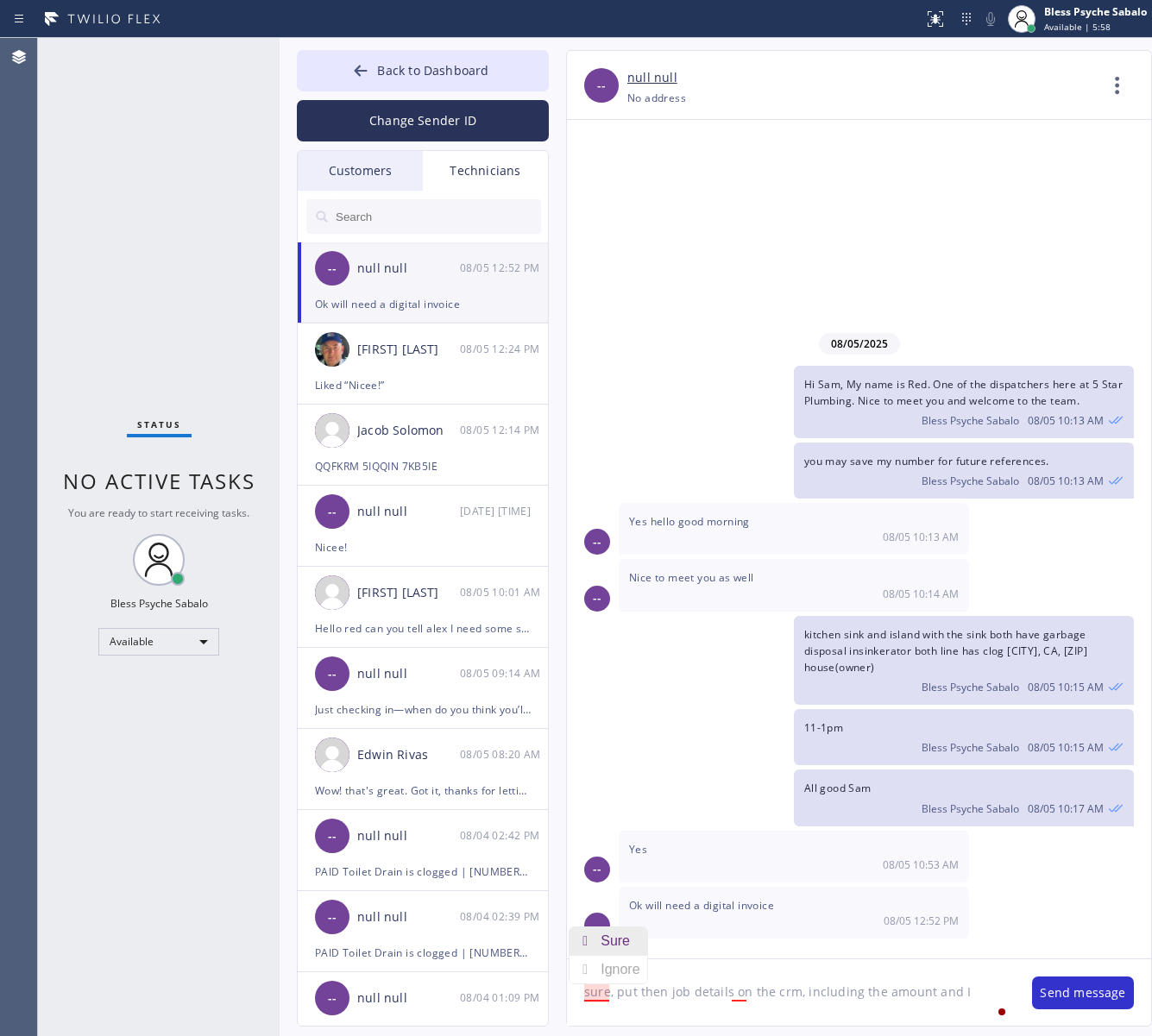 click on "Sure" at bounding box center (619, 941) 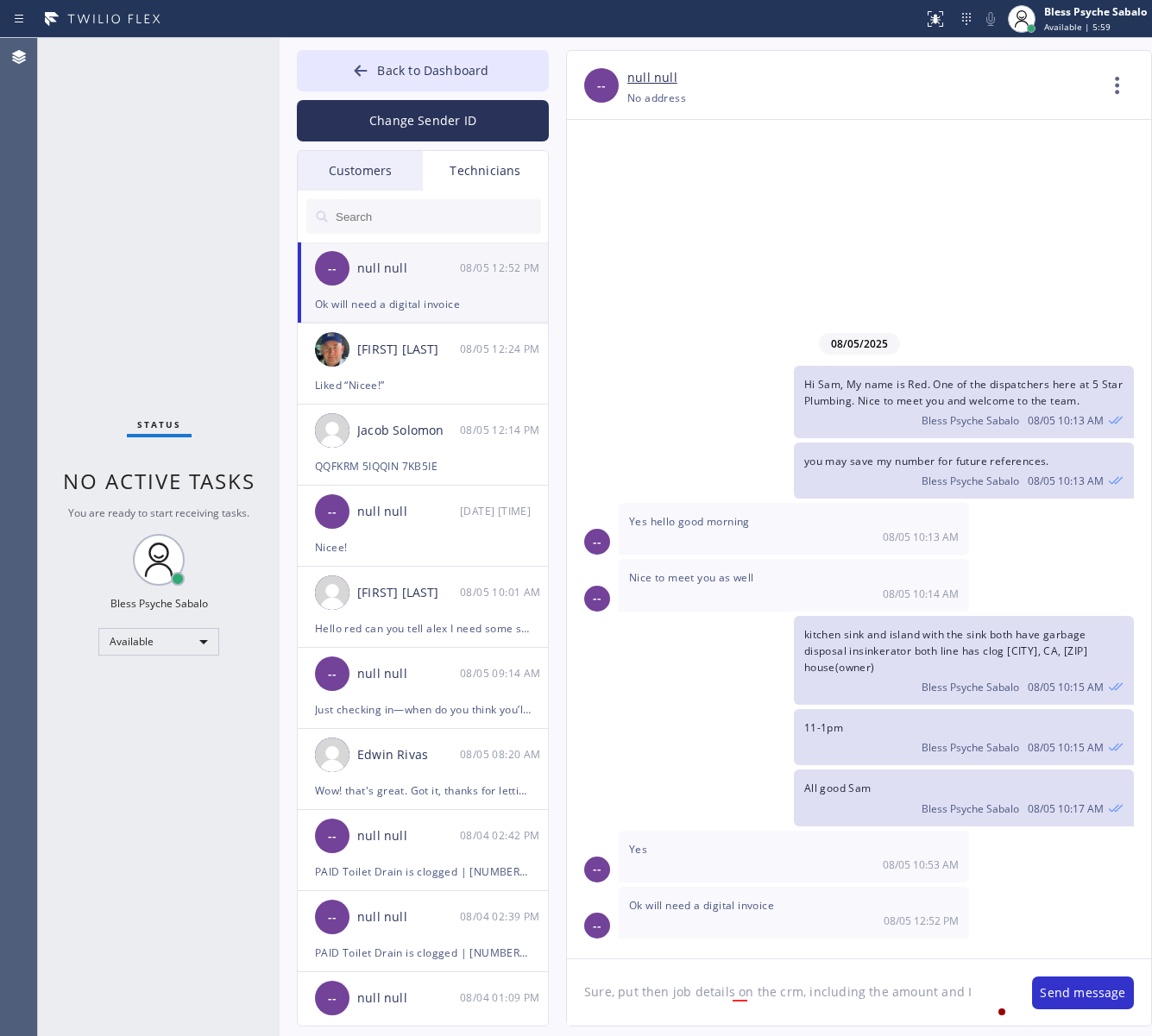 click on "Sure, put then job details on the crm, including the amount and I" 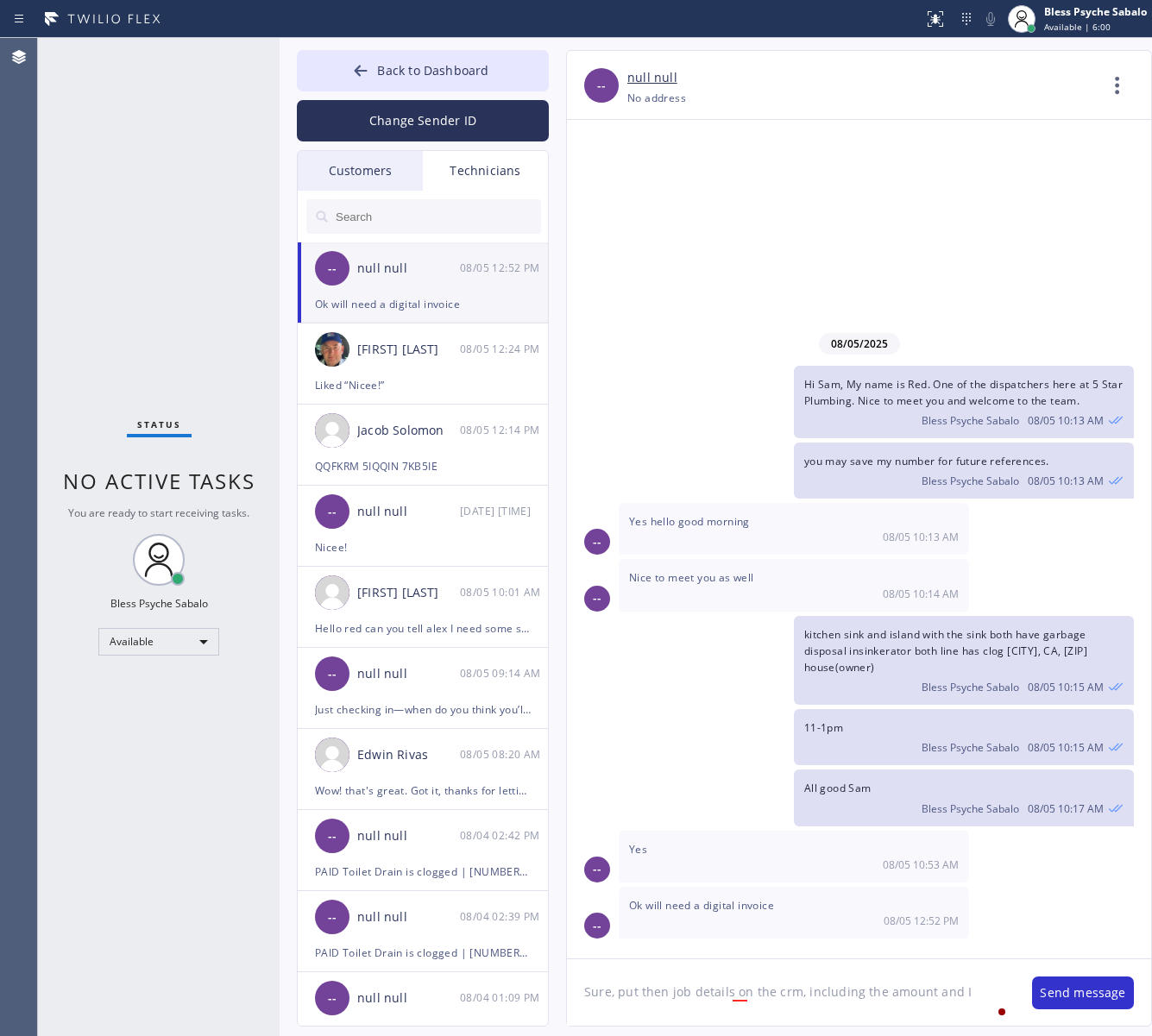 click on "Sure, put then job details on the crm, including the amount and I" 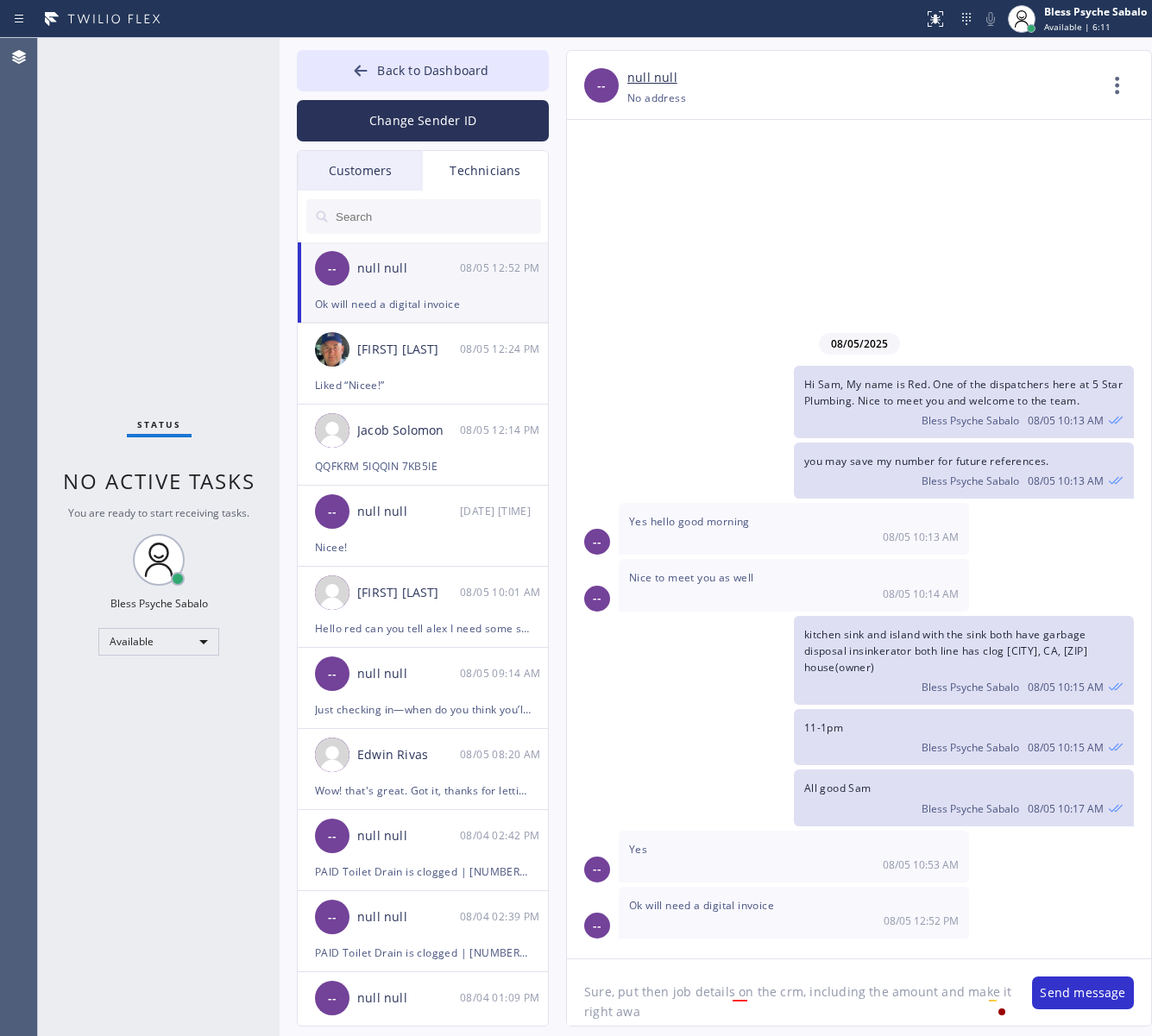 type on "Sure, put then job details on the crm, including the amount and make it right away" 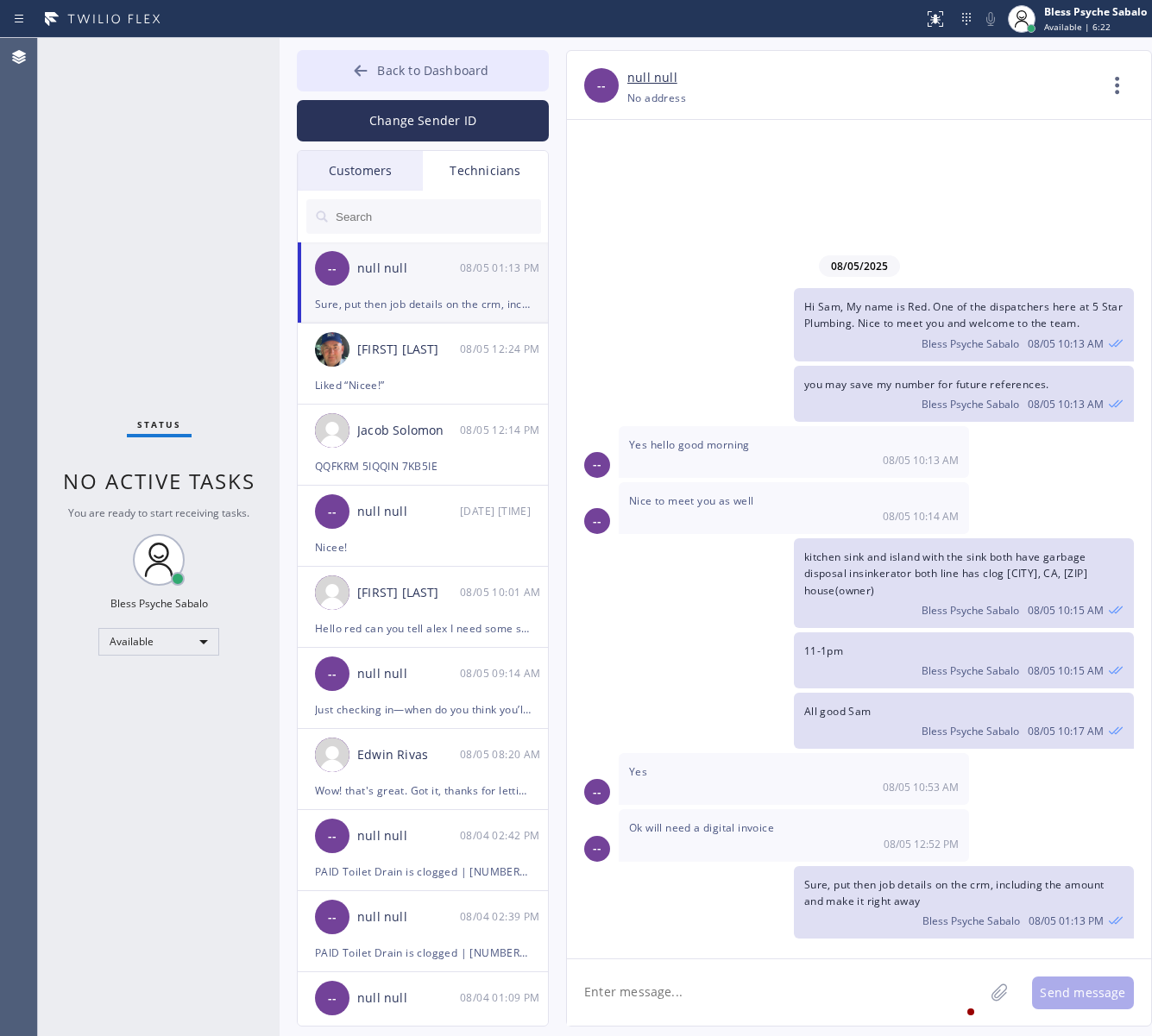 type 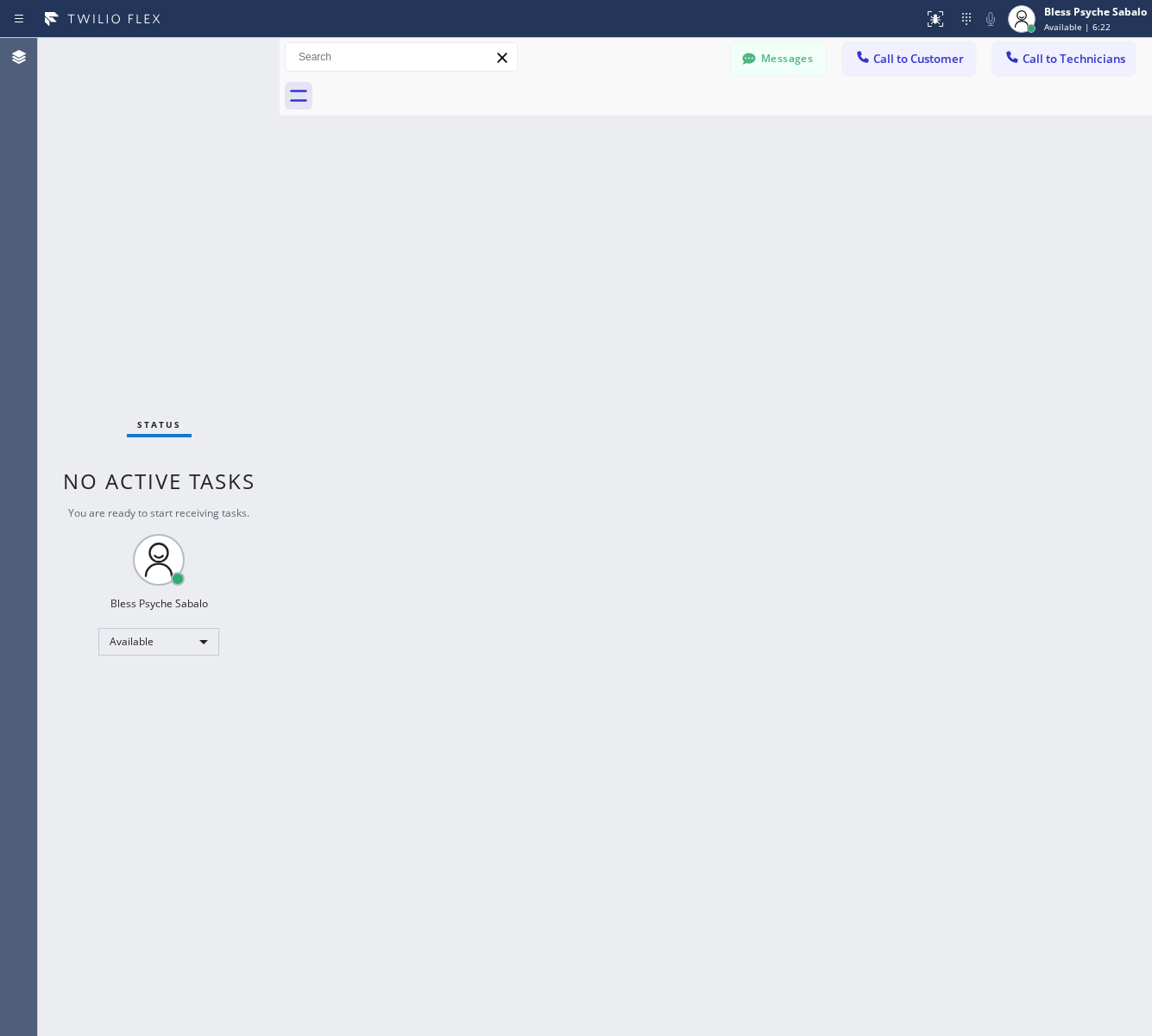 click on "Back to Dashboard Change Sender ID Customers Technicians paul SEARCH RESULTS: MM [FIRST] [LAST] [DATE] It's fine .. NP
We don't need it anymore  JW [FIRST]-this is Red, one of the dispatch managers here at 5 Star Plumbing. I’m reaching out to follow up on the estimate provided by our technician, Vache, during his visit on [DATE] regarding the (Installation of In-Home Water Filtration System). We just wanted to check in and see if you had any questions about the estimate or if there’s anything we can assist you with as you consider moving forward with the project. Feel free to reach out at your convenience—we’re here to help!
BS [FIRST] [LAST] [DATE] LC [FIRST] [LAST] [DATE] Tech advised me to just book an appointment and they'll gonna check the property together with you or either the real estate agent, to see if there's any back-up problem. DM [FIRST] [LAST] [DATE] BD [FIRST] [LAST] [DATE] No problem. IB [FIRST] [LAST] [DATE] J  [DATE] CD" at bounding box center [715, 537] 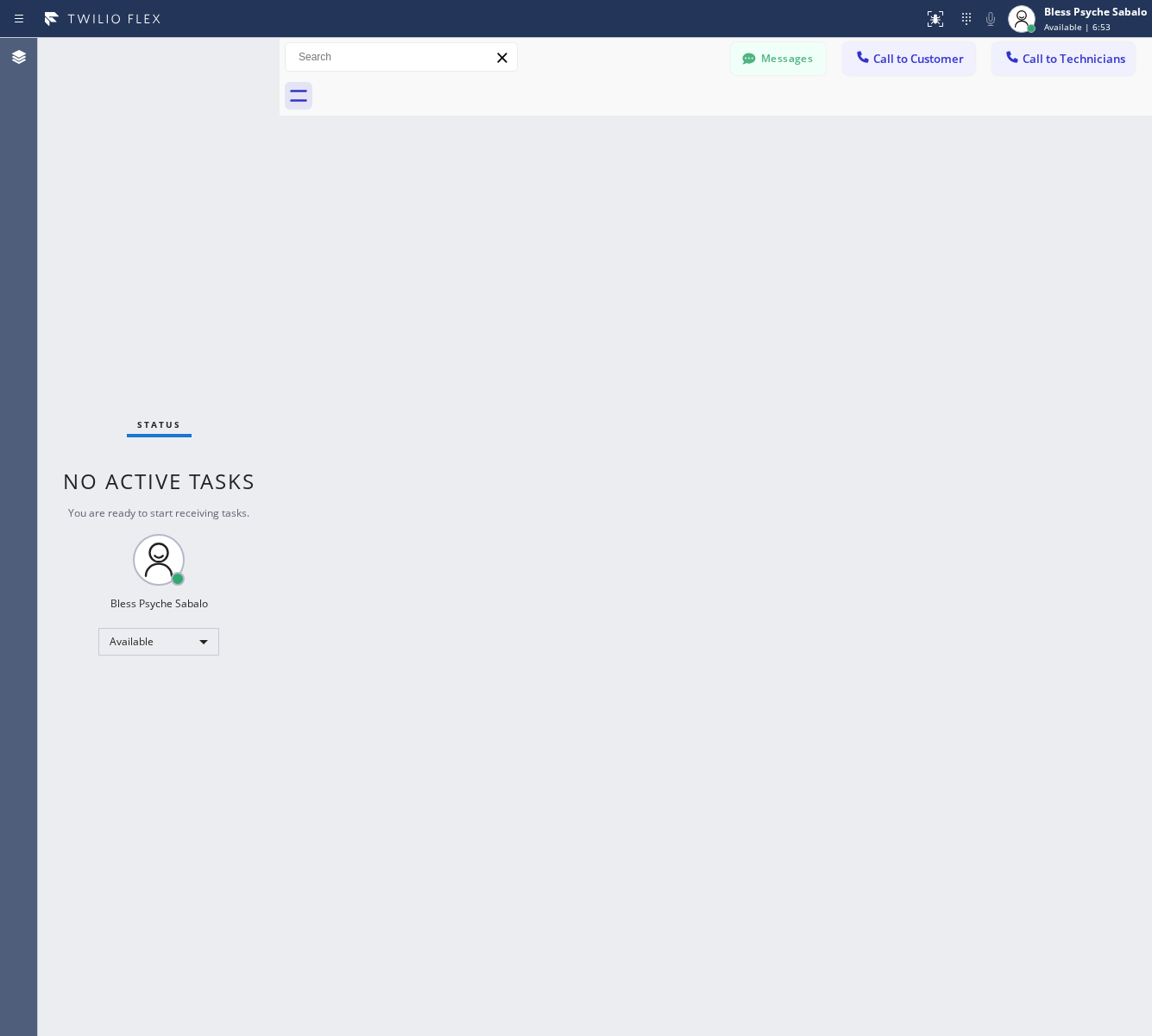 click on "Back to Dashboard Change Sender ID Customers Technicians paul SEARCH RESULTS: MM [FIRST] [LAST] [DATE] It's fine .. NP
We don't need it anymore  JW [FIRST]-this is Red, one of the dispatch managers here at 5 Star Plumbing. I’m reaching out to follow up on the estimate provided by our technician, Vache, during his visit on [DATE] regarding the (Installation of In-Home Water Filtration System). We just wanted to check in and see if you had any questions about the estimate or if there’s anything we can assist you with as you consider moving forward with the project. Feel free to reach out at your convenience—we’re here to help!
BS [FIRST] [LAST] [DATE] LC [FIRST] [LAST] [DATE] Tech advised me to just book an appointment and they'll gonna check the property together with you or either the real estate agent, to see if there's any back-up problem. DM [FIRST] [LAST] [DATE] BD [FIRST] [LAST] [DATE] No problem. IB [FIRST] [LAST] [DATE] J  [DATE] CD" at bounding box center [715, 537] 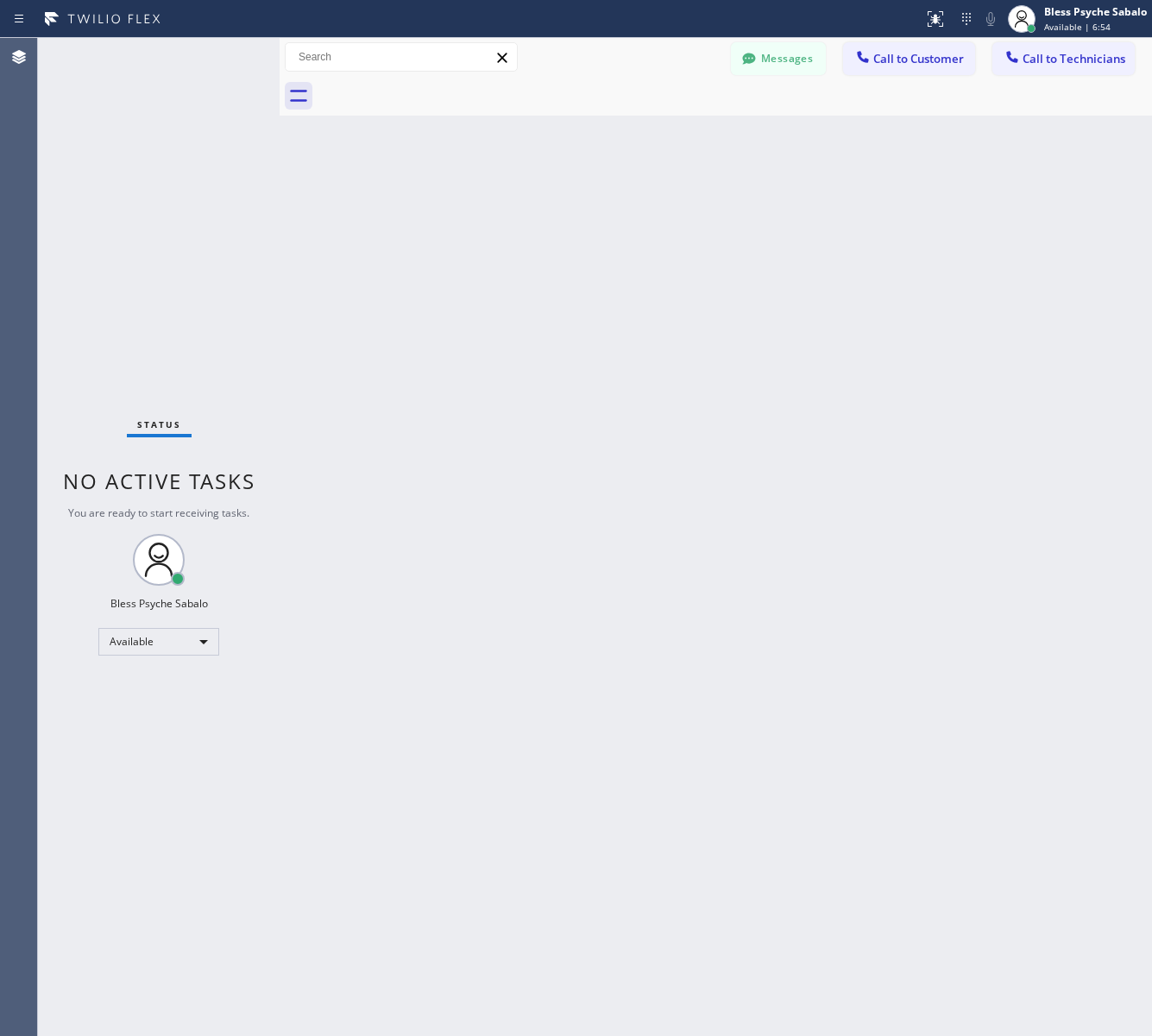 click on "Back to Dashboard Change Sender ID Customers Technicians paul SEARCH RESULTS: MM [FIRST] [LAST] [DATE] It's fine .. NP
We don't need it anymore  JW [FIRST]-this is Red, one of the dispatch managers here at 5 Star Plumbing. I’m reaching out to follow up on the estimate provided by our technician, Vache, during his visit on [DATE] regarding the (Installation of In-Home Water Filtration System). We just wanted to check in and see if you had any questions about the estimate or if there’s anything we can assist you with as you consider moving forward with the project. Feel free to reach out at your convenience—we’re here to help!
BS [FIRST] [LAST] [DATE] LC [FIRST] [LAST] [DATE] Tech advised me to just book an appointment and they'll gonna check the property together with you or either the real estate agent, to see if there's any back-up problem. DM [FIRST] [LAST] [DATE] BD [FIRST] [LAST] [DATE] No problem. IB [FIRST] [LAST] [DATE] J  [DATE] CD" at bounding box center (715, 537) 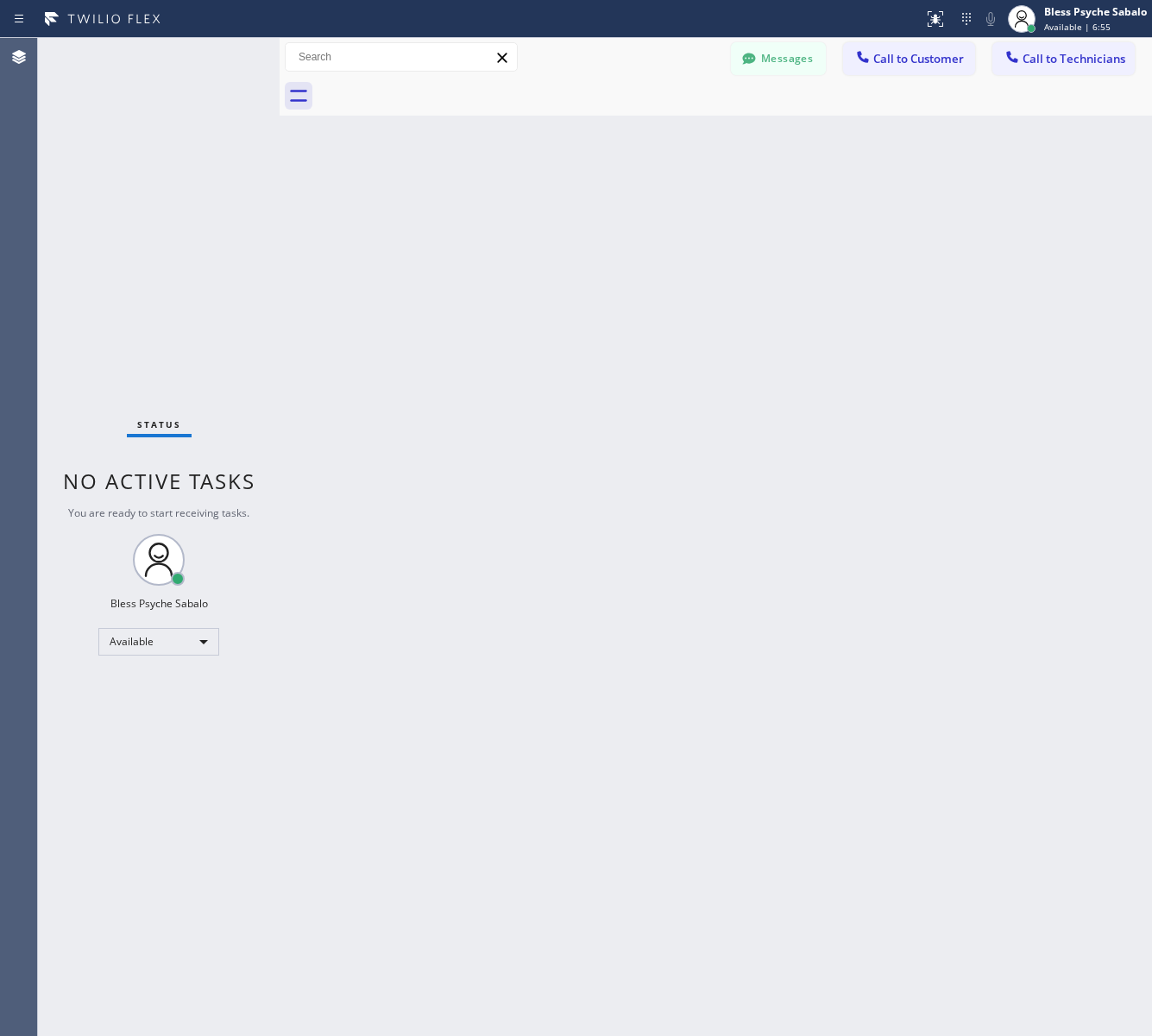 click at bounding box center [734, 96] 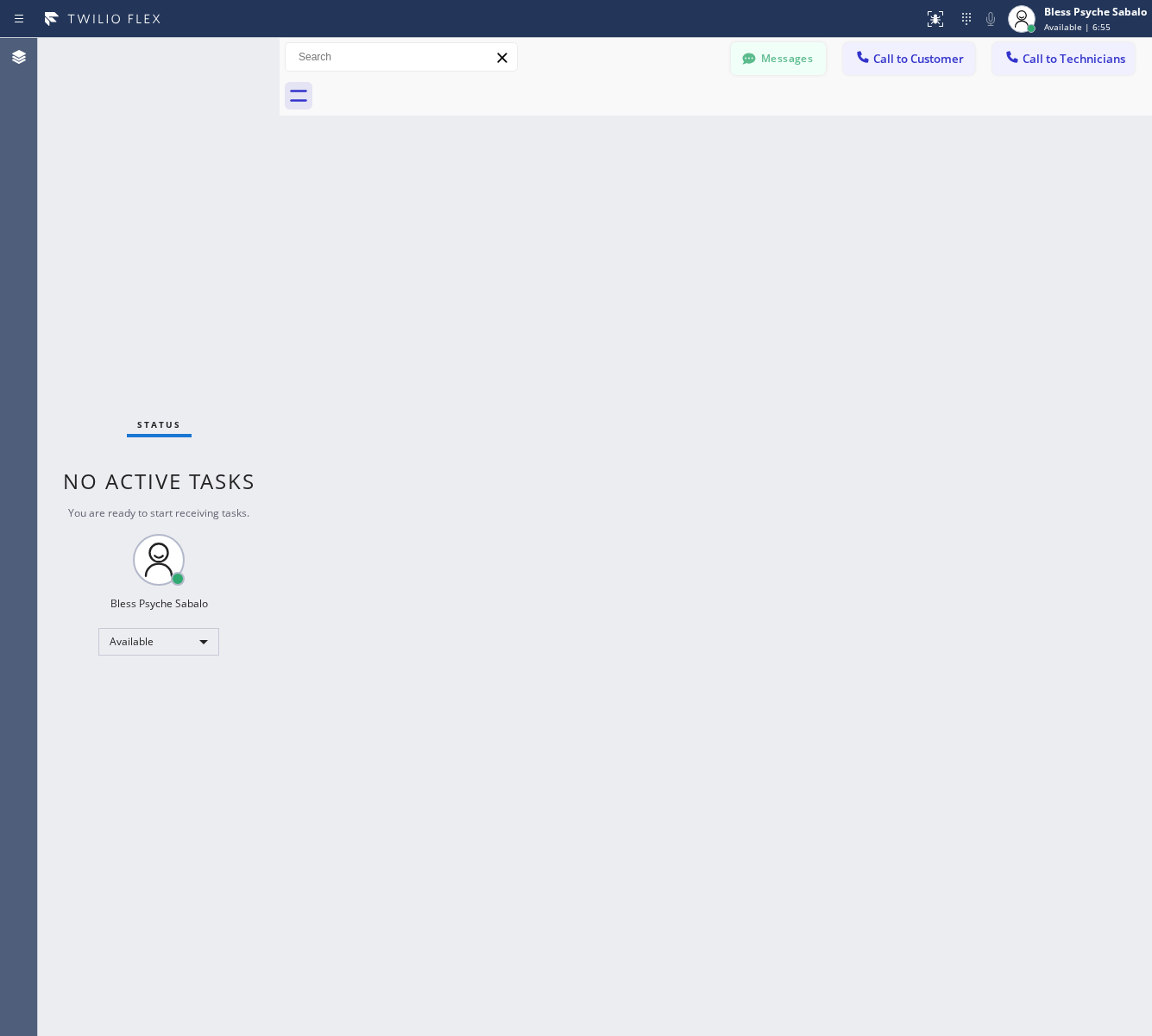 click on "Messages" at bounding box center (778, 59) 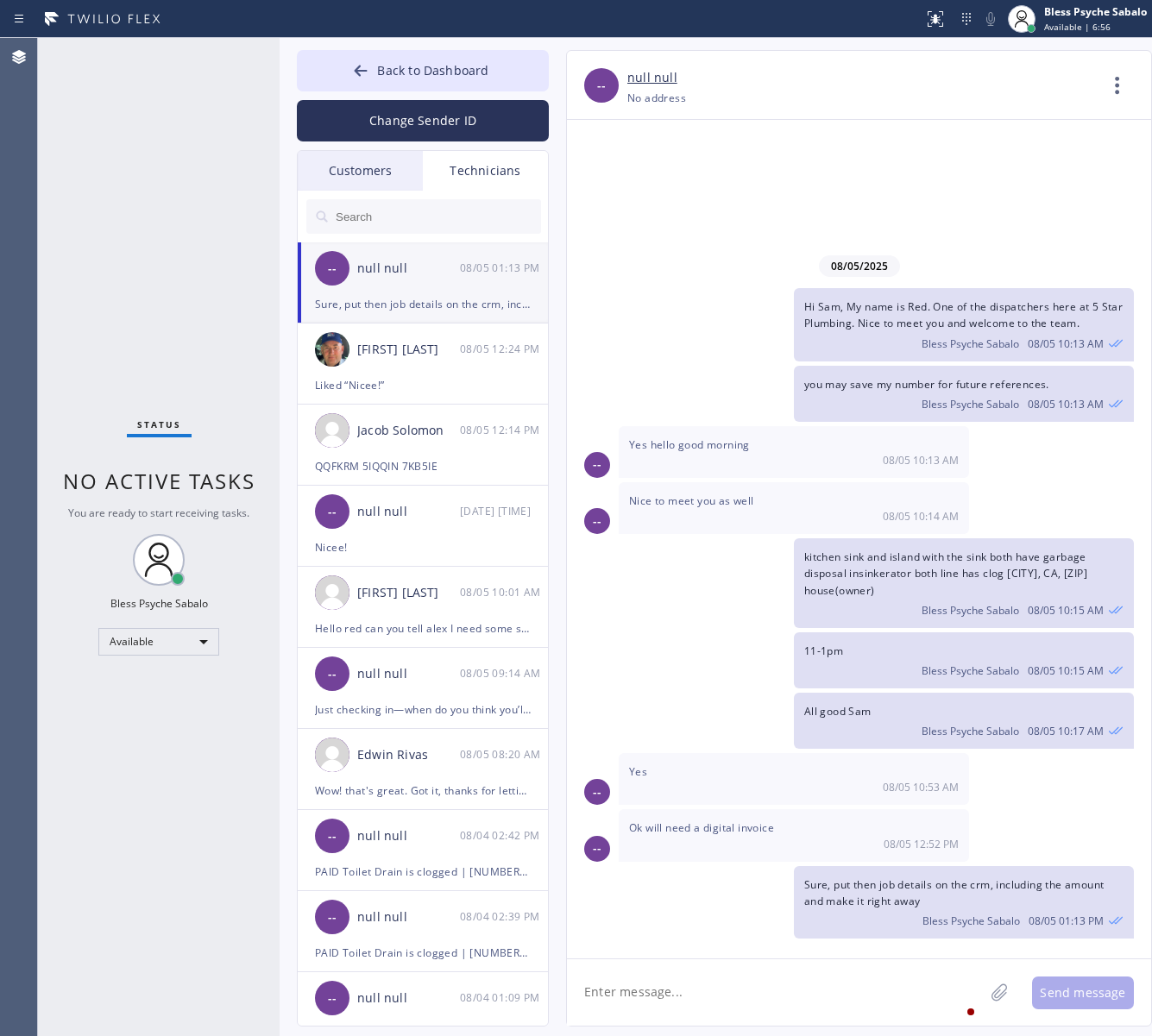 click on "Hi [FIRST], My name is Red. One of the dispatchers here at 5 Star Plumbing.
Nice to meet you and welcome to the team. Bless Psyche Sabalo [DATE] [TIME]" at bounding box center (850, 324) 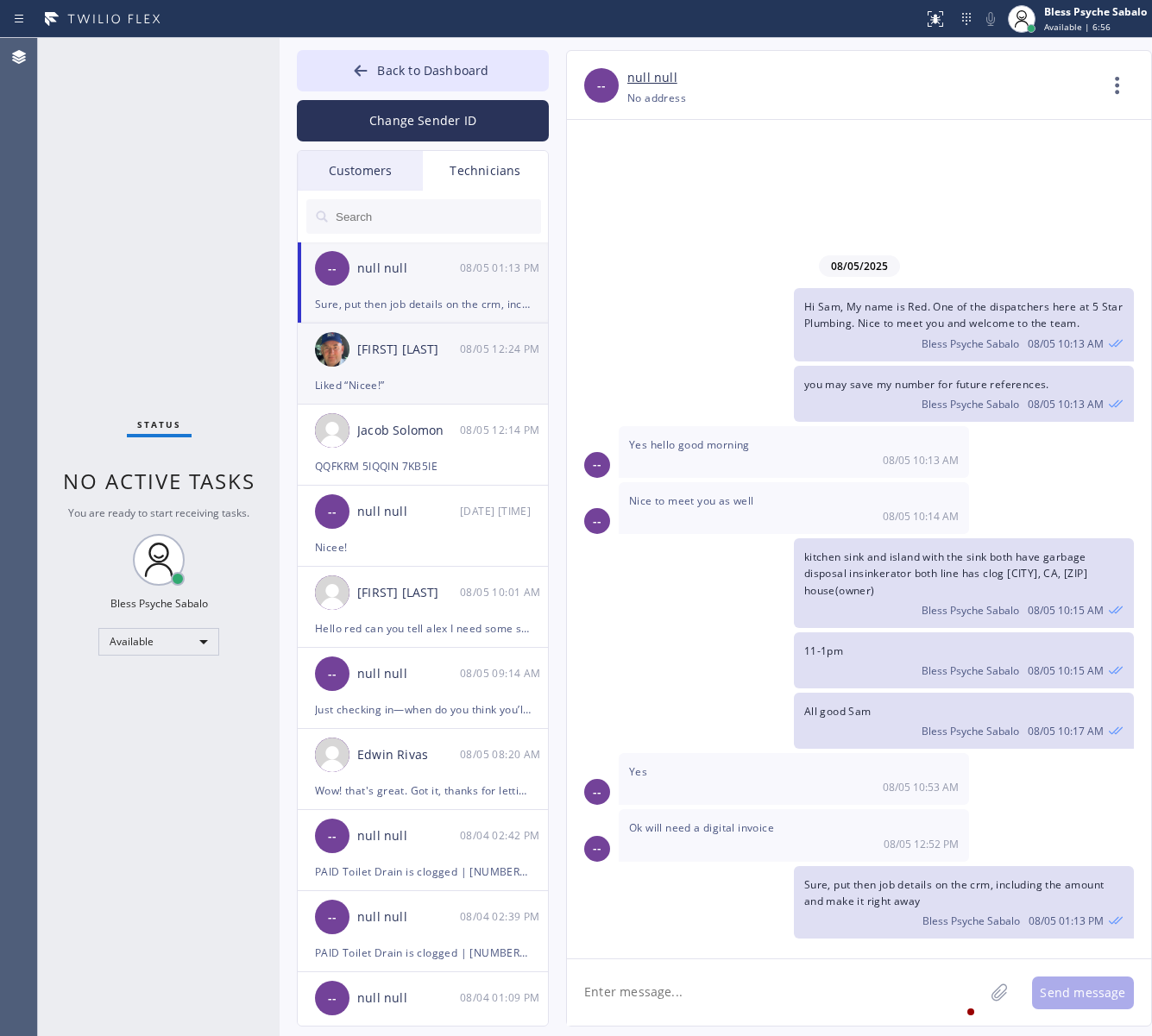click on "Liked “Nicee!”" at bounding box center [423, 385] 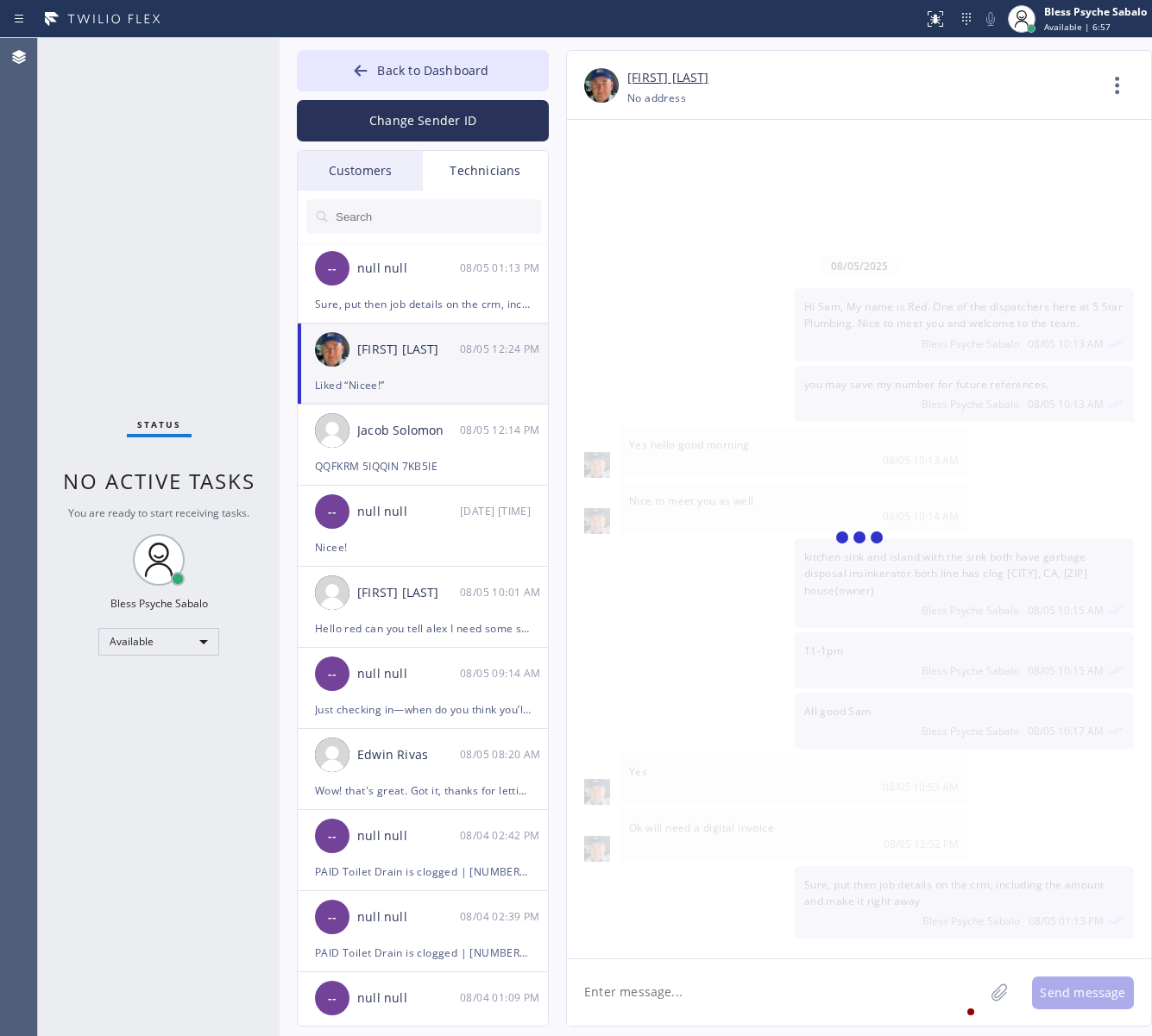 scroll, scrollTop: 10222, scrollLeft: 0, axis: vertical 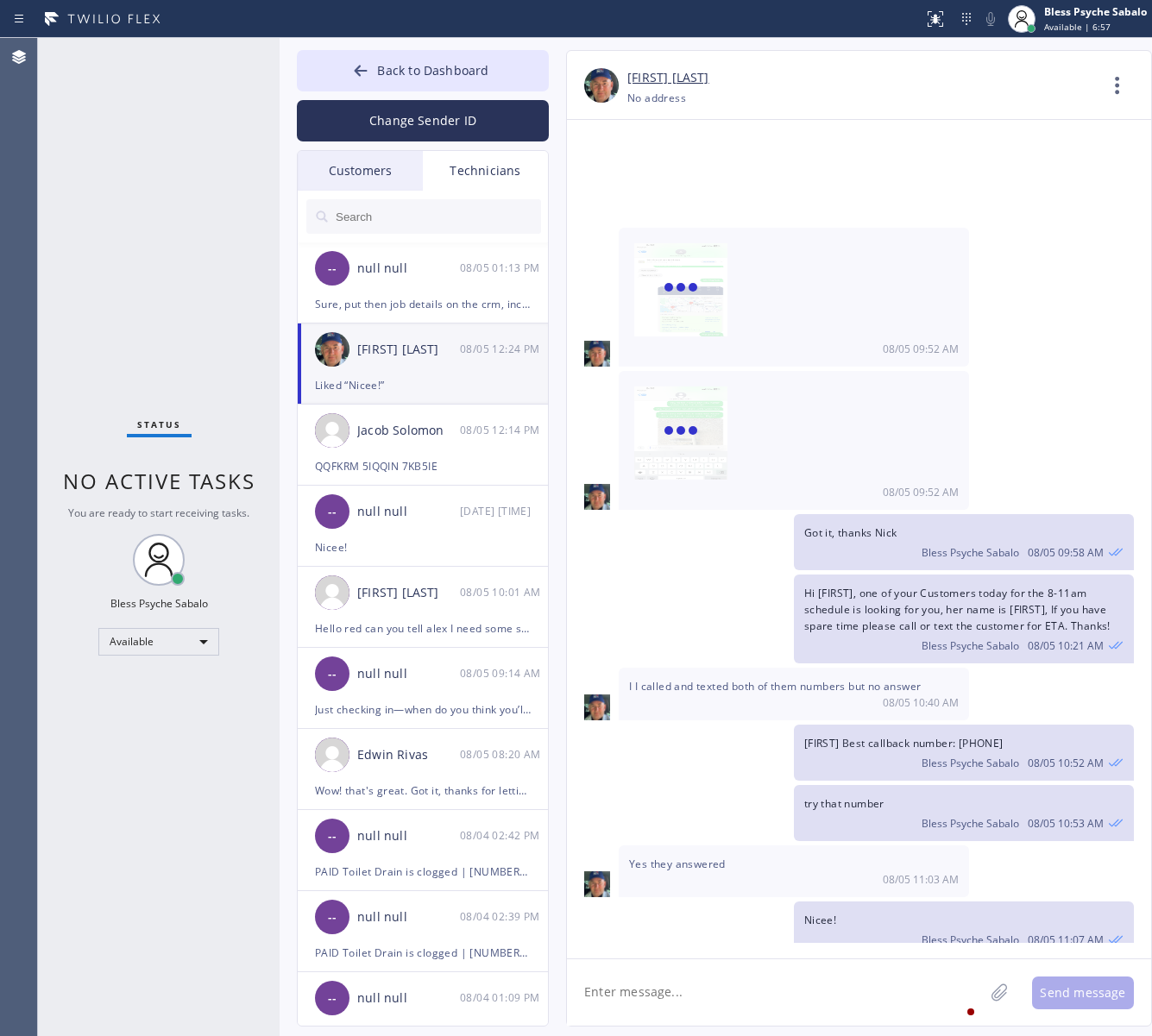 click 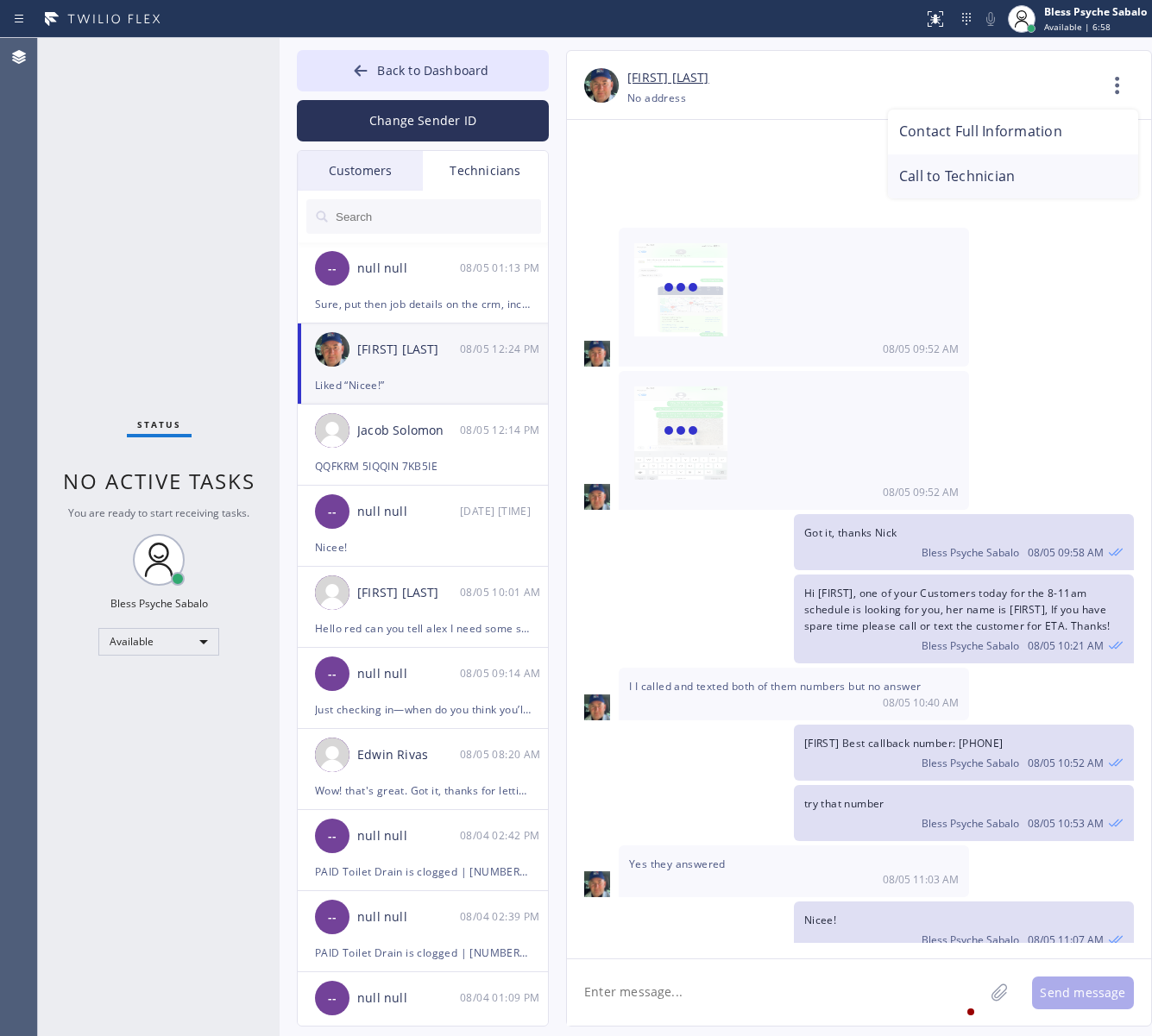 click on "Call to Technician" at bounding box center [1013, 177] 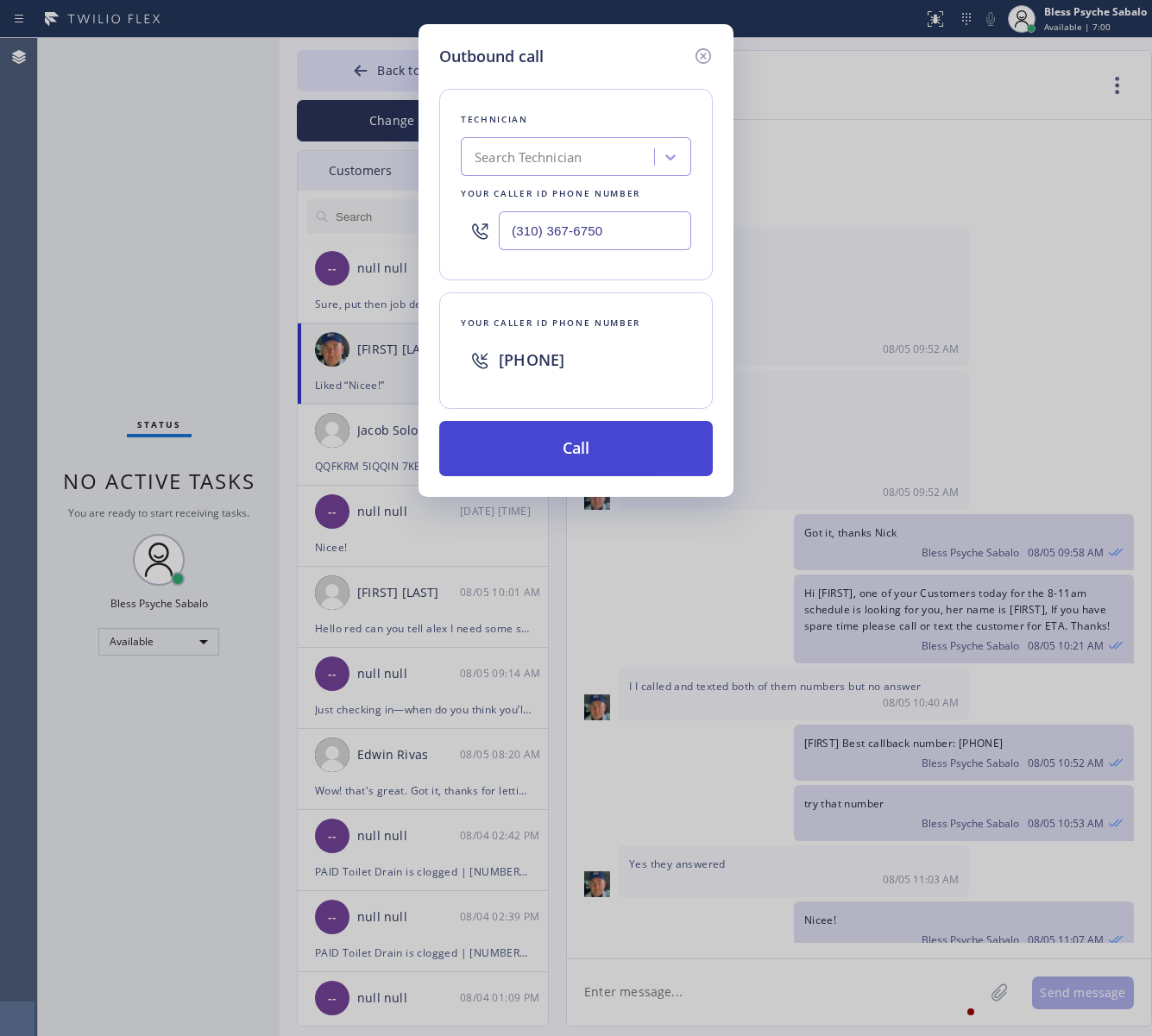 click on "Call" at bounding box center (576, 449) 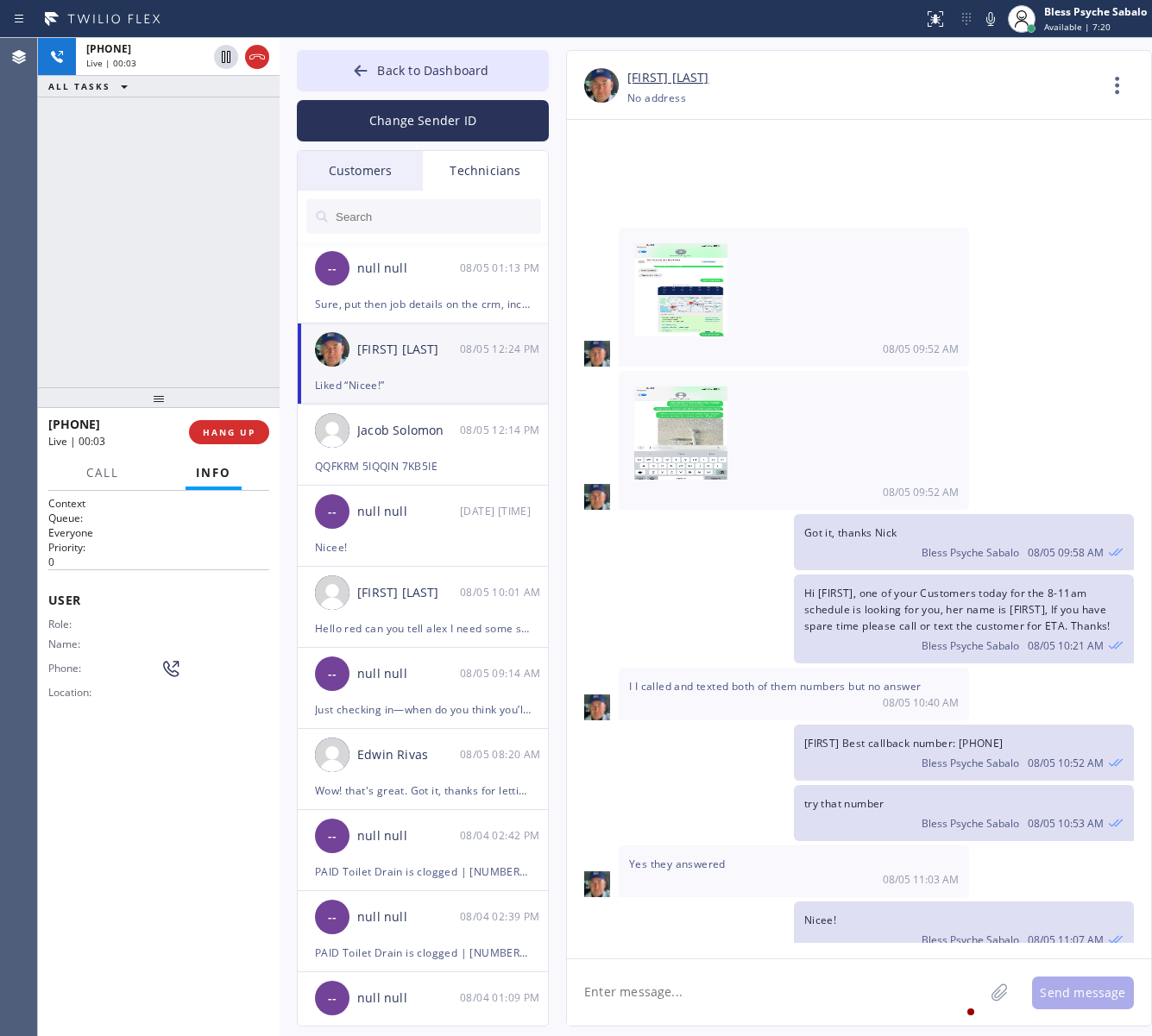 click on "I I called and texted both of them numbers but no answer  08/05 10:40 AM" at bounding box center (794, 694) 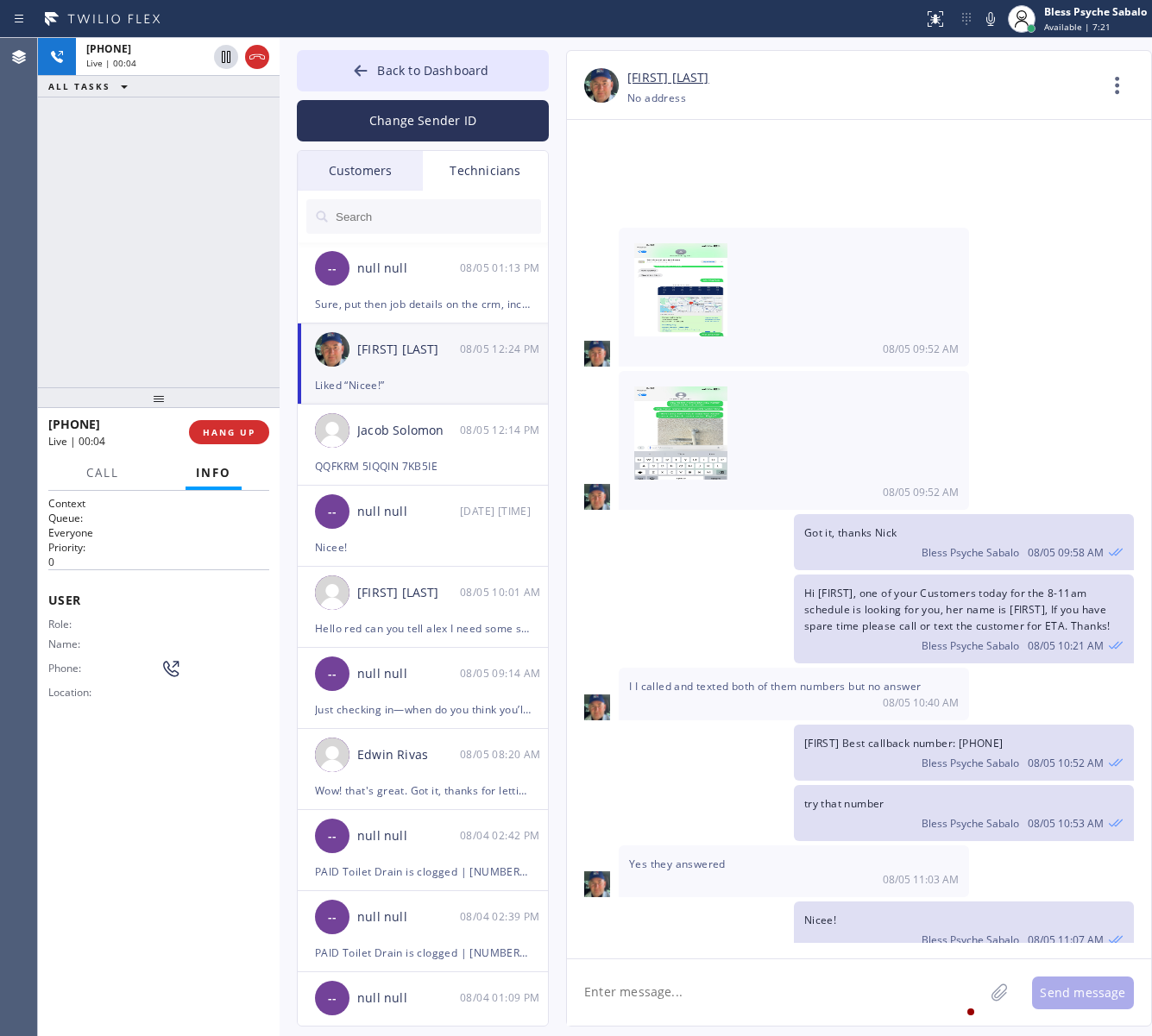 click on "[FIRST] [LAST] [DATE] [TIME]" at bounding box center [424, 349] 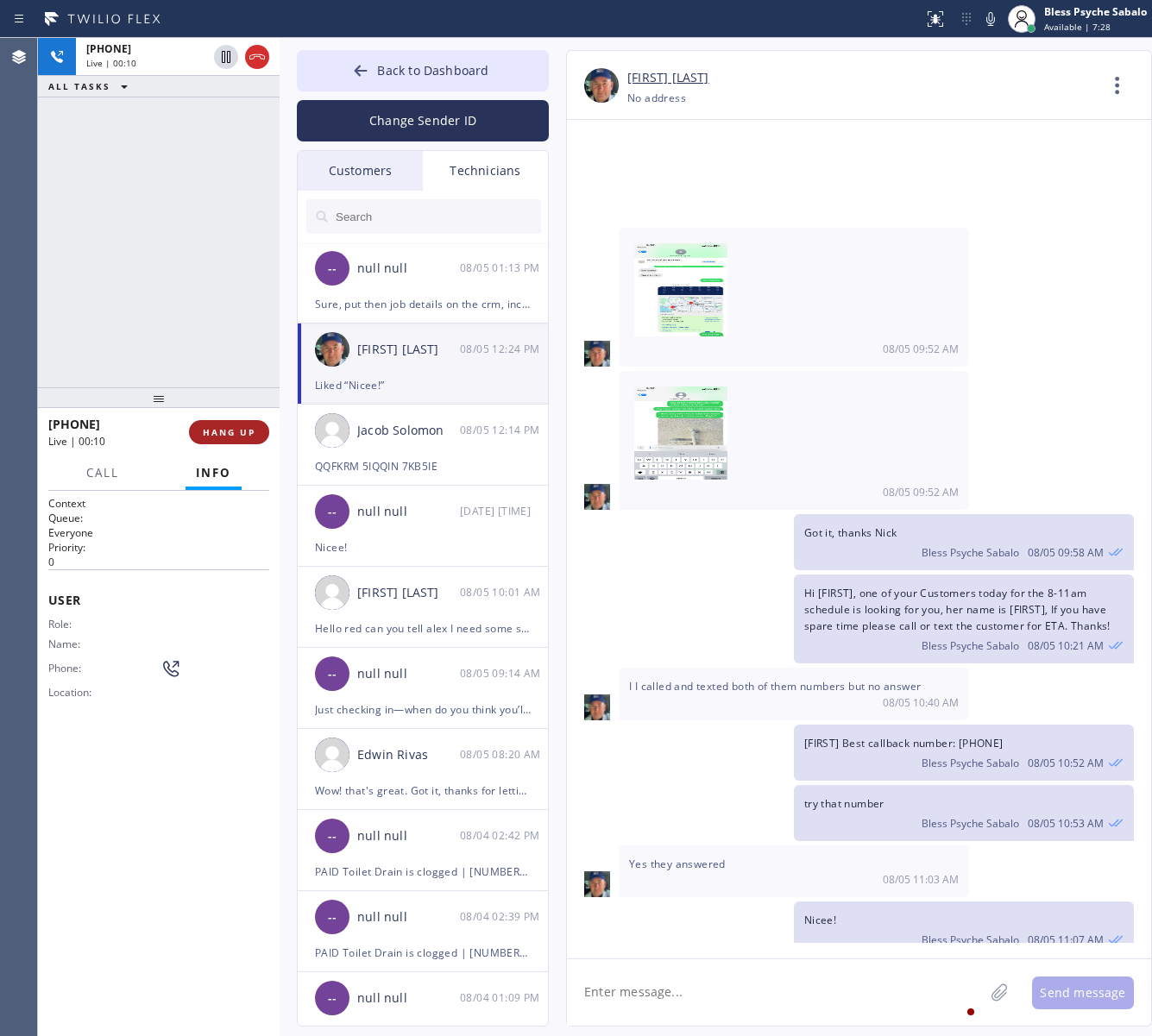 click on "HANG UP" at bounding box center [229, 432] 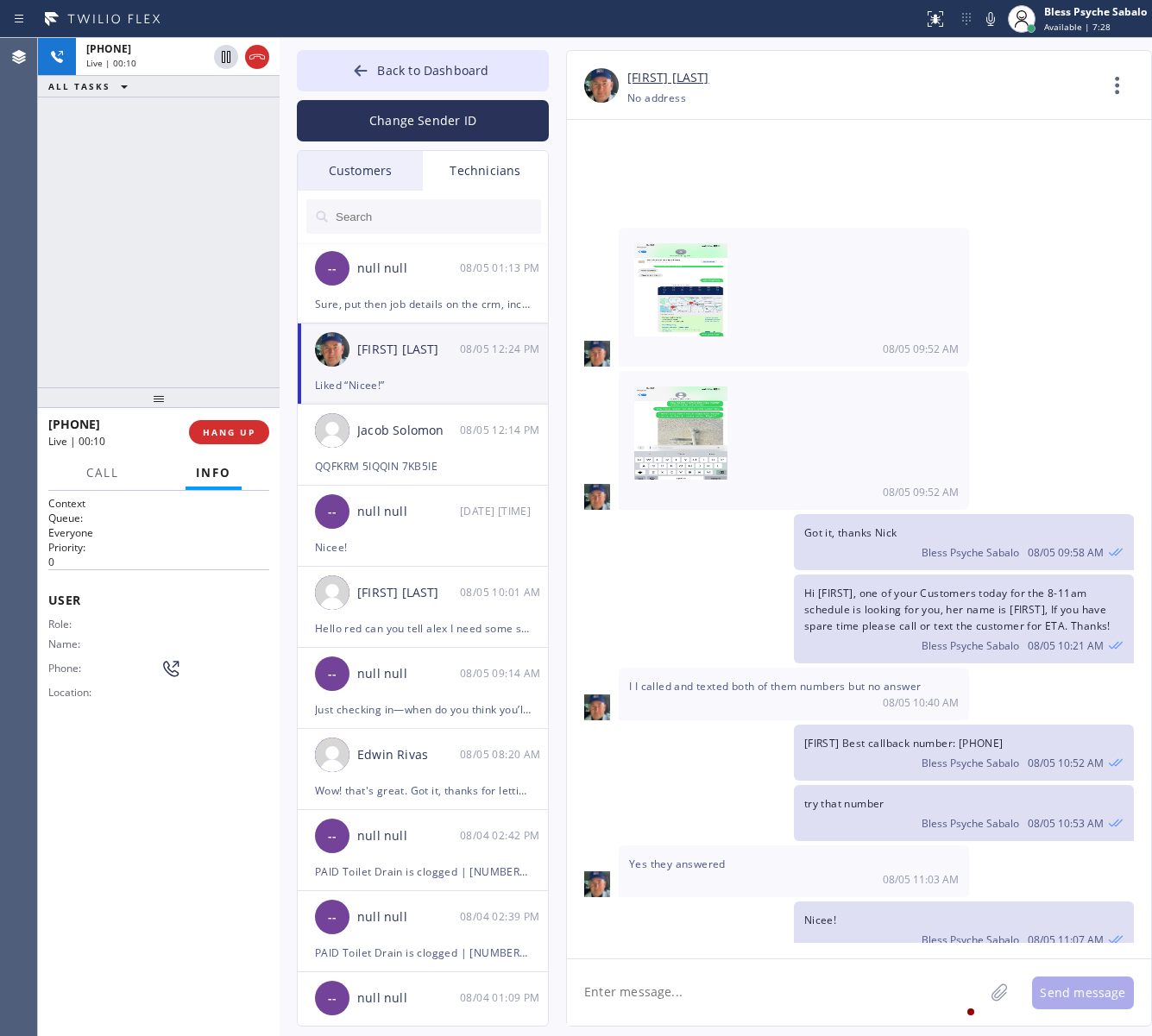 click on "HANG UP" at bounding box center [229, 432] 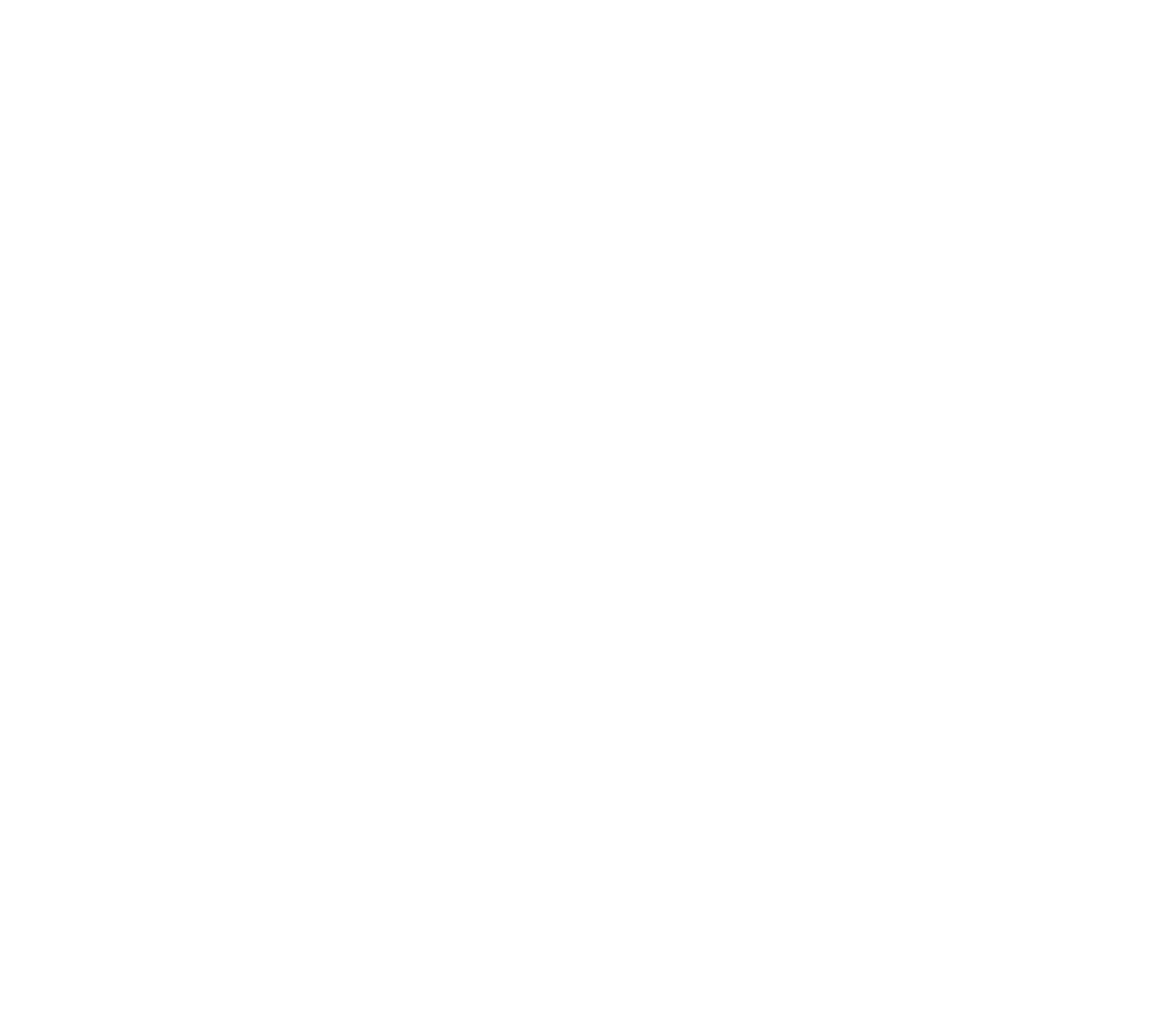 scroll, scrollTop: 0, scrollLeft: 0, axis: both 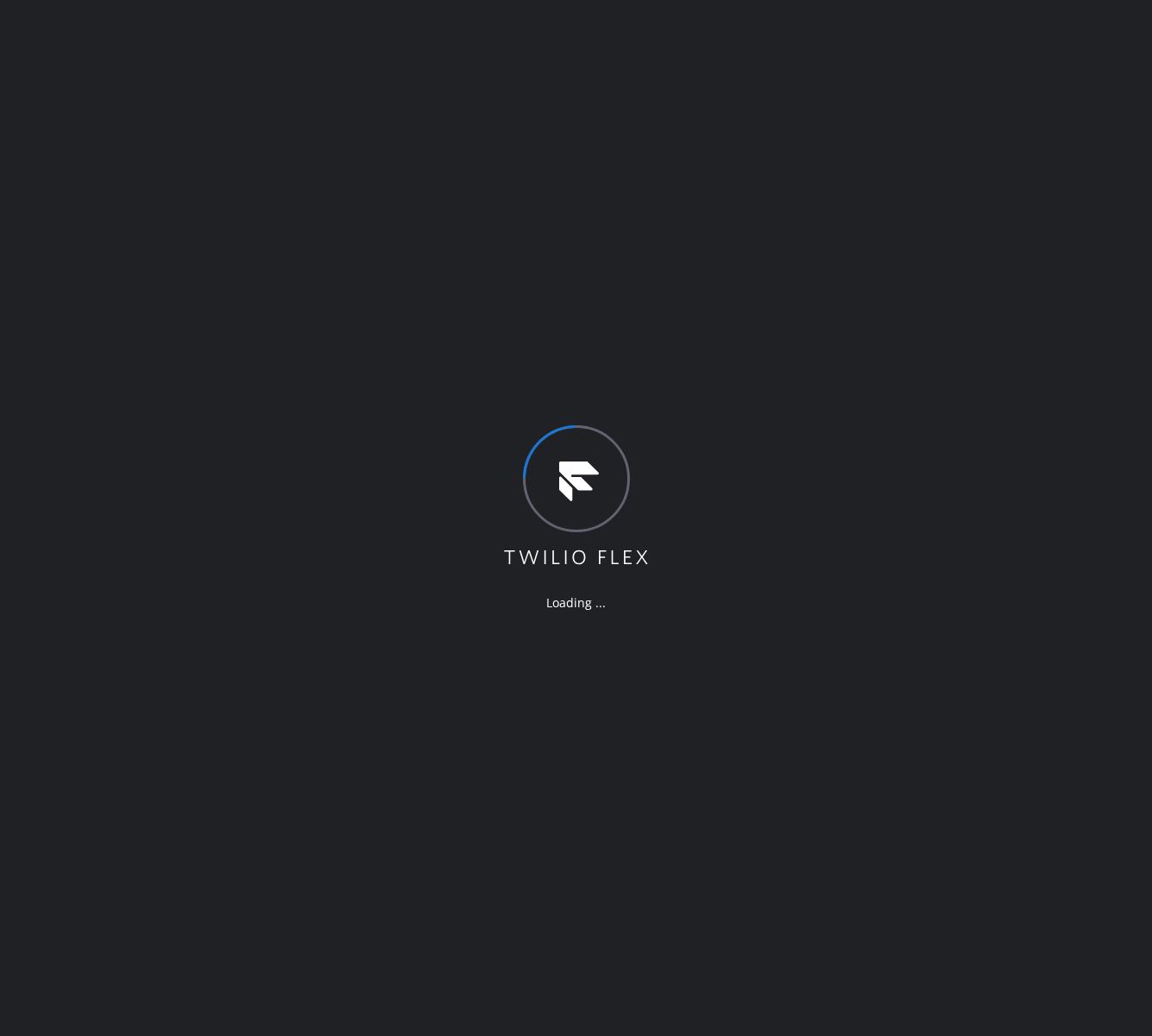 click on "Loading ..." at bounding box center (576, 518) 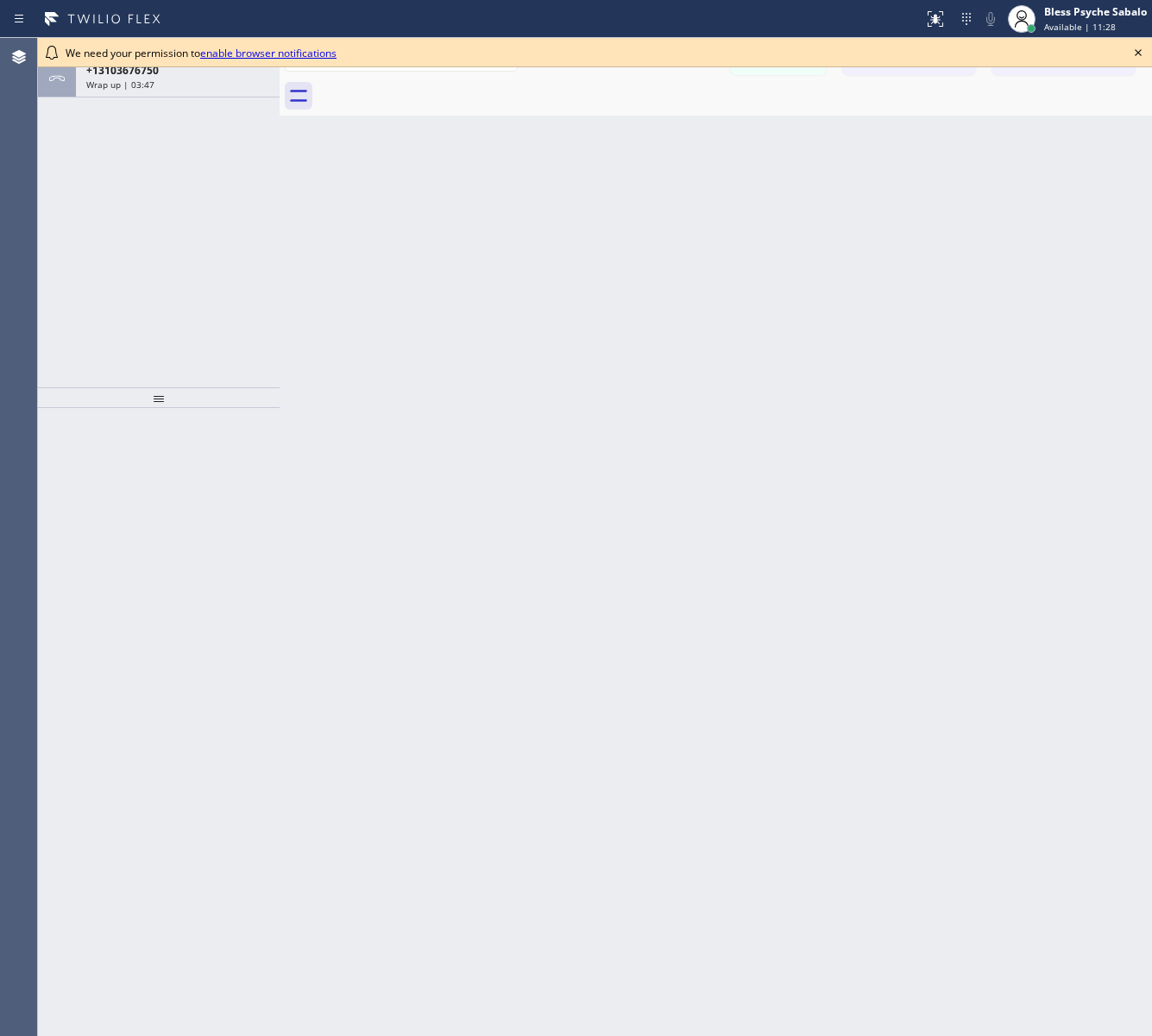 click 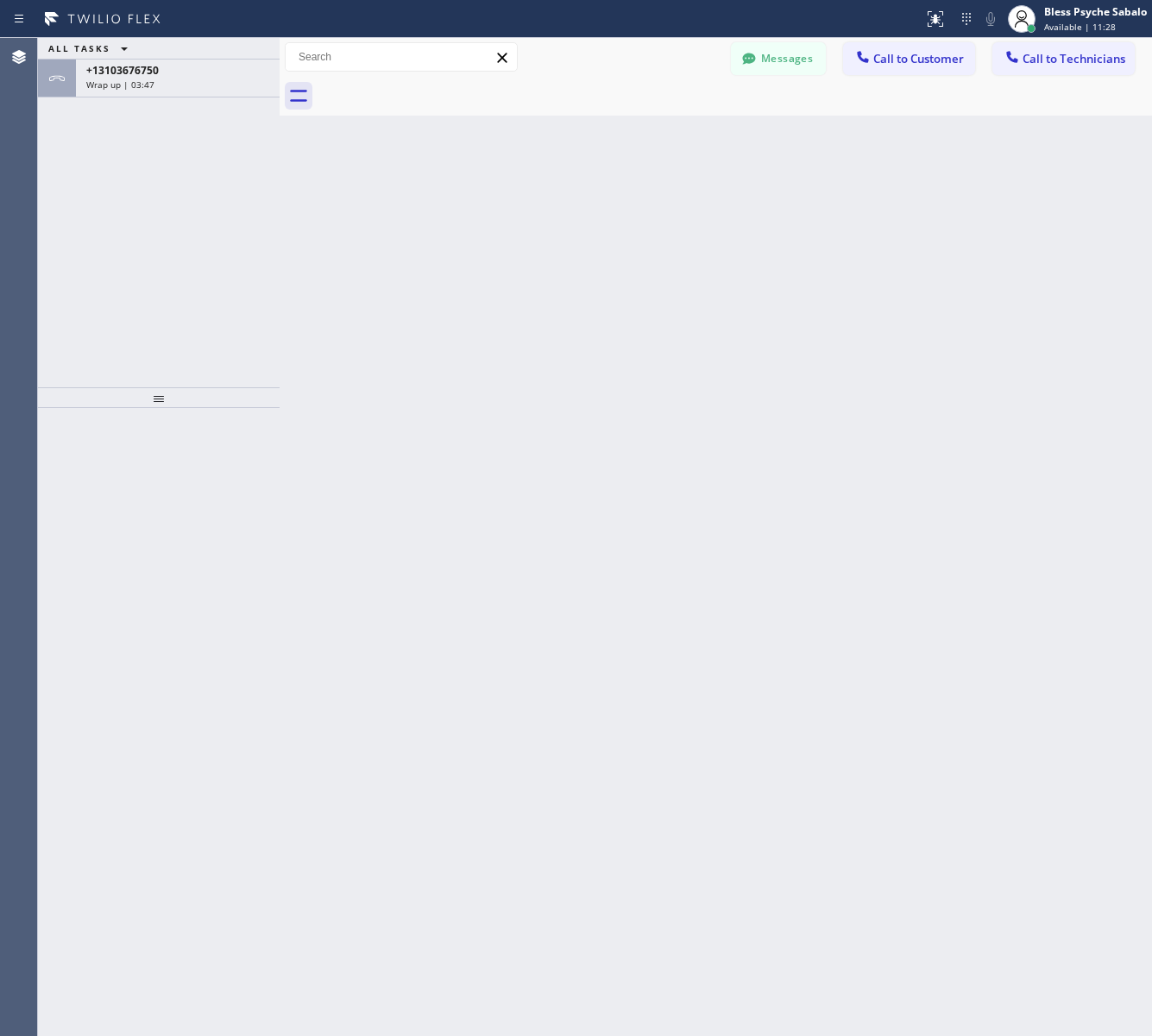 click on "Back to Dashboard Change Sender ID Customers Technicians MM Maria Mendoza 07/28 03:53 PM It's fine .. NP
We don't need it anymore  JW Josh Warner 07/25 04:18 PM Hi Josh-this is Red, one of the dispatch managers here at 5 Star Plumbing. I’m reaching out to follow up on the estimate provided by our technician, Vache, during his visit on 07/02 regarding the (Installation of In-Home Water Filtration System). We just wanted to check in and see if you had any questions about the estimate or if there’s anything we can assist you with as you consider moving forward with the project. Feel free to reach out at your convenience—we’re here to help!
BS Brett Schmitt 07/25 04:08 PM LC Le Chen 07/25 11:57 AM Tech advised me to just book an appointment and they'll gonna check the property together with you or either the real estate agent, to see if there's any back-up problem. DM Duat Mai 07/25 08:45 AM BD Becky  Dee 07/24 04:53 PM No problem. IB Ivan Brooks 07/24 02:33 PM Sorry I missed your call.  J  CD JL SN TJ" at bounding box center [715, 537] 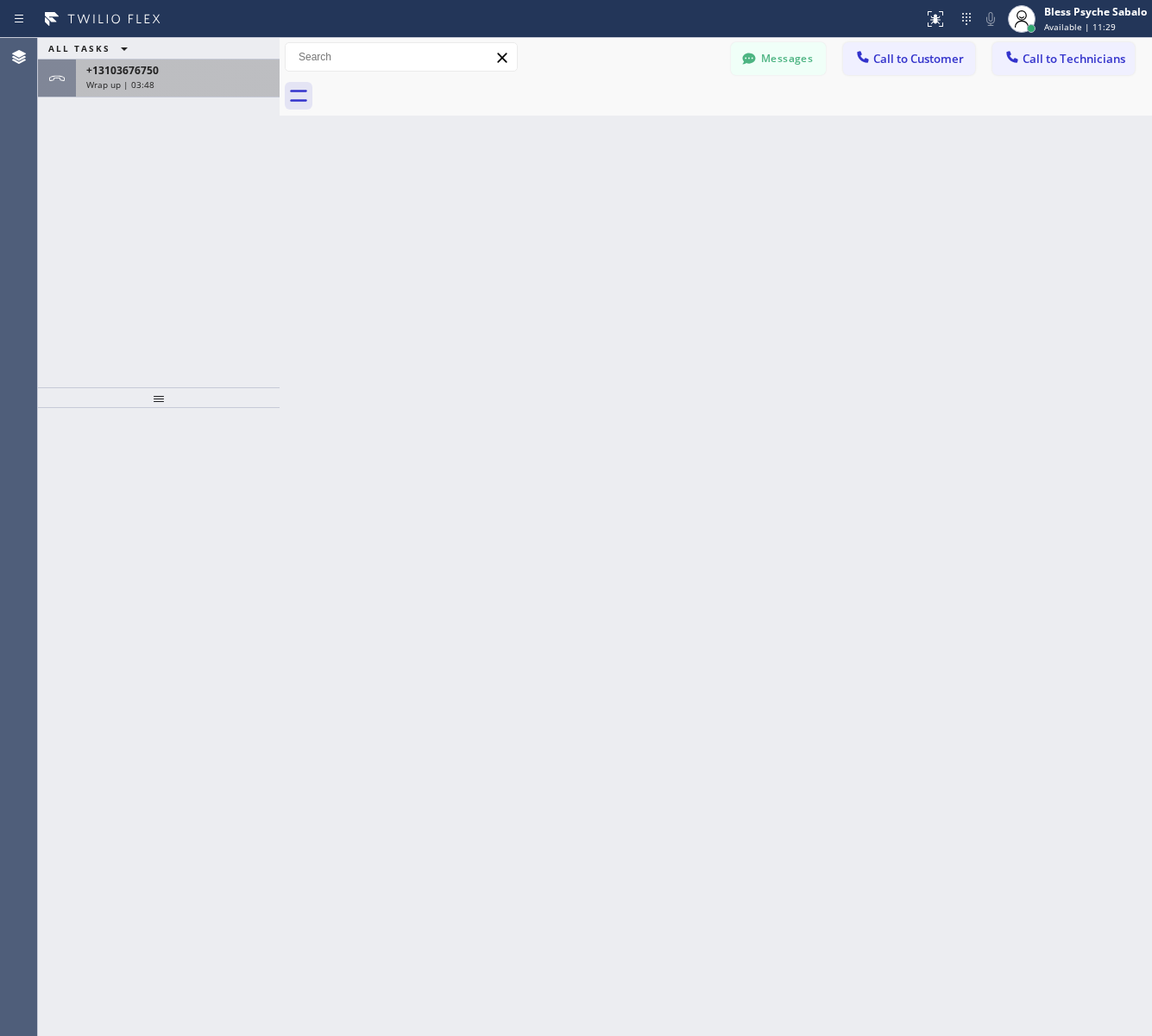 click on "+13103676750" at bounding box center [178, 70] 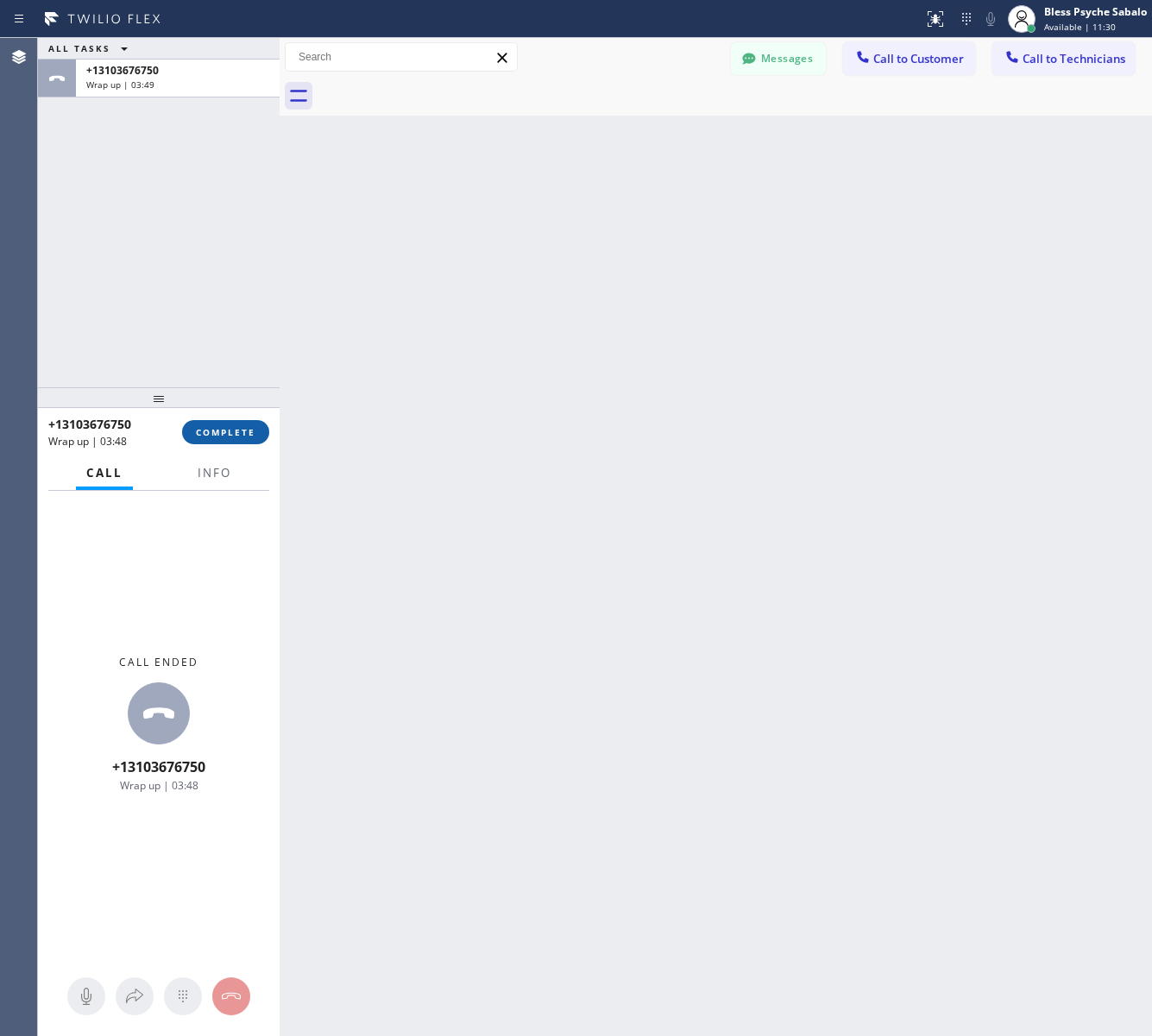drag, startPoint x: 225, startPoint y: 445, endPoint x: 230, endPoint y: 432, distance: 13.928388 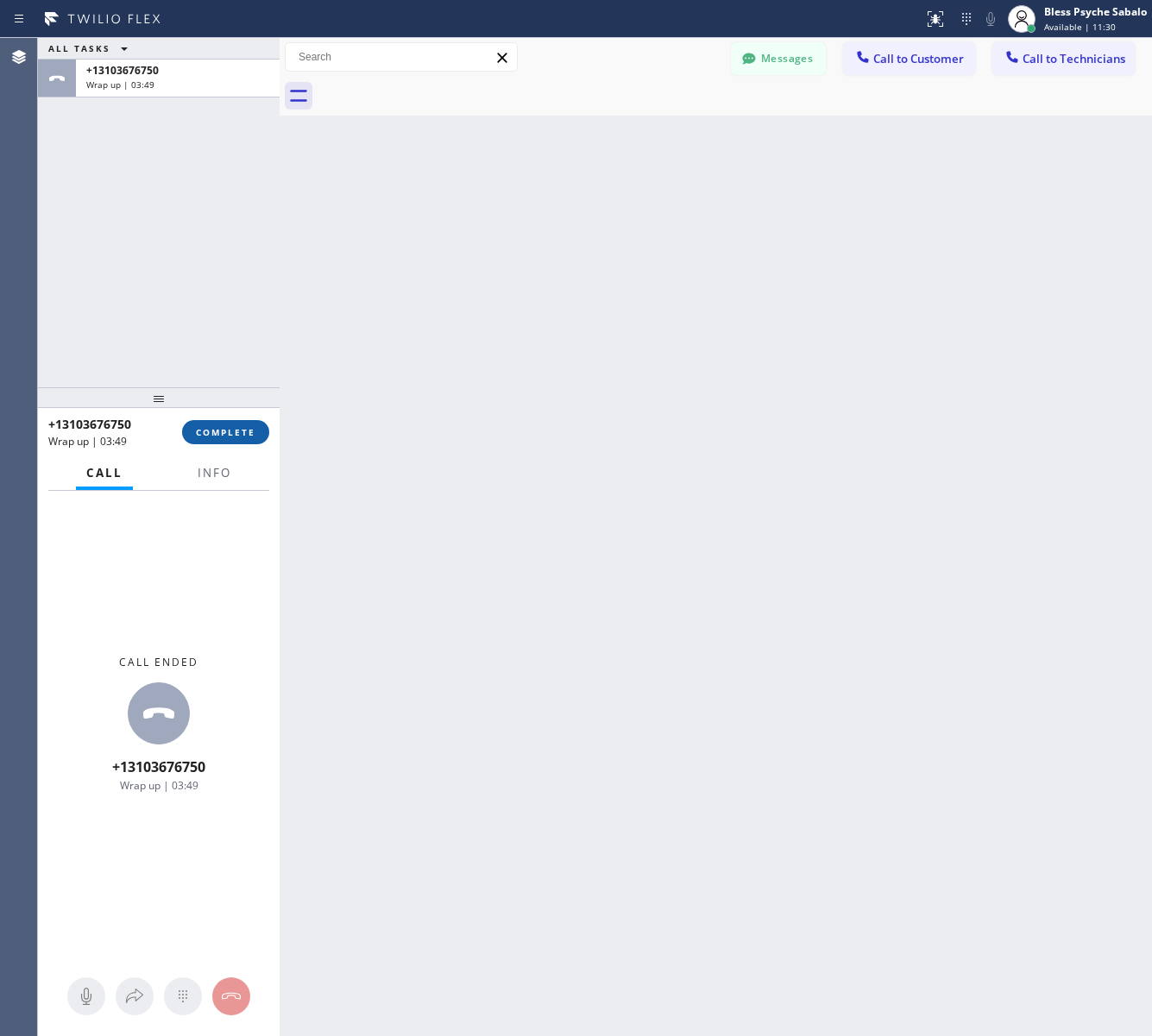 click on "COMPLETE" at bounding box center [225, 432] 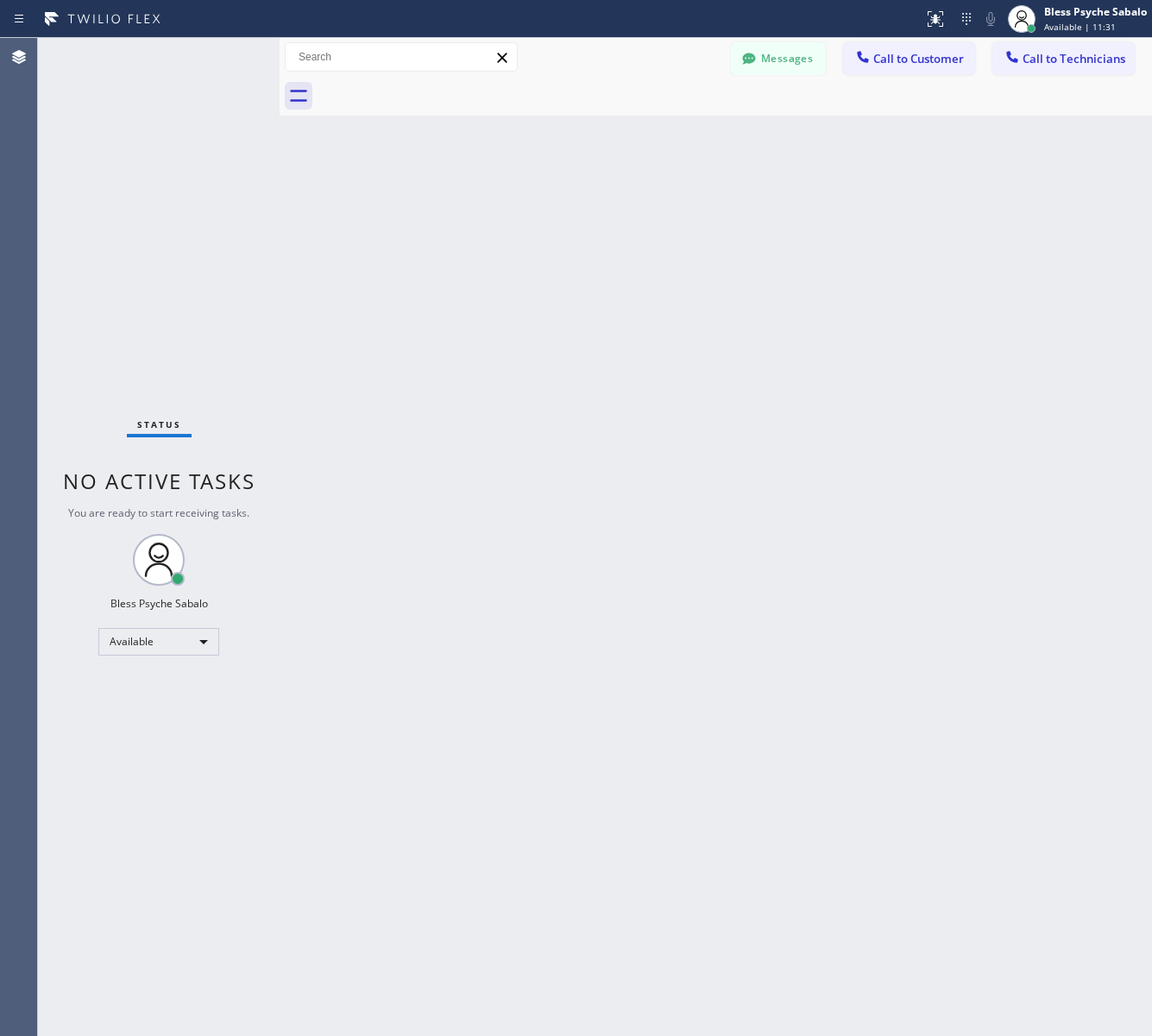 drag, startPoint x: 854, startPoint y: 321, endPoint x: 950, endPoint y: 114, distance: 228.17756 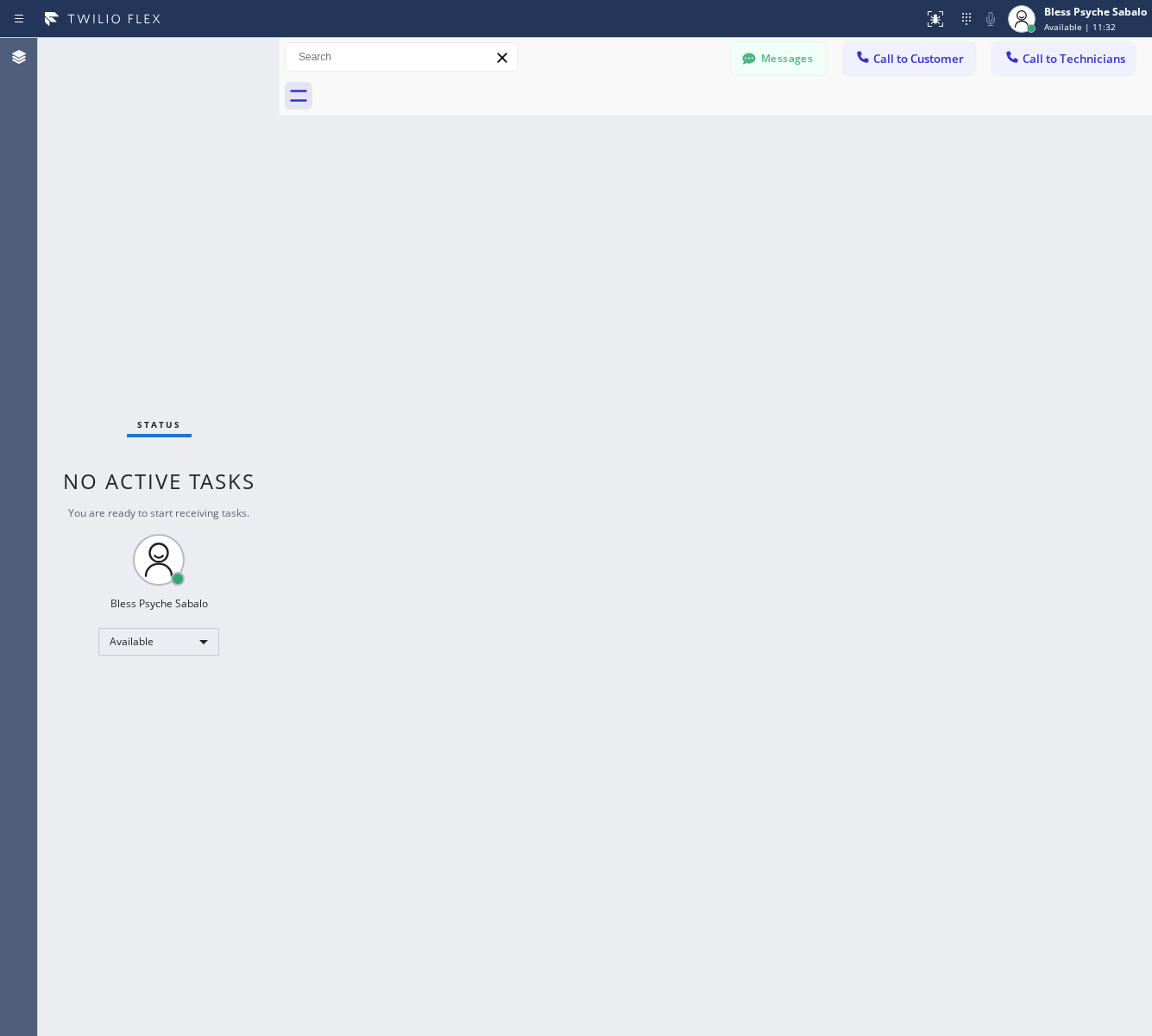click on "Call to Technicians" at bounding box center [1063, 59] 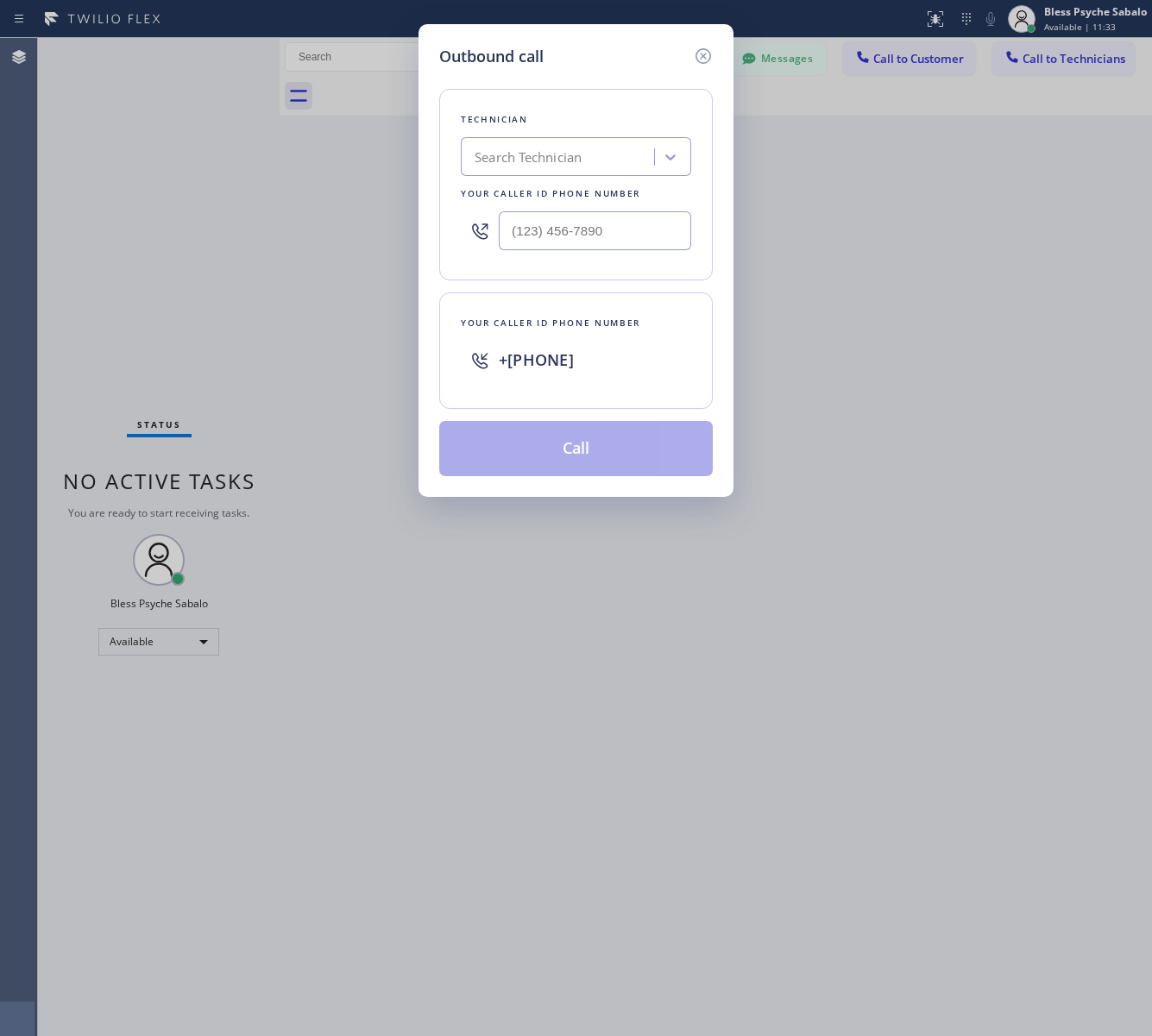 click on "Search Technician" at bounding box center [560, 157] 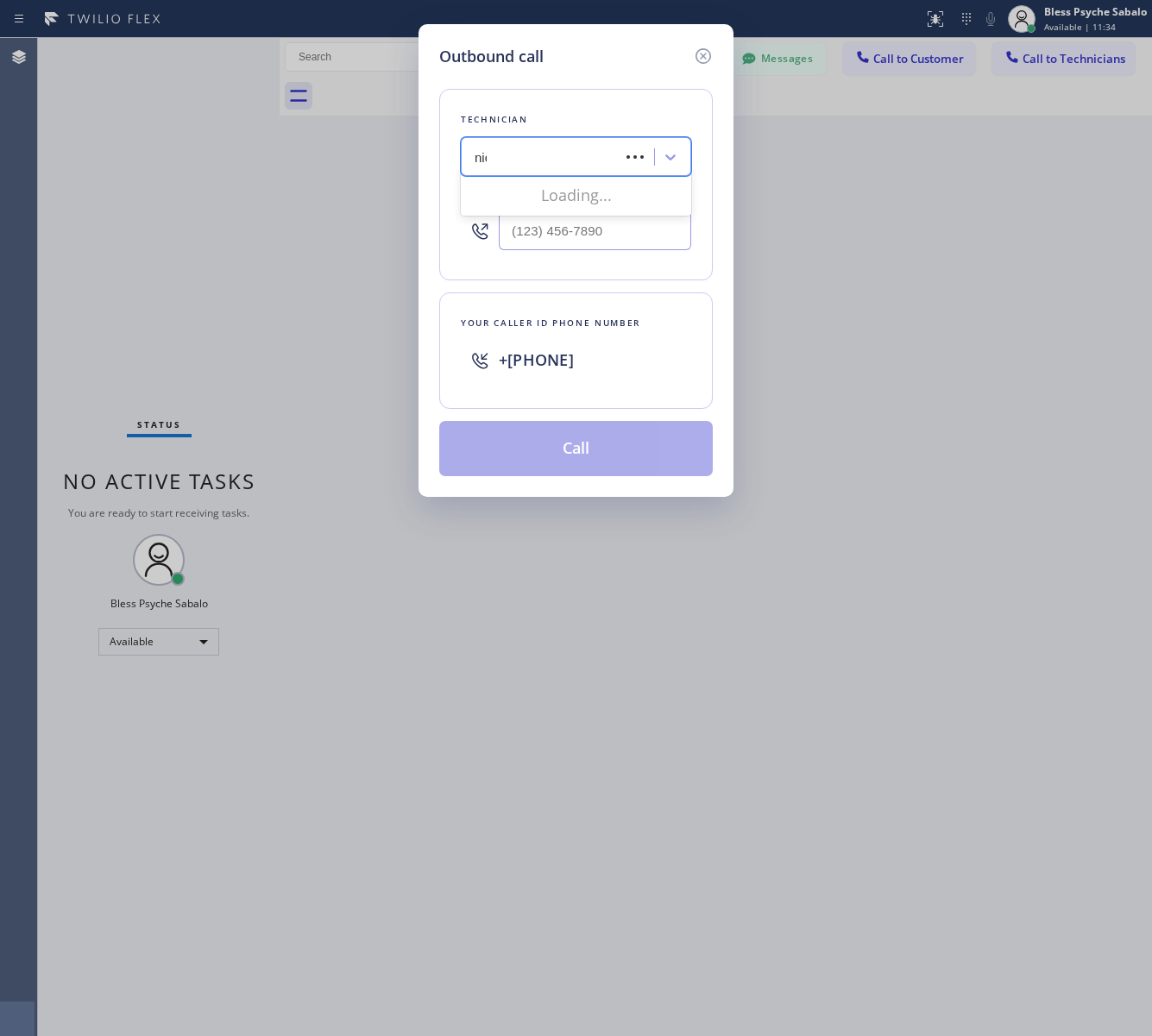 type on "nick" 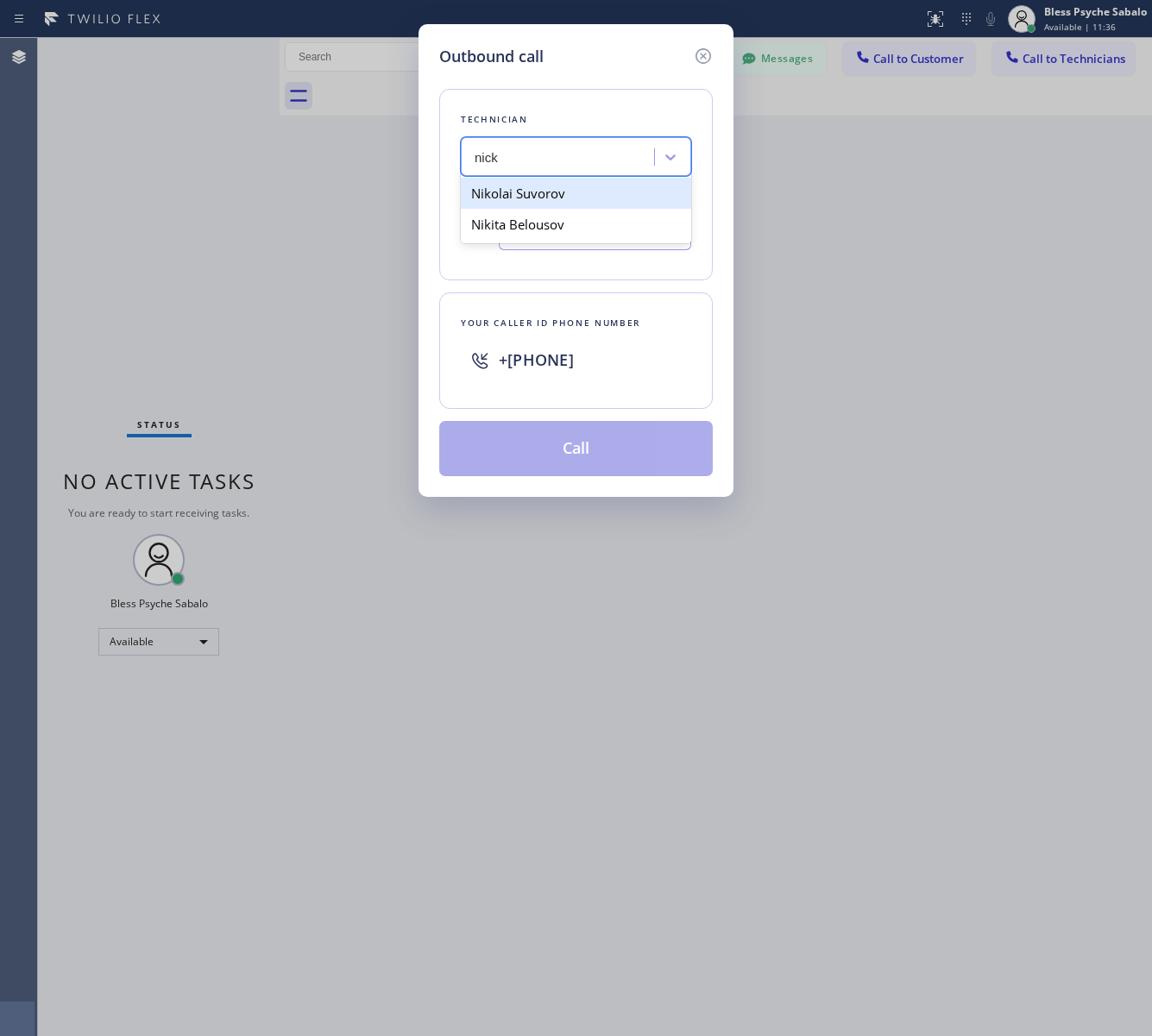 click on "Nikolai  Suvorov" at bounding box center [576, 193] 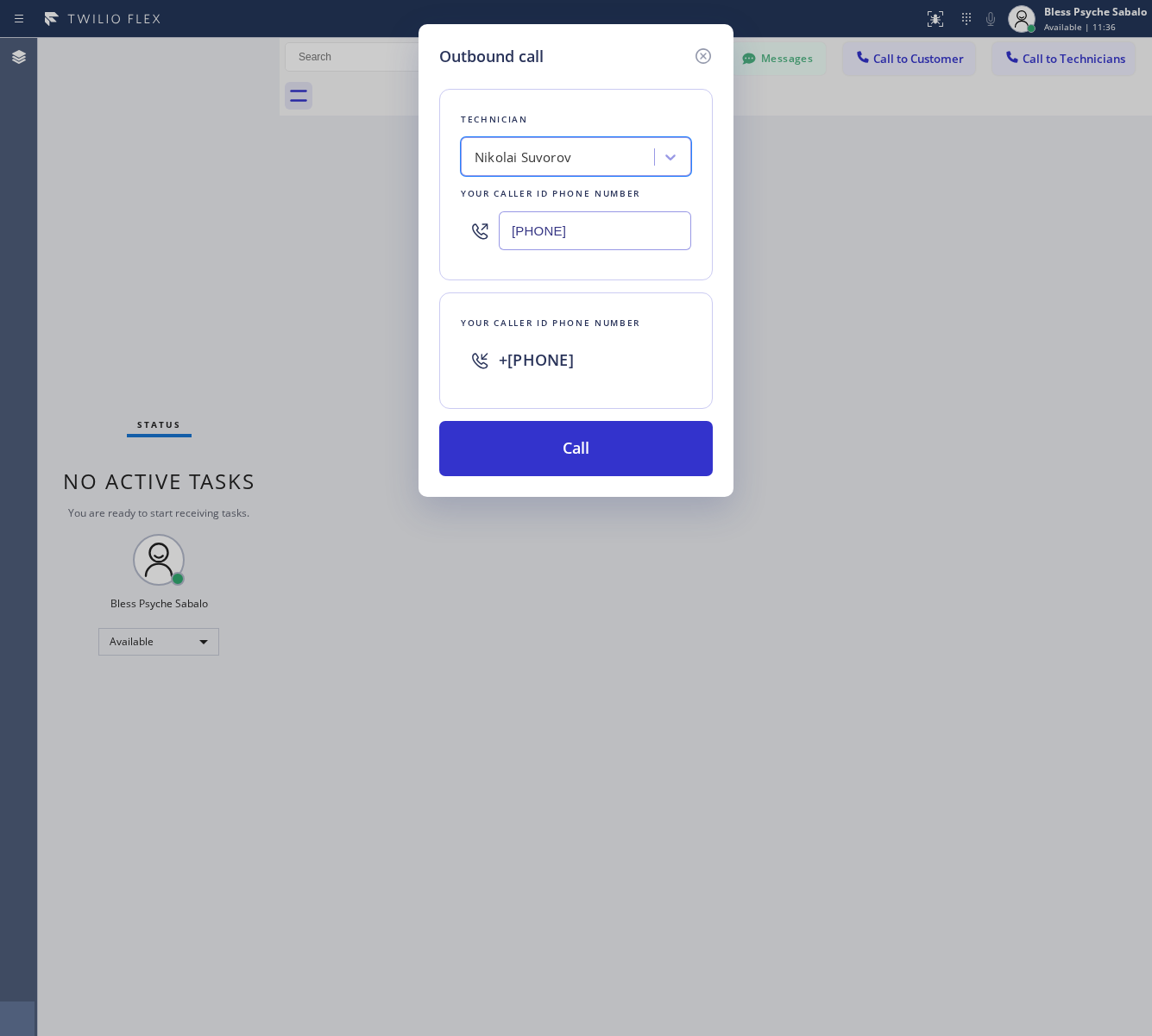 click on "Outbound call Technician   option Nikolai  Suvorov, selected.     2 results available. Select is focused ,type to refine list, press Down to open the menu,  Nikolai  Suvorov Your caller id phone number (347) 417-3881 Your caller id phone number +12138161472 Call" at bounding box center (576, 518) 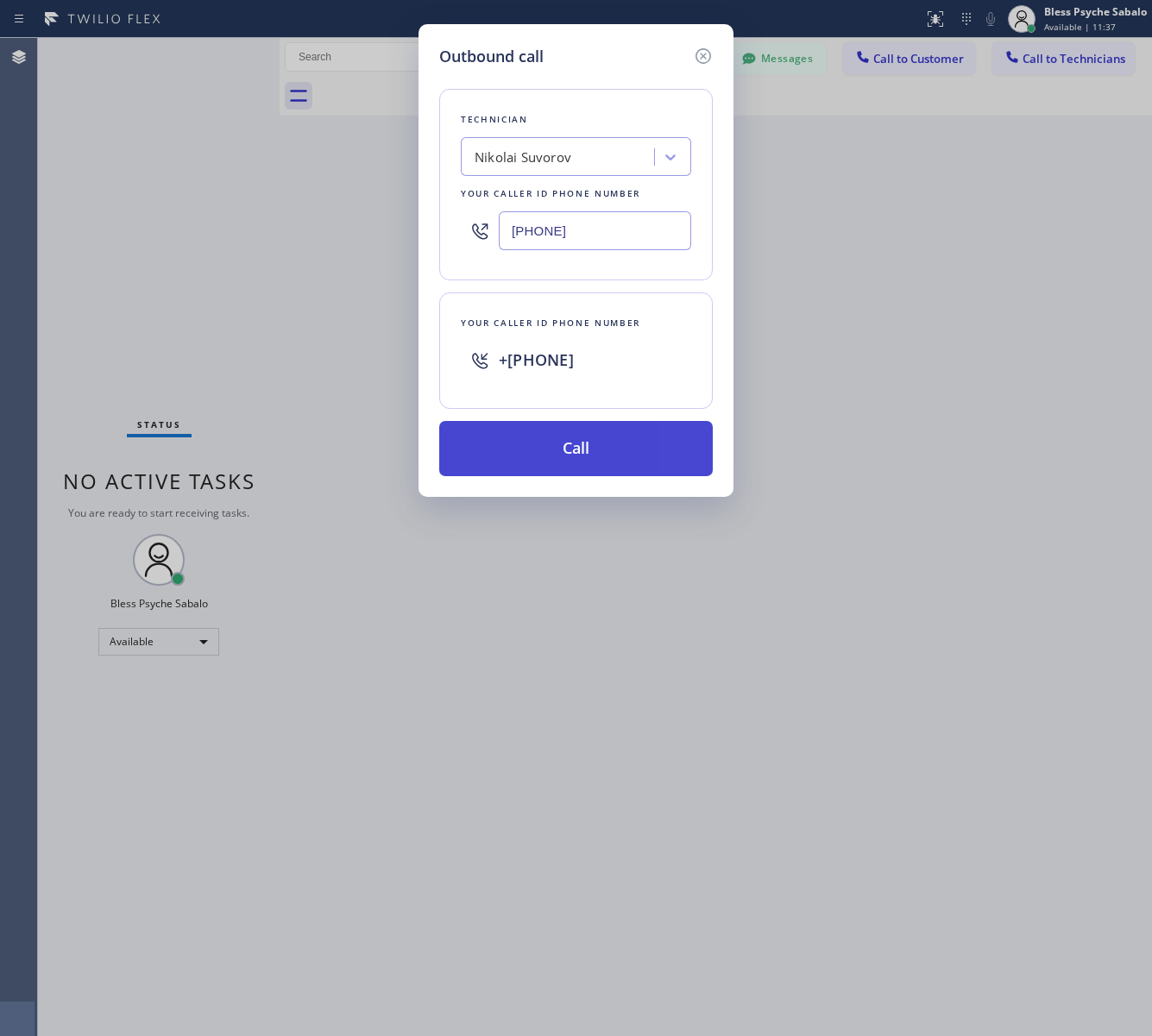 click on "Call" at bounding box center (576, 449) 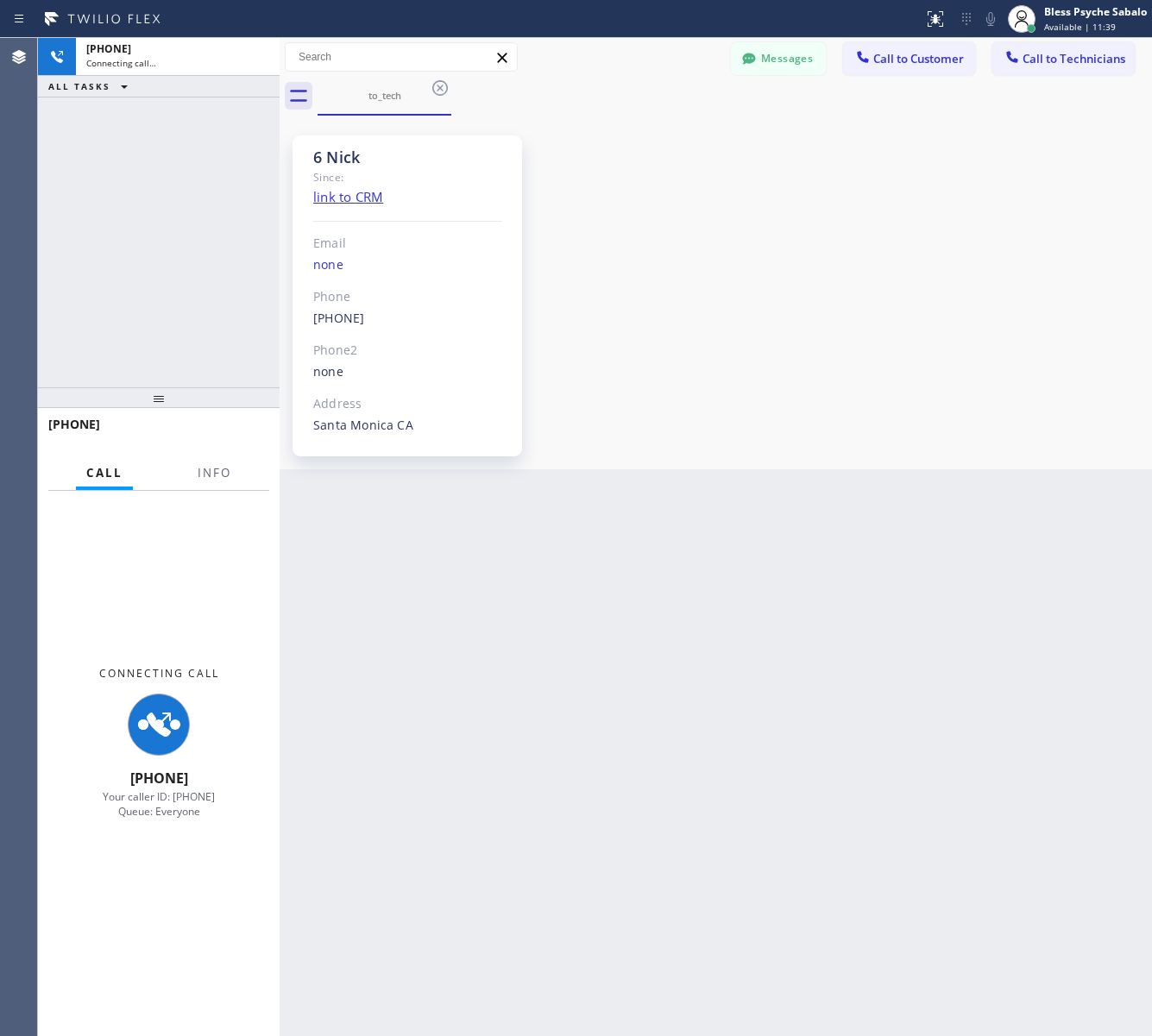 scroll, scrollTop: 10222, scrollLeft: 0, axis: vertical 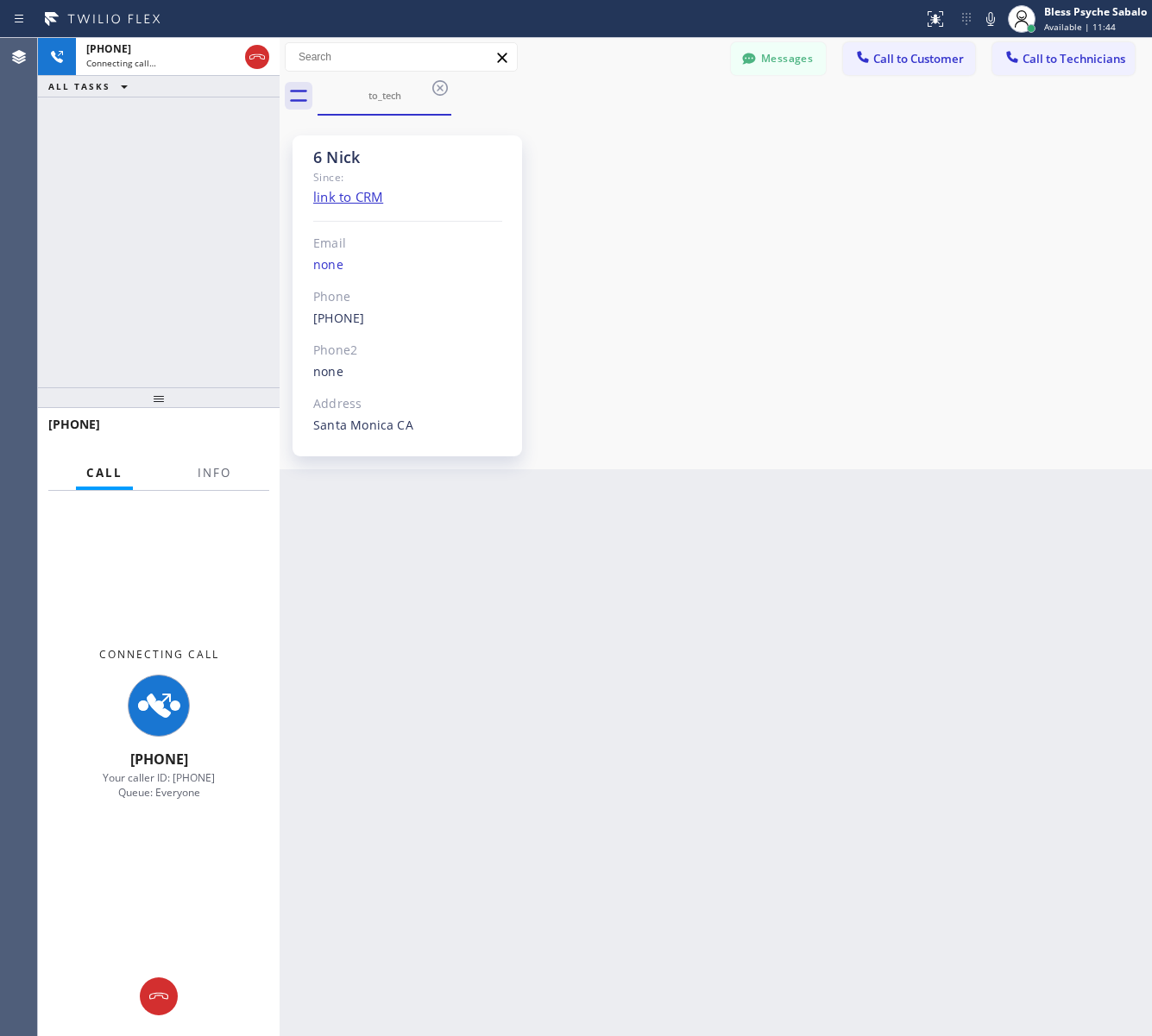 click on "Back to Dashboard Change Sender ID Customers Technicians MM [FIRST] [LAST] 07/28 03:53 PM It's fine .. NP
We don't need it anymore JW [FIRST] [LAST] 07/25 04:18 PM Hi [FIRST]-this is [FIRST], one of the dispatch managers here at 5 Star Plumbing. I’m reaching out to follow up on the estimate provided by our technician, [FIRST], during his visit on 07/02 regarding the (Installation of In-Home Water Filtration System). We just wanted to check in and see if you had any questions about the estimate or if there’s anything we can assist you with as you consider moving forward with the project. Feel free to reach out at your convenience—we’re here to help!
BS [FIRST] [LAST] 07/25 04:08 PM LC [FIRST] [LAST] 07/25 11:57 AM Tech advised me to just book an appointment and they'll gonna check the property together with you or either the real estate agent, to see if there's any back-up problem. DM [FIRST] [LAST] 07/25 08:45 AM BD [FIRST] [LAST] 07/24 04:53 PM No problem. IB [FIRST] [LAST] 07/24 02:33 PM Sorry I missed your call.  J  CD JL SN TJ" at bounding box center [715, 537] 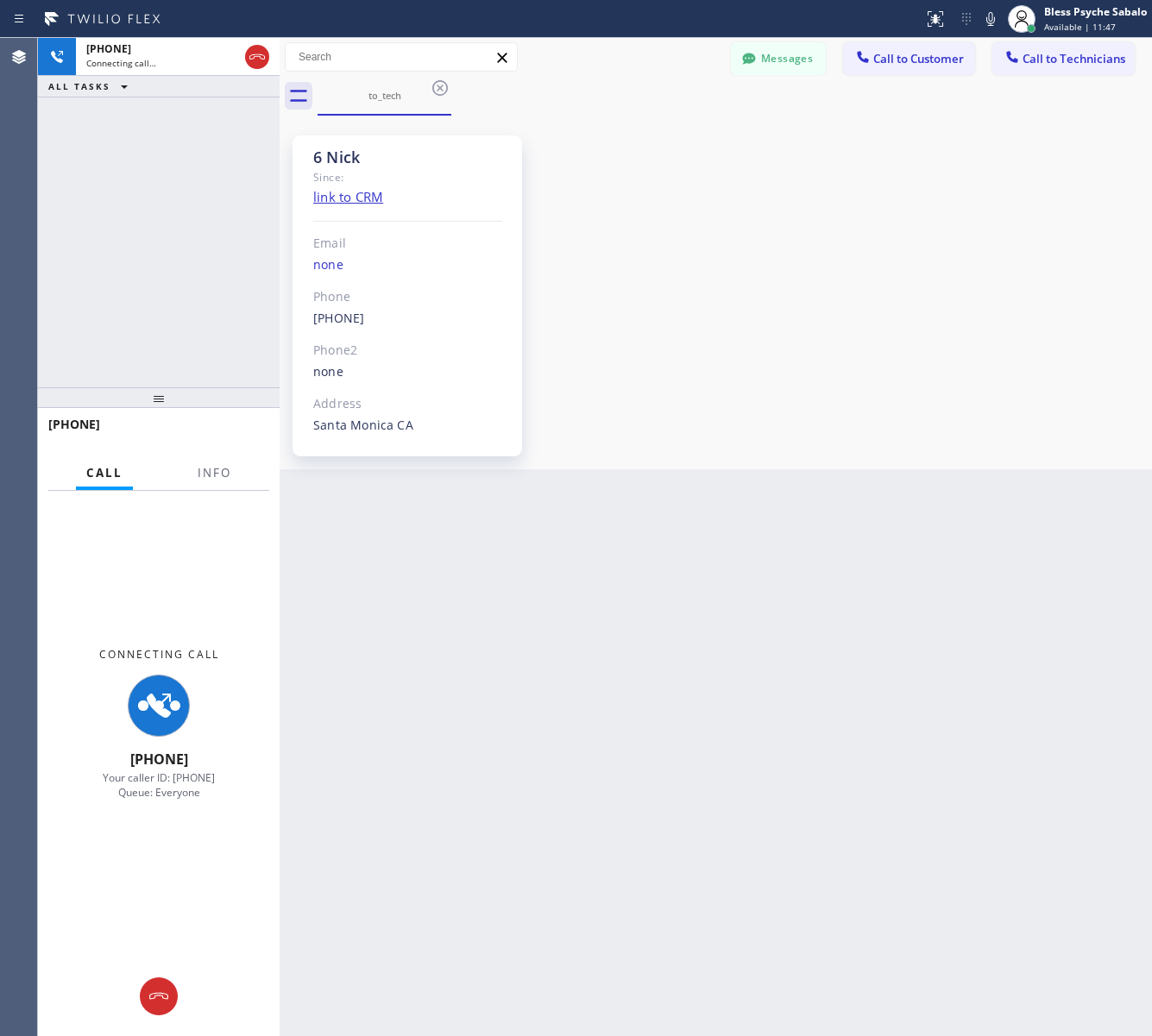 drag, startPoint x: 761, startPoint y: 636, endPoint x: 662, endPoint y: 536, distance: 140.716 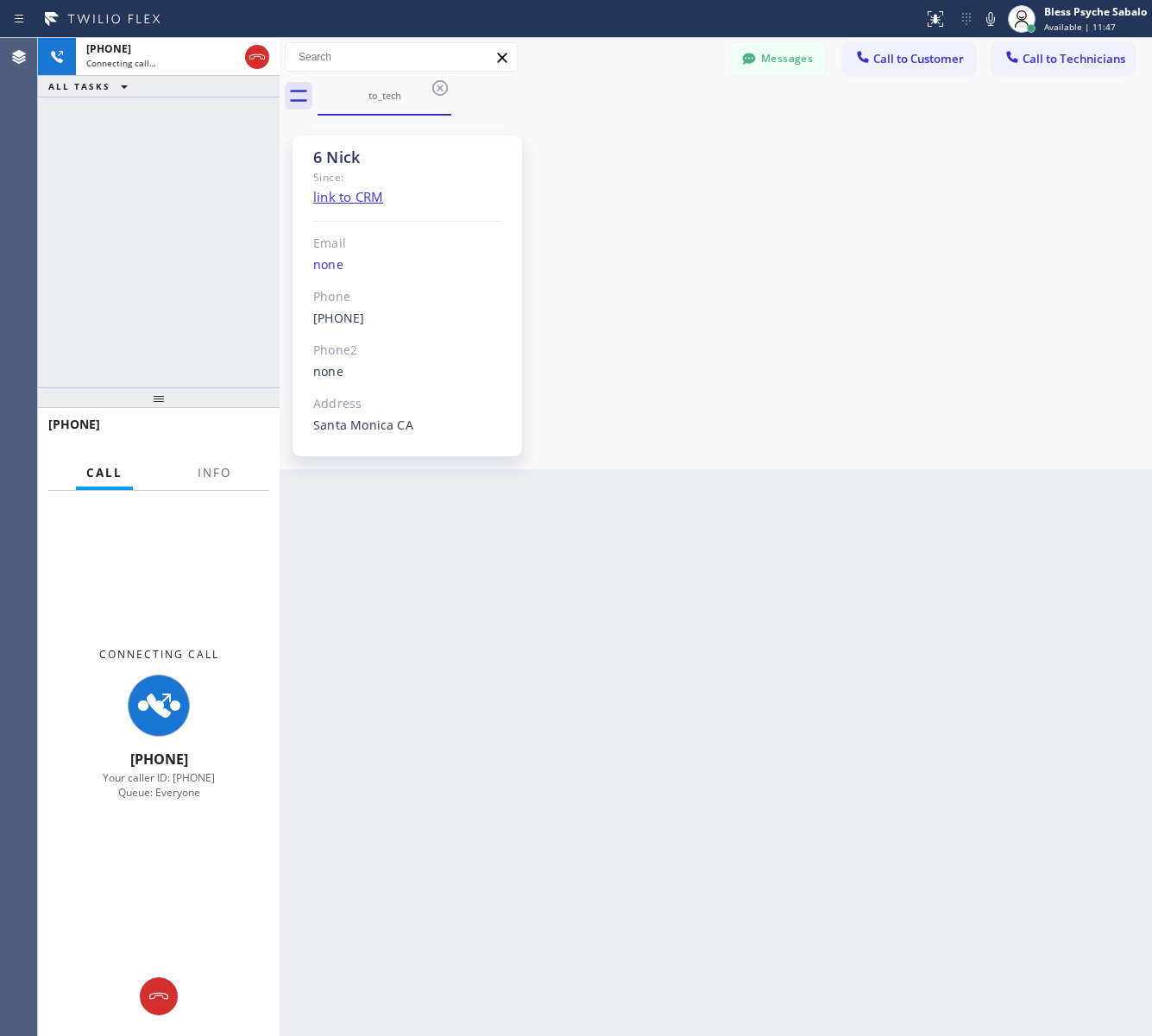 click on "Back to Dashboard Change Sender ID Customers Technicians MM [FIRST] [LAST] 07/28 03:53 PM It's fine .. NP
We don't need it anymore JW [FIRST] [LAST] 07/25 04:18 PM Hi [FIRST]-this is [FIRST], one of the dispatch managers here at 5 Star Plumbing. I’m reaching out to follow up on the estimate provided by our technician, [FIRST], during his visit on 07/02 regarding the (Installation of In-Home Water Filtration System). We just wanted to check in and see if you had any questions about the estimate or if there’s anything we can assist you with as you consider moving forward with the project. Feel free to reach out at your convenience—we’re here to help!
BS [FIRST] [LAST] 07/25 04:08 PM LC [FIRST] [LAST] 07/25 11:57 AM Tech advised me to just book an appointment and they'll gonna check the property together with you or either the real estate agent, to see if there's any back-up problem. DM [FIRST] [LAST] 07/25 08:45 AM BD [FIRST] [LAST] 07/24 04:53 PM No problem. IB [FIRST] [LAST] 07/24 02:33 PM Sorry I missed your call.  J  CD JL SN TJ" at bounding box center [715, 537] 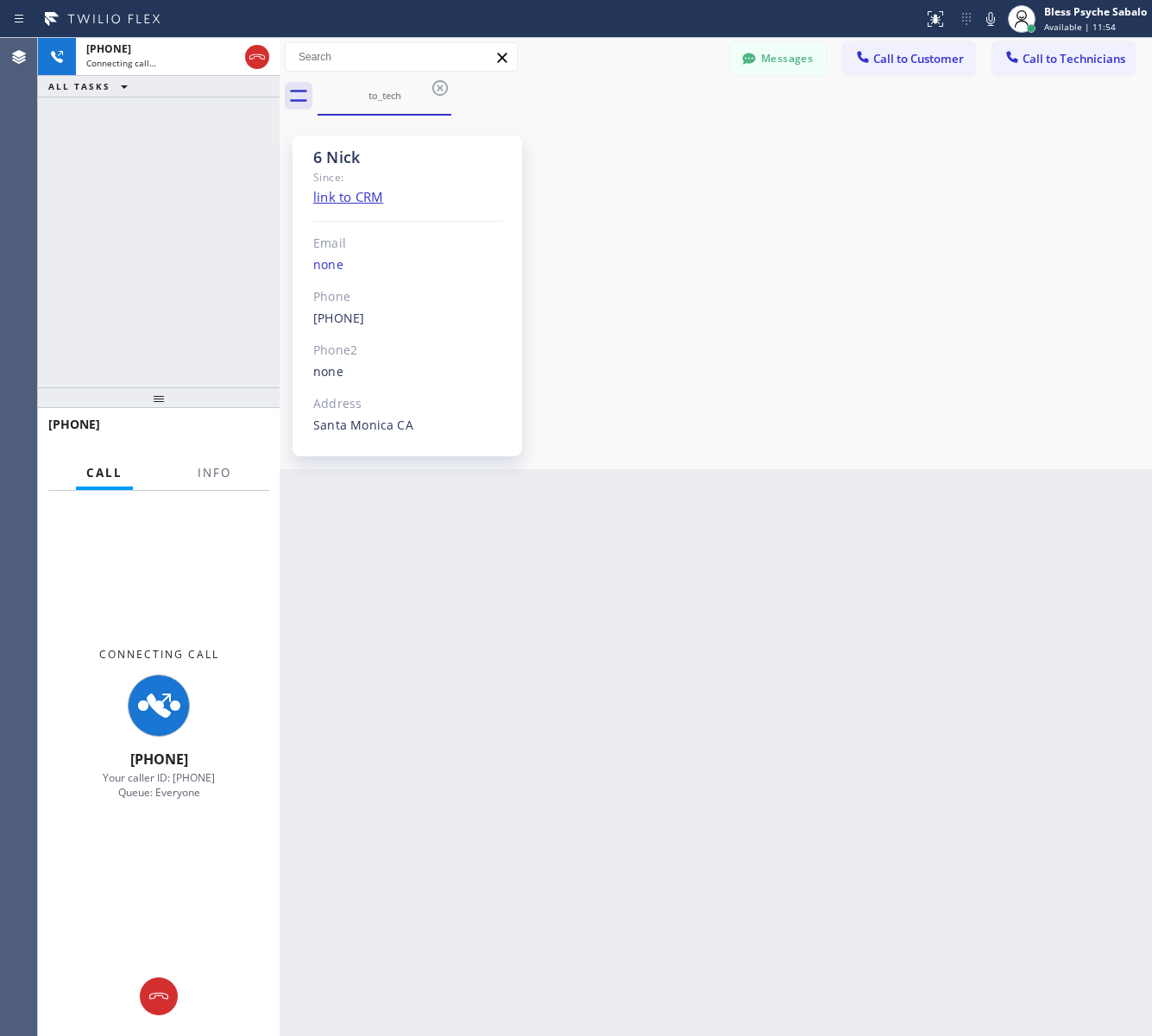 click on "6 Nick Since:  link to CRM Email none Phone (347) 417-3881 Outbound call Technician Search Technician Your caller id phone number Your caller id phone number Call Phone2 none Address Santa Monica   CA" at bounding box center [715, 292] 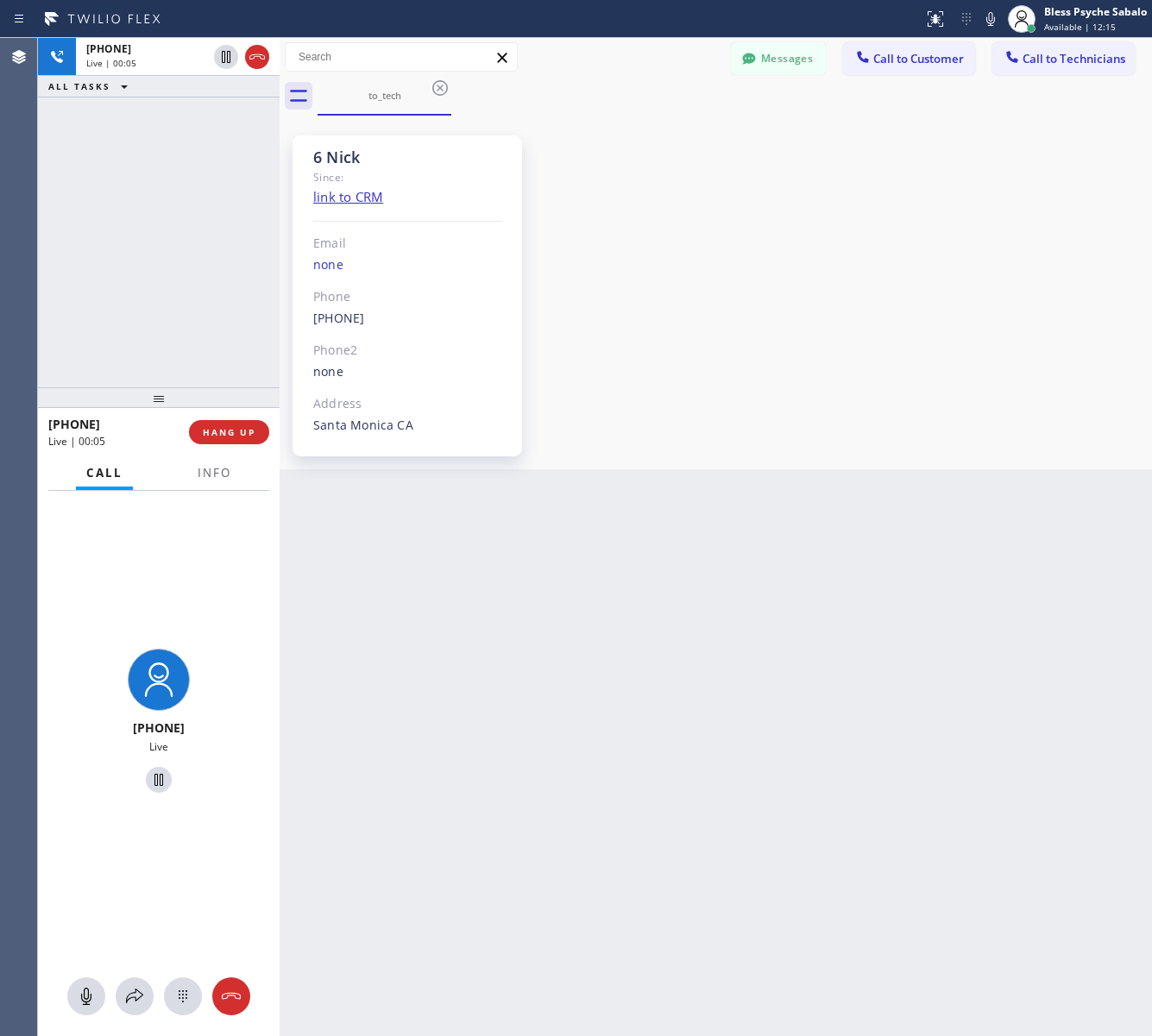 click on "6 Nick Since:  link to CRM Email none Phone (347) 417-3881 Outbound call Technician Nikolai  Suvorov Your caller id phone number (347) 417-3881 Your caller id phone number +12138161472 Call Phone2 none Address Santa Monica   CA" at bounding box center [715, 292] 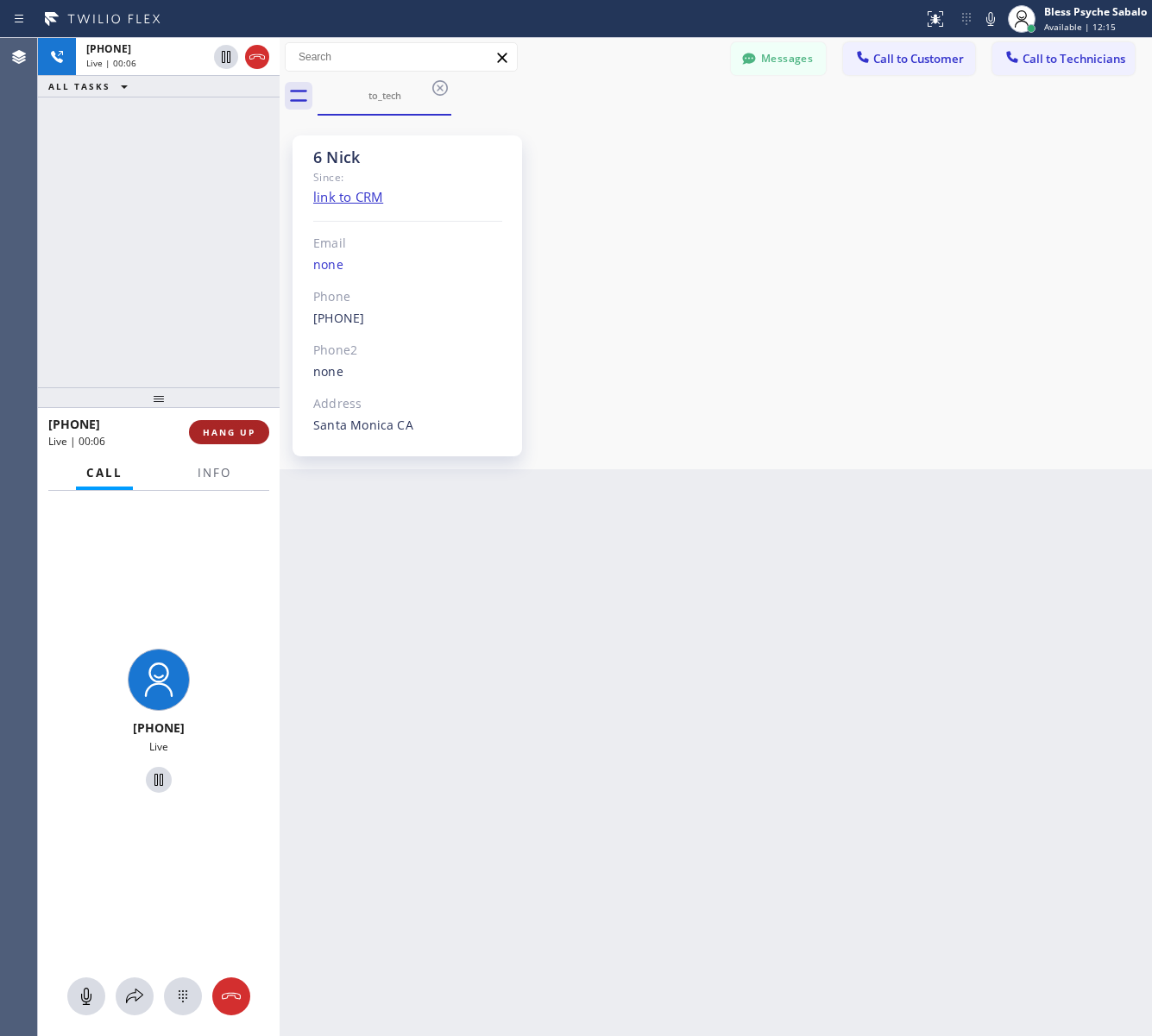 click on "HANG UP" at bounding box center [229, 432] 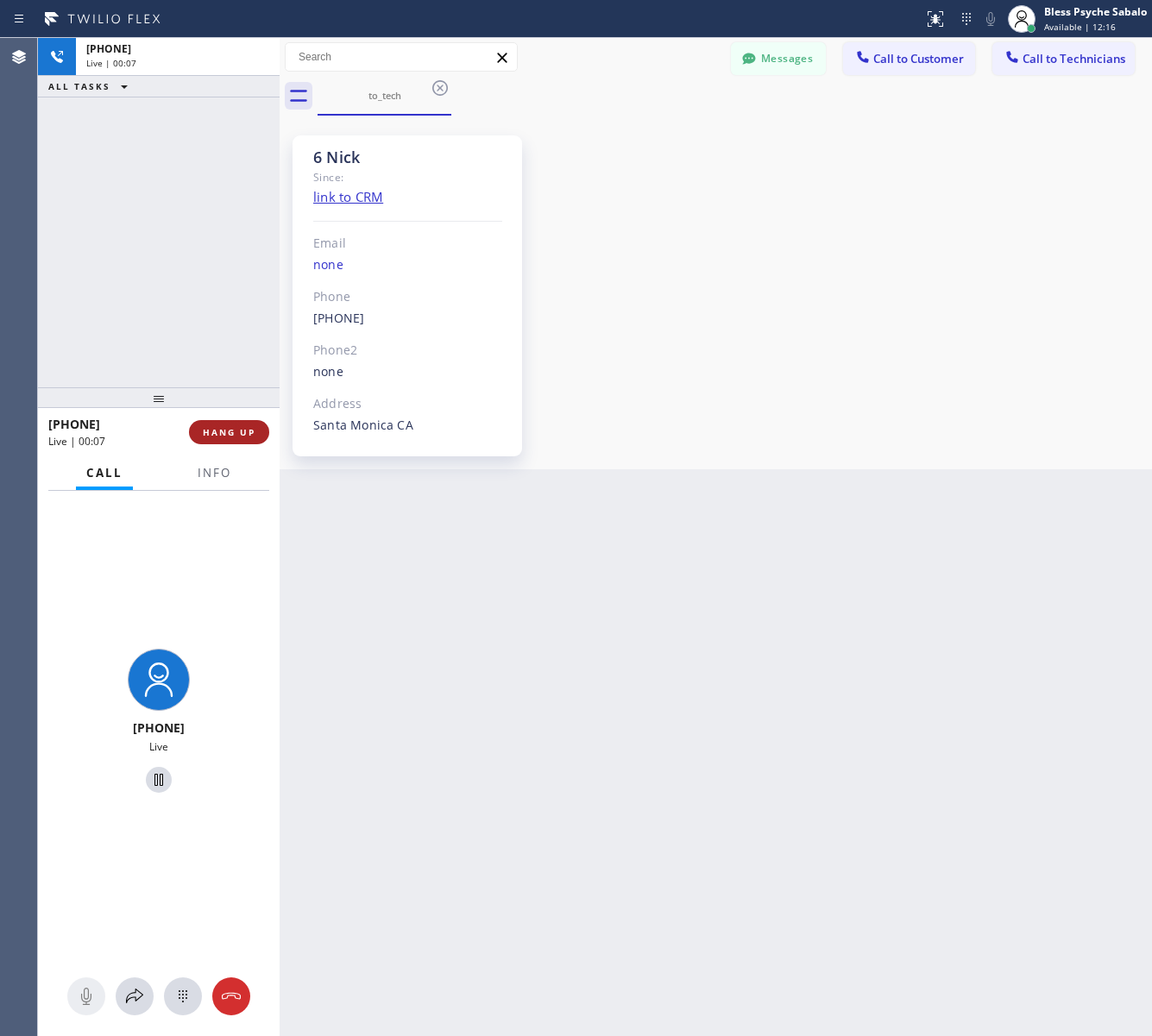 click on "HANG UP" at bounding box center [229, 432] 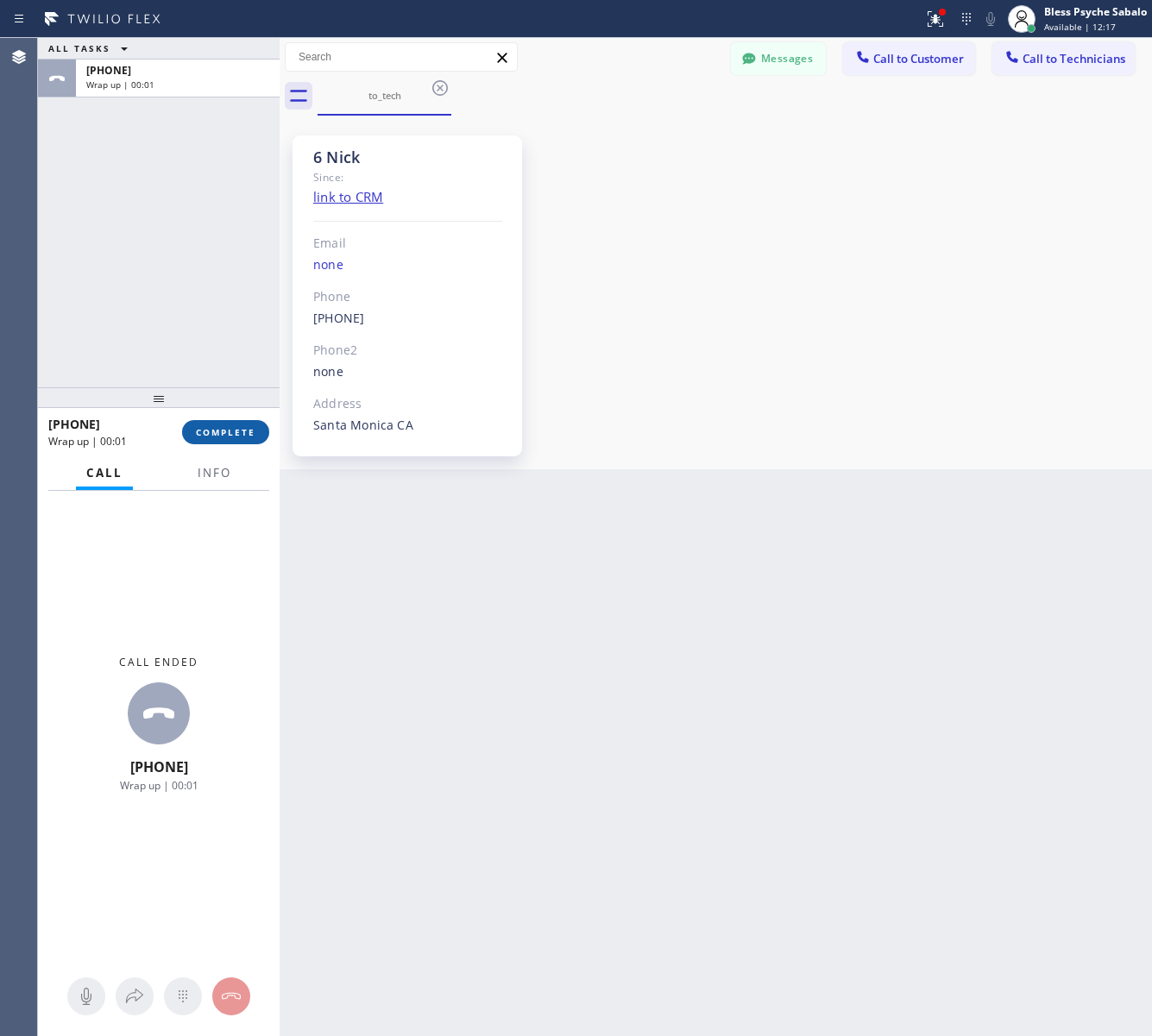 drag, startPoint x: 197, startPoint y: 436, endPoint x: 214, endPoint y: 427, distance: 19.23538 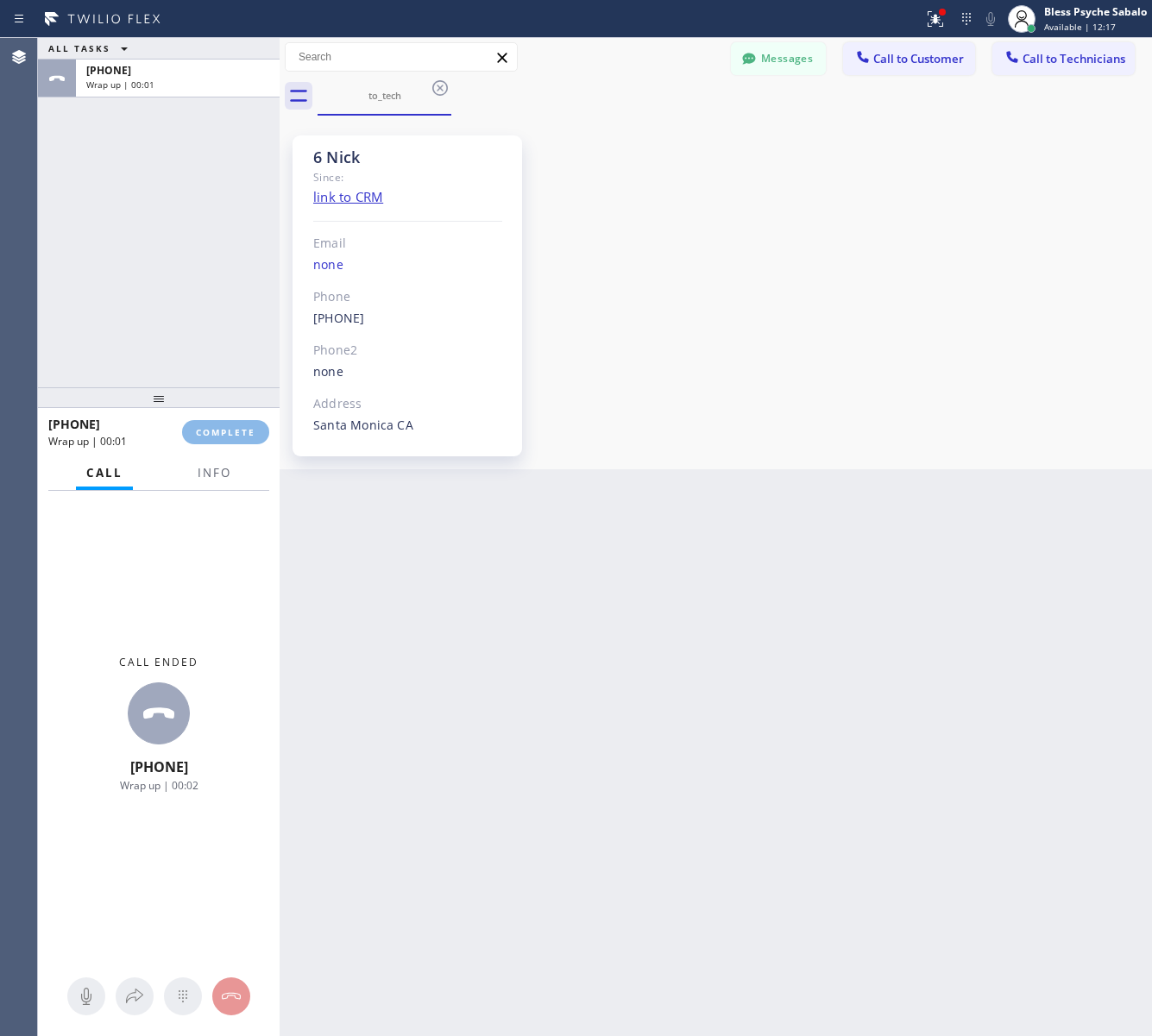 click on "ALL TASKS ALL TASKS ACTIVE TASKS TASKS IN WRAP UP +13474173881 Wrap up | 00:01" at bounding box center (159, 212) 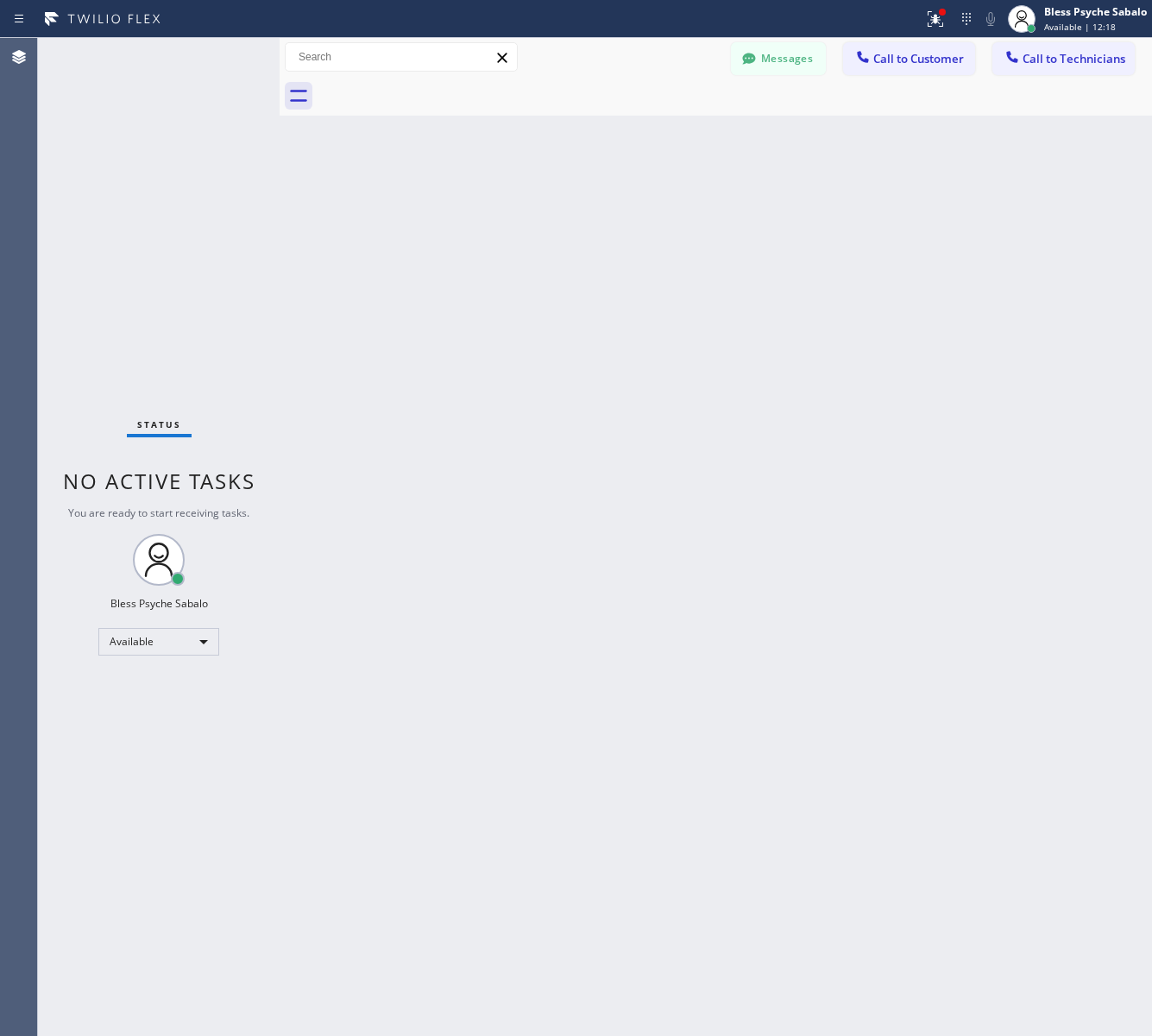 click on "Back to Dashboard Change Sender ID Customers Technicians MM [FIRST] [LAST] 07/28 03:53 PM It's fine .. NP
We don't need it anymore JW [FIRST] [LAST] 07/25 04:18 PM Hi [FIRST]-this is [FIRST], one of the dispatch managers here at 5 Star Plumbing. I’m reaching out to follow up on the estimate provided by our technician, [FIRST], during his visit on 07/02 regarding the (Installation of In-Home Water Filtration System). We just wanted to check in and see if you had any questions about the estimate or if there’s anything we can assist you with as you consider moving forward with the project. Feel free to reach out at your convenience—we’re here to help!
BS [FIRST] [LAST] 07/25 04:08 PM LC [FIRST] [LAST] 07/25 11:57 AM Tech advised me to just book an appointment and they'll gonna check the property together with you or either the real estate agent, to see if there's any back-up problem. DM [FIRST] [LAST] 07/25 08:45 AM BD [FIRST] [LAST] 07/24 04:53 PM No problem. IB [FIRST] [LAST] 07/24 02:33 PM Sorry I missed your call.  J  CD JL SN TJ" at bounding box center (715, 537) 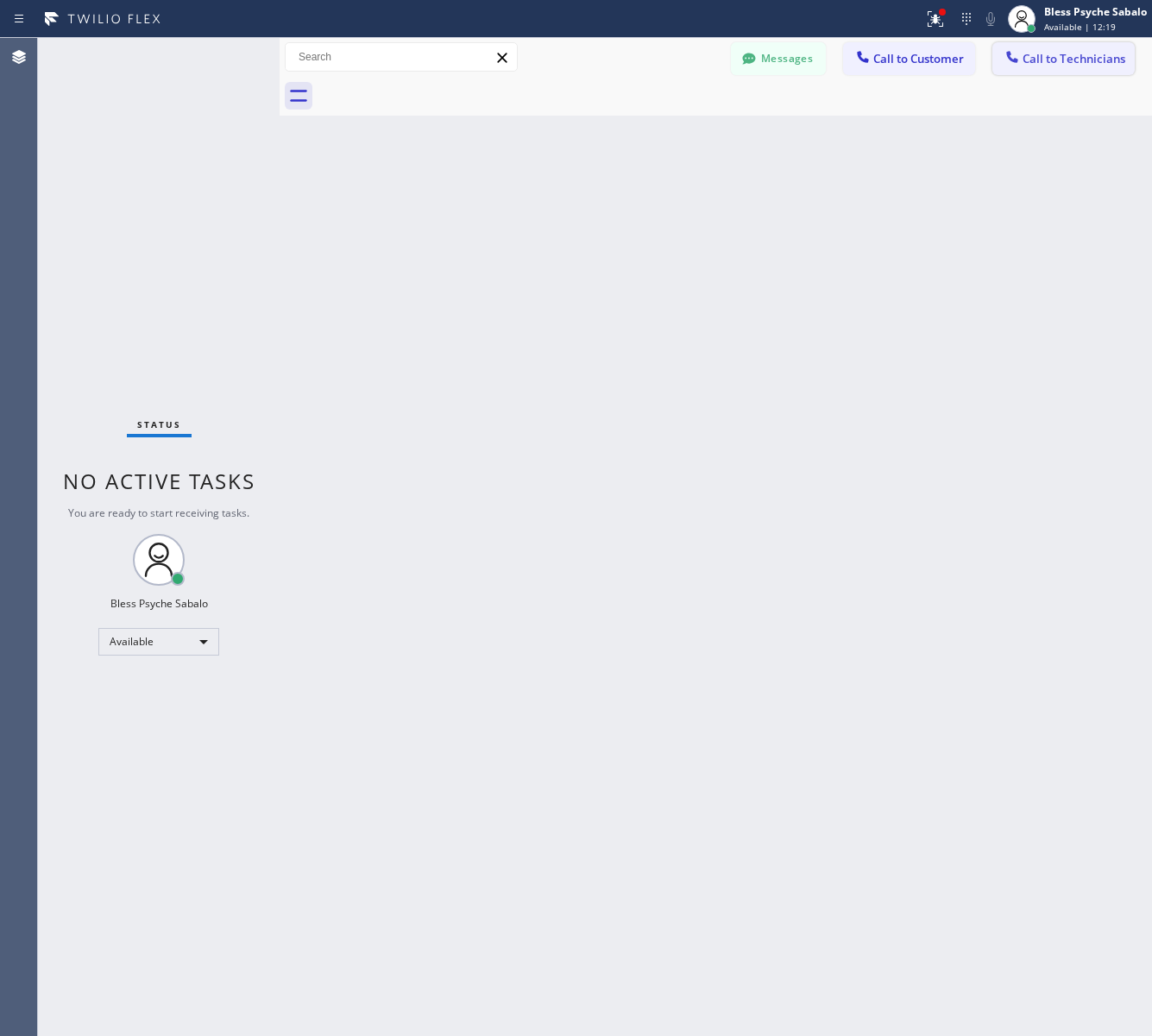 drag, startPoint x: 1098, startPoint y: 65, endPoint x: 1067, endPoint y: 67, distance: 31.06445 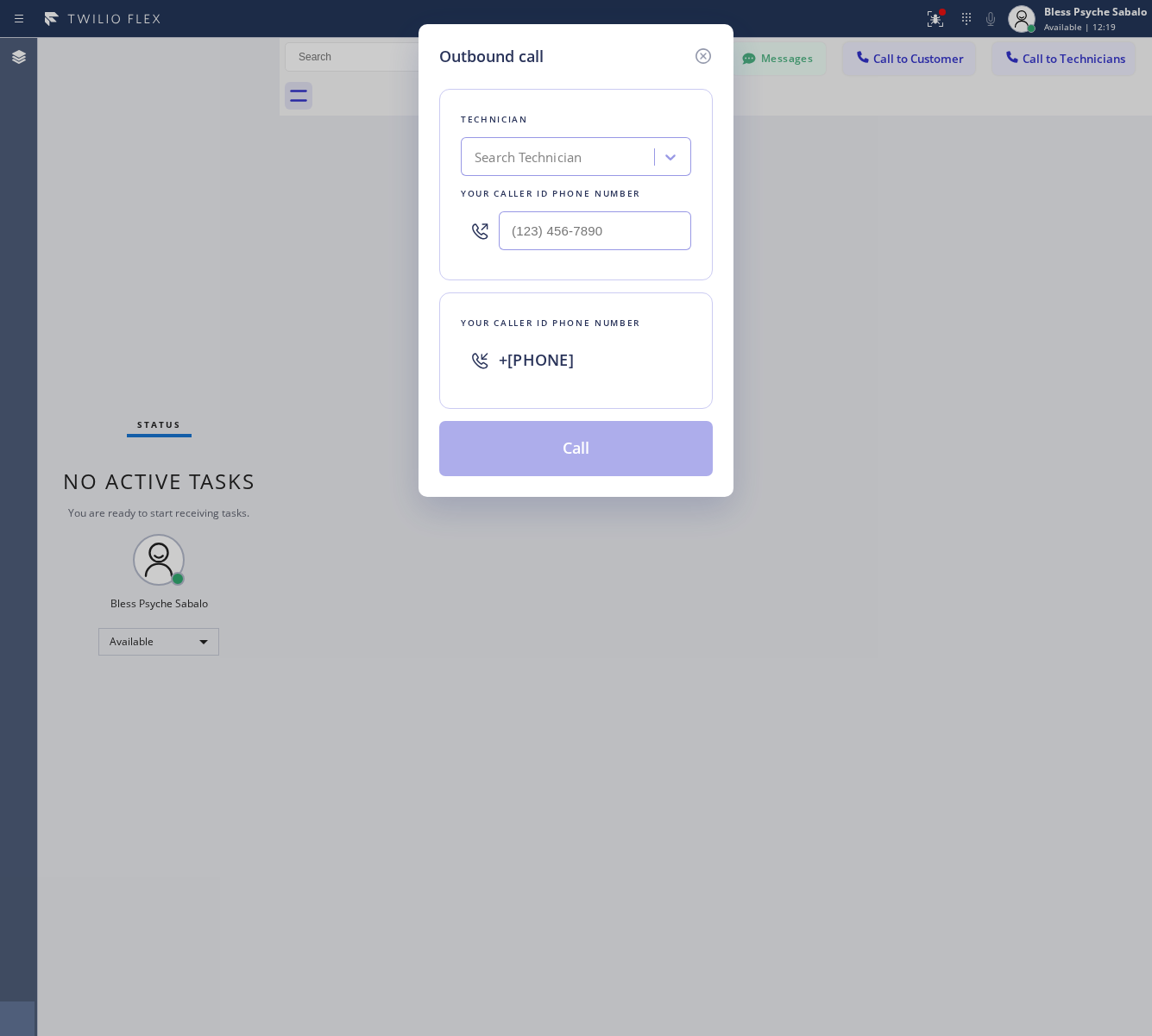 click on "Search Technician" at bounding box center (560, 157) 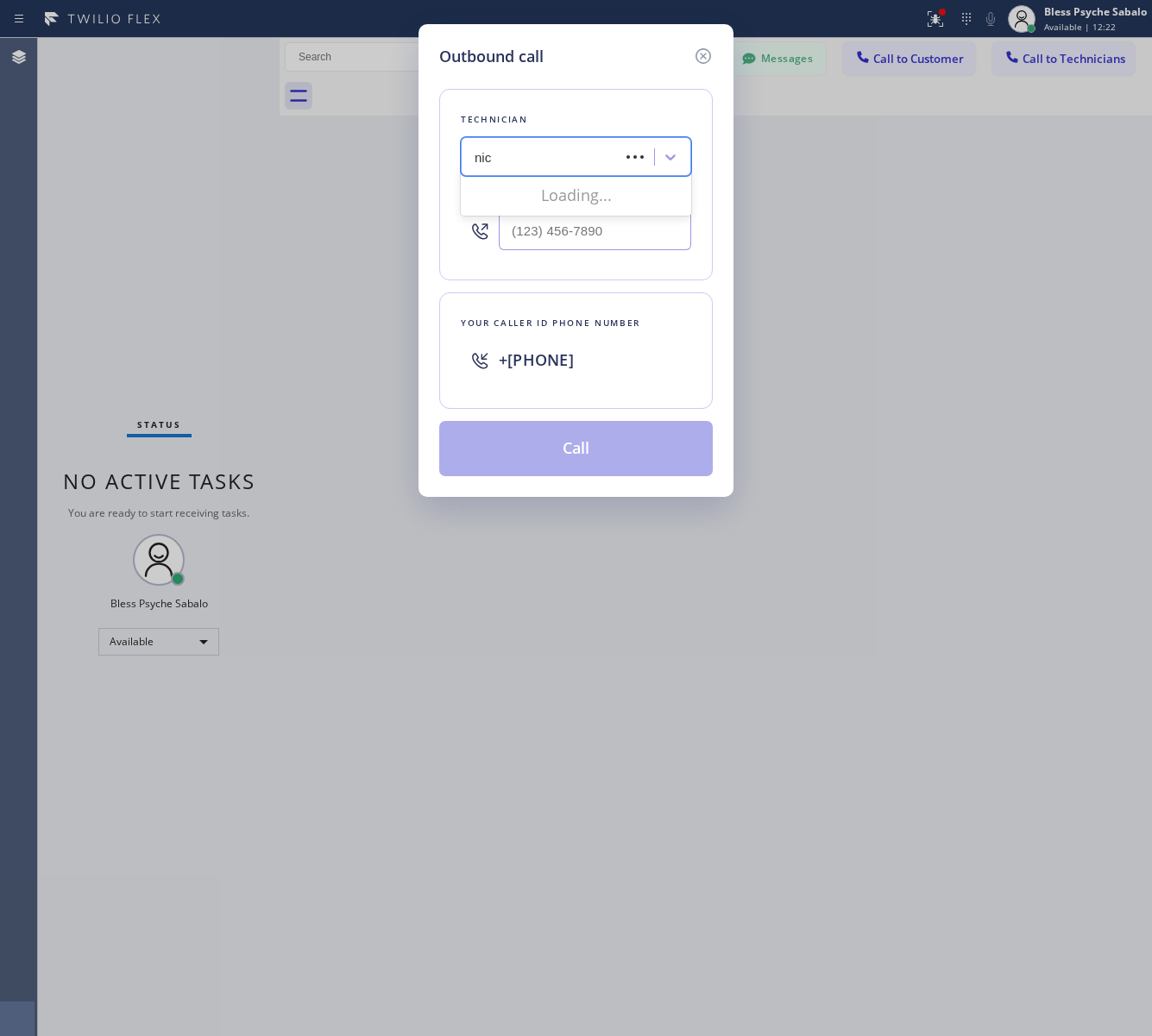 type on "nick" 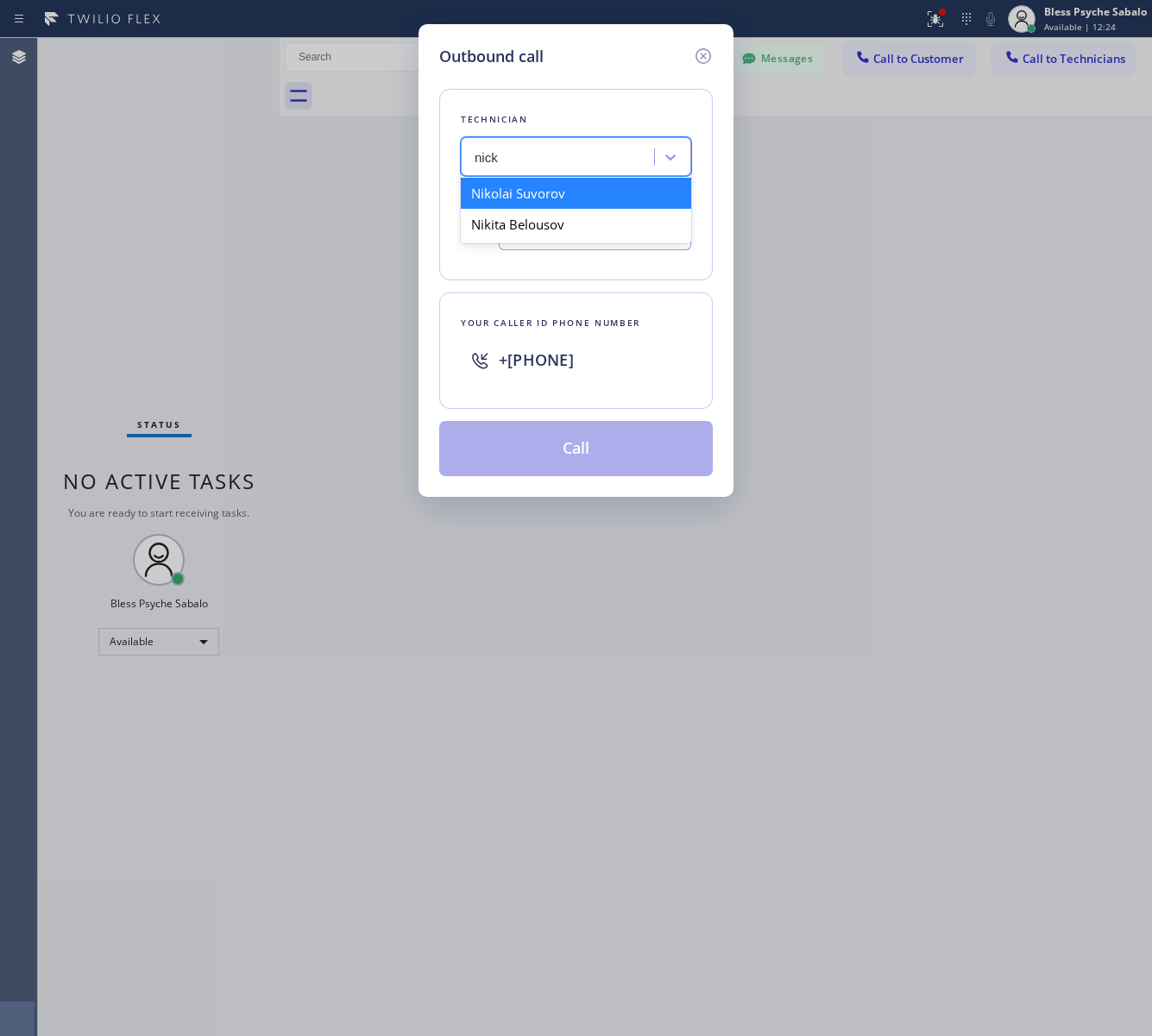 click on "[FIRST] [LAST]" at bounding box center [576, 193] 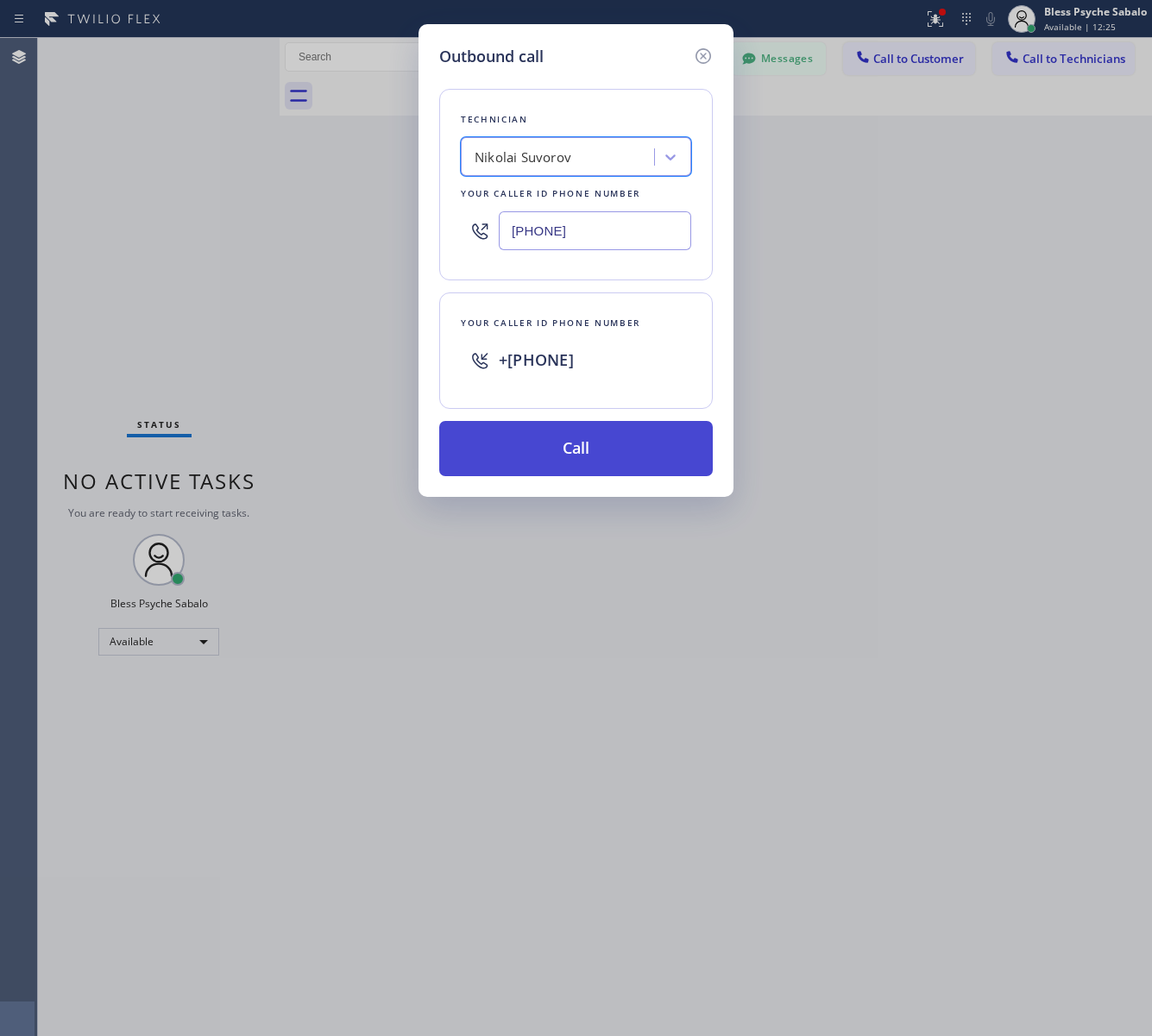 click on "Call" at bounding box center (576, 449) 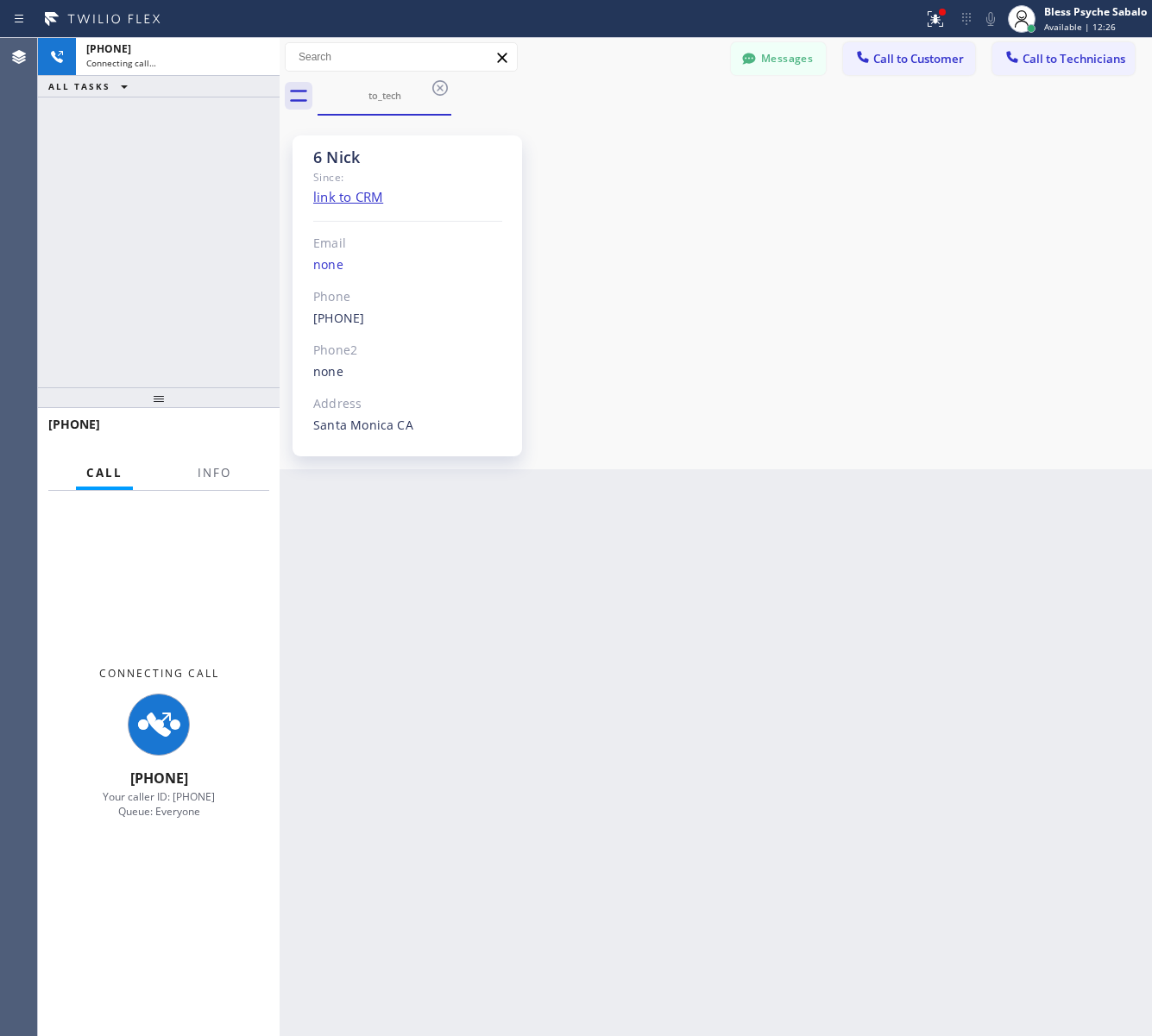 scroll, scrollTop: 10222, scrollLeft: 0, axis: vertical 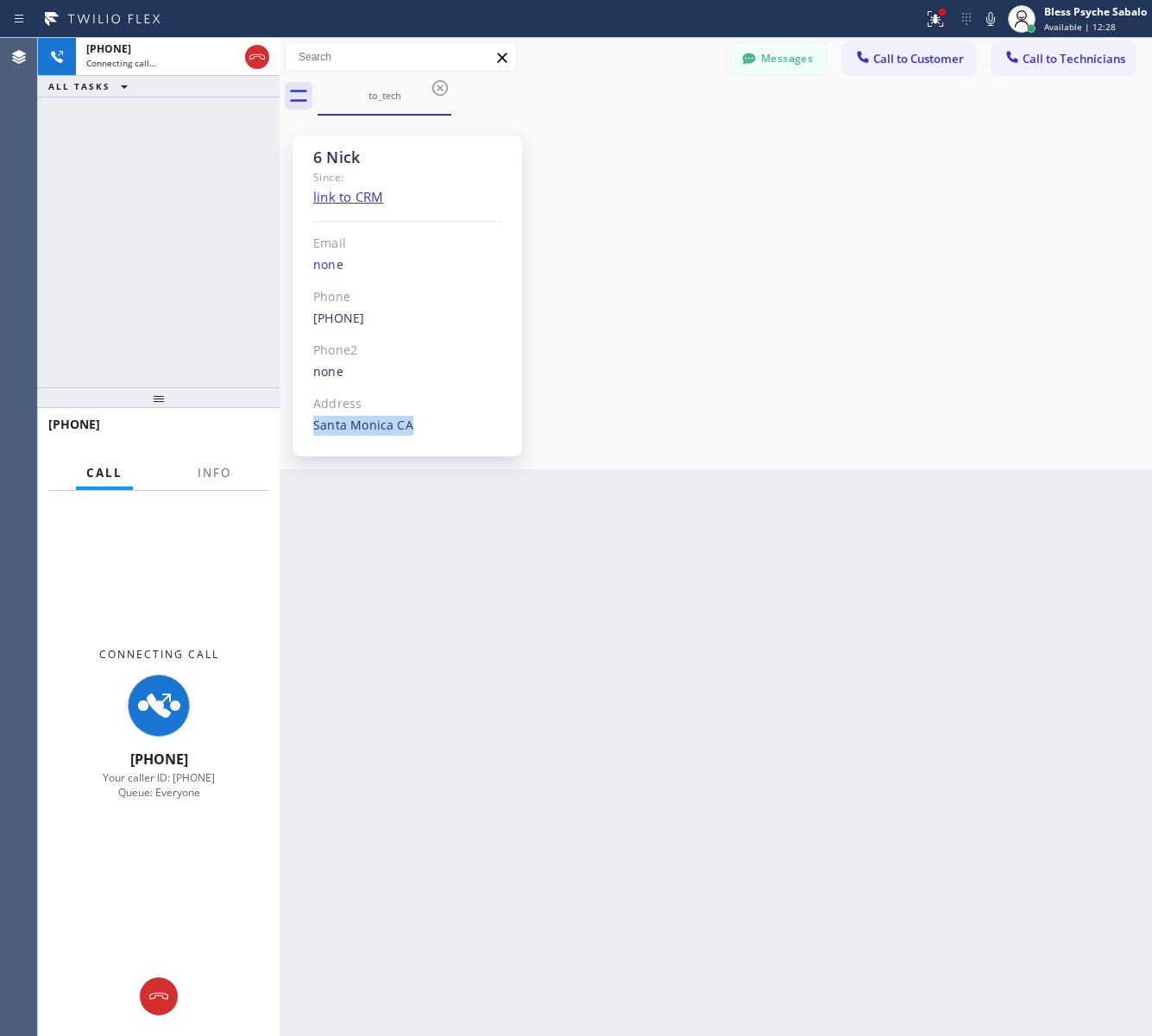 drag, startPoint x: 726, startPoint y: 417, endPoint x: 756, endPoint y: 145, distance: 273.64941 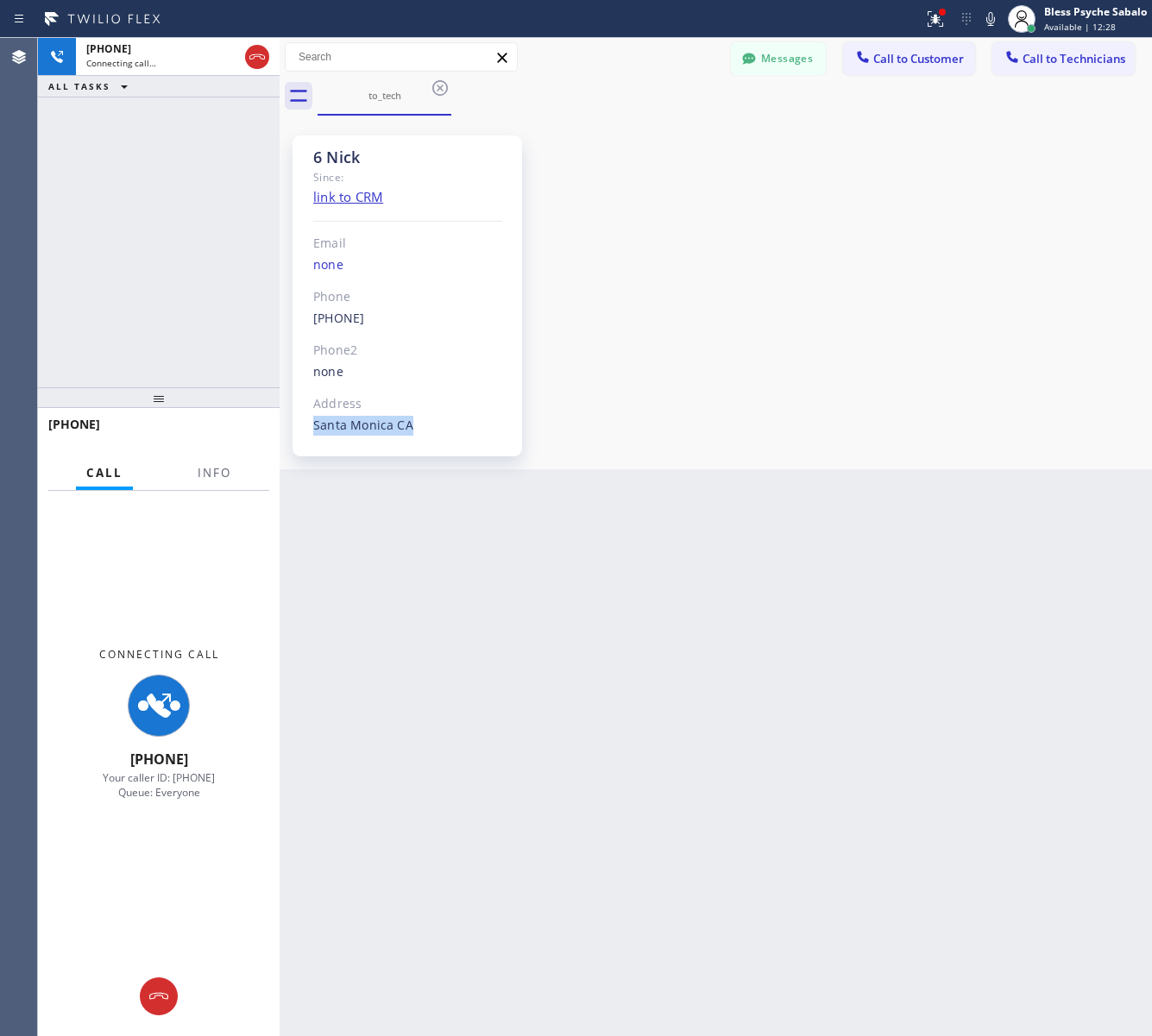click on "6 Nick Since:  link to CRM Email none Phone (347) 417-3881 Outbound call Technician Search Technician Your caller id phone number Your caller id phone number Call Phone2 none Address Santa Monica   CA" at bounding box center [715, 292] 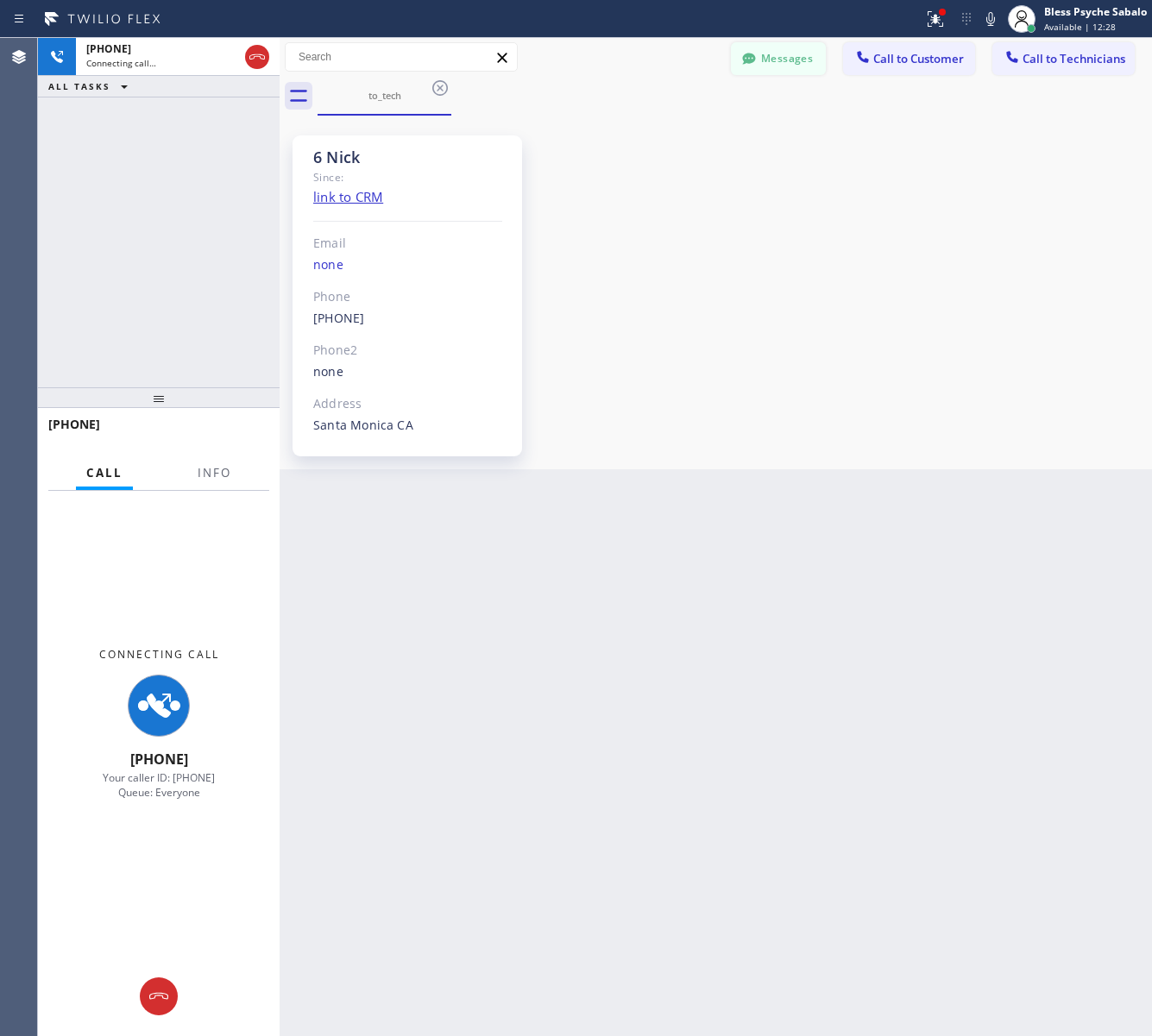 click 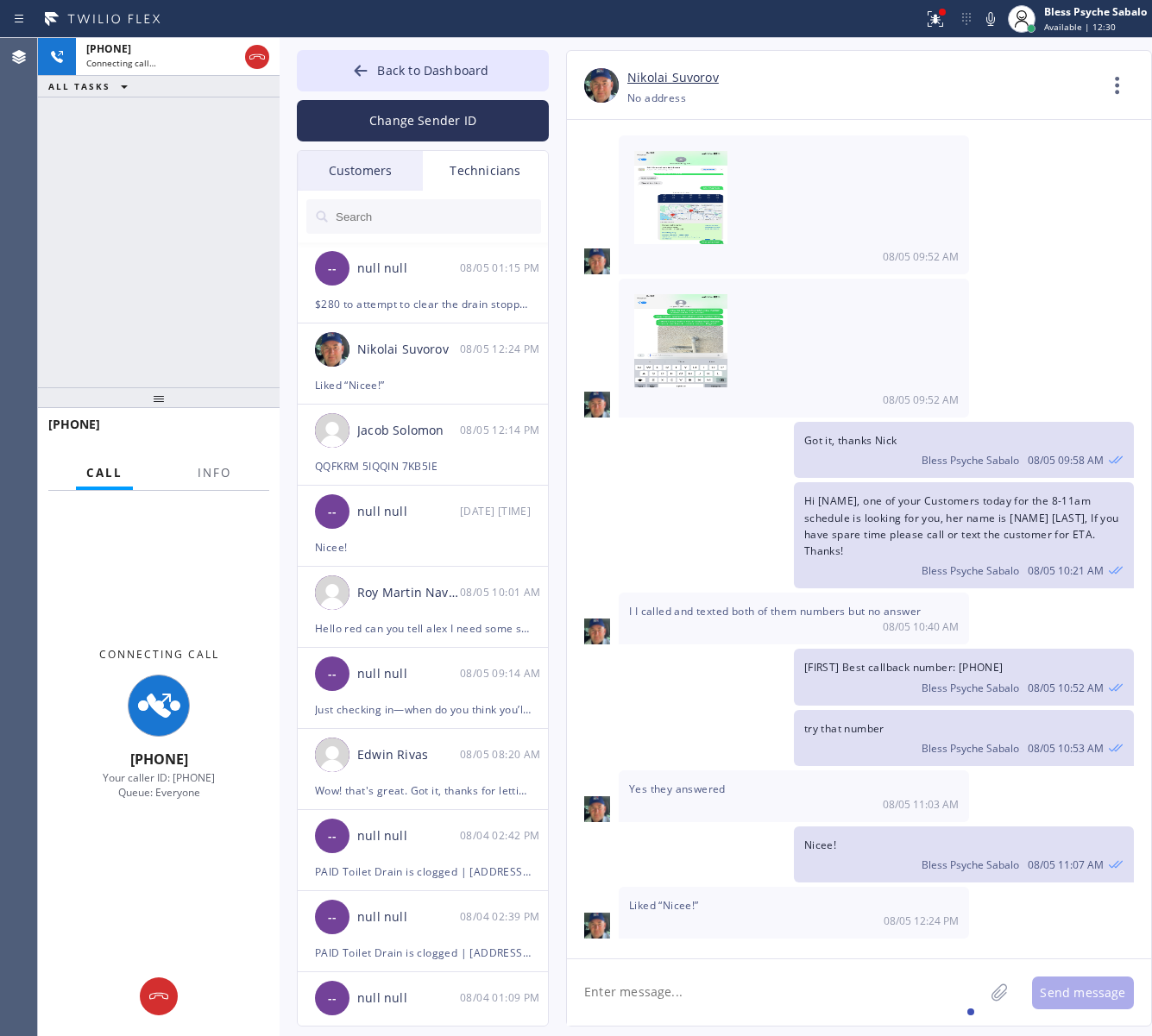 click 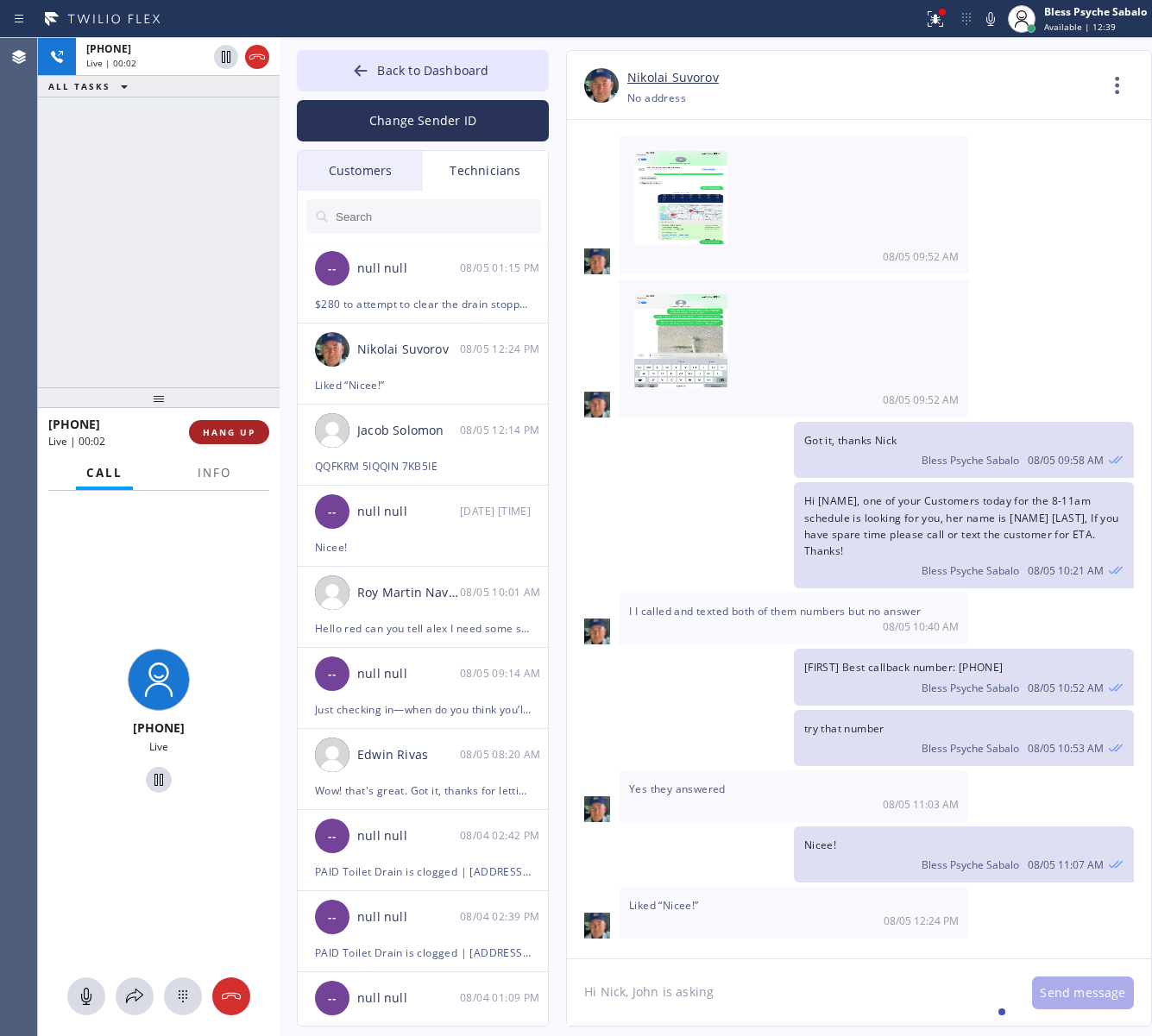 click on "HANG UP" at bounding box center [229, 432] 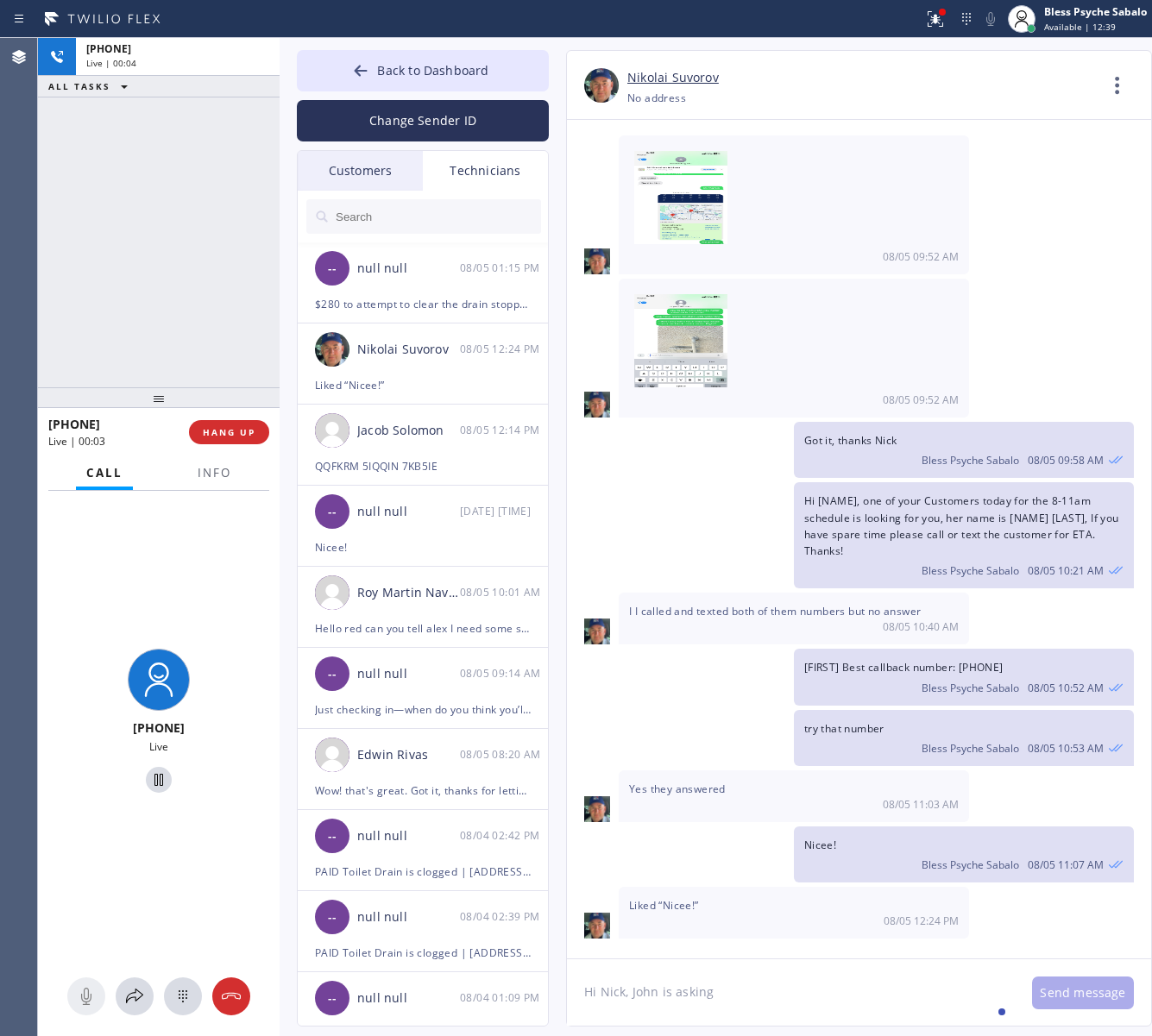 drag, startPoint x: 210, startPoint y: 338, endPoint x: 225, endPoint y: 317, distance: 26 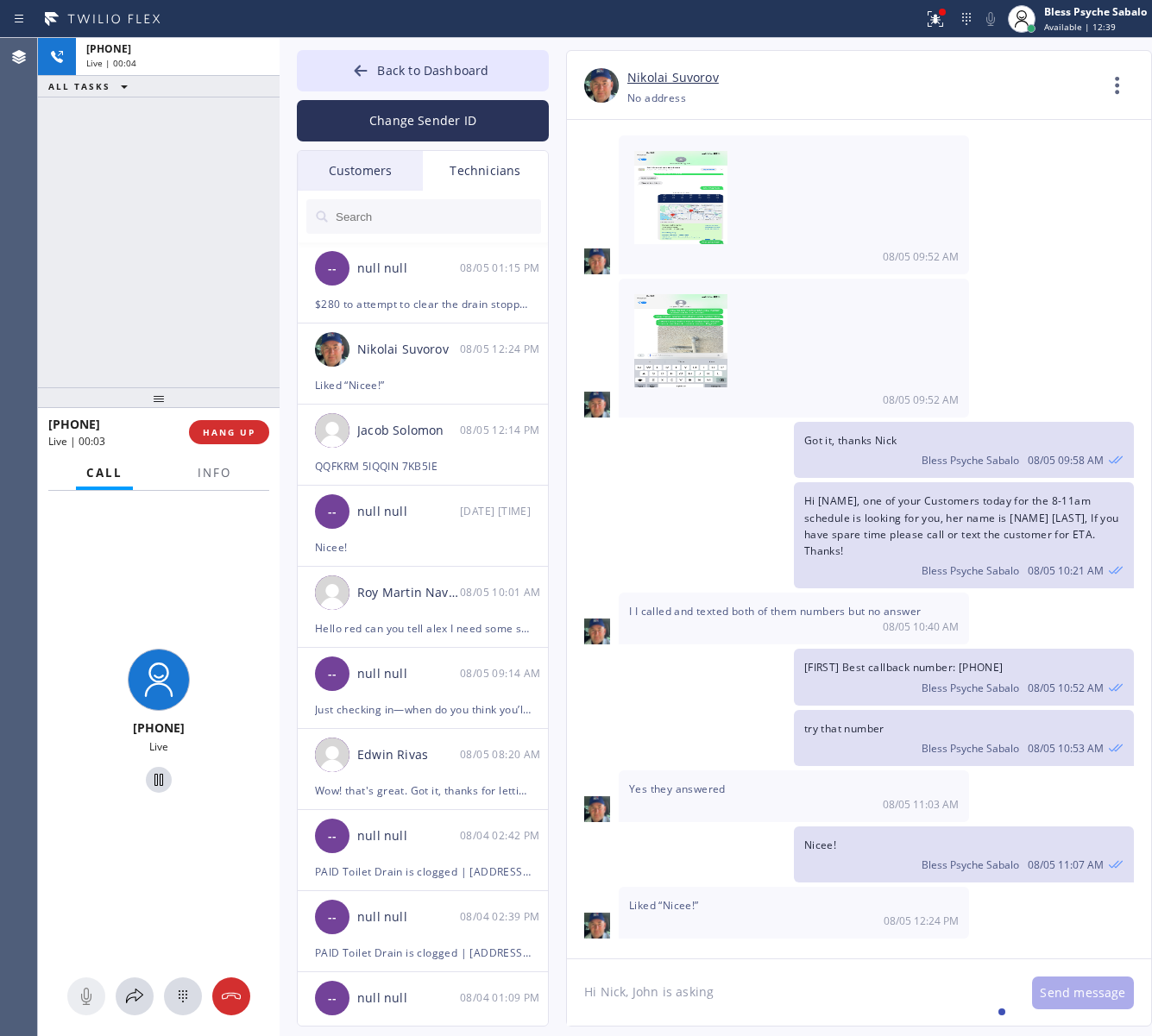 click on "+13474173881 Live | 00:04 ALL TASKS ALL TASKS ACTIVE TASKS TASKS IN WRAP UP" at bounding box center [159, 212] 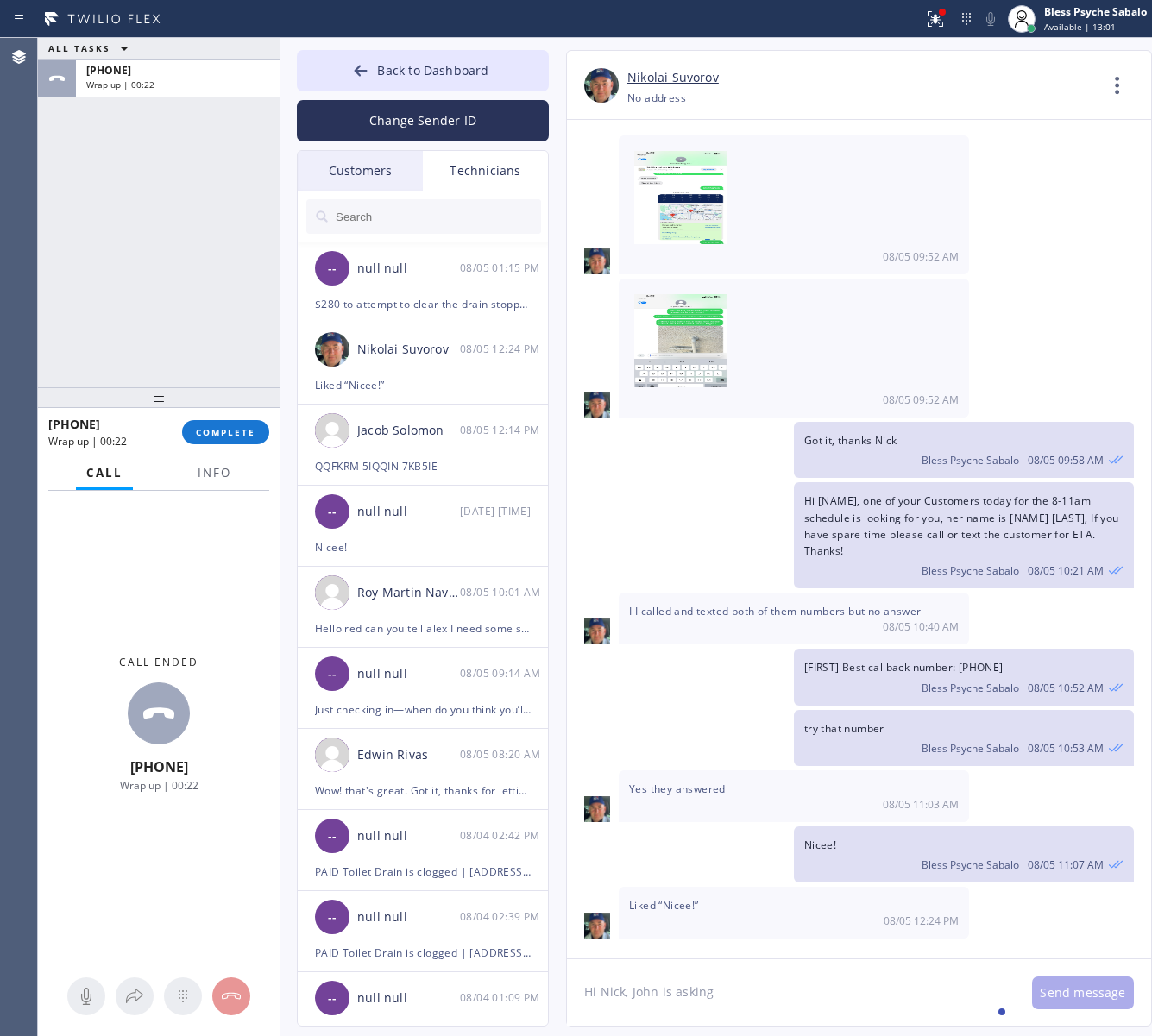 click on "+13474173881 Wrap up | 00:22 COMPLETE" at bounding box center (159, 432) 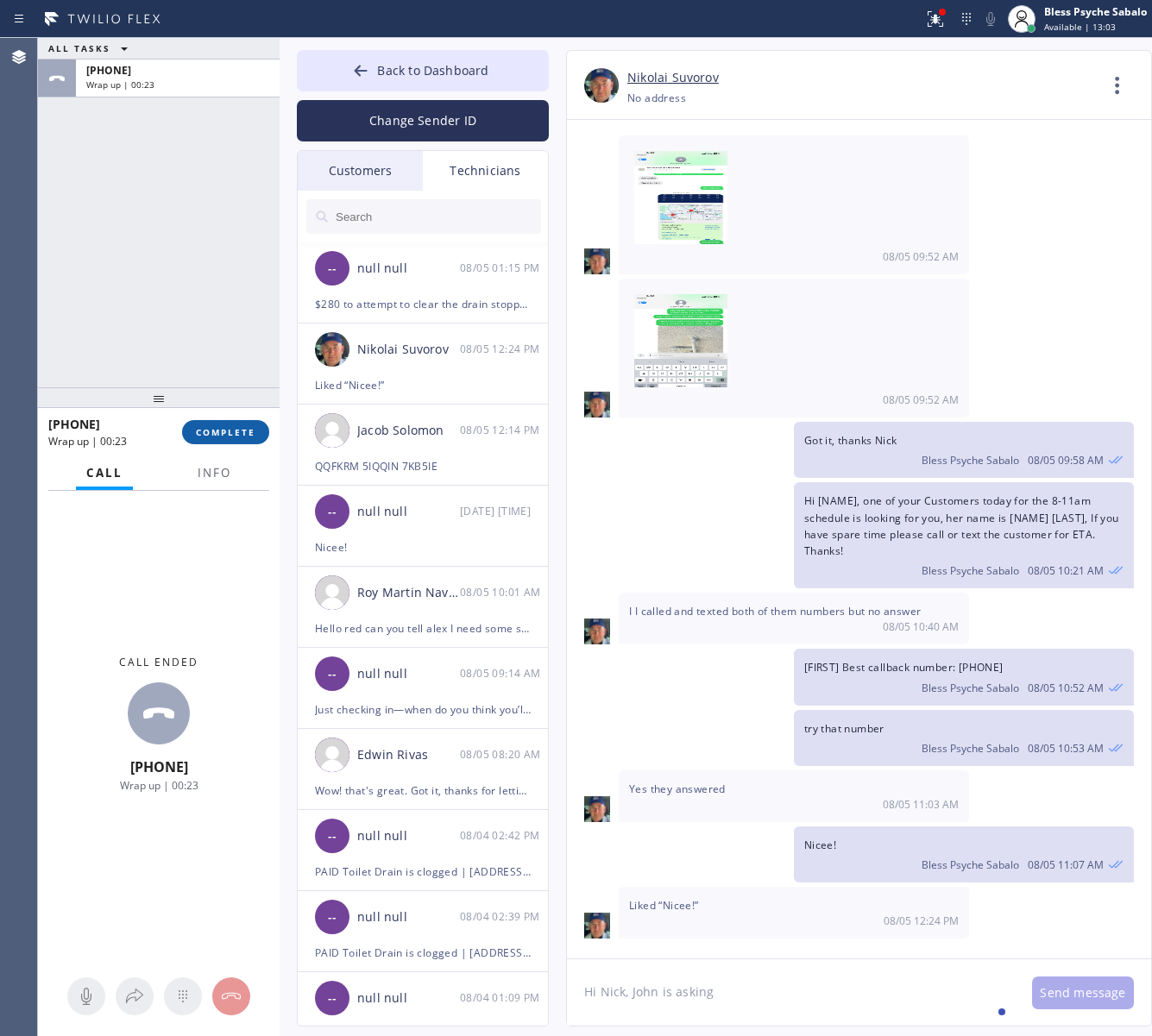 click on "COMPLETE" at bounding box center (225, 432) 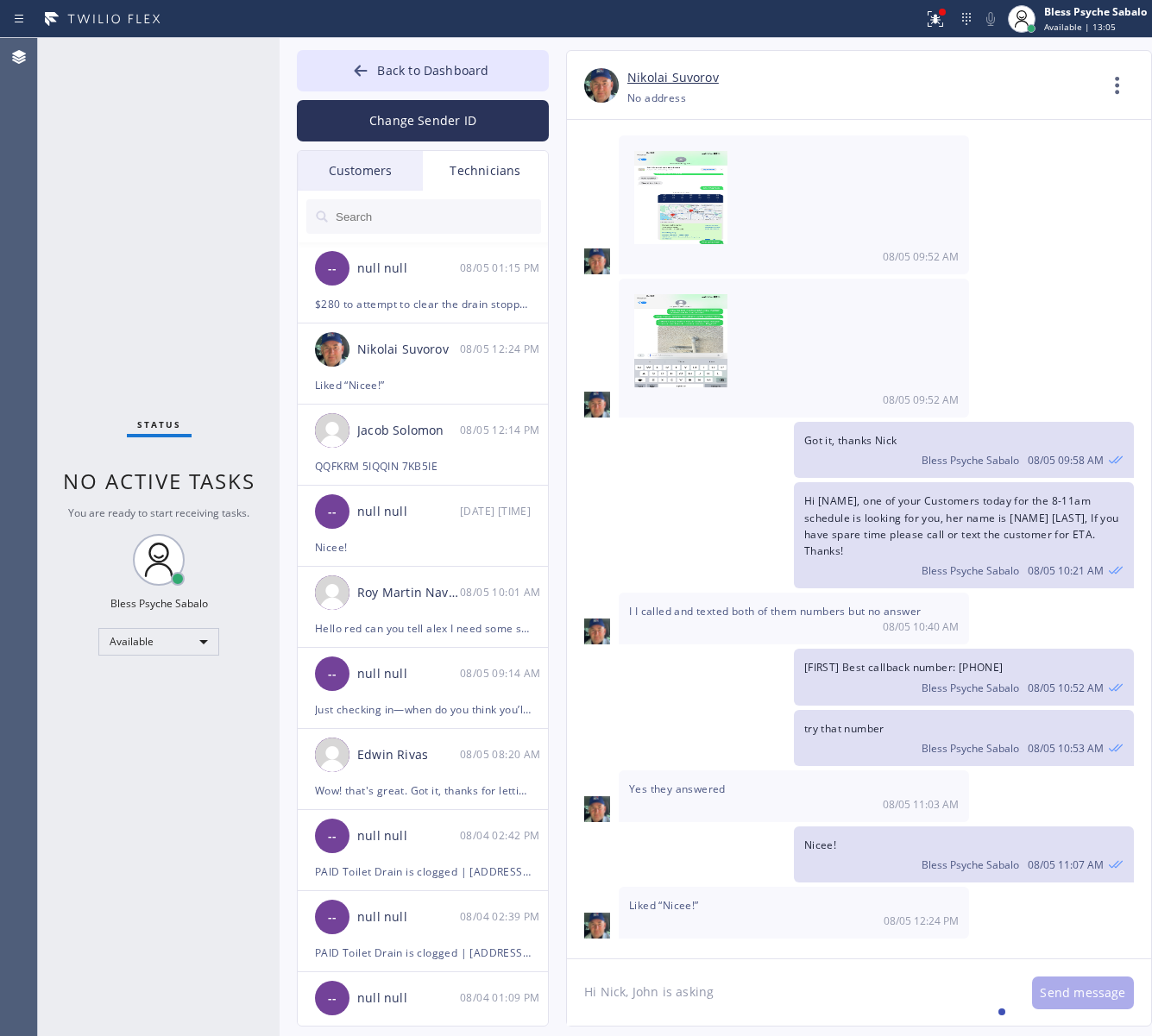 click on "Hi Nick, John is asking" 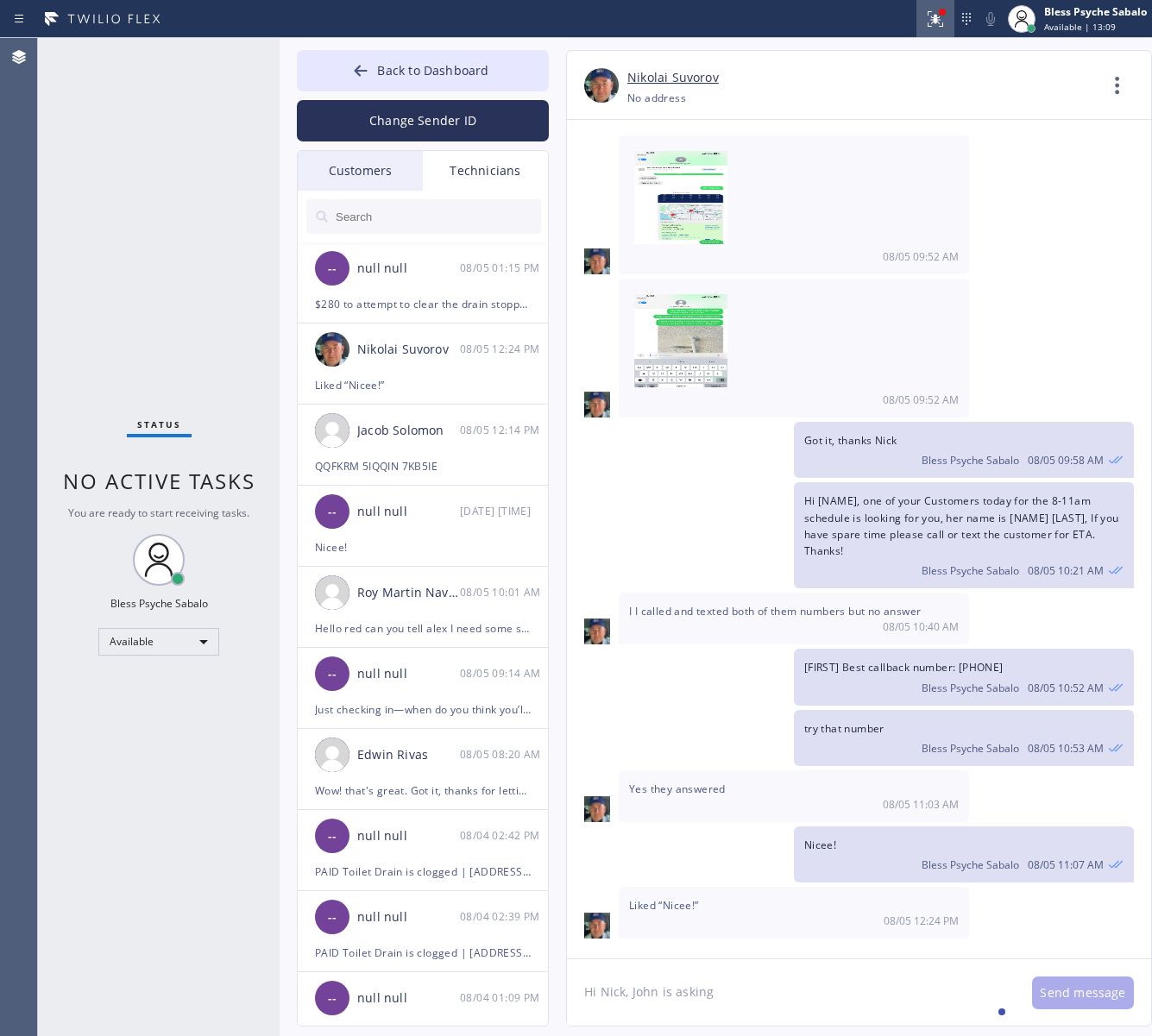 click 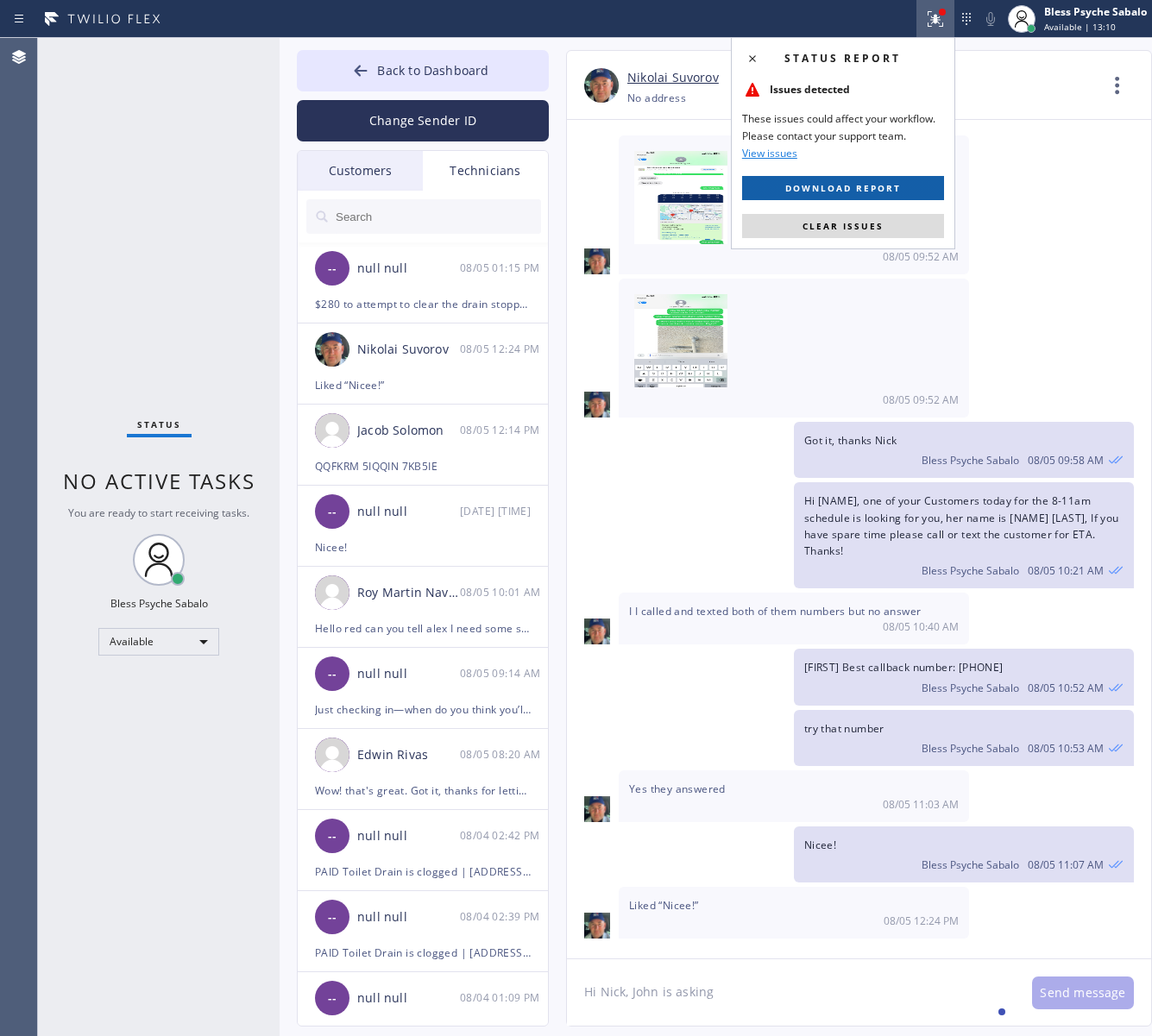 click on "Download report" at bounding box center (843, 188) 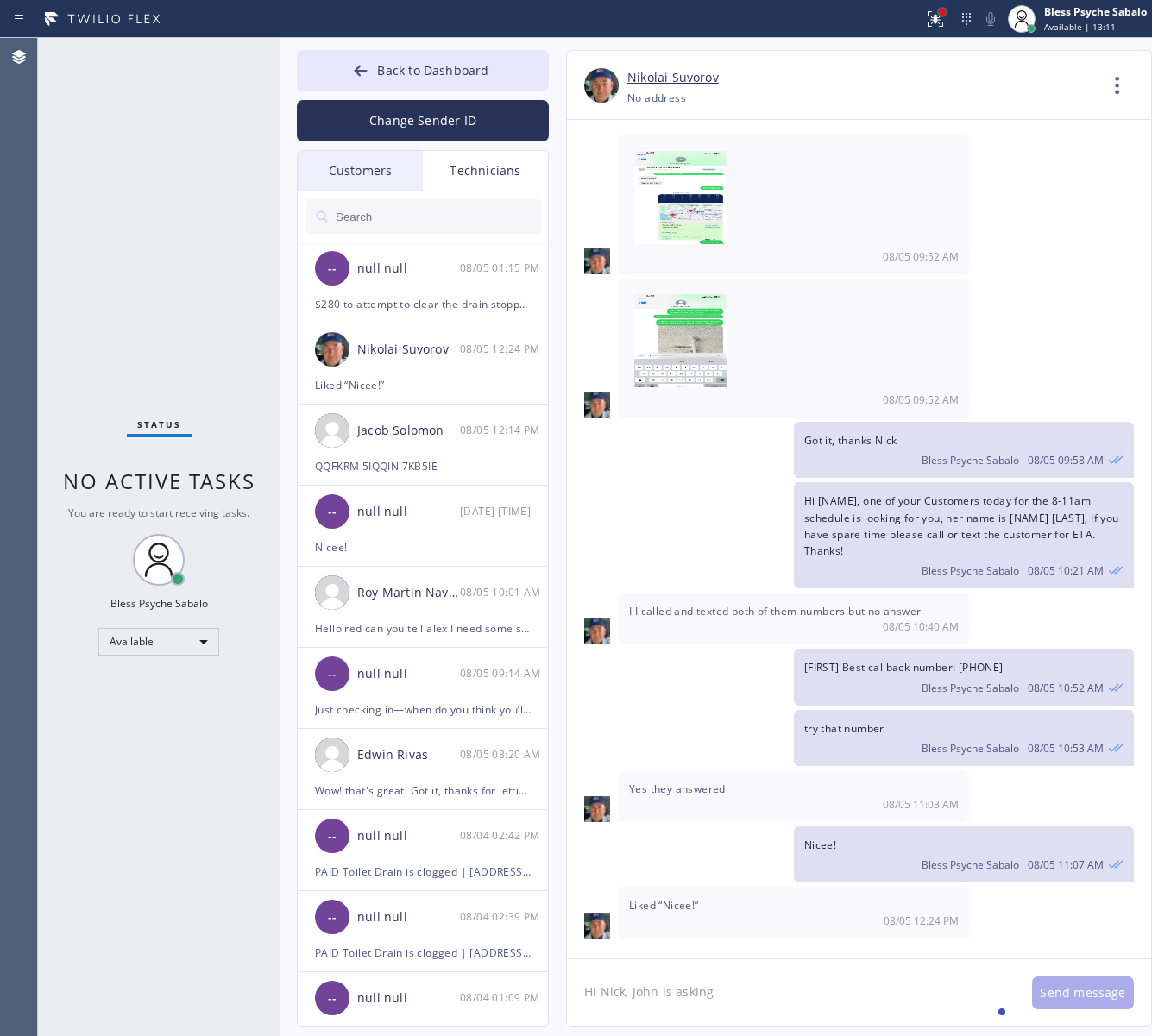 click at bounding box center (942, 12) 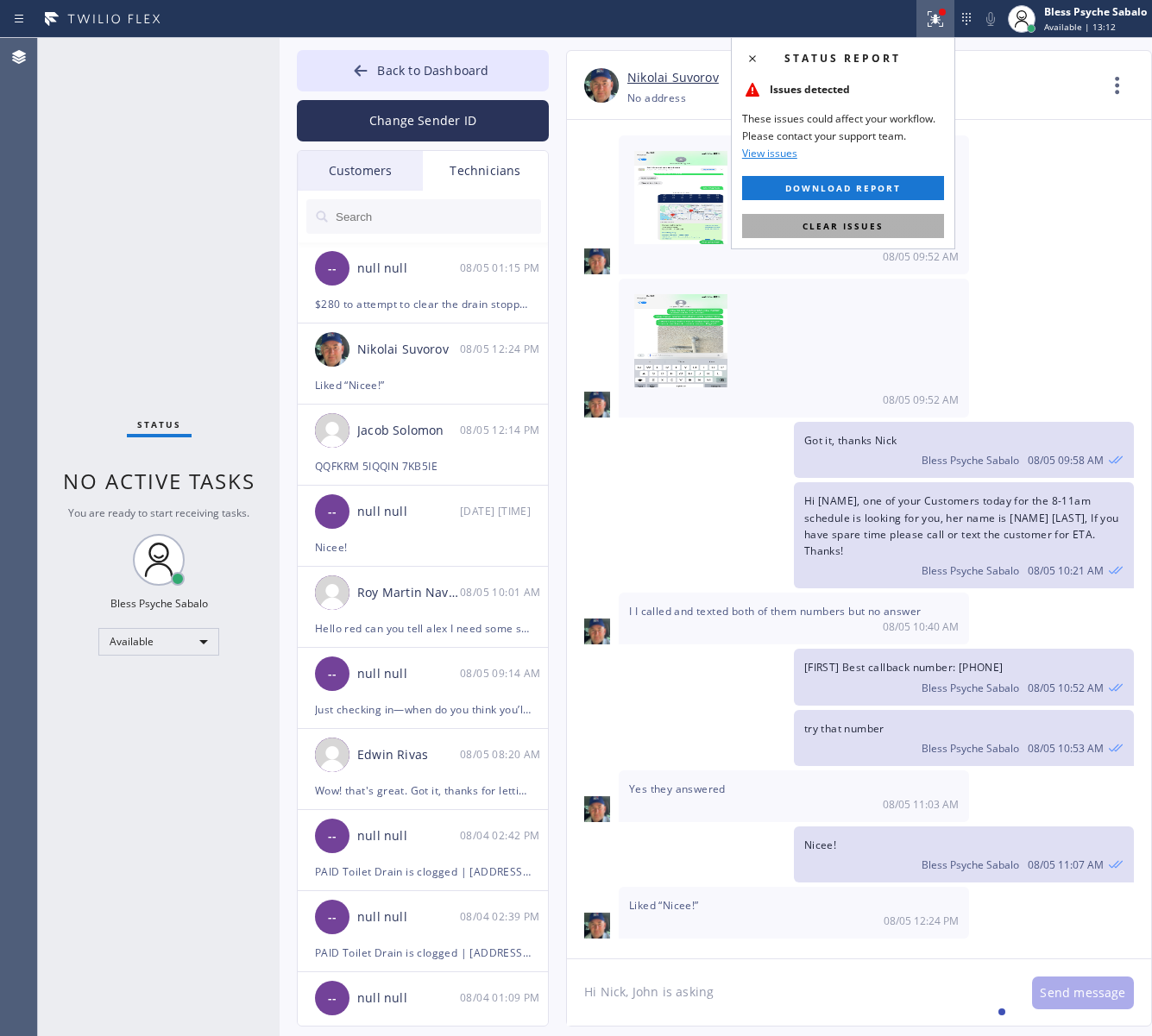 click on "Clear issues" at bounding box center (843, 226) 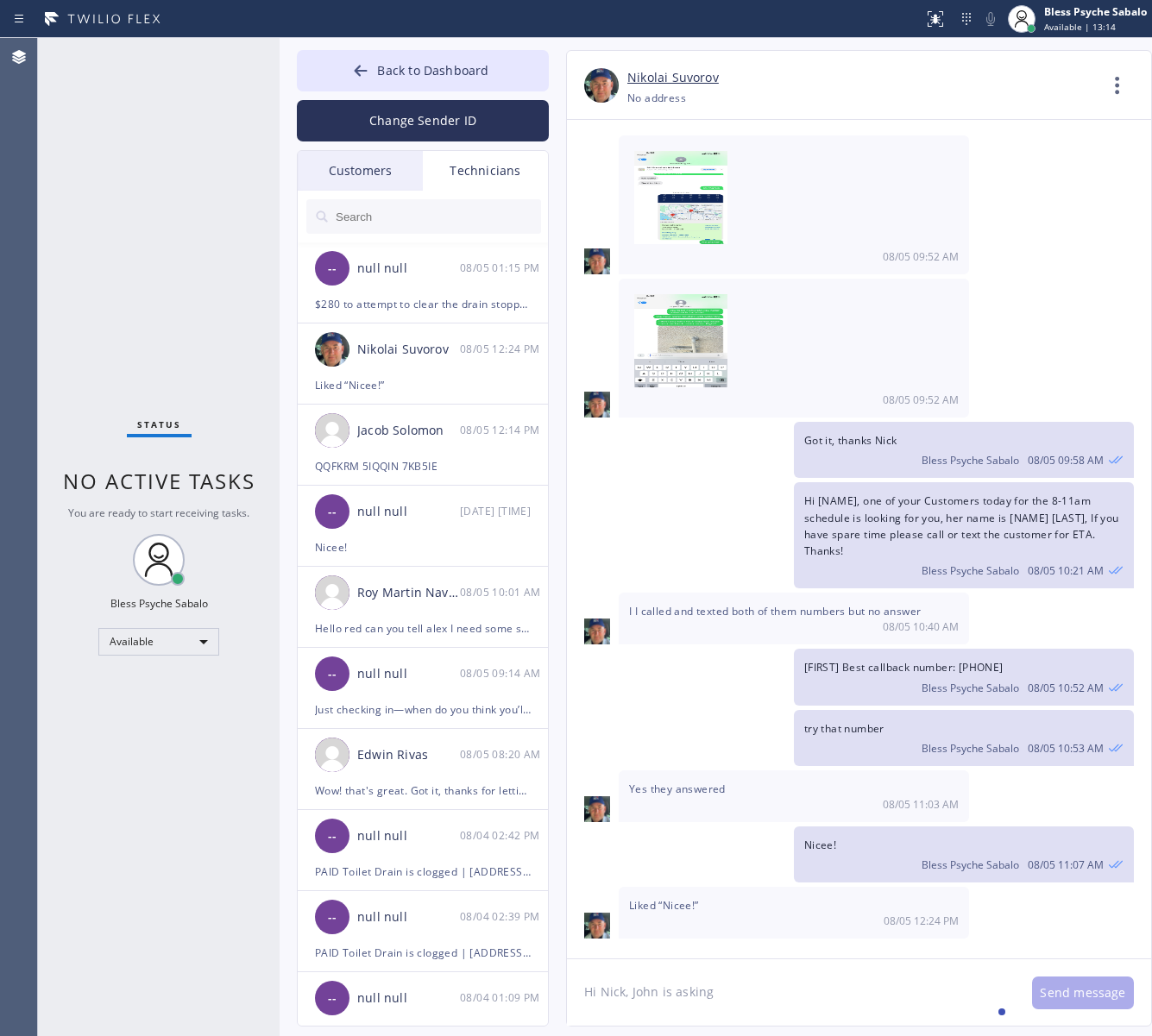click on "Hi Nick, John is asking" 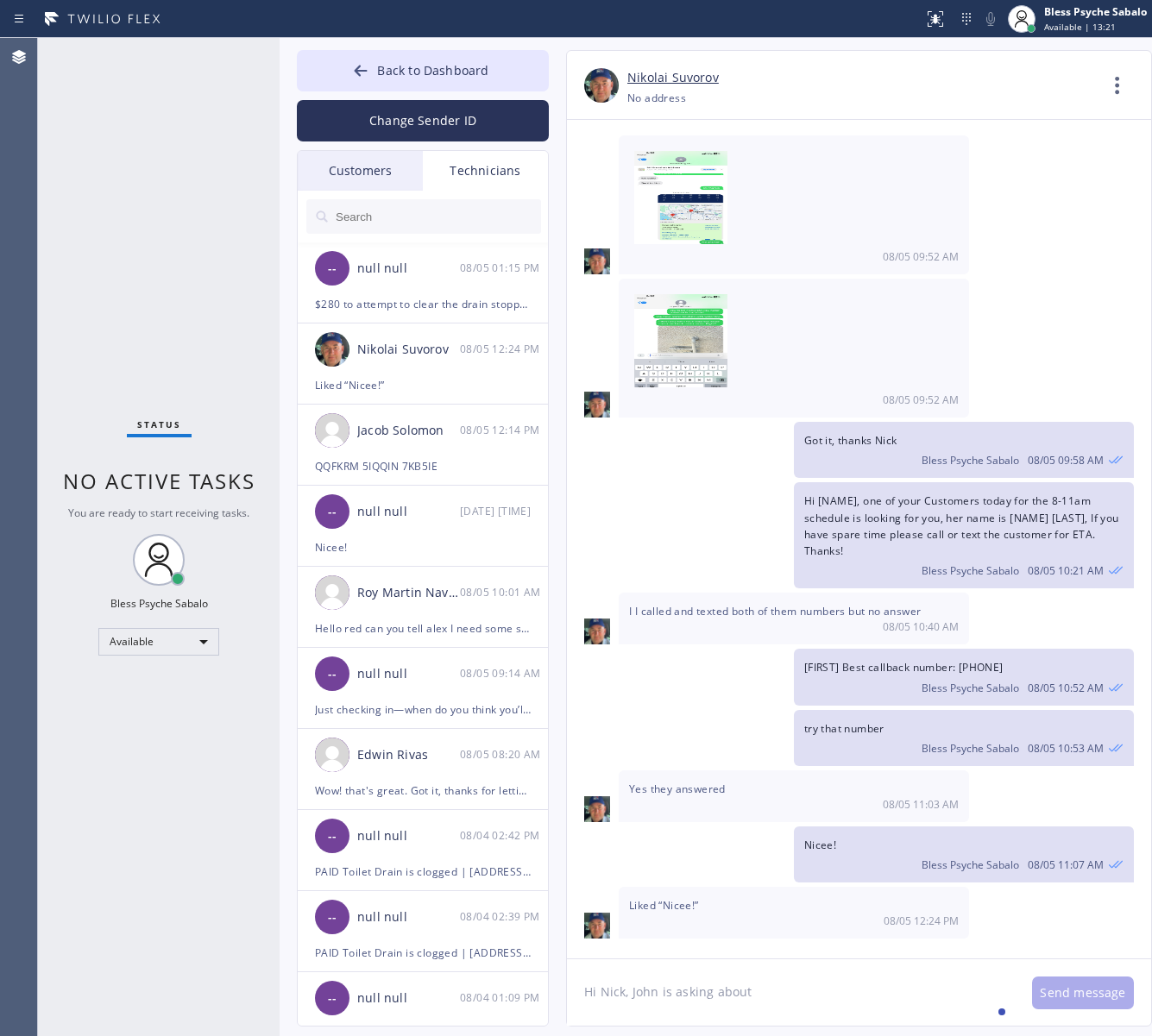 click on "Hi Nick, John is asking about" 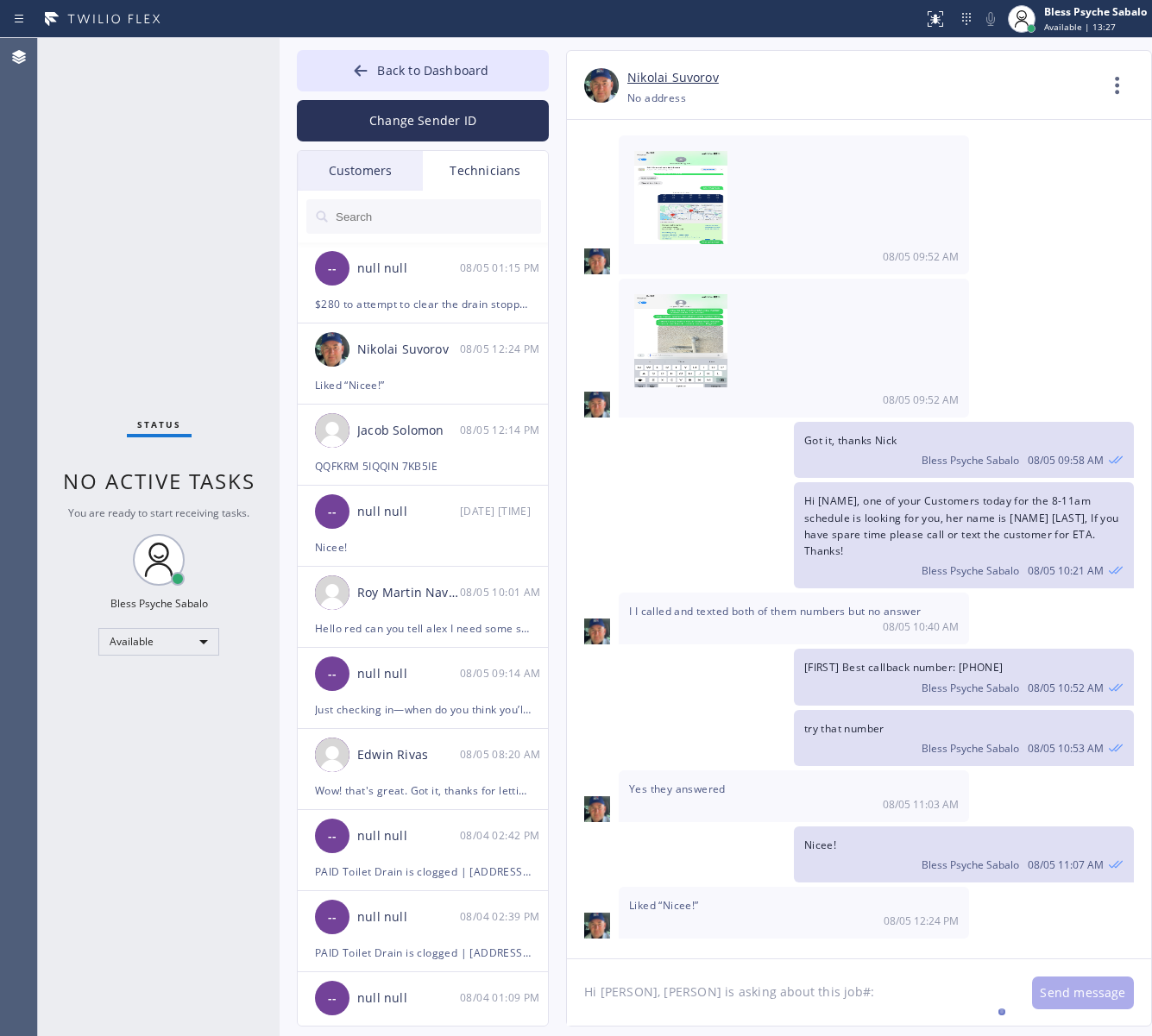 paste on "TKUG76" 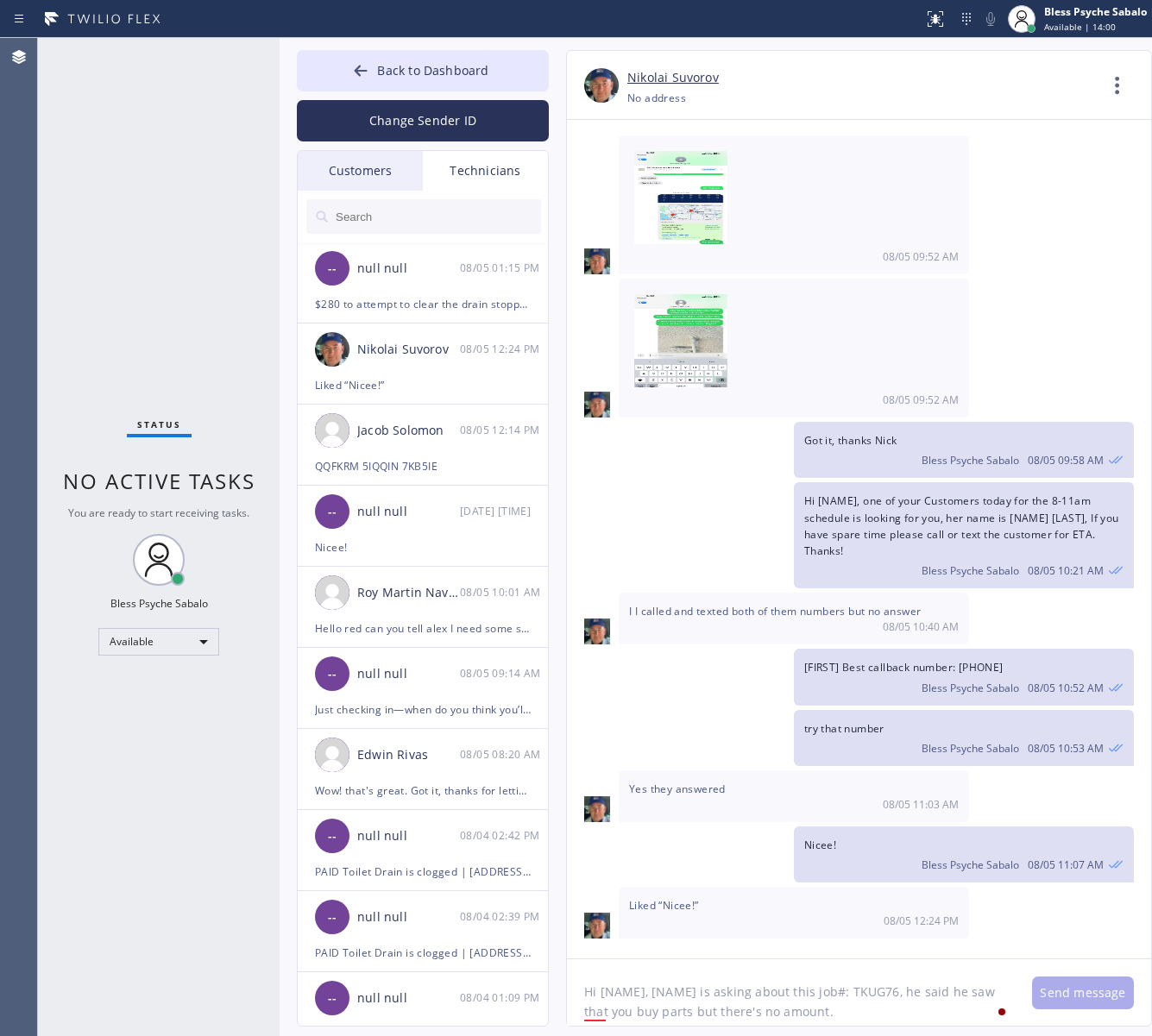click on "Hi Nick, John is asking about this job#: TKUG76, he said he saw that you buy parts but there's no amount." 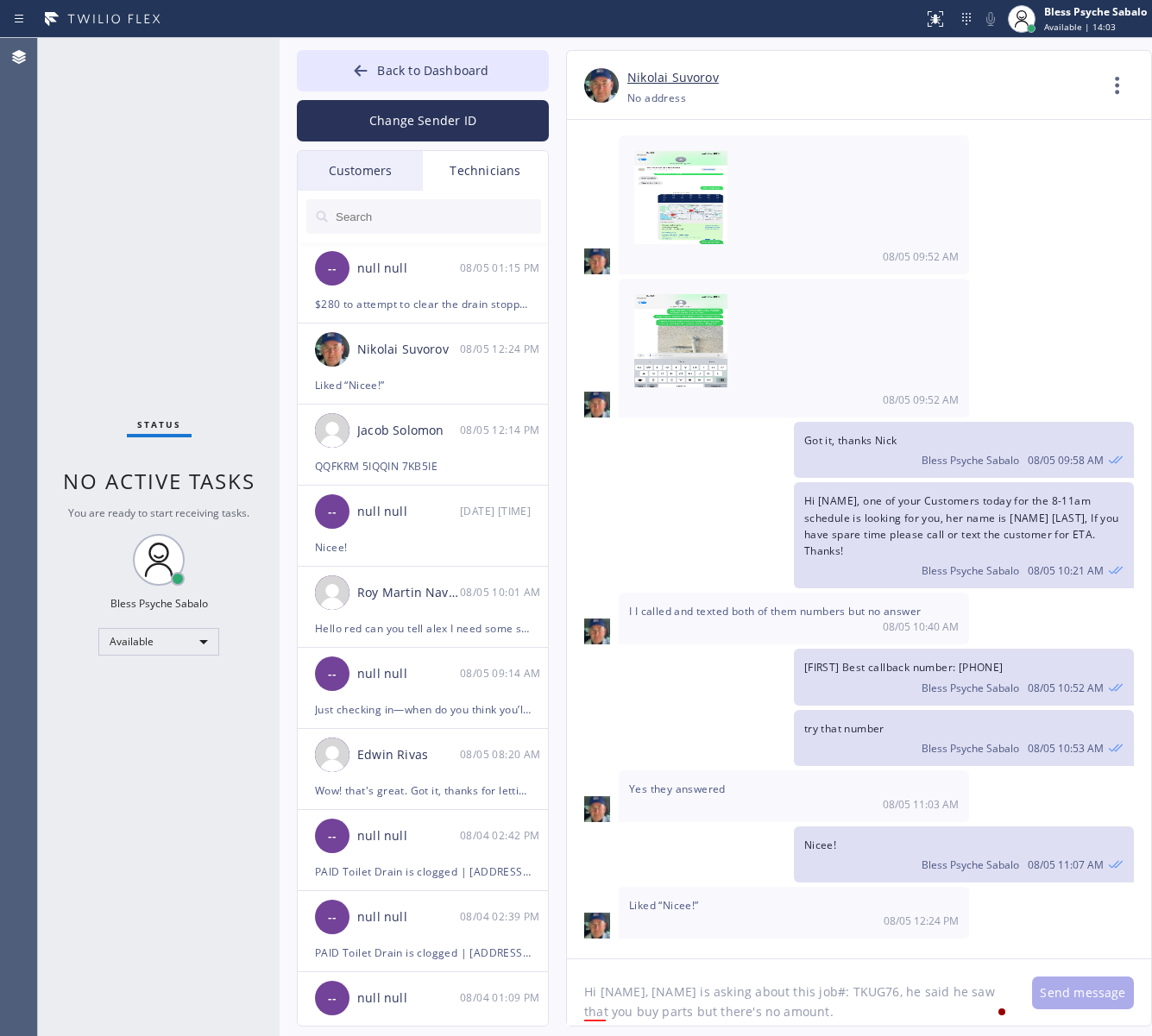 click on "Hi Nick, John is asking about this job#: TKUG76, he said he saw that you buy parts but there's no amount." 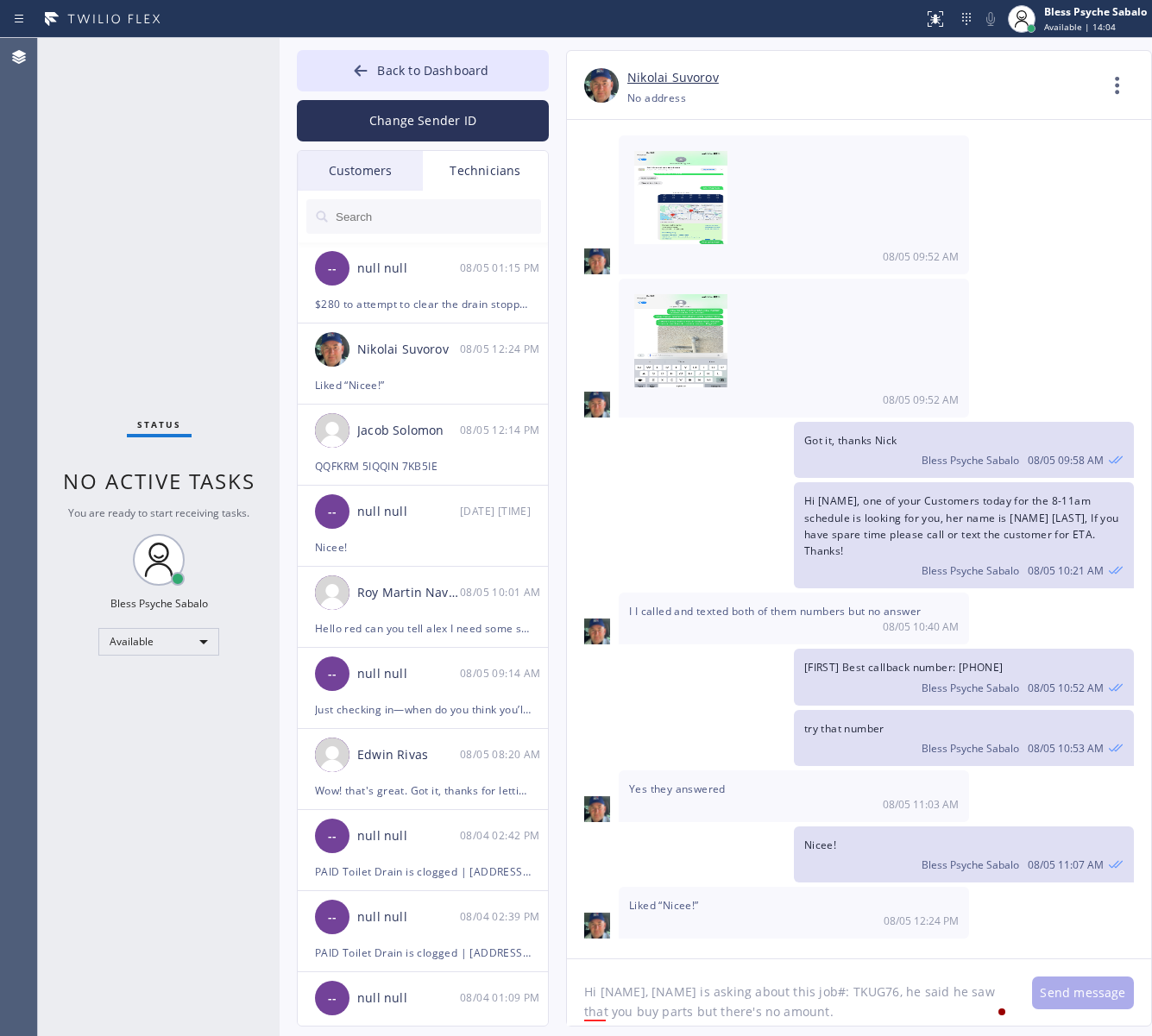 click on "Hi Nick, John is asking about this job#: TKUG76, he said he saw that you buy parts but there's no amount." 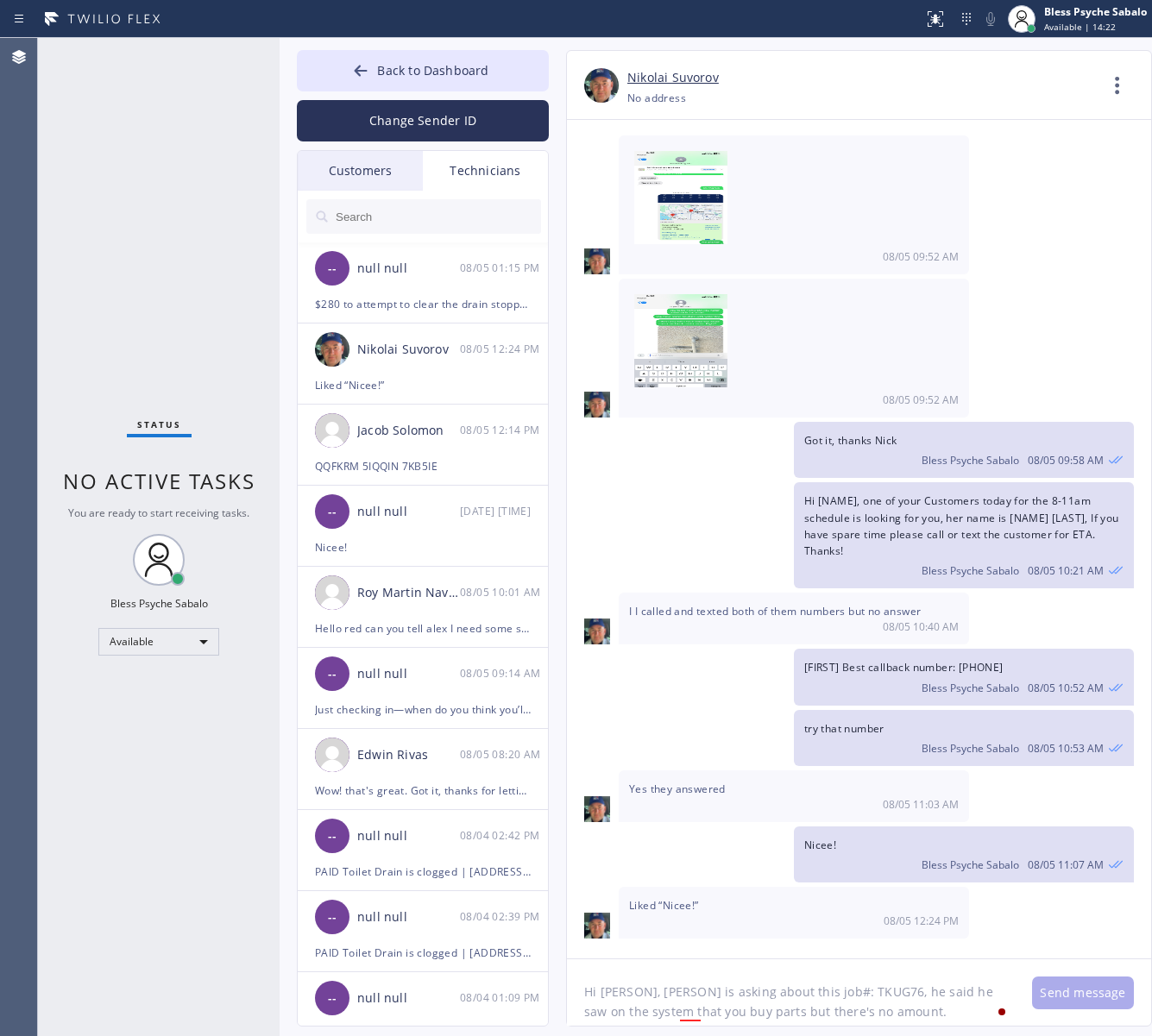 drag, startPoint x: 947, startPoint y: 995, endPoint x: 958, endPoint y: 989, distance: 12.529964 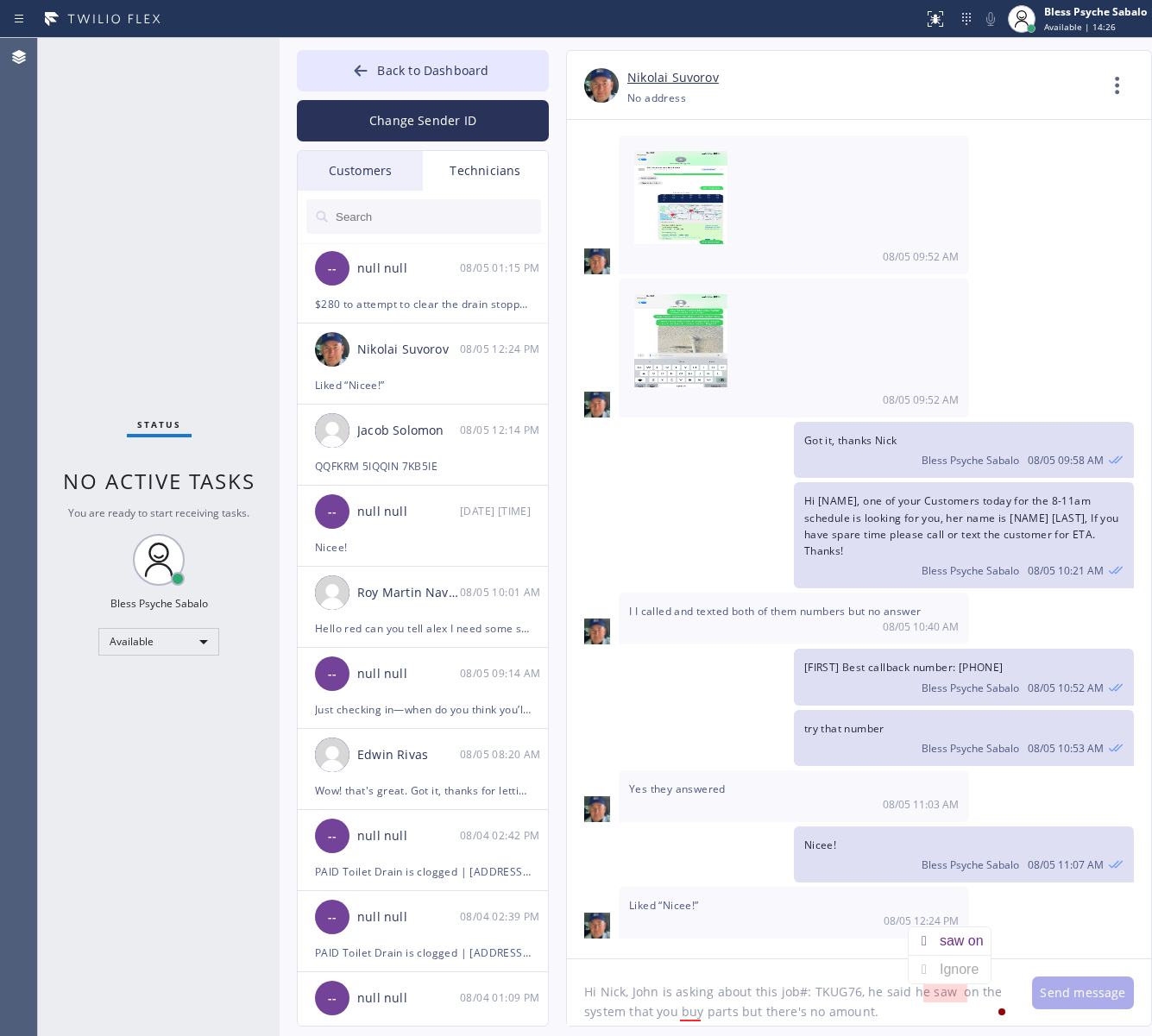 click on "Hi Nick, John is asking about this job#: TKUG76, he said he saw  on the system that you buy parts but there's no amount." 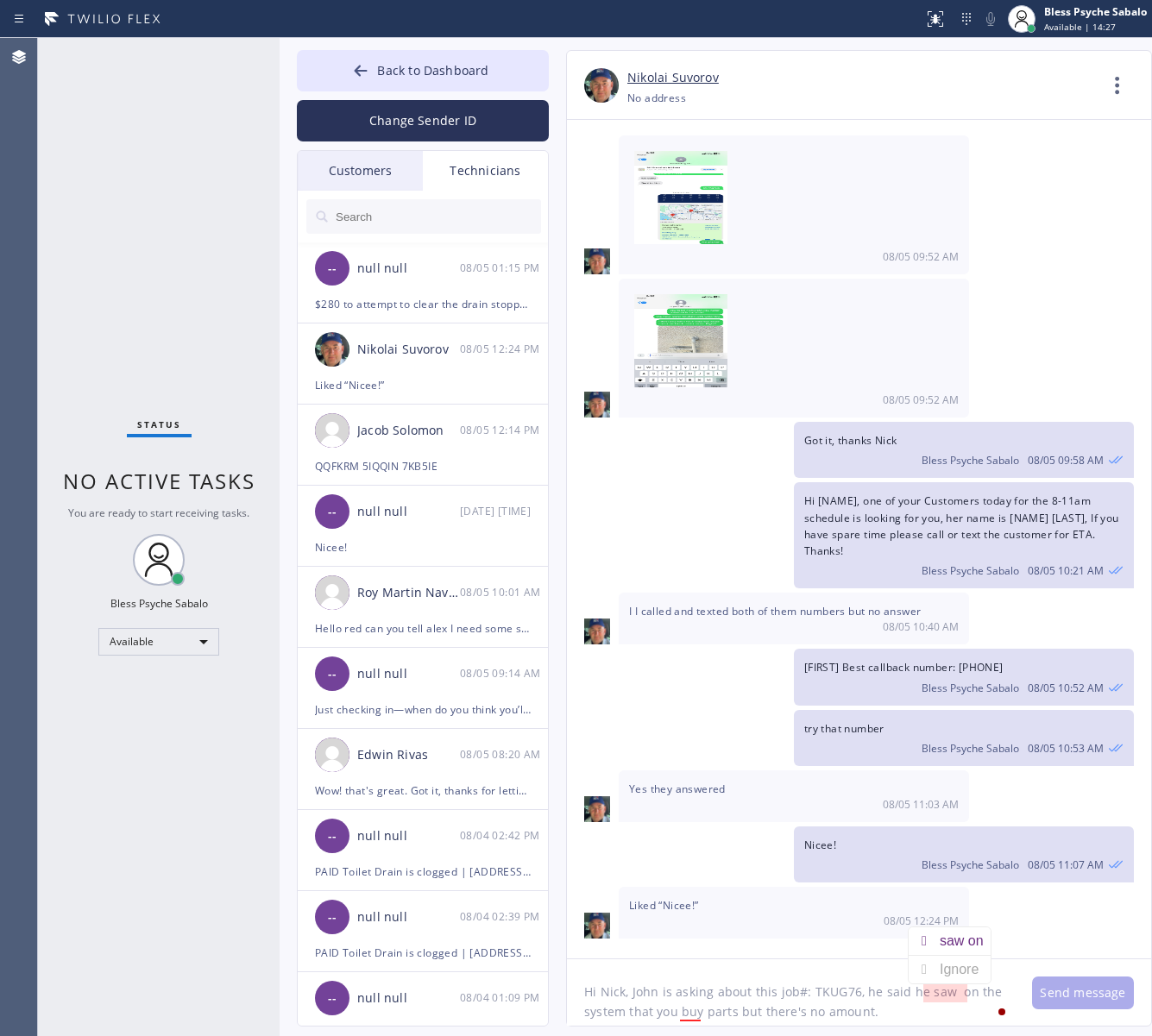 paste on "recipt" 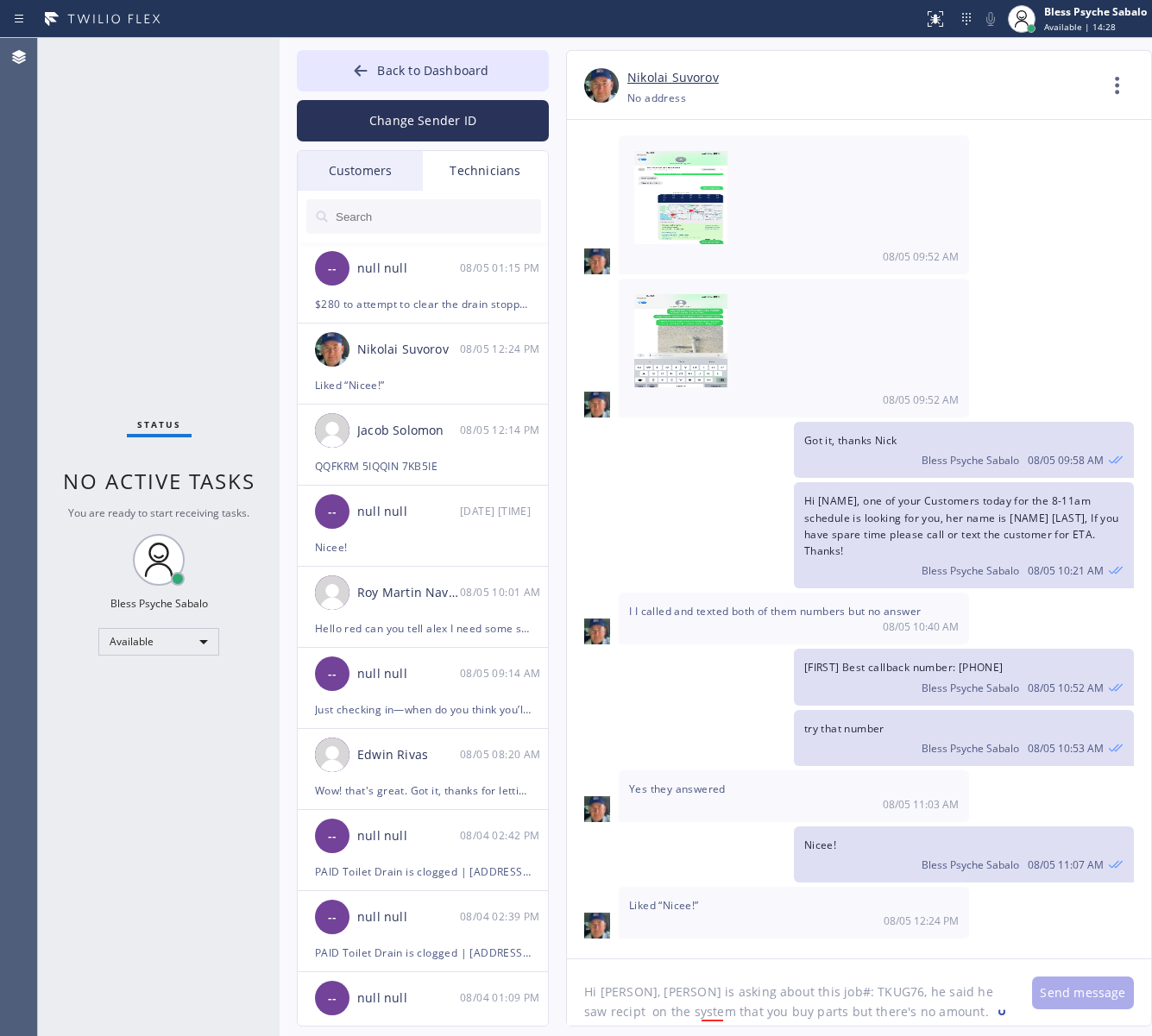 click on "Hi Nick, John is asking about this job#: TKUG76, he said he saw recipt  on the system that you buy parts but there's no amount." 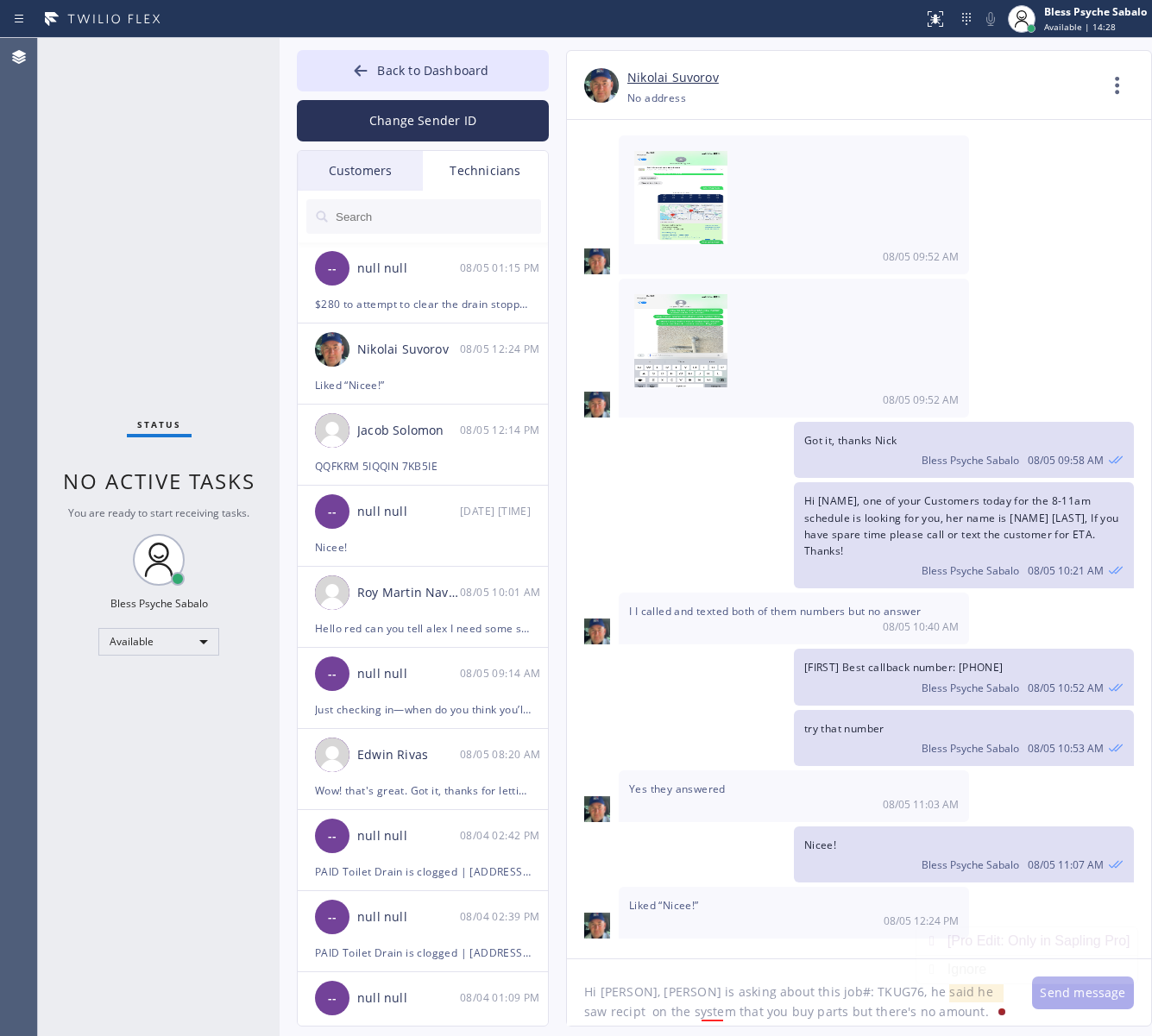 click on "Hi Nick, John is asking about this job#: TKUG76, he said he saw recipt  on the system that you buy parts but there's no amount." 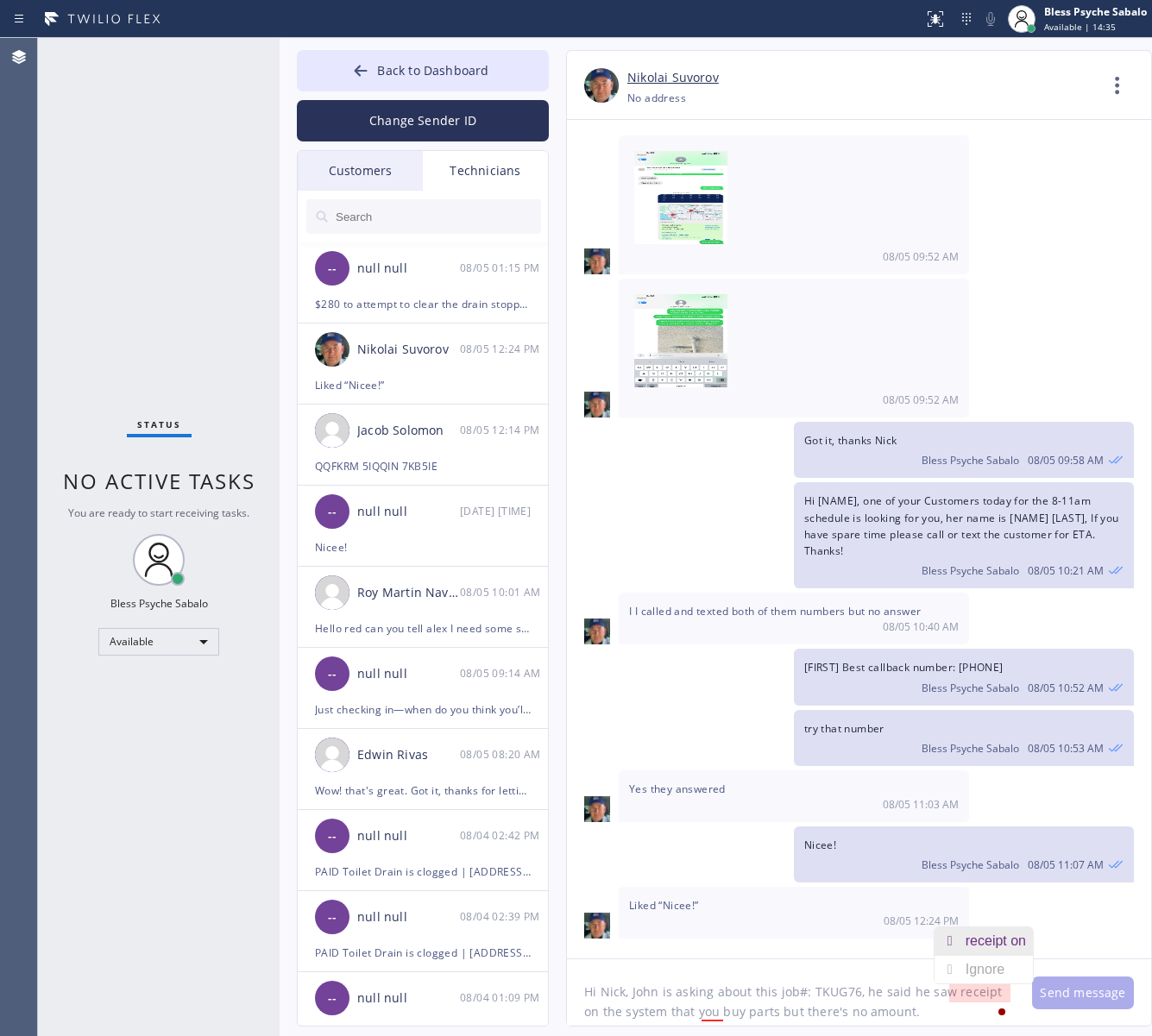 click on "receipt on" at bounding box center (999, 941) 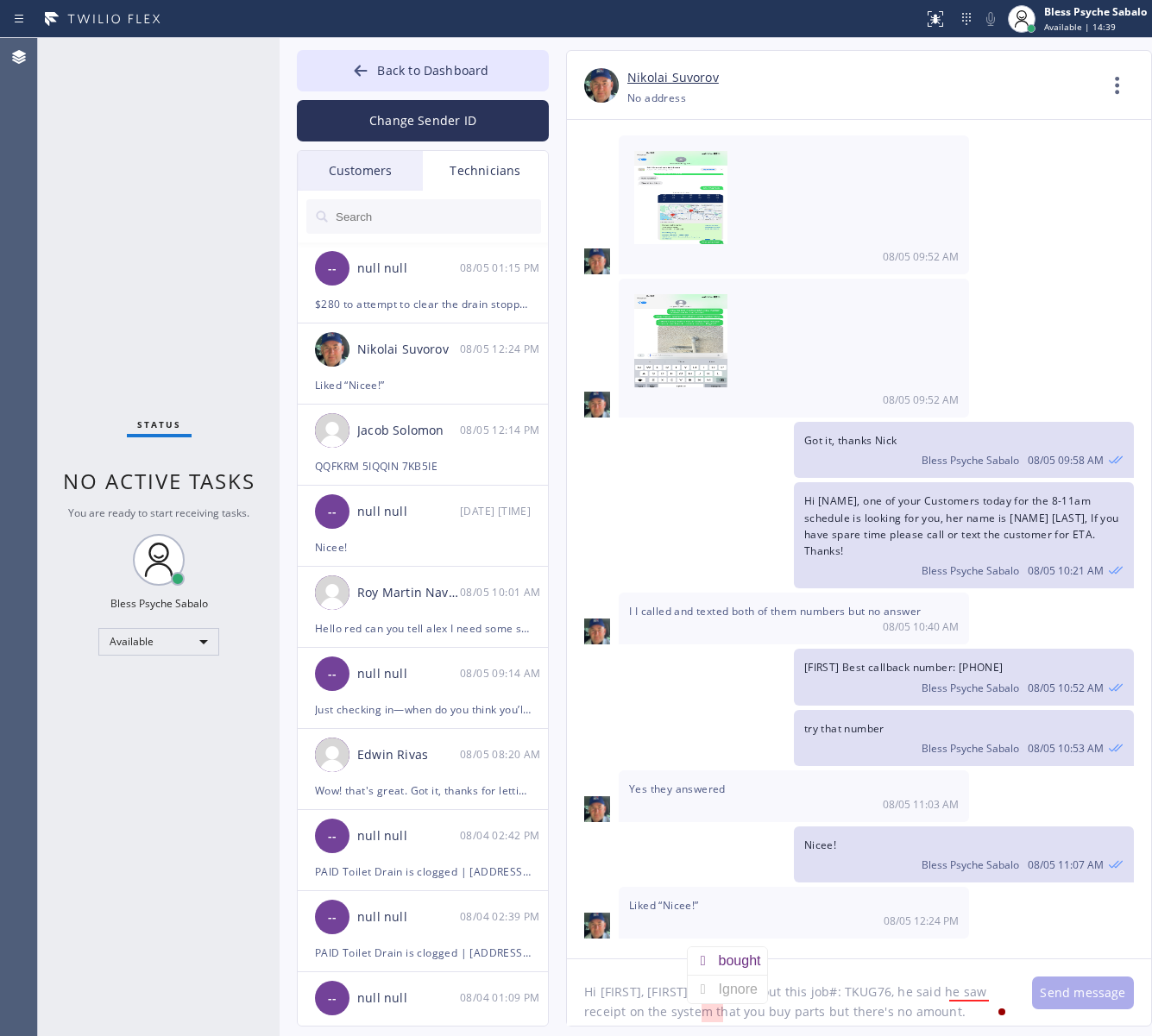 click on "Hi Nick, John is asking about this job#: TKUG76, he said he saw receipt on the system that you buy parts but there's no amount." 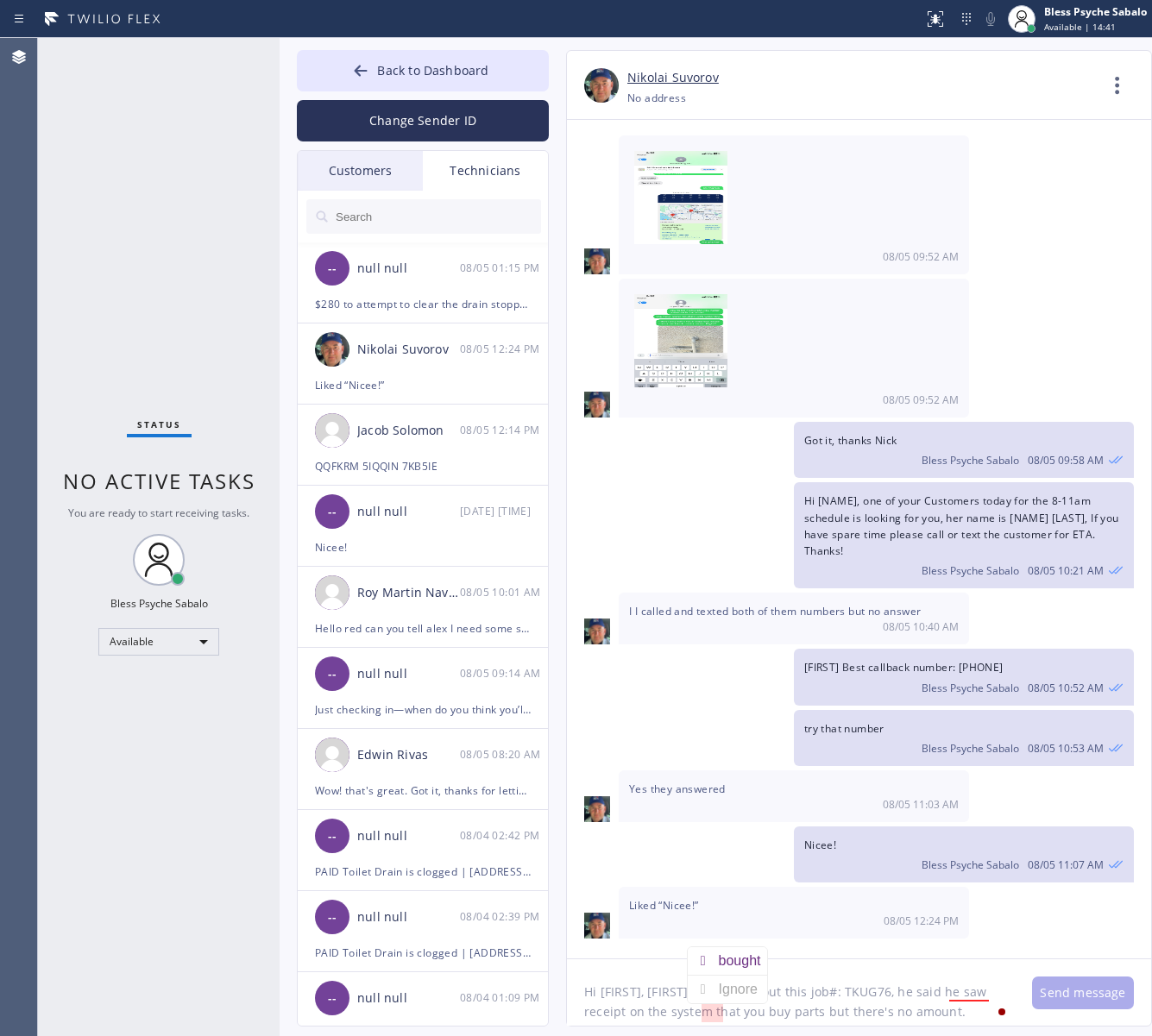 drag, startPoint x: 650, startPoint y: 1008, endPoint x: 722, endPoint y: 1008, distance: 72 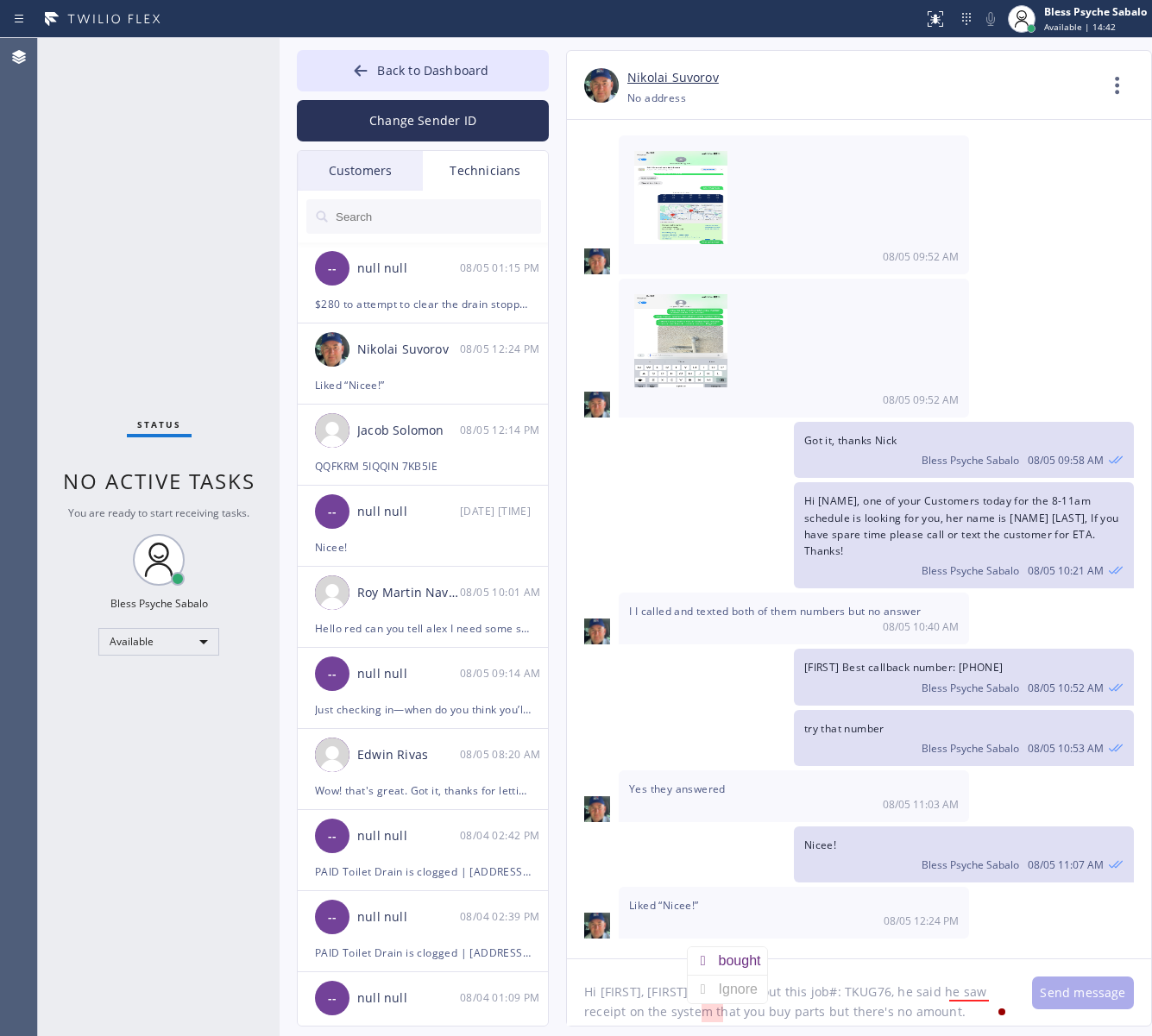 click on "Hi Nick, John is asking about this job#: TKUG76, he said he saw receipt on the system that you buy parts but there's no amount." 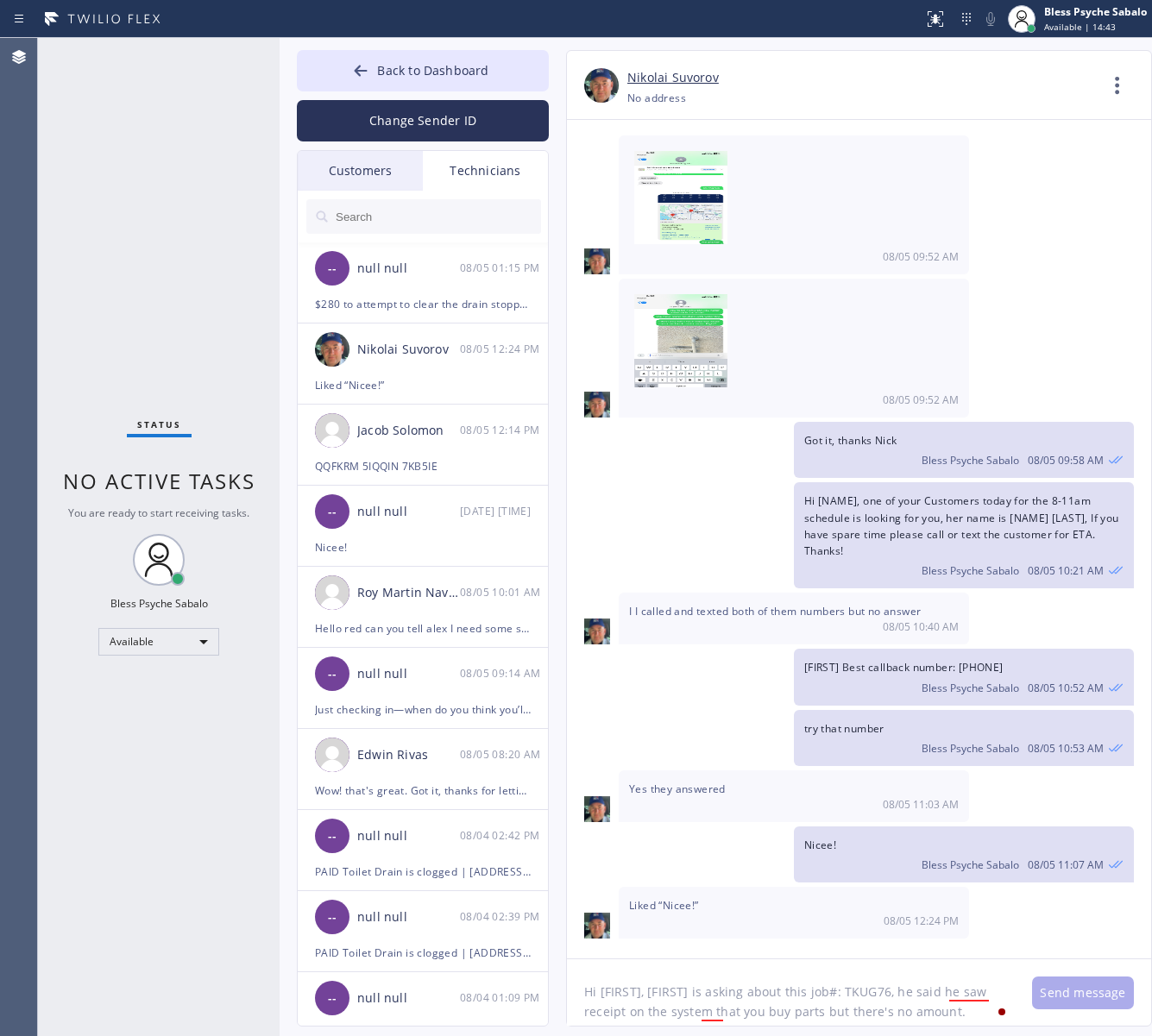 drag, startPoint x: 903, startPoint y: 1012, endPoint x: 649, endPoint y: 1014, distance: 254.00787 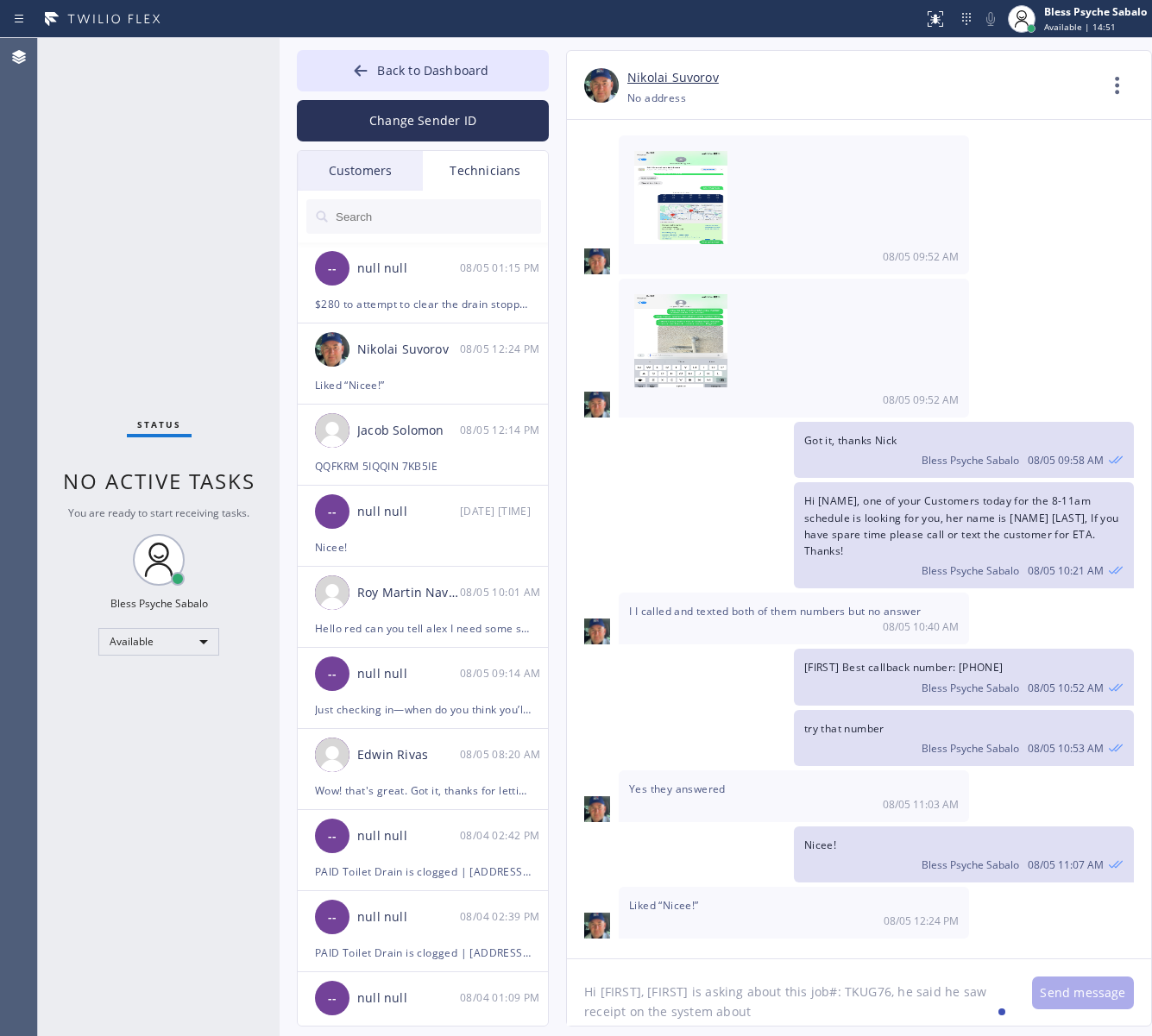 click on "Hi Nick, John is asking about this job#: TKUG76, he said he saw receipt on the system about" 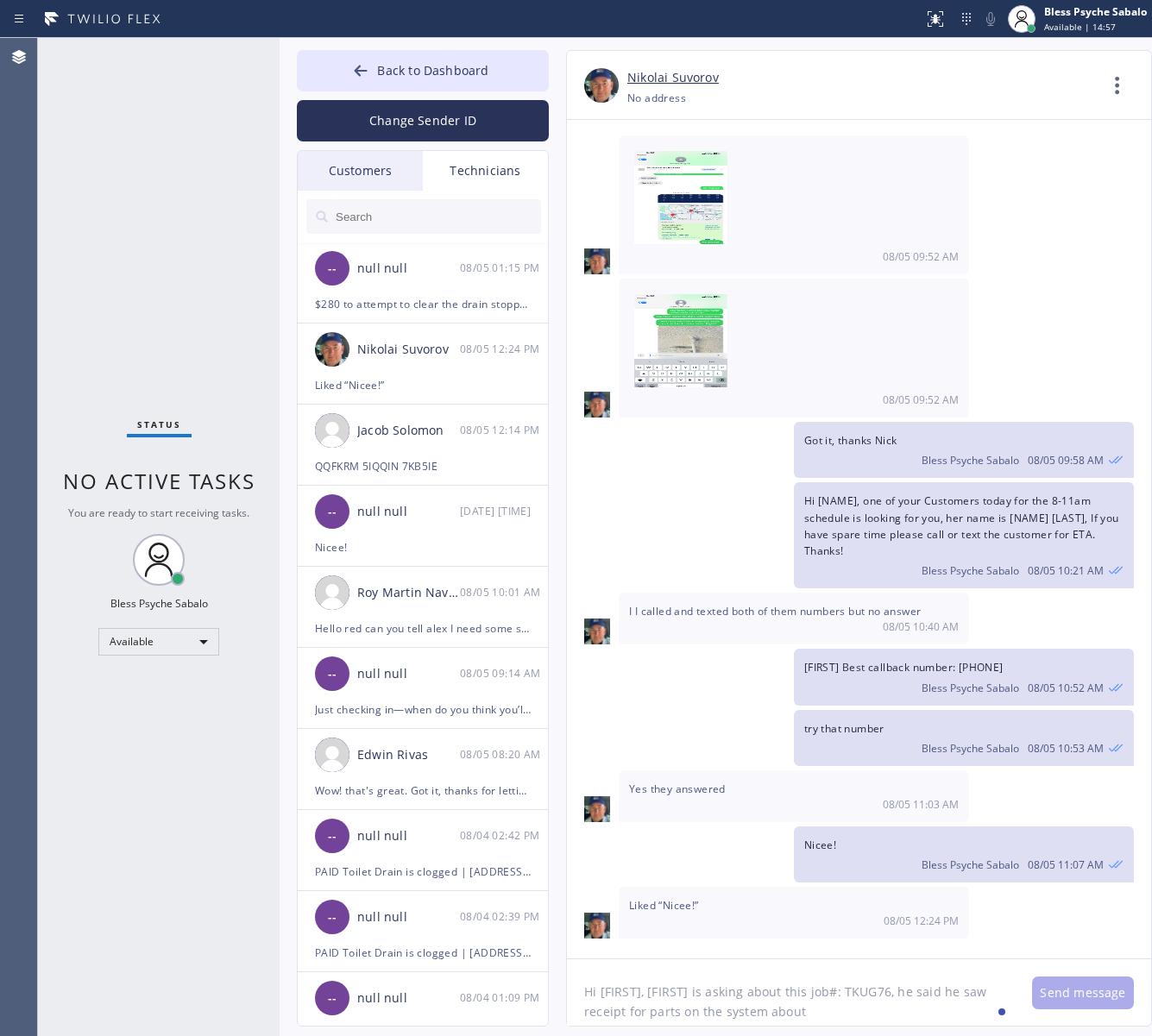 drag, startPoint x: 693, startPoint y: 1014, endPoint x: 791, endPoint y: 1016, distance: 98.02041 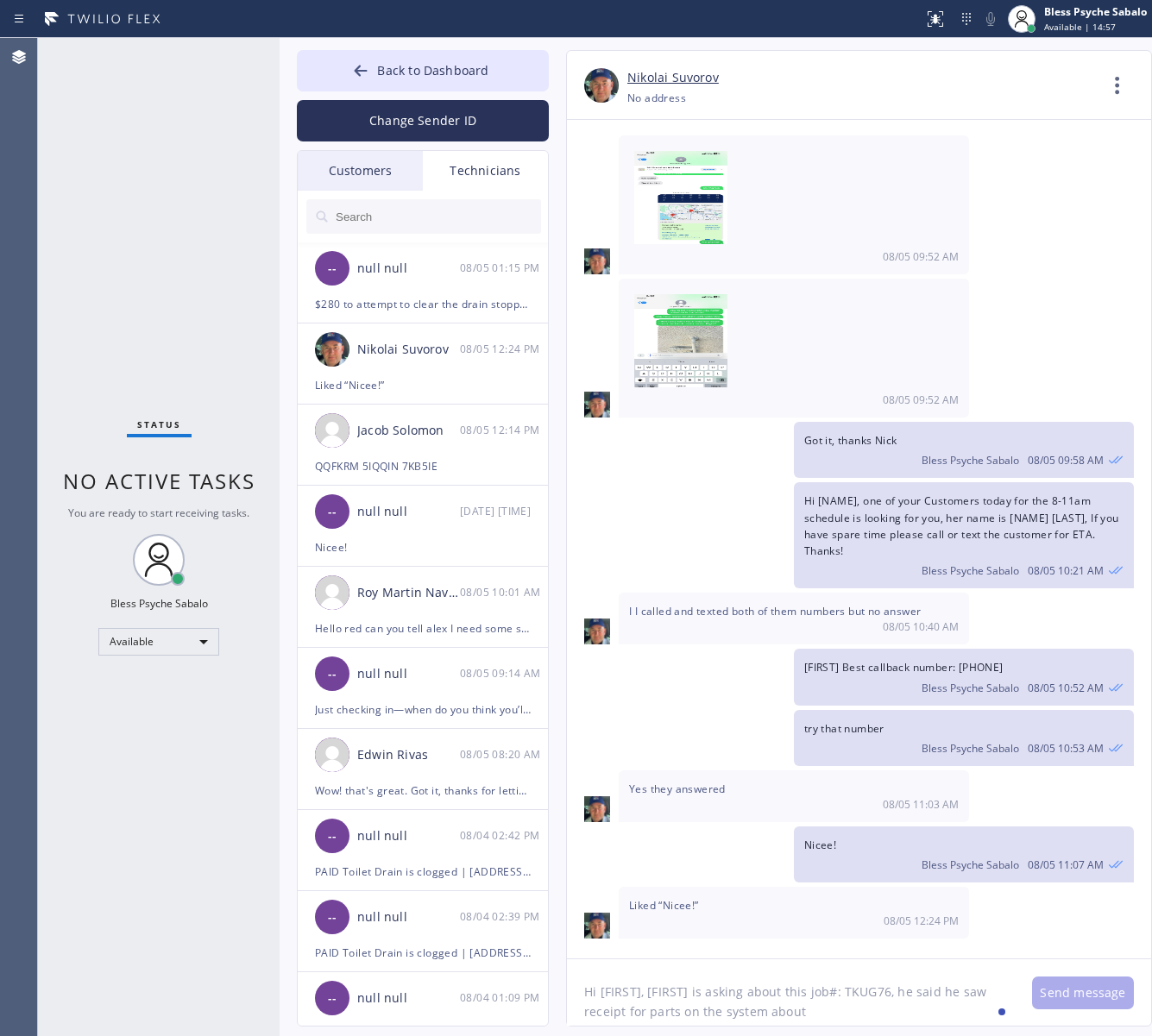 click on "Hi Nick, John is asking about this job#: TKUG76, he said he saw receipt for parts on the system about" 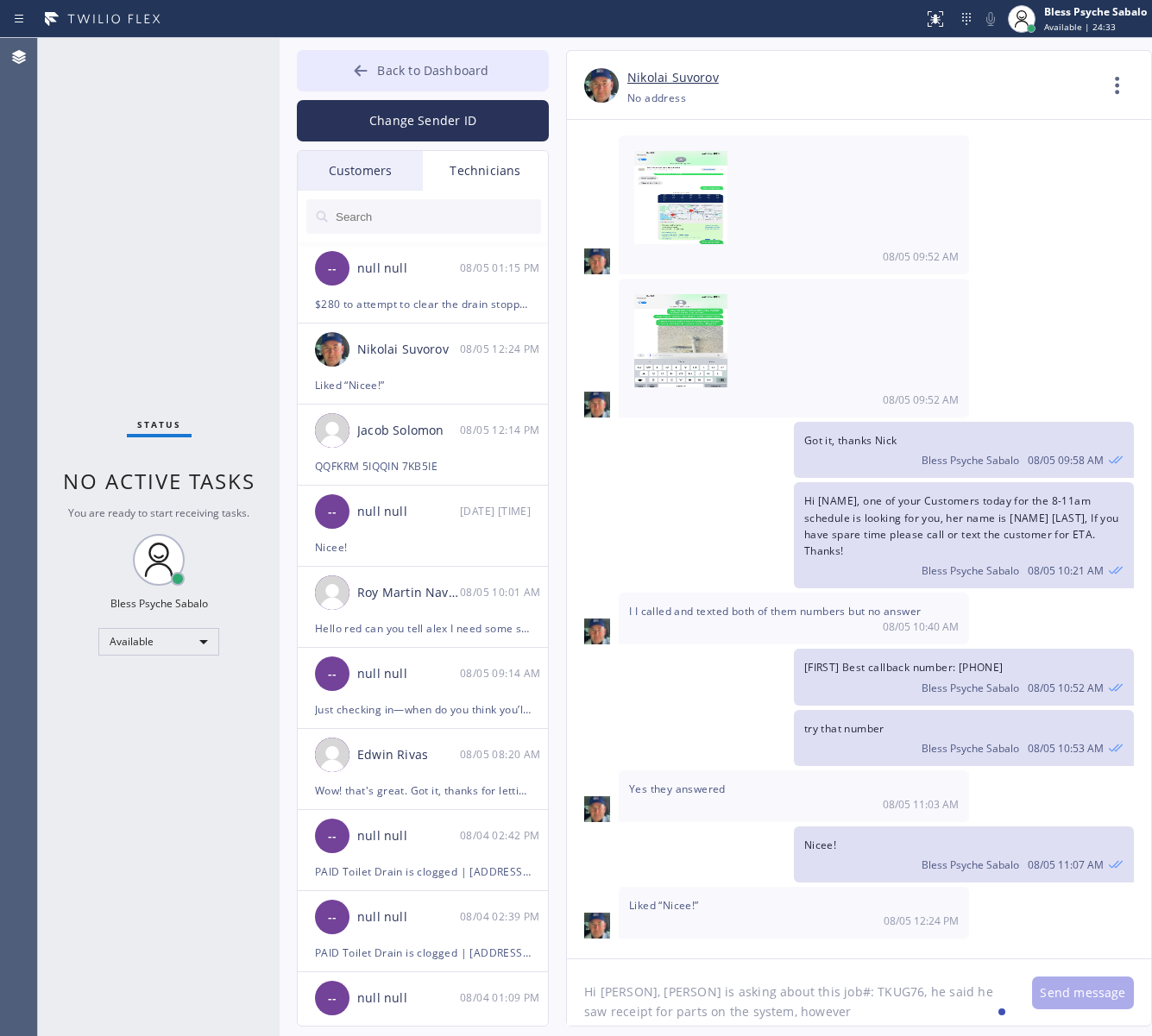 click on "Back to Dashboard" at bounding box center (423, 71) 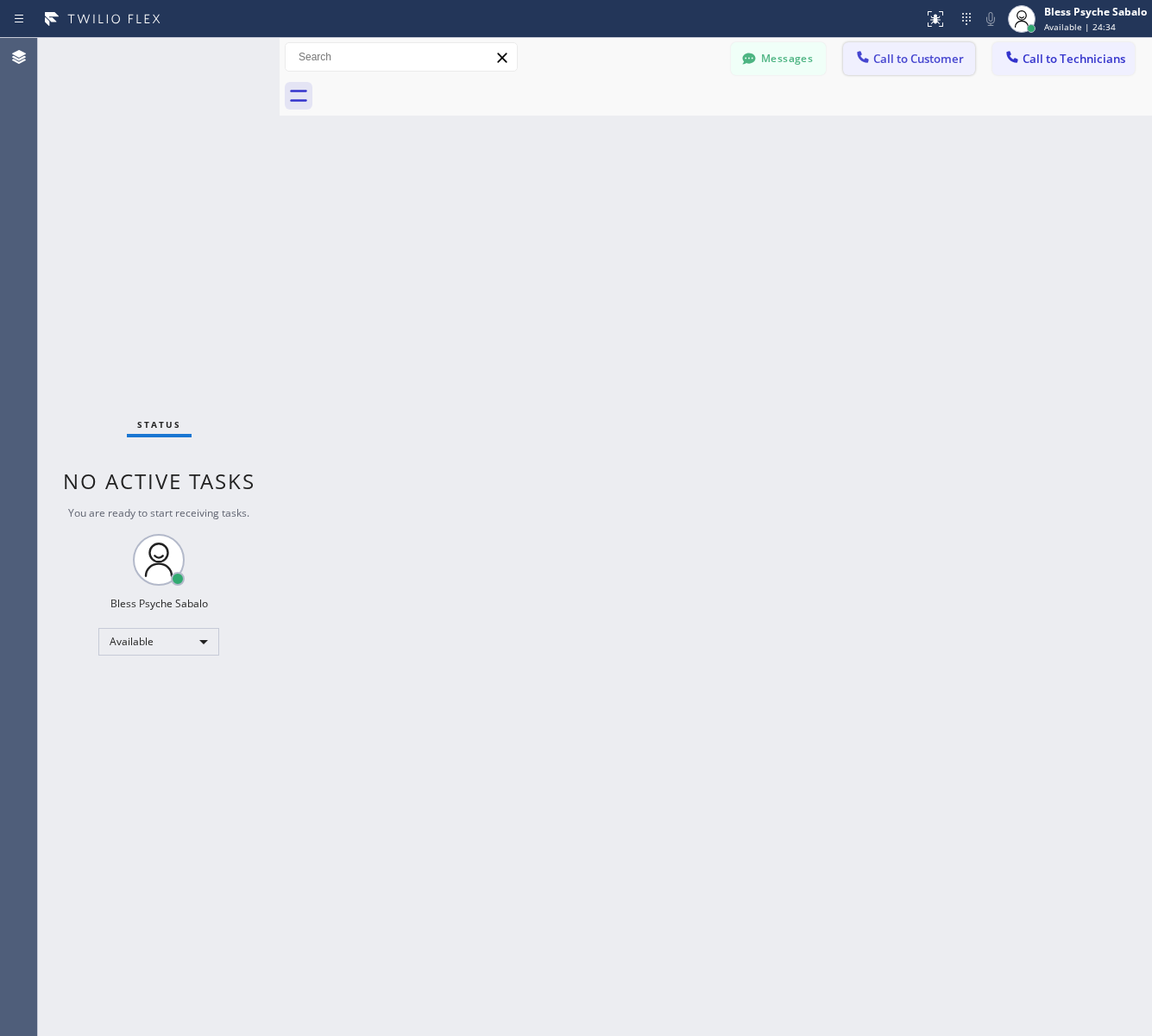 click on "Call to Customer" at bounding box center [918, 59] 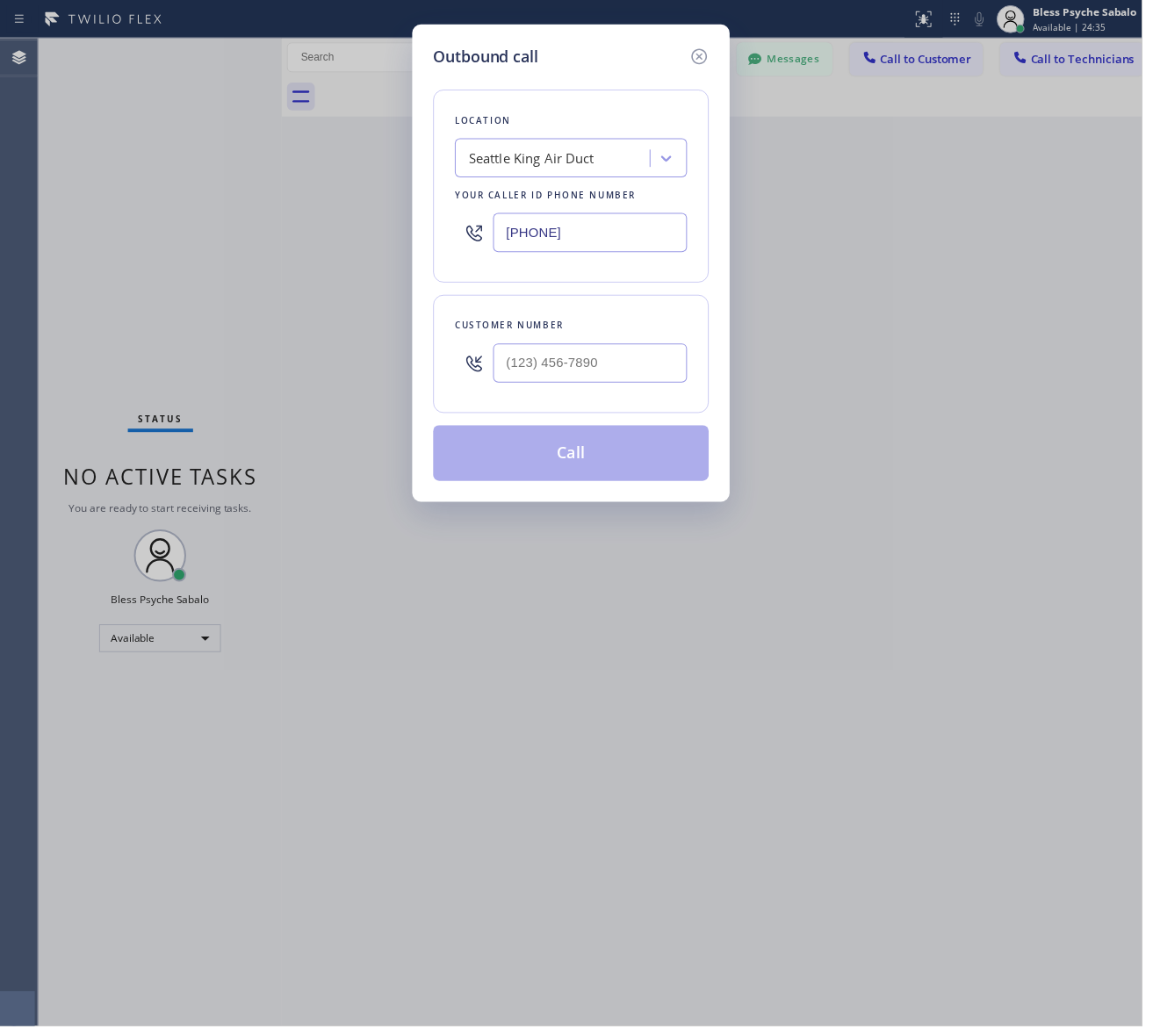click on "Outbound call Location Seattle King Air Duct Your caller id phone number (206) 317-6532 Customer number Call" at bounding box center (576, 265) 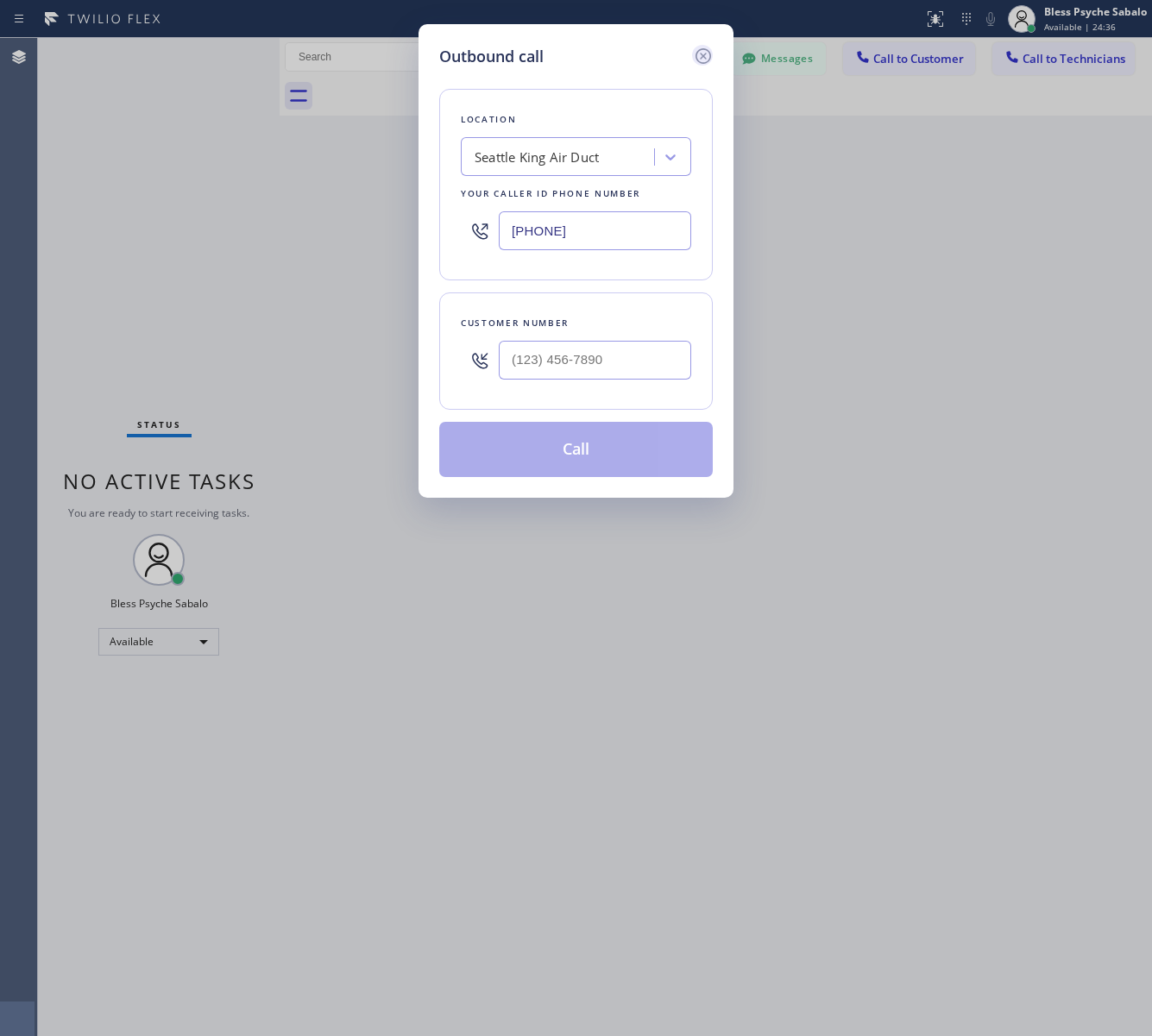 click 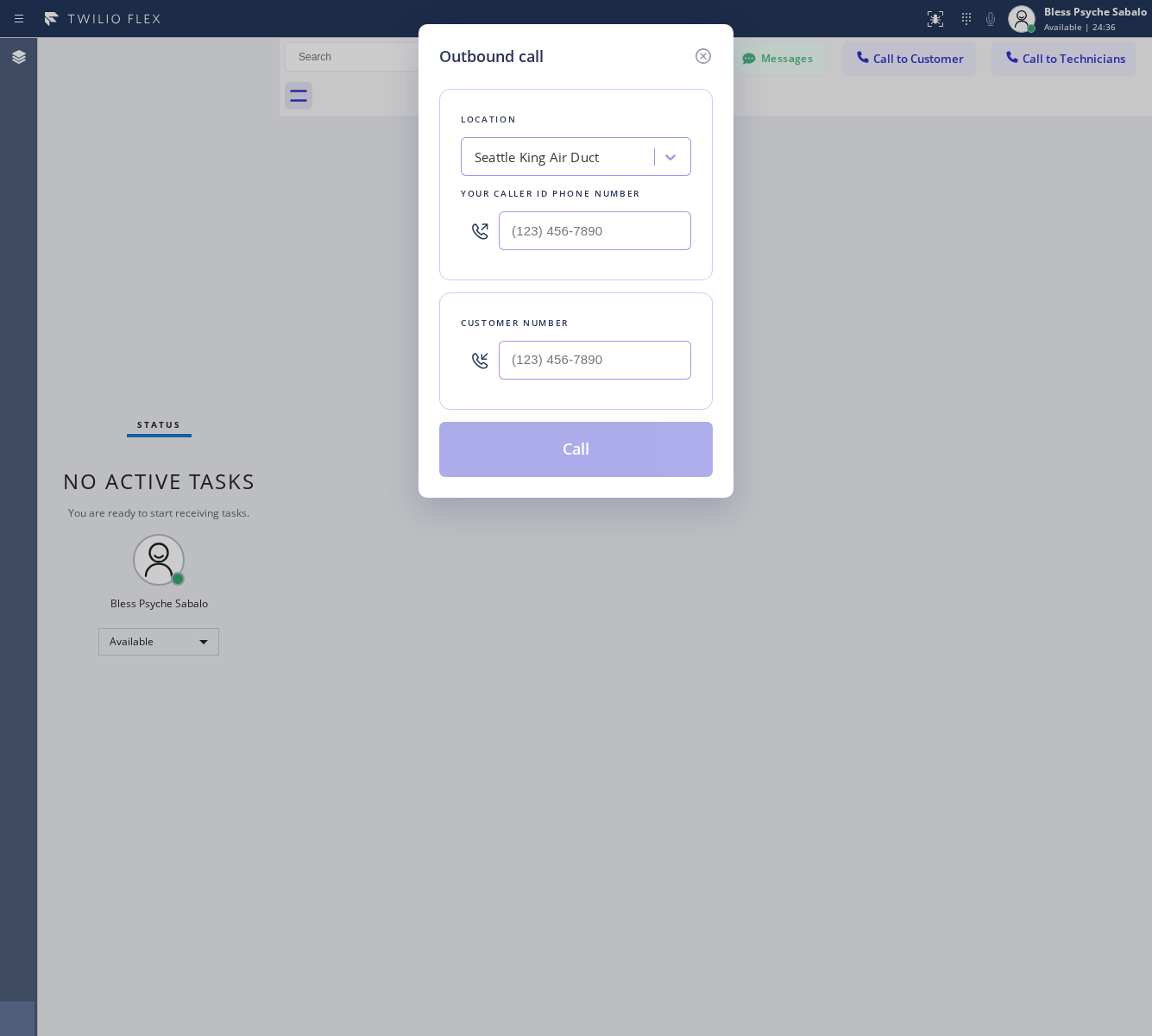drag, startPoint x: 748, startPoint y: 125, endPoint x: 756, endPoint y: 104, distance: 22.47221 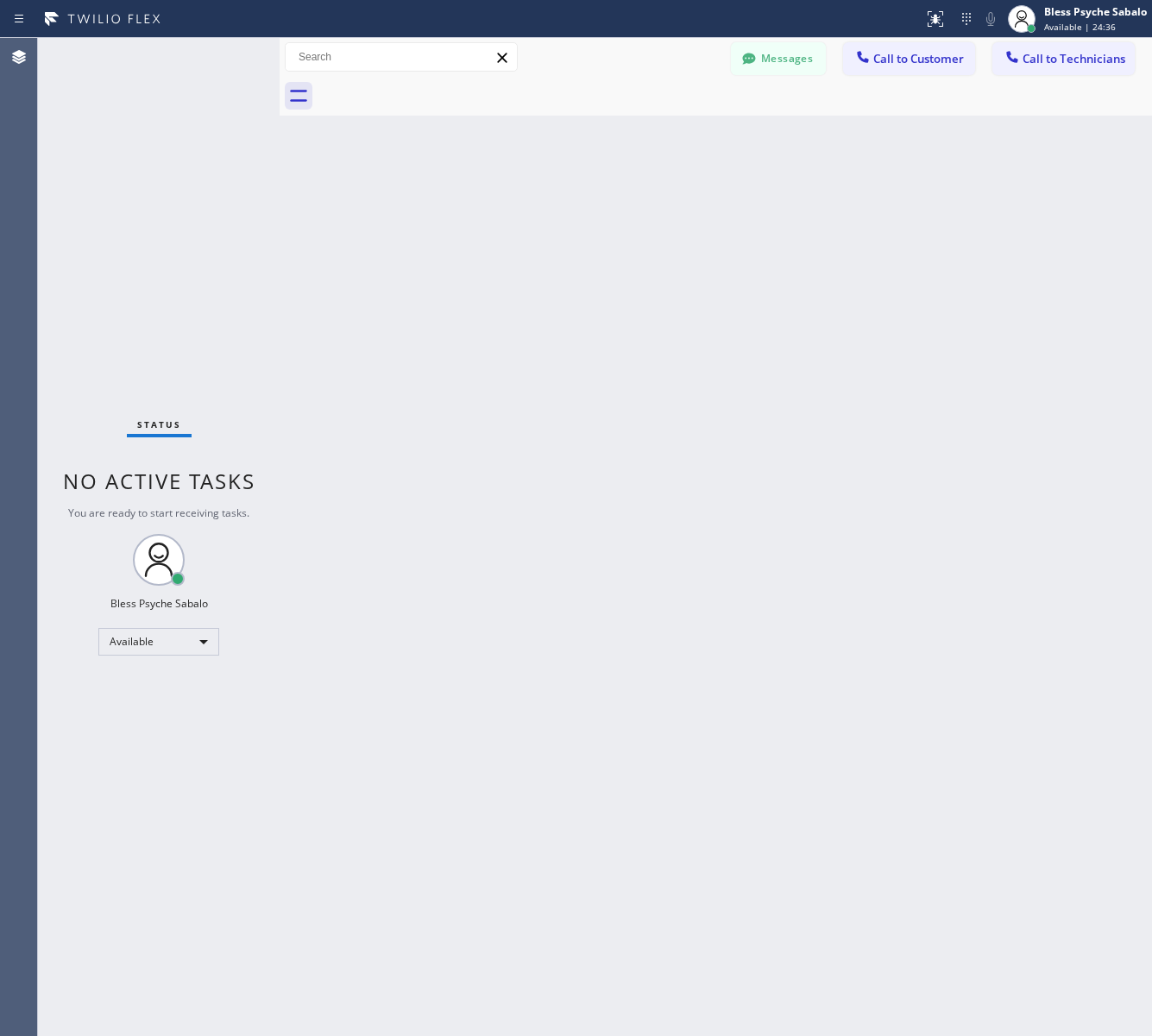 click on "Messages" at bounding box center [778, 59] 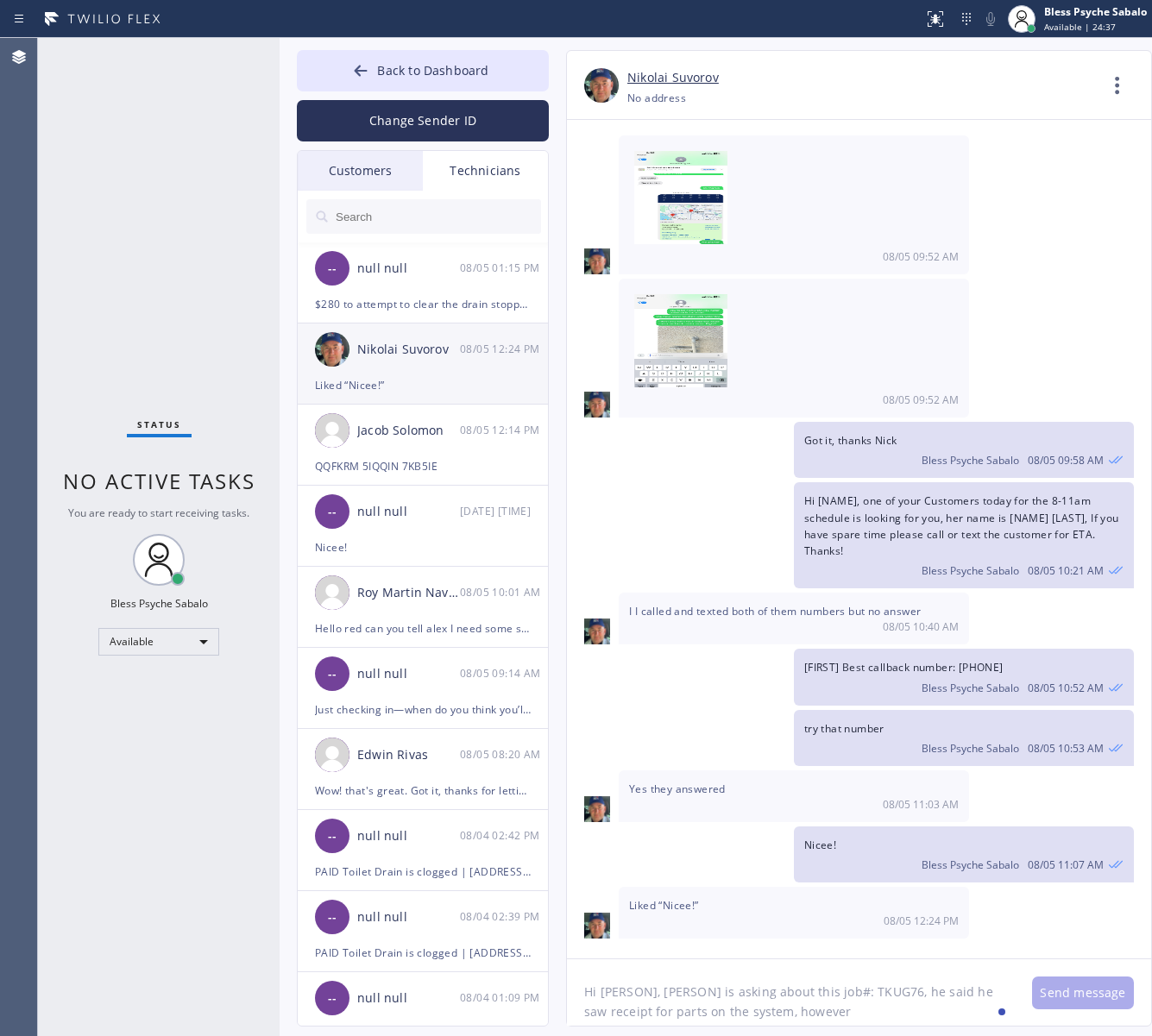 click on "[FIRST] [LAST] [DATE] [TIME]" at bounding box center (424, 349) 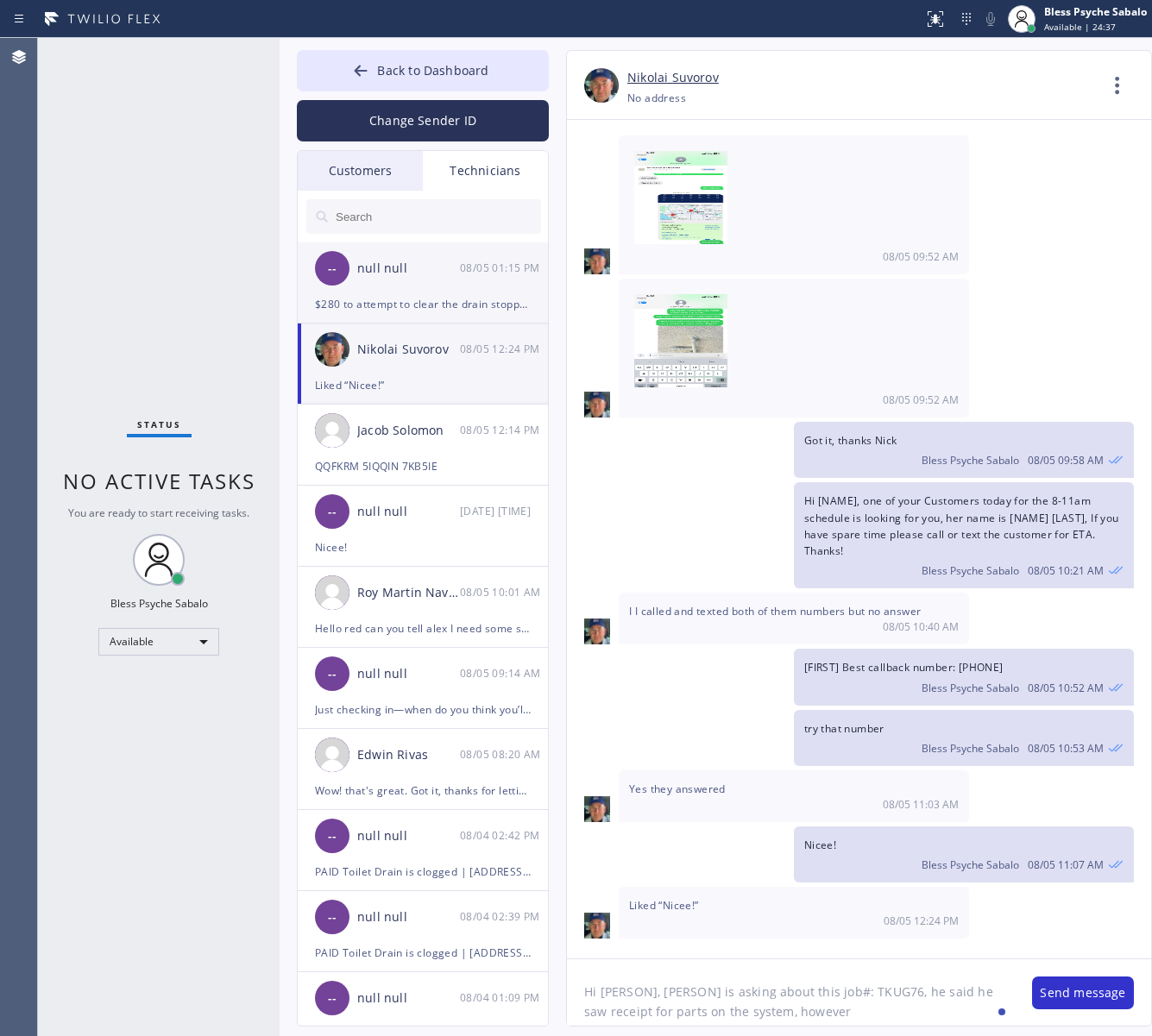 click on "$280 to attempt to clear the drain stoppage from the island sink. If the drain can not be cleared from the island sink we will need to try to run the cable through the kitchen sink will be $460" at bounding box center (423, 304) 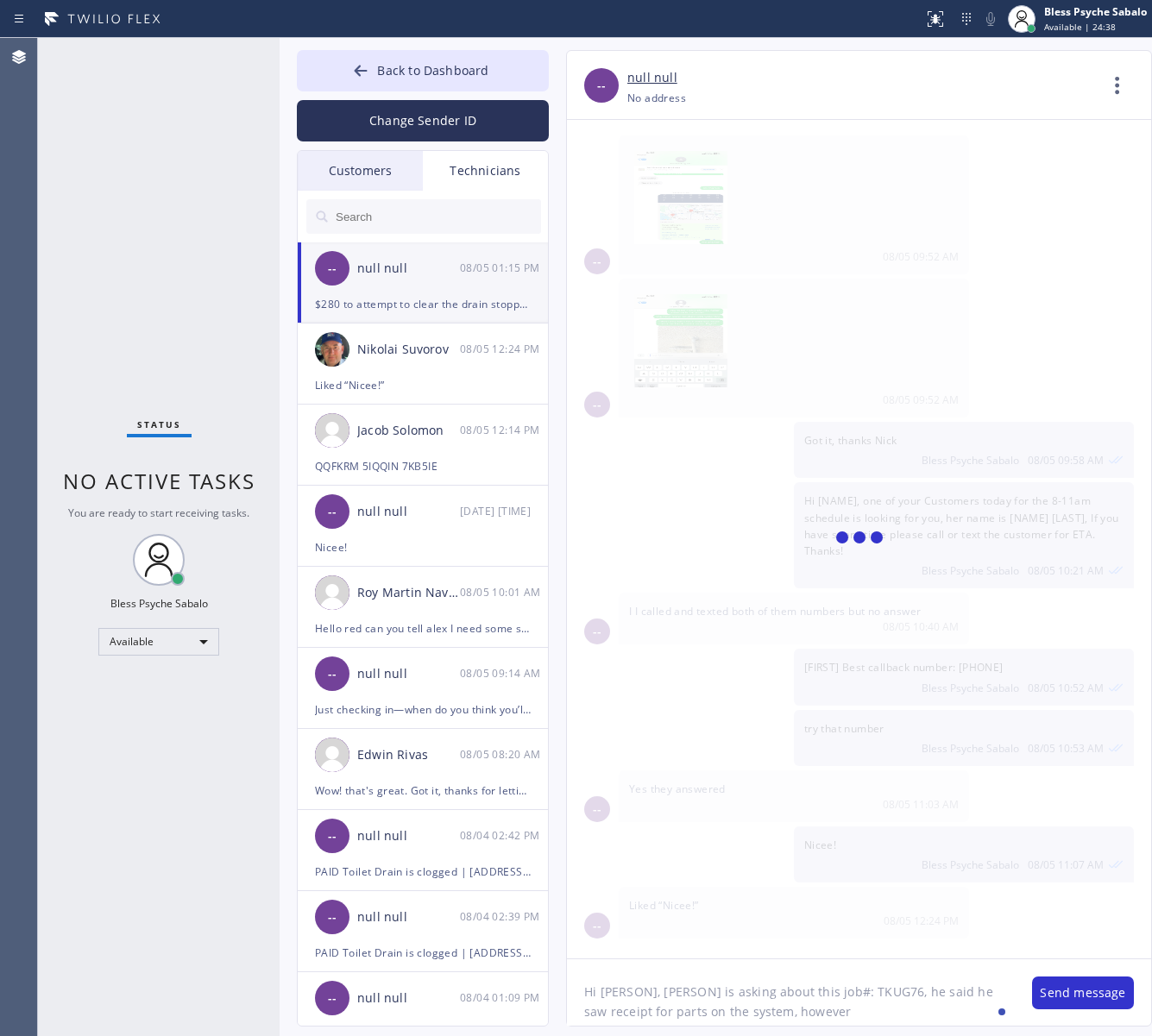 scroll, scrollTop: 0, scrollLeft: 0, axis: both 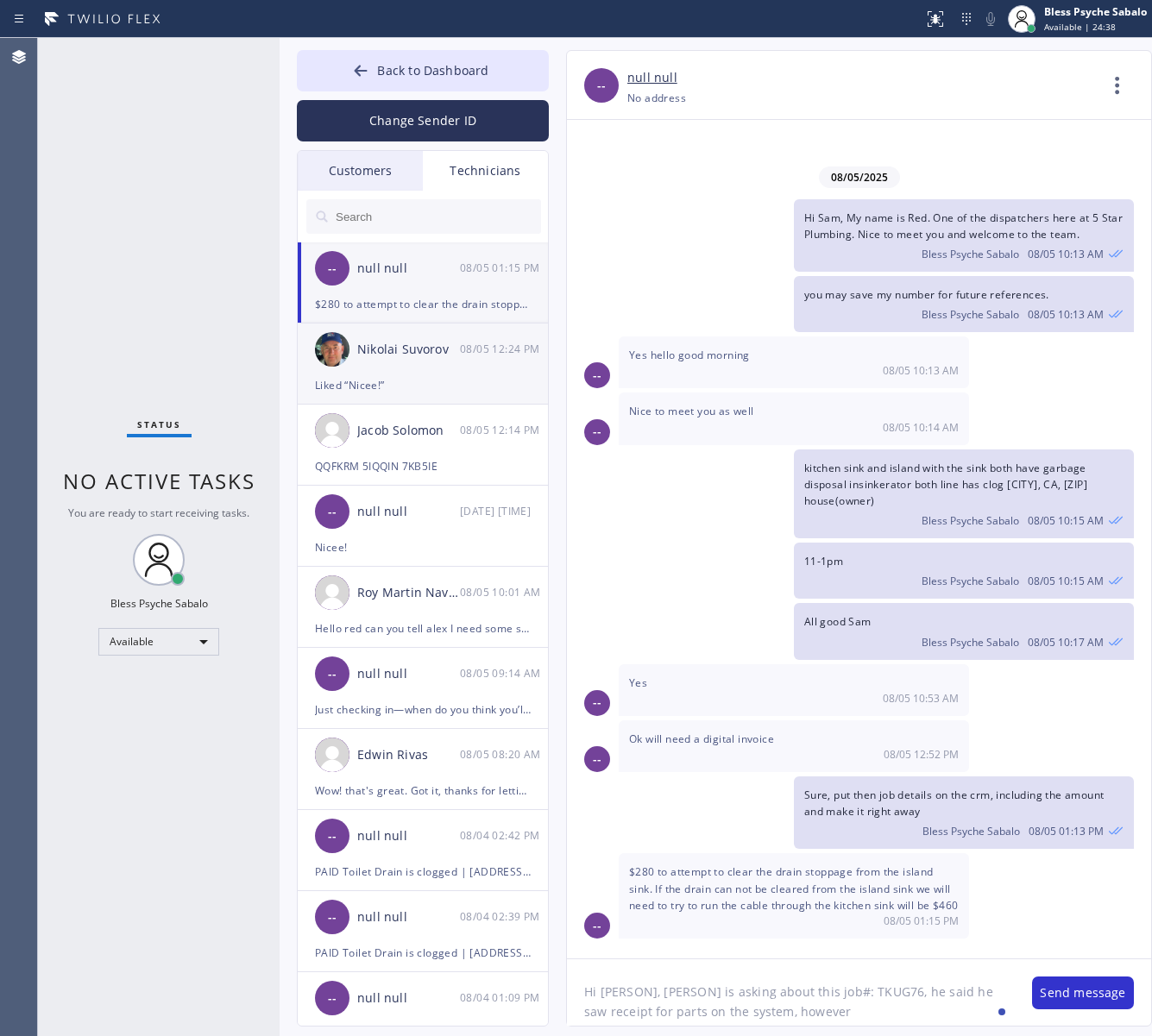 click on "[FIRST] [LAST]" at bounding box center (408, 349) 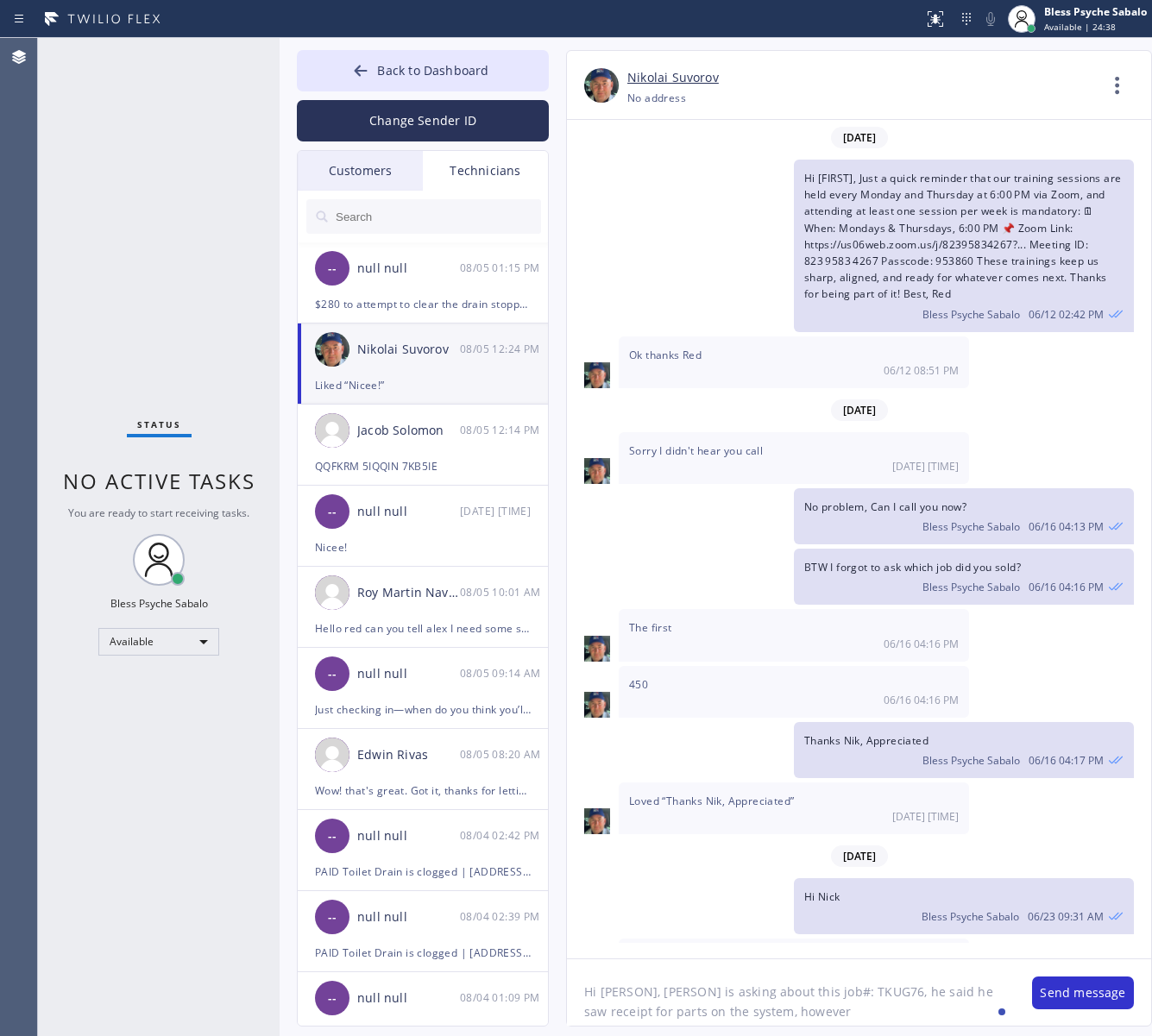 scroll, scrollTop: 10222, scrollLeft: 0, axis: vertical 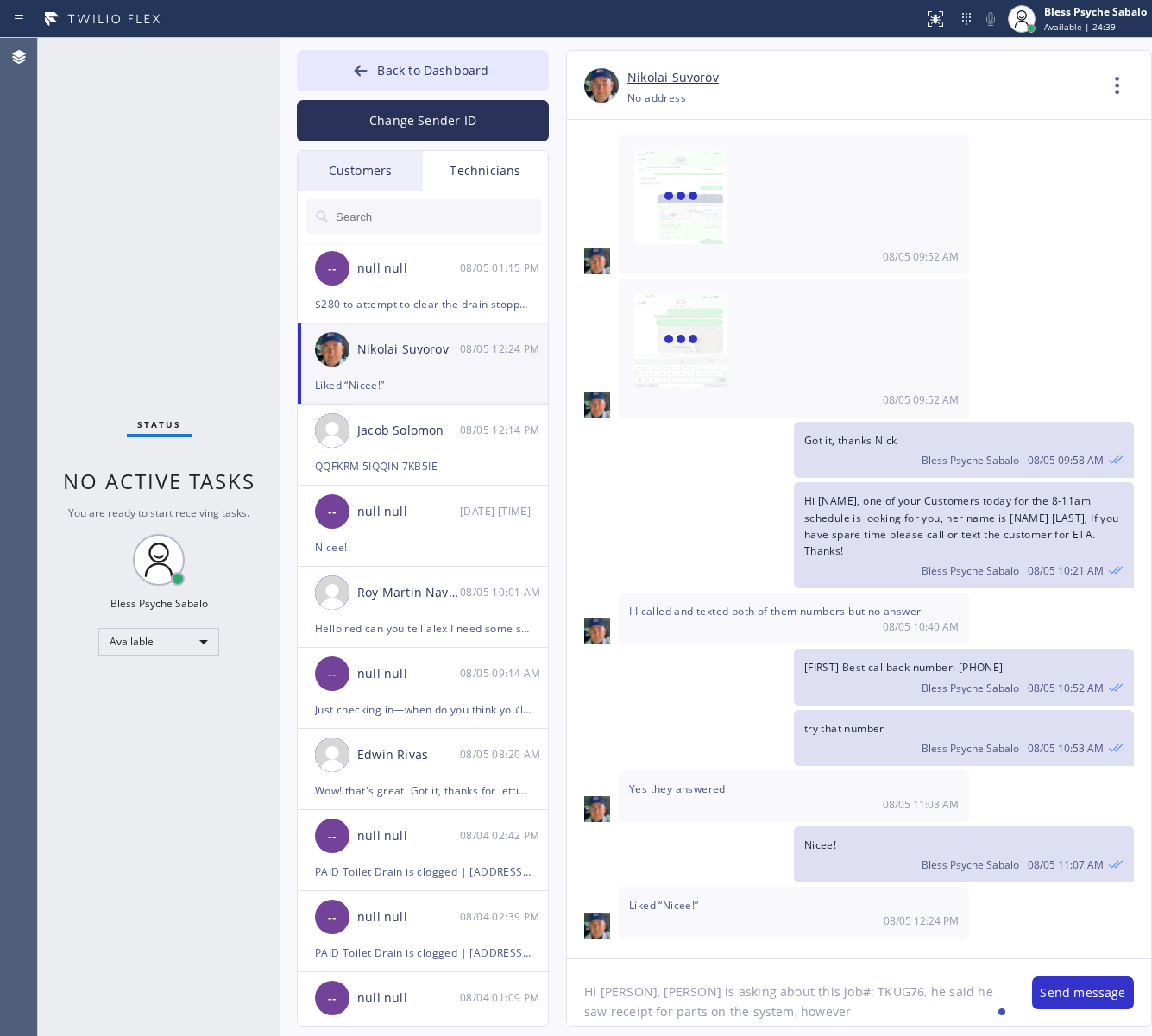 click on "Hi Nick, John is asking about this job#: TKUG76, he said he saw receipt for parts on the system, however" 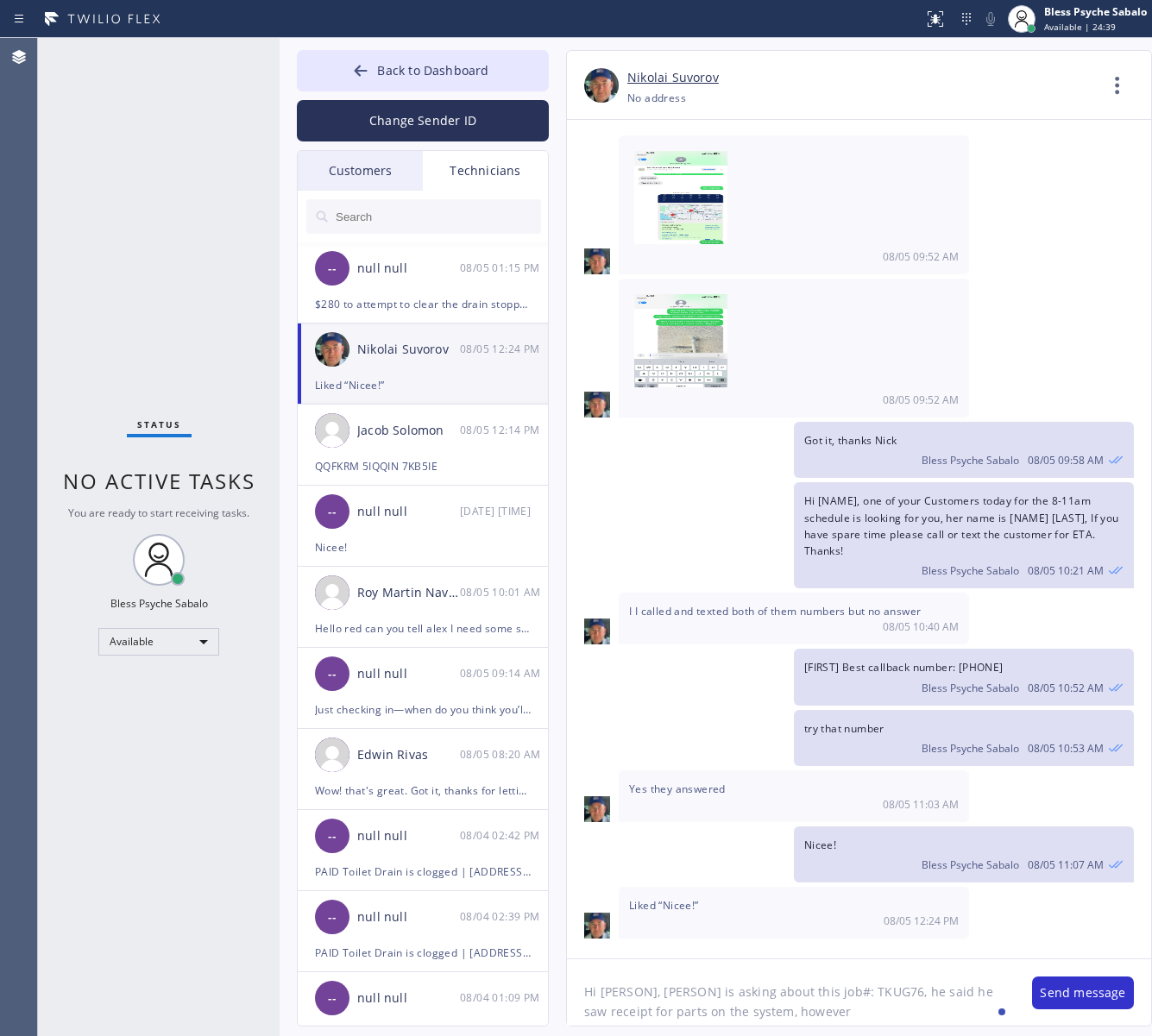 click on "Hi Nick, John is asking about this job#: TKUG76, he said he saw receipt for parts on the system, however" 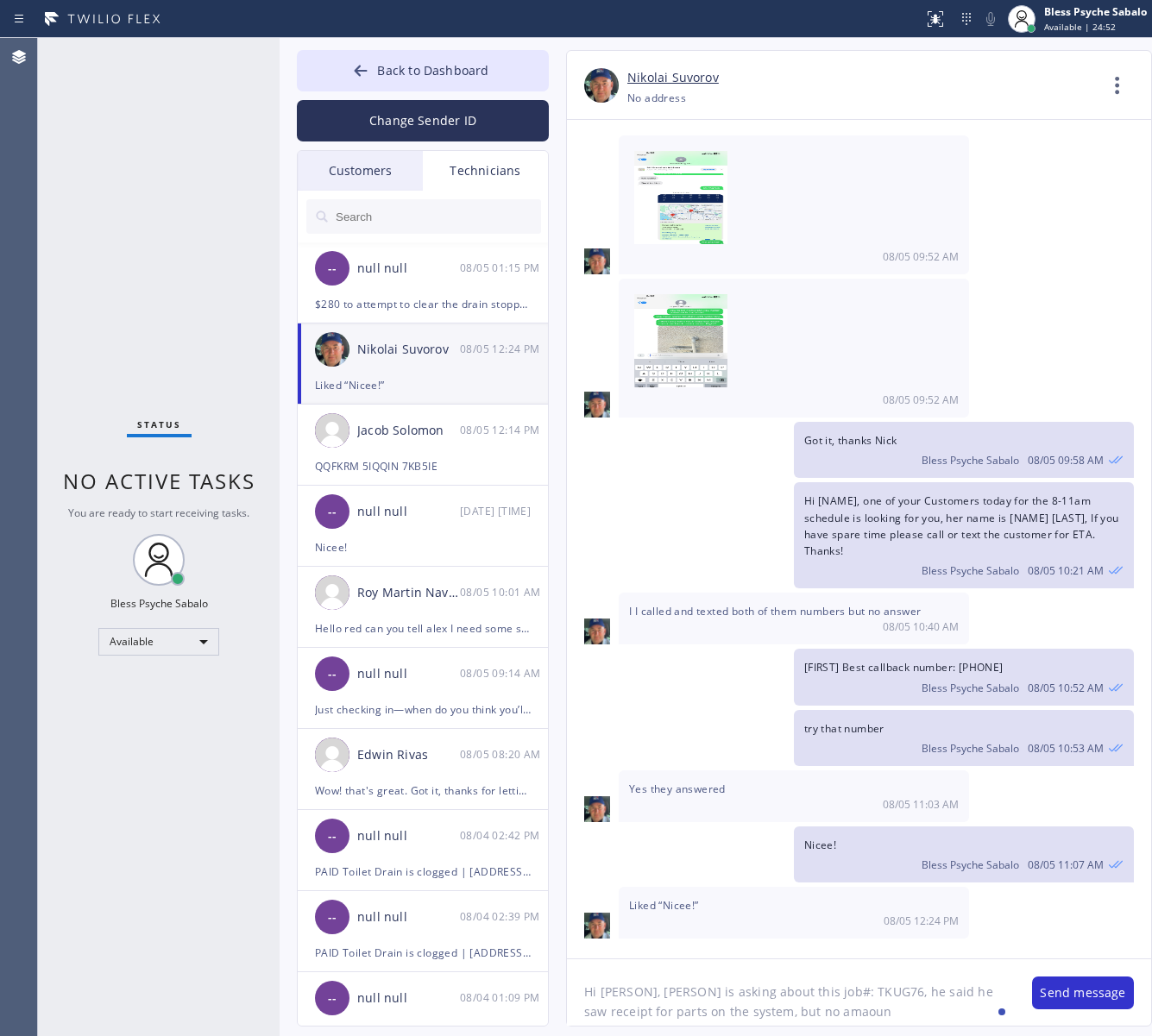 type on "Hi Nick, John is asking about this job#: TKUG76, he said he saw receipt for parts on the system, but no amaount" 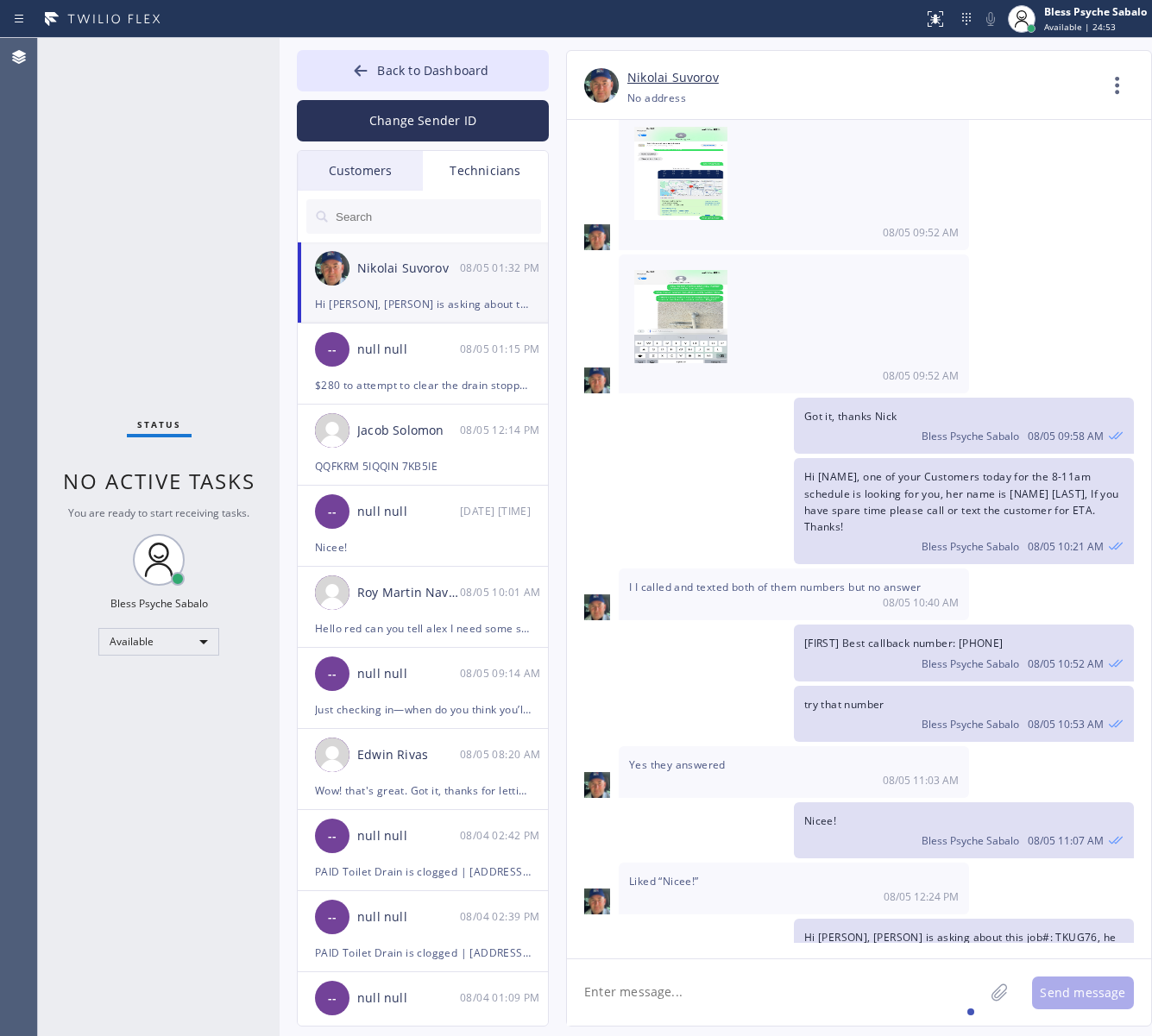 scroll, scrollTop: 10298, scrollLeft: 0, axis: vertical 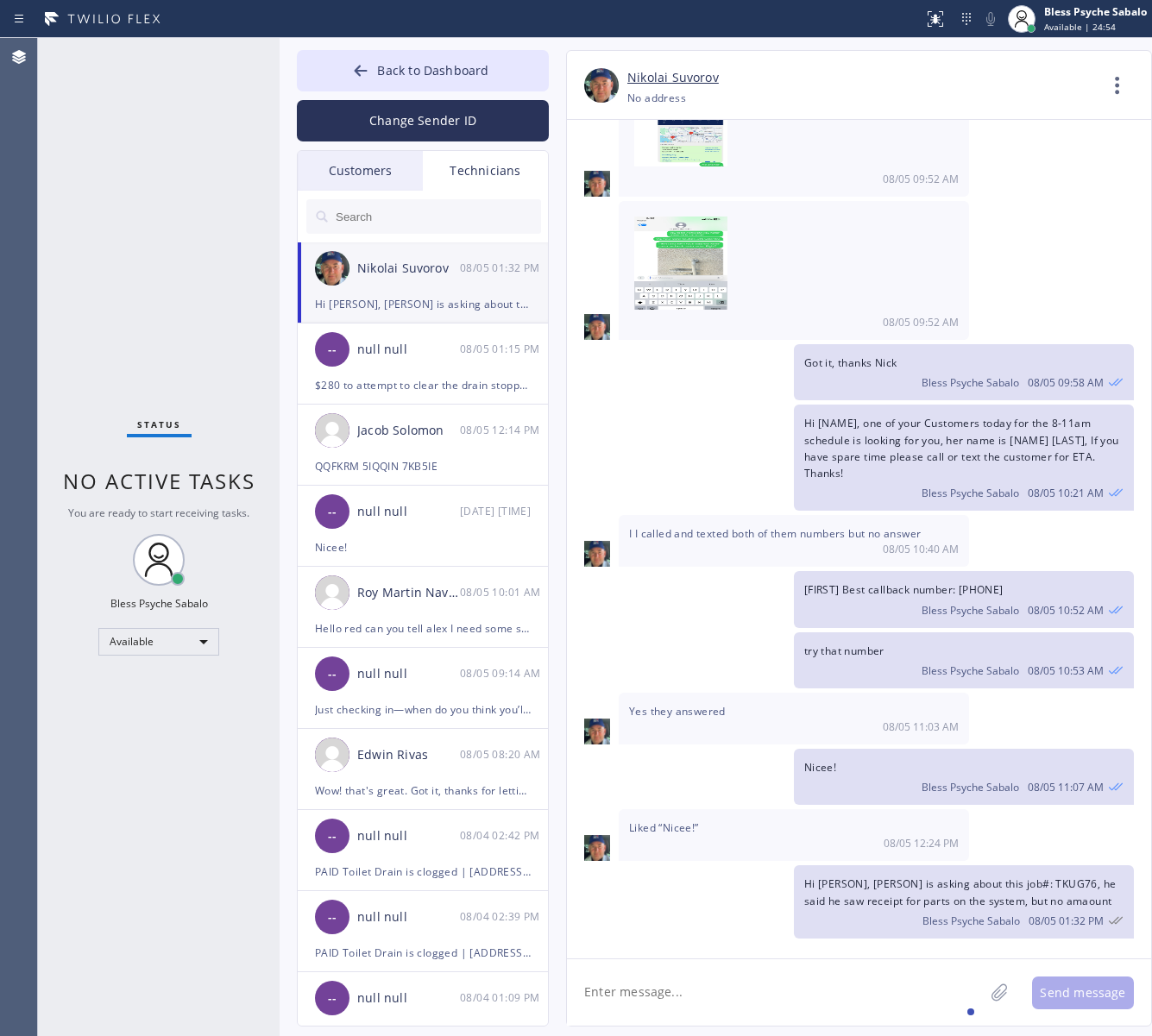 click 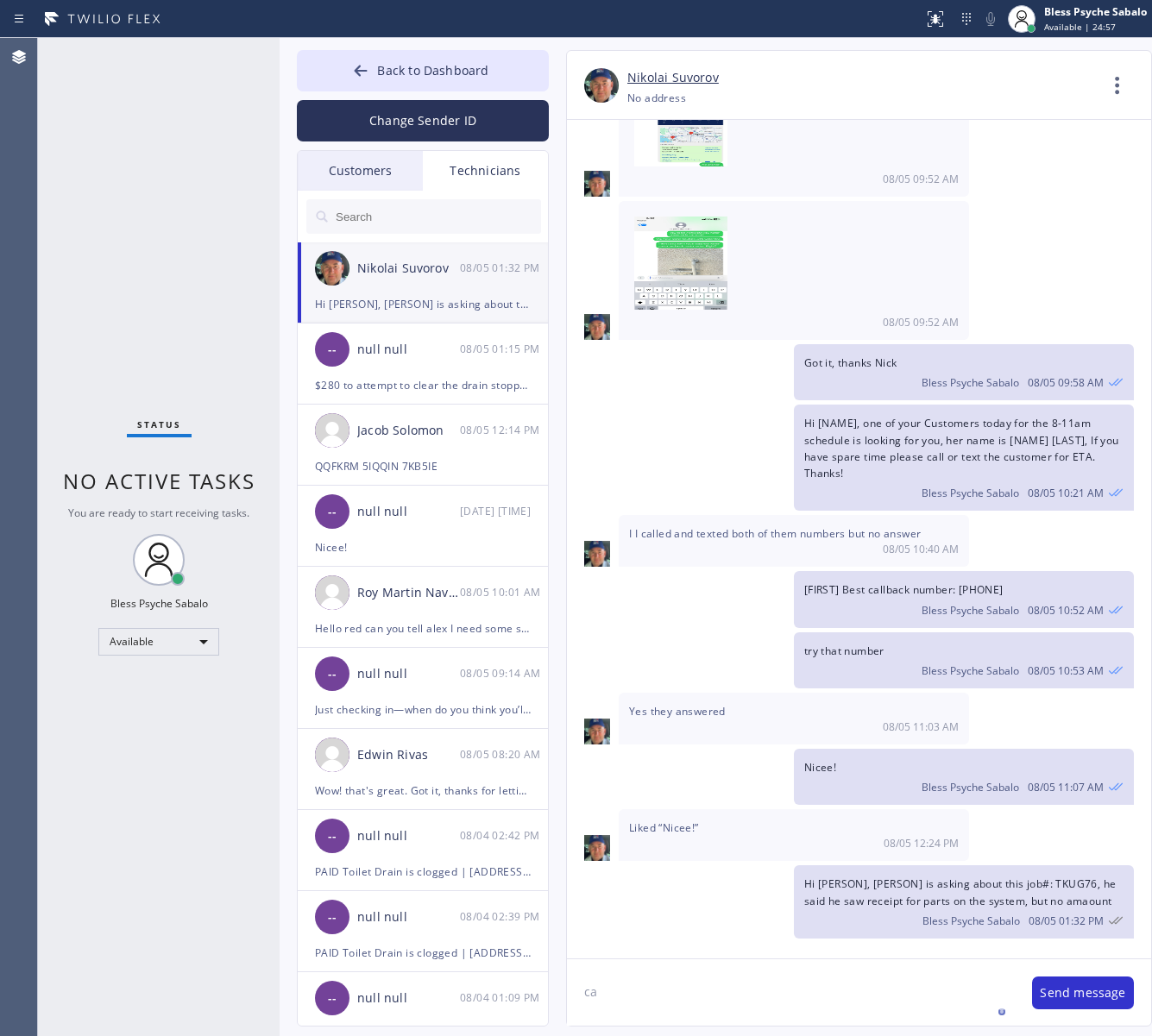 type on "c" 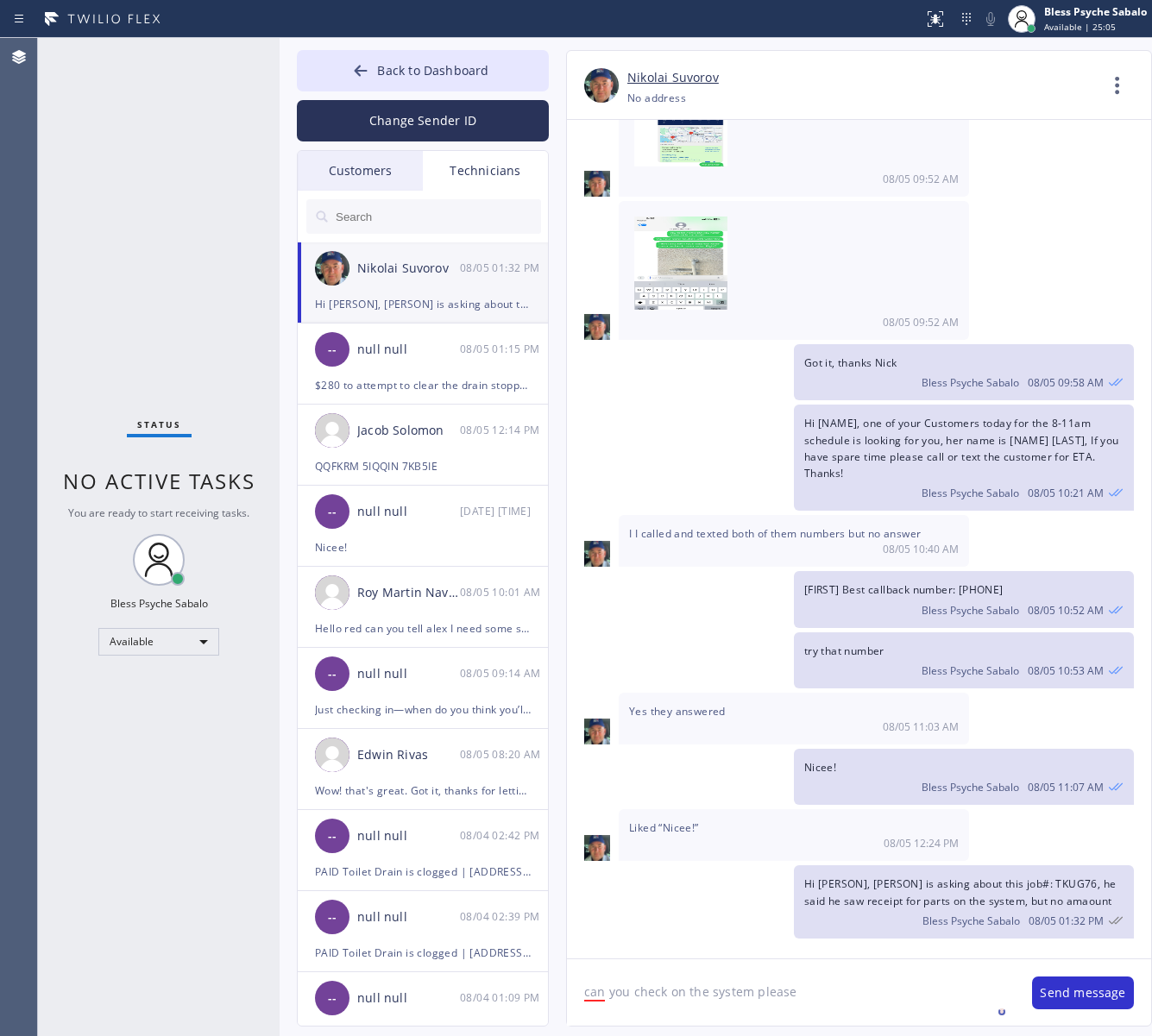 type on "can you check on the system please?" 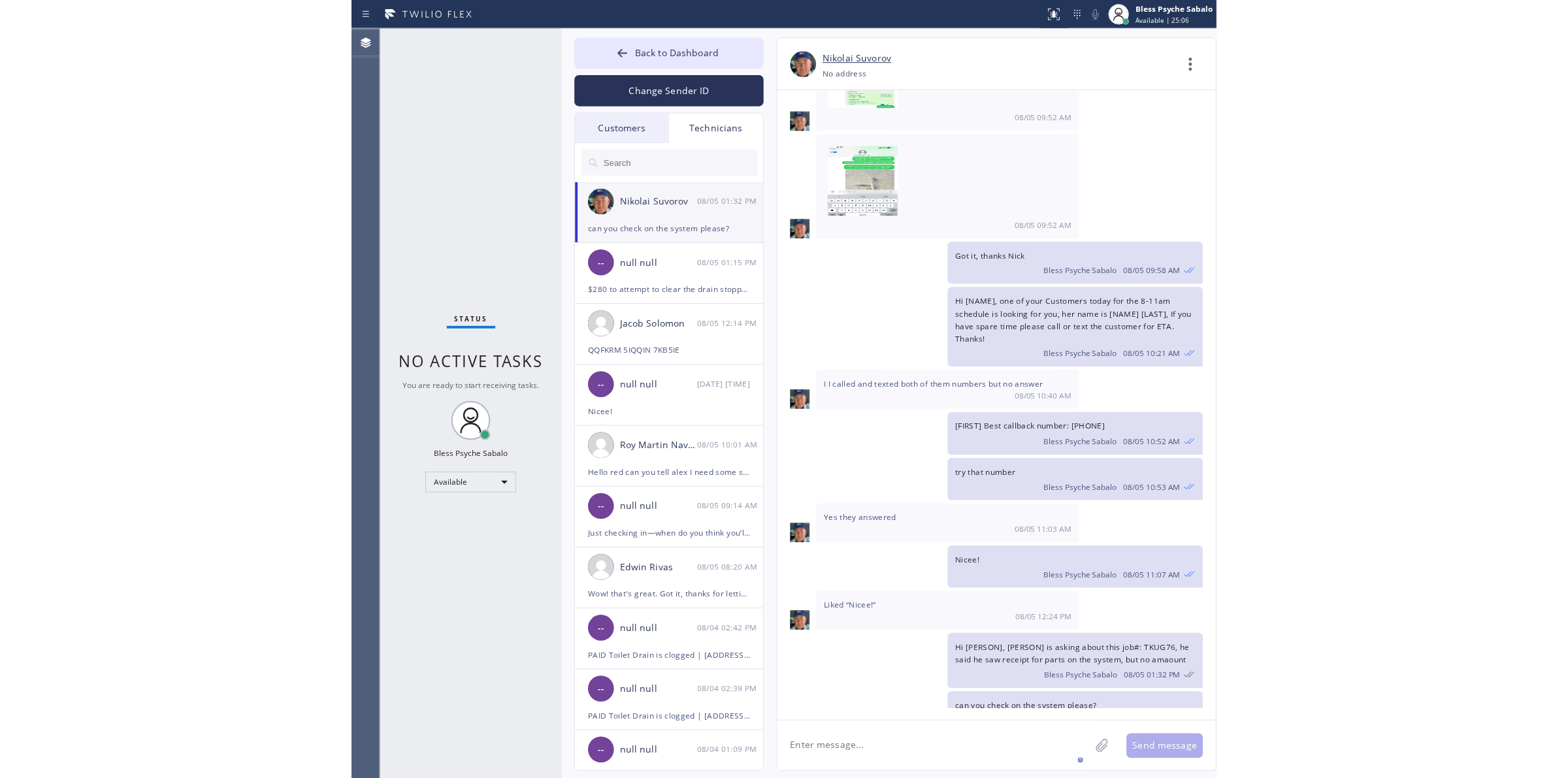 scroll, scrollTop: 7844, scrollLeft: 0, axis: vertical 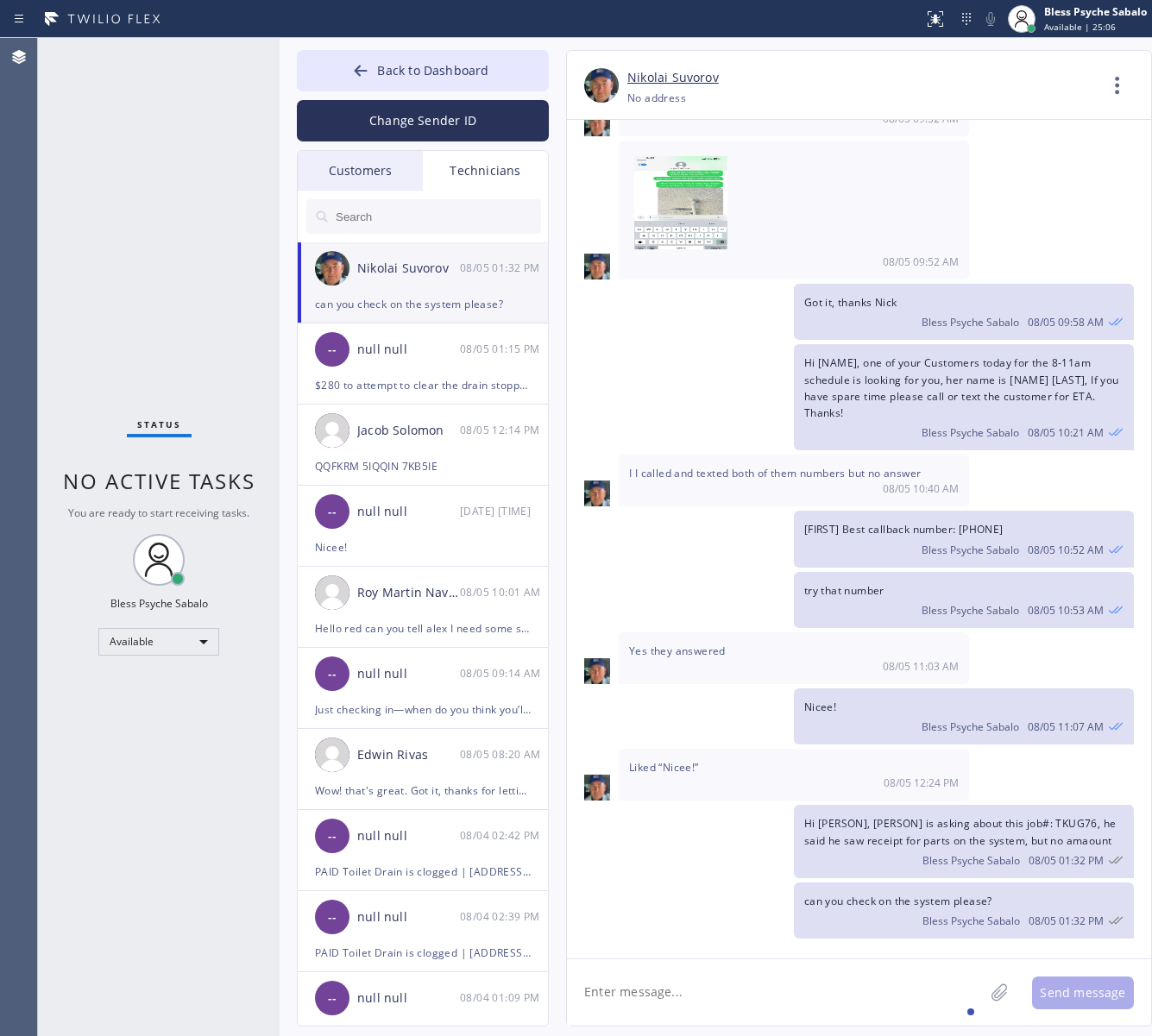 type 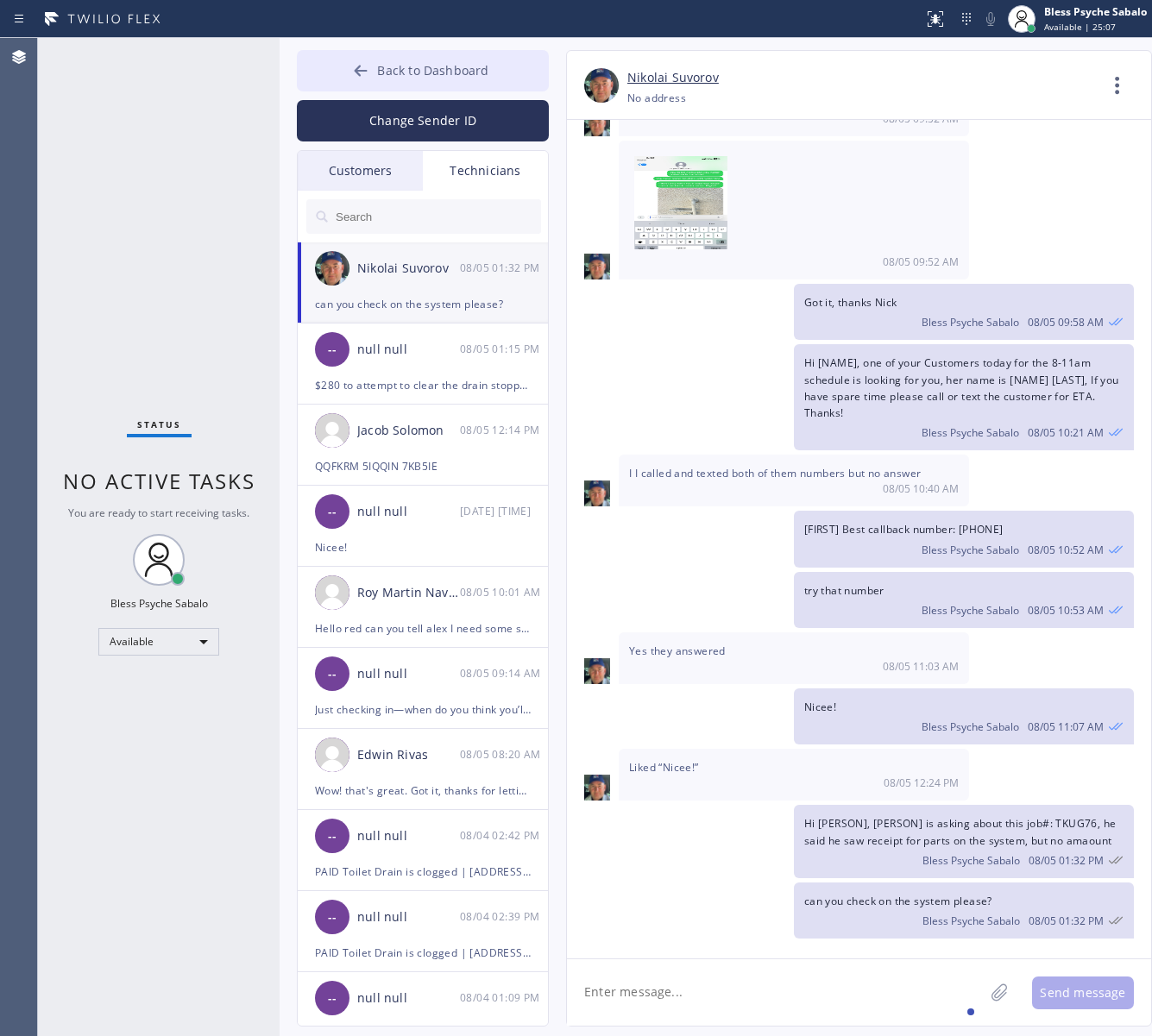 click on "Back to Dashboard" at bounding box center [432, 70] 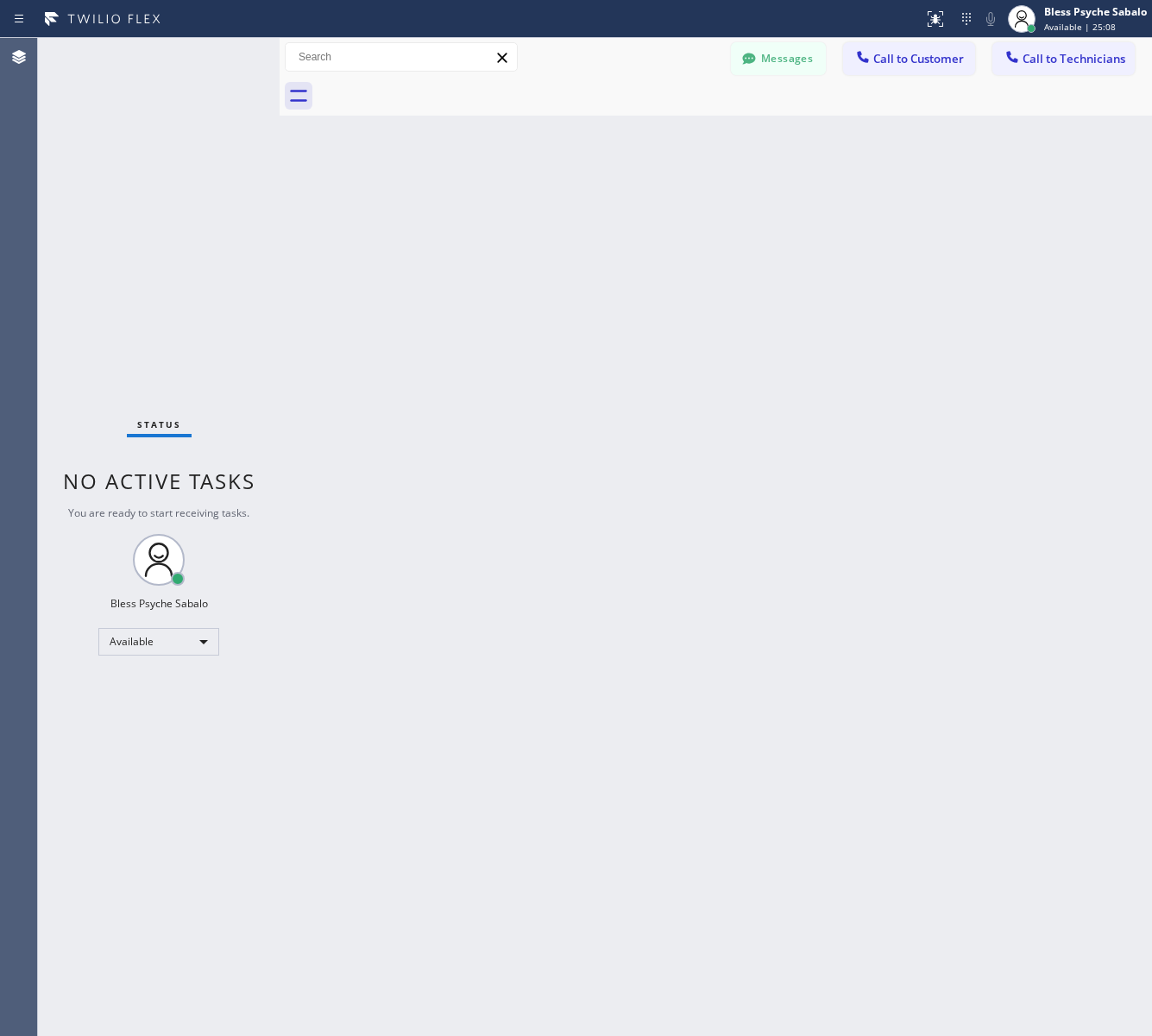 click on "Back to Dashboard Change Sender ID Customers Technicians MM [FIRST] [LAST] 07/28 03:53 PM It's fine .. NP
We don't need it anymore JW [FIRST] [LAST] 07/25 04:18 PM Hi [FIRST]-this is [FIRST], one of the dispatch managers here at 5 Star Plumbing. I’m reaching out to follow up on the estimate provided by our technician, [FIRST], during his visit on 07/02 regarding the (Installation of In-Home Water Filtration System). We just wanted to check in and see if you had any questions about the estimate or if there’s anything we can assist you with as you consider moving forward with the project. Feel free to reach out at your convenience—we’re here to help!
BS [FIRST] [LAST] 07/25 04:08 PM LC [FIRST] [LAST] 07/25 11:57 AM Tech advised me to just book an appointment and they'll gonna check the property together with you or either the real estate agent, to see if there's any back-up problem. DM [FIRST] [LAST] 07/25 08:45 AM BD [FIRST] [LAST] 07/24 04:53 PM No problem. IB [FIRST] [LAST] 07/24 02:33 PM Sorry I missed your call.  J  CD JL SN TJ" at bounding box center (715, 537) 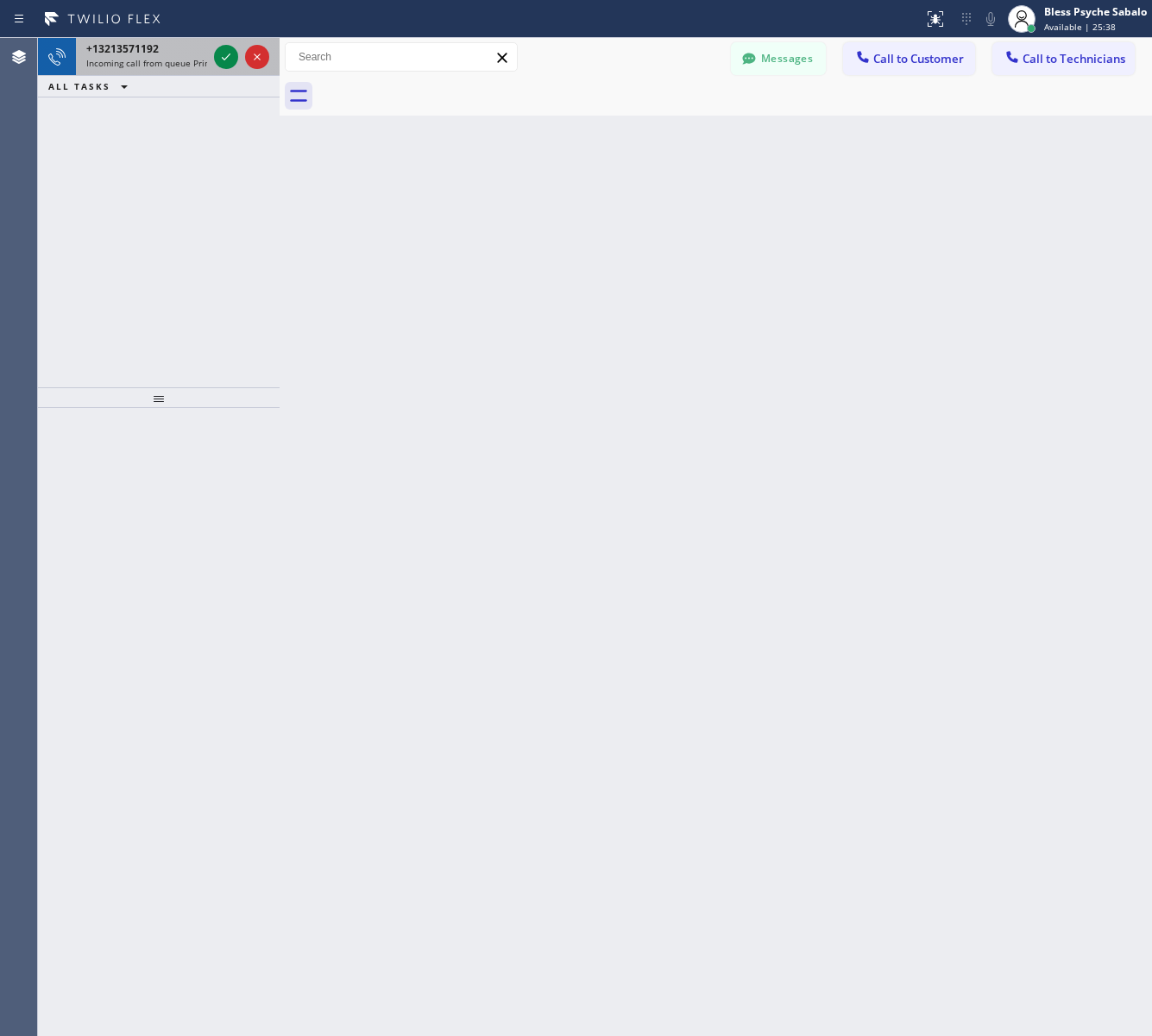 click on "Incoming call from queue Primary PL" at bounding box center [161, 63] 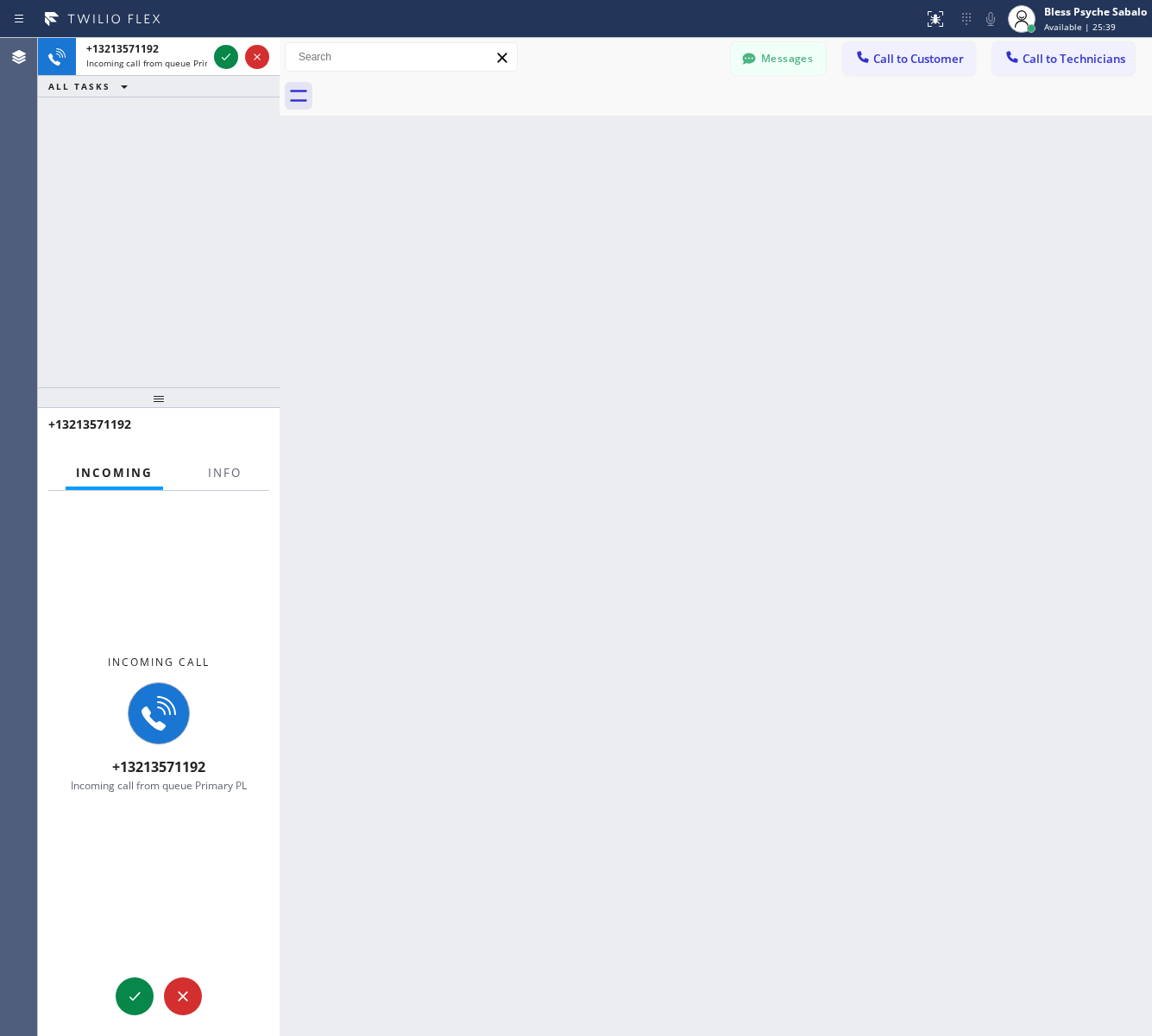 click on "Incoming call +13213571192 Incoming call from queue Primary PL" at bounding box center [159, 724] 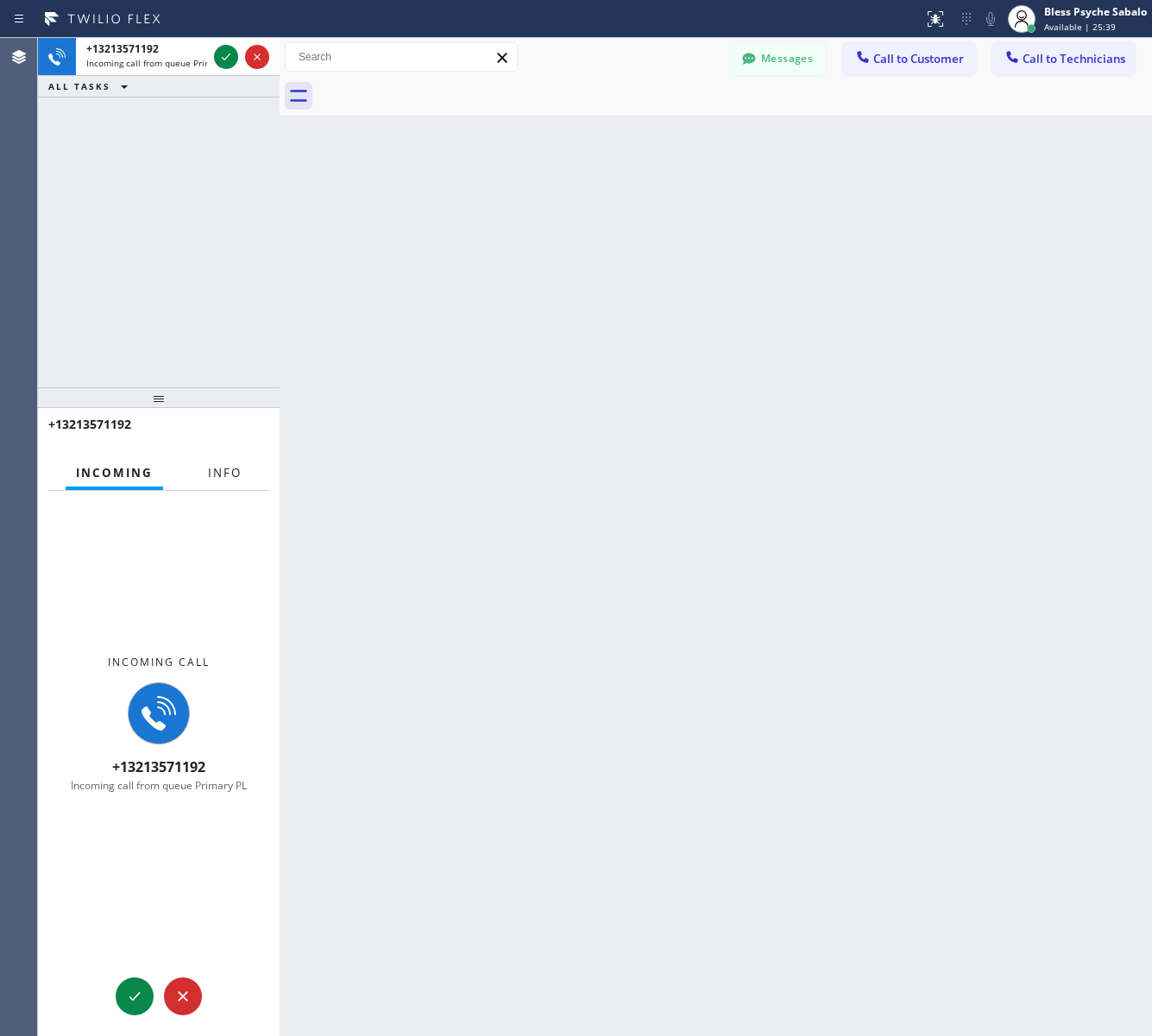 click on "Info" at bounding box center [224, 473] 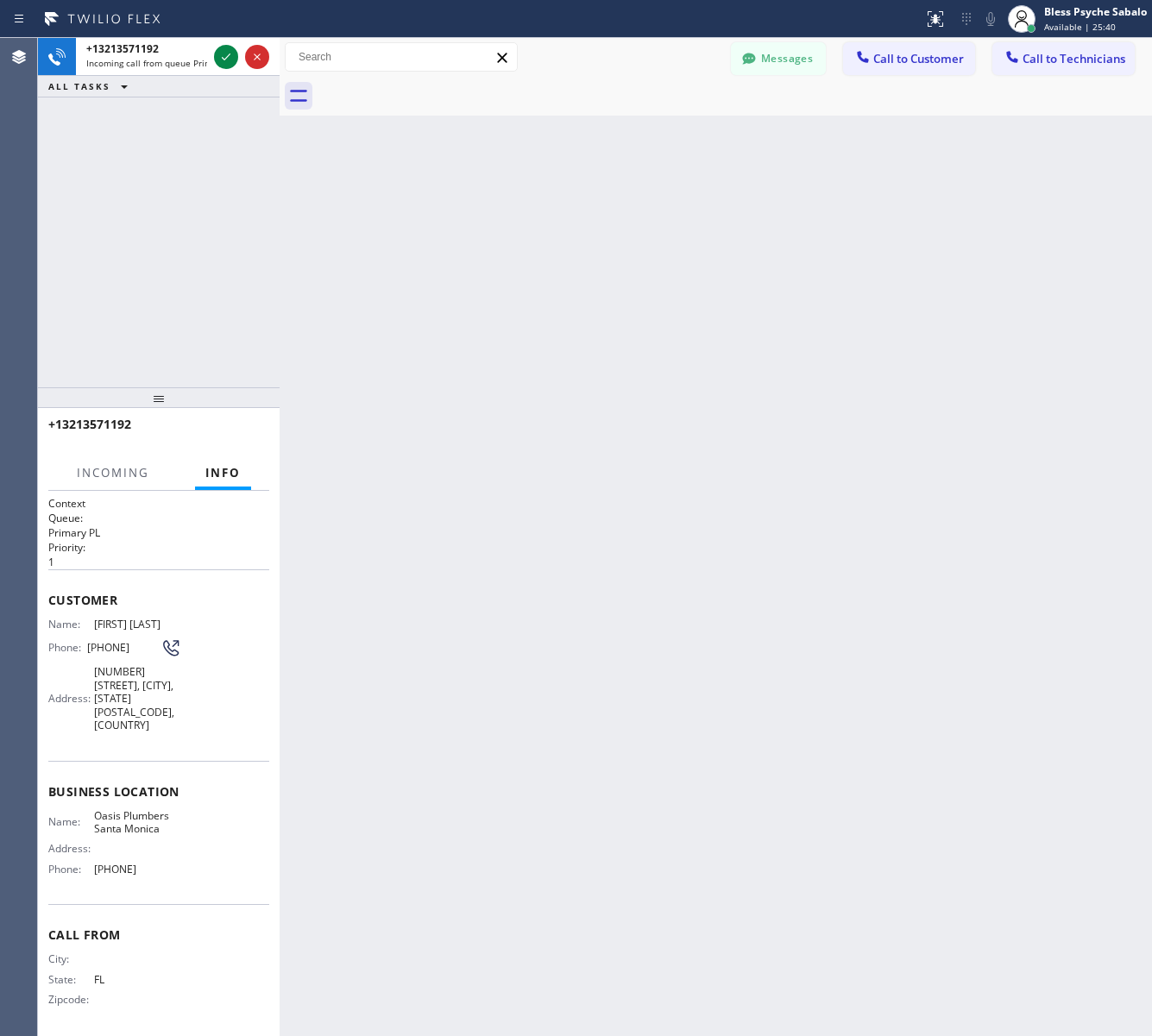 click on "Back to Dashboard Change Sender ID Customers Technicians MM [FIRST] [LAST] 07/28 03:53 PM It's fine .. NP
We don't need it anymore JW [FIRST] [LAST] 07/25 04:18 PM Hi [FIRST]-this is [FIRST], one of the dispatch managers here at 5 Star Plumbing. I’m reaching out to follow up on the estimate provided by our technician, [FIRST], during his visit on 07/02 regarding the (Installation of In-Home Water Filtration System). We just wanted to check in and see if you had any questions about the estimate or if there’s anything we can assist you with as you consider moving forward with the project. Feel free to reach out at your convenience—we’re here to help!
BS [FIRST] [LAST] 07/25 04:08 PM LC [FIRST] [LAST] 07/25 11:57 AM Tech advised me to just book an appointment and they'll gonna check the property together with you or either the real estate agent, to see if there's any back-up problem. DM [FIRST] [LAST] 07/25 08:45 AM BD [FIRST] [LAST] 07/24 04:53 PM No problem. IB [FIRST] [LAST] 07/24 02:33 PM Sorry I missed your call.  J  CD JL SN TJ" at bounding box center [715, 537] 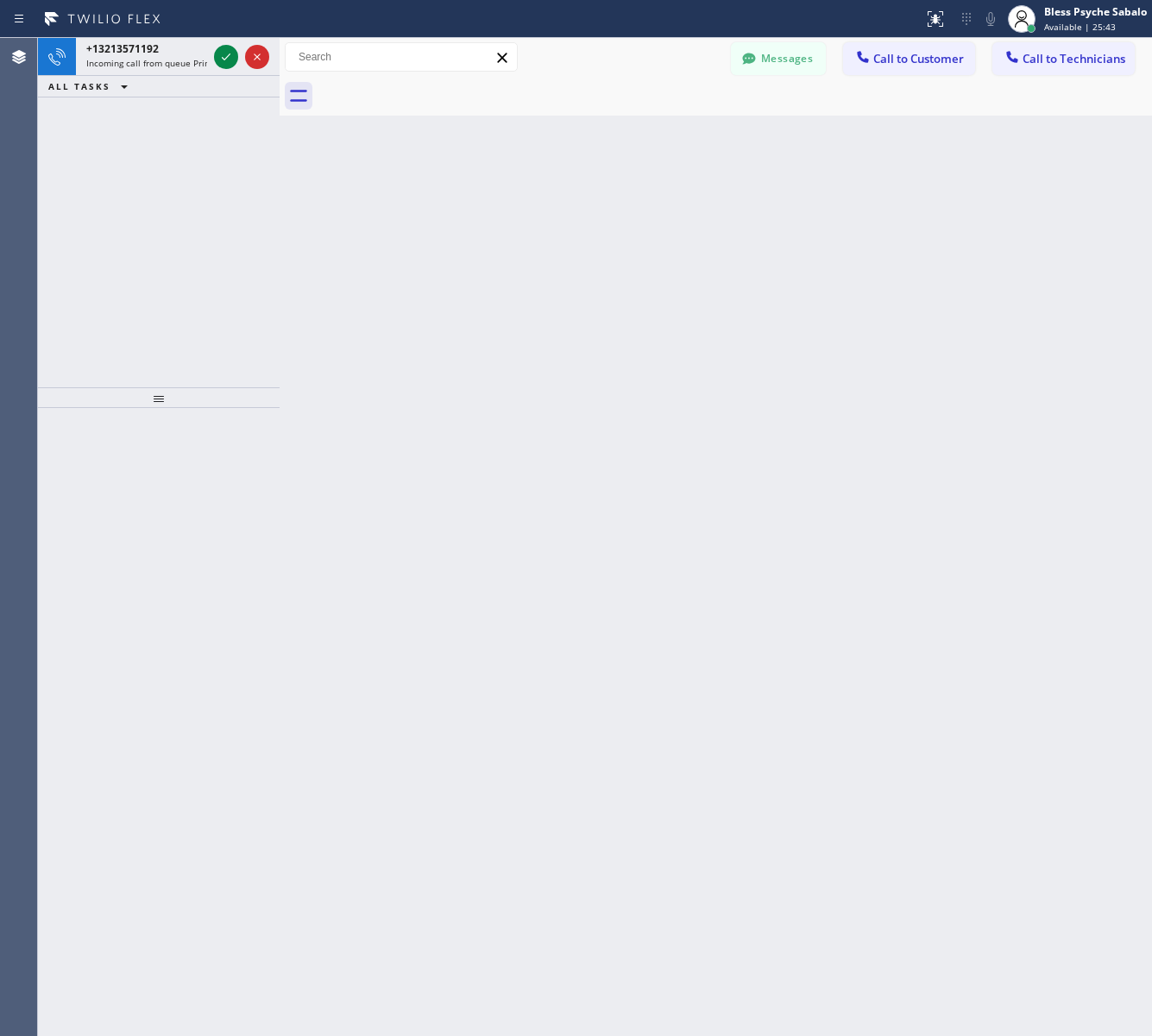 click on "+13213571192 Incoming call from queue Primary PL ALL TASKS ALL TASKS ACTIVE TASKS TASKS IN WRAP UP" at bounding box center (159, 212) 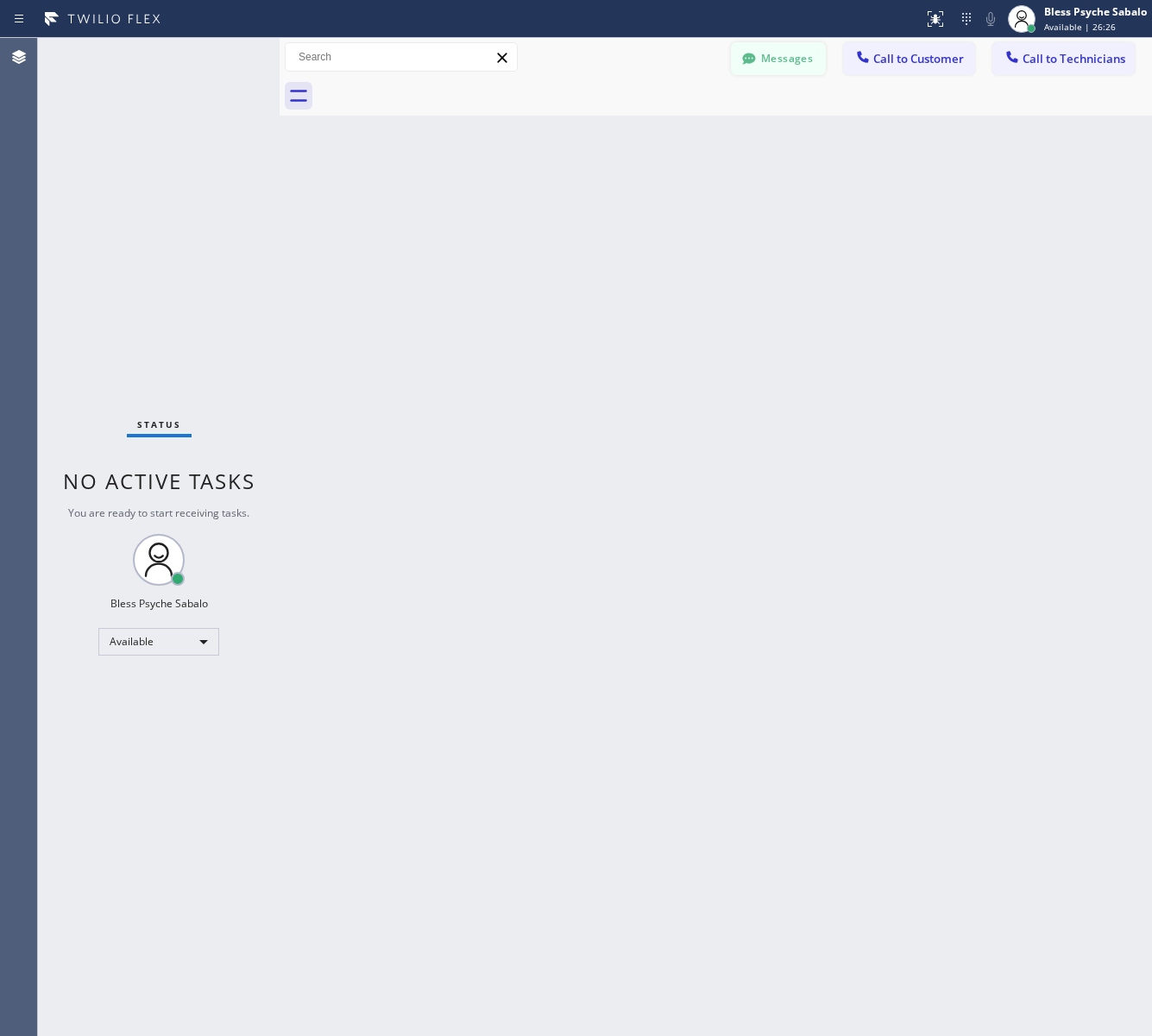 click on "Messages" at bounding box center [778, 59] 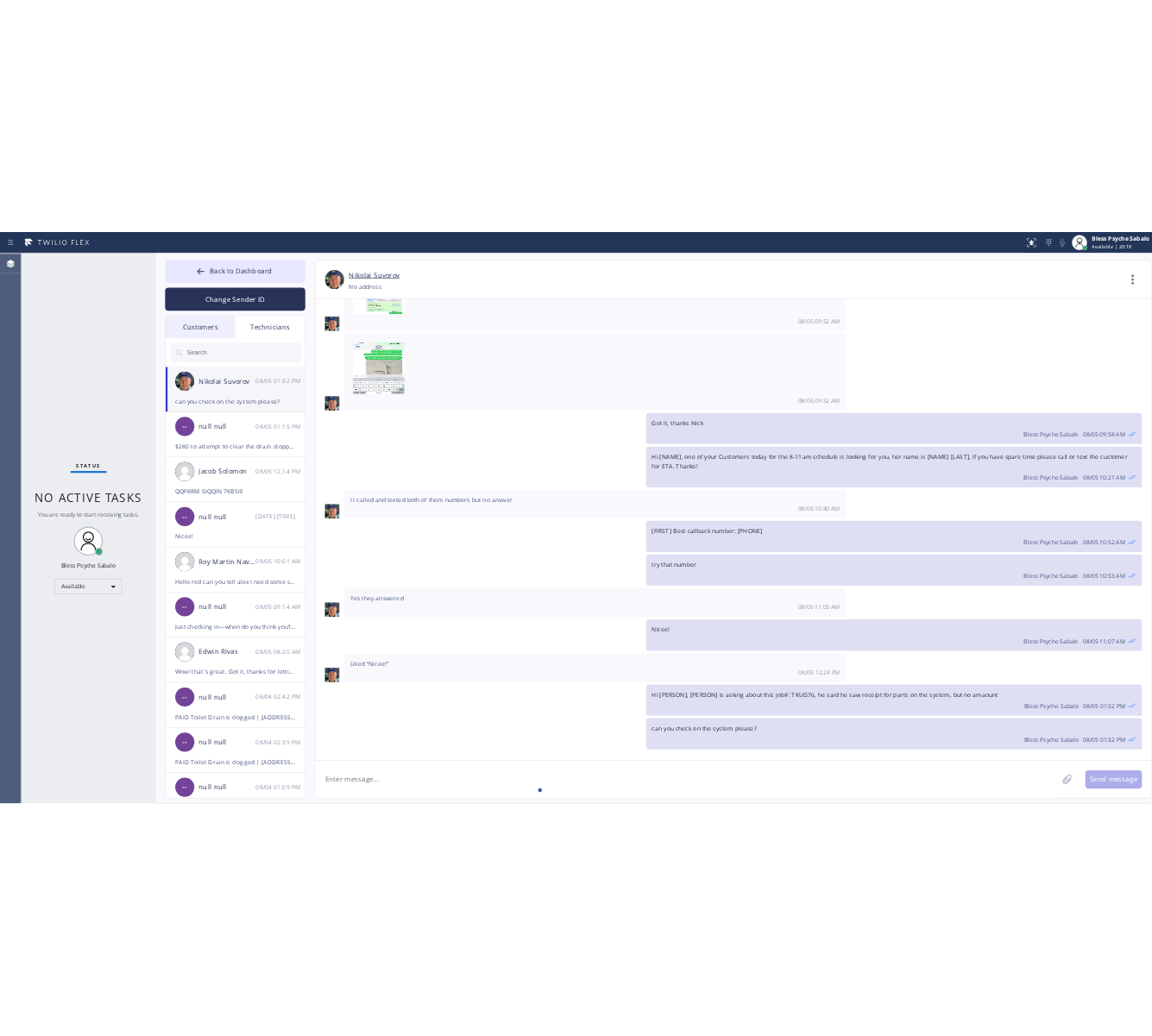 scroll, scrollTop: 9241, scrollLeft: 0, axis: vertical 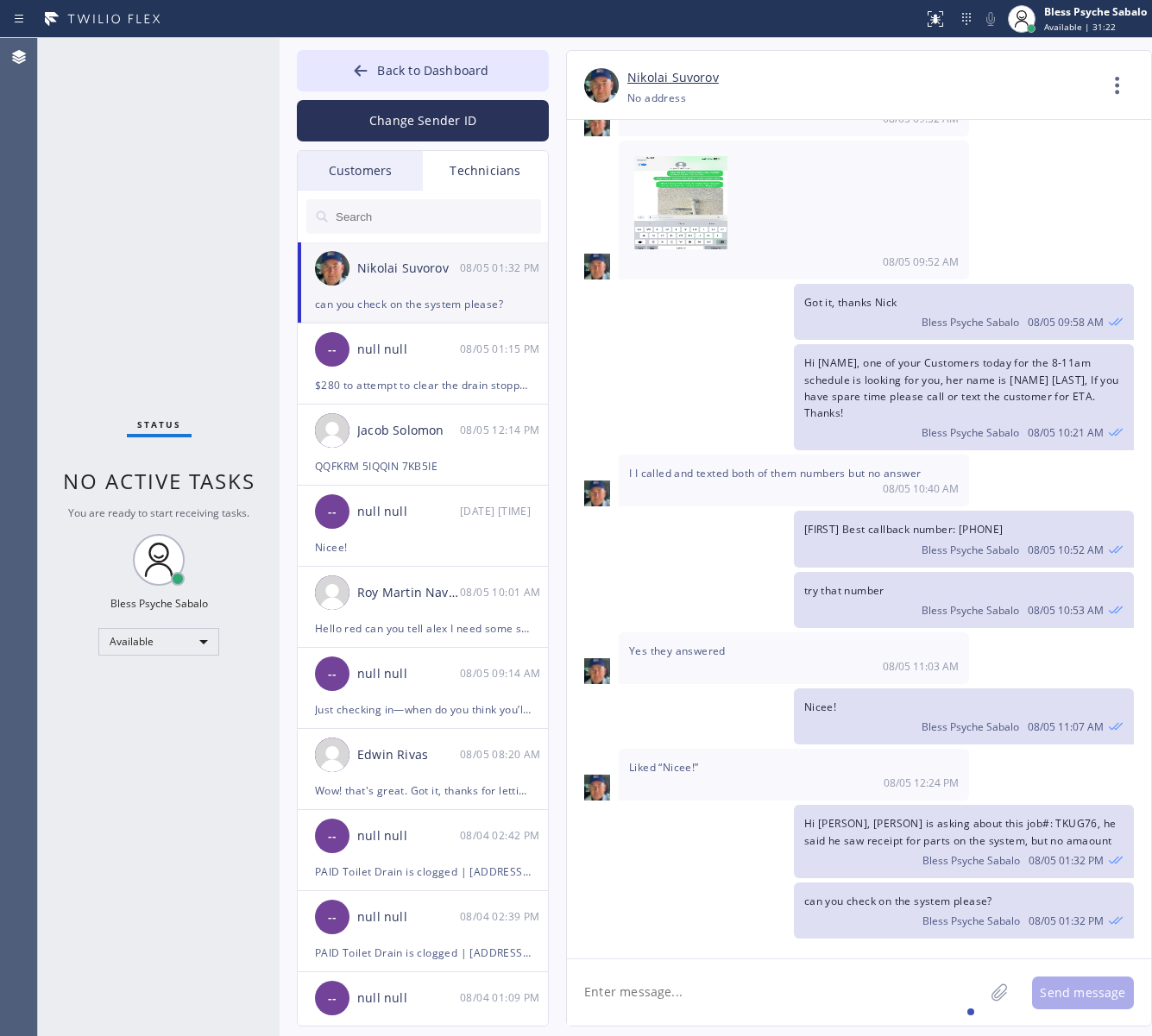 click on "08/05 09:52 AM" at bounding box center [794, 118] 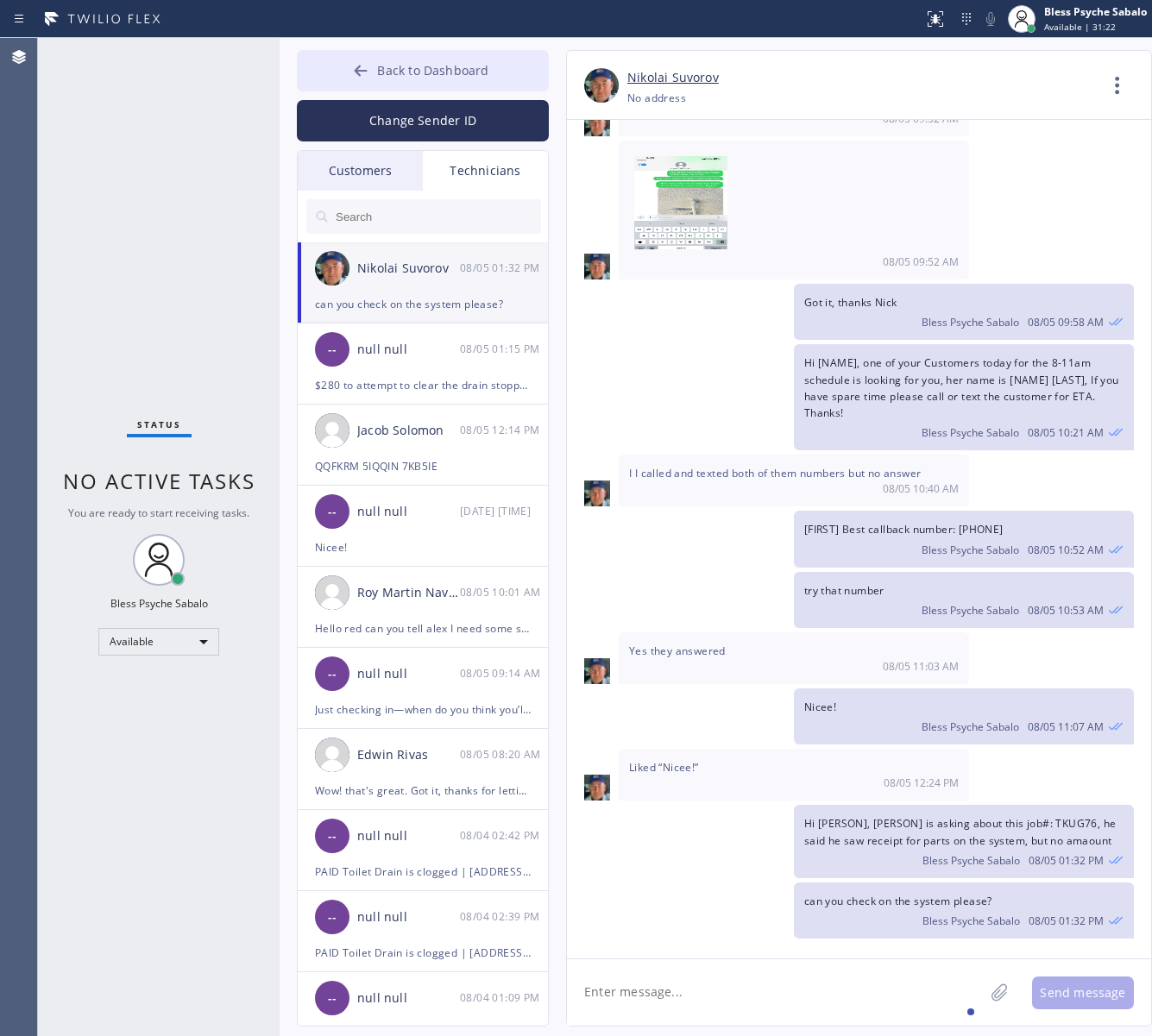 click on "Back to Dashboard" at bounding box center [423, 71] 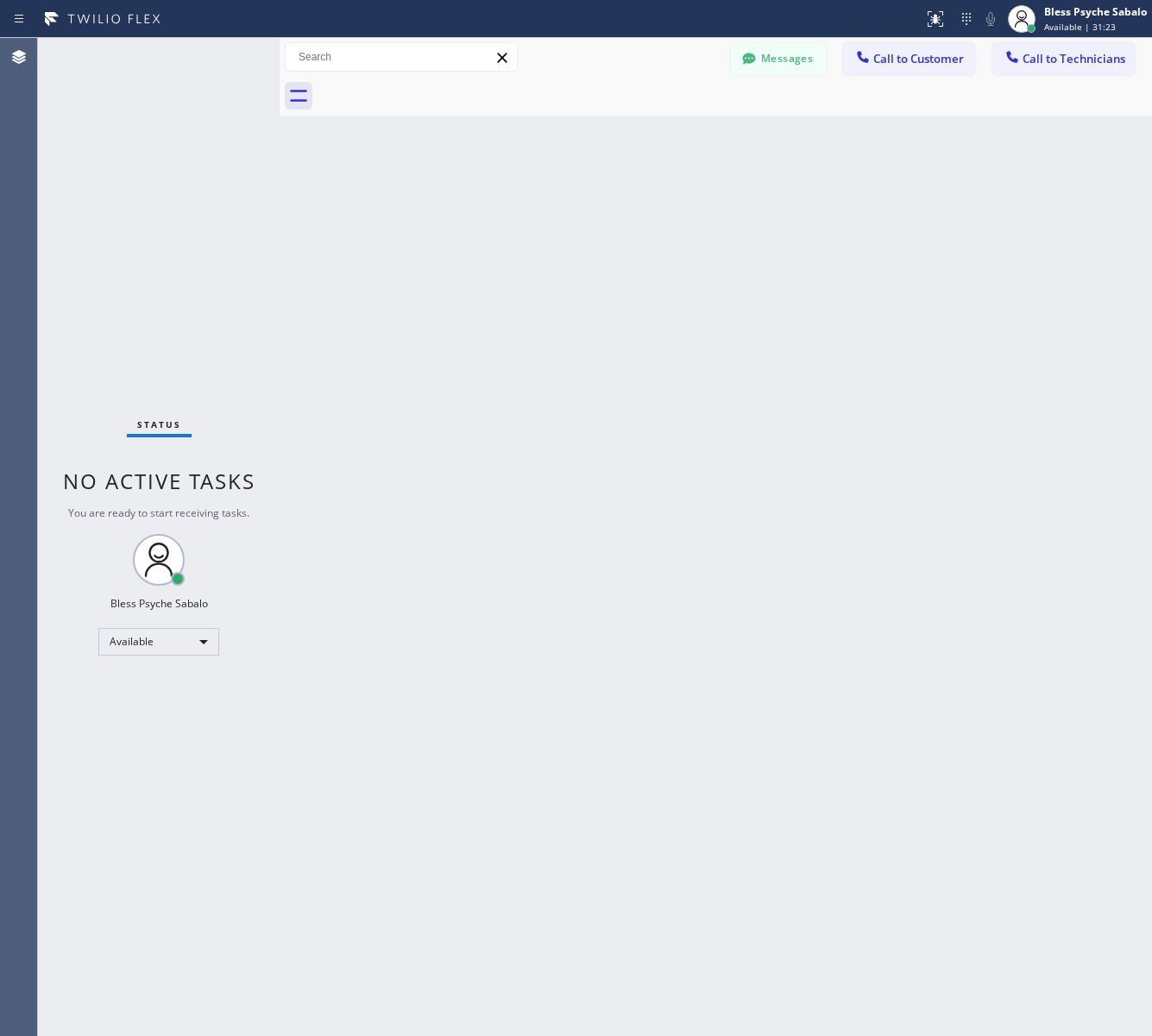 click on "Messages" at bounding box center [778, 59] 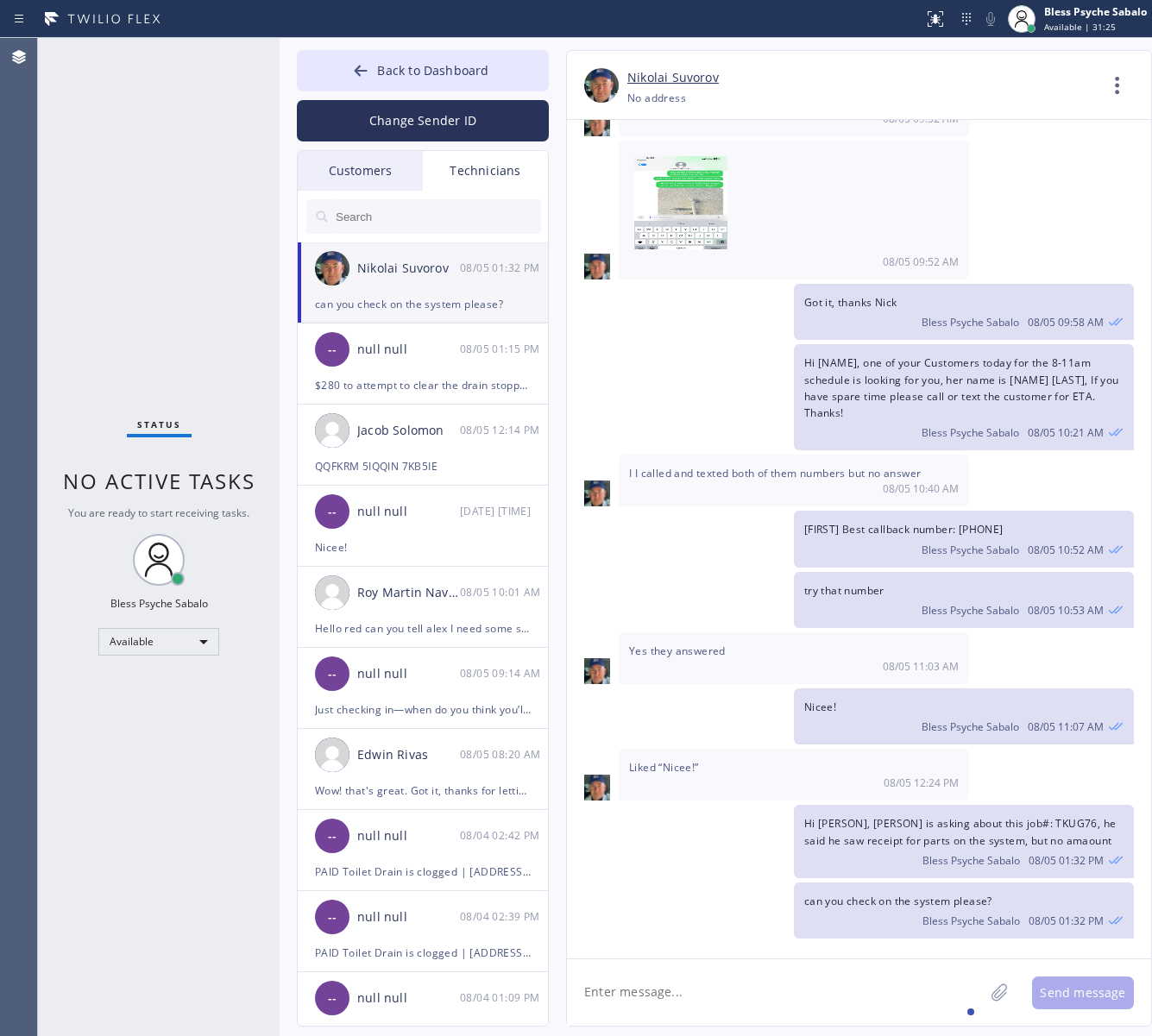 scroll, scrollTop: 10143, scrollLeft: 0, axis: vertical 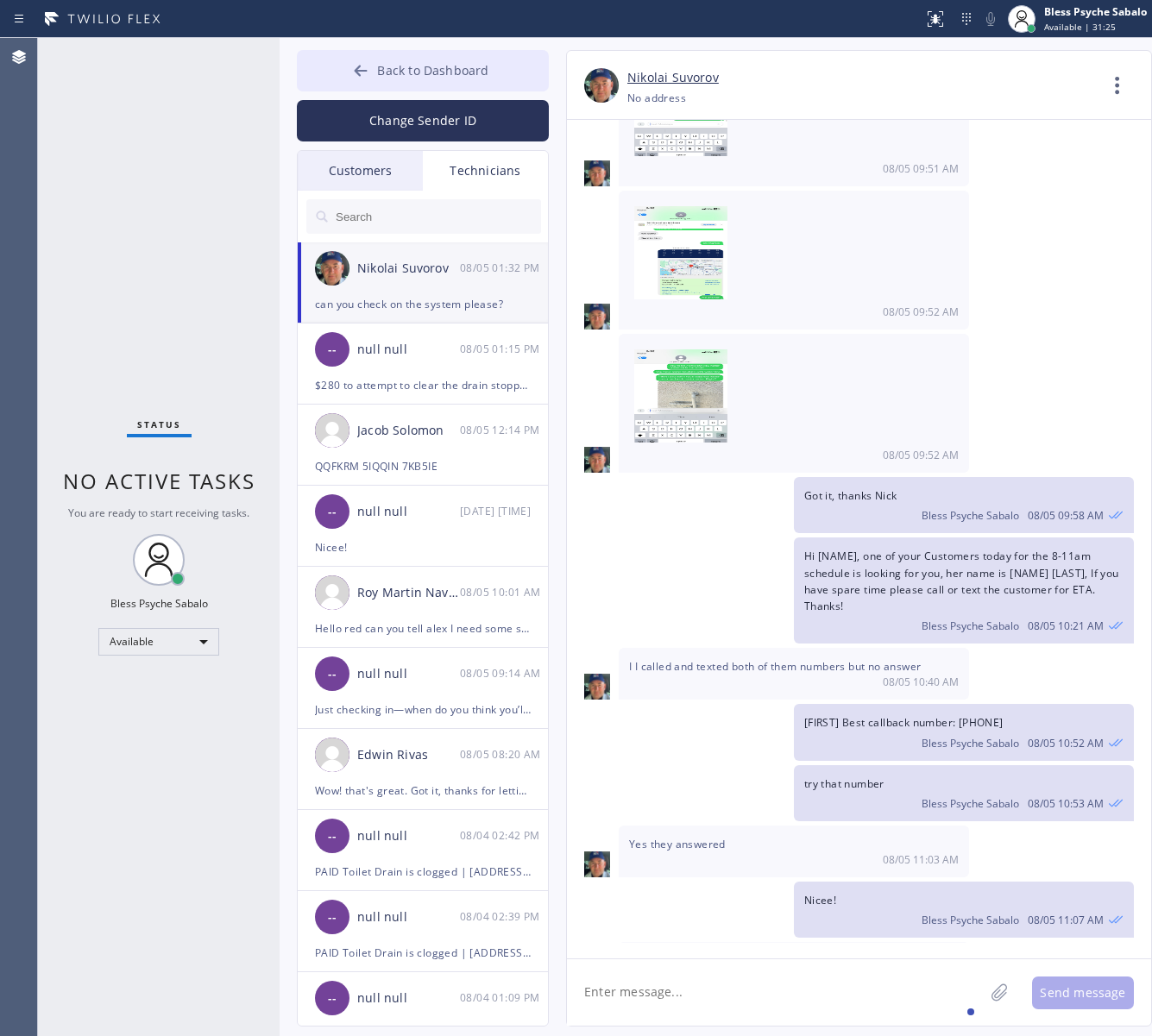click on "Back to Dashboard" at bounding box center (423, 71) 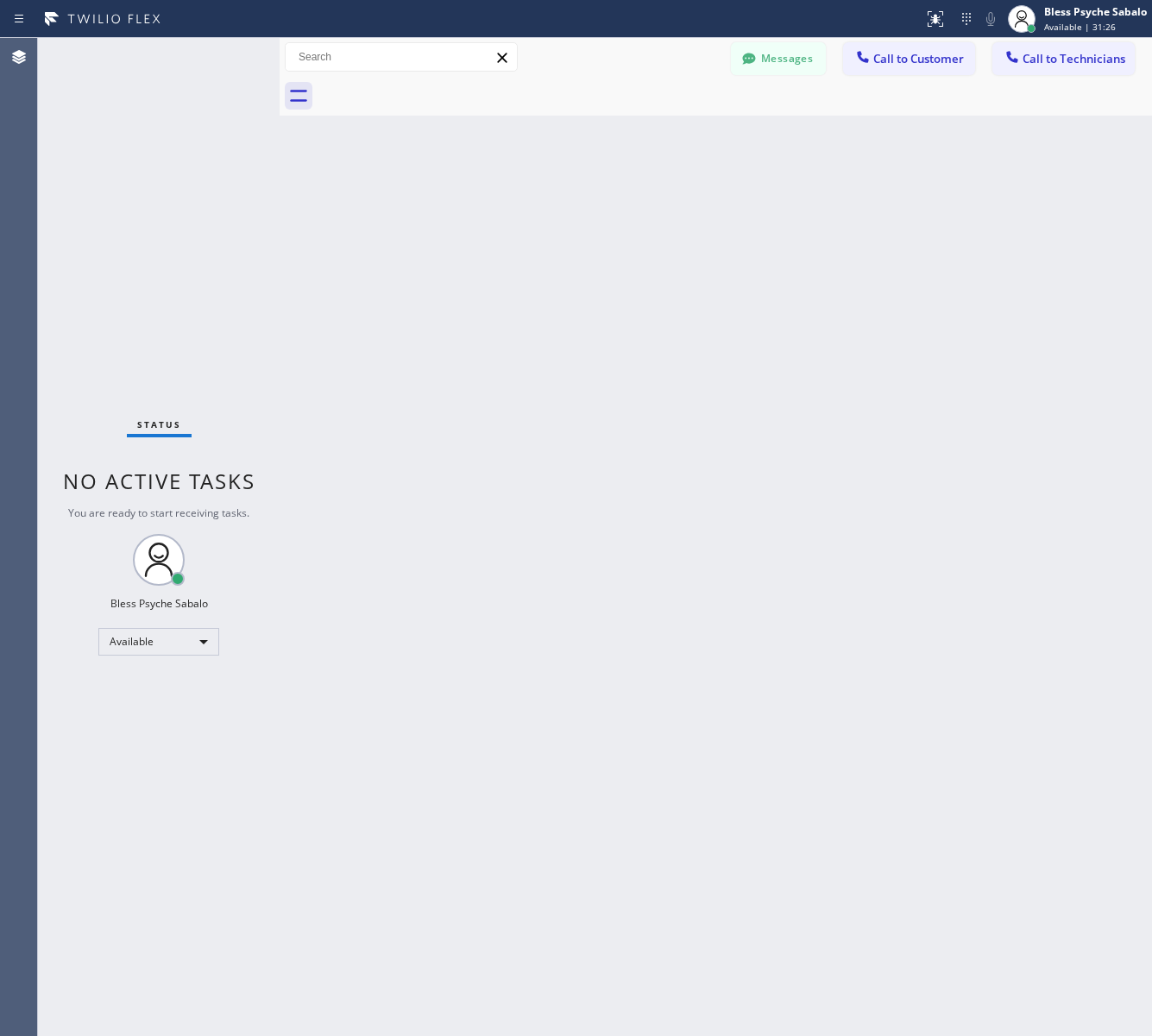 click on "Back to Dashboard Change Sender ID Customers Technicians MM [FIRST] [LAST] 07/28 03:53 PM It's fine .. NP
We don't need it anymore JW [FIRST] [LAST] 07/25 04:18 PM Hi [FIRST]-this is [FIRST], one of the dispatch managers here at 5 Star Plumbing. I’m reaching out to follow up on the estimate provided by our technician, [FIRST], during his visit on 07/02 regarding the (Installation of In-Home Water Filtration System). We just wanted to check in and see if you had any questions about the estimate or if there’s anything we can assist you with as you consider moving forward with the project. Feel free to reach out at your convenience—we’re here to help!
BS [FIRST] [LAST] 07/25 04:08 PM LC [FIRST] [LAST] 07/25 11:57 AM Tech advised me to just book an appointment and they'll gonna check the property together with you or either the real estate agent, to see if there's any back-up problem. DM [FIRST] [LAST] 07/25 08:45 AM BD [FIRST] [LAST] 07/24 04:53 PM No problem. IB [FIRST] [LAST] 07/24 02:33 PM Sorry I missed your call.  J  CD JL SN TJ" at bounding box center [715, 537] 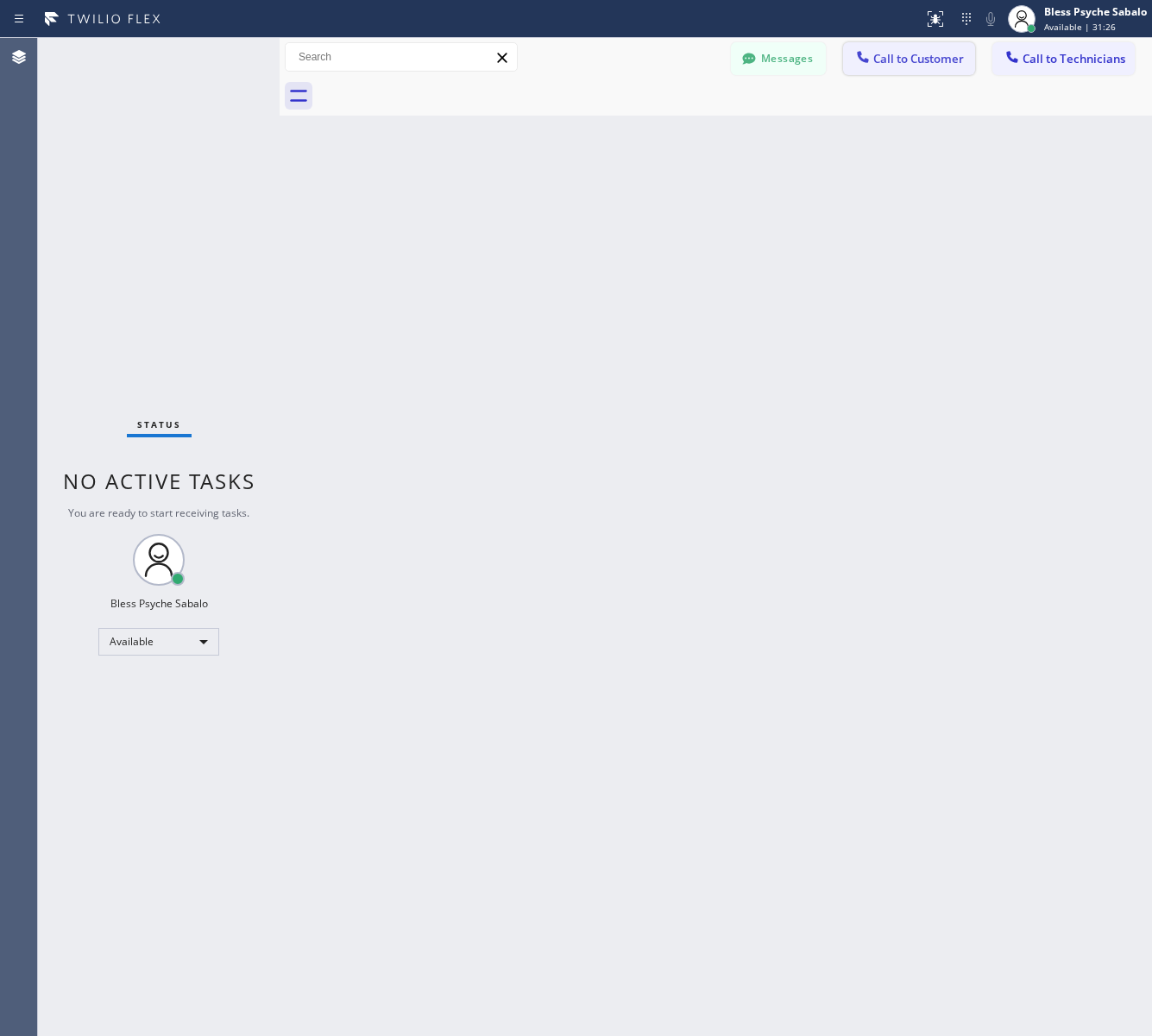 click on "Call to Customer" at bounding box center [918, 59] 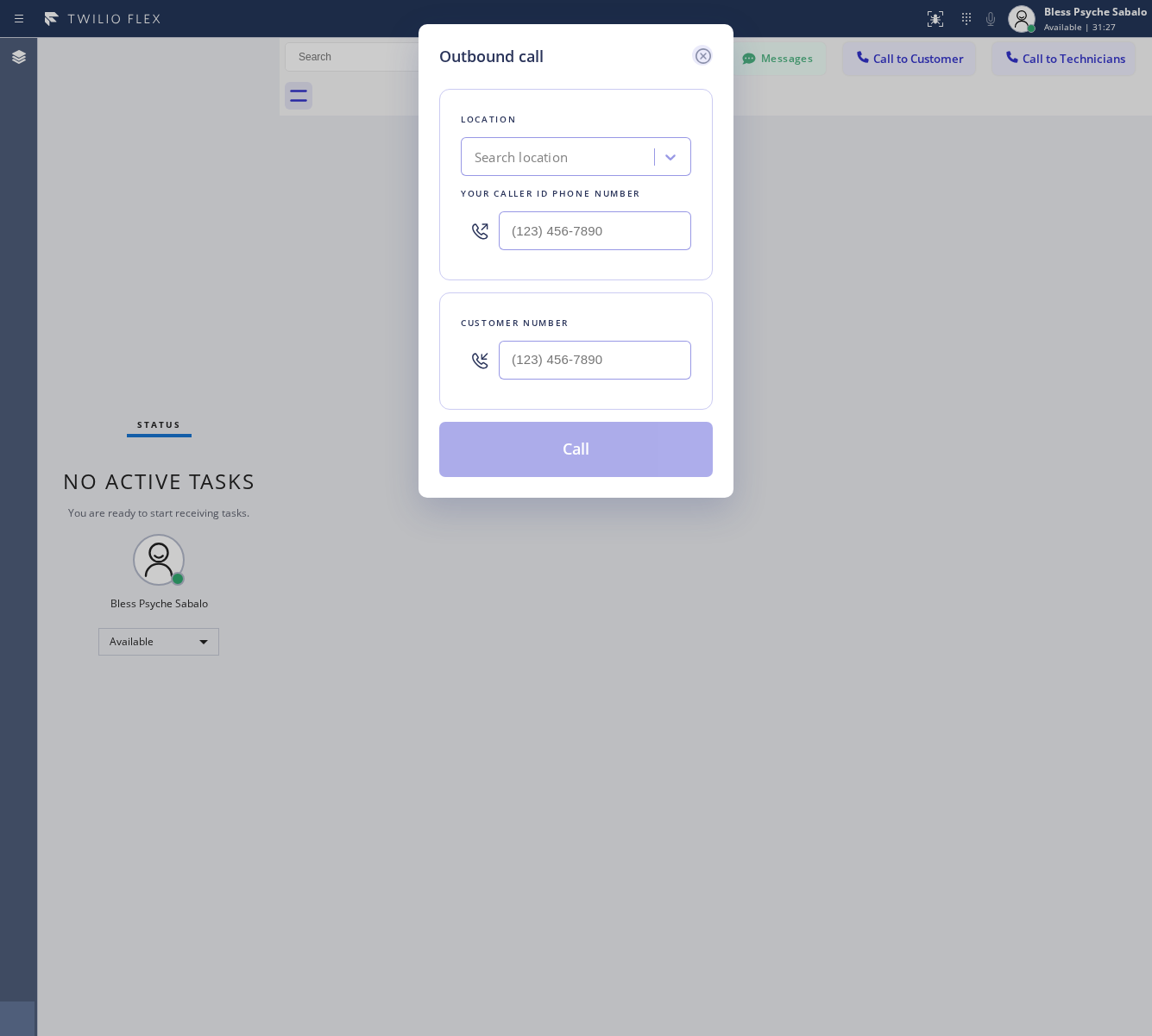 click 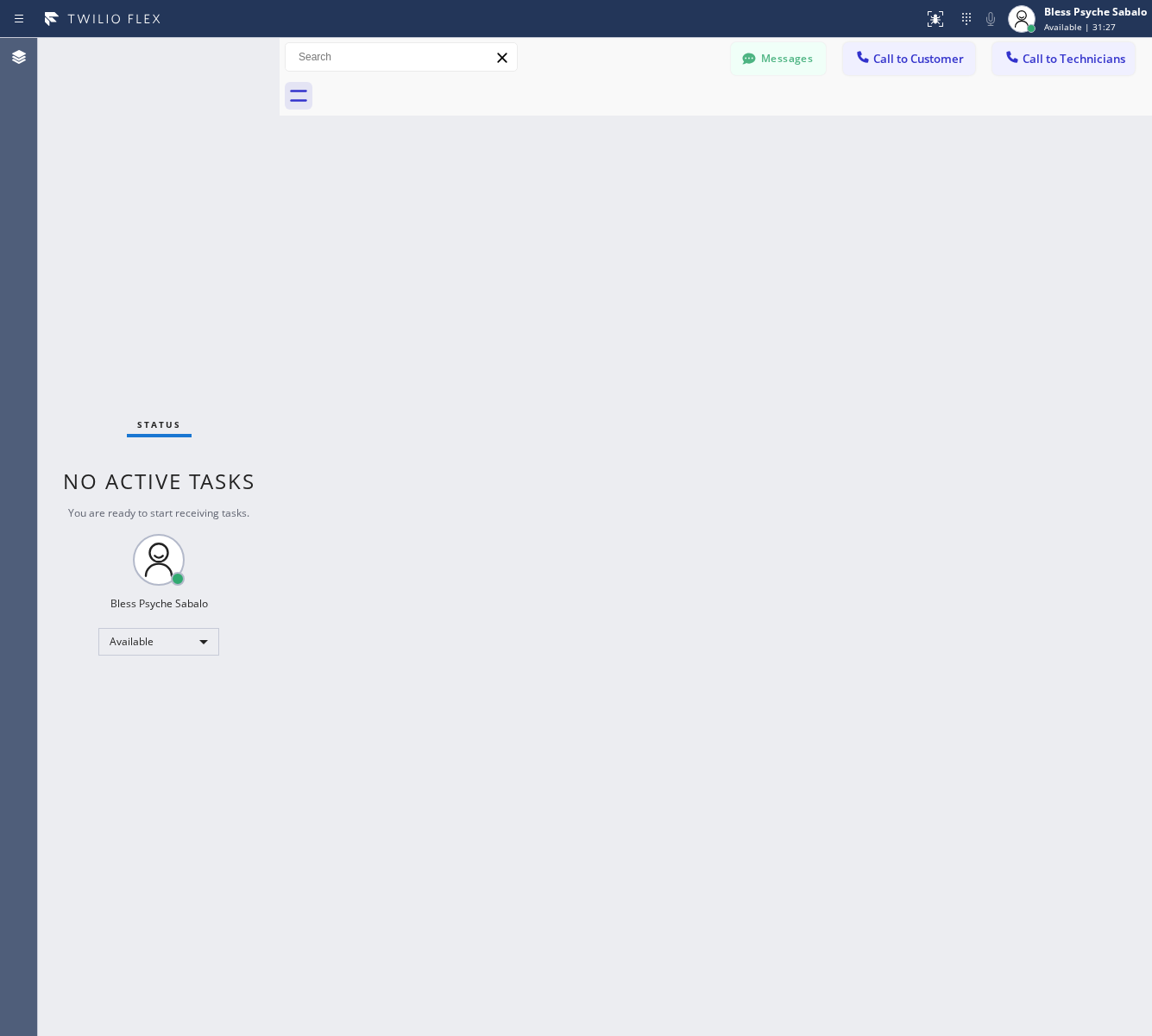 drag, startPoint x: 712, startPoint y: 126, endPoint x: 735, endPoint y: 97, distance: 37.013511 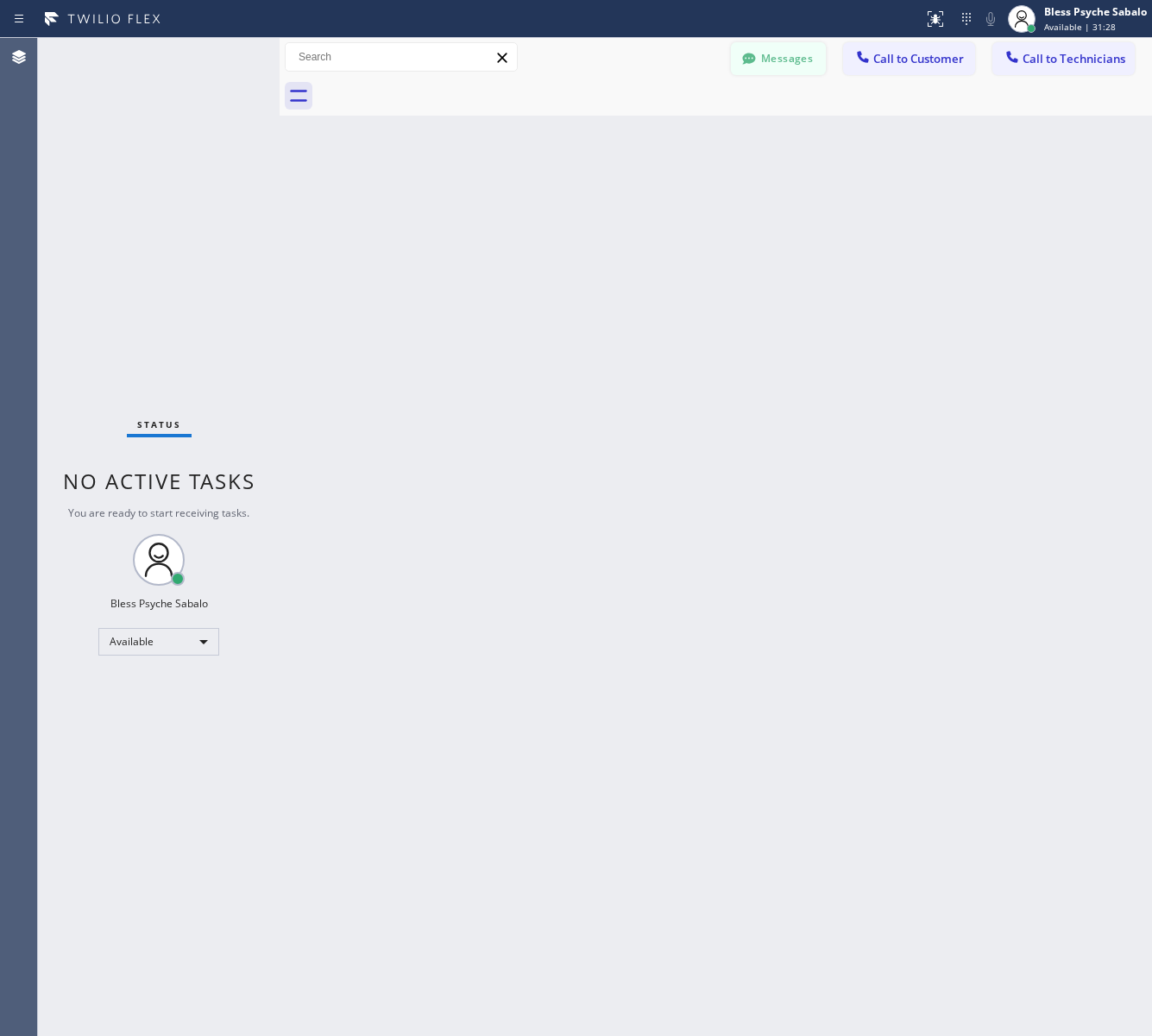 click on "Messages" at bounding box center [778, 59] 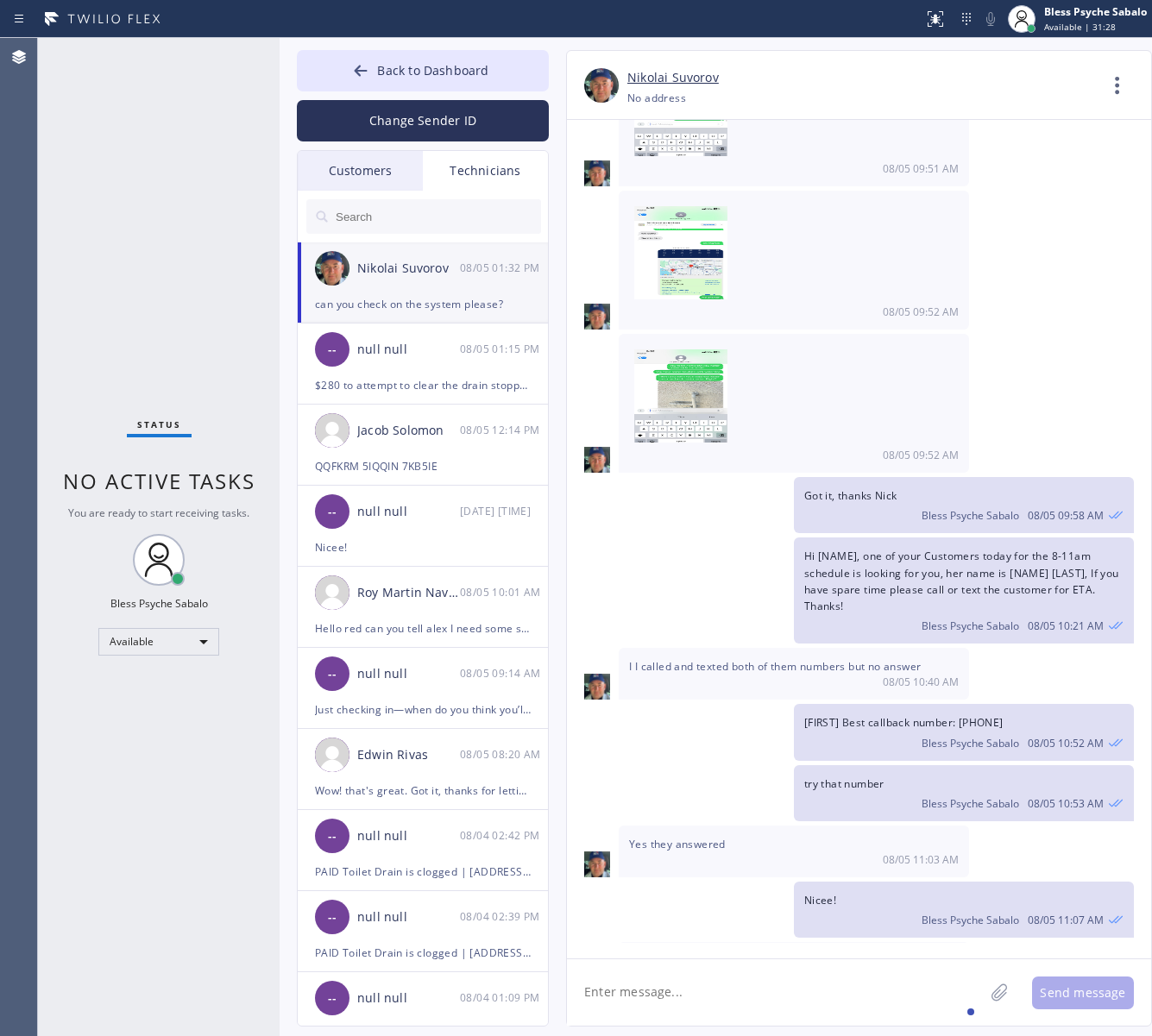 click on "Technicians" at bounding box center (485, 171) 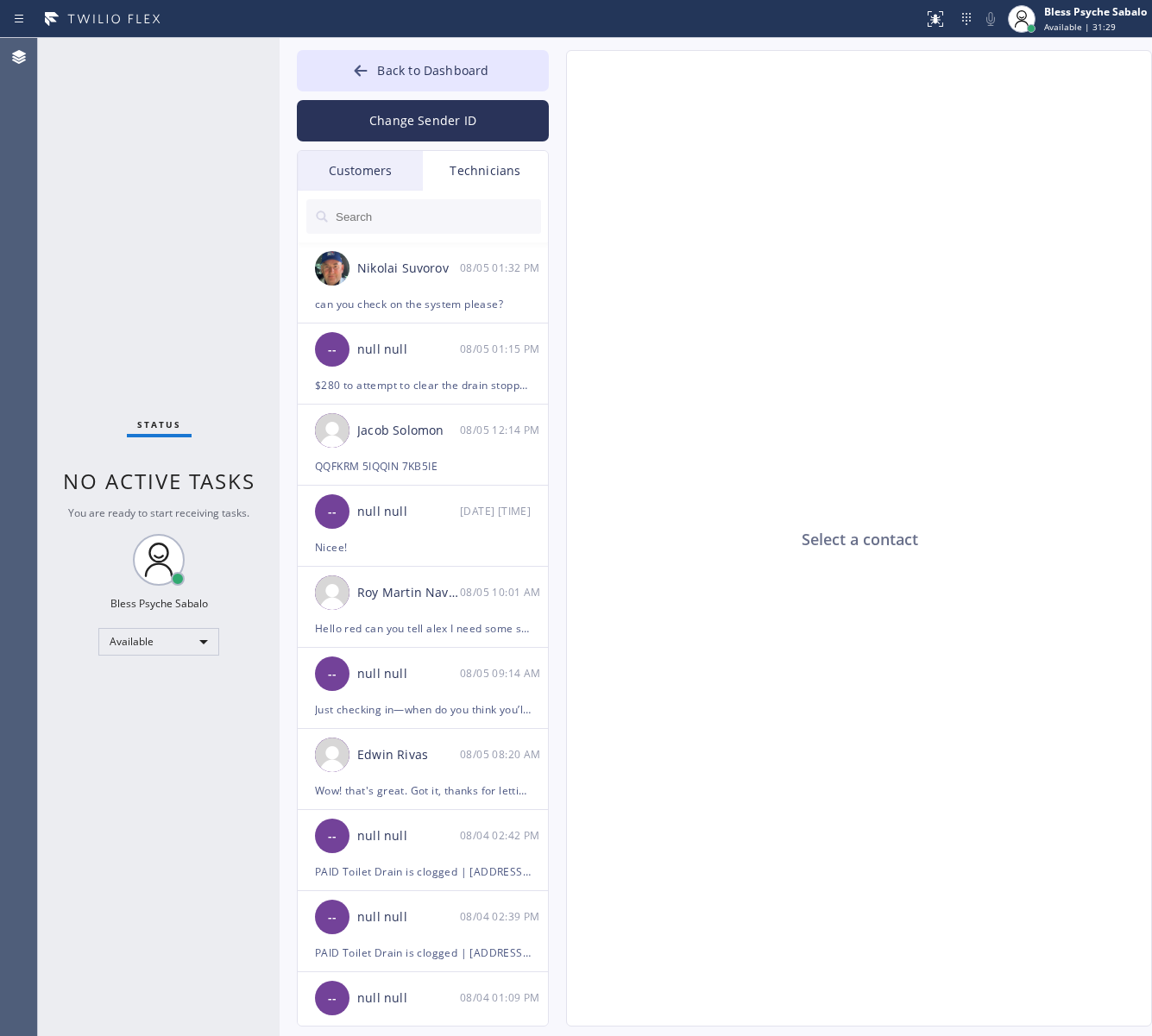 click at bounding box center [438, 217] 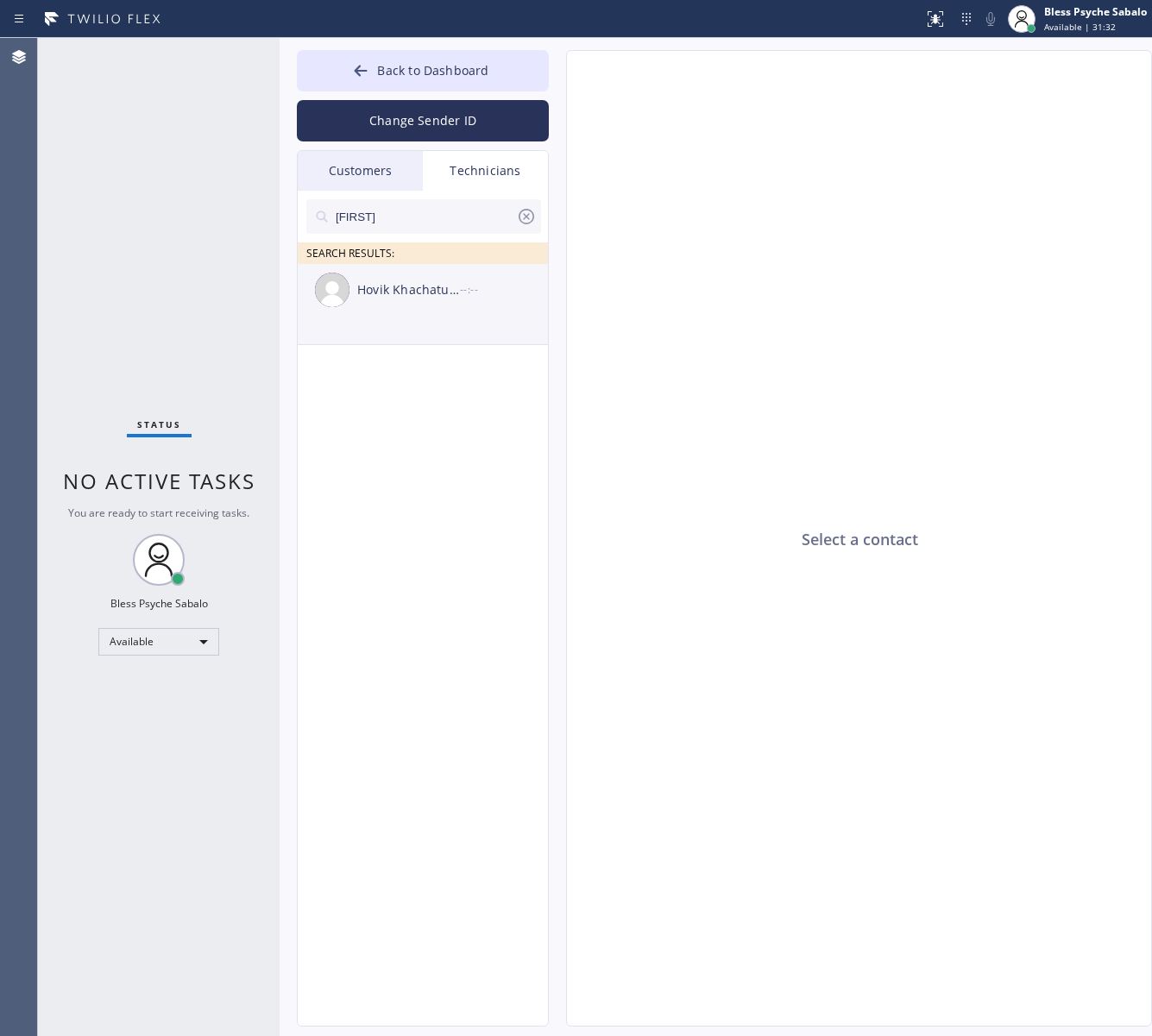 type on "hovik" 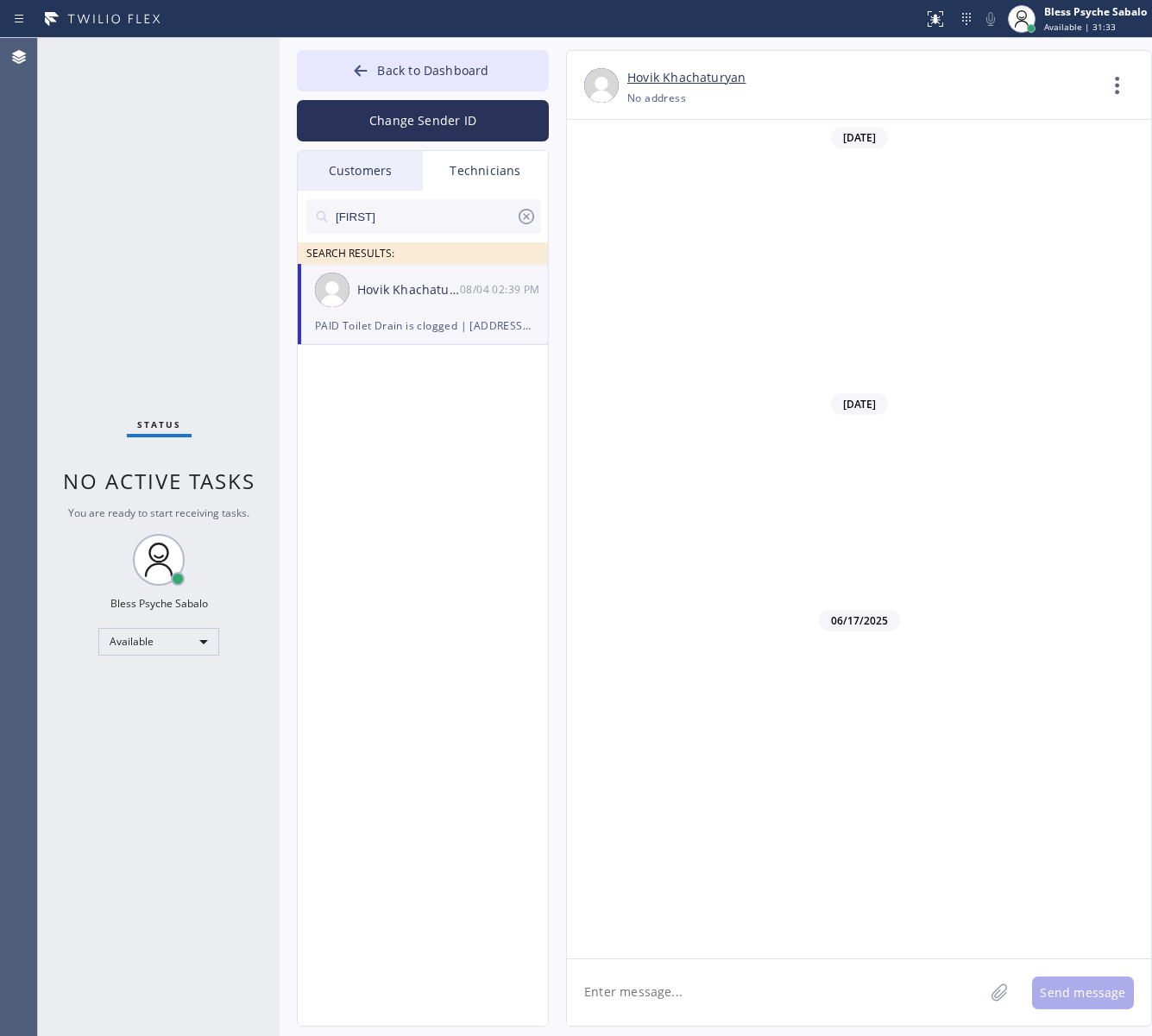 scroll, scrollTop: 14574, scrollLeft: 0, axis: vertical 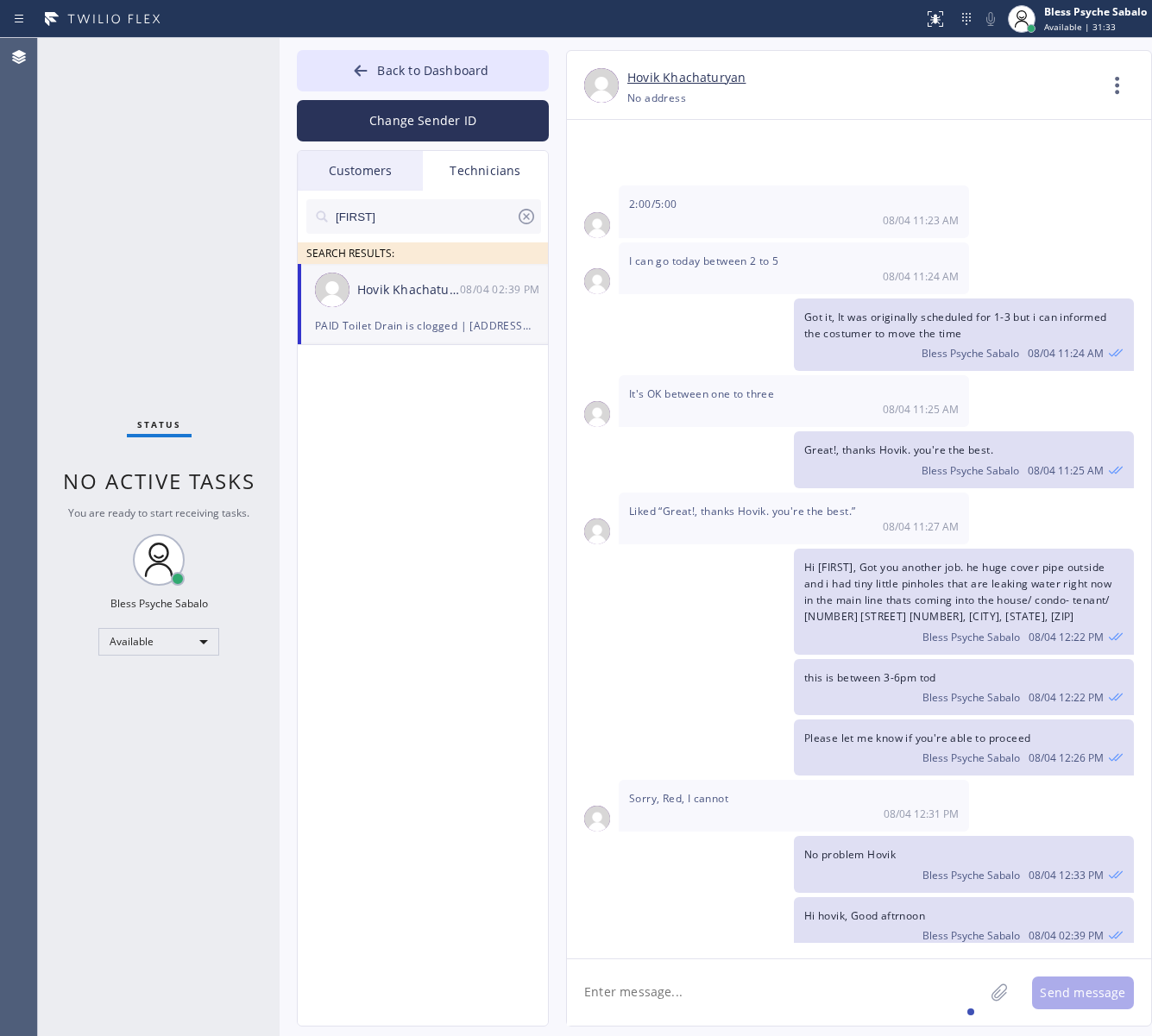 click 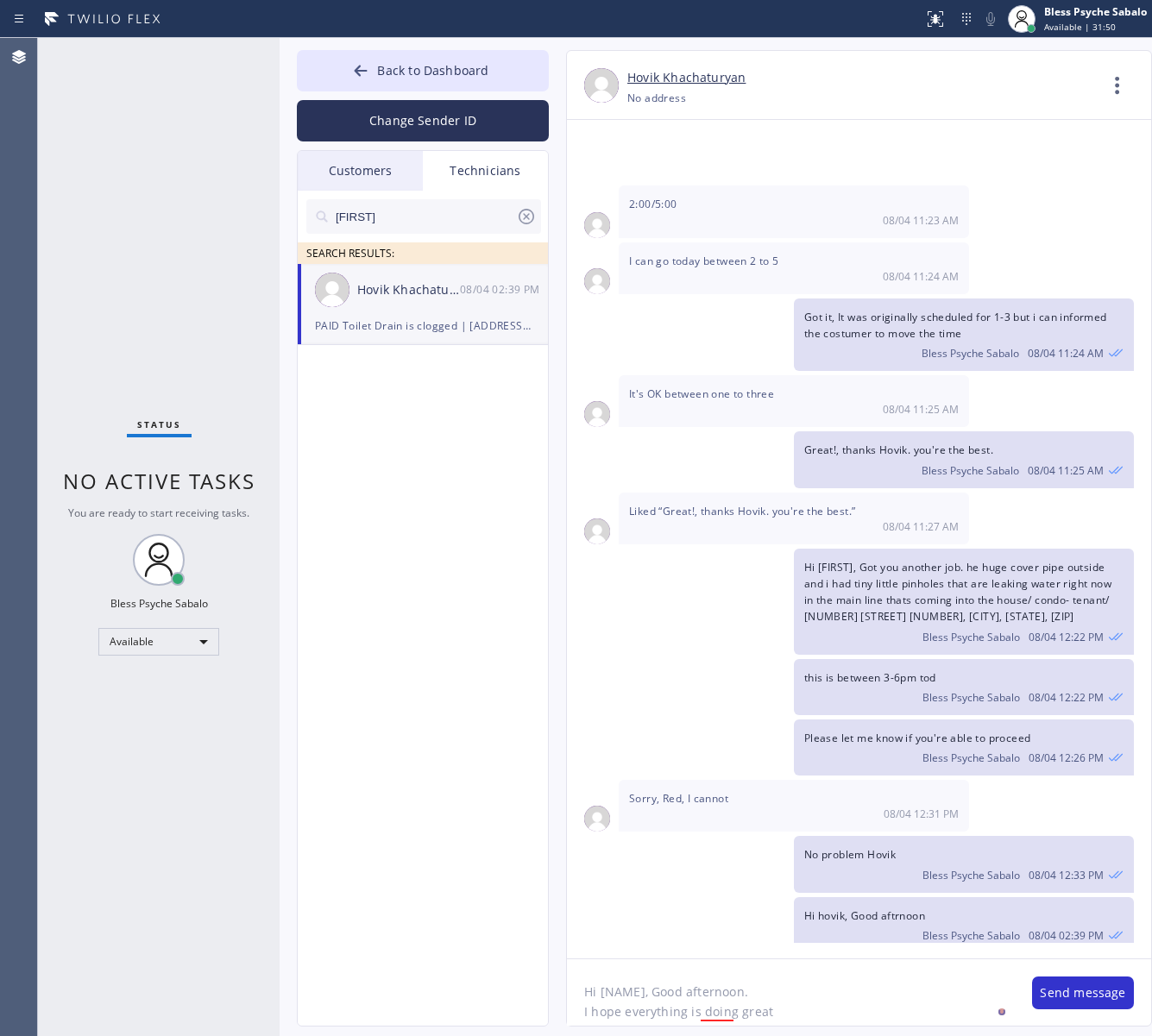 type on "Hi Hovik, Good afternoon.
I hope everything is doing great." 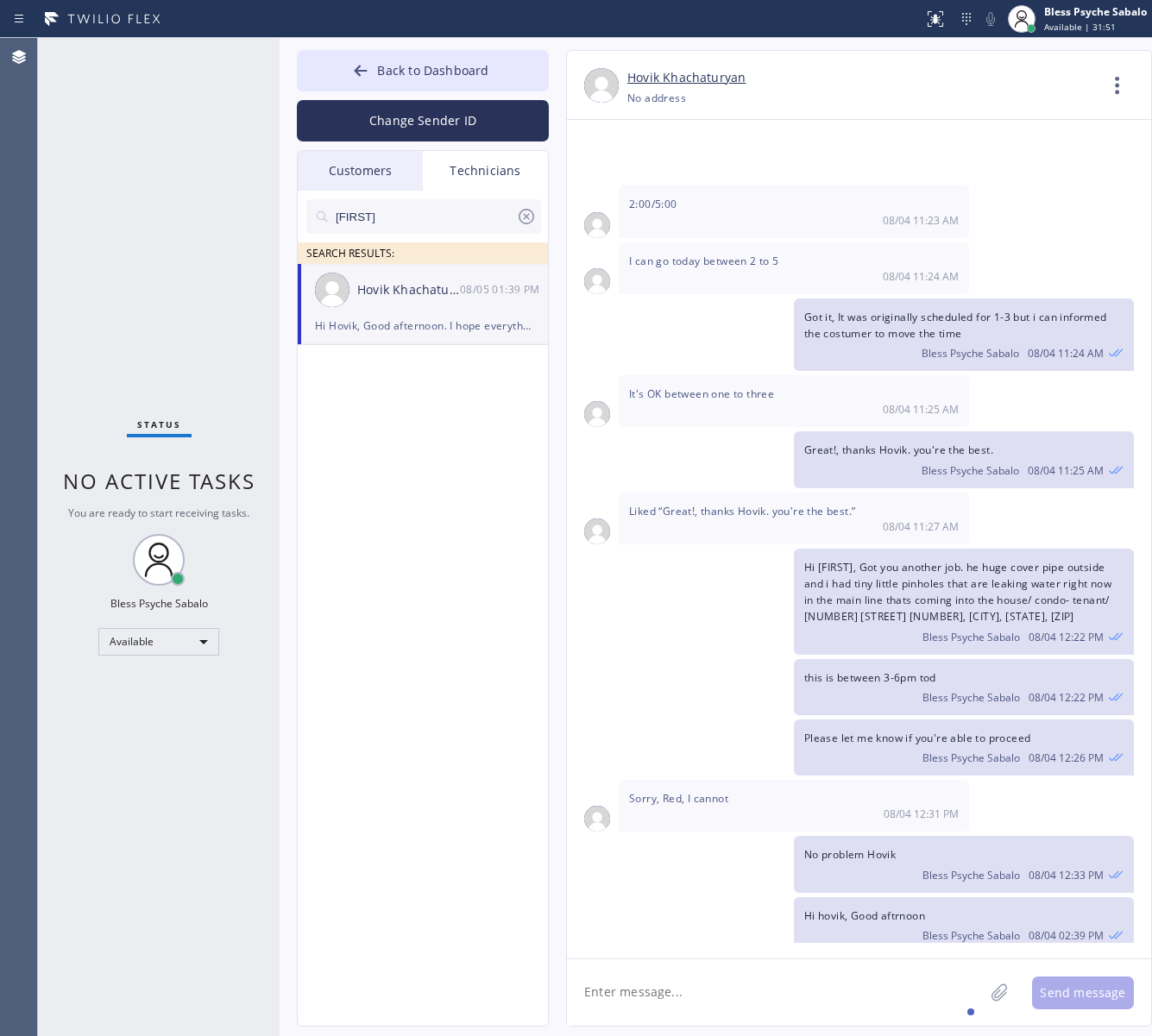 scroll, scrollTop: 14673, scrollLeft: 0, axis: vertical 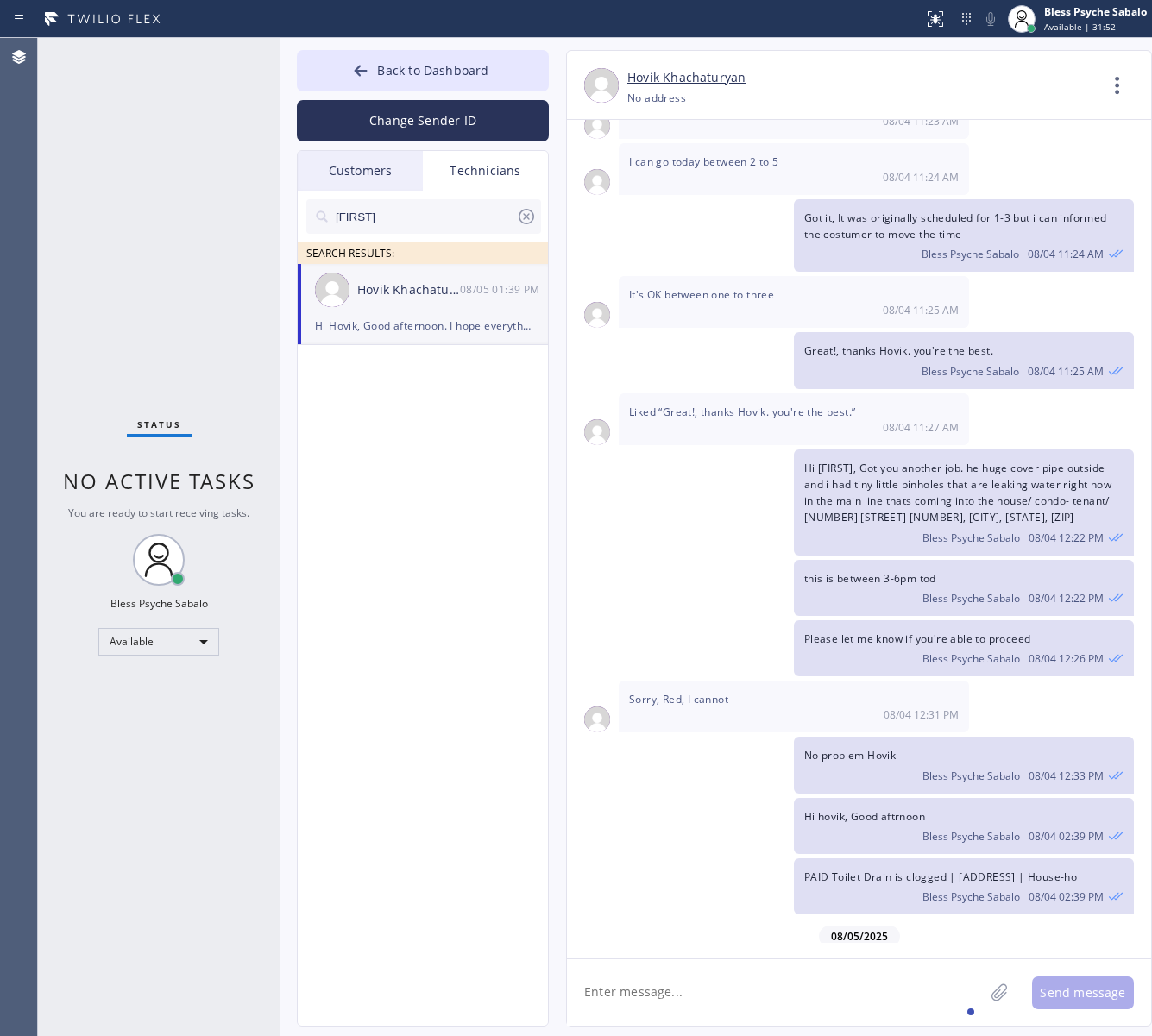 click 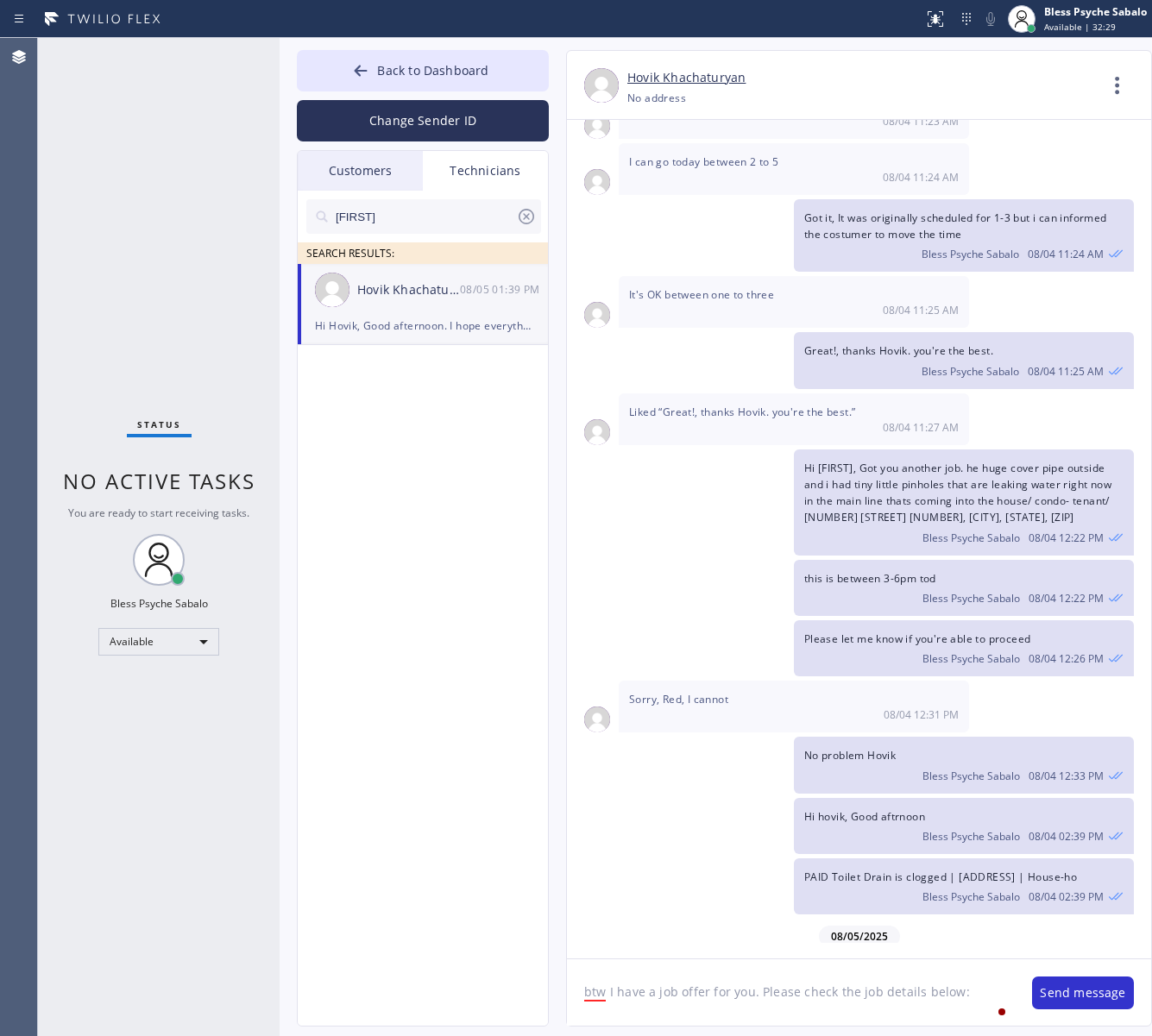 click on "btw I have a job offer for you. Please check the job details below:" 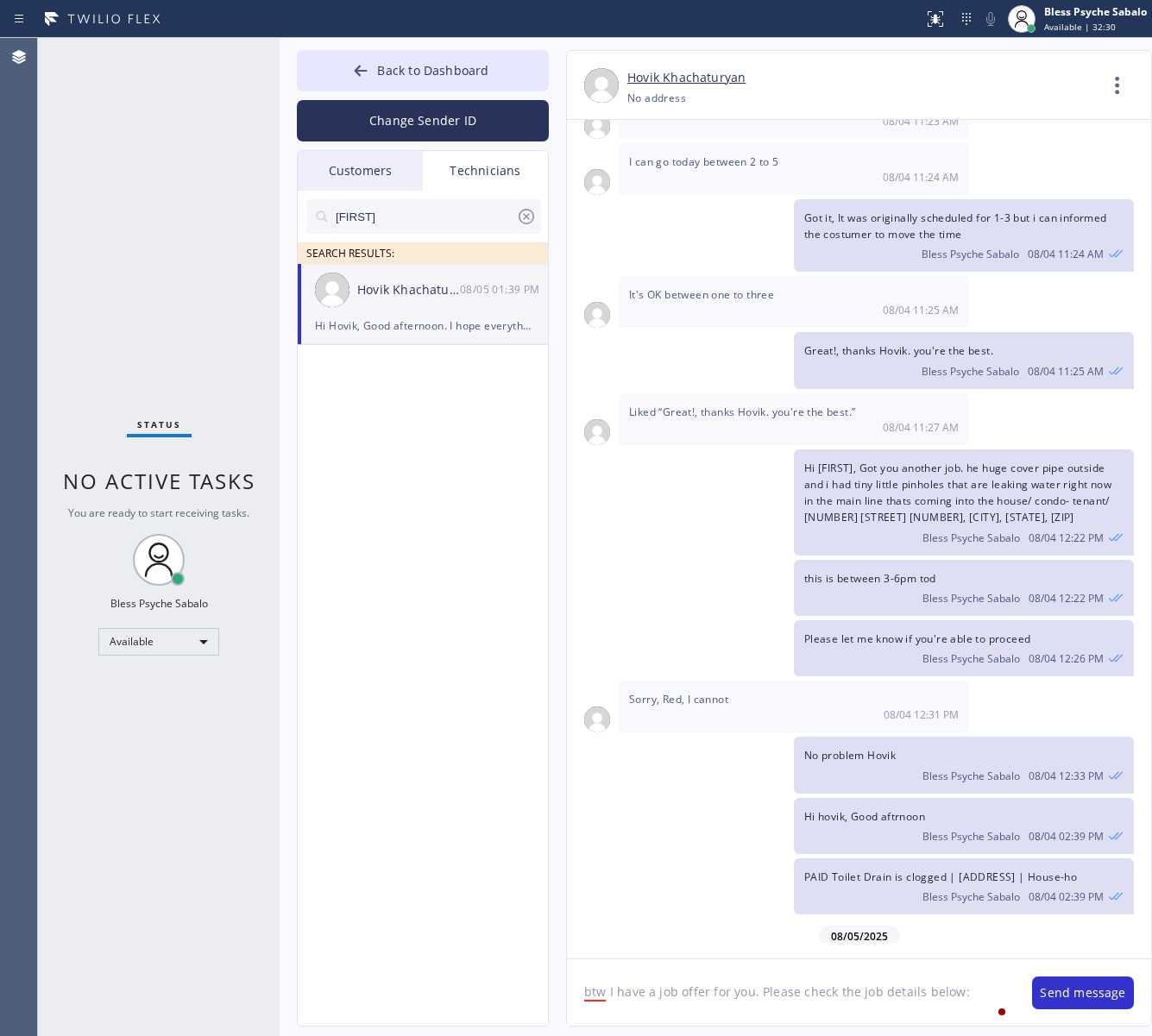 paste on "2-4|no trip fee| main sewer line is clogged and overflowing and needs to be clear out| 4417 Toland WayEagle Rock, CA 90041, USA(apartment , owner)| Highland Park Plumber| Note: wants our plumber to come over in the next hour or as early as possible cause if not will have his local plumber come out instead and call her 45 mins prior so she have time to travel on the way to the property -- she won't provide apt # as the sewer line is just outside the building" 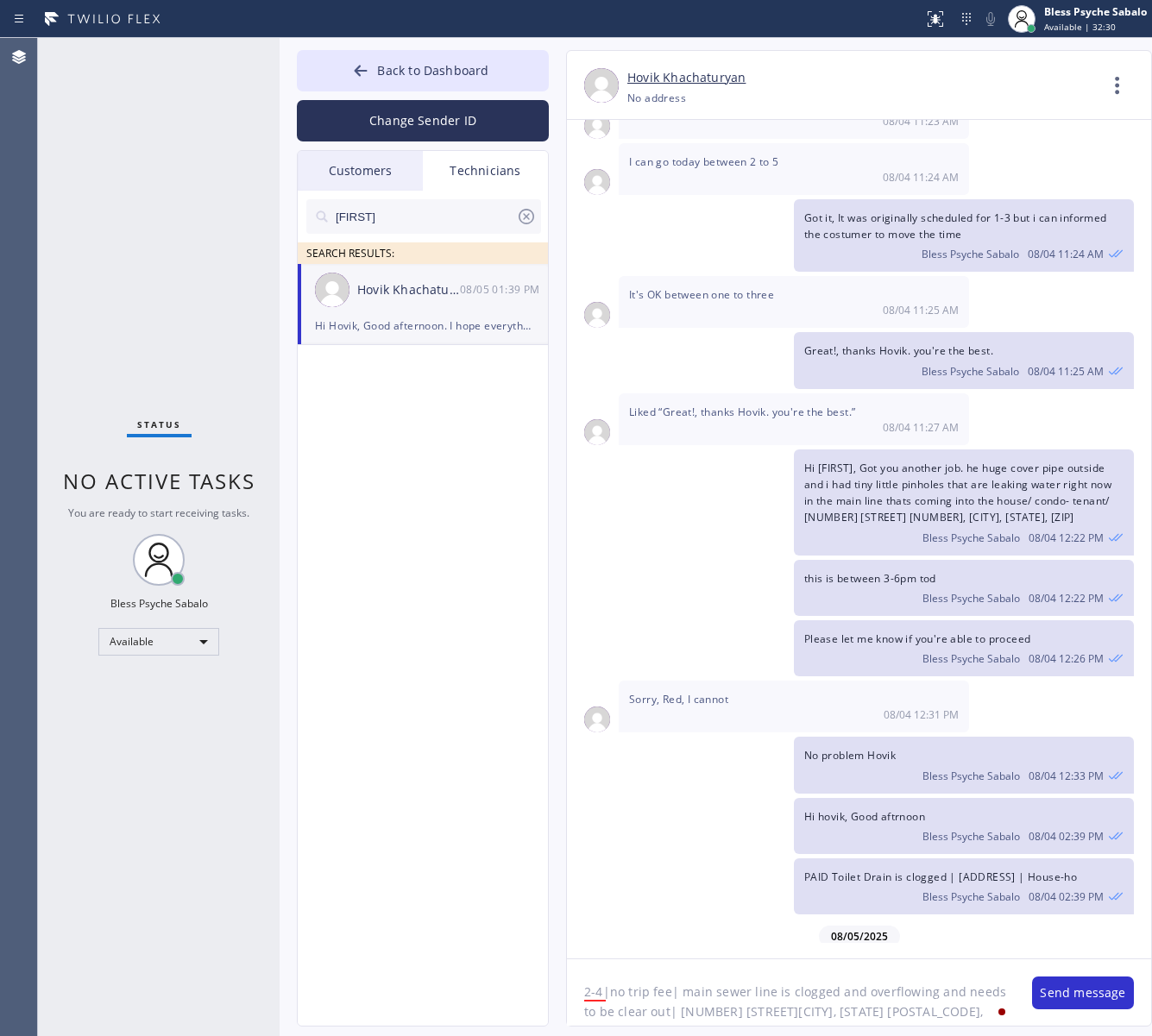 scroll, scrollTop: 113, scrollLeft: 0, axis: vertical 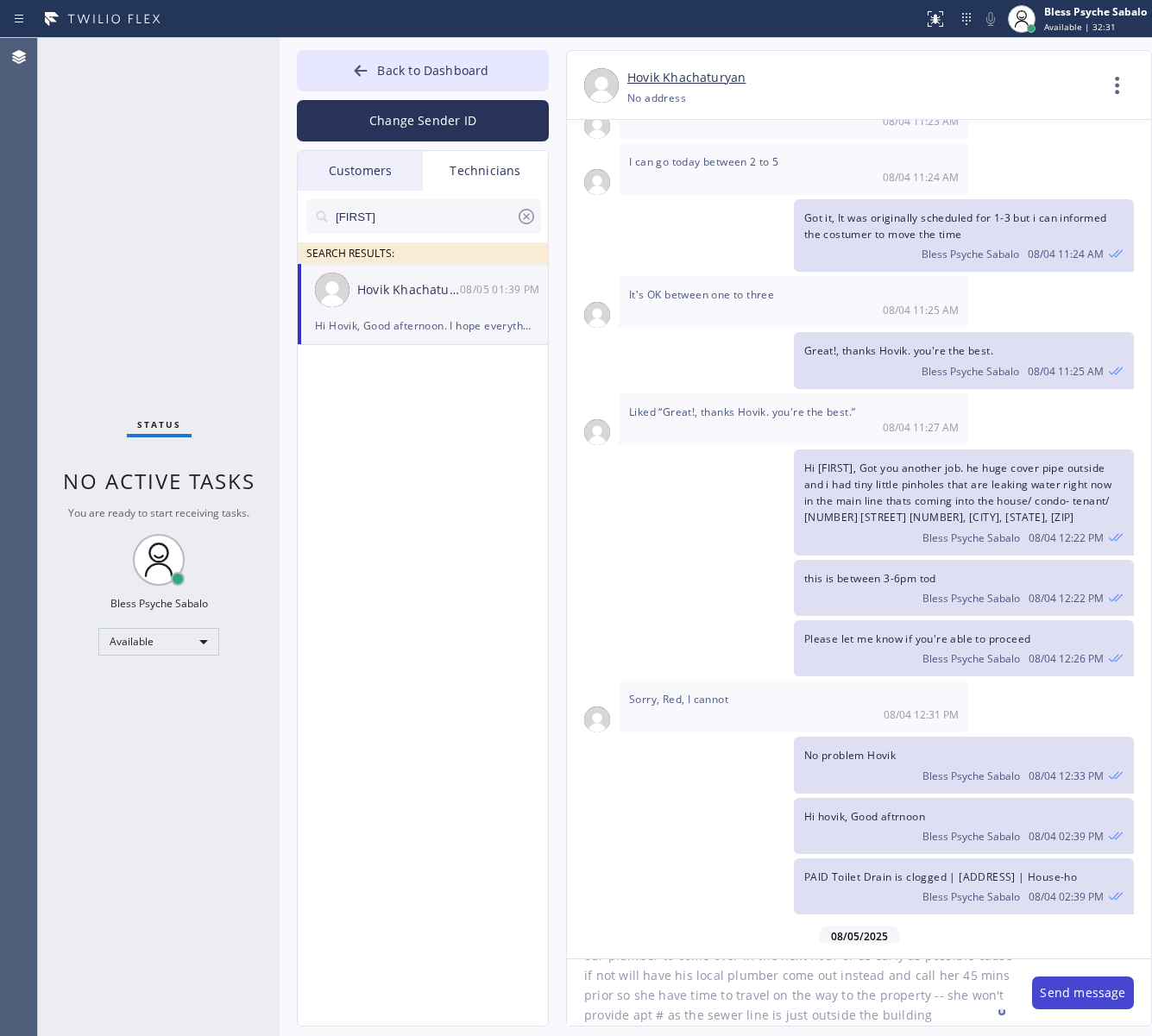 type on "btw I have a job offer for you. Please check the job details below:
2-4|no trip fee| main sewer line is clogged and overflowing and needs to be clear out| 4417 Toland WayEagle Rock, CA 90041, USA(apartment , owner)| Highland Park Plumber| Note: wants our plumber to come over in the next hour or as early as possible cause if not will have his local plumber come out instead and call her 45 mins prior so she have time to travel on the way to the property -- she won't provide apt # as the sewer line is just outside the building" 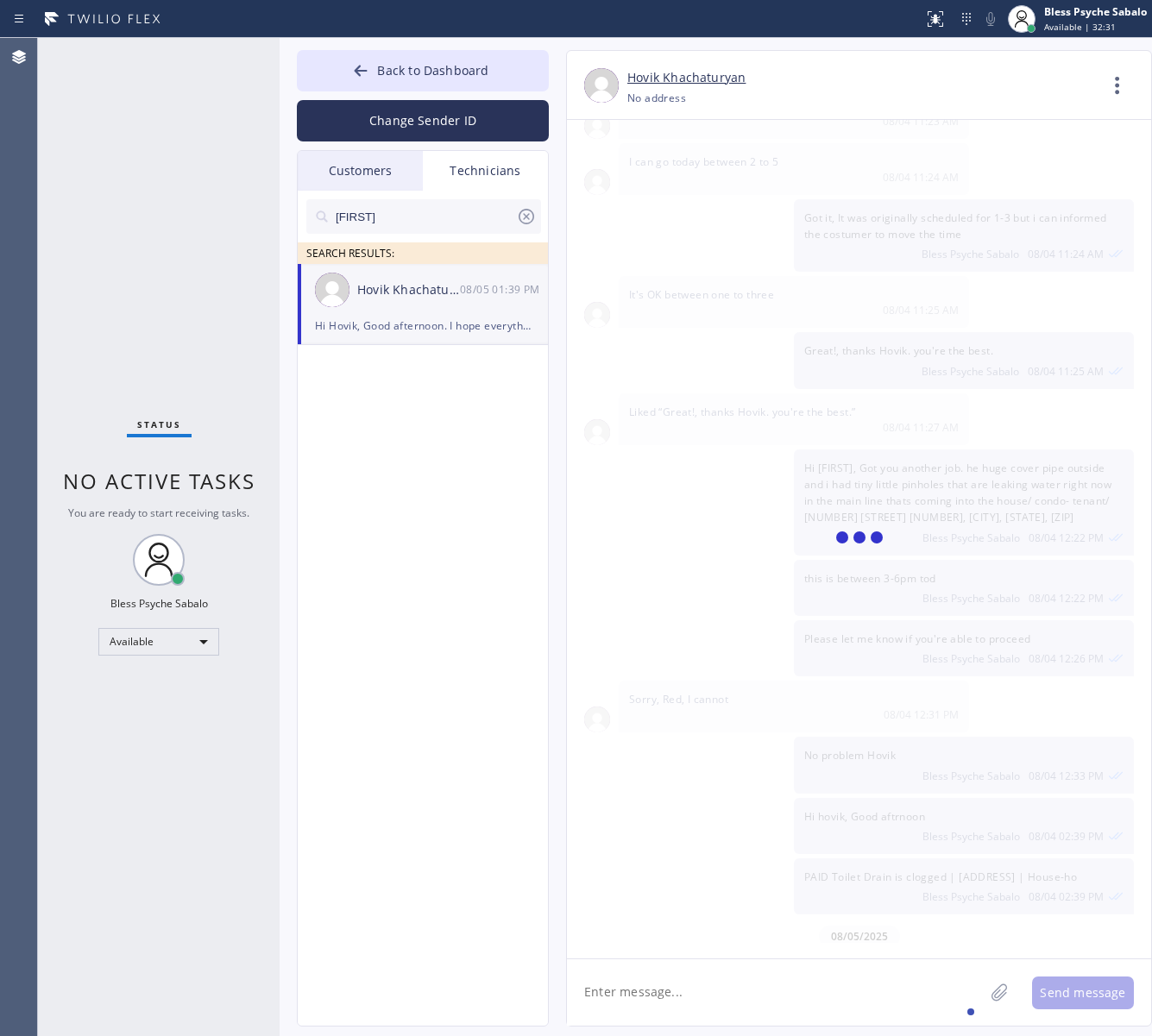 scroll, scrollTop: 0, scrollLeft: 0, axis: both 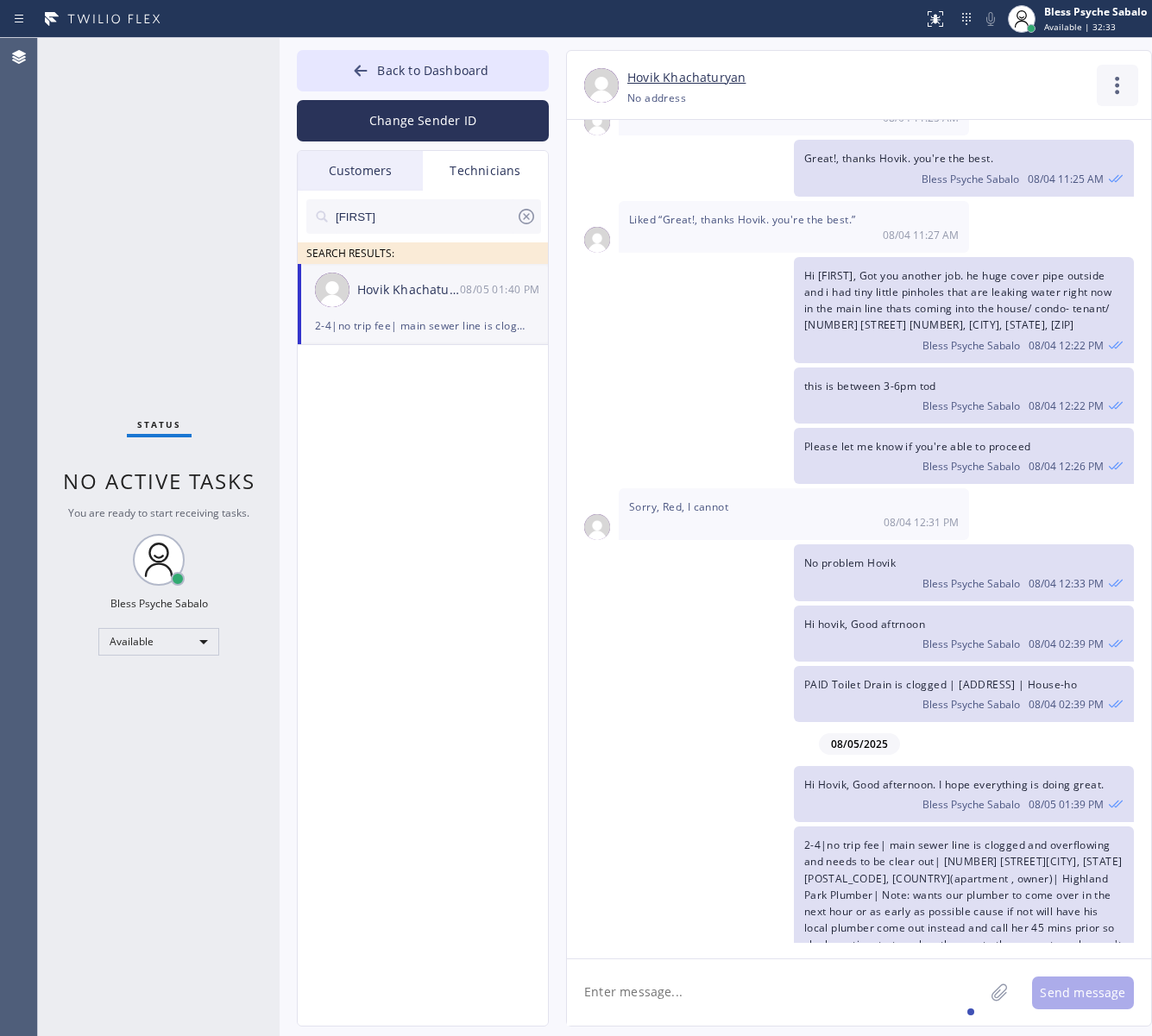 click 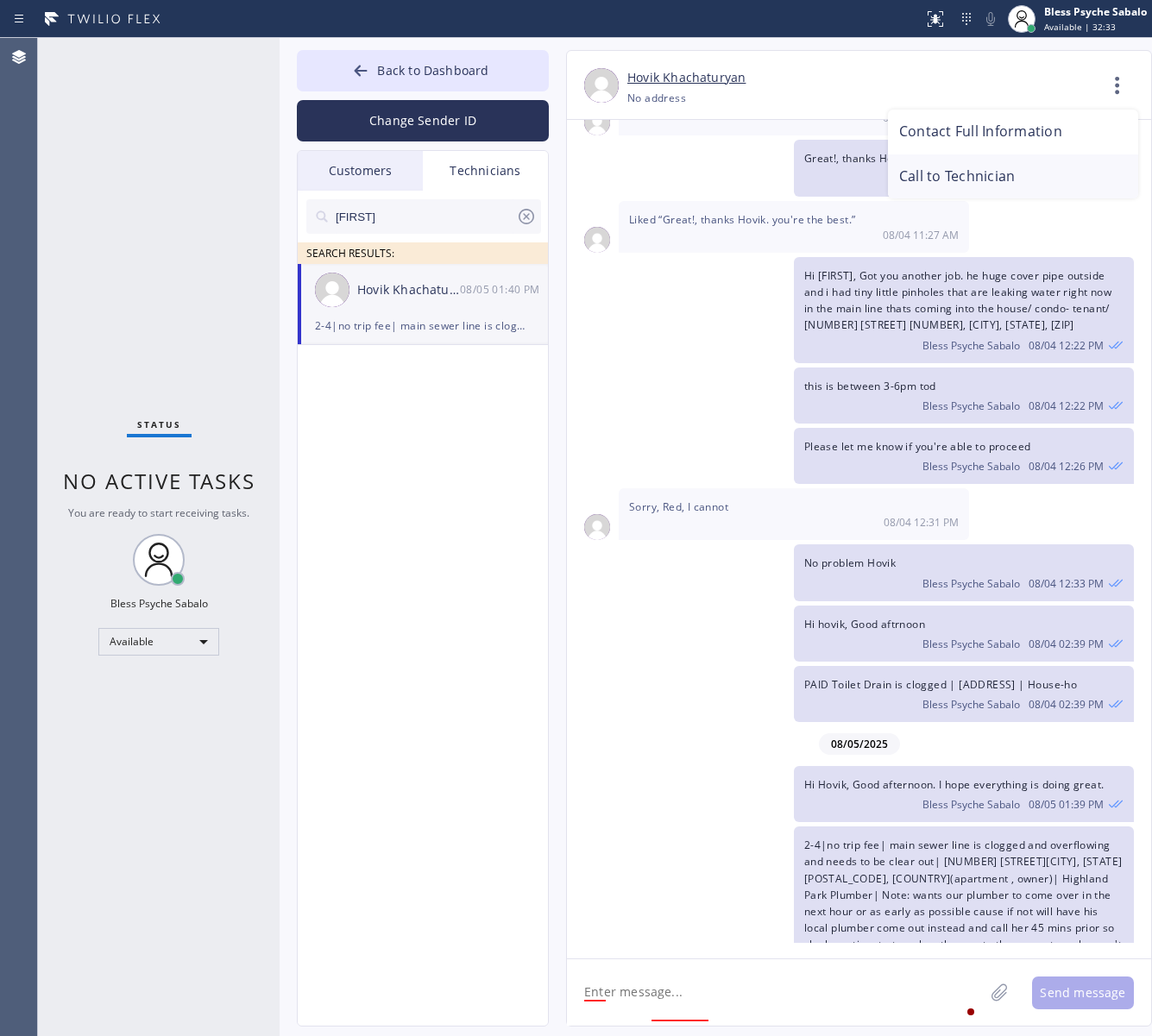 click on "Call to Technician" at bounding box center (1013, 177) 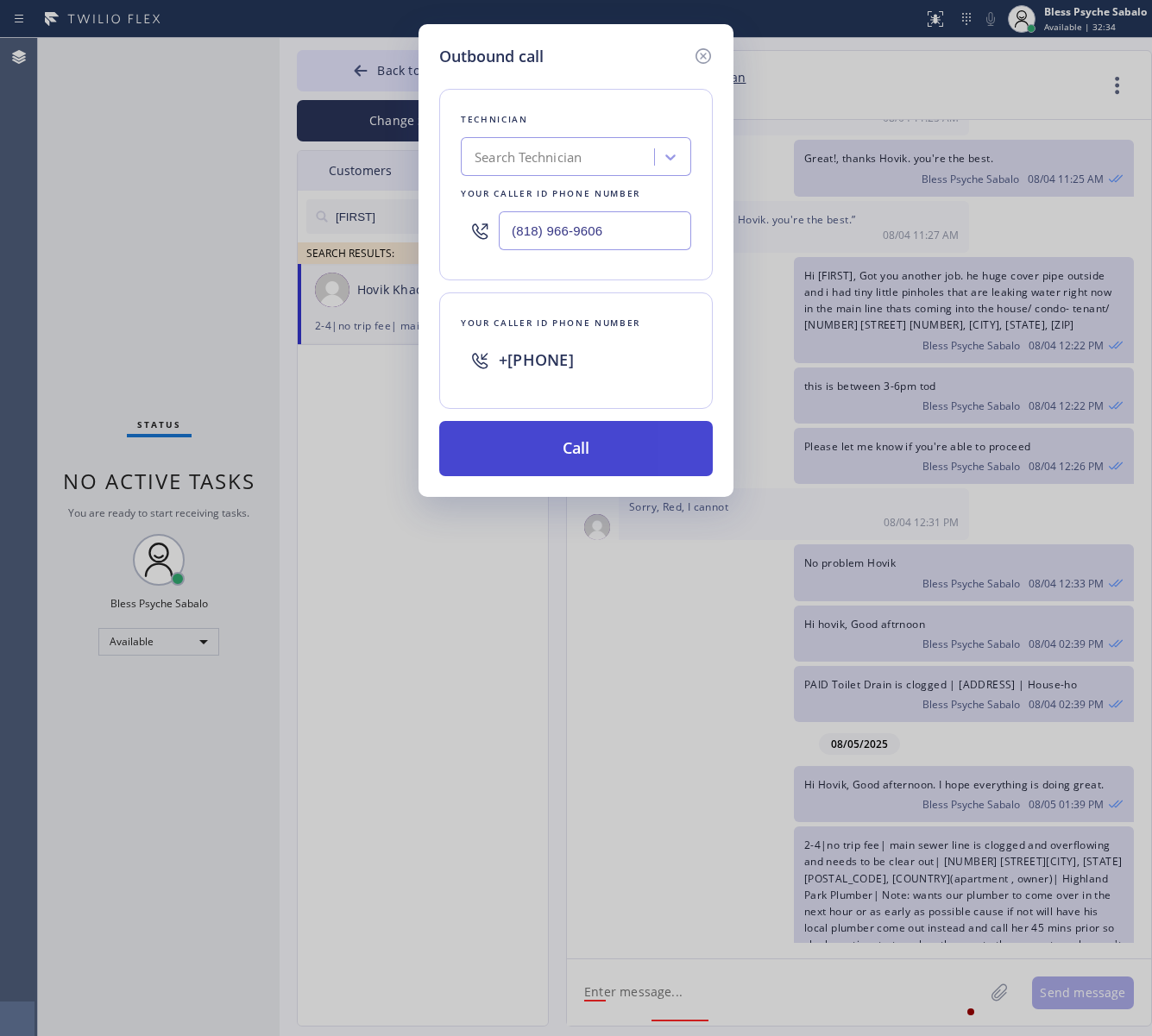 click on "Call" at bounding box center (576, 449) 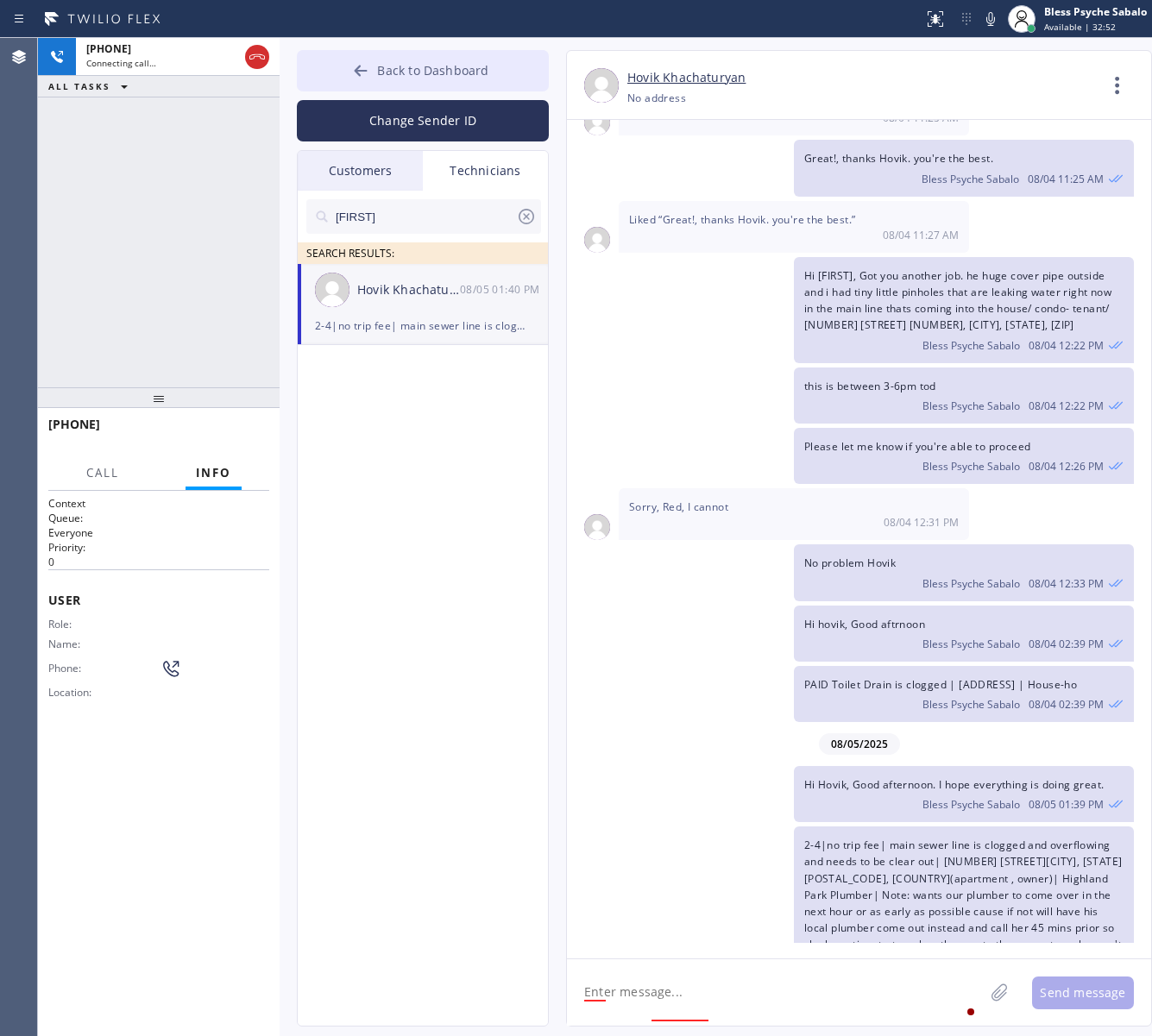 click on "Back to Dashboard" at bounding box center (432, 70) 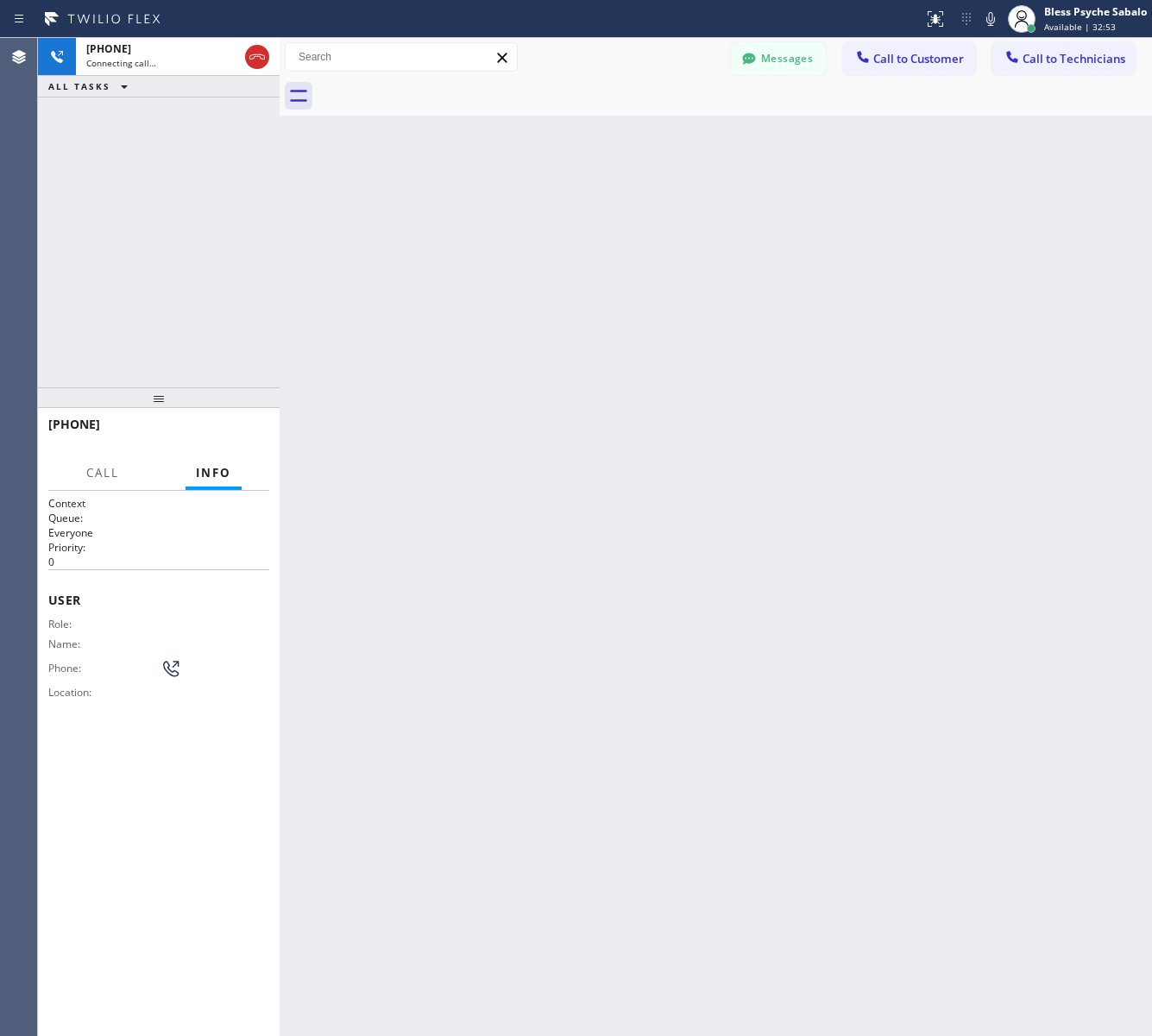 click on "Back to Dashboard Change Sender ID Customers Technicians MM [FIRST] [LAST] 07/28 03:53 PM It's fine .. NP
We don't need it anymore JW [FIRST] [LAST] 07/25 04:18 PM Hi [FIRST]-this is [FIRST], one of the dispatch managers here at 5 Star Plumbing. I’m reaching out to follow up on the estimate provided by our technician, [FIRST], during his visit on 07/02 regarding the (Installation of In-Home Water Filtration System). We just wanted to check in and see if you had any questions about the estimate or if there’s anything we can assist you with as you consider moving forward with the project. Feel free to reach out at your convenience—we’re here to help!
BS [FIRST] [LAST] 07/25 04:08 PM LC [FIRST] [LAST] 07/25 11:57 AM Tech advised me to just book an appointment and they'll gonna check the property together with you or either the real estate agent, to see if there's any back-up problem. DM [FIRST] [LAST] 07/25 08:45 AM BD [FIRST] [LAST] 07/24 04:53 PM No problem. IB [FIRST] [LAST] 07/24 02:33 PM Sorry I missed your call.  J  CD JL SN TJ" at bounding box center (715, 537) 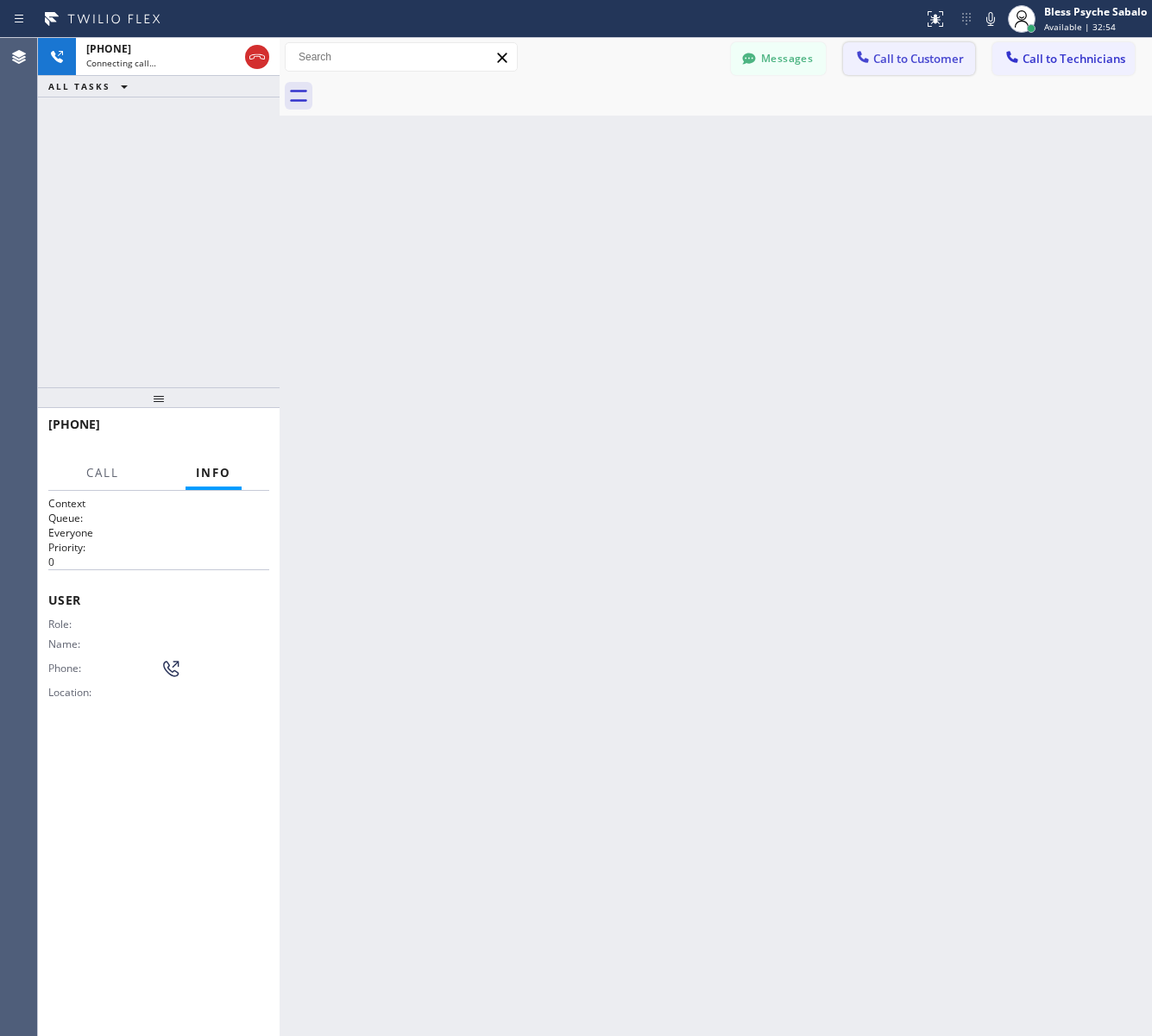 click on "Call to Customer" at bounding box center [909, 59] 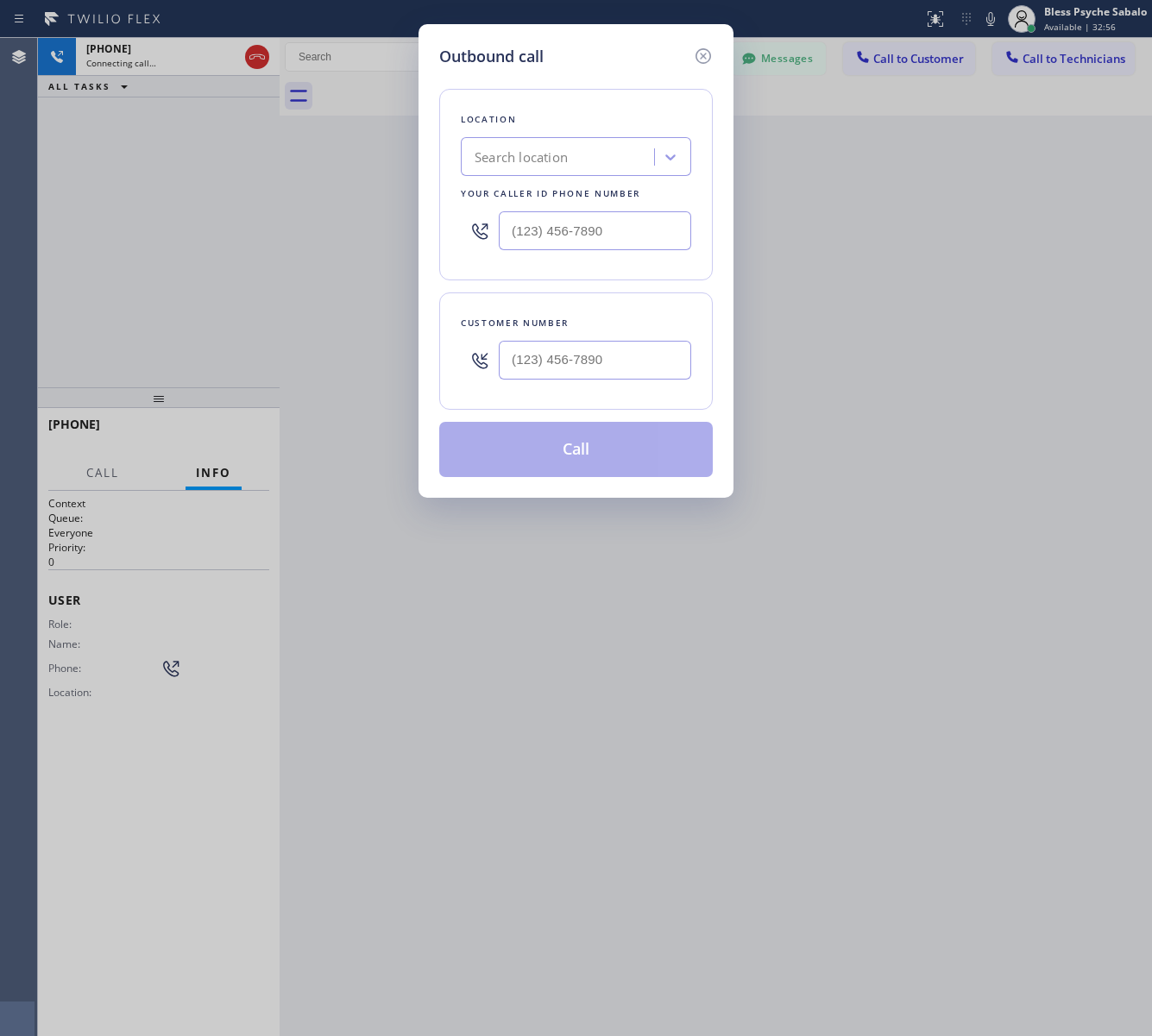drag, startPoint x: 702, startPoint y: 56, endPoint x: 765, endPoint y: 100, distance: 76.843998 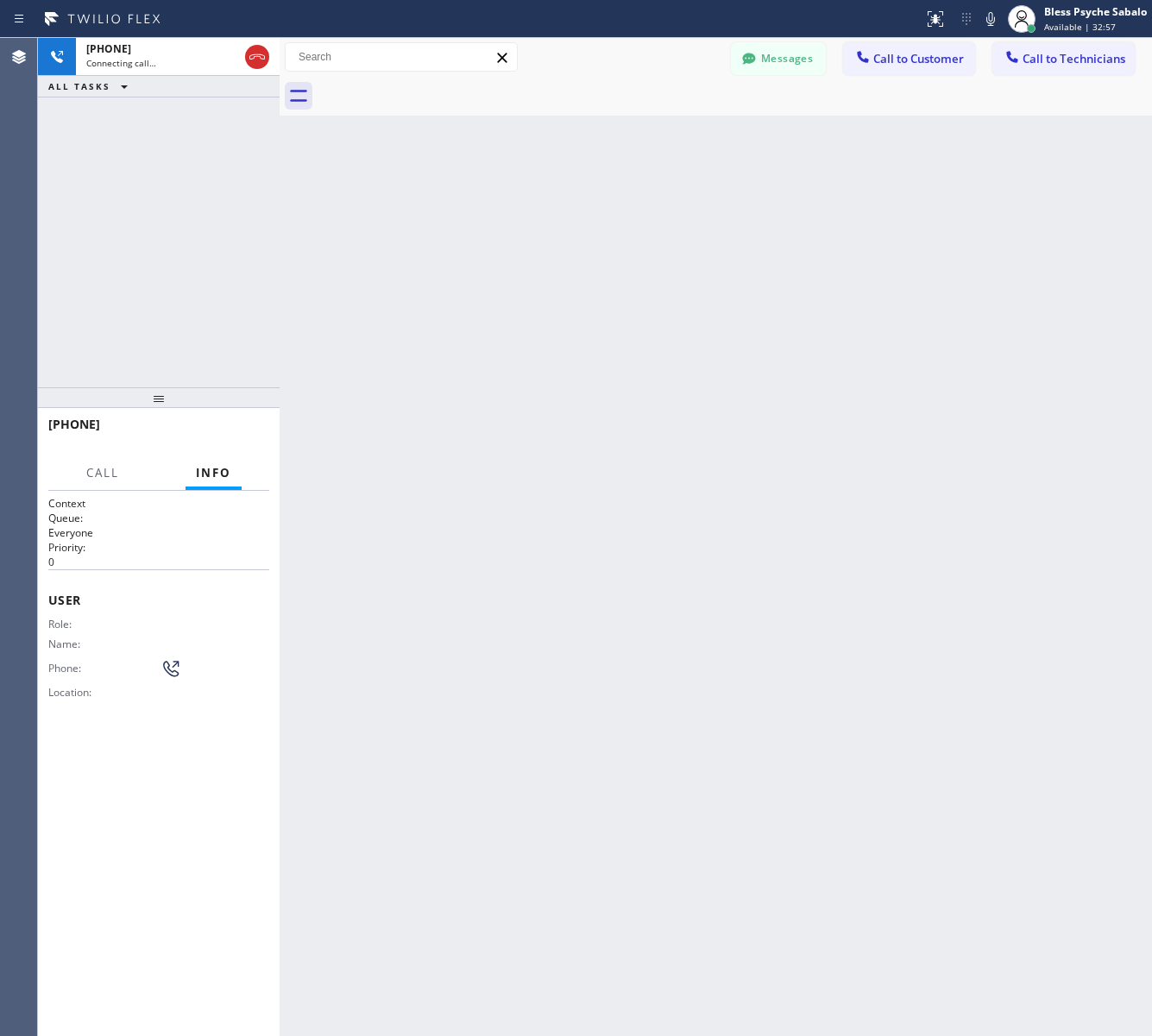 click on "Back to Dashboard Change Sender ID Customers Technicians MM [FIRST] [LAST] 07/28 03:53 PM It's fine .. NP
We don't need it anymore JW [FIRST] [LAST] 07/25 04:18 PM Hi [FIRST]-this is [FIRST], one of the dispatch managers here at 5 Star Plumbing. I’m reaching out to follow up on the estimate provided by our technician, [FIRST], during his visit on 07/02 regarding the (Installation of In-Home Water Filtration System). We just wanted to check in and see if you had any questions about the estimate or if there’s anything we can assist you with as you consider moving forward with the project. Feel free to reach out at your convenience—we’re here to help!
BS [FIRST] [LAST] 07/25 04:08 PM LC [FIRST] [LAST] 07/25 11:57 AM Tech advised me to just book an appointment and they'll gonna check the property together with you or either the real estate agent, to see if there's any back-up problem. DM [FIRST] [LAST] 07/25 08:45 AM BD [FIRST] [LAST] 07/24 04:53 PM No problem. IB [FIRST] [LAST] 07/24 02:33 PM Sorry I missed your call.  J  CD JL SN TJ" at bounding box center [715, 537] 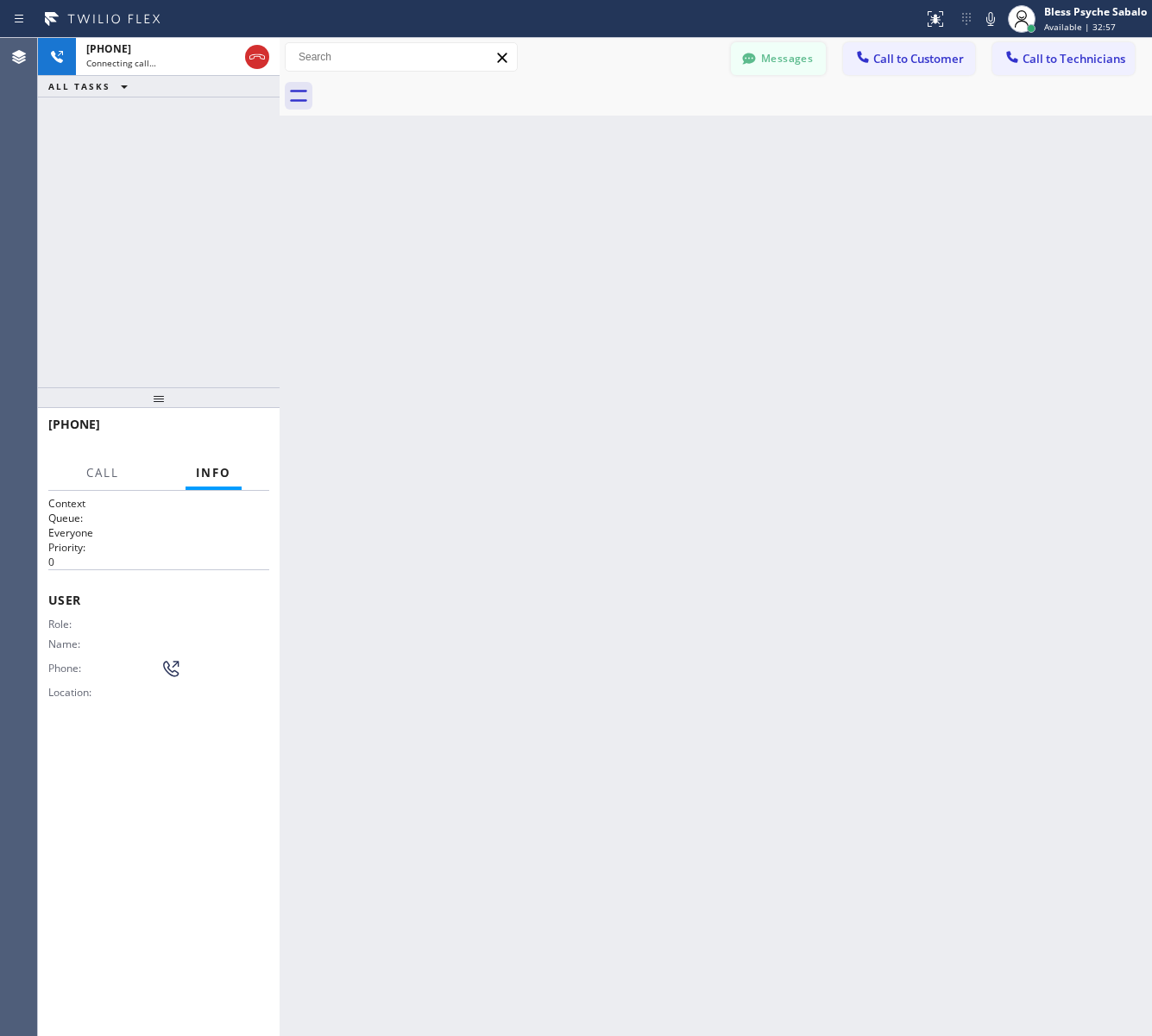 click on "Messages" at bounding box center [778, 59] 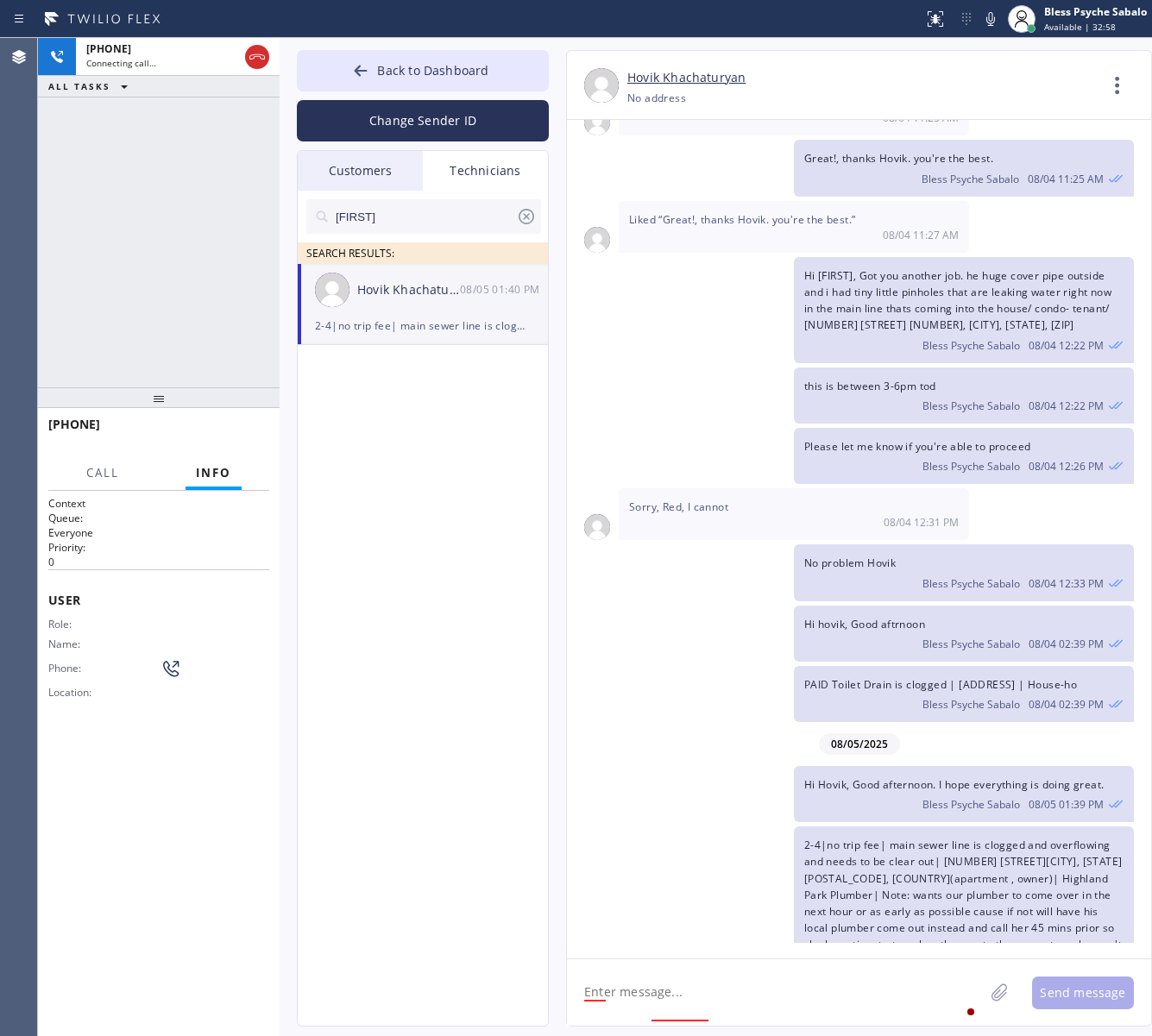 click on "hovik" at bounding box center [424, 217] 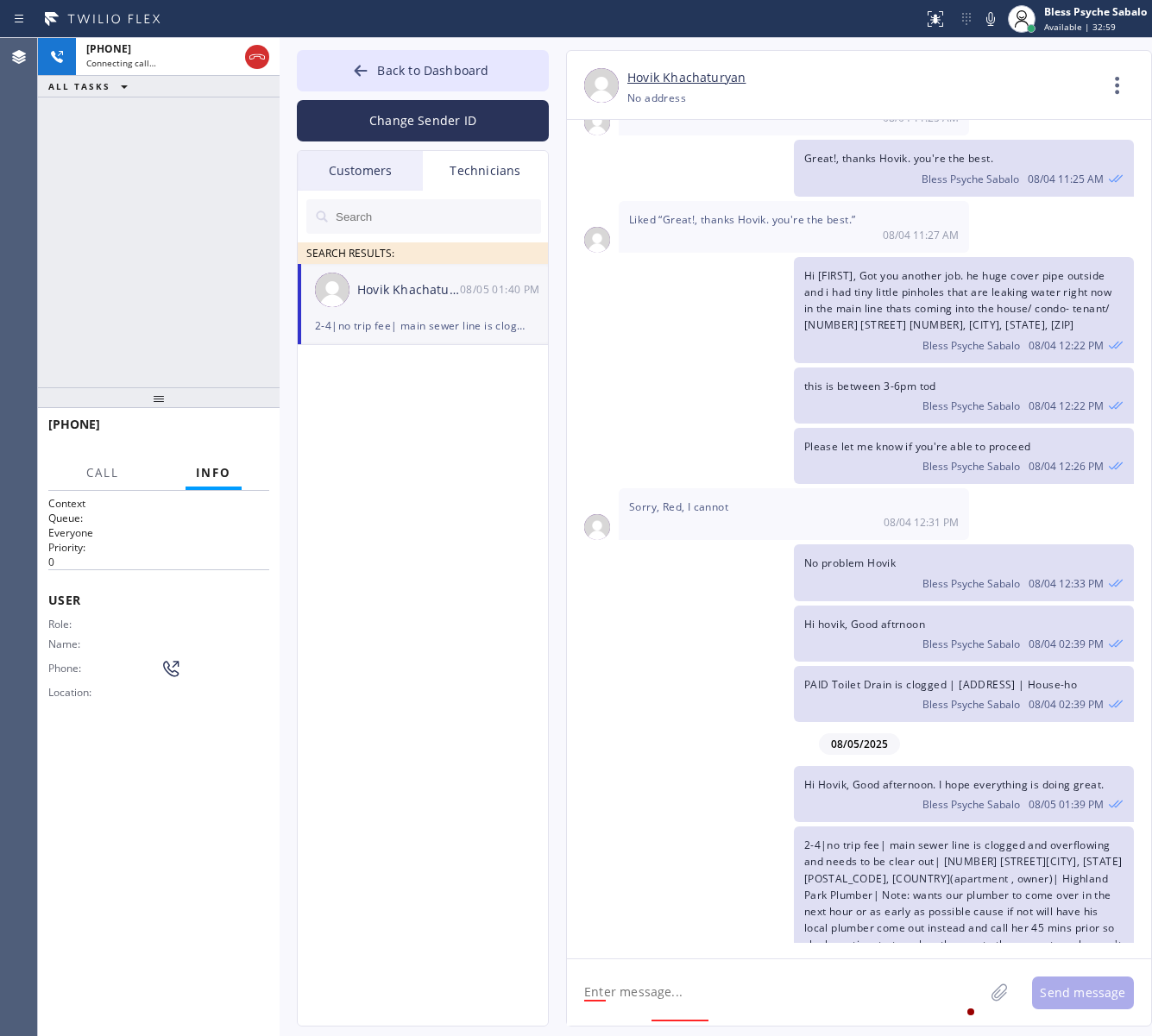 drag, startPoint x: 597, startPoint y: 209, endPoint x: 497, endPoint y: 182, distance: 103.580886 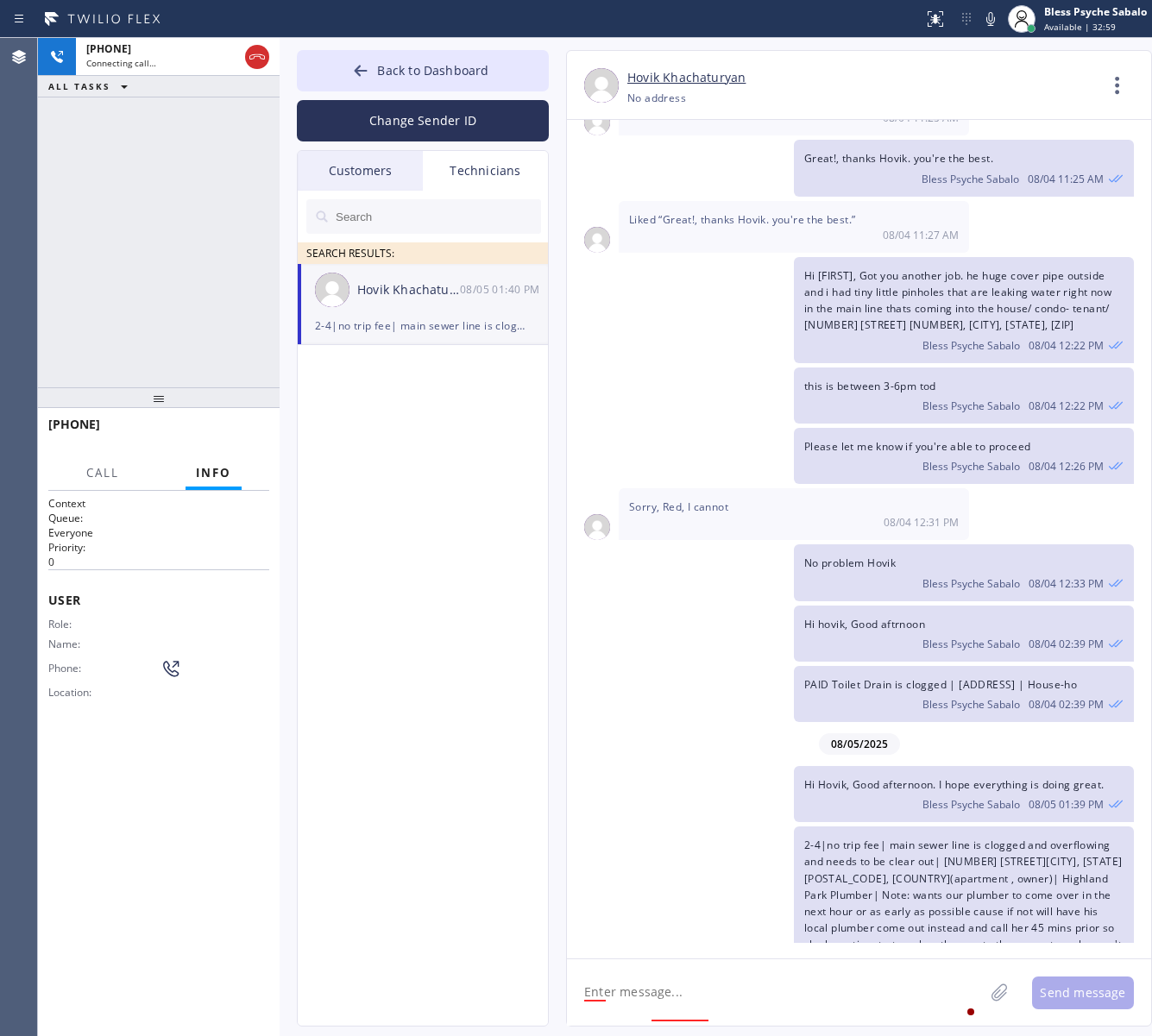 click on "Hi Hovik, Got you another job.
he huge cover pipe outside and i had tiny little pinholes that are leaking water right now in the main line thats coming into the house/ condo- tenant/ 626 West Naomi Avenue 6, , Arcadia, CA, 91007 Bless Psyche Sabalo 08/04 12:22 PM" at bounding box center (850, 310) 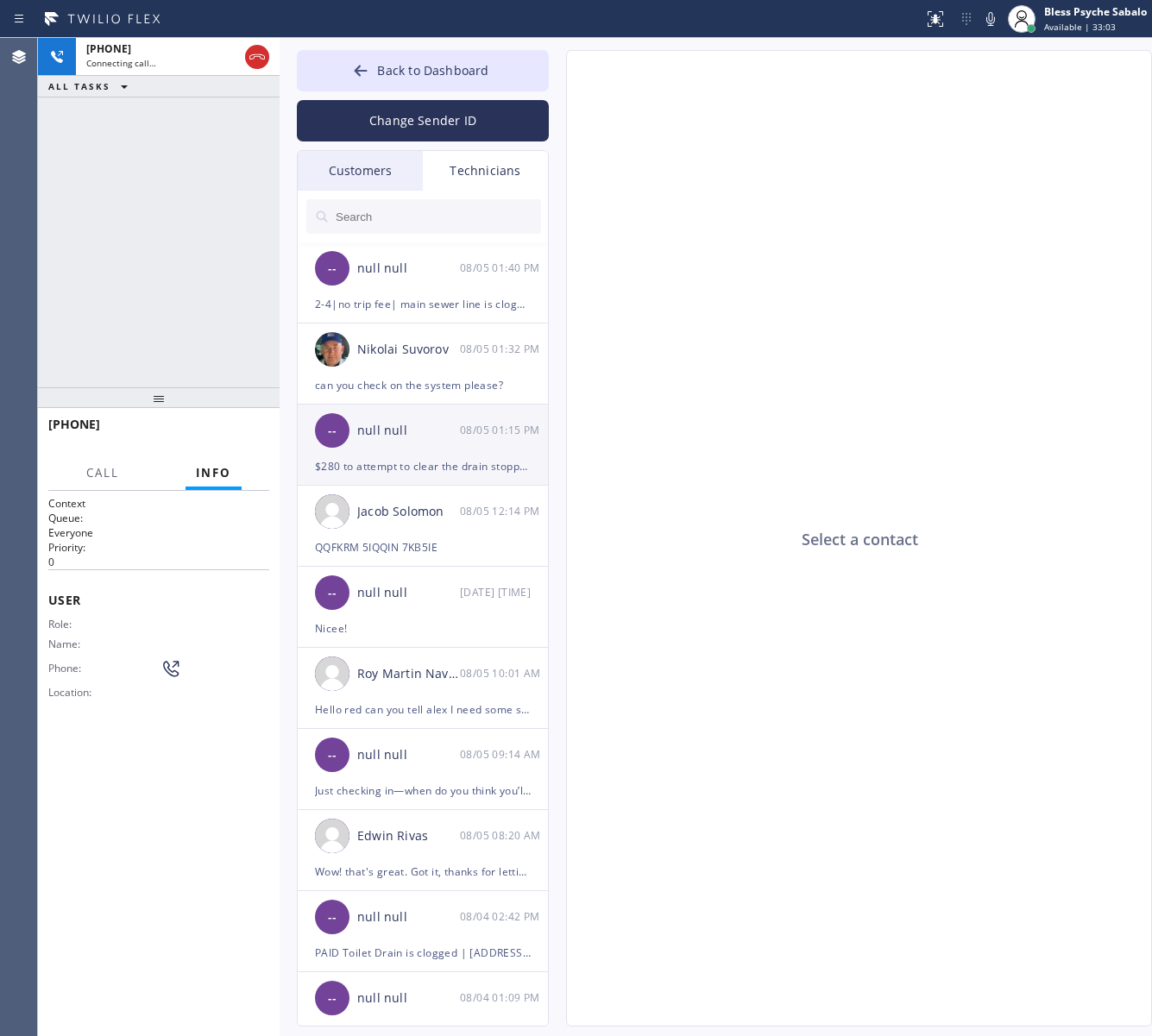 click on "$280 to attempt to clear the drain stoppage from the island sink. If the drain can not be cleared from the island sink we will need to try to run the cable through the kitchen sink will be $460" at bounding box center [423, 466] 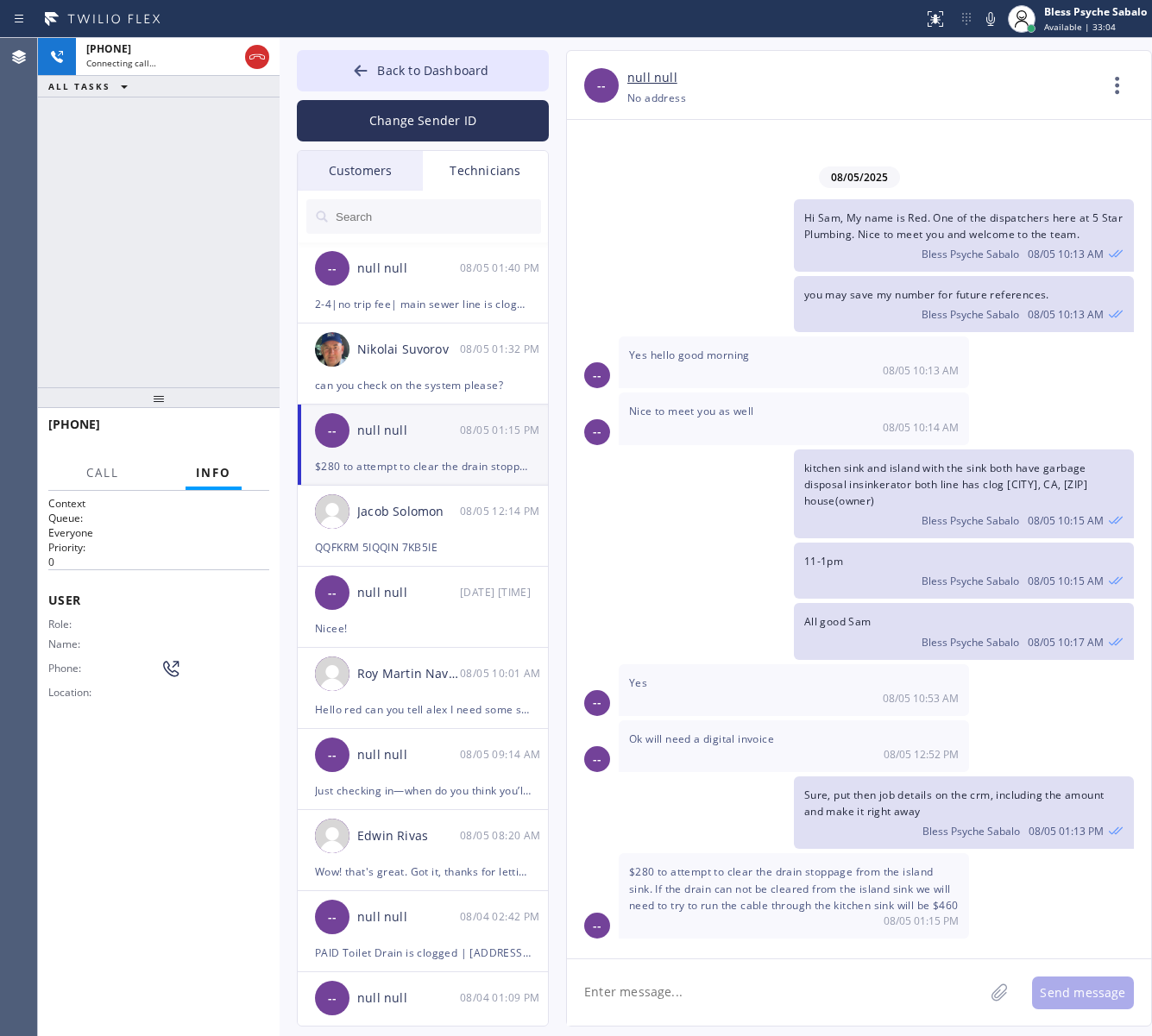 click 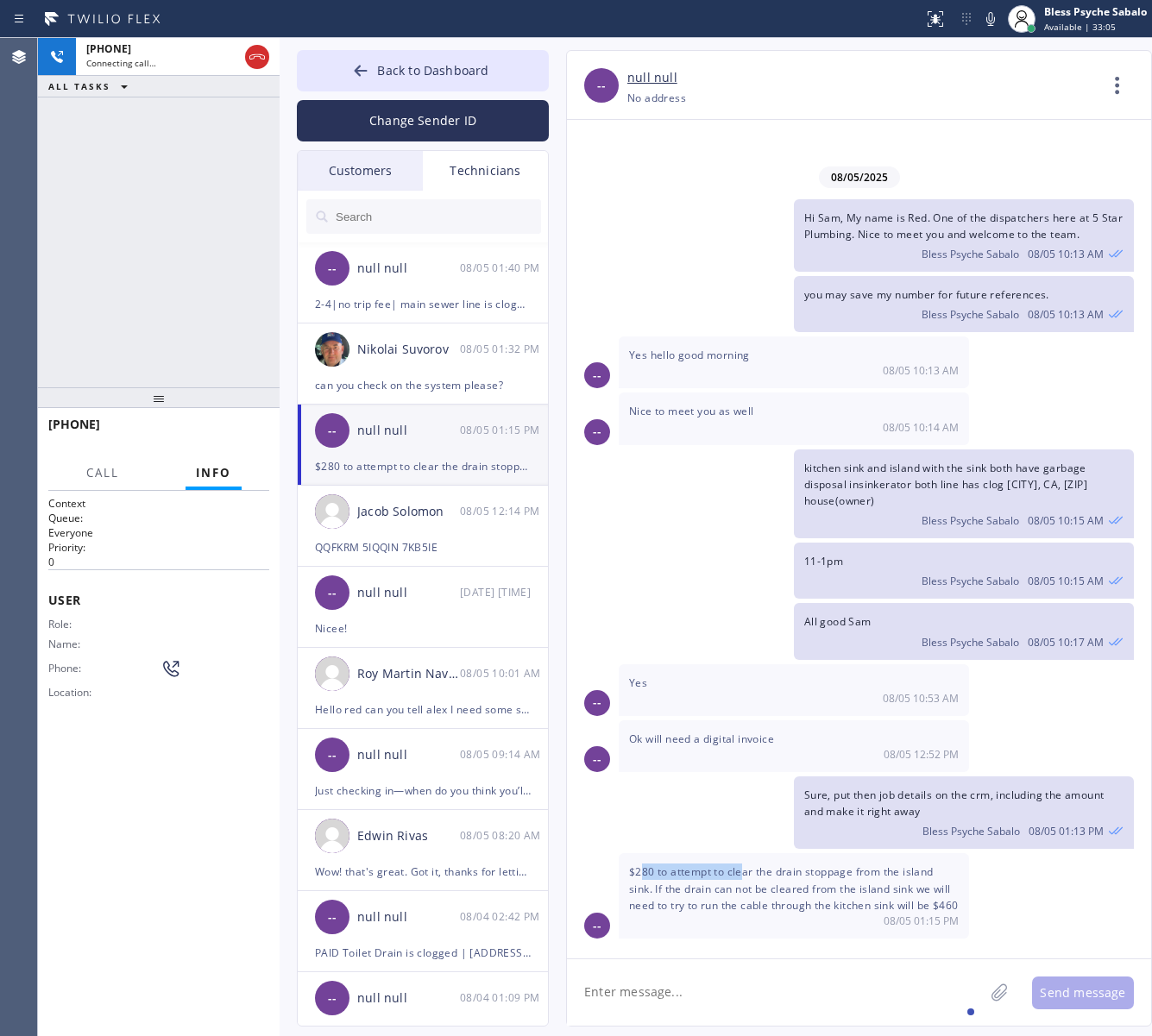 drag, startPoint x: 740, startPoint y: 846, endPoint x: 714, endPoint y: 921, distance: 79.378838 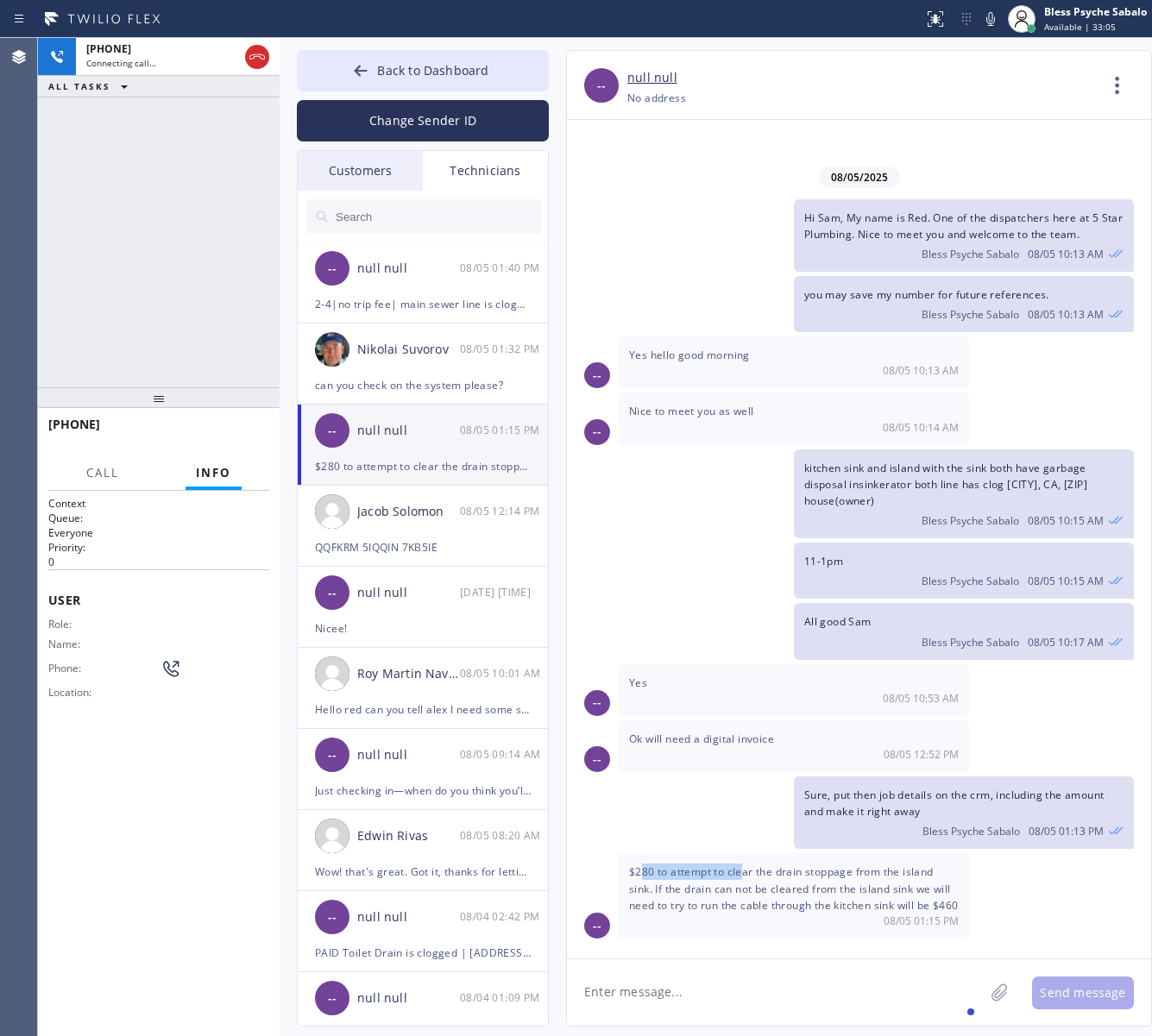 click on "$280 to attempt to clear the drain stoppage from the island sink. If the drain can not be cleared from the island sink we will need to try to run the cable through the kitchen sink will be $460" at bounding box center (793, 888) 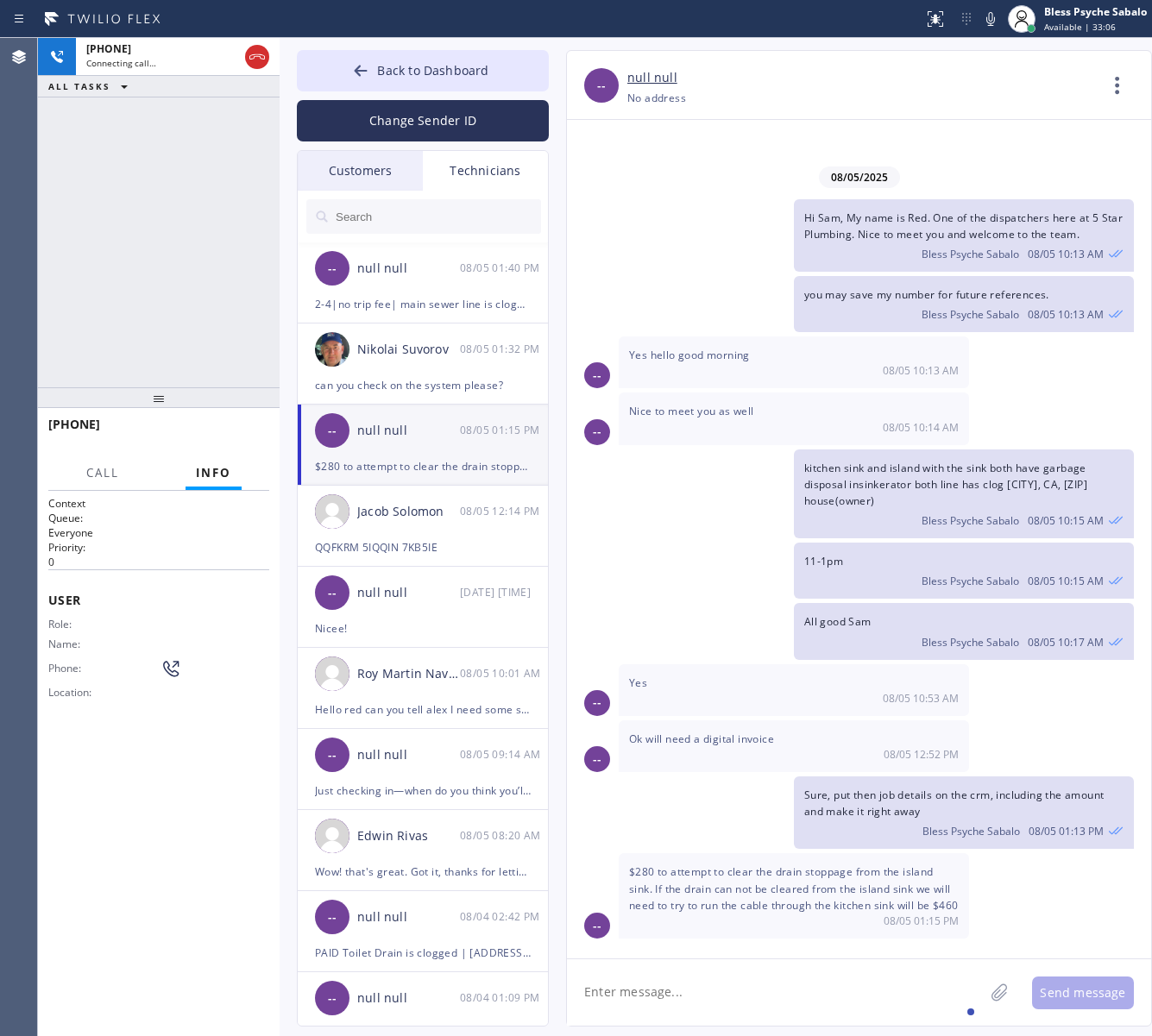 click on "08/05 01:15 PM" at bounding box center [794, 920] 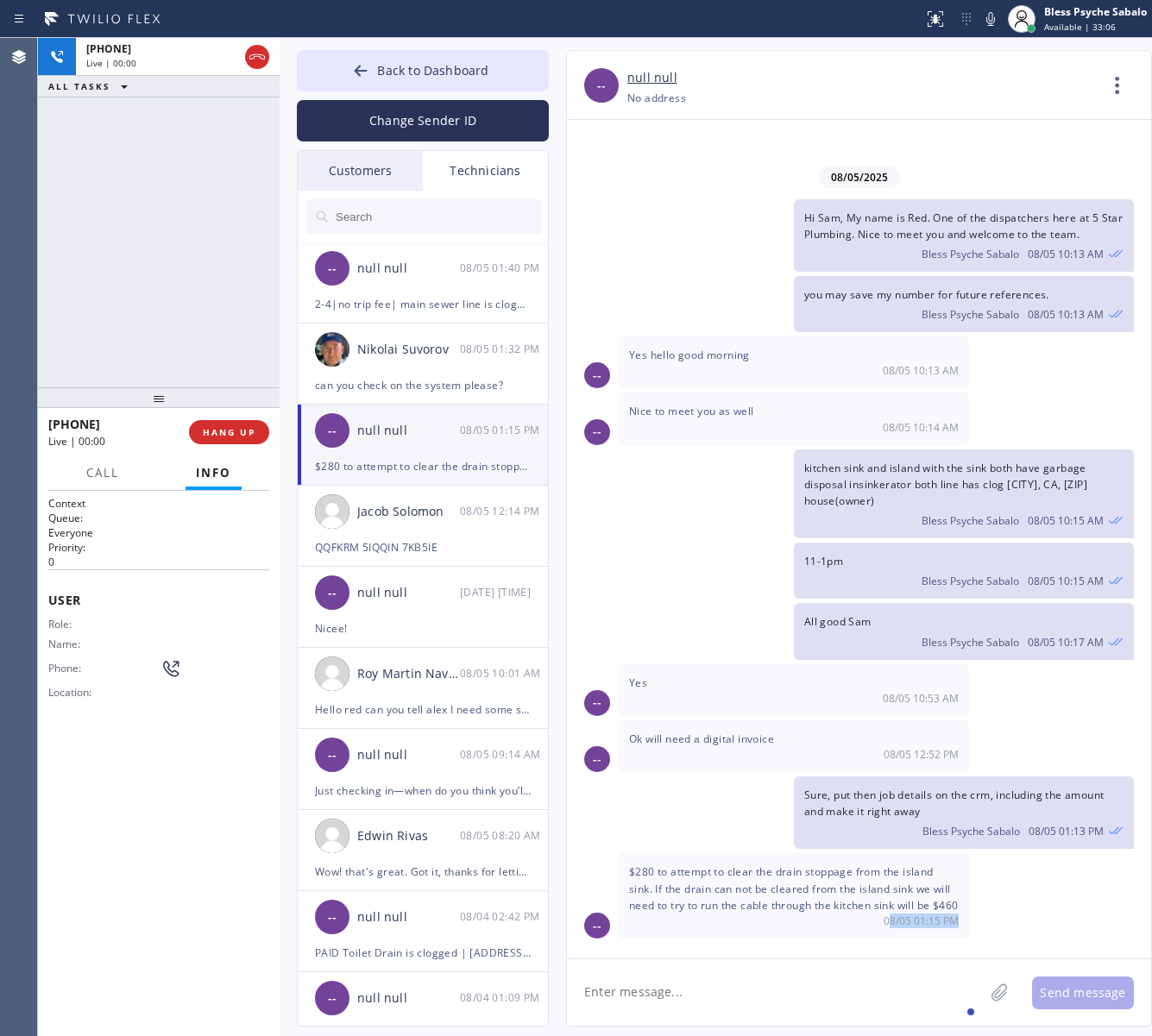 drag, startPoint x: 891, startPoint y: 916, endPoint x: 1006, endPoint y: 924, distance: 115.2779 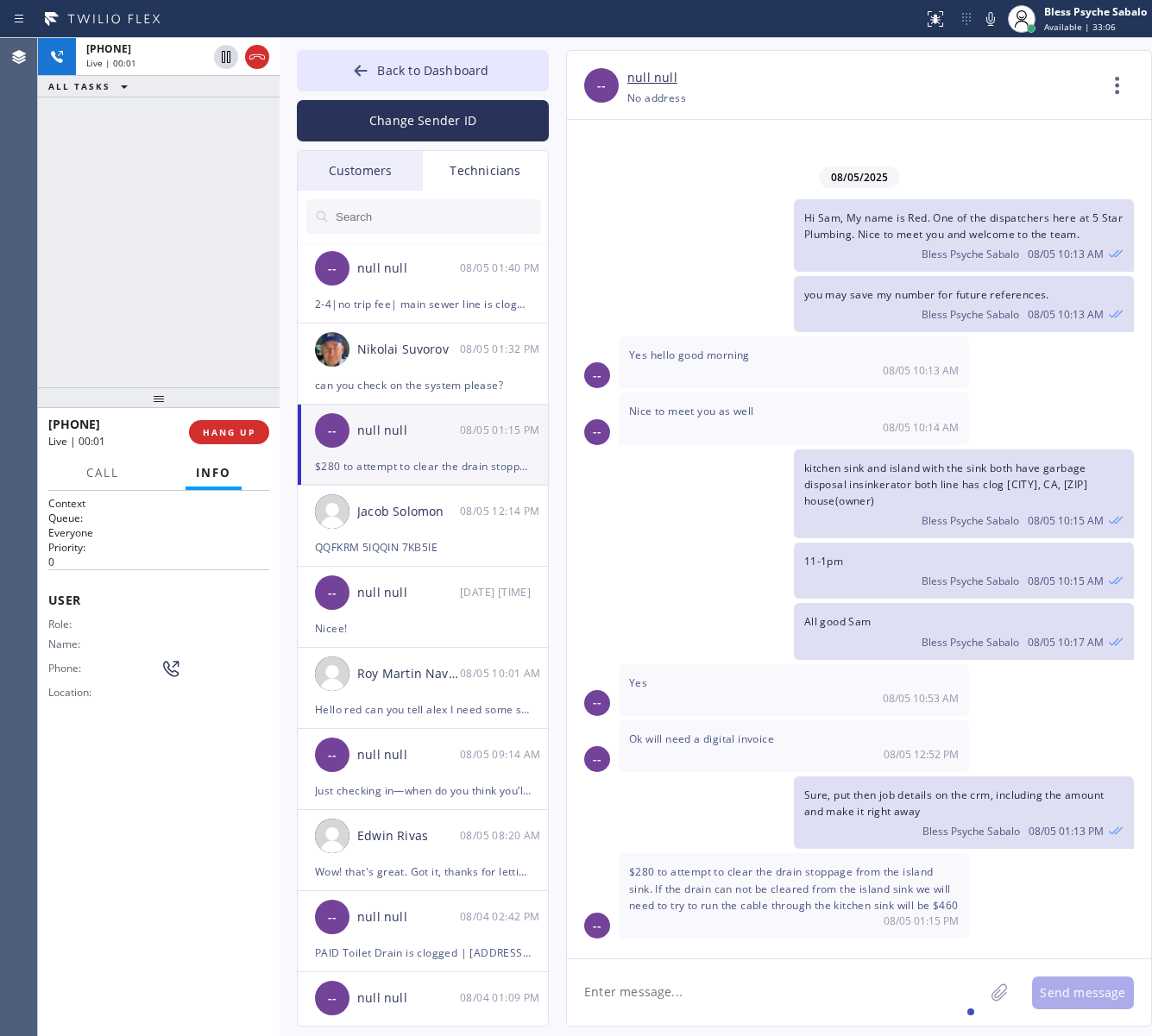 drag, startPoint x: 884, startPoint y: 936, endPoint x: 865, endPoint y: 941, distance: 19.646883 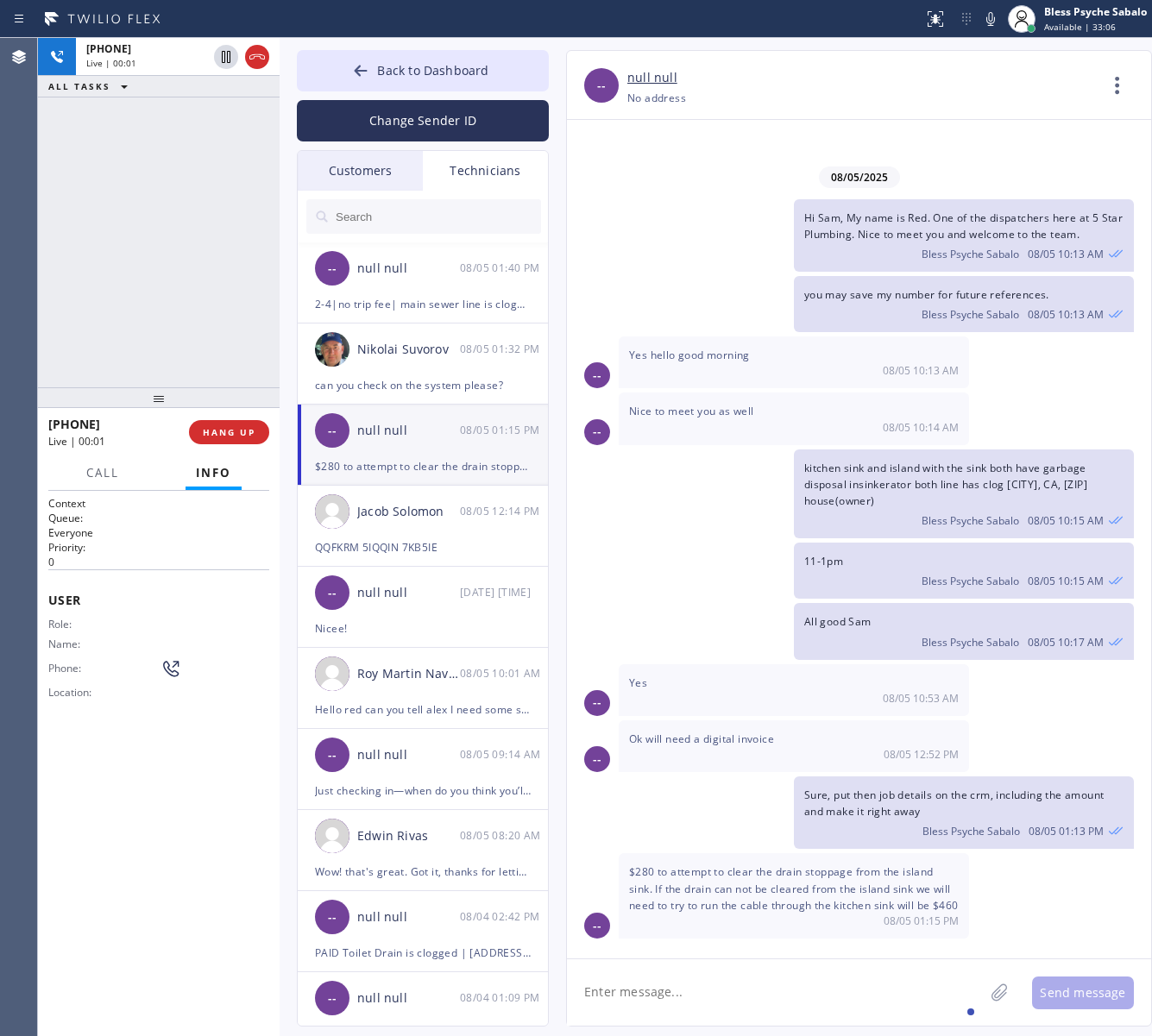 click on "$280 to attempt to clear the drain stoppage from the island sink. If the drain can not be cleared from the island sink we will need to try to run the cable through the kitchen sink will be $460 08/05 01:15 PM" at bounding box center [794, 895] 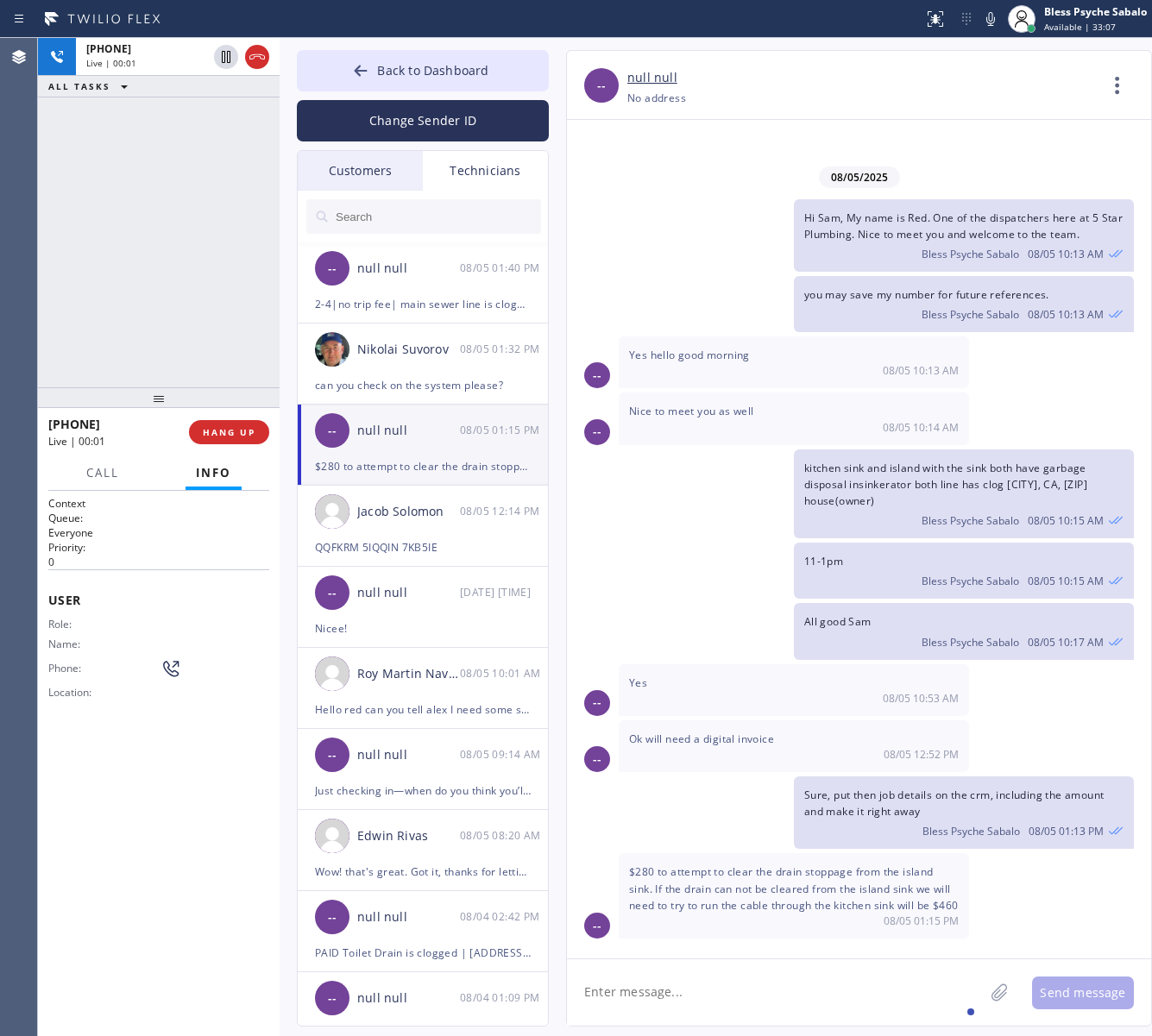 click on "08/05/2025 Hi Sam, My name is Red. One of the dispatchers here at 5 Star Plumbing.
Nice to meet you and welcome to the team. Bless Psyche Sabalo 08/05 10:13 AM you may save my number for future references. Bless Psyche Sabalo 08/05 10:13 AM -- Yes hello good morning  08/05 10:13 AM -- Nice to meet you as well  08/05 10:14 AM kitchen sink and island with the sink both have garbage disposal insinkerator both line has clog Palos Verdes Estates, CA, 90274 house(owner)  Bless Psyche Sabalo 08/05 10:15 AM 11-1pm Bless Psyche Sabalo 08/05 10:15 AM All good Sam Bless Psyche Sabalo 08/05 10:17 AM -- Yes  08/05 10:53 AM -- Ok will need a digital invoice  08/05 12:52 PM Sure, put then job details on the crm, including the amount and make it right away Bless Psyche Sabalo 08/05 01:13 PM -- $280 to attempt to clear the drain stoppage from the island sink. If the drain can not be cleared from the island sink we will need to try to run the cable through the kitchen sink will be $460 08/05 01:15 PM" at bounding box center [859, 539] 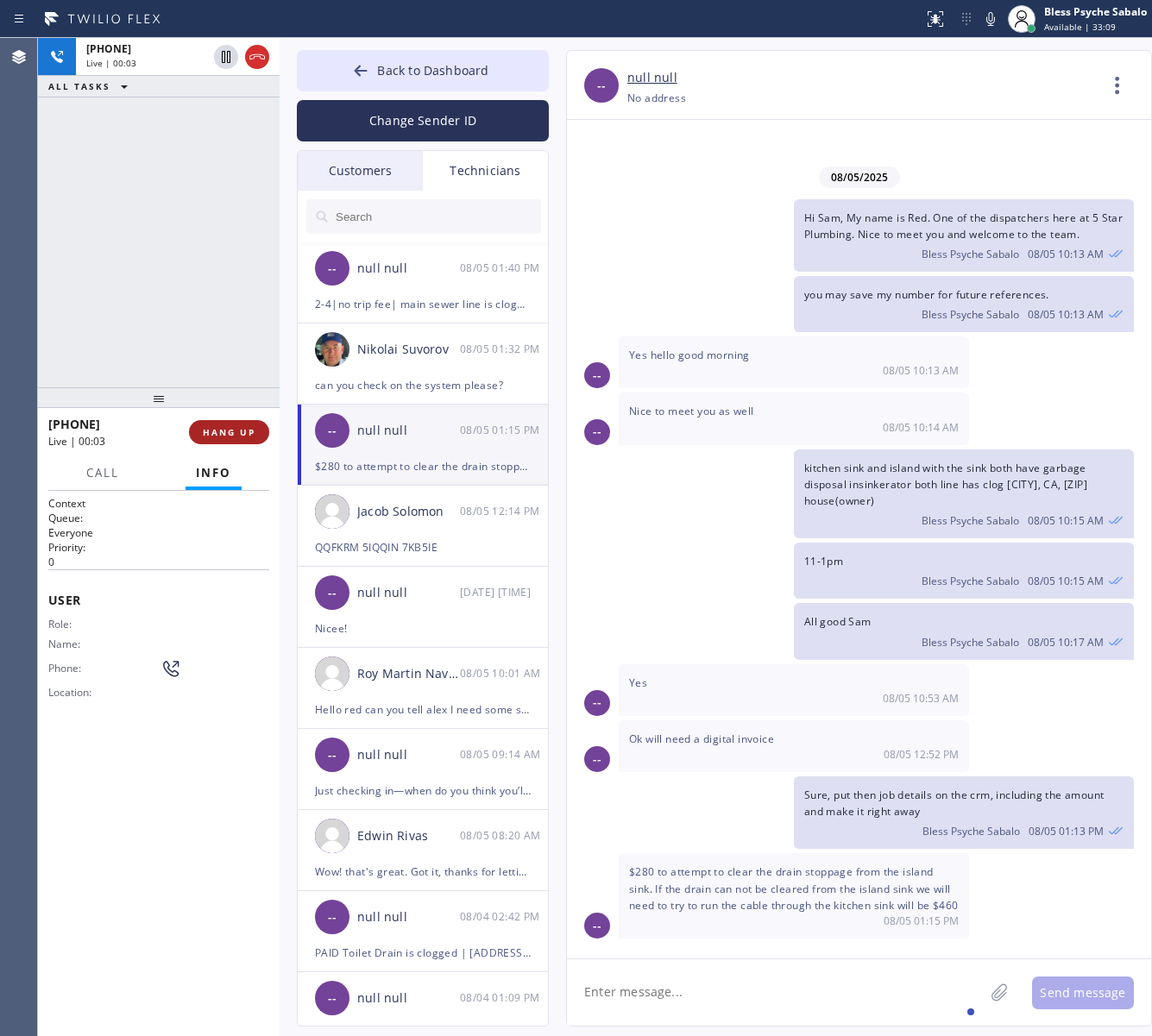 click on "HANG UP" at bounding box center (229, 432) 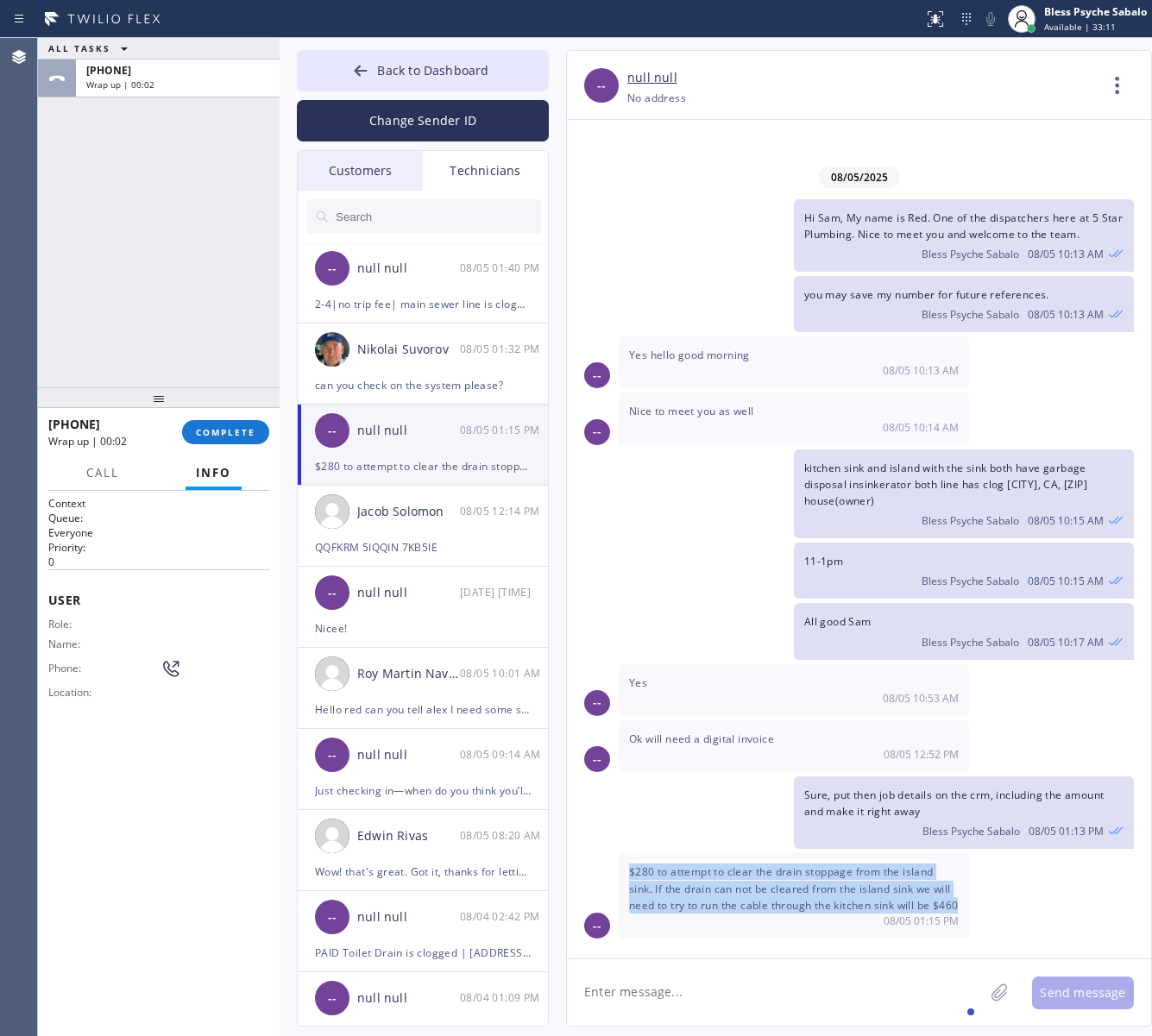 drag, startPoint x: 703, startPoint y: 910, endPoint x: 626, endPoint y: 842, distance: 102.7278 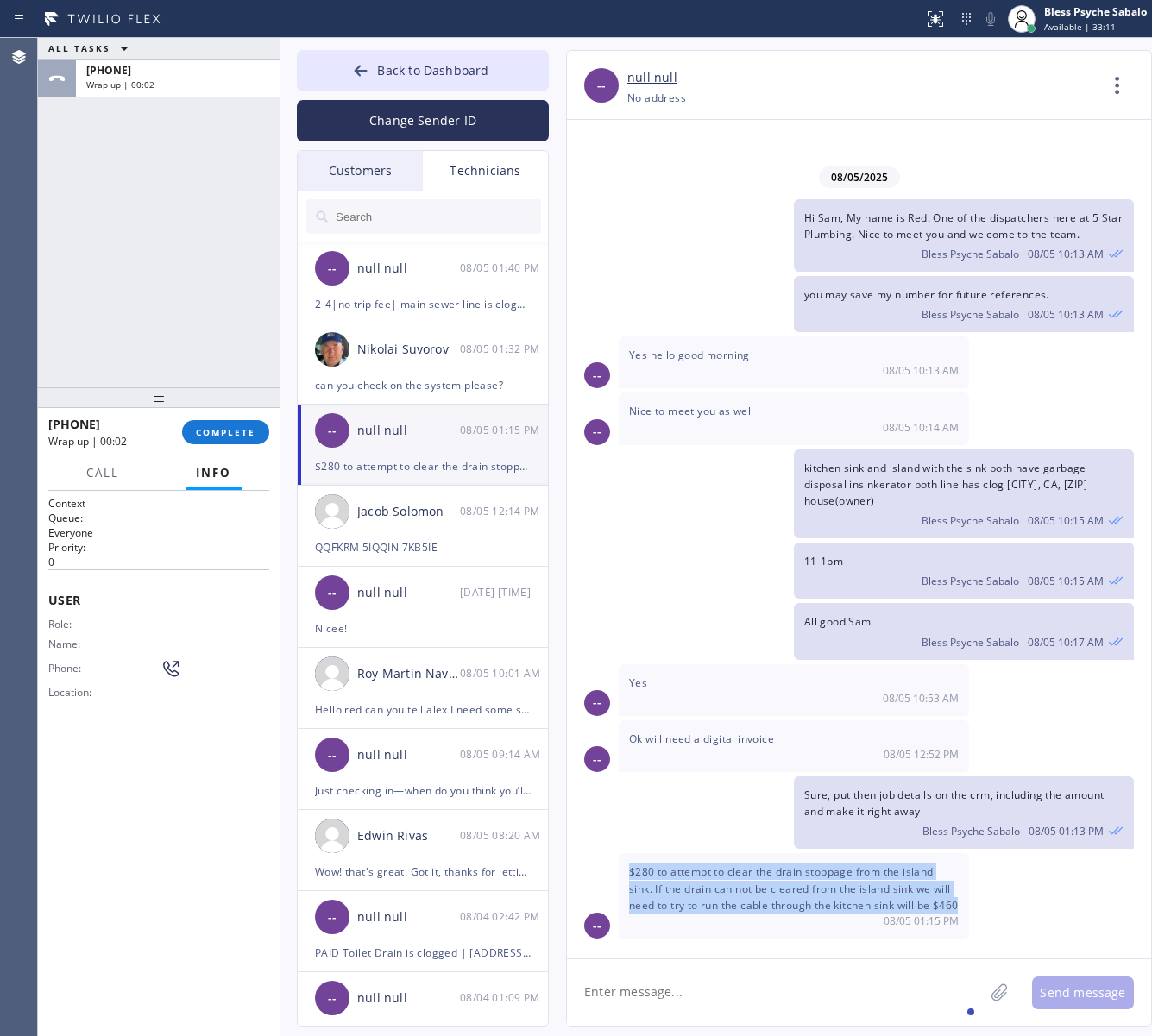 click on "$280 to attempt to clear the drain stoppage from the island sink. If the drain can not be cleared from the island sink we will need to try to run the cable through the kitchen sink will be $460 08/05 01:15 PM" at bounding box center (794, 895) 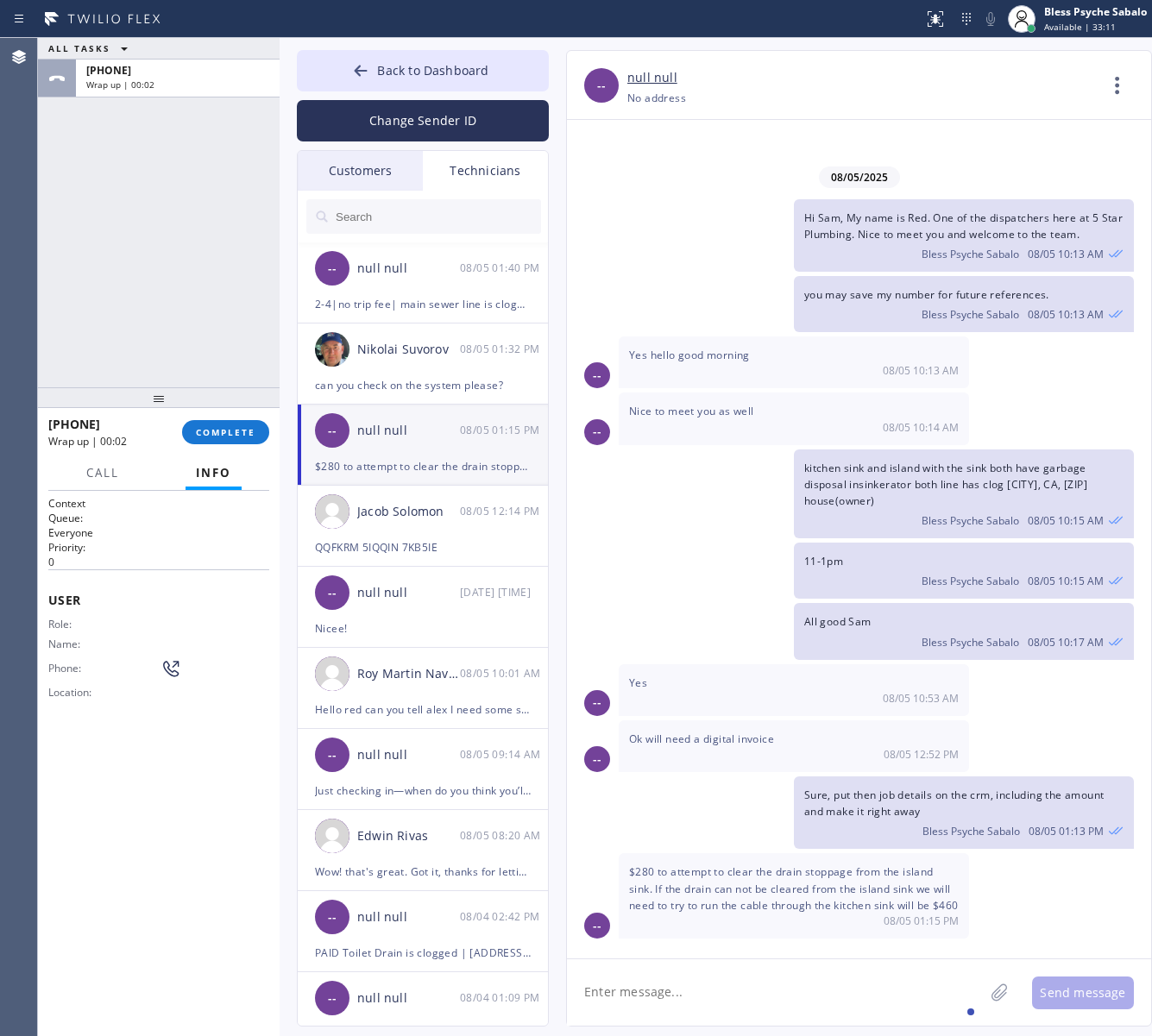 click on "08/05/2025 Hi Sam, My name is Red. One of the dispatchers here at 5 Star Plumbing.
Nice to meet you and welcome to the team. Bless Psyche Sabalo 08/05 10:13 AM you may save my number for future references. Bless Psyche Sabalo 08/05 10:13 AM -- Yes hello good morning  08/05 10:13 AM -- Nice to meet you as well  08/05 10:14 AM kitchen sink and island with the sink both have garbage disposal insinkerator both line has clog Palos Verdes Estates, CA, 90274 house(owner)  Bless Psyche Sabalo 08/05 10:15 AM 11-1pm Bless Psyche Sabalo 08/05 10:15 AM All good Sam Bless Psyche Sabalo 08/05 10:17 AM -- Yes  08/05 10:53 AM -- Ok will need a digital invoice  08/05 12:52 PM Sure, put then job details on the crm, including the amount and make it right away Bless Psyche Sabalo 08/05 01:13 PM -- $280 to attempt to clear the drain stoppage from the island sink. If the drain can not be cleared from the island sink we will need to try to run the cable through the kitchen sink will be $460 08/05 01:15 PM" 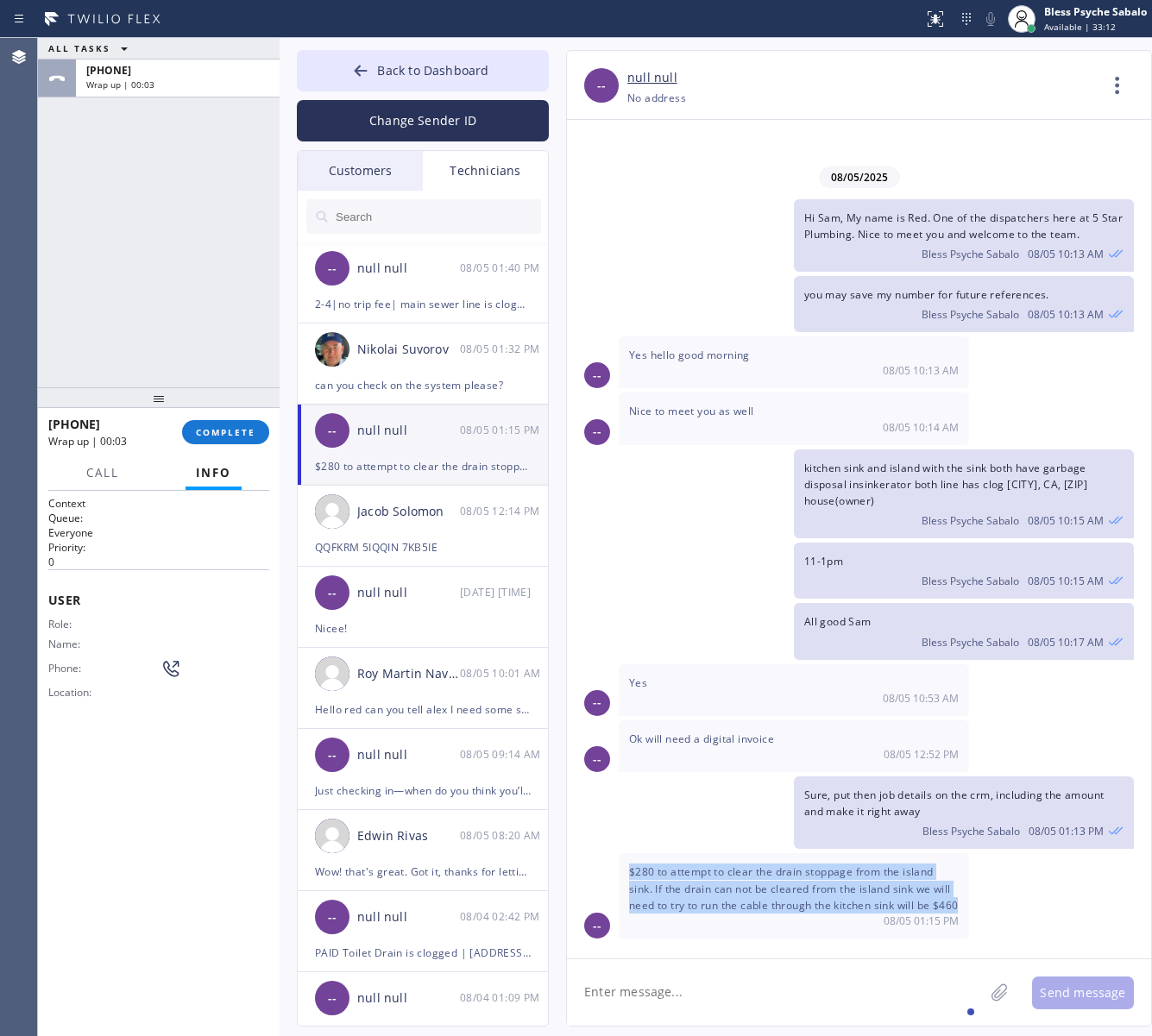 drag, startPoint x: 679, startPoint y: 908, endPoint x: 671, endPoint y: 855, distance: 53.600373 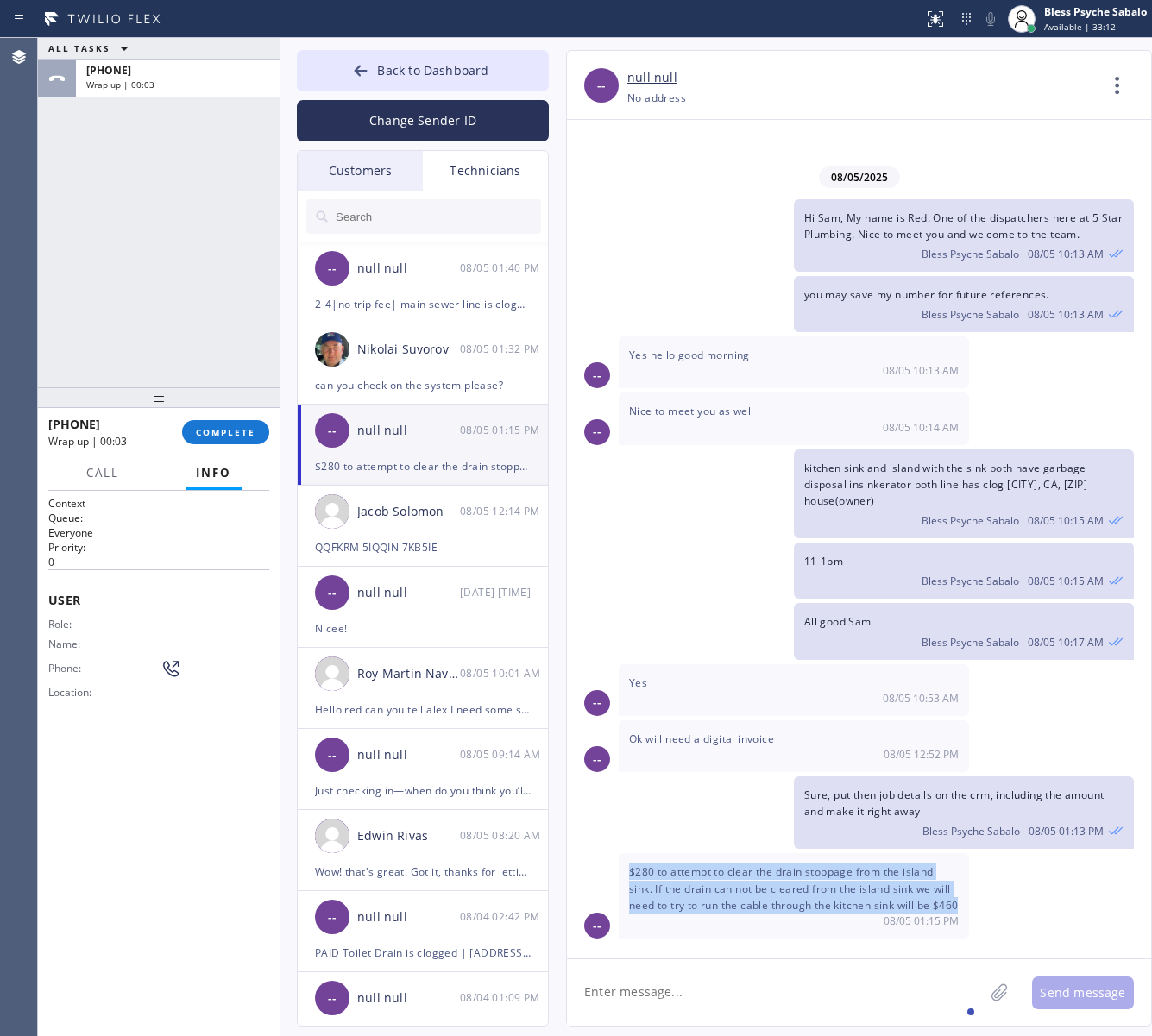 click on "$280 to attempt to clear the drain stoppage from the island sink. If the drain can not be cleared from the island sink we will need to try to run the cable through the kitchen sink will be $460 08/05 01:15 PM" at bounding box center (794, 895) 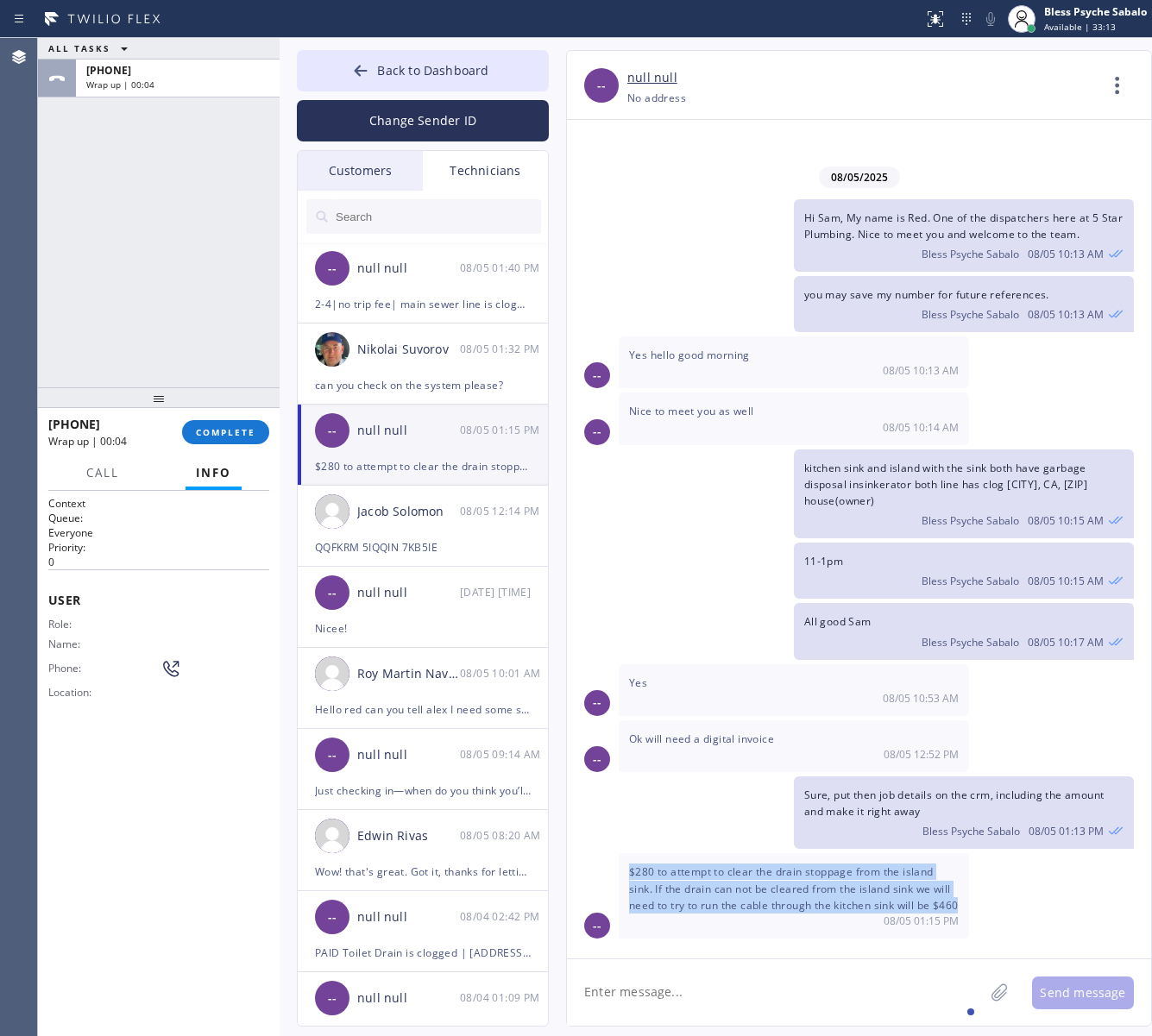 click on "$280 to attempt to clear the drain stoppage from the island sink. If the drain can not be cleared from the island sink we will need to try to run the cable through the kitchen sink will be $460" at bounding box center (793, 888) 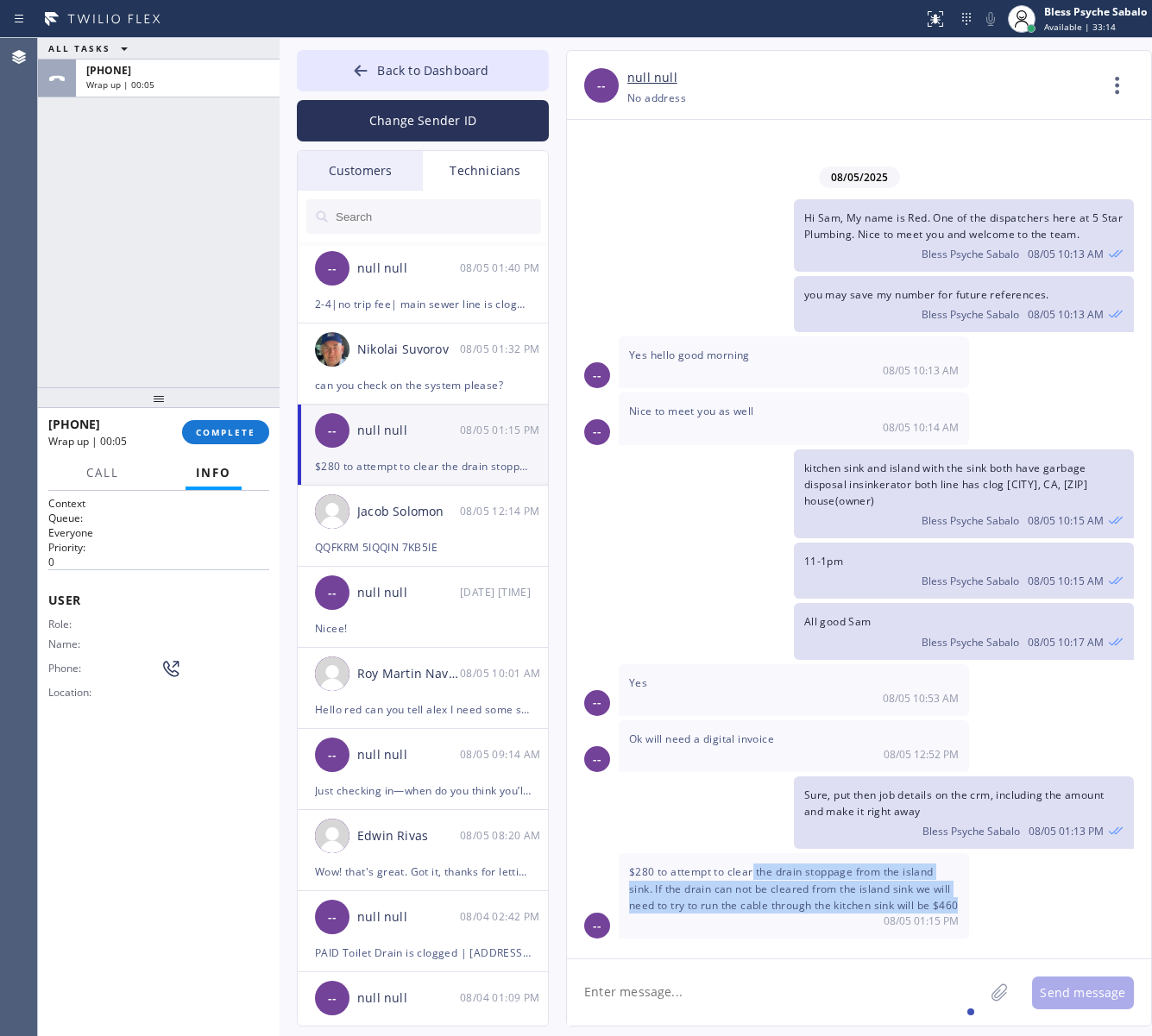 drag, startPoint x: 752, startPoint y: 860, endPoint x: 834, endPoint y: 927, distance: 105.89145 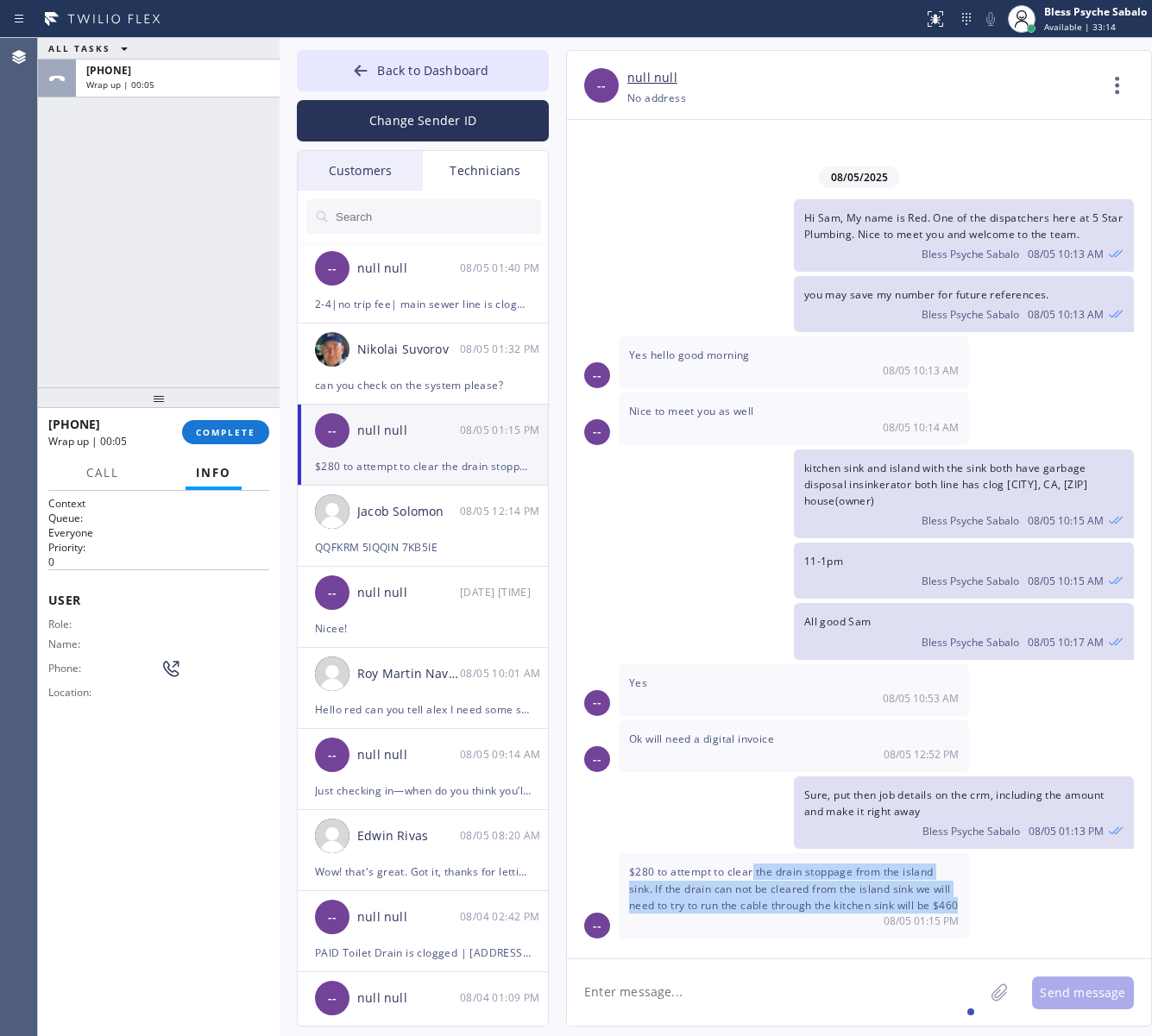 click on "$280 to attempt to clear the drain stoppage from the island sink. If the drain can not be cleared from the island sink we will need to try to run the cable through the kitchen sink will be $460 08/05 01:15 PM" at bounding box center (794, 895) 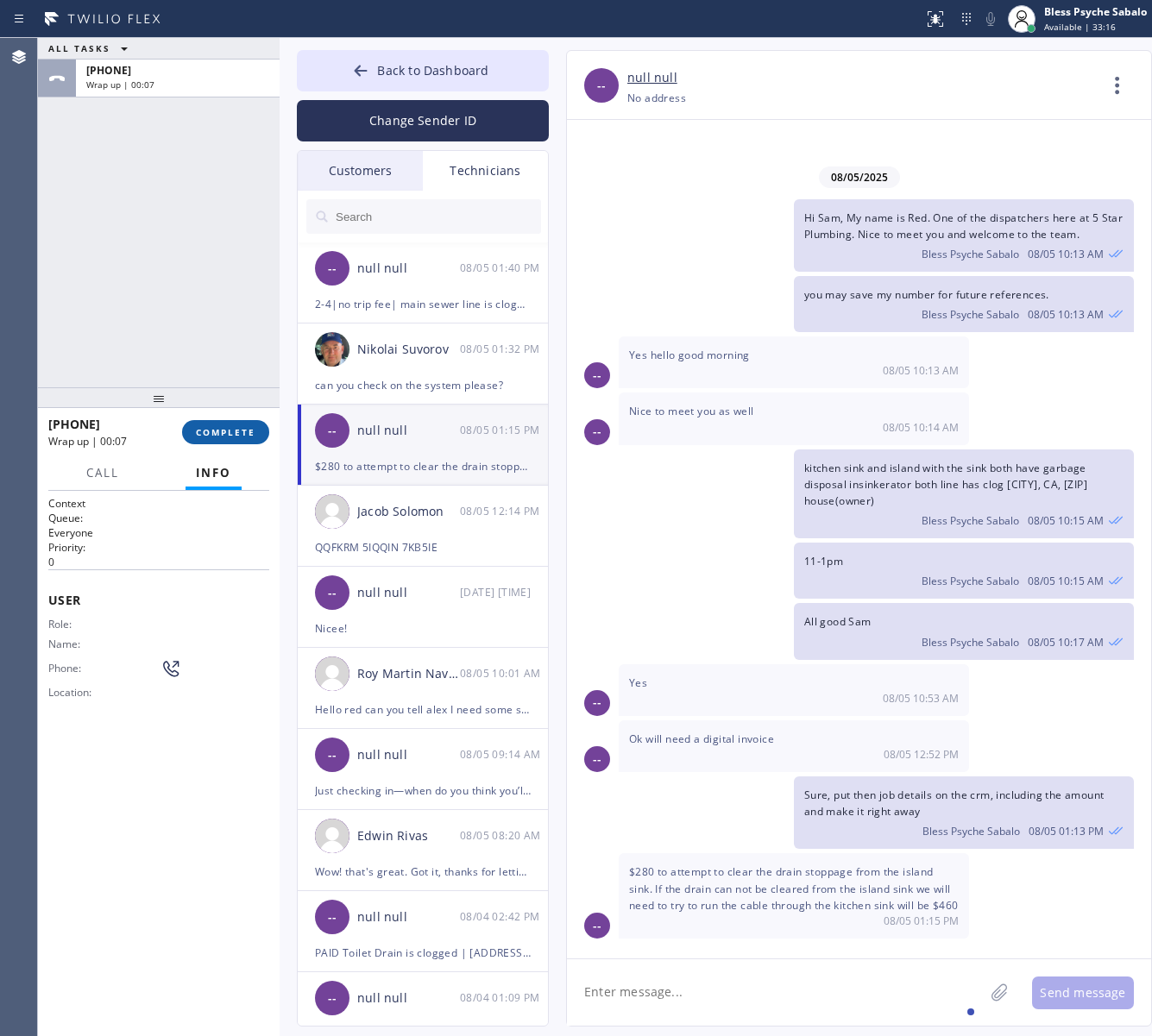 click on "COMPLETE" at bounding box center (225, 432) 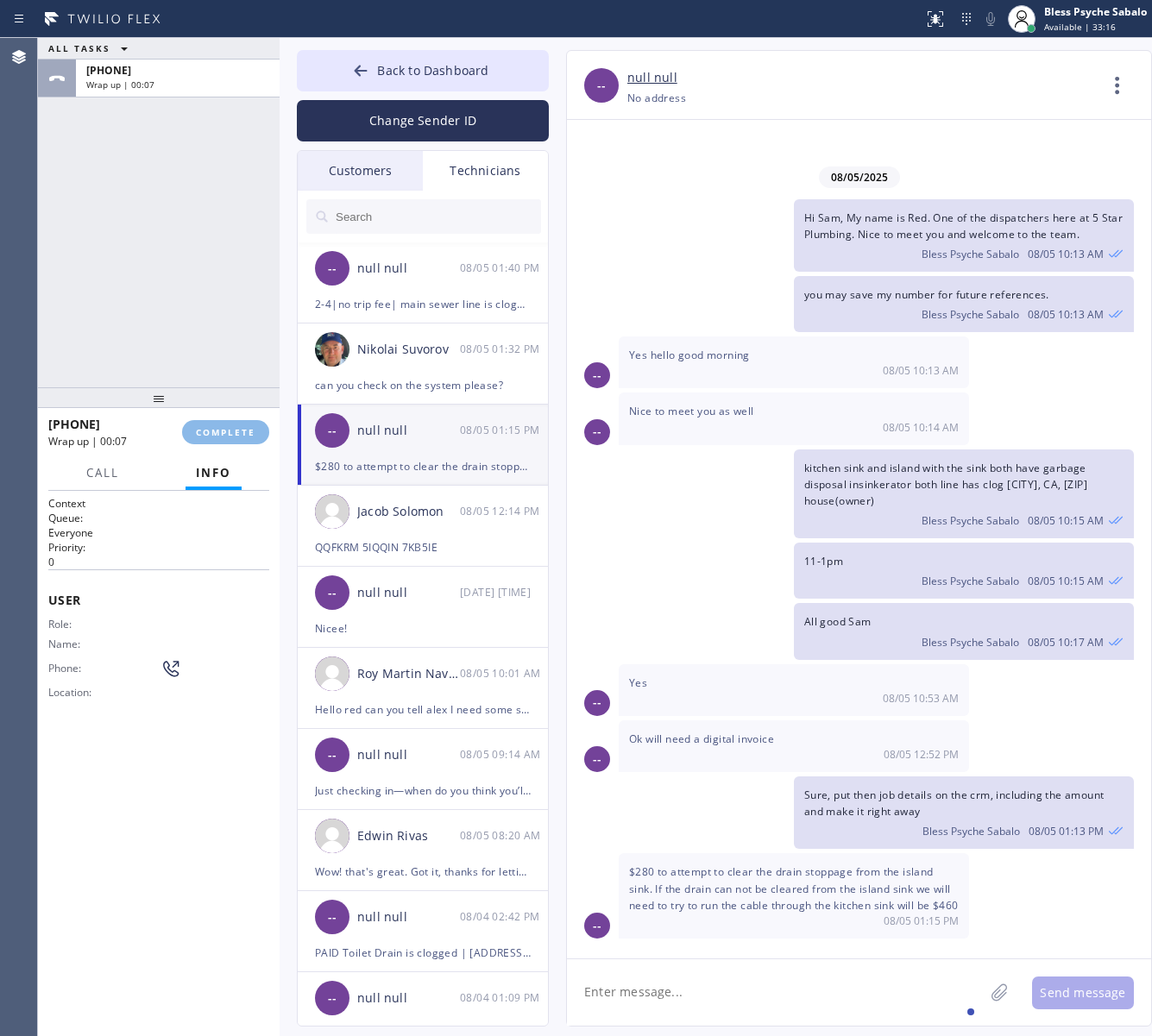 click on "ALL TASKS ALL TASKS ACTIVE TASKS TASKS IN WRAP UP +18189669606 Wrap up | 00:07" at bounding box center [159, 212] 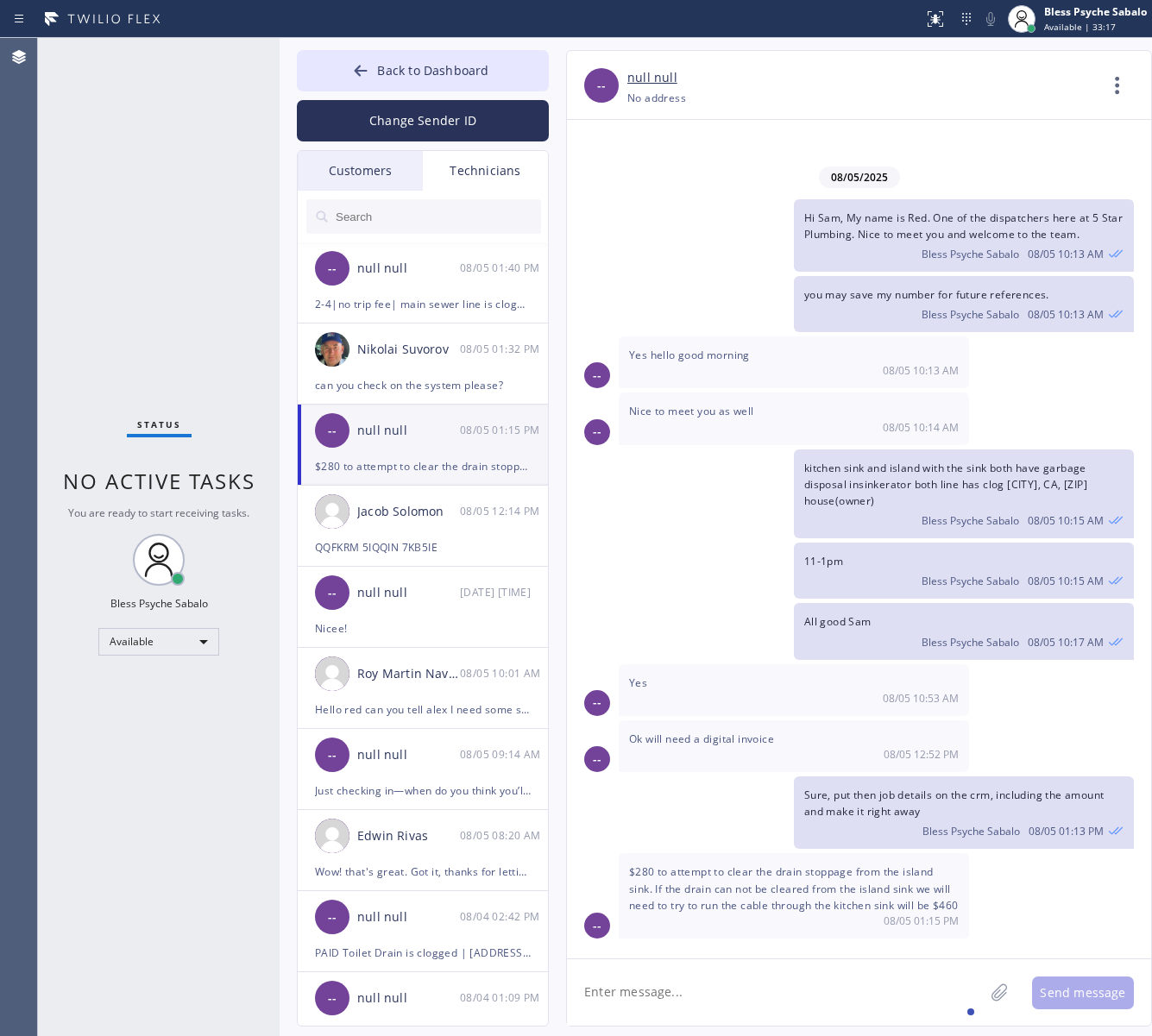 click on "Status   No active tasks     You are ready to start receiving tasks.   Bless [FIRST] [LAST] Available" at bounding box center [159, 537] 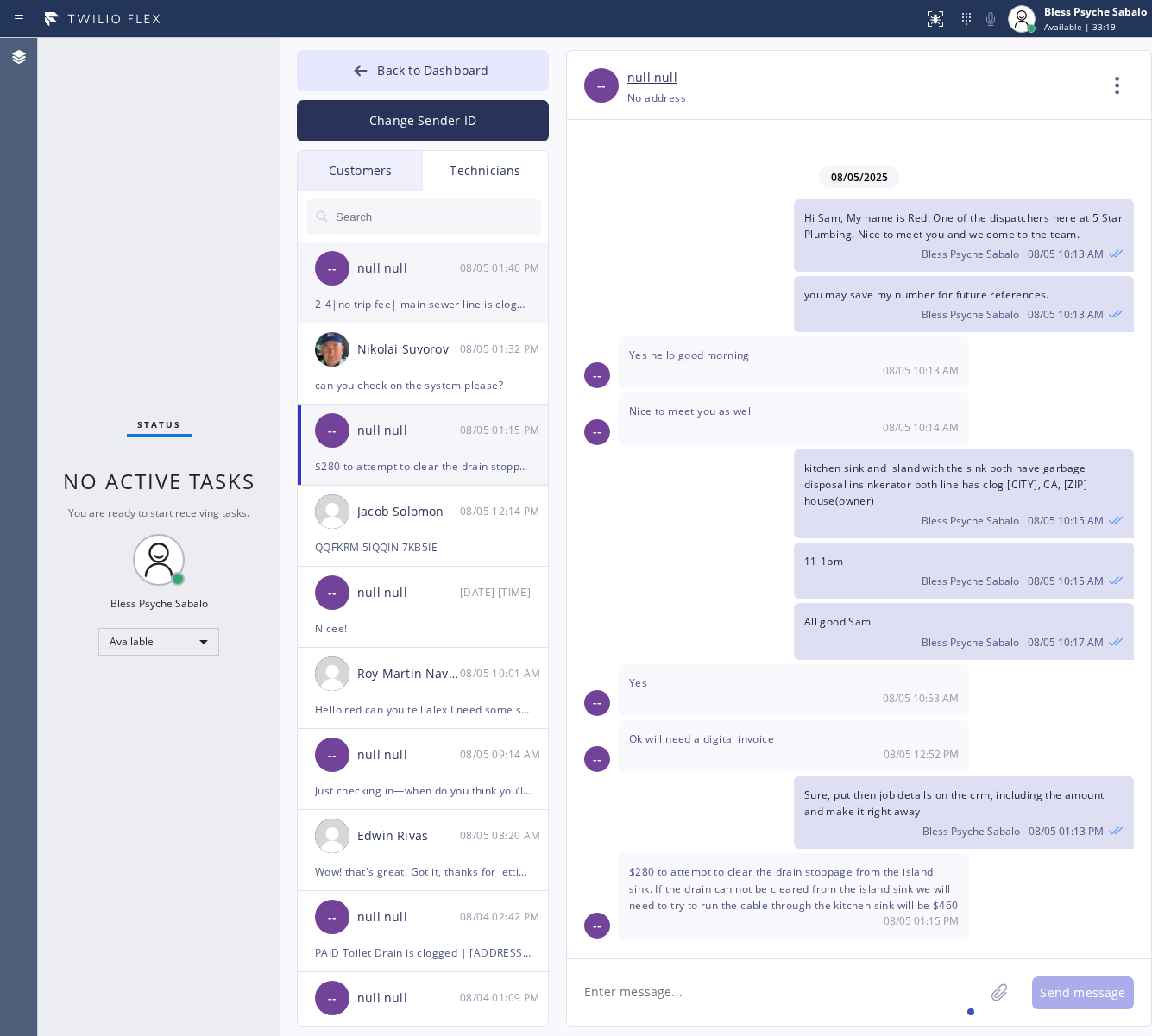 click on "-- null null 08/05 01:40 PM" at bounding box center [424, 268] 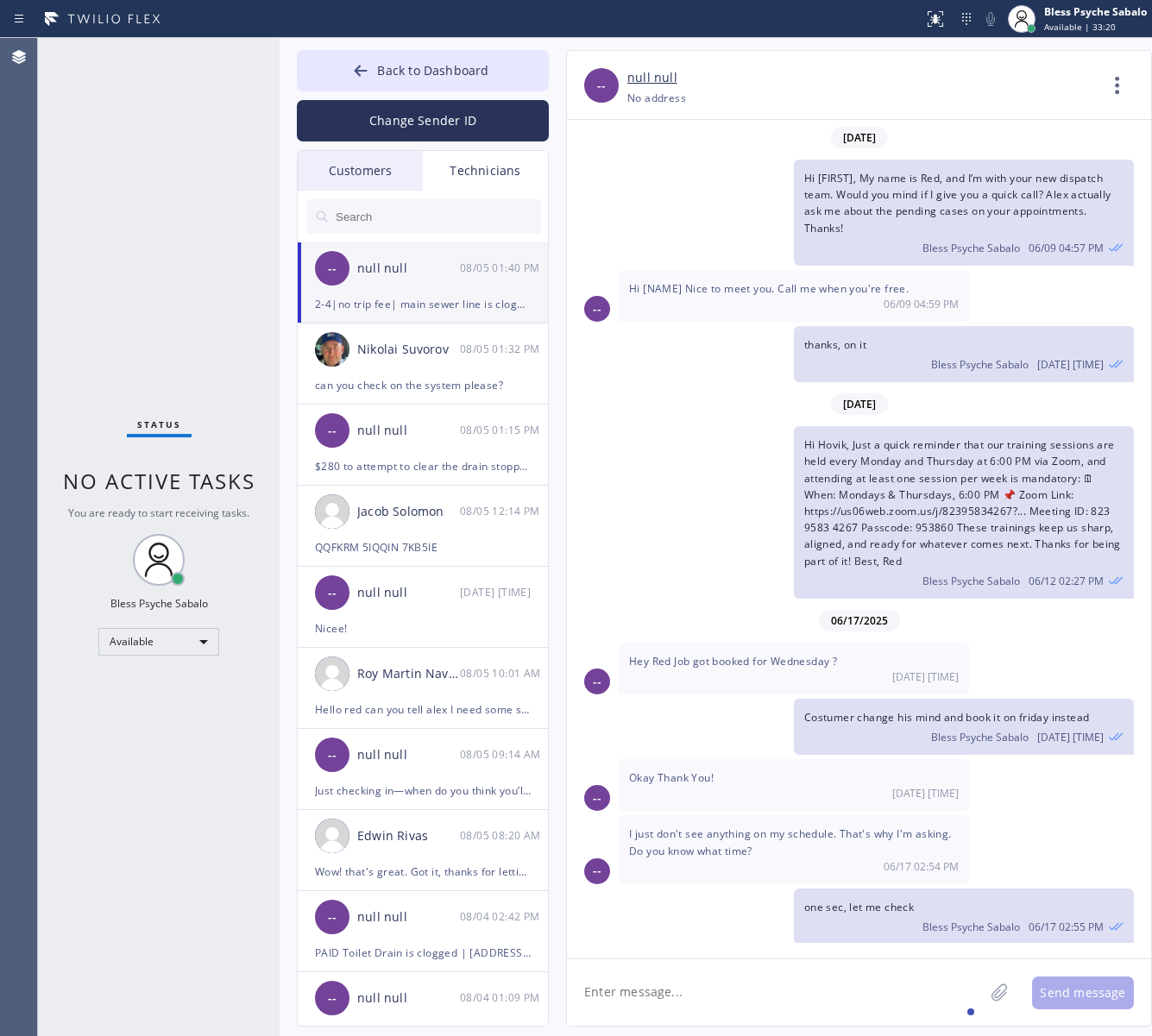 scroll, scrollTop: 14865, scrollLeft: 0, axis: vertical 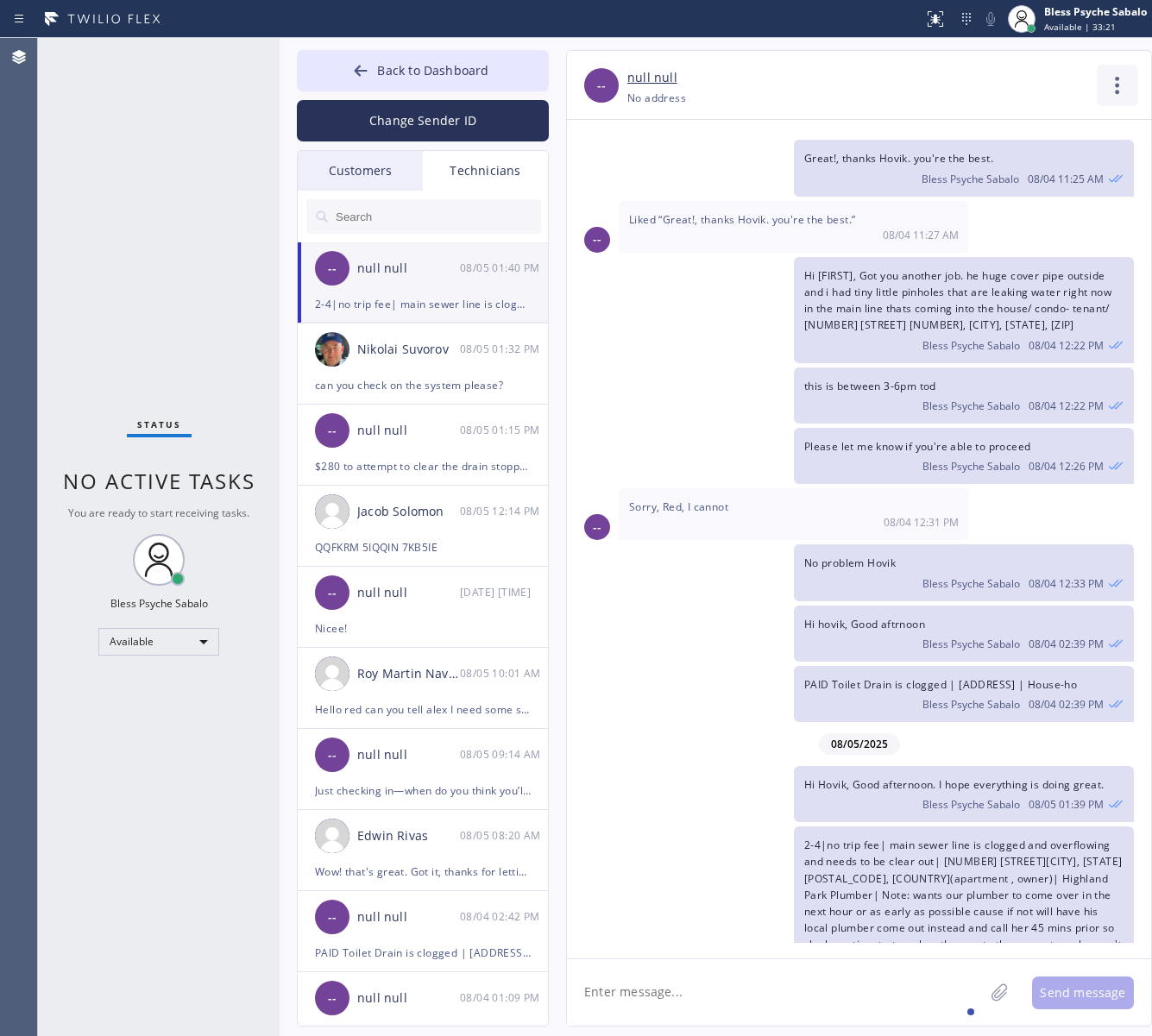 click 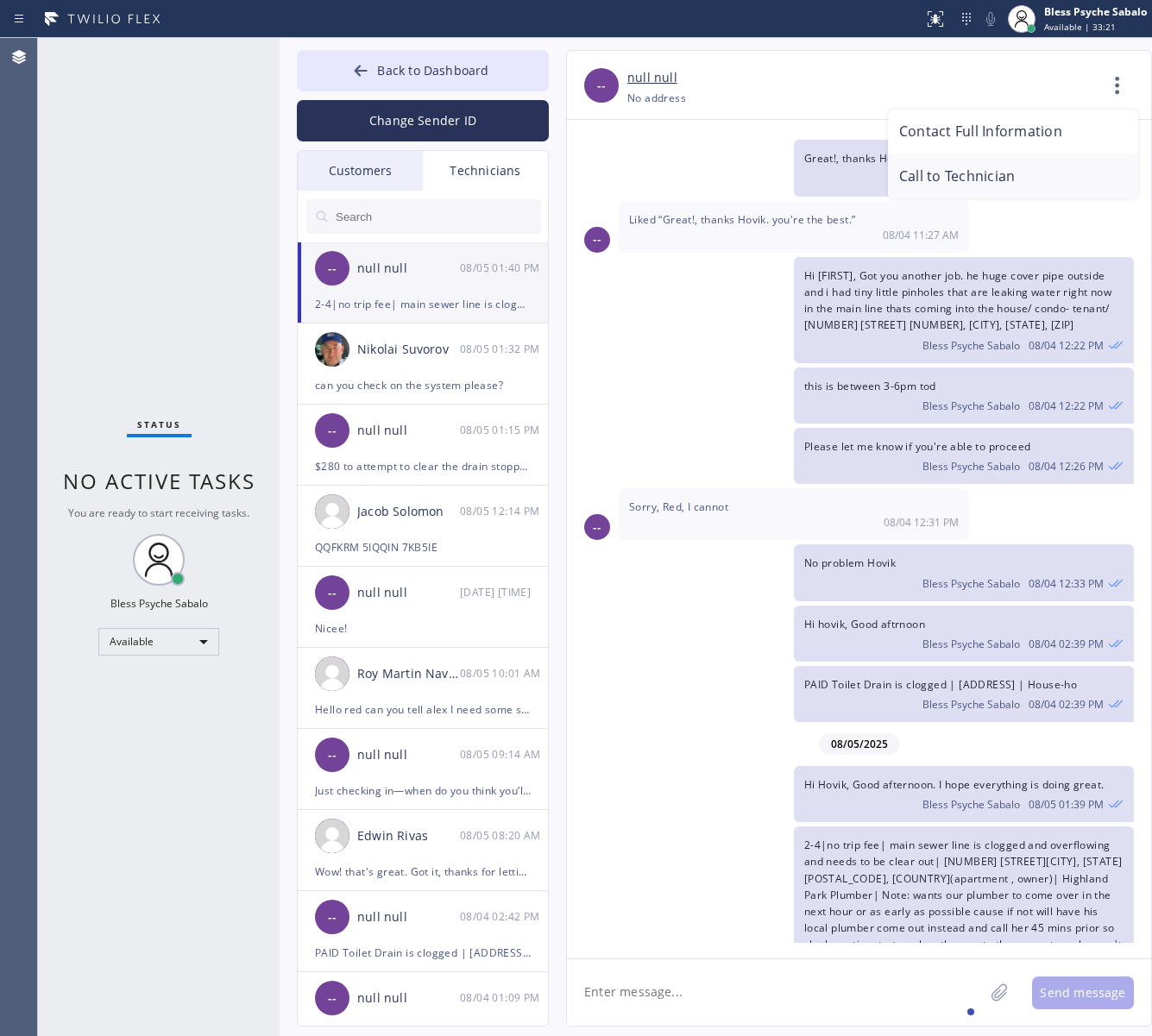 click on "Call to Technician" at bounding box center (1013, 177) 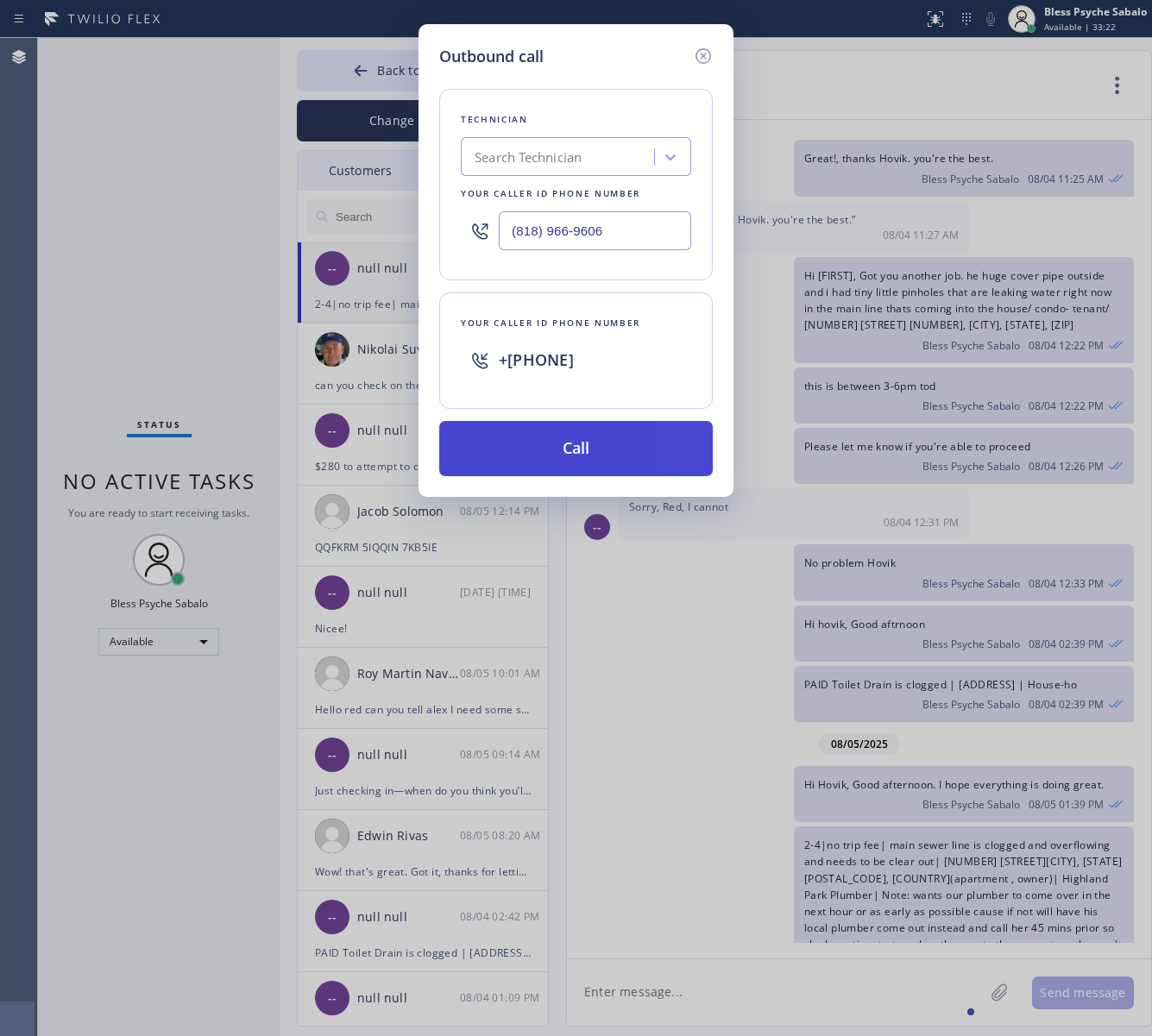 click on "Call" at bounding box center [576, 449] 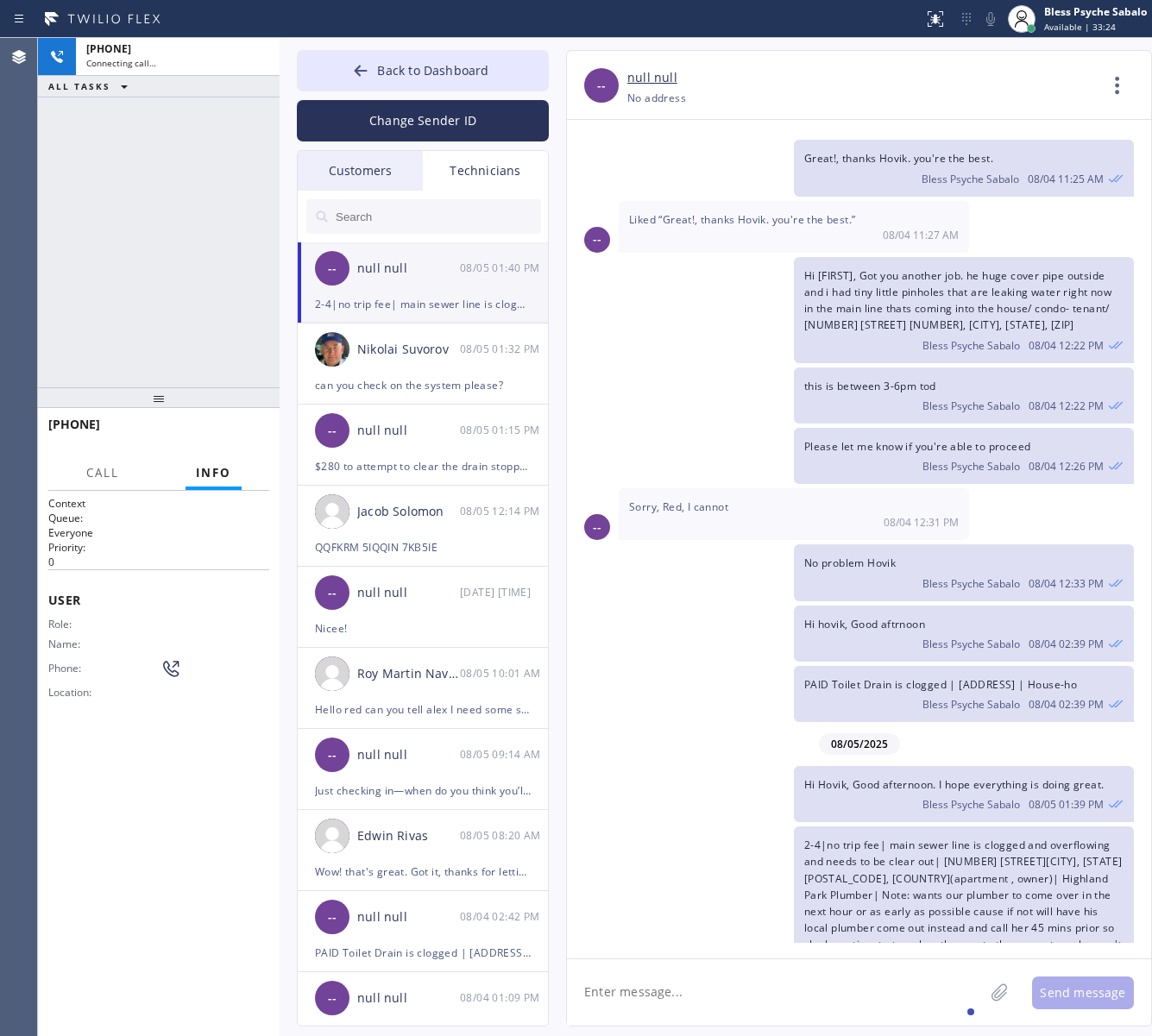 click on "No problem Hovik Bless Psyche Sabalo 08/04 12:33 PM" at bounding box center [850, 572] 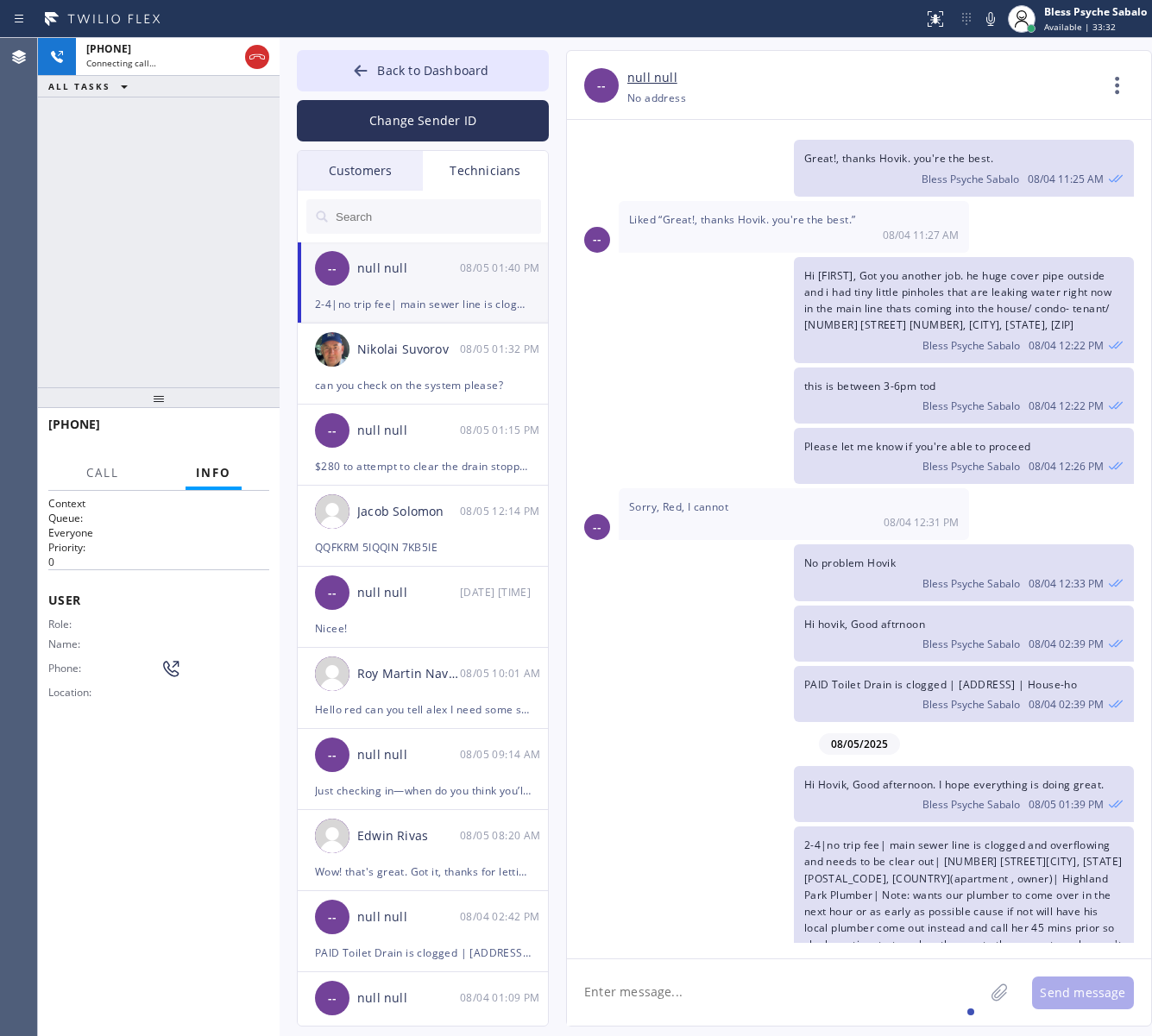 click on "No problem Hovik Bless Psyche Sabalo 08/04 12:33 PM" at bounding box center (850, 572) 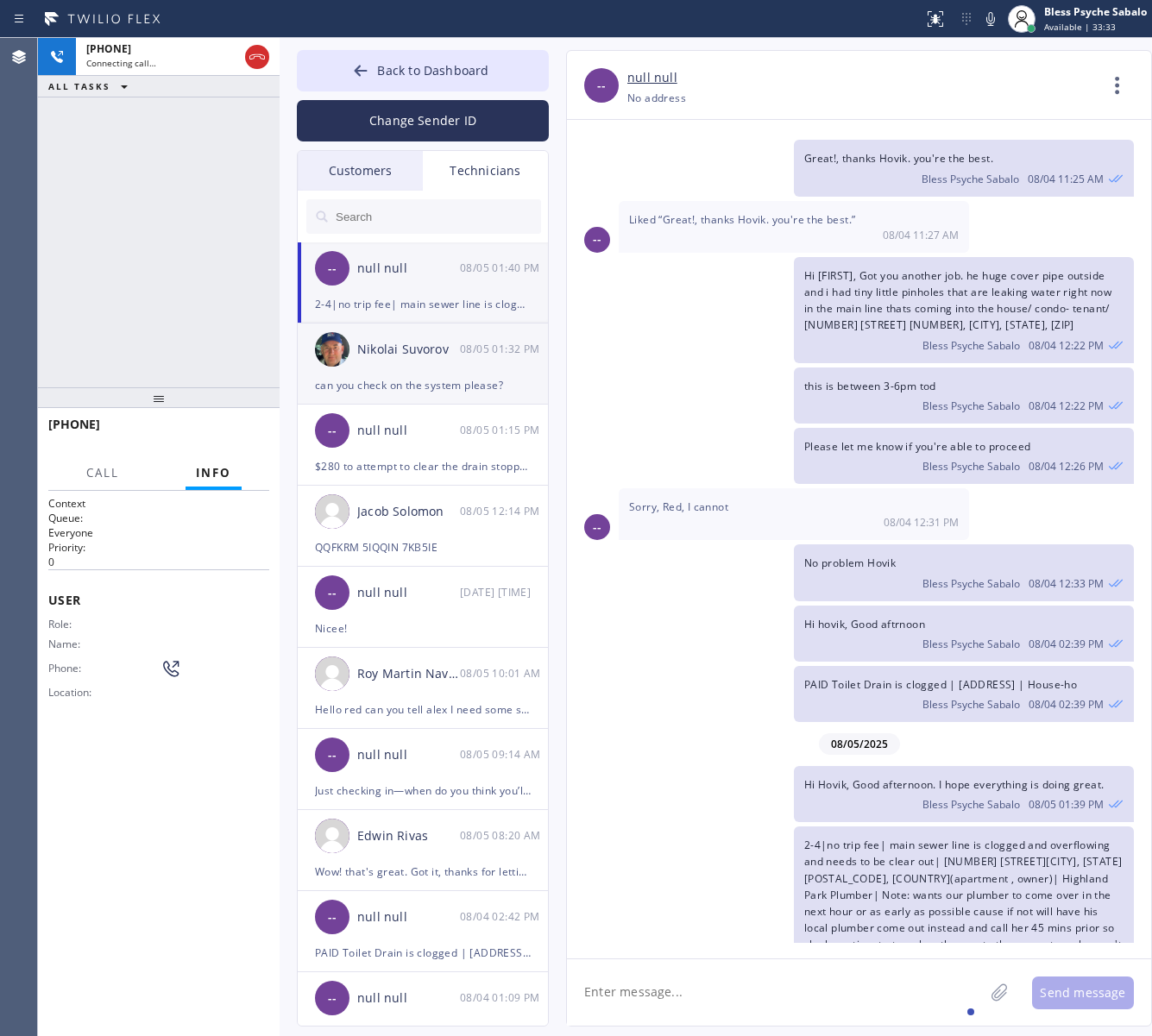 click on "08/05 01:32 PM" at bounding box center [505, 348] 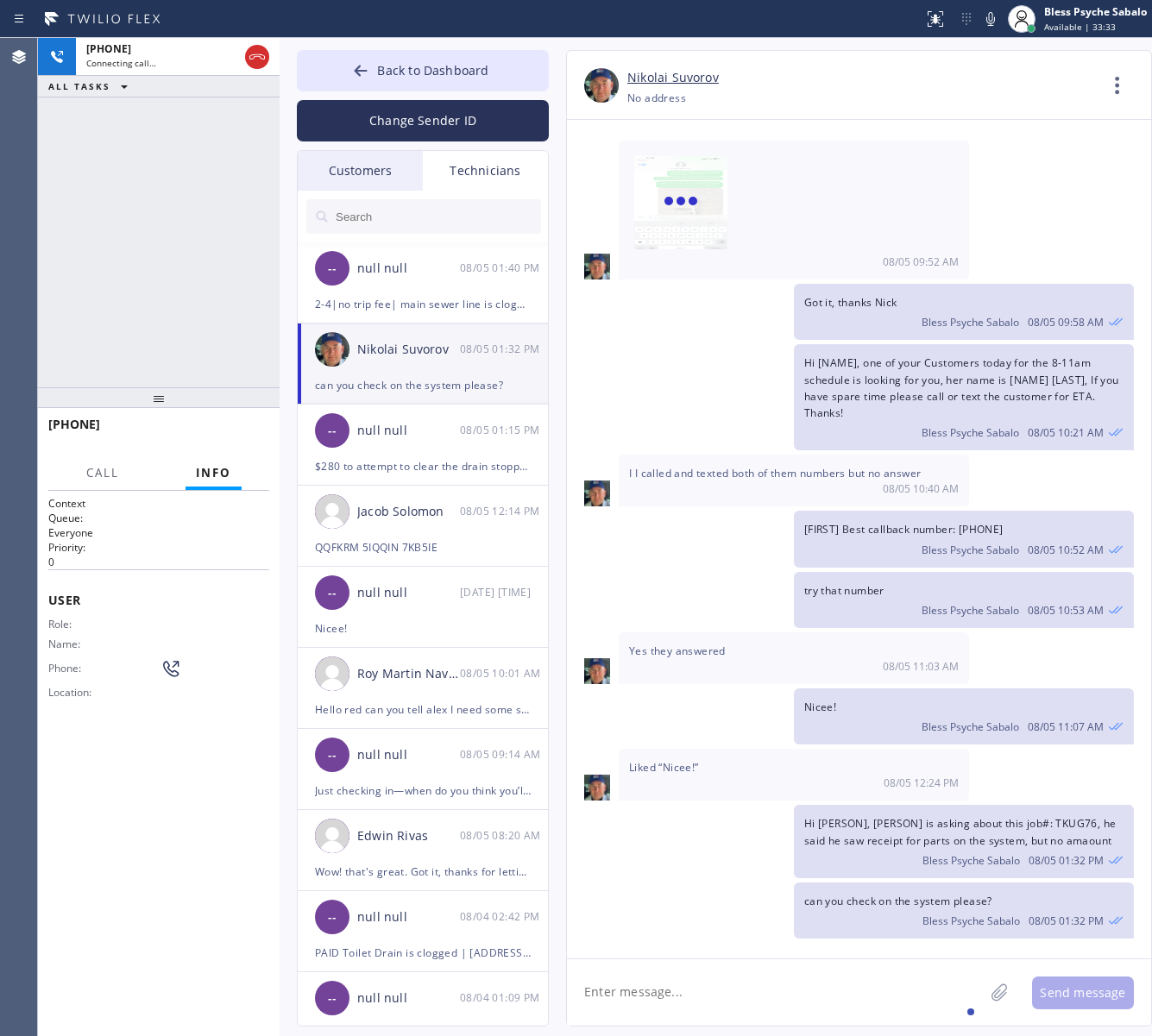 scroll, scrollTop: 10358, scrollLeft: 0, axis: vertical 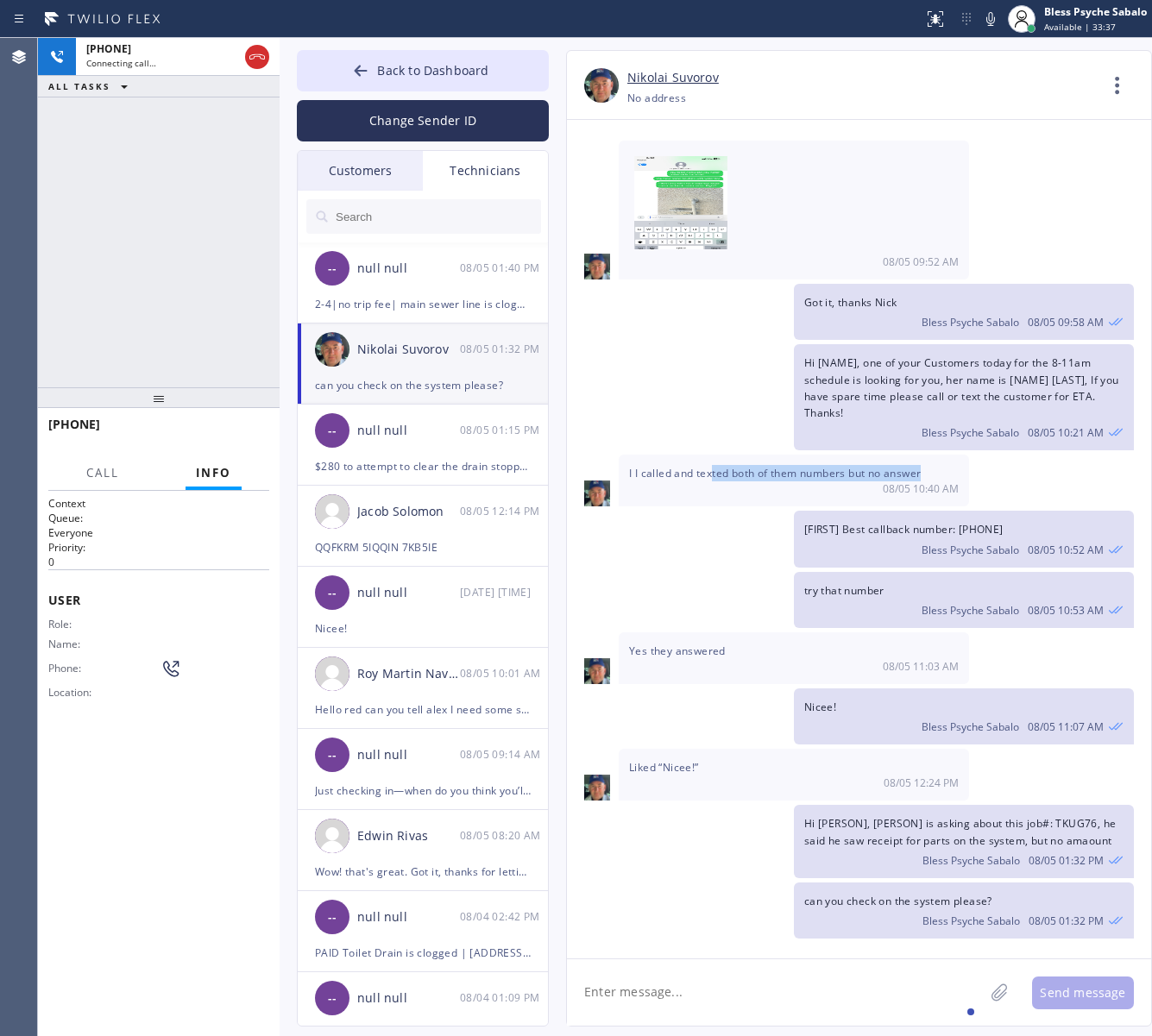 click on "I I called and texted both of them numbers but no answer  08/05 10:40 AM" at bounding box center (794, 480) 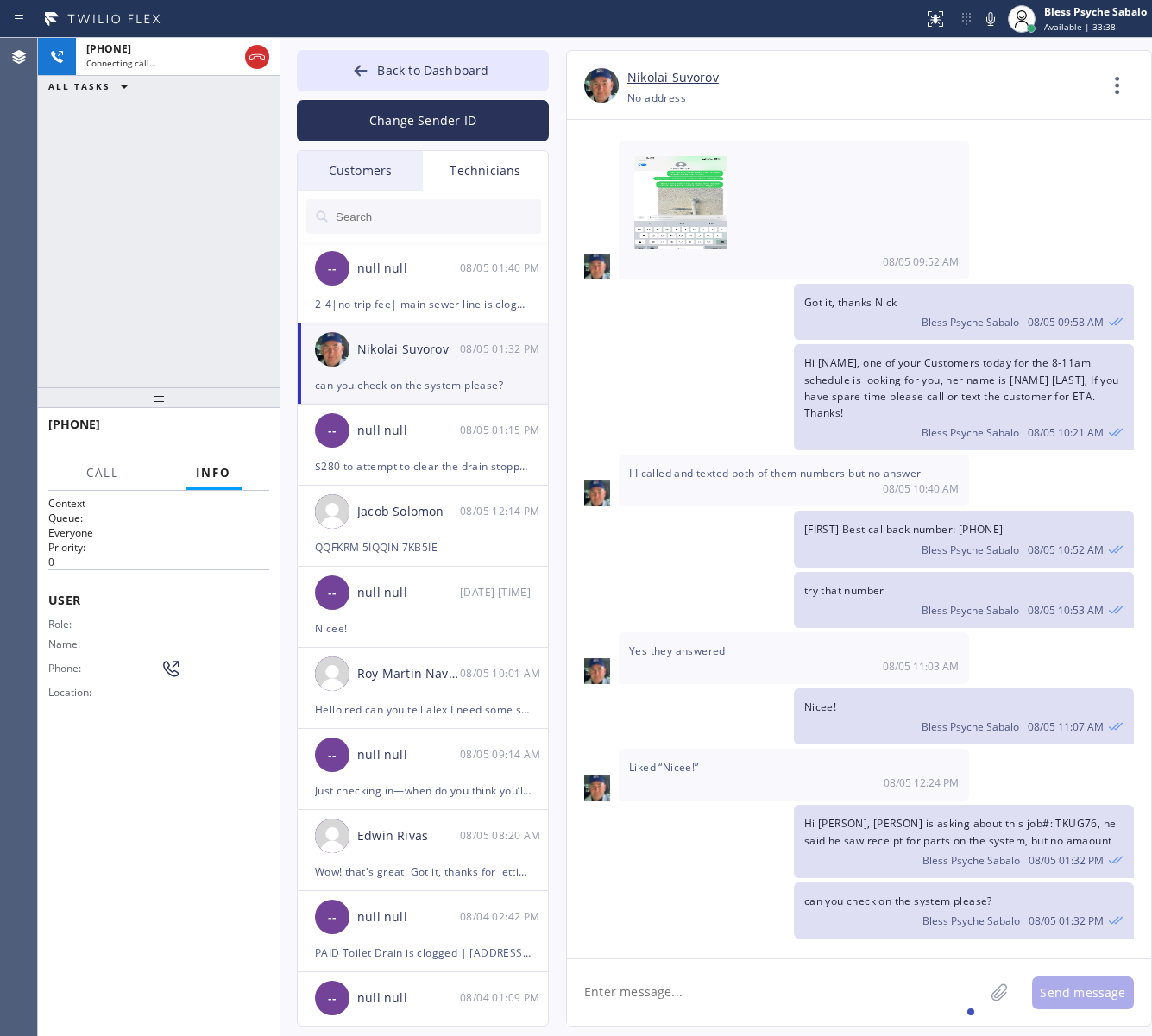 click on "06/12/2025 Hi Nik,
Just a quick reminder that our training sessions are held every Monday and Thursday at 6:00 PM via Zoom, and attending at least one session per week is mandatory:
🗓 When: Mondays & Thursdays, 6:00 PM
📌 Zoom Link: https://us06web.zoom.us/j/82395834267?...
Meeting ID: 823 9583 4267
Passcode: 953860
These trainings keep us sharp, aligned, and ready for whatever comes next.
Thanks for being part of it!
Best,
Red Bless Psyche Sabalo 06/12 02:42 PM Ok thanks Red  06/12 08:51 PM 06/16/2025 Sorry I didn't hear you call  06/16 04:05 PM No problem, Can I call you now? Bless Psyche Sabalo 06/16 04:13 PM BTW I forgot to ask which job did you sold? Bless Psyche Sabalo 06/16 04:16 PM The first  06/16 04:16 PM 450 06/16 04:16 PM Thanks Nik, Appreciated Bless Psyche Sabalo 06/16 04:17 PM Loved “Thanks Nik, Appreciated” 06/16 04:24 PM 06/23/2025 Hi Nick Bless Psyche Sabalo 06/23 09:31 AM Hi Red  06/23 09:32 AM Bless Psyche Sabalo 06/23 09:33 AM Ok thanks  06/23 09:35 AM 06/26/2025" 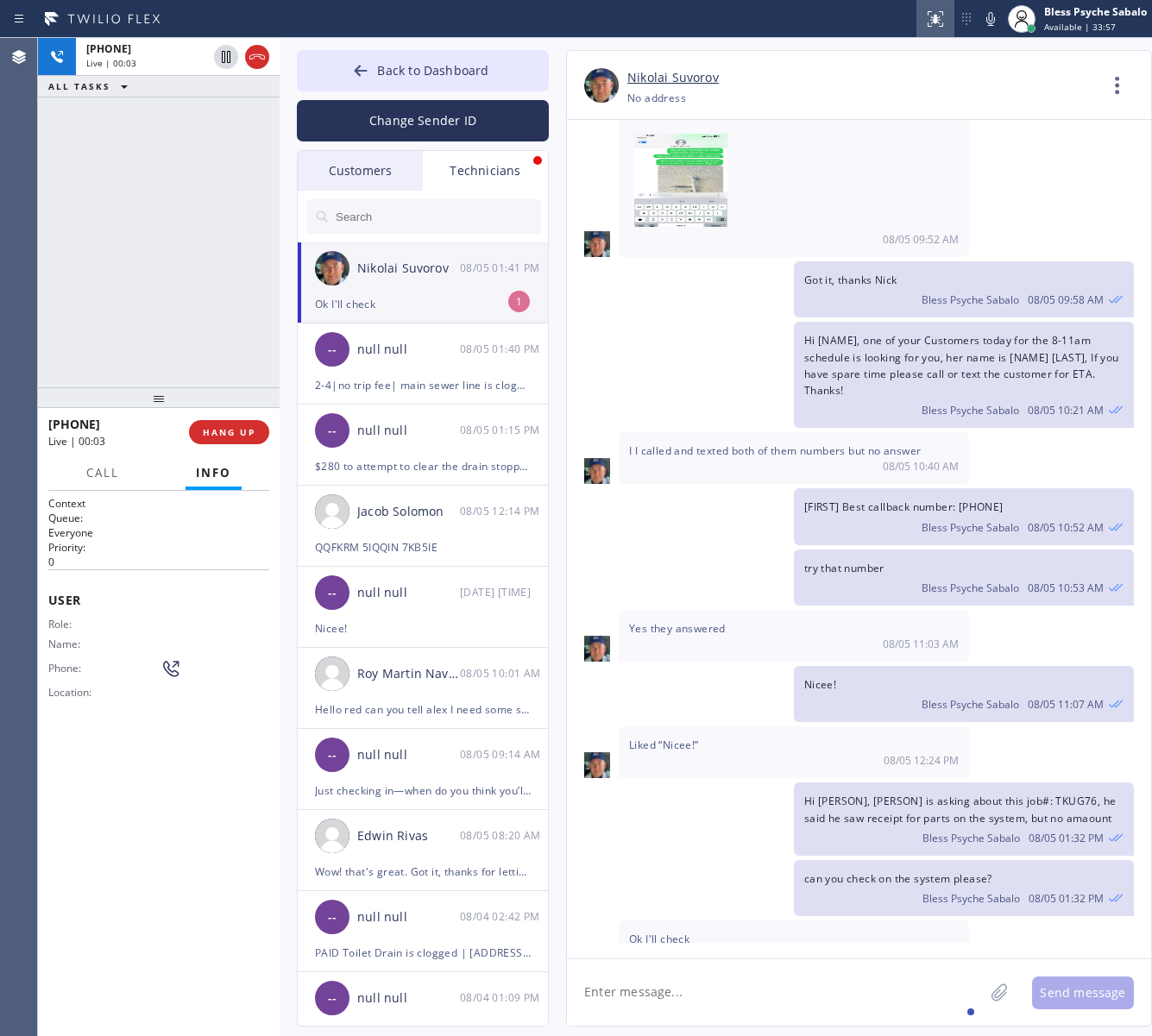 scroll, scrollTop: 10414, scrollLeft: 0, axis: vertical 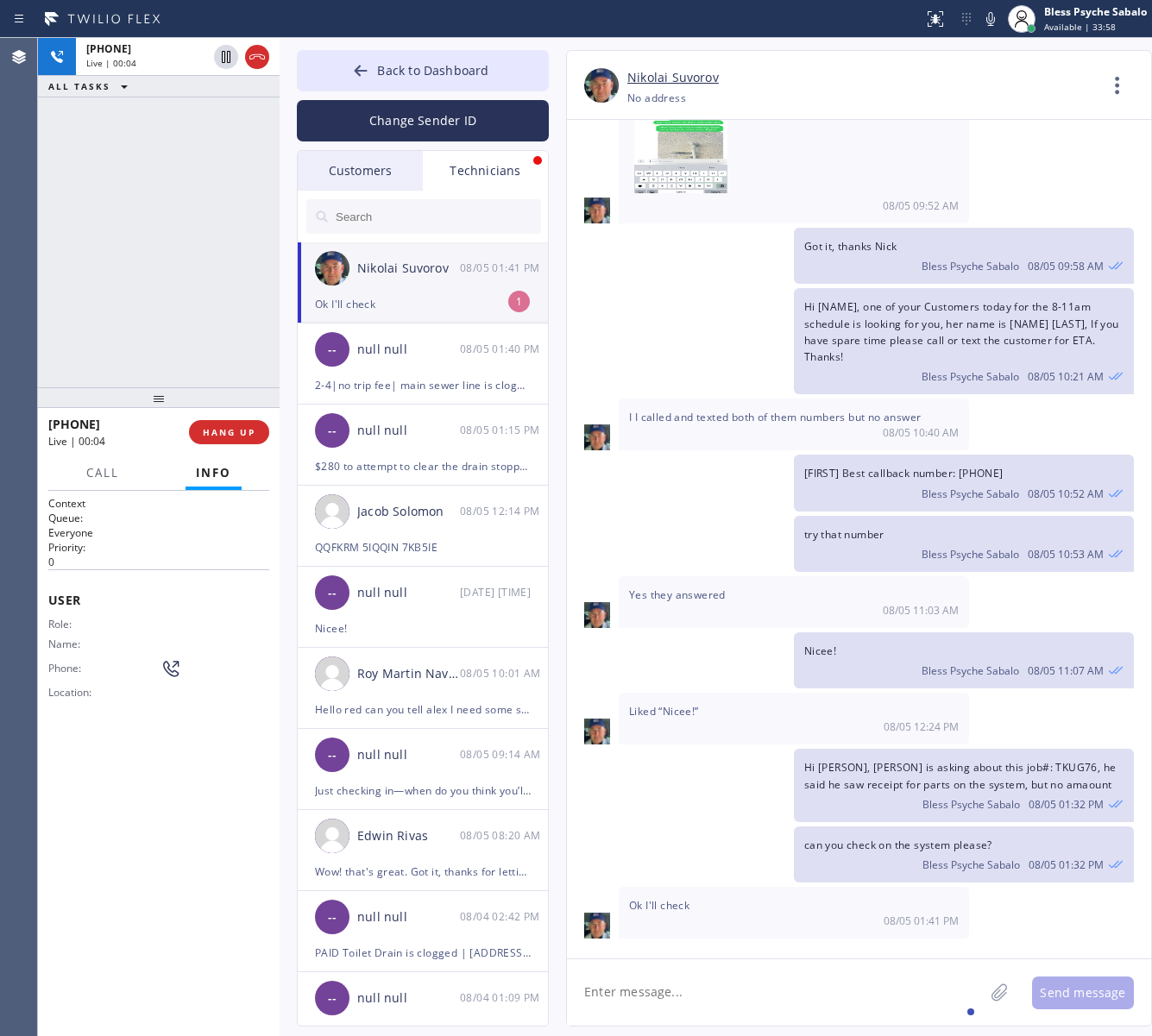 click on "Ok I'll check" at bounding box center [423, 304] 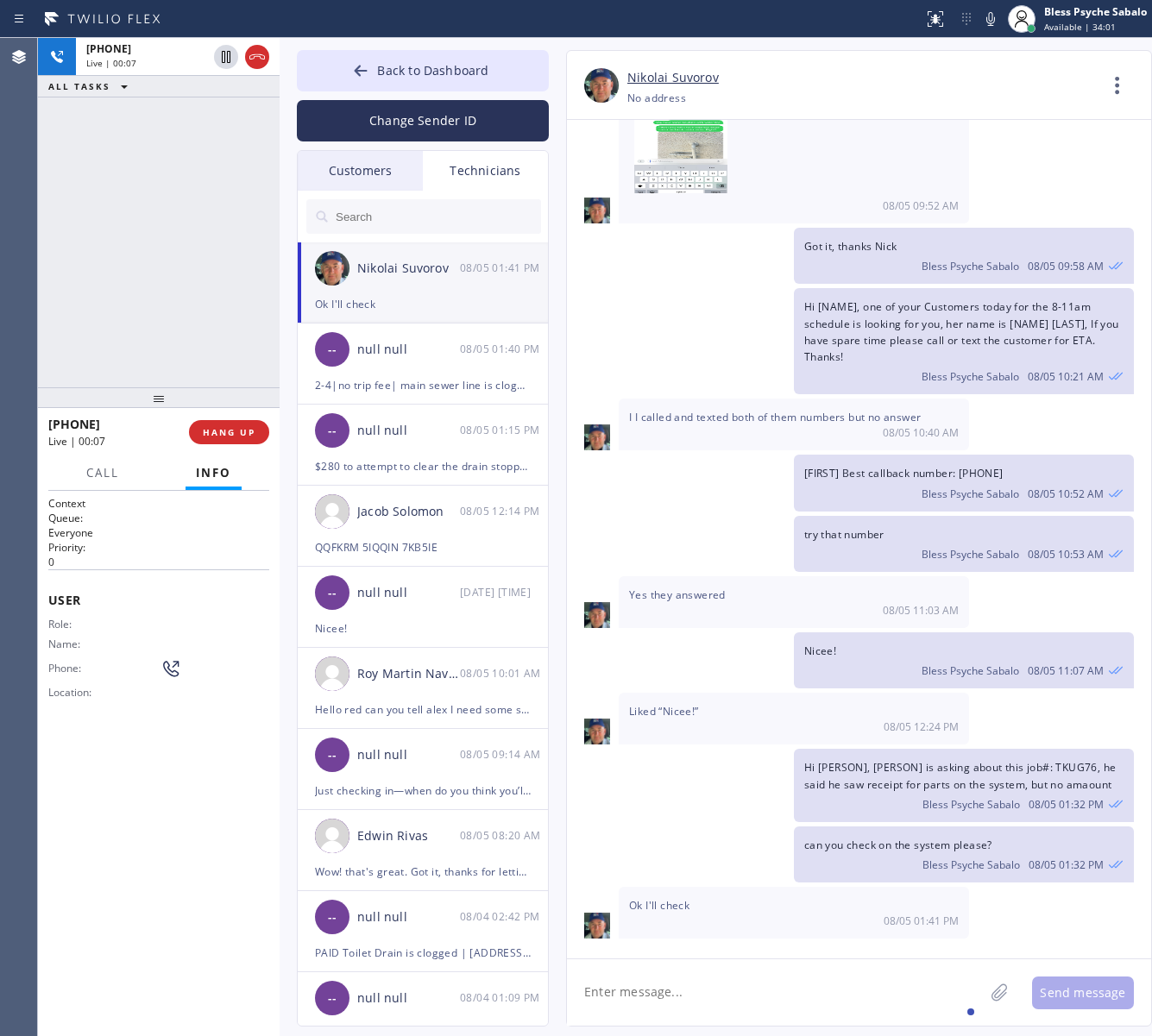 click on "User  Role: Name: Phone: Location:" 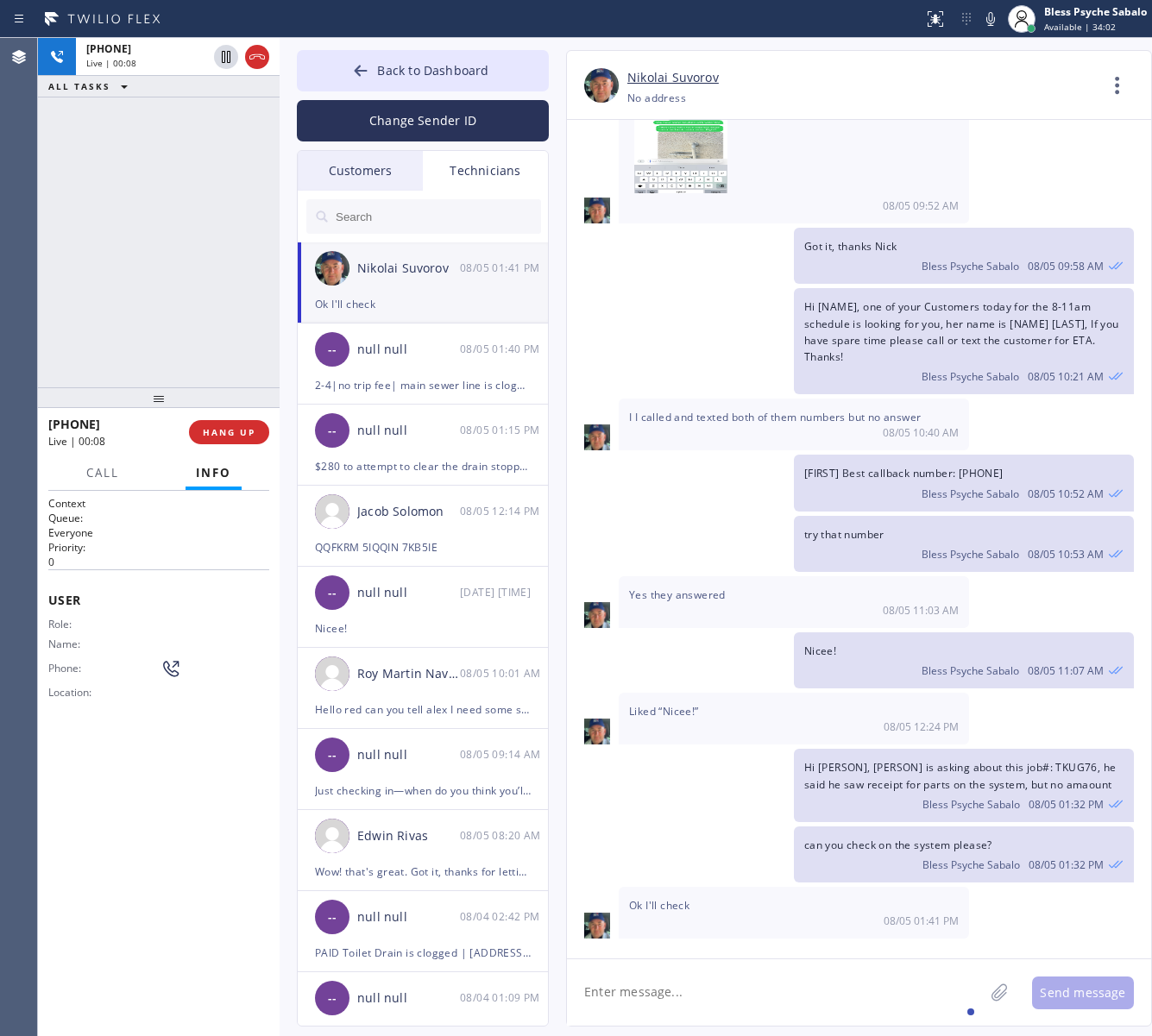 click on "+18189669606 Live | 00:08 ALL TASKS ALL TASKS ACTIVE TASKS TASKS IN WRAP UP" at bounding box center [159, 212] 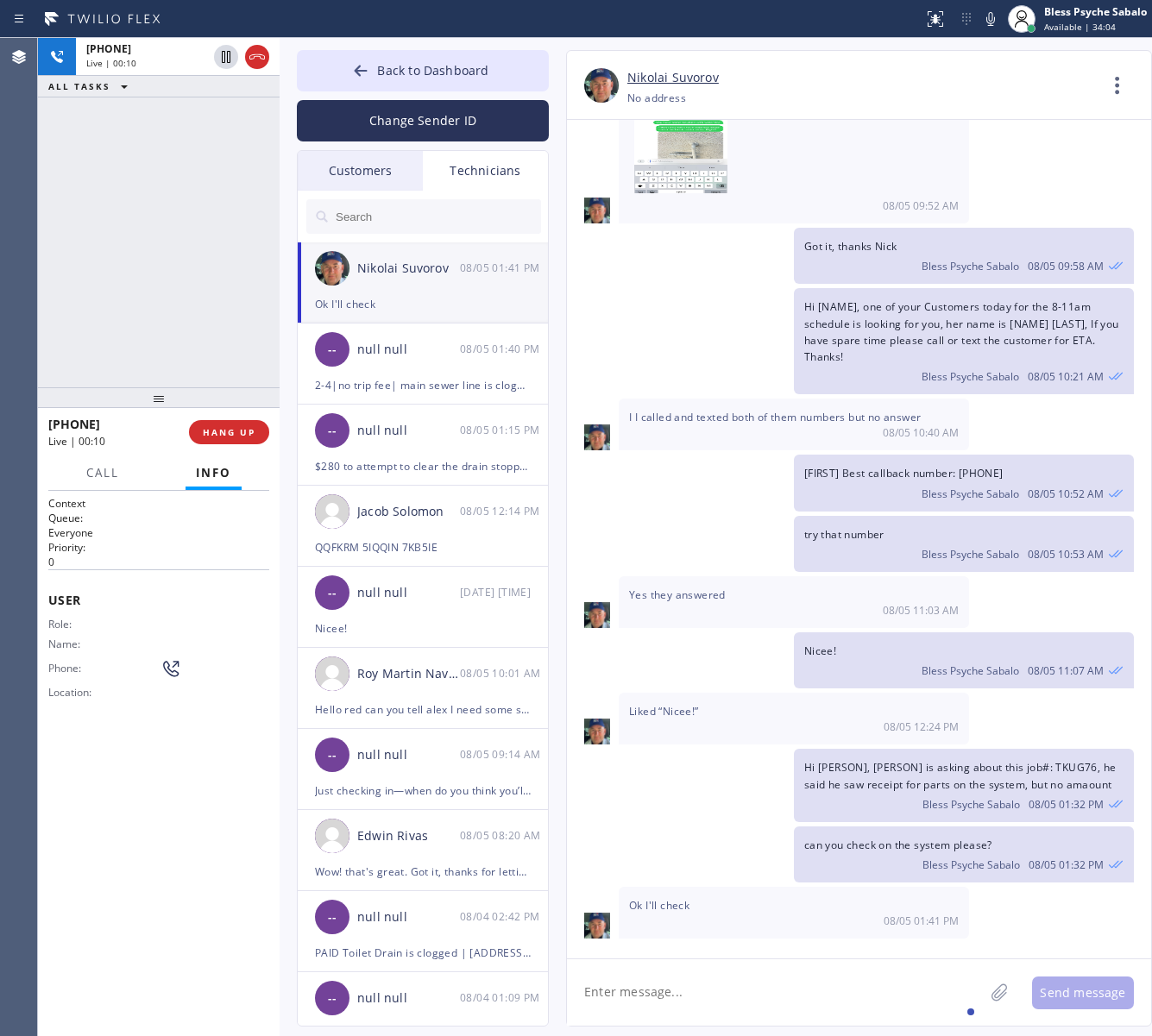 click on "Ok I'll check  08/05 01:41 PM" at bounding box center [794, 913] 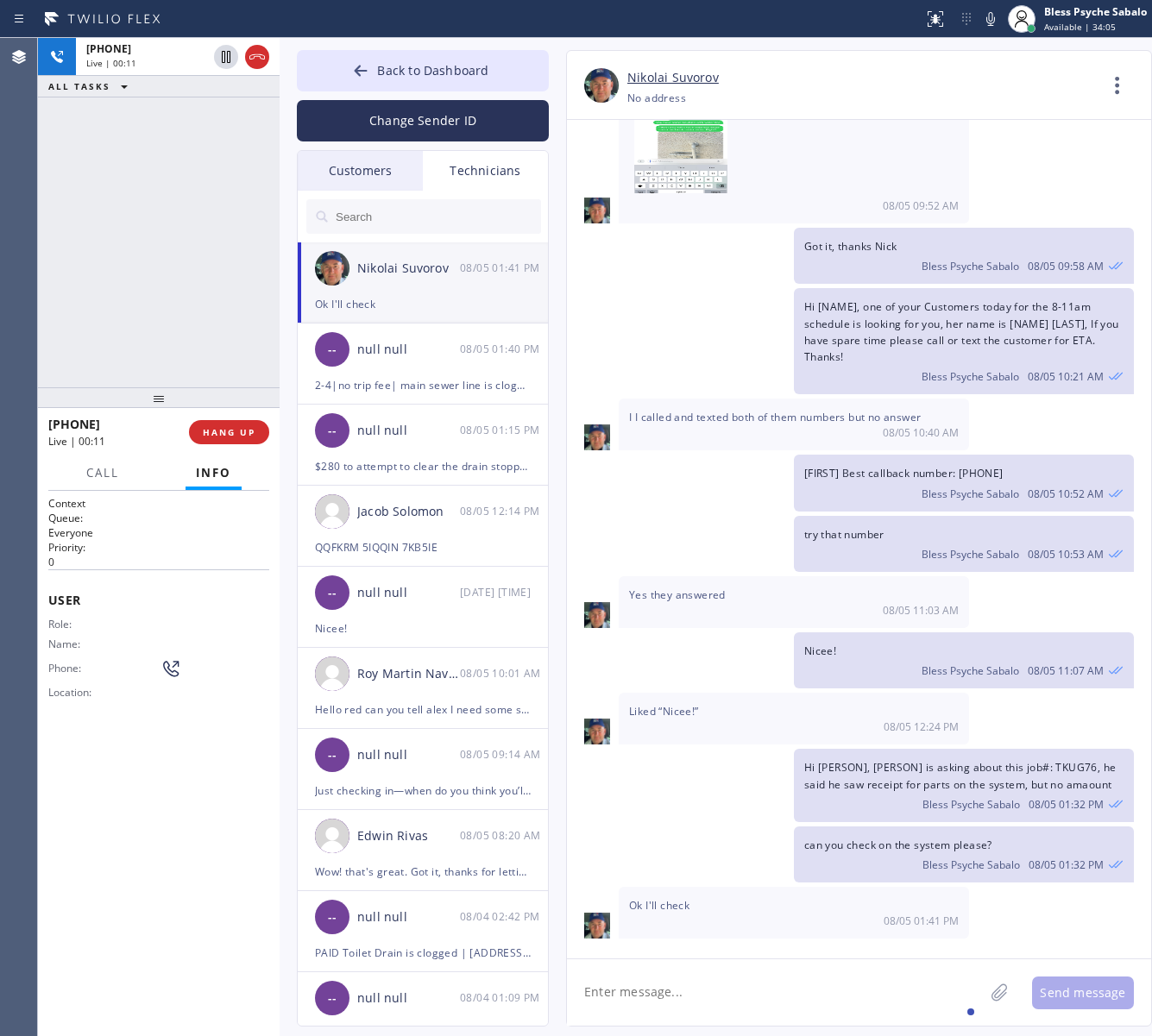 click on "Technicians" at bounding box center [485, 171] 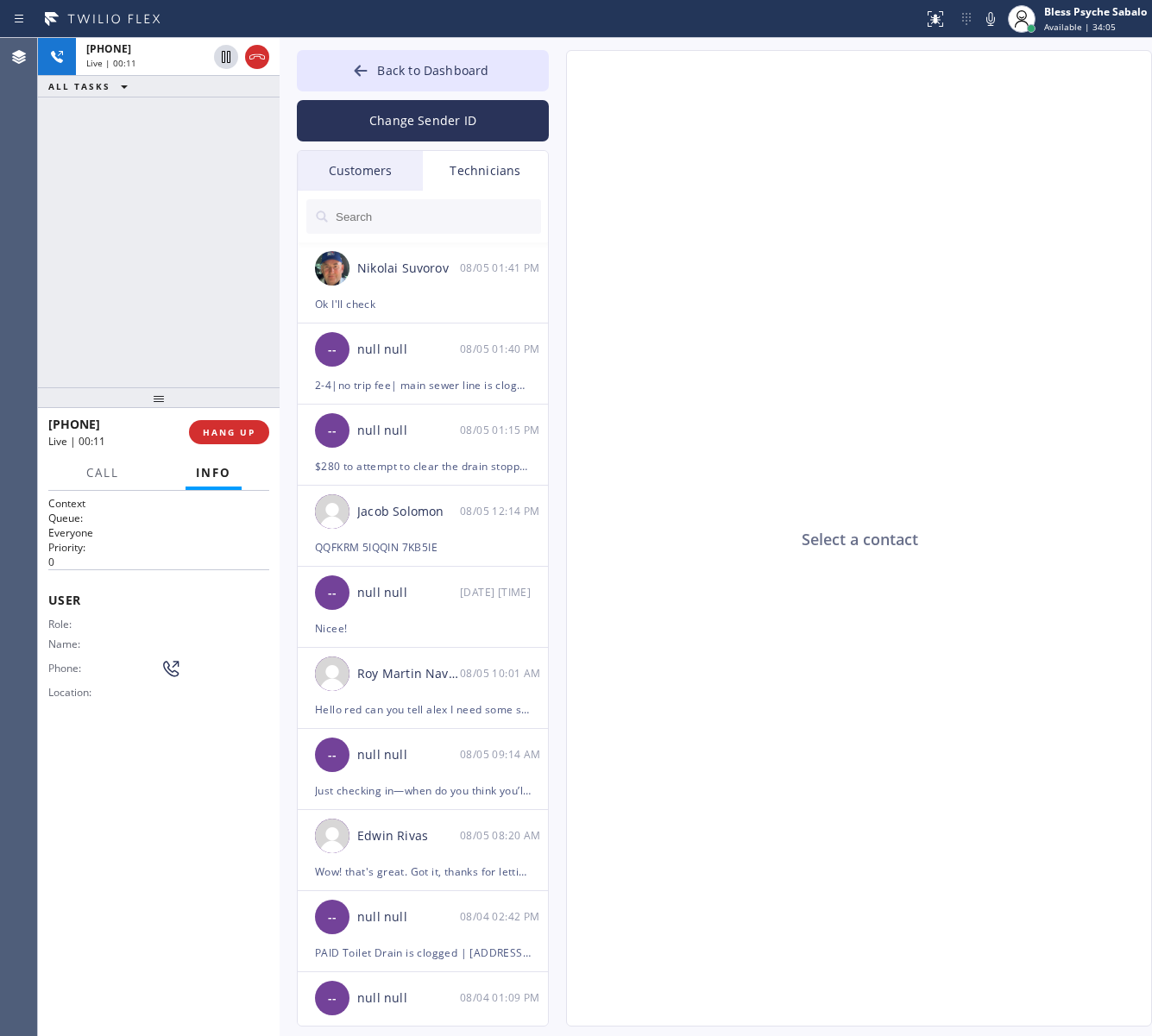 click on "Customers" at bounding box center [360, 171] 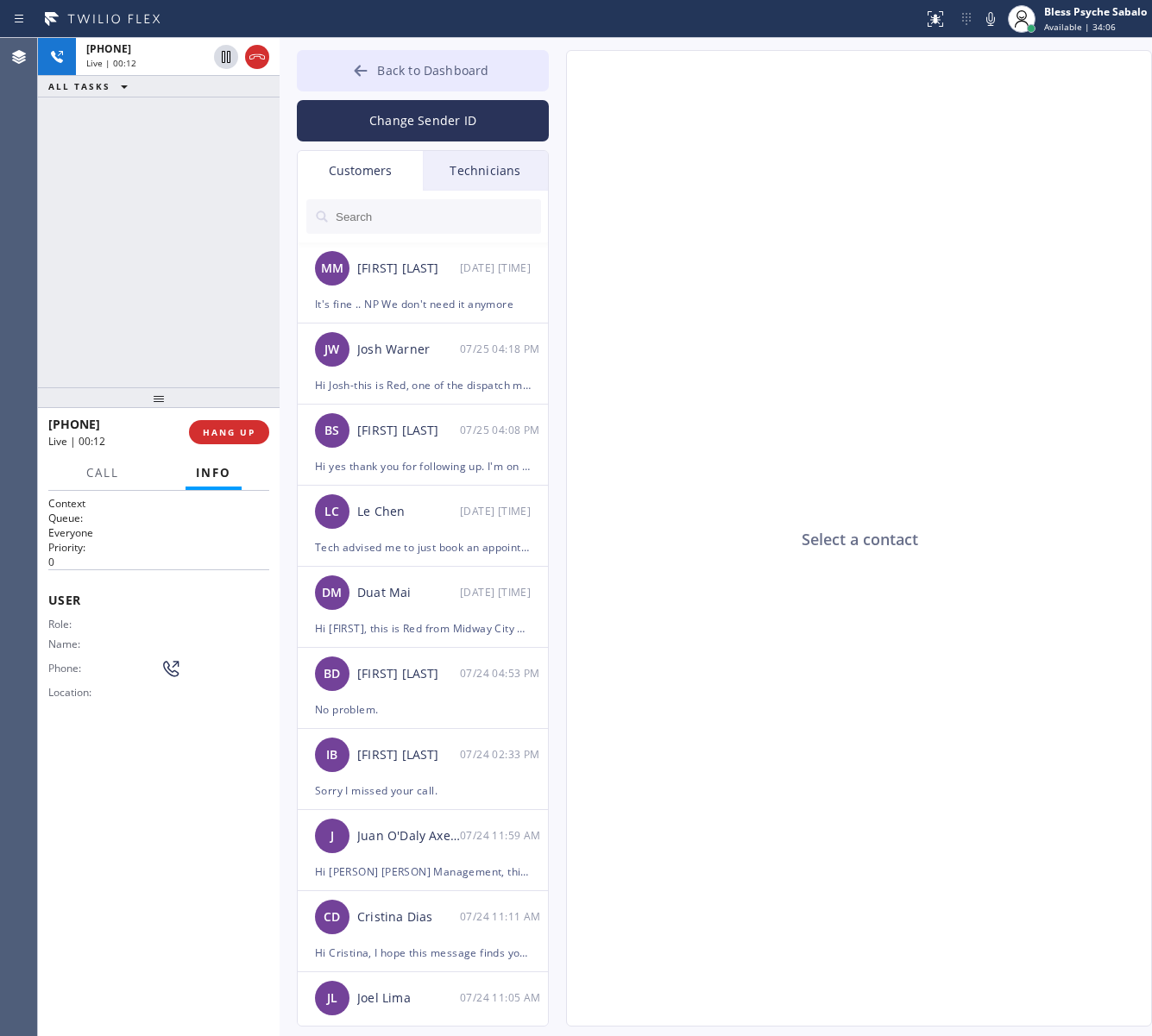 click on "Back to Dashboard" at bounding box center (432, 70) 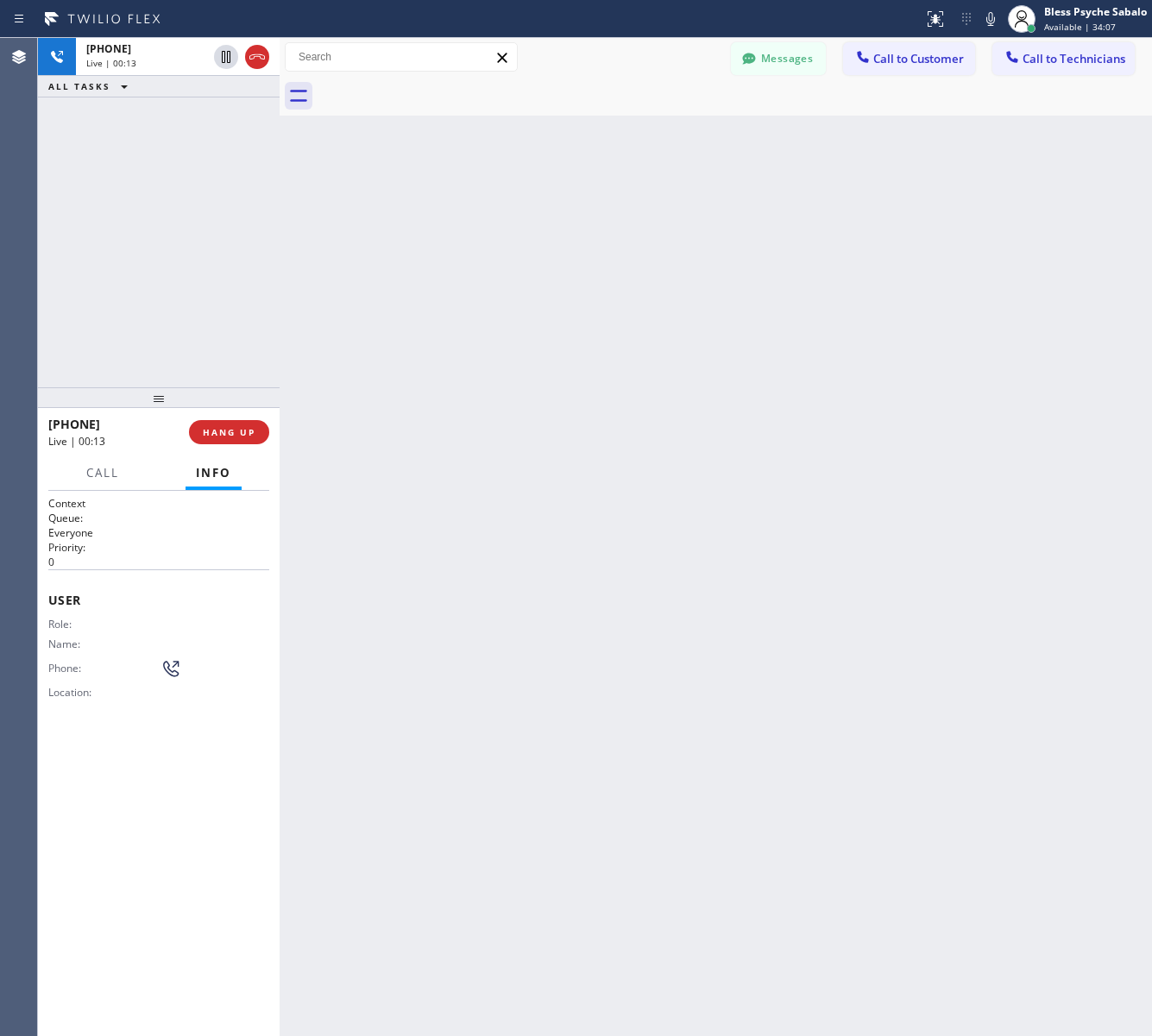click on "Messages" at bounding box center [778, 59] 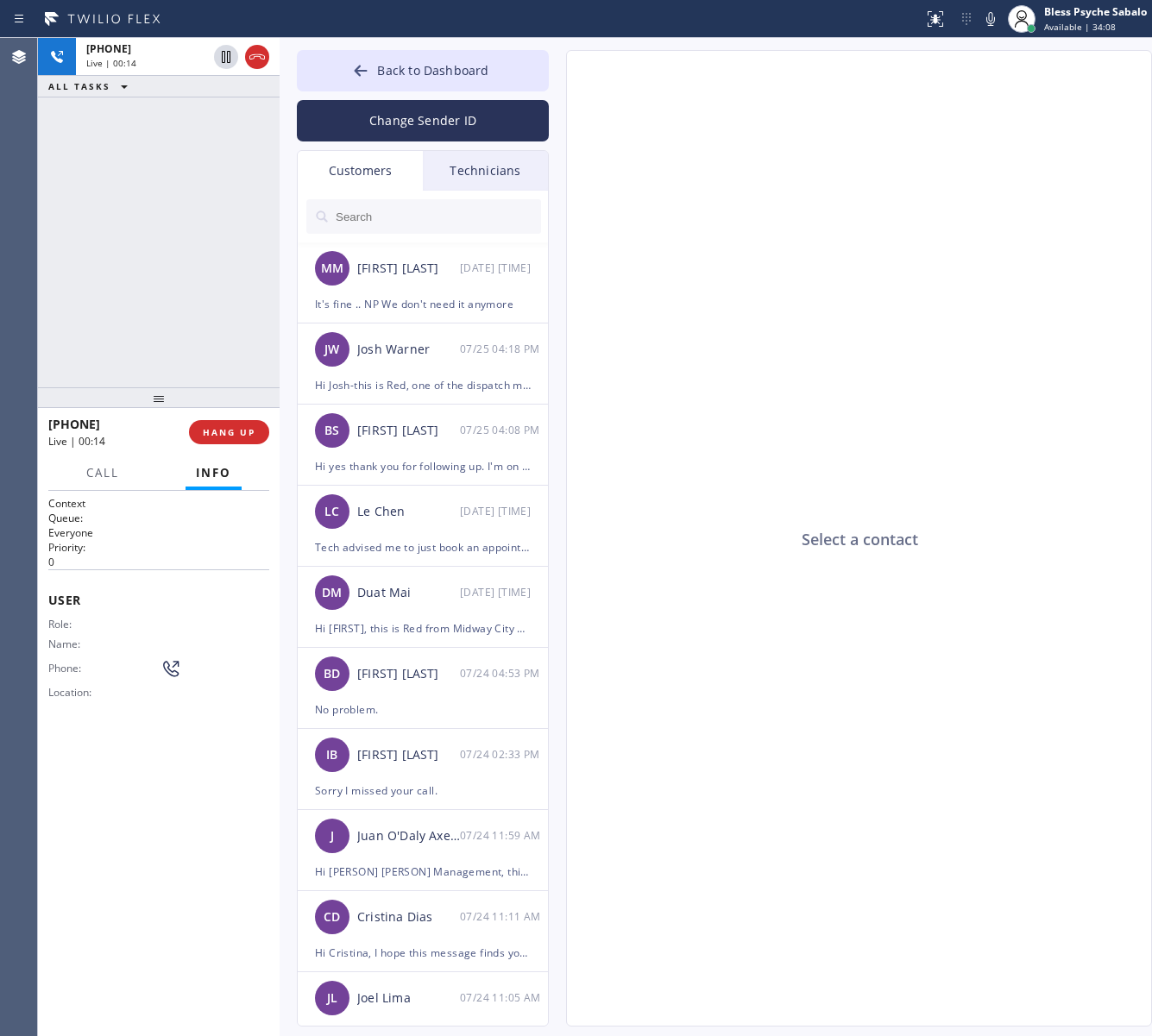 click on "Select a contact" 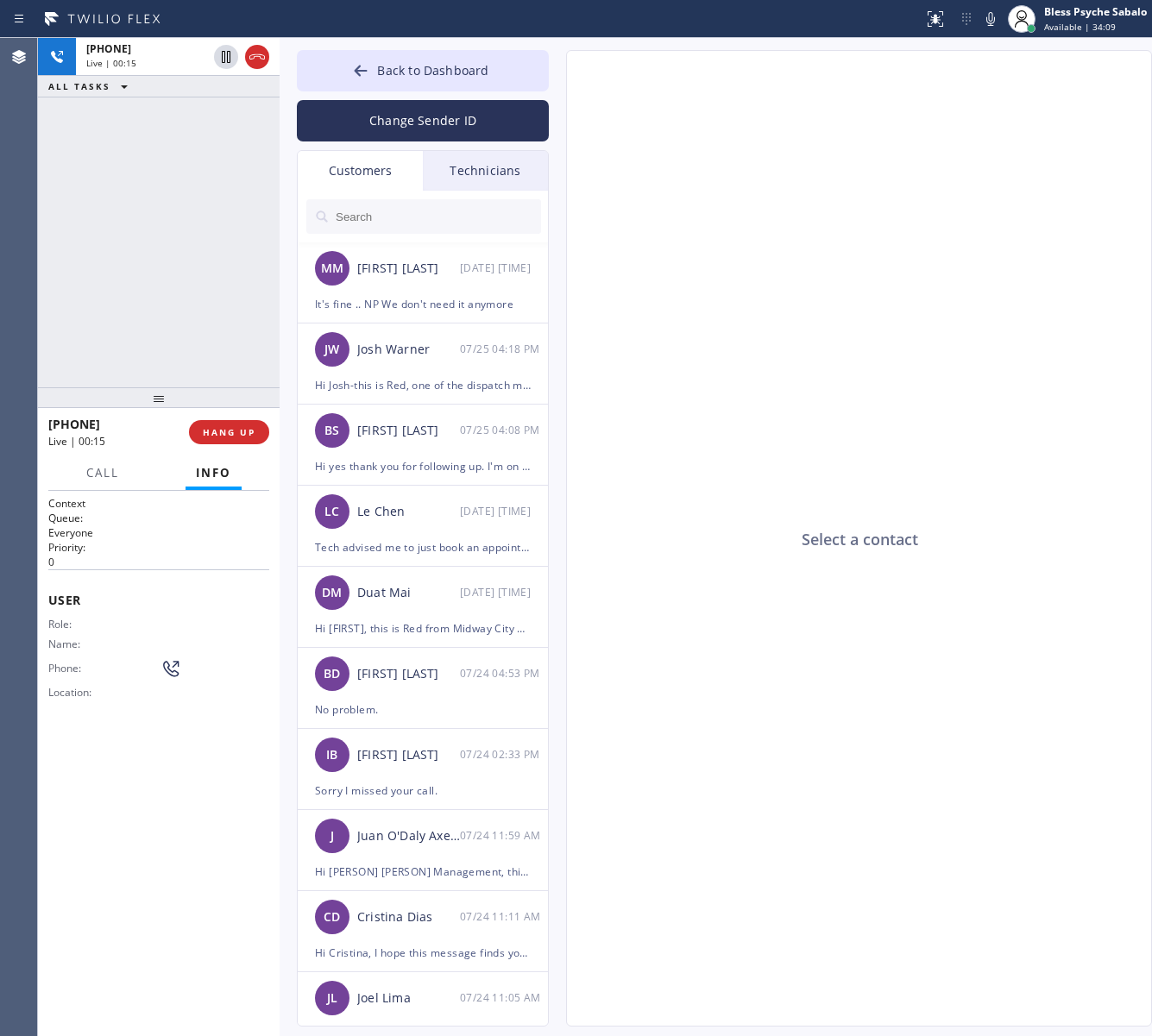 click on "Technicians" at bounding box center (485, 171) 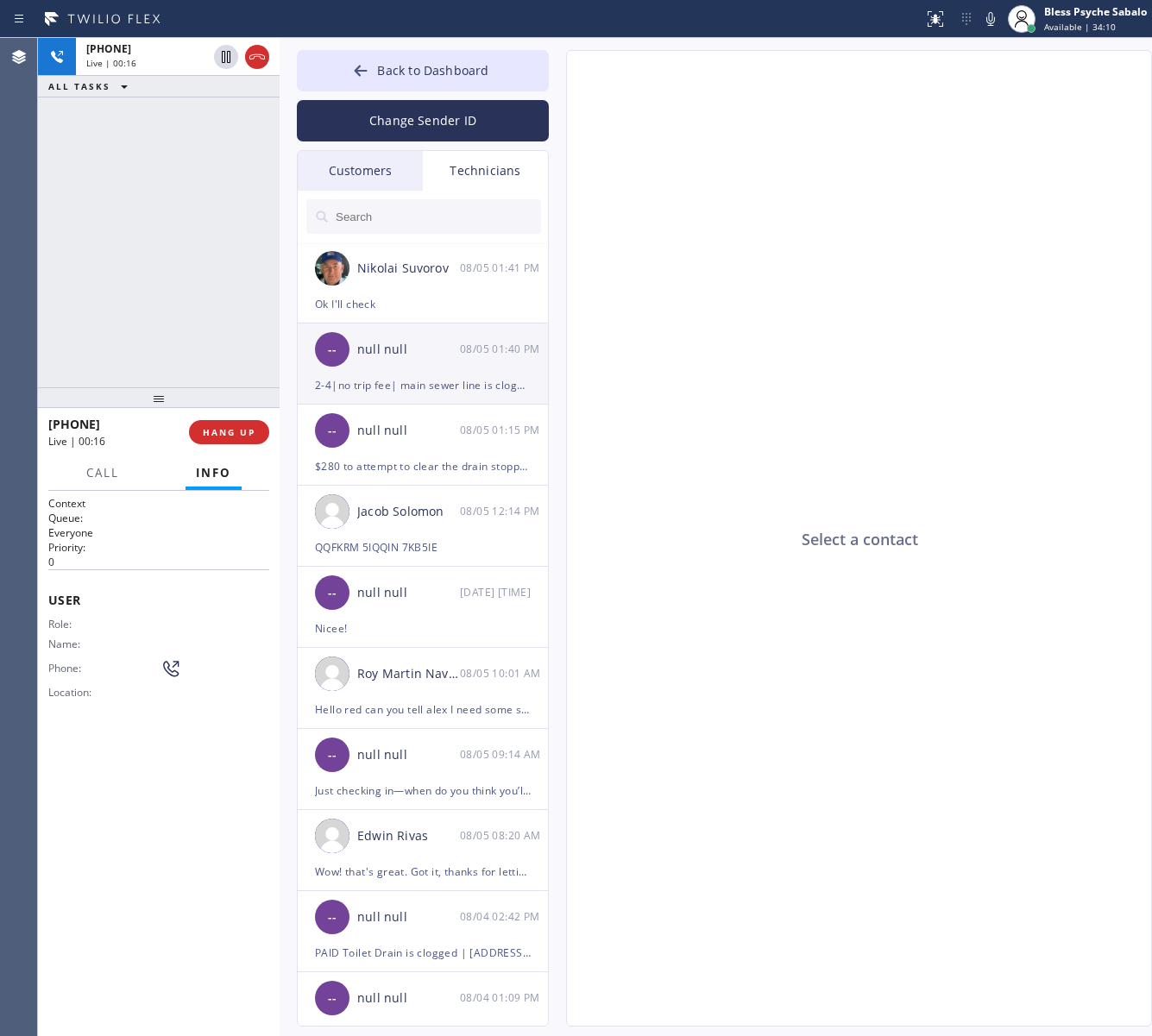 click on "btw I have a job offer for you. Please check the job details below:
2-4|no trip fee| main sewer line is clogged and overflowing and needs to be clear out| 4417 Toland WayEagle Rock, CA 90041, USA(apartment , owner)| Highland Park Plumber| Note: wants our plumber to come over in the next hour or as early as possible cause if not will have his local plumber come out instead and call her 45 mins prior so she have time to travel on the way to the property -- she won't provide apt # as the sewer line is just outside the building" at bounding box center (423, 385) 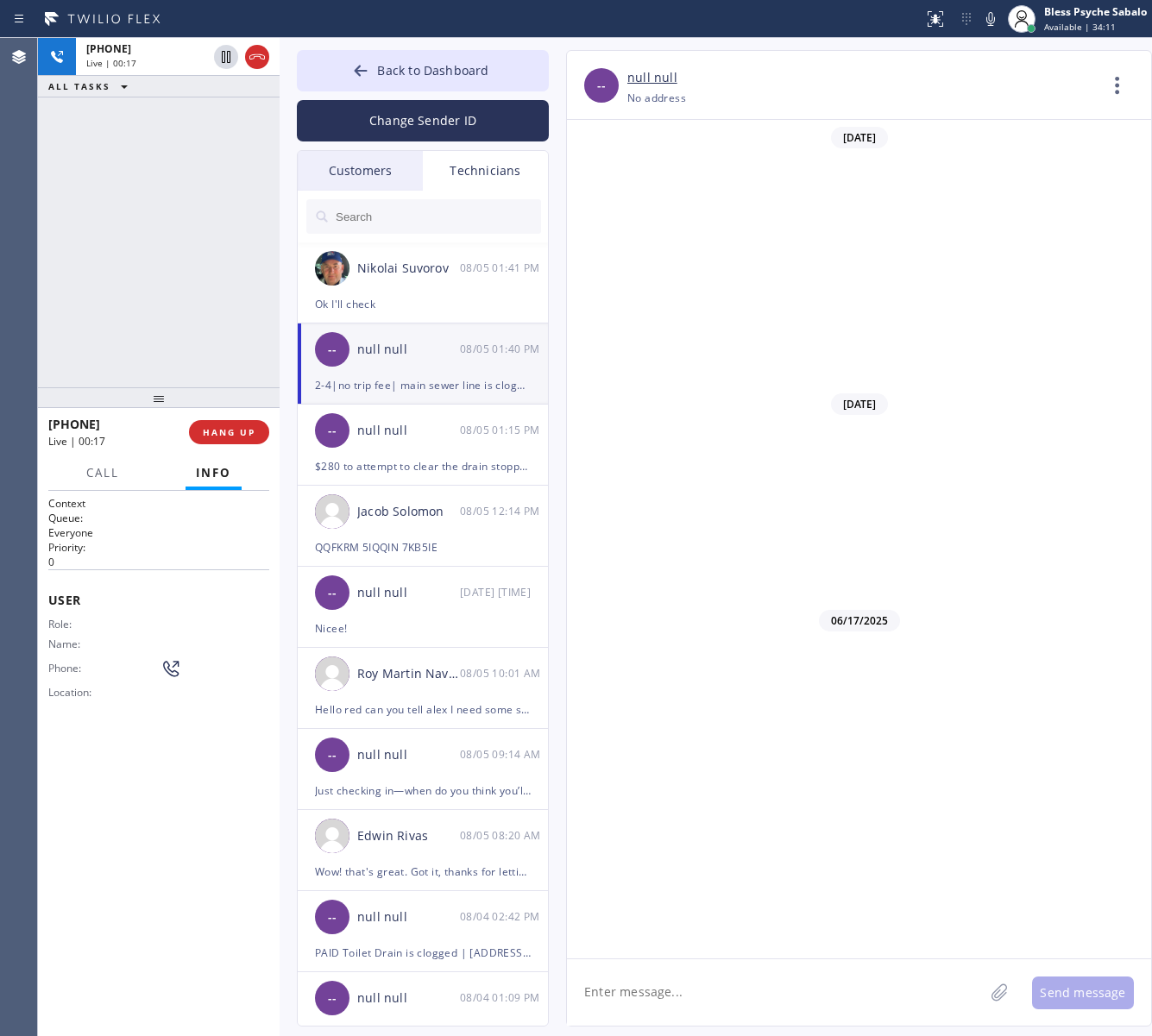 scroll, scrollTop: 14865, scrollLeft: 0, axis: vertical 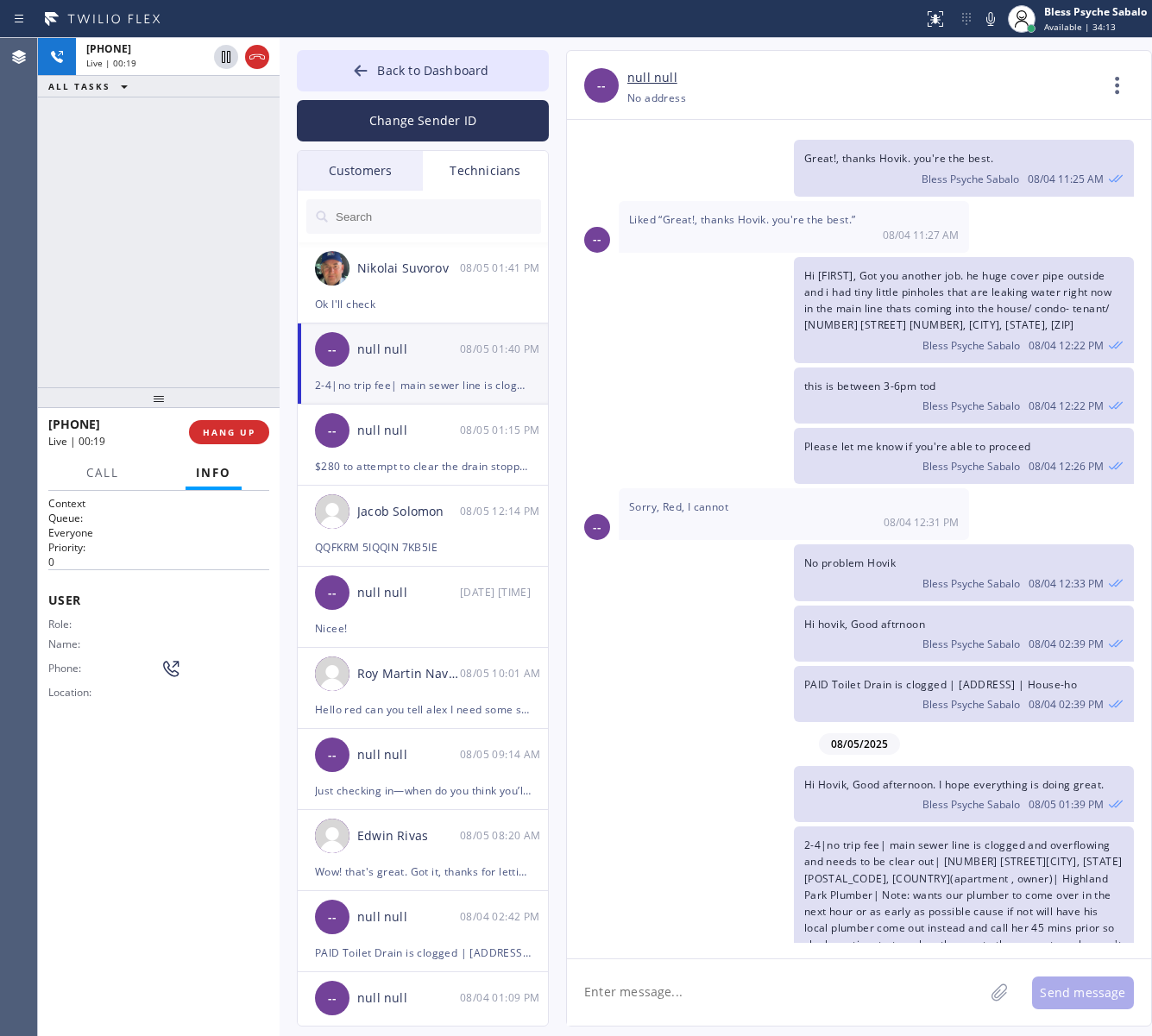 drag, startPoint x: 831, startPoint y: 795, endPoint x: 1106, endPoint y: 902, distance: 295.08304 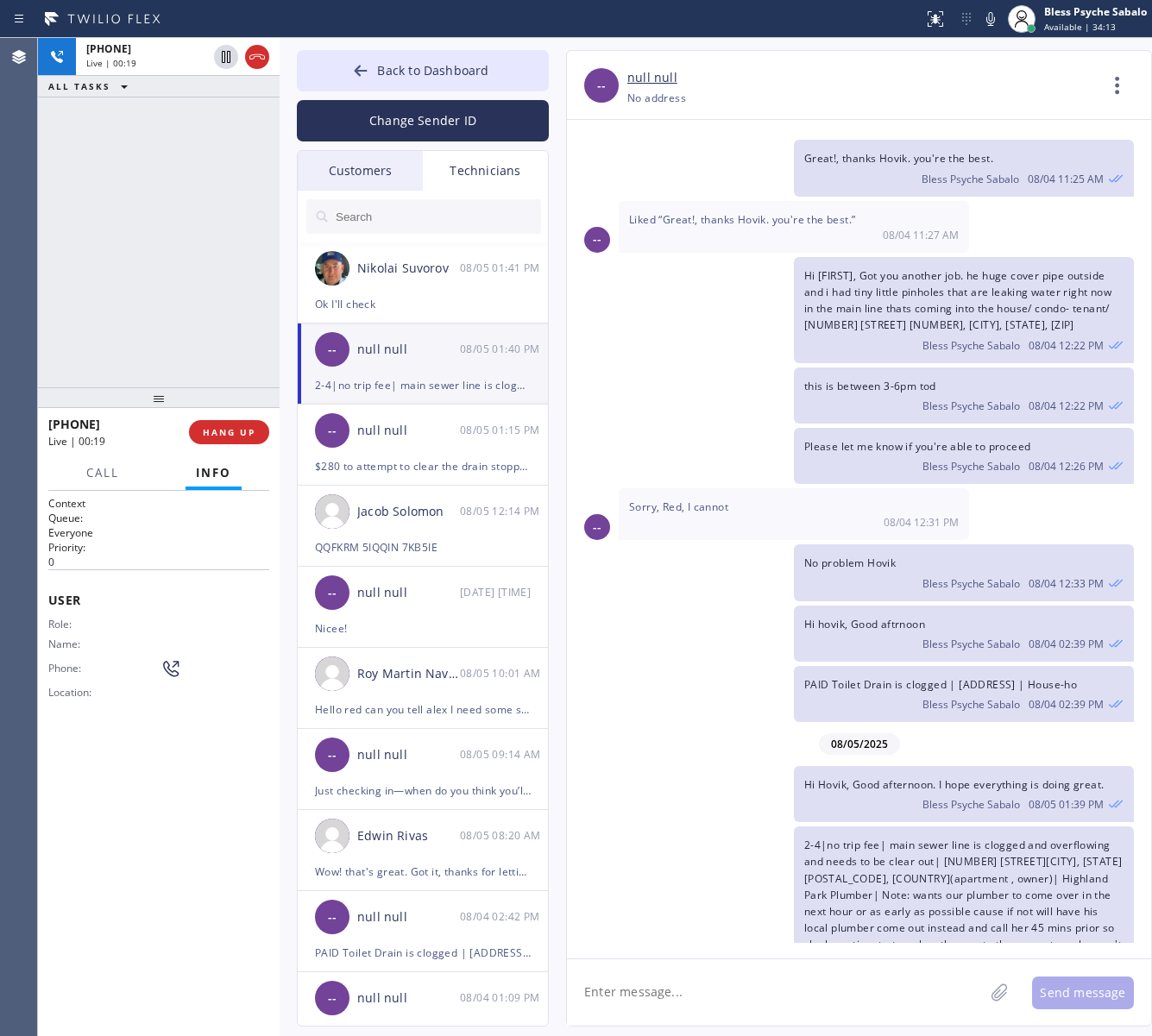 click on "btw I have a job offer for you. Please check the job details below:
2-4|no trip fee| main sewer line is clogged and overflowing and needs to be clear out| 4417 Toland WayEagle Rock, CA 90041, USA(apartment , owner)| Highland Park Plumber| Note: wants our plumber to come over in the next hour or as early as possible cause if not will have his local plumber come out instead and call her 45 mins prior so she have time to travel on the way to the property -- she won't provide apt # as the sewer line is just outside the building
Bless Psyche Sabalo 08/05 01:40 PM" 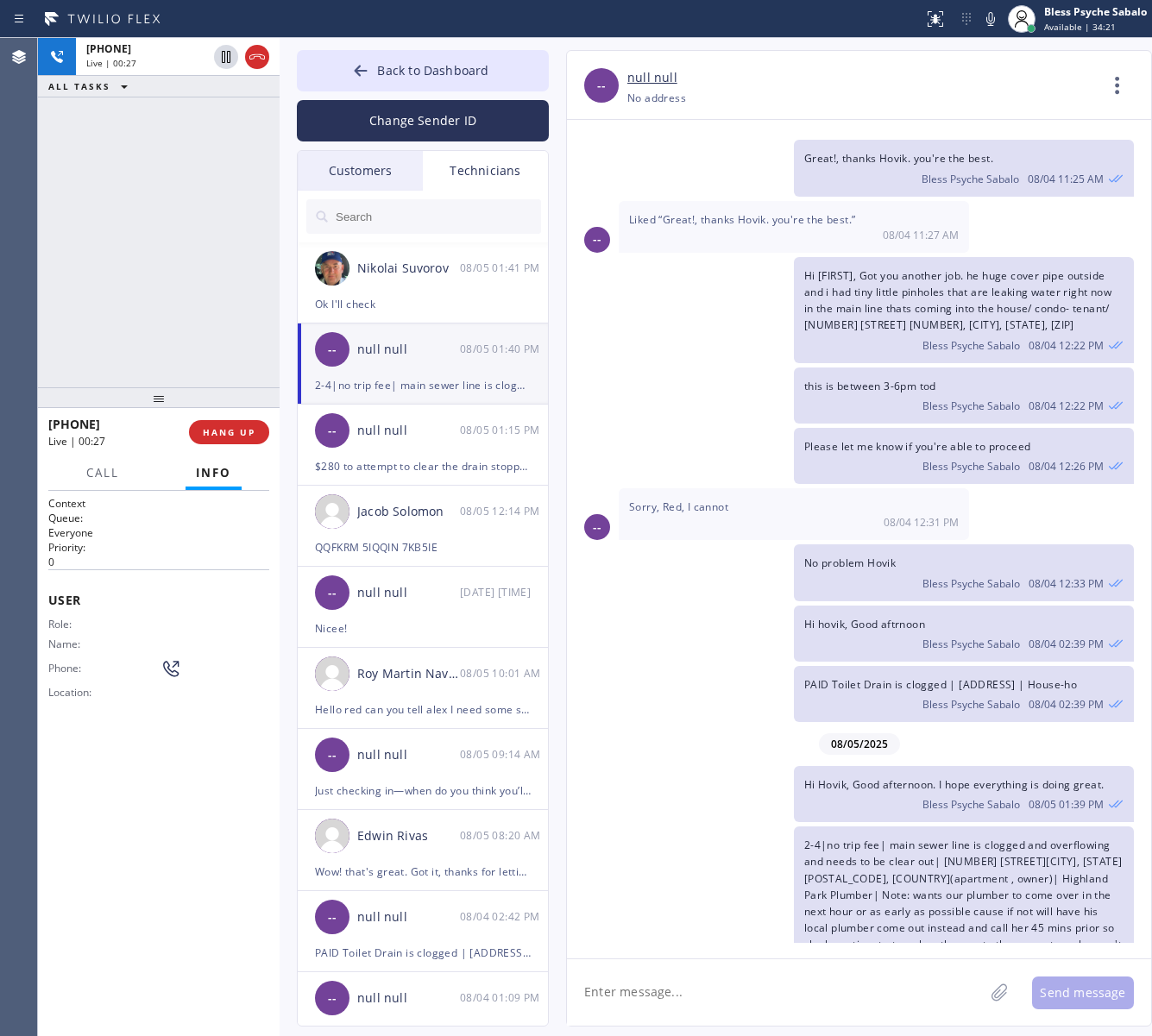click on "btw I have a job offer for you. Please check the job details below:
2-4|no trip fee| main sewer line is clogged and overflowing and needs to be clear out| 4417 Toland WayEagle Rock, CA 90041, USA(apartment , owner)| Highland Park Plumber| Note: wants our plumber to come over in the next hour or as early as possible cause if not will have his local plumber come out instead and call her 45 mins prior so she have time to travel on the way to the property -- she won't provide apt # as the sewer line is just outside the building" at bounding box center [963, 902] 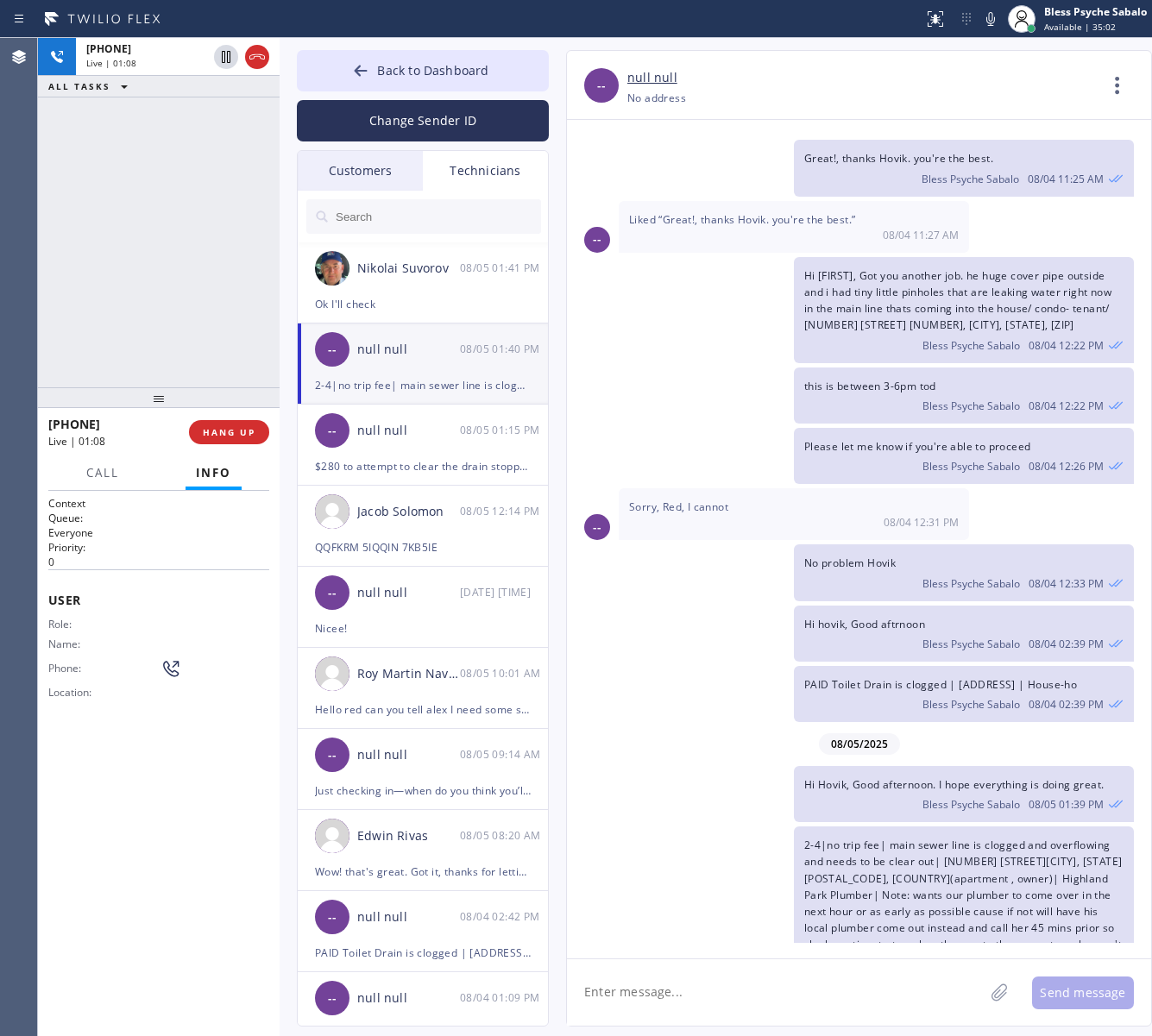 drag, startPoint x: 1103, startPoint y: 903, endPoint x: 801, endPoint y: 766, distance: 331.62177 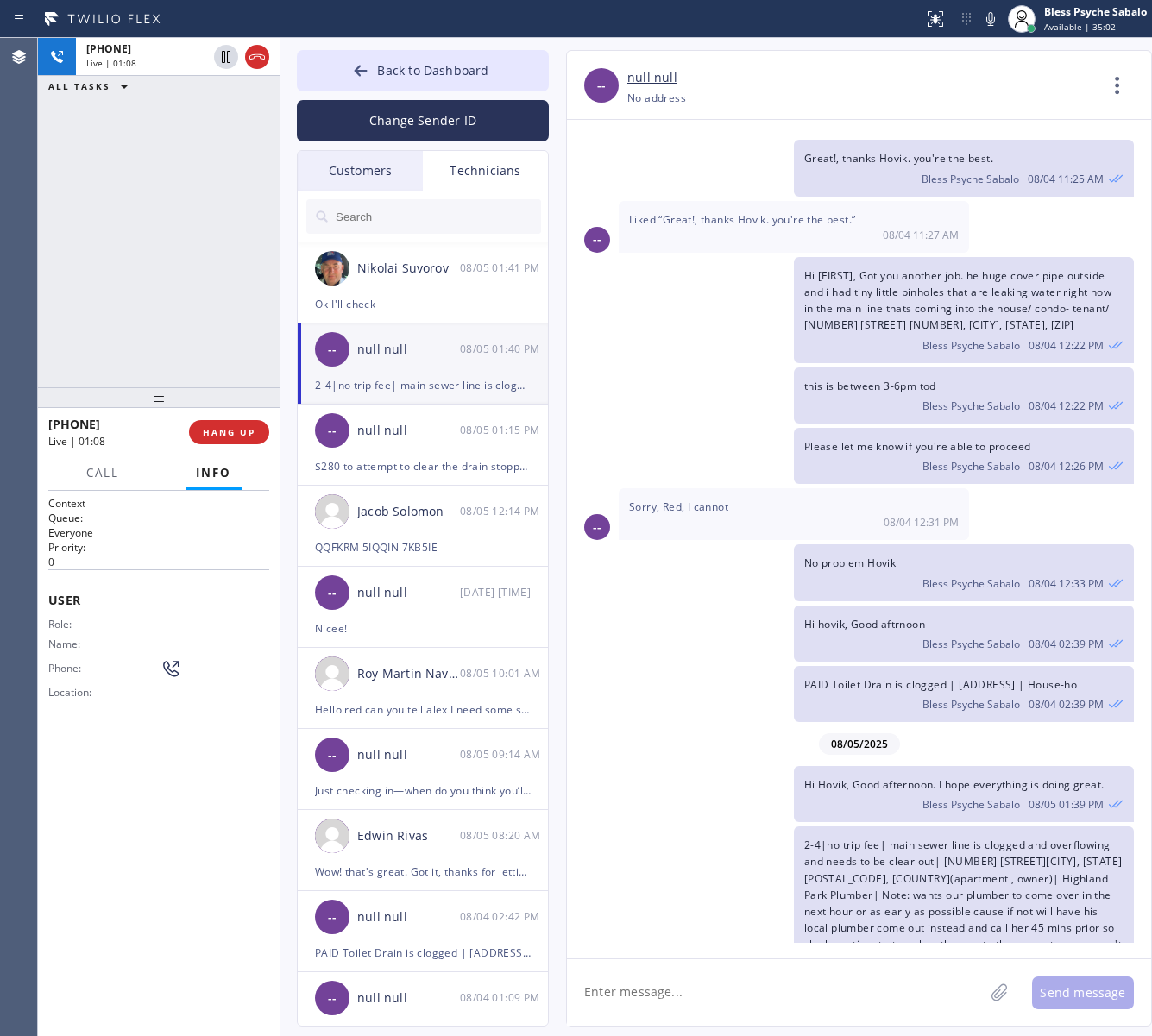 click on "btw I have a job offer for you. Please check the job details below:
2-4|no trip fee| main sewer line is clogged and overflowing and needs to be clear out| 4417 Toland WayEagle Rock, CA 90041, USA(apartment , owner)| Highland Park Plumber| Note: wants our plumber to come over in the next hour or as early as possible cause if not will have his local plumber come out instead and call her 45 mins prior so she have time to travel on the way to the property -- she won't provide apt # as the sewer line is just outside the building
Bless Psyche Sabalo 08/05 01:40 PM" 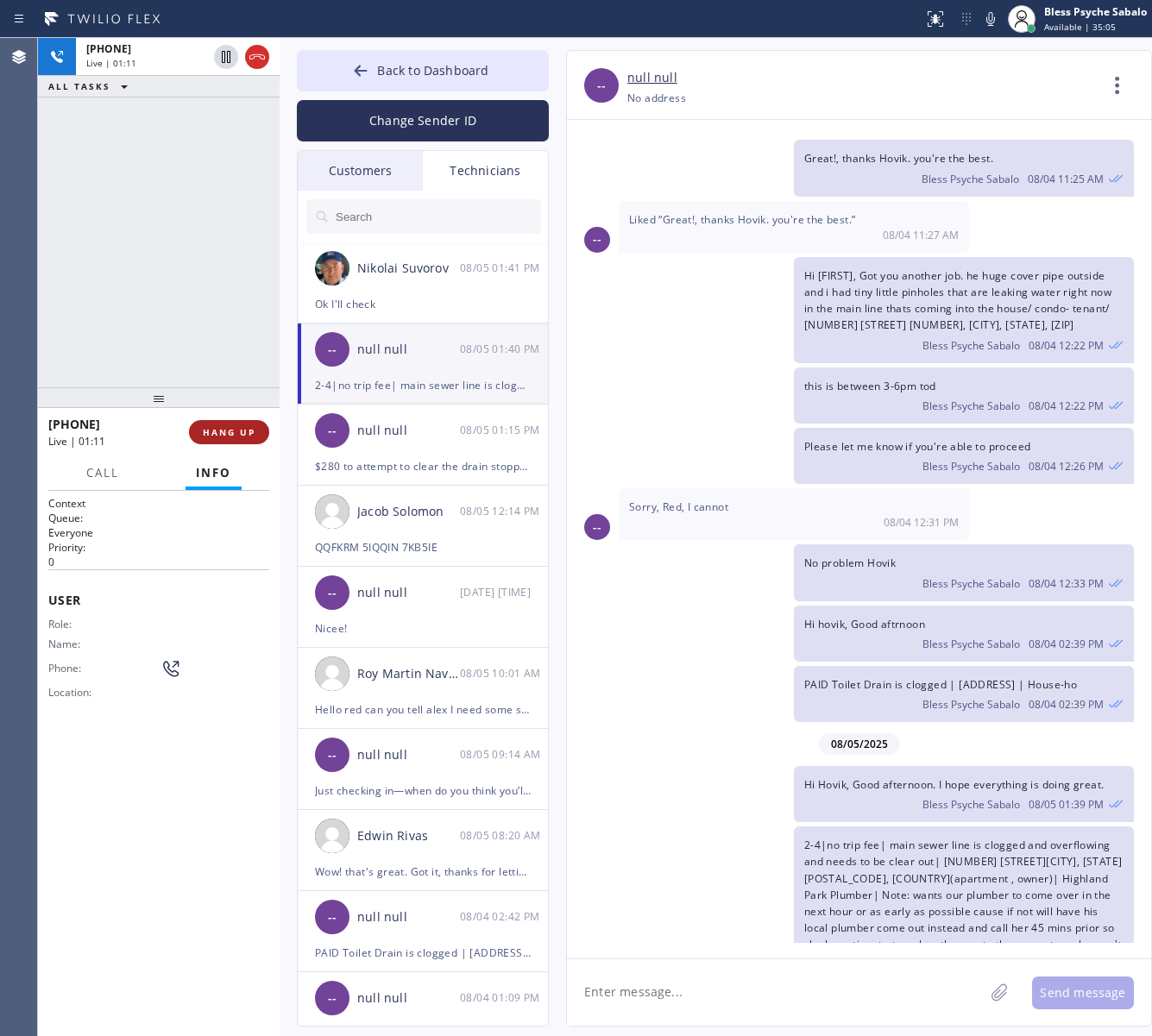 click on "HANG UP" at bounding box center [229, 432] 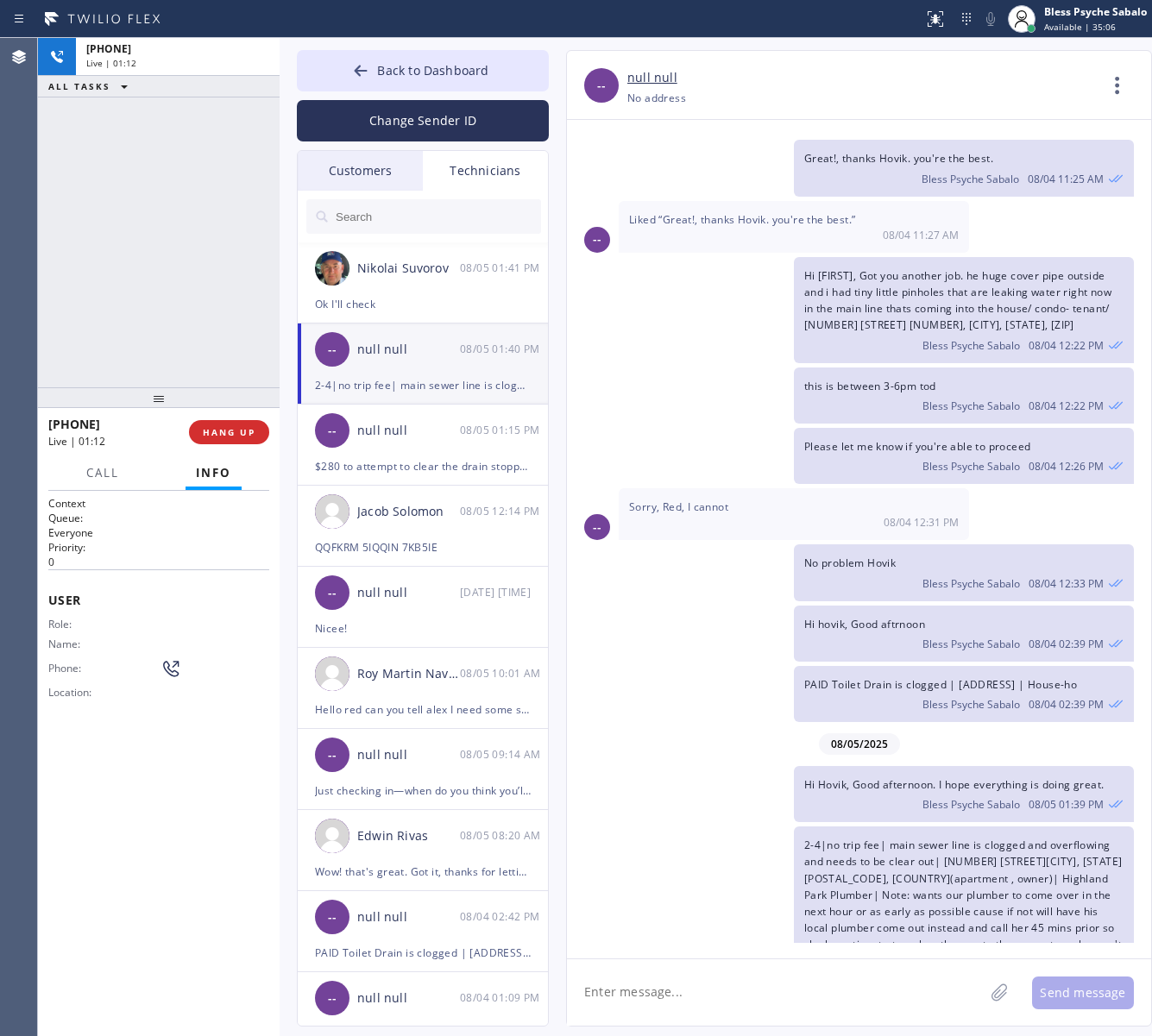 click on "+18189669606 Live | 01:12 ALL TASKS ALL TASKS ACTIVE TASKS TASKS IN WRAP UP" at bounding box center (159, 212) 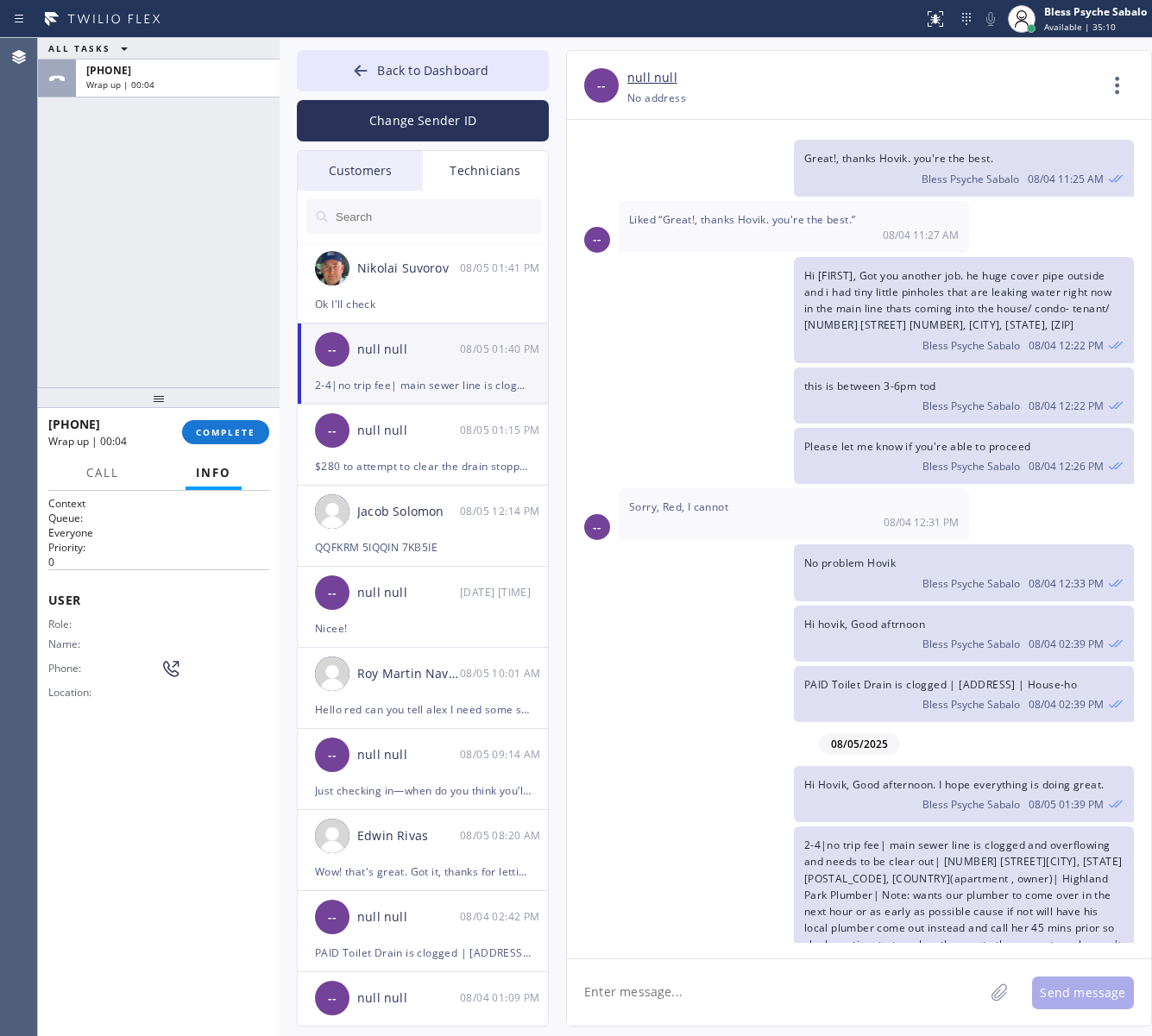 click on "No problem Hovik Bless Psyche Sabalo 08/04 12:33 PM" 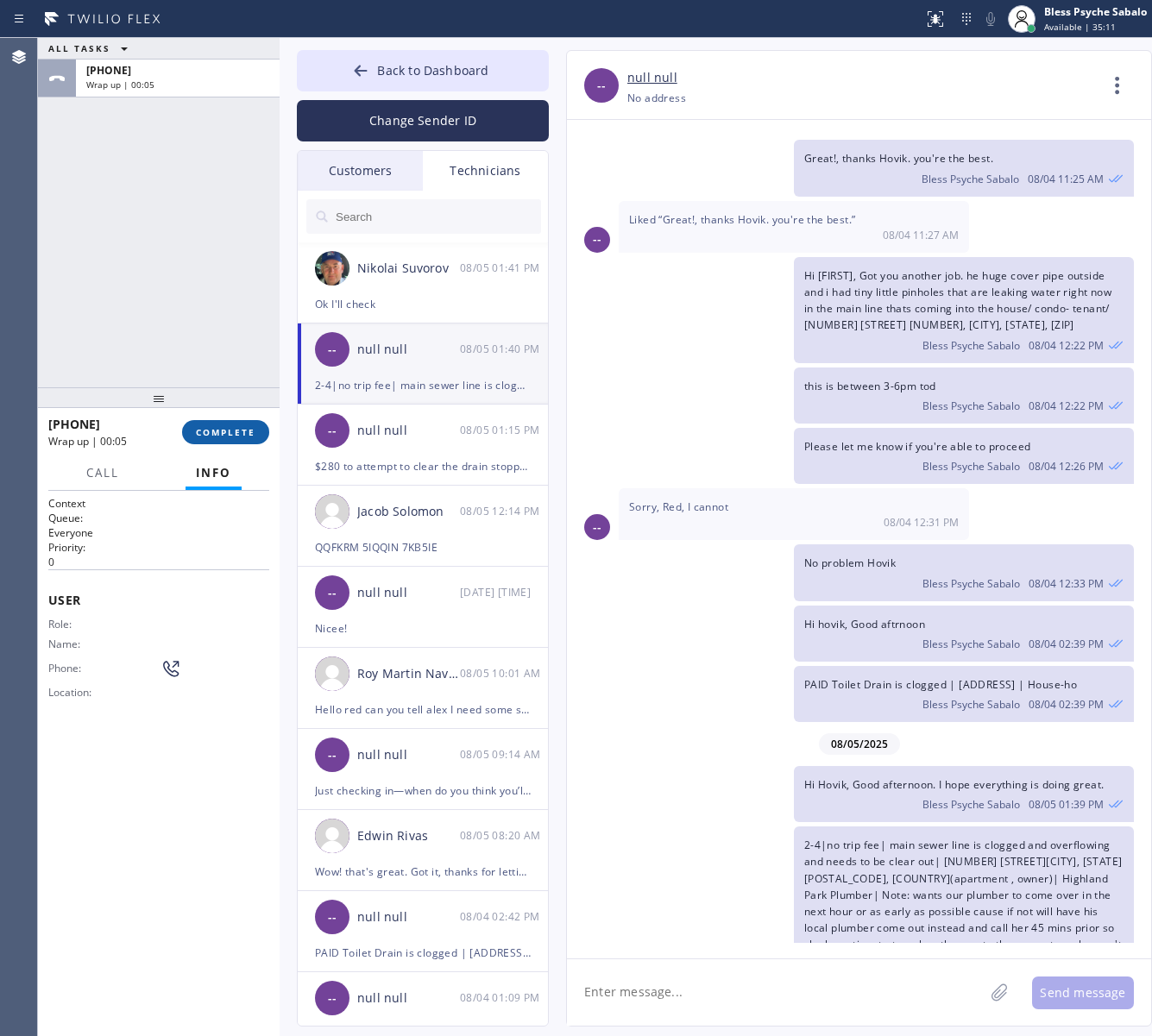 click on "COMPLETE" at bounding box center (225, 432) 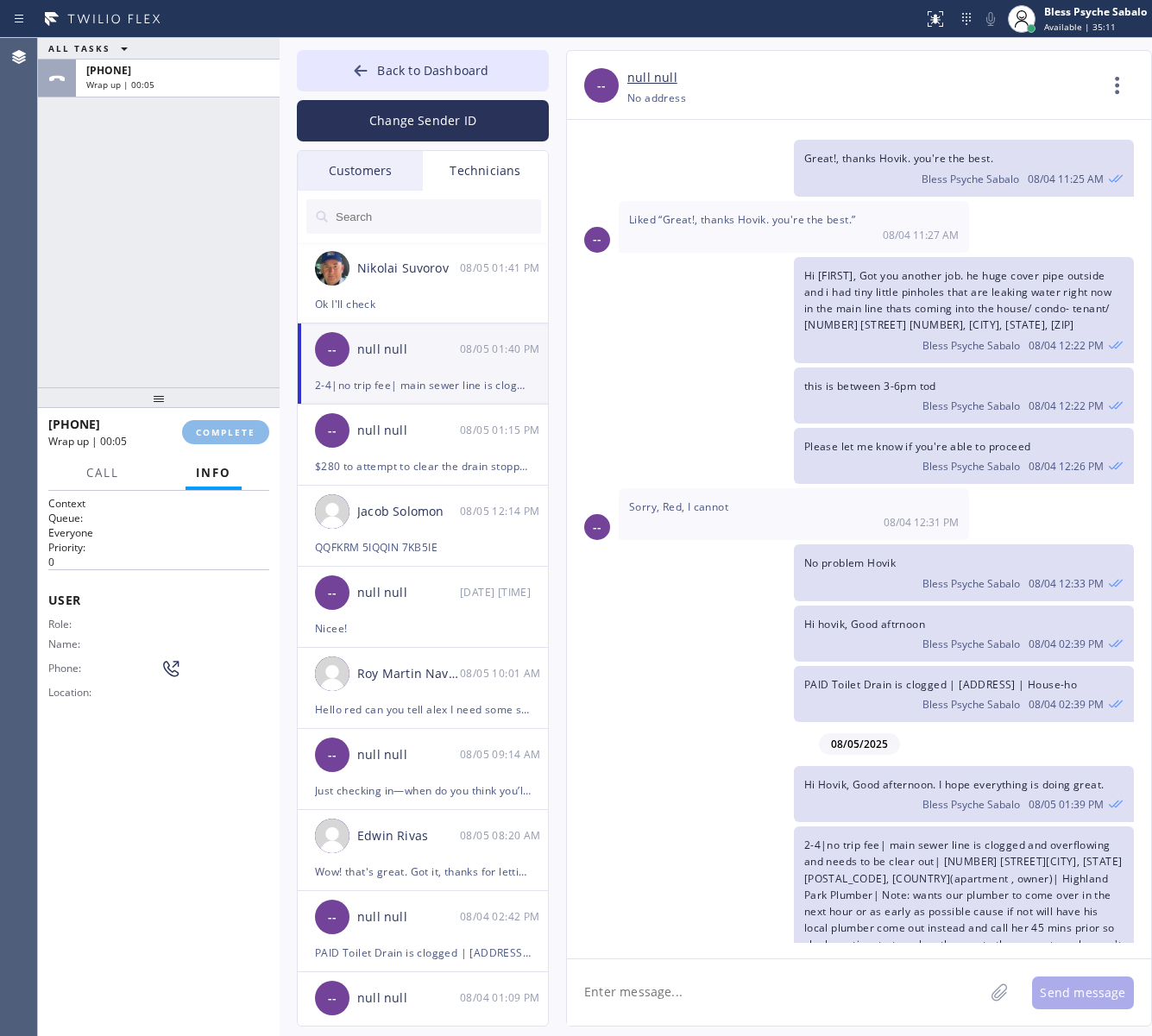 drag, startPoint x: 218, startPoint y: 300, endPoint x: 663, endPoint y: 135, distance: 474.6051 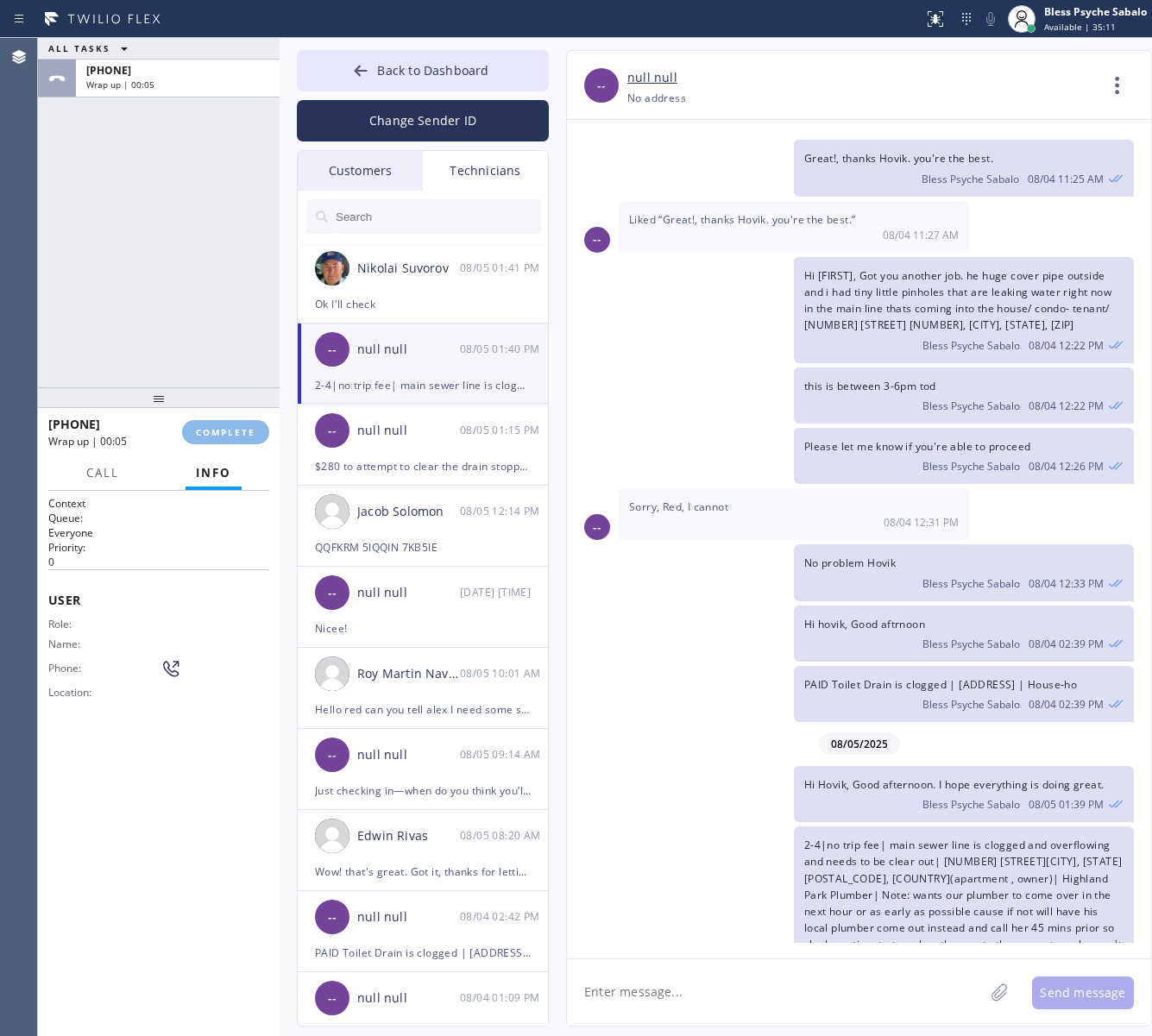 click on "ALL TASKS ALL TASKS ACTIVE TASKS TASKS IN WRAP UP +18189669606 Wrap up | 00:05" at bounding box center [159, 212] 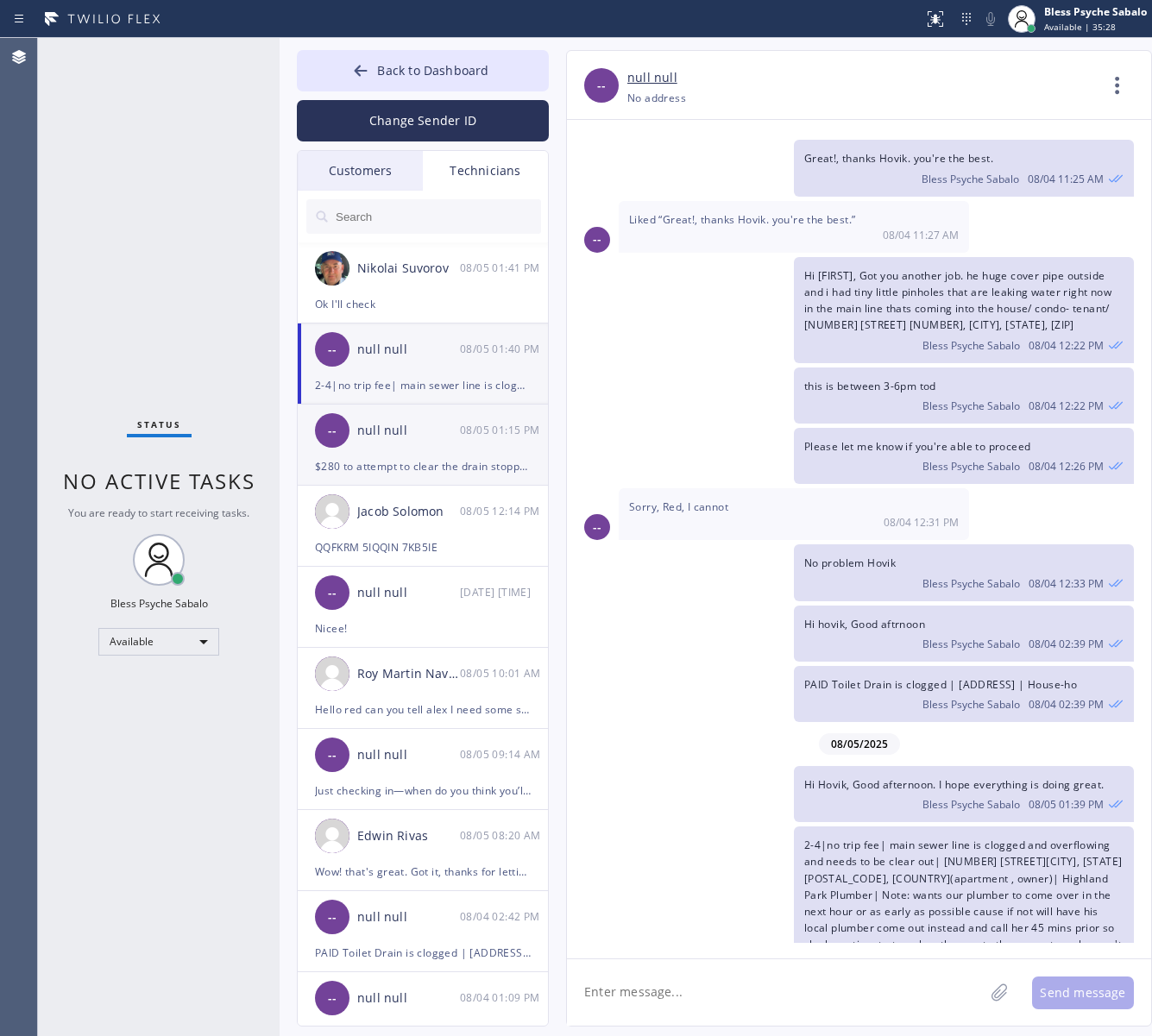 click on "$280 to attempt to clear the drain stoppage from the island sink. If the drain can not be cleared from the island sink we will need to try to run the cable through the kitchen sink will be $460" at bounding box center (423, 466) 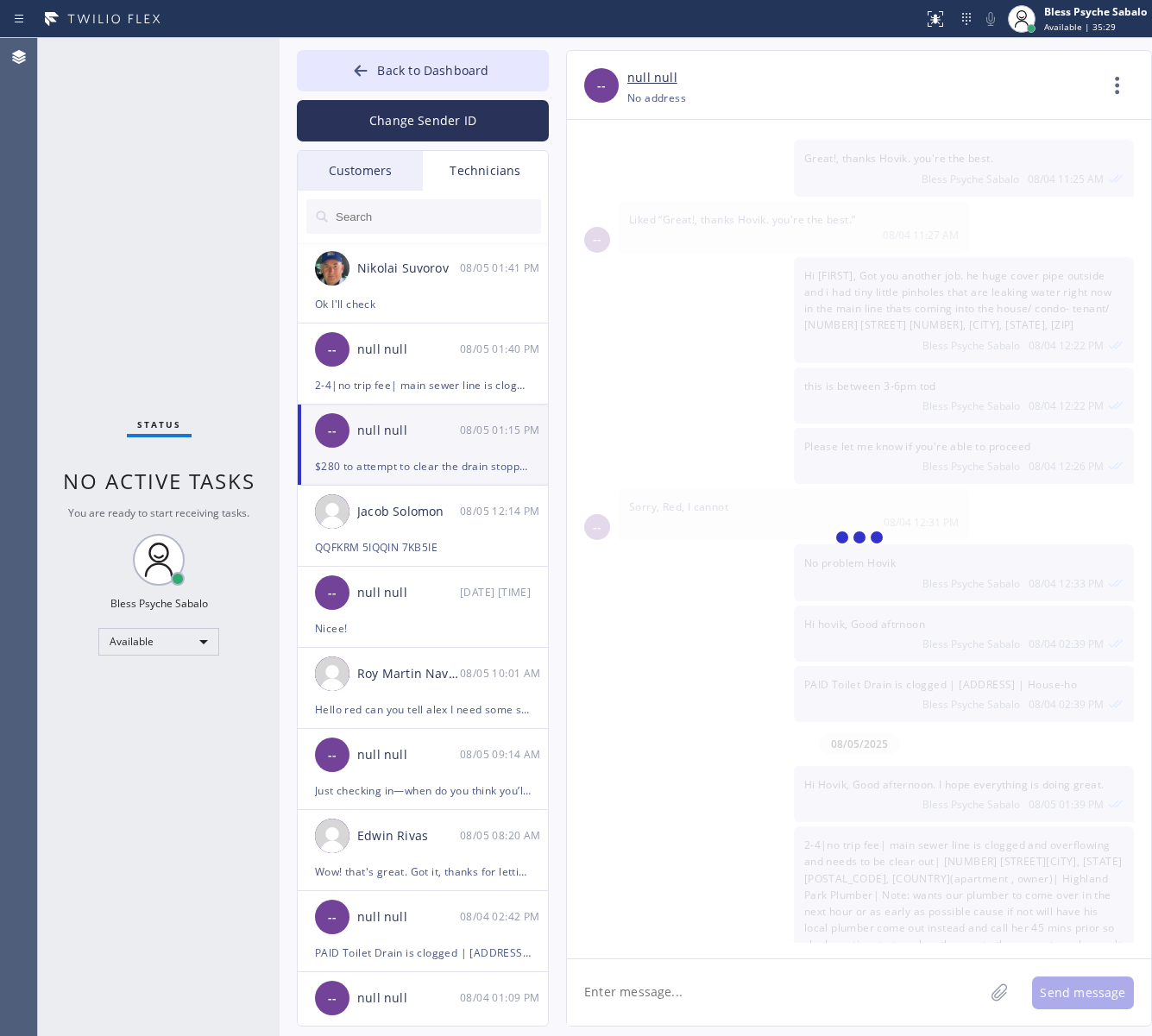scroll, scrollTop: 0, scrollLeft: 0, axis: both 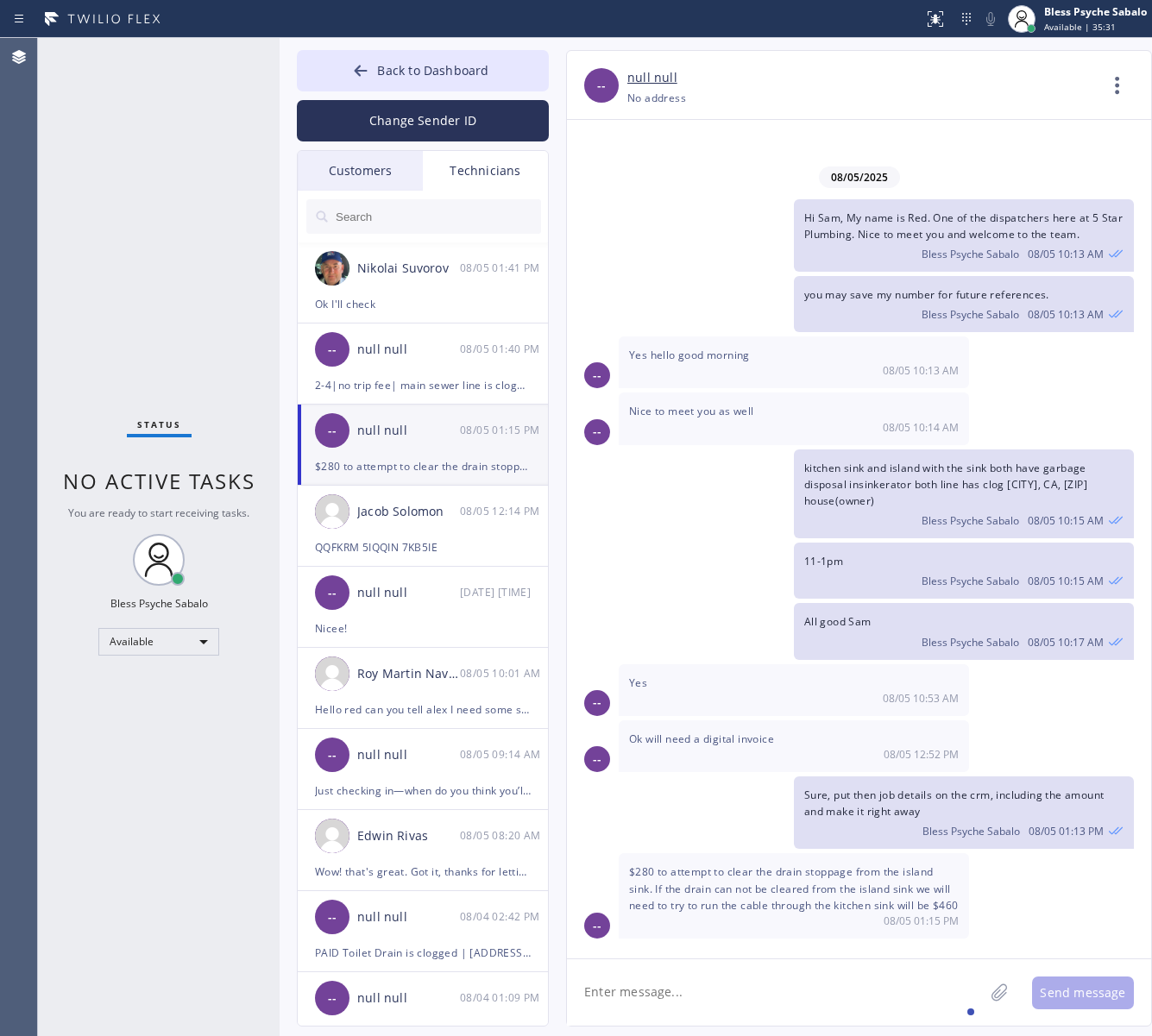 click 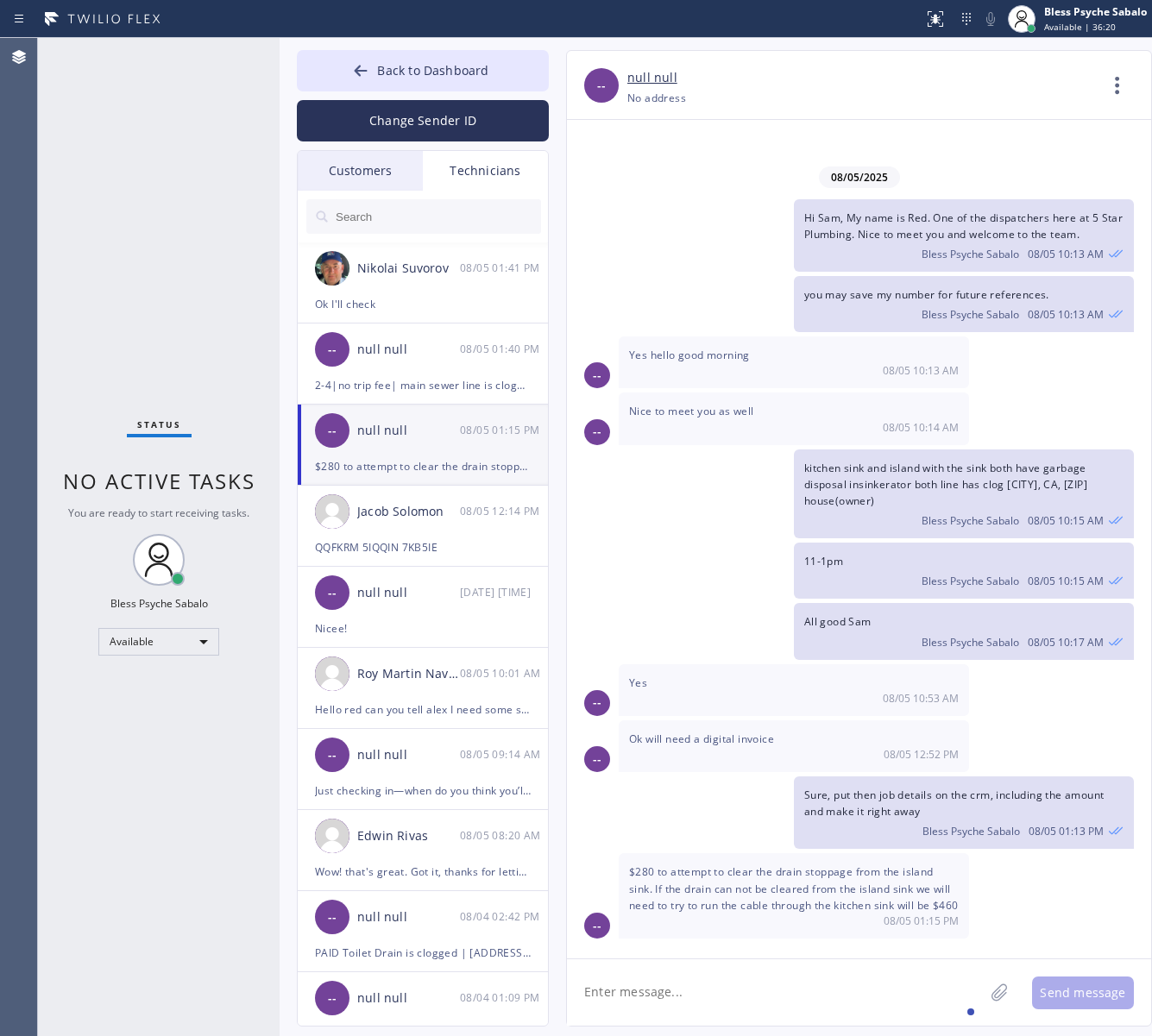 click on "kitchen sink and island with the sink both have garbage disposal insinkerator both line has clog Palos Verdes Estates, CA, 90274 house(owner)  Bless Psyche Sabalo 08/05 10:15 AM" at bounding box center [850, 494] 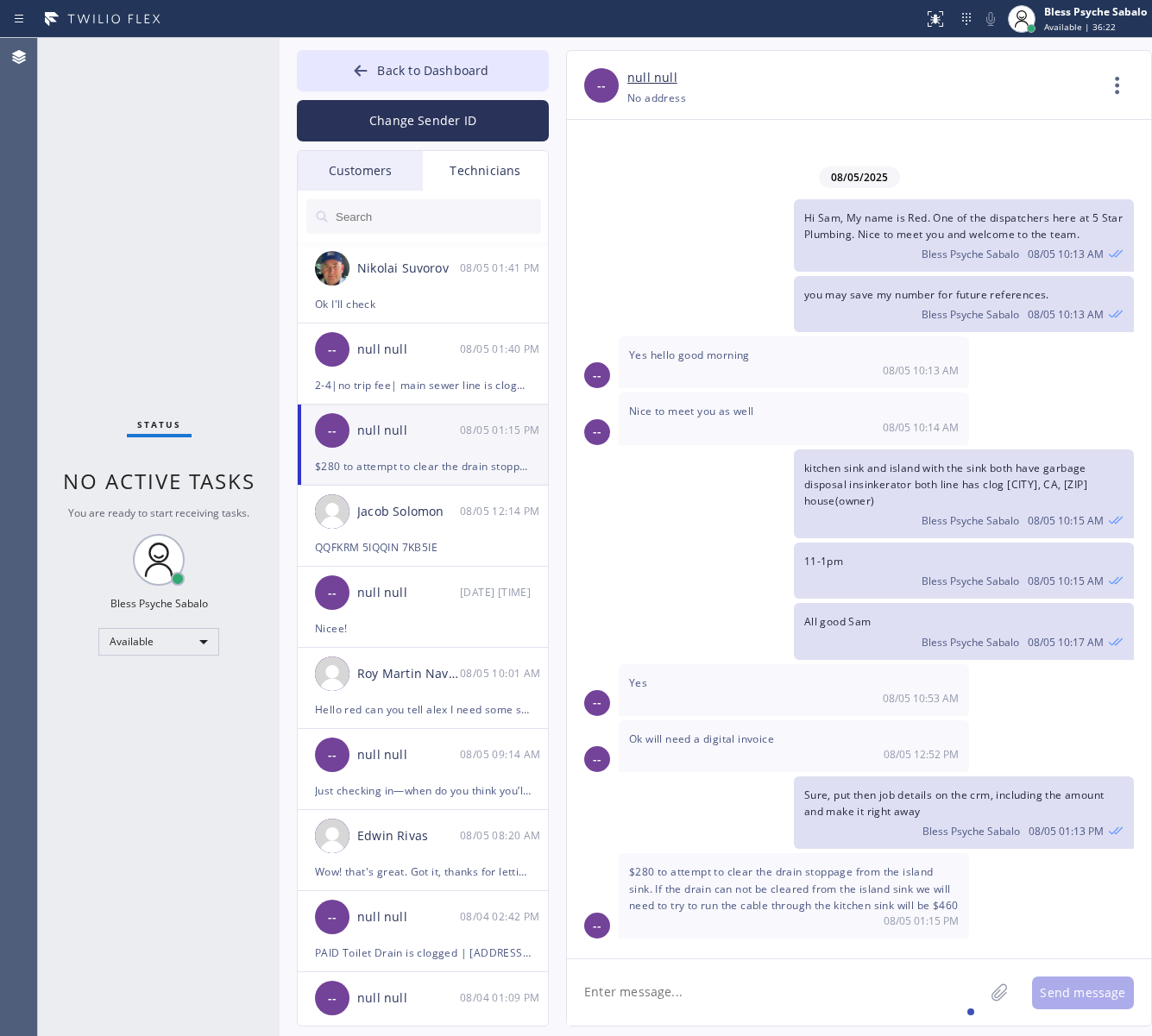 click 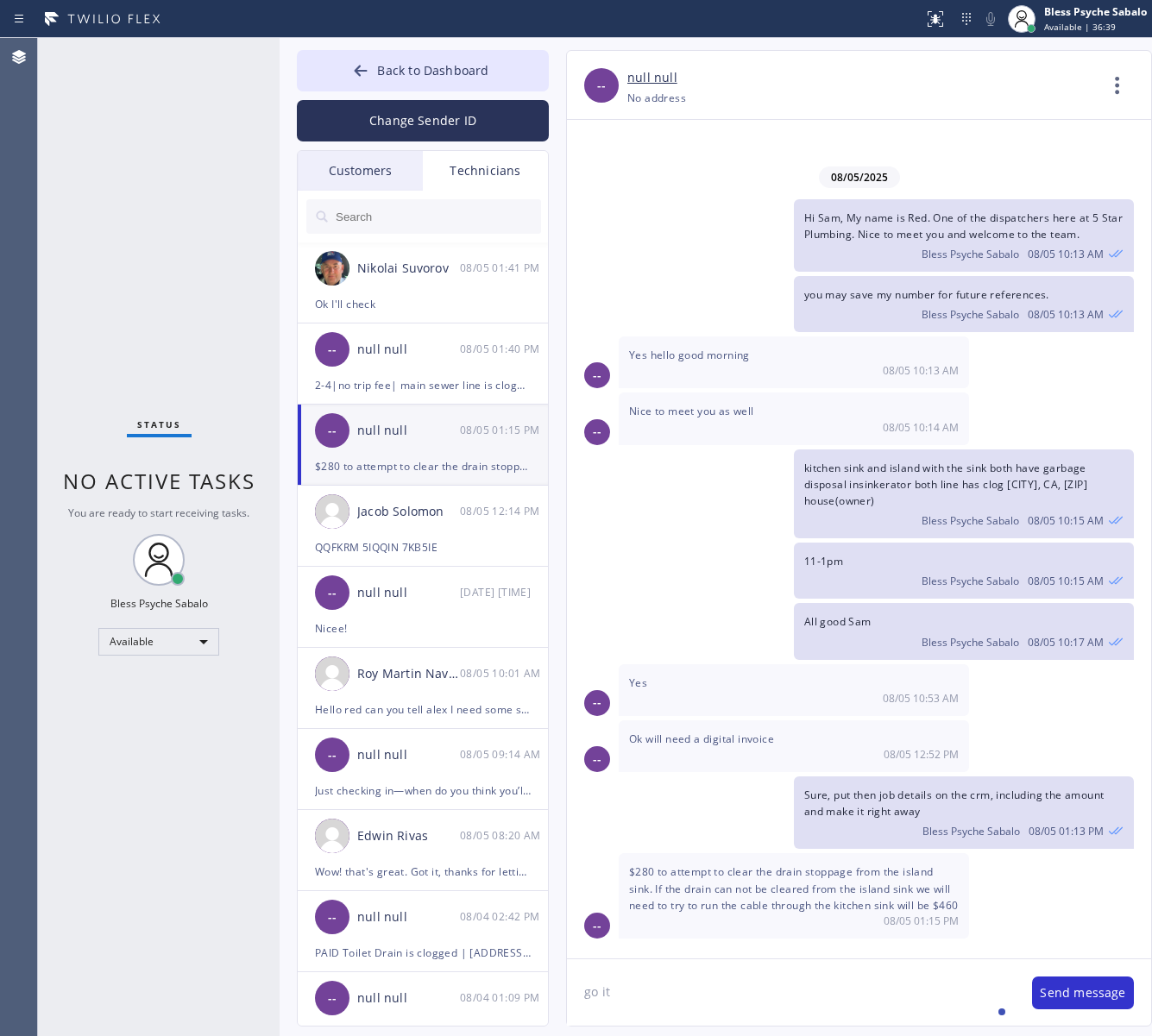 type on "go it." 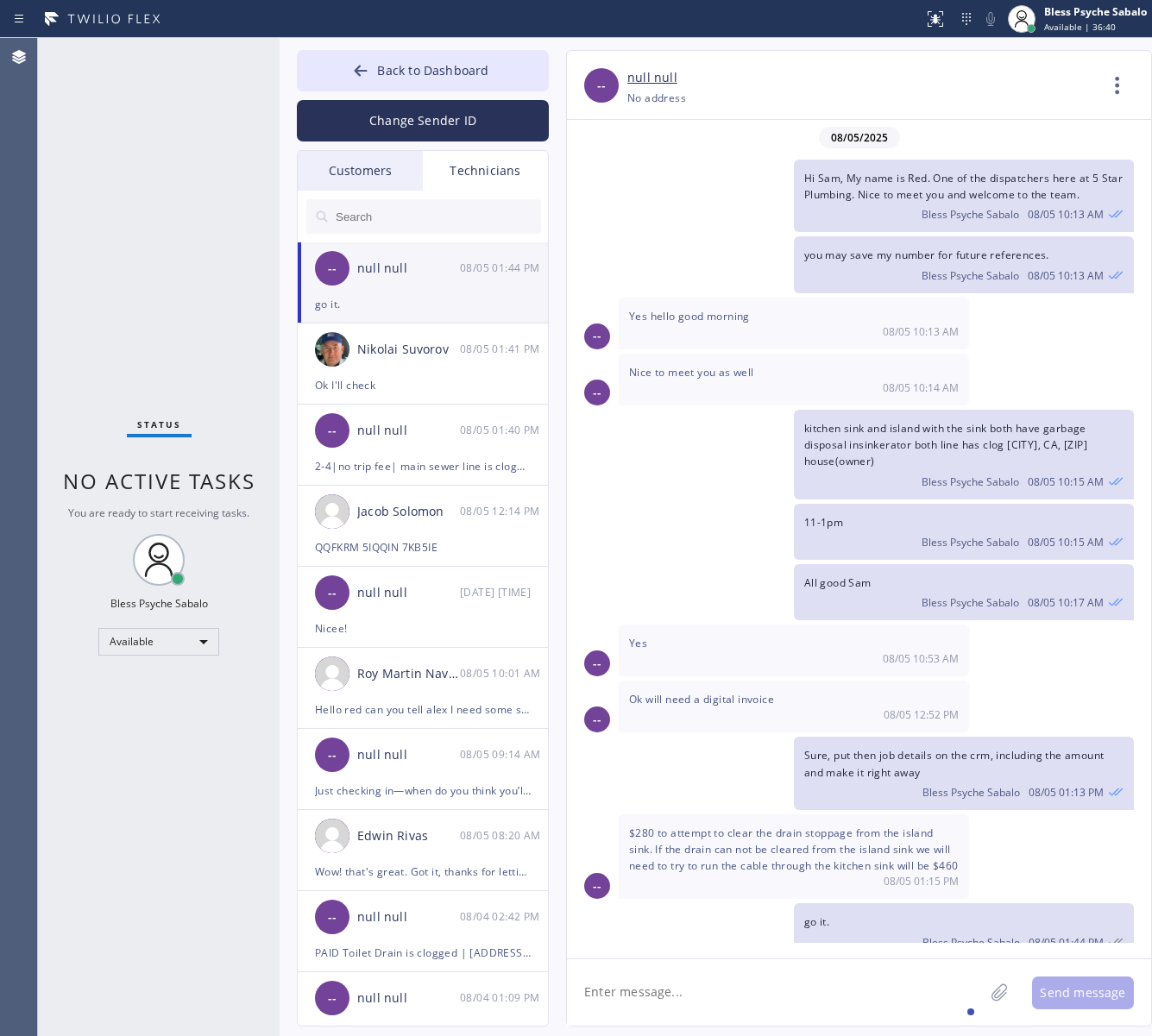 scroll, scrollTop: 32, scrollLeft: 0, axis: vertical 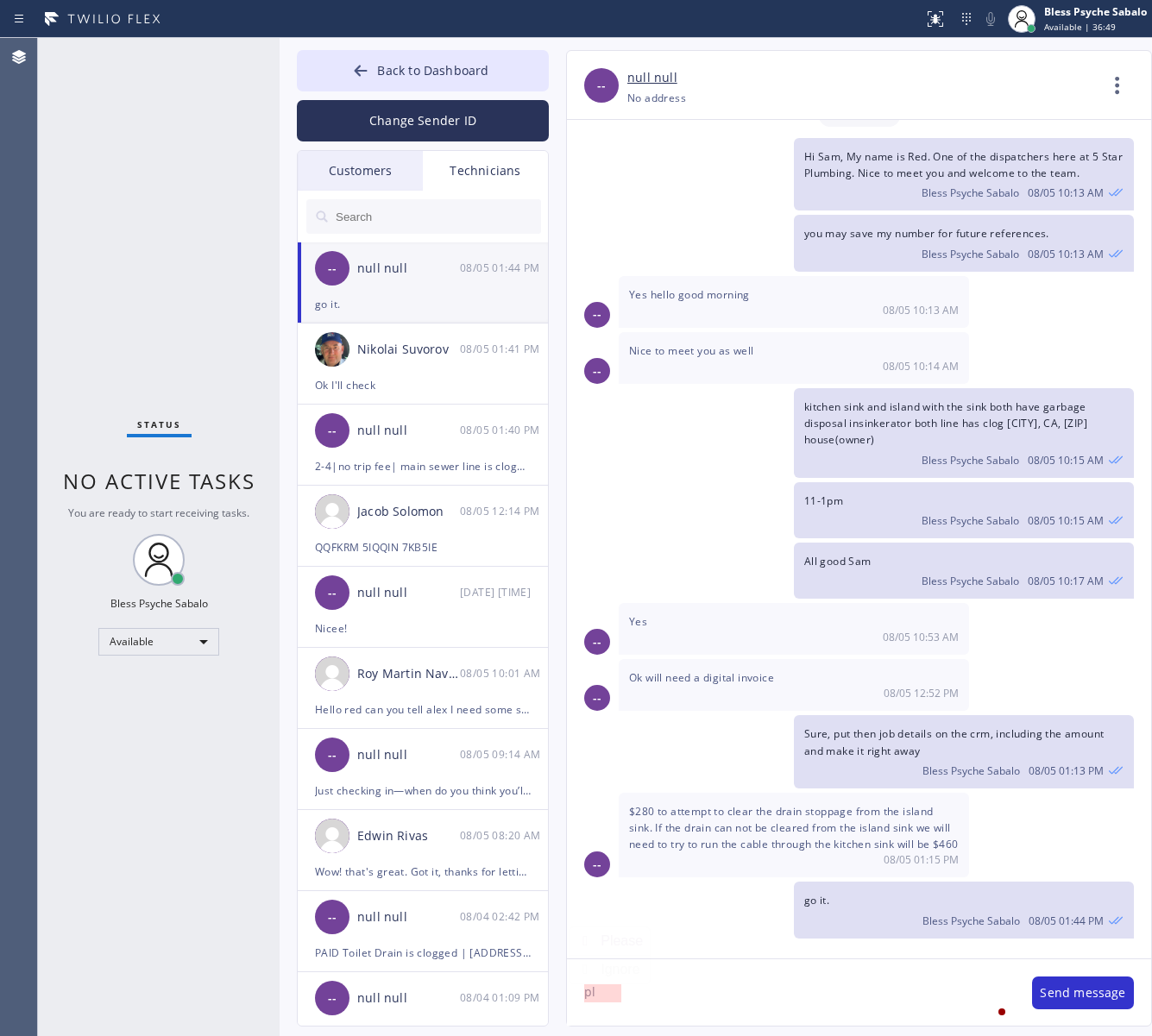 type on "p" 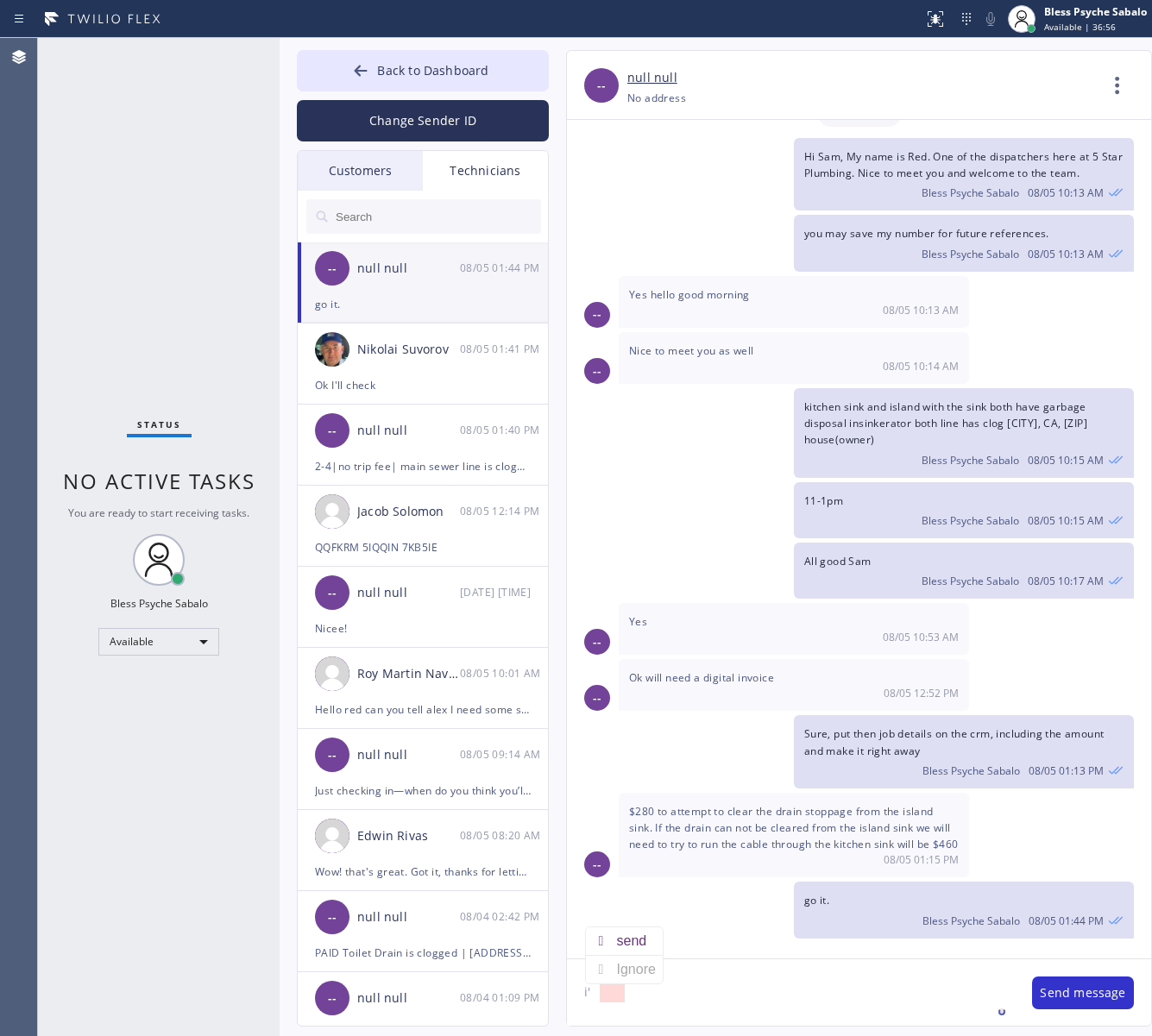 type on "i" 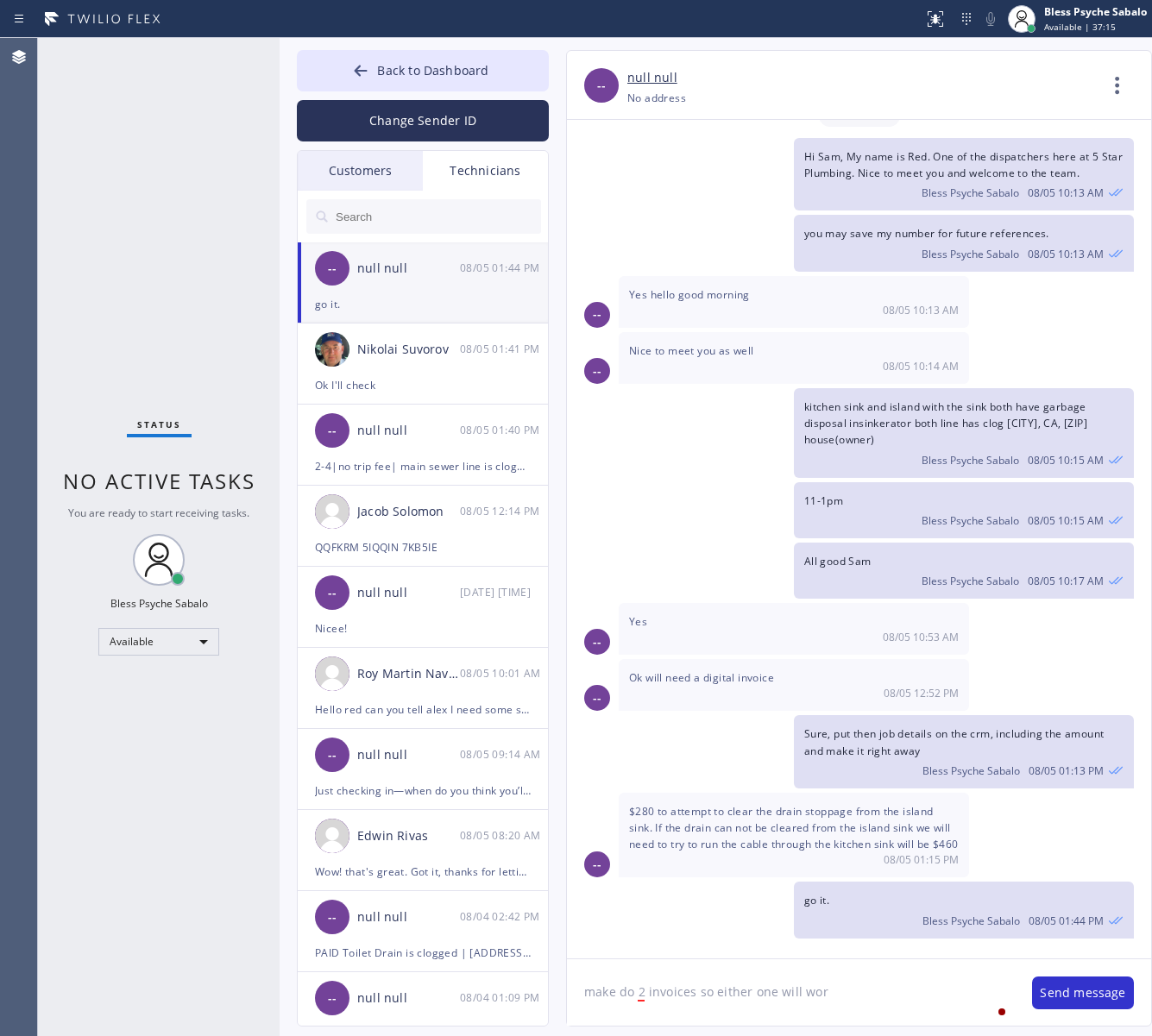 type on "make do 2 invoices so either one will work" 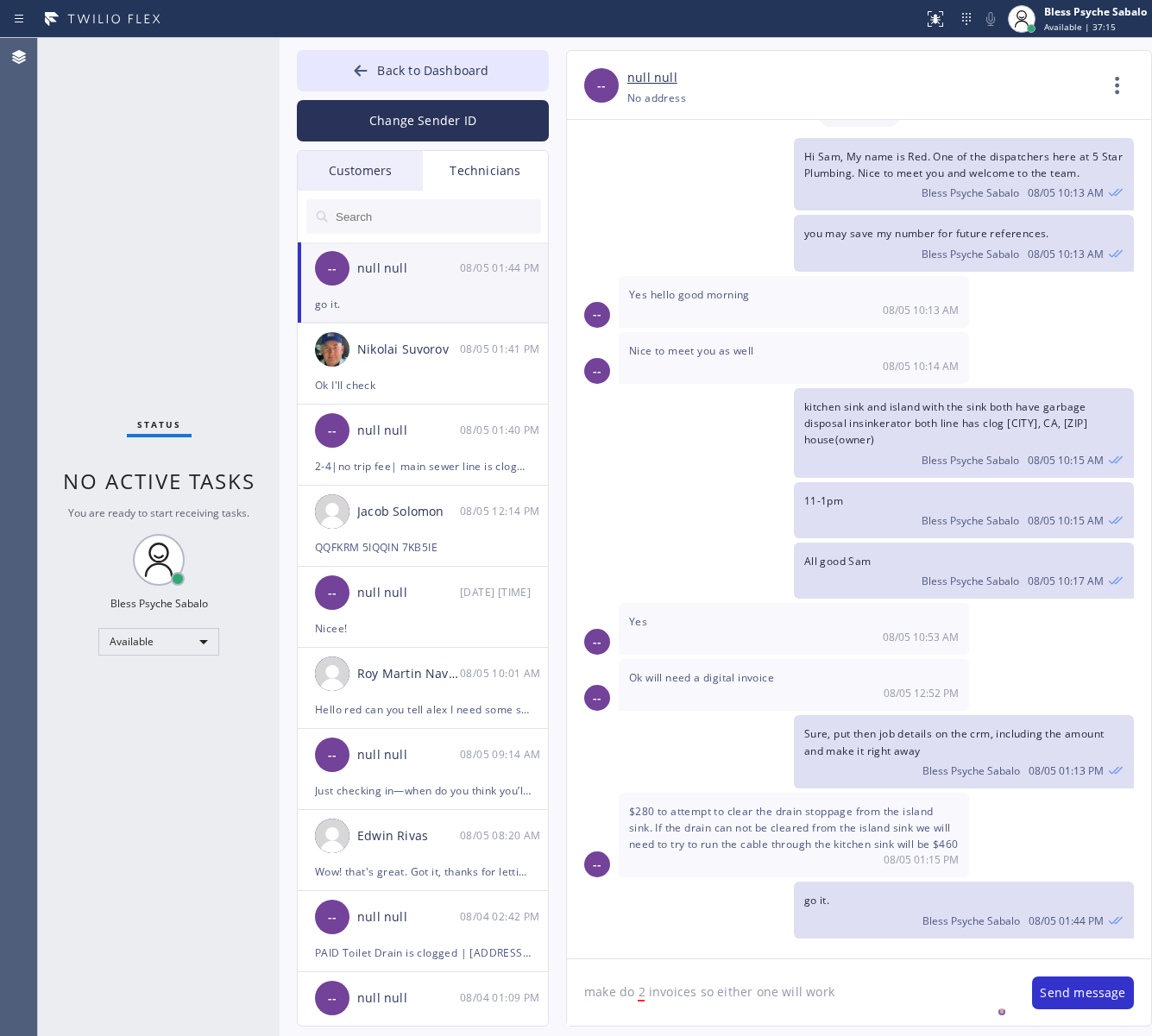 type 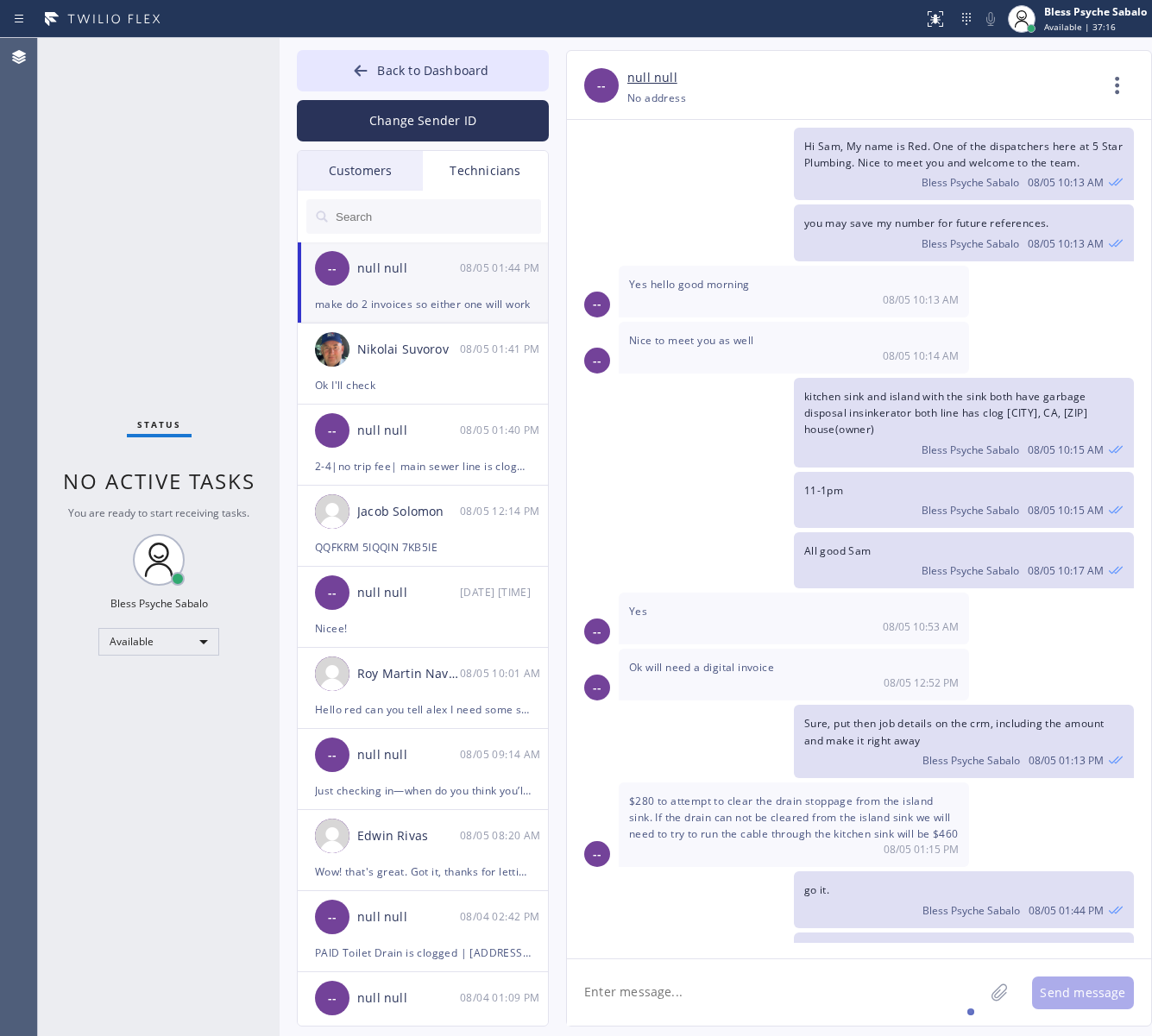 scroll, scrollTop: 92, scrollLeft: 0, axis: vertical 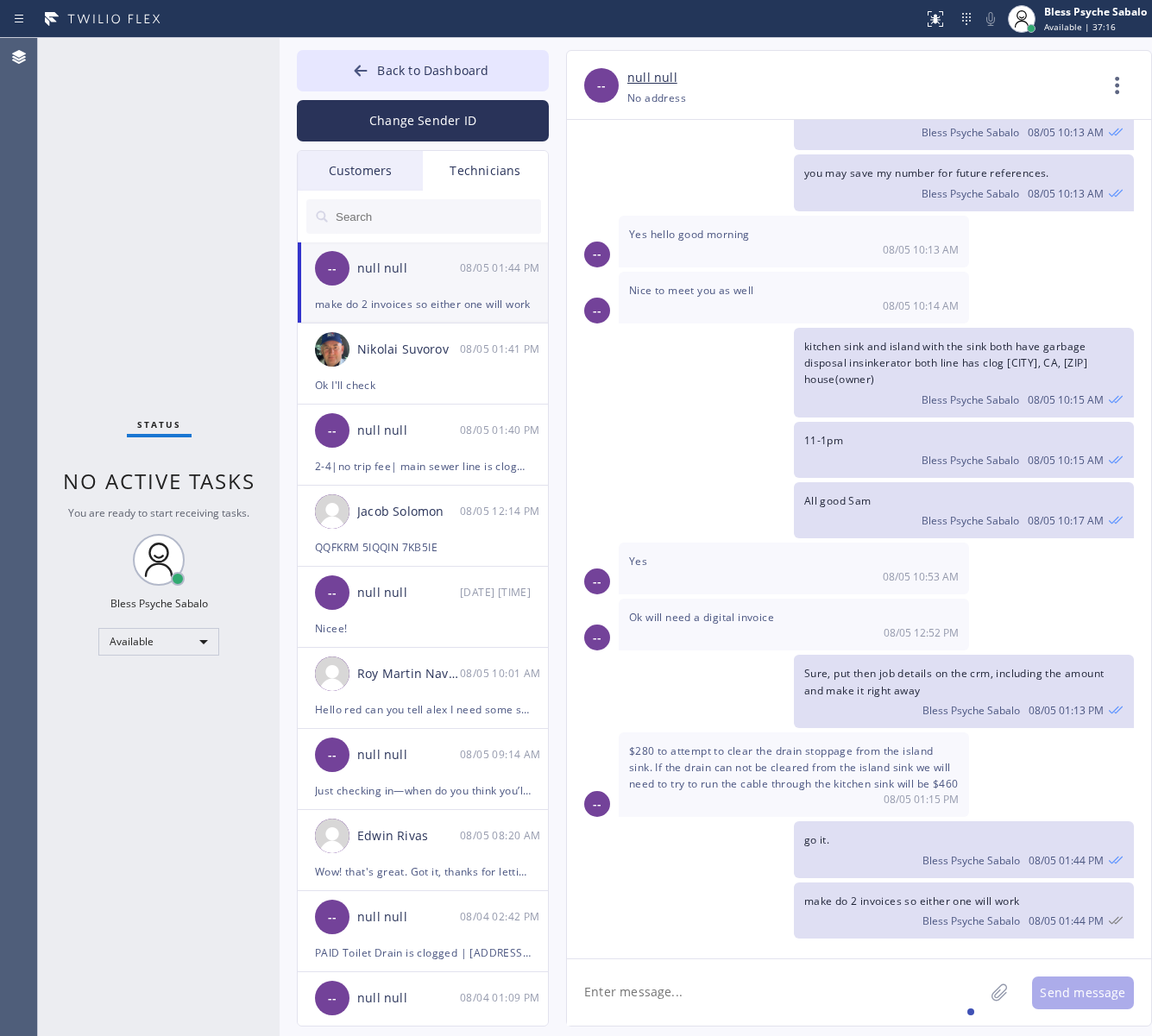 drag, startPoint x: 834, startPoint y: 489, endPoint x: 772, endPoint y: 484, distance: 62.20129 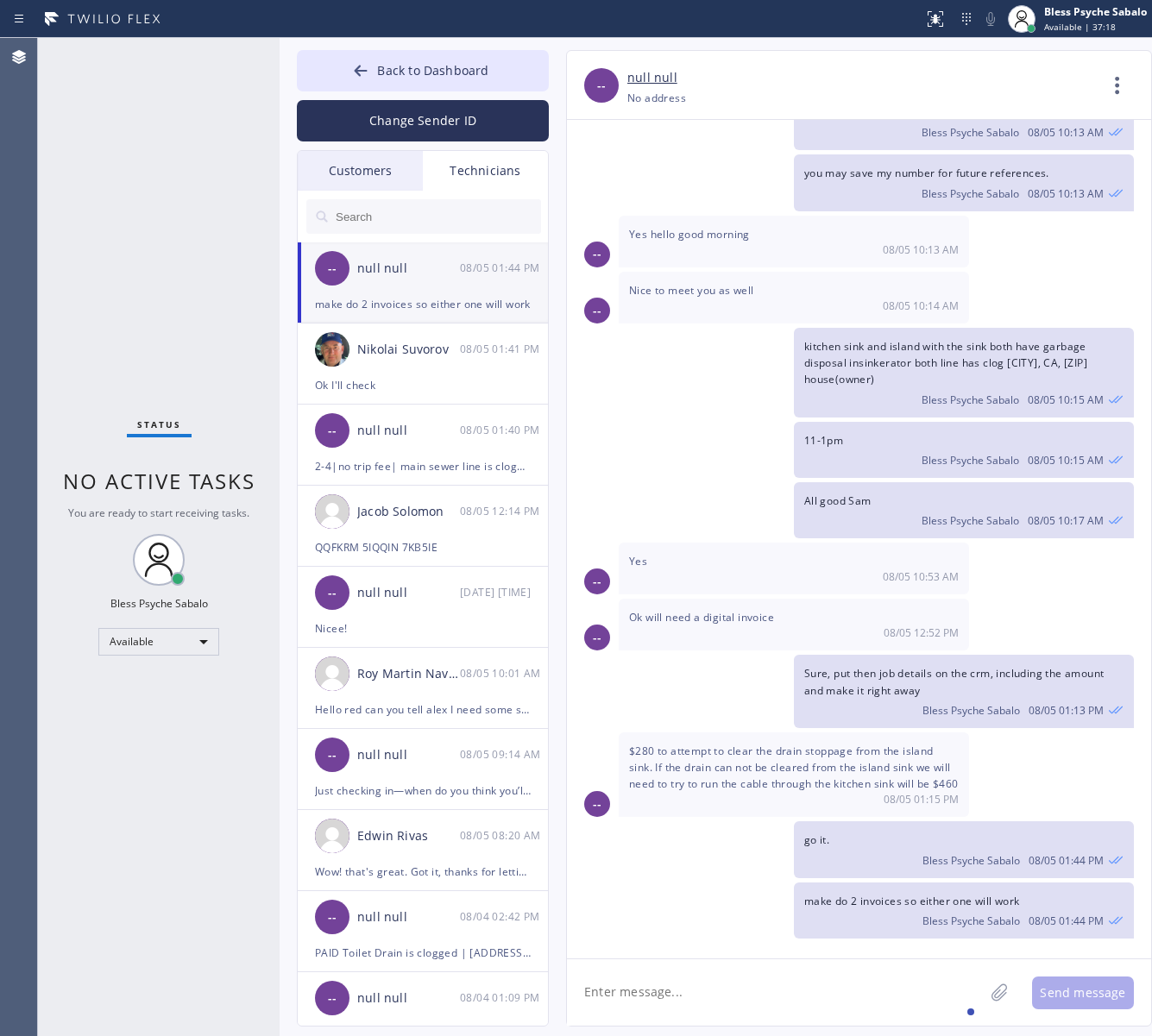 click on "Technicians" at bounding box center (485, 171) 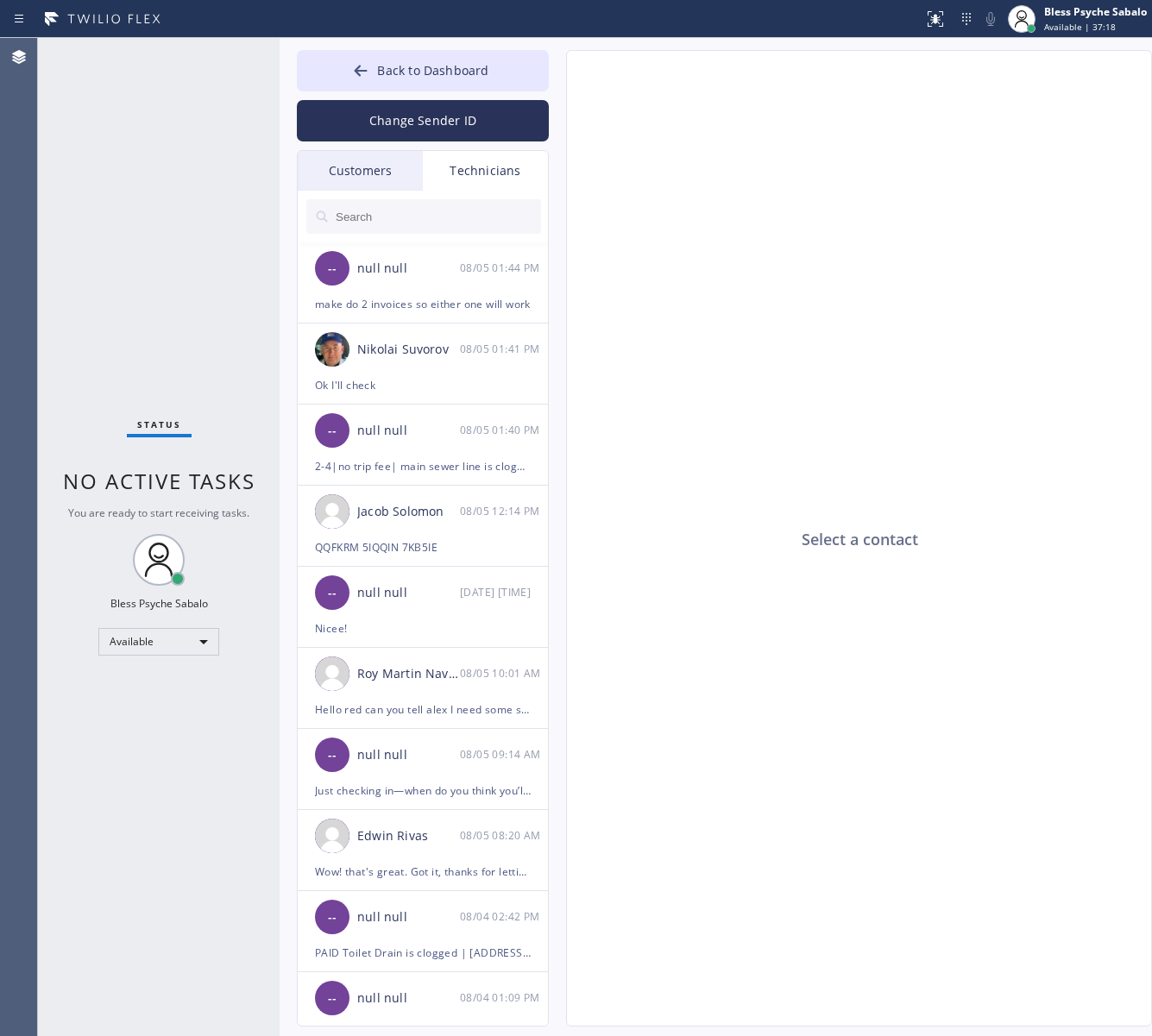 click on "Customers" at bounding box center [360, 171] 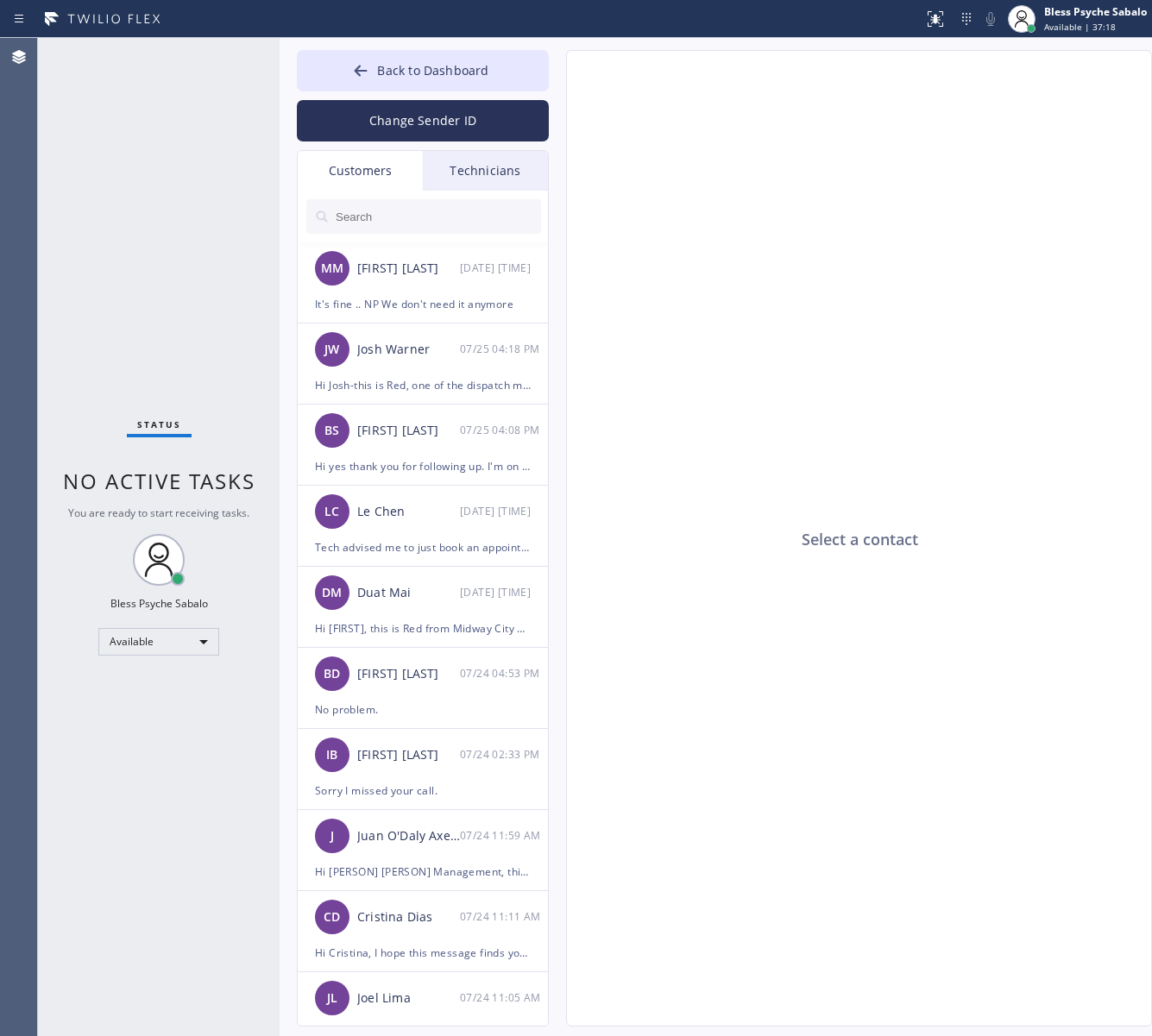 click on "Technicians" at bounding box center [485, 171] 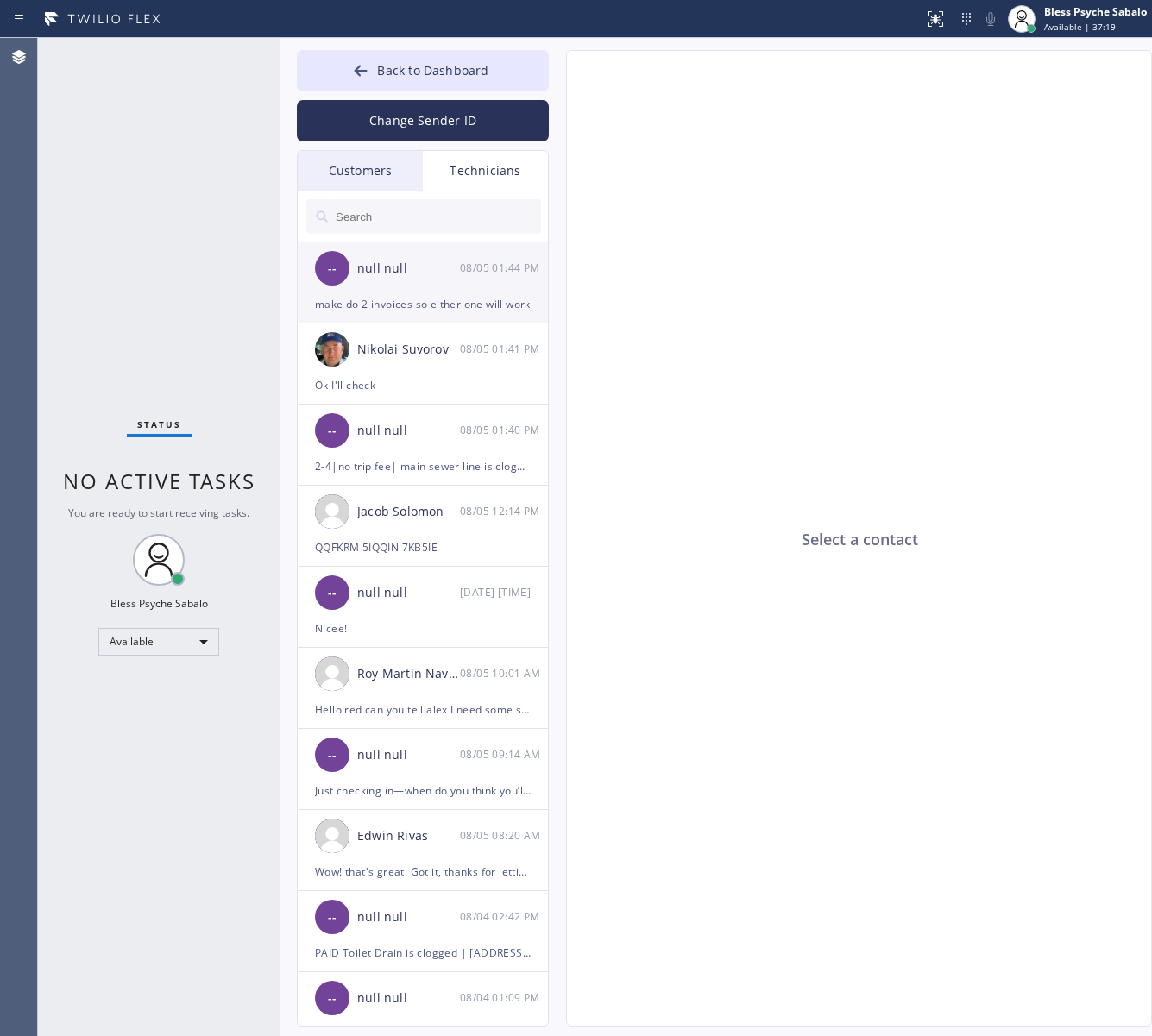 click on "-- null null 08/05 01:44 PM" at bounding box center [424, 268] 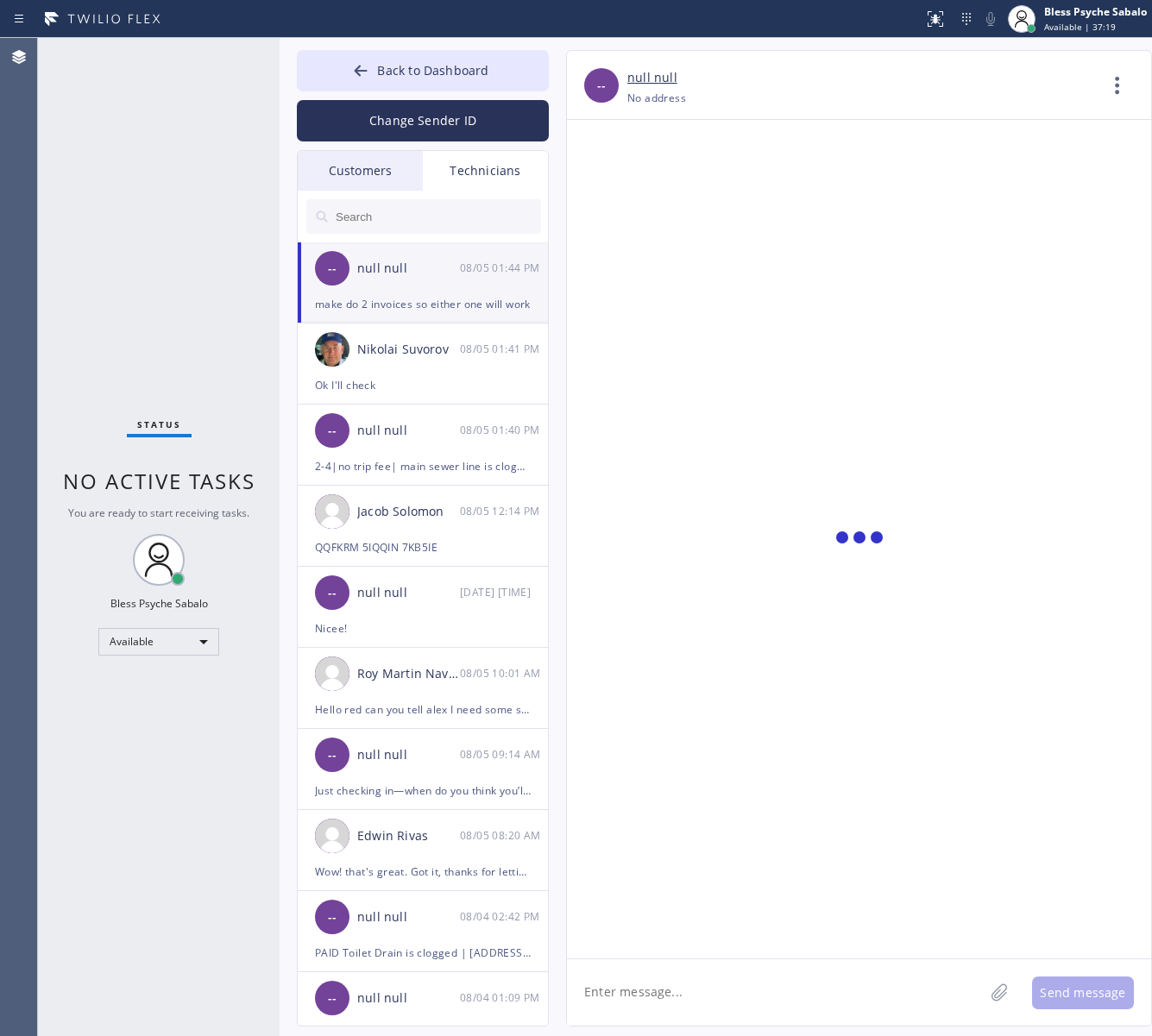 scroll, scrollTop: 92, scrollLeft: 0, axis: vertical 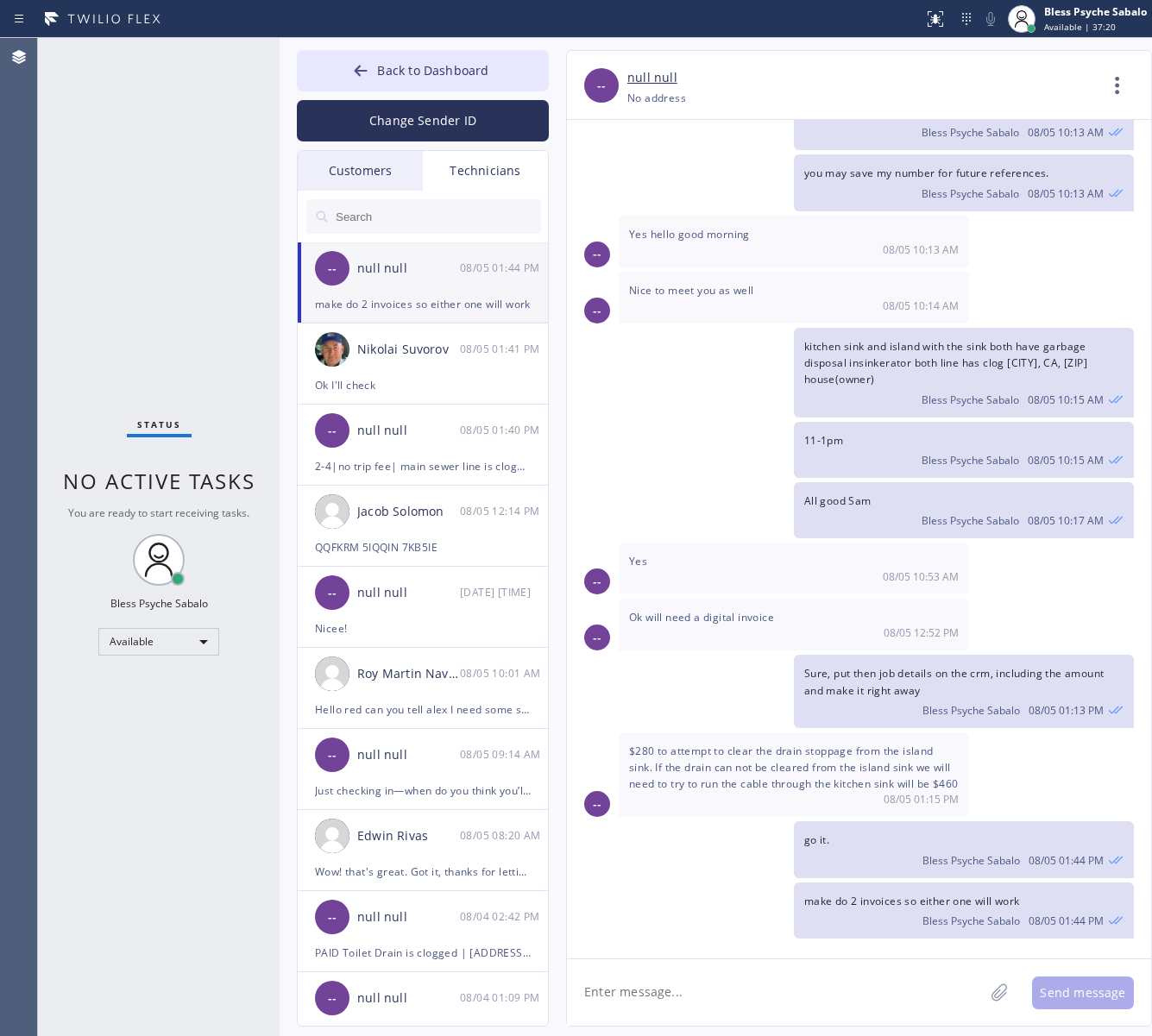 click 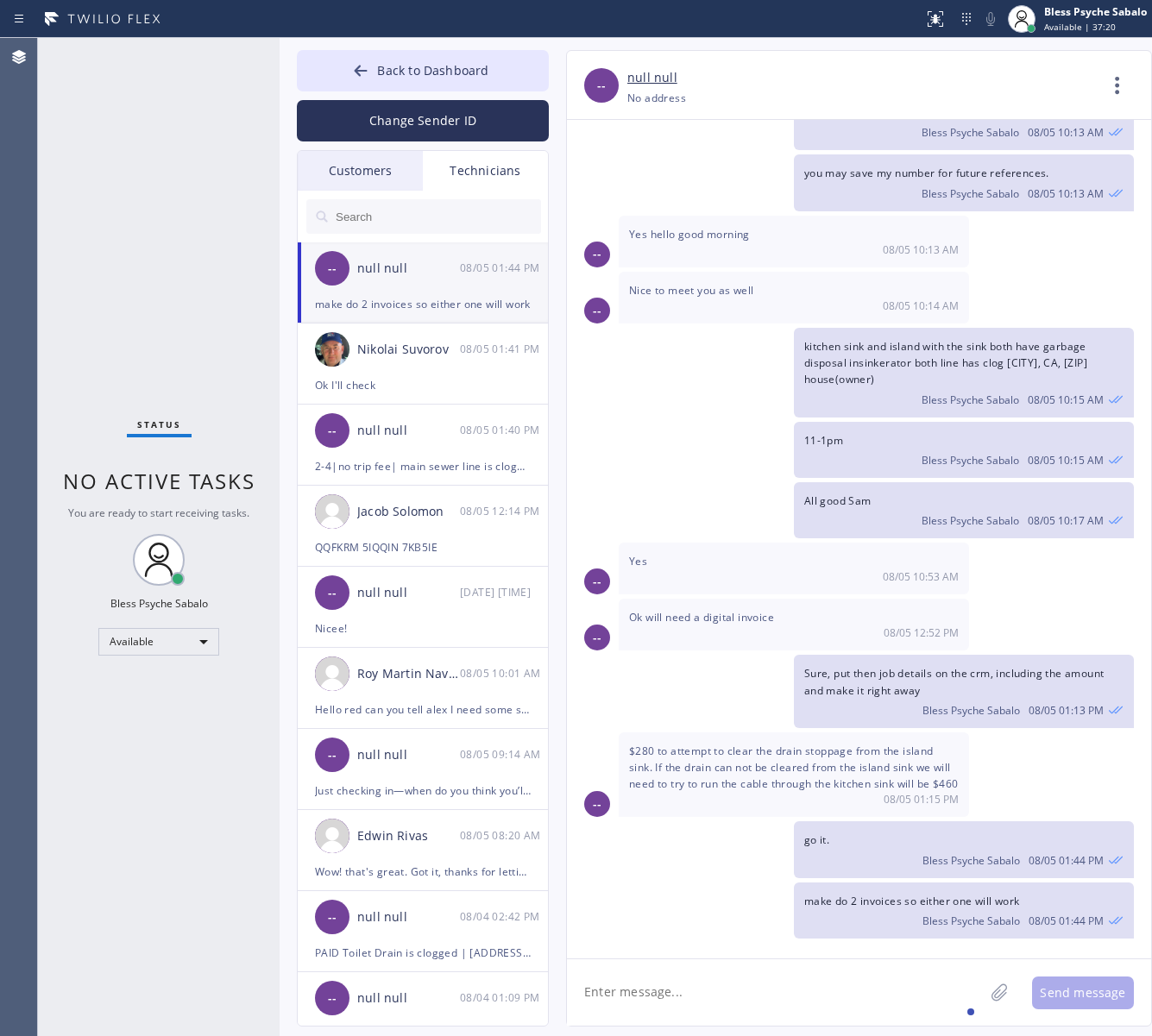 click 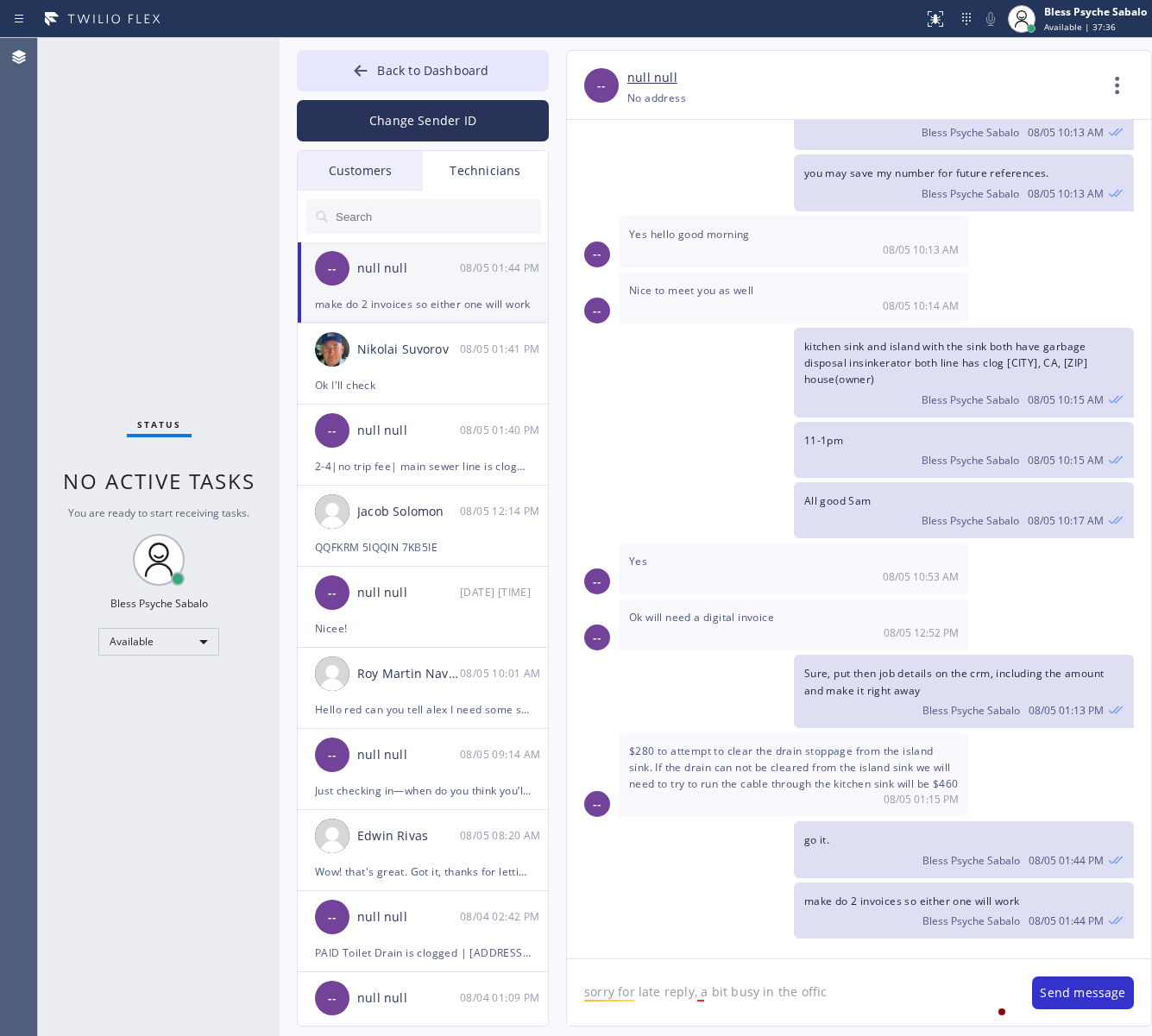 type on "sorry for late reply, a bit busy in the office" 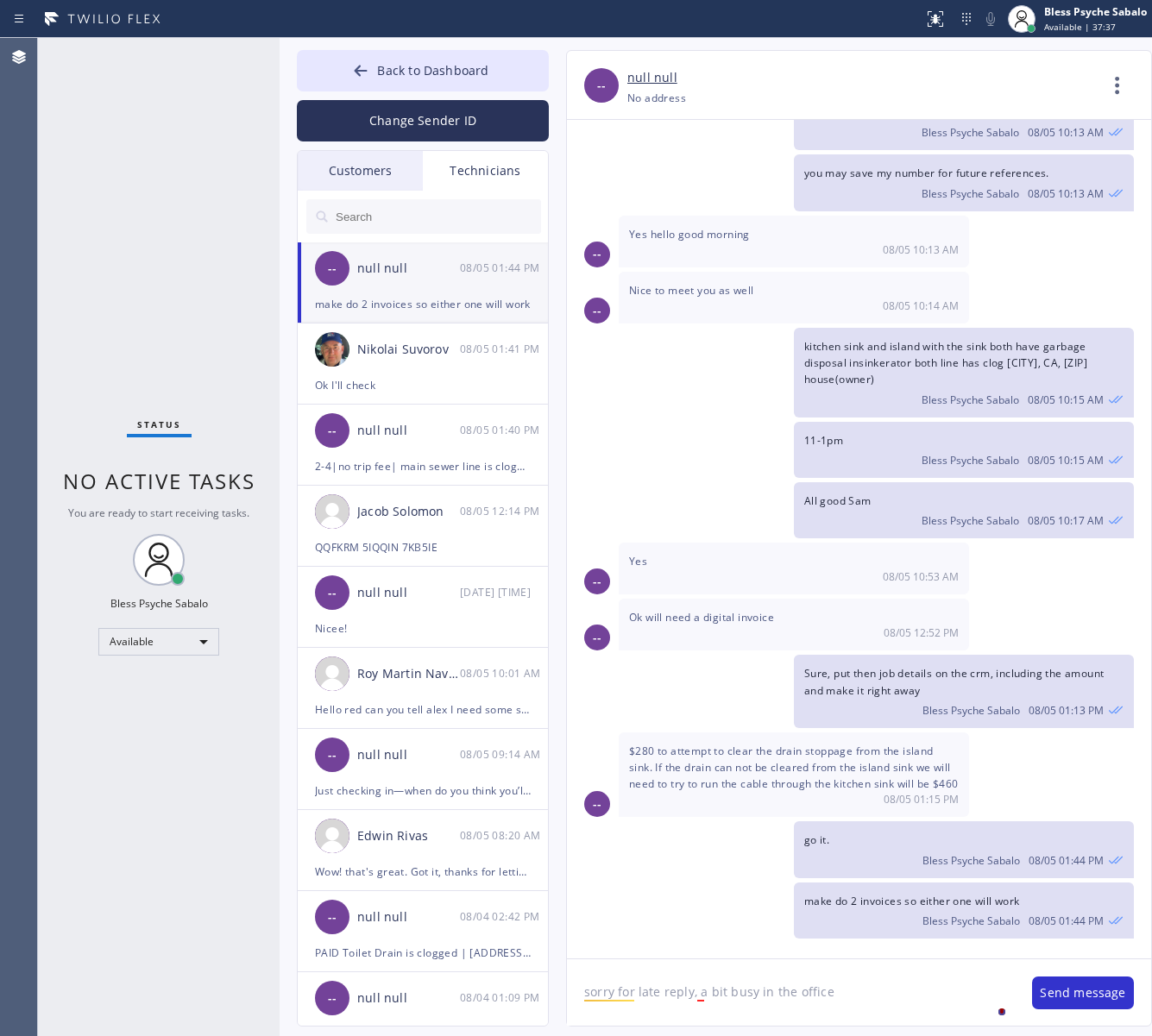 type 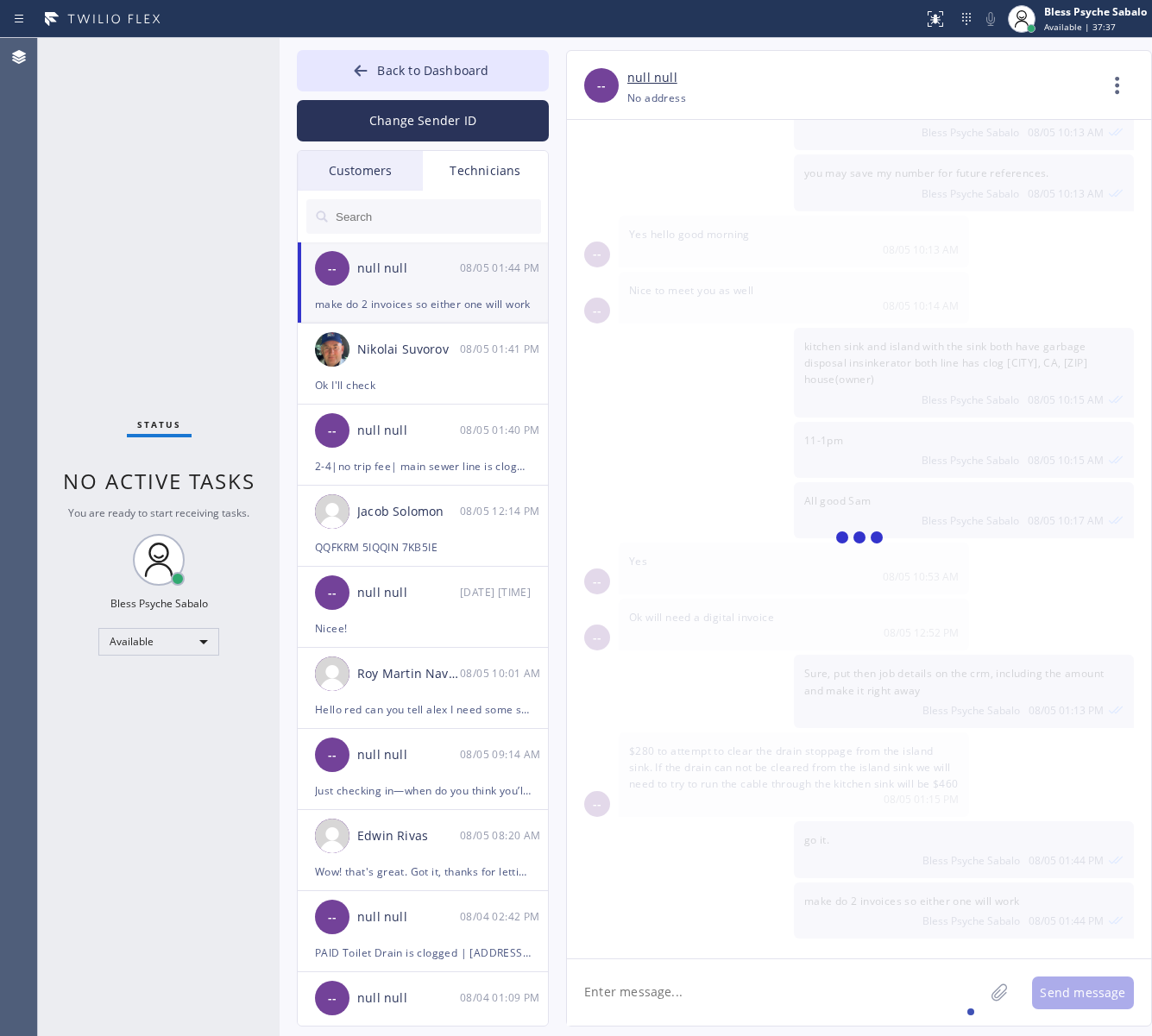 scroll, scrollTop: 153, scrollLeft: 0, axis: vertical 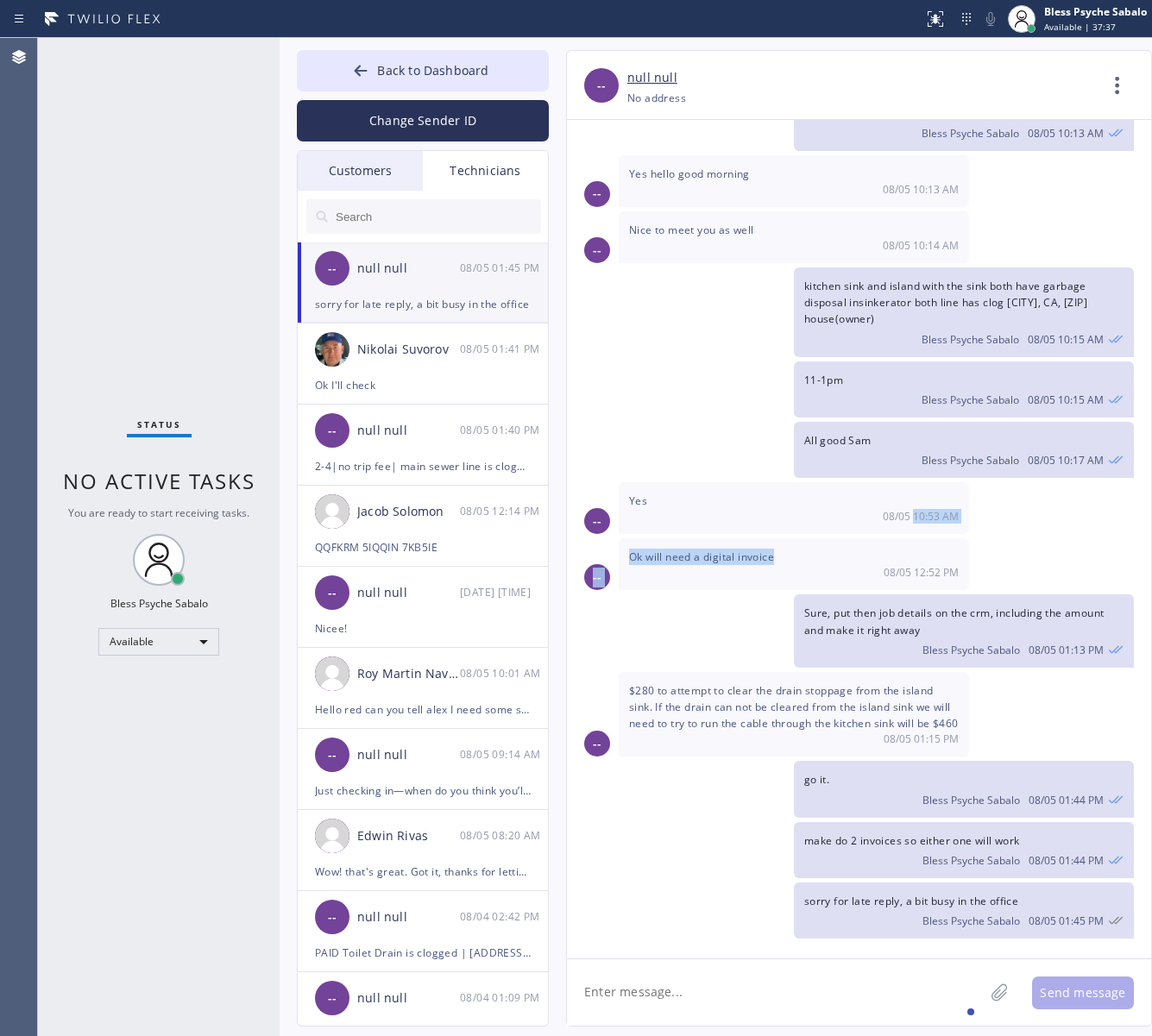 click on "08/05/2025 Hi Sam, My name is Red. One of the dispatchers here at 5 Star Plumbing.
Nice to meet you and welcome to the team. Bless Psyche Sabalo 08/05 10:13 AM you may save my number for future references. Bless Psyche Sabalo 08/05 10:13 AM -- Yes hello good morning  08/05 10:13 AM -- Nice to meet you as well  08/05 10:14 AM kitchen sink and island with the sink both have garbage disposal insinkerator both line has clog Palos Verdes Estates, CA, 90274 house(owner)  Bless Psyche Sabalo 08/05 10:15 AM 11-1pm Bless Psyche Sabalo 08/05 10:15 AM All good Sam Bless Psyche Sabalo 08/05 10:17 AM -- Yes  08/05 10:53 AM -- Ok will need a digital invoice  08/05 12:52 PM Sure, put then job details on the crm, including the amount and make it right away Bless Psyche Sabalo 08/05 01:13 PM -- $280 to attempt to clear the drain stoppage from the island sink. If the drain can not be cleared from the island sink we will need to try to run the cable through the kitchen sink will be $460 08/05 01:15 PM go it. 08/05 01:44 PM" 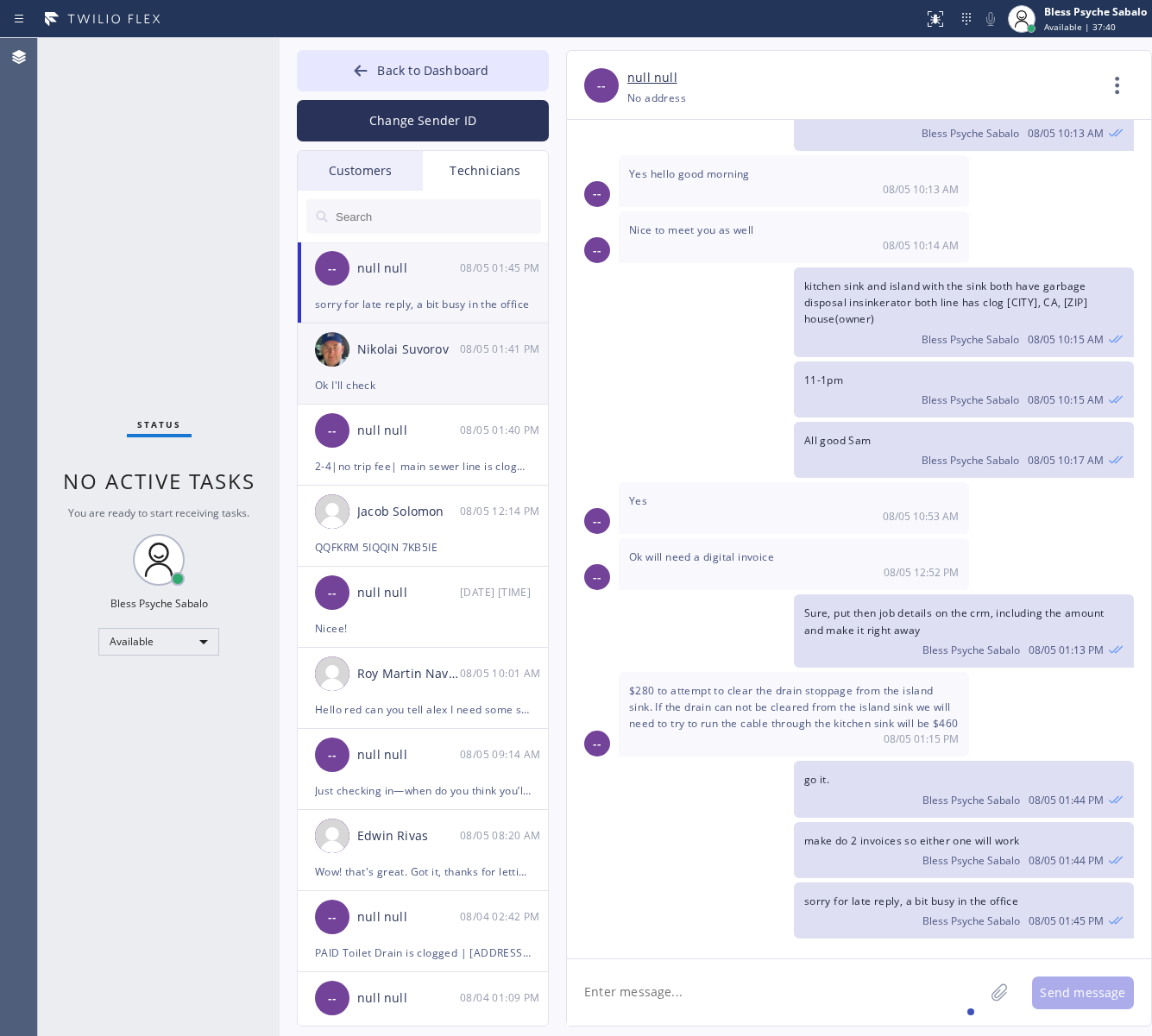 drag, startPoint x: 381, startPoint y: 385, endPoint x: 394, endPoint y: 380, distance: 13.928388 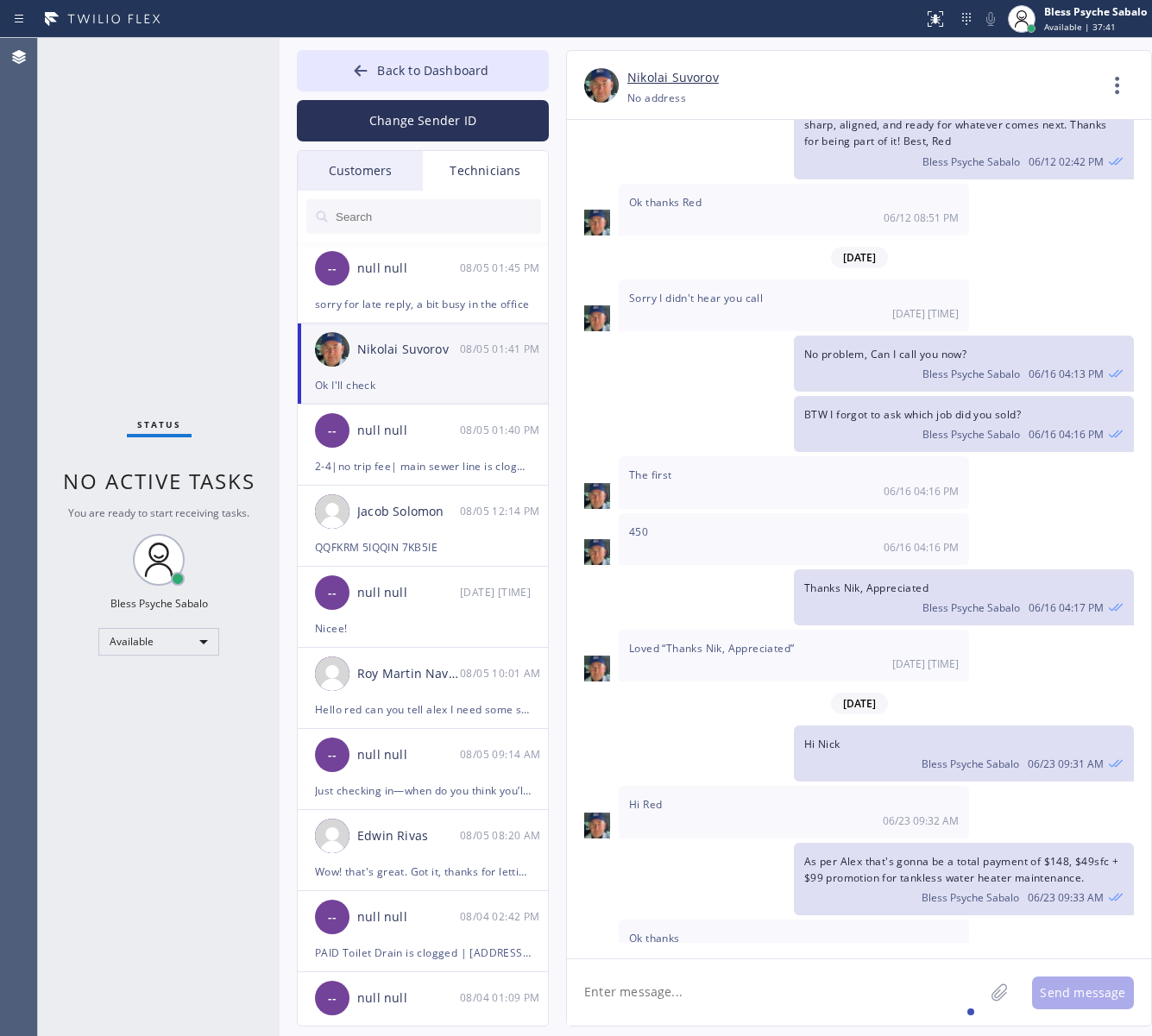 scroll, scrollTop: 10414, scrollLeft: 0, axis: vertical 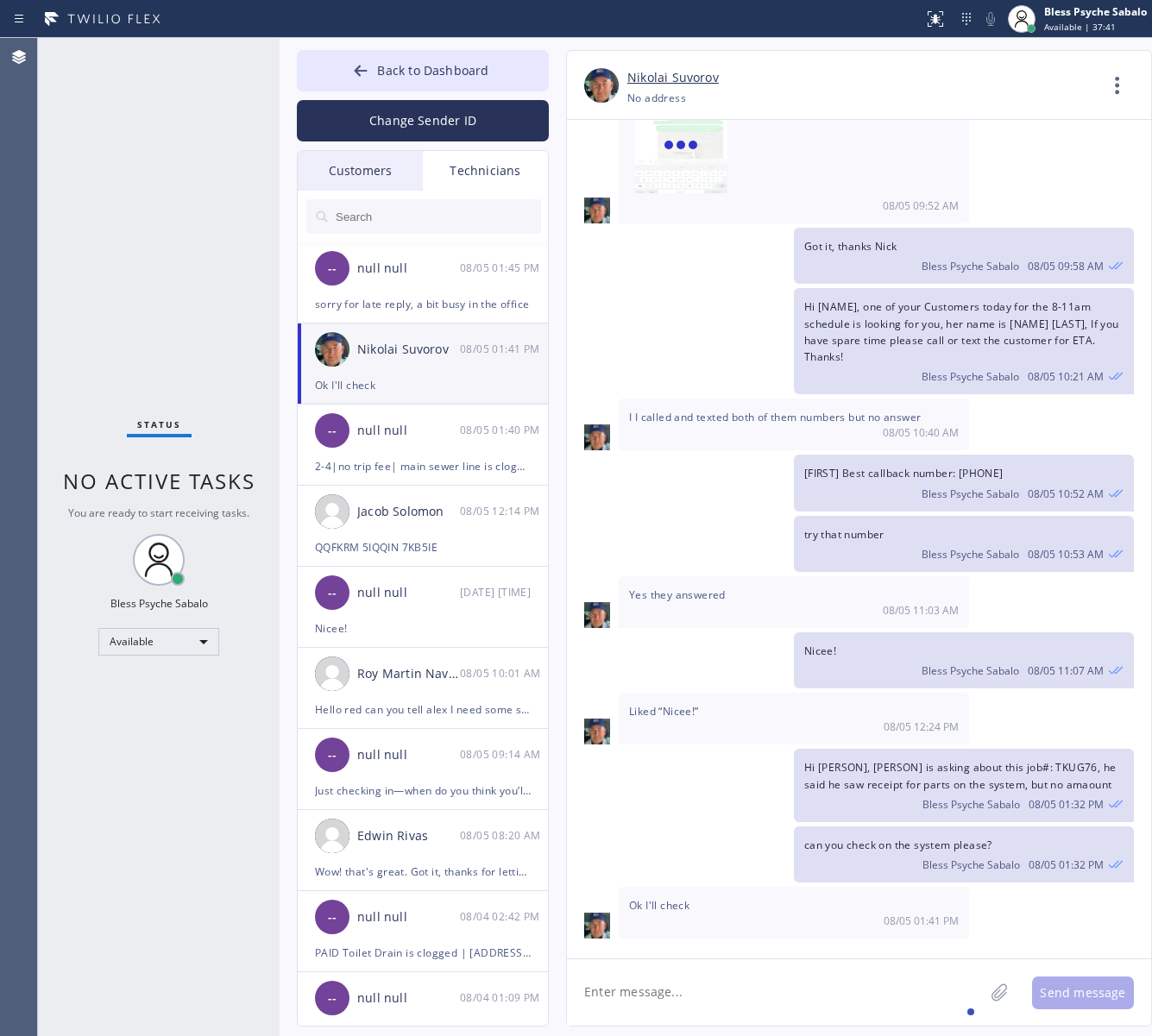 click on "Bless Psyche Sabalo 08/05 09:58 AM" at bounding box center (964, 264) 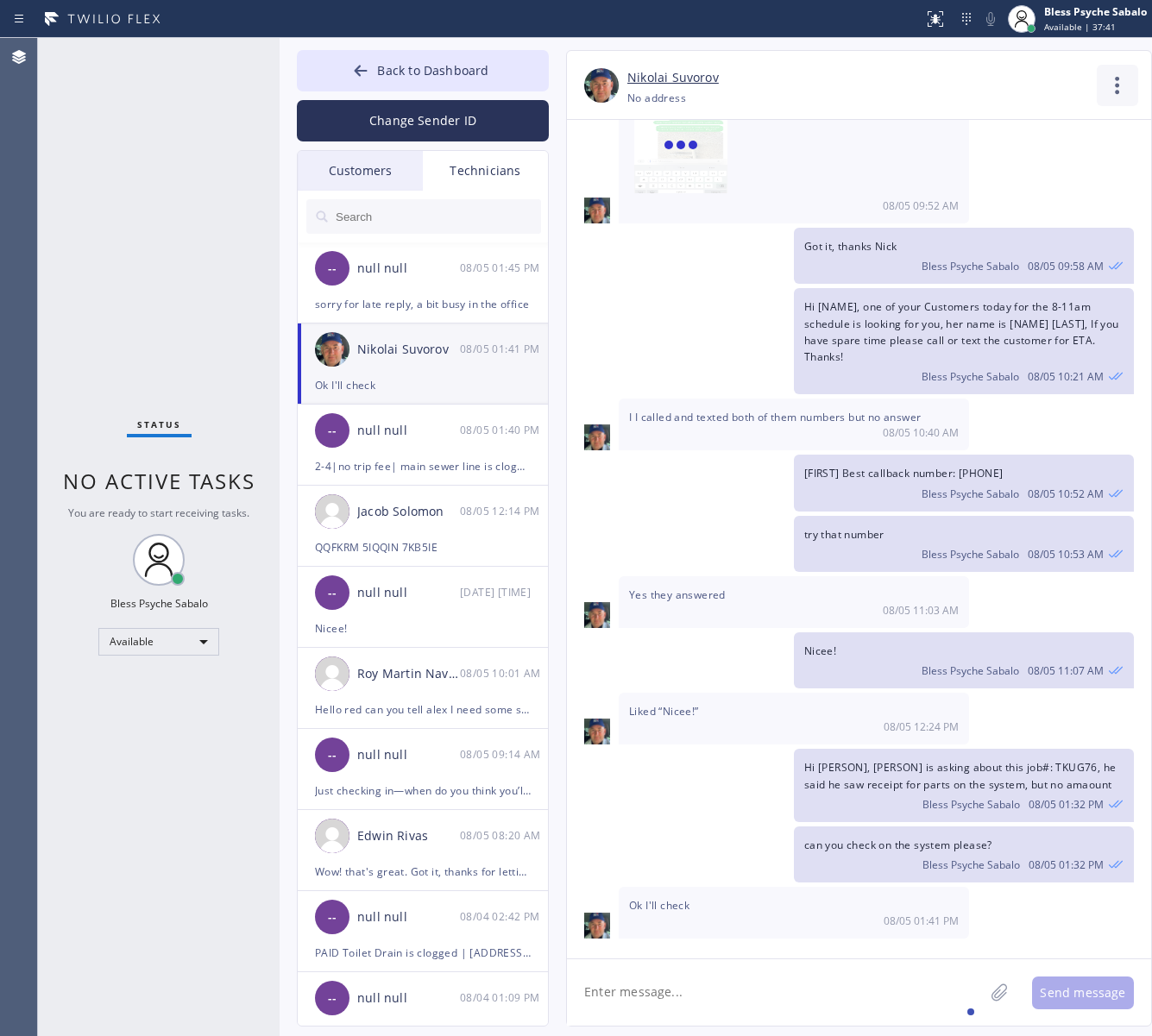 click 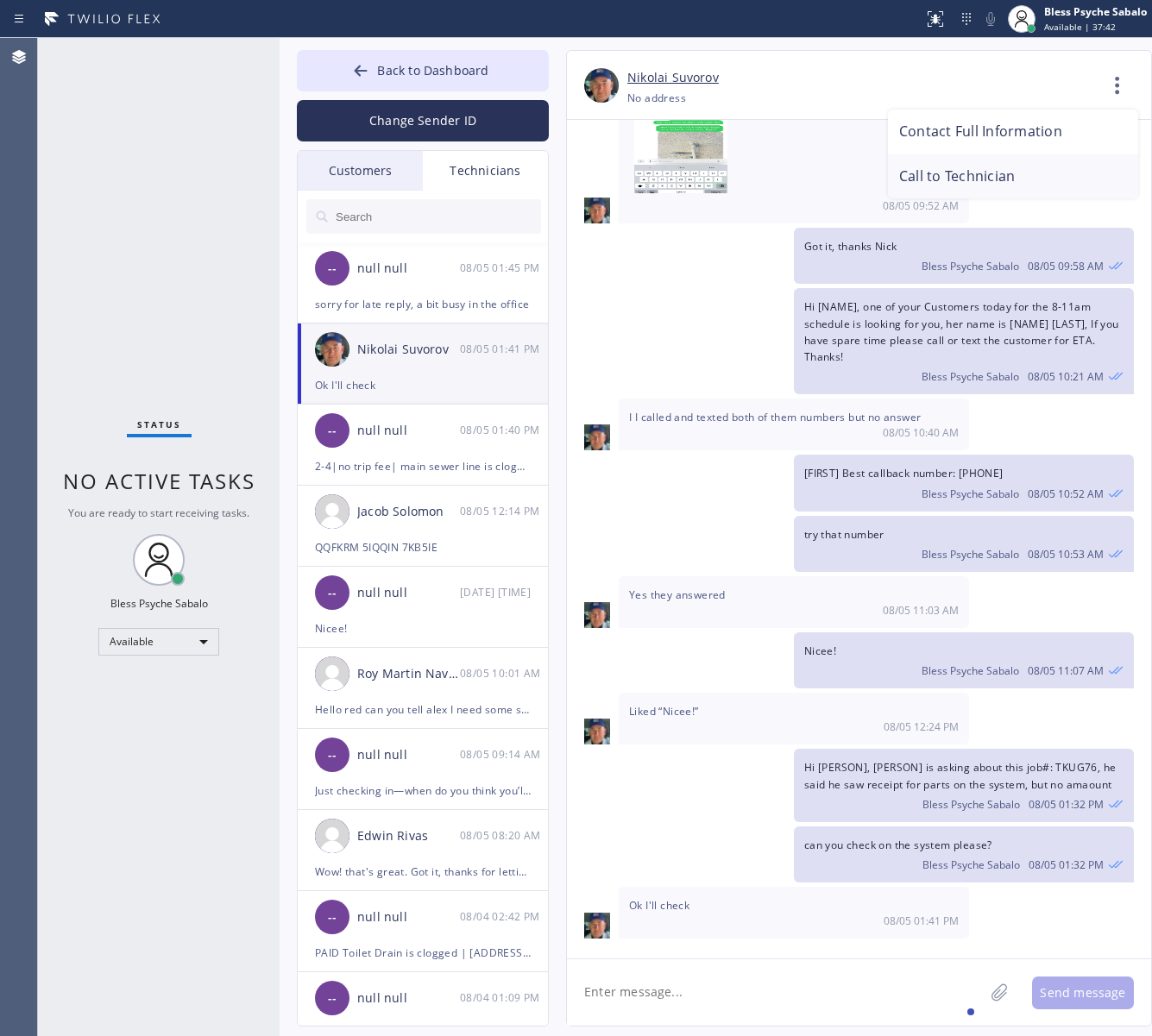 click on "Call to Technician" at bounding box center [1013, 177] 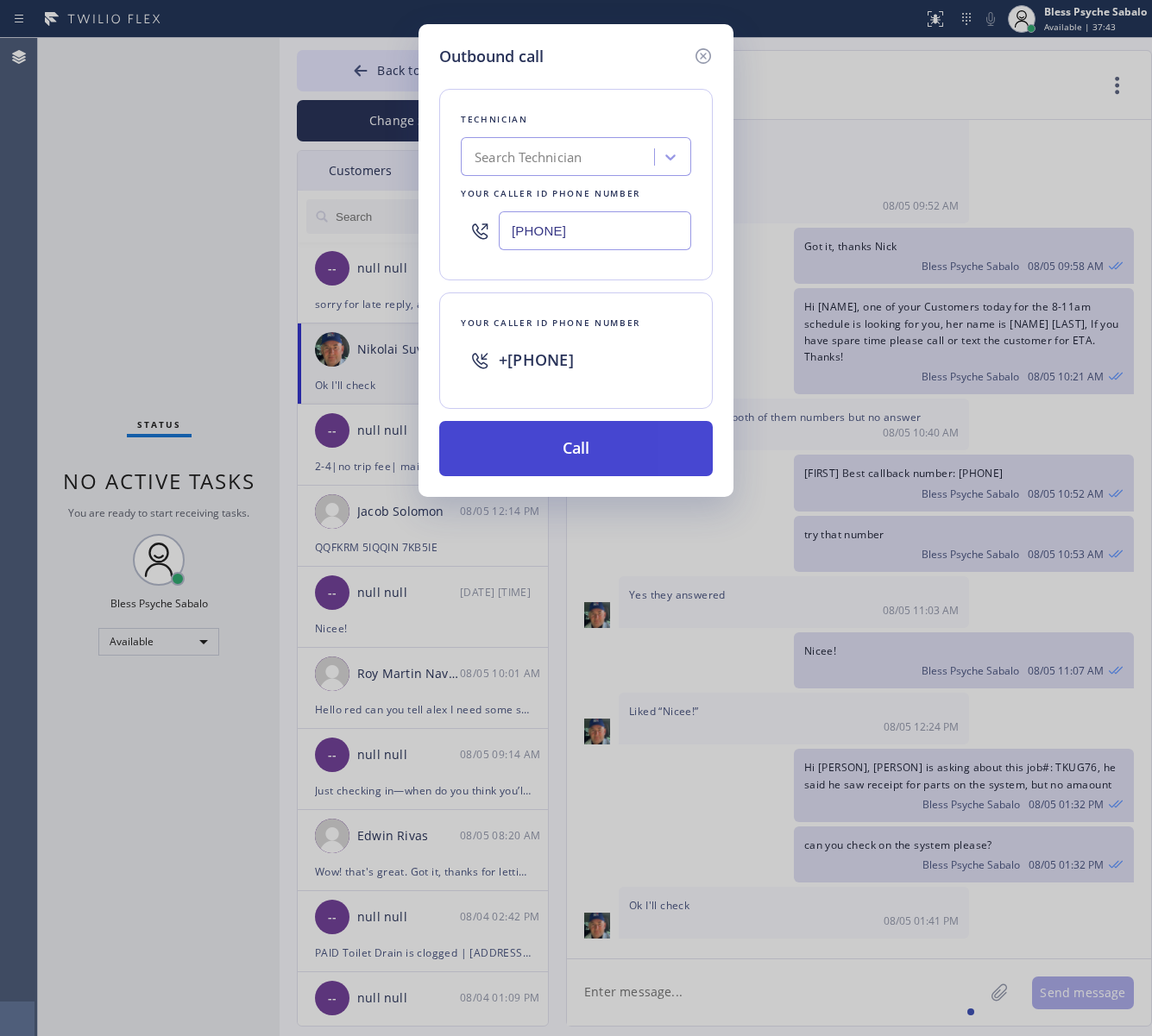 click on "Call" at bounding box center [576, 449] 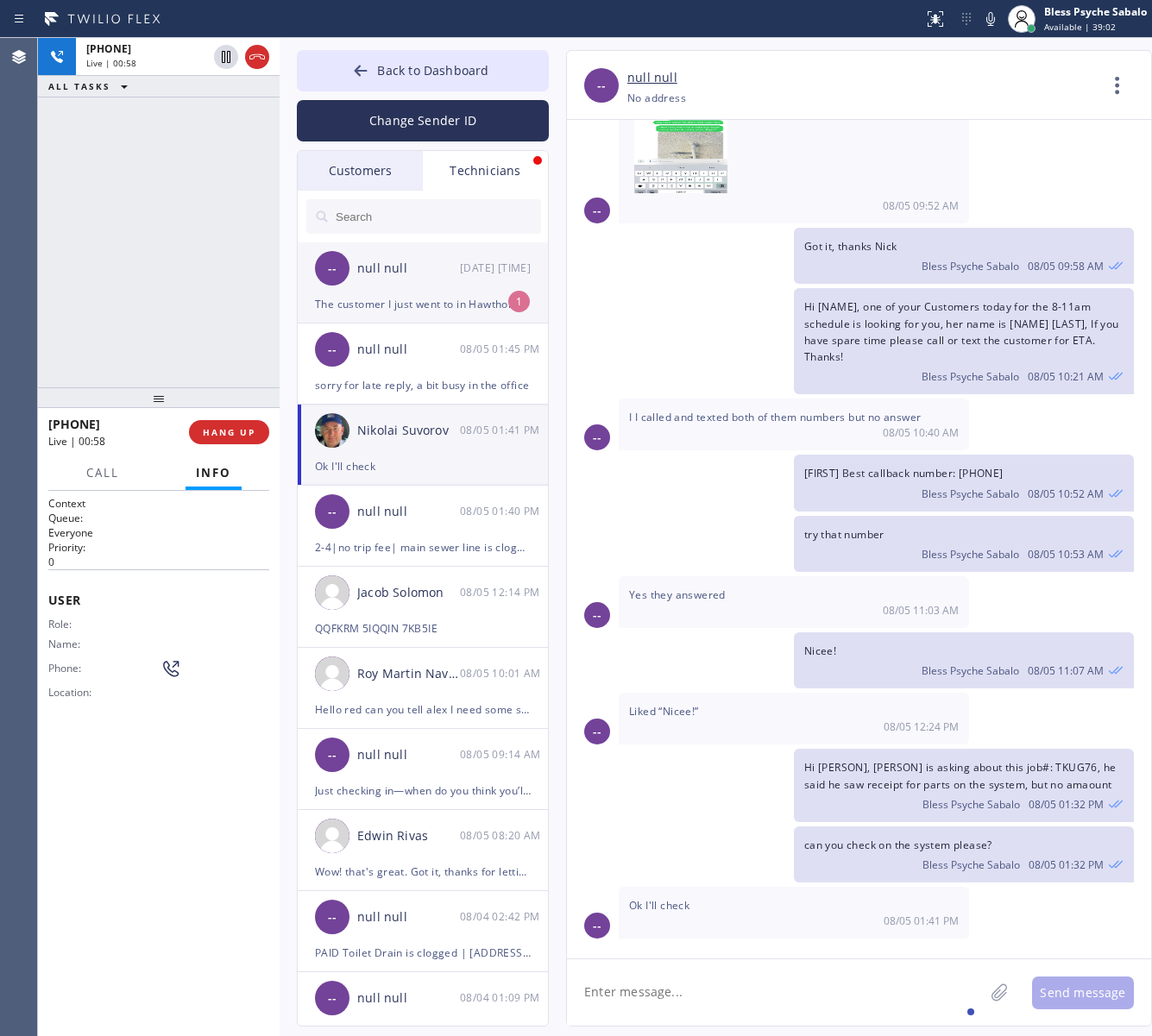 click on "The customer I just went to in Hawthorne wouldn't let me in she said she canceled! Very rude" at bounding box center [423, 304] 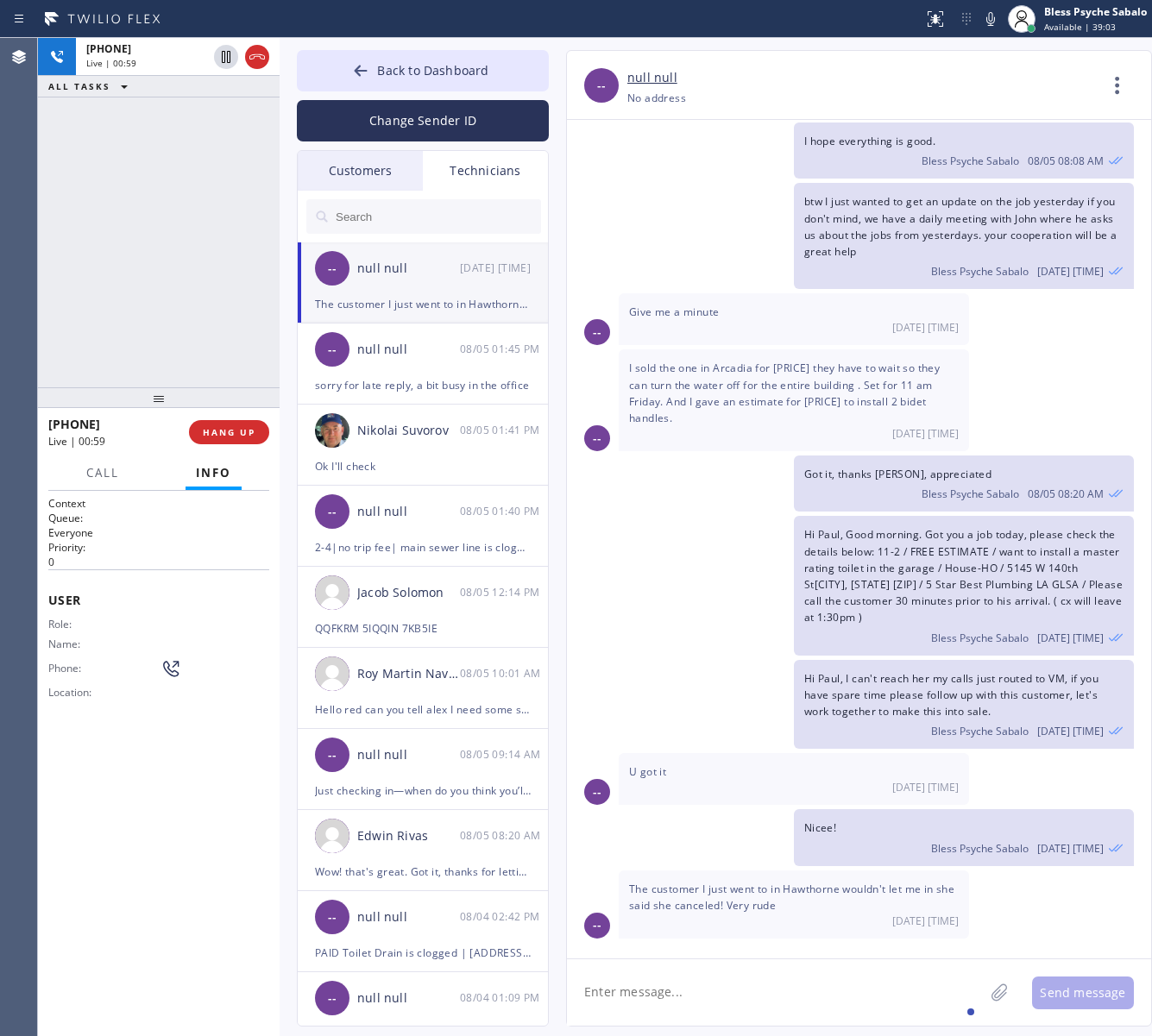scroll, scrollTop: 1439, scrollLeft: 0, axis: vertical 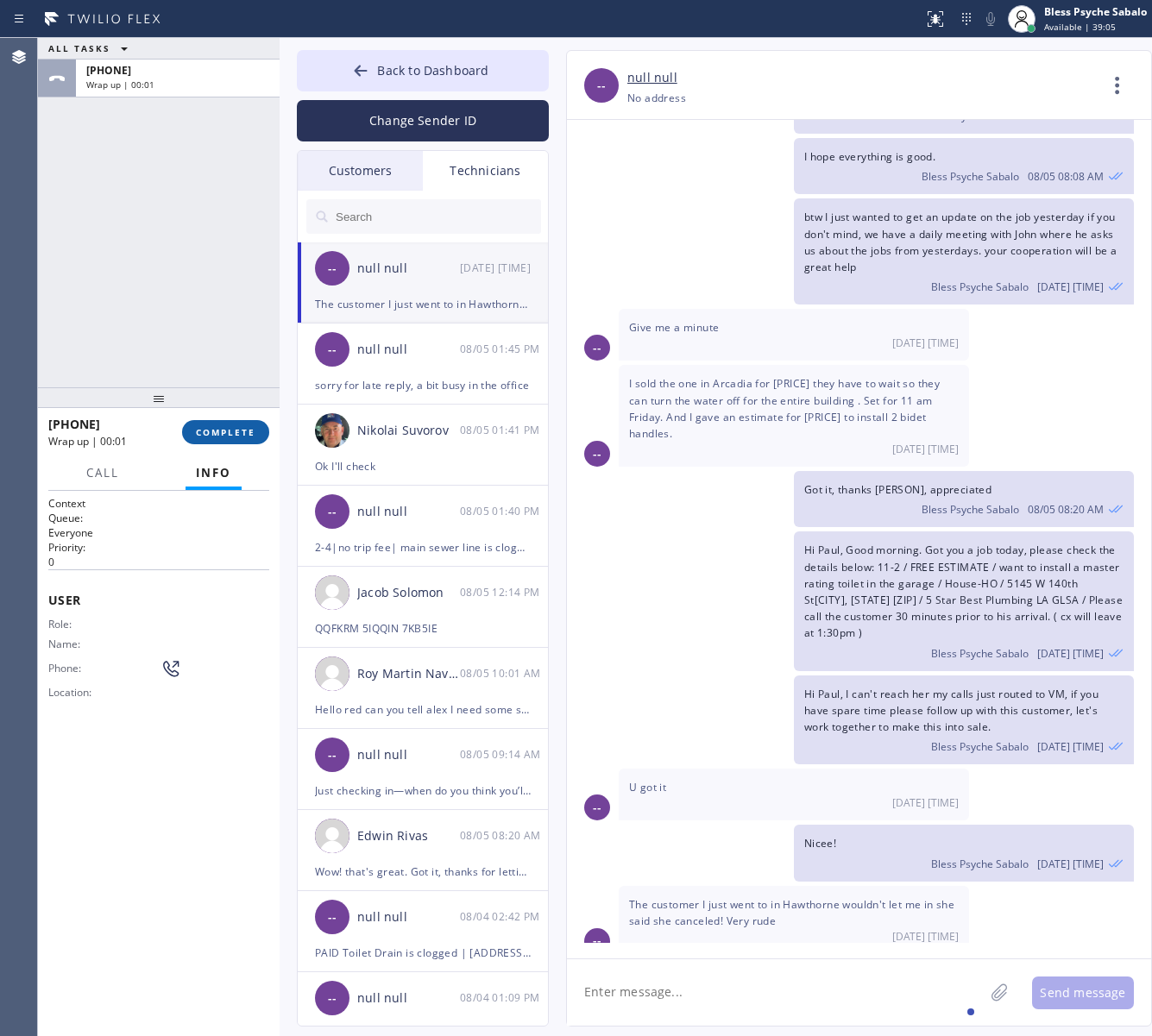 click on "COMPLETE" at bounding box center (225, 432) 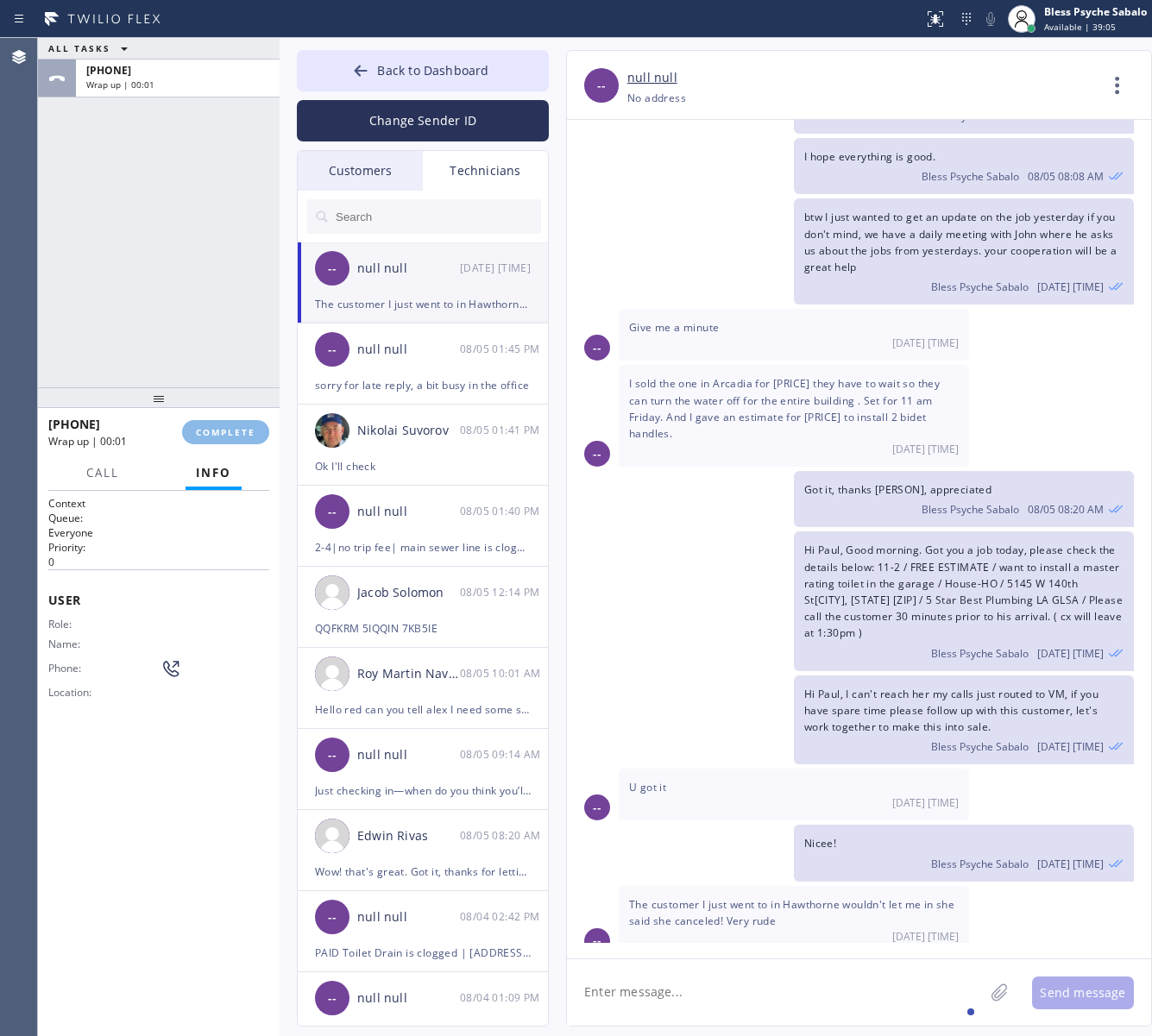 click on "ALL TASKS ALL TASKS ACTIVE TASKS TASKS IN WRAP UP +13474173881 Wrap up | 00:01" at bounding box center (159, 212) 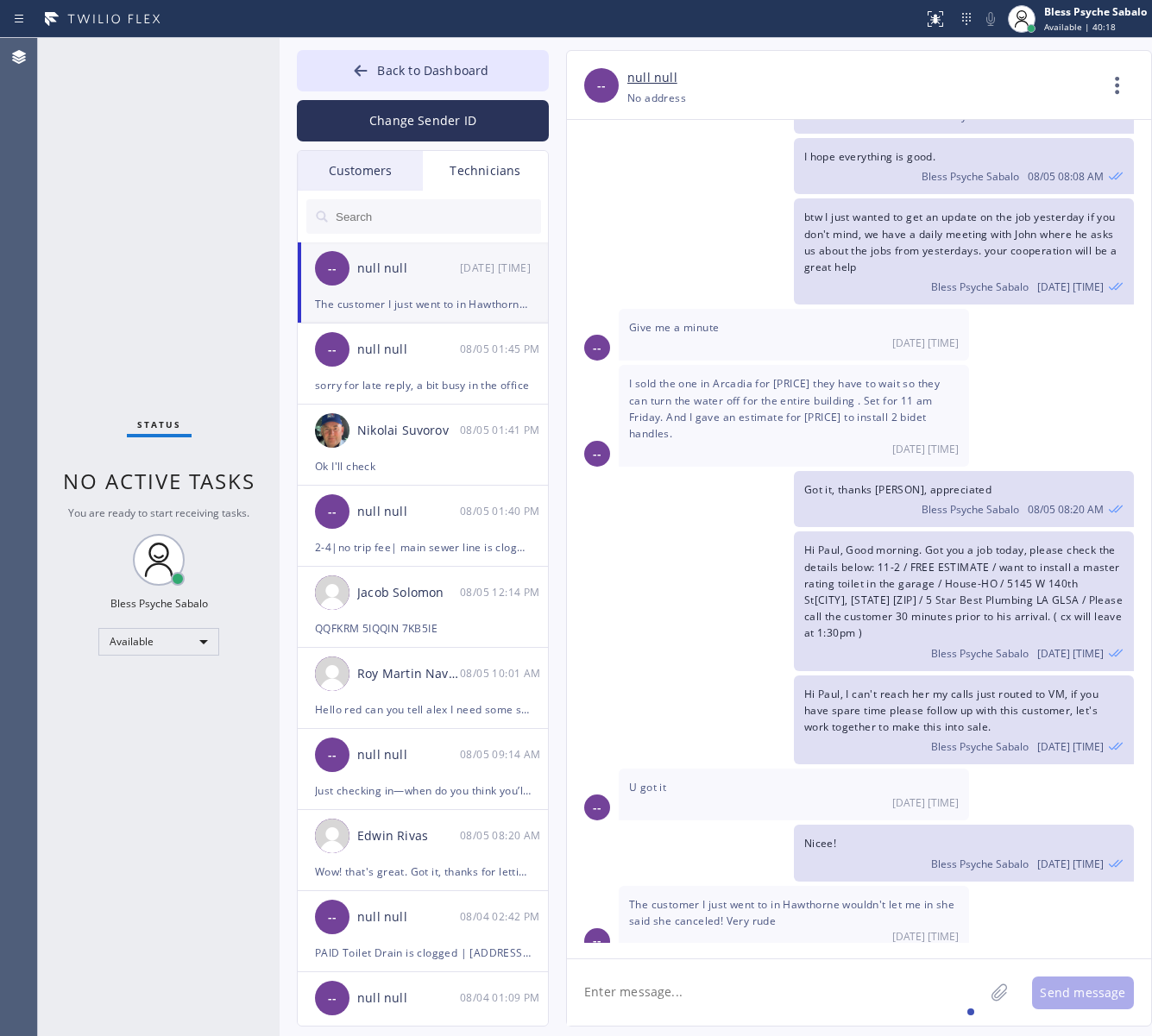 click on "Hi Paul, I can't reach her my calls just routed to VM, if you have spare time please follow up with this customer, let's work together to make this into sale. Bless [NAME] [DATE] [TIME]" at bounding box center [850, 720] 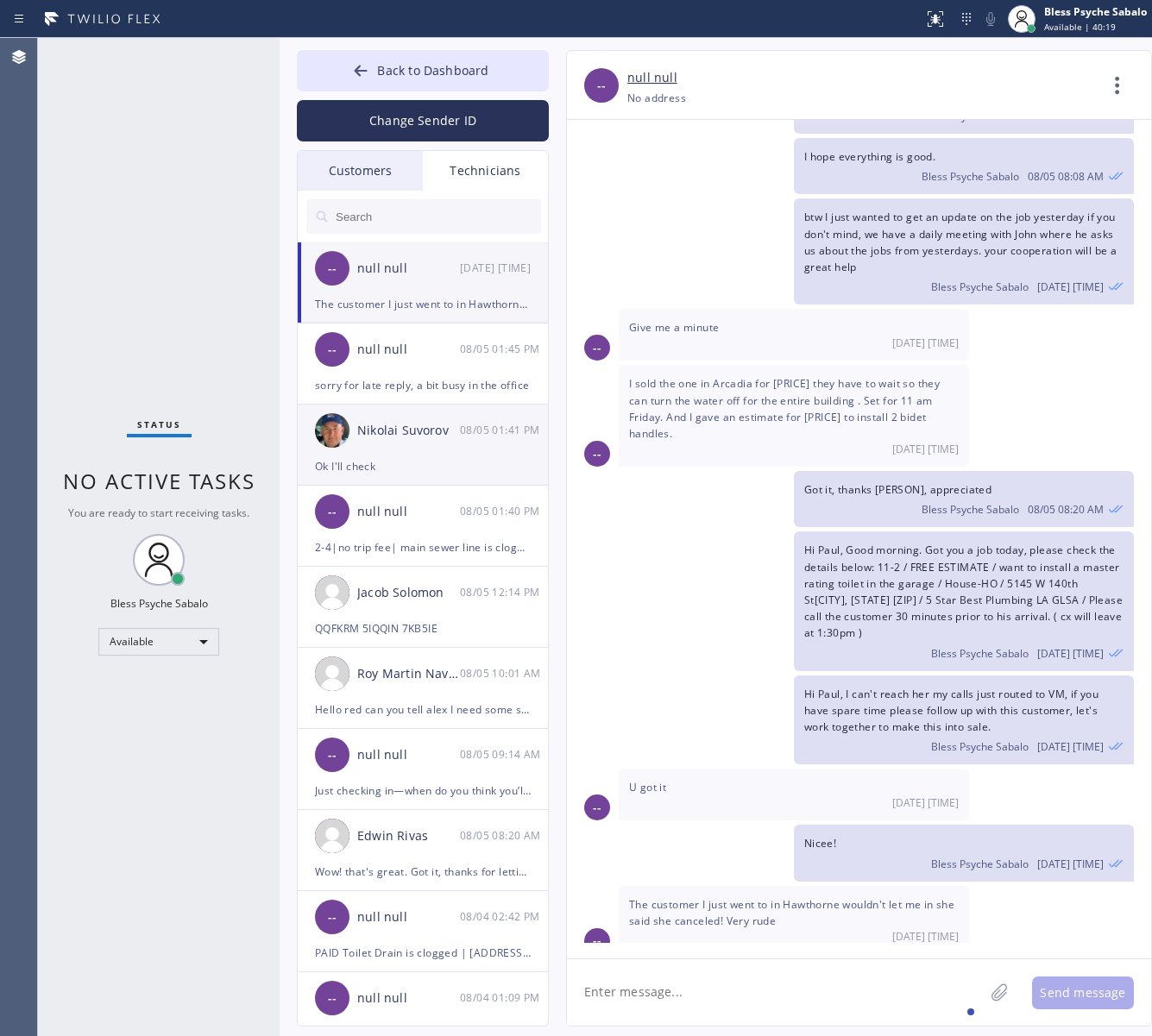 scroll, scrollTop: 108, scrollLeft: 0, axis: vertical 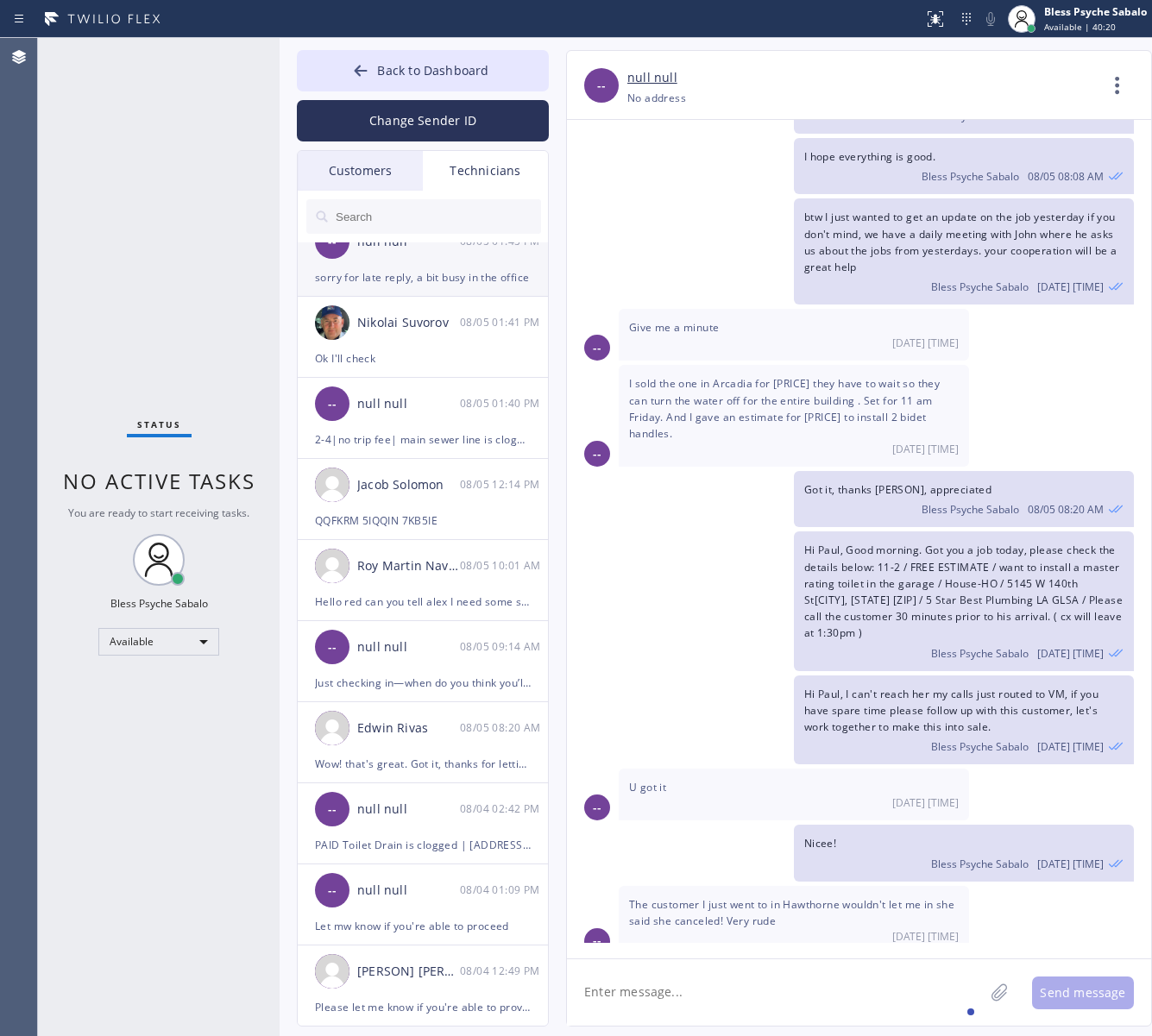 click on "sorry for late reply, a bit busy in the office" at bounding box center [423, 277] 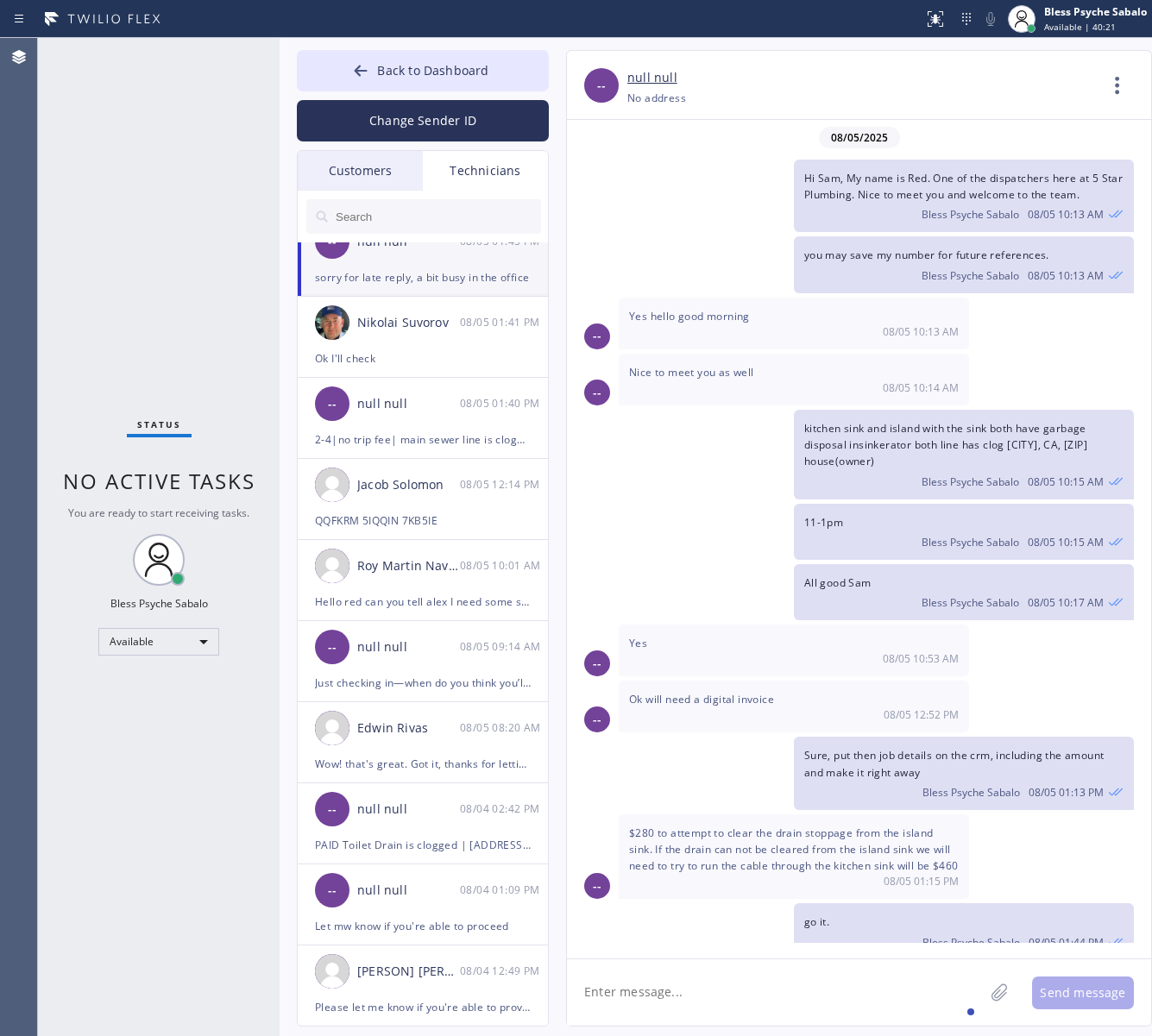 scroll, scrollTop: 153, scrollLeft: 0, axis: vertical 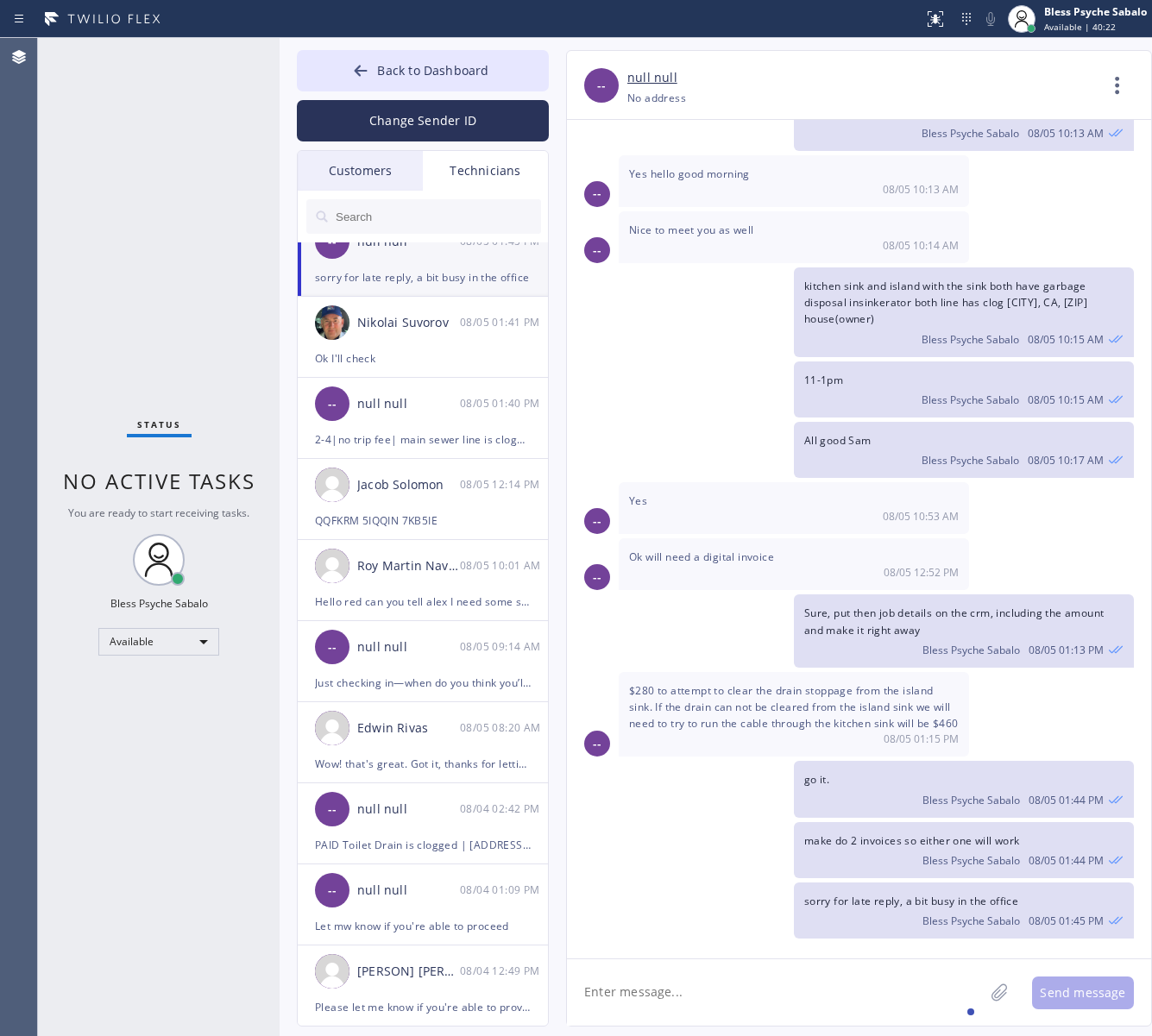 click 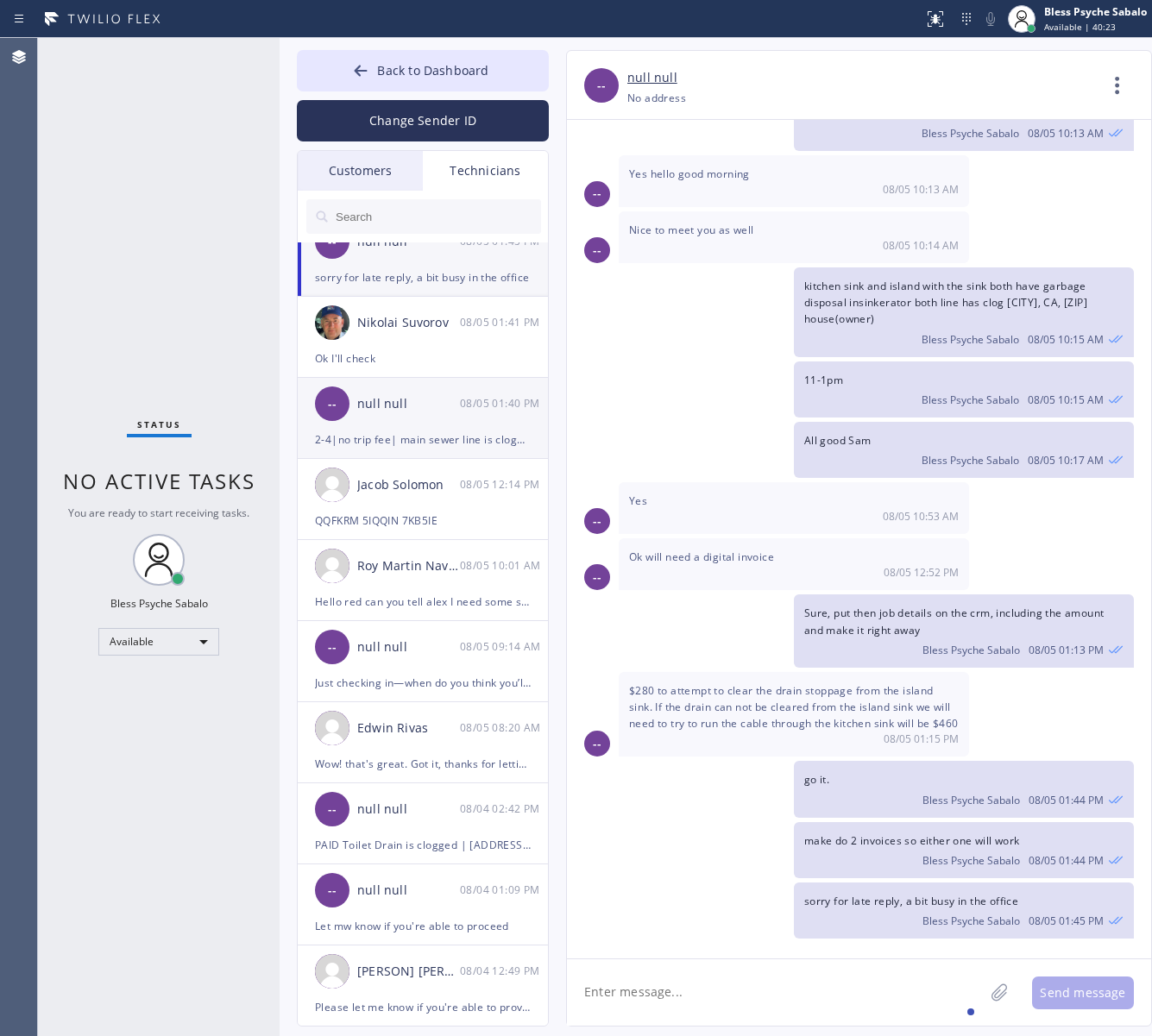 scroll, scrollTop: 0, scrollLeft: 0, axis: both 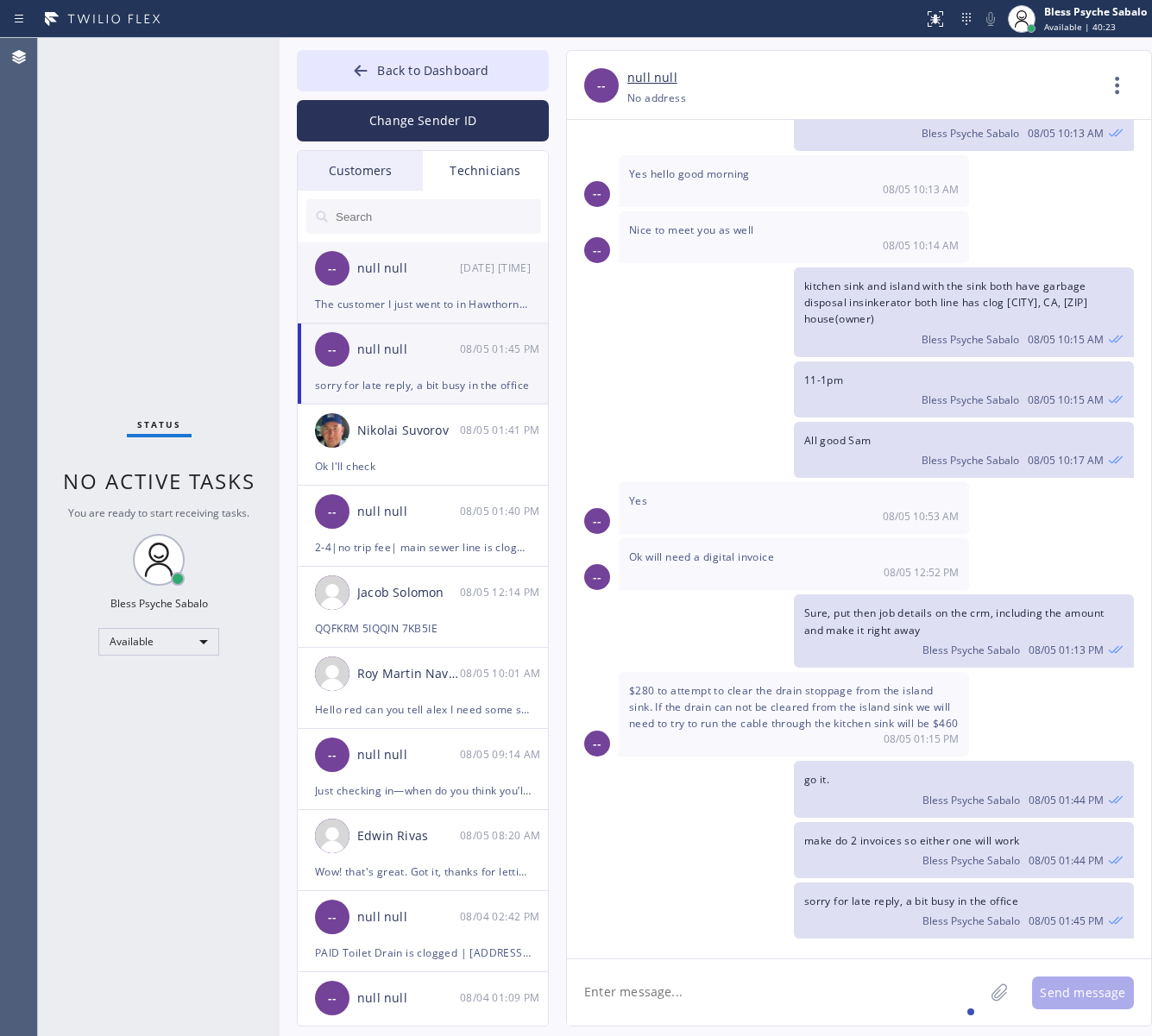 click on "The customer I just went to in Hawthorne wouldn't let me in she said she canceled! Very rude" at bounding box center (423, 304) 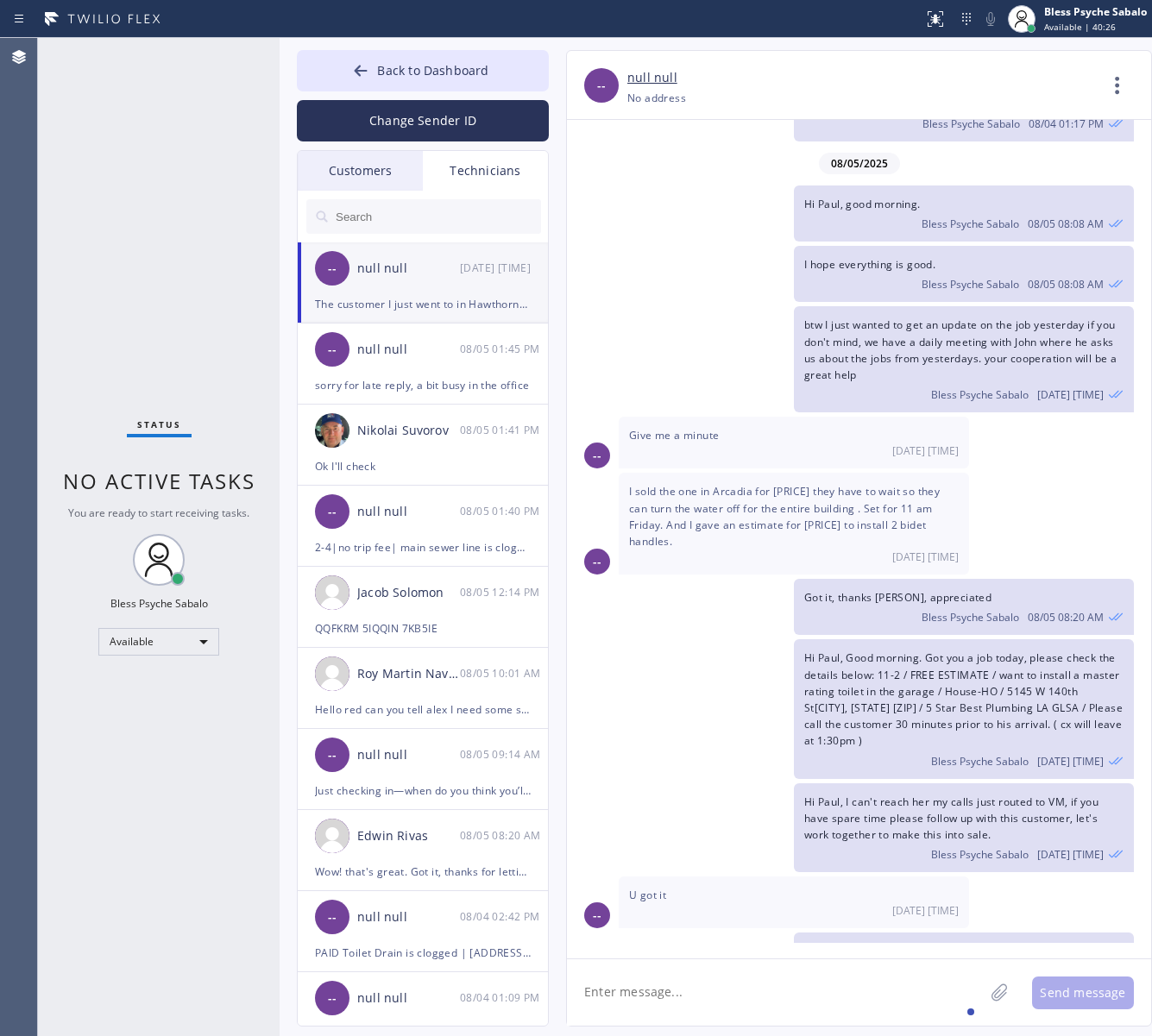 scroll, scrollTop: 1439, scrollLeft: 0, axis: vertical 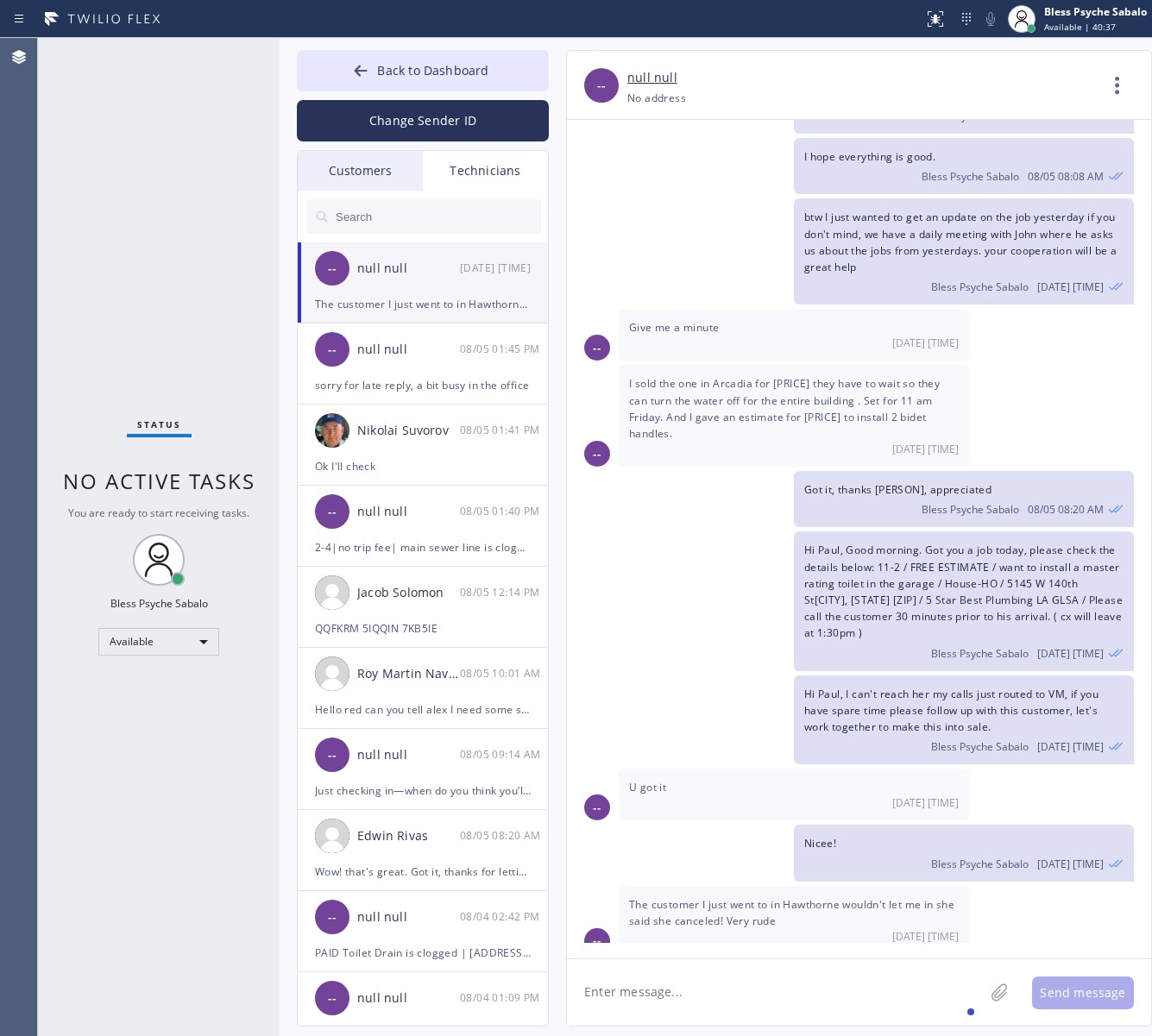 click on "The customer I just went to in Hawthorne wouldn't let me in she said she canceled! Very rude" at bounding box center [791, 913] 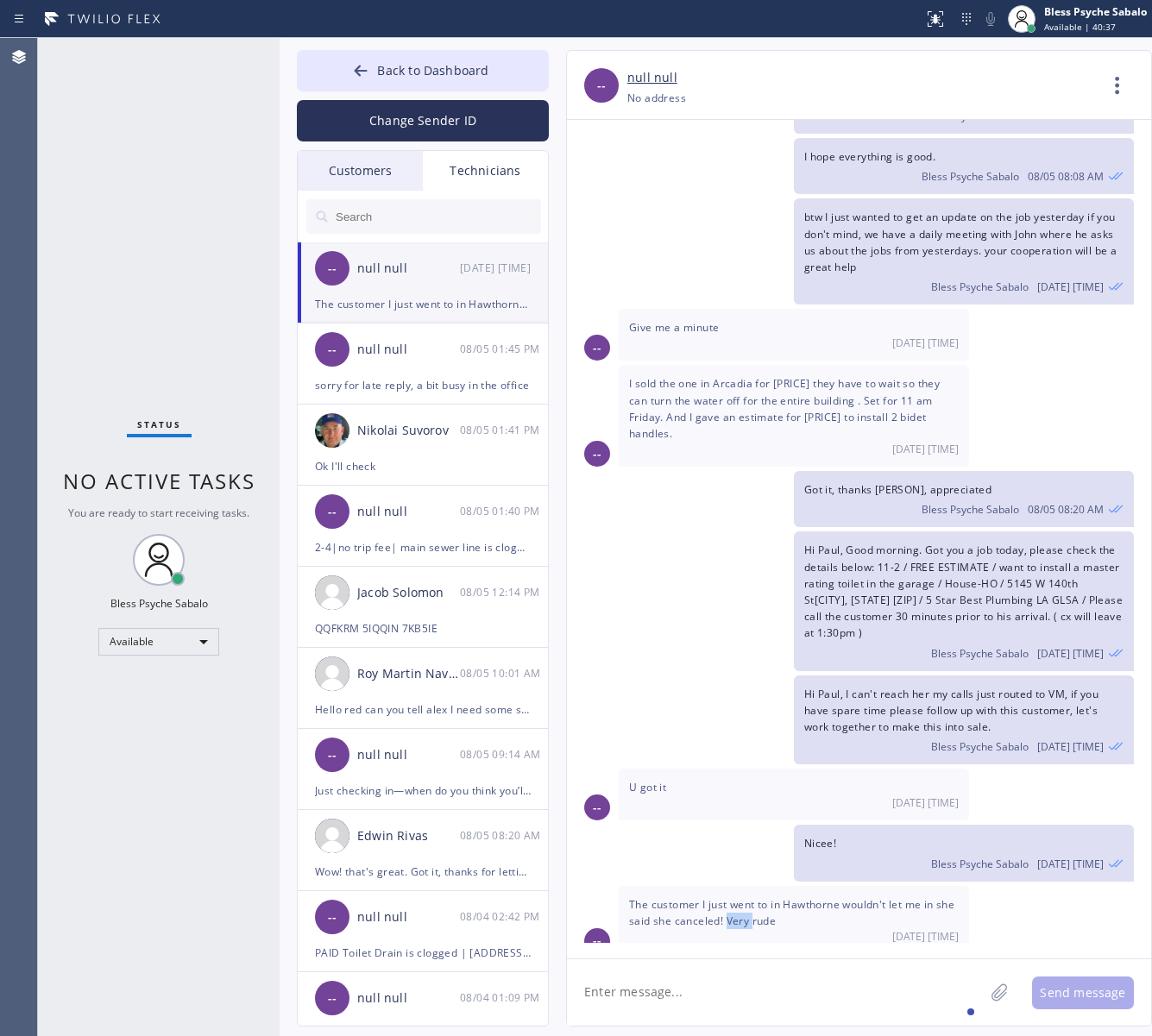 click on "The customer I just went to in Hawthorne wouldn't let me in she said she canceled! Very rude" at bounding box center [791, 913] 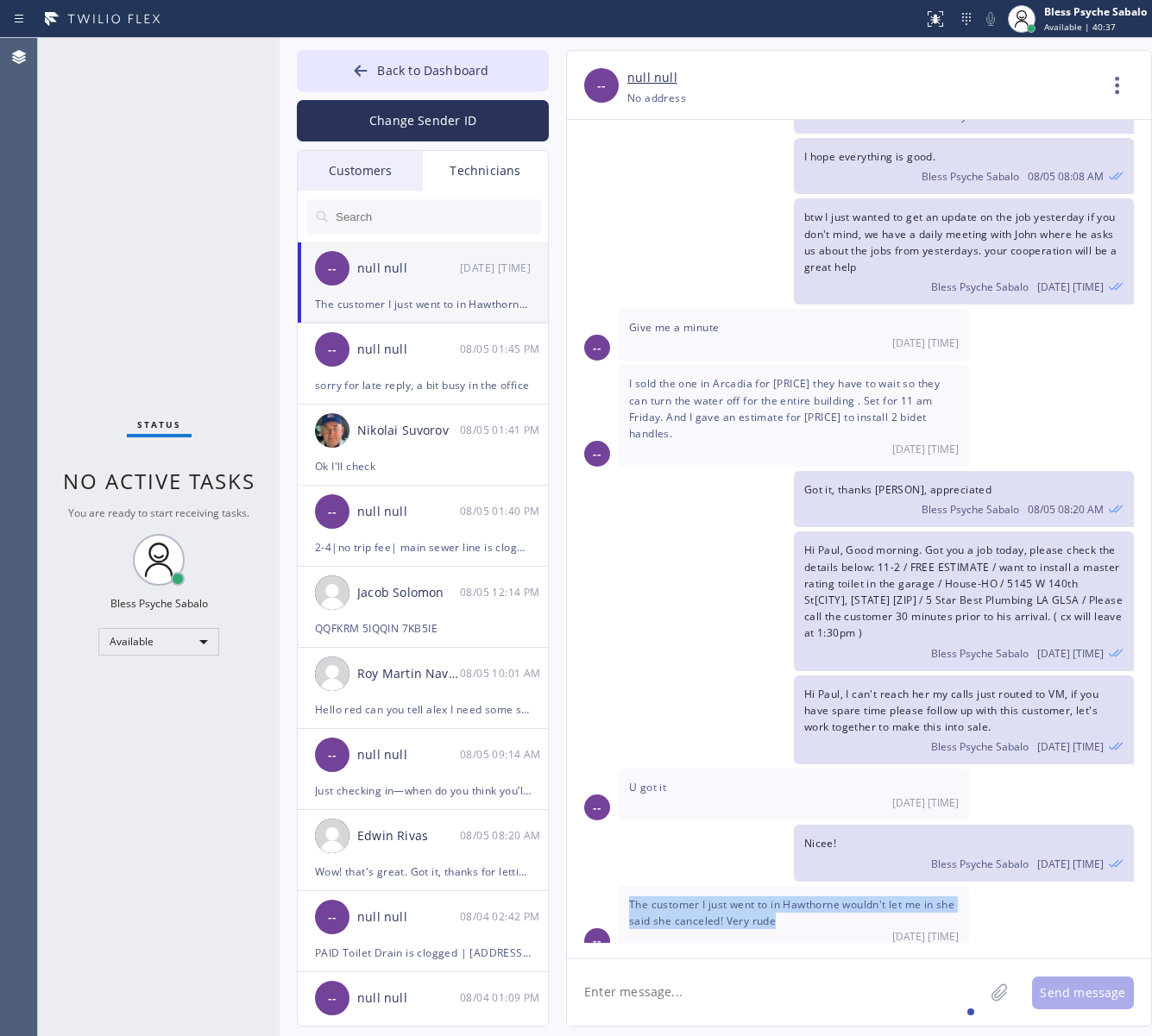 click on "The customer I just went to in Hawthorne wouldn't let me in she said she canceled! Very rude" at bounding box center [791, 913] 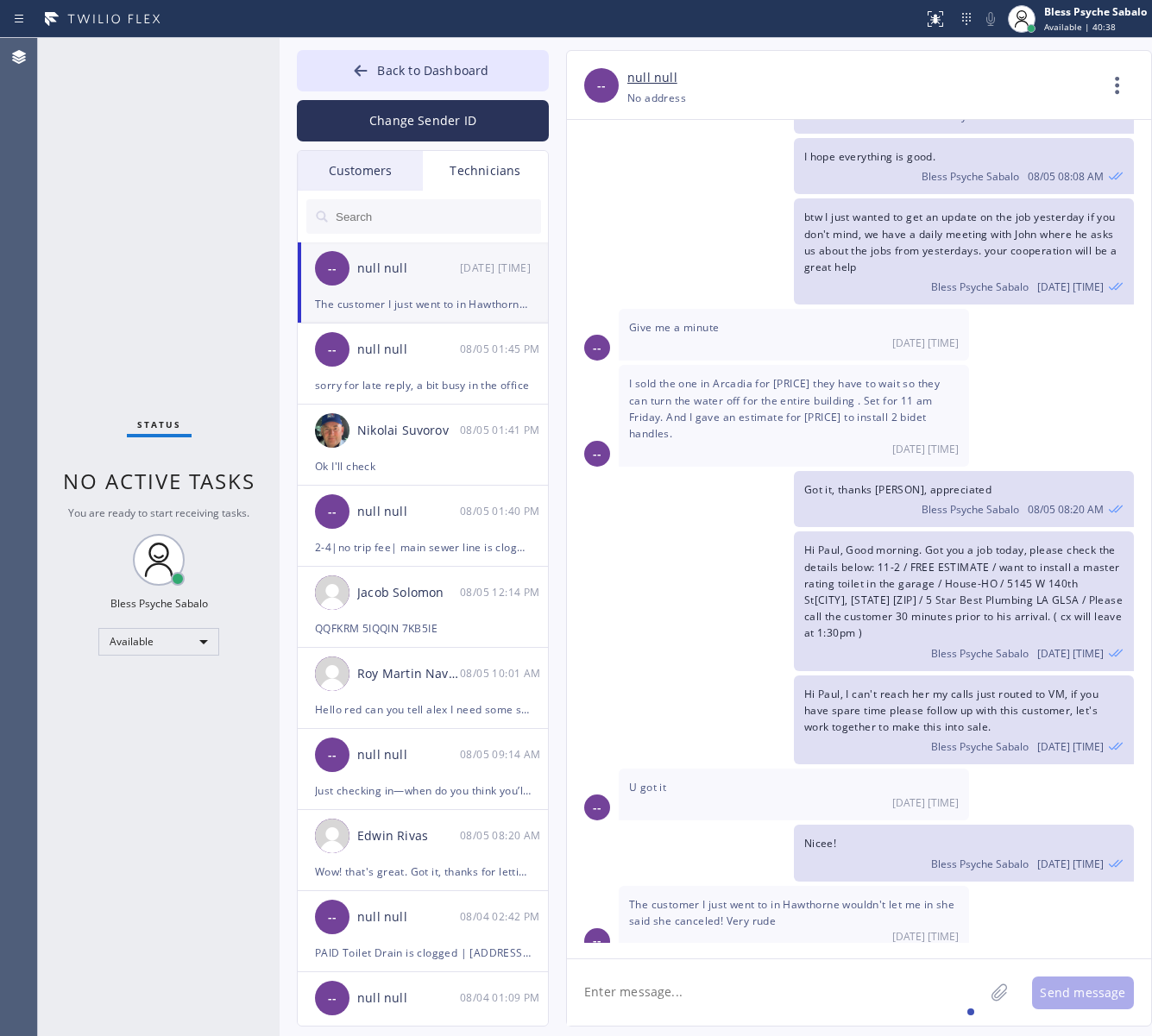 click 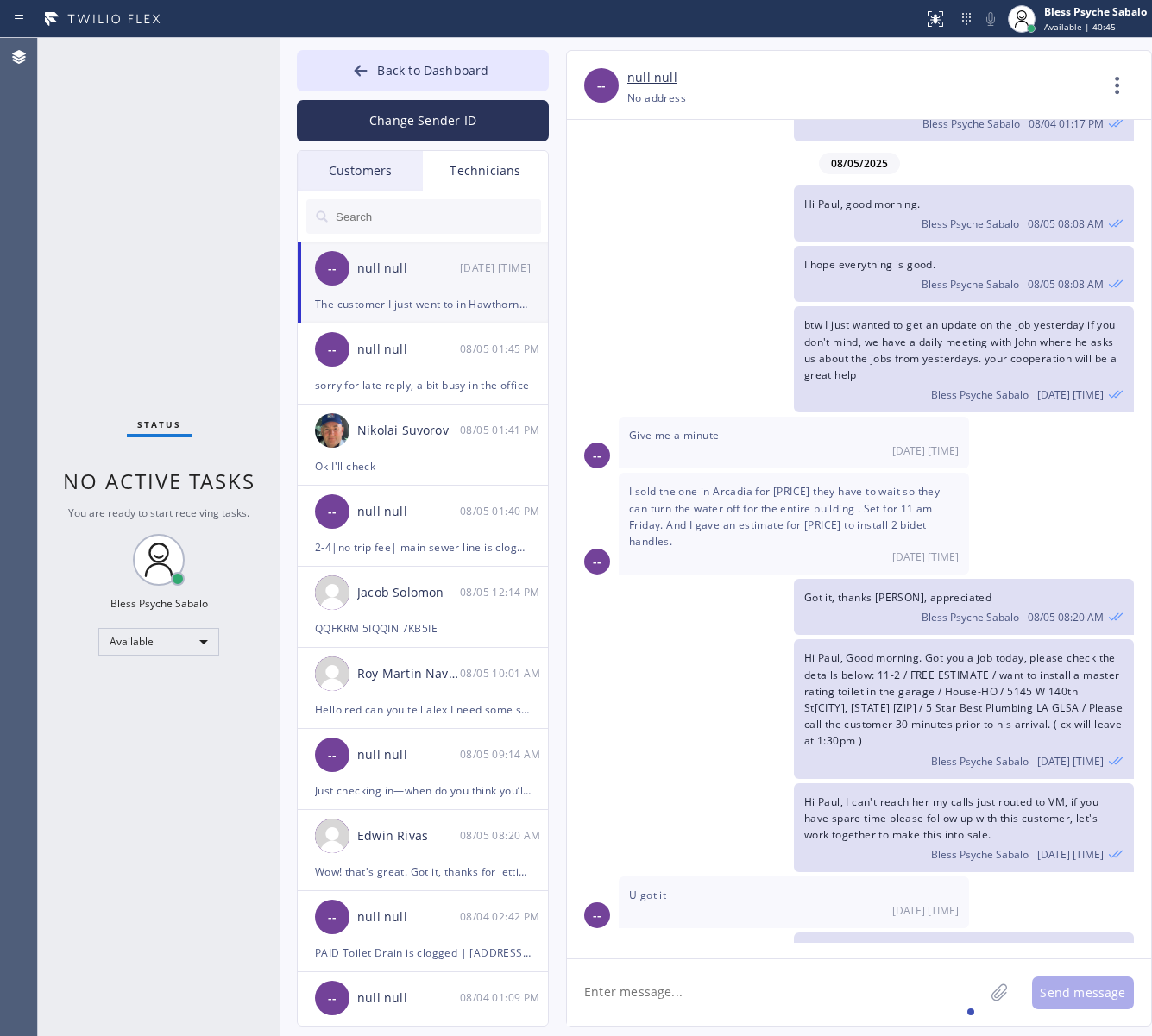 scroll, scrollTop: 1439, scrollLeft: 0, axis: vertical 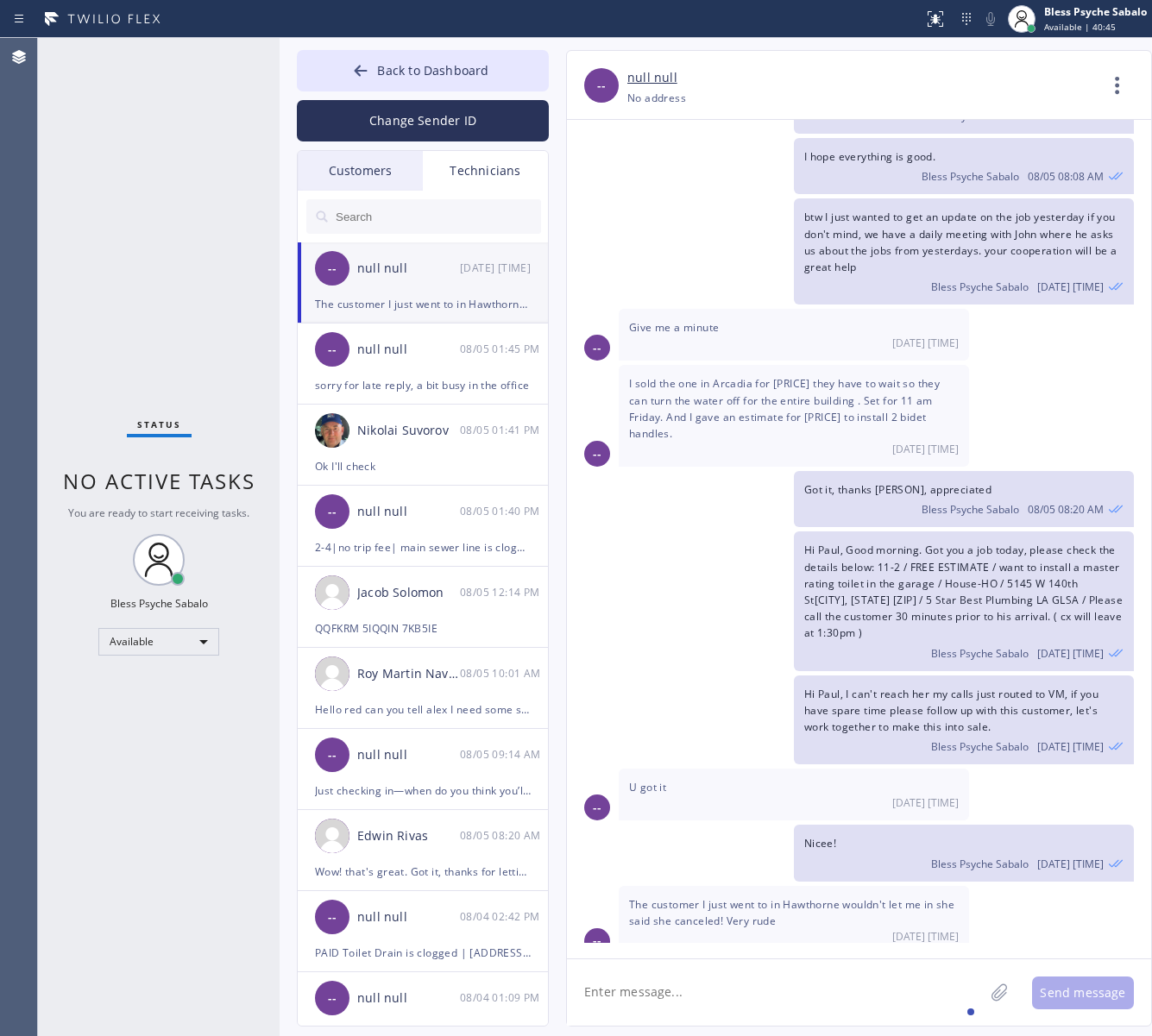 click 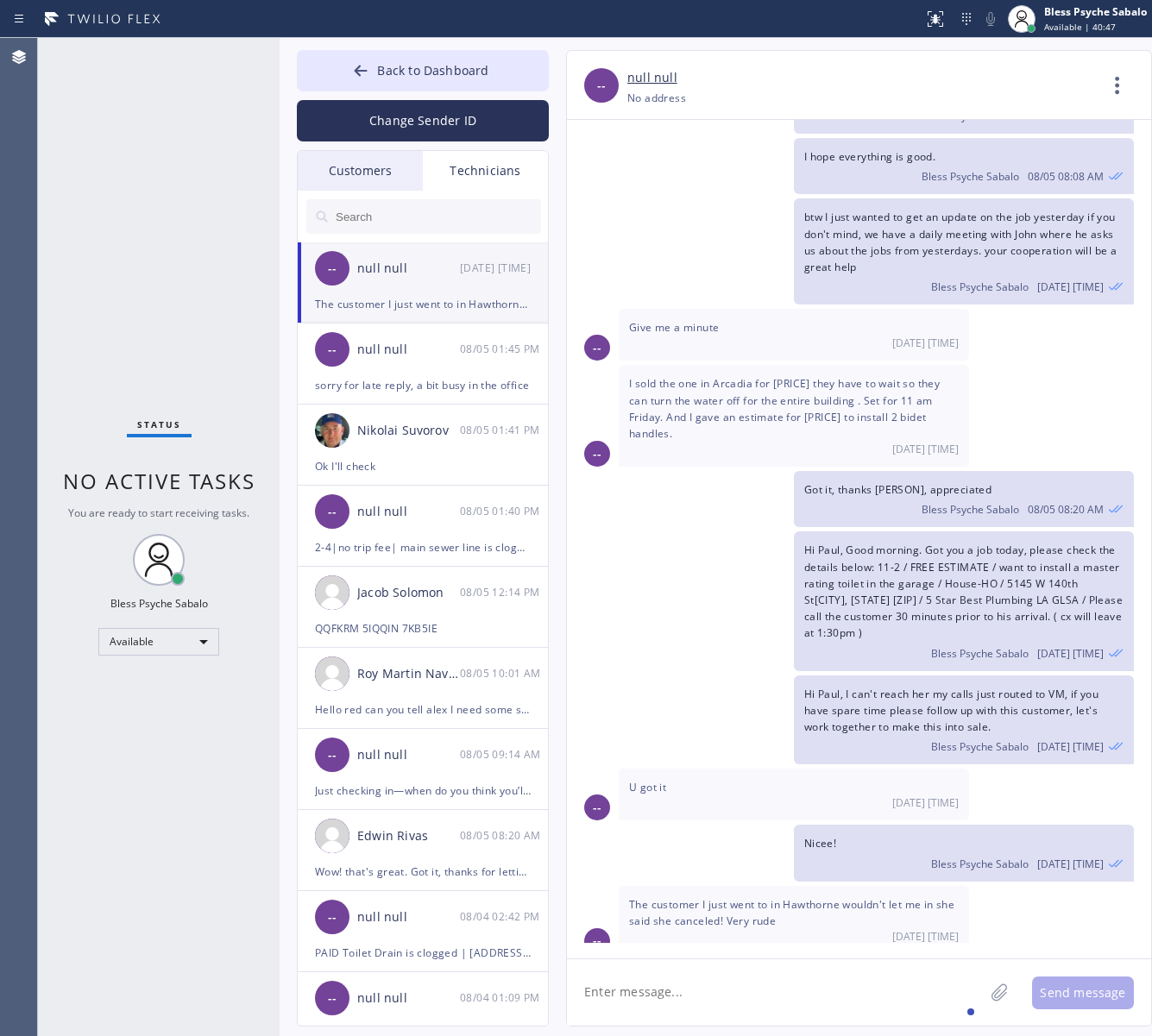 click on "[DATE] [TIME]" at bounding box center [794, 802] 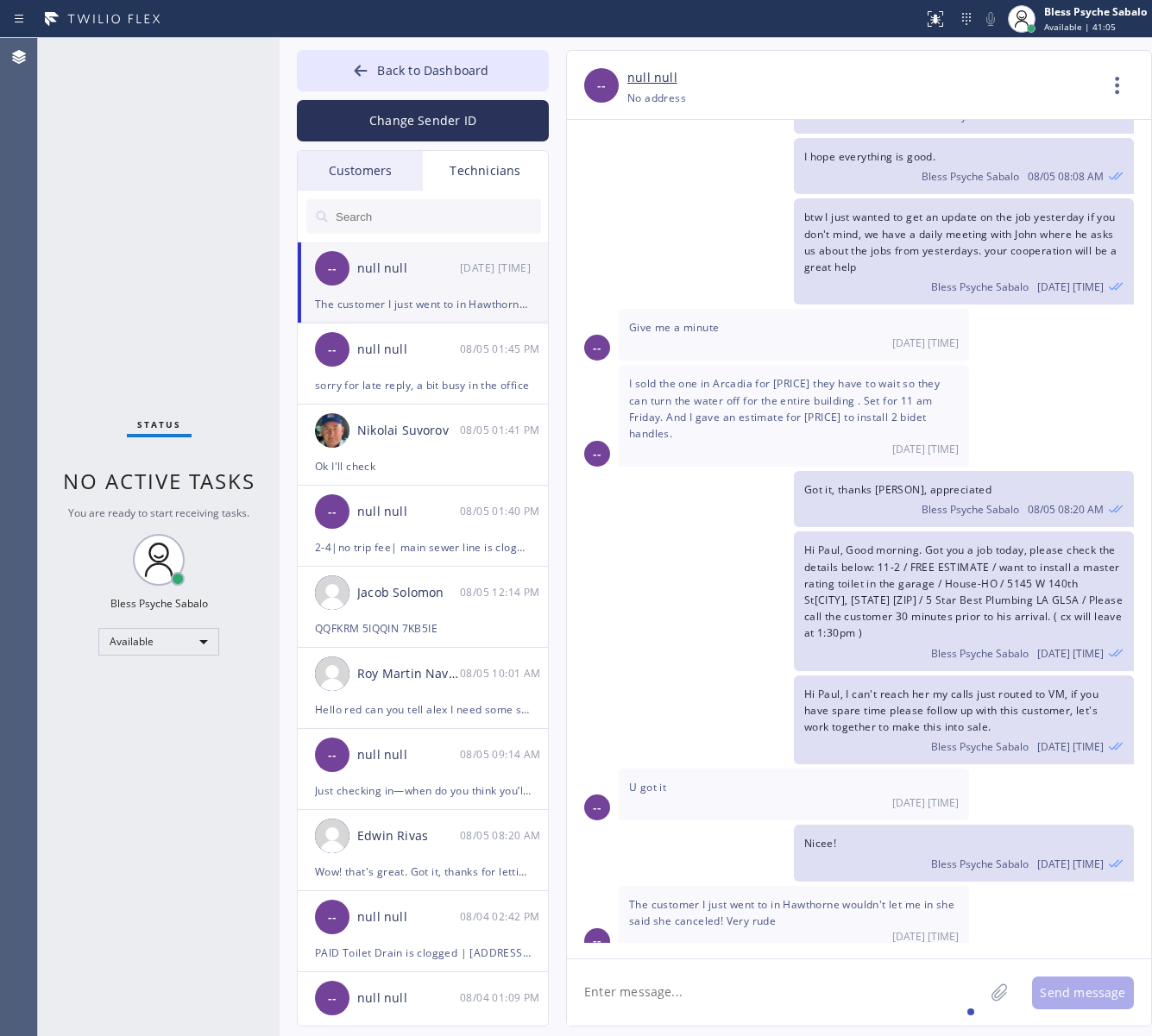 click 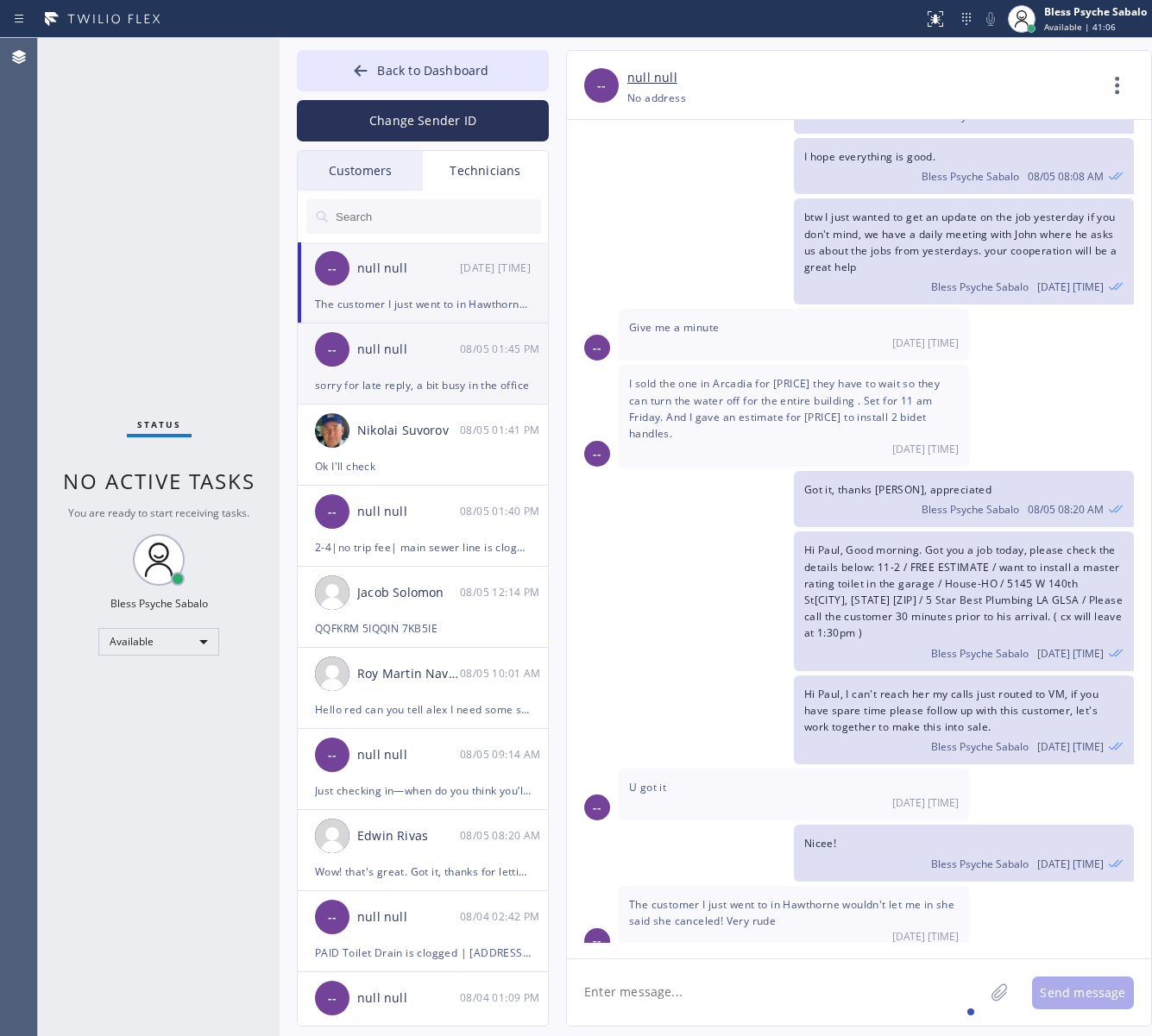 click on "-- null null 08/05 01:45 PM" at bounding box center [424, 349] 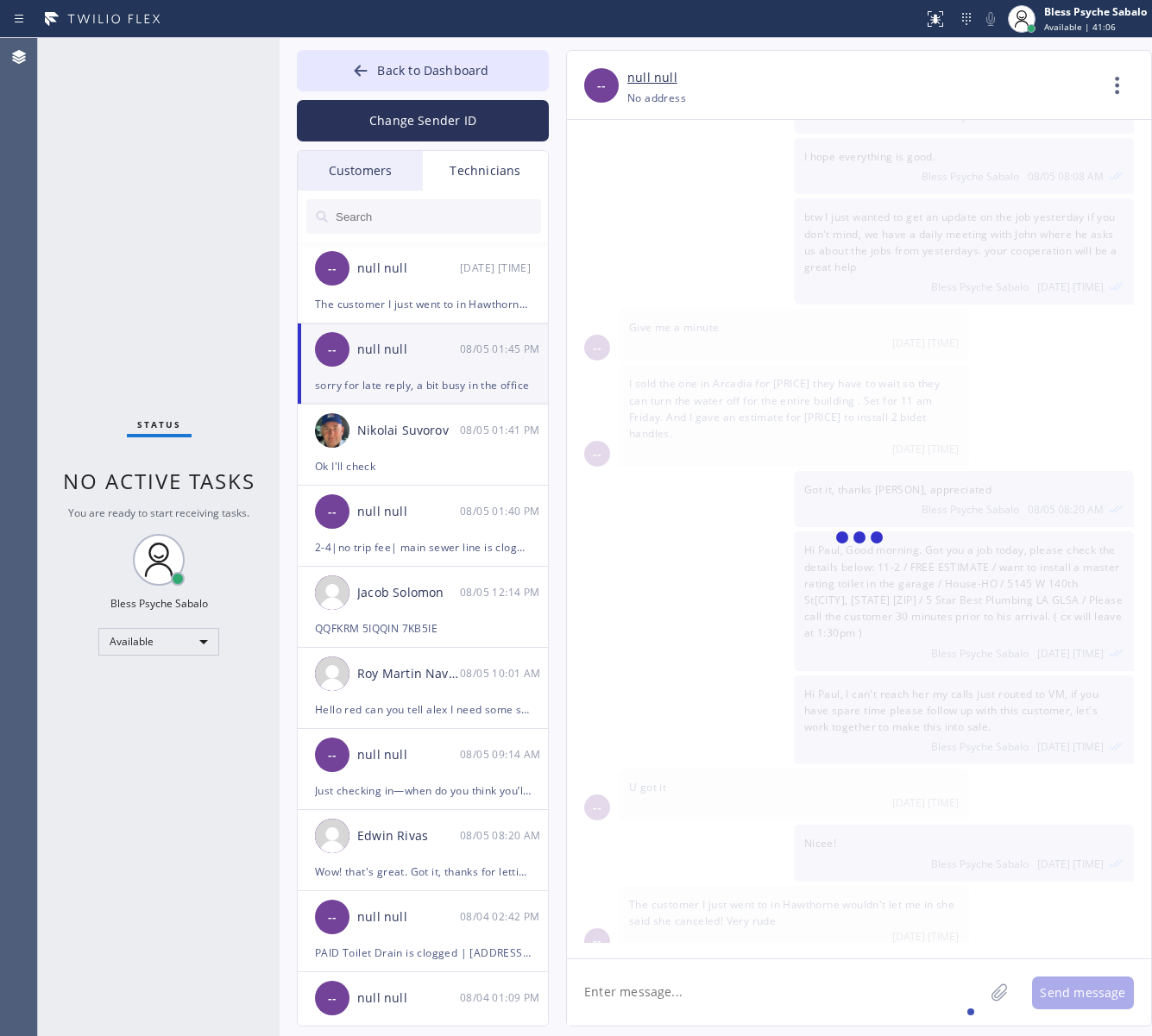 scroll, scrollTop: 153, scrollLeft: 0, axis: vertical 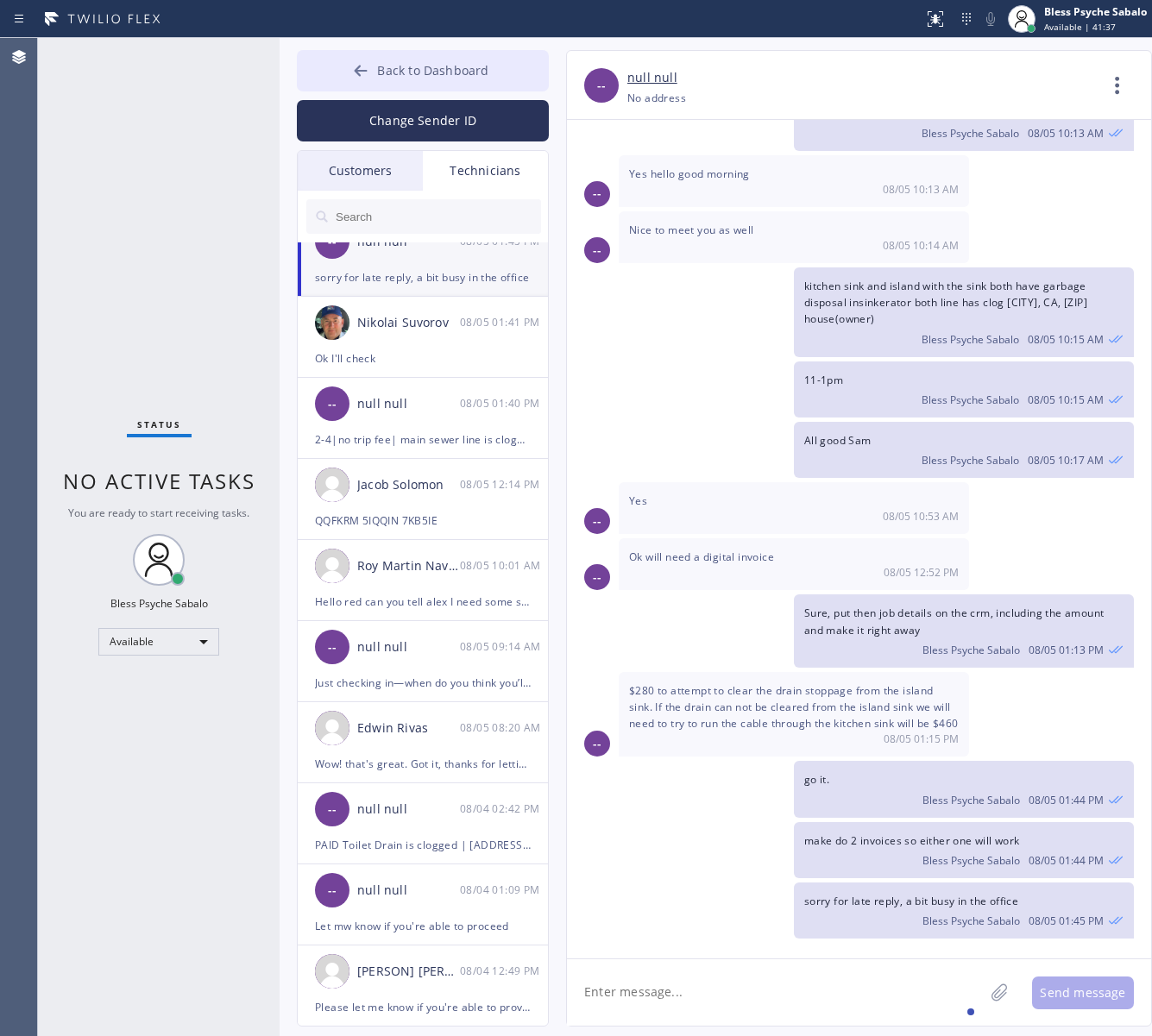 click on "Back to Dashboard Change Sender ID Customers Technicians MM [FIRST] [LAST] 07/28 03:53 PM It's fine .. NP
We don't need it anymore JW [FIRST] [LAST] 07/25 04:18 PM Hi [FIRST]-this is [FIRST], one of the dispatch managers here at 5 Star Plumbing. I’m reaching out to follow up on the estimate provided by our technician, [FIRST], during his visit on 07/02 regarding the (Installation of In-Home Water Filtration System). We just wanted to check in and see if you had any questions about the estimate or if there’s anything we can assist you with as you consider moving forward with the project. Feel free to reach out at your convenience—we’re here to help!
BS [FIRST] [LAST] 07/25 04:08 PM LC [FIRST] [LAST] 07/25 11:57 AM Tech advised me to just book an appointment and they'll gonna check the property together with you or either the real estate agent, to see if there's any back-up problem. DM [FIRST] [LAST] 07/25 08:45 AM BD [FIRST] [LAST] 07/24 04:53 PM No problem. IB [FIRST] [LAST] 07/24 02:33 PM Sorry I missed your call.  J  CD JL SN TJ" at bounding box center [715, 537] 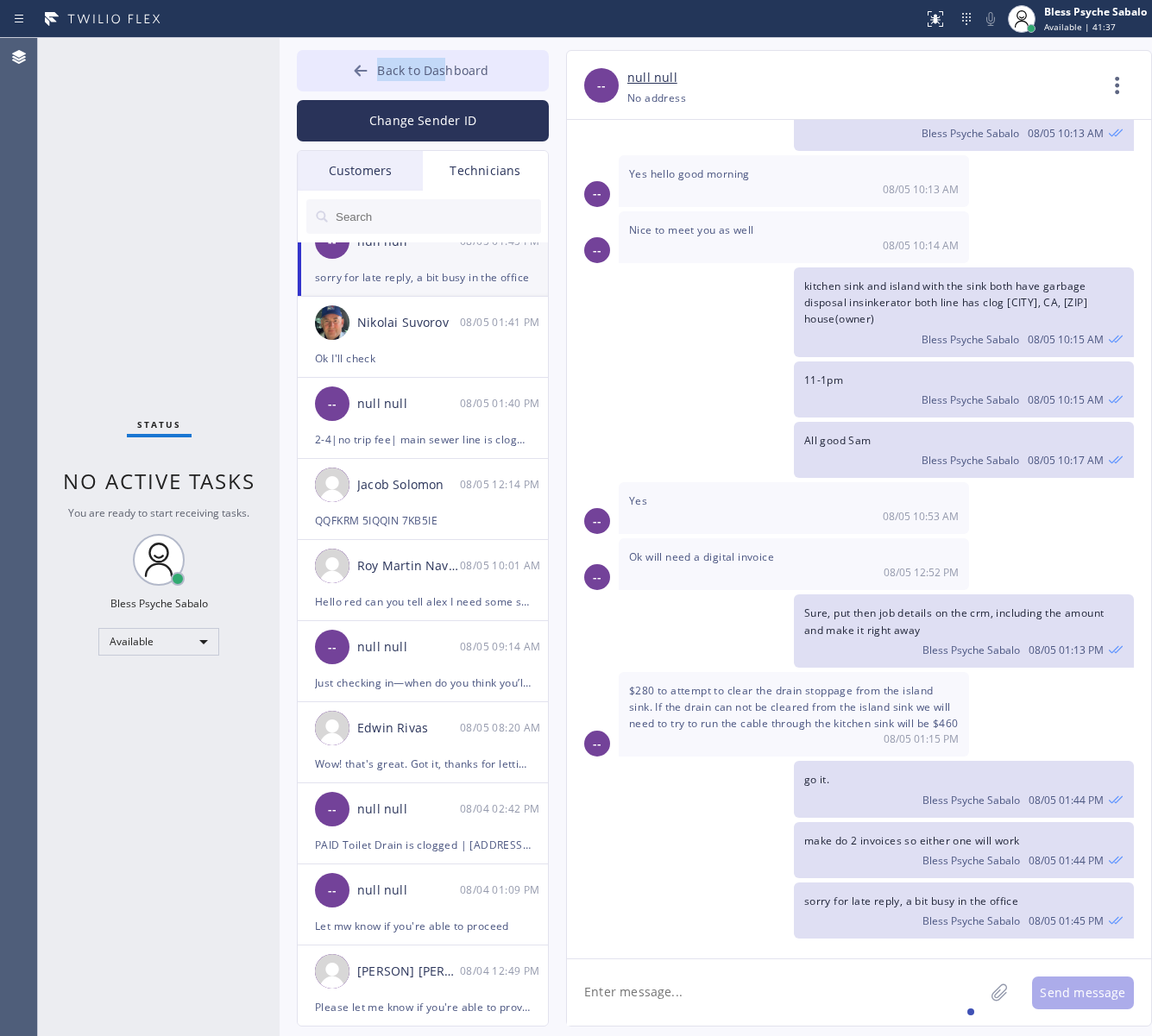 click on "Back to Dashboard" at bounding box center [432, 70] 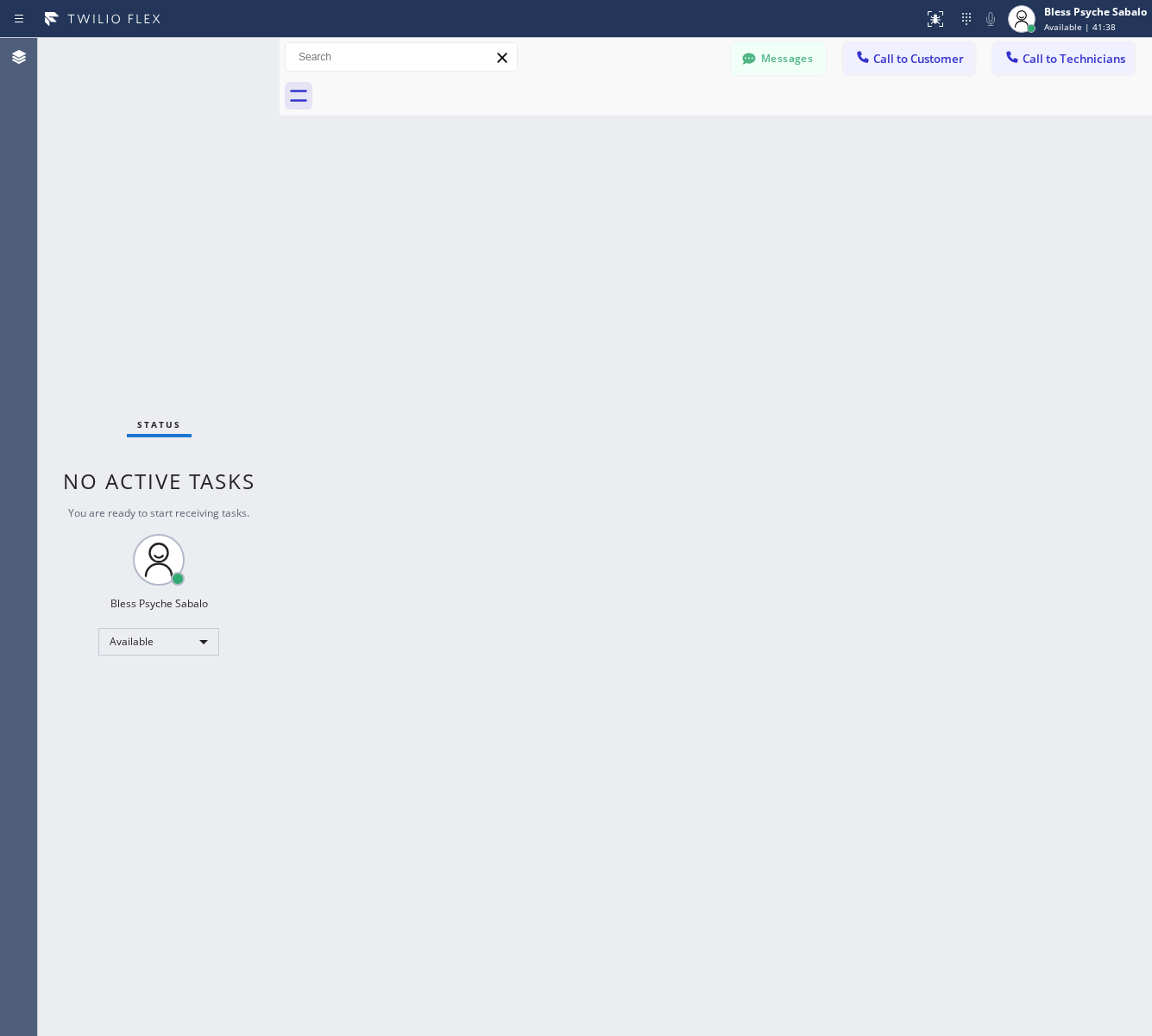click on "Back to Dashboard Change Sender ID Customers Technicians MM [FIRST] [LAST] 07/28 03:53 PM It's fine .. NP
We don't need it anymore JW [FIRST] [LAST] 07/25 04:18 PM Hi [FIRST]-this is [FIRST], one of the dispatch managers here at 5 Star Plumbing. I’m reaching out to follow up on the estimate provided by our technician, [FIRST], during his visit on 07/02 regarding the (Installation of In-Home Water Filtration System). We just wanted to check in and see if you had any questions about the estimate or if there’s anything we can assist you with as you consider moving forward with the project. Feel free to reach out at your convenience—we’re here to help!
BS [FIRST] [LAST] 07/25 04:08 PM LC [FIRST] [LAST] 07/25 11:57 AM Tech advised me to just book an appointment and they'll gonna check the property together with you or either the real estate agent, to see if there's any back-up problem. DM [FIRST] [LAST] 07/25 08:45 AM BD [FIRST] [LAST] 07/24 04:53 PM No problem. IB [FIRST] [LAST] 07/24 02:33 PM Sorry I missed your call.  J  CD JL SN TJ" at bounding box center [715, 537] 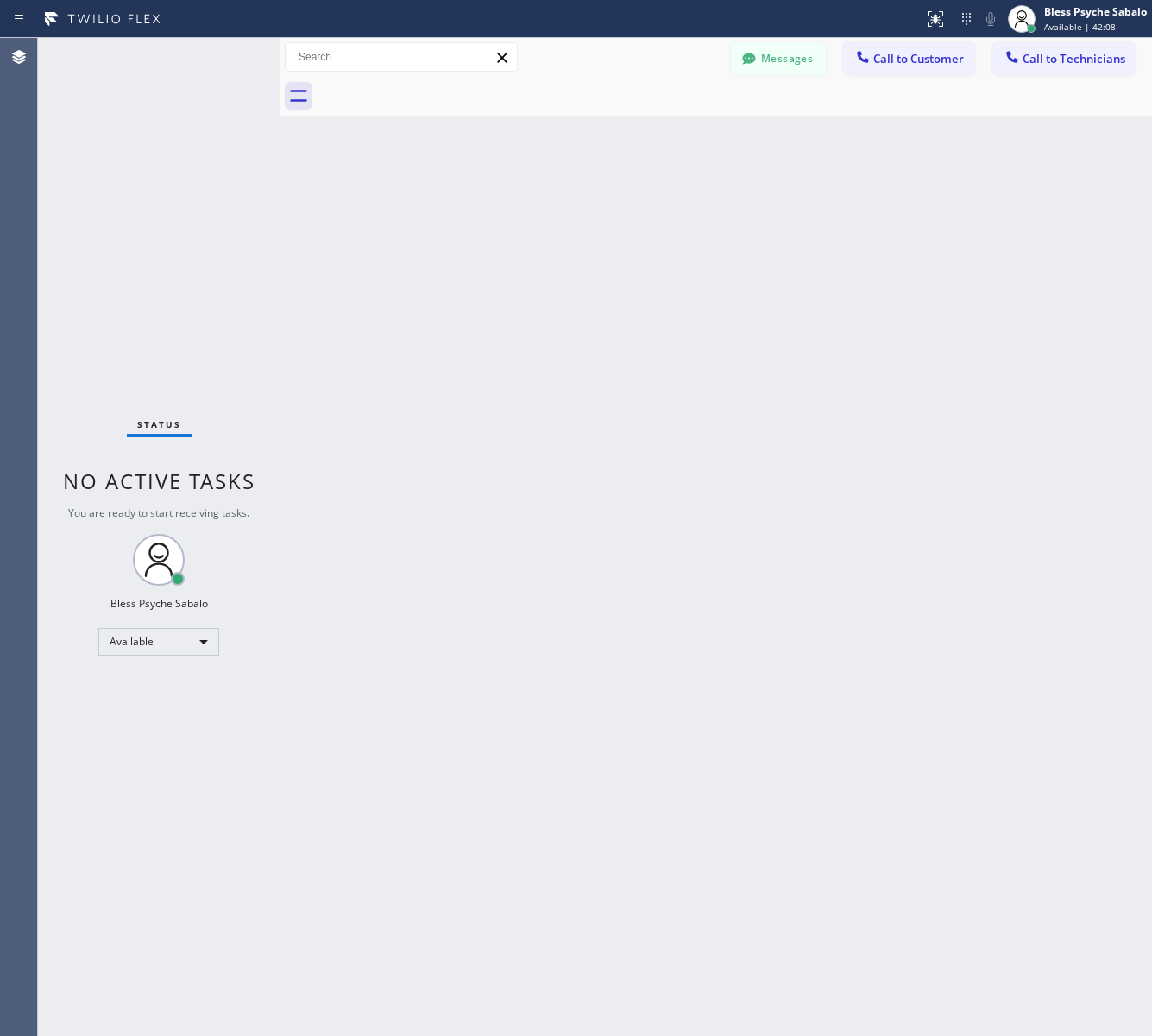 click on "Back to Dashboard Change Sender ID Customers Technicians MM [FIRST] [LAST] 07/28 03:53 PM It's fine .. NP
We don't need it anymore JW [FIRST] [LAST] 07/25 04:18 PM Hi [FIRST]-this is [FIRST], one of the dispatch managers here at 5 Star Plumbing. I’m reaching out to follow up on the estimate provided by our technician, [FIRST], during his visit on 07/02 regarding the (Installation of In-Home Water Filtration System). We just wanted to check in and see if you had any questions about the estimate or if there’s anything we can assist you with as you consider moving forward with the project. Feel free to reach out at your convenience—we’re here to help!
BS [FIRST] [LAST] 07/25 04:08 PM LC [FIRST] [LAST] 07/25 11:57 AM Tech advised me to just book an appointment and they'll gonna check the property together with you or either the real estate agent, to see if there's any back-up problem. DM [FIRST] [LAST] 07/25 08:45 AM BD [FIRST] [LAST] 07/24 04:53 PM No problem. IB [FIRST] [LAST] 07/24 02:33 PM Sorry I missed your call.  J  CD JL SN TJ" at bounding box center [715, 537] 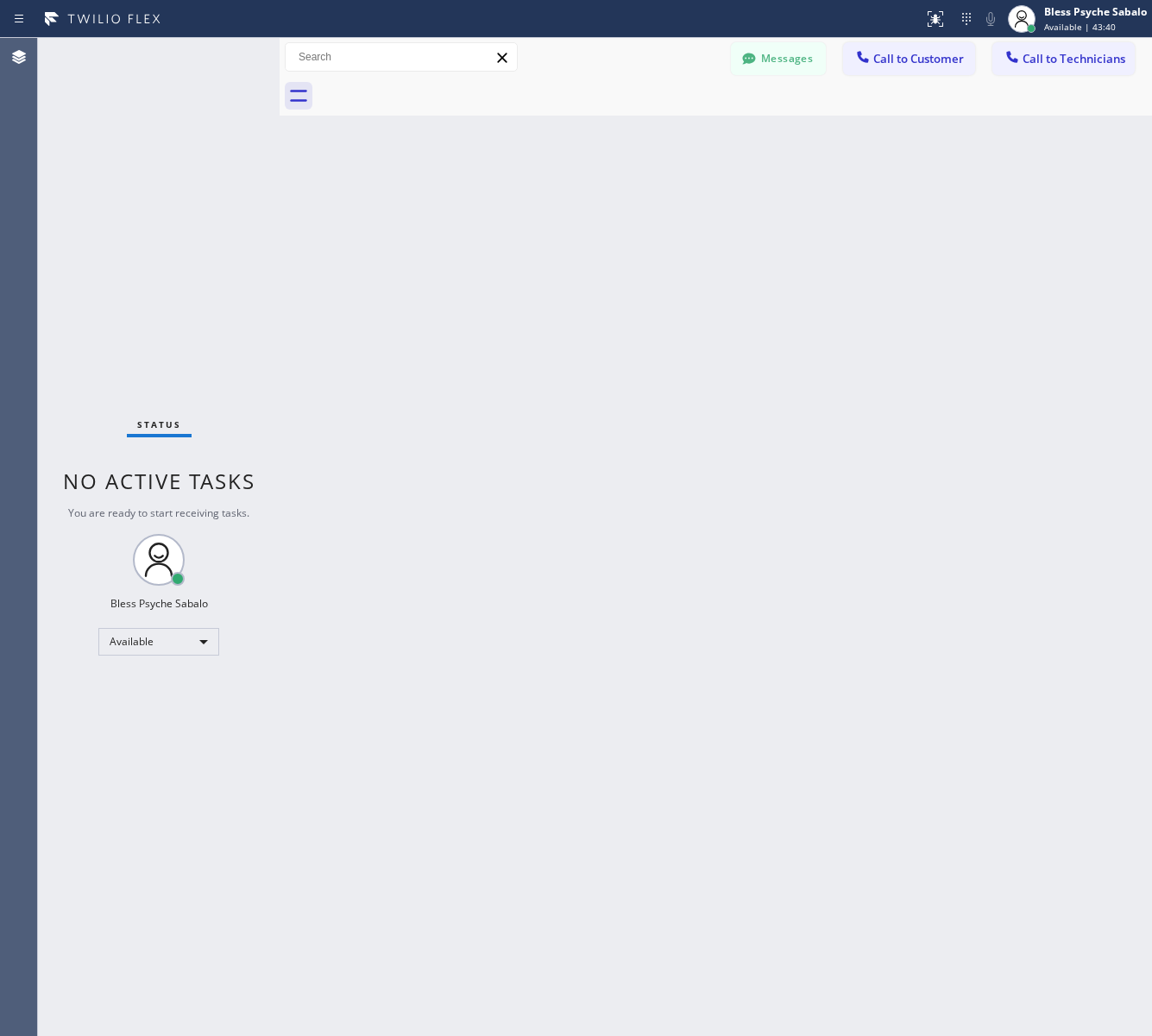 drag, startPoint x: 669, startPoint y: 289, endPoint x: 781, endPoint y: 138, distance: 188.00266 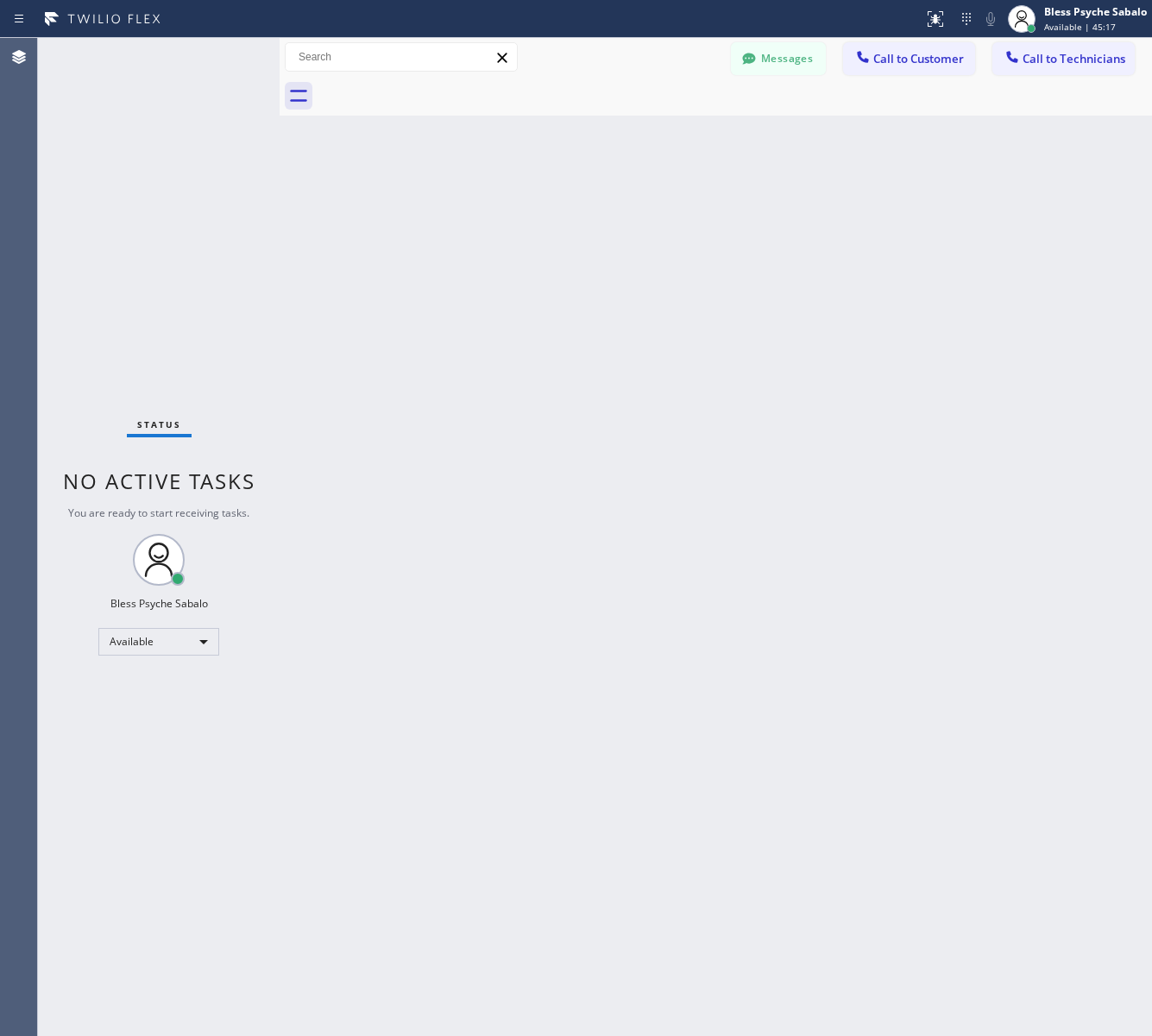 drag, startPoint x: 828, startPoint y: 493, endPoint x: 842, endPoint y: 492, distance: 14.035669 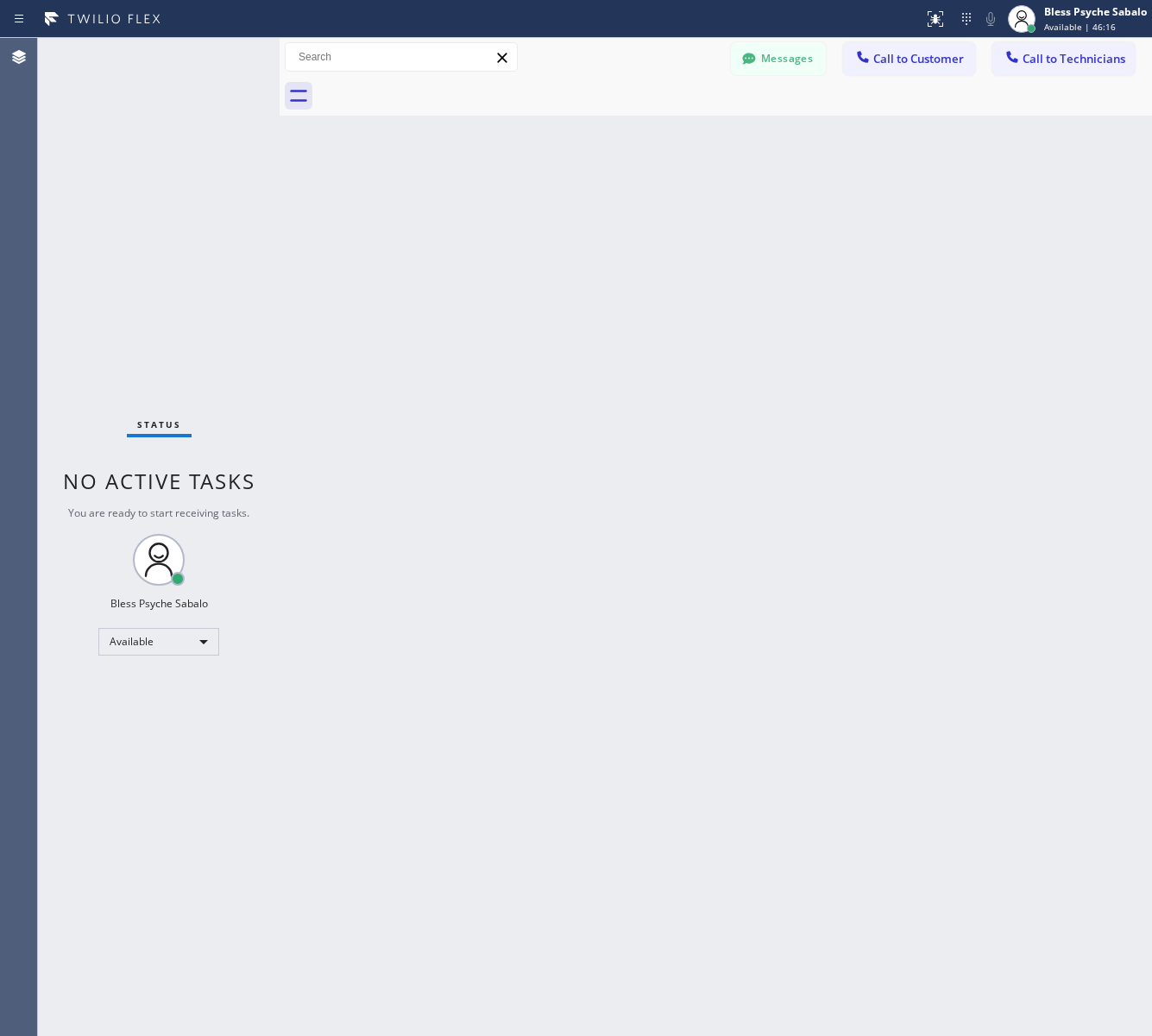 drag, startPoint x: 1015, startPoint y: 308, endPoint x: 1010, endPoint y: 290, distance: 18.68154 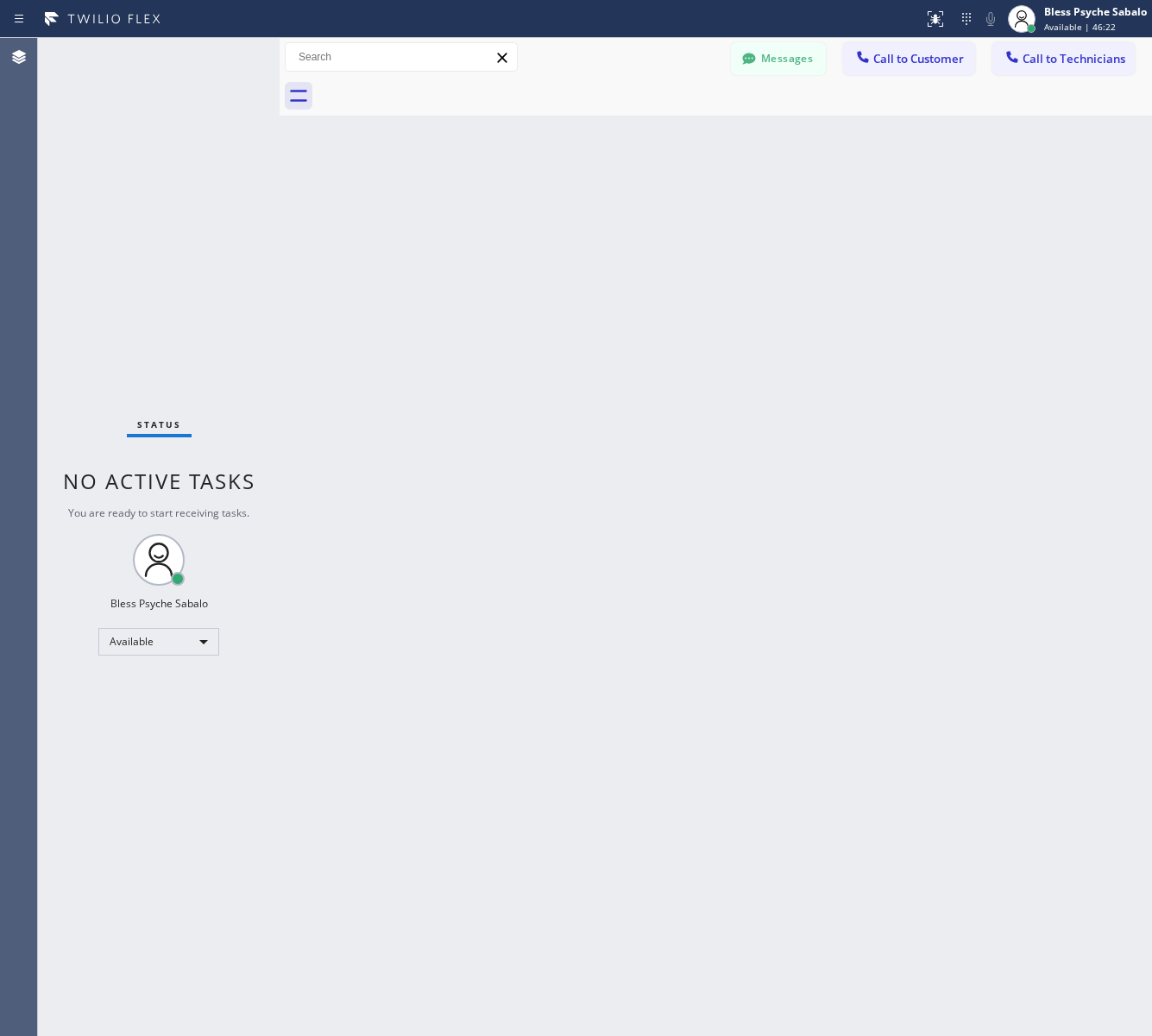 click on "Back to Dashboard Change Sender ID Customers Technicians MM [FIRST] [LAST] 07/28 03:53 PM It's fine .. NP
We don't need it anymore JW [FIRST] [LAST] 07/25 04:18 PM Hi [FIRST]-this is [FIRST], one of the dispatch managers here at 5 Star Plumbing. I’m reaching out to follow up on the estimate provided by our technician, [FIRST], during his visit on 07/02 regarding the (Installation of In-Home Water Filtration System). We just wanted to check in and see if you had any questions about the estimate or if there’s anything we can assist you with as you consider moving forward with the project. Feel free to reach out at your convenience—we’re here to help!
BS [FIRST] [LAST] 07/25 04:08 PM LC [FIRST] [LAST] 07/25 11:57 AM Tech advised me to just book an appointment and they'll gonna check the property together with you or either the real estate agent, to see if there's any back-up problem. DM [FIRST] [LAST] 07/25 08:45 AM BD [FIRST] [LAST] 07/24 04:53 PM No problem. IB [FIRST] [LAST] 07/24 02:33 PM Sorry I missed your call.  J  CD JL SN TJ" at bounding box center [715, 537] 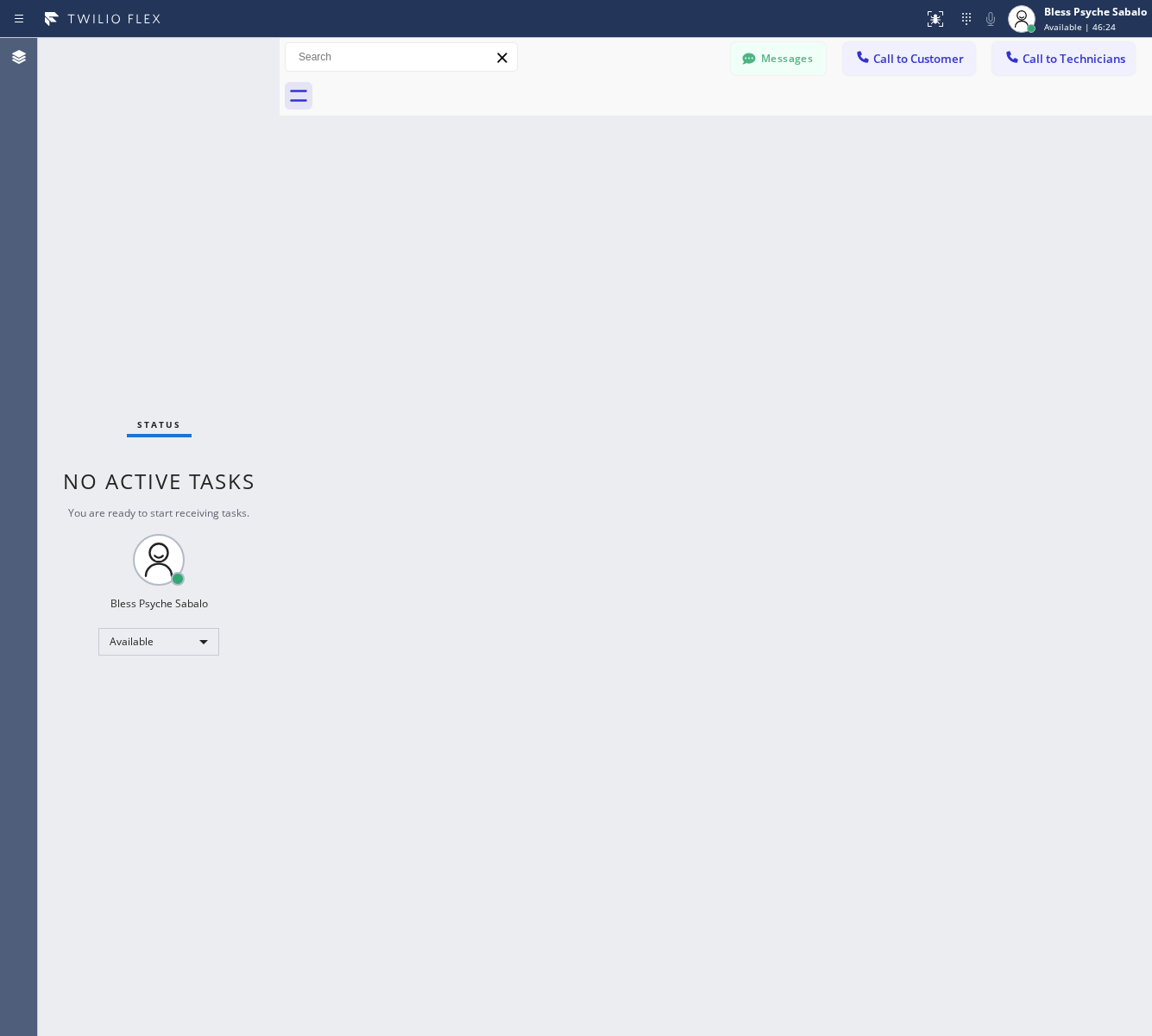 drag, startPoint x: 443, startPoint y: 184, endPoint x: 770, endPoint y: 69, distance: 346.63237 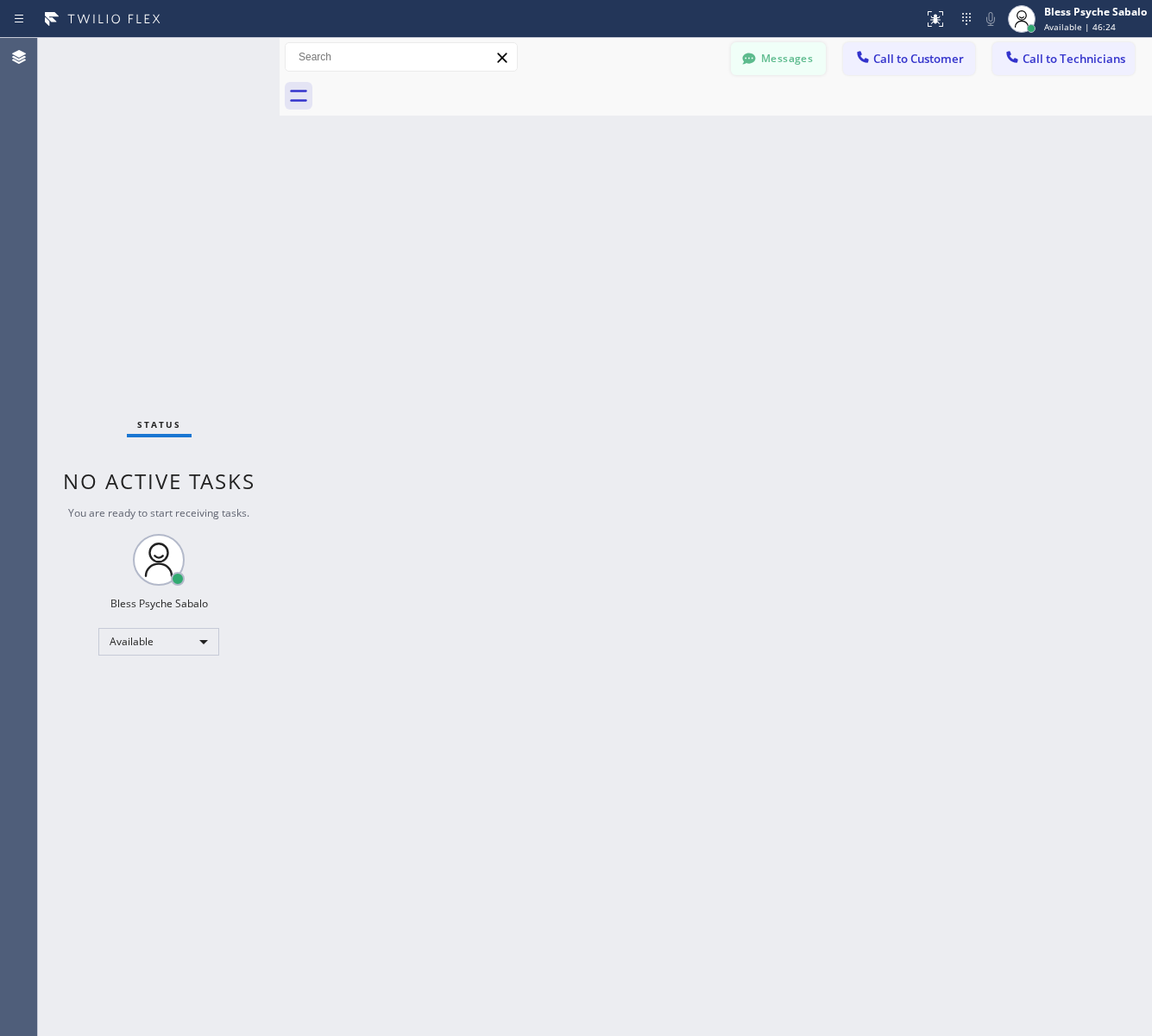 click on "Messages" at bounding box center [778, 59] 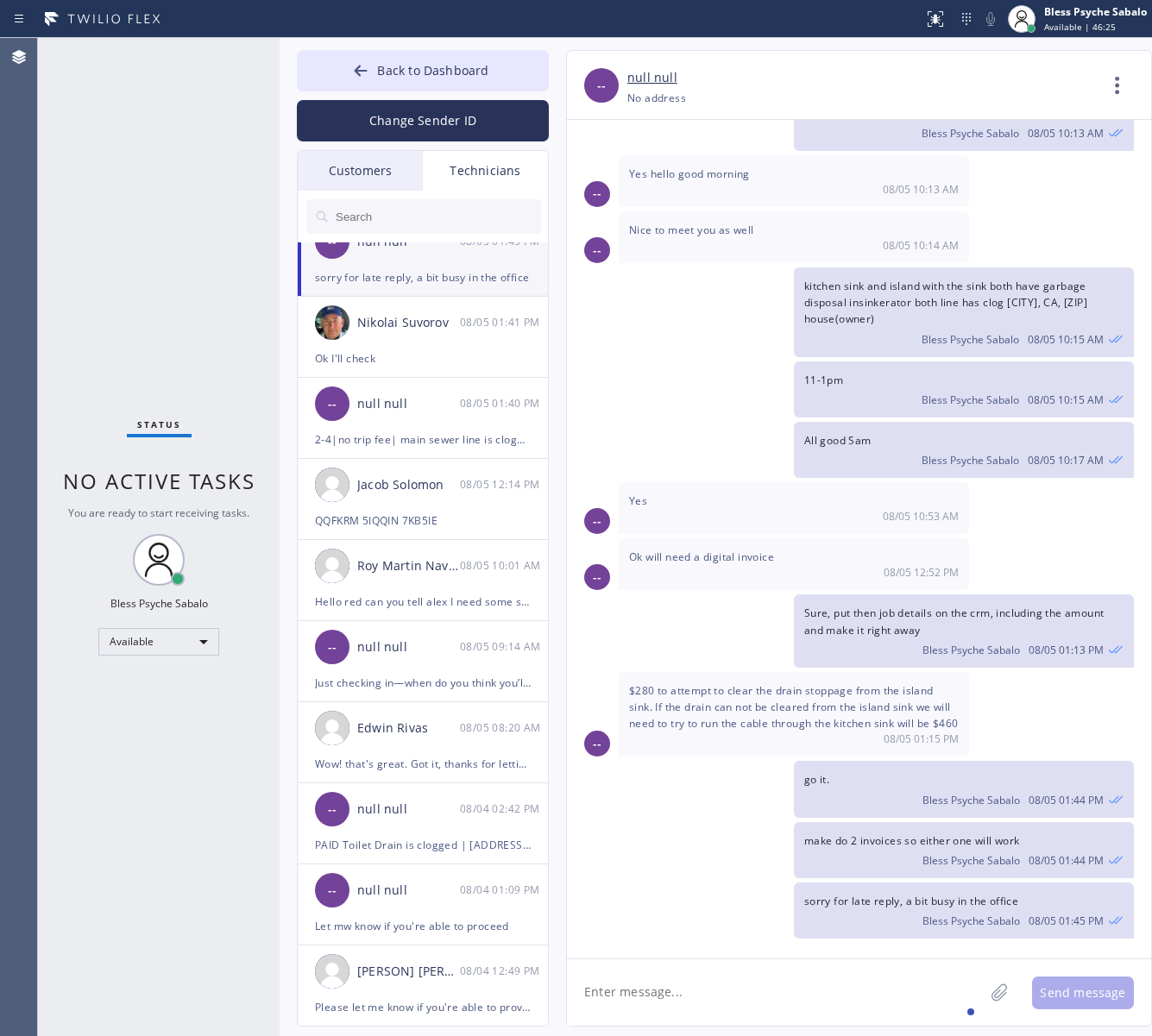 click on "kitchen sink and island with the sink both have garbage disposal insinkerator both line has clog Palos Verdes Estates, CA, 90274 house(owner)  Bless Psyche Sabalo 08/05 10:15 AM" at bounding box center (850, 312) 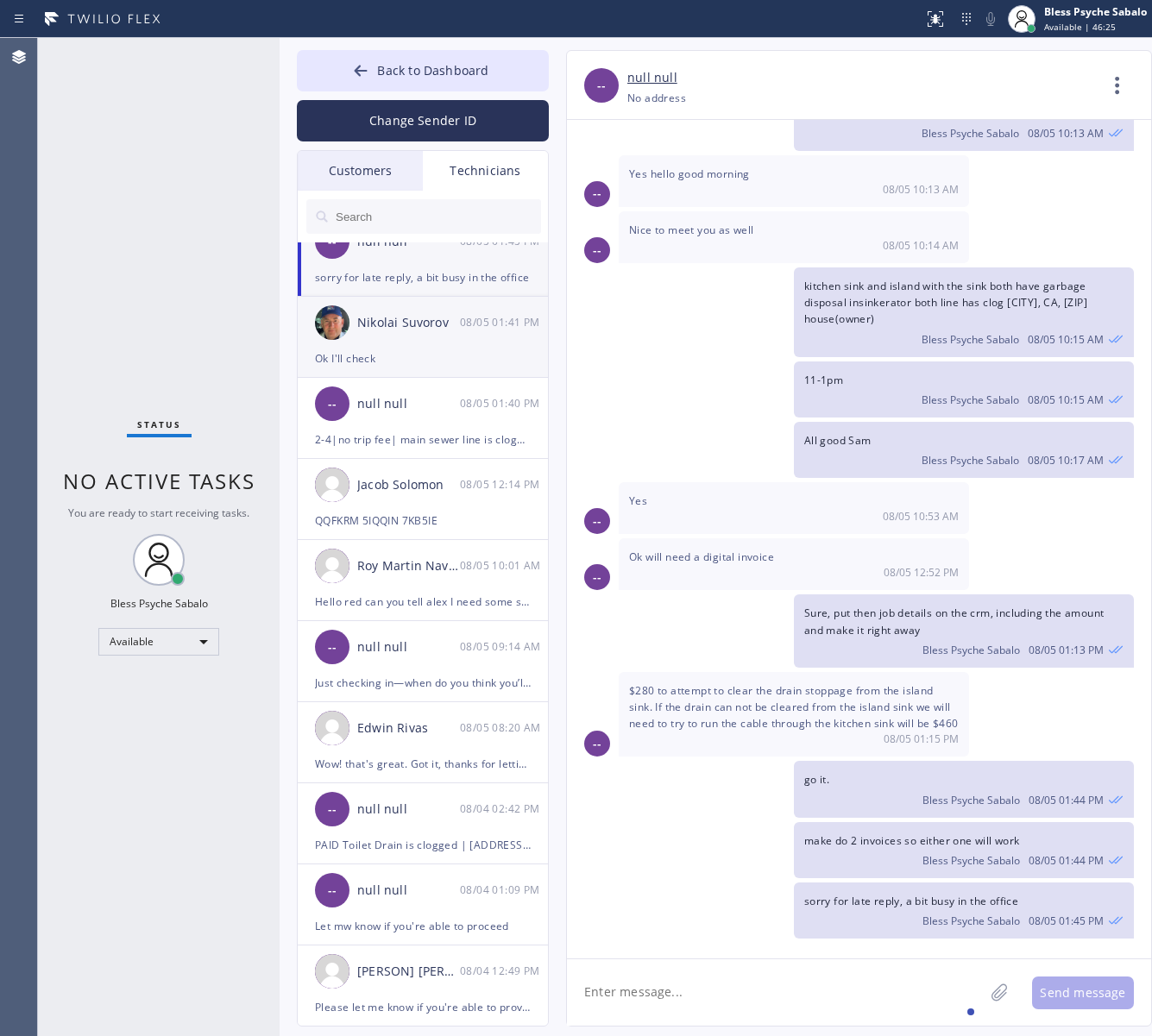 scroll, scrollTop: 0, scrollLeft: 0, axis: both 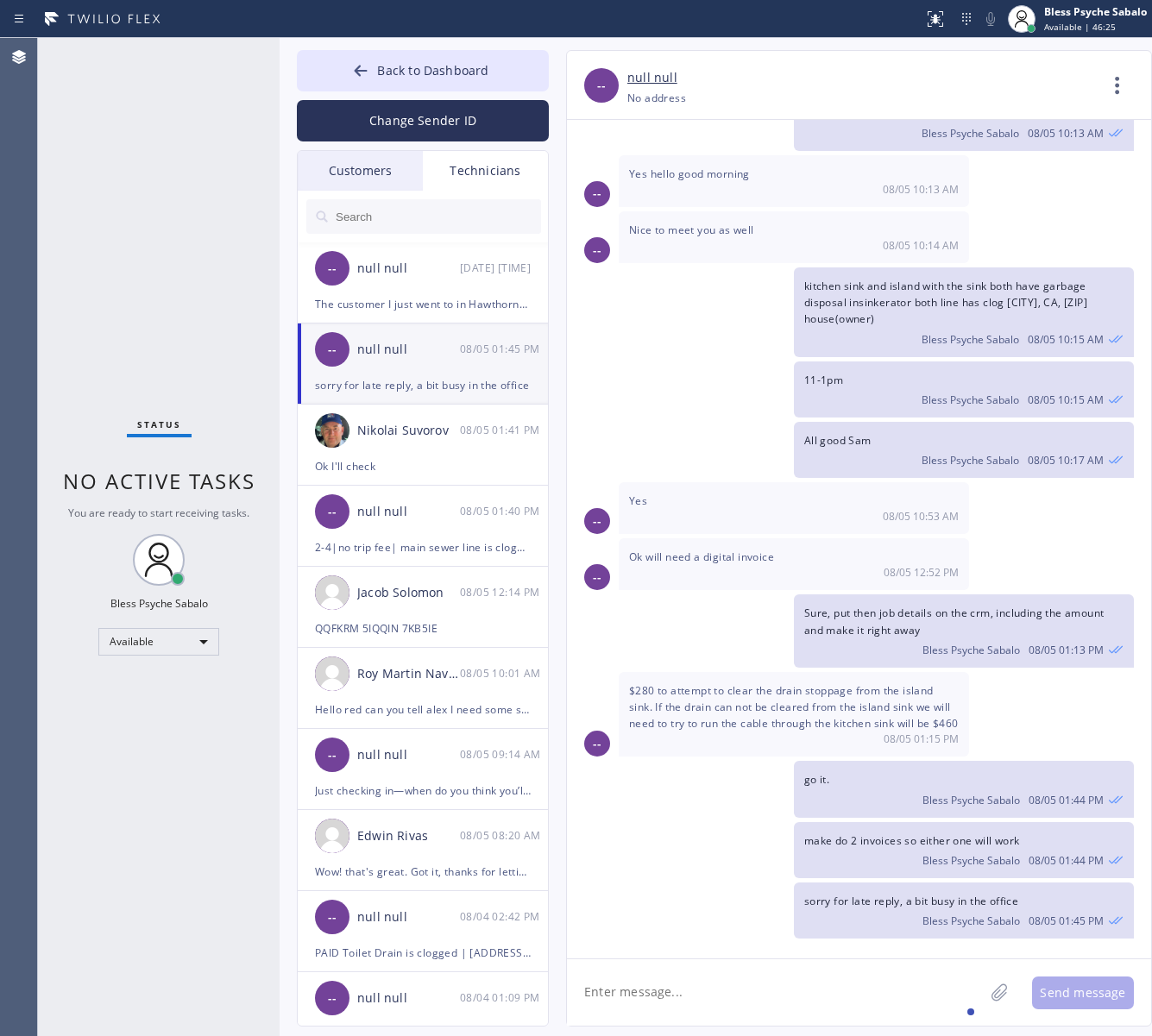 click on "All good Sam Bless Psyche Sabalo 08/05 10:17 AM" at bounding box center (850, 449) 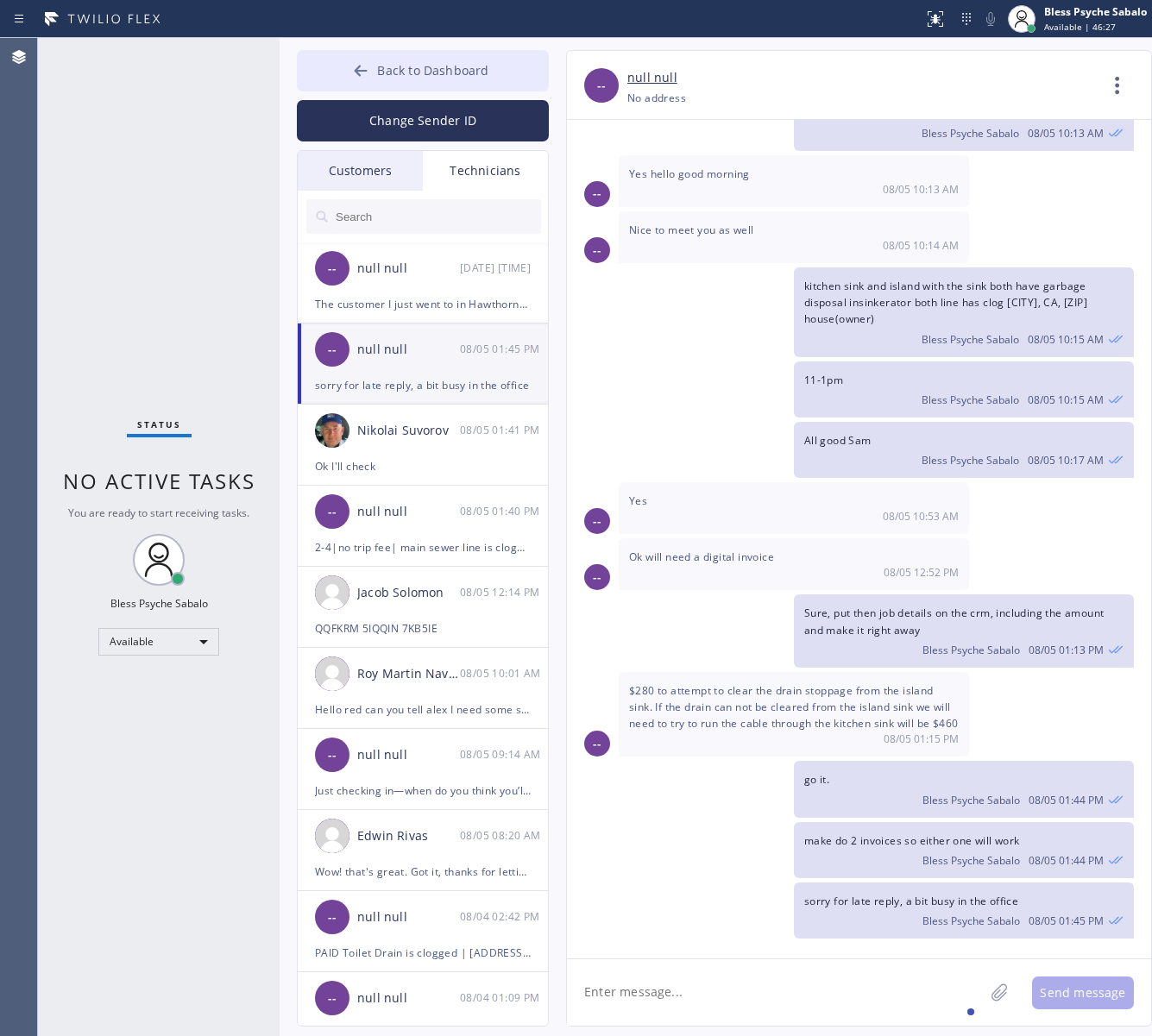click on "Back to Dashboard" at bounding box center [423, 71] 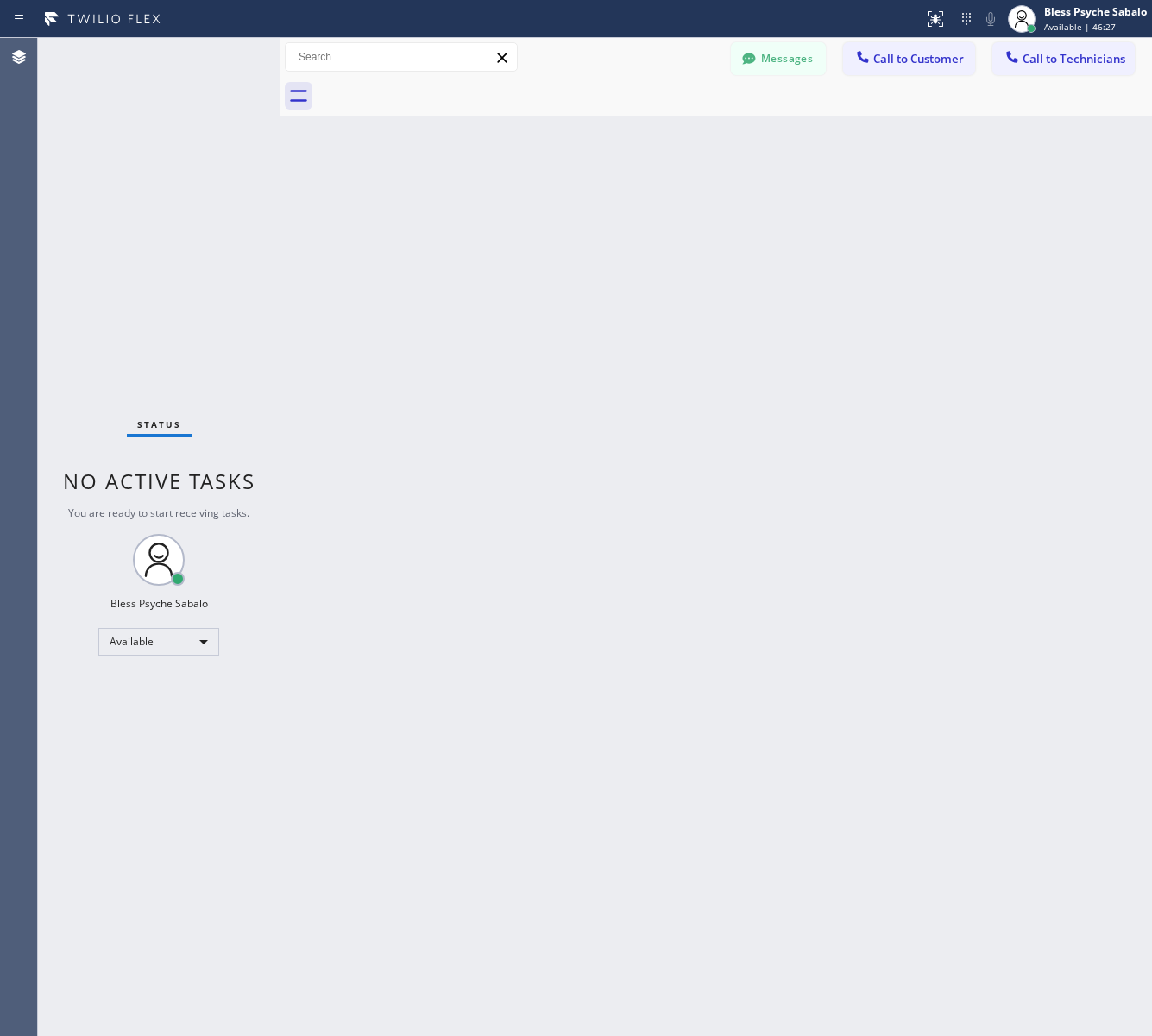 click on "Back to Dashboard Change Sender ID Customers Technicians MM [FIRST] [LAST] 07/28 03:53 PM It's fine .. NP
We don't need it anymore JW [FIRST] [LAST] 07/25 04:18 PM Hi [FIRST]-this is [FIRST], one of the dispatch managers here at 5 Star Plumbing. I’m reaching out to follow up on the estimate provided by our technician, [FIRST], during his visit on 07/02 regarding the (Installation of In-Home Water Filtration System). We just wanted to check in and see if you had any questions about the estimate or if there’s anything we can assist you with as you consider moving forward with the project. Feel free to reach out at your convenience—we’re here to help!
BS [FIRST] [LAST] 07/25 04:08 PM LC [FIRST] [LAST] 07/25 11:57 AM Tech advised me to just book an appointment and they'll gonna check the property together with you or either the real estate agent, to see if there's any back-up problem. DM [FIRST] [LAST] 07/25 08:45 AM BD [FIRST] [LAST] 07/24 04:53 PM No problem. IB [FIRST] [LAST] 07/24 02:33 PM Sorry I missed your call.  J  CD JL SN TJ" at bounding box center [715, 537] 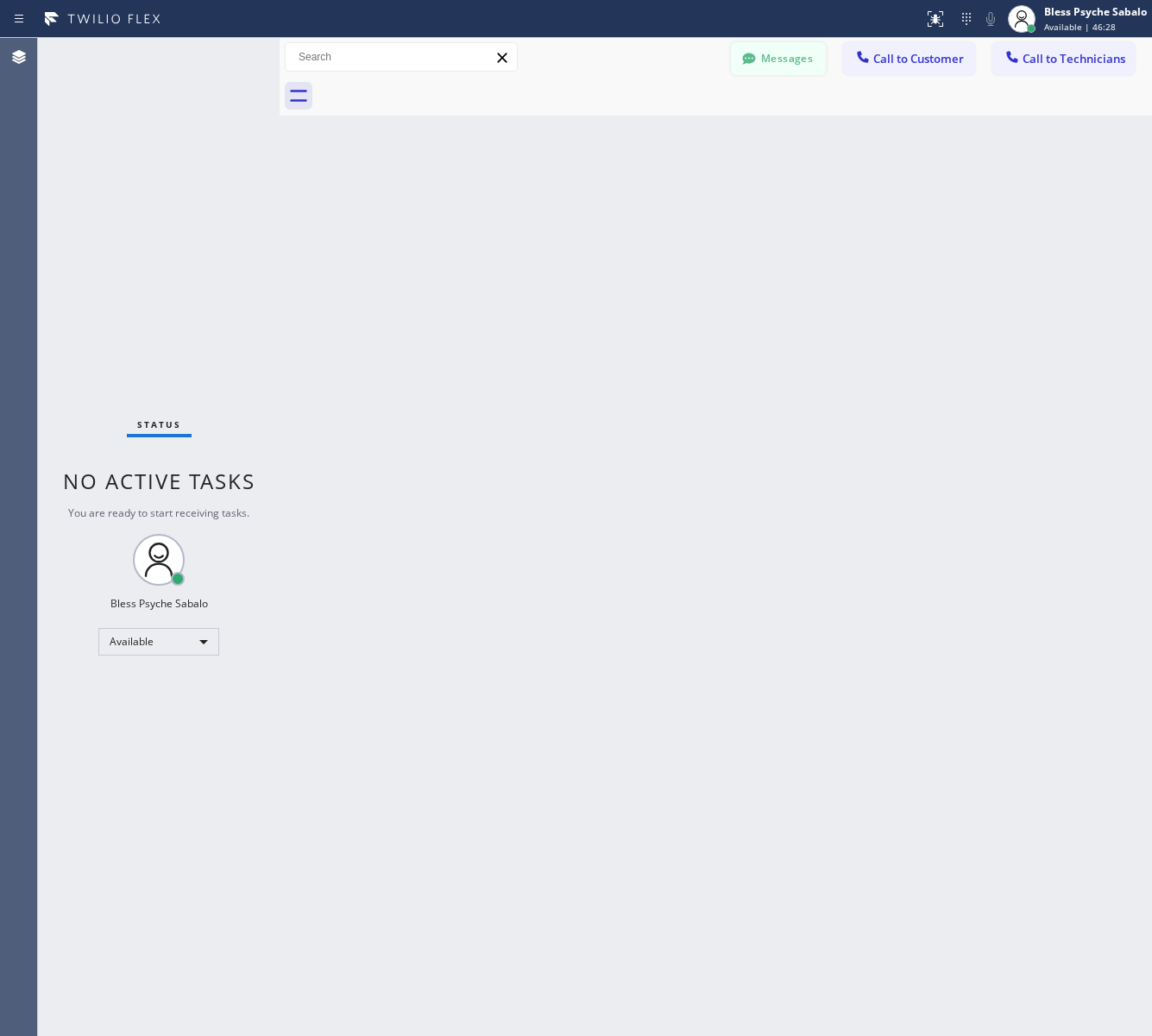 drag, startPoint x: 761, startPoint y: 76, endPoint x: 768, endPoint y: 70, distance: 9.219544 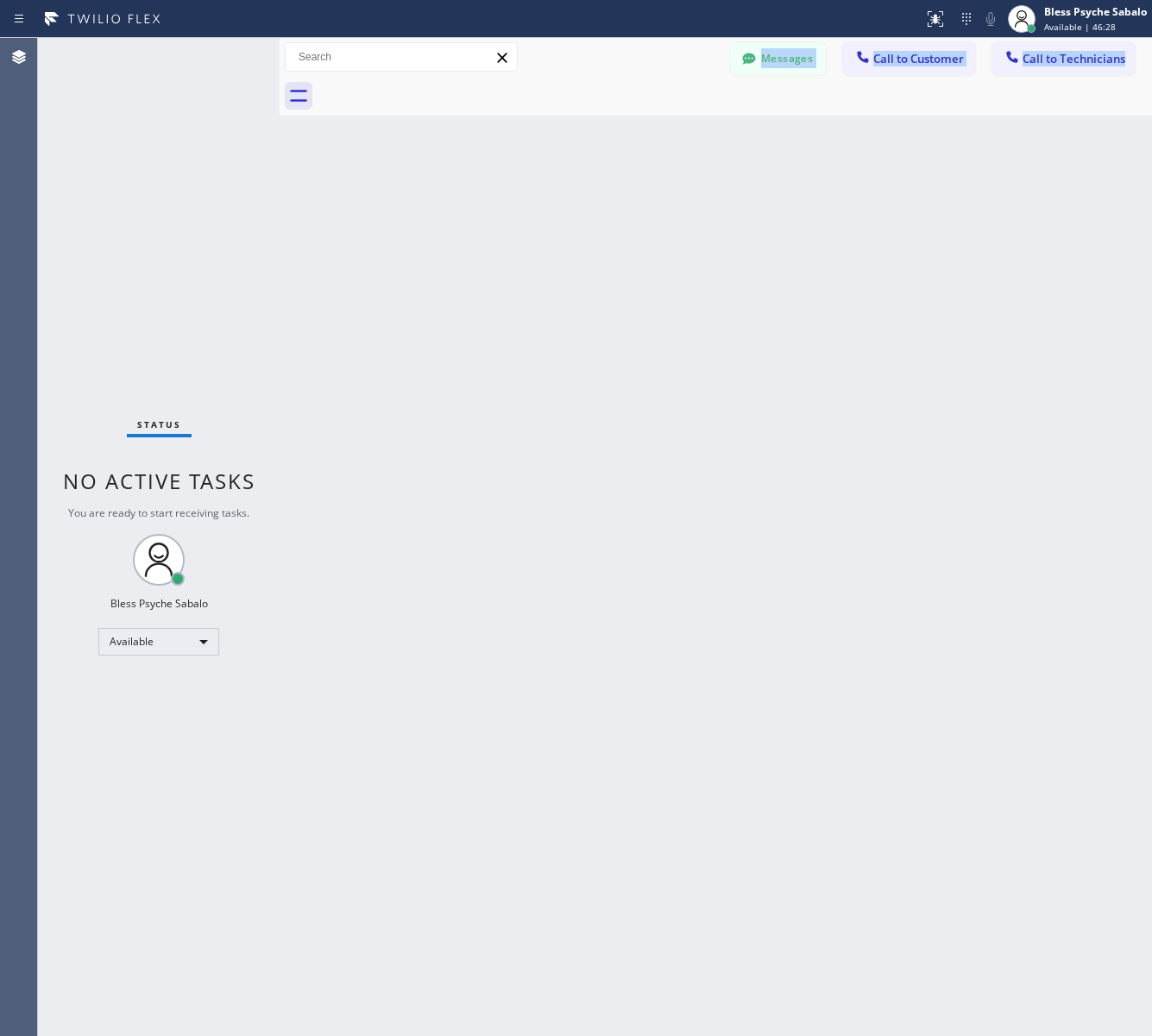 click at bounding box center (734, 96) 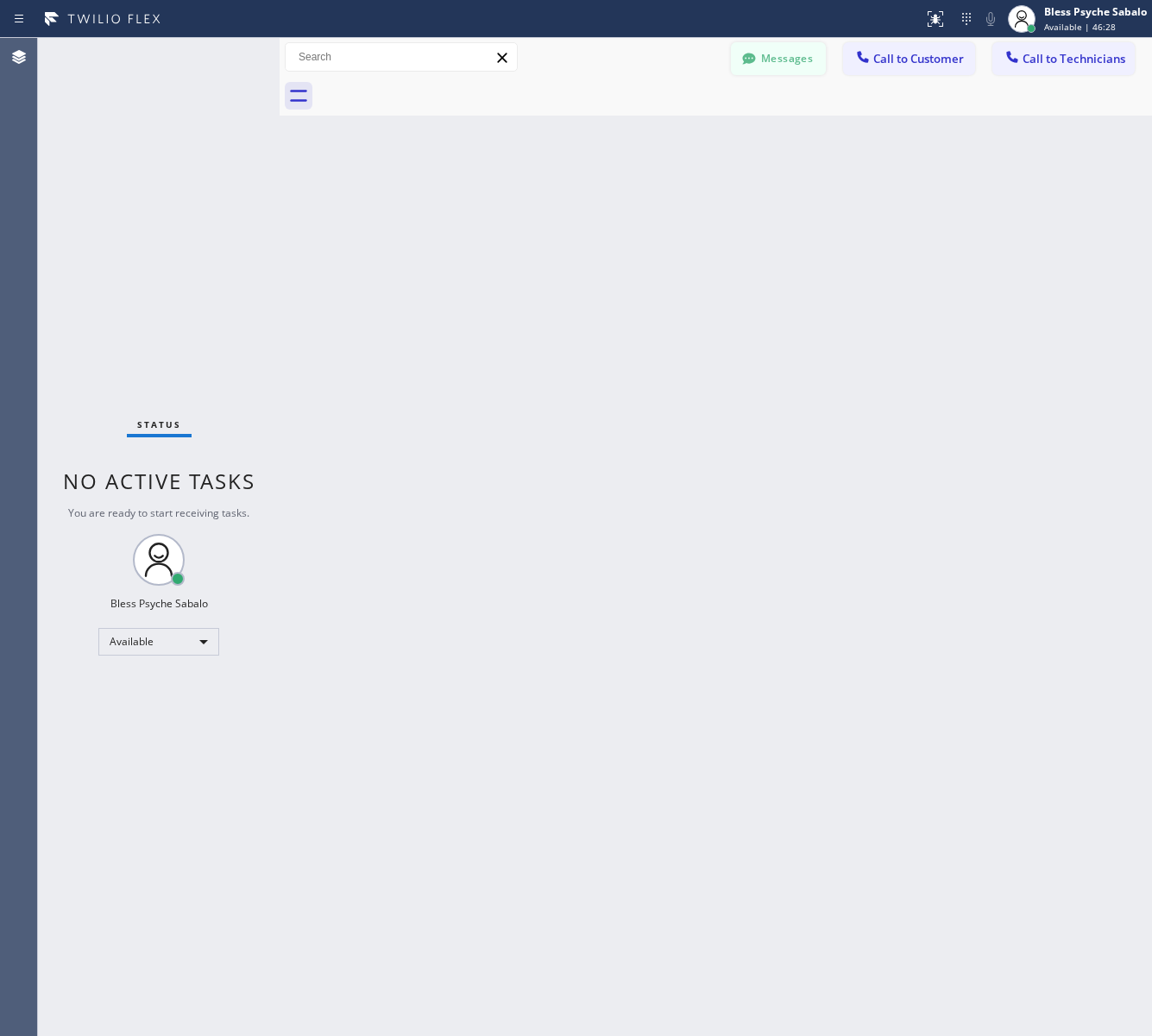 click on "Messages" at bounding box center (778, 59) 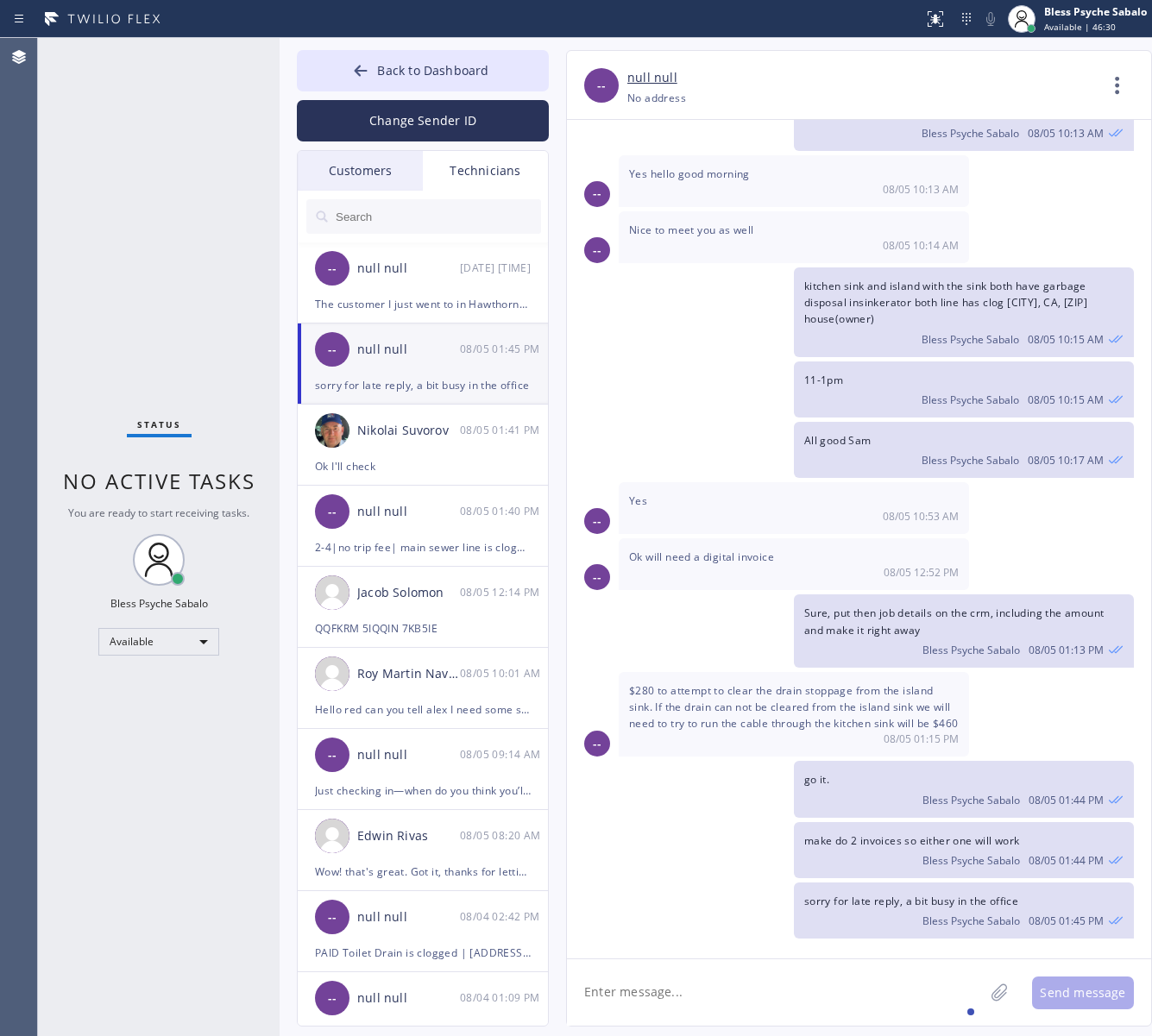 click on "Sure, put then job details on the crm, including the amount and make it right away" at bounding box center (954, 621) 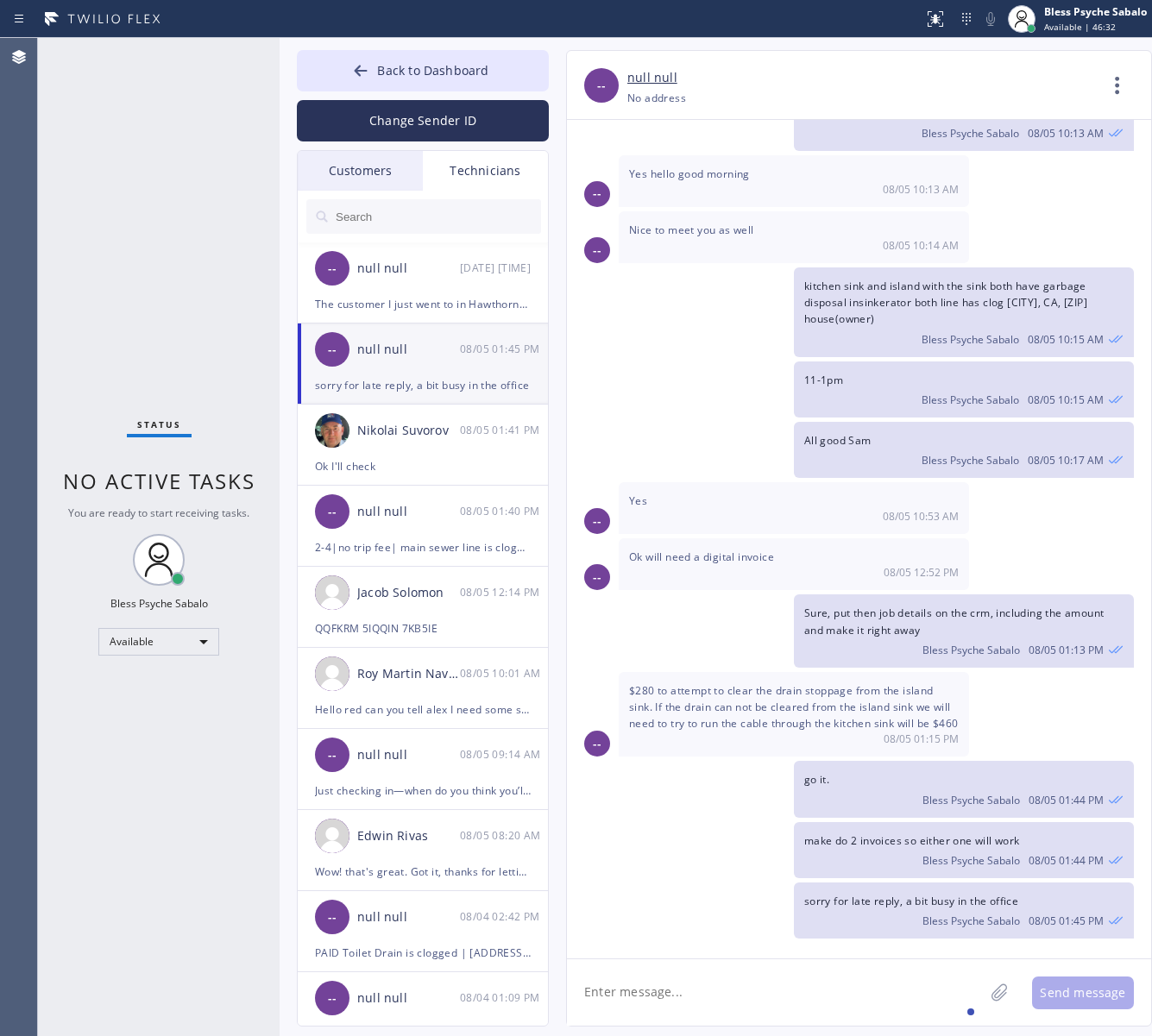click on "Customers" at bounding box center (360, 171) 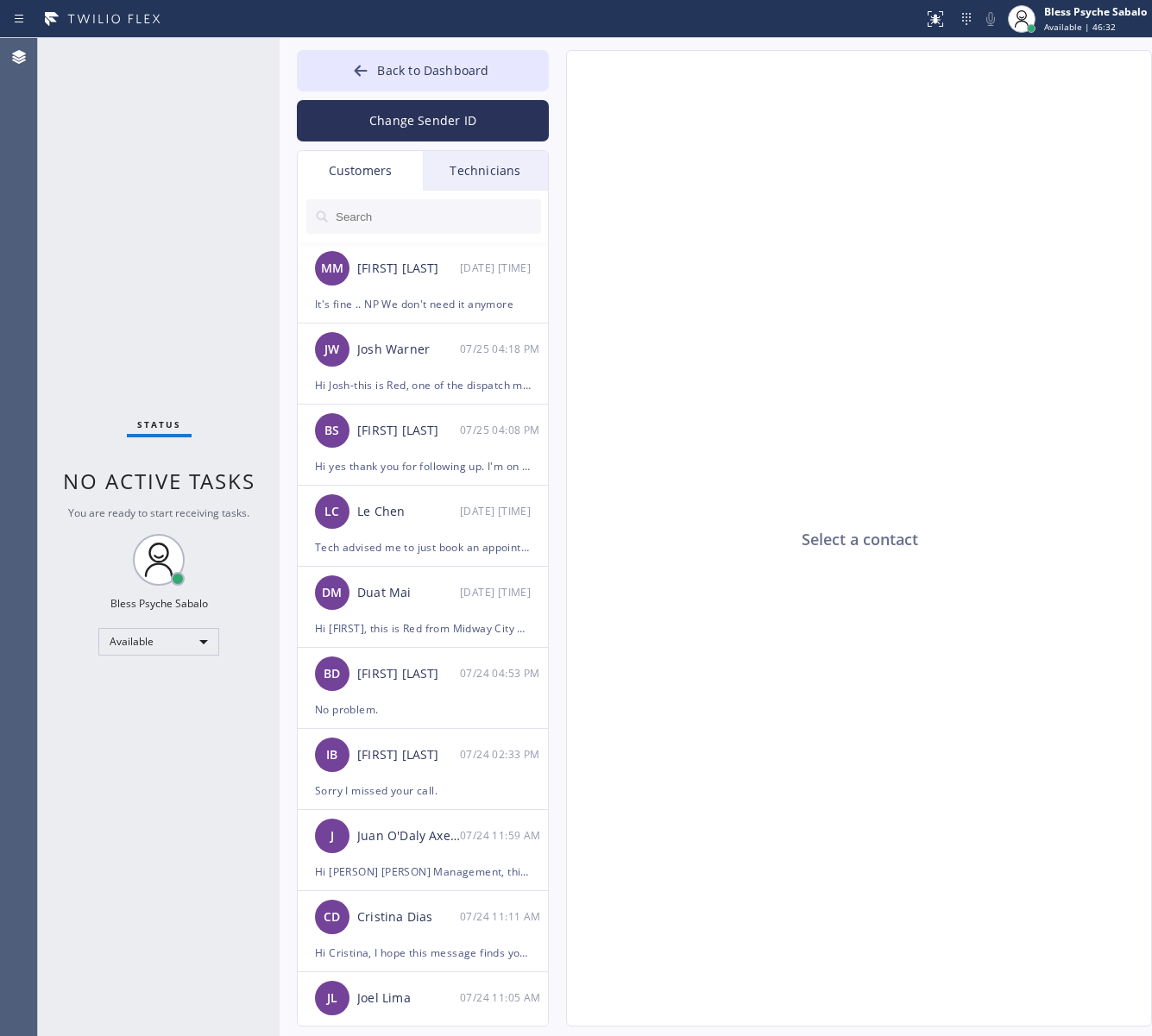 click on "Technicians" at bounding box center [485, 171] 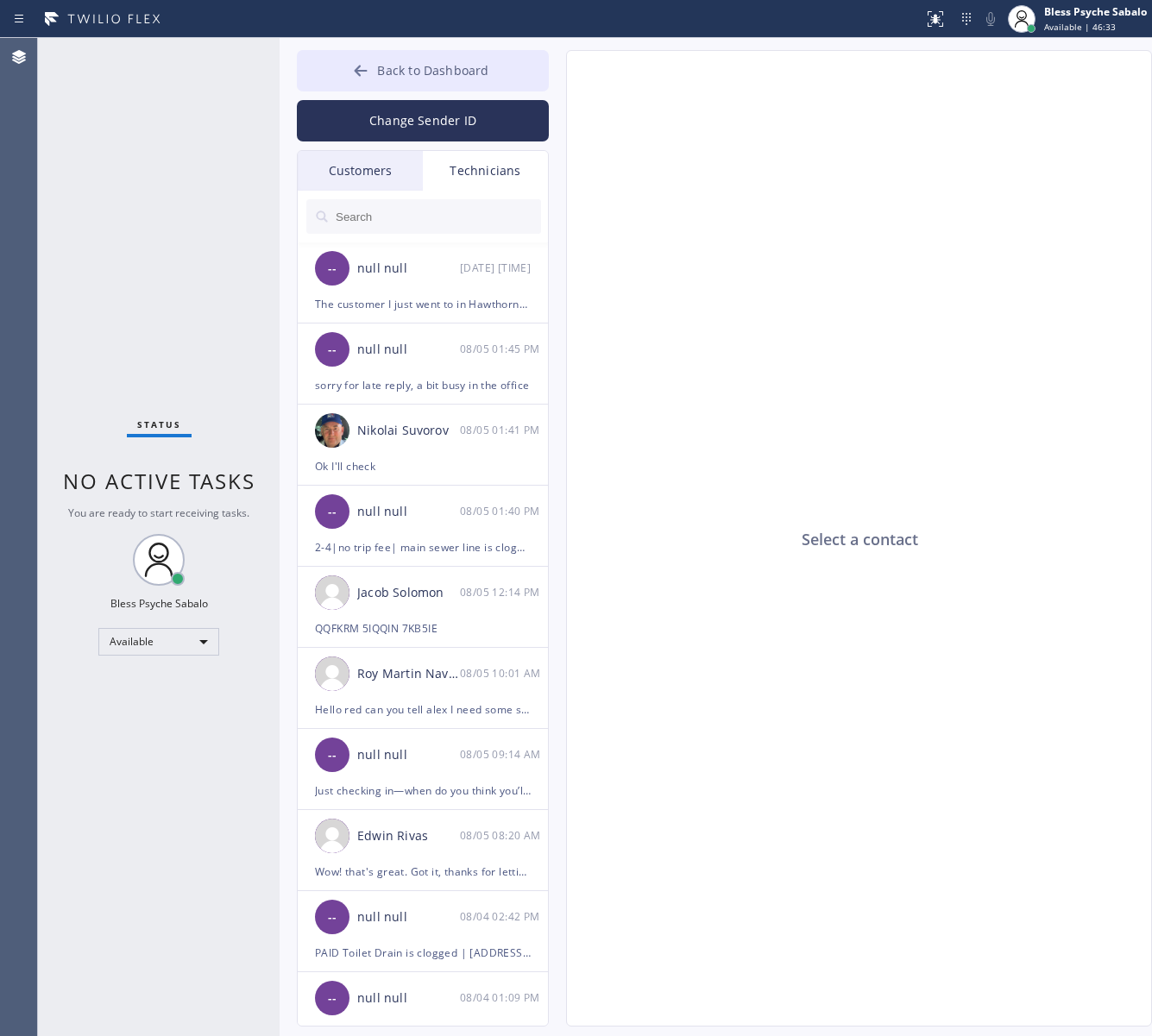 click on "Back to Dashboard" at bounding box center [423, 71] 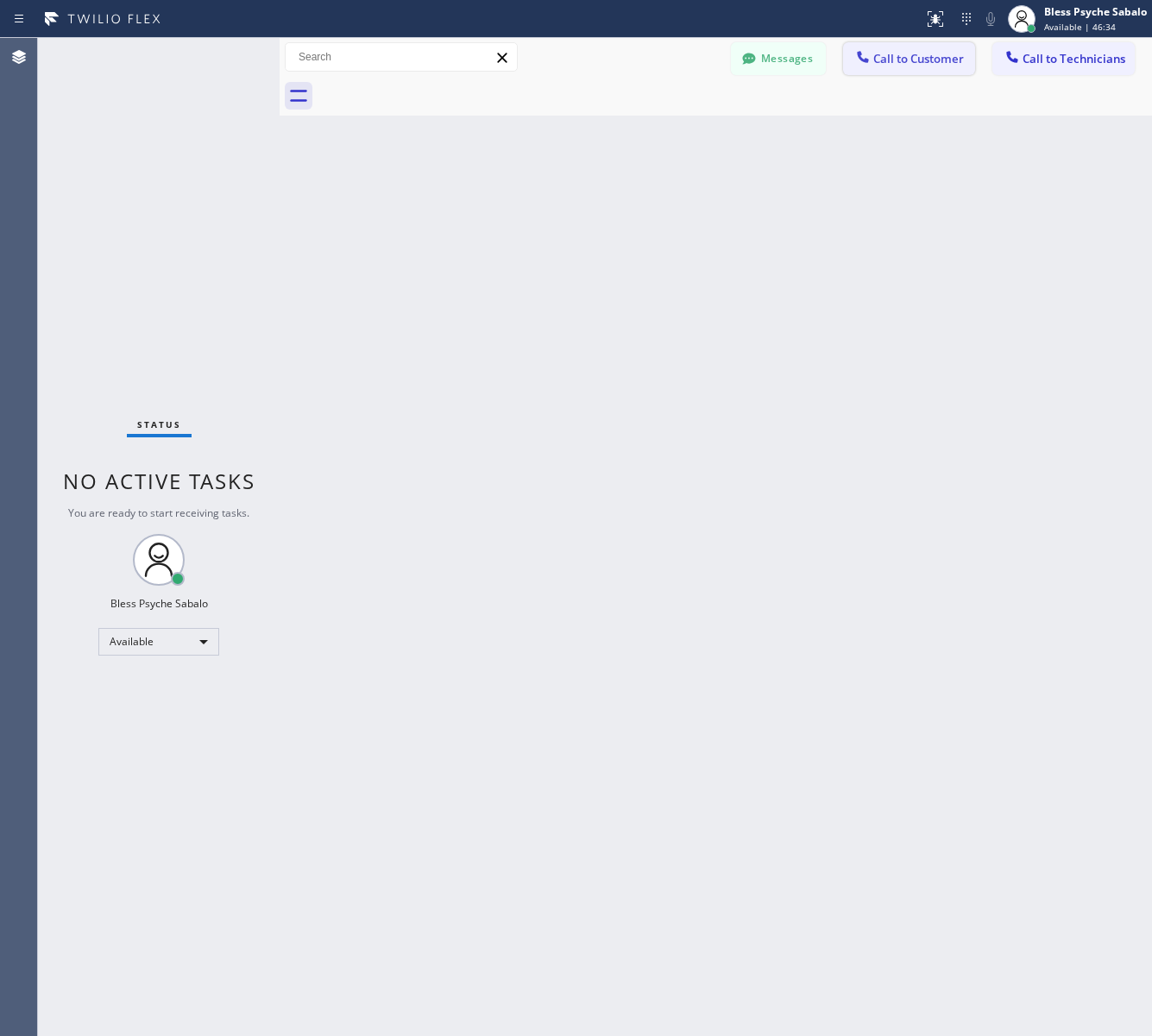 click on "Call to Customer" at bounding box center [909, 59] 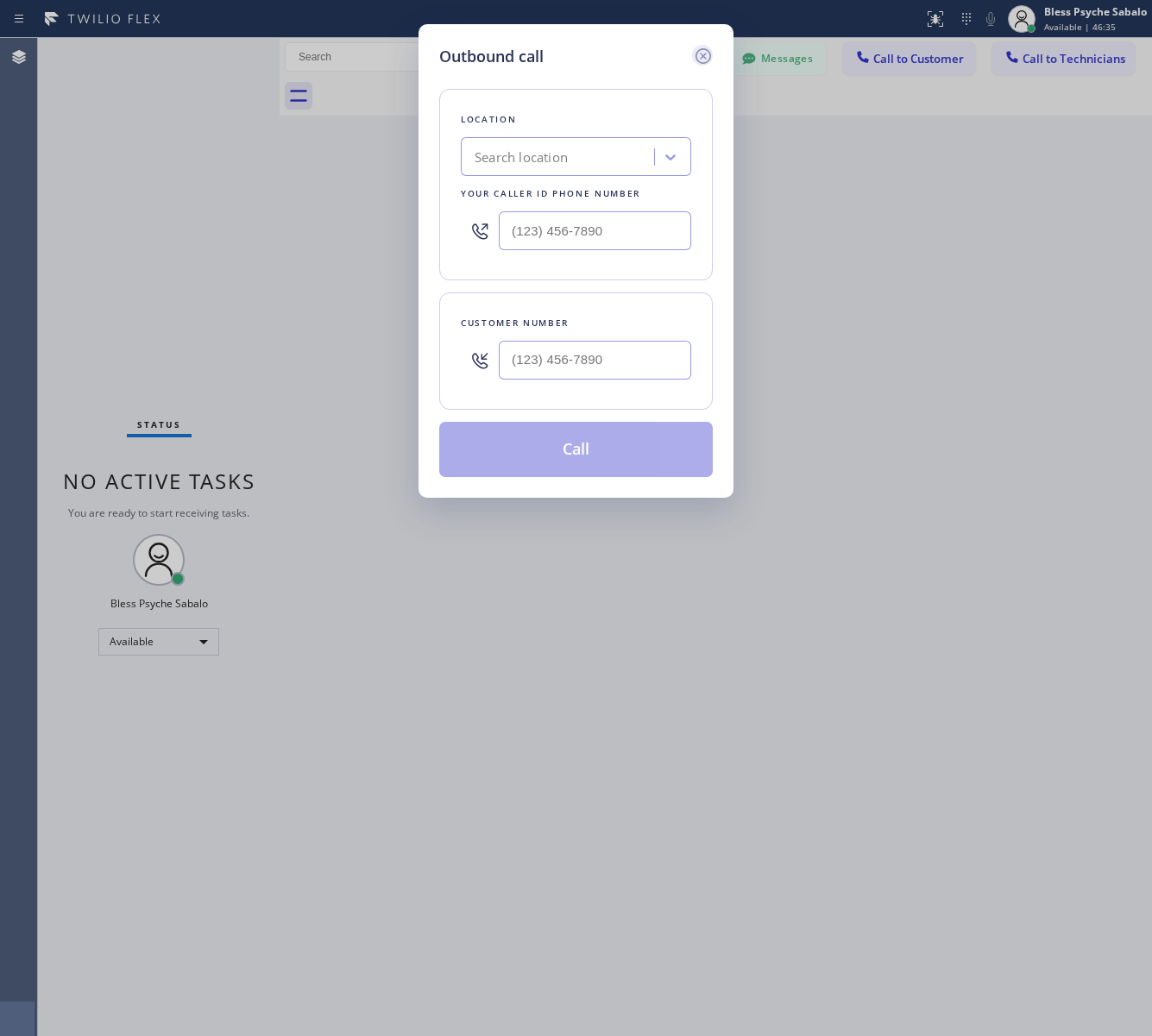 click 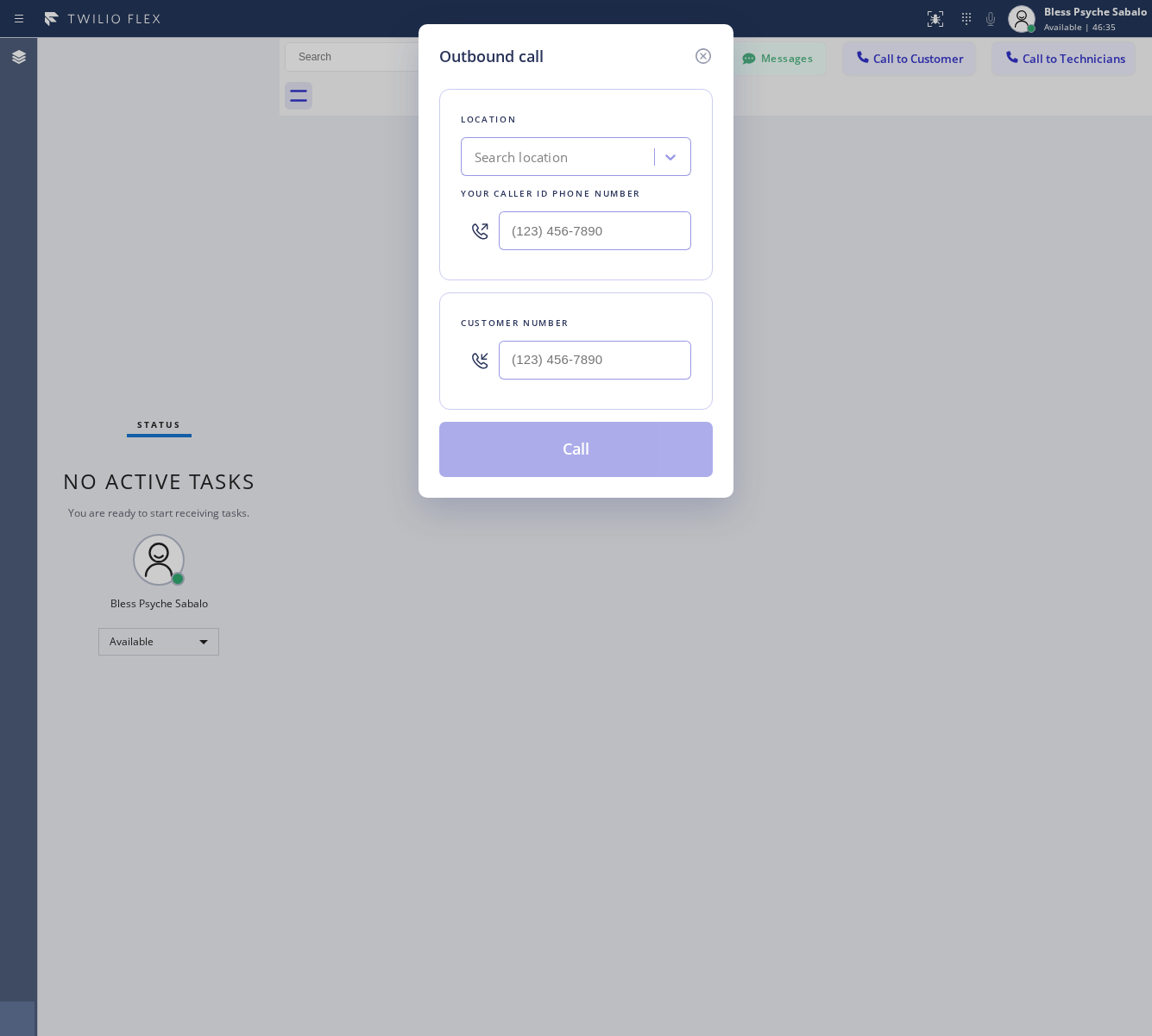 click on "Back to Dashboard Change Sender ID Customers Technicians MM [FIRST] [LAST] 07/28 03:53 PM It's fine .. NP
We don't need it anymore JW [FIRST] [LAST] 07/25 04:18 PM Hi [FIRST]-this is [FIRST], one of the dispatch managers here at 5 Star Plumbing. I’m reaching out to follow up on the estimate provided by our technician, [FIRST], during his visit on 07/02 regarding the (Installation of In-Home Water Filtration System). We just wanted to check in and see if you had any questions about the estimate or if there’s anything we can assist you with as you consider moving forward with the project. Feel free to reach out at your convenience—we’re here to help!
BS [FIRST] [LAST] 07/25 04:08 PM LC [FIRST] [LAST] 07/25 11:57 AM Tech advised me to just book an appointment and they'll gonna check the property together with you or either the real estate agent, to see if there's any back-up problem. DM [FIRST] [LAST] 07/25 08:45 AM BD [FIRST] [LAST] 07/24 04:53 PM No problem. IB [FIRST] [LAST] 07/24 02:33 PM Sorry I missed your call.  J  CD JL SN TJ" at bounding box center (715, 537) 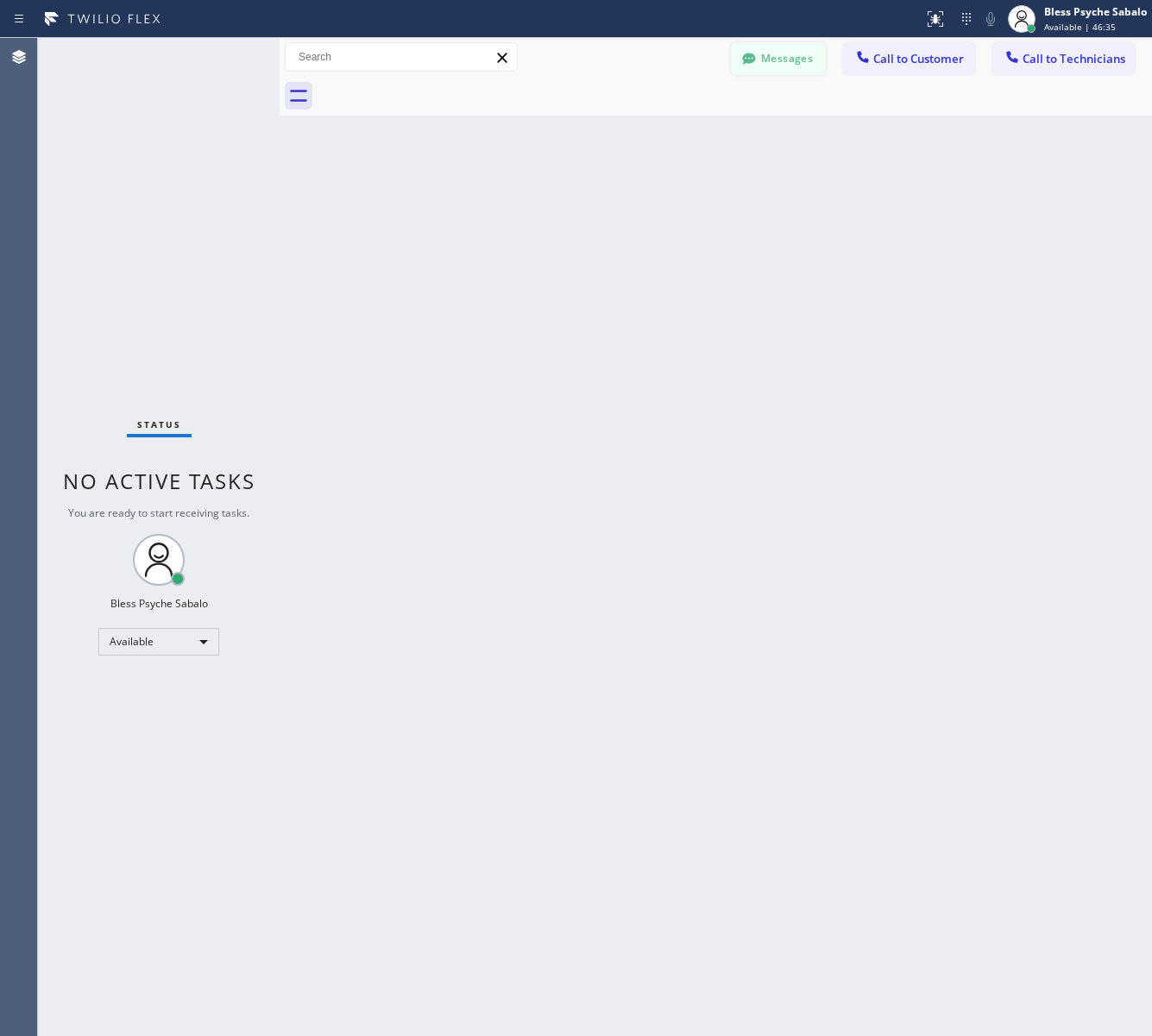 click on "Messages" at bounding box center [778, 59] 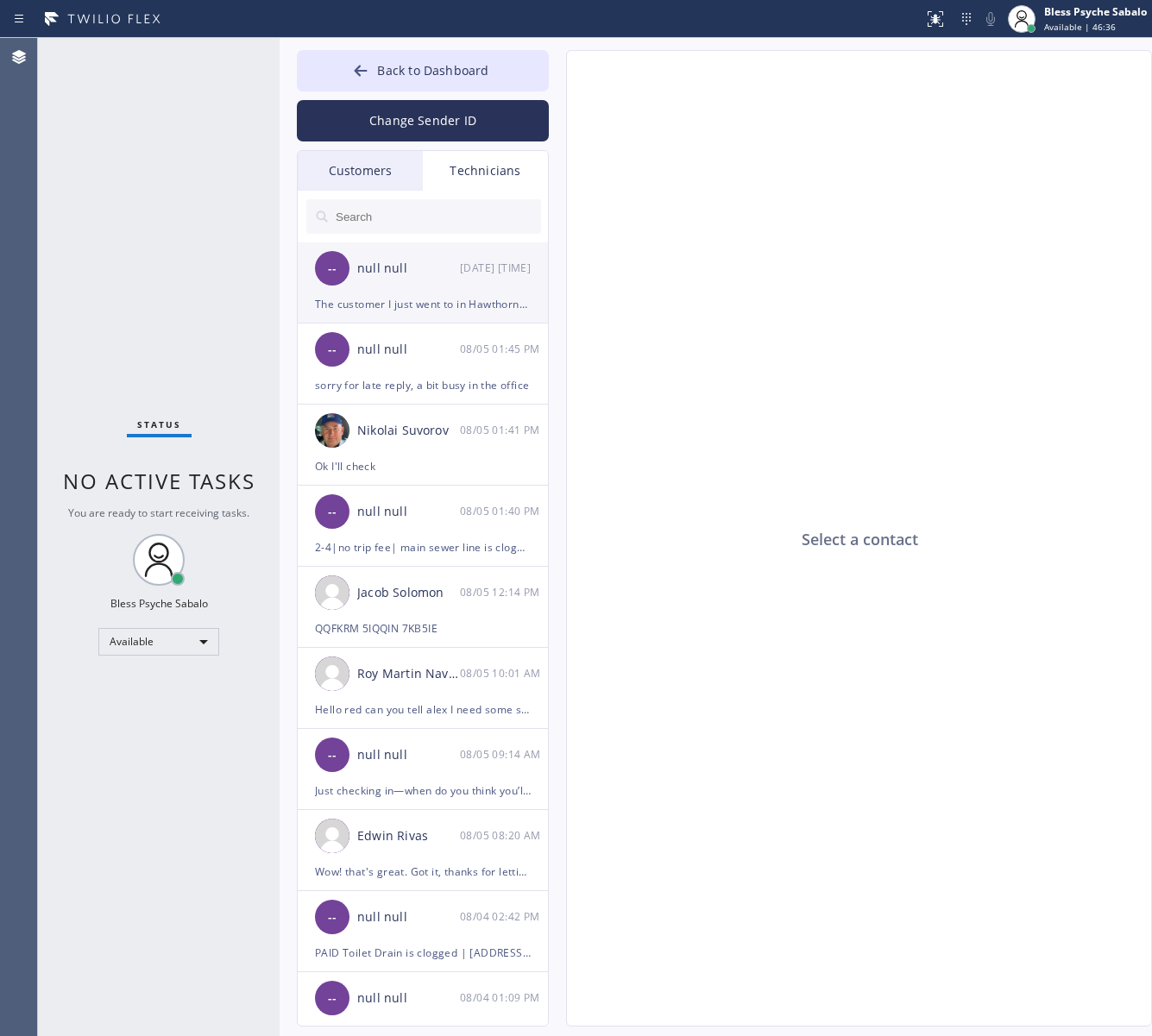 click on "-- null null 08/05 01:46 PM" at bounding box center (424, 268) 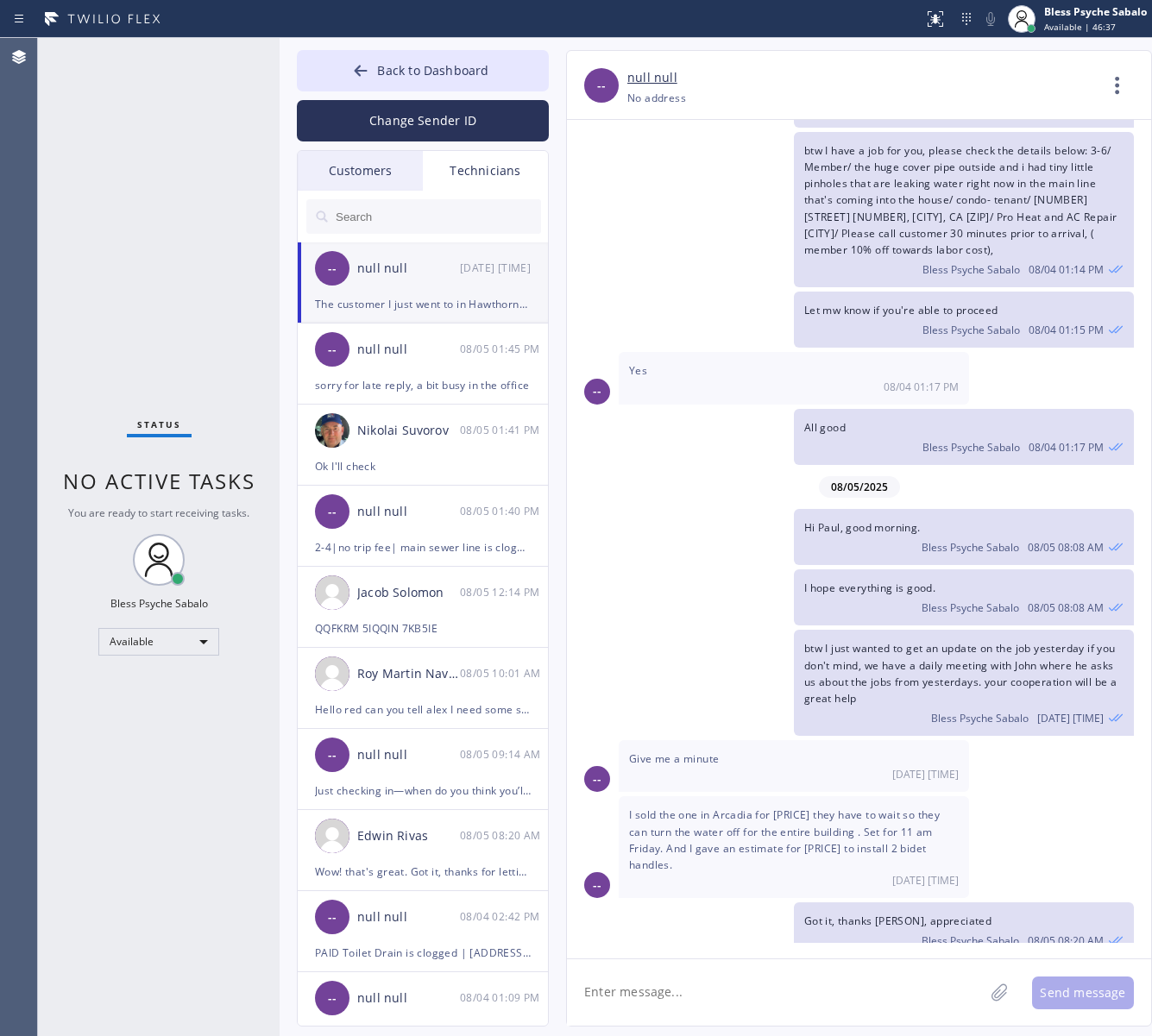 scroll, scrollTop: 1439, scrollLeft: 0, axis: vertical 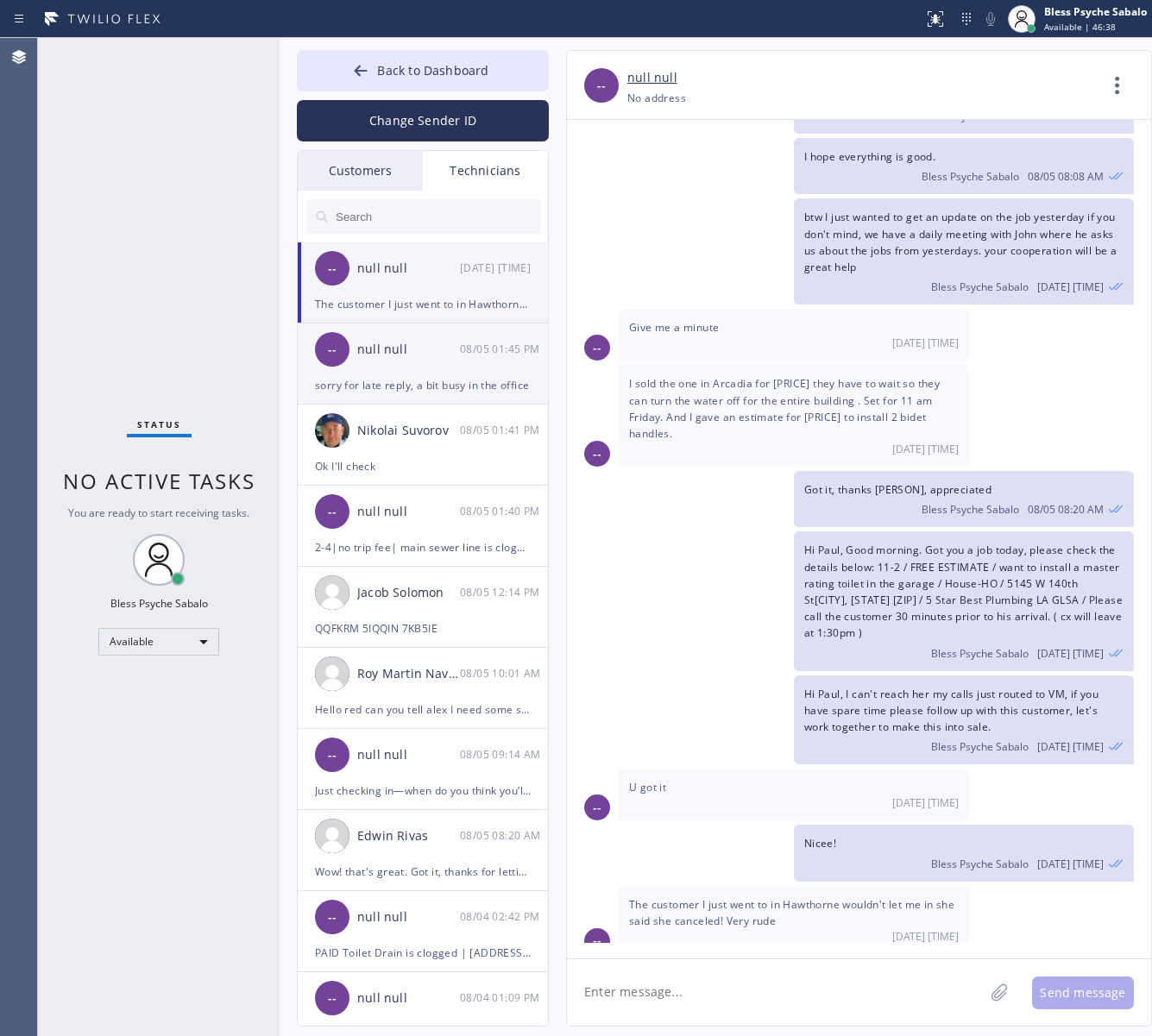 click on "sorry for late reply, a bit busy in the office" at bounding box center [423, 385] 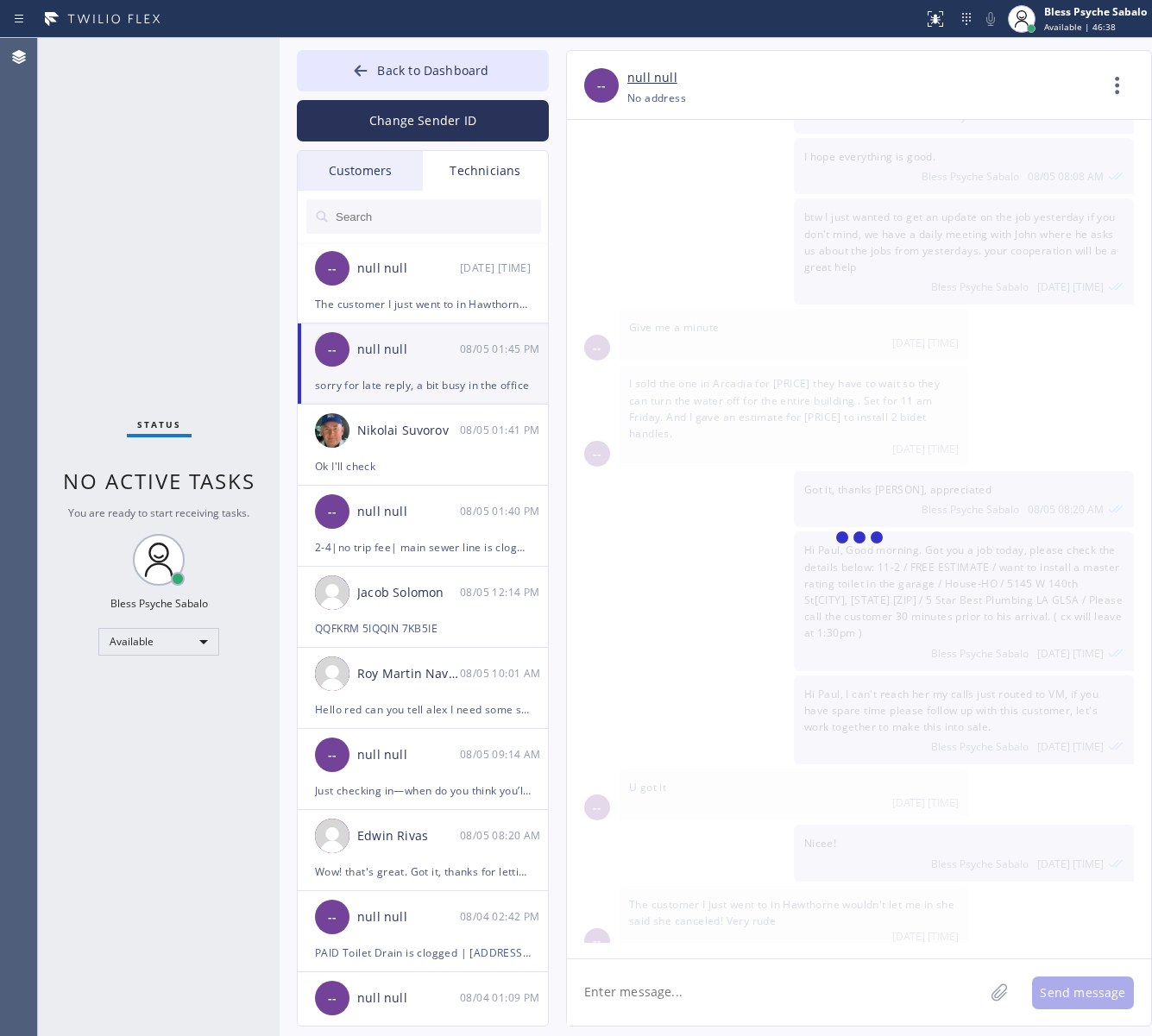 scroll, scrollTop: 153, scrollLeft: 0, axis: vertical 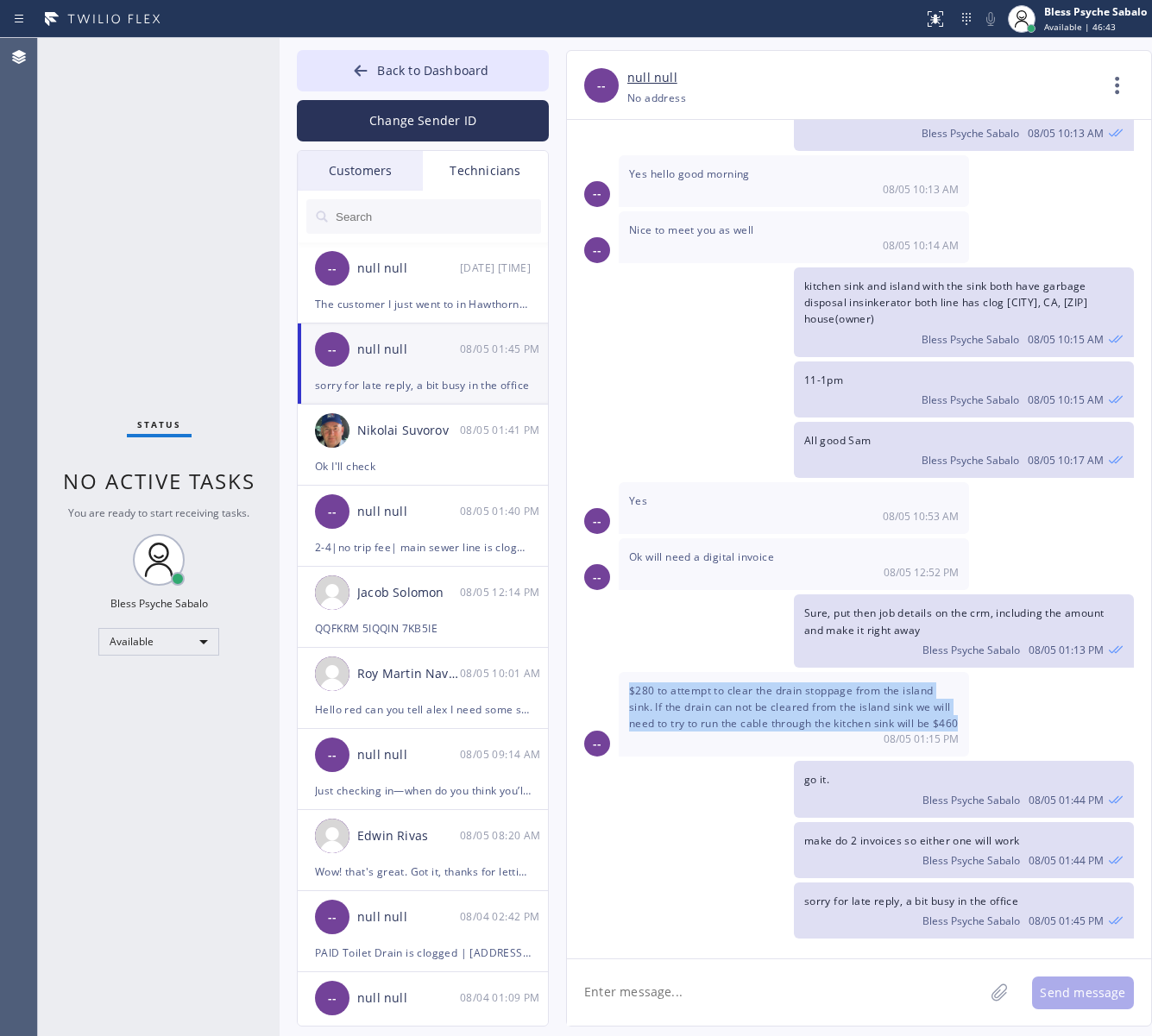 drag, startPoint x: 701, startPoint y: 727, endPoint x: 626, endPoint y: 658, distance: 101.911727 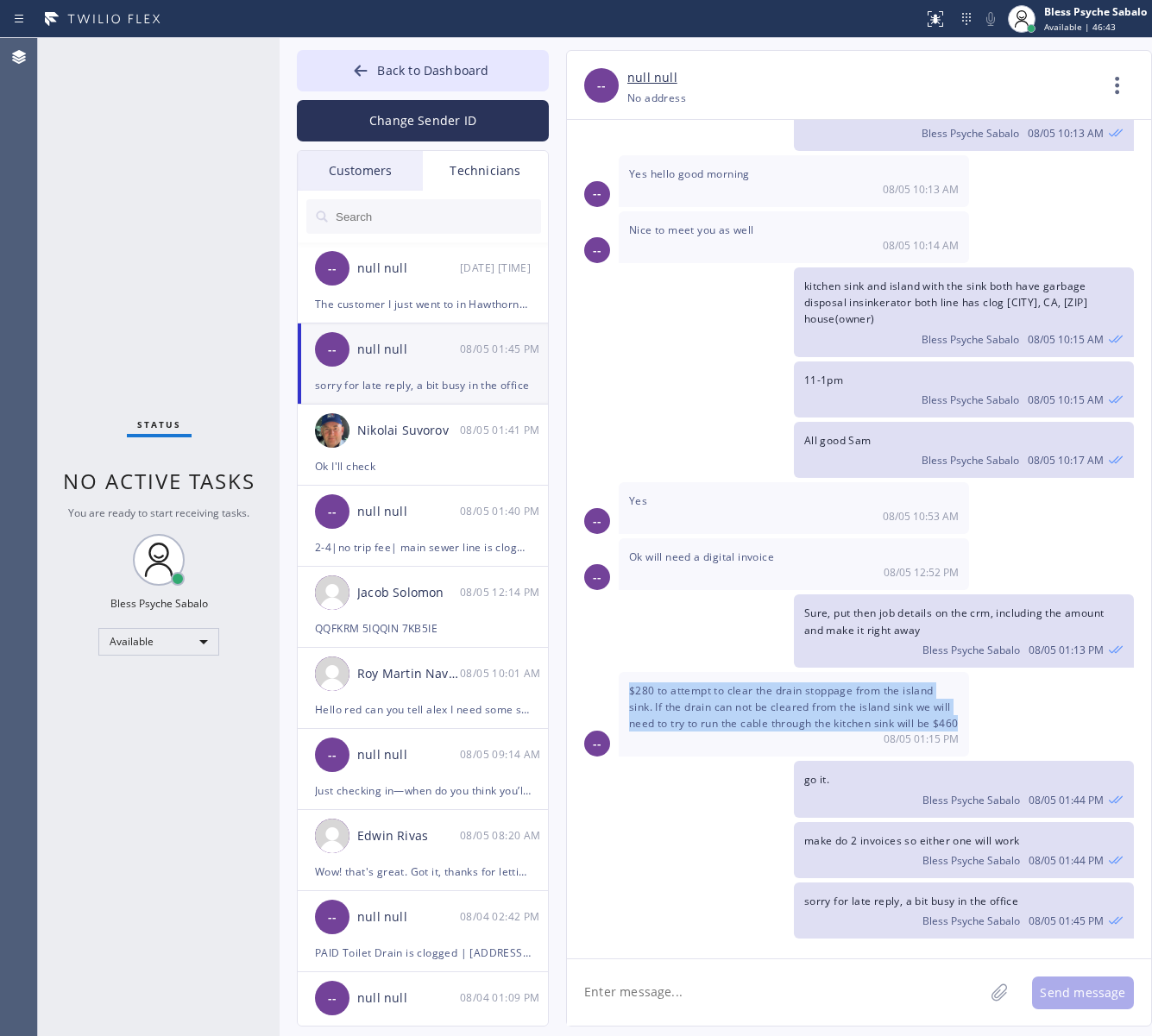 click on "$280 to attempt to clear the drain stoppage from the island sink. If the drain can not be cleared from the island sink we will need to try to run the cable through the kitchen sink will be $460 08/05 01:15 PM" at bounding box center (794, 714) 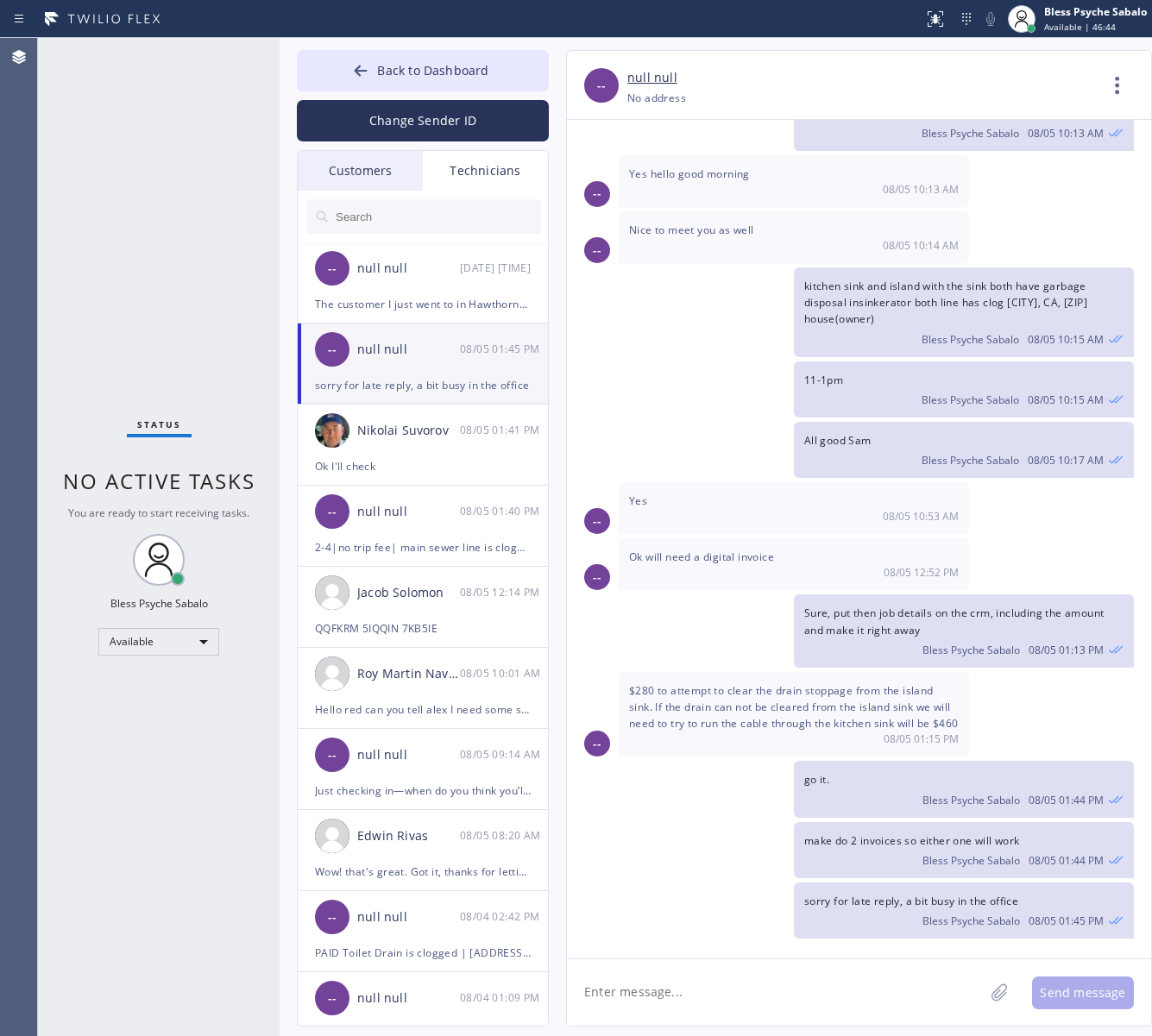 click on "08/05/2025 Hi Sam, My name is Red. One of the dispatchers here at 5 Star Plumbing.
Nice to meet you and welcome to the team. Bless Psyche Sabalo 08/05 10:13 AM you may save my number for future references. Bless Psyche Sabalo 08/05 10:13 AM -- Yes hello good morning  08/05 10:13 AM -- Nice to meet you as well  08/05 10:14 AM kitchen sink and island with the sink both have garbage disposal insinkerator both line has clog Palos Verdes Estates, CA, 90274 house(owner)  Bless Psyche Sabalo 08/05 10:15 AM 11-1pm Bless Psyche Sabalo 08/05 10:15 AM All good Sam Bless Psyche Sabalo 08/05 10:17 AM -- Yes  08/05 10:53 AM -- Ok will need a digital invoice  08/05 12:52 PM Sure, put then job details on the crm, including the amount and make it right away Bless Psyche Sabalo 08/05 01:13 PM -- $280 to attempt to clear the drain stoppage from the island sink. If the drain can not be cleared from the island sink we will need to try to run the cable through the kitchen sink will be $460 08/05 01:15 PM go it. 08/05 01:44 PM" 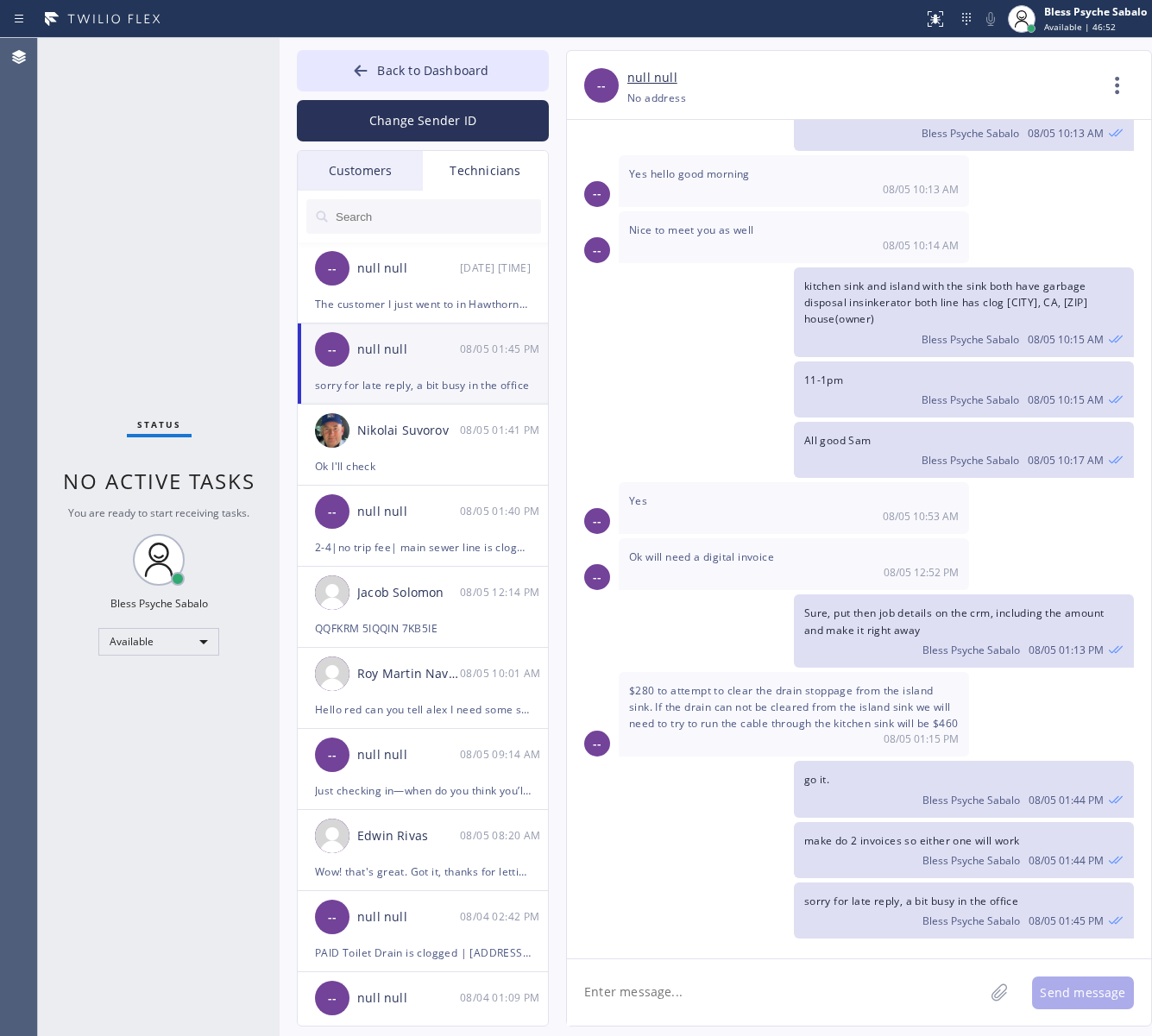 click on "08/05 01:15 PM" at bounding box center (794, 738) 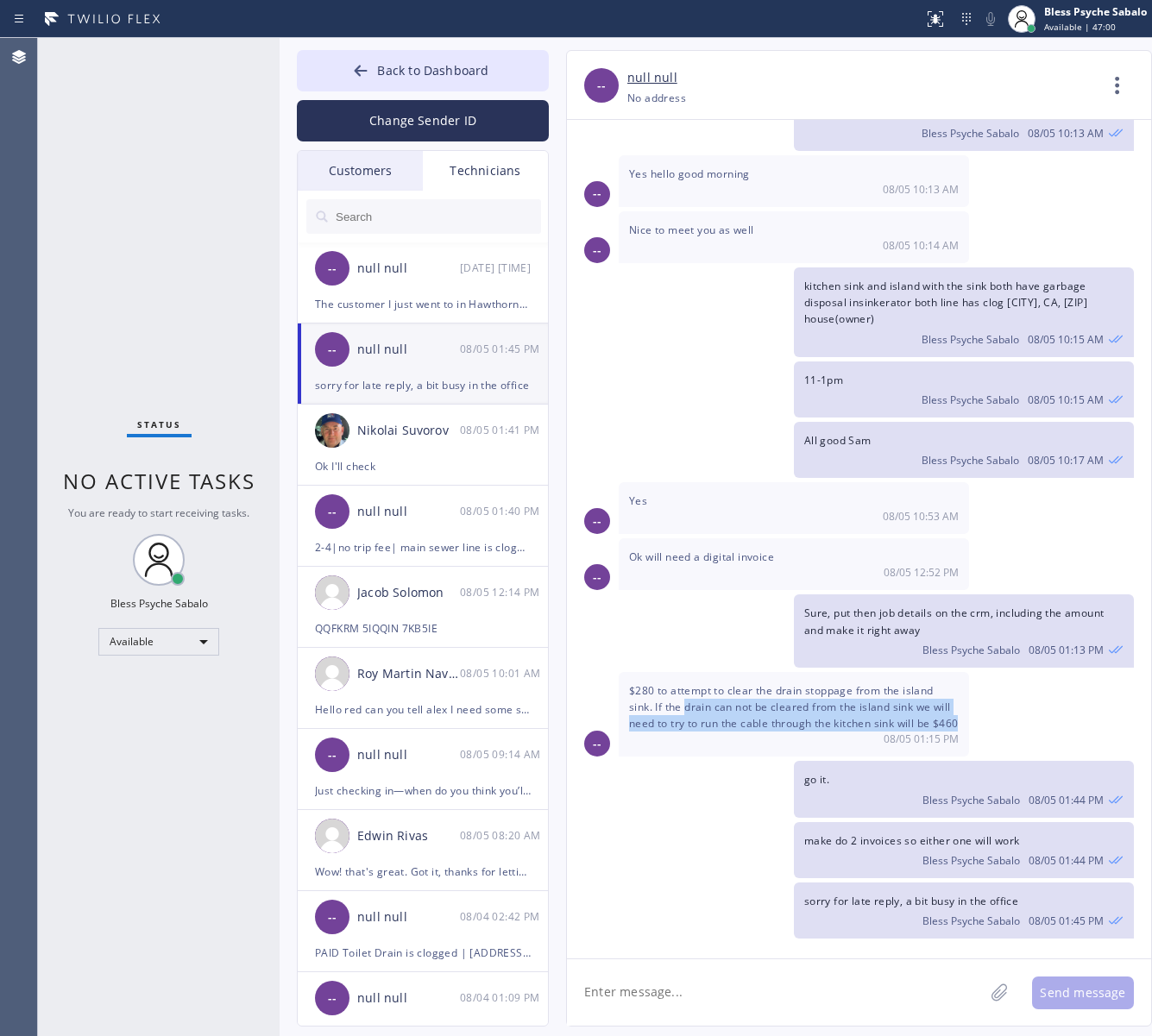drag, startPoint x: 688, startPoint y: 687, endPoint x: 727, endPoint y: 721, distance: 51.739733 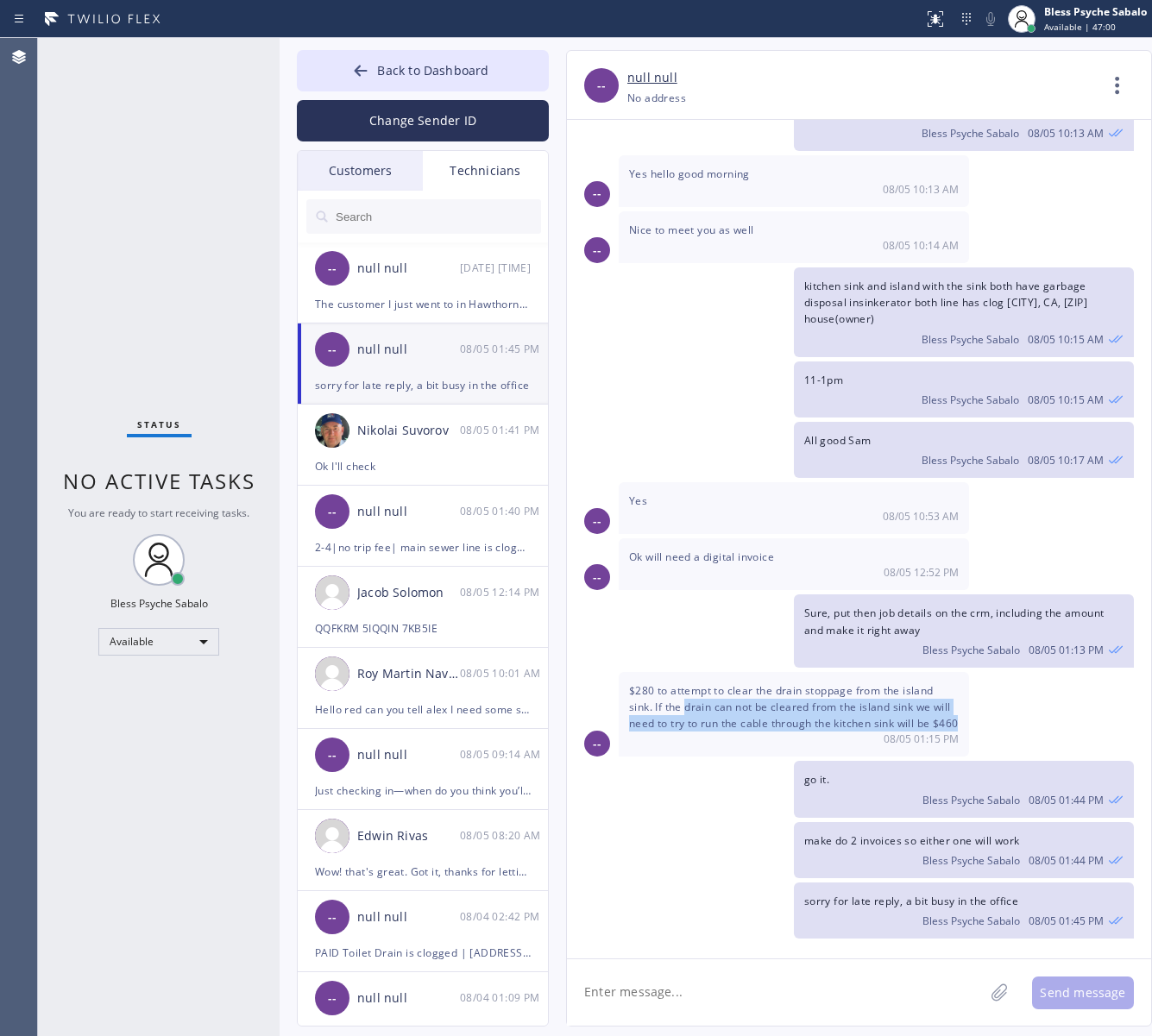 click on "$280 to attempt to clear the drain stoppage from the island sink. If the drain can not be cleared from the island sink we will need to try to run the cable through the kitchen sink will be $460 08/05 01:15 PM" at bounding box center (794, 714) 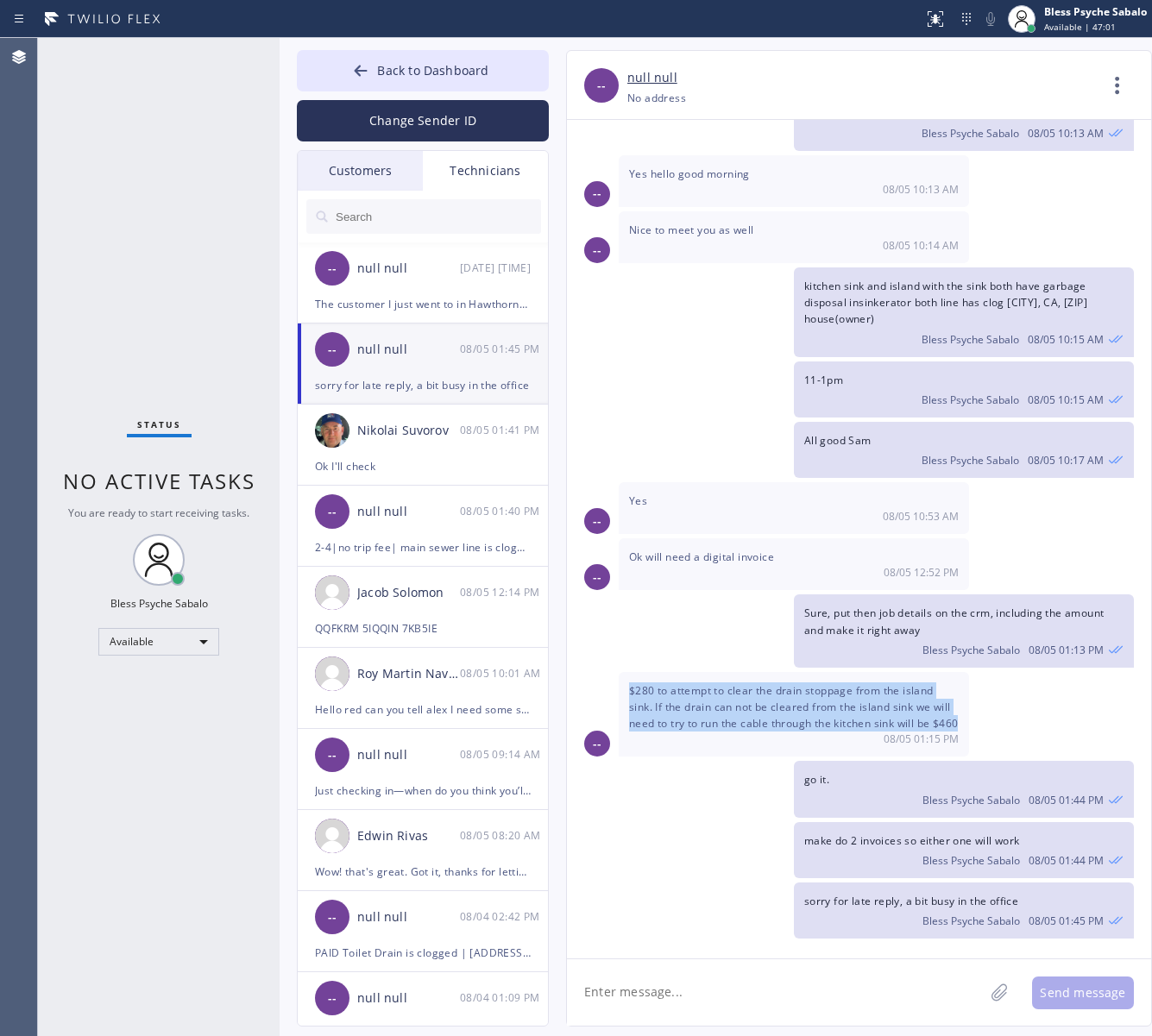 drag, startPoint x: 680, startPoint y: 722, endPoint x: 617, endPoint y: 665, distance: 84.9588 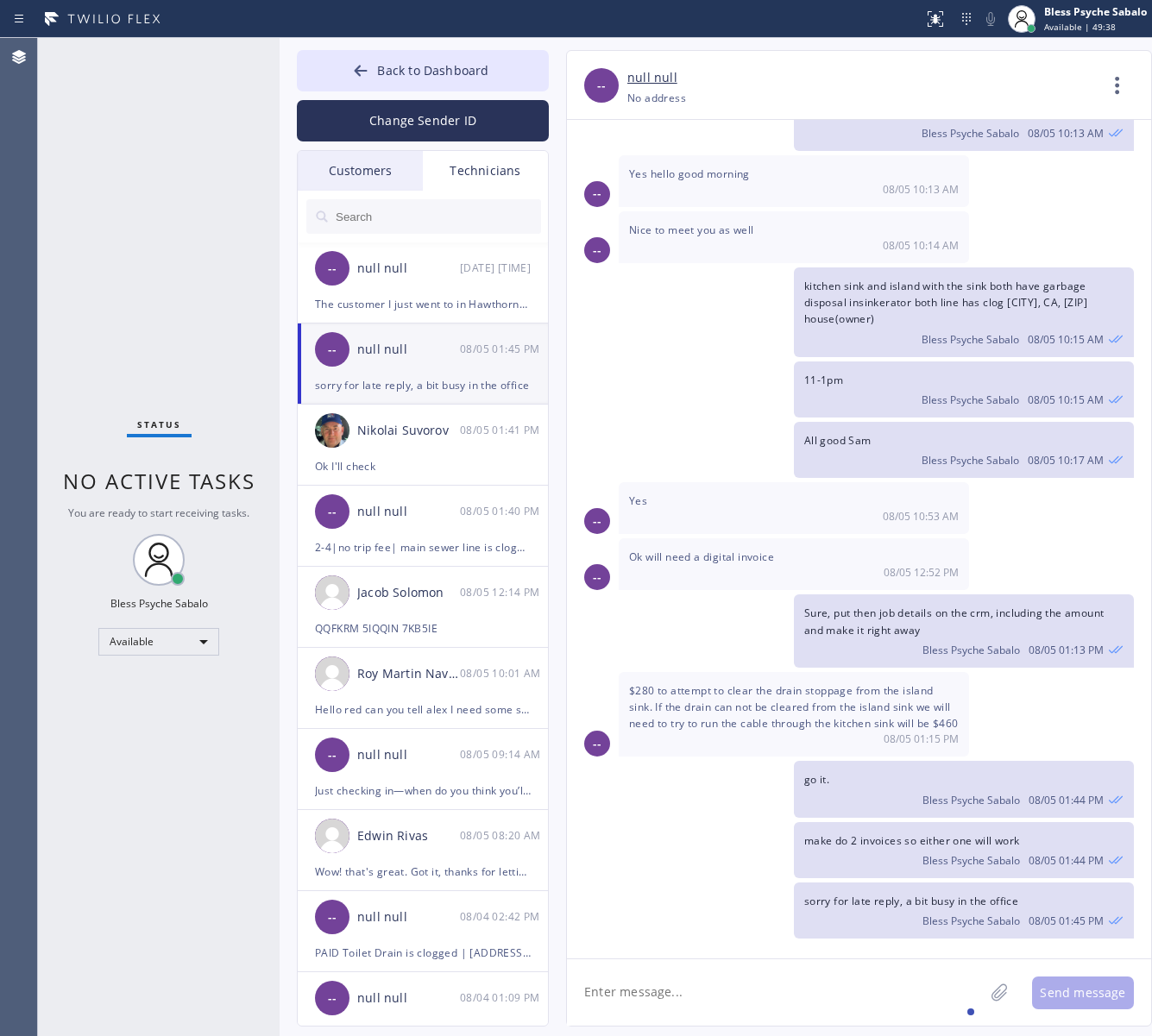 click on "11-1pm [NAME] 08/05 10:15 AM" at bounding box center (850, 389) 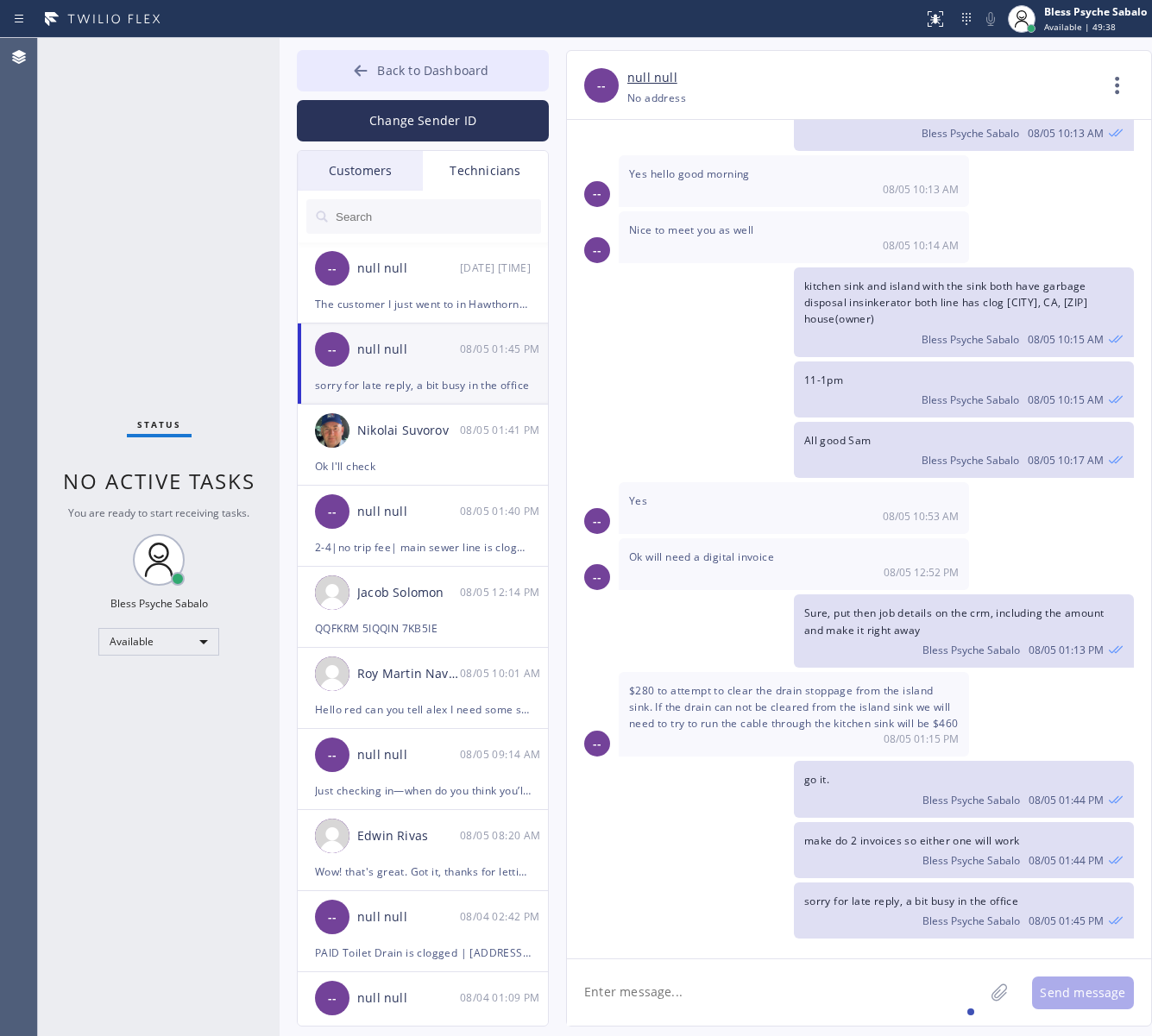 click on "Back to Dashboard" at bounding box center [423, 71] 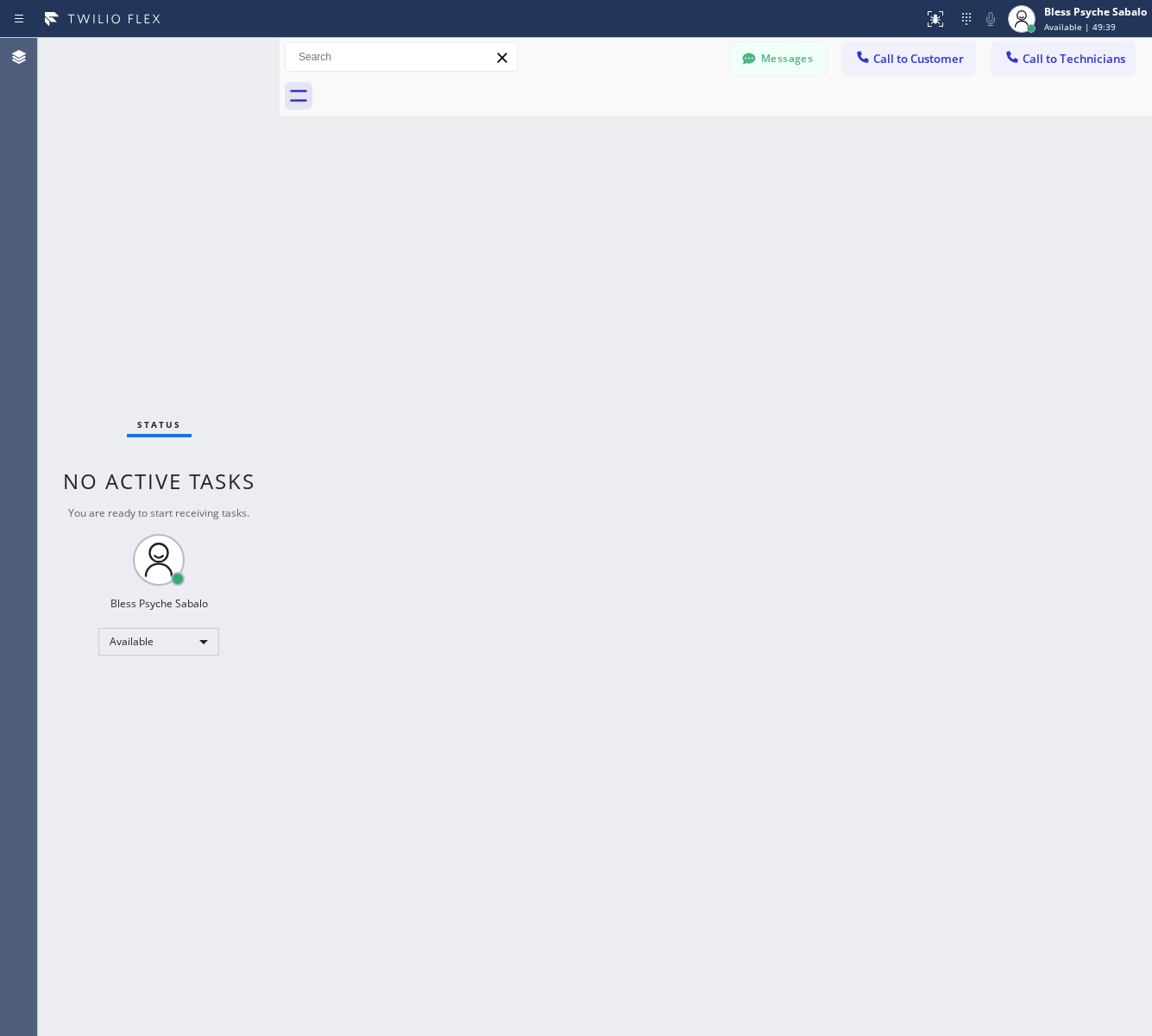 click on "Back to Dashboard Change Sender ID Customers Technicians MM [FIRST] [LAST] 07/28 03:53 PM It's fine .. NP
We don't need it anymore JW [FIRST] [LAST] 07/25 04:18 PM Hi [FIRST]-this is [FIRST], one of the dispatch managers here at 5 Star Plumbing. I’m reaching out to follow up on the estimate provided by our technician, [FIRST], during his visit on 07/02 regarding the (Installation of In-Home Water Filtration System). We just wanted to check in and see if you had any questions about the estimate or if there’s anything we can assist you with as you consider moving forward with the project. Feel free to reach out at your convenience—we’re here to help!
BS [FIRST] [LAST] 07/25 04:08 PM LC [FIRST] [LAST] 07/25 11:57 AM Tech advised me to just book an appointment and they'll gonna check the property together with you or either the real estate agent, to see if there's any back-up problem. DM [FIRST] [LAST] 07/25 08:45 AM BD [FIRST] [LAST] 07/24 04:53 PM No problem. IB [FIRST] [LAST] 07/24 02:33 PM Sorry I missed your call.  J  CD JL SN TJ" at bounding box center (715, 537) 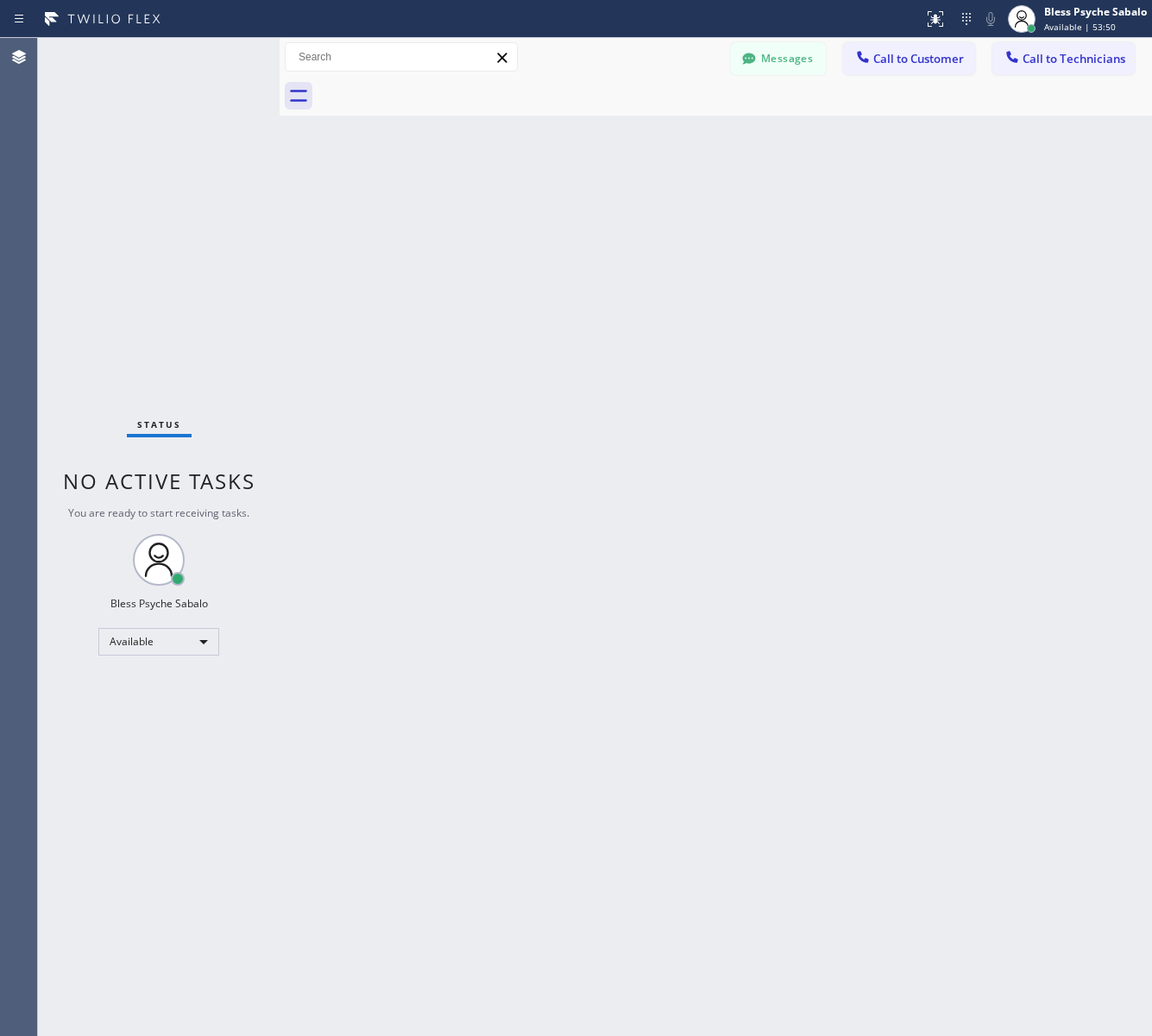 click on "Back to Dashboard Change Sender ID Customers Technicians MM [FIRST] [LAST] 07/28 03:53 PM It's fine .. NP
We don't need it anymore JW [FIRST] [LAST] 07/25 04:18 PM Hi [FIRST]-this is [FIRST], one of the dispatch managers here at 5 Star Plumbing. I’m reaching out to follow up on the estimate provided by our technician, [FIRST], during his visit on 07/02 regarding the (Installation of In-Home Water Filtration System). We just wanted to check in and see if you had any questions about the estimate or if there’s anything we can assist you with as you consider moving forward with the project. Feel free to reach out at your convenience—we’re here to help!
BS [FIRST] [LAST] 07/25 04:08 PM LC [FIRST] [LAST] 07/25 11:57 AM Tech advised me to just book an appointment and they'll gonna check the property together with you or either the real estate agent, to see if there's any back-up problem. DM [FIRST] [LAST] 07/25 08:45 AM BD [FIRST] [LAST] 07/24 04:53 PM No problem. IB [FIRST] [LAST] 07/24 02:33 PM Sorry I missed your call.  J  CD JL SN TJ" at bounding box center [715, 537] 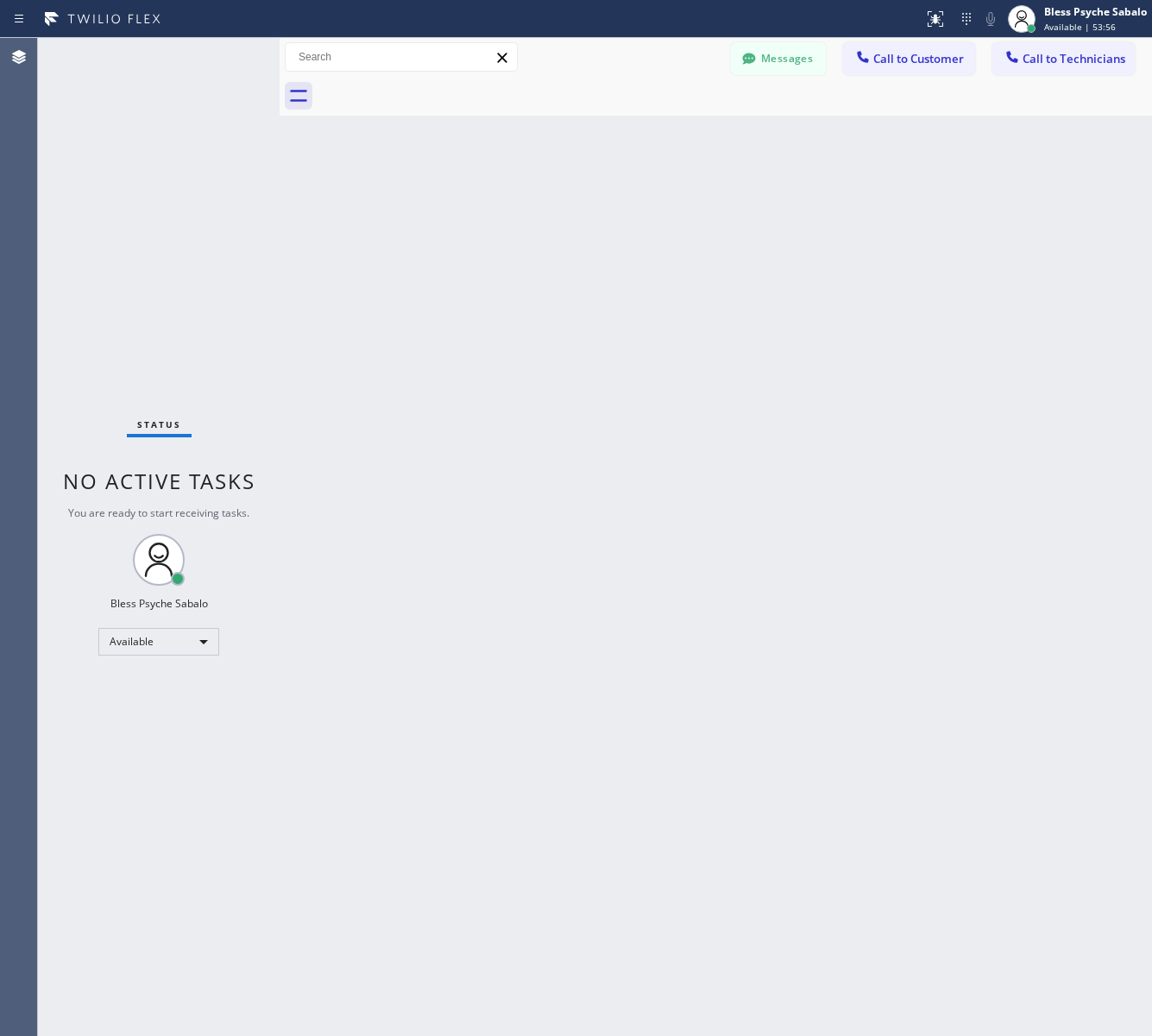 click on "Back to Dashboard Change Sender ID Customers Technicians MM [FIRST] [LAST] 07/28 03:53 PM It's fine .. NP
We don't need it anymore JW [FIRST] [LAST] 07/25 04:18 PM Hi [FIRST]-this is [FIRST], one of the dispatch managers here at 5 Star Plumbing. I’m reaching out to follow up on the estimate provided by our technician, [FIRST], during his visit on 07/02 regarding the (Installation of In-Home Water Filtration System). We just wanted to check in and see if you had any questions about the estimate or if there’s anything we can assist you with as you consider moving forward with the project. Feel free to reach out at your convenience—we’re here to help!
BS [FIRST] [LAST] 07/25 04:08 PM LC [FIRST] [LAST] 07/25 11:57 AM Tech advised me to just book an appointment and they'll gonna check the property together with you or either the real estate agent, to see if there's any back-up problem. DM [FIRST] [LAST] 07/25 08:45 AM BD [FIRST] [LAST] 07/24 04:53 PM No problem. IB [FIRST] [LAST] 07/24 02:33 PM Sorry I missed your call.  J  CD JL SN TJ" at bounding box center [715, 537] 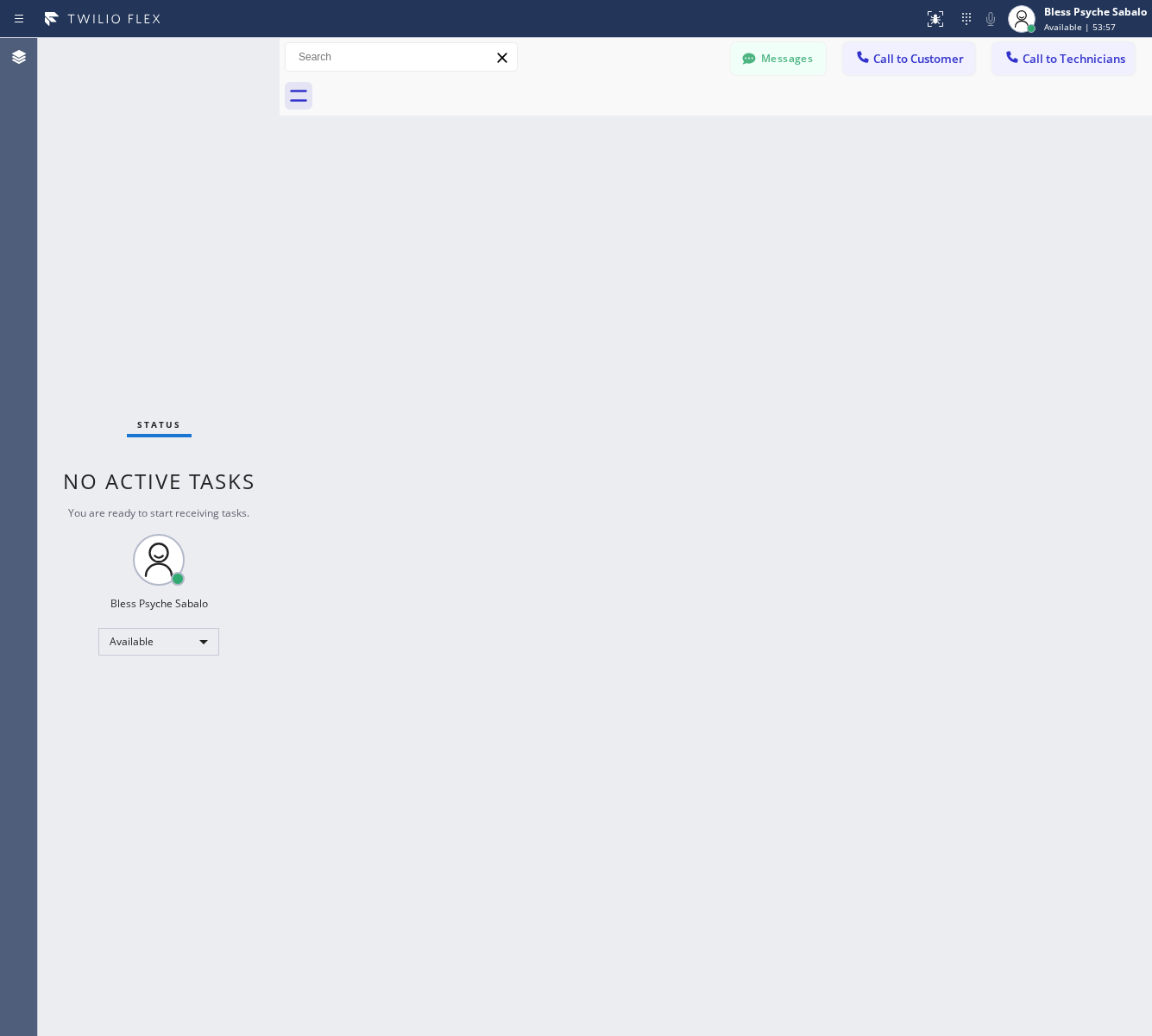 click on "Back to Dashboard Change Sender ID Customers Technicians MM [FIRST] [LAST] 07/28 03:53 PM It's fine .. NP
We don't need it anymore JW [FIRST] [LAST] 07/25 04:18 PM Hi [FIRST]-this is [FIRST], one of the dispatch managers here at 5 Star Plumbing. I’m reaching out to follow up on the estimate provided by our technician, [FIRST], during his visit on 07/02 regarding the (Installation of In-Home Water Filtration System). We just wanted to check in and see if you had any questions about the estimate or if there’s anything we can assist you with as you consider moving forward with the project. Feel free to reach out at your convenience—we’re here to help!
BS [FIRST] [LAST] 07/25 04:08 PM LC [FIRST] [LAST] 07/25 11:57 AM Tech advised me to just book an appointment and they'll gonna check the property together with you or either the real estate agent, to see if there's any back-up problem. DM [FIRST] [LAST] 07/25 08:45 AM BD [FIRST] [LAST] 07/24 04:53 PM No problem. IB [FIRST] [LAST] 07/24 02:33 PM Sorry I missed your call.  J  CD JL SN TJ" at bounding box center (715, 537) 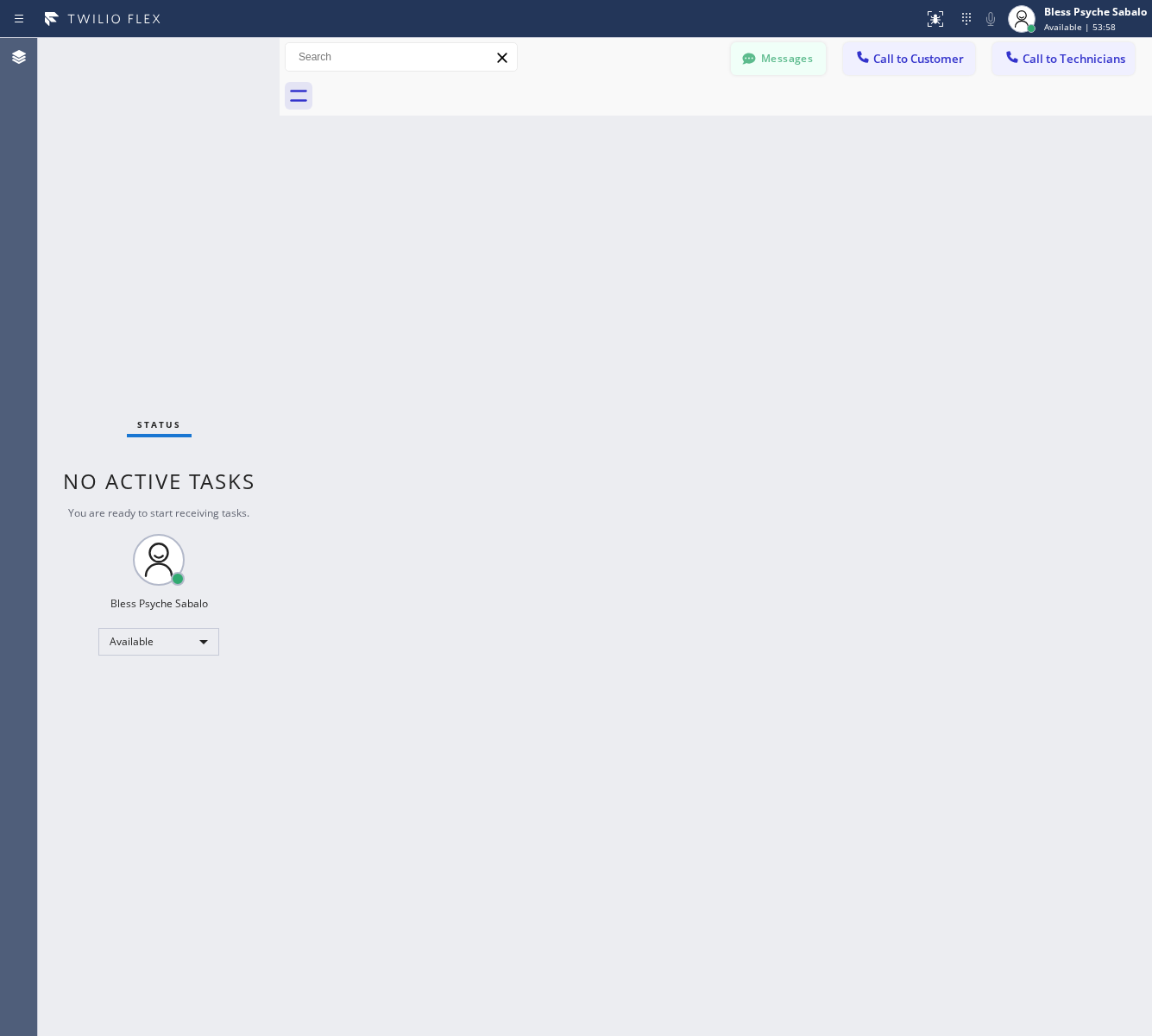 click on "Messages" at bounding box center (778, 59) 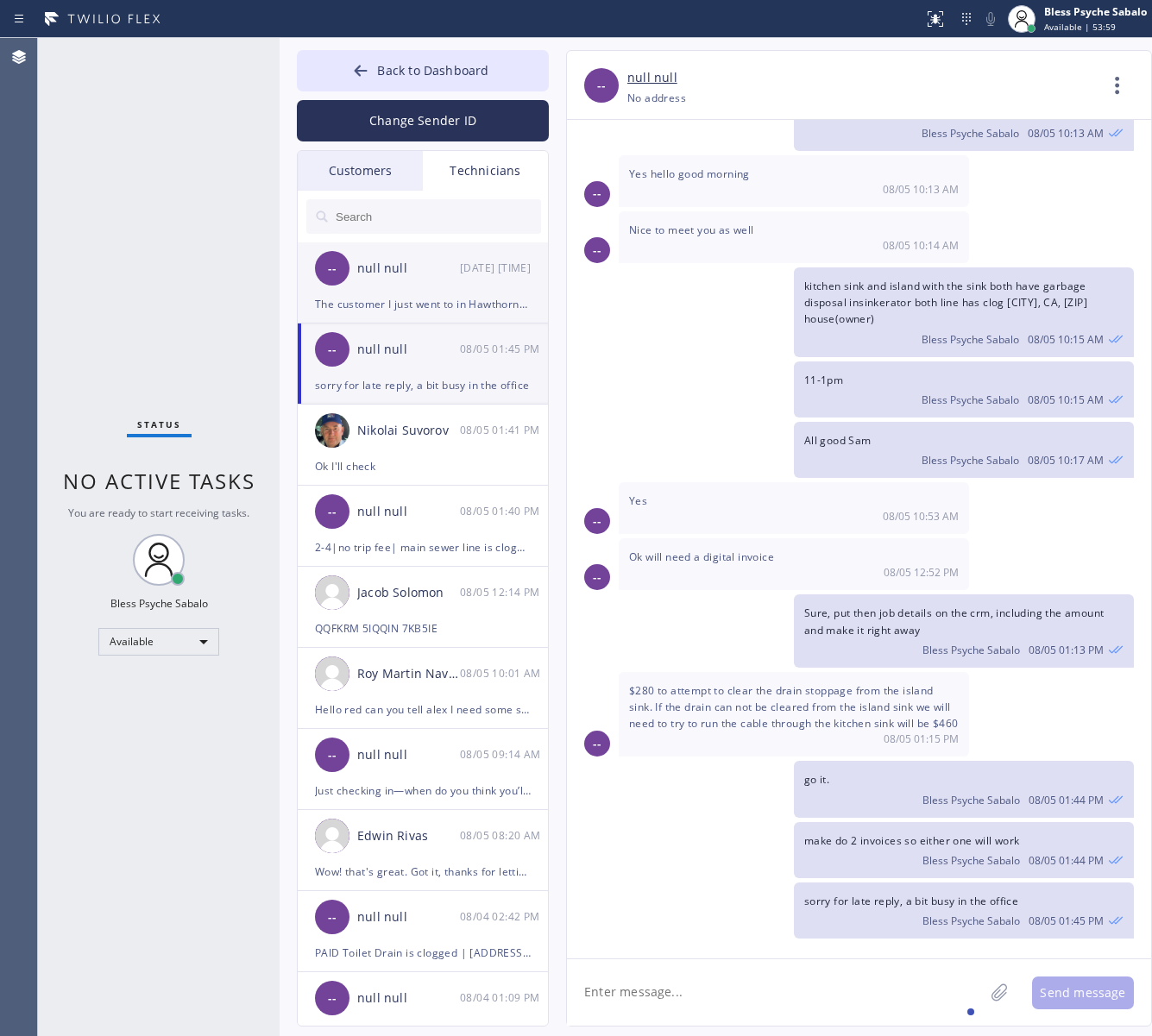 click on "-- null null 08/05 01:46 PM" at bounding box center [424, 268] 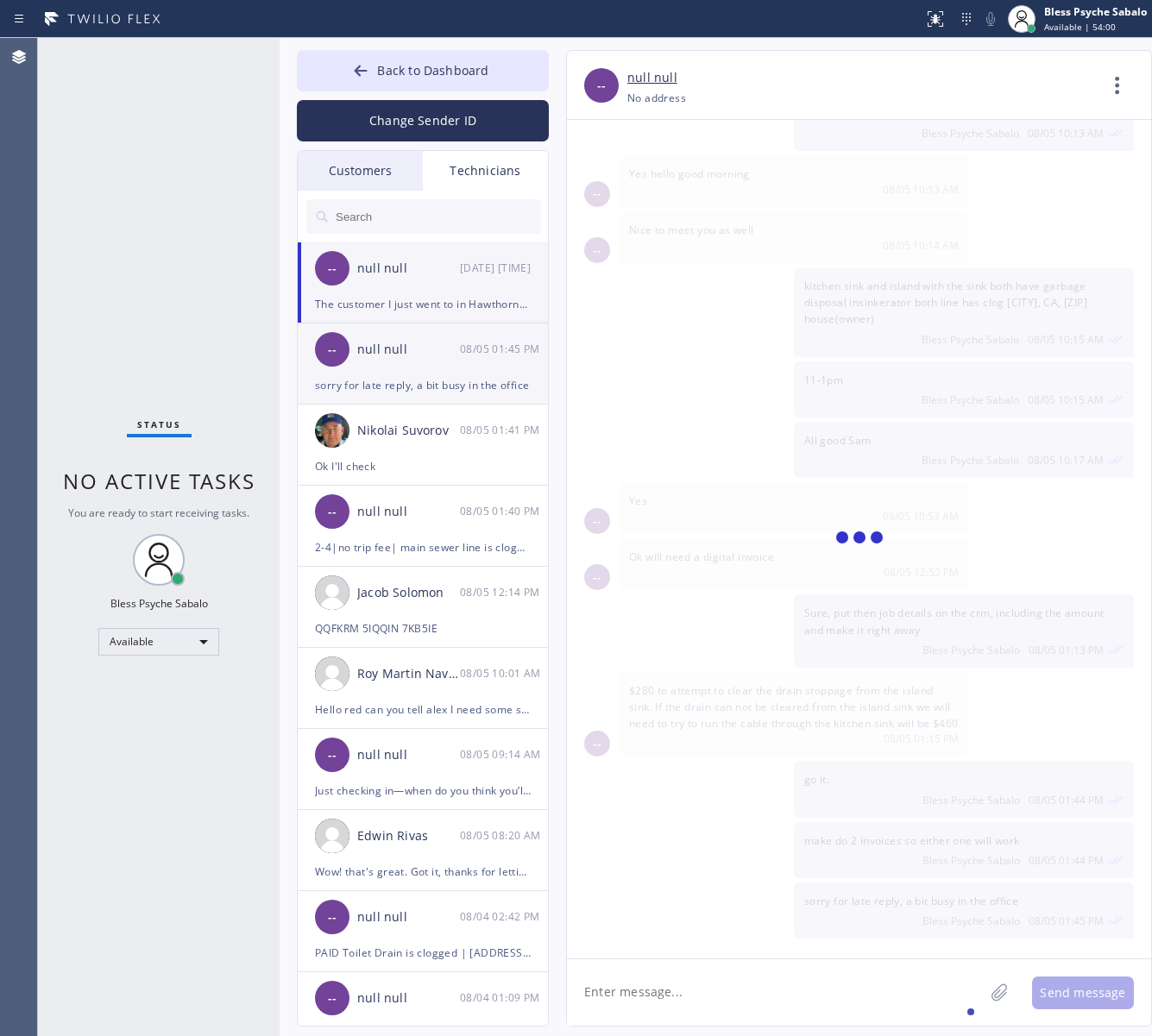 scroll, scrollTop: 1439, scrollLeft: 0, axis: vertical 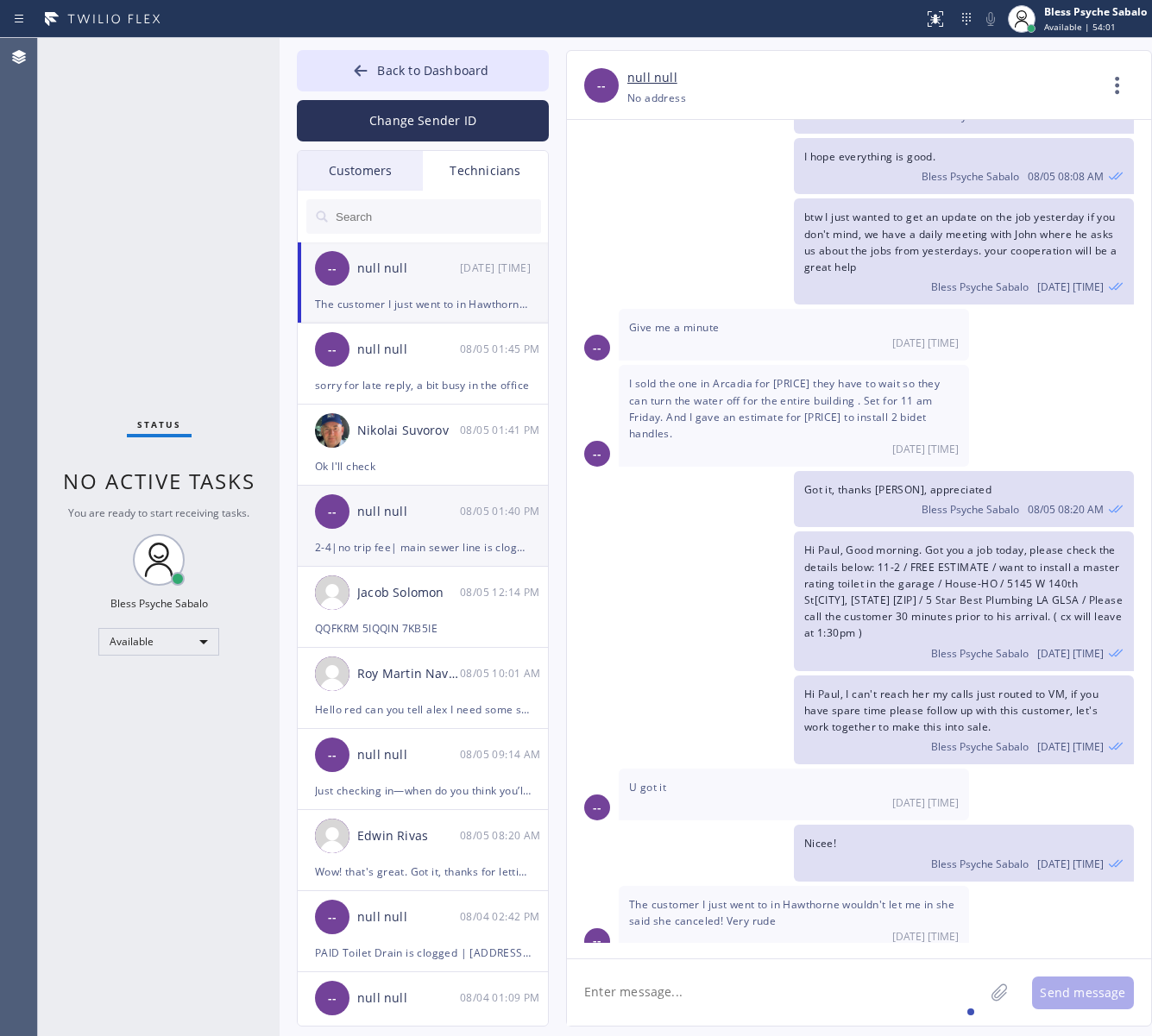 click on "-- null null 08/05 01:40 PM" at bounding box center (424, 512) 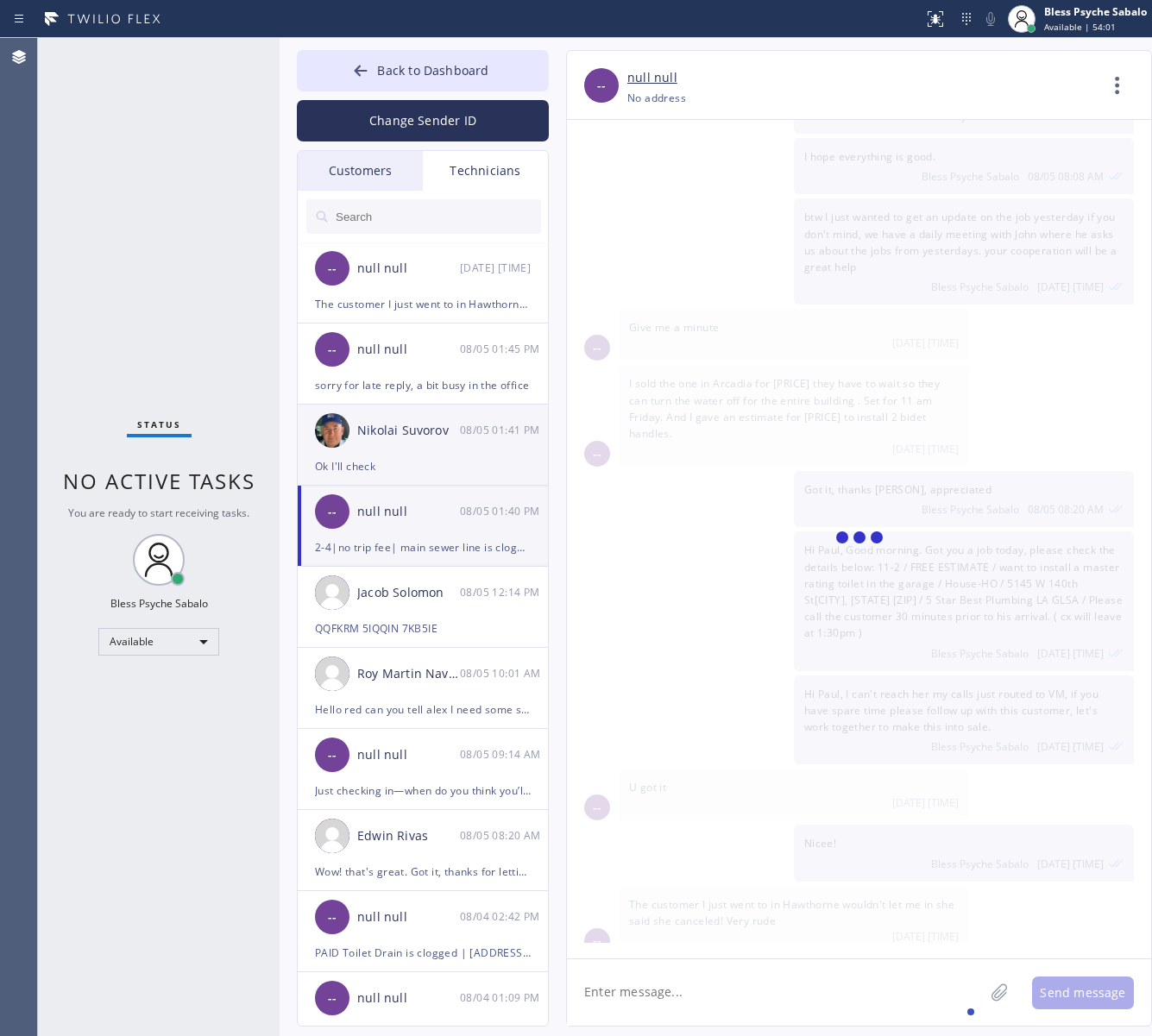 click on "08/05 01:41 PM" at bounding box center (505, 430) 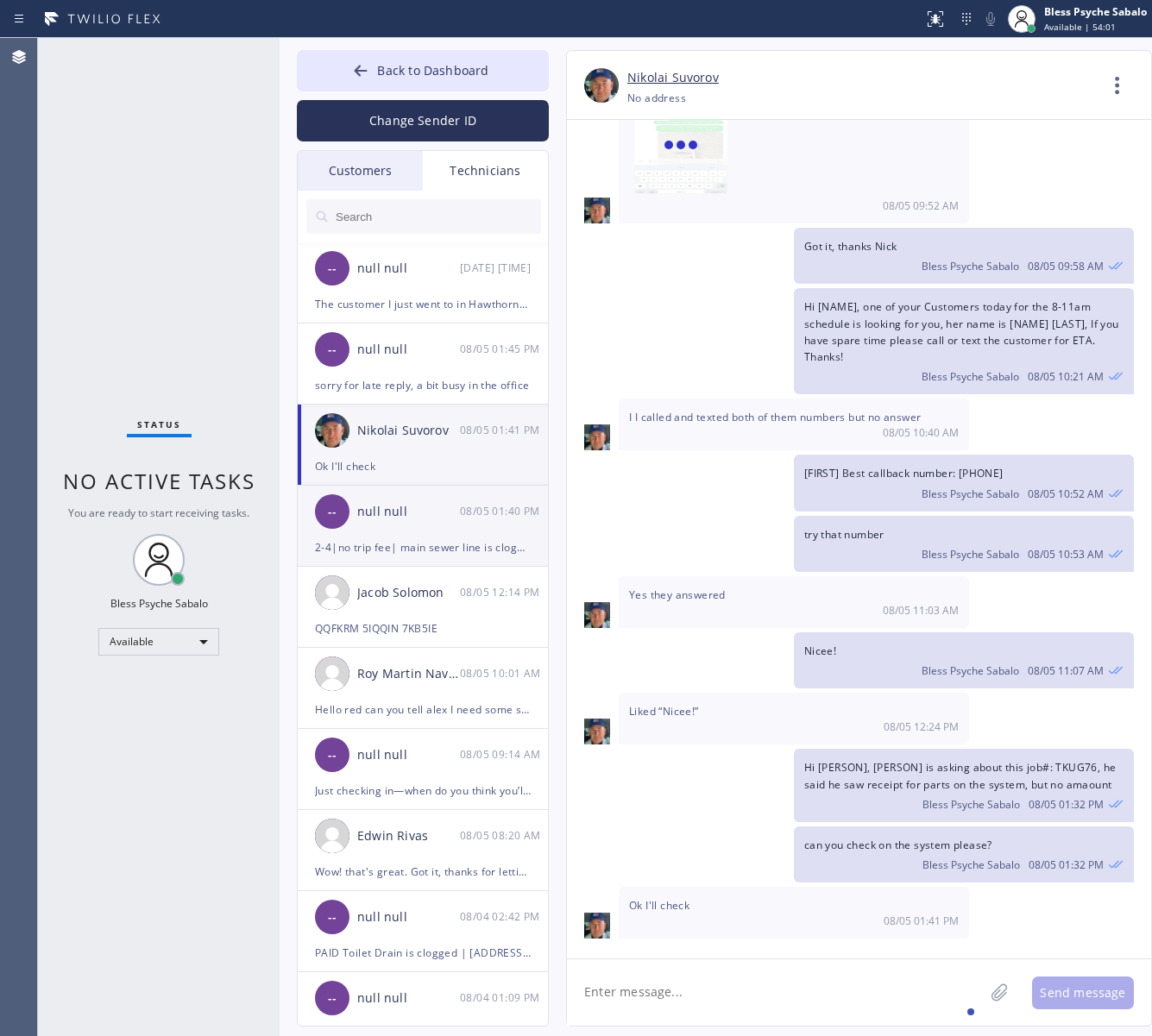 click on "-- null null 08/05 01:40 PM" at bounding box center [424, 512] 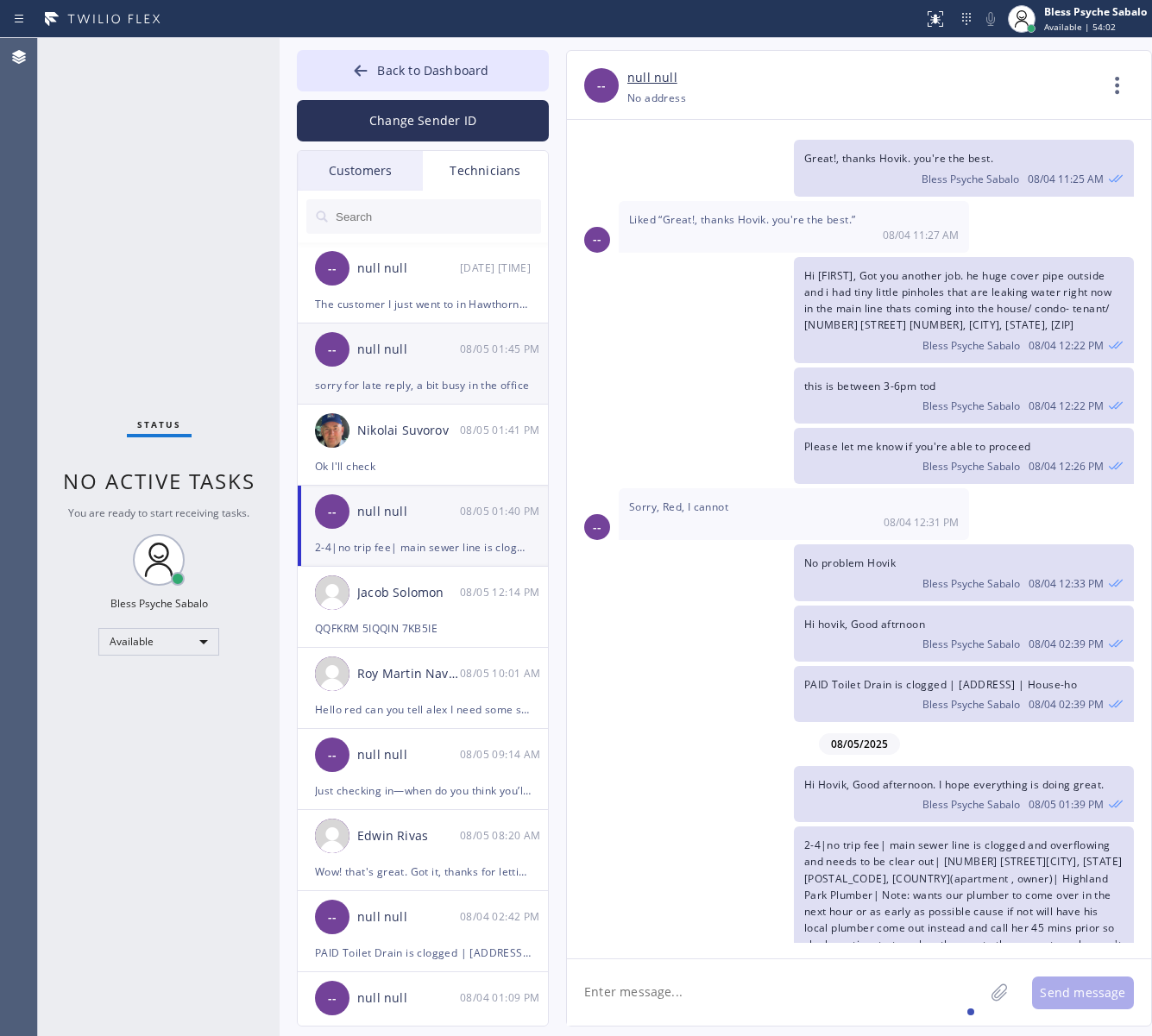 click on "-- null null 08/05 01:45 PM" at bounding box center [424, 349] 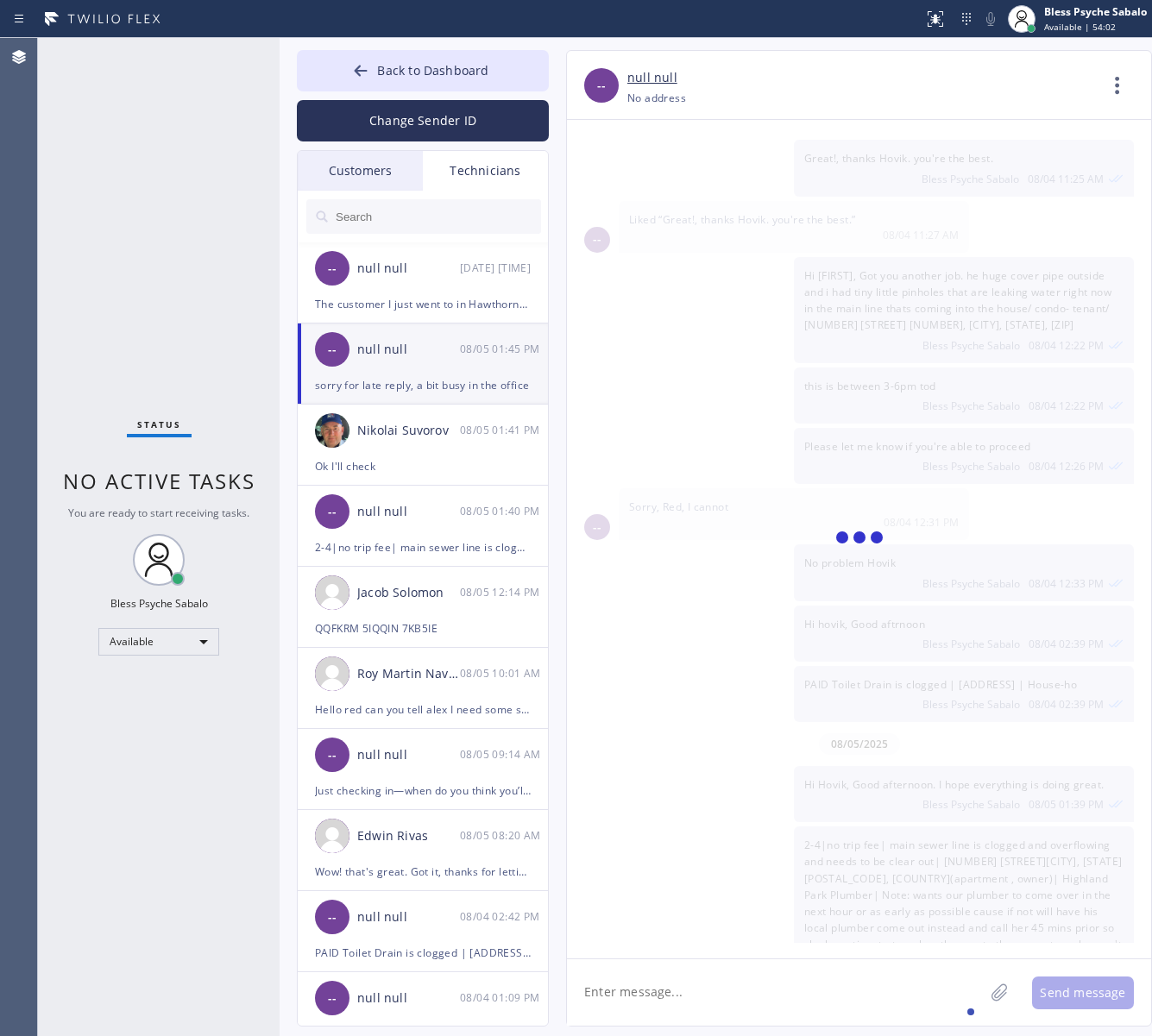 scroll, scrollTop: 153, scrollLeft: 0, axis: vertical 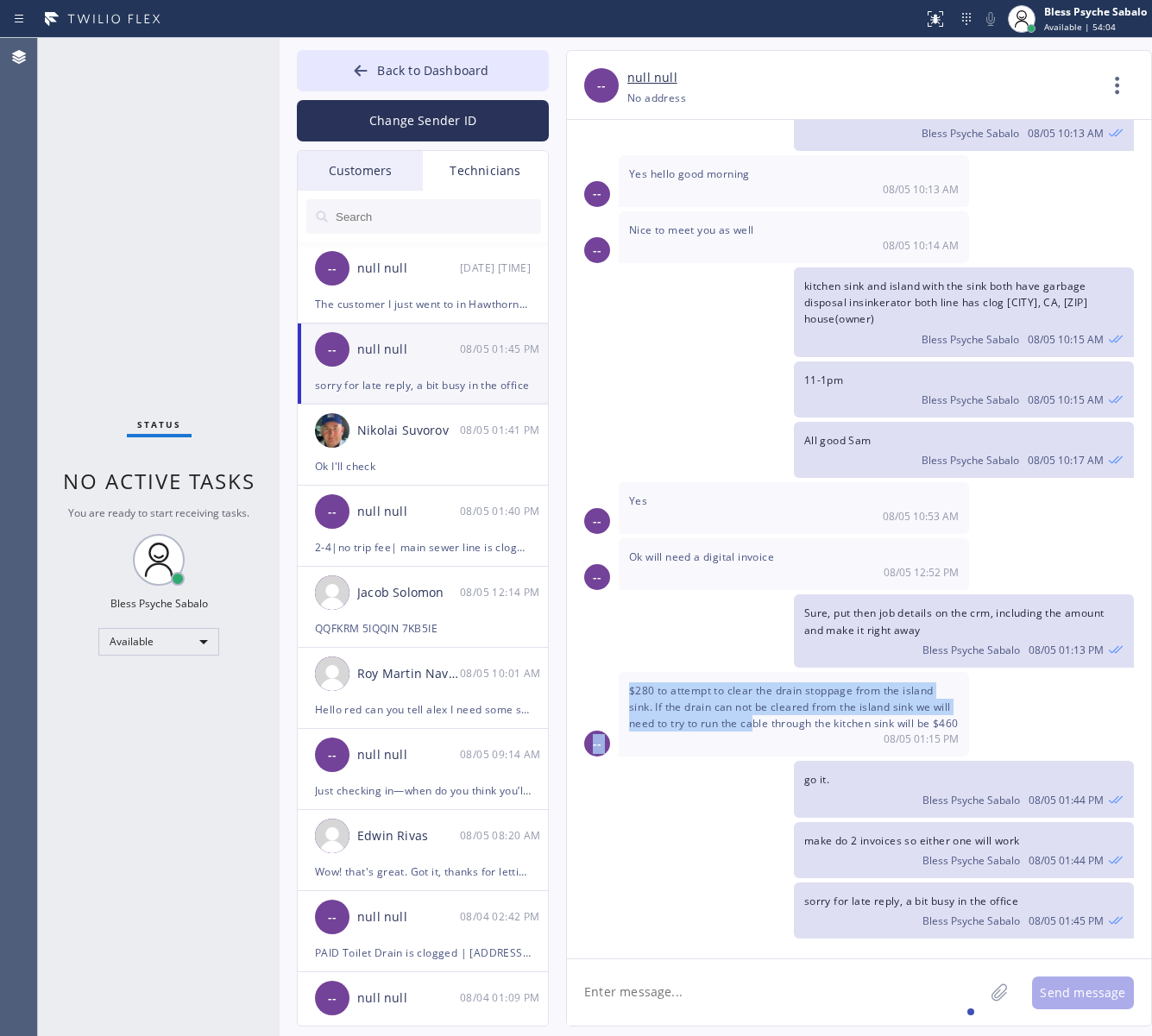drag, startPoint x: 678, startPoint y: 700, endPoint x: 579, endPoint y: 675, distance: 102.10779 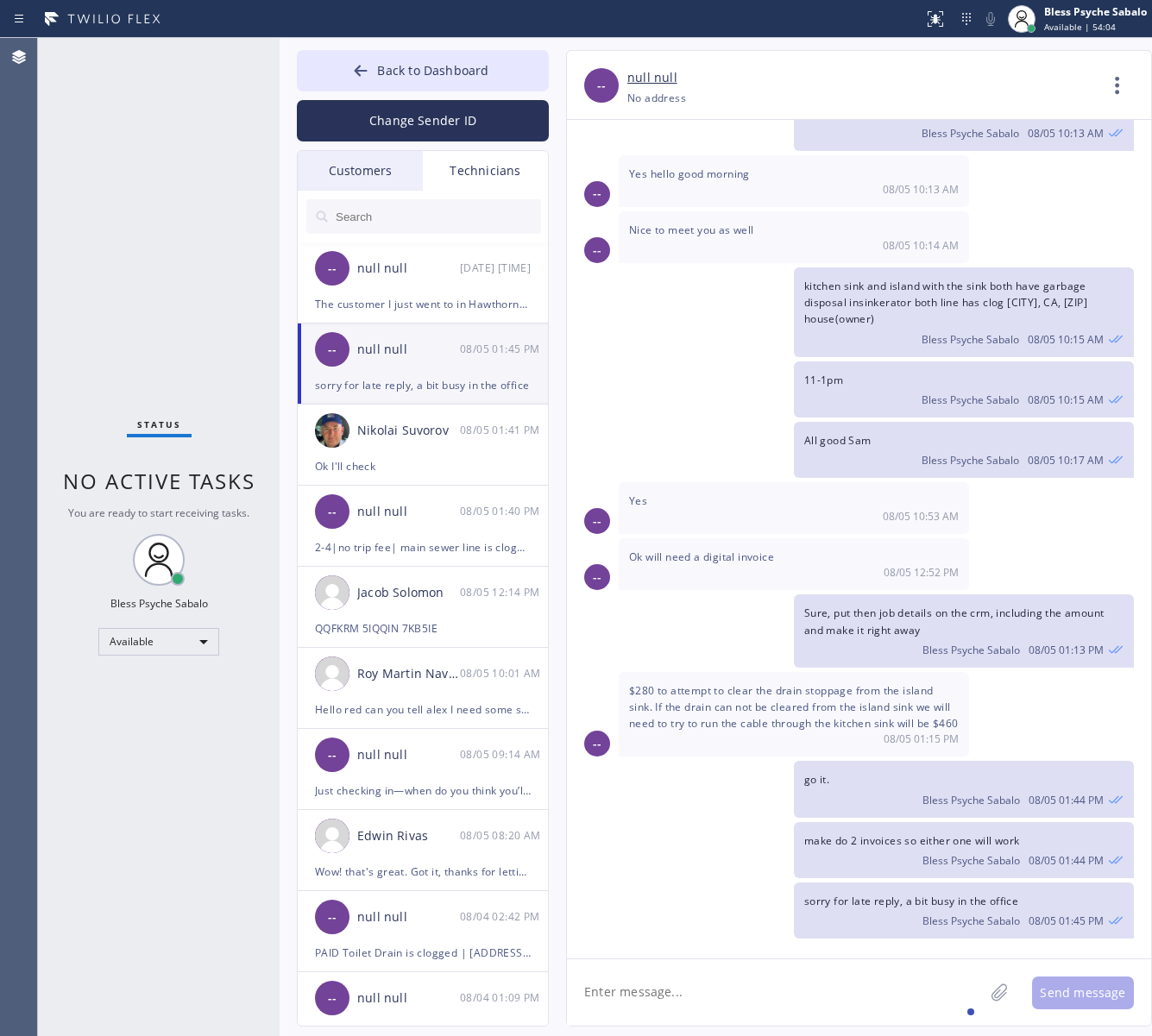 click on "$280 to attempt to clear the drain stoppage from the island sink. If the drain can not be cleared from the island sink we will need to try to run the cable through the kitchen sink will be $460 08/05 01:15 PM" at bounding box center (794, 714) 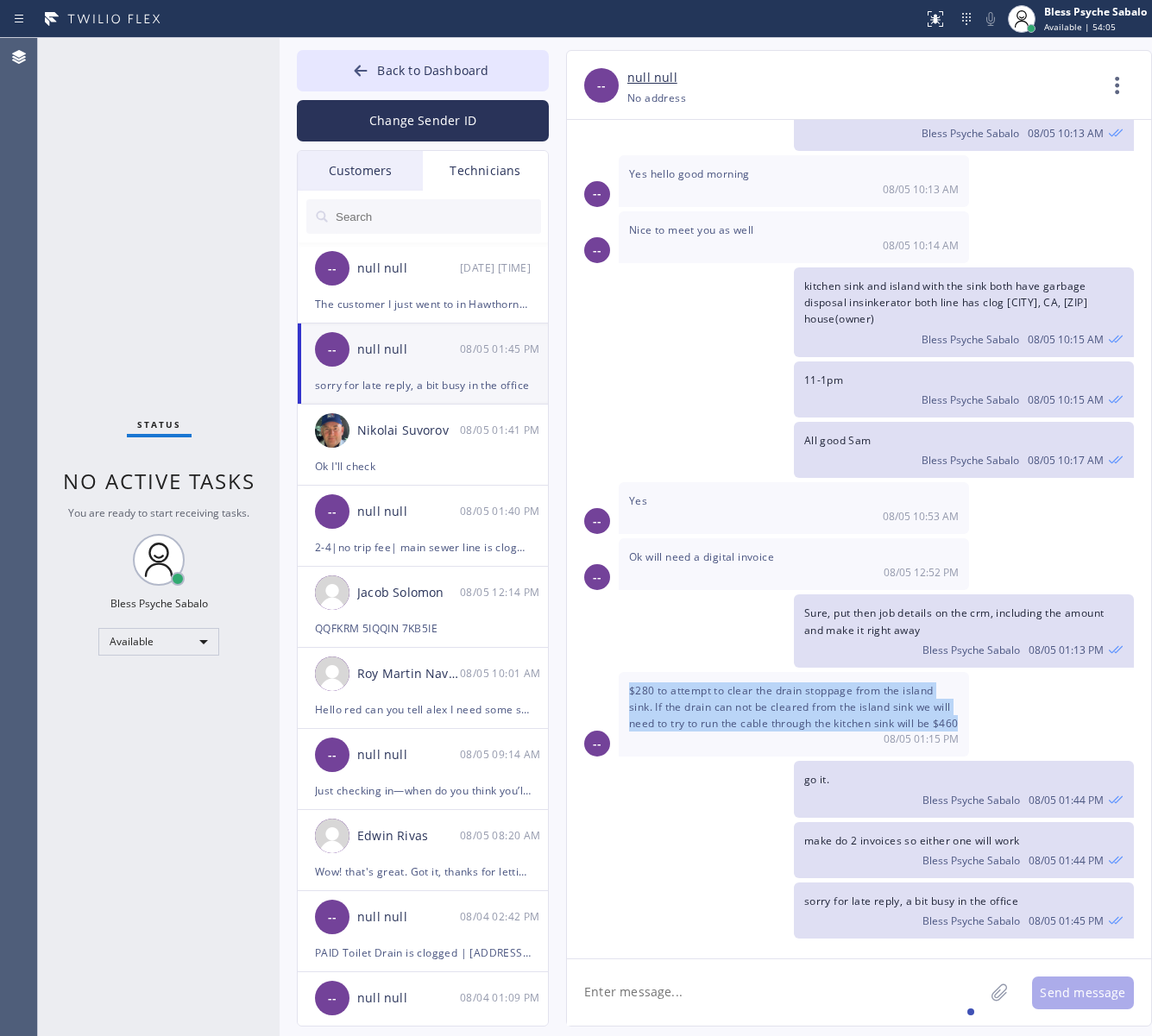 drag, startPoint x: 666, startPoint y: 731, endPoint x: 628, endPoint y: 675, distance: 67.675697 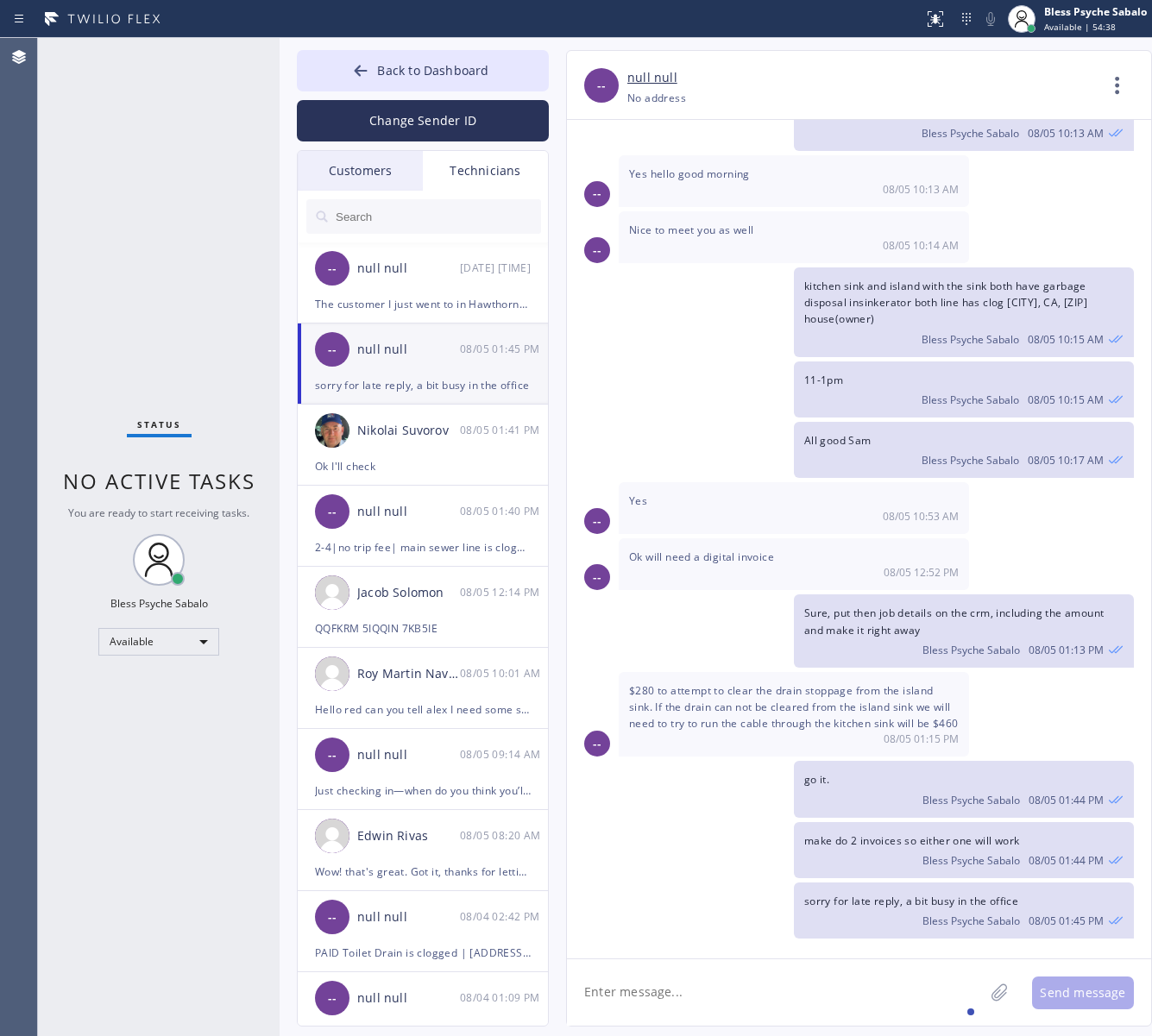 click on "11-1pm [NAME] 08/05 10:15 AM" at bounding box center (850, 389) 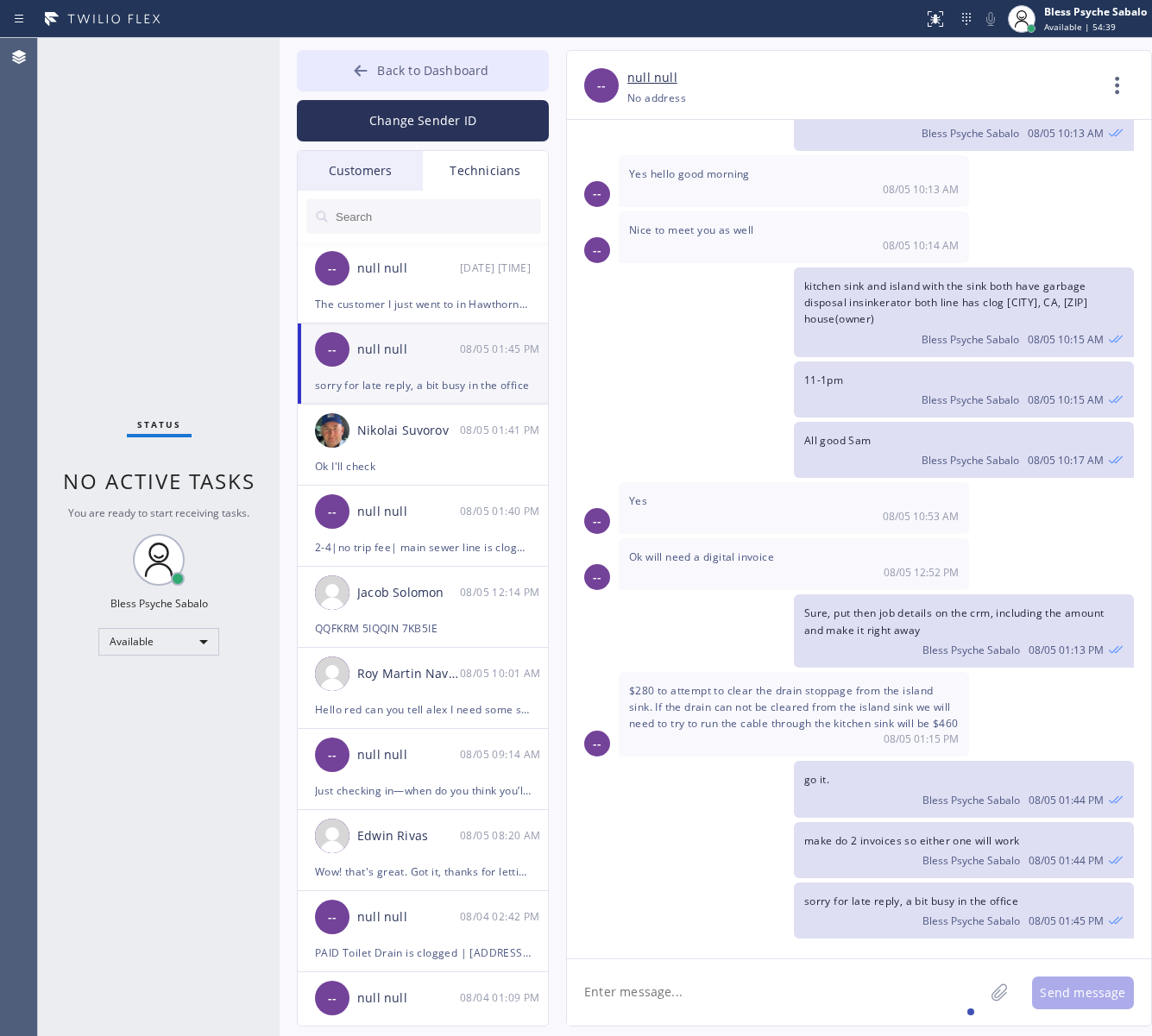 click on "Back to Dashboard" at bounding box center [432, 70] 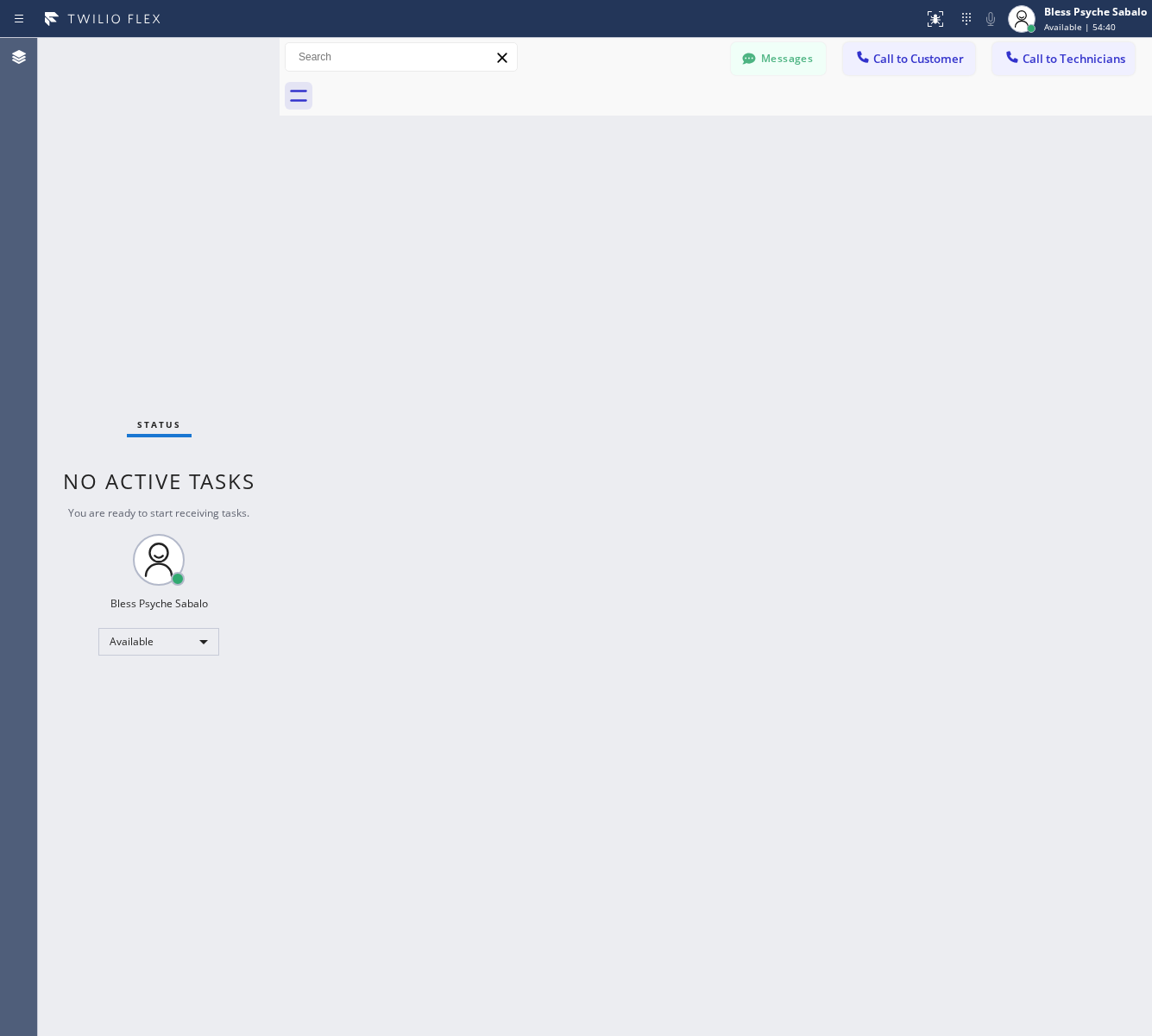 click on "Back to Dashboard Change Sender ID Customers Technicians MM [FIRST] [LAST] 07/28 03:53 PM It's fine .. NP
We don't need it anymore JW [FIRST] [LAST] 07/25 04:18 PM Hi [FIRST]-this is [FIRST], one of the dispatch managers here at 5 Star Plumbing. I’m reaching out to follow up on the estimate provided by our technician, [FIRST], during his visit on 07/02 regarding the (Installation of In-Home Water Filtration System). We just wanted to check in and see if you had any questions about the estimate or if there’s anything we can assist you with as you consider moving forward with the project. Feel free to reach out at your convenience—we’re here to help!
BS [FIRST] [LAST] 07/25 04:08 PM LC [FIRST] [LAST] 07/25 11:57 AM Tech advised me to just book an appointment and they'll gonna check the property together with you or either the real estate agent, to see if there's any back-up problem. DM [FIRST] [LAST] 07/25 08:45 AM BD [FIRST] [LAST] 07/24 04:53 PM No problem. IB [FIRST] [LAST] 07/24 02:33 PM Sorry I missed your call.  J  CD JL SN TJ" at bounding box center (715, 537) 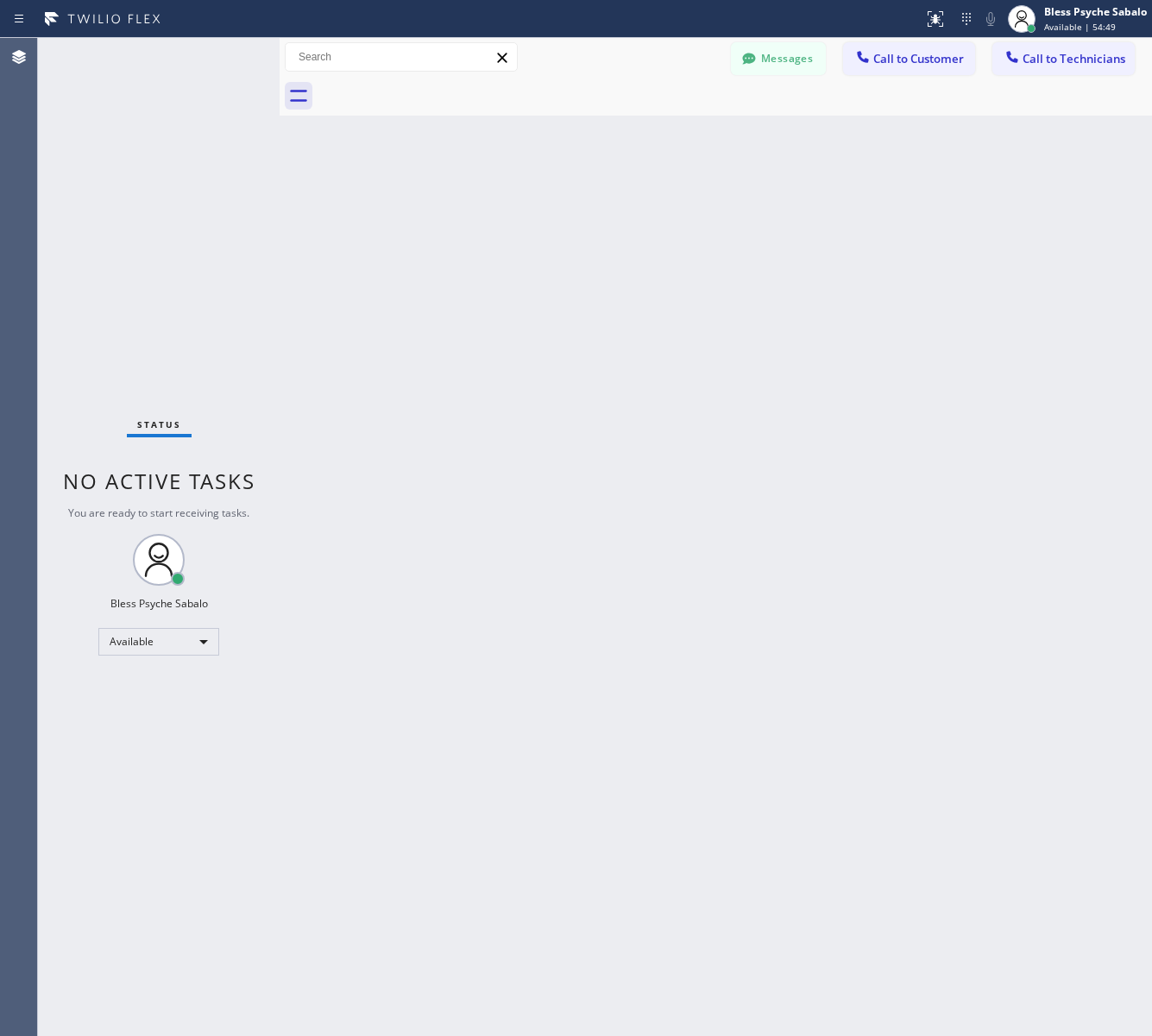 click on "Back to Dashboard Change Sender ID Customers Technicians MM [FIRST] [LAST] 07/28 03:53 PM It's fine .. NP
We don't need it anymore JW [FIRST] [LAST] 07/25 04:18 PM Hi [FIRST]-this is [FIRST], one of the dispatch managers here at 5 Star Plumbing. I’m reaching out to follow up on the estimate provided by our technician, [FIRST], during his visit on 07/02 regarding the (Installation of In-Home Water Filtration System). We just wanted to check in and see if you had any questions about the estimate or if there’s anything we can assist you with as you consider moving forward with the project. Feel free to reach out at your convenience—we’re here to help!
BS [FIRST] [LAST] 07/25 04:08 PM LC [FIRST] [LAST] 07/25 11:57 AM Tech advised me to just book an appointment and they'll gonna check the property together with you or either the real estate agent, to see if there's any back-up problem. DM [FIRST] [LAST] 07/25 08:45 AM BD [FIRST] [LAST] 07/24 04:53 PM No problem. IB [FIRST] [LAST] 07/24 02:33 PM Sorry I missed your call.  J  CD JL SN TJ" at bounding box center (715, 537) 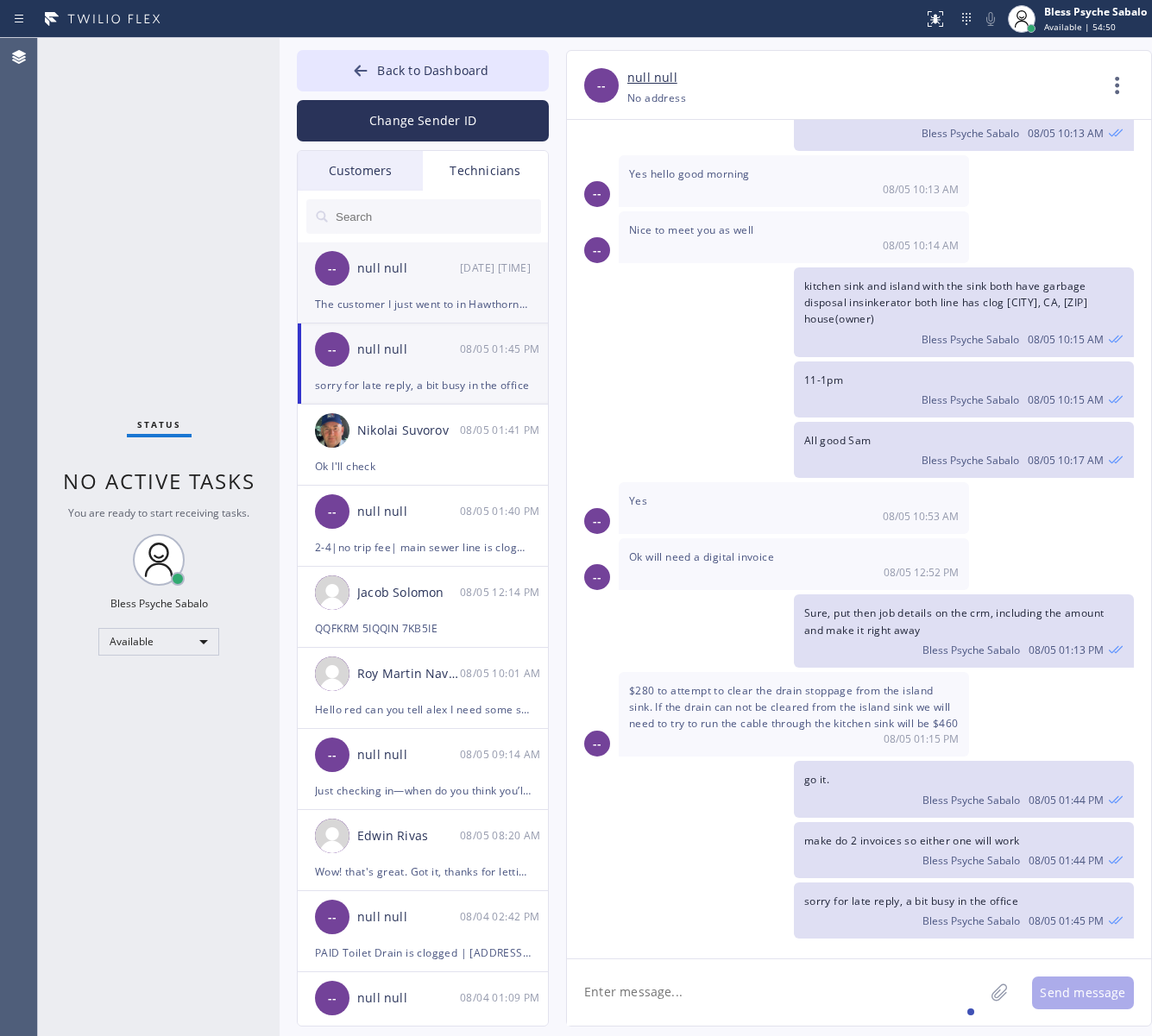 click on "08/05 01:46 PM" at bounding box center [505, 267] 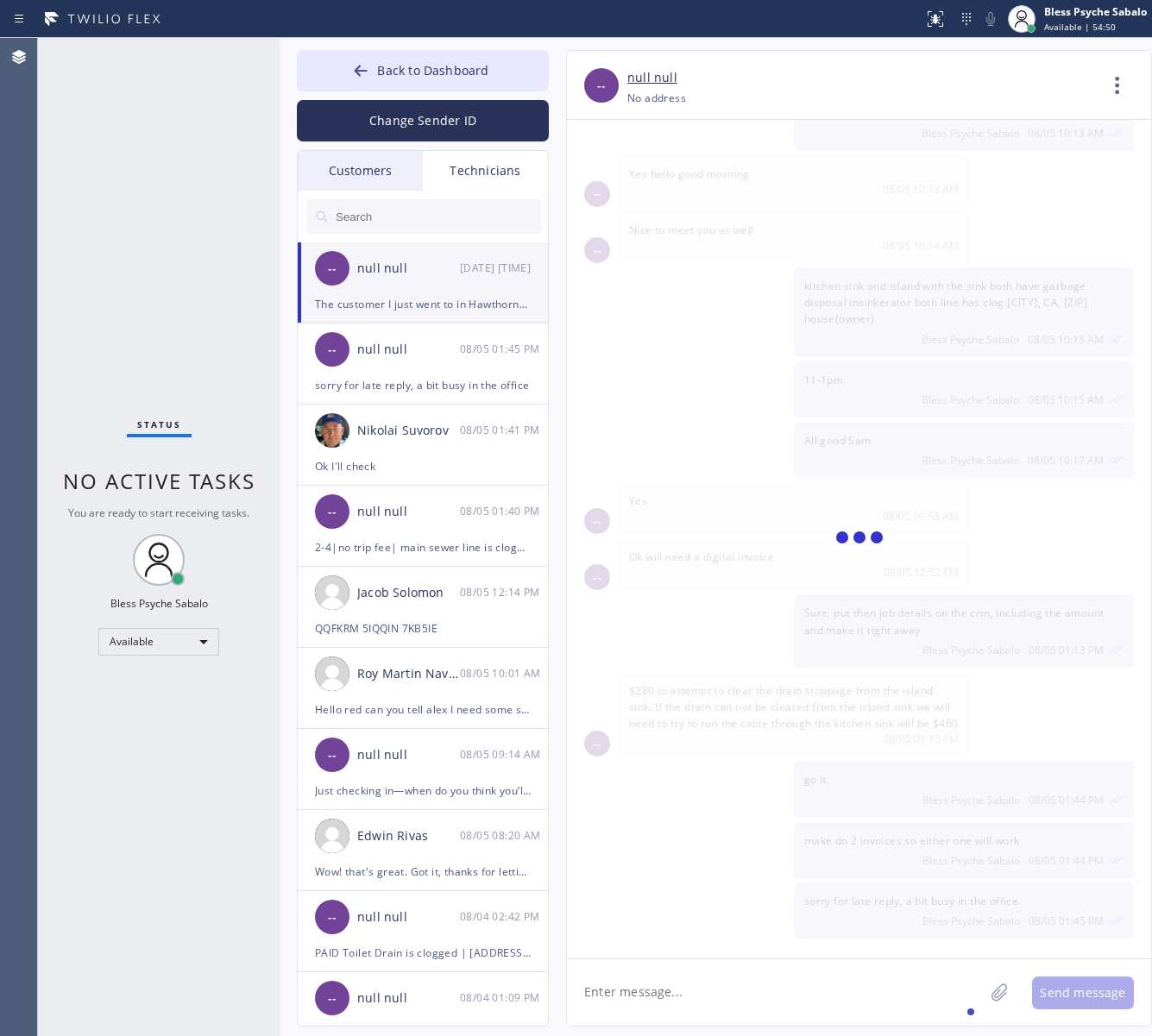 scroll, scrollTop: 1439, scrollLeft: 0, axis: vertical 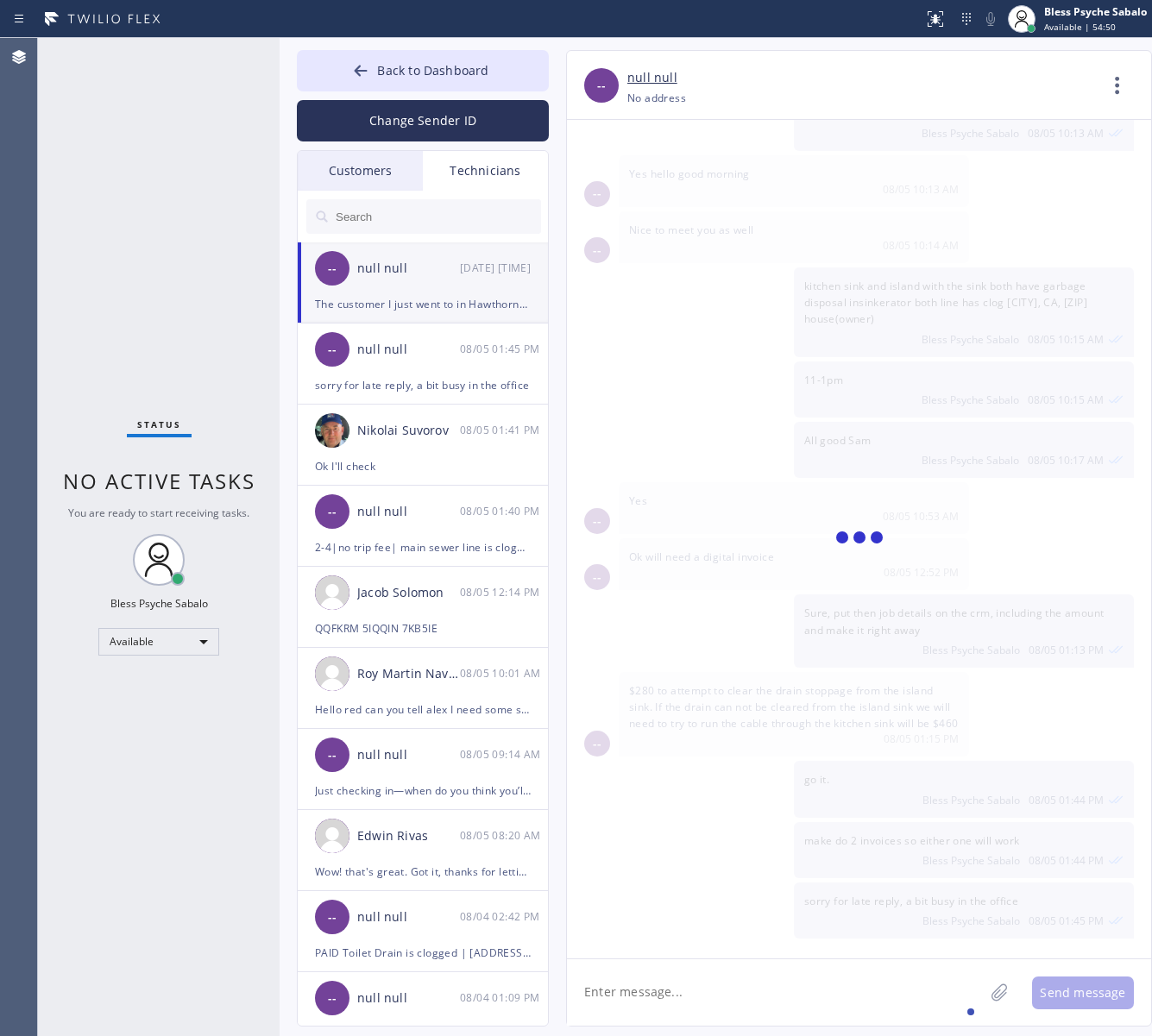 click on "Technicians" at bounding box center (485, 171) 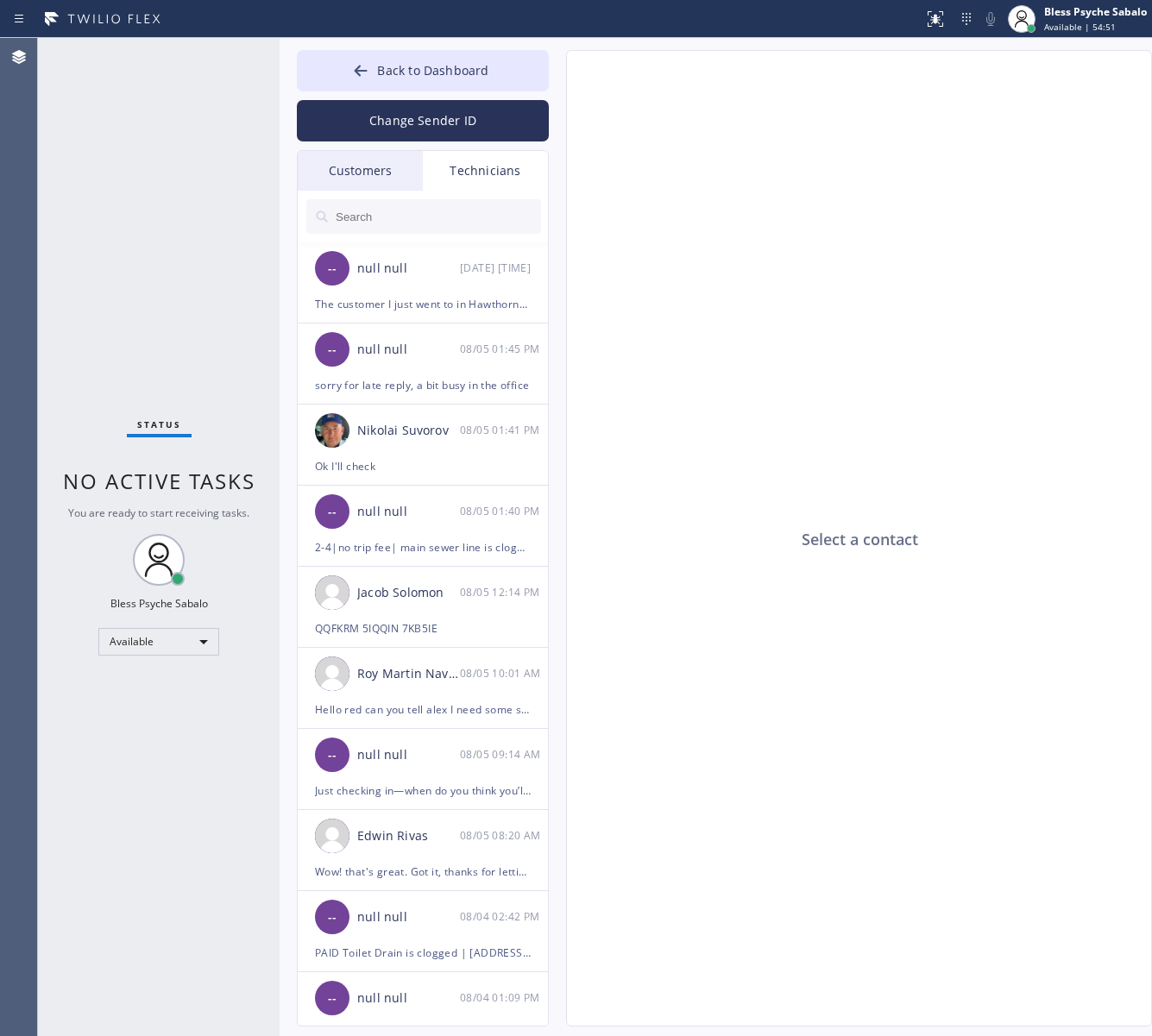 click on "Customers" at bounding box center [360, 171] 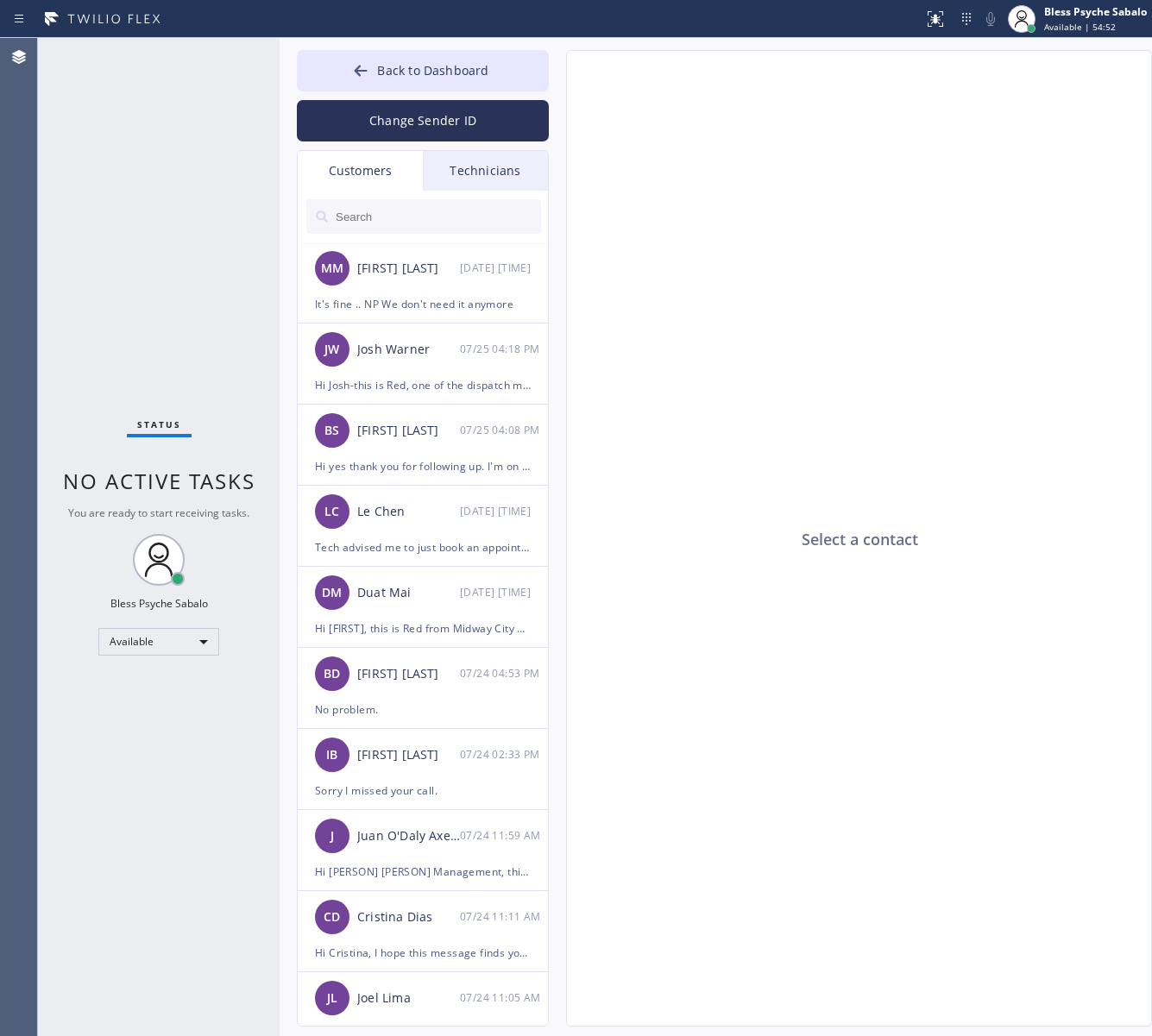 click on "Customers" at bounding box center (360, 171) 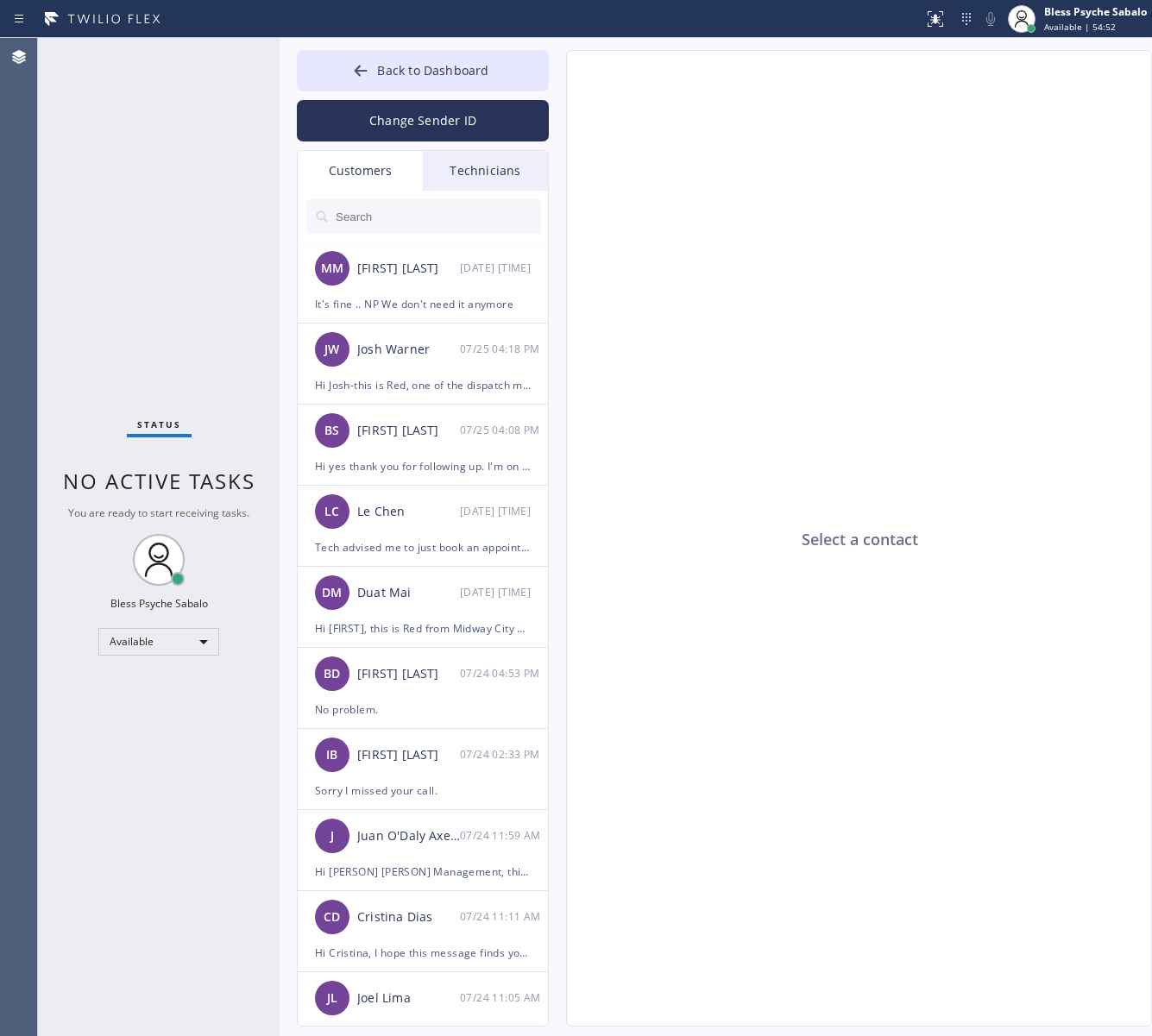 click on "Technicians" at bounding box center (485, 171) 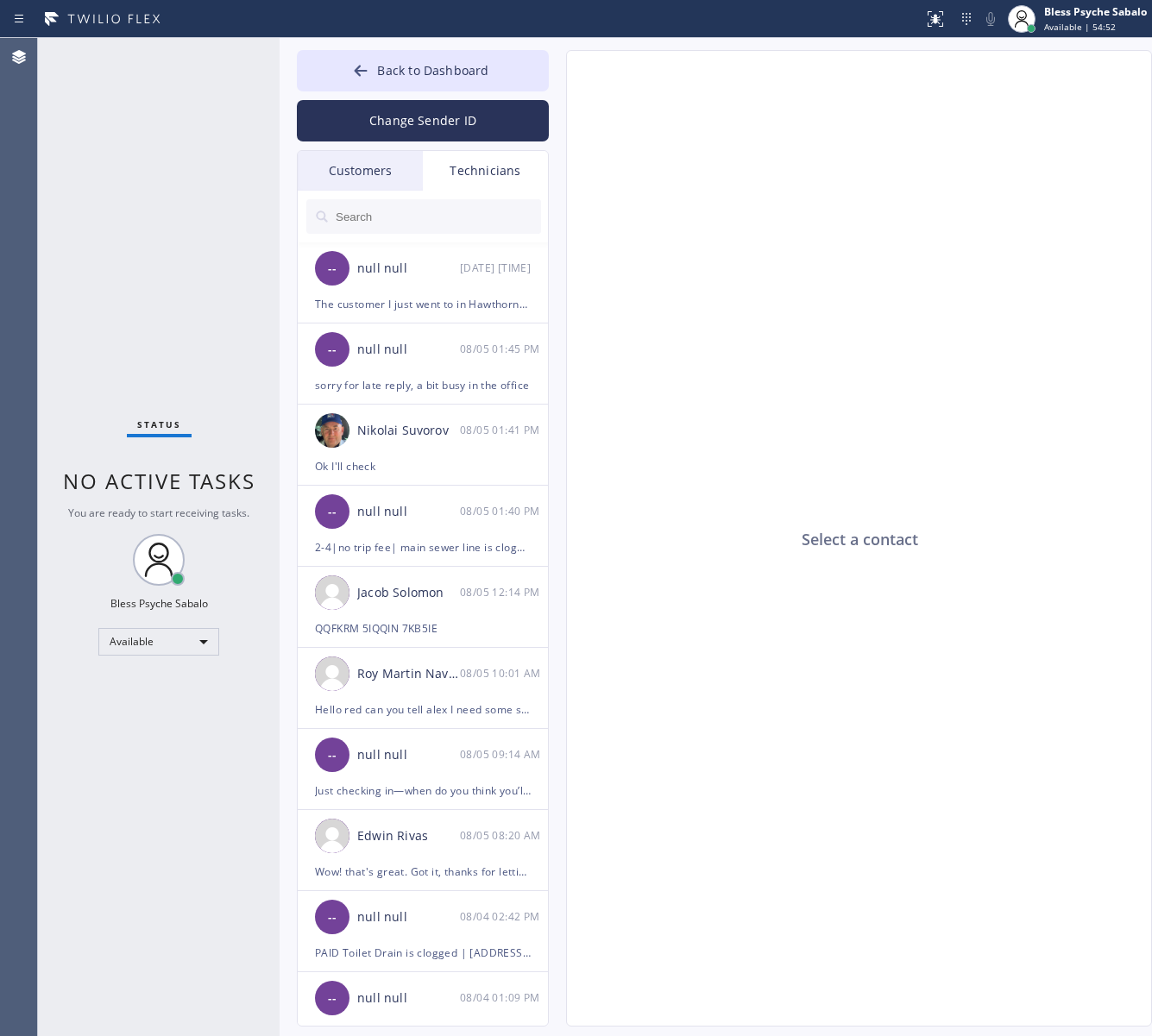click on "Select a contact" 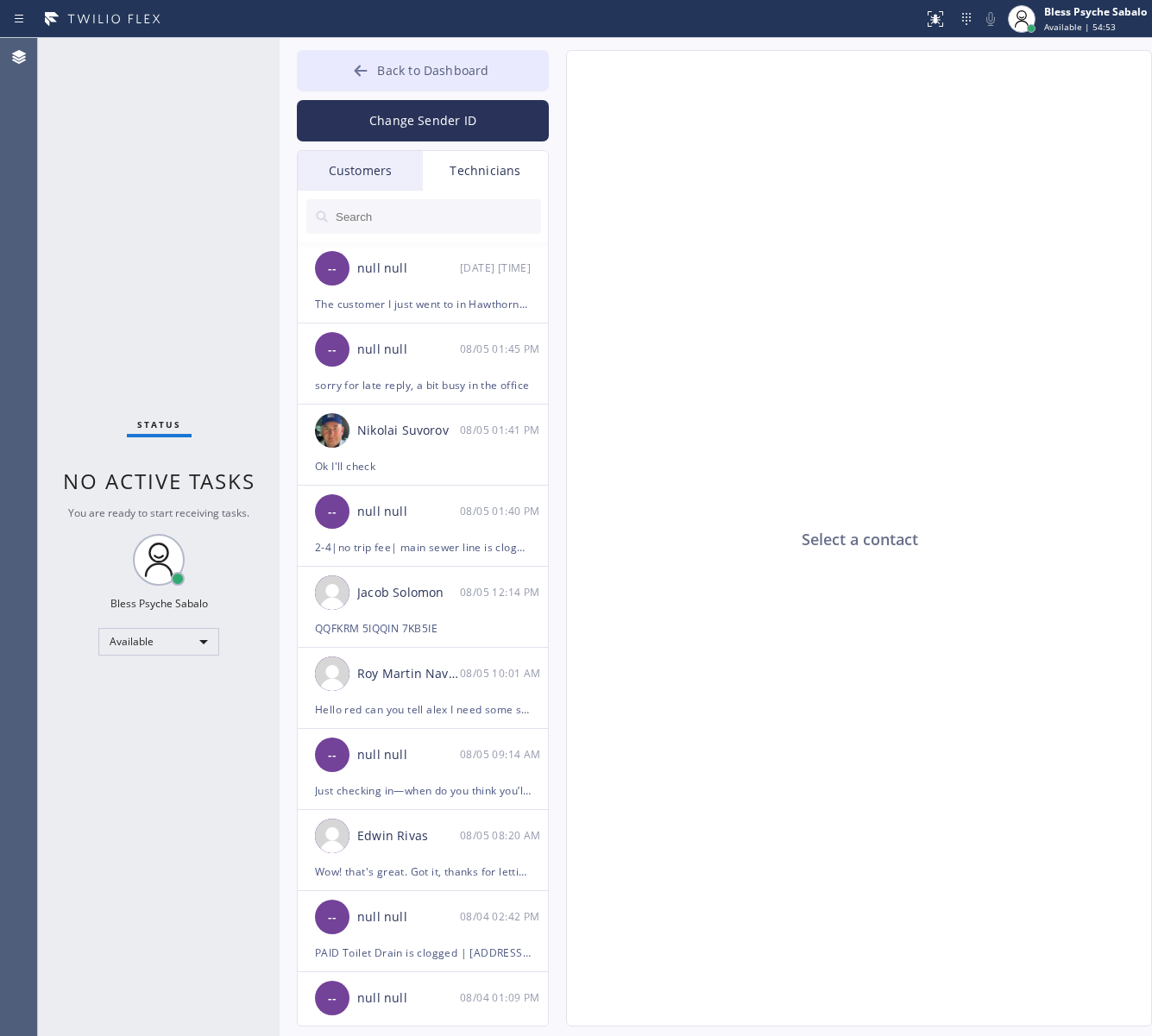 click on "Back to Dashboard" at bounding box center (432, 70) 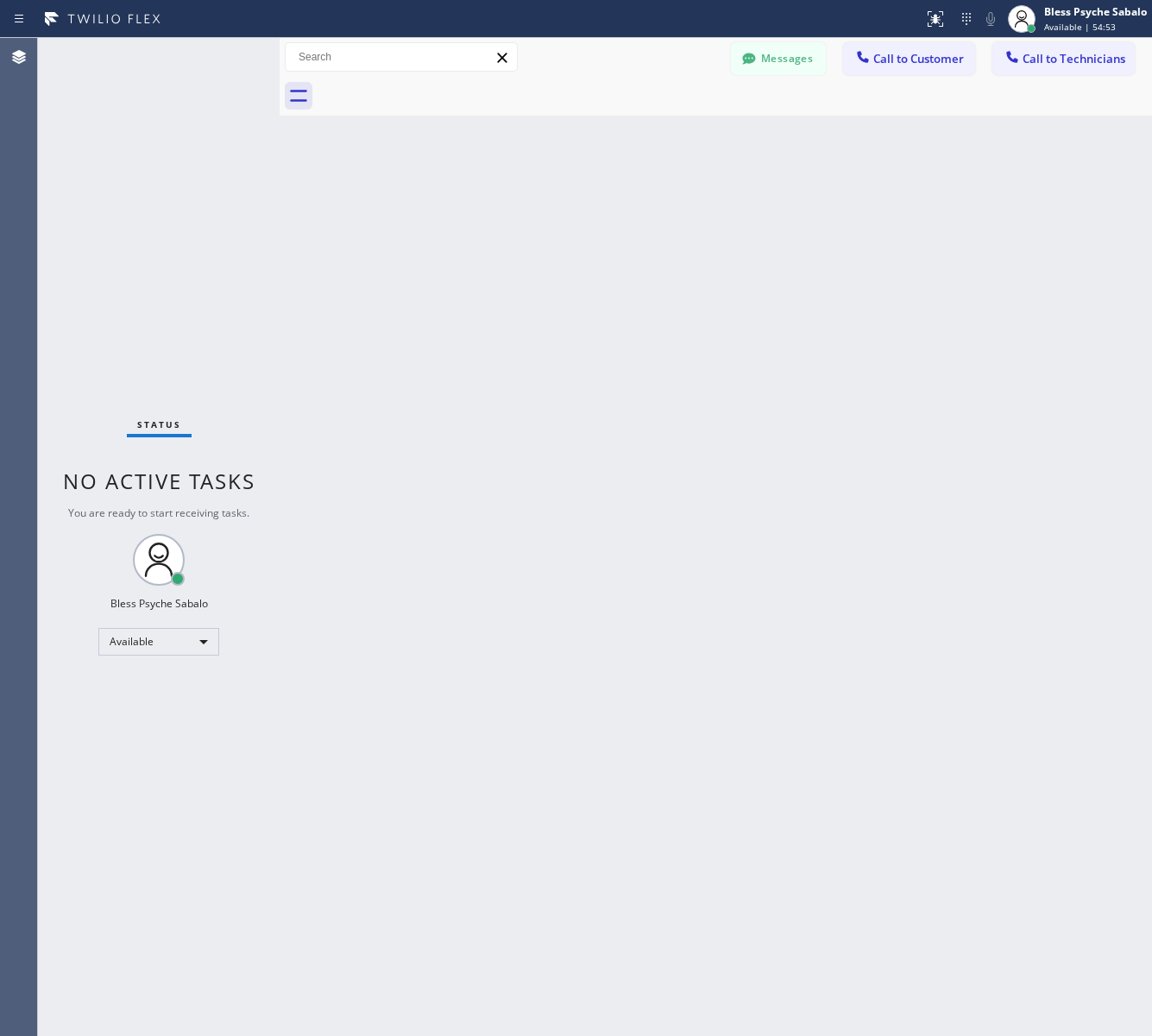 click on "Back to Dashboard Change Sender ID Customers Technicians MM [FIRST] [LAST] 07/28 03:53 PM It's fine .. NP
We don't need it anymore JW [FIRST] [LAST] 07/25 04:18 PM Hi [FIRST]-this is [FIRST], one of the dispatch managers here at 5 Star Plumbing. I’m reaching out to follow up on the estimate provided by our technician, [FIRST], during his visit on 07/02 regarding the (Installation of In-Home Water Filtration System). We just wanted to check in and see if you had any questions about the estimate or if there’s anything we can assist you with as you consider moving forward with the project. Feel free to reach out at your convenience—we’re here to help!
BS [FIRST] [LAST] 07/25 04:08 PM LC [FIRST] [LAST] 07/25 11:57 AM Tech advised me to just book an appointment and they'll gonna check the property together with you or either the real estate agent, to see if there's any back-up problem. DM [FIRST] [LAST] 07/25 08:45 AM BD [FIRST] [LAST] 07/24 04:53 PM No problem. IB [FIRST] [LAST] 07/24 02:33 PM Sorry I missed your call.  J  CD JL SN TJ" at bounding box center [715, 537] 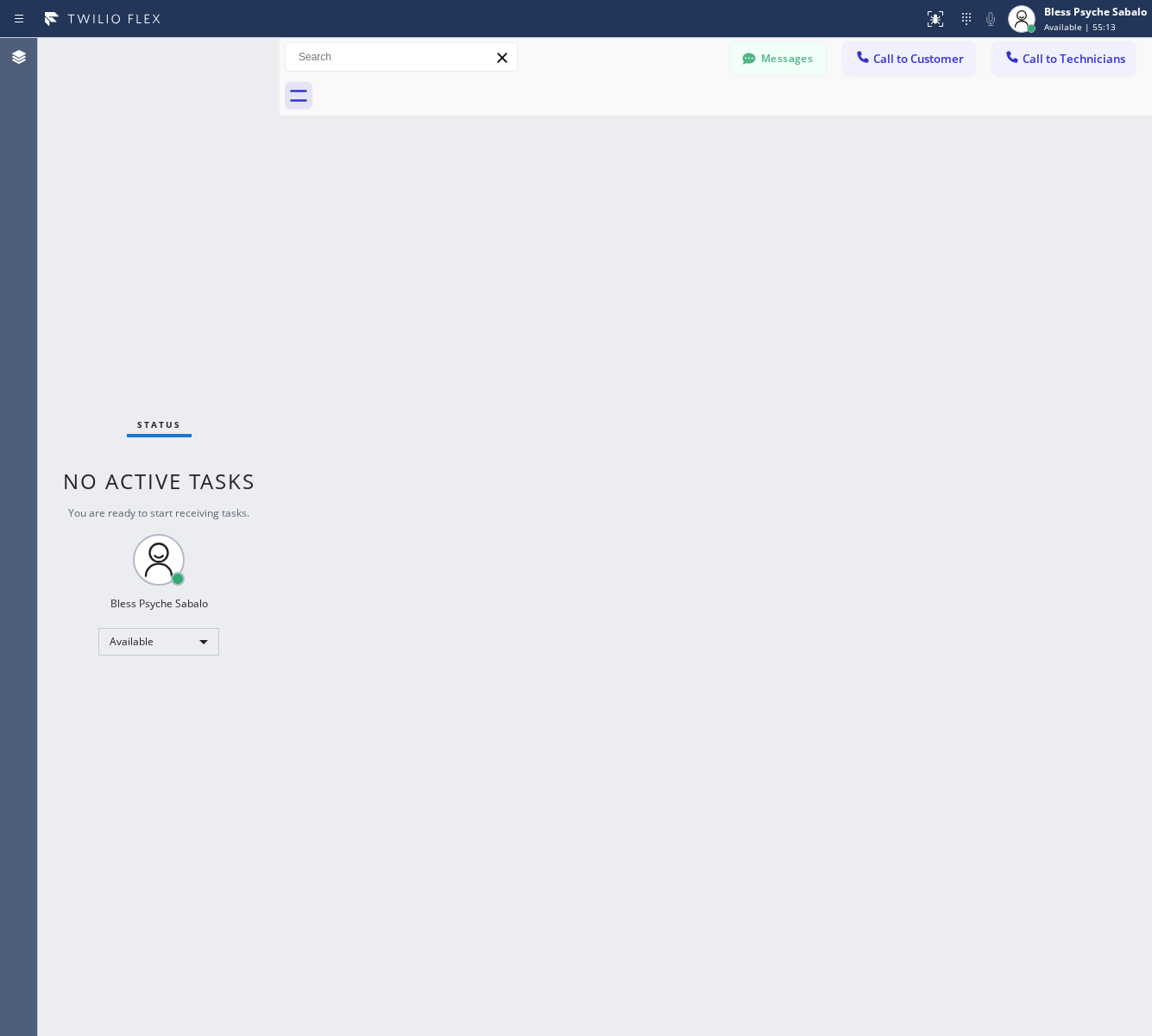 click on "Back to Dashboard Change Sender ID Customers Technicians MM [FIRST] [LAST] 07/28 03:53 PM It's fine .. NP
We don't need it anymore JW [FIRST] [LAST] 07/25 04:18 PM Hi [FIRST]-this is [FIRST], one of the dispatch managers here at 5 Star Plumbing. I’m reaching out to follow up on the estimate provided by our technician, [FIRST], during his visit on 07/02 regarding the (Installation of In-Home Water Filtration System). We just wanted to check in and see if you had any questions about the estimate or if there’s anything we can assist you with as you consider moving forward with the project. Feel free to reach out at your convenience—we’re here to help!
BS [FIRST] [LAST] 07/25 04:08 PM LC [FIRST] [LAST] 07/25 11:57 AM Tech advised me to just book an appointment and they'll gonna check the property together with you or either the real estate agent, to see if there's any back-up problem. DM [FIRST] [LAST] 07/25 08:45 AM BD [FIRST] [LAST] 07/24 04:53 PM No problem. IB [FIRST] [LAST] 07/24 02:33 PM Sorry I missed your call.  J  CD JL SN TJ" at bounding box center (715, 537) 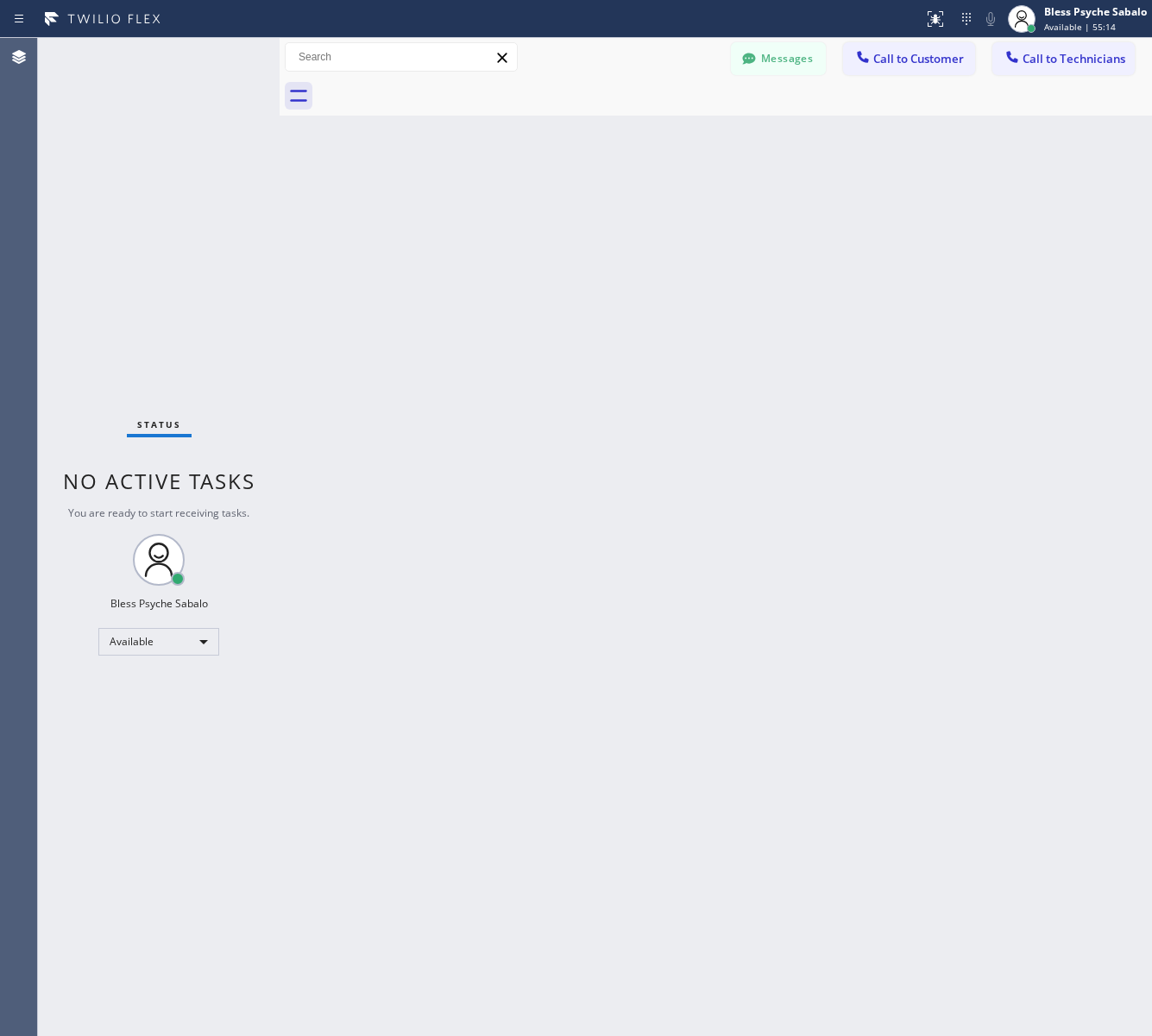 click on "Back to Dashboard Change Sender ID Customers Technicians MM [FIRST] [LAST] 07/28 03:53 PM It's fine .. NP
We don't need it anymore JW [FIRST] [LAST] 07/25 04:18 PM Hi [FIRST]-this is [FIRST], one of the dispatch managers here at 5 Star Plumbing. I’m reaching out to follow up on the estimate provided by our technician, [FIRST], during his visit on 07/02 regarding the (Installation of In-Home Water Filtration System). We just wanted to check in and see if you had any questions about the estimate or if there’s anything we can assist you with as you consider moving forward with the project. Feel free to reach out at your convenience—we’re here to help!
BS [FIRST] [LAST] 07/25 04:08 PM LC [FIRST] [LAST] 07/25 11:57 AM Tech advised me to just book an appointment and they'll gonna check the property together with you or either the real estate agent, to see if there's any back-up problem. DM [FIRST] [LAST] 07/25 08:45 AM BD [FIRST] [LAST] 07/24 04:53 PM No problem. IB [FIRST] [LAST] 07/24 02:33 PM Sorry I missed your call.  J  CD JL SN TJ" at bounding box center (715, 537) 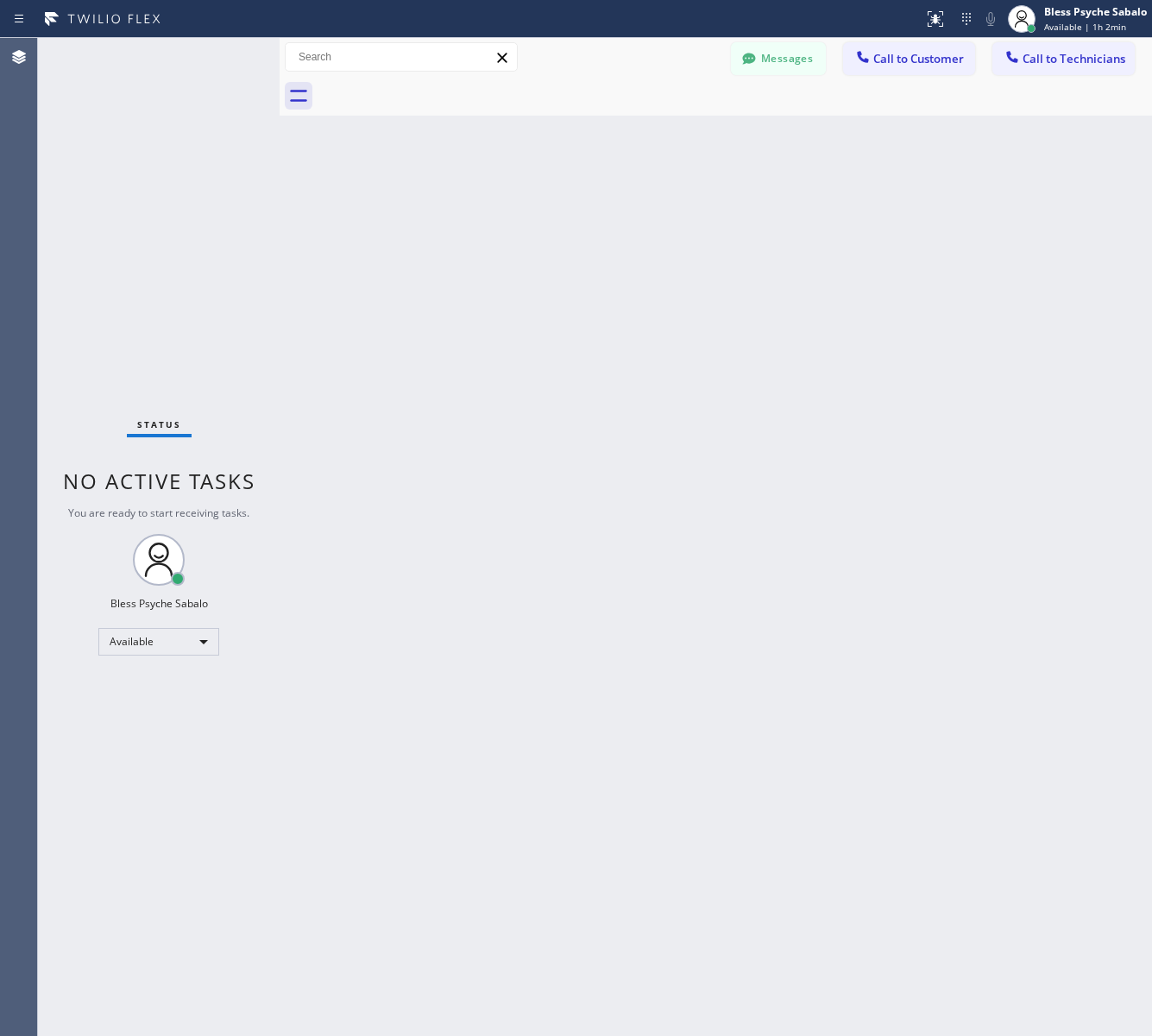 drag, startPoint x: 427, startPoint y: 257, endPoint x: 513, endPoint y: 211, distance: 97.52948 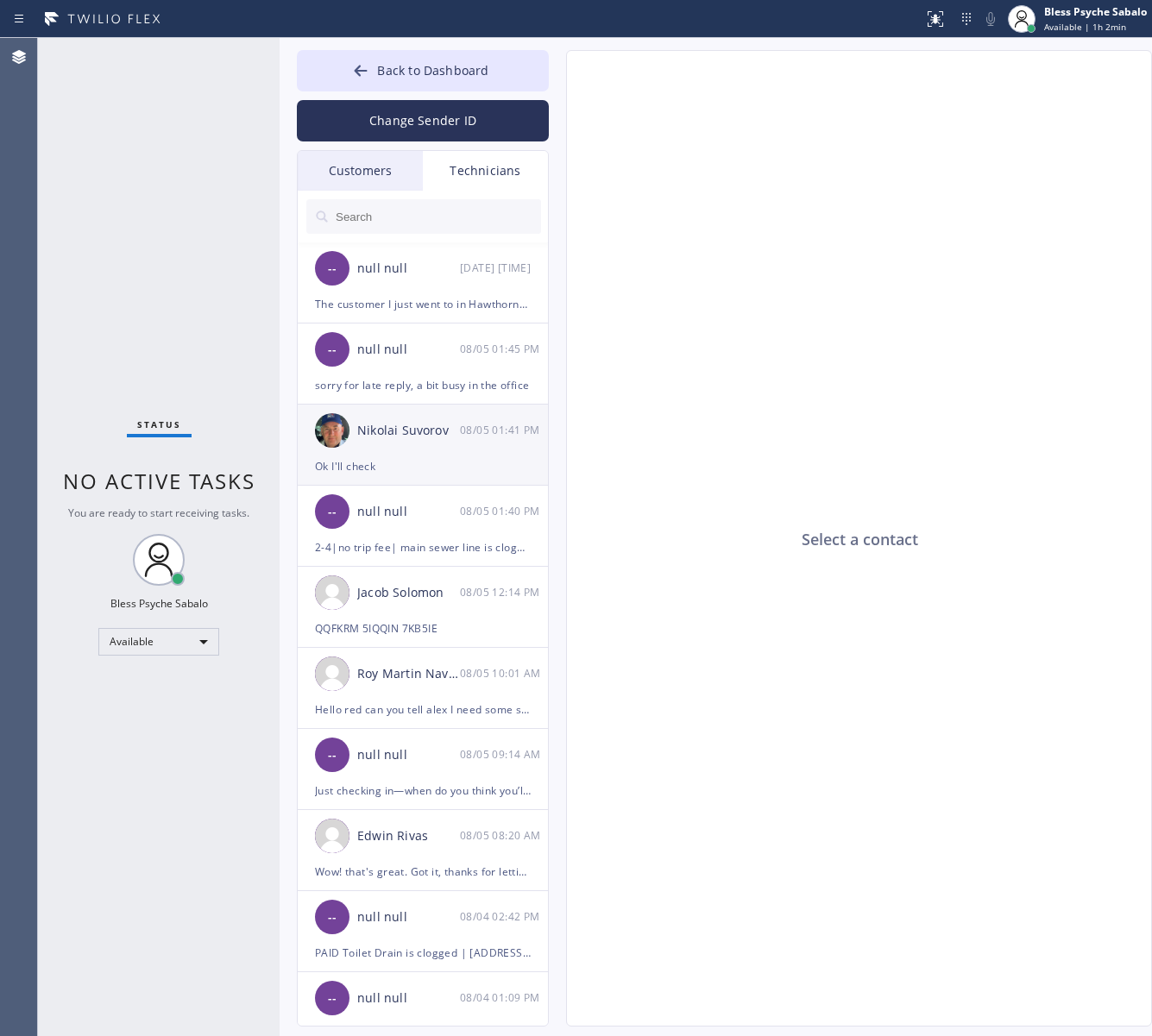click on "[FIRST] [LAST]" at bounding box center [408, 430] 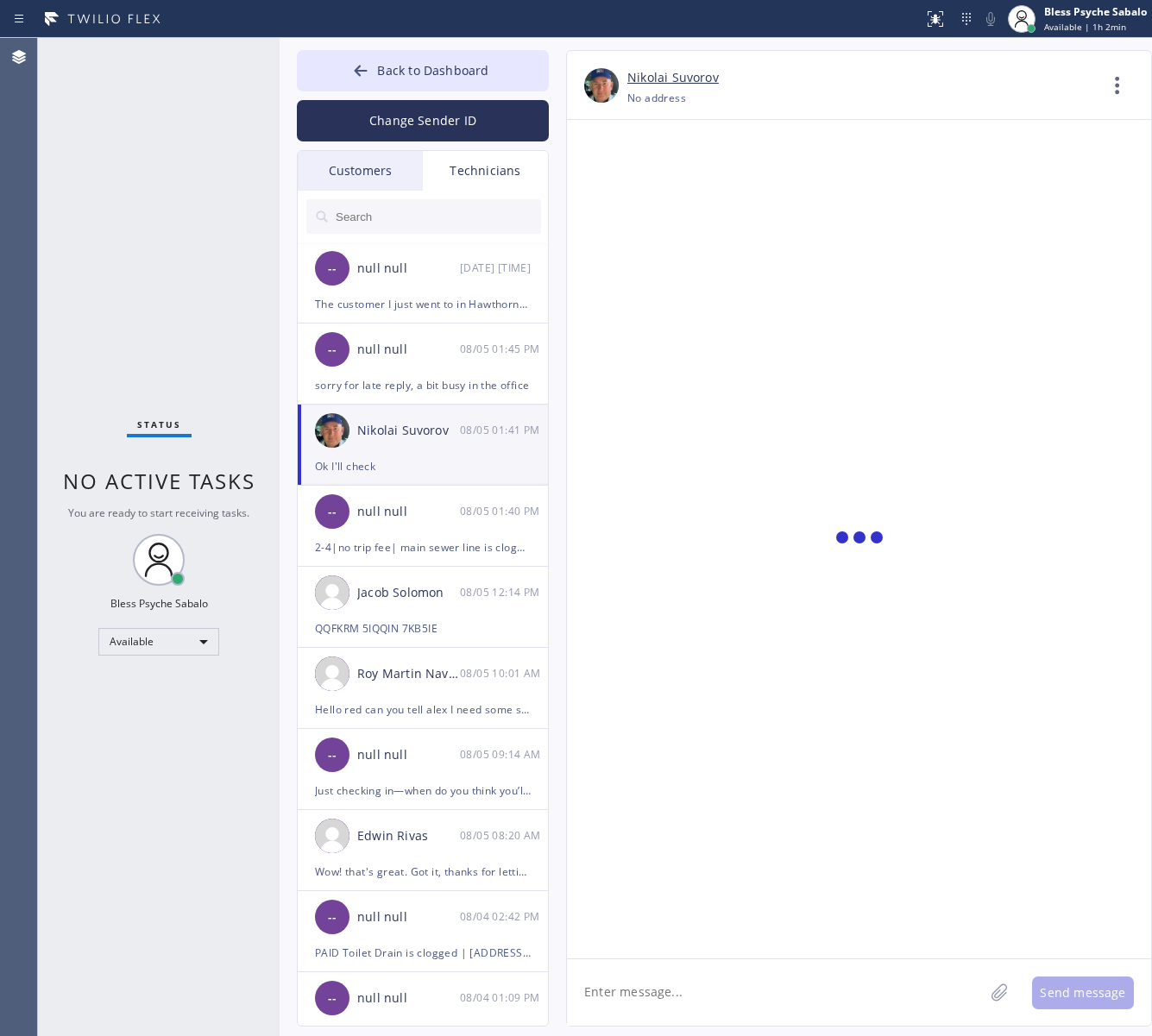 scroll, scrollTop: 10414, scrollLeft: 0, axis: vertical 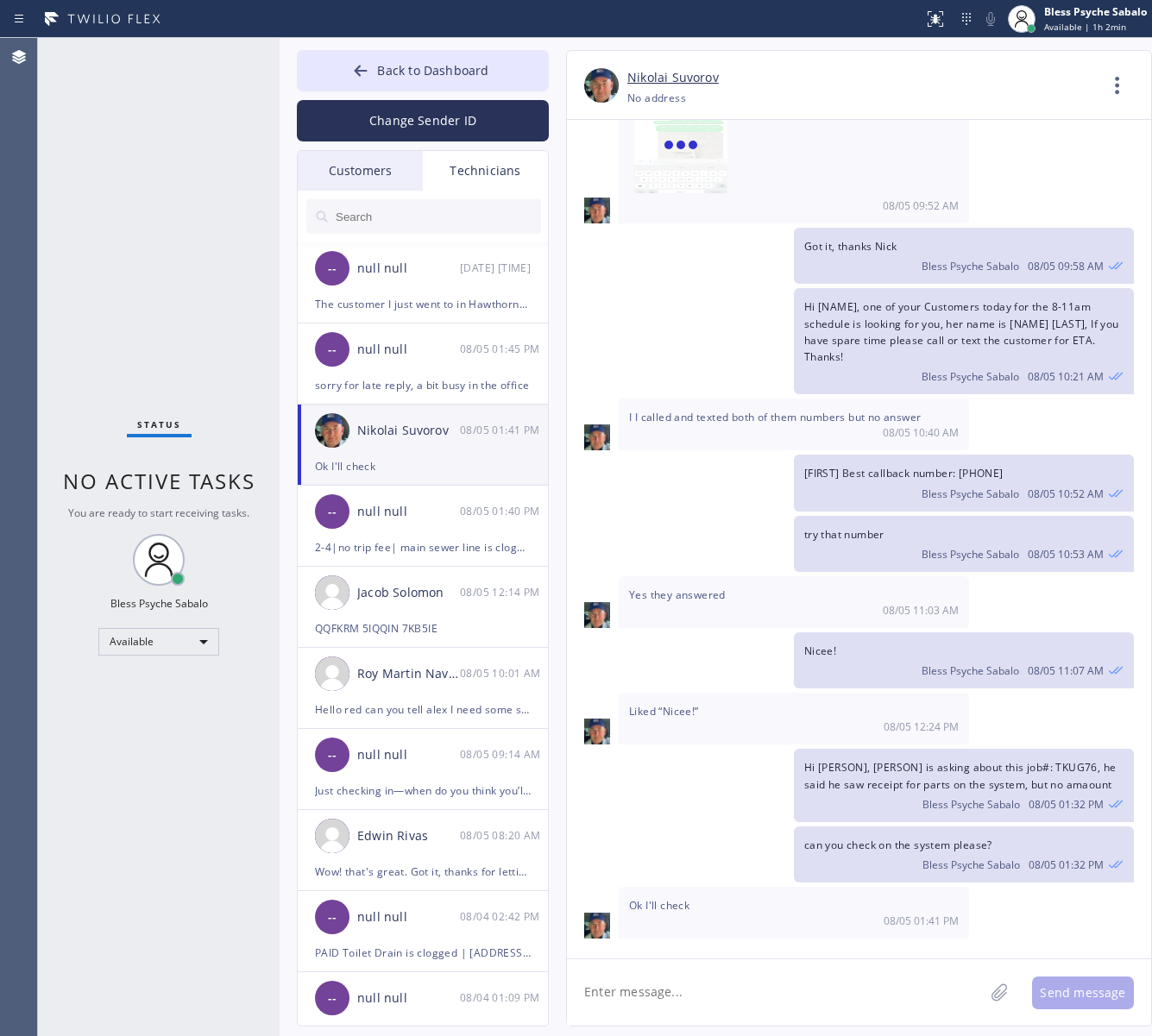click on "Rosie
Best callback number: 3234226682 Bless Psyche Sabalo 08/05 10:52 AM" at bounding box center [850, 482] 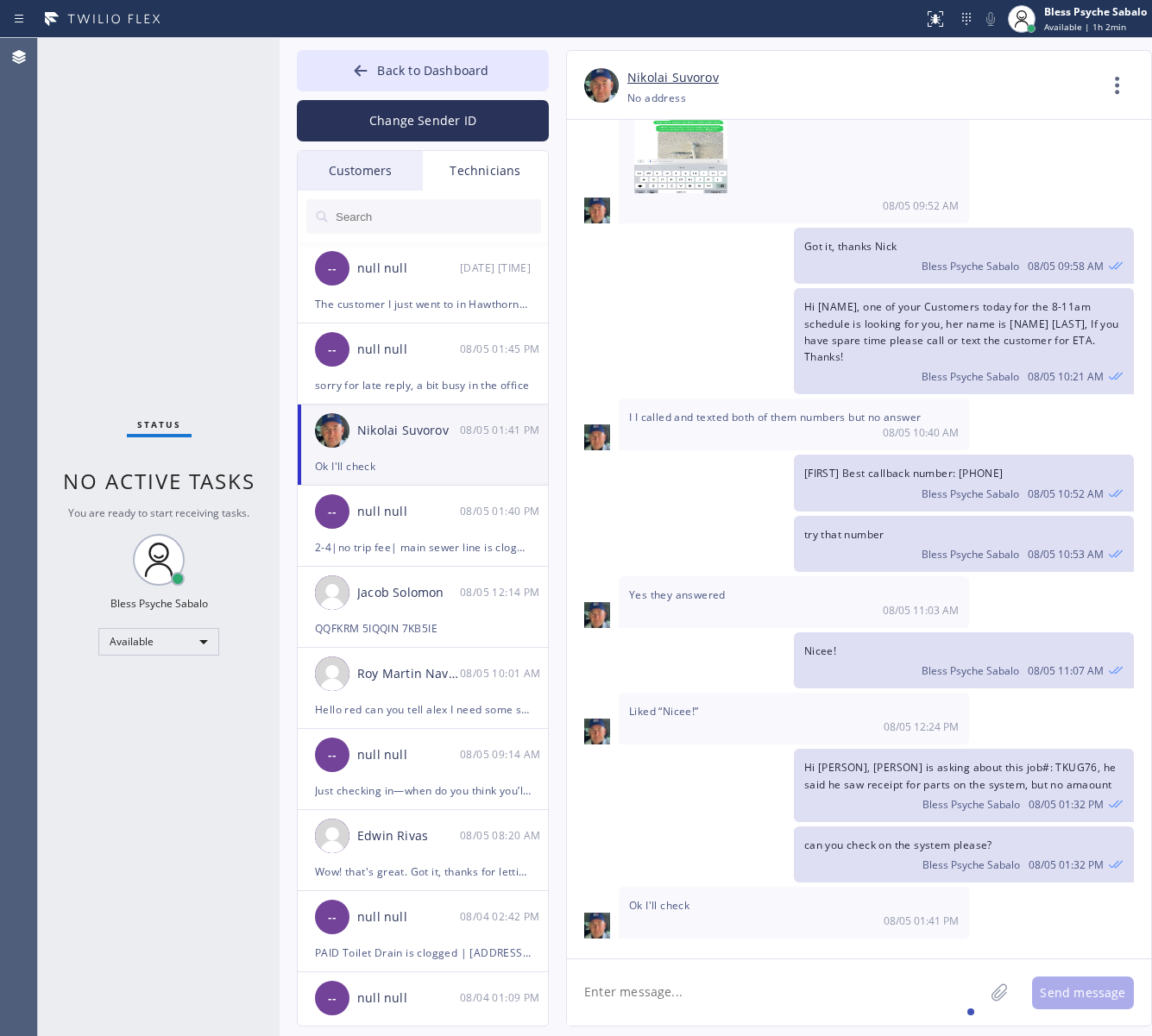 click 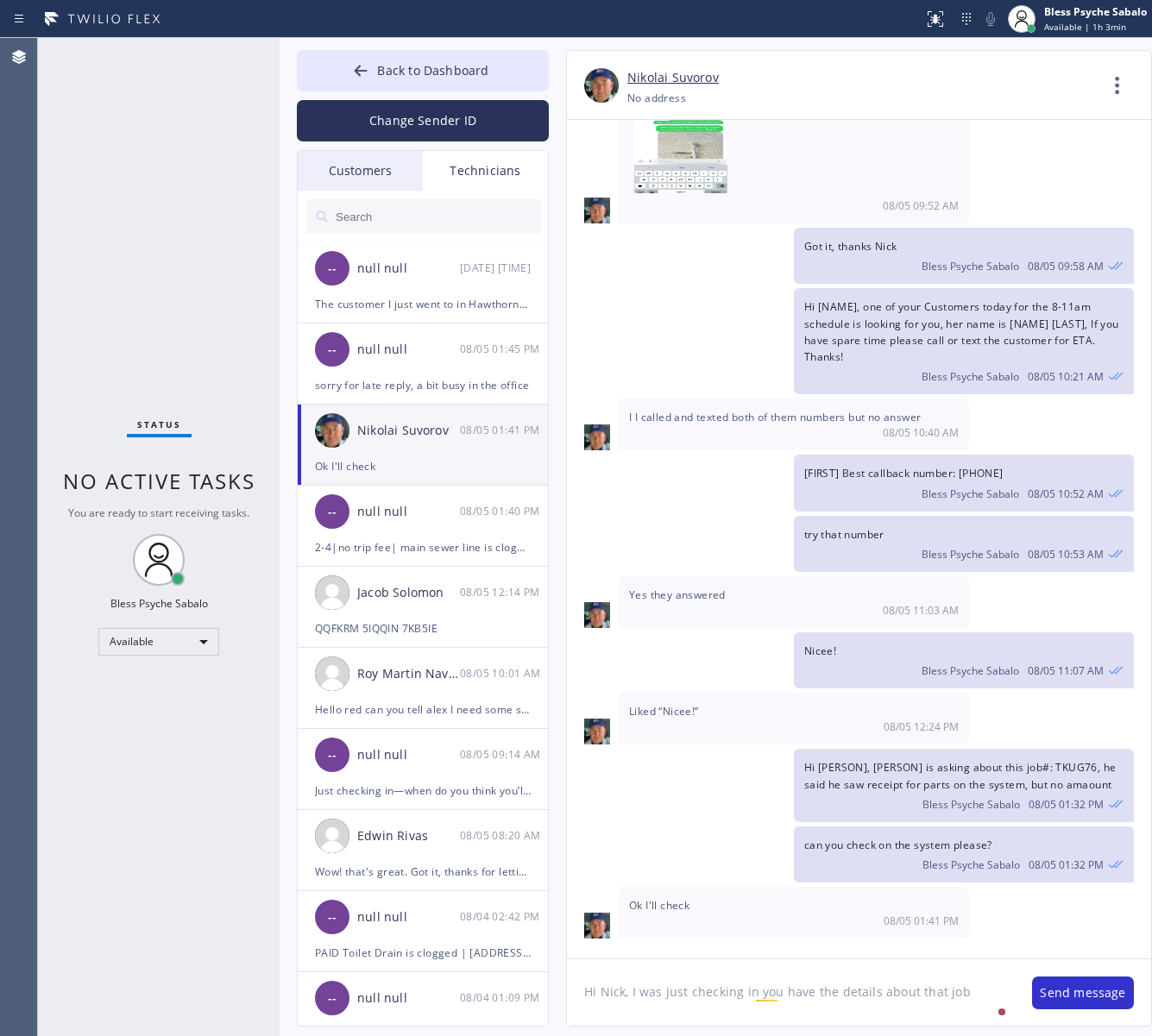 type on "Hi Nick, I was just checking in you have the details about that job?" 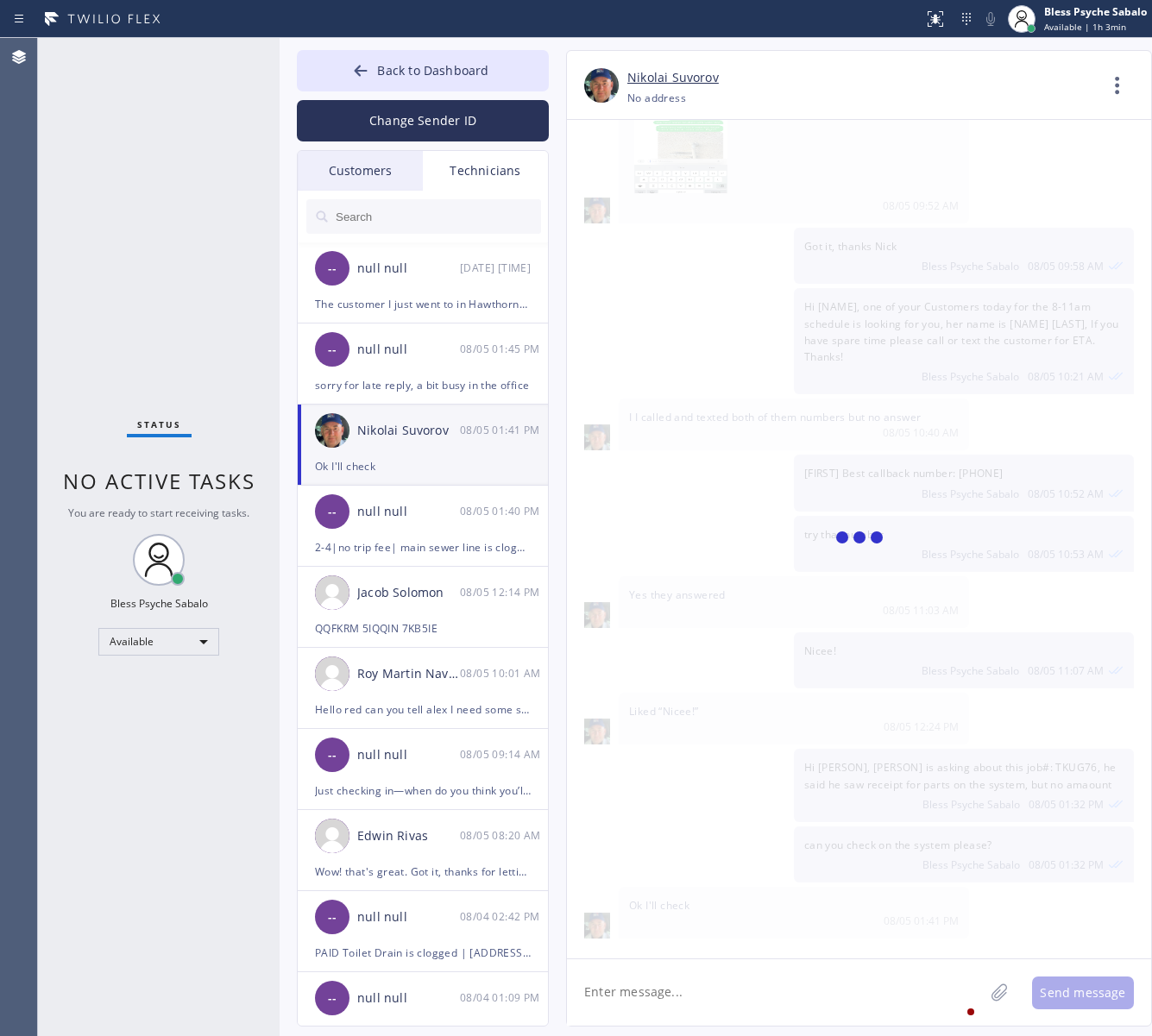 scroll, scrollTop: 10491, scrollLeft: 0, axis: vertical 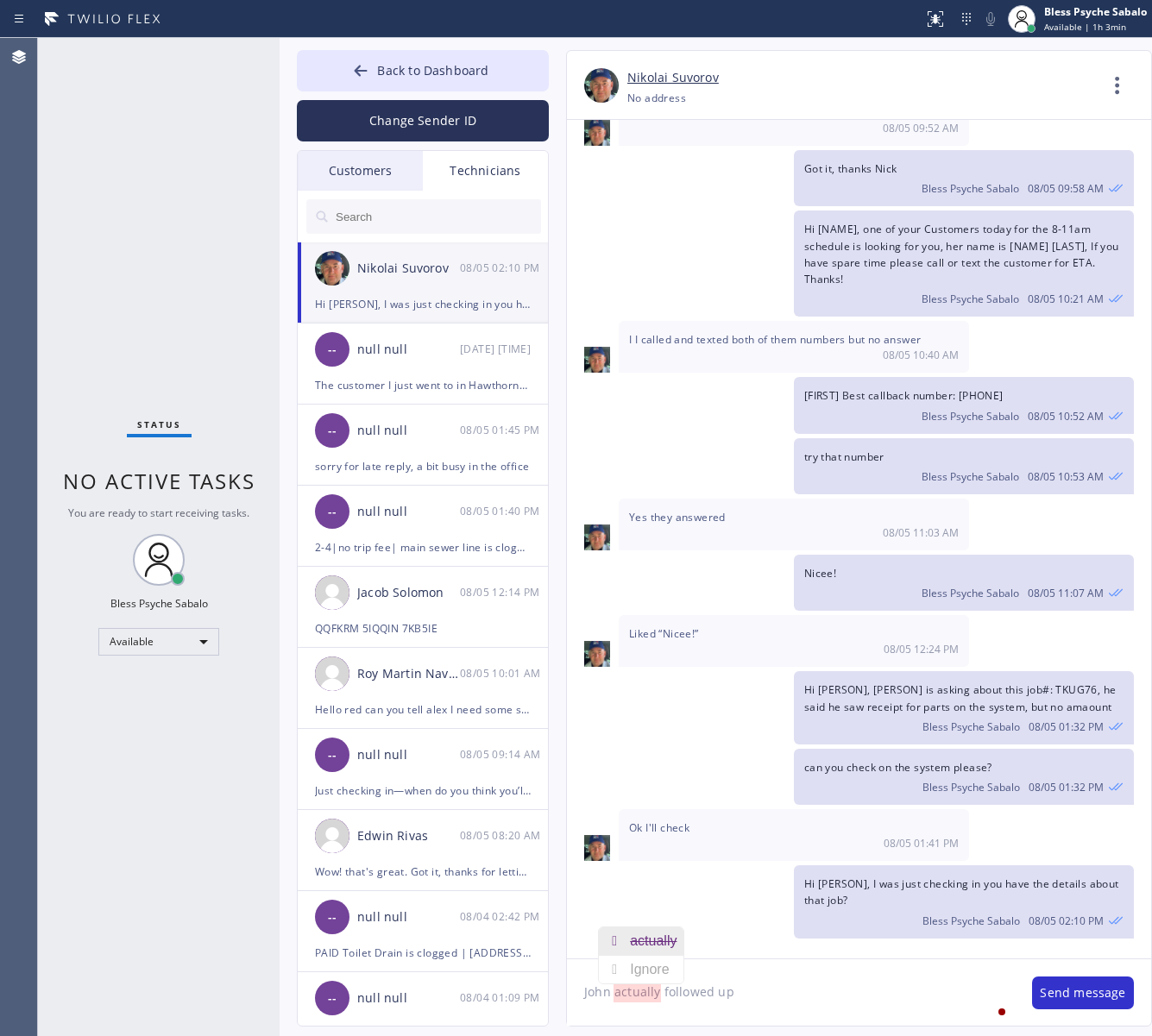 click on "actually" at bounding box center (653, 940) 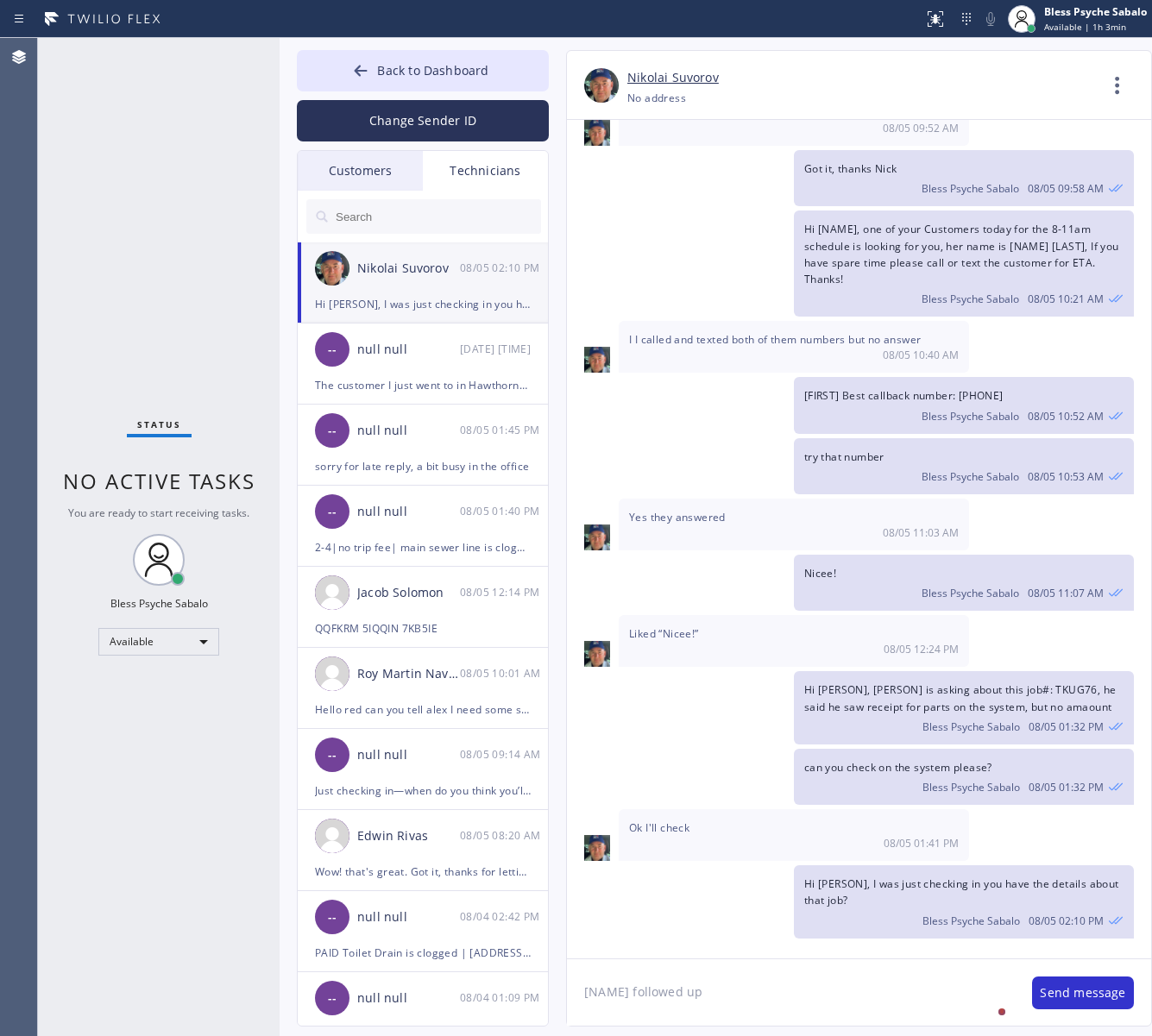click on "John followed up" 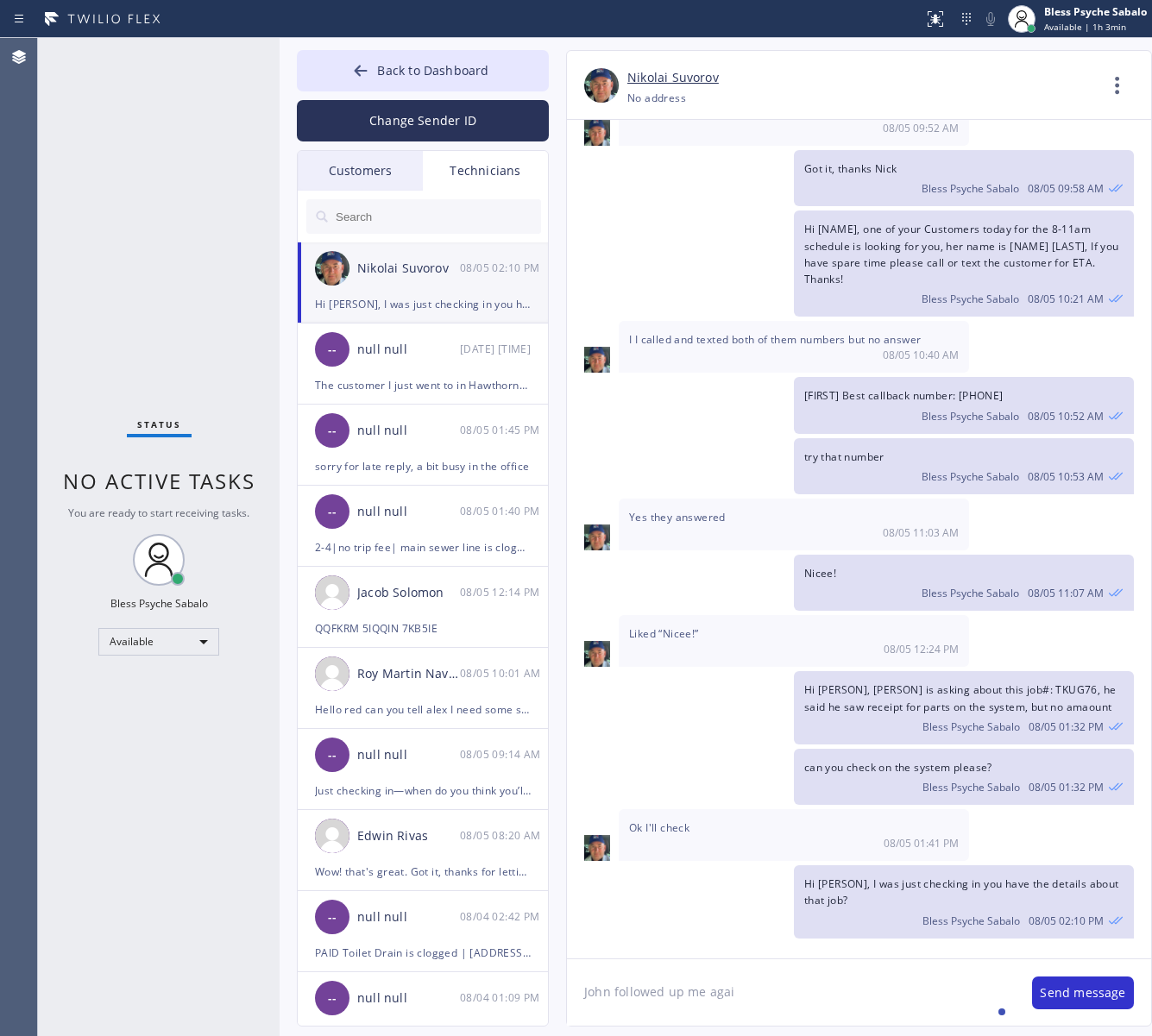 type on "John followed up me again" 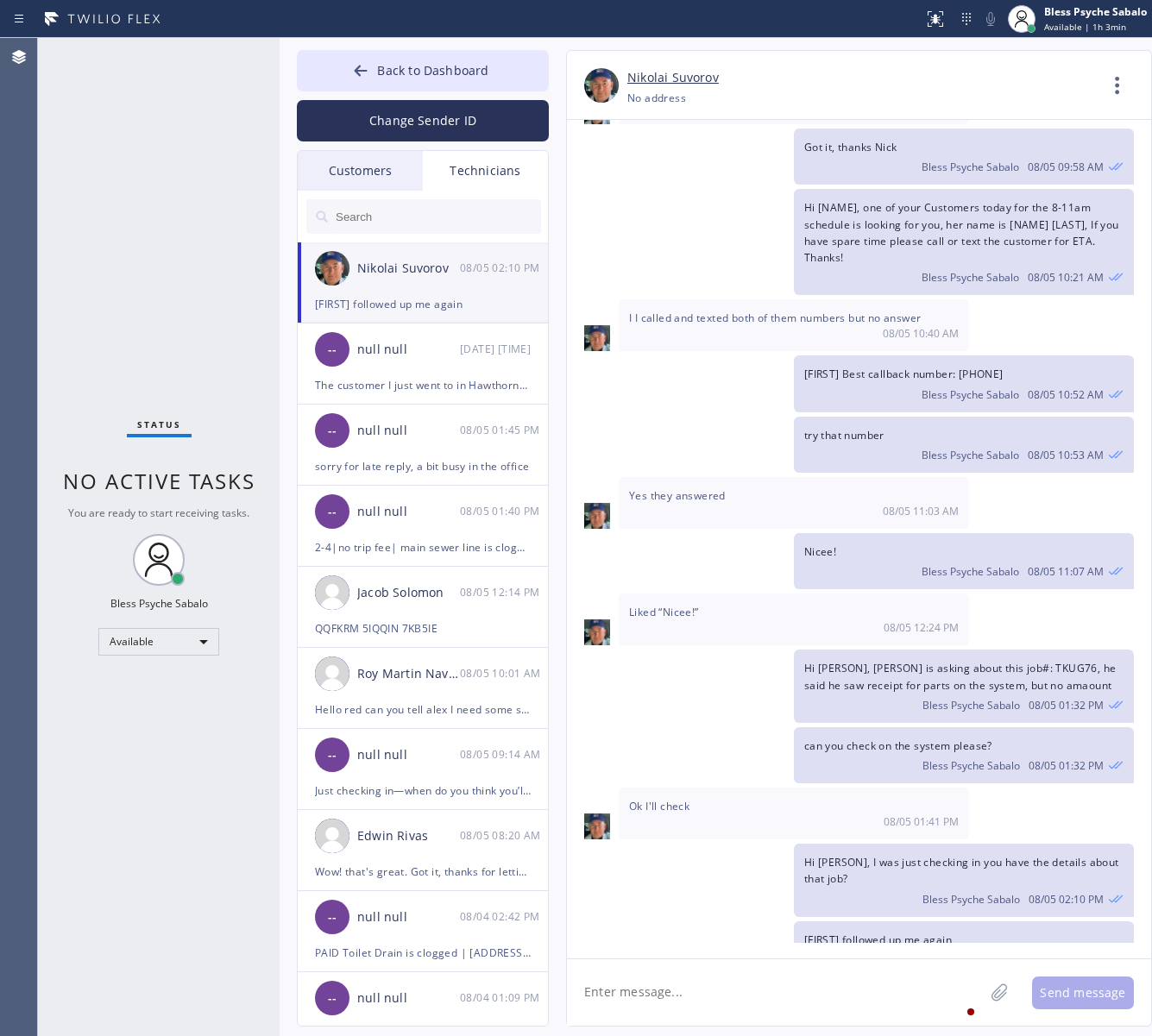 scroll, scrollTop: 10552, scrollLeft: 0, axis: vertical 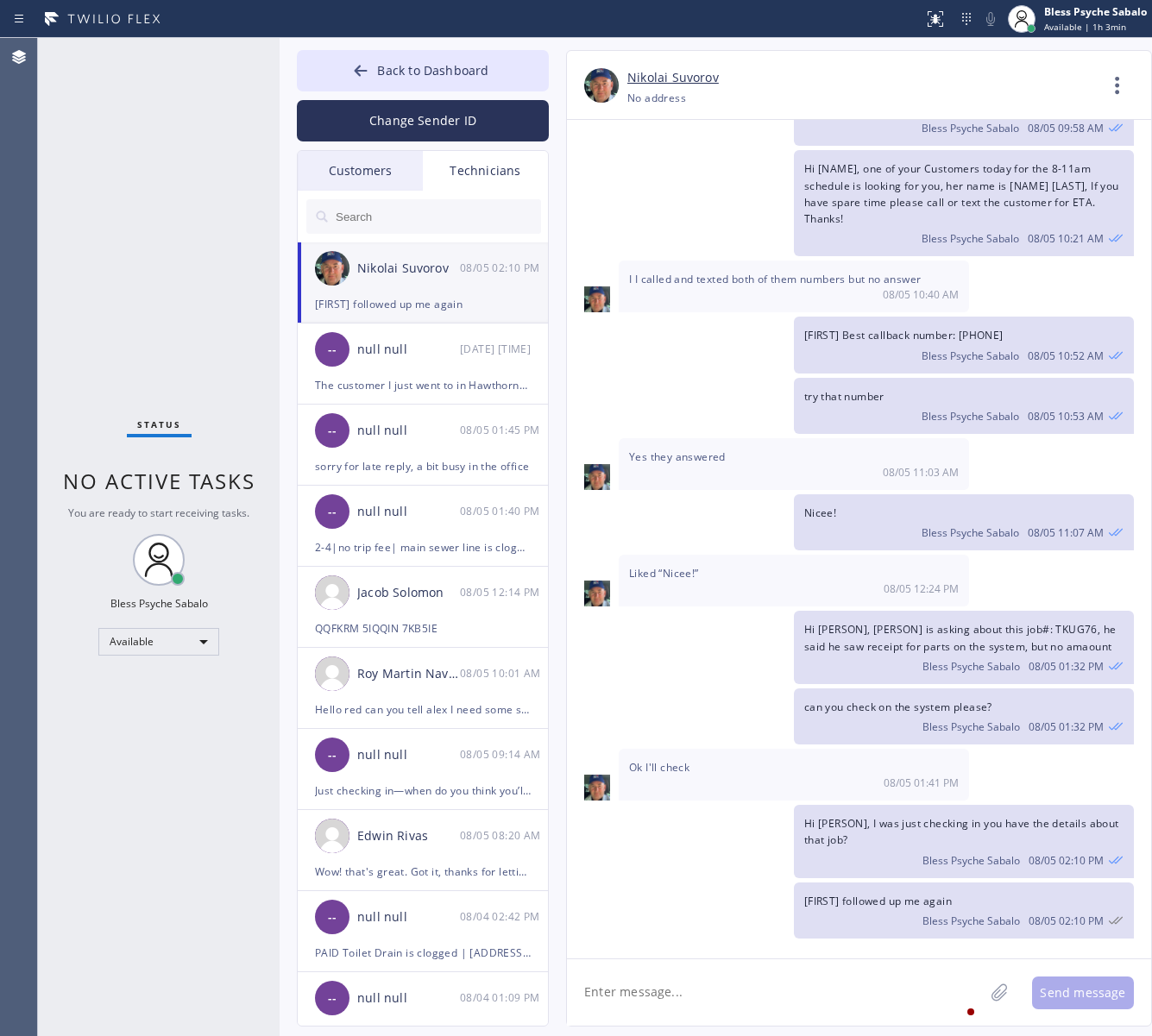click on "Hi Nick, I was just checking in you have the details about that job?" at bounding box center (961, 832) 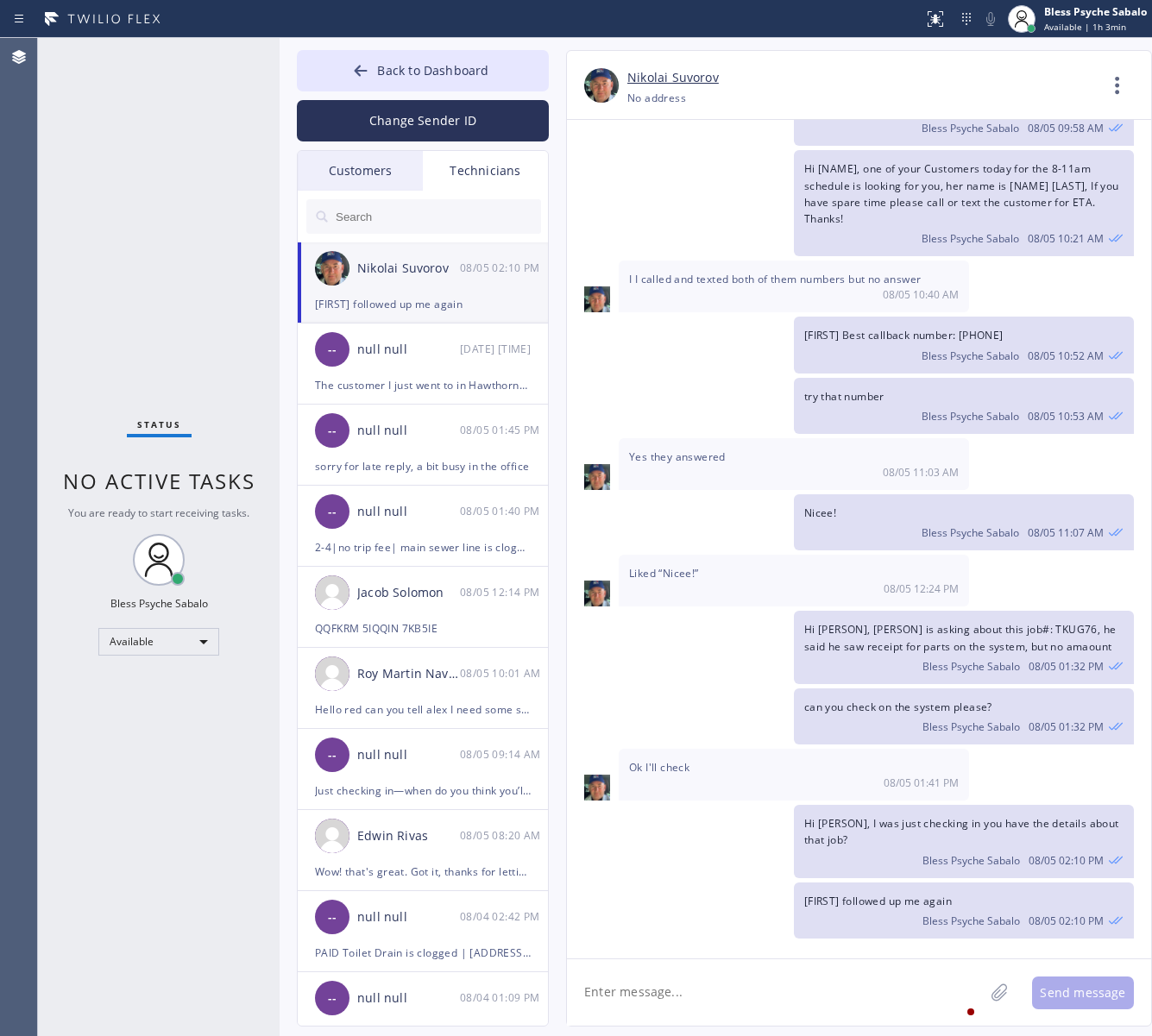 click on "Hi Nick, John is asking about this job#: TKUG76, he said he saw receipt for parts on the system, but no amaount" at bounding box center [960, 637] 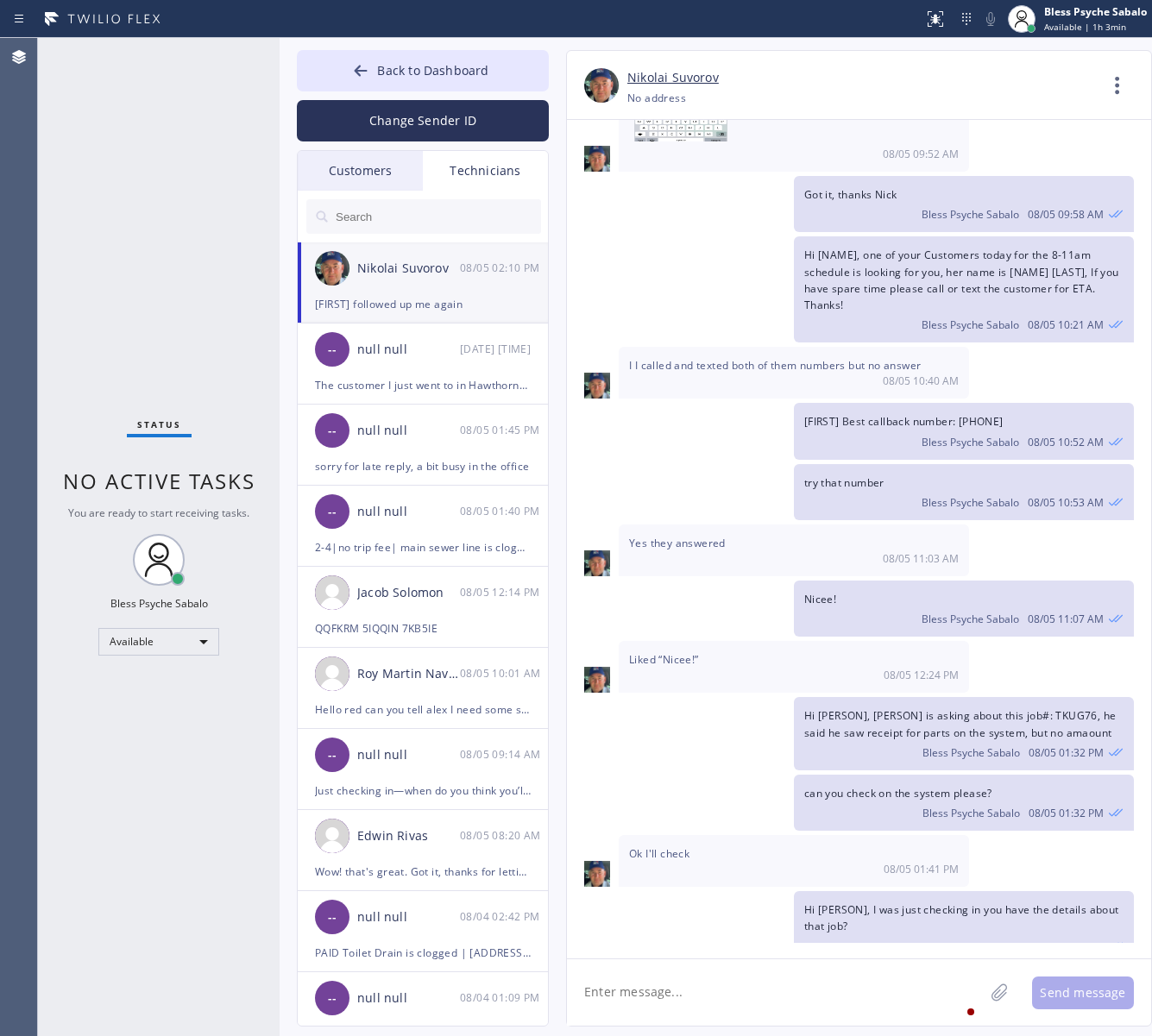 scroll, scrollTop: 10552, scrollLeft: 0, axis: vertical 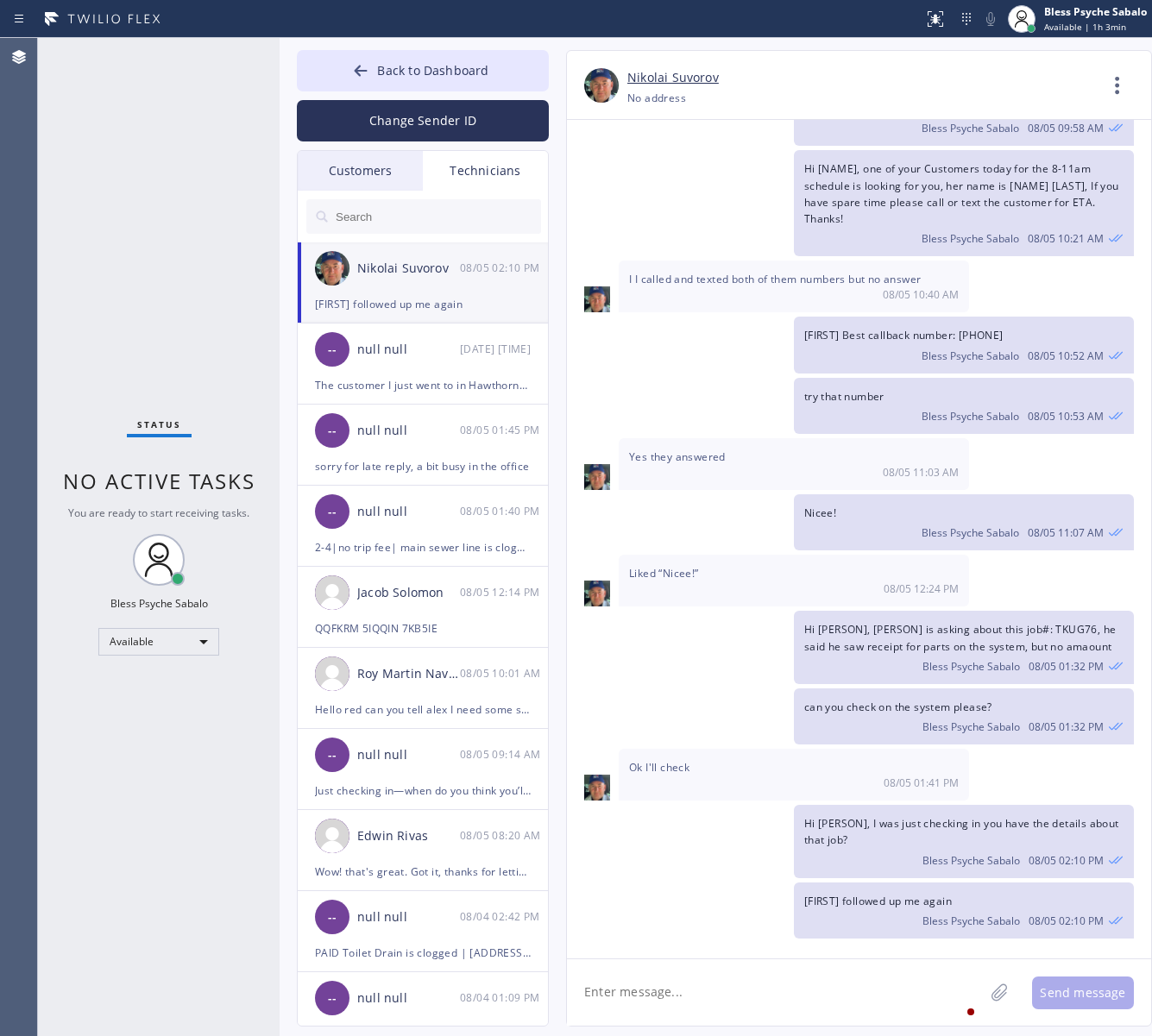click on "06/12/2025 Hi Nik,
Just a quick reminder that our training sessions are held every Monday and Thursday at 6:00 PM via Zoom, and attending at least one session per week is mandatory:
🗓 When: Mondays & Thursdays, 6:00 PM
📌 Zoom Link: https://us06web.zoom.us/j/82395834267?...
Meeting ID: 823 9583 4267
Passcode: 953860
These trainings keep us sharp, aligned, and ready for whatever comes next.
Thanks for being part of it!
Best,
Red Bless Psyche Sabalo 06/12 02:42 PM Ok thanks Red  06/12 08:51 PM 06/16/2025 Sorry I didn't hear you call  06/16 04:05 PM No problem, Can I call you now? Bless Psyche Sabalo 06/16 04:13 PM BTW I forgot to ask which job did you sold? Bless Psyche Sabalo 06/16 04:16 PM The first  06/16 04:16 PM 450 06/16 04:16 PM Thanks Nik, Appreciated Bless Psyche Sabalo 06/16 04:17 PM Loved “Thanks Nik, Appreciated” 06/16 04:24 PM 06/23/2025 Hi Nick Bless Psyche Sabalo 06/23 09:31 AM Hi Red  06/23 09:32 AM Bless Psyche Sabalo 06/23 09:33 AM Ok thanks  06/23 09:35 AM 06/26/2025" 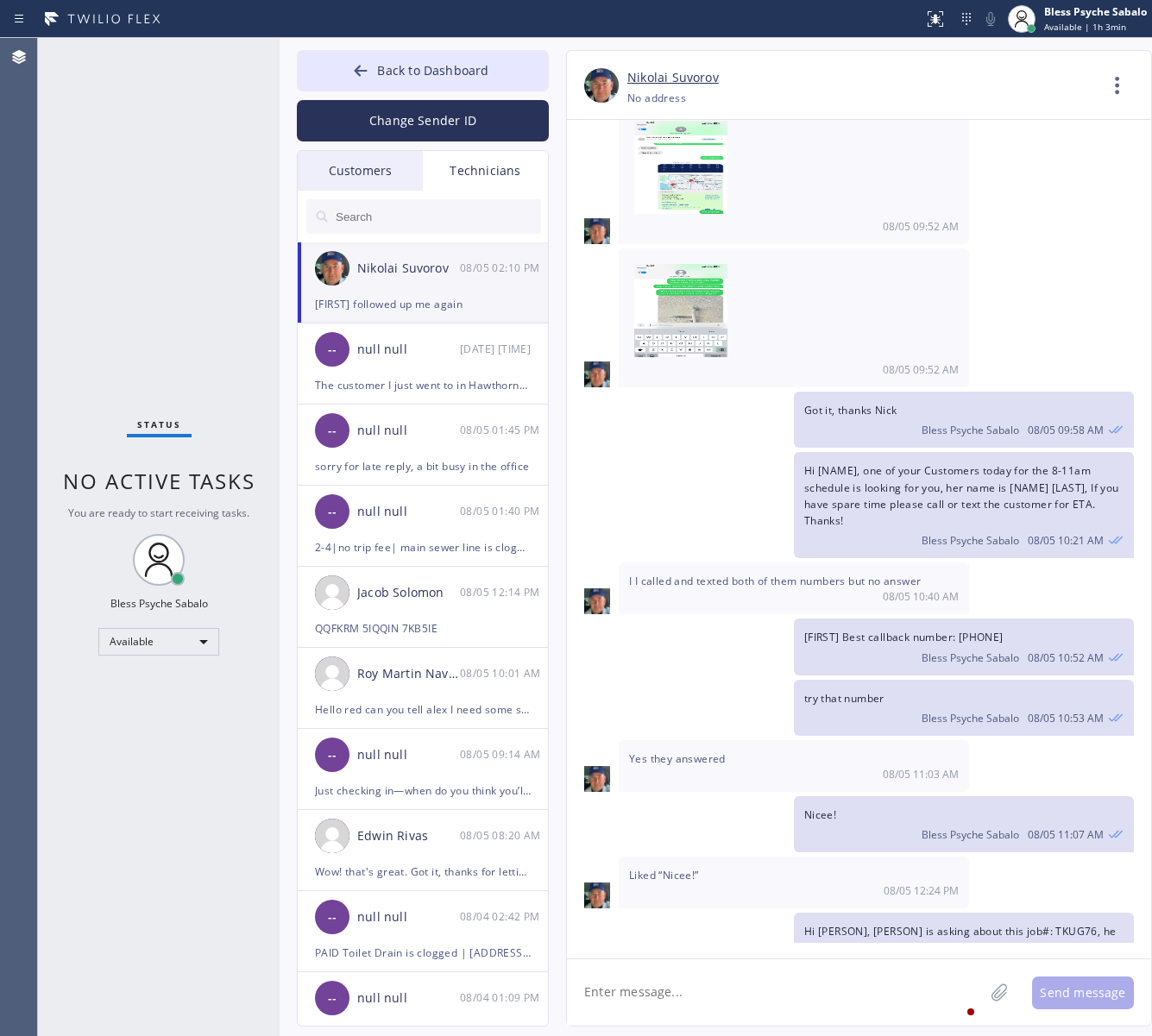 scroll, scrollTop: 10552, scrollLeft: 0, axis: vertical 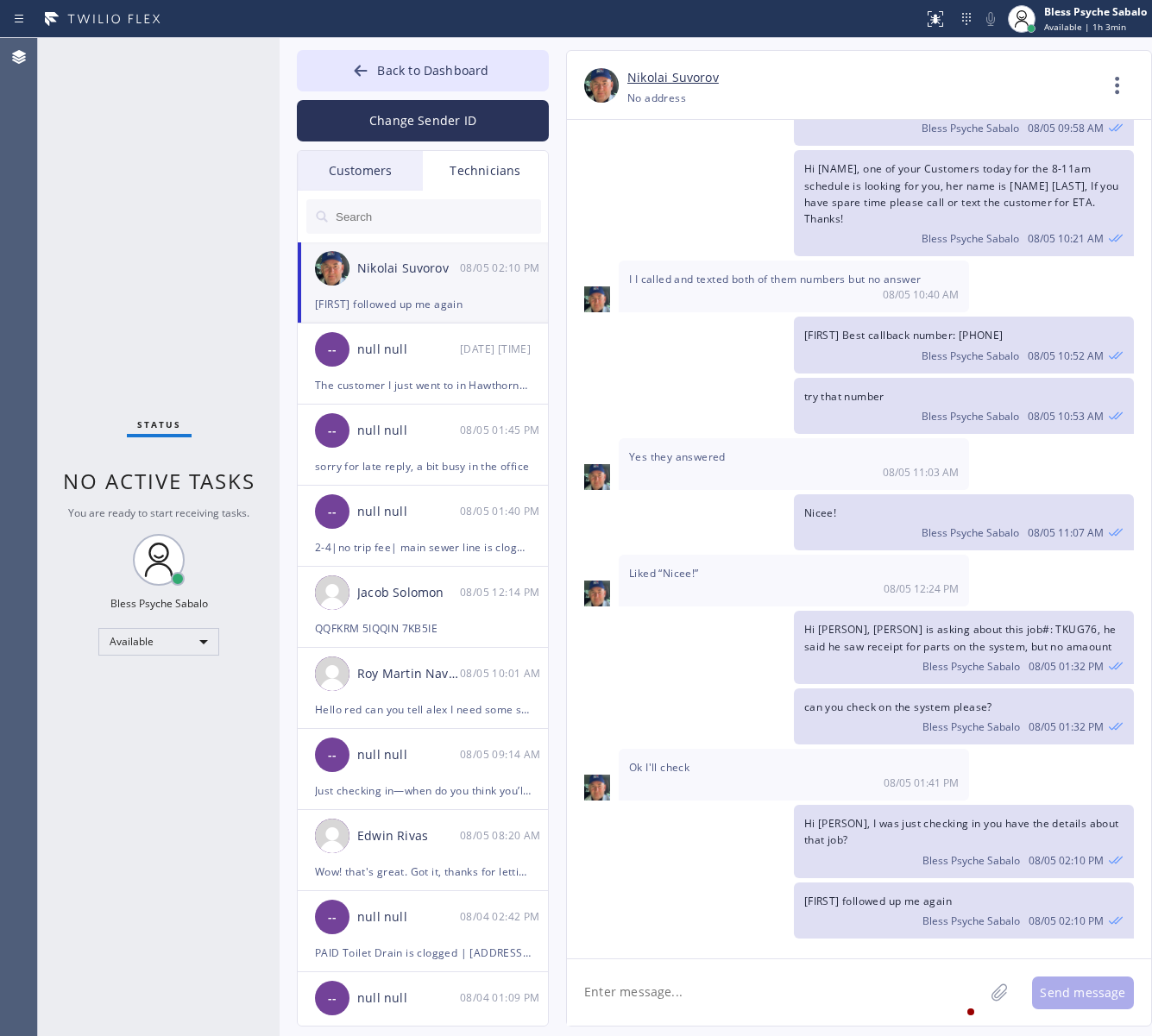 drag, startPoint x: 723, startPoint y: 337, endPoint x: 742, endPoint y: 278, distance: 61.98387 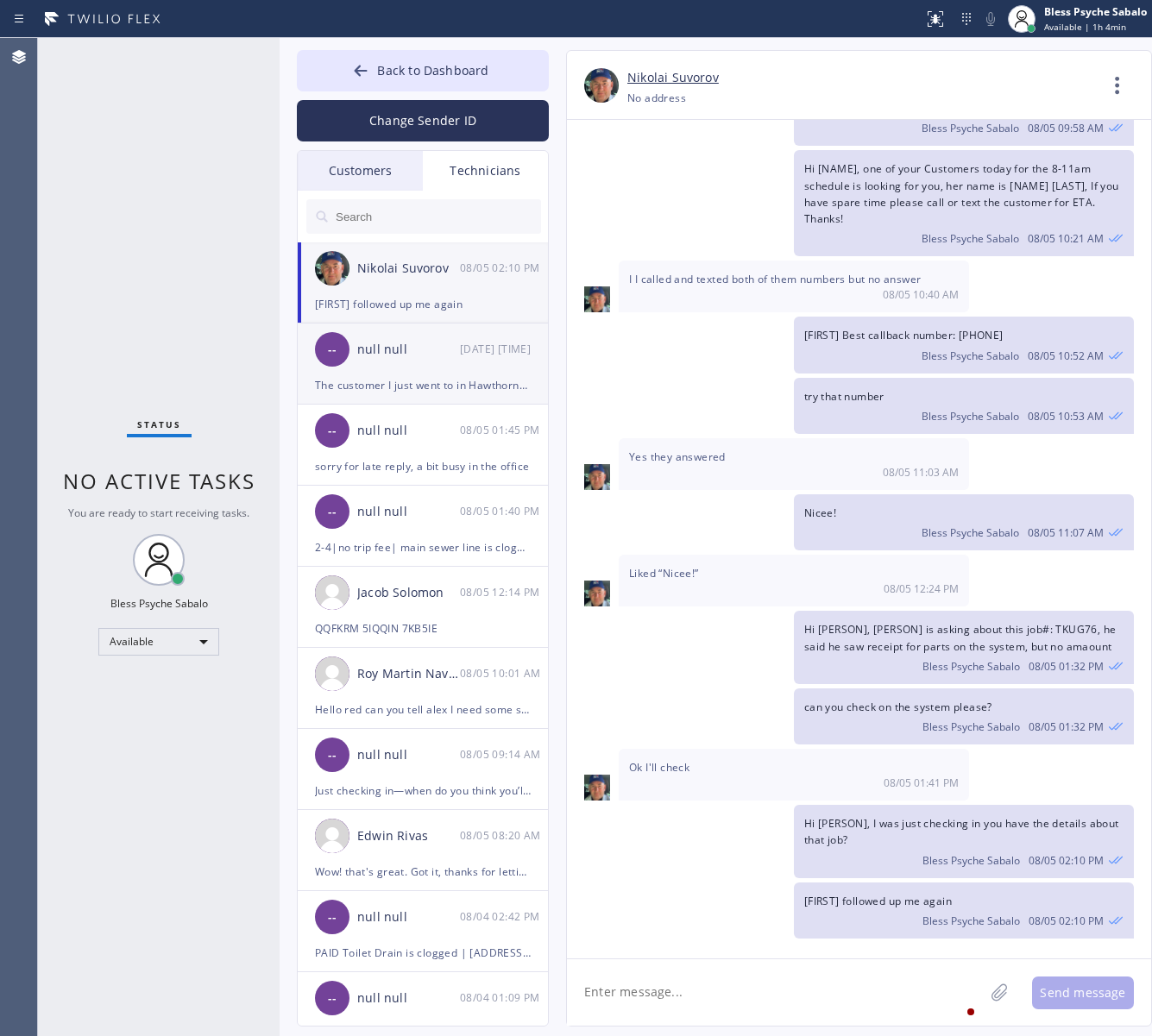 drag, startPoint x: 632, startPoint y: 472, endPoint x: 430, endPoint y: 368, distance: 227.20035 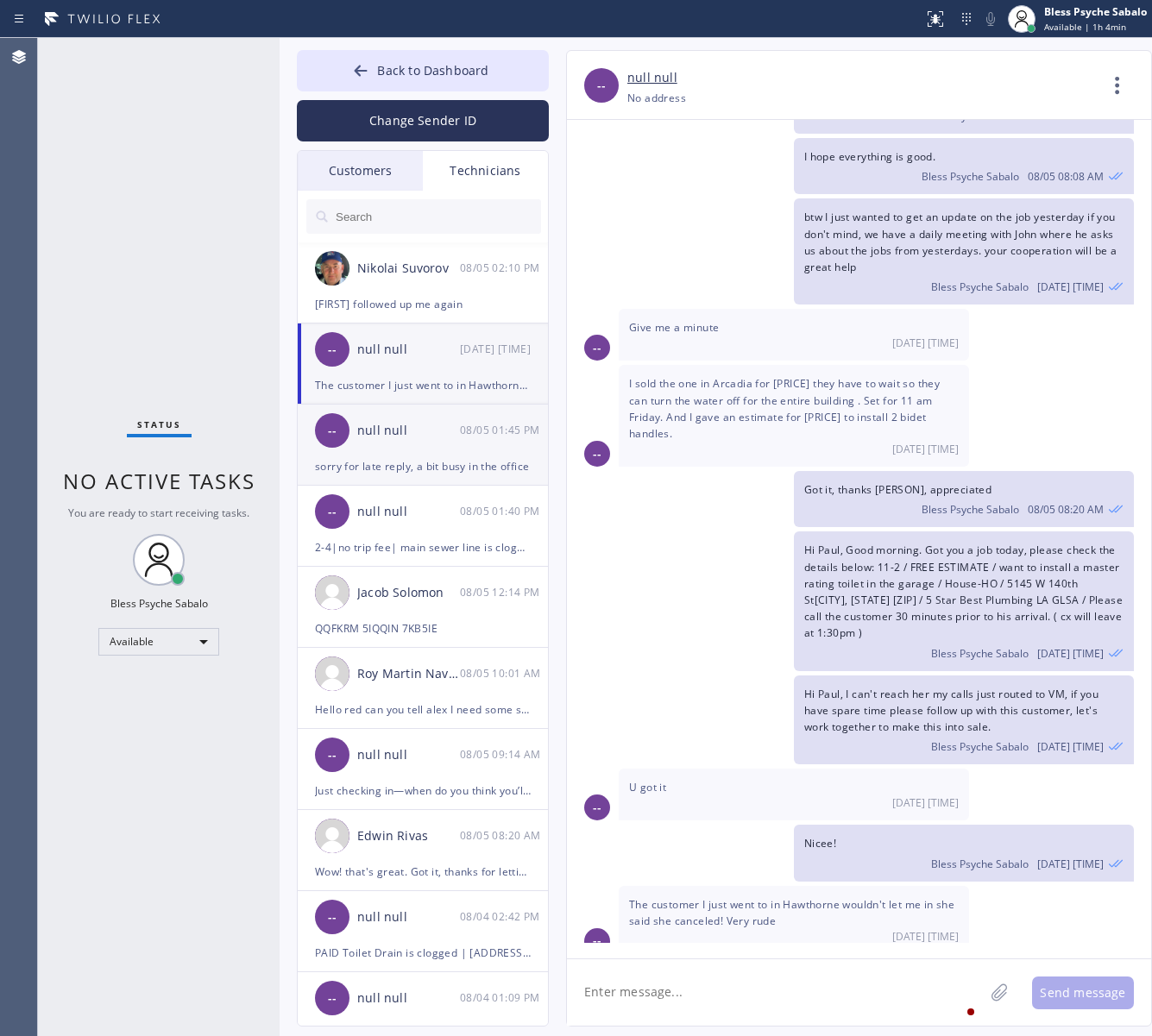 click on "-- null null 08/05 01:45 PM" at bounding box center [424, 430] 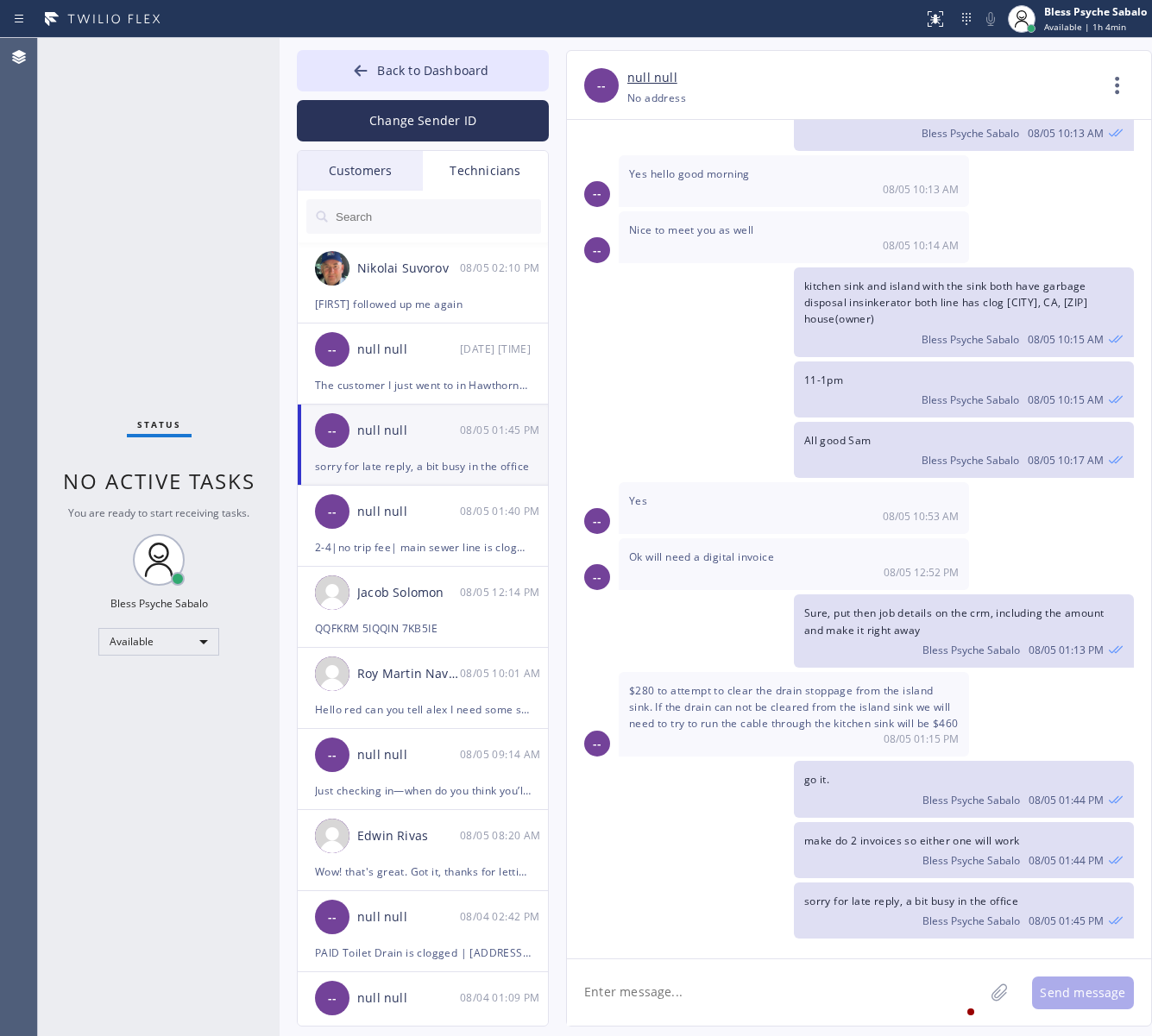 scroll, scrollTop: 153, scrollLeft: 0, axis: vertical 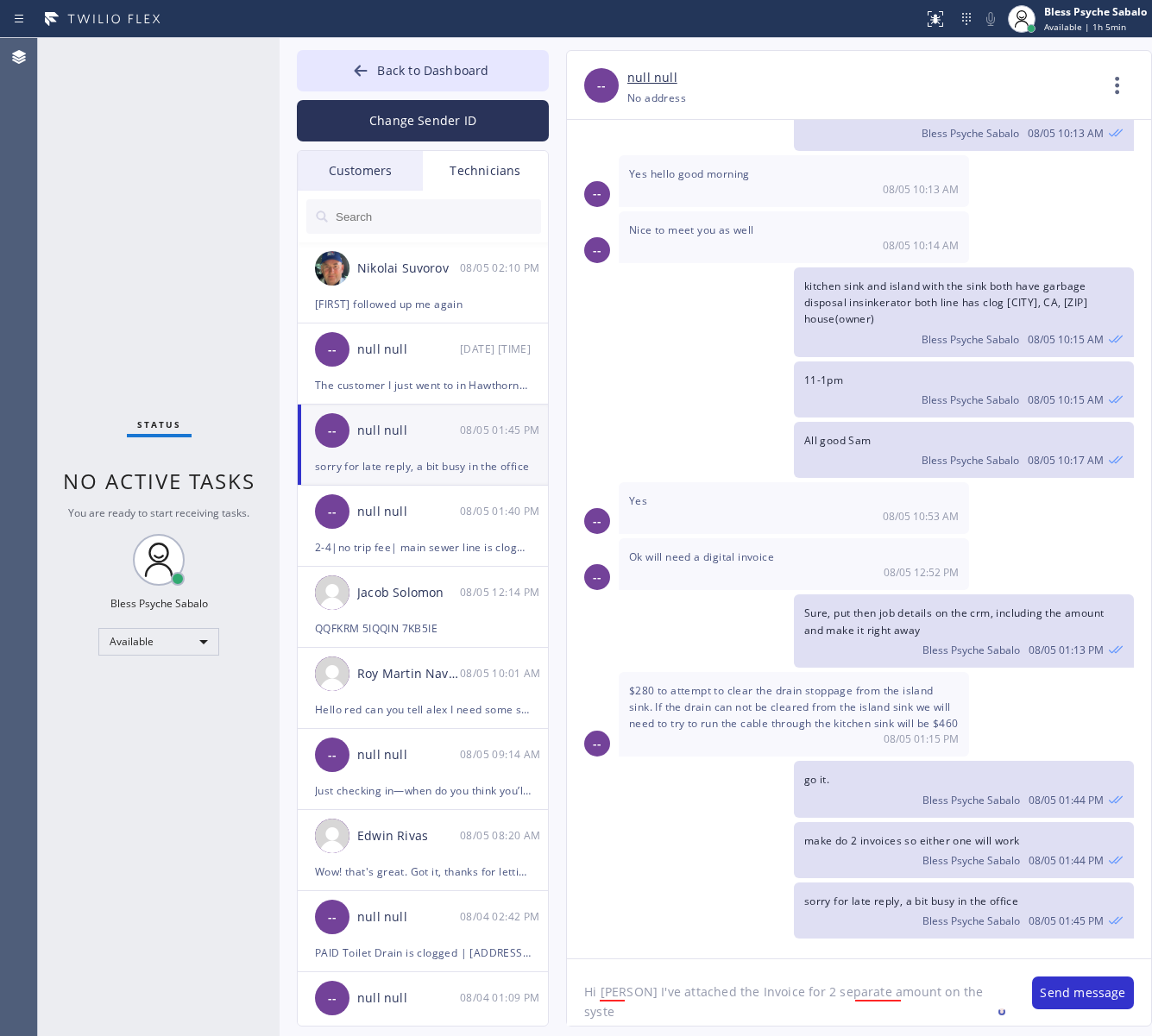 type on "Hi Sam I've attached the Invoice for 2 separate amount on the system" 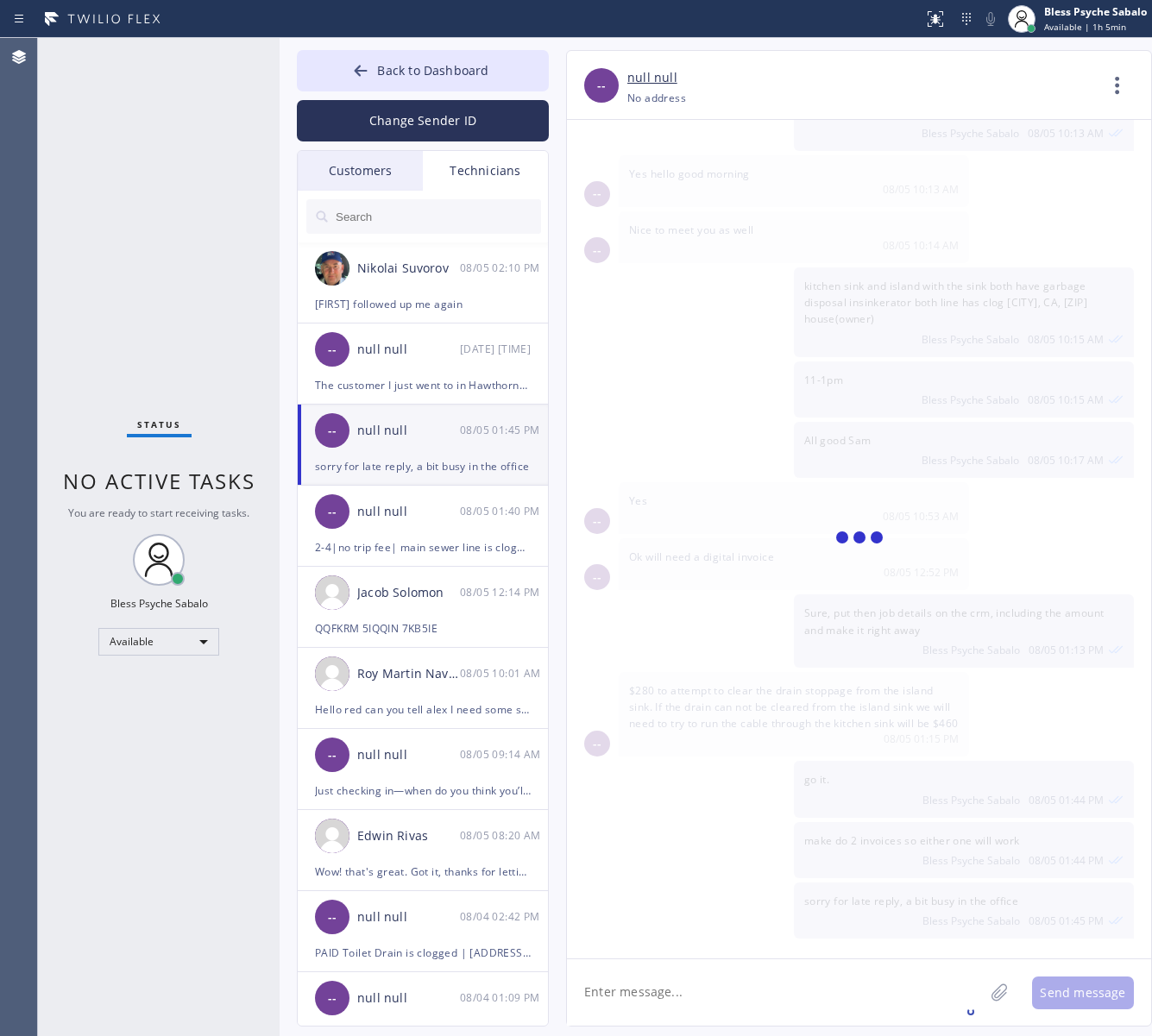 scroll, scrollTop: 229, scrollLeft: 0, axis: vertical 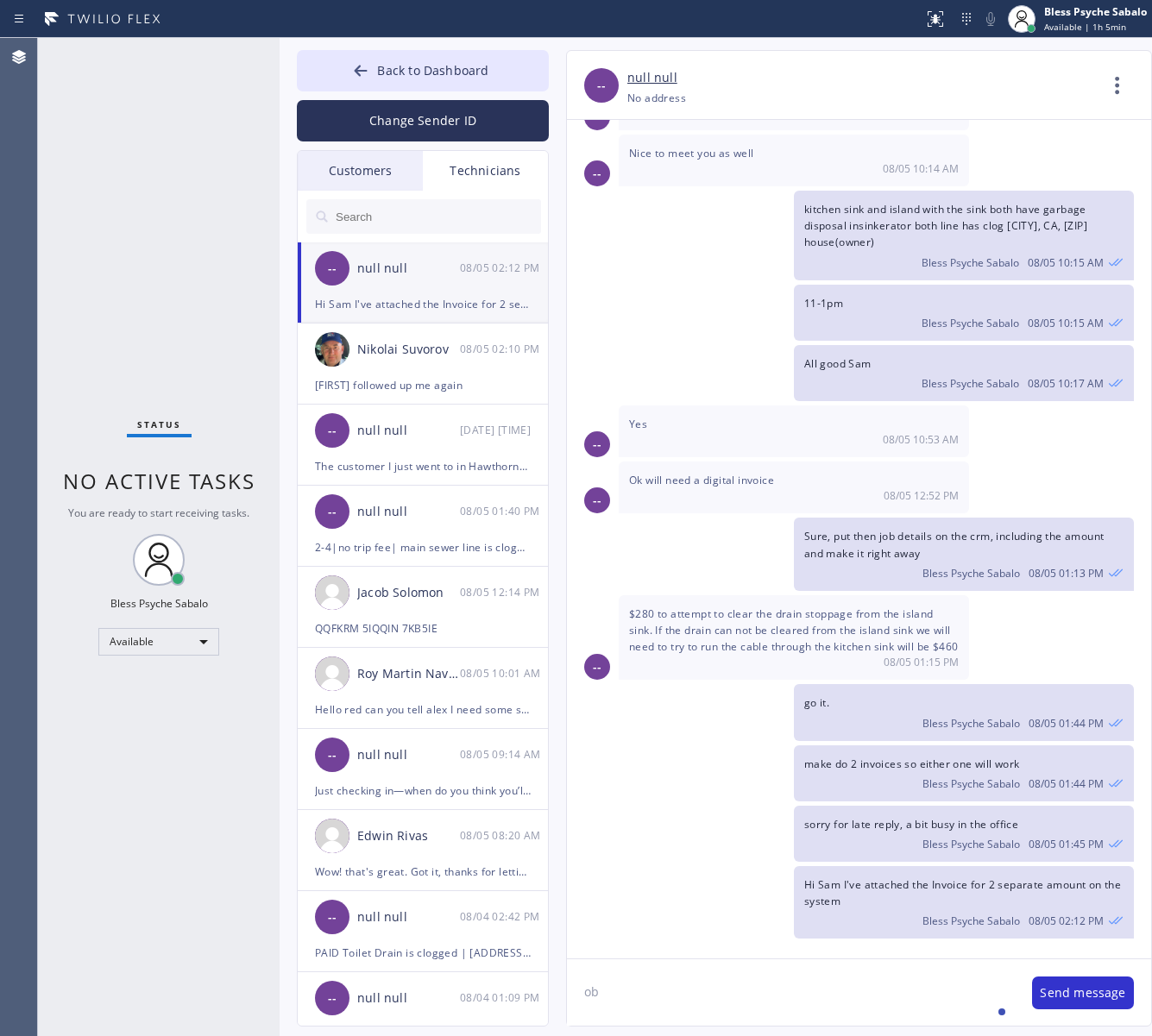type on "o" 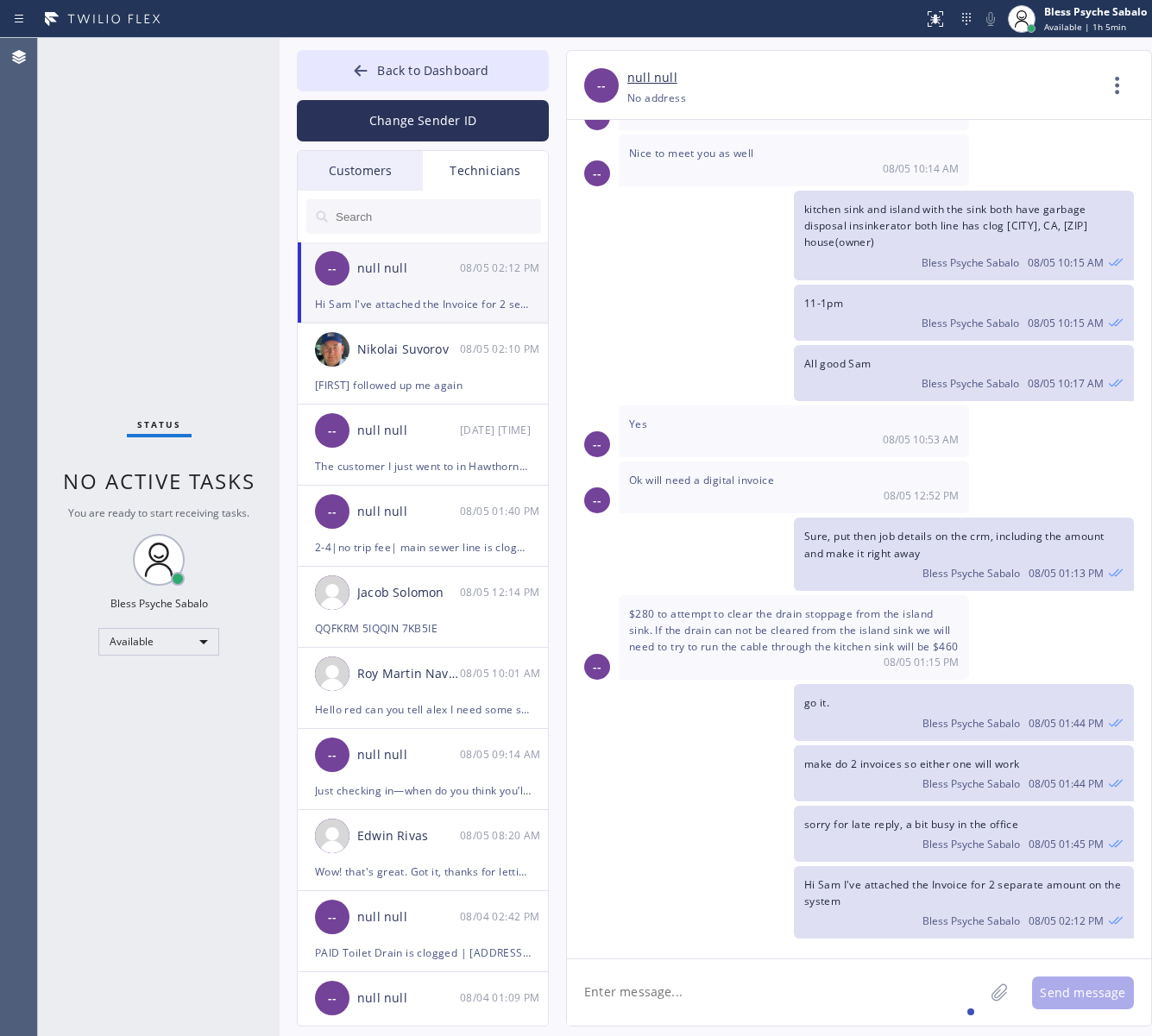 click 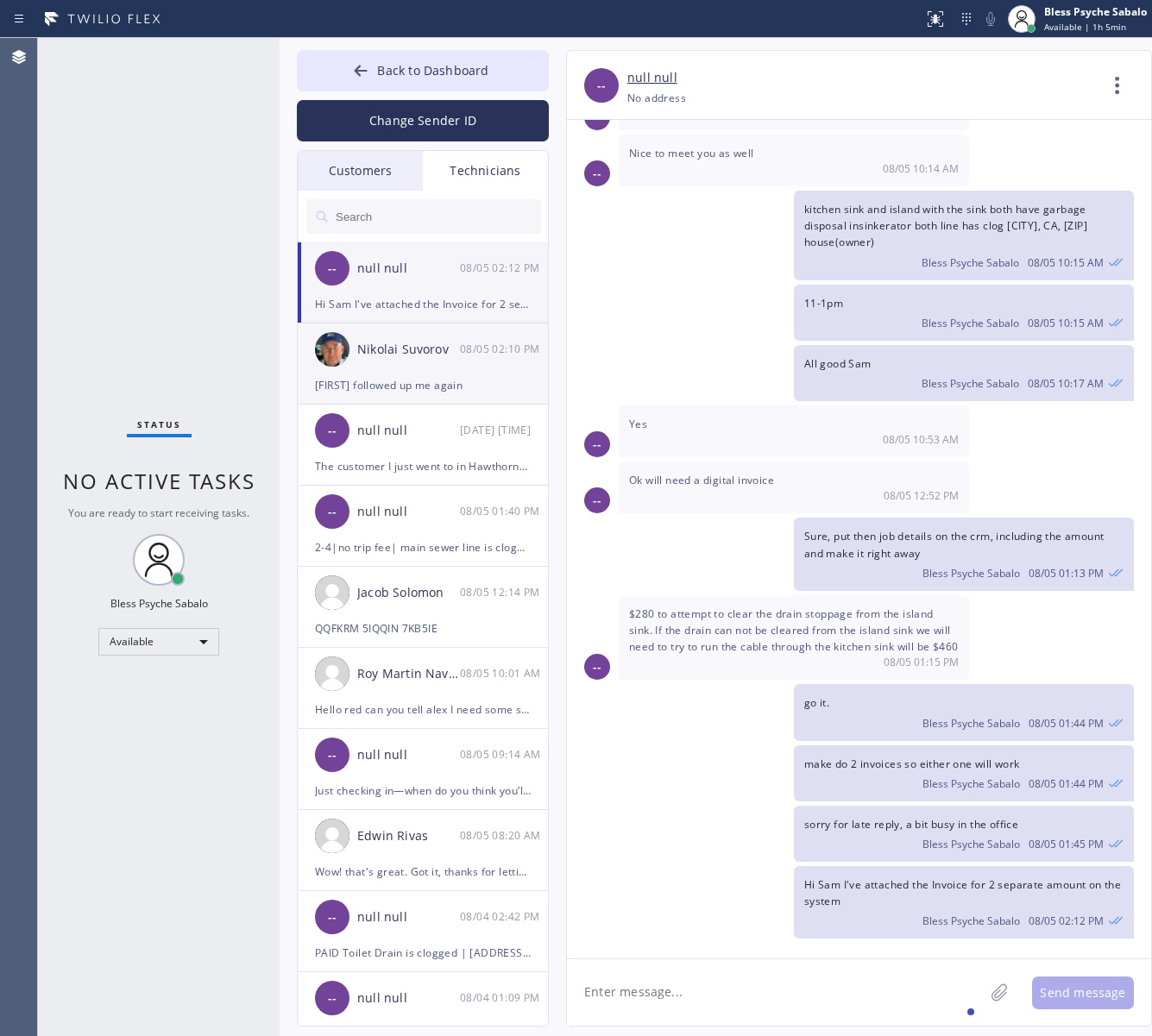 drag, startPoint x: 552, startPoint y: 572, endPoint x: 445, endPoint y: 372, distance: 226.82372 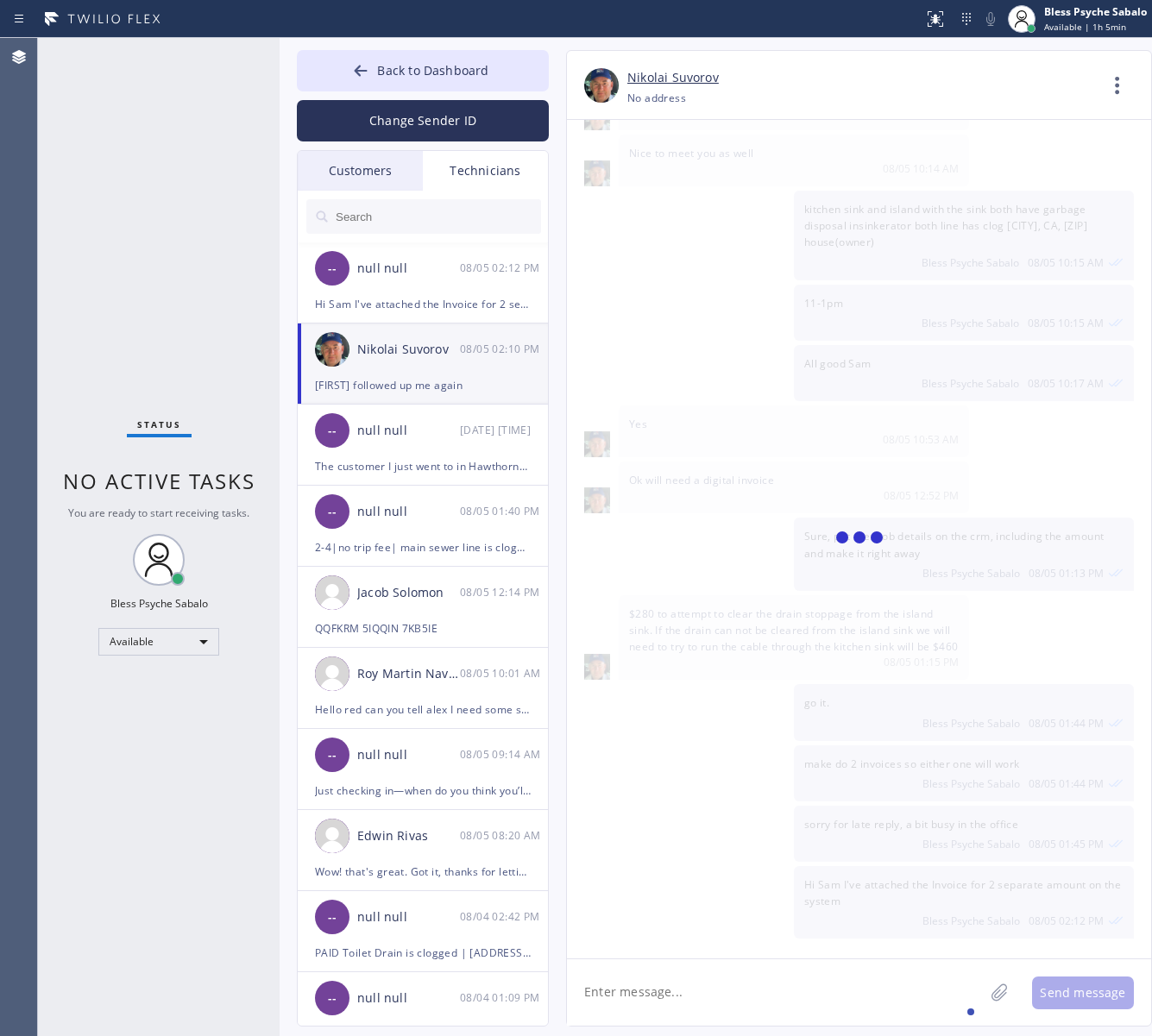 scroll, scrollTop: 10552, scrollLeft: 0, axis: vertical 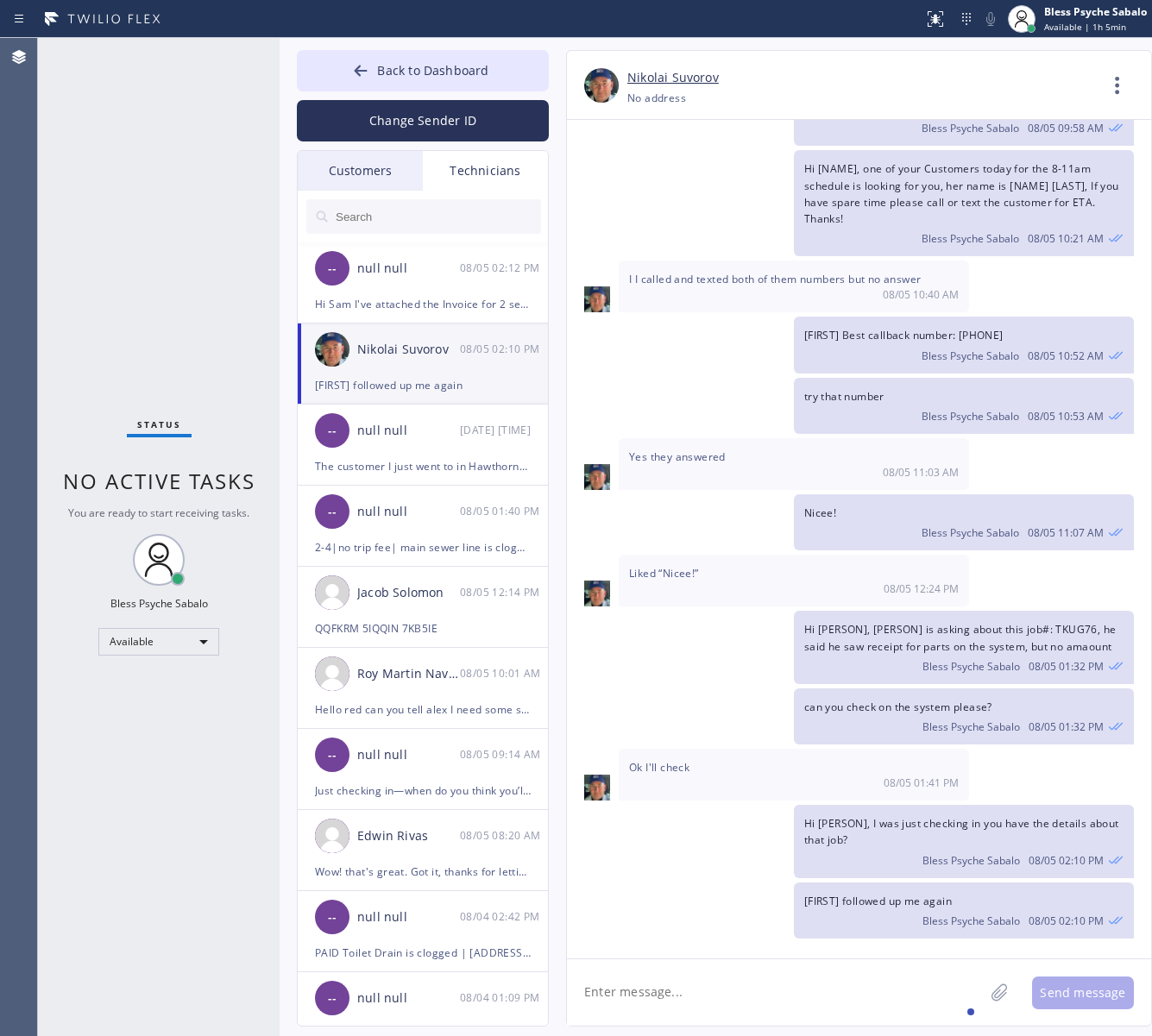 click on "I I called and texted both of them numbers but no answer  08/05 10:40 AM" at bounding box center (794, 286) 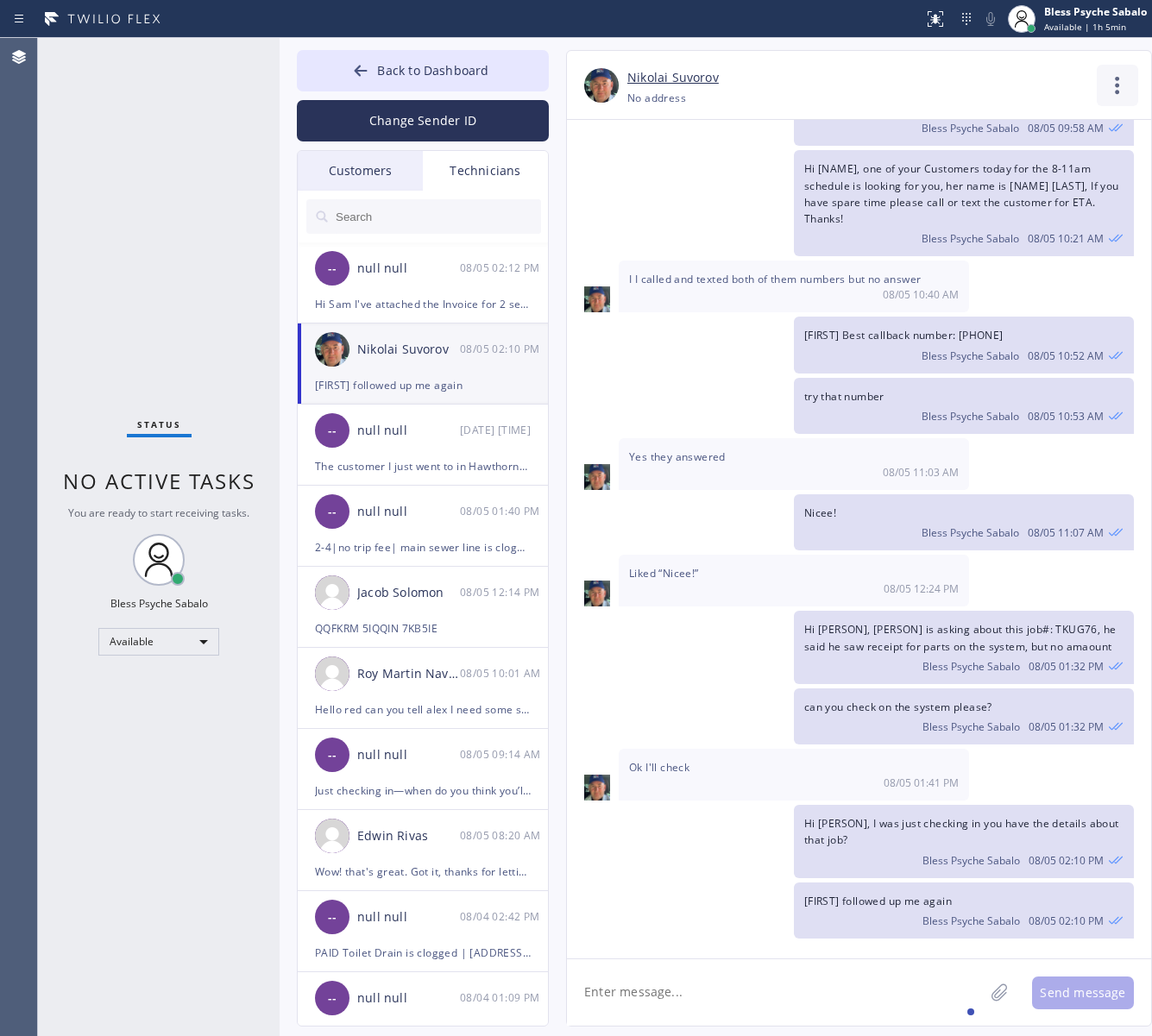 click 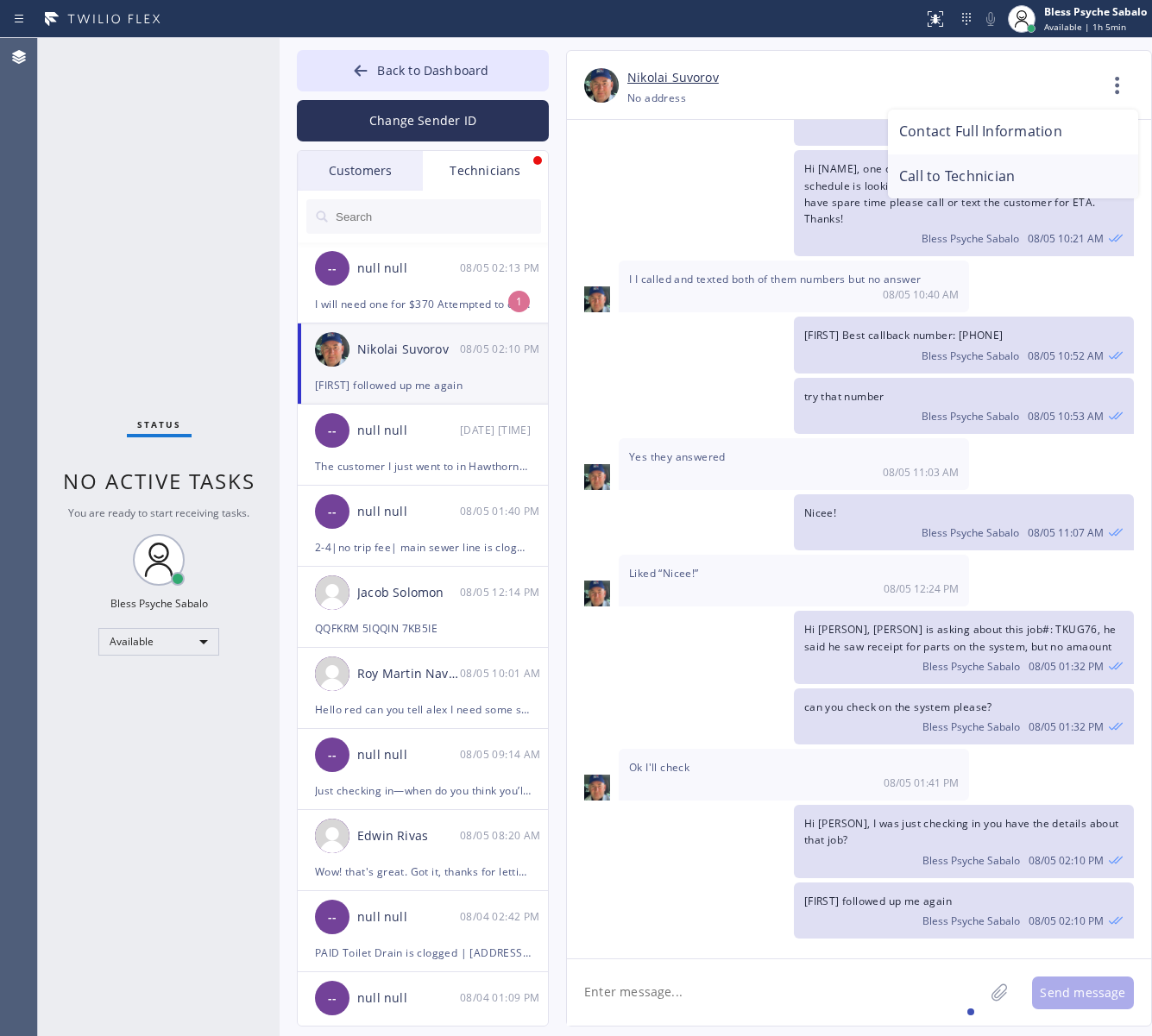 click on "Call to Technician" at bounding box center (1013, 177) 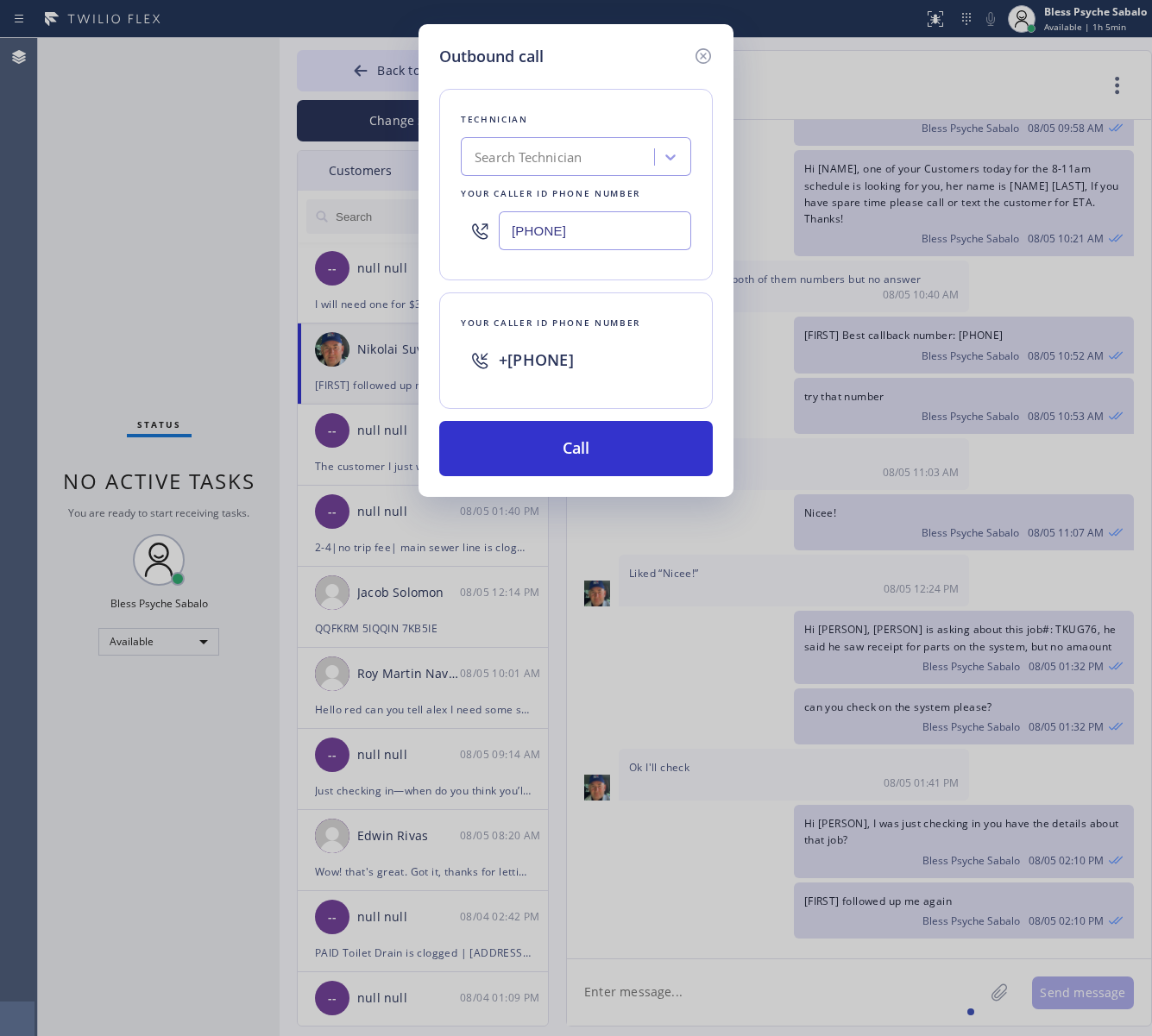 click 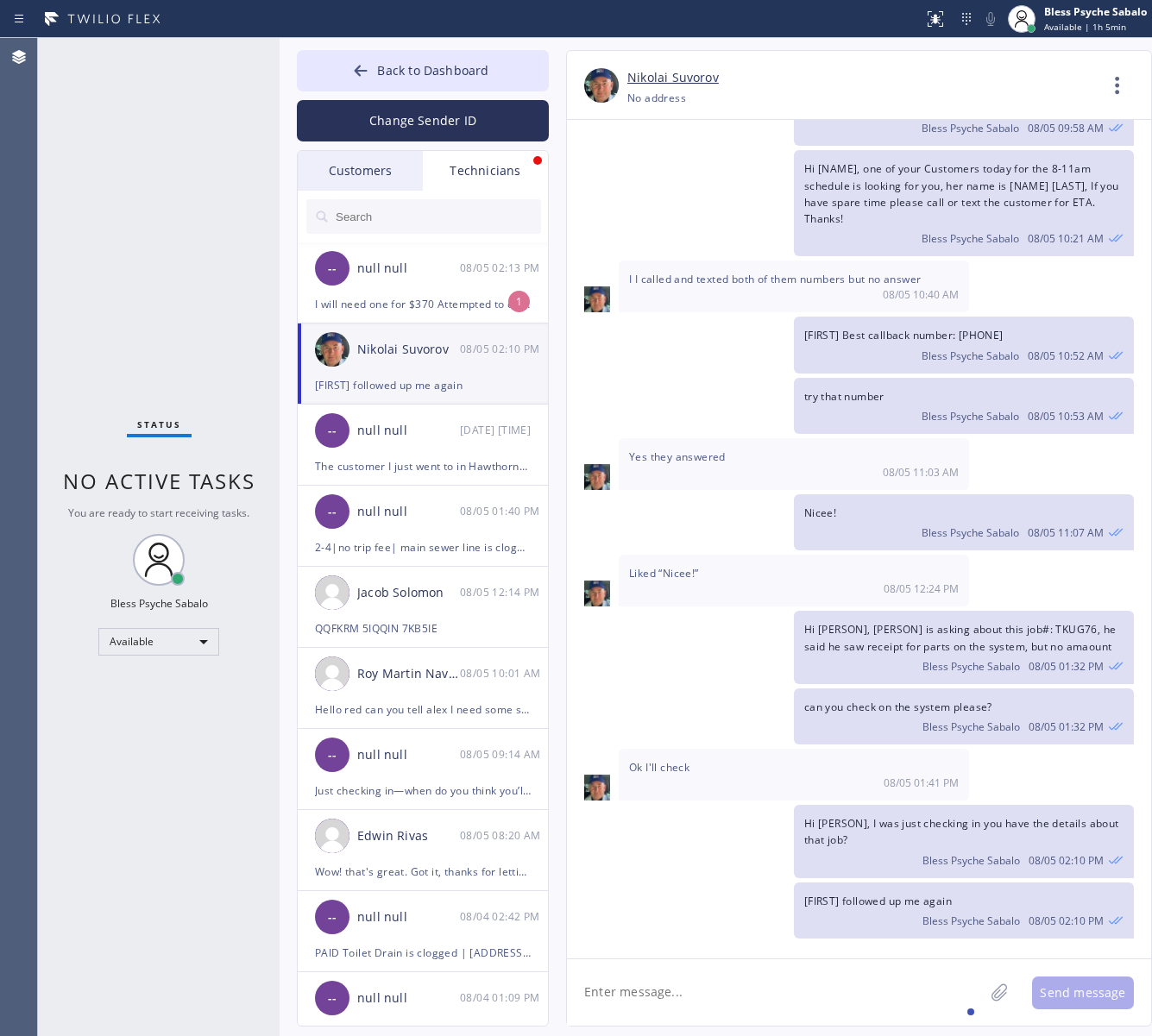 drag, startPoint x: 772, startPoint y: 174, endPoint x: 557, endPoint y: 250, distance: 228.03728 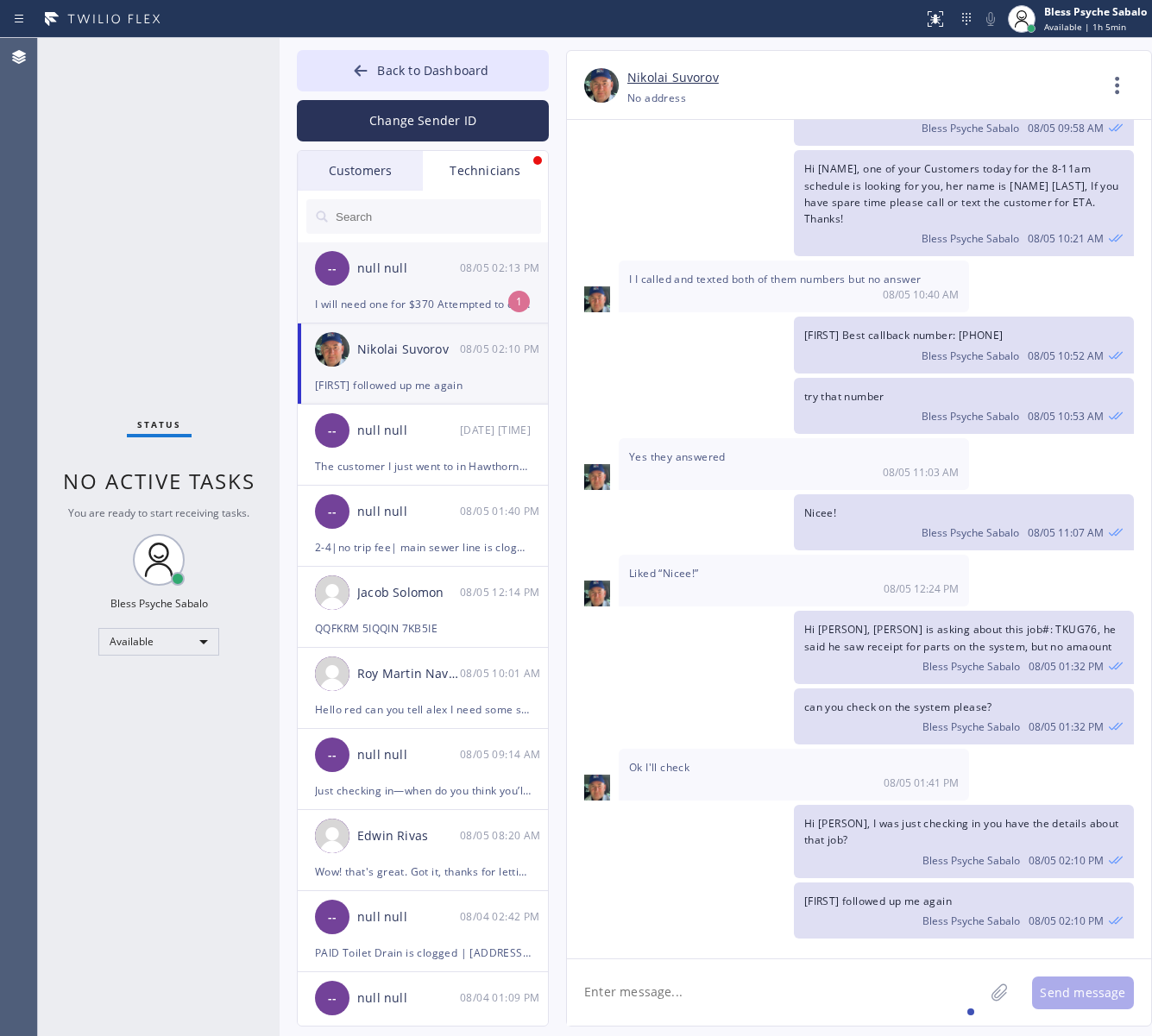 click on "I will need one for $370
Attempted to clear the island kitchen sink and kitchen sink stoppage by running cable through the clean out for the island sink. Was not able to reach / clear the issue . Went into the garage and located the drain pipe and clean out ." at bounding box center (423, 304) 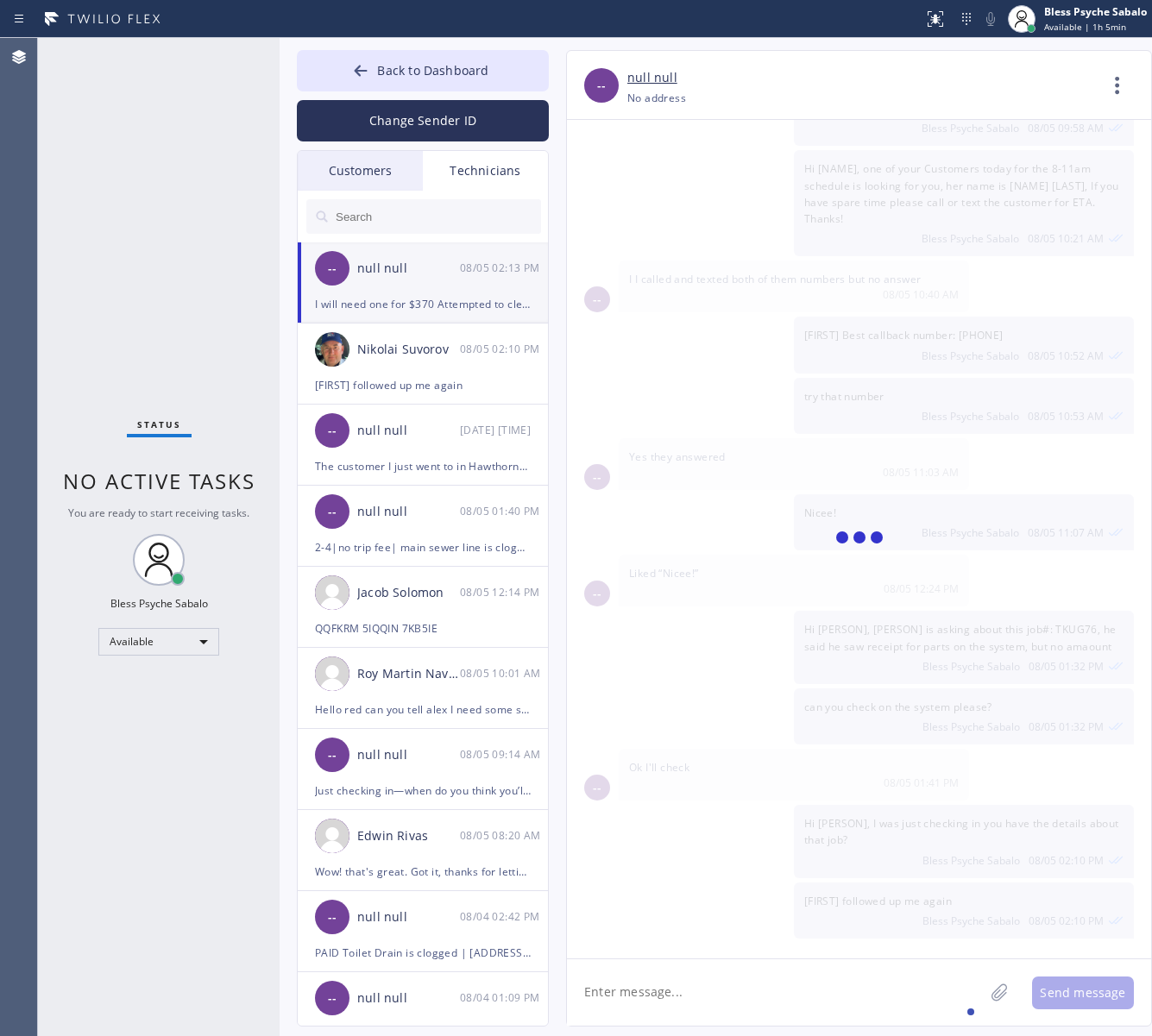 scroll, scrollTop: 351, scrollLeft: 0, axis: vertical 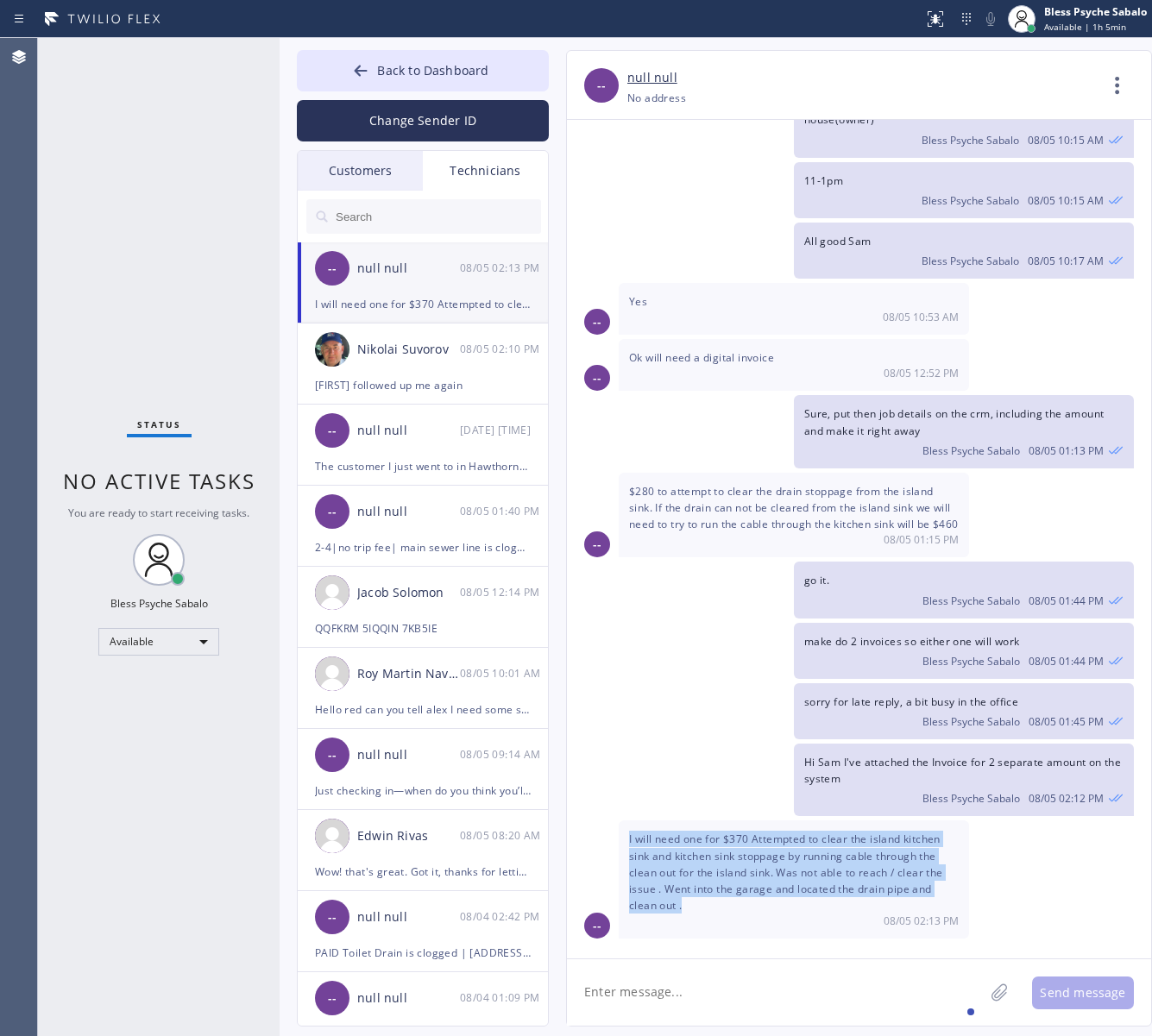 drag, startPoint x: 623, startPoint y: 826, endPoint x: 727, endPoint y: 907, distance: 131.82185 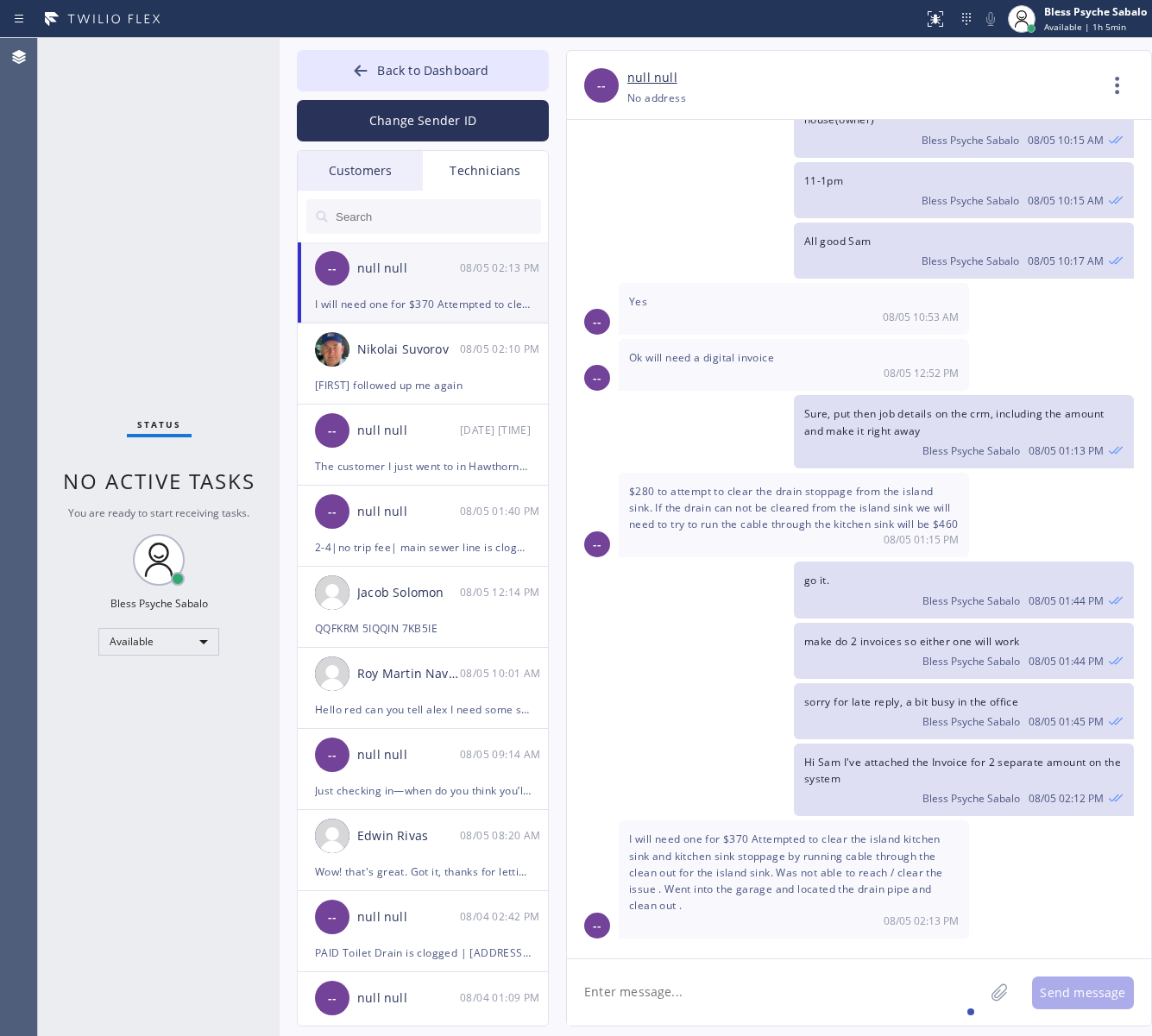 click on "08/05 02:13 PM" at bounding box center (794, 920) 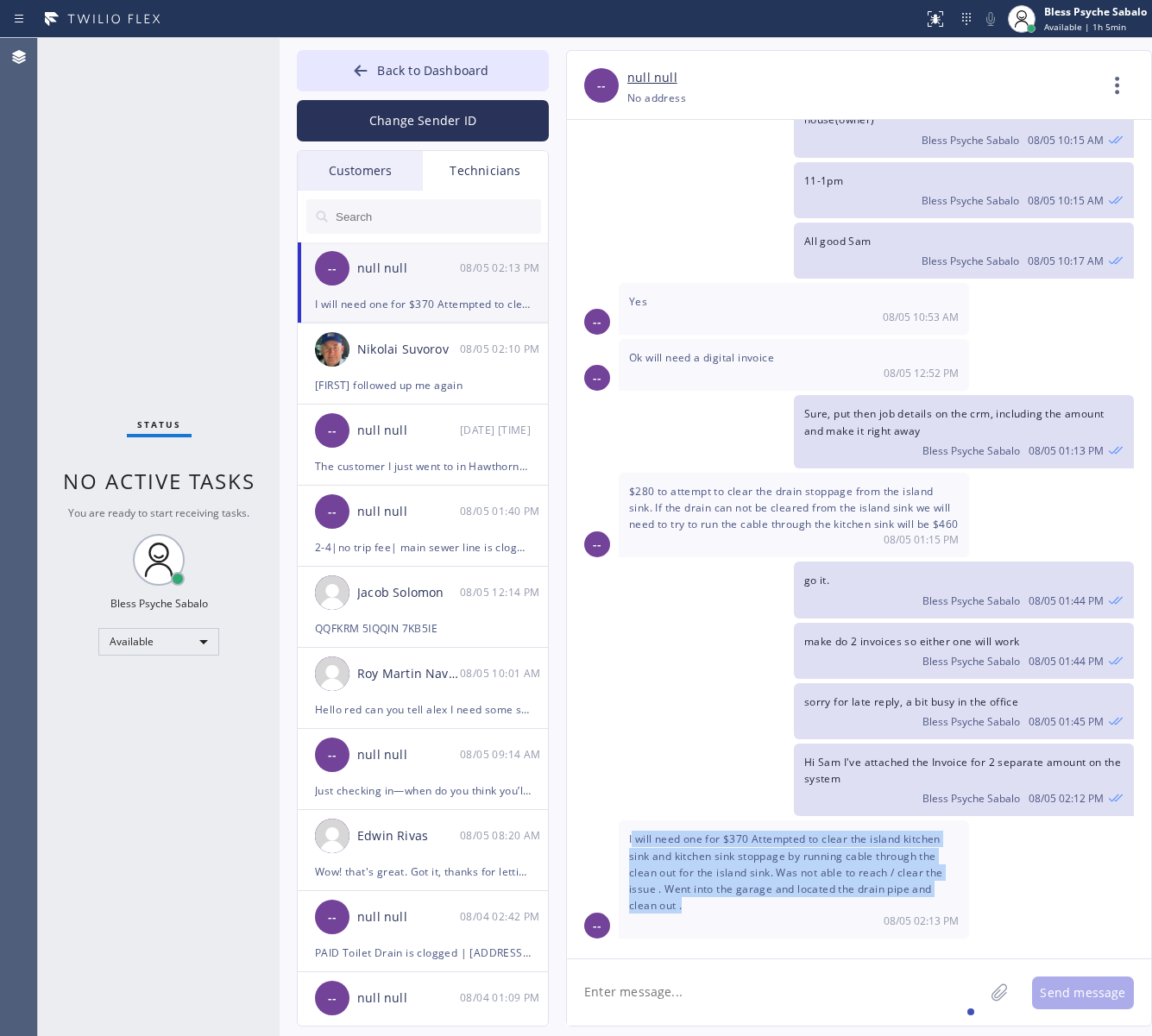 drag, startPoint x: 708, startPoint y: 912, endPoint x: 633, endPoint y: 831, distance: 110.39 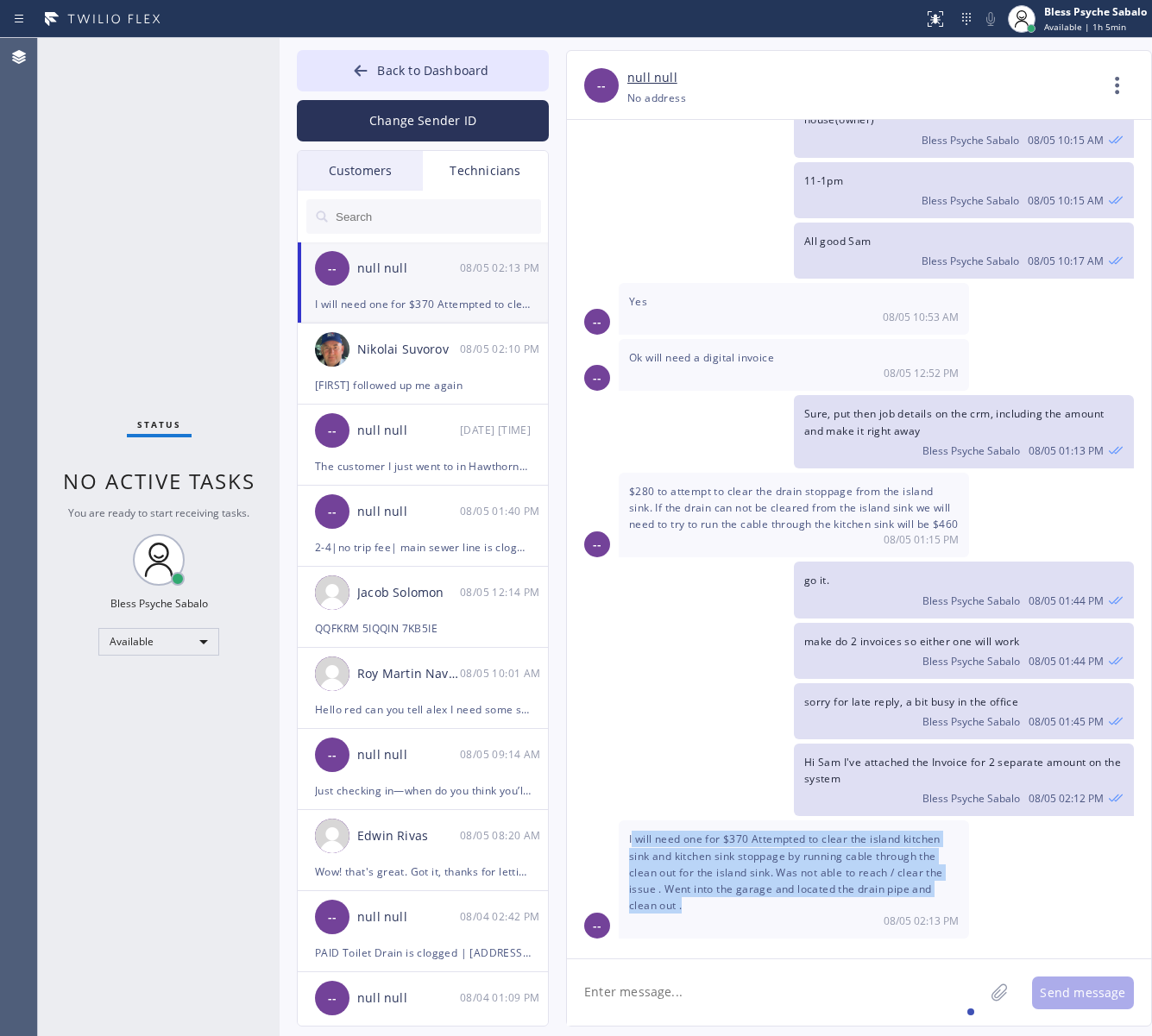 click on "I will need one for $370
Attempted to clear the island kitchen sink and kitchen sink stoppage by running cable through the clean out for the island sink. Was not able to reach / clear the issue . Went into the garage and located the drain pipe and clean out . 08/05 02:13 PM" at bounding box center (794, 879) 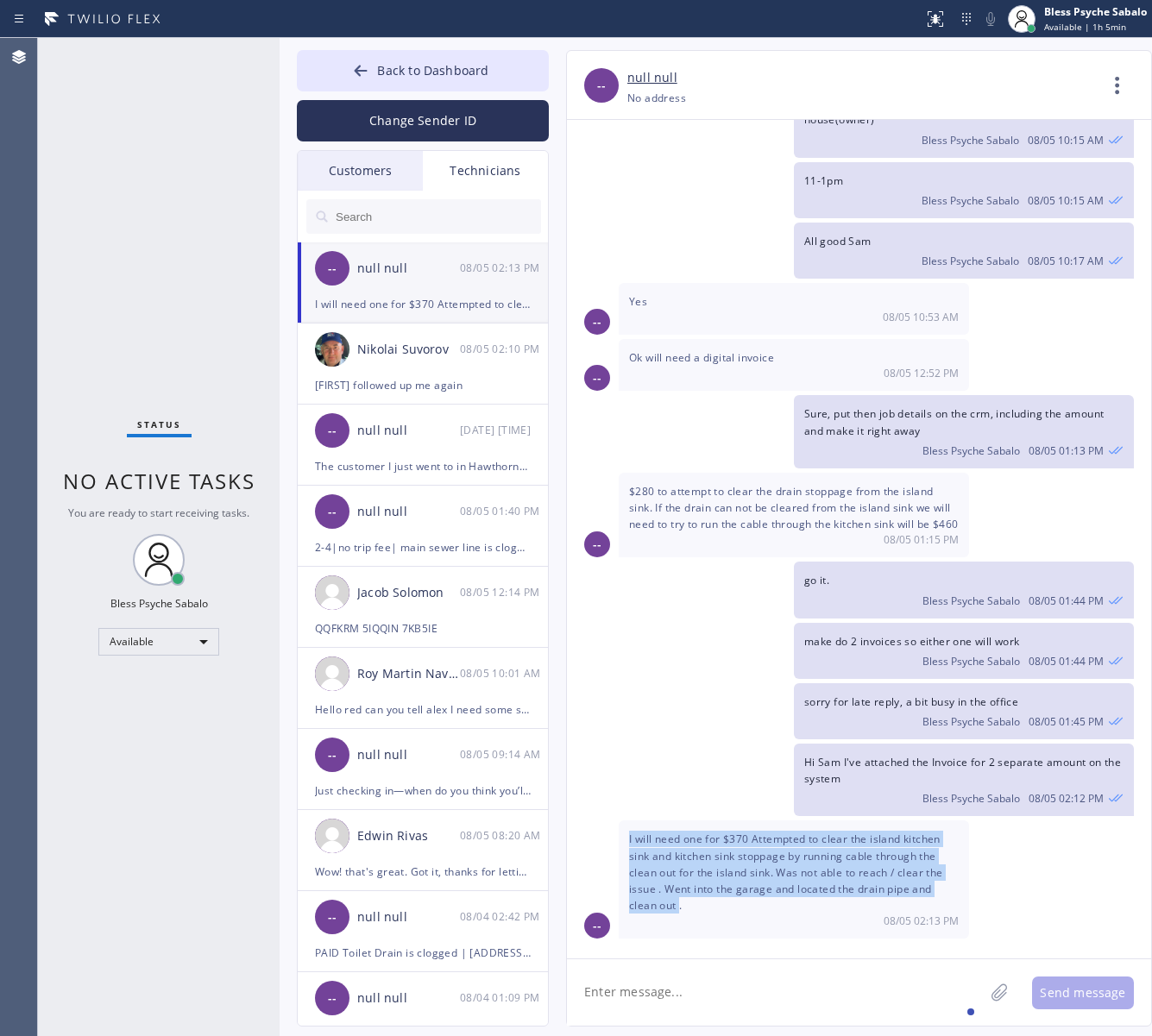 drag, startPoint x: 665, startPoint y: 903, endPoint x: 630, endPoint y: 834, distance: 77.36924 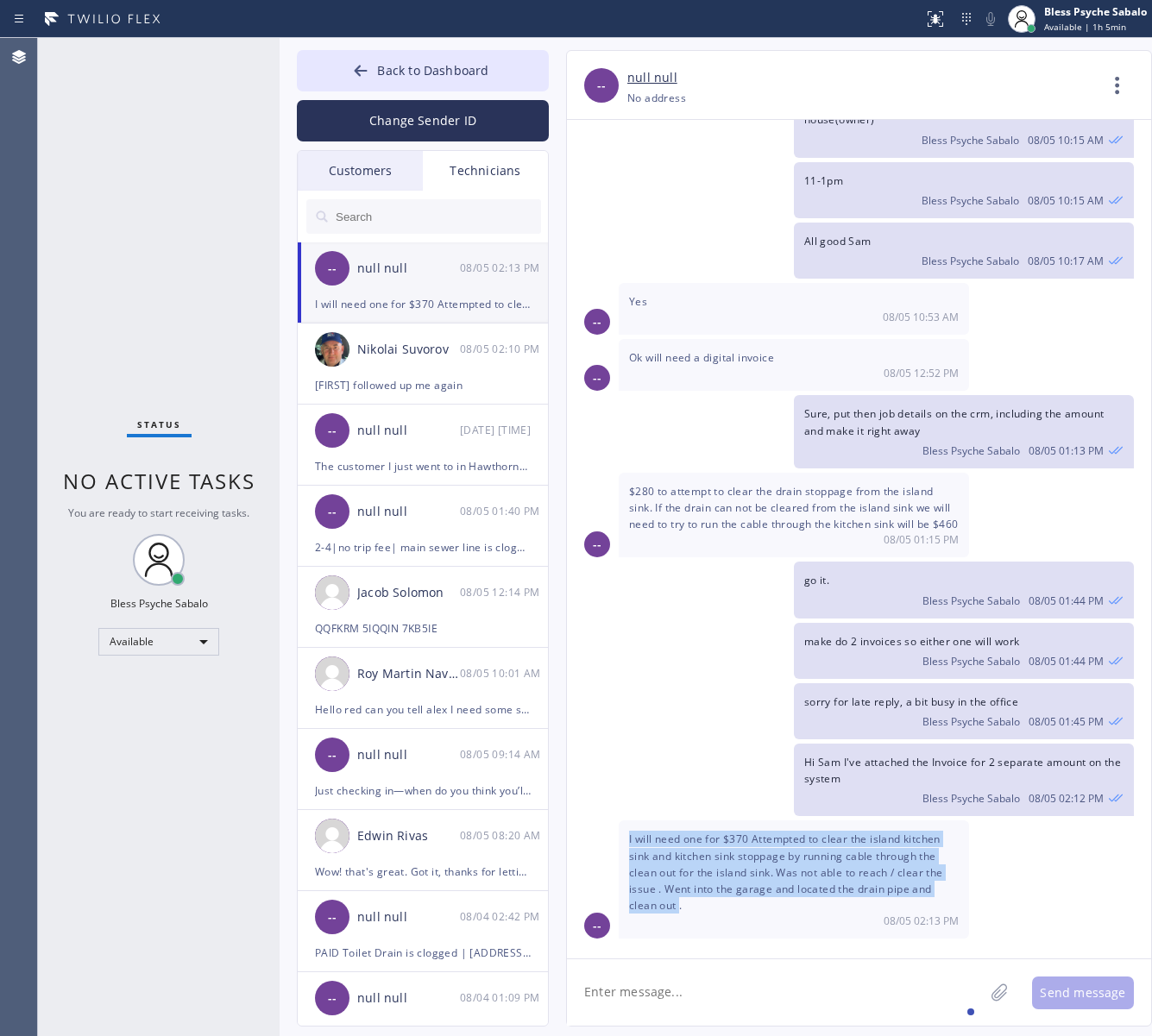 click on "I will need one for $370
Attempted to clear the island kitchen sink and kitchen sink stoppage by running cable through the clean out for the island sink. Was not able to reach / clear the issue . Went into the garage and located the drain pipe and clean out ." at bounding box center (786, 872) 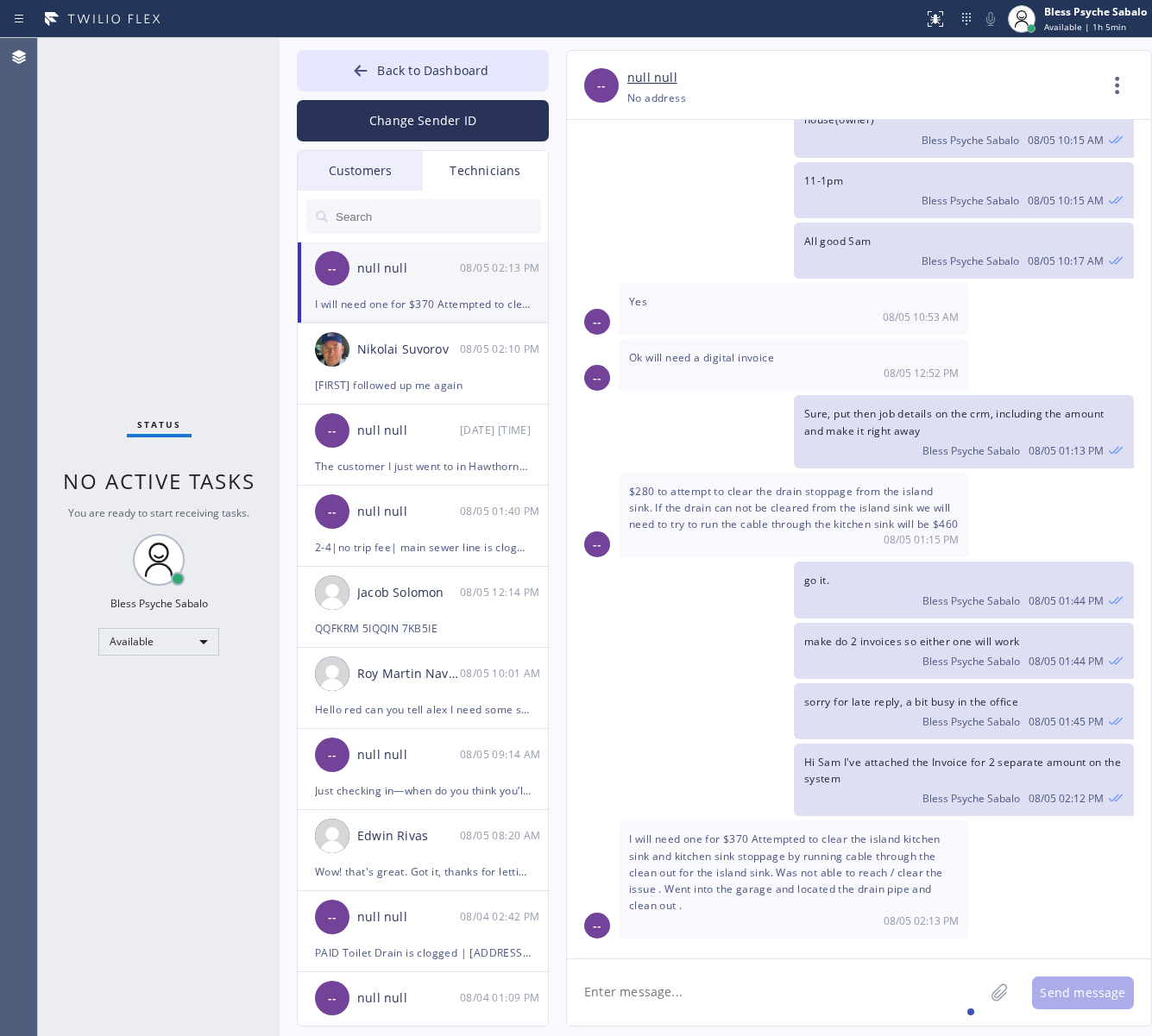 click on "08/05 02:13 PM" at bounding box center [794, 920] 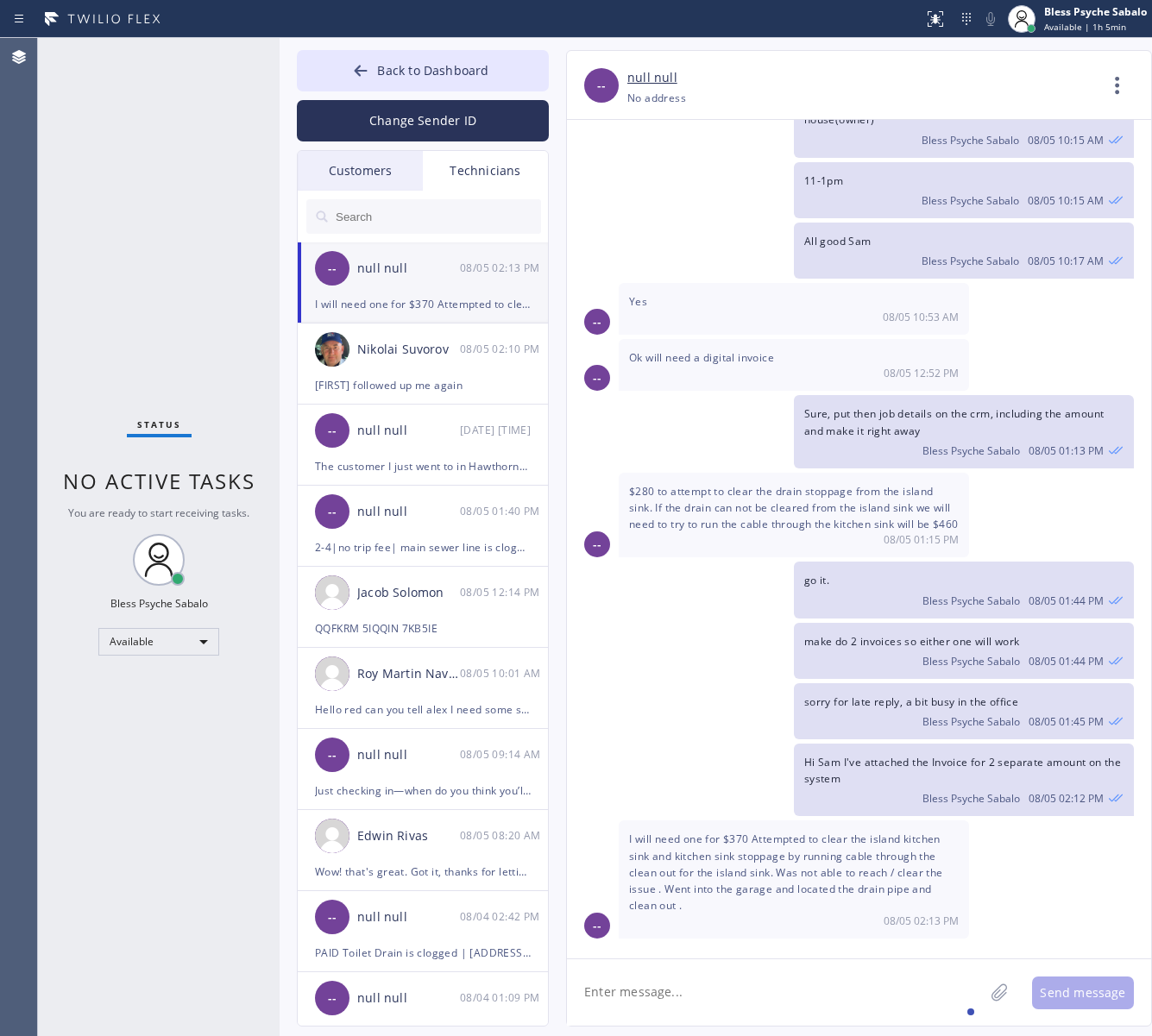 click on "I will need one for $370
Attempted to clear the island kitchen sink and kitchen sink stoppage by running cable through the clean out for the island sink. Was not able to reach / clear the issue . Went into the garage and located the drain pipe and clean out ." at bounding box center [786, 872] 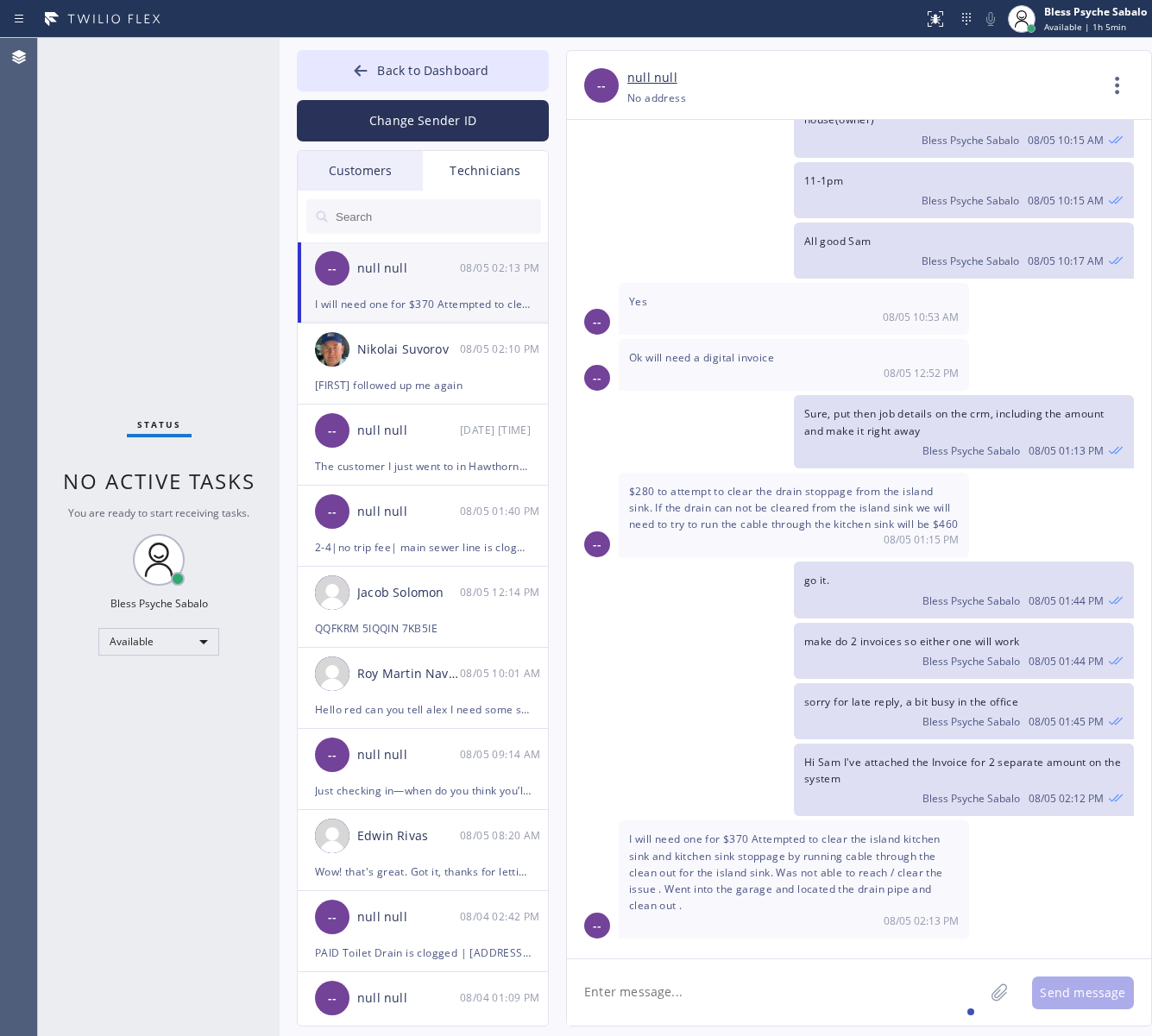 click 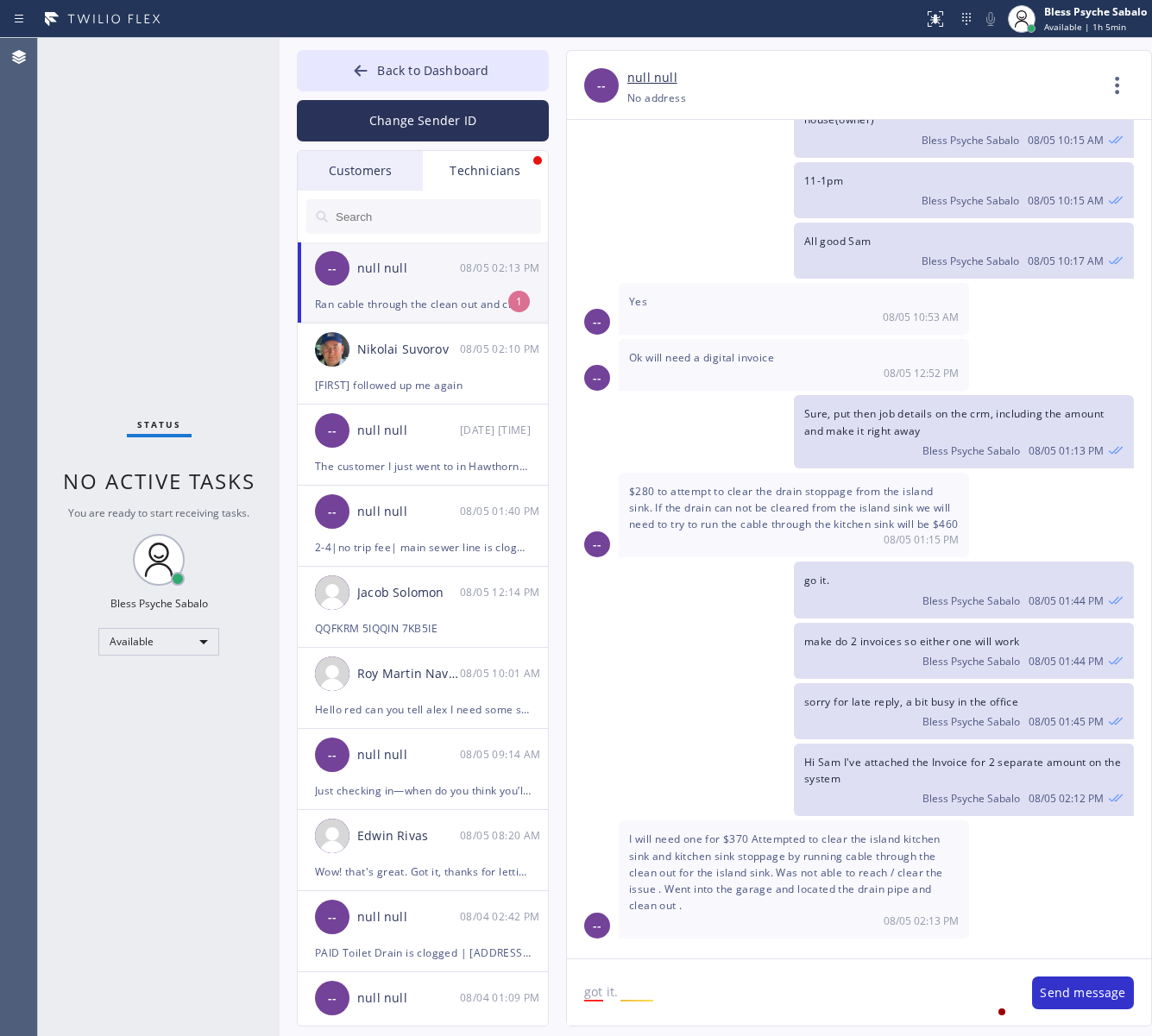 scroll, scrollTop: 407, scrollLeft: 0, axis: vertical 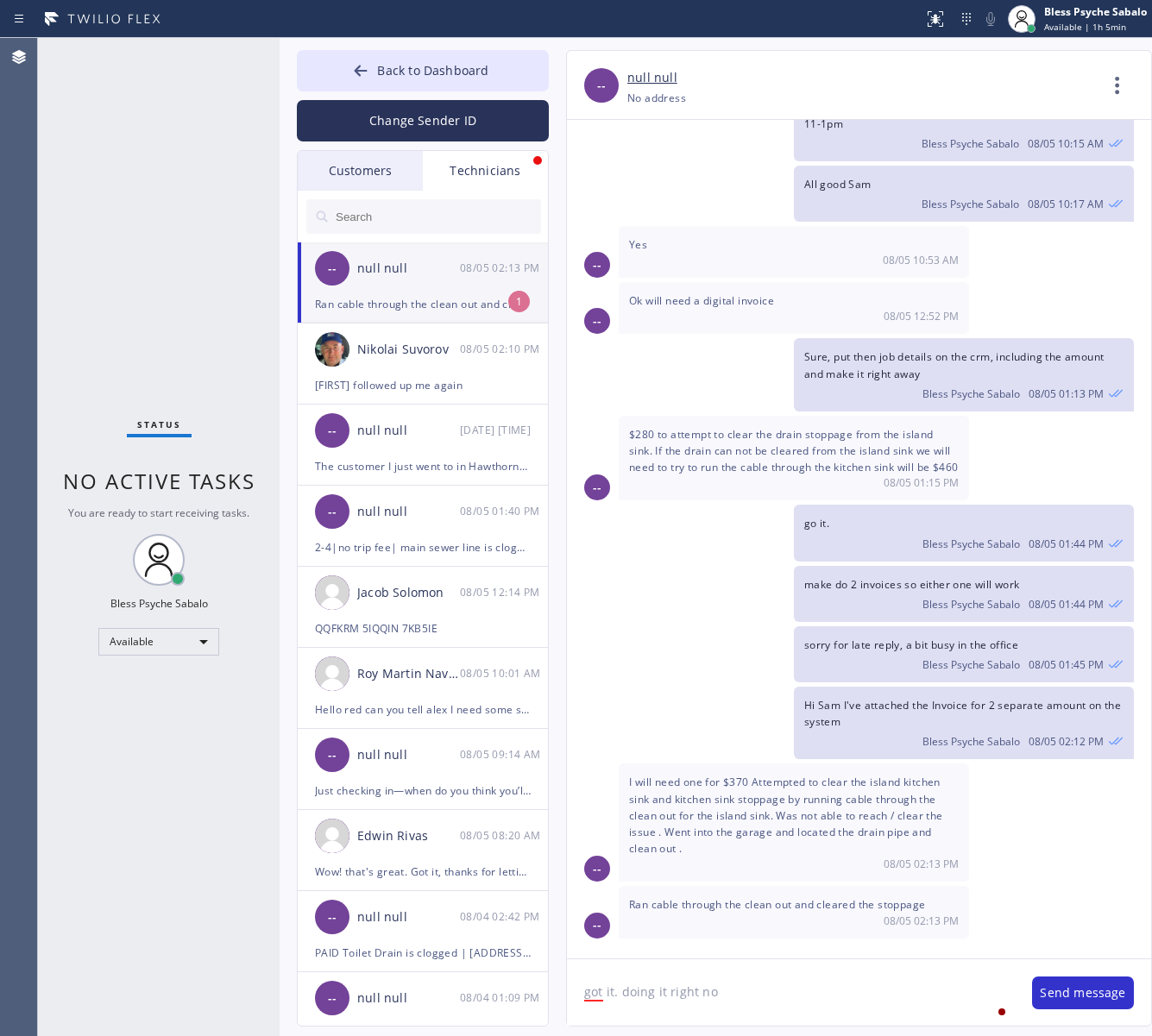 type on "got it. doing it right now" 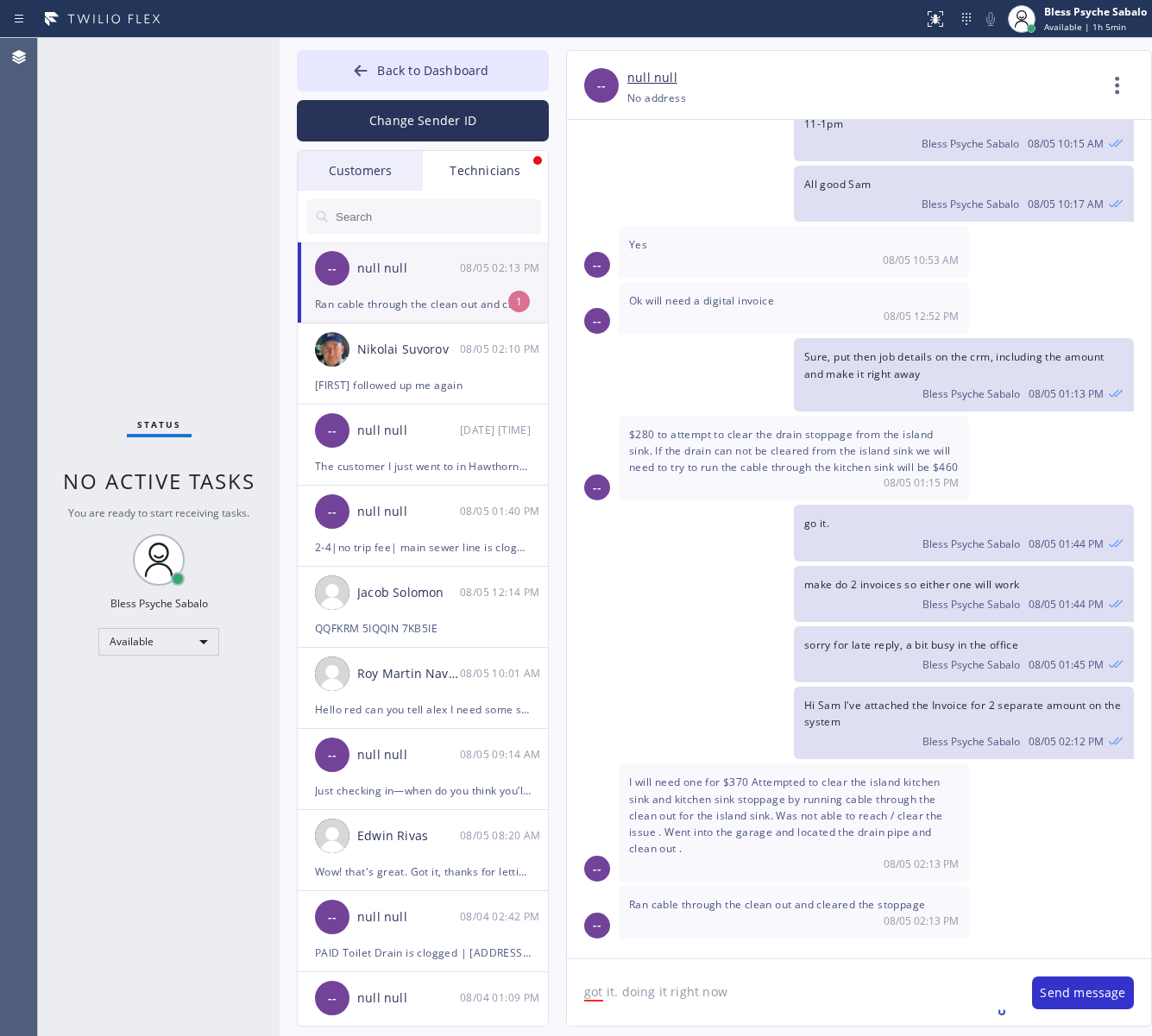 type 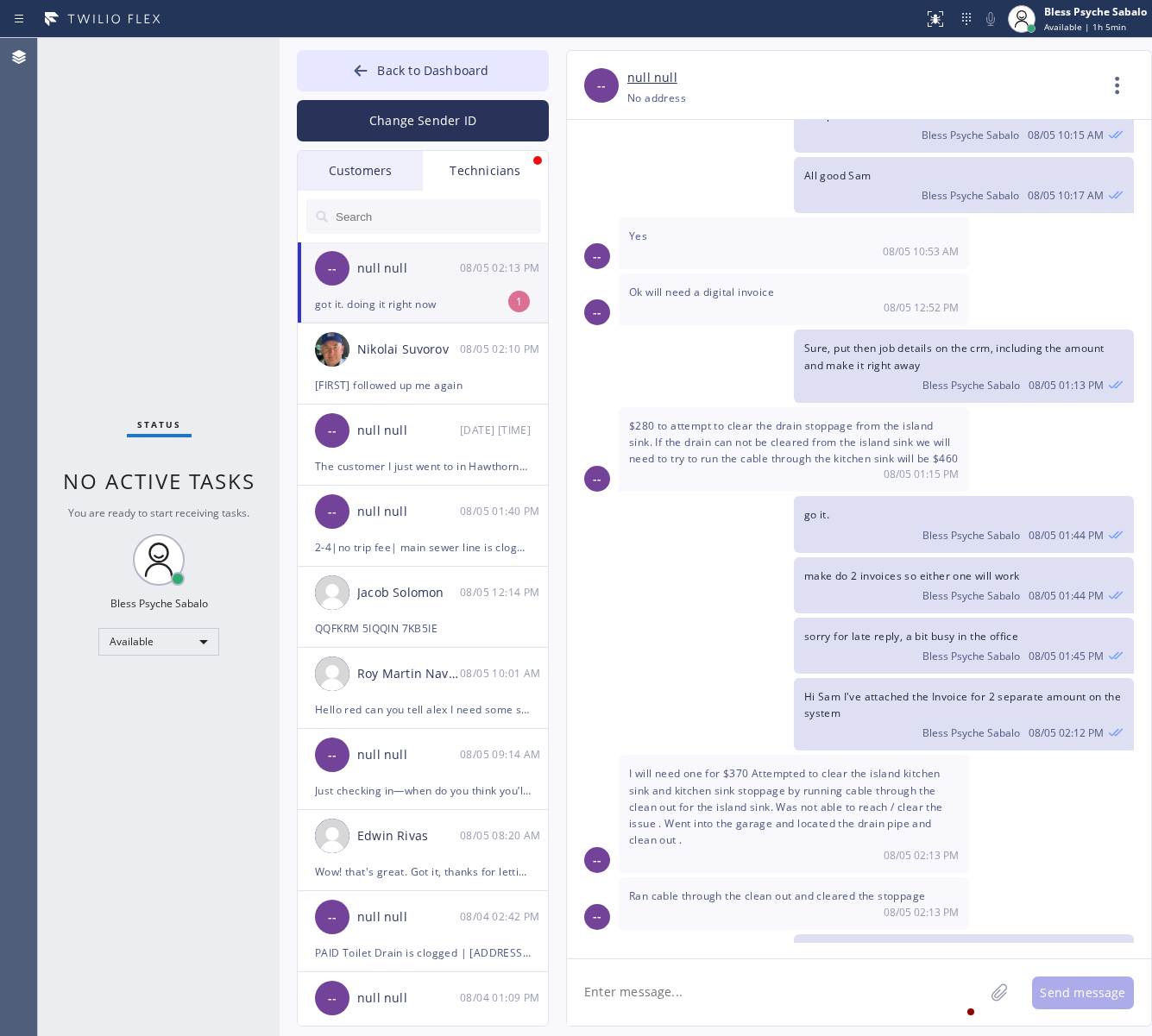 scroll, scrollTop: 468, scrollLeft: 0, axis: vertical 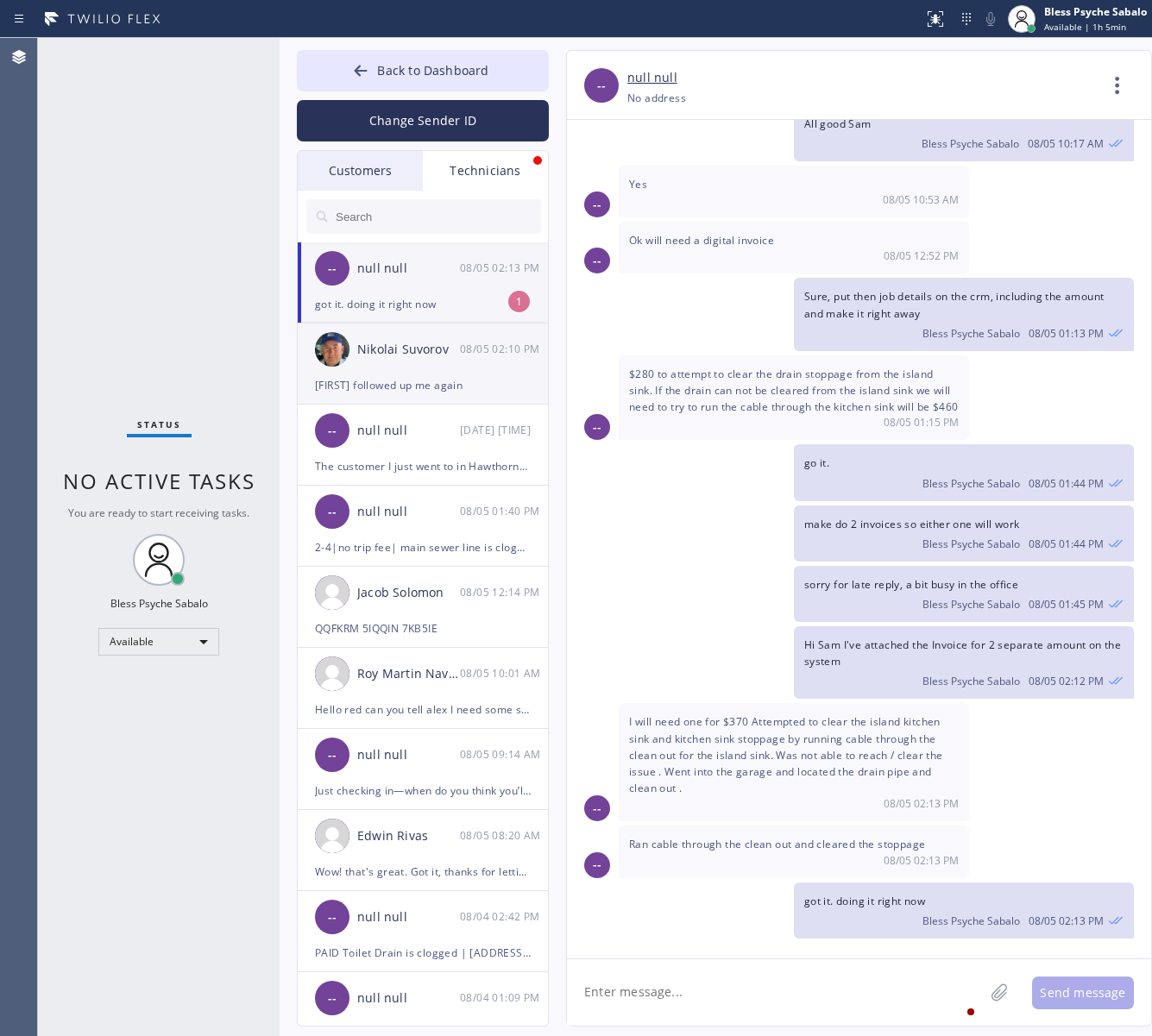 click on "Nikolai  Suvorov 08/05 02:10 PM" at bounding box center (424, 349) 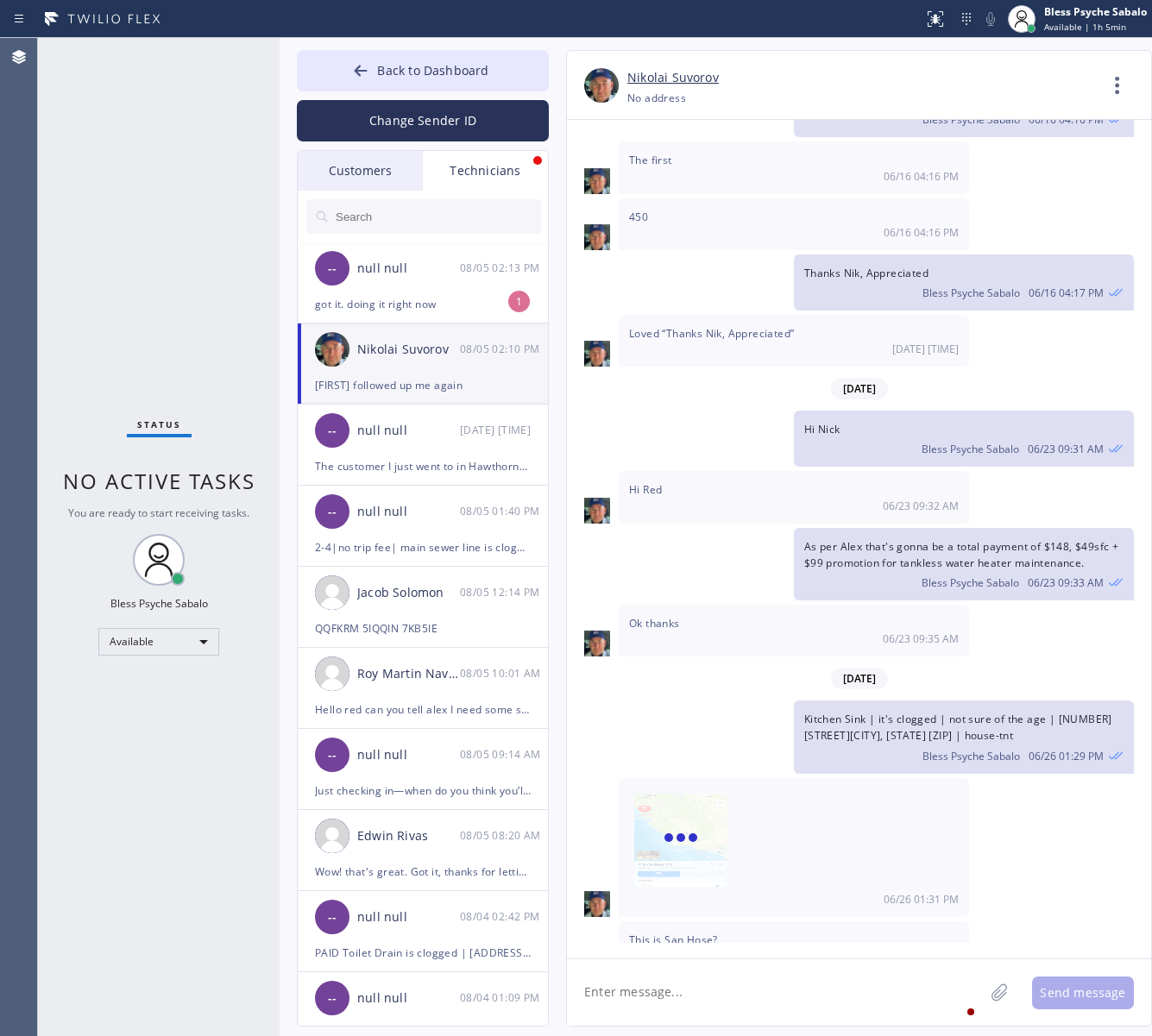 scroll, scrollTop: 10552, scrollLeft: 0, axis: vertical 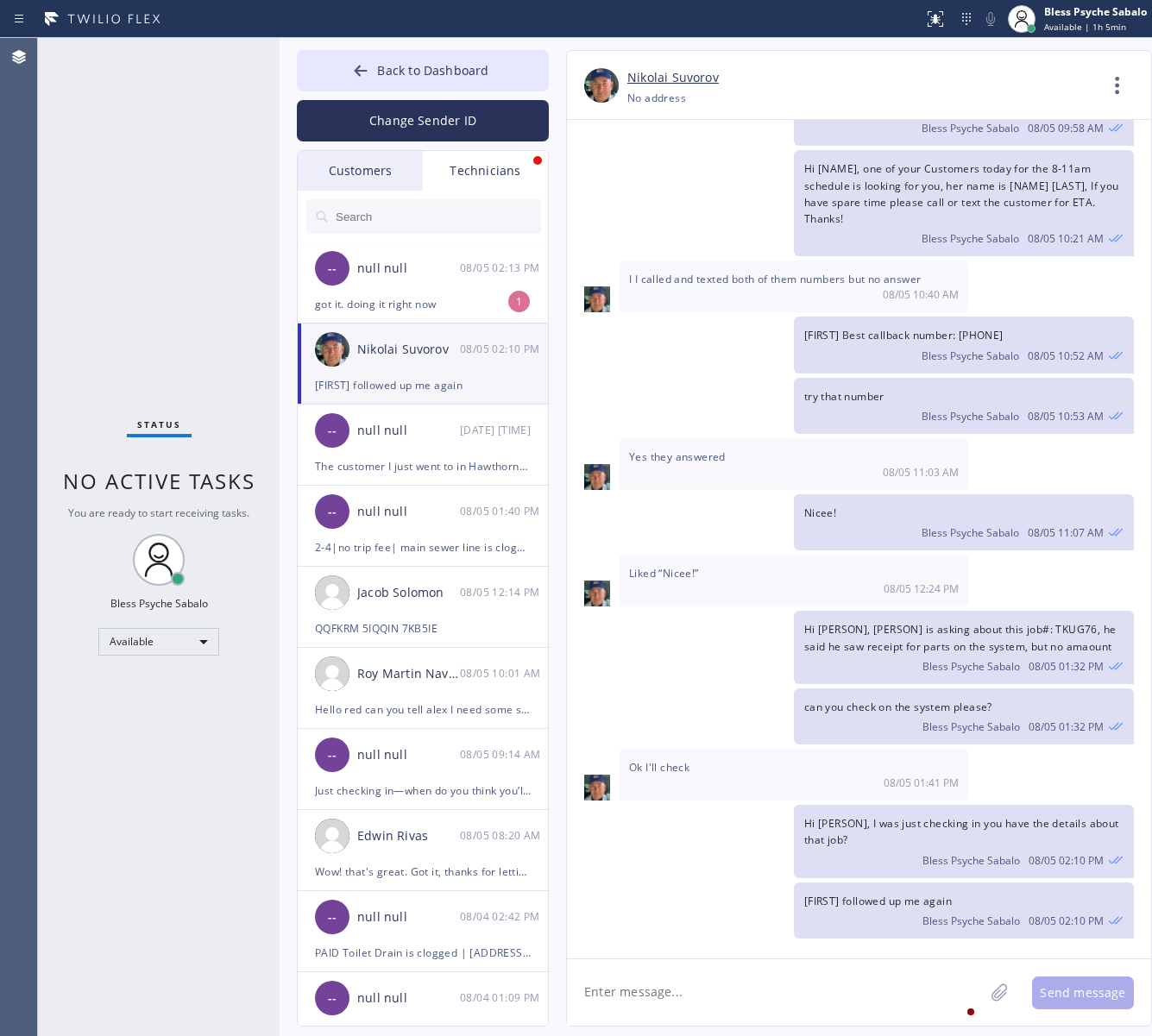 click on "06/12/2025 Hi Nik,
Just a quick reminder that our training sessions are held every Monday and Thursday at 6:00 PM via Zoom, and attending at least one session per week is mandatory:
🗓 When: Mondays & Thursdays, 6:00 PM
📌 Zoom Link: https://us06web.zoom.us/j/82395834267?...
Meeting ID: 823 9583 4267
Passcode: 953860
These trainings keep us sharp, aligned, and ready for whatever comes next.
Thanks for being part of it!
Best,
Red Bless Psyche Sabalo 06/12 02:42 PM Ok thanks Red  06/12 08:51 PM 06/16/2025 Sorry I didn't hear you call  06/16 04:05 PM No problem, Can I call you now? Bless Psyche Sabalo 06/16 04:13 PM BTW I forgot to ask which job did you sold? Bless Psyche Sabalo 06/16 04:16 PM The first  06/16 04:16 PM 450 06/16 04:16 PM Thanks Nik, Appreciated Bless Psyche Sabalo 06/16 04:17 PM Loved “Thanks Nik, Appreciated” 06/16 04:24 PM 06/23/2025 Hi Nick Bless Psyche Sabalo 06/23 09:31 AM Hi Red  06/23 09:32 AM Bless Psyche Sabalo 06/23 09:33 AM Ok thanks  06/23 09:35 AM 06/26/2025" 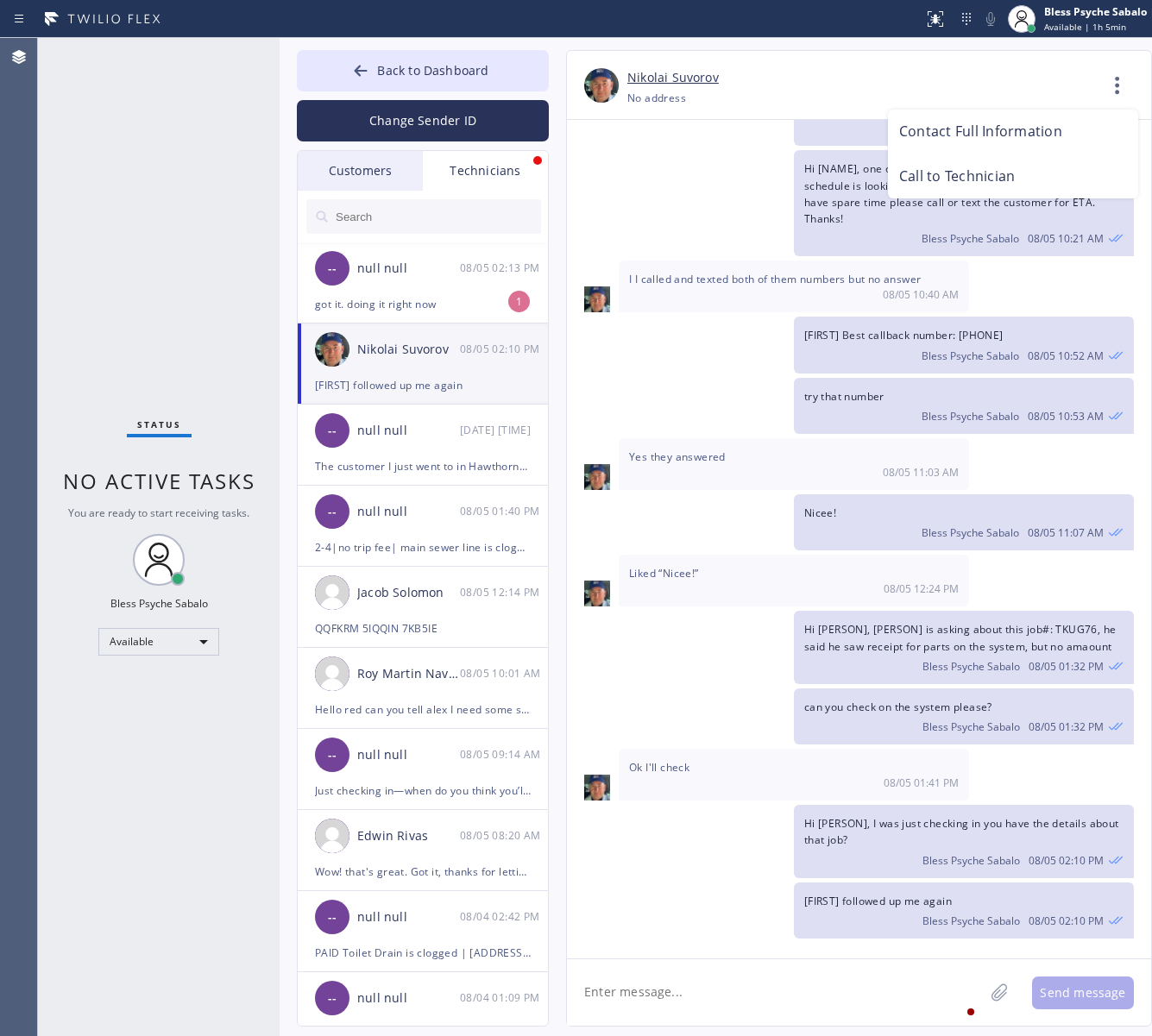 click at bounding box center (576, 518) 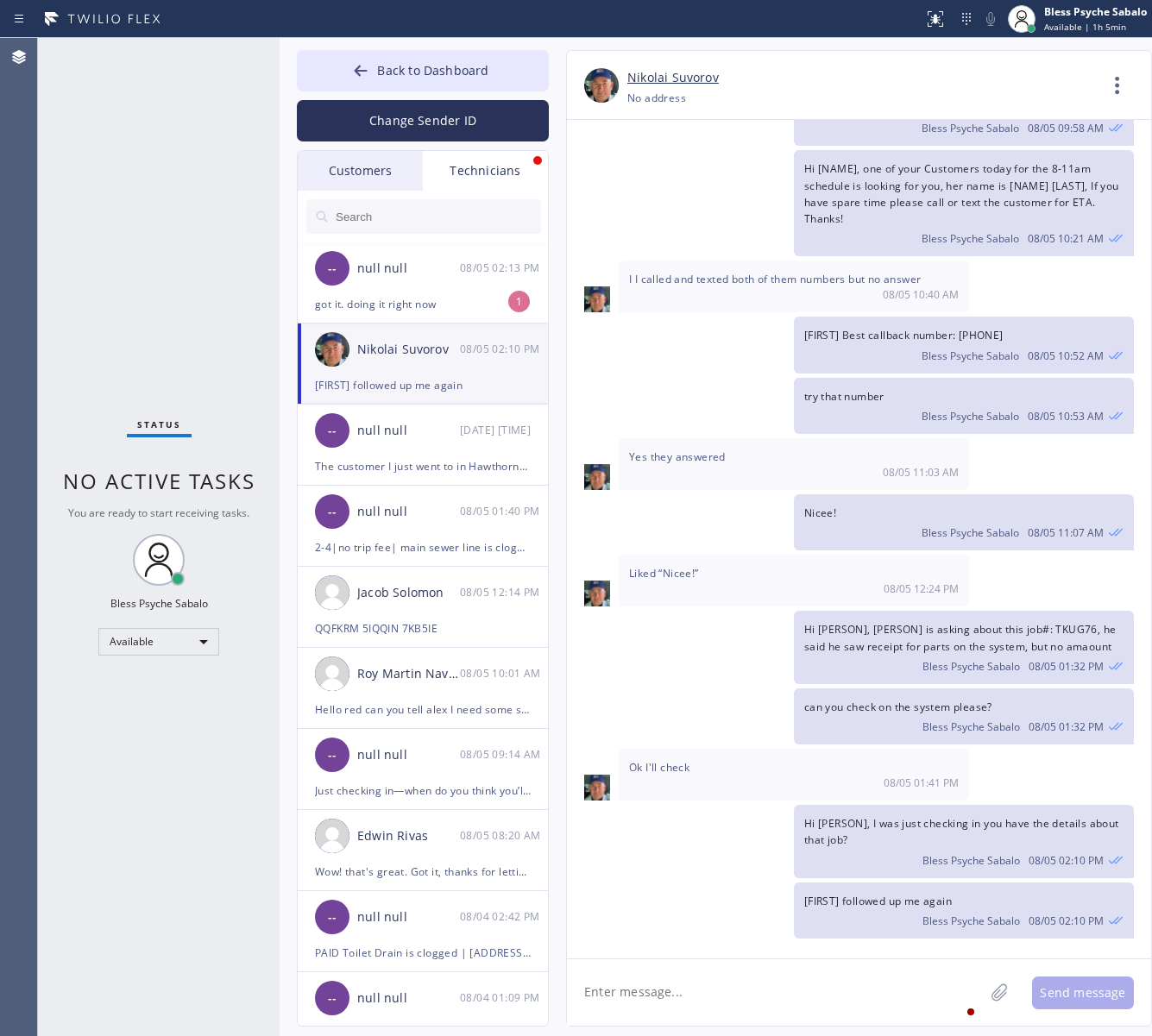 click on "Customers" at bounding box center [360, 171] 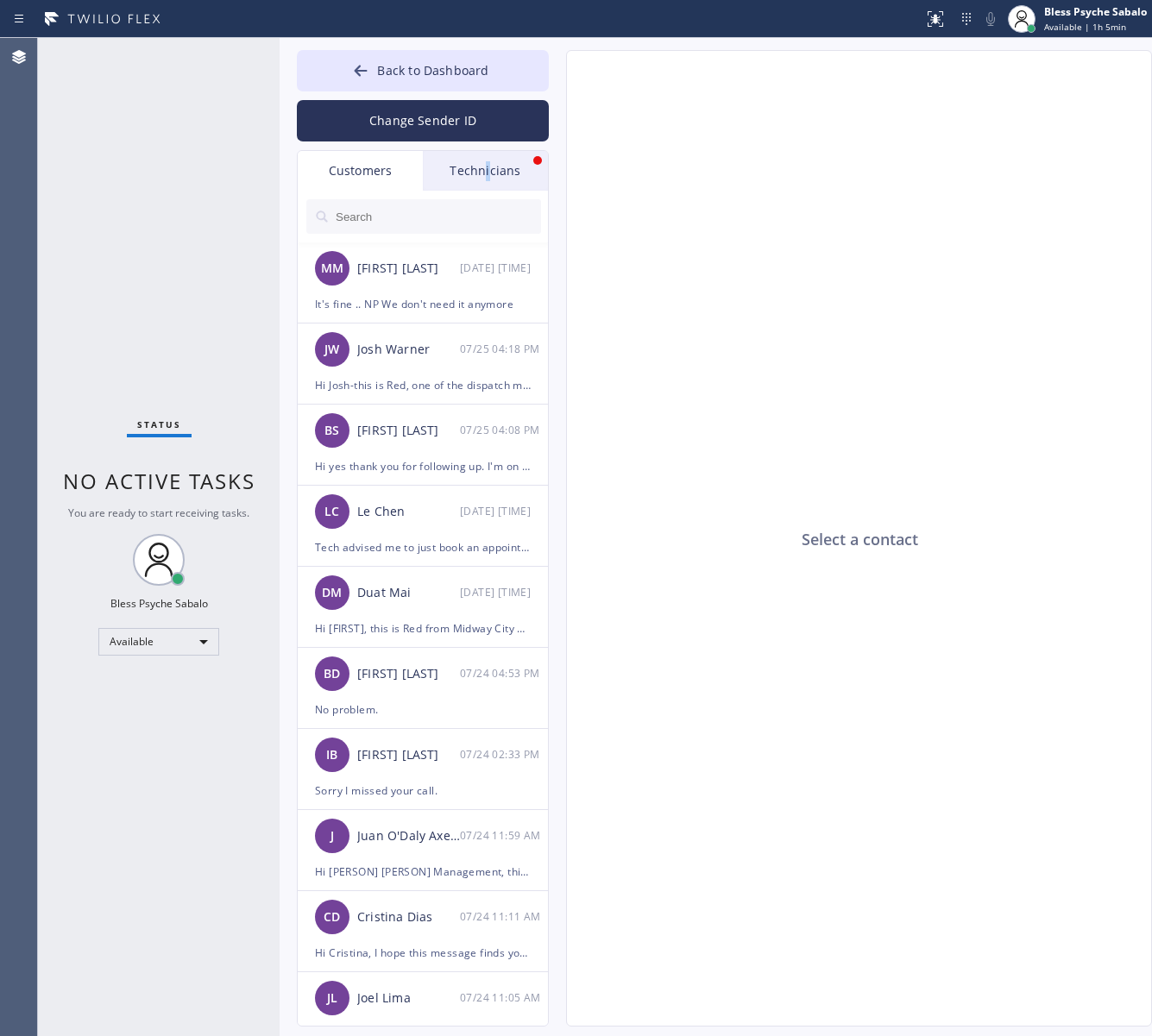 click on "Technicians" at bounding box center [485, 171] 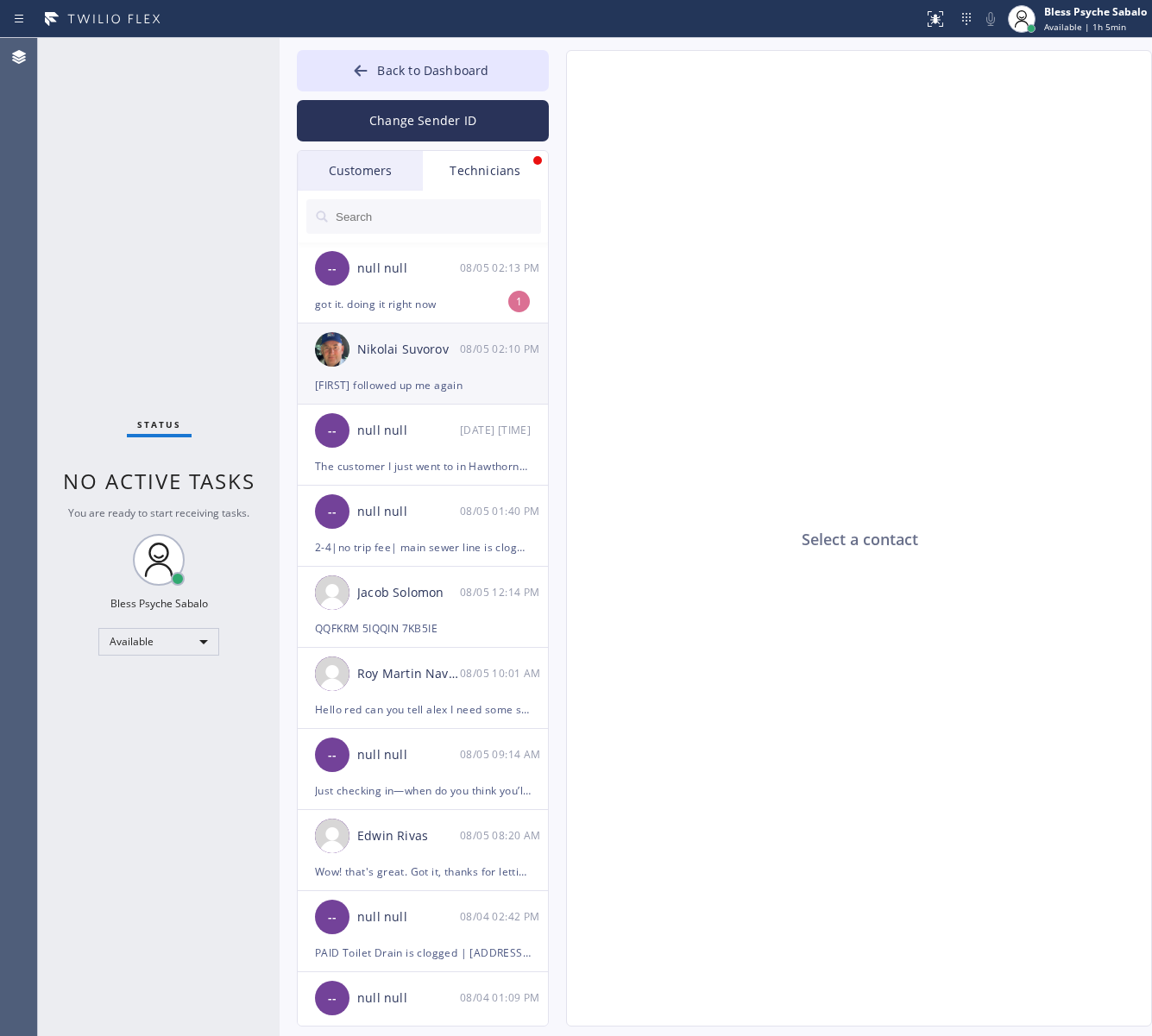 click on "[FIRST] [LAST]" at bounding box center [408, 349] 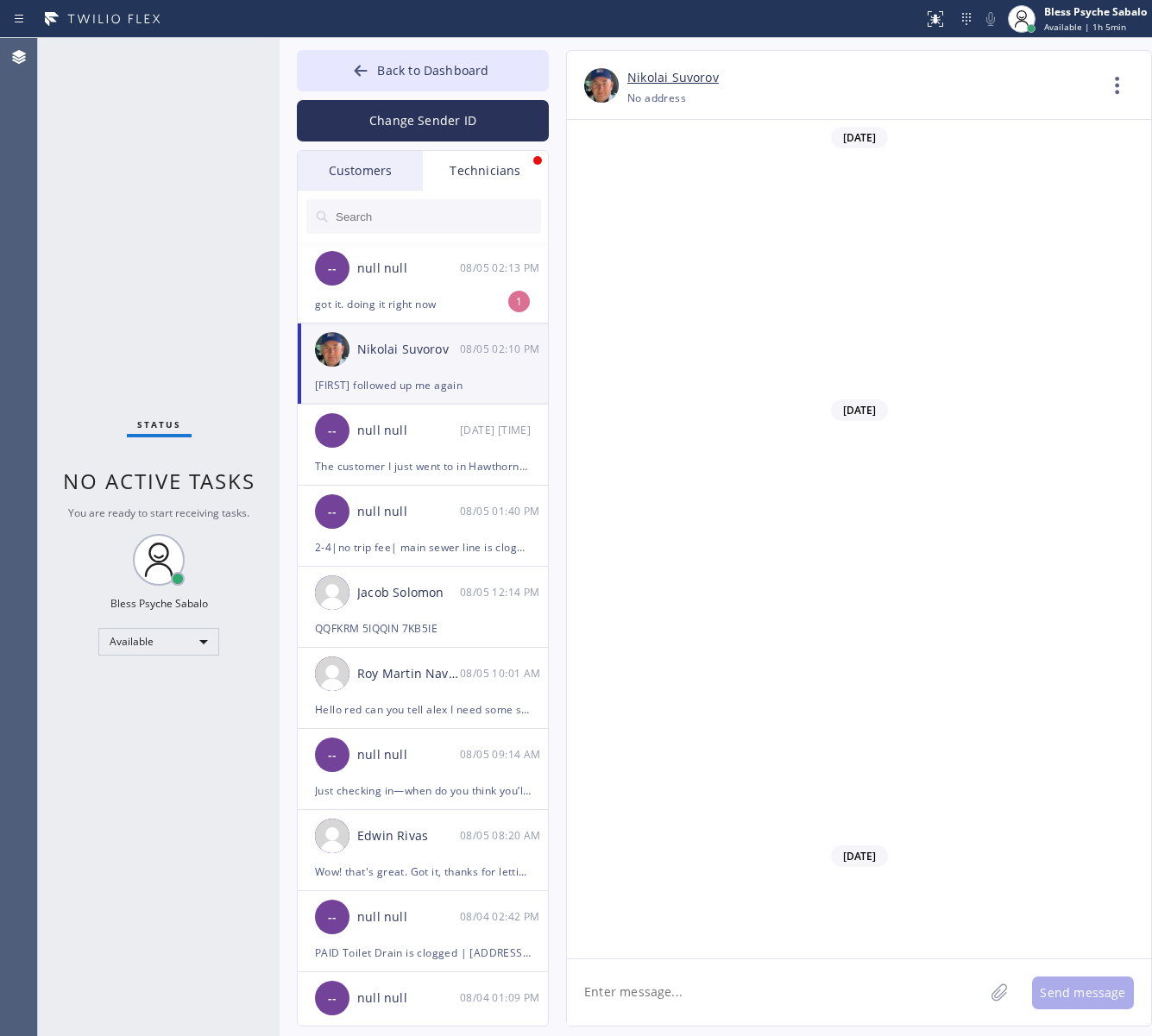 scroll, scrollTop: 10552, scrollLeft: 0, axis: vertical 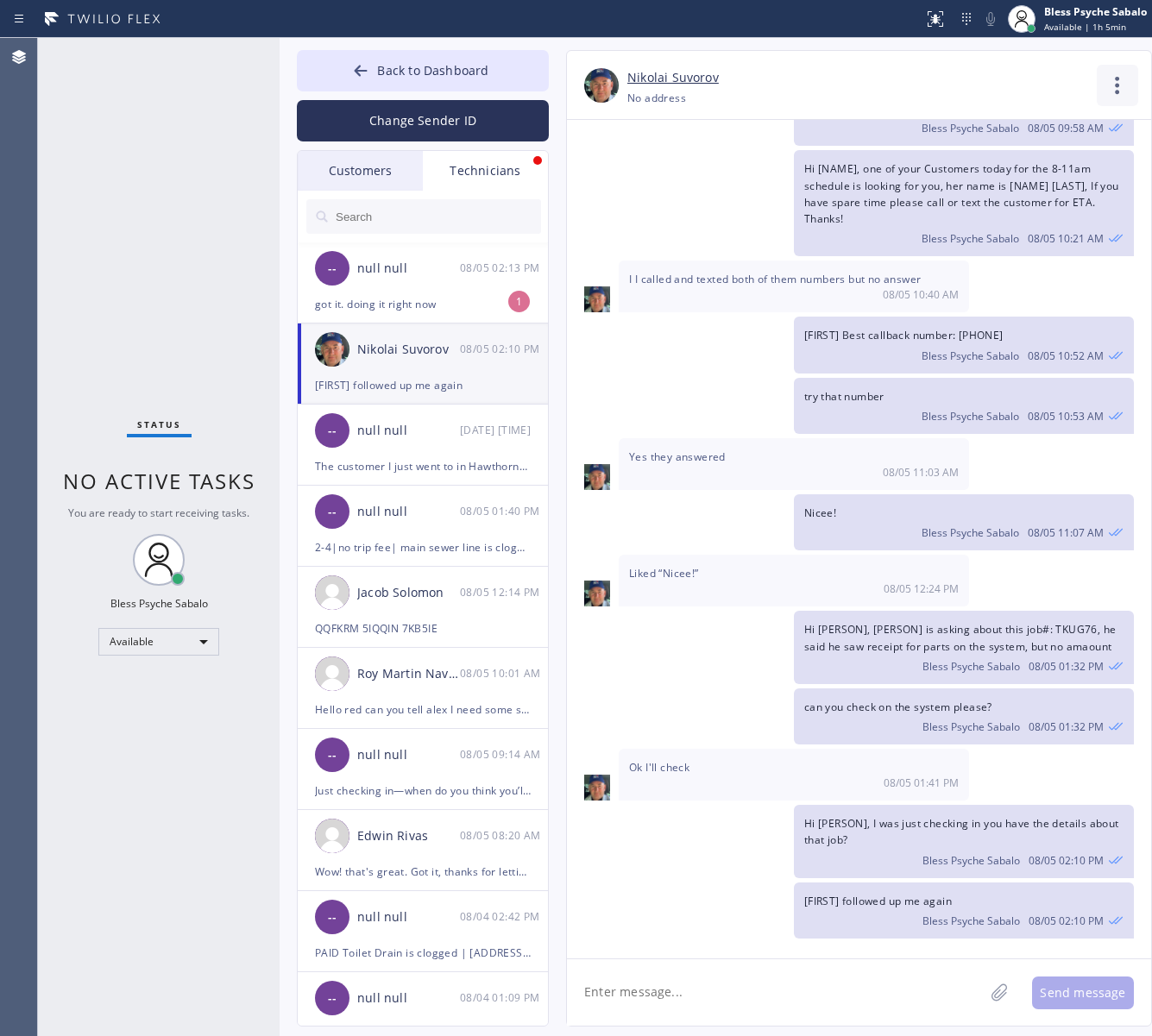 click 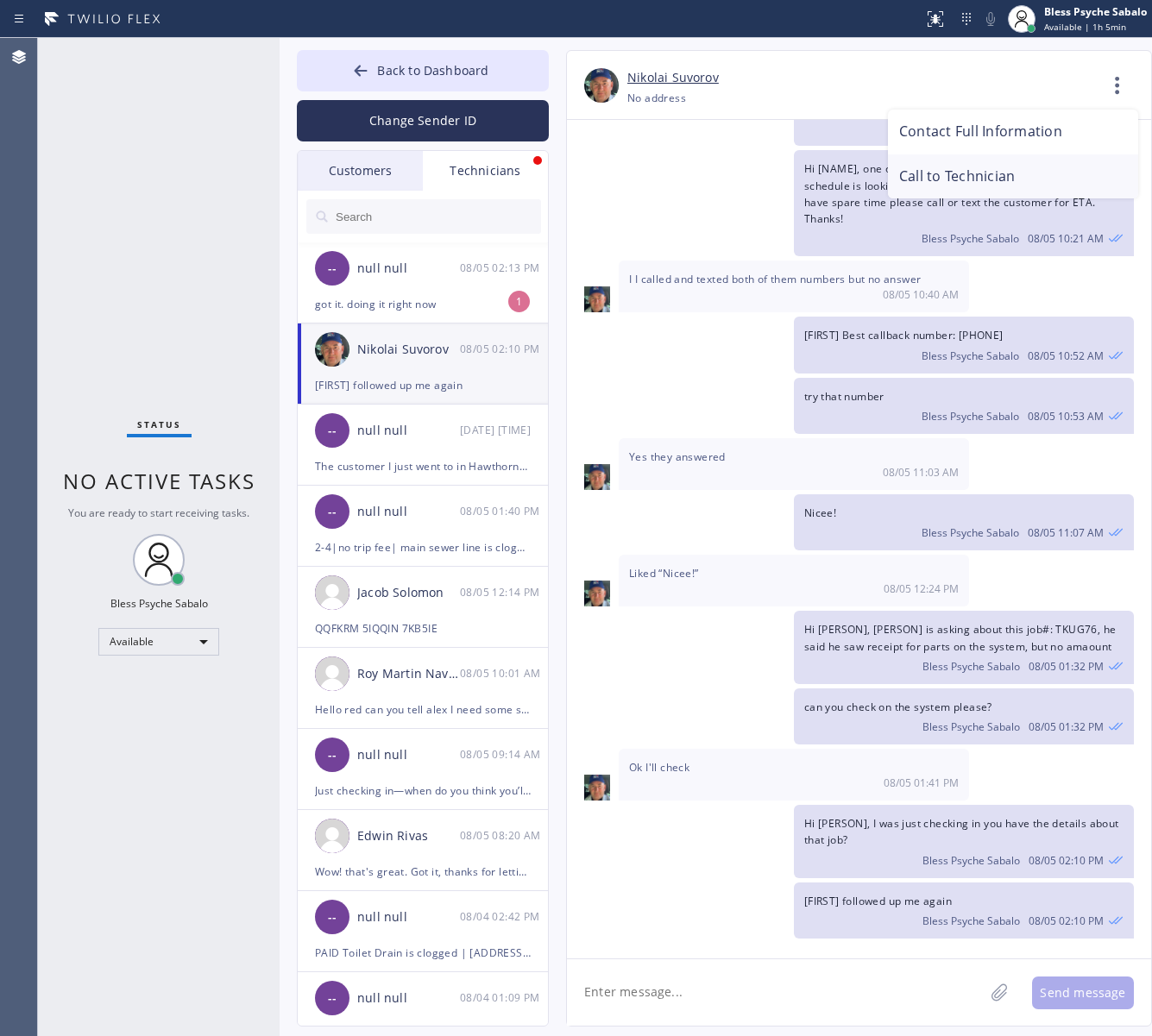 click on "Call to Technician" at bounding box center [1013, 177] 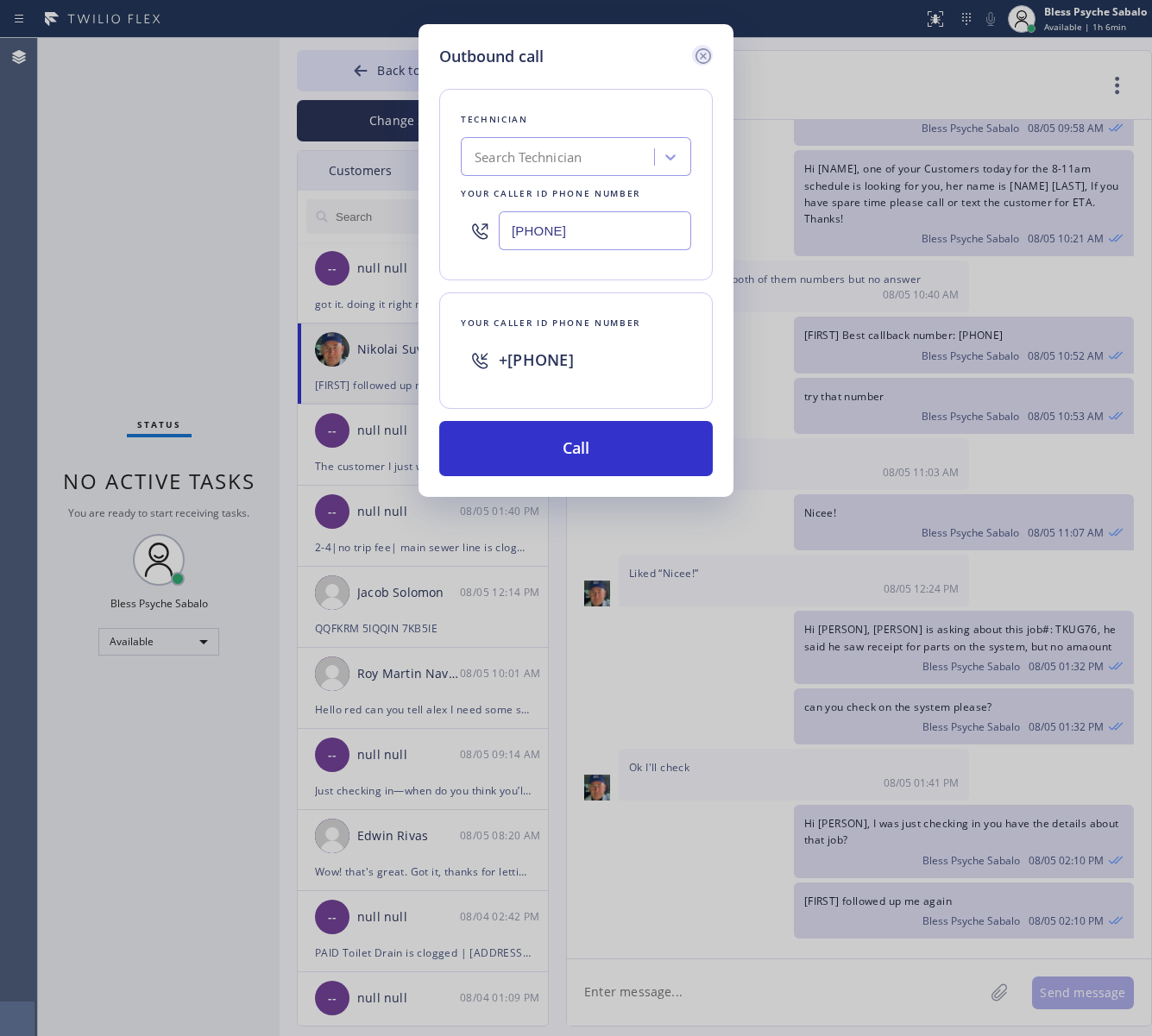click 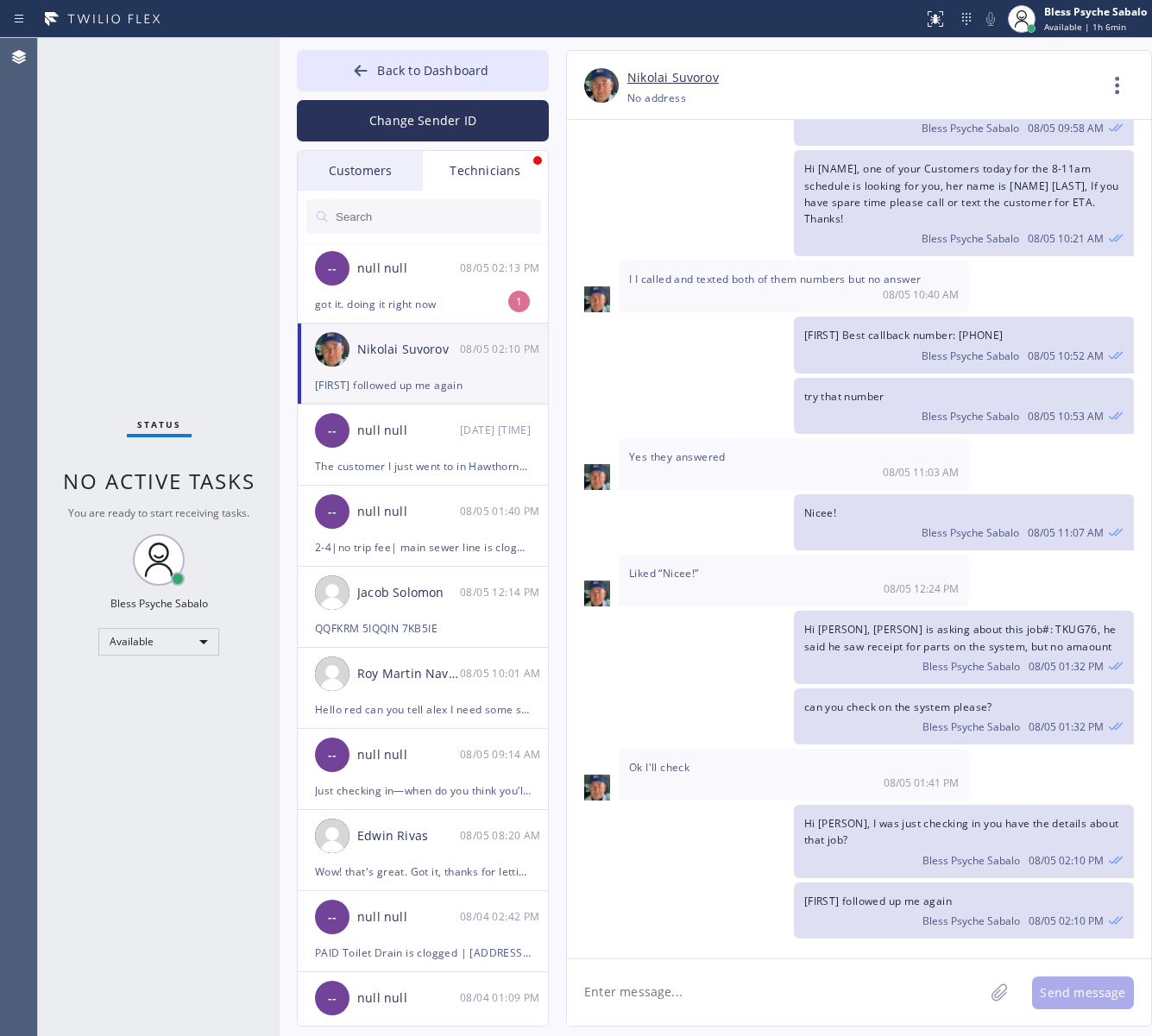 drag, startPoint x: 764, startPoint y: 361, endPoint x: 738, endPoint y: 356, distance: 26.476405 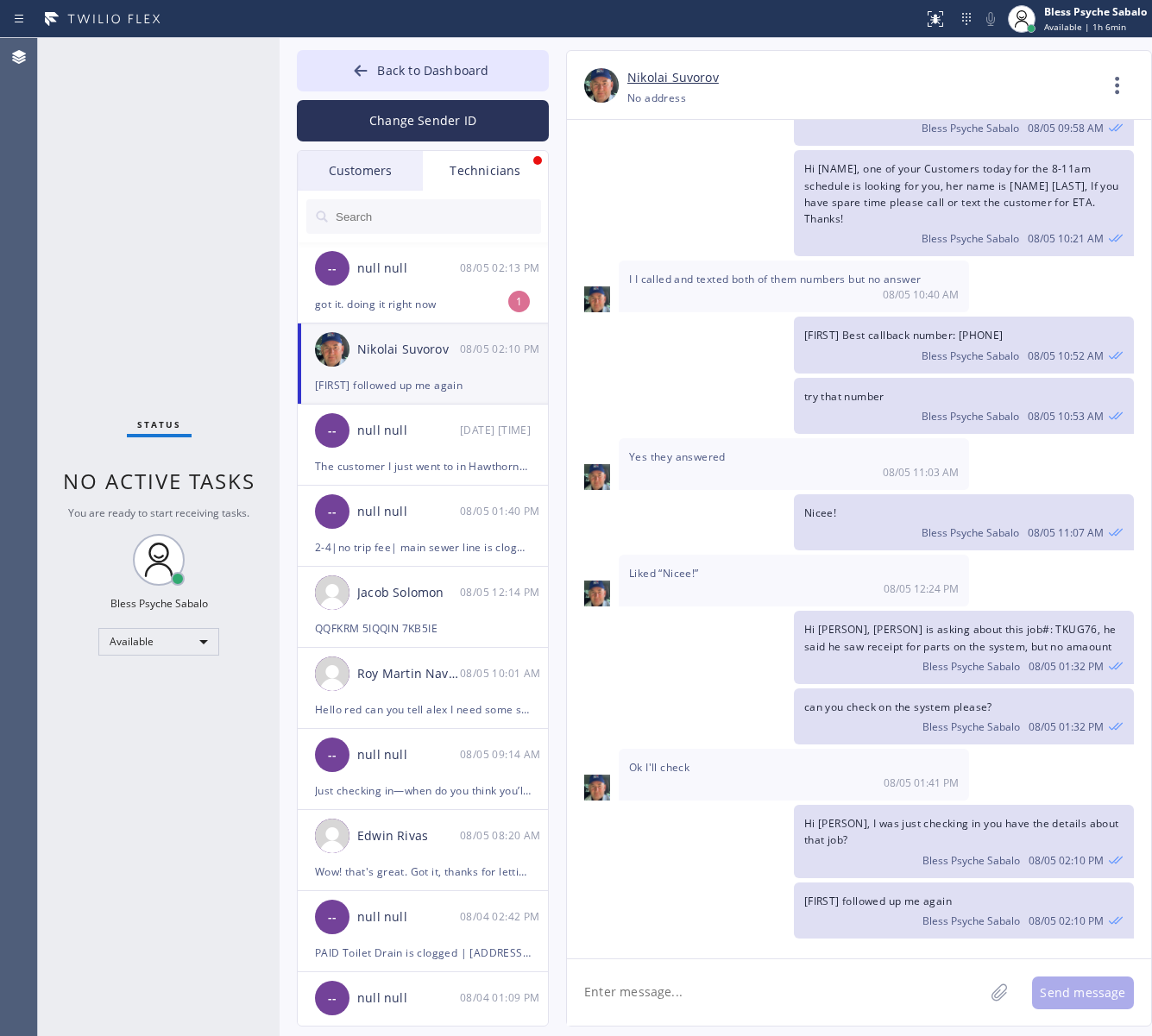 click on "Rosie
Best callback number: 3234226682 Bless Psyche Sabalo 08/05 10:52 AM" at bounding box center [850, 344] 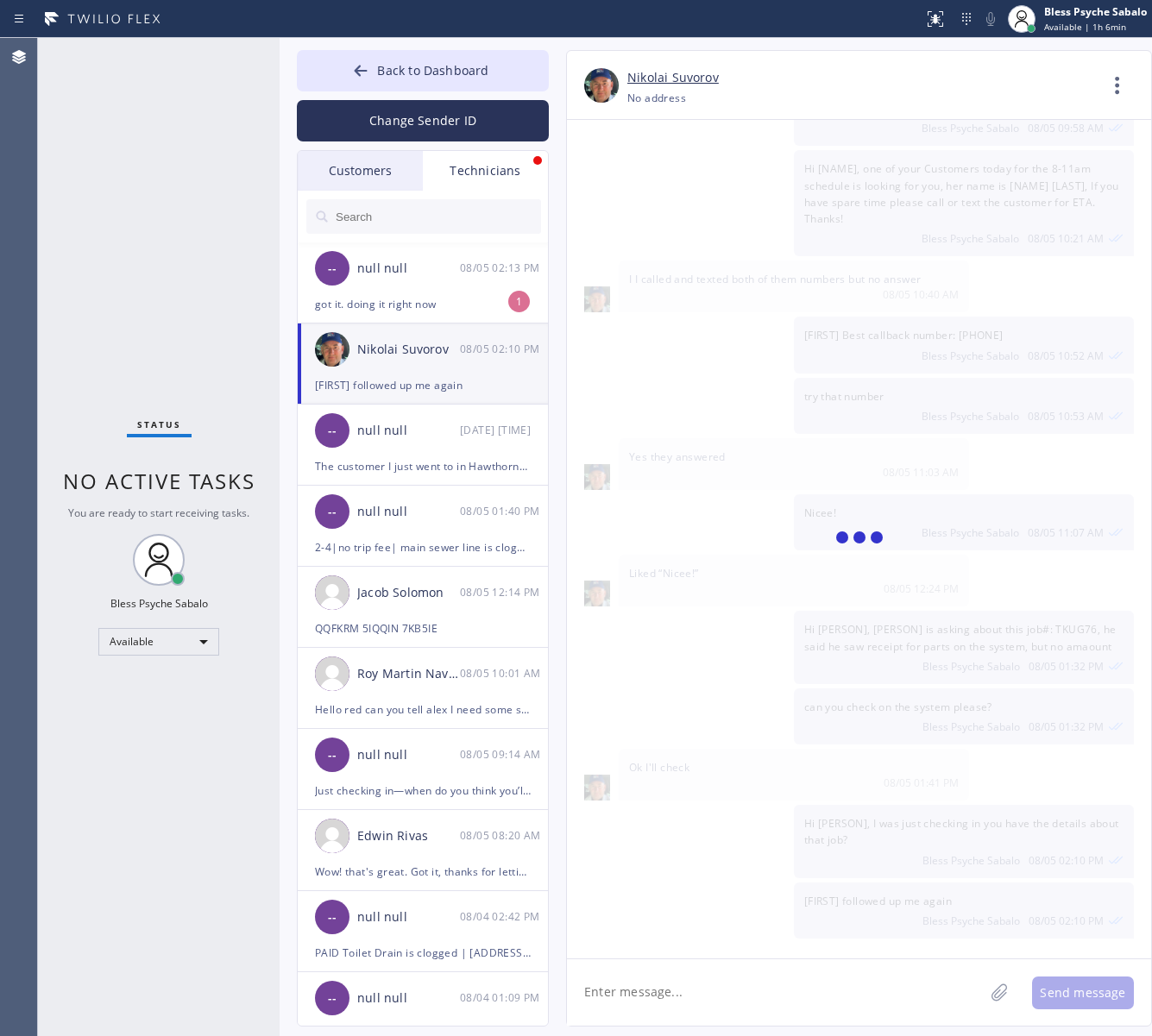 click on "[FIRST] [LAST]" at bounding box center (408, 349) 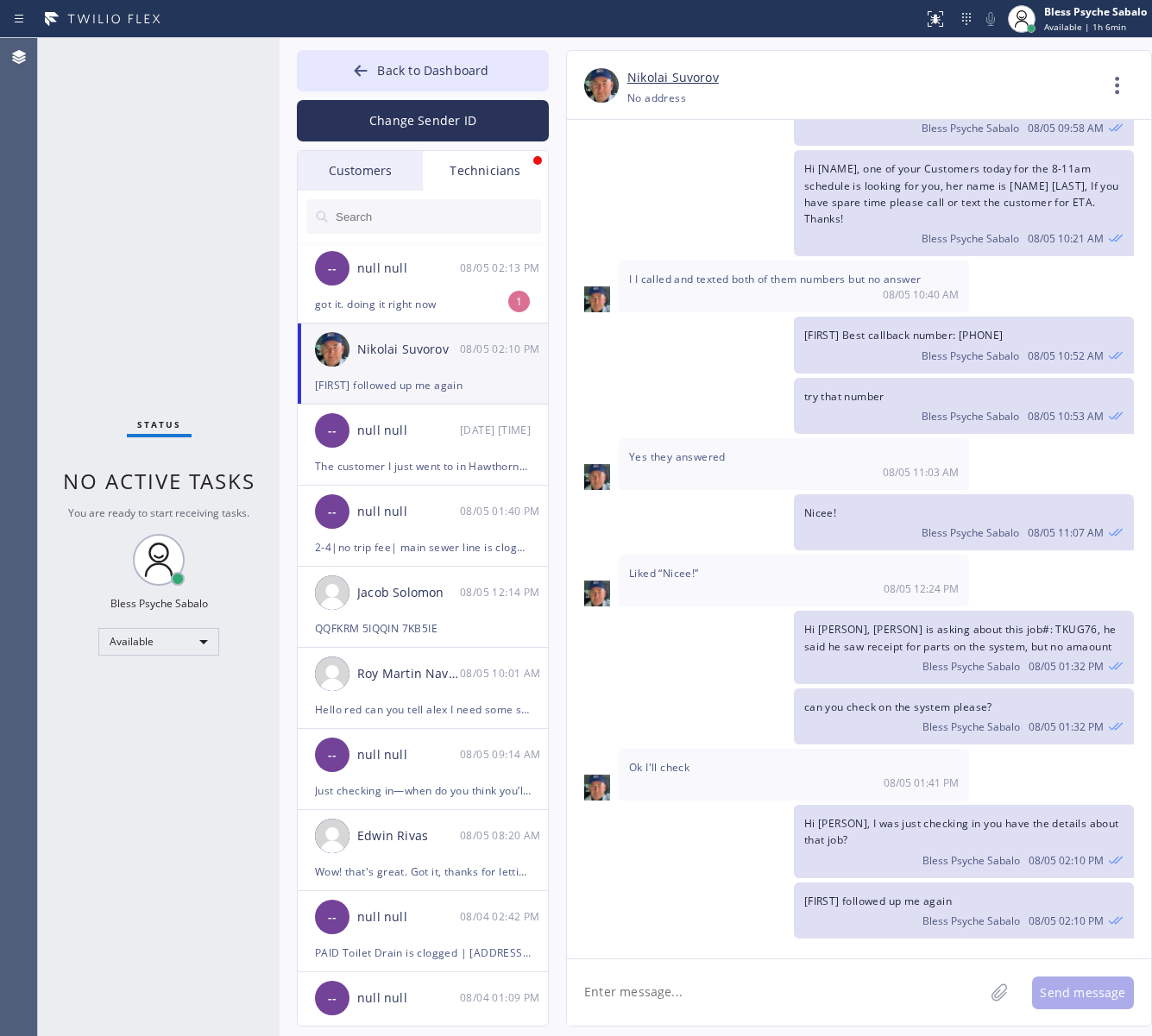 click on "08/05 02:10 PM" at bounding box center [505, 348] 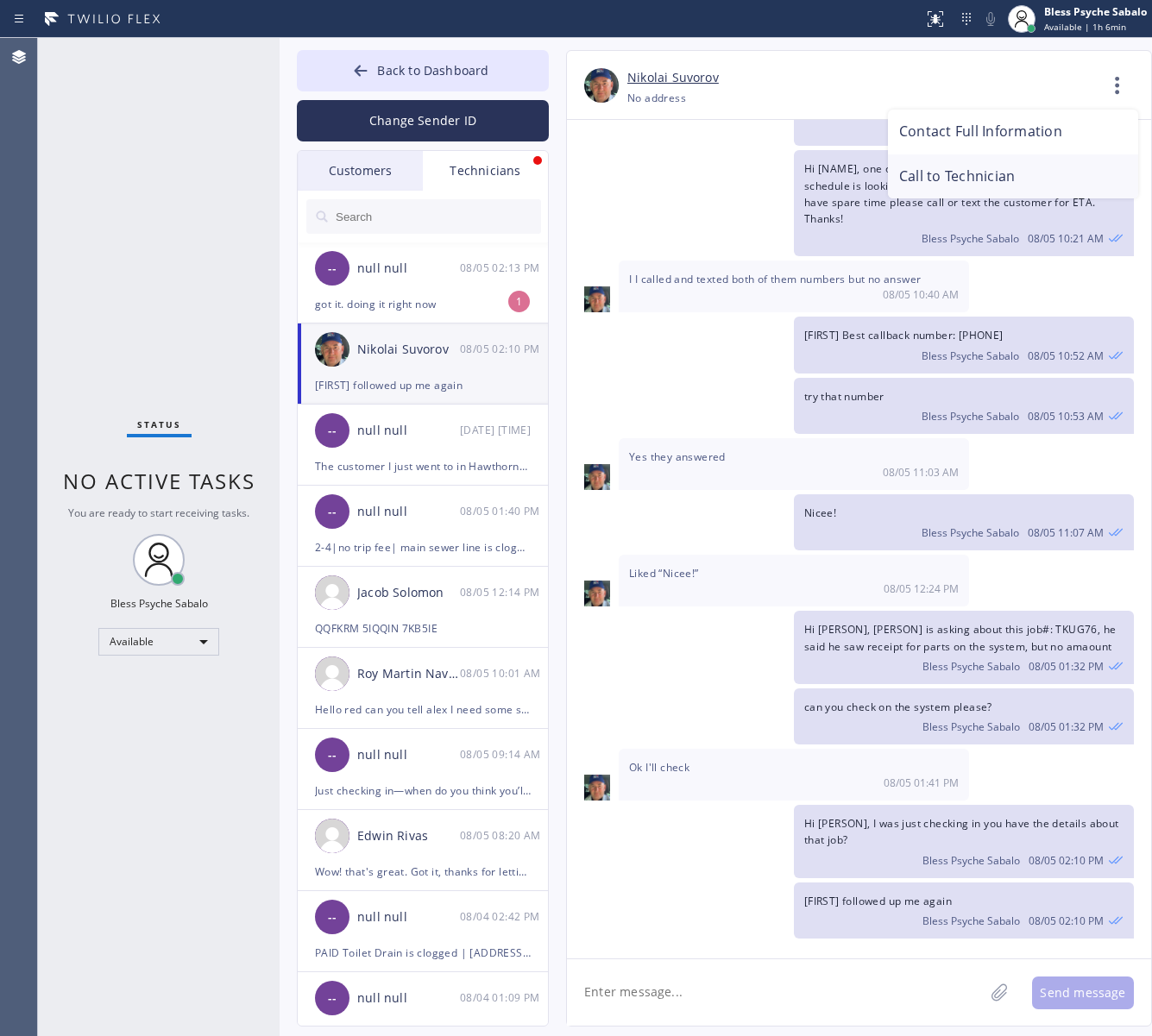 click on "Call to Technician" at bounding box center [1013, 177] 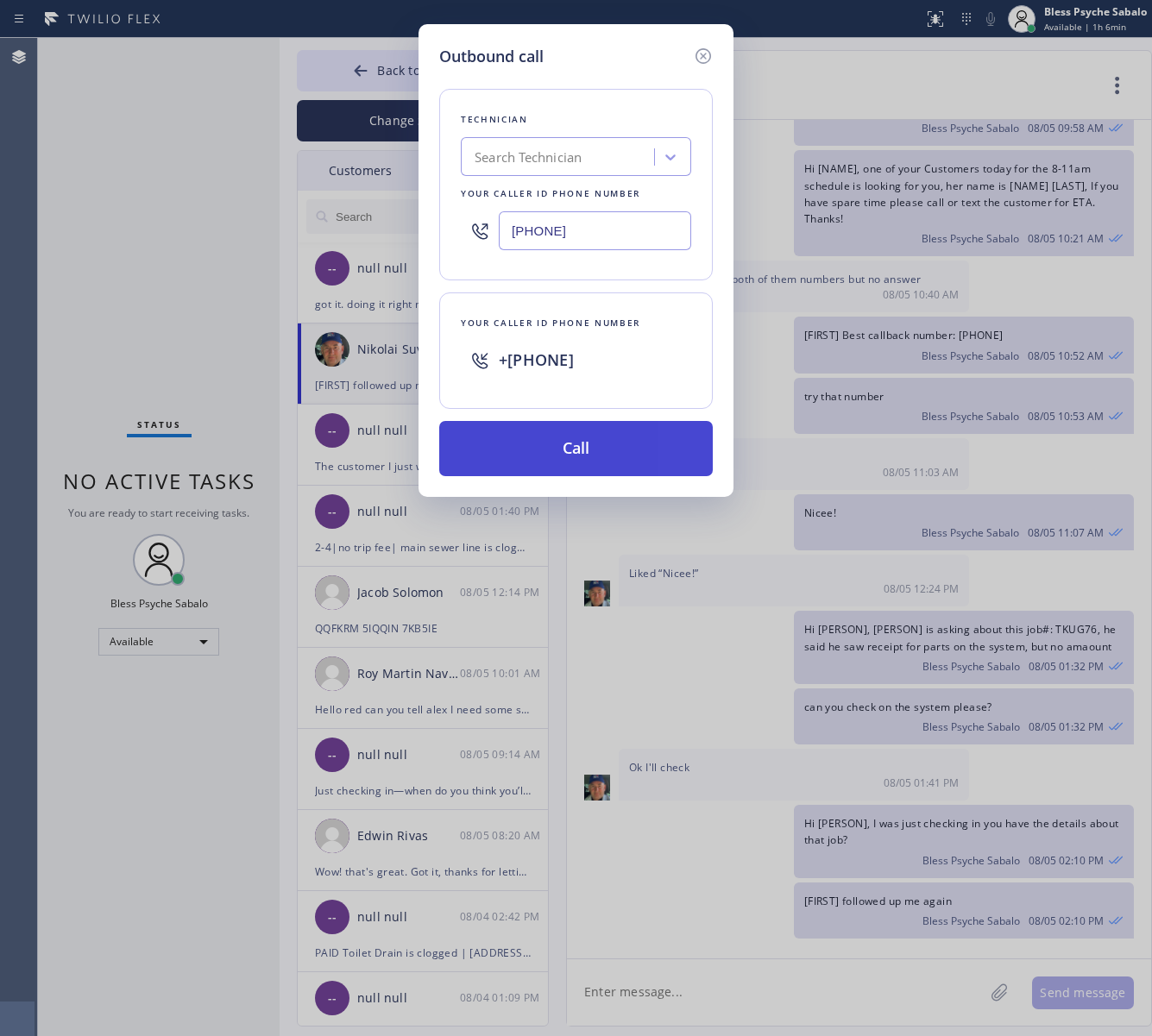 click on "Call" at bounding box center [576, 449] 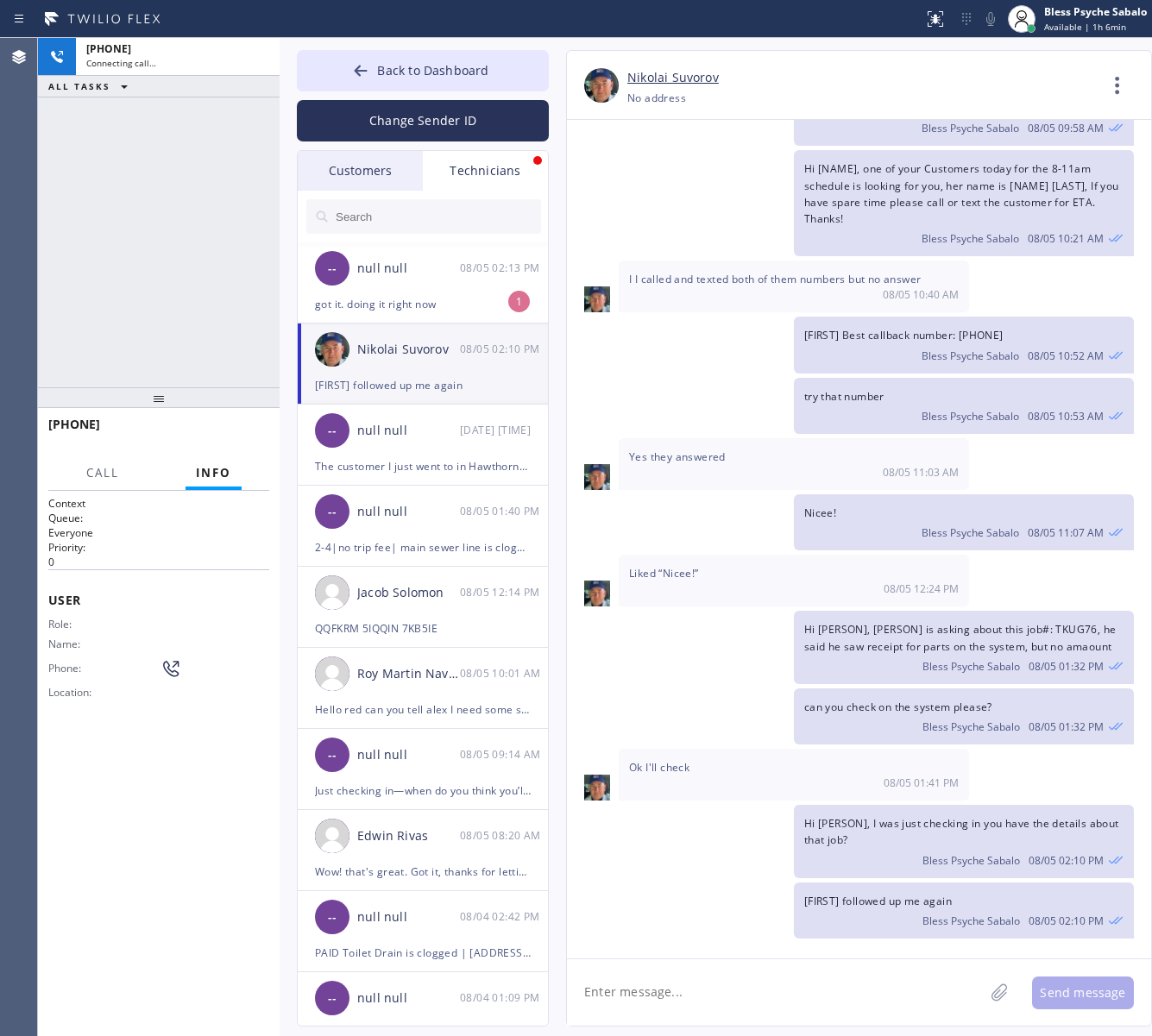 click on "try that number Bless Psyche Sabalo 08/05 10:53 AM" 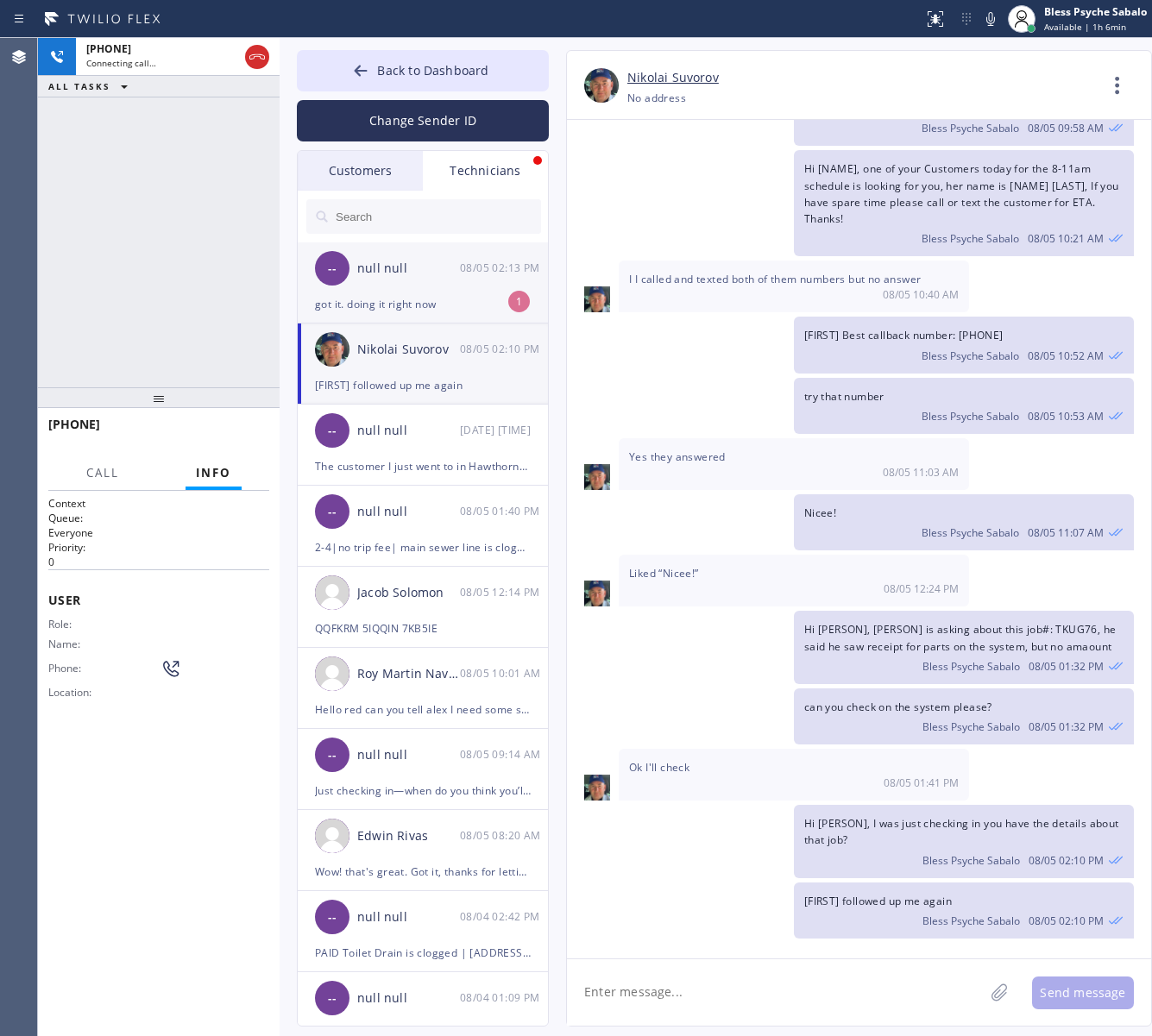click on "got it. doing it right now" at bounding box center [423, 304] 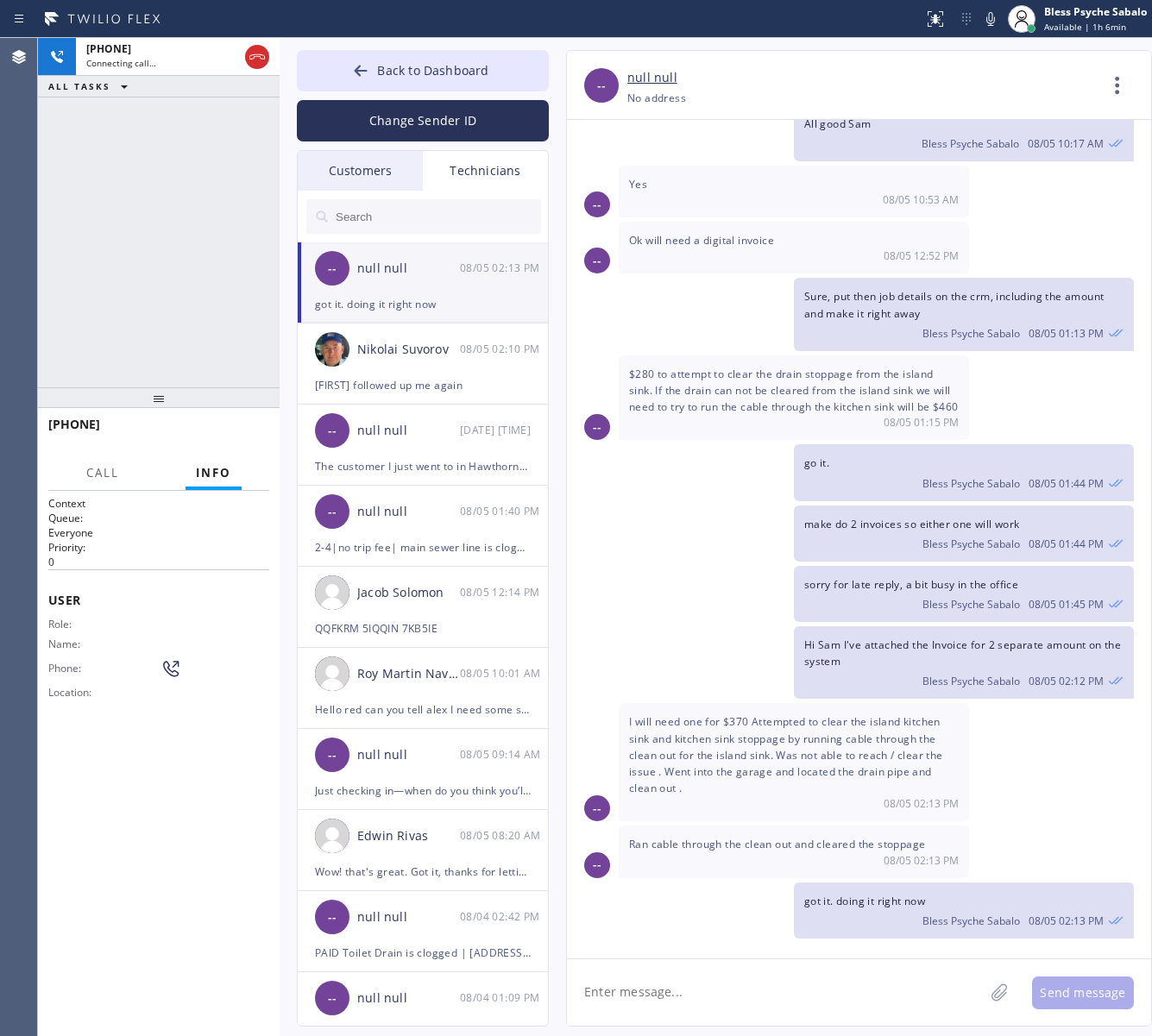 scroll, scrollTop: 468, scrollLeft: 0, axis: vertical 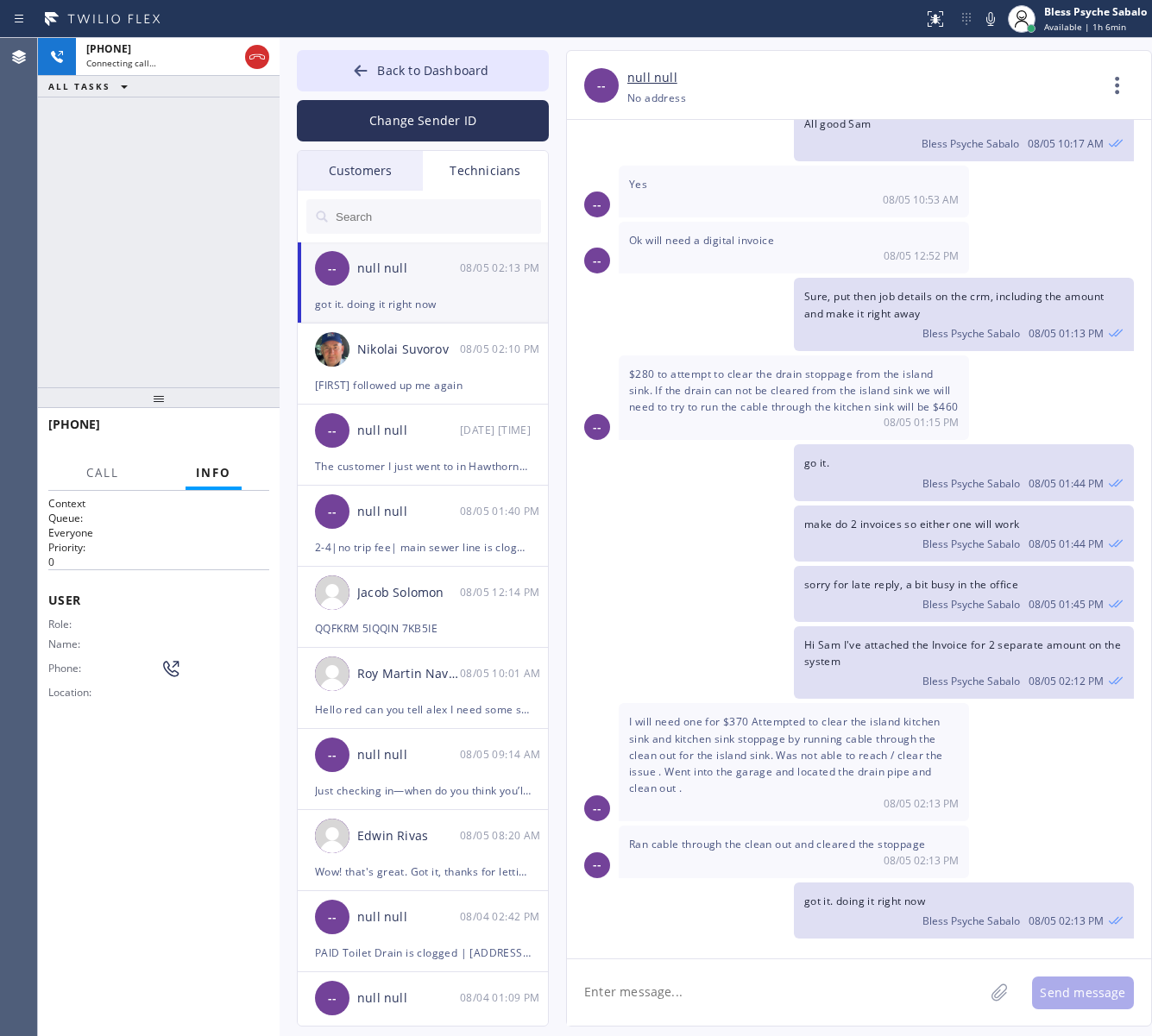 click 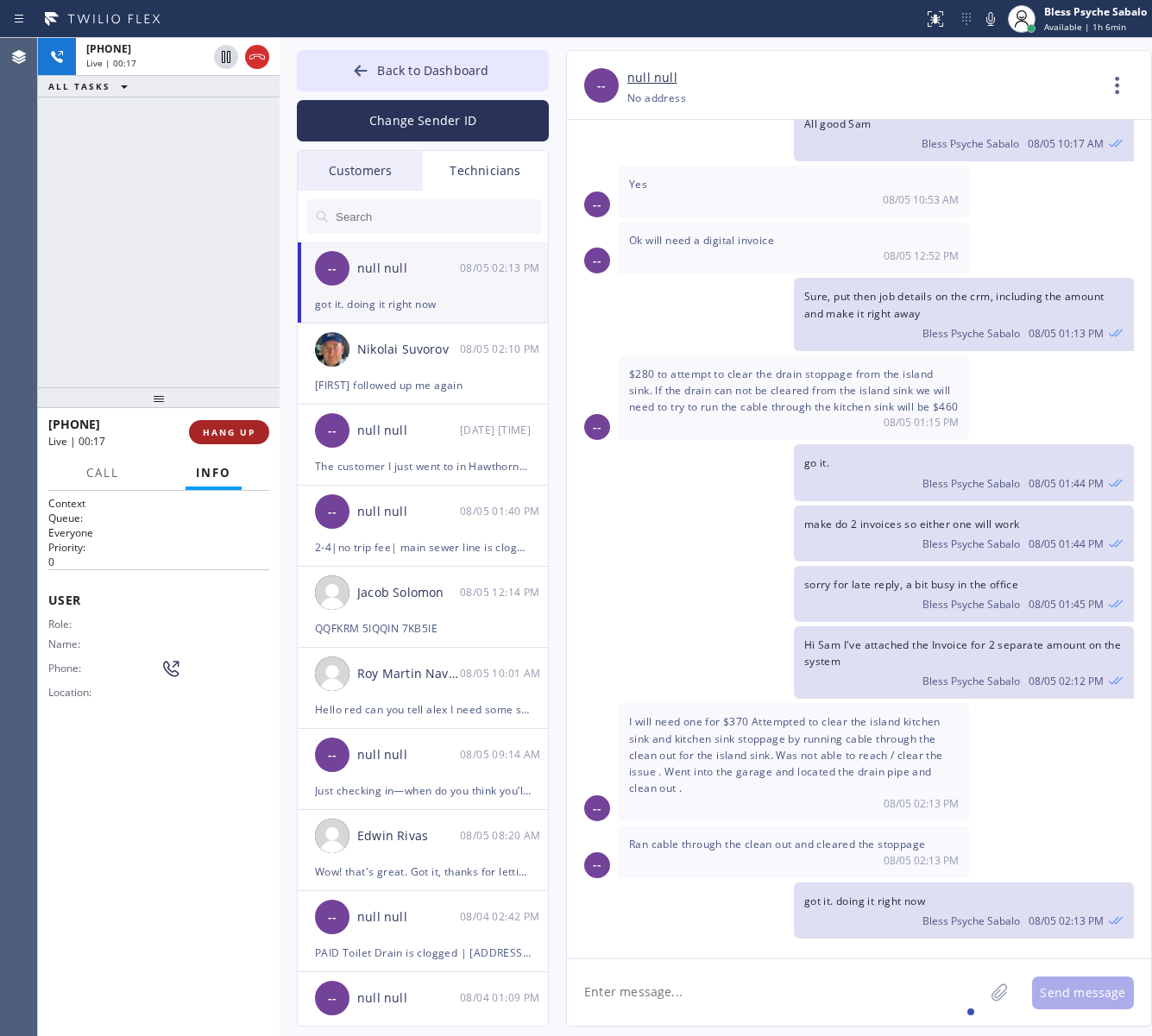 drag, startPoint x: 217, startPoint y: 436, endPoint x: 230, endPoint y: 433, distance: 13.341664 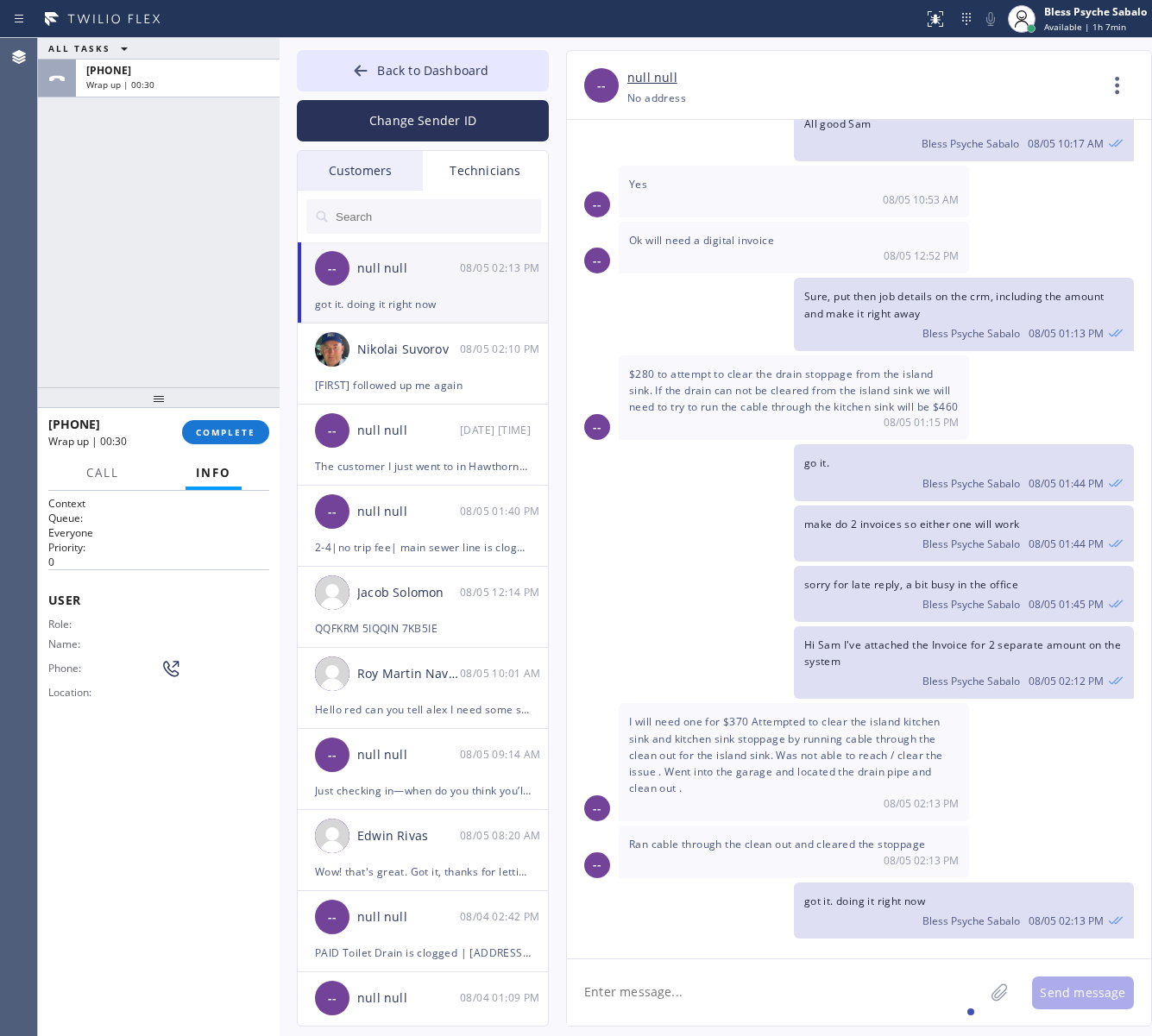 click on "Bless Psyche Sabalo 08/05 02:12 PM" at bounding box center (964, 679) 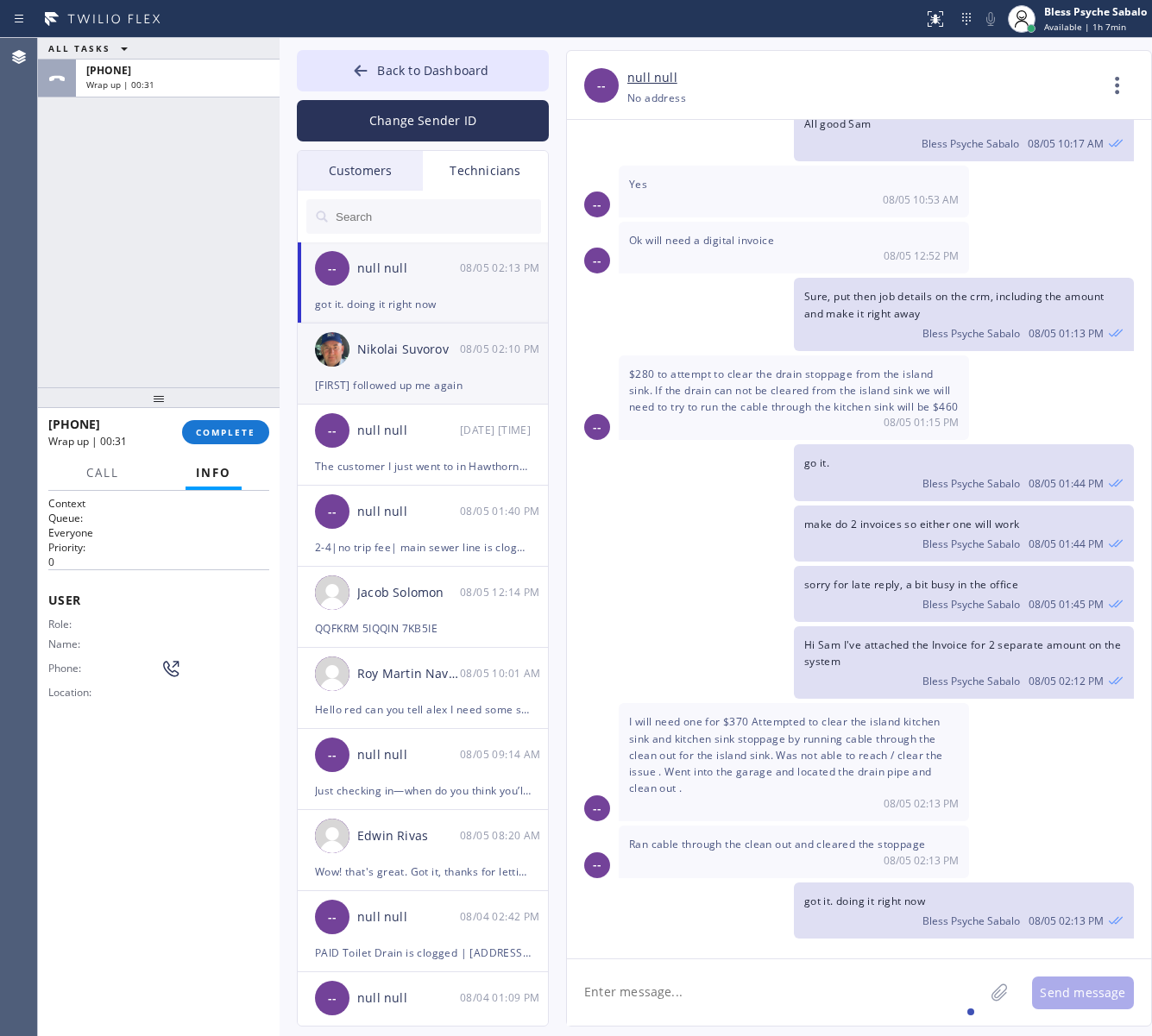 click on "John followed up me again" at bounding box center [423, 385] 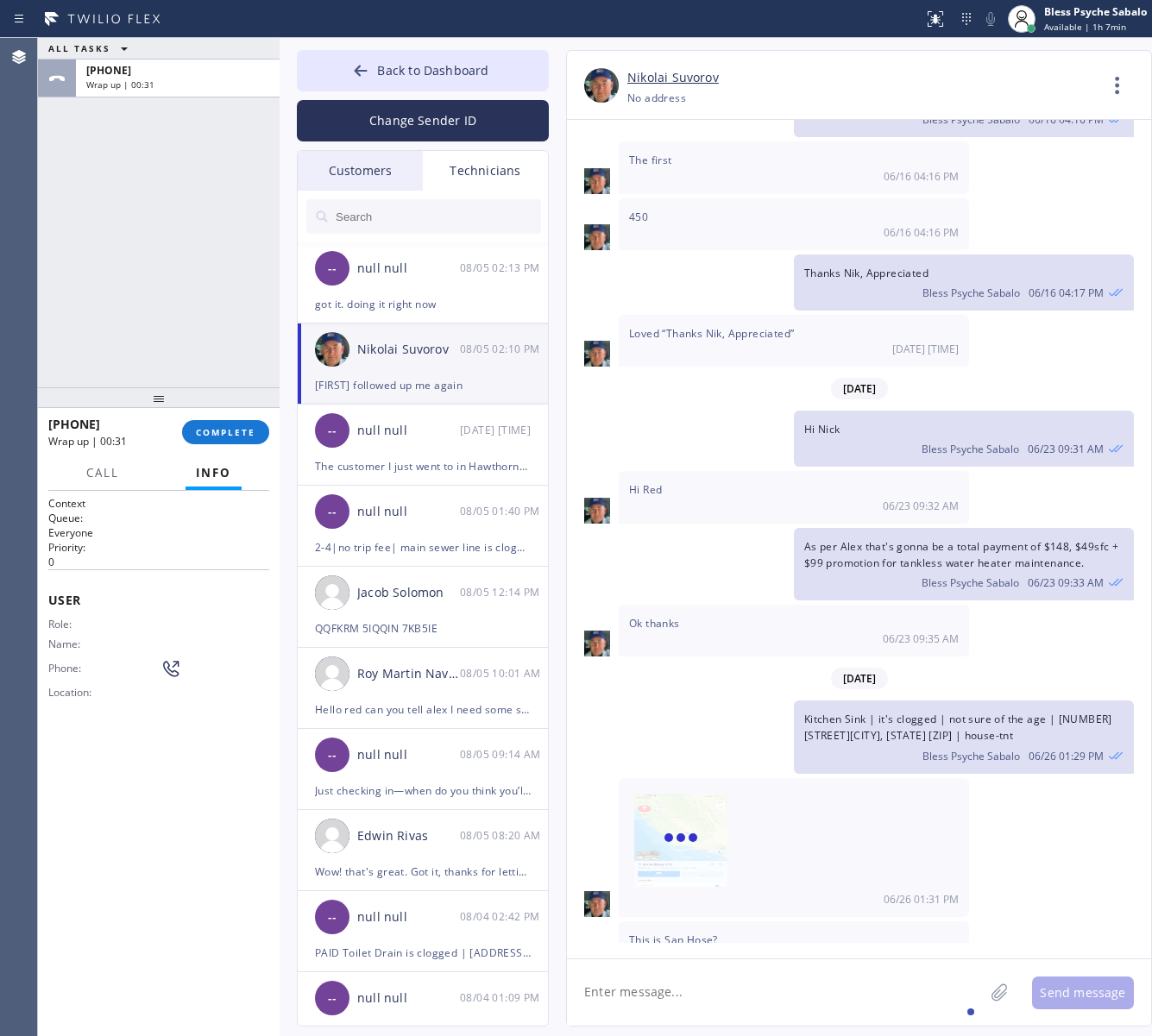 scroll, scrollTop: 10552, scrollLeft: 0, axis: vertical 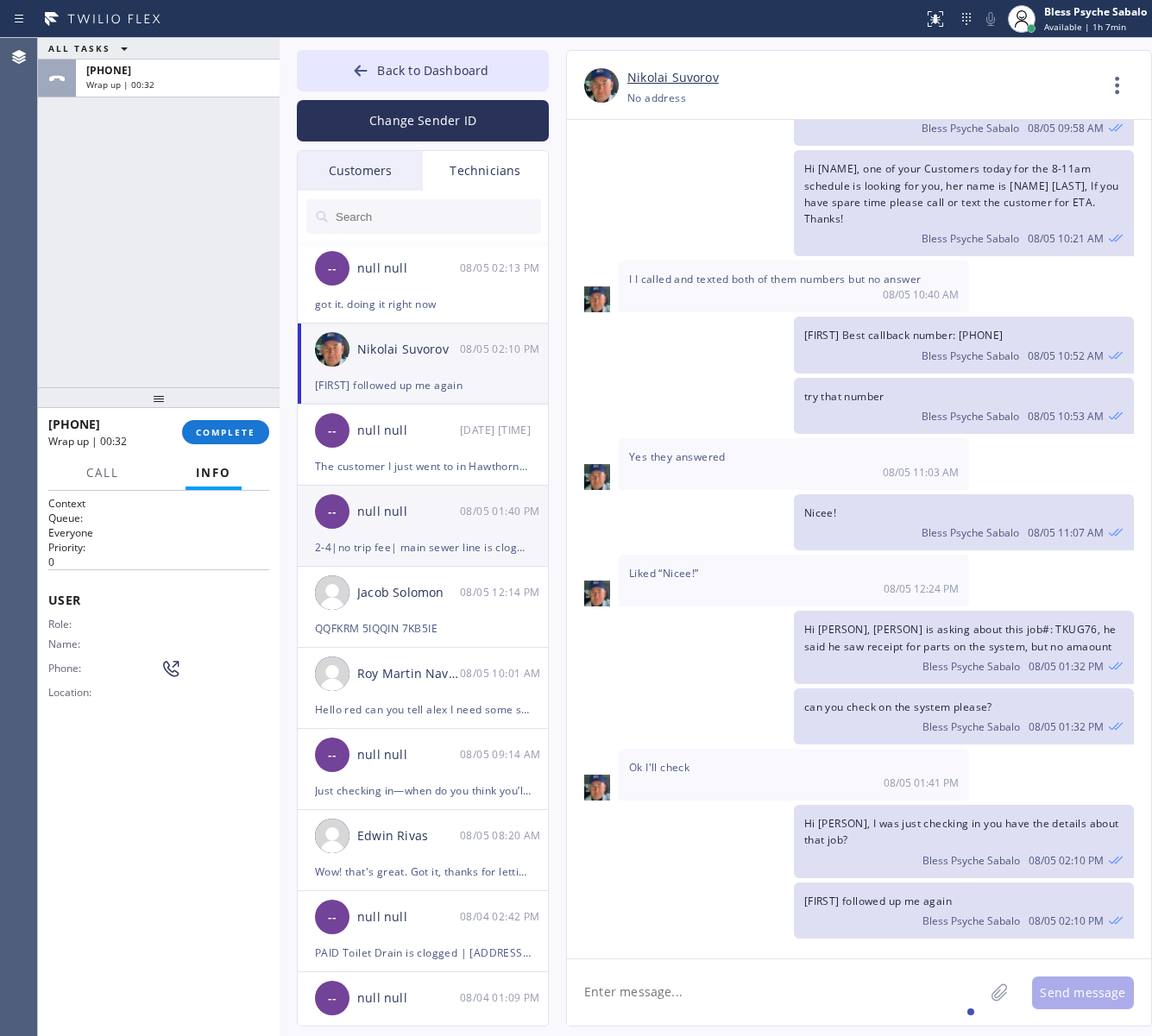 click on "btw I have a job offer for you. Please check the job details below:
2-4|no trip fee| main sewer line is clogged and overflowing and needs to be clear out| 4417 Toland WayEagle Rock, CA 90041, USA(apartment , owner)| Highland Park Plumber| Note: wants our plumber to come over in the next hour or as early as possible cause if not will have his local plumber come out instead and call her 45 mins prior so she have time to travel on the way to the property -- she won't provide apt # as the sewer line is just outside the building" at bounding box center (423, 547) 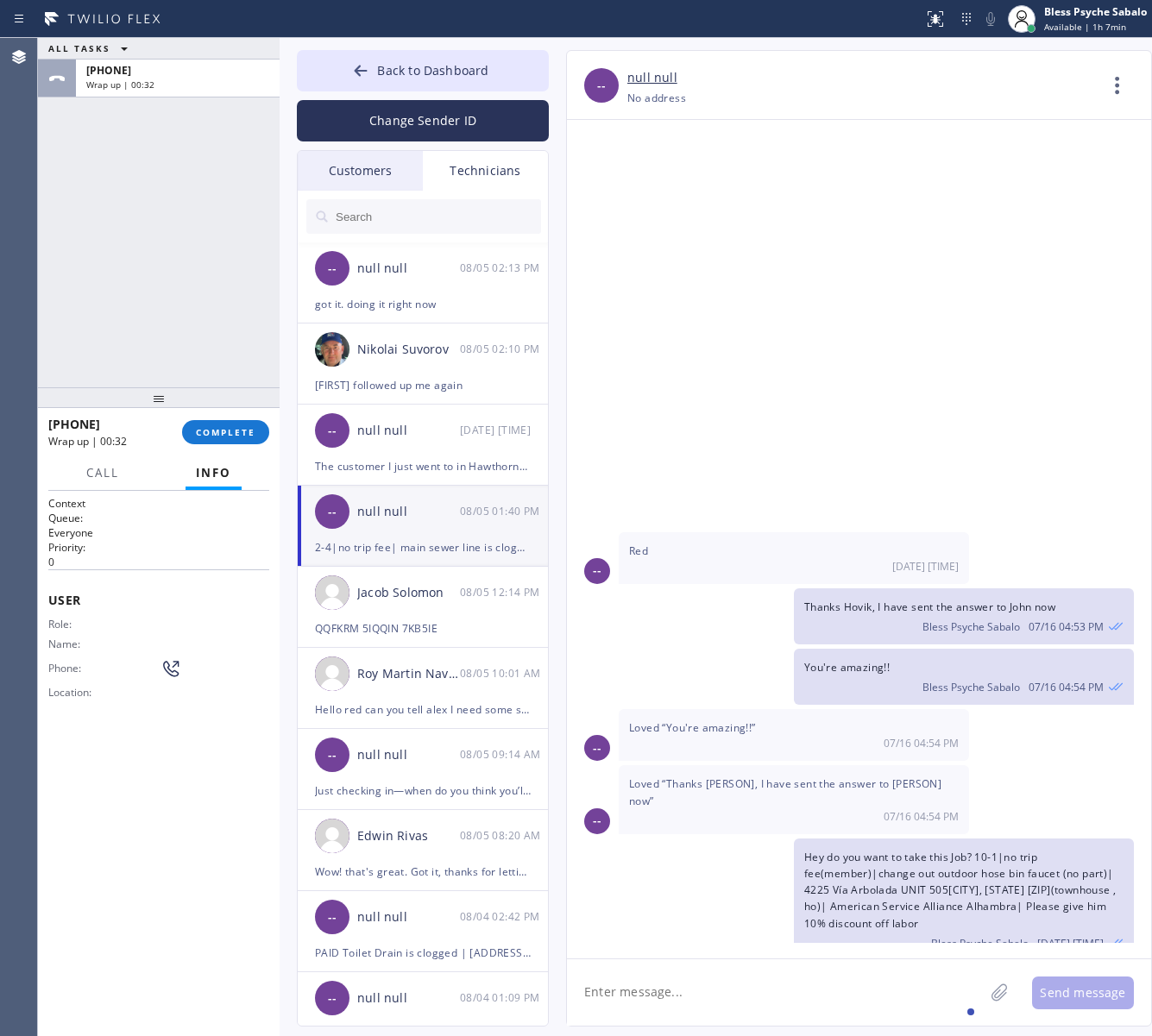 scroll, scrollTop: 14865, scrollLeft: 0, axis: vertical 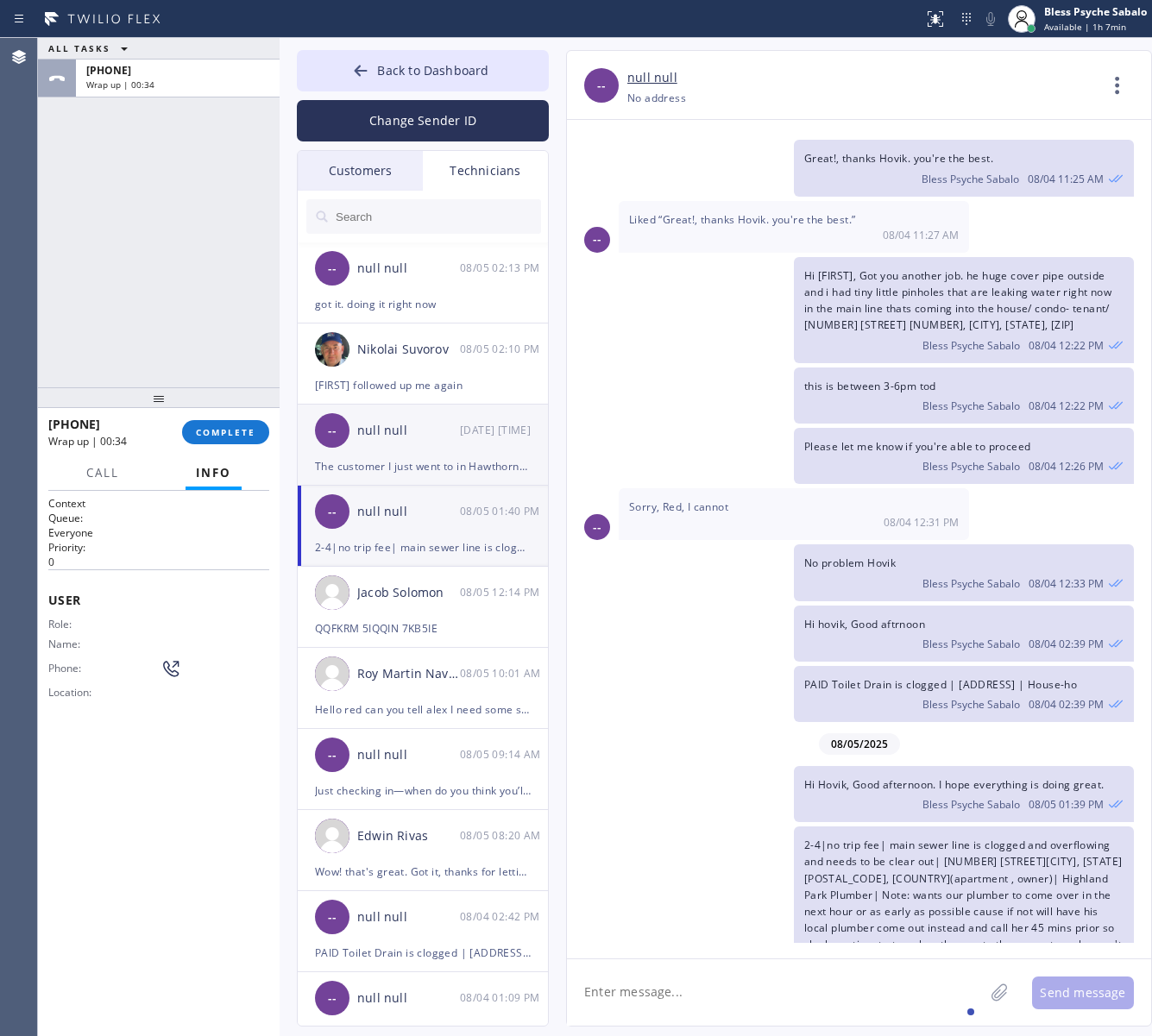 click on "The customer I just went to in Hawthorne wouldn't let me in she said she canceled! Very rude" at bounding box center (423, 466) 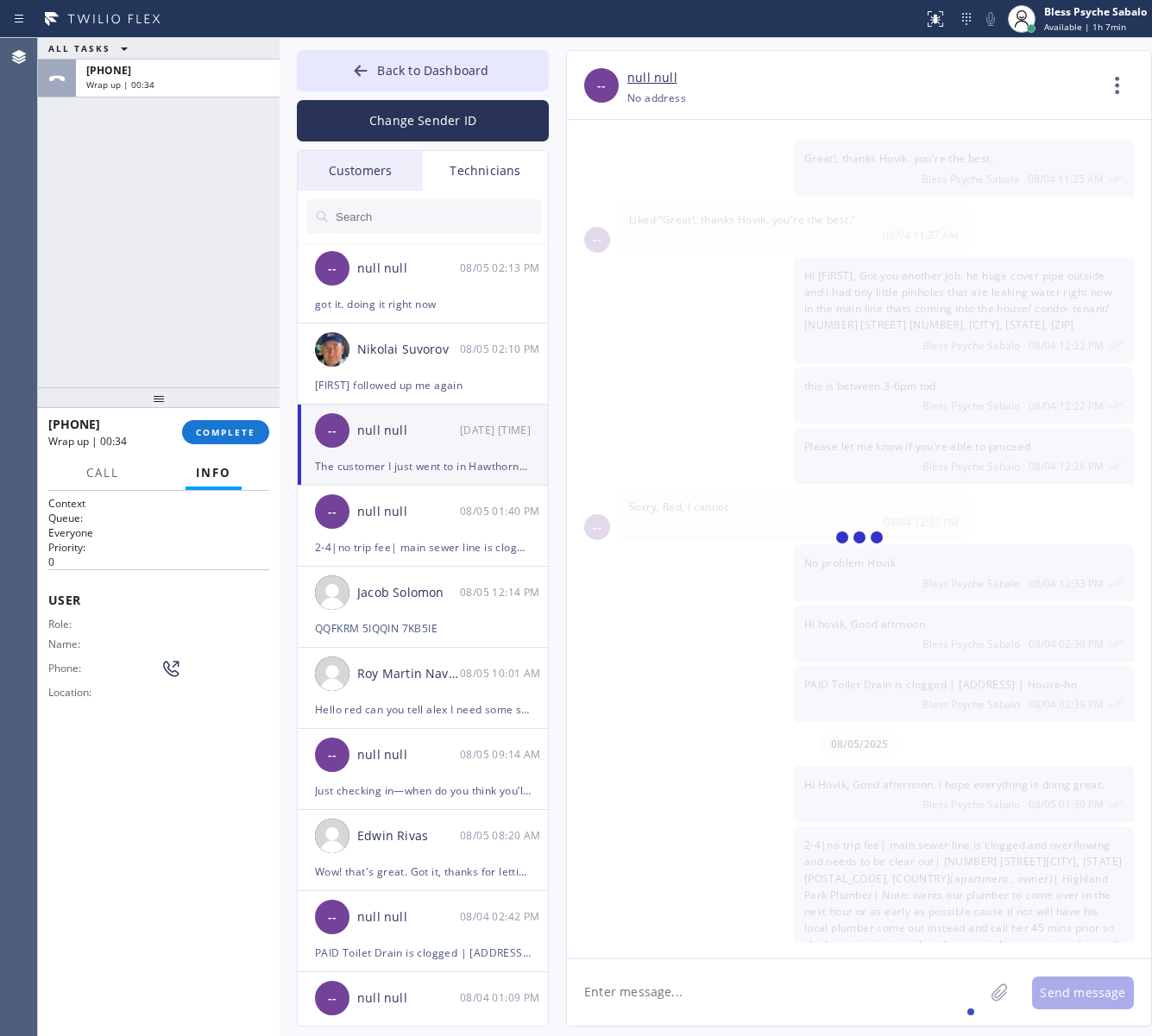 scroll, scrollTop: 1439, scrollLeft: 0, axis: vertical 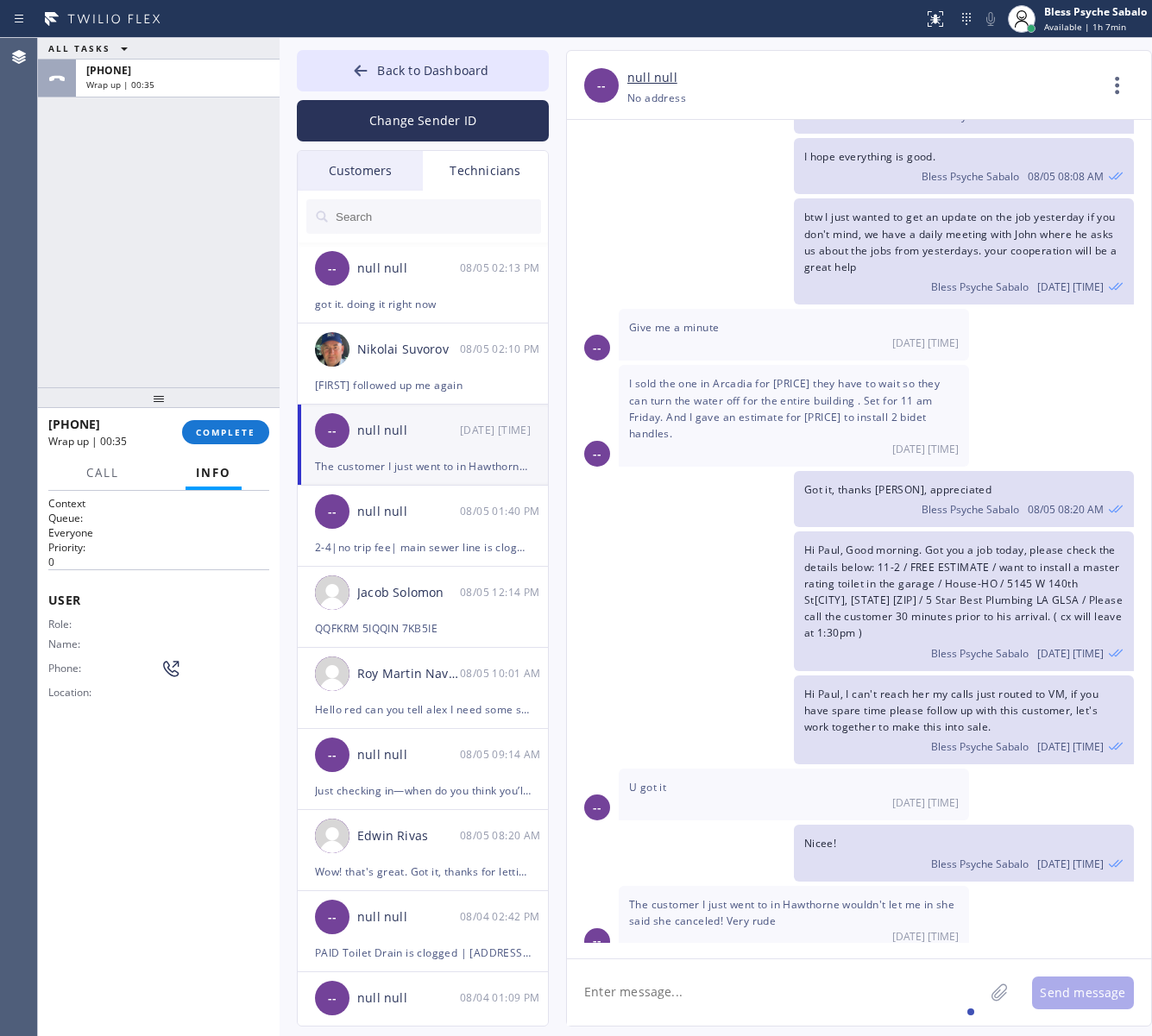 click on "Hi Paul, Good morning.
Got you a job today, please check the details below:
11-2 / FREE ESTIMATE / want to install a master rating toilet in the garage / House-HO / 5145 W 140th StHawthorne, CA 90250 / 5 Star Best Plumbing LA GLSA / Please call the customer 30 minutes prior to his  arrival. ( cx will leave at 1:30pm )
Bless Psyche Sabalo 08/05 10:25 AM" at bounding box center (850, 600) 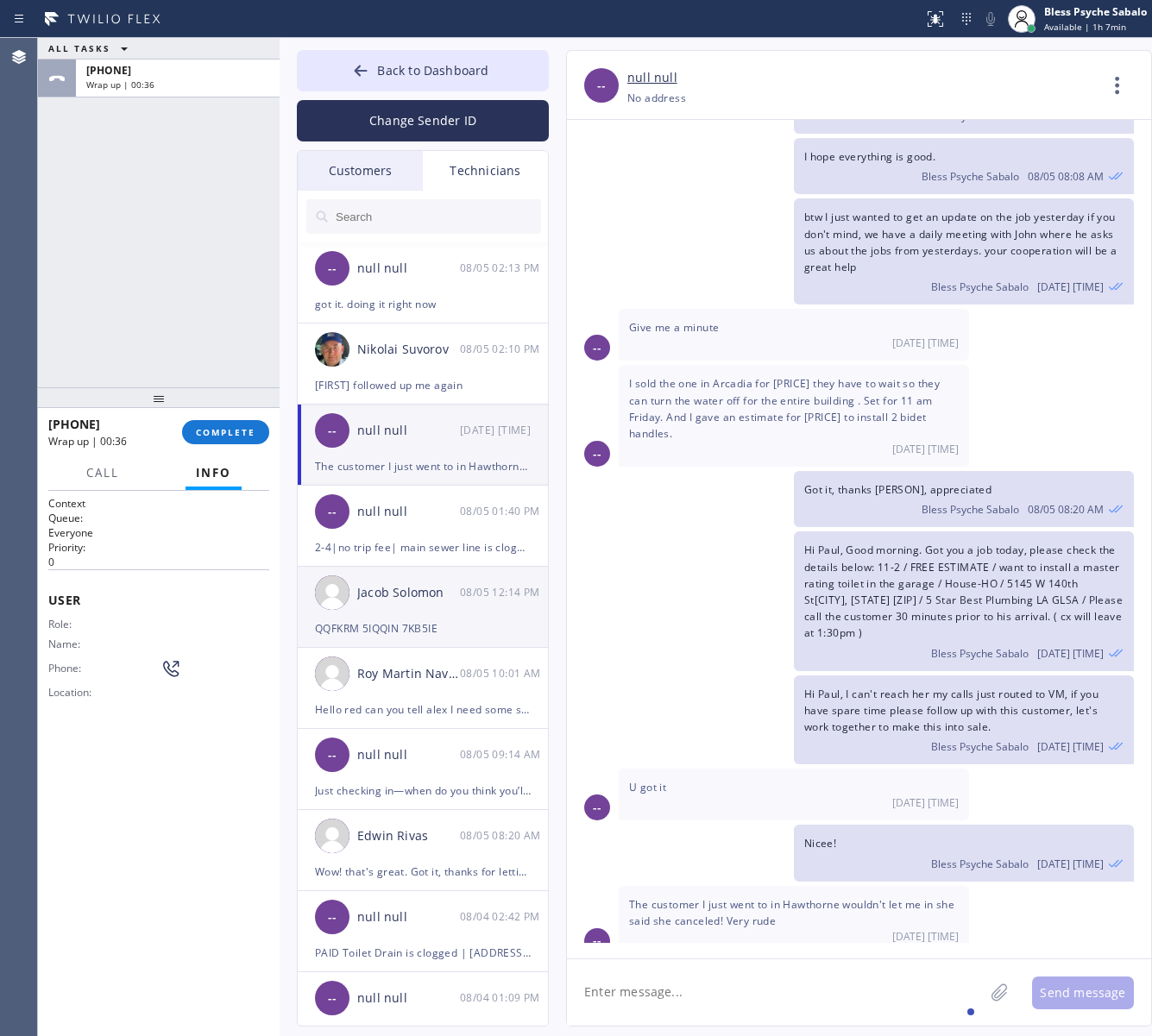 click on "Jacob Solomon 08/05 12:14 PM" at bounding box center [424, 593] 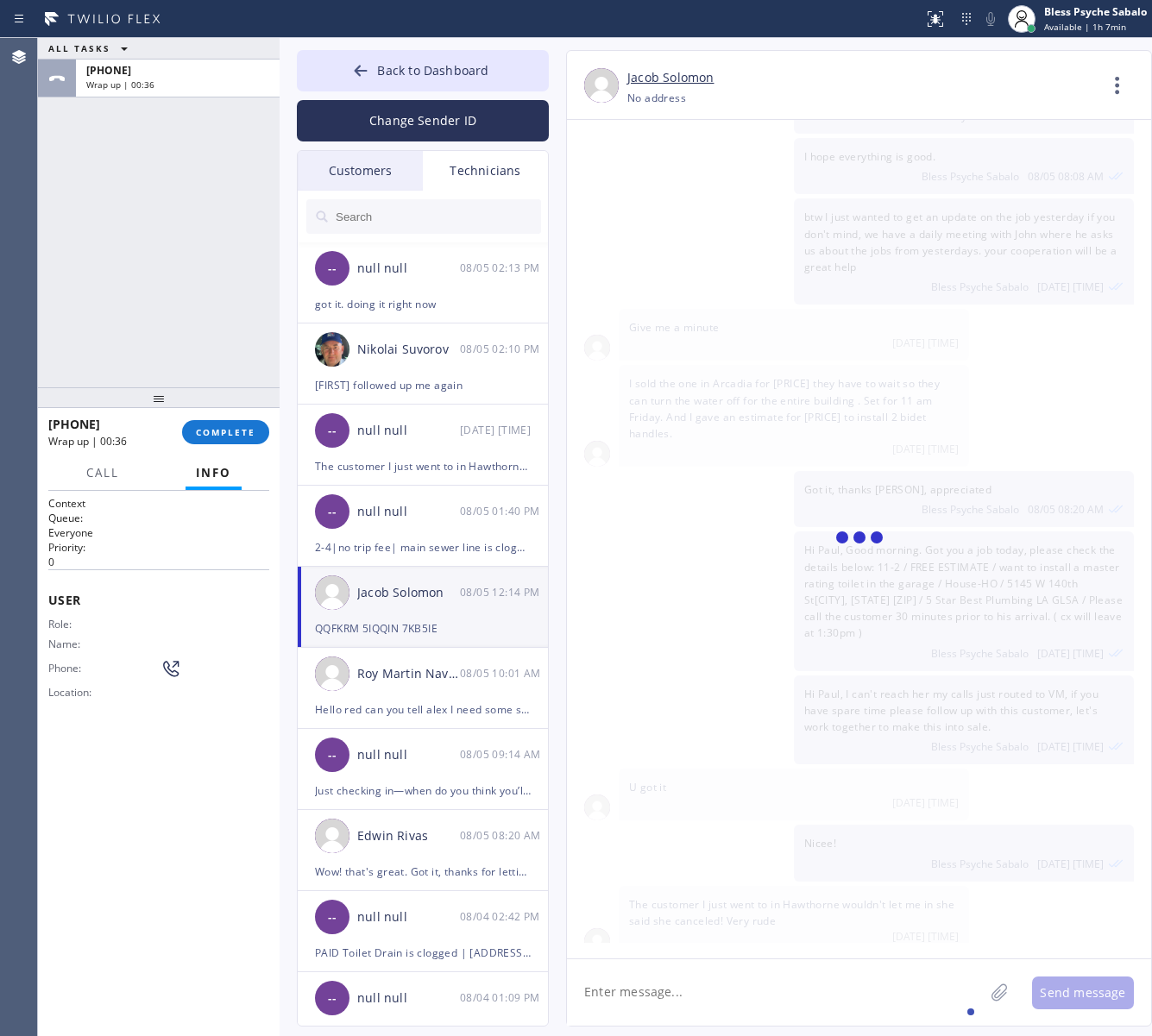 scroll, scrollTop: 3255, scrollLeft: 0, axis: vertical 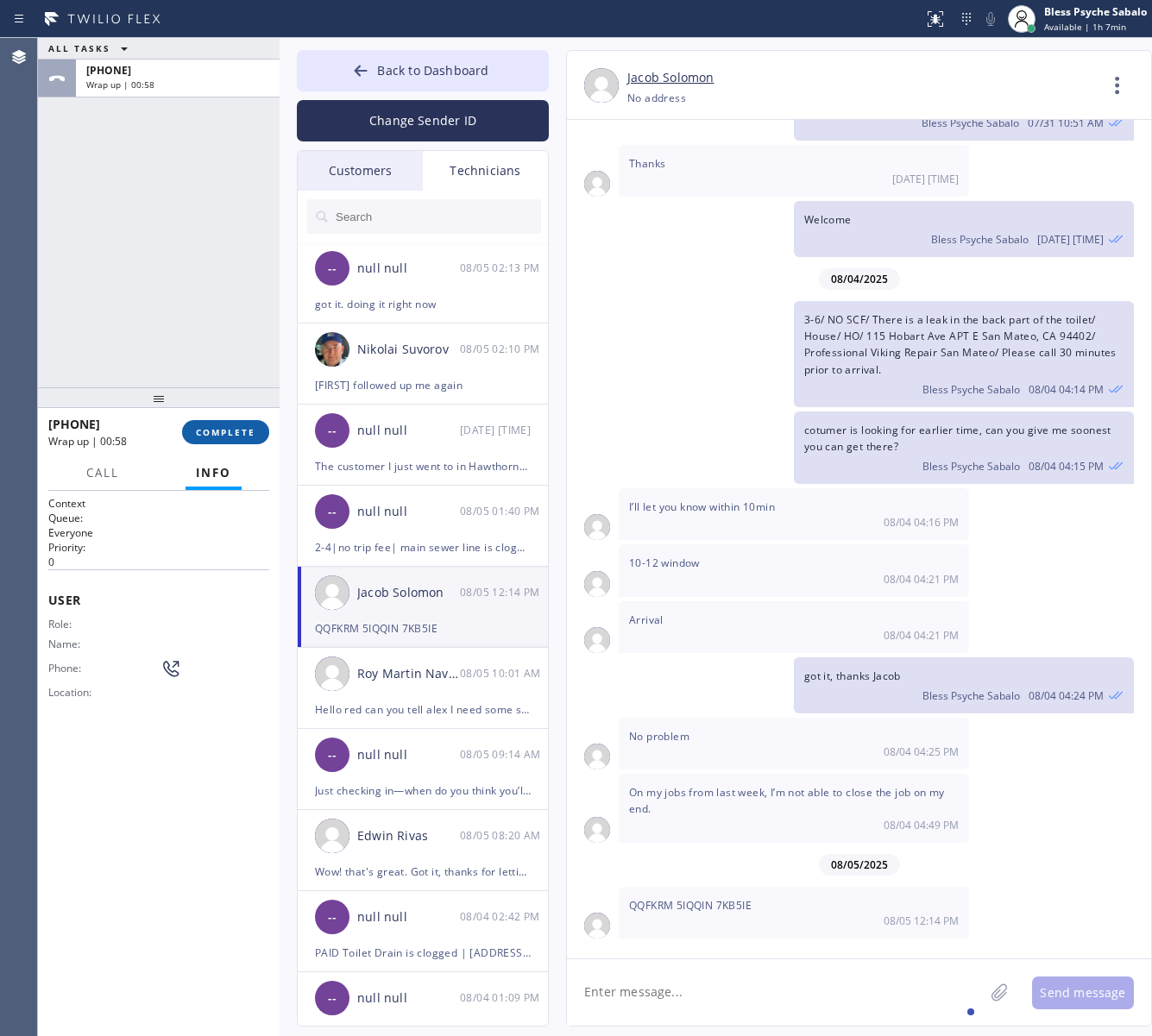 click on "COMPLETE" at bounding box center (225, 432) 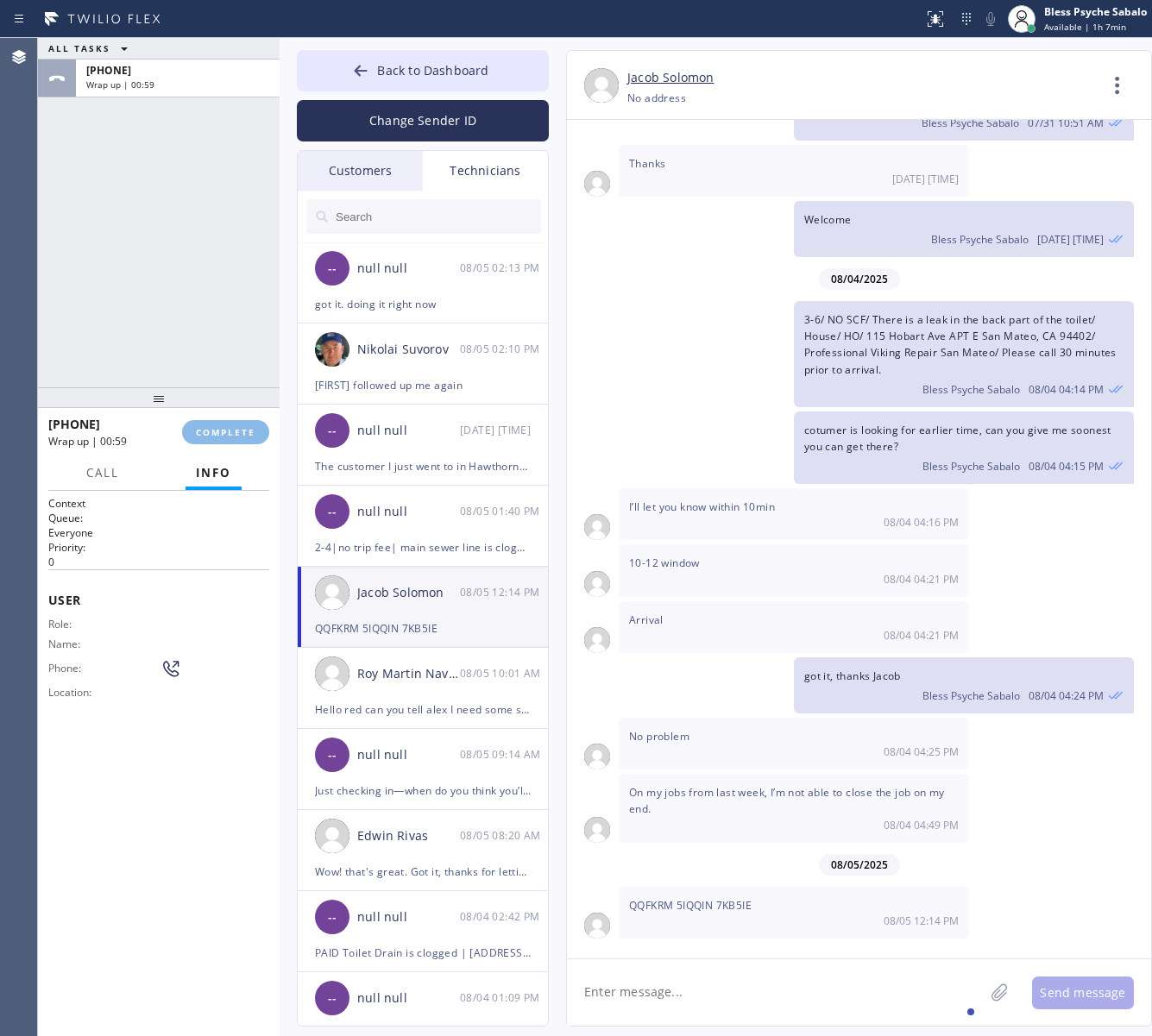 click on "ALL TASKS ALL TASKS ACTIVE TASKS TASKS IN WRAP UP +13474173881 Wrap up | 00:59" at bounding box center [159, 212] 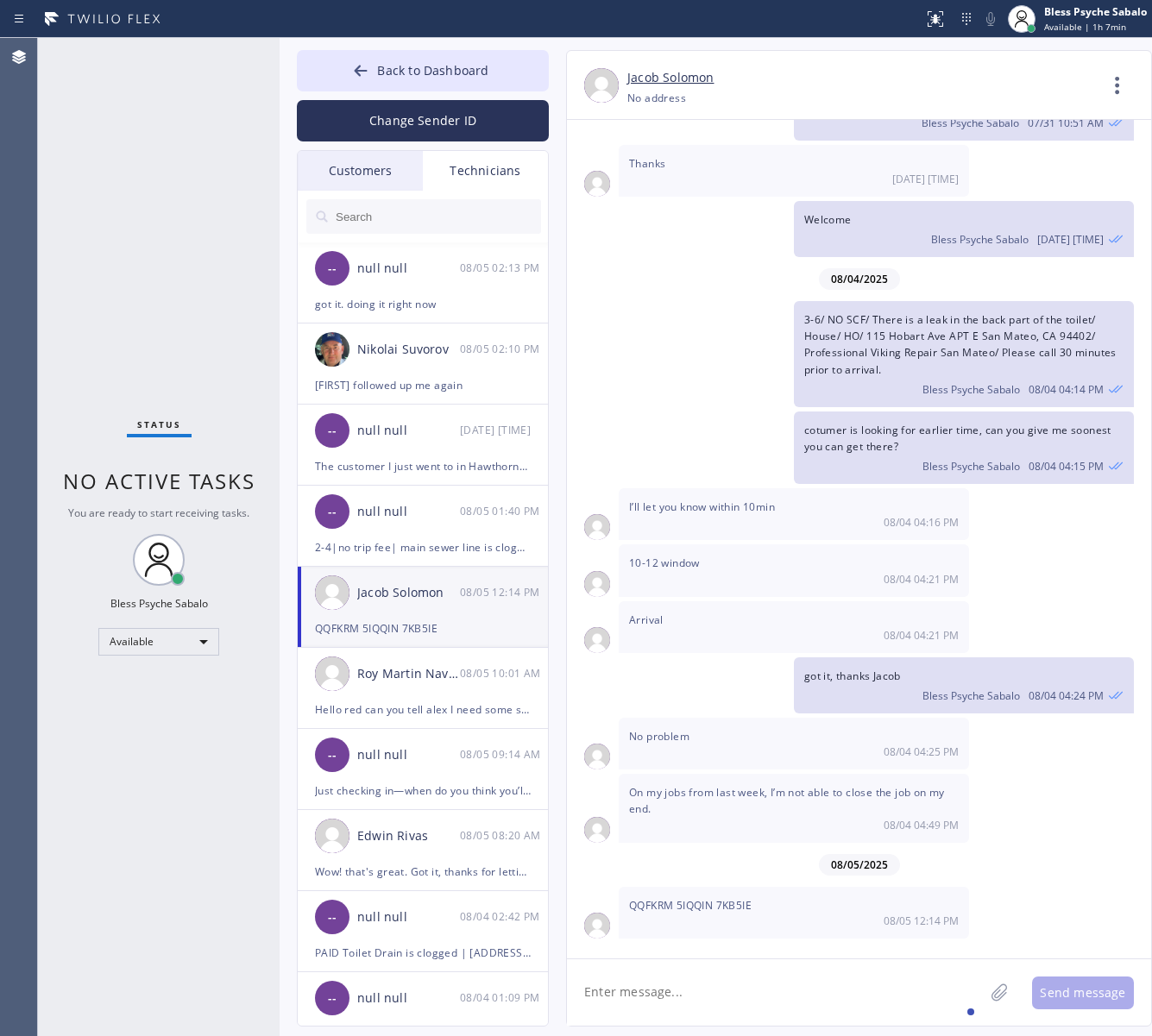 click on "Status   No active tasks     You are ready to start receiving tasks.   Bless [FIRST] [LAST] Available" at bounding box center [159, 537] 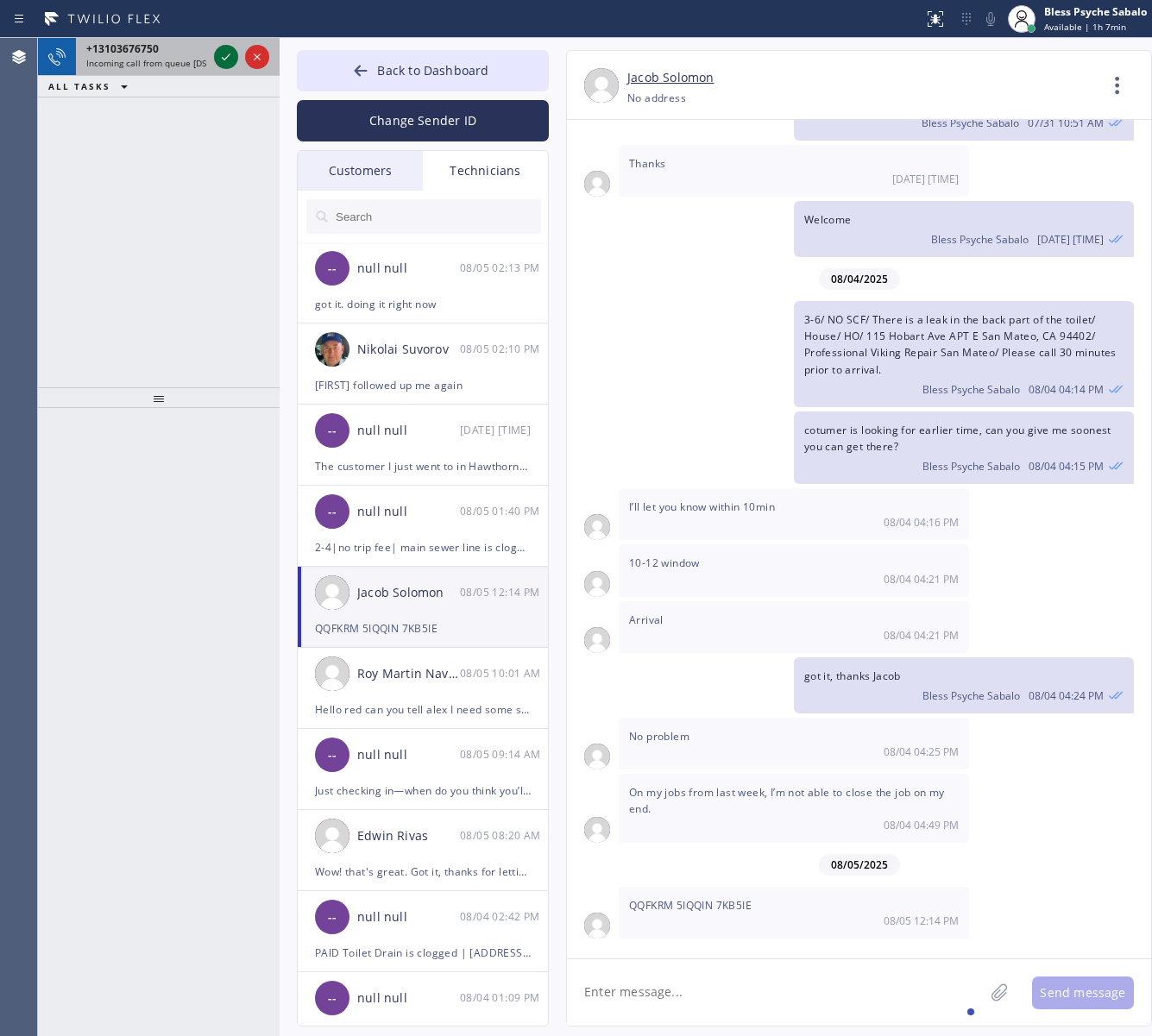 click at bounding box center [226, 57] 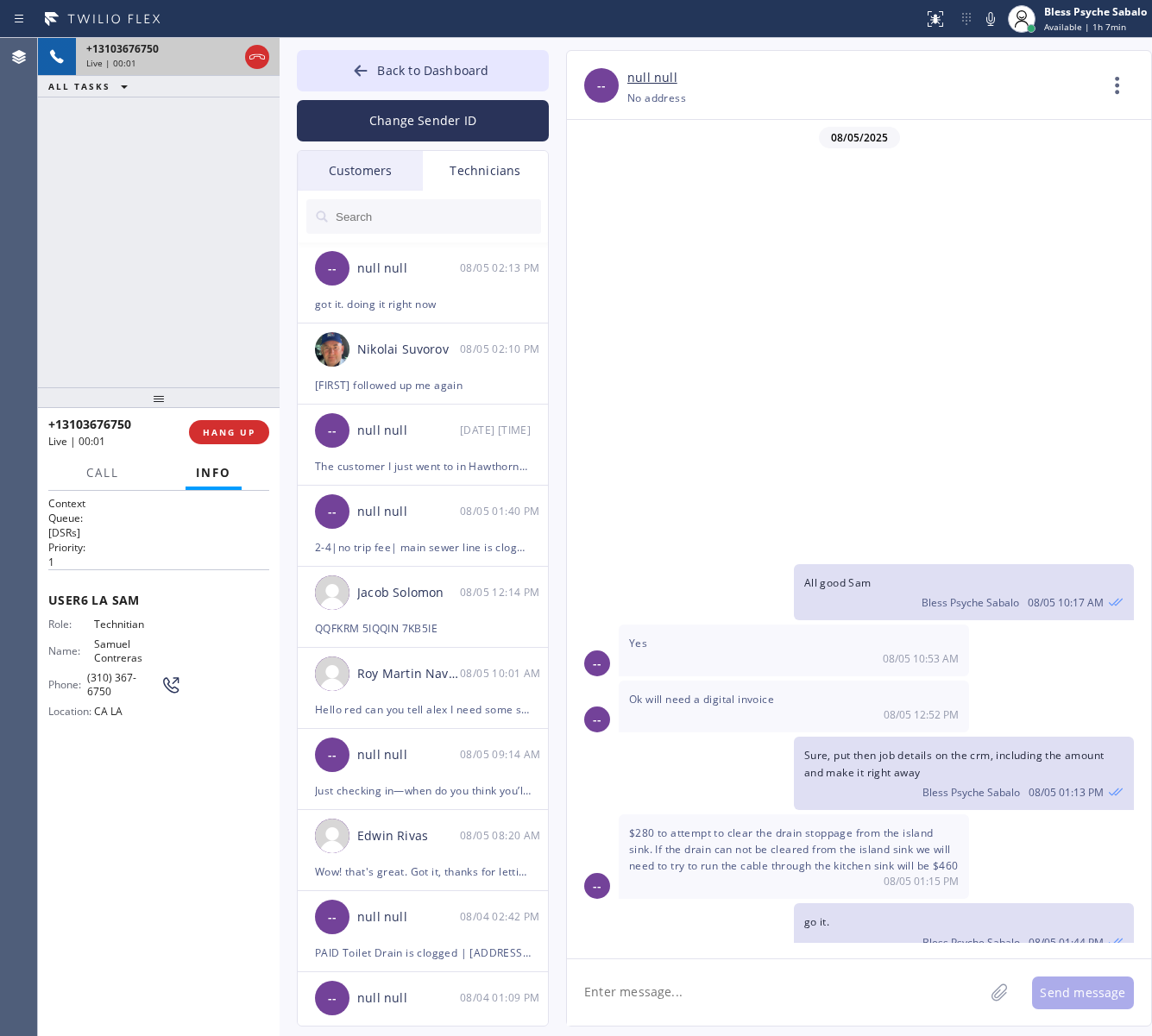 scroll, scrollTop: 468, scrollLeft: 0, axis: vertical 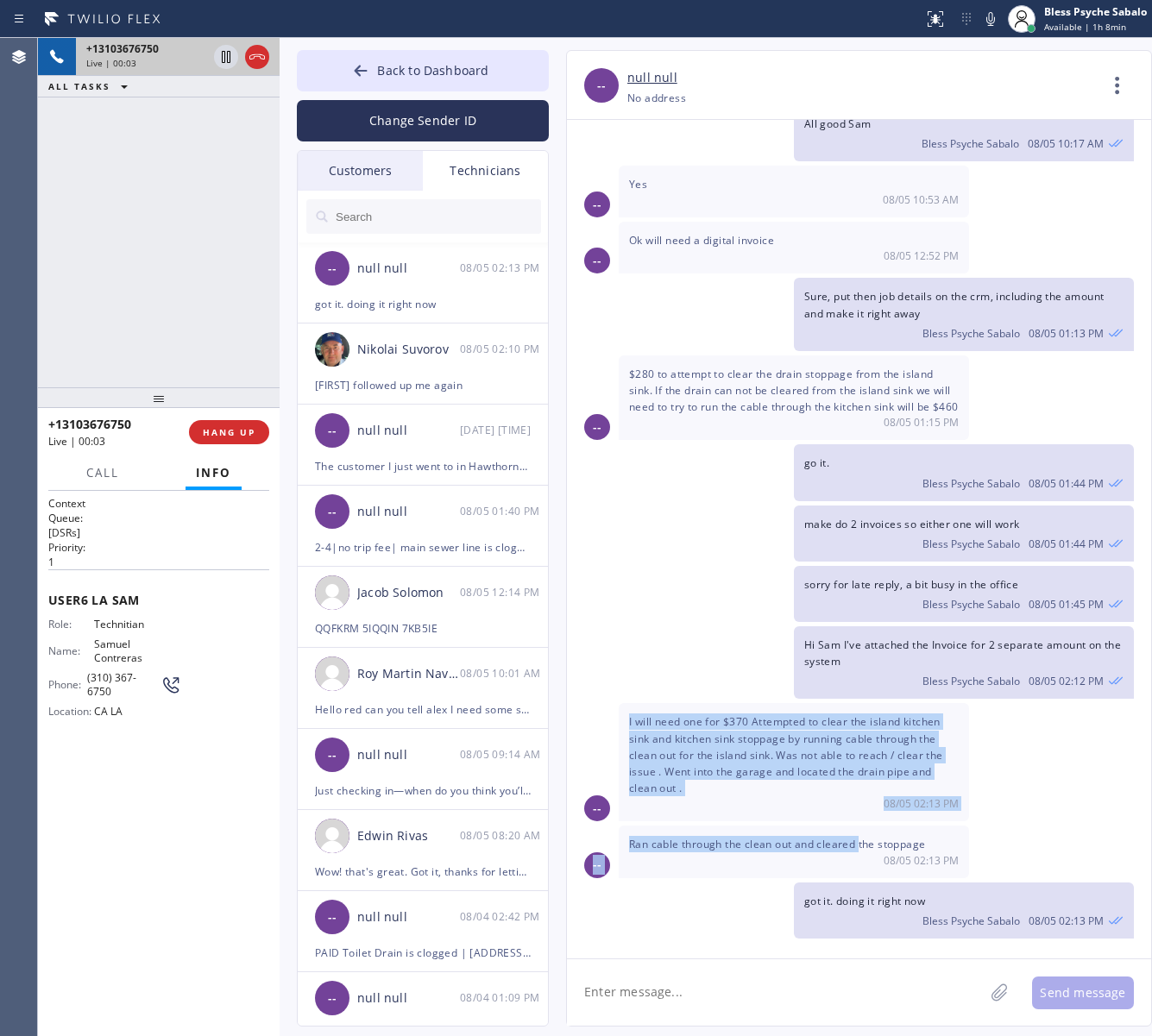 drag, startPoint x: 721, startPoint y: 778, endPoint x: 624, endPoint y: 709, distance: 119.03781 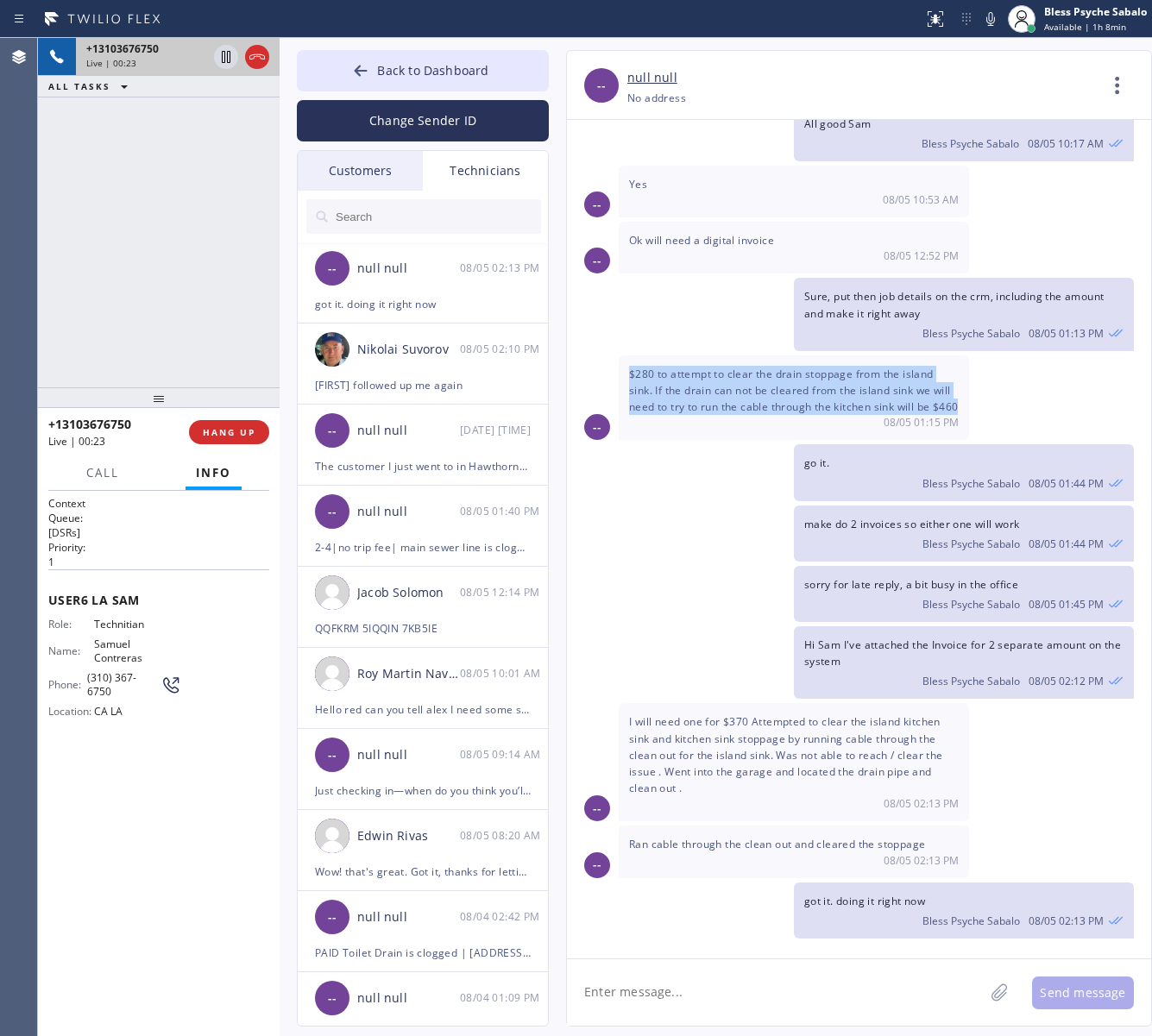 drag, startPoint x: 689, startPoint y: 417, endPoint x: 628, endPoint y: 360, distance: 83.48653 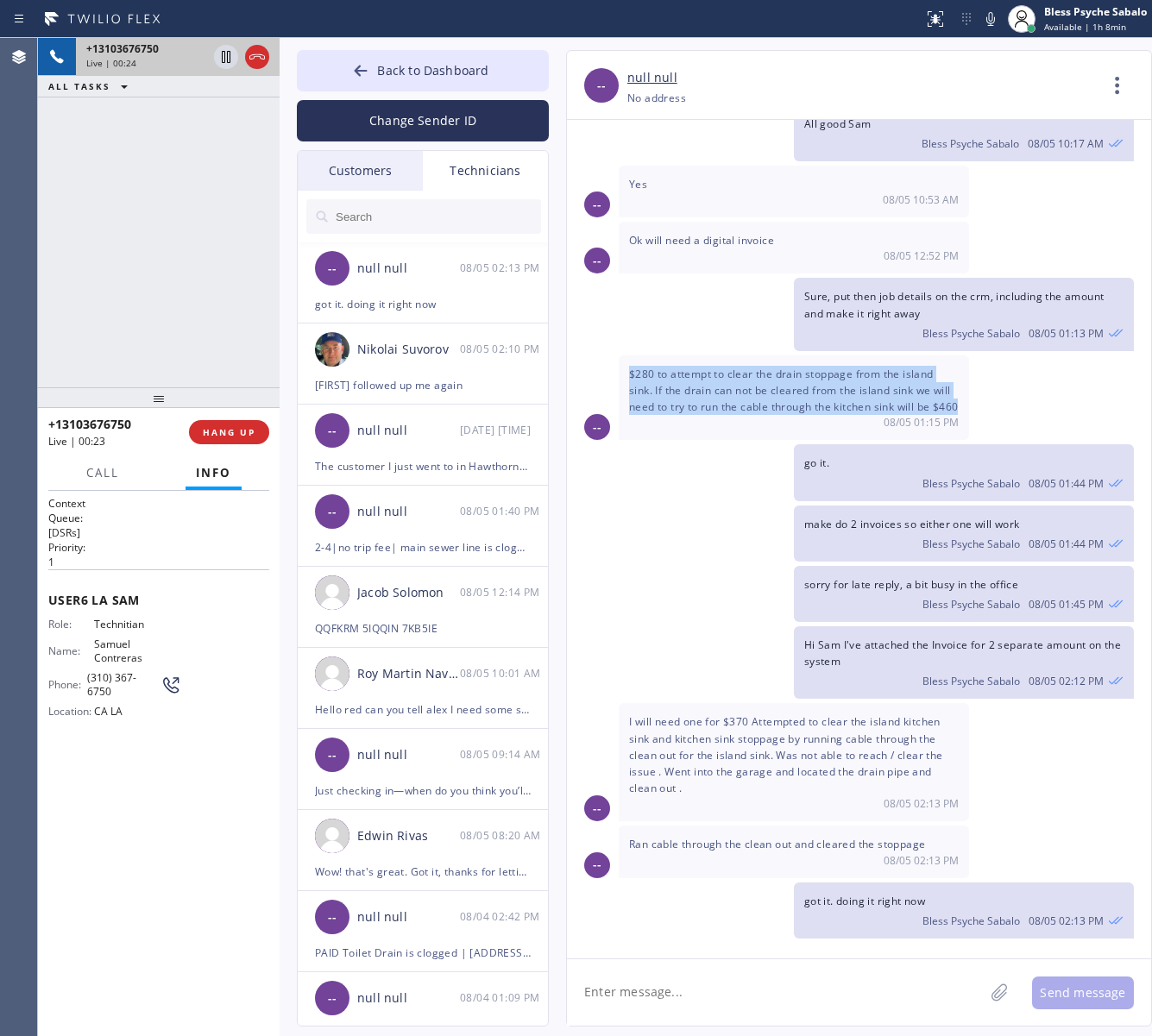 click on "$280 to attempt to clear the drain stoppage from the island sink. If the drain can not be cleared from the island sink we will need to try to run the cable through the kitchen sink will be $460 08/05 01:15 PM" at bounding box center (794, 398) 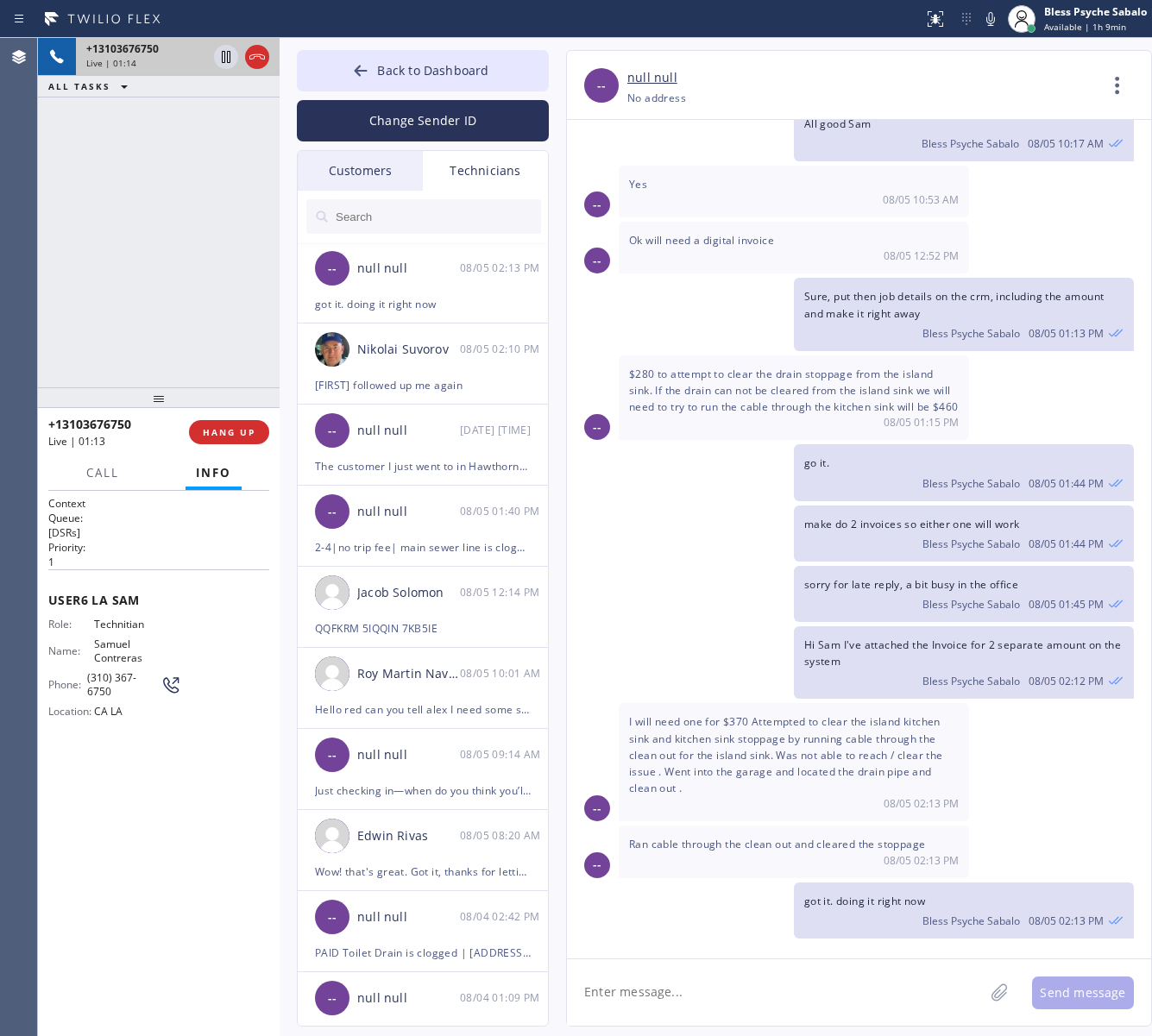 click on "I will need one for $370
Attempted to clear the island kitchen sink and kitchen sink stoppage by running cable through the clean out for the island sink. Was not able to reach / clear the issue . Went into the garage and located the drain pipe and clean out ." at bounding box center [786, 755] 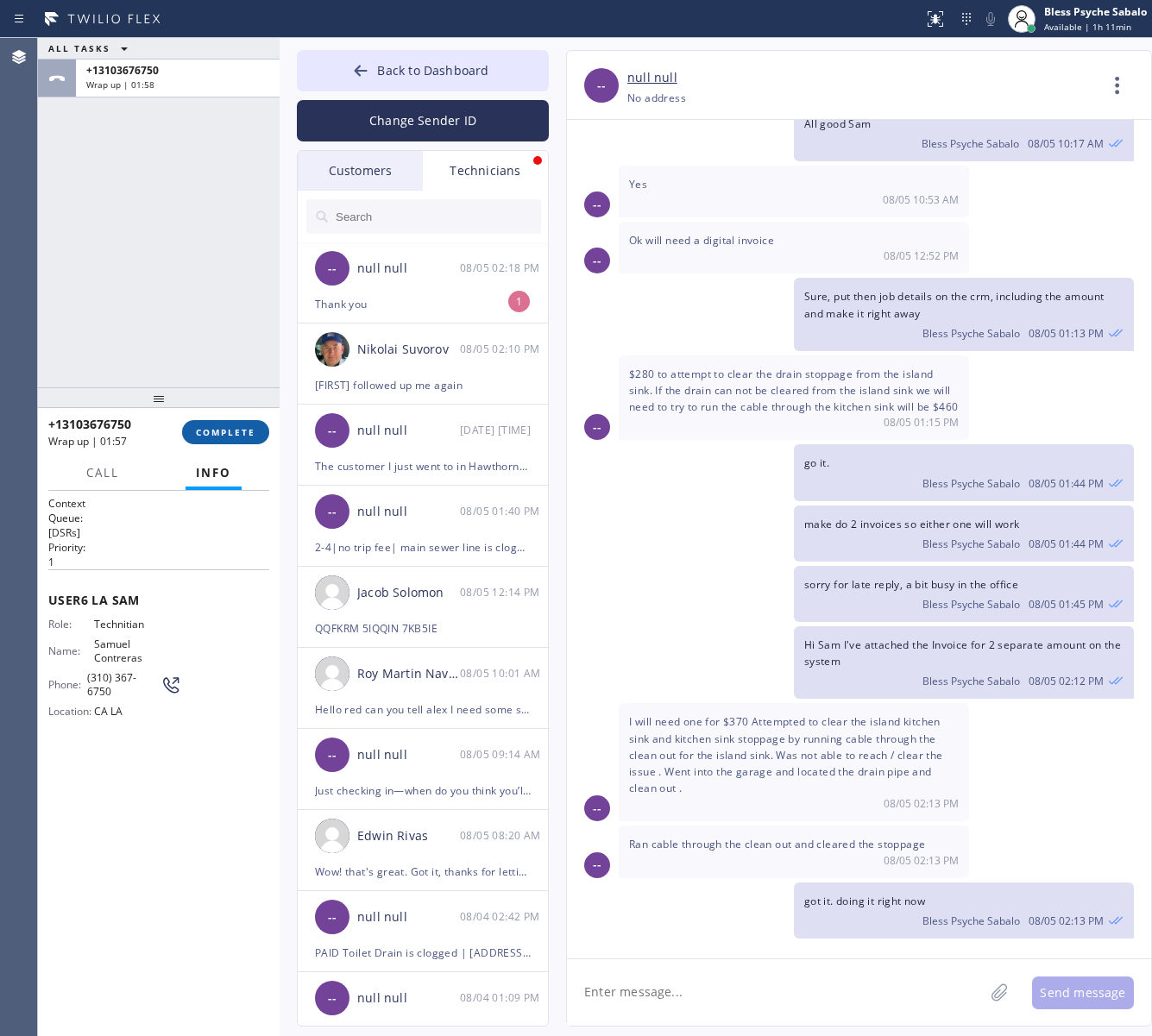 click on "COMPLETE" at bounding box center (225, 432) 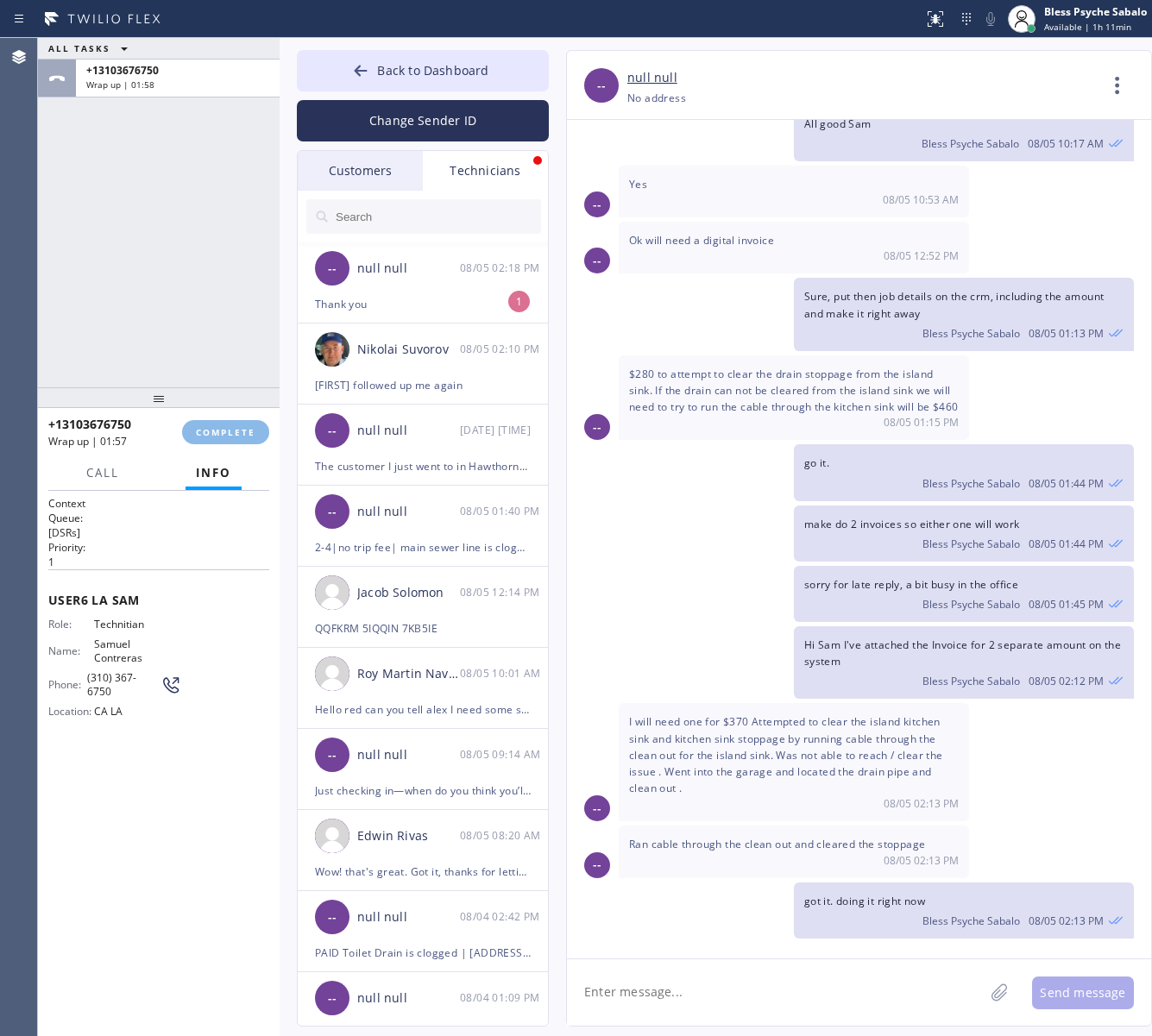 click on "ALL TASKS ALL TASKS ACTIVE TASKS TASKS IN WRAP UP +13103676750 Wrap up | 01:58" at bounding box center (159, 212) 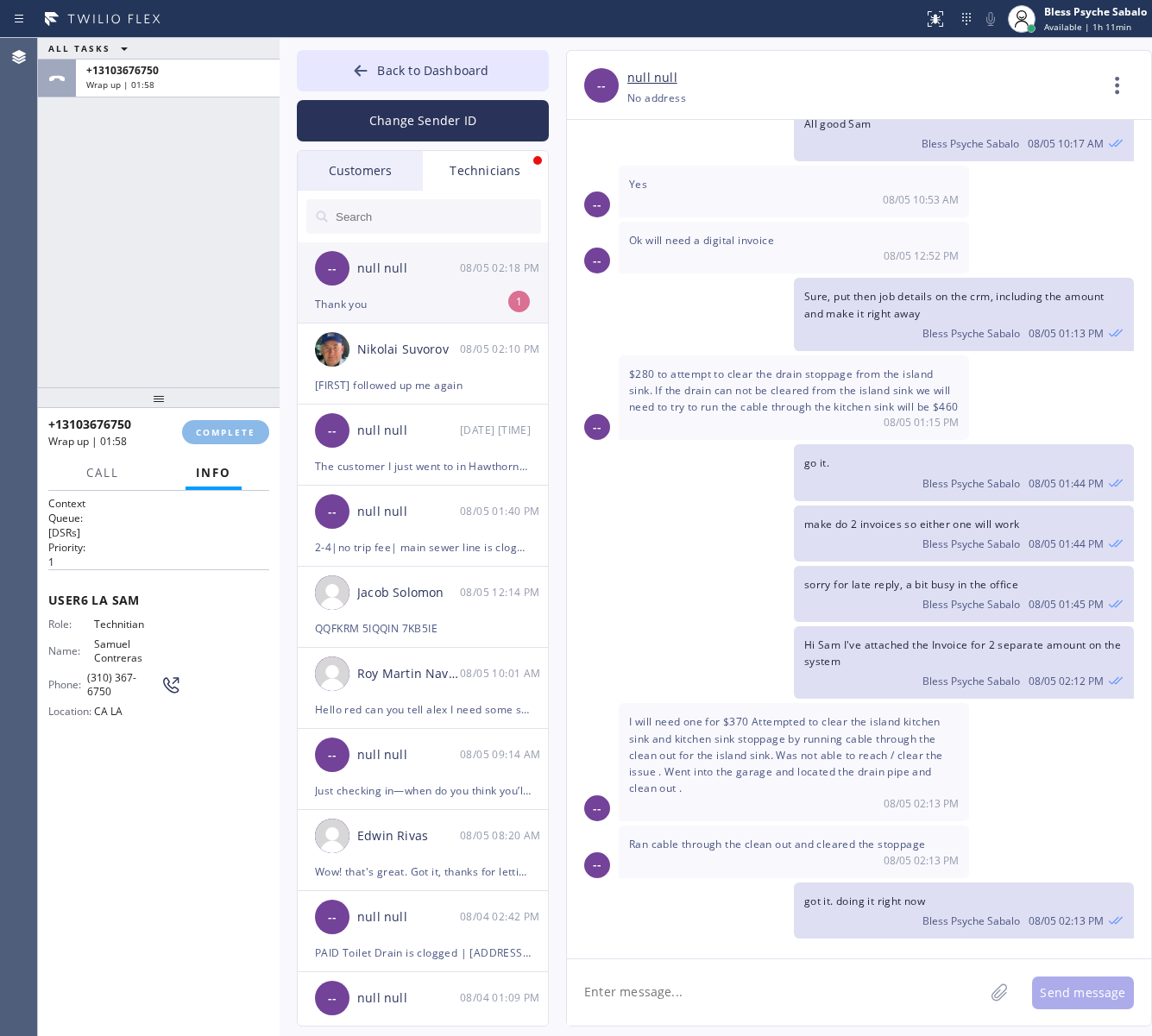 click on "-- null null 08/05 02:18 PM Thank you  1" 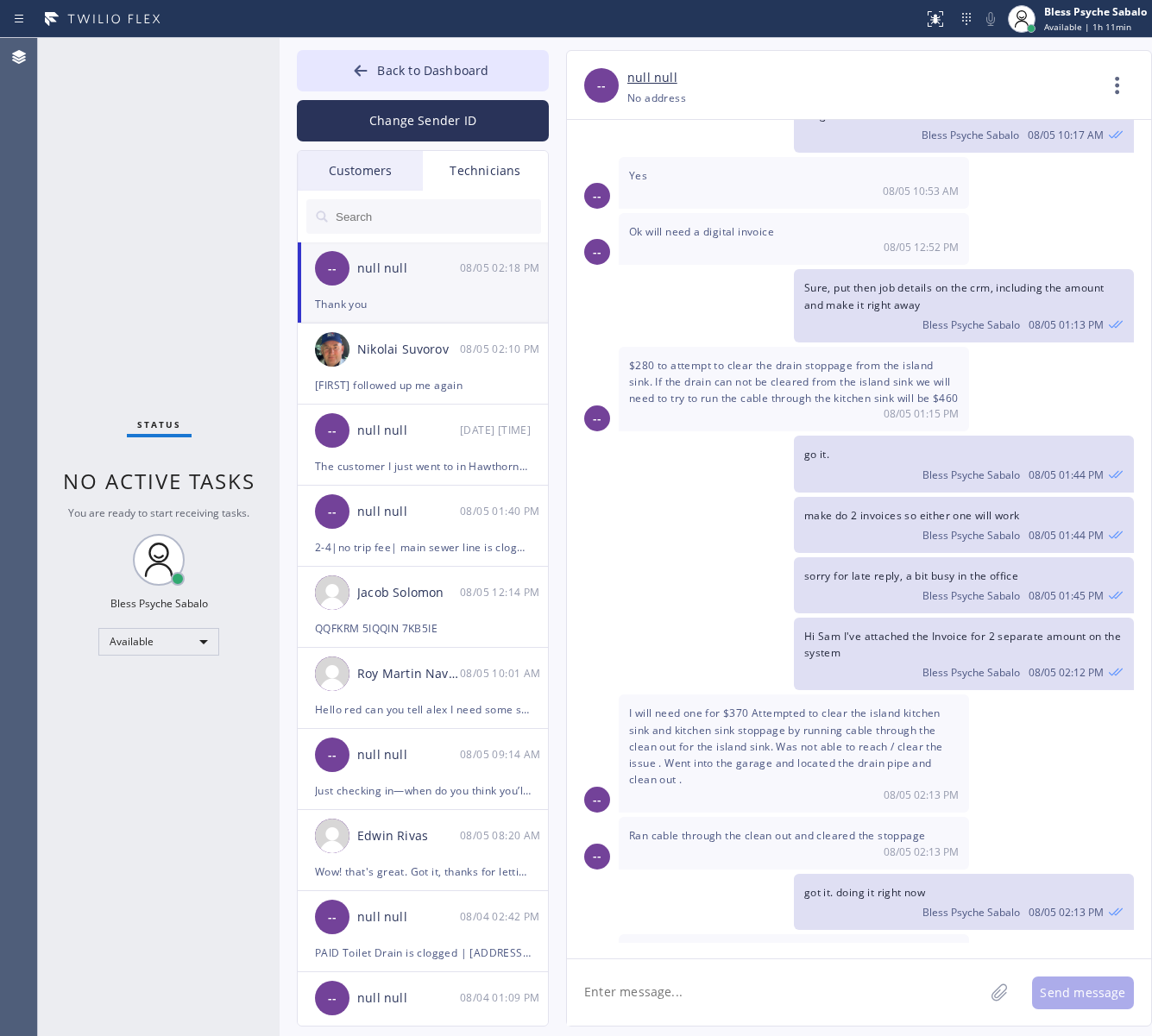 scroll, scrollTop: 523, scrollLeft: 0, axis: vertical 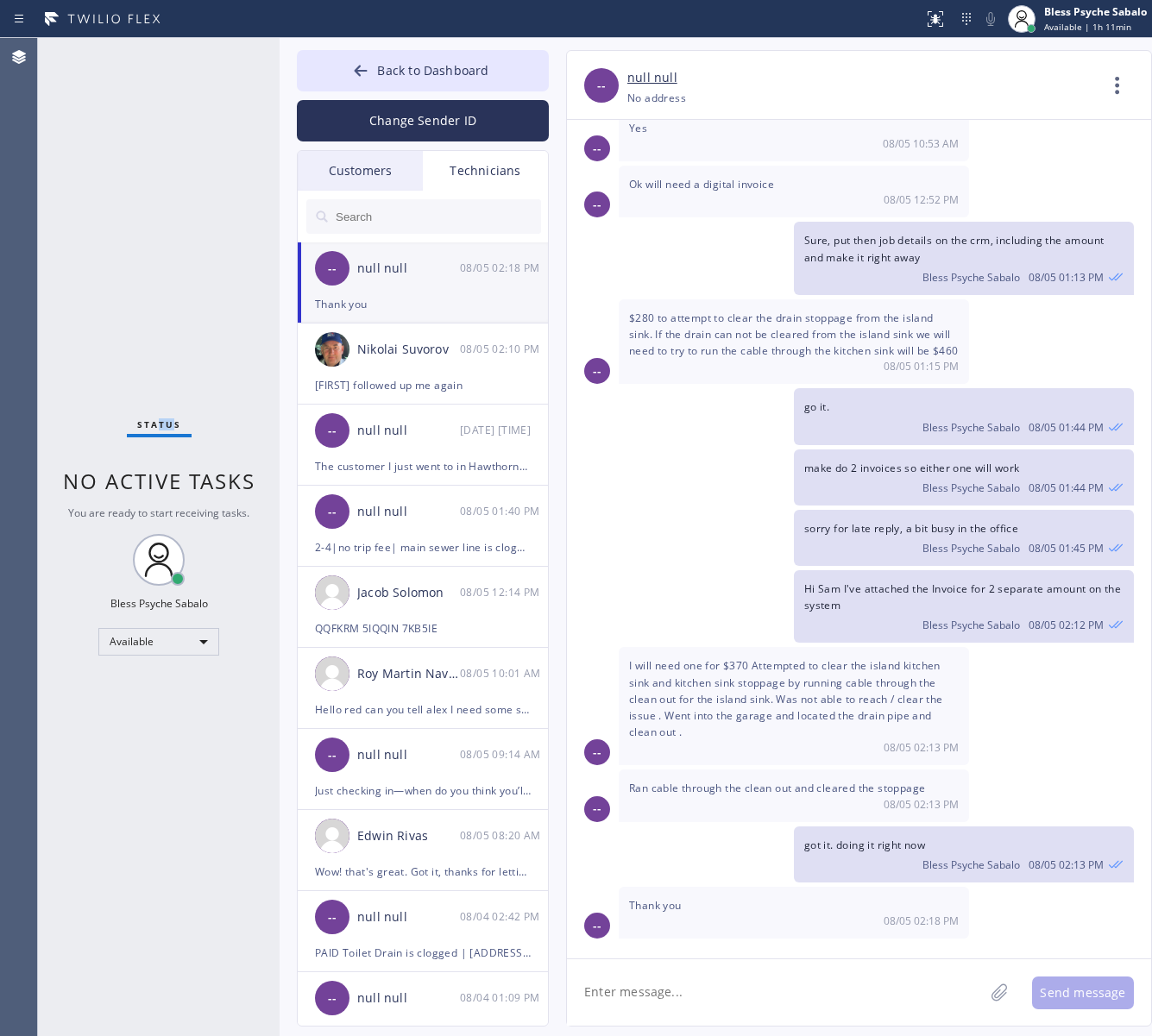 click on "Status   No active tasks     You are ready to start receiving tasks.   Bless [FIRST] [LAST] Available" at bounding box center (159, 537) 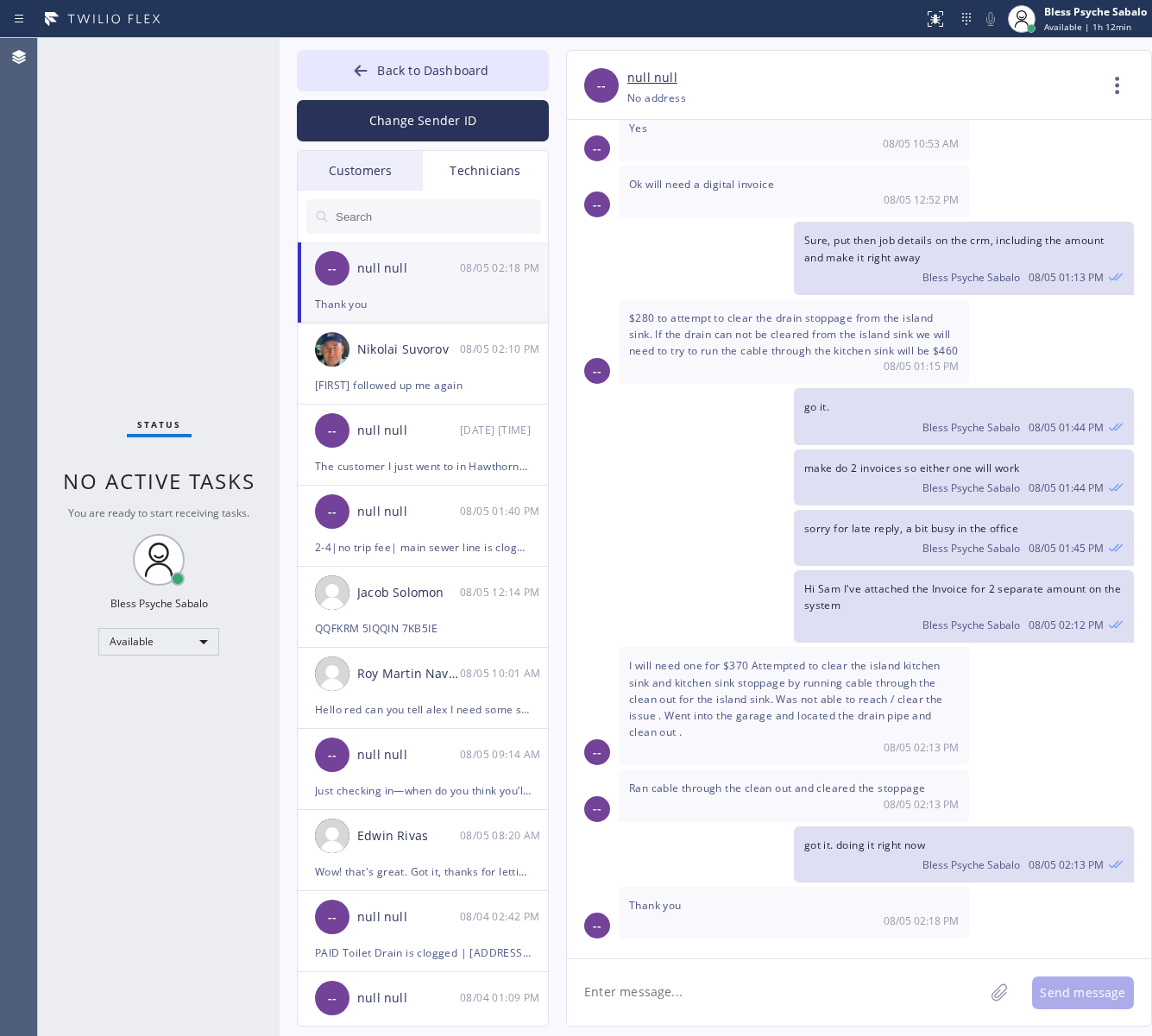 click 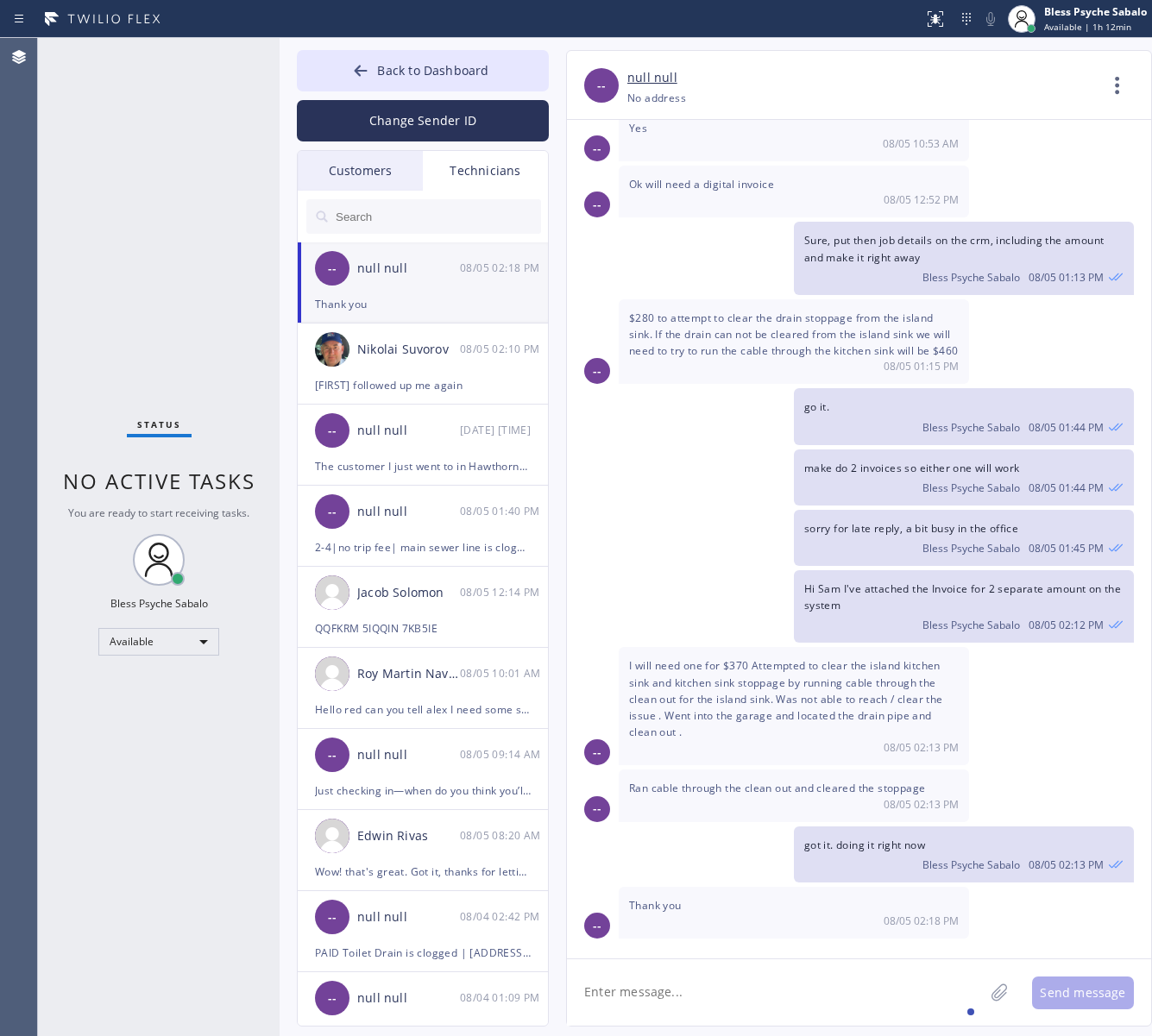 paste on "https://swipesimple.com/links/lnk_8daa2cb3de316466332986d0e296211f" 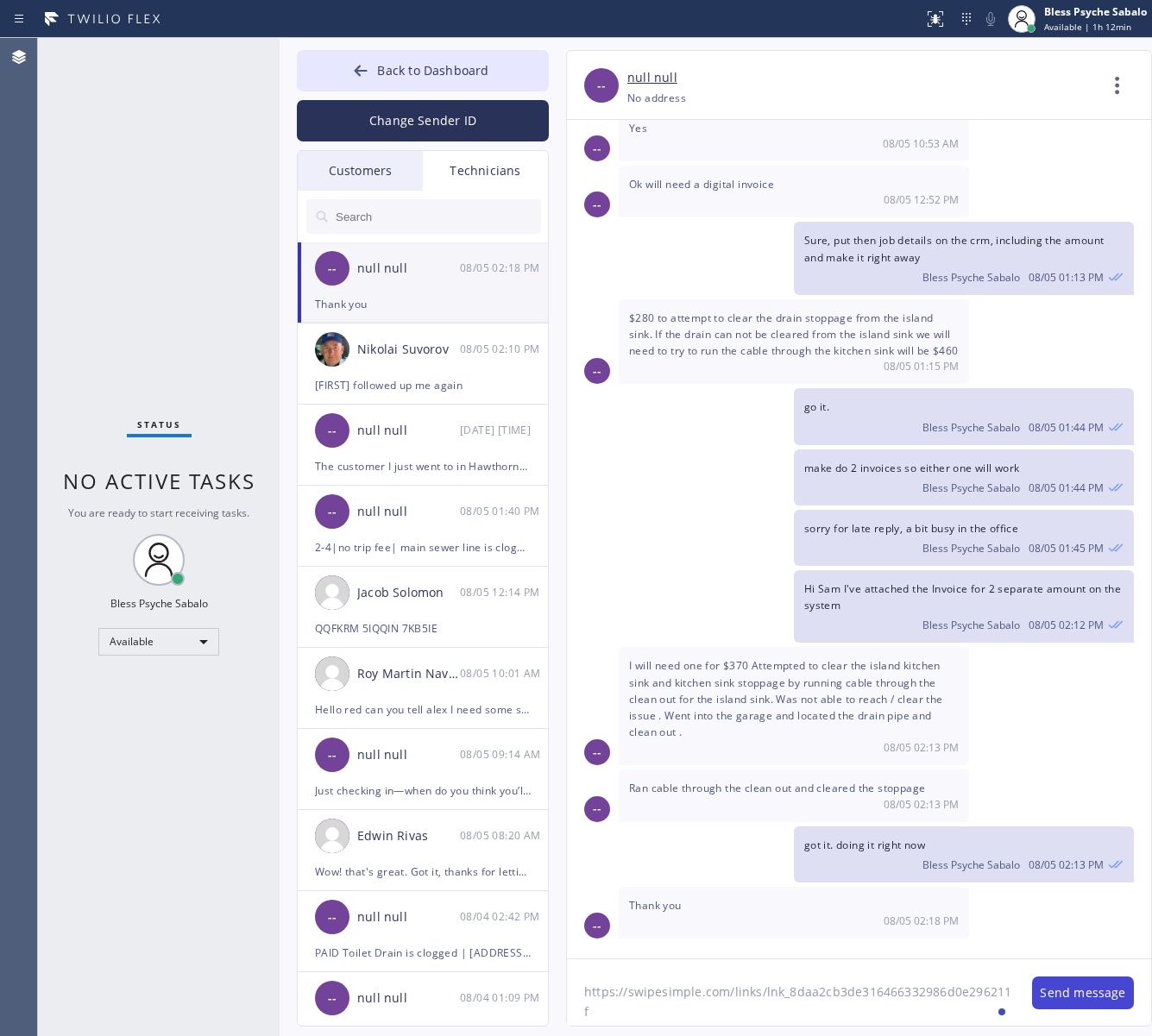 type on "https://swipesimple.com/links/lnk_8daa2cb3de316466332986d0e296211f" 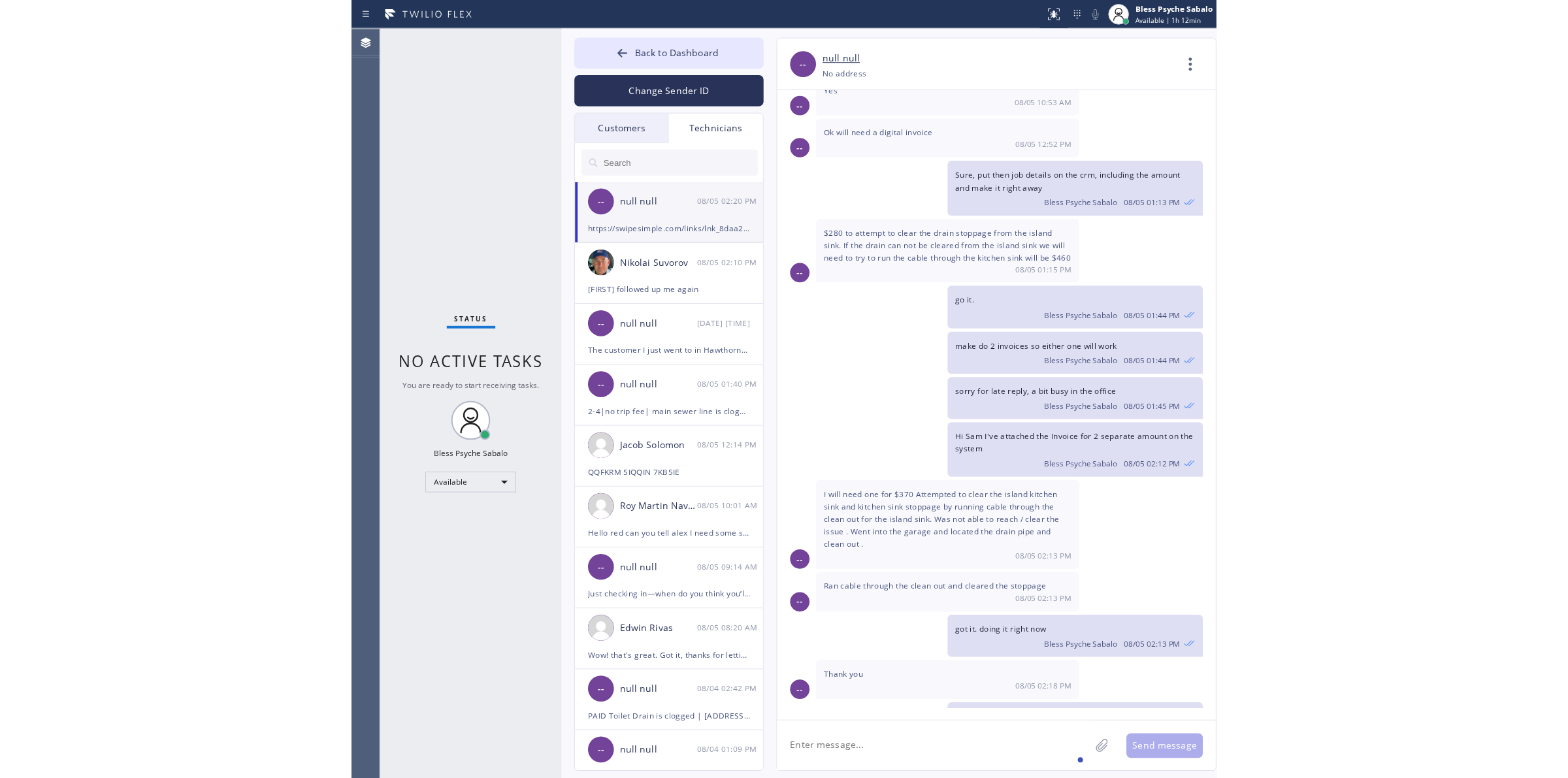 scroll, scrollTop: 442, scrollLeft: 0, axis: vertical 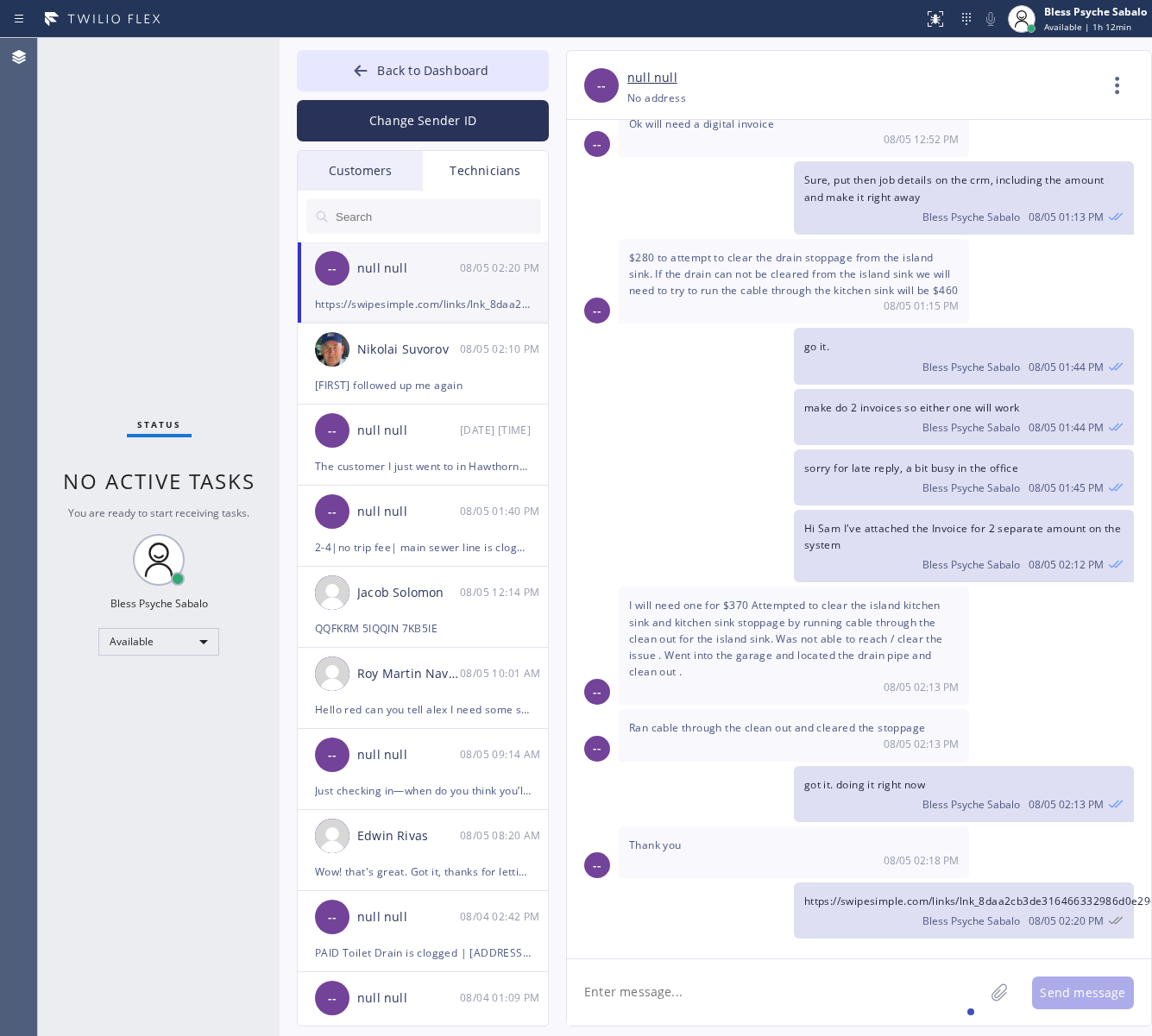 click 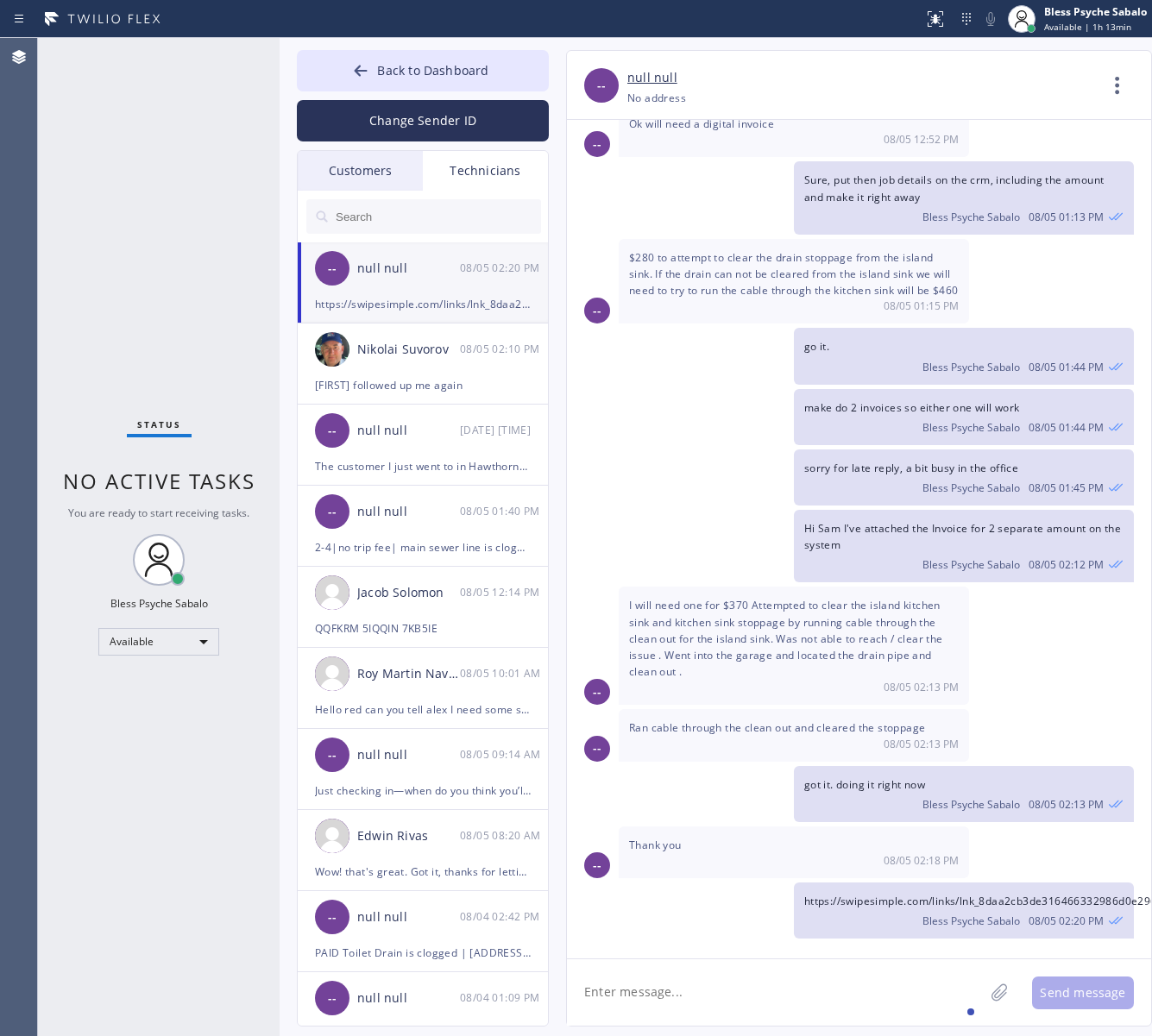 click 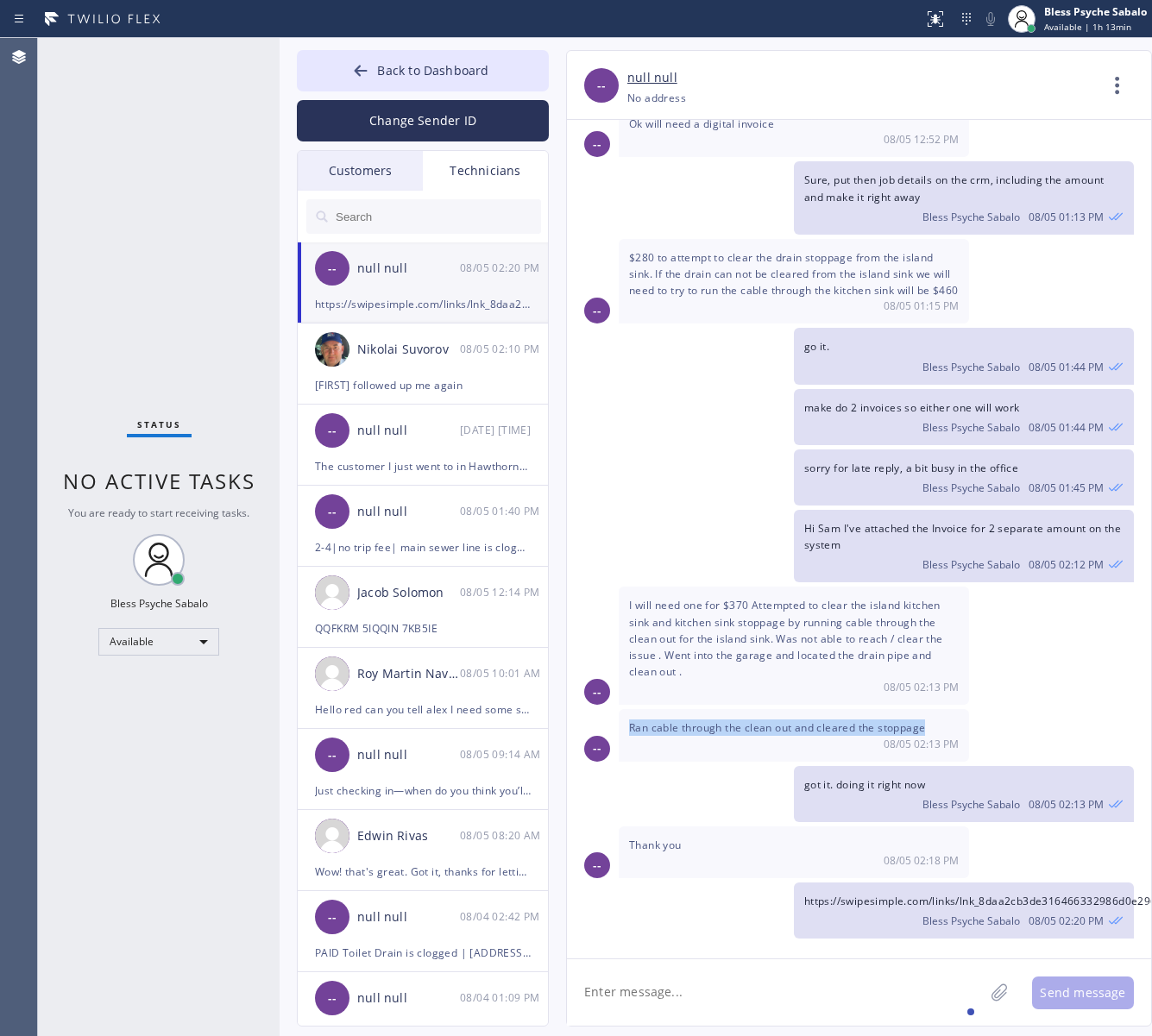 drag, startPoint x: 925, startPoint y: 731, endPoint x: 621, endPoint y: 730, distance: 304.00164 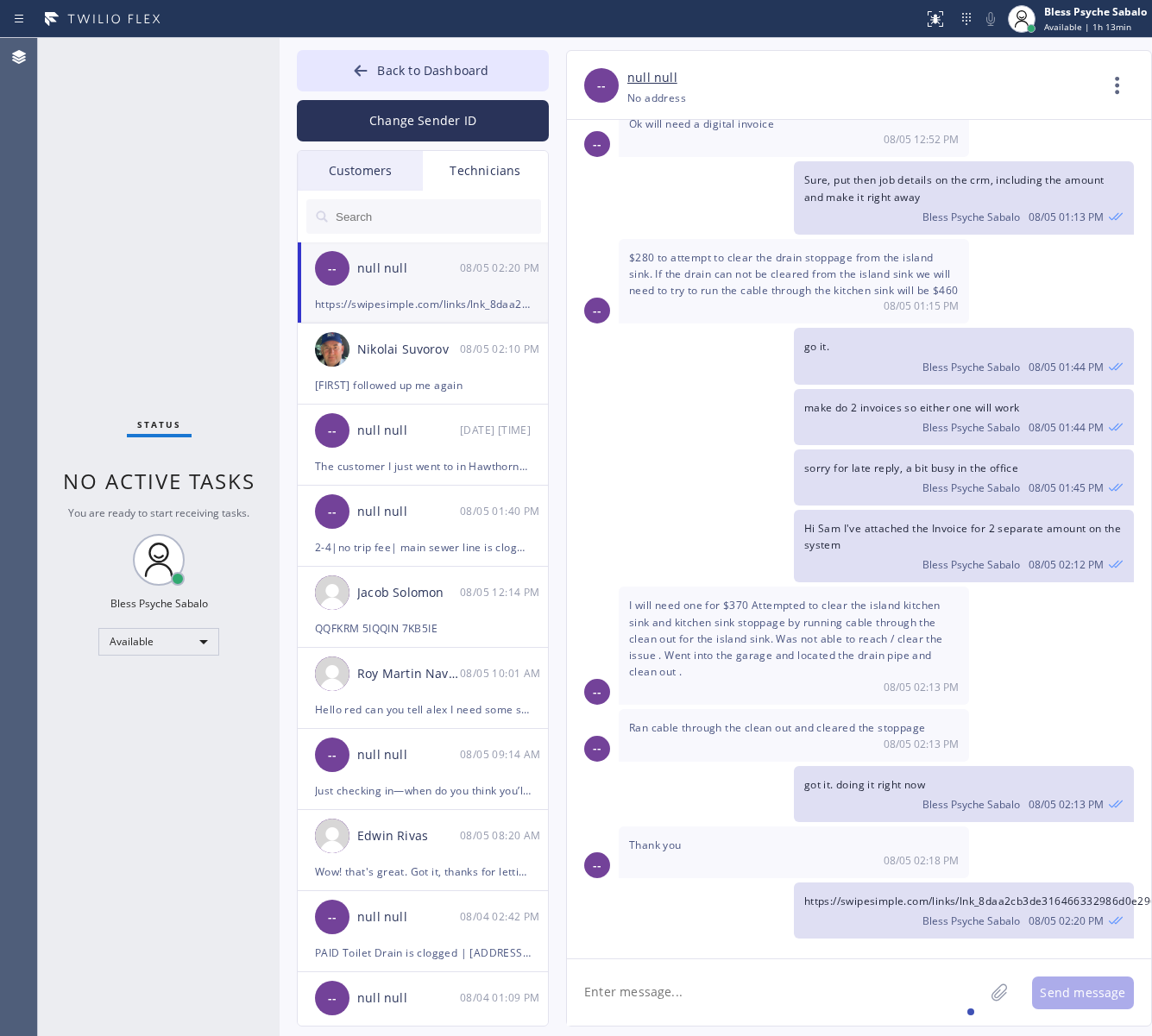 click on "I will need one for $370
Attempted to clear the island kitchen sink and kitchen sink stoppage by running cable through the clean out for the island sink. Was not able to reach / clear the issue . Went into the garage and located the drain pipe and clean out . 08/05 02:13 PM" at bounding box center [794, 645] 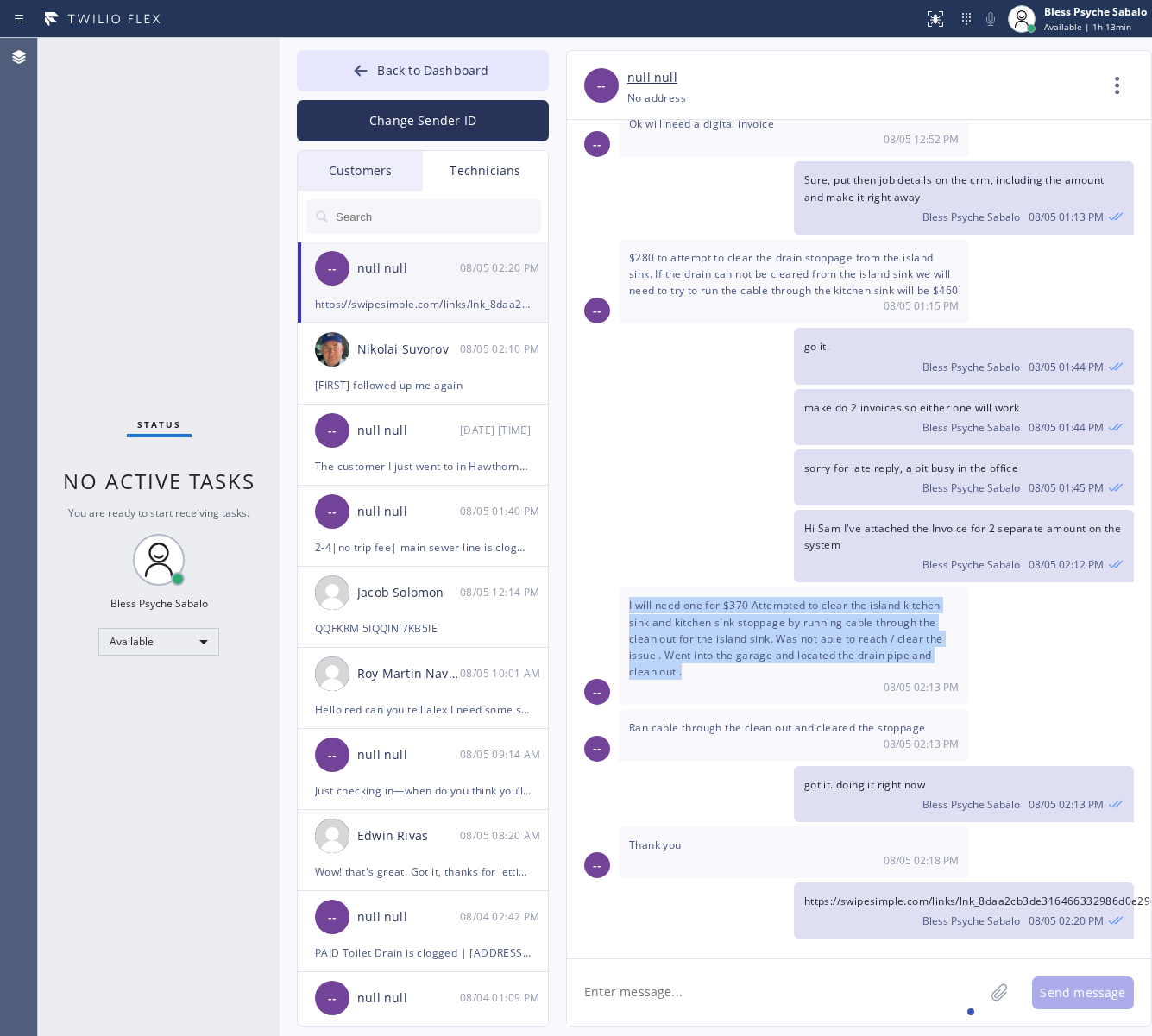 drag, startPoint x: 692, startPoint y: 680, endPoint x: 618, endPoint y: 604, distance: 106.07544 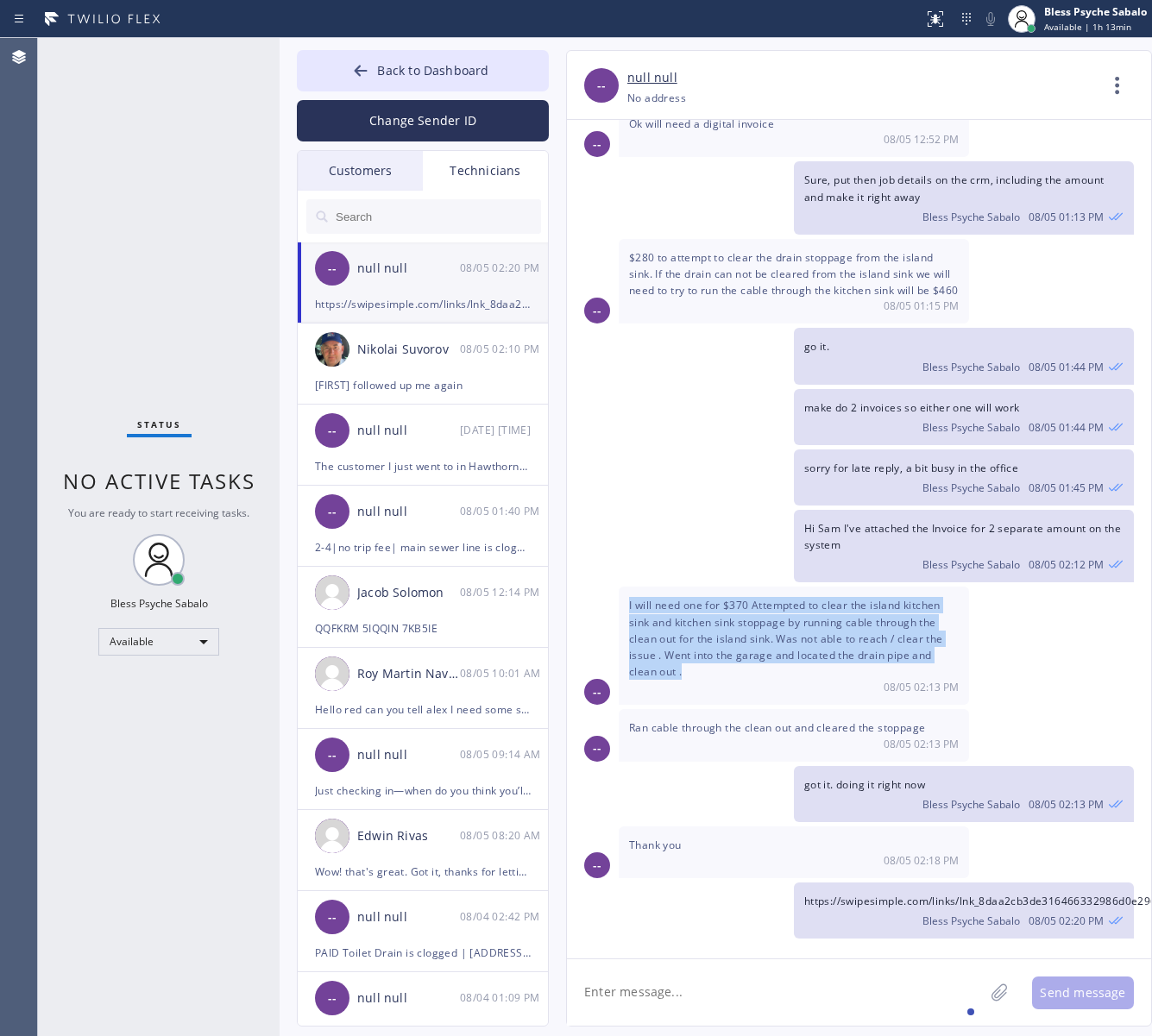 click on "I will need one for $370
Attempted to clear the island kitchen sink and kitchen sink stoppage by running cable through the clean out for the island sink. Was not able to reach / clear the issue . Went into the garage and located the drain pipe and clean out . 08/05 02:13 PM" at bounding box center (794, 645) 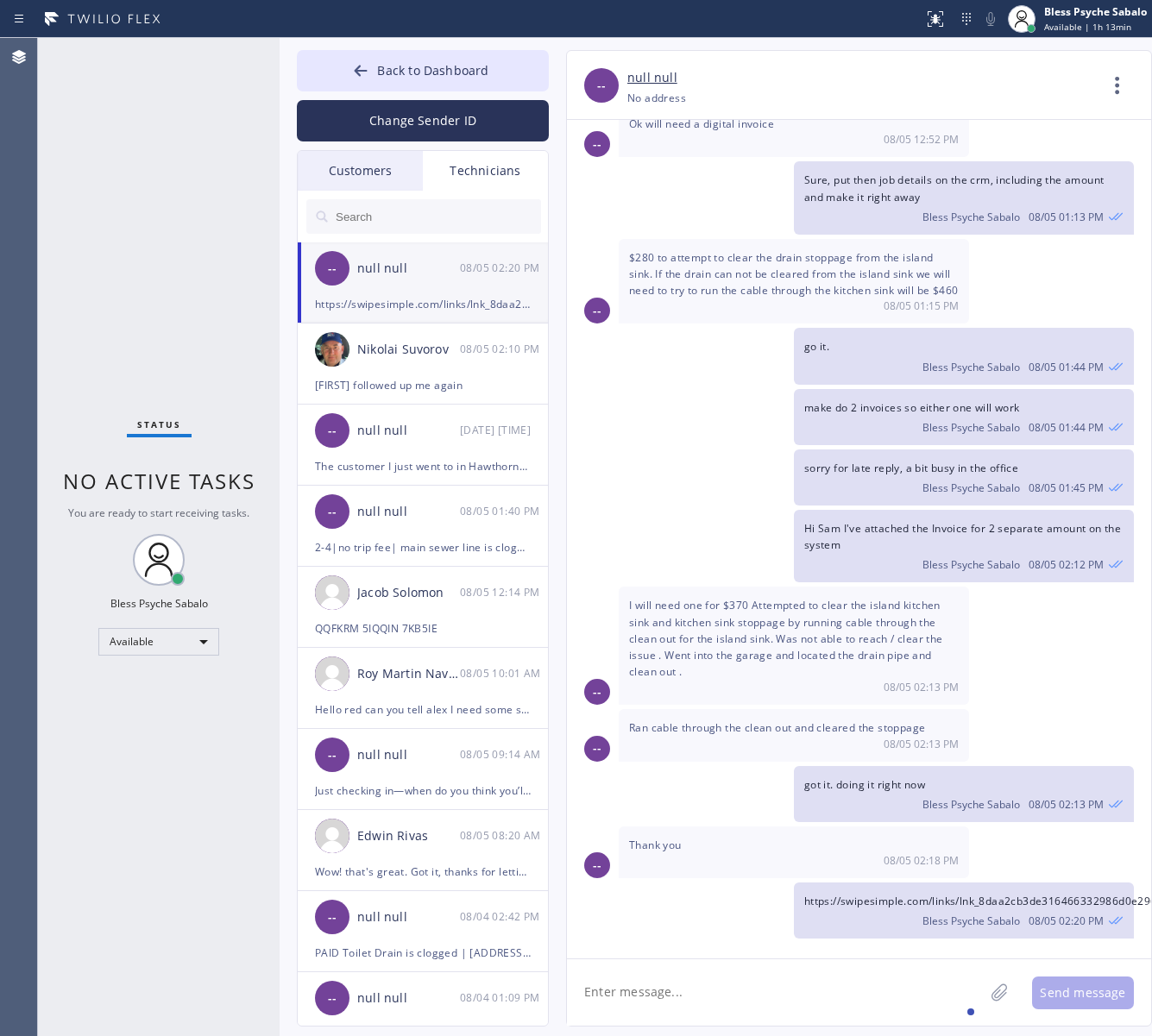 click on "Ran cable through the clean out and cleared the stoppage" at bounding box center (777, 727) 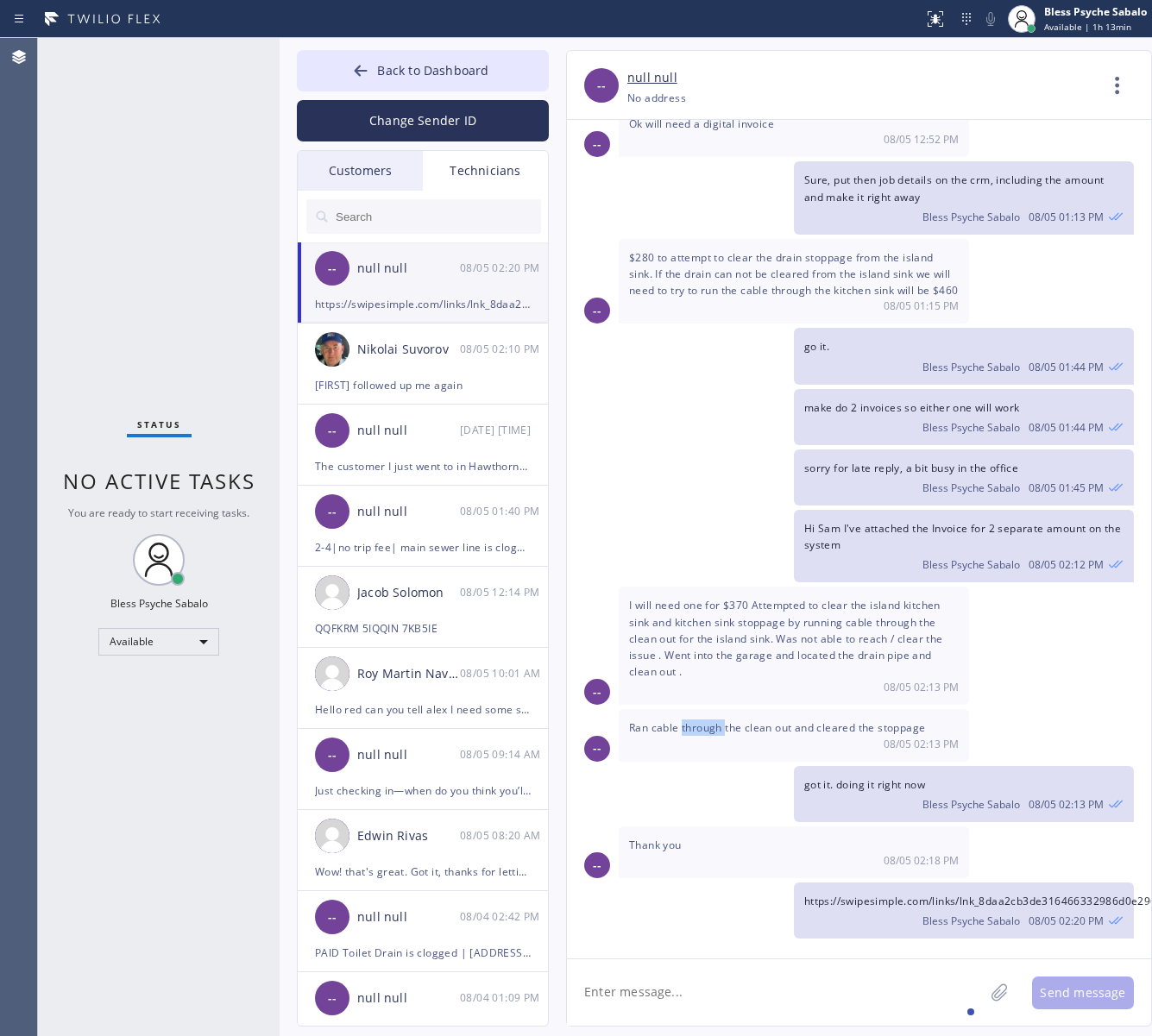 click on "Ran cable through the clean out and cleared the stoppage" at bounding box center (777, 727) 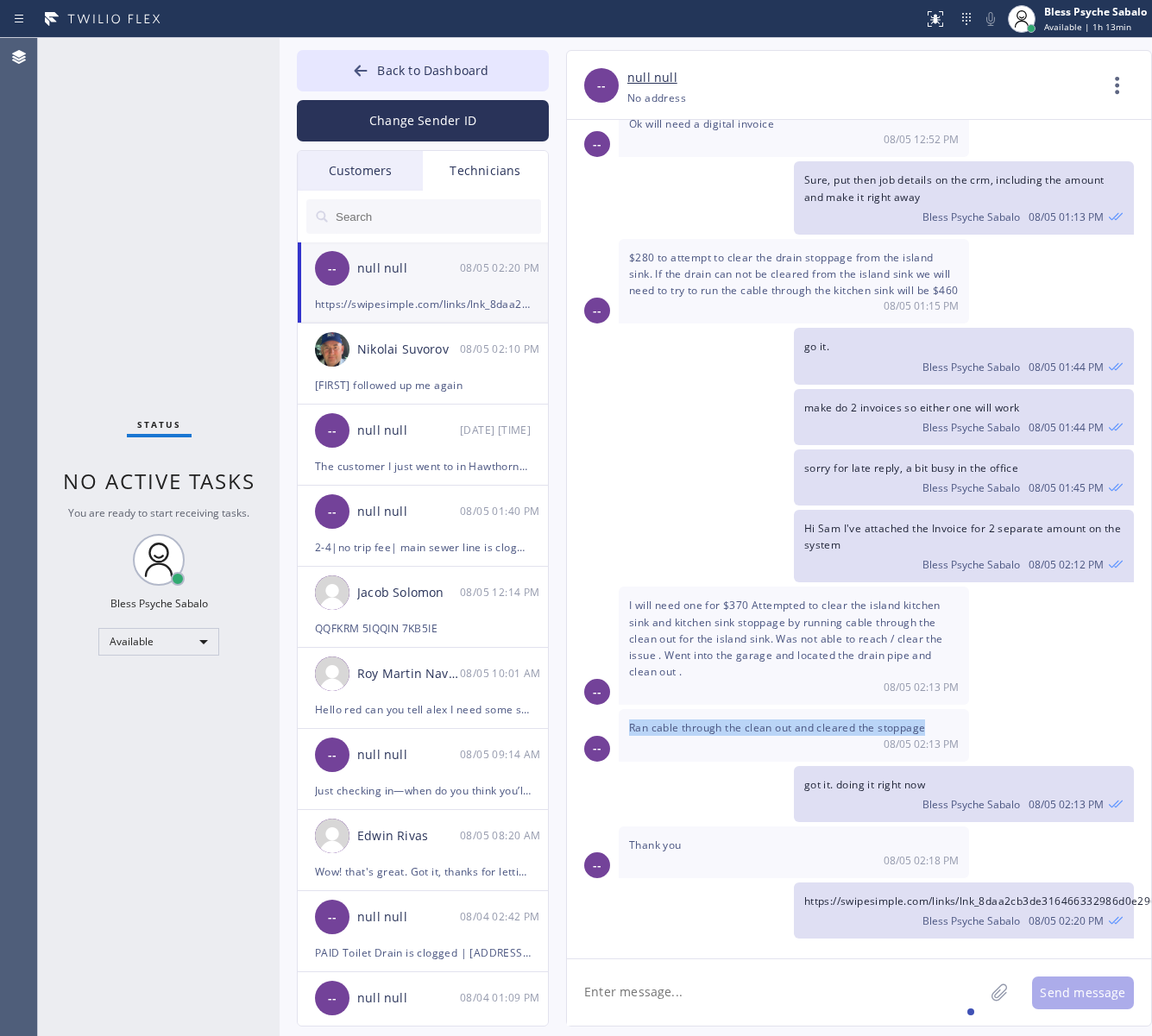 click on "Ran cable through the clean out and cleared the stoppage" at bounding box center [777, 727] 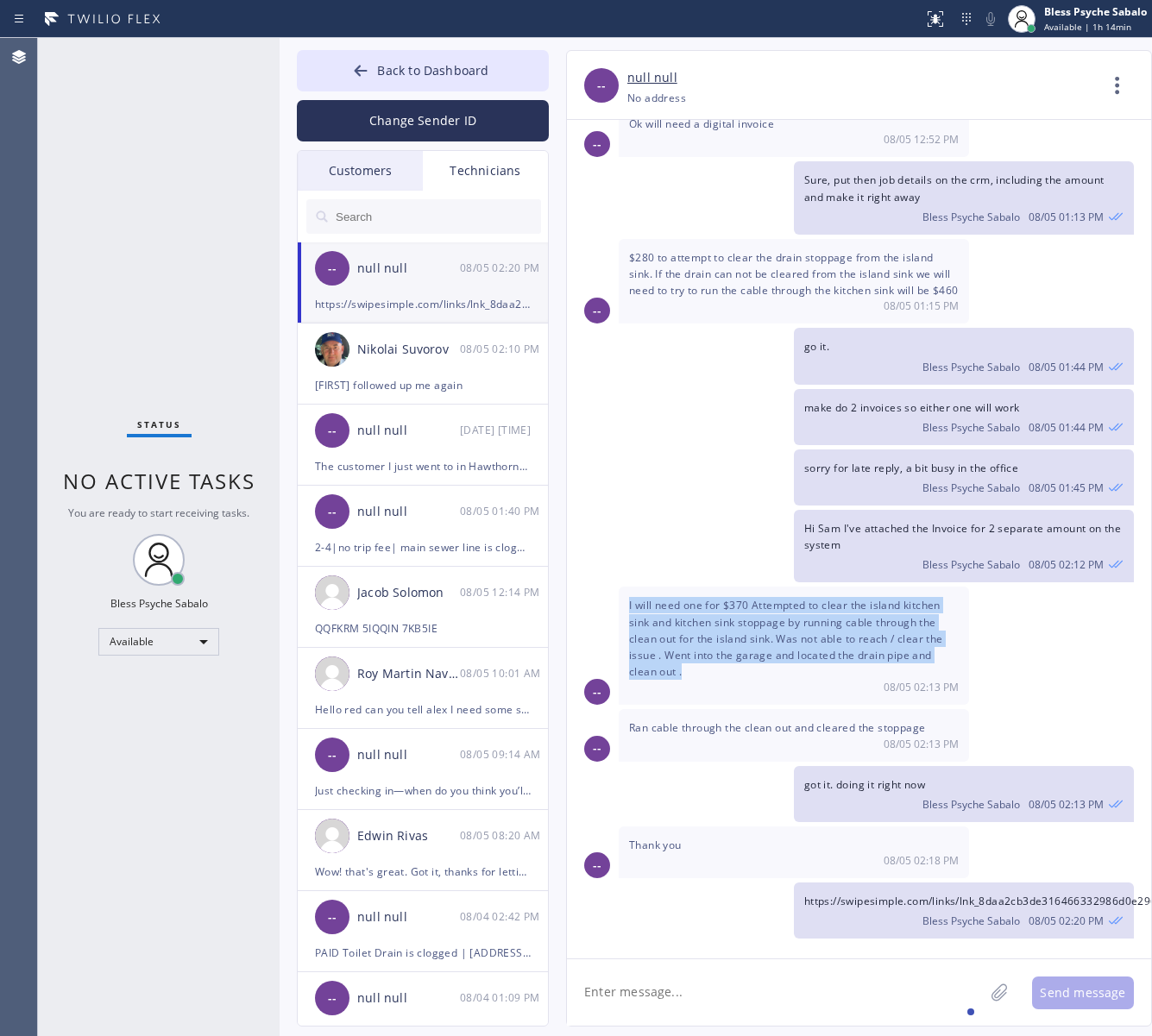 drag, startPoint x: 722, startPoint y: 684, endPoint x: 614, endPoint y: 615, distance: 128.16006 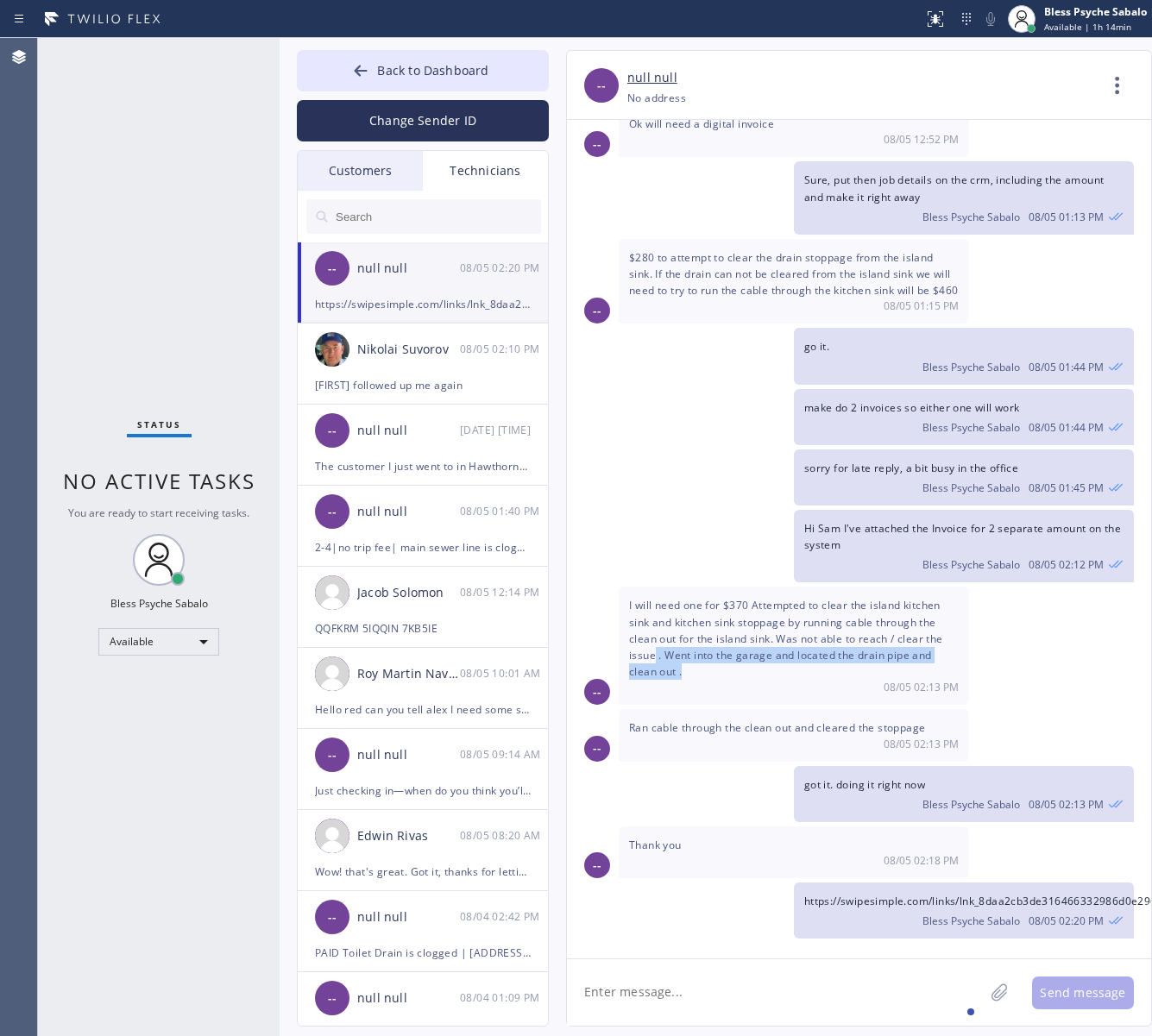 drag, startPoint x: 676, startPoint y: 657, endPoint x: 726, endPoint y: 692, distance: 61.03278 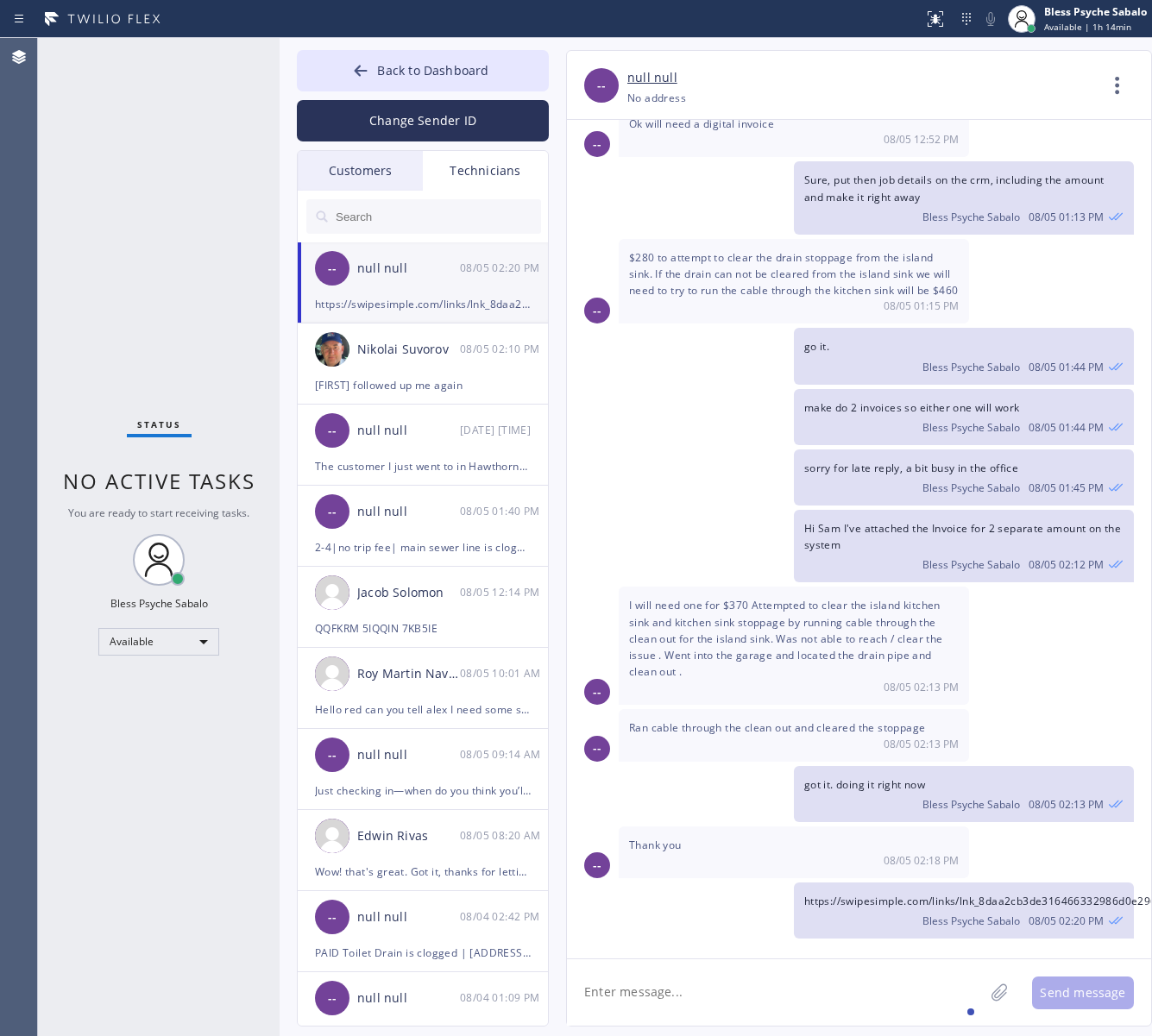 click on "Ran cable through the clean out and cleared the stoppage" at bounding box center [777, 727] 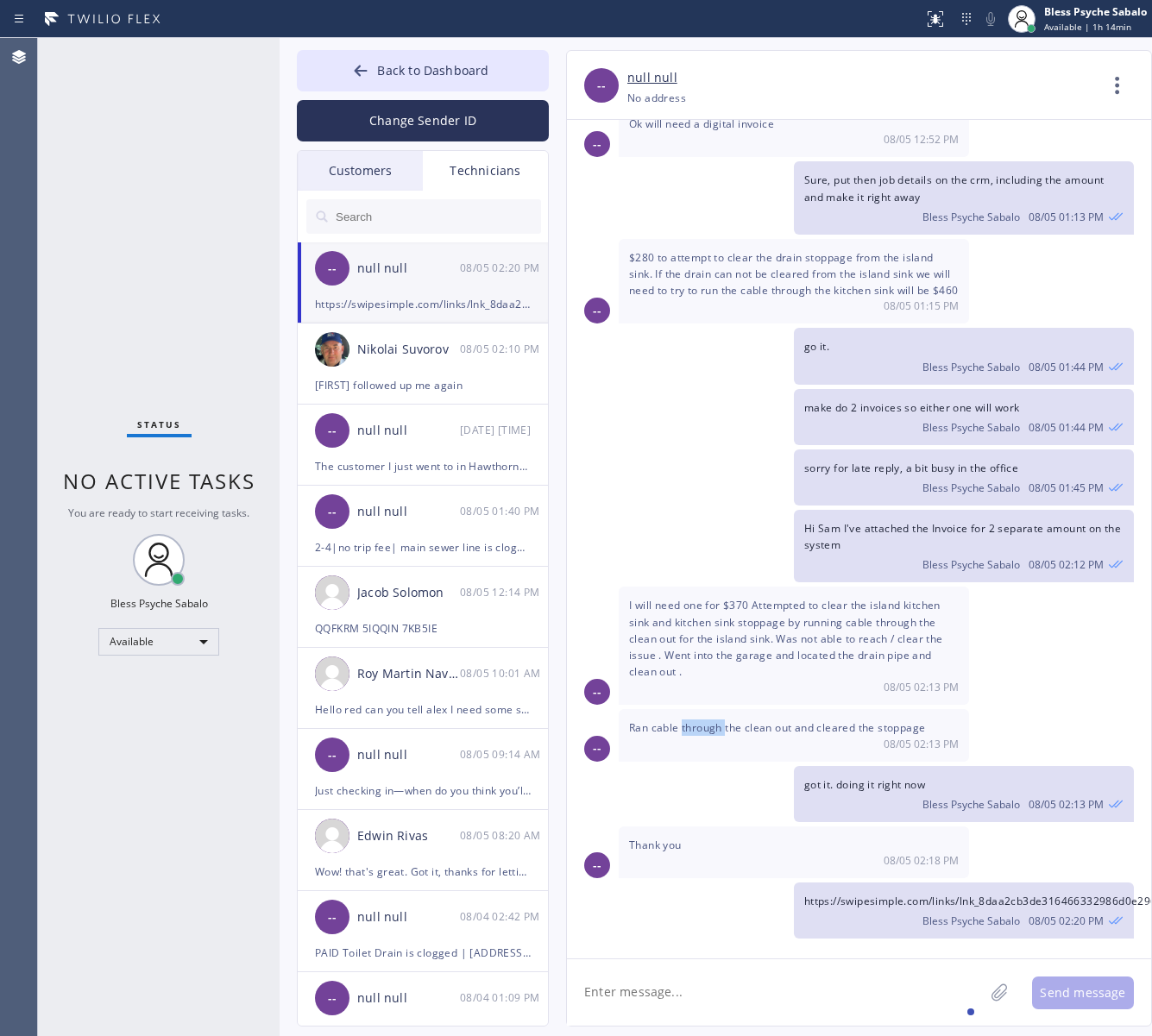 click on "Ran cable through the clean out and cleared the stoppage" at bounding box center [777, 727] 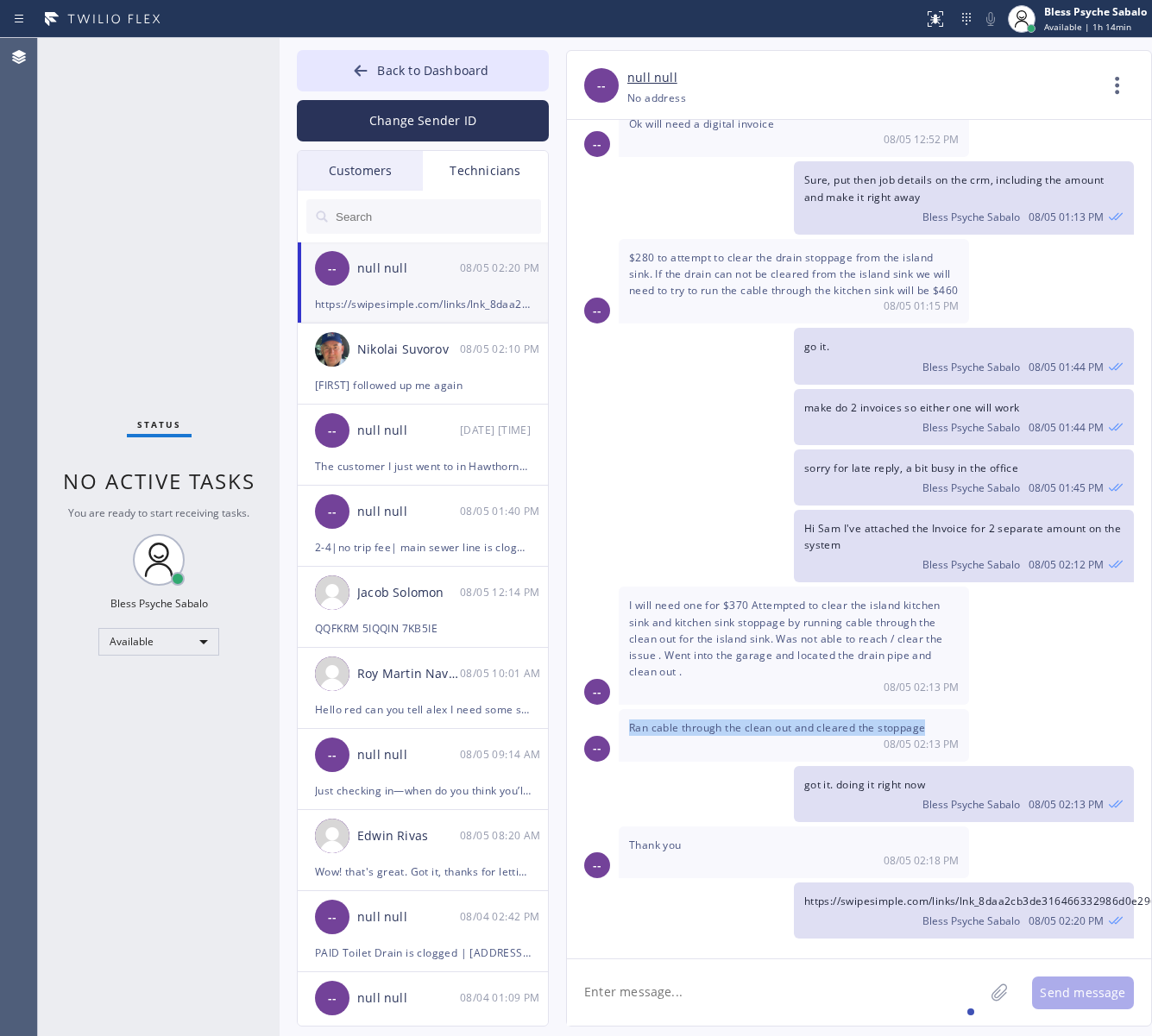 click on "Ran cable through the clean out and cleared the stoppage" at bounding box center [777, 727] 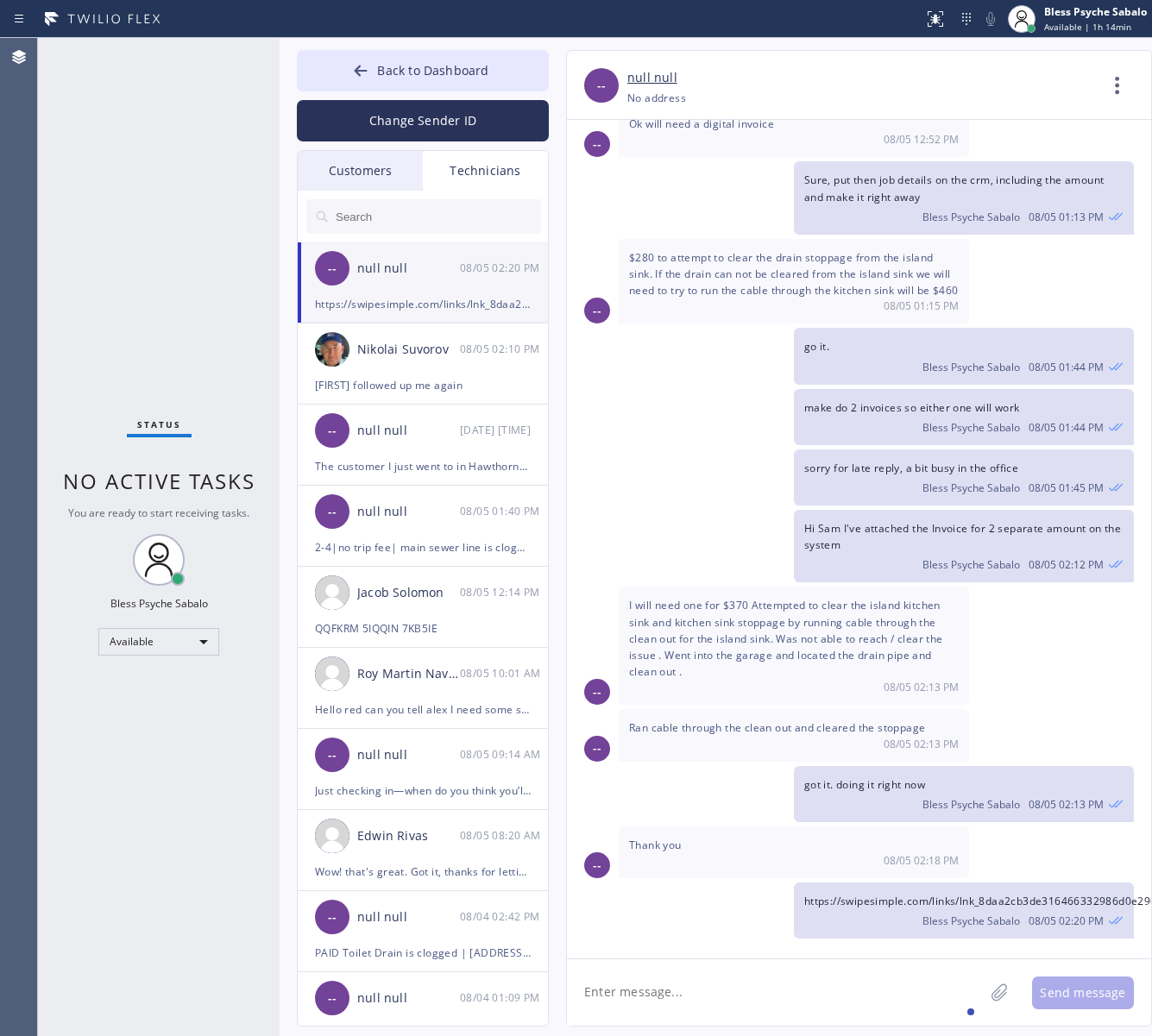 click on "I will need one for $370
Attempted to clear the island kitchen sink and kitchen sink stoppage by running cable through the clean out for the island sink. Was not able to reach / clear the issue . Went into the garage and located the drain pipe and clean out . 08/05 02:13 PM" at bounding box center [794, 645] 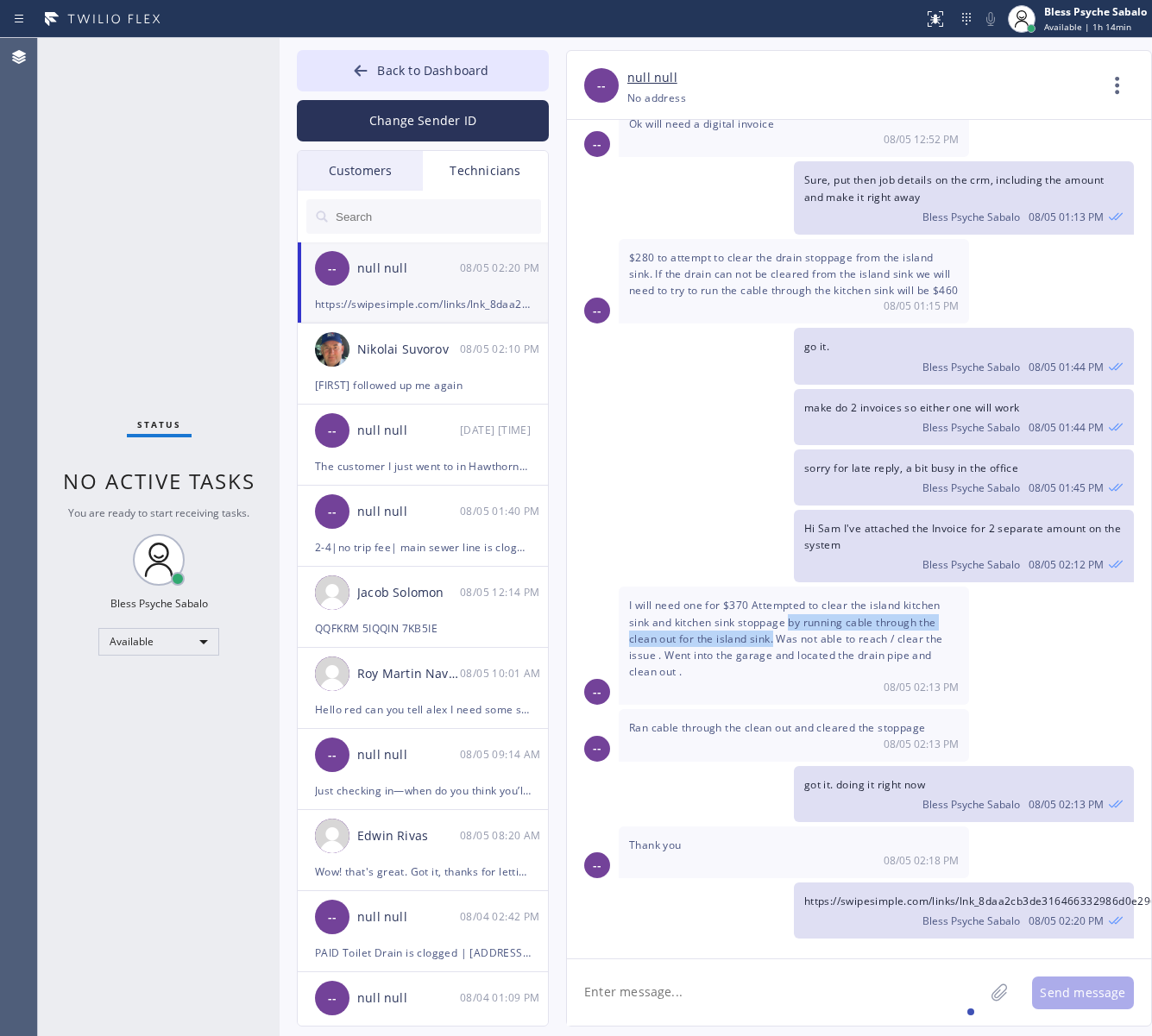 drag, startPoint x: 791, startPoint y: 631, endPoint x: 777, endPoint y: 649, distance: 22.803509 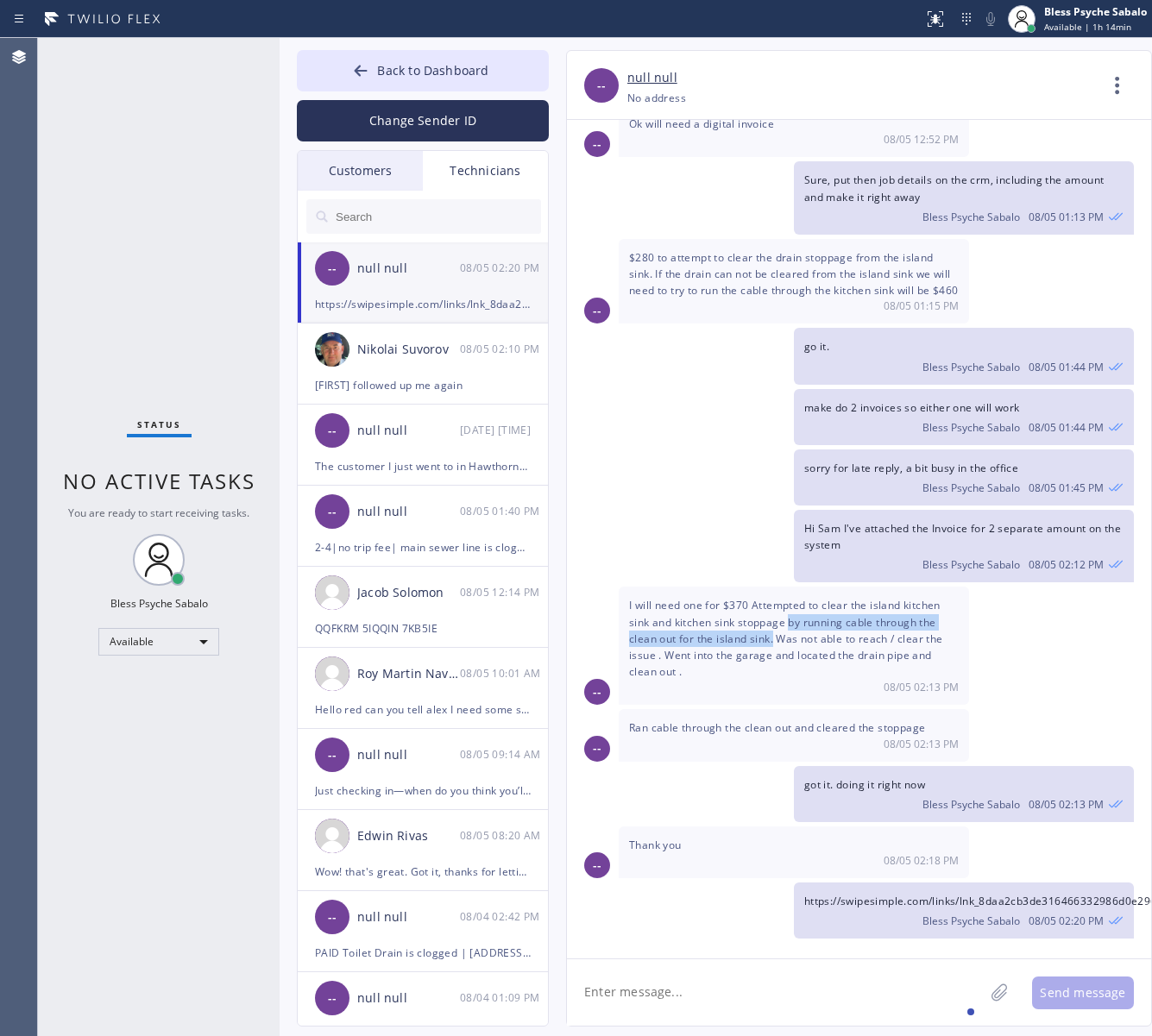 click on "I will need one for $370
Attempted to clear the island kitchen sink and kitchen sink stoppage by running cable through the clean out for the island sink. Was not able to reach / clear the issue . Went into the garage and located the drain pipe and clean out . 08/05 02:13 PM" at bounding box center [794, 645] 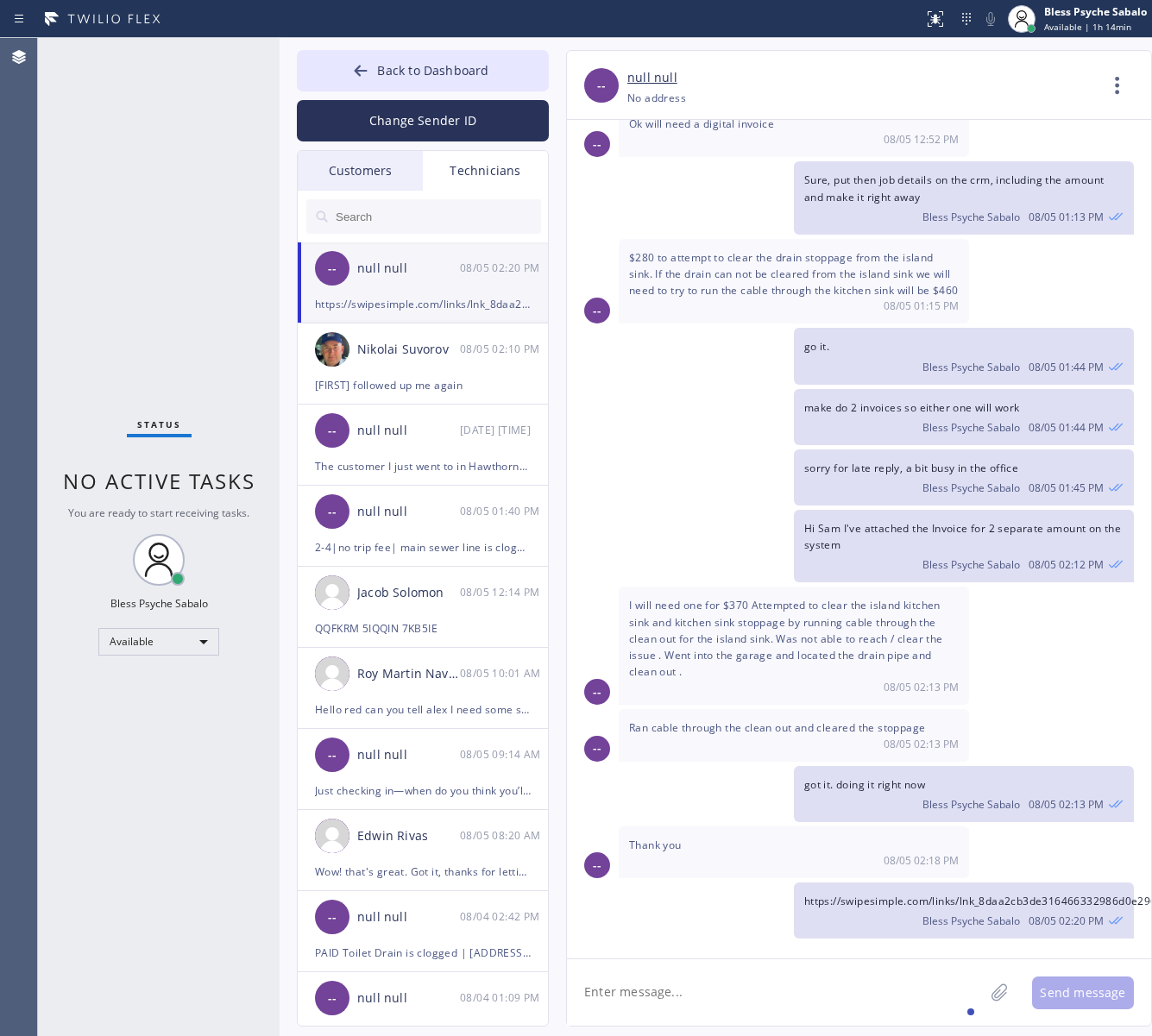 click on "I will need one for $370
Attempted to clear the island kitchen sink and kitchen sink stoppage by running cable through the clean out for the island sink. Was not able to reach / clear the issue . Went into the garage and located the drain pipe and clean out ." at bounding box center (786, 638) 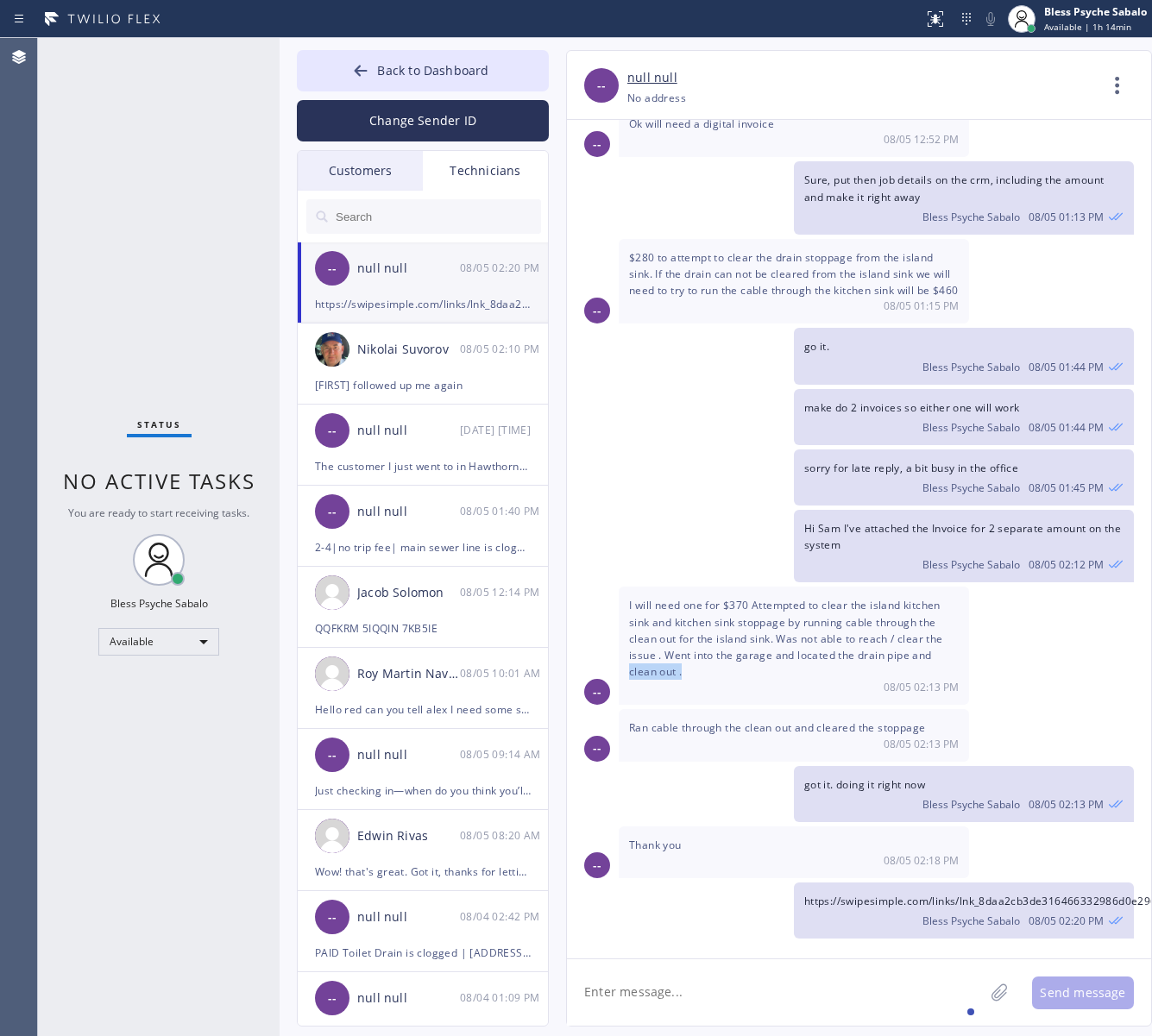 drag, startPoint x: 680, startPoint y: 675, endPoint x: 624, endPoint y: 666, distance: 56.7186 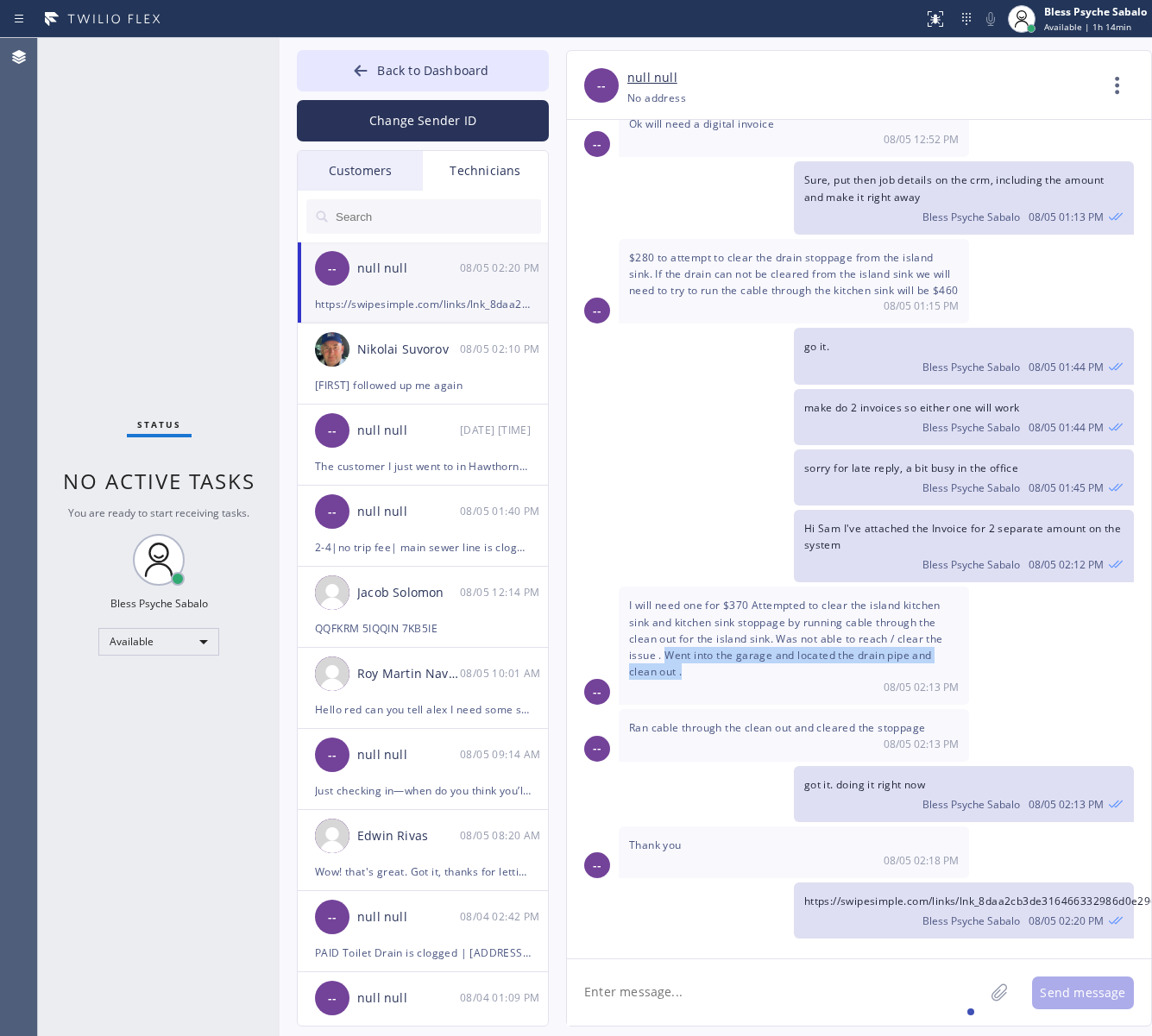drag, startPoint x: 666, startPoint y: 653, endPoint x: 730, endPoint y: 673, distance: 67.052218 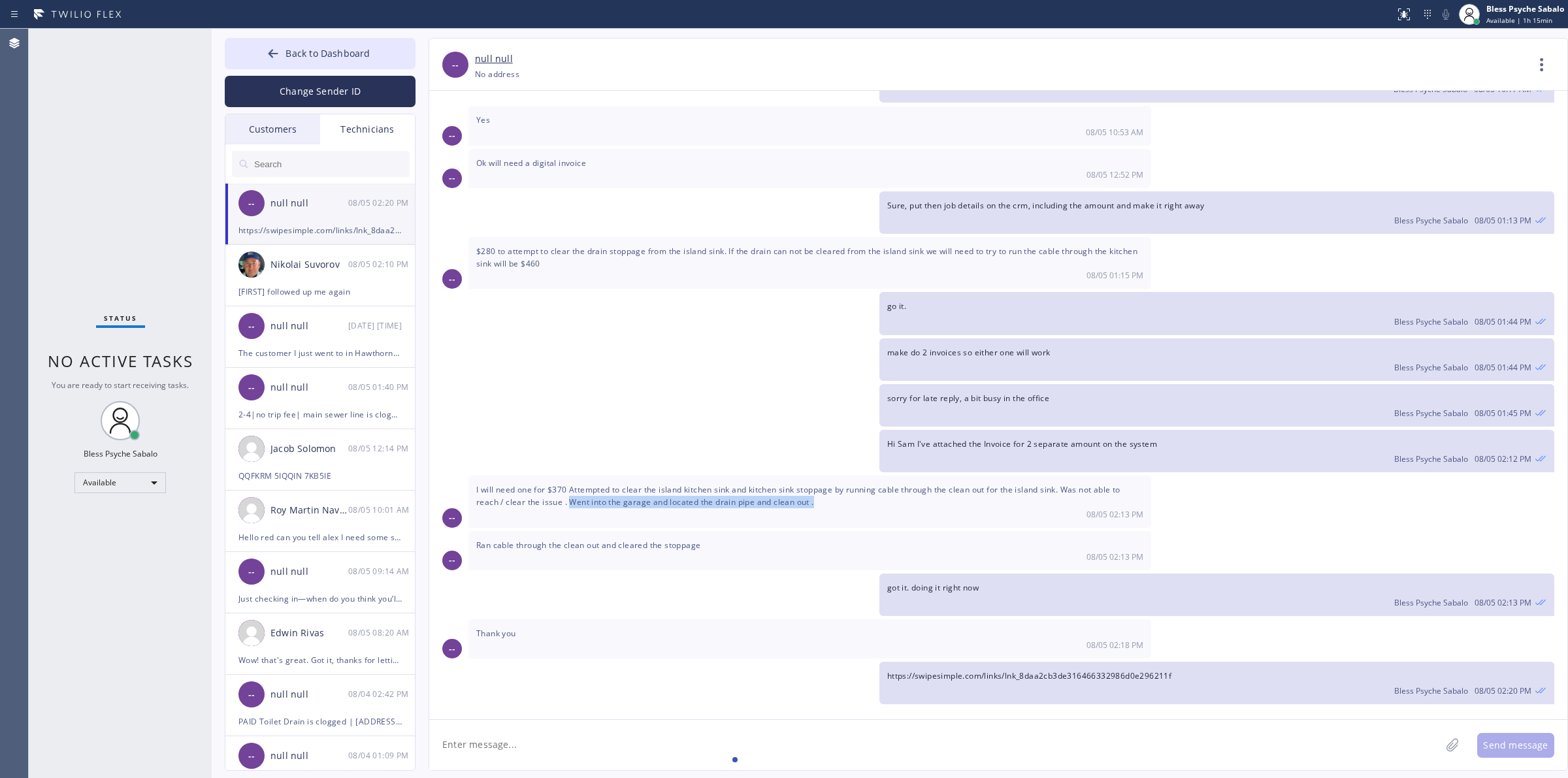 scroll, scrollTop: 323, scrollLeft: 0, axis: vertical 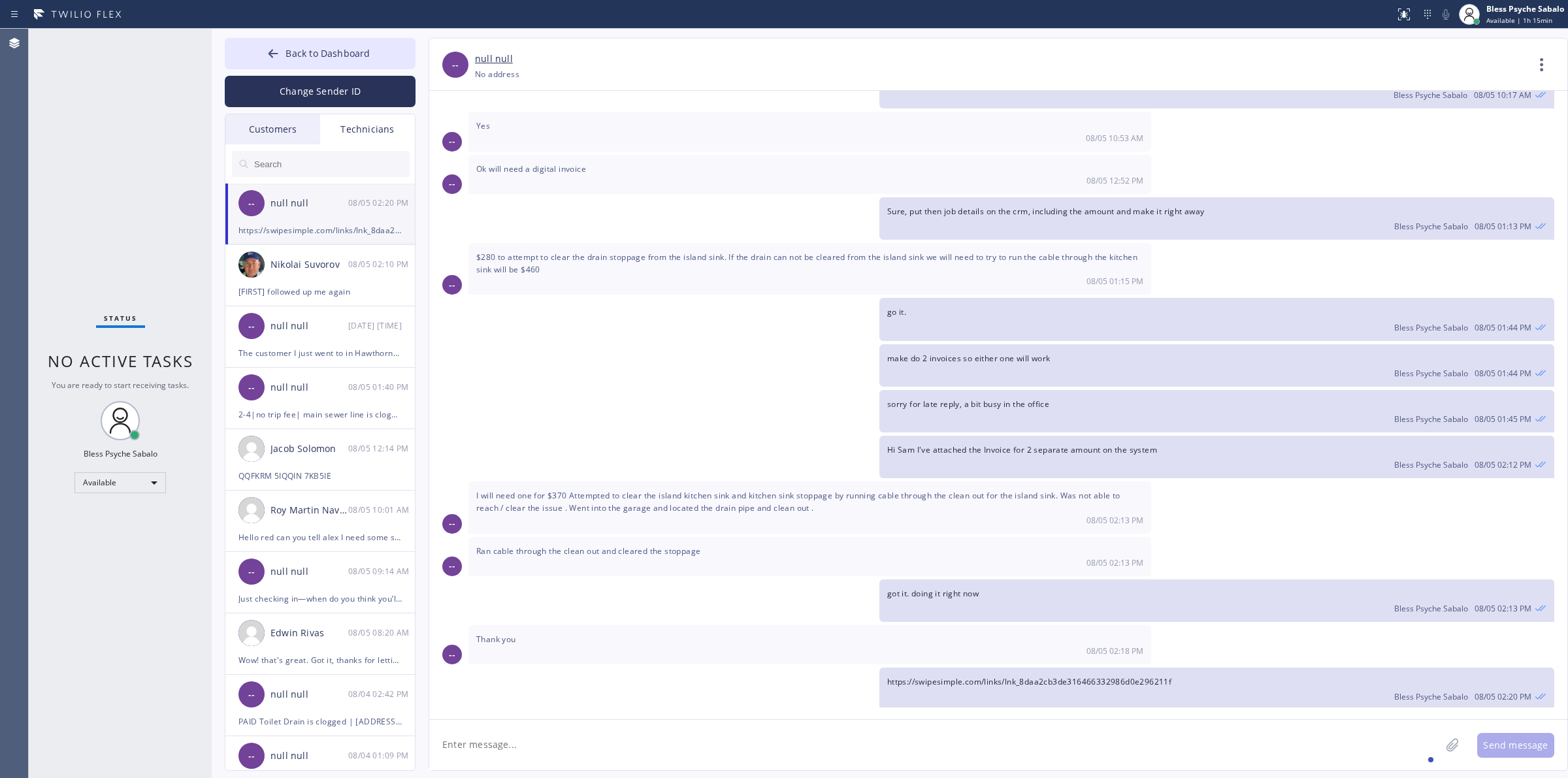 click on "-- null null 08/05 02:20 PM" at bounding box center [321, 203] 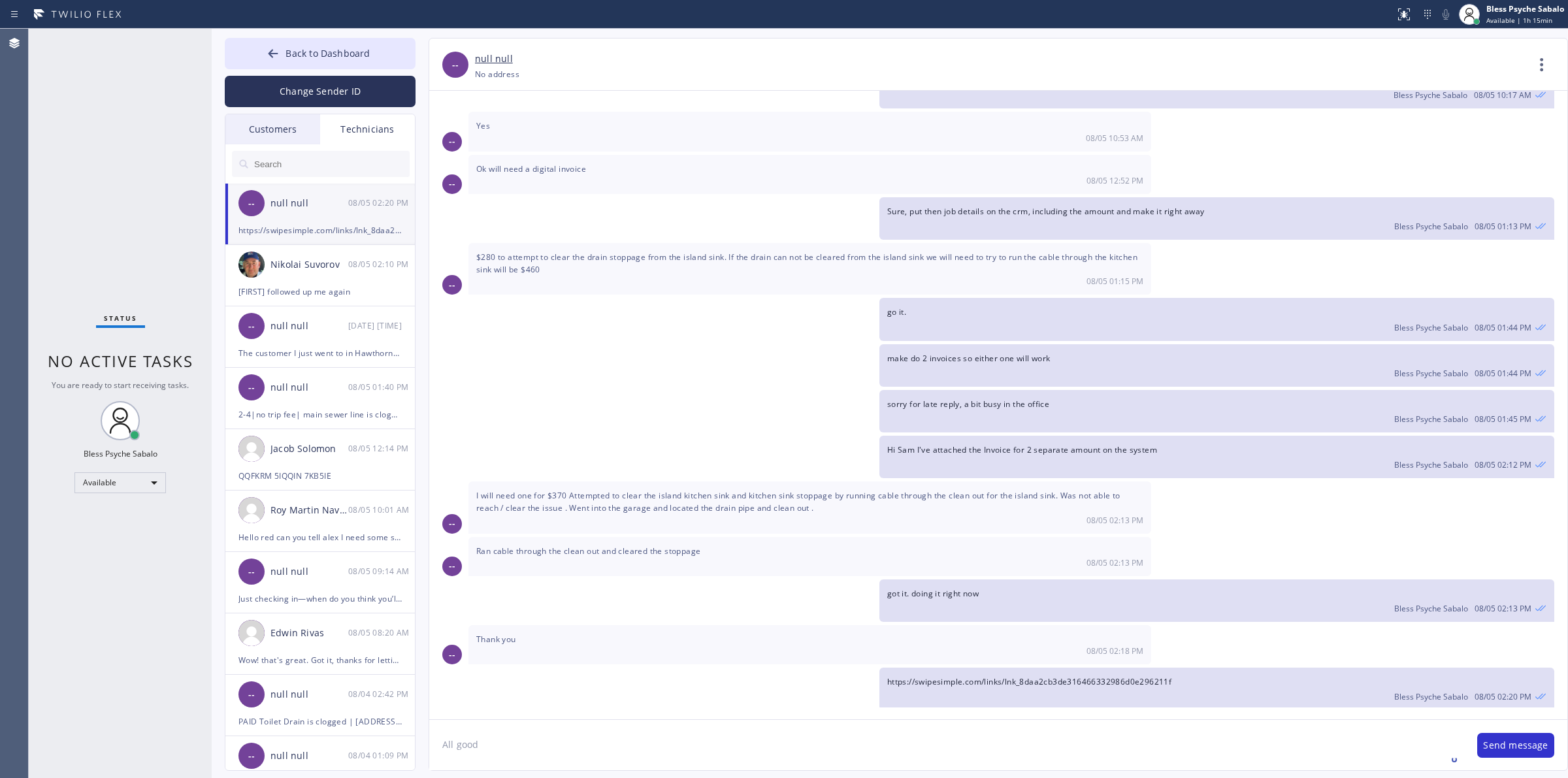 type on "All good." 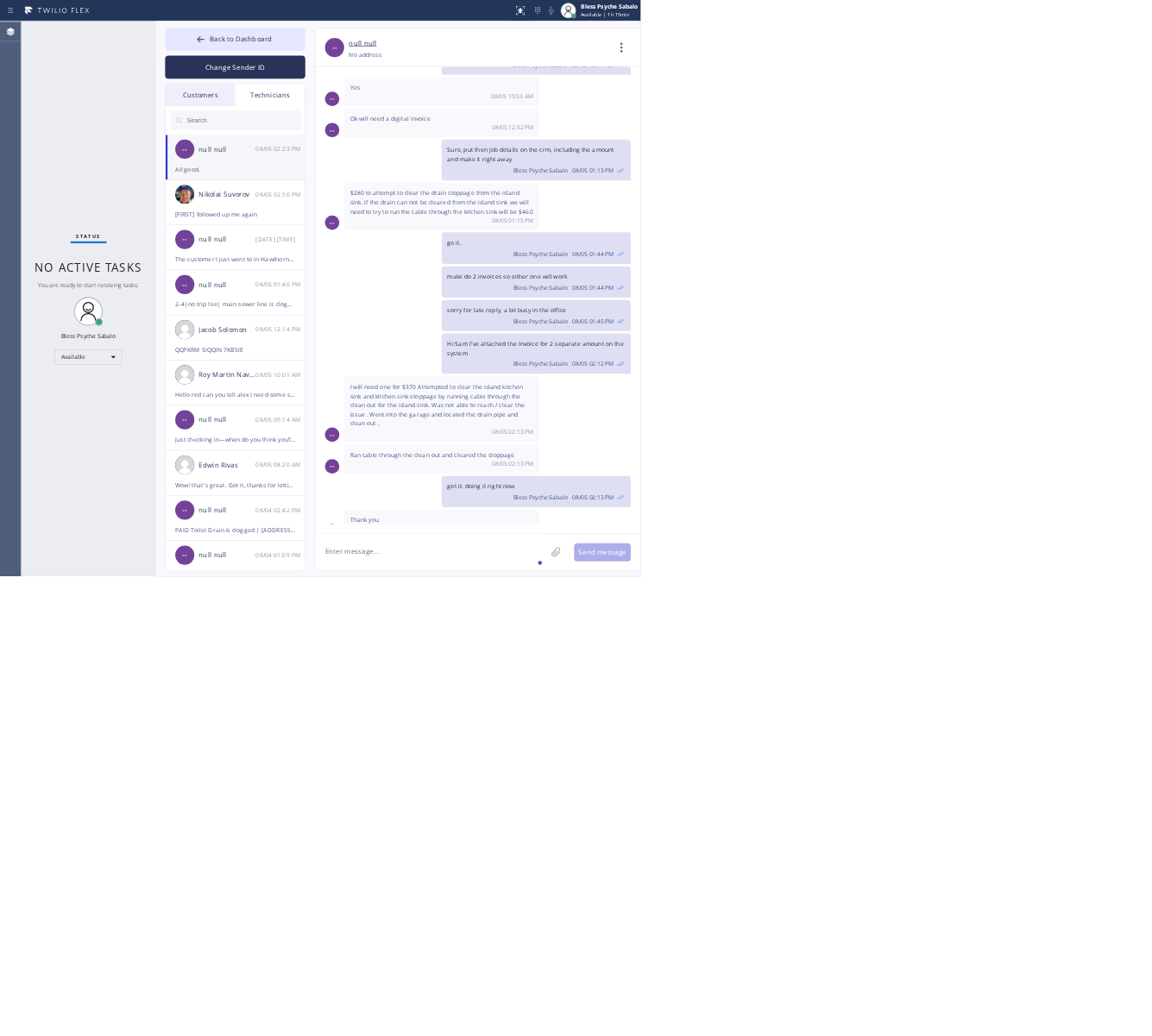 scroll, scrollTop: 583, scrollLeft: 0, axis: vertical 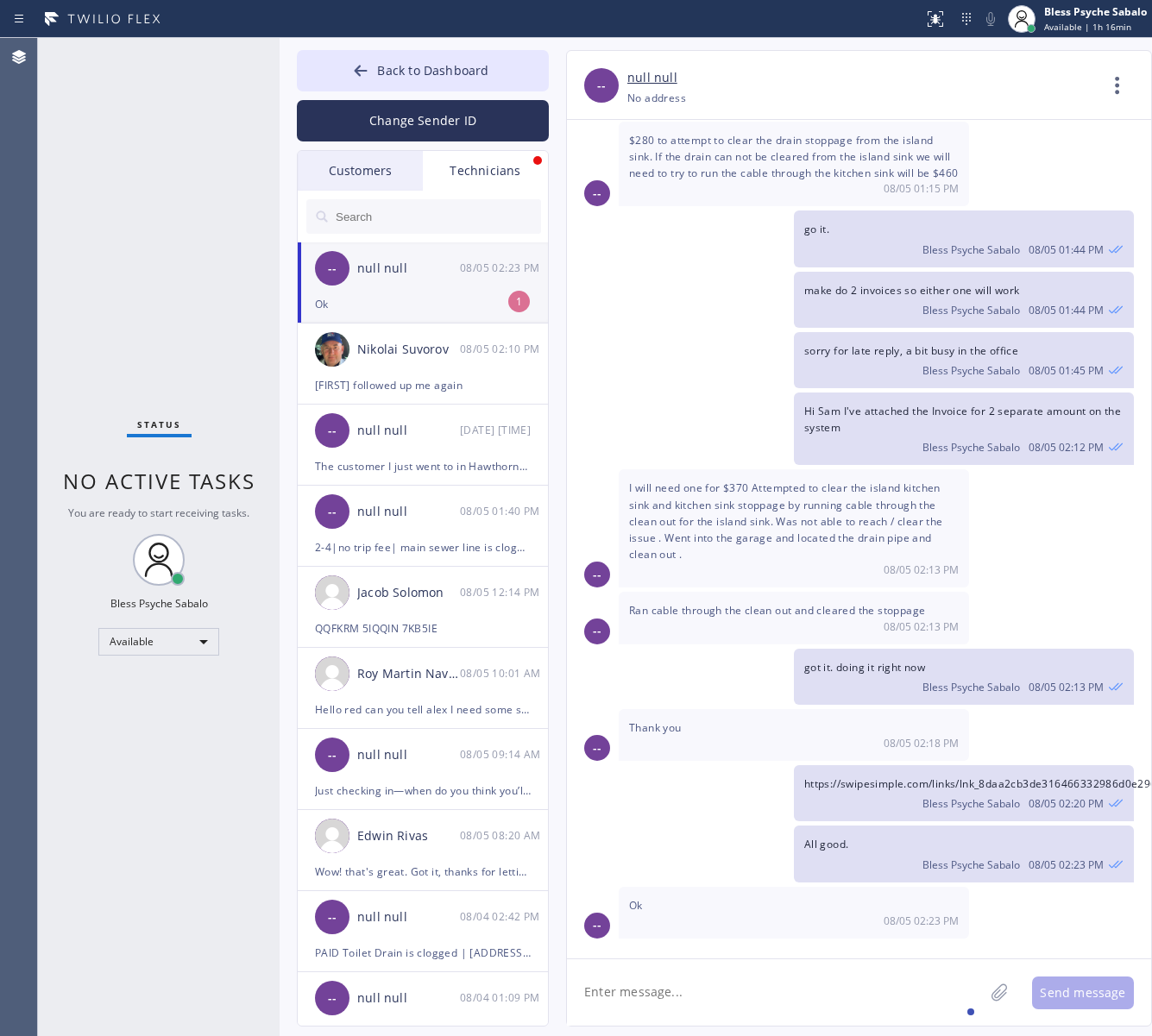 drag, startPoint x: 639, startPoint y: 997, endPoint x: 653, endPoint y: 983, distance: 19.79899 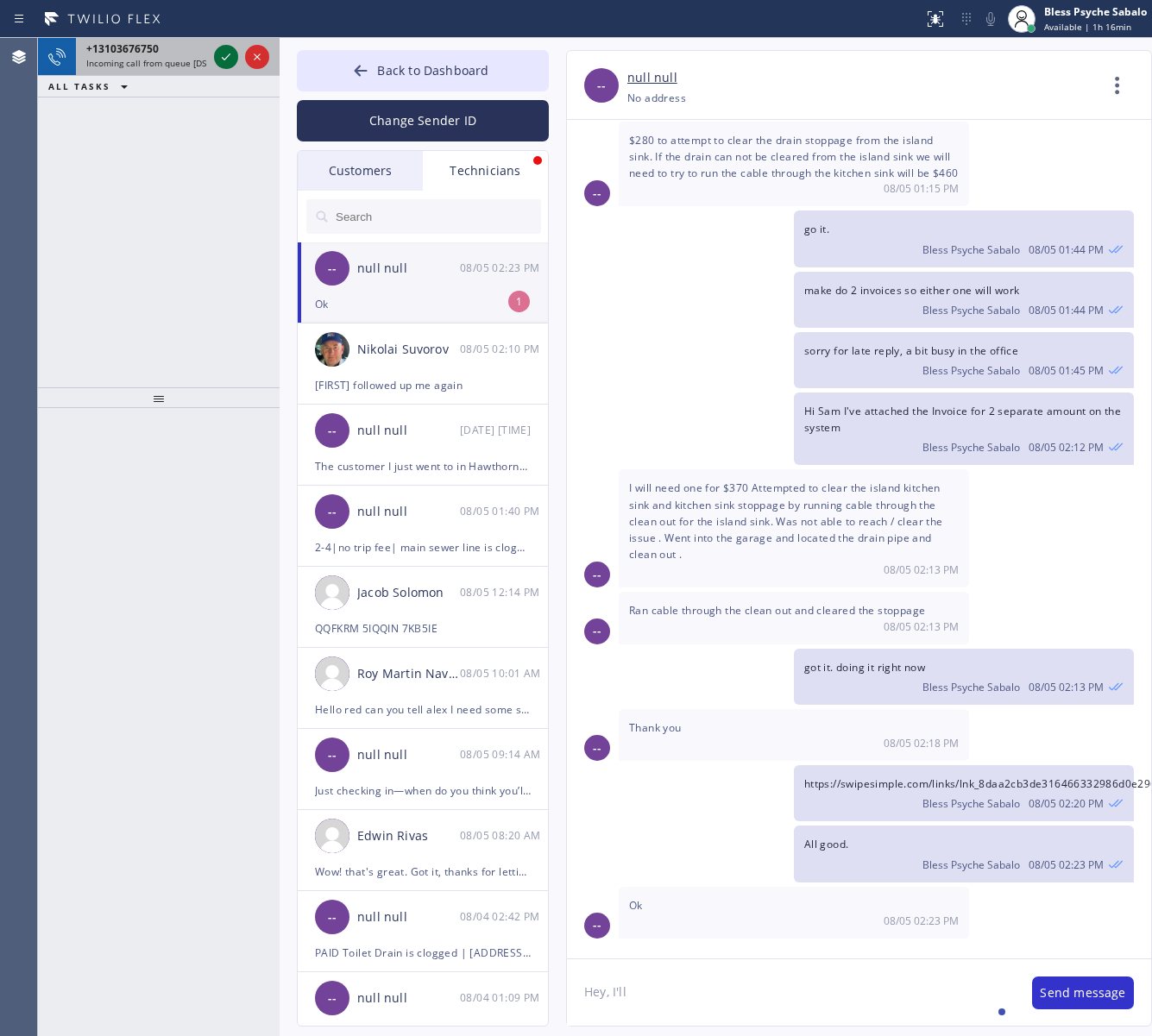 type on "Hey, I'll" 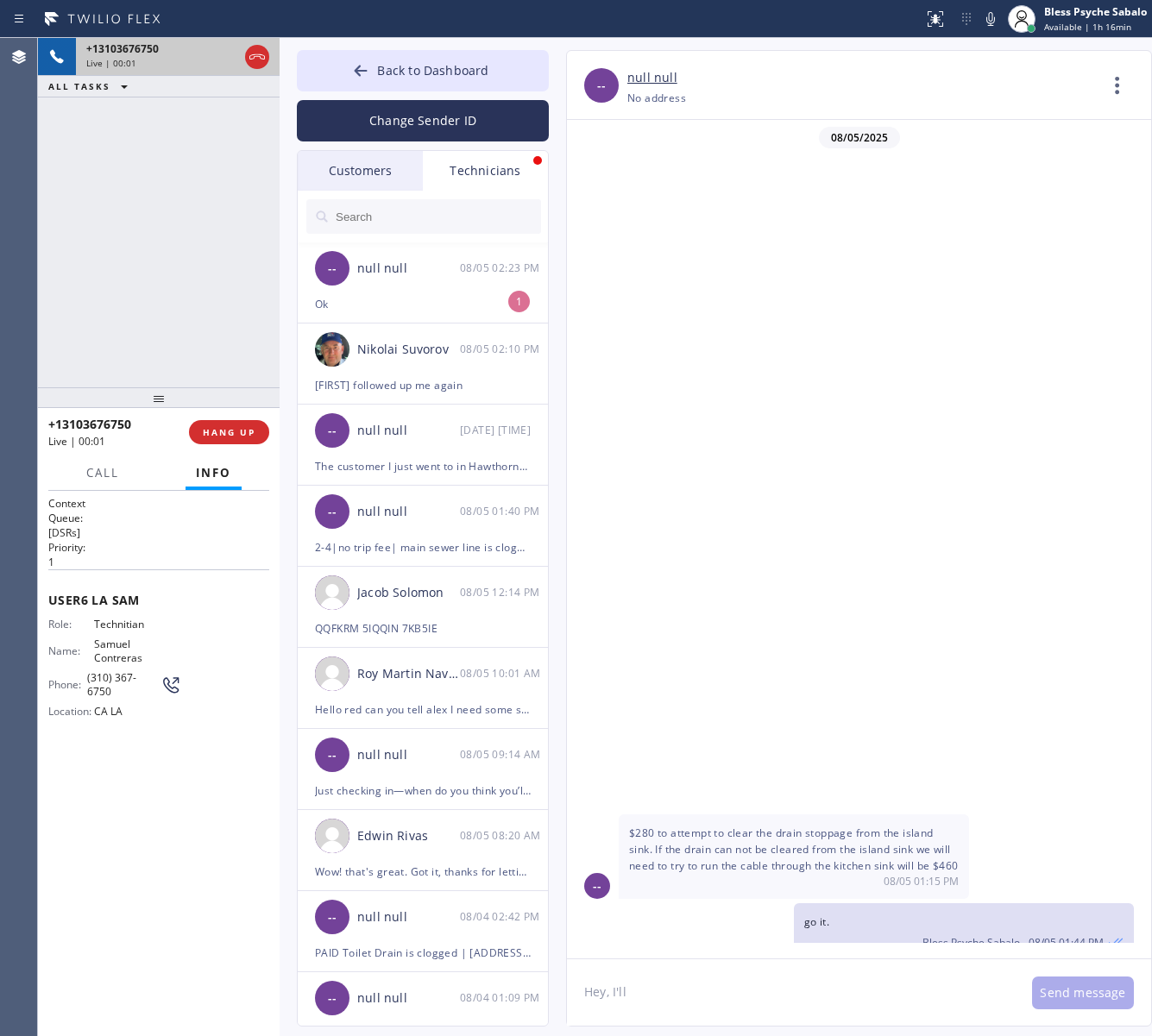 scroll, scrollTop: 700, scrollLeft: 0, axis: vertical 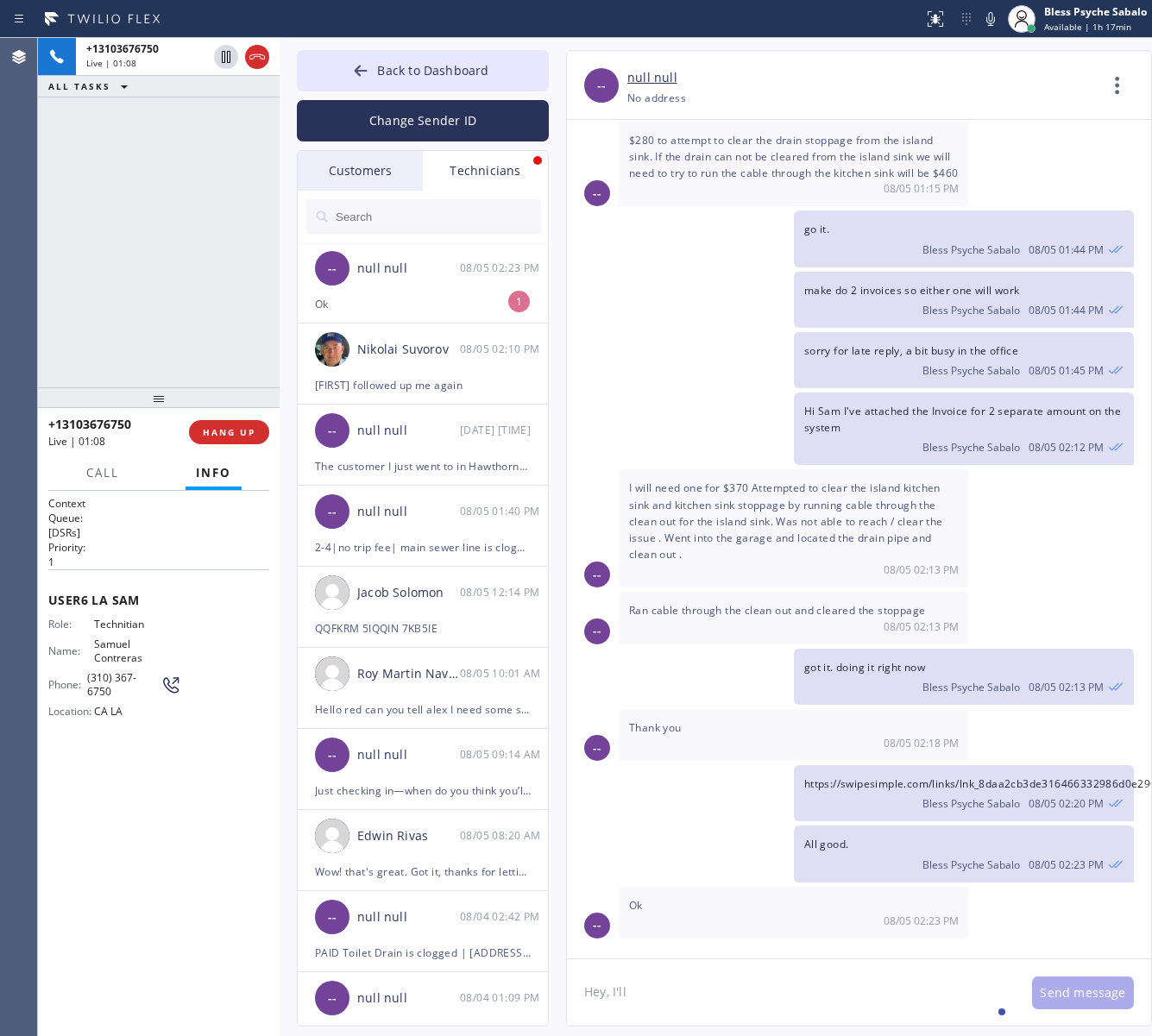 click on "Hey, I'll" 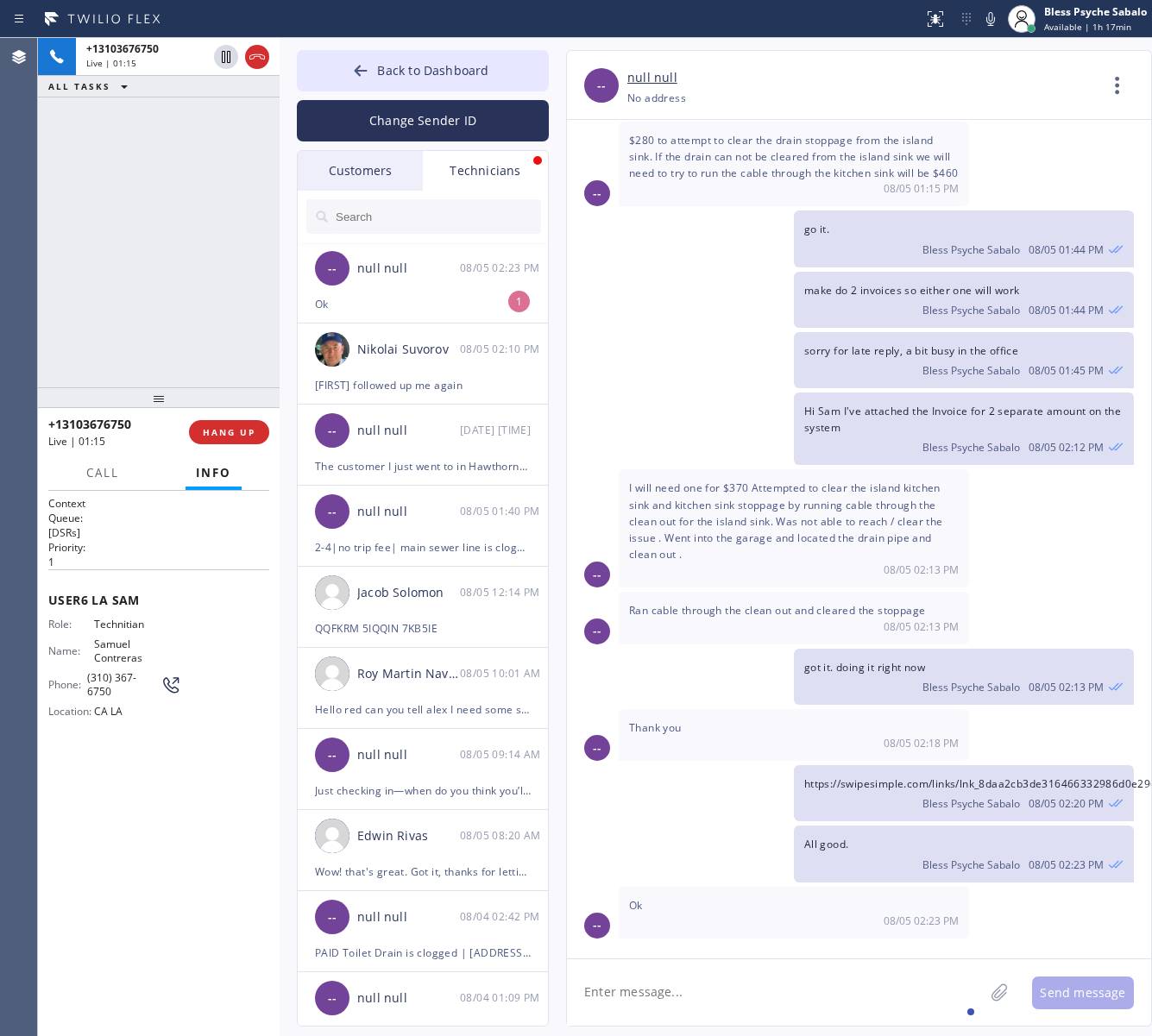 paste on "Alex-13236796146" 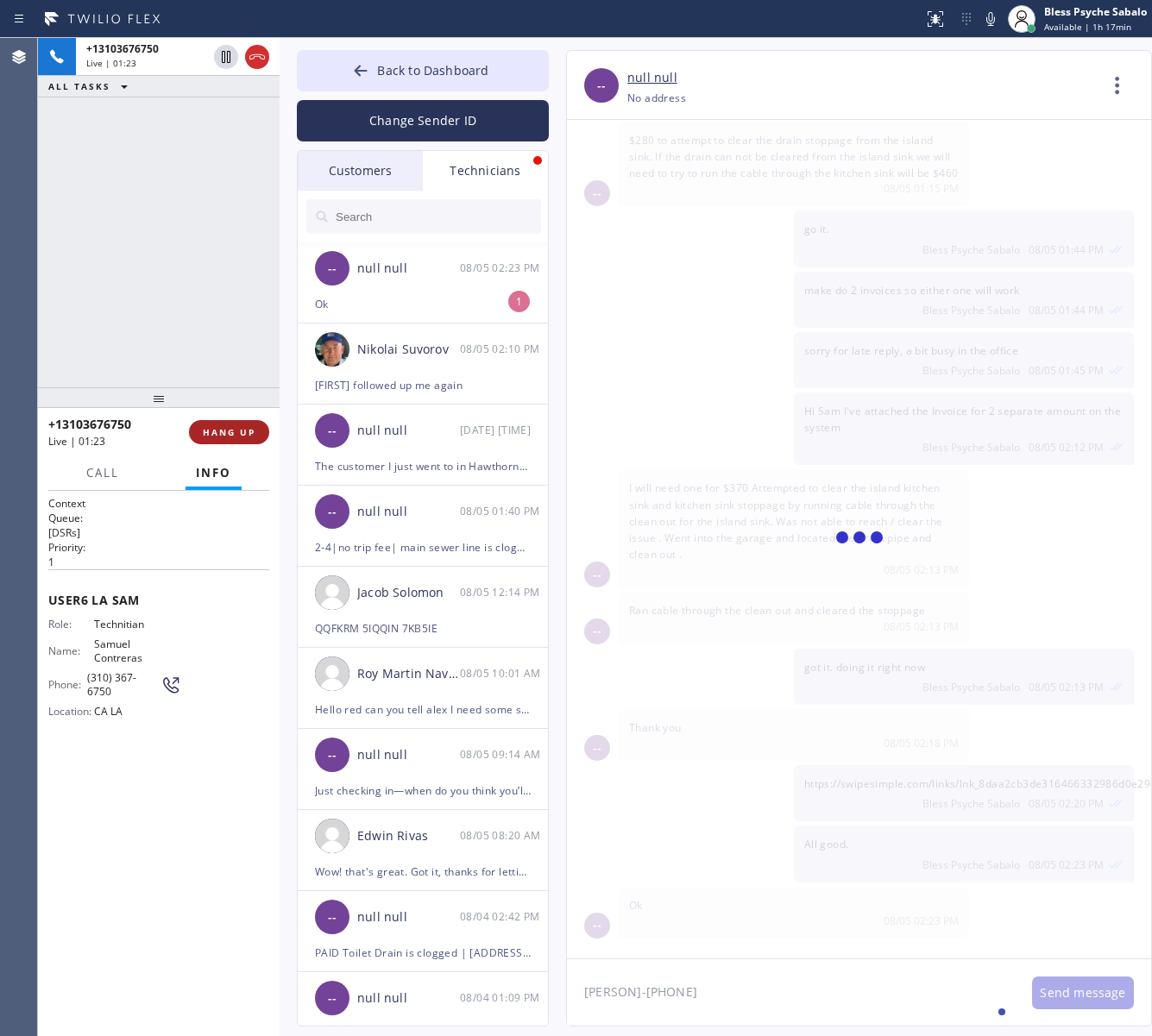 type on "Alex-13236796146" 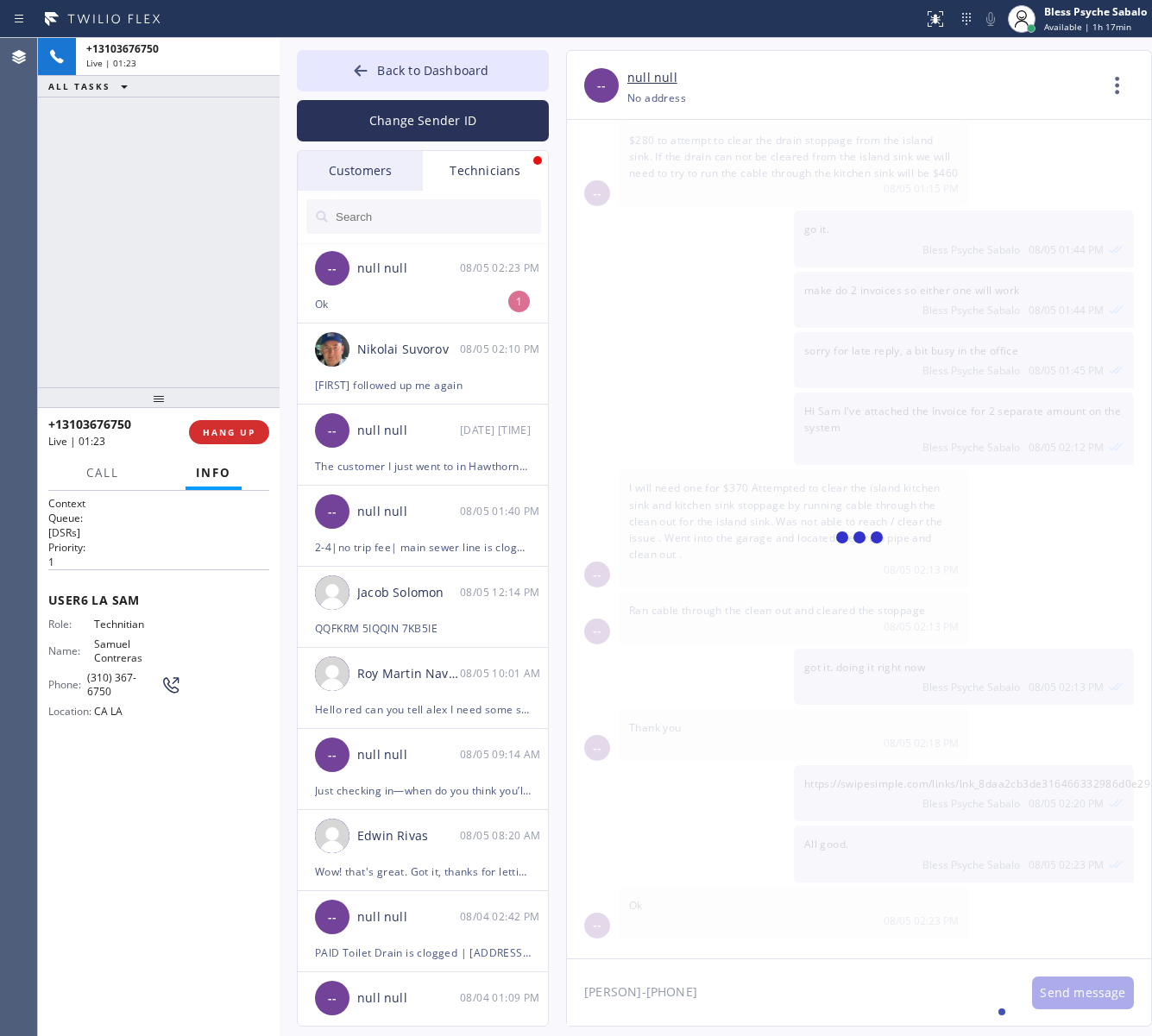 click on "+13103676750 Live | 01:23 ALL TASKS ALL TASKS ACTIVE TASKS TASKS IN WRAP UP" at bounding box center [159, 212] 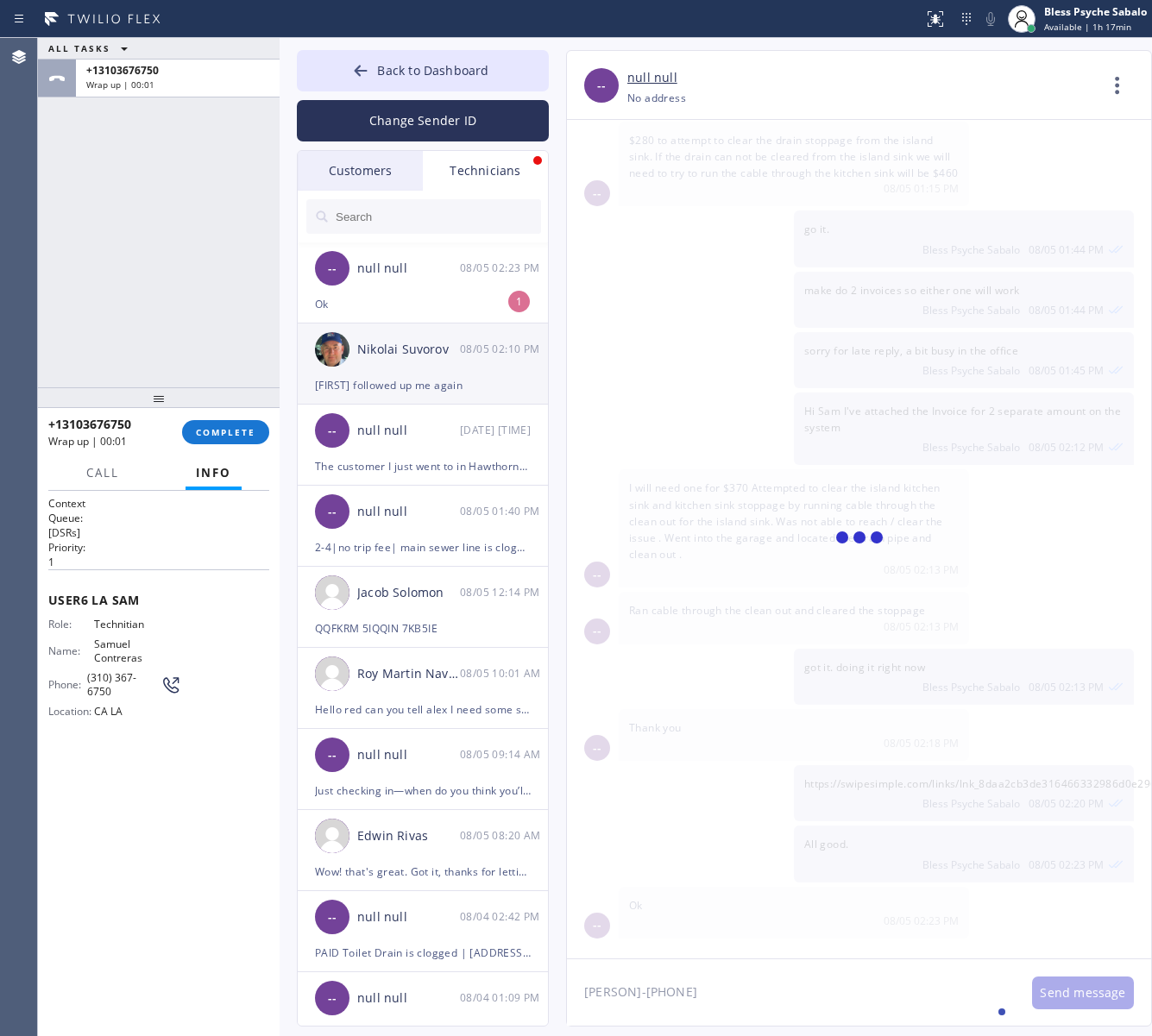 click on "Nikolai  Suvorov 08/05 02:10 PM" at bounding box center (424, 349) 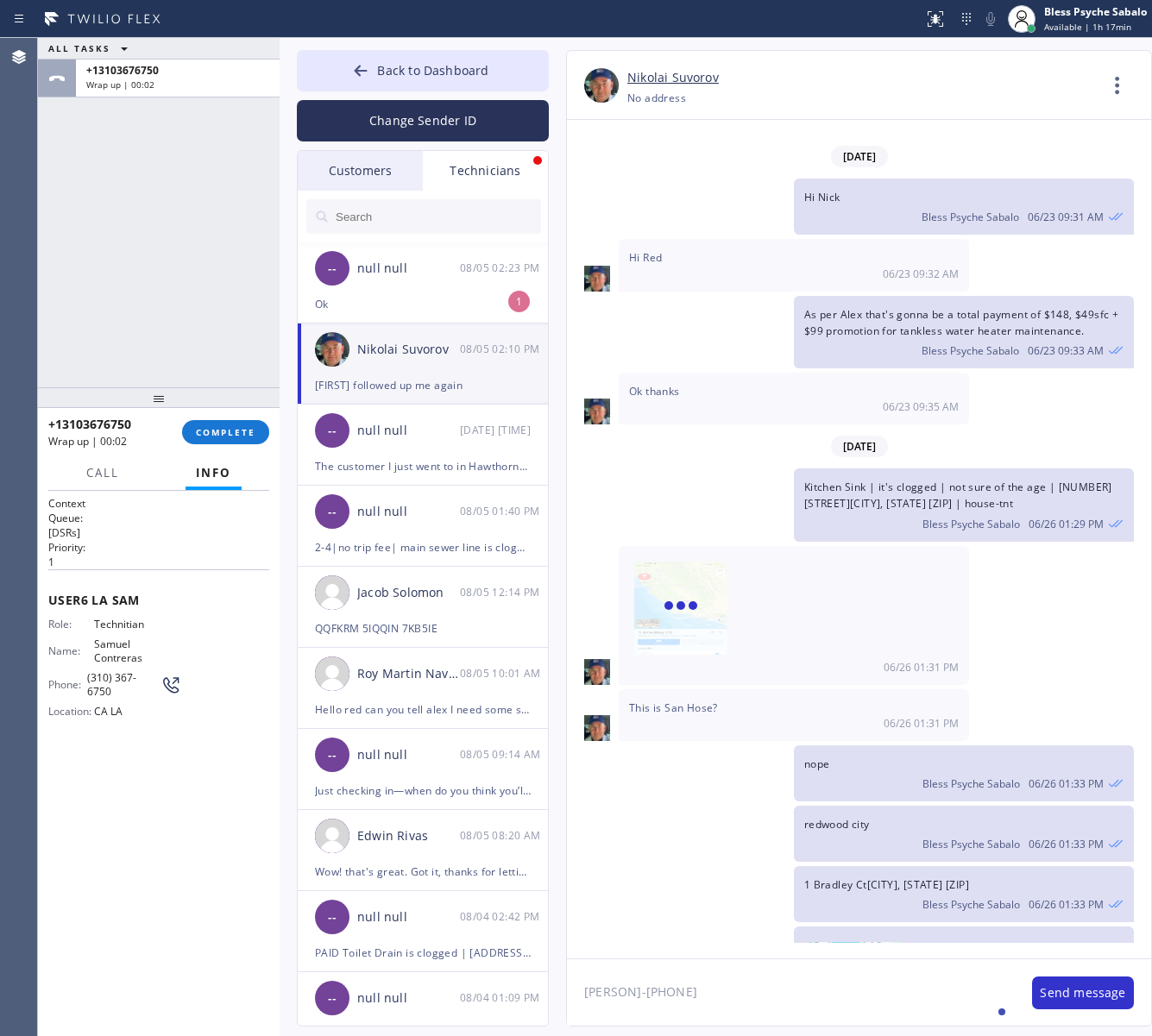 scroll, scrollTop: 10552, scrollLeft: 0, axis: vertical 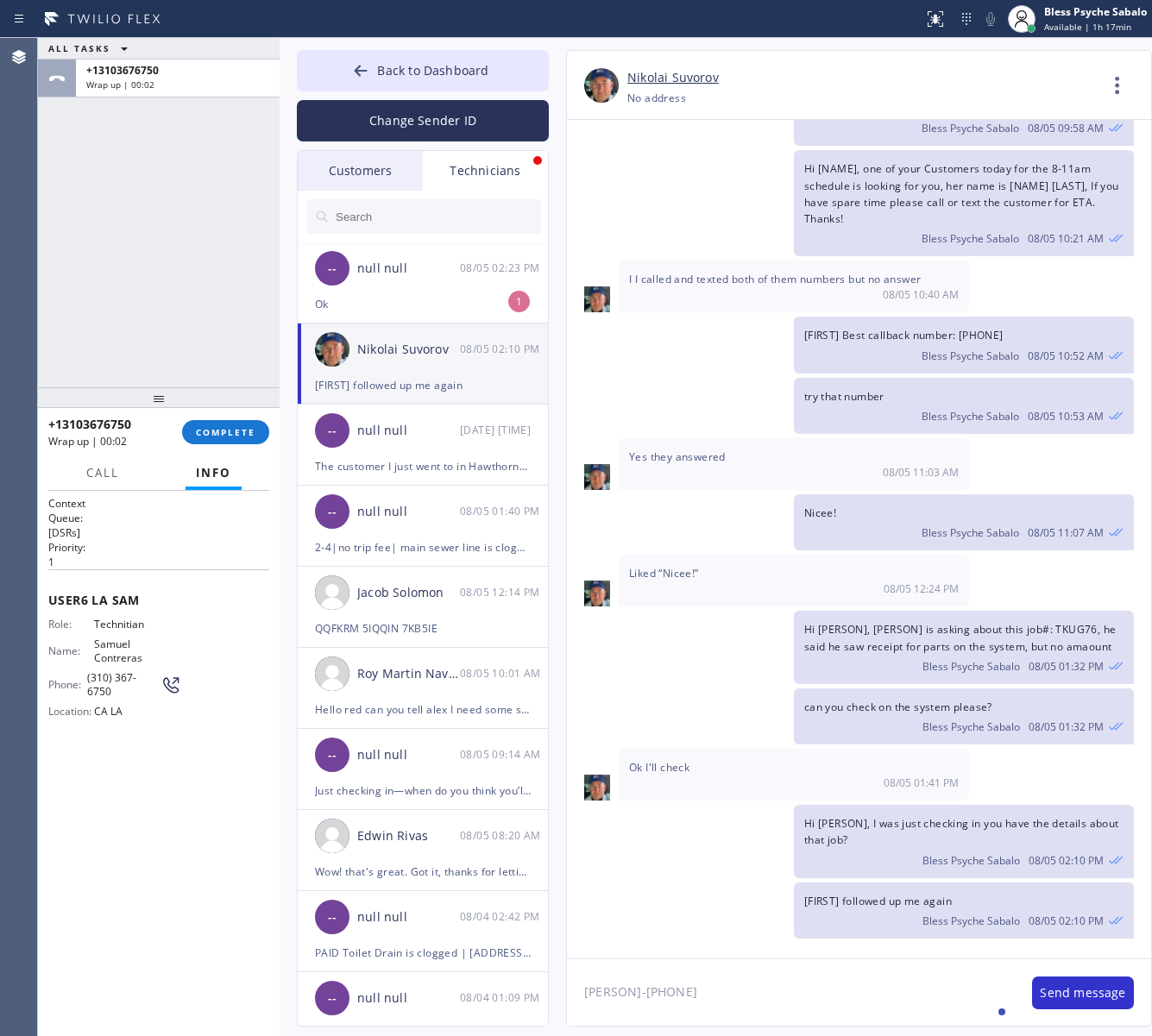 click on "Alex-13236796146" 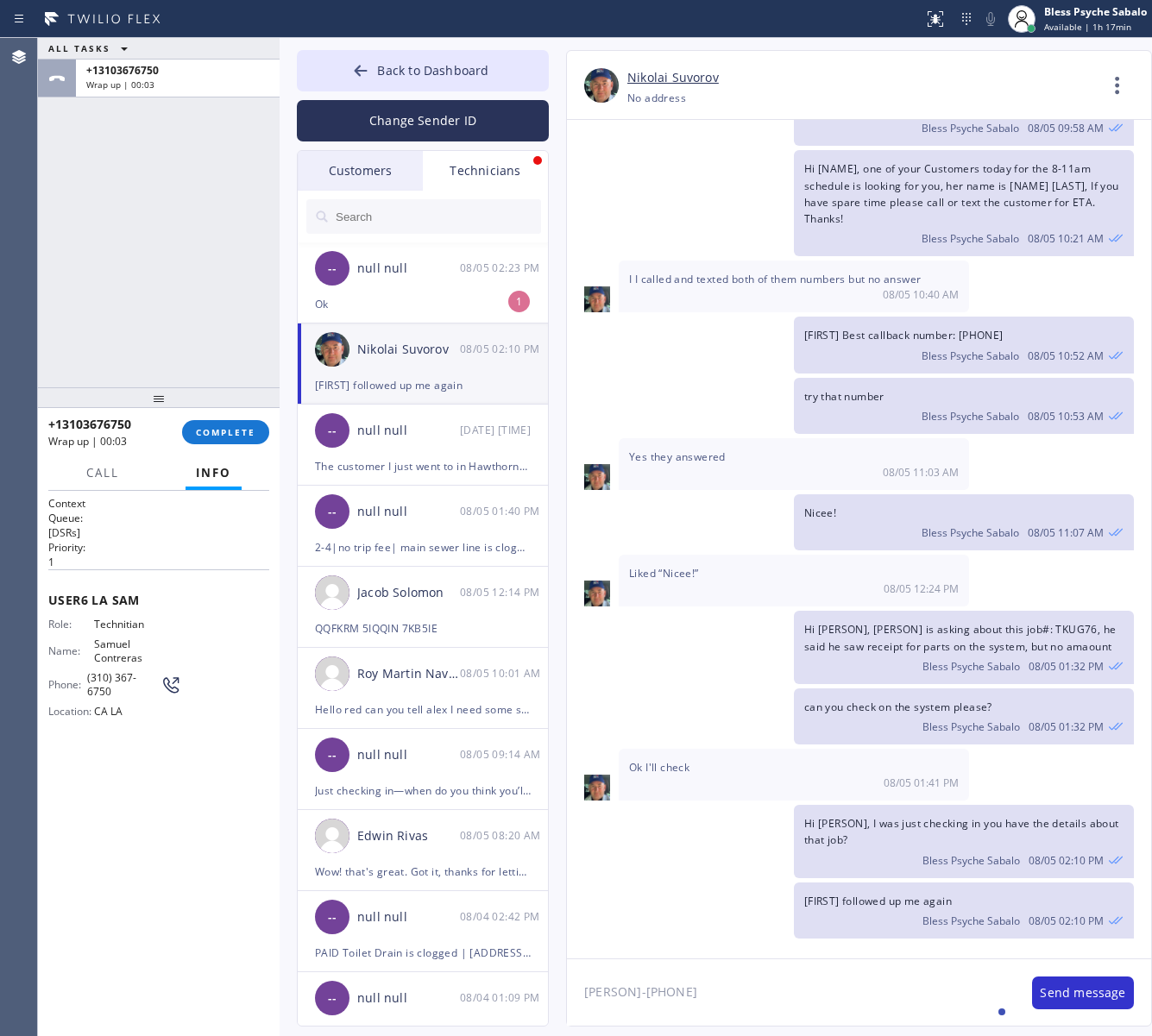 click on "Alex-13236796146" 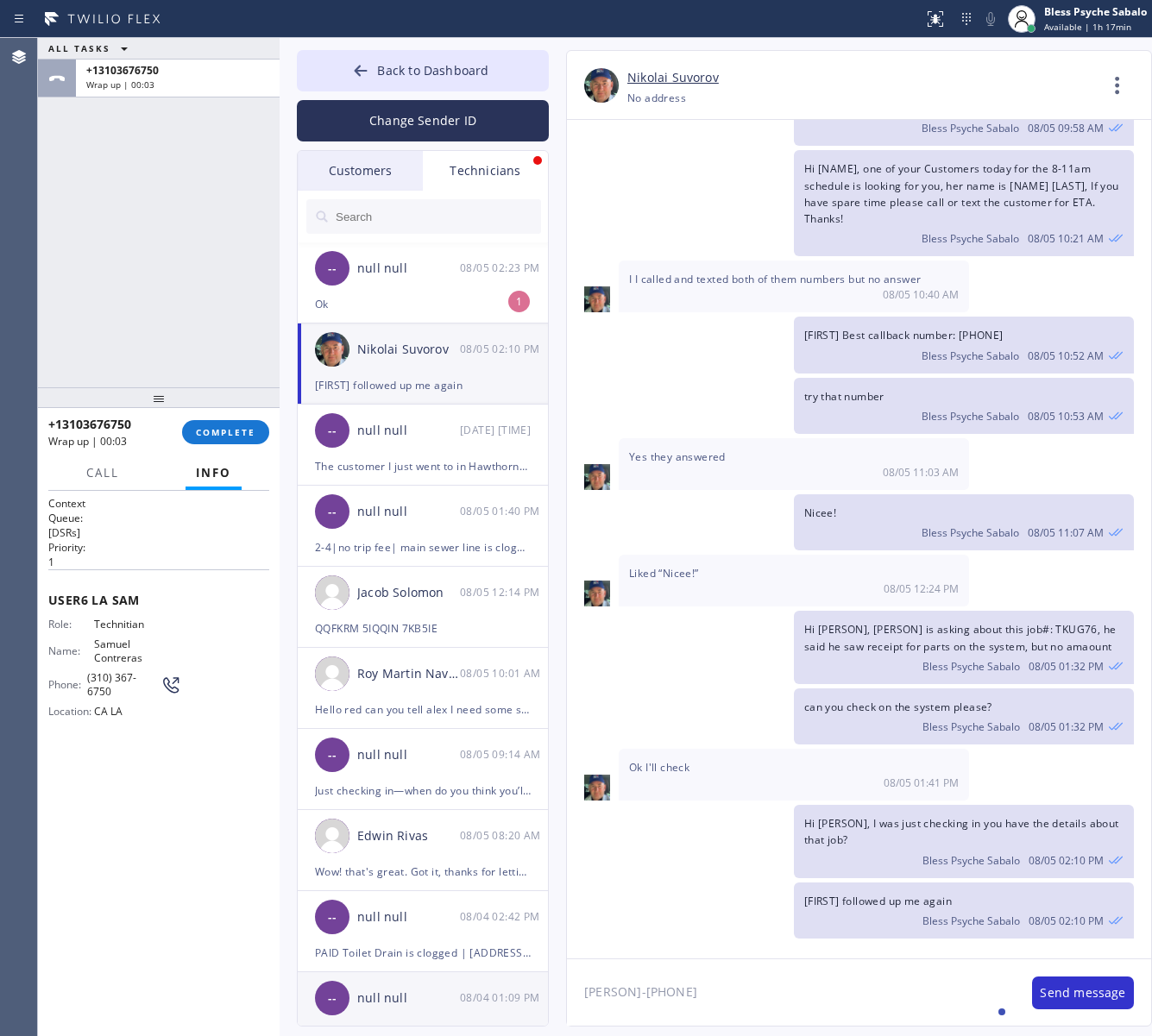 click on "Back to Dashboard Change Sender ID Customers Technicians MM [FIRST] [LAST] 07/28 03:53 PM It's fine .. NP
We don't need it anymore JW [FIRST] [LAST] 07/25 04:18 PM Hi [FIRST]-this is [FIRST], one of the dispatch managers here at 5 Star Plumbing. I’m reaching out to follow up on the estimate provided by our technician, [FIRST], during his visit on 07/02 regarding the (Installation of In-Home Water Filtration System). We just wanted to check in and see if you had any questions about the estimate or if there’s anything we can assist you with as you consider moving forward with the project. Feel free to reach out at your convenience—we’re here to help!
BS [FIRST] [LAST] 07/25 04:08 PM LC [FIRST] [LAST] 07/25 11:57 AM Tech advised me to just book an appointment and they'll gonna check the property together with you or either the real estate agent, to see if there's any back-up problem. DM [FIRST] [LAST] 07/25 08:45 AM BD [FIRST] [LAST] 07/24 04:53 PM No problem. IB [FIRST] [LAST] 07/24 02:33 PM Sorry I missed your call.  J  CD JL SN TJ" at bounding box center [715, 537] 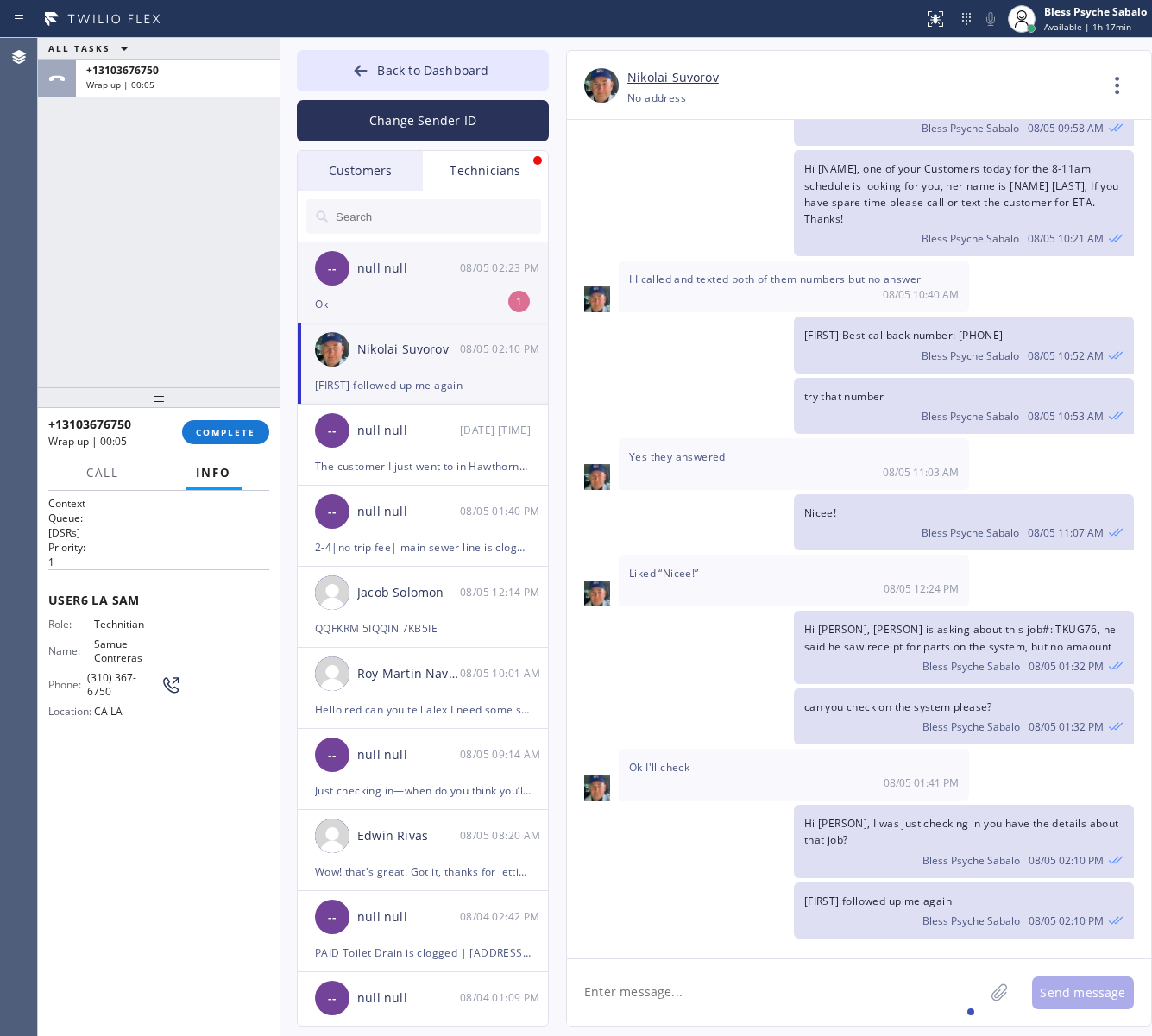 click on "-- null null 08/05 02:23 PM" at bounding box center (424, 268) 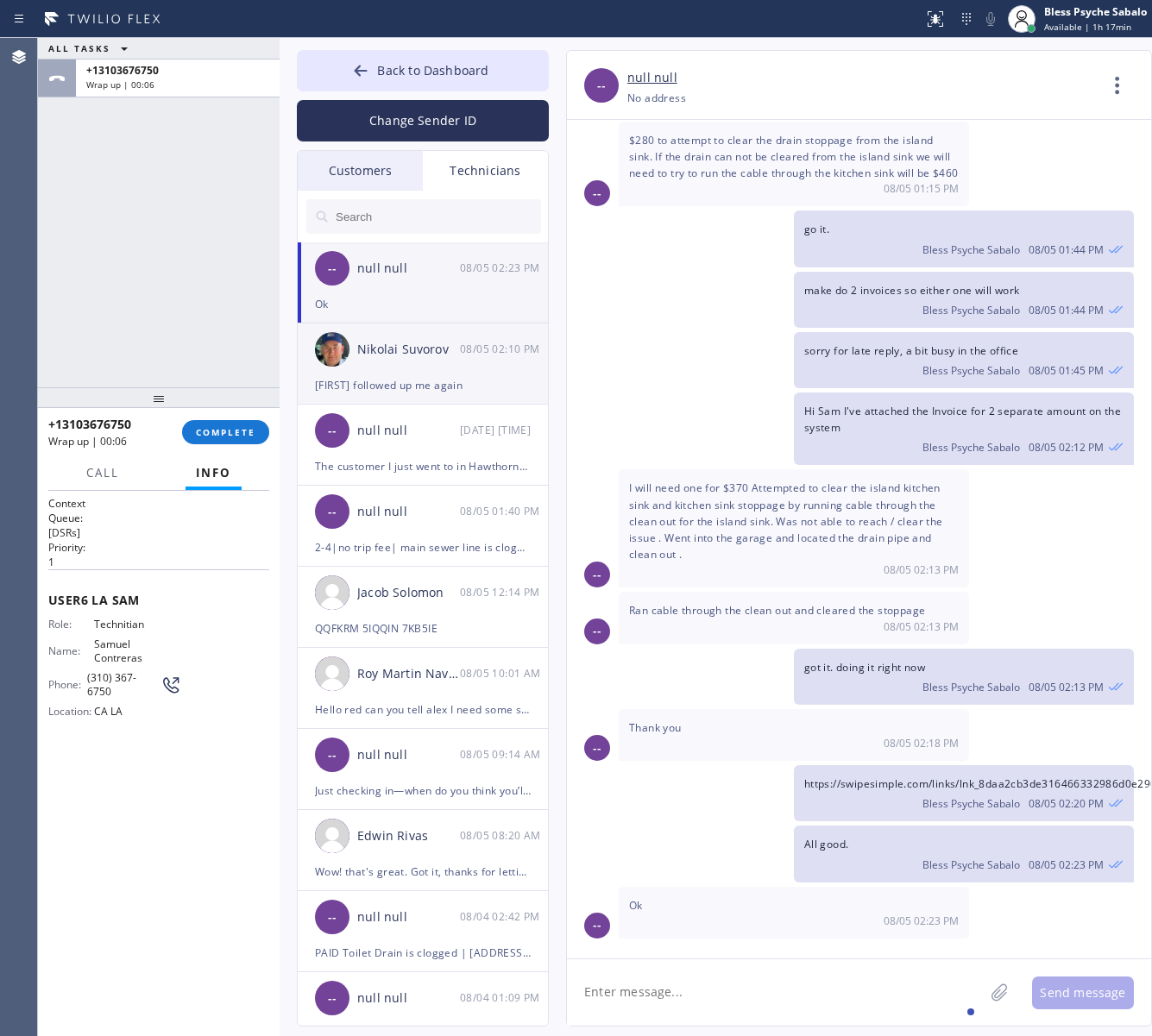 scroll, scrollTop: 700, scrollLeft: 0, axis: vertical 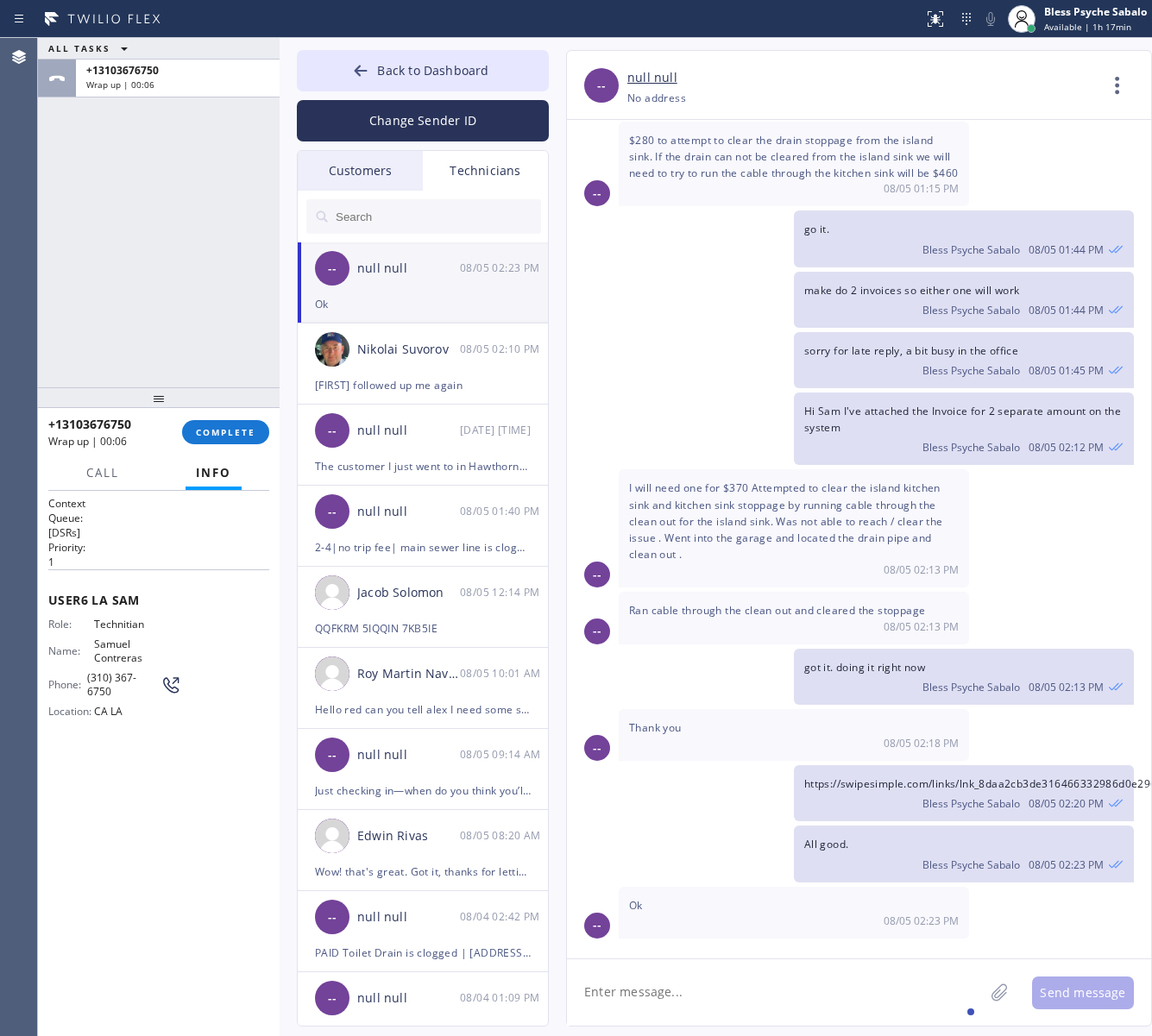 click 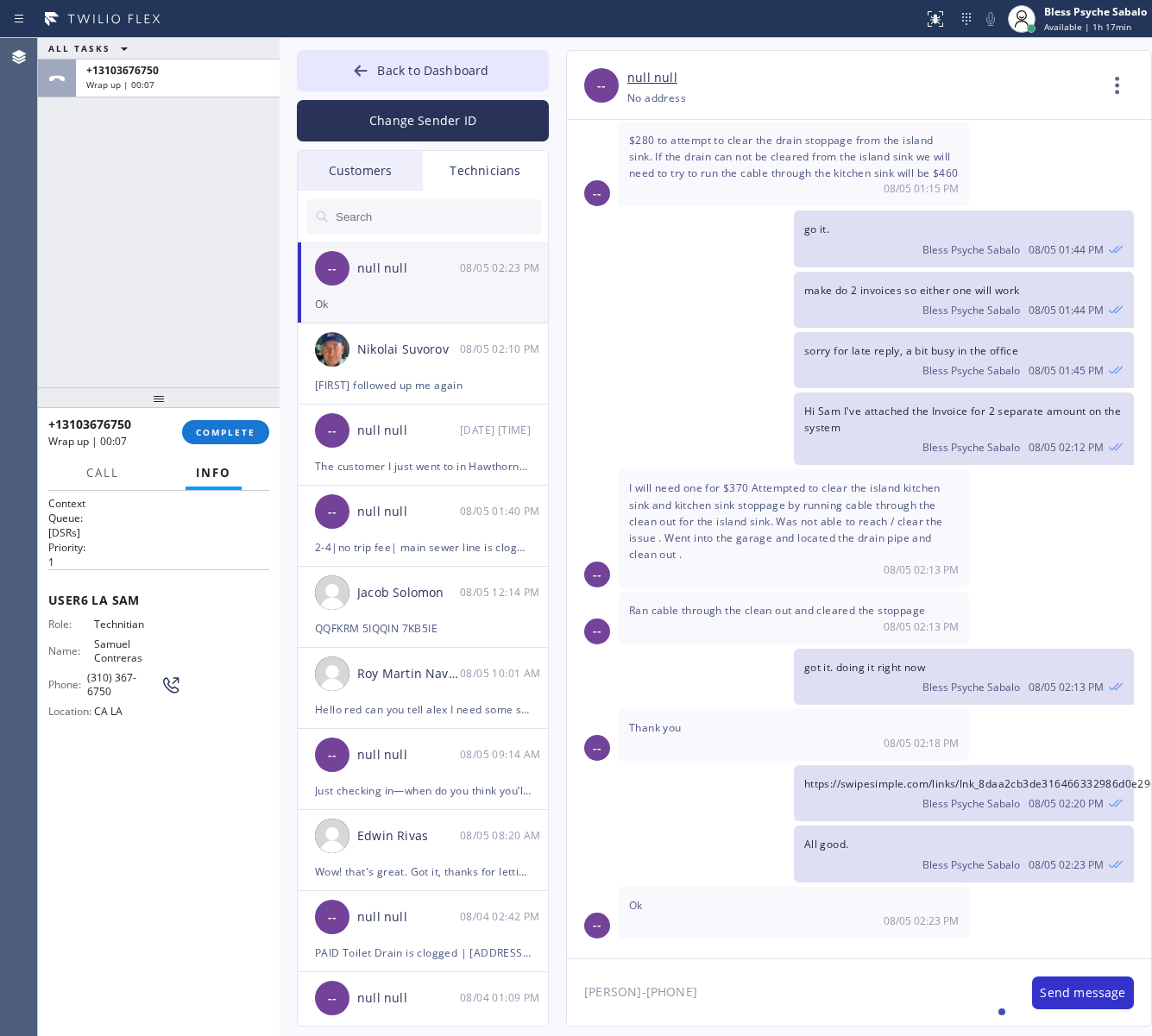 type 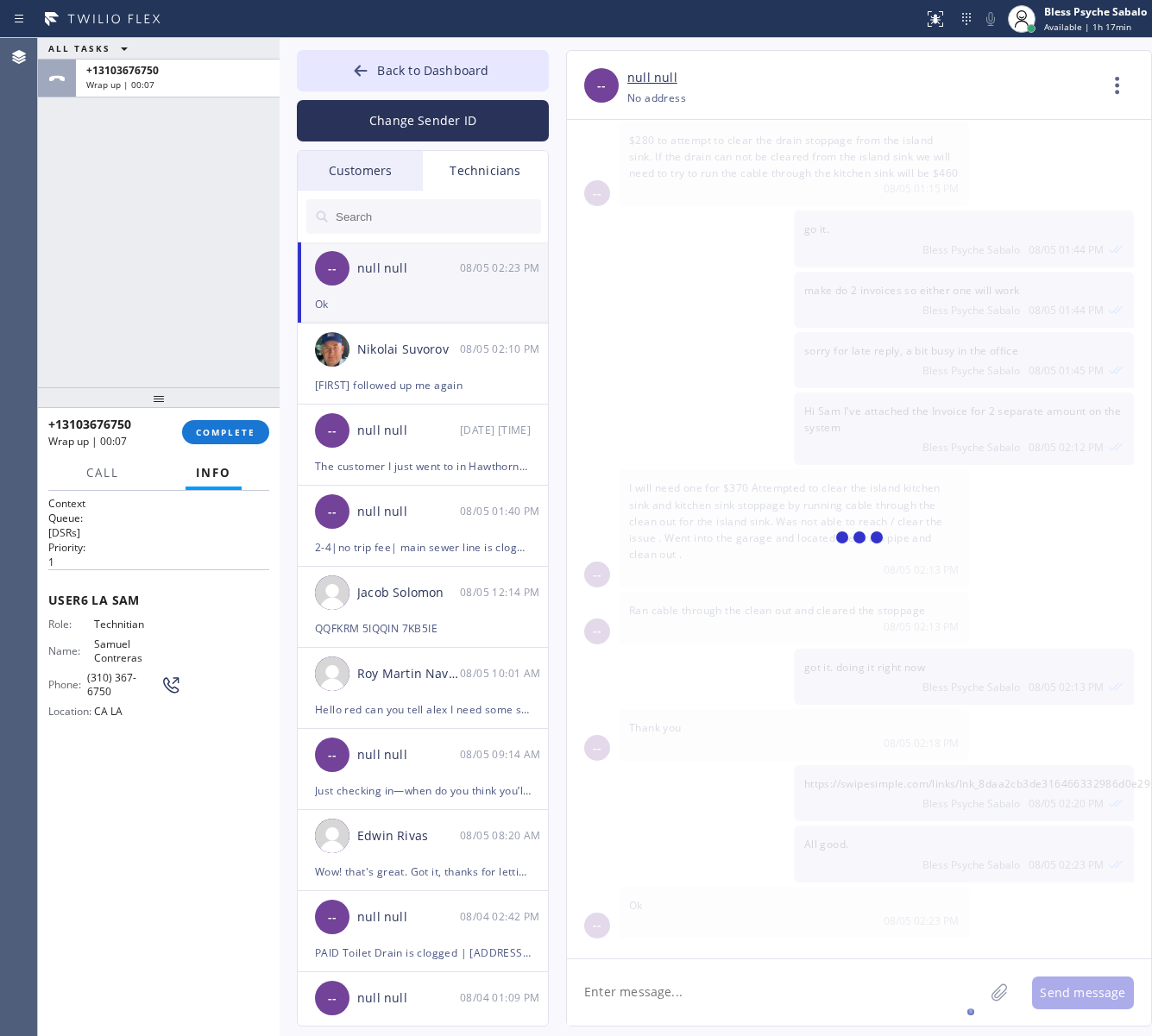 scroll, scrollTop: 760, scrollLeft: 0, axis: vertical 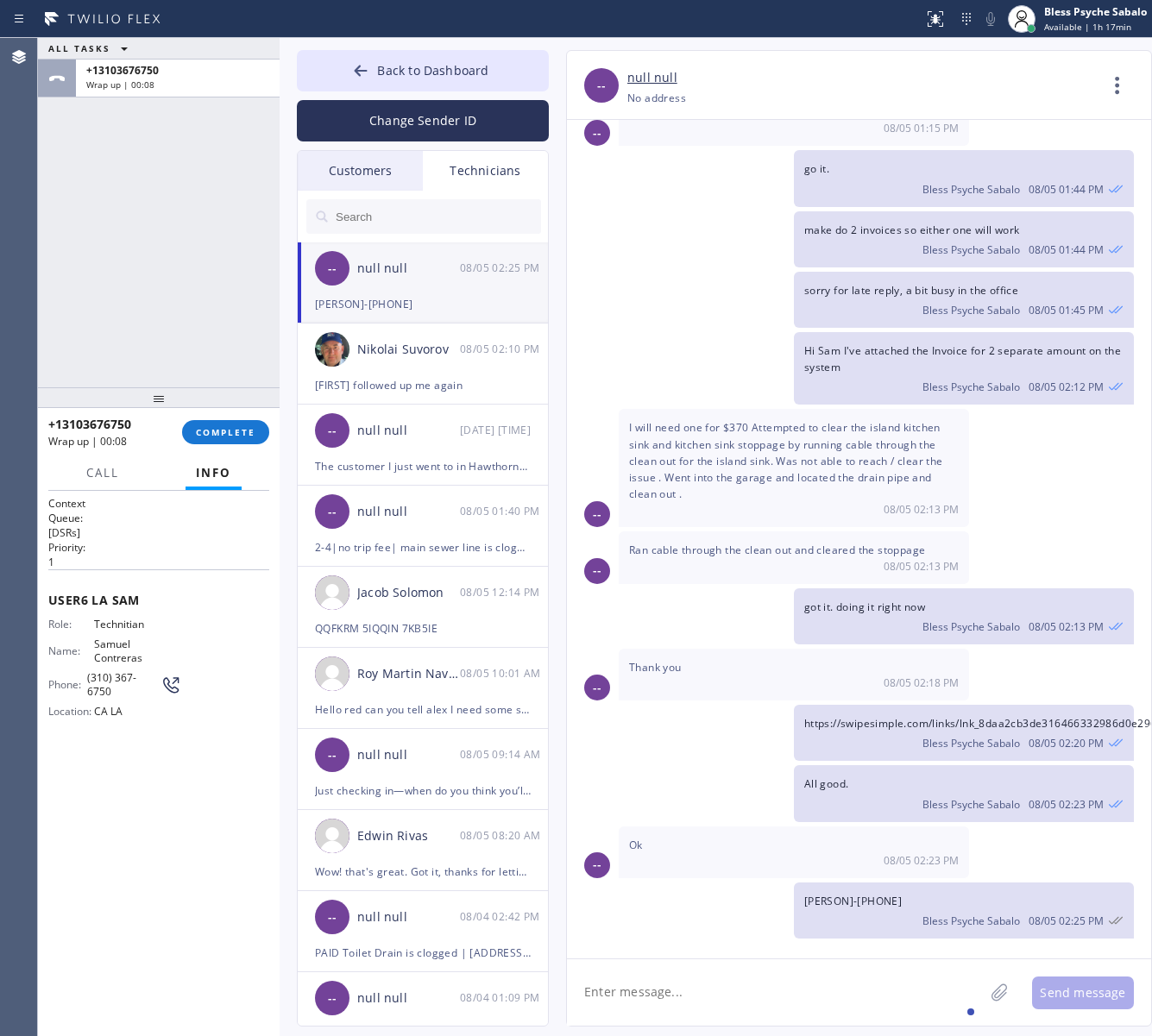 click on "Alex-13236796146" at bounding box center (853, 901) 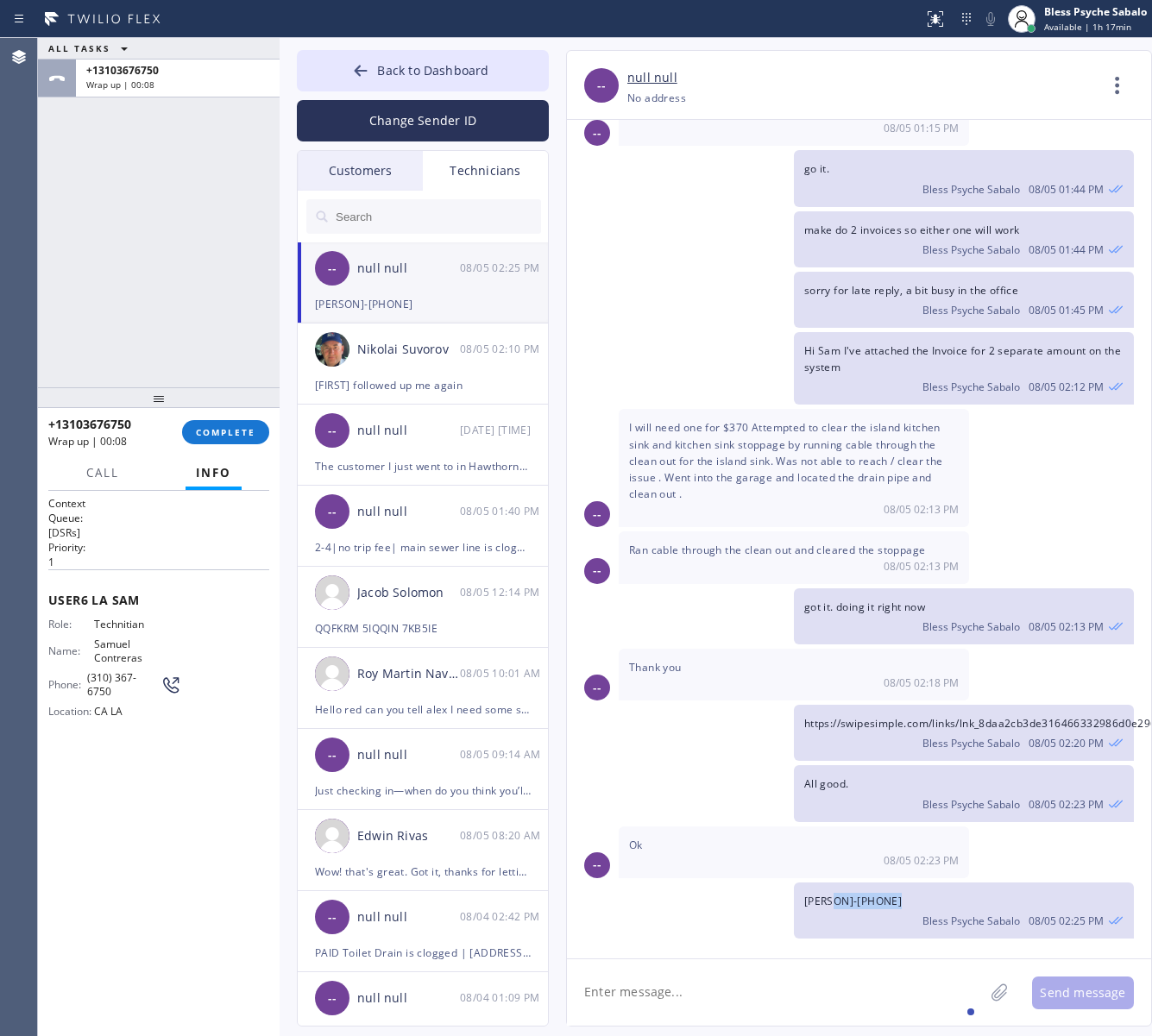 click on "Alex-13236796146" at bounding box center (853, 901) 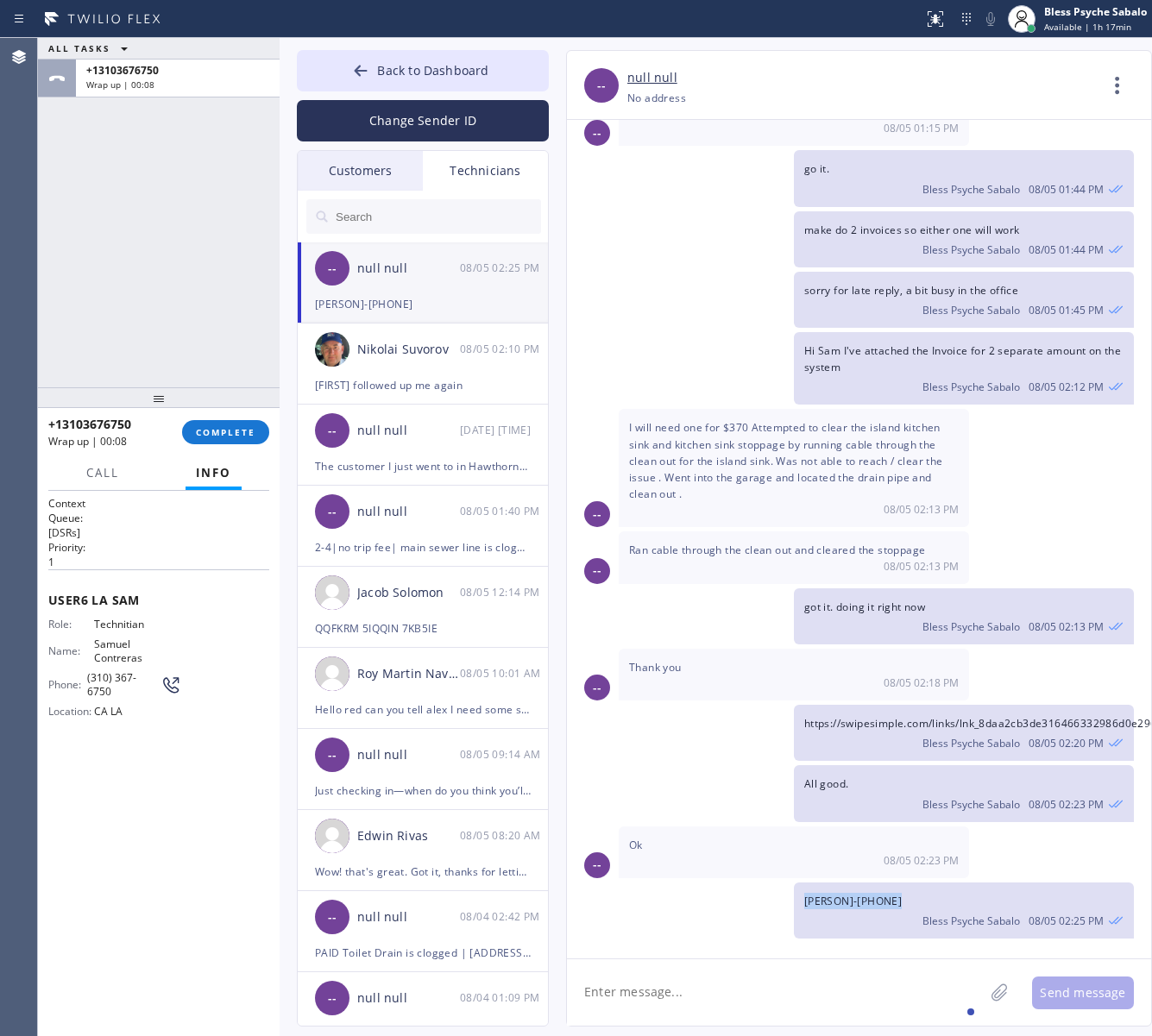 click on "Alex-13236796146" at bounding box center (853, 901) 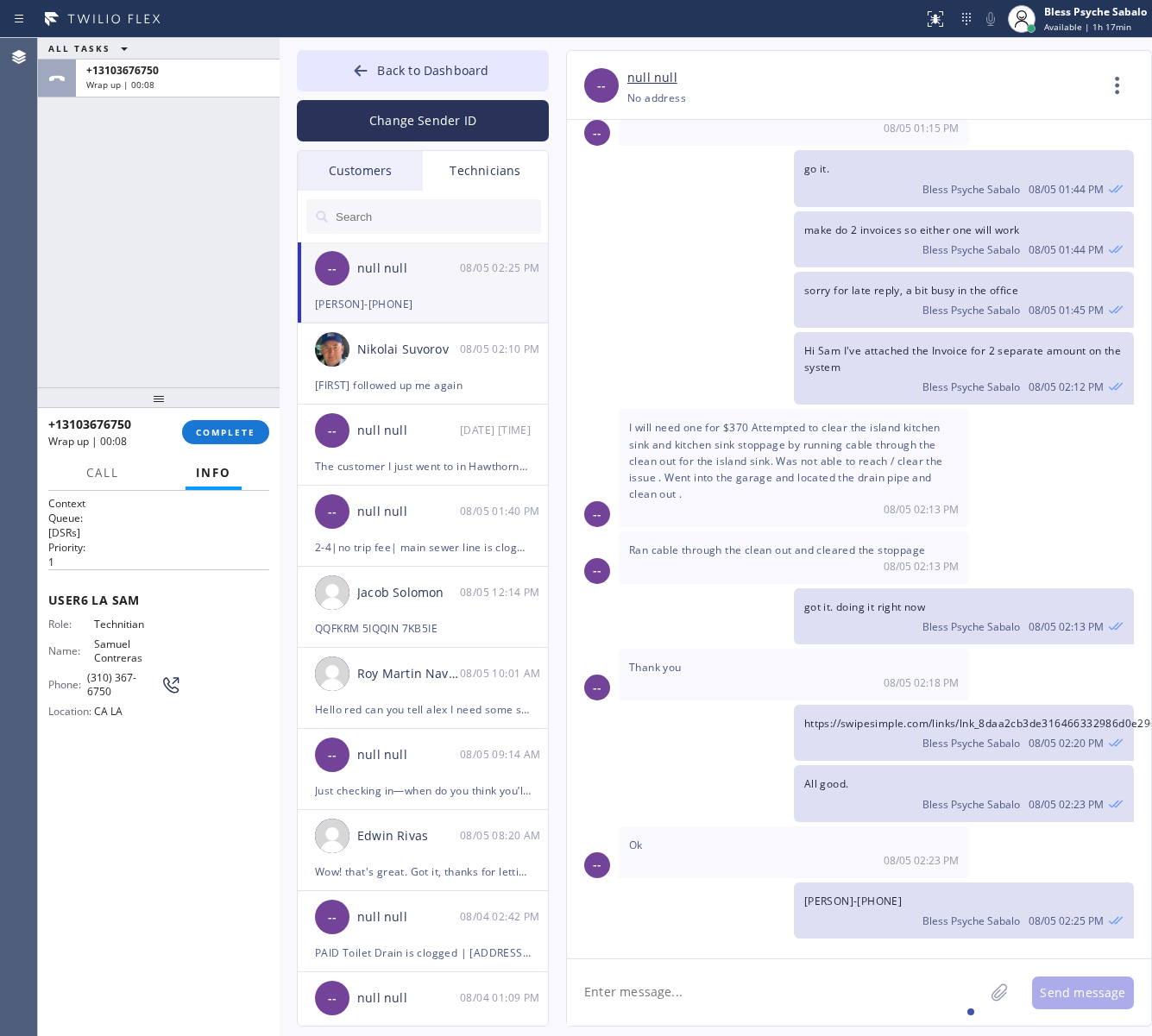 click 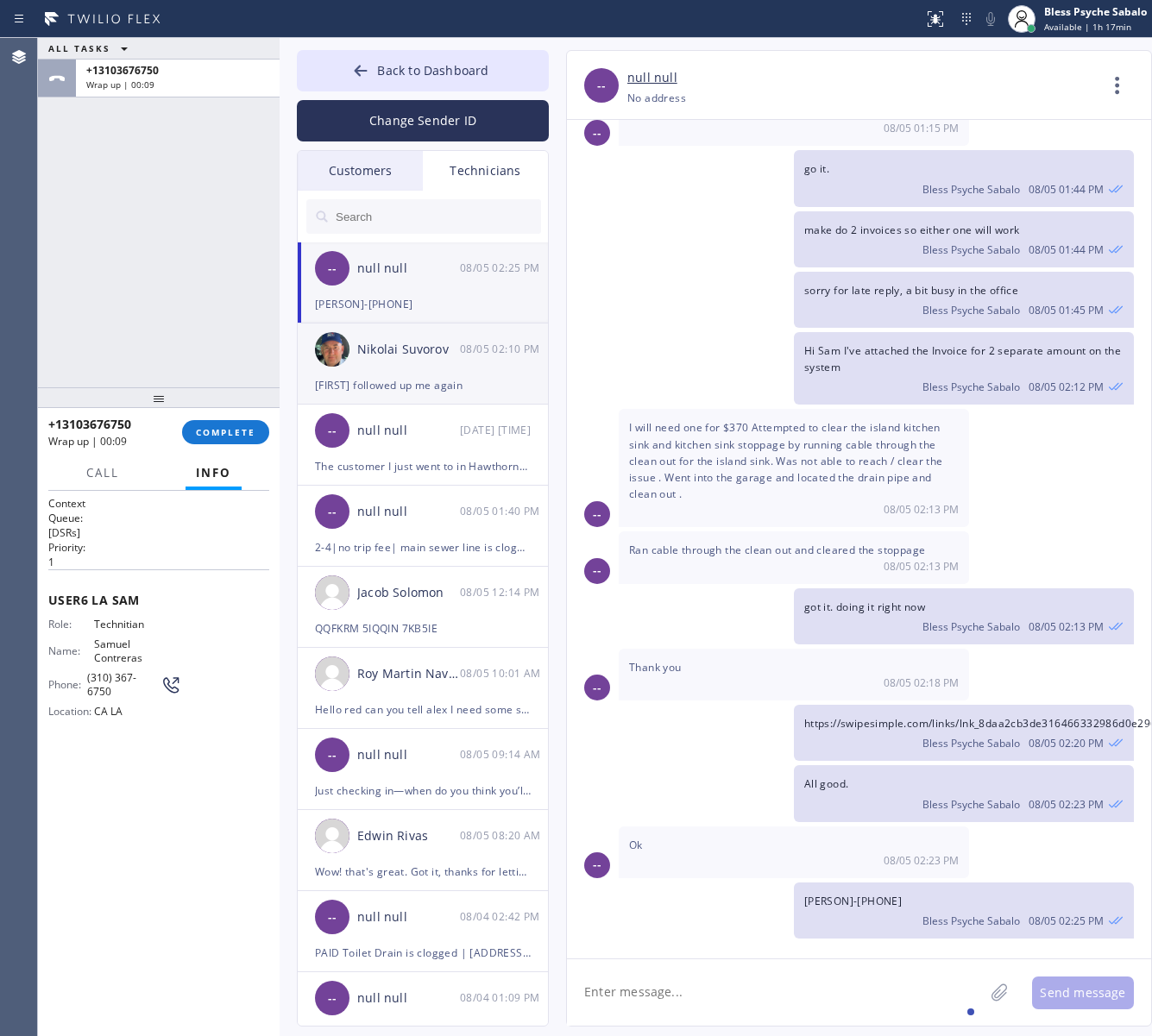 click on "[FIRST] [LAST]" at bounding box center [408, 349] 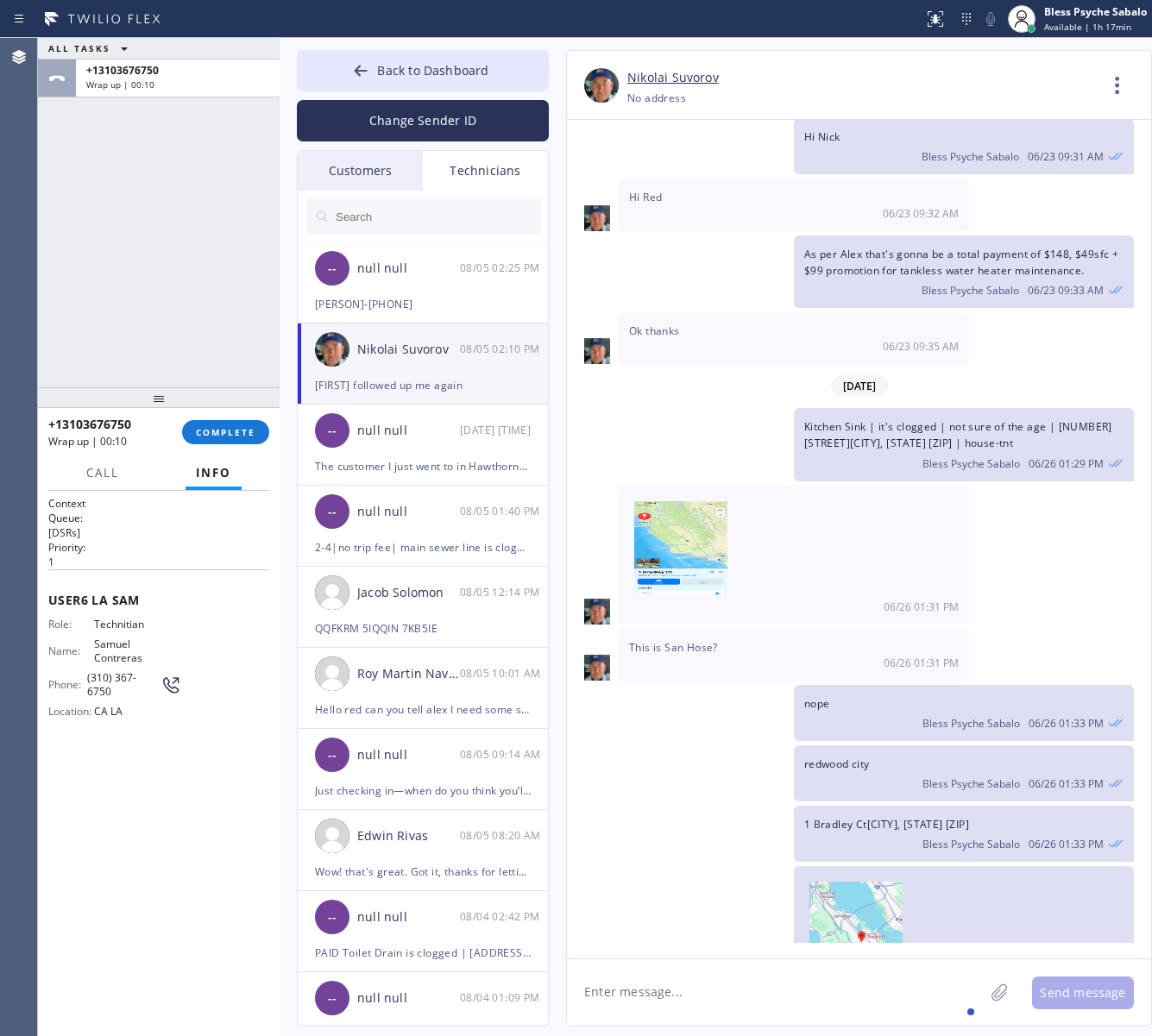 scroll, scrollTop: 10552, scrollLeft: 0, axis: vertical 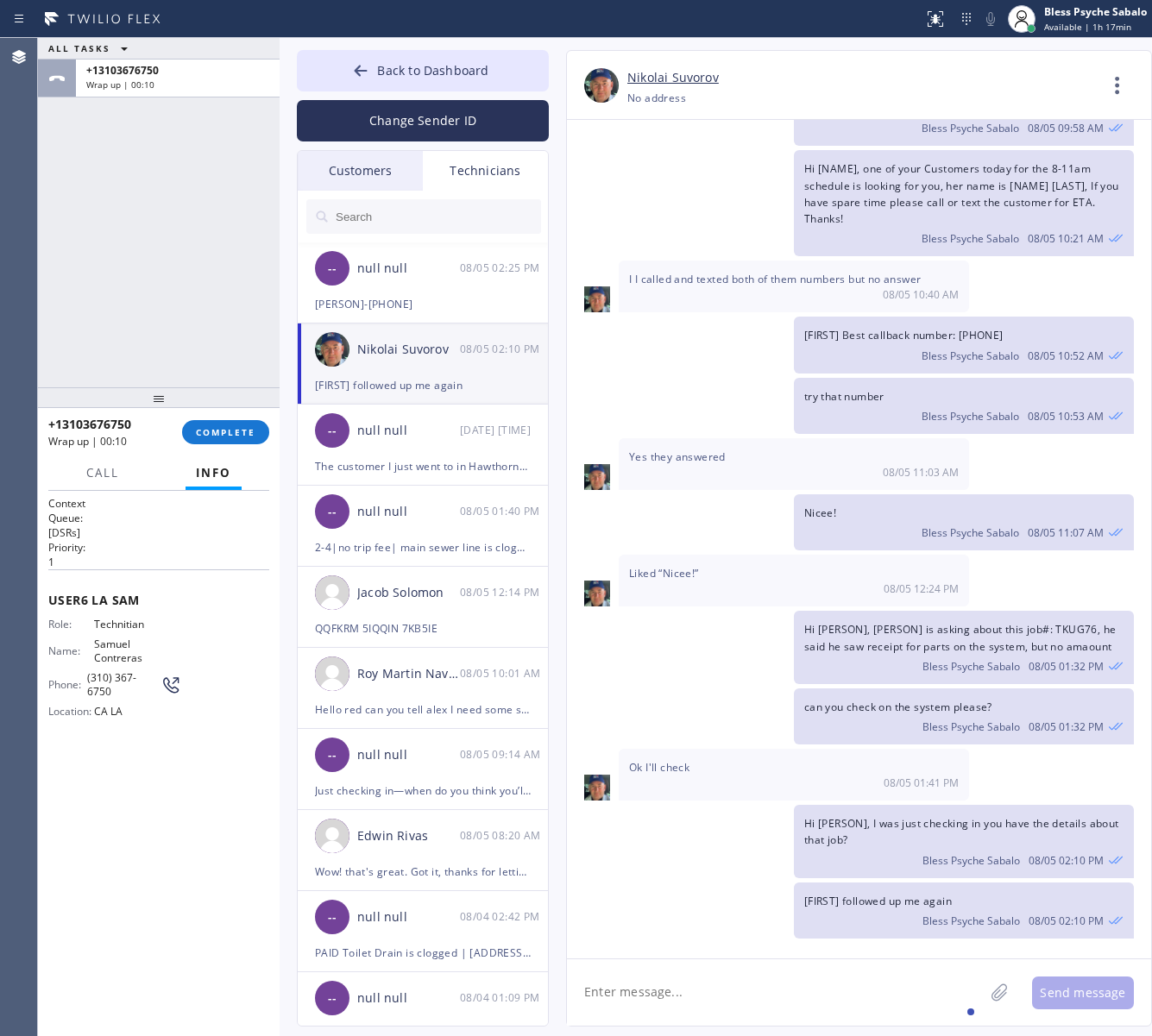 click 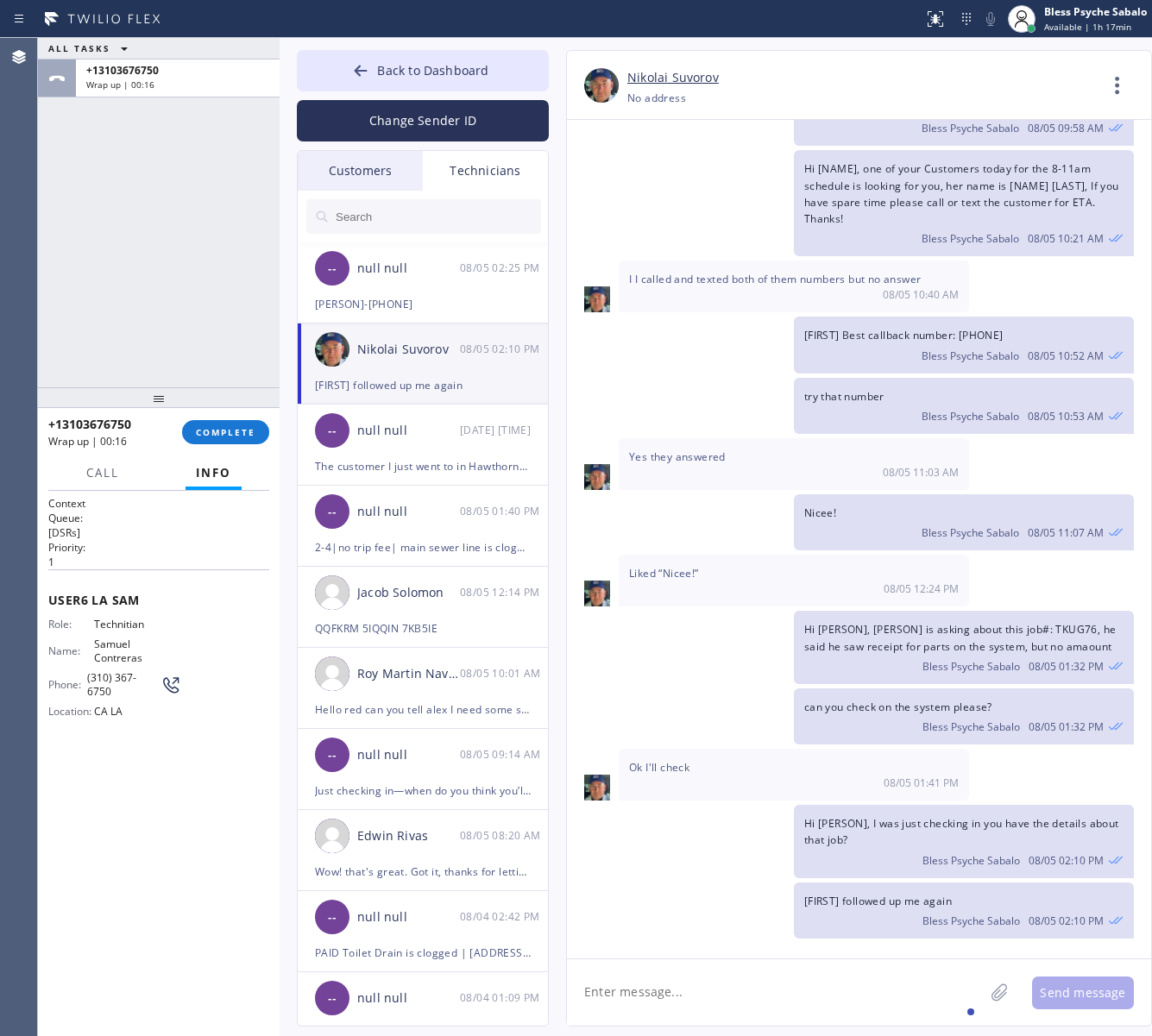 click on "John followed up me again Bless Psyche Sabalo 08/05 02:10 PM" at bounding box center (850, 910) 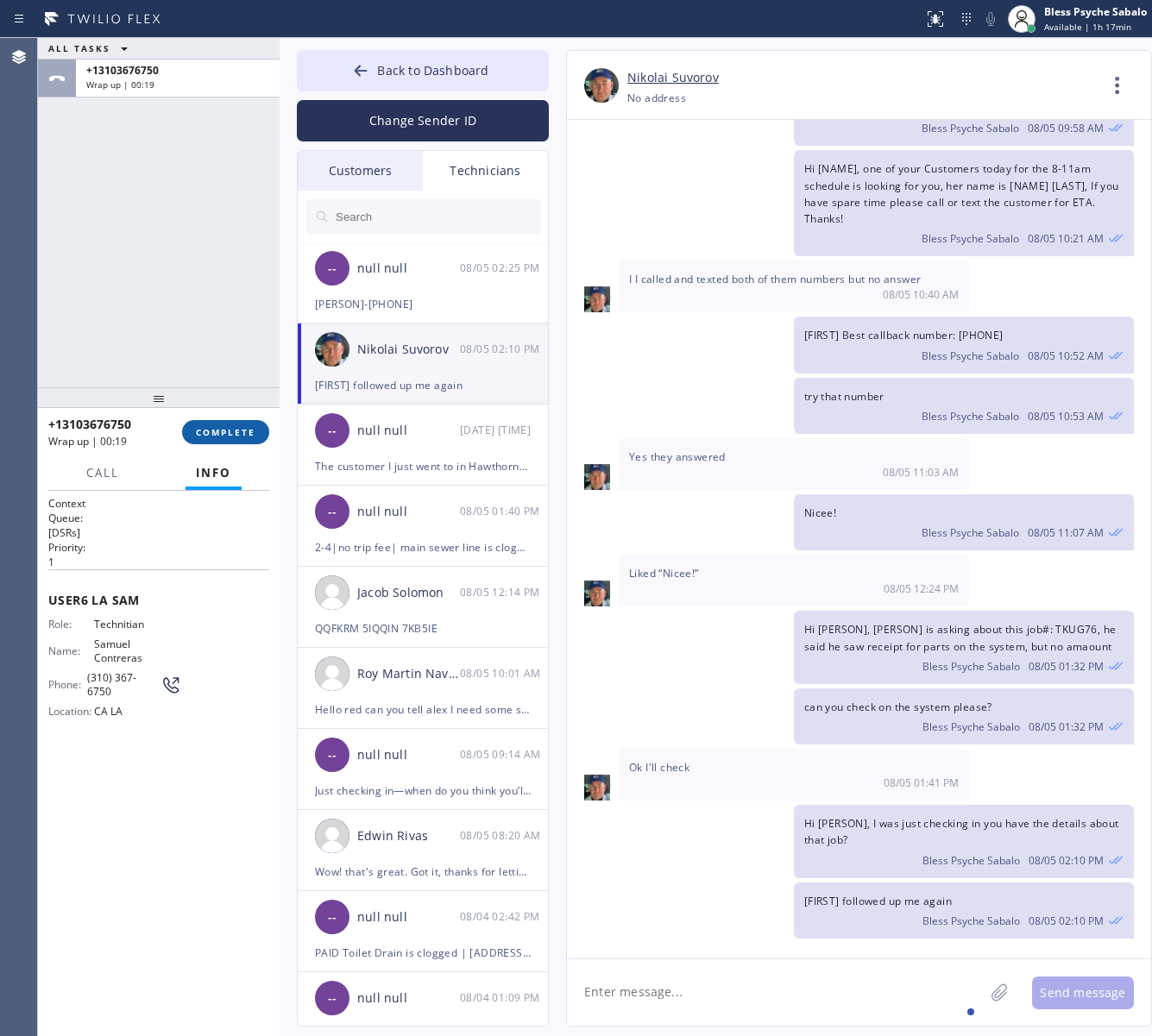 click on "COMPLETE" at bounding box center (225, 432) 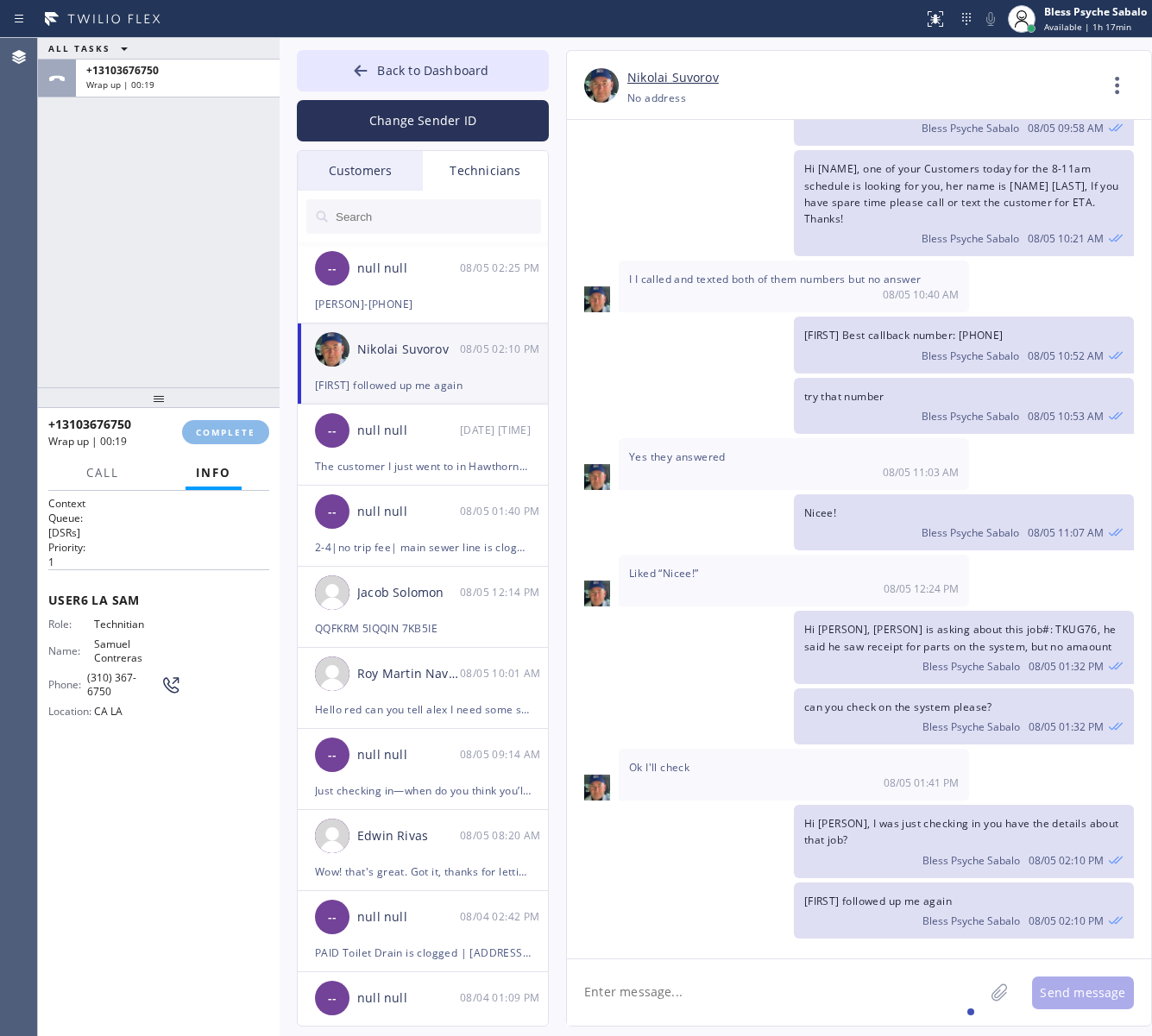 click on "ALL TASKS ALL TASKS ACTIVE TASKS TASKS IN WRAP UP +13103676750 Wrap up | 00:19" at bounding box center (159, 212) 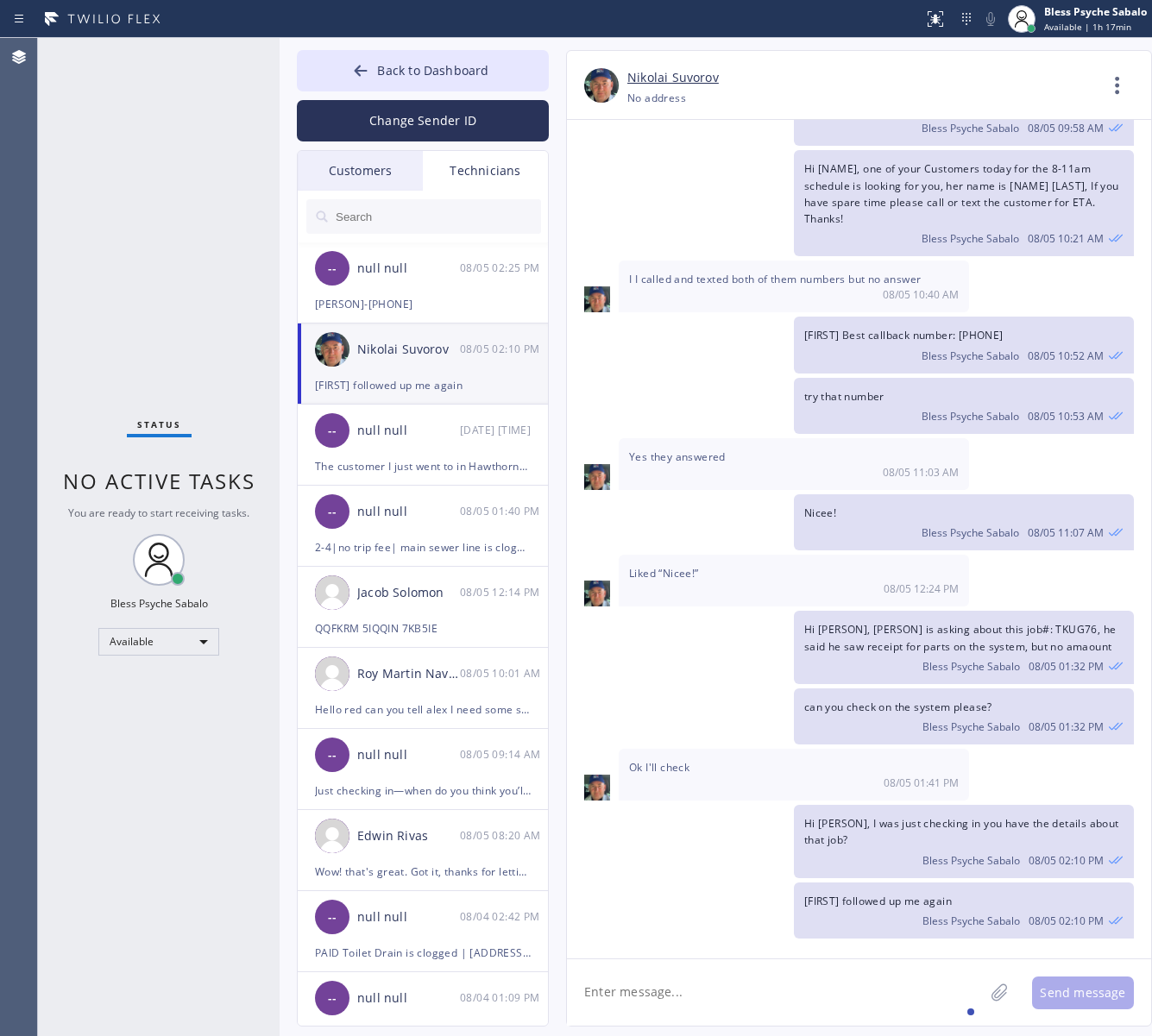 click 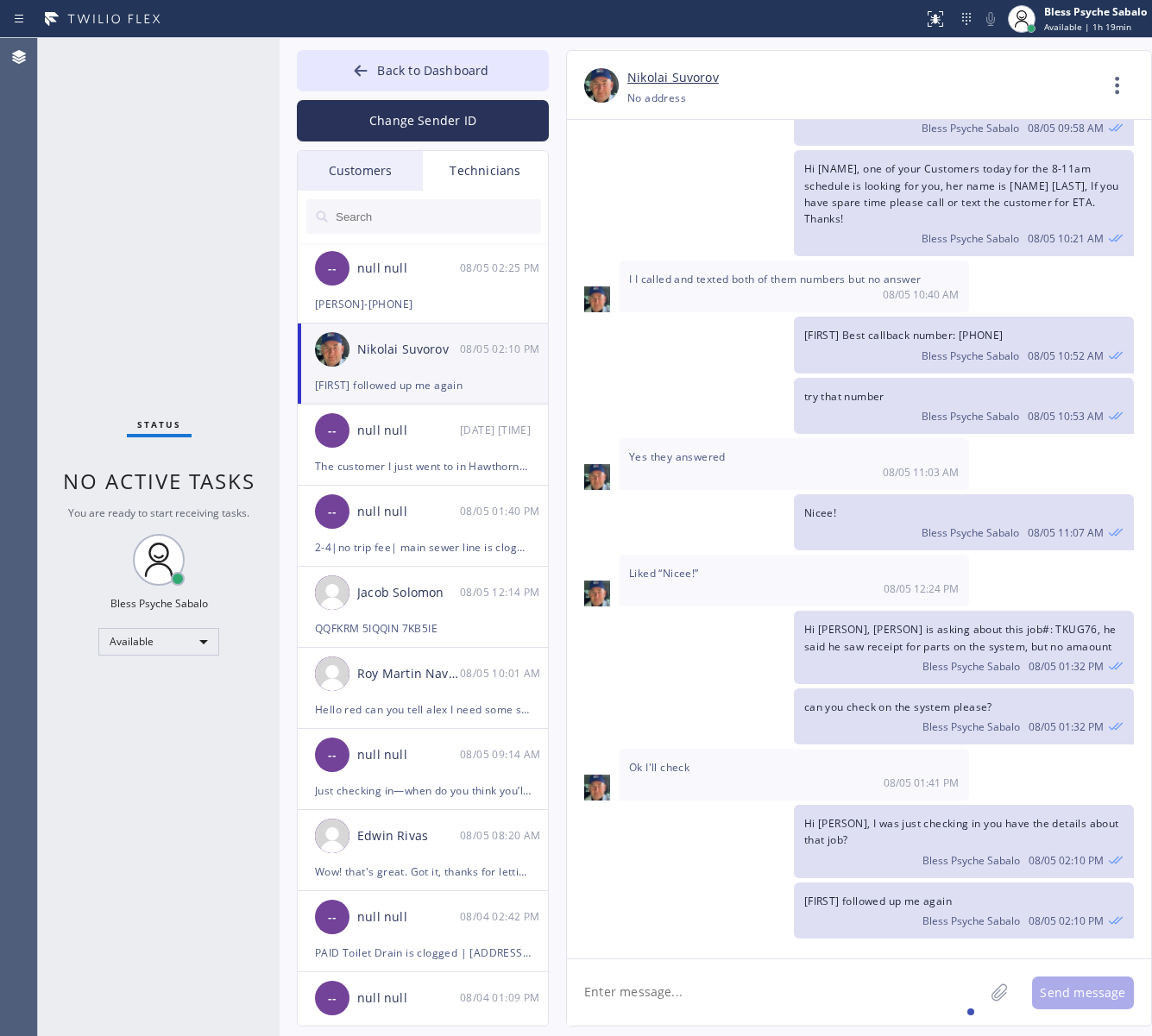 click on "can you check on the system please? Bless Psyche Sabalo 08/05 01:32 PM" 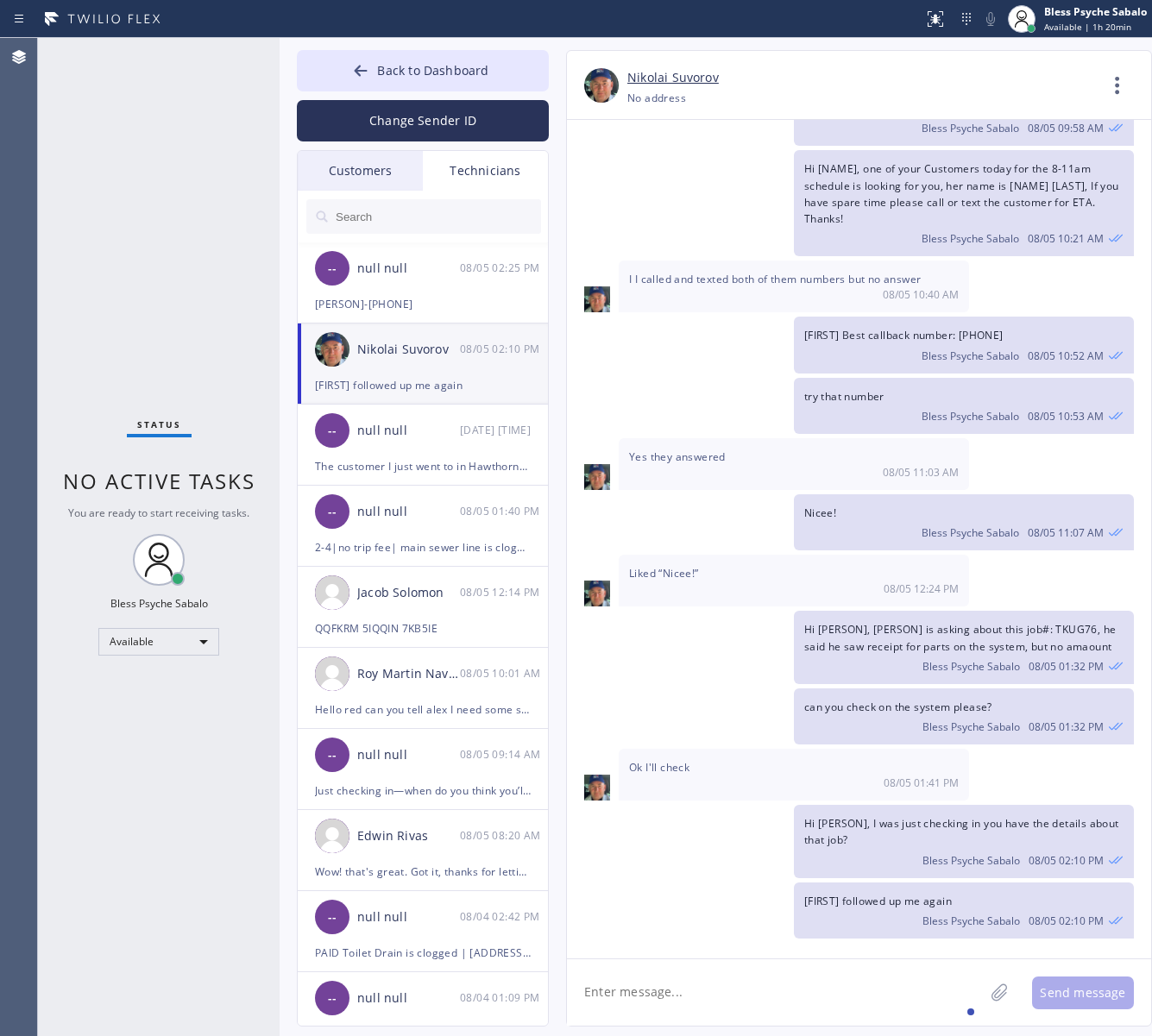 click on "can you check on the system please? Bless Psyche Sabalo 08/05 01:32 PM" 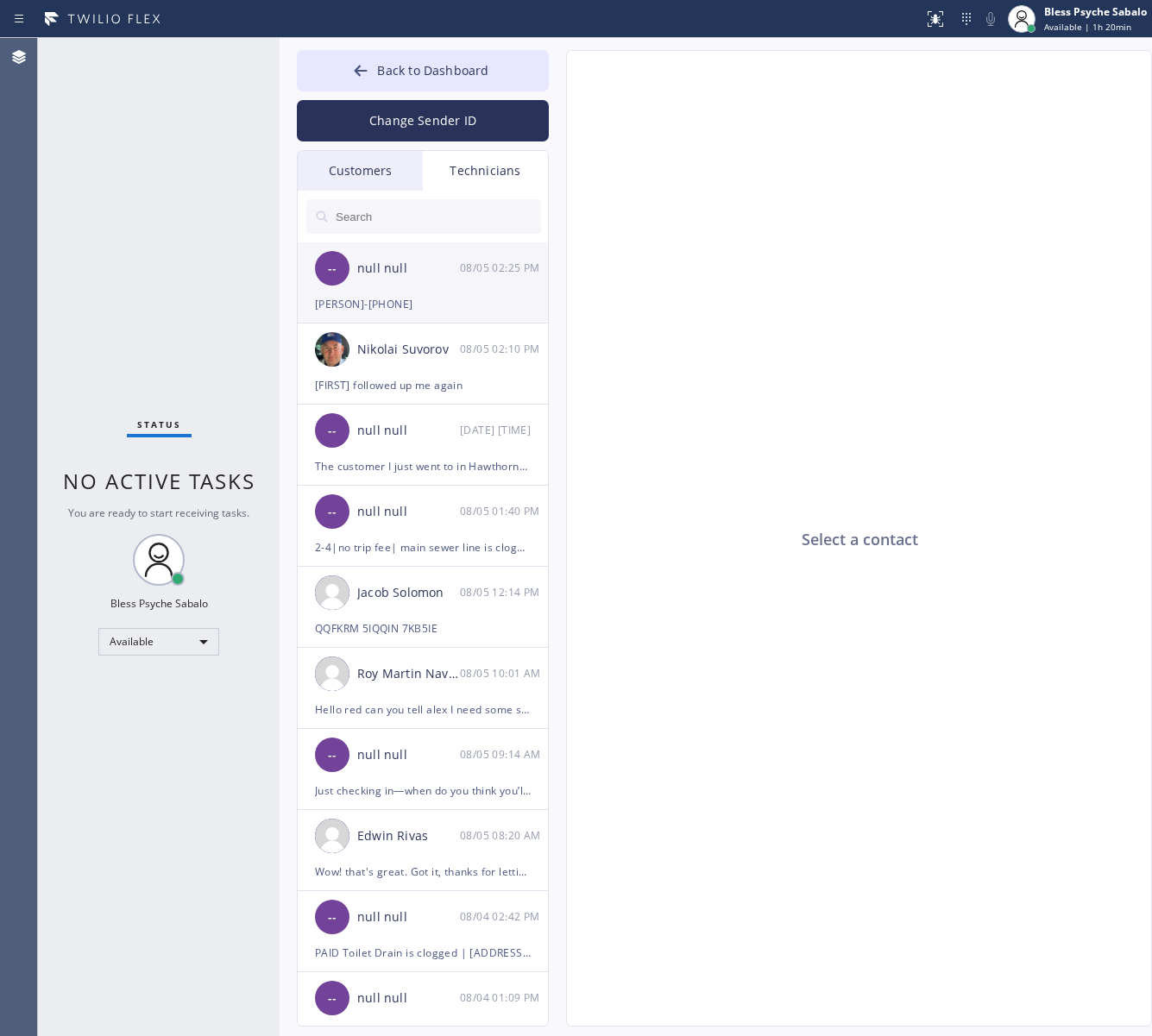 click on "-- null null 08/05 02:25 PM Alex-13236796146" 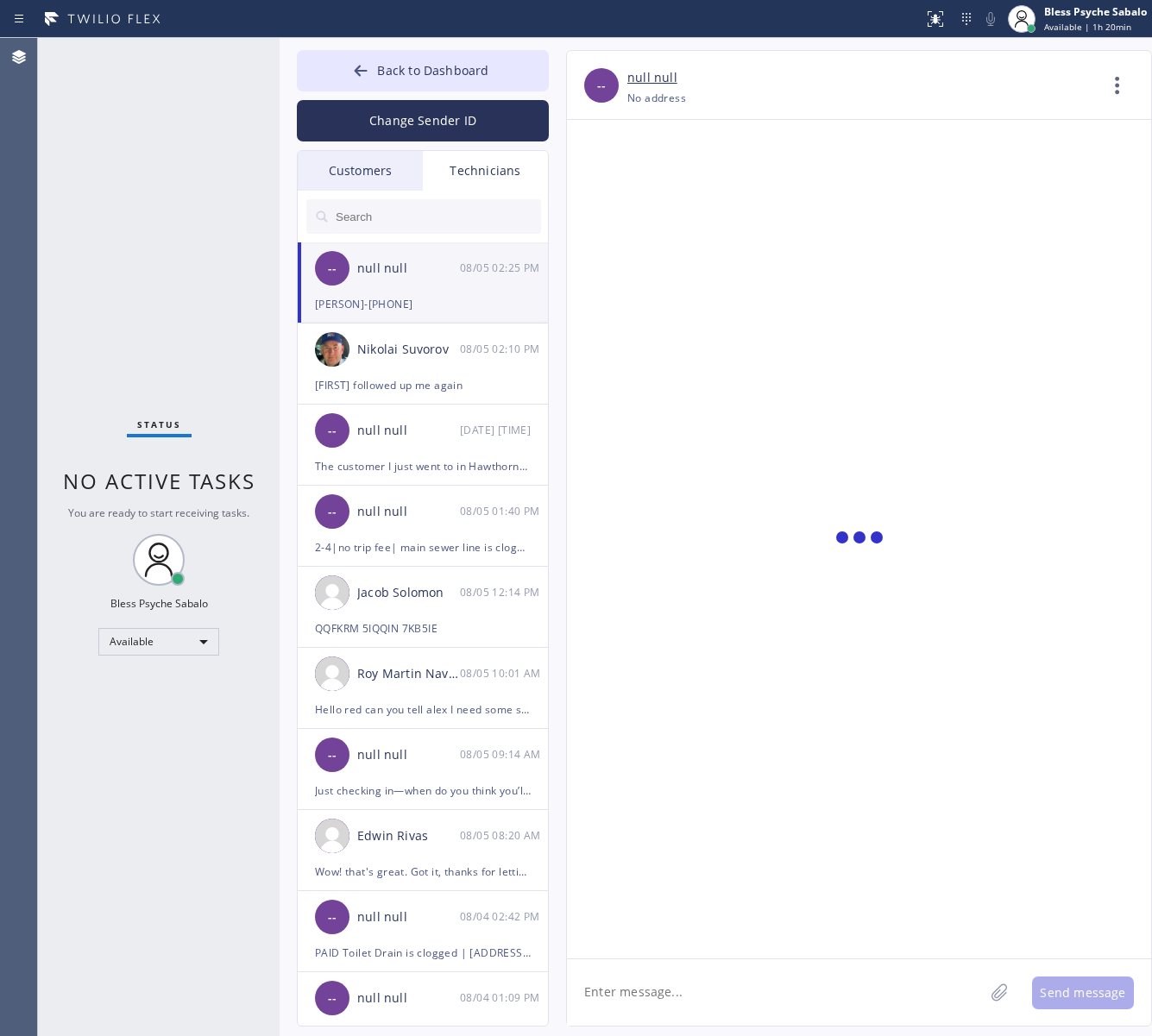 scroll, scrollTop: 760, scrollLeft: 0, axis: vertical 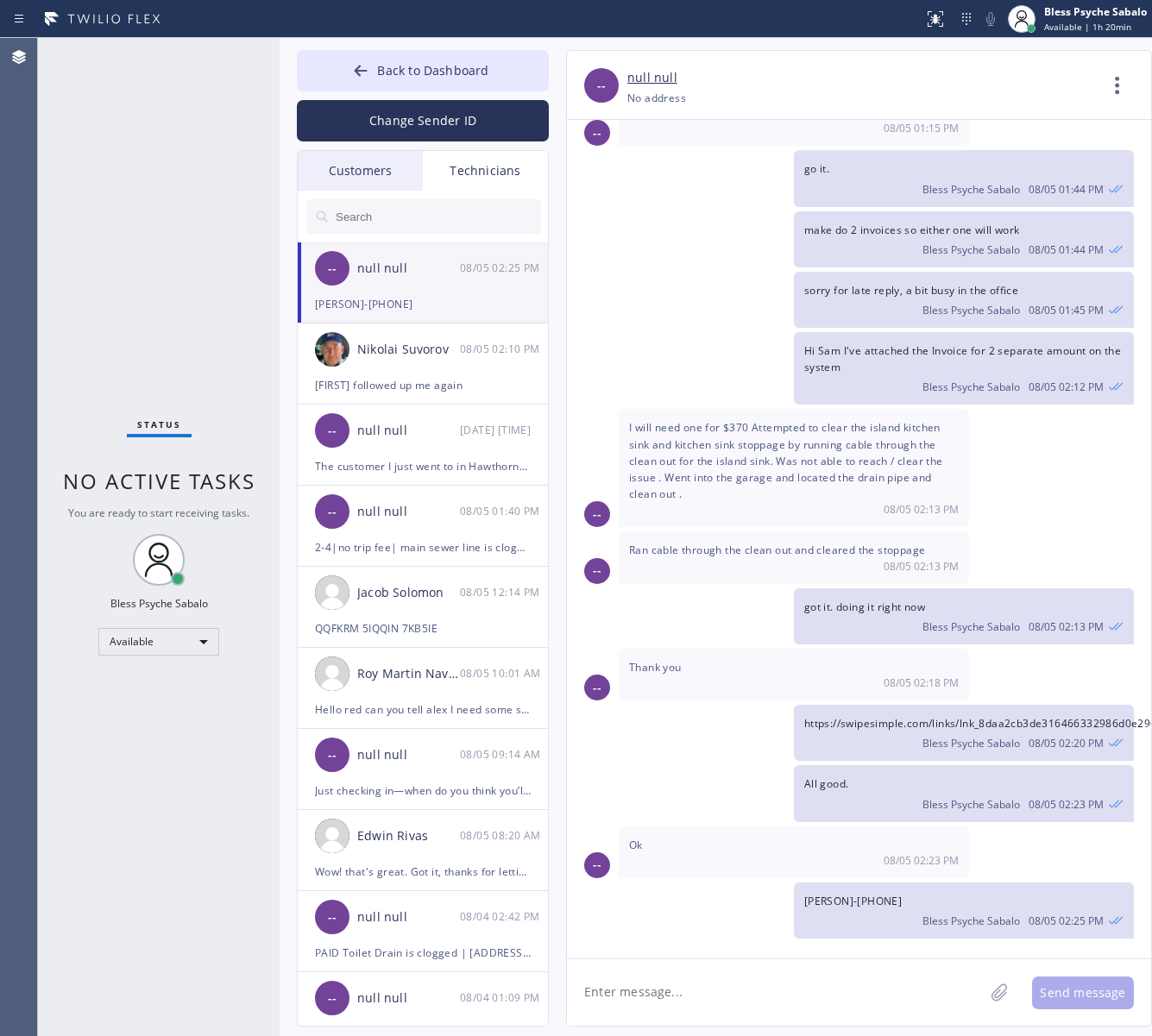click on "Bless Psyche Sabalo 08/05 02:20 PM" at bounding box center [964, 741] 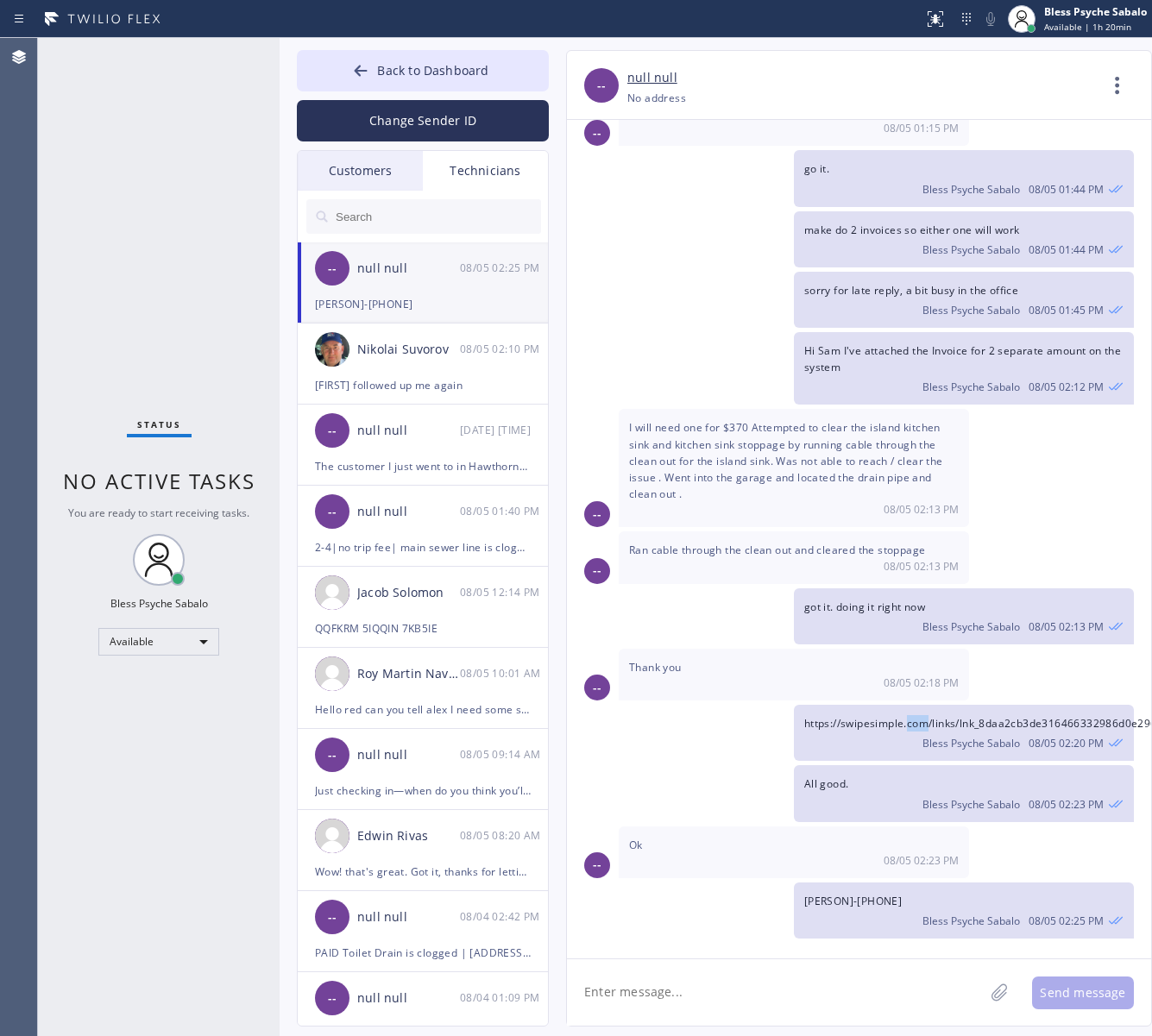 click on "https://swipesimple.com/links/lnk_8daa2cb3de316466332986d0e296211f" at bounding box center (991, 723) 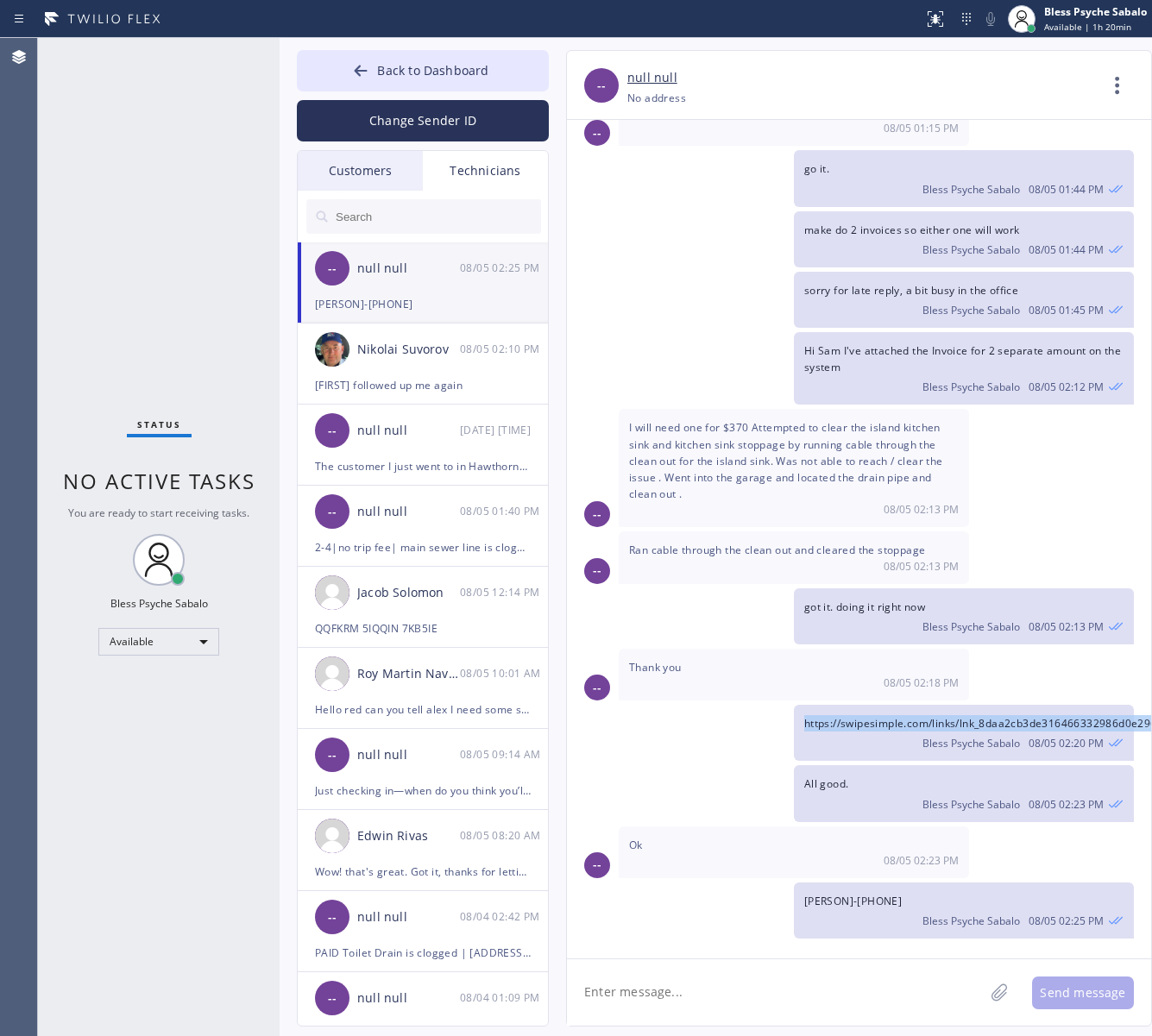 click on "https://swipesimple.com/links/lnk_8daa2cb3de316466332986d0e296211f" at bounding box center [991, 723] 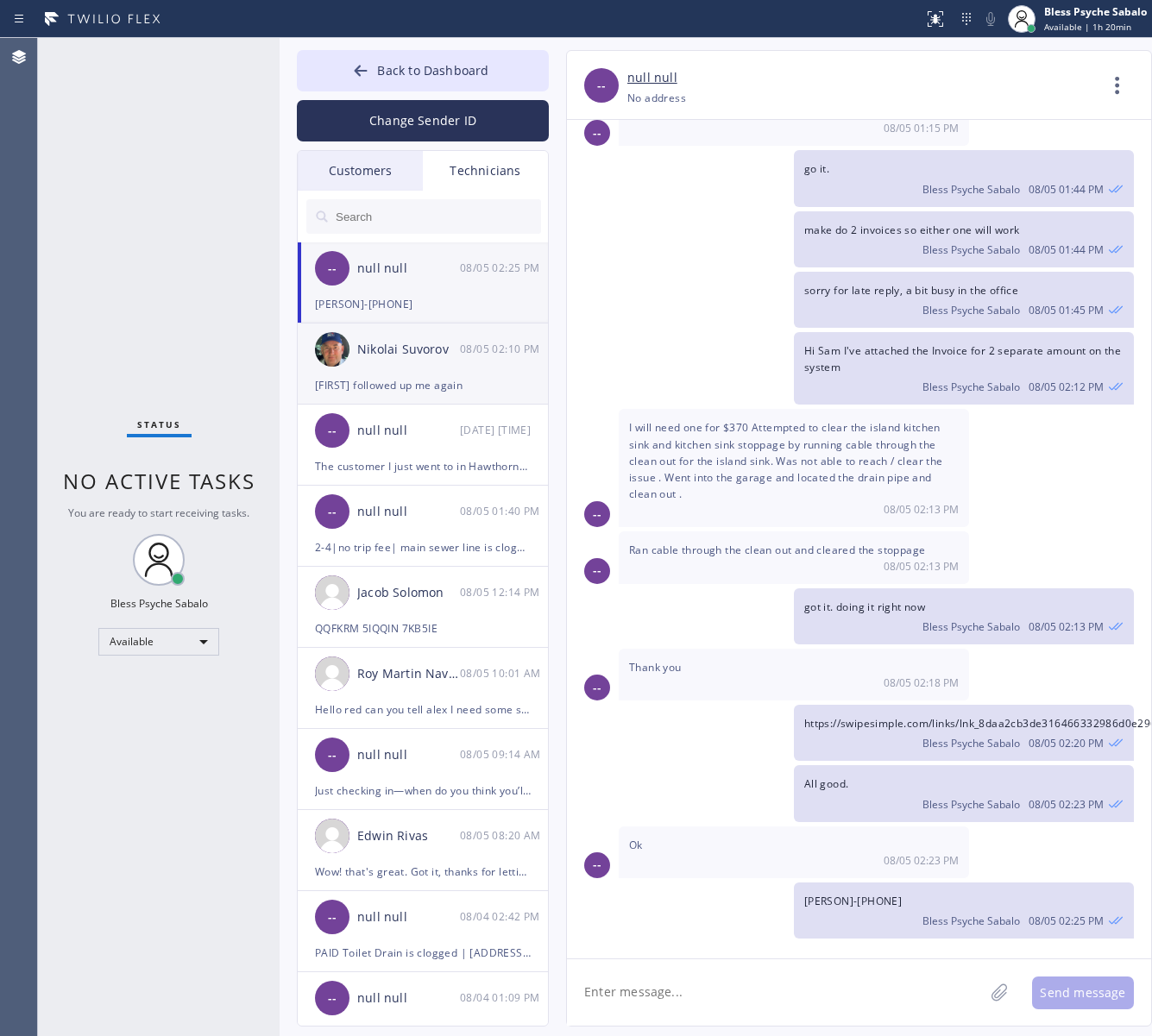 click on "Nikolai  Suvorov 08/05 02:10 PM" at bounding box center (424, 349) 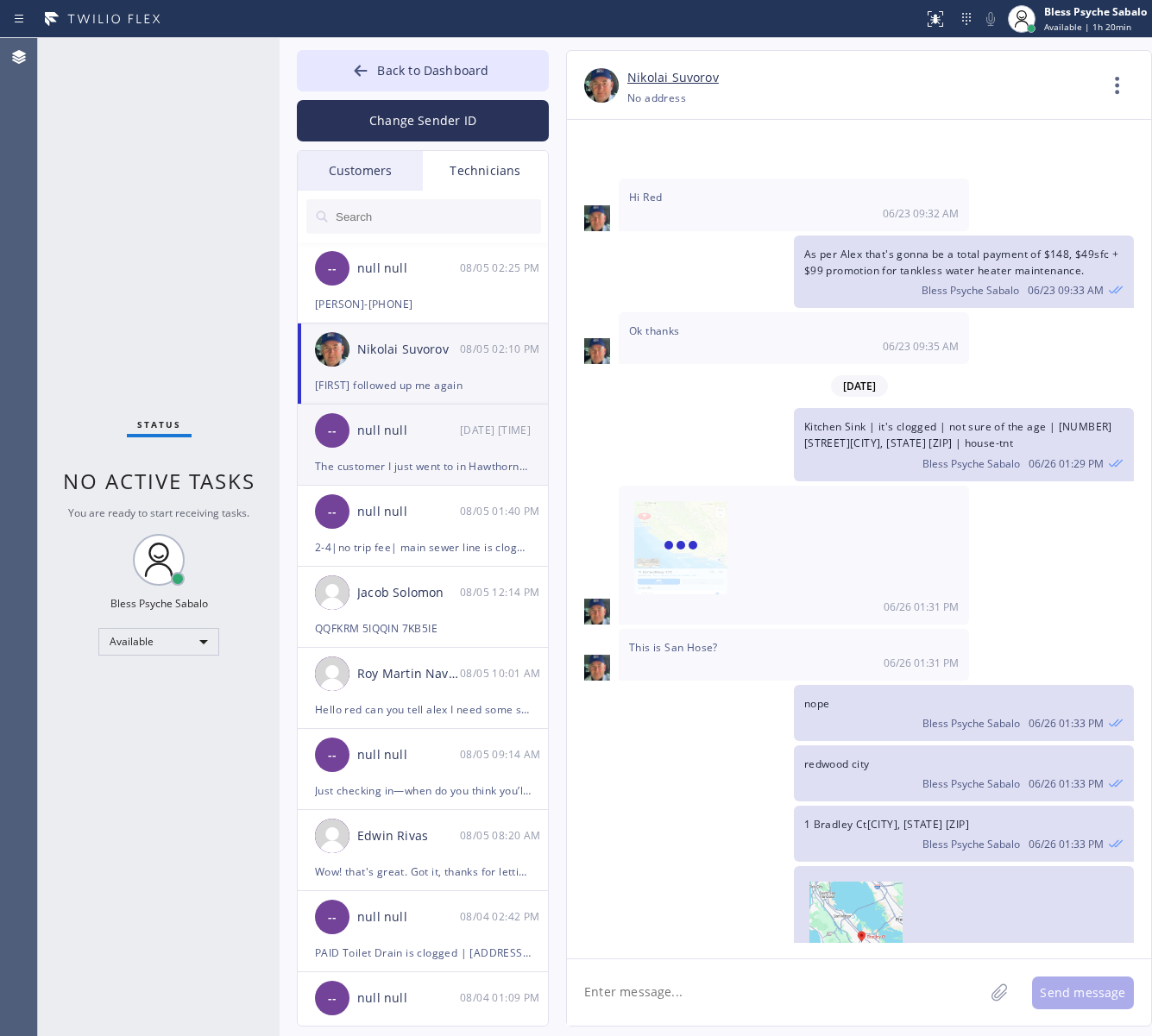 scroll, scrollTop: 10552, scrollLeft: 0, axis: vertical 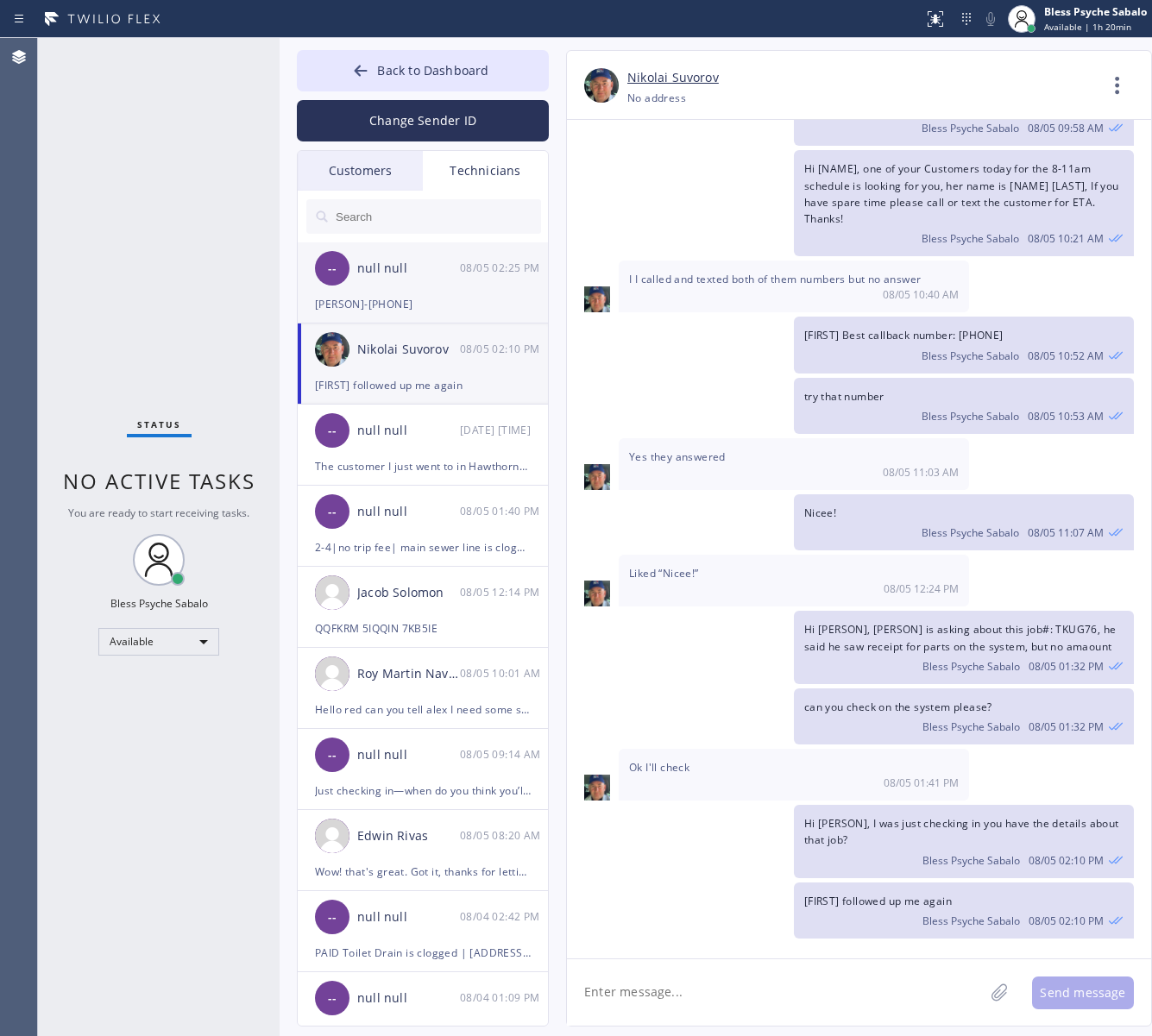 click on "-- null null 08/05 02:25 PM" at bounding box center [424, 268] 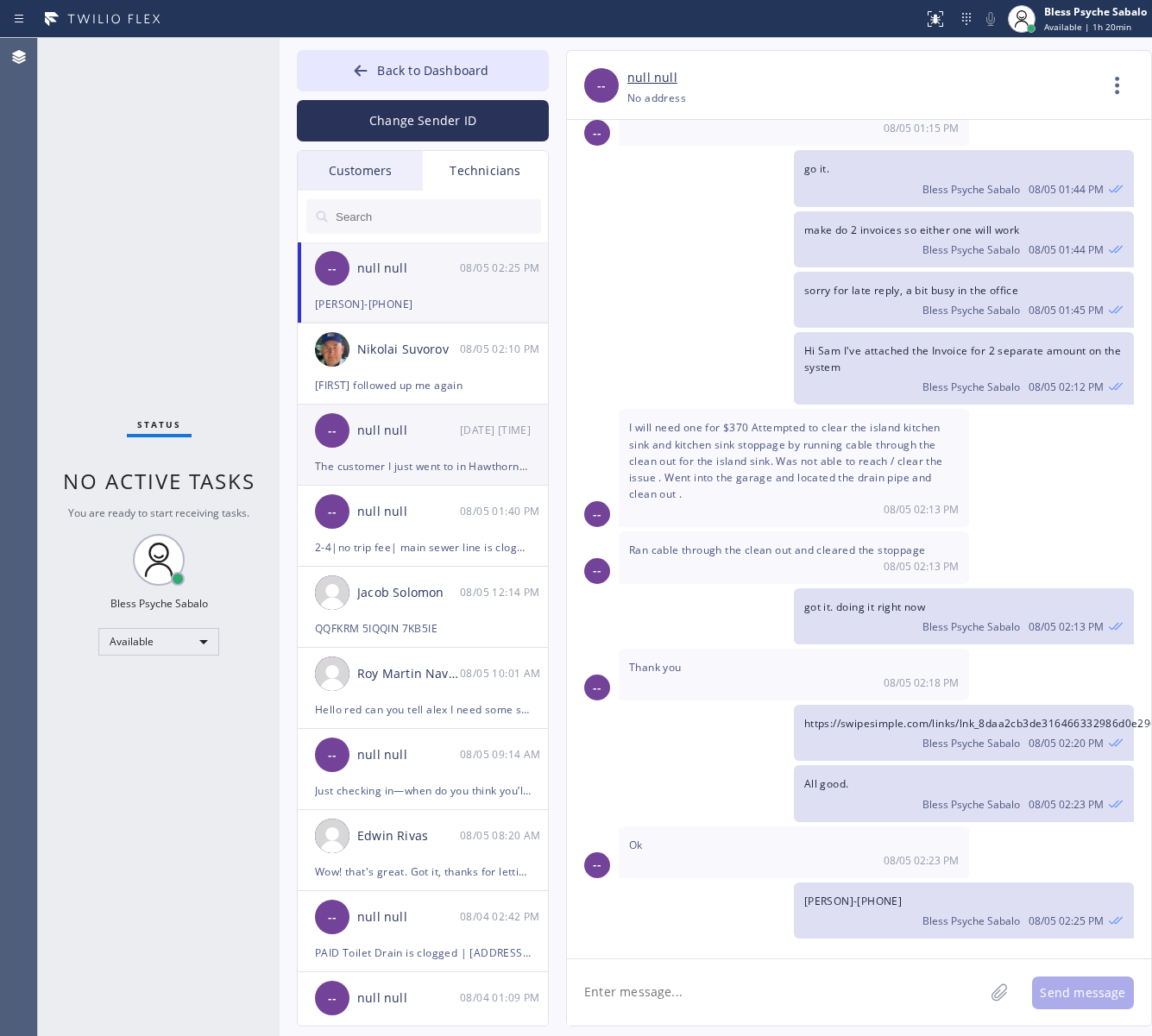 click on "The customer I just went to in Hawthorne wouldn't let me in she said she canceled! Very rude" at bounding box center (423, 466) 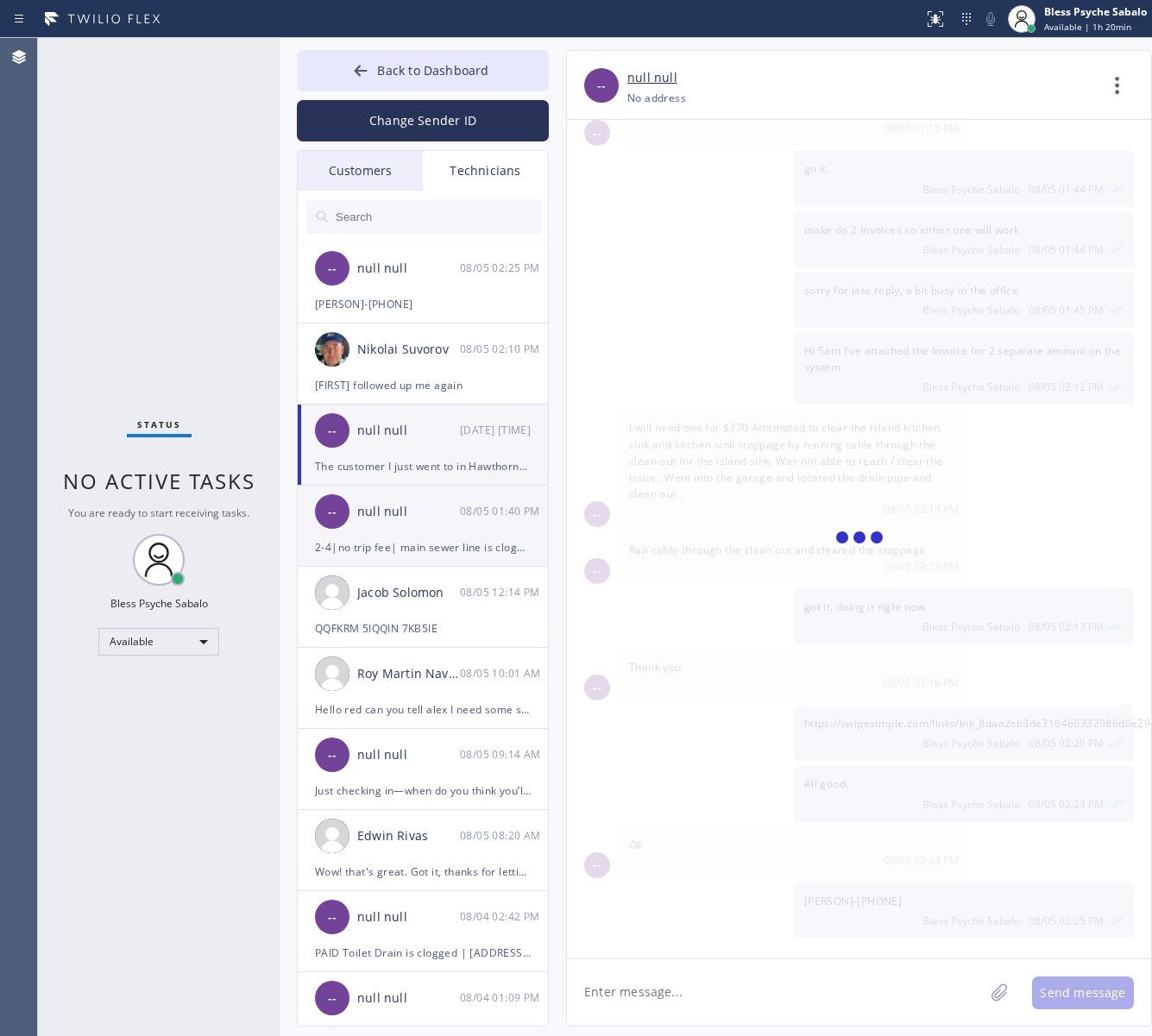 click on "null null" at bounding box center (408, 512) 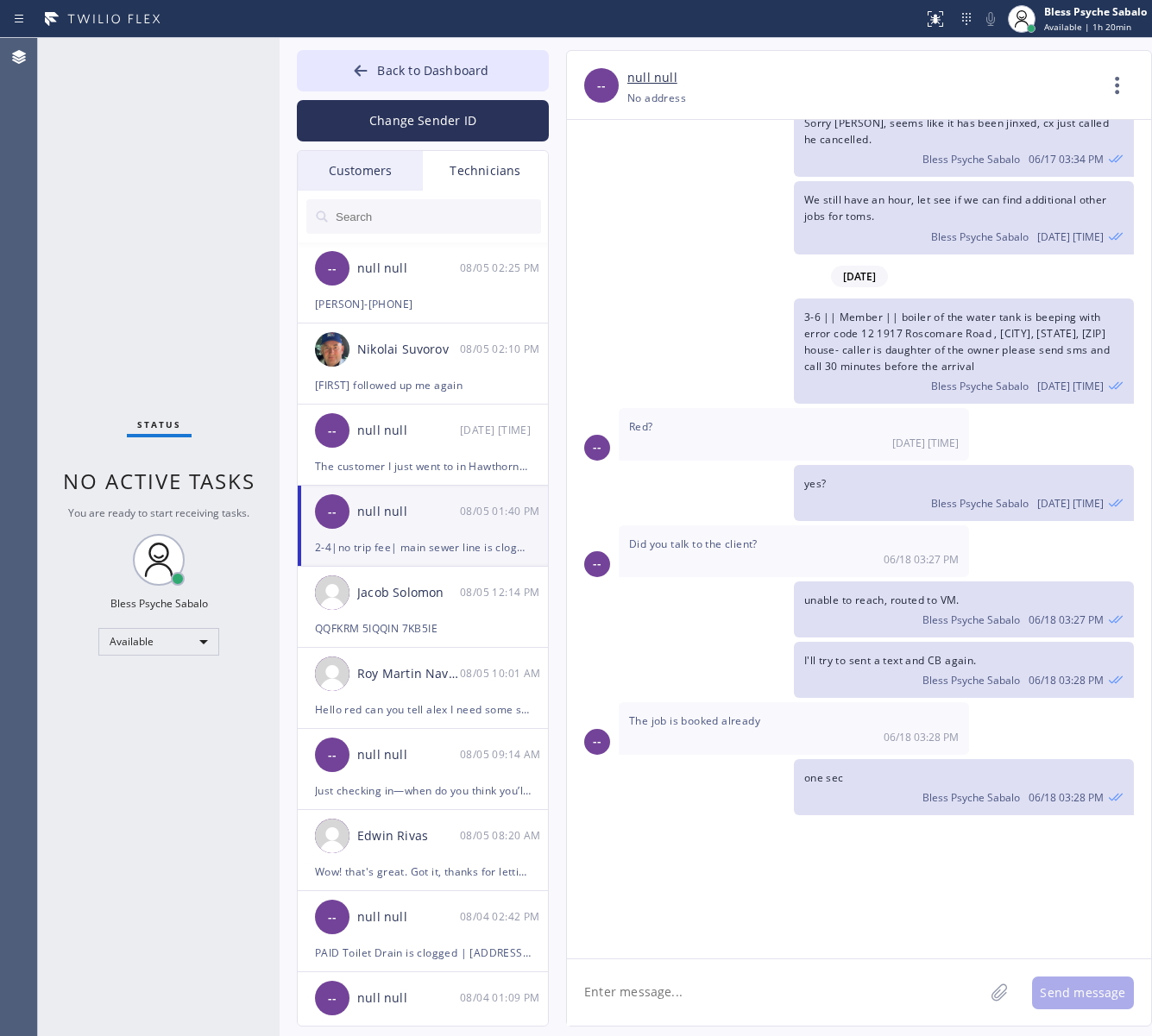 scroll, scrollTop: 14865, scrollLeft: 0, axis: vertical 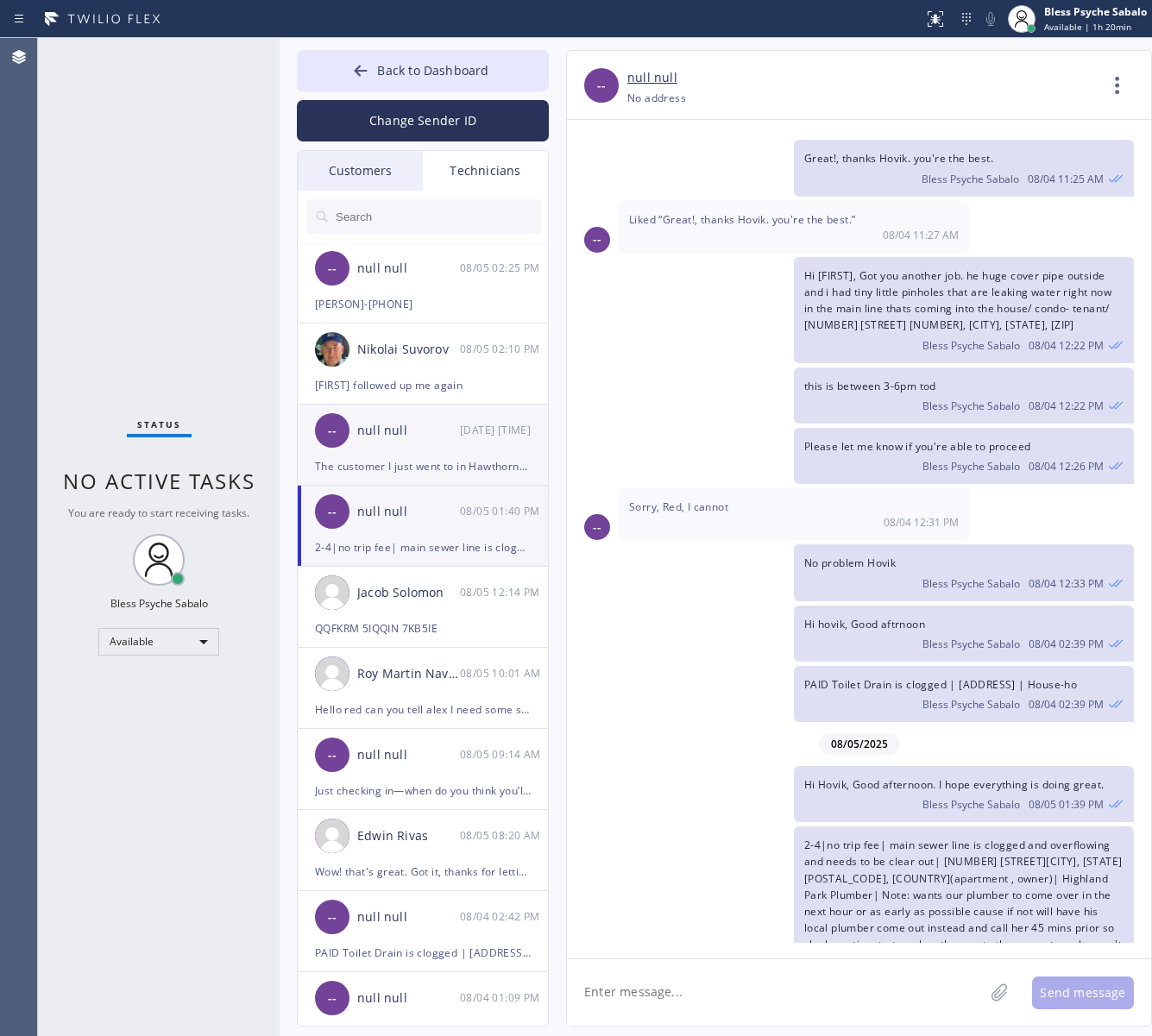 click on "-- null null 08/05 01:46 PM" at bounding box center (424, 430) 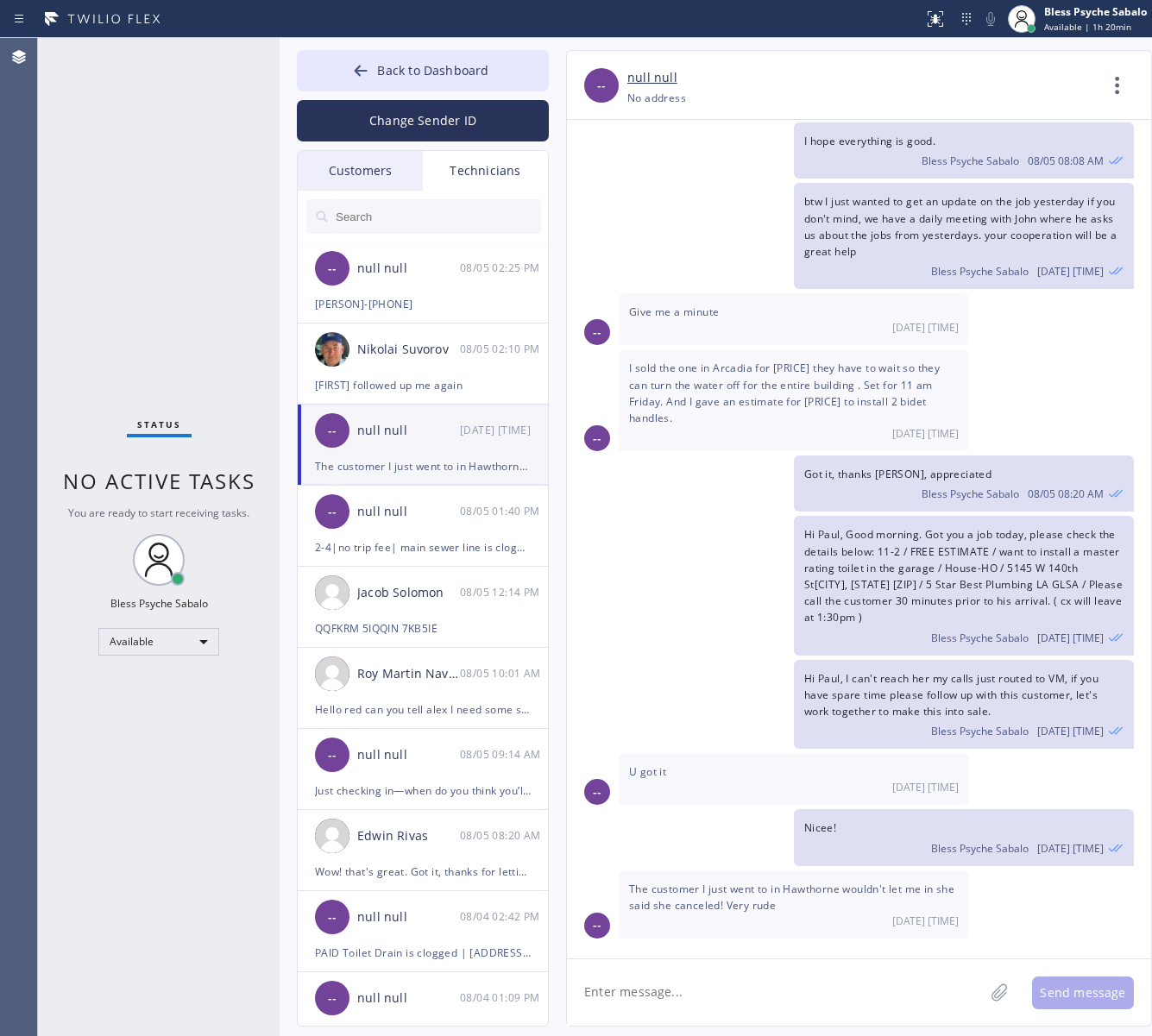 scroll, scrollTop: 1439, scrollLeft: 0, axis: vertical 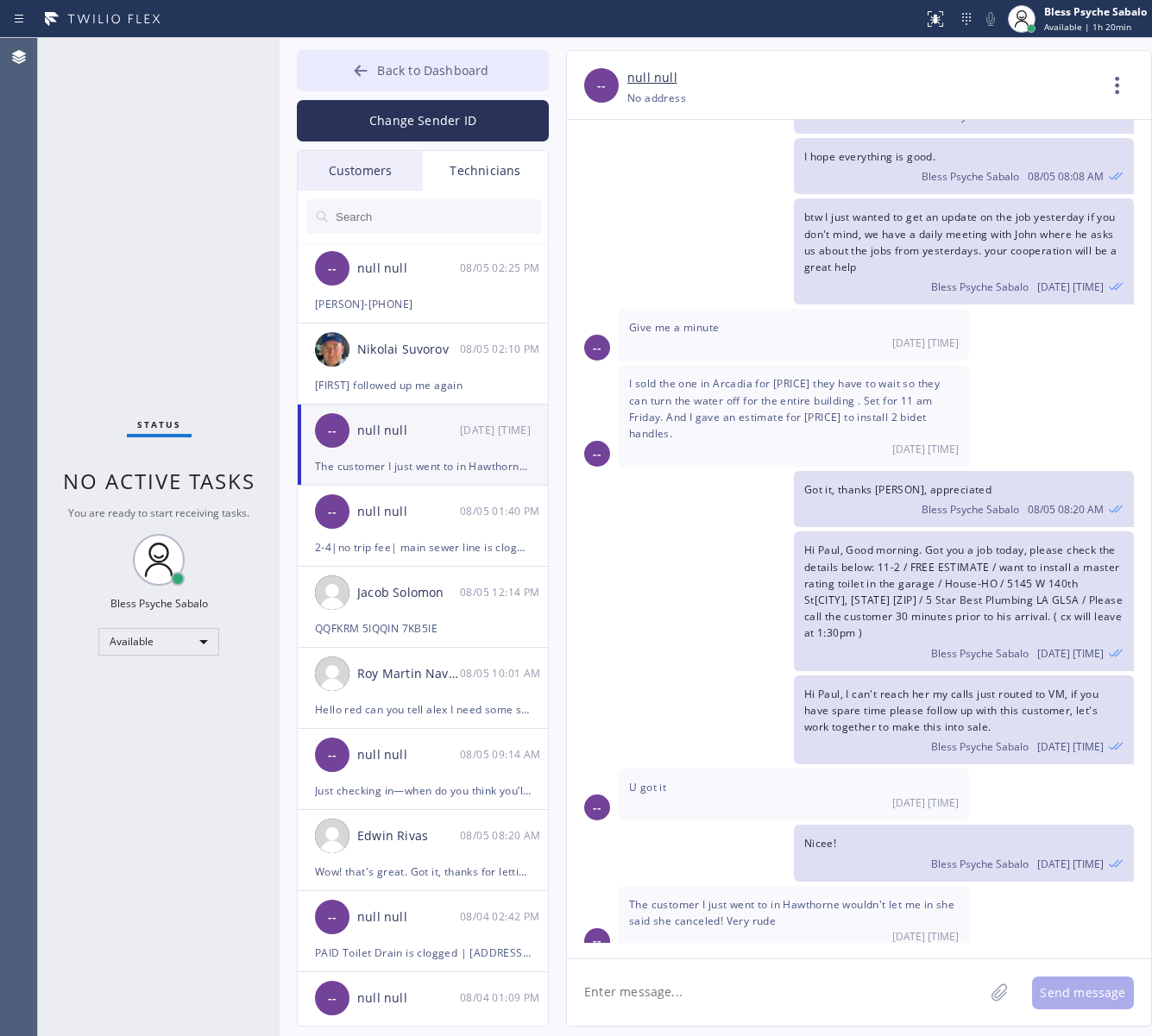 click on "Back to Dashboard" at bounding box center (432, 70) 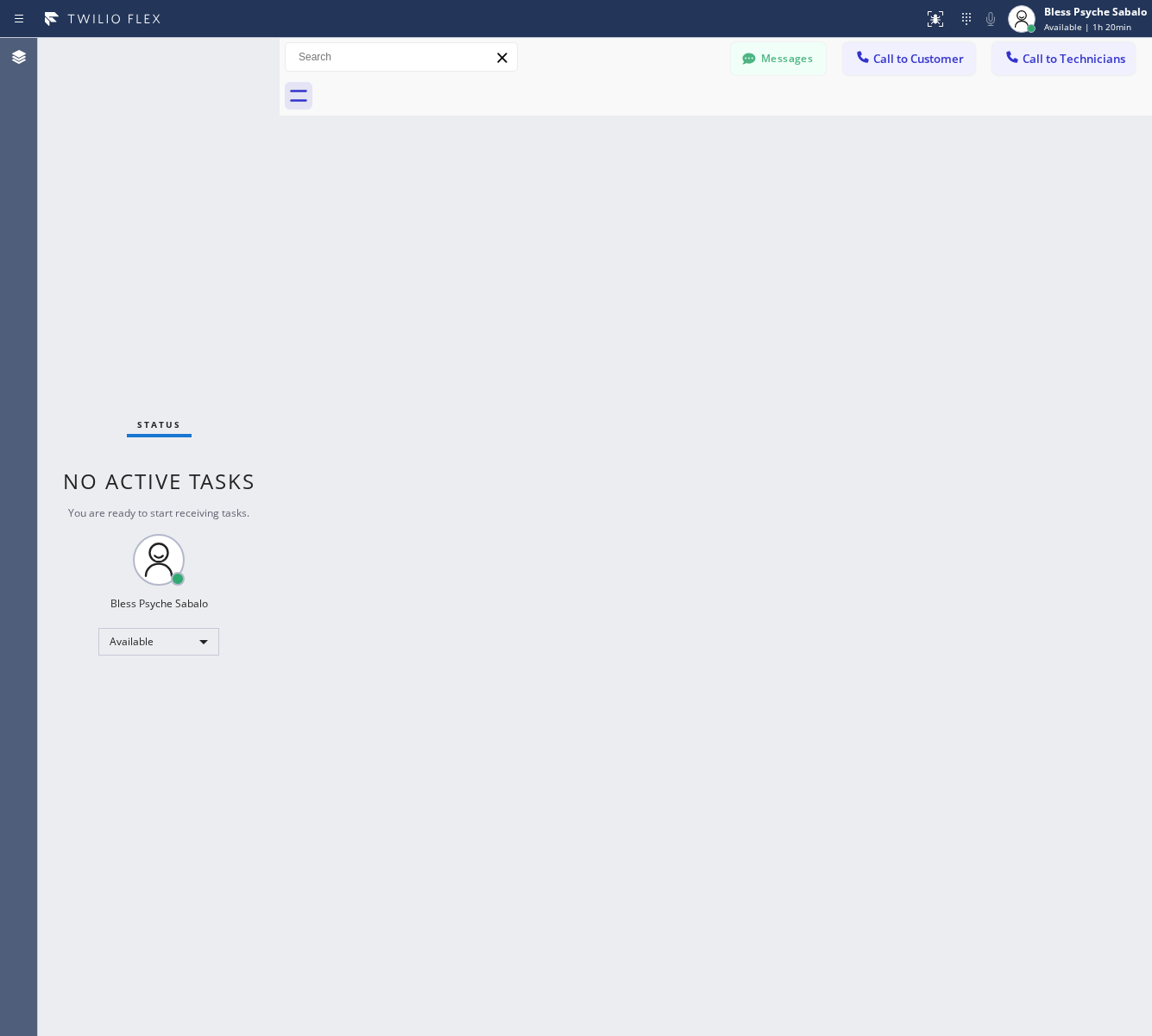 click on "Back to Dashboard Change Sender ID Customers Technicians MM [FIRST] [LAST] 07/28 03:53 PM It's fine .. NP
We don't need it anymore JW [FIRST] [LAST] 07/25 04:18 PM Hi [FIRST]-this is [FIRST], one of the dispatch managers here at 5 Star Plumbing. I’m reaching out to follow up on the estimate provided by our technician, [FIRST], during his visit on 07/02 regarding the (Installation of In-Home Water Filtration System). We just wanted to check in and see if you had any questions about the estimate or if there’s anything we can assist you with as you consider moving forward with the project. Feel free to reach out at your convenience—we’re here to help!
BS [FIRST] [LAST] 07/25 04:08 PM LC [FIRST] [LAST] 07/25 11:57 AM Tech advised me to just book an appointment and they'll gonna check the property together with you or either the real estate agent, to see if there's any back-up problem. DM [FIRST] [LAST] 07/25 08:45 AM BD [FIRST] [LAST] 07/24 04:53 PM No problem. IB [FIRST] [LAST] 07/24 02:33 PM Sorry I missed your call.  J  CD JL SN TJ" at bounding box center (715, 537) 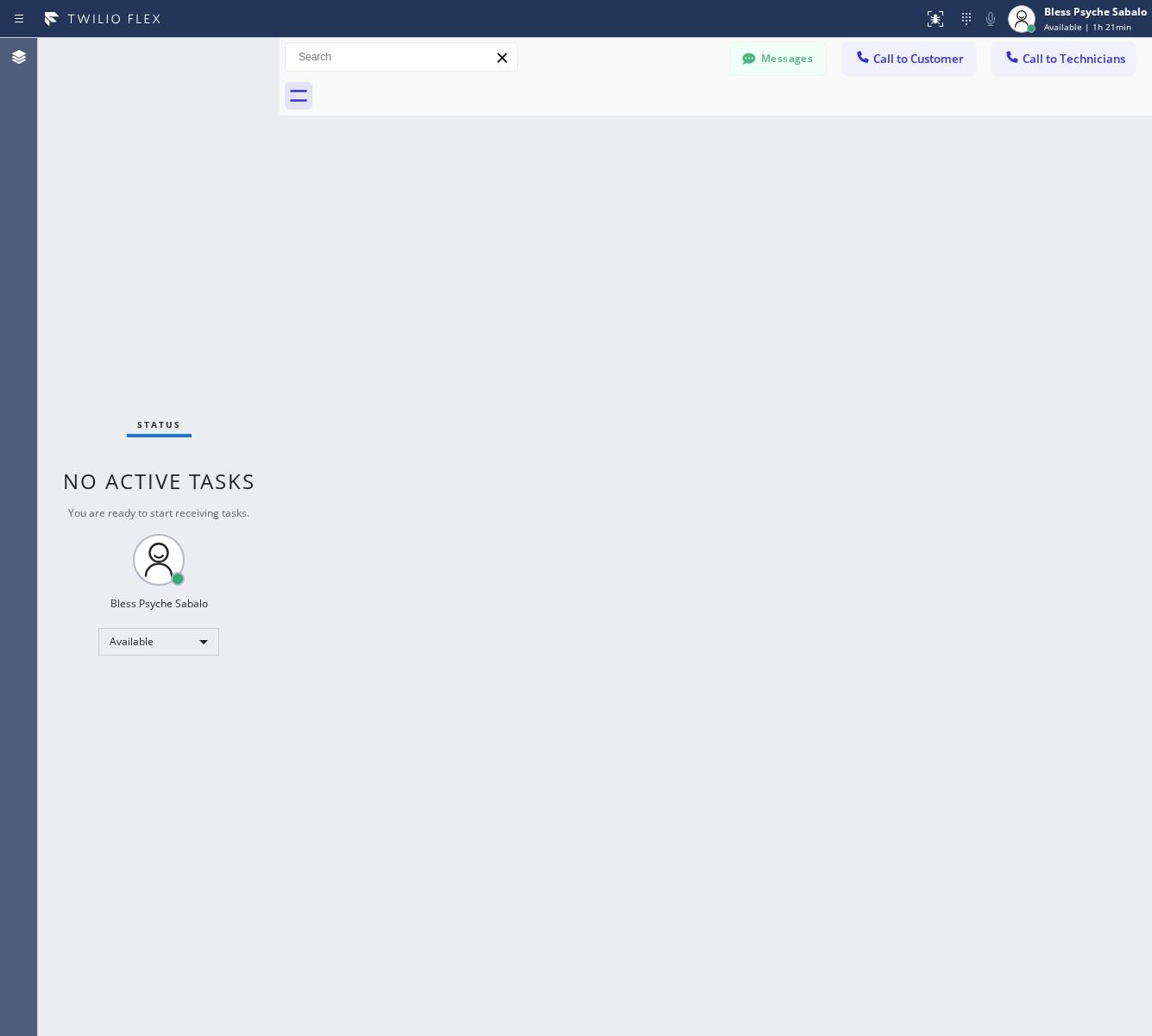 drag, startPoint x: 919, startPoint y: 450, endPoint x: 935, endPoint y: 386, distance: 65.96969 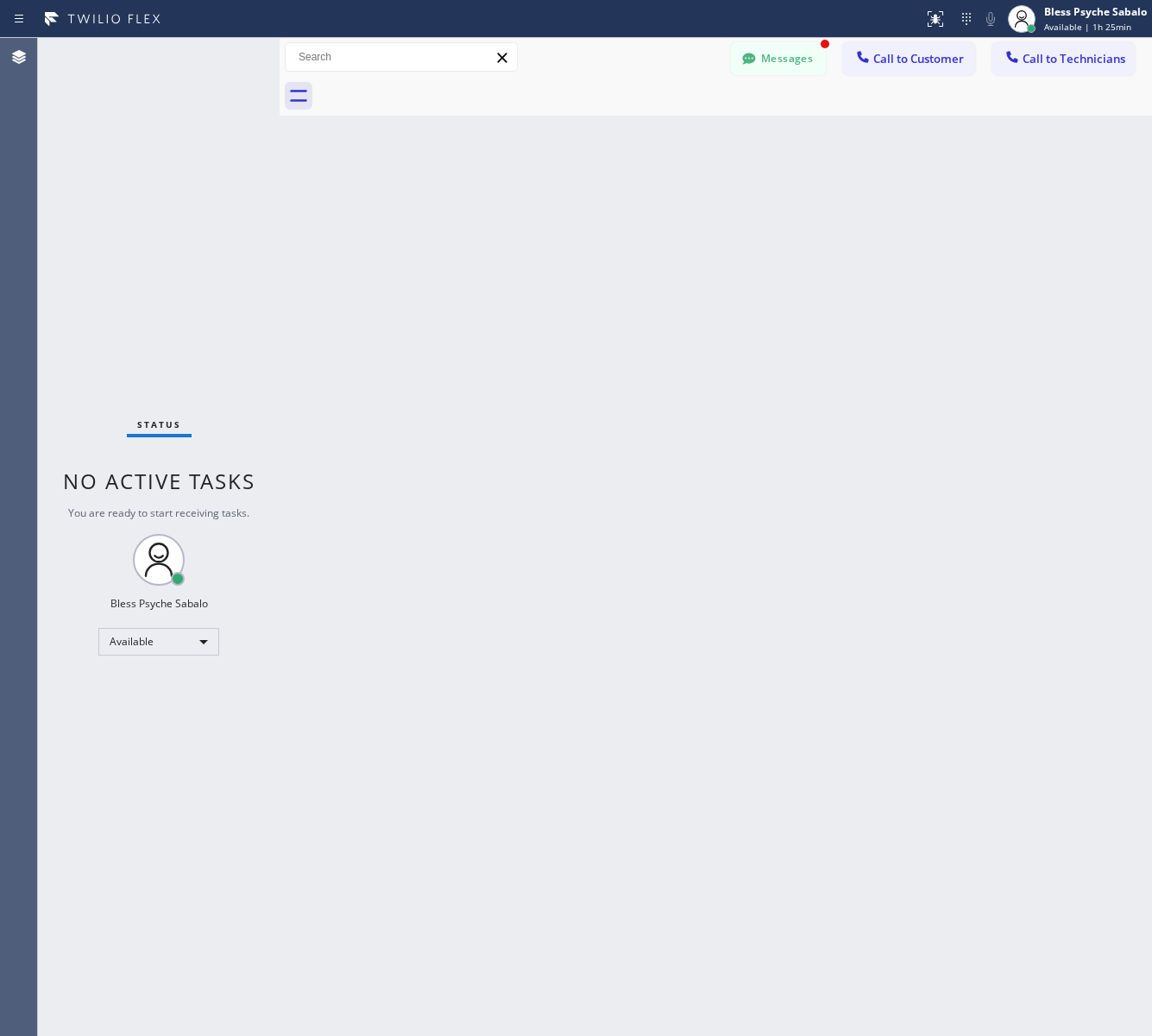 click on "Back to Dashboard Change Sender ID Customers Technicians MM [FIRST] [LAST] 07/28 03:53 PM It's fine .. NP
We don't need it anymore JW [FIRST] [LAST] 07/25 04:18 PM Hi [FIRST]-this is [FIRST], one of the dispatch managers here at 5 Star Plumbing. I’m reaching out to follow up on the estimate provided by our technician, [FIRST], during his visit on 07/02 regarding the (Installation of In-Home Water Filtration System). We just wanted to check in and see if you had any questions about the estimate or if there’s anything we can assist you with as you consider moving forward with the project. Feel free to reach out at your convenience—we’re here to help!
BS [FIRST] [LAST] 07/25 04:08 PM LC [FIRST] [LAST] 07/25 11:57 AM Tech advised me to just book an appointment and they'll gonna check the property together with you or either the real estate agent, to see if there's any back-up problem. DM [FIRST] [LAST] 07/25 08:45 AM BD [FIRST] [LAST] 07/24 04:53 PM No problem. IB [FIRST] [LAST] 07/24 02:33 PM Sorry I missed your call.  J  CD JL SN TJ" at bounding box center [715, 537] 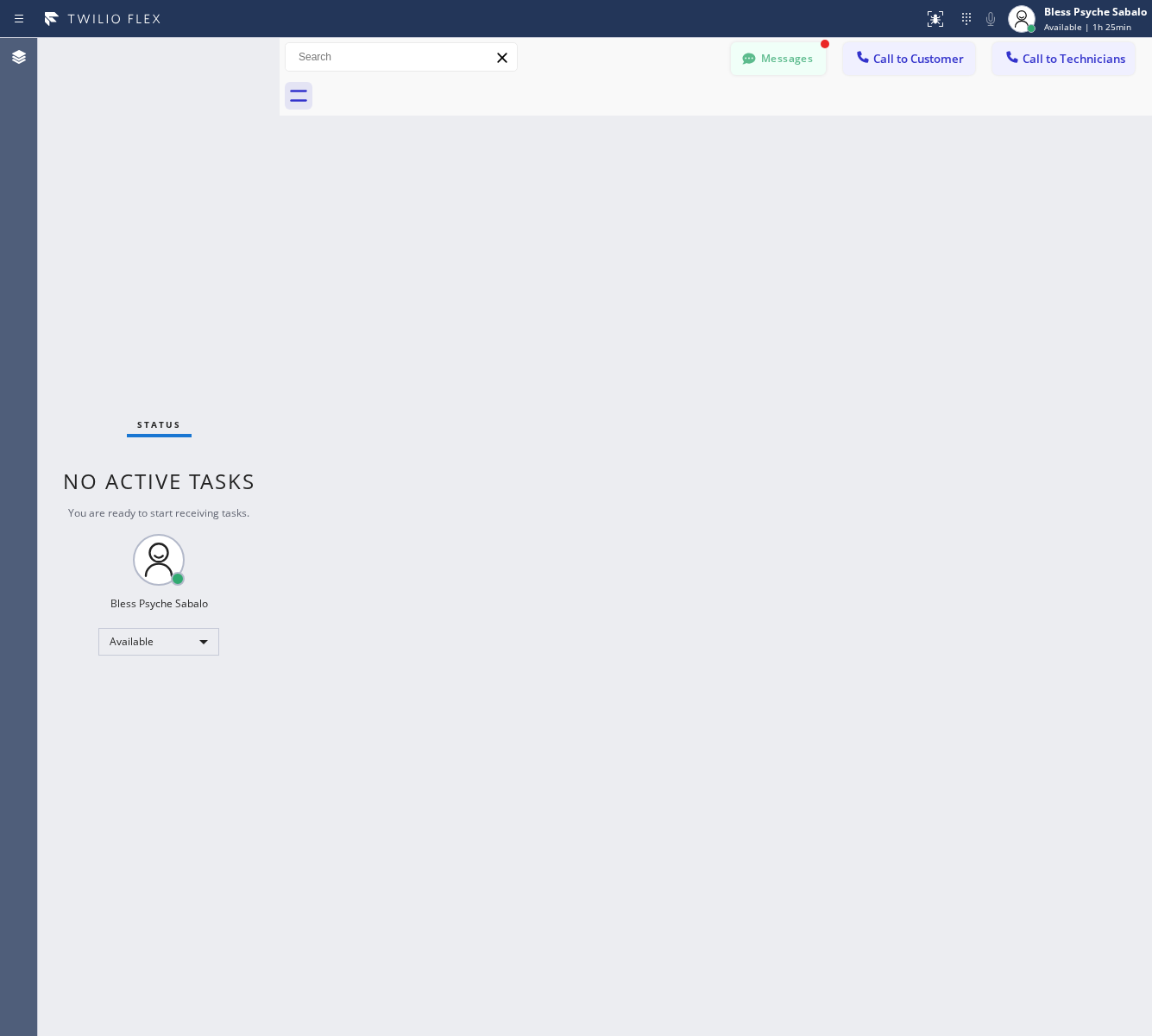 click 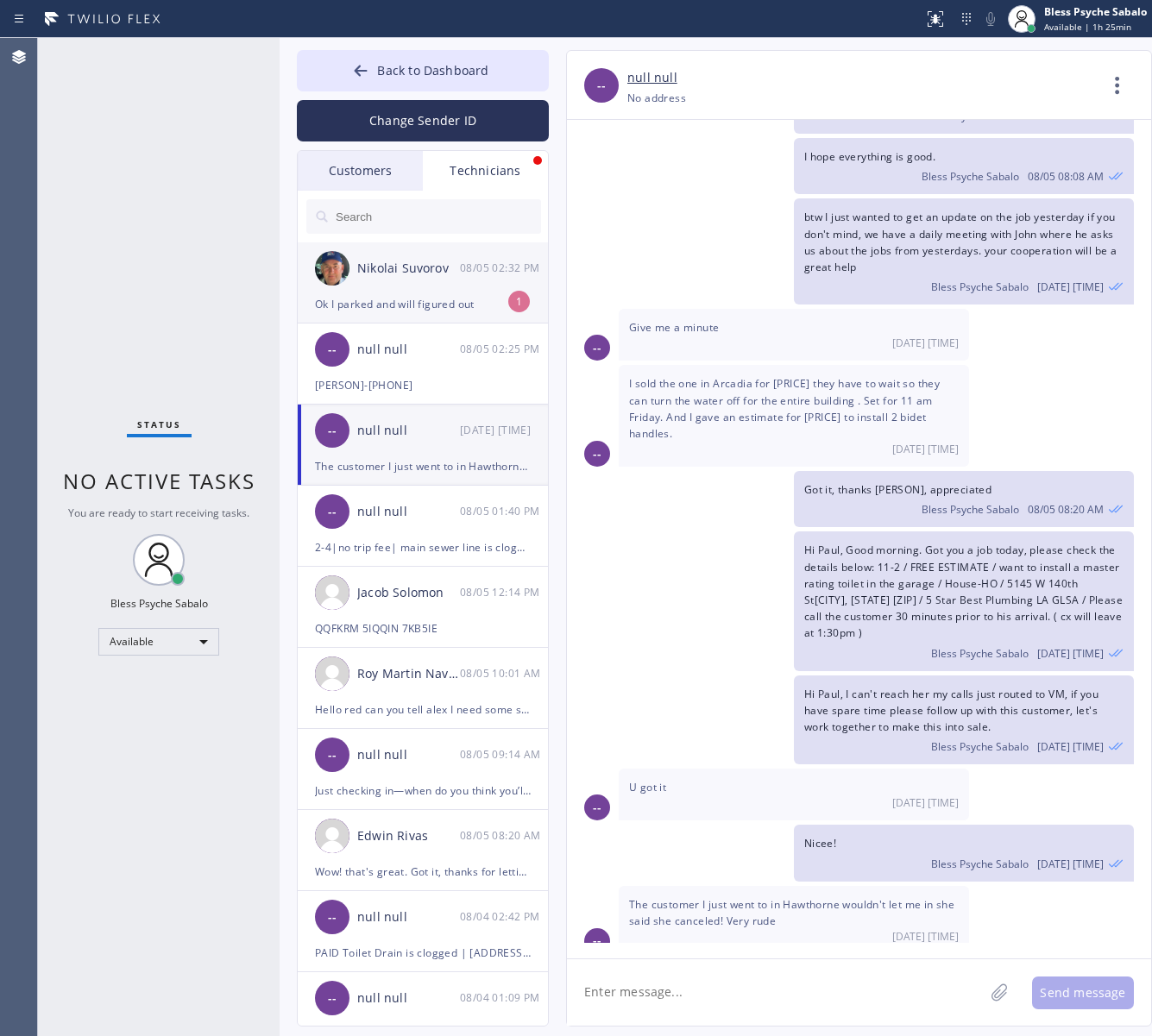 click on "Ok I parked and will figured out" at bounding box center (423, 304) 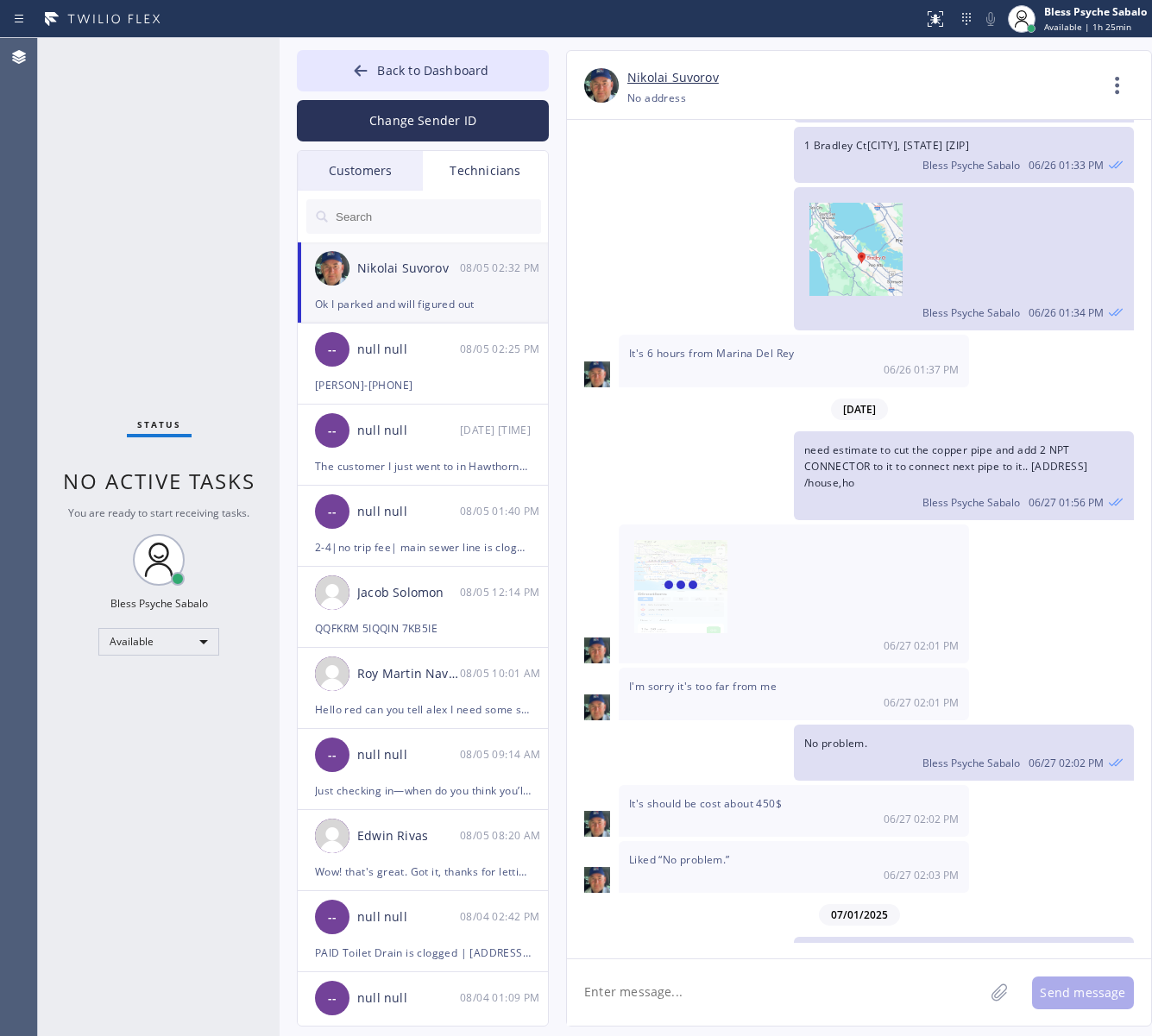 scroll, scrollTop: 10607, scrollLeft: 0, axis: vertical 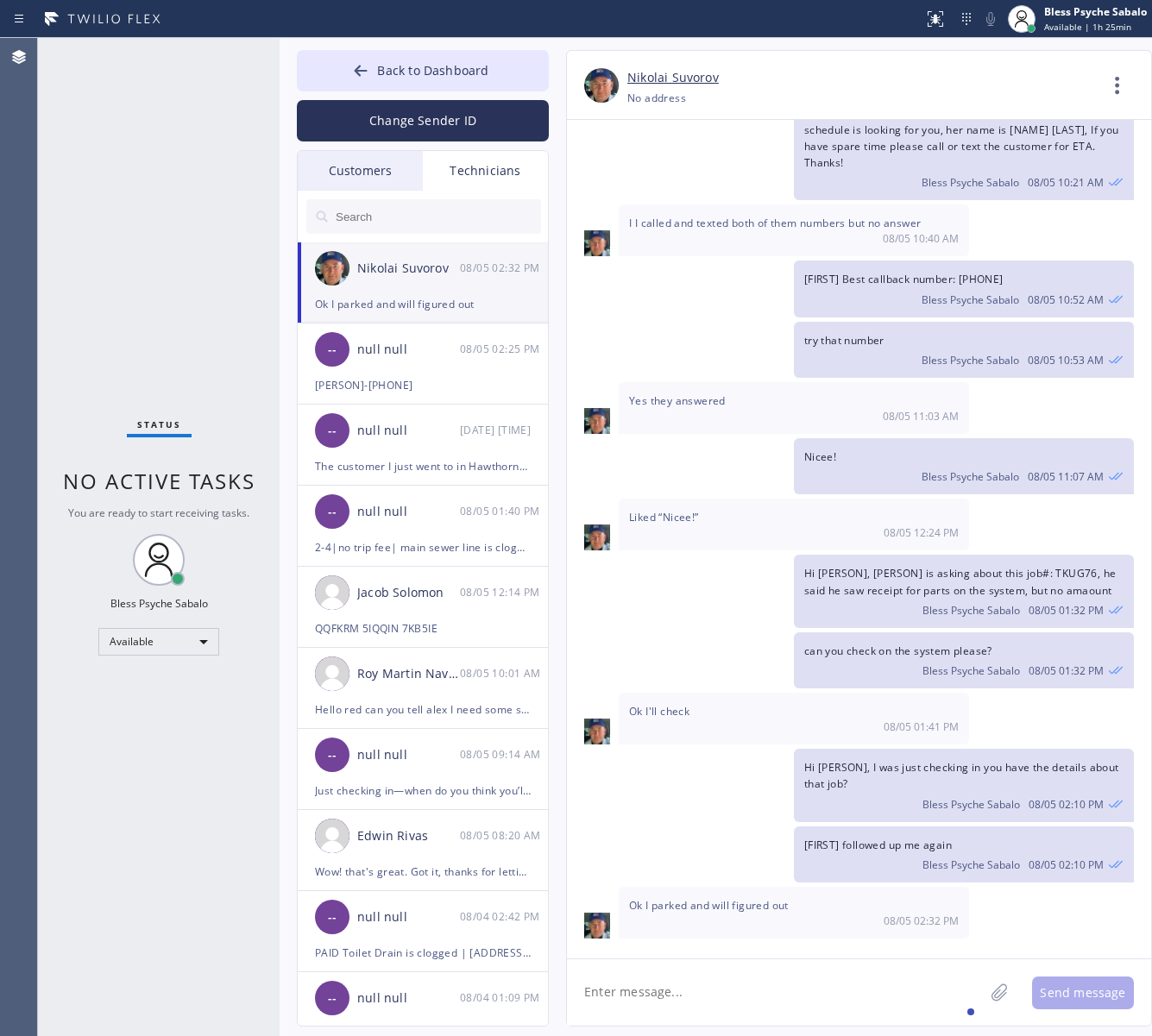 click 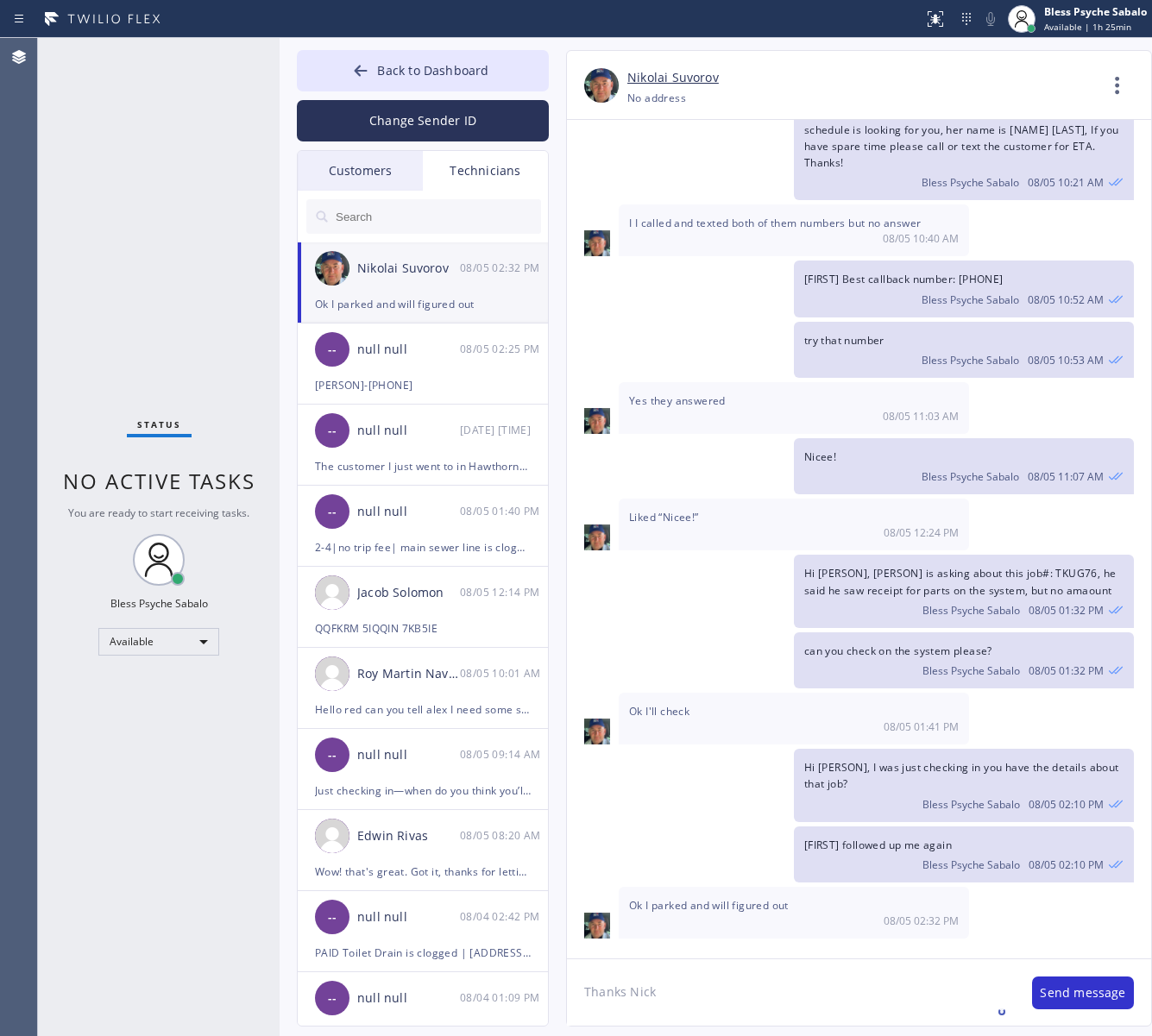 type on "Thanks Nick." 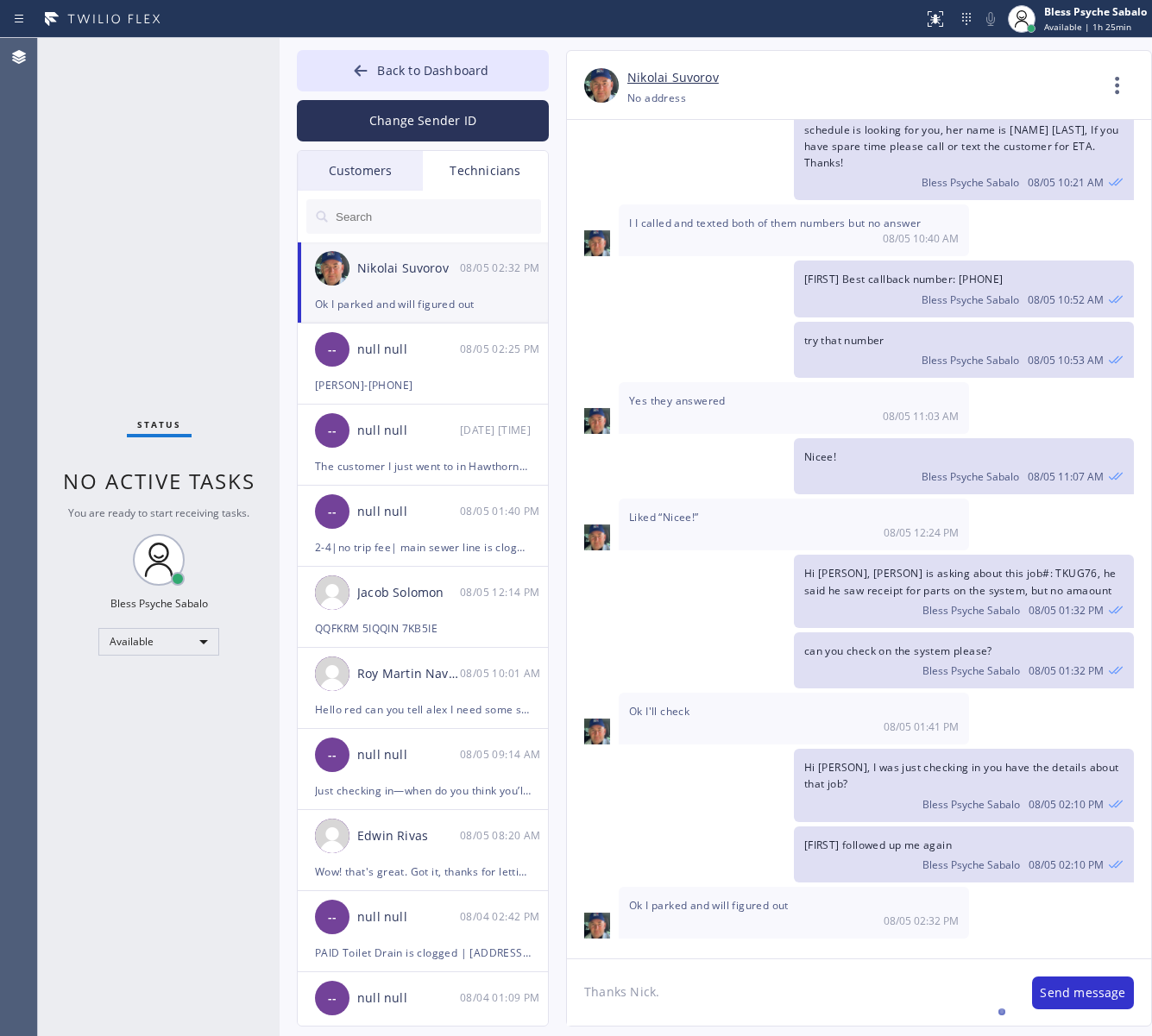 type 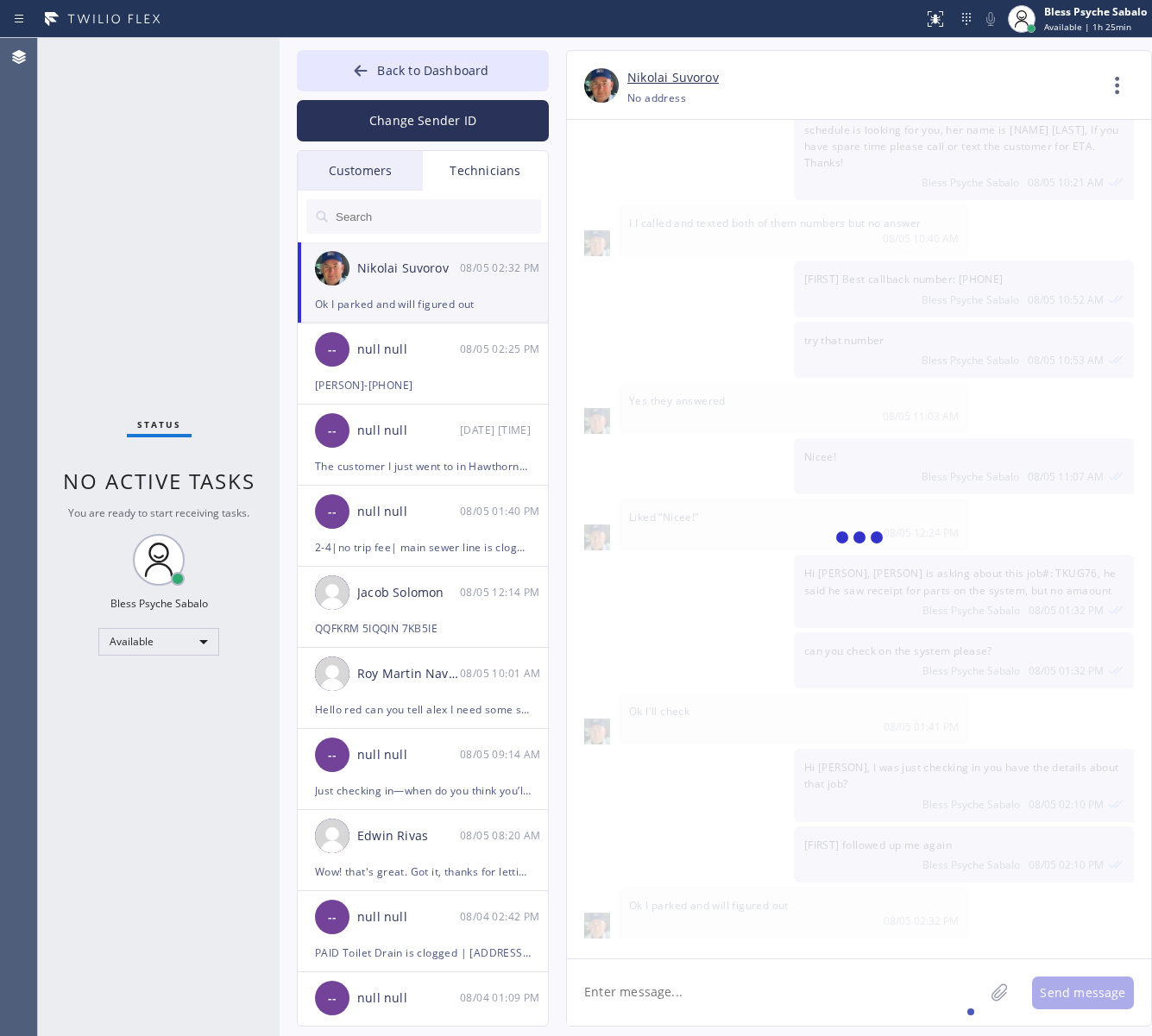 scroll, scrollTop: 10667, scrollLeft: 0, axis: vertical 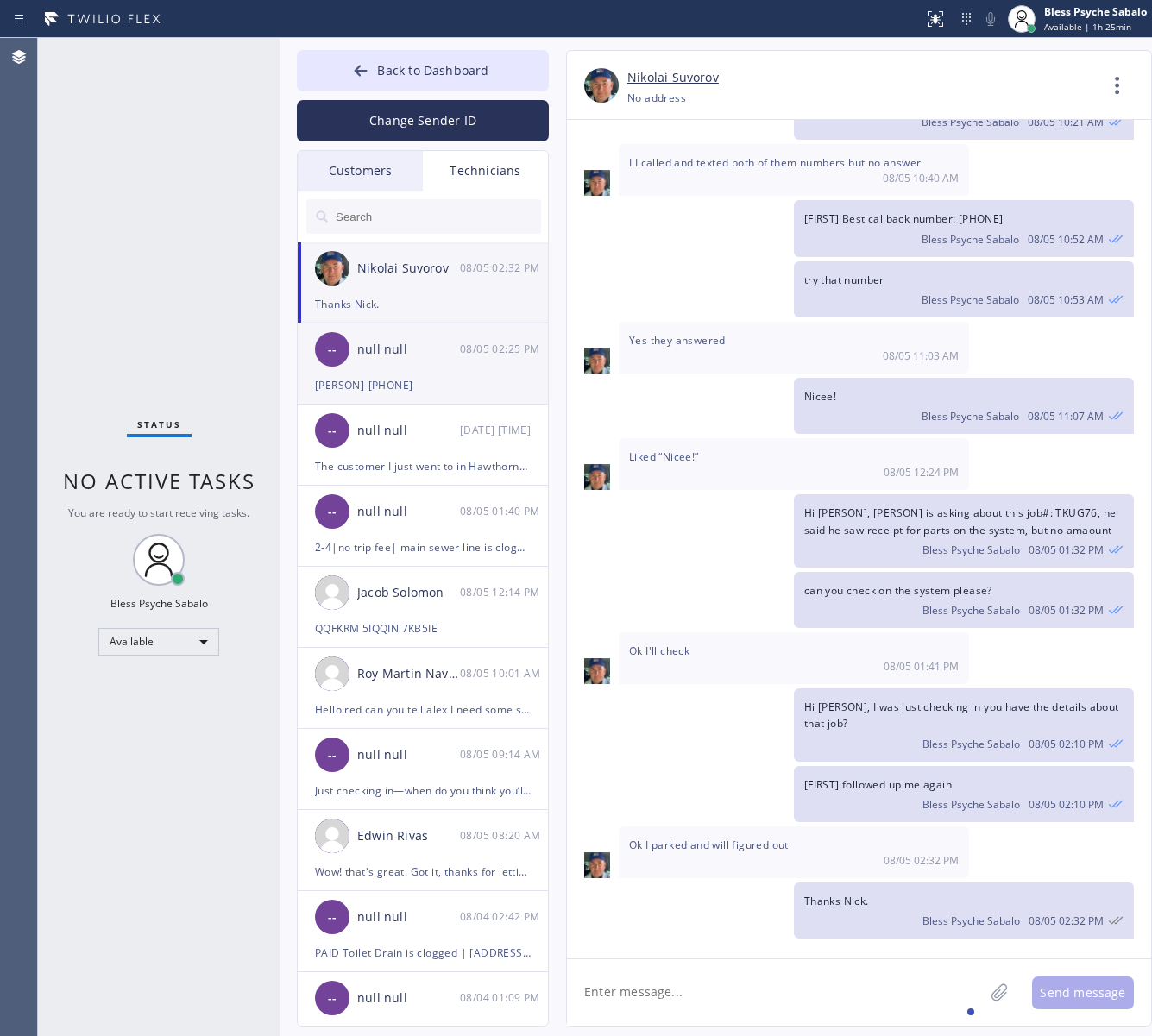 drag, startPoint x: 423, startPoint y: 359, endPoint x: 437, endPoint y: 384, distance: 28.6531 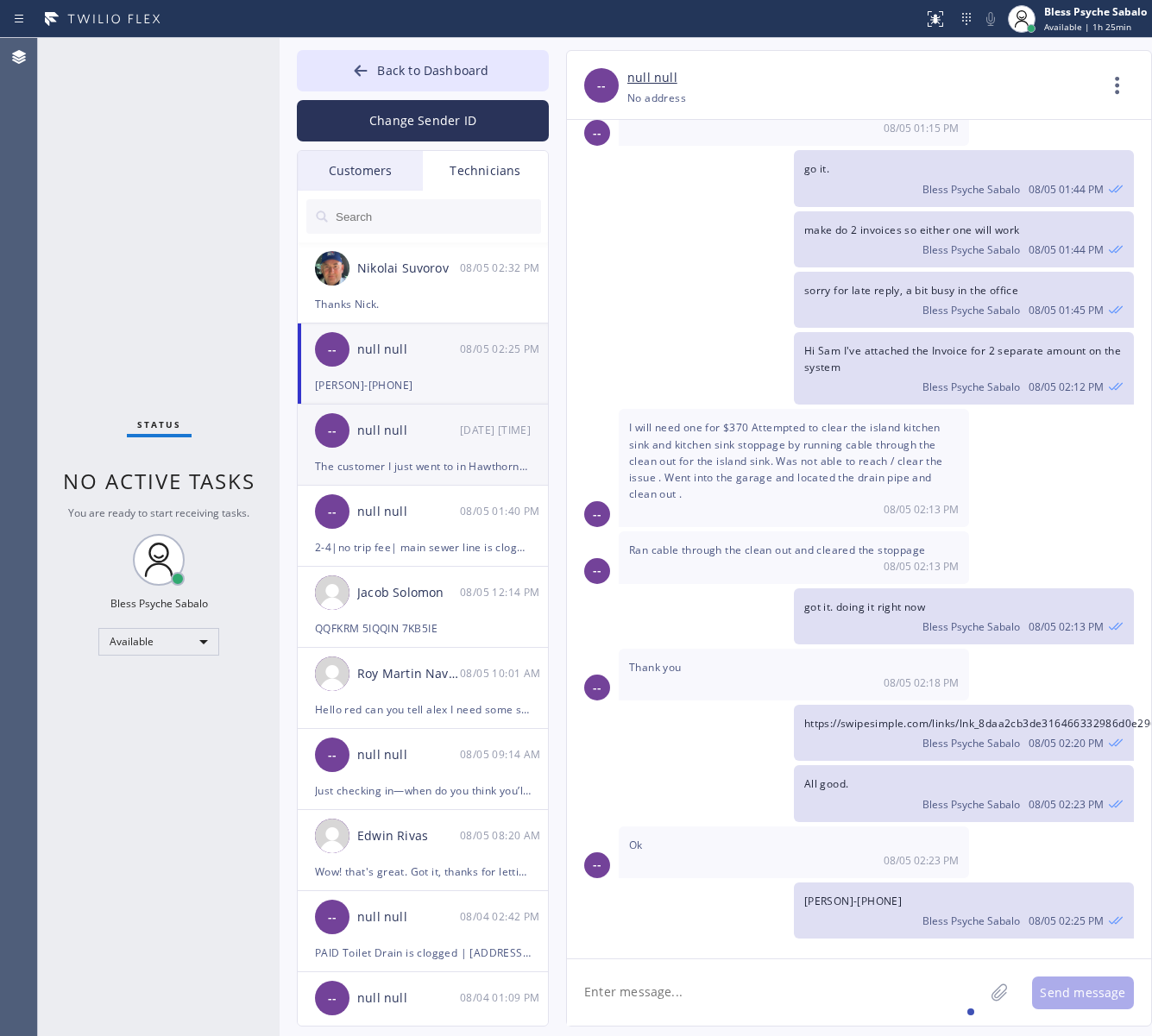 click on "-- null null 08/05 01:46 PM" at bounding box center [424, 430] 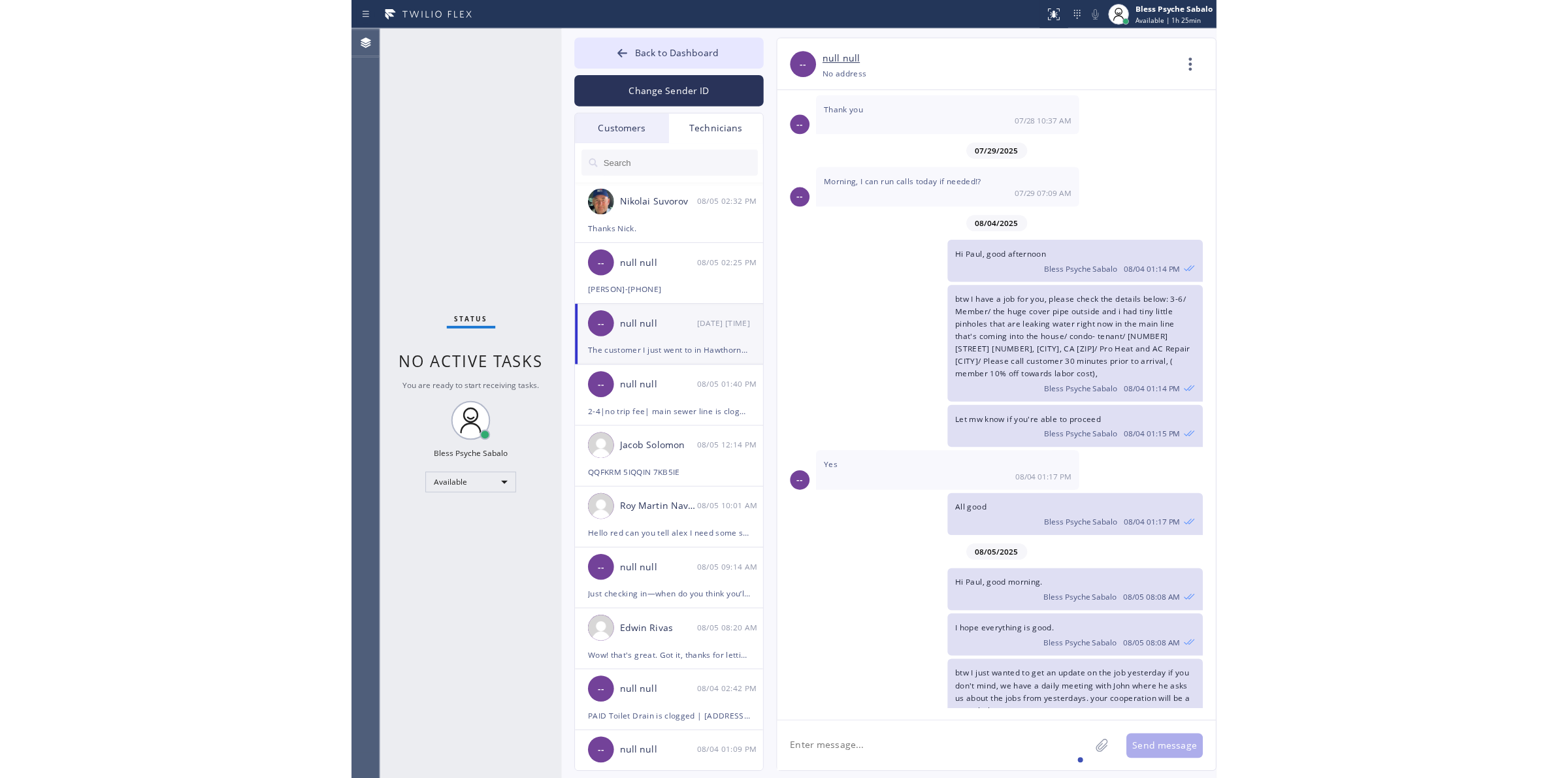 scroll, scrollTop: 1090, scrollLeft: 0, axis: vertical 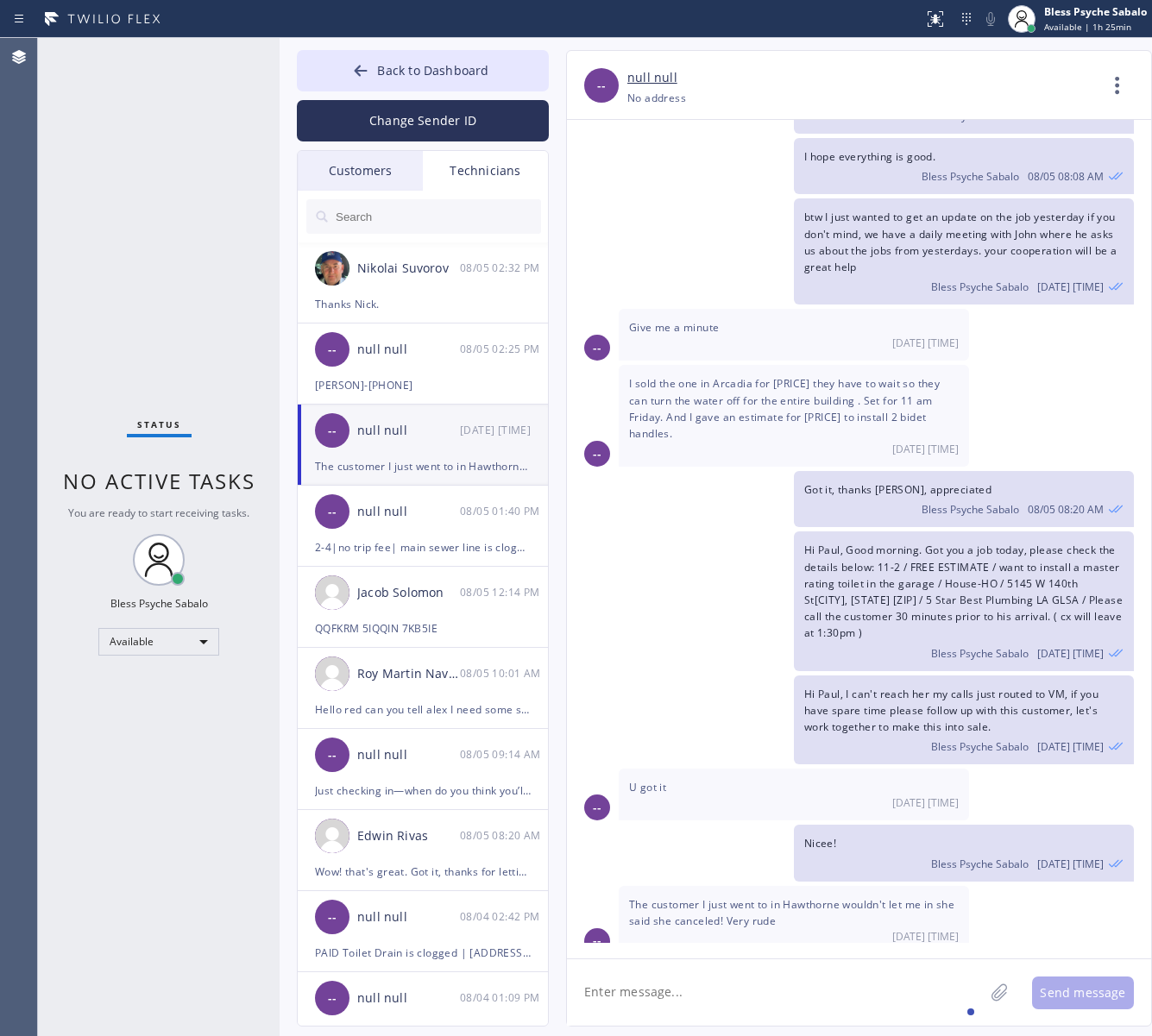 click on "I sold the one in Arcadia for Friday for $1200 they have to wait so they can turn the water off for the entire building . Set for 11 am Friday. And I gave an estimate for $220 to install 2 bidet handles. 08/05 08:13 AM" at bounding box center (794, 416) 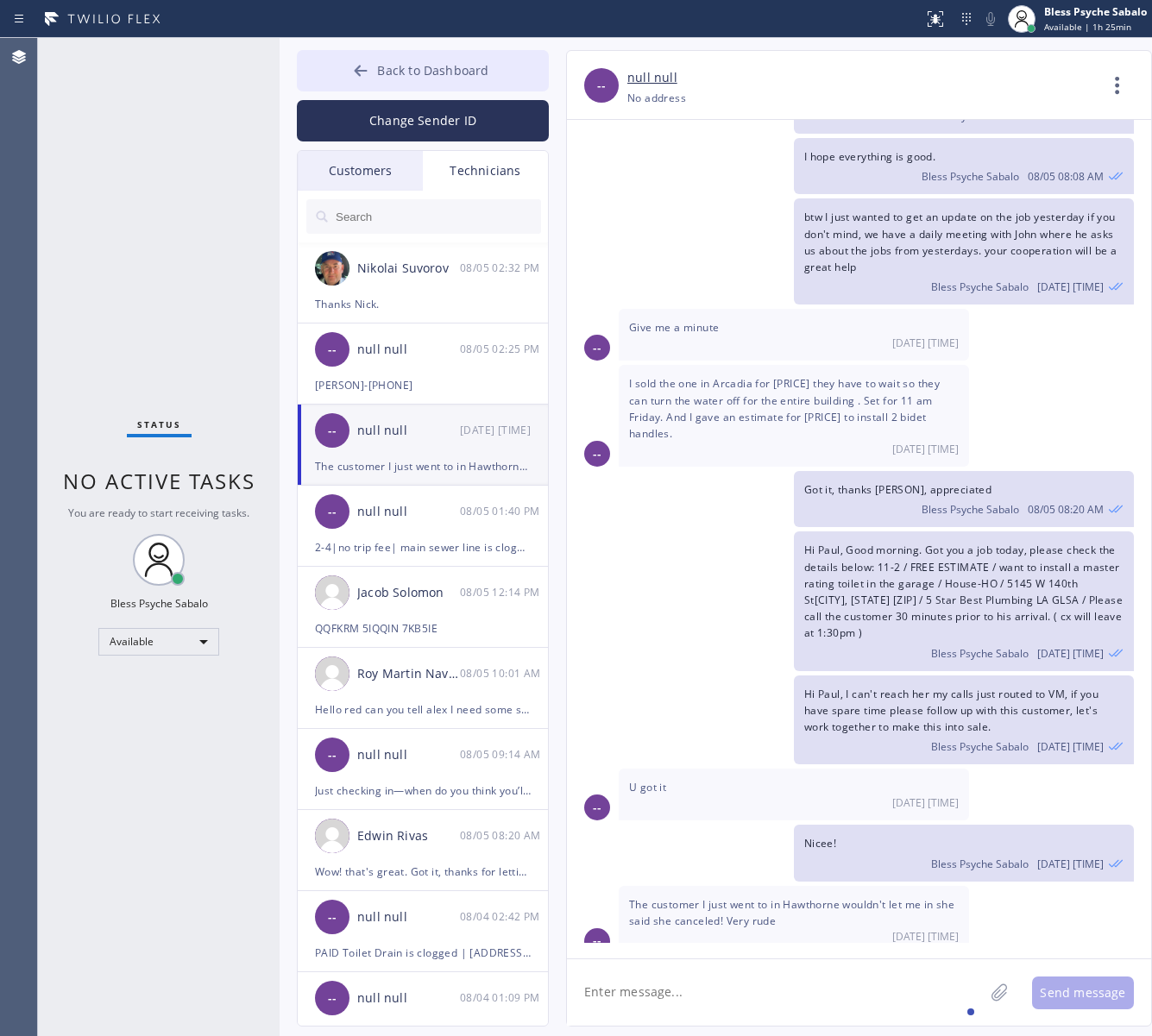 click on "Back to Dashboard" at bounding box center (423, 71) 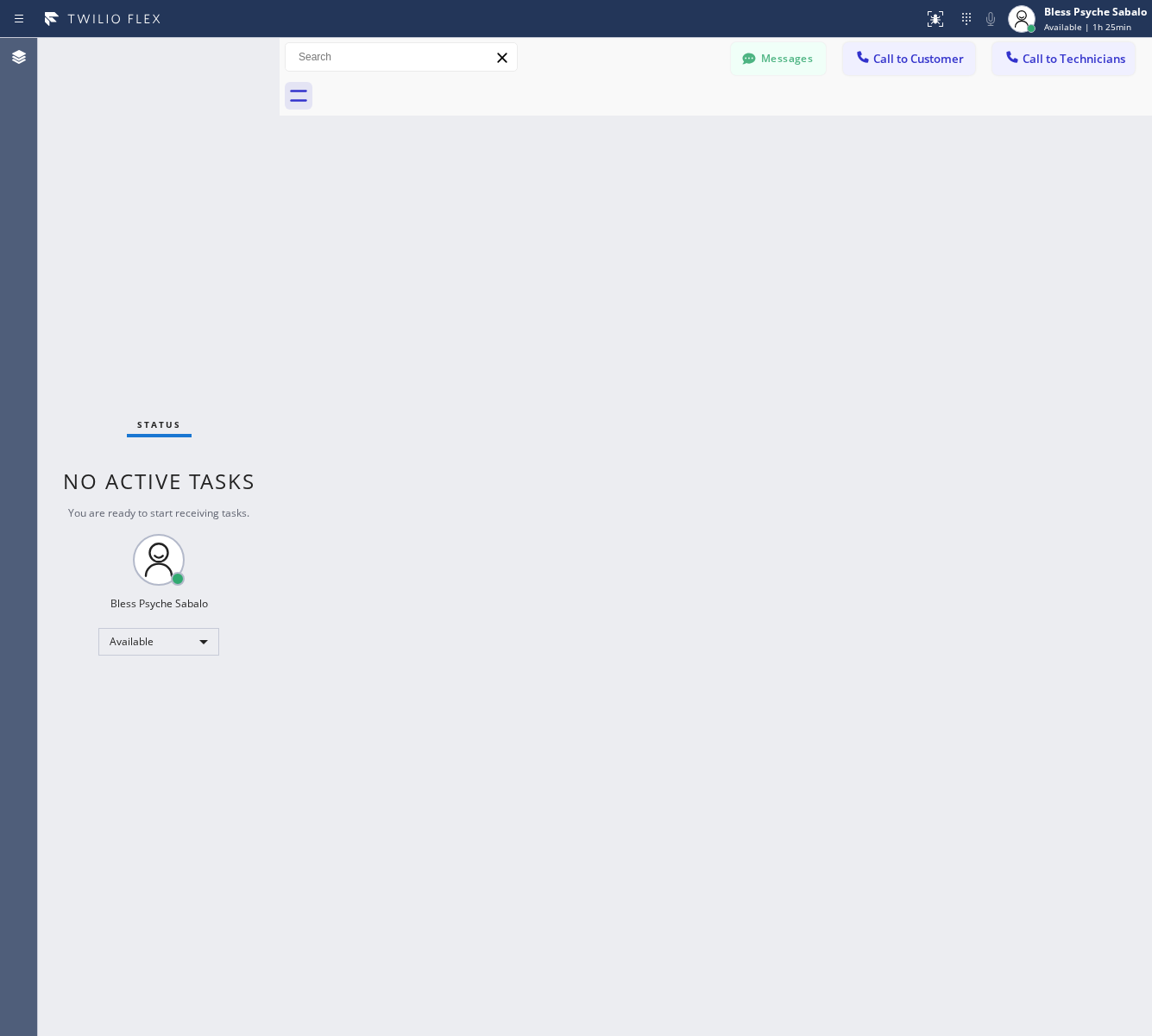 click on "Back to Dashboard Change Sender ID Customers Technicians MM [FIRST] [LAST] 07/28 03:53 PM It's fine .. NP
We don't need it anymore JW [FIRST] [LAST] 07/25 04:18 PM Hi [FIRST]-this is [FIRST], one of the dispatch managers here at 5 Star Plumbing. I’m reaching out to follow up on the estimate provided by our technician, [FIRST], during his visit on 07/02 regarding the (Installation of In-Home Water Filtration System). We just wanted to check in and see if you had any questions about the estimate or if there’s anything we can assist you with as you consider moving forward with the project. Feel free to reach out at your convenience—we’re here to help!
BS [FIRST] [LAST] 07/25 04:08 PM LC [FIRST] [LAST] 07/25 11:57 AM Tech advised me to just book an appointment and they'll gonna check the property together with you or either the real estate agent, to see if there's any back-up problem. DM [FIRST] [LAST] 07/25 08:45 AM BD [FIRST] [LAST] 07/24 04:53 PM No problem. IB [FIRST] [LAST] 07/24 02:33 PM Sorry I missed your call.  J  CD JL SN TJ" at bounding box center [715, 537] 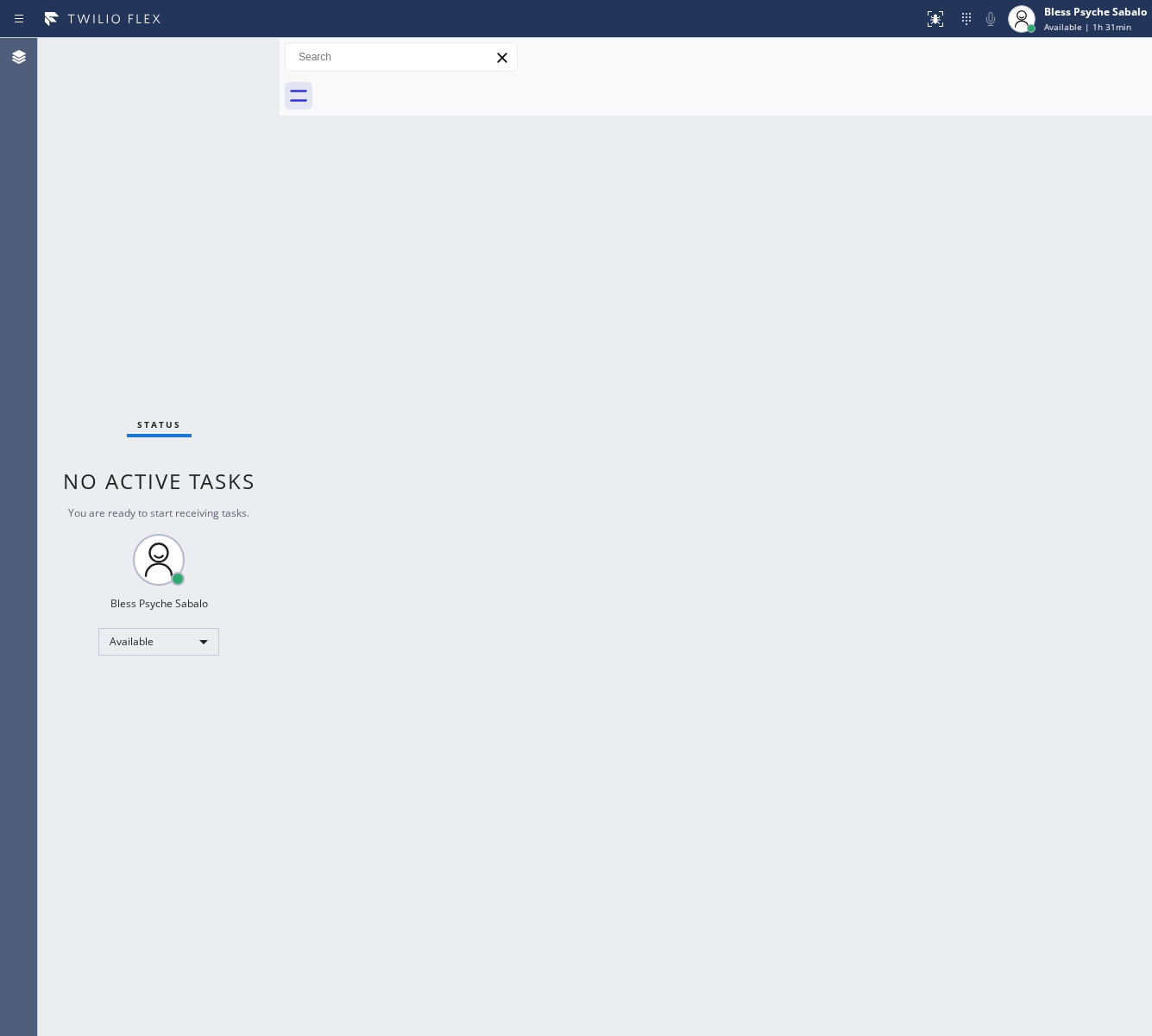 scroll, scrollTop: 1439, scrollLeft: 0, axis: vertical 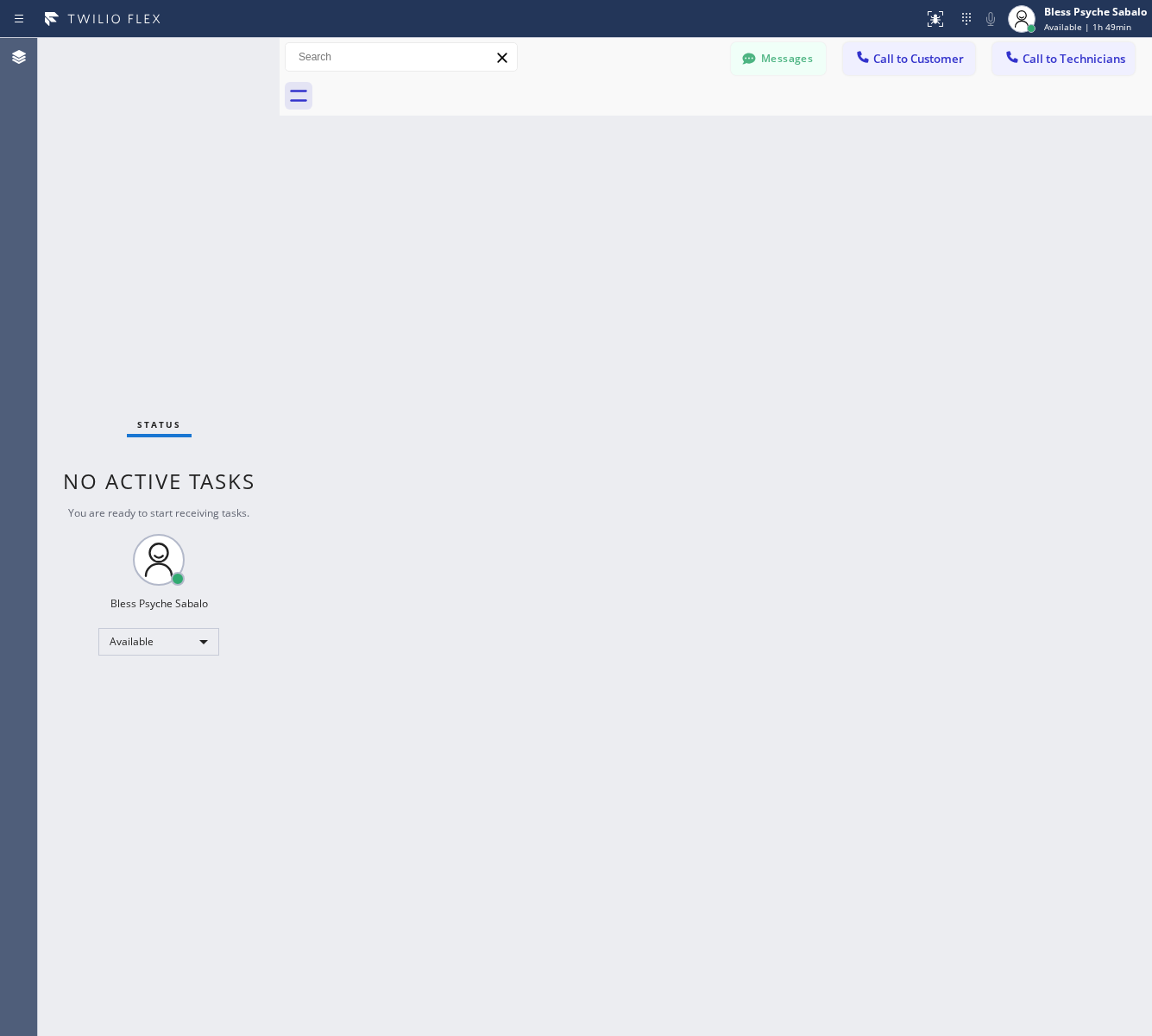 drag, startPoint x: 854, startPoint y: 155, endPoint x: 815, endPoint y: 118, distance: 53.75872 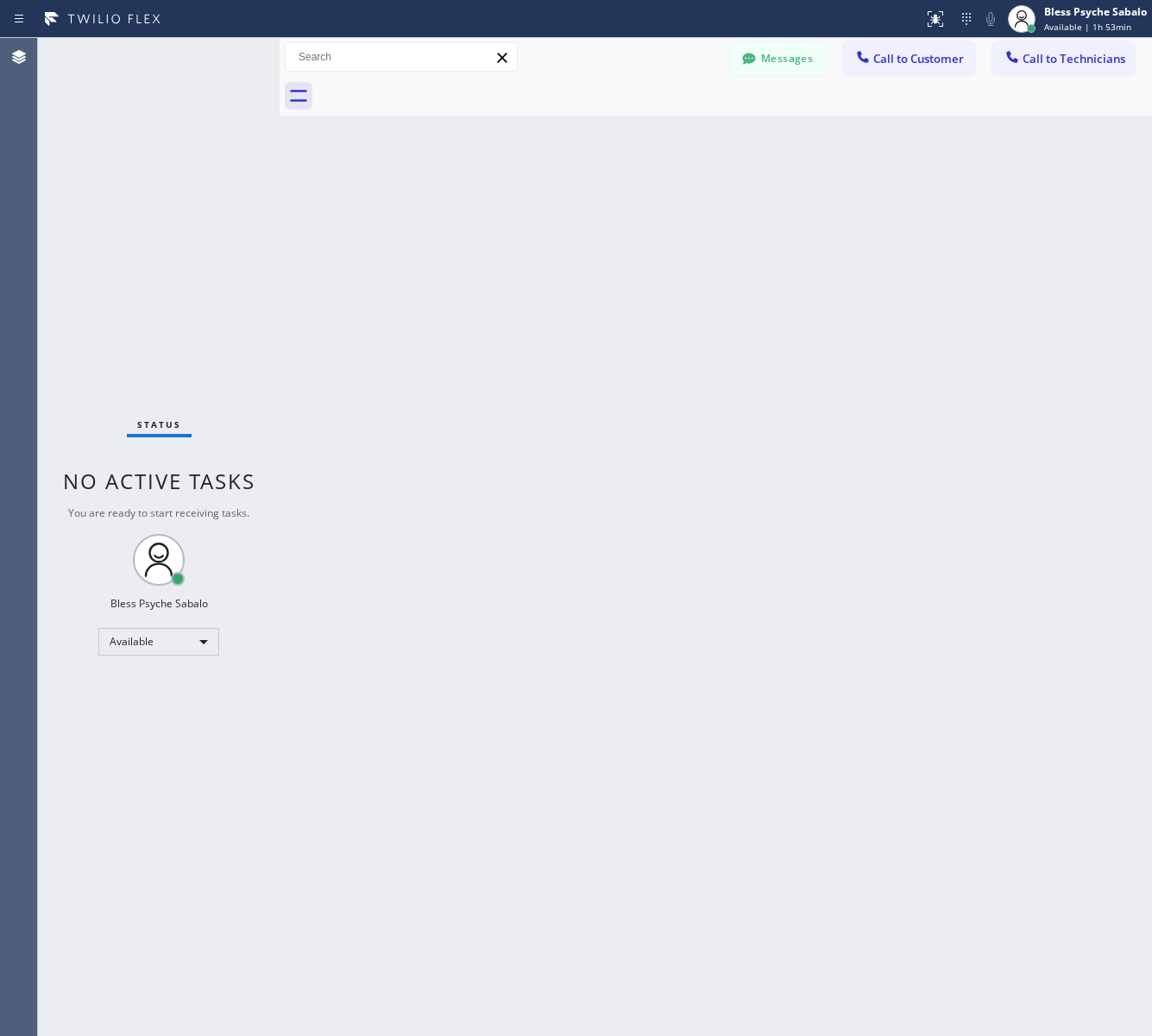 drag, startPoint x: 88, startPoint y: 656, endPoint x: 97, endPoint y: 653, distance: 9.486833 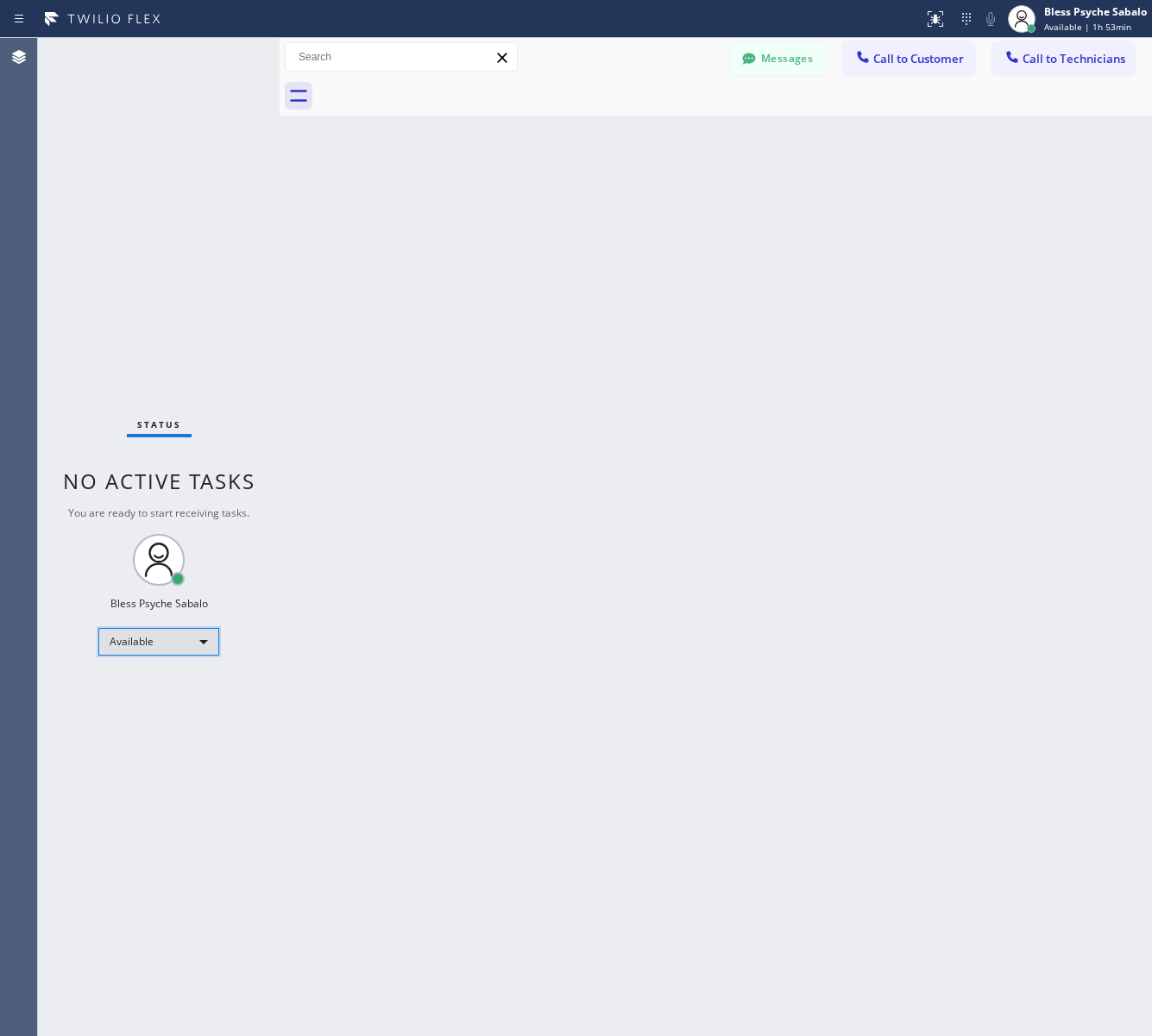 click on "Available" at bounding box center (159, 642) 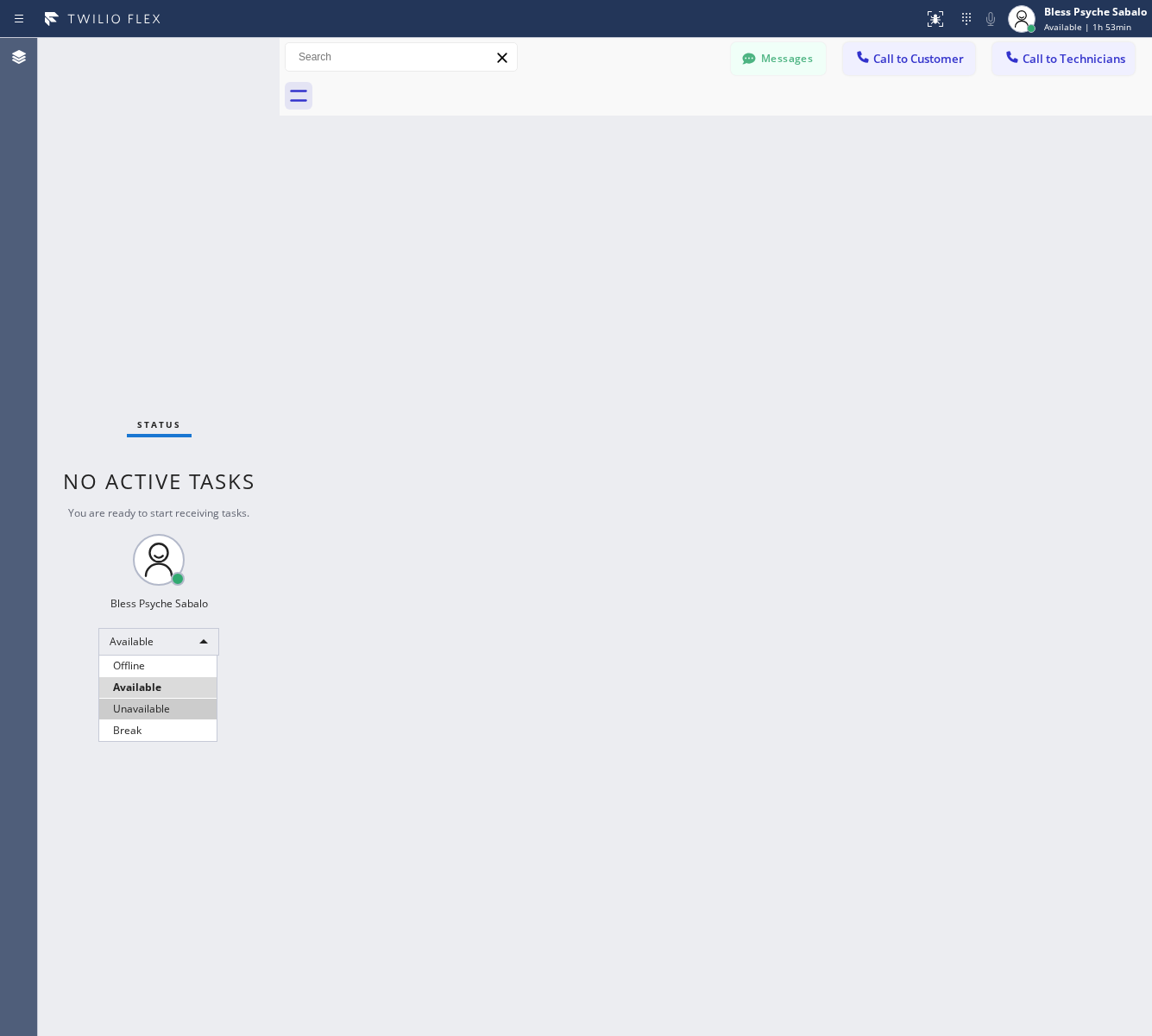 click on "Unavailable" at bounding box center (158, 709) 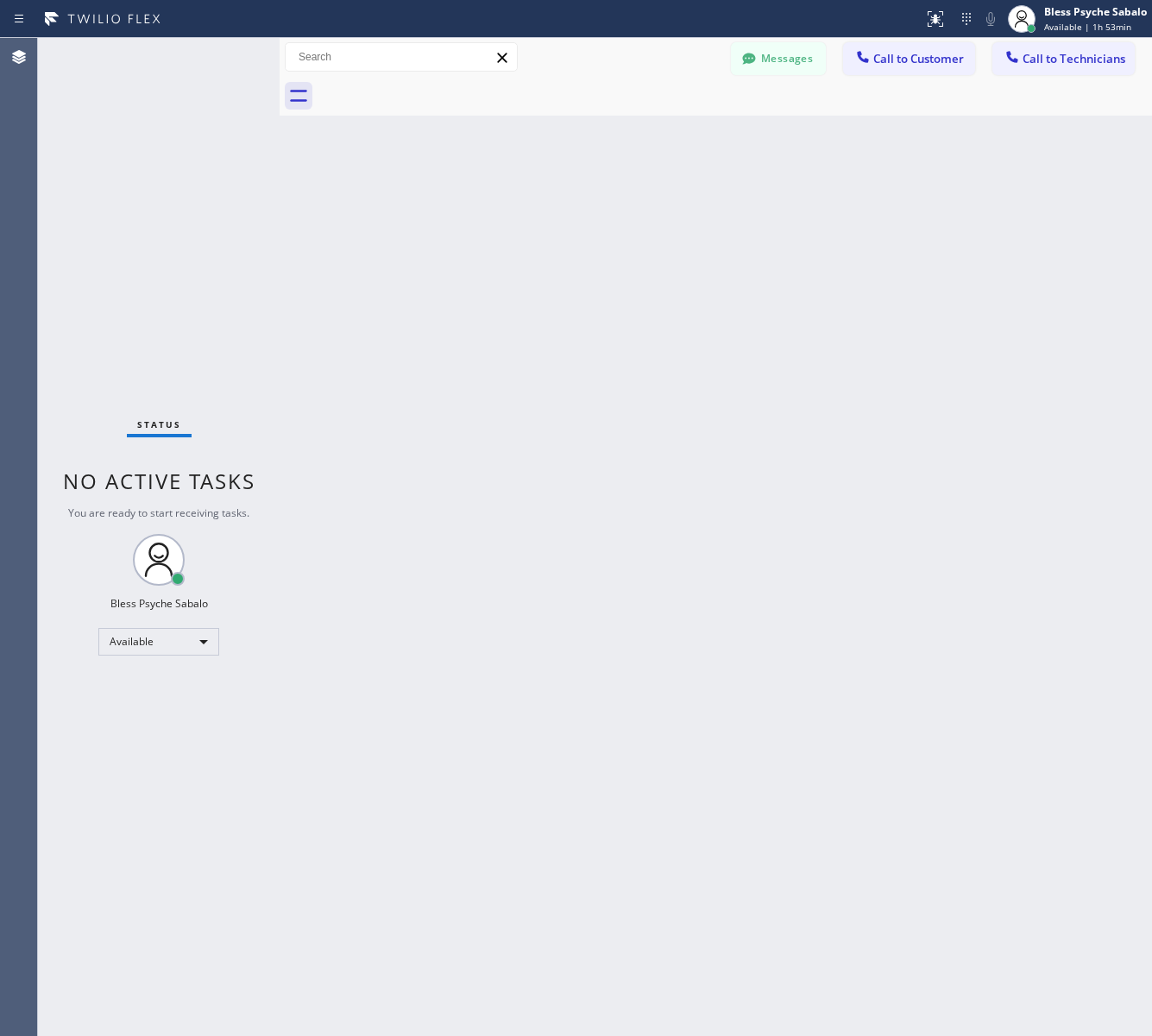 click on "Back to Dashboard Change Sender ID Customers Technicians MM [FIRST] [LAST] 07/28 03:53 PM It's fine .. NP
We don't need it anymore JW [FIRST] [LAST] 07/25 04:18 PM Hi [FIRST]-this is [FIRST], one of the dispatch managers here at 5 Star Plumbing. I’m reaching out to follow up on the estimate provided by our technician, [FIRST], during his visit on 07/02 regarding the (Installation of In-Home Water Filtration System). We just wanted to check in and see if you had any questions about the estimate or if there’s anything we can assist you with as you consider moving forward with the project. Feel free to reach out at your convenience—we’re here to help!
BS [FIRST] [LAST] 07/25 04:08 PM LC [FIRST] [LAST] 07/25 11:57 AM Tech advised me to just book an appointment and they'll gonna check the property together with you or either the real estate agent, to see if there's any back-up problem. DM [FIRST] [LAST] 07/25 08:45 AM BD [FIRST] [LAST] 07/24 04:53 PM No problem. IB [FIRST] [LAST] 07/24 02:33 PM Sorry I missed your call.  J  CD JL SN TJ" at bounding box center [715, 537] 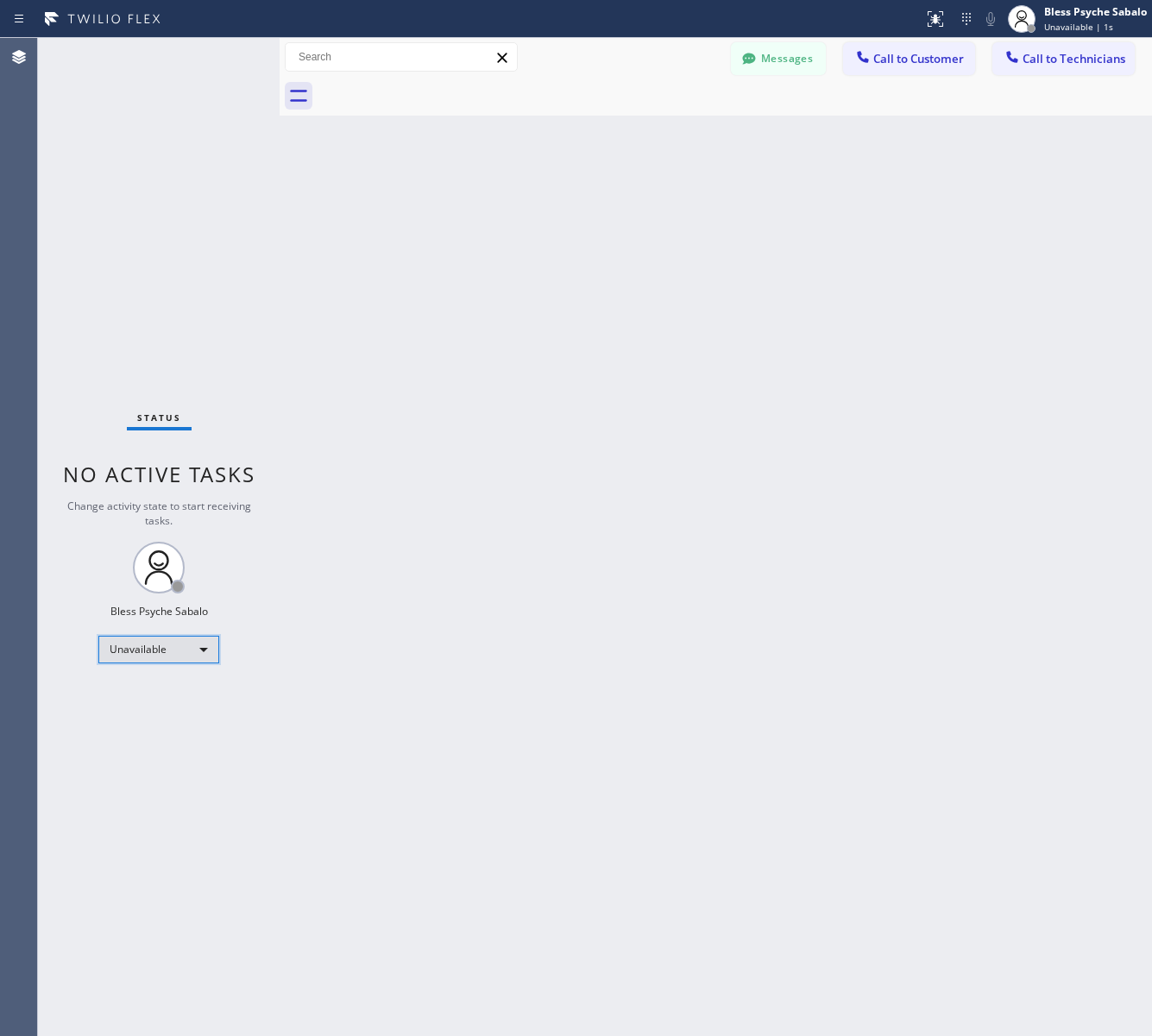 click on "Unavailable" at bounding box center (159, 650) 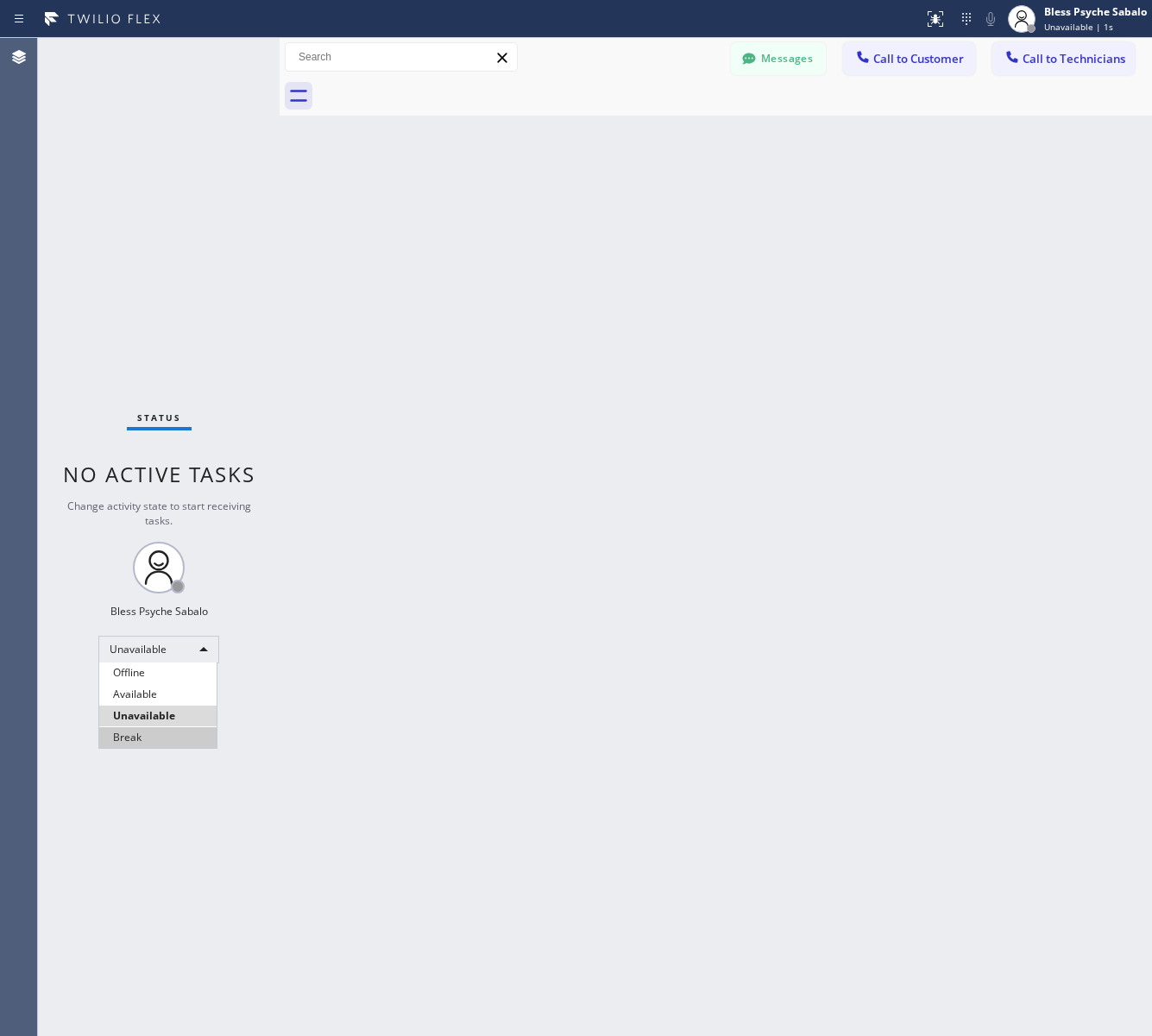 click on "Break" at bounding box center (158, 738) 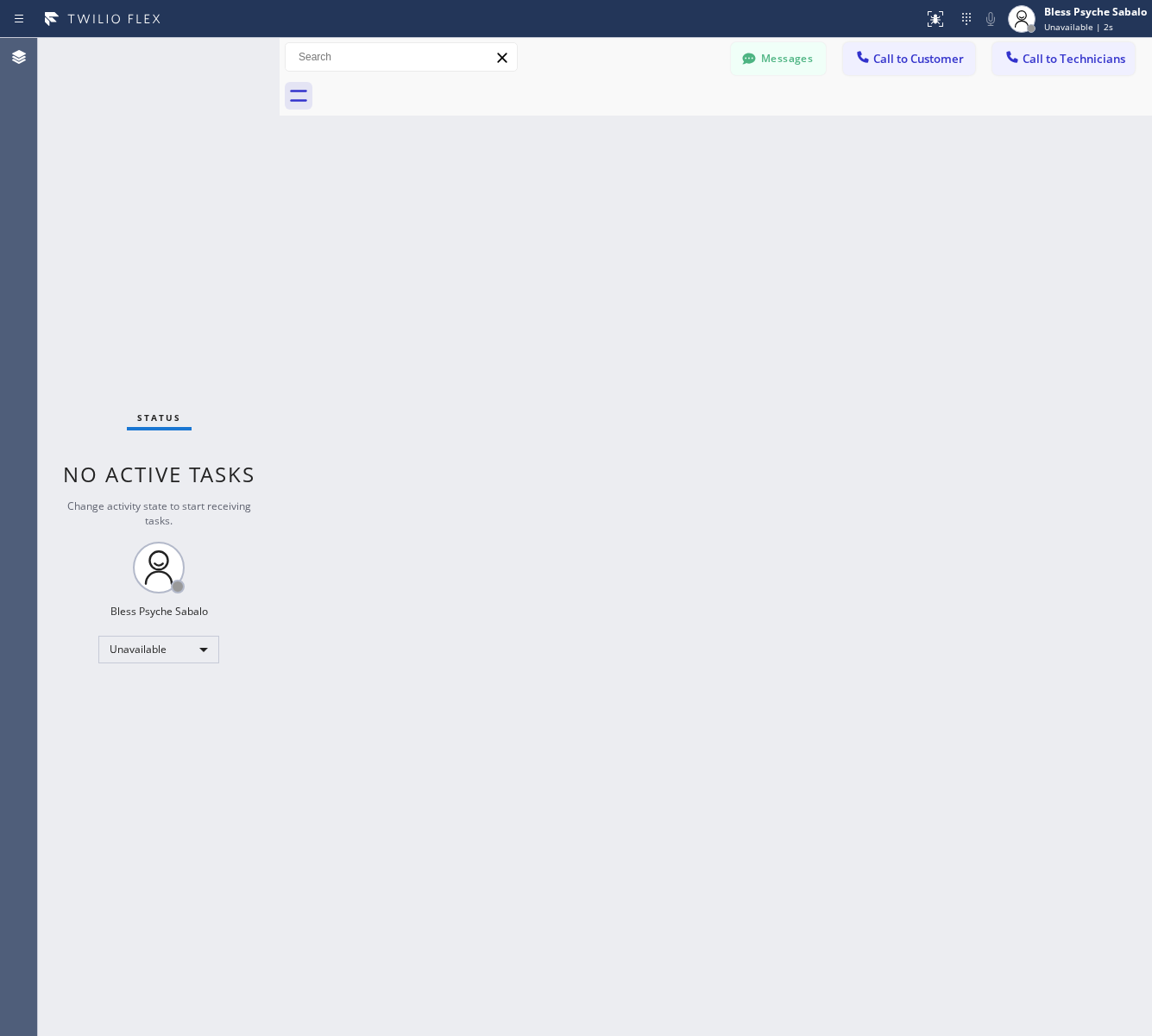 click on "Back to Dashboard Change Sender ID Customers Technicians MM [FIRST] [LAST] 07/28 03:53 PM It's fine .. NP
We don't need it anymore JW [FIRST] [LAST] 07/25 04:18 PM Hi [FIRST]-this is [FIRST], one of the dispatch managers here at 5 Star Plumbing. I’m reaching out to follow up on the estimate provided by our technician, [FIRST], during his visit on 07/02 regarding the (Installation of In-Home Water Filtration System). We just wanted to check in and see if you had any questions about the estimate or if there’s anything we can assist you with as you consider moving forward with the project. Feel free to reach out at your convenience—we’re here to help!
BS [FIRST] [LAST] 07/25 04:08 PM LC [FIRST] [LAST] 07/25 11:57 AM Tech advised me to just book an appointment and they'll gonna check the property together with you or either the real estate agent, to see if there's any back-up problem. DM [FIRST] [LAST] 07/25 08:45 AM BD [FIRST] [LAST] 07/24 04:53 PM No problem. IB [FIRST] [LAST] 07/24 02:33 PM Sorry I missed your call.  J  CD JL SN TJ" at bounding box center (715, 537) 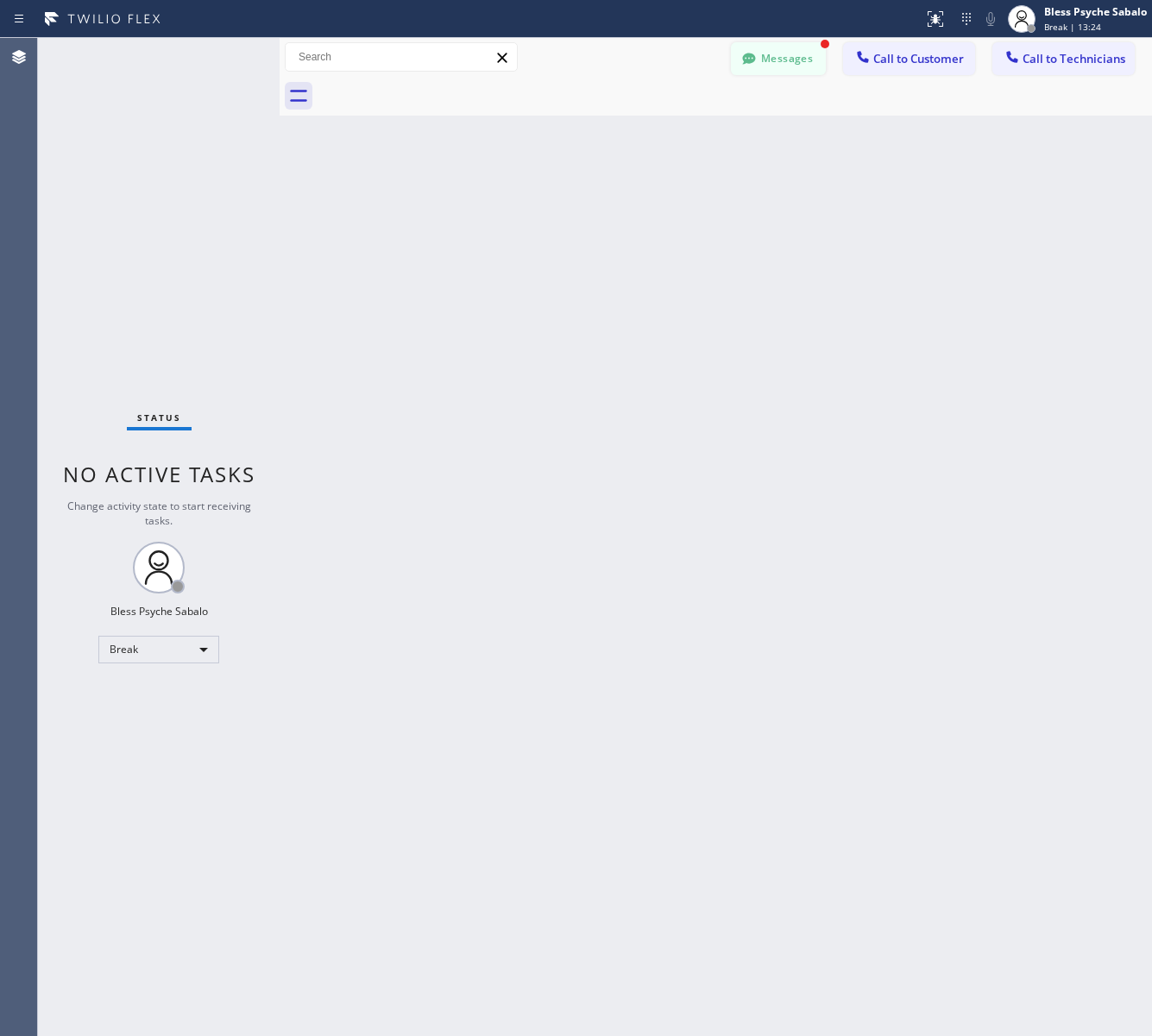 click on "Messages" at bounding box center [778, 59] 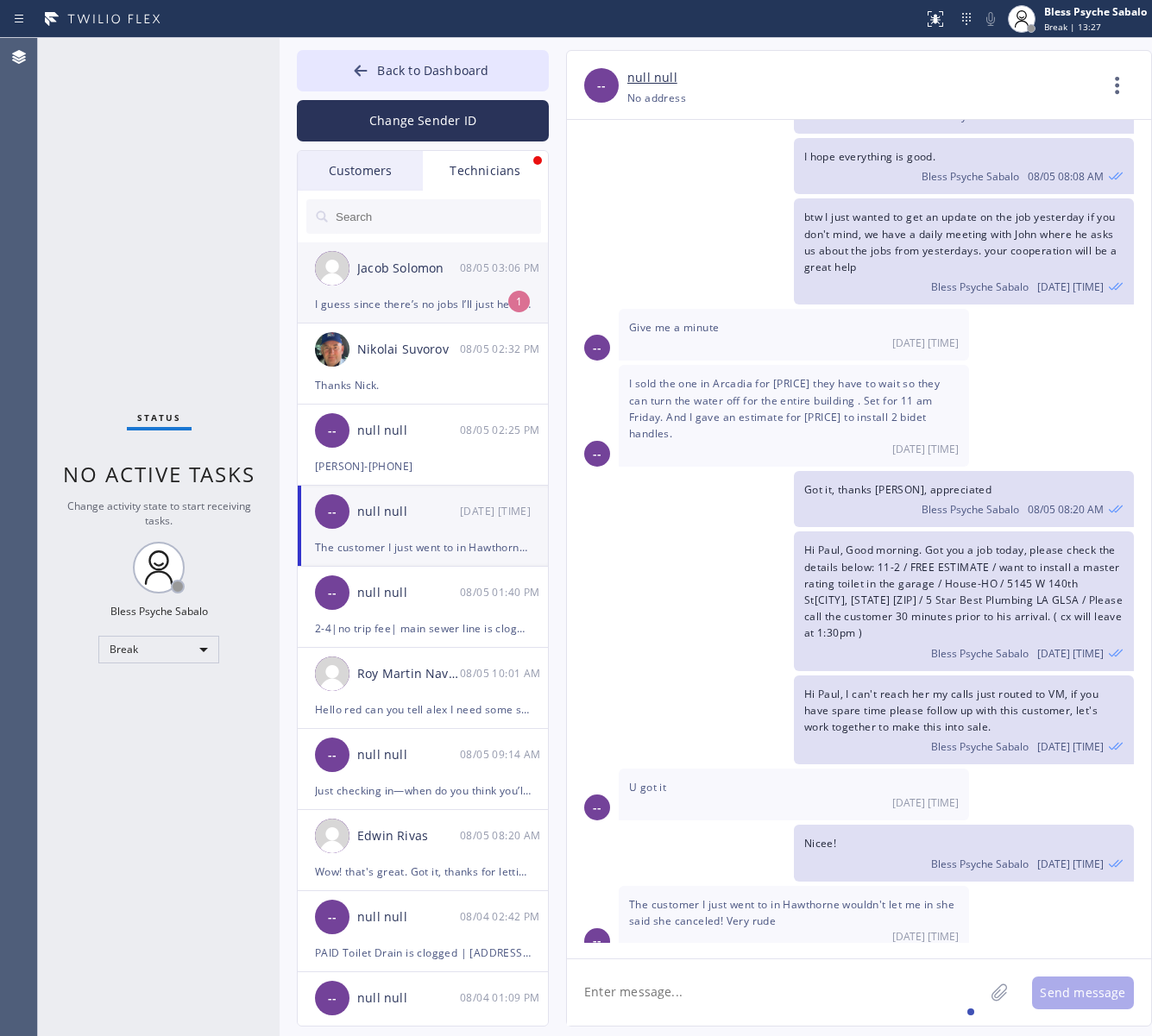 click on "I guess since there’s no jobs I’ll just head home" at bounding box center (423, 304) 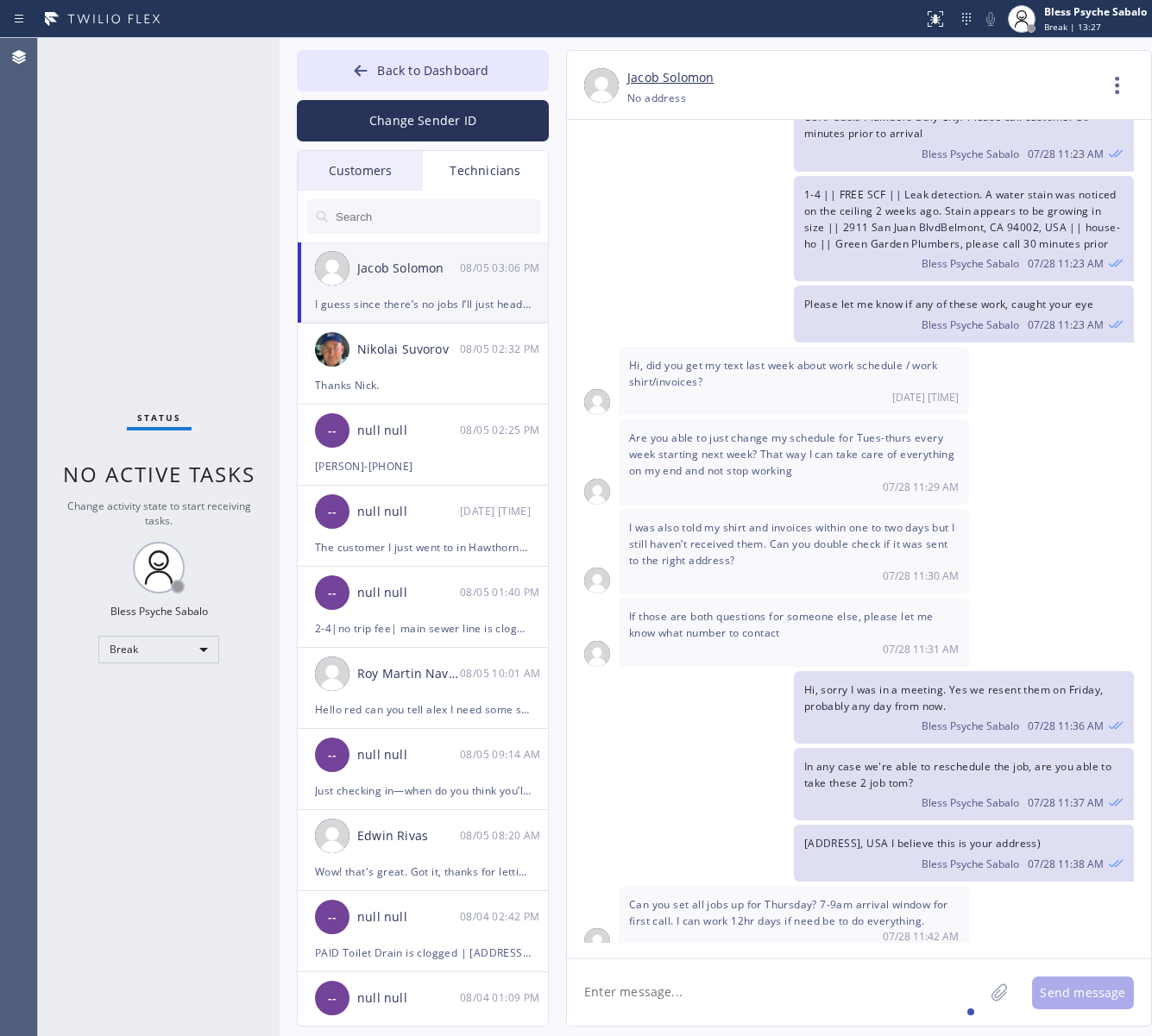 scroll, scrollTop: 3310, scrollLeft: 0, axis: vertical 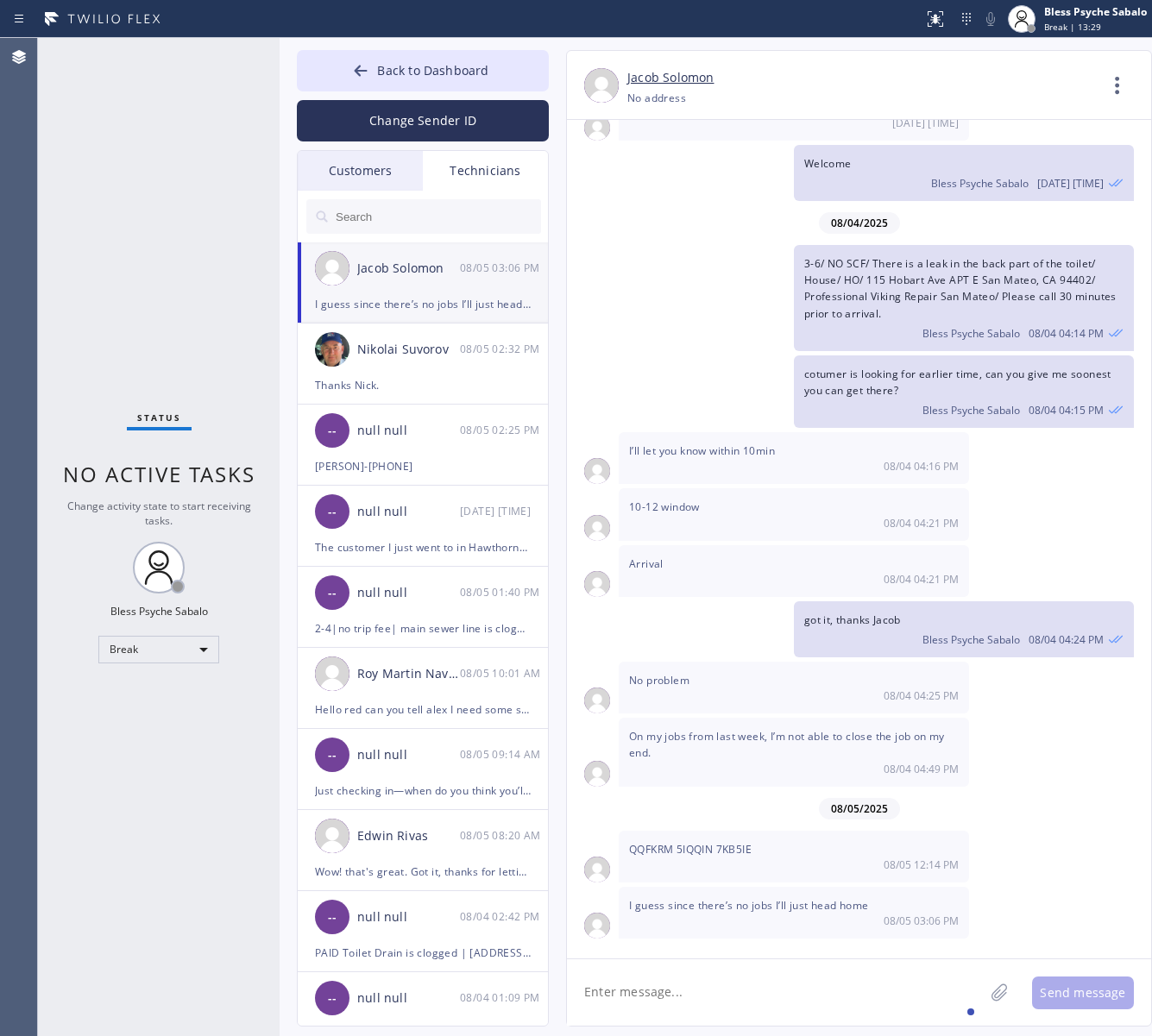 click 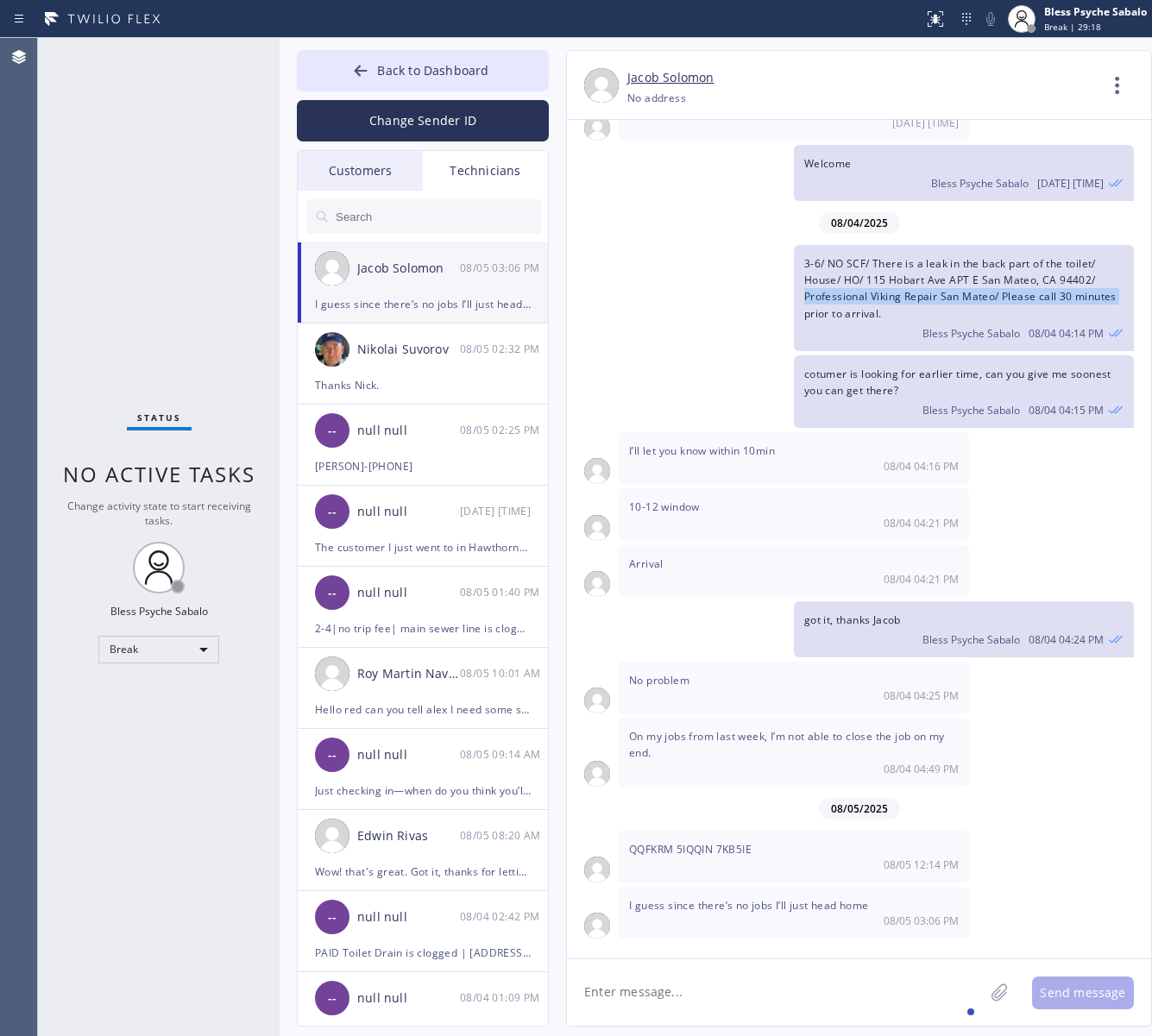 click on "3-6/ NO SCF/ There is a leak in the back part of the toilet/ House/ HO/ [NUMBER] [STREET] APT E [CITY], CA [ZIP]/ Professional Viking Repair [CITY]/ Please call 30 minutes prior to arrival. [FIRST] [LAST] [DATE] [TIME]" at bounding box center (850, 298) 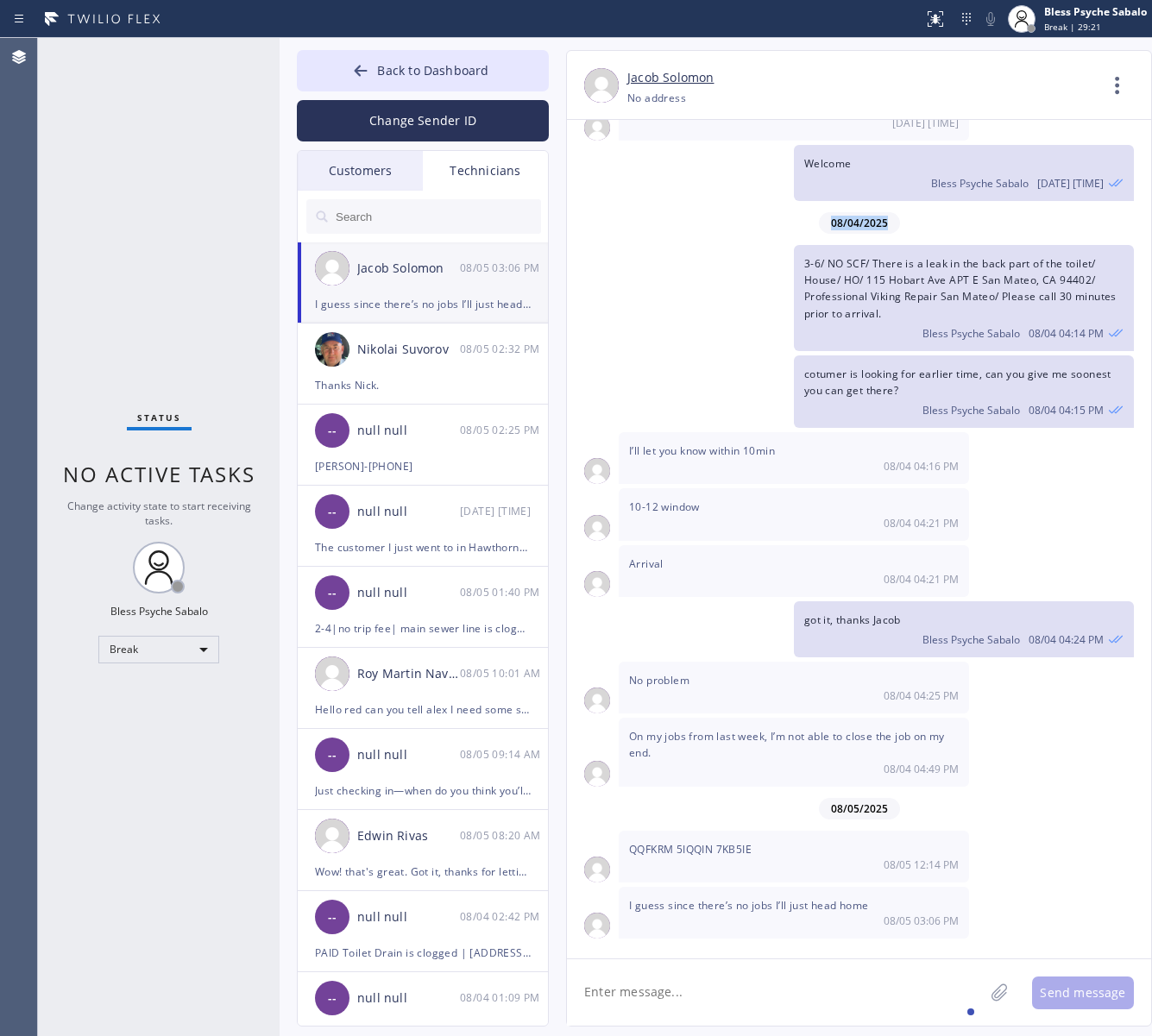 drag, startPoint x: 721, startPoint y: 248, endPoint x: 863, endPoint y: 263, distance: 142.79006 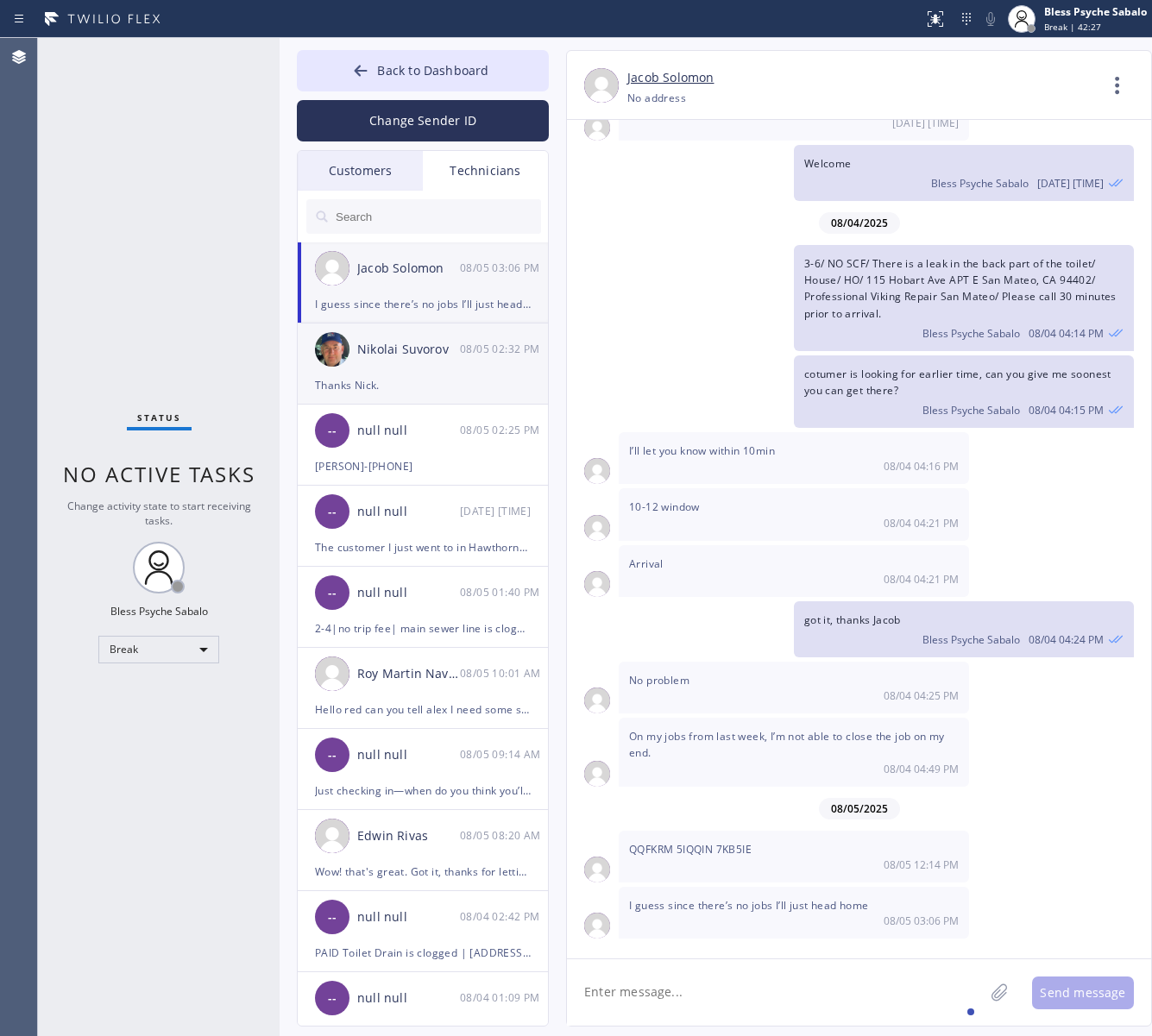 click on "Nikolai  Suvorov 08/05 02:32 PM Thanks Nick." 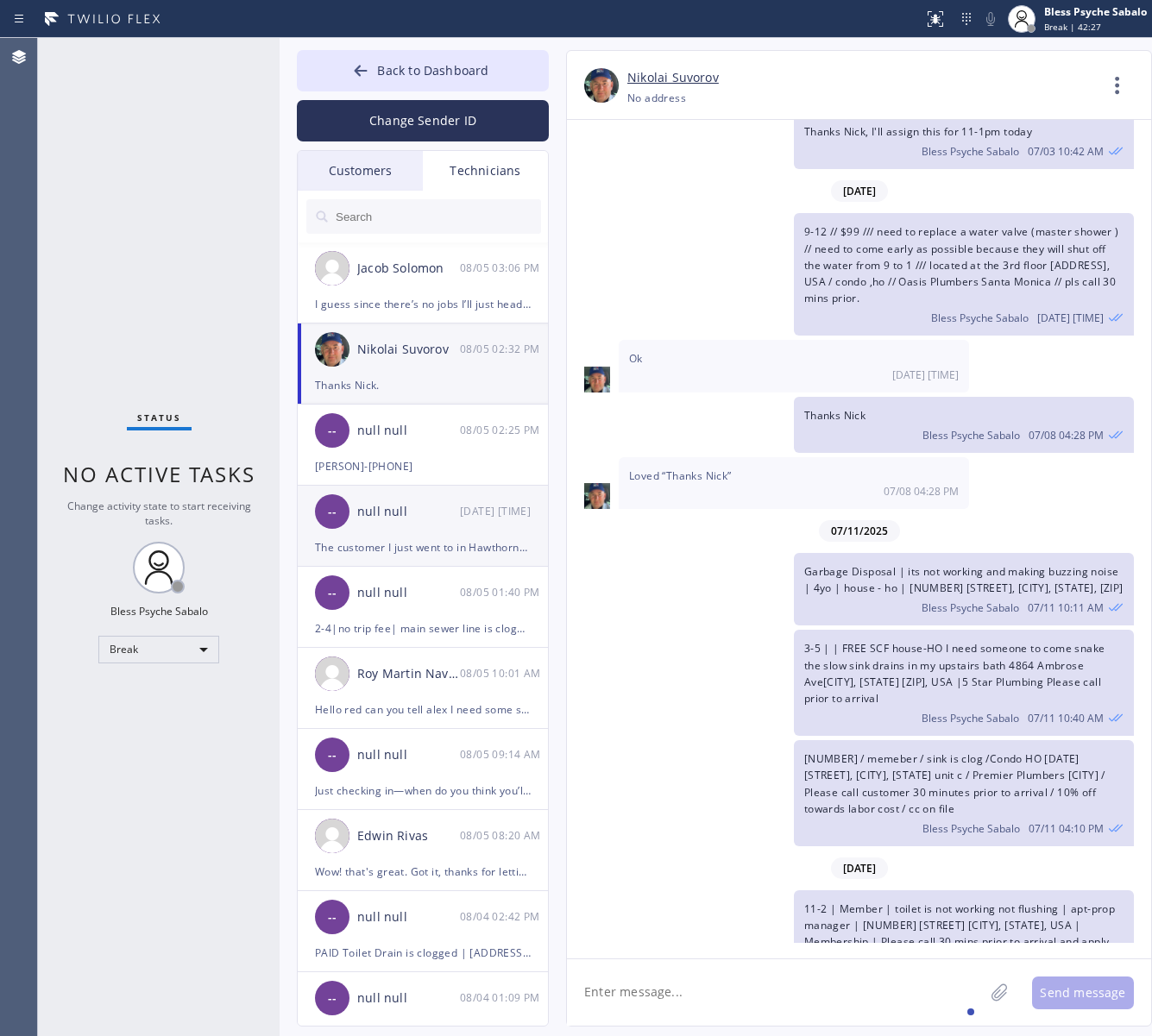 scroll, scrollTop: 10667, scrollLeft: 0, axis: vertical 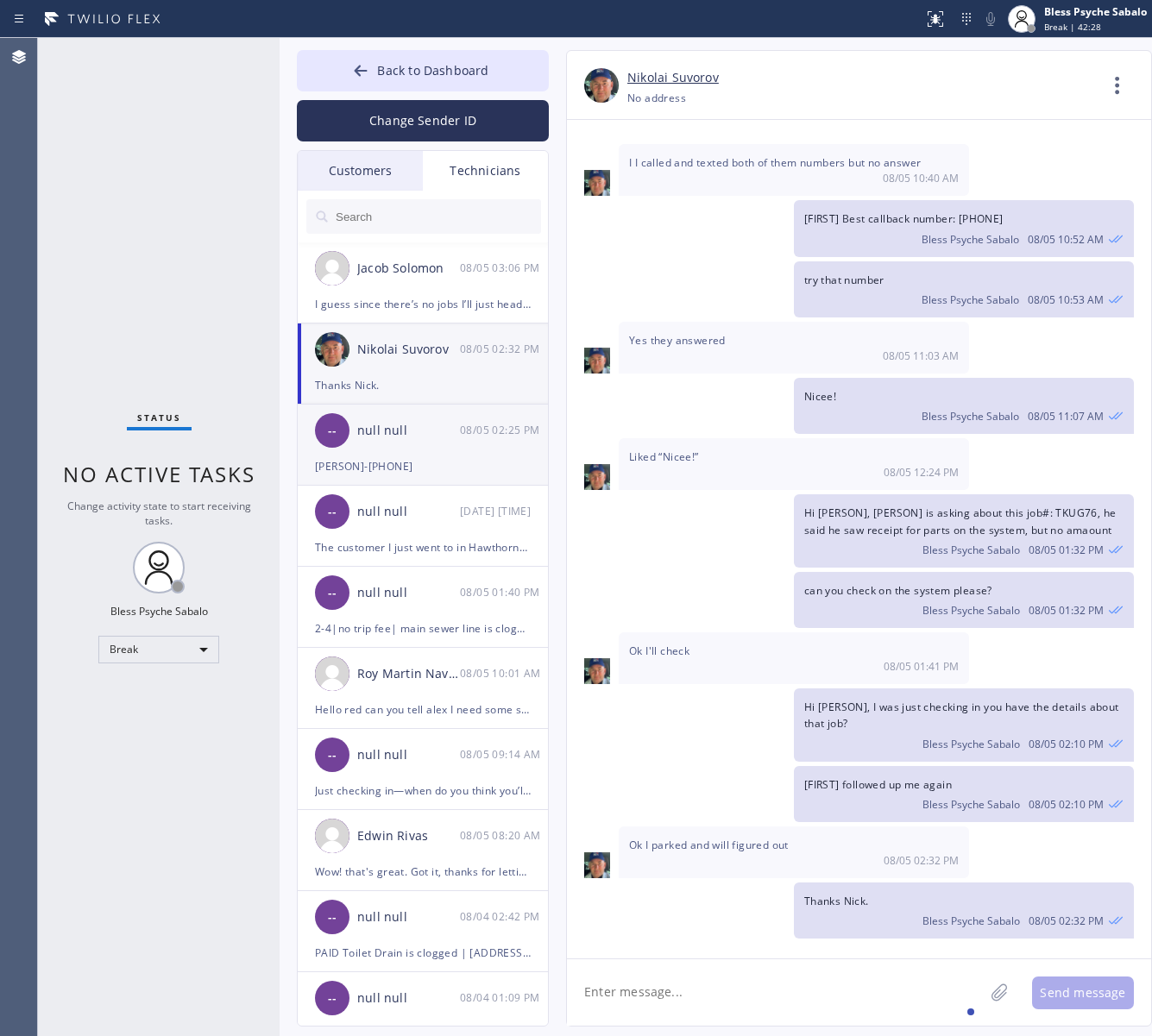 click on "-- null null 08/05 02:25 PM Alex-13236796146" 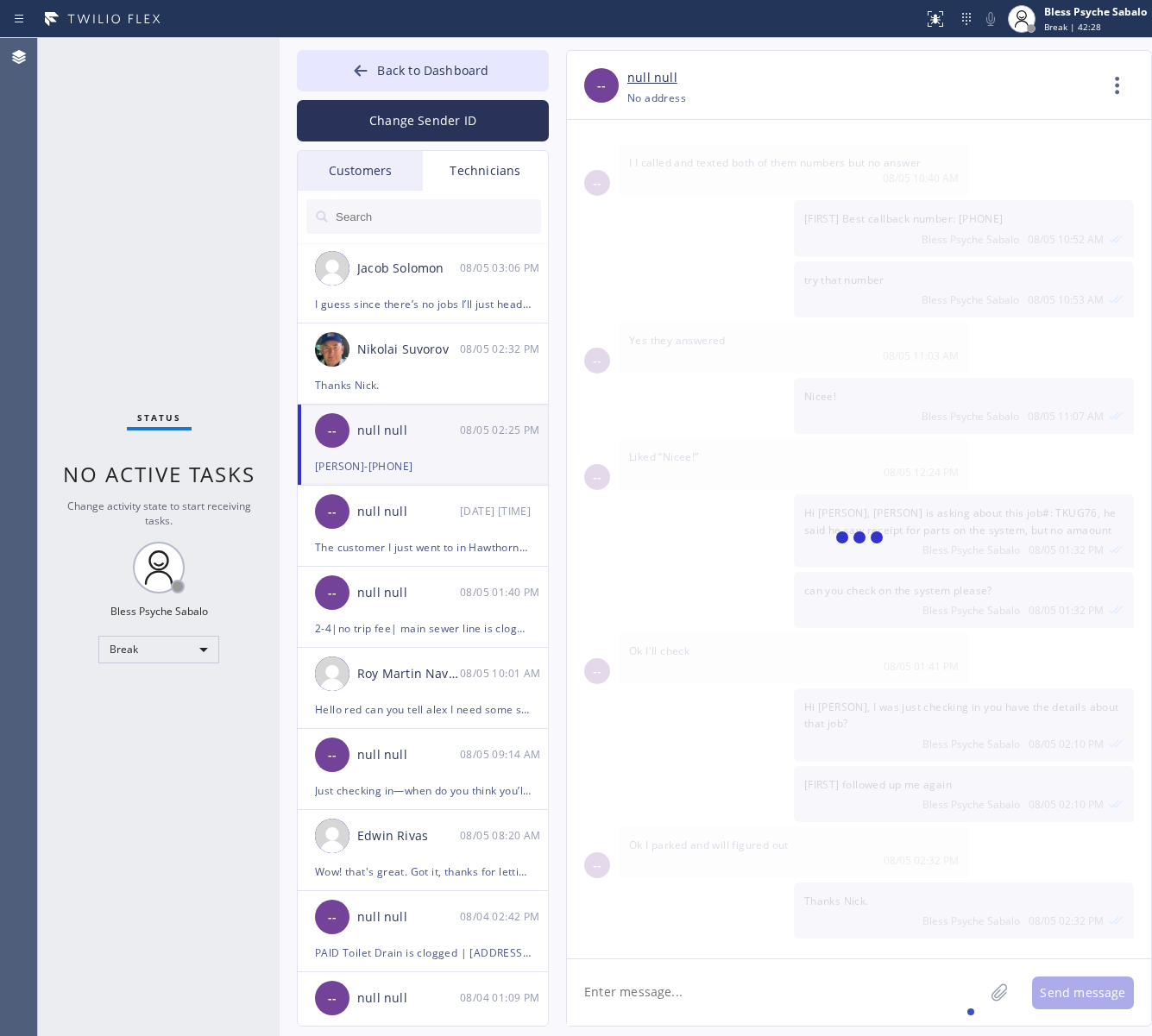 scroll, scrollTop: 760, scrollLeft: 0, axis: vertical 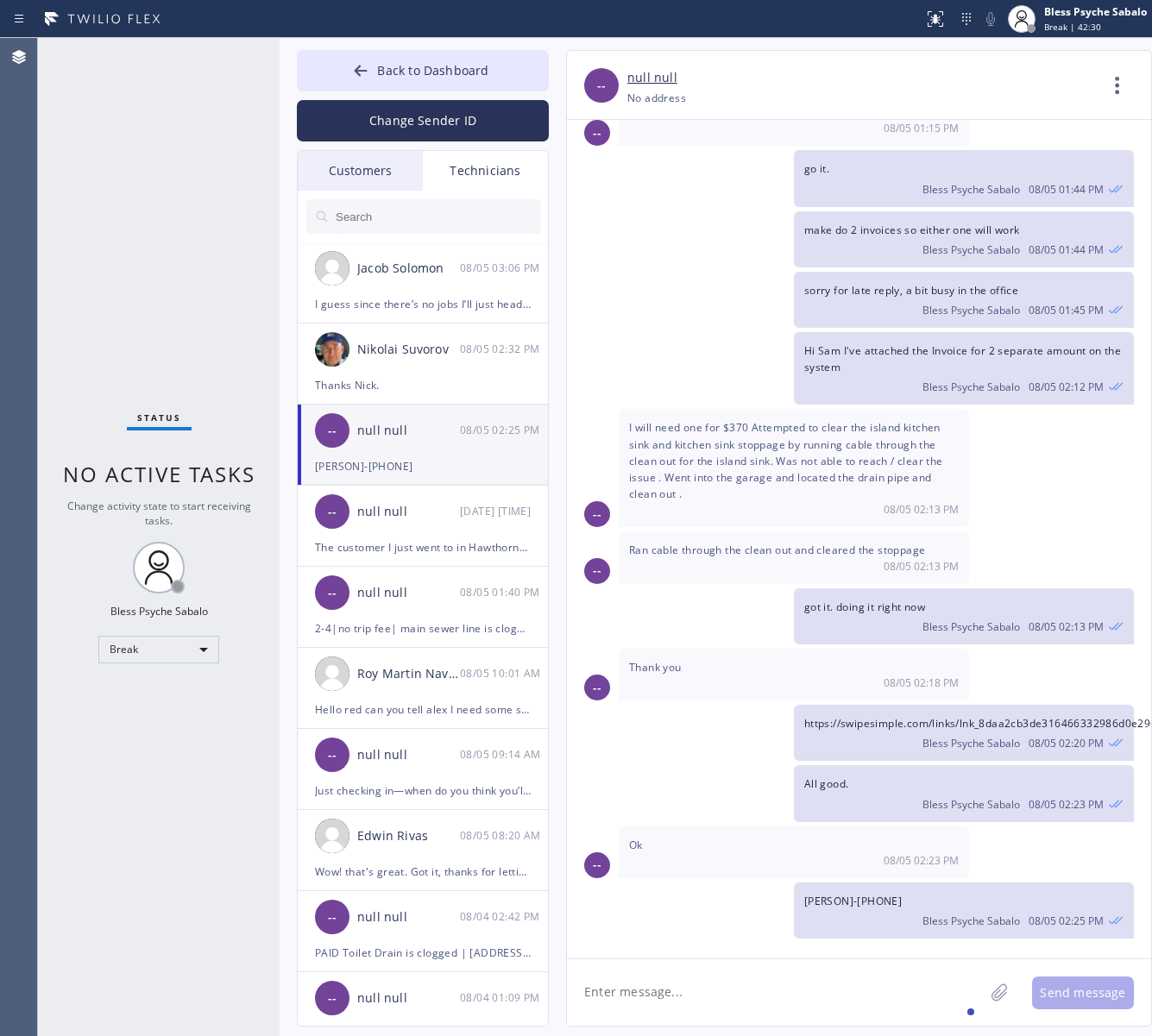 click on "-- null null 08/05 02:25 PM" at bounding box center (424, 430) 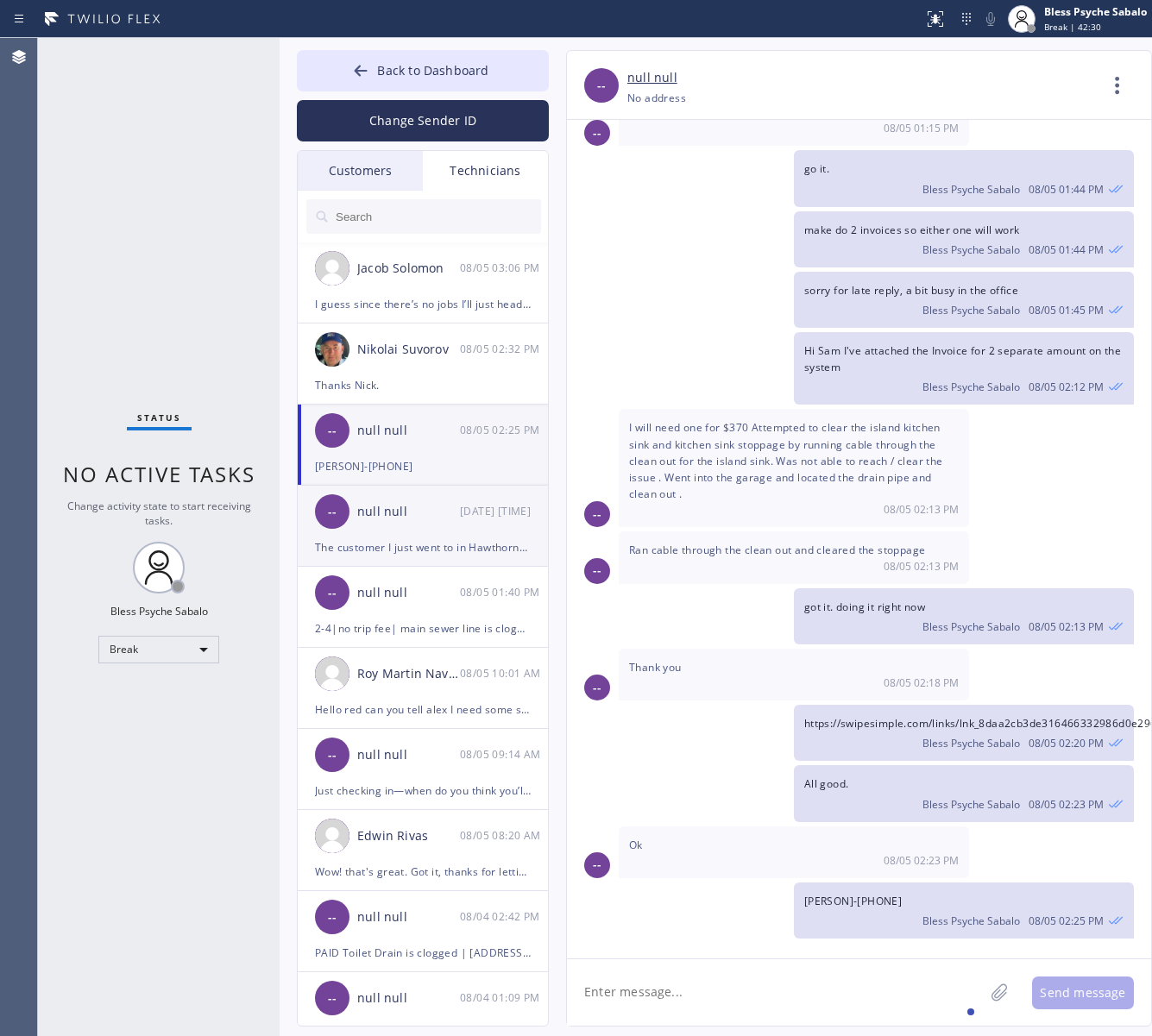 click on "-- null null 08/05 01:46 PM" at bounding box center [424, 512] 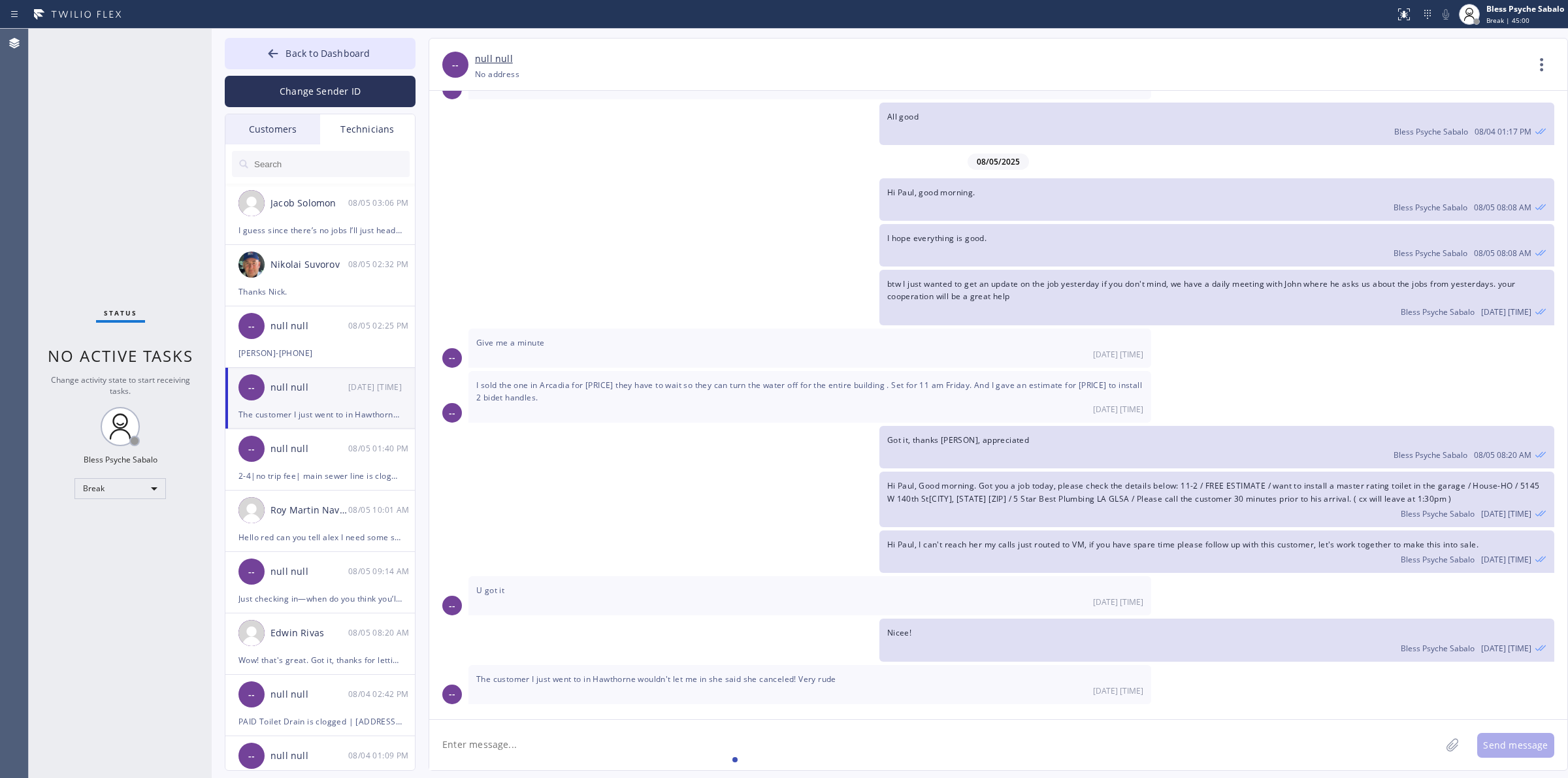 scroll, scrollTop: 834, scrollLeft: 0, axis: vertical 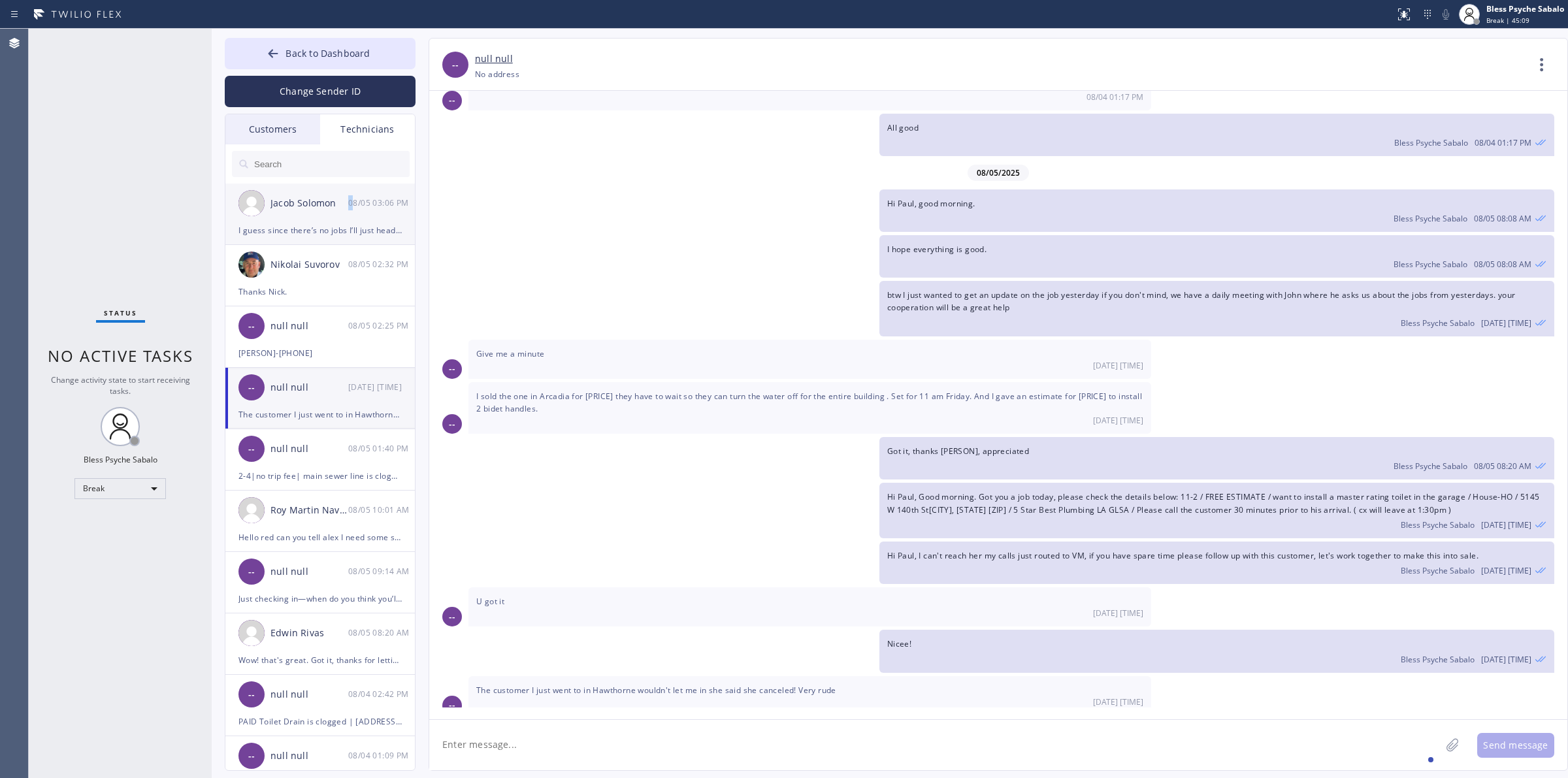 click on "08/05 03:06 PM" at bounding box center [382, 203] 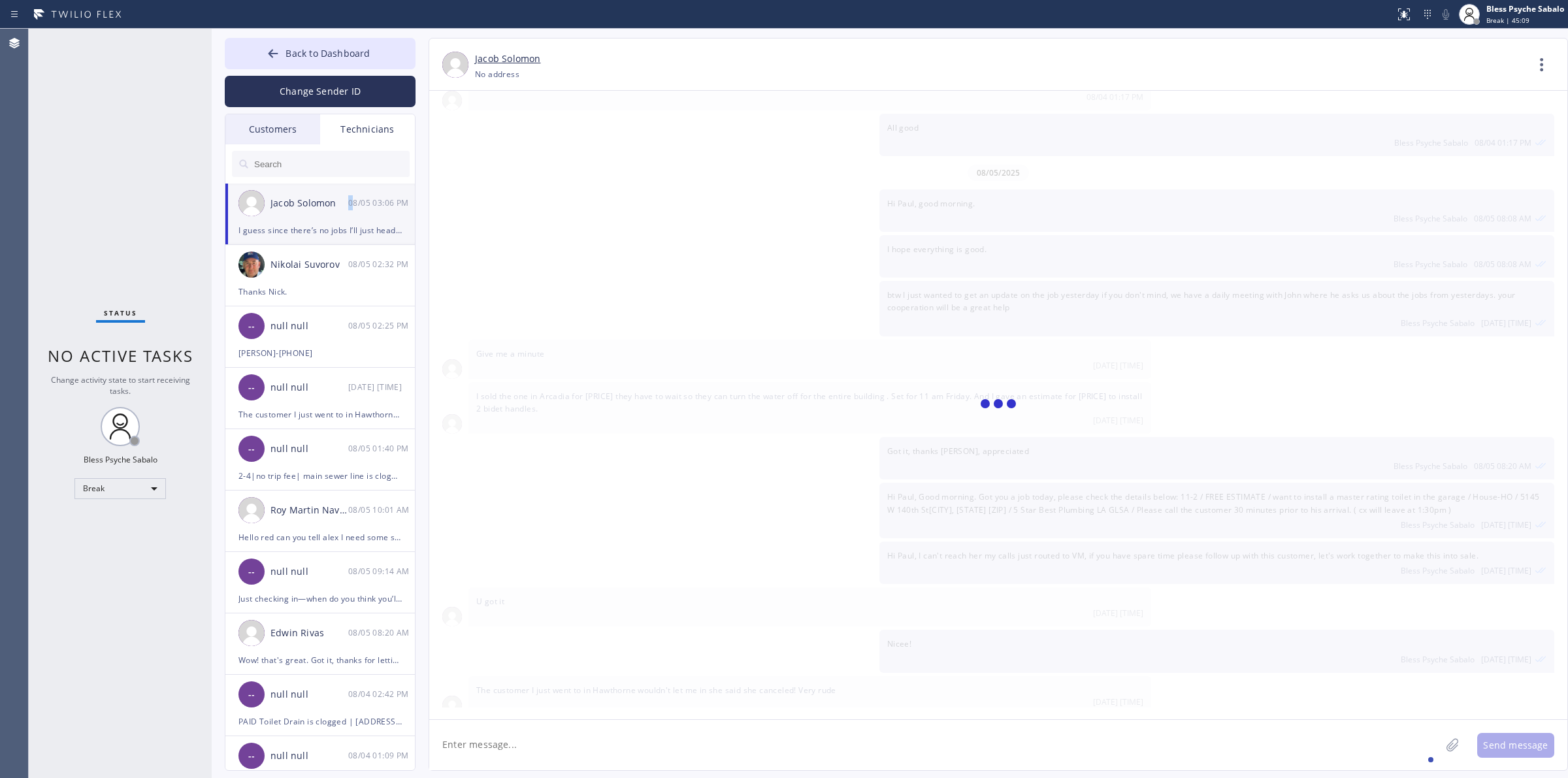 scroll, scrollTop: 2037, scrollLeft: 0, axis: vertical 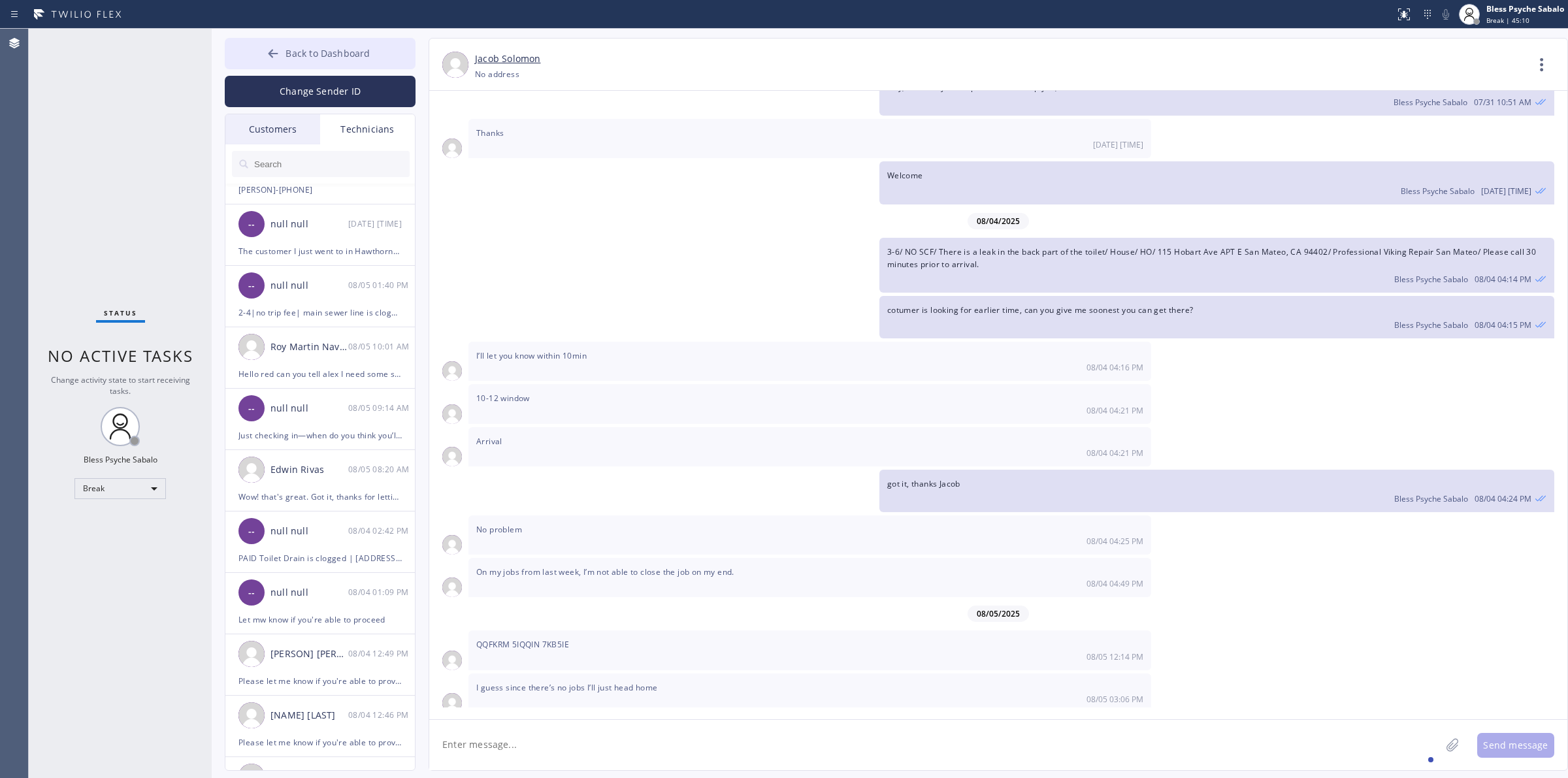 drag, startPoint x: 286, startPoint y: 60, endPoint x: 376, endPoint y: 61, distance: 90.00556 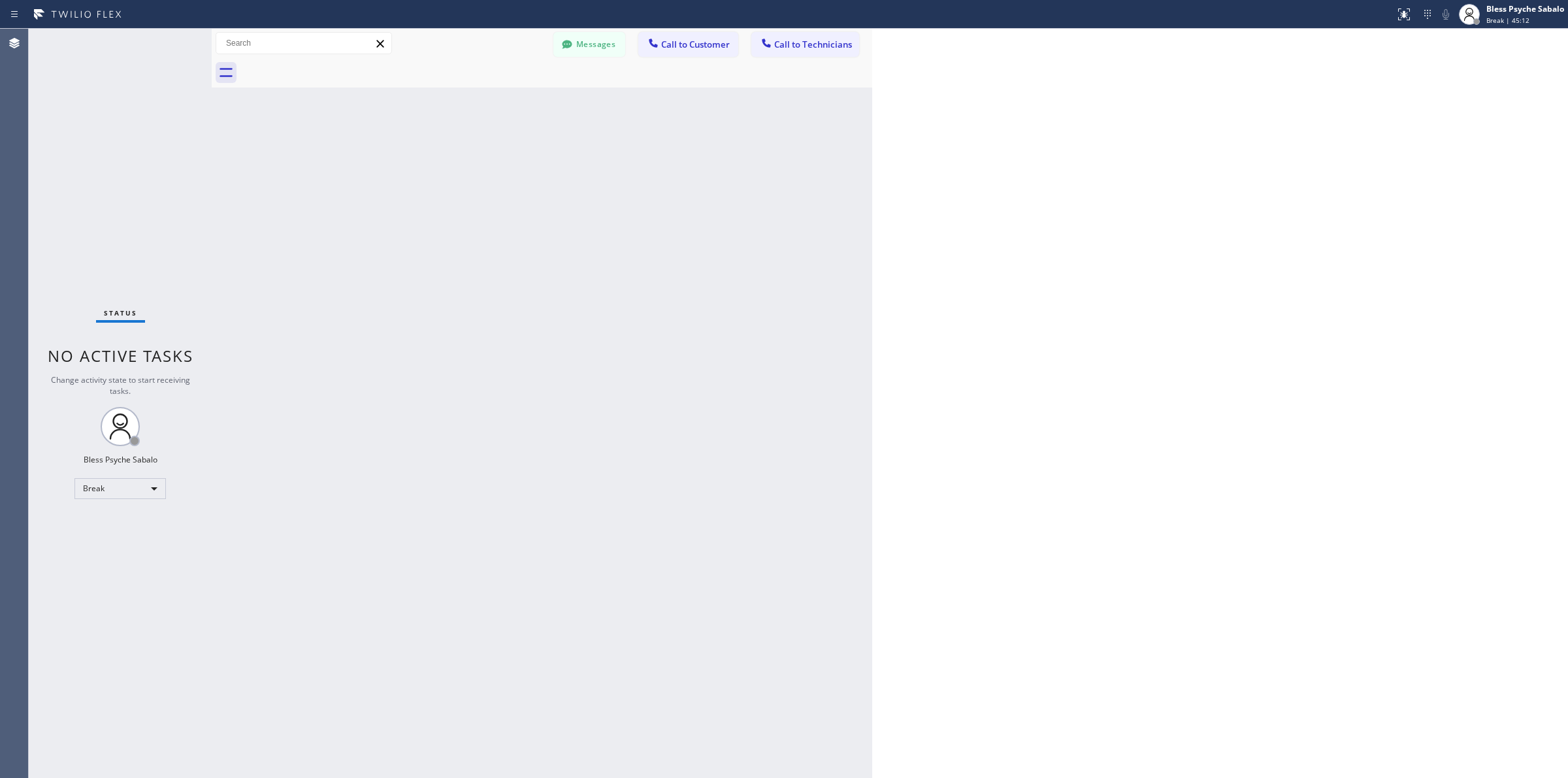 scroll, scrollTop: 2464, scrollLeft: 0, axis: vertical 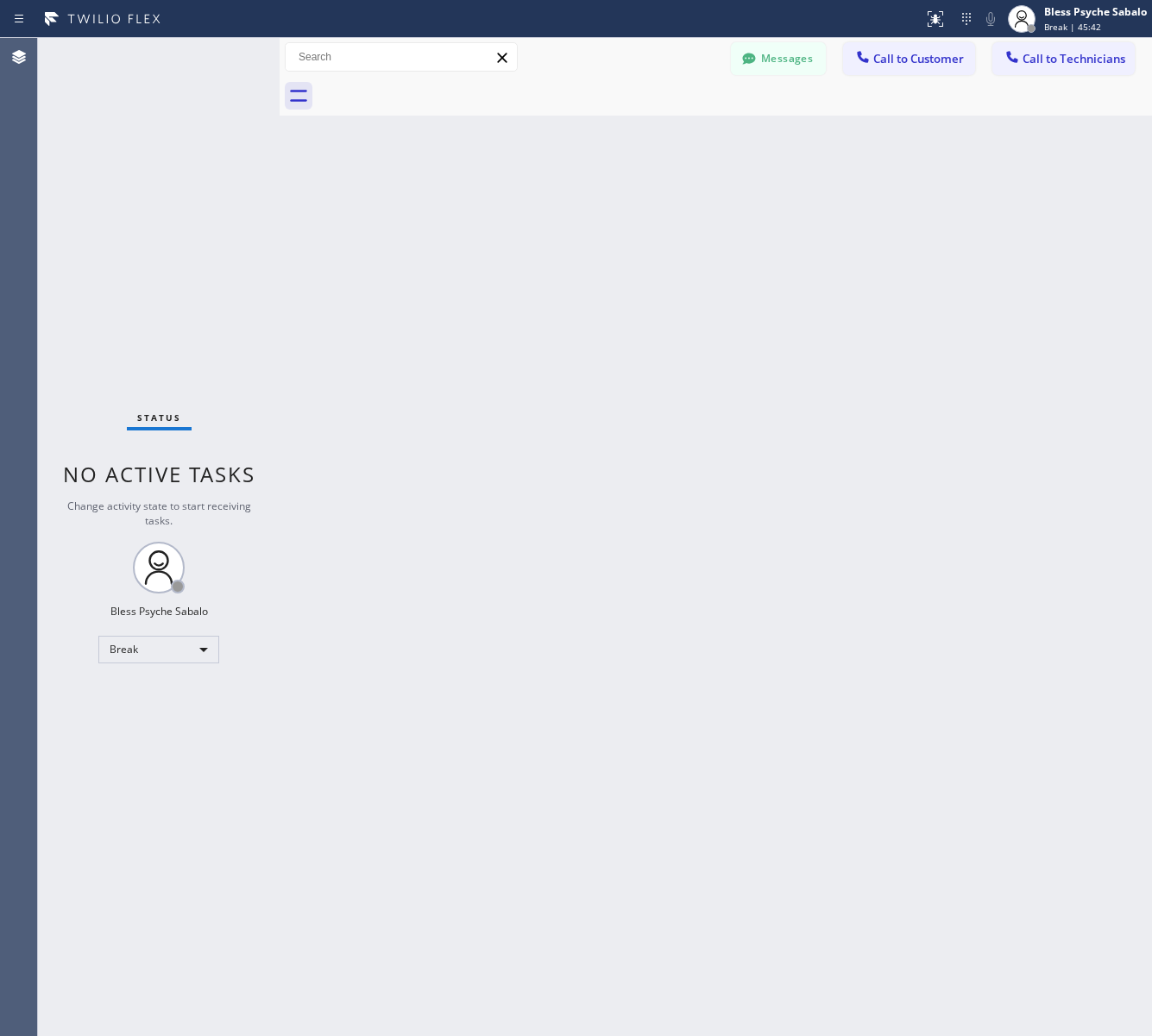 click on "Back to Dashboard Change Sender ID Customers Technicians MM [FIRST] [LAST] 07/28 03:53 PM It's fine .. NP
We don't need it anymore JW [FIRST] [LAST] 07/25 04:18 PM Hi [FIRST]-this is [FIRST], one of the dispatch managers here at 5 Star Plumbing. I’m reaching out to follow up on the estimate provided by our technician, [FIRST], during his visit on 07/02 regarding the (Installation of In-Home Water Filtration System). We just wanted to check in and see if you had any questions about the estimate or if there’s anything we can assist you with as you consider moving forward with the project. Feel free to reach out at your convenience—we’re here to help!
BS [FIRST] [LAST] 07/25 04:08 PM LC [FIRST] [LAST] 07/25 11:57 AM Tech advised me to just book an appointment and they'll gonna check the property together with you or either the real estate agent, to see if there's any back-up problem. DM [FIRST] [LAST] 07/25 08:45 AM BD [FIRST] [LAST] 07/24 04:53 PM No problem. IB [FIRST] [LAST] 07/24 02:33 PM Sorry I missed your call.  J  CD JL SN TJ" at bounding box center (715, 537) 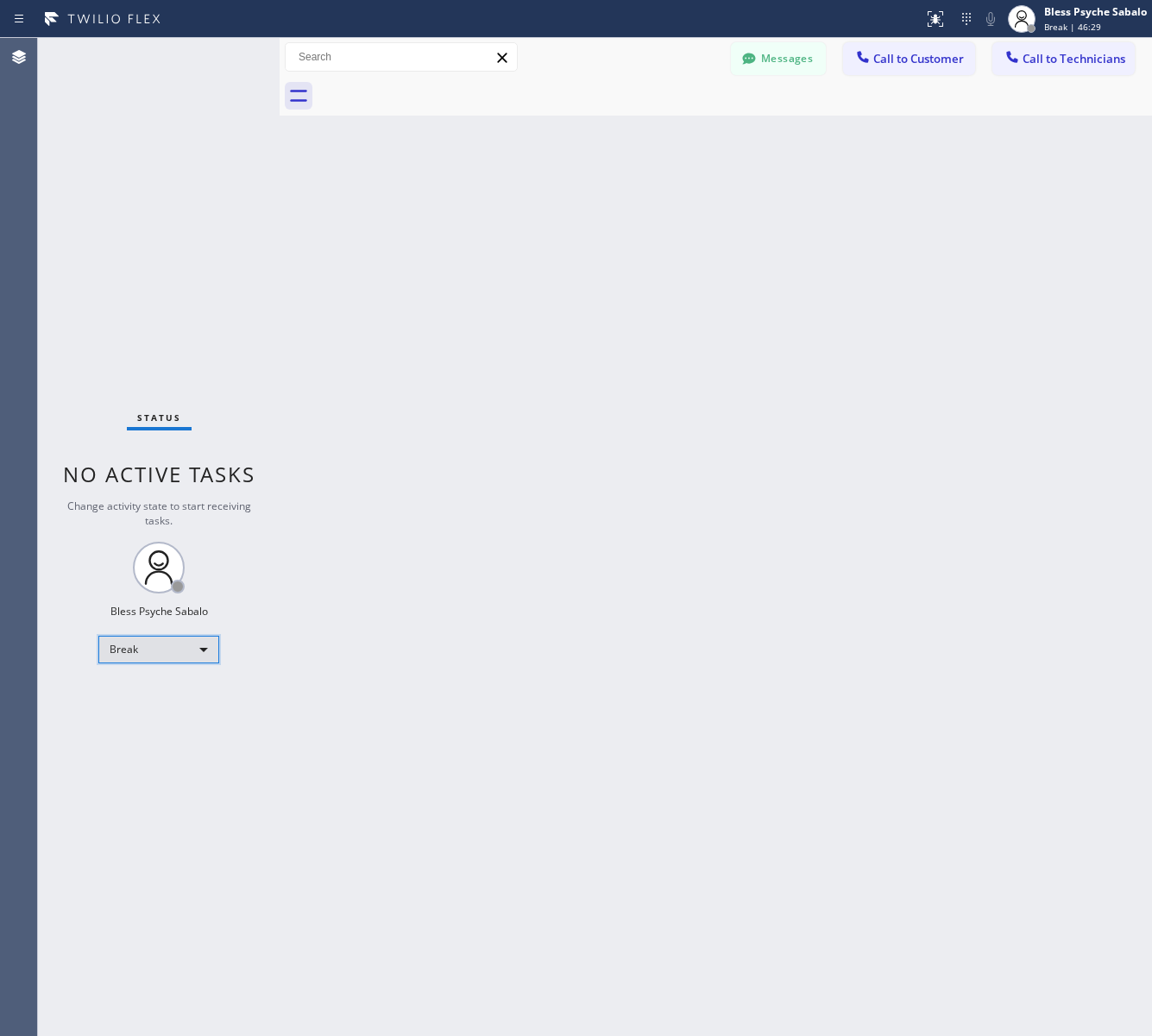 click on "Break" at bounding box center (159, 650) 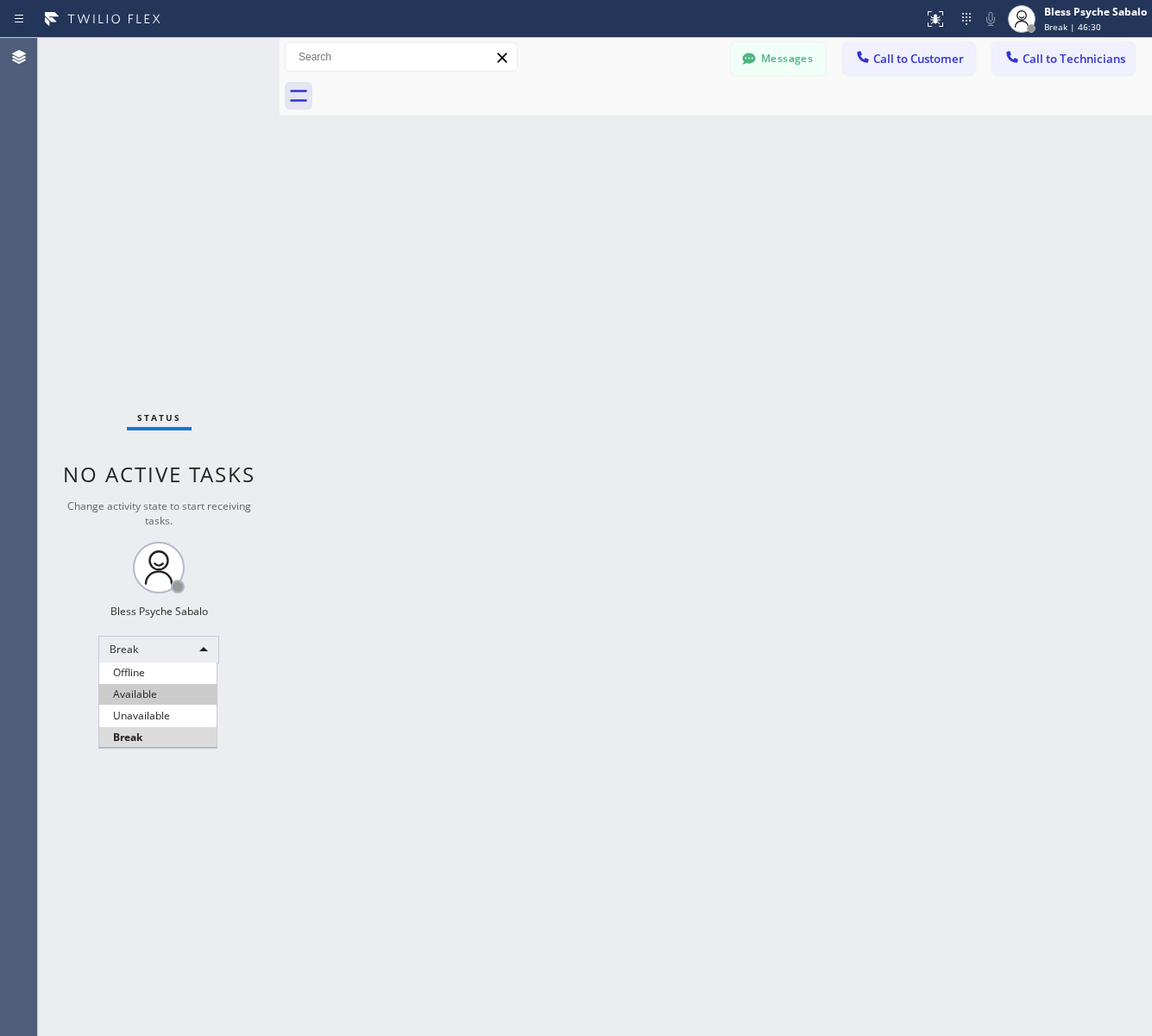 click on "Available" at bounding box center (158, 694) 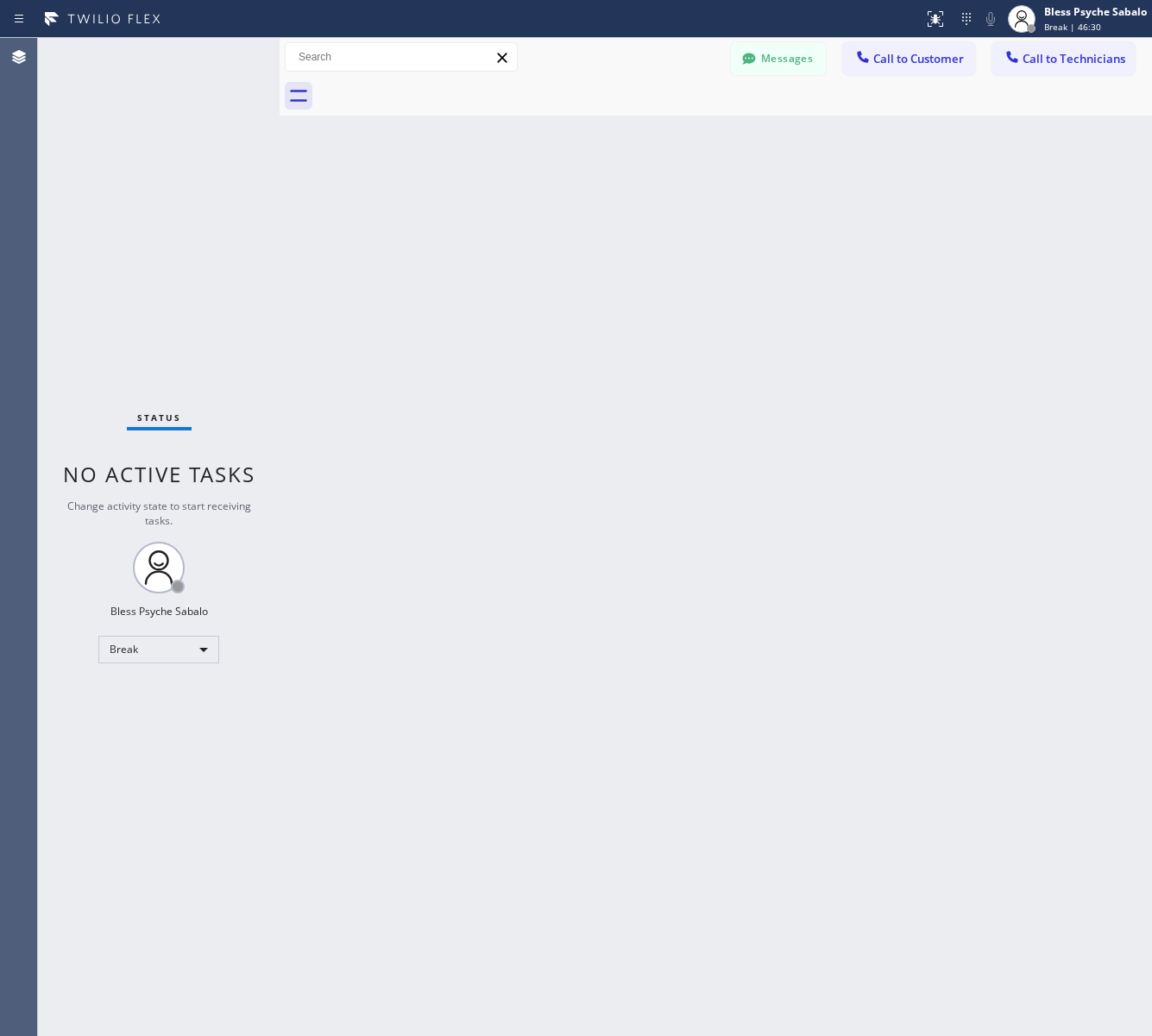 click on "Back to Dashboard Change Sender ID Customers Technicians MM [FIRST] [LAST] 07/28 03:53 PM It's fine .. NP
We don't need it anymore JW [FIRST] [LAST] 07/25 04:18 PM Hi [FIRST]-this is [FIRST], one of the dispatch managers here at 5 Star Plumbing. I’m reaching out to follow up on the estimate provided by our technician, [FIRST], during his visit on 07/02 regarding the (Installation of In-Home Water Filtration System). We just wanted to check in and see if you had any questions about the estimate or if there’s anything we can assist you with as you consider moving forward with the project. Feel free to reach out at your convenience—we’re here to help!
BS [FIRST] [LAST] 07/25 04:08 PM LC [FIRST] [LAST] 07/25 11:57 AM Tech advised me to just book an appointment and they'll gonna check the property together with you or either the real estate agent, to see if there's any back-up problem. DM [FIRST] [LAST] 07/25 08:45 AM BD [FIRST] [LAST] 07/24 04:53 PM No problem. IB [FIRST] [LAST] 07/24 02:33 PM Sorry I missed your call.  J  CD JL SN TJ" at bounding box center (715, 537) 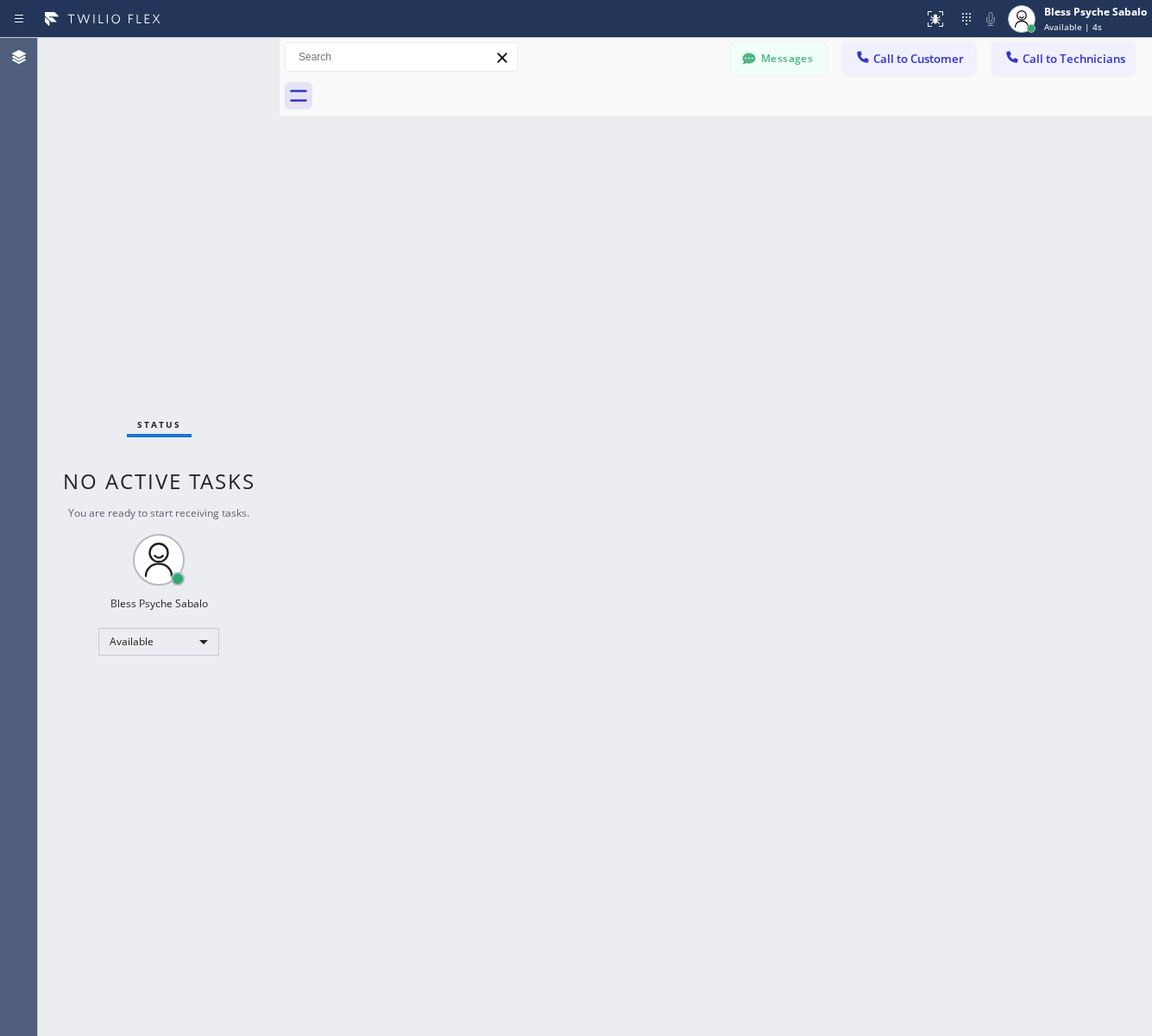 click on "Back to Dashboard Change Sender ID Customers Technicians MM [FIRST] [LAST] 07/28 03:53 PM It's fine .. NP
We don't need it anymore JW [FIRST] [LAST] 07/25 04:18 PM Hi [FIRST]-this is [FIRST], one of the dispatch managers here at 5 Star Plumbing. I’m reaching out to follow up on the estimate provided by our technician, [FIRST], during his visit on 07/02 regarding the (Installation of In-Home Water Filtration System). We just wanted to check in and see if you had any questions about the estimate or if there’s anything we can assist you with as you consider moving forward with the project. Feel free to reach out at your convenience—we’re here to help!
BS [FIRST] [LAST] 07/25 04:08 PM LC [FIRST] [LAST] 07/25 11:57 AM Tech advised me to just book an appointment and they'll gonna check the property together with you or either the real estate agent, to see if there's any back-up problem. DM [FIRST] [LAST] 07/25 08:45 AM BD [FIRST] [LAST] 07/24 04:53 PM No problem. IB [FIRST] [LAST] 07/24 02:33 PM Sorry I missed your call.  J  CD JL SN TJ" at bounding box center [715, 537] 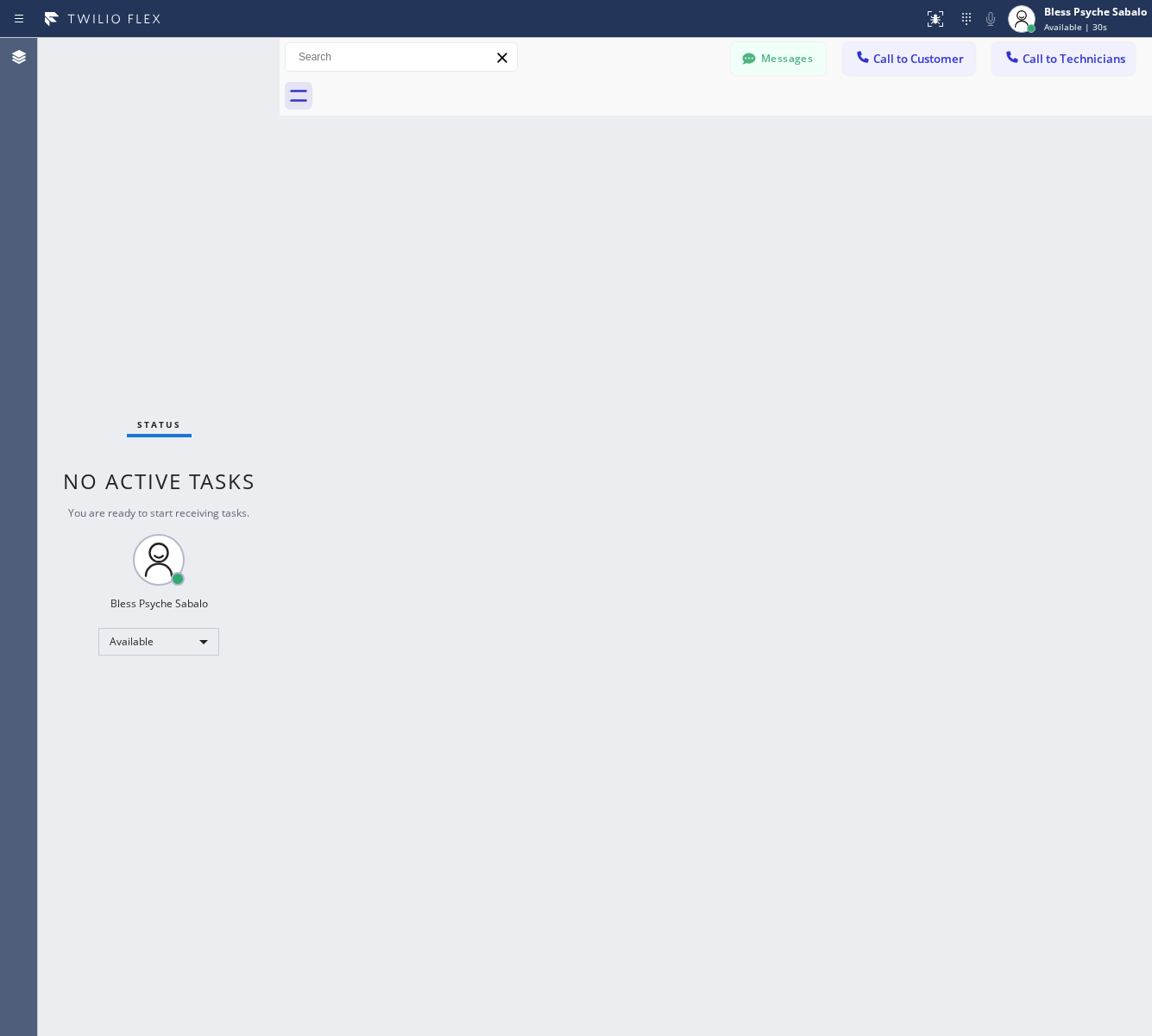 click on "Back to Dashboard Change Sender ID Customers Technicians MM [FIRST] [LAST] 07/28 03:53 PM It's fine .. NP
We don't need it anymore JW [FIRST] [LAST] 07/25 04:18 PM Hi [FIRST]-this is [FIRST], one of the dispatch managers here at 5 Star Plumbing. I’m reaching out to follow up on the estimate provided by our technician, [FIRST], during his visit on 07/02 regarding the (Installation of In-Home Water Filtration System). We just wanted to check in and see if you had any questions about the estimate or if there’s anything we can assist you with as you consider moving forward with the project. Feel free to reach out at your convenience—we’re here to help!
BS [FIRST] [LAST] 07/25 04:08 PM LC [FIRST] [LAST] 07/25 11:57 AM Tech advised me to just book an appointment and they'll gonna check the property together with you or either the real estate agent, to see if there's any back-up problem. DM [FIRST] [LAST] 07/25 08:45 AM BD [FIRST] [LAST] 07/24 04:53 PM No problem. IB [FIRST] [LAST] 07/24 02:33 PM Sorry I missed your call.  J  CD JL SN TJ" at bounding box center (715, 537) 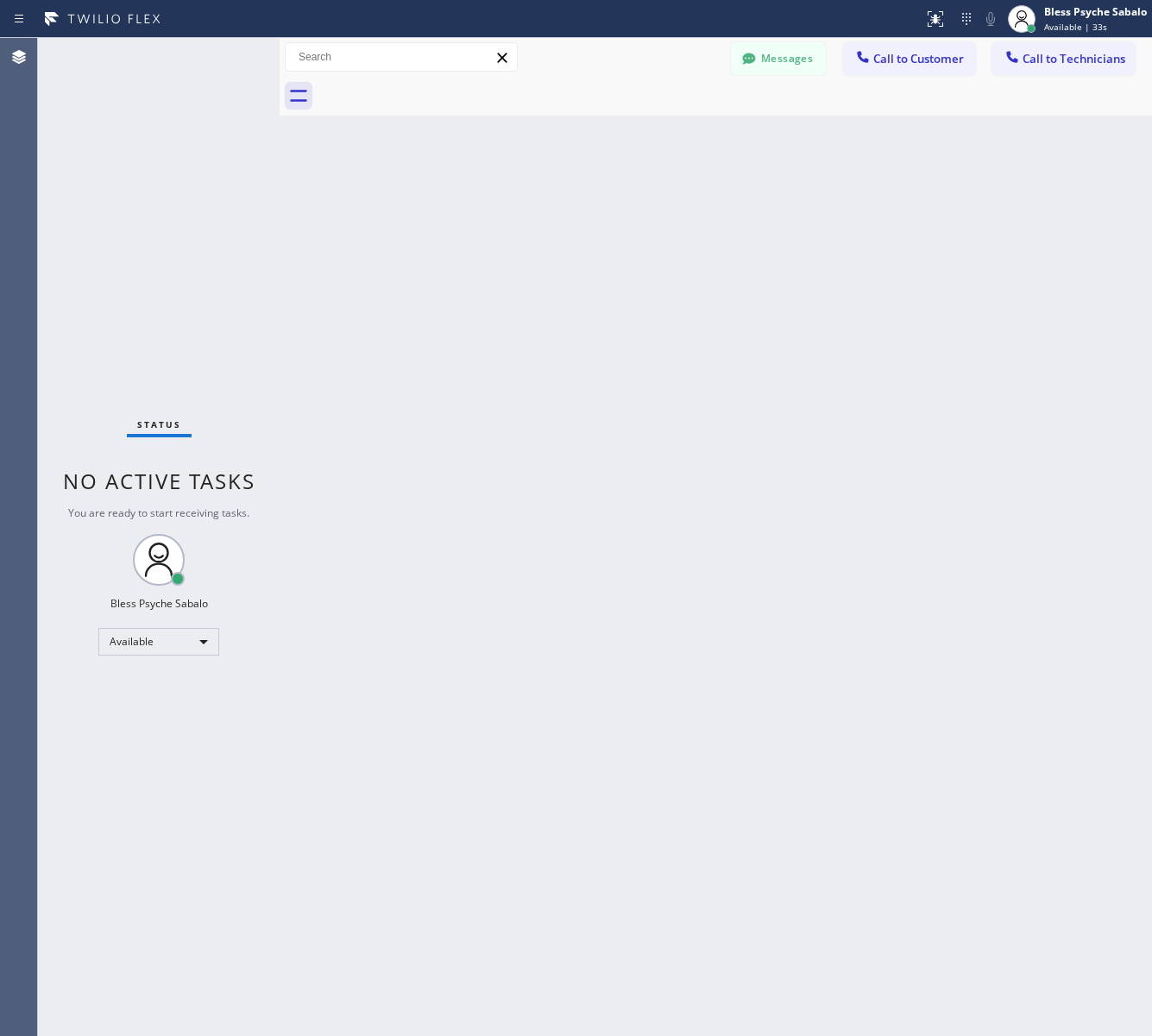 drag, startPoint x: 929, startPoint y: 585, endPoint x: 1072, endPoint y: 581, distance: 143.05593 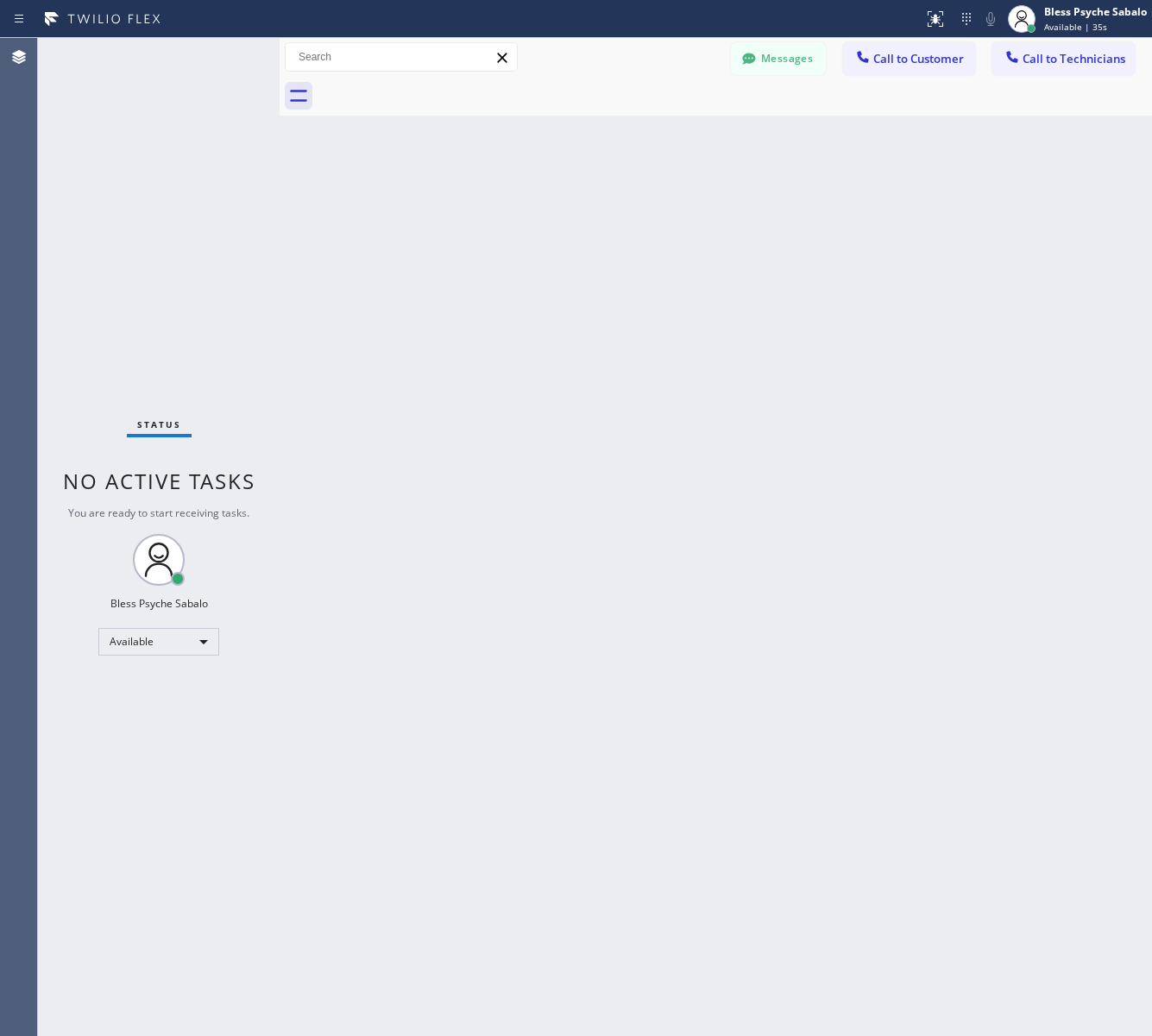 click on "Back to Dashboard Change Sender ID Customers Technicians MM [FIRST] [LAST] 07/28 03:53 PM It's fine .. NP
We don't need it anymore JW [FIRST] [LAST] 07/25 04:18 PM Hi [FIRST]-this is [FIRST], one of the dispatch managers here at 5 Star Plumbing. I’m reaching out to follow up on the estimate provided by our technician, [FIRST], during his visit on 07/02 regarding the (Installation of In-Home Water Filtration System). We just wanted to check in and see if you had any questions about the estimate or if there’s anything we can assist you with as you consider moving forward with the project. Feel free to reach out at your convenience—we’re here to help!
BS [FIRST] [LAST] 07/25 04:08 PM LC [FIRST] [LAST] 07/25 11:57 AM Tech advised me to just book an appointment and they'll gonna check the property together with you or either the real estate agent, to see if there's any back-up problem. DM [FIRST] [LAST] 07/25 08:45 AM BD [FIRST] [LAST] 07/24 04:53 PM No problem. IB [FIRST] [LAST] 07/24 02:33 PM Sorry I missed your call.  J  CD JL SN TJ" at bounding box center (715, 537) 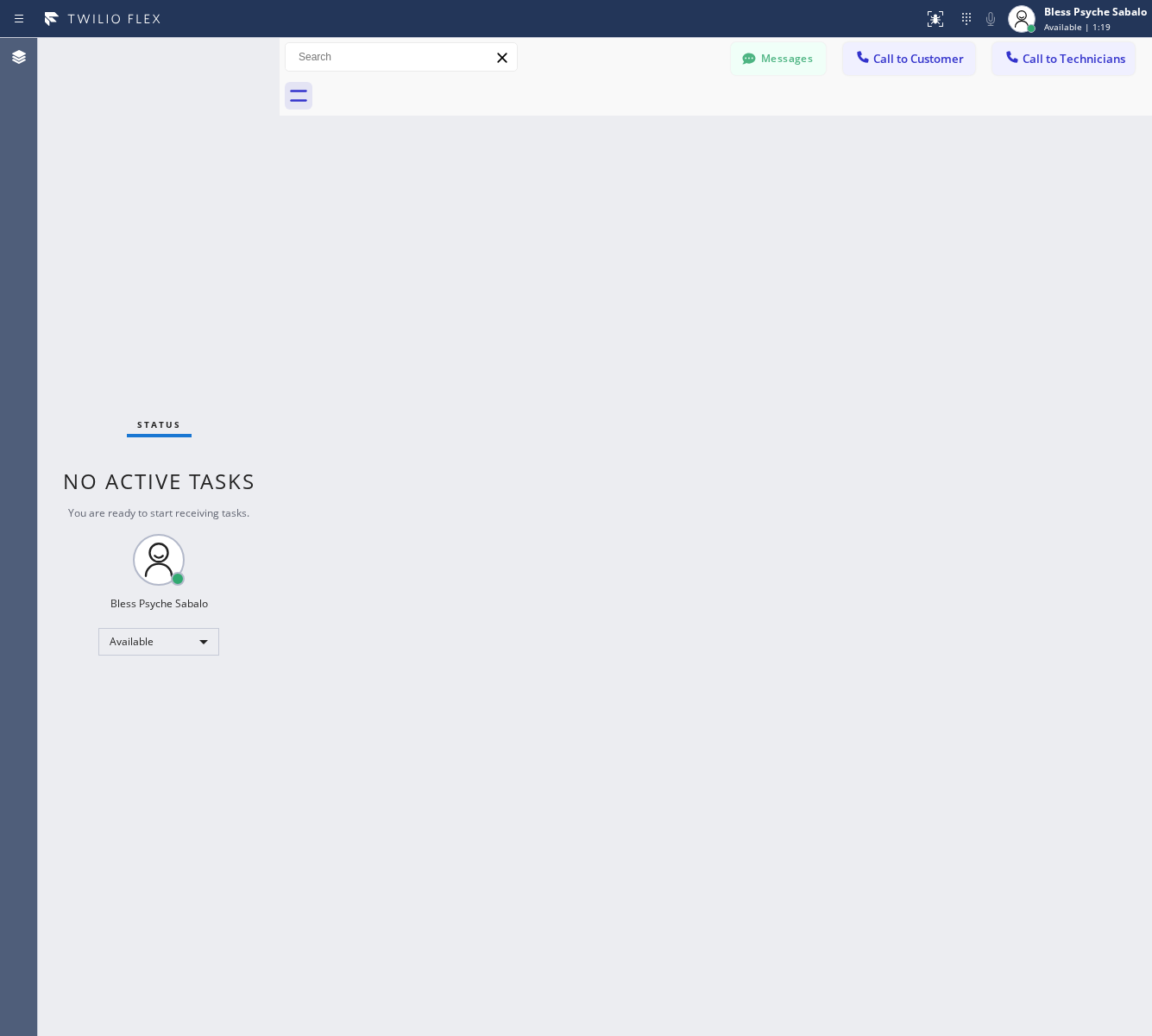 scroll, scrollTop: 3254, scrollLeft: 0, axis: vertical 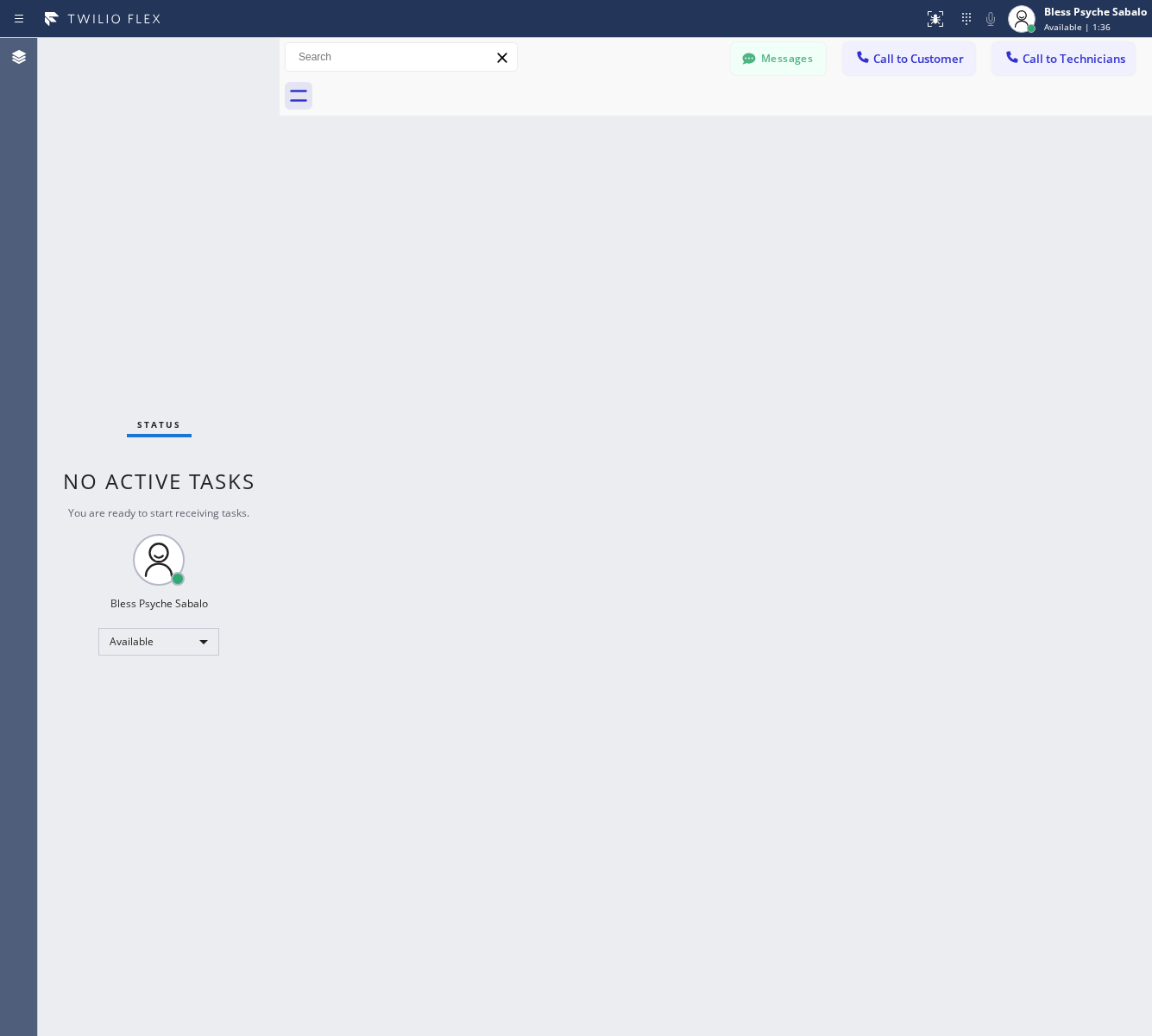 click on "Back to Dashboard Change Sender ID Customers Technicians MM [FIRST] [LAST] 07/28 03:53 PM It's fine .. NP
We don't need it anymore JW [FIRST] [LAST] 07/25 04:18 PM Hi [FIRST]-this is [FIRST], one of the dispatch managers here at 5 Star Plumbing. I’m reaching out to follow up on the estimate provided by our technician, [FIRST], during his visit on 07/02 regarding the (Installation of In-Home Water Filtration System). We just wanted to check in and see if you had any questions about the estimate or if there’s anything we can assist you with as you consider moving forward with the project. Feel free to reach out at your convenience—we’re here to help!
BS [FIRST] [LAST] 07/25 04:08 PM LC [FIRST] [LAST] 07/25 11:57 AM Tech advised me to just book an appointment and they'll gonna check the property together with you or either the real estate agent, to see if there's any back-up problem. DM [FIRST] [LAST] 07/25 08:45 AM BD [FIRST] [LAST] 07/24 04:53 PM No problem. IB [FIRST] [LAST] 07/24 02:33 PM Sorry I missed your call.  J  CD JL SN TJ" at bounding box center (715, 537) 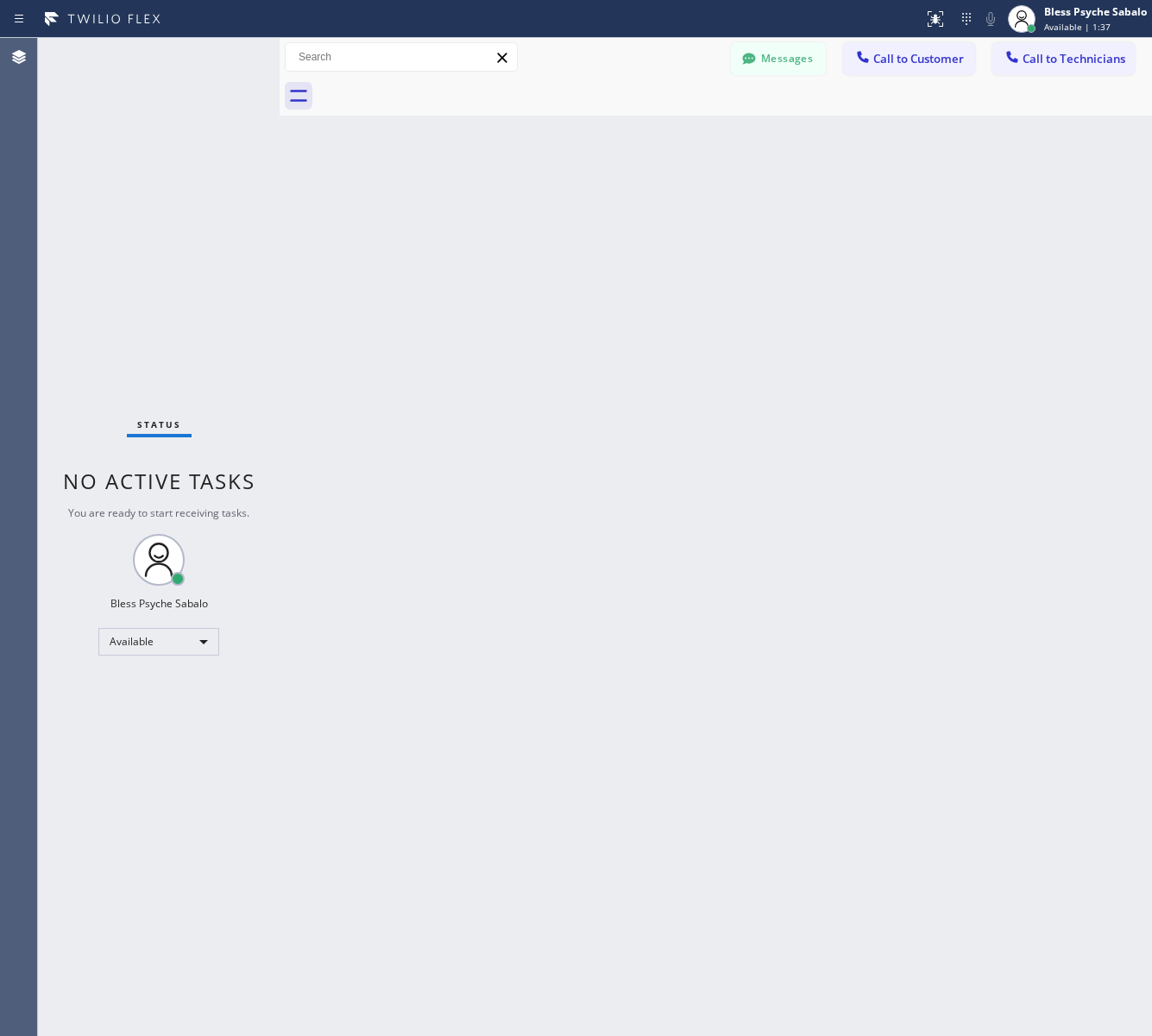 click on "Back to Dashboard Change Sender ID Customers Technicians MM [FIRST] [LAST] 07/28 03:53 PM It's fine .. NP
We don't need it anymore JW [FIRST] [LAST] 07/25 04:18 PM Hi [FIRST]-this is [FIRST], one of the dispatch managers here at 5 Star Plumbing. I’m reaching out to follow up on the estimate provided by our technician, [FIRST], during his visit on 07/02 regarding the (Installation of In-Home Water Filtration System). We just wanted to check in and see if you had any questions about the estimate or if there’s anything we can assist you with as you consider moving forward with the project. Feel free to reach out at your convenience—we’re here to help!
BS [FIRST] [LAST] 07/25 04:08 PM LC [FIRST] [LAST] 07/25 11:57 AM Tech advised me to just book an appointment and they'll gonna check the property together with you or either the real estate agent, to see if there's any back-up problem. DM [FIRST] [LAST] 07/25 08:45 AM BD [FIRST] [LAST] 07/24 04:53 PM No problem. IB [FIRST] [LAST] 07/24 02:33 PM Sorry I missed your call.  J  CD JL SN TJ" at bounding box center (715, 537) 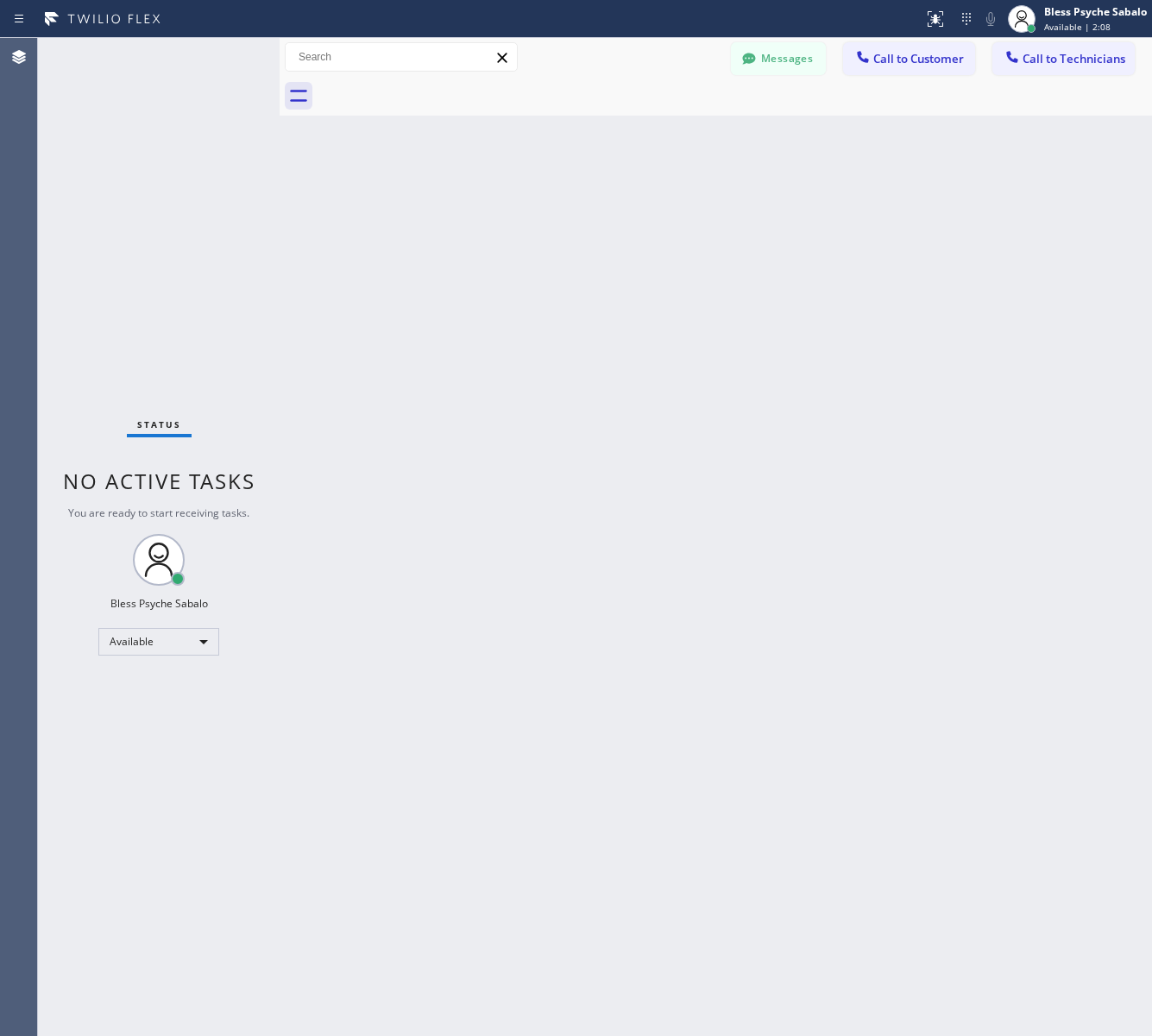 click on "Back to Dashboard Change Sender ID Customers Technicians MM [FIRST] [LAST] 07/28 03:53 PM It's fine .. NP
We don't need it anymore JW [FIRST] [LAST] 07/25 04:18 PM Hi [FIRST]-this is [FIRST], one of the dispatch managers here at 5 Star Plumbing. I’m reaching out to follow up on the estimate provided by our technician, [FIRST], during his visit on 07/02 regarding the (Installation of In-Home Water Filtration System). We just wanted to check in and see if you had any questions about the estimate or if there’s anything we can assist you with as you consider moving forward with the project. Feel free to reach out at your convenience—we’re here to help!
BS [FIRST] [LAST] 07/25 04:08 PM LC [FIRST] [LAST] 07/25 11:57 AM Tech advised me to just book an appointment and they'll gonna check the property together with you or either the real estate agent, to see if there's any back-up problem. DM [FIRST] [LAST] 07/25 08:45 AM BD [FIRST] [LAST] 07/24 04:53 PM No problem. IB [FIRST] [LAST] 07/24 02:33 PM Sorry I missed your call.  J  CD JL SN TJ" at bounding box center (715, 537) 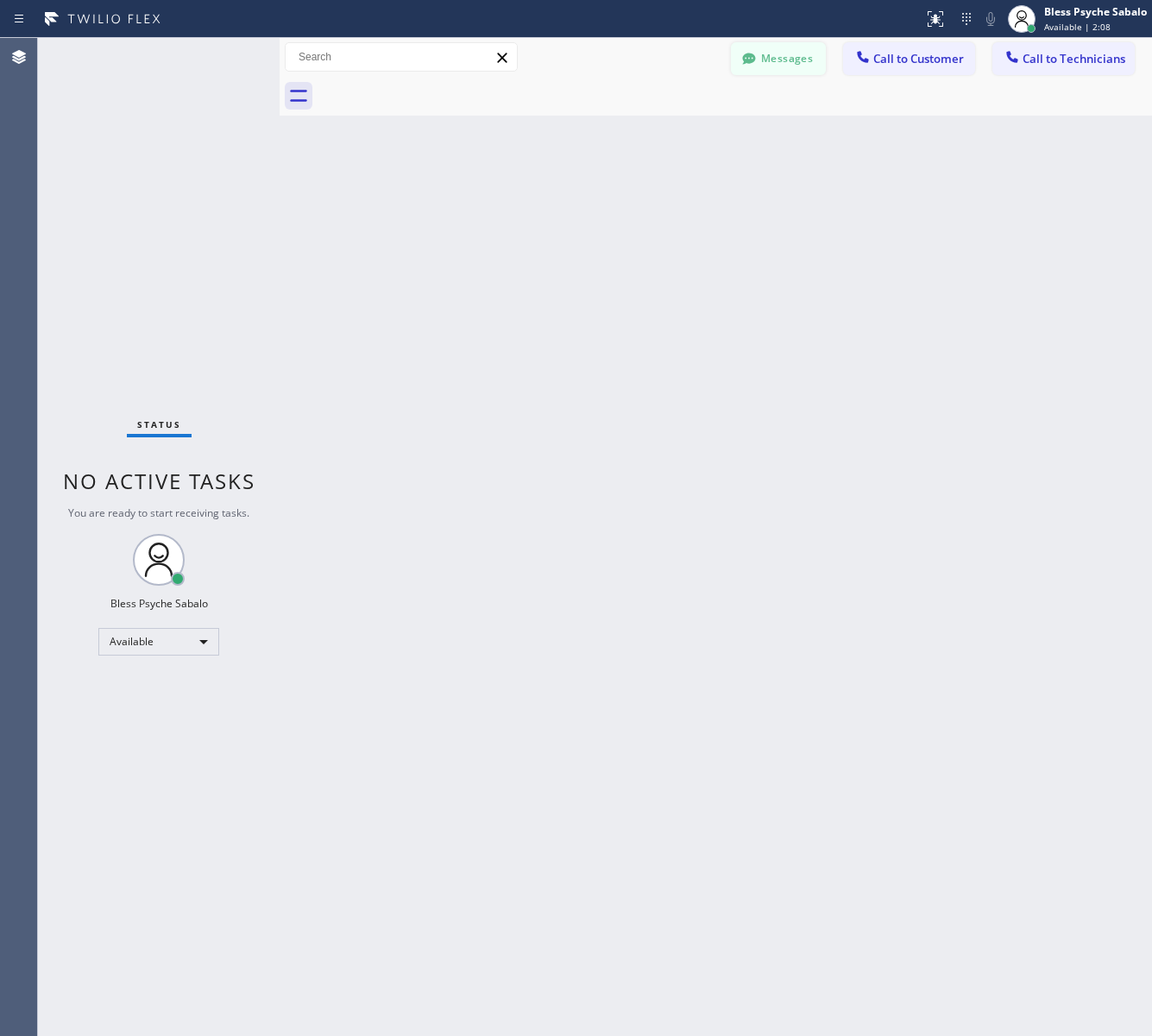 click on "Messages" at bounding box center (778, 59) 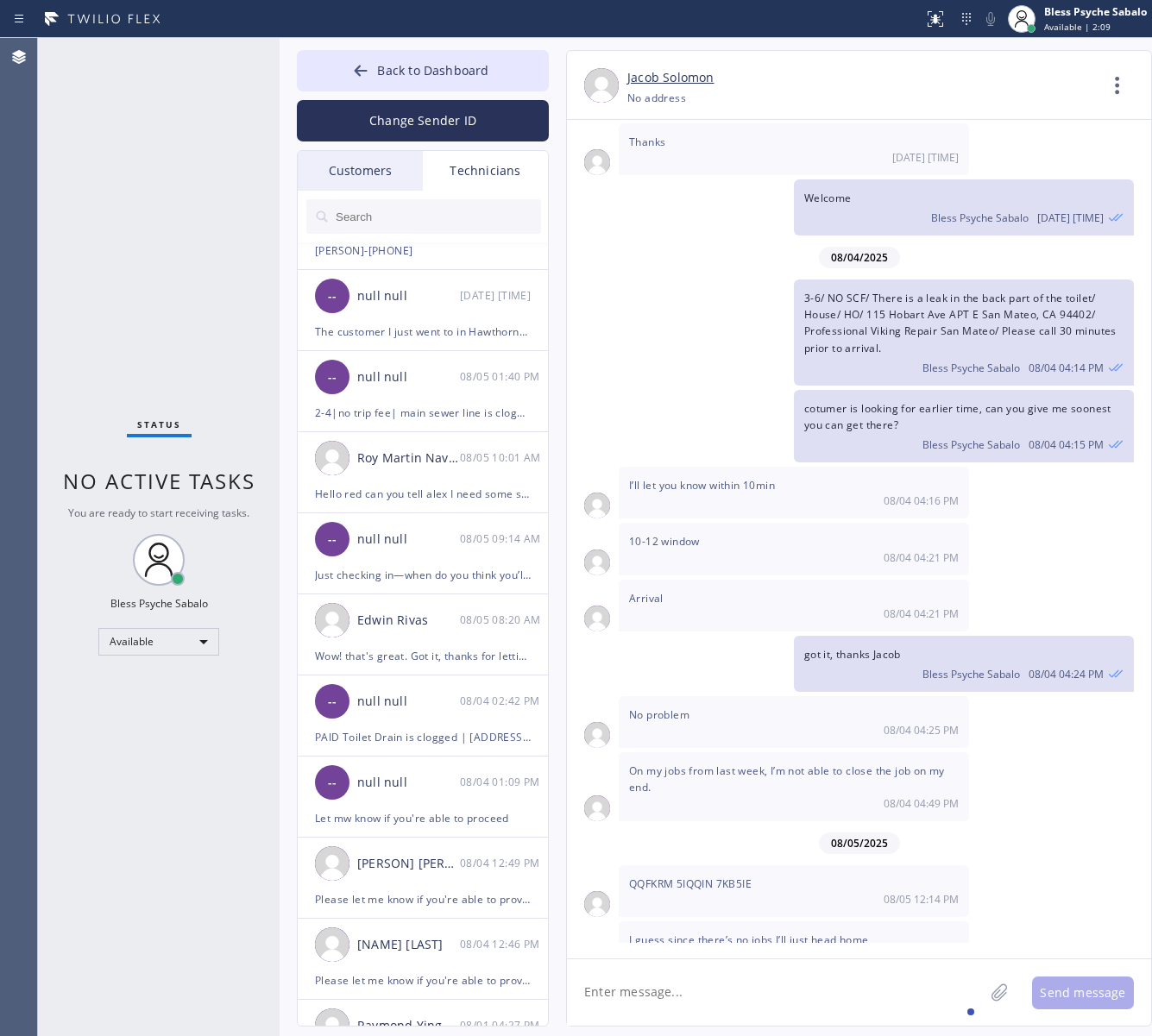 drag, startPoint x: 425, startPoint y: 175, endPoint x: 423, endPoint y: 186, distance: 11.18034 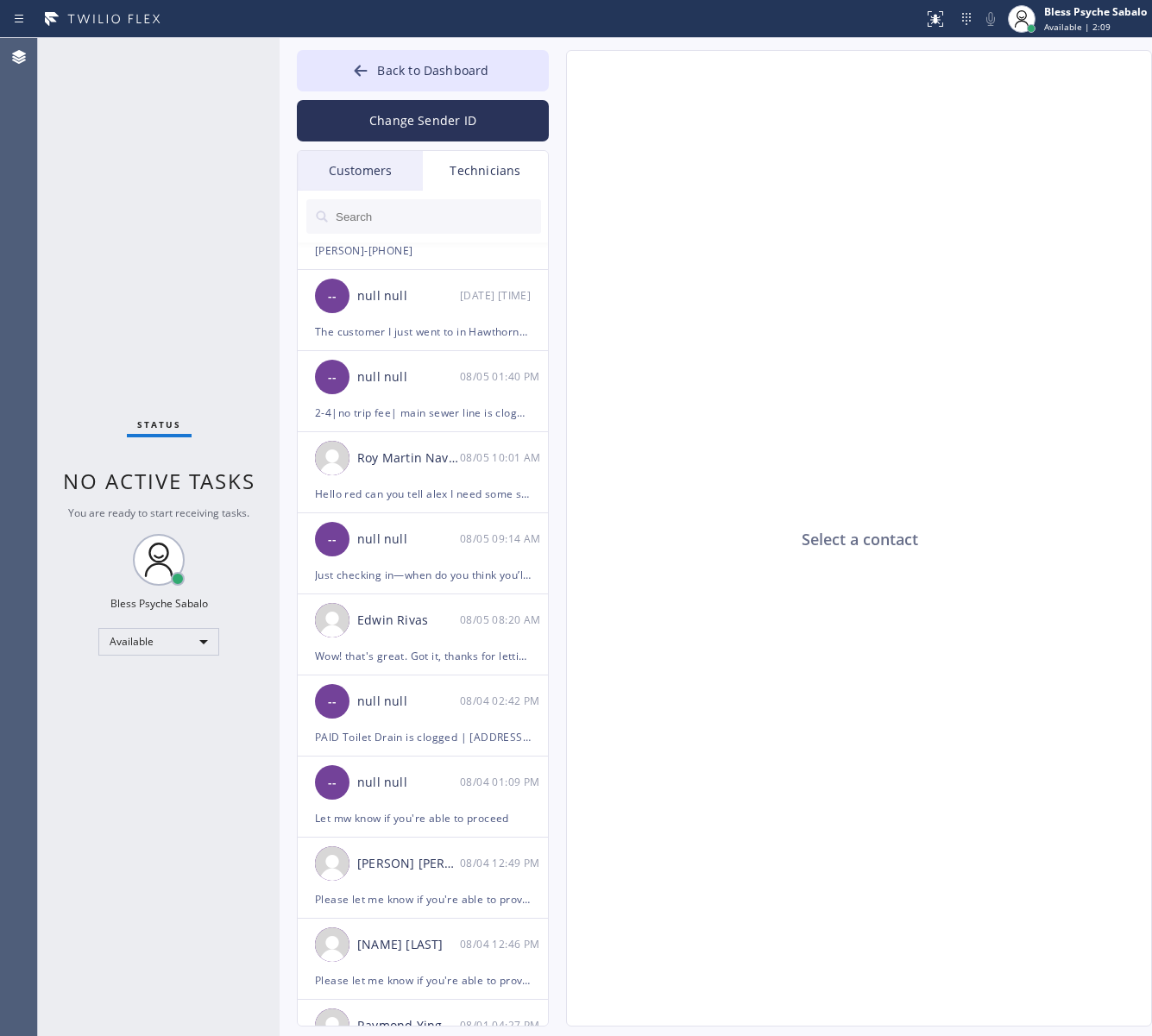 click at bounding box center [438, 217] 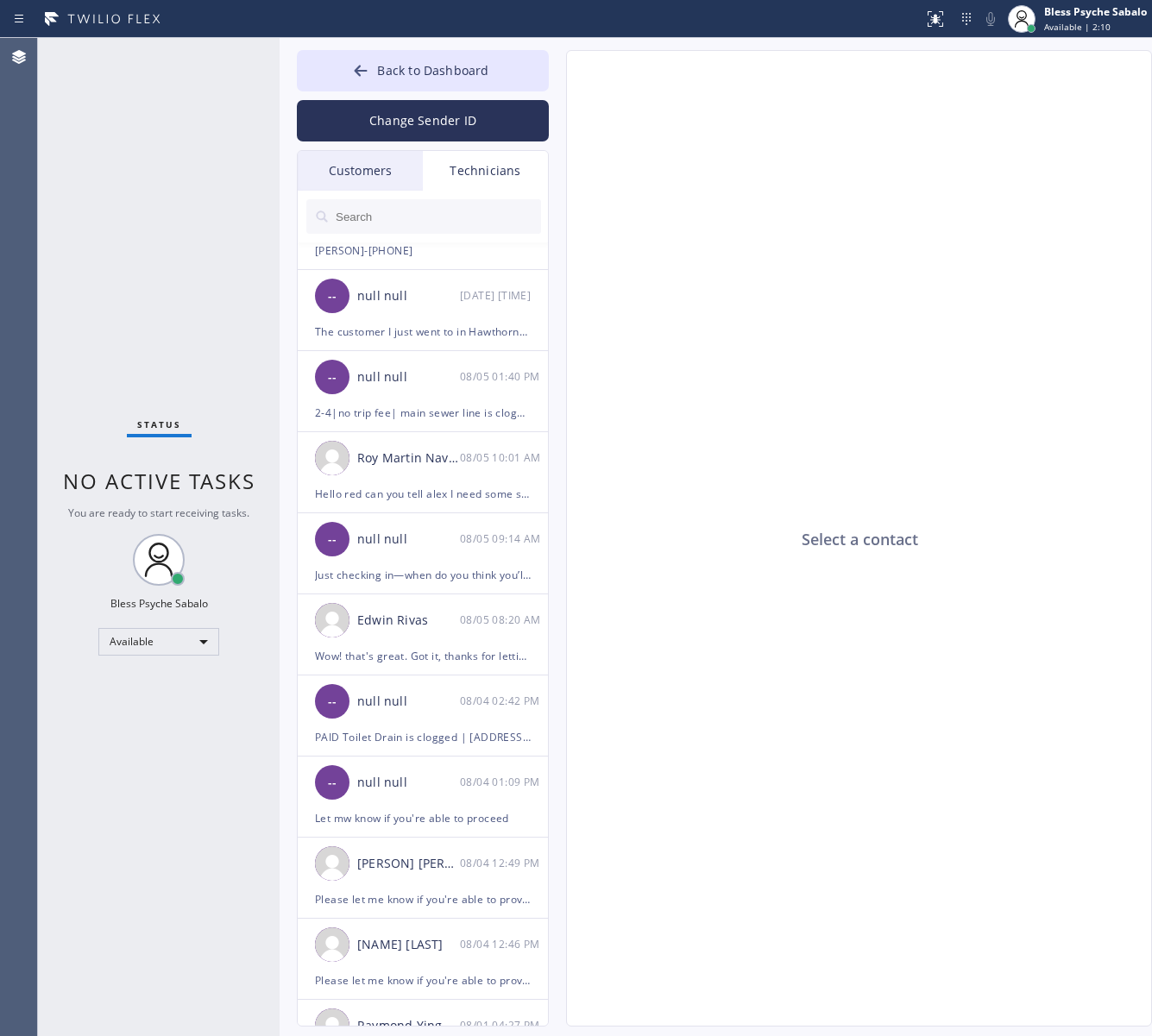 click on "Technicians" at bounding box center (485, 171) 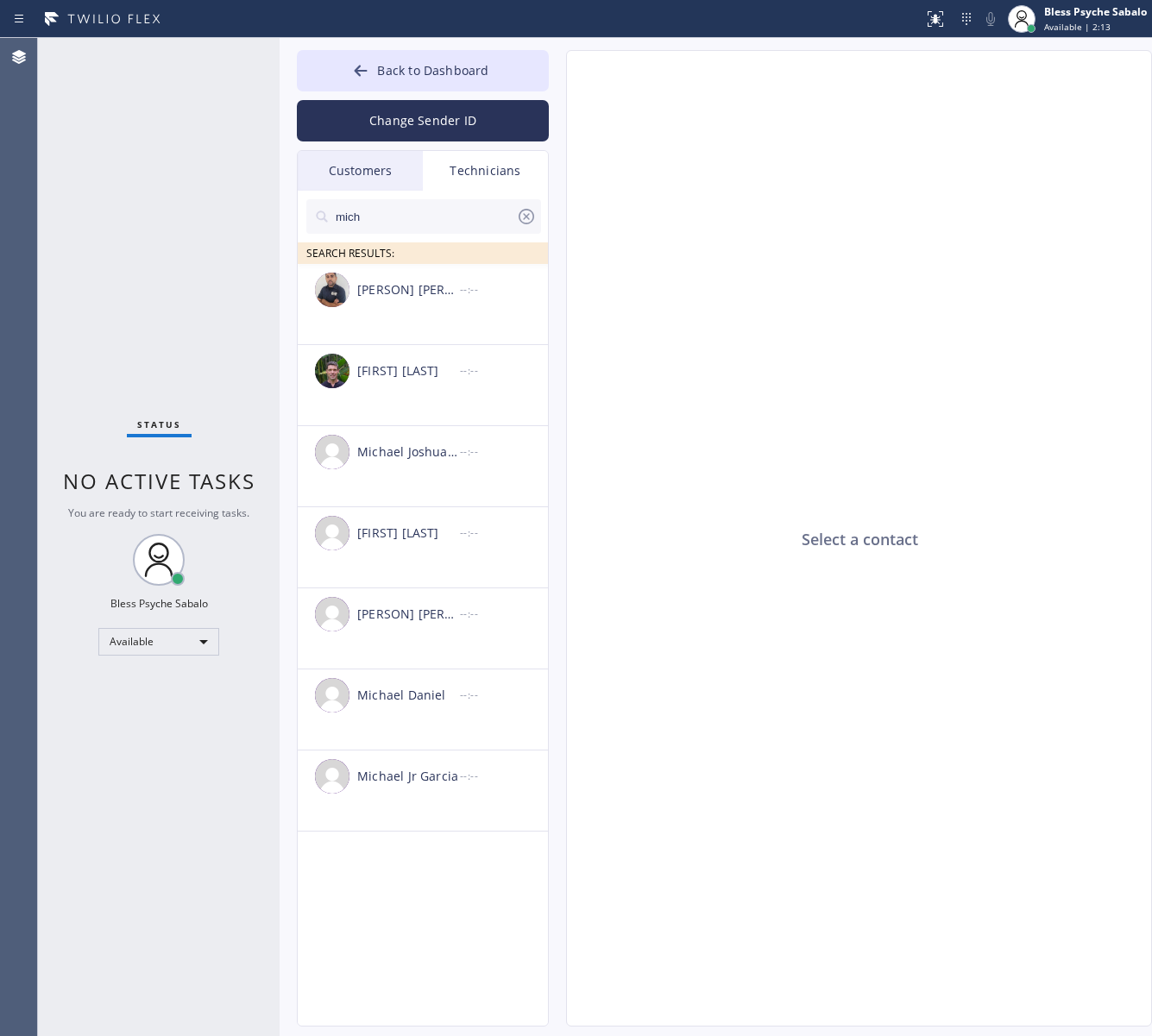 scroll, scrollTop: 0, scrollLeft: 0, axis: both 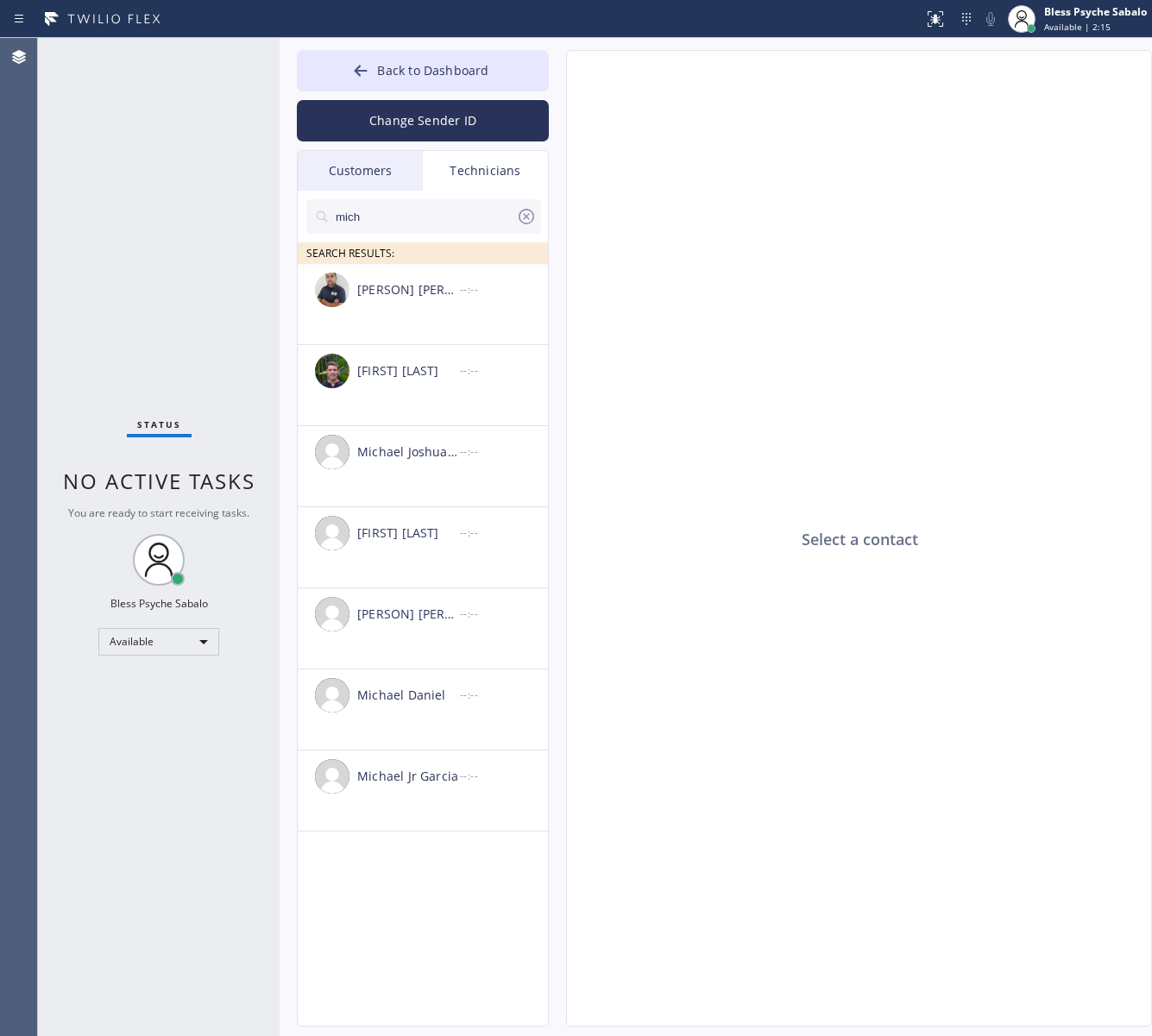 type on "mich" 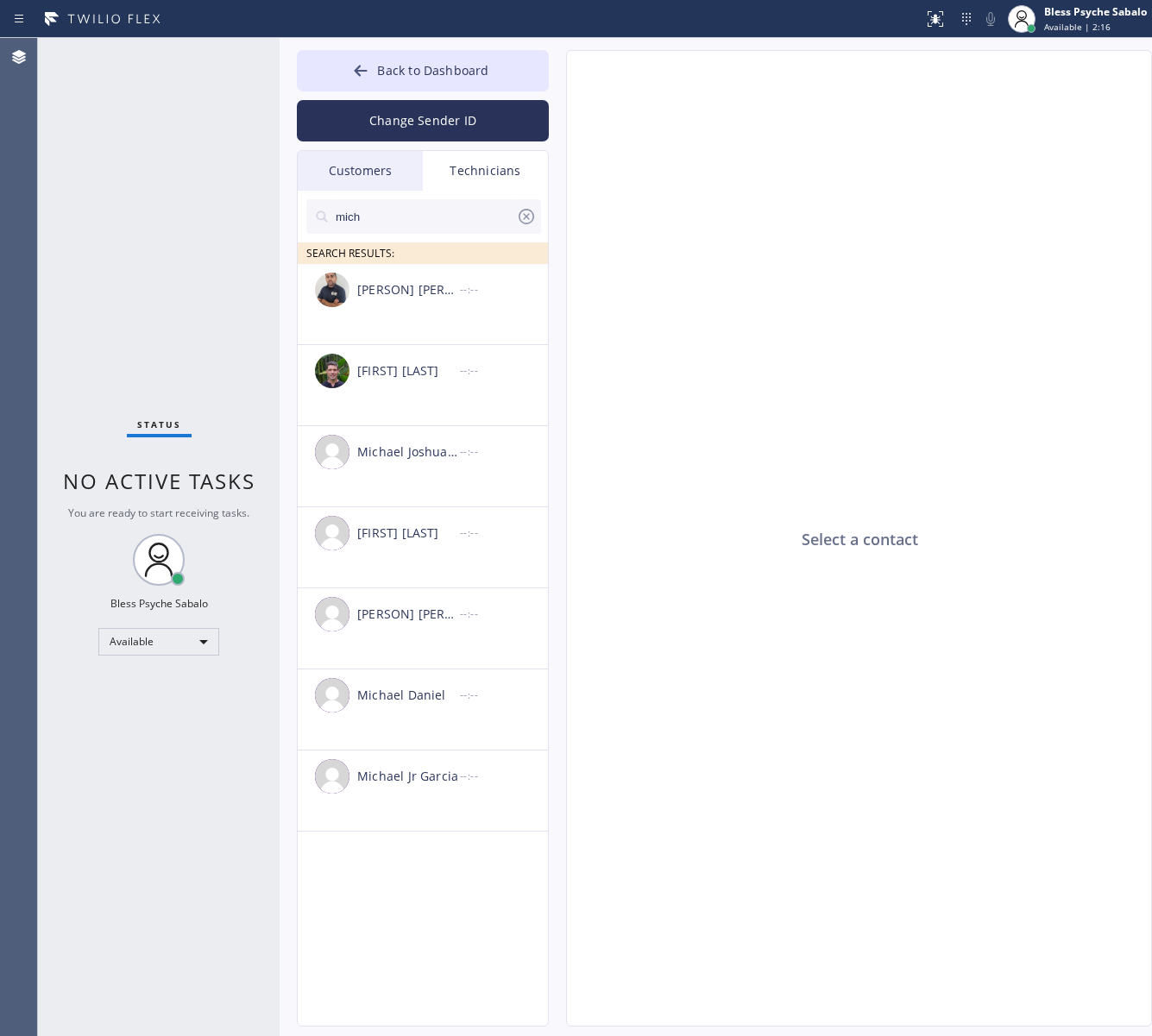 click on "Technicians" at bounding box center [485, 171] 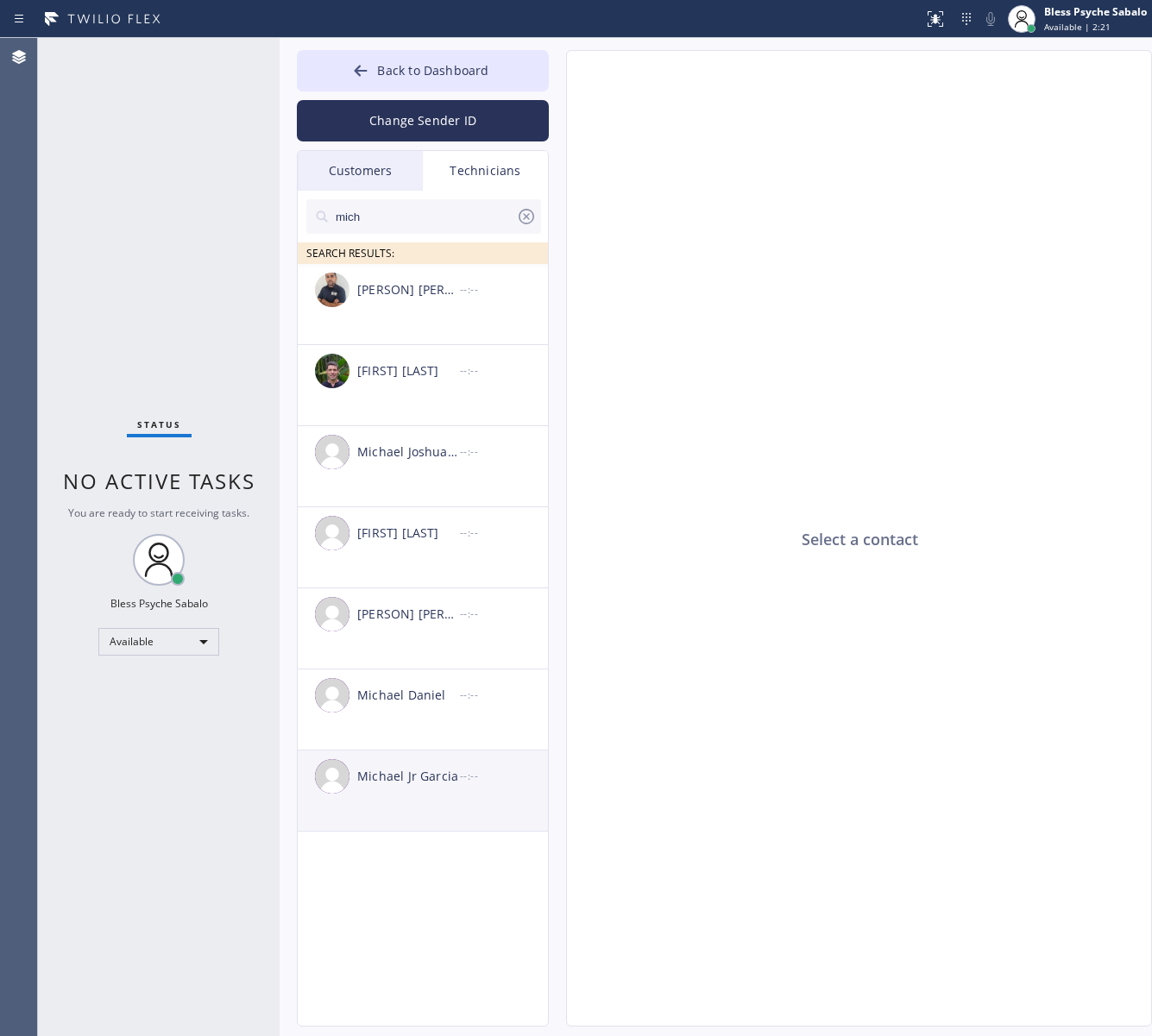 click on "Michael Jr Garcia --:--" at bounding box center (424, 776) 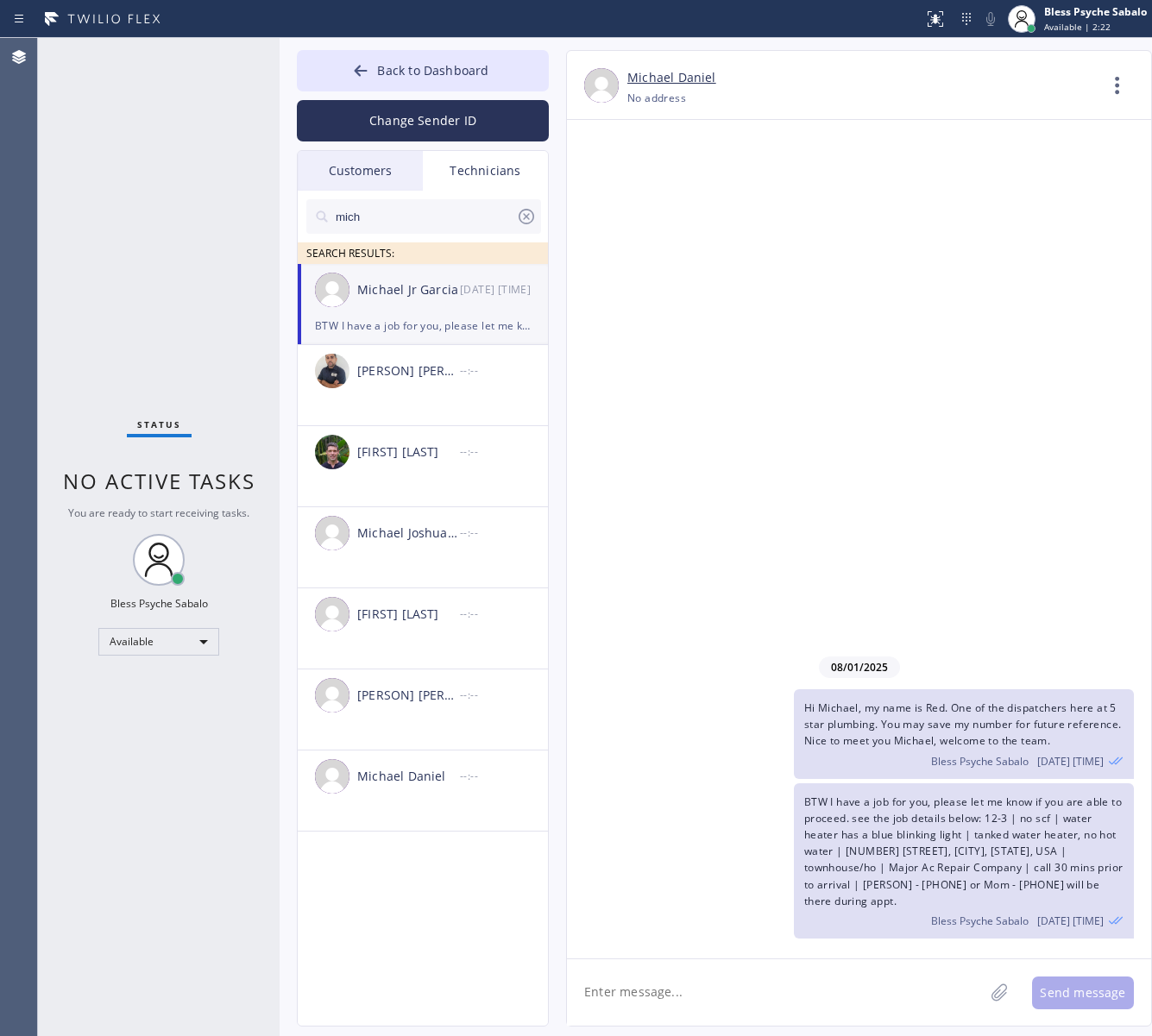 type on "(951) 542-8390" 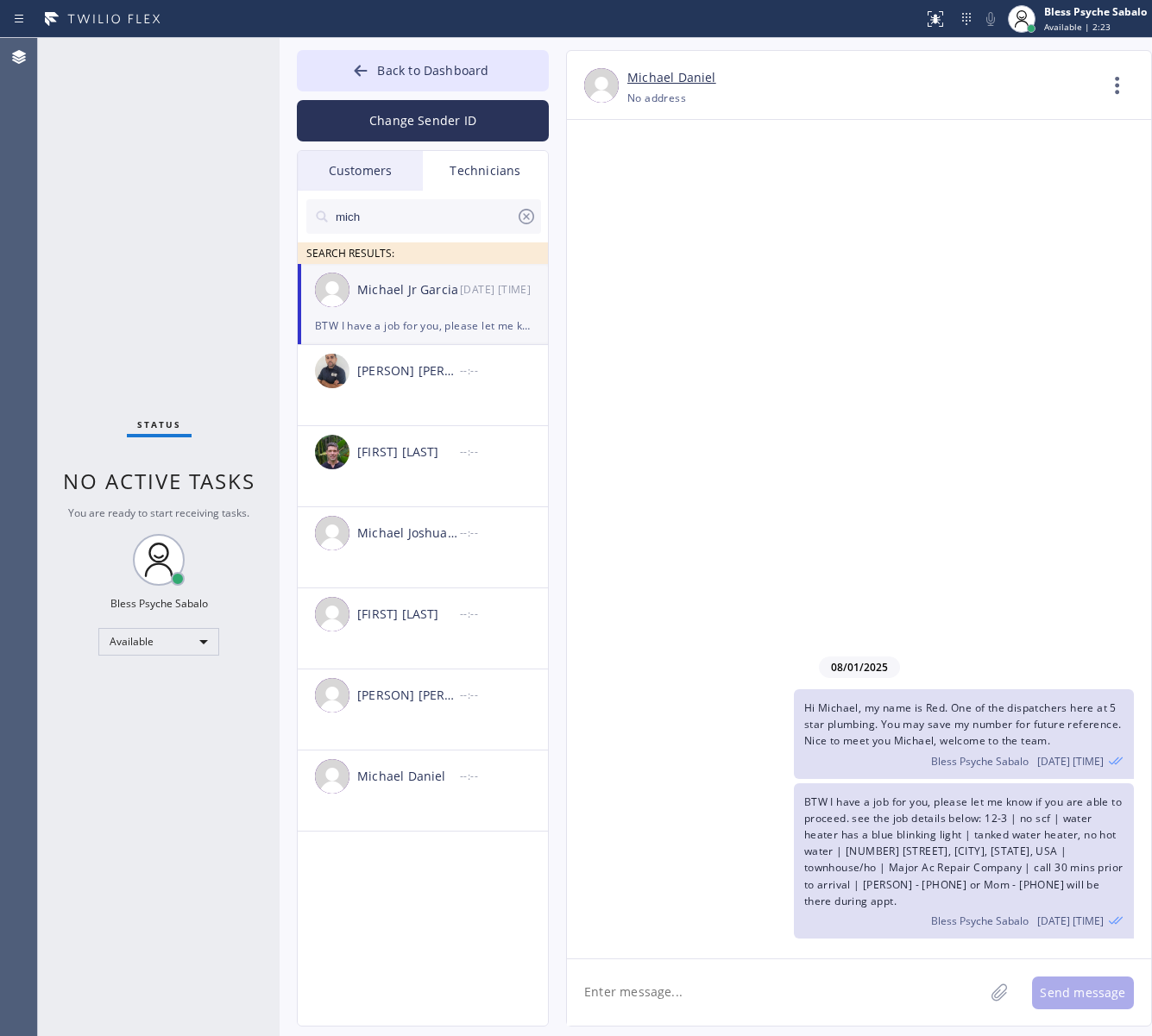 click on "BTW I have a job for you, please let me know if you are able to proceed.
see the job details below:
12-3 | no scf | water heater has a blue blinking light | tanked water heater, no hot water |
[NUMBER] [STREET] [CITY], [STATE] [ZIP], [COUNTRY] | townhouse/ho | Major Ac Repair Company | call 30 mins prior to arrival | [FIRST] - [PHONE] or Mom - [PHONE] will be there during appt." at bounding box center (964, 851) 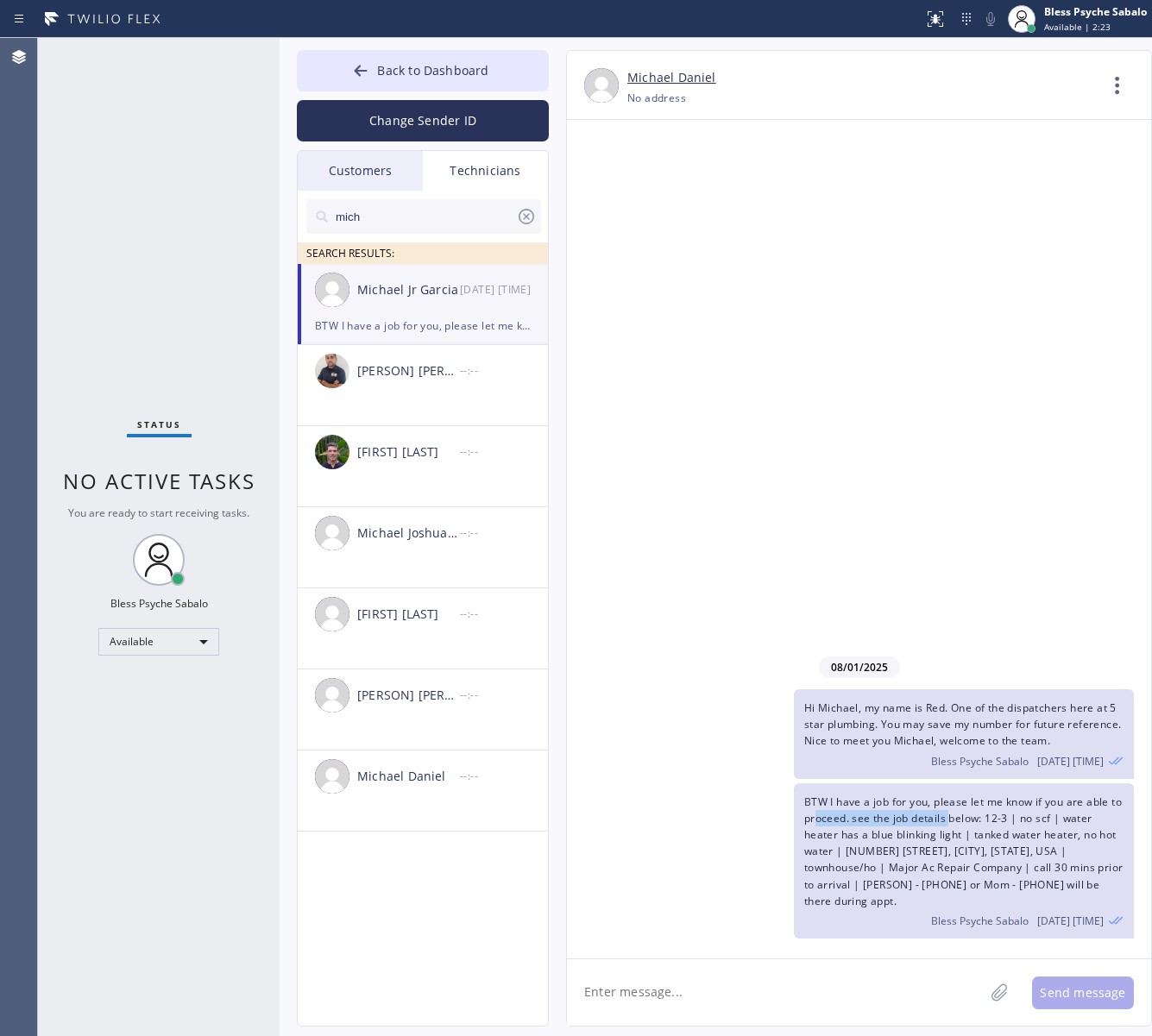 click on "BTW I have a job for you, please let me know if you are able to proceed.
see the job details below:
12-3 | no scf | water heater has a blue blinking light | tanked water heater, no hot water |
[NUMBER] [STREET] [CITY], [STATE] [ZIP], [COUNTRY] | townhouse/ho | Major Ac Repair Company | call 30 mins prior to arrival | [FIRST] - [PHONE] or Mom - [PHONE] will be there during appt." at bounding box center (964, 851) 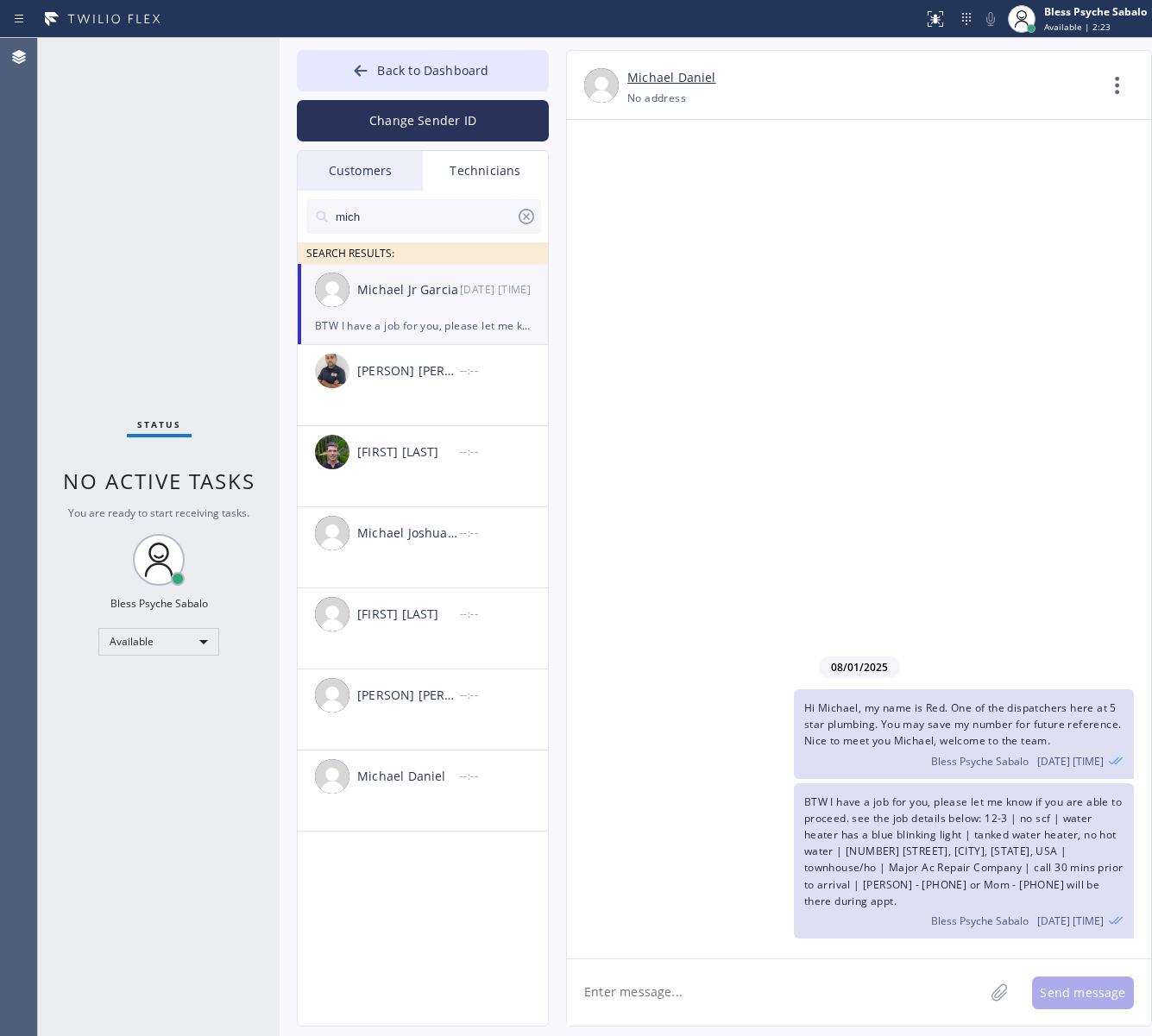 click on "BTW I have a job for you, please let me know if you are able to proceed.
see the job details below:
12-3 | no scf | water heater has a blue blinking light | tanked water heater, no hot water |
[NUMBER] [STREET] [CITY], [STATE] [ZIP], [COUNTRY] | townhouse/ho | Major Ac Repair Company | call 30 mins prior to arrival | [FIRST] - [PHONE] or Mom - [PHONE] will be there during appt." at bounding box center [964, 851] 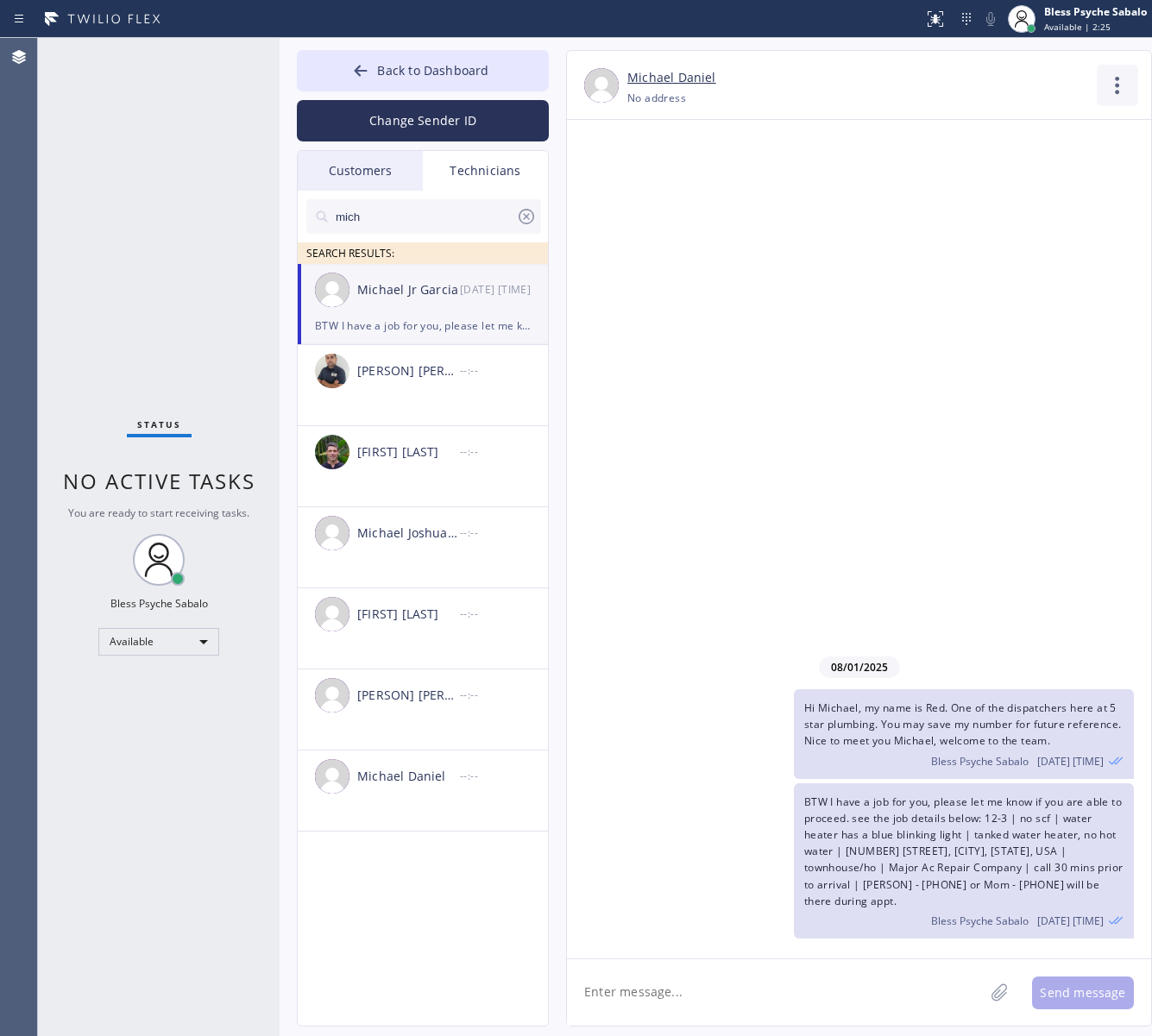 click 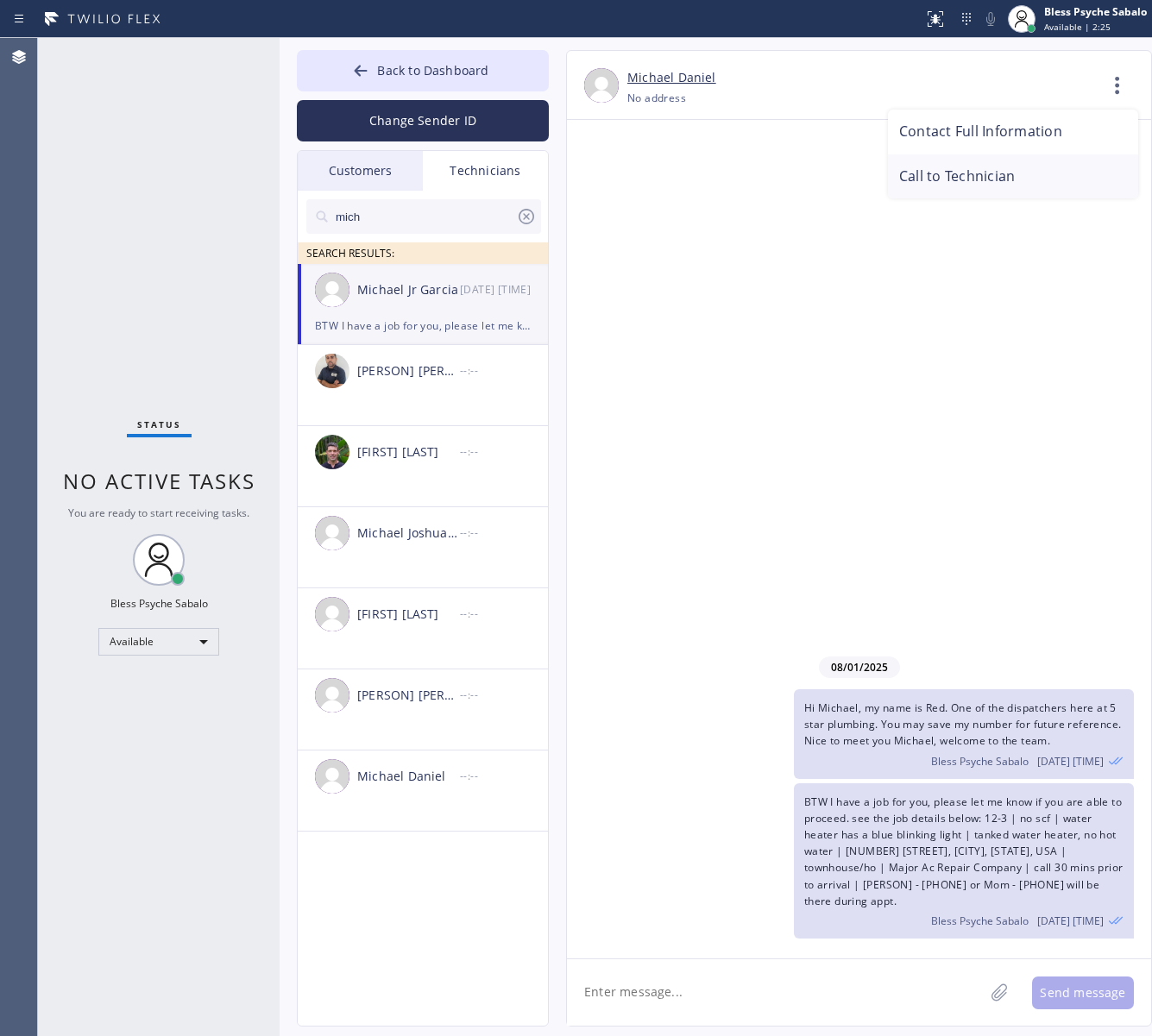 click on "Call to Technician" at bounding box center [1013, 177] 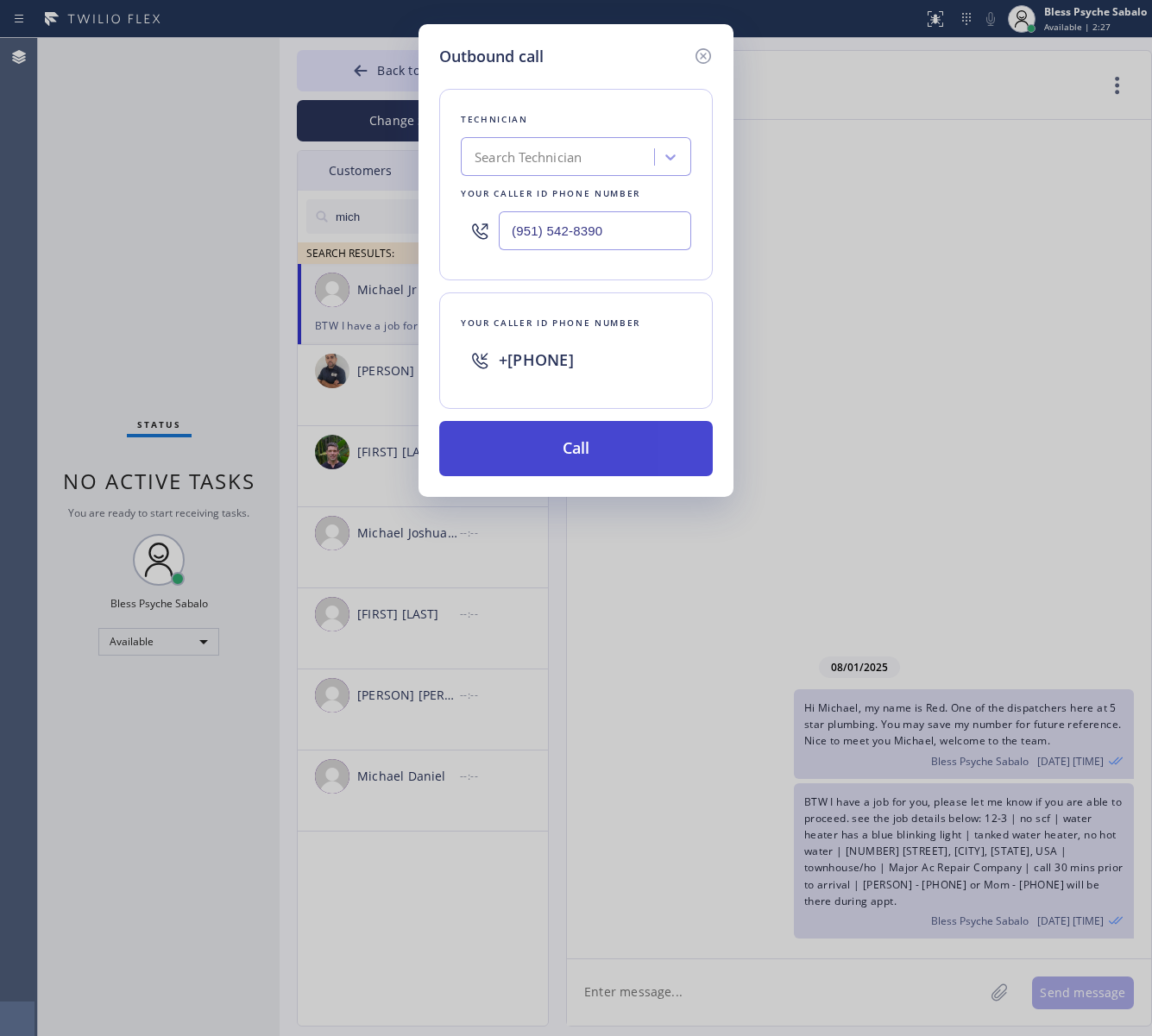 click on "Call" at bounding box center [576, 449] 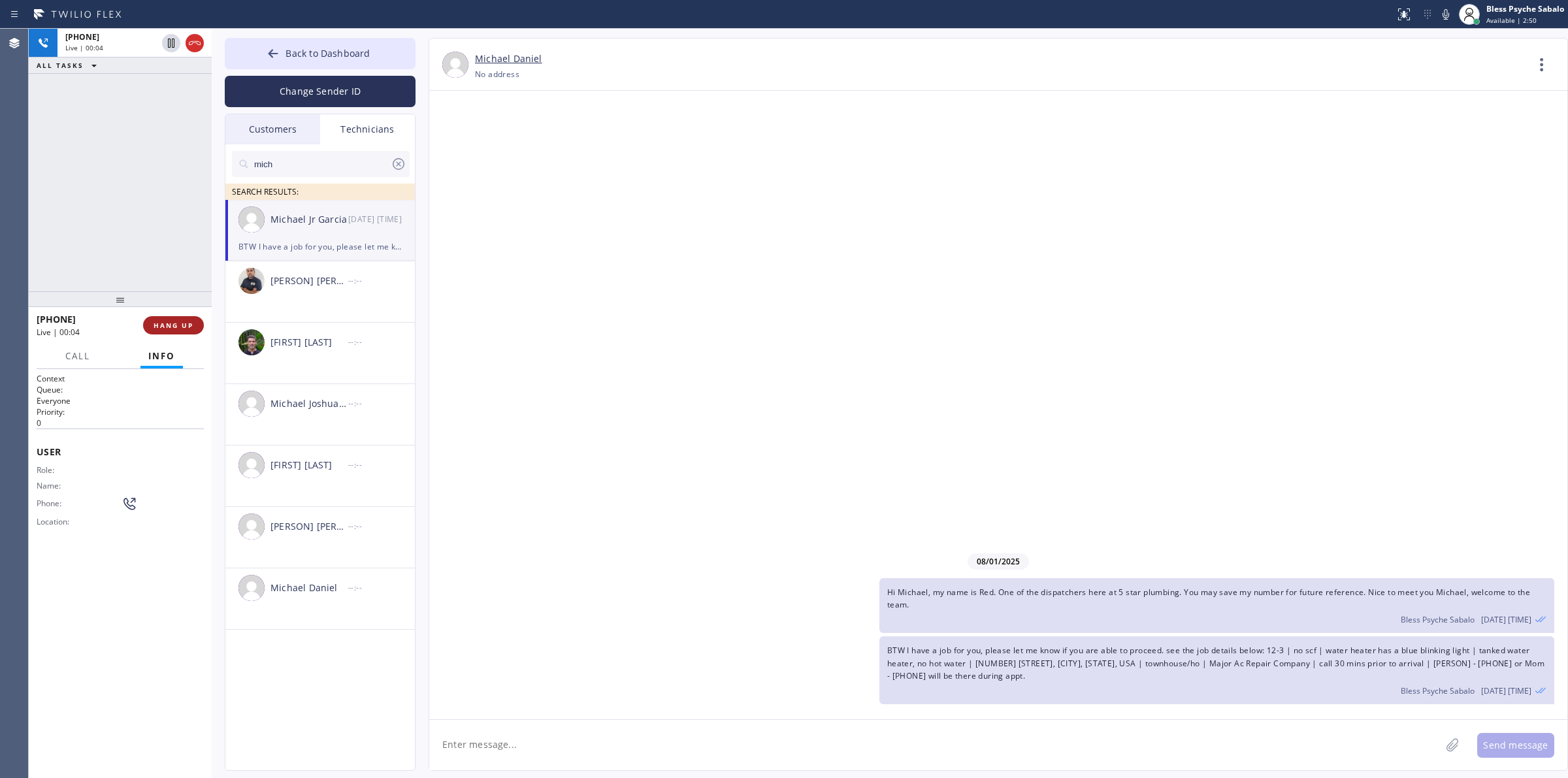 click on "HANG UP" at bounding box center (173, 325) 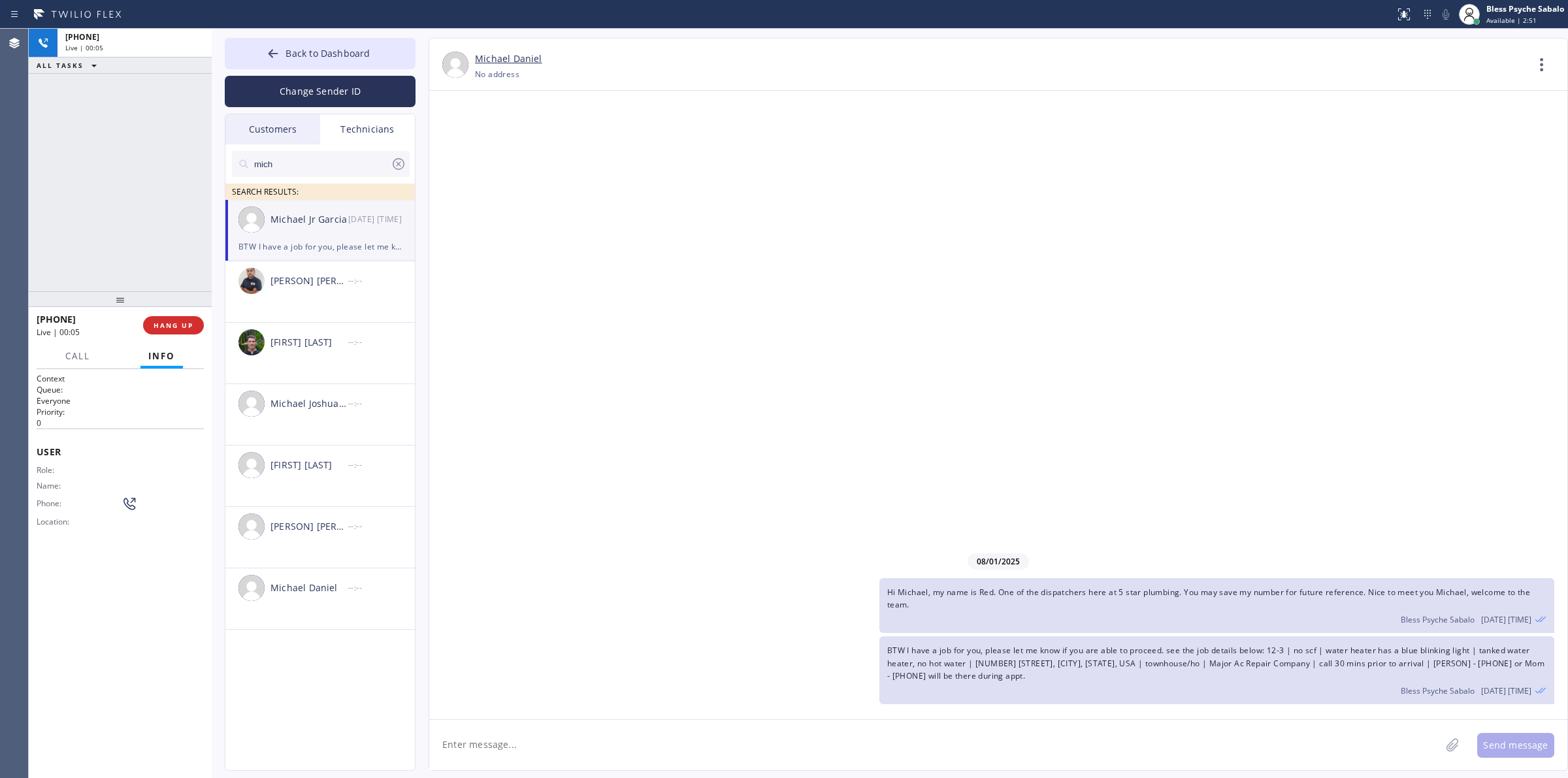 drag, startPoint x: 142, startPoint y: 230, endPoint x: 151, endPoint y: 223, distance: 11.401754 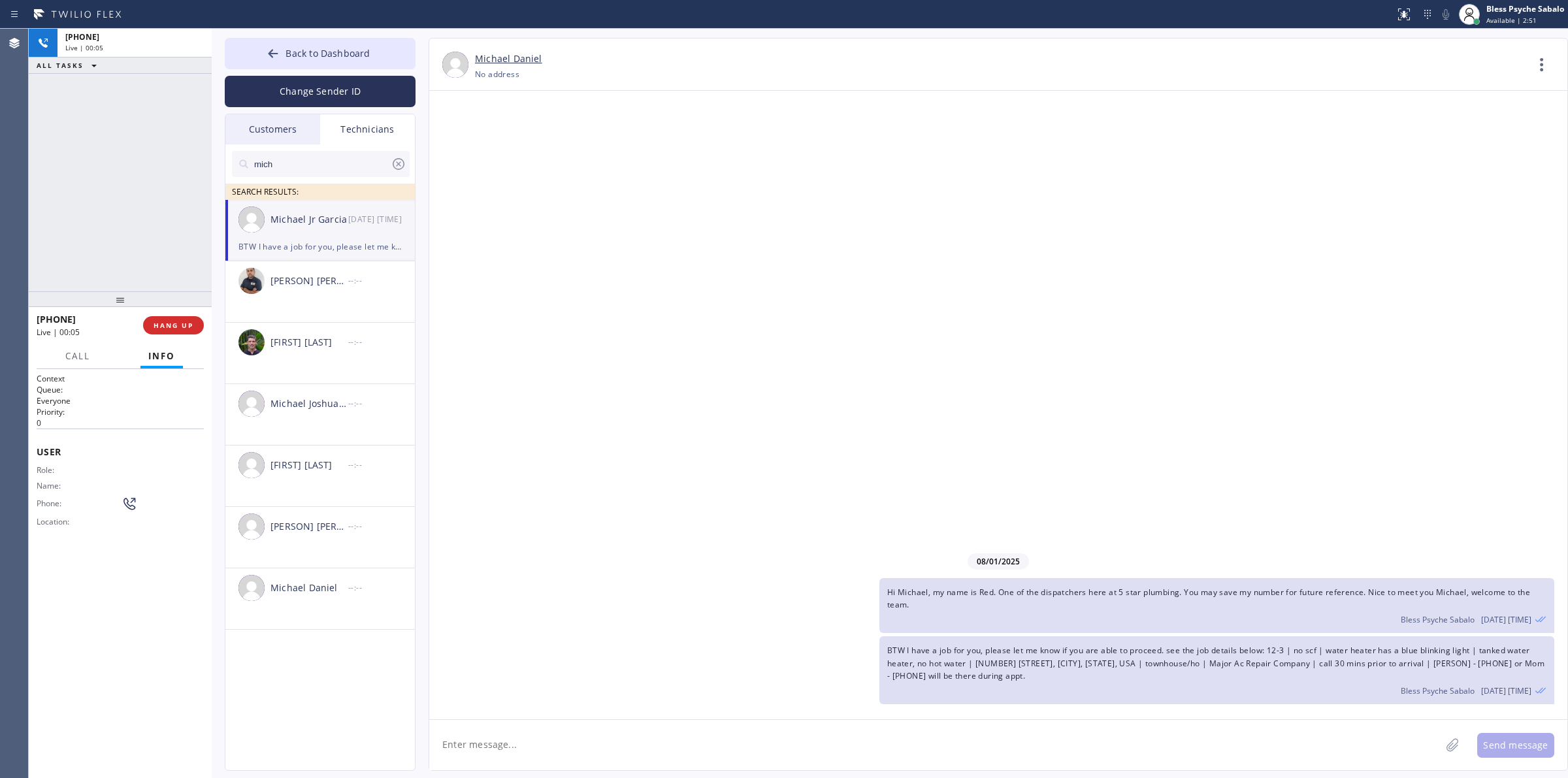 click on "+19515428390 Live | 00:05 ALL TASKS ALL TASKS ACTIVE TASKS TASKS IN WRAP UP" at bounding box center (120, 160) 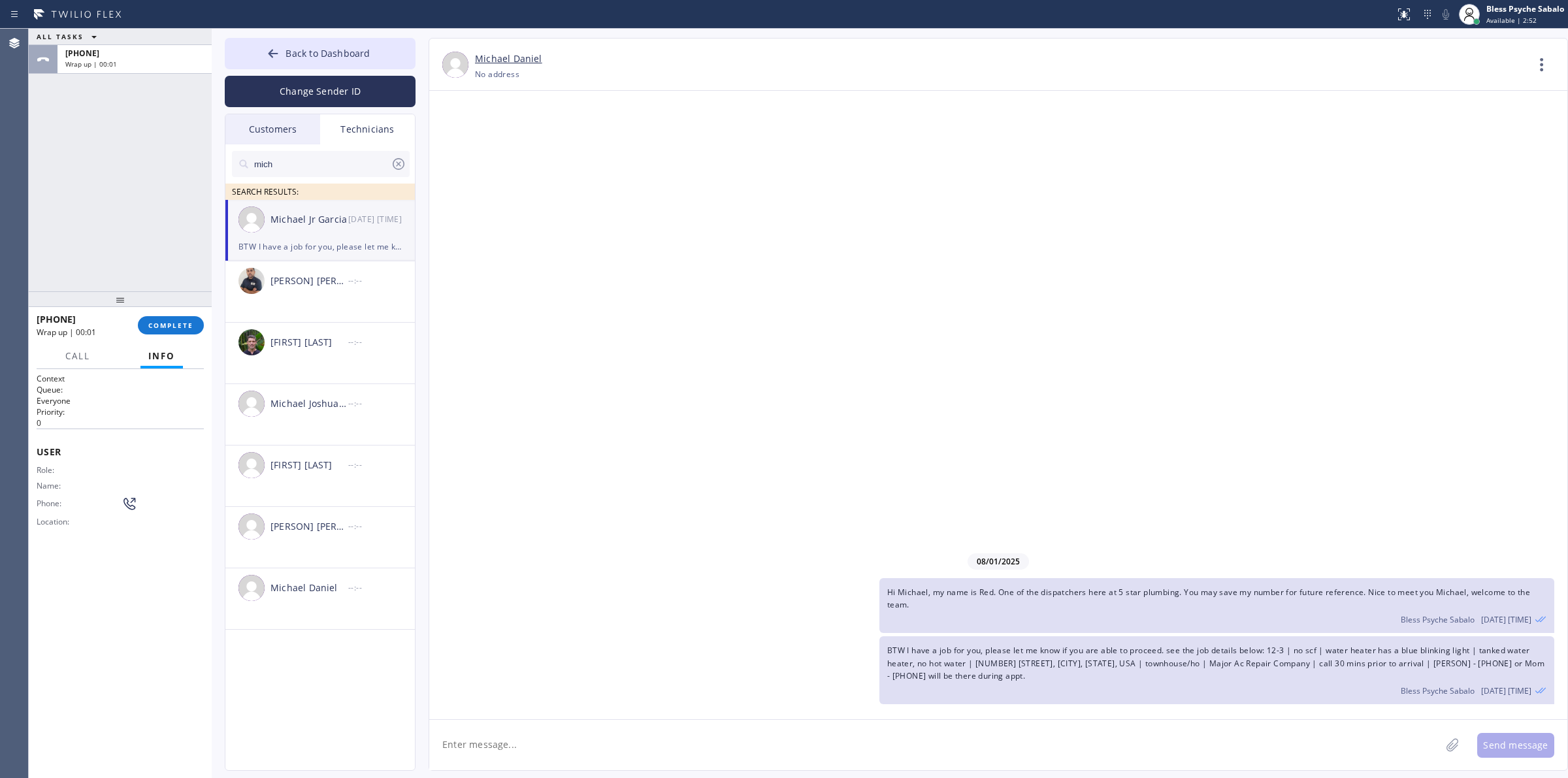 click at bounding box center [120, 299] 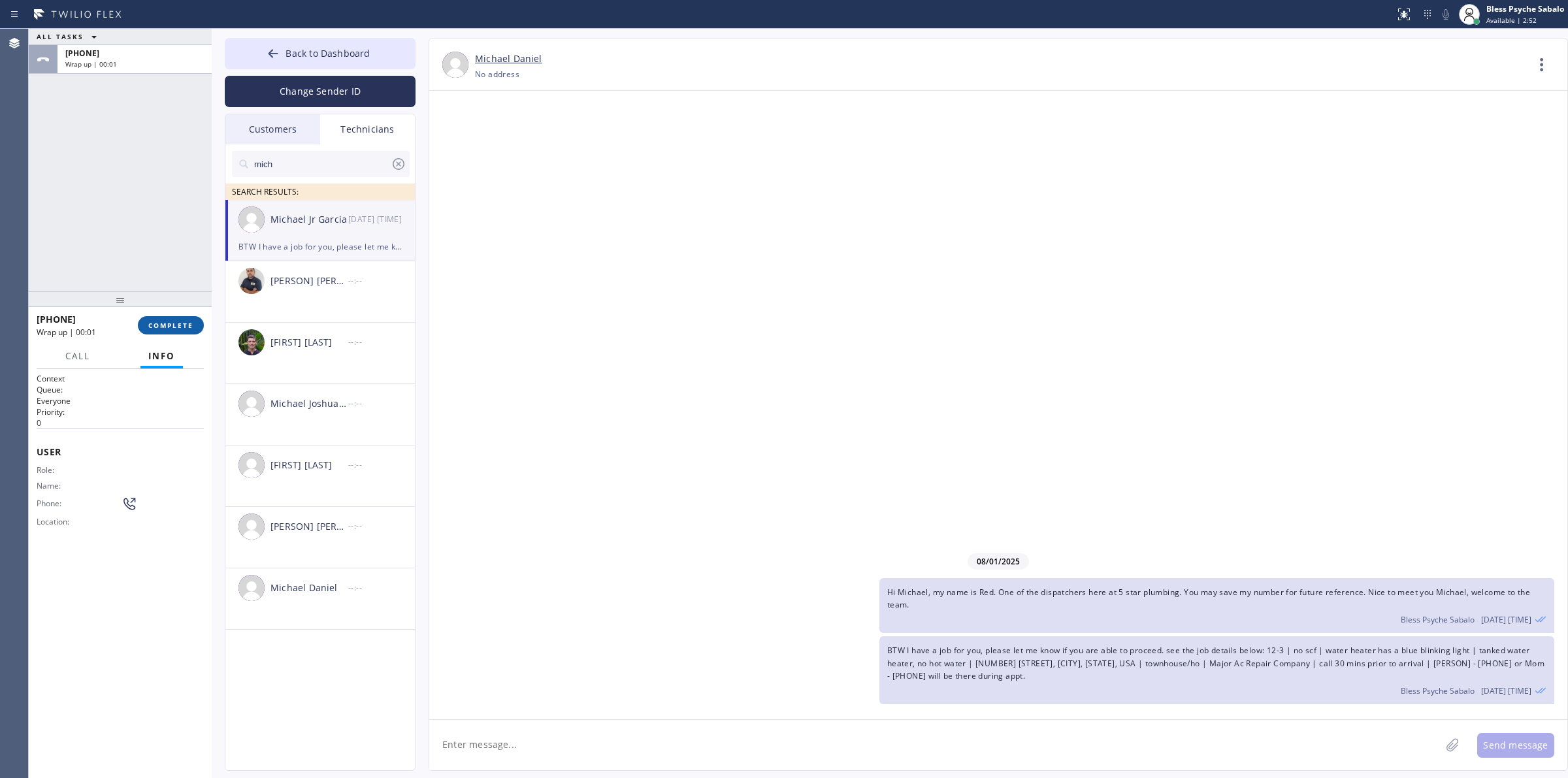 drag, startPoint x: 170, startPoint y: 334, endPoint x: 174, endPoint y: 316, distance: 18.439089 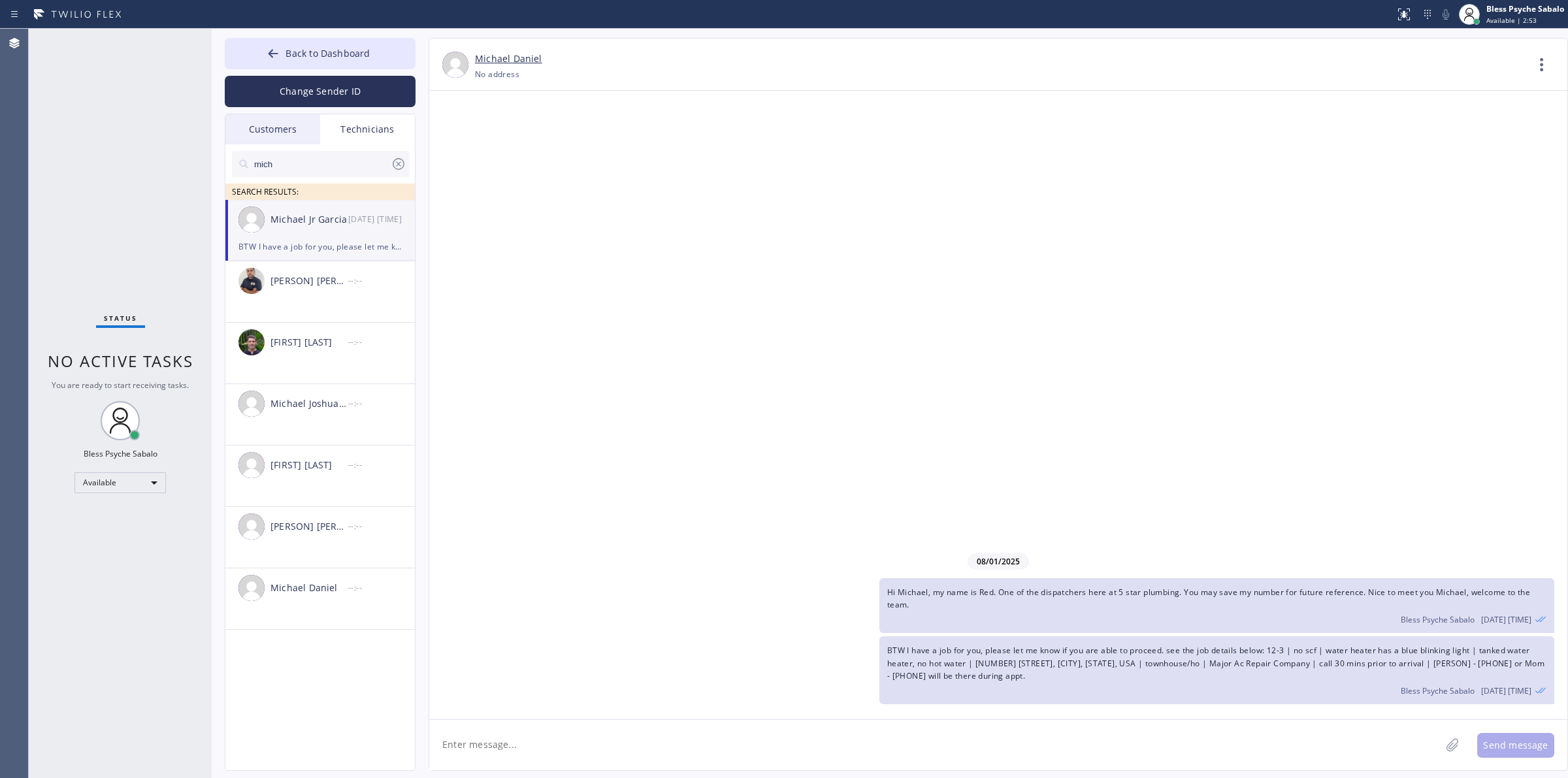 drag, startPoint x: 98, startPoint y: 261, endPoint x: 524, endPoint y: 278, distance: 426.3391 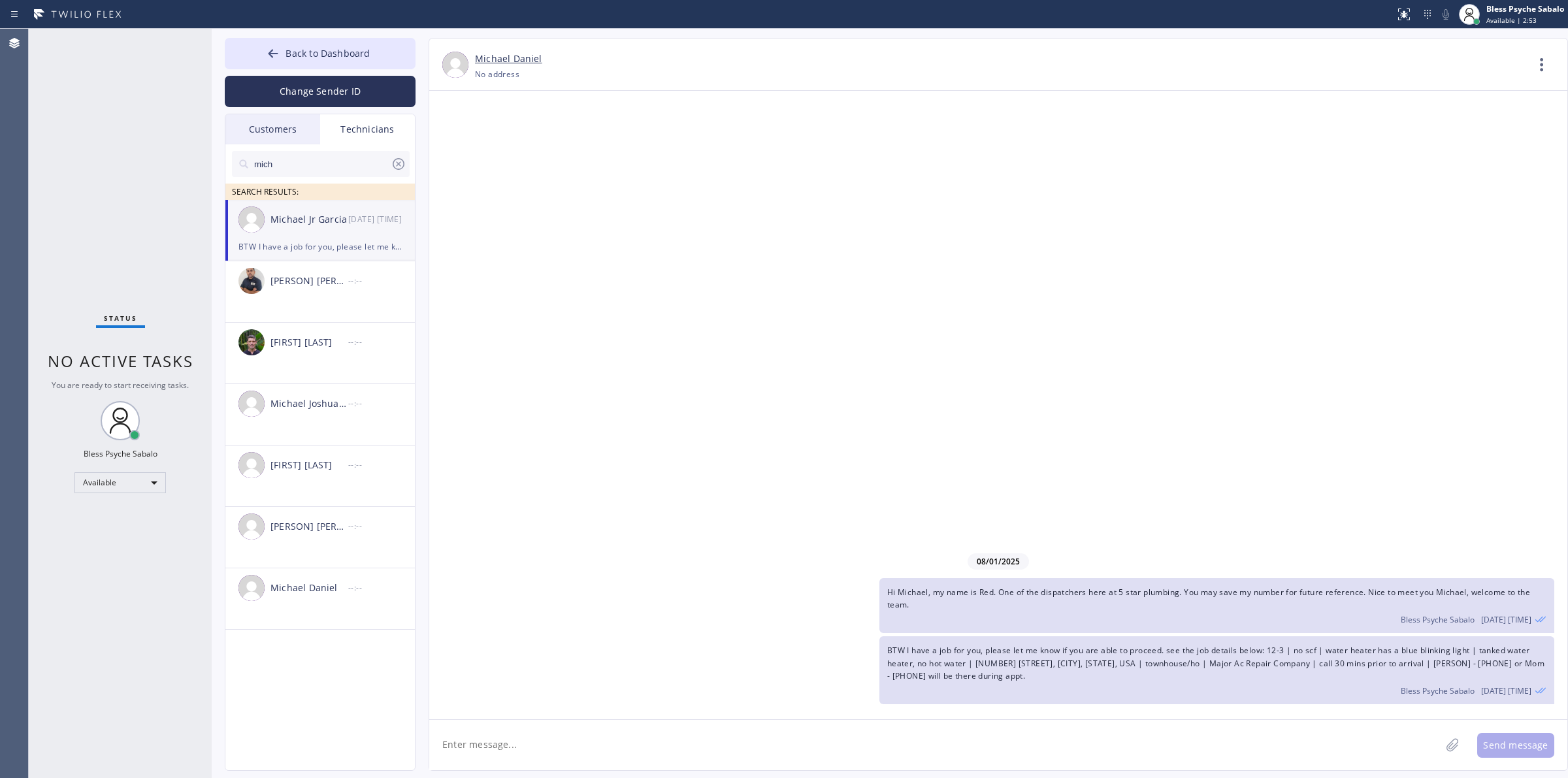 click on "Status   No active tasks     You are ready to start receiving tasks.   Bless [FIRST] [LAST] Available" at bounding box center [120, 403] 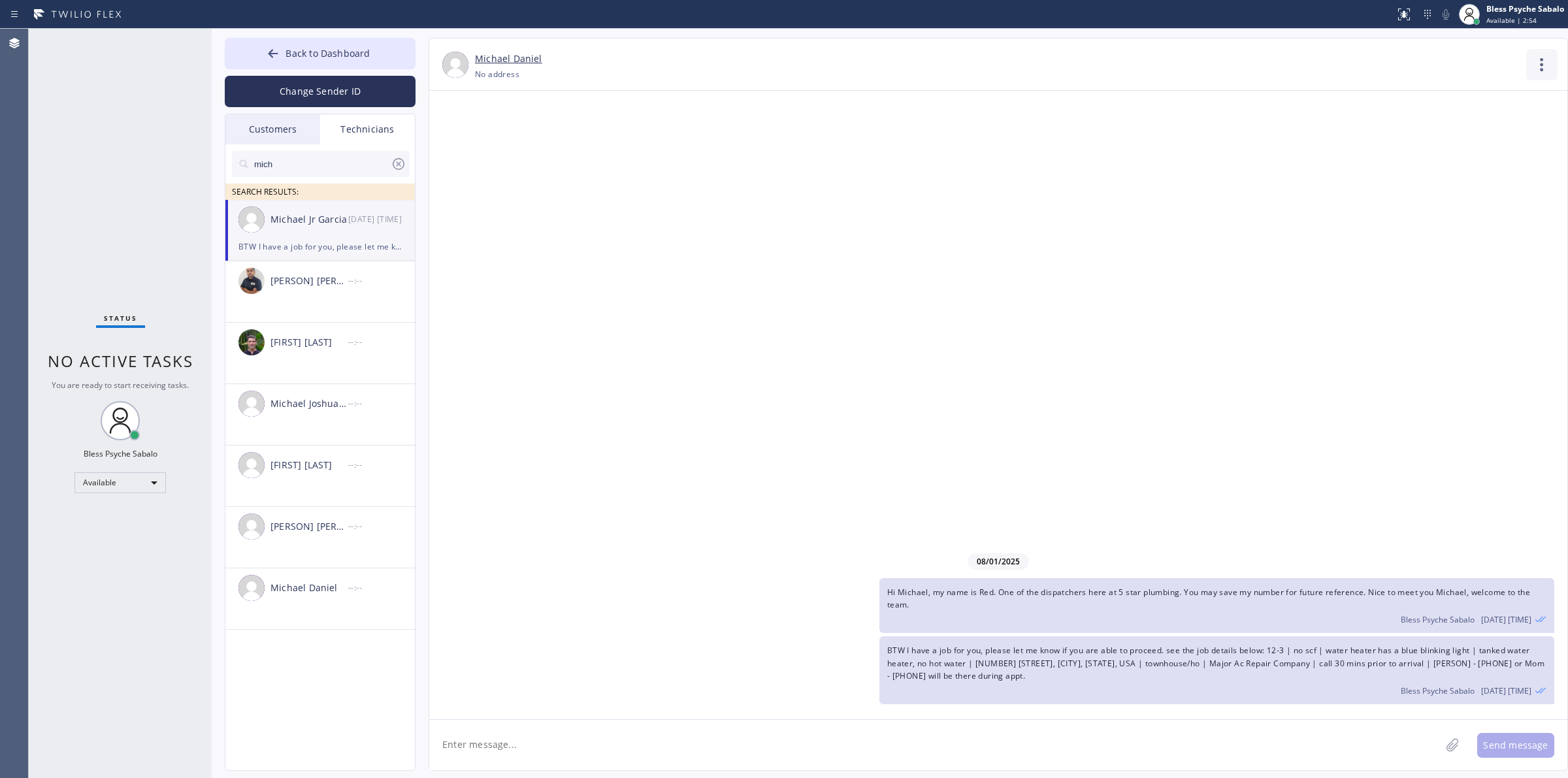 click 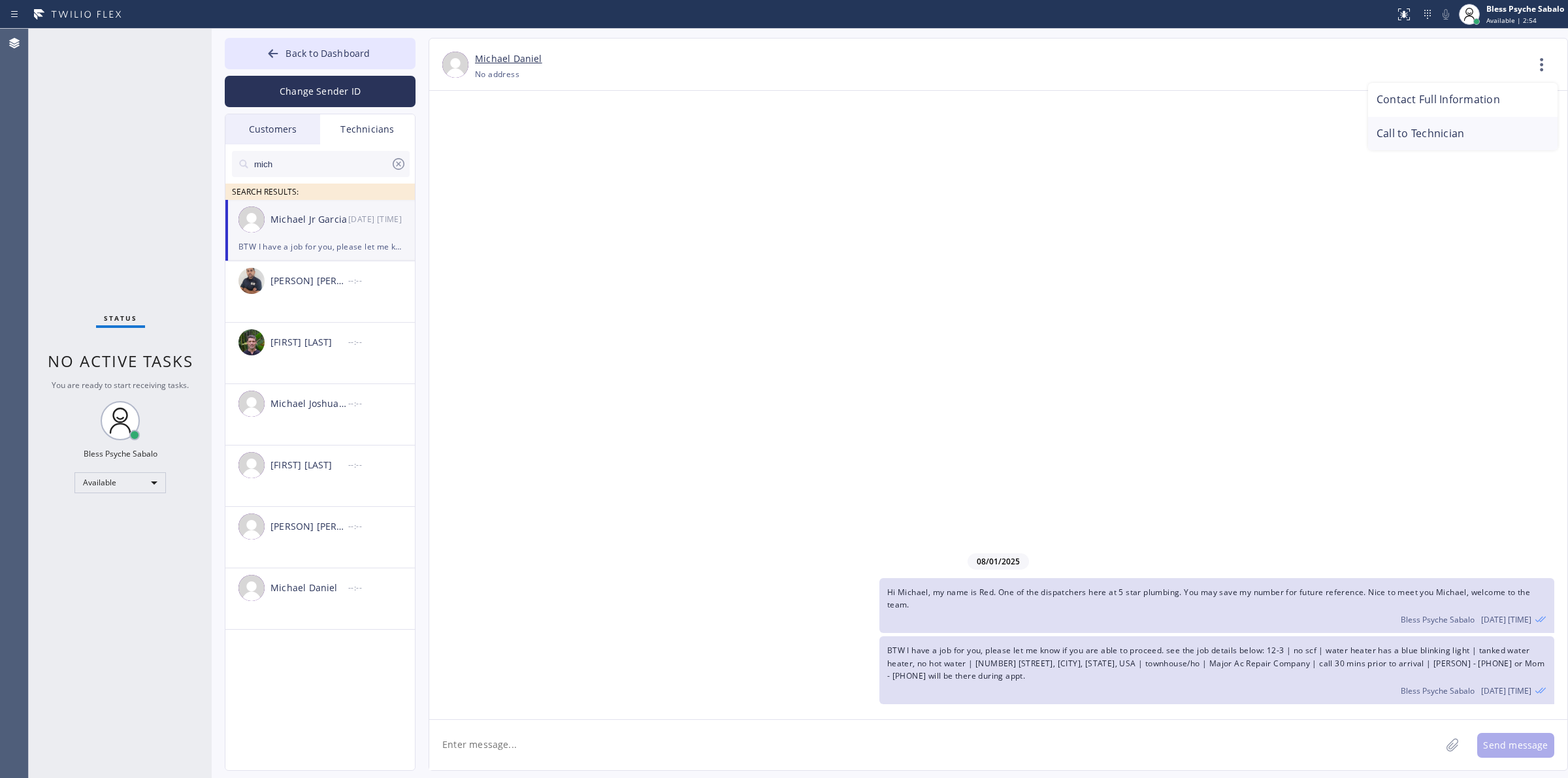 click on "Call to Technician" at bounding box center (1463, 134) 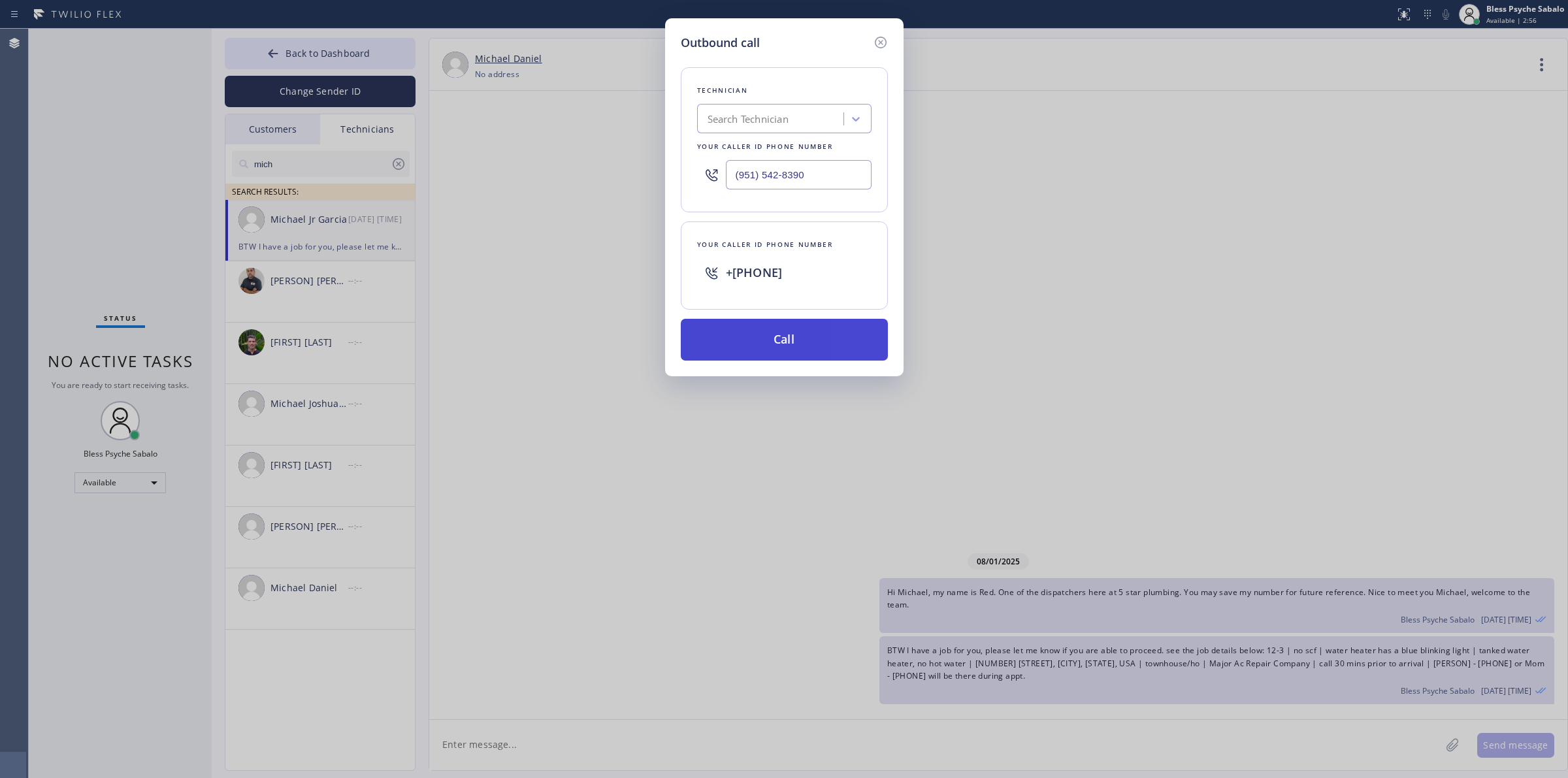 click on "Call" at bounding box center (784, 340) 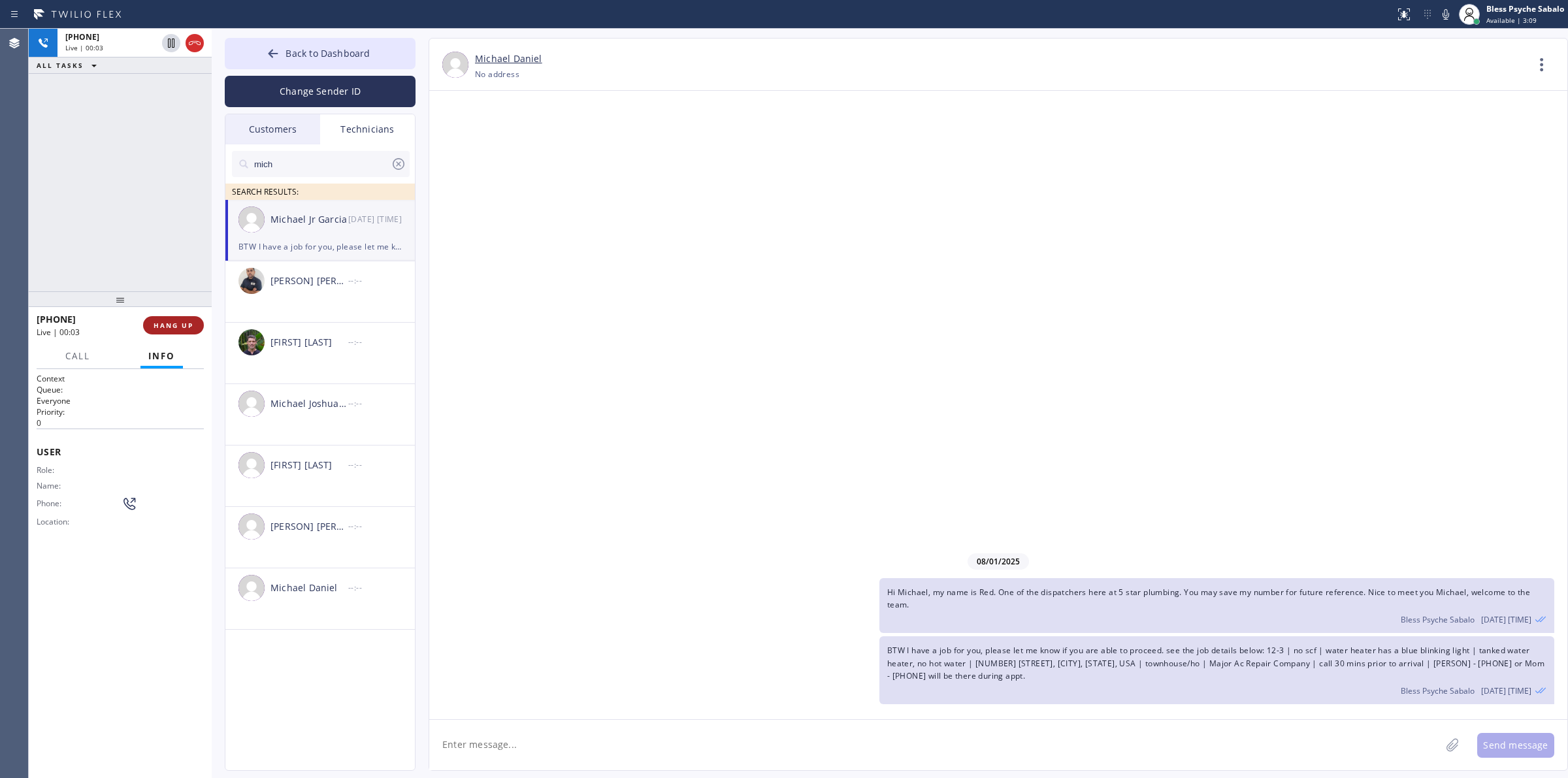 click on "HANG UP" at bounding box center (173, 325) 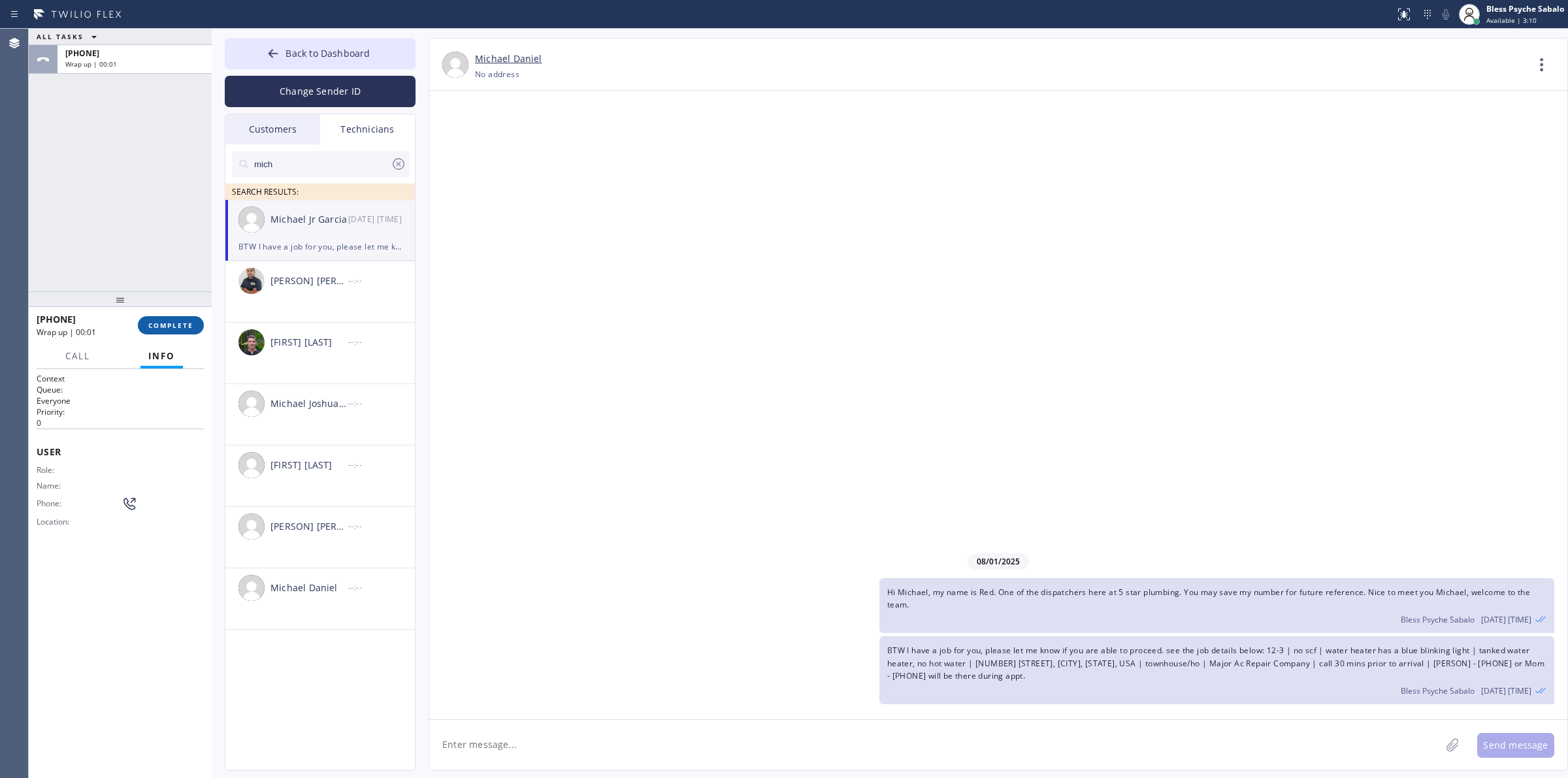 click on "COMPLETE" at bounding box center (171, 325) 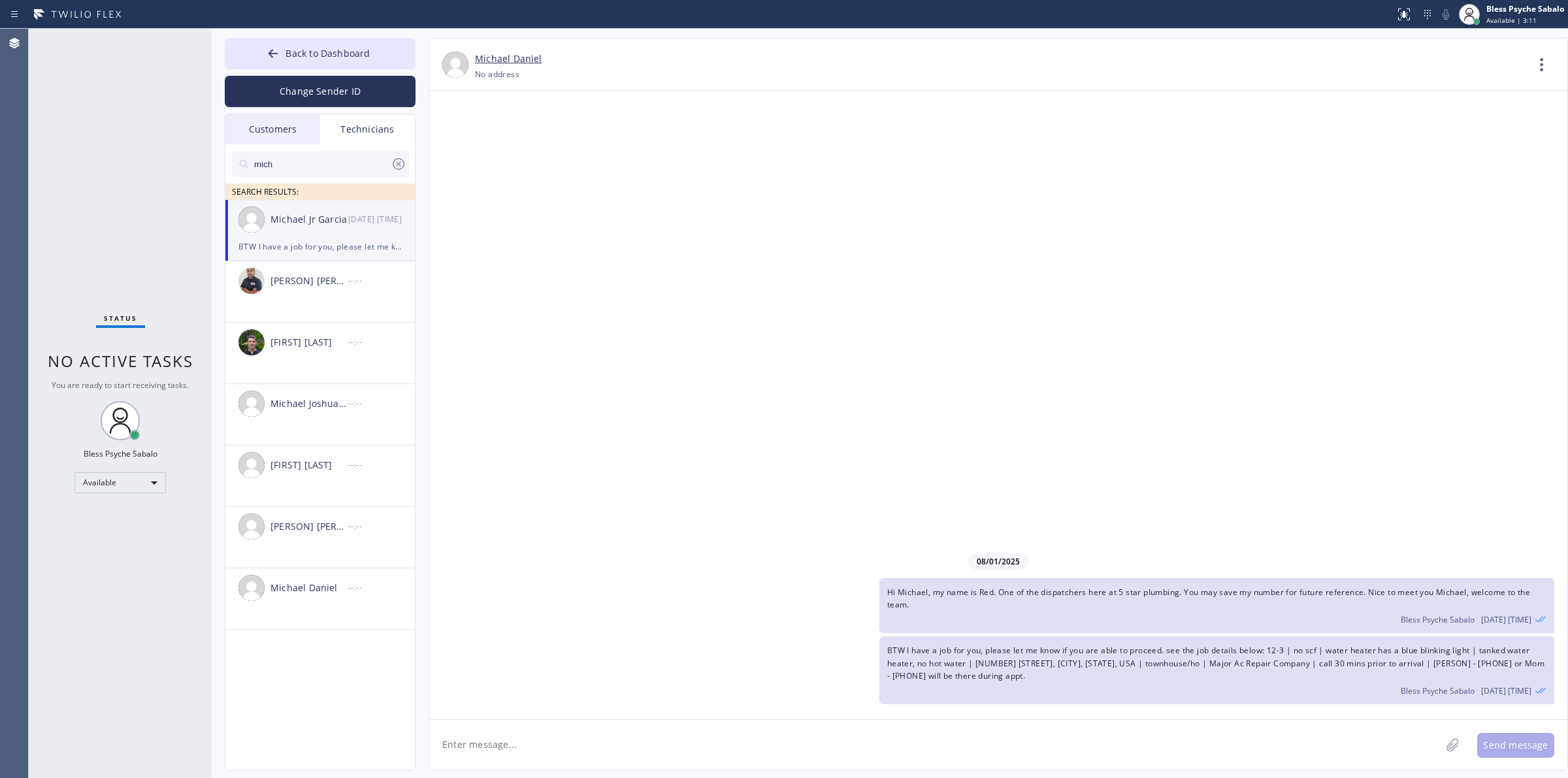 click on "08/01/2025 Hi Michael, my name is Red. One of the dispatchers here at 5 star plumbing.
You may save my number for future reference.
Nice to meet you Michael, welcome to the team. Bless Psyche Sabalo 08/01 10:56 AM BTW I have a job for you, please let me know if you are able to proceed.
see the job details below:
12-3 | no scf | water heater has a blue blinking light | tanked water heater, no hot water |
400 S Flower St Orange, CA 92868, USA | townhouse/ho | Major Ac Repair Company | call 30 mins prior to arrival | Deborah - 7145985924 or Mom - 7604122162 will be there during appt.  Bless Psyche Sabalo 08/01 10:59 AM" at bounding box center (998, 405) 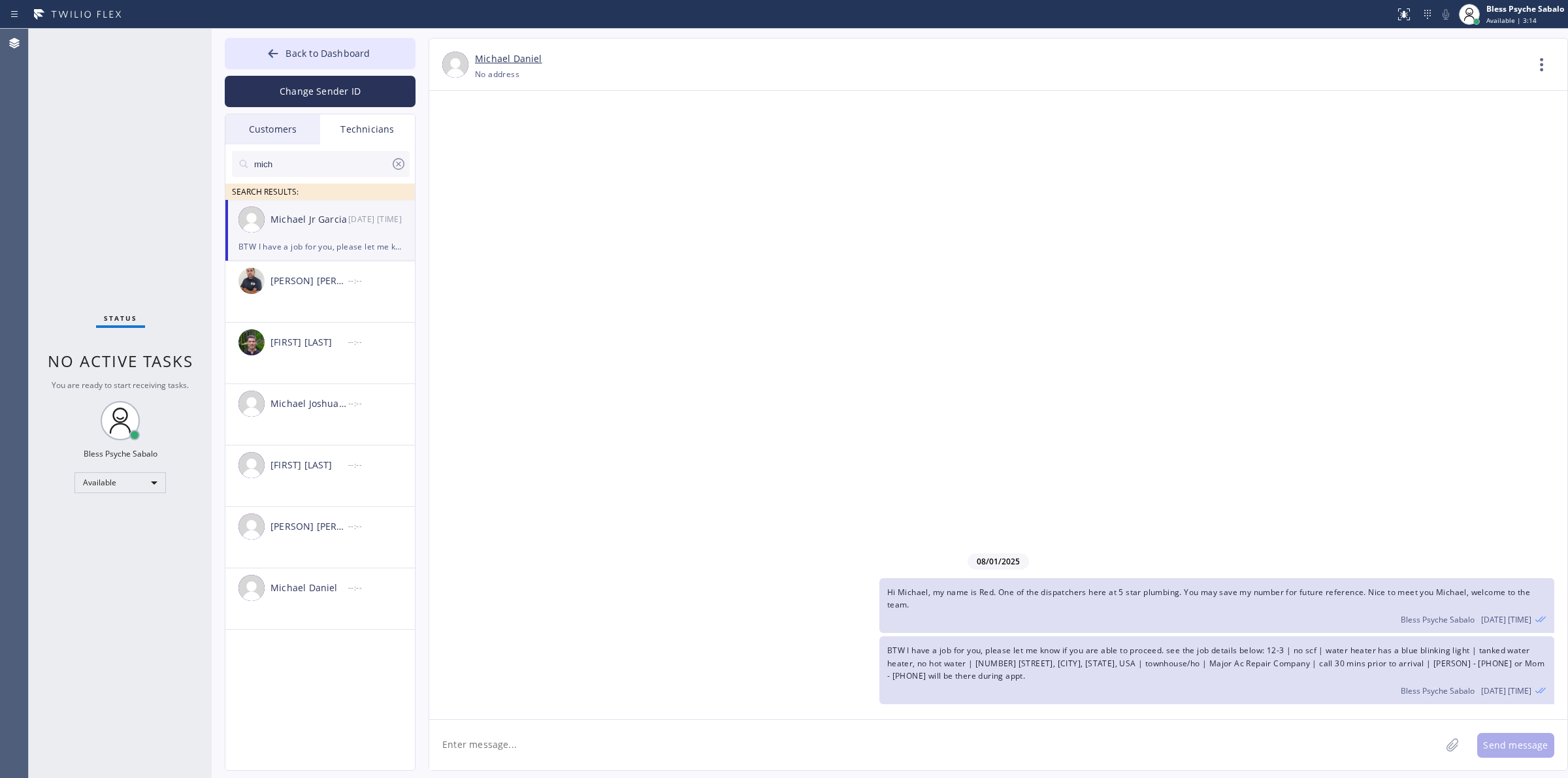 click on "08/01/2025 Hi Michael, my name is Red. One of the dispatchers here at 5 star plumbing.
You may save my number for future reference.
Nice to meet you Michael, welcome to the team. Bless Psyche Sabalo 08/01 10:56 AM BTW I have a job for you, please let me know if you are able to proceed.
see the job details below:
12-3 | no scf | water heater has a blue blinking light | tanked water heater, no hot water |
400 S Flower St Orange, CA 92868, USA | townhouse/ho | Major Ac Repair Company | call 30 mins prior to arrival | Deborah - 7145985924 or Mom - 7604122162 will be there during appt.  Bless Psyche Sabalo 08/01 10:59 AM" at bounding box center [998, 405] 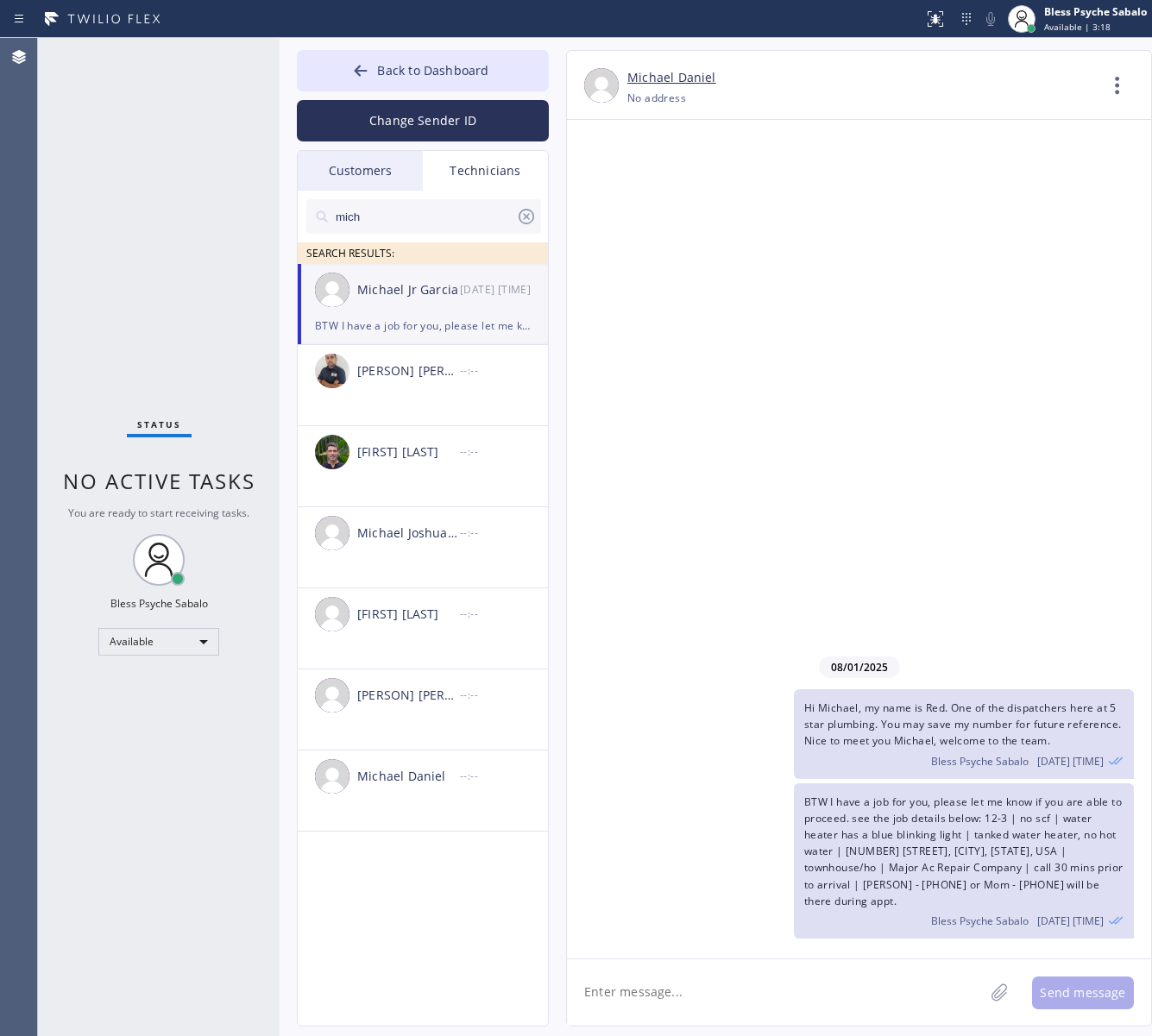 click on "08/01/2025 Hi Michael, my name is Red. One of the dispatchers here at 5 star plumbing.
You may save my number for future reference.
Nice to meet you Michael, welcome to the team. Bless Psyche Sabalo 08/01 10:56 AM BTW I have a job for you, please let me know if you are able to proceed.
see the job details below:
12-3 | no scf | water heater has a blue blinking light | tanked water heater, no hot water |
400 S Flower St Orange, CA 92868, USA | townhouse/ho | Major Ac Repair Company | call 30 mins prior to arrival | Deborah - 7145985924 or Mom - 7604122162 will be there during appt.  Bless Psyche Sabalo 08/01 10:59 AM" at bounding box center [859, 539] 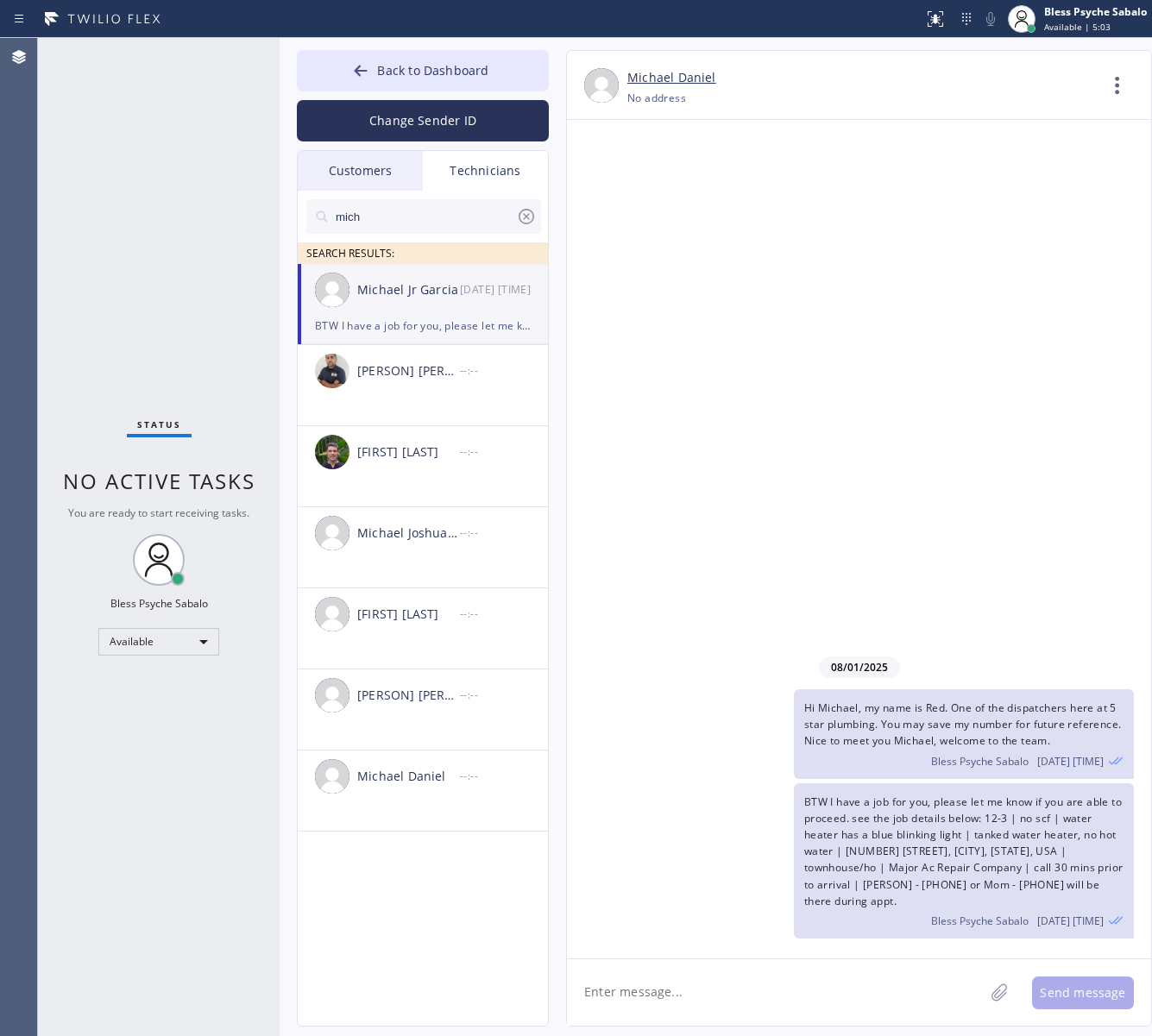click on "08/01/2025 Hi Michael, my name is Red. One of the dispatchers here at 5 star plumbing.
You may save my number for future reference.
Nice to meet you Michael, welcome to the team. Bless Psyche Sabalo 08/01 10:56 AM BTW I have a job for you, please let me know if you are able to proceed.
see the job details below:
12-3 | no scf | water heater has a blue blinking light | tanked water heater, no hot water |
400 S Flower St Orange, CA 92868, USA | townhouse/ho | Major Ac Repair Company | call 30 mins prior to arrival | Deborah - 7145985924 or Mom - 7604122162 will be there during appt.  Bless Psyche Sabalo 08/01 10:59 AM" at bounding box center [859, 539] 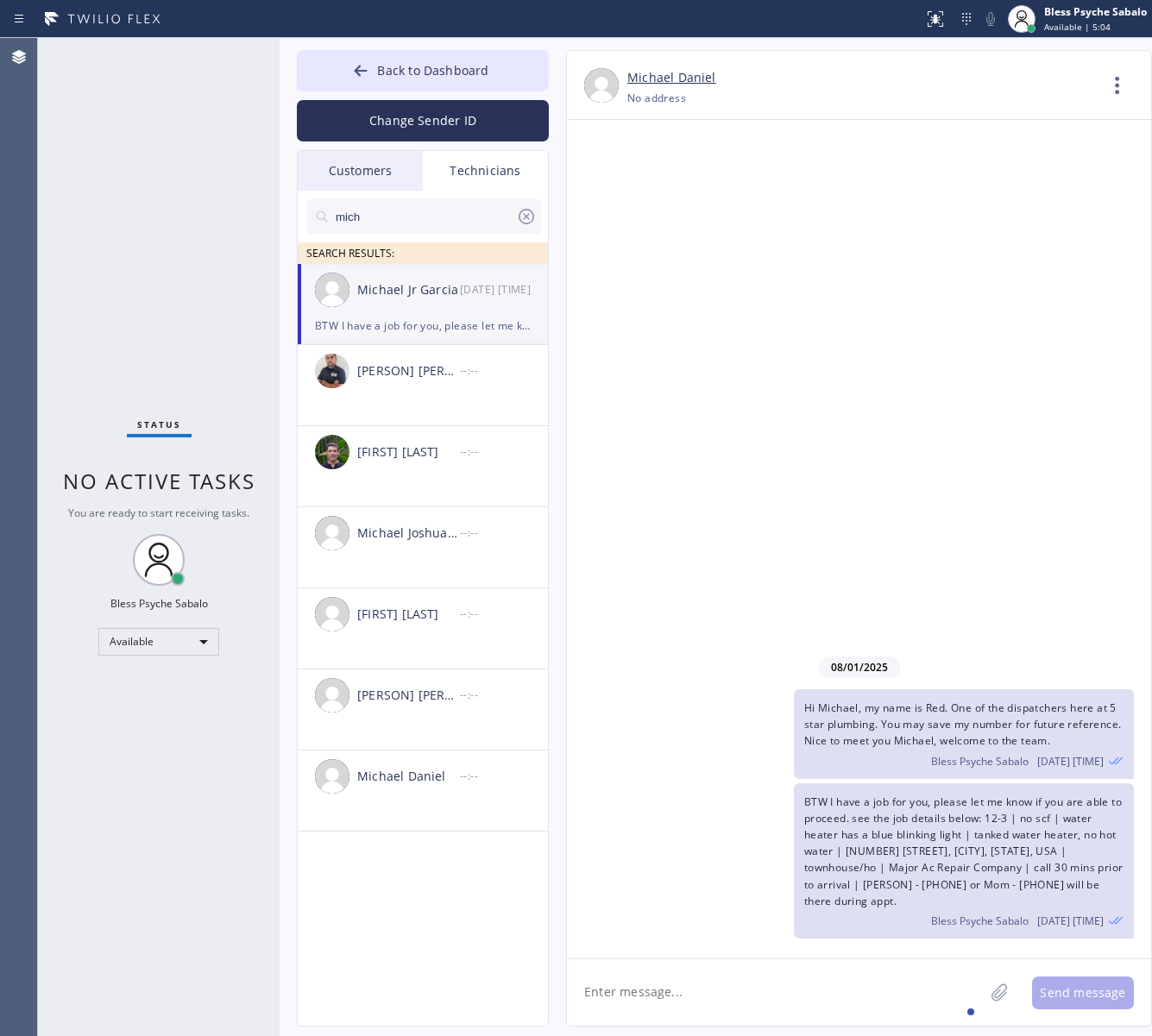 click 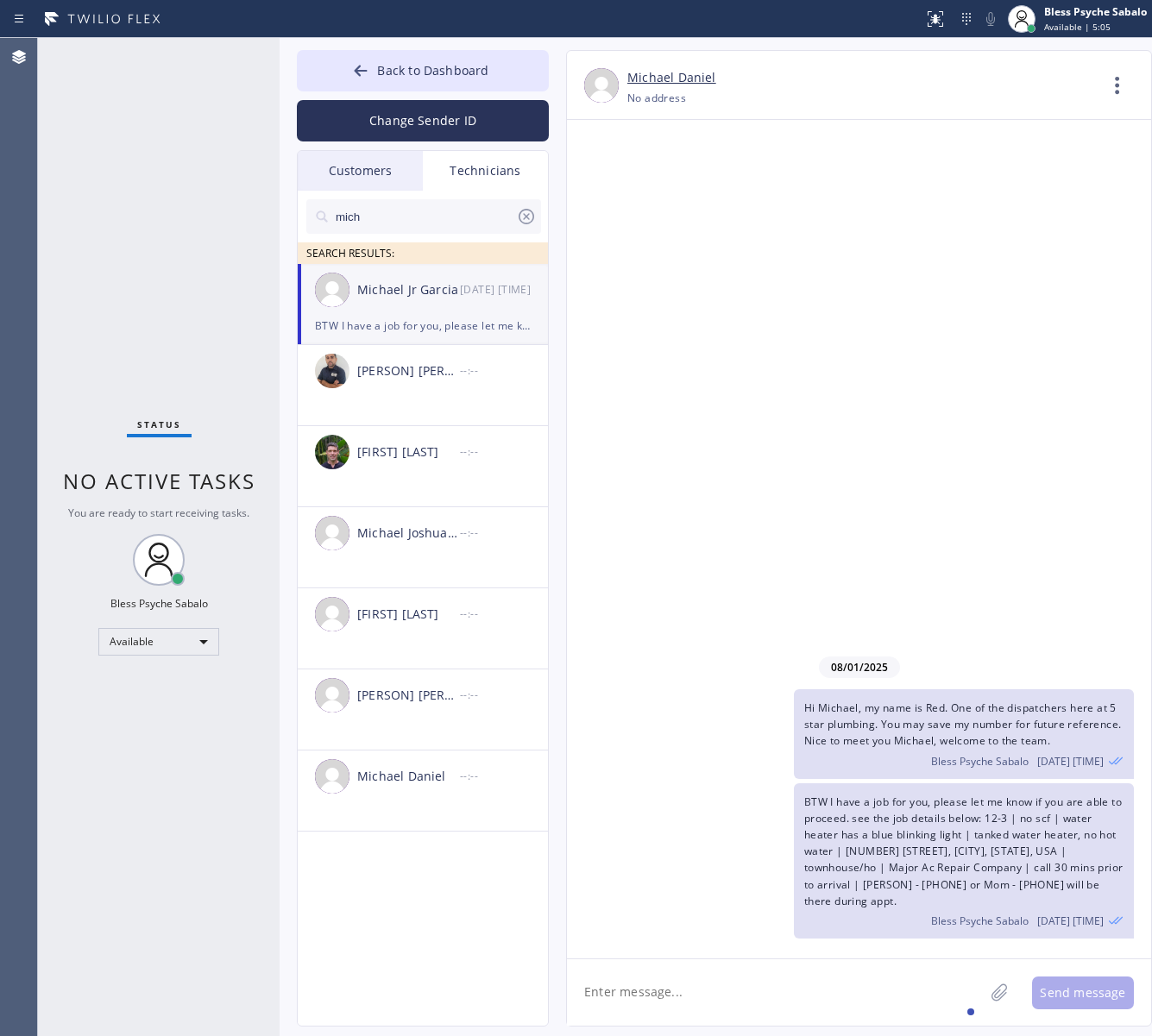 click on "mich SEARCH RESULTS:" at bounding box center (424, 227) 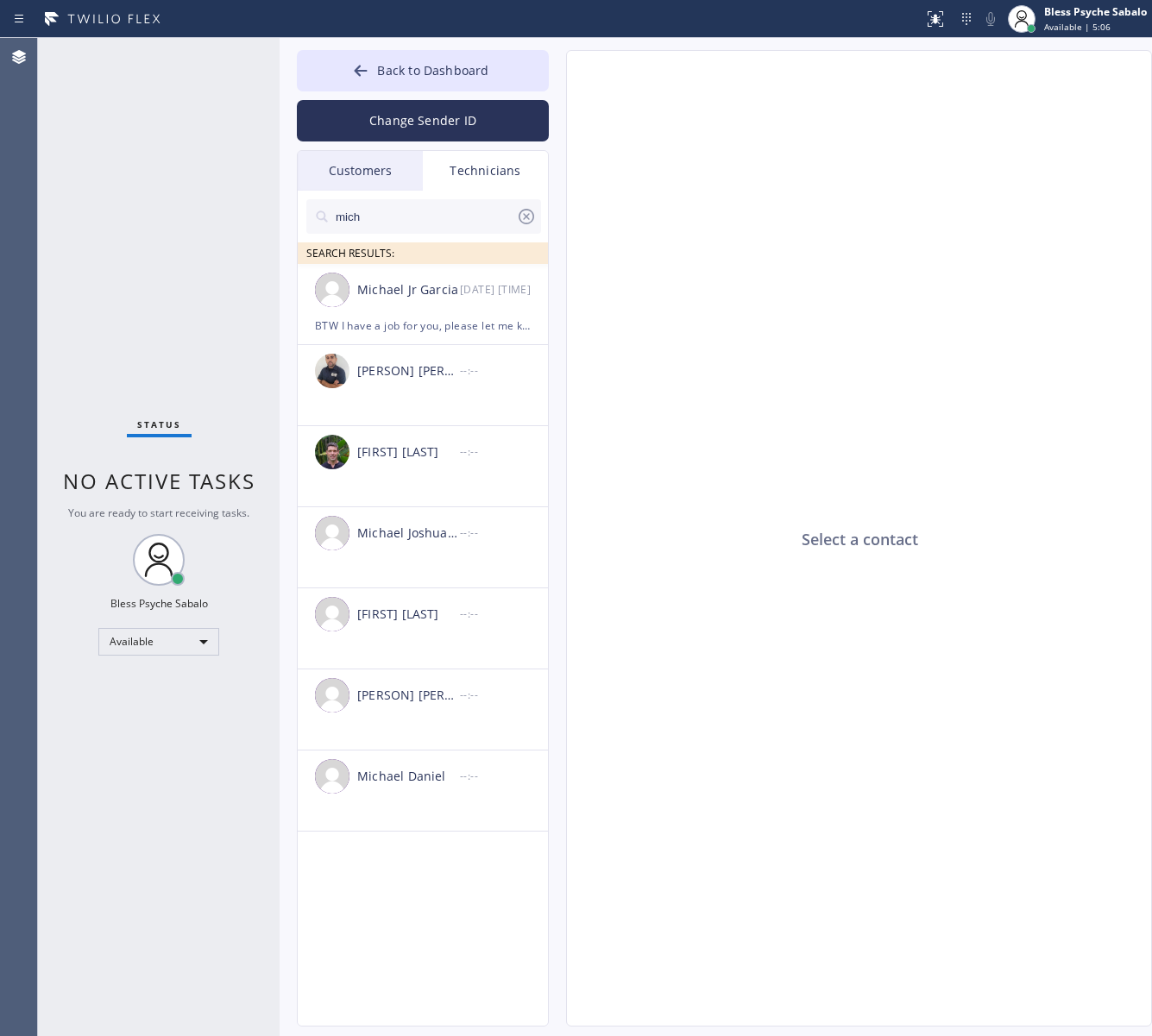 click on "Customers" at bounding box center (360, 171) 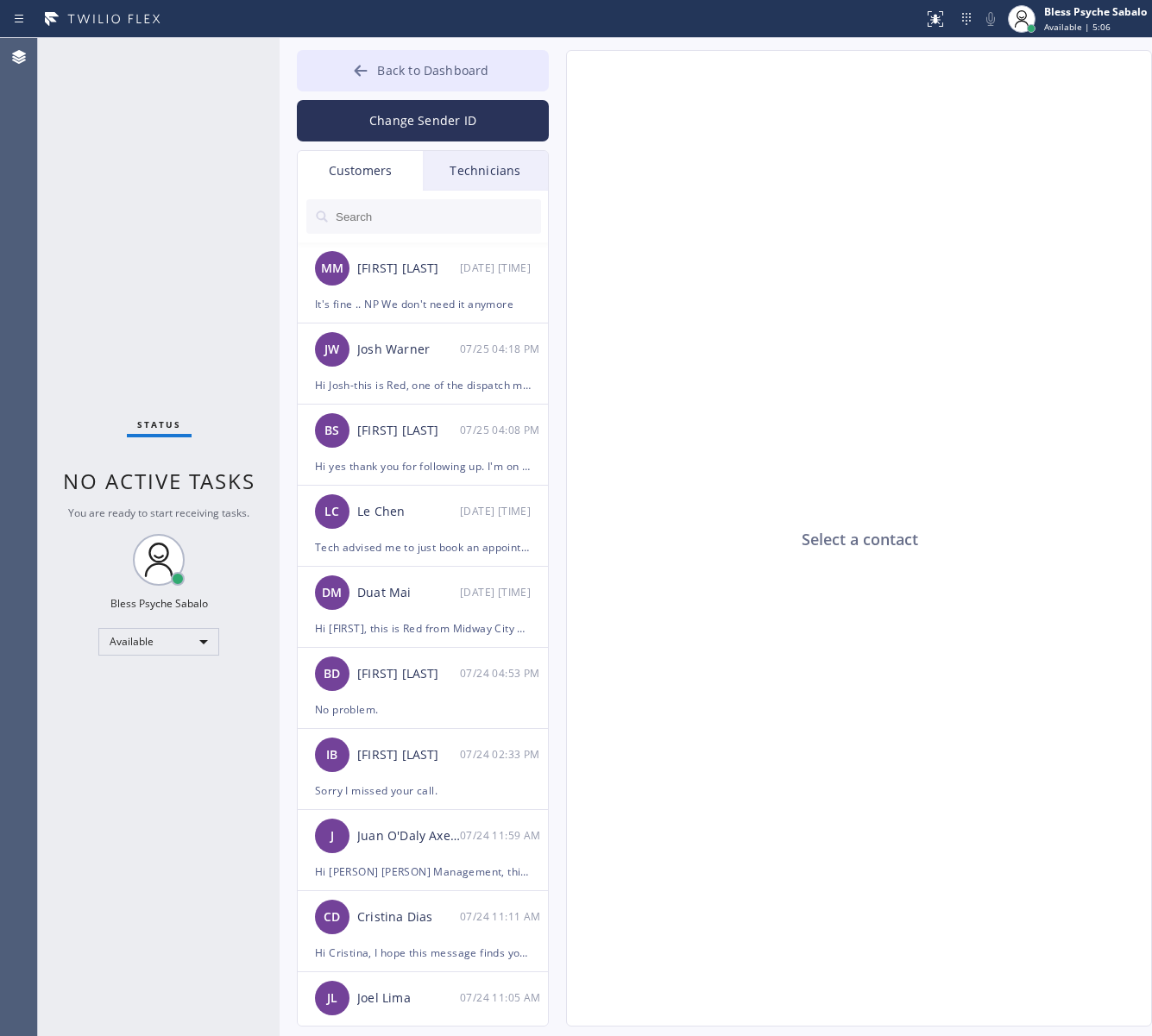click on "Back to Dashboard" at bounding box center (423, 71) 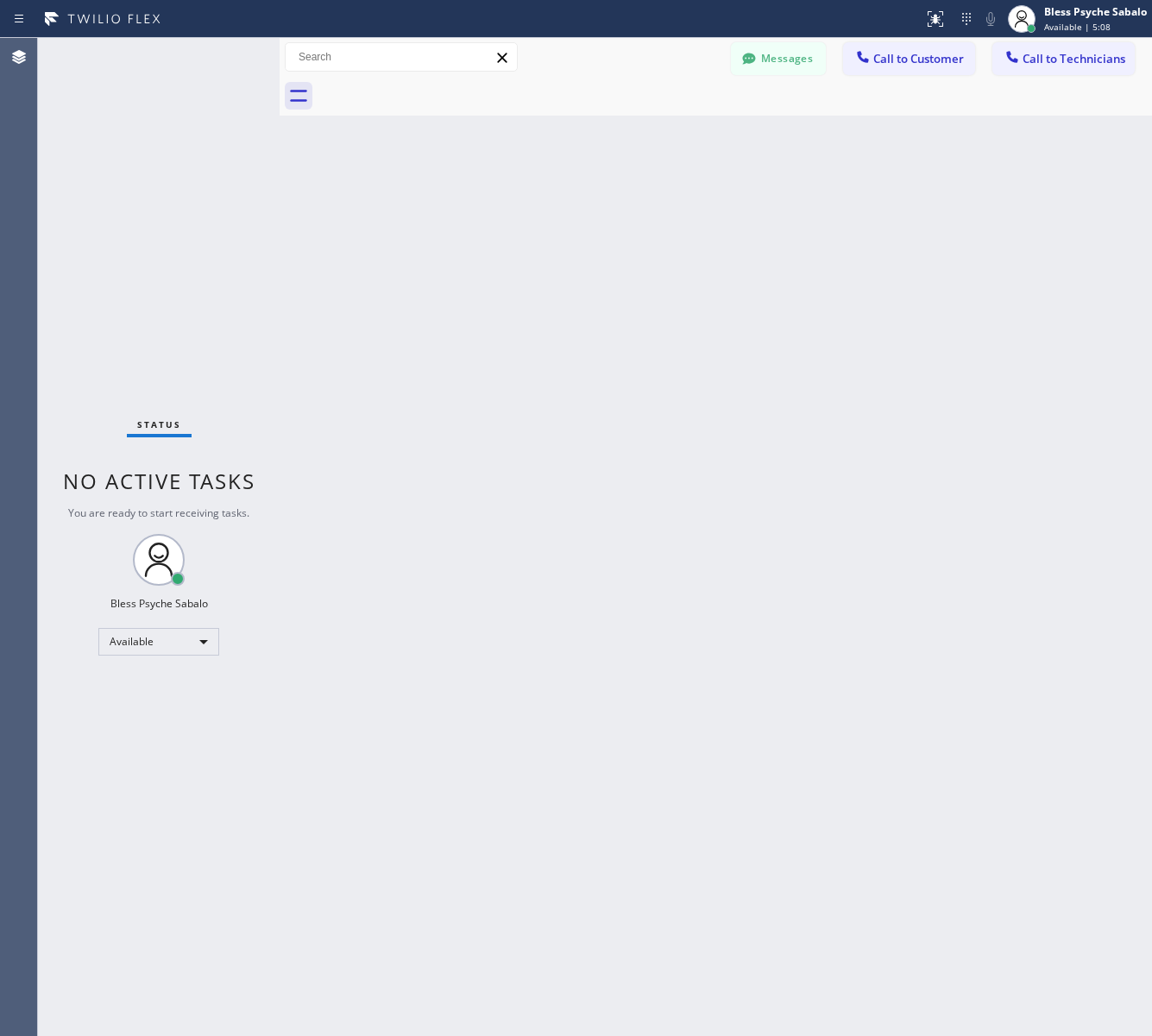 drag, startPoint x: 791, startPoint y: 49, endPoint x: 790, endPoint y: 59, distance: 10.049876 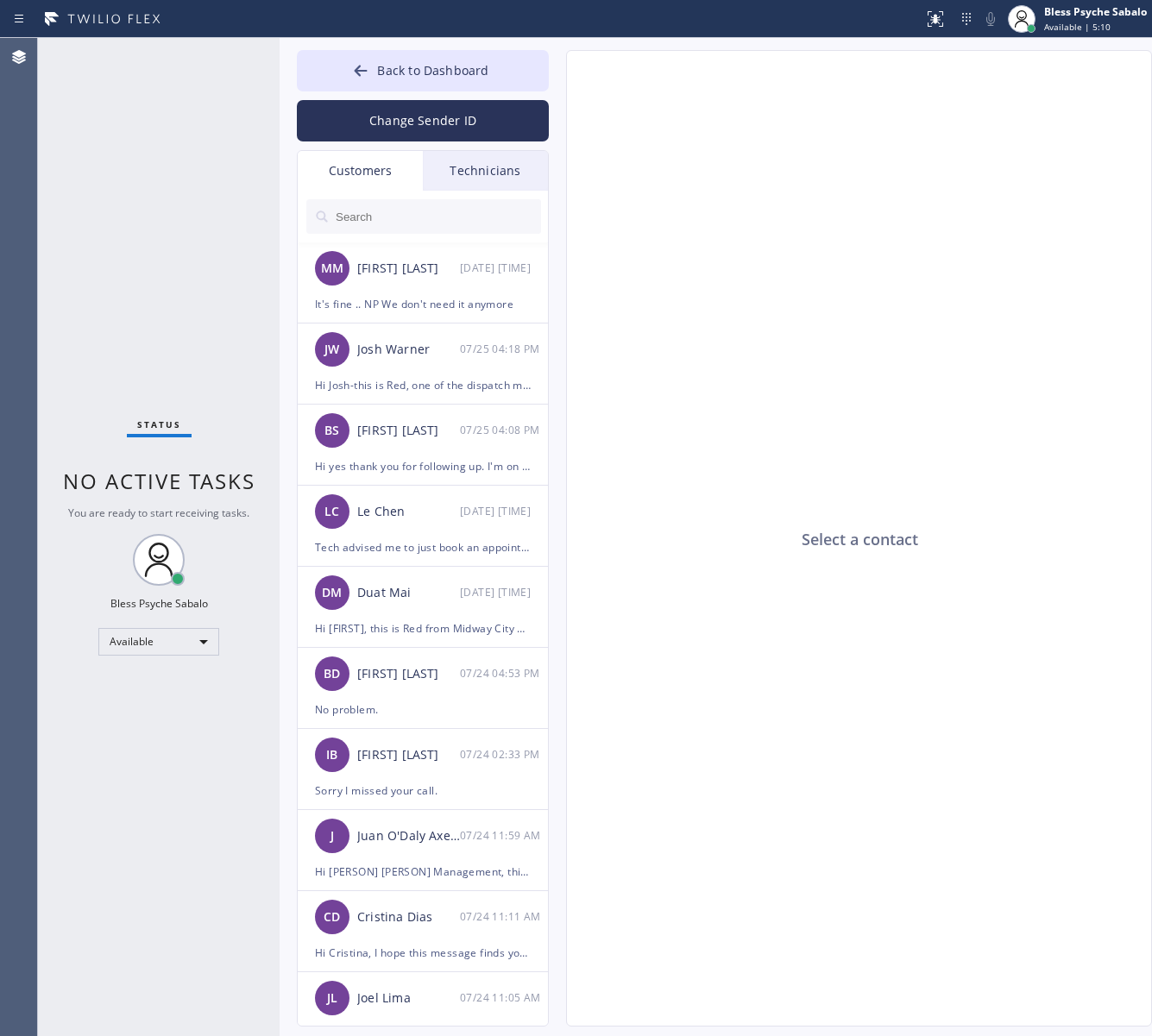 click on "Technicians" at bounding box center [485, 171] 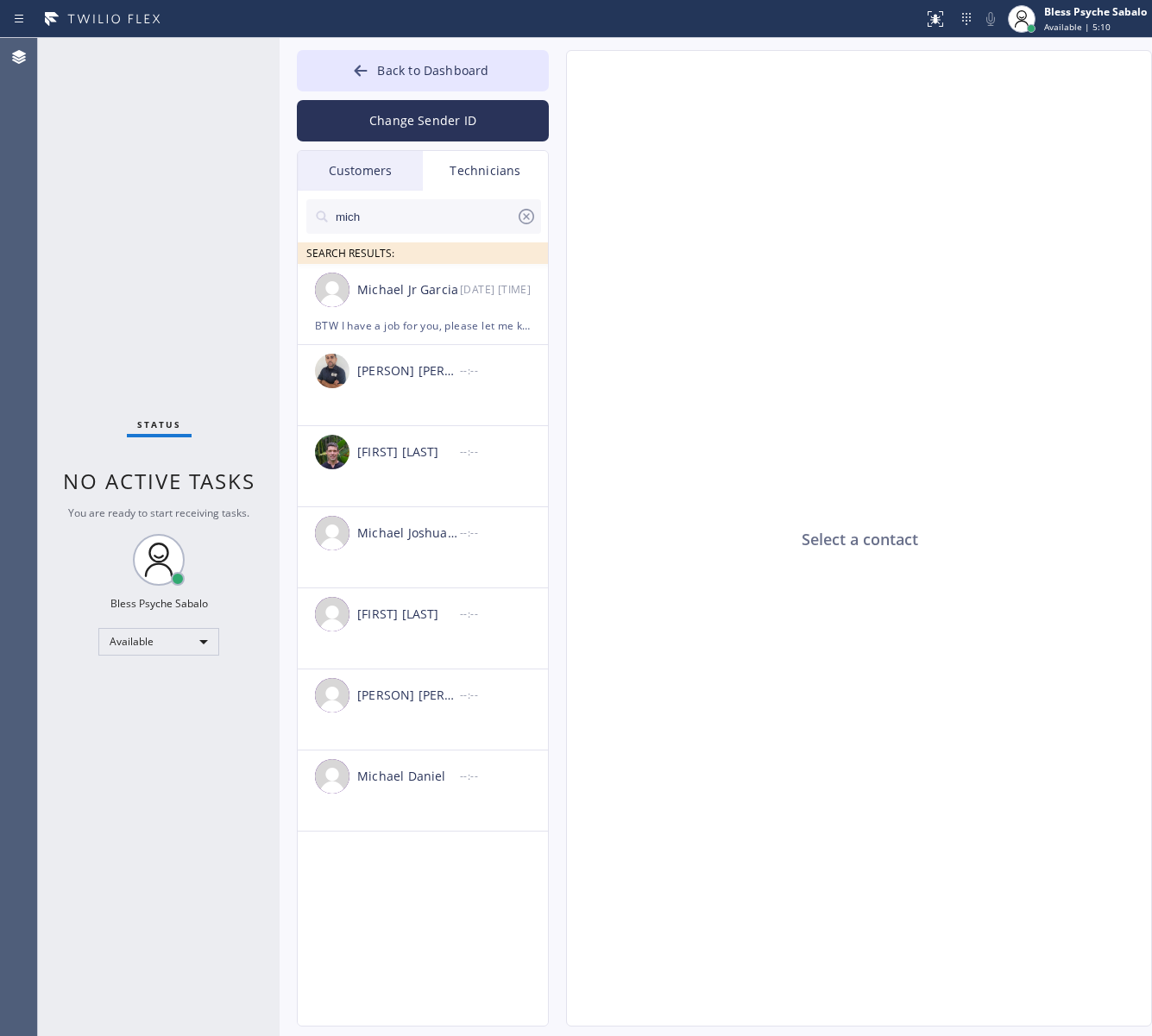 click on "mich" at bounding box center [425, 217] 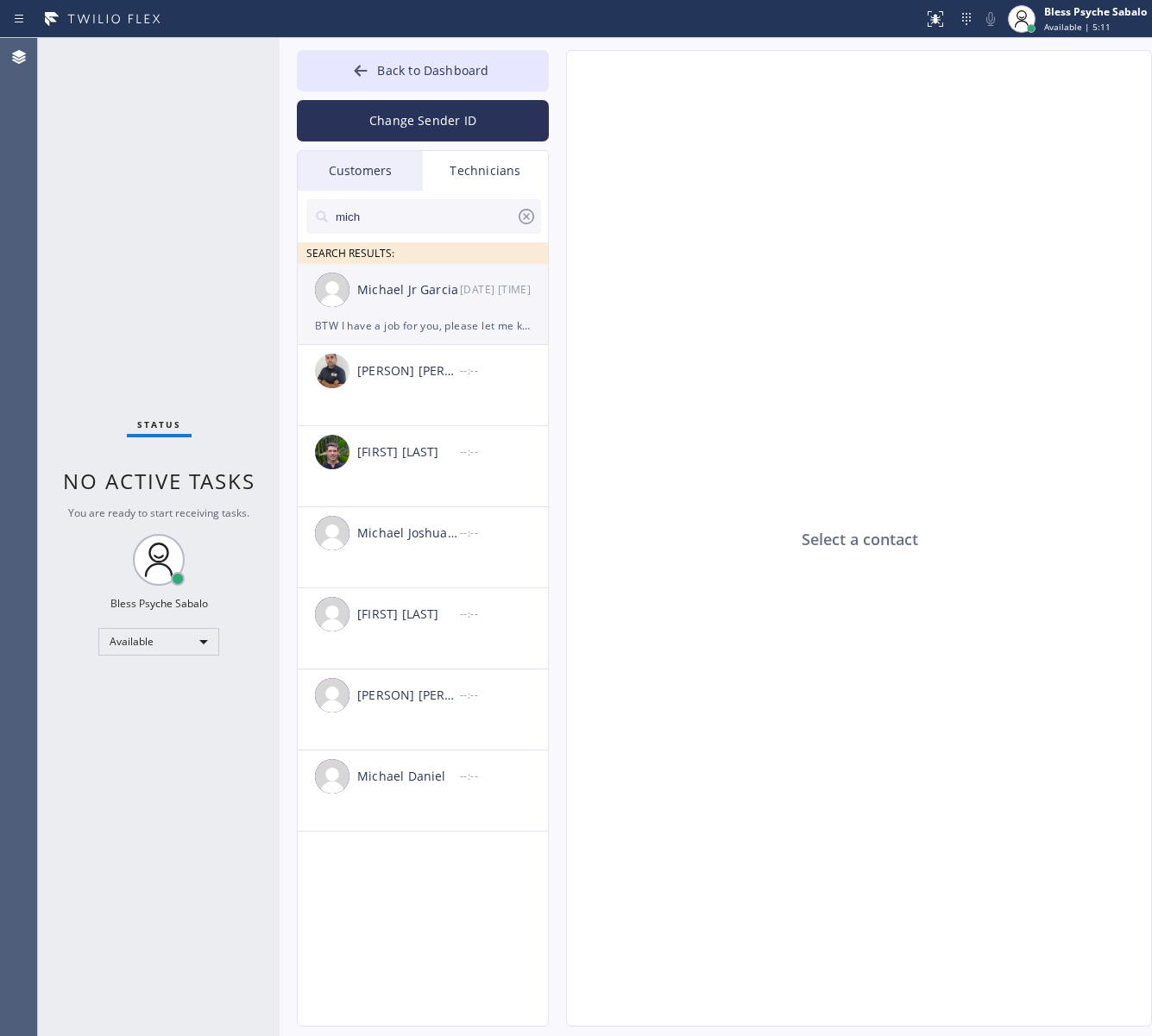 click on "Michael Jr Garcia 08/01 10:59 AM BTW I have a job for you, please let me know if you are able to proceed.
see the job details below:
12-3 | no scf | water heater has a blue blinking light | tanked water heater, no hot water |
400 S Flower St Orange, CA 92868, USA | townhouse/ho | Major Ac Repair Company | call 30 mins prior to arrival | Deborah - 7145985924 or Mom - 7604122162 will be there during appt." 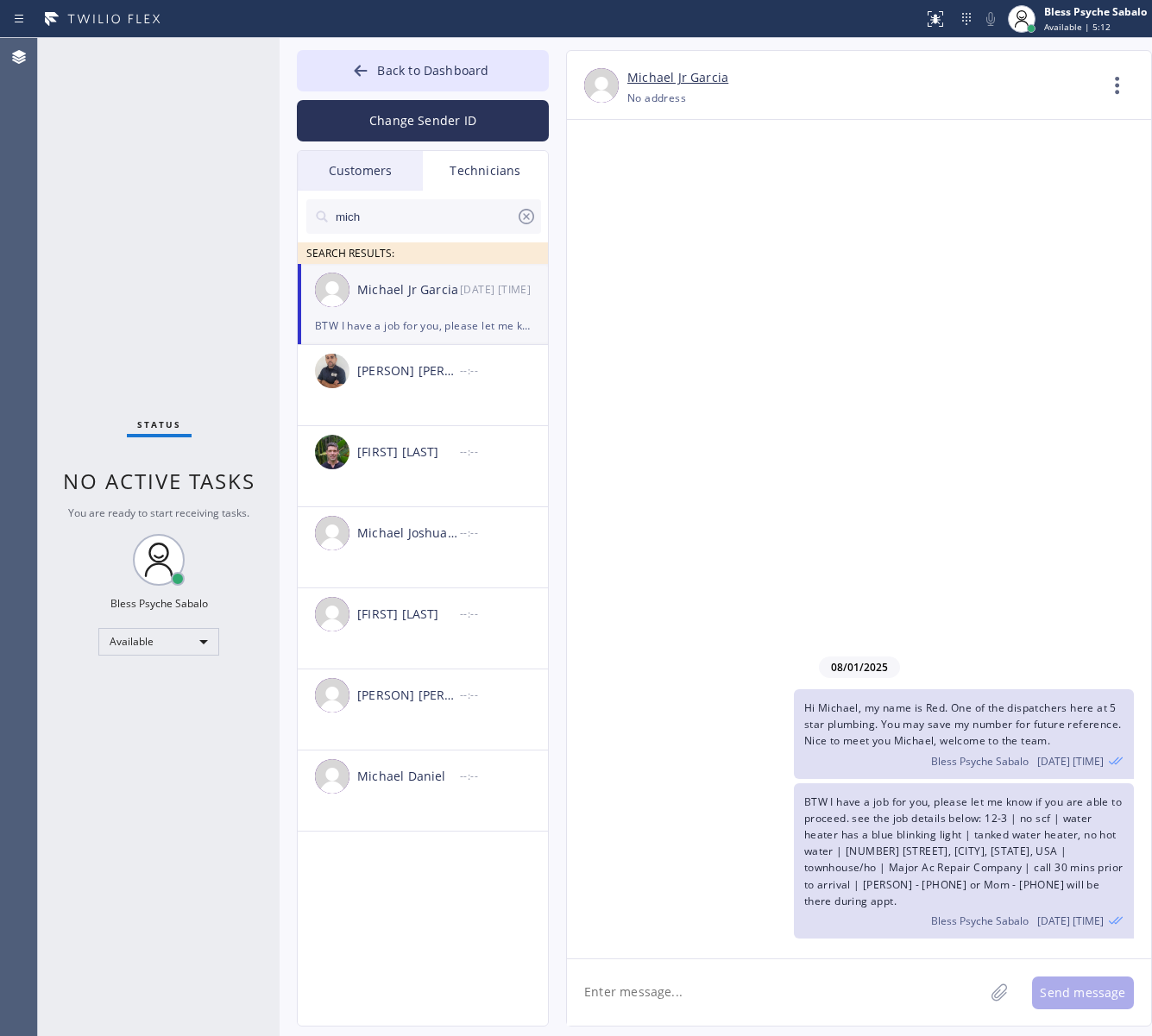 click 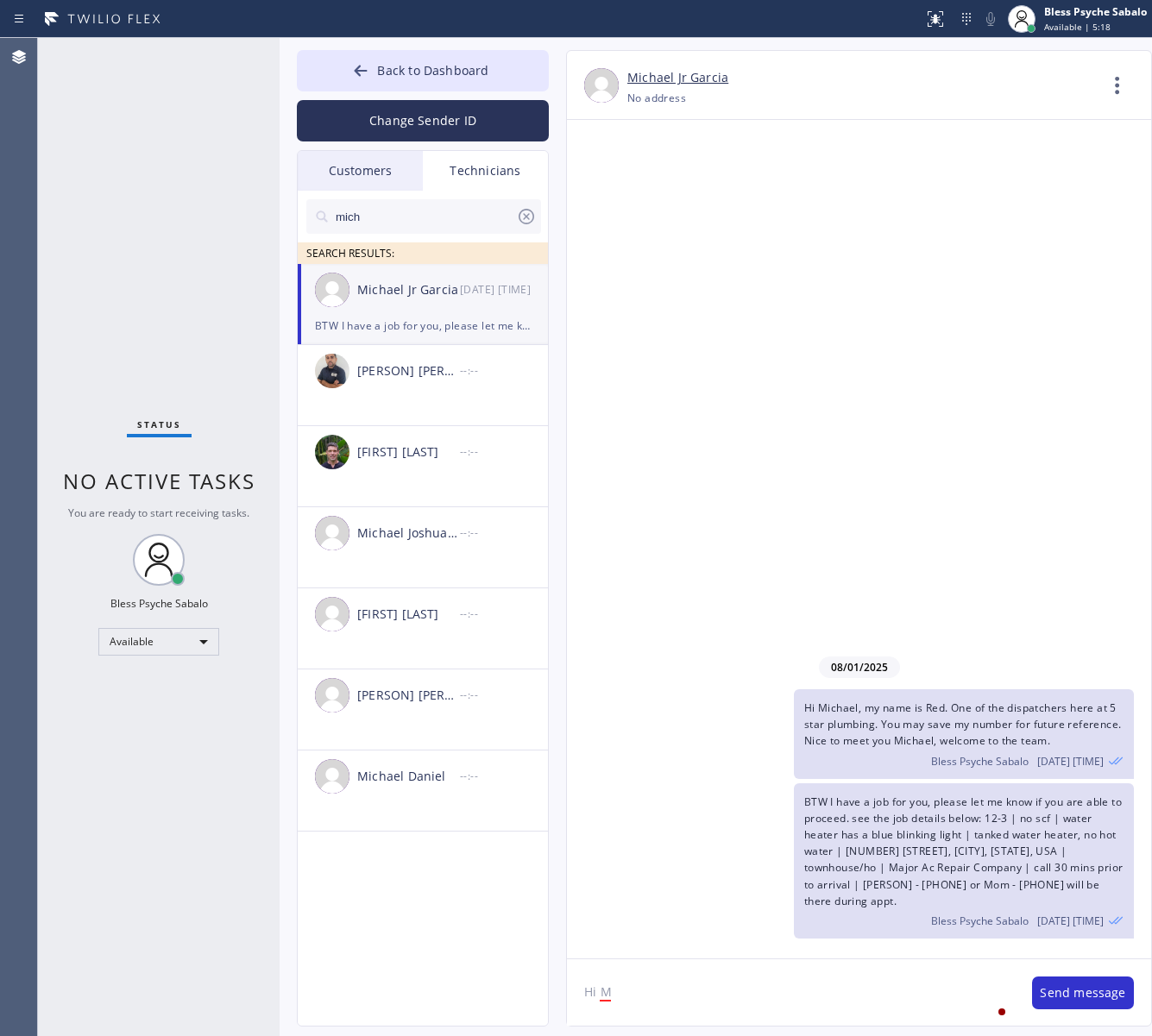 click on "Hi Michael, my name is Red. One of the dispatchers here at 5 star plumbing.
You may save my number for future reference.
Nice to meet you Michael, welcome to the team." at bounding box center [963, 724] 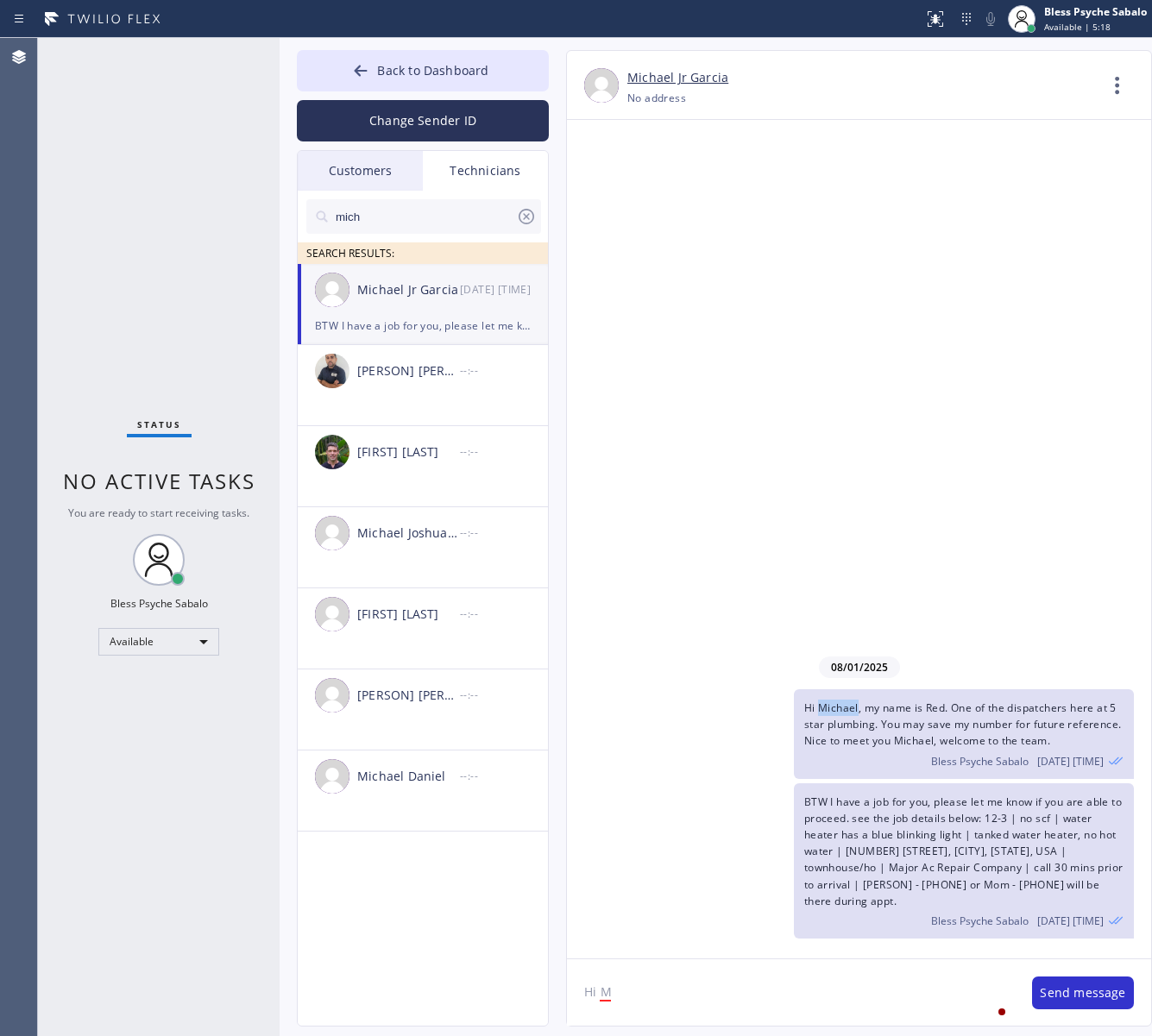 click on "Hi Michael, my name is Red. One of the dispatchers here at 5 star plumbing.
You may save my number for future reference.
Nice to meet you Michael, welcome to the team." at bounding box center (963, 724) 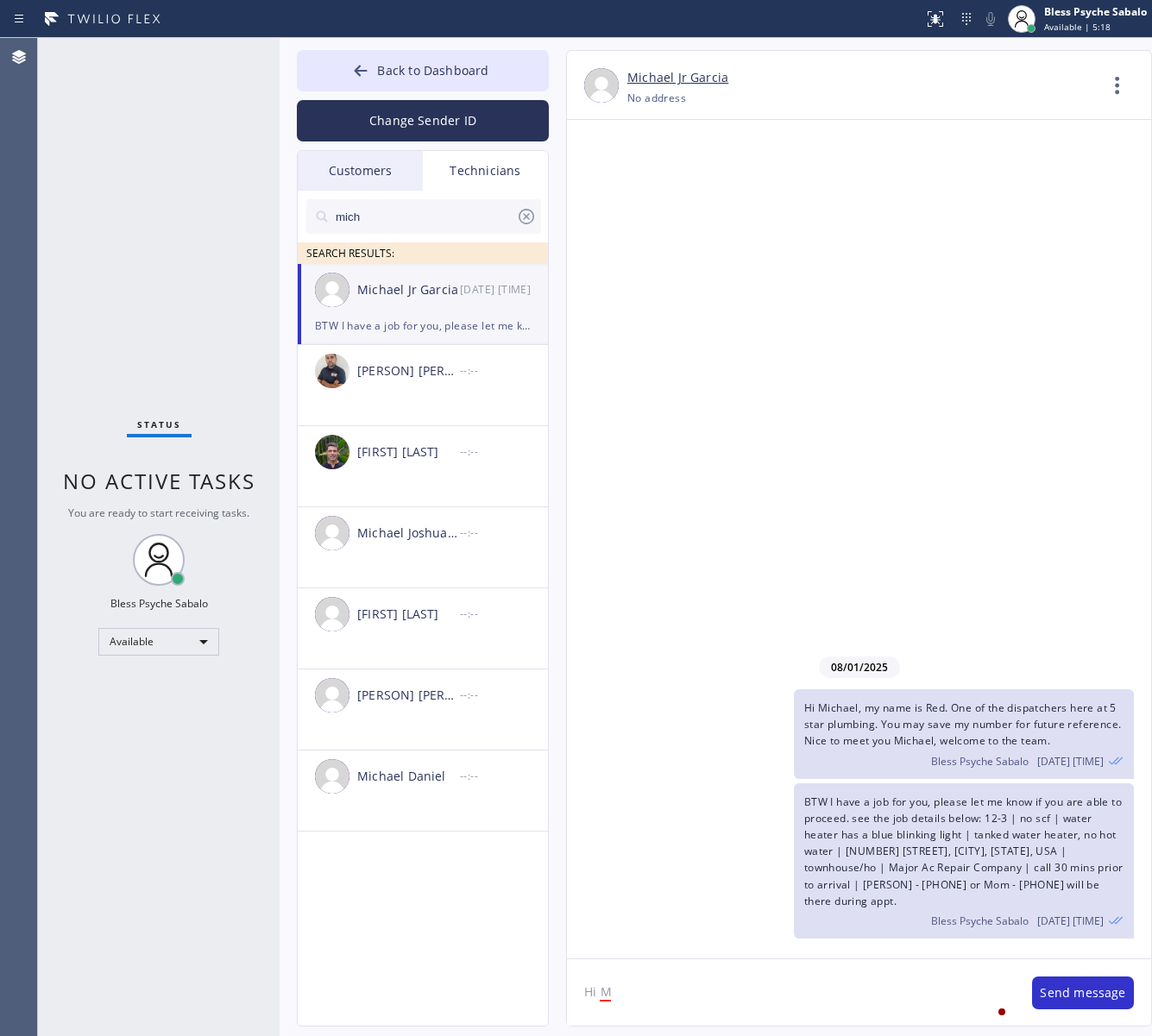 click on "Hi M" 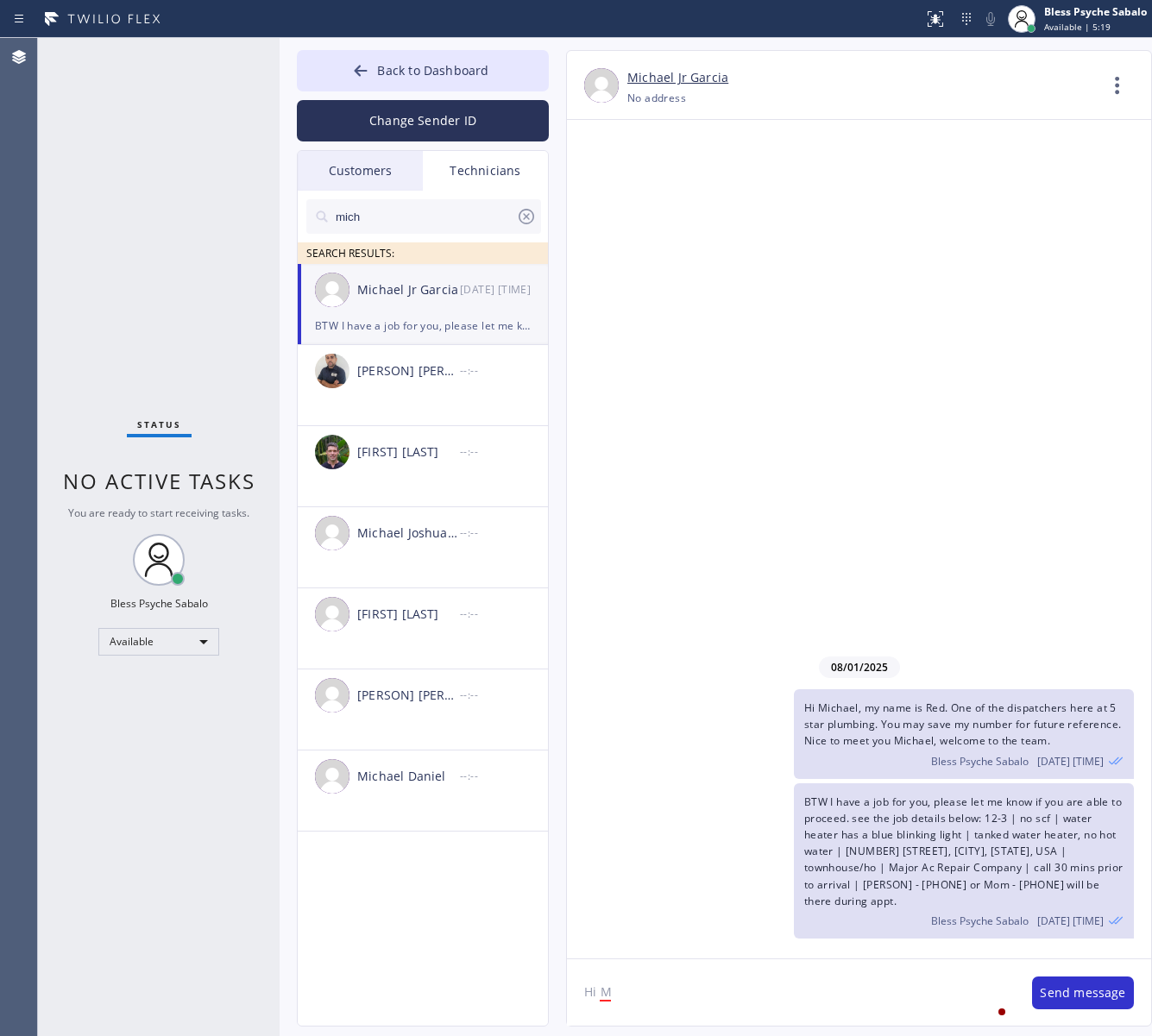 click on "Hi M" 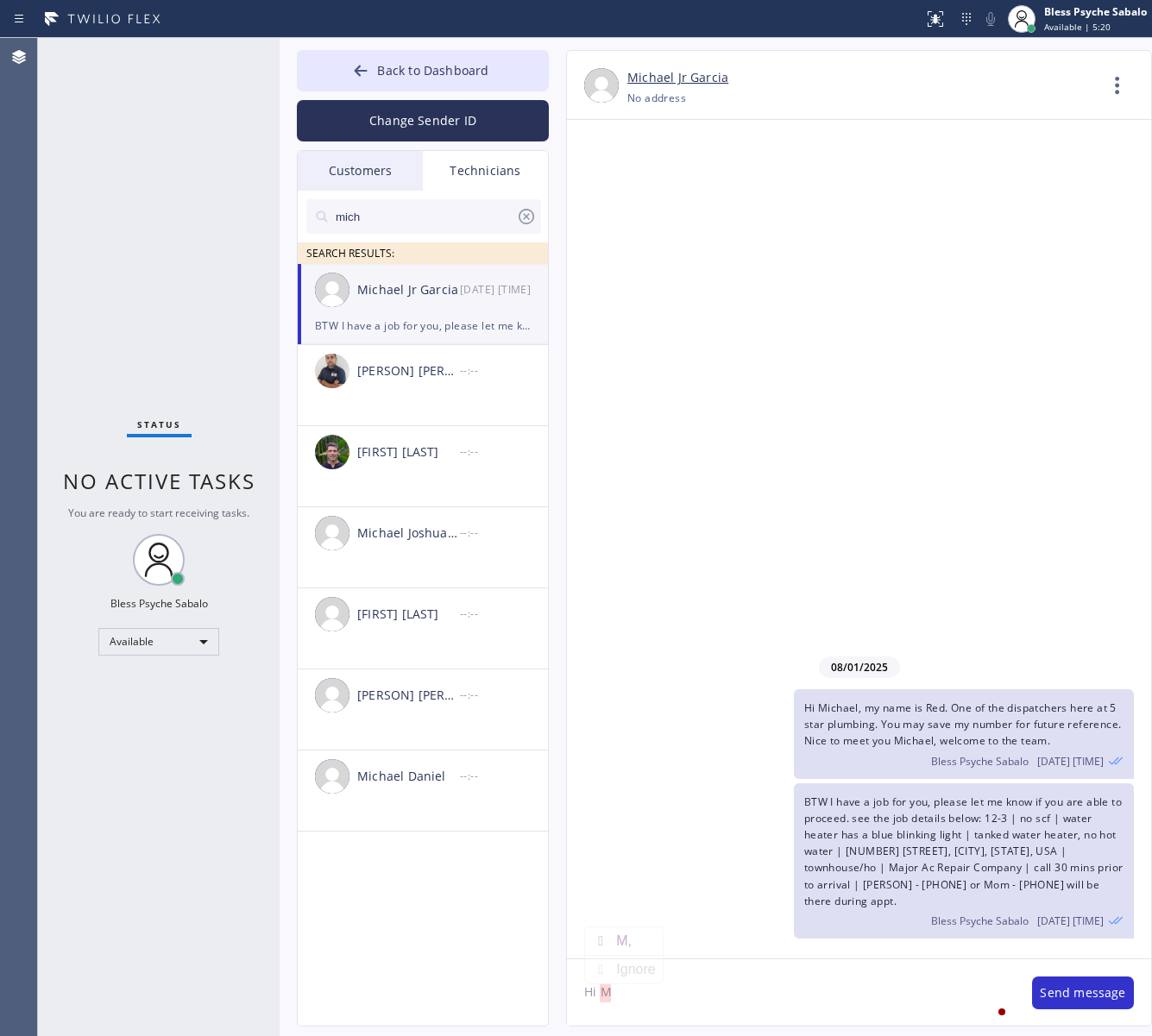 click on "Hi M" 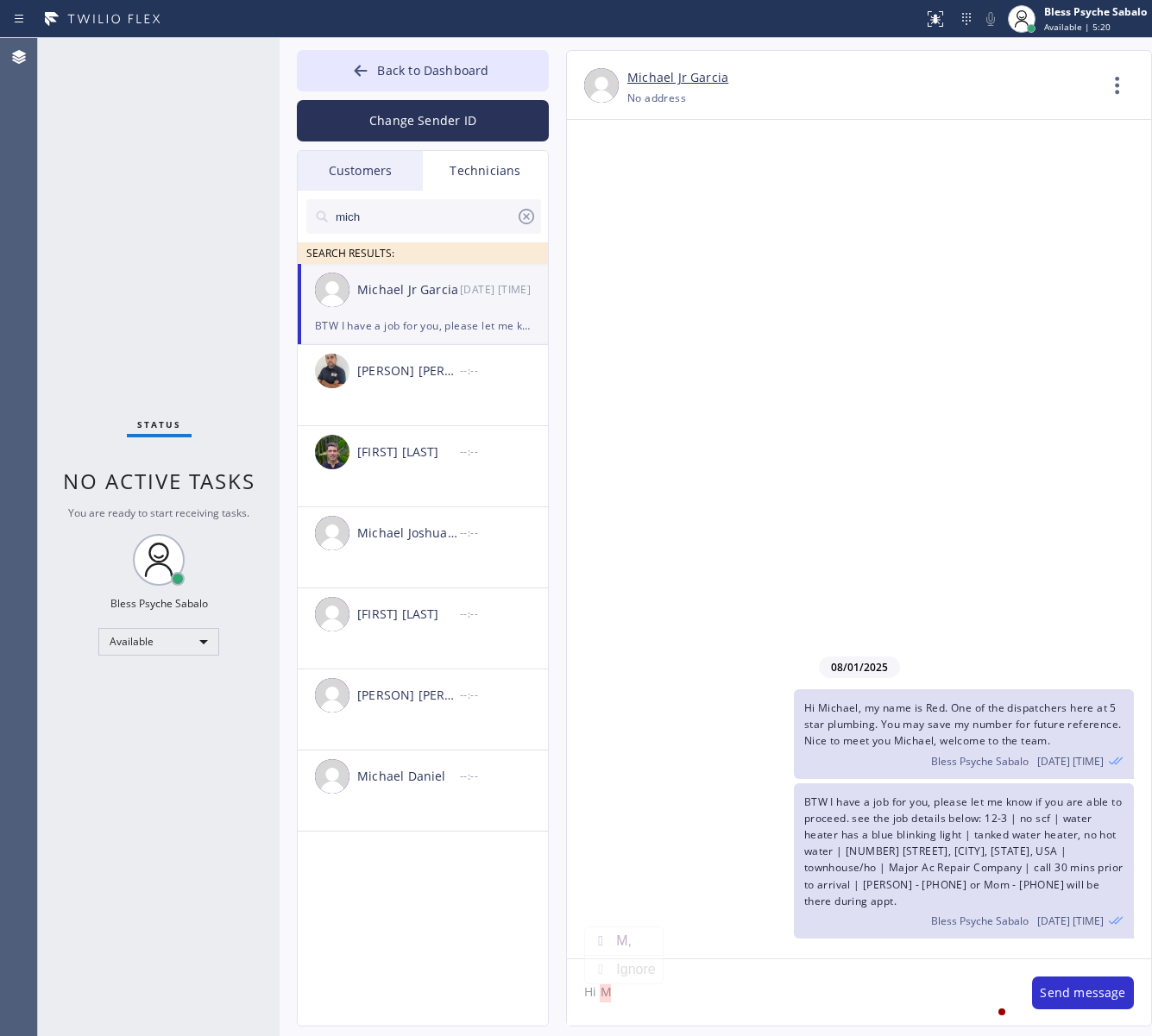 click on "Hi M" 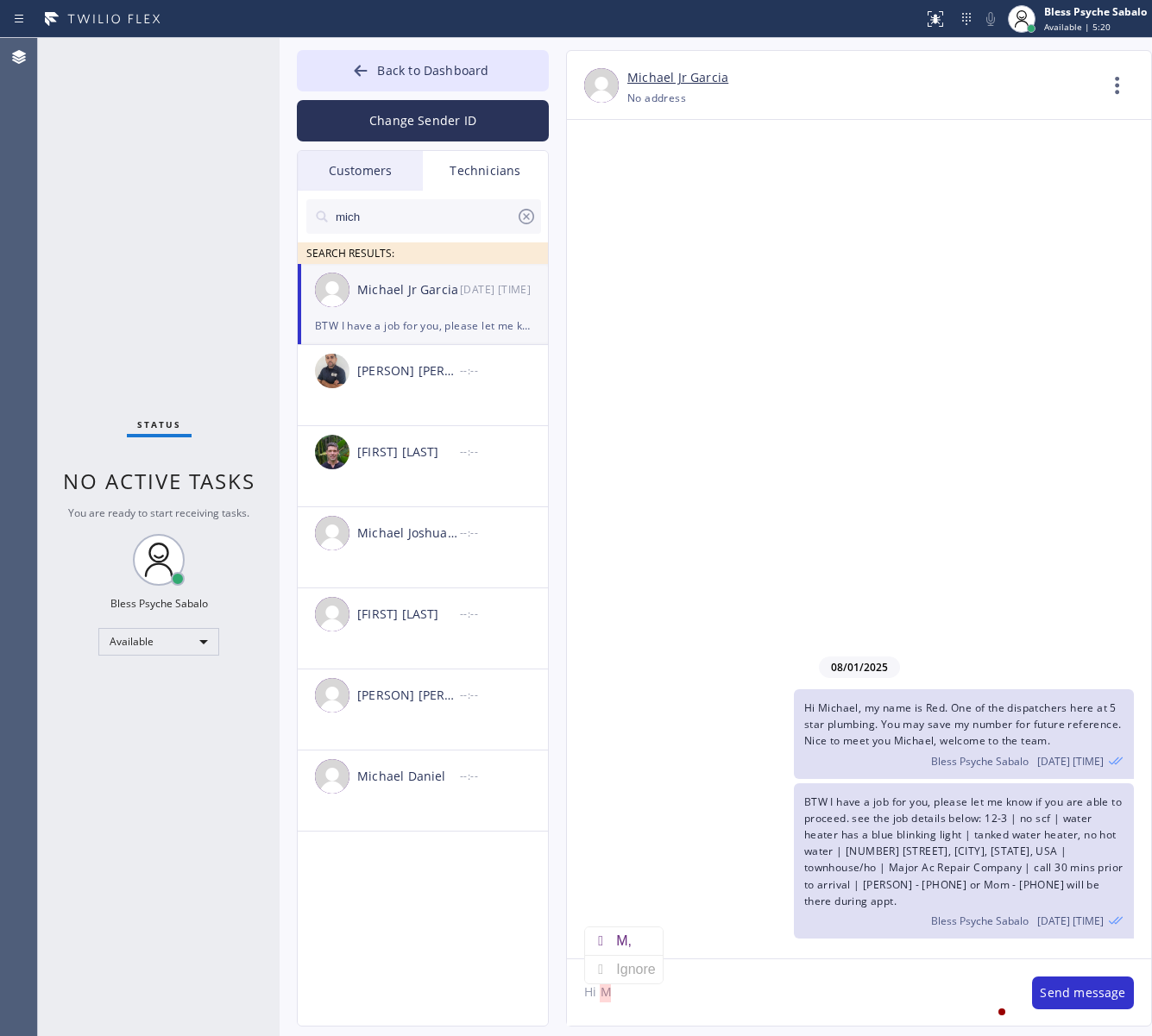 paste on "ichael" 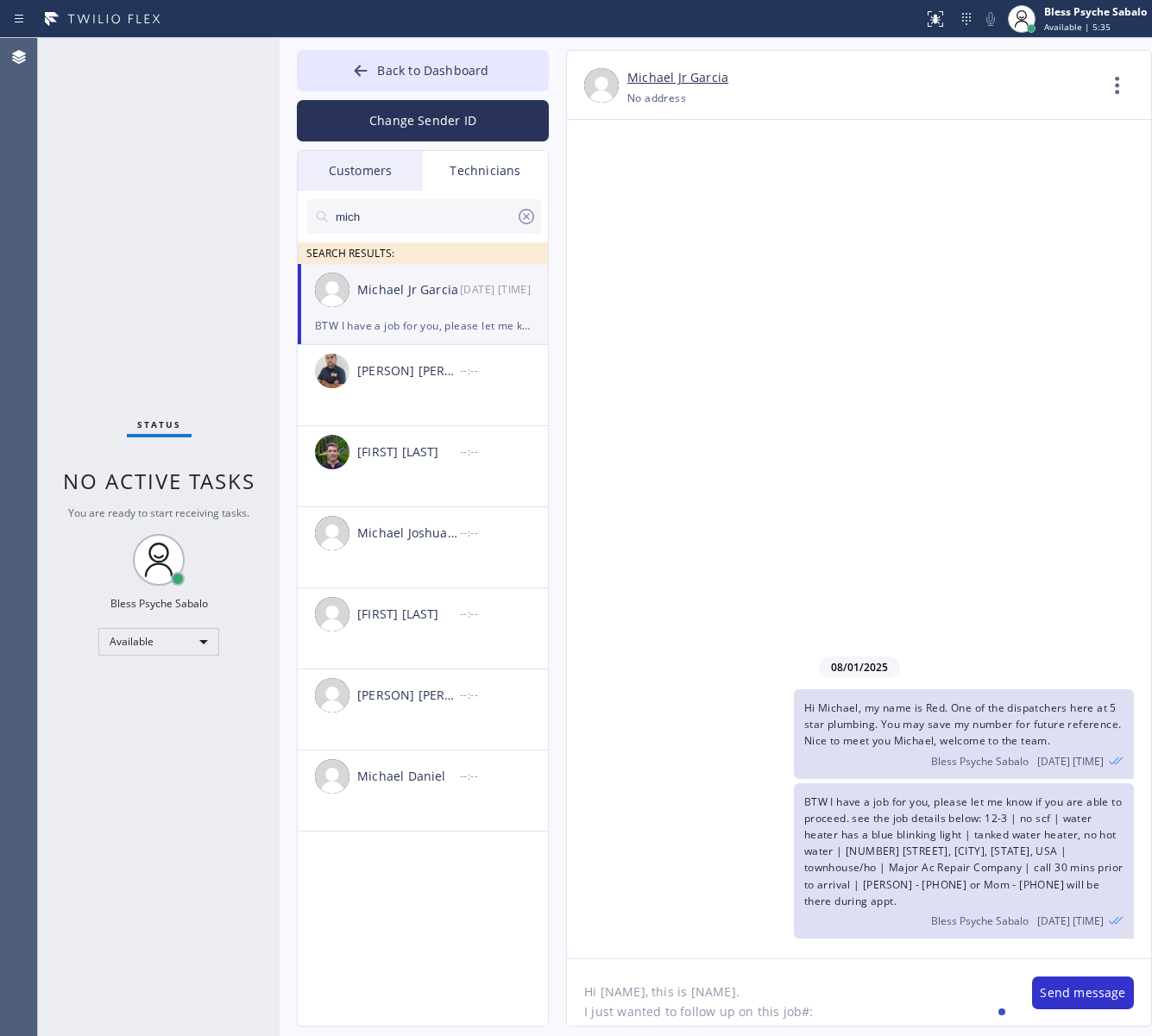 drag, startPoint x: 887, startPoint y: 434, endPoint x: 894, endPoint y: 419, distance: 16.552945 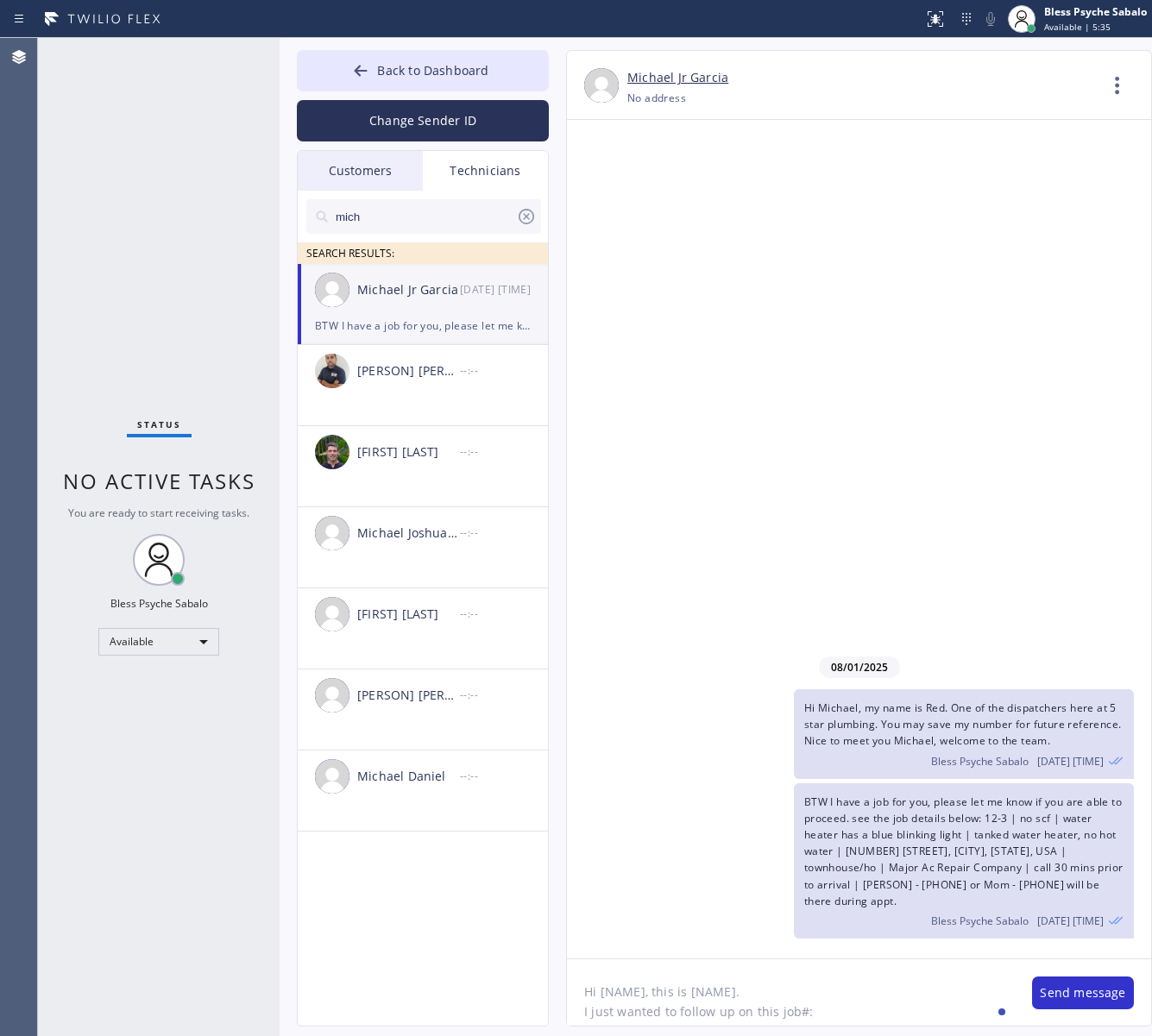 click on "08/01/2025 Hi Michael, my name is Red. One of the dispatchers here at 5 star plumbing.
You may save my number for future reference.
Nice to meet you Michael, welcome to the team. Bless Psyche Sabalo 08/01 10:56 AM BTW I have a job for you, please let me know if you are able to proceed.
see the job details below:
12-3 | no scf | water heater has a blue blinking light | tanked water heater, no hot water |
400 S Flower St Orange, CA 92868, USA | townhouse/ho | Major Ac Repair Company | call 30 mins prior to arrival | Deborah - 7145985924 or Mom - 7604122162 will be there during appt.  Bless Psyche Sabalo 08/01 10:59 AM" at bounding box center [859, 539] 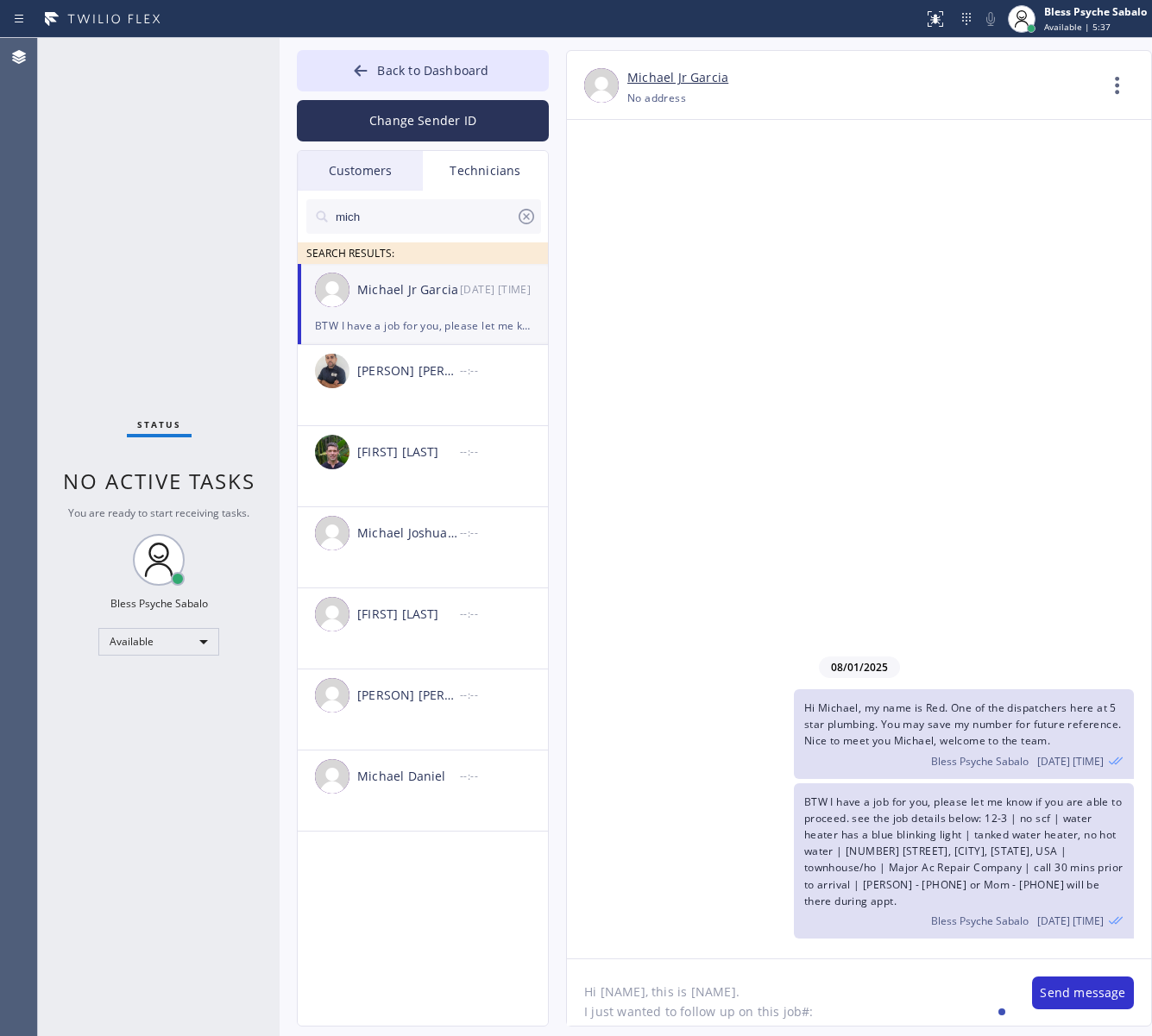 click on "Hi Michael, this is Red.
I just wanted to follow up on this job#:" 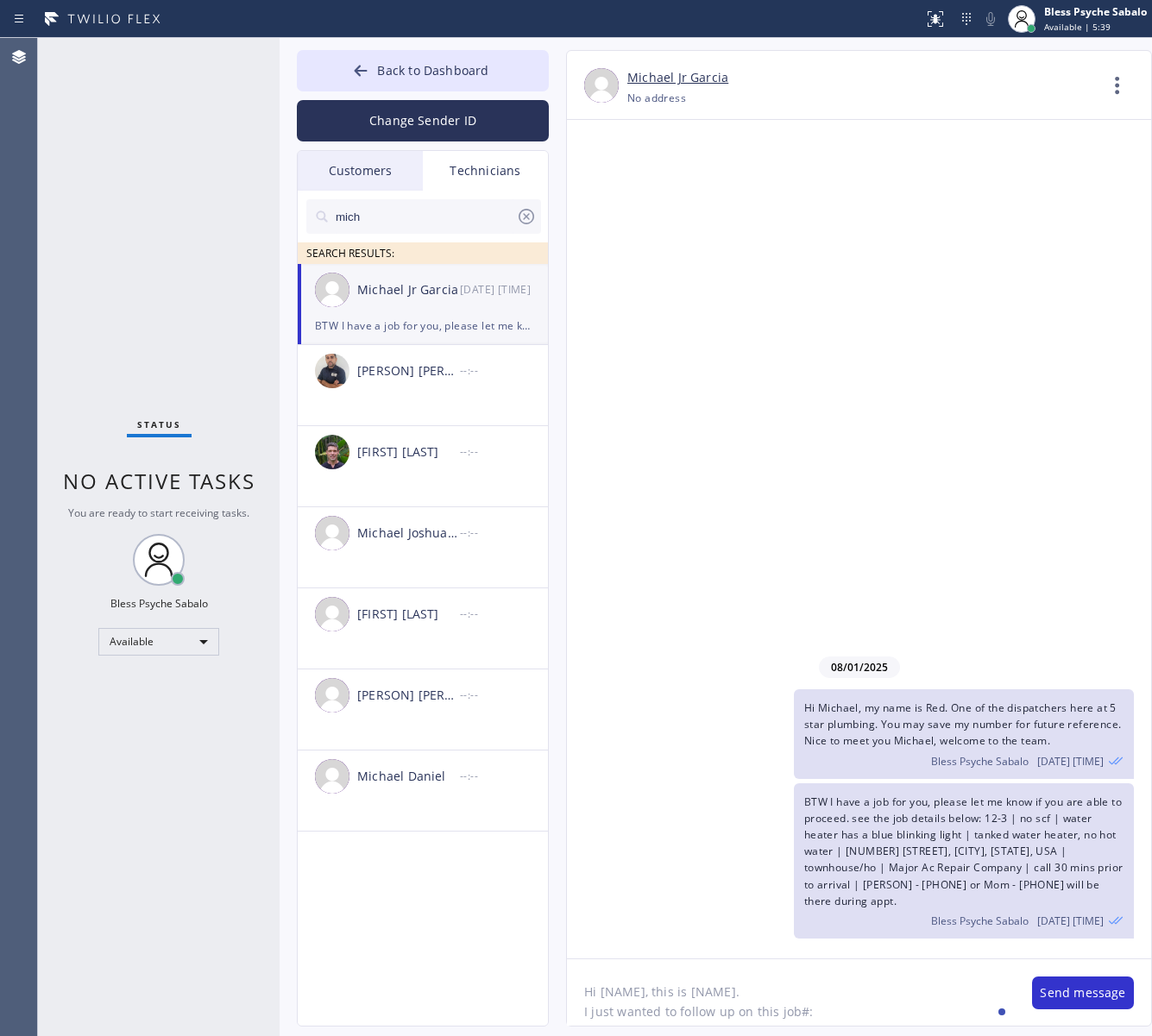 drag, startPoint x: 729, startPoint y: 1009, endPoint x: 697, endPoint y: 980, distance: 43.18565 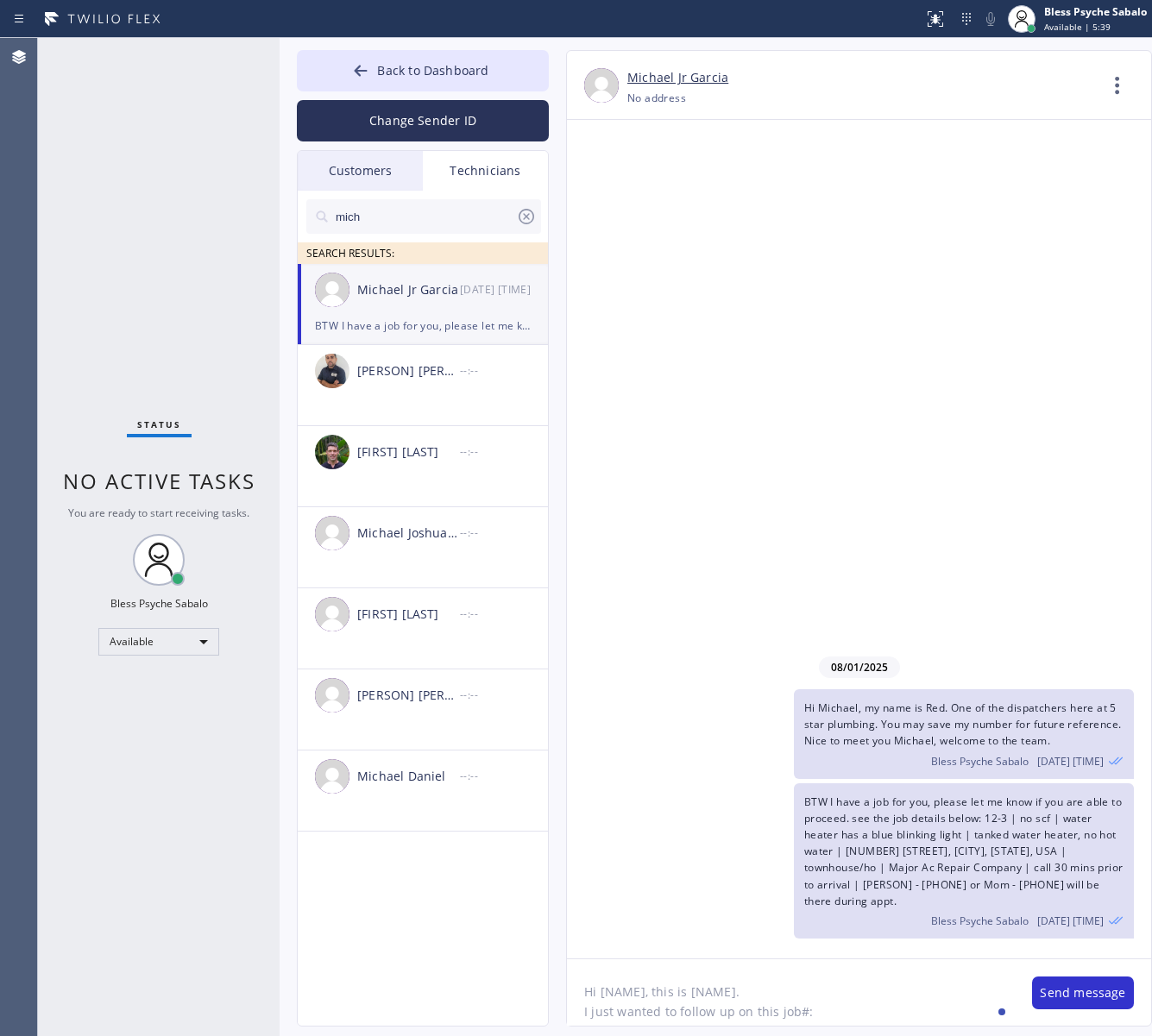 click on "Hi Michael, this is Red.
I just wanted to follow up on this job#:" 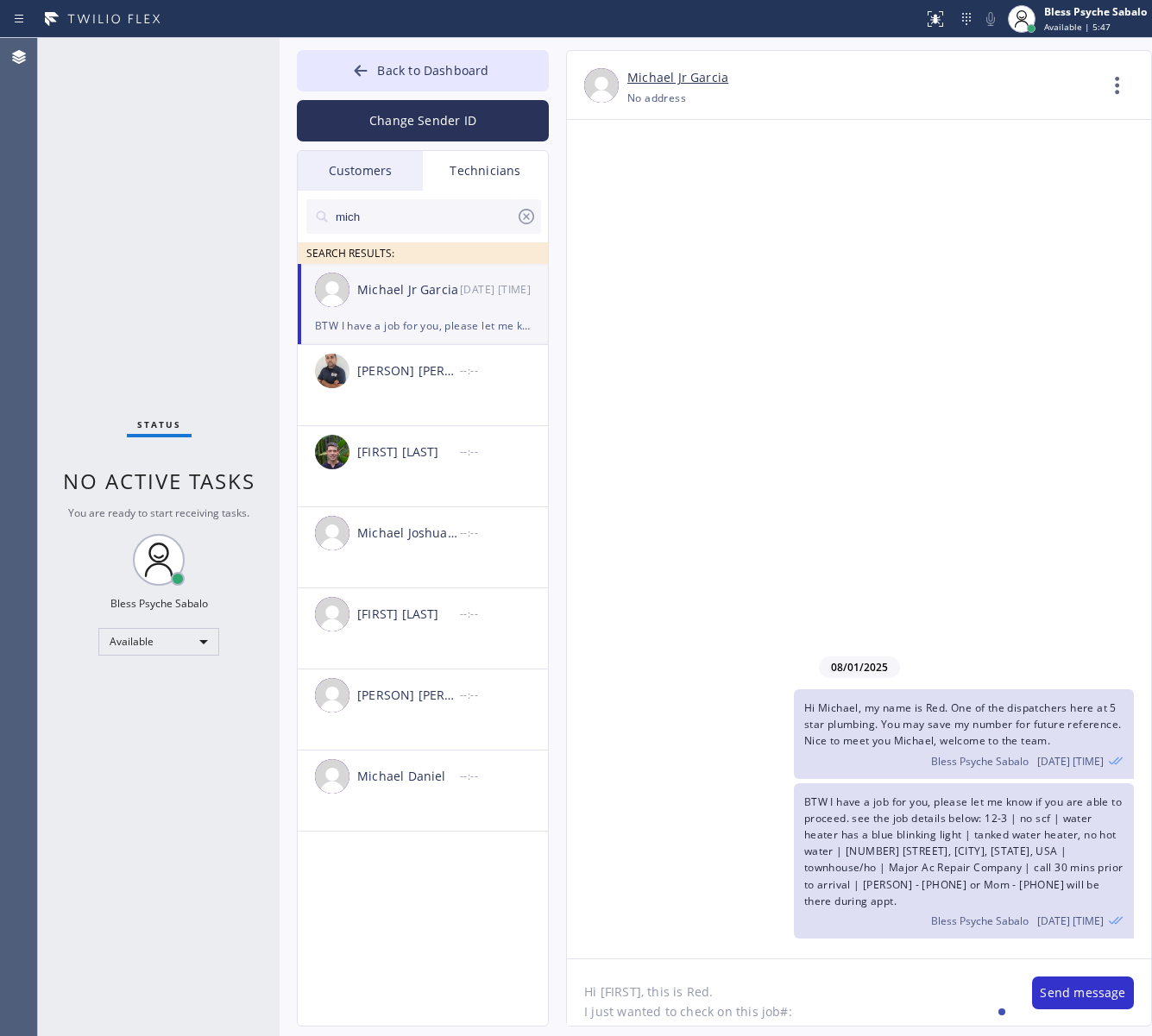 drag, startPoint x: 648, startPoint y: 261, endPoint x: 388, endPoint y: 93, distance: 309.55452 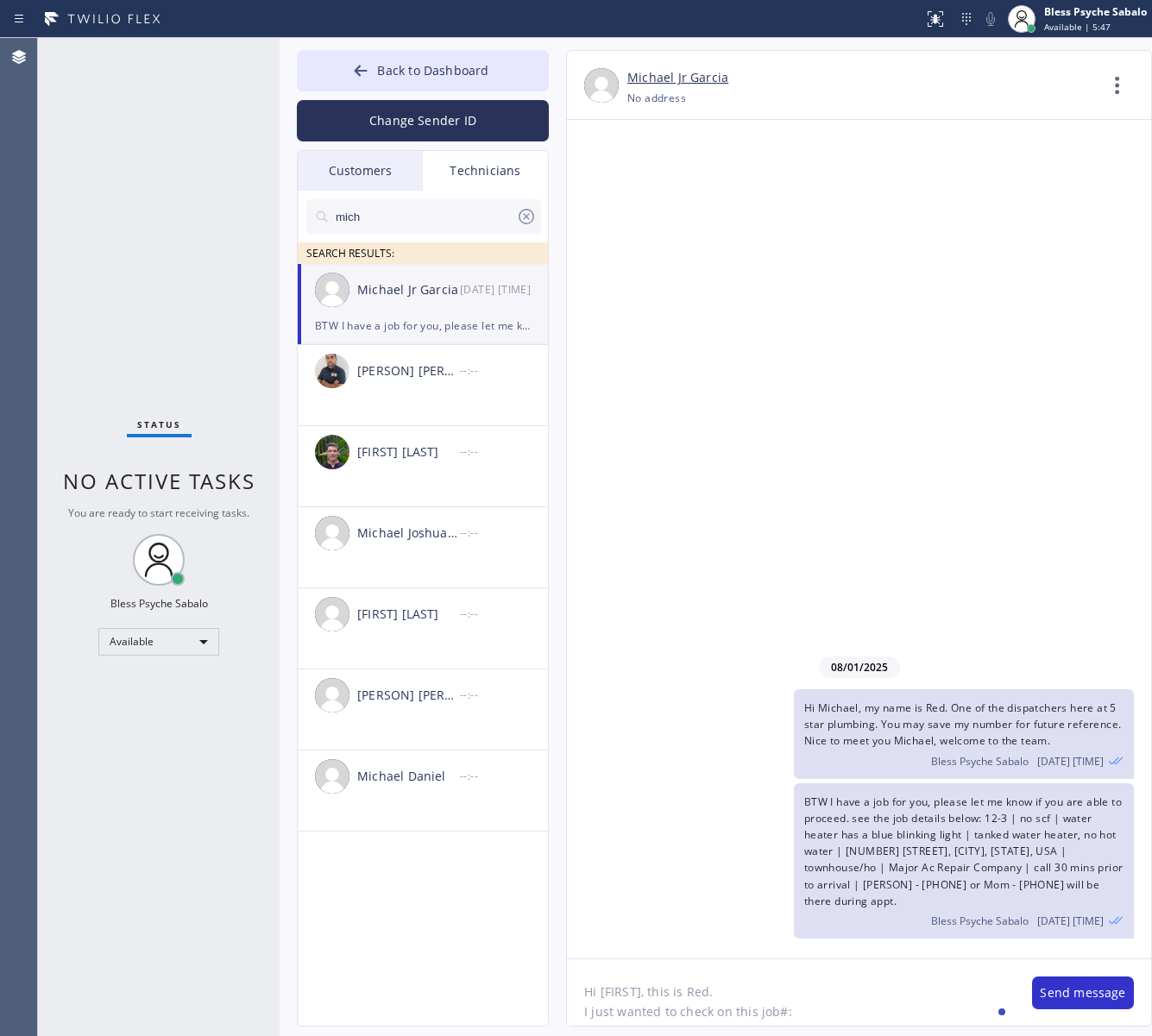 click on "08/01/2025 Hi Michael, my name is Red. One of the dispatchers here at 5 star plumbing.
You may save my number for future reference.
Nice to meet you Michael, welcome to the team. Bless Psyche Sabalo 08/01 10:56 AM BTW I have a job for you, please let me know if you are able to proceed.
see the job details below:
12-3 | no scf | water heater has a blue blinking light | tanked water heater, no hot water |
400 S Flower St Orange, CA 92868, USA | townhouse/ho | Major Ac Repair Company | call 30 mins prior to arrival | Deborah - 7145985924 or Mom - 7604122162 will be there during appt.  Bless Psyche Sabalo 08/01 10:59 AM" at bounding box center (859, 539) 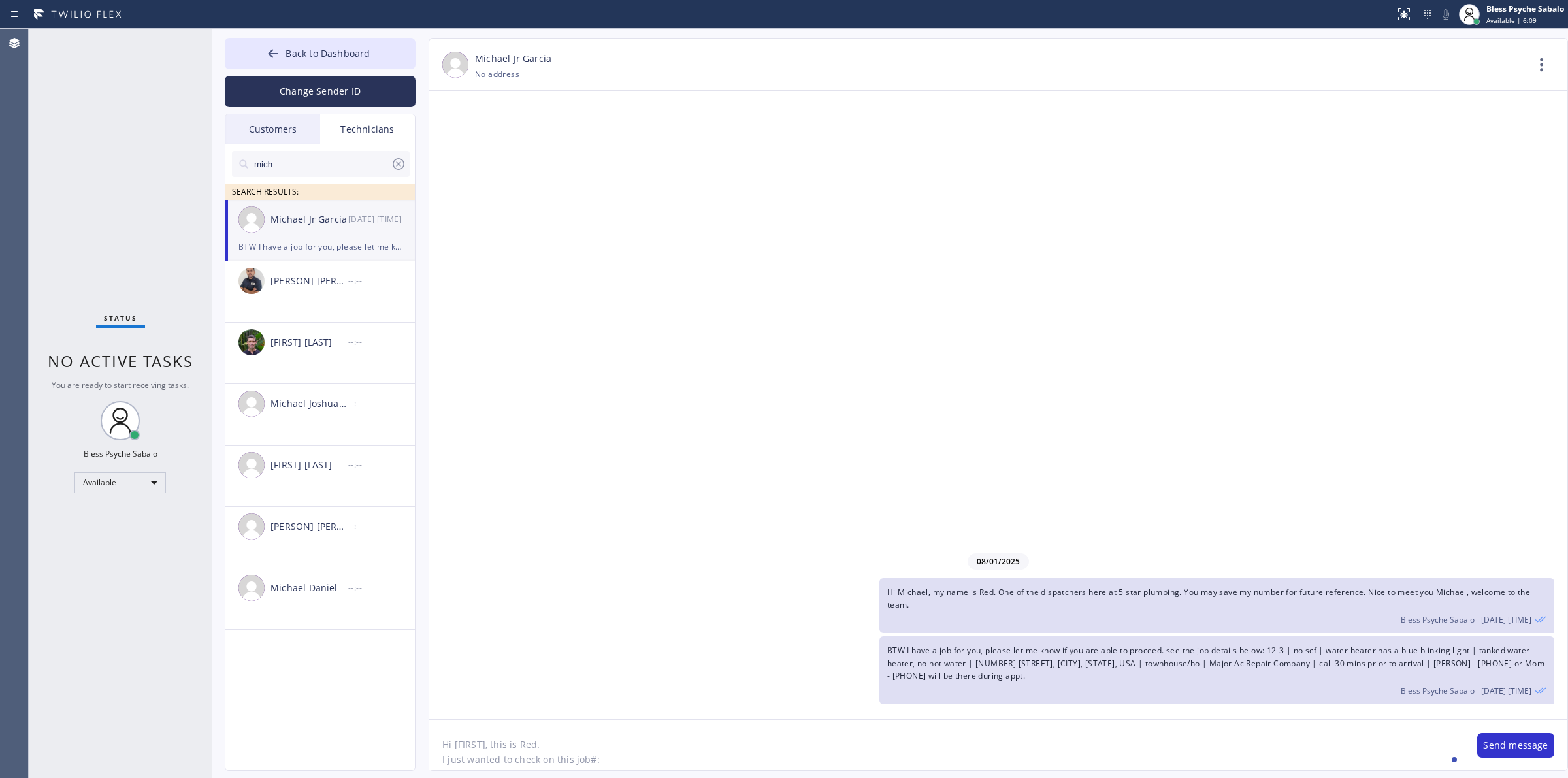 click on "Hi Michael, this is Red.
I just wanted to check on this job#:" 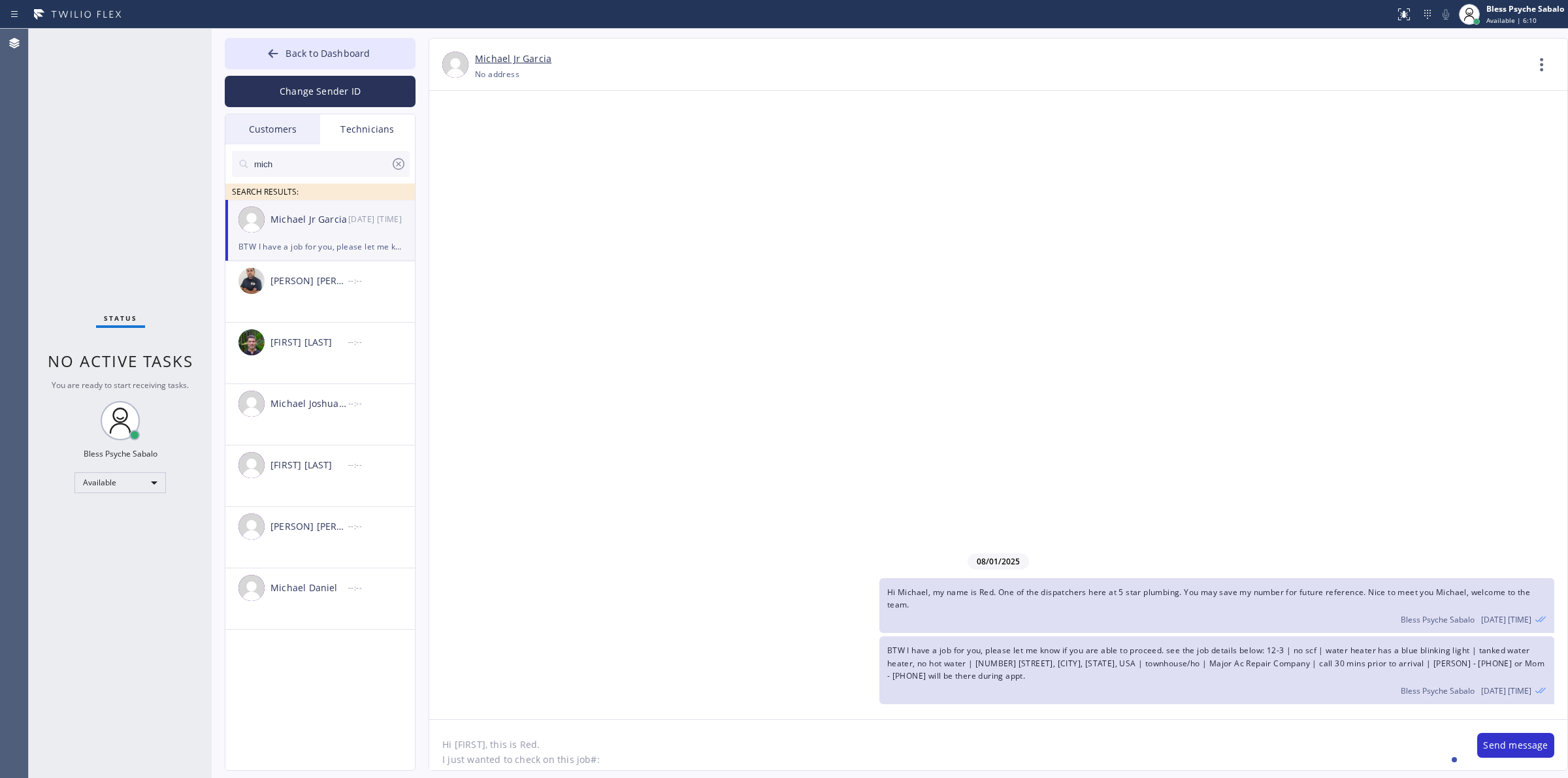 paste on "GTHKF8" 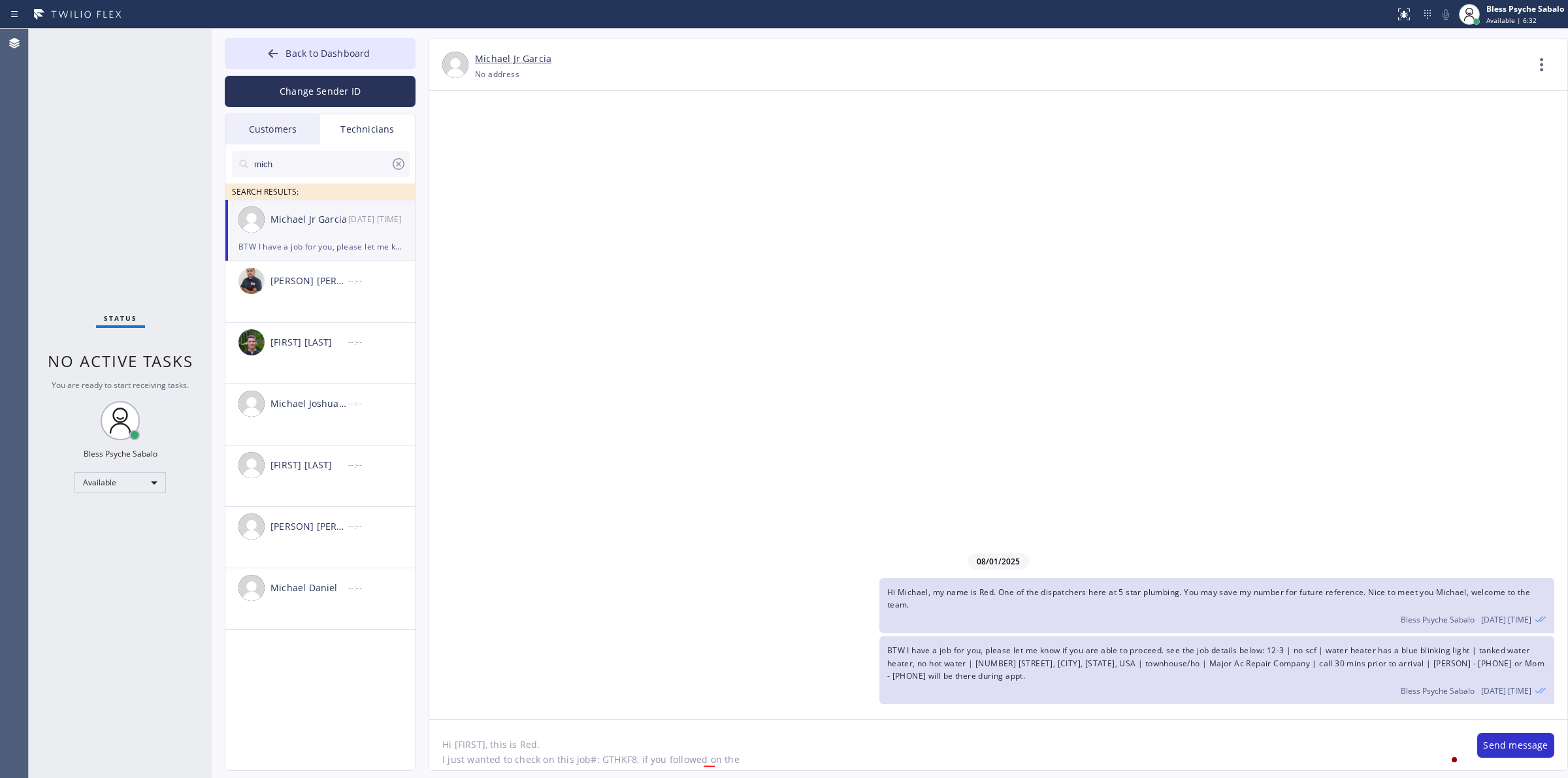 click on "Hi Michael, this is Red.
I just wanted to check on this job#: GTHKF8, if you followed on the" 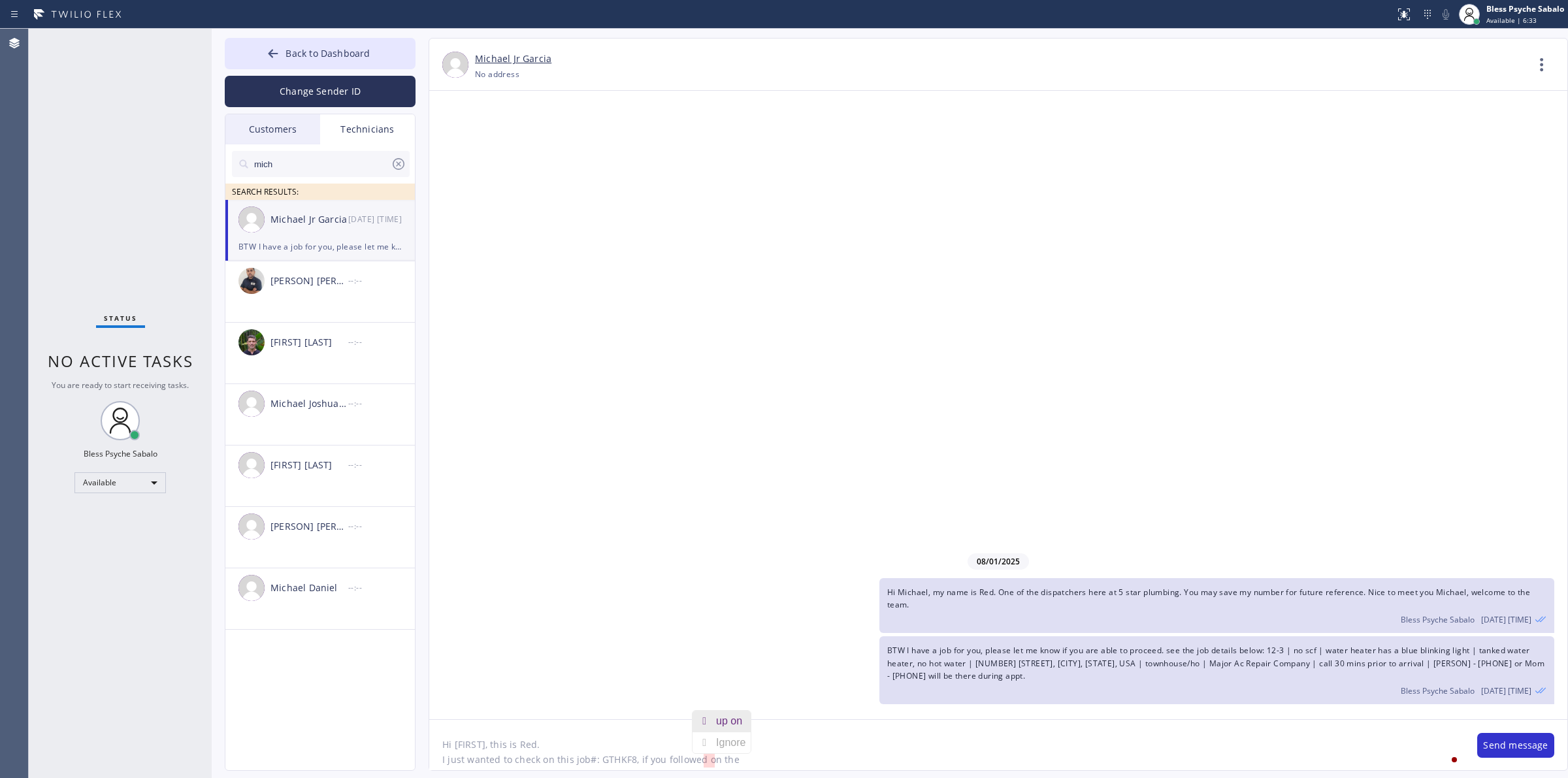 click on "up on" at bounding box center (732, 721) 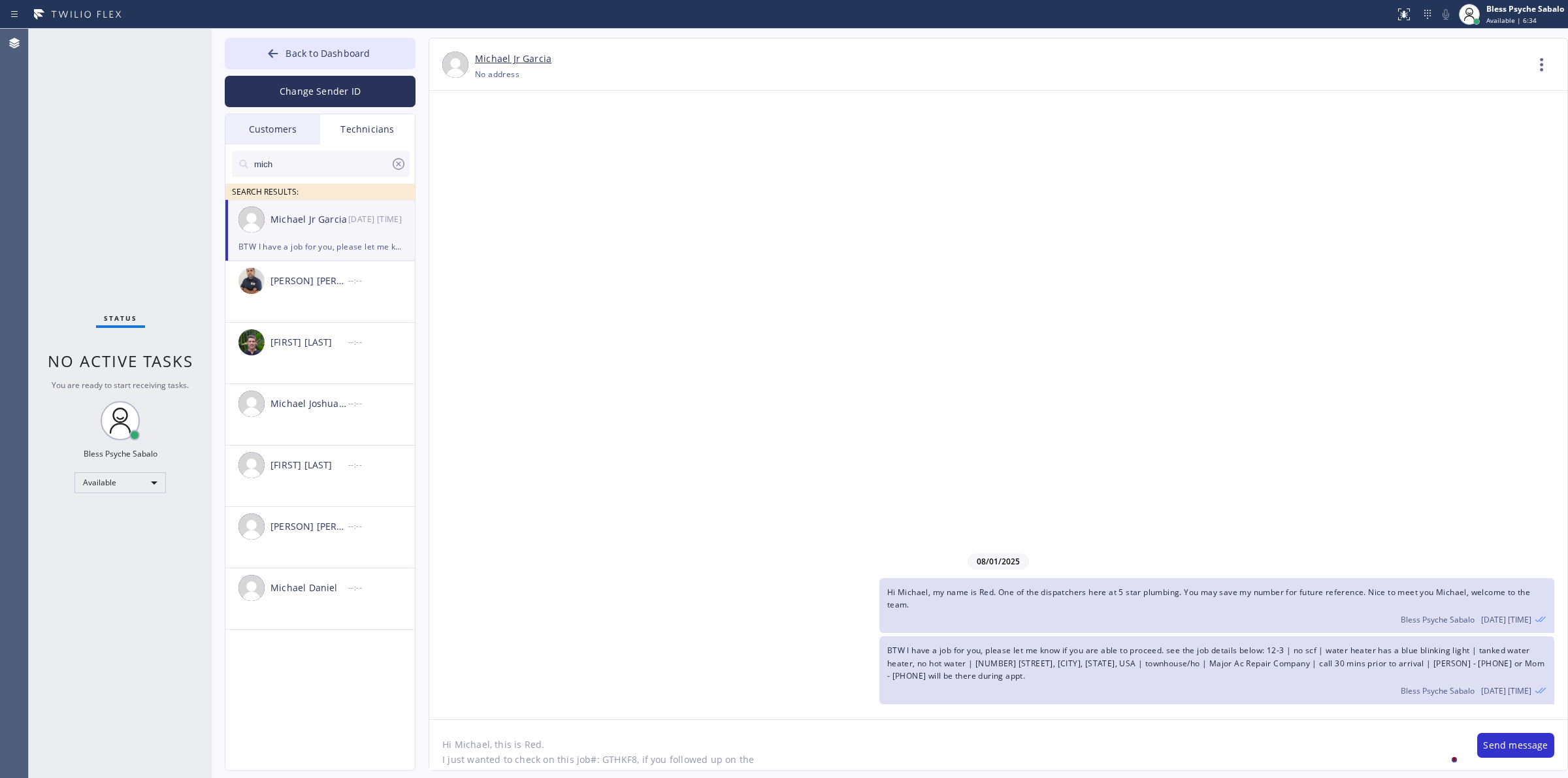 click on "Hi Michael, this is Red.
I just wanted to check on this job#: GTHKF8, if you followed up on the" 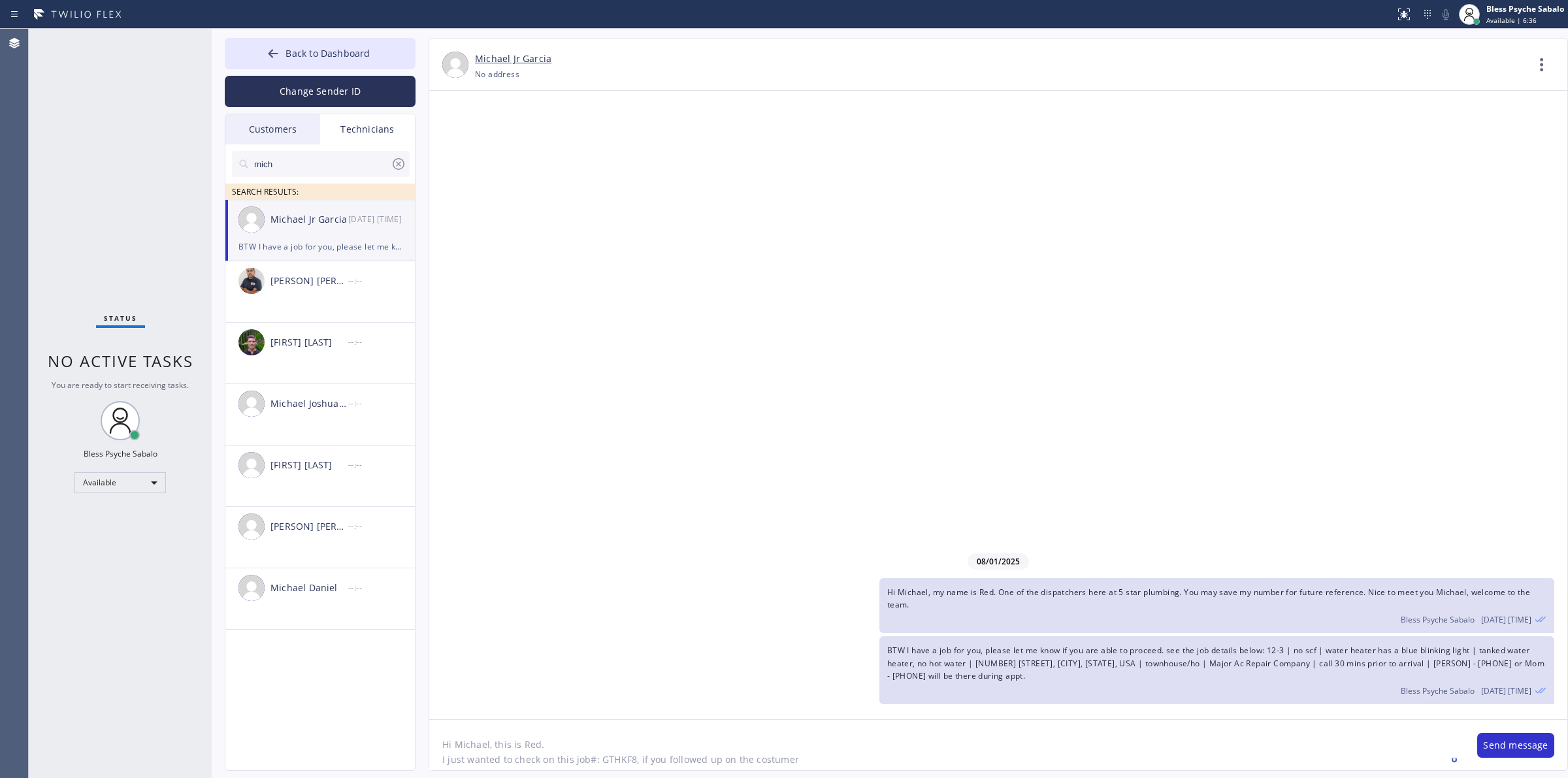 type on "Hi Michael, this is Red.
I just wanted to check on this job#: GTHKF8, if you followed up on the costumer?" 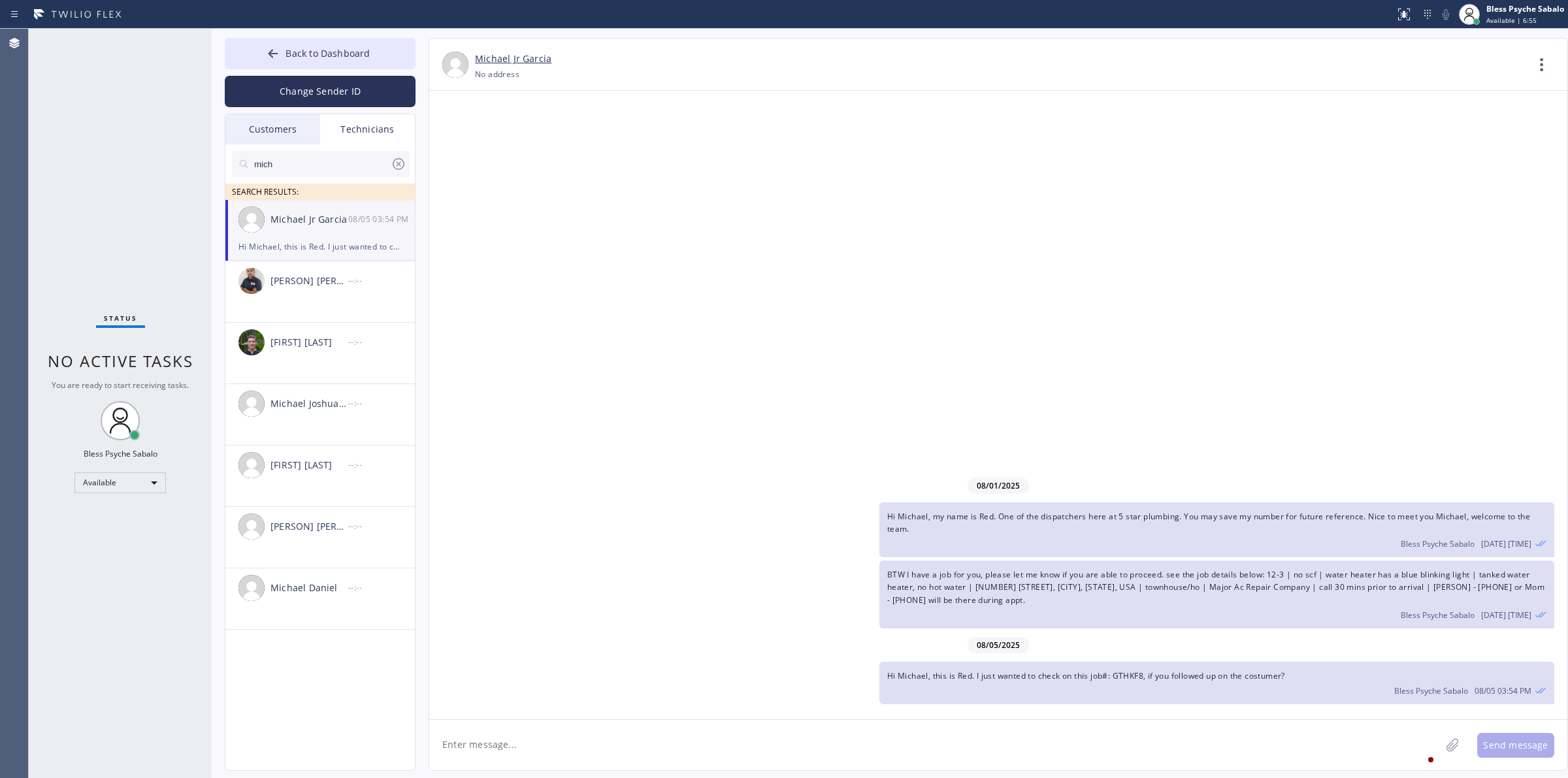 type 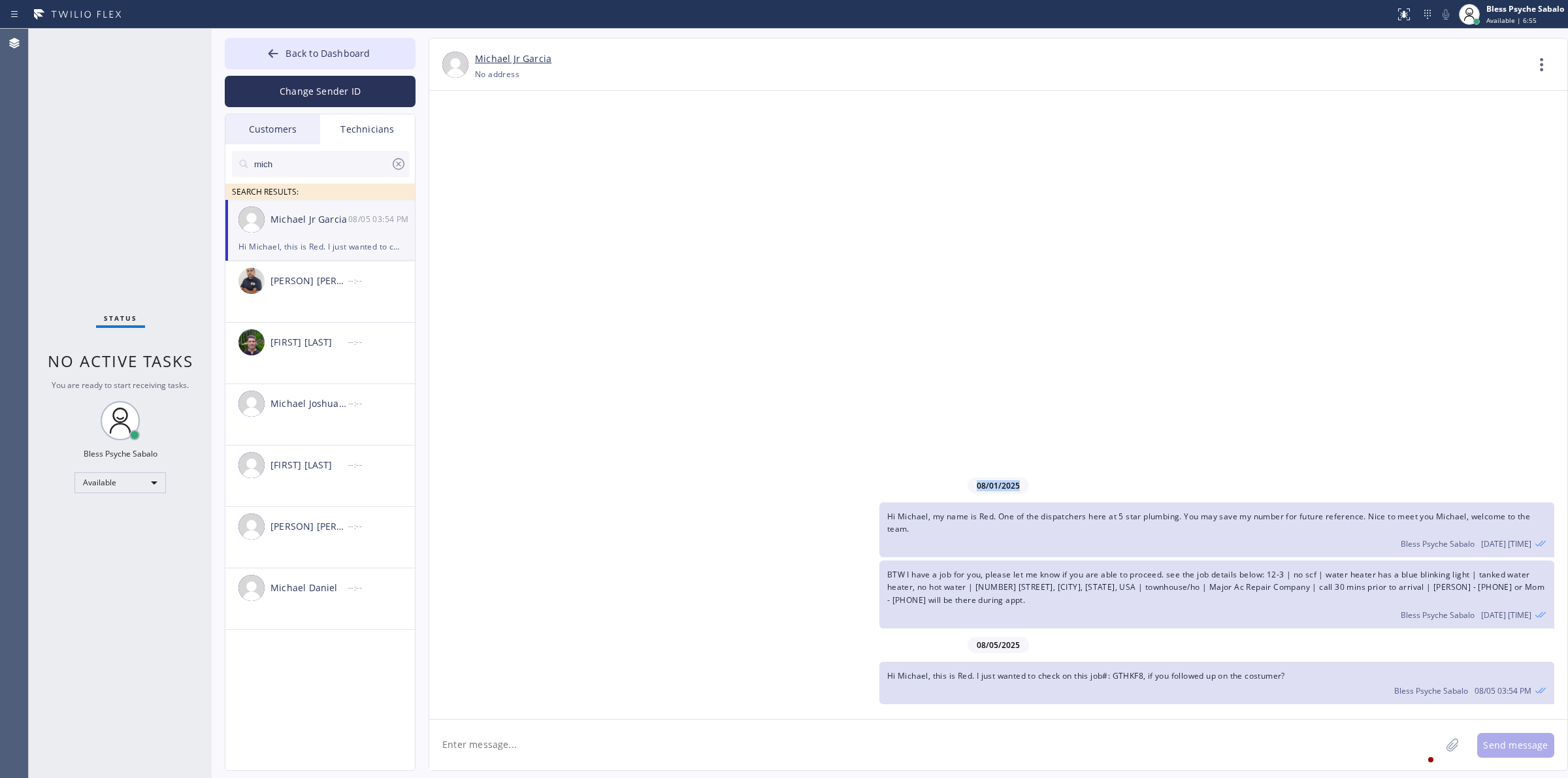 drag, startPoint x: 1233, startPoint y: 105, endPoint x: 1249, endPoint y: 37, distance: 69.857 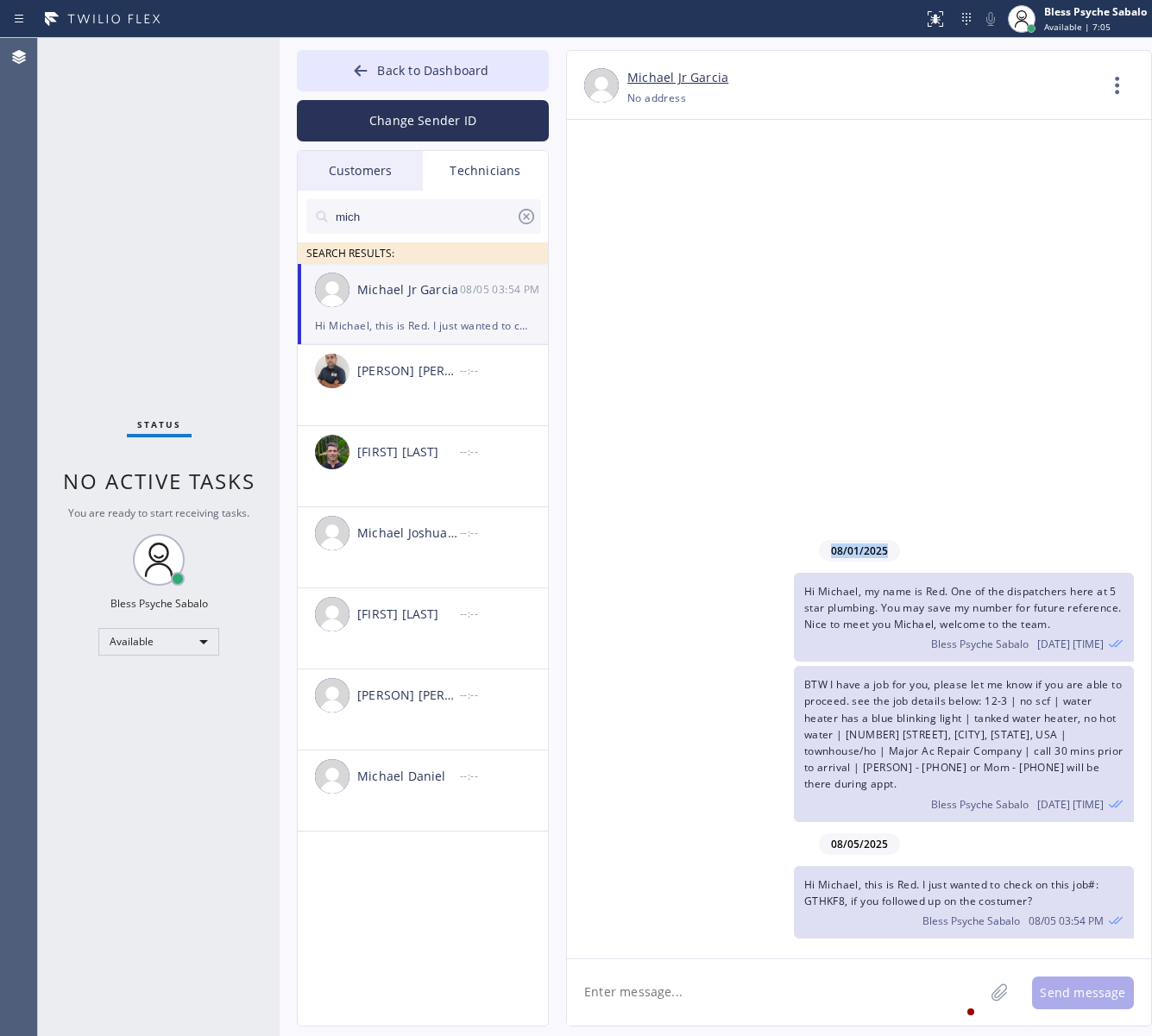 click on "08/01/2025 Hi Michael, my name is Red. One of the dispatchers here at 5 star plumbing.
You may save my number for future reference.
Nice to meet you Michael, welcome to the team. Bless Psyche Sabalo 08/01 10:56 AM BTW I have a job for you, please let me know if you are able to proceed.
see the job details below:
12-3 | no scf | water heater has a blue blinking light | tanked water heater, no hot water |
400 S Flower St Orange, CA 92868, USA | townhouse/ho | Major Ac Repair Company | call 30 mins prior to arrival | Deborah - 7145985924 or Mom - 7604122162 will be there during appt.  Bless Psyche Sabalo 08/01 10:59 AM 08/05/2025 Hi Michael, this is Red.
I just wanted to check on this job#: GTHKF8, if you followed up on the costumer? Bless Psyche Sabalo 08/05 03:54 PM" at bounding box center [859, 539] 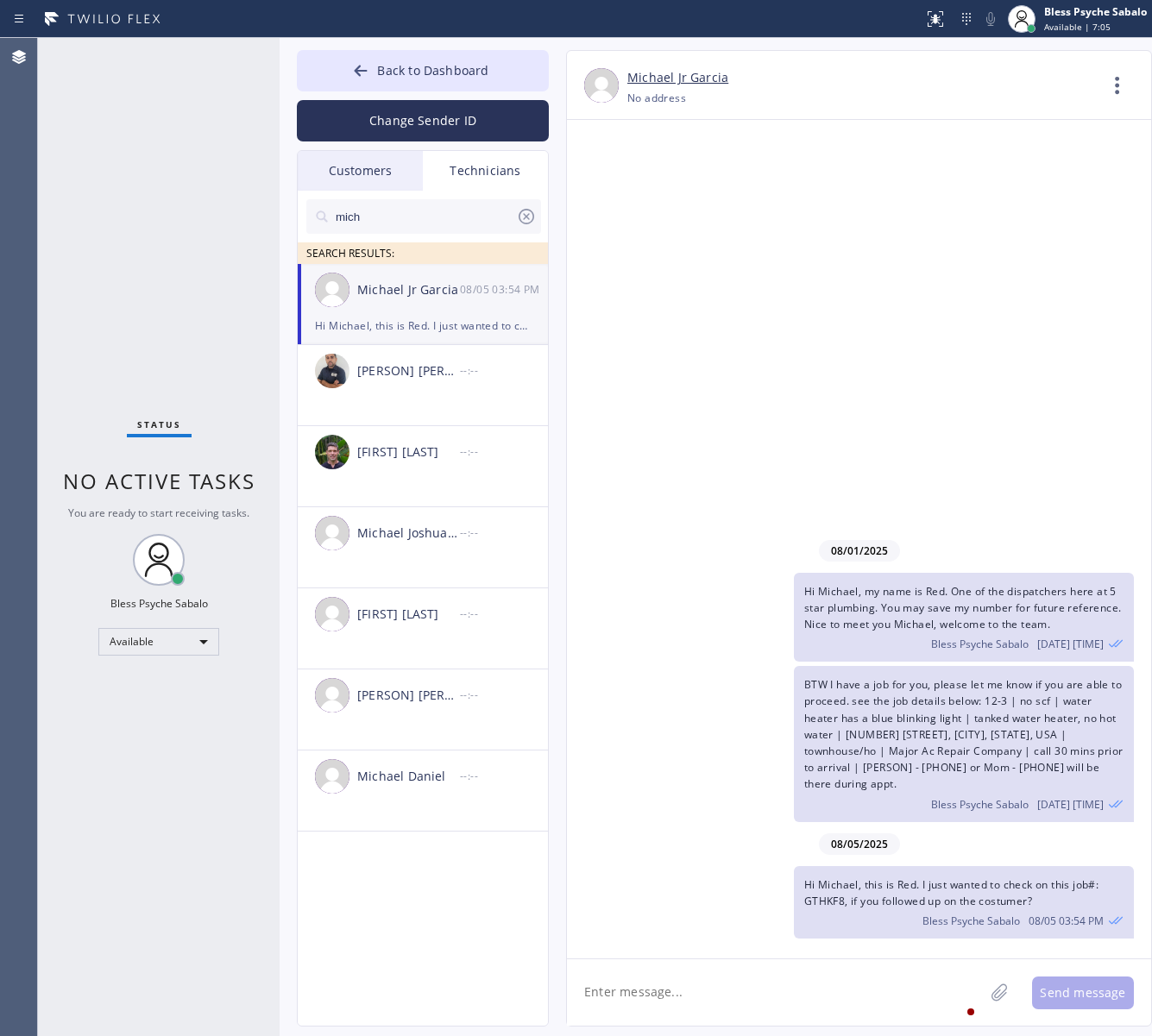 click on "mich" at bounding box center (425, 217) 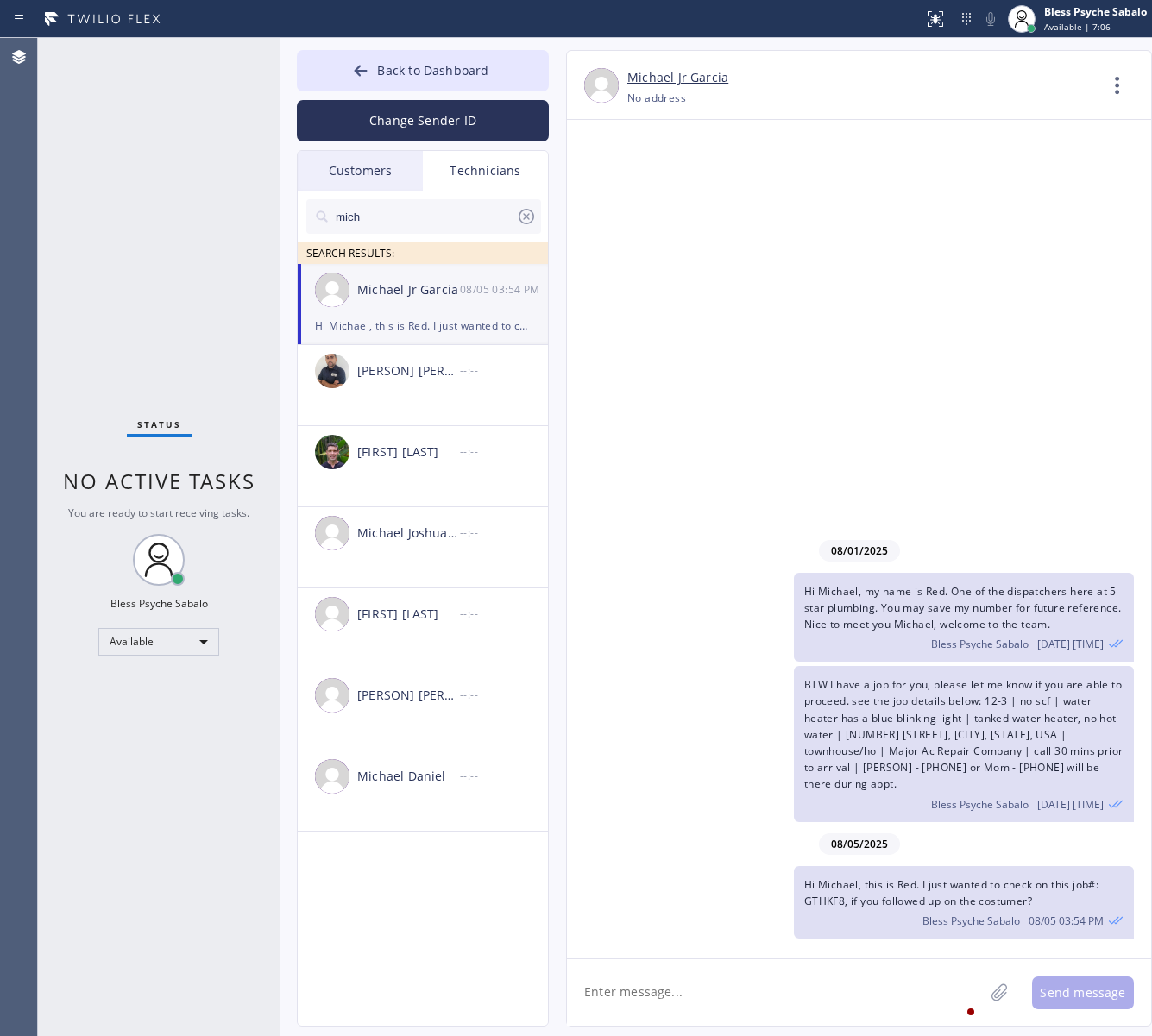 click 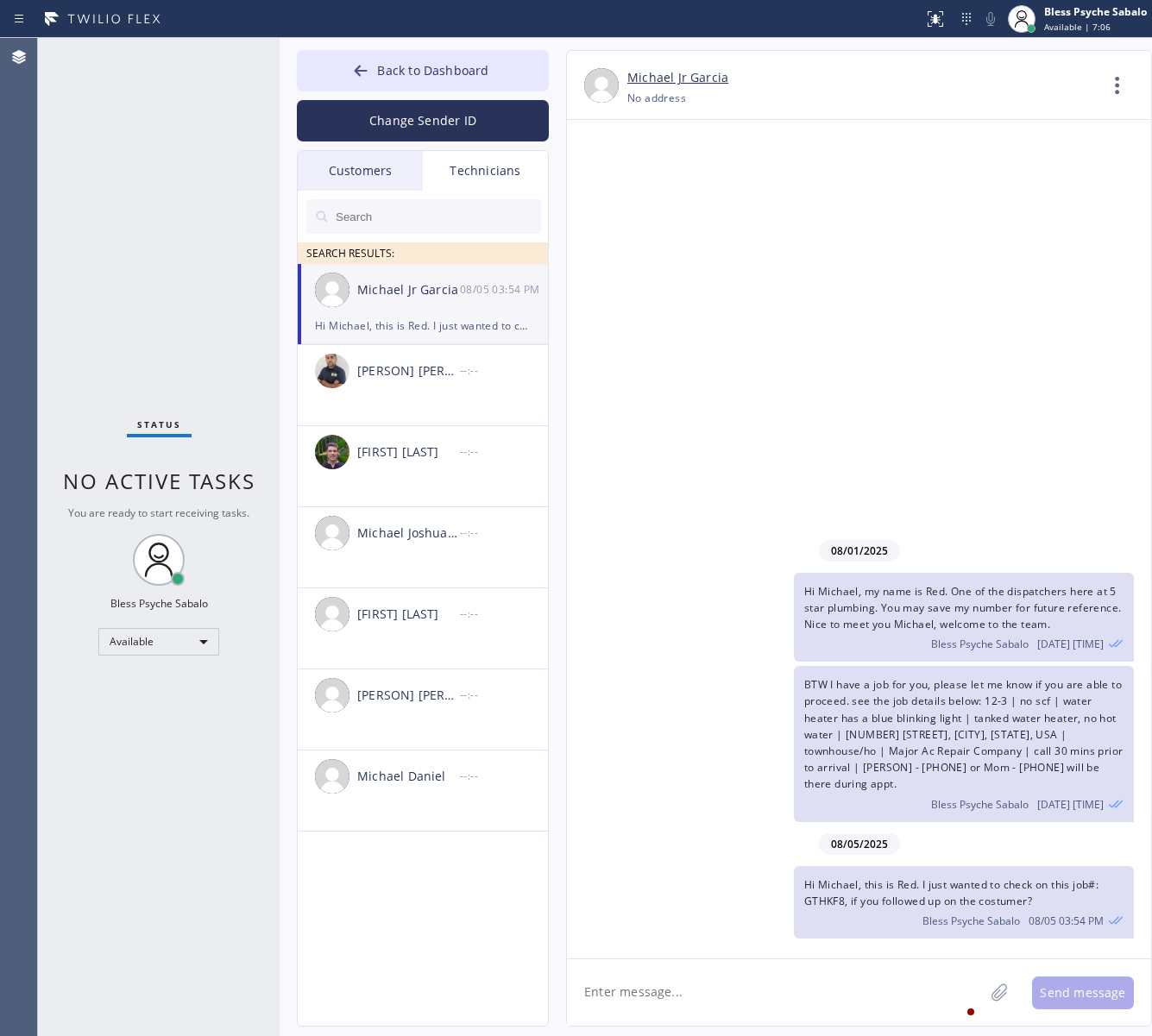 drag, startPoint x: 692, startPoint y: 286, endPoint x: 689, endPoint y: 237, distance: 49.091751 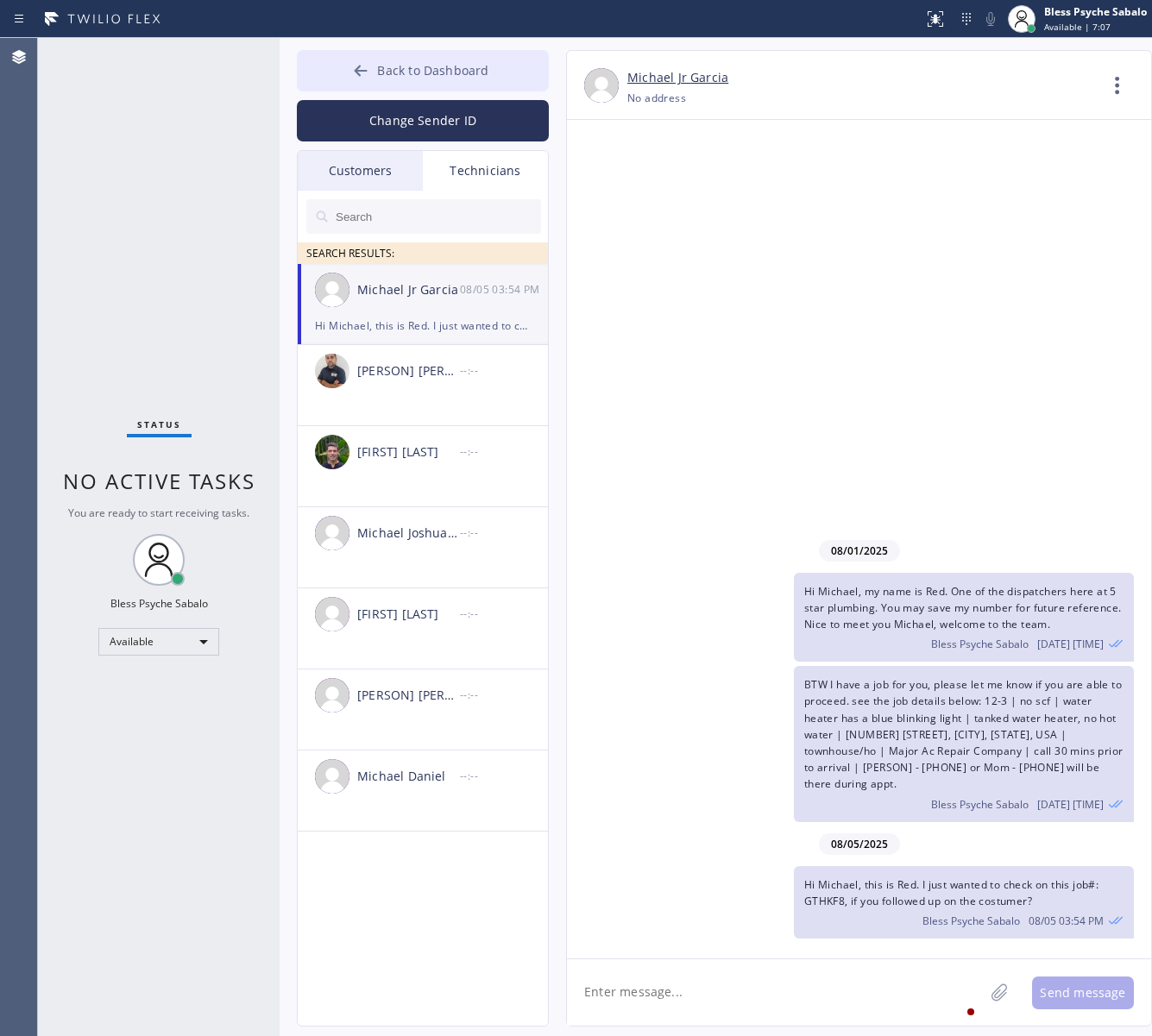 click on "Back to Dashboard" at bounding box center (423, 71) 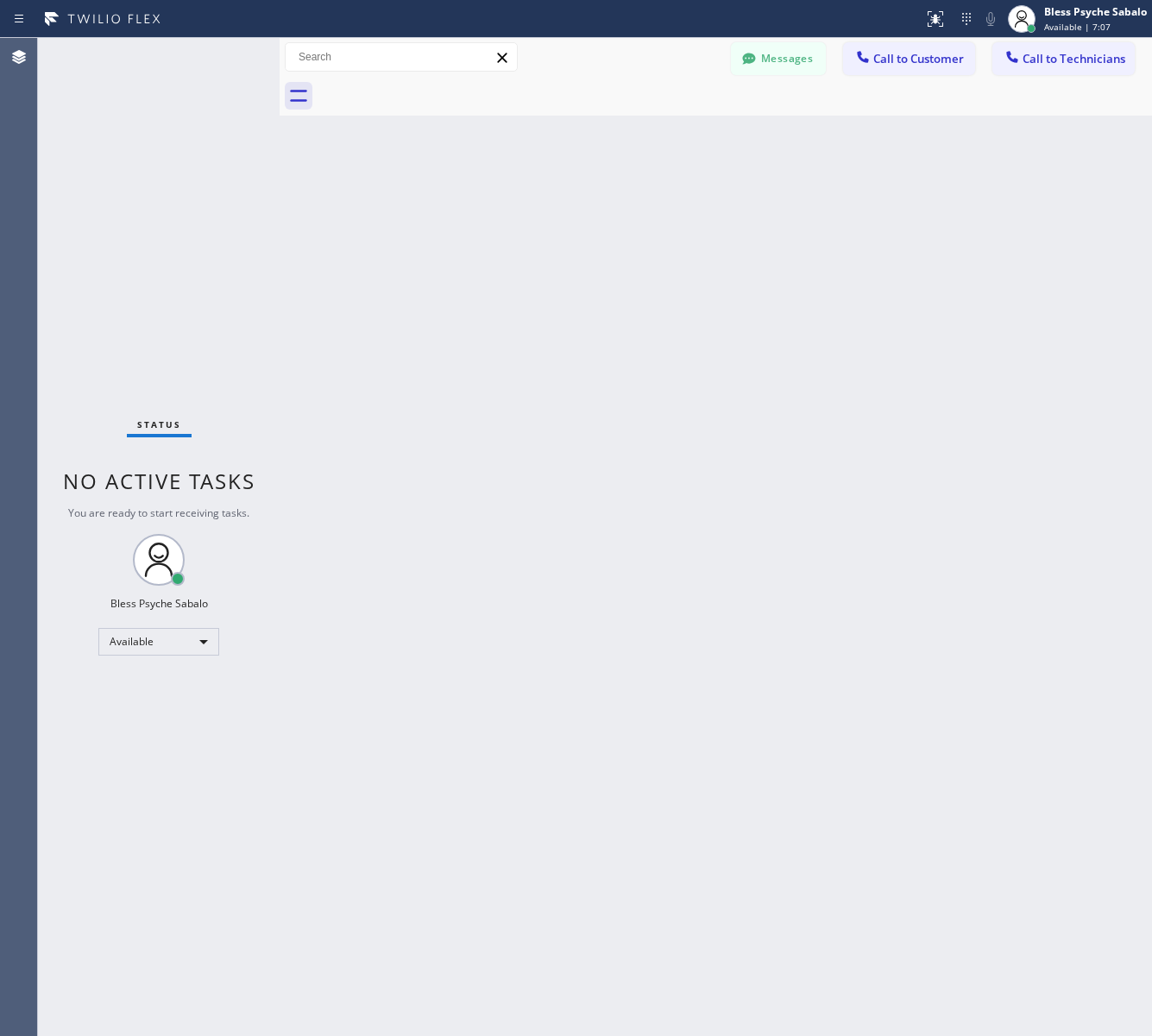 click on "Back to Dashboard Change Sender ID Customers Technicians MM [FIRST] [LAST] 07/28 03:53 PM It's fine .. NP
We don't need it anymore JW [FIRST] [LAST] 07/25 04:18 PM Hi [FIRST]-this is [FIRST], one of the dispatch managers here at 5 Star Plumbing. I’m reaching out to follow up on the estimate provided by our technician, [FIRST], during his visit on 07/02 regarding the (Installation of In-Home Water Filtration System). We just wanted to check in and see if you had any questions about the estimate or if there’s anything we can assist you with as you consider moving forward with the project. Feel free to reach out at your convenience—we’re here to help!
BS [FIRST] [LAST] 07/25 04:08 PM LC [FIRST] [LAST] 07/25 11:57 AM Tech advised me to just book an appointment and they'll gonna check the property together with you or either the real estate agent, to see if there's any back-up problem. DM [FIRST] [LAST] 07/25 08:45 AM BD [FIRST] [LAST] 07/24 04:53 PM No problem. IB [FIRST] [LAST] 07/24 02:33 PM Sorry I missed your call.  J  CD JL SN TJ" at bounding box center (715, 537) 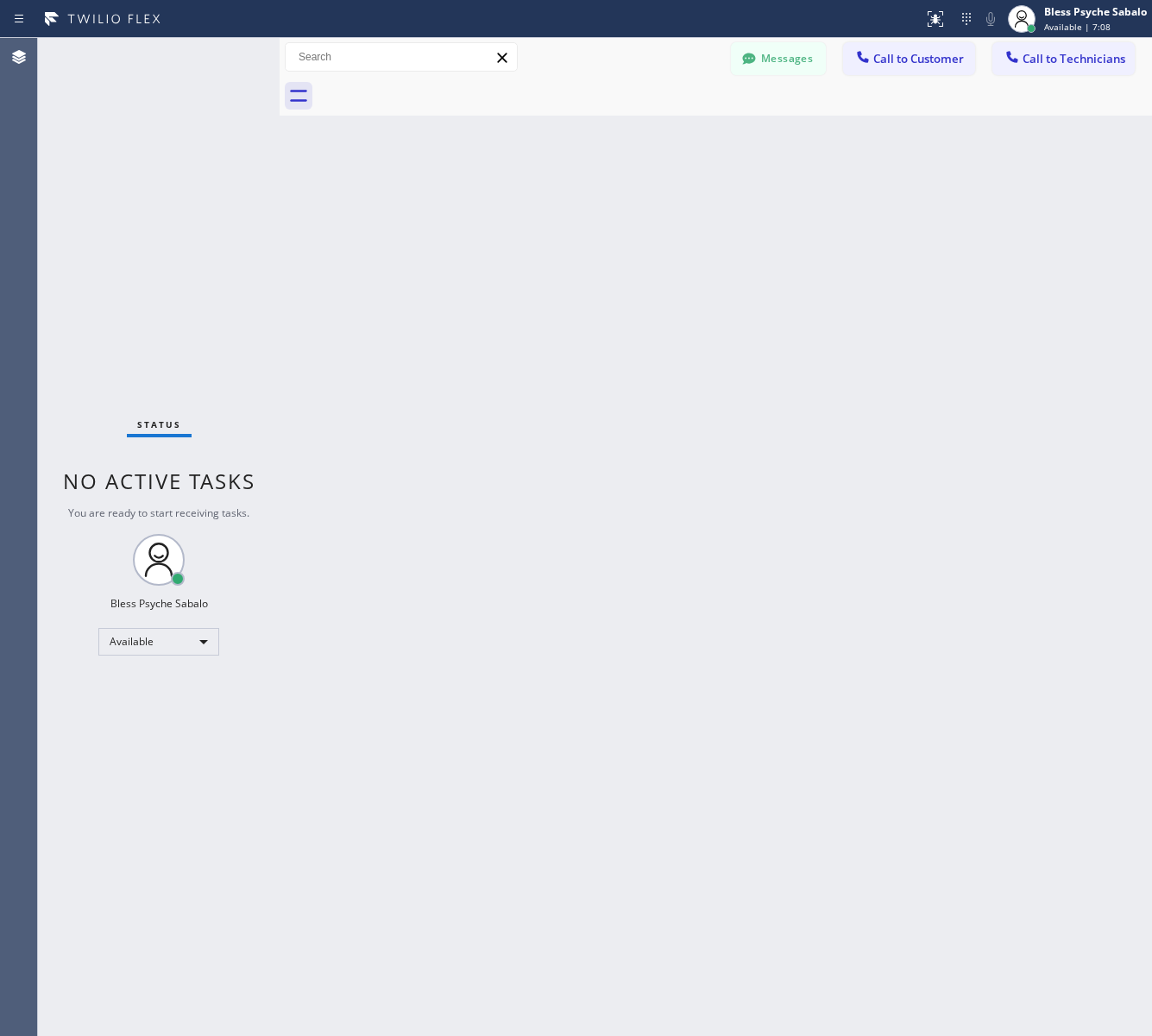 click on "Messages" at bounding box center [778, 59] 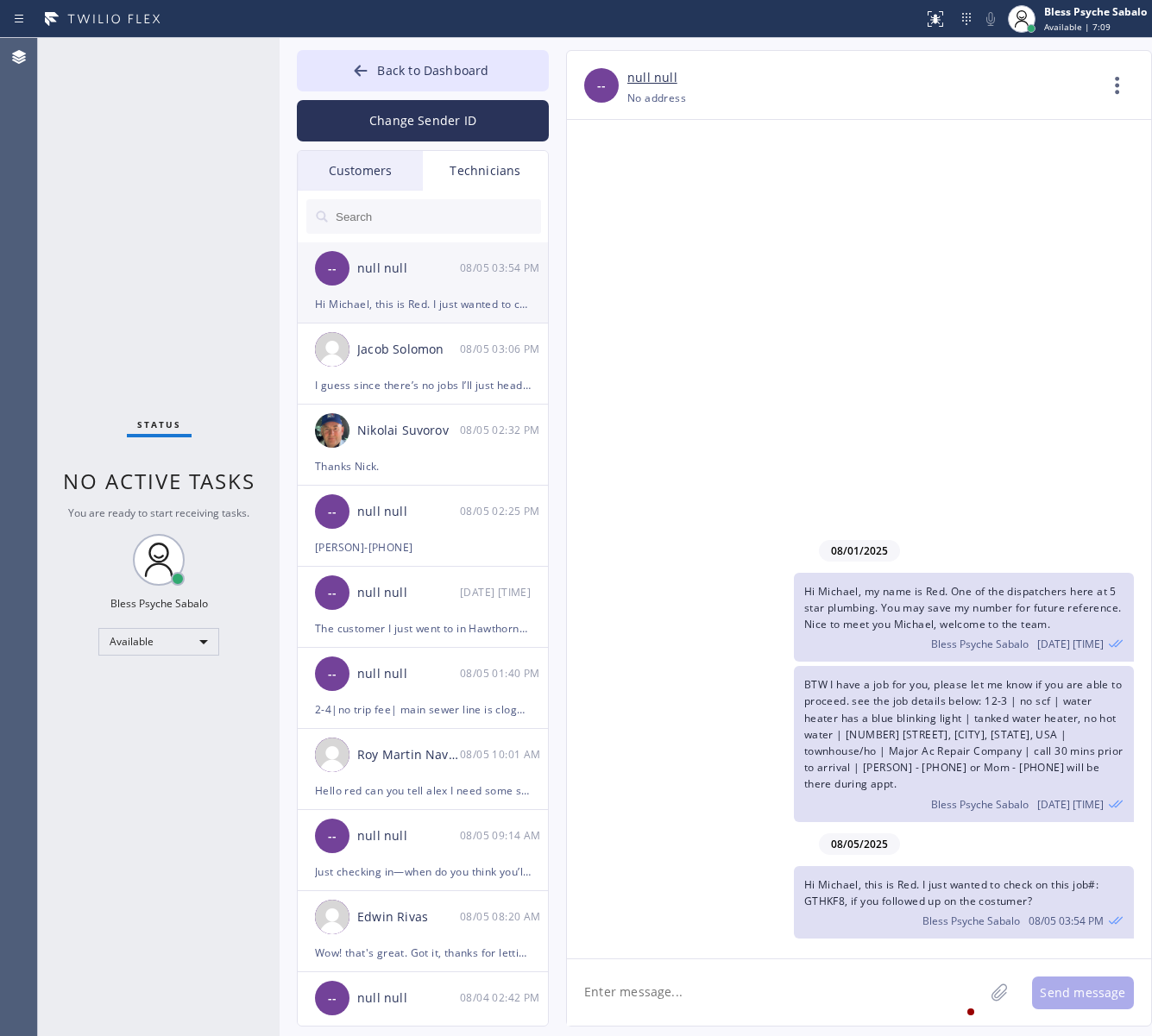 click on "08/05 03:54 PM" at bounding box center (505, 267) 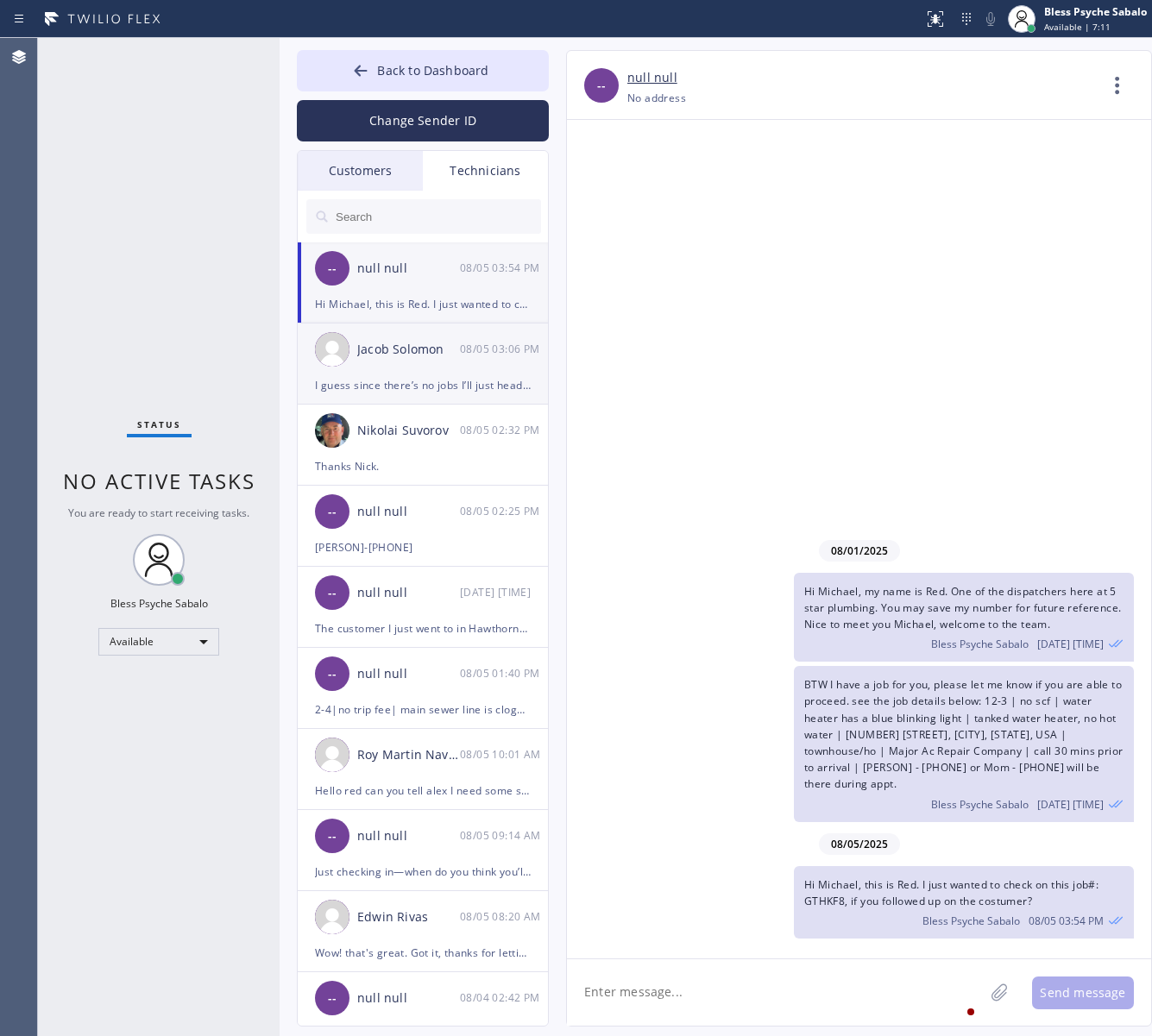 click on "I guess since there’s no jobs I’ll just head home" at bounding box center [423, 385] 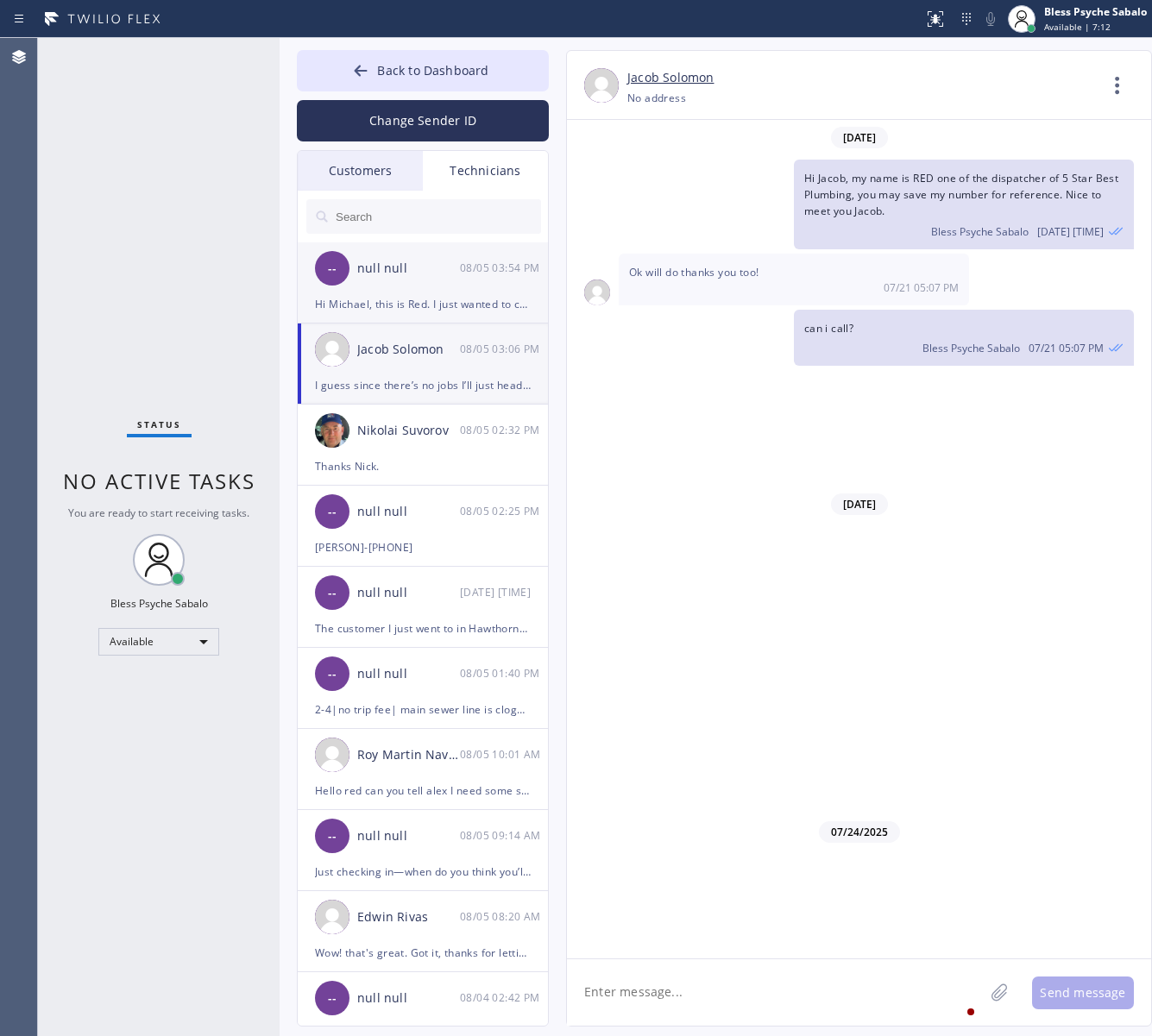 scroll, scrollTop: 3310, scrollLeft: 0, axis: vertical 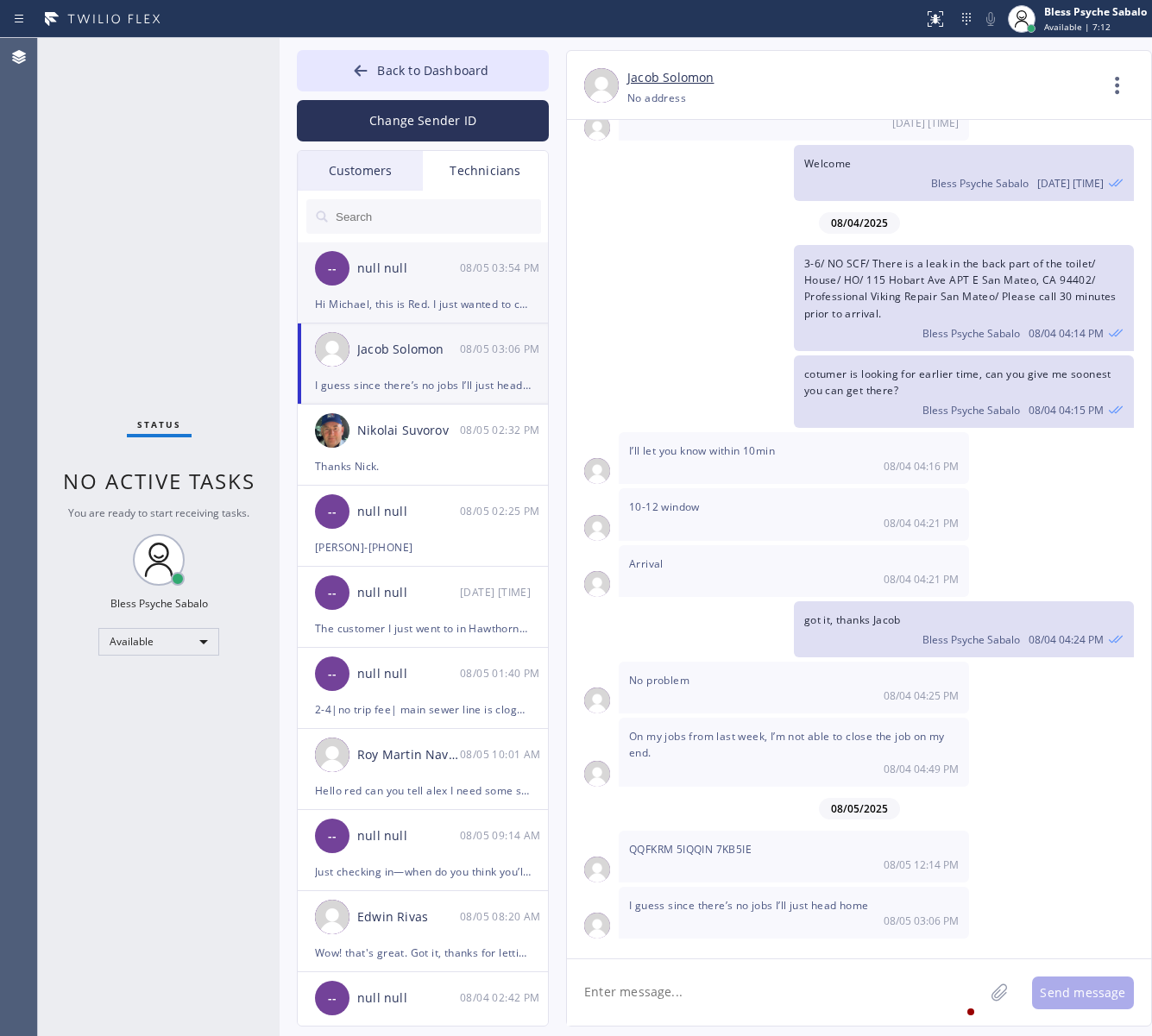 click on "-- null null 08/05 03:54 PM" at bounding box center (424, 268) 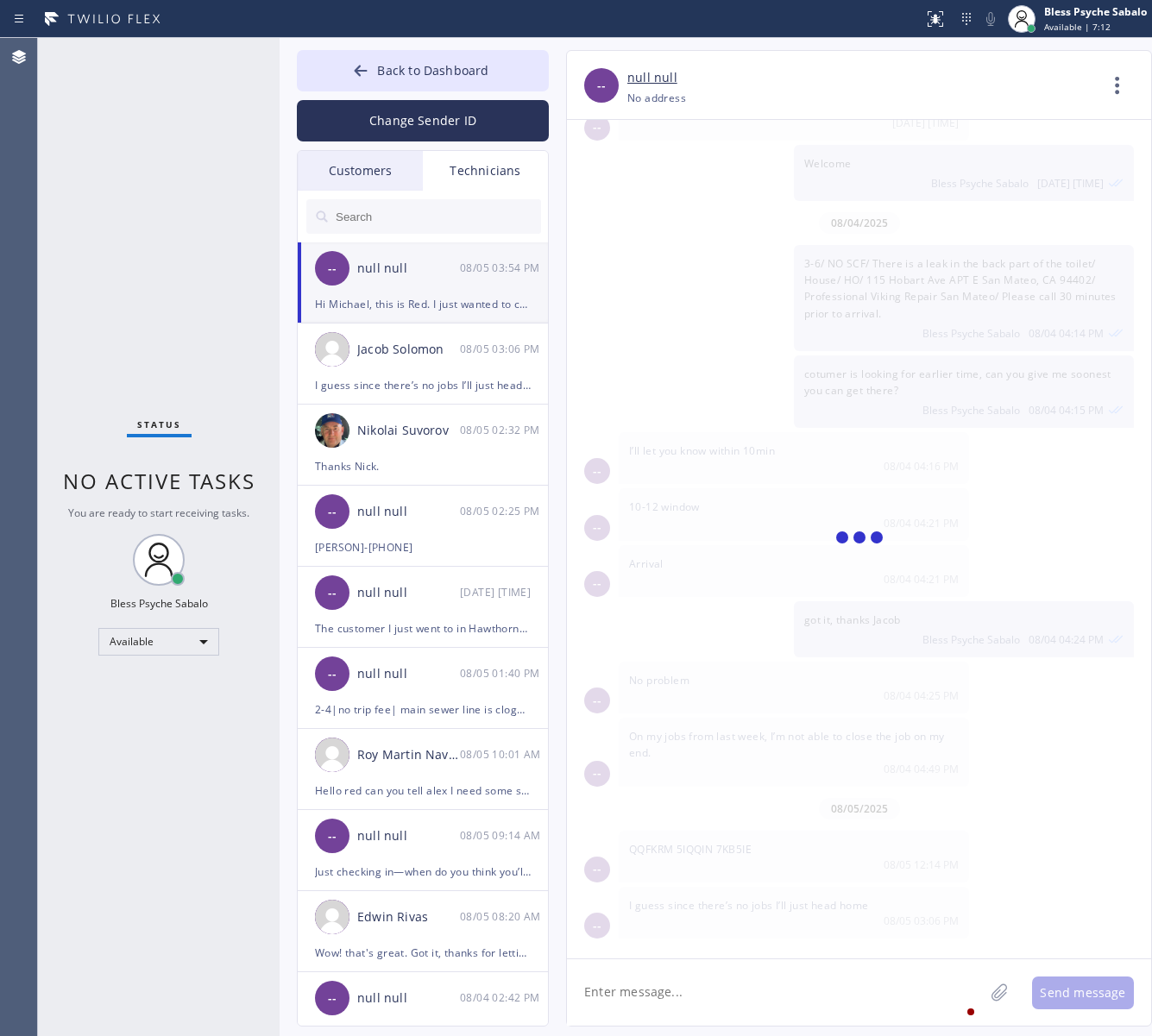scroll, scrollTop: 0, scrollLeft: 0, axis: both 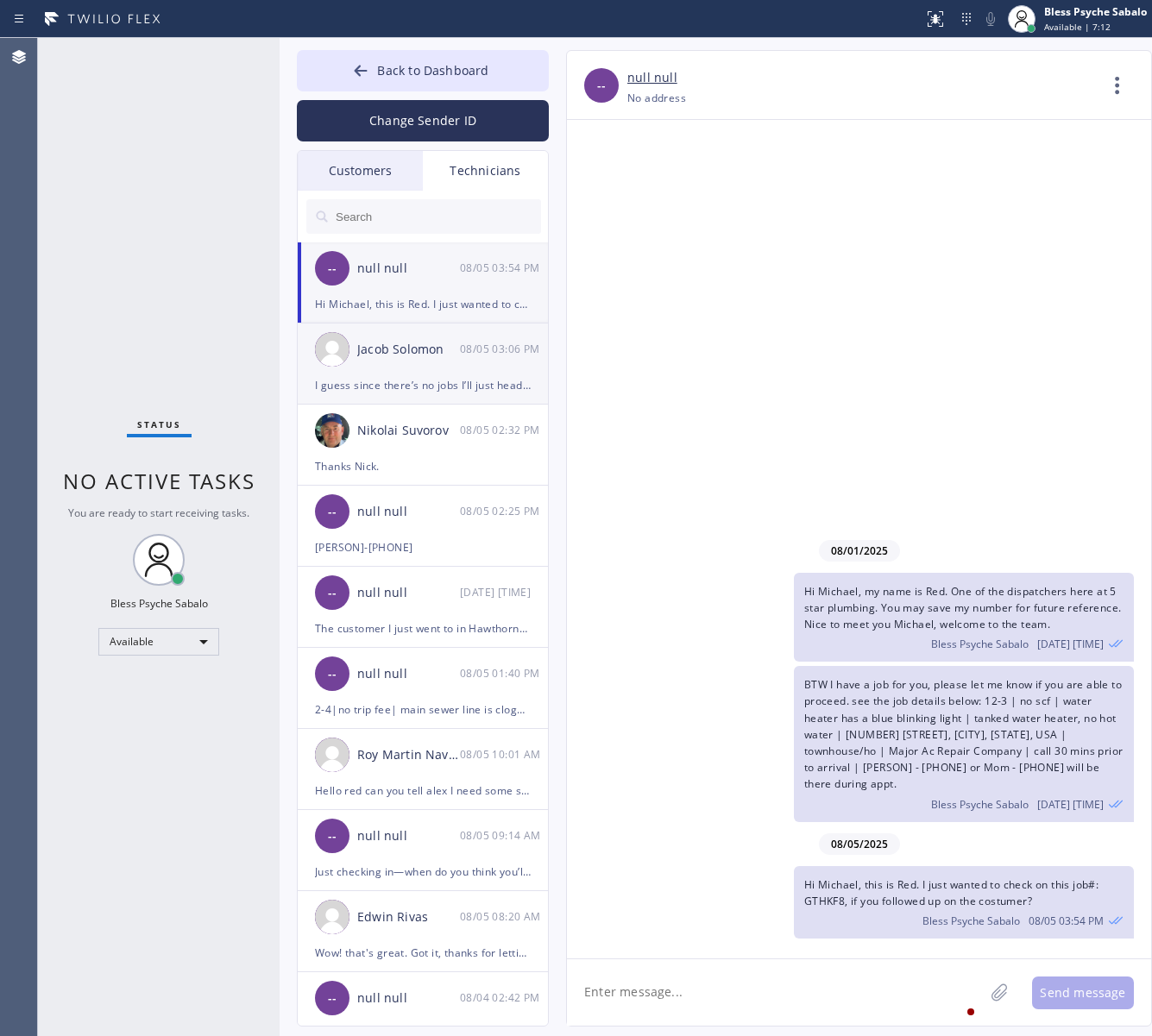 click on "I guess since there’s no jobs I’ll just head home" at bounding box center (423, 385) 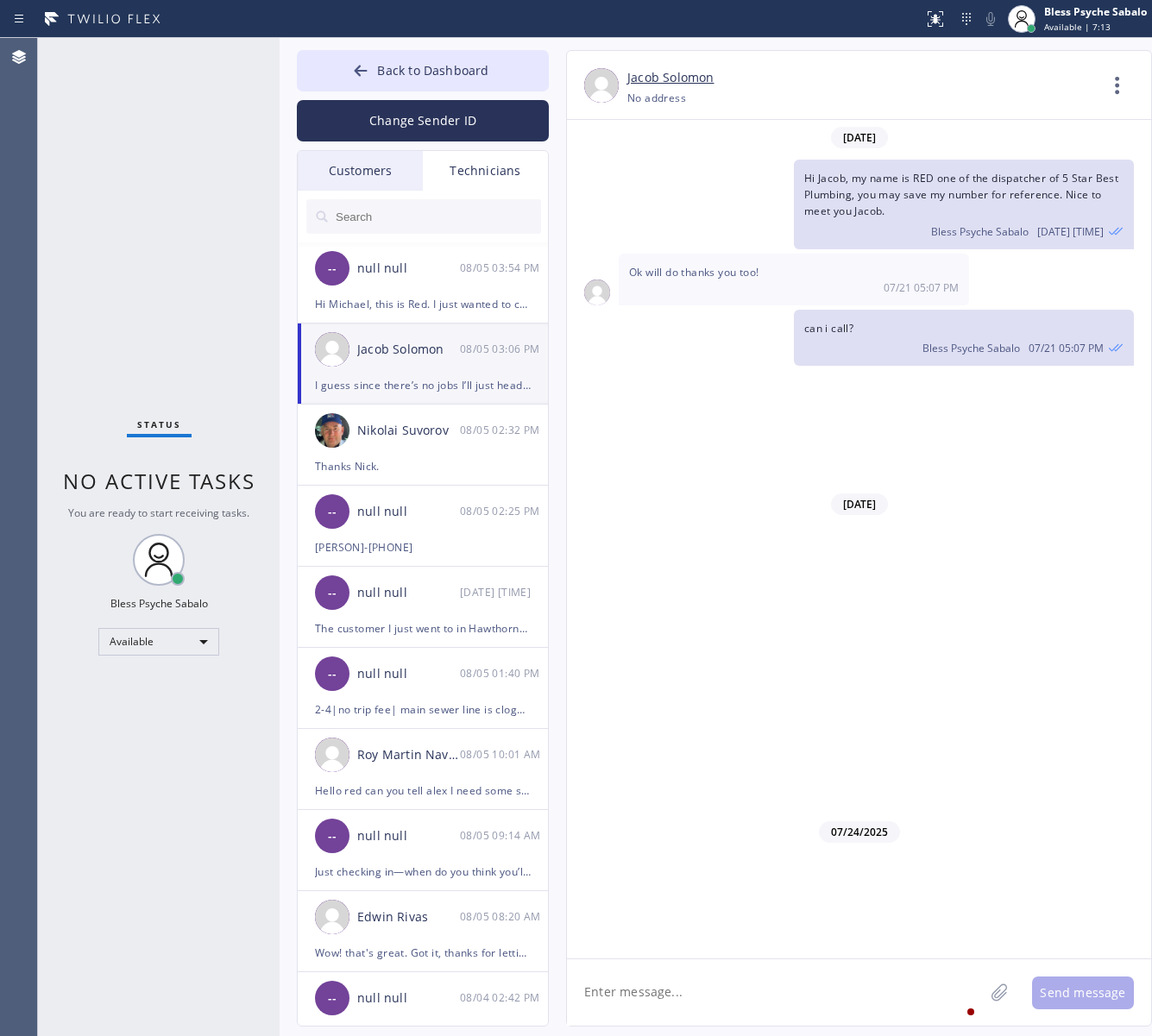 scroll, scrollTop: 3310, scrollLeft: 0, axis: vertical 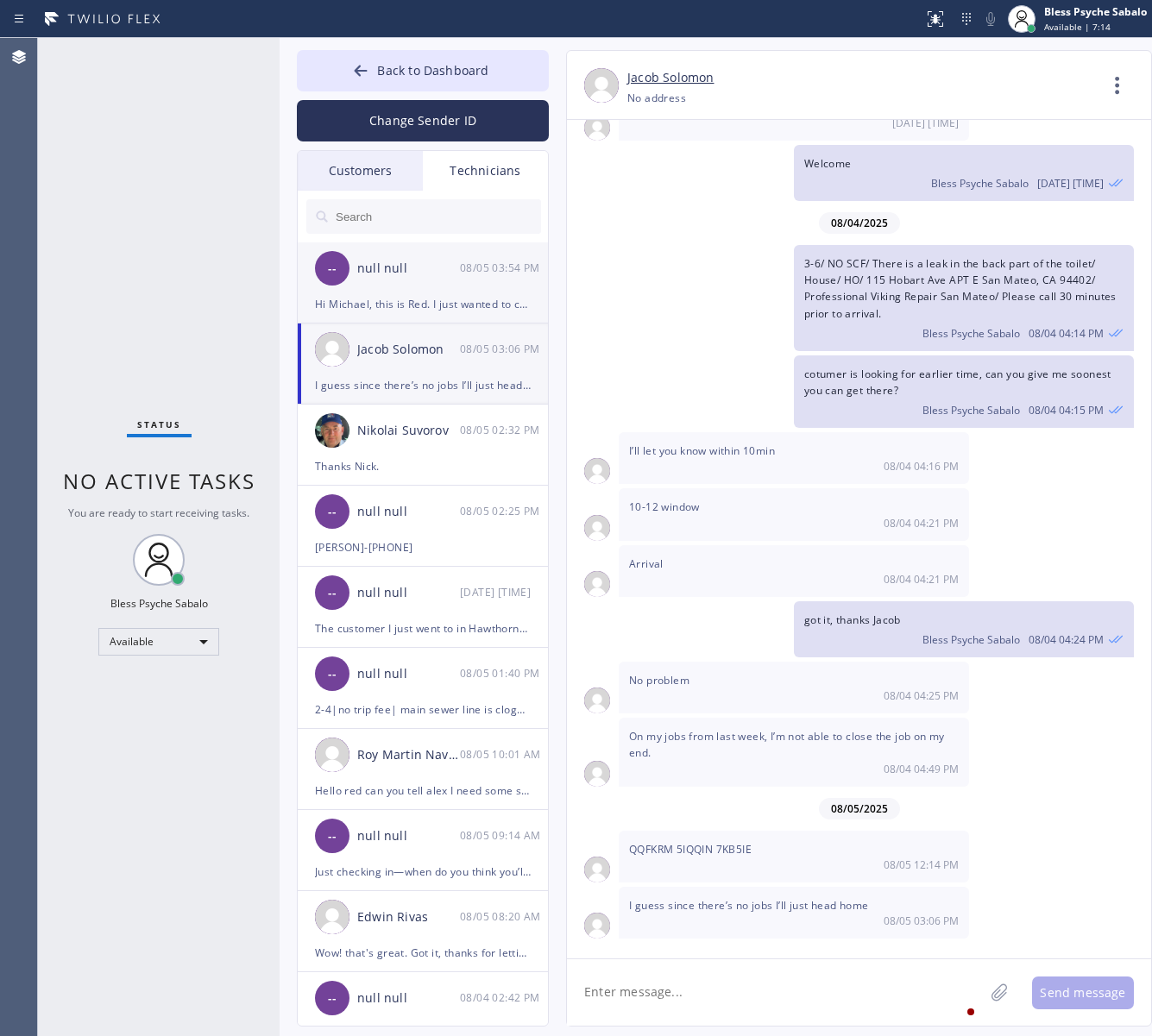 click on "-- null null 08/05 03:54 PM" at bounding box center [424, 268] 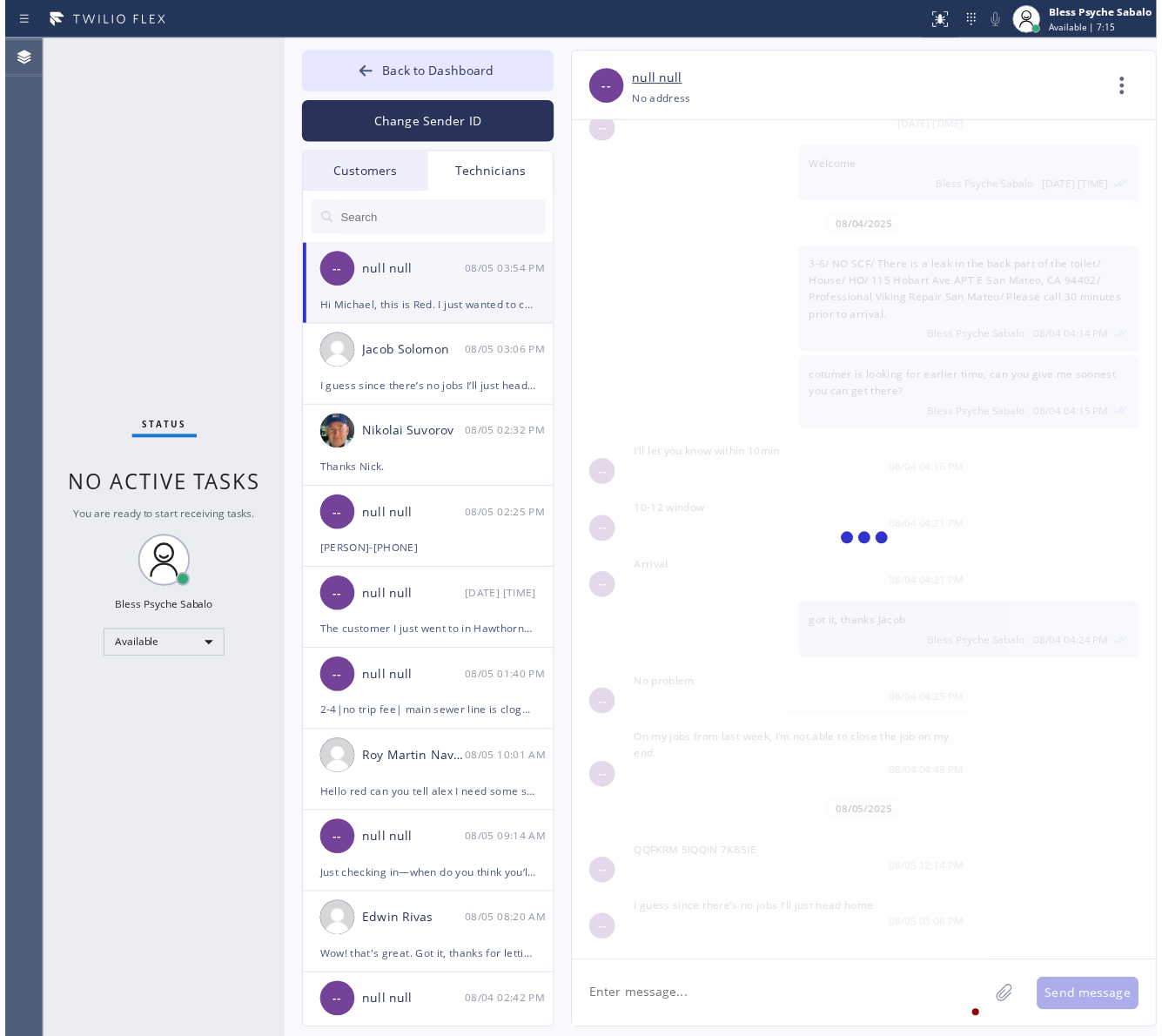 scroll, scrollTop: 0, scrollLeft: 0, axis: both 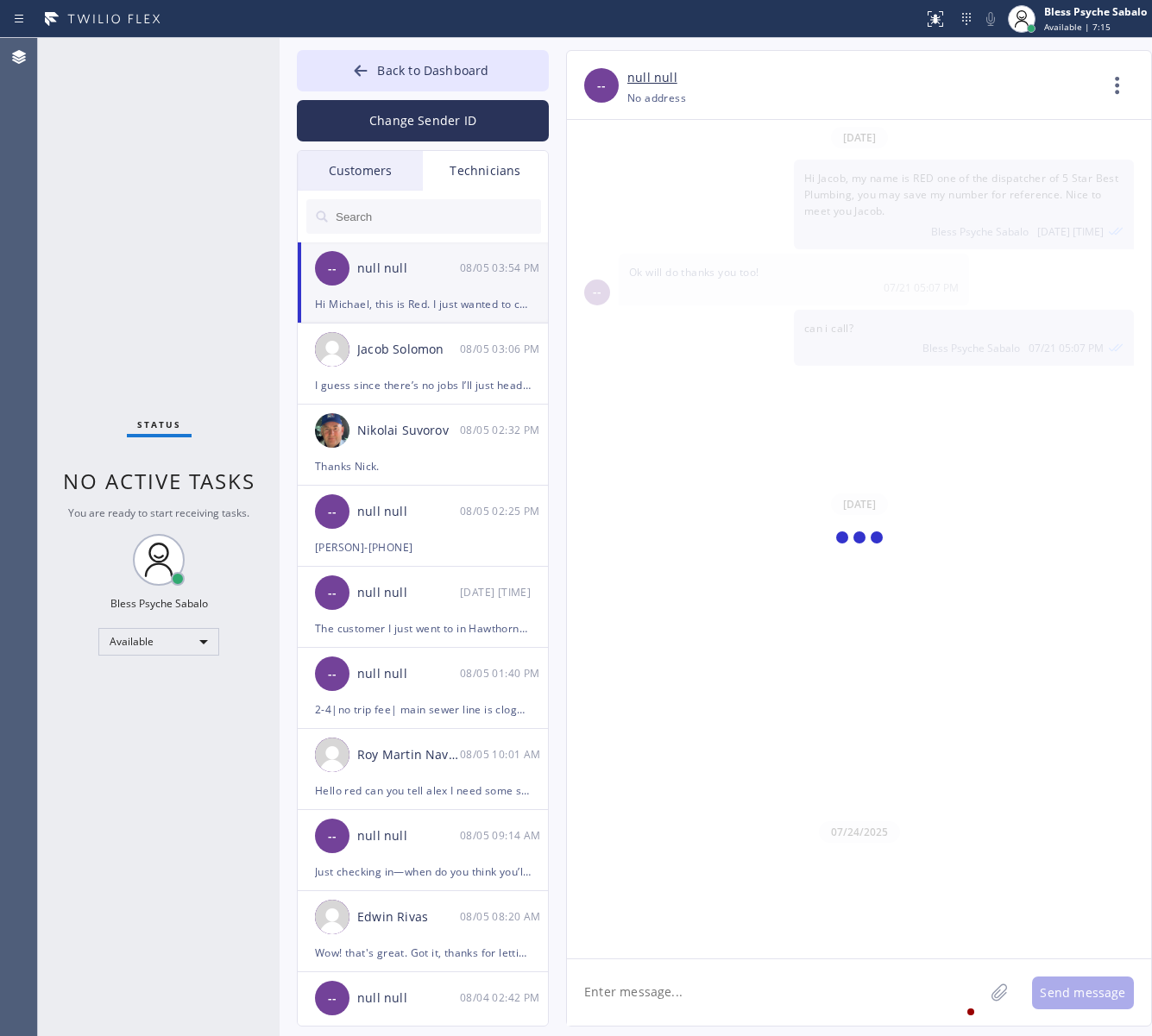type on "(909) 534-7004" 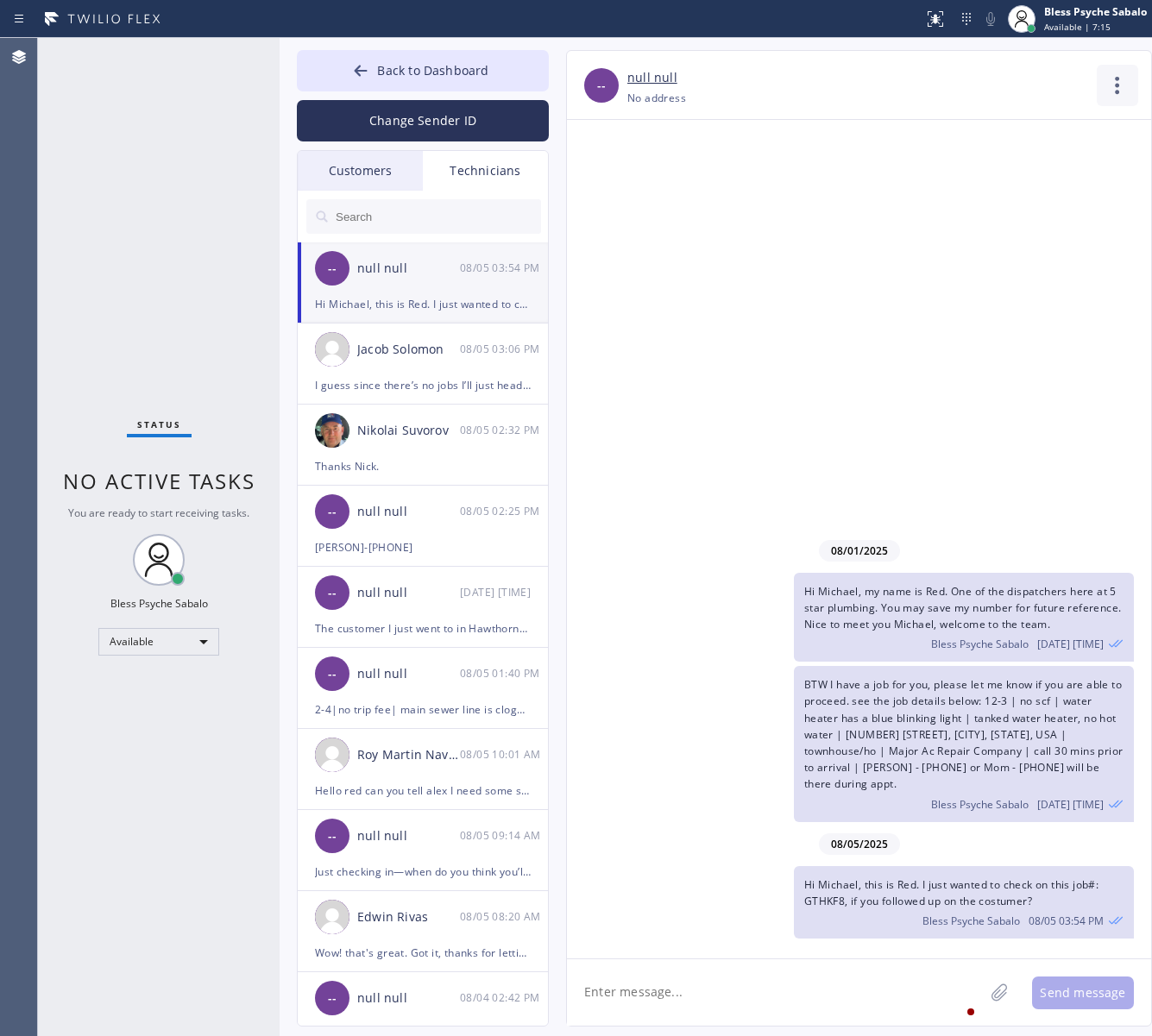 click 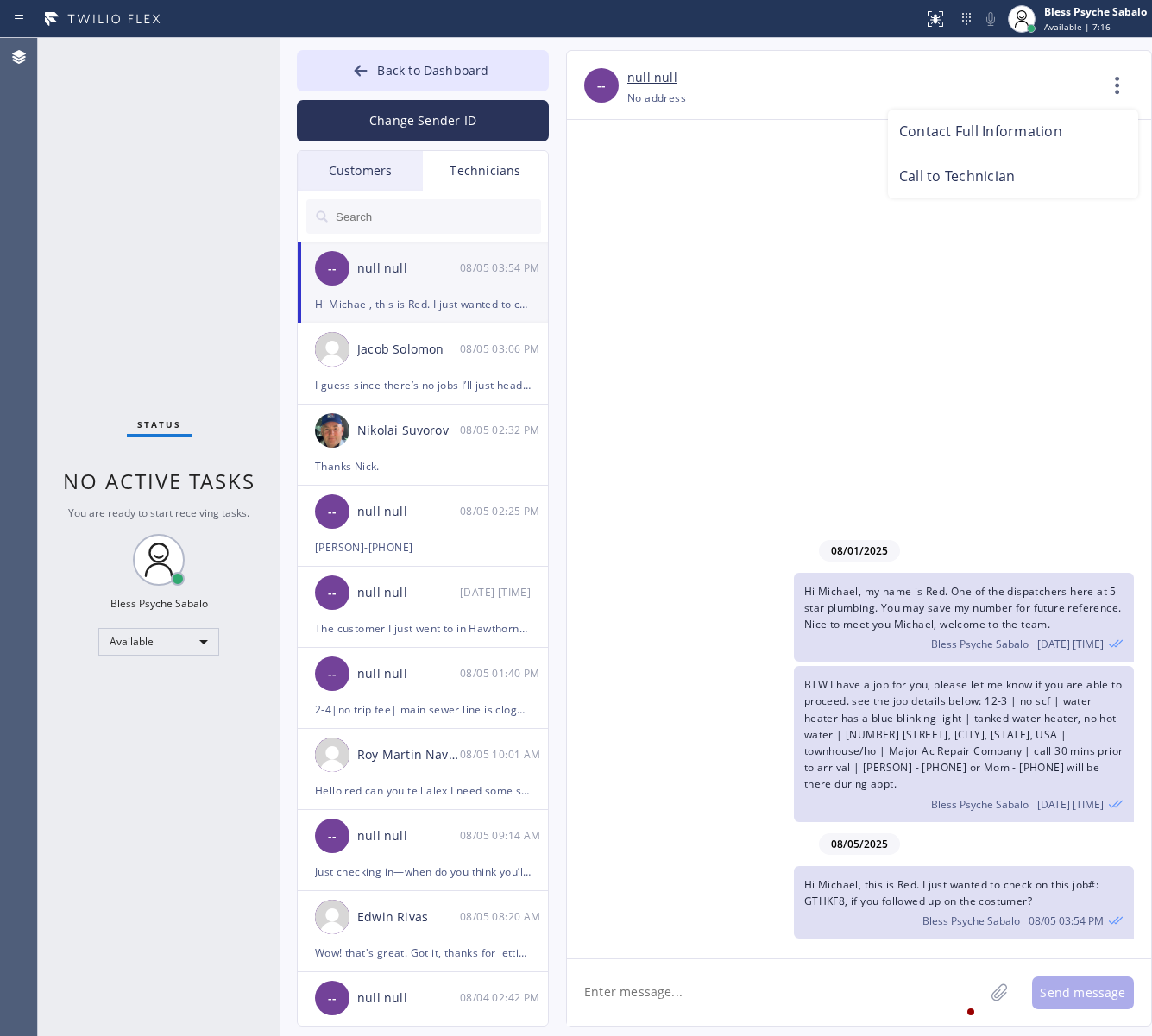 click on "Call to Technician" at bounding box center (1013, 177) 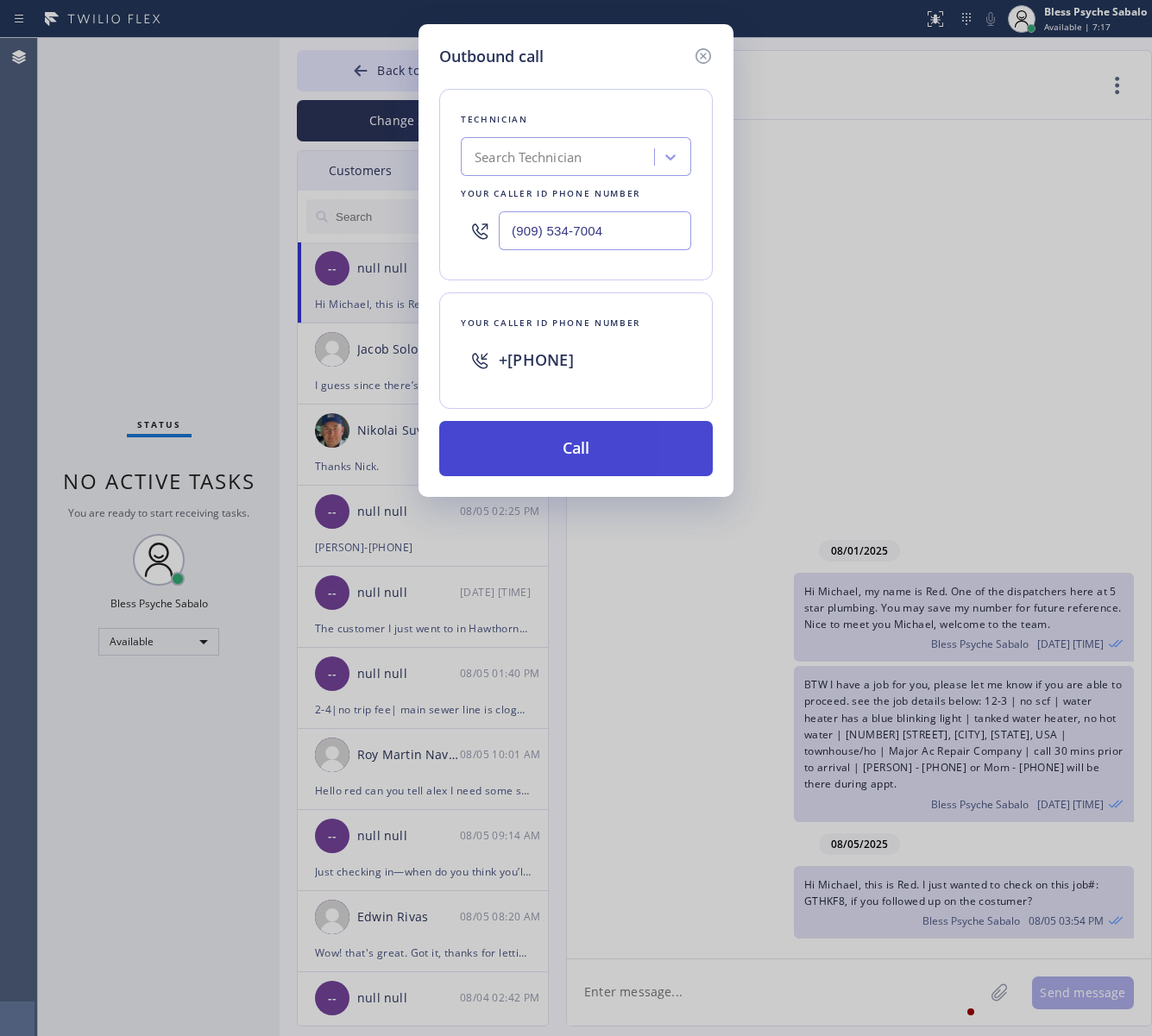 click on "Call" at bounding box center [576, 449] 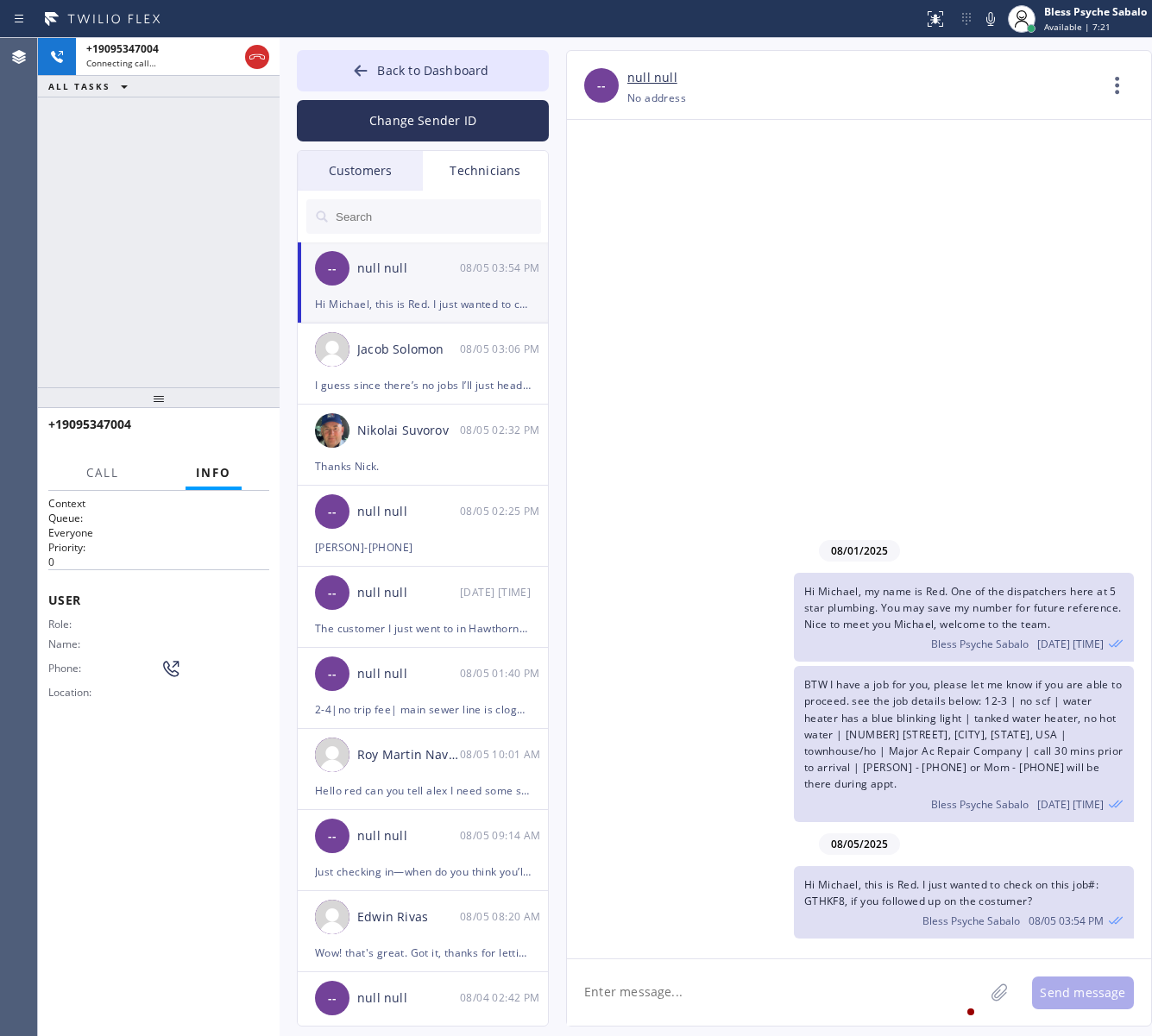 click on "08/01/2025 Hi Michael, my name is Red. One of the dispatchers here at 5 star plumbing.
You may save my number for future reference.
Nice to meet you Michael, welcome to the team. Bless Psyche Sabalo 08/01 10:56 AM BTW I have a job for you, please let me know if you are able to proceed.
see the job details below:
12-3 | no scf | water heater has a blue blinking light | tanked water heater, no hot water |
400 S Flower St Orange, CA 92868, USA | townhouse/ho | Major Ac Repair Company | call 30 mins prior to arrival | Deborah - 7145985924 or Mom - 7604122162 will be there during appt.  Bless Psyche Sabalo 08/01 10:59 AM 08/05/2025 Hi Michael, this is Red.
I just wanted to check on this job#: GTHKF8, if you followed up on the costumer? Bless Psyche Sabalo 08/05 03:54 PM" at bounding box center [859, 539] 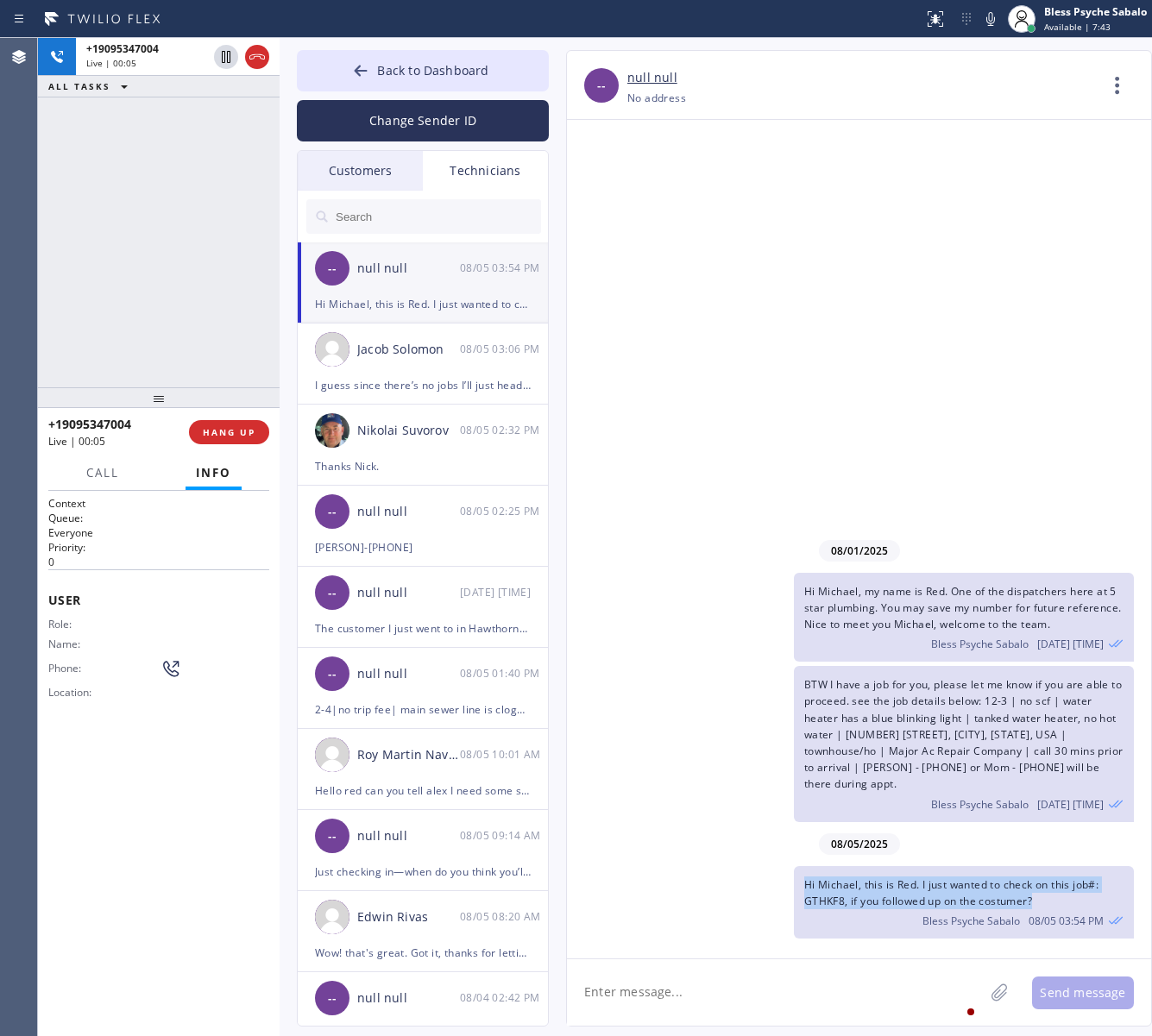 drag, startPoint x: 982, startPoint y: 886, endPoint x: 799, endPoint y: 865, distance: 184.20098 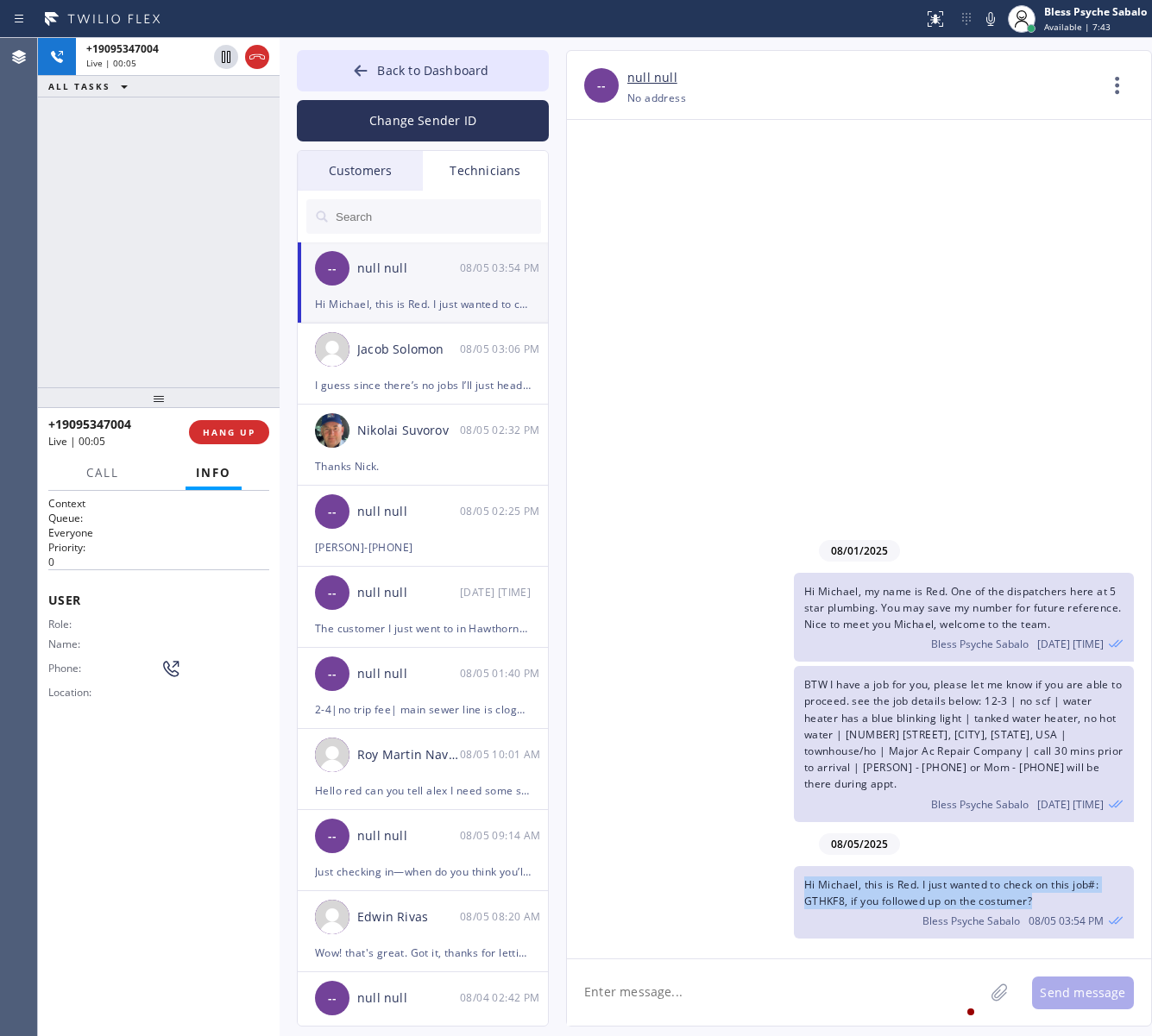 click on "Hi Michael, this is Red.
I just wanted to check on this job#: GTHKF8, if you followed up on the costumer? Bless Psyche Sabalo 08/05 03:54 PM" 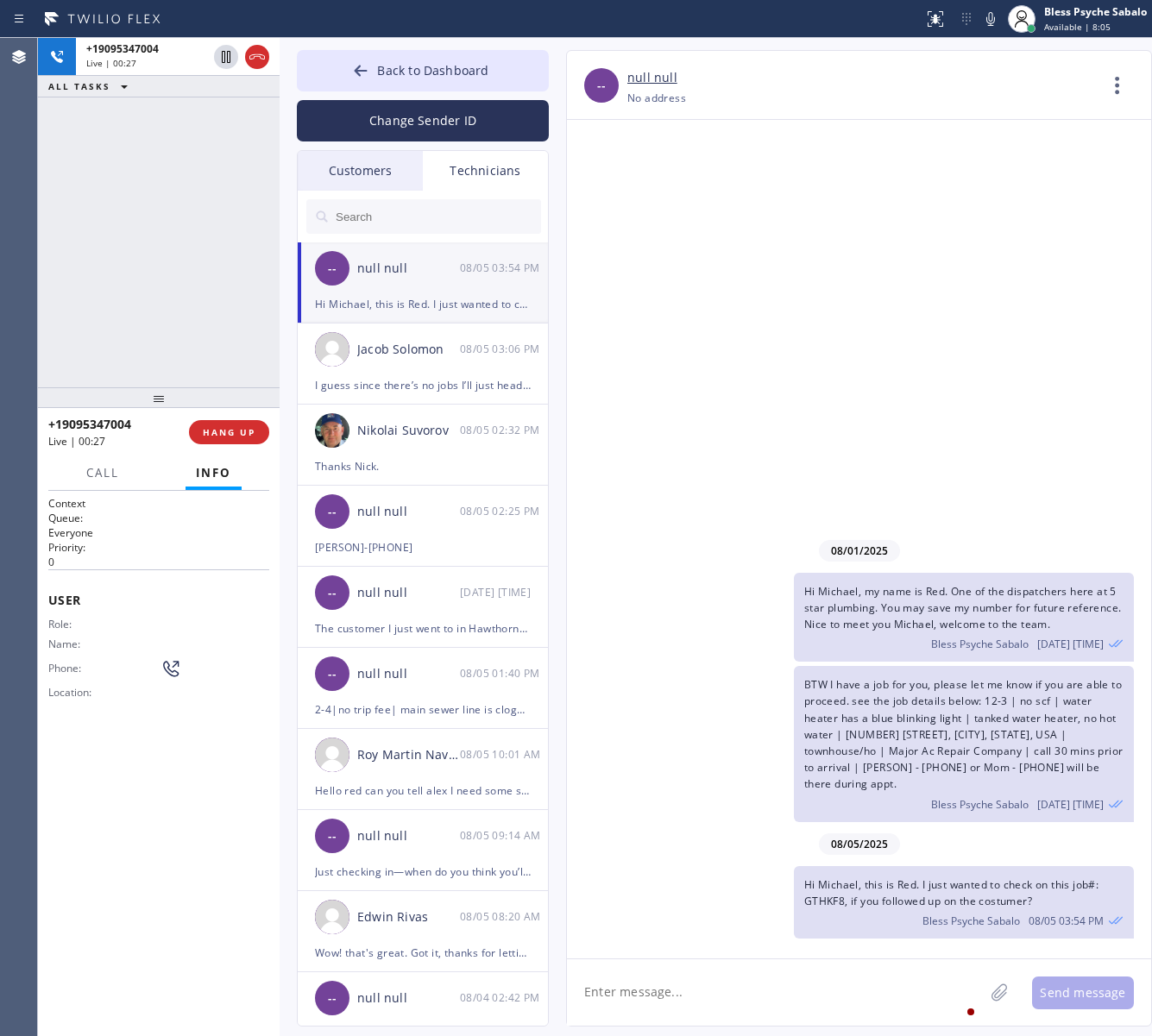 click on "08/01/2025 Hi Michael, my name is Red. One of the dispatchers here at 5 star plumbing.
You may save my number for future reference.
Nice to meet you Michael, welcome to the team. Bless Psyche Sabalo 08/01 10:56 AM BTW I have a job for you, please let me know if you are able to proceed.
see the job details below:
12-3 | no scf | water heater has a blue blinking light | tanked water heater, no hot water |
400 S Flower St Orange, CA 92868, USA | townhouse/ho | Major Ac Repair Company | call 30 mins prior to arrival | Deborah - 7145985924 or Mom - 7604122162 will be there during appt.  Bless Psyche Sabalo 08/01 10:59 AM 08/05/2025 Hi Michael, this is Red.
I just wanted to check on this job#: GTHKF8, if you followed up on the costumer? Bless Psyche Sabalo 08/05 03:54 PM" at bounding box center (859, 539) 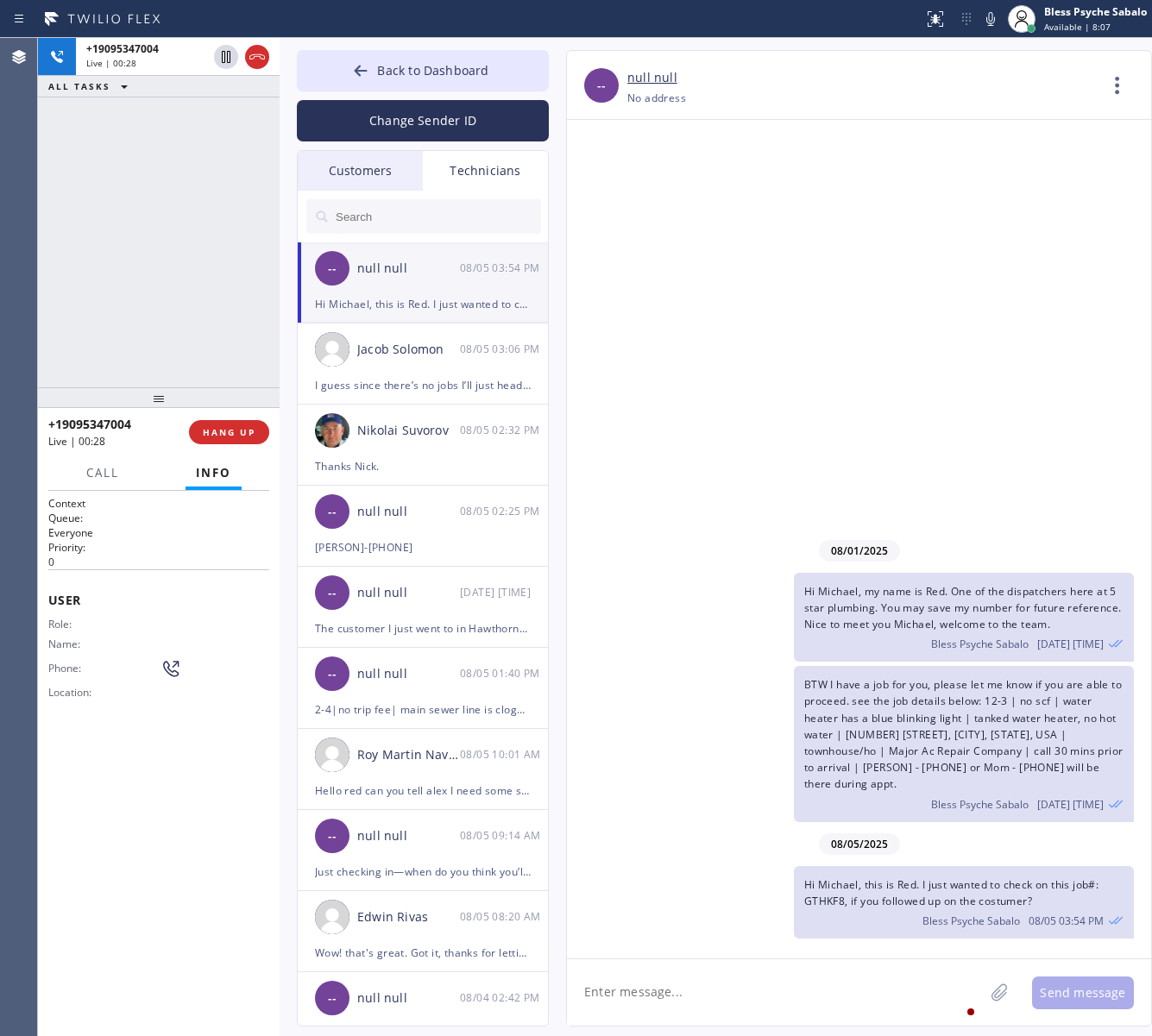 drag, startPoint x: 889, startPoint y: 175, endPoint x: 786, endPoint y: 128, distance: 113.21661 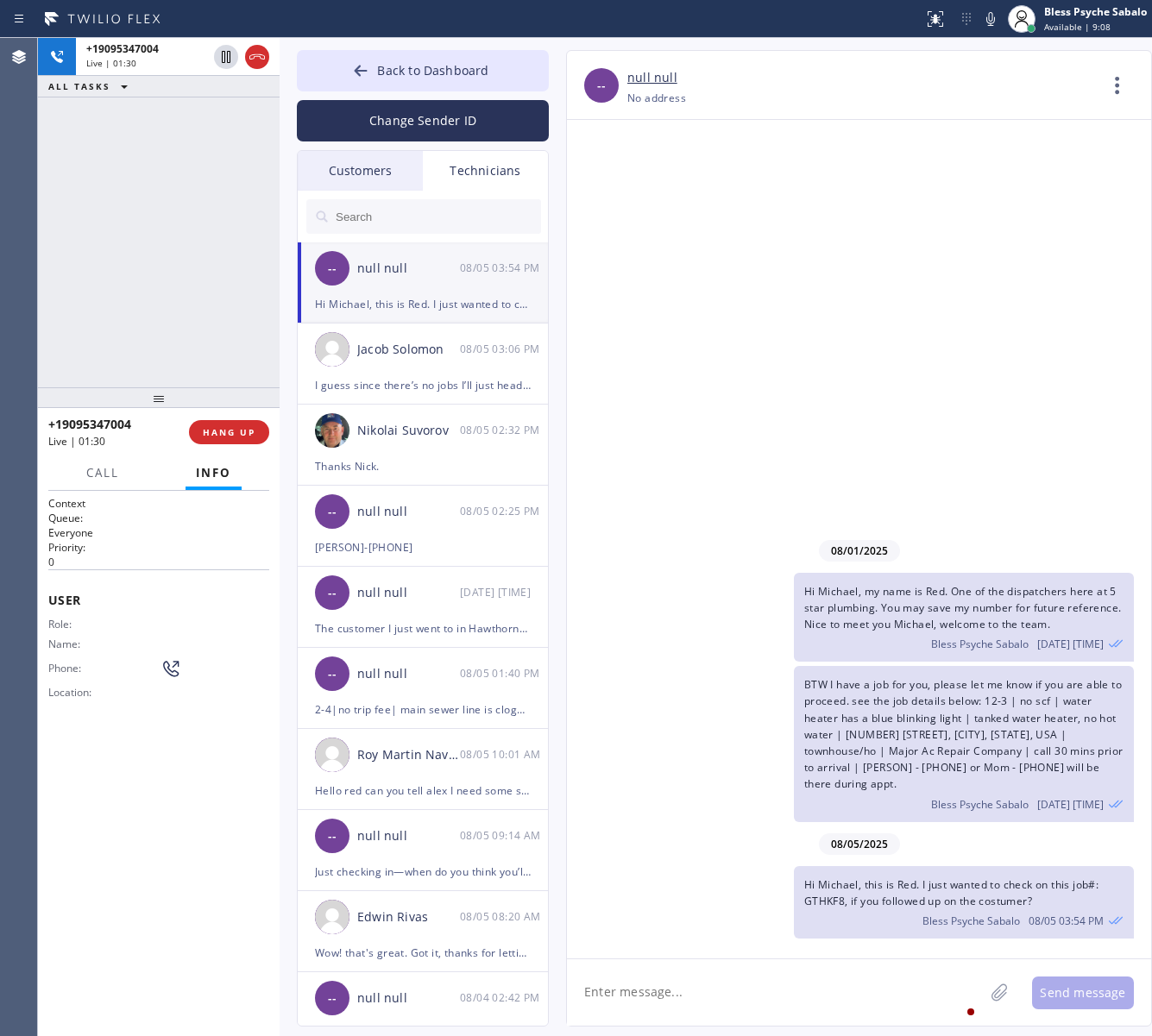 click on "08/01/2025" at bounding box center [859, 550] 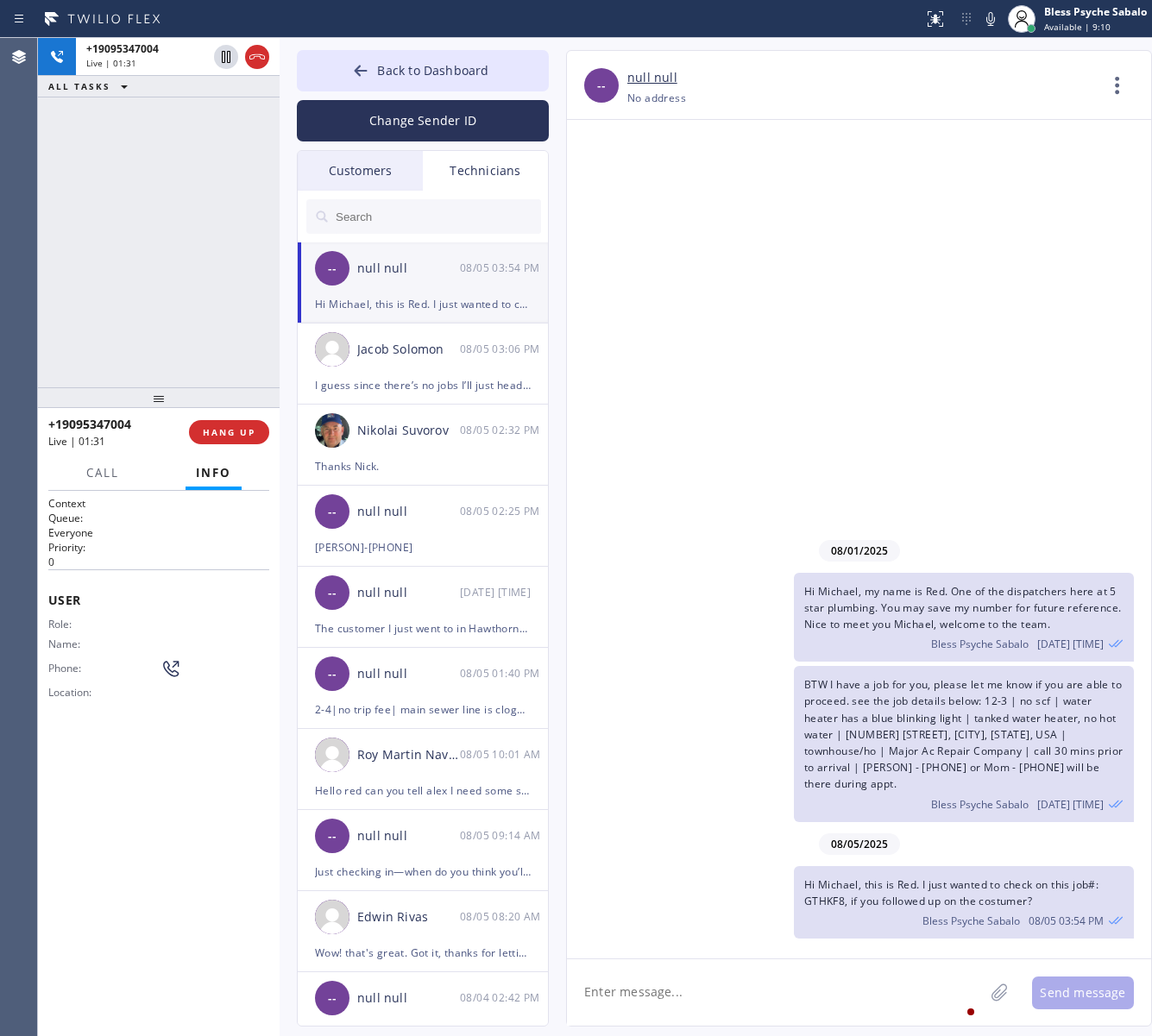 drag, startPoint x: 801, startPoint y: 587, endPoint x: 1020, endPoint y: 782, distance: 293.2337 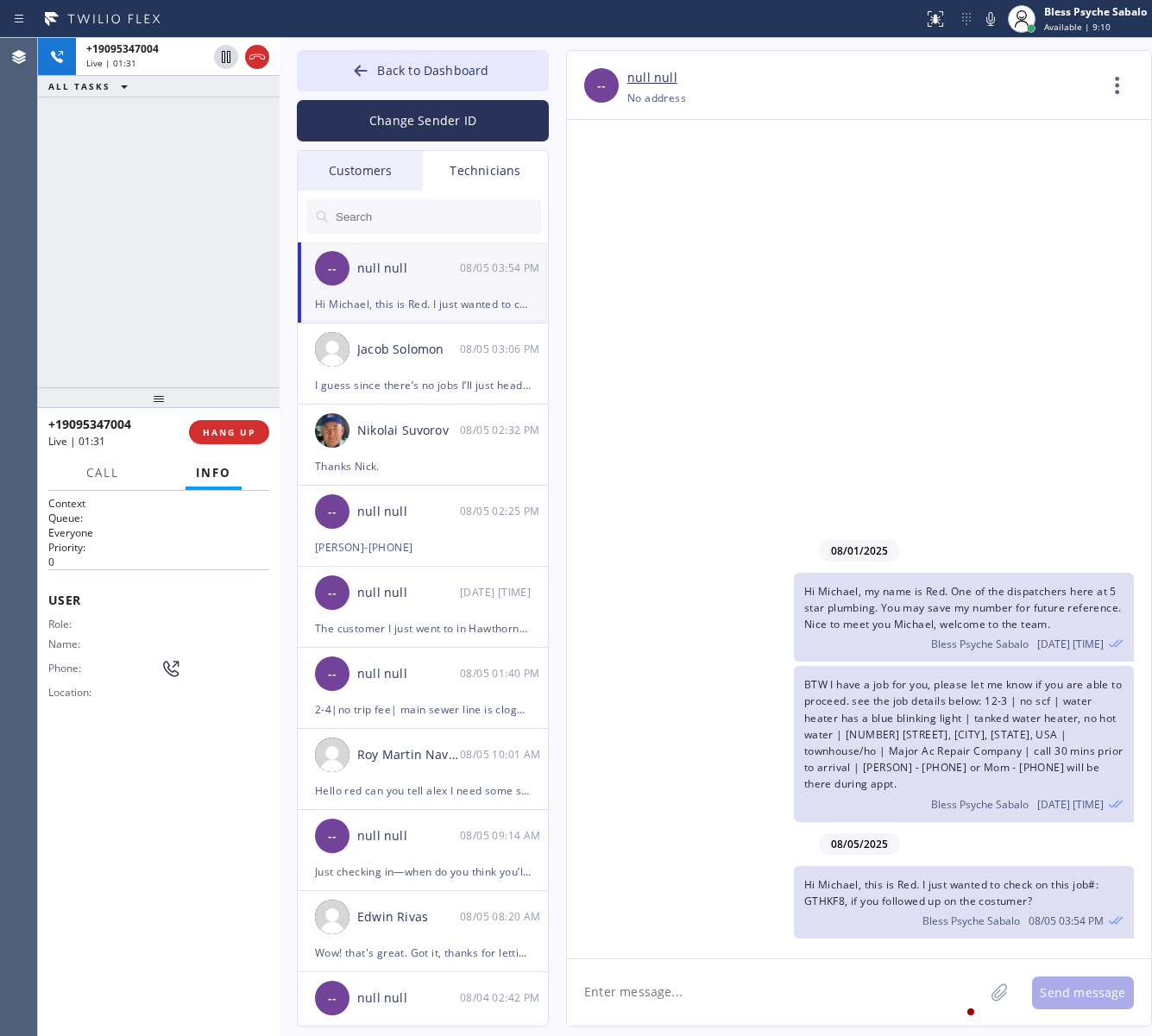 click on "08/01/2025 Hi Michael, my name is Red. One of the dispatchers here at 5 star plumbing.
You may save my number for future reference.
Nice to meet you Michael, welcome to the team. Bless Psyche Sabalo 08/01 10:56 AM BTW I have a job for you, please let me know if you are able to proceed.
see the job details below:
12-3 | no scf | water heater has a blue blinking light | tanked water heater, no hot water |
400 S Flower St Orange, CA 92868, USA | townhouse/ho | Major Ac Repair Company | call 30 mins prior to arrival | Deborah - 7145985924 or Mom - 7604122162 will be there during appt.  Bless Psyche Sabalo 08/01 10:59 AM 08/05/2025 Hi Michael, this is Red.
I just wanted to check on this job#: GTHKF8, if you followed up on the costumer? Bless Psyche Sabalo 08/05 03:54 PM" 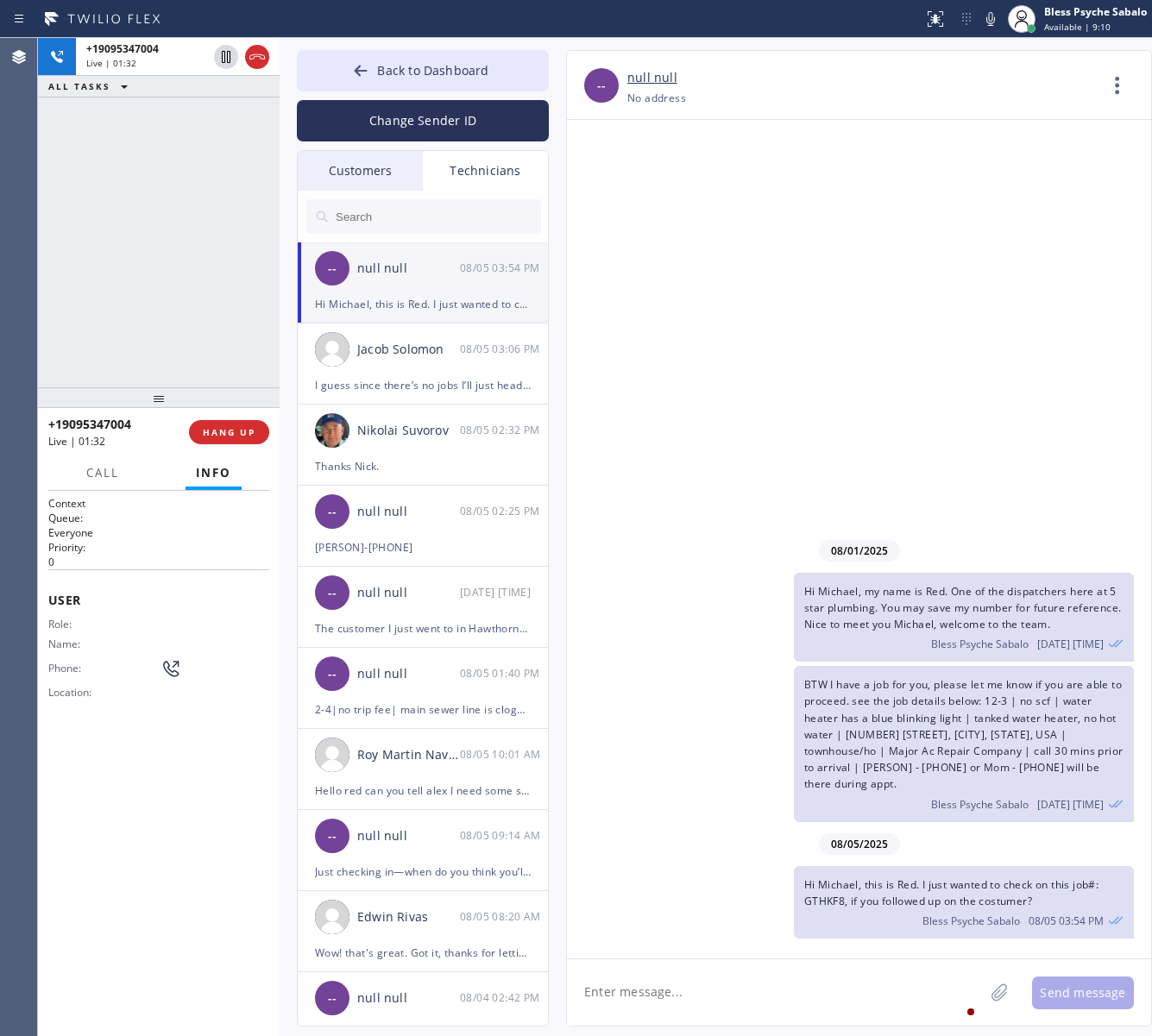 click on "BTW I have a job for you, please let me know if you are able to proceed.
see the job details below:
12-3 | no scf | water heater has a blue blinking light | tanked water heater, no hot water |
400 S Flower St Orange, CA 92868, USA | townhouse/ho | Major Ac Repair Company | call 30 mins prior to arrival | Deborah - 7145985924 or Mom - 7604122162 will be there during appt.  Bless Psyche Sabalo 08/01 10:59 AM" 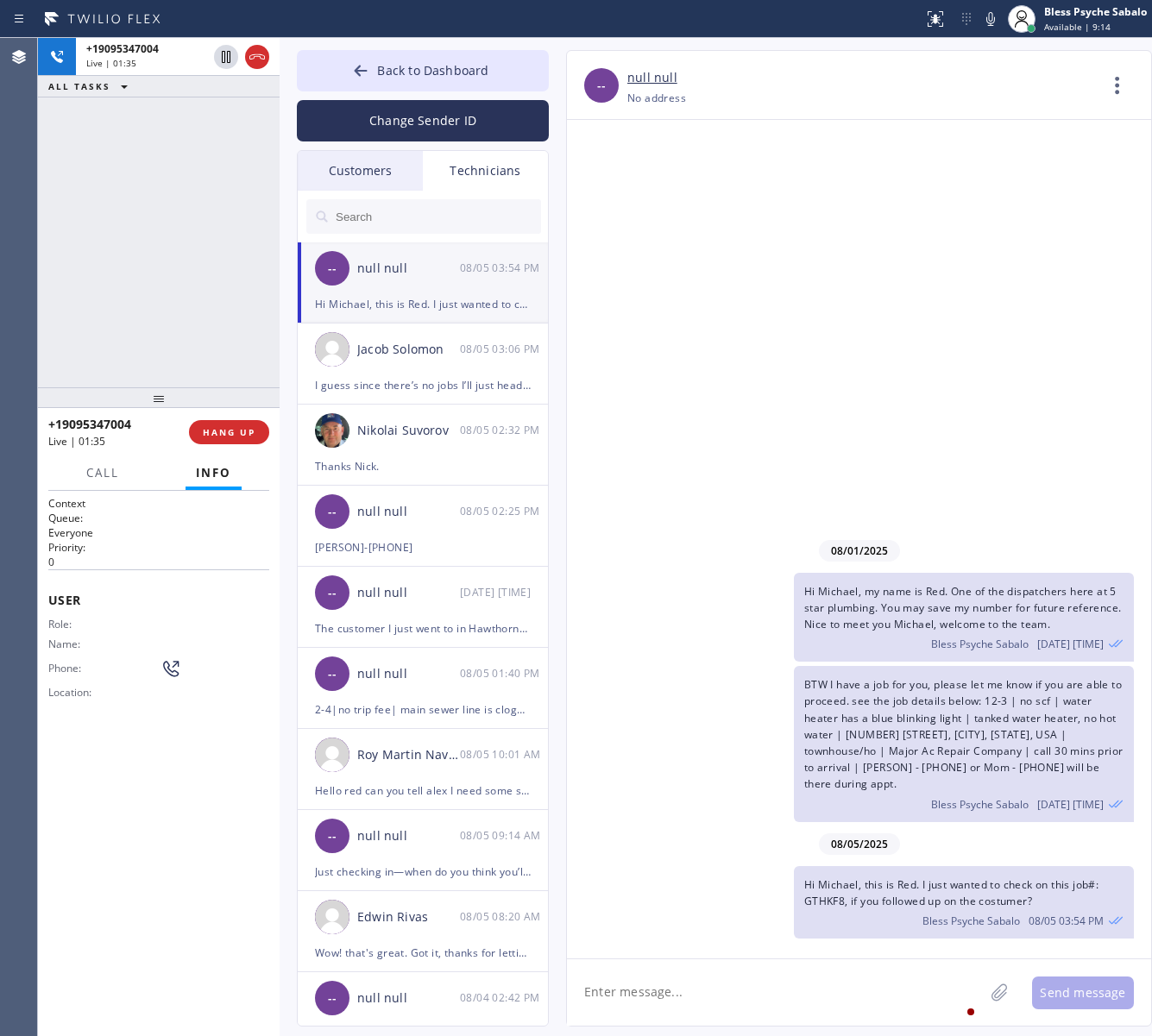 drag, startPoint x: 1002, startPoint y: 782, endPoint x: 803, endPoint y: 596, distance: 272.3913 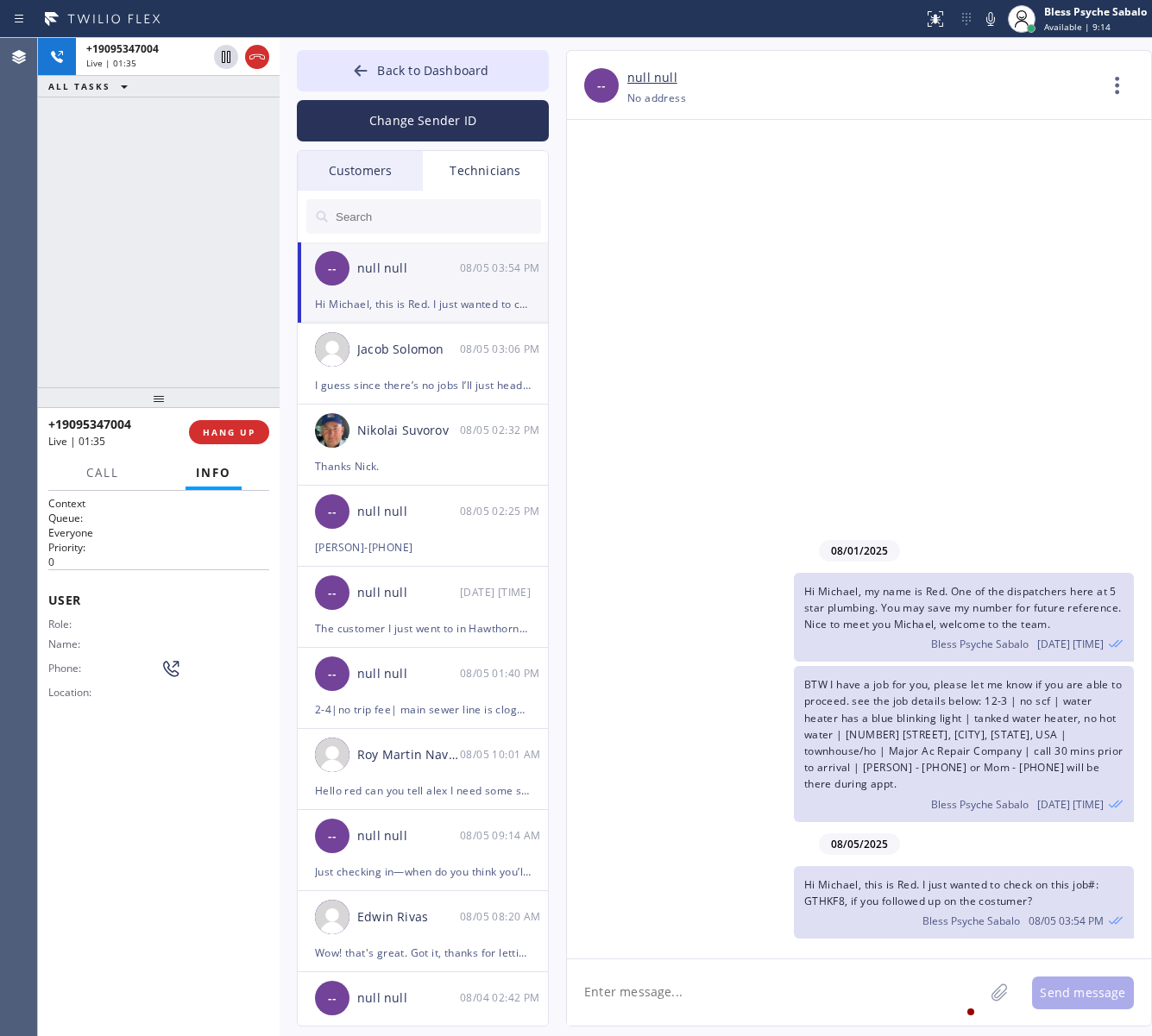 click on "08/01/2025 Hi Michael, my name is Red. One of the dispatchers here at 5 star plumbing.
You may save my number for future reference.
Nice to meet you Michael, welcome to the team. Bless Psyche Sabalo 08/01 10:56 AM BTW I have a job for you, please let me know if you are able to proceed.
see the job details below:
12-3 | no scf | water heater has a blue blinking light | tanked water heater, no hot water |
400 S Flower St Orange, CA 92868, USA | townhouse/ho | Major Ac Repair Company | call 30 mins prior to arrival | Deborah - 7145985924 or Mom - 7604122162 will be there during appt.  Bless Psyche Sabalo 08/01 10:59 AM 08/05/2025 Hi Michael, this is Red.
I just wanted to check on this job#: GTHKF8, if you followed up on the costumer? Bless Psyche Sabalo 08/05 03:54 PM" 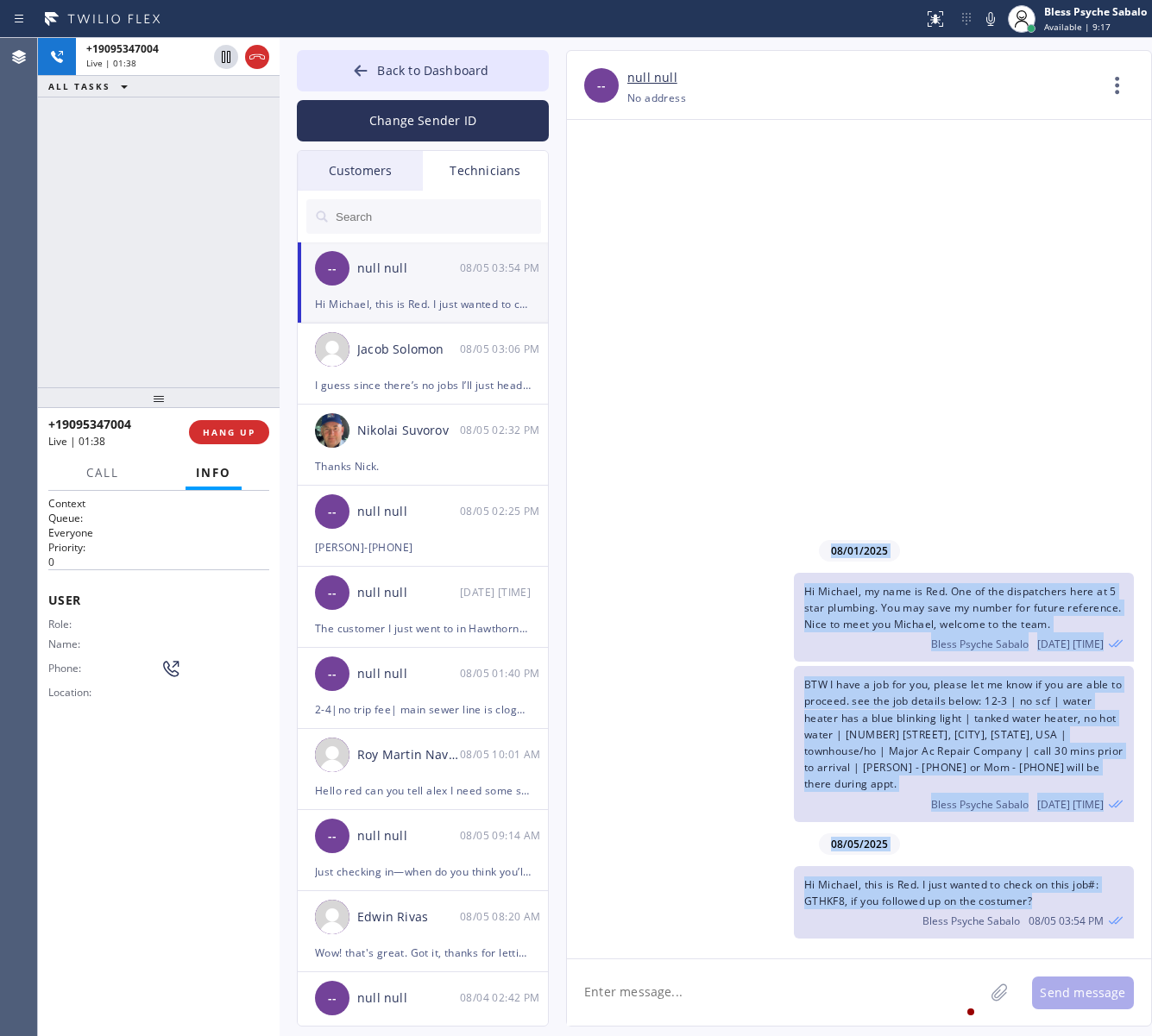 drag, startPoint x: 853, startPoint y: 567, endPoint x: 1038, endPoint y: 895, distance: 376.57536 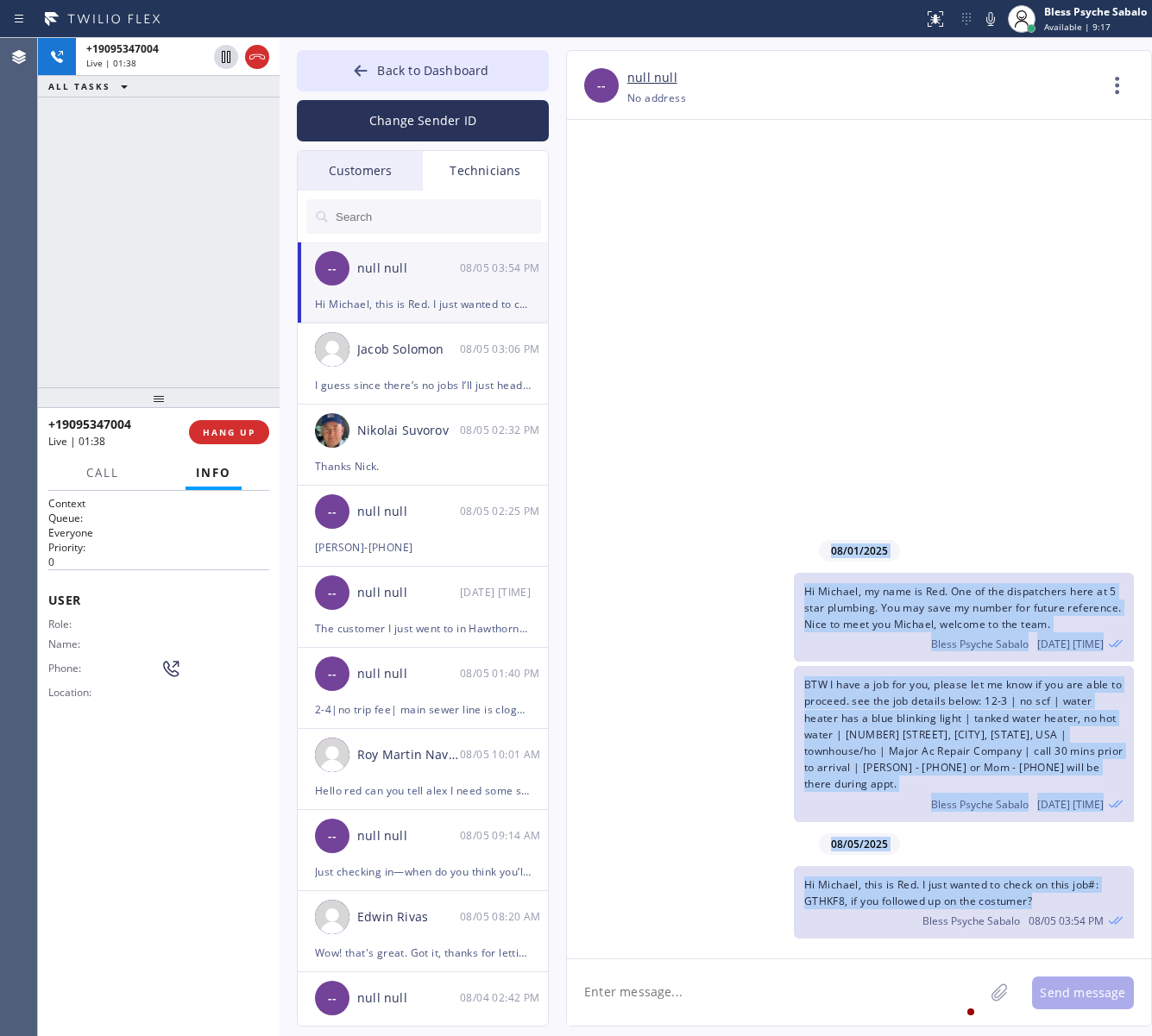 click on "08/01/2025 Hi Michael, my name is Red. One of the dispatchers here at 5 star plumbing.
You may save my number for future reference.
Nice to meet you Michael, welcome to the team. Bless Psyche Sabalo 08/01 10:56 AM BTW I have a job for you, please let me know if you are able to proceed.
see the job details below:
12-3 | no scf | water heater has a blue blinking light | tanked water heater, no hot water |
400 S Flower St Orange, CA 92868, USA | townhouse/ho | Major Ac Repair Company | call 30 mins prior to arrival | Deborah - 7145985924 or Mom - 7604122162 will be there during appt.  Bless Psyche Sabalo 08/01 10:59 AM 08/05/2025 Hi Michael, this is Red.
I just wanted to check on this job#: GTHKF8, if you followed up on the costumer? Bless Psyche Sabalo 08/05 03:54 PM" 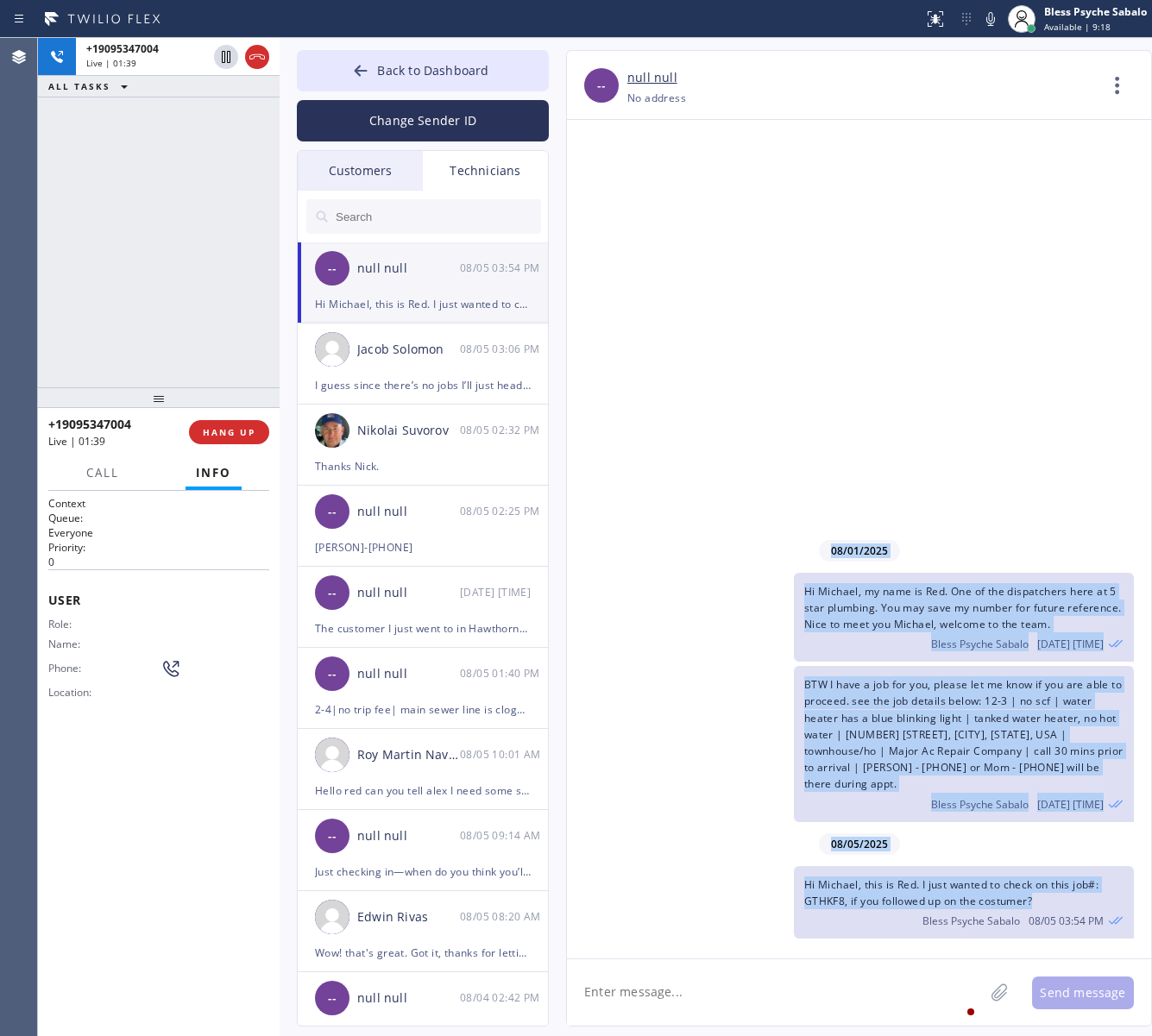 click on "Hi Michael, this is Red.
I just wanted to check on this job#: GTHKF8, if you followed up on the costumer? Bless Psyche Sabalo 08/05 03:54 PM" 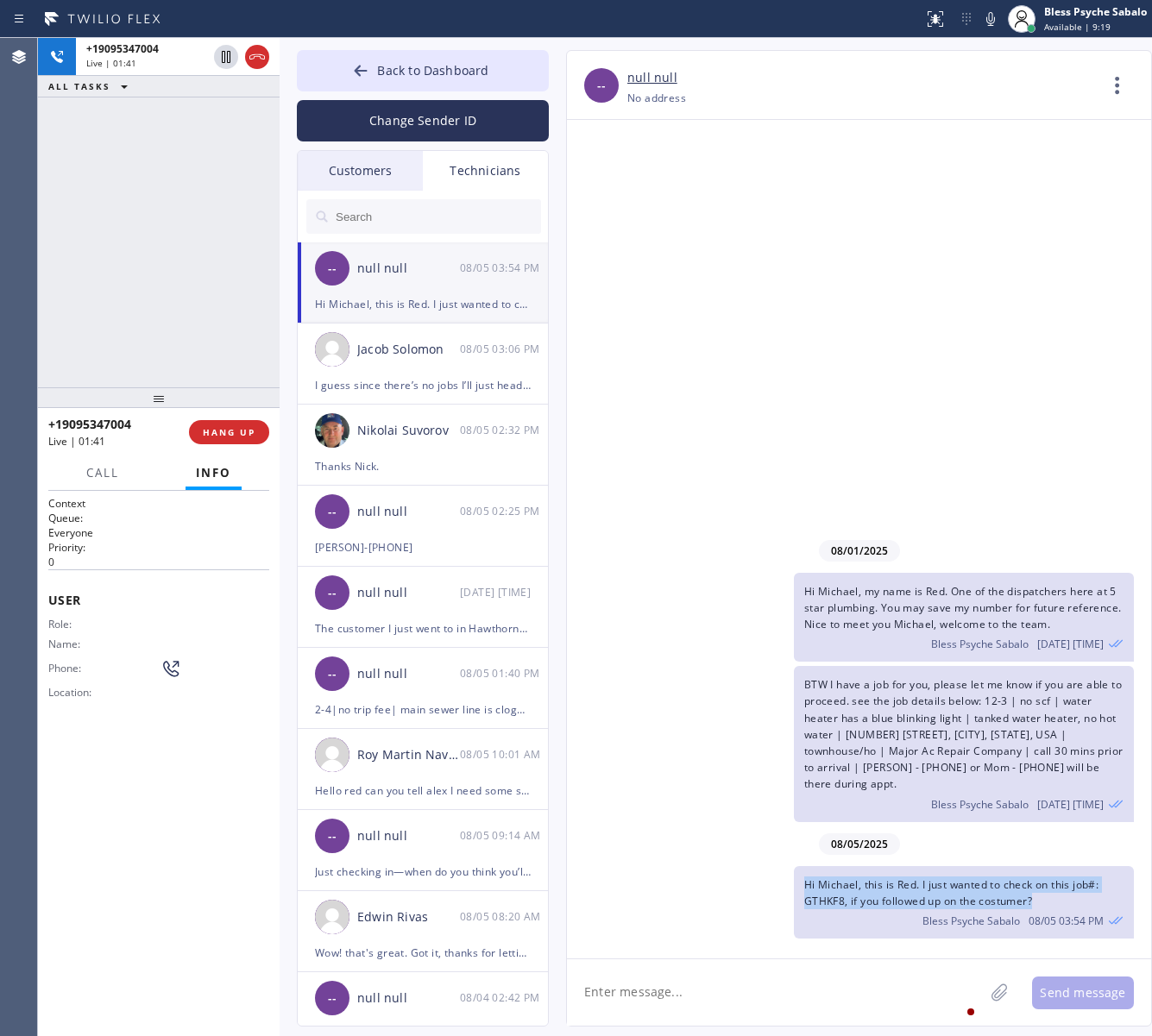 drag, startPoint x: 1041, startPoint y: 898, endPoint x: 795, endPoint y: 877, distance: 246.89471 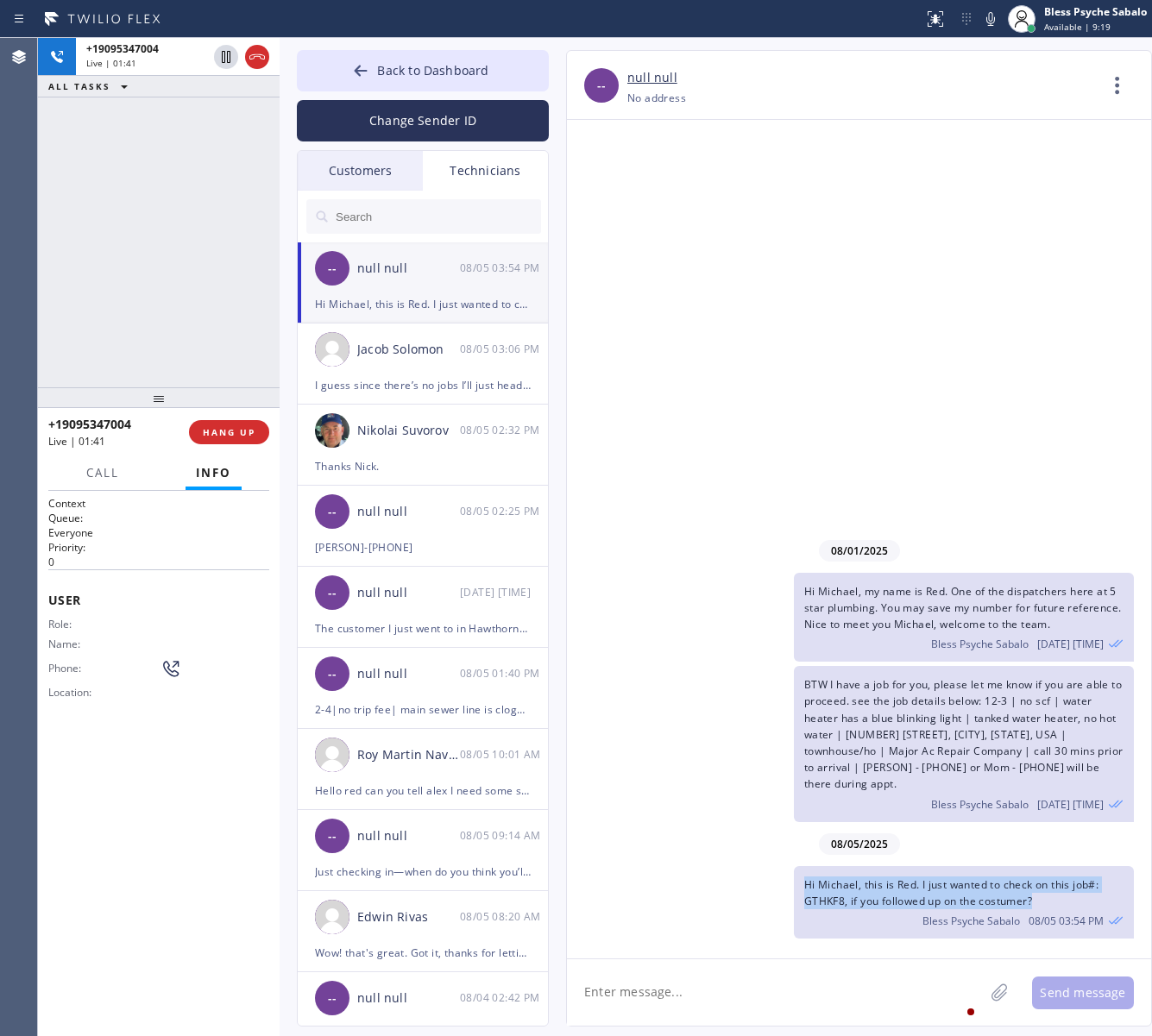 click on "Hi Michael, this is Red.
I just wanted to check on this job#: GTHKF8, if you followed up on the costumer? Bless Psyche Sabalo 08/05 03:54 PM" 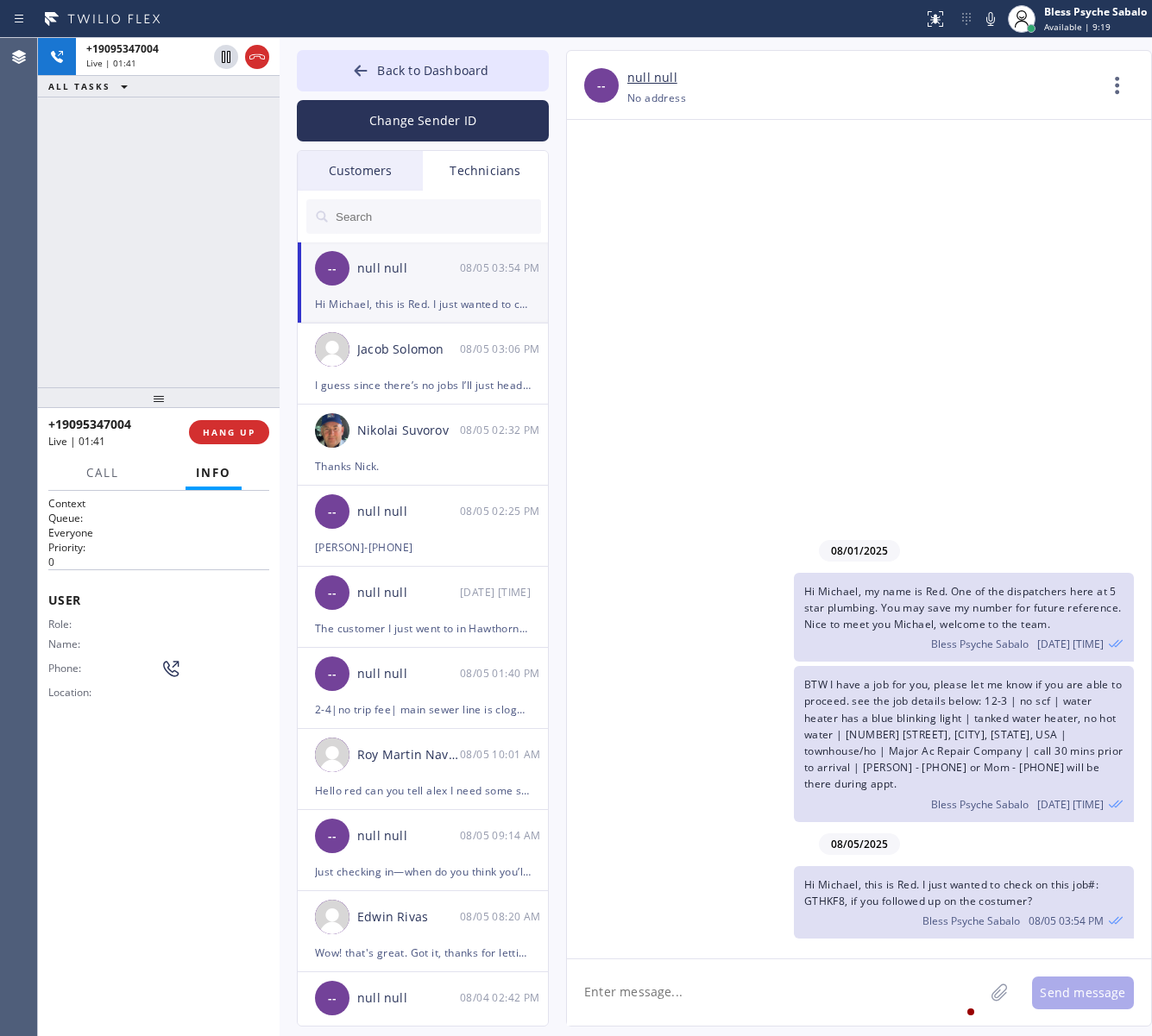 click on "Hi Michael, my name is Red. One of the dispatchers here at 5 star plumbing.
You may save my number for future reference.
Nice to meet you Michael, welcome to the team. Bless Psyche Sabalo 08/01 10:56 AM" at bounding box center [850, 618] 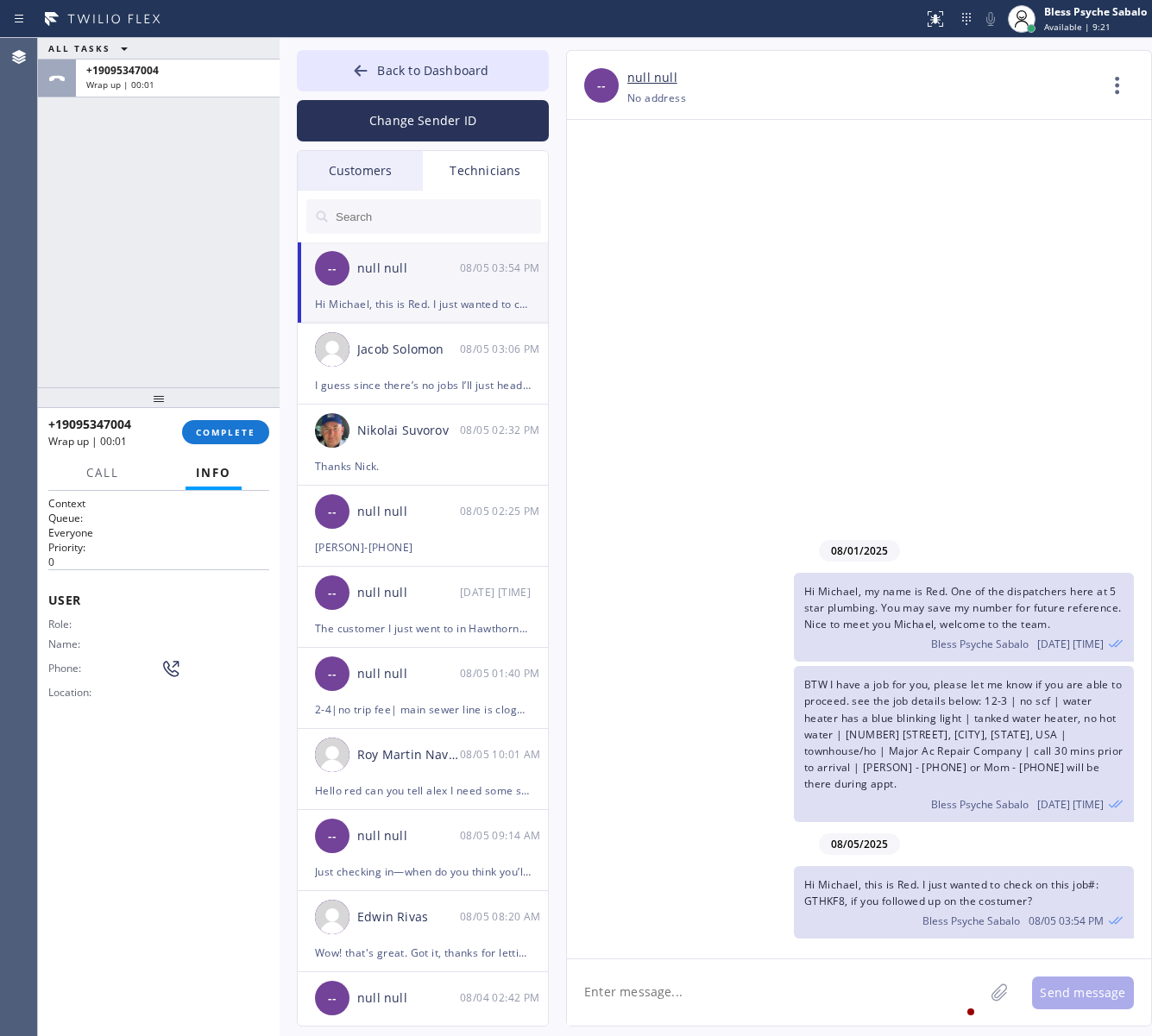 click on "ALL TASKS ALL TASKS ACTIVE TASKS TASKS IN WRAP UP +19095347004 Wrap up | 00:01" at bounding box center (159, 67) 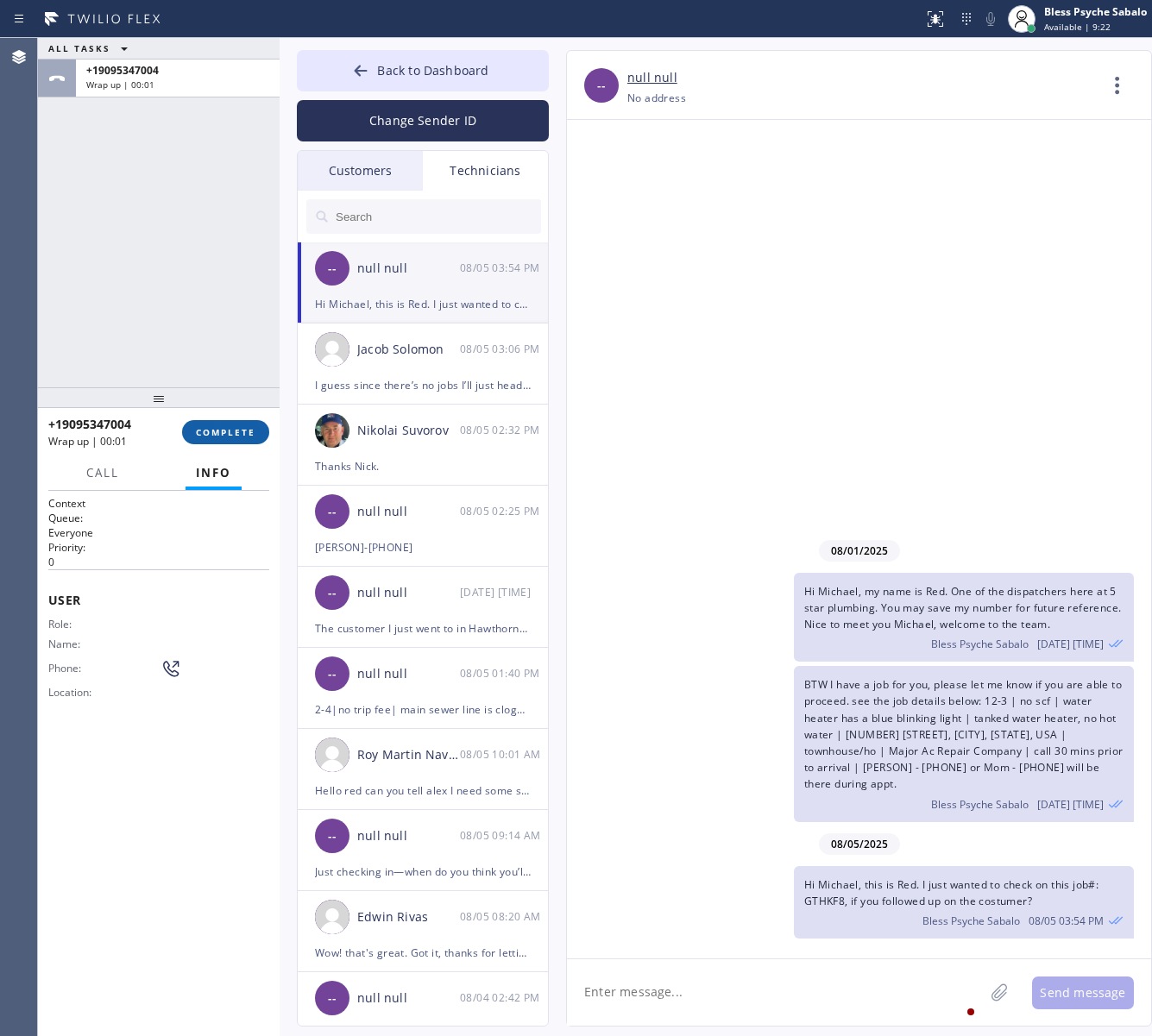 click on "COMPLETE" at bounding box center [225, 432] 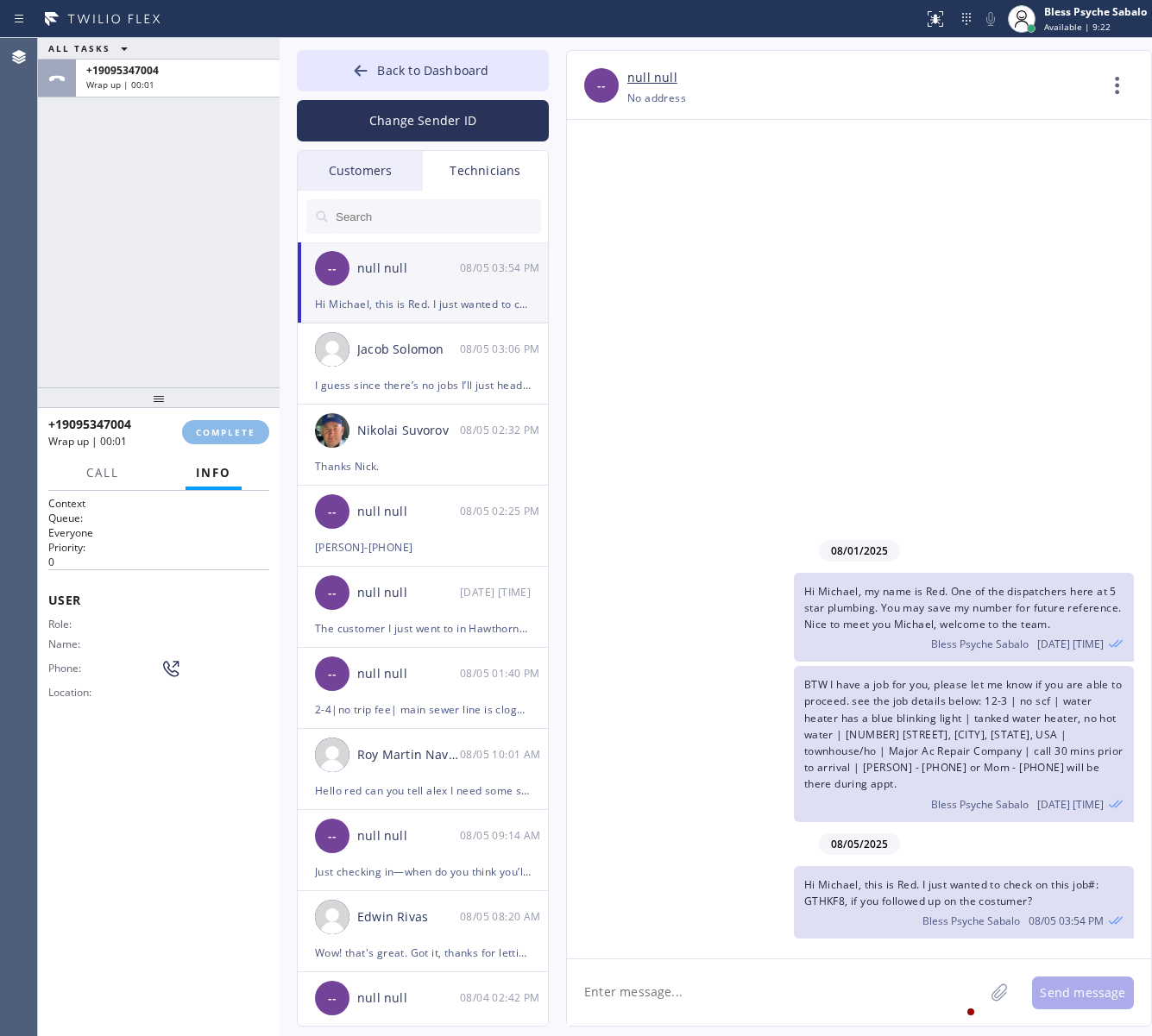 click on "ALL TASKS ALL TASKS ACTIVE TASKS TASKS IN WRAP UP +19095347004 Wrap up | 00:01" at bounding box center (159, 212) 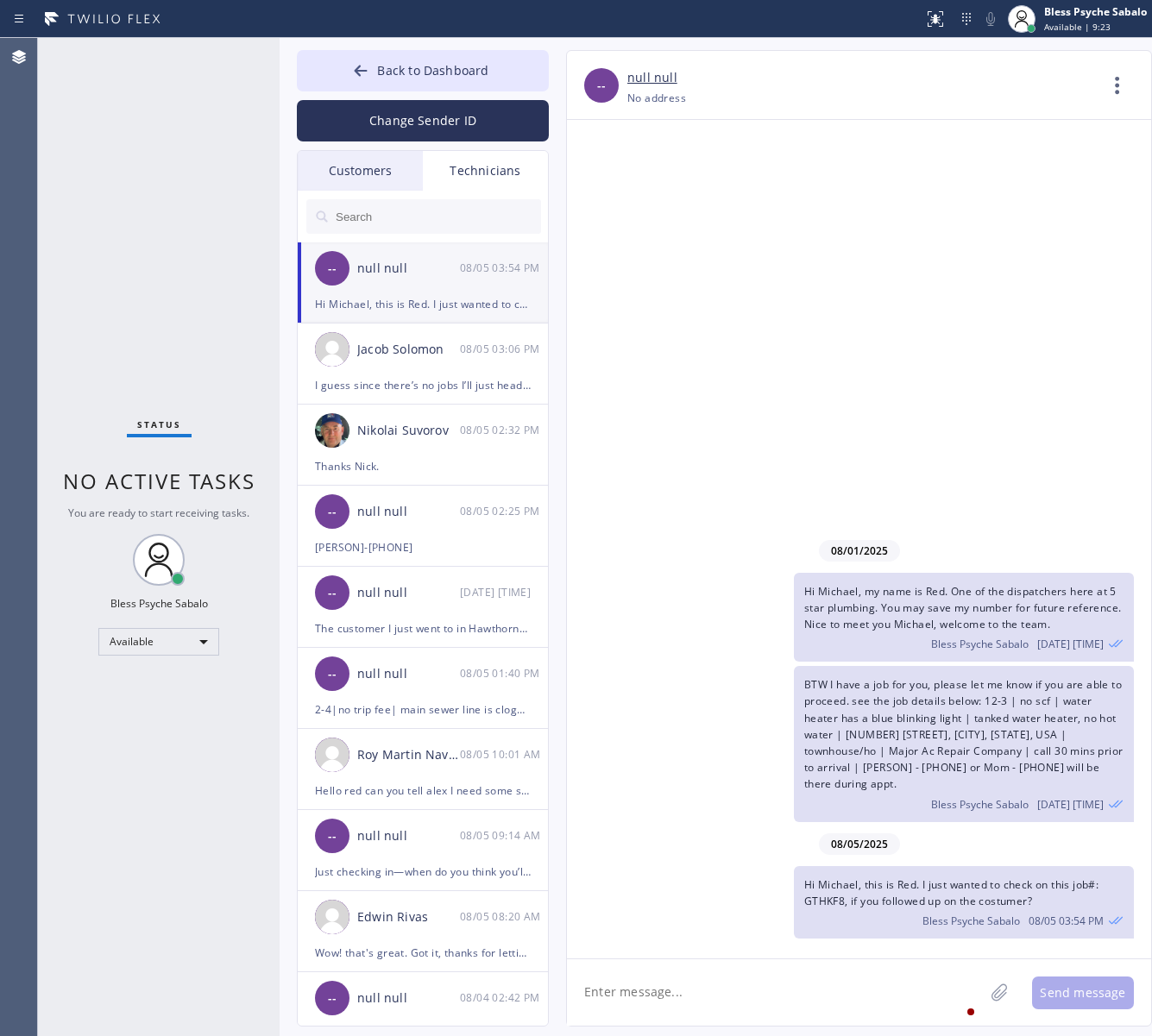 drag, startPoint x: 210, startPoint y: 380, endPoint x: 740, endPoint y: 440, distance: 533.38541 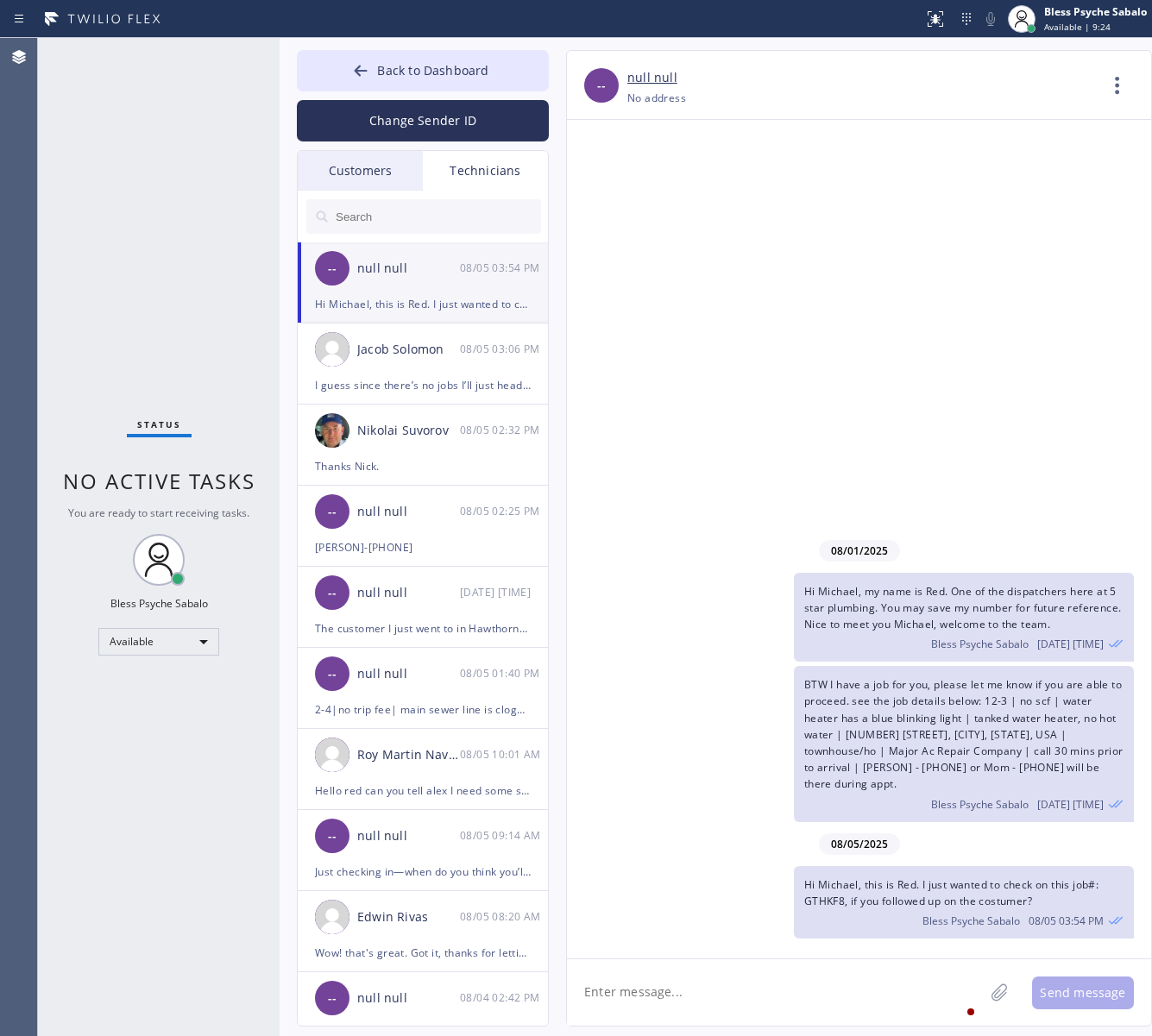 click on "08/01/2025 Hi Michael, my name is Red. One of the dispatchers here at 5 star plumbing.
You may save my number for future reference.
Nice to meet you Michael, welcome to the team. Bless Psyche Sabalo 08/01 10:56 AM BTW I have a job for you, please let me know if you are able to proceed.
see the job details below:
12-3 | no scf | water heater has a blue blinking light | tanked water heater, no hot water |
400 S Flower St Orange, CA 92868, USA | townhouse/ho | Major Ac Repair Company | call 30 mins prior to arrival | Deborah - 7145985924 or Mom - 7604122162 will be there during appt.  Bless Psyche Sabalo 08/01 10:59 AM 08/05/2025 Hi Michael, this is Red.
I just wanted to check on this job#: GTHKF8, if you followed up on the costumer? Bless Psyche Sabalo 08/05 03:54 PM" at bounding box center [859, 539] 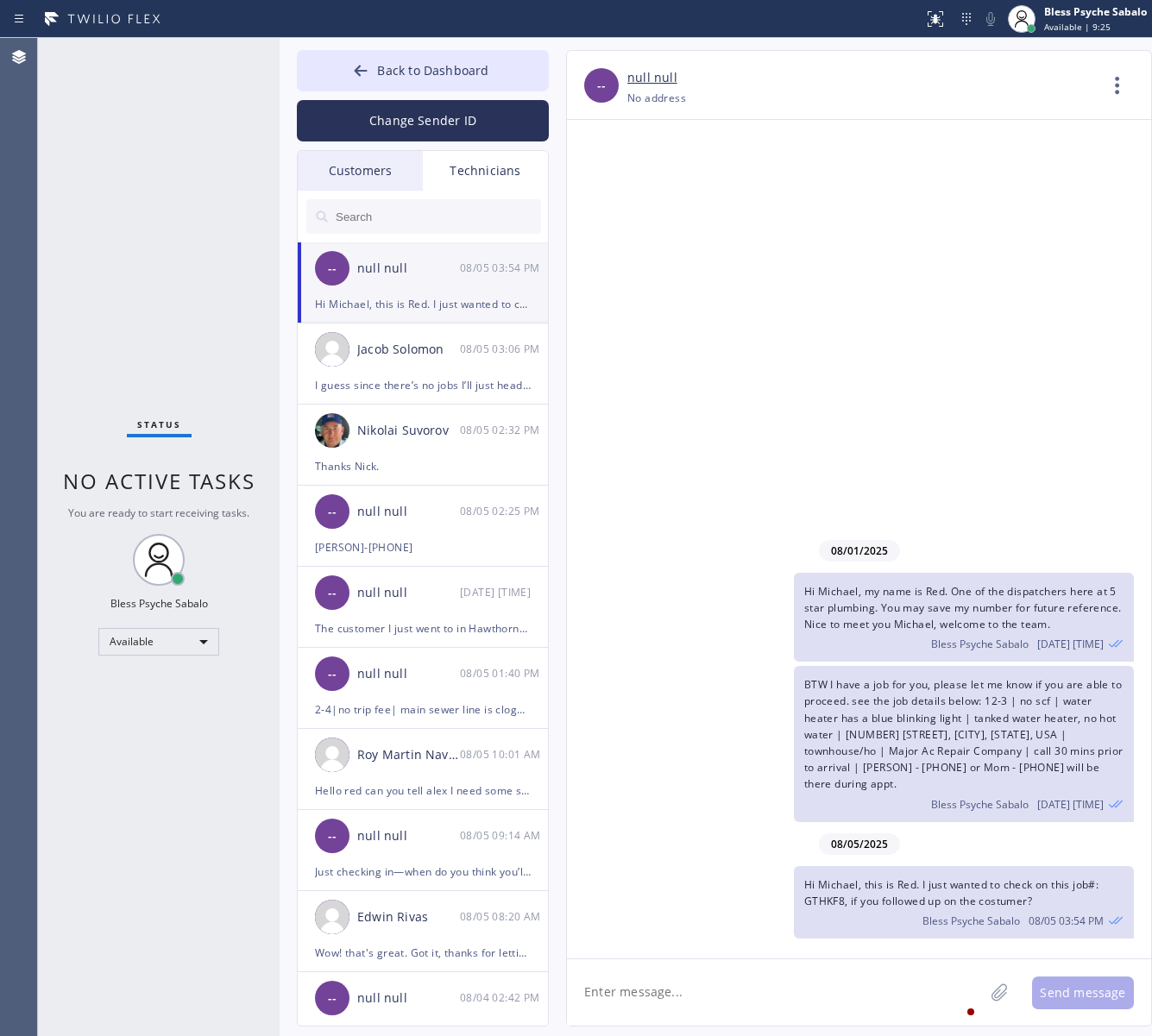 click on "Change Sender ID" at bounding box center (423, 116) 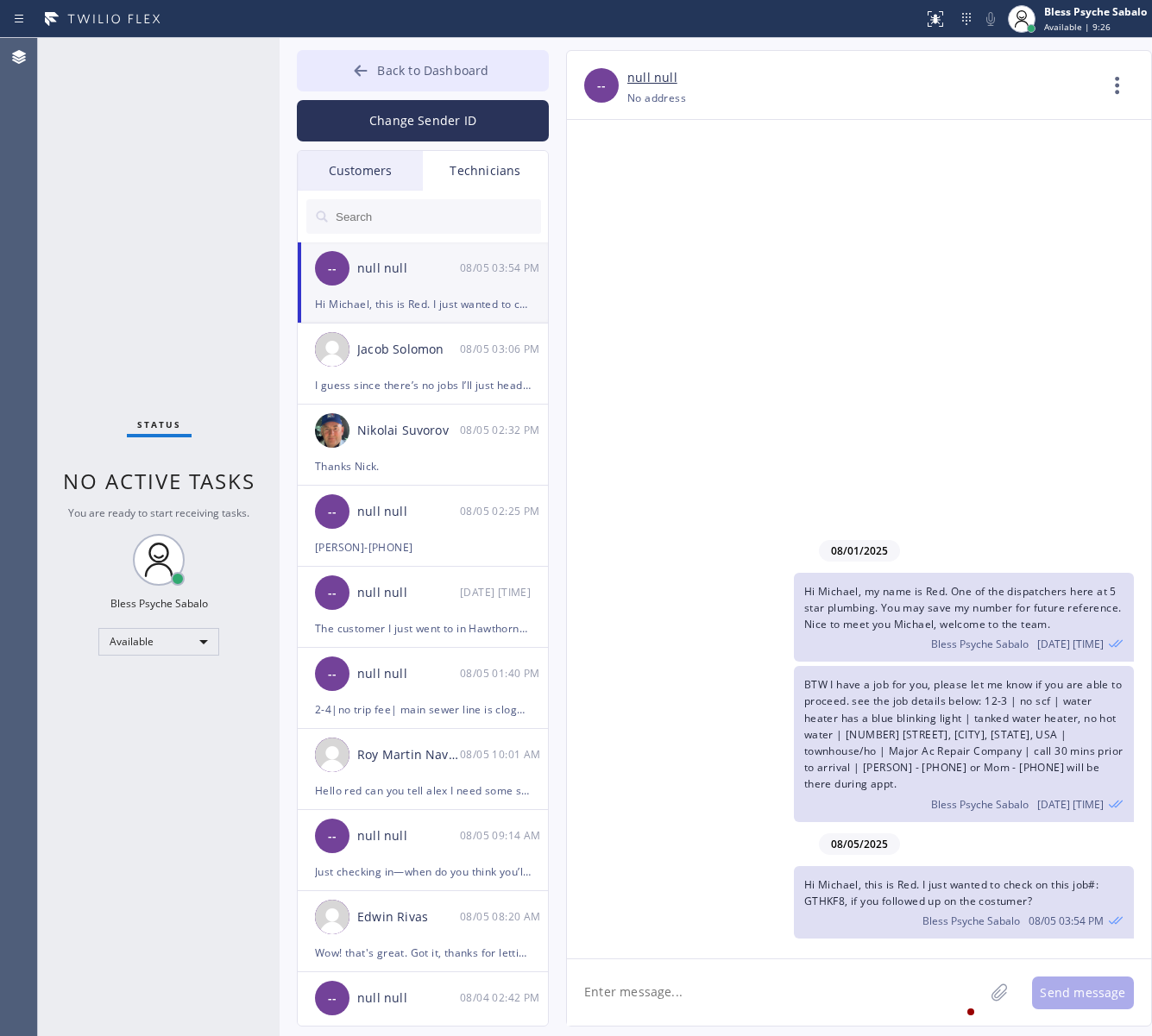 click on "Back to Dashboard" at bounding box center [423, 71] 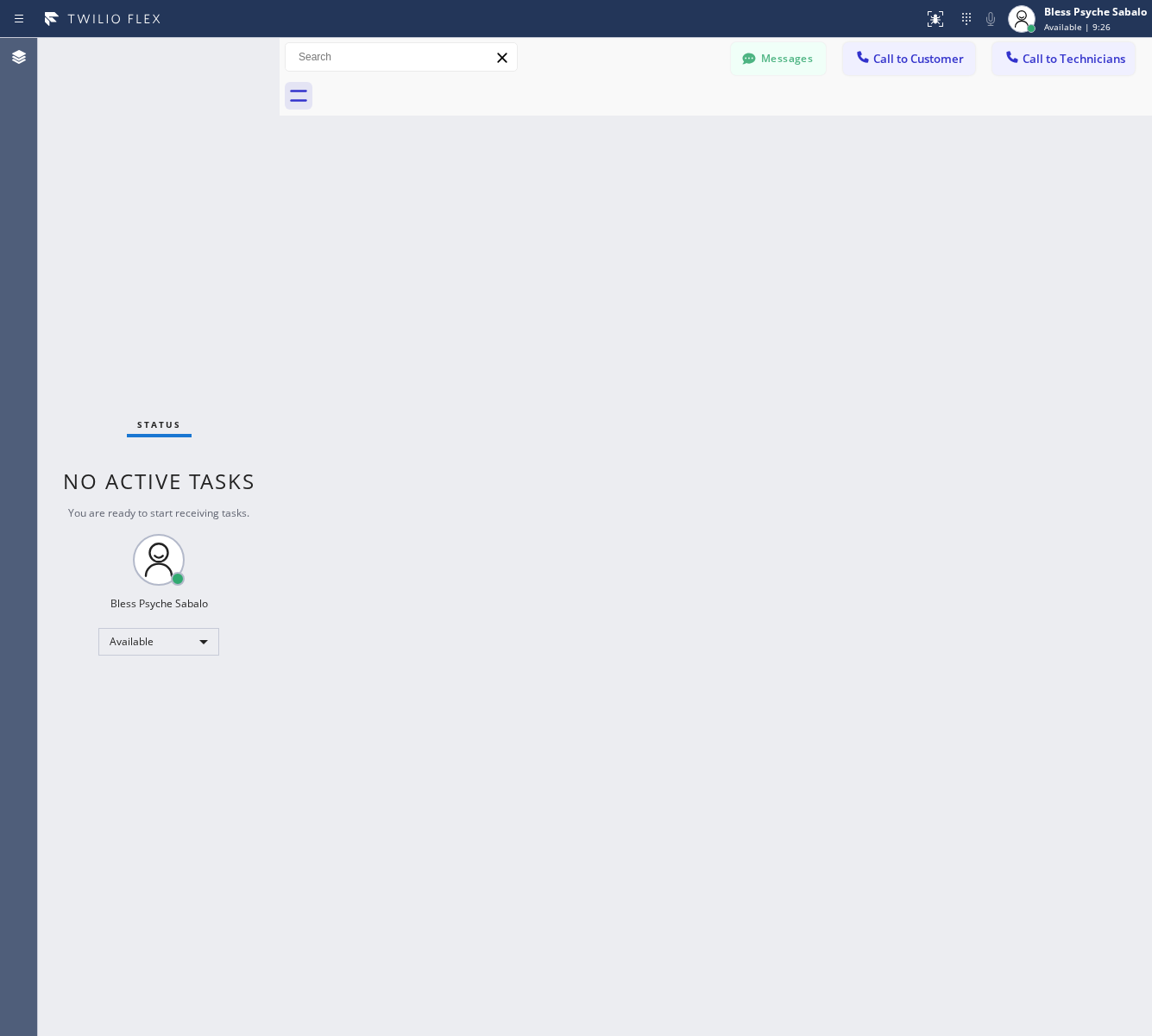 click on "Back to Dashboard Change Sender ID Customers Technicians MM [FIRST] [LAST] 07/28 03:53 PM It's fine .. NP
We don't need it anymore JW [FIRST] [LAST] 07/25 04:18 PM Hi [FIRST]-this is [FIRST], one of the dispatch managers here at 5 Star Plumbing. I’m reaching out to follow up on the estimate provided by our technician, [FIRST], during his visit on 07/02 regarding the (Installation of In-Home Water Filtration System). We just wanted to check in and see if you had any questions about the estimate or if there’s anything we can assist you with as you consider moving forward with the project. Feel free to reach out at your convenience—we’re here to help!
BS [FIRST] [LAST] 07/25 04:08 PM LC [FIRST] [LAST] 07/25 11:57 AM Tech advised me to just book an appointment and they'll gonna check the property together with you or either the real estate agent, to see if there's any back-up problem. DM [FIRST] [LAST] 07/25 08:45 AM BD [FIRST] [LAST] 07/24 04:53 PM No problem. IB [FIRST] [LAST] 07/24 02:33 PM Sorry I missed your call.  J  CD JL SN TJ" at bounding box center [715, 537] 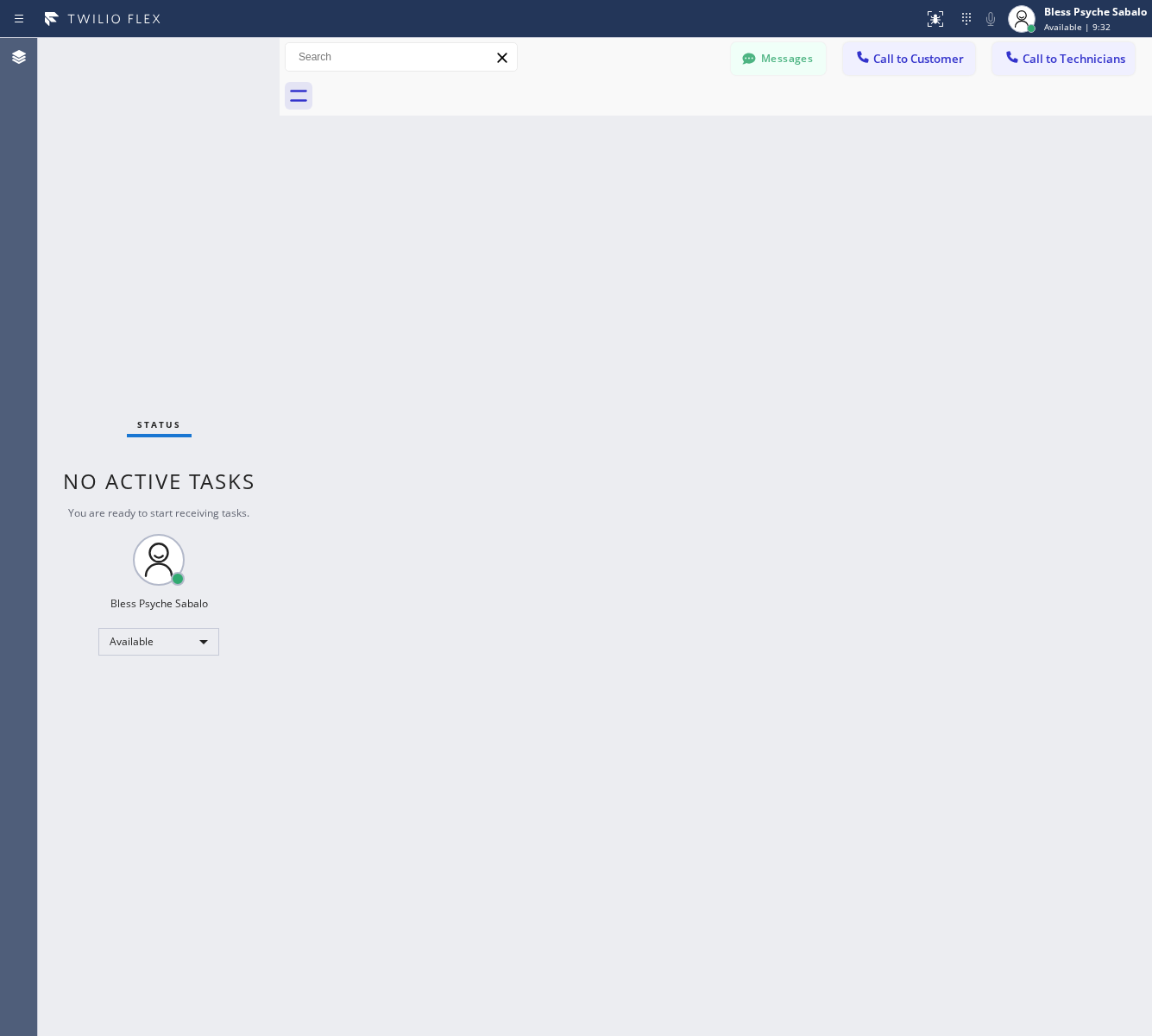 drag, startPoint x: 880, startPoint y: 373, endPoint x: 1041, endPoint y: 380, distance: 161.1521 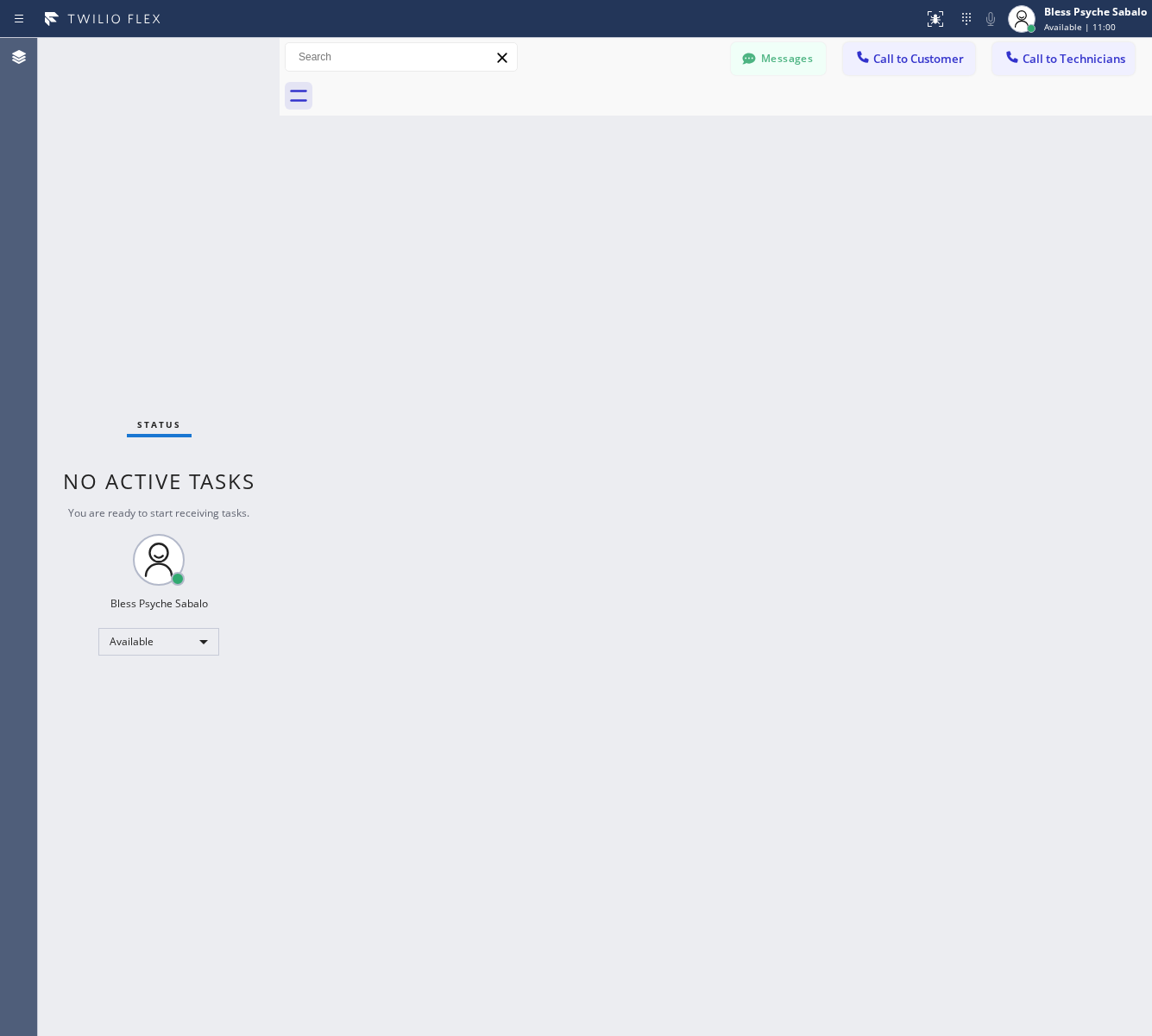 drag, startPoint x: 608, startPoint y: 303, endPoint x: 670, endPoint y: 66, distance: 244.97551 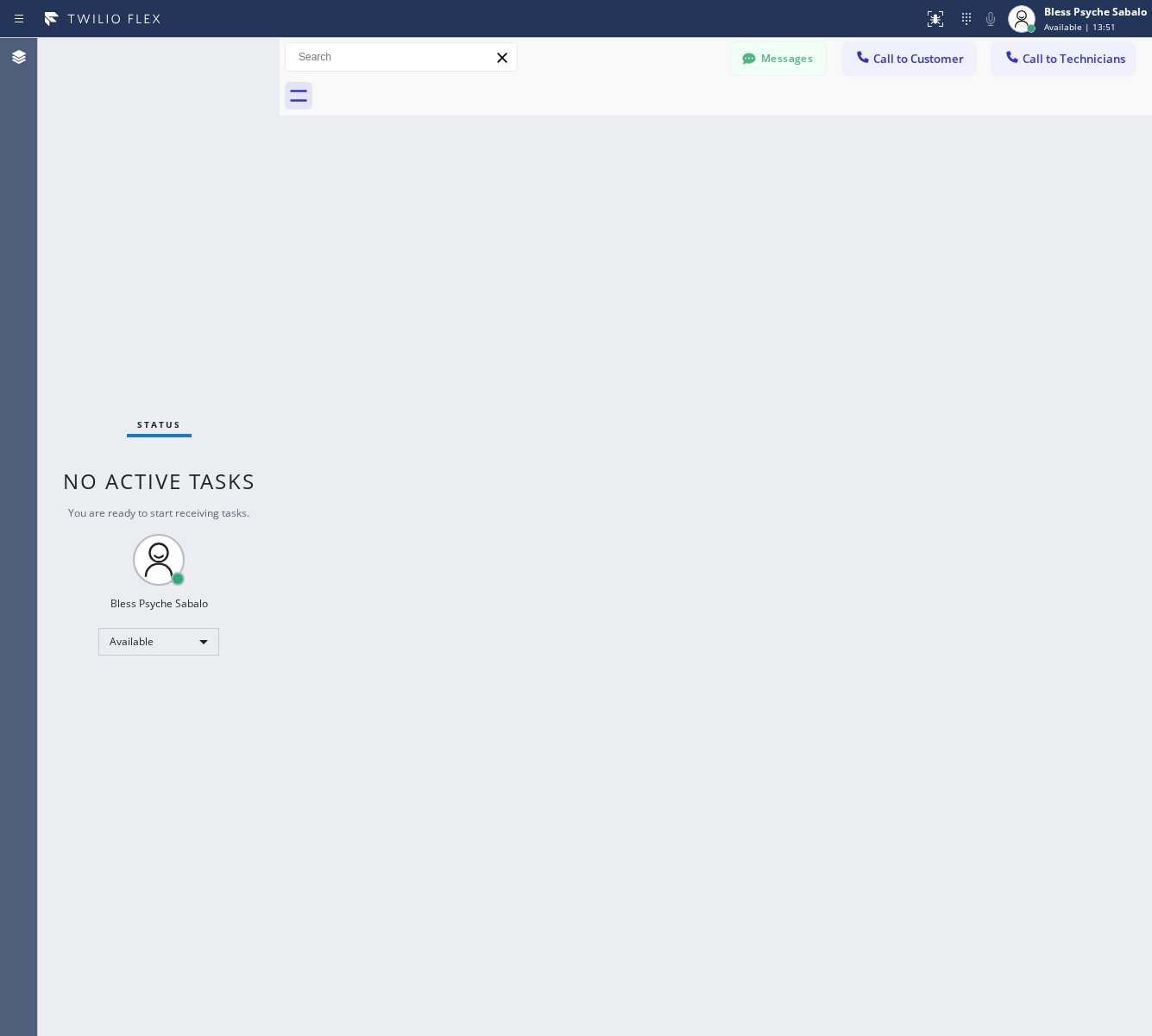 click on "Back to Dashboard Change Sender ID Customers Technicians MM [FIRST] [LAST] 07/28 03:53 PM It's fine .. NP
We don't need it anymore JW [FIRST] [LAST] 07/25 04:18 PM Hi [FIRST]-this is [FIRST], one of the dispatch managers here at 5 Star Plumbing. I’m reaching out to follow up on the estimate provided by our technician, [FIRST], during his visit on 07/02 regarding the (Installation of In-Home Water Filtration System). We just wanted to check in and see if you had any questions about the estimate or if there’s anything we can assist you with as you consider moving forward with the project. Feel free to reach out at your convenience—we’re here to help!
BS [FIRST] [LAST] 07/25 04:08 PM LC [FIRST] [LAST] 07/25 11:57 AM Tech advised me to just book an appointment and they'll gonna check the property together with you or either the real estate agent, to see if there's any back-up problem. DM [FIRST] [LAST] 07/25 08:45 AM BD [FIRST] [LAST] 07/24 04:53 PM No problem. IB [FIRST] [LAST] 07/24 02:33 PM Sorry I missed your call.  J  CD JL SN TJ" at bounding box center (715, 537) 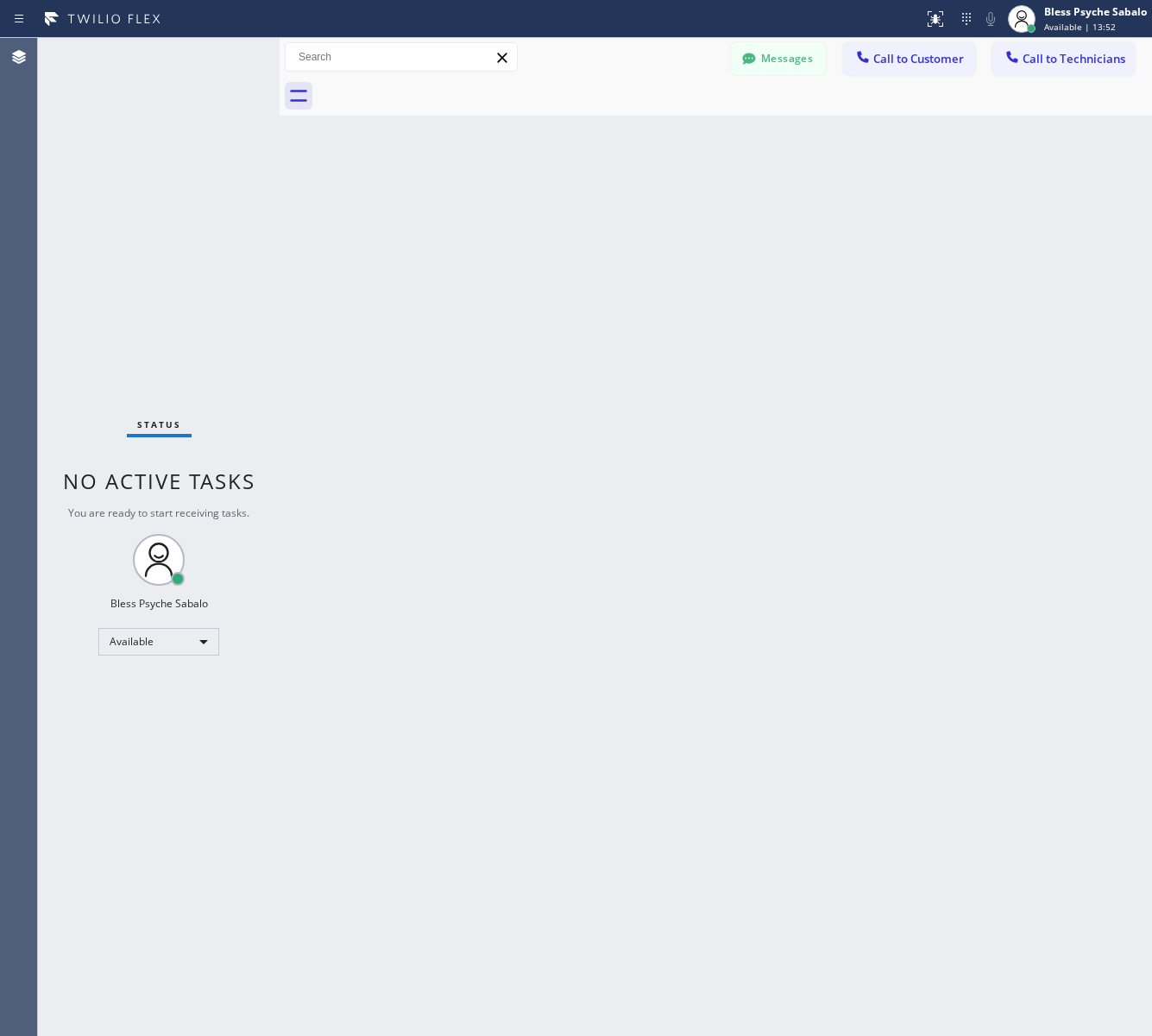 drag, startPoint x: 507, startPoint y: 764, endPoint x: 492, endPoint y: 725, distance: 41.7852 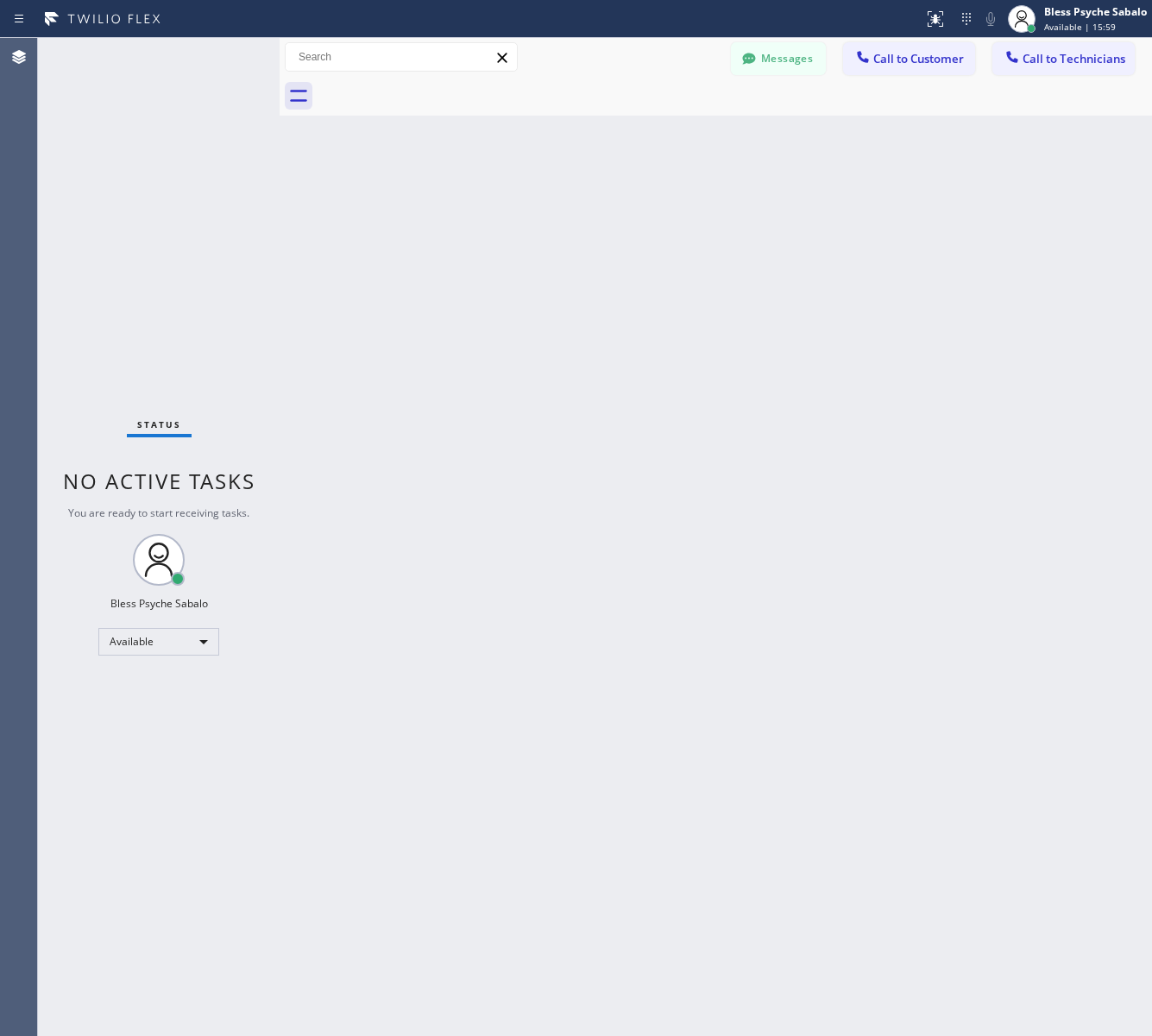 drag, startPoint x: 722, startPoint y: 415, endPoint x: 784, endPoint y: 96, distance: 324.96923 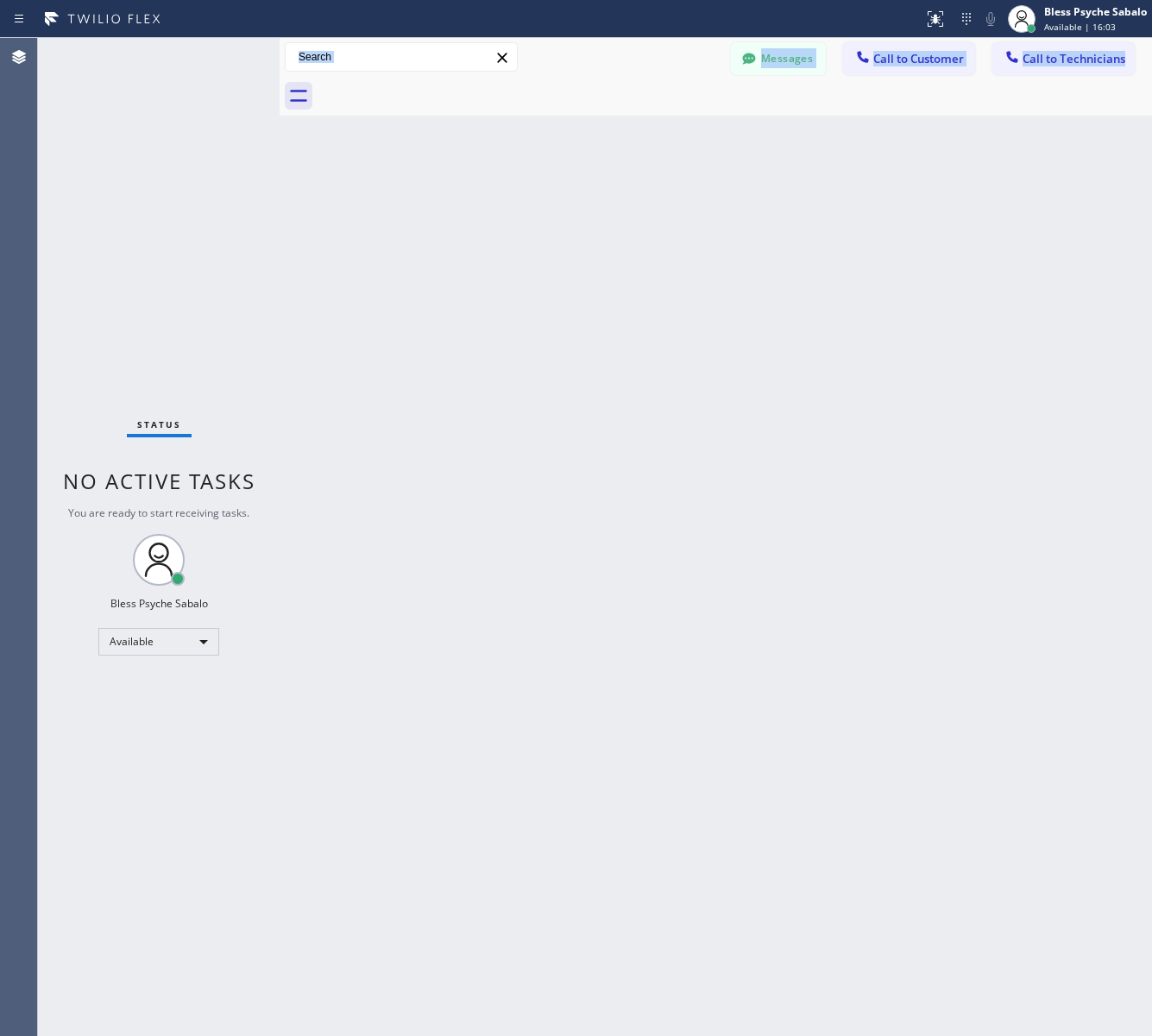 drag, startPoint x: 347, startPoint y: 78, endPoint x: 332, endPoint y: 53, distance: 29.15476 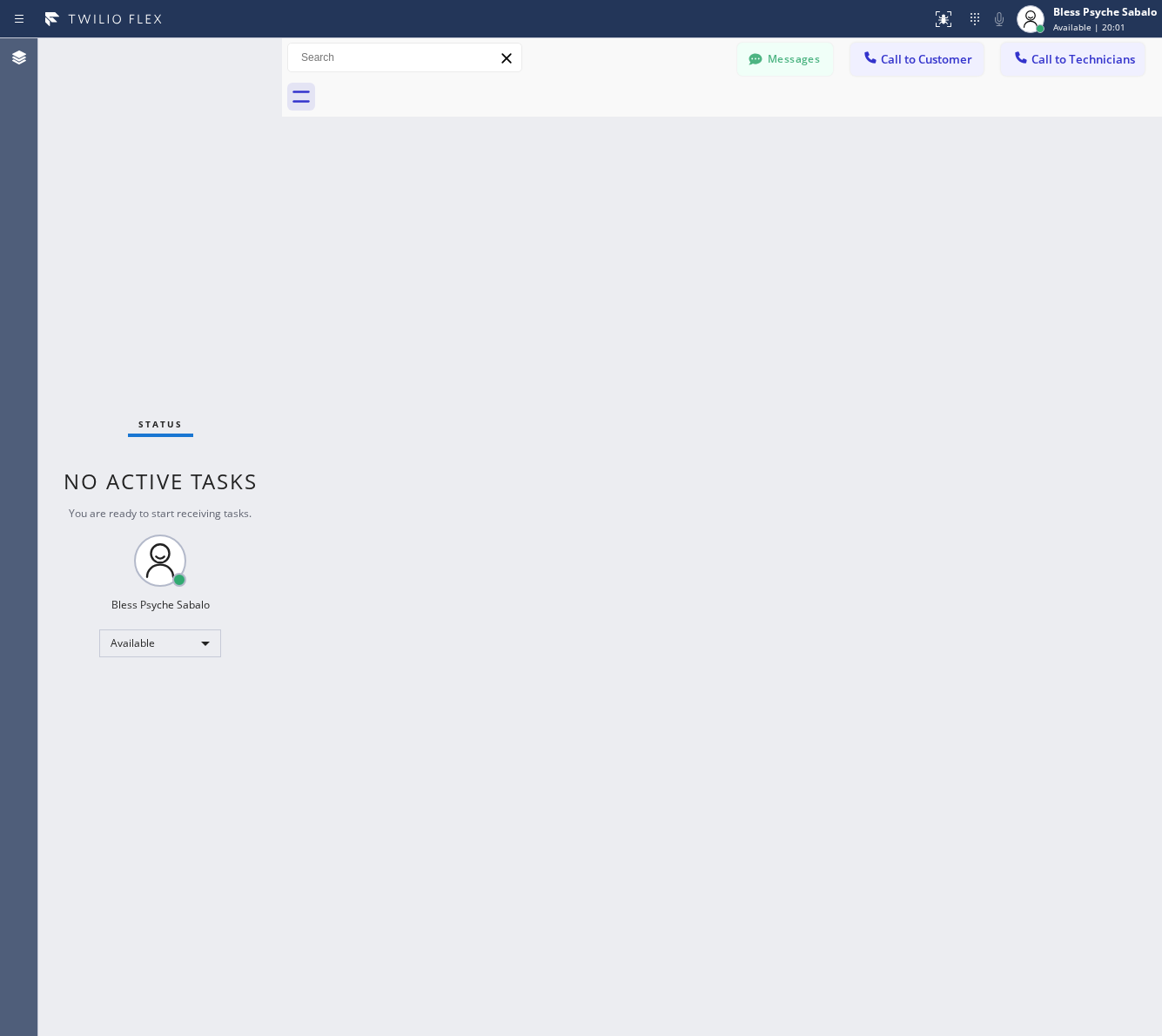 click on "Status   No active tasks     You are ready to start receiving tasks.   Bless [FIRST] [LAST] Available" at bounding box center (160, 537) 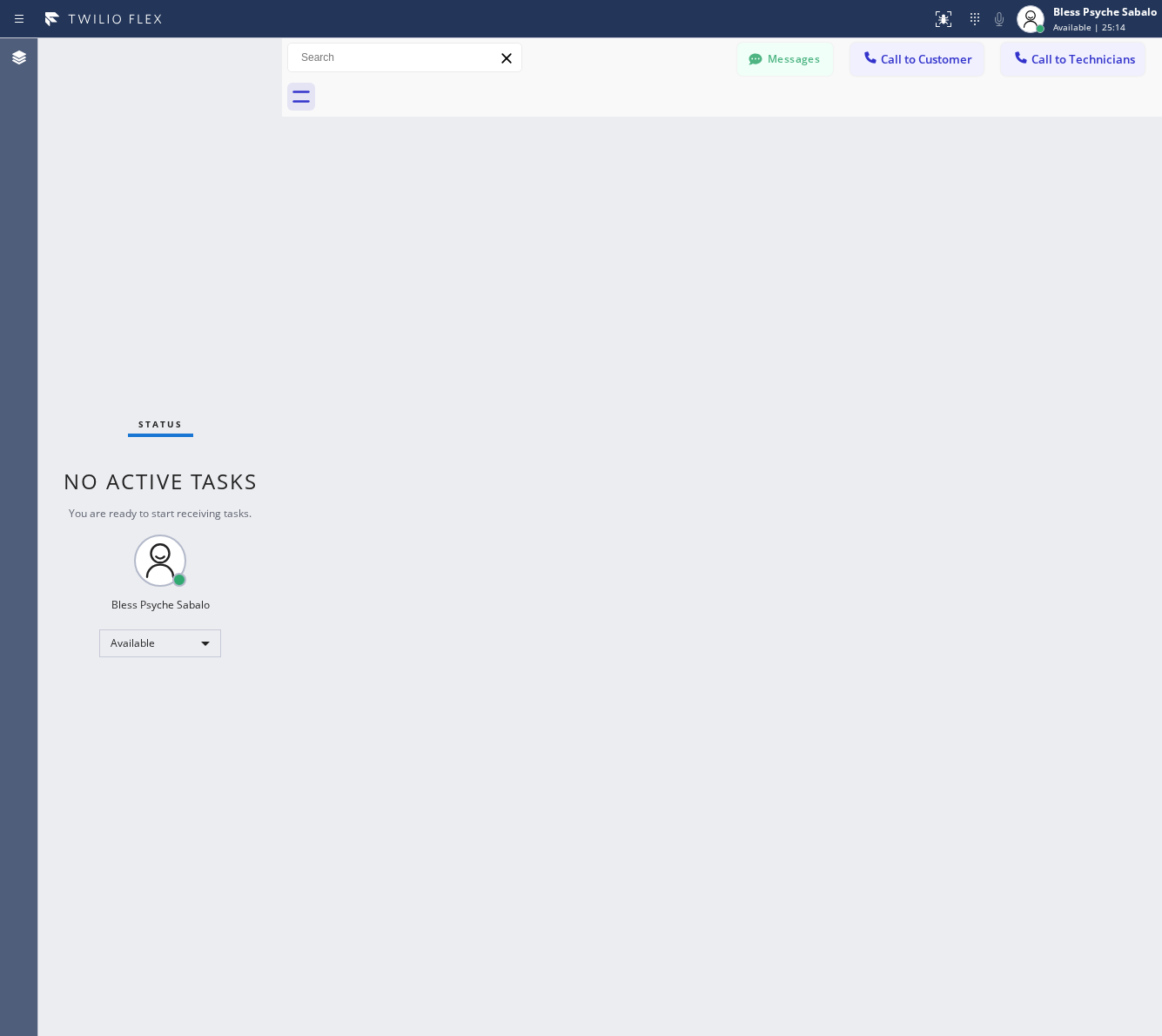 click on "Back to Dashboard Change Sender ID Customers Technicians MM [FIRST] [LAST] 07/28 03:53 PM It's fine .. NP
We don't need it anymore JW [FIRST] [LAST] 07/25 04:18 PM Hi [FIRST]-this is [FIRST], one of the dispatch managers here at 5 Star Plumbing. I’m reaching out to follow up on the estimate provided by our technician, [FIRST], during his visit on 07/02 regarding the (Installation of In-Home Water Filtration System). We just wanted to check in and see if you had any questions about the estimate or if there’s anything we can assist you with as you consider moving forward with the project. Feel free to reach out at your convenience—we’re here to help!
BS [FIRST] [LAST] 07/25 04:08 PM LC [FIRST] [LAST] 07/25 11:57 AM Tech advised me to just book an appointment and they'll gonna check the property together with you or either the real estate agent, to see if there's any back-up problem. DM [FIRST] [LAST] 07/25 08:45 AM BD [FIRST] [LAST] 07/24 04:53 PM No problem. IB [FIRST] [LAST] 07/24 02:33 PM Sorry I missed your call.  J  CD JL SN TJ" at bounding box center [722, 537] 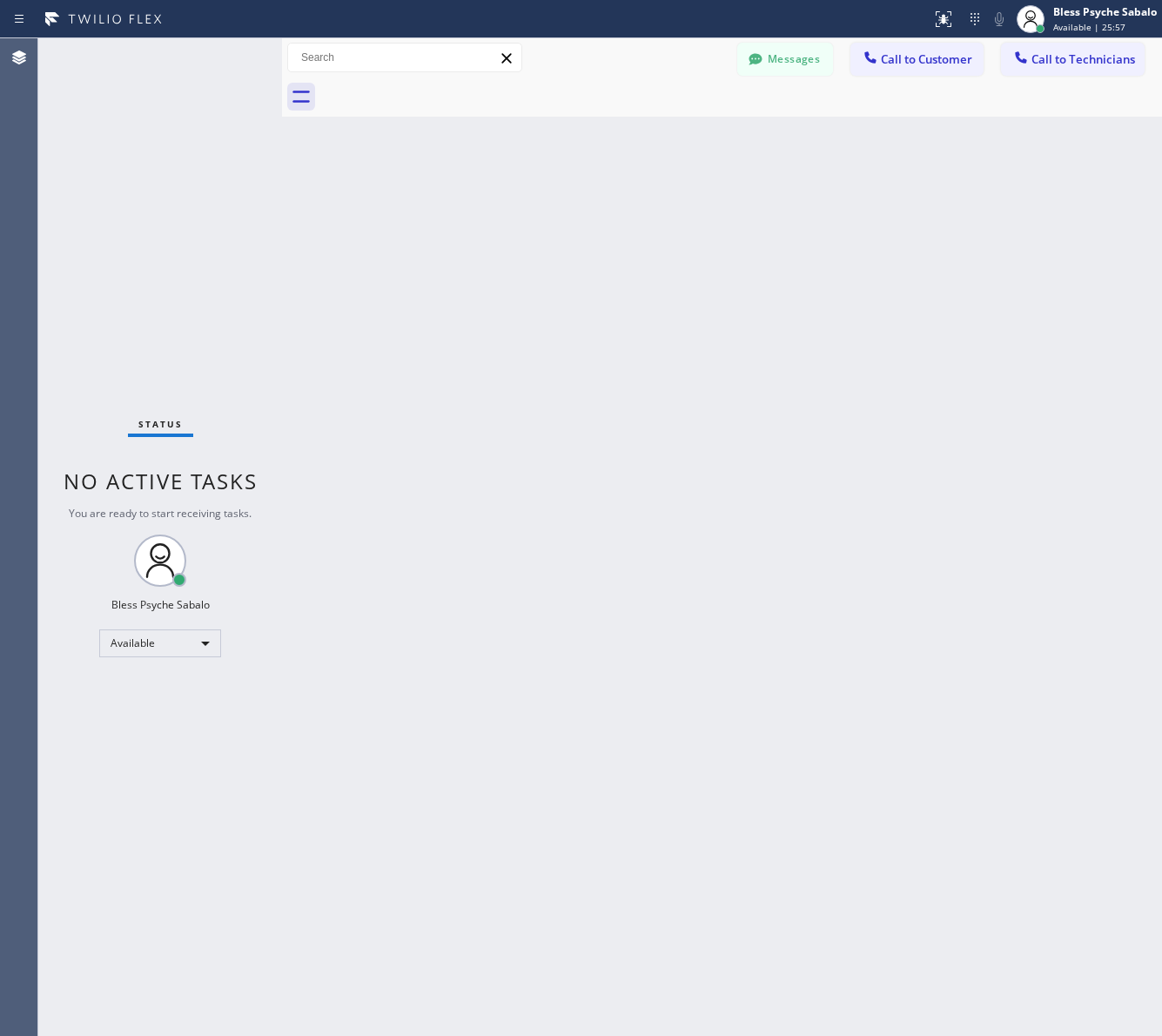 click on "Back to Dashboard Change Sender ID Customers Technicians MM [FIRST] [LAST] 07/28 03:53 PM It's fine .. NP
We don't need it anymore JW [FIRST] [LAST] 07/25 04:18 PM Hi [FIRST]-this is [FIRST], one of the dispatch managers here at 5 Star Plumbing. I’m reaching out to follow up on the estimate provided by our technician, [FIRST], during his visit on 07/02 regarding the (Installation of In-Home Water Filtration System). We just wanted to check in and see if you had any questions about the estimate or if there’s anything we can assist you with as you consider moving forward with the project. Feel free to reach out at your convenience—we’re here to help!
BS [FIRST] [LAST] 07/25 04:08 PM LC [FIRST] [LAST] 07/25 11:57 AM Tech advised me to just book an appointment and they'll gonna check the property together with you or either the real estate agent, to see if there's any back-up problem. DM [FIRST] [LAST] 07/25 08:45 AM BD [FIRST] [LAST] 07/24 04:53 PM No problem. IB [FIRST] [LAST] 07/24 02:33 PM Sorry I missed your call.  J  CD JL SN TJ" at bounding box center [722, 537] 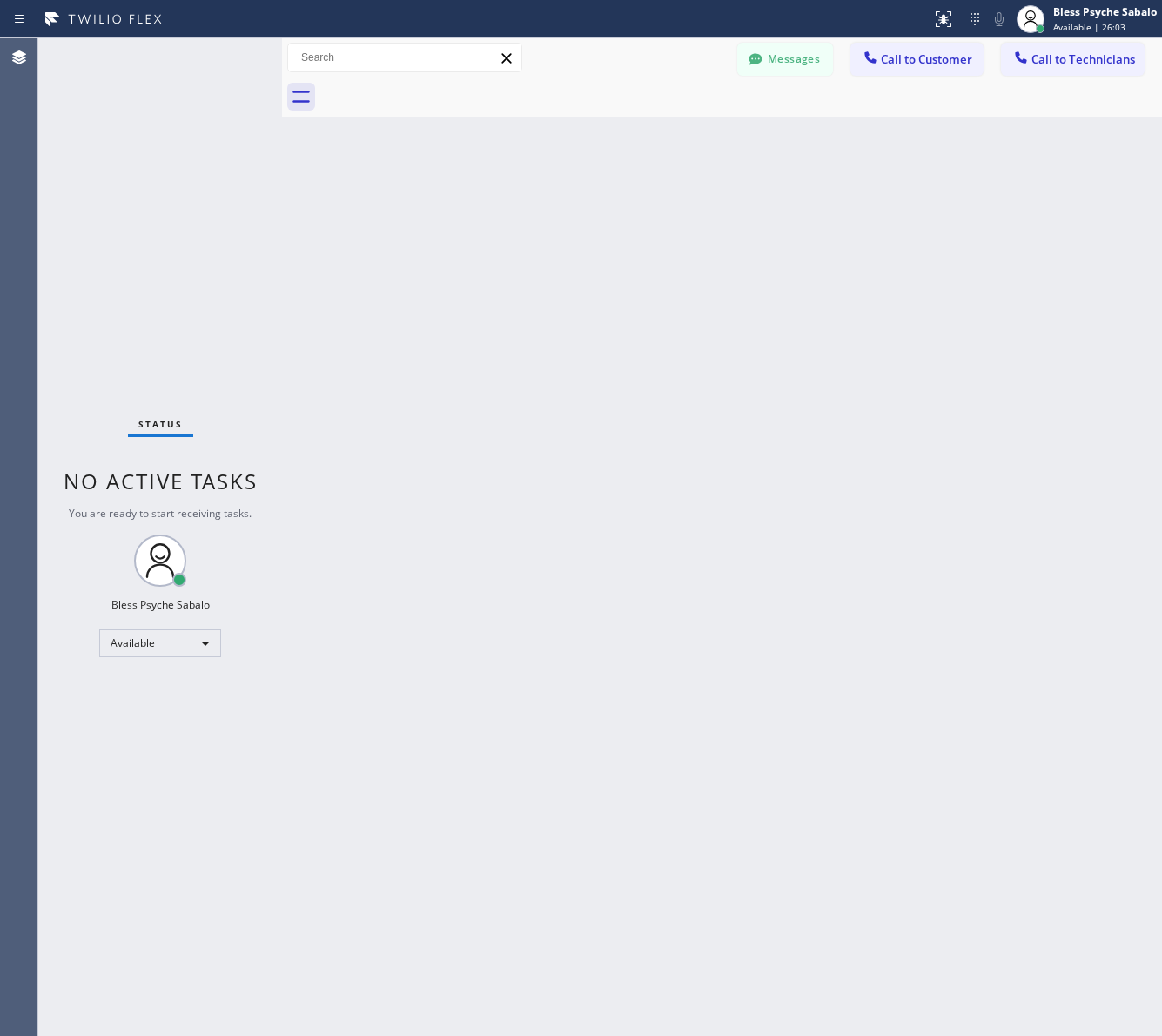 click on "Back to Dashboard Change Sender ID Customers Technicians MM [FIRST] [LAST] 07/28 03:53 PM It's fine .. NP
We don't need it anymore JW [FIRST] [LAST] 07/25 04:18 PM Hi [FIRST]-this is [FIRST], one of the dispatch managers here at 5 Star Plumbing. I’m reaching out to follow up on the estimate provided by our technician, [FIRST], during his visit on 07/02 regarding the (Installation of In-Home Water Filtration System). We just wanted to check in and see if you had any questions about the estimate or if there’s anything we can assist you with as you consider moving forward with the project. Feel free to reach out at your convenience—we’re here to help!
BS [FIRST] [LAST] 07/25 04:08 PM LC [FIRST] [LAST] 07/25 11:57 AM Tech advised me to just book an appointment and they'll gonna check the property together with you or either the real estate agent, to see if there's any back-up problem. DM [FIRST] [LAST] 07/25 08:45 AM BD [FIRST] [LAST] 07/24 04:53 PM No problem. IB [FIRST] [LAST] 07/24 02:33 PM Sorry I missed your call.  J  CD JL SN TJ" at bounding box center [722, 537] 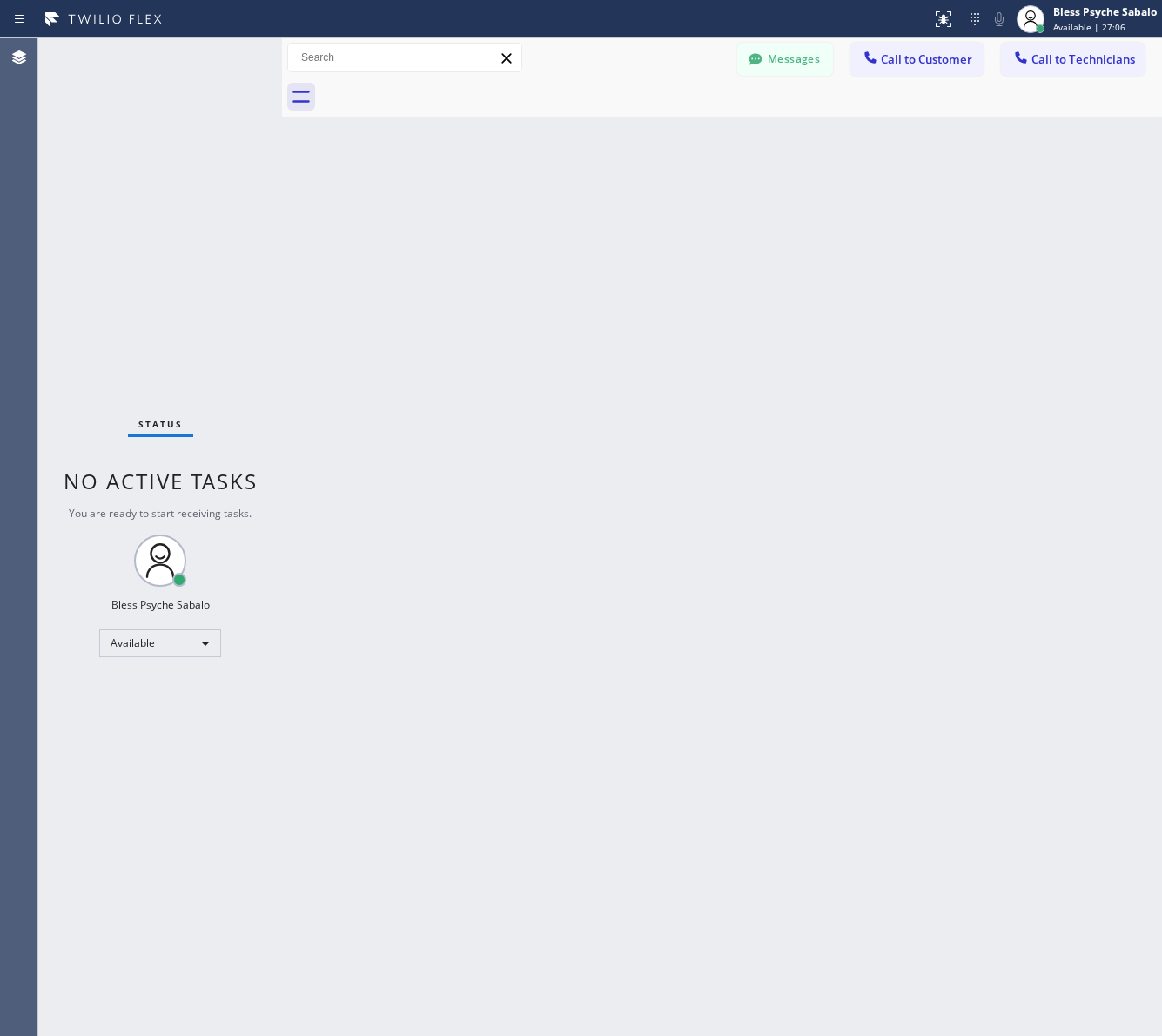 drag, startPoint x: 984, startPoint y: 373, endPoint x: 1037, endPoint y: 104, distance: 274.17148 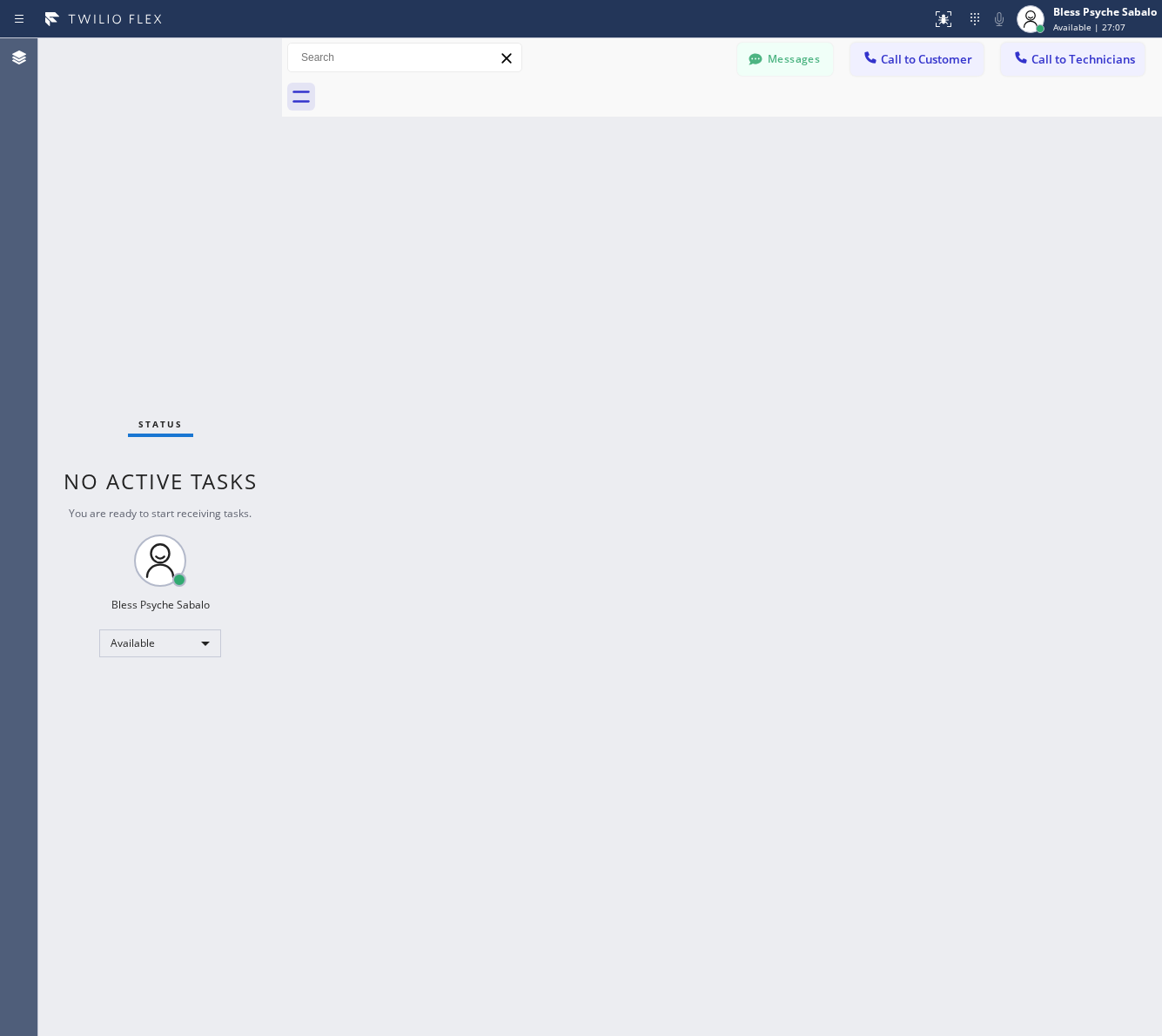 click on "Messages" at bounding box center [785, 59] 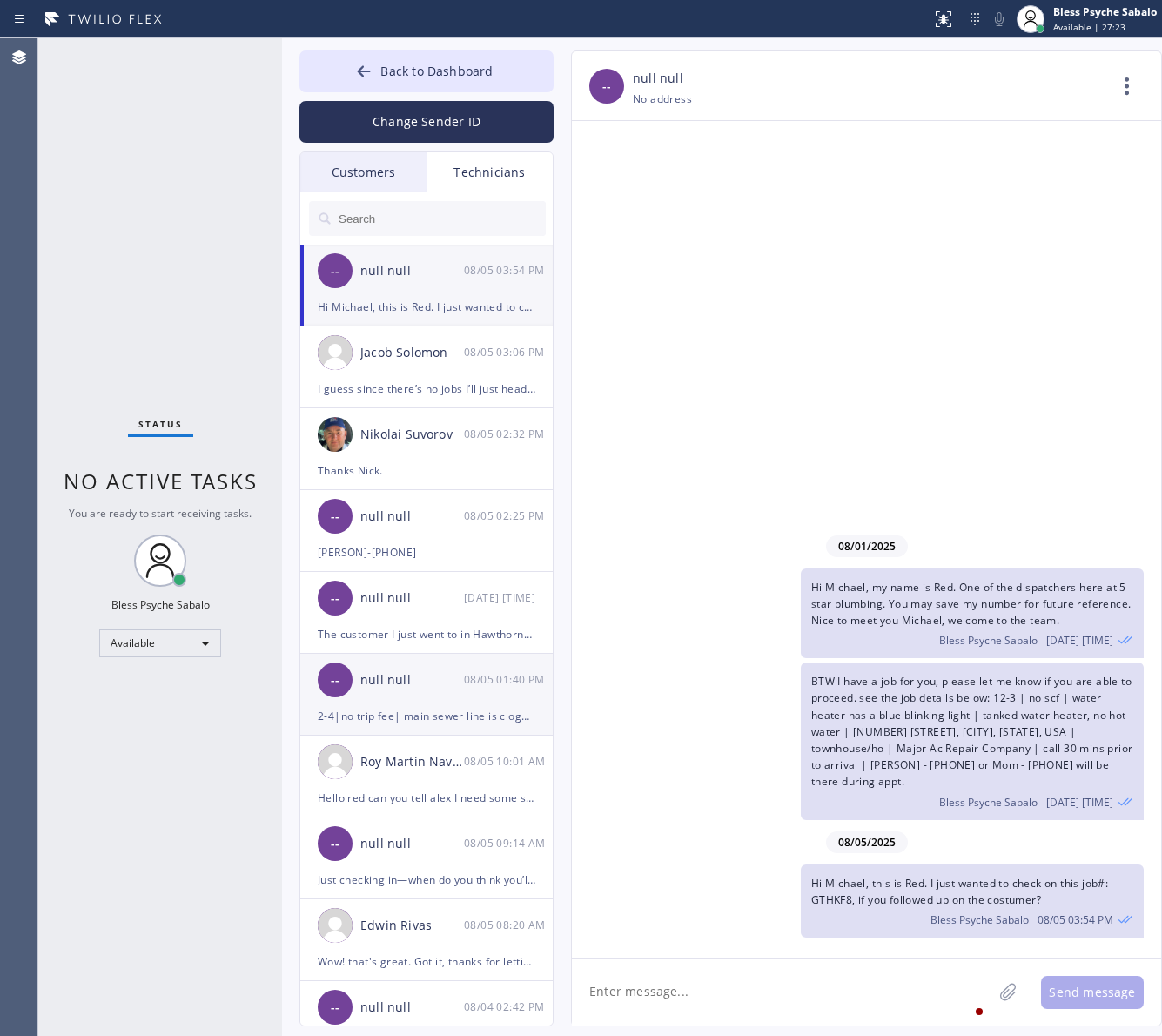 scroll, scrollTop: 109, scrollLeft: 0, axis: vertical 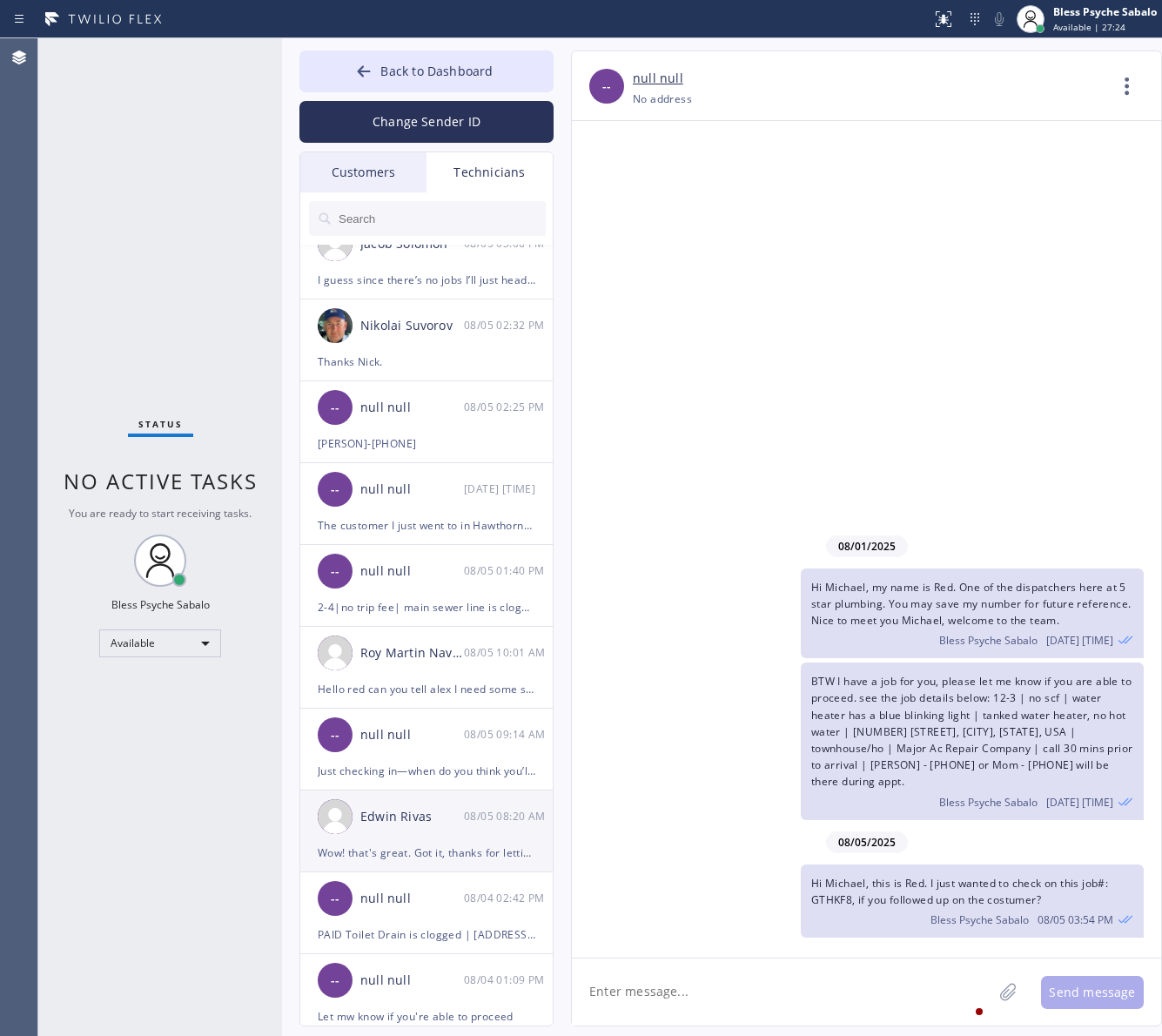 click on "[FIRST] [LAST] 08/05 08:20 AM" at bounding box center (427, 817) 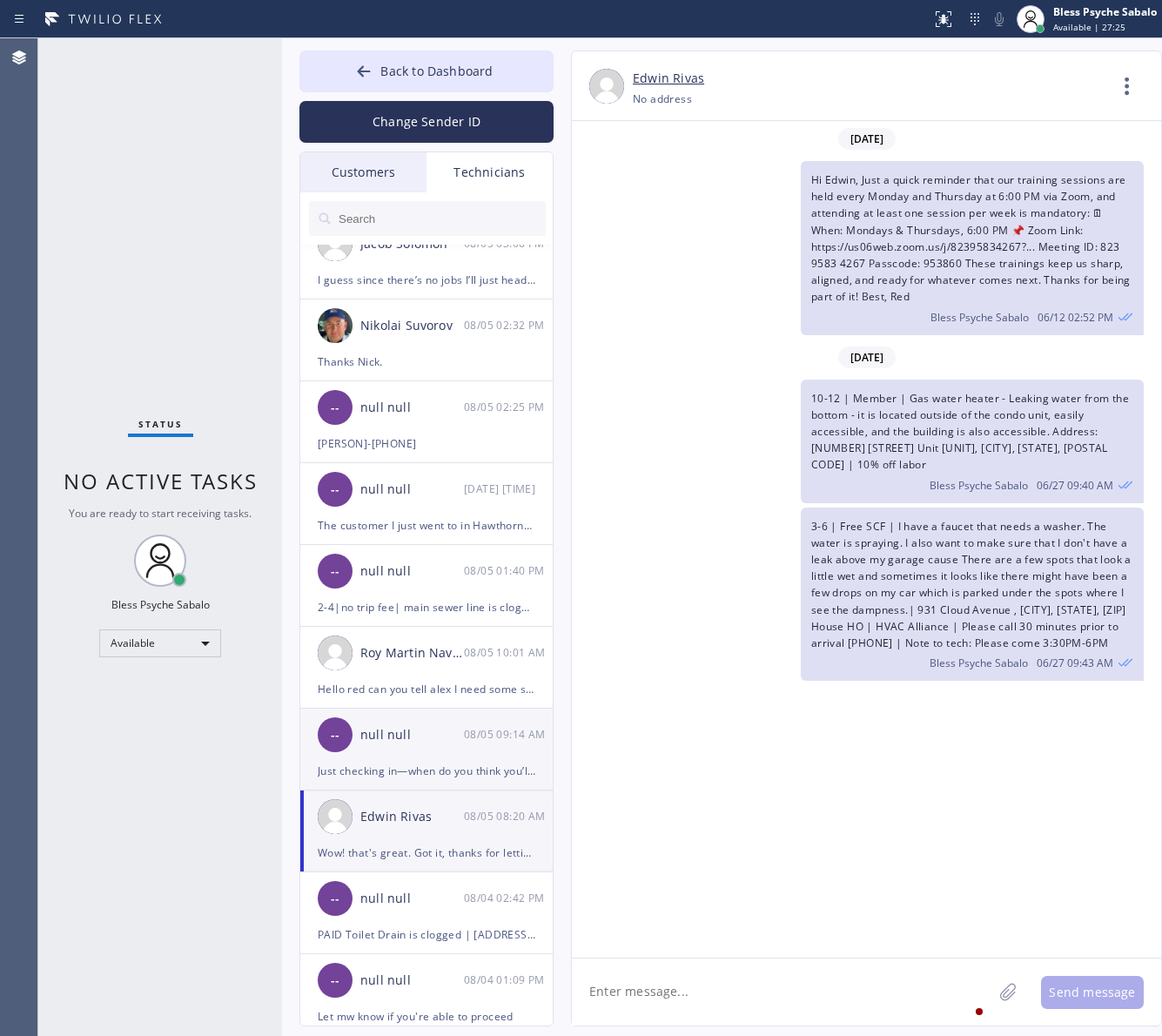 scroll, scrollTop: 7374, scrollLeft: 0, axis: vertical 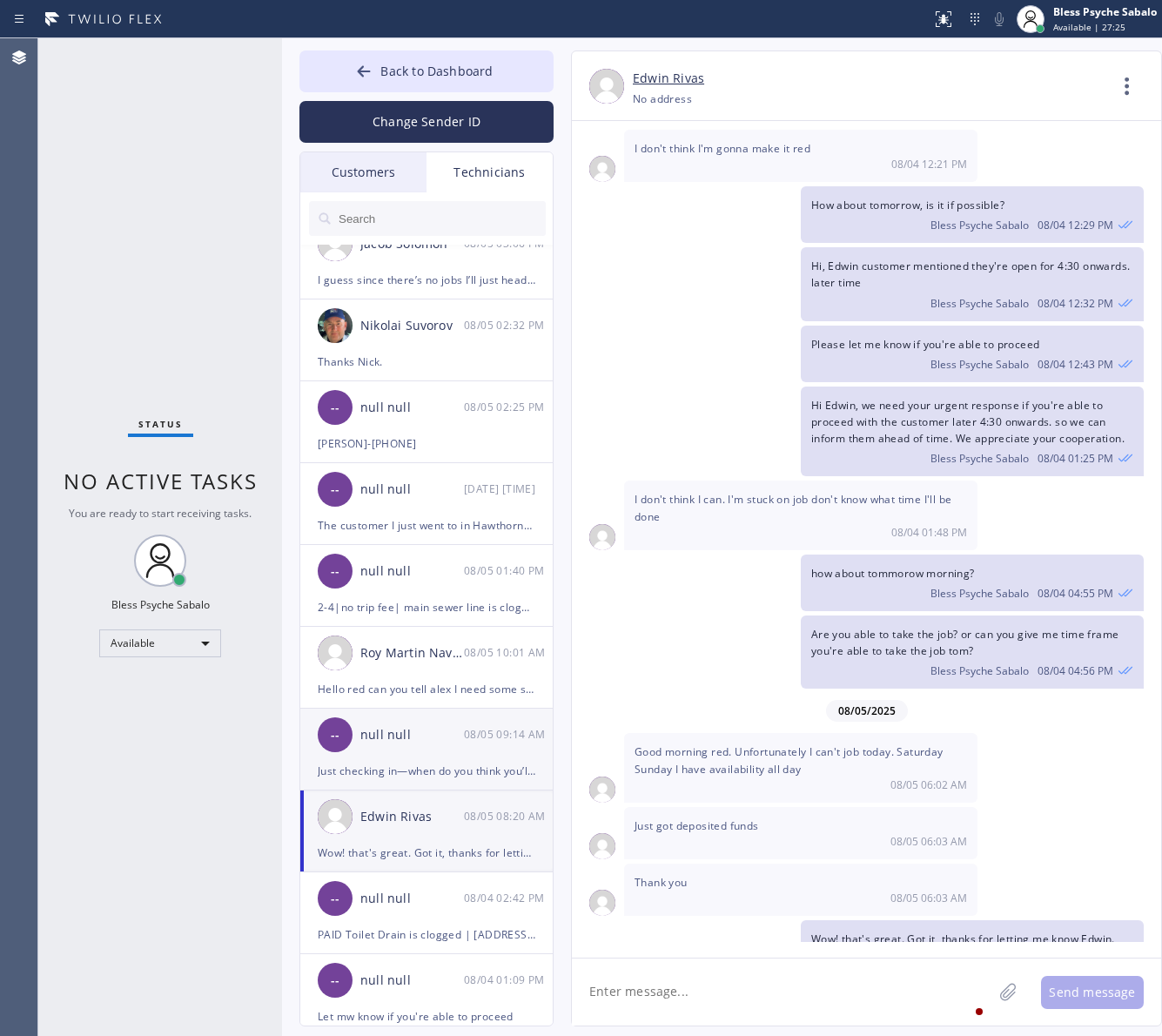 click on "-- null null 08/05 09:14 AM" at bounding box center [427, 735] 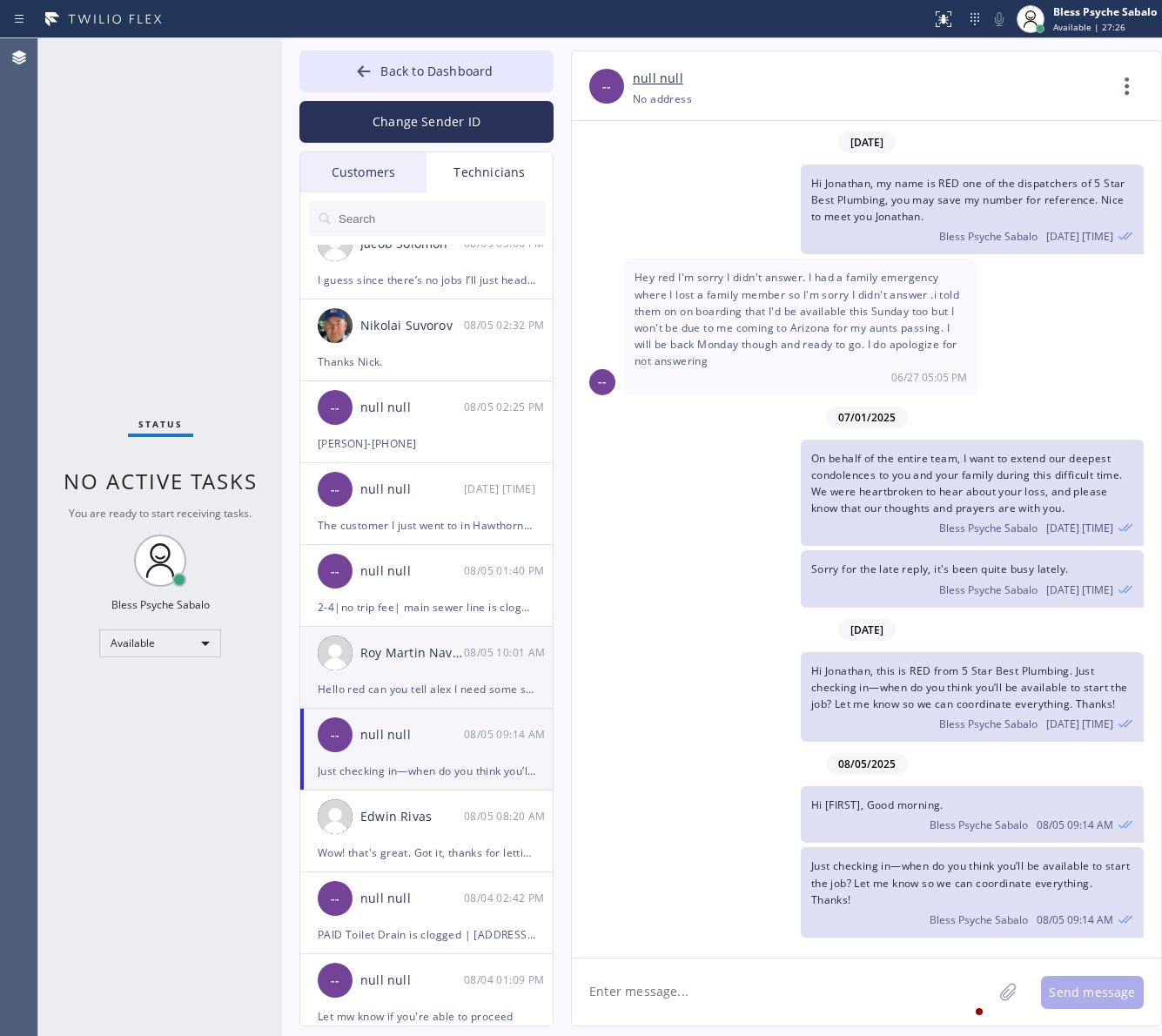 scroll, scrollTop: 0, scrollLeft: 0, axis: both 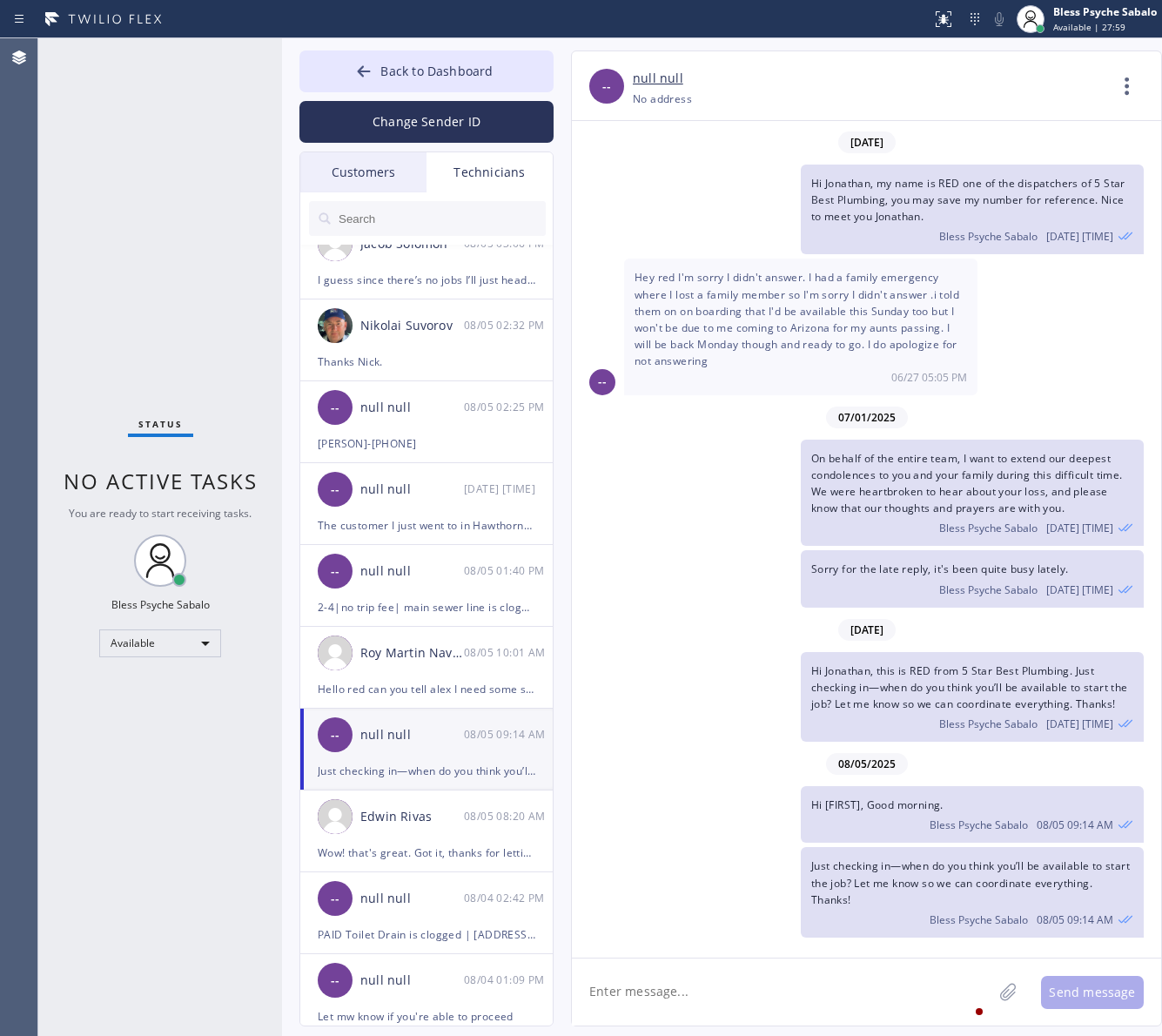drag, startPoint x: 729, startPoint y: 224, endPoint x: 576, endPoint y: 183, distance: 158.39823 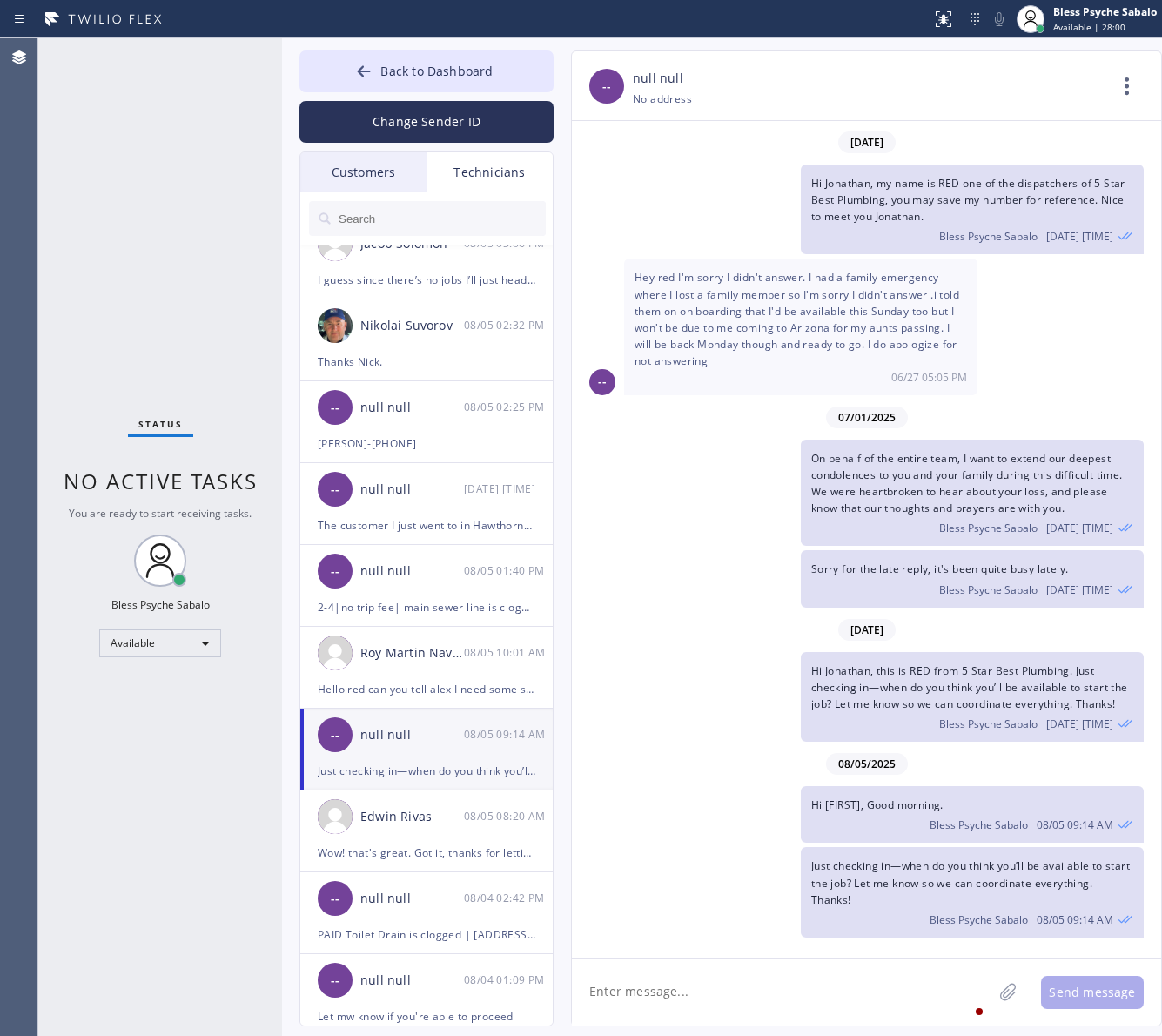 drag, startPoint x: 496, startPoint y: 93, endPoint x: 535, endPoint y: 93, distance: 39 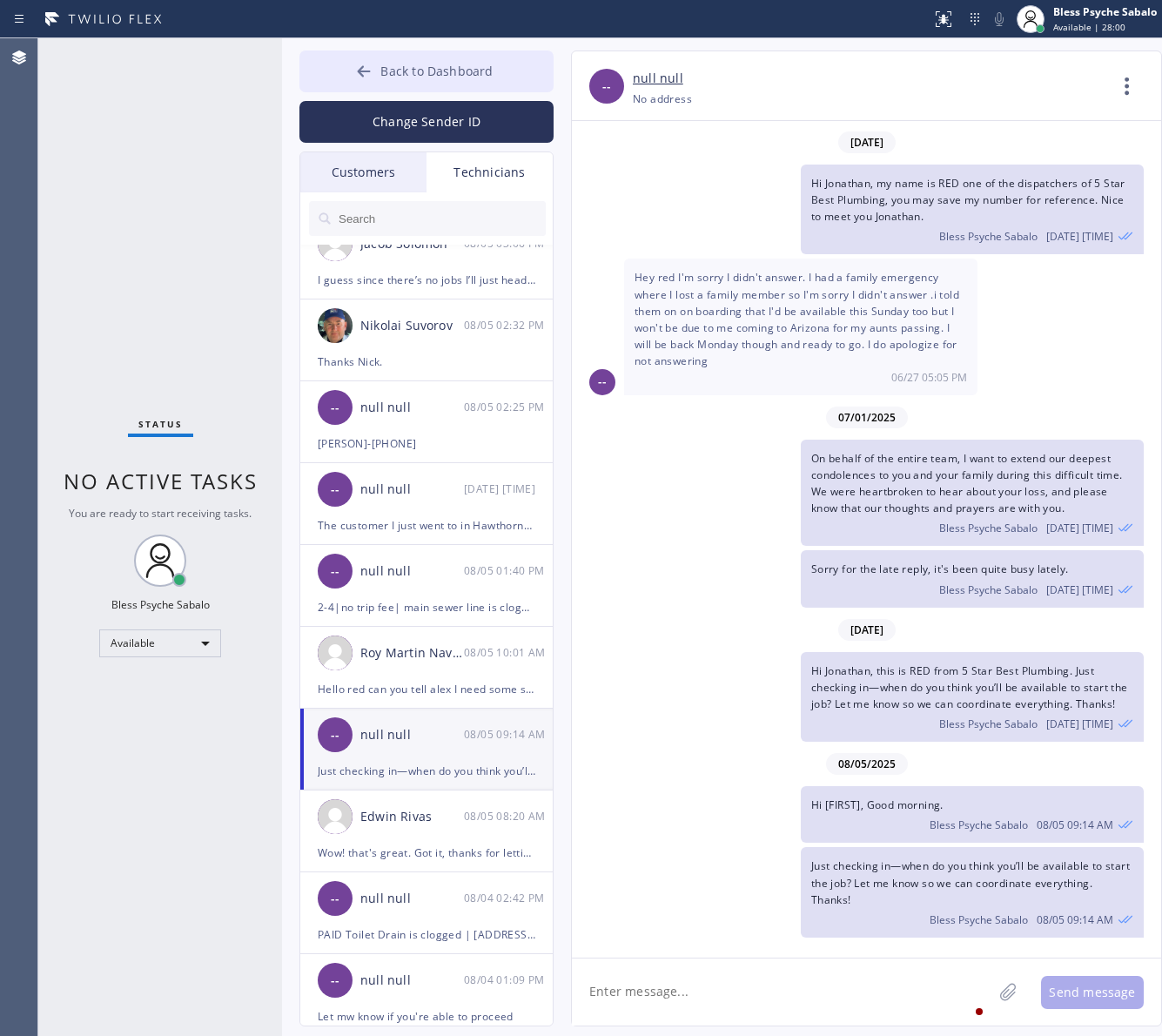 click on "Back to Dashboard" at bounding box center [427, 71] 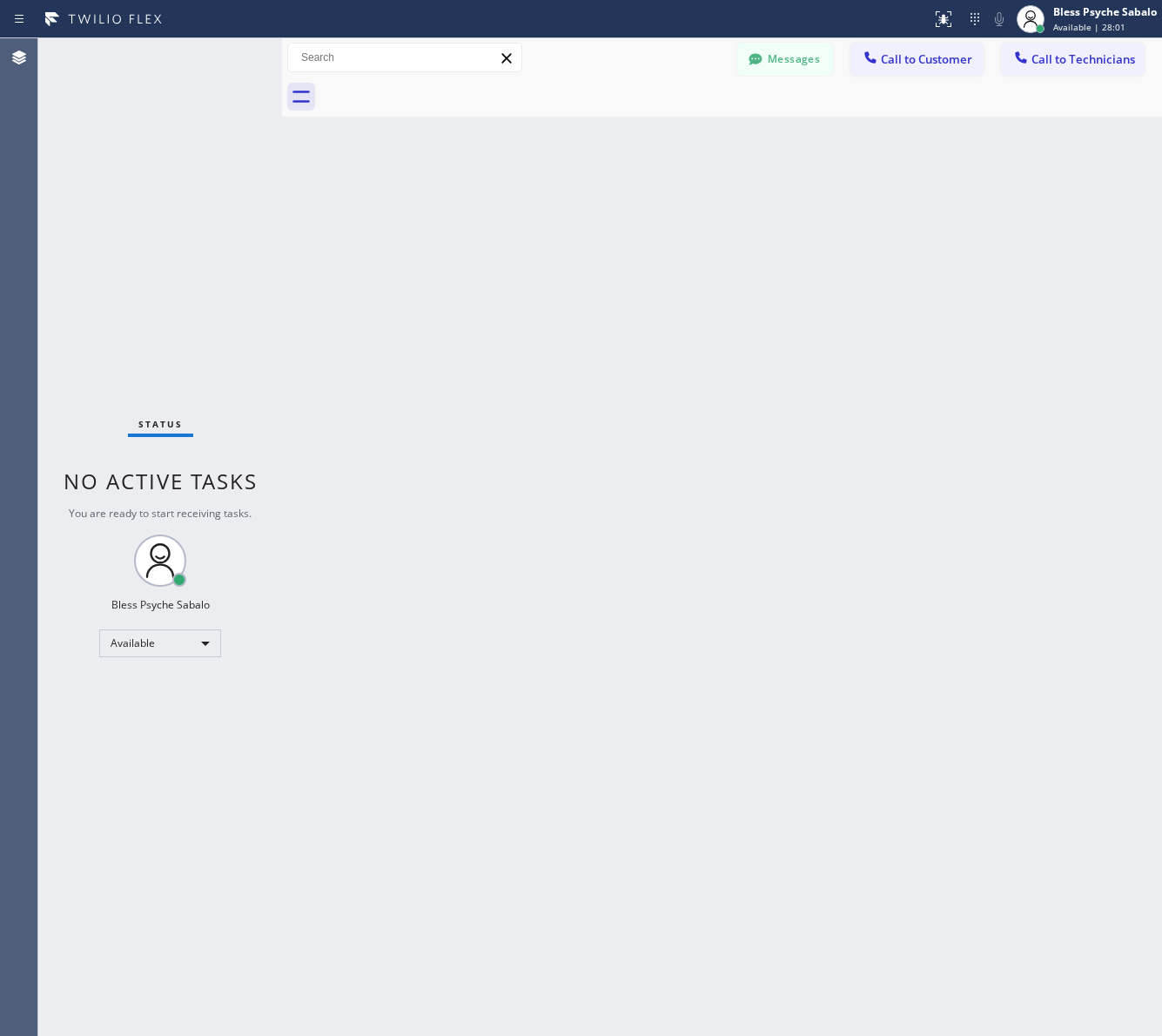 drag, startPoint x: 808, startPoint y: 233, endPoint x: 827, endPoint y: 176, distance: 60.08328 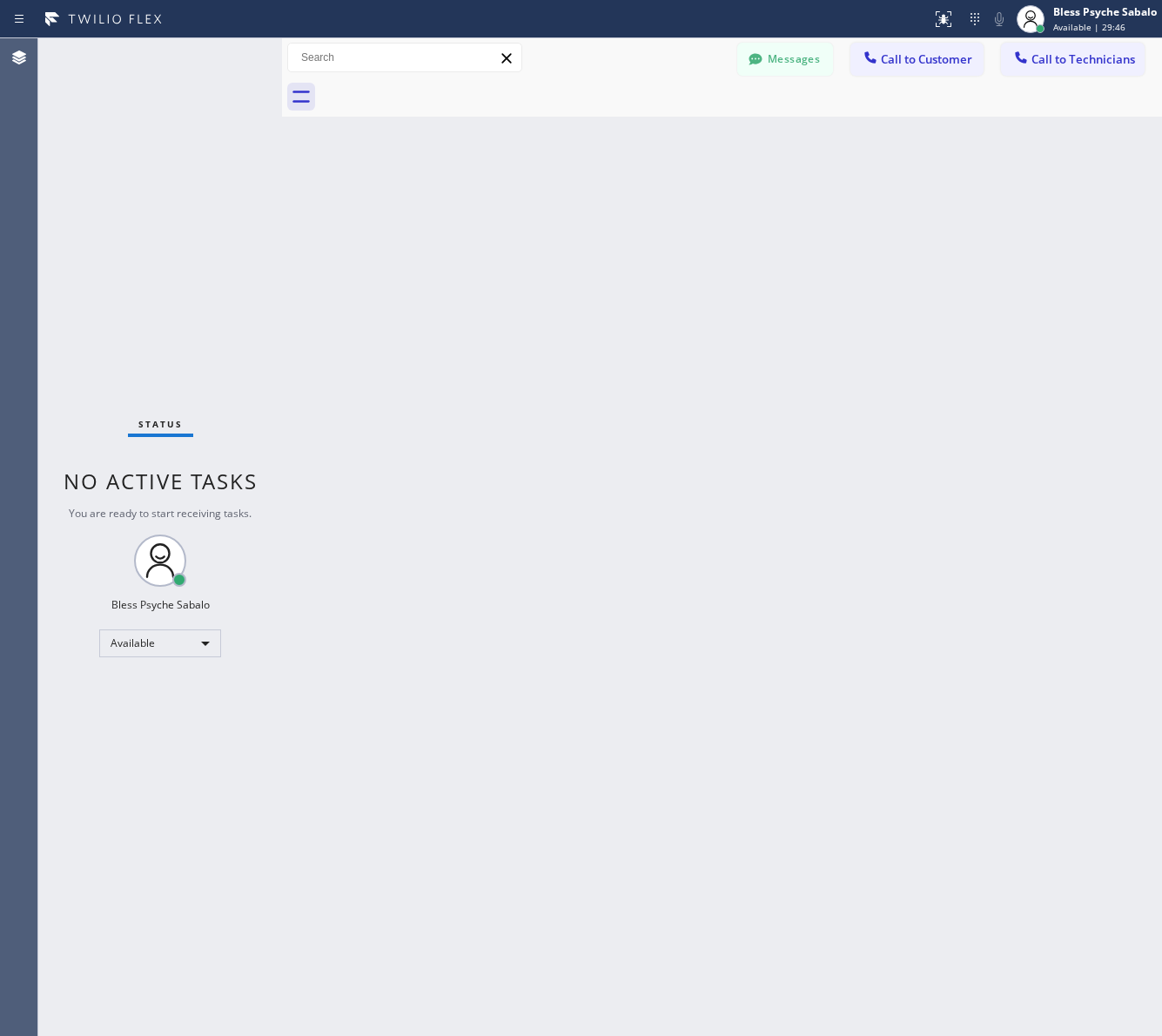 click on "Back to Dashboard Change Sender ID Customers Technicians MM [FIRST] [LAST] 07/28 03:53 PM It's fine .. NP
We don't need it anymore JW [FIRST] [LAST] 07/25 04:18 PM Hi [FIRST]-this is [FIRST], one of the dispatch managers here at 5 Star Plumbing. I’m reaching out to follow up on the estimate provided by our technician, [FIRST], during his visit on 07/02 regarding the (Installation of In-Home Water Filtration System). We just wanted to check in and see if you had any questions about the estimate or if there’s anything we can assist you with as you consider moving forward with the project. Feel free to reach out at your convenience—we’re here to help!
BS [FIRST] [LAST] 07/25 04:08 PM LC [FIRST] [LAST] 07/25 11:57 AM Tech advised me to just book an appointment and they'll gonna check the property together with you or either the real estate agent, to see if there's any back-up problem. DM [FIRST] [LAST] 07/25 08:45 AM BD [FIRST] [LAST] 07/24 04:53 PM No problem. IB [FIRST] [LAST] 07/24 02:33 PM Sorry I missed your call.  J  CD JL SN TJ" at bounding box center (722, 537) 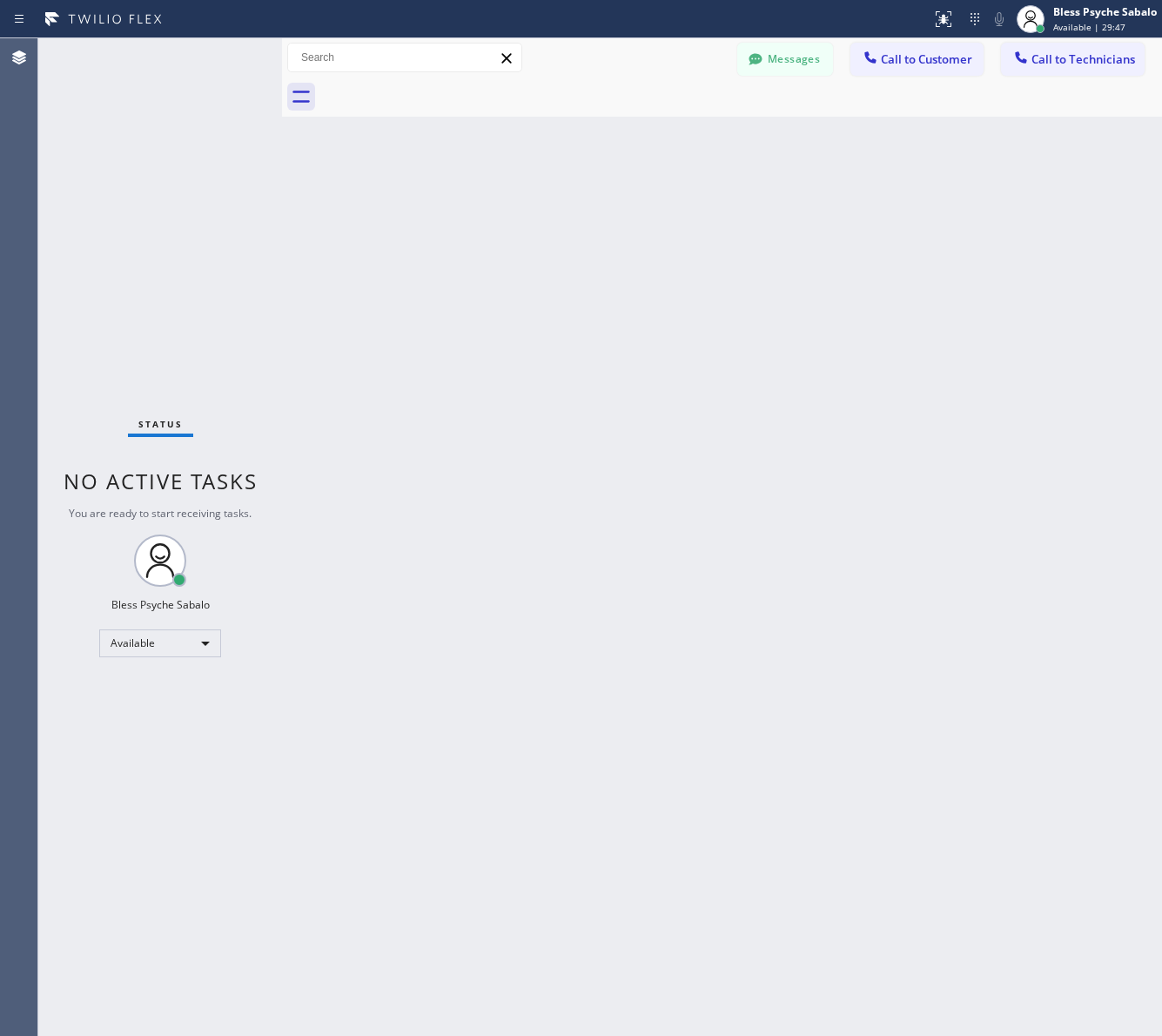 drag, startPoint x: 683, startPoint y: 434, endPoint x: 1007, endPoint y: 92, distance: 471.1051 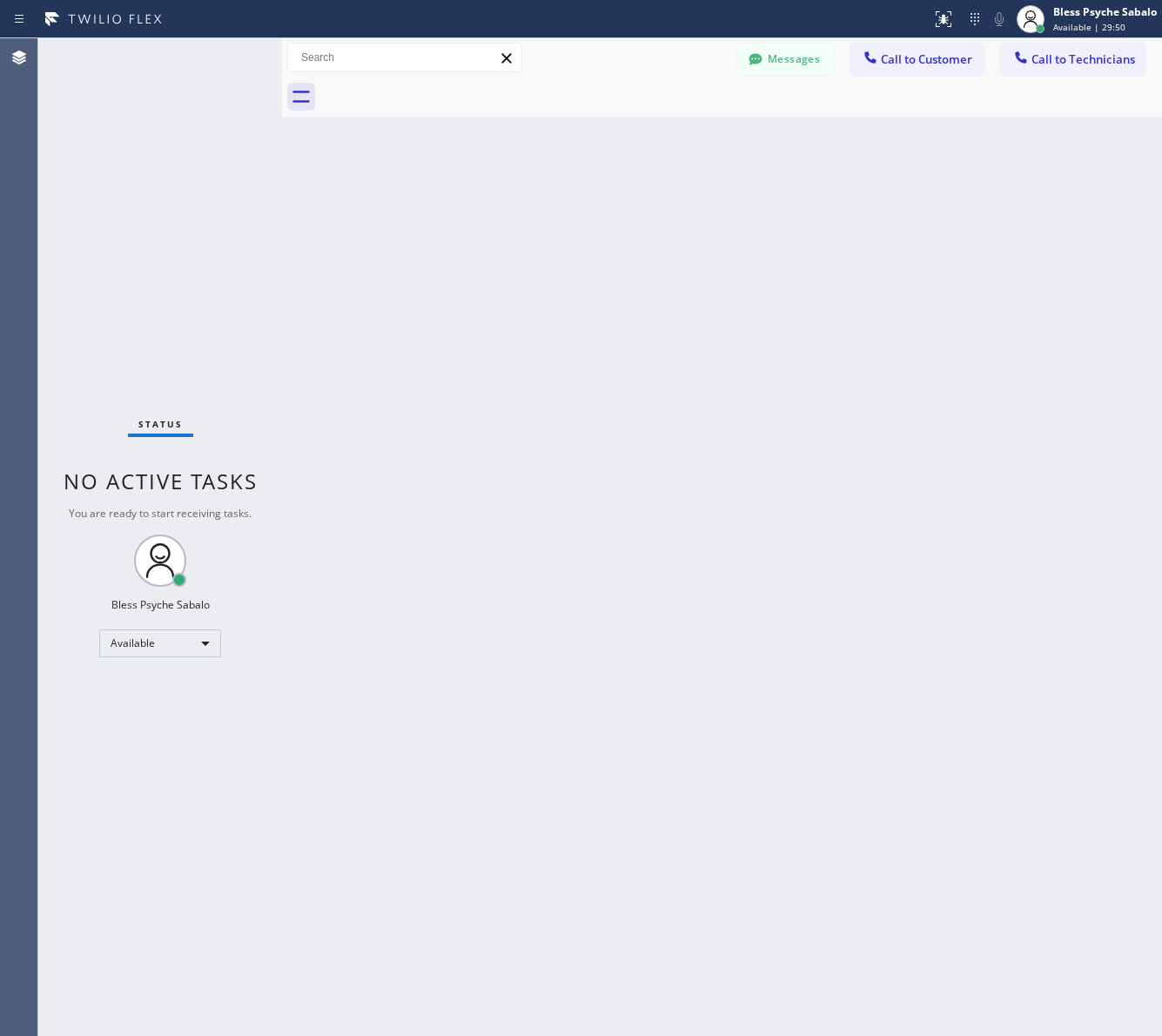 click on "Back to Dashboard Change Sender ID Customers Technicians MM [FIRST] [LAST] 07/28 03:53 PM It's fine .. NP
We don't need it anymore JW [FIRST] [LAST] 07/25 04:18 PM Hi [FIRST]-this is [FIRST], one of the dispatch managers here at 5 Star Plumbing. I’m reaching out to follow up on the estimate provided by our technician, [FIRST], during his visit on 07/02 regarding the (Installation of In-Home Water Filtration System). We just wanted to check in and see if you had any questions about the estimate or if there’s anything we can assist you with as you consider moving forward with the project. Feel free to reach out at your convenience—we’re here to help!
BS [FIRST] [LAST] 07/25 04:08 PM LC [FIRST] [LAST] 07/25 11:57 AM Tech advised me to just book an appointment and they'll gonna check the property together with you or either the real estate agent, to see if there's any back-up problem. DM [FIRST] [LAST] 07/25 08:45 AM BD [FIRST] [LAST] 07/24 04:53 PM No problem. IB [FIRST] [LAST] 07/24 02:33 PM Sorry I missed your call.  J  CD JL SN TJ" at bounding box center [722, 537] 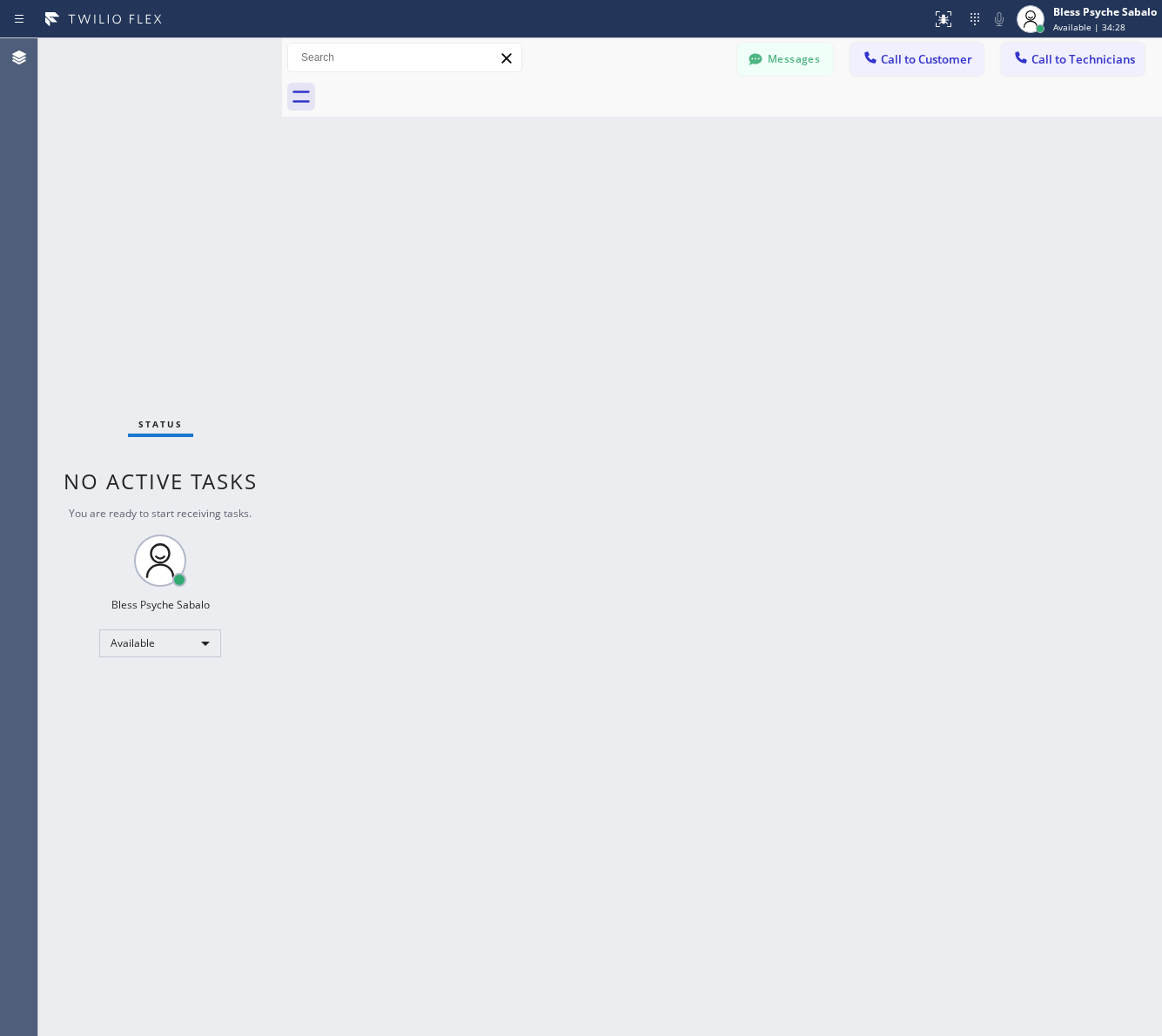 click on "Back to Dashboard Change Sender ID Customers Technicians MM [FIRST] [LAST] 07/28 03:53 PM It's fine .. NP
We don't need it anymore JW [FIRST] [LAST] 07/25 04:18 PM Hi [FIRST]-this is [FIRST], one of the dispatch managers here at 5 Star Plumbing. I’m reaching out to follow up on the estimate provided by our technician, [FIRST], during his visit on 07/02 regarding the (Installation of In-Home Water Filtration System). We just wanted to check in and see if you had any questions about the estimate or if there’s anything we can assist you with as you consider moving forward with the project. Feel free to reach out at your convenience—we’re here to help!
BS [FIRST] [LAST] 07/25 04:08 PM LC [FIRST] [LAST] 07/25 11:57 AM Tech advised me to just book an appointment and they'll gonna check the property together with you or either the real estate agent, to see if there's any back-up problem. DM [FIRST] [LAST] 07/25 08:45 AM BD [FIRST] [LAST] 07/24 04:53 PM No problem. IB [FIRST] [LAST] 07/24 02:33 PM Sorry I missed your call.  J  CD JL SN TJ" at bounding box center [722, 537] 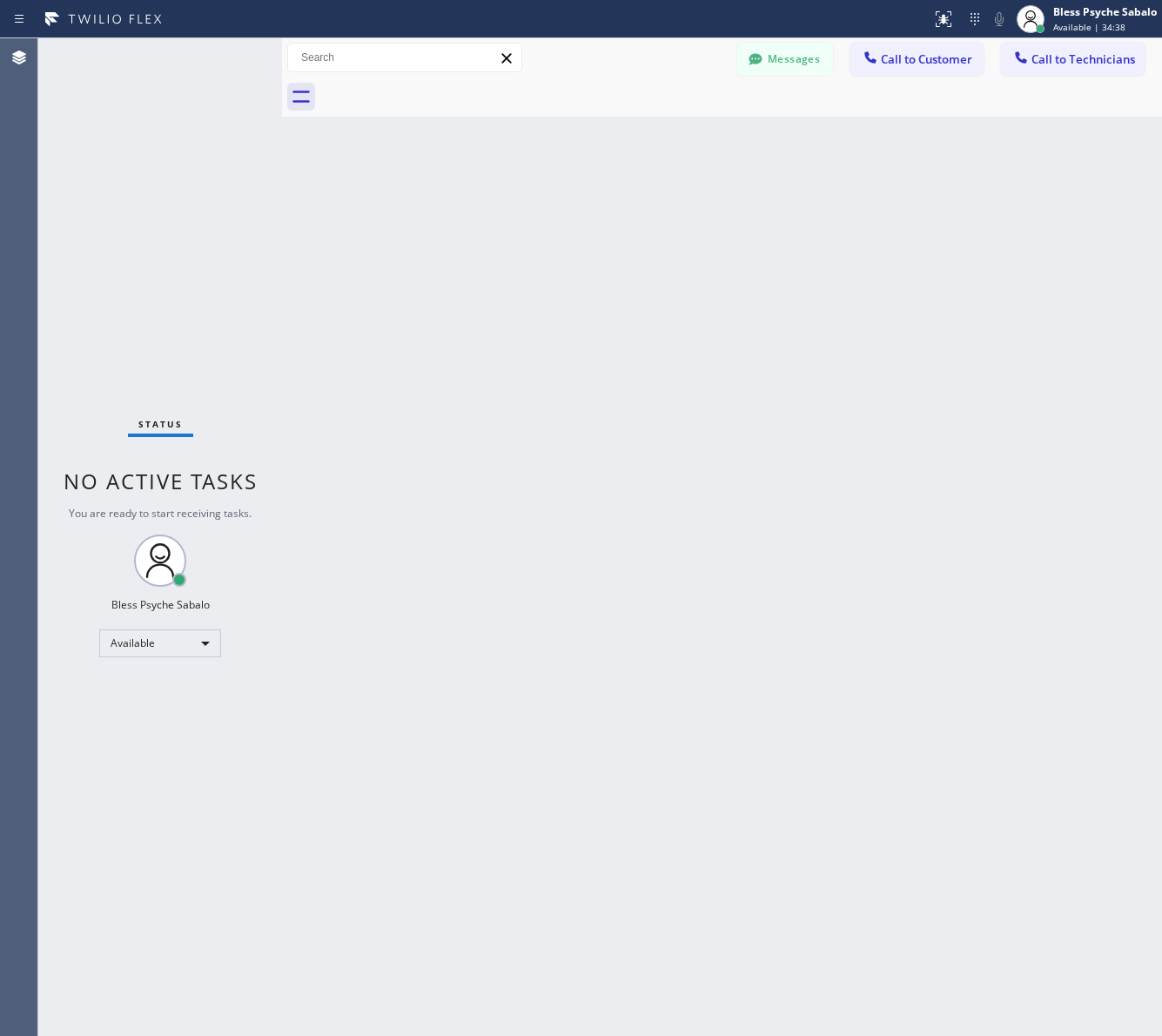 click on "Back to Dashboard Change Sender ID Customers Technicians MM [FIRST] [LAST] 07/28 03:53 PM It's fine .. NP
We don't need it anymore JW [FIRST] [LAST] 07/25 04:18 PM Hi [FIRST]-this is [FIRST], one of the dispatch managers here at 5 Star Plumbing. I’m reaching out to follow up on the estimate provided by our technician, [FIRST], during his visit on 07/02 regarding the (Installation of In-Home Water Filtration System). We just wanted to check in and see if you had any questions about the estimate or if there’s anything we can assist you with as you consider moving forward with the project. Feel free to reach out at your convenience—we’re here to help!
BS [FIRST] [LAST] 07/25 04:08 PM LC [FIRST] [LAST] 07/25 11:57 AM Tech advised me to just book an appointment and they'll gonna check the property together with you or either the real estate agent, to see if there's any back-up problem. DM [FIRST] [LAST] 07/25 08:45 AM BD [FIRST] [LAST] 07/24 04:53 PM No problem. IB [FIRST] [LAST] 07/24 02:33 PM Sorry I missed your call.  J  CD JL SN TJ" at bounding box center (722, 537) 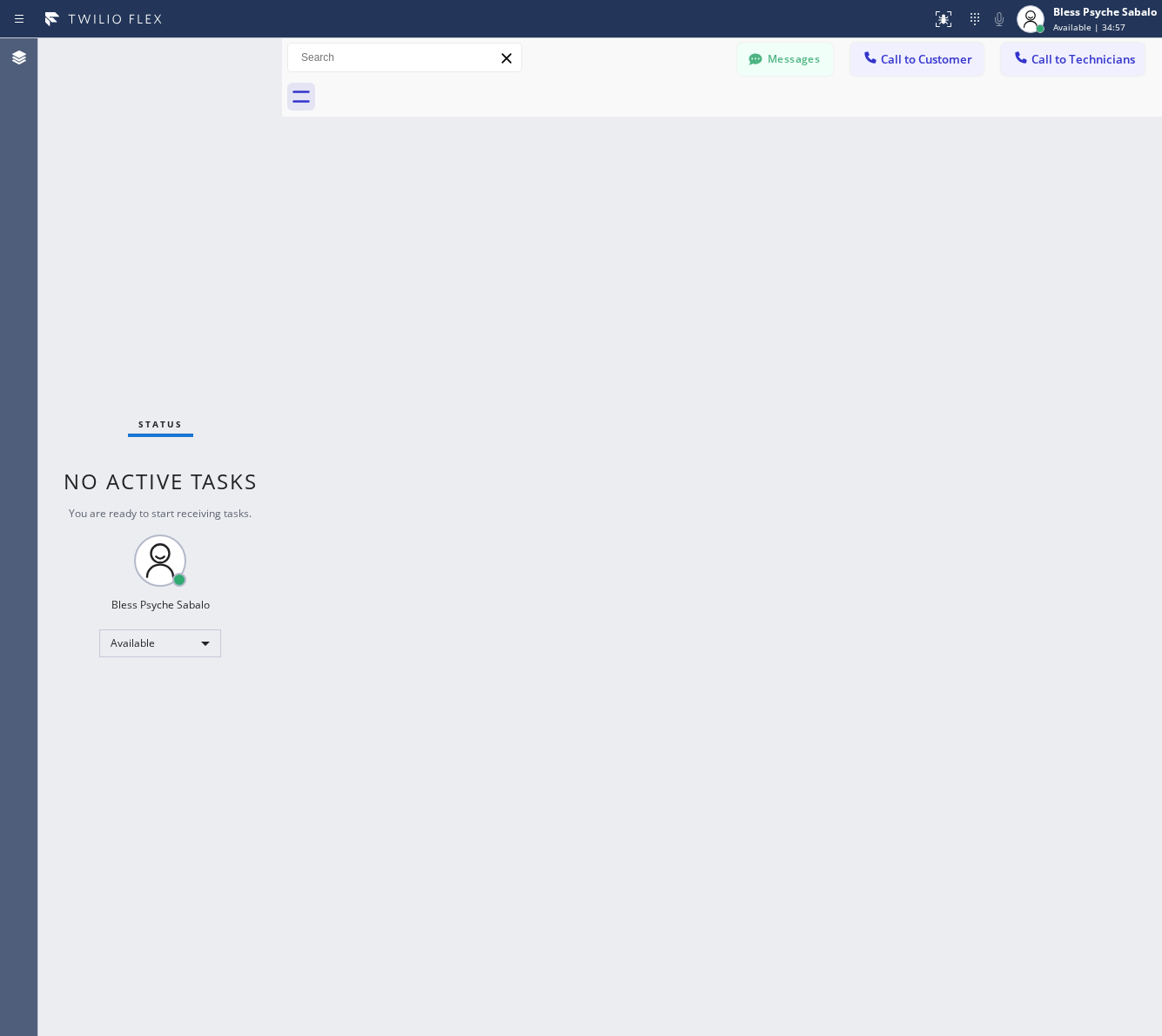 drag, startPoint x: 545, startPoint y: 249, endPoint x: 559, endPoint y: 250, distance: 14.03567 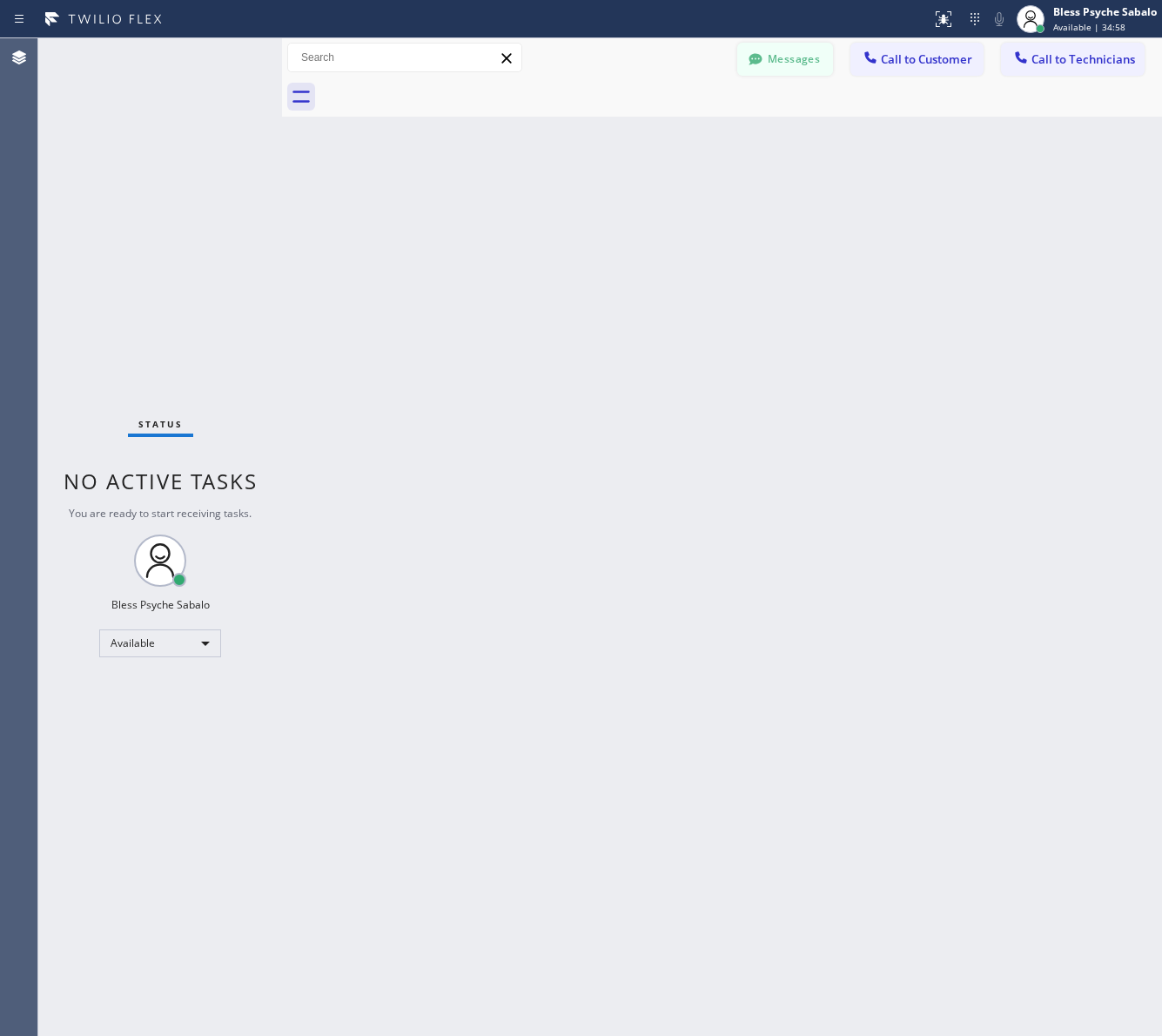 click on "Messages" at bounding box center [785, 59] 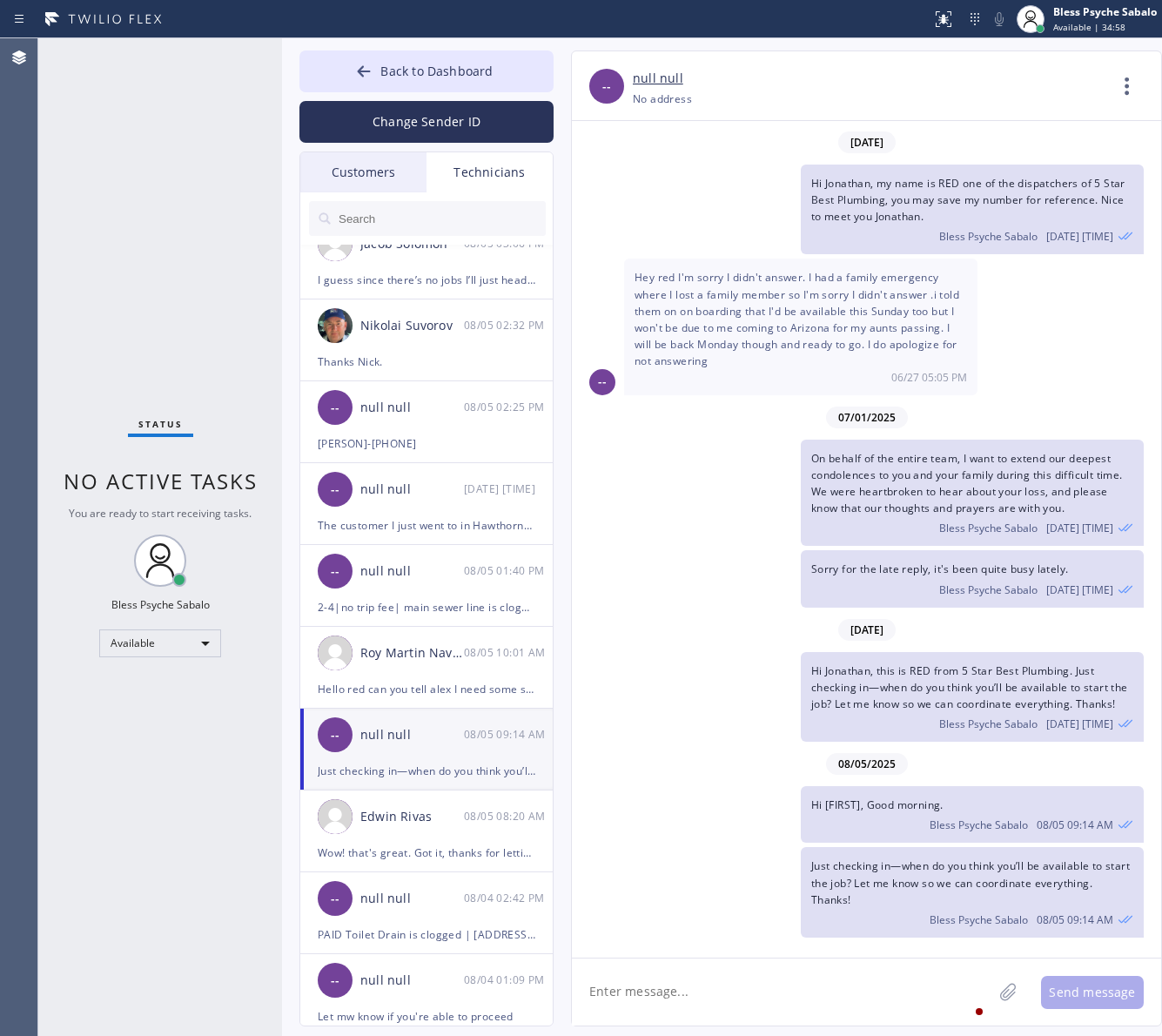 scroll, scrollTop: 0, scrollLeft: 0, axis: both 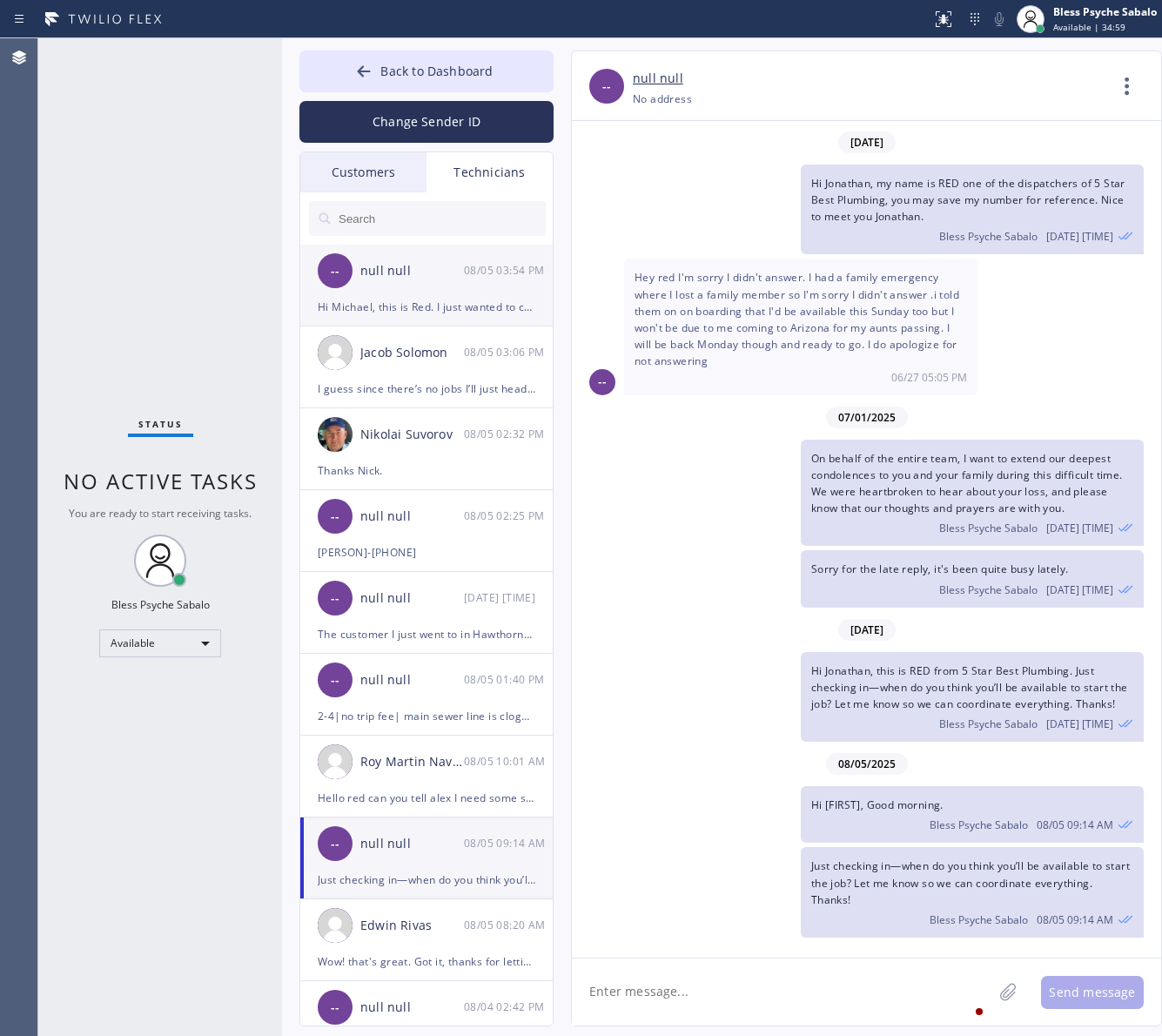 click on "null null" at bounding box center [412, 271] 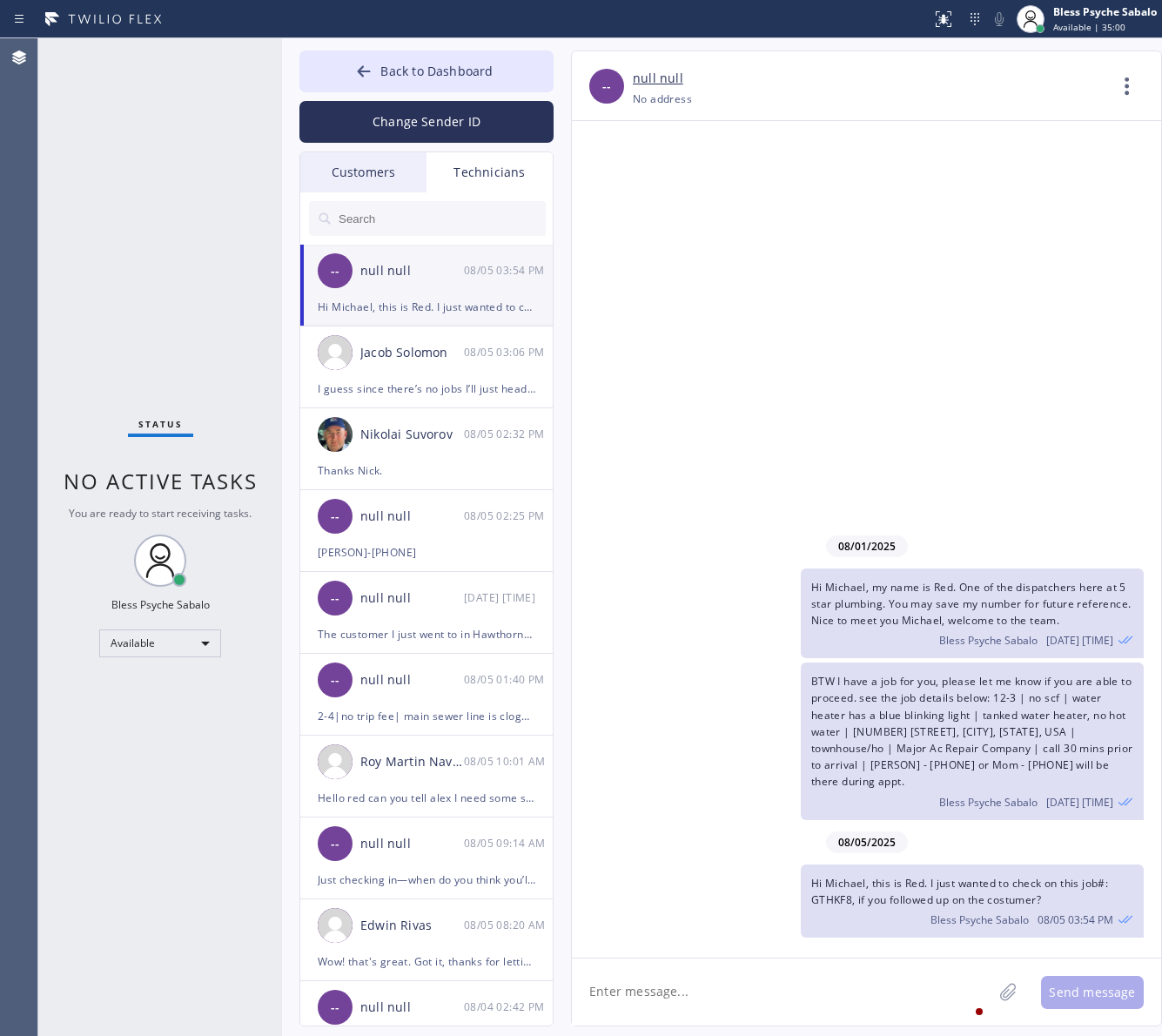click on "Technicians" at bounding box center [489, 172] 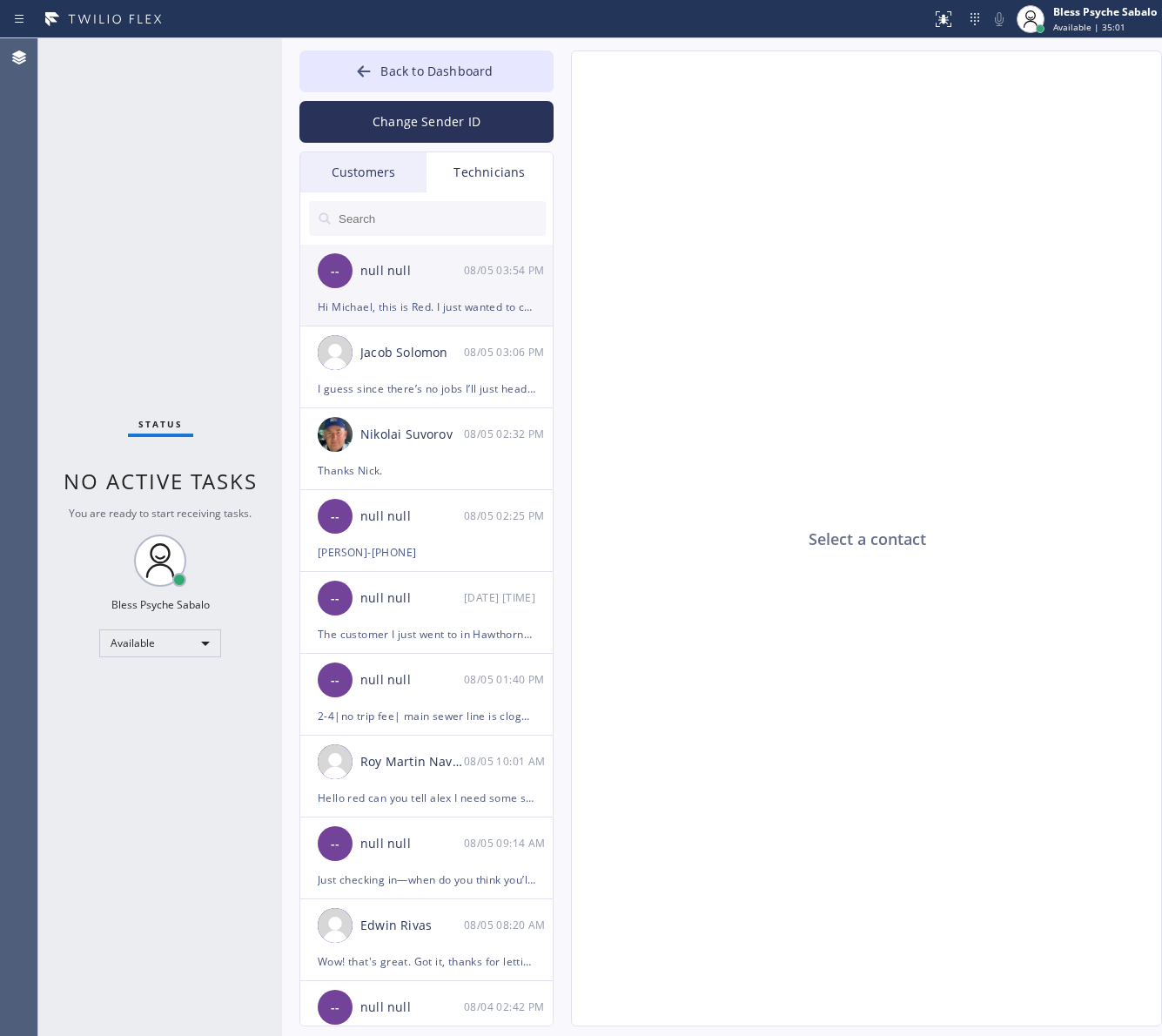 click on "-- null null 08/05 03:54 PM" at bounding box center [427, 271] 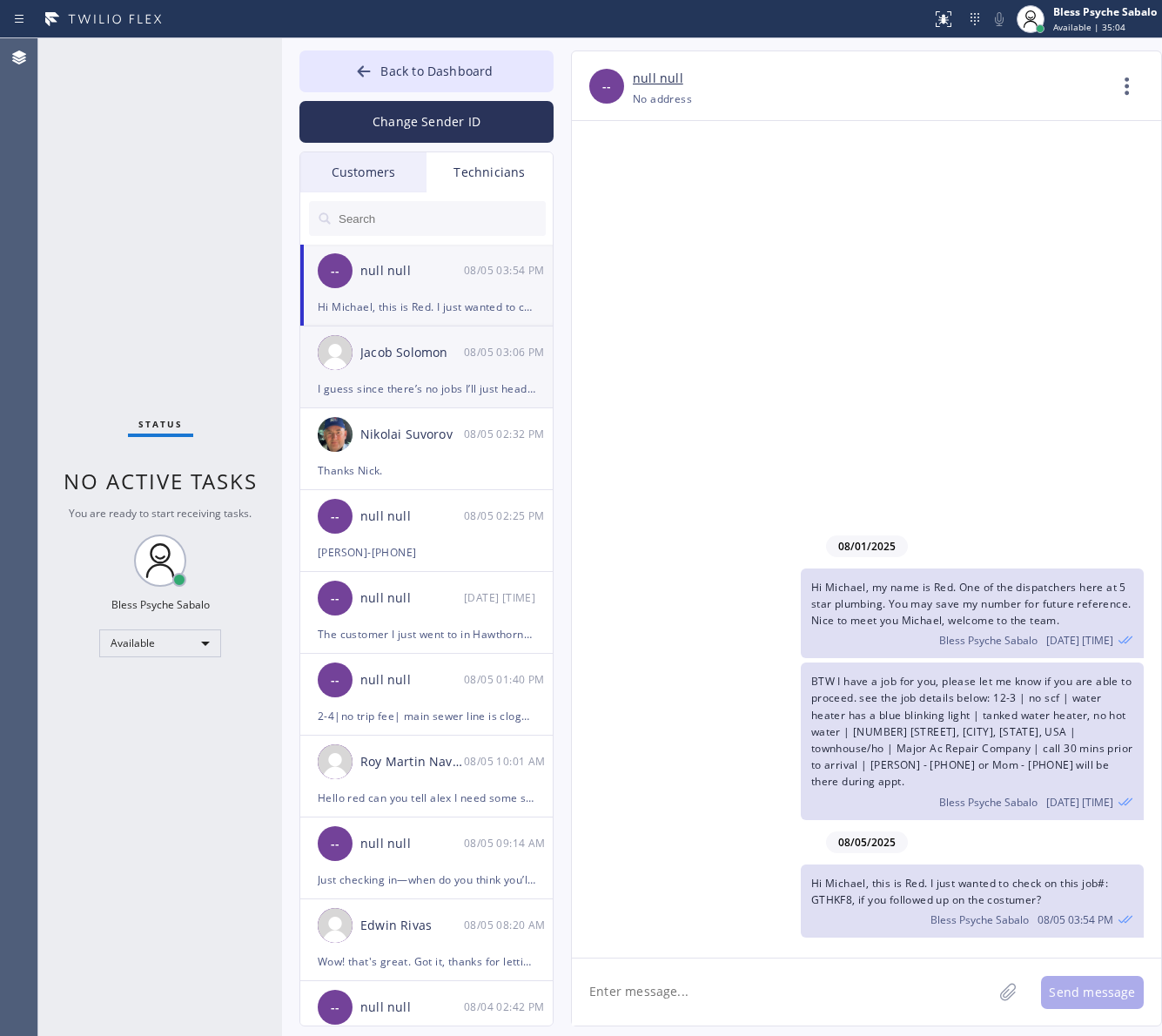 click on "I guess since there’s no jobs I’ll just head home" at bounding box center (427, 388) 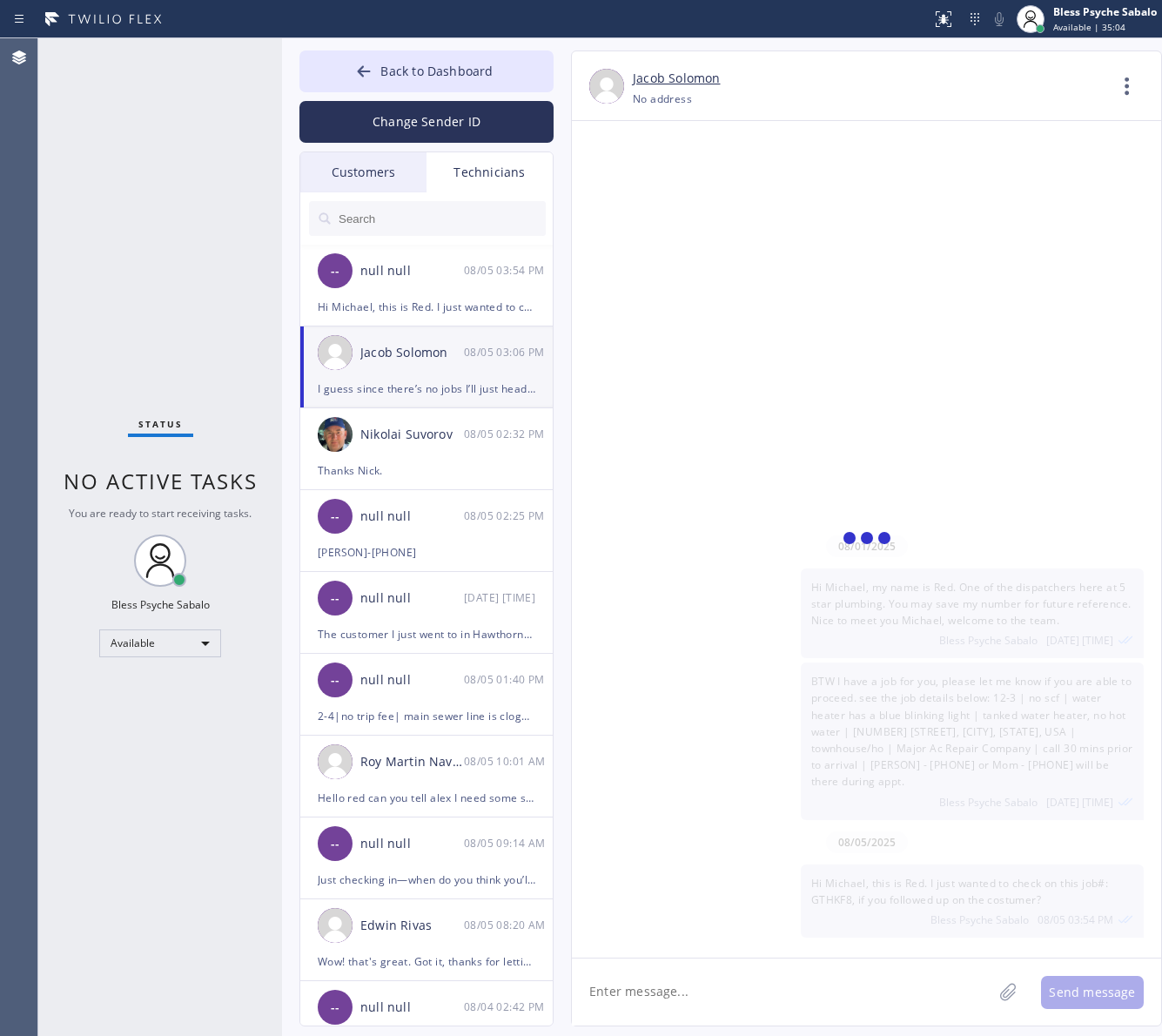 scroll, scrollTop: 3350, scrollLeft: 0, axis: vertical 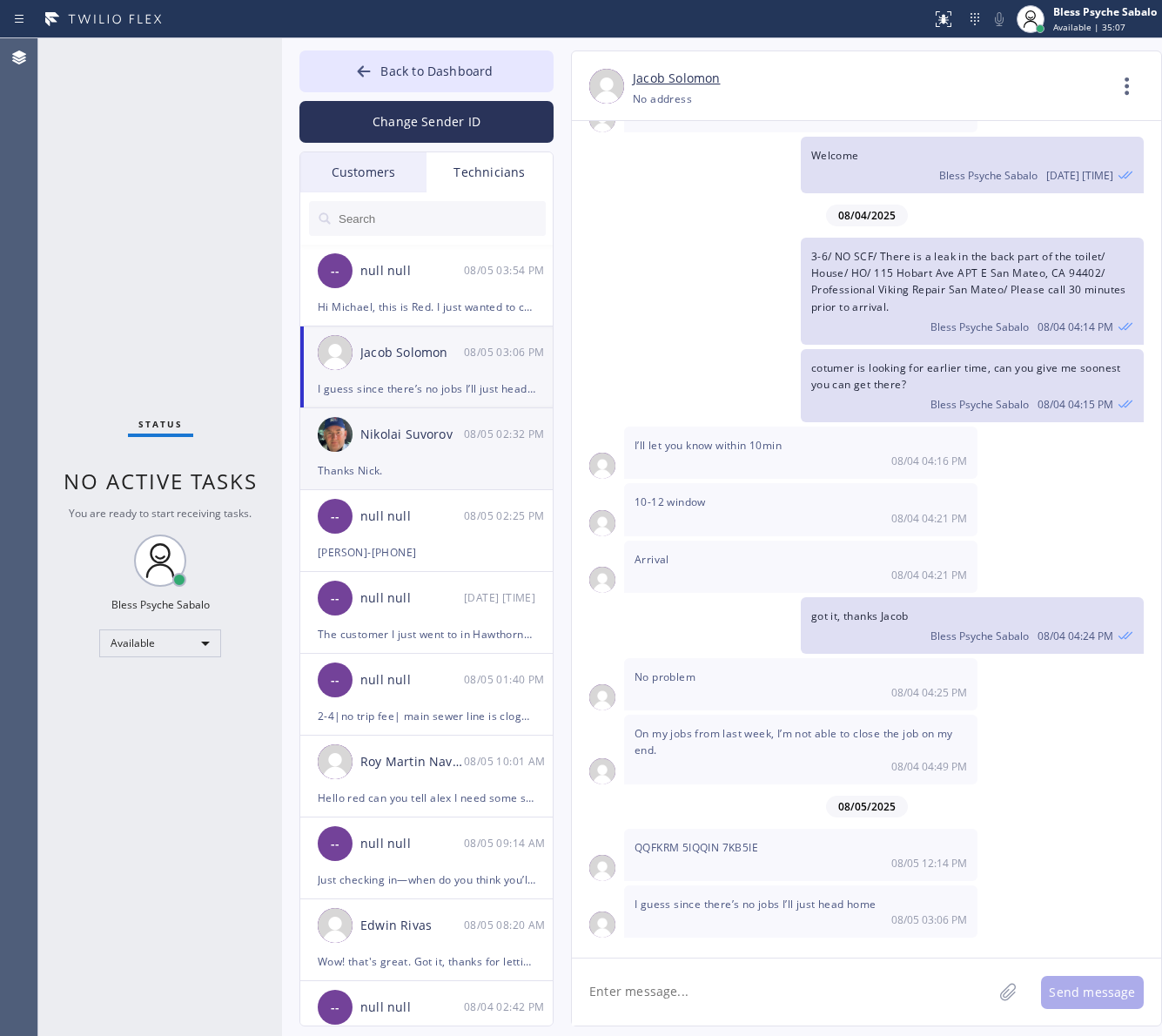 click on "Thanks Nick." at bounding box center (427, 470) 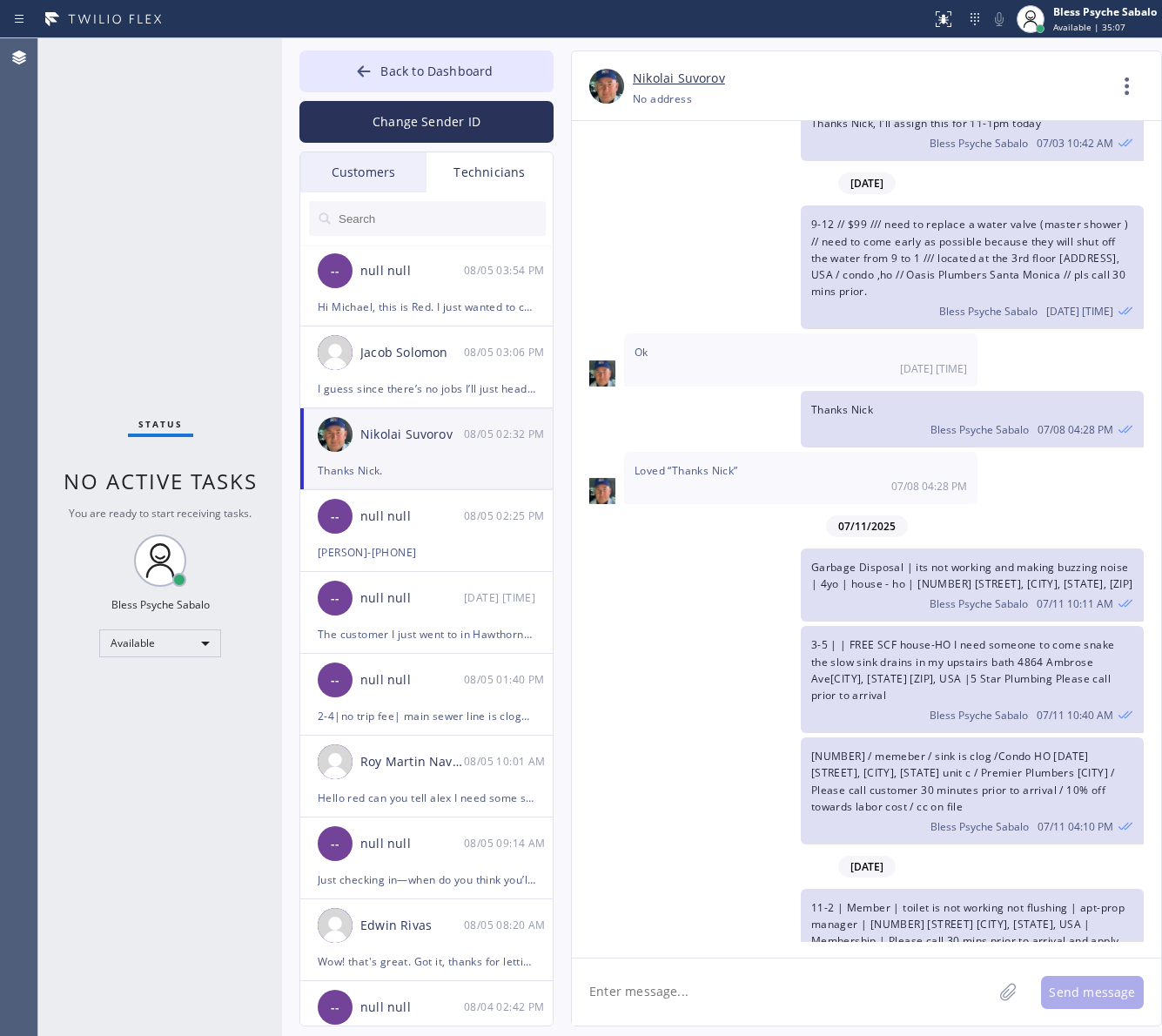 scroll, scrollTop: 10775, scrollLeft: 0, axis: vertical 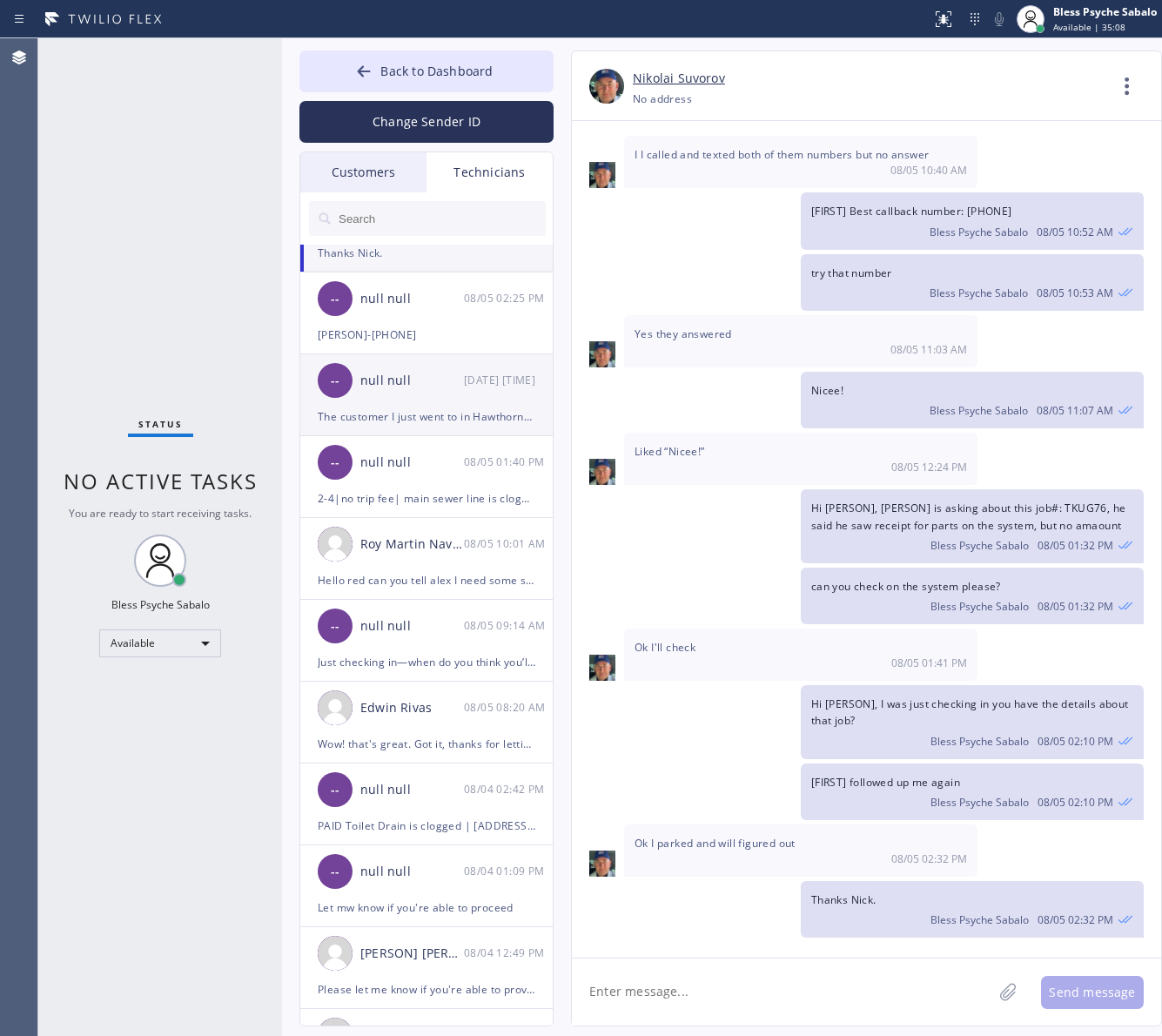 click on "null null" at bounding box center (412, 380) 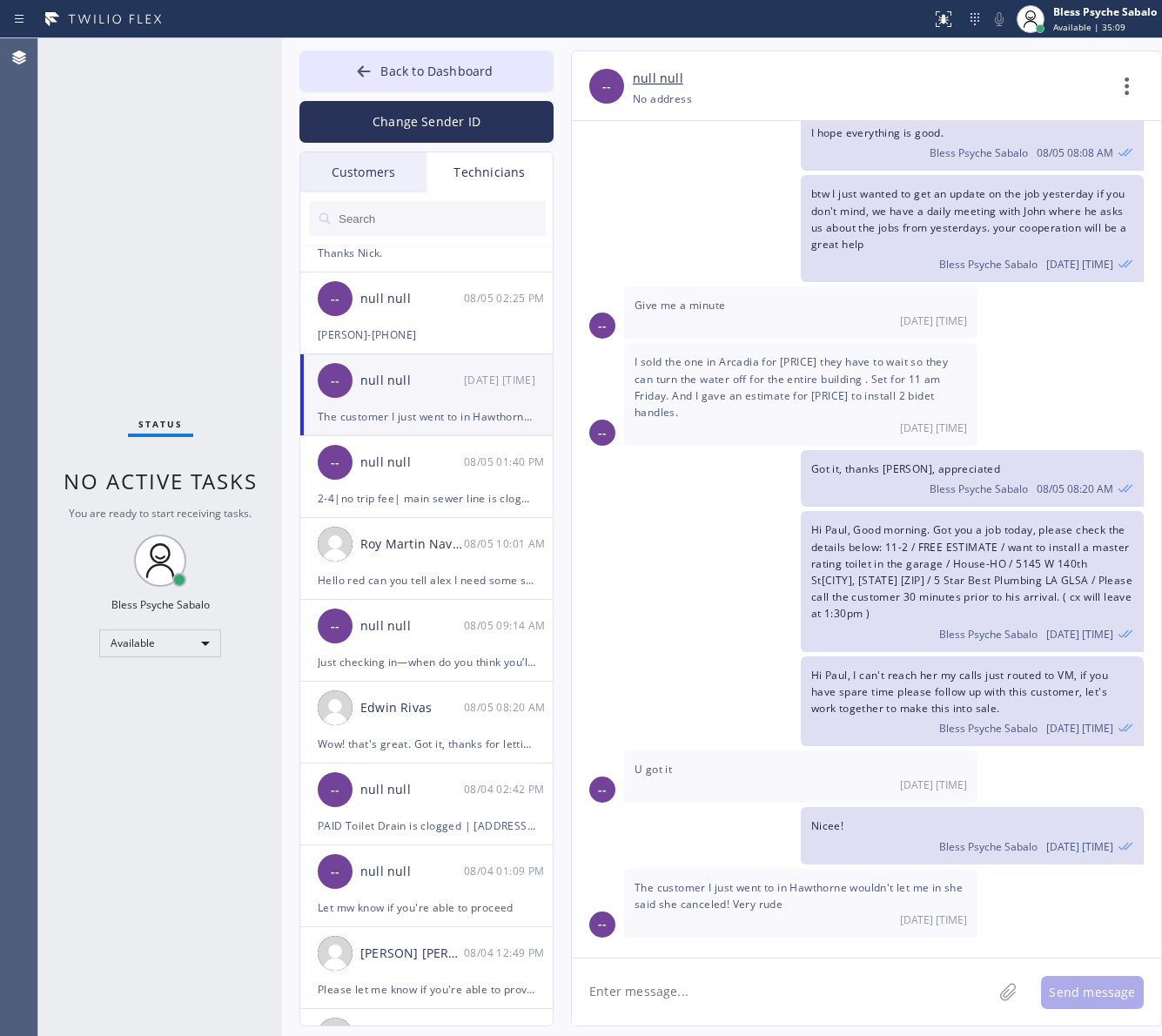 scroll, scrollTop: 1463, scrollLeft: 0, axis: vertical 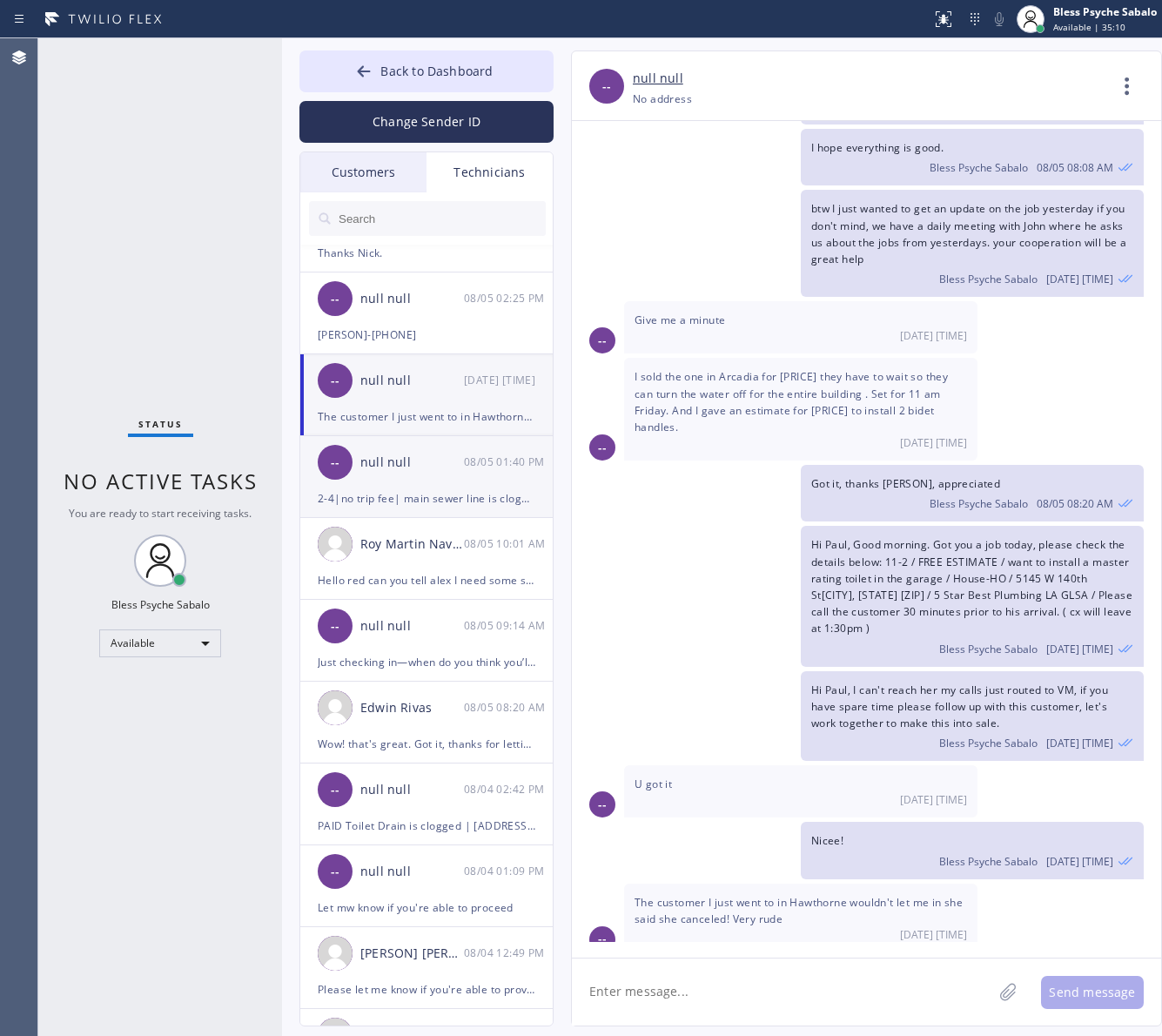 click on "-- null null 08/05 01:40 PM" at bounding box center [427, 462] 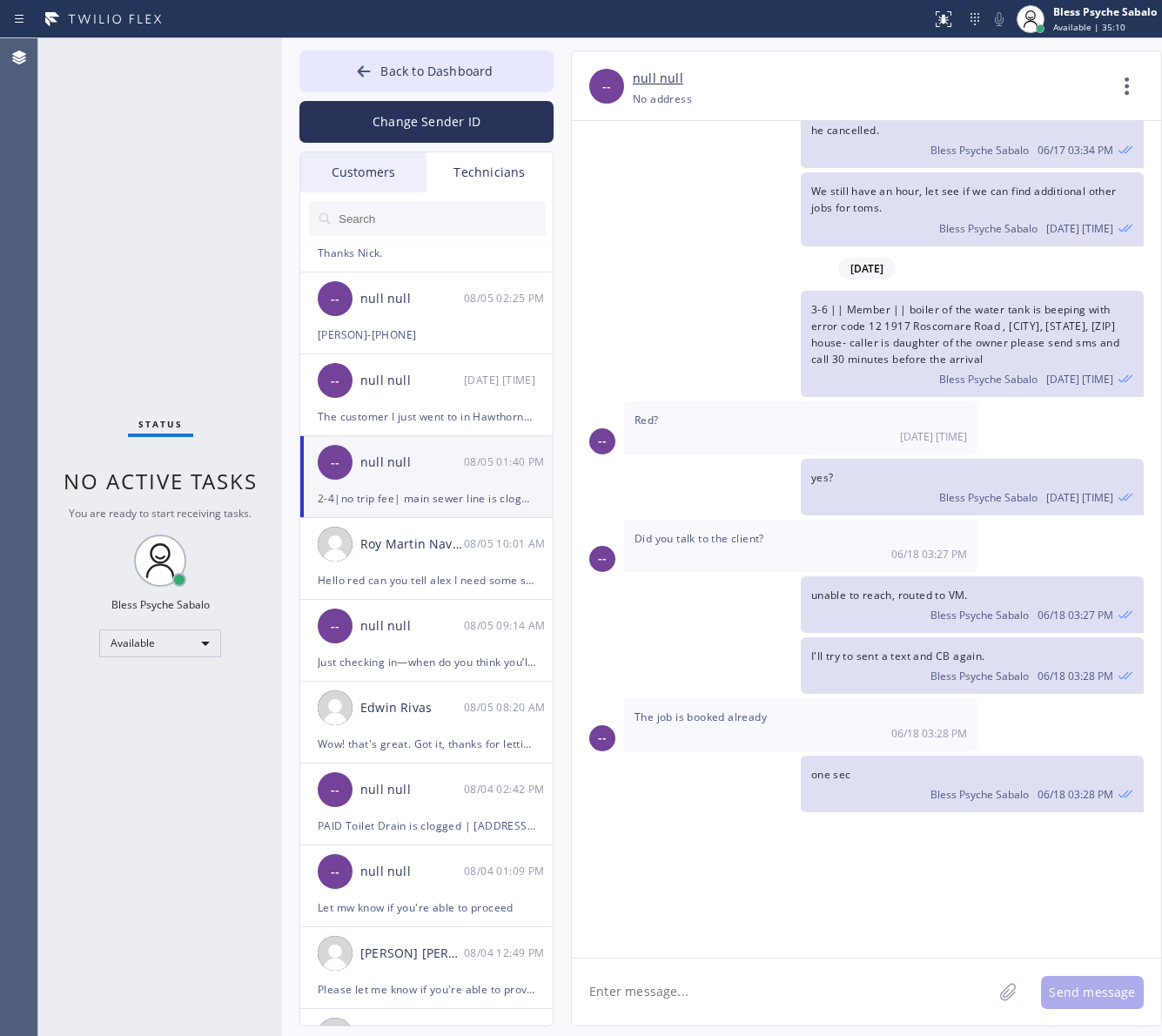 scroll, scrollTop: 15013, scrollLeft: 0, axis: vertical 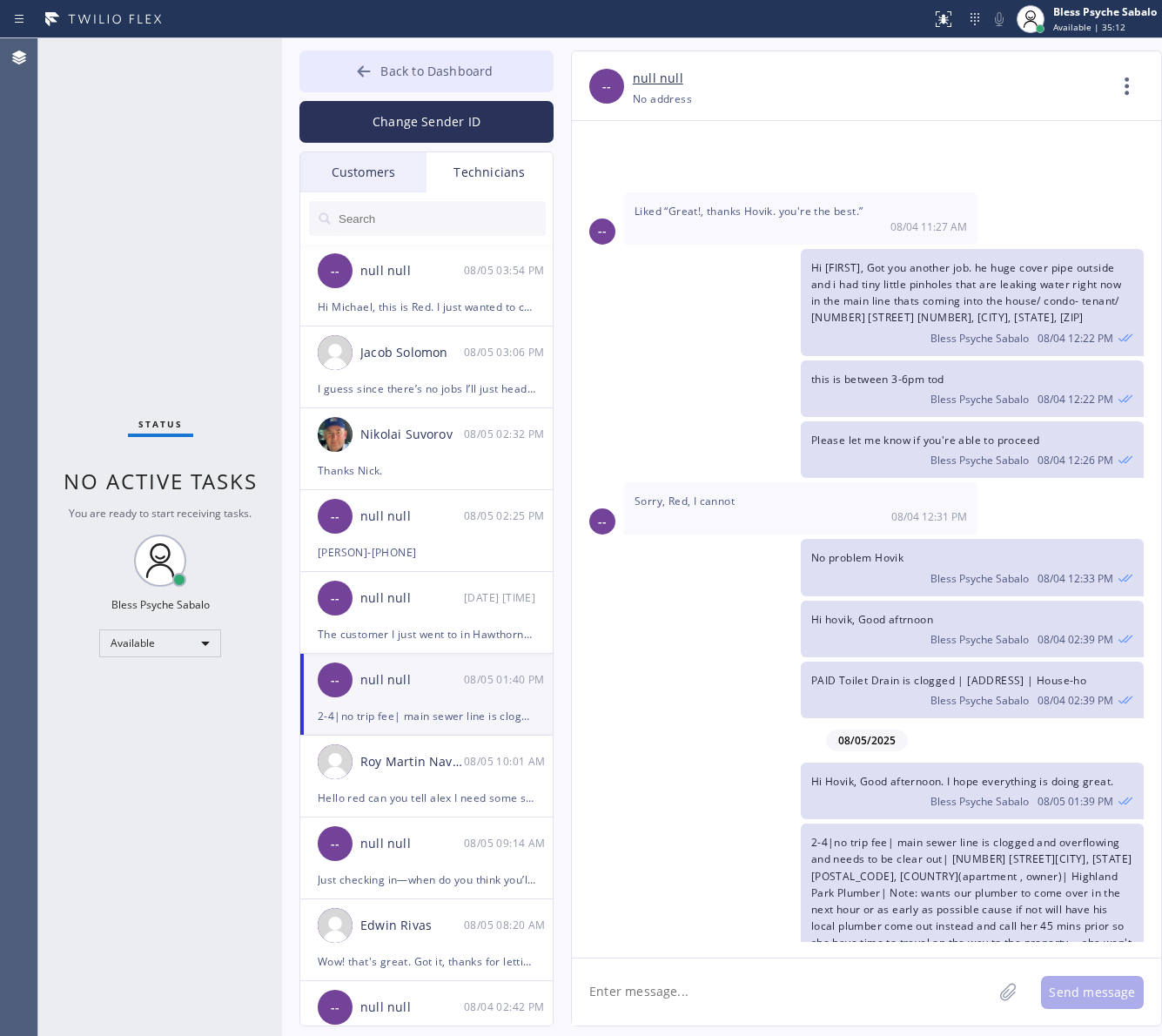 click on "Back to Dashboard" at bounding box center [436, 71] 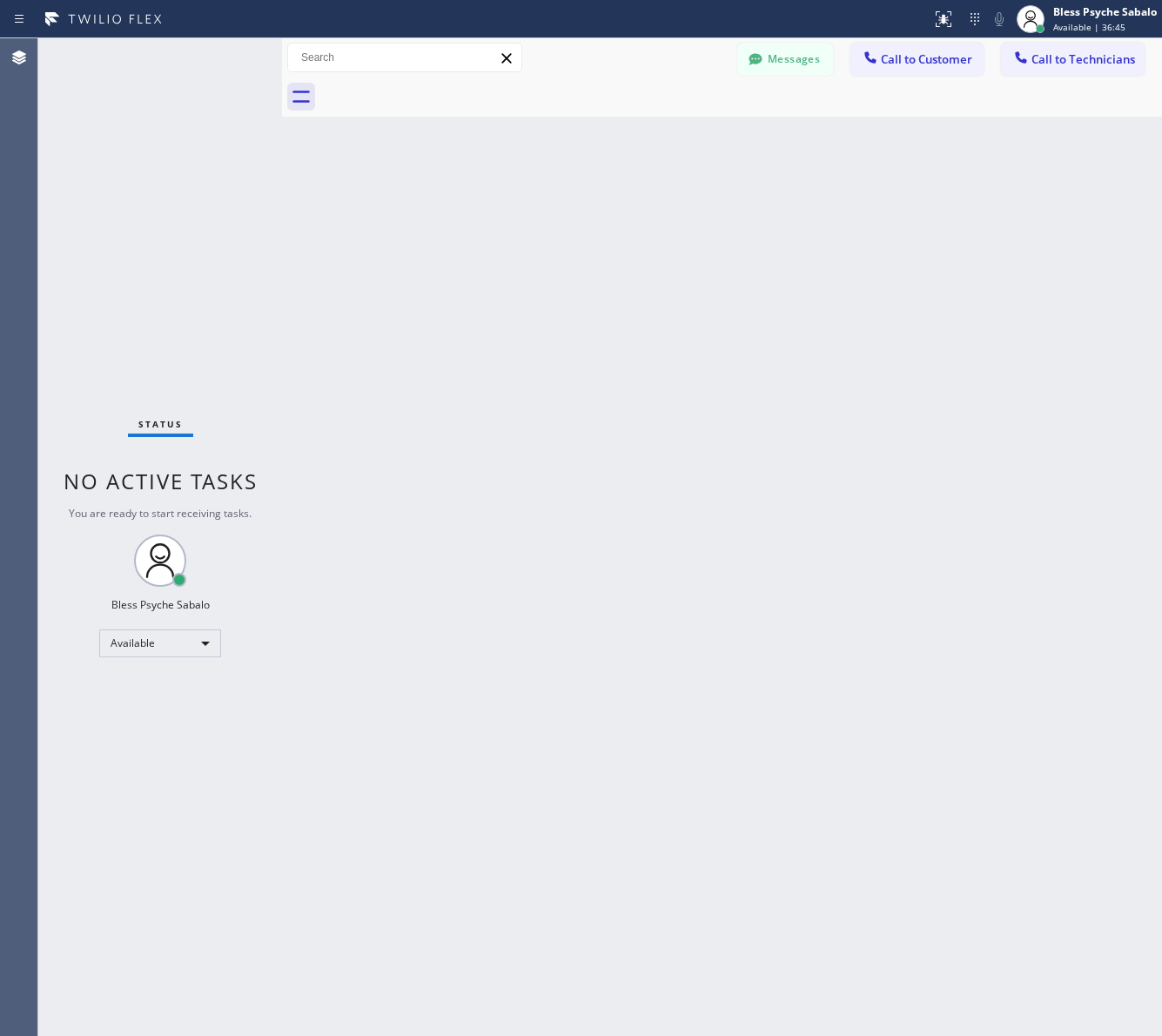 click on "Back to Dashboard Change Sender ID Customers Technicians MM [FIRST] [LAST] 07/28 03:53 PM It's fine .. NP
We don't need it anymore JW [FIRST] [LAST] 07/25 04:18 PM Hi [FIRST]-this is [FIRST], one of the dispatch managers here at 5 Star Plumbing. I’m reaching out to follow up on the estimate provided by our technician, [FIRST], during his visit on 07/02 regarding the (Installation of In-Home Water Filtration System). We just wanted to check in and see if you had any questions about the estimate or if there’s anything we can assist you with as you consider moving forward with the project. Feel free to reach out at your convenience—we’re here to help!
BS [FIRST] [LAST] 07/25 04:08 PM LC [FIRST] [LAST] 07/25 11:57 AM Tech advised me to just book an appointment and they'll gonna check the property together with you or either the real estate agent, to see if there's any back-up problem. DM [FIRST] [LAST] 07/25 08:45 AM BD [FIRST] [LAST] 07/24 04:53 PM No problem. IB [FIRST] [LAST] 07/24 02:33 PM Sorry I missed your call.  J  CD JL SN TJ" at bounding box center [722, 537] 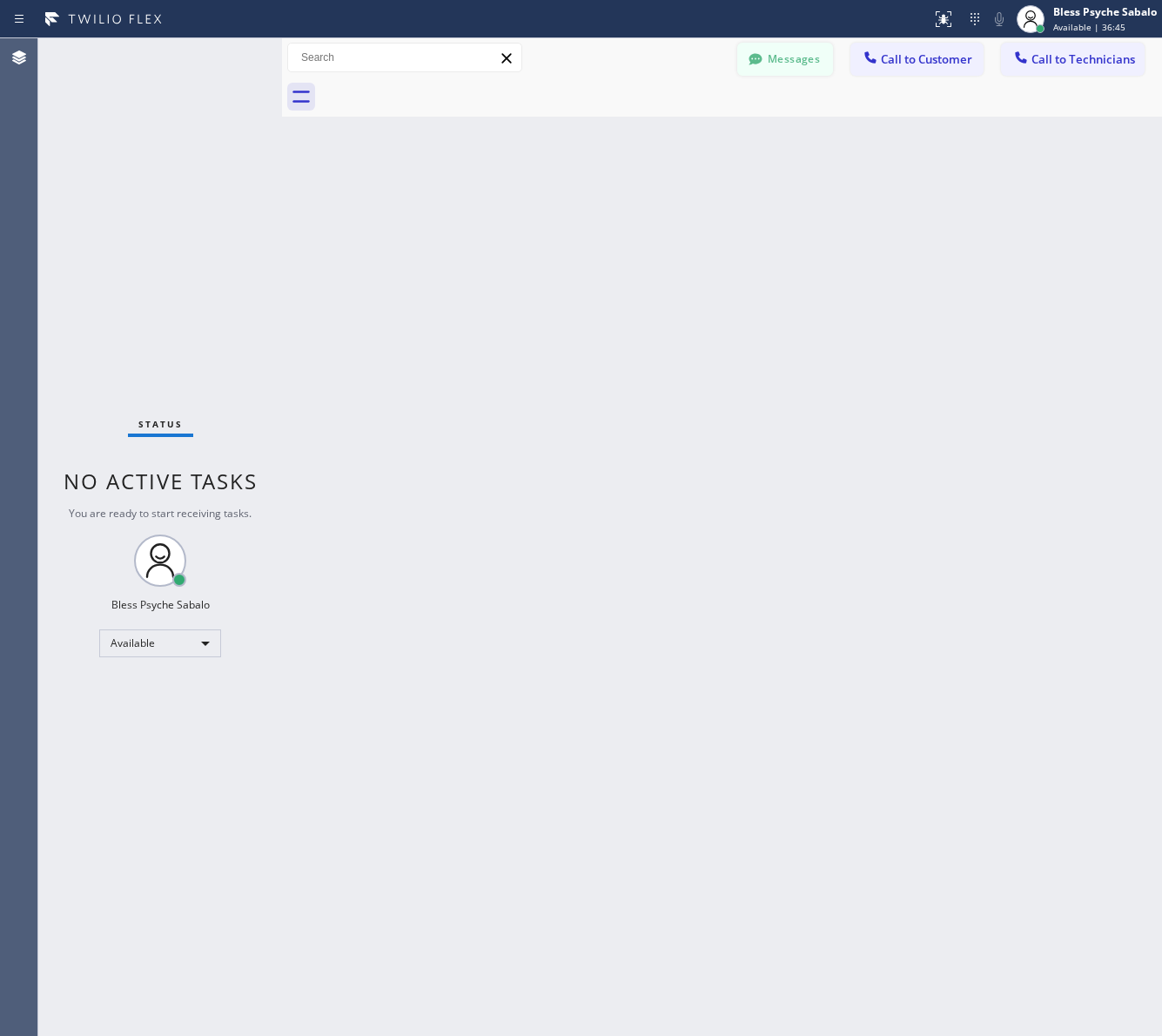 click on "Messages" at bounding box center (785, 59) 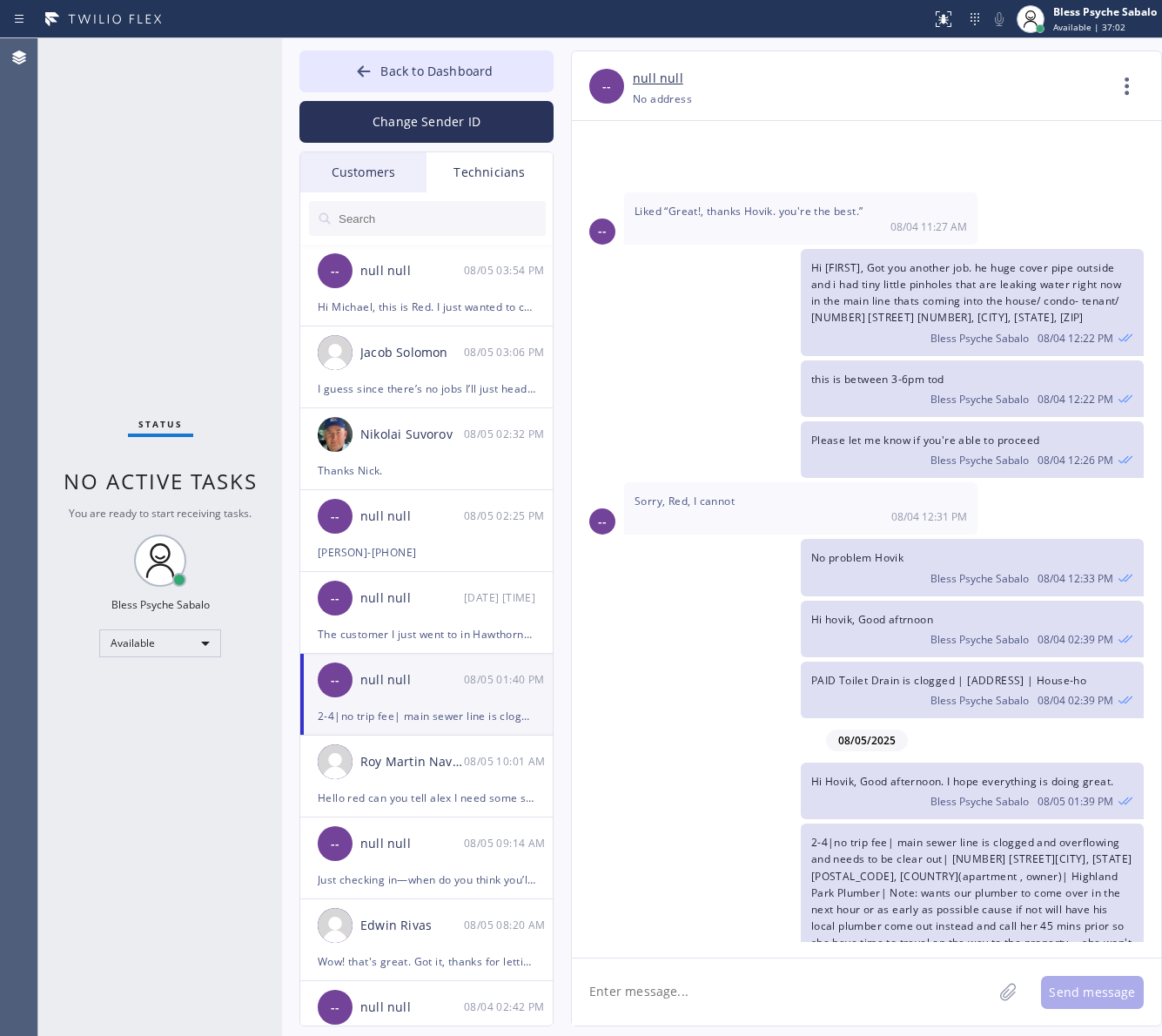 drag, startPoint x: 680, startPoint y: 328, endPoint x: 590, endPoint y: 254, distance: 116.516 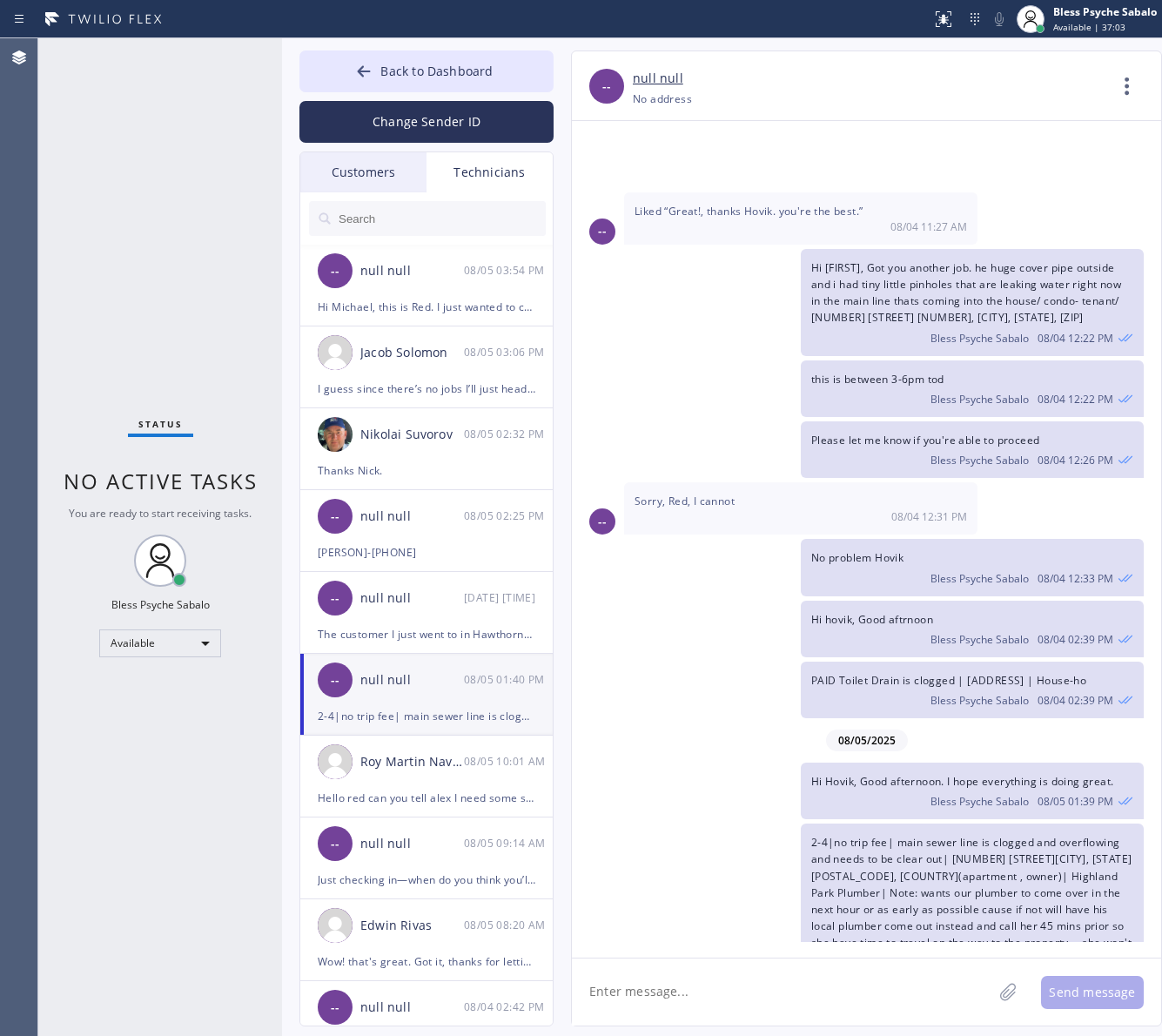 click on "Technicians" at bounding box center (489, 172) 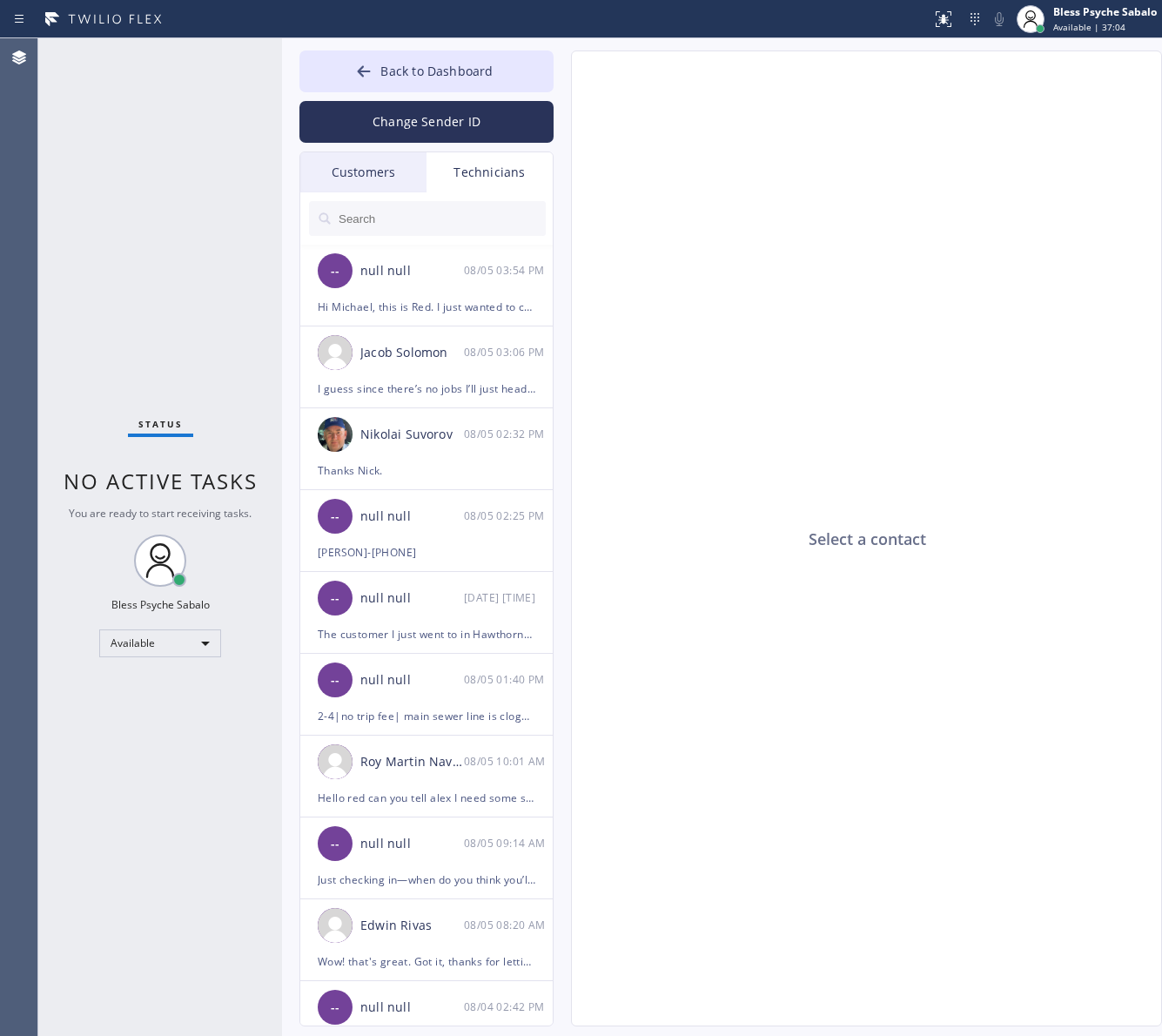 click at bounding box center (441, 219) 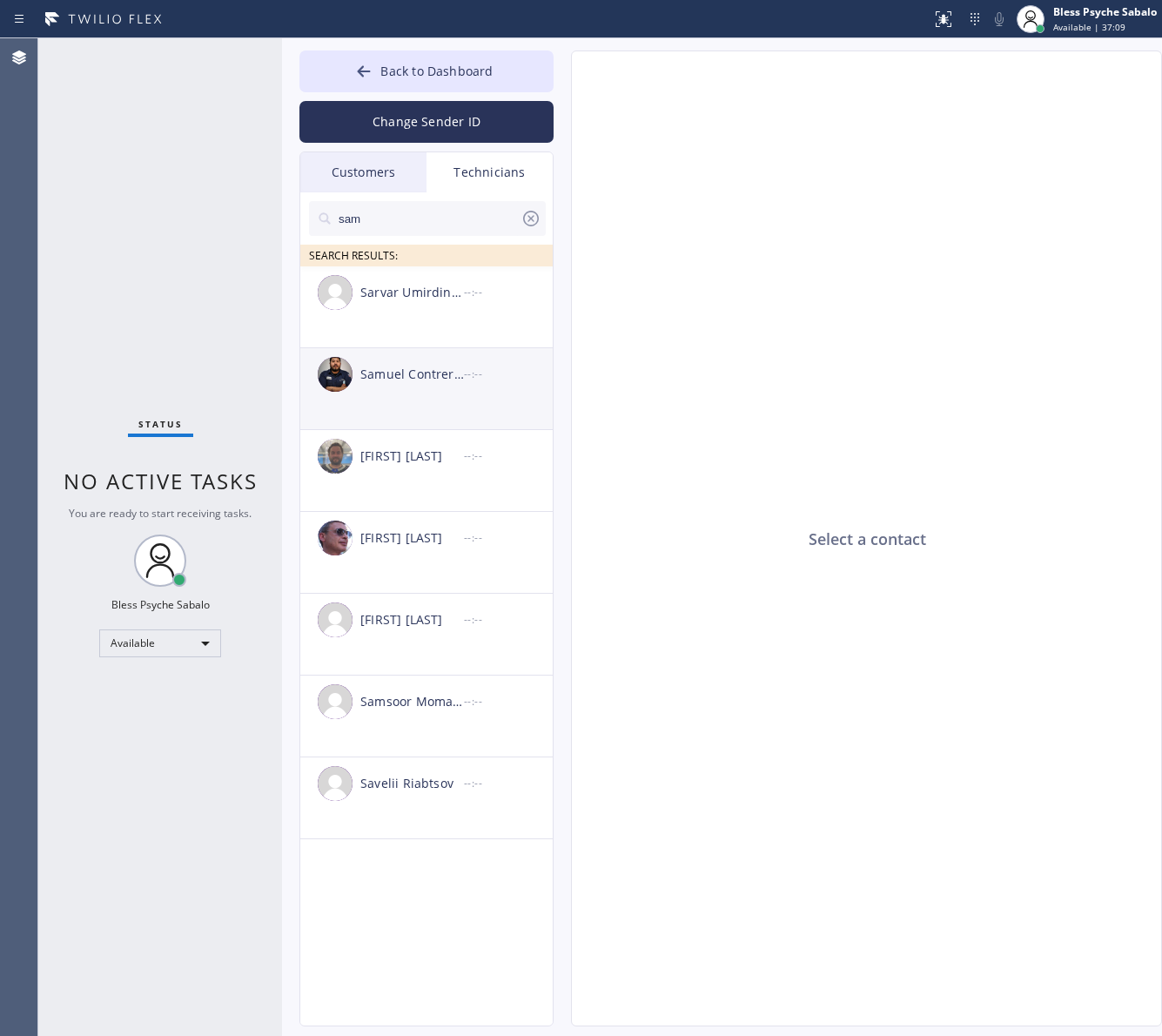 type on "sam" 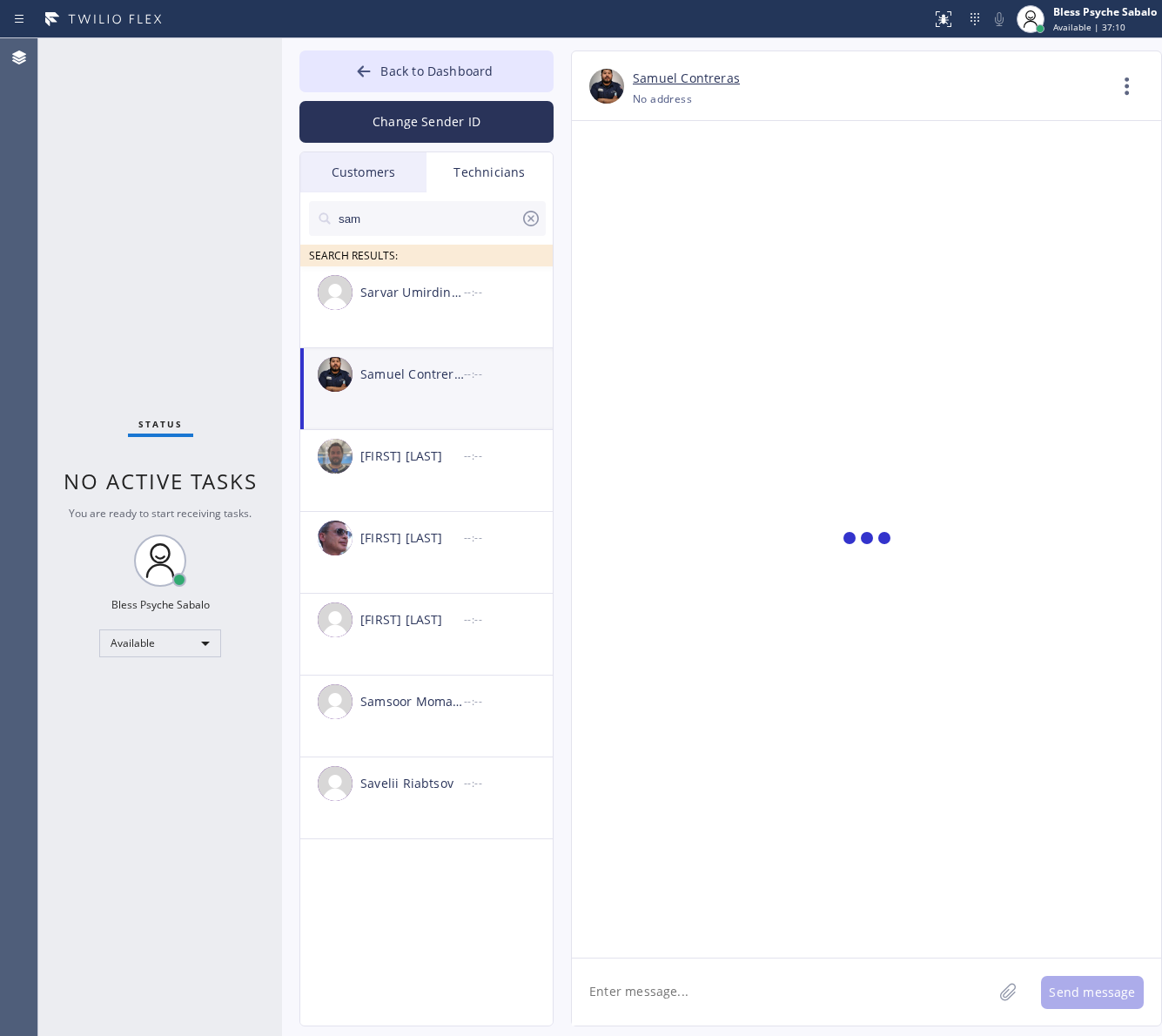 scroll, scrollTop: 777, scrollLeft: 0, axis: vertical 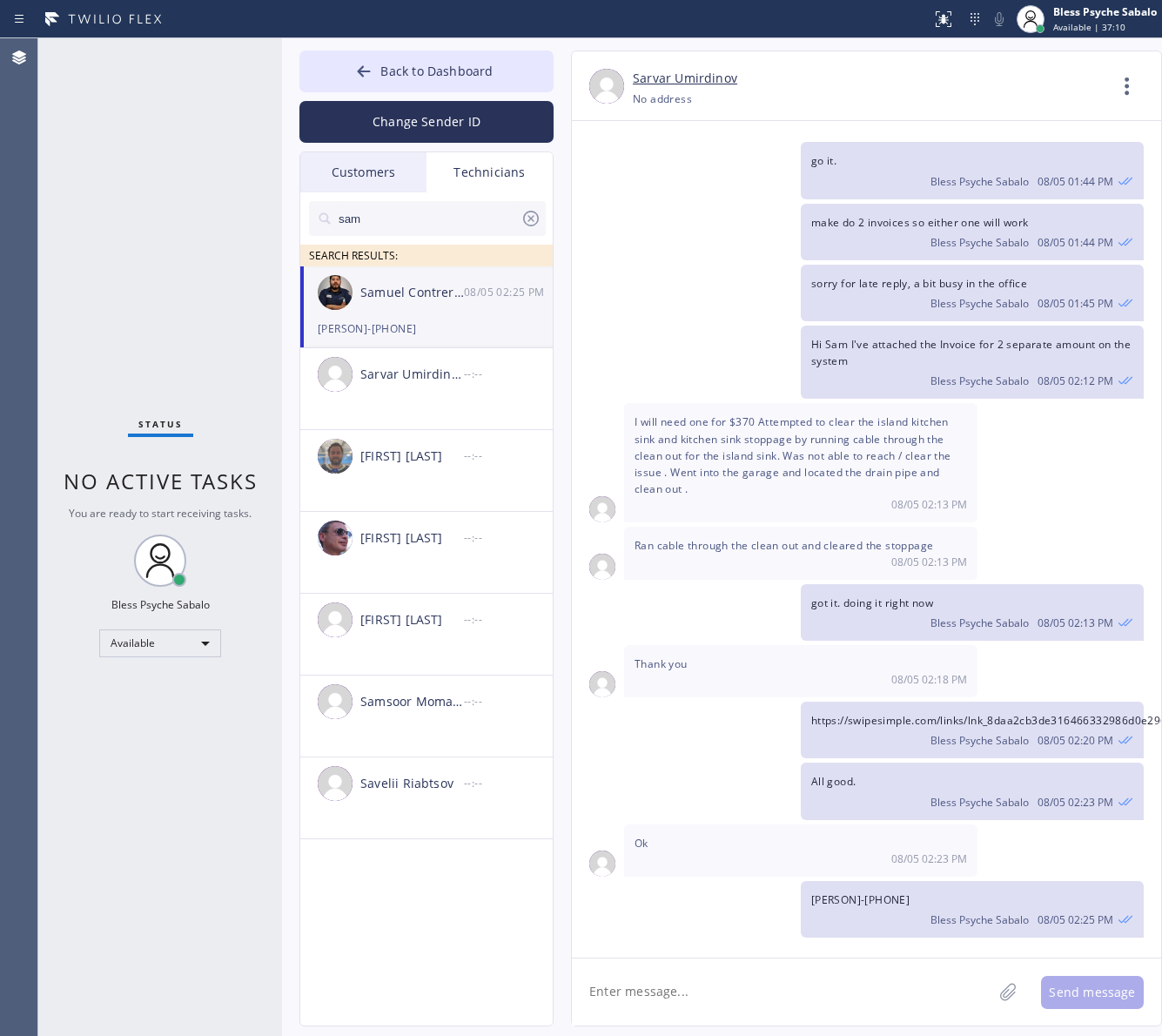 click 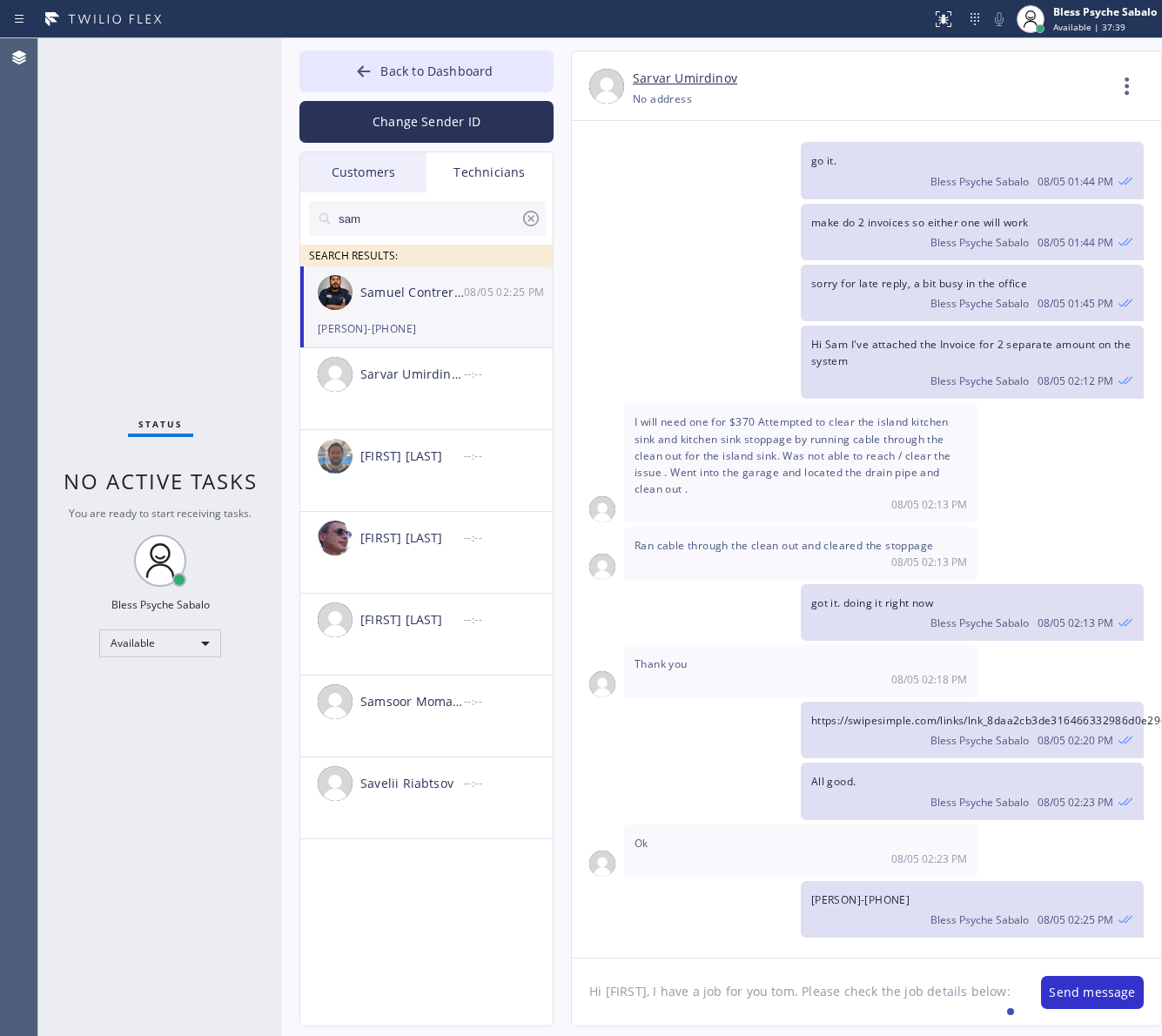 click on "Hi Sam, I have a job for you tom. Please check the job details below:" 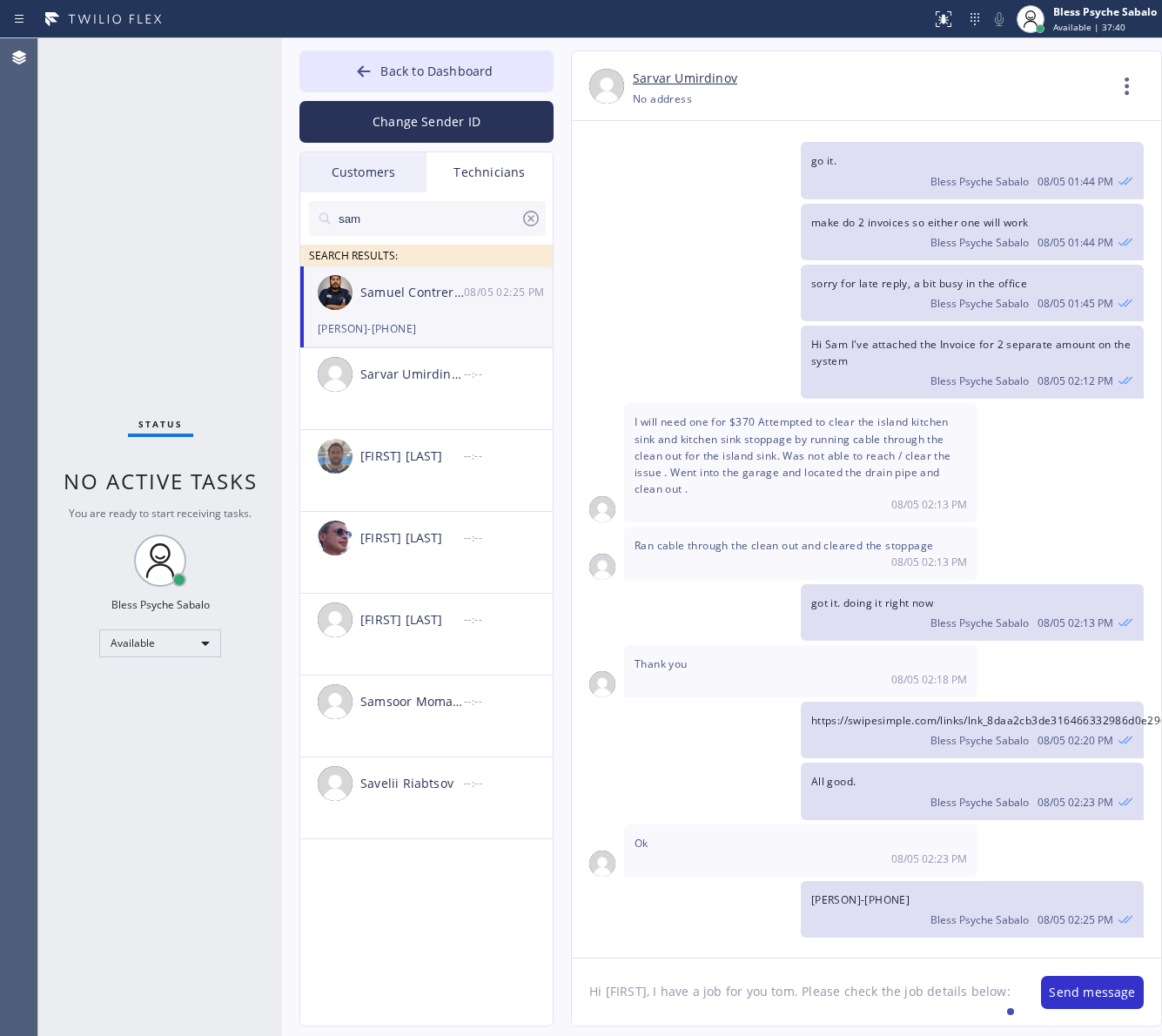 paste on "10-1 | no scf | sink installation | house-ho | 825 Angelus Pl, Venice, CA 90291, USA | Venice Public Service Plumbers Inc.| please call 30mins prior | SPECIAL NOTE: cx is only available between 10-11" 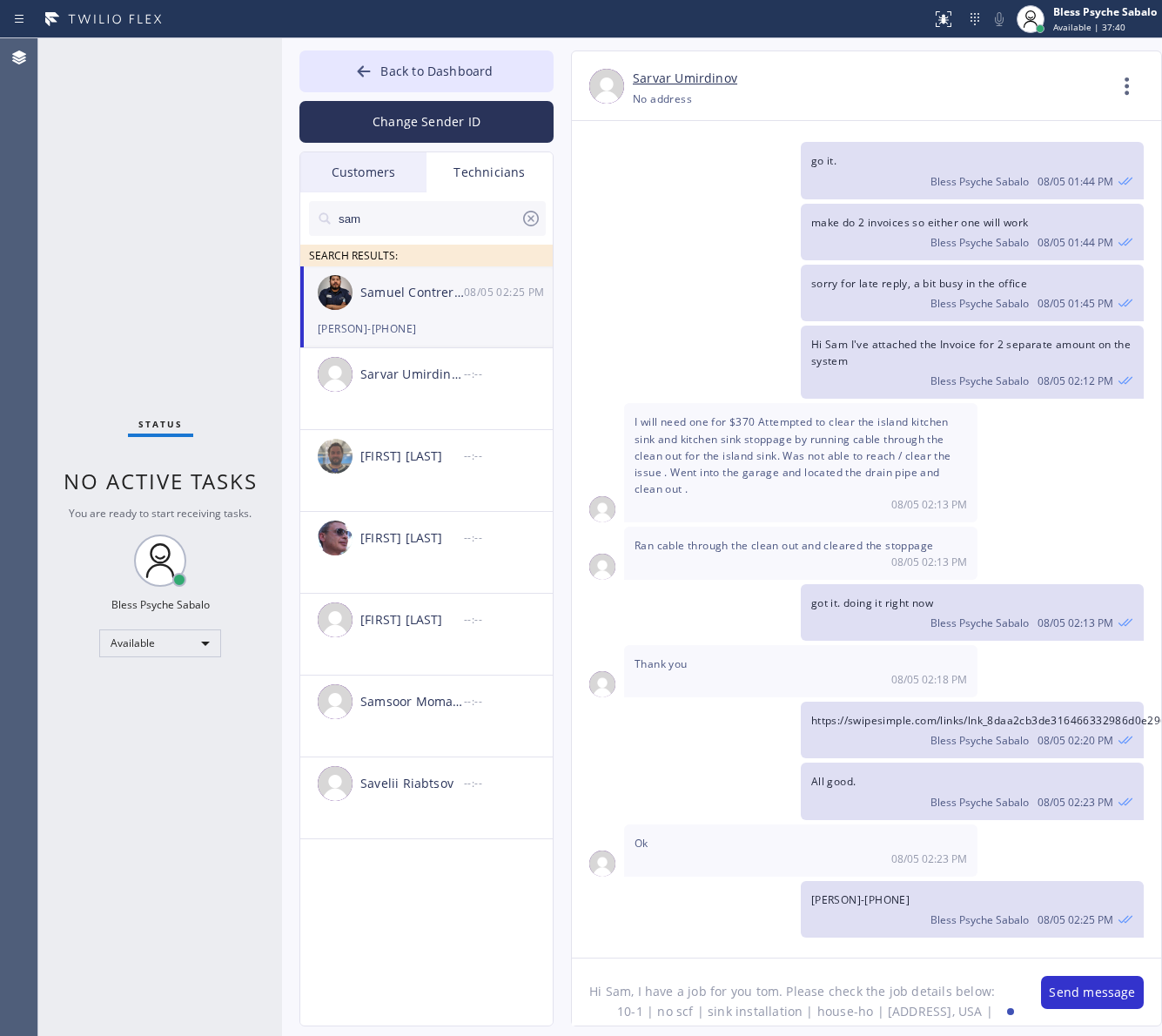 scroll, scrollTop: 35, scrollLeft: 0, axis: vertical 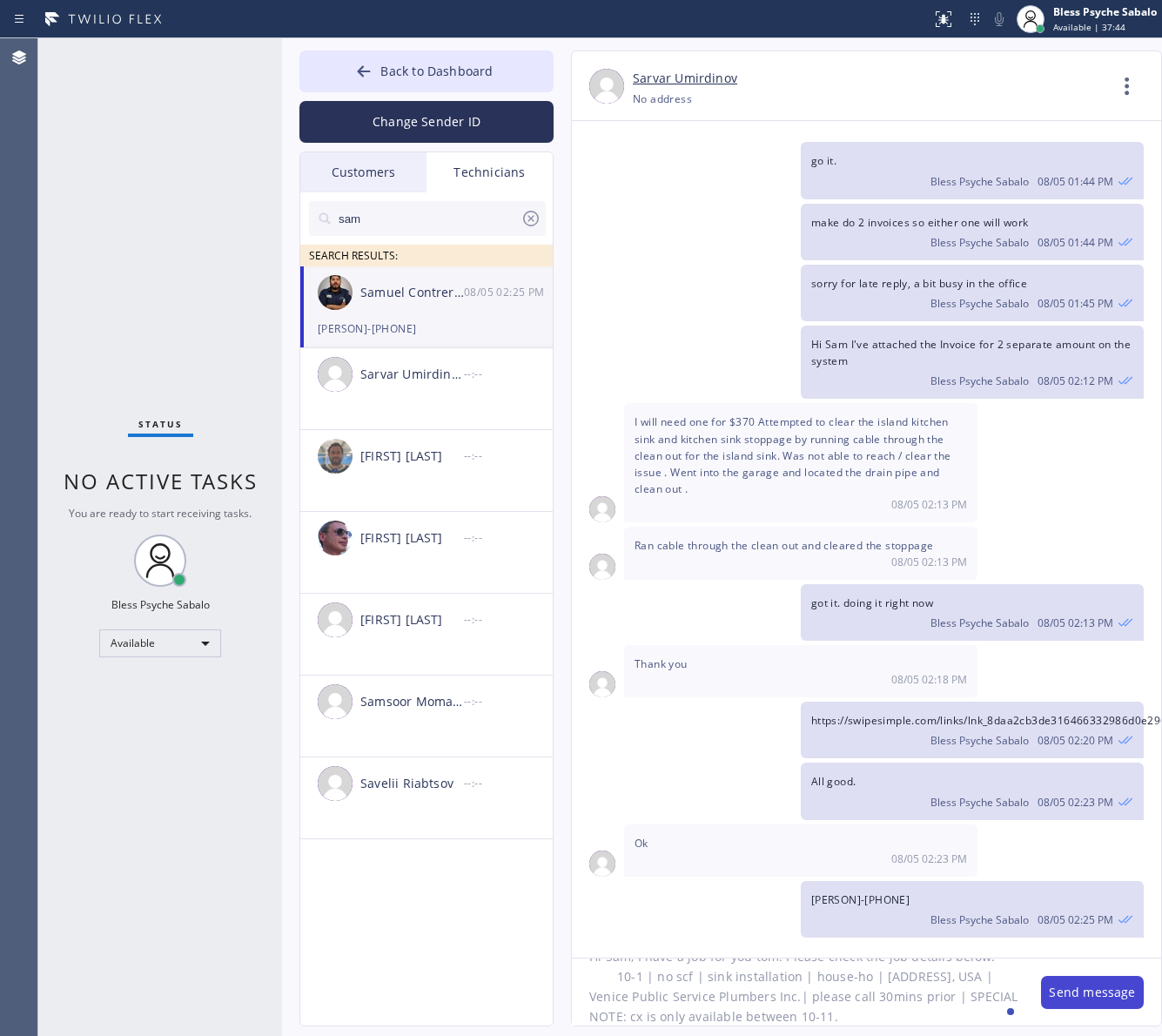 type on "Hi Sam, I have a job for you tom. Please check the job details below:
10-1 | no scf | sink installation | house-ho | 825 Angelus Pl, Venice, CA 90291, USA | Venice Public Service Plumbers Inc.| please call 30mins prior | SPECIAL NOTE: cx is only available between 10-11." 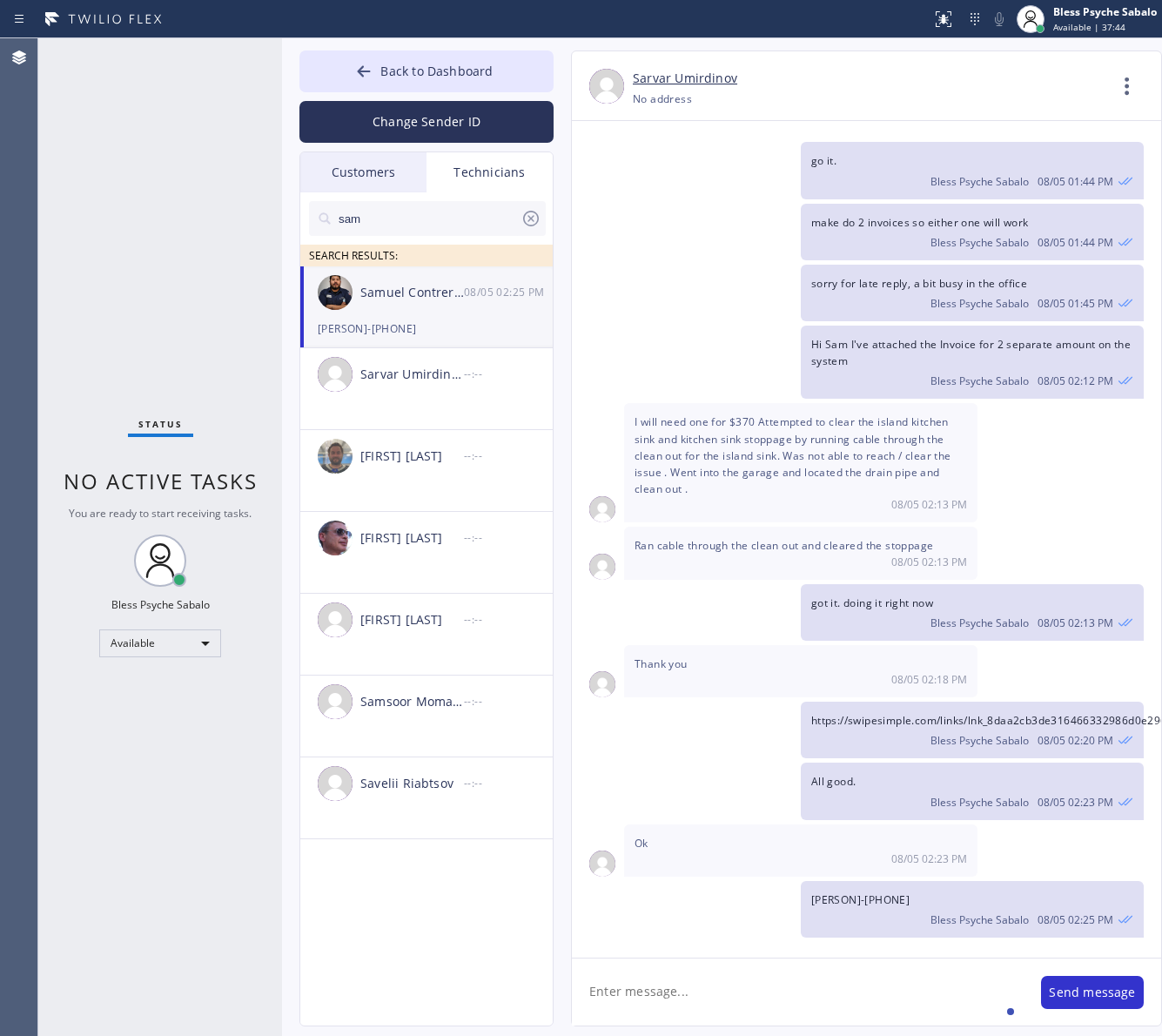 scroll, scrollTop: 0, scrollLeft: 0, axis: both 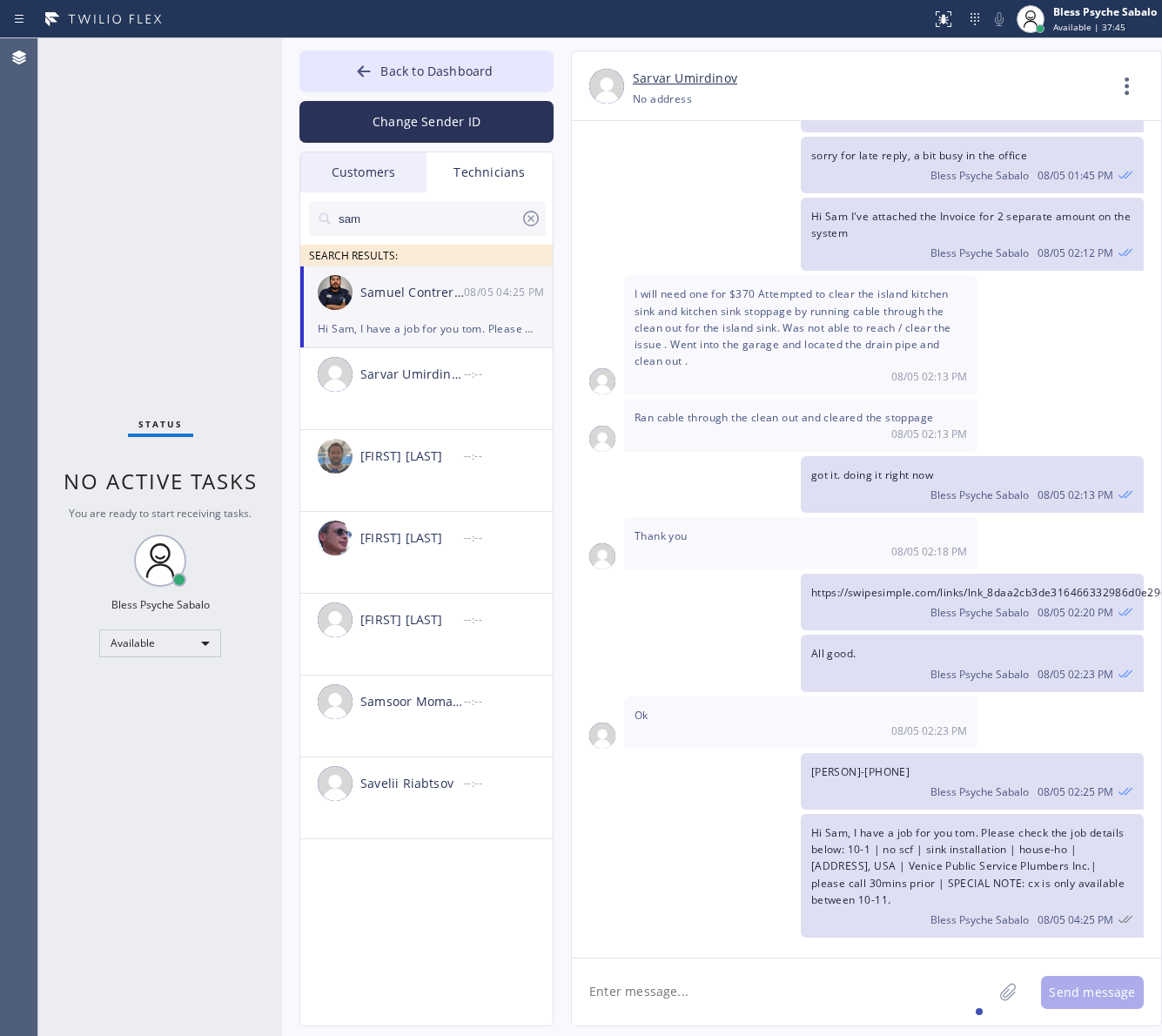 click on "I will need one for $370
Attempted to clear the island kitchen sink and kitchen sink stoppage by running cable through the clean out for the island sink. Was not able to reach / clear the issue . Went into the garage and located the drain pipe and clean out . 08/05 02:13 PM" at bounding box center (866, 334) 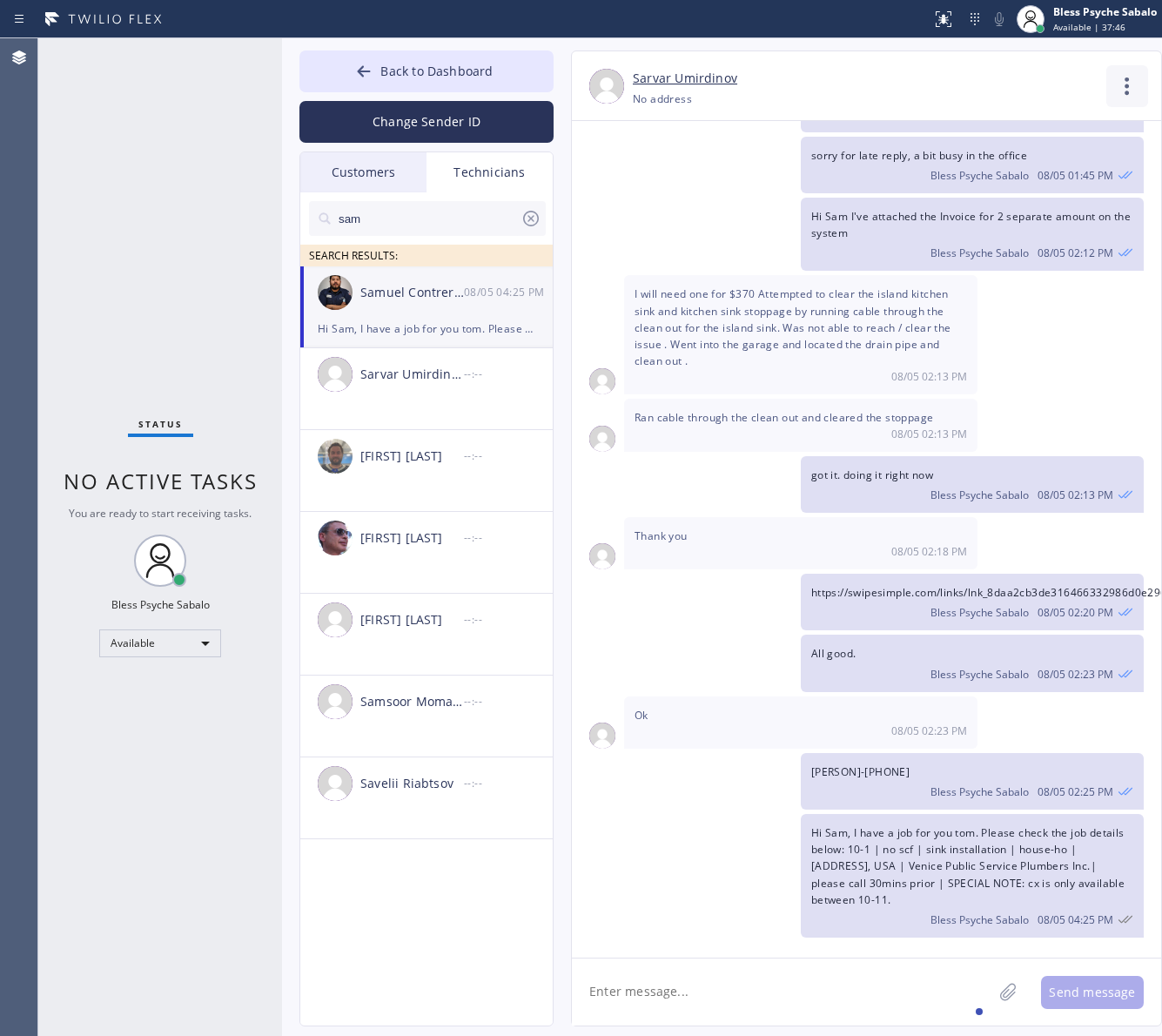 click 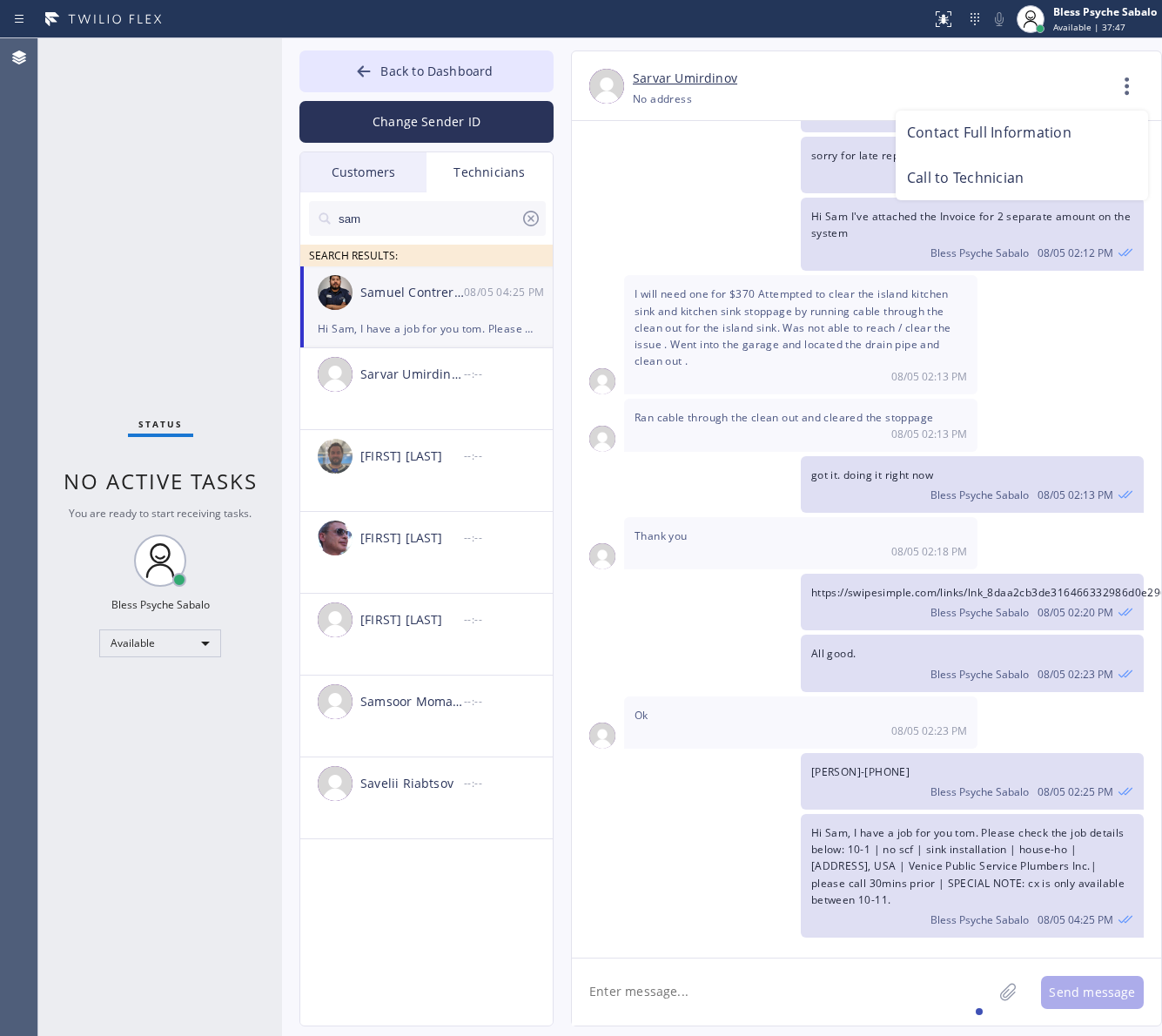 drag, startPoint x: 814, startPoint y: 380, endPoint x: 573, endPoint y: 424, distance: 244.98367 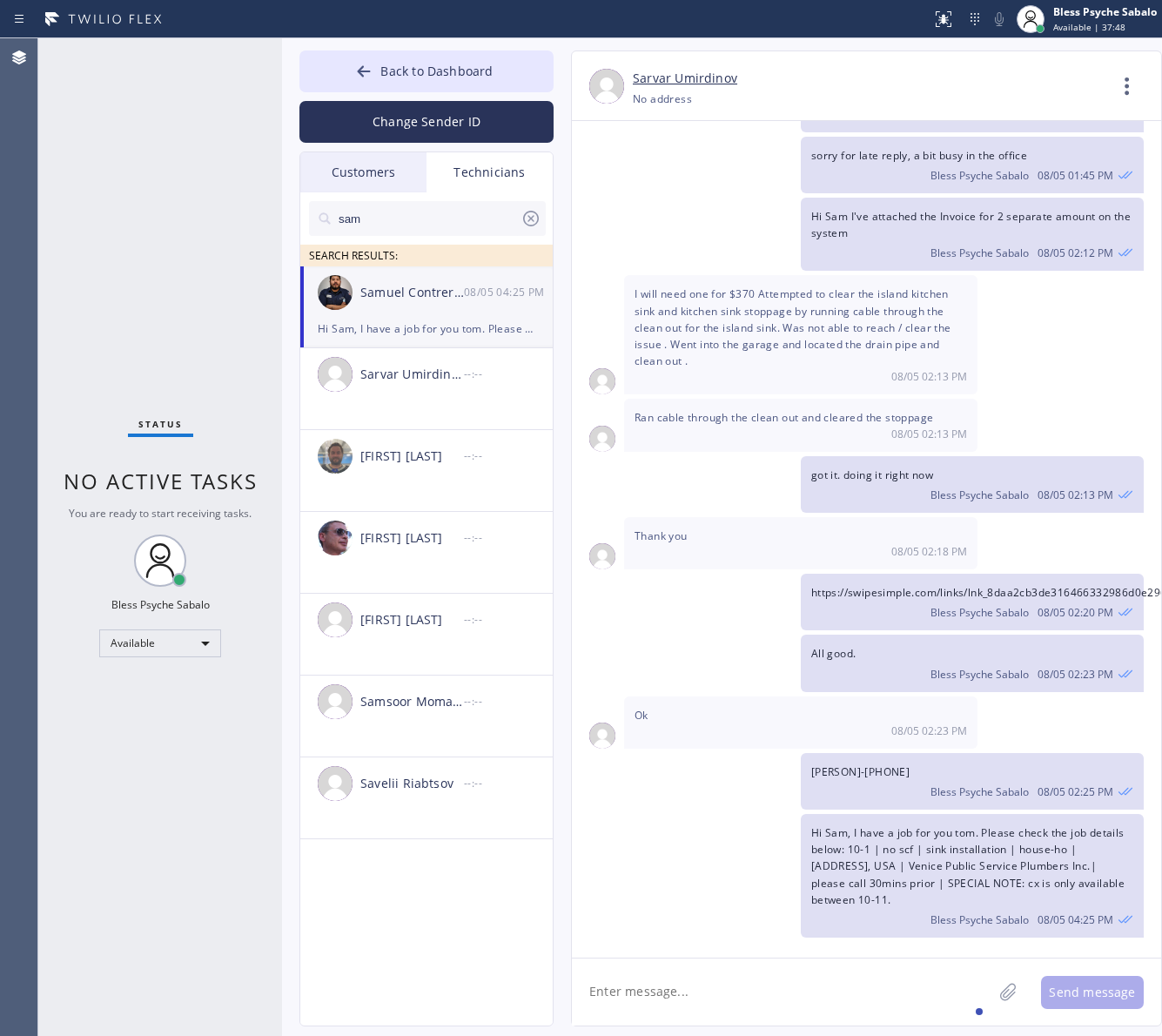 click on "Hi Sam, I have a job for you tom. Please check the job details below:
10-1 | no scf | sink installation | house-ho | 825 Angelus Pl, Venice, CA 90291, USA | Venice Public Service Plumbers Inc.| please call 30mins prior | SPECIAL NOTE: cx is only available between 10-11." at bounding box center (427, 328) 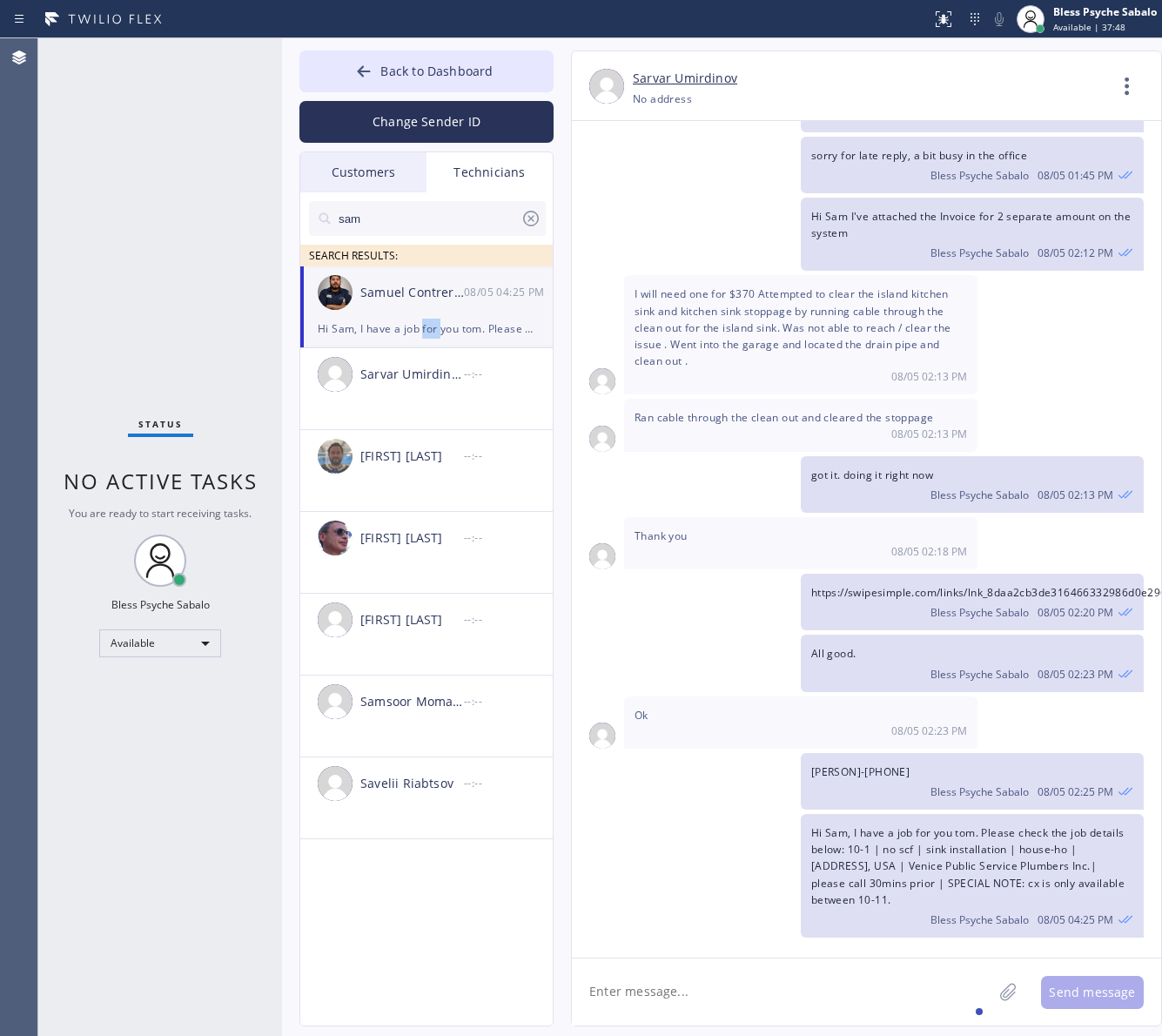 click on "Hi Sam, I have a job for you tom. Please check the job details below:
10-1 | no scf | sink installation | house-ho | 825 Angelus Pl, Venice, CA 90291, USA | Venice Public Service Plumbers Inc.| please call 30mins prior | SPECIAL NOTE: cx is only available between 10-11." at bounding box center (427, 328) 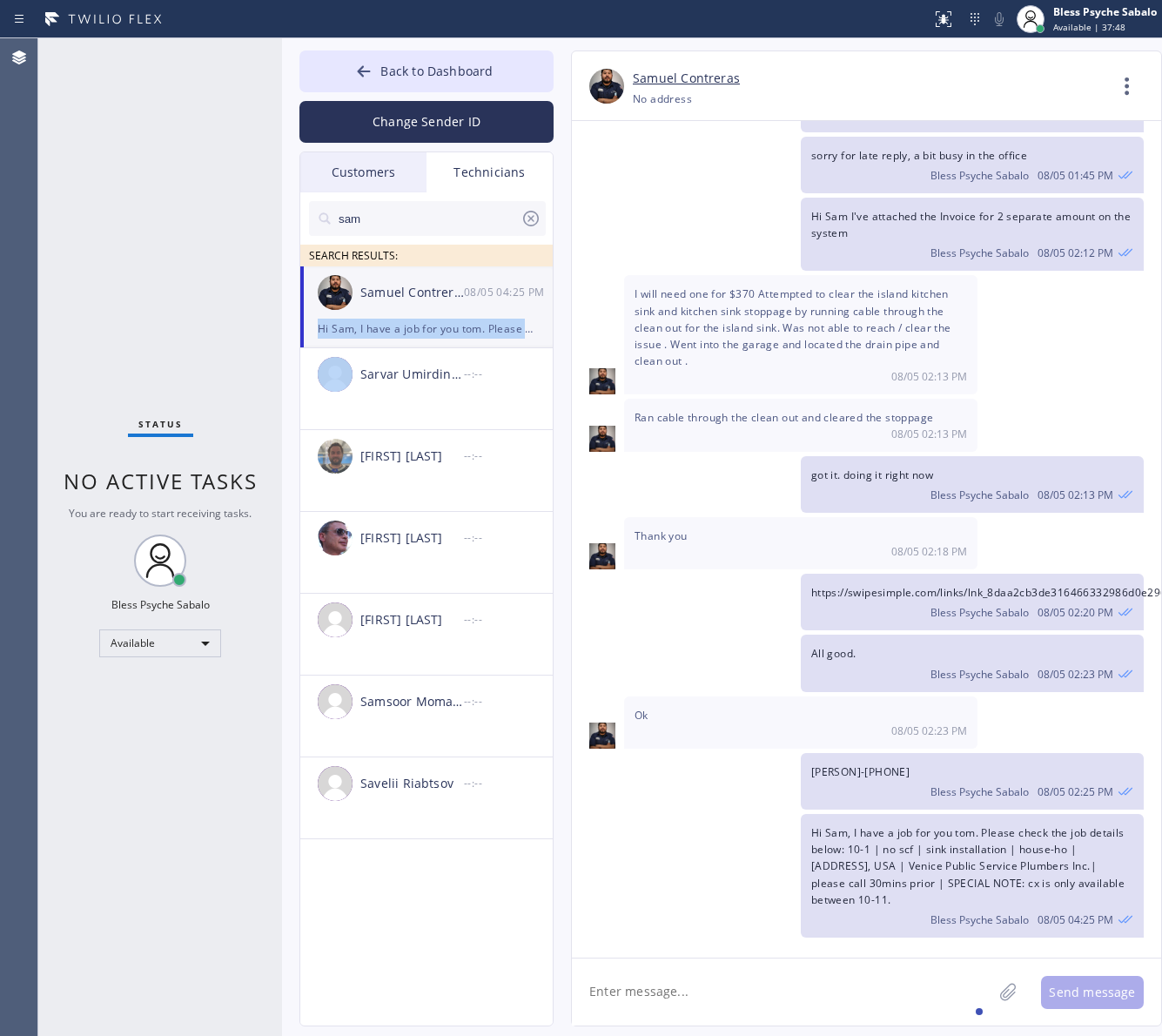 click on "Hi Sam, I have a job for you tom. Please check the job details below:
10-1 | no scf | sink installation | house-ho | 825 Angelus Pl, Venice, CA 90291, USA | Venice Public Service Plumbers Inc.| please call 30mins prior | SPECIAL NOTE: cx is only available between 10-11." at bounding box center [427, 328] 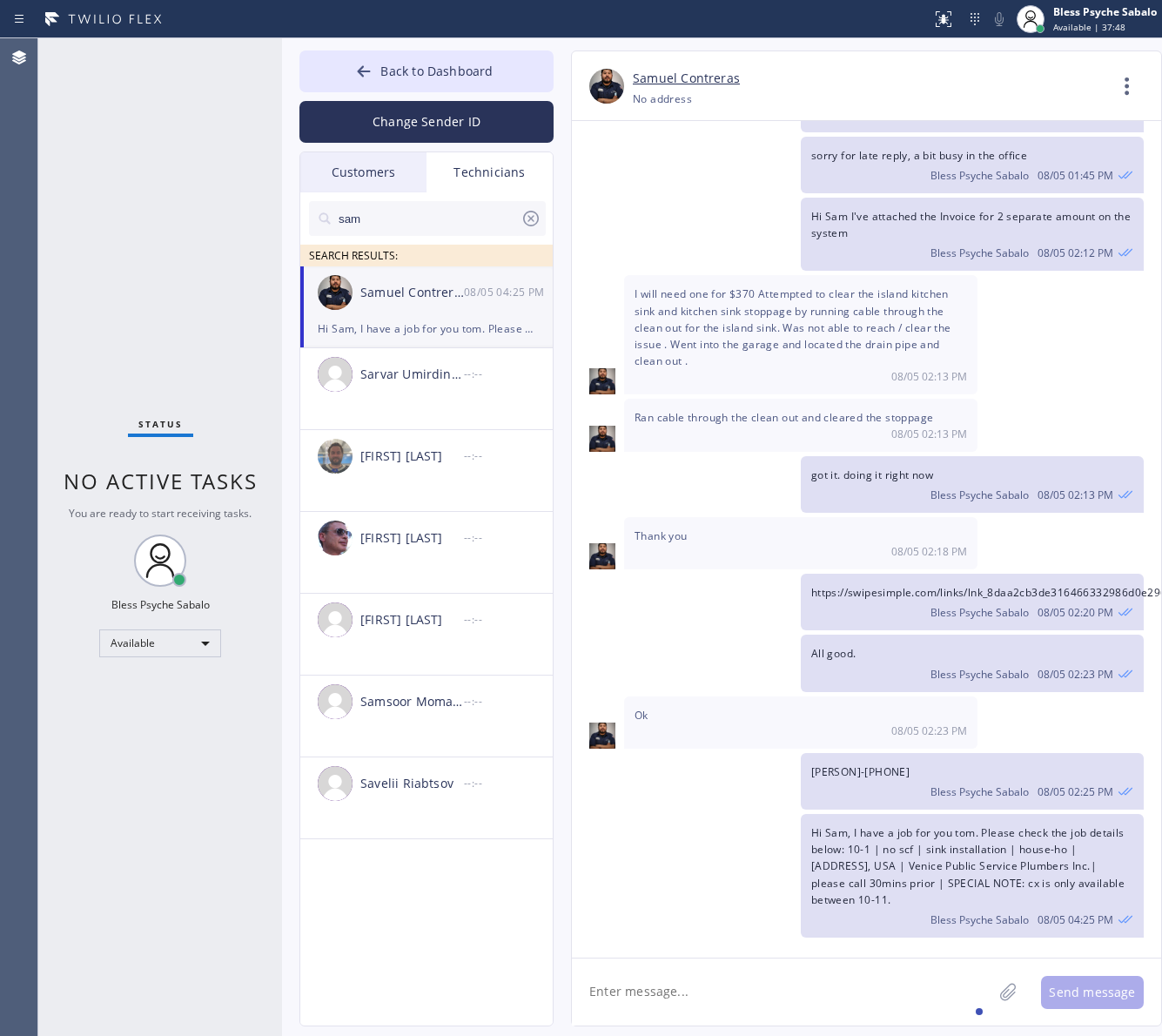 click on "08/05 02:13 PM" at bounding box center (801, 376) 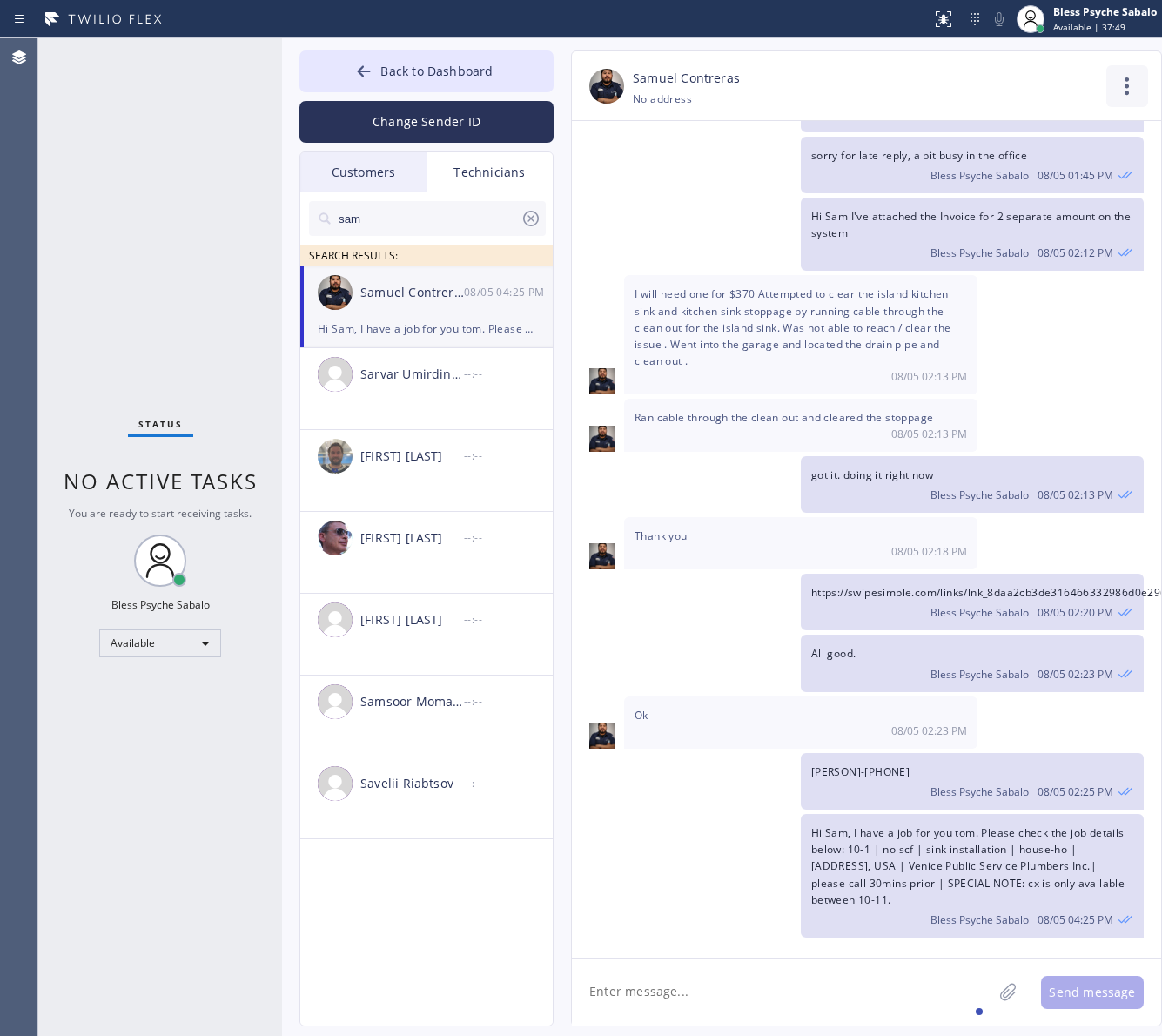 click 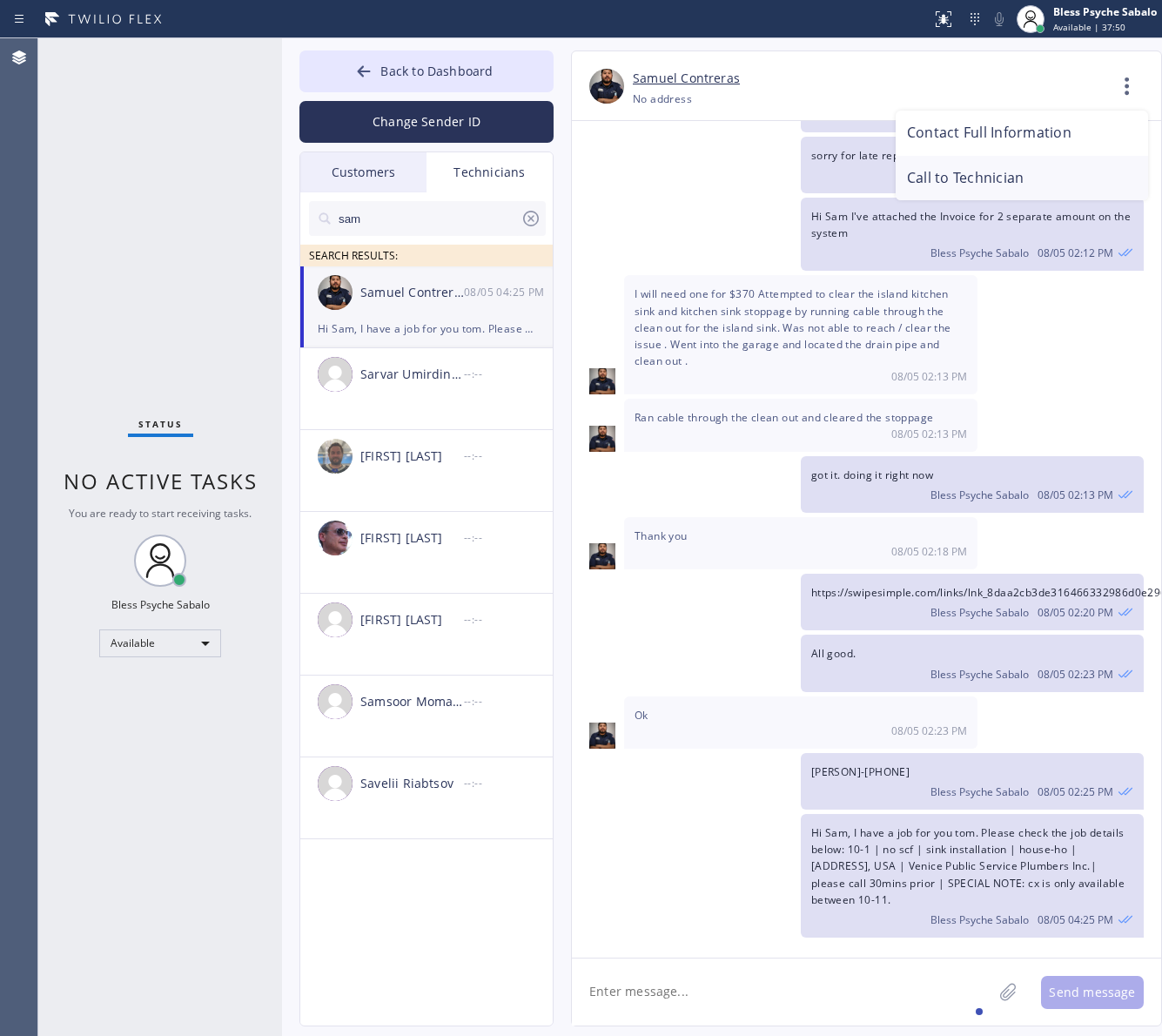 click on "Call to Technician" at bounding box center (1022, 178) 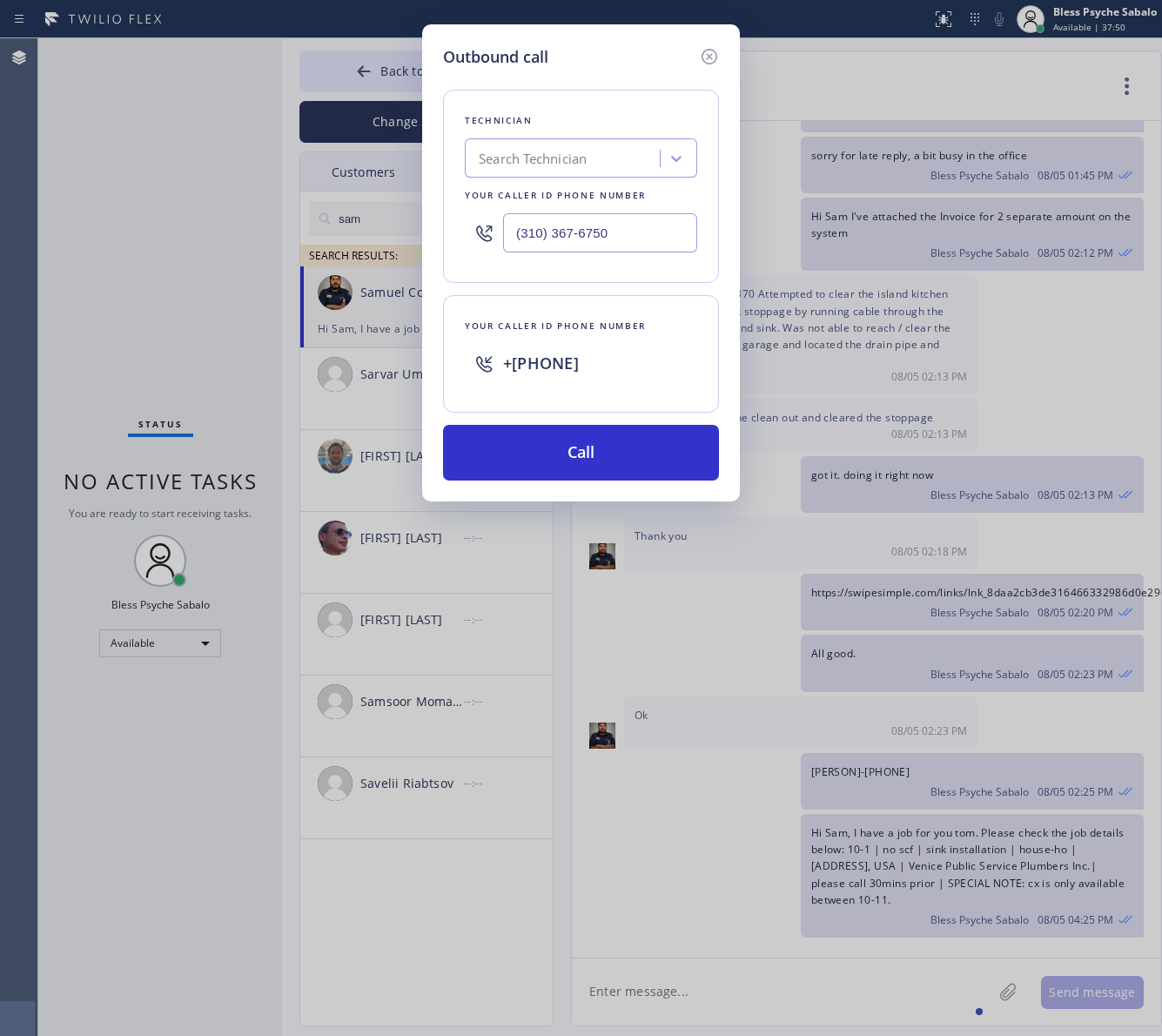 drag, startPoint x: 1015, startPoint y: 320, endPoint x: 981, endPoint y: 309, distance: 35.735137 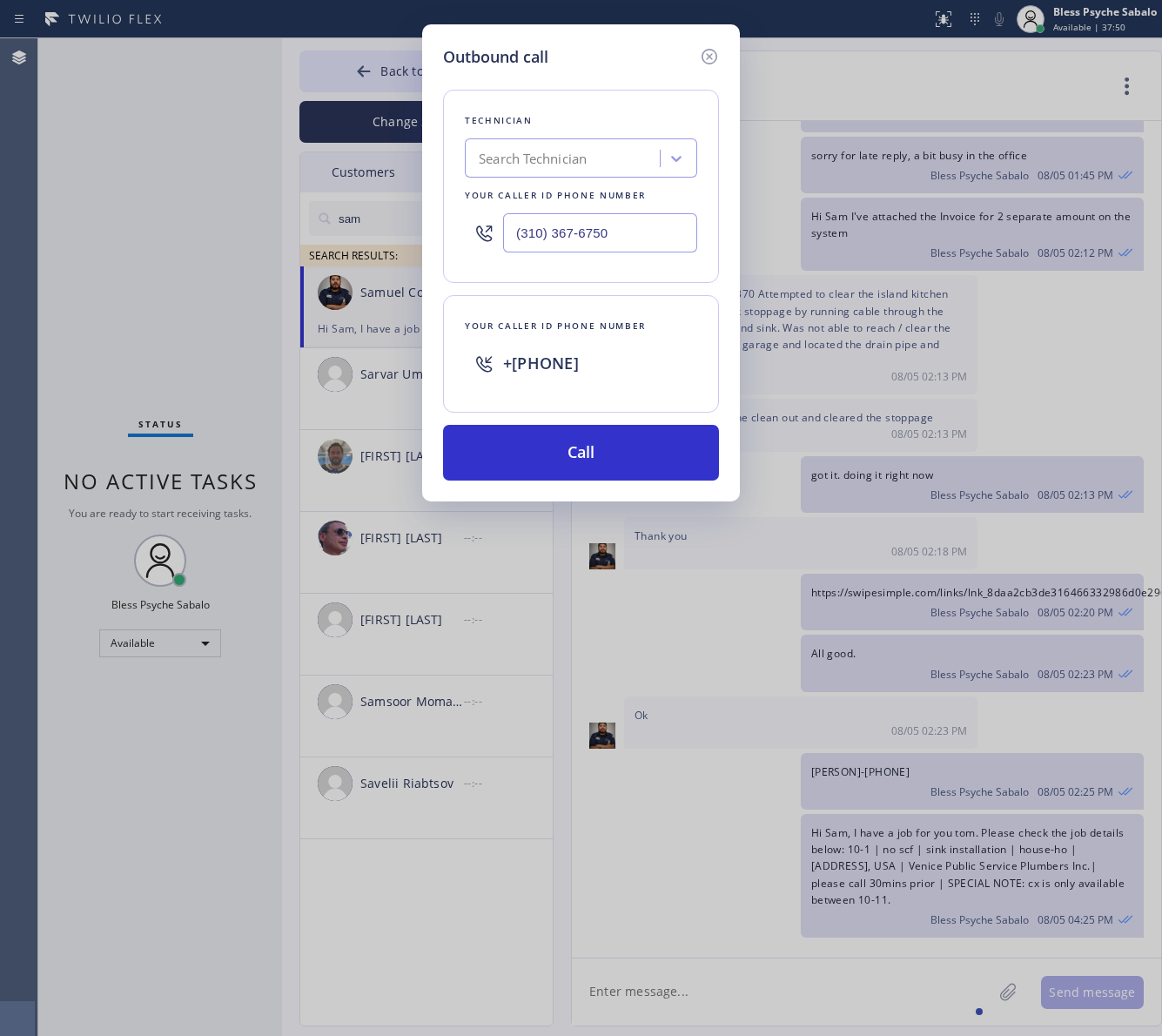 click on "Outbound call Technician Search Technician Your caller id phone number (310) 367-6750 Your caller id phone number +12138161472 Call" at bounding box center [581, 518] 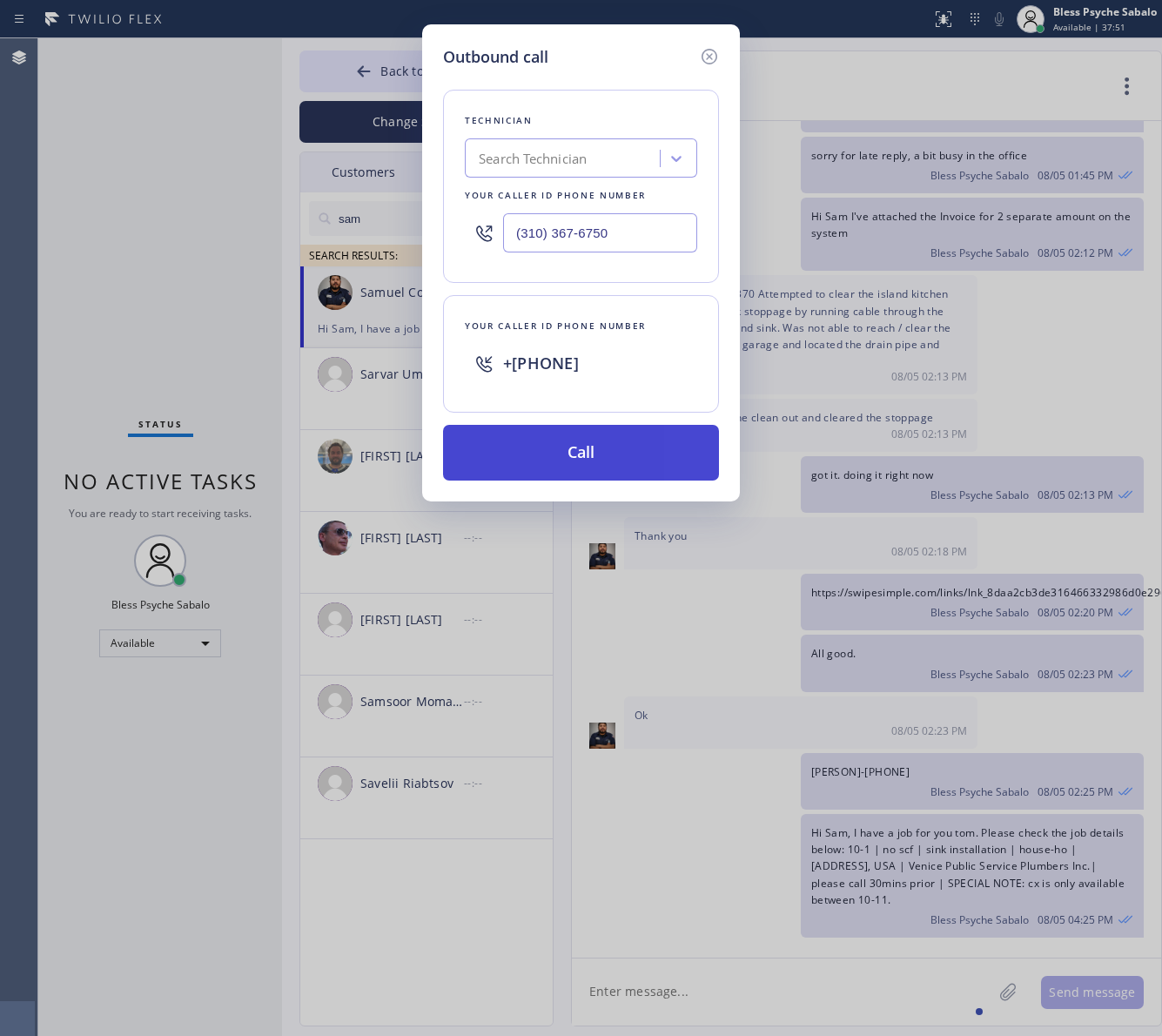 click on "Call" at bounding box center [581, 453] 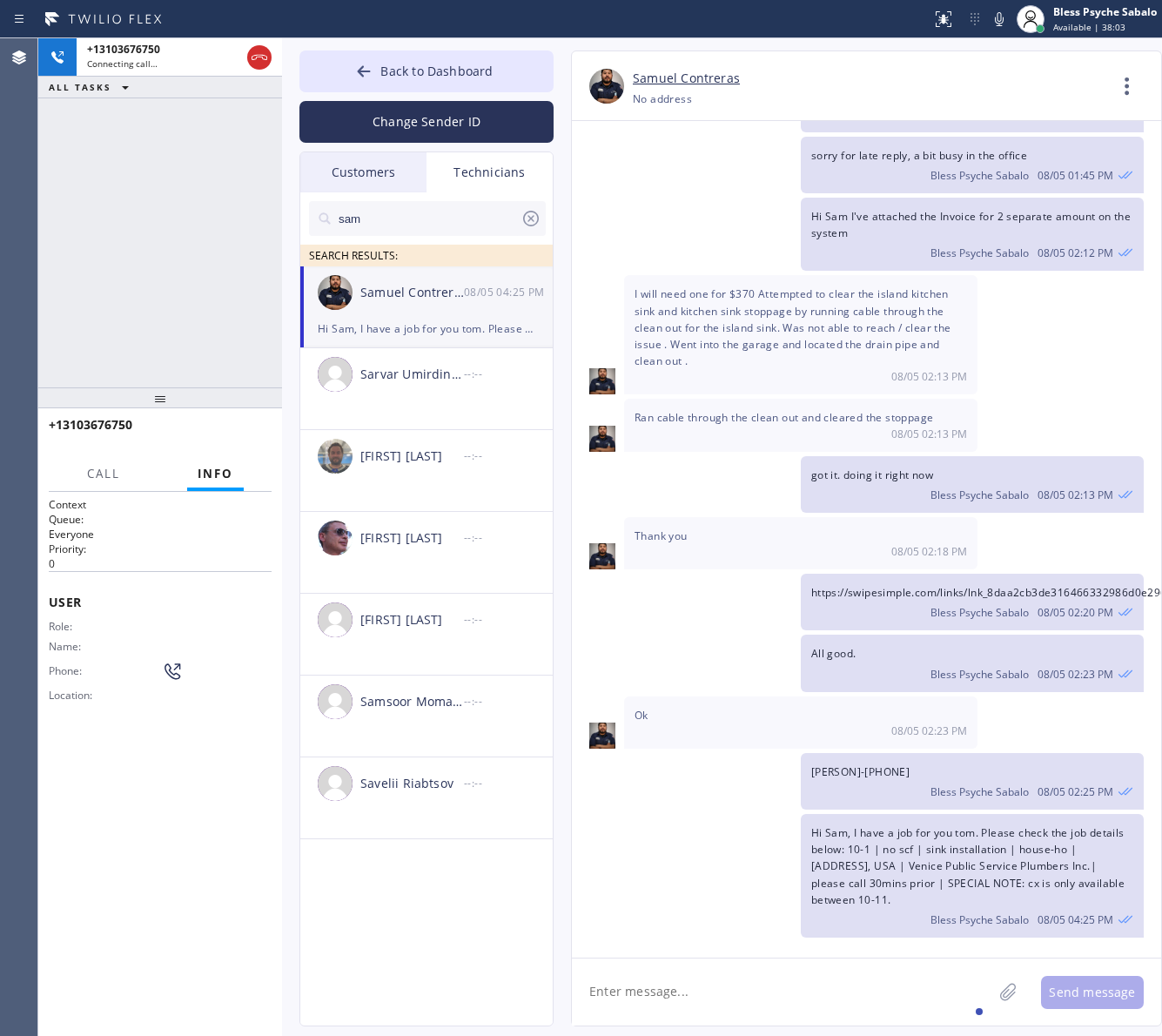 click on "Thank you  08/05 02:18 PM" at bounding box center (801, 543) 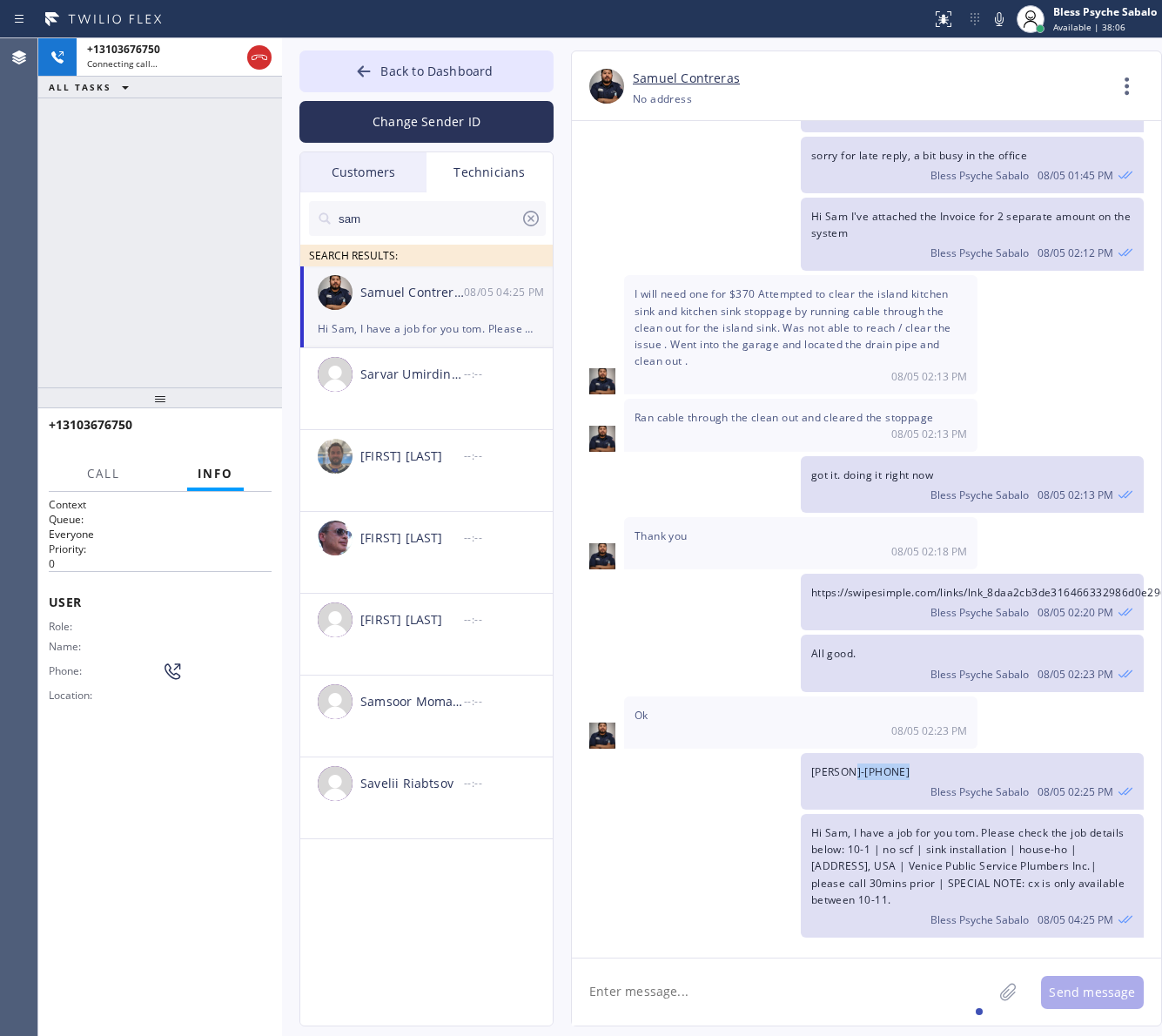 drag, startPoint x: 947, startPoint y: 760, endPoint x: 850, endPoint y: 779, distance: 98.84331 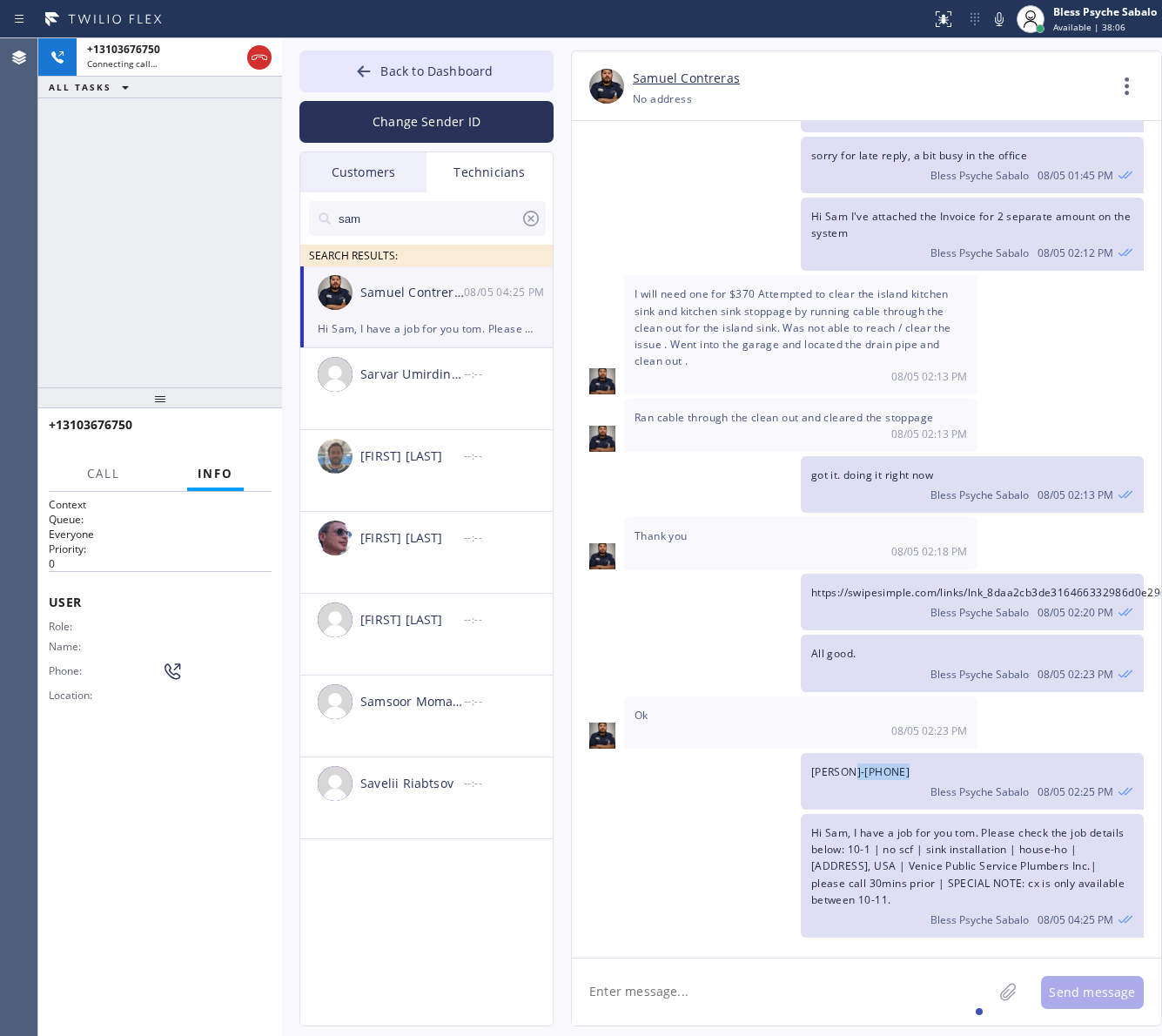 click on "Alex-13236796146 Bless Psyche Sabalo 08/05 02:25 PM" 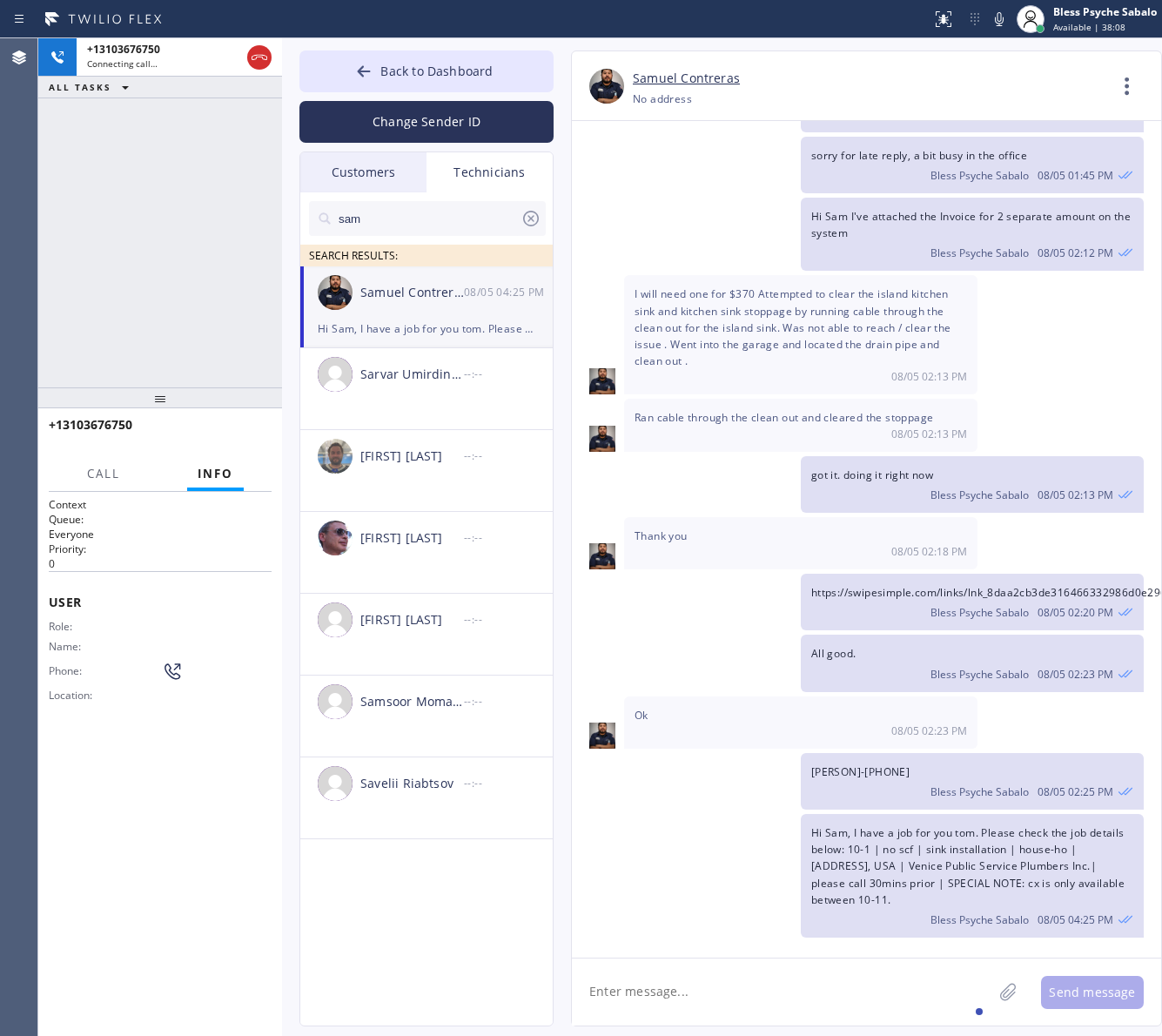 click on "https://swipesimple.com/links/lnk_8daa2cb3de316466332986d0e296211f" at bounding box center [1000, 592] 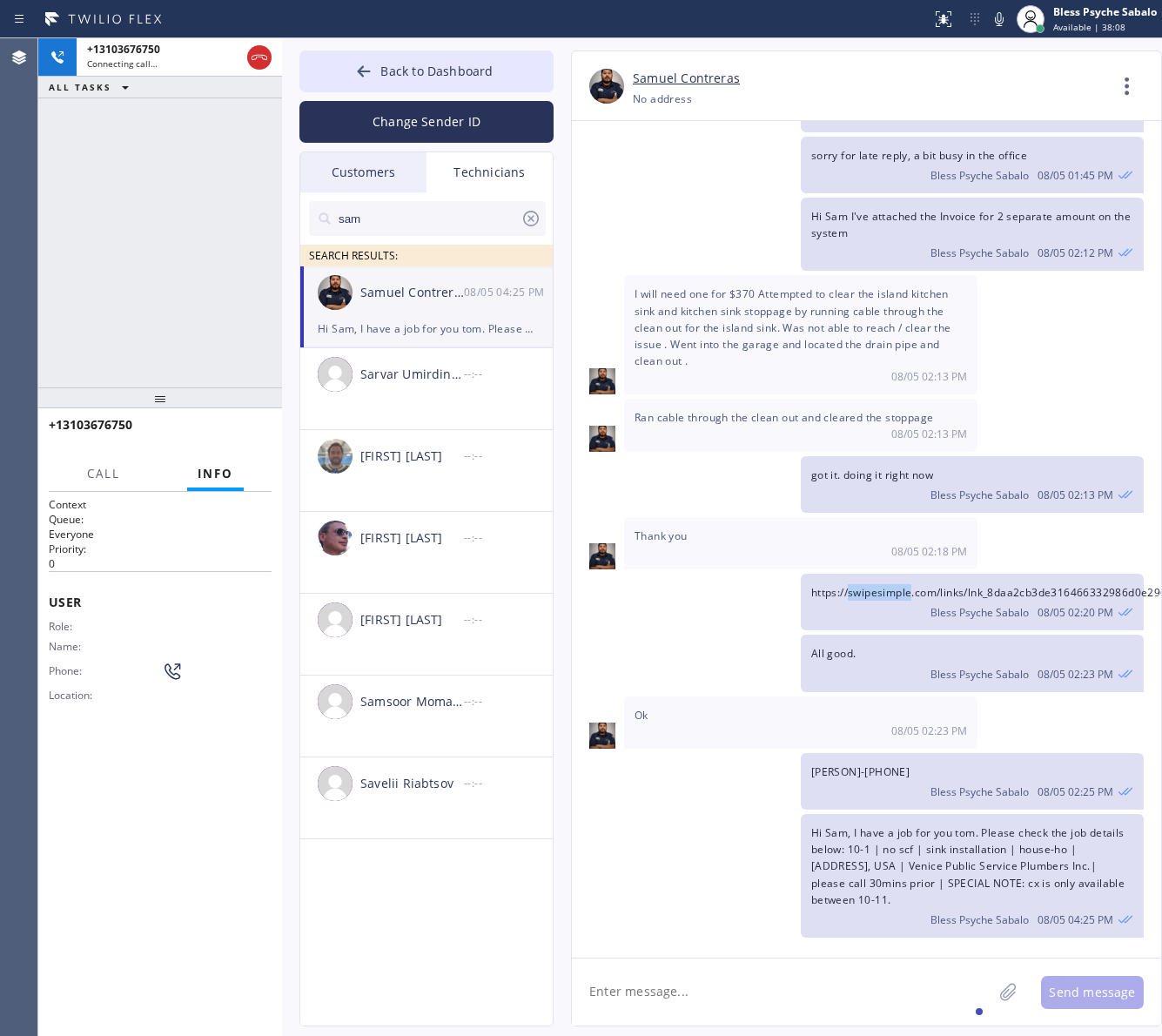 click on "https://swipesimple.com/links/lnk_8daa2cb3de316466332986d0e296211f" at bounding box center [1000, 592] 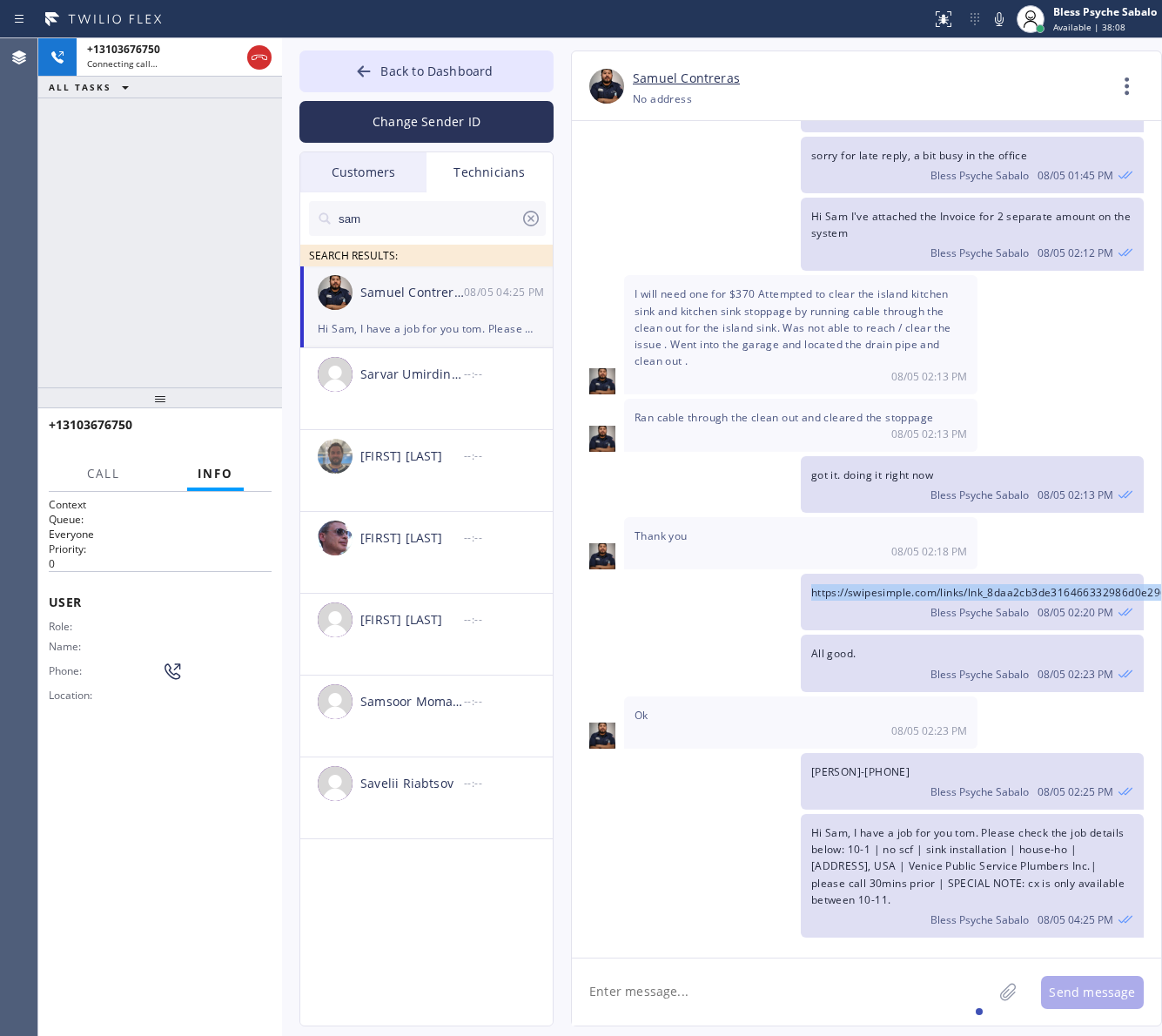 click on "https://swipesimple.com/links/lnk_8daa2cb3de316466332986d0e296211f" at bounding box center (1000, 592) 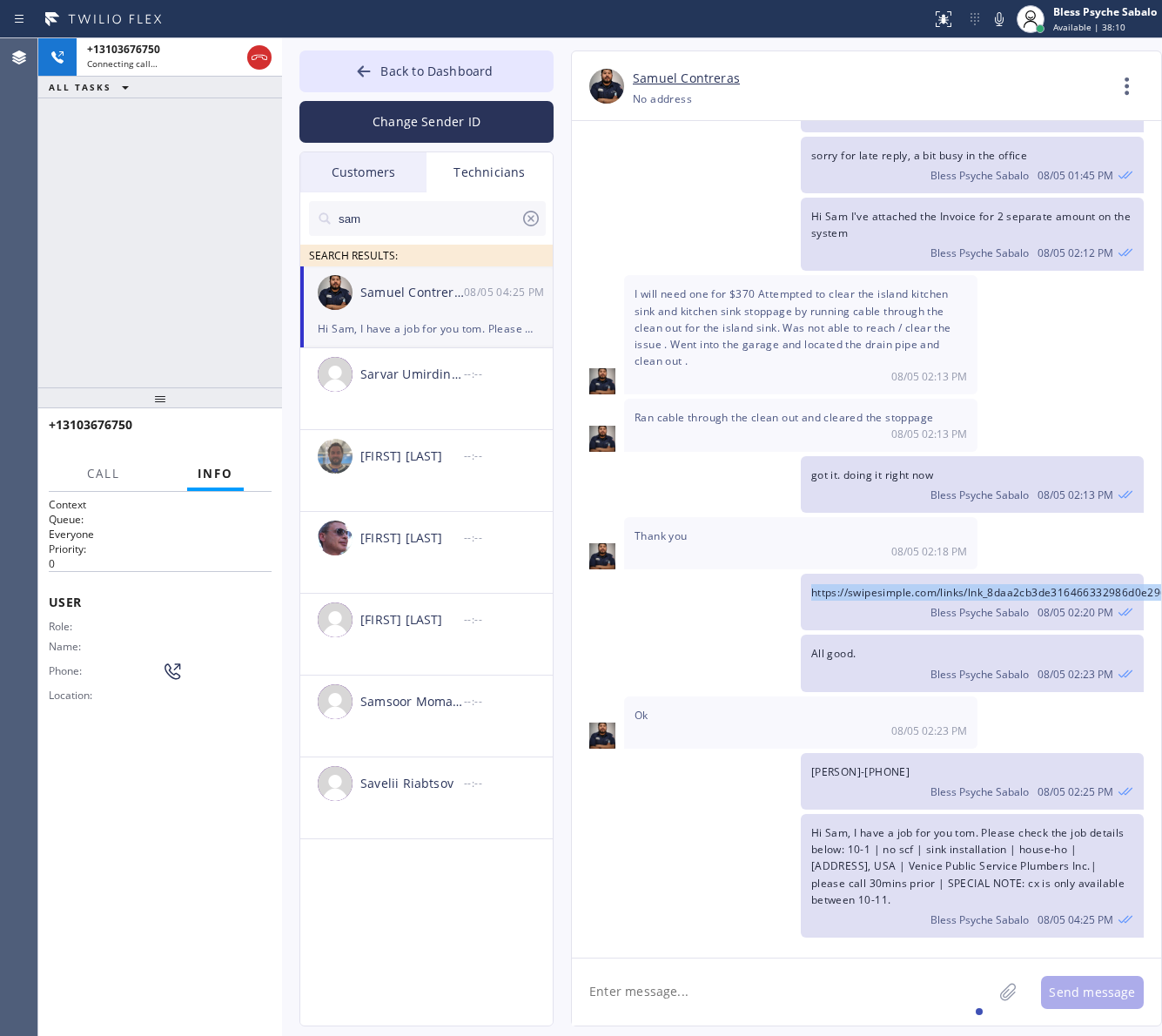 copy on "https://swipesimple.com/links/lnk_8daa2cb3de316466332986d0e296211f" 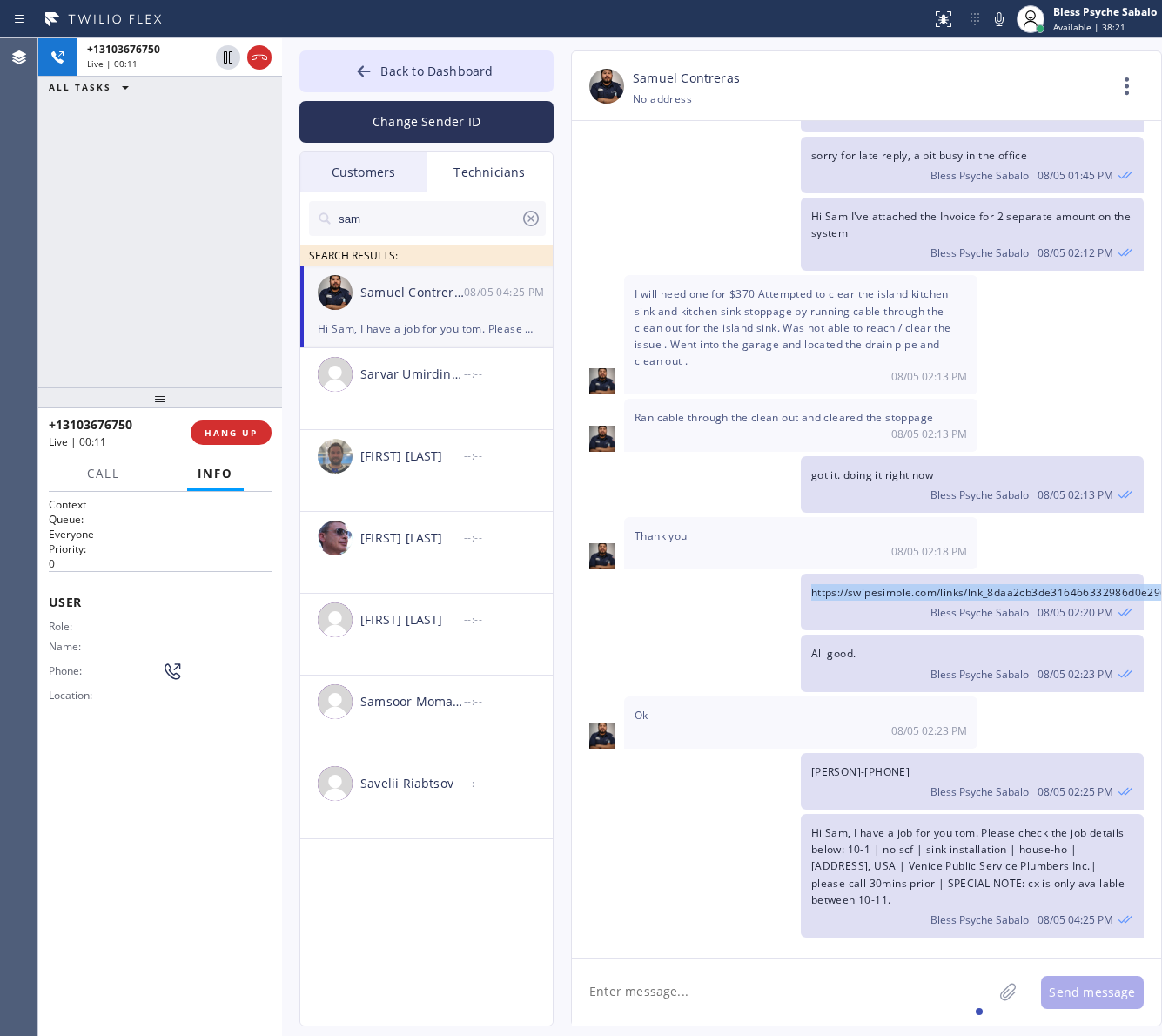 drag, startPoint x: 966, startPoint y: 901, endPoint x: 815, endPoint y: 824, distance: 169.49926 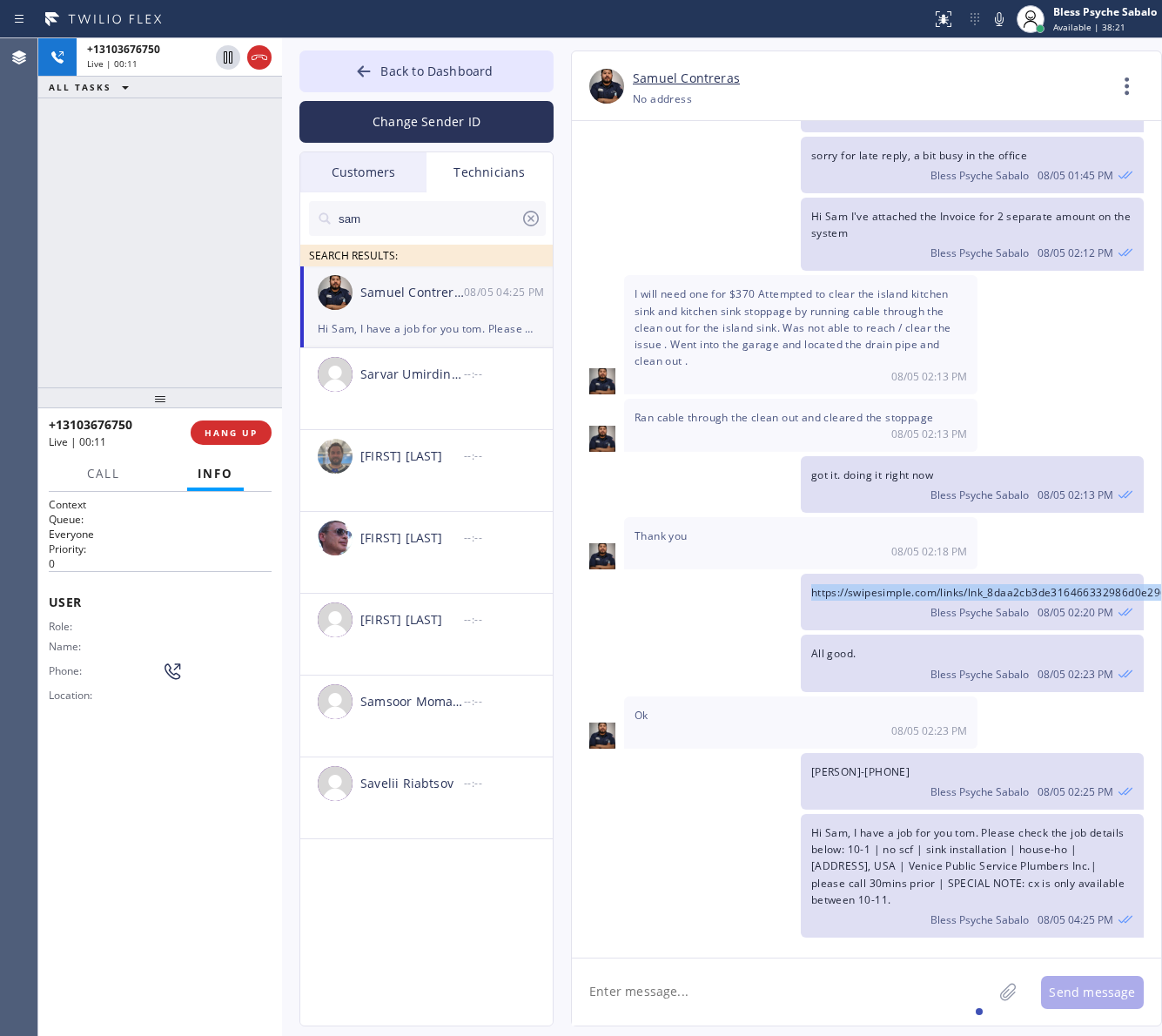 click on "Hi Sam, I have a job for you tom. Please check the job details below:
10-1 | no scf | sink installation | house-ho | 825 Angelus Pl, Venice, CA 90291, USA | Venice Public Service Plumbers Inc.| please call 30mins prior | SPECIAL NOTE: cx is only available between 10-11.
Bless Psyche Sabalo 08/05 04:25 PM" 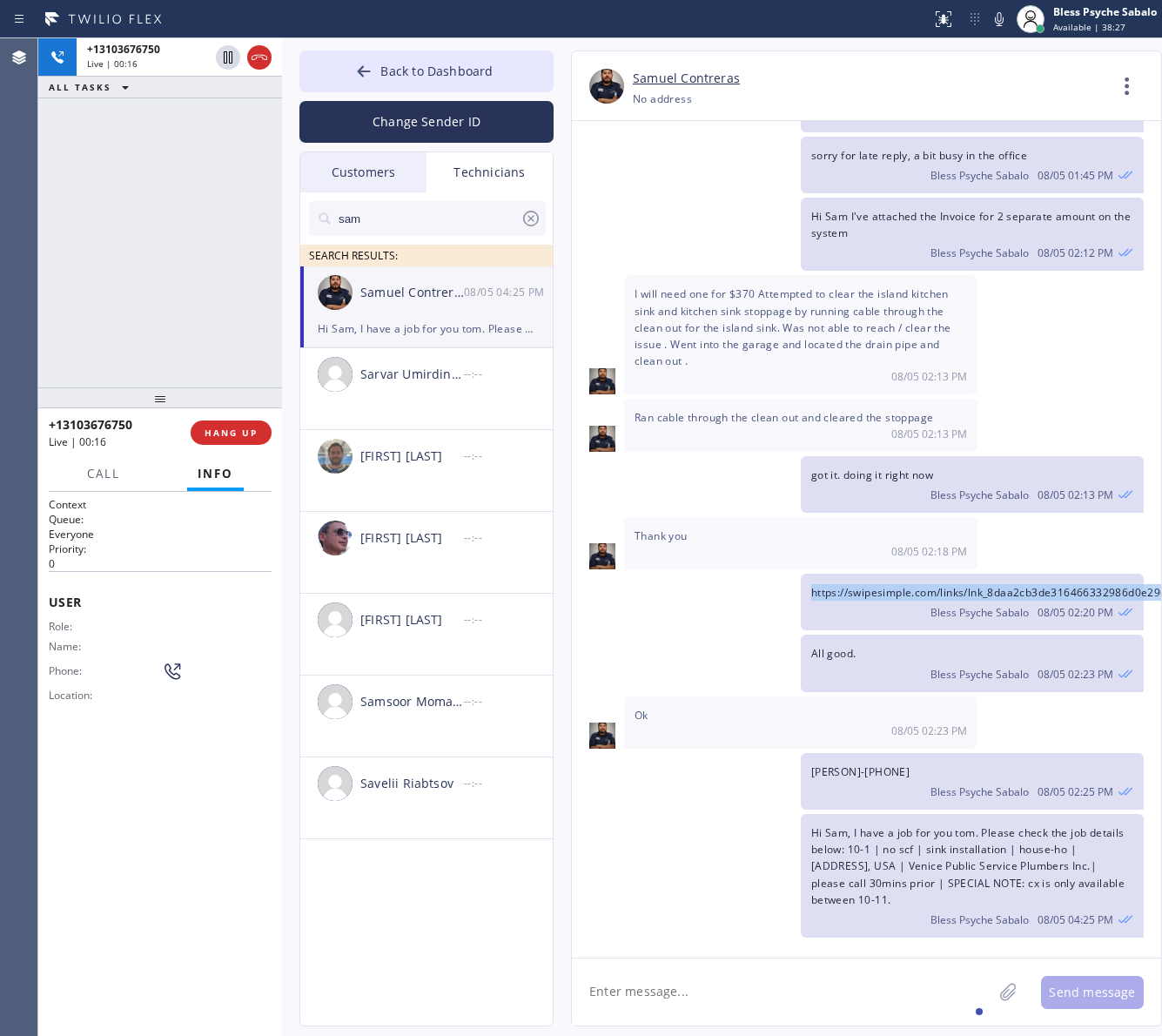 click on "Hi Sam, I have a job for you tom. Please check the job details below:
10-1 | no scf | sink installation | house-ho | 825 Angelus Pl, Venice, CA 90291, USA | Venice Public Service Plumbers Inc.| please call 30mins prior | SPECIAL NOTE: cx is only available between 10-11.
Bless Psyche Sabalo 08/05 04:25 PM" 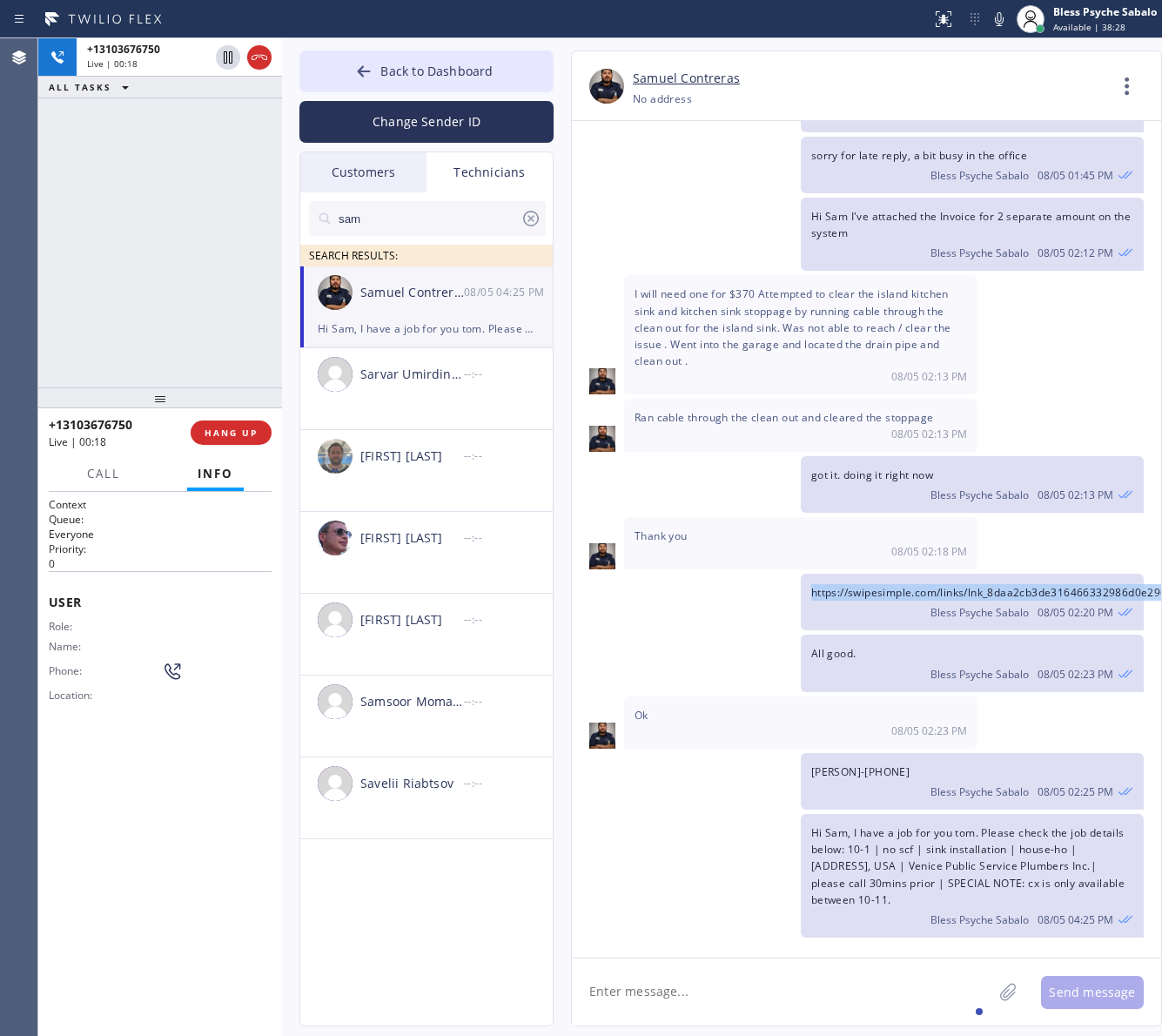 drag, startPoint x: 975, startPoint y: 906, endPoint x: 810, endPoint y: 833, distance: 180.42727 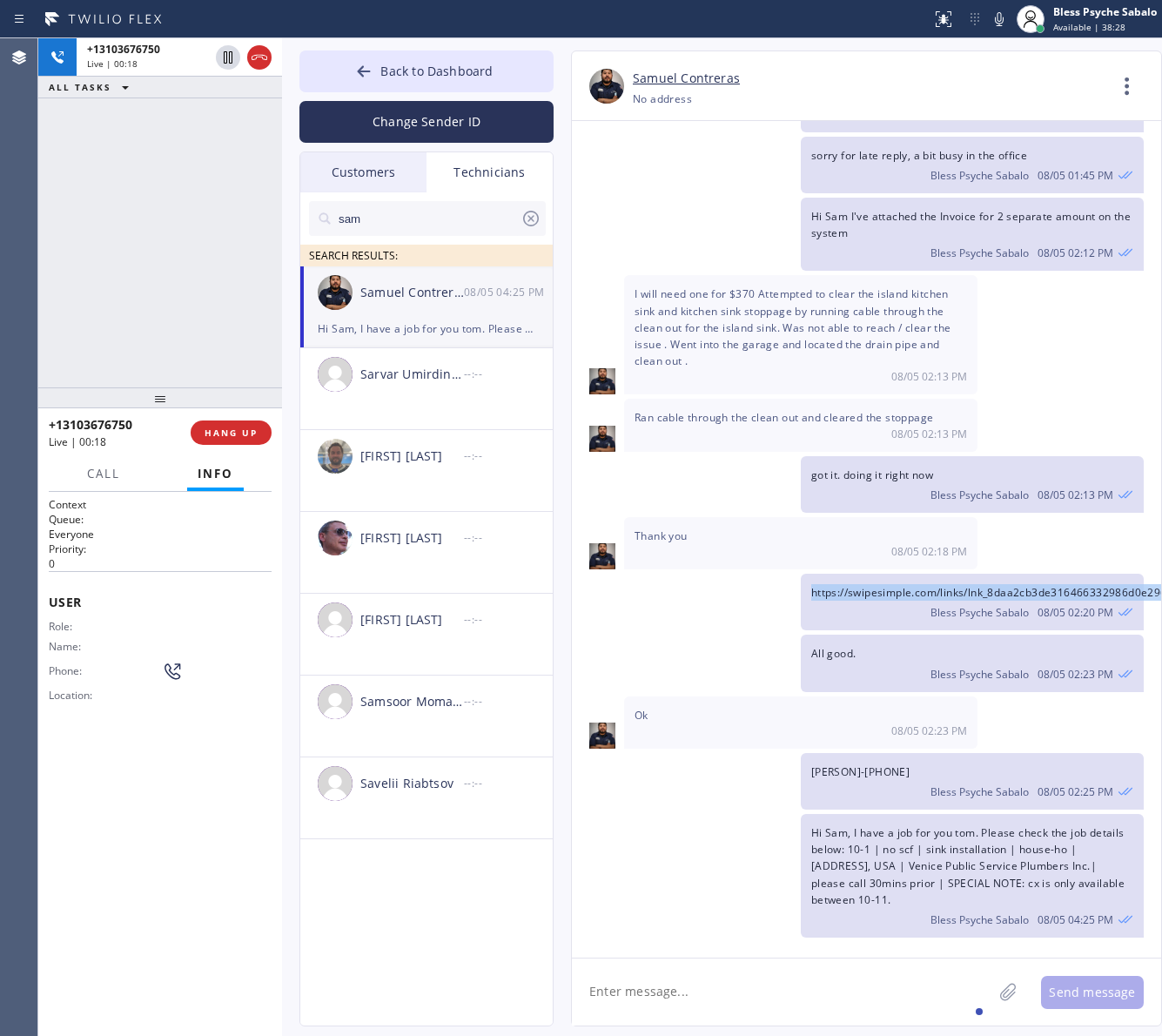 click on "Hi Sam, I have a job for you tom. Please check the job details below:
10-1 | no scf | sink installation | house-ho | 825 Angelus Pl, Venice, CA 90291, USA | Venice Public Service Plumbers Inc.| please call 30mins prior | SPECIAL NOTE: cx is only available between 10-11.
Bless Psyche Sabalo 08/05 04:25 PM" 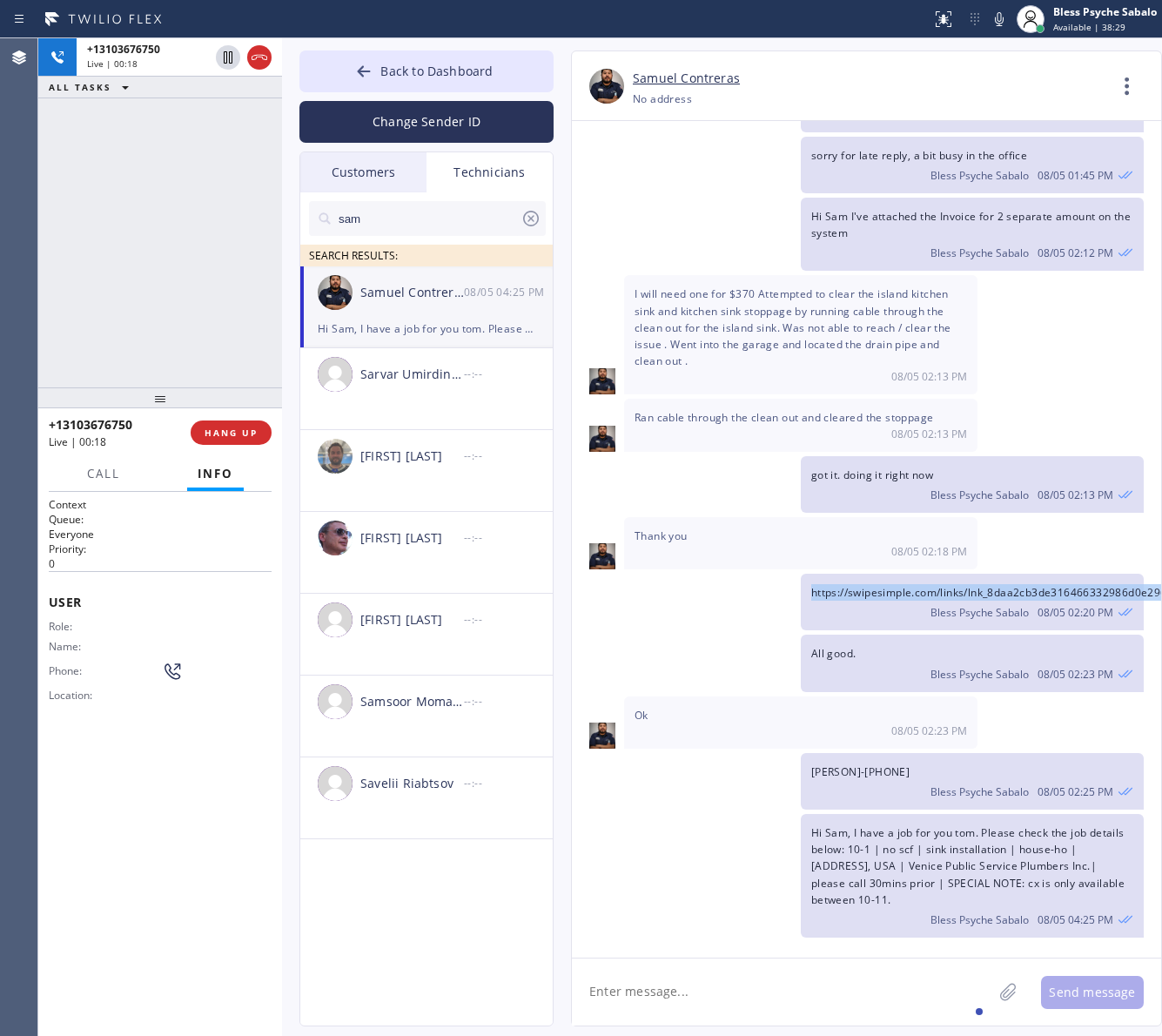 click on "Hi Sam, I have a job for you tom. Please check the job details below:
10-1 | no scf | sink installation | house-ho | 825 Angelus Pl, Venice, CA 90291, USA | Venice Public Service Plumbers Inc.| please call 30mins prior | SPECIAL NOTE: cx is only available between 10-11." at bounding box center (968, 866) 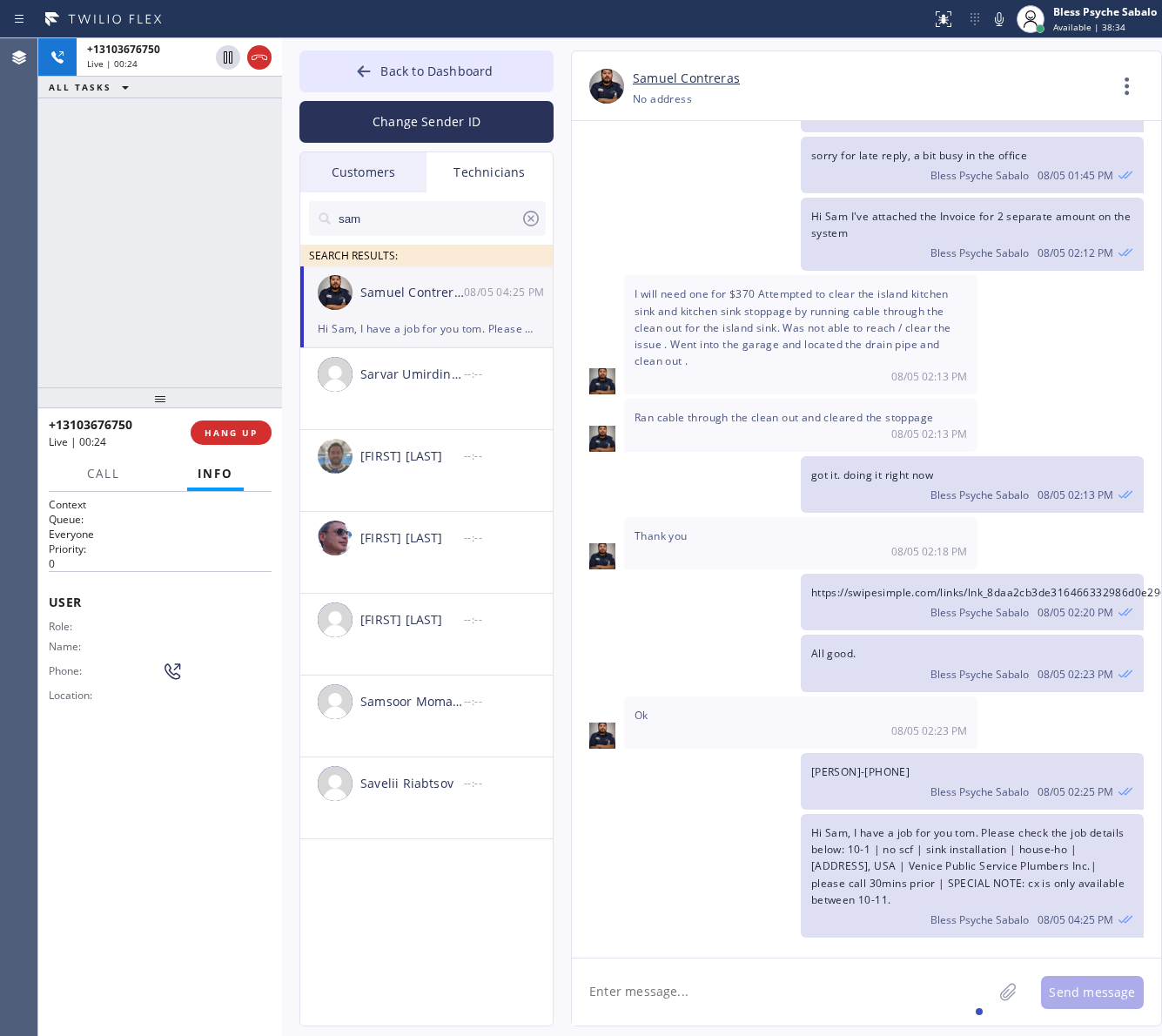 click on "Hi Sam, I have a job for you tom. Please check the job details below:
10-1 | no scf | sink installation | house-ho | 825 Angelus Pl, Venice, CA 90291, USA | Venice Public Service Plumbers Inc.| please call 30mins prior | SPECIAL NOTE: cx is only available between 10-11.
Bless Psyche Sabalo 08/05 04:25 PM" at bounding box center (857, 876) 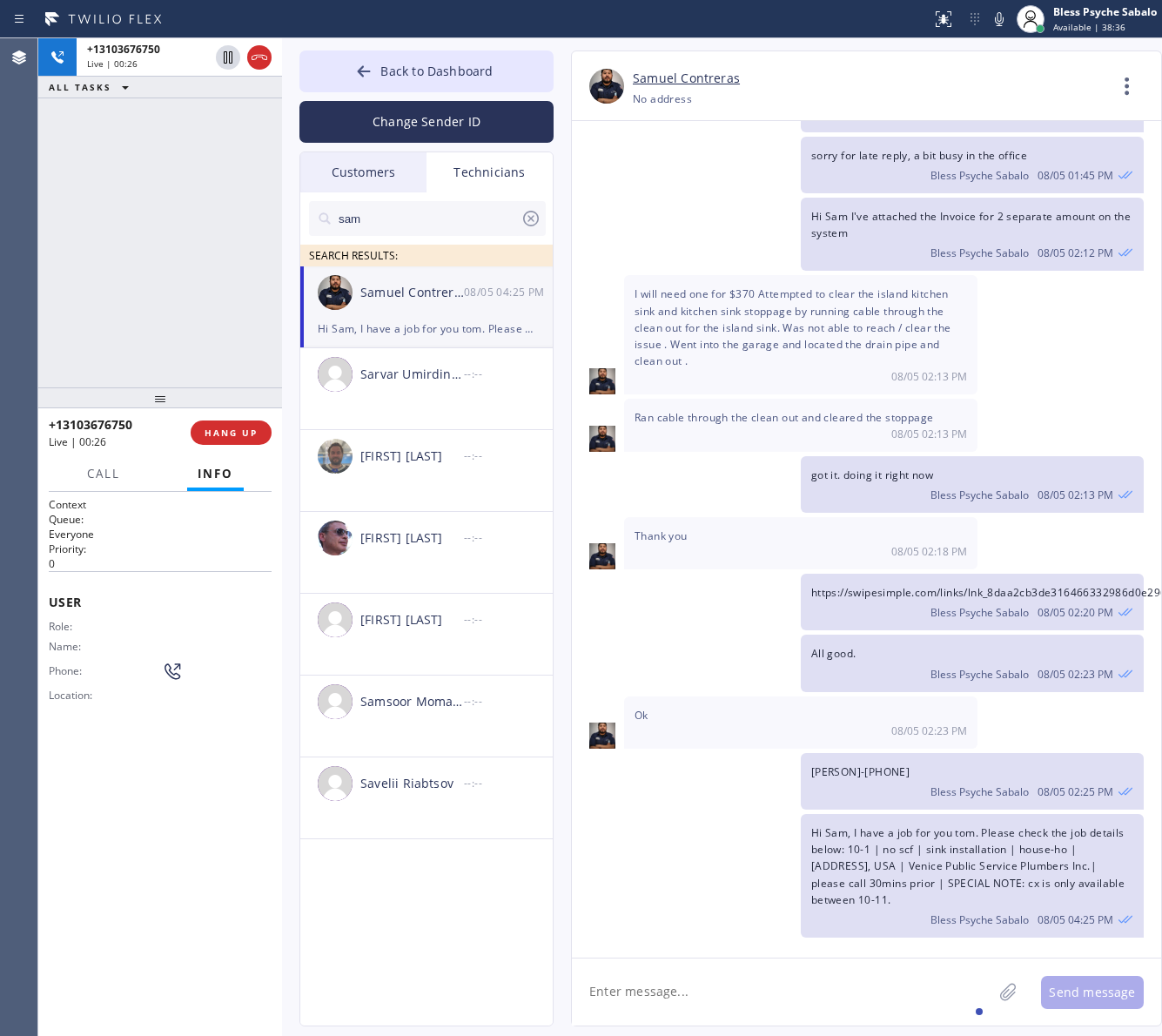 drag, startPoint x: 953, startPoint y: 893, endPoint x: 811, endPoint y: 836, distance: 153.01307 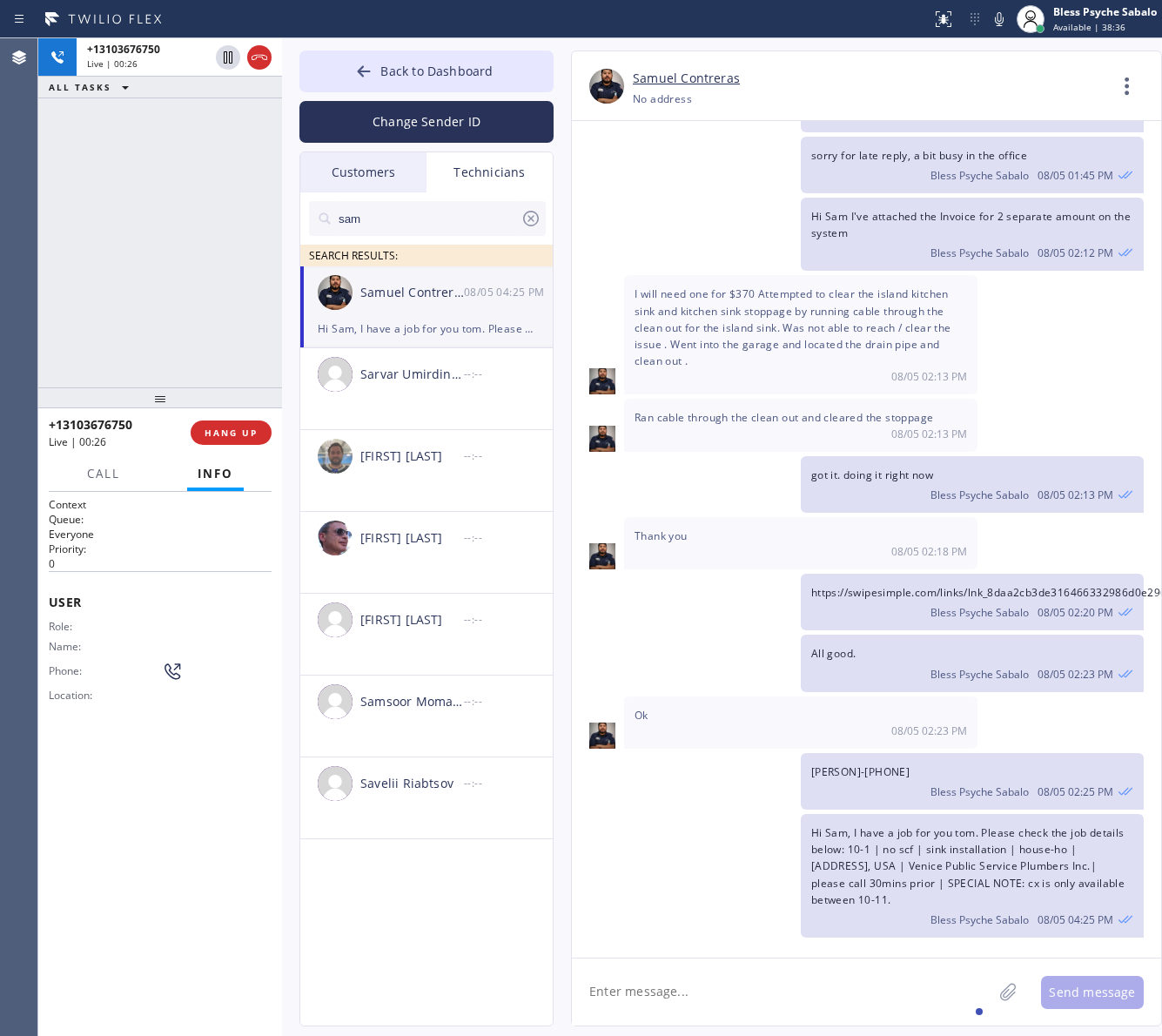 click on "Hi Sam, I have a job for you tom. Please check the job details below:
10-1 | no scf | sink installation | house-ho | 825 Angelus Pl, Venice, CA 90291, USA | Venice Public Service Plumbers Inc.| please call 30mins prior | SPECIAL NOTE: cx is only available between 10-11.
Bless Psyche Sabalo 08/05 04:25 PM" 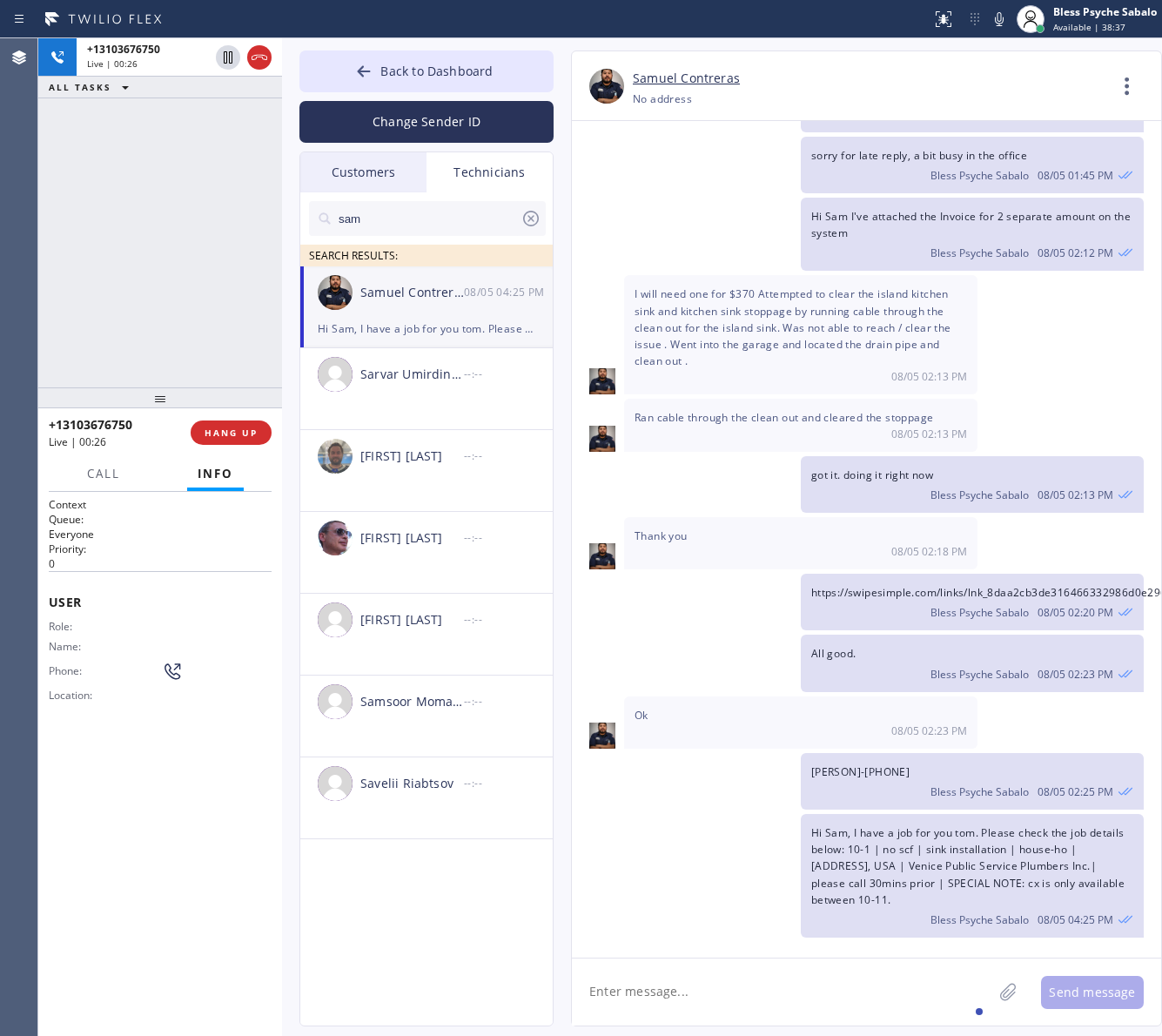 click on "08/05/2025 Hi Sam, My name is Red. One of the dispatchers here at 5 Star Plumbing.
Nice to meet you and welcome to the team. Bless Psyche Sabalo 08/05 10:13 AM you may save my number for future references. Bless Psyche Sabalo 08/05 10:13 AM Yes hello good morning  08/05 10:13 AM Nice to meet you as well  08/05 10:14 AM kitchen sink and island with the sink both have garbage disposal insinkerator both line has clog Palos Verdes Estates, CA, 90274 house(owner)  Bless Psyche Sabalo 08/05 10:15 AM 11-1pm Bless Psyche Sabalo 08/05 10:15 AM All good Sam Bless Psyche Sabalo 08/05 10:17 AM Yes  08/05 10:53 AM Ok will need a digital invoice  08/05 12:52 PM Sure, put then job details on the crm, including the amount and make it right away Bless Psyche Sabalo 08/05 01:13 PM $280 to attempt to clear the drain stoppage from the island sink. If the drain can not be cleared from the island sink we will need to try to run the cable through the kitchen sink will be $460 08/05 01:15 PM go it. Bless Psyche Sabalo Thank you" at bounding box center (866, 539) 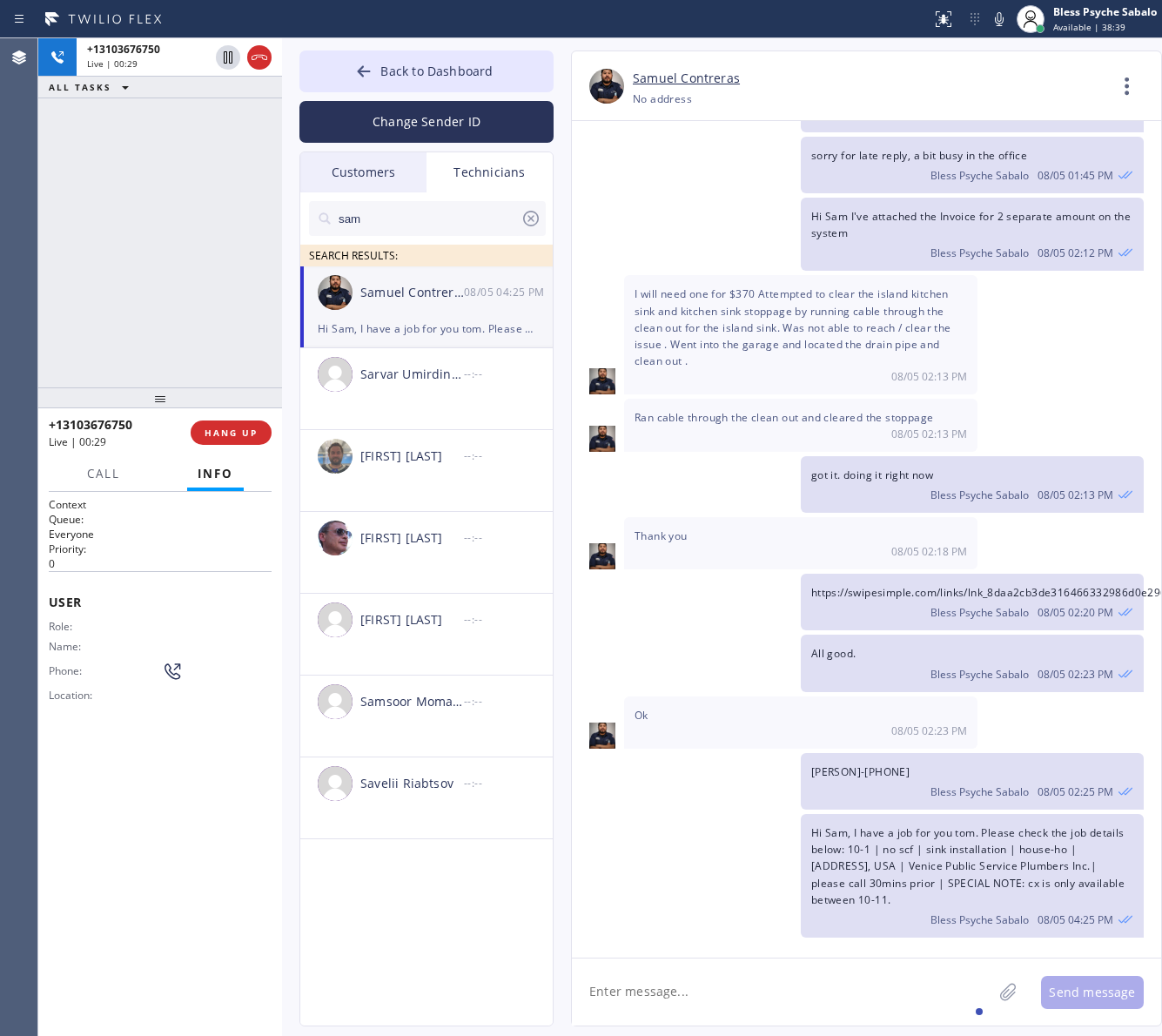 click 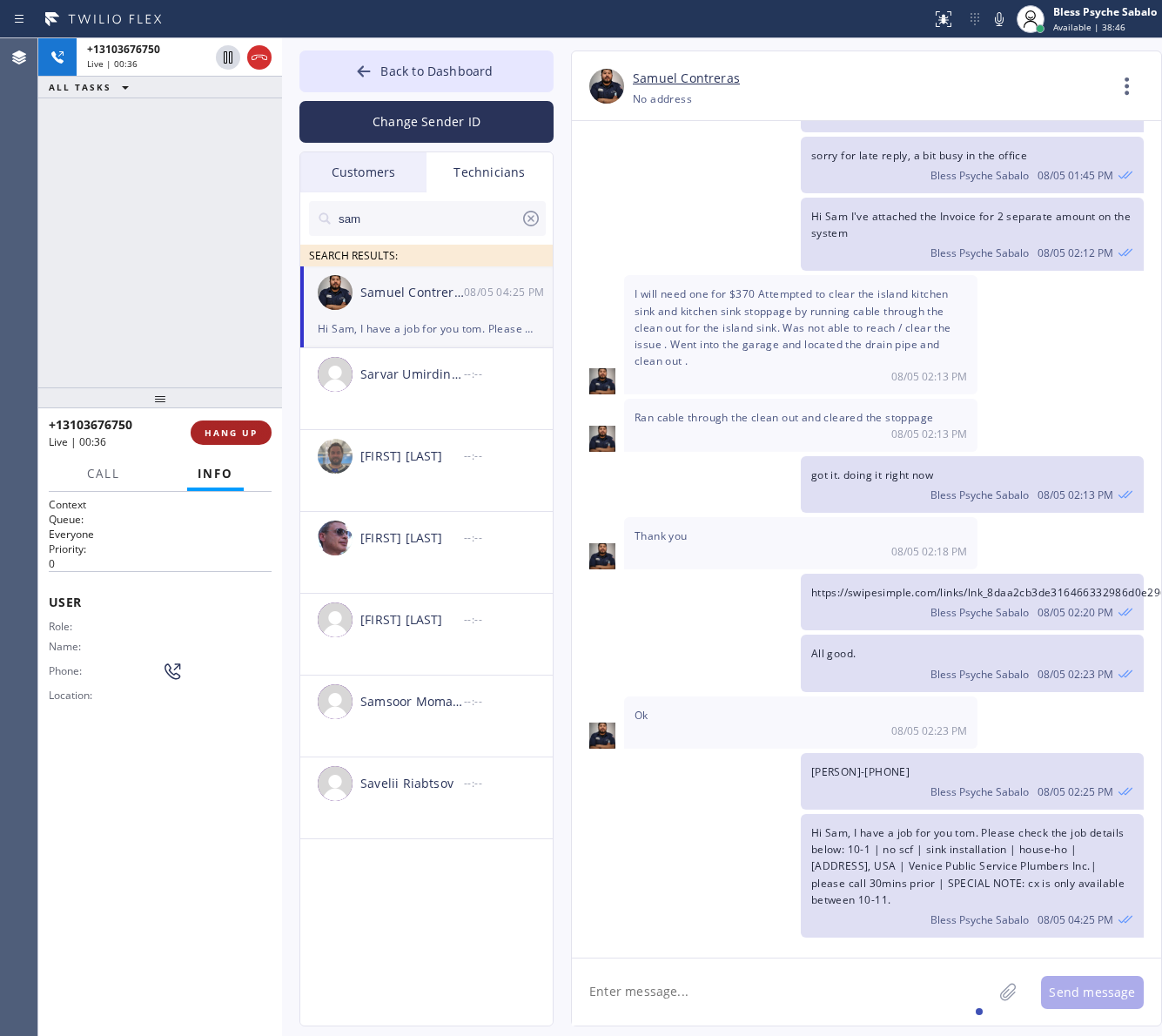 click on "HANG UP" at bounding box center (231, 433) 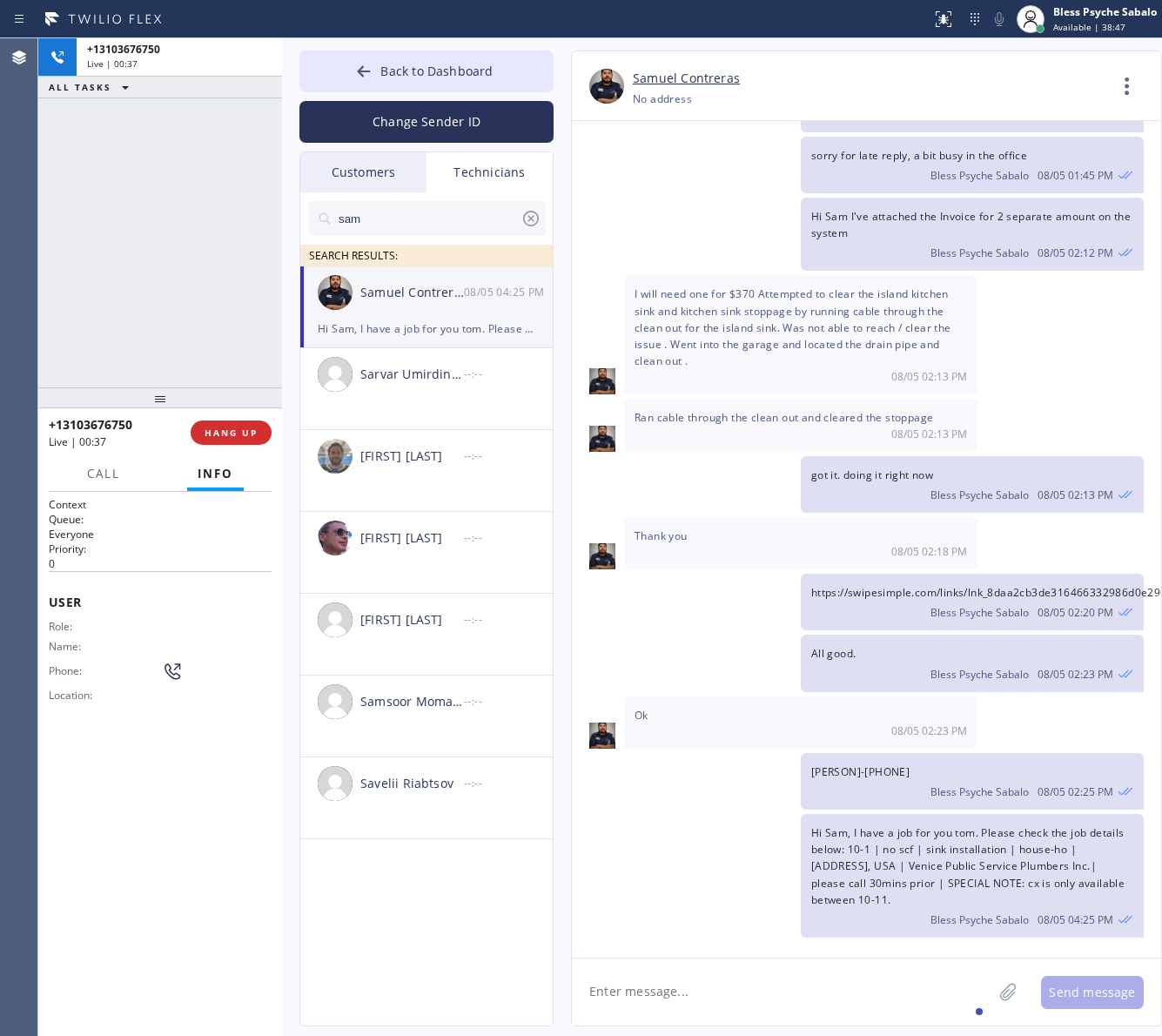 click on "+13103676750 Live | 00:37 ALL TASKS ALL TASKS ACTIVE TASKS TASKS IN WRAP UP" at bounding box center (160, 212) 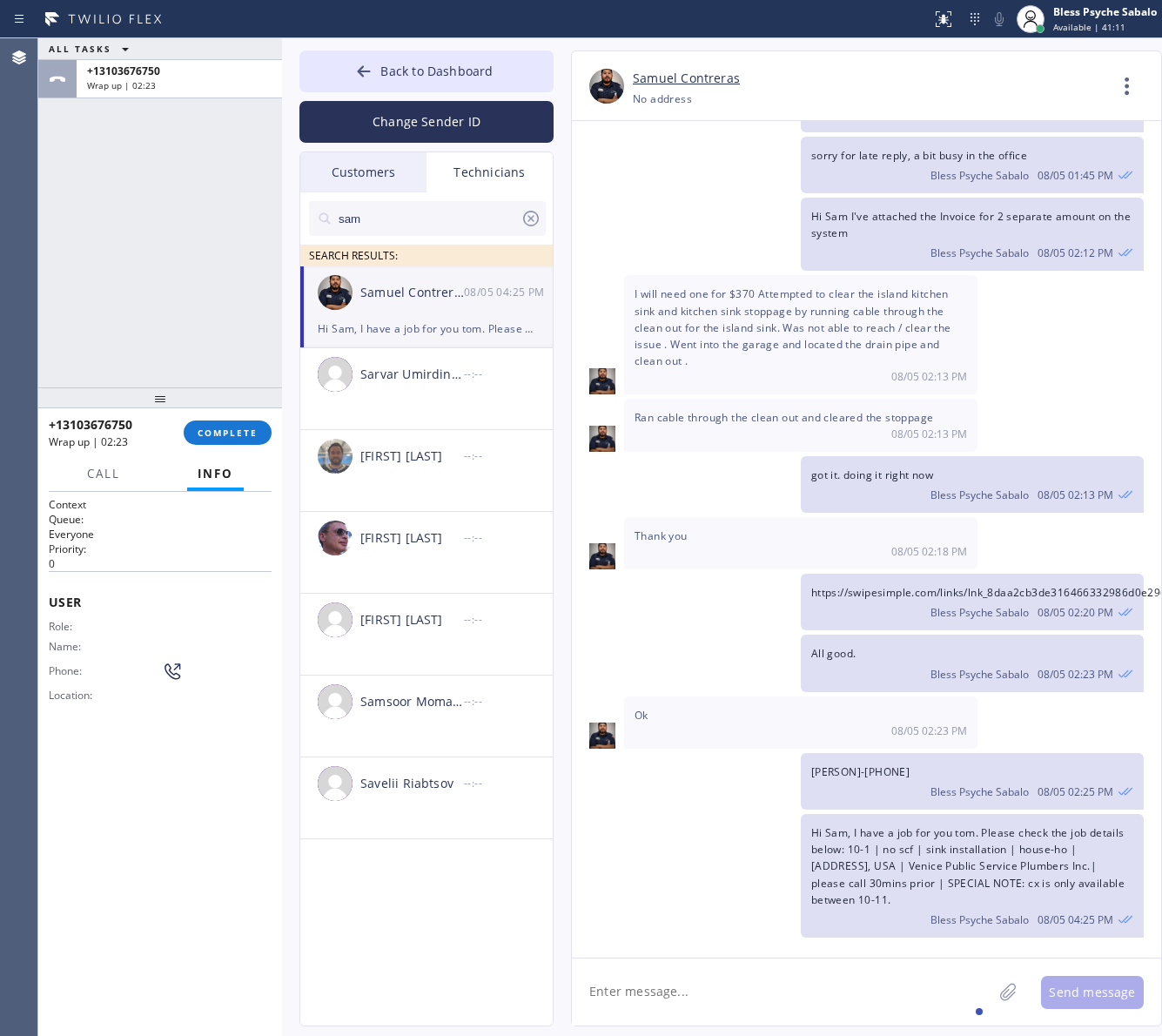 click on "+13103676750 Wrap up | 02:23 COMPLETE" at bounding box center (160, 433) 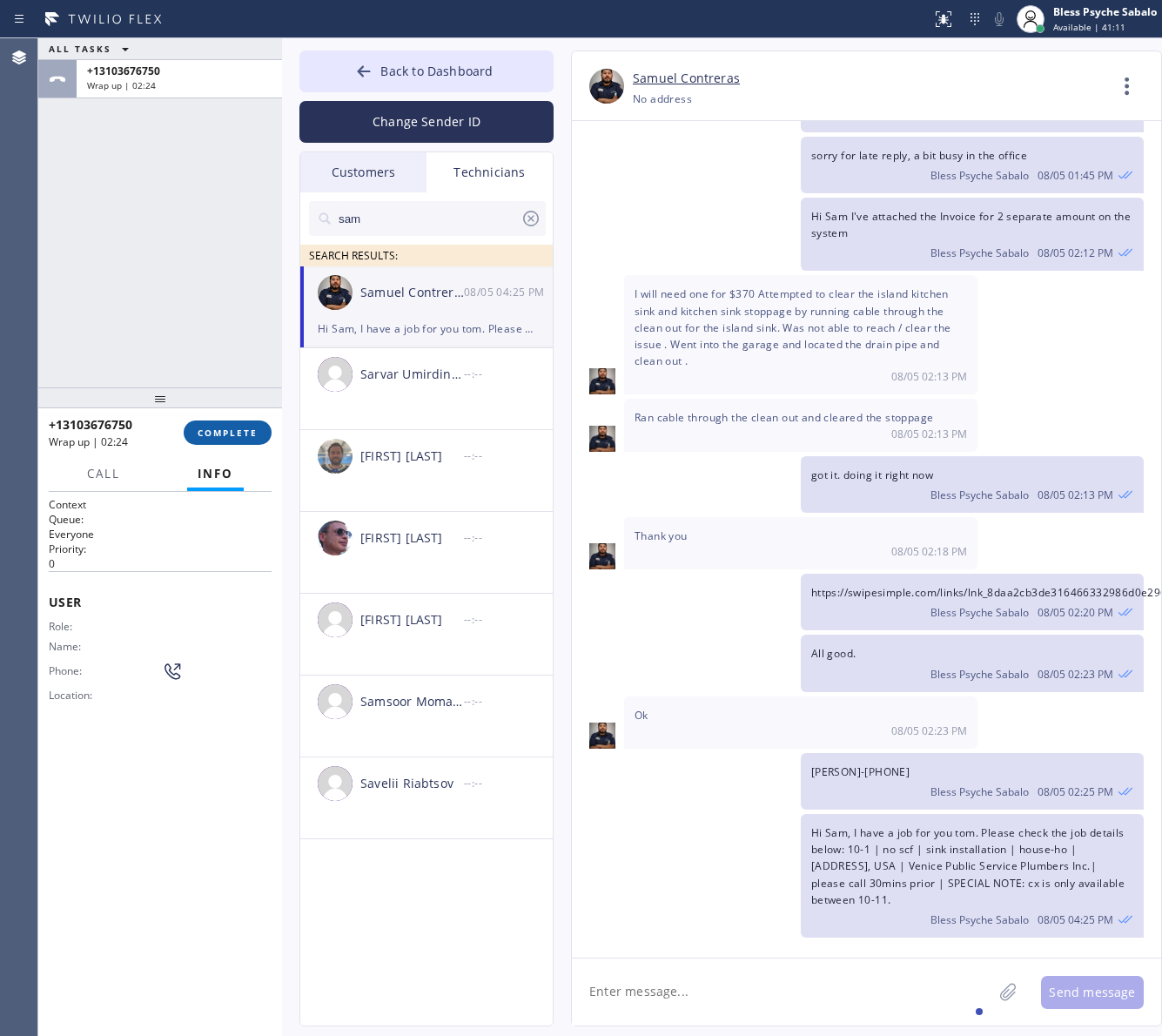 click on "COMPLETE" at bounding box center (227, 433) 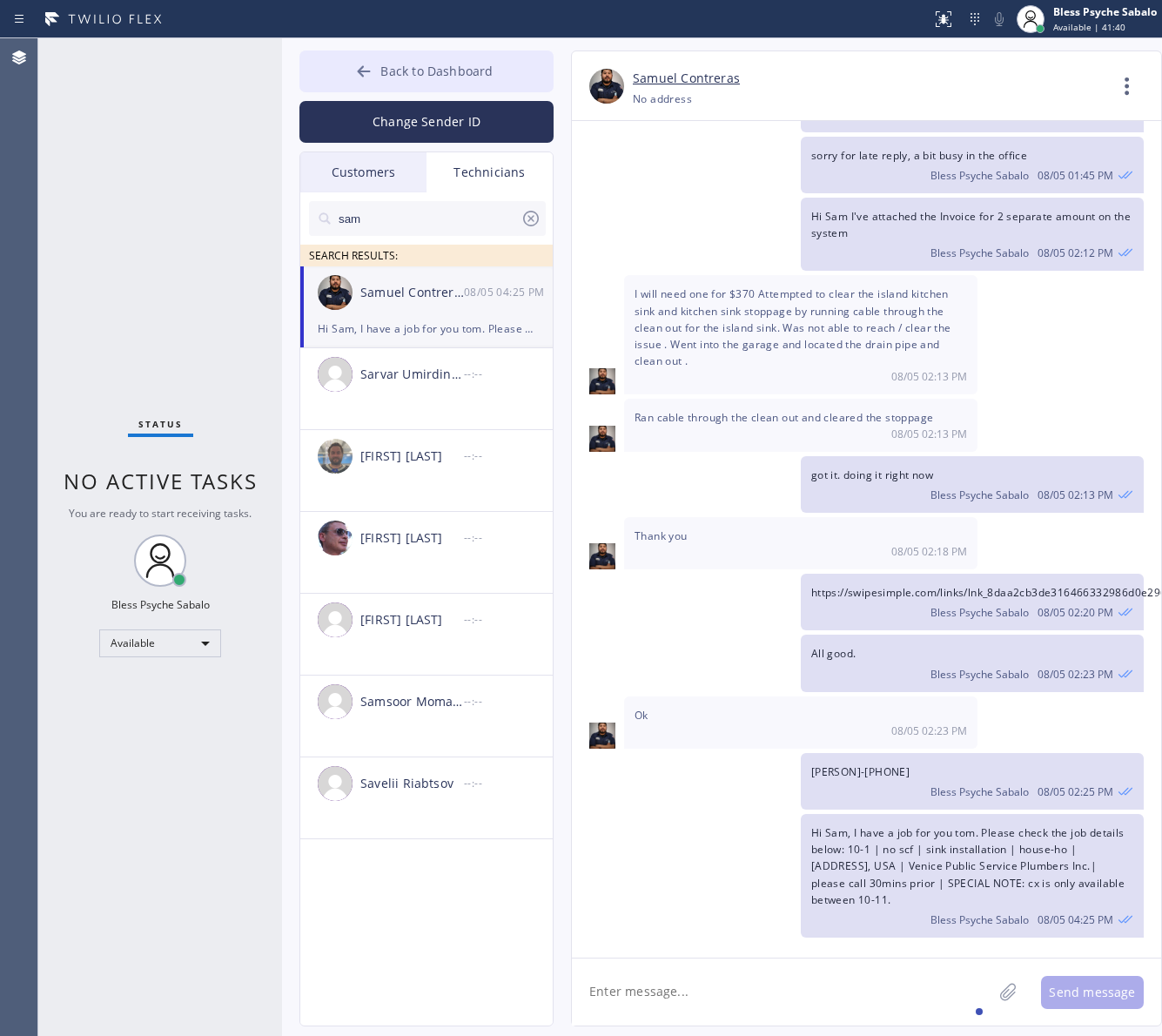click on "Back to Dashboard" at bounding box center [436, 71] 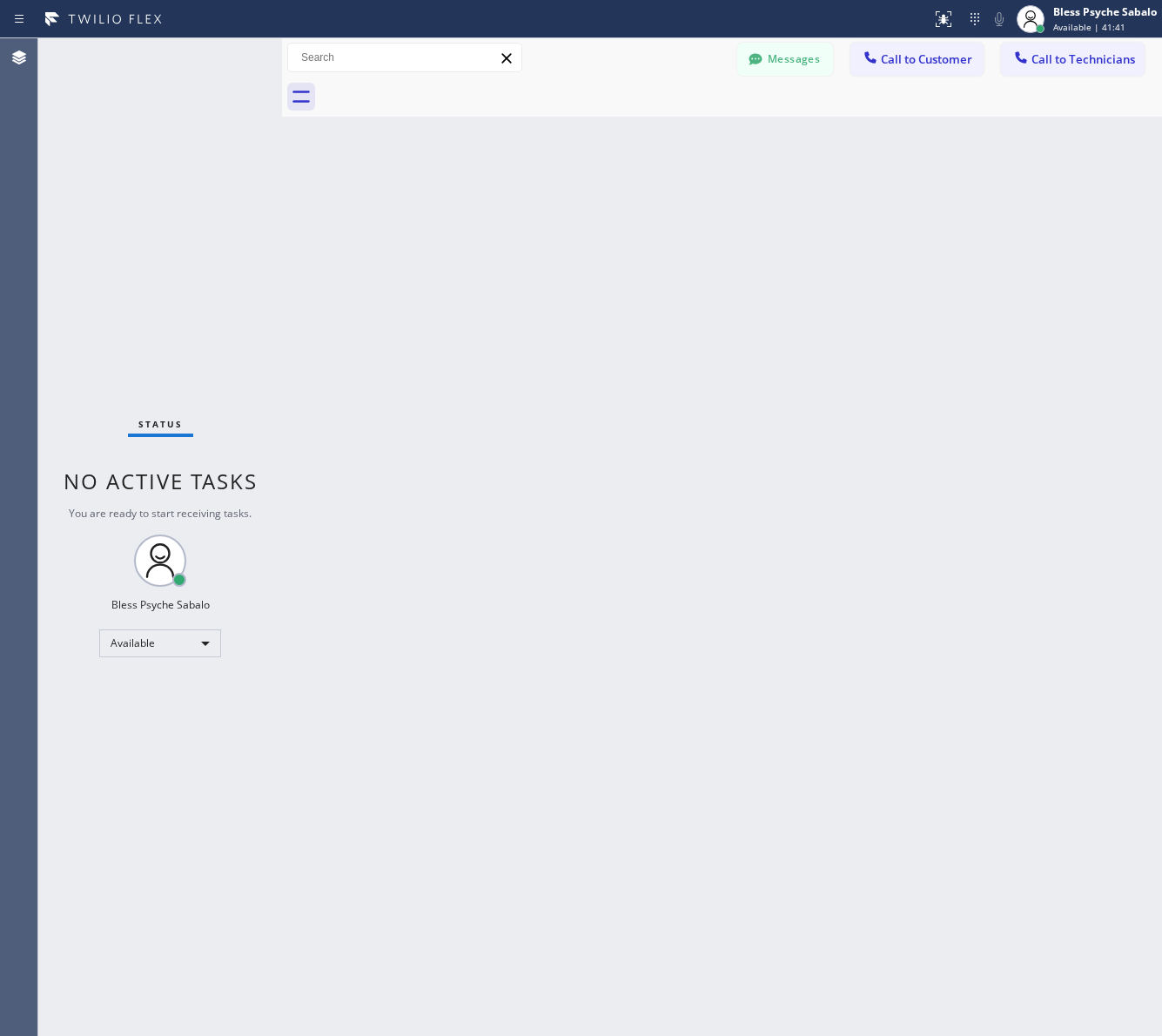 click on "Back to Dashboard Change Sender ID Customers Technicians MM [FIRST] [LAST] 07/28 03:53 PM It's fine .. NP
We don't need it anymore JW [FIRST] [LAST] 07/25 04:18 PM Hi [FIRST]-this is [FIRST], one of the dispatch managers here at 5 Star Plumbing. I’m reaching out to follow up on the estimate provided by our technician, [FIRST], during his visit on 07/02 regarding the (Installation of In-Home Water Filtration System). We just wanted to check in and see if you had any questions about the estimate or if there’s anything we can assist you with as you consider moving forward with the project. Feel free to reach out at your convenience—we’re here to help!
BS [FIRST] [LAST] 07/25 04:08 PM LC [FIRST] [LAST] 07/25 11:57 AM Tech advised me to just book an appointment and they'll gonna check the property together with you or either the real estate agent, to see if there's any back-up problem. DM [FIRST] [LAST] 07/25 08:45 AM BD [FIRST] [LAST] 07/24 04:53 PM No problem. IB [FIRST] [LAST] 07/24 02:33 PM Sorry I missed your call.  J  CD JL SN TJ" at bounding box center [722, 537] 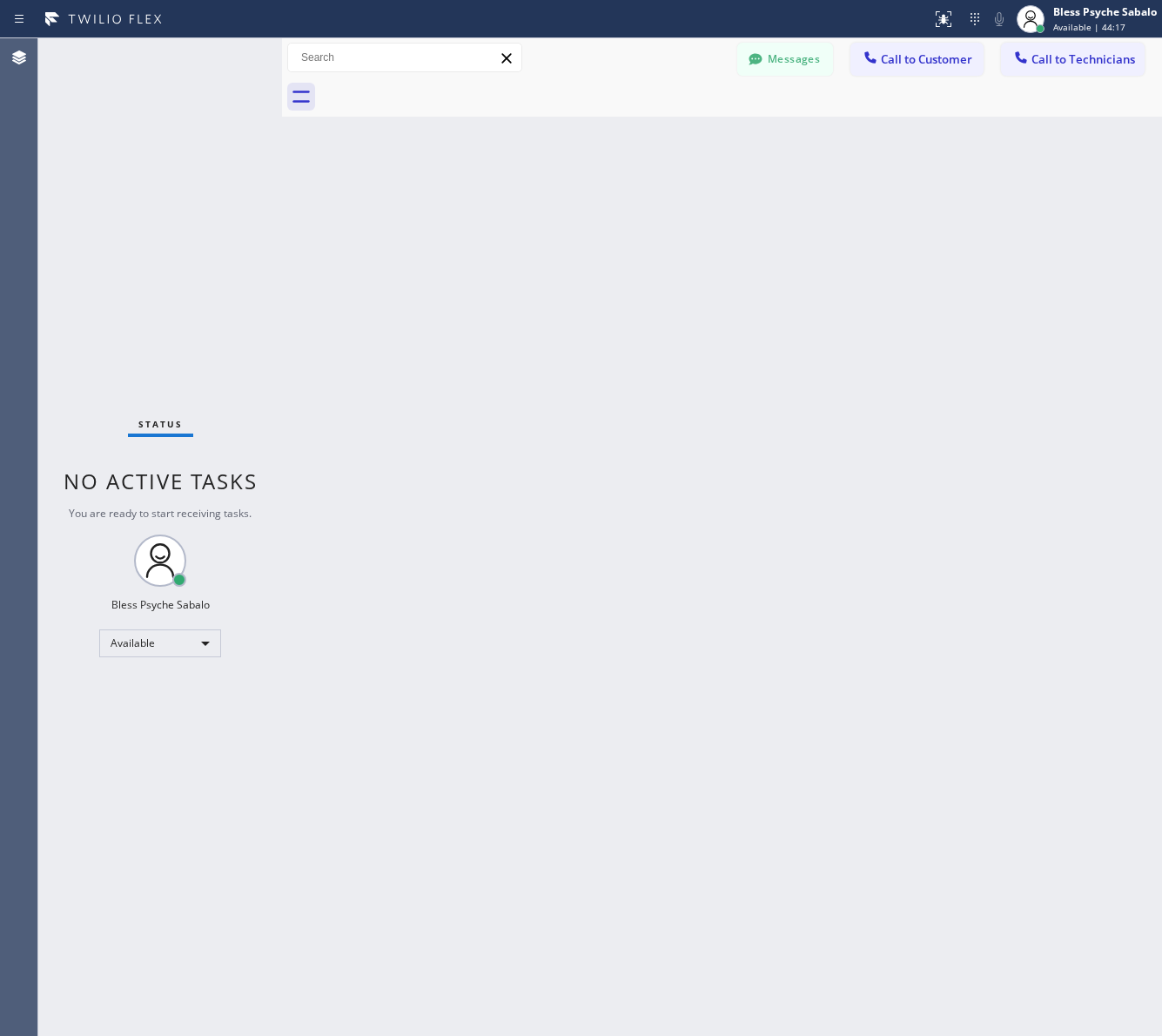 drag, startPoint x: 866, startPoint y: 690, endPoint x: 929, endPoint y: 616, distance: 97.1854 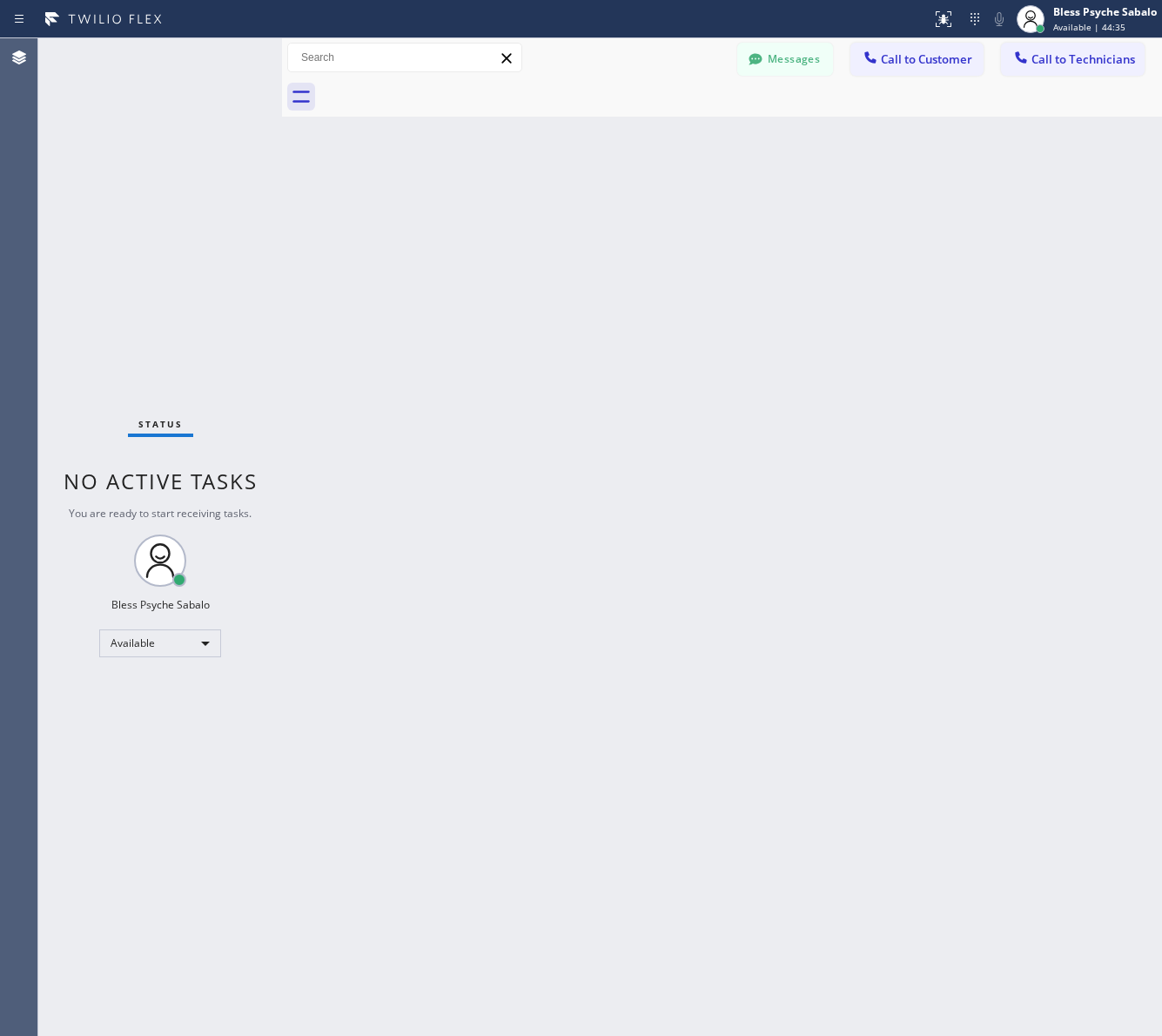 click on "Status   No active tasks     You are ready to start receiving tasks.   Bless [FIRST] [LAST] Available" at bounding box center [160, 537] 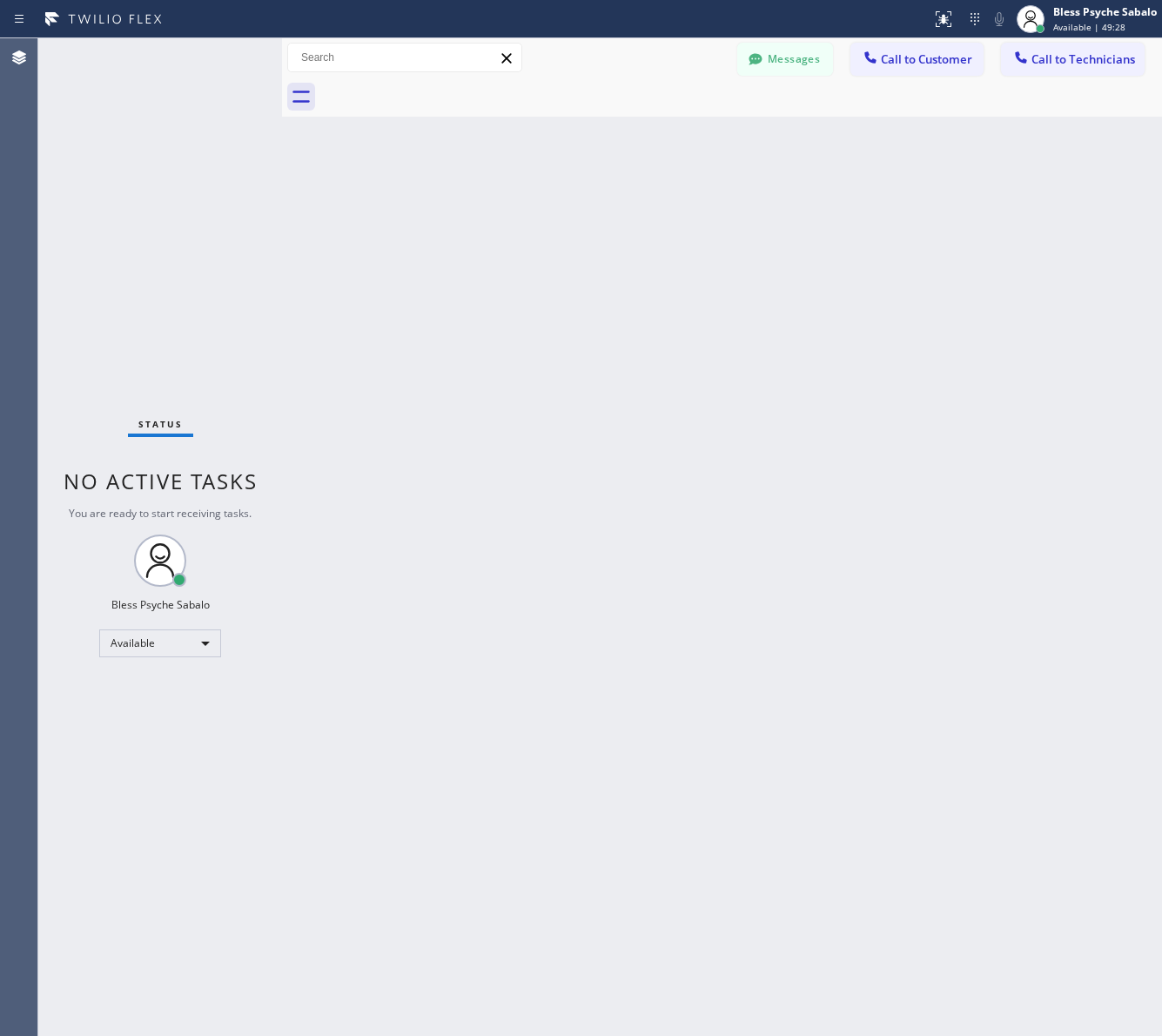 click on "Status   No active tasks     You are ready to start receiving tasks.   Bless [FIRST] [LAST] Available" at bounding box center (160, 537) 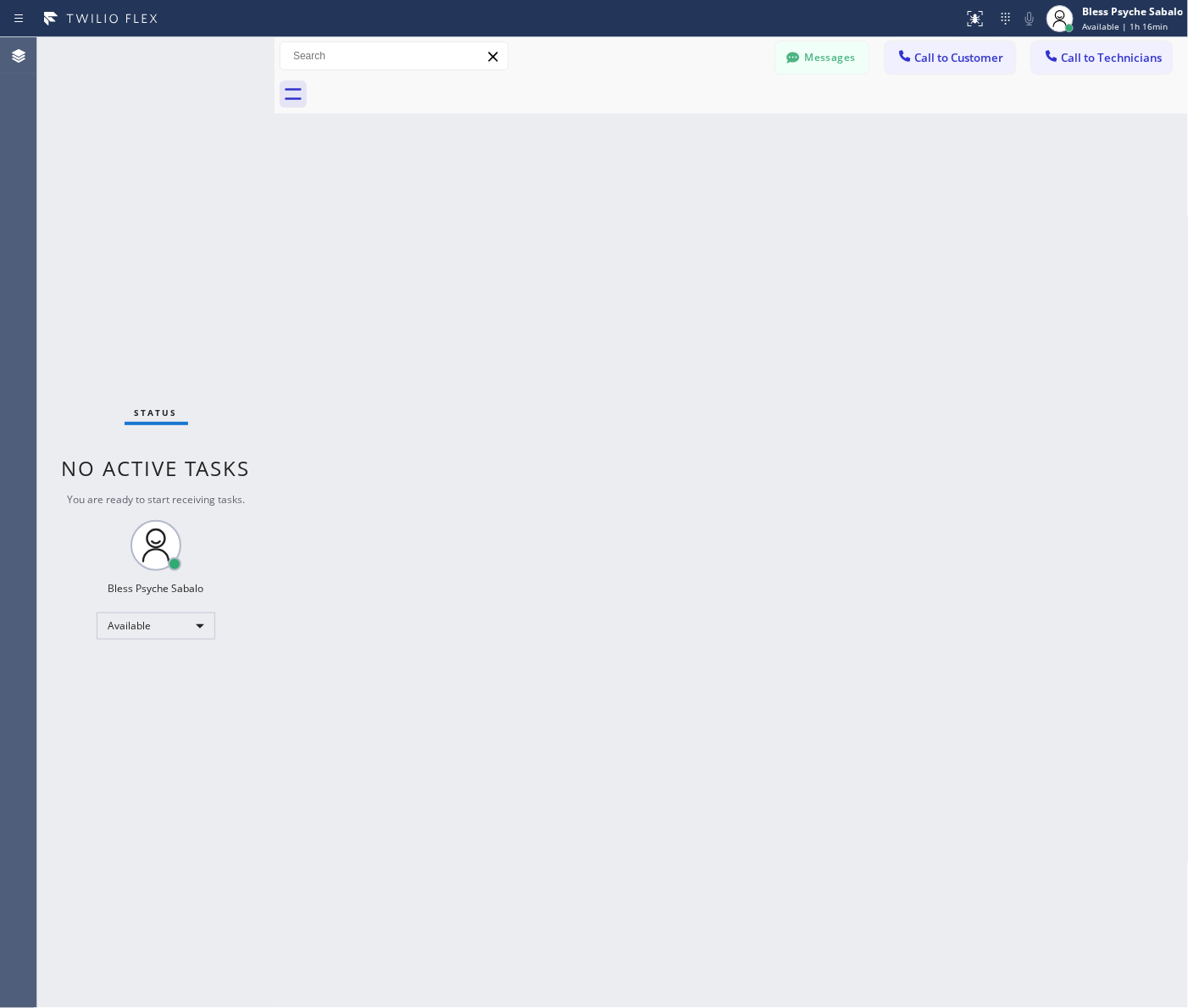 scroll, scrollTop: 831, scrollLeft: 0, axis: vertical 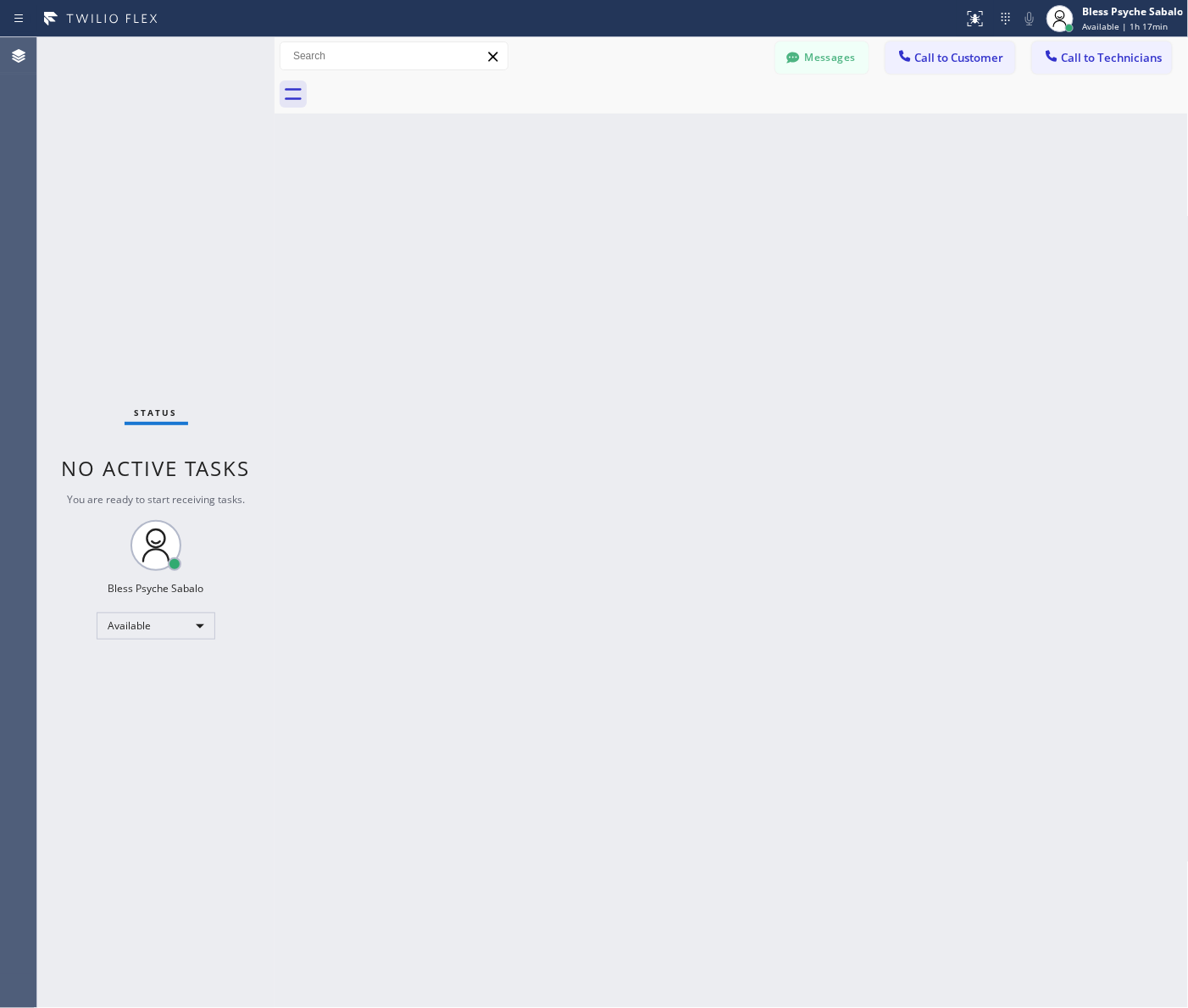 click on "Back to Dashboard Change Sender ID Customers Technicians MM [FIRST] [LAST] 07/28 03:53 PM It's fine .. NP
We don't need it anymore JW [FIRST] [LAST] 07/25 04:18 PM Hi [FIRST]-this is [FIRST], one of the dispatch managers here at 5 Star Plumbing. I’m reaching out to follow up on the estimate provided by our technician, [FIRST], during his visit on 07/02 regarding the (Installation of In-Home Water Filtration System). We just wanted to check in and see if you had any questions about the estimate or if there’s anything we can assist you with as you consider moving forward with the project. Feel free to reach out at your convenience—we’re here to help!
BS [FIRST] [LAST] 07/25 04:08 PM LC [FIRST] [LAST] 07/25 11:57 AM Tech advised me to just book an appointment and they'll gonna check the property together with you or either the real estate agent, to see if there's any back-up problem. DM [FIRST] [LAST] 07/25 08:45 AM BD [FIRST] [LAST] 07/24 04:53 PM No problem. IB [FIRST] [LAST] 07/24 02:33 PM Sorry I missed your call.  J  CD JL SN TJ" at bounding box center (731, 523) 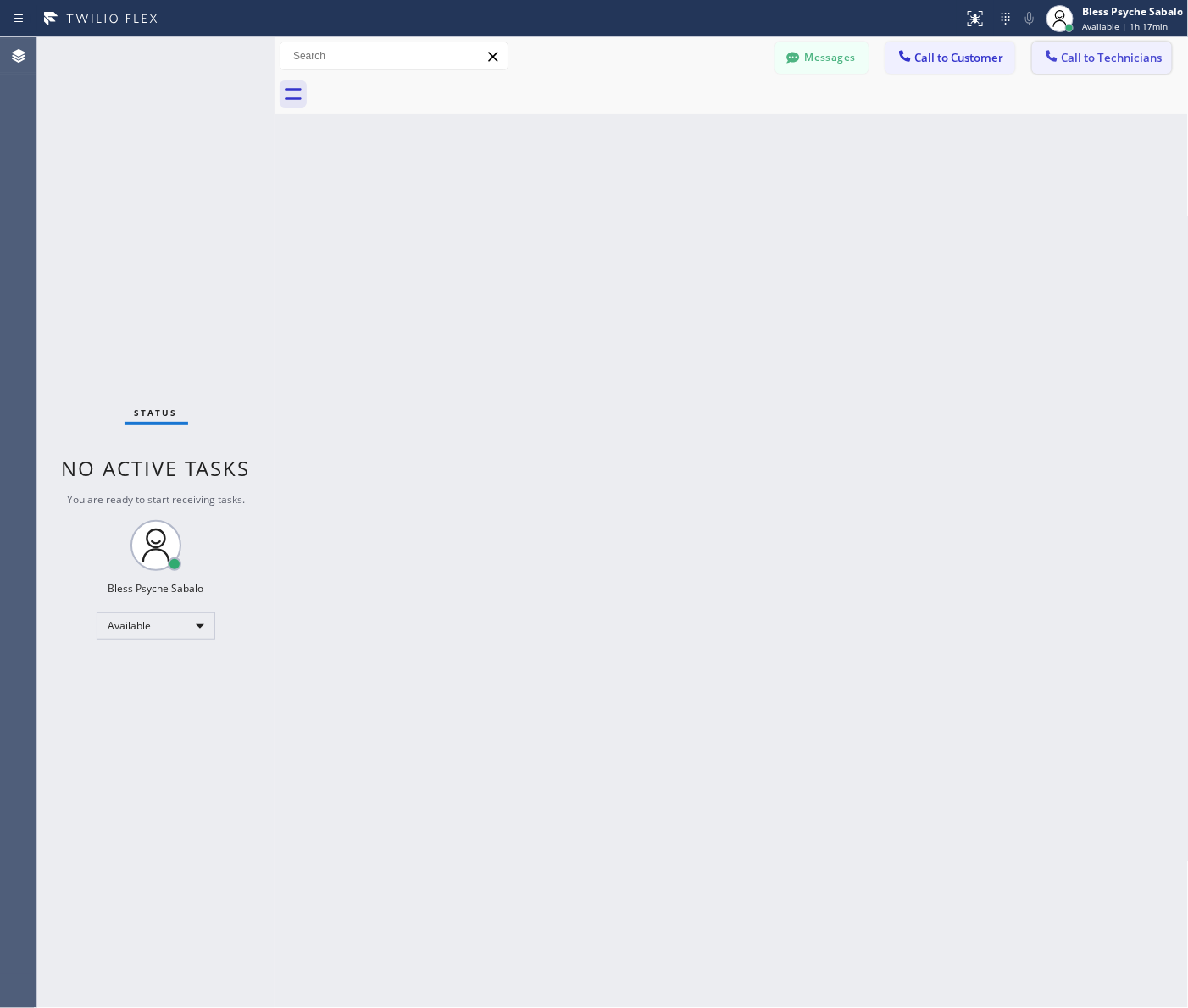 drag, startPoint x: 1051, startPoint y: 78, endPoint x: 1091, endPoint y: 59, distance: 44.28318 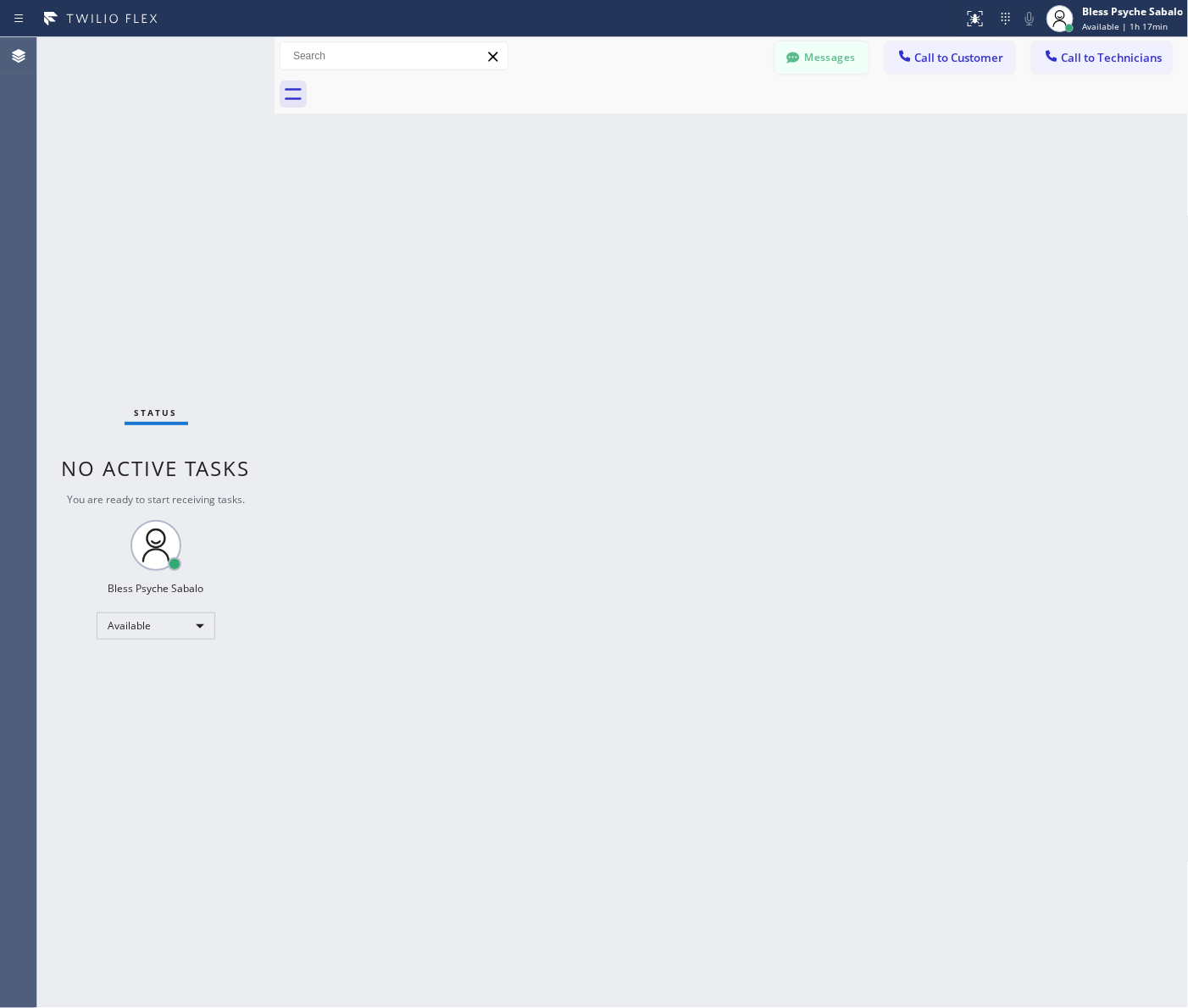 click on "Messages" at bounding box center (822, 58) 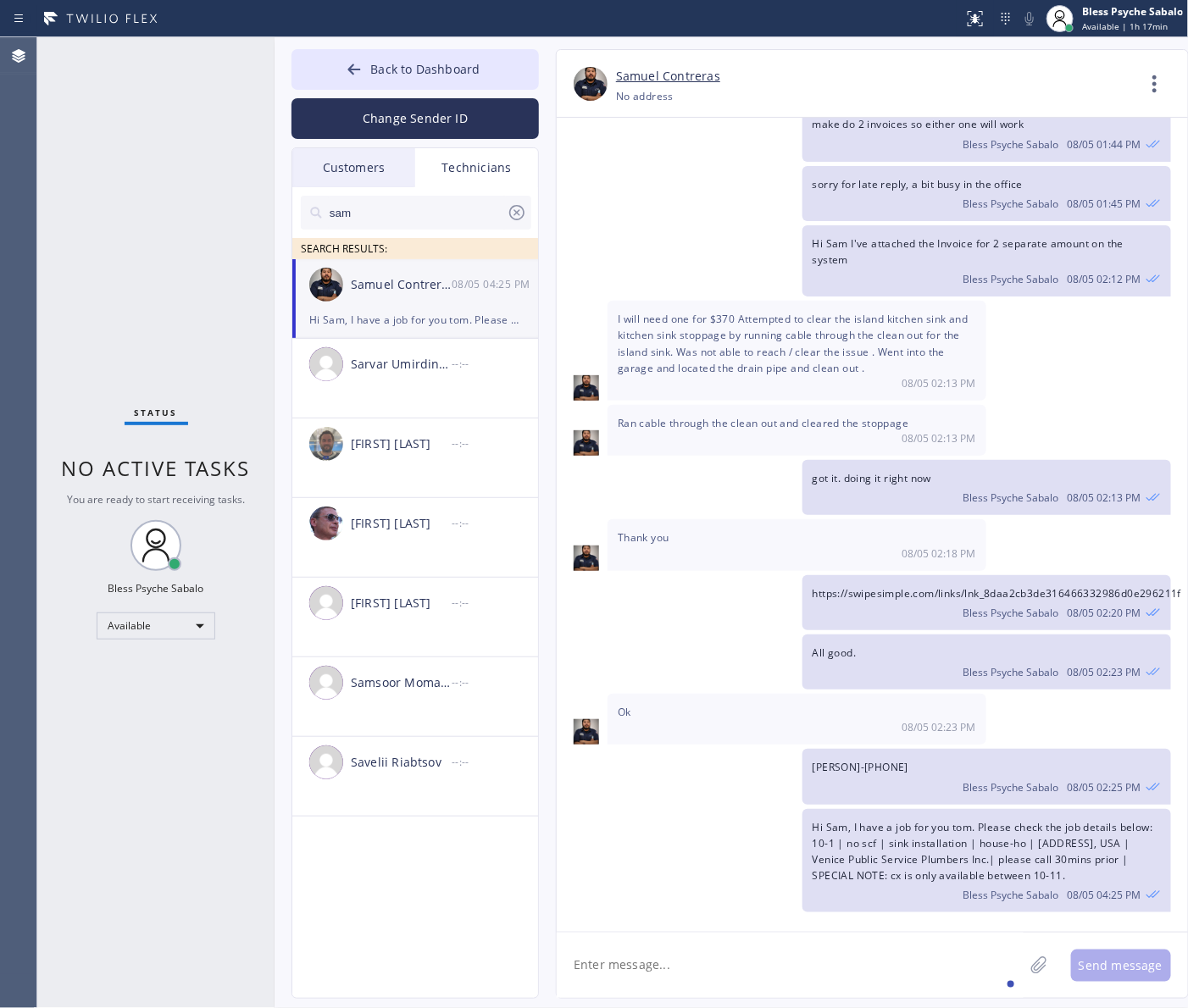 click on "Technicians" at bounding box center [476, 168] 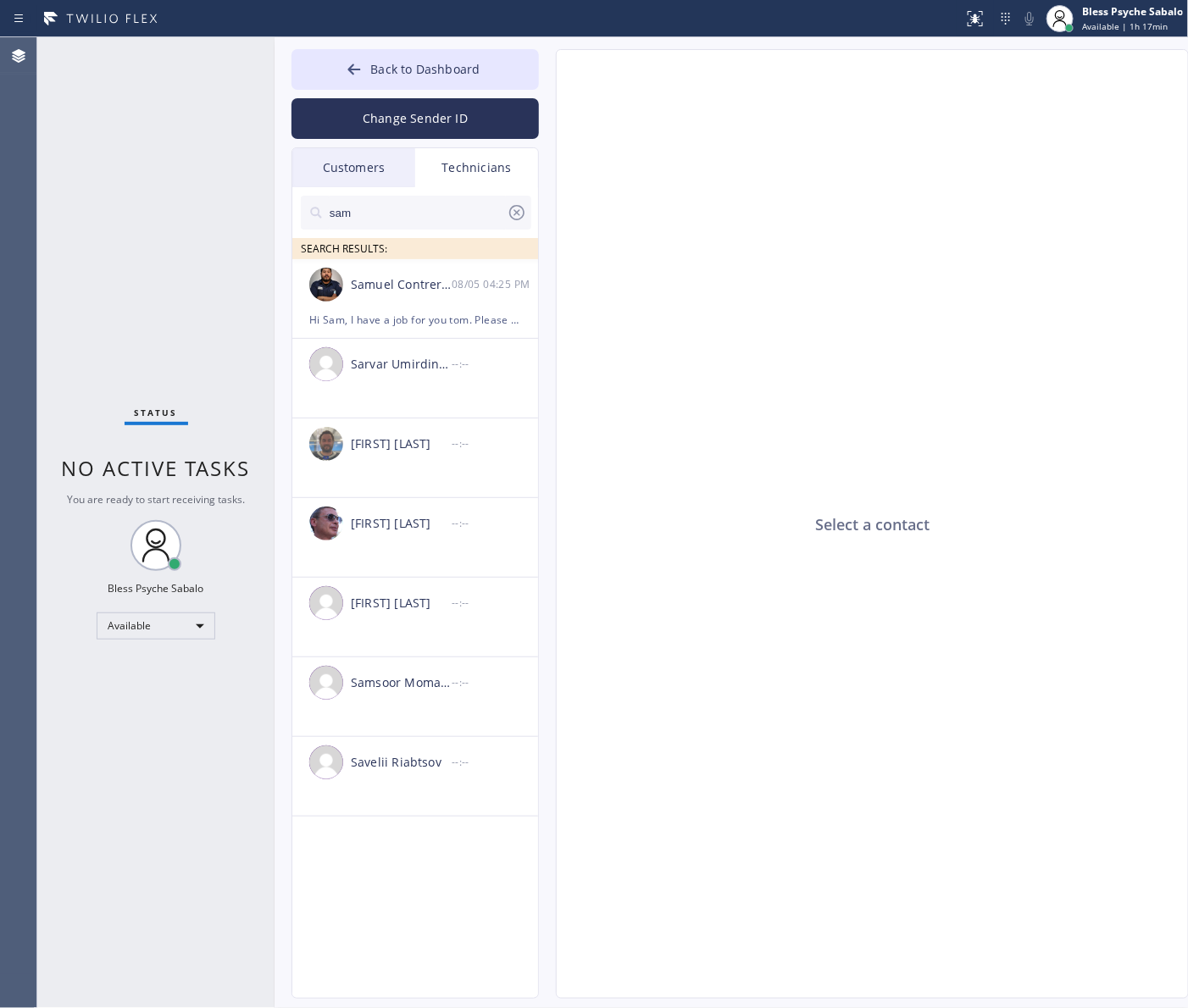click on "sam" at bounding box center [417, 213] 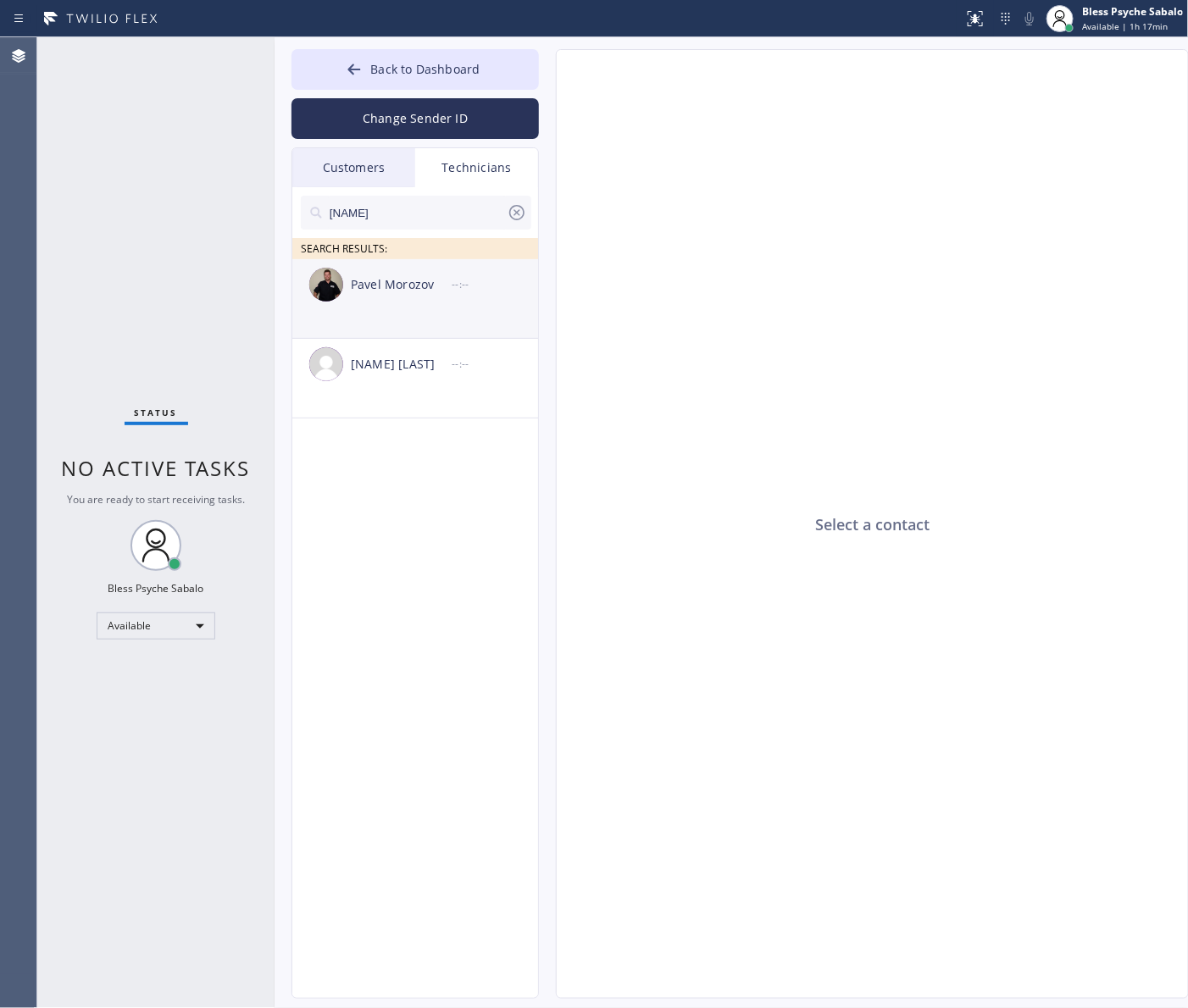 type on "[FIRST]" 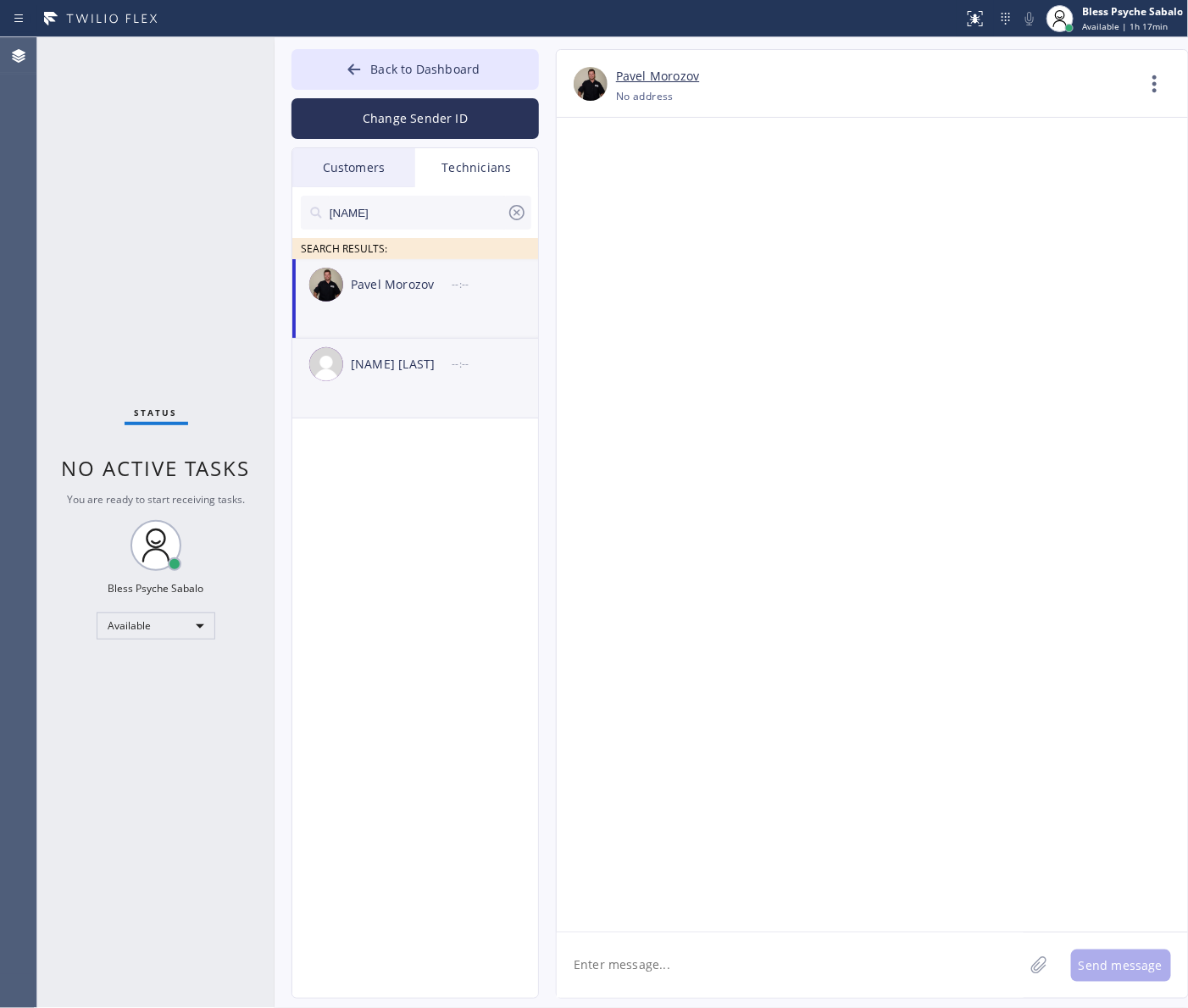 click on "[FIRST] [LAST] --:--" at bounding box center (416, 364) 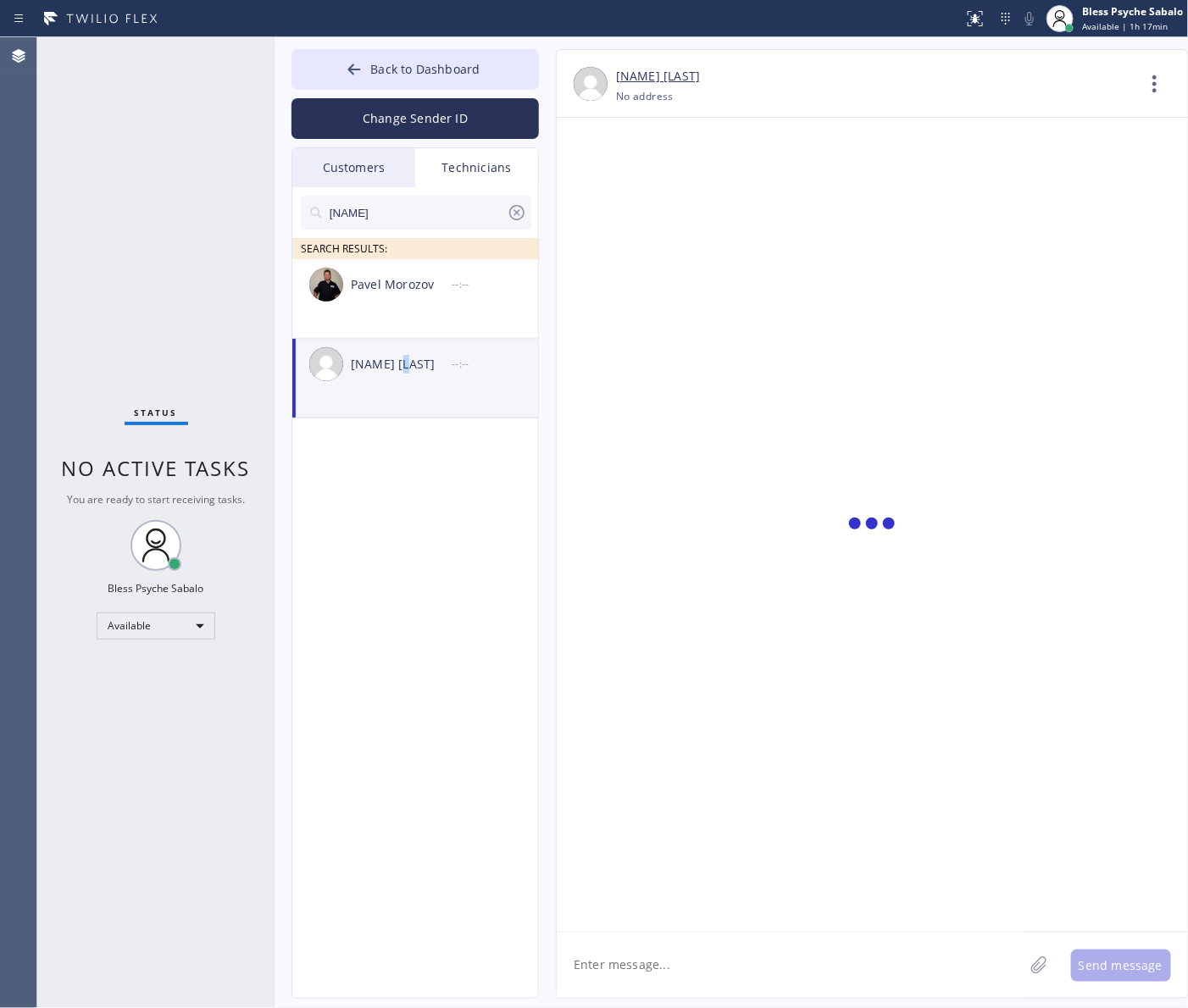 click on "[FIRST] [LAST]" at bounding box center (401, 364) 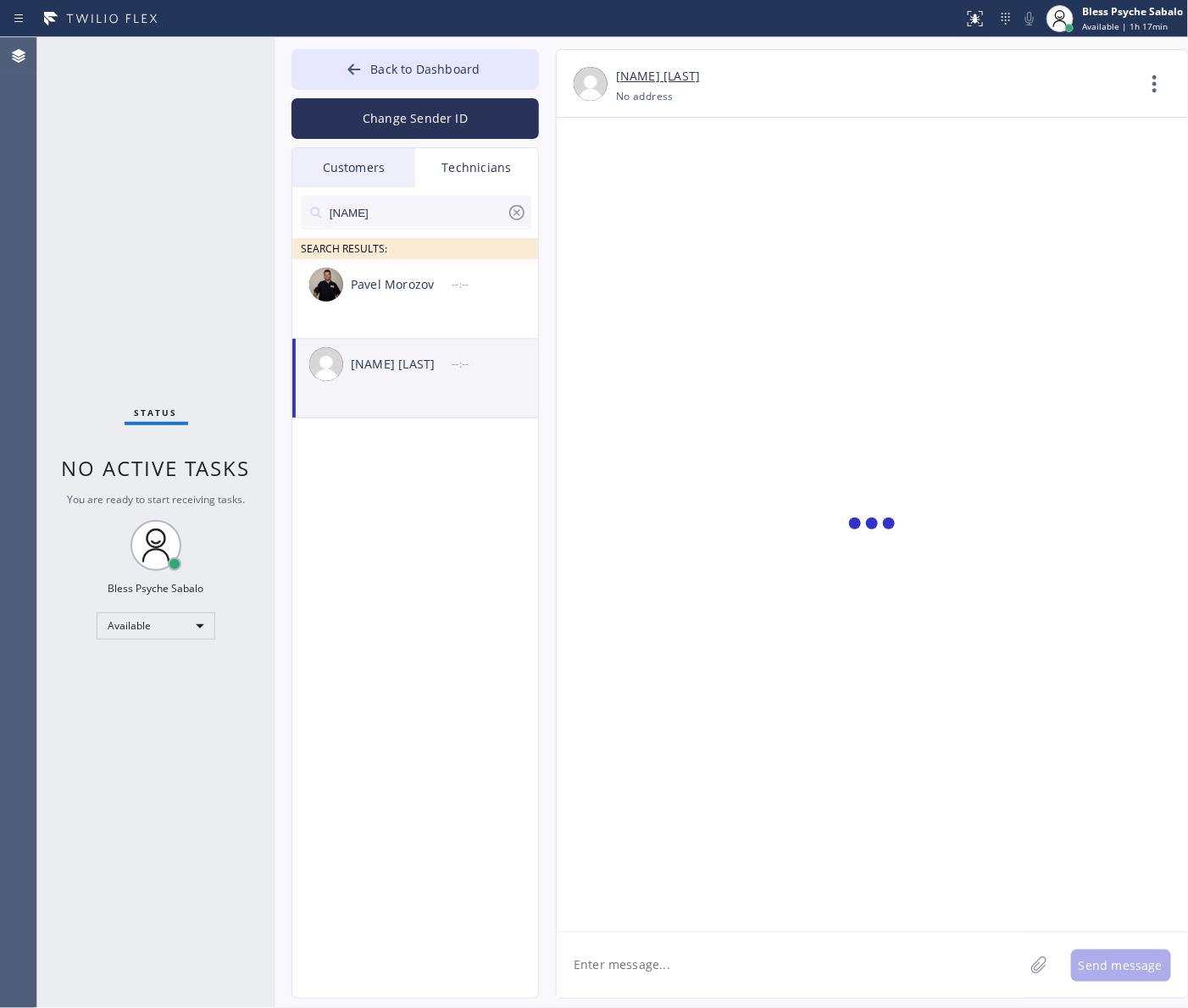 scroll, scrollTop: 1326, scrollLeft: 0, axis: vertical 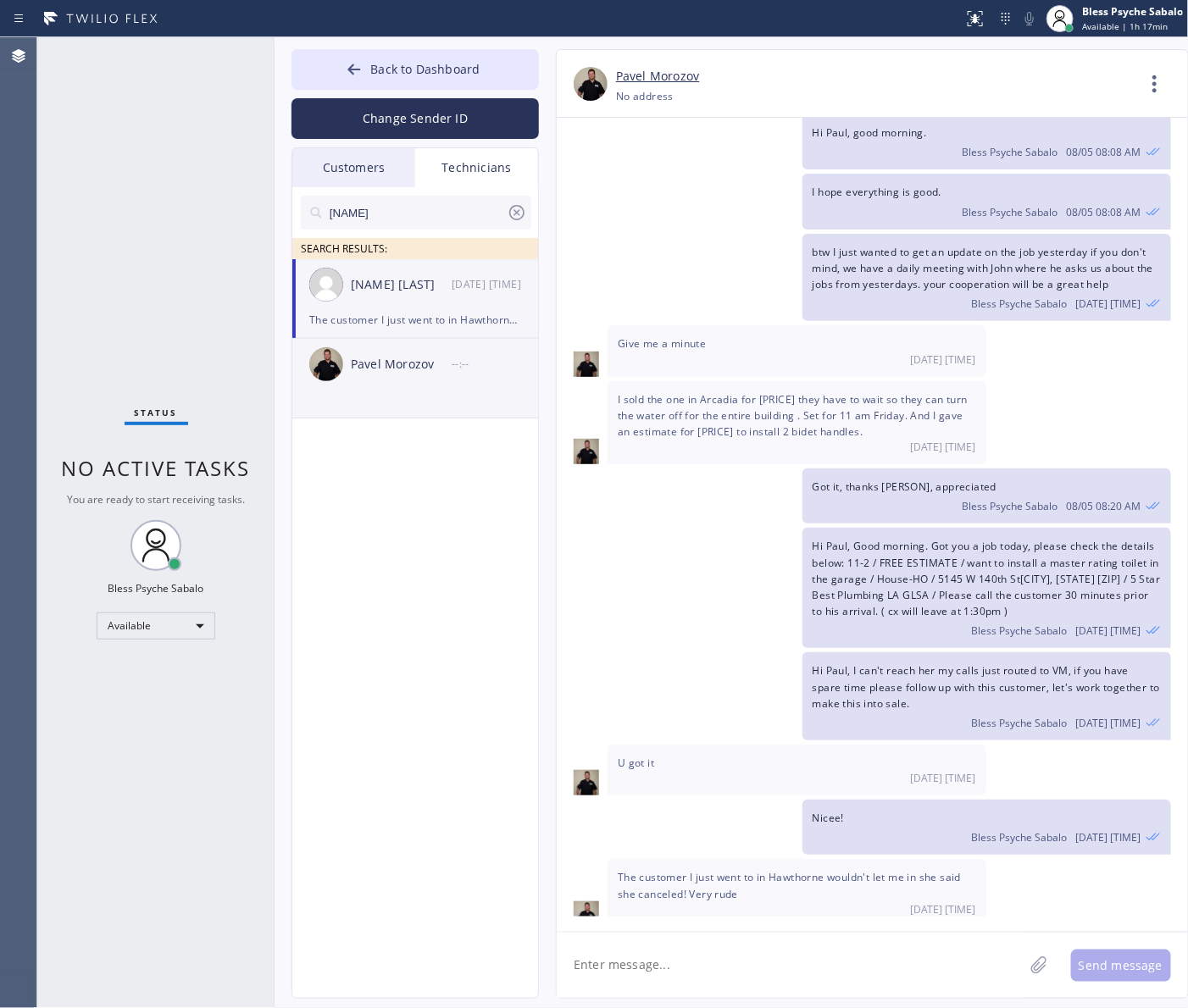 click on "[FIRST] [LAST]" at bounding box center [401, 364] 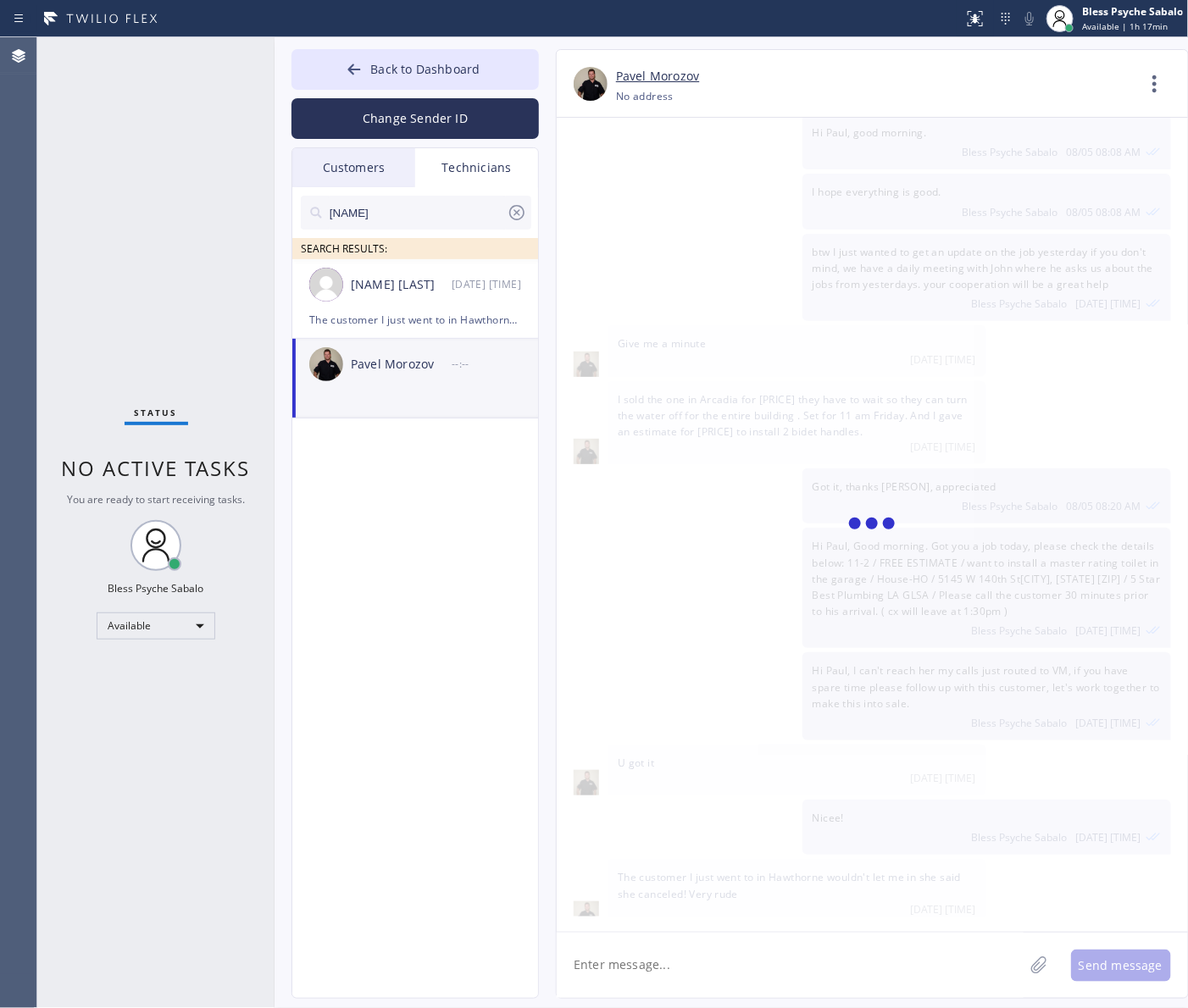 scroll, scrollTop: 0, scrollLeft: 0, axis: both 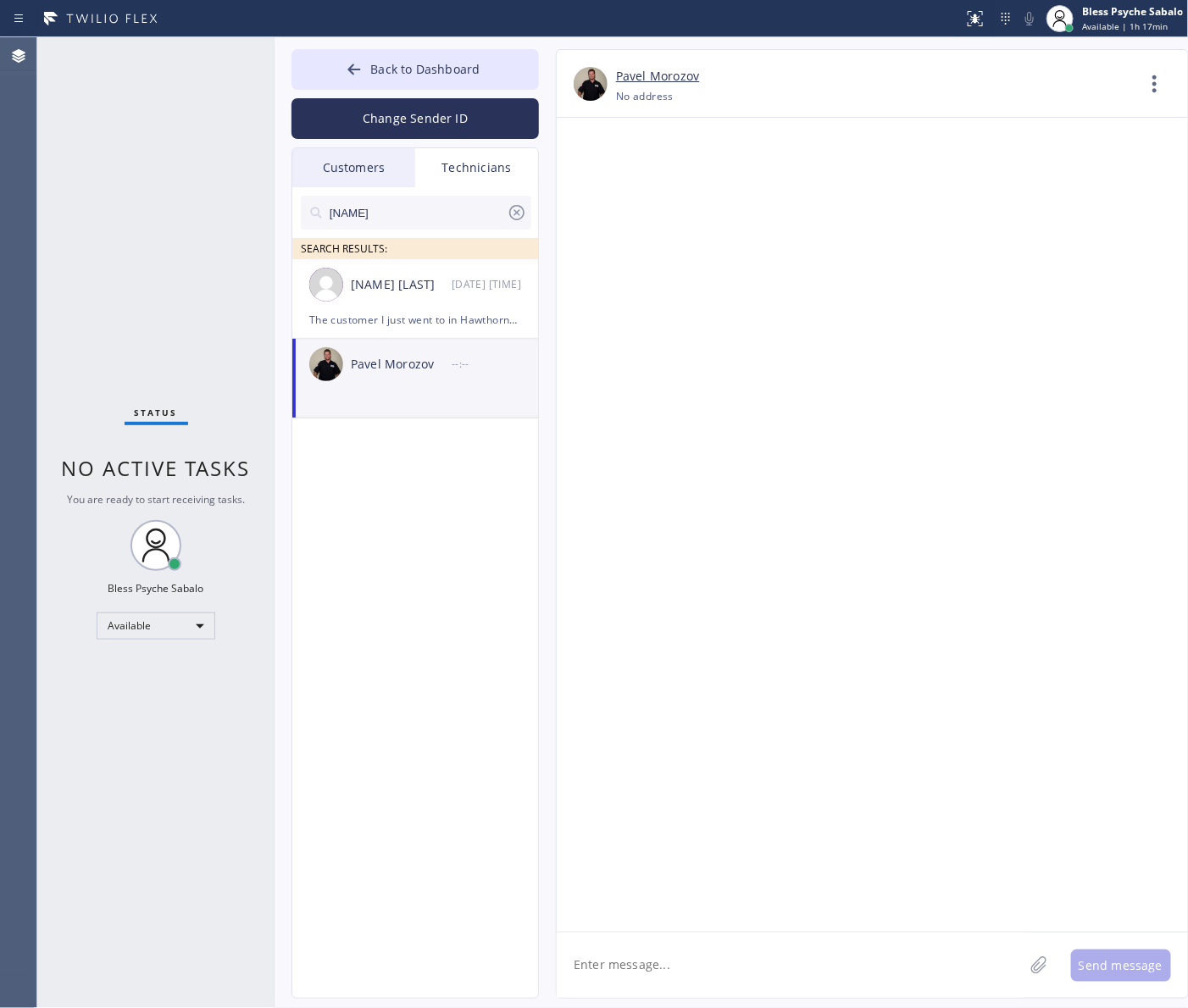 click on "[FIRST] [LAST] --:--" at bounding box center [416, 364] 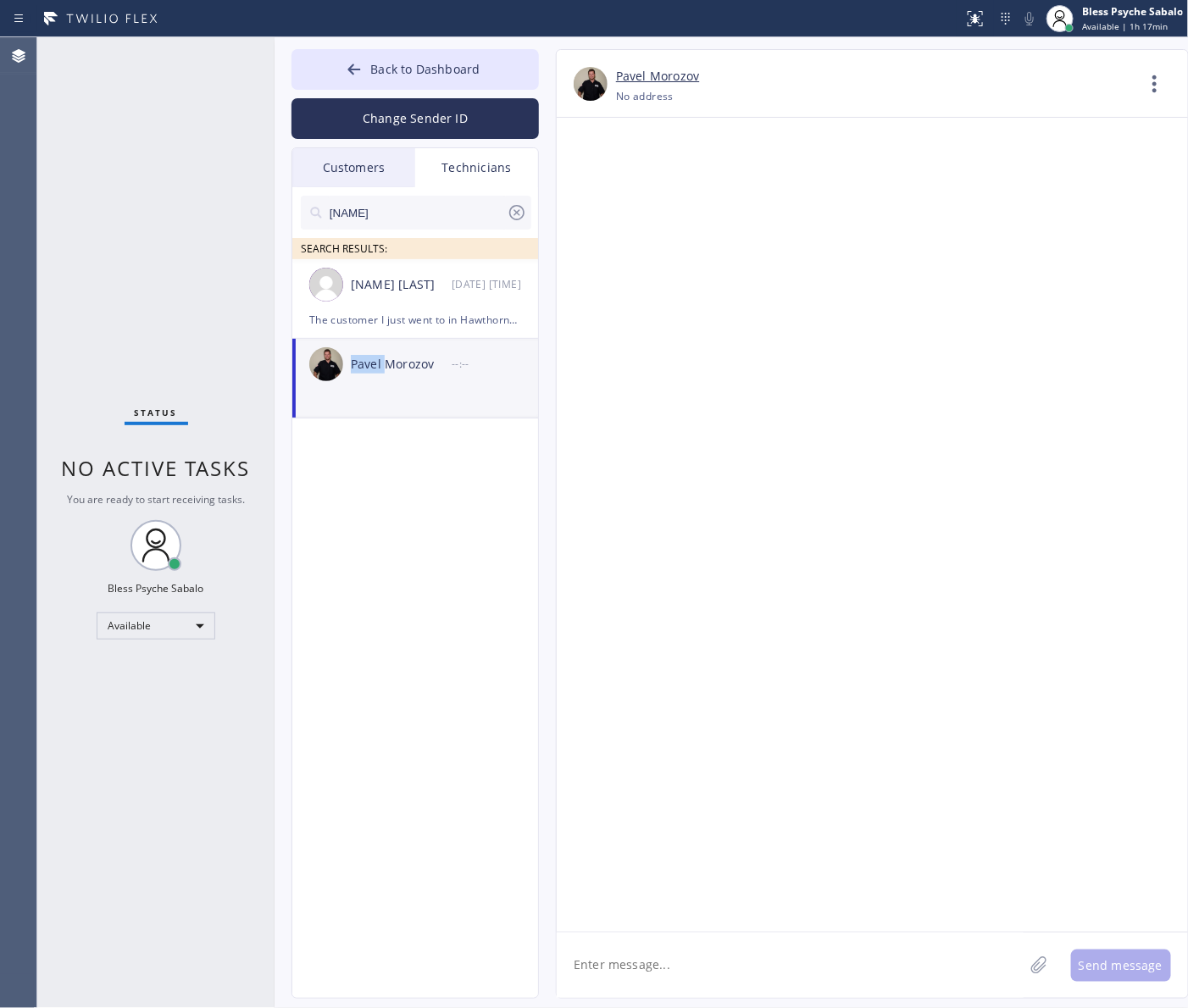 click on "[FIRST] [LAST] --:--" at bounding box center [416, 364] 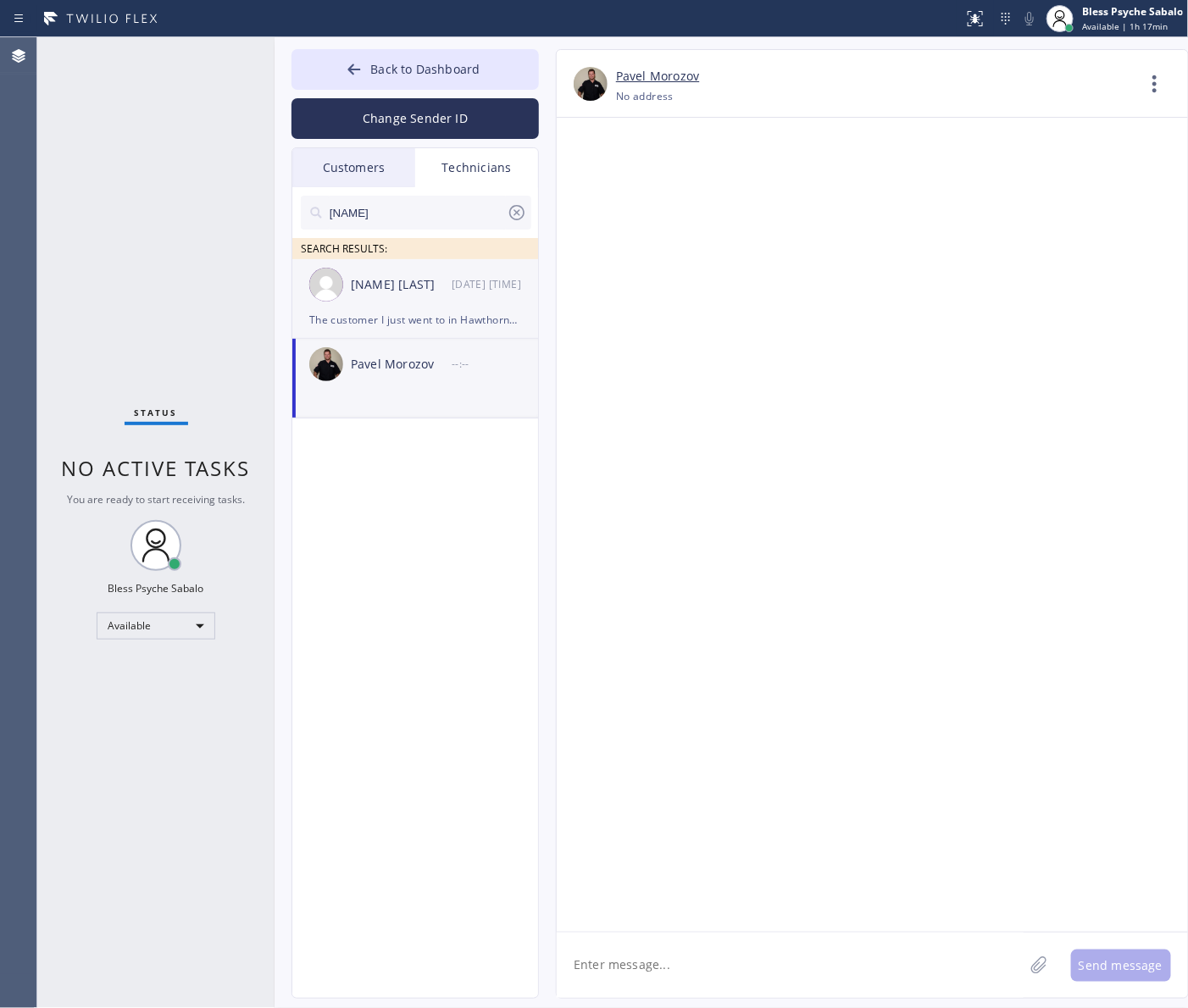 click on "Paul Garcia 08/05 01:46 PM" at bounding box center (416, 285) 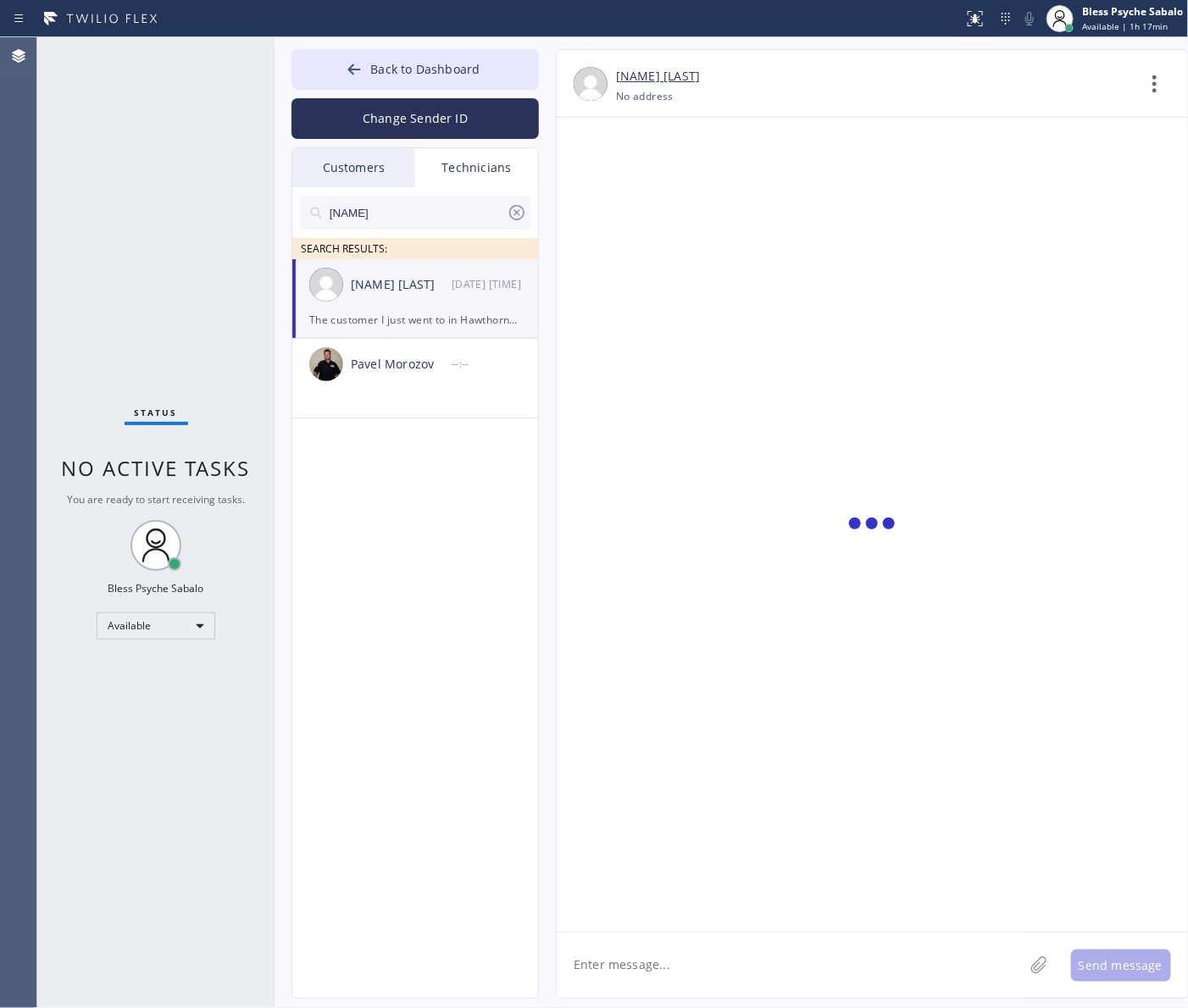 scroll, scrollTop: 1326, scrollLeft: 0, axis: vertical 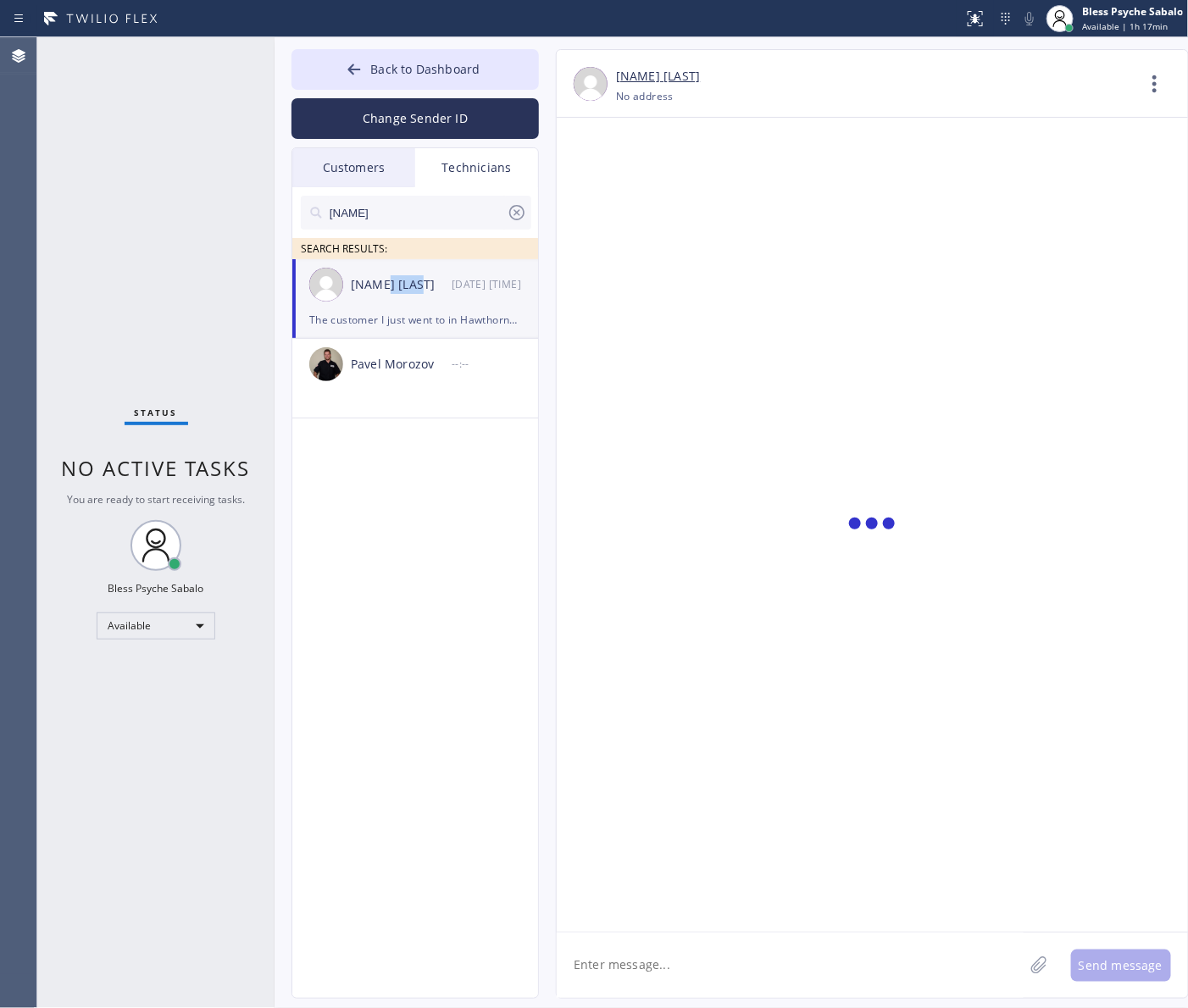 click on "Paul Garcia 08/05 01:46 PM" at bounding box center [416, 285] 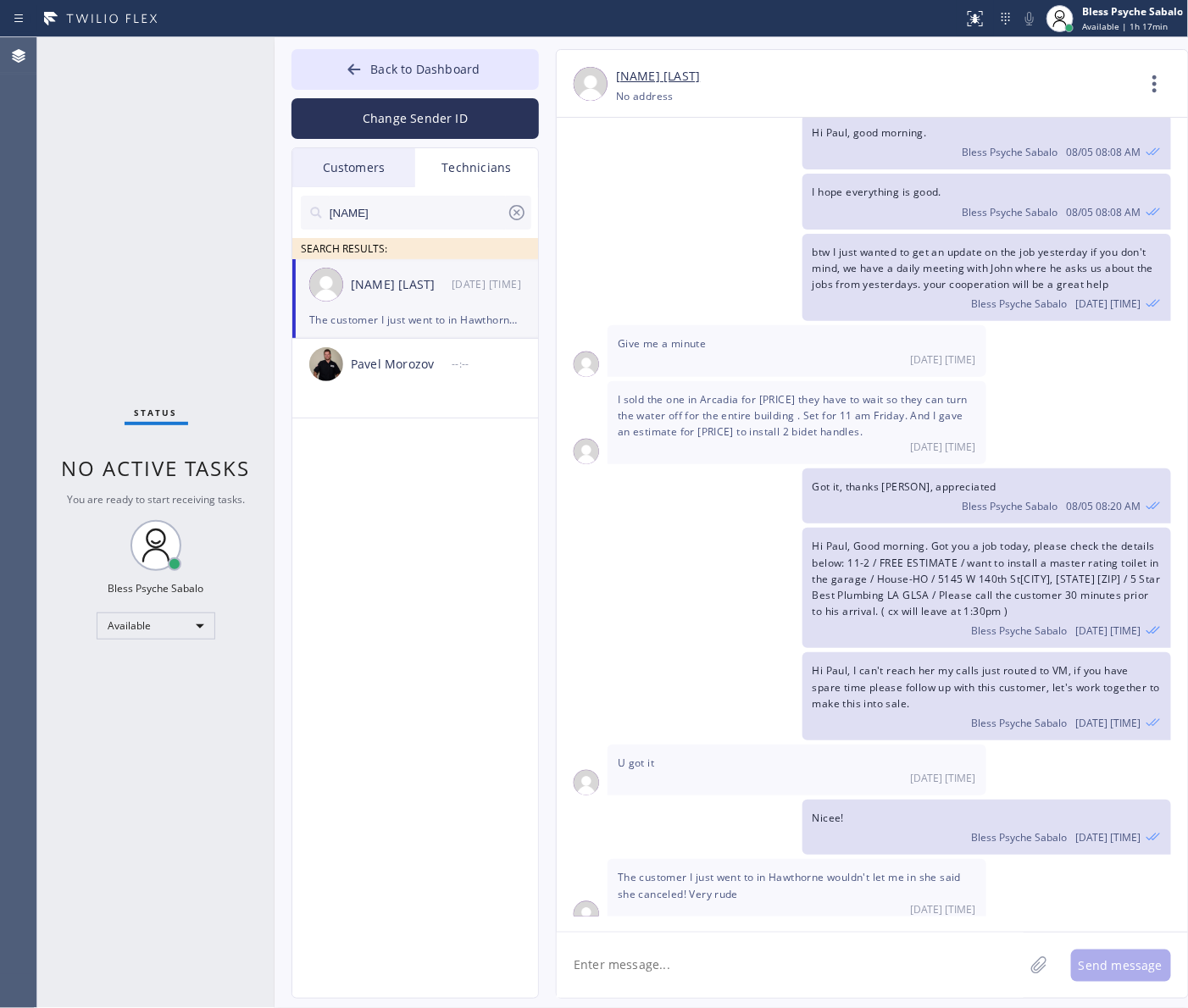 drag, startPoint x: 778, startPoint y: 344, endPoint x: 776, endPoint y: 328, distance: 16.124515 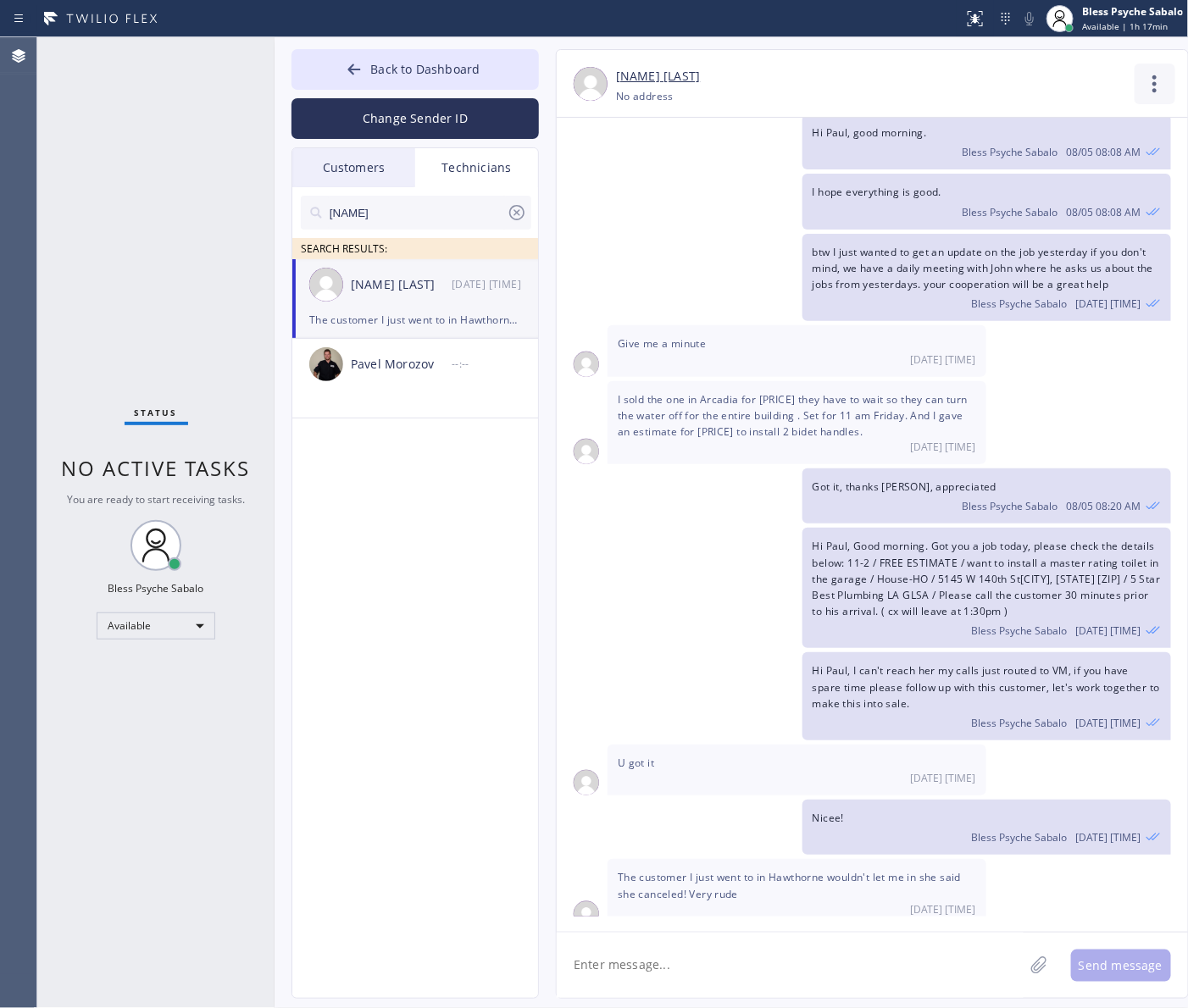 click 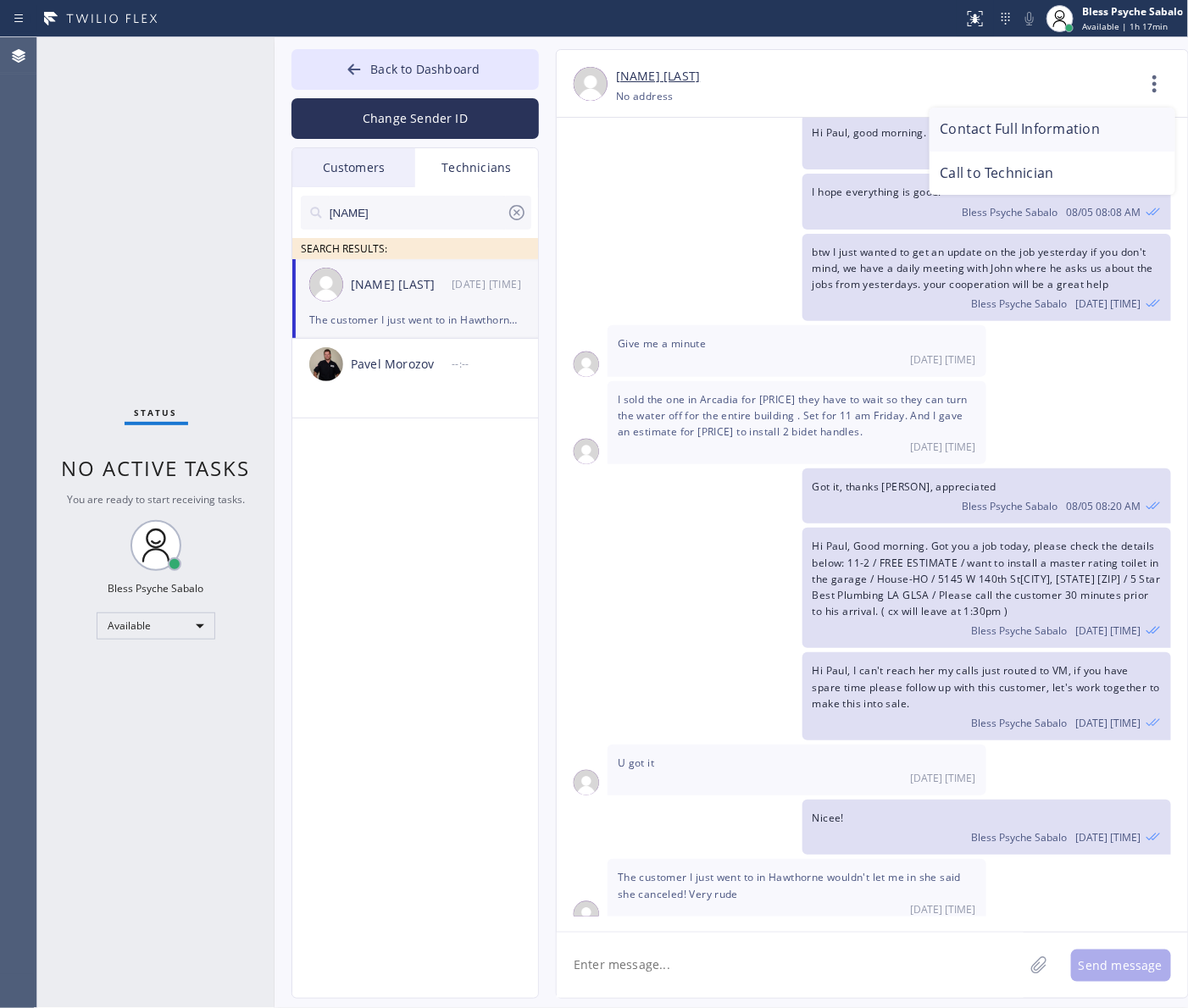 click on "Contact Full Information" at bounding box center [1052, 130] 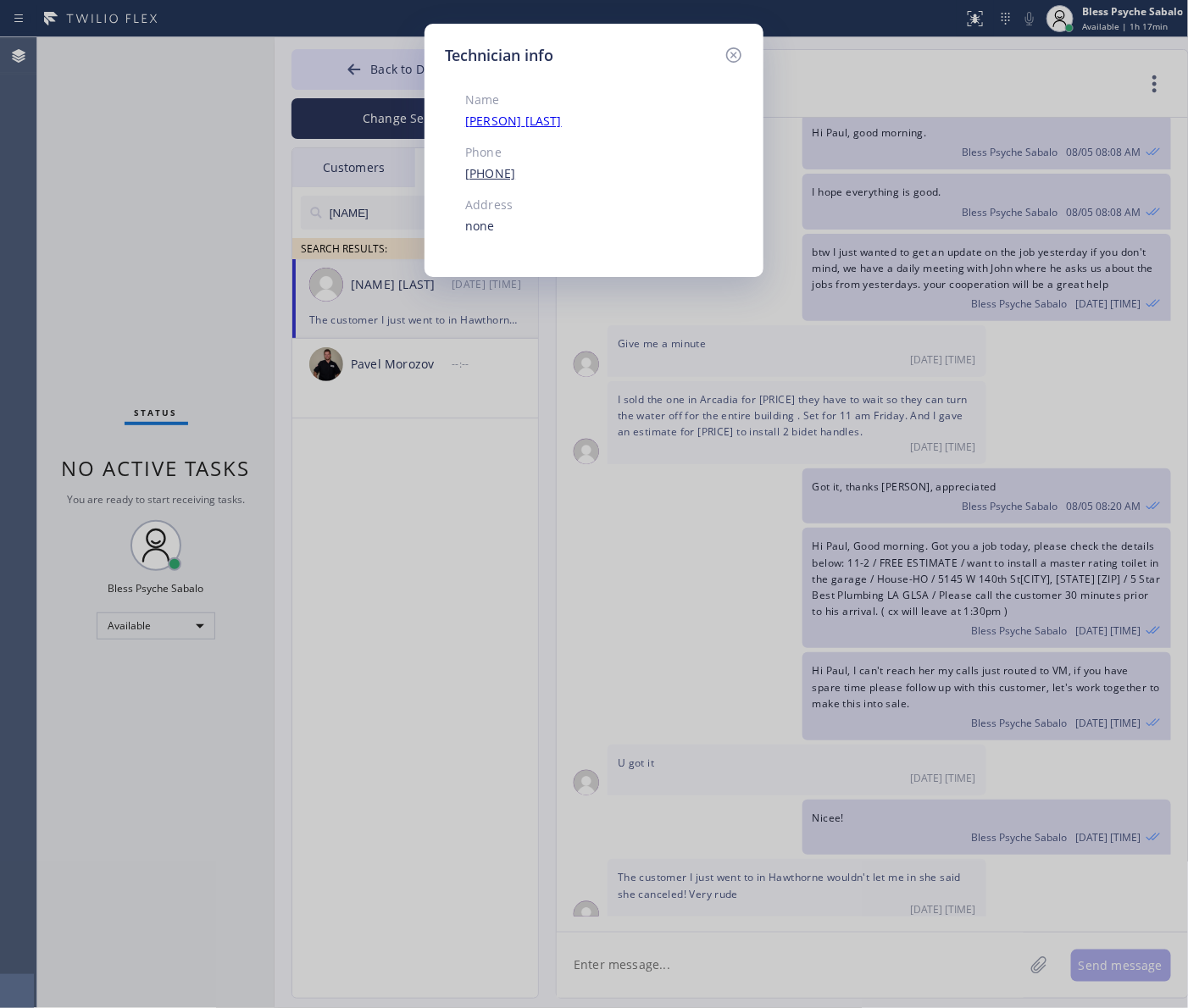click on "([AREA_CODE]) [PHONE]" at bounding box center [490, 173] 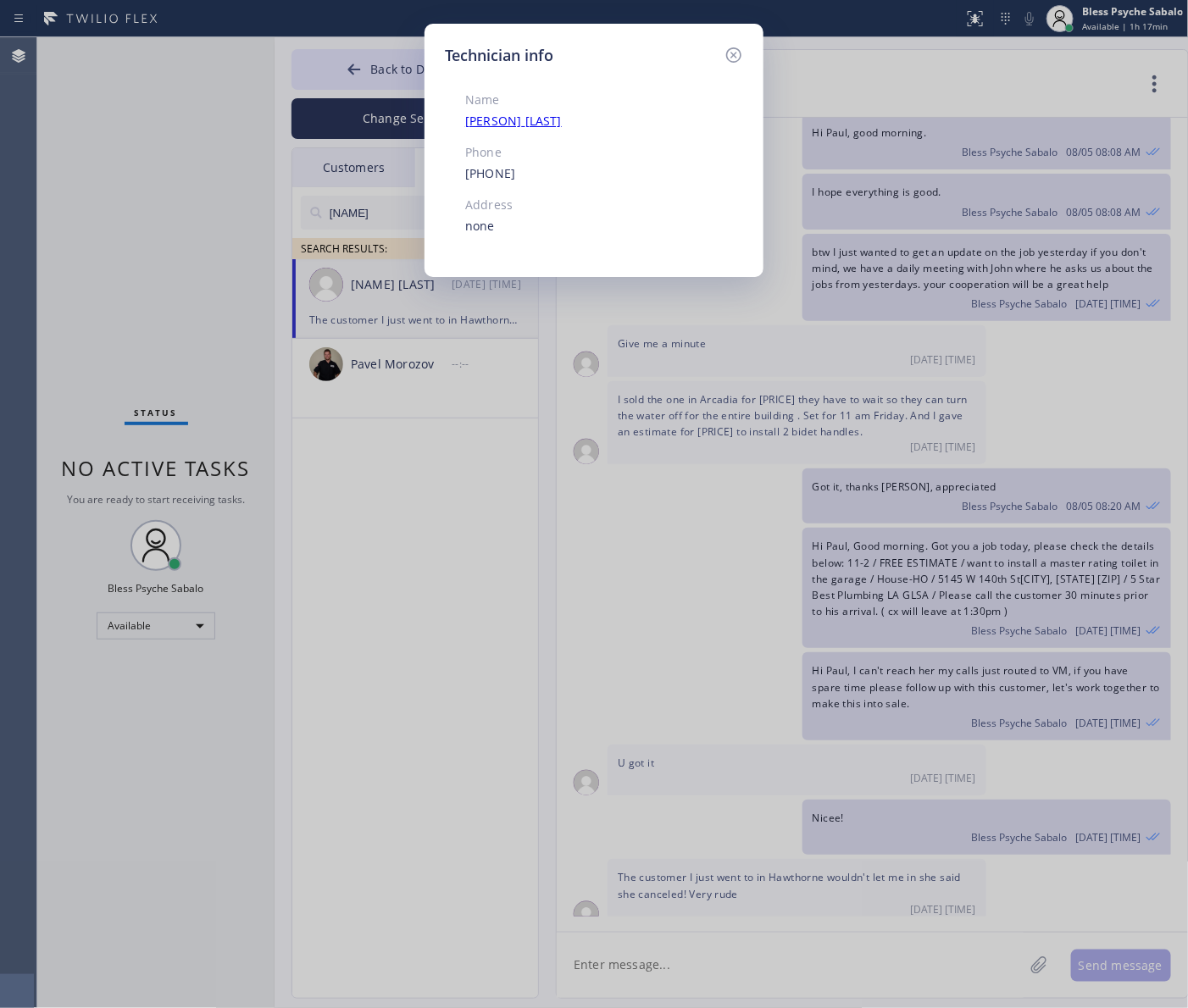 drag, startPoint x: 576, startPoint y: 176, endPoint x: 458, endPoint y: 163, distance: 118.714 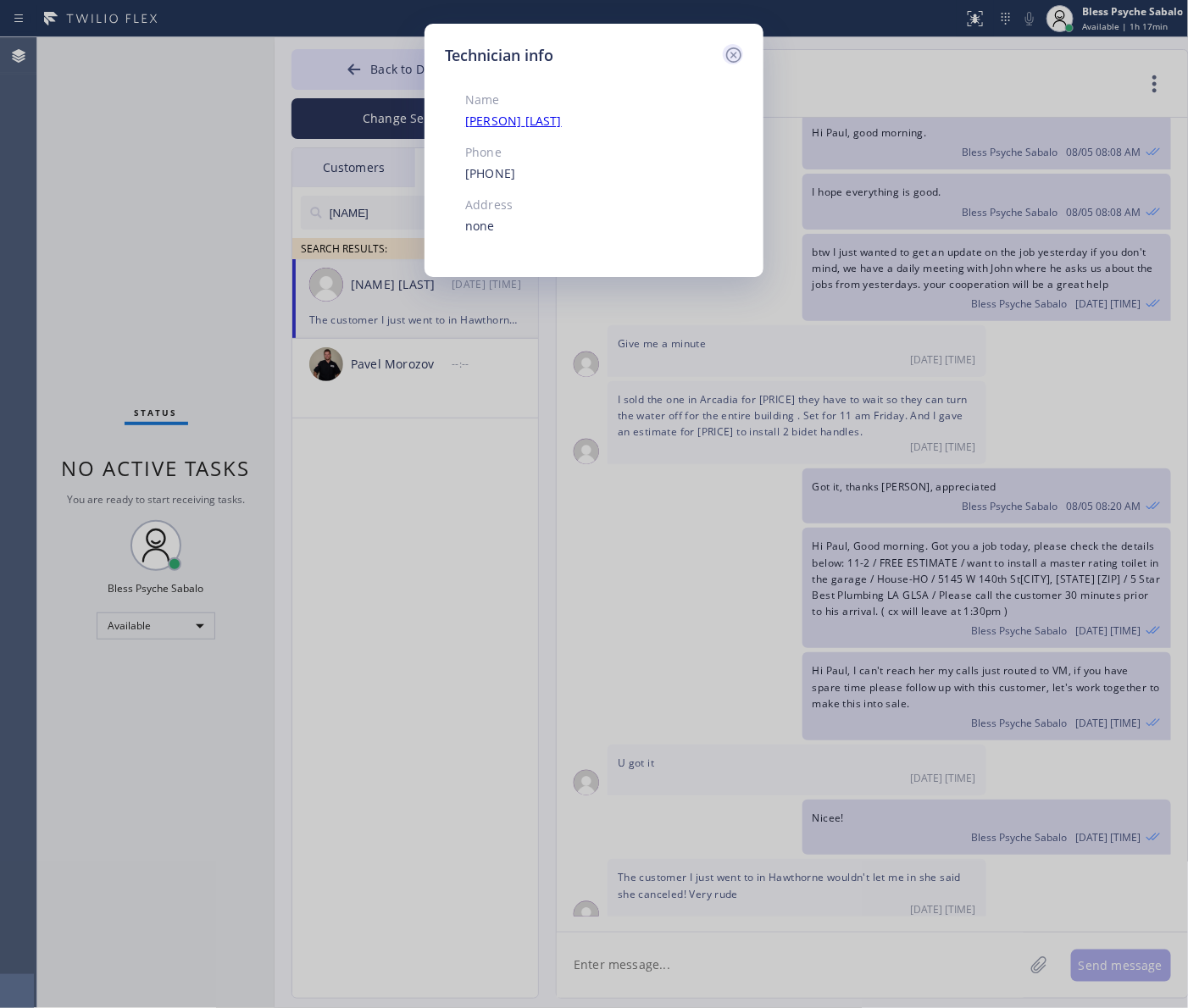 click 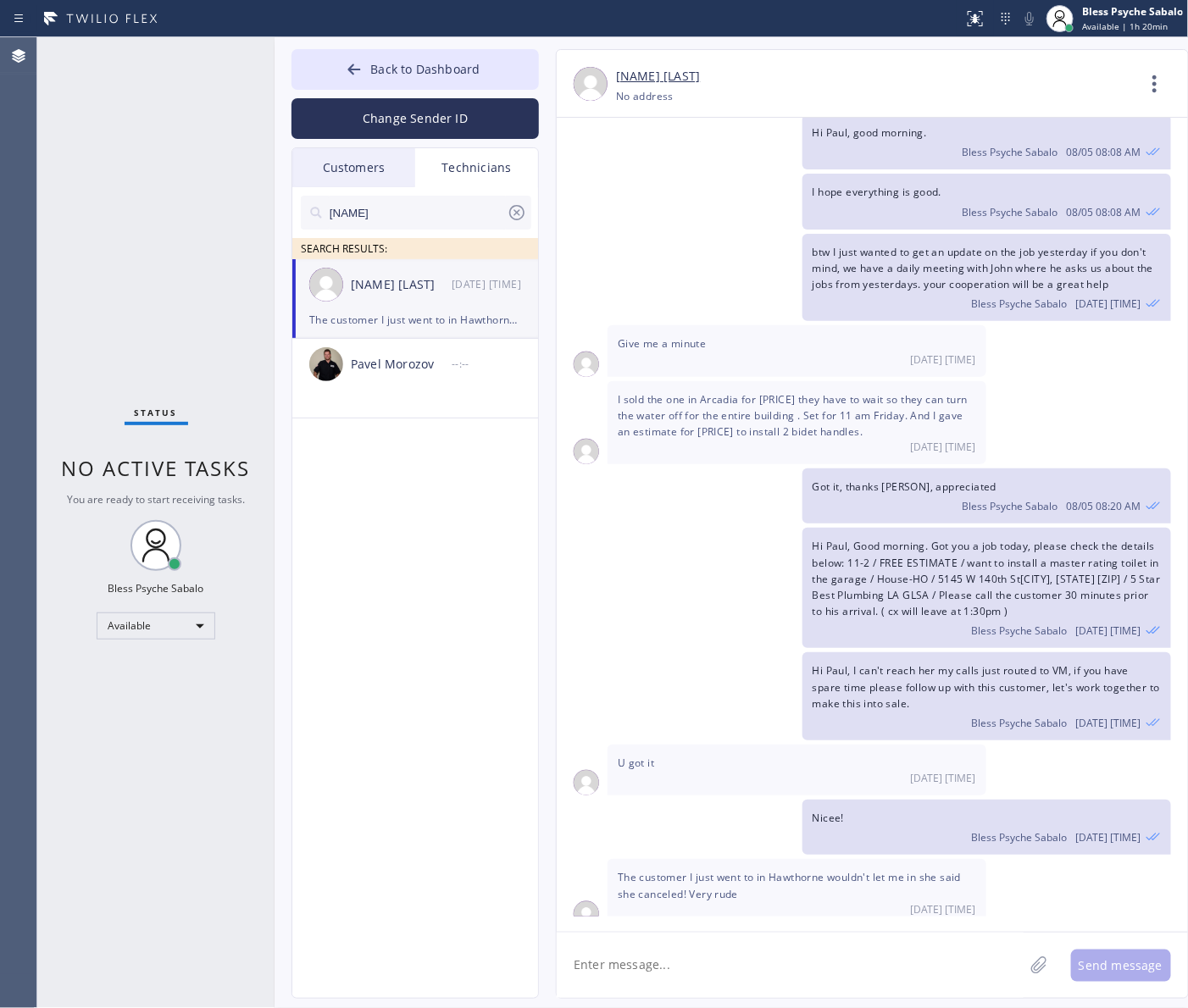 click on "paul SEARCH RESULTS: Paul Garcia 08/05 01:46 PM The customer I just went to in Hawthorne wouldn't let me in she said she canceled! Very rude Pavel Morozov --:--" at bounding box center [416, 612] 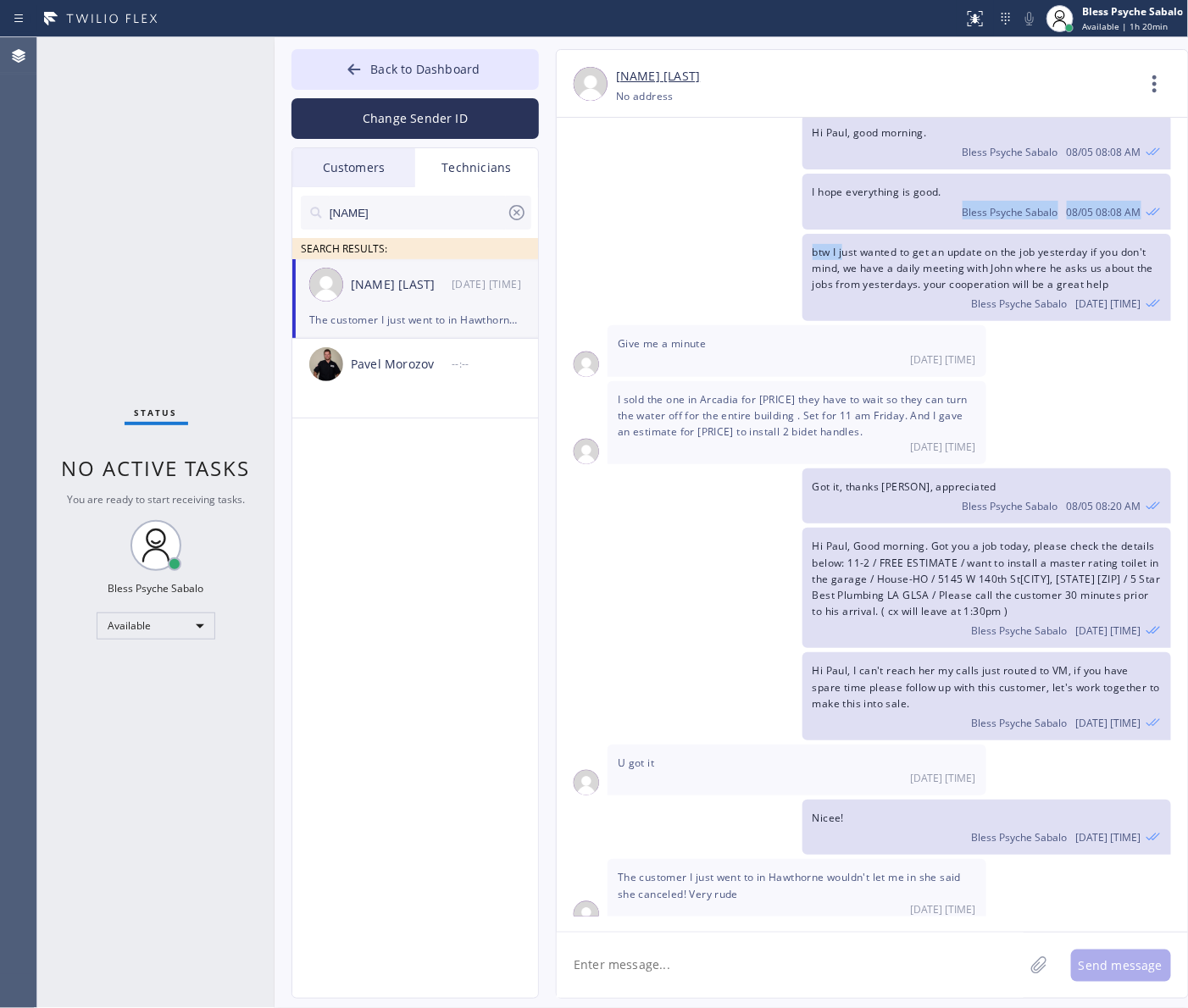 click on "07/23/2025 Hi Paul, my name is RED one of the dispatchers of 5 Star Best Plumbing, you may save my number for reference. Nice to meet you Paul.
Bless Psyche Sabalo 07/23 01:39 PM btw Paul I have another job for you, please send me a reply ASAP. Bless Psyche Sabalo 07/23 01:41 PM 07/28/2025 Good morning  07/28 10:19 AM Hi Paul, how are you doing? Bless Psyche Sabalo 07/28 10:22 AM Ok my mother passed away last Tuesday and I found out on Wednesday! I apologize for not responding I was going through it 07/28 10:23 AM My condolences, Paul. Bless Psyche Sabalo 07/28 10:31 AM I hope you and your family are doing okay. Bless Psyche Sabalo 07/28 10:31 AM Thank you we will get through it 07/28 10:32 AM I still want to work with your team .  07/28 10:32 AM Yes, you're more than welcome here Paul.
you can take a break I know it's taught, just let us know when you're ready. Bless Psyche Sabalo 07/28 10:33 AM Thank you 07/28 10:37 AM 07/29/2025 Morning, I can run calls today if needed!? 07/29 07:09 AM 08/04/2025 Yes" 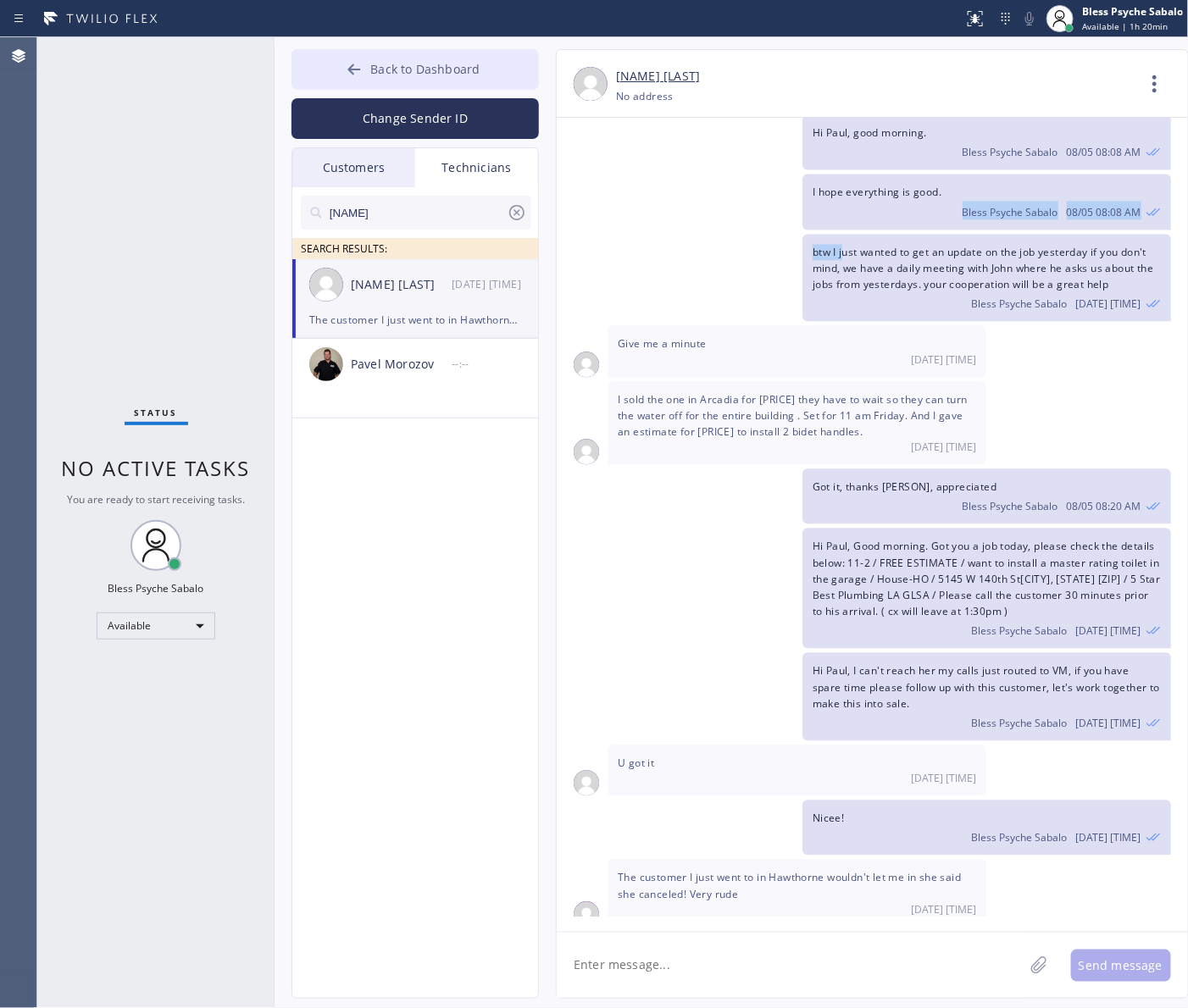 click on "Back to Dashboard" at bounding box center [425, 69] 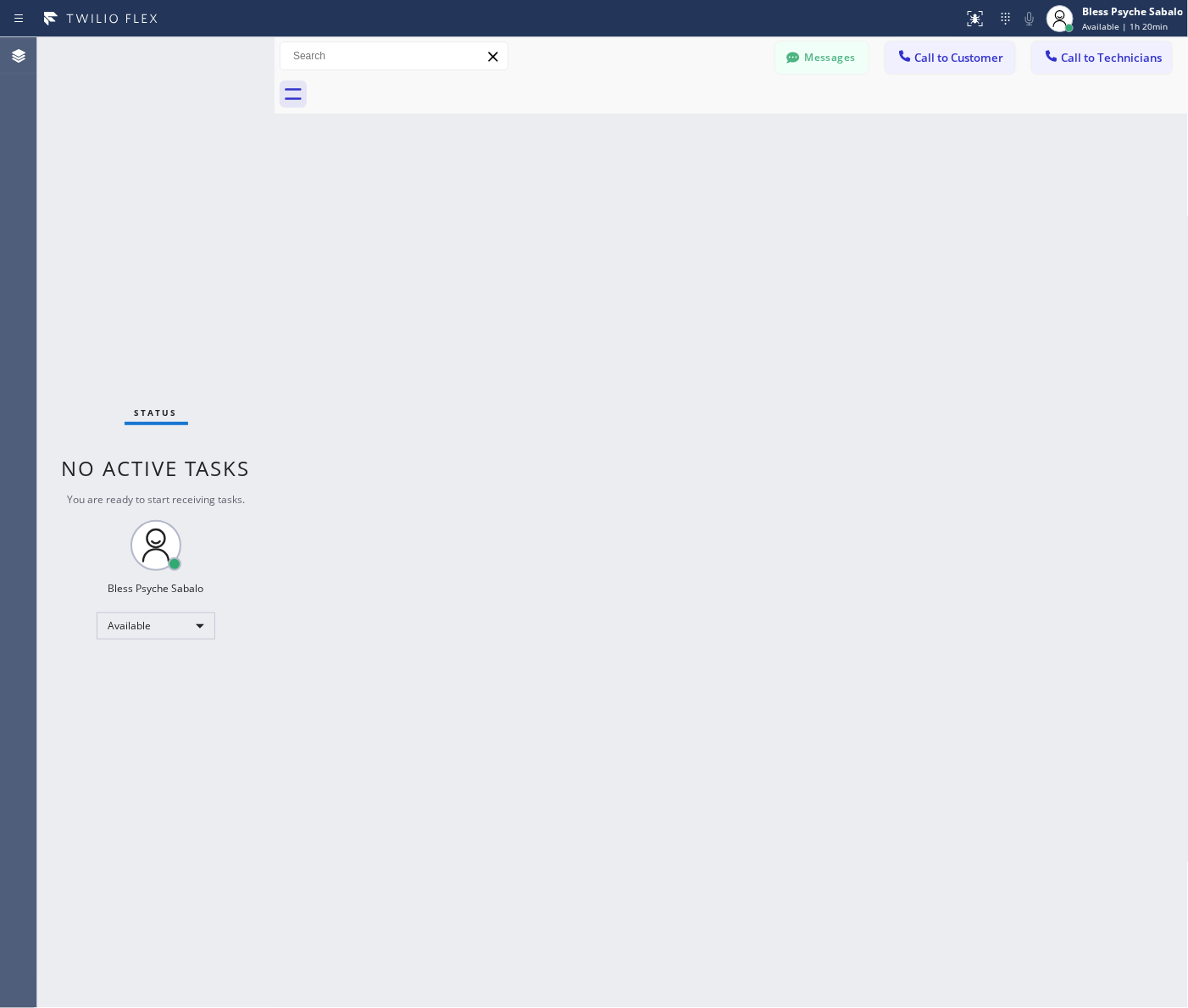 click on "Back to Dashboard Change Sender ID Customers Technicians MM [FIRST] [LAST] 07/28 03:53 PM It's fine .. NP
We don't need it anymore JW [FIRST] [LAST] 07/25 04:18 PM Hi [FIRST]-this is [FIRST], one of the dispatch managers here at 5 Star Plumbing. I’m reaching out to follow up on the estimate provided by our technician, [FIRST], during his visit on 07/02 regarding the (Installation of In-Home Water Filtration System). We just wanted to check in and see if you had any questions about the estimate or if there’s anything we can assist you with as you consider moving forward with the project. Feel free to reach out at your convenience—we’re here to help!
BS [FIRST] [LAST] 07/25 04:08 PM LC [FIRST] [LAST] 07/25 11:57 AM Tech advised me to just book an appointment and they'll gonna check the property together with you or either the real estate agent, to see if there's any back-up problem. DM [FIRST] [LAST] 07/25 08:45 AM BD [FIRST] [LAST] 07/24 04:53 PM No problem. IB [FIRST] [LAST] 07/24 02:33 PM Sorry I missed your call.  J  CD JL SN TJ" at bounding box center (731, 523) 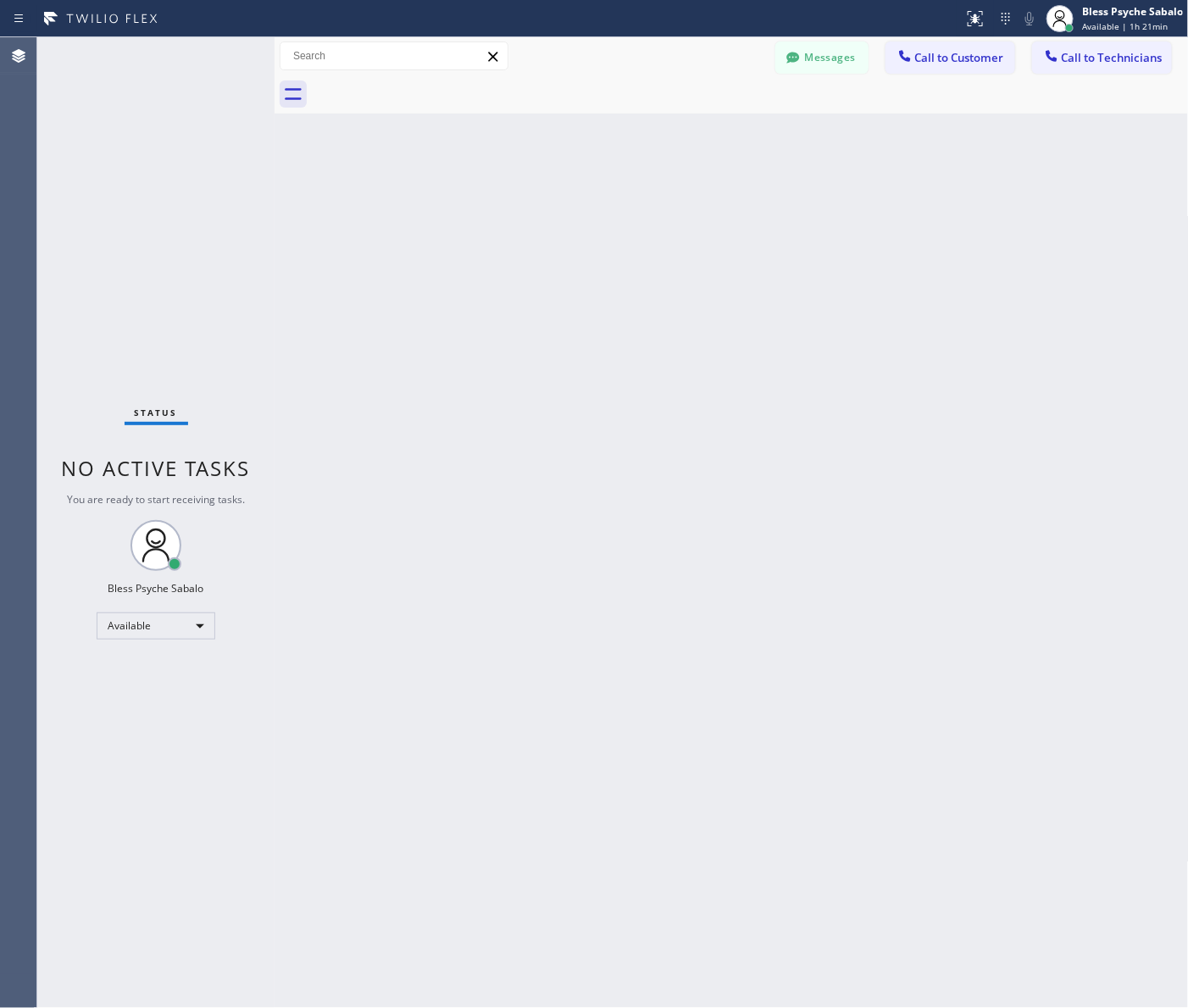 drag, startPoint x: 666, startPoint y: 254, endPoint x: 750, endPoint y: 154, distance: 130.59862 